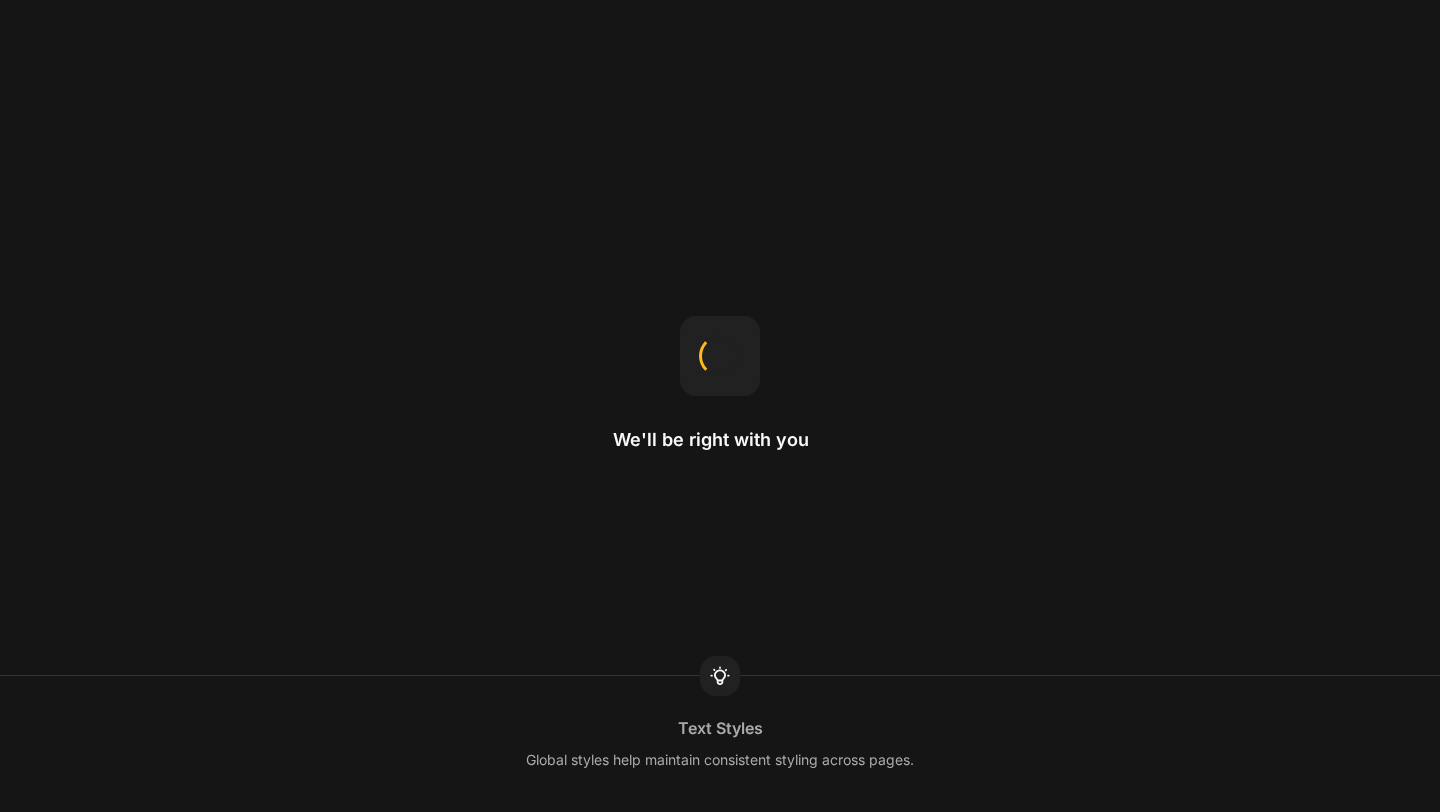 scroll, scrollTop: 0, scrollLeft: 0, axis: both 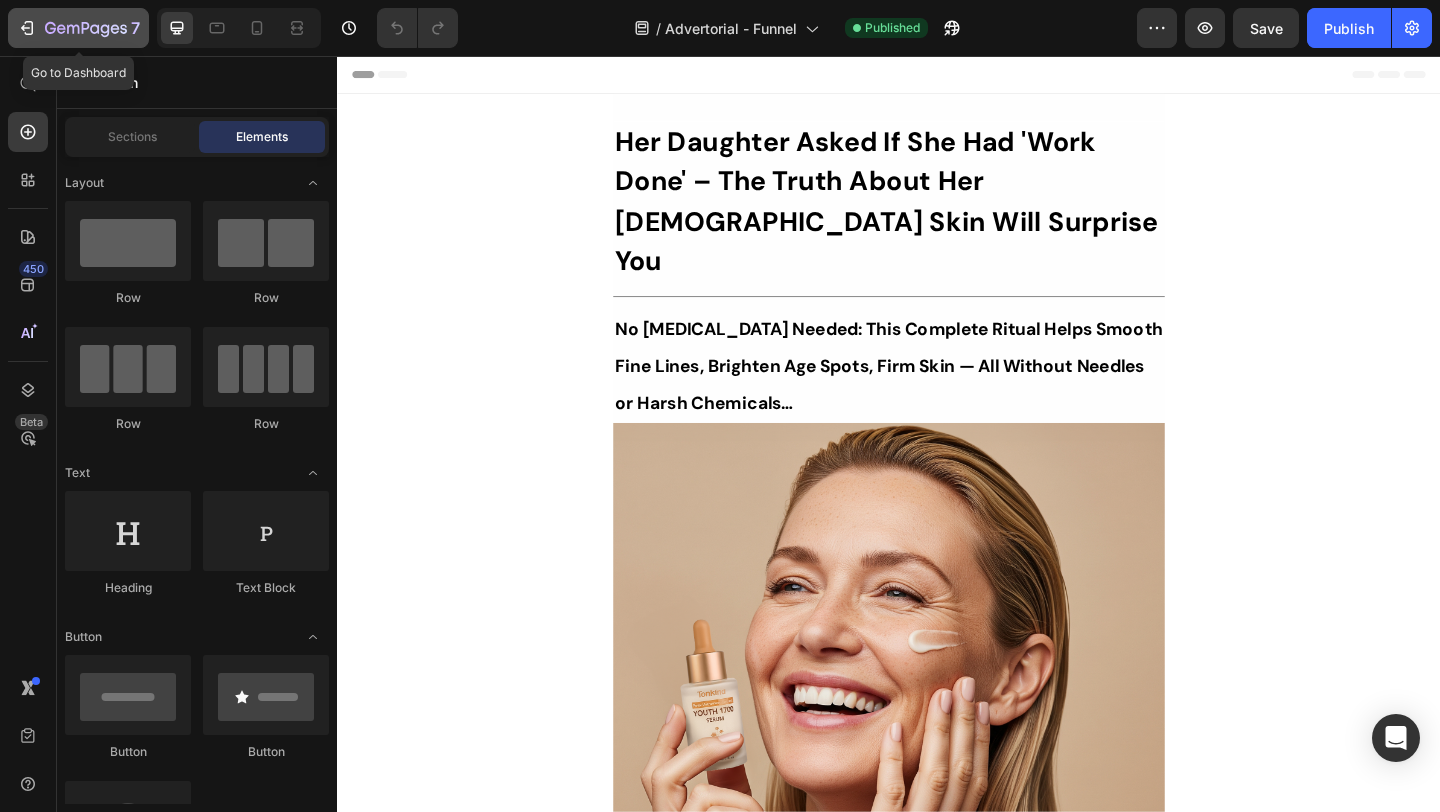 click 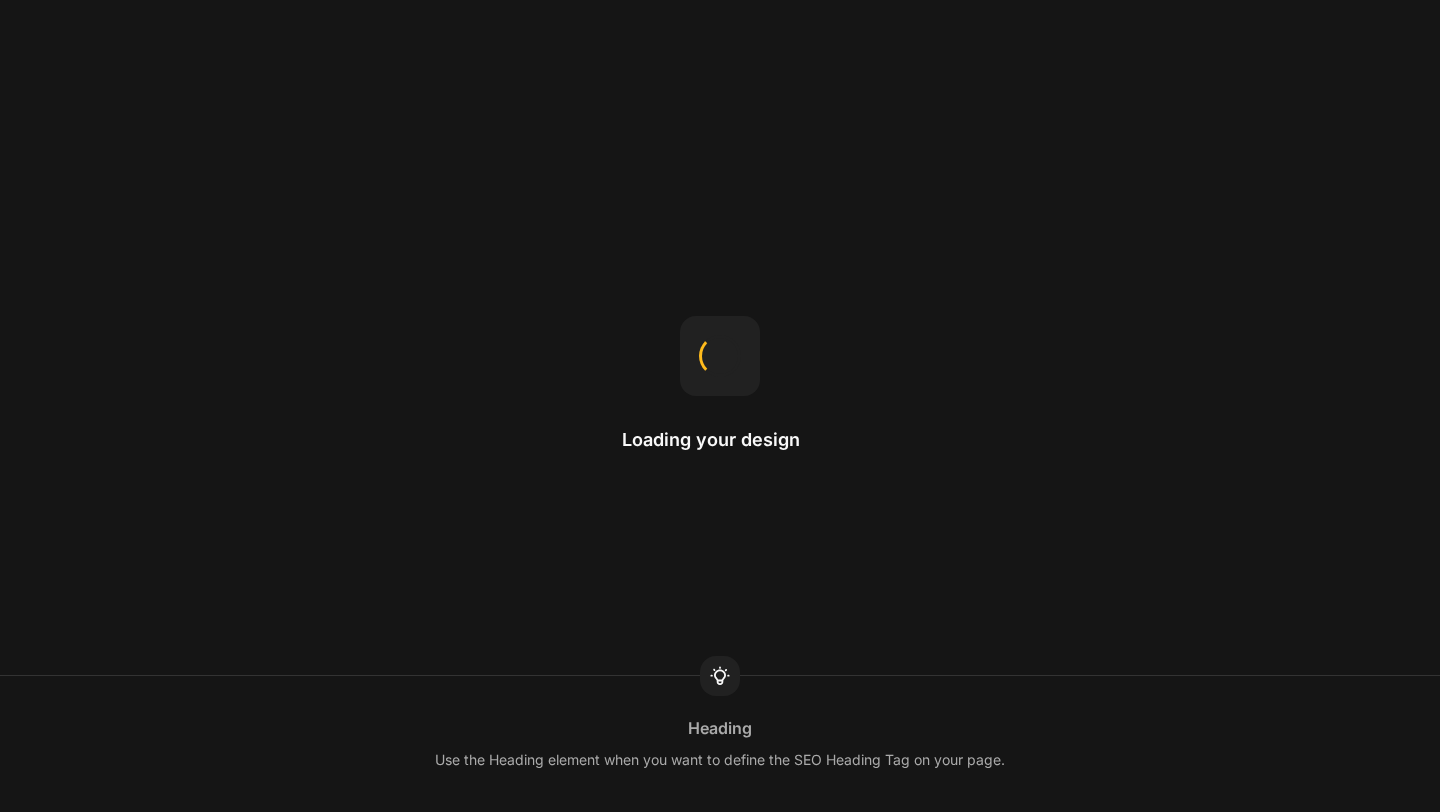 scroll, scrollTop: 0, scrollLeft: 0, axis: both 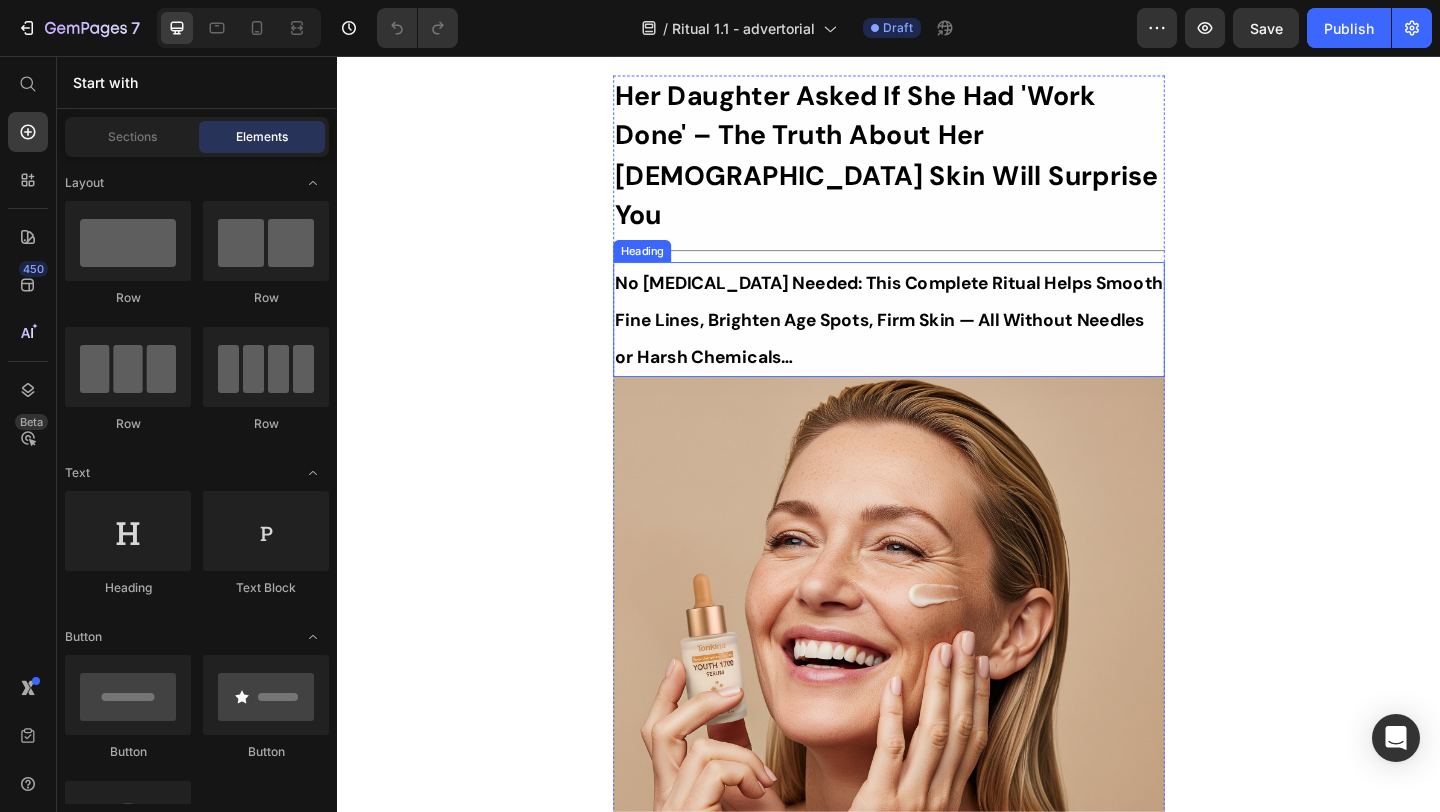 click on "No [MEDICAL_DATA] Needed: This Complete Ritual Helps Smooth Fine Lines, Brighten Age Spots, Firm Skin — All Without Needles or Harsh Chemicals…" at bounding box center (937, 343) 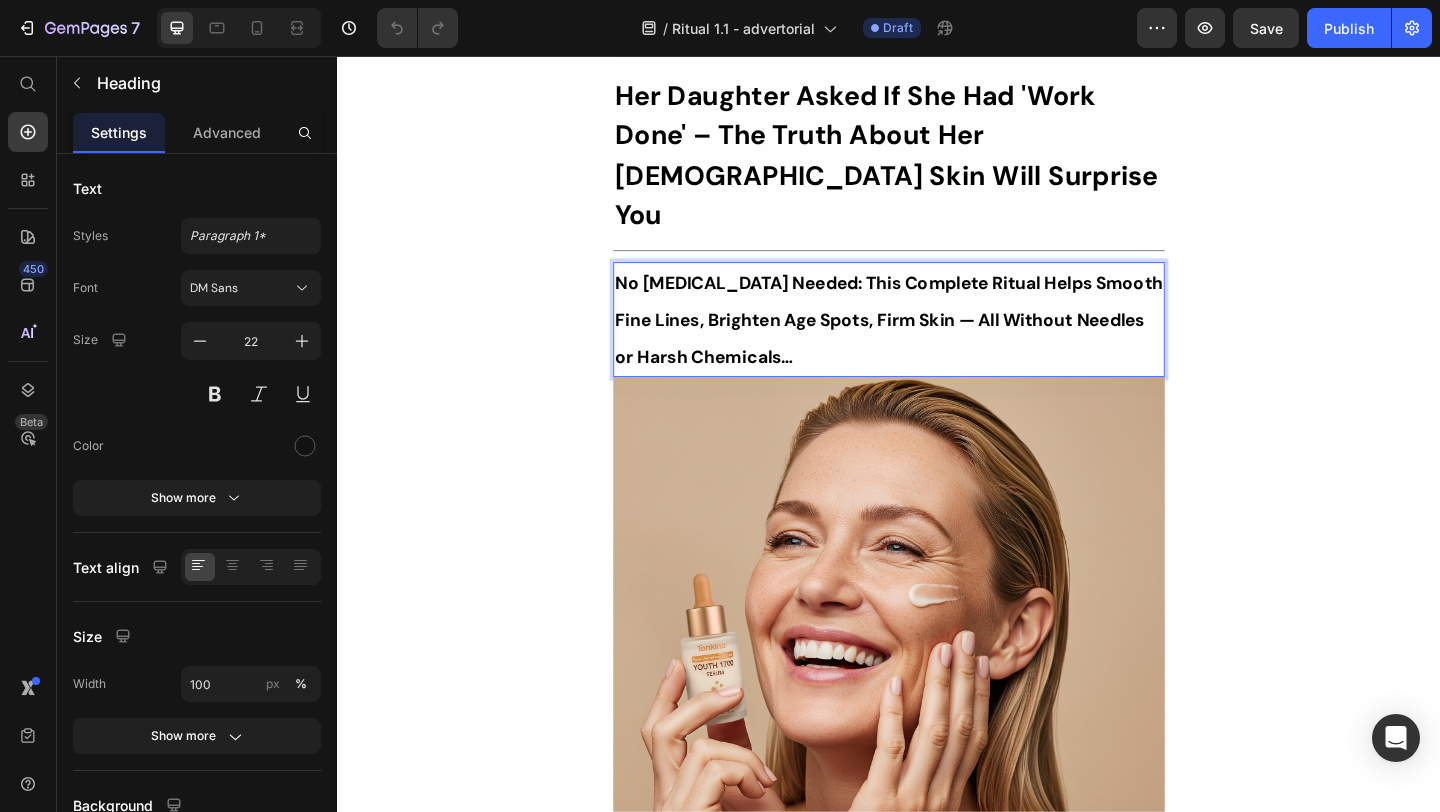click on "No [MEDICAL_DATA] Needed: This Complete Ritual Helps Smooth Fine Lines, Brighten Age Spots, Firm Skin — All Without Needles or Harsh Chemicals…" at bounding box center [937, 343] 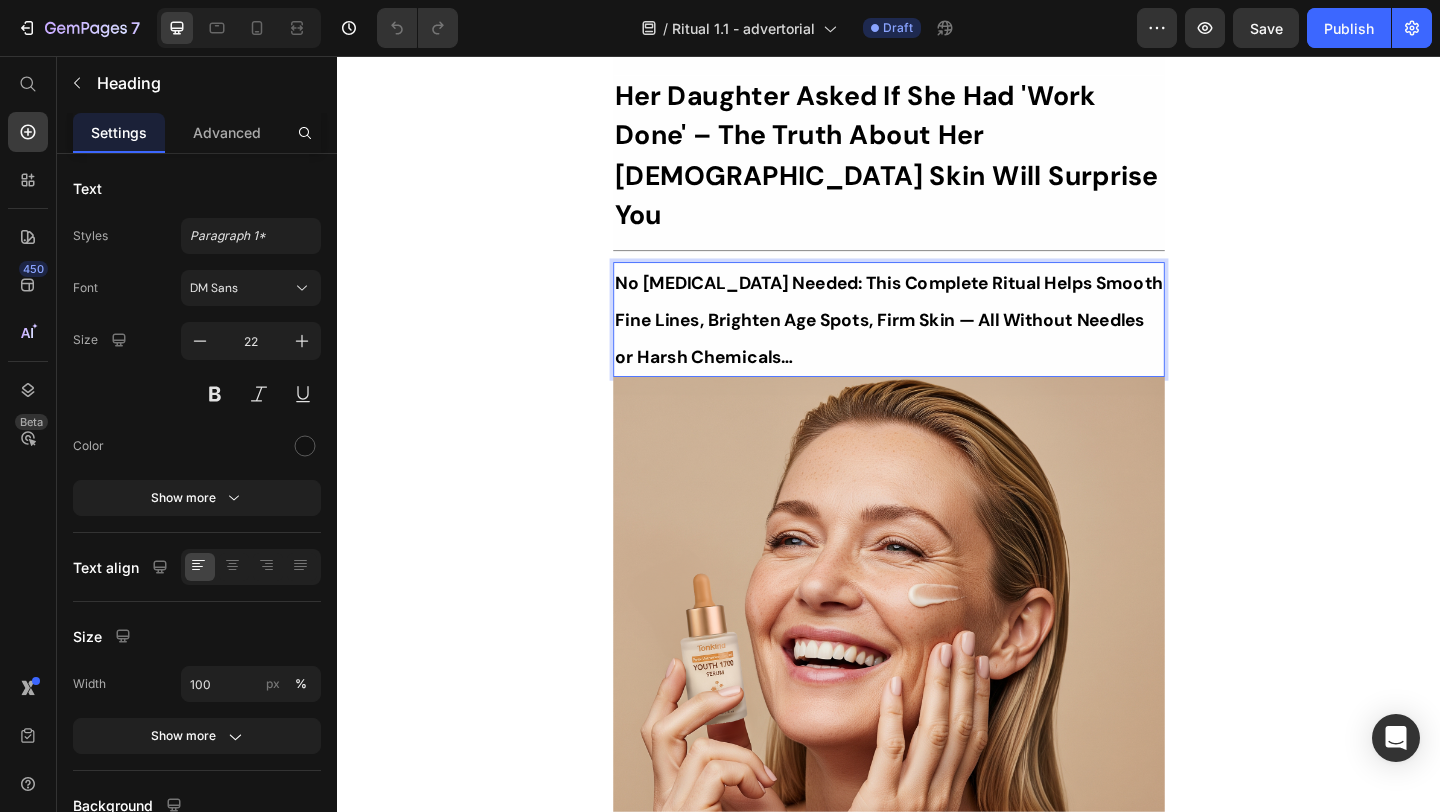click on "No [MEDICAL_DATA] Needed: This Complete Ritual Helps Smooth Fine Lines, Brighten Age Spots, Firm Skin — All Without Needles or Harsh Chemicals…" at bounding box center [937, 343] 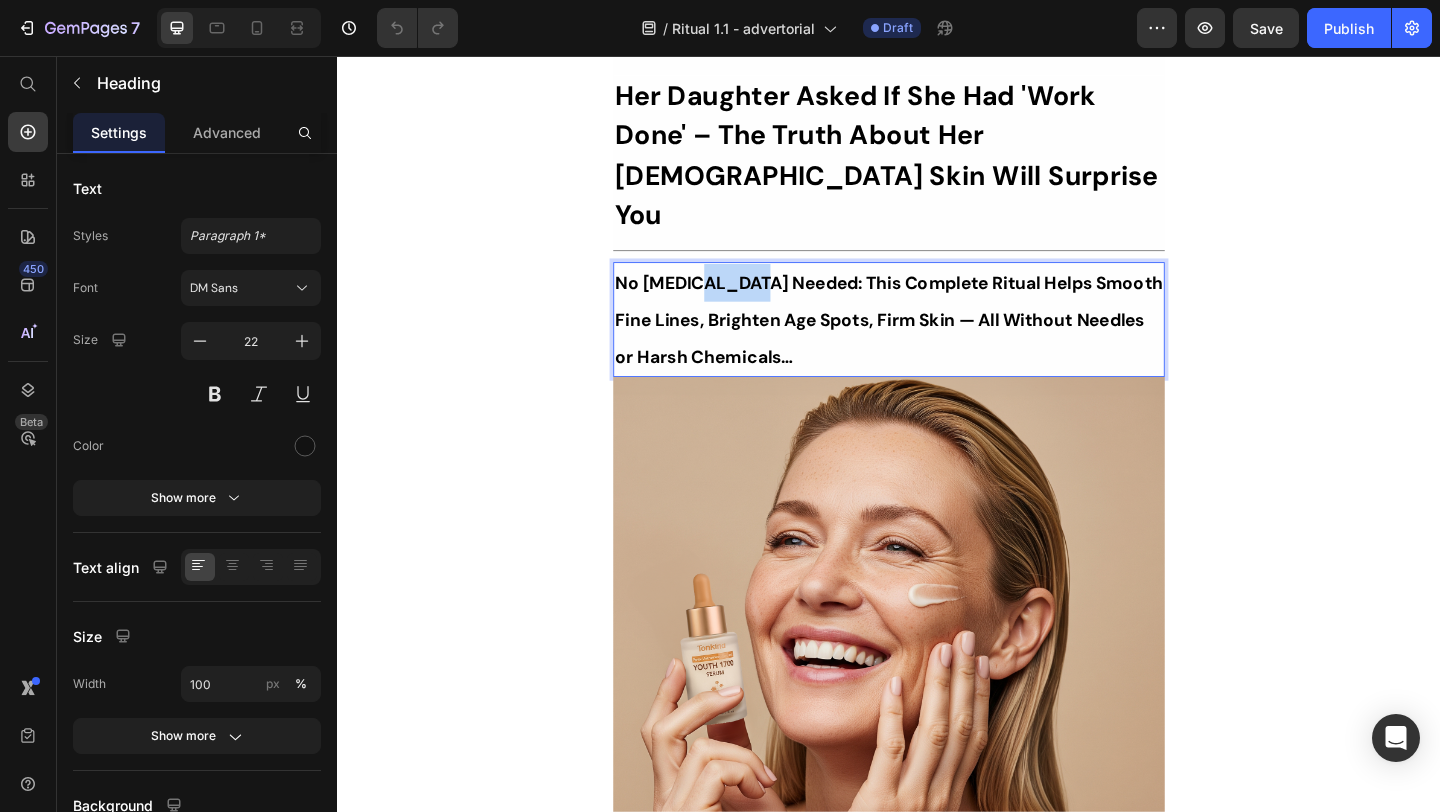 click on "No [MEDICAL_DATA] Needed: This Complete Ritual Helps Smooth Fine Lines, Brighten Age Spots, Firm Skin — All Without Needles or Harsh Chemicals…" at bounding box center (937, 343) 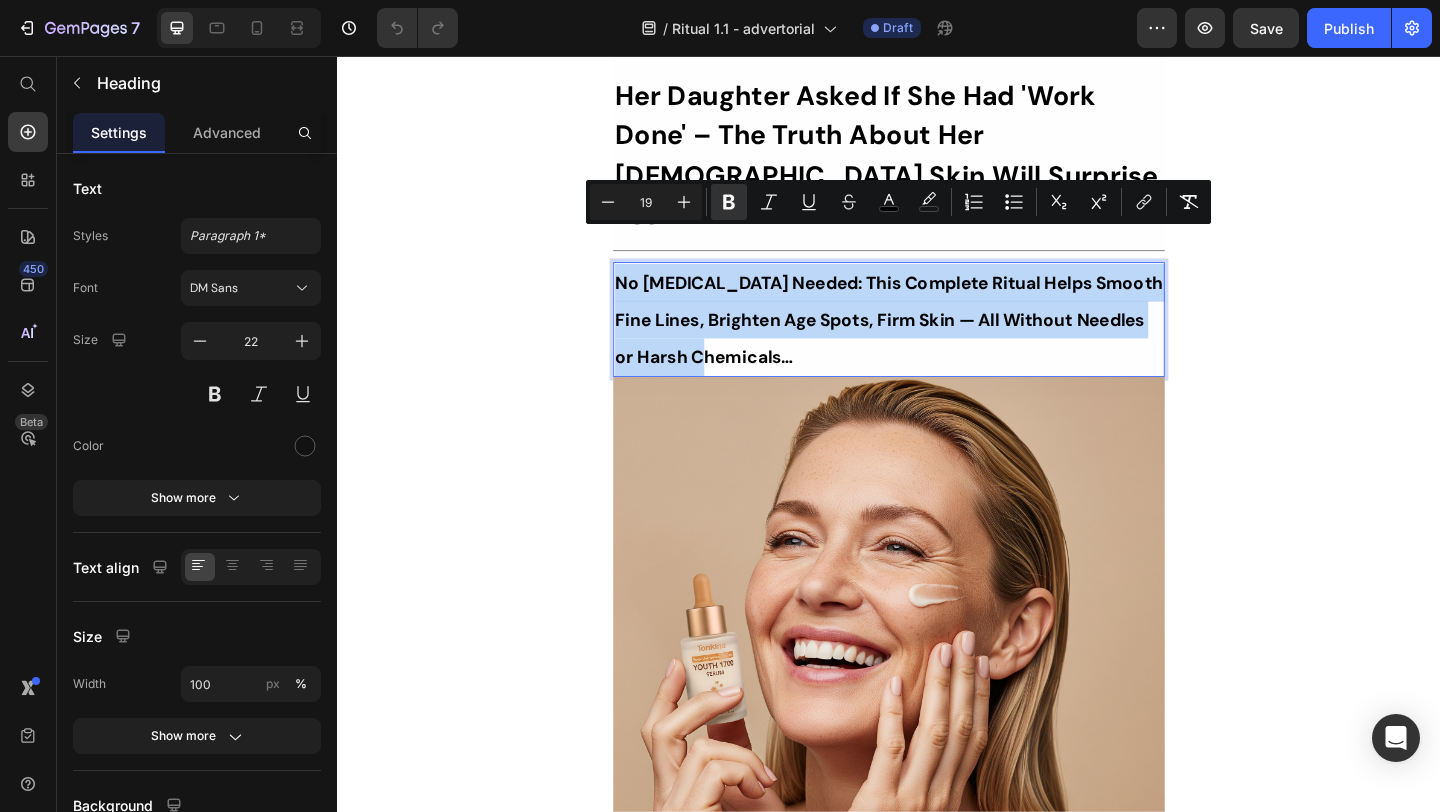 click on "No Botox Needed: This Complete Ritual Helps Smooth Fine Lines, Brighten Age Spots, Firm Skin — All Without Needles or Harsh Chemicals…" at bounding box center (937, 343) 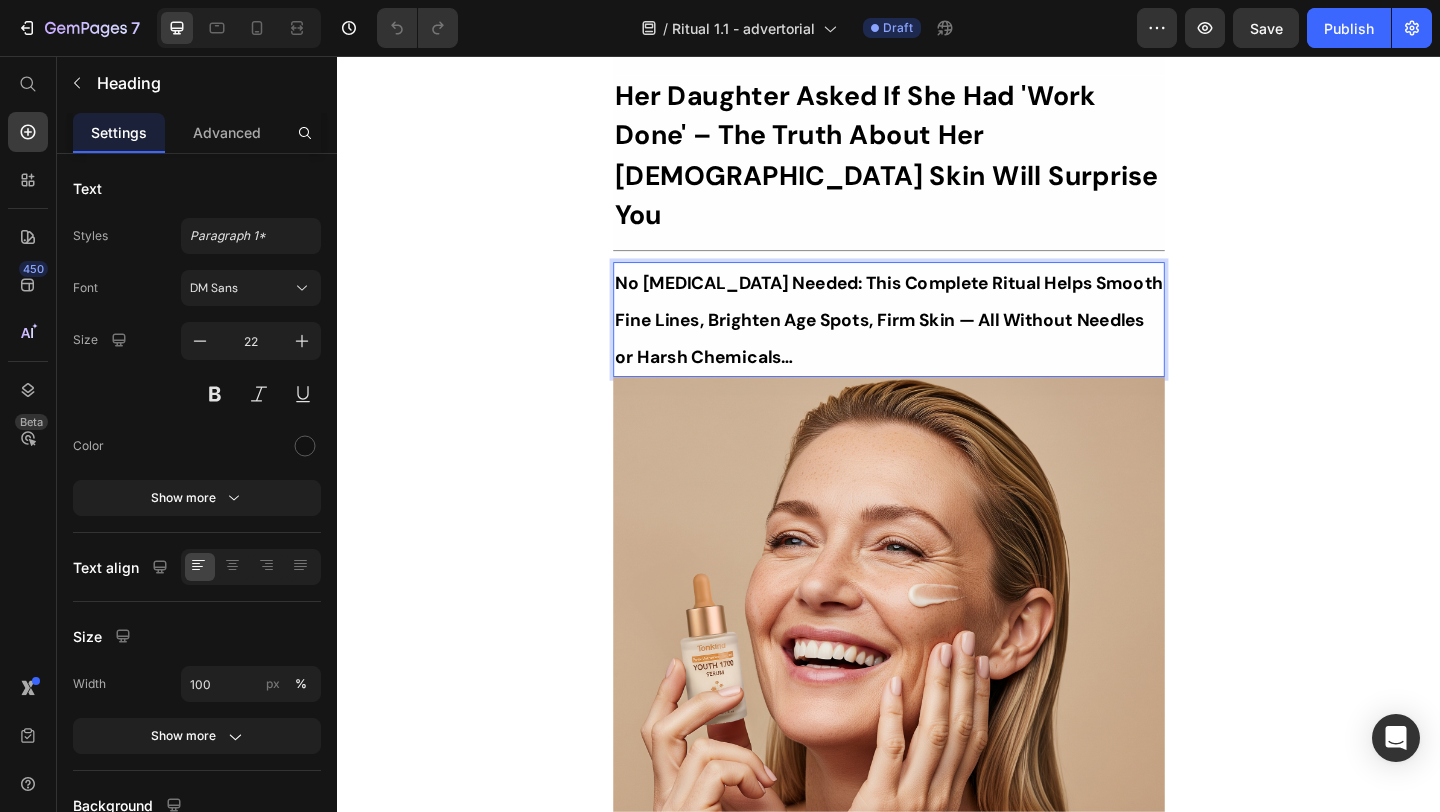 click on "No Botox Needed: This Complete Ritual Helps Smooth Fine Lines, Brighten Age Spots, Firm Skin — All Without Needles or Harsh Chemicals…" at bounding box center (937, 343) 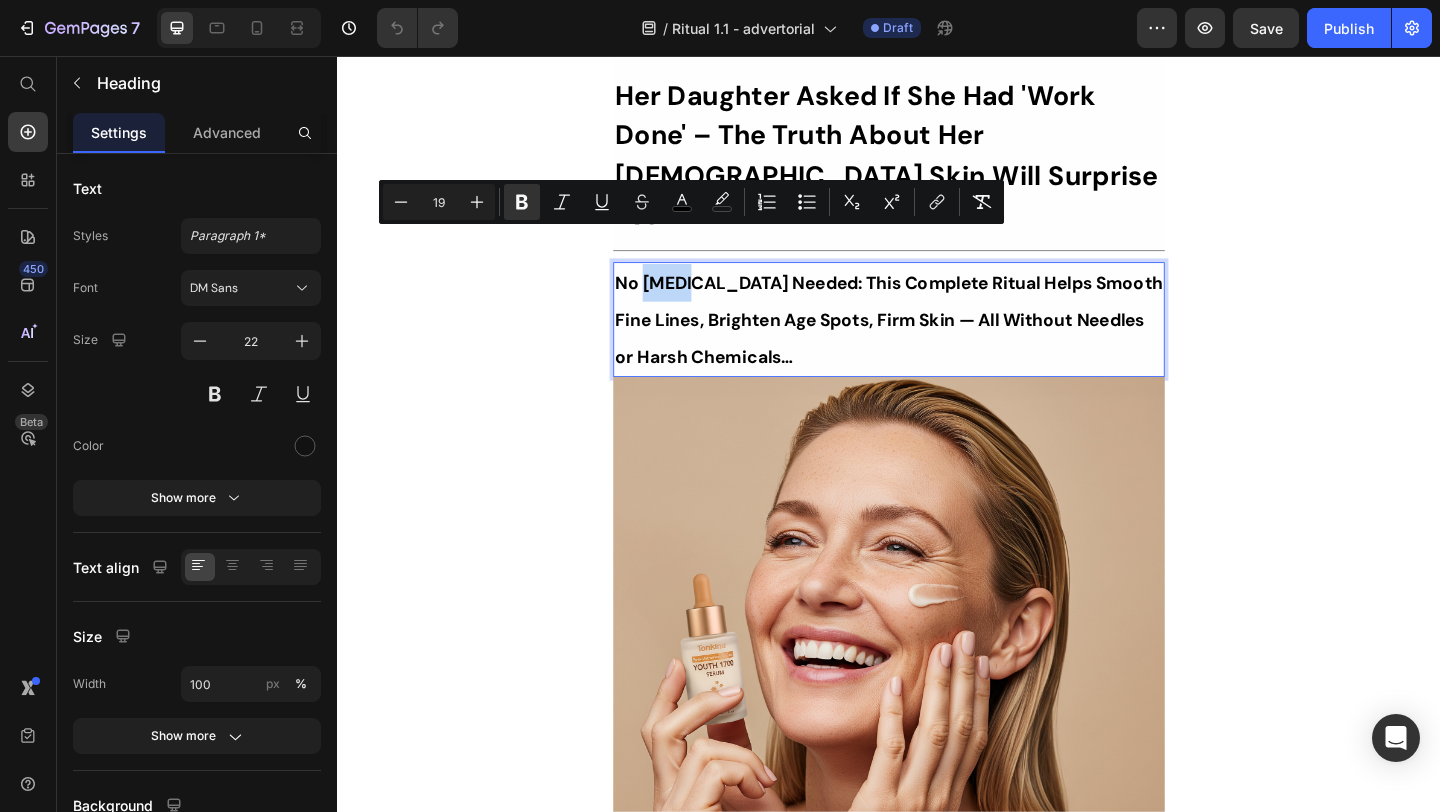 click on "No [MEDICAL_DATA] Needed: This Complete Ritual Helps Smooth Fine Lines, Brighten Age Spots, Firm Skin — All Without Needles or Harsh Chemicals…" at bounding box center (937, 343) 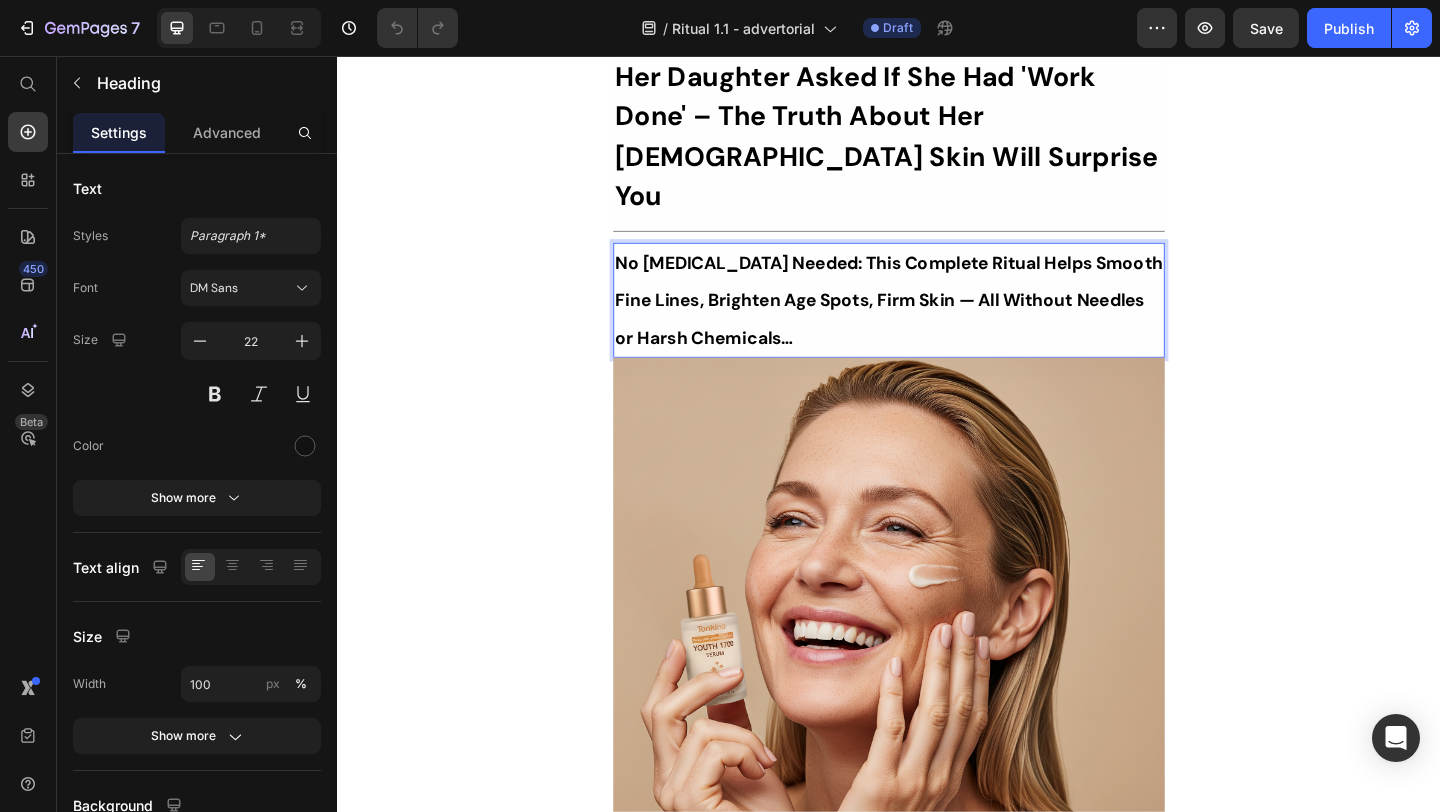 scroll, scrollTop: 72, scrollLeft: 0, axis: vertical 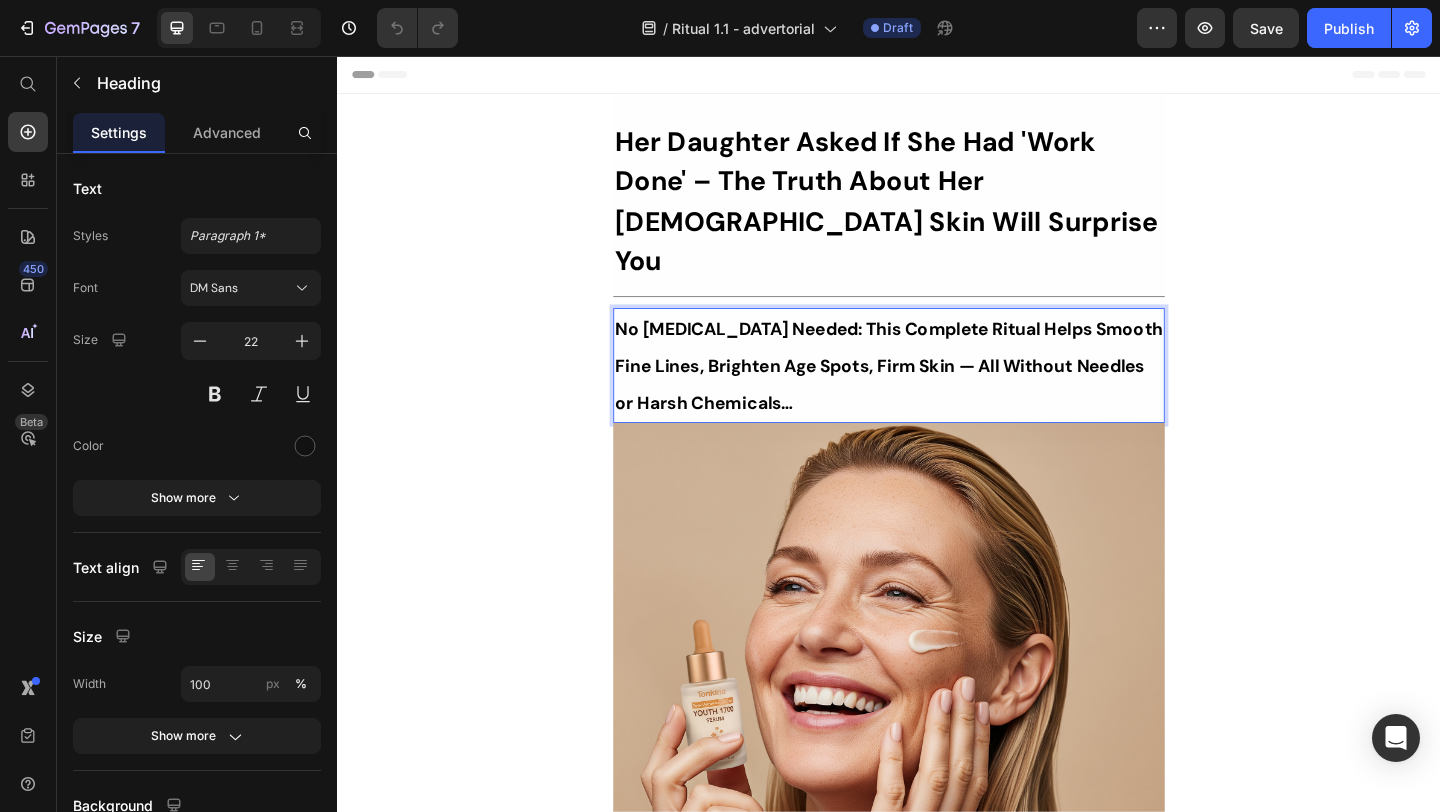click on "No [MEDICAL_DATA] Needed: This Complete Ritual Helps Smooth Fine Lines, Brighten Age Spots, Firm Skin — All Without Needles or Harsh Chemicals…" at bounding box center [937, 393] 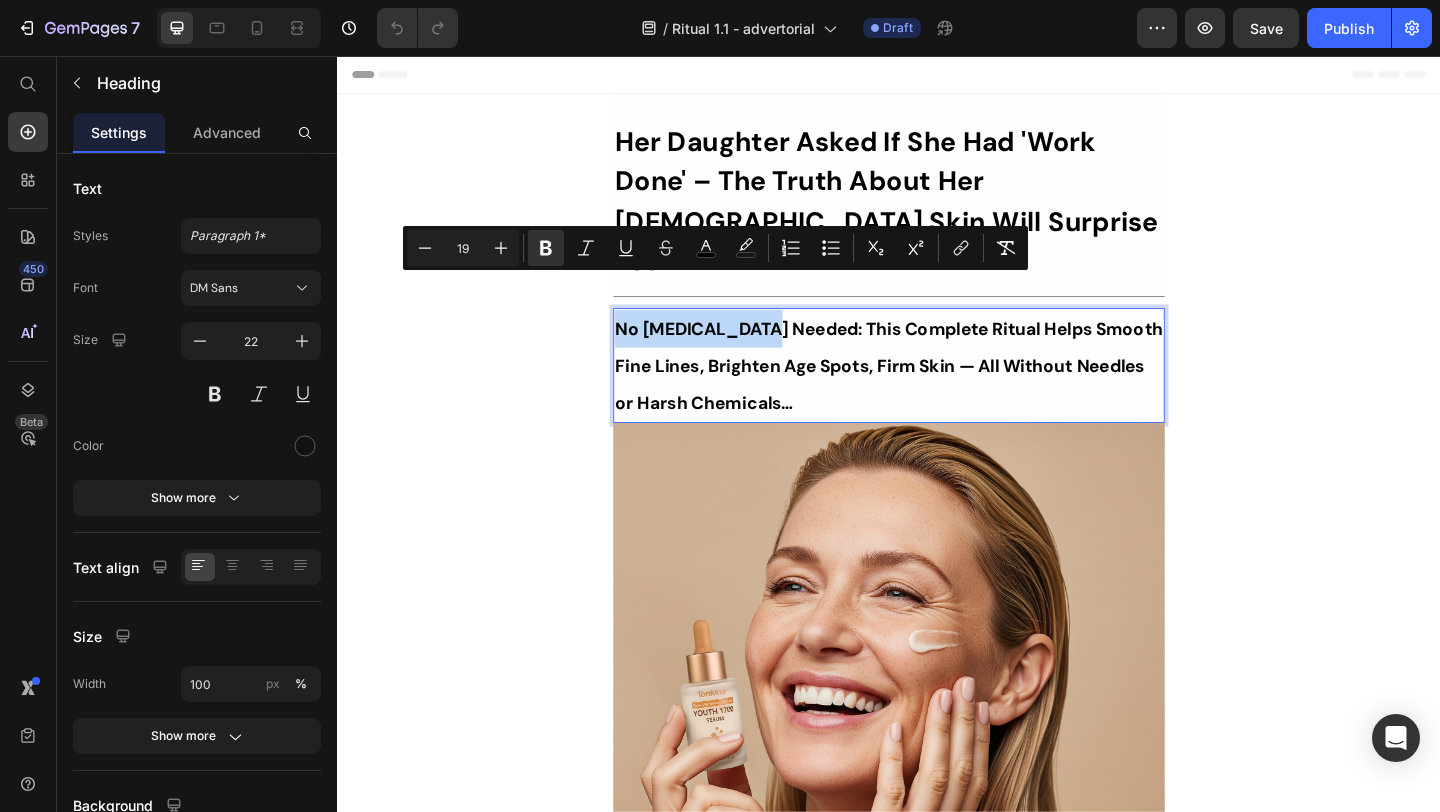 drag, startPoint x: 800, startPoint y: 306, endPoint x: 629, endPoint y: 322, distance: 171.7469 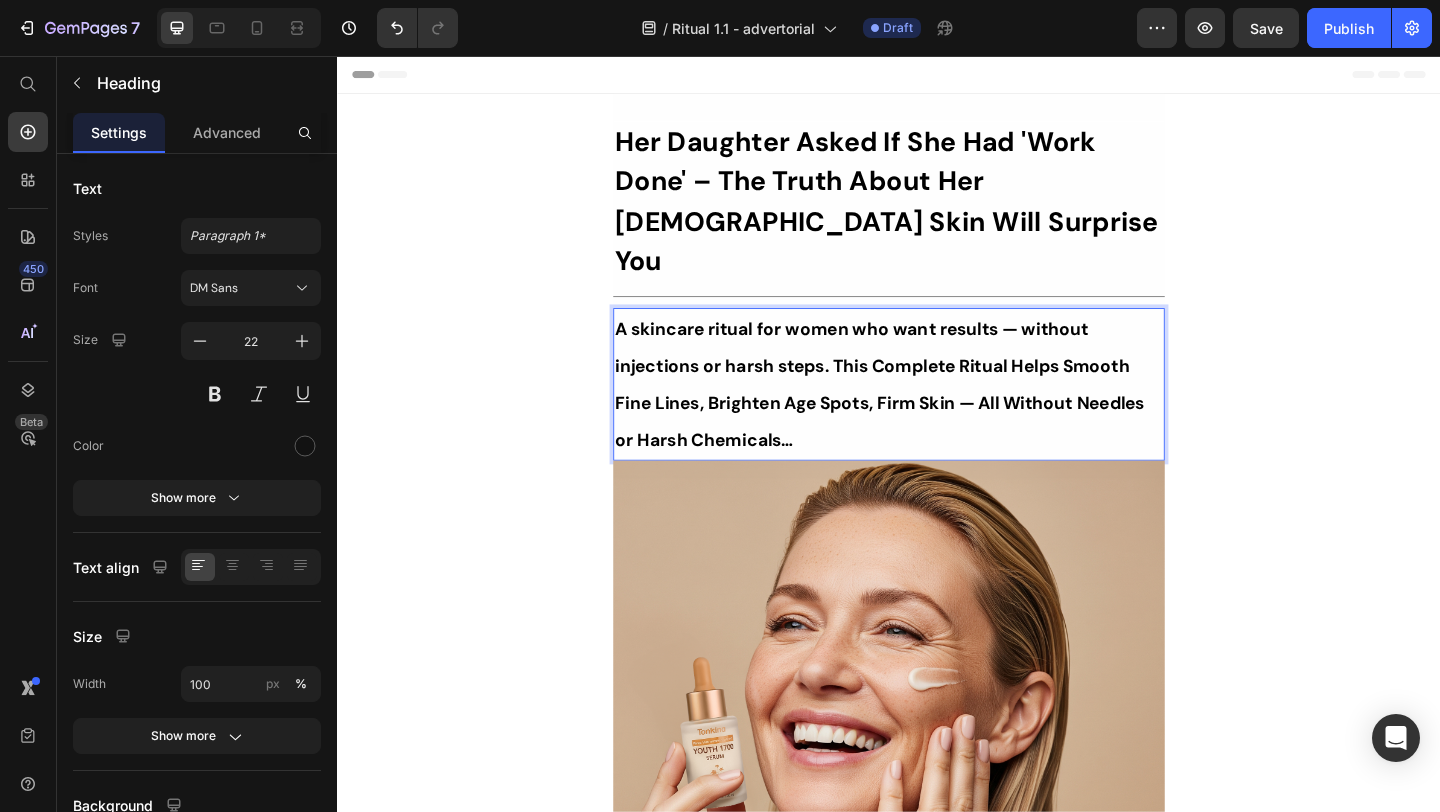 click on "A skincare ritual for women who want results — without injections or harsh steps. This Complete Ritual Helps Smooth Fine Lines, Brighten Age Spots, Firm Skin — All Without Needles or Harsh Chemicals…" at bounding box center [927, 413] 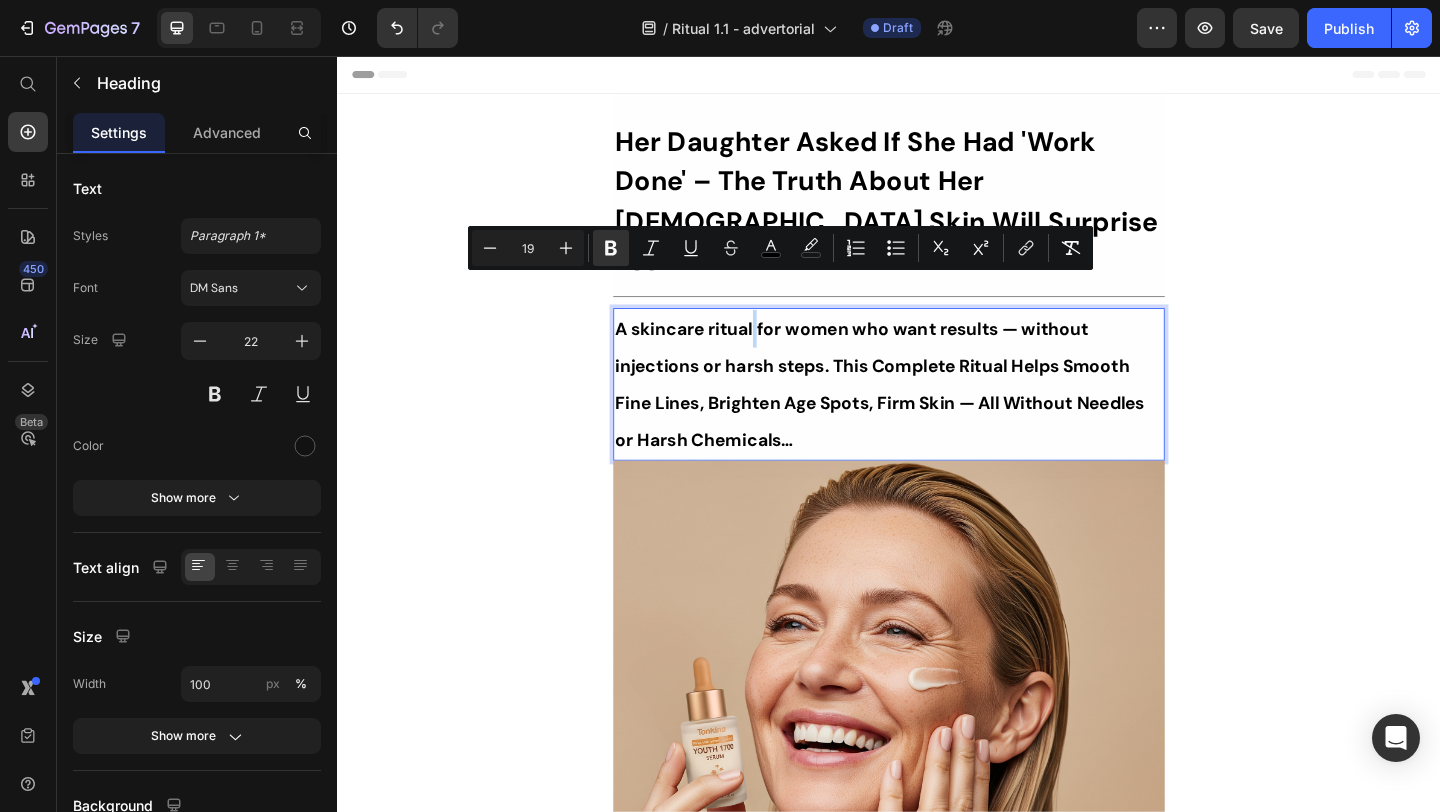 click on "A skincare ritual for women who want results — without injections or harsh steps. This Complete Ritual Helps Smooth Fine Lines, Brighten Age Spots, Firm Skin — All Without Needles or Harsh Chemicals…" at bounding box center (927, 413) 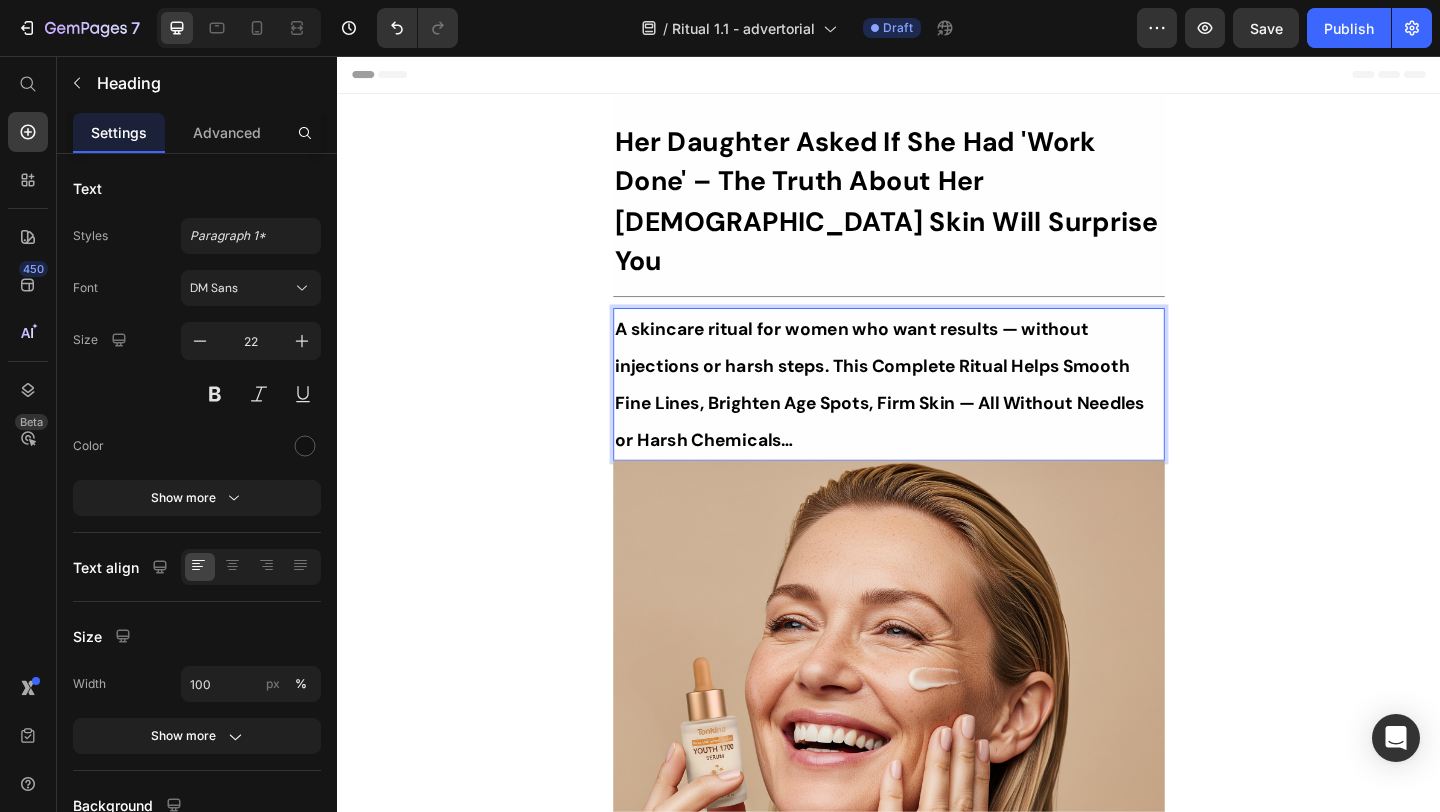 click on "A skincare ritual for women who want results — without injections or harsh steps. This Complete Ritual Helps Smooth Fine Lines, Brighten Age Spots, Firm Skin — All Without Needles or Harsh Chemicals…" at bounding box center (927, 413) 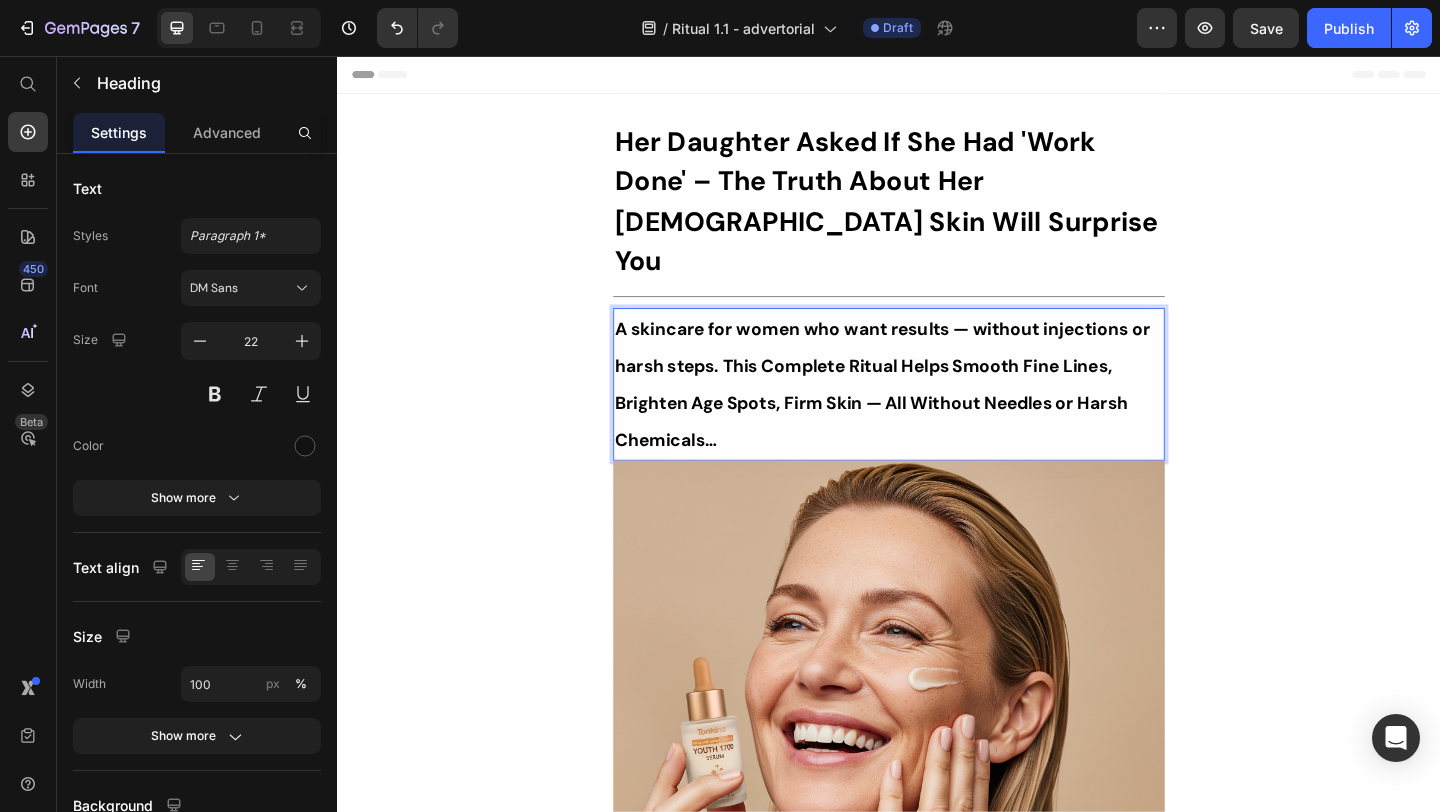 click on "A skincare for women who want results — without injections or harsh steps. This Complete Ritual Helps Smooth Fine Lines, Brighten Age Spots, Firm Skin — All Without Needles or Harsh Chemicals…" at bounding box center [930, 413] 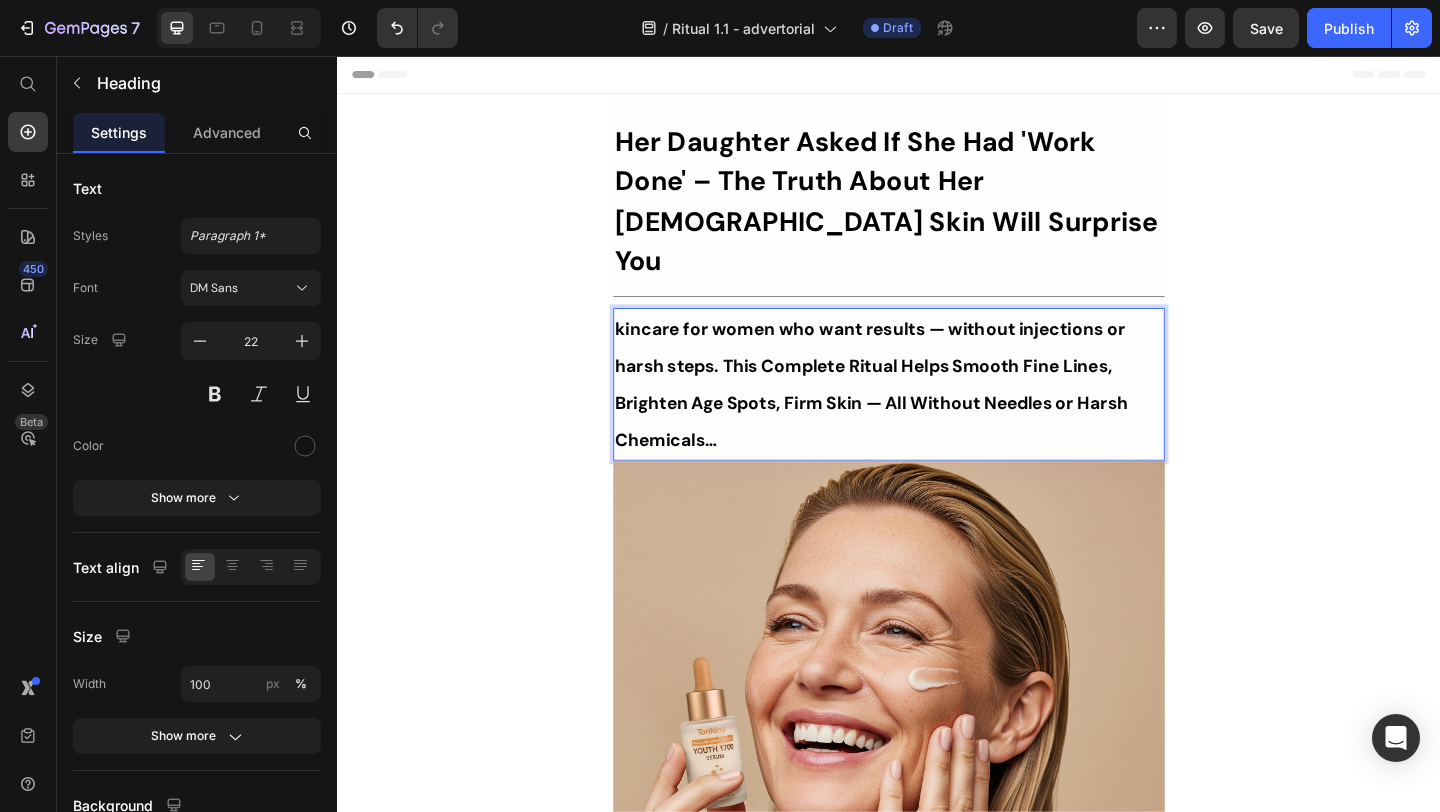 type 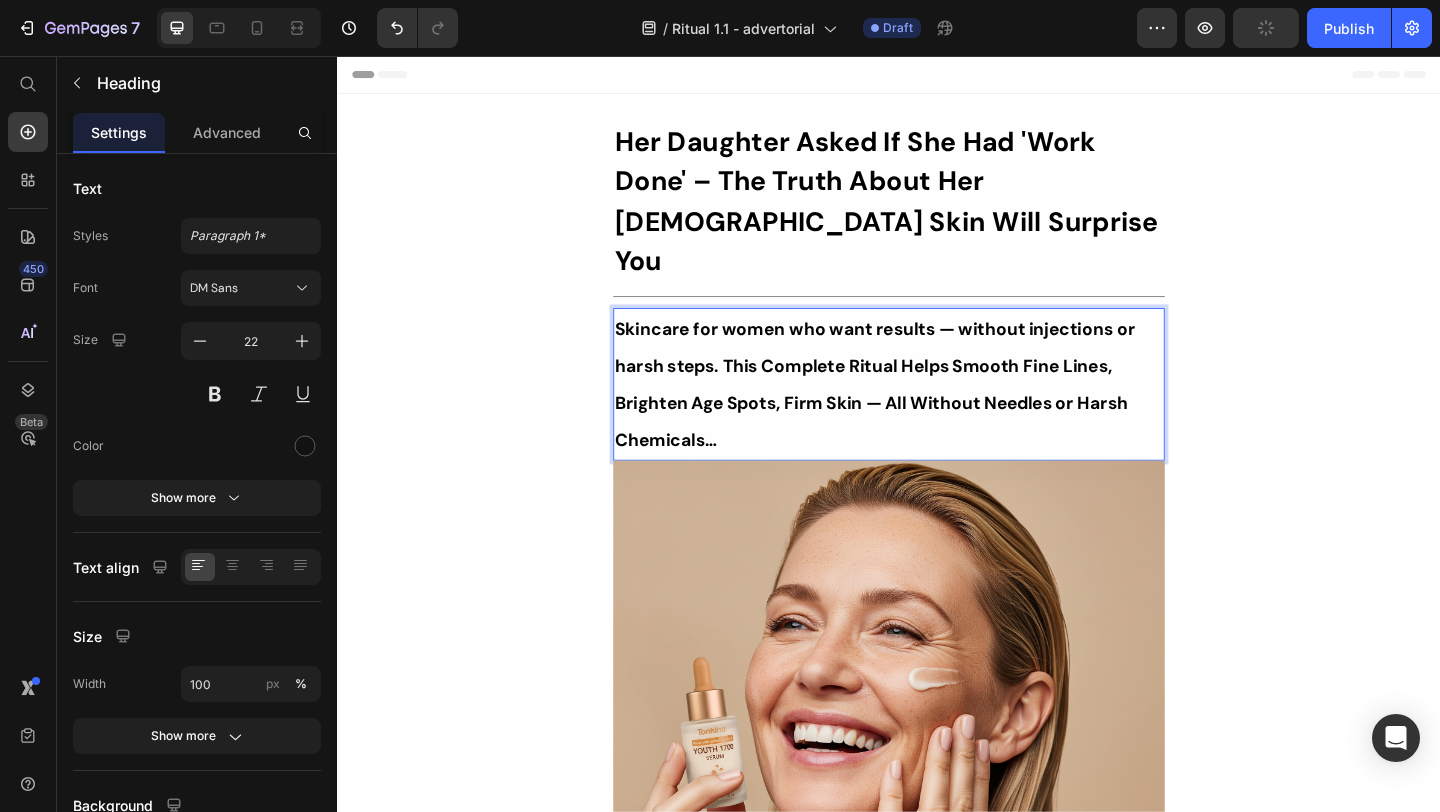 click on "Skincare for women who want results — without injections or harsh steps. This Complete Ritual Helps Smooth Fine Lines, Brighten Age Spots, Firm Skin — All Without Needles or Harsh Chemicals…" at bounding box center (922, 413) 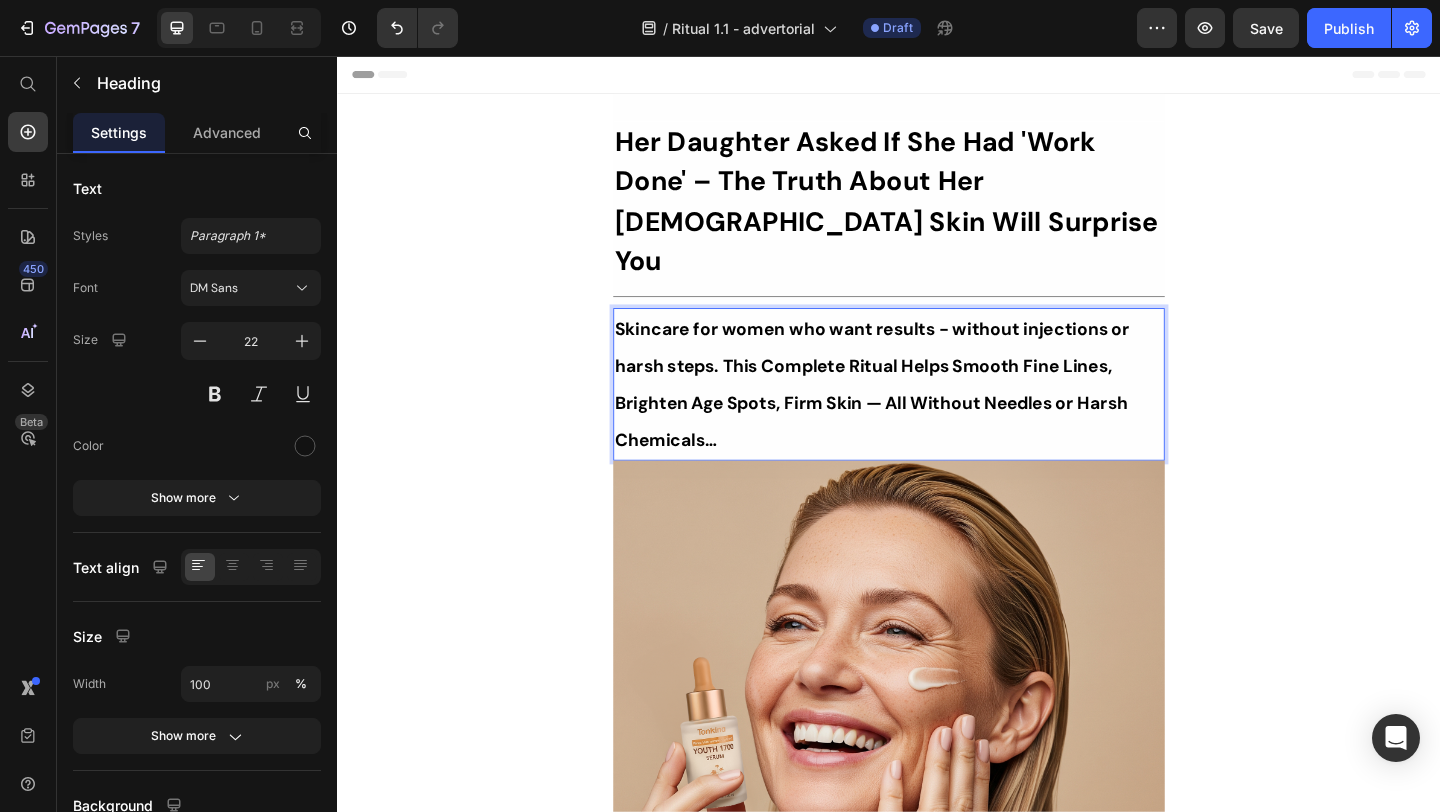 click on "Skincare for women who want results - without injections or harsh steps. This Complete Ritual Helps Smooth Fine Lines, Brighten Age Spots, Firm Skin — All Without Needles or Harsh Chemicals…" at bounding box center (919, 413) 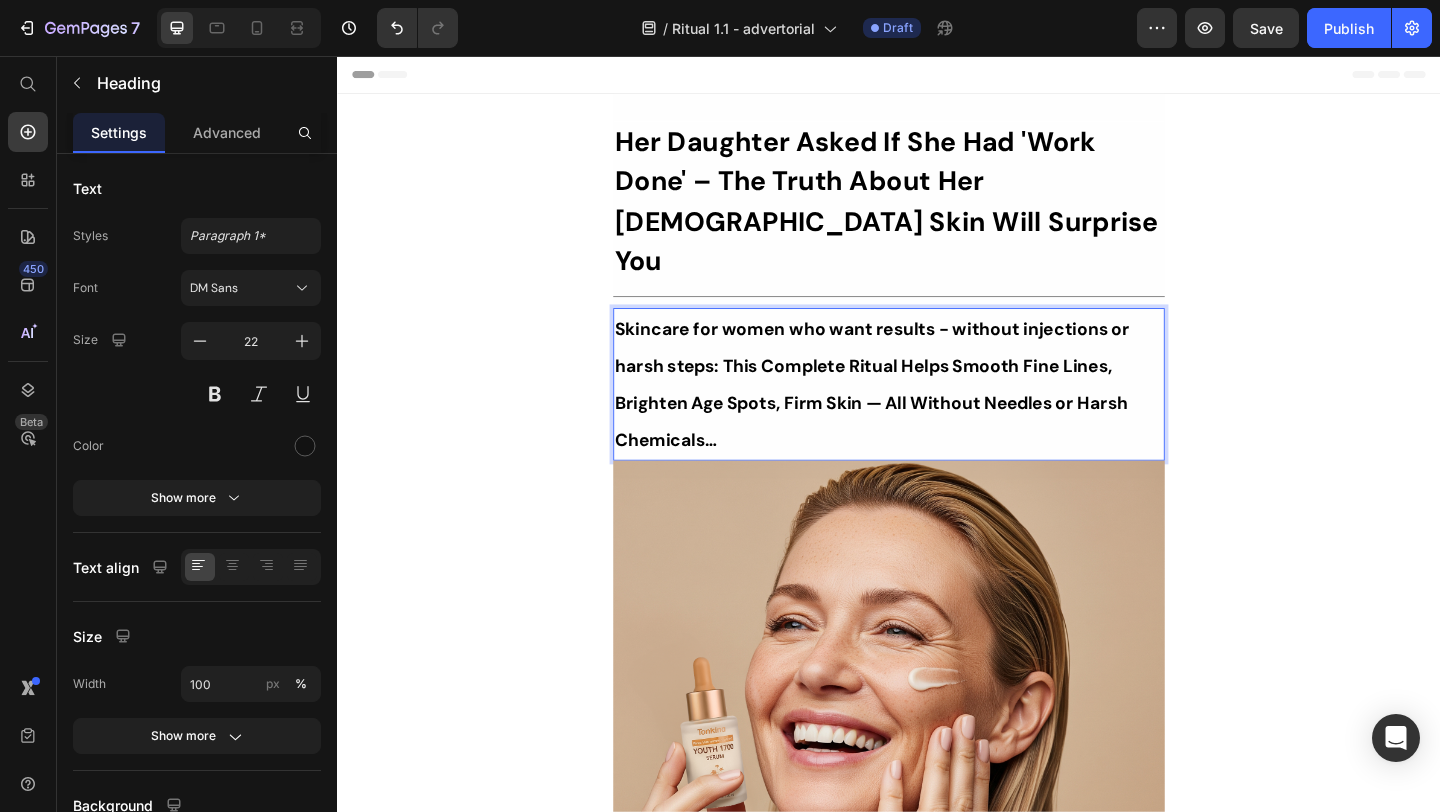 click on "Skincare for women who want results - without injections or harsh steps: This Complete Ritual Helps Smooth Fine Lines, Brighten Age Spots, Firm Skin — All Without Needles or Harsh Chemicals…" at bounding box center [937, 413] 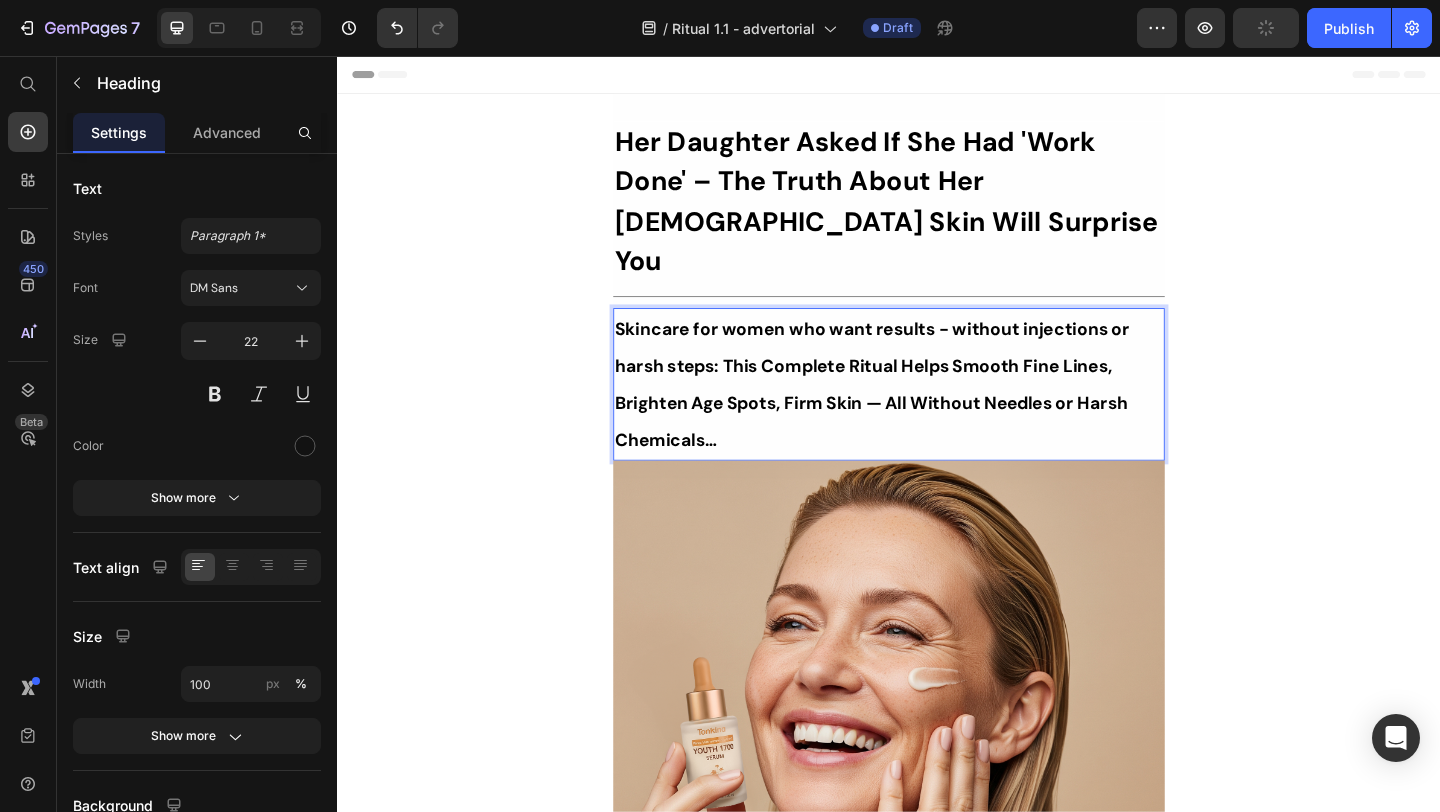 click on "Skincare for women who want results - without injections or harsh steps: This Complete Ritual Helps Smooth Fine Lines, Brighten Age Spots, Firm Skin — All Without Needles or Harsh Chemicals…" at bounding box center (919, 413) 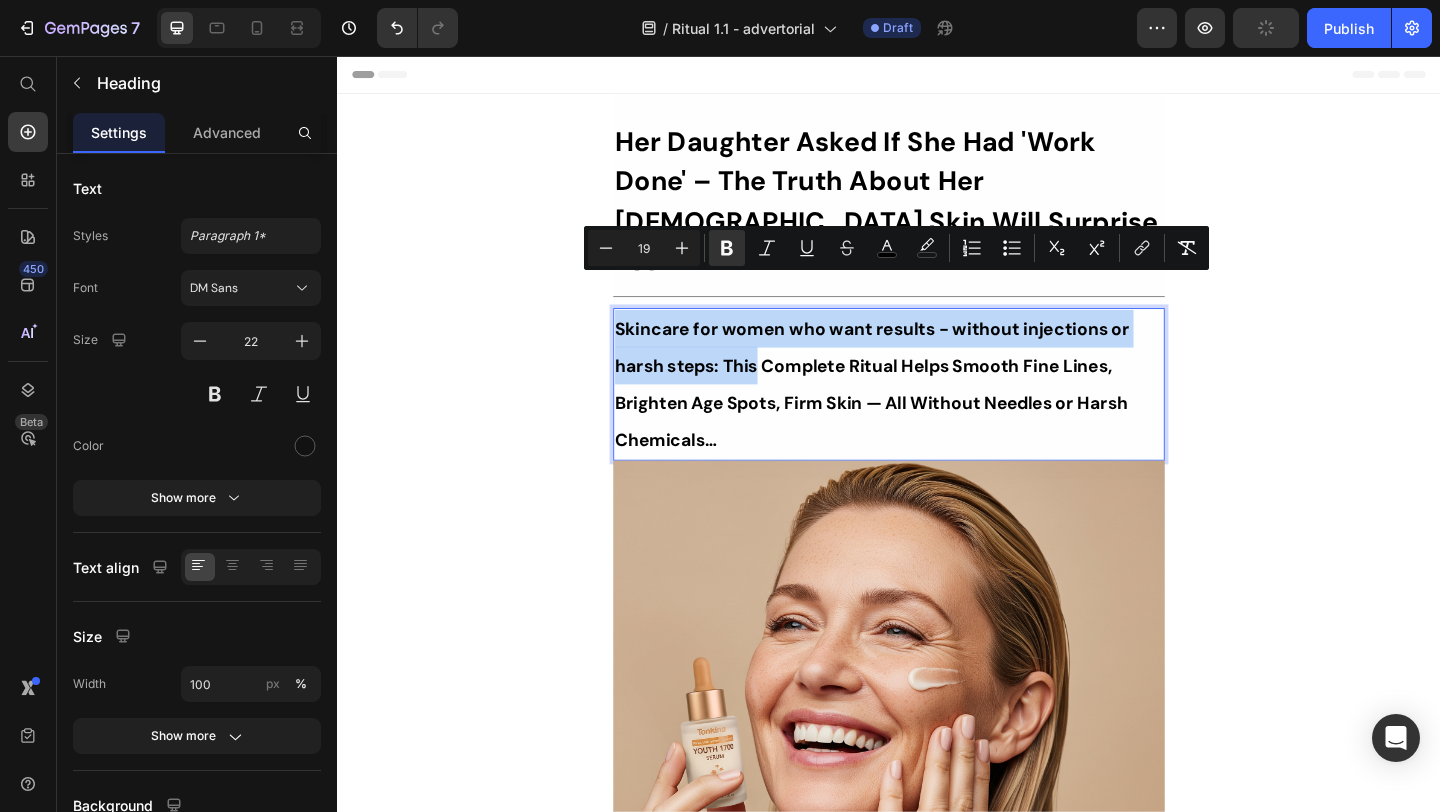 drag, startPoint x: 775, startPoint y: 343, endPoint x: 617, endPoint y: 298, distance: 164.2833 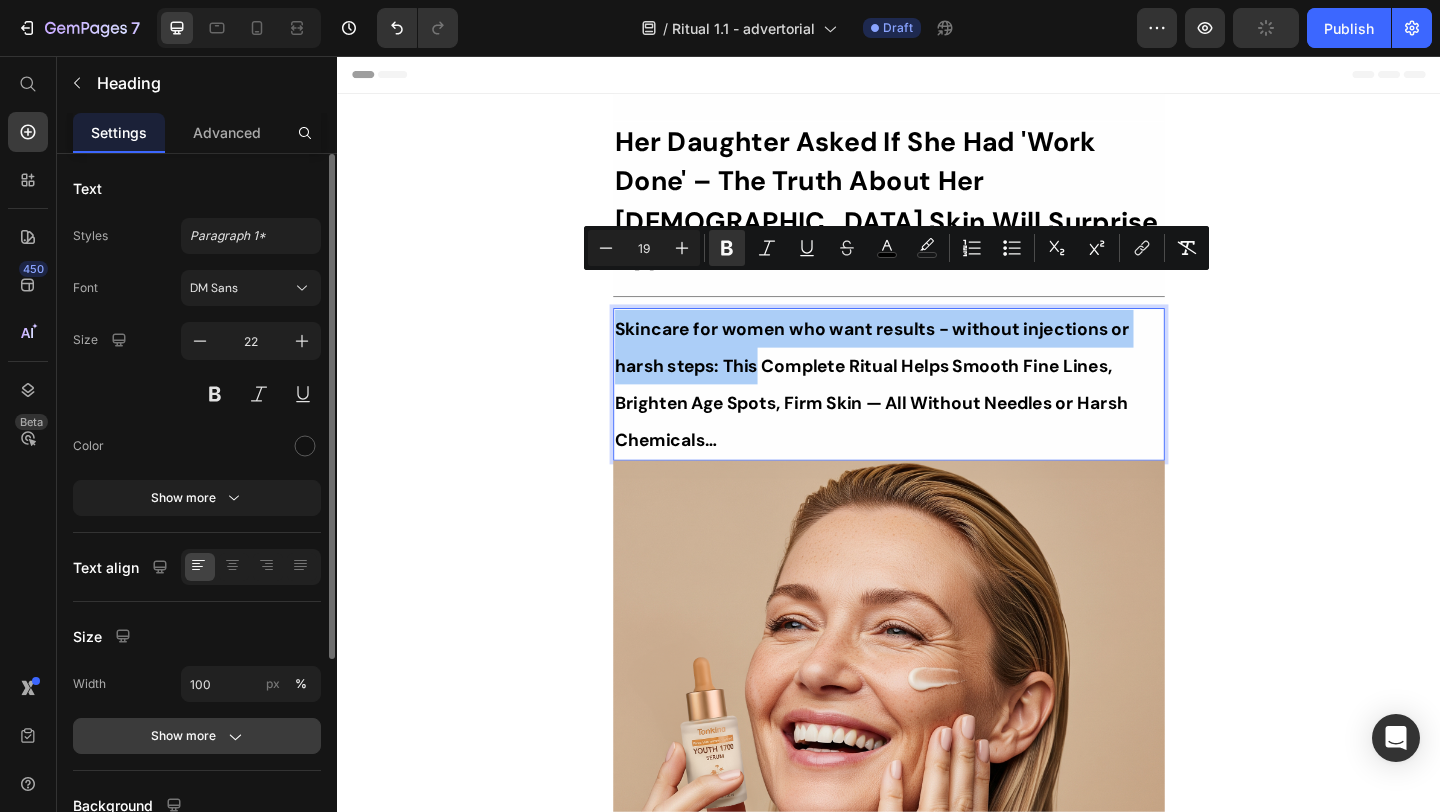 click on "Show more" 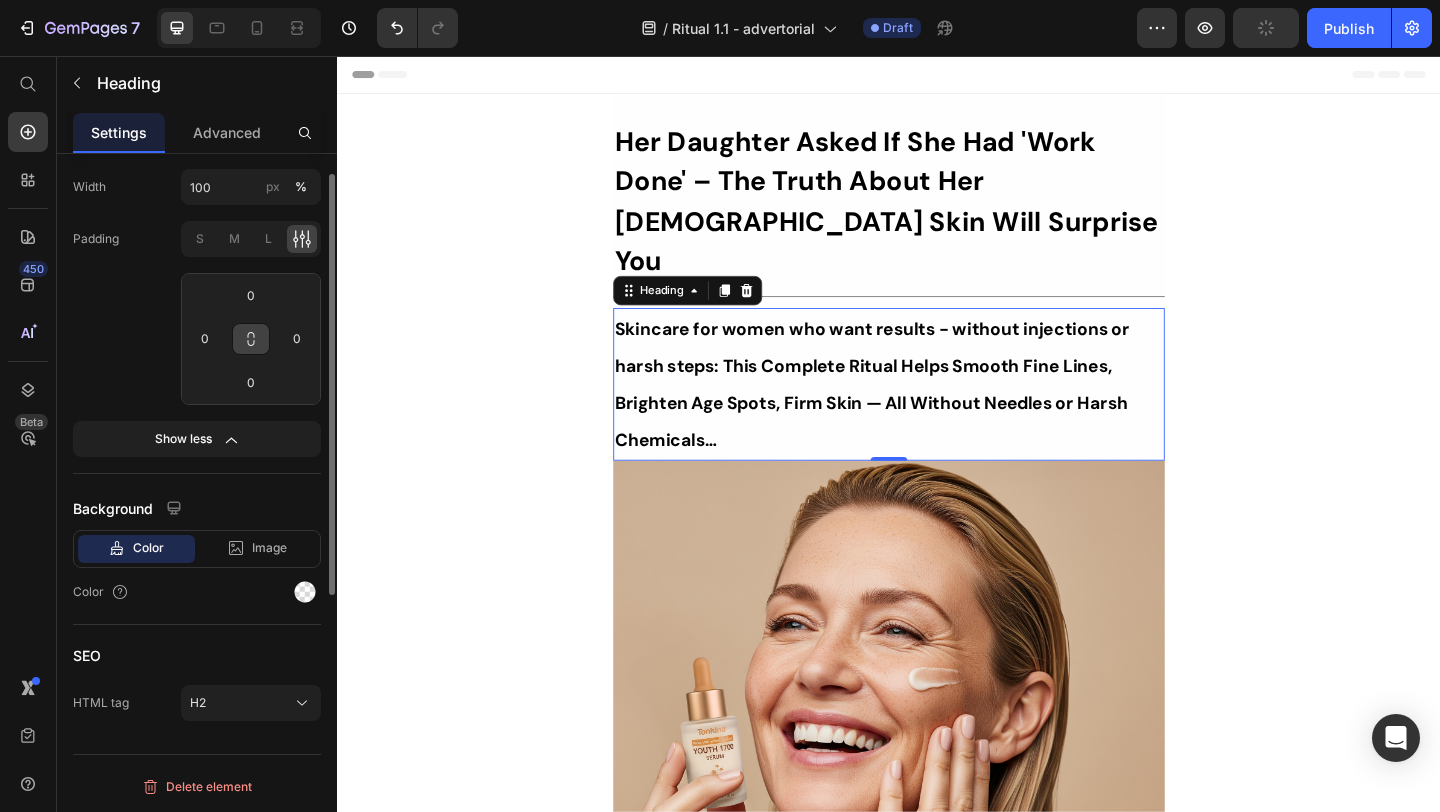 scroll, scrollTop: 0, scrollLeft: 0, axis: both 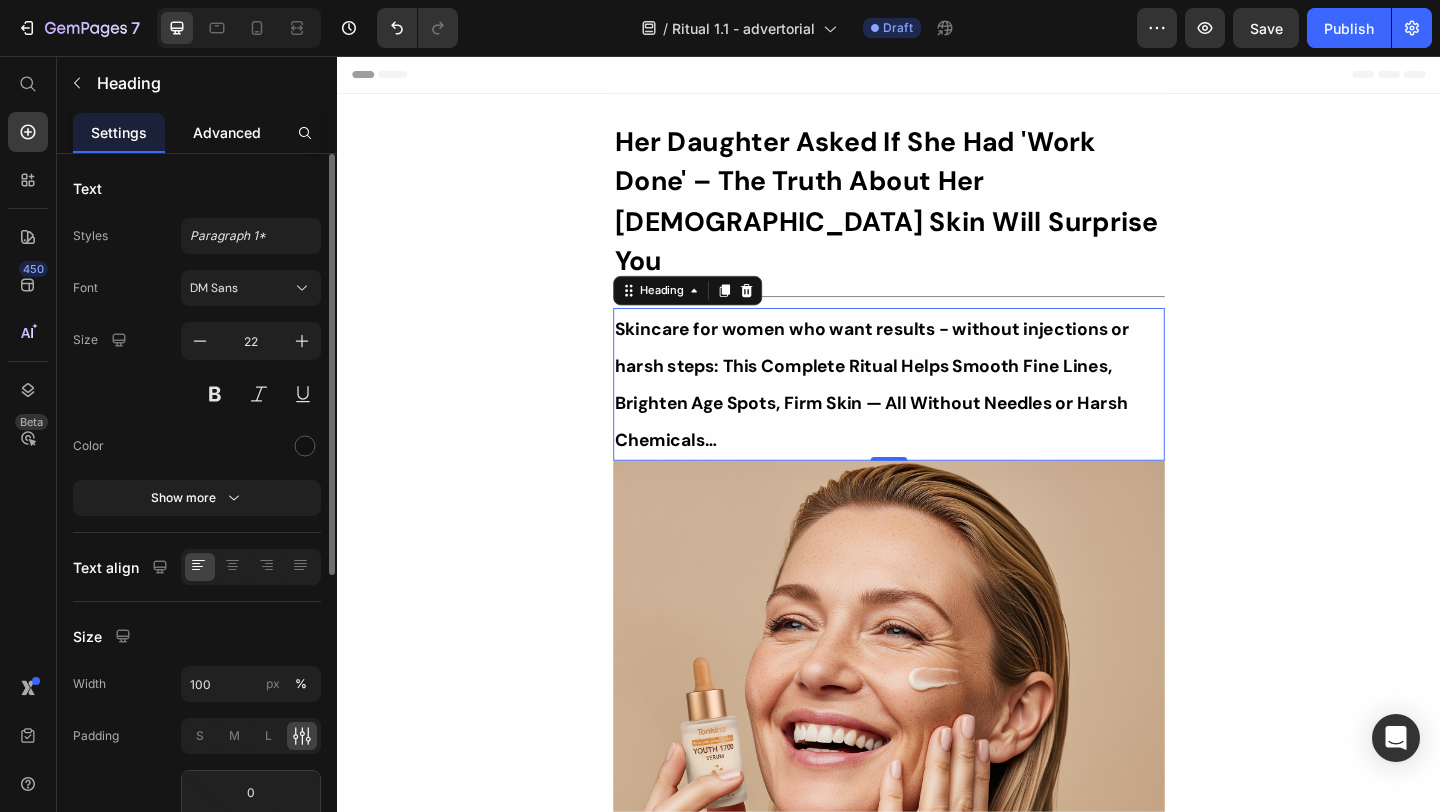 click on "Advanced" at bounding box center [227, 132] 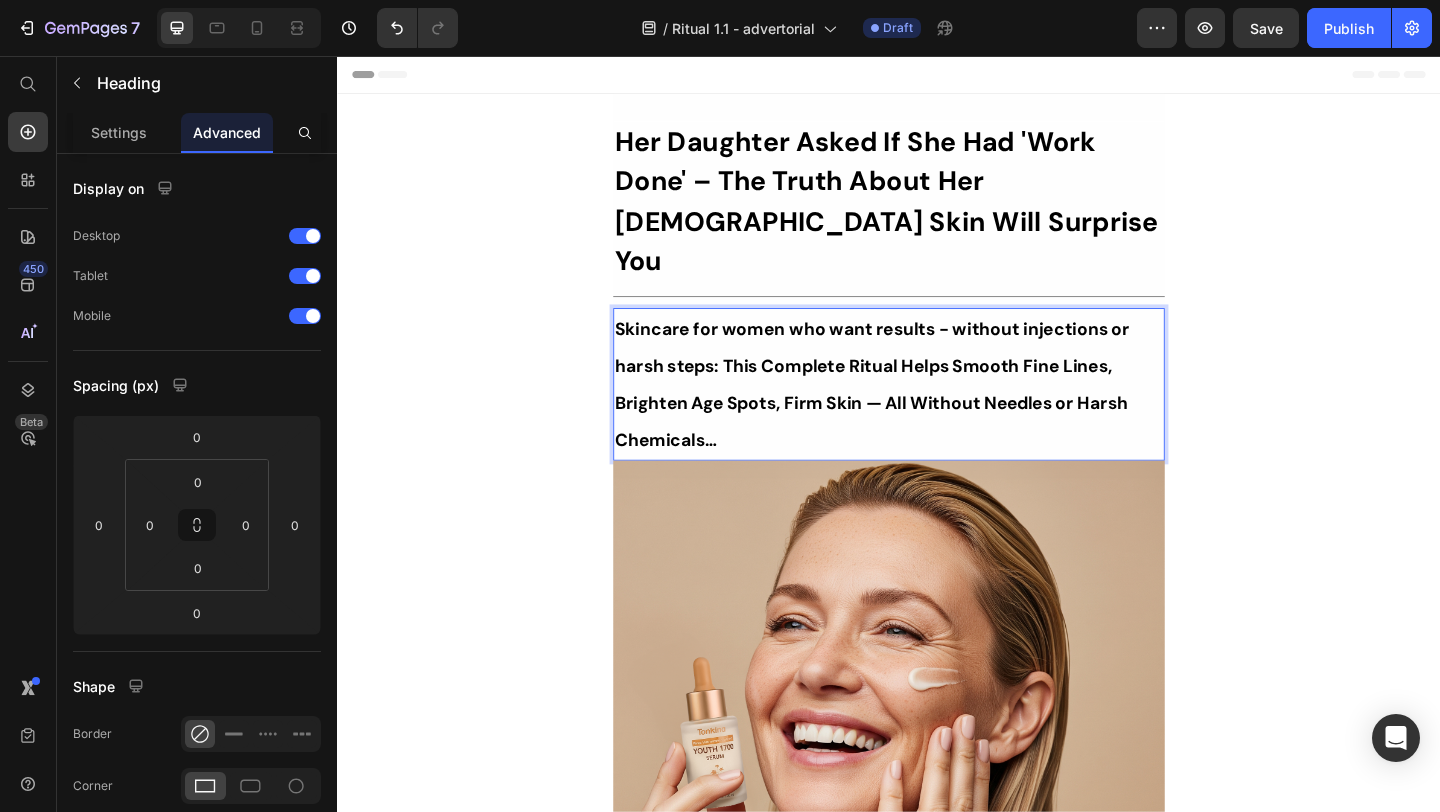 click on "Skincare for women who want results - without injections or harsh steps: This Complete Ritual Helps Smooth Fine Lines, Brighten Age Spots, Firm Skin — All Without Needles or Harsh Chemicals…" at bounding box center (919, 413) 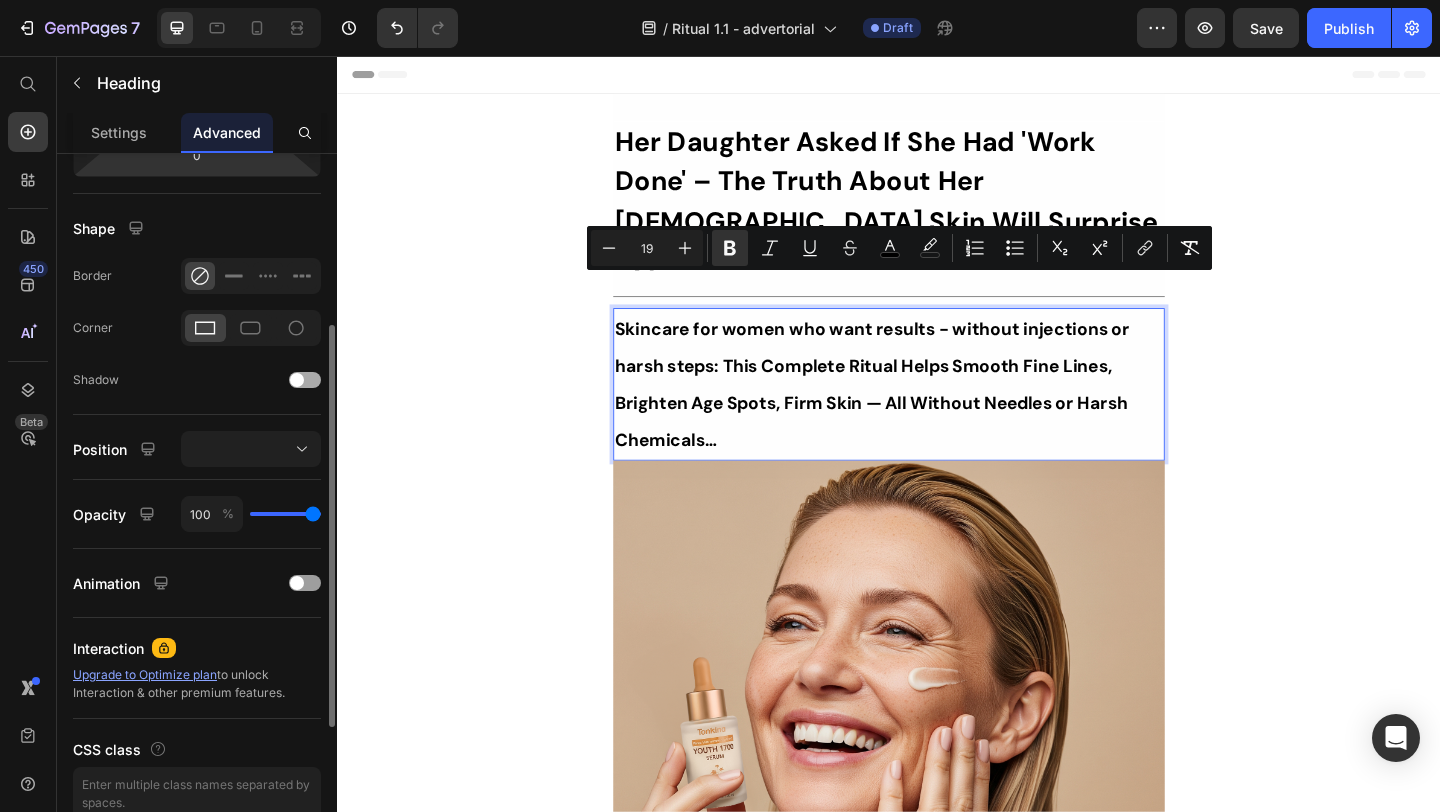 scroll, scrollTop: 402, scrollLeft: 0, axis: vertical 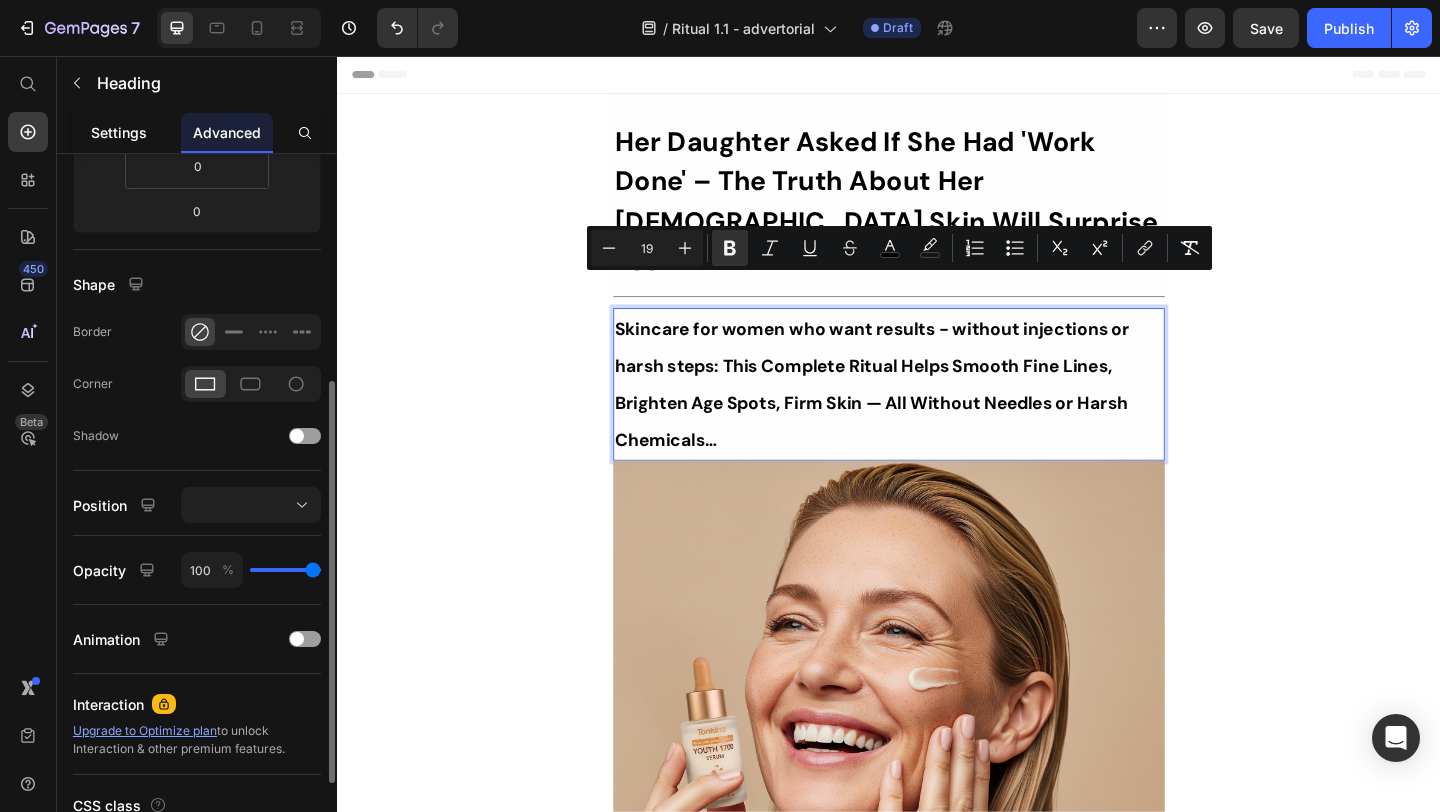 click on "Settings" at bounding box center (119, 132) 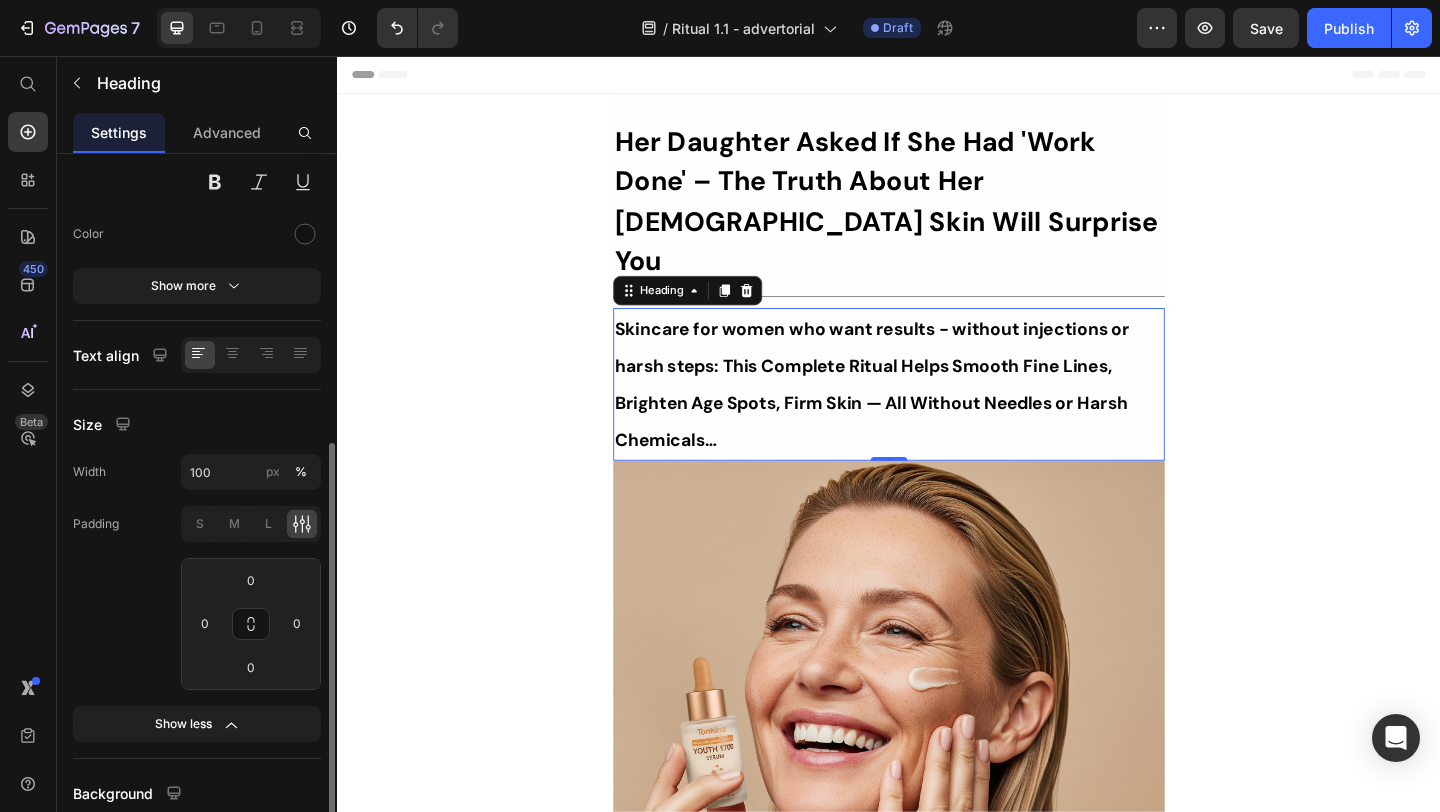 scroll, scrollTop: 357, scrollLeft: 0, axis: vertical 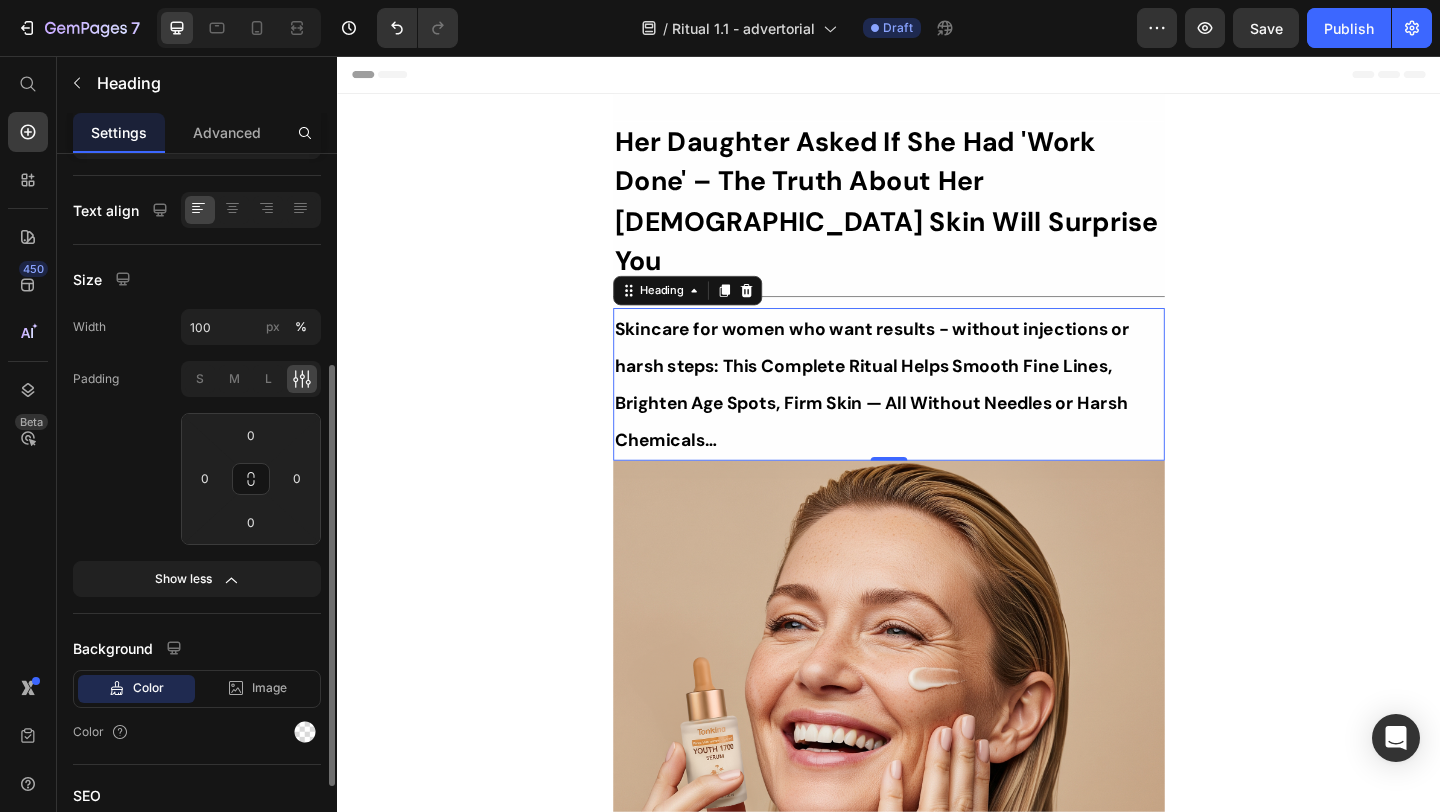click on "Skincare for women who want results - without injections or harsh steps: This Complete Ritual Helps Smooth Fine Lines, Brighten Age Spots, Firm Skin — All Without Needles or Harsh Chemicals…" at bounding box center [937, 413] 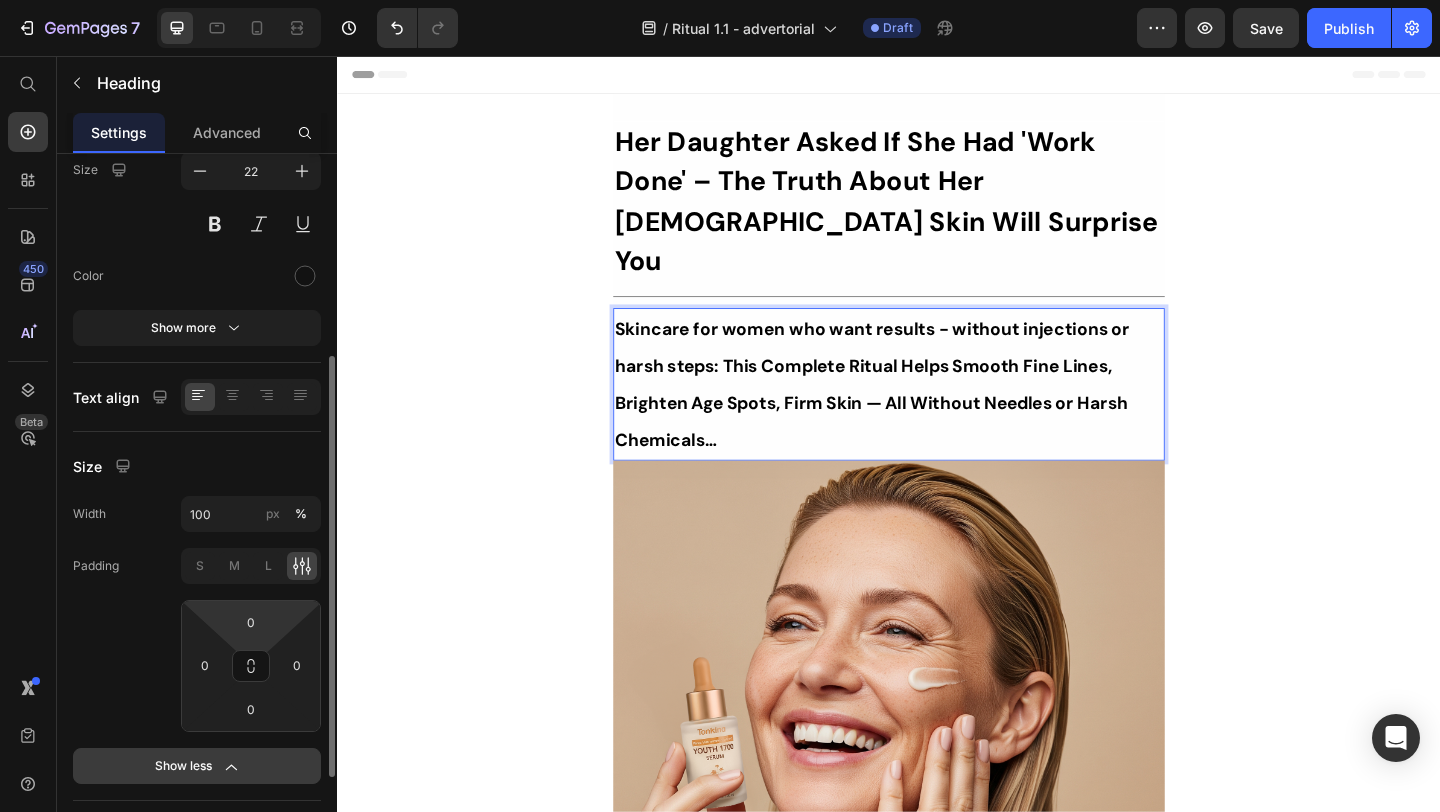 scroll, scrollTop: 62, scrollLeft: 0, axis: vertical 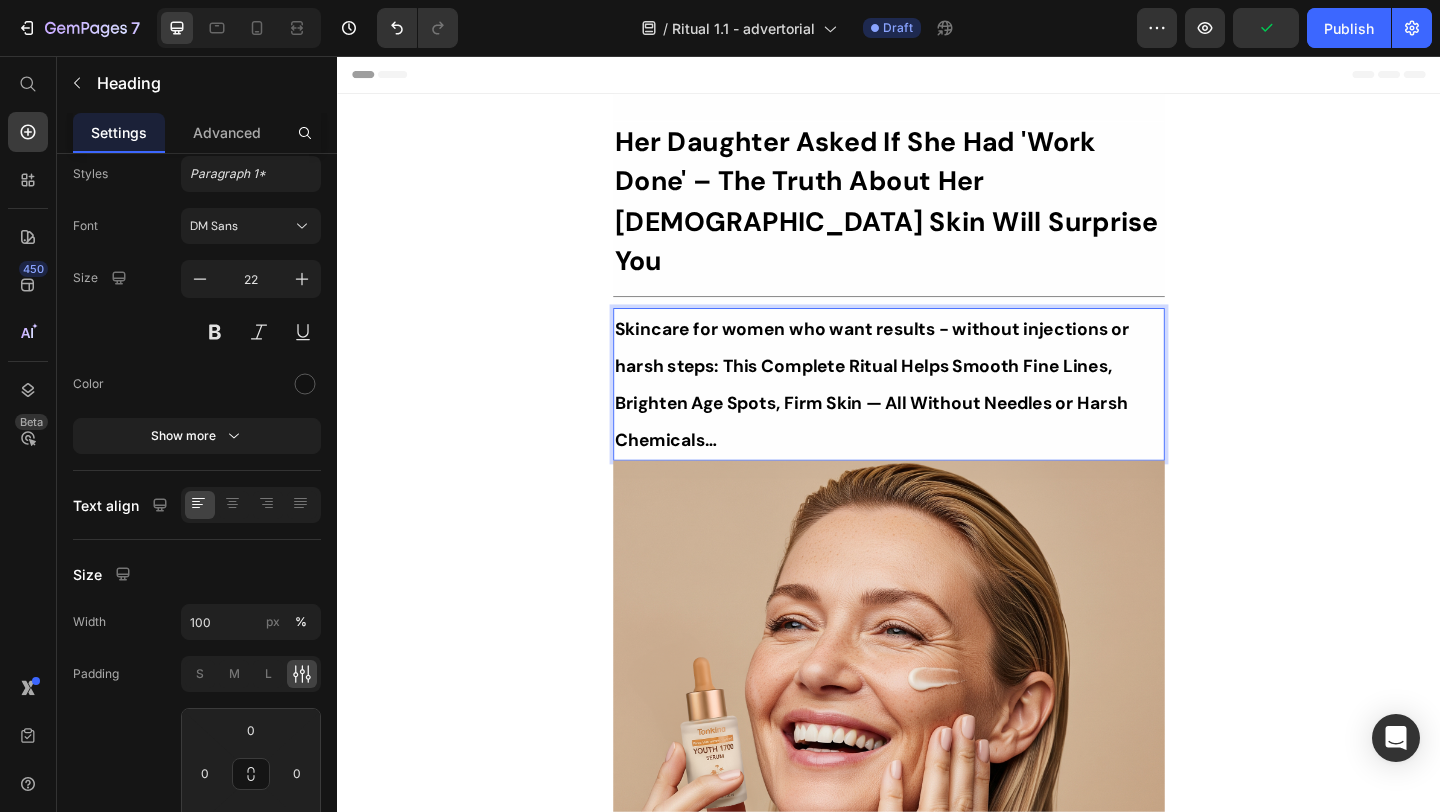 click on "Skincare for women who want results - without injections or harsh steps: This Complete Ritual Helps Smooth Fine Lines, Brighten Age Spots, Firm Skin — All Without Needles or Harsh Chemicals…" at bounding box center (919, 413) 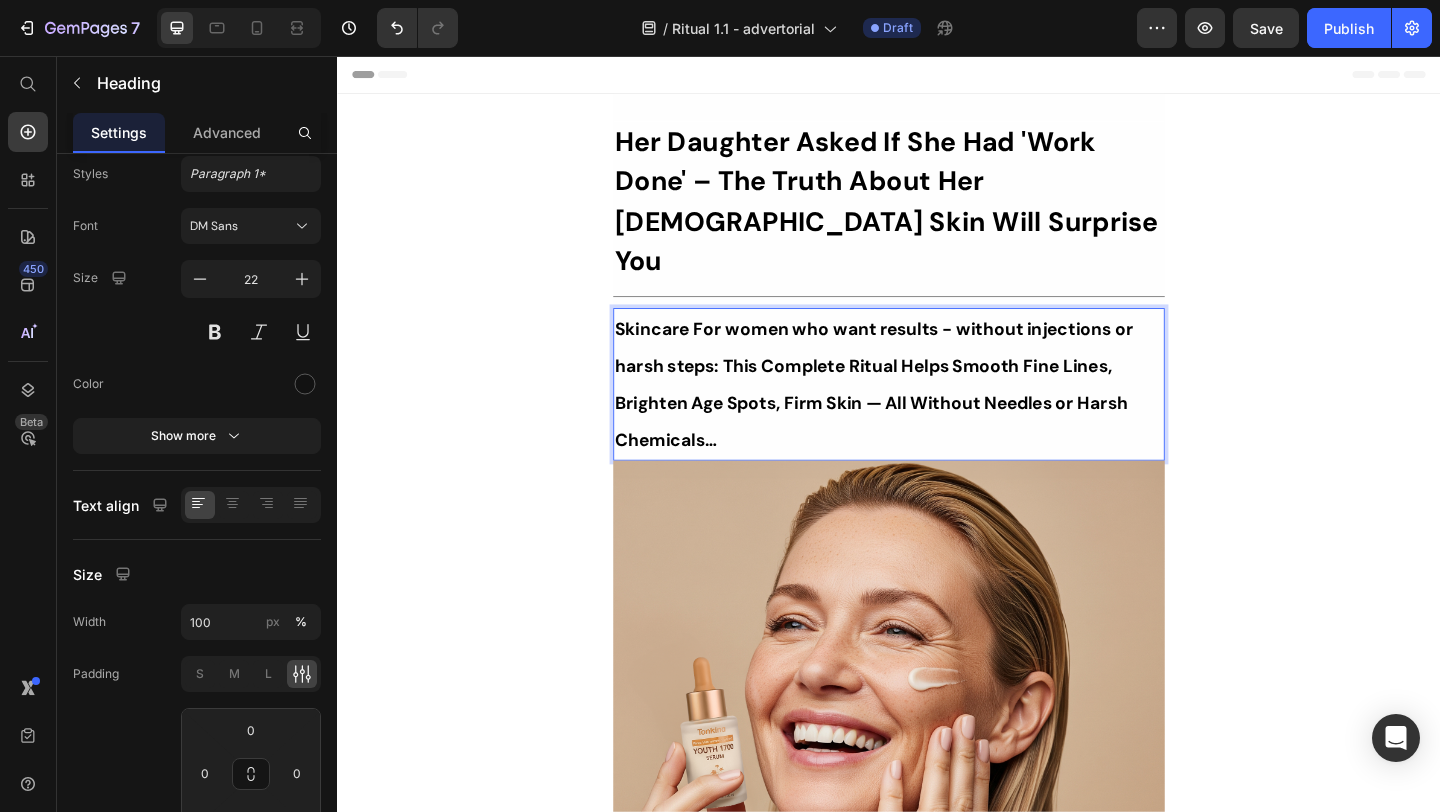 click on "Skincare For women who want results - without injections or harsh steps: This Complete Ritual Helps Smooth Fine Lines, Brighten Age Spots, Firm Skin — All Without Needles or Harsh Chemicals…" at bounding box center [921, 413] 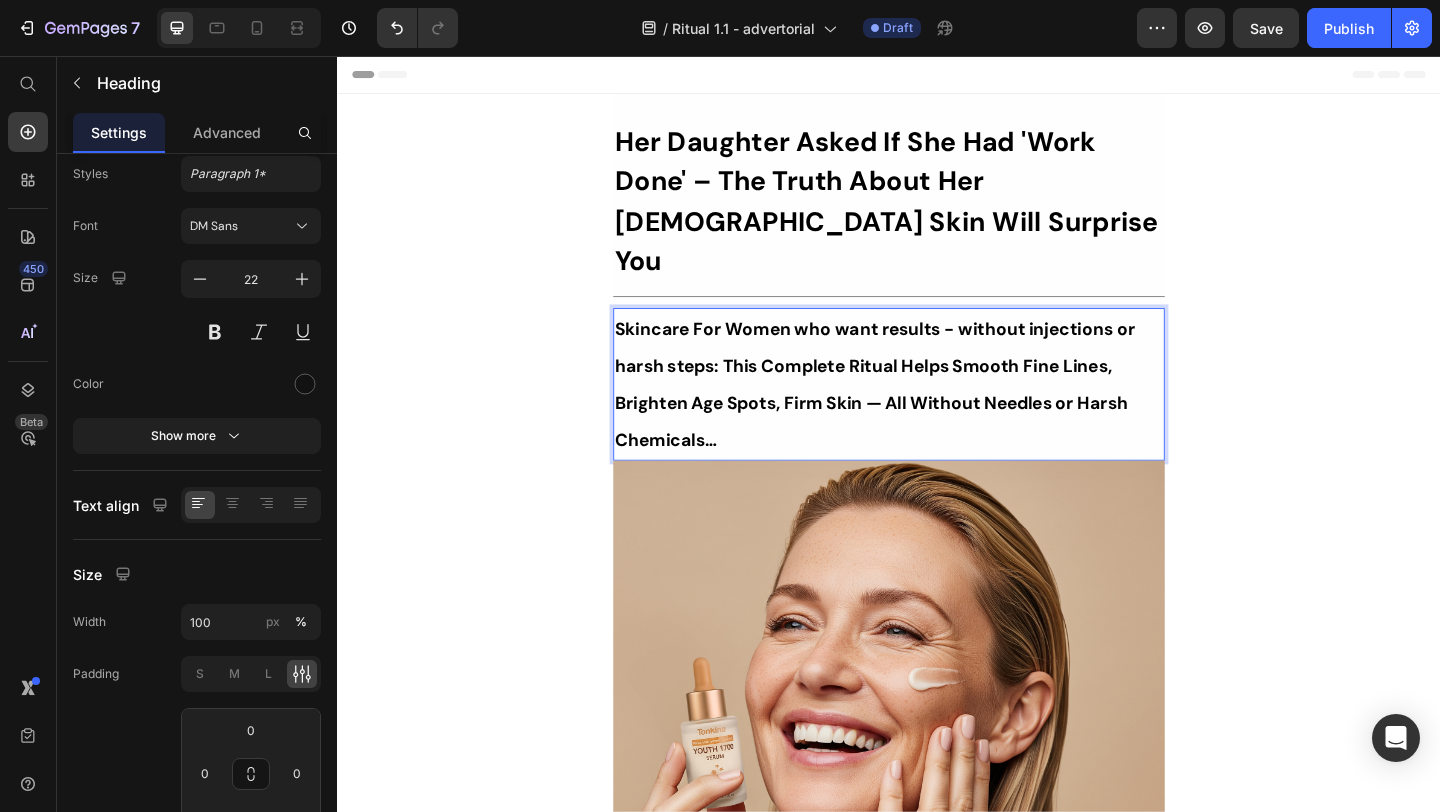 click on "Skincare For Women who want results - without injections or harsh steps: This Complete Ritual Helps Smooth Fine Lines, Brighten Age Spots, Firm Skin — All Without Needles or Harsh Chemicals…" at bounding box center [922, 413] 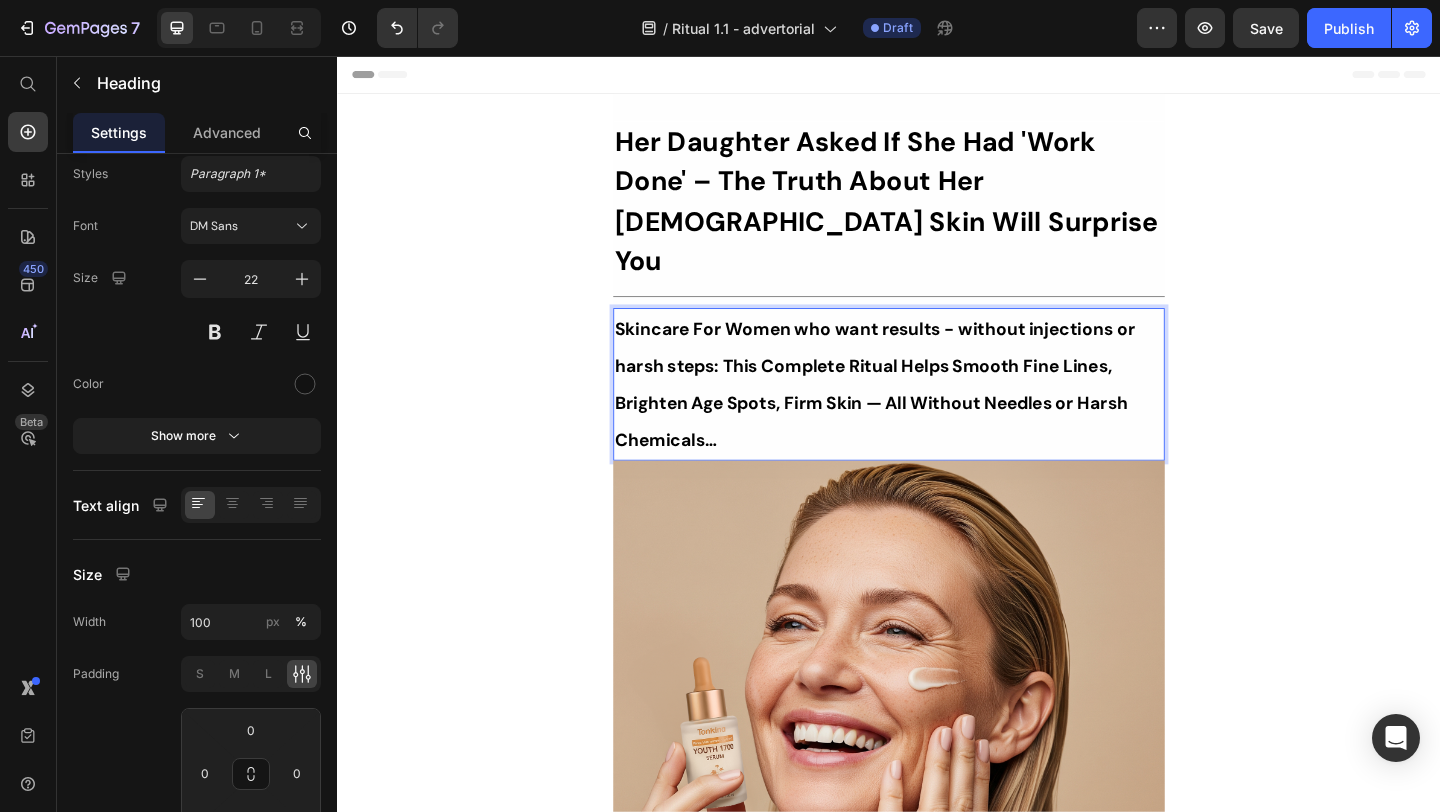 click on "Skincare For Women who want results - without injections or harsh steps: This Complete Ritual Helps Smooth Fine Lines, Brighten Age Spots, Firm Skin — All Without Needles or Harsh Chemicals…" at bounding box center [922, 413] 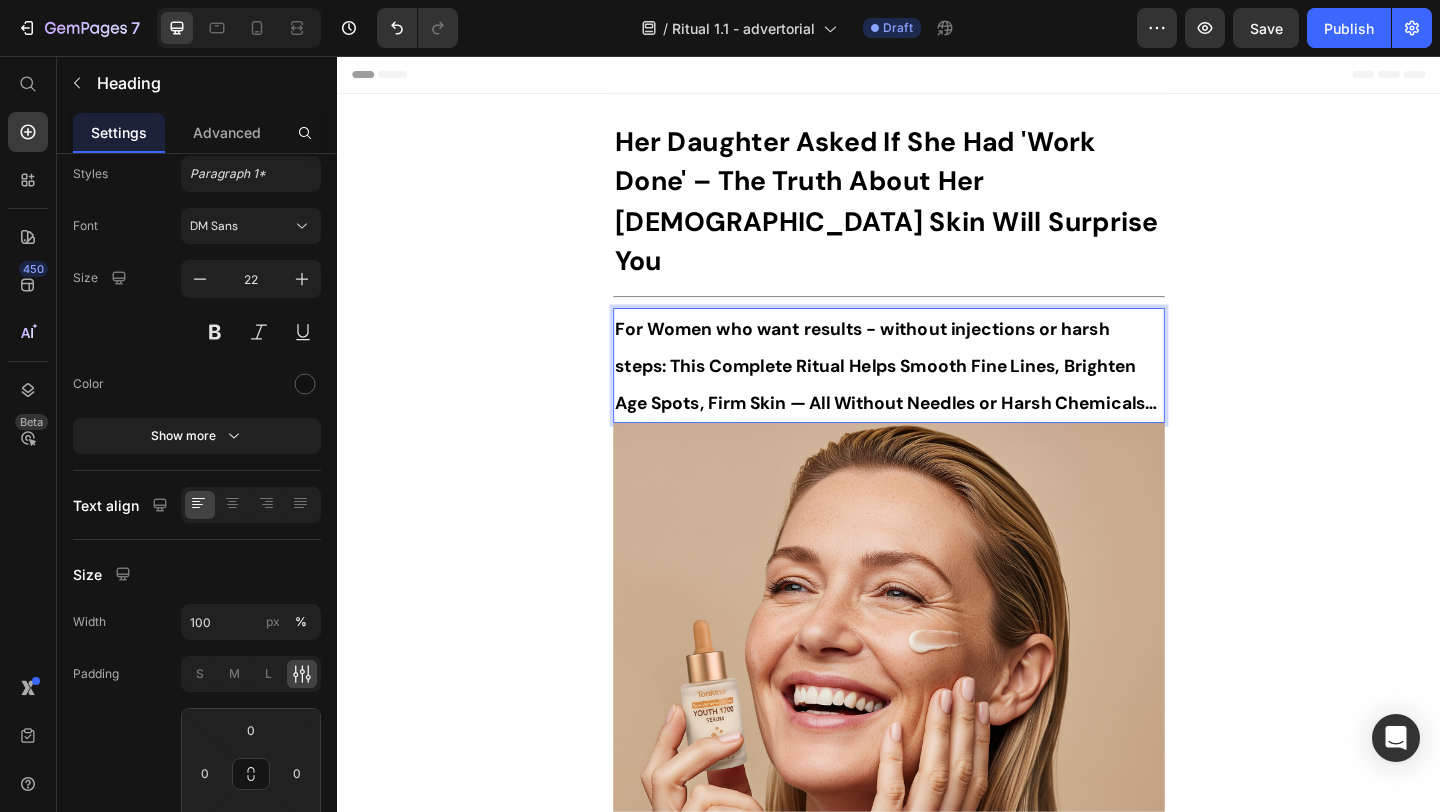 click on "For Women who want results - without injections or harsh steps: This Complete Ritual Helps Smooth Fine Lines, Brighten Age Spots, Firm Skin — All Without Needles or Harsh Chemicals…" at bounding box center [934, 393] 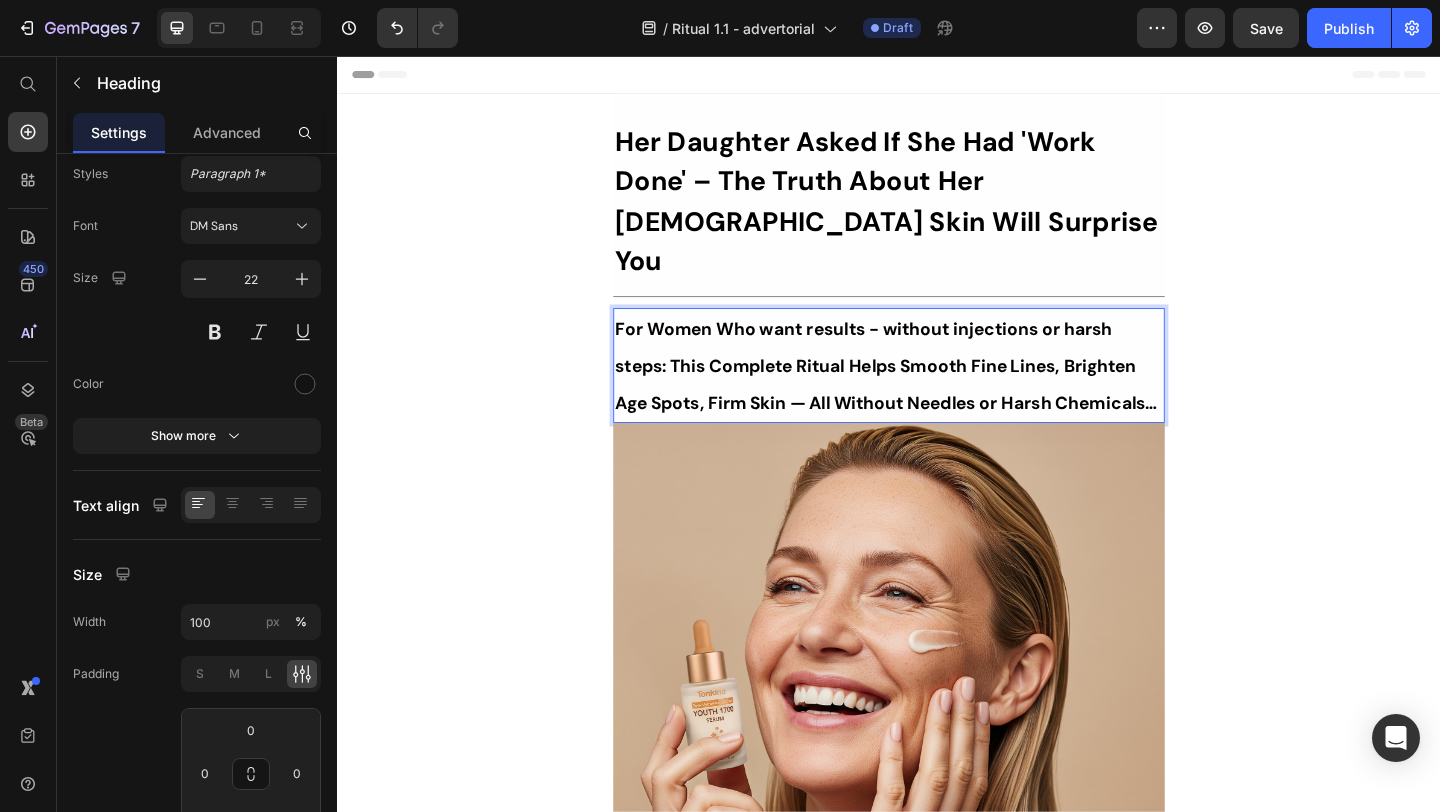 click on "For Women Who want results - without injections or harsh steps: This Complete Ritual Helps Smooth Fine Lines, Brighten Age Spots, Firm Skin — All Without Needles or Harsh Chemicals…" at bounding box center (934, 393) 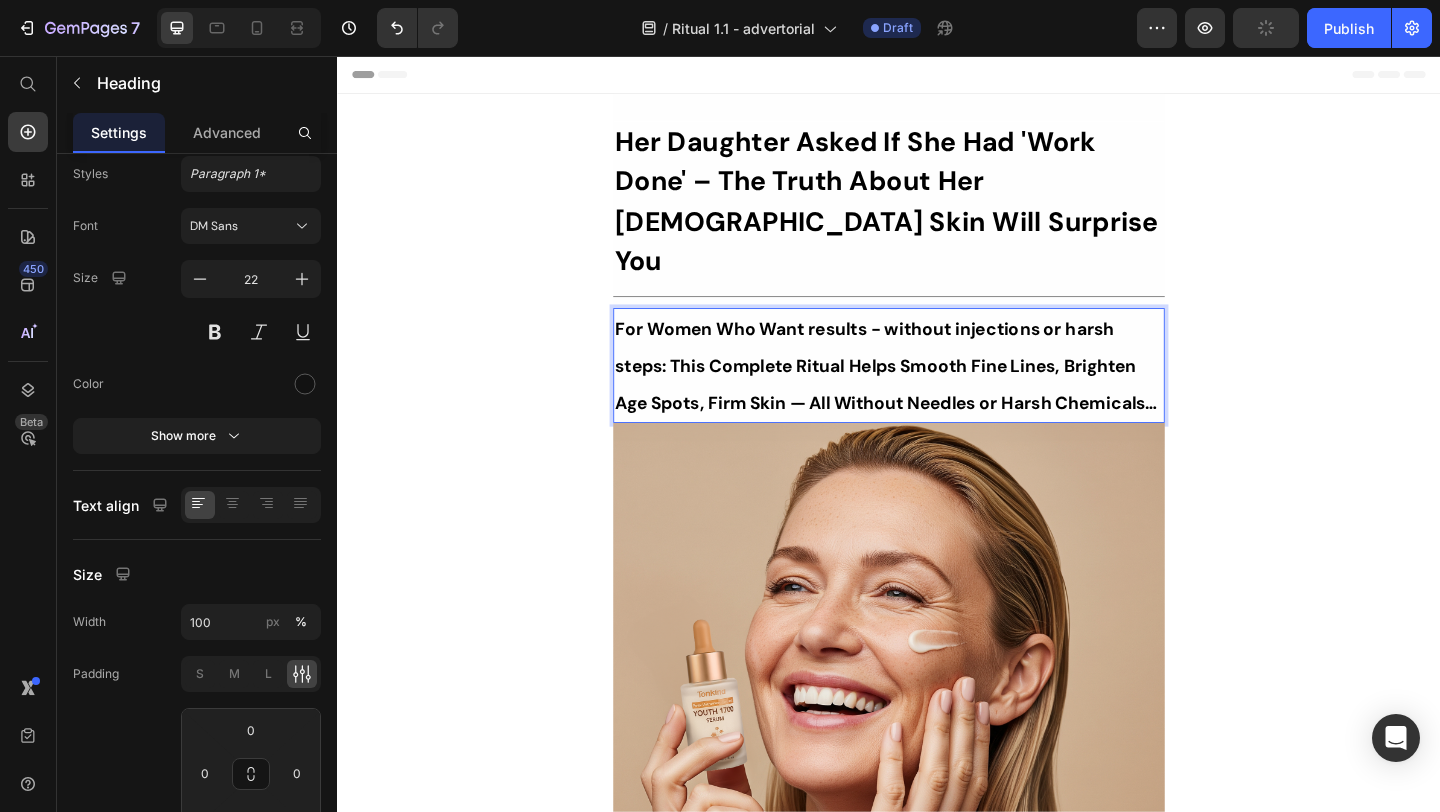 click on "For Women Who Want results - without injections or harsh steps: This Complete Ritual Helps Smooth Fine Lines, Brighten Age Spots, Firm Skin — All Without Needles or Harsh Chemicals…" at bounding box center (934, 393) 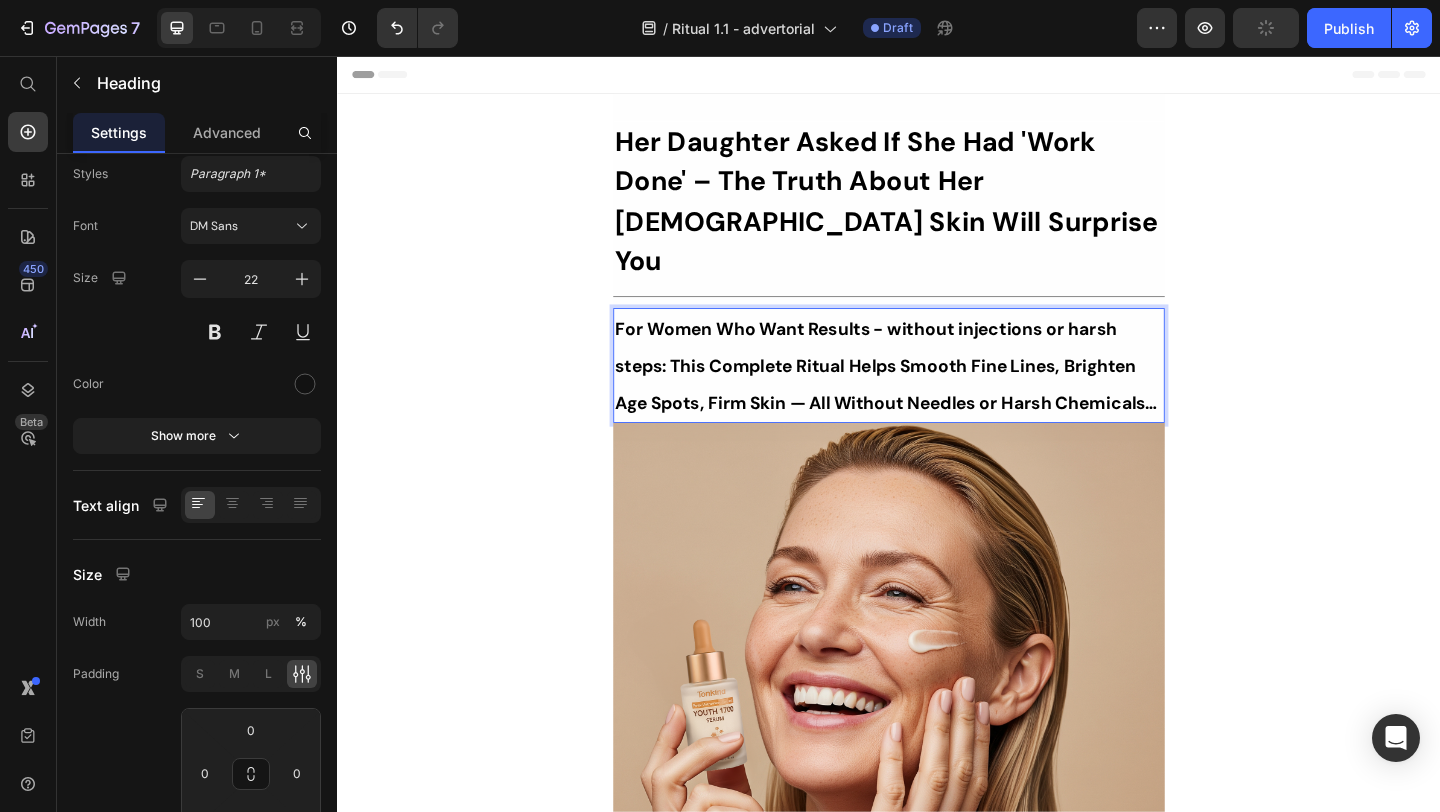click on "For Women Who Want Results - without injections or harsh steps: This Complete Ritual Helps Smooth Fine Lines, Brighten Age Spots, Firm Skin — All Without Needles or Harsh Chemicals…" at bounding box center [937, 393] 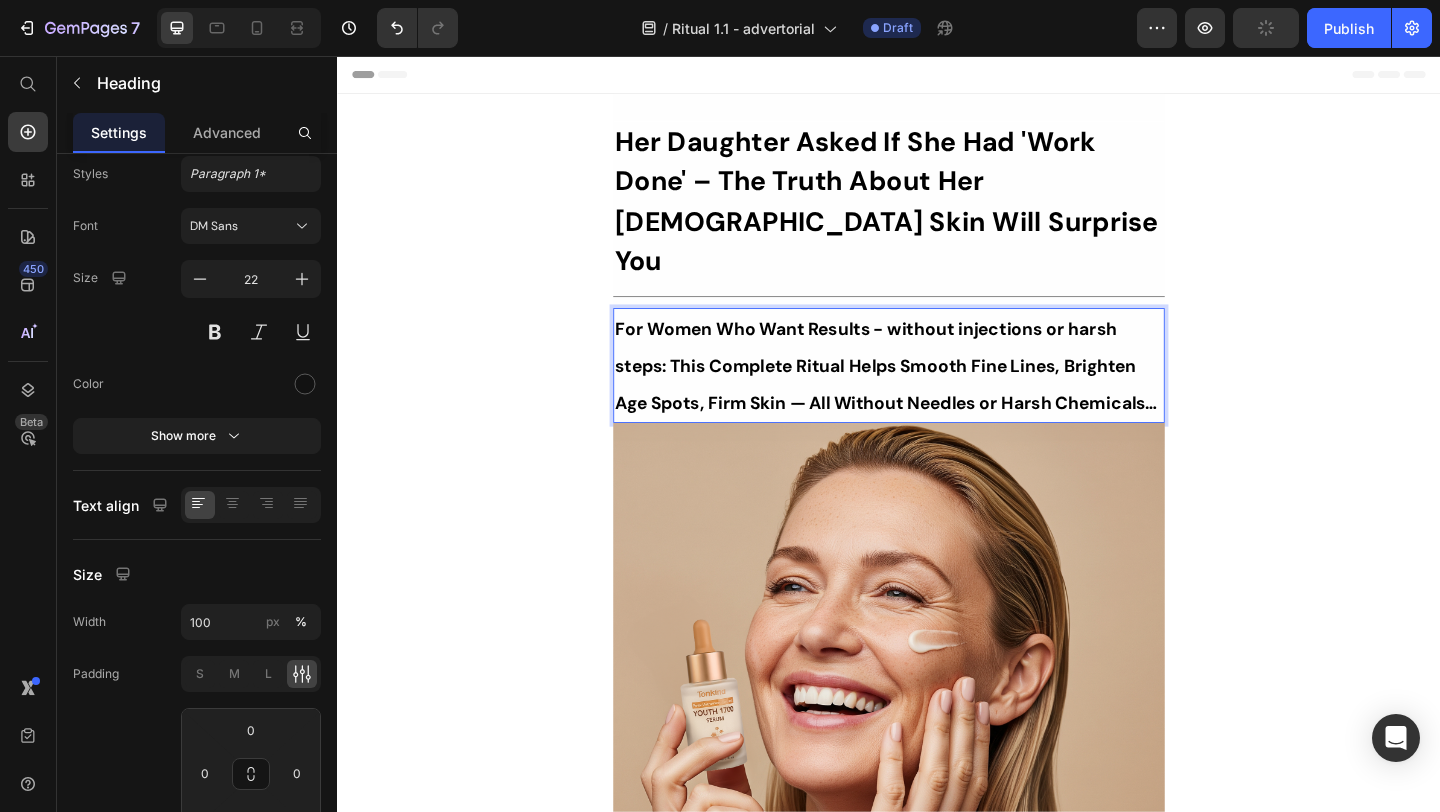 click on "For Women Who Want Results - without injections or harsh steps: This Complete Ritual Helps Smooth Fine Lines, Brighten Age Spots, Firm Skin — All Without Needles or Harsh Chemicals…" at bounding box center [937, 393] 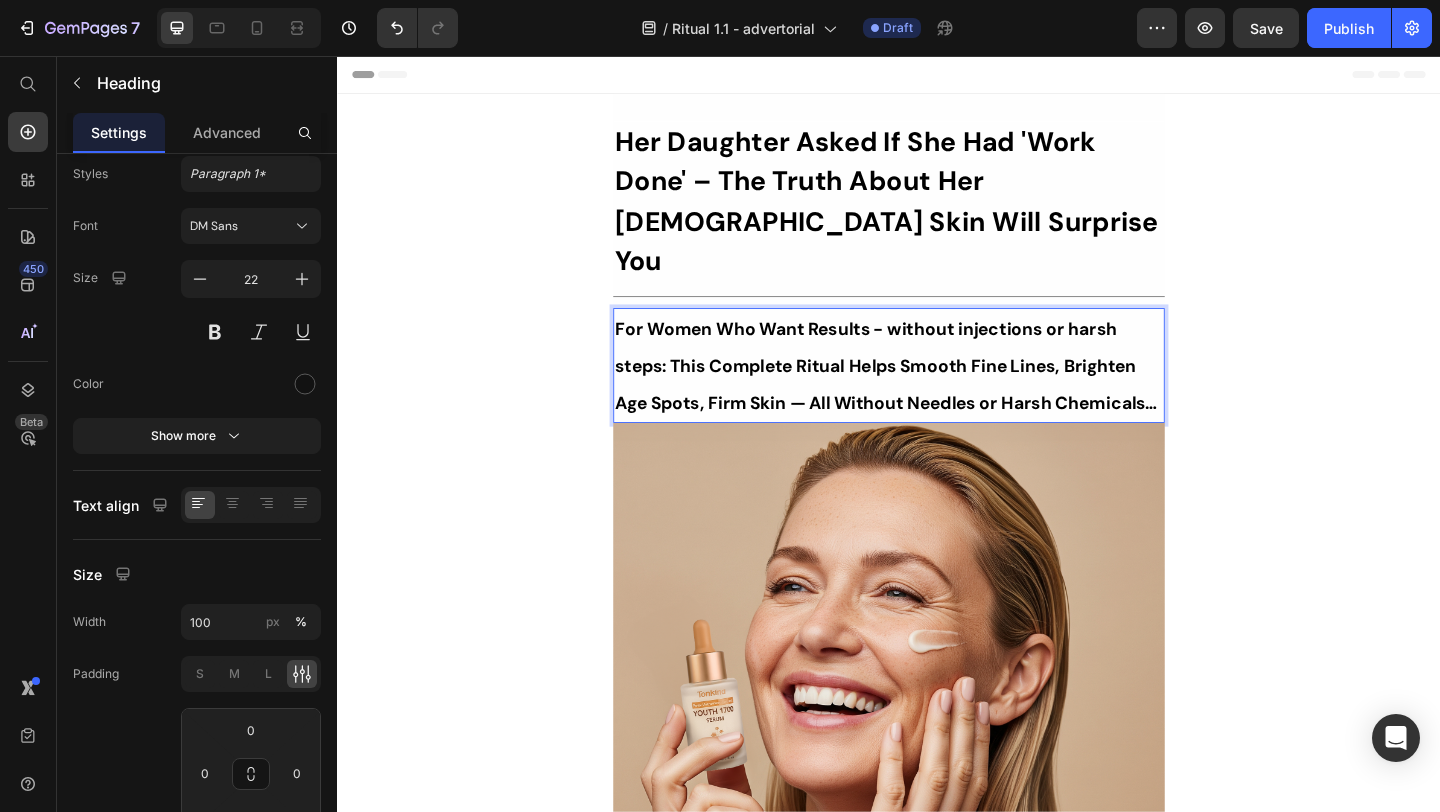 click on "For Women Who Want Results - without injections or harsh steps: This Complete Ritual Helps Smooth Fine Lines, Brighten Age Spots, Firm Skin — All Without Needles or Harsh Chemicals…" at bounding box center (934, 393) 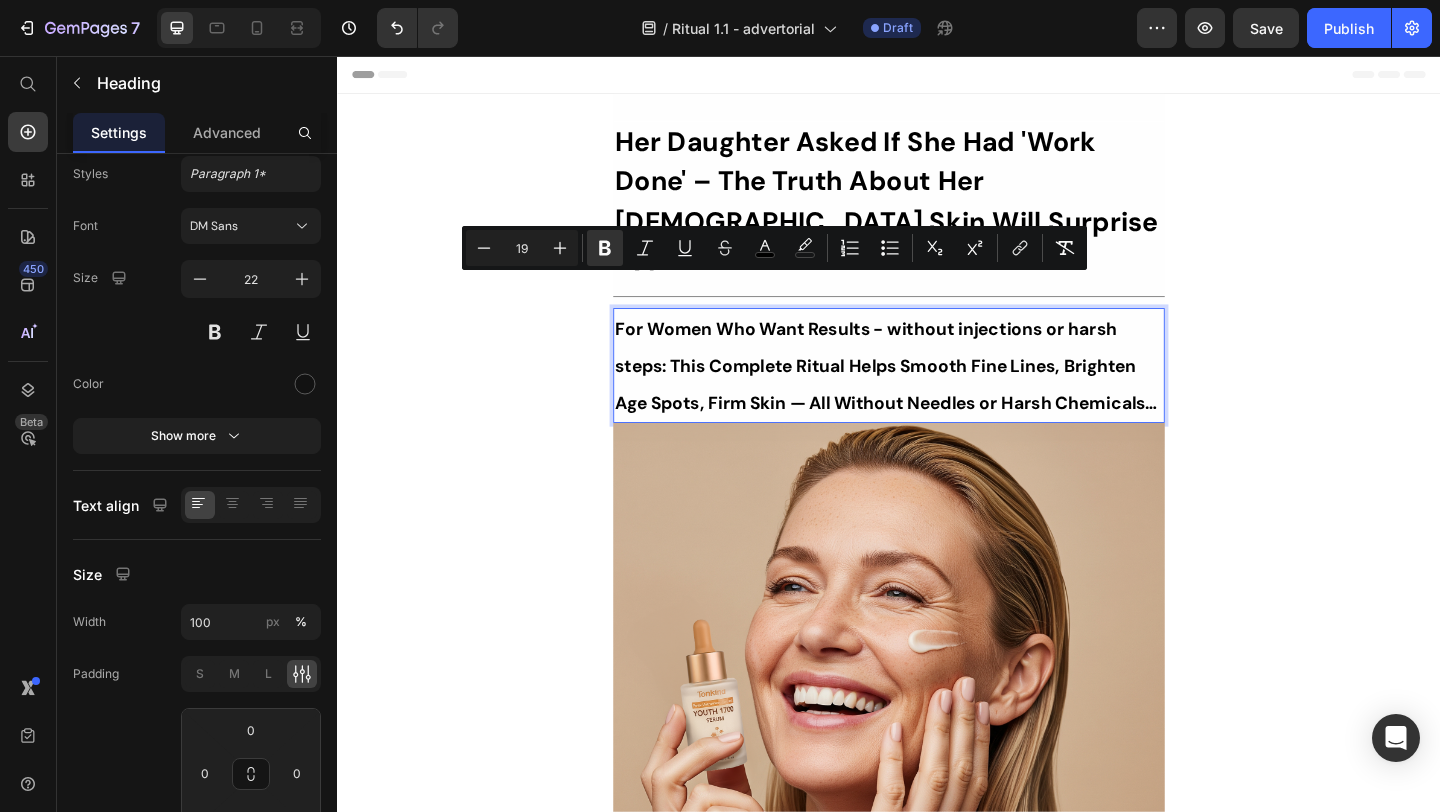 drag, startPoint x: 931, startPoint y: 306, endPoint x: 633, endPoint y: 304, distance: 298.0067 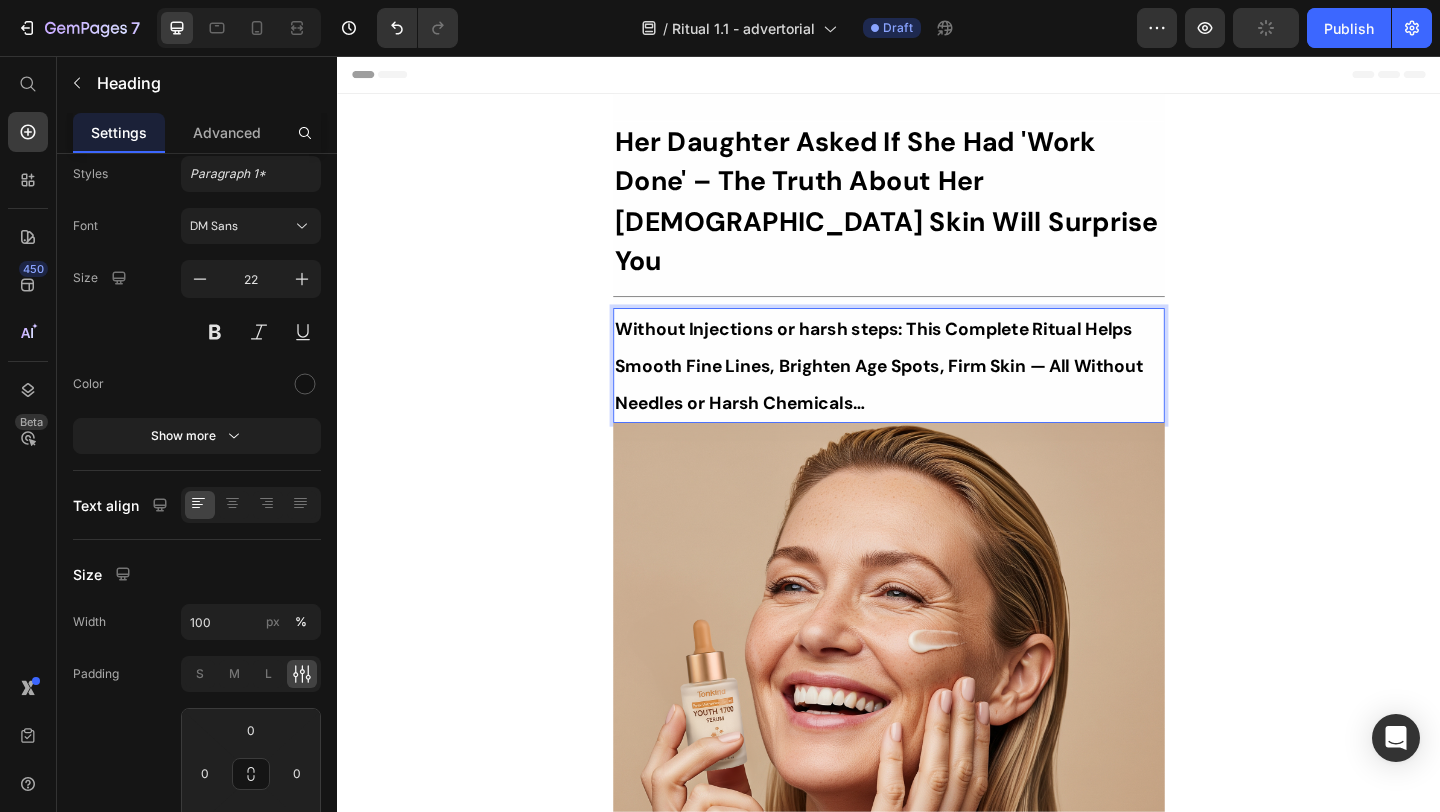click on "Without Injections or harsh steps: This Complete Ritual Helps Smooth Fine Lines, Brighten Age Spots, Firm Skin — All Without Needles or Harsh Chemicals…" at bounding box center [926, 393] 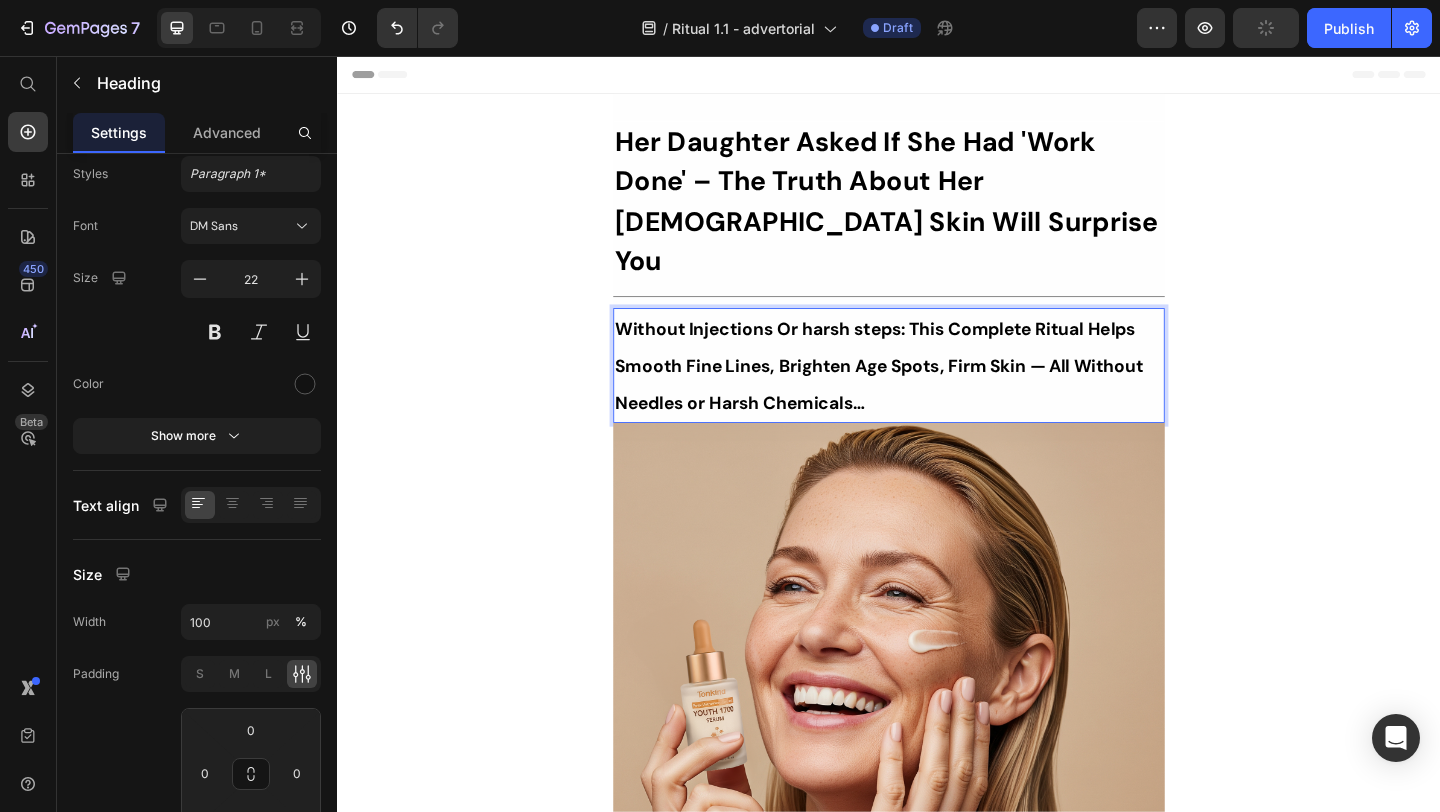 click on "Without Injections Or harsh steps: This Complete Ritual Helps Smooth Fine Lines, Brighten Age Spots, Firm Skin — All Without Needles or Harsh Chemicals…" at bounding box center (926, 393) 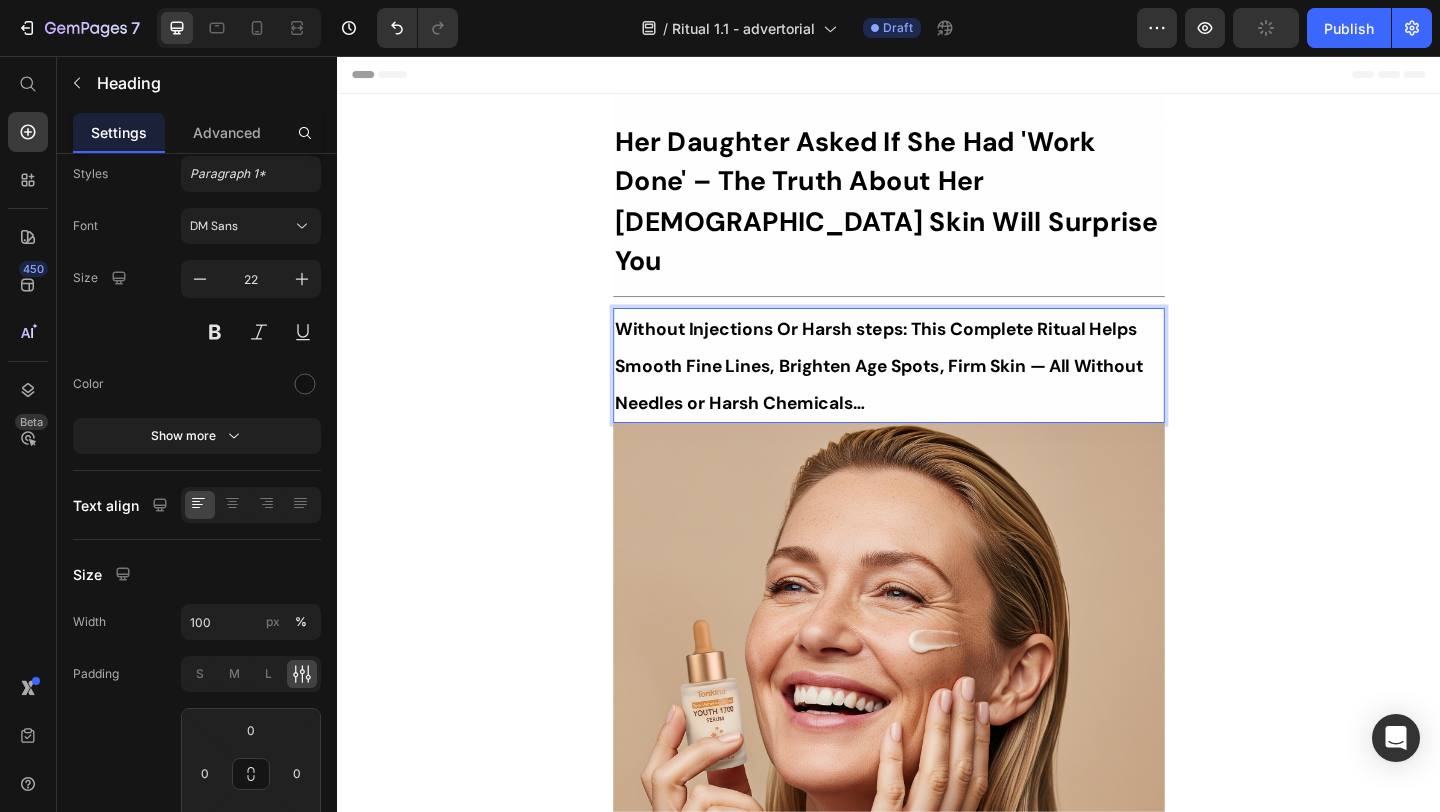 click on "Without Injections Or Harsh steps: This Complete Ritual Helps Smooth Fine Lines, Brighten Age Spots, Firm Skin — All Without Needles or Harsh Chemicals…" at bounding box center [926, 393] 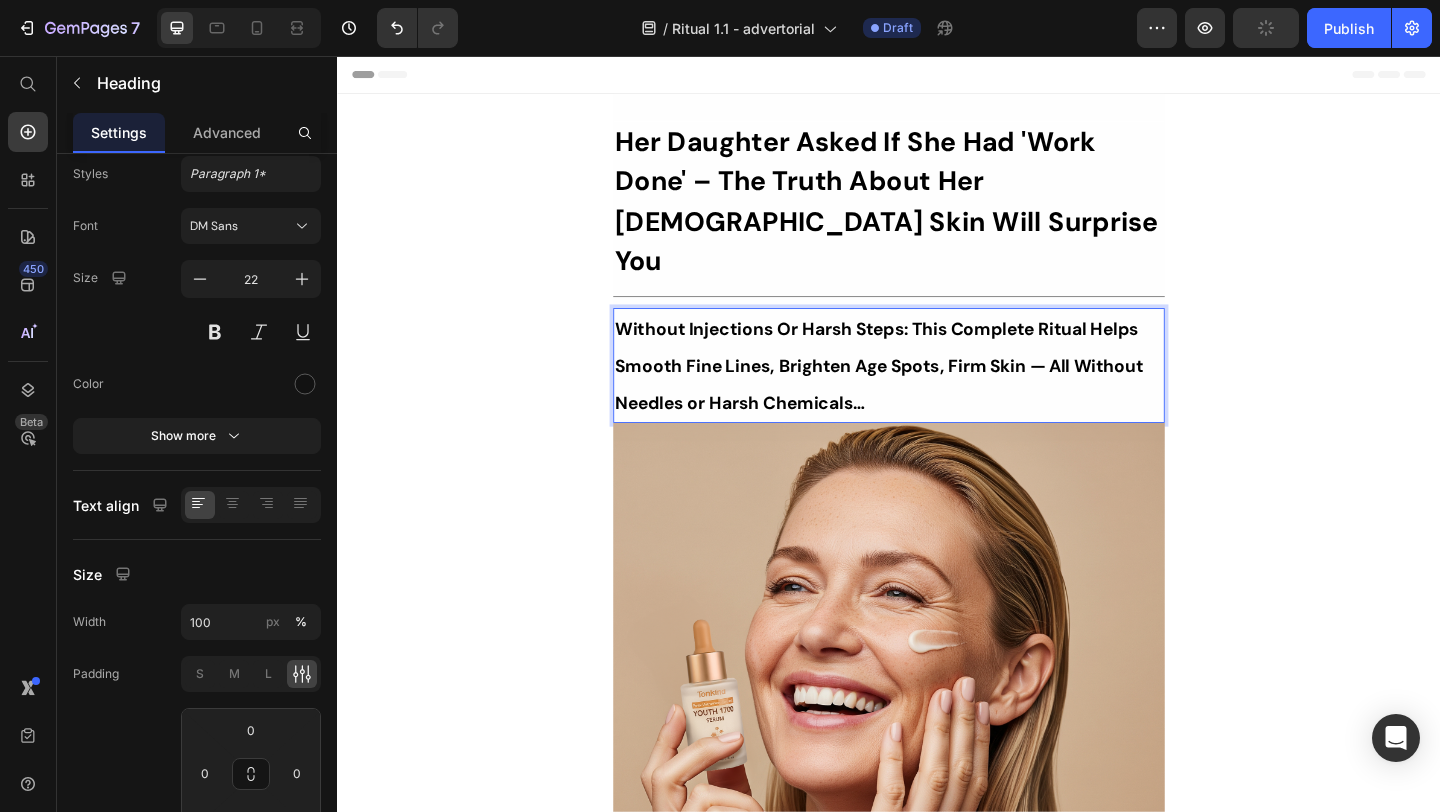 click on "Her Daughter Asked If She Had 'Work Done' – The Truth About Her 55-Year-Old Skin Will Surprise You Heading                Title Line Without Injections Or Harsh Steps: This Complete Ritual Helps Smooth Fine Lines, Brighten Age Spots, Firm Skin — All Without Needles or Harsh Chemicals… Heading   0 Image Ladies, what if I told you that some of the most radiant women over 50 have never touched Botox - and they're seeing incredible results, naturally?   Here’s what the beauty industry doesn’t want you to know: You don’t need painful injections or harsh treatments to look radiant!   While they push expensive procedures and synthetic creams, a quiet shift is happening among smart, discerning women — who’ve found something different.   A new brand called  Tonkina  is leading the way with a breakthrough discovery: A rare species of Vietnamese ginseng, newly researched and shown to contain  up to 4x more skin-renewing saponins  than even Korean ginseng. without irritation, without damage   Row "" at bounding box center (937, 8867) 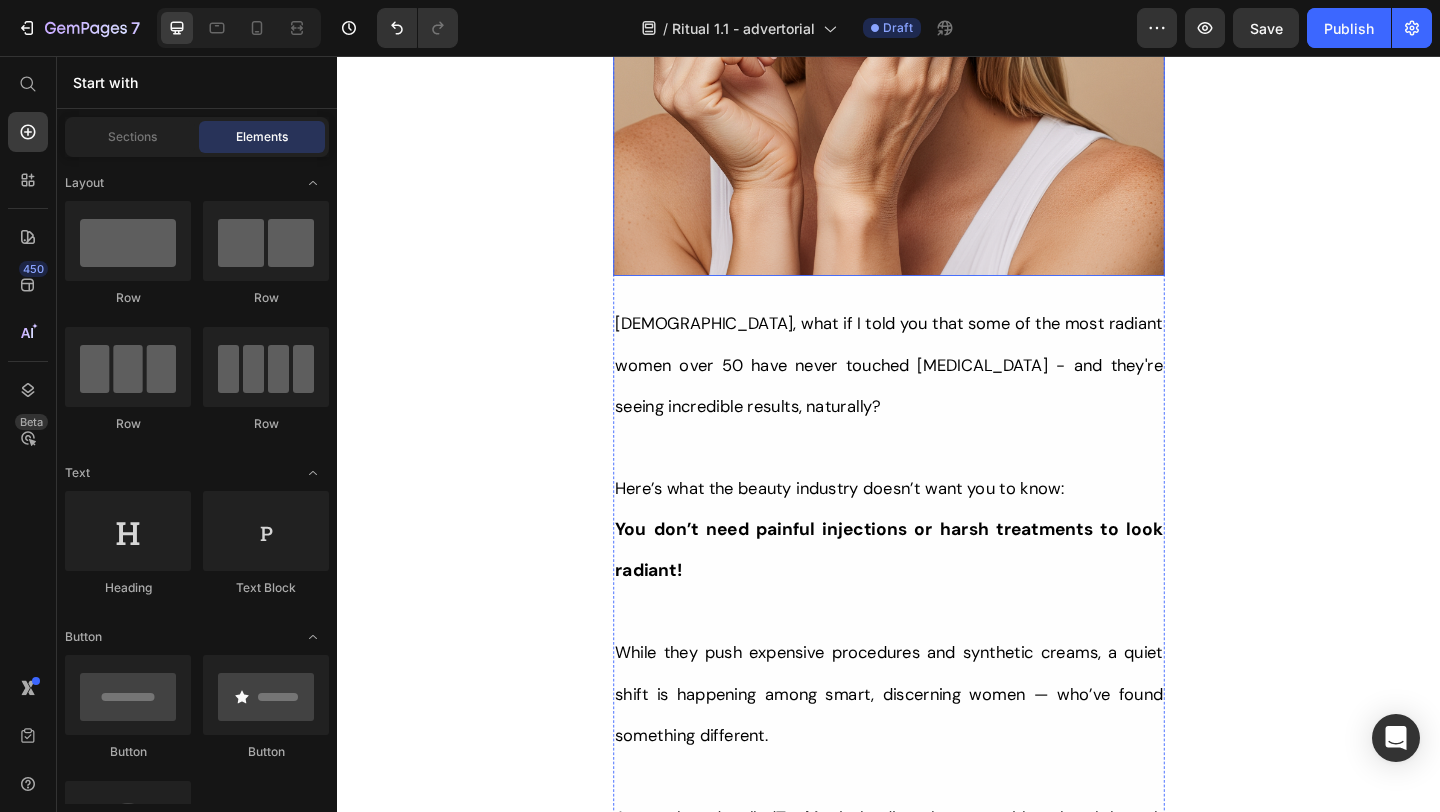 scroll, scrollTop: 898, scrollLeft: 0, axis: vertical 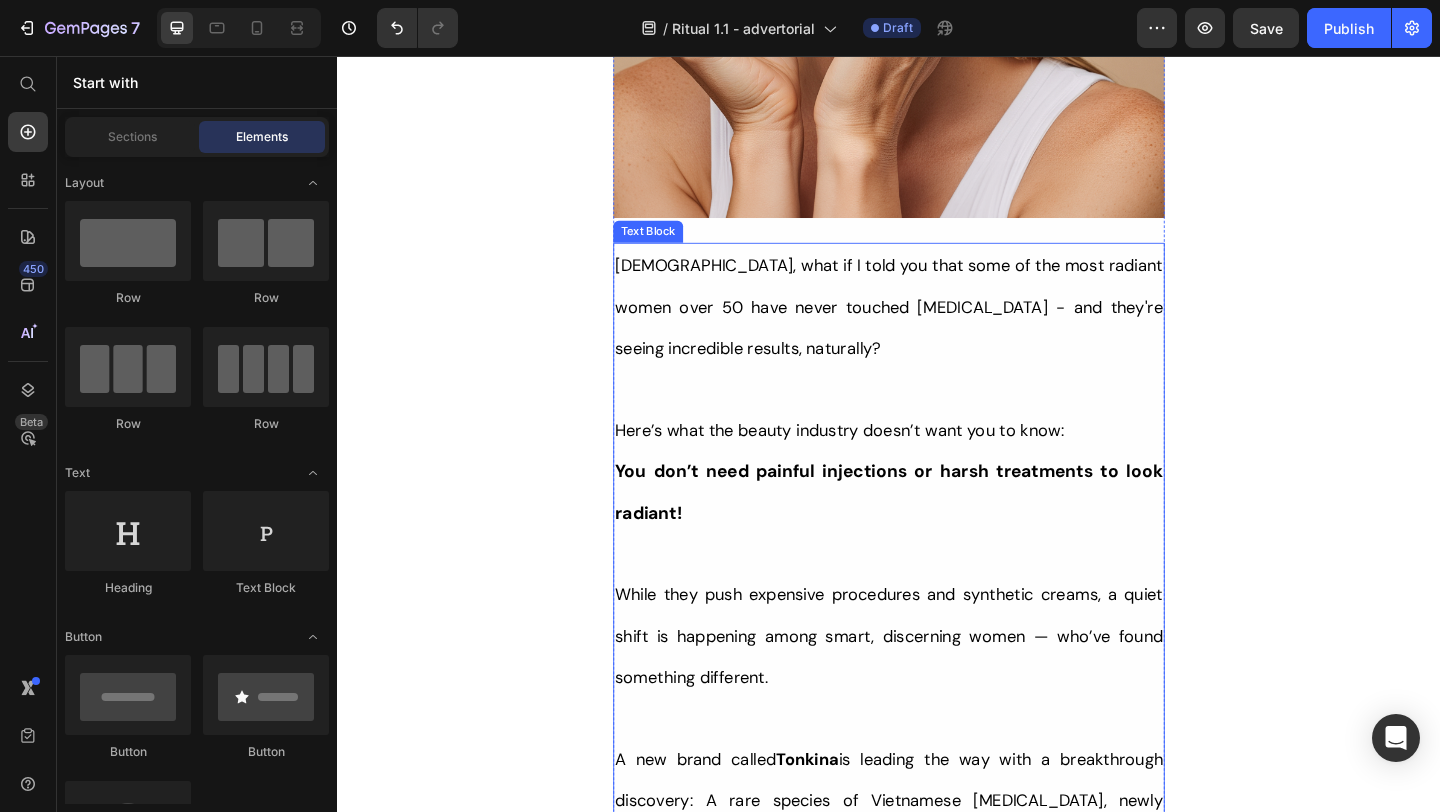 click on "Ladies, what if I told you that some of the most radiant women over 50 have never touched Botox - and they're seeing incredible results, naturally?" at bounding box center (937, 329) 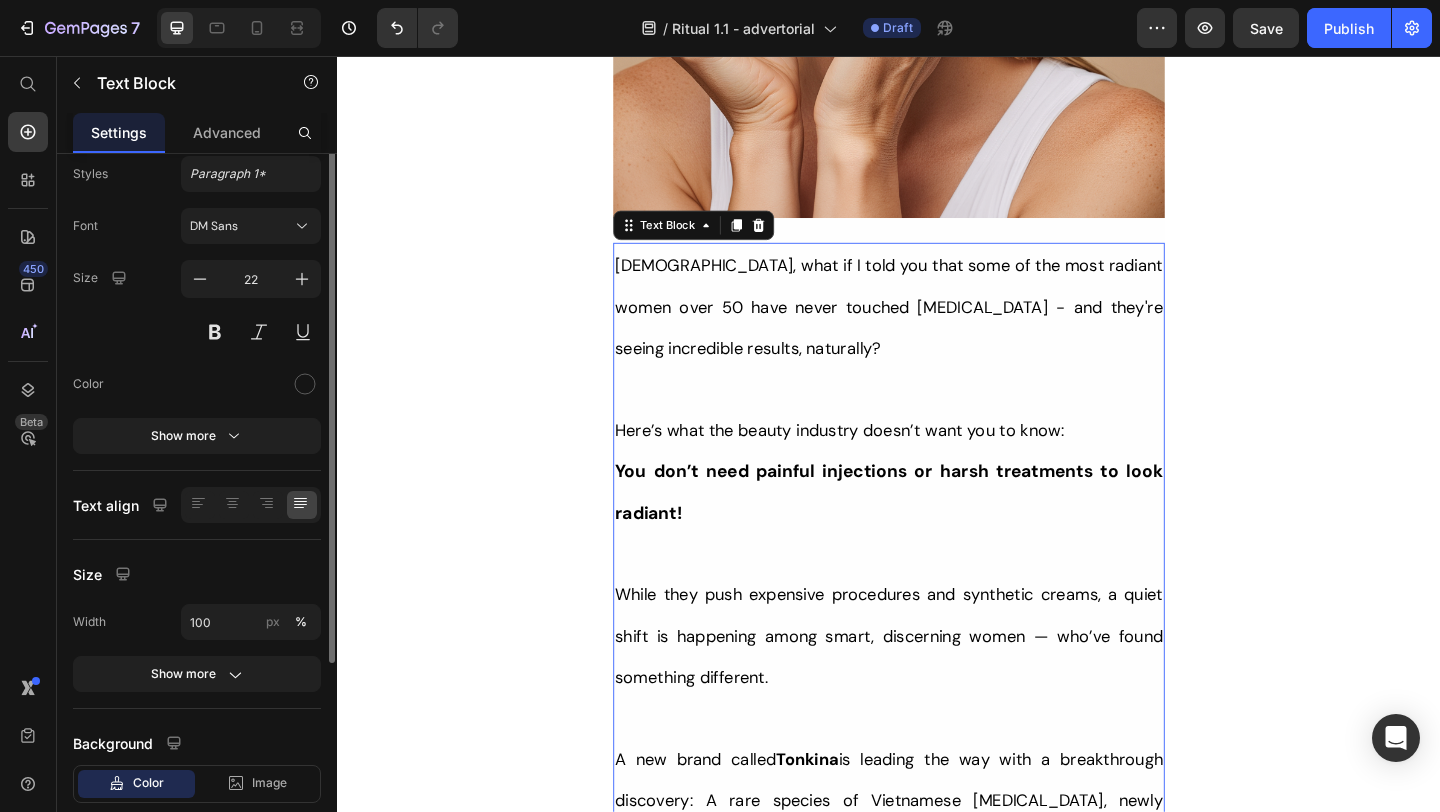 scroll, scrollTop: 0, scrollLeft: 0, axis: both 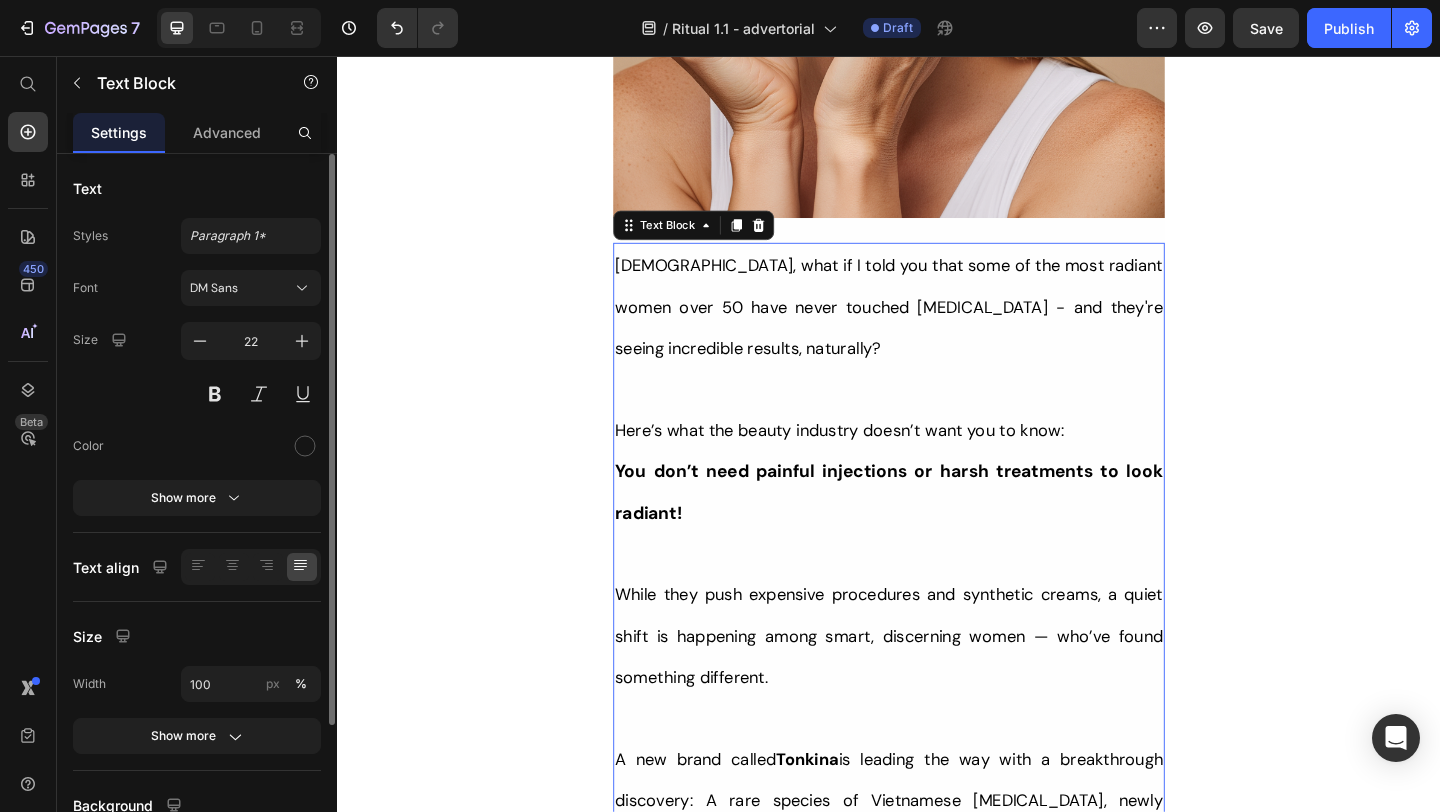 click on "Her Daughter Asked If She Had 'Work Done' – The Truth About Her 55-Year-Old Skin Will Surprise You Heading                Title Line ⁠⁠⁠⁠⁠⁠⁠ Without Injections Or Harsh Steps: This Complete Ritual Helps Smooth Fine Lines, Brighten Age Spots, Firm Skin — All Without Needles or Harsh Chemicals… Heading Image Ladies, what if I told you that some of the most radiant women over 50 have never touched Botox - and they're seeing incredible results, naturally?   Here’s what the beauty industry doesn’t want you to know: You don’t need painful injections or harsh treatments to look radiant!   While they push expensive procedures and synthetic creams, a quiet shift is happening among smart, discerning women — who’ve found something different.   A new brand called  Tonkina  is leading the way with a breakthrough discovery: A rare species of Vietnamese ginseng, newly researched and shown to contain  up to 4x more skin-renewing saponins  than even Korean ginseng.   And the best part?   0" at bounding box center [937, 7969] 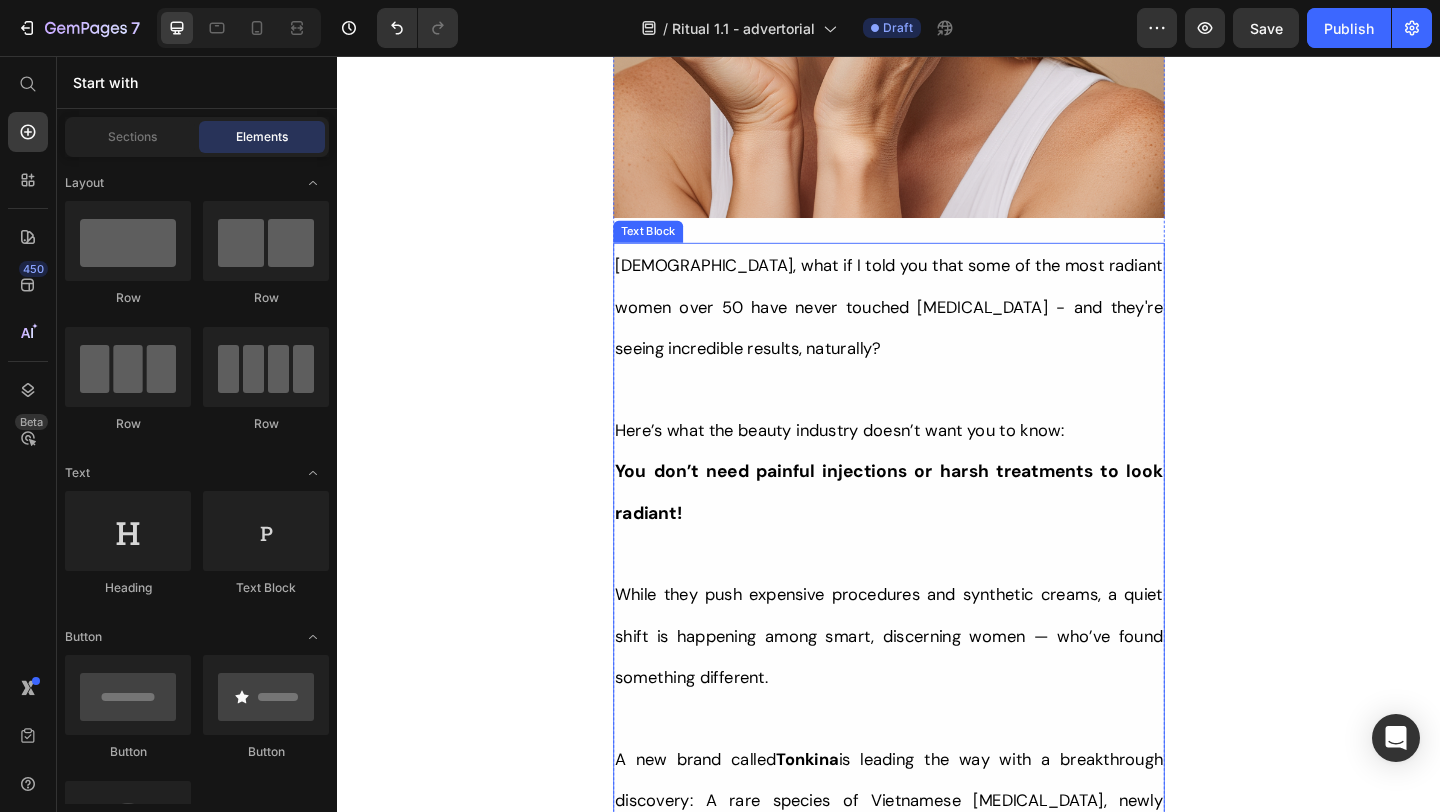 click at bounding box center [937, 418] 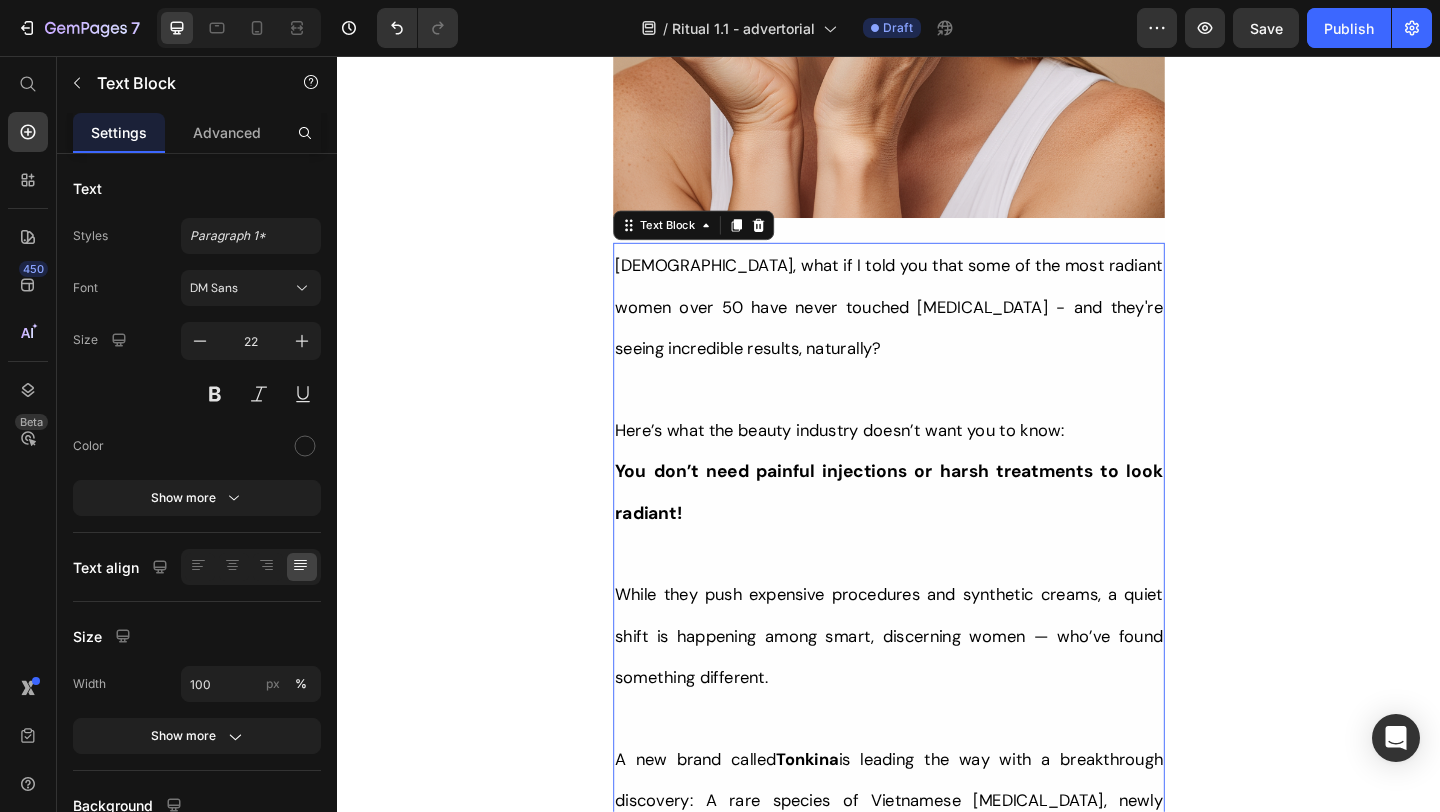 click on "Her Daughter Asked If She Had 'Work Done' – The Truth About Her 55-Year-Old Skin Will Surprise You Heading                Title Line ⁠⁠⁠⁠⁠⁠⁠ Without Injections Or Harsh Steps: This Complete Ritual Helps Smooth Fine Lines, Brighten Age Spots, Firm Skin — All Without Needles or Harsh Chemicals… Heading Image Ladies, what if I told you that some of the most radiant women over 50 have never touched Botox - and they're seeing incredible results, naturally?   Here’s what the beauty industry doesn’t want you to know: You don’t need painful injections or harsh treatments to look radiant!   While they push expensive procedures and synthetic creams, a quiet shift is happening among smart, discerning women — who’ve found something different.   A new brand called  Tonkina  is leading the way with a breakthrough discovery: A rare species of Vietnamese ginseng, newly researched and shown to contain  up to 4x more skin-renewing saponins  than even Korean ginseng.   And the best part?   0" at bounding box center [937, 7969] 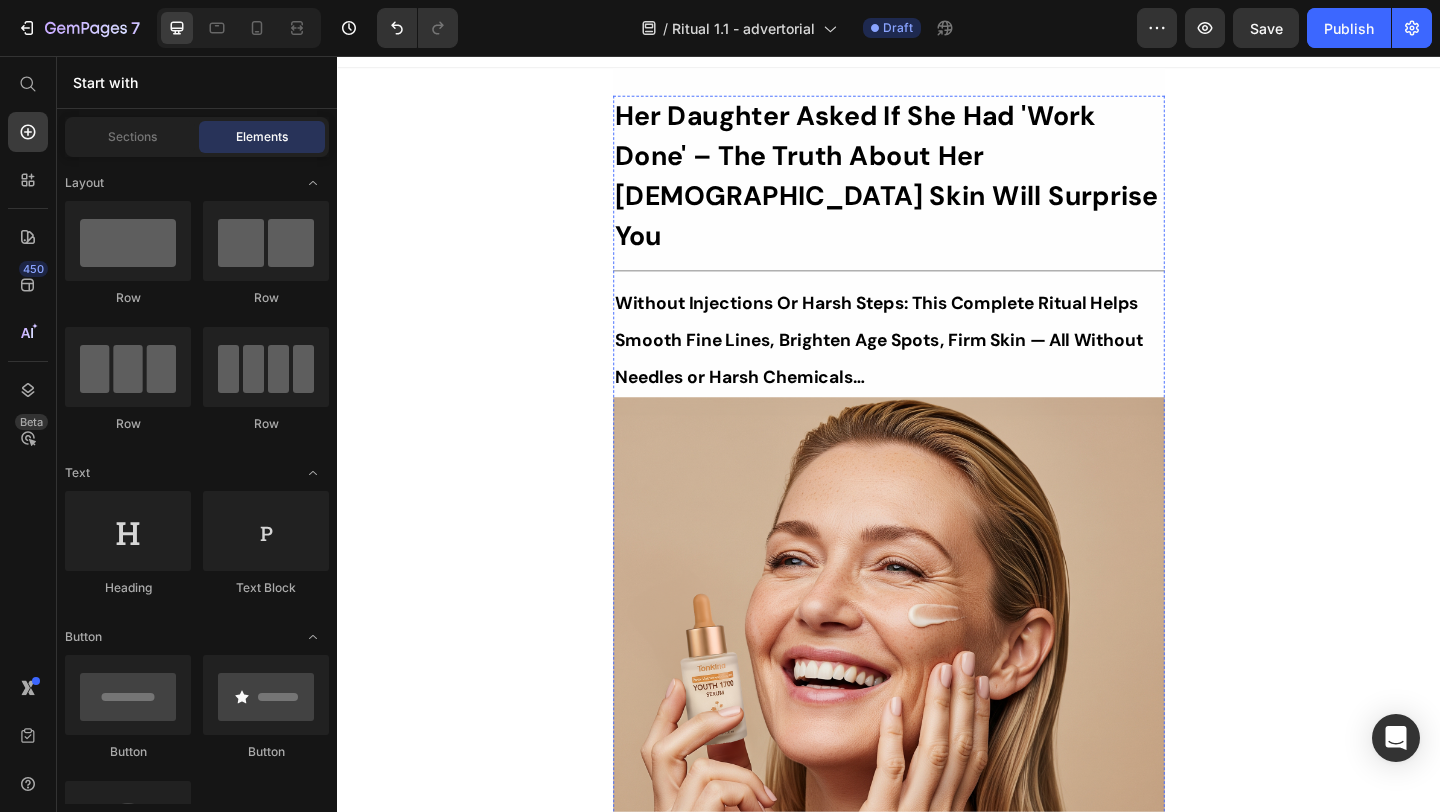 scroll, scrollTop: 0, scrollLeft: 0, axis: both 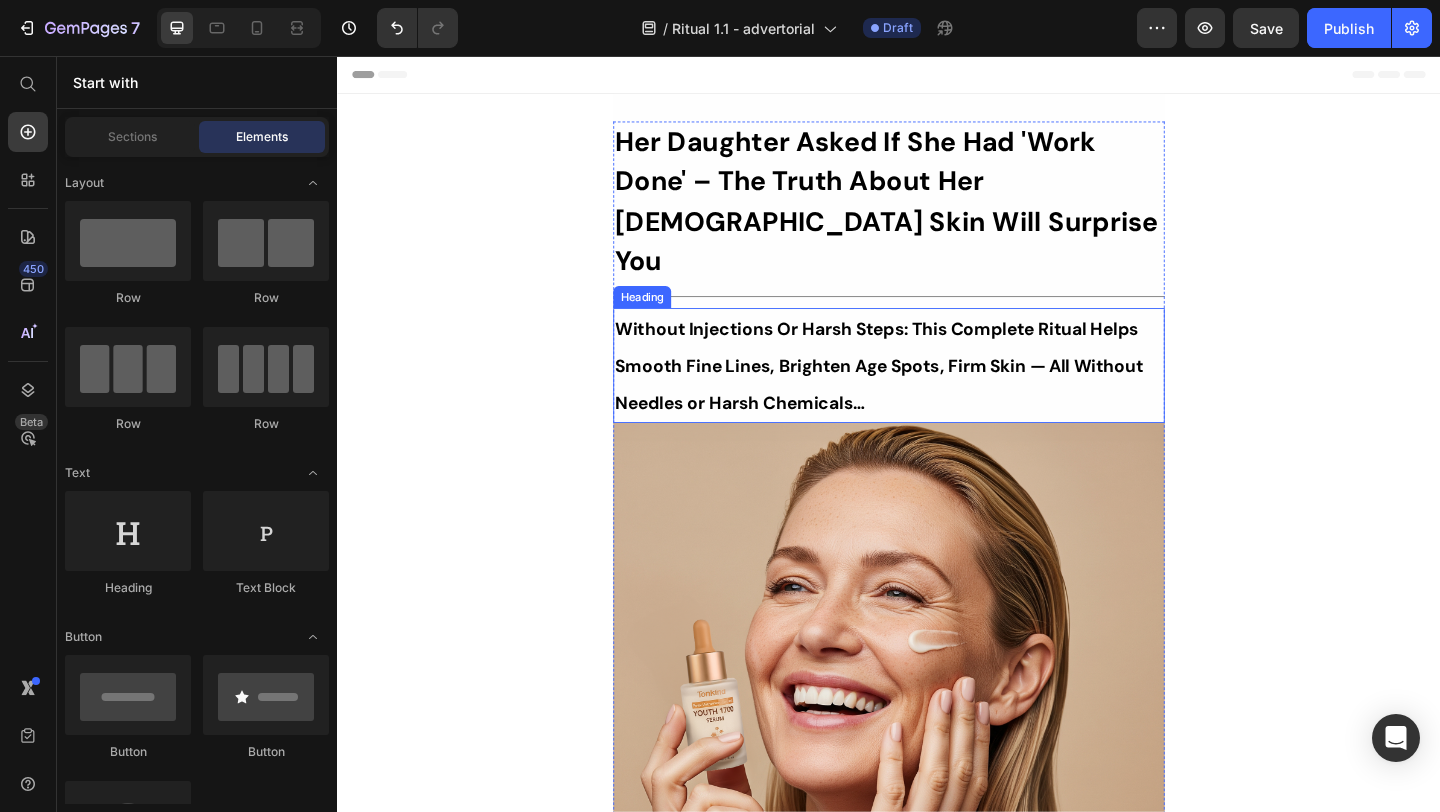 click on "Without Injections Or Harsh Steps: This Complete Ritual Helps Smooth Fine Lines, Brighten Age Spots, Firm Skin — All Without Needles or Harsh Chemicals…" at bounding box center (926, 393) 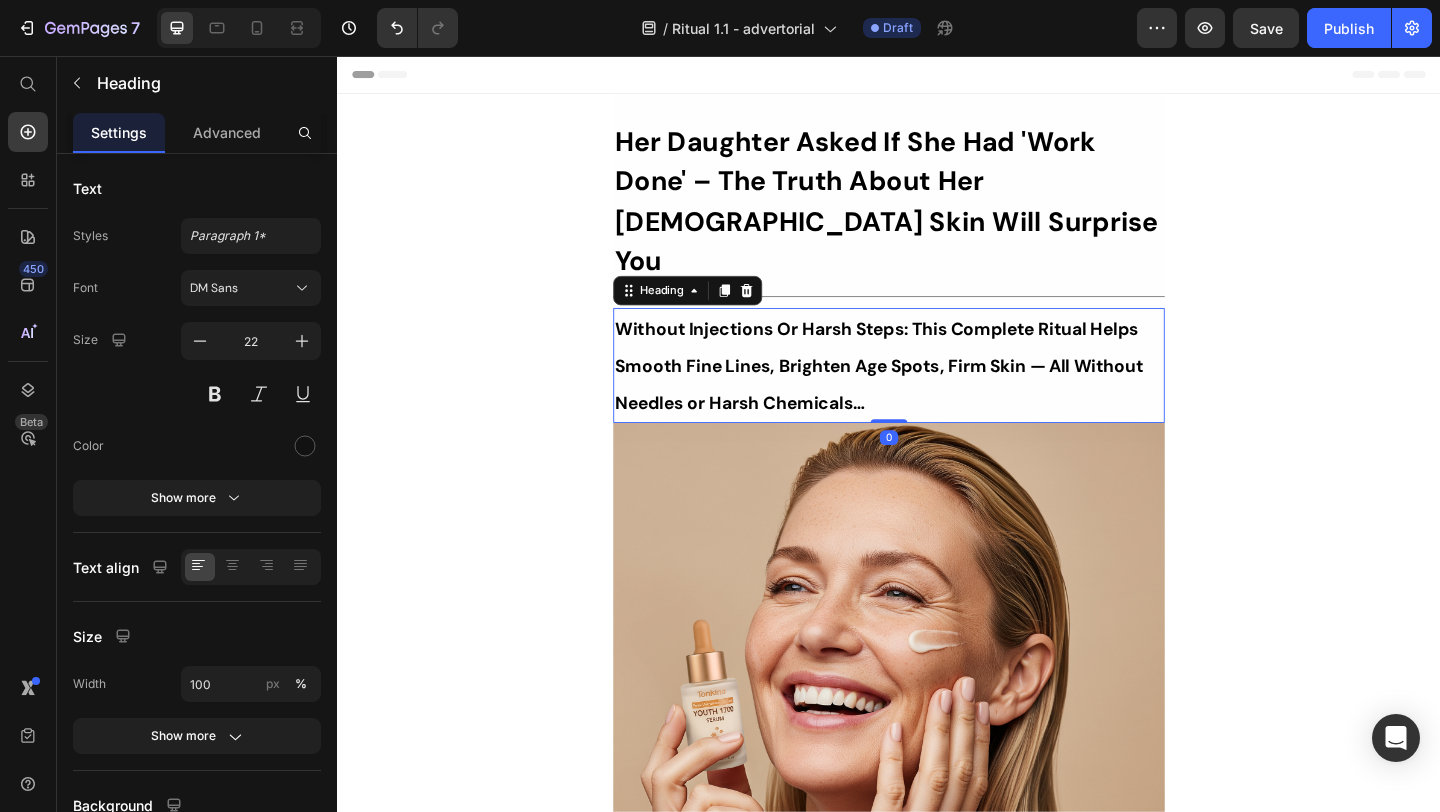 click on "Her Daughter Asked If She Had 'Work Done' – The Truth About Her 55-Year-Old Skin Will Surprise You Heading                Title Line ⁠⁠⁠⁠⁠⁠⁠ Without Injections Or Harsh Steps: This Complete Ritual Helps Smooth Fine Lines, Brighten Age Spots, Firm Skin — All Without Needles or Harsh Chemicals… Heading   0 Image Ladies, what if I told you that some of the most radiant women over 50 have never touched Botox - and they're seeing incredible results, naturally?   Here’s what the beauty industry doesn’t want you to know: You don’t need painful injections or harsh treatments to look radiant!   While they push expensive procedures and synthetic creams, a quiet shift is happening among smart, discerning women — who’ve found something different.   A new brand called  Tonkina  is leading the way with a breakthrough discovery: A rare species of Vietnamese ginseng, newly researched and shown to contain  up to 4x more skin-renewing saponins  than even Korean ginseng.   And the best part?" at bounding box center [937, 8867] 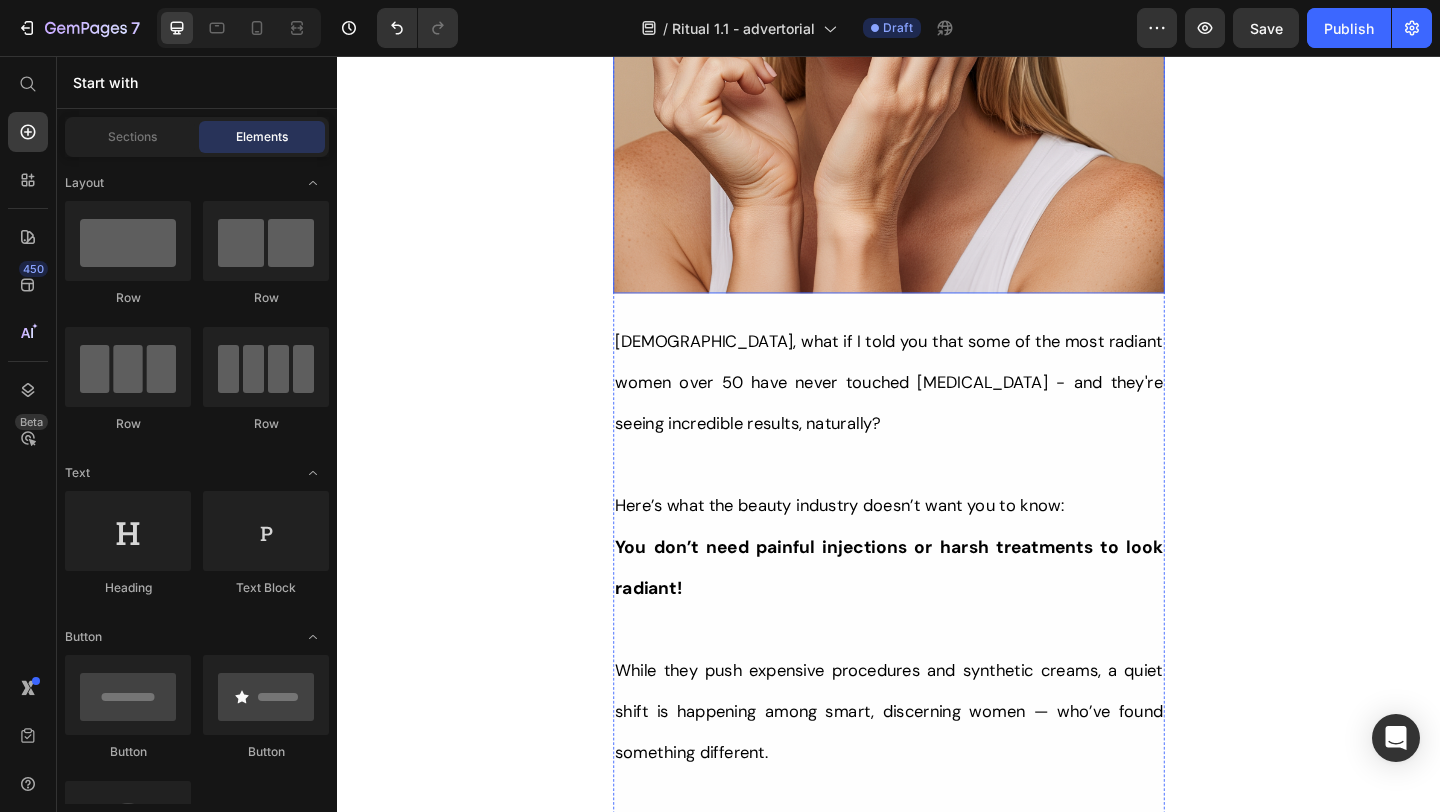 scroll, scrollTop: 832, scrollLeft: 0, axis: vertical 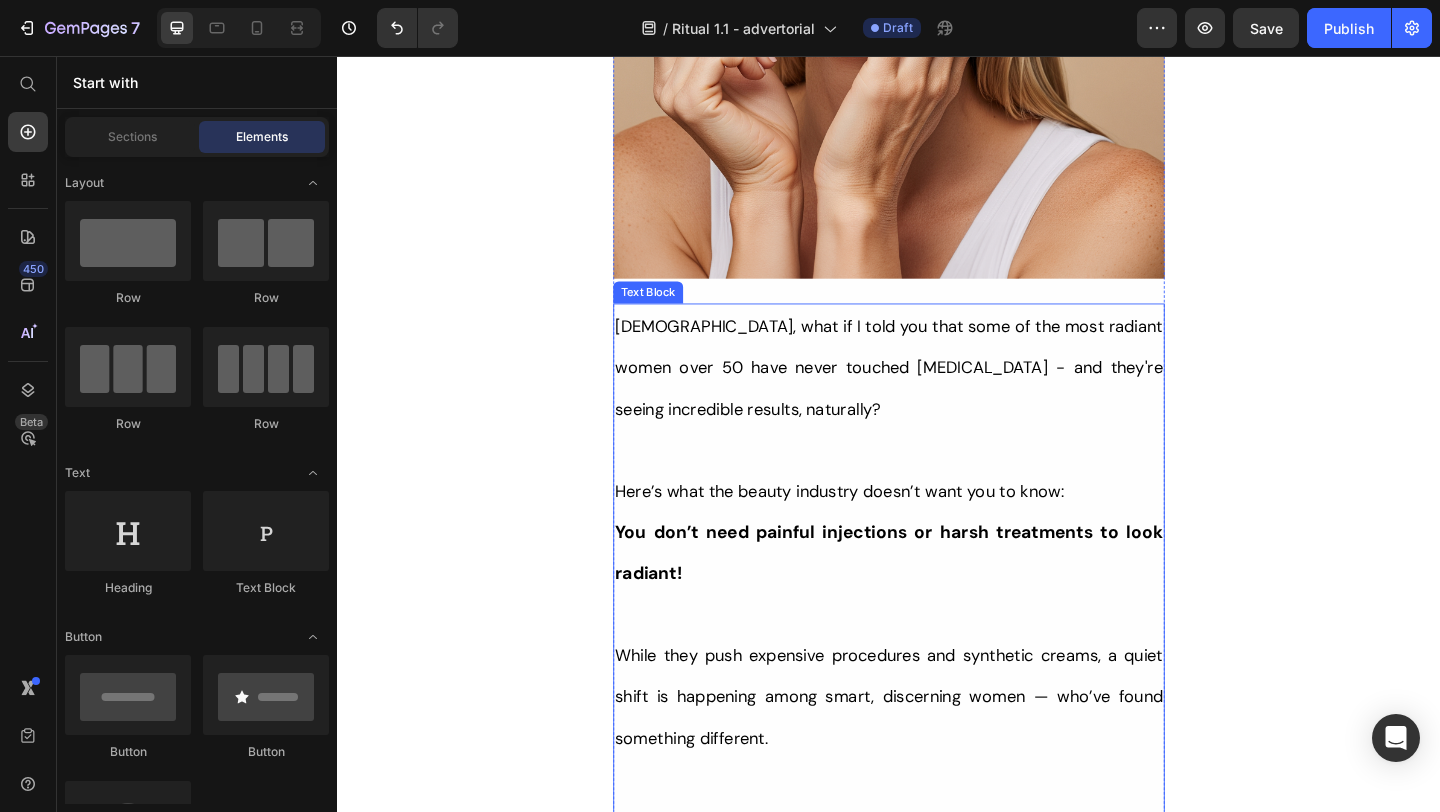 click on "Ladies, what if I told you that some of the most radiant women over 50 have never touched Botox - and they're seeing incredible results, naturally?" at bounding box center (937, 395) 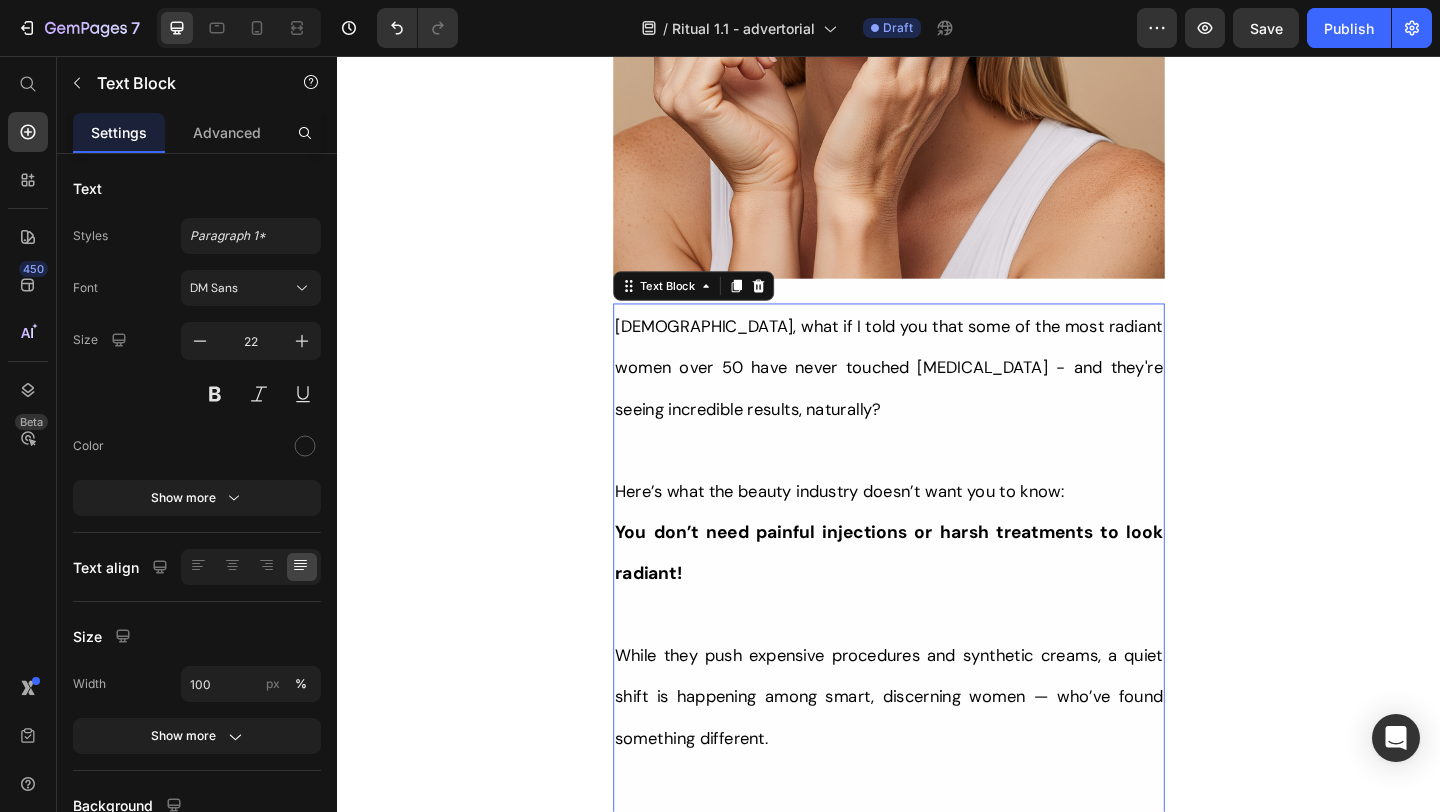click on "Ladies, what if I told you that some of the most radiant women over 50 have never touched Botox - and they're seeing incredible results, naturally?" at bounding box center [937, 395] 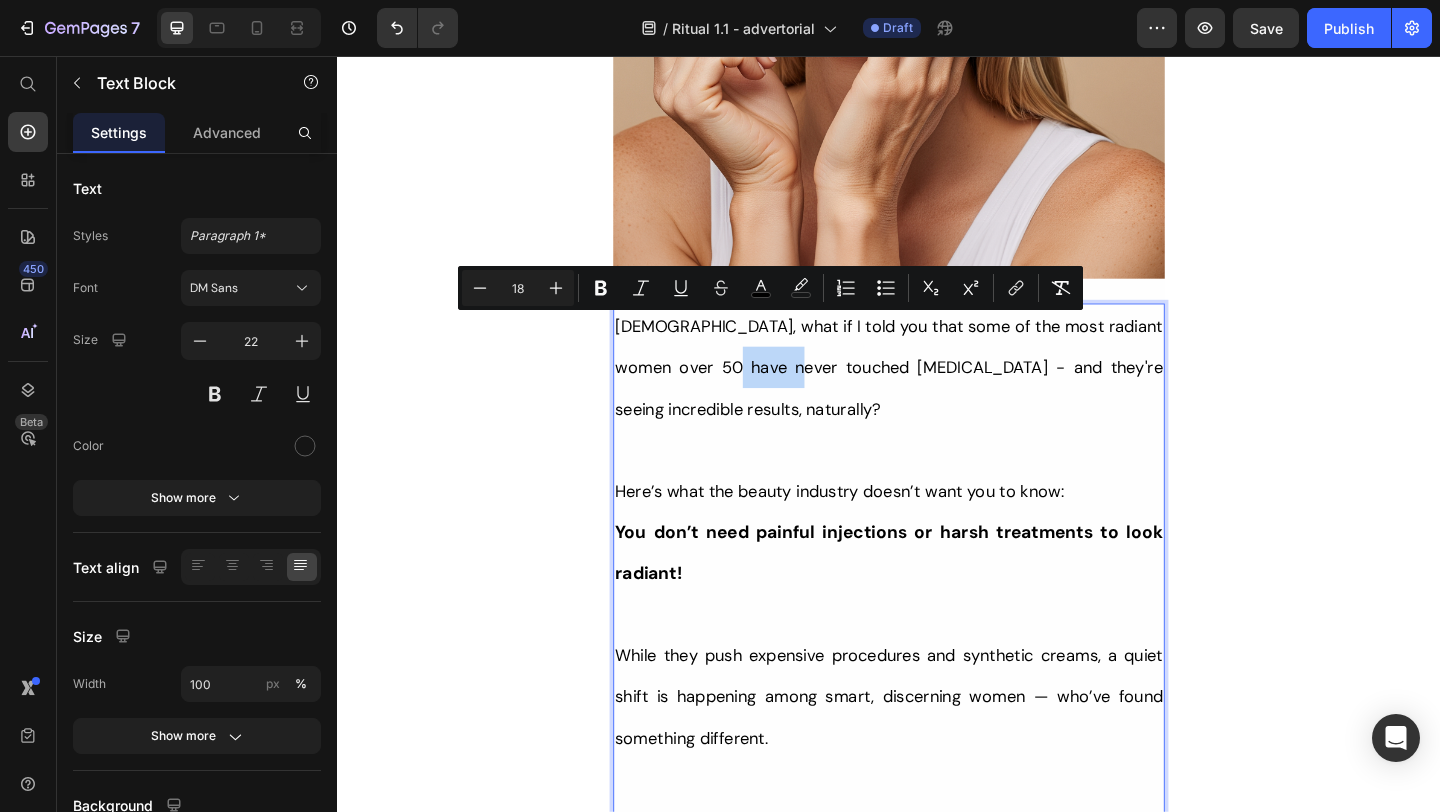click on "Ladies, what if I told you that some of the most radiant women over 50 have never touched Botox - and they're seeing incredible results, naturally?" at bounding box center (937, 394) 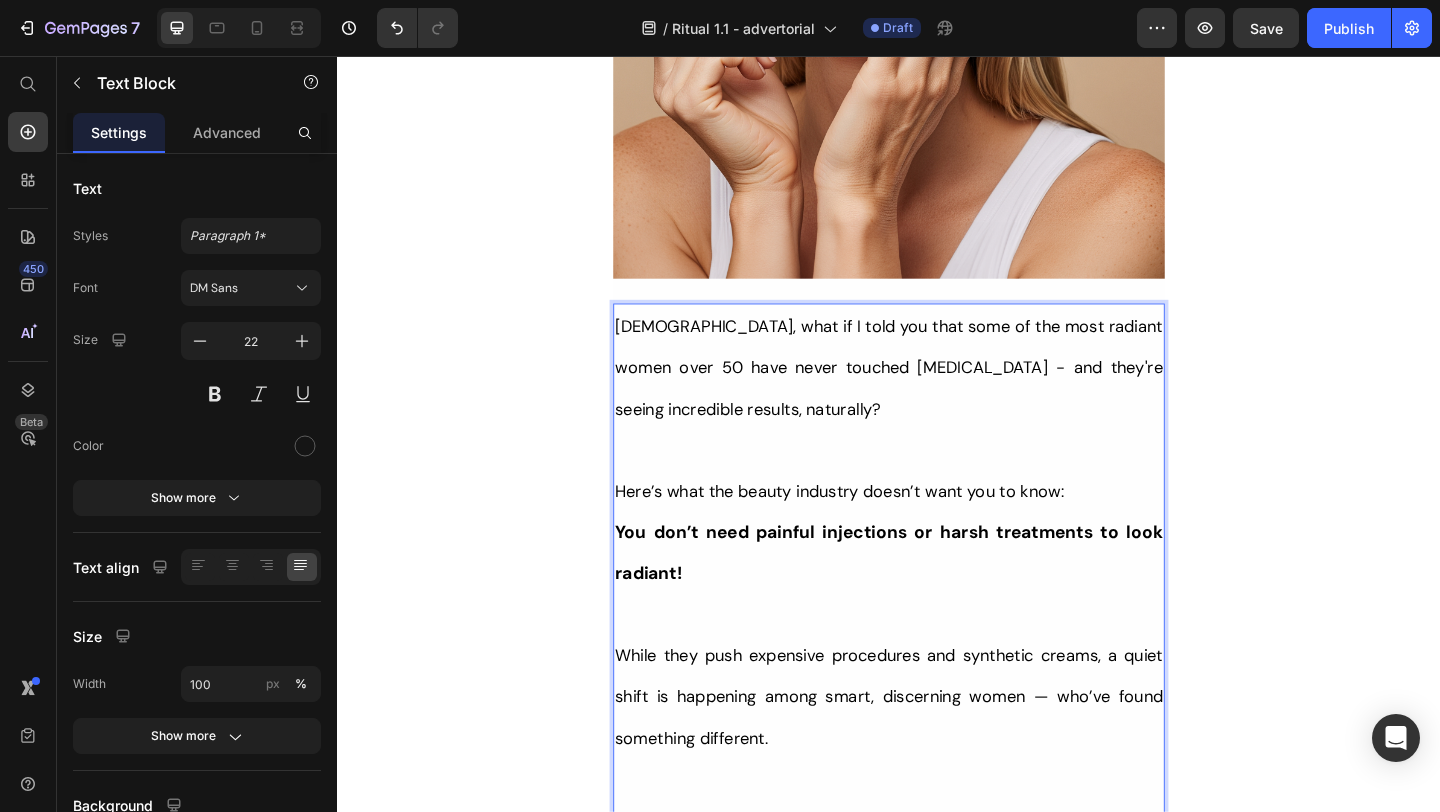 click on "Ladies, what if I told you that some of the most radiant women over 50 have never touched Botox - and they're seeing incredible results, naturally?" at bounding box center (937, 394) 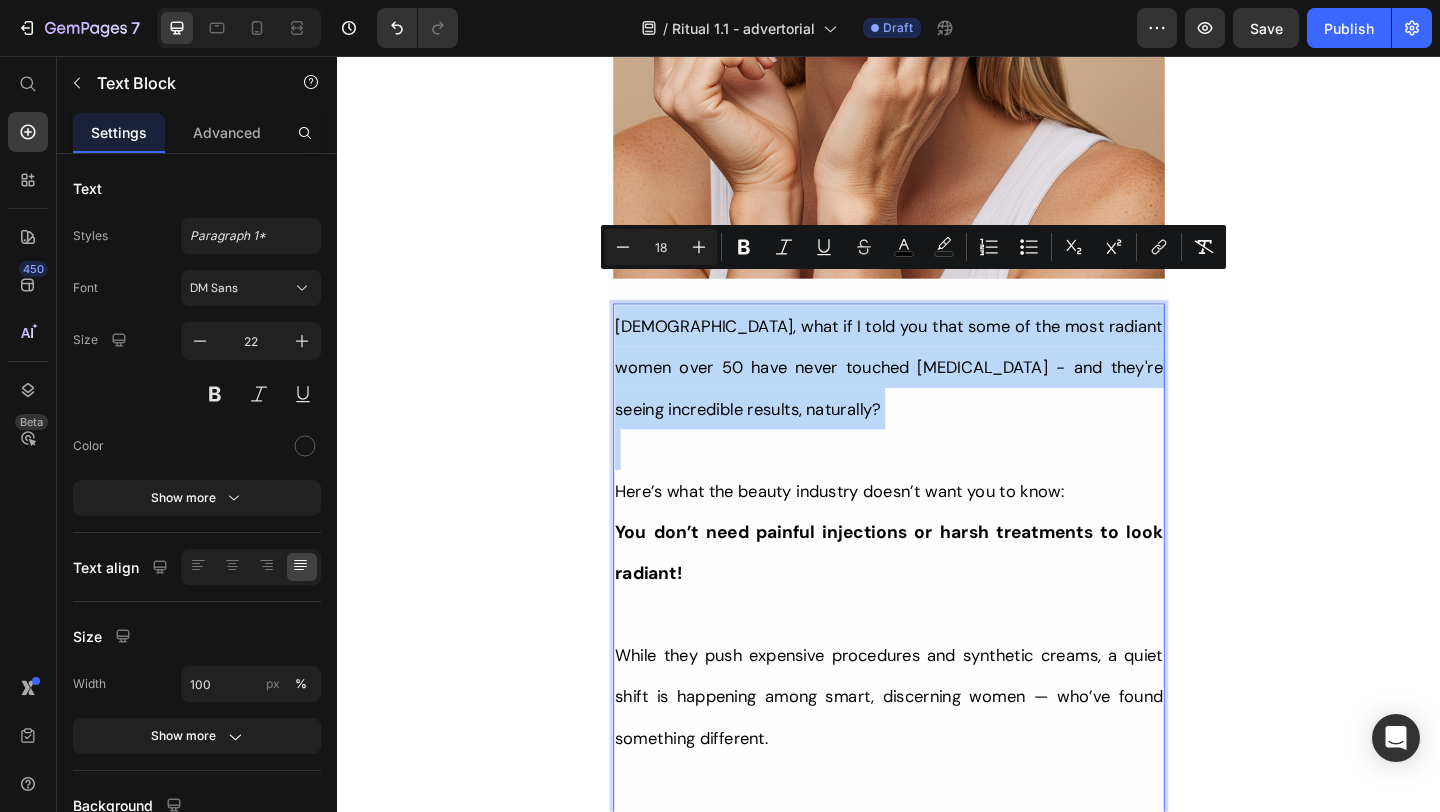 drag, startPoint x: 758, startPoint y: 418, endPoint x: 623, endPoint y: 281, distance: 192.33824 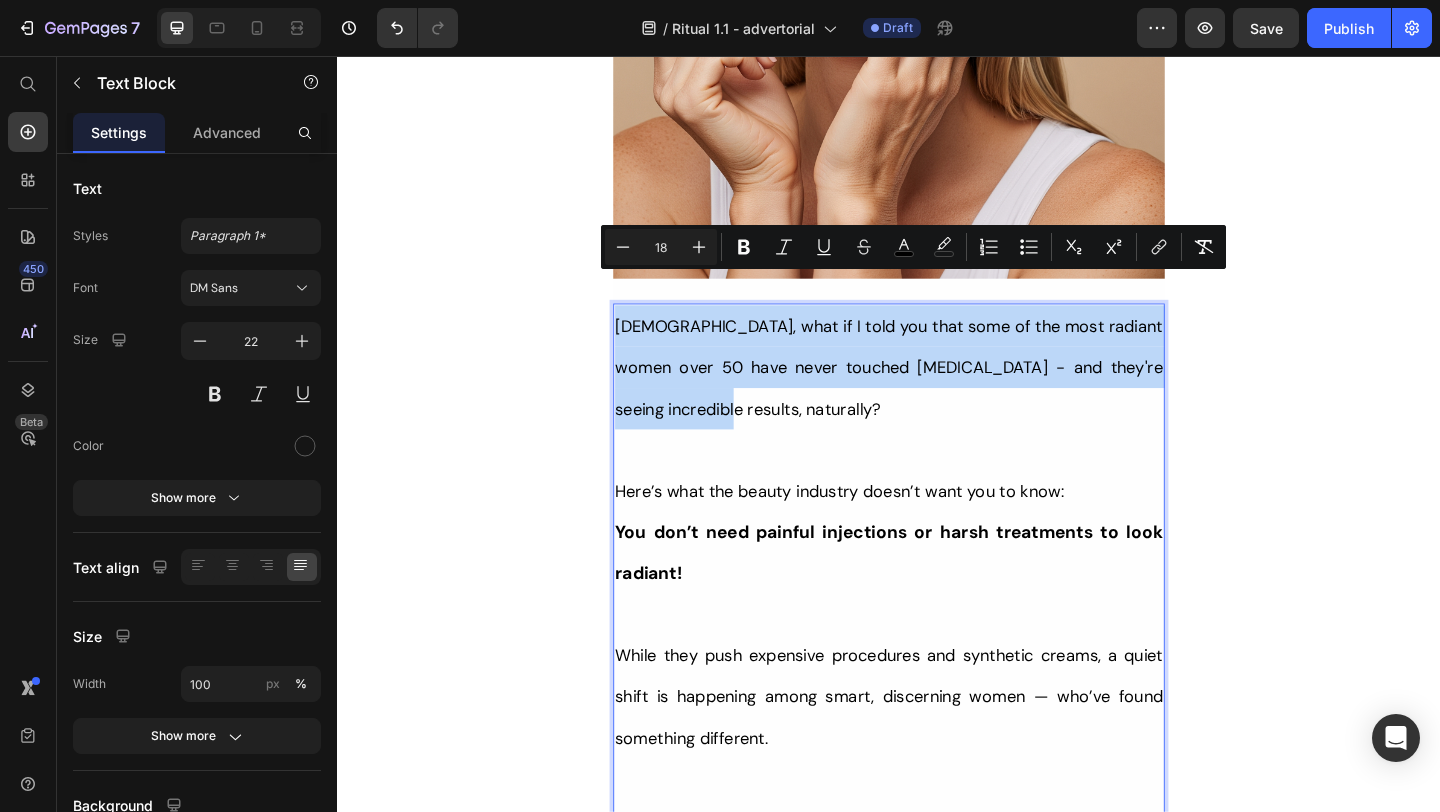 drag, startPoint x: 733, startPoint y: 404, endPoint x: 634, endPoint y: 279, distance: 159.45532 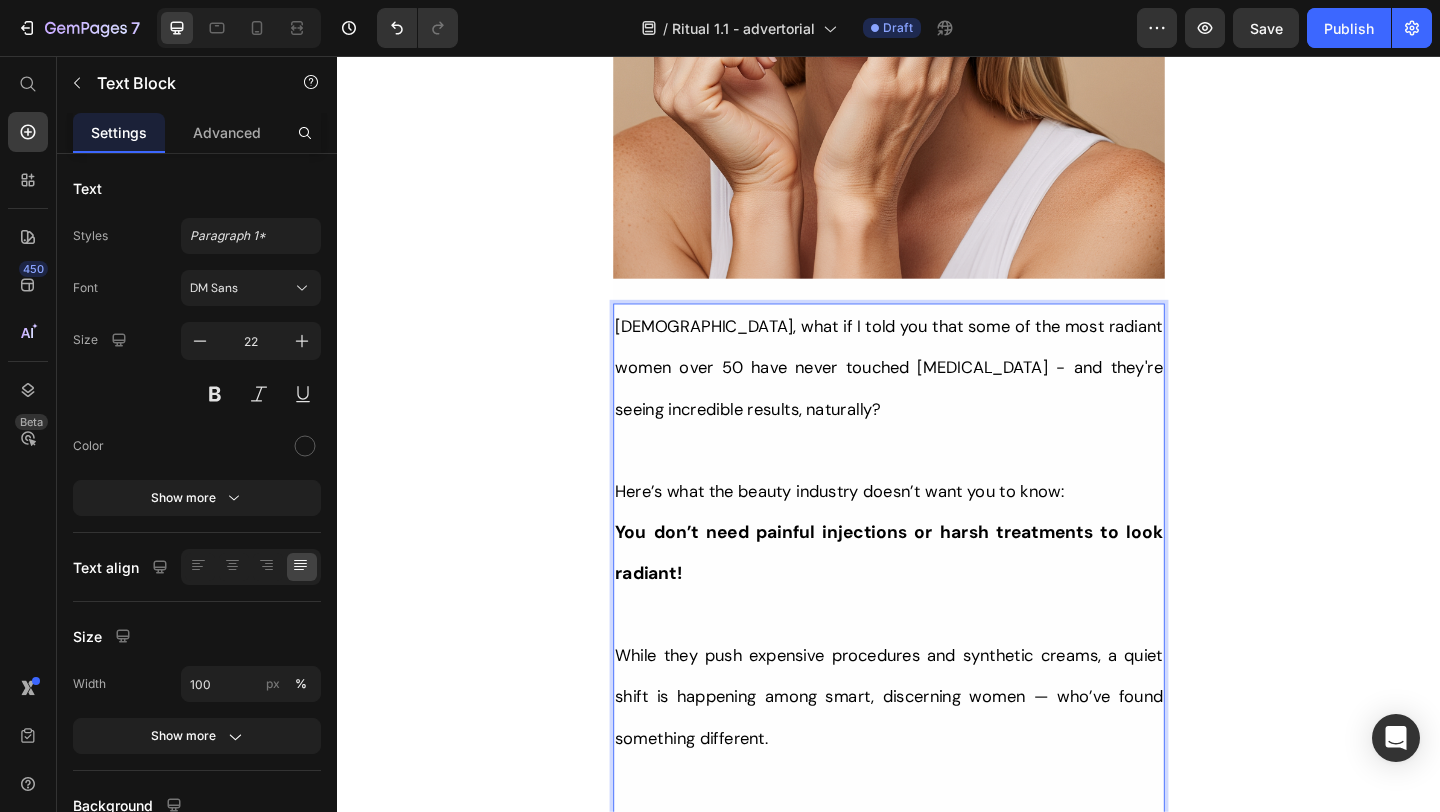 click on "Ladies, what if I told you that some of the most radiant women over 50 have never touched Botox - and they're seeing incredible results, naturally?" at bounding box center [937, 394] 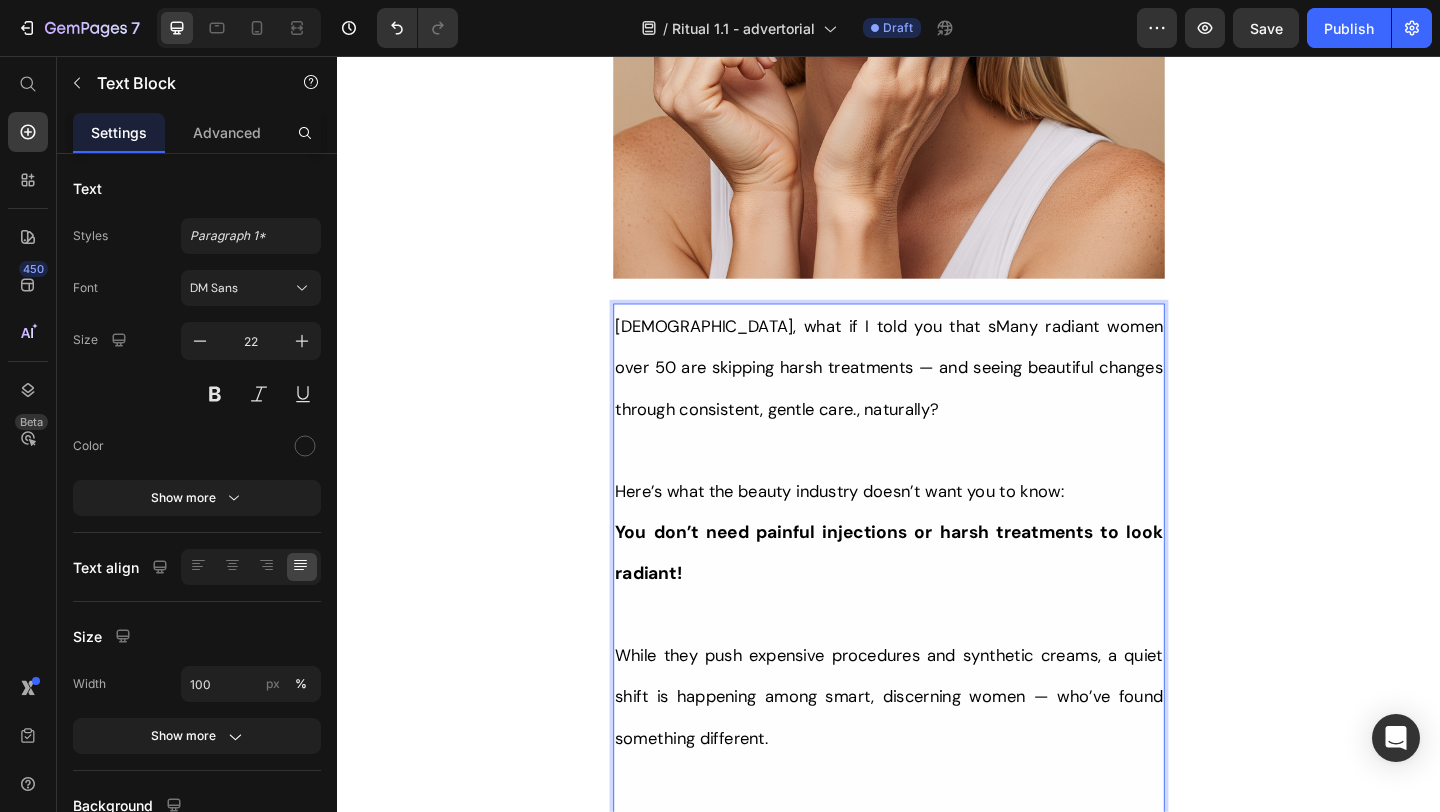 drag, startPoint x: 894, startPoint y: 301, endPoint x: 1229, endPoint y: 355, distance: 339.32434 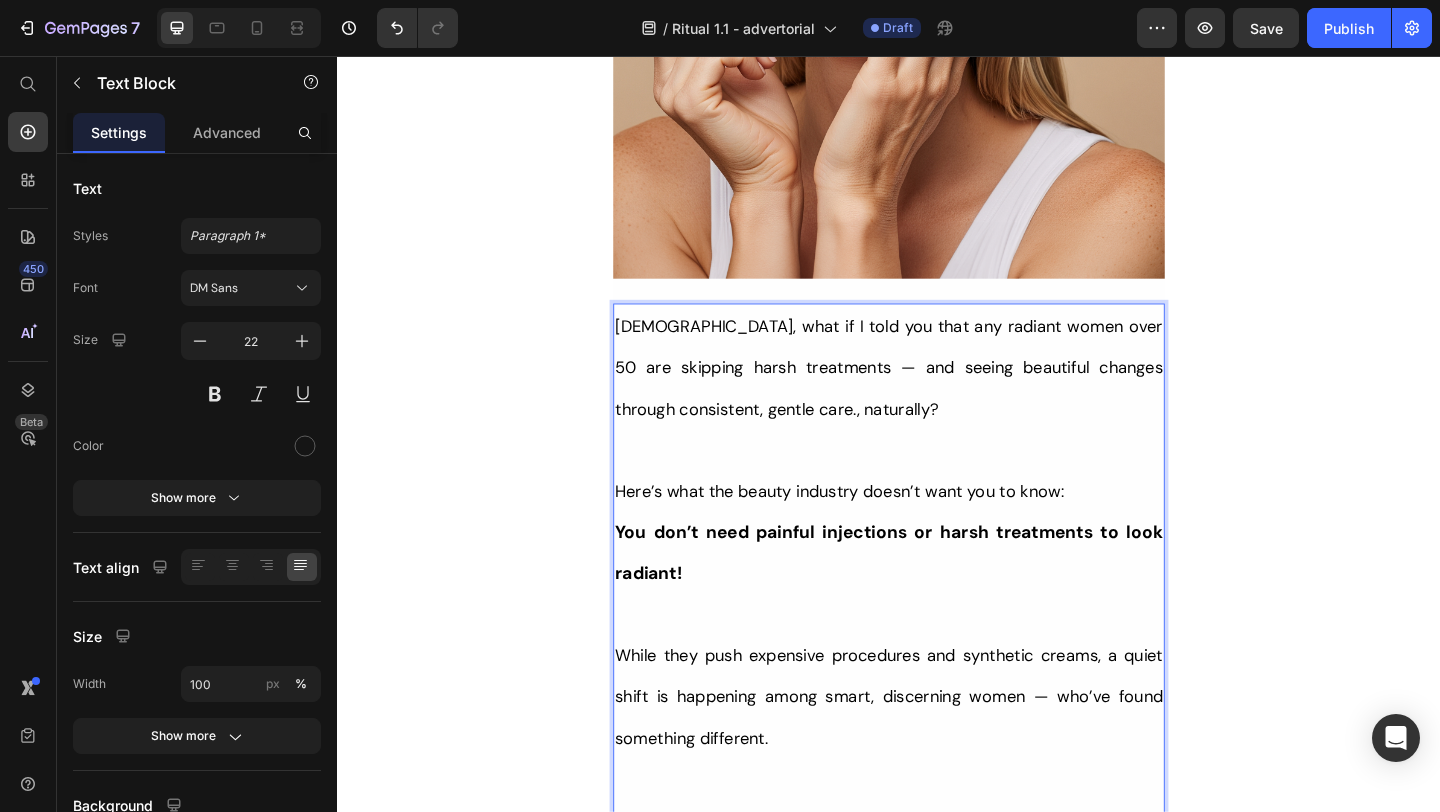 type 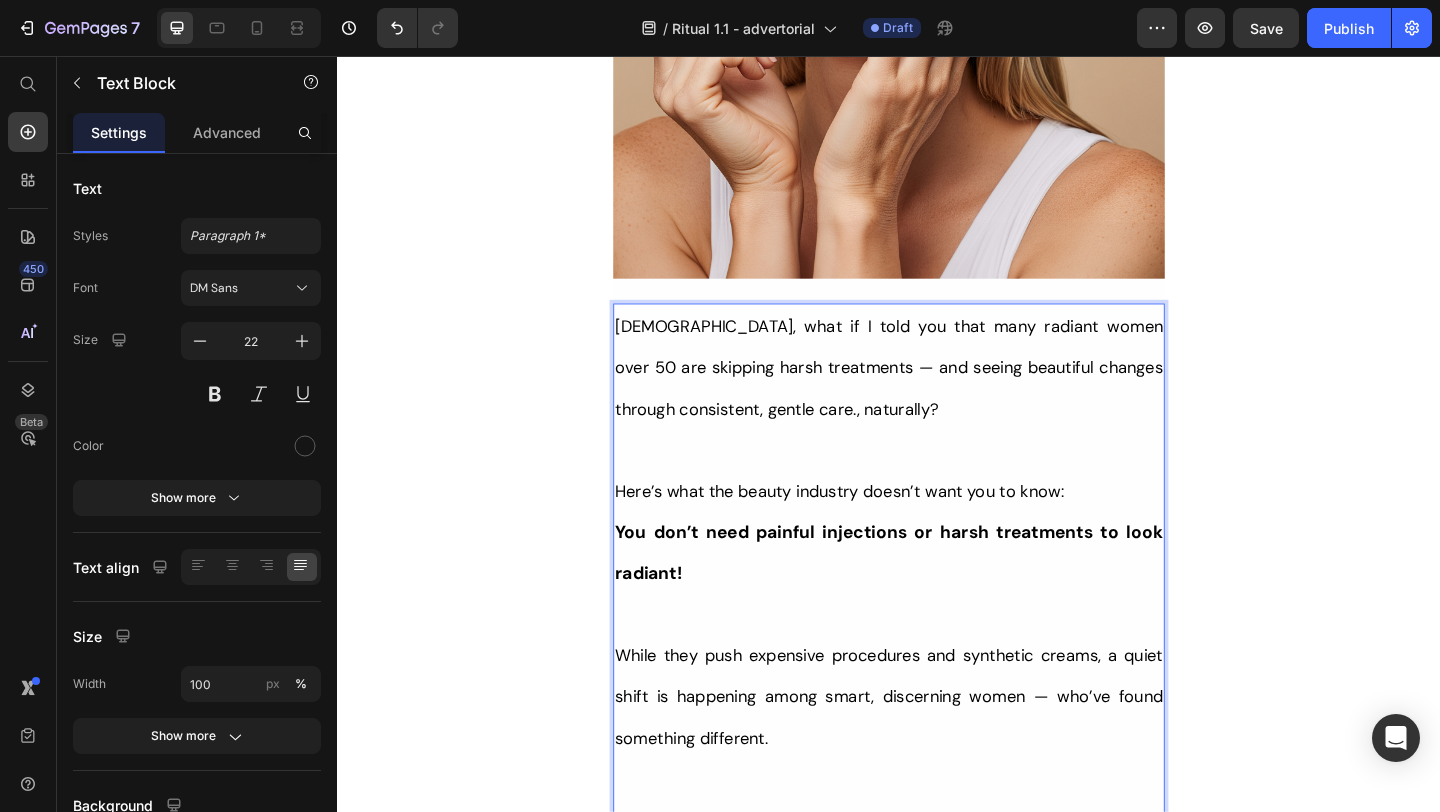 click on "Ladies, what if I told you that many radiant women over 50 are skipping harsh treatments — and seeing beautiful changes through consistent, gentle care., naturally?" at bounding box center (937, 395) 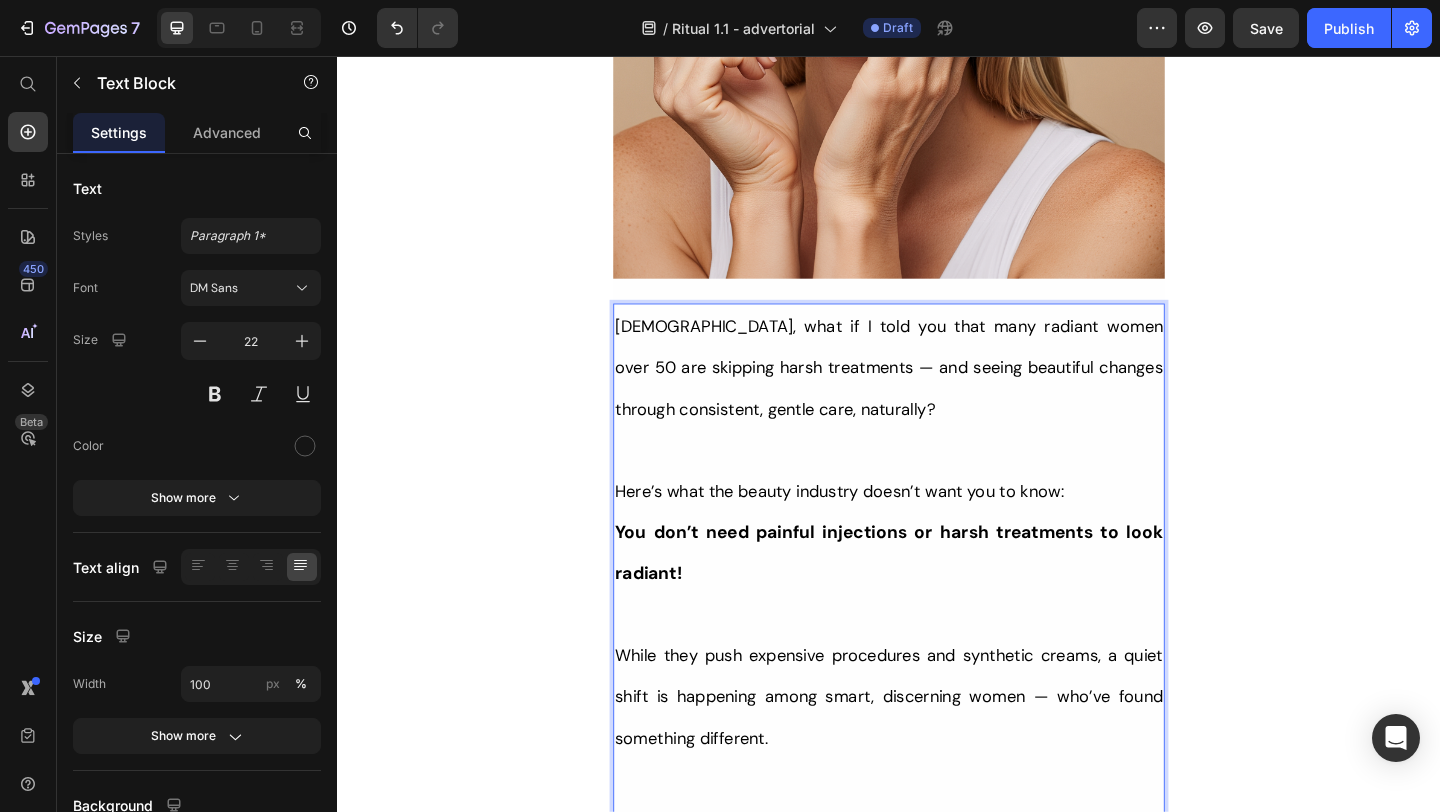 click on "Her Daughter Asked If She Had 'Work Done' – The Truth About Her 55-Year-Old Skin Will Surprise You Heading                Title Line ⁠⁠⁠⁠⁠⁠⁠ Without Injections Or Harsh Steps: This Complete Ritual Helps Smooth Fine Lines, Brighten Age Spots, Firm Skin — All Without Needles or Harsh Chemicals… Heading Image Ladies, what if I told you that many radiant women over 50 are skipping harsh treatments — and seeing beautiful changes through consistent, gentle care, naturally? Here’s what the beauty industry doesn’t want you to know: You don’t need painful injections or harsh treatments to look radiant! While they push expensive procedures and synthetic creams, a quiet shift is happening among smart, discerning women — who’ve found something different. A new brand called  Tonkina  is leading the way with a breakthrough discovery: A rare species of Vietnamese ginseng, newly researched and shown to contain  up to 4x more skin-renewing saponins  than even Korean ginseng. Text Block   0 "" at bounding box center (937, 8035) 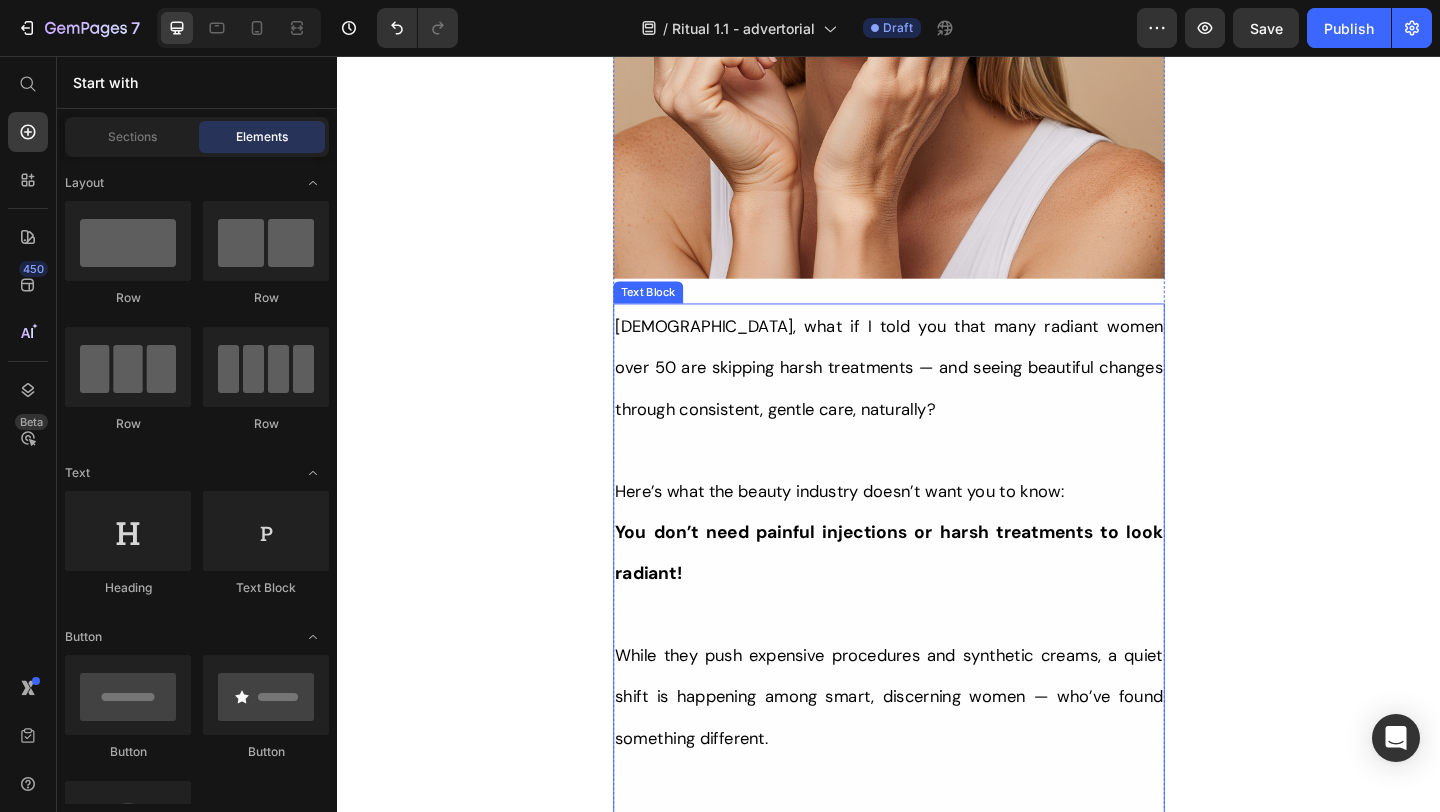 click on "Ladies, what if I told you that many radiant women over 50 are skipping harsh treatments — and seeing beautiful changes through consistent, gentle care, naturally?" at bounding box center [937, 394] 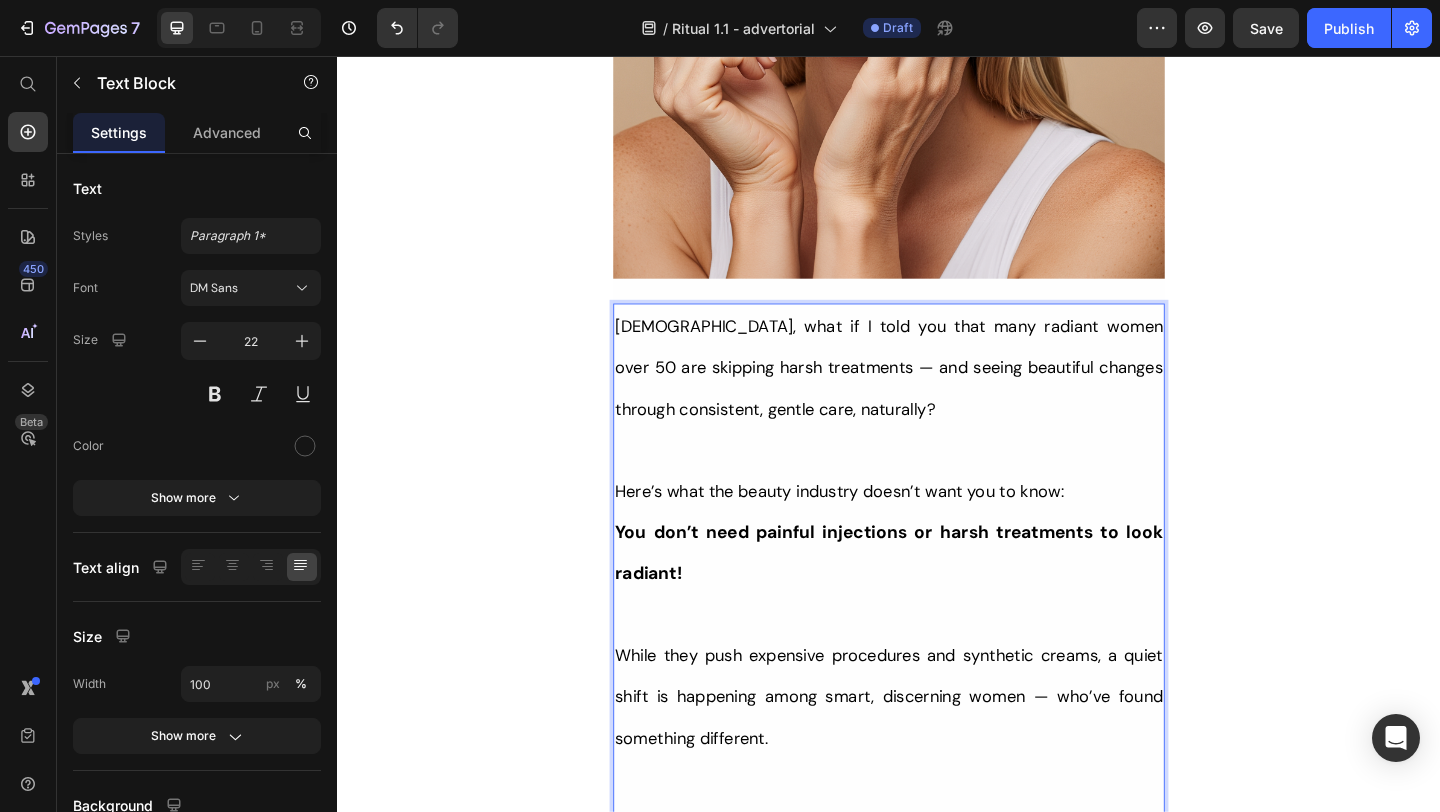 click on "Ladies, what if I told you that many radiant women over 50 are skipping harsh treatments — and seeing beautiful changes through consistent, gentle care, naturally?" at bounding box center (937, 395) 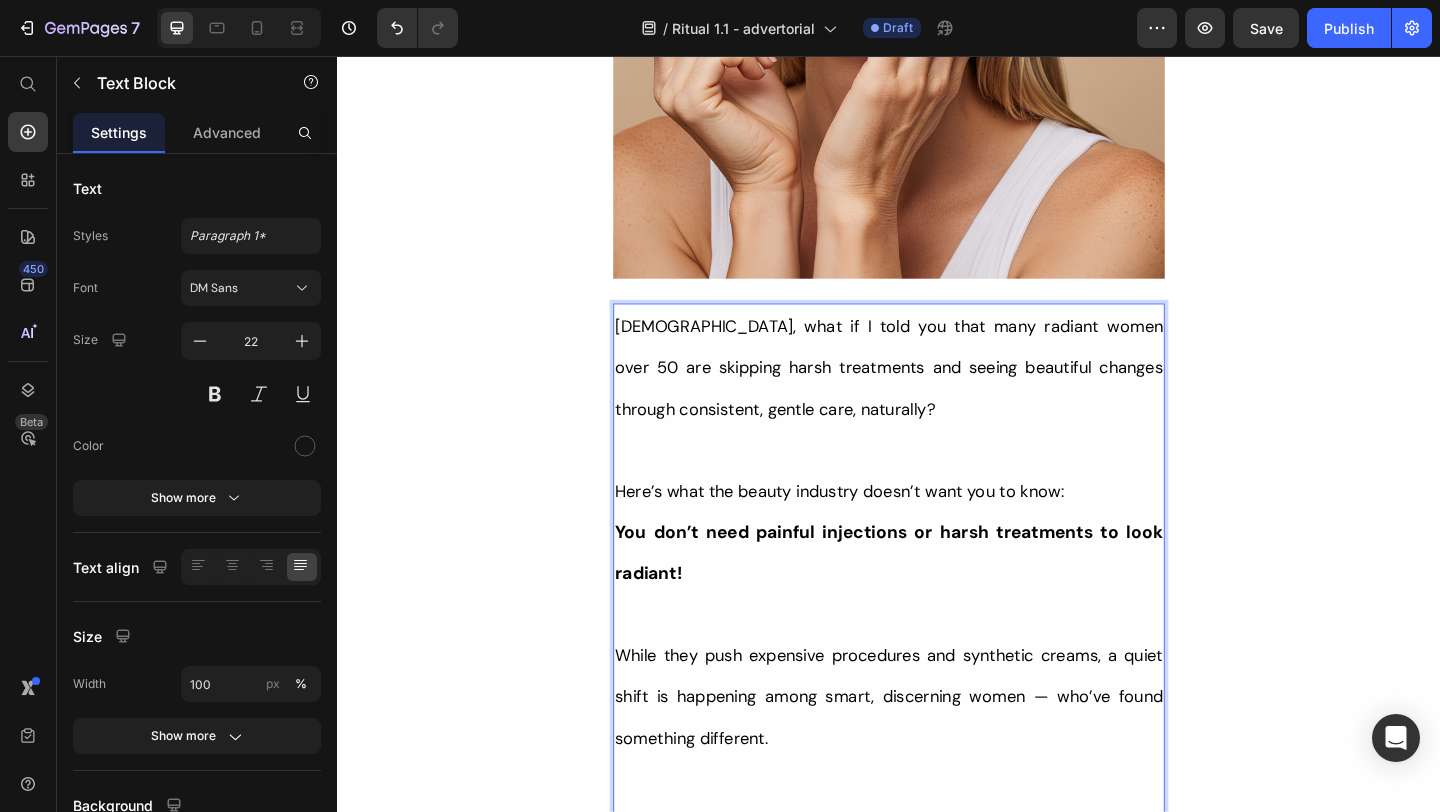 click on "Her Daughter Asked If She Had 'Work Done' – The Truth About Her 55-Year-Old Skin Will Surprise You Heading                Title Line ⁠⁠⁠⁠⁠⁠⁠ Without Injections Or Harsh Steps: This Complete Ritual Helps Smooth Fine Lines, Brighten Age Spots, Firm Skin — All Without Needles or Harsh Chemicals… Heading Image Ladies, what if I told you that many radiant women over 50 are skipping harsh treatments and seeing beautiful changes through consistent, gentle care, naturally? Here’s what the beauty industry doesn’t want you to know: You don’t need painful injections or harsh treatments to look radiant! While they push expensive procedures and synthetic creams, a quiet shift is happening among smart, discerning women — who’ve found something different. A new brand called  Tonkina  is leading the way with a breakthrough discovery: A rare species of Vietnamese ginseng, newly researched and shown to contain  up to 4x more skin-renewing saponins  than even Korean ginseng. And the best part?" at bounding box center (937, 8035) 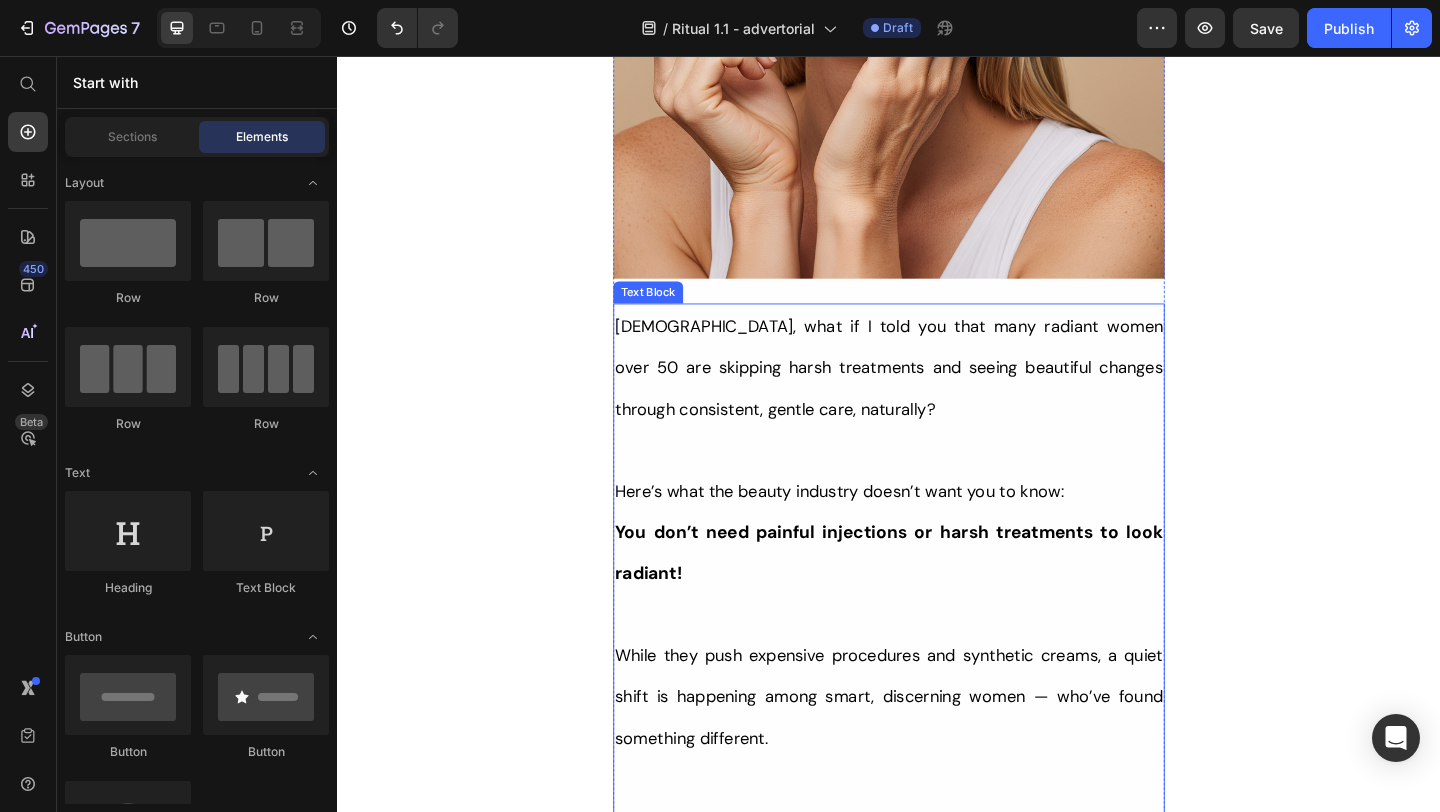 click on "[DEMOGRAPHIC_DATA], what if I told you that many radiant women over 50 are skipping harsh treatments and seeing beautiful changes through consistent, gentle care, naturally?" at bounding box center [937, 395] 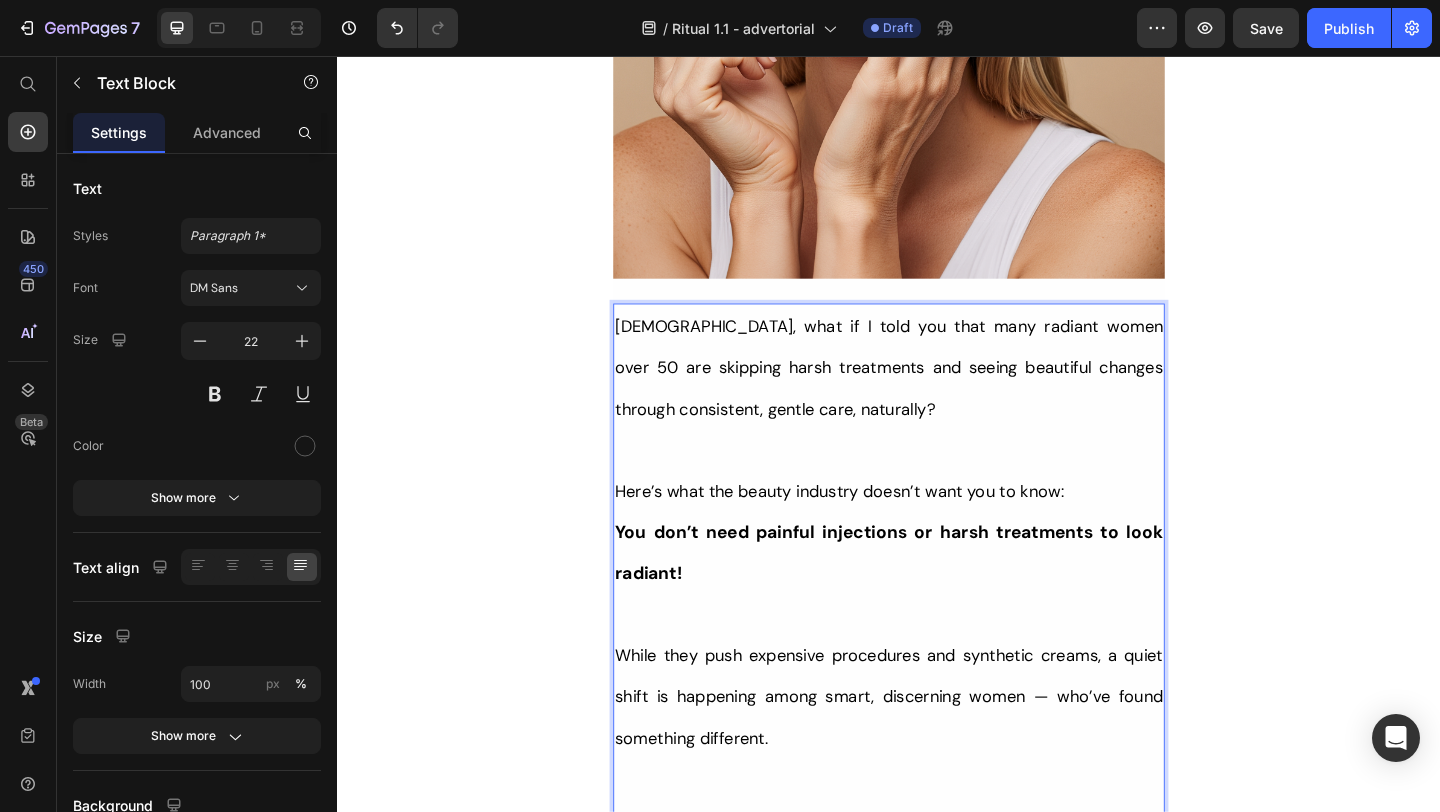 click on "[DEMOGRAPHIC_DATA], what if I told you that many radiant women over 50 are skipping harsh treatments and seeing beautiful changes through consistent, gentle care, naturally?" at bounding box center (937, 394) 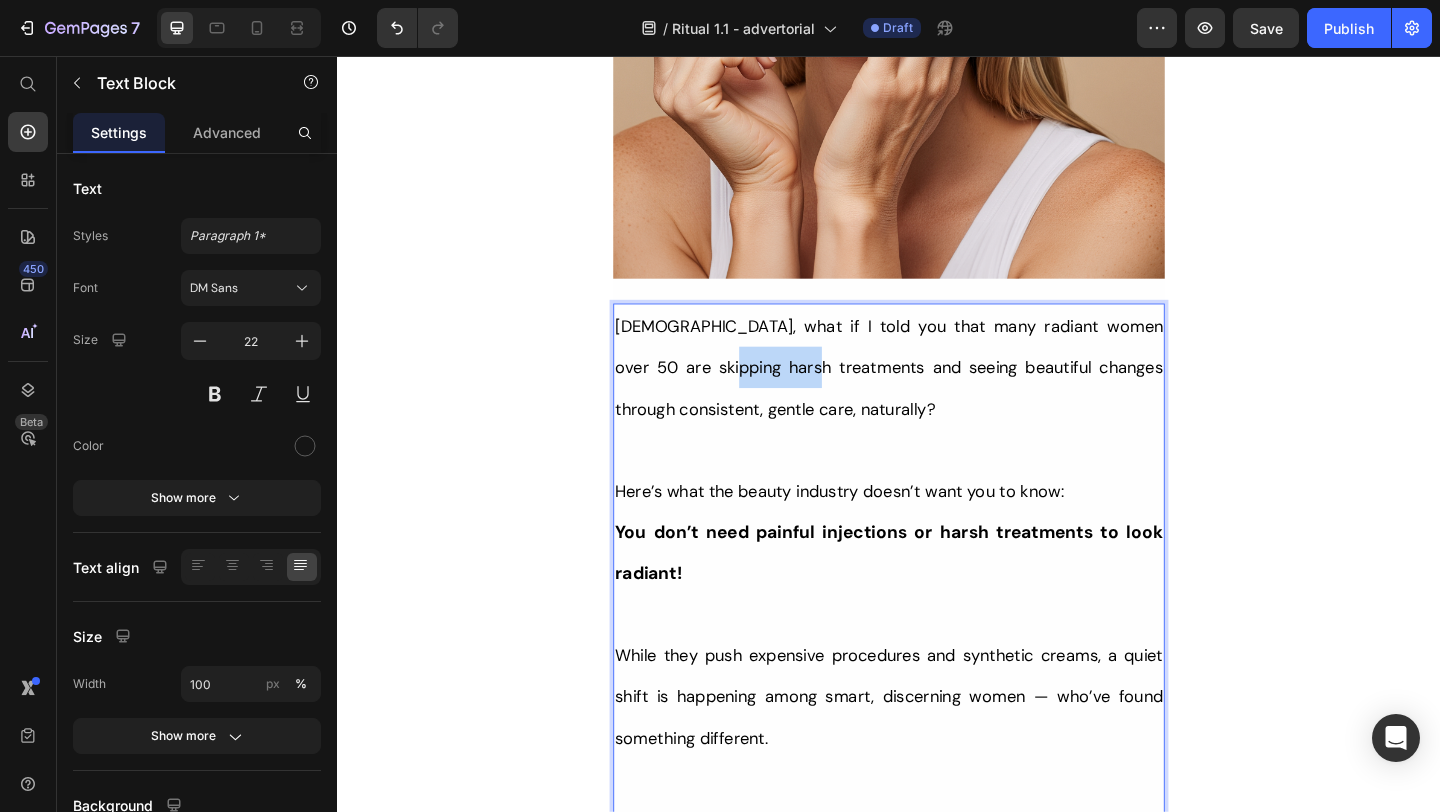 click on "[DEMOGRAPHIC_DATA], what if I told you that many radiant women over 50 are skipping harsh treatments and seeing beautiful changes through consistent, gentle care, naturally?" at bounding box center [937, 394] 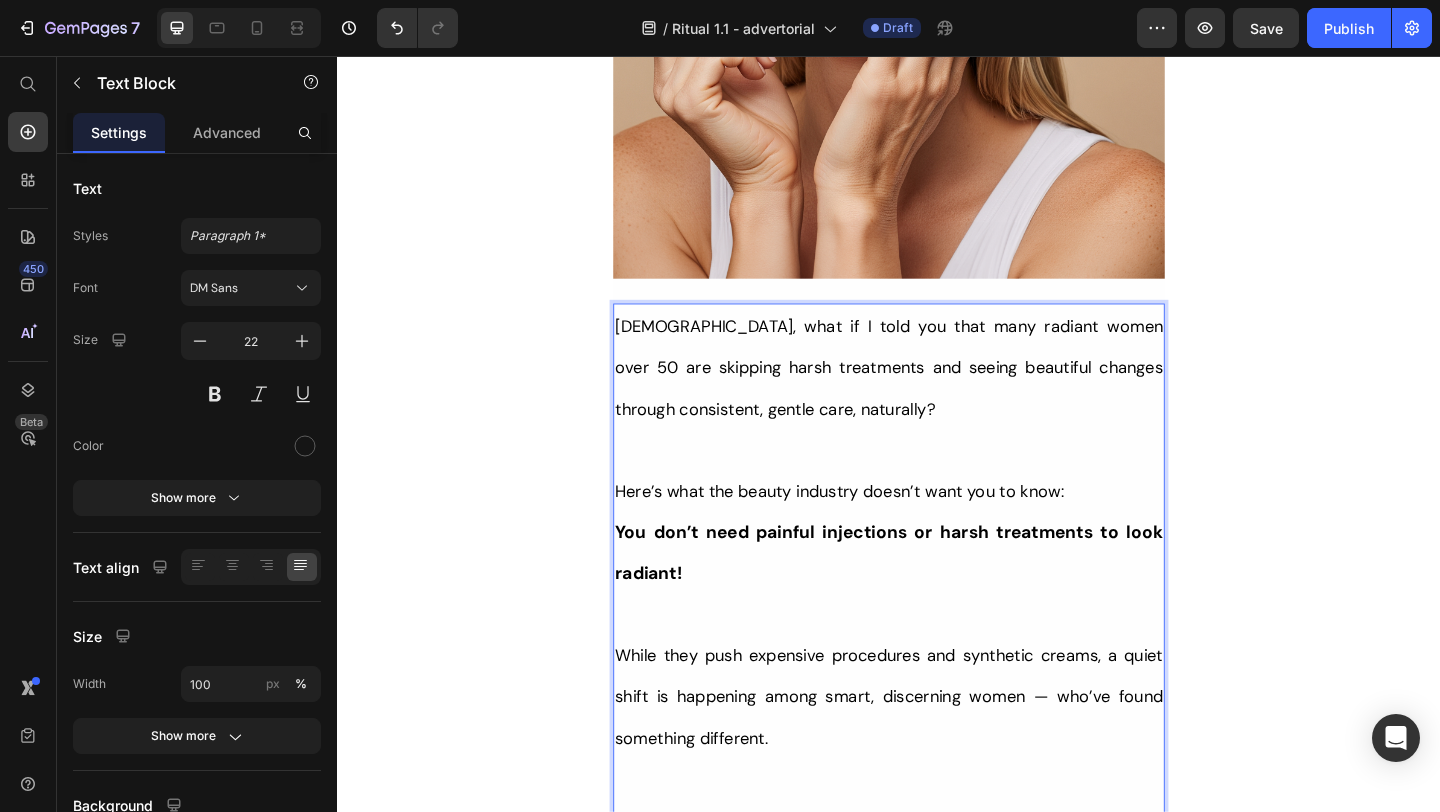 click on "[DEMOGRAPHIC_DATA], what if I told you that many radiant women over 50 are skipping harsh treatments and seeing beautiful changes through consistent, gentle care, naturally?" at bounding box center (937, 395) 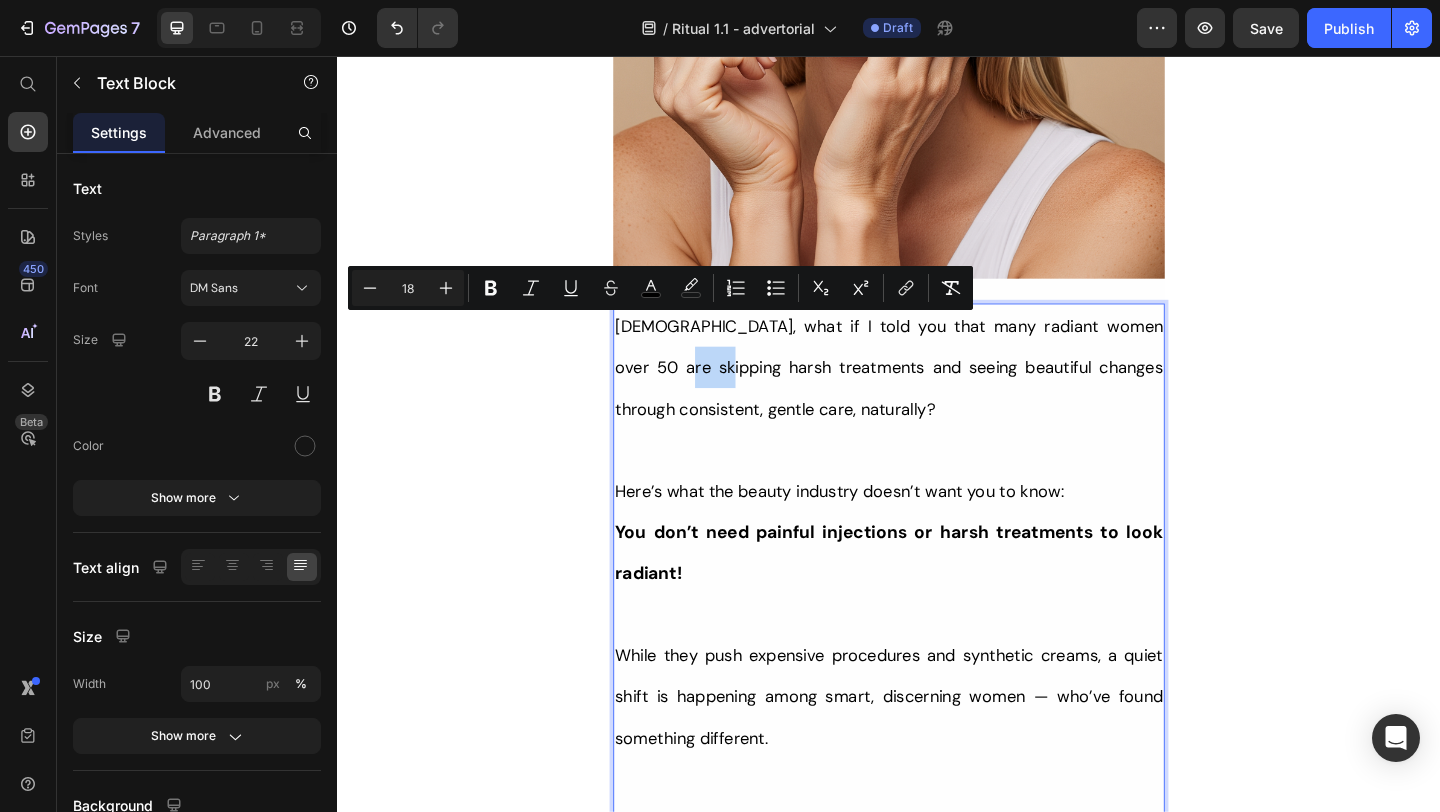 click on "[DEMOGRAPHIC_DATA], what if I told you that many radiant women over 50 are skipping harsh treatments and seeing beautiful changes through consistent, gentle care, naturally?" at bounding box center (937, 394) 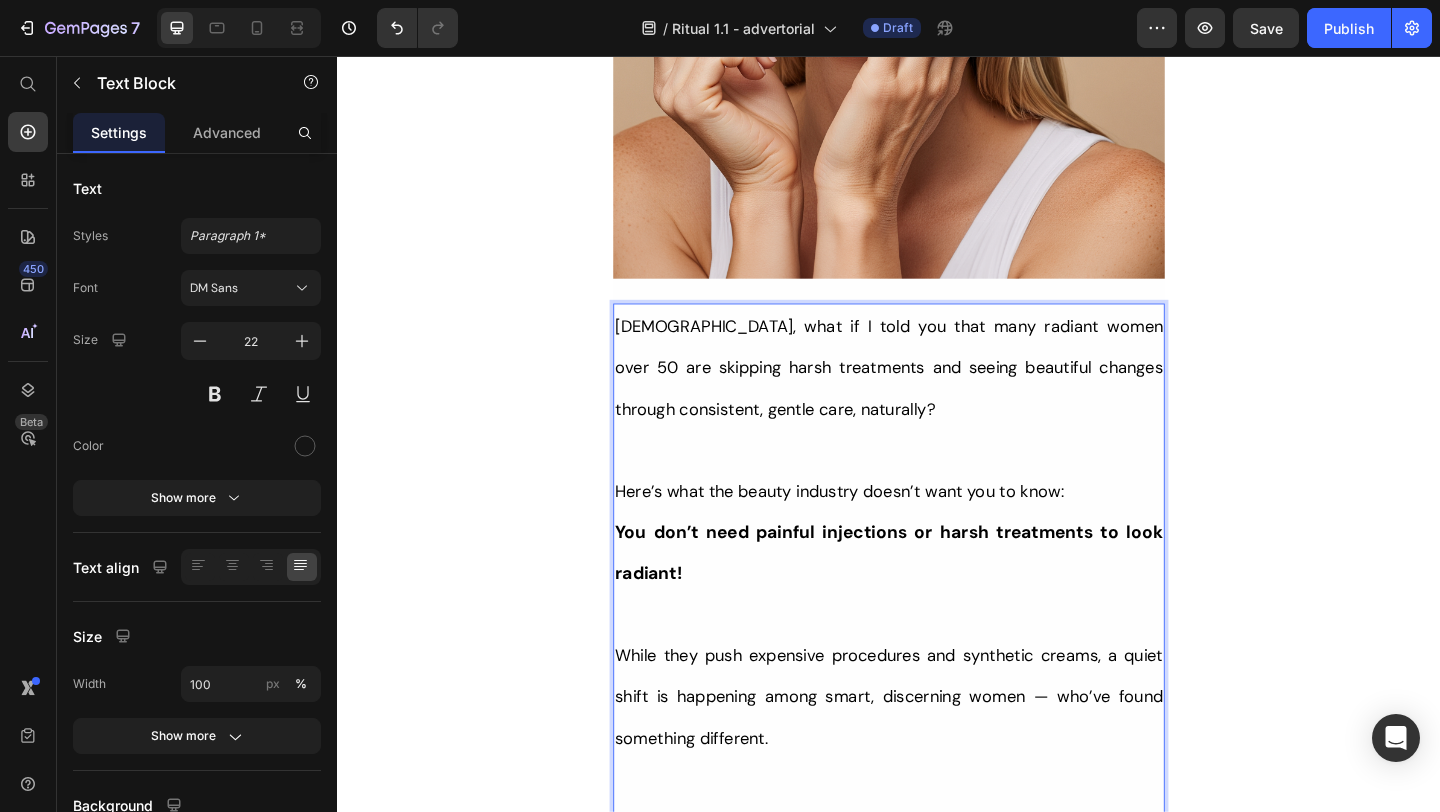click on "[DEMOGRAPHIC_DATA], what if I told you that many radiant women over 50 are skipping harsh treatments and seeing beautiful changes through consistent, gentle care, naturally?" at bounding box center [937, 395] 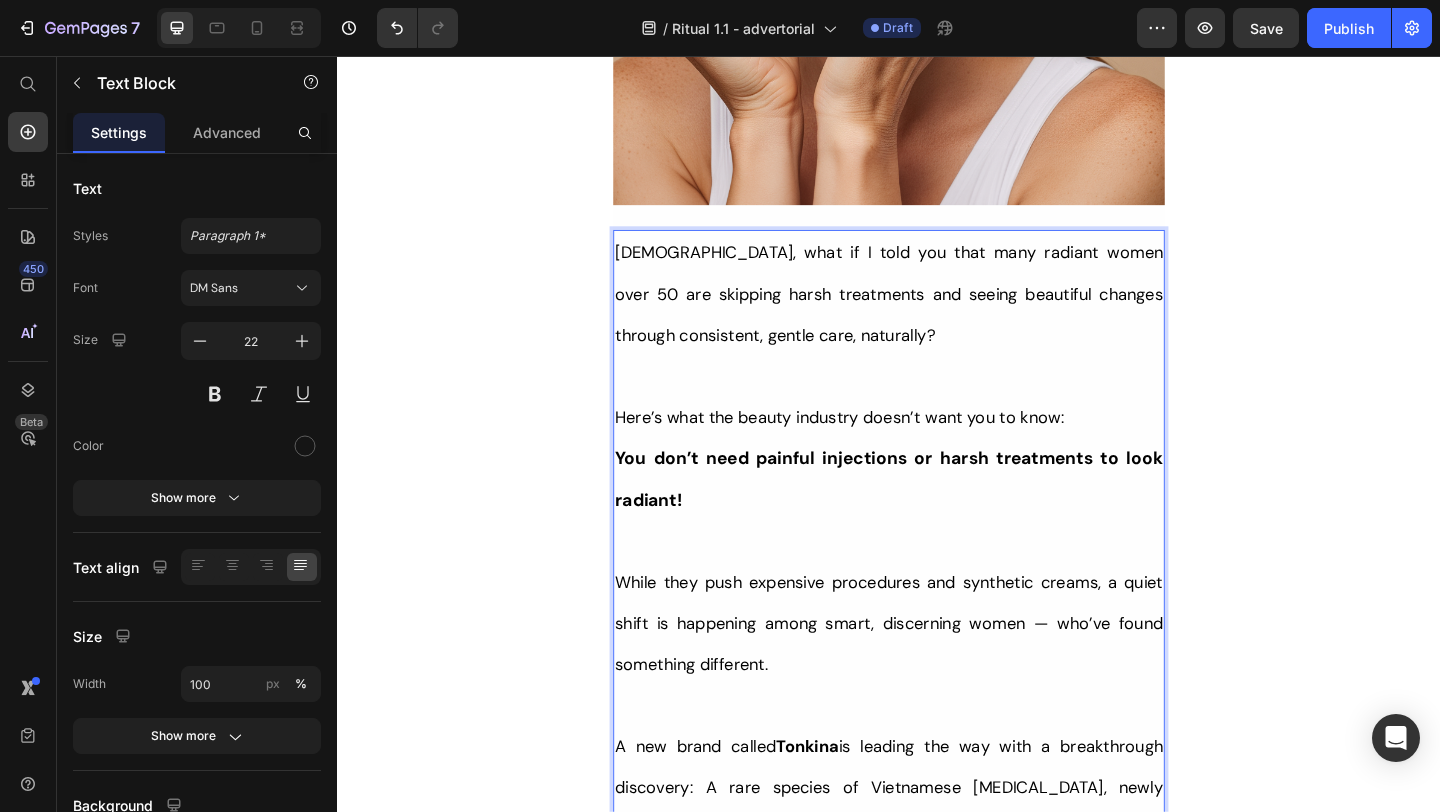 scroll, scrollTop: 924, scrollLeft: 0, axis: vertical 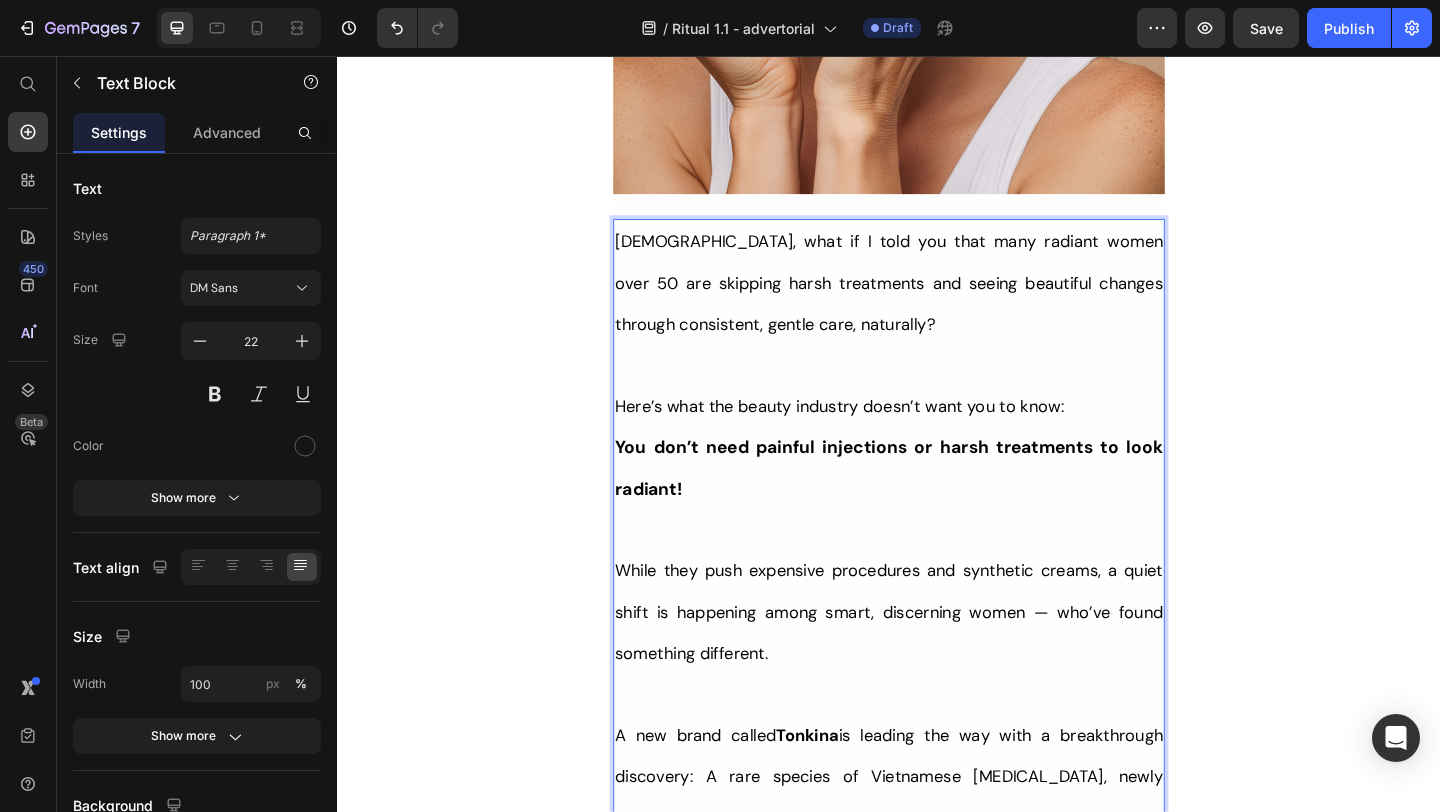 click on "You don’t need painful injections or harsh treatments to look radiant!" at bounding box center (937, 504) 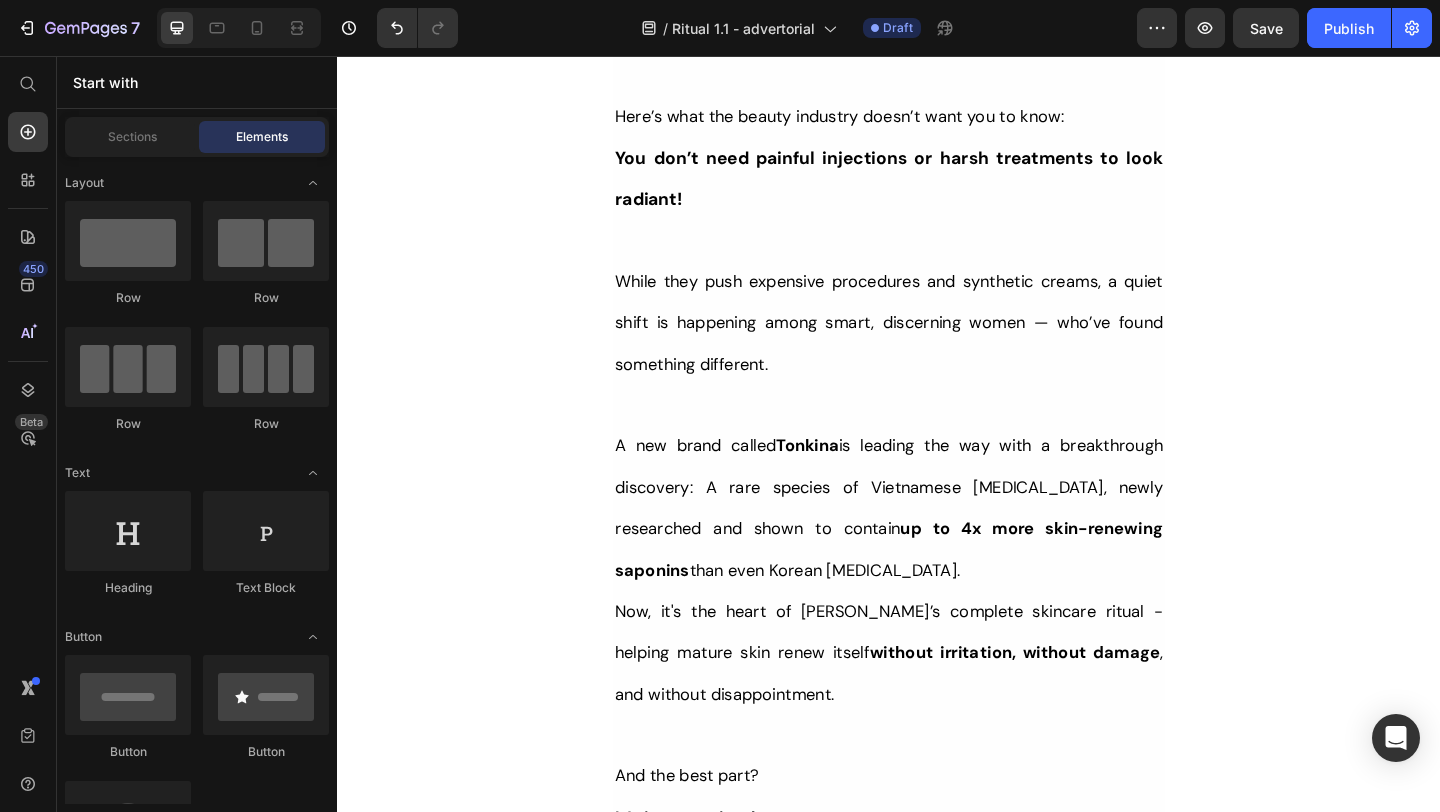 scroll, scrollTop: 1258, scrollLeft: 0, axis: vertical 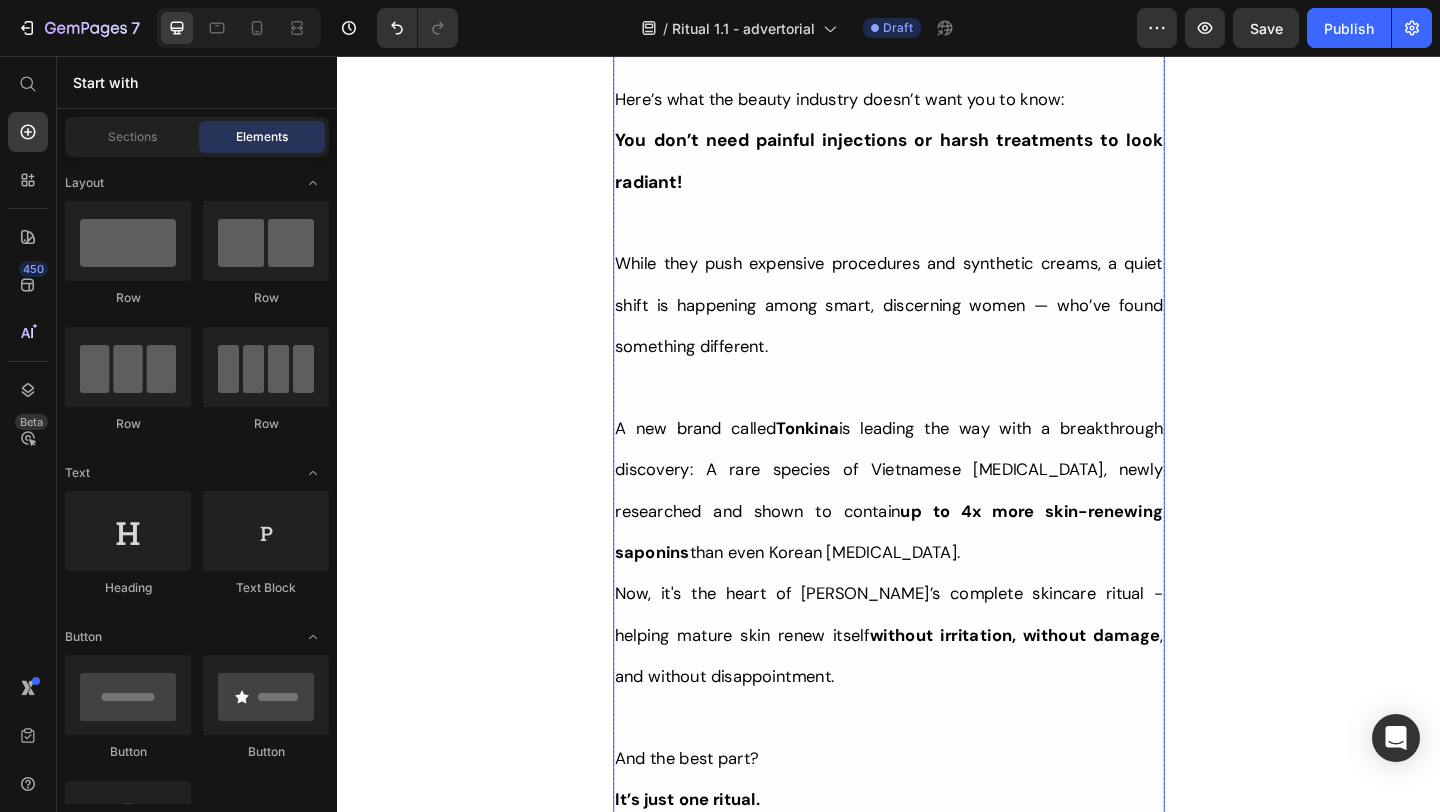 click on "While they push expensive procedures and synthetic creams, a quiet shift is happening among smart, discerning women — who’ve found something different." at bounding box center (937, 326) 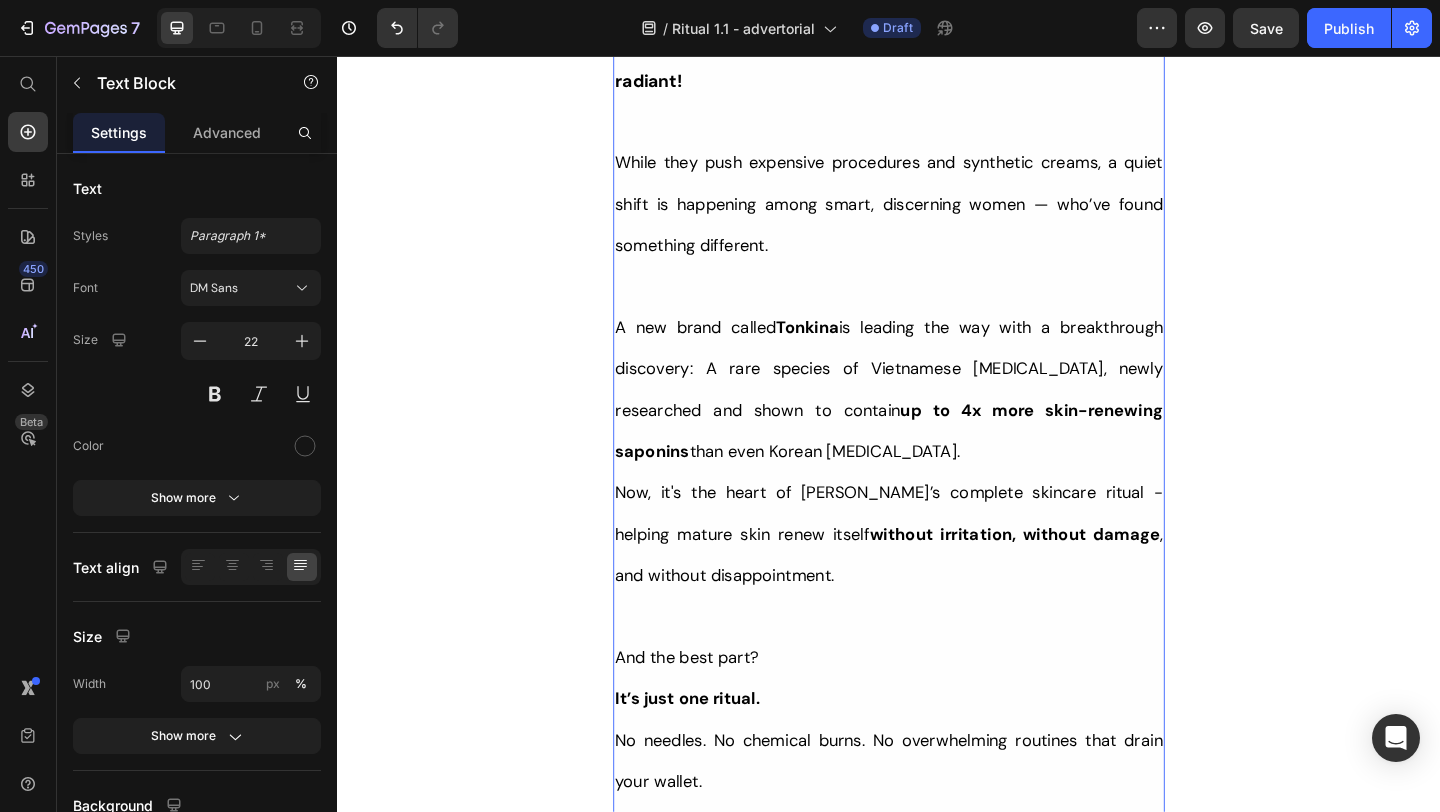 scroll, scrollTop: 1383, scrollLeft: 0, axis: vertical 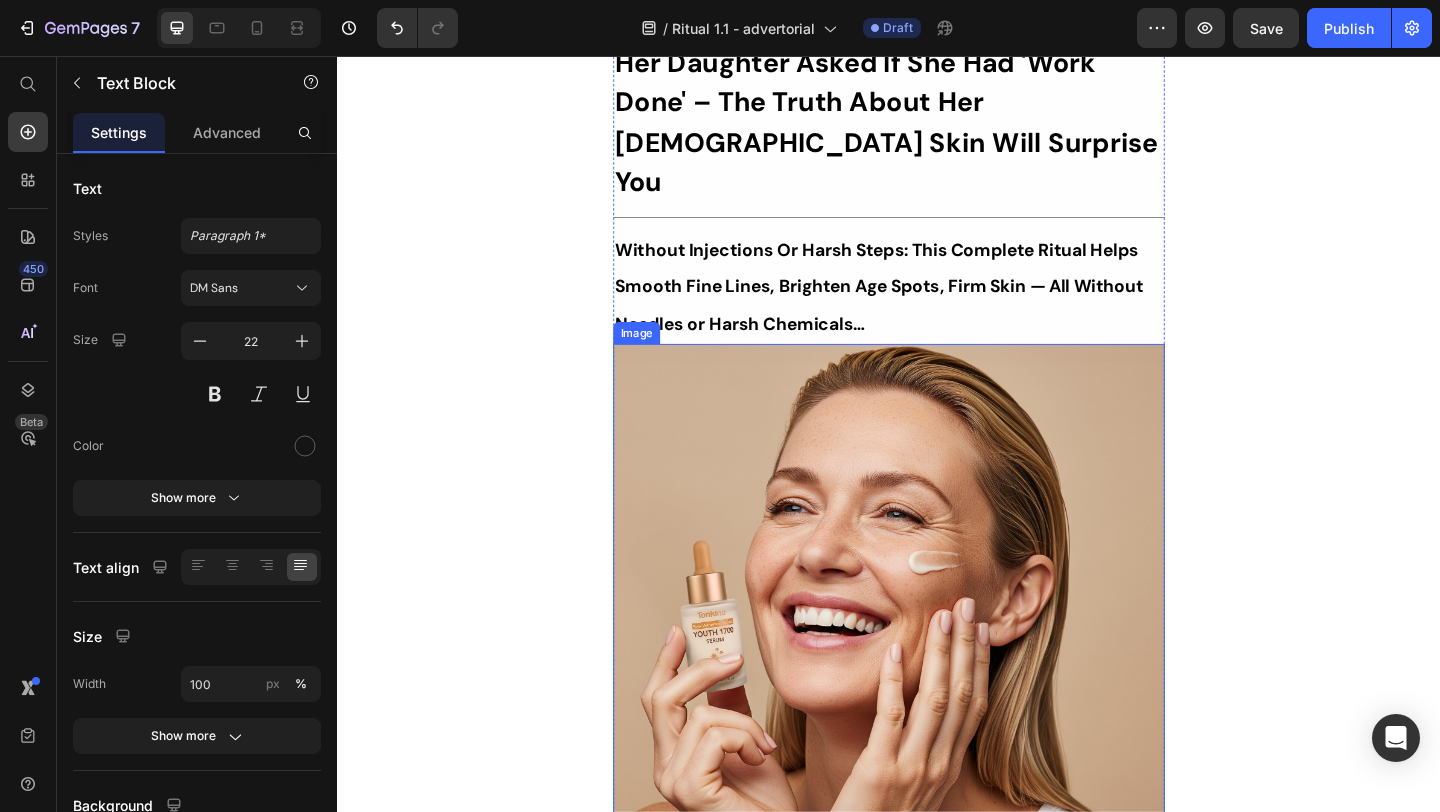 click at bounding box center [937, 706] 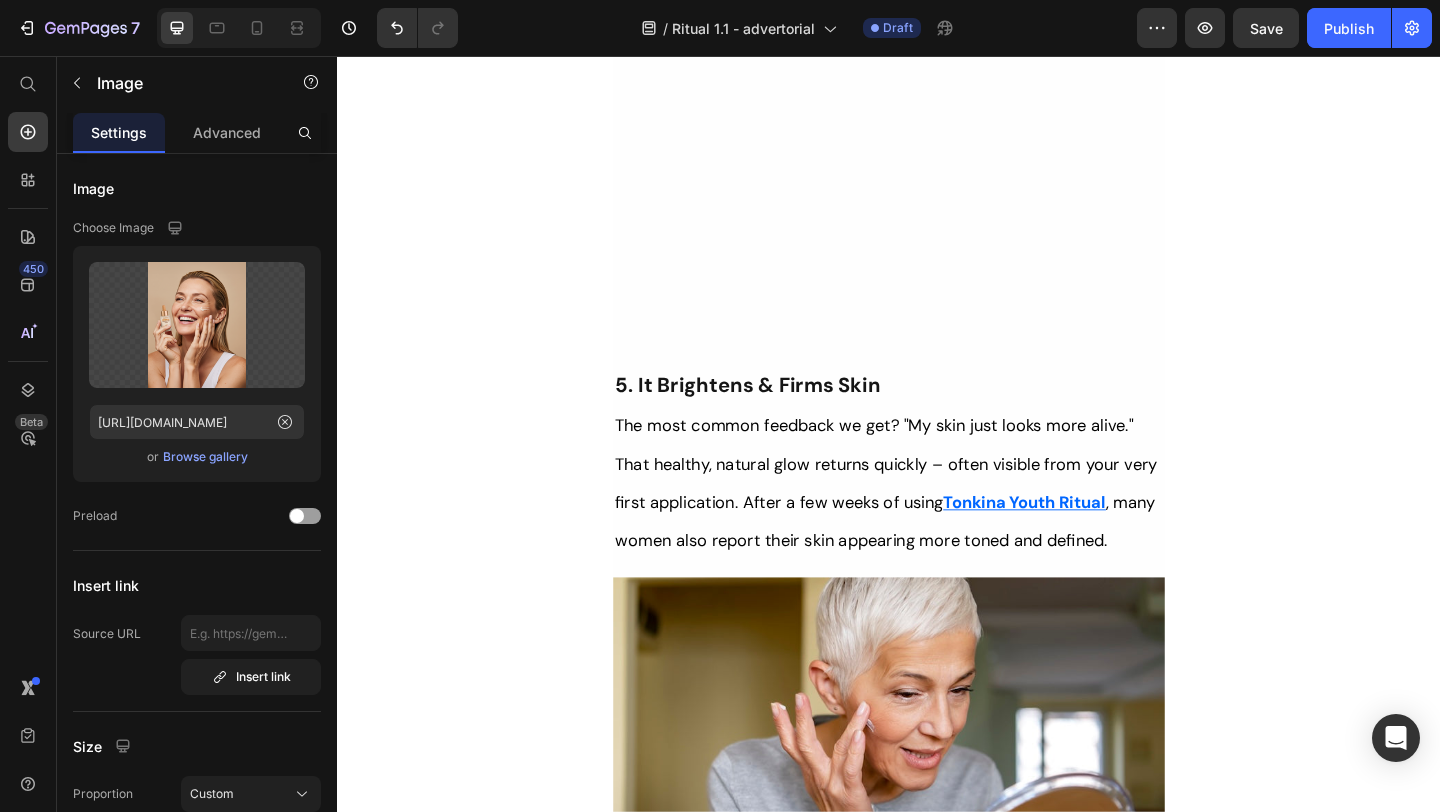 scroll, scrollTop: 4629, scrollLeft: 0, axis: vertical 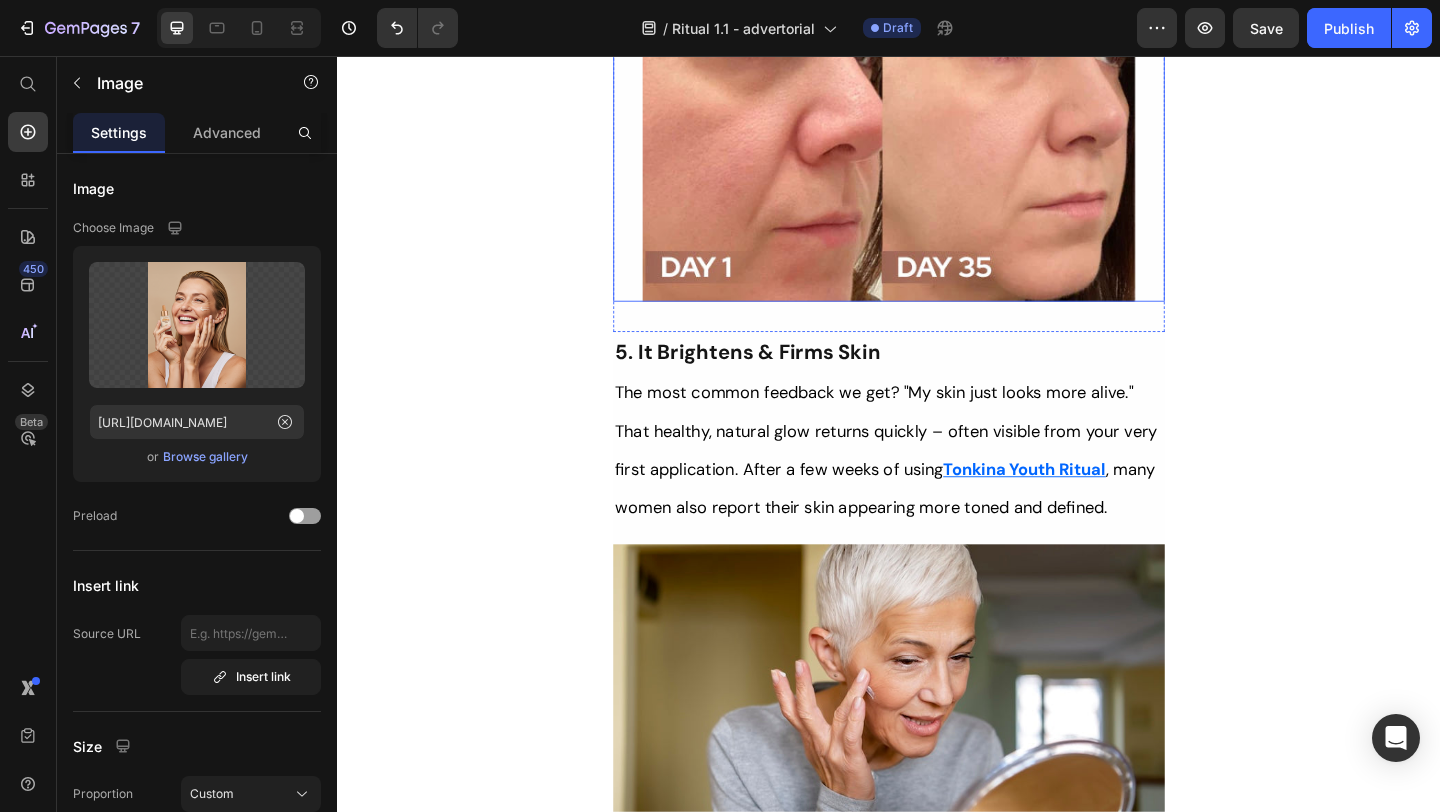 click at bounding box center [937, 122] 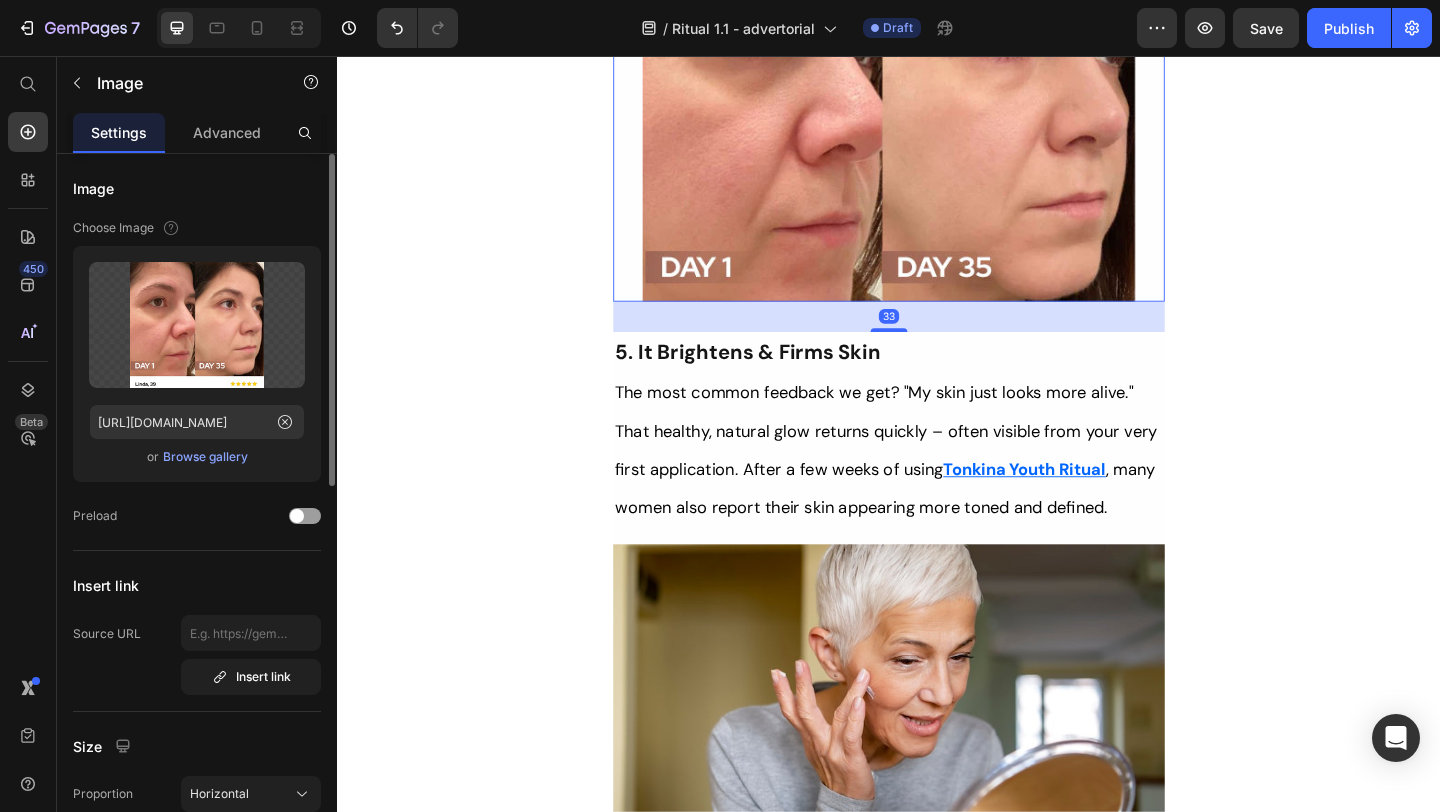 click on "Browse gallery" at bounding box center [205, 457] 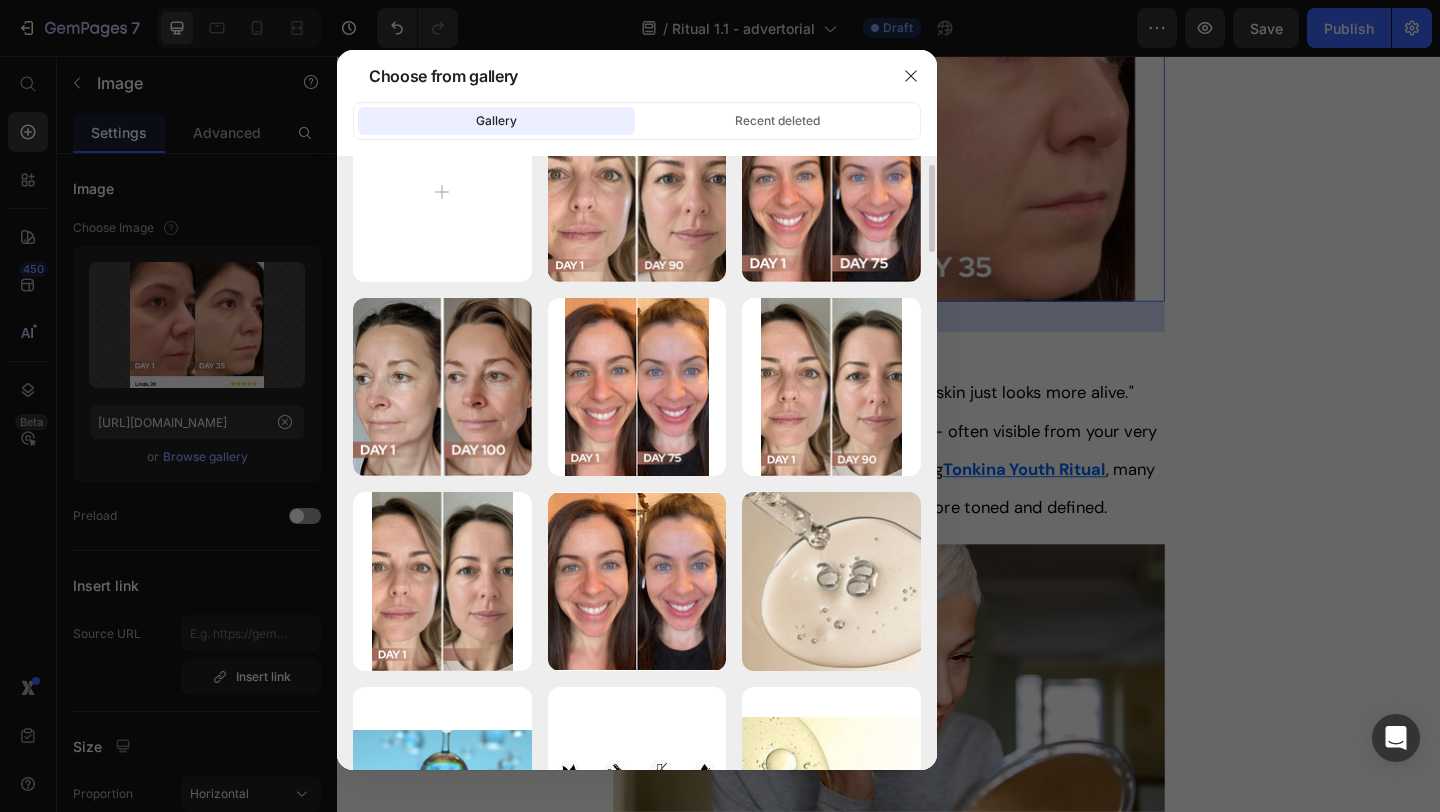 scroll, scrollTop: 0, scrollLeft: 0, axis: both 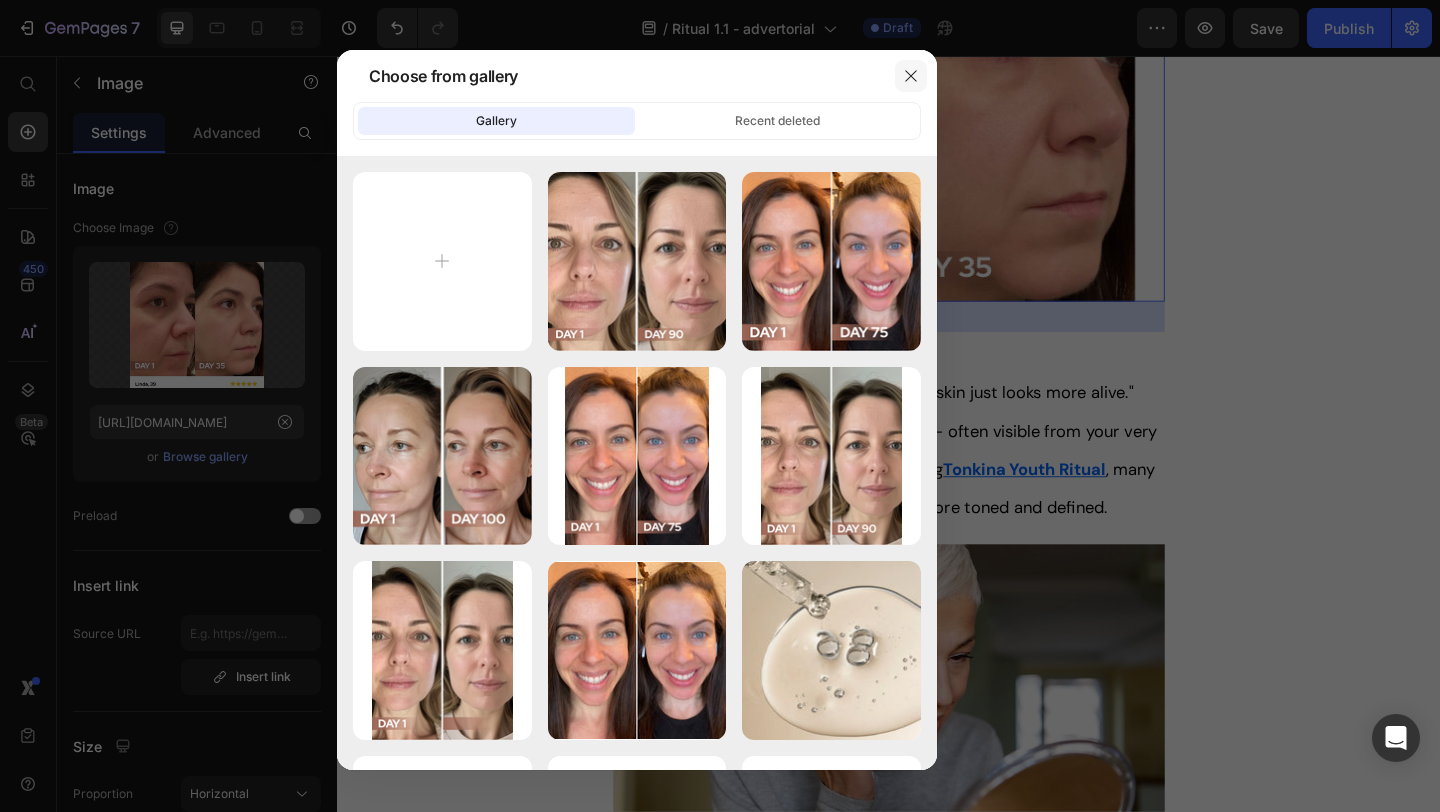 click at bounding box center [911, 76] 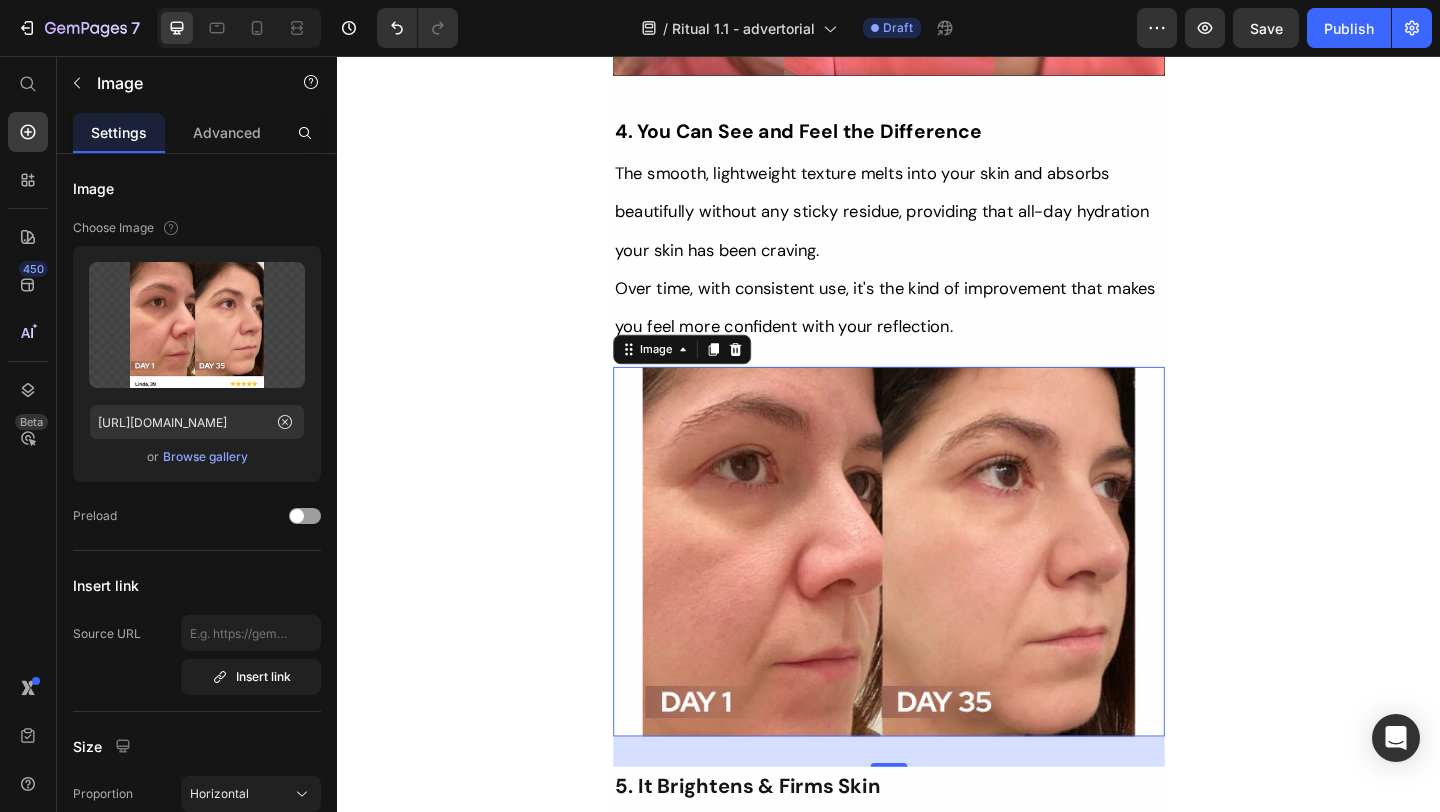 scroll, scrollTop: 4155, scrollLeft: 0, axis: vertical 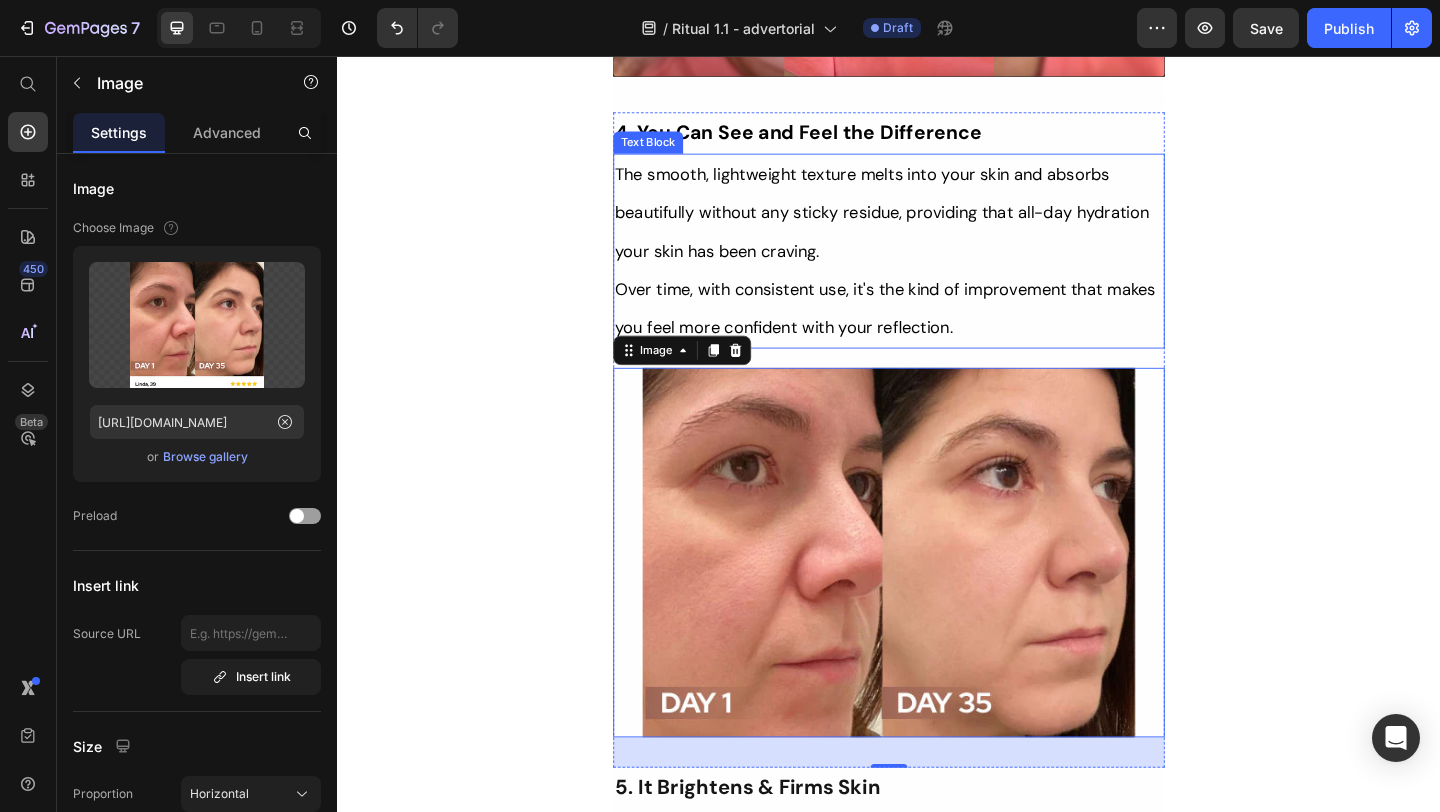 click on "Over time, with consistent use, it's the kind of improvement that makes you feel more confident with your reflection." at bounding box center [933, 331] 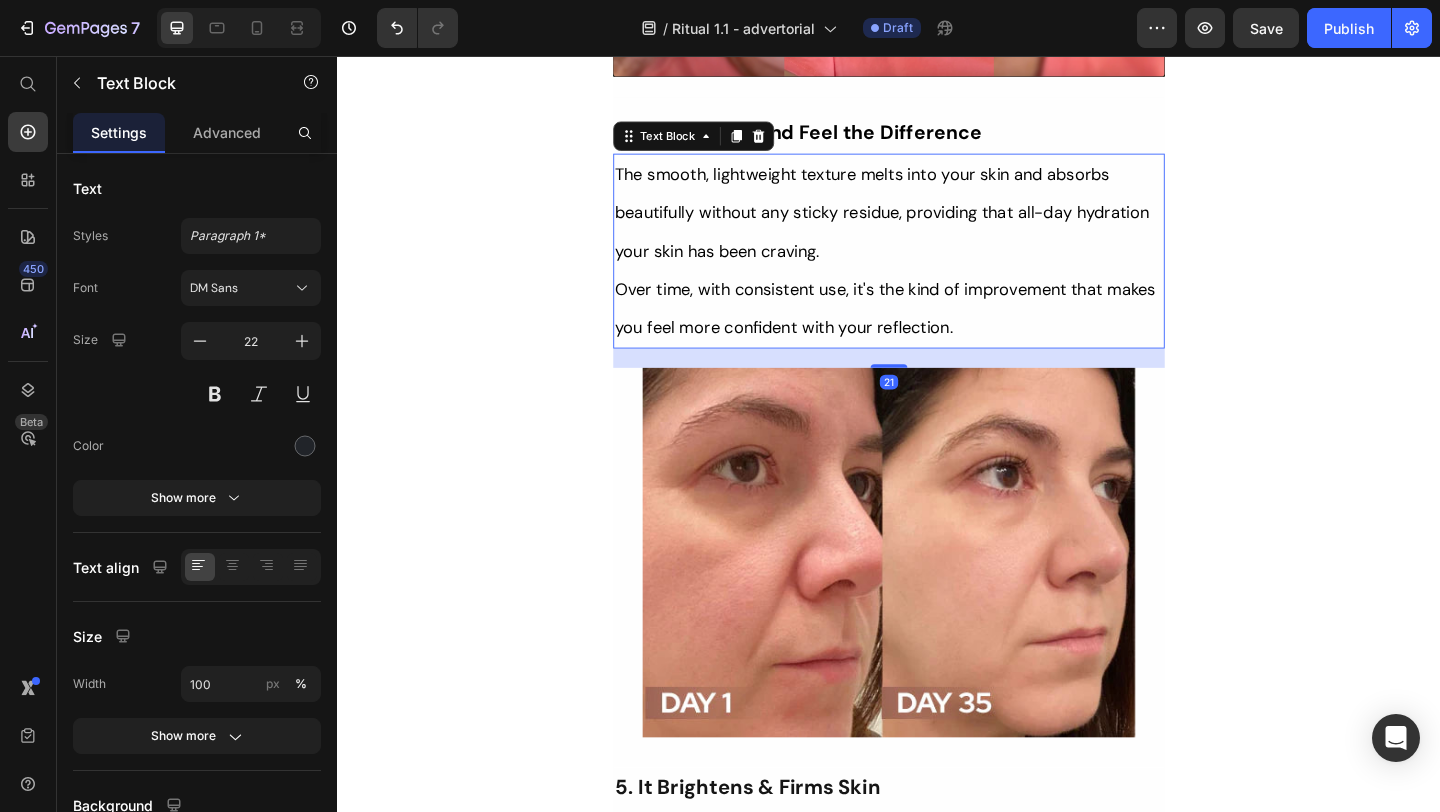 click on "Her Daughter Asked If She Had 'Work Done' – The Truth About Her 55-Year-Old Skin Will Surprise You Heading                Title Line ⁠⁠⁠⁠⁠⁠⁠ Without Injections Or Harsh Steps: This Complete Ritual Helps Smooth Fine Lines, Brighten Age Spots, Firm Skin — All Without Needles or Harsh Chemicals… Heading Image Ladies, what if I told you that many radiant women over 50 are skipping harsh treatments and seeing beautiful changes through consistent, gentle care, naturally? Here’s what the beauty industry doesn’t want you to know: You don’t need painful injections or harsh treatments to look radiant! While they push expensive procedures and synthetic creams, a quiet shift is happening among smart, discerning women — who’ve found something different. A new brand called  Tonkina  is leading the way with a breakthrough discovery: A rare species of Vietnamese ginseng, newly researched and shown to contain  up to 4x more skin-renewing saponins  than even Korean ginseng. And the best part?" at bounding box center [937, 4712] 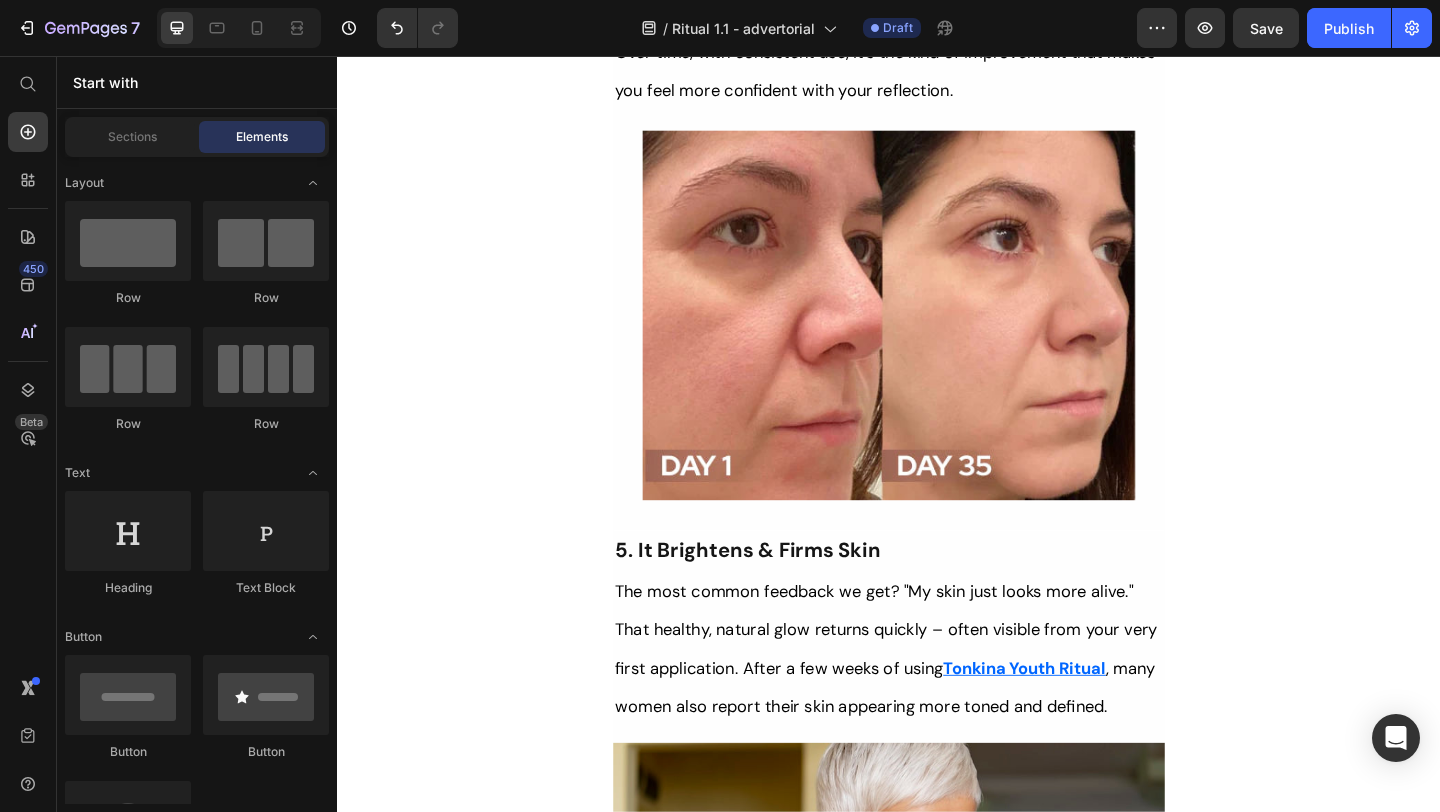 scroll, scrollTop: 4499, scrollLeft: 0, axis: vertical 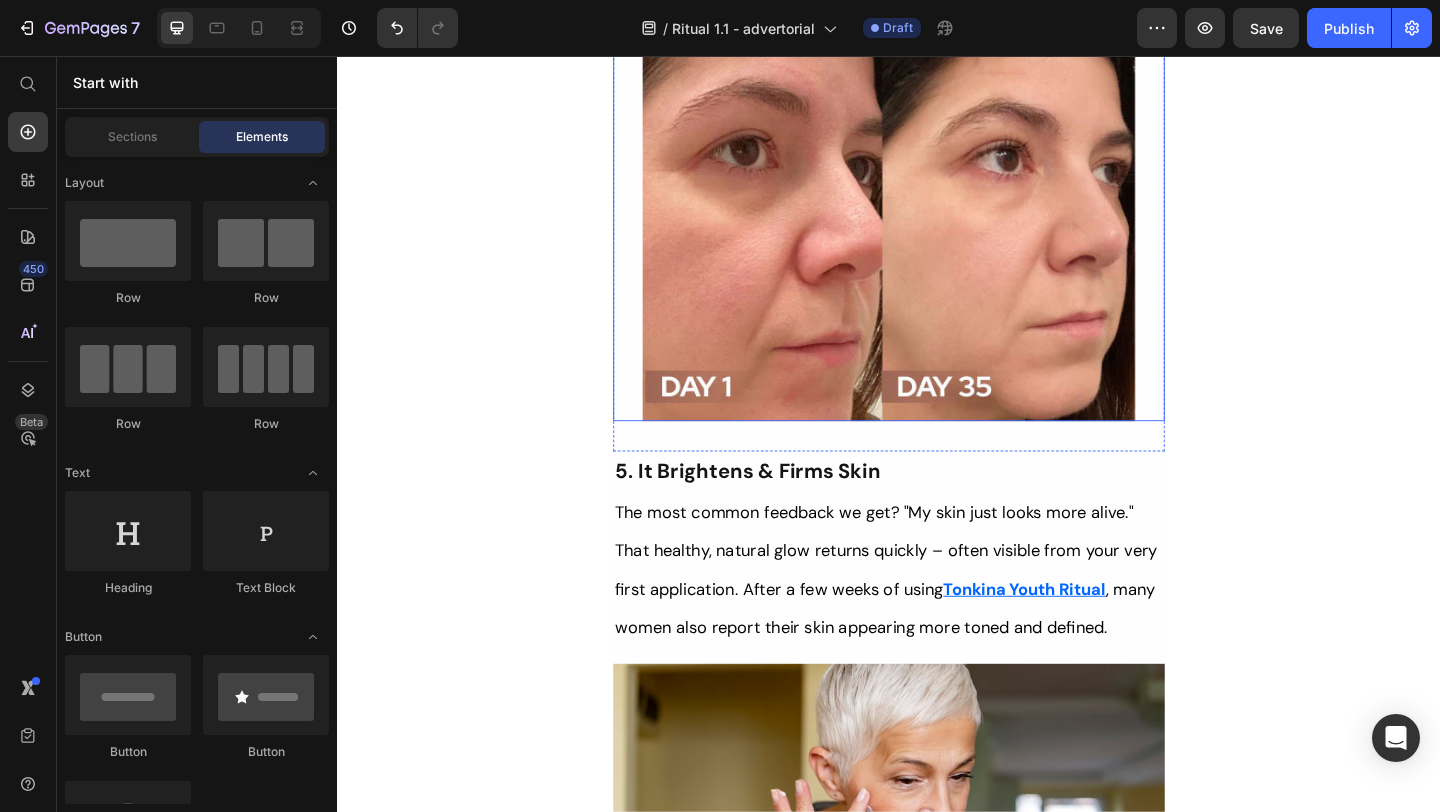 click at bounding box center (937, 252) 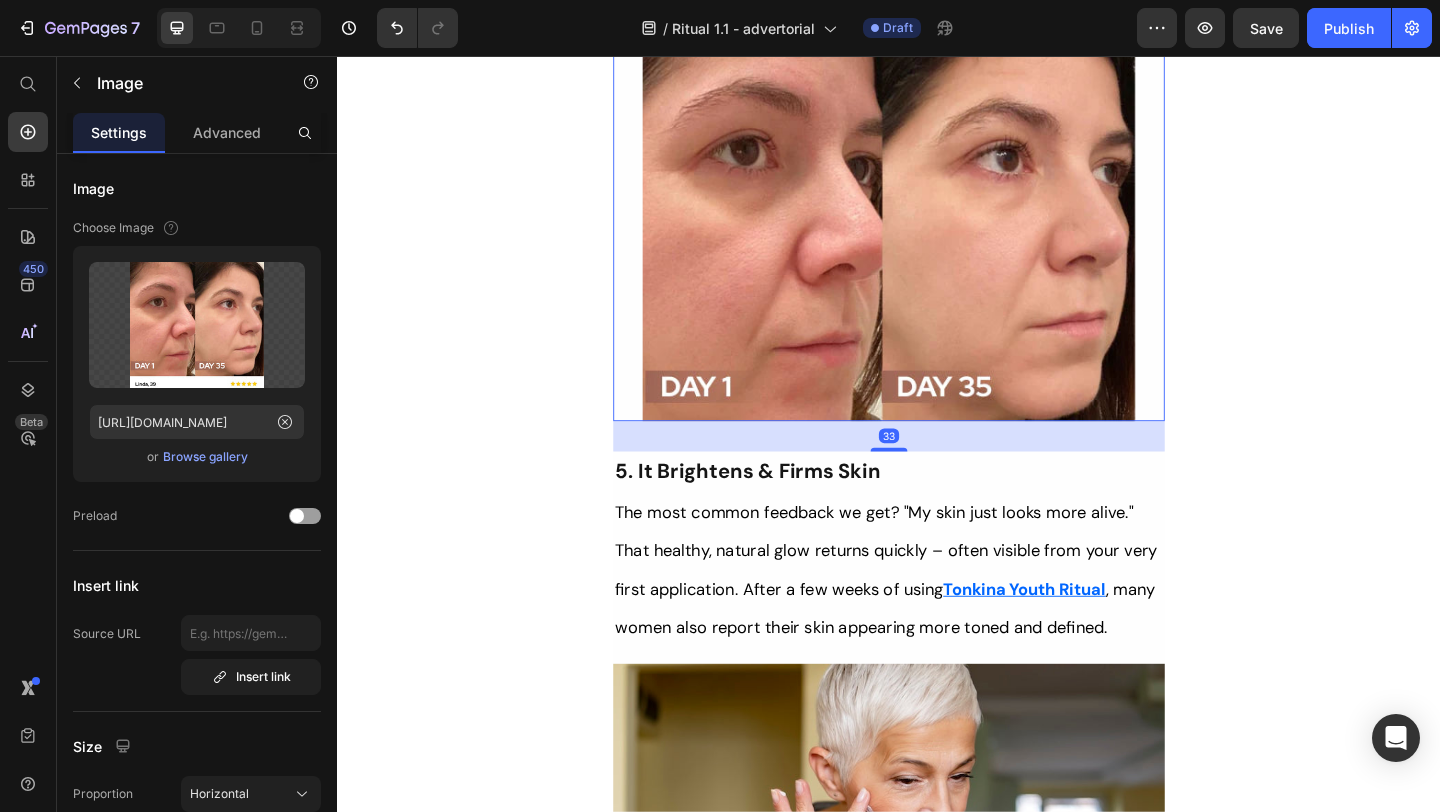 click on "Her Daughter Asked If She Had 'Work Done' – The Truth About Her 55-Year-Old Skin Will Surprise You Heading                Title Line ⁠⁠⁠⁠⁠⁠⁠ Without Injections Or Harsh Steps: This Complete Ritual Helps Smooth Fine Lines, Brighten Age Spots, Firm Skin — All Without Needles or Harsh Chemicals… Heading Image Ladies, what if I told you that many radiant women over 50 are skipping harsh treatments and seeing beautiful changes through consistent, gentle care, naturally? Here’s what the beauty industry doesn’t want you to know: You don’t need painful injections or harsh treatments to look radiant! While they push expensive procedures and synthetic creams, a quiet shift is happening among smart, discerning women — who’ve found something different. A new brand called  Tonkina  is leading the way with a breakthrough discovery: A rare species of Vietnamese ginseng, newly researched and shown to contain  up to 4x more skin-renewing saponins  than even Korean ginseng. And the best part?" at bounding box center (937, 4368) 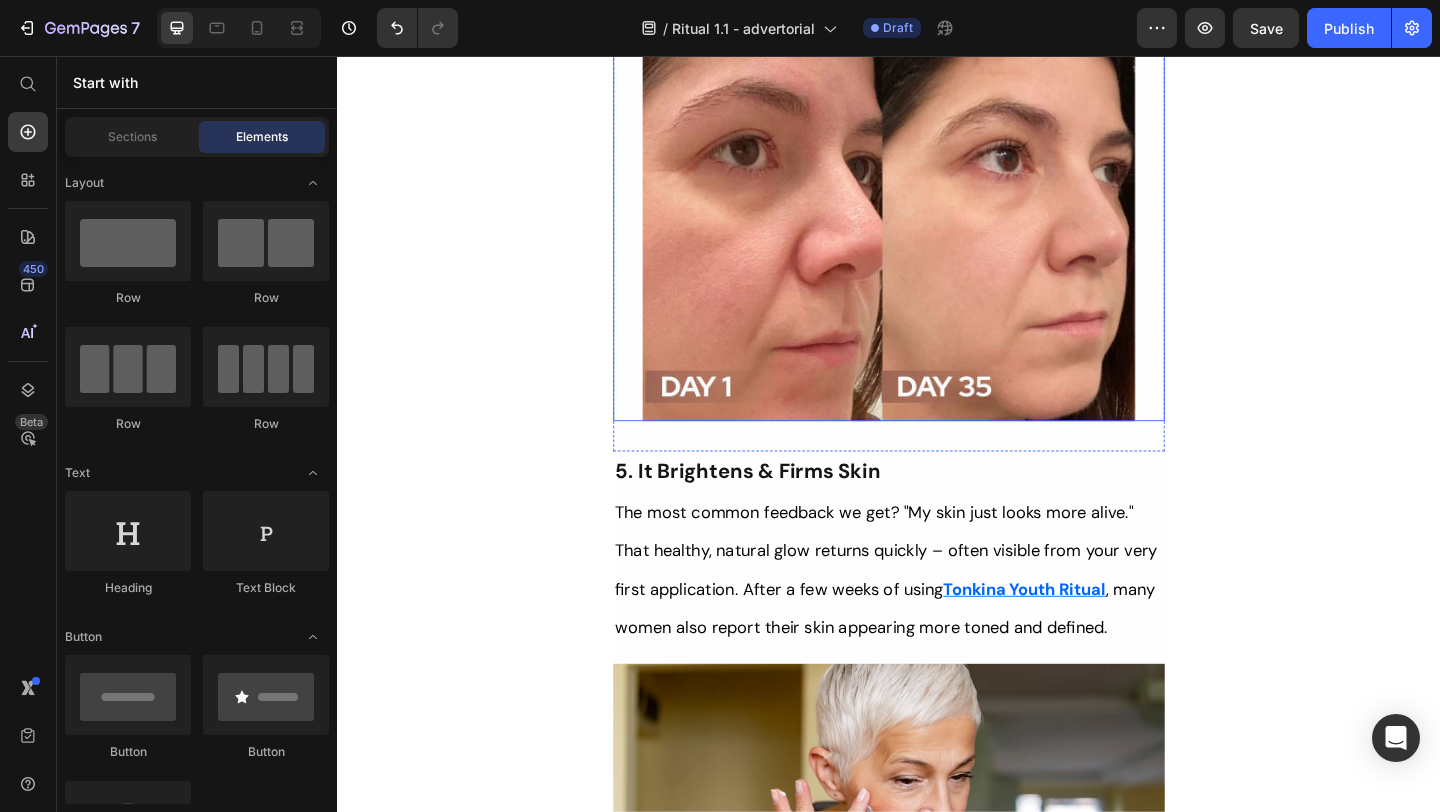 click at bounding box center (937, 252) 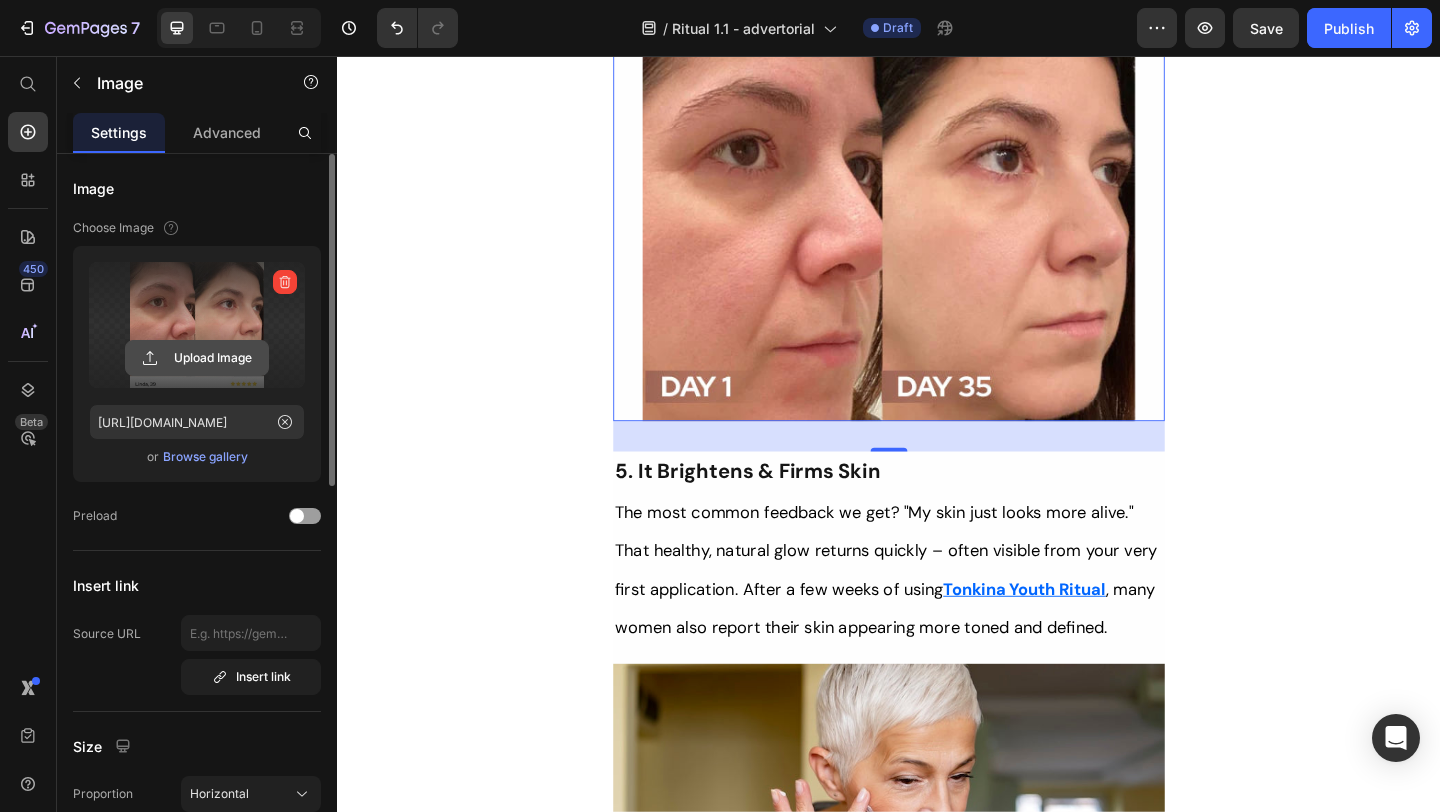 click 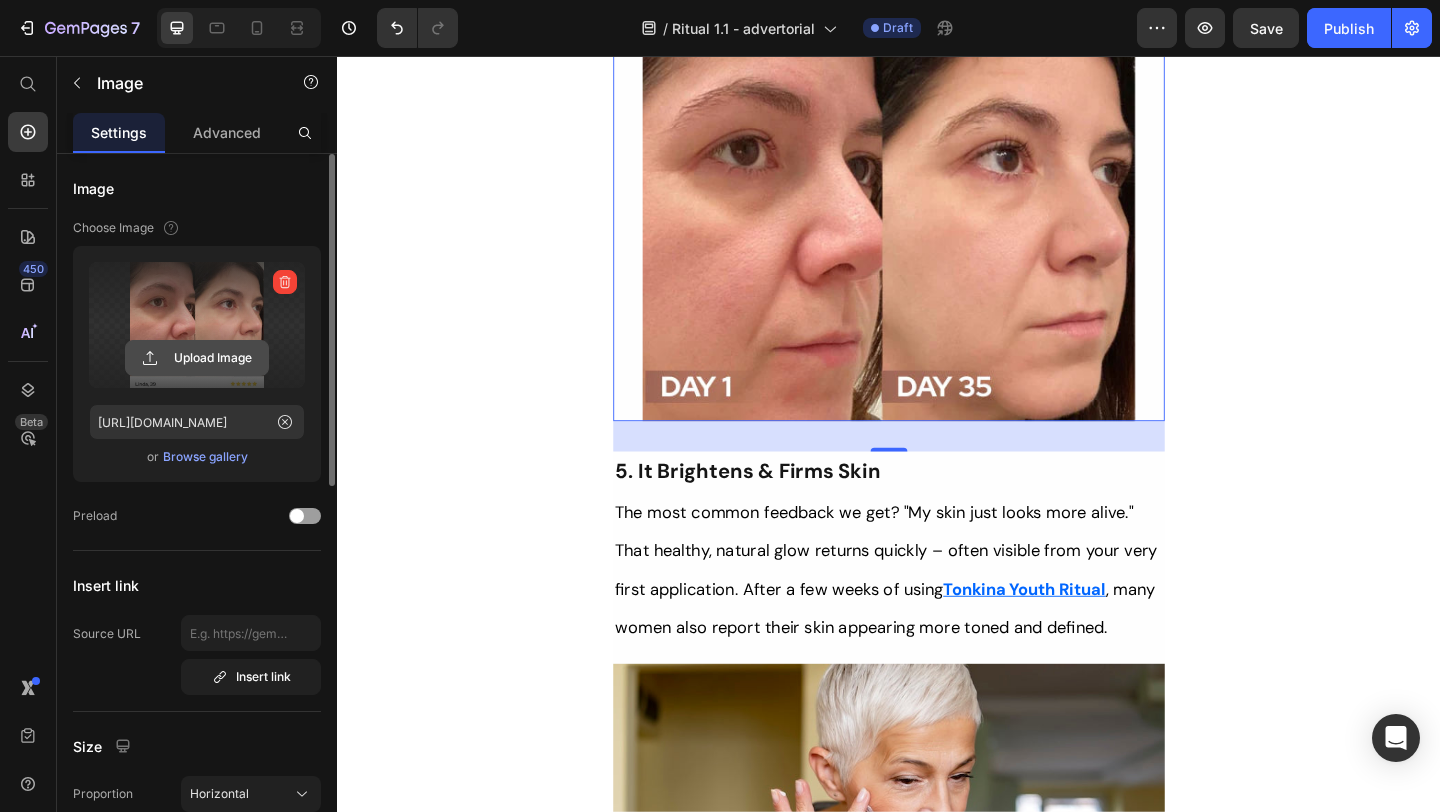 click 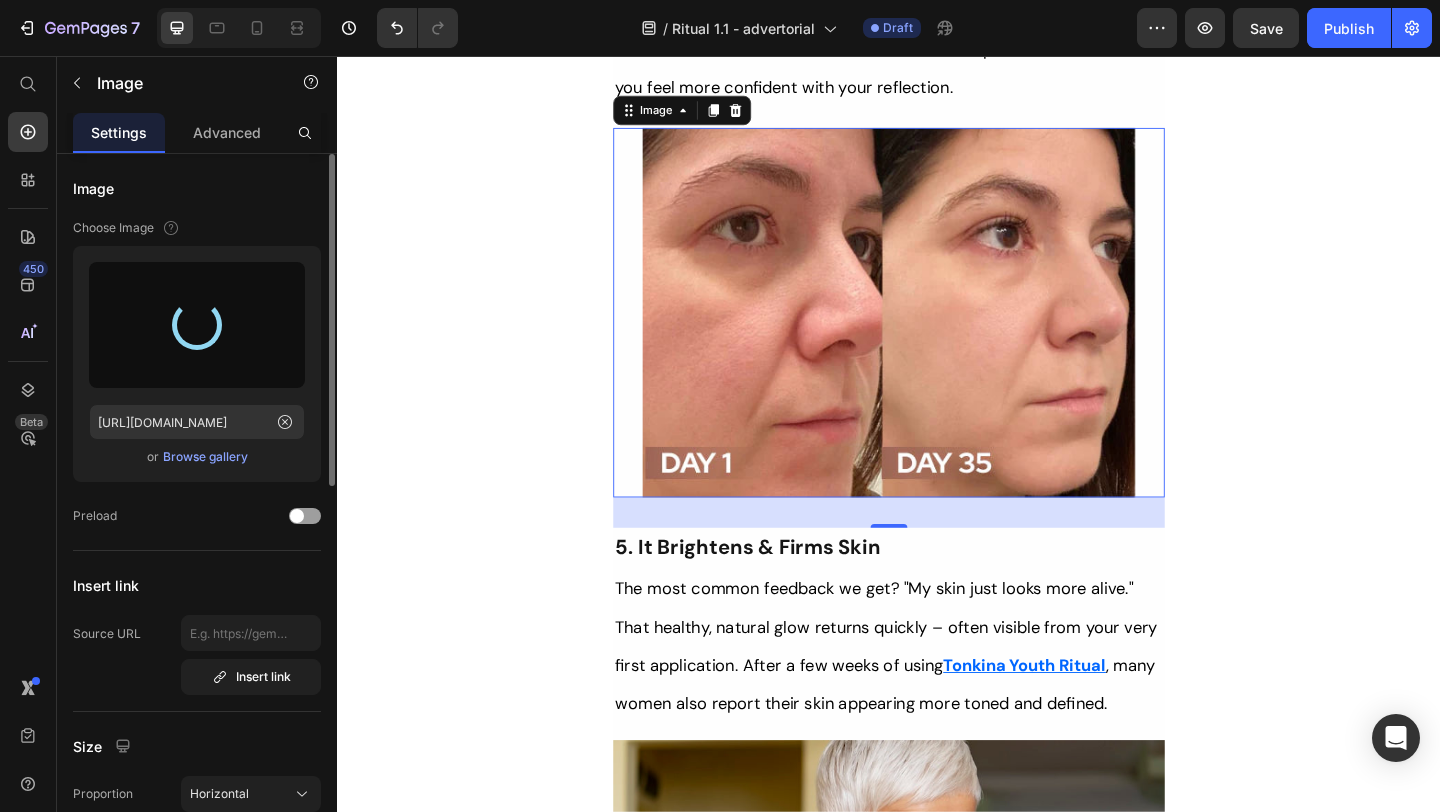scroll, scrollTop: 4405, scrollLeft: 0, axis: vertical 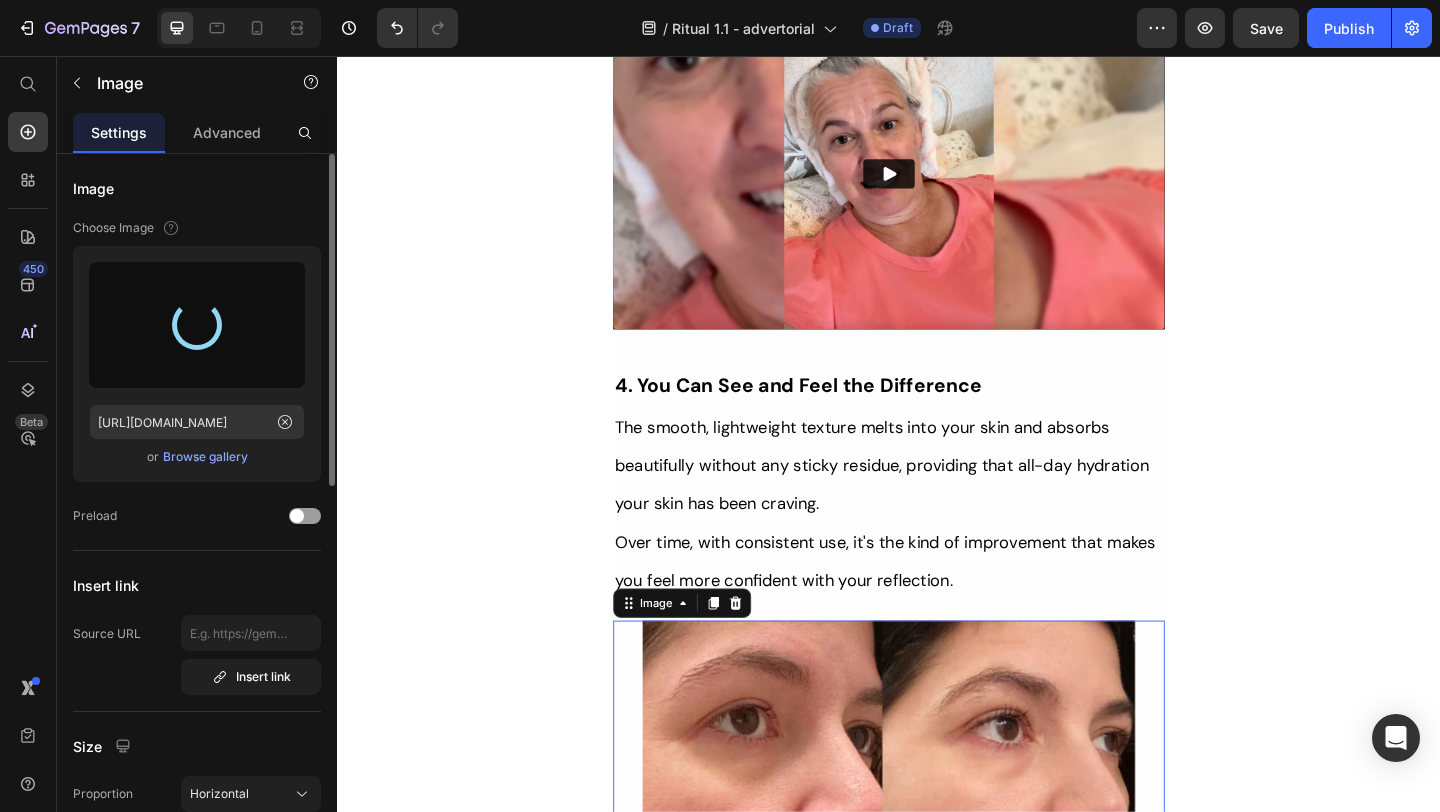 type on "https://cdn.shopify.com/s/files/1/0670/4378/6919/files/gempages_545233358012023869-68260e6f-bcf2-47a5-af8a-ee764674f03c.png" 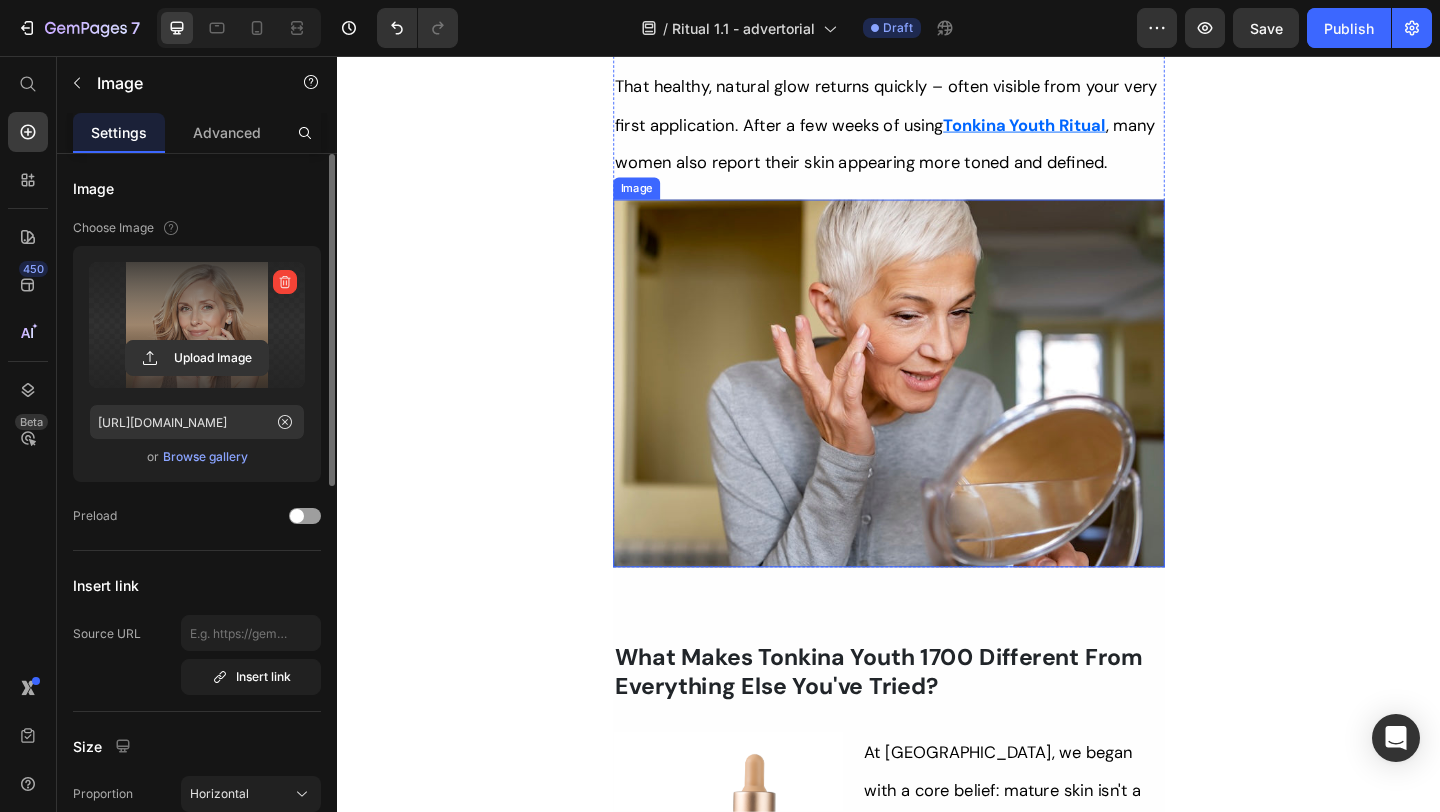 scroll, scrollTop: 5045, scrollLeft: 0, axis: vertical 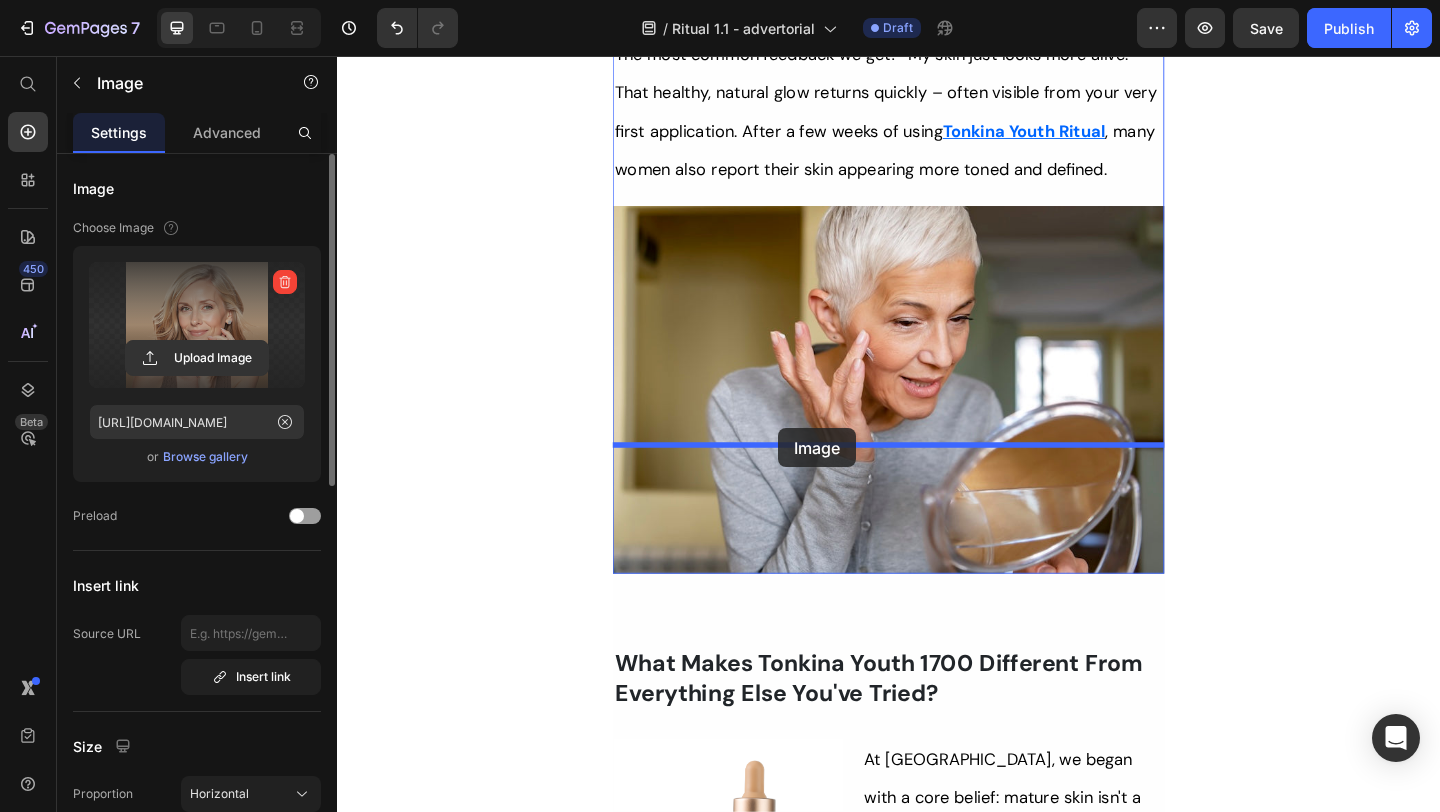 drag, startPoint x: 851, startPoint y: 183, endPoint x: 794, endPoint y: 649, distance: 469.4731 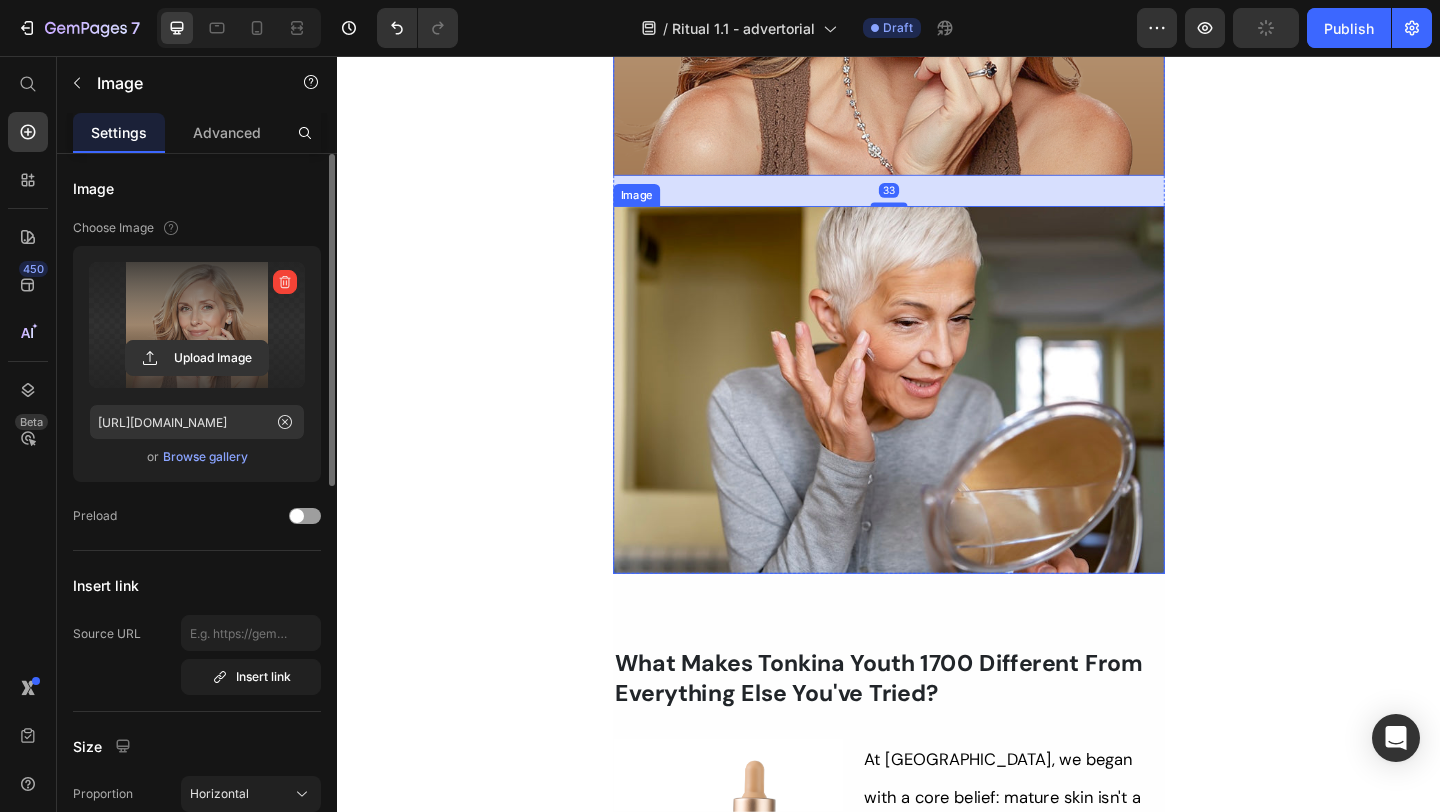 click at bounding box center (937, 419) 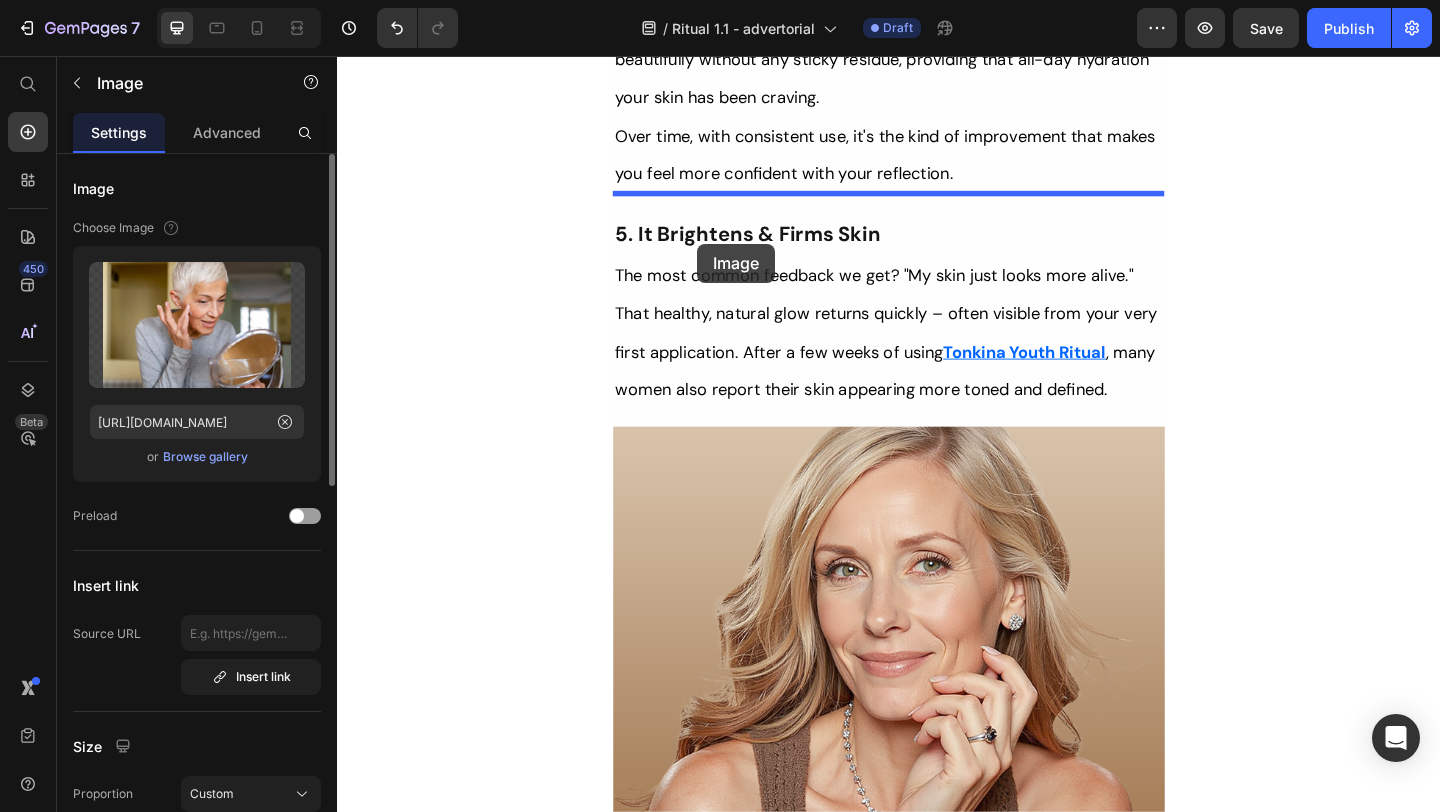 scroll, scrollTop: 4239, scrollLeft: 0, axis: vertical 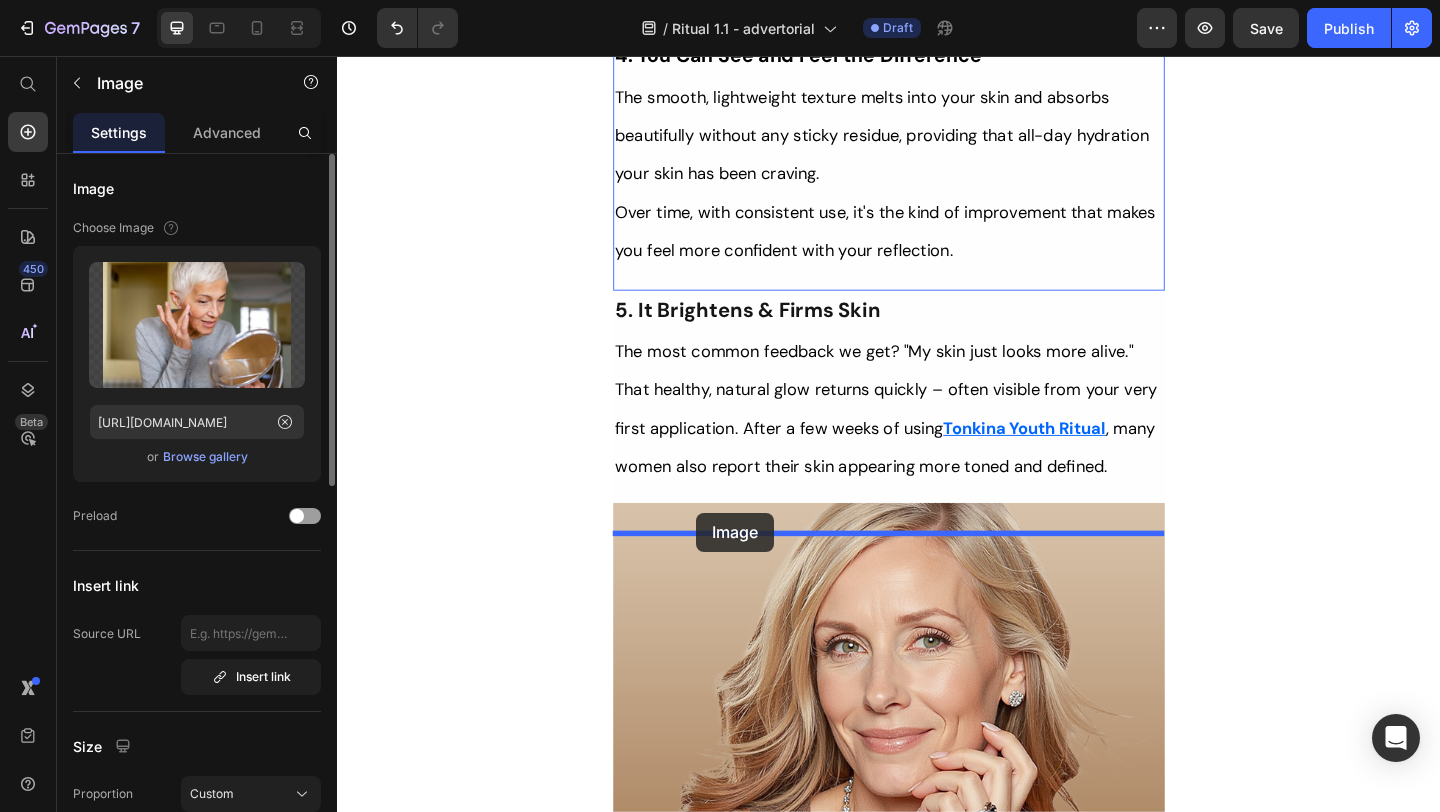 drag, startPoint x: 794, startPoint y: 649, endPoint x: 728, endPoint y: 553, distance: 116.498924 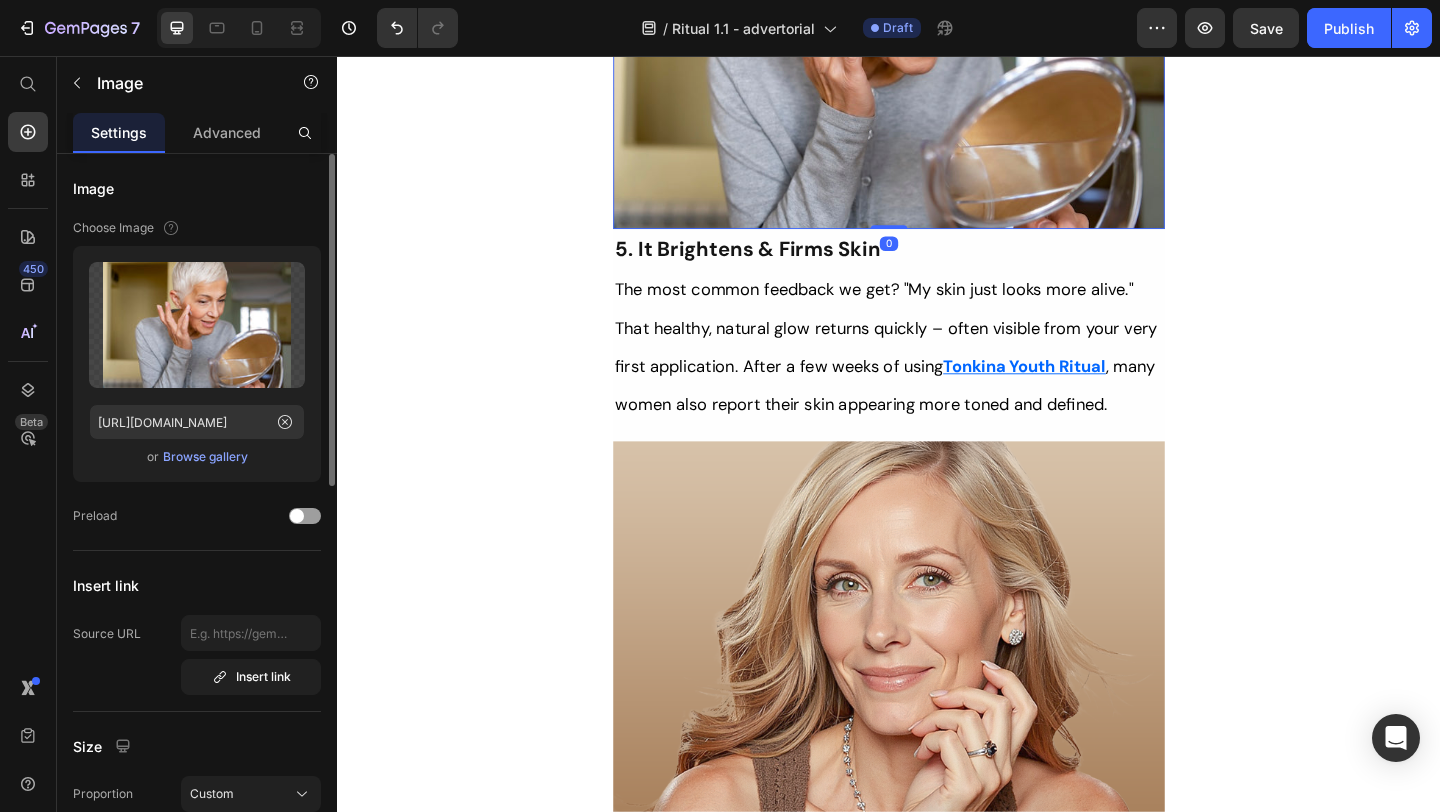 scroll, scrollTop: 4709, scrollLeft: 0, axis: vertical 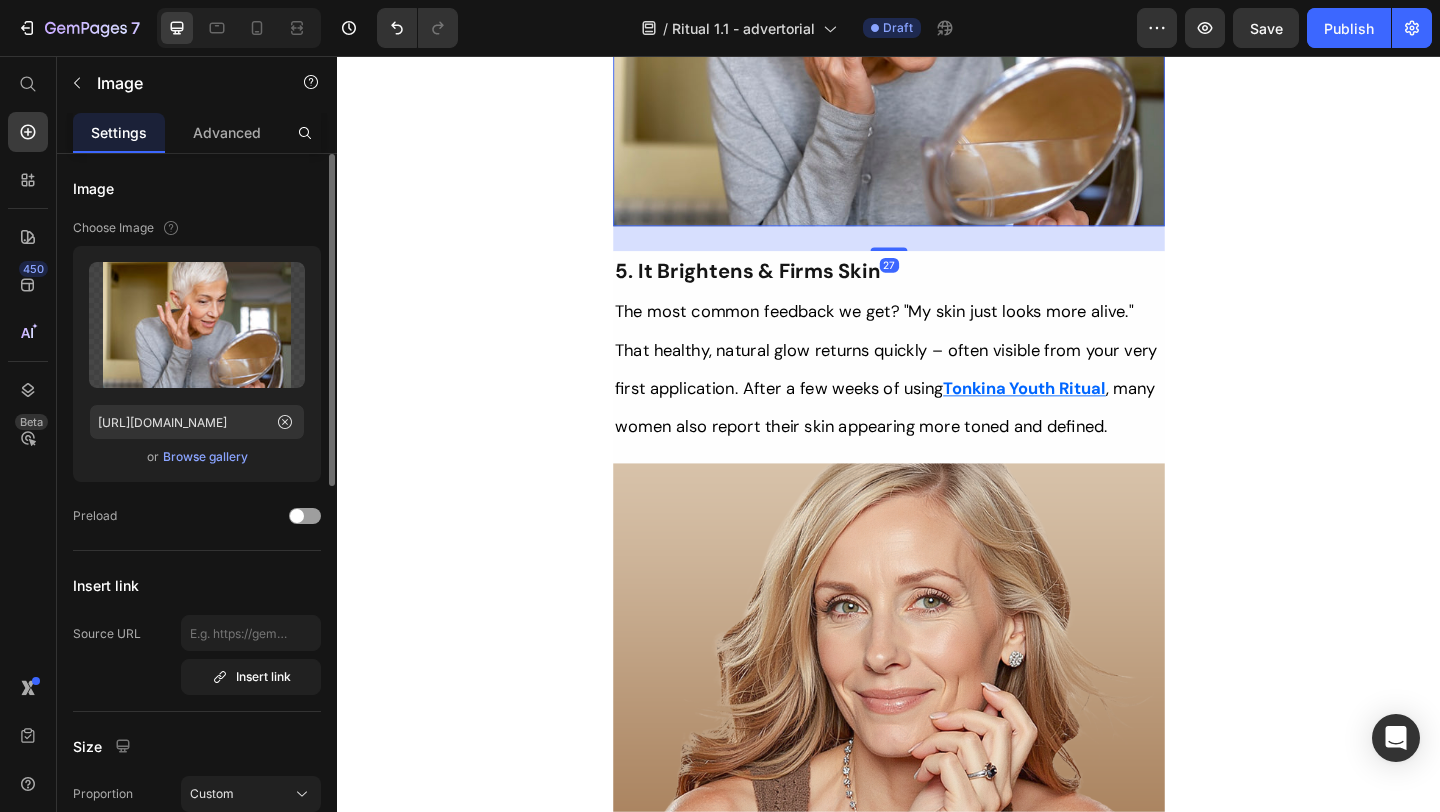 drag, startPoint x: 937, startPoint y: 499, endPoint x: 937, endPoint y: 526, distance: 27 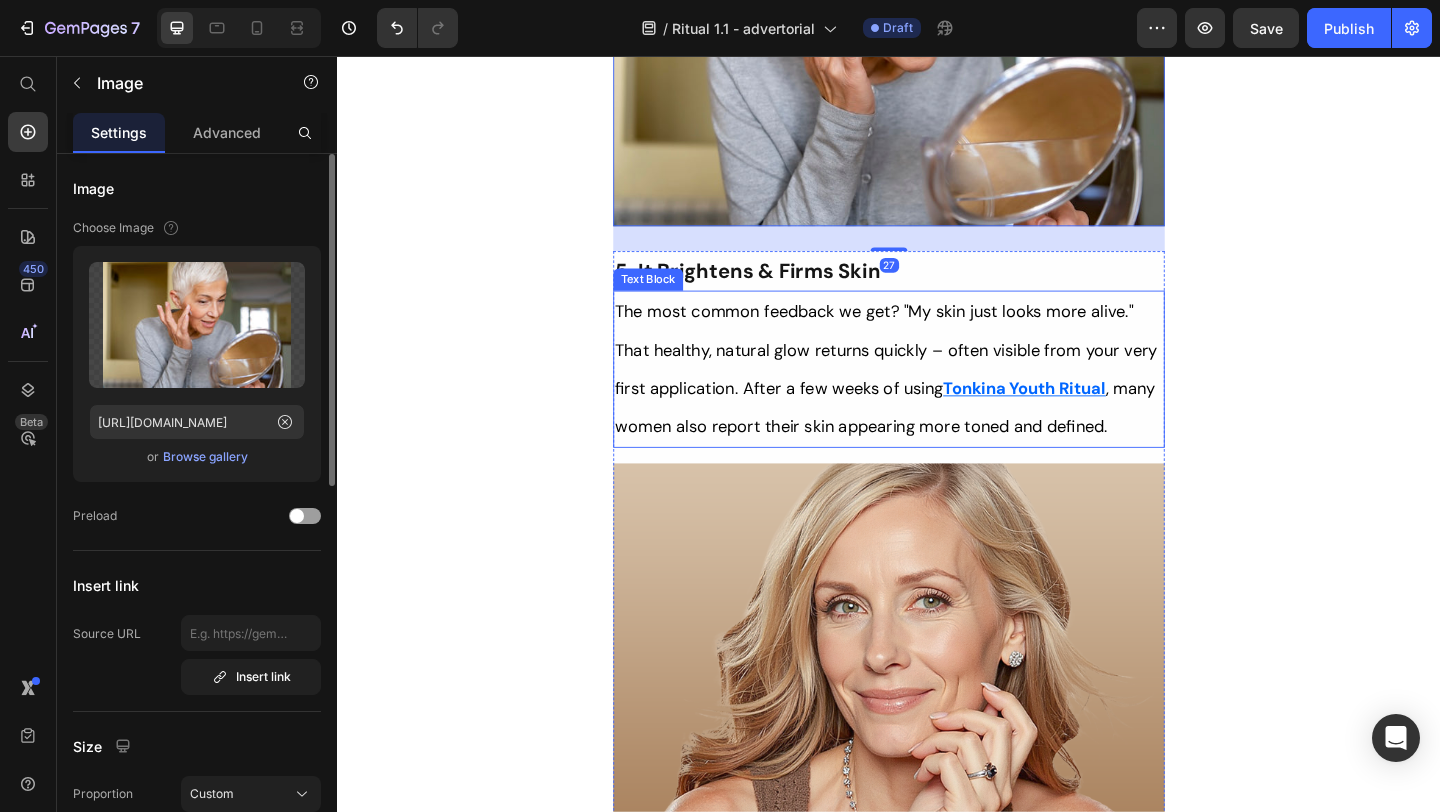 click on "The most common feedback we get? "My skin just looks more alive." That healthy, natural glow returns quickly – often visible from your very first application. After a few weeks of using  Tonkina Youth Ritual , many women also report their skin appearing more toned and defined." at bounding box center (937, 396) 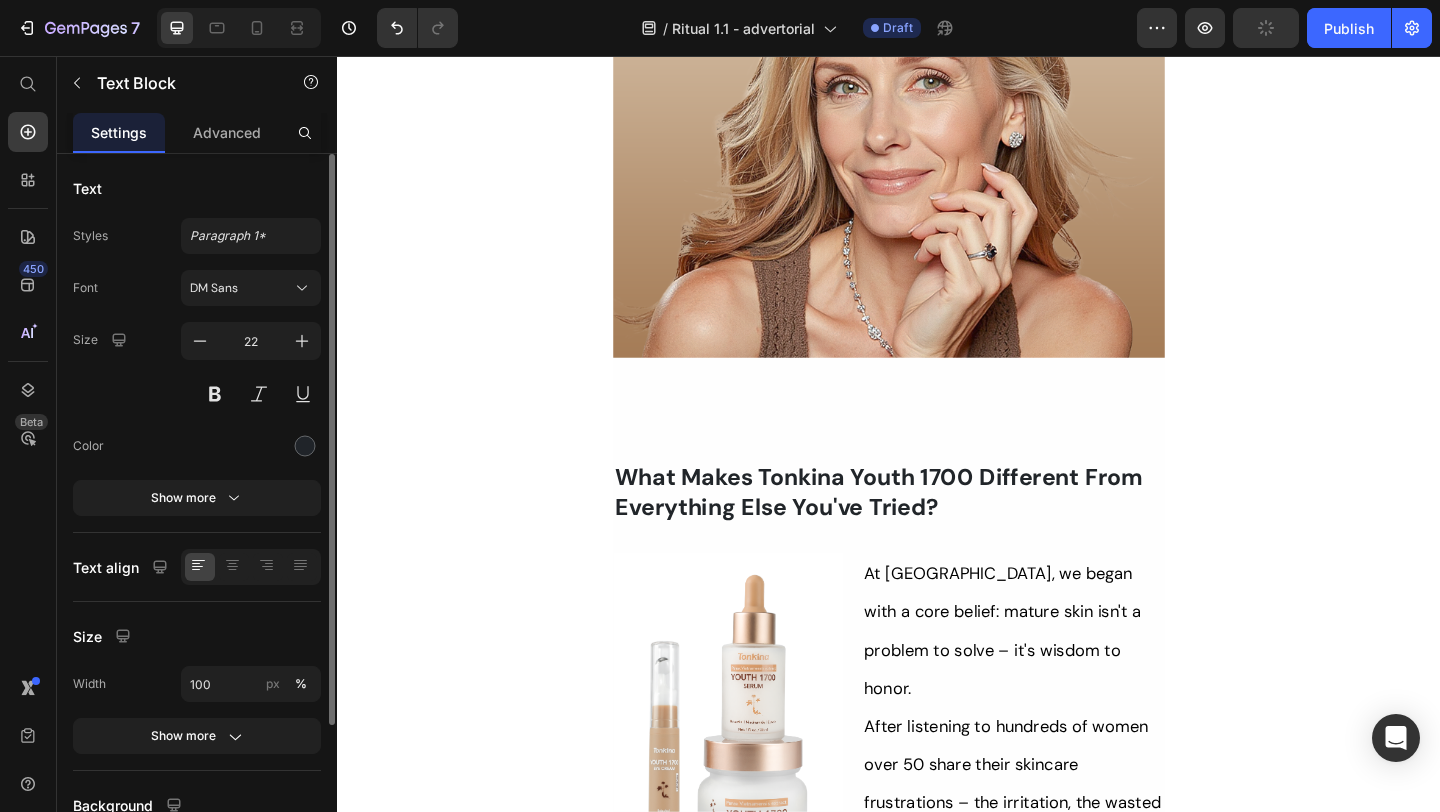 scroll, scrollTop: 5291, scrollLeft: 0, axis: vertical 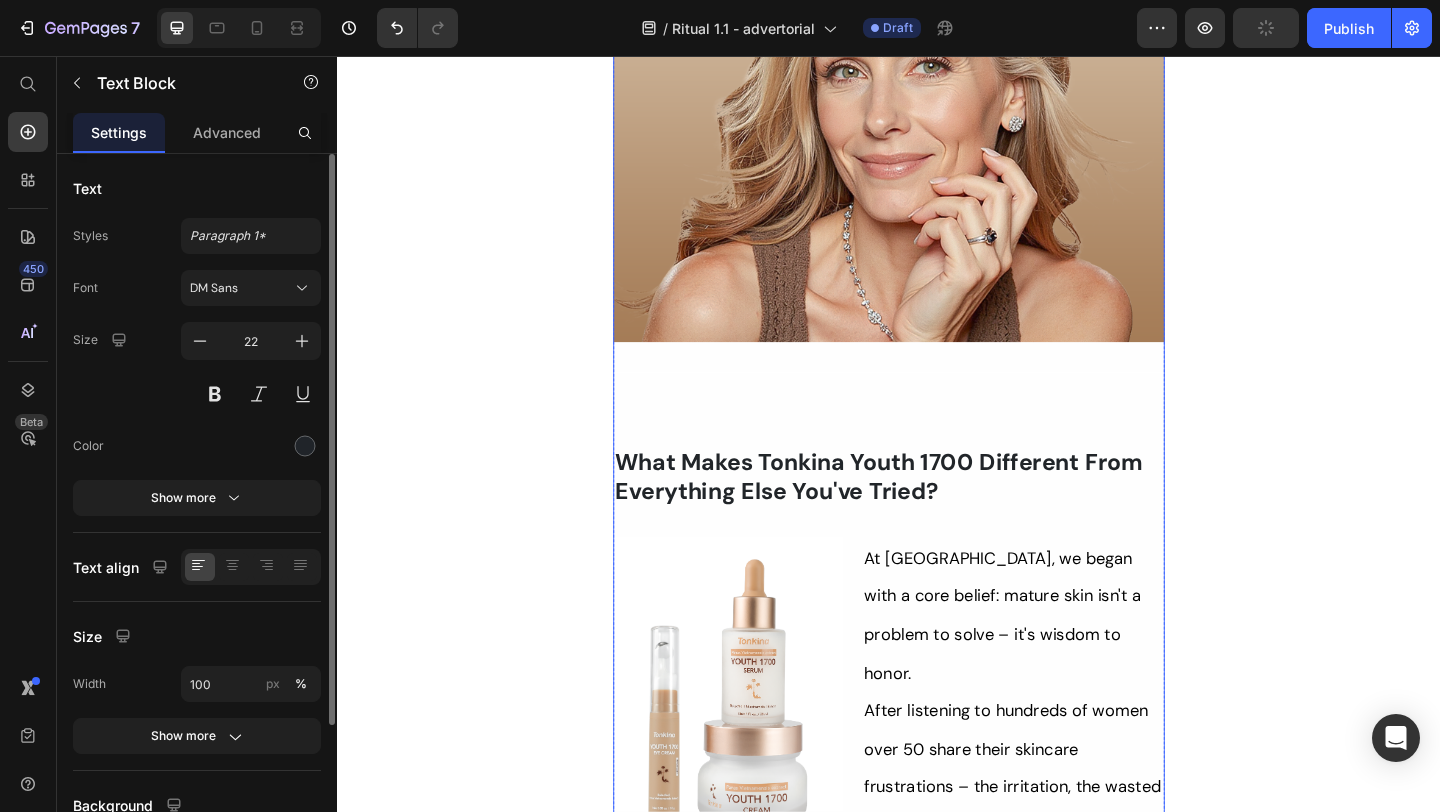 click on "Her Daughter Asked If She Had 'Work Done' – The Truth About Her 55-Year-Old Skin Will Surprise You Heading                Title Line ⁠⁠⁠⁠⁠⁠⁠ Without Injections Or Harsh Steps: This Complete Ritual Helps Smooth Fine Lines, Brighten Age Spots, Firm Skin — All Without Needles or Harsh Chemicals… Heading Image Ladies, what if I told you that many radiant women over 50 are skipping harsh treatments and seeing beautiful changes through consistent, gentle care, naturally? Here’s what the beauty industry doesn’t want you to know: You don’t need painful injections or harsh treatments to look radiant! While they push expensive procedures and synthetic creams, a quiet shift is happening among smart, discerning women — who’ve found something different. A new brand called  Tonkina  is leading the way with a breakthrough discovery: A rare species of Vietnamese ginseng, newly researched and shown to contain  up to 4x more skin-renewing saponins  than even Korean ginseng. And the best part?" at bounding box center (937, 3393) 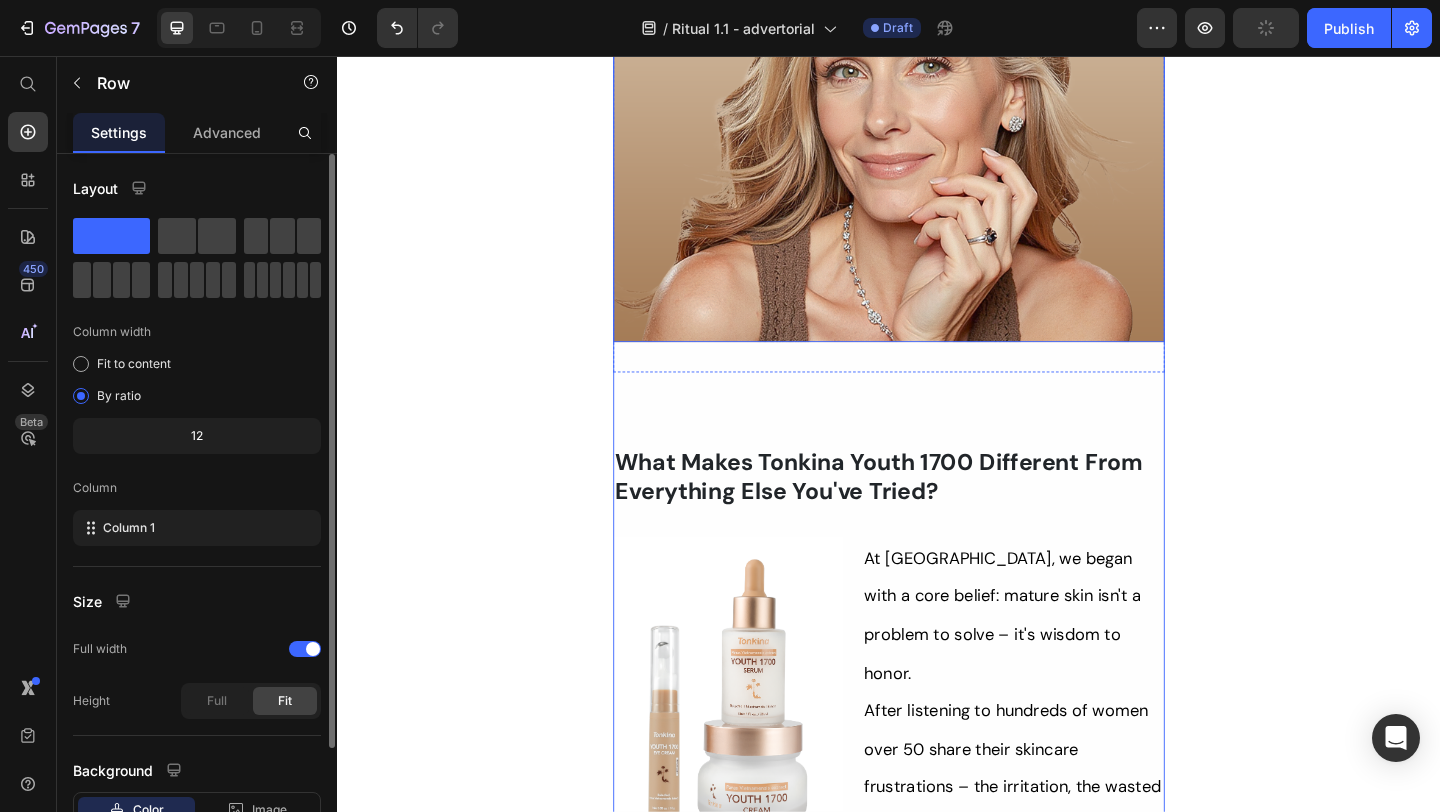 click at bounding box center [937, 142] 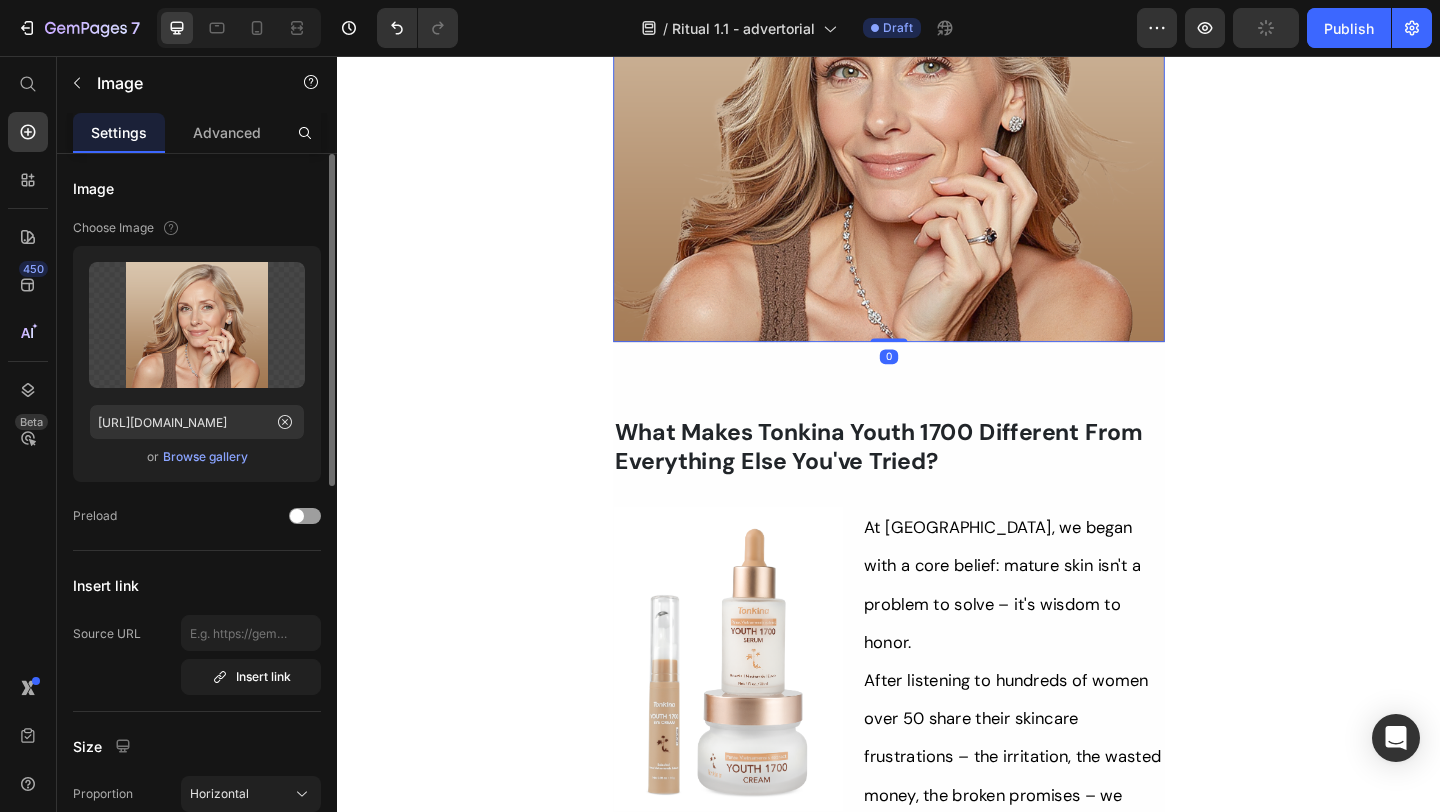 drag, startPoint x: 932, startPoint y: 658, endPoint x: 947, endPoint y: 569, distance: 90.255196 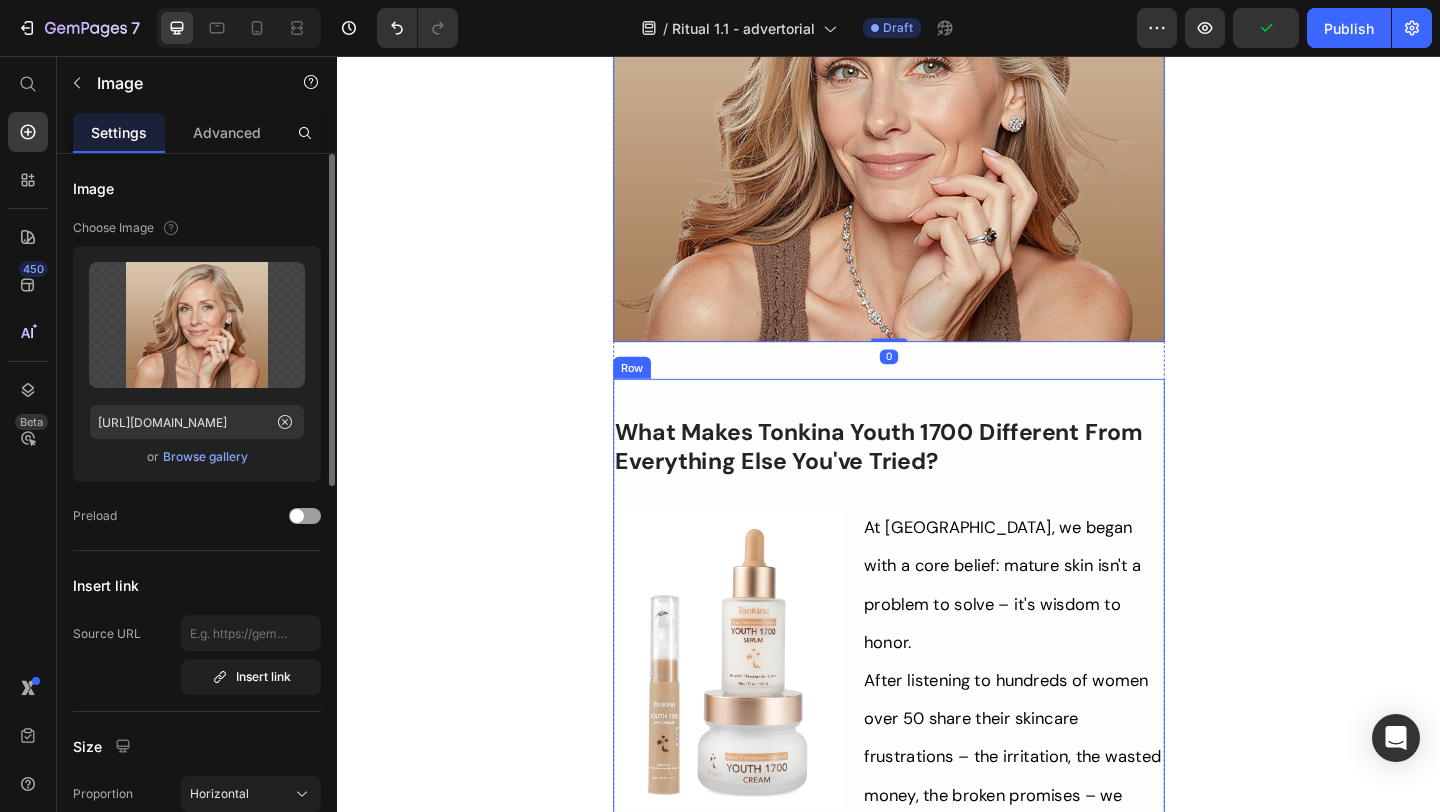 click on "What Makes Tonkina Youth 1700 Different From Everything Else You've Tried? Heading Image At Tonkina, we began with a core belief: mature skin isn't a problem to solve – it's wisdom to honor. After listening to hundreds of women over 50 share their skincare frustrations – the irritation, the wasted money, the broken promises – we knew we had to create something completely different. Text Block Row Our answer? 6-year-old Vietnamese Ginseng with 4X more antioxidant power than other ginseng varieties, traditionally treasured for its remarkable skin-supporting properties.  Text Block " We spent years developing a proprietary formula using this ginseng then paired it with Bakuchiol (a gentle retinol alternative) along with hydrators and antioxidant-rich actives like Niacinamide, Ectoin, Hyaluronic Acid." Text Block The result is  Tonkina Youth 1700 Collection A complete, skincare ritual designed for mature, sensitive skin - with no harsh edges, no 10-step routines, and no compromises. Text Block Image Image" at bounding box center [937, 6163] 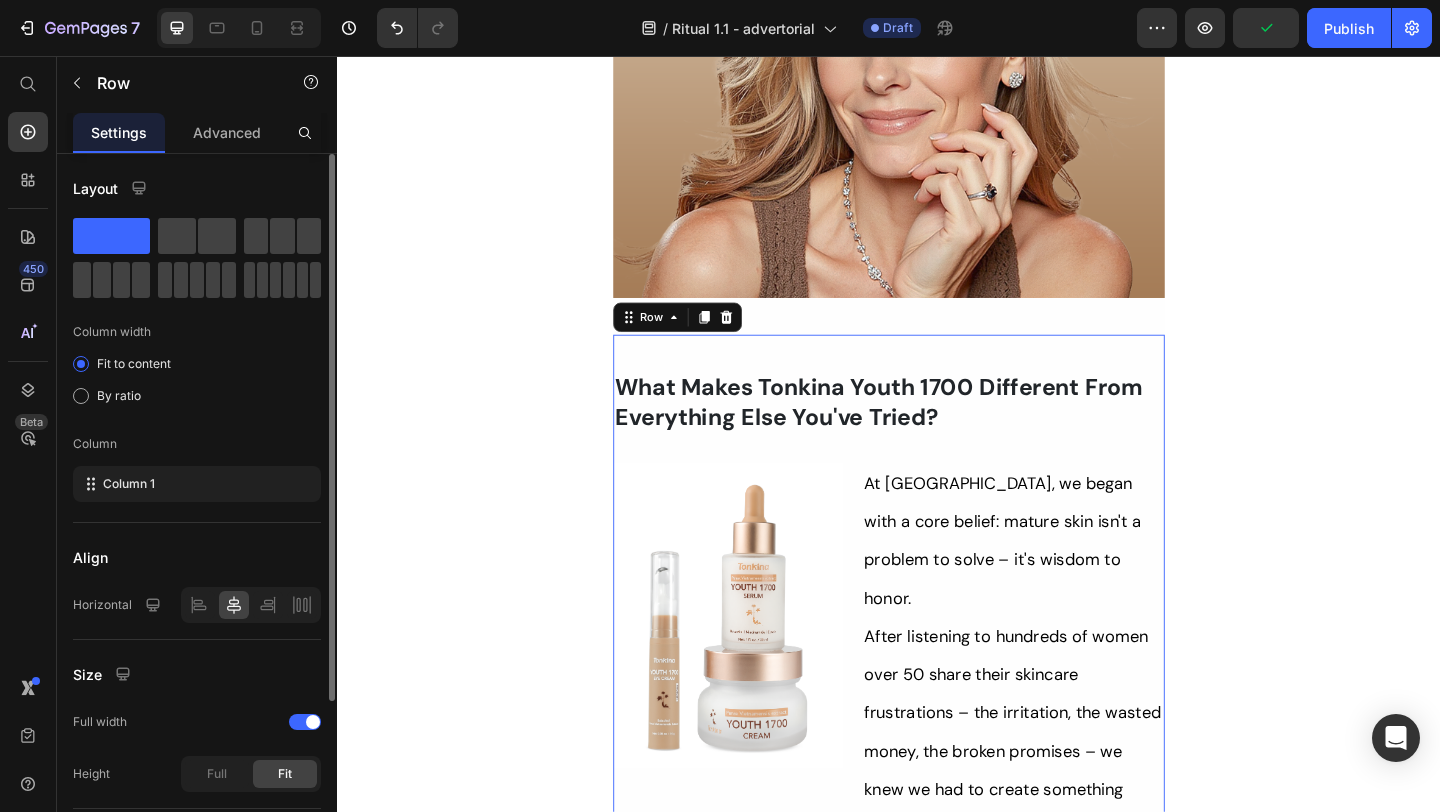 scroll, scrollTop: 5388, scrollLeft: 0, axis: vertical 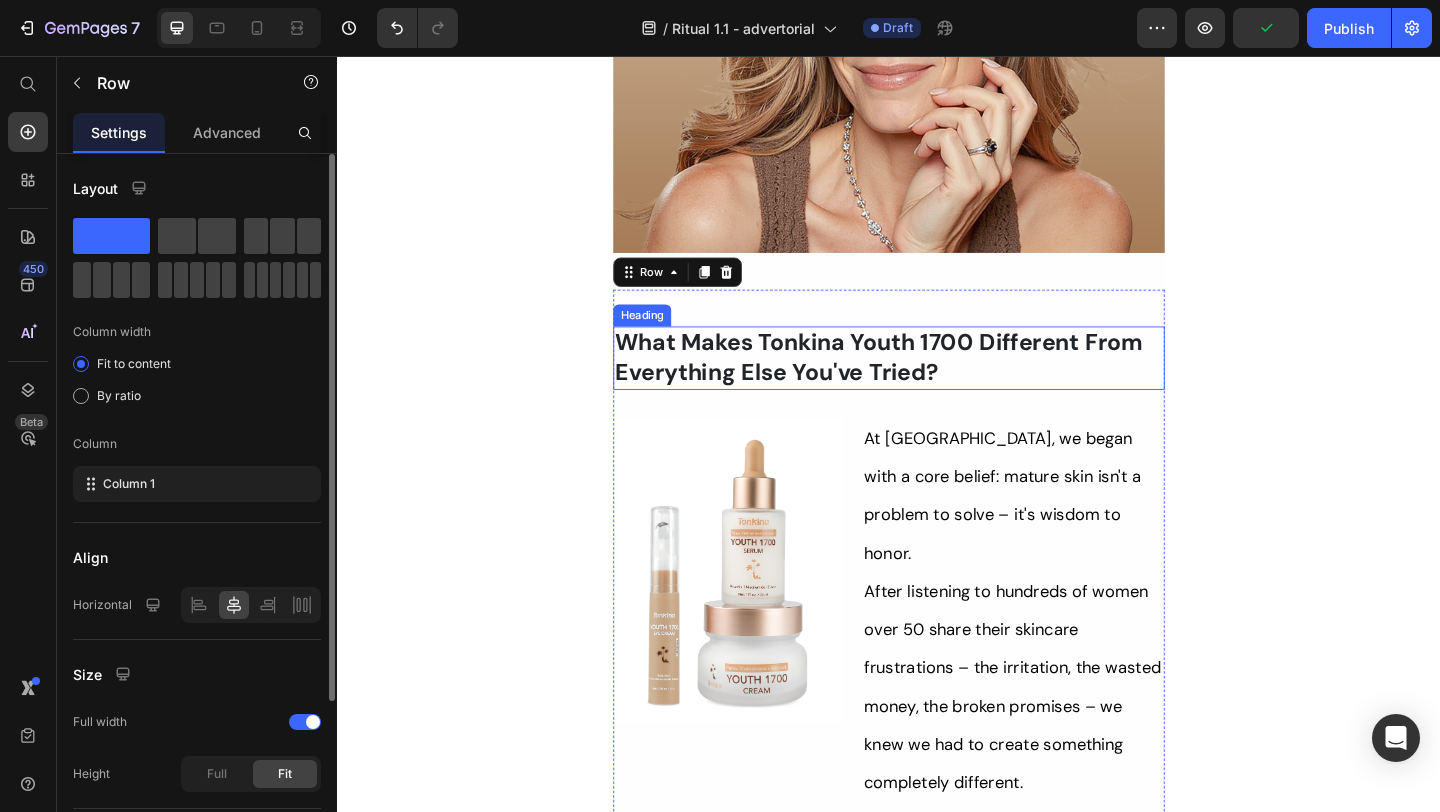click on "What Makes Tonkina Youth 1700 Different From Everything Else You've Tried?" at bounding box center (937, 384) 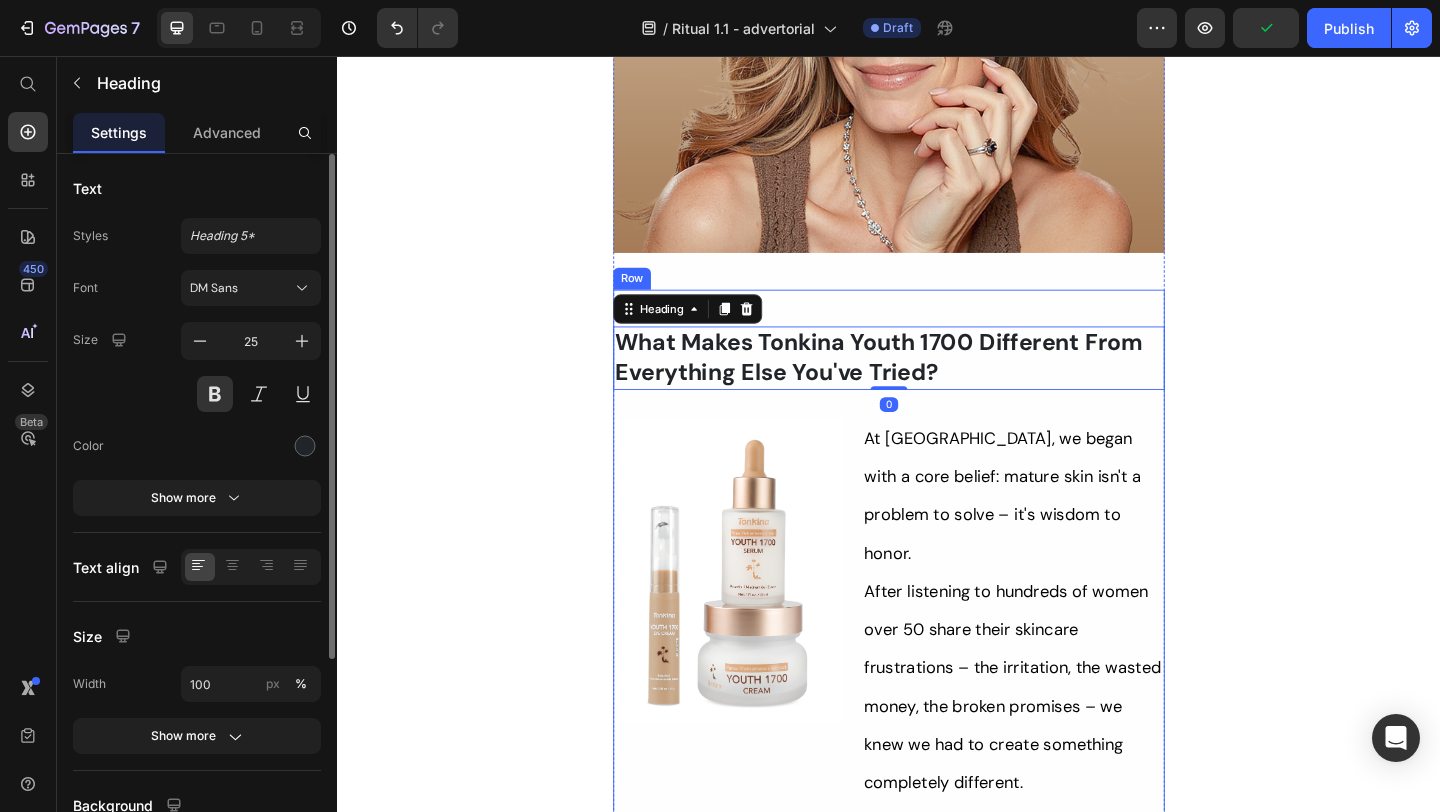 click on "What Makes Tonkina Youth 1700 Different From Everything Else You've Tried? Heading   0 Image At Tonkina, we began with a core belief: mature skin isn't a problem to solve – it's wisdom to honor. After listening to hundreds of women over 50 share their skincare frustrations – the irritation, the wasted money, the broken promises – we knew we had to create something completely different. Text Block Row Our answer? 6-year-old Vietnamese Ginseng with 4X more antioxidant power than other ginseng varieties, traditionally treasured for its remarkable skin-supporting properties.  Text Block " We spent years developing a proprietary formula using this ginseng then paired it with Bakuchiol (a gentle retinol alternative) along with hydrators and antioxidant-rich actives like Niacinamide, Ectoin, Hyaluronic Acid." Text Block The result is  Tonkina Youth 1700 Collection A complete, skincare ritual designed for mature, sensitive skin - with no harsh edges, no 10-step routines, and no compromises. Text Block Image" at bounding box center [937, 6066] 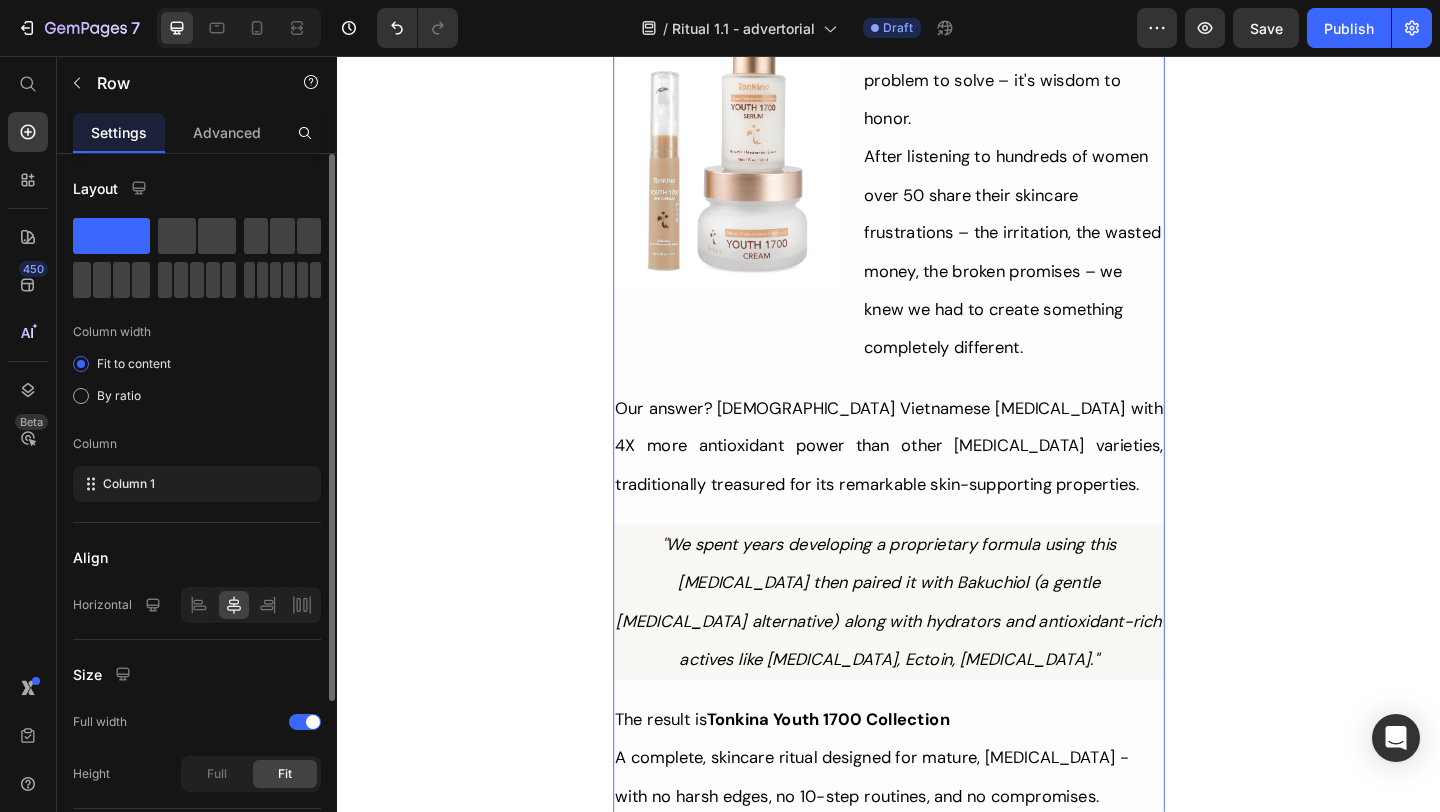 scroll, scrollTop: 5875, scrollLeft: 0, axis: vertical 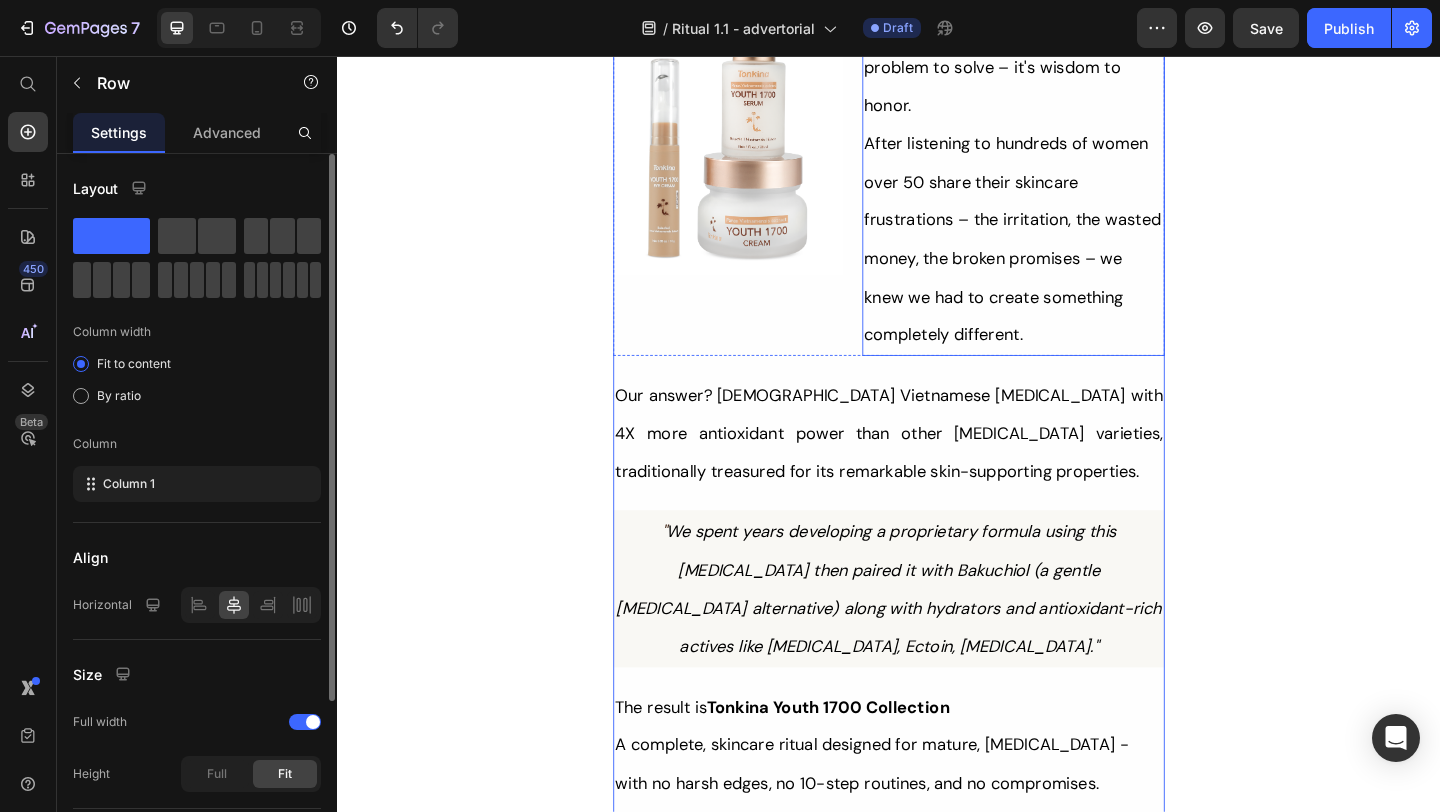 click on "After listening to hundreds of women over 50 share their skincare frustrations – the irritation, the wasted money, the broken promises – we knew we had to create something completely different." at bounding box center (1071, 255) 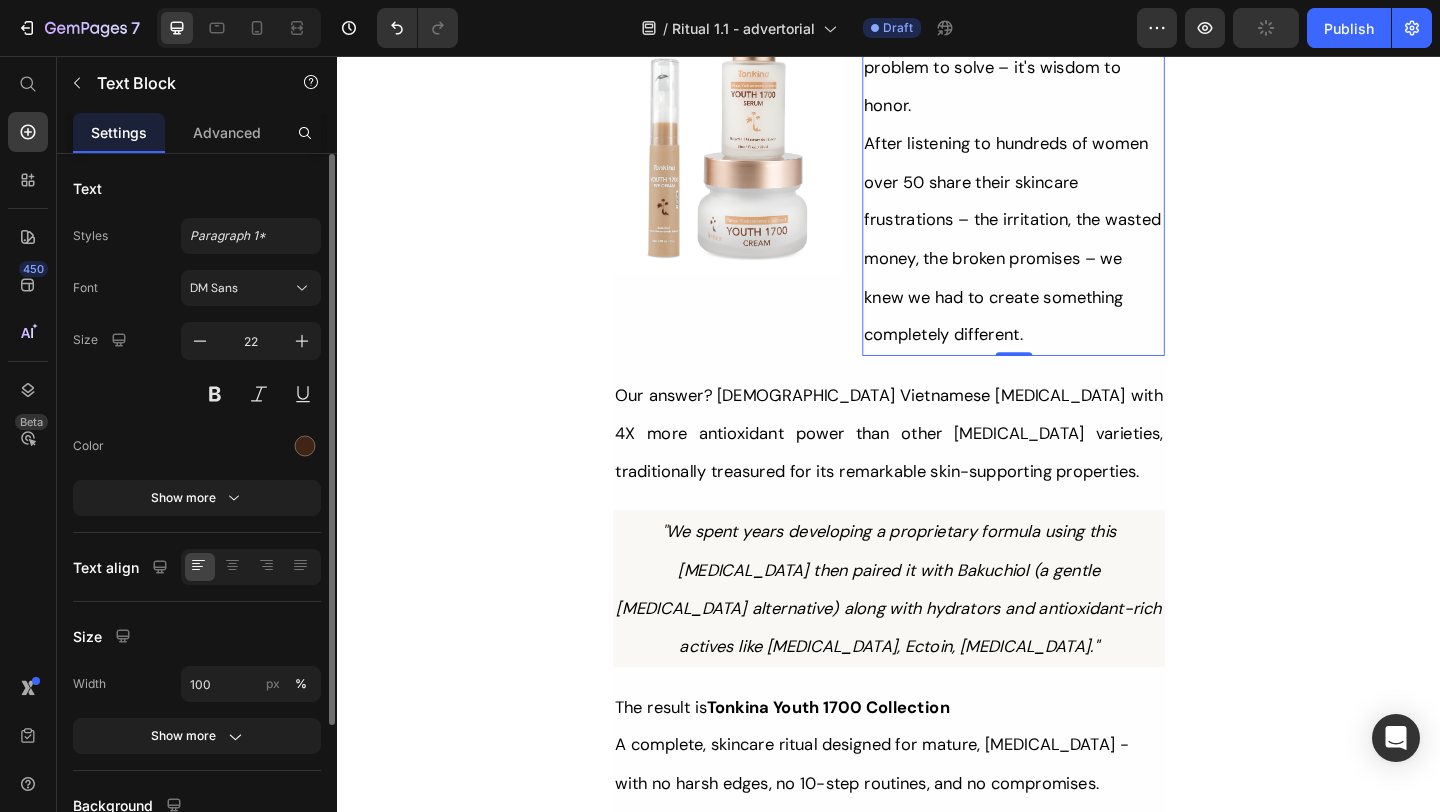 click on "Her Daughter Asked If She Had 'Work Done' – The Truth About Her 55-Year-Old Skin Will Surprise You Heading                Title Line ⁠⁠⁠⁠⁠⁠⁠ Without Injections Or Harsh Steps: This Complete Ritual Helps Smooth Fine Lines, Brighten Age Spots, Firm Skin — All Without Needles or Harsh Chemicals… Heading Image Ladies, what if I told you that many radiant women over 50 are skipping harsh treatments and seeing beautiful changes through consistent, gentle care, naturally? Here’s what the beauty industry doesn’t want you to know: You don’t need painful injections or harsh treatments to look radiant! While they push expensive procedures and synthetic creams, a quiet shift is happening among smart, discerning women — who’ve found something different. A new brand called  Tonkina  is leading the way with a breakthrough discovery: A rare species of Vietnamese ginseng, newly researched and shown to contain  up to 4x more skin-renewing saponins  than even Korean ginseng. And the best part?" at bounding box center (937, 3013) 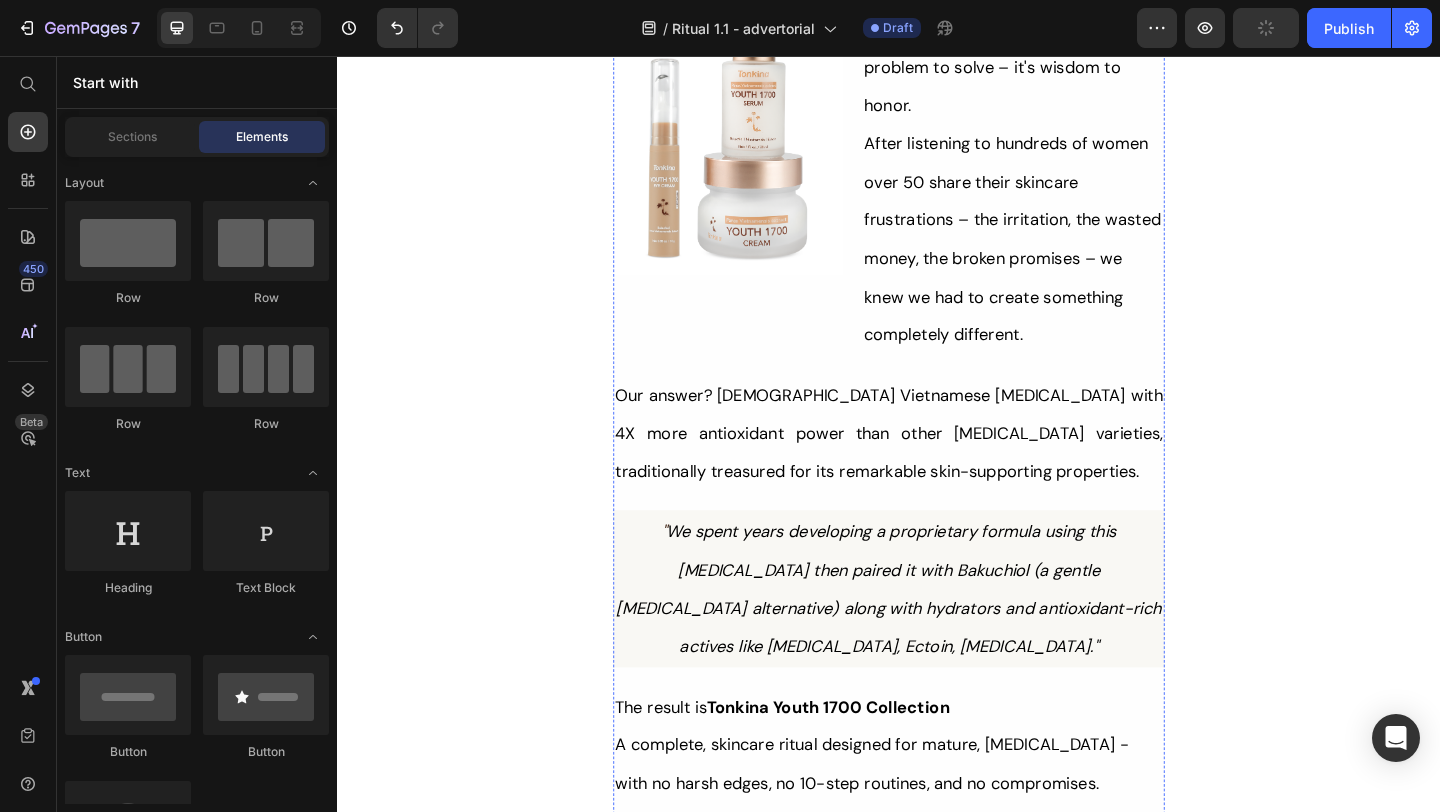 click on "What Makes Tonkina Youth 1700 Different From Everything Else You've Tried?" at bounding box center (937, -103) 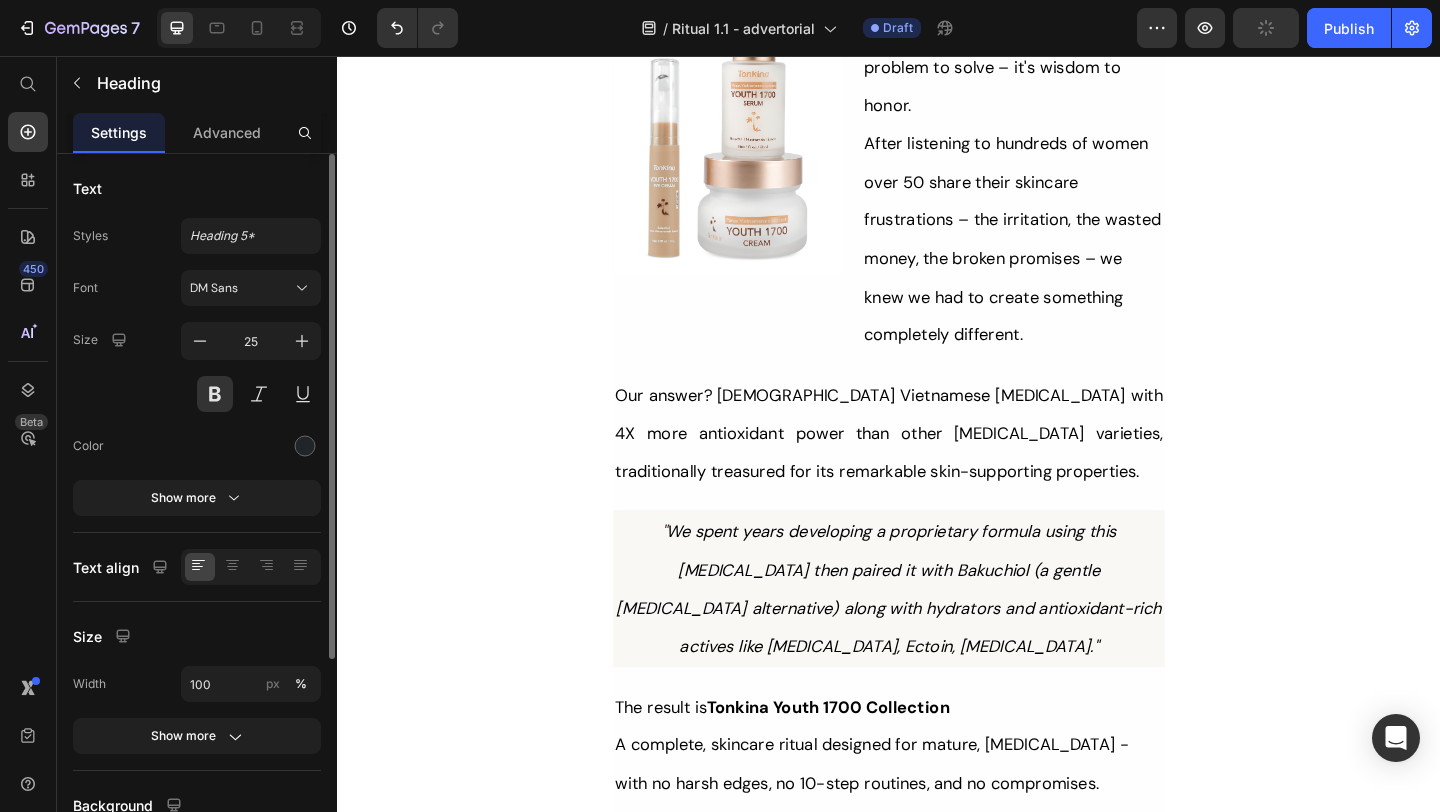 click on "What Makes Tonkina Youth 1700 Different From Everything Else You've Tried?" at bounding box center (937, -103) 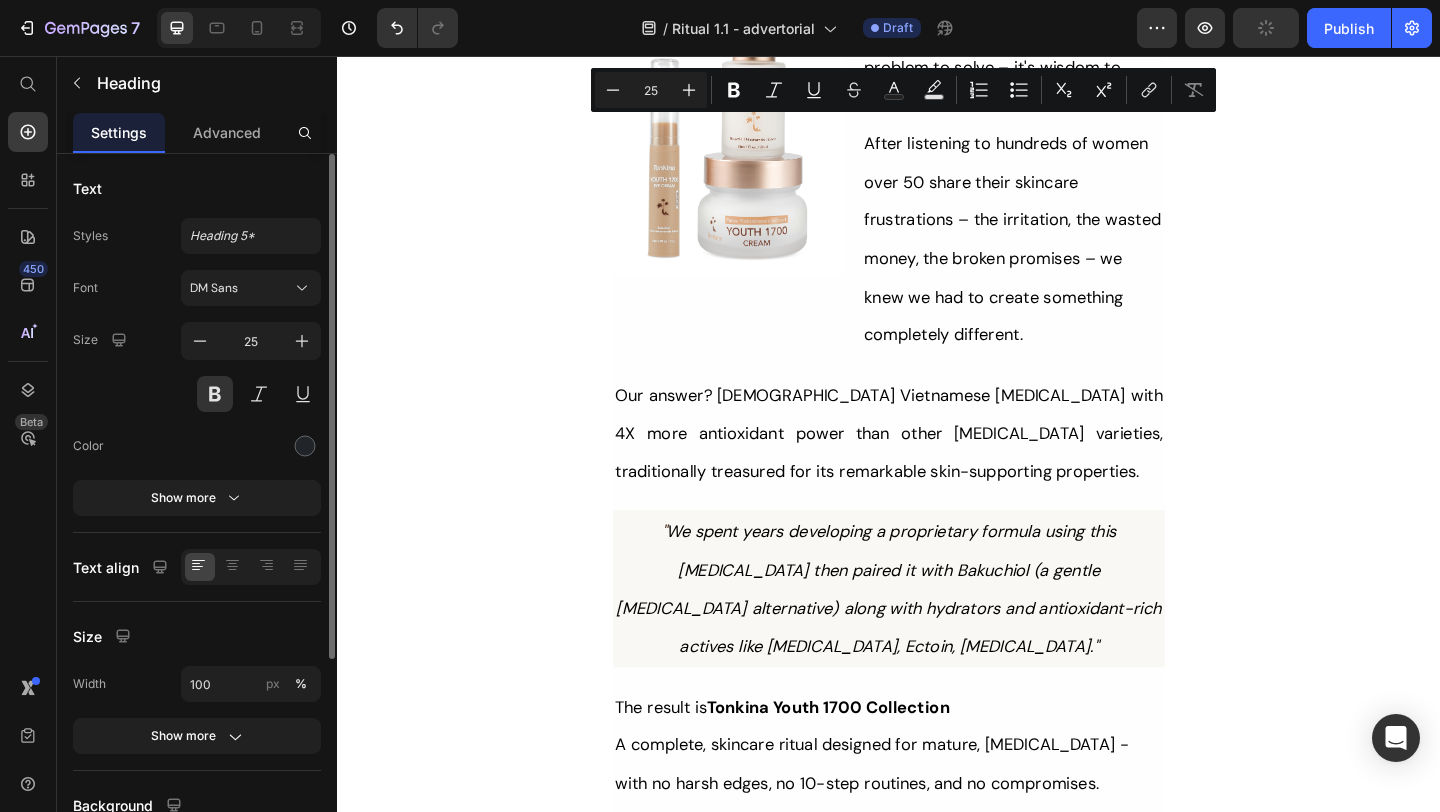 click on "Her Daughter Asked If She Had 'Work Done' – The Truth About Her 55-Year-Old Skin Will Surprise You Heading                Title Line ⁠⁠⁠⁠⁠⁠⁠ Without Injections Or Harsh Steps: This Complete Ritual Helps Smooth Fine Lines, Brighten Age Spots, Firm Skin — All Without Needles or Harsh Chemicals… Heading Image Ladies, what if I told you that many radiant women over 50 are skipping harsh treatments and seeing beautiful changes through consistent, gentle care, naturally? Here’s what the beauty industry doesn’t want you to know: You don’t need painful injections or harsh treatments to look radiant! While they push expensive procedures and synthetic creams, a quiet shift is happening among smart, discerning women — who’ve found something different. A new brand called  Tonkina  is leading the way with a breakthrough discovery: A rare species of Vietnamese ginseng, newly researched and shown to contain  up to 4x more skin-renewing saponins  than even Korean ginseng. And the best part?" at bounding box center (937, 3013) 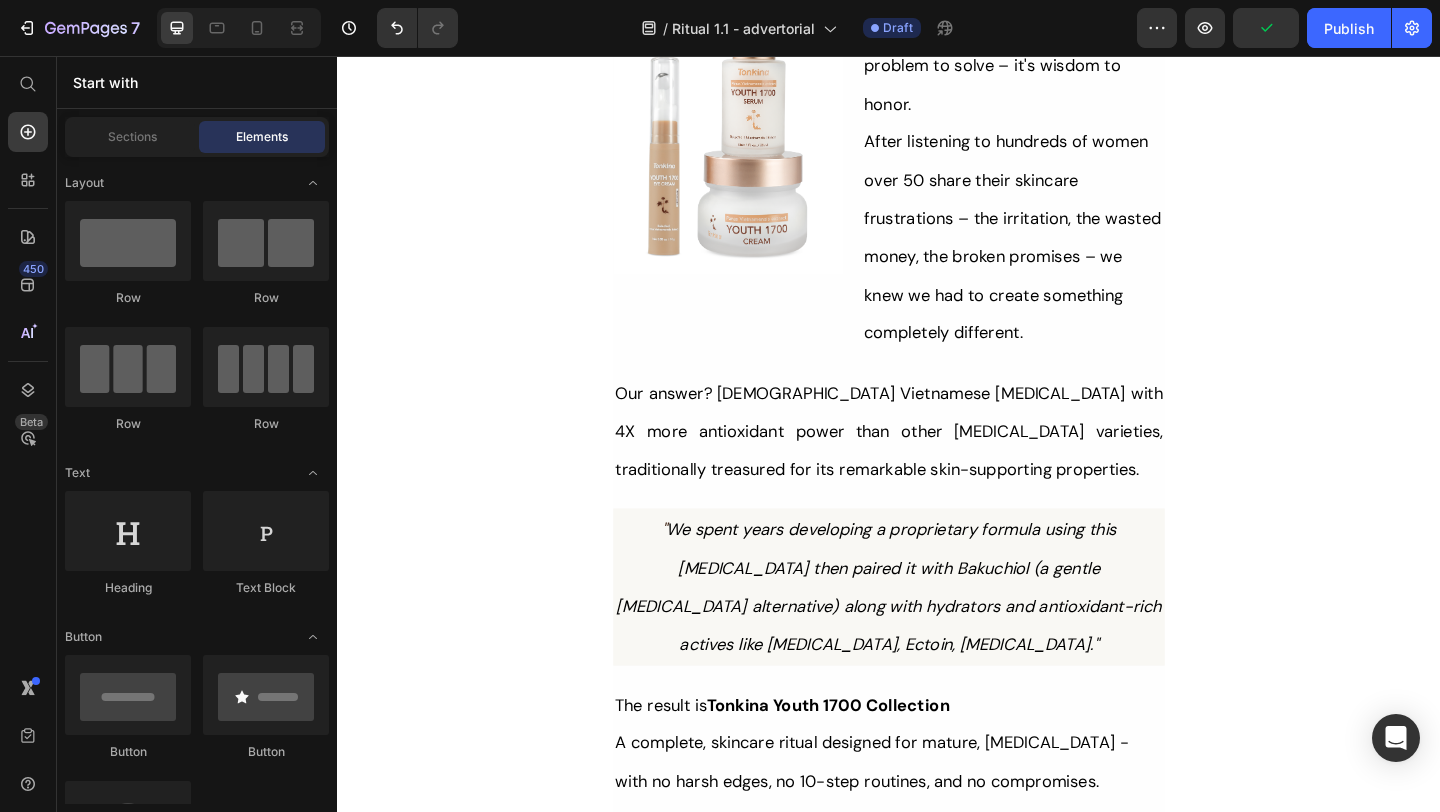scroll, scrollTop: 5872, scrollLeft: 0, axis: vertical 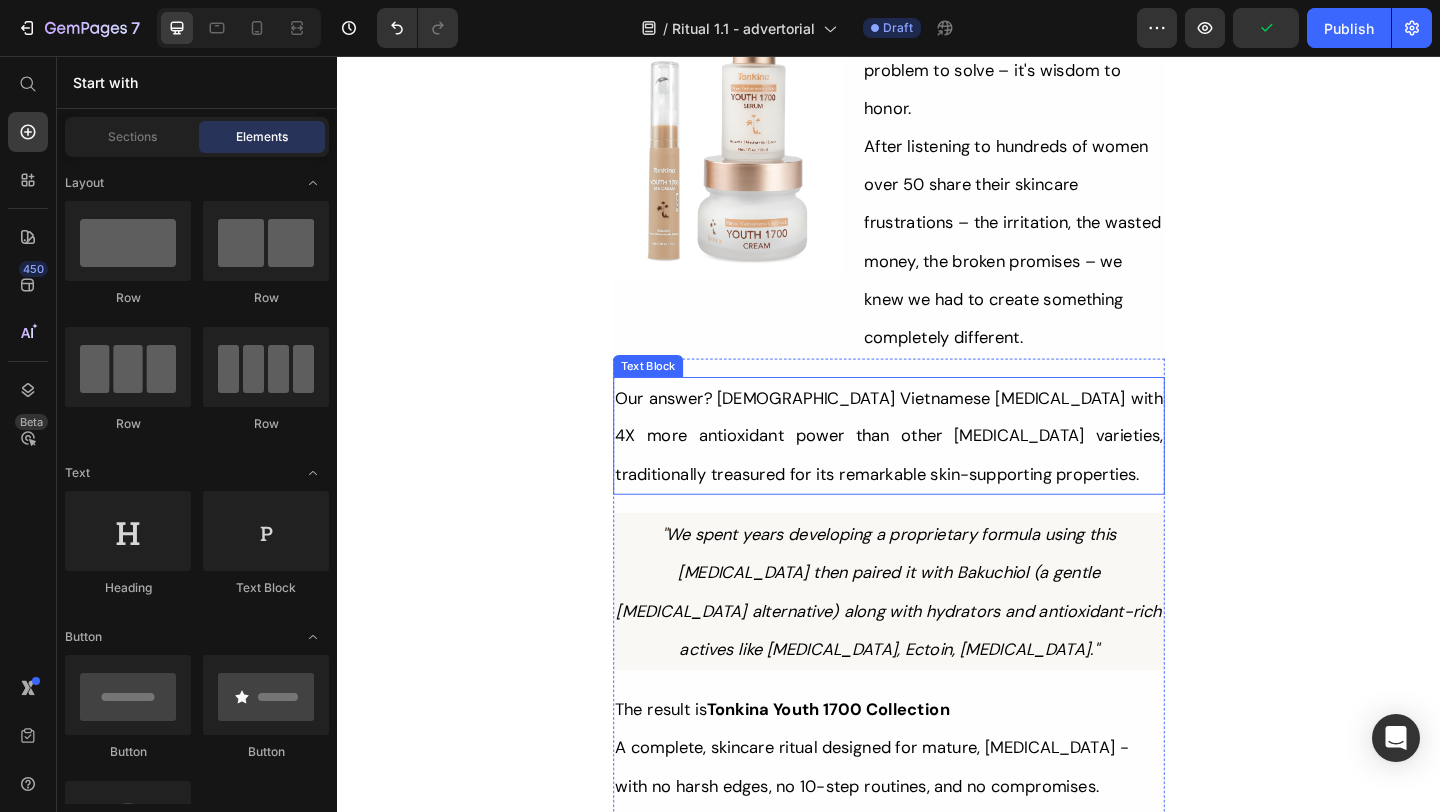 click on "Our answer? [DEMOGRAPHIC_DATA] Vietnamese [MEDICAL_DATA] with 4X more antioxidant power than other [MEDICAL_DATA] varieties, traditionally treasured for its remarkable skin-supporting properties." at bounding box center (937, 469) 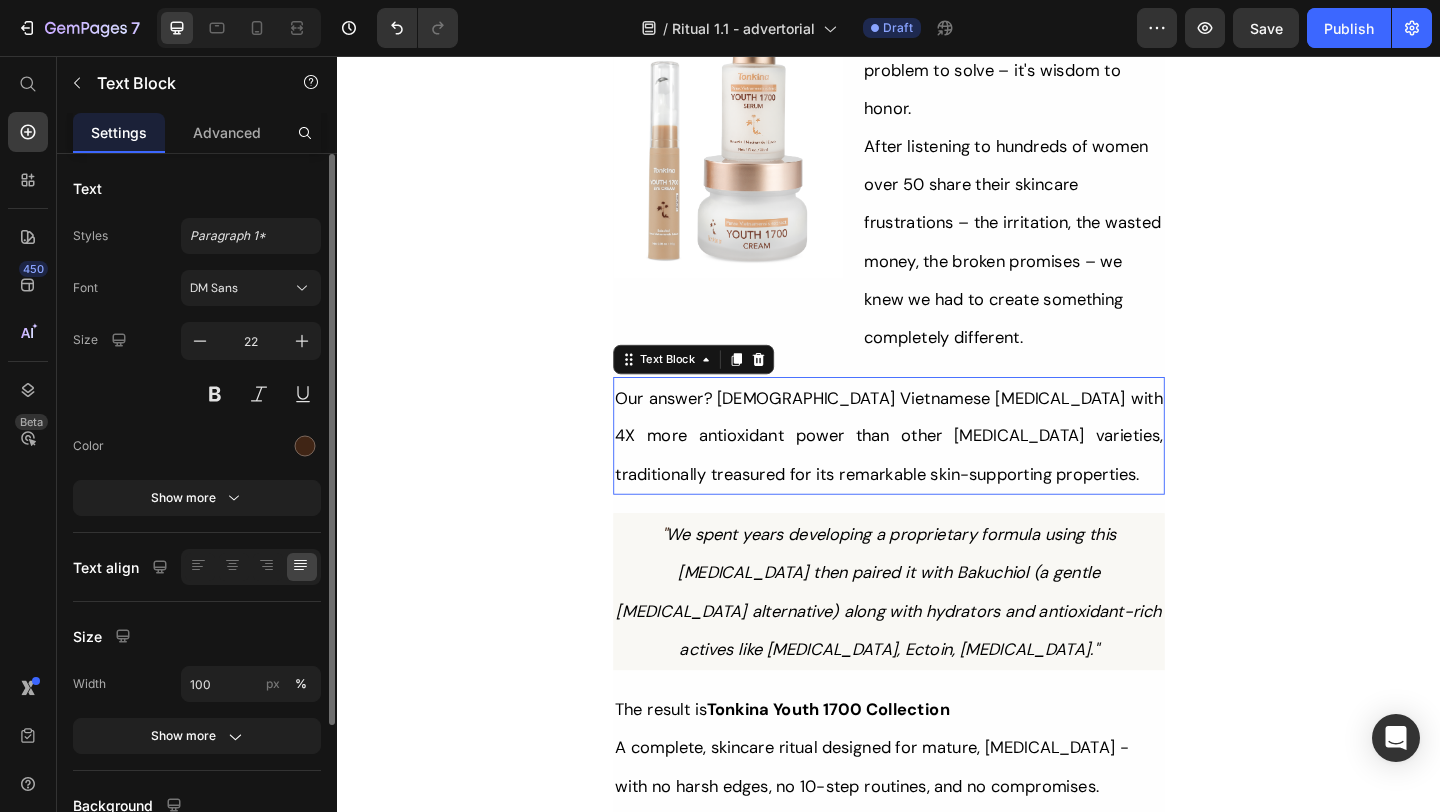 click on "Our answer? [DEMOGRAPHIC_DATA] Vietnamese [MEDICAL_DATA] with 4X more antioxidant power than other [MEDICAL_DATA] varieties, traditionally treasured for its remarkable skin-supporting properties." at bounding box center [937, 469] 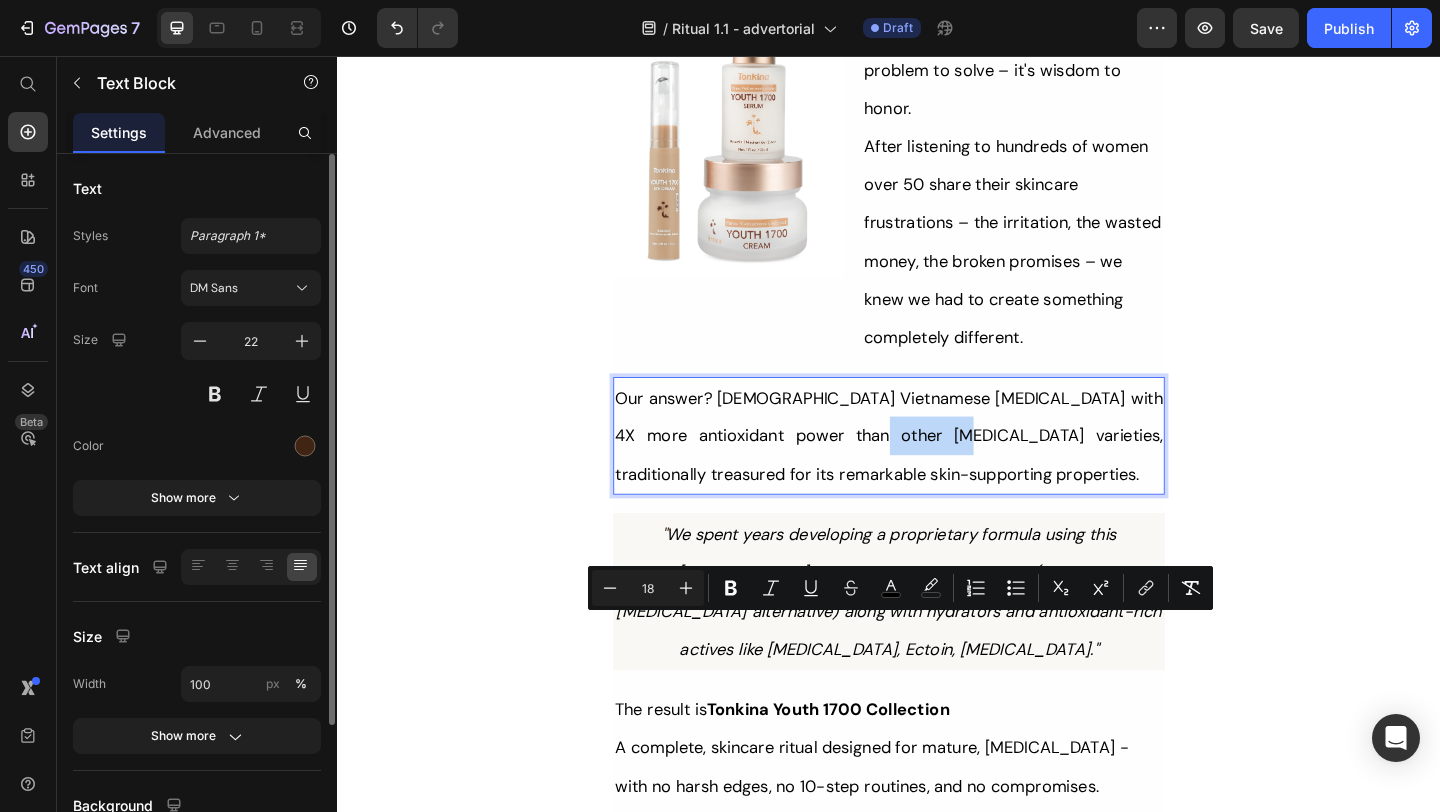click on "Our answer? [DEMOGRAPHIC_DATA] Vietnamese [MEDICAL_DATA] with 4X more antioxidant power than other [MEDICAL_DATA] varieties, traditionally treasured for its remarkable skin-supporting properties." at bounding box center (937, 469) 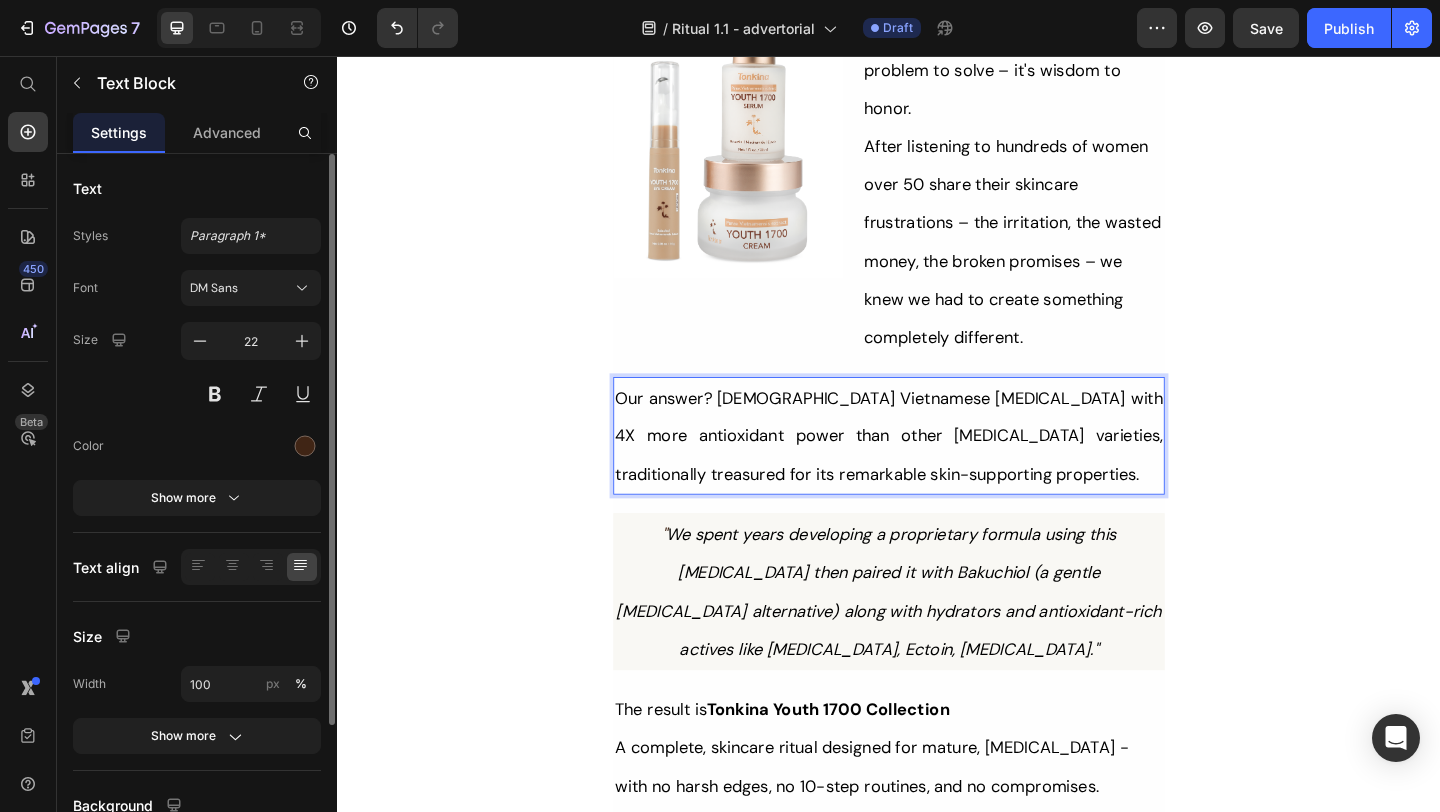 click on "Her Daughter Asked If She Had 'Work Done' – The Truth About Her 55-Year-Old Skin Will Surprise You Heading                Title Line ⁠⁠⁠⁠⁠⁠⁠ Without Injections Or Harsh Steps: This Complete Ritual Helps Smooth Fine Lines, Brighten Age Spots, Firm Skin — All Without Needles or Harsh Chemicals… Heading Image Ladies, what if I told you that many radiant women over 50 are skipping harsh treatments and seeing beautiful changes through consistent, gentle care, naturally? Here’s what the beauty industry doesn’t want you to know: You don’t need painful injections or harsh treatments to look radiant! While they push expensive procedures and synthetic creams, a quiet shift is happening among smart, discerning women — who’ve found something different. A new brand called  Tonkina  is leading the way with a breakthrough discovery: A rare species of Vietnamese ginseng, newly researched and shown to contain  up to 4x more skin-renewing saponins  than even Korean ginseng. And the best part?" at bounding box center [937, 3016] 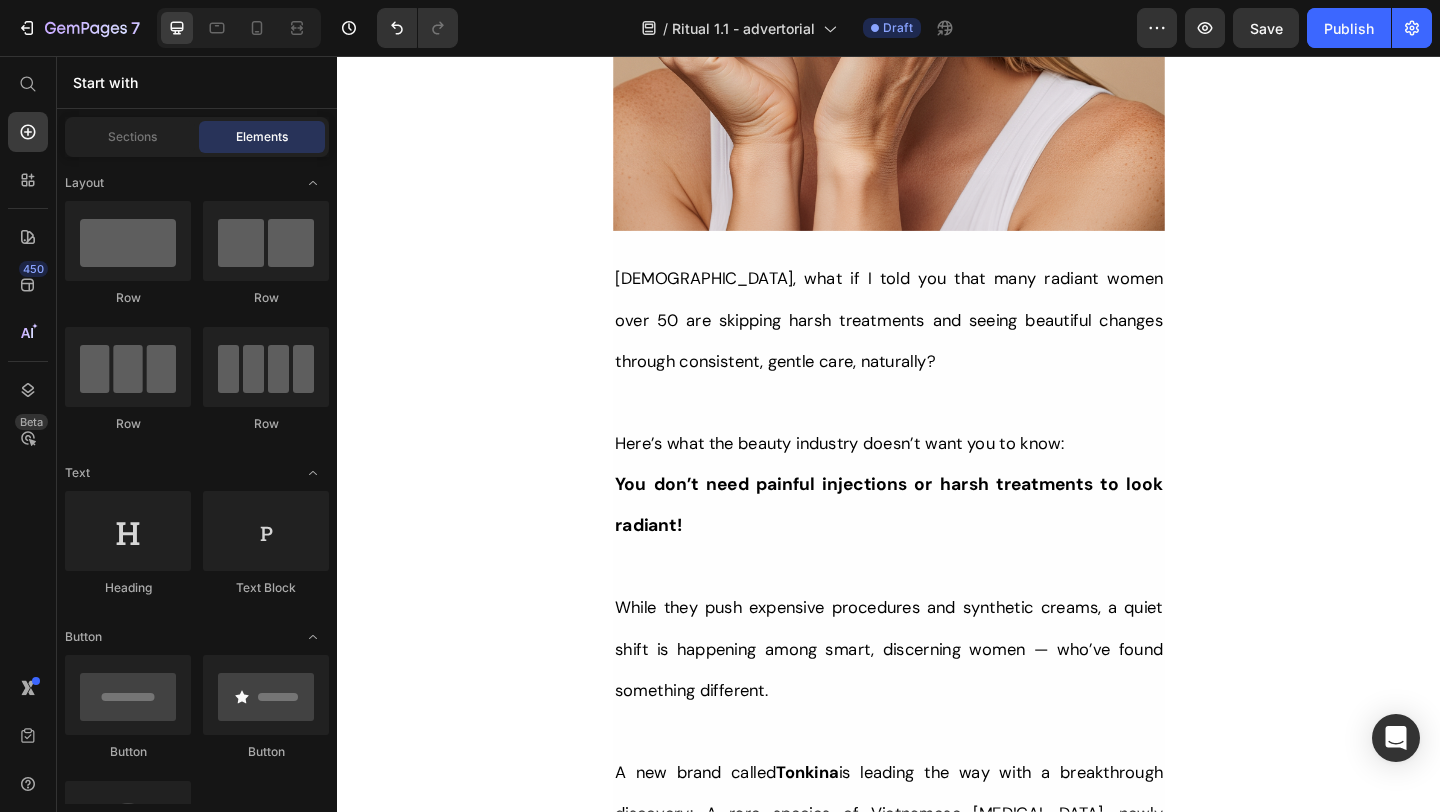 scroll, scrollTop: 842, scrollLeft: 0, axis: vertical 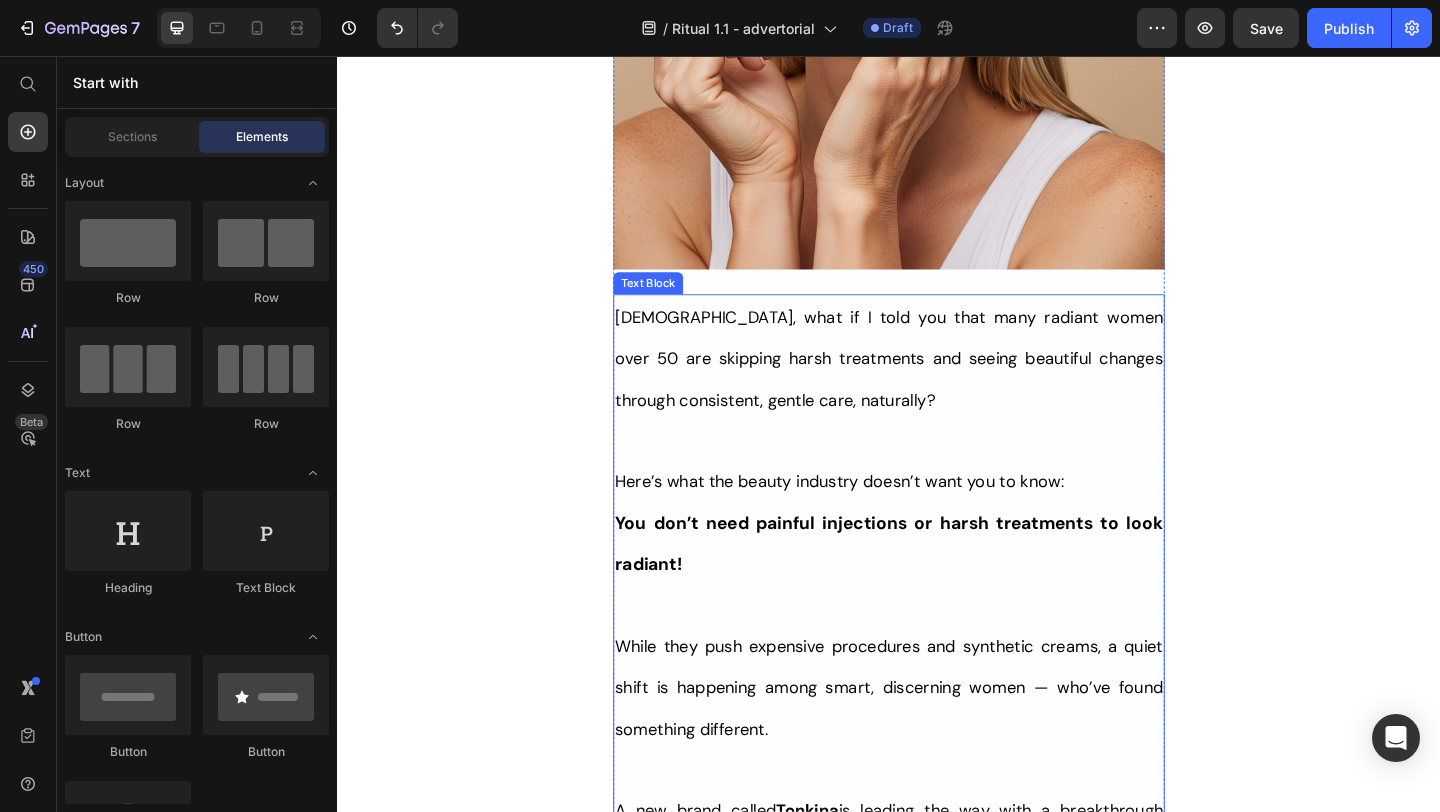 click on "You don’t need painful injections or harsh treatments to look radiant!" at bounding box center [937, 586] 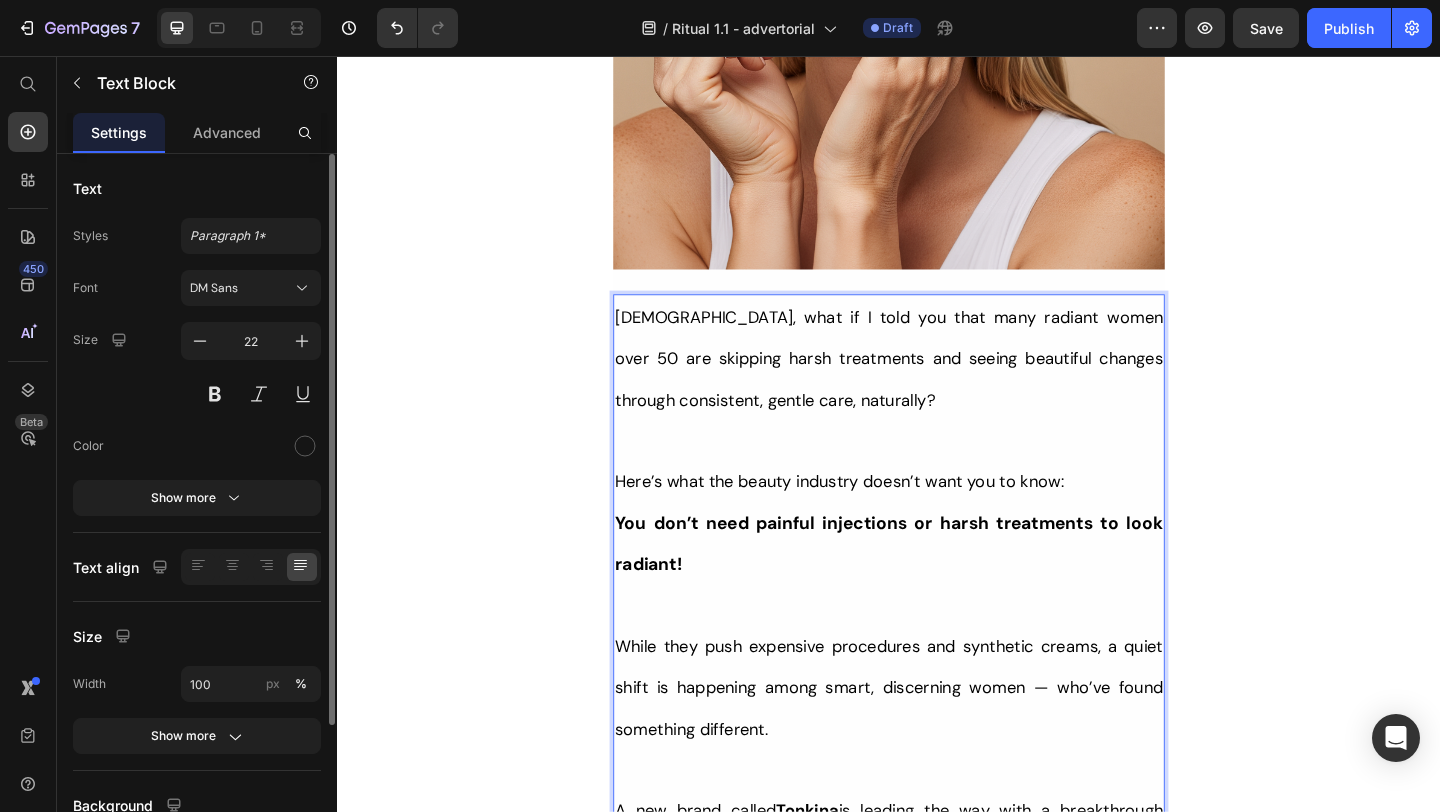 click on "You don’t need painful injections or harsh treatments to look radiant!" at bounding box center (937, 586) 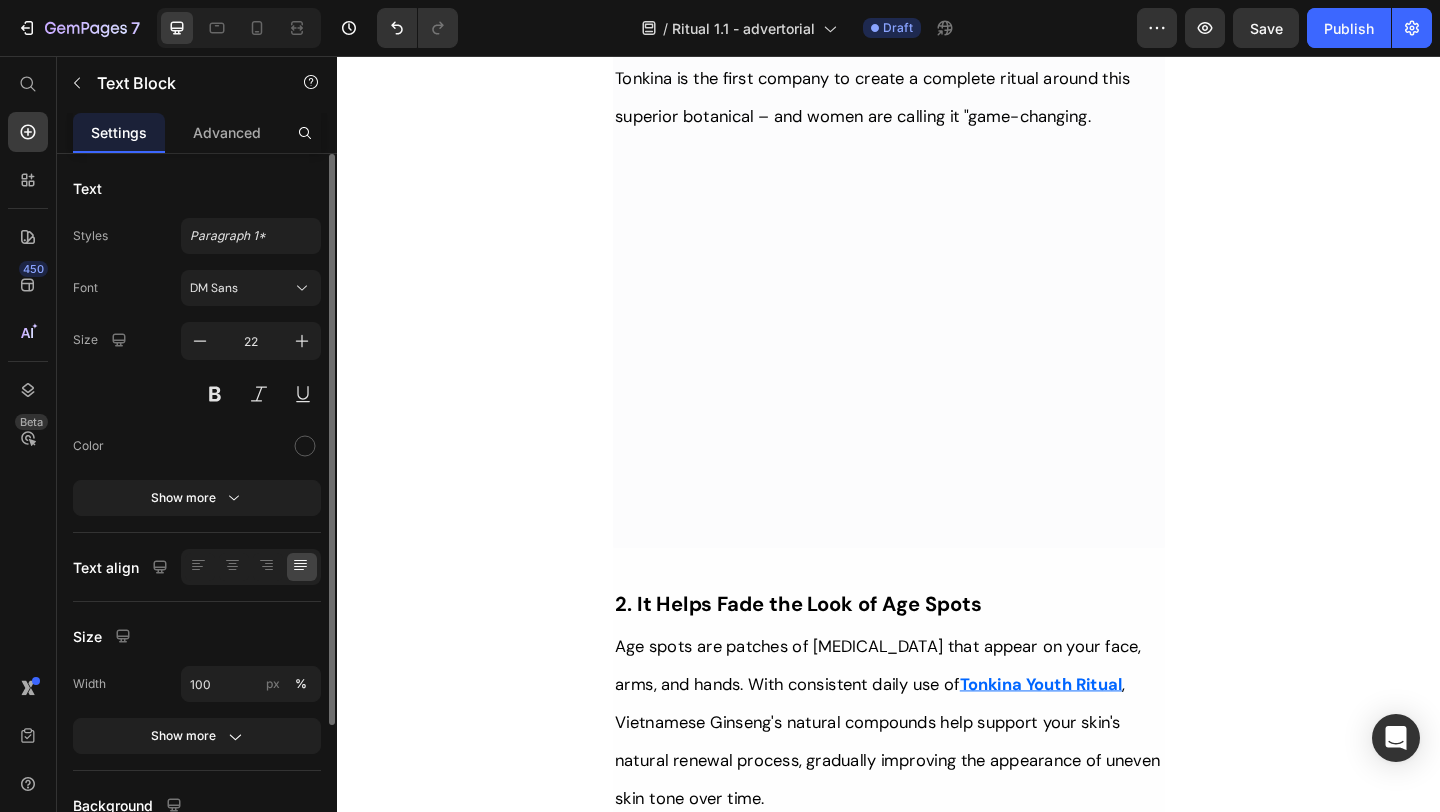 scroll, scrollTop: 2641, scrollLeft: 0, axis: vertical 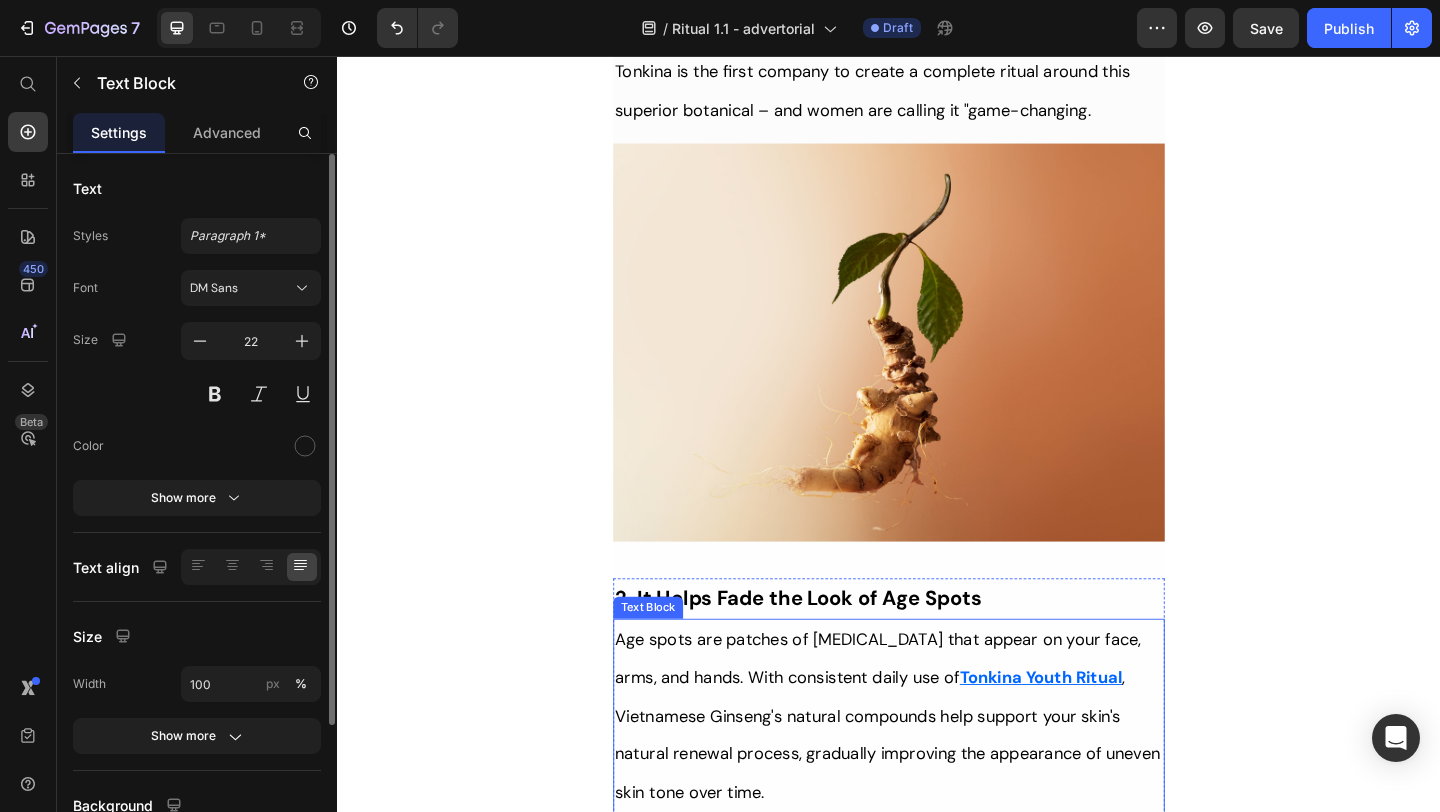 click on "Age spots are patches of [MEDICAL_DATA] that appear on your face, arms, and hands. With consistent daily use of" at bounding box center [925, 712] 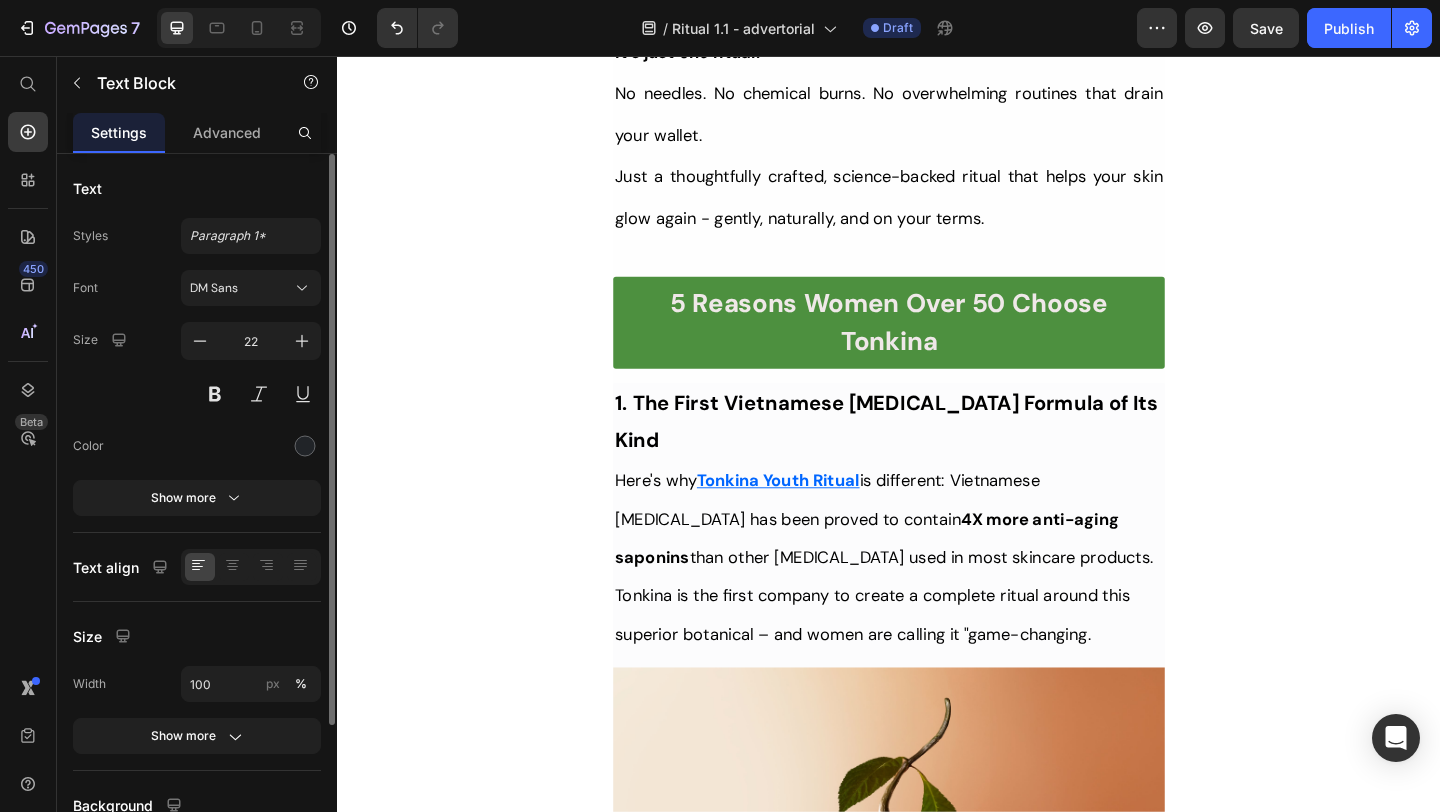 scroll, scrollTop: 2083, scrollLeft: 0, axis: vertical 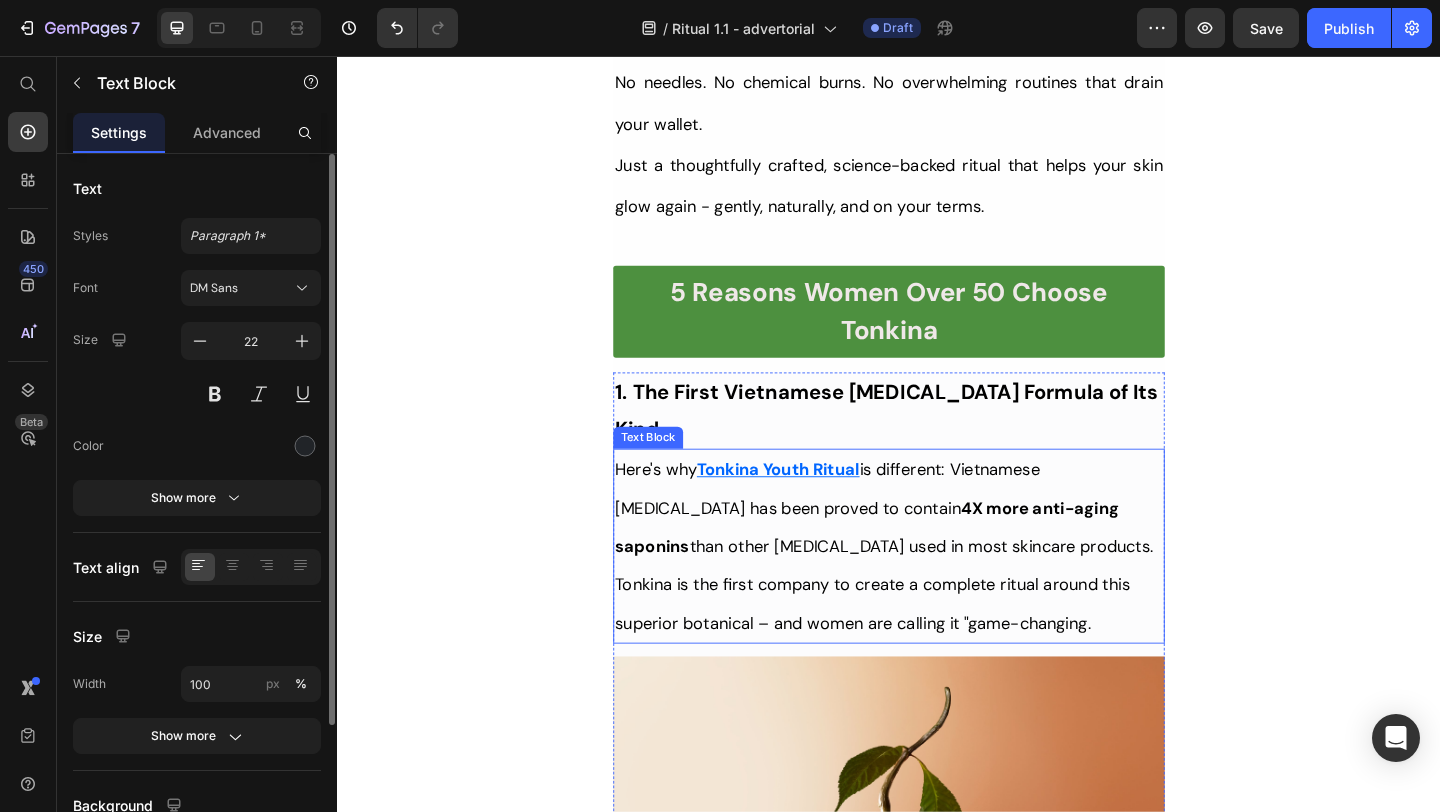 click on "Here's why  Tonkina Youth Ritual  is different: Vietnamese Ginseng has been proved to contain  4X more anti-aging saponins  than other ginseng used in most skincare products. Tonkina is the first company to create a complete ritual around this superior botanical – and women are calling it "game-changing." at bounding box center (937, 589) 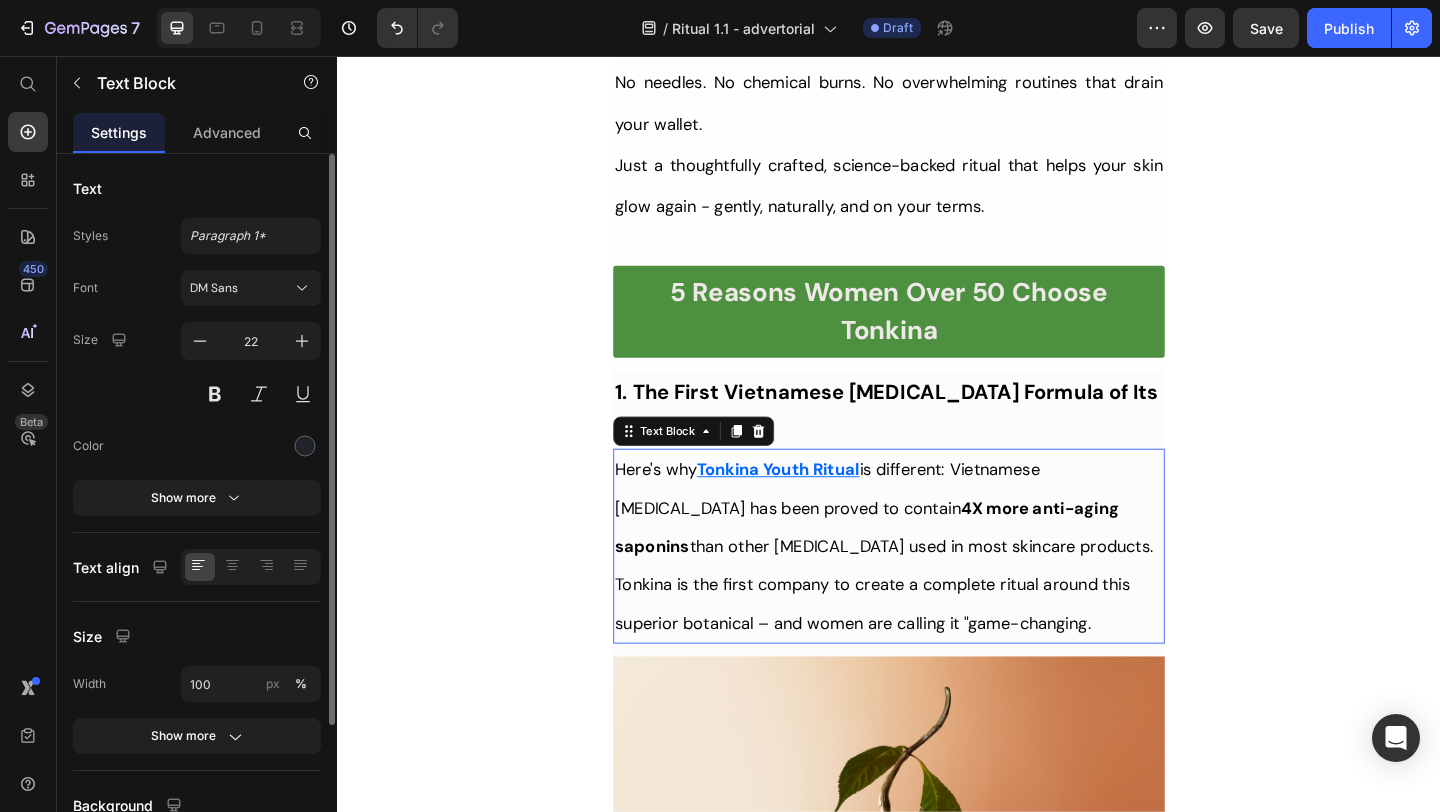 click on "Here's why  Tonkina Youth Ritual  is different: Vietnamese Ginseng has been proved to contain  4X more anti-aging saponins  than other ginseng used in most skincare products. Tonkina is the first company to create a complete ritual around this superior botanical – and women are calling it "game-changing." at bounding box center (937, 589) 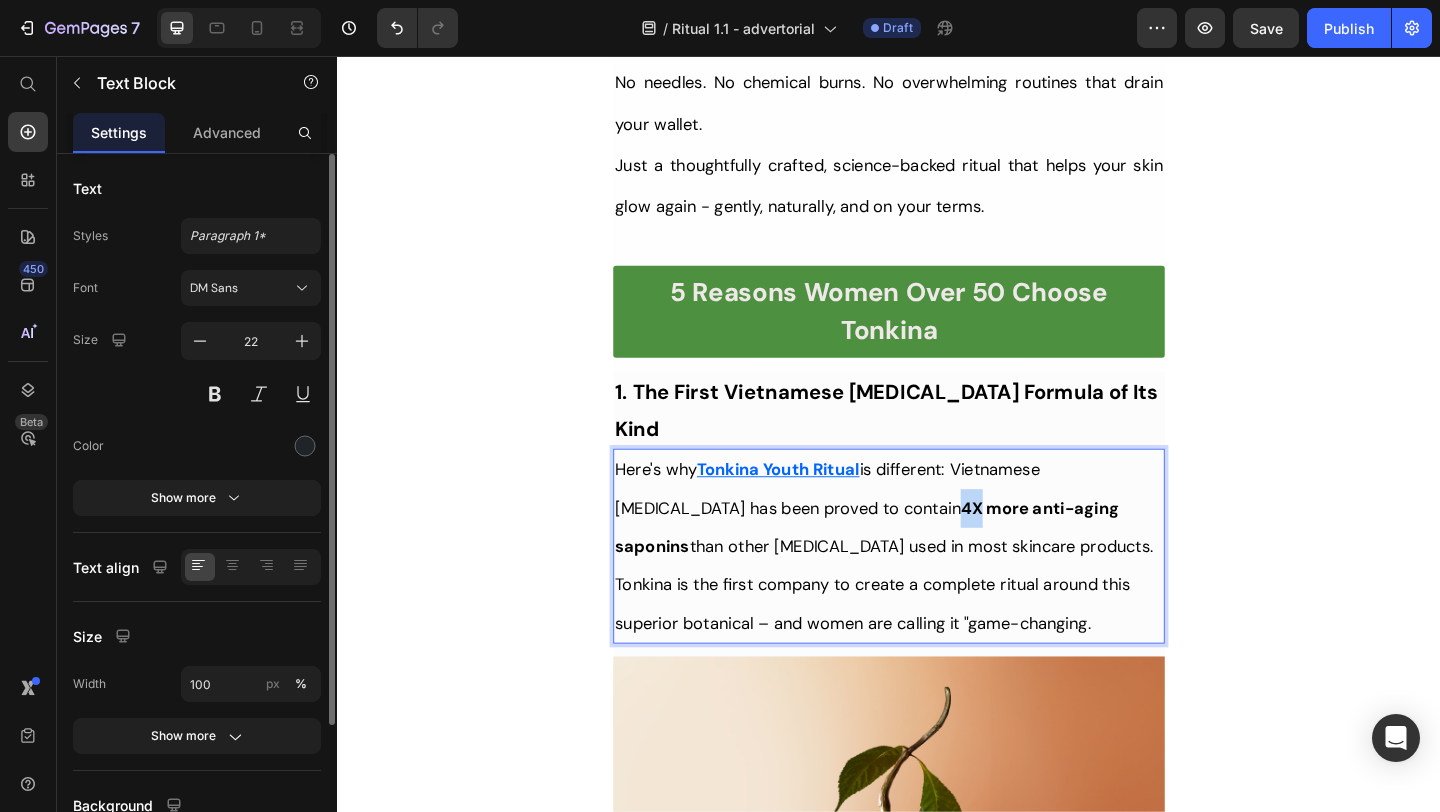 click on "Here's why  Tonkina Youth Ritual  is different: Vietnamese Ginseng has been proved to contain  4X more anti-aging saponins  than other ginseng used in most skincare products. Tonkina is the first company to create a complete ritual around this superior botanical – and women are calling it "game-changing." at bounding box center (937, 589) 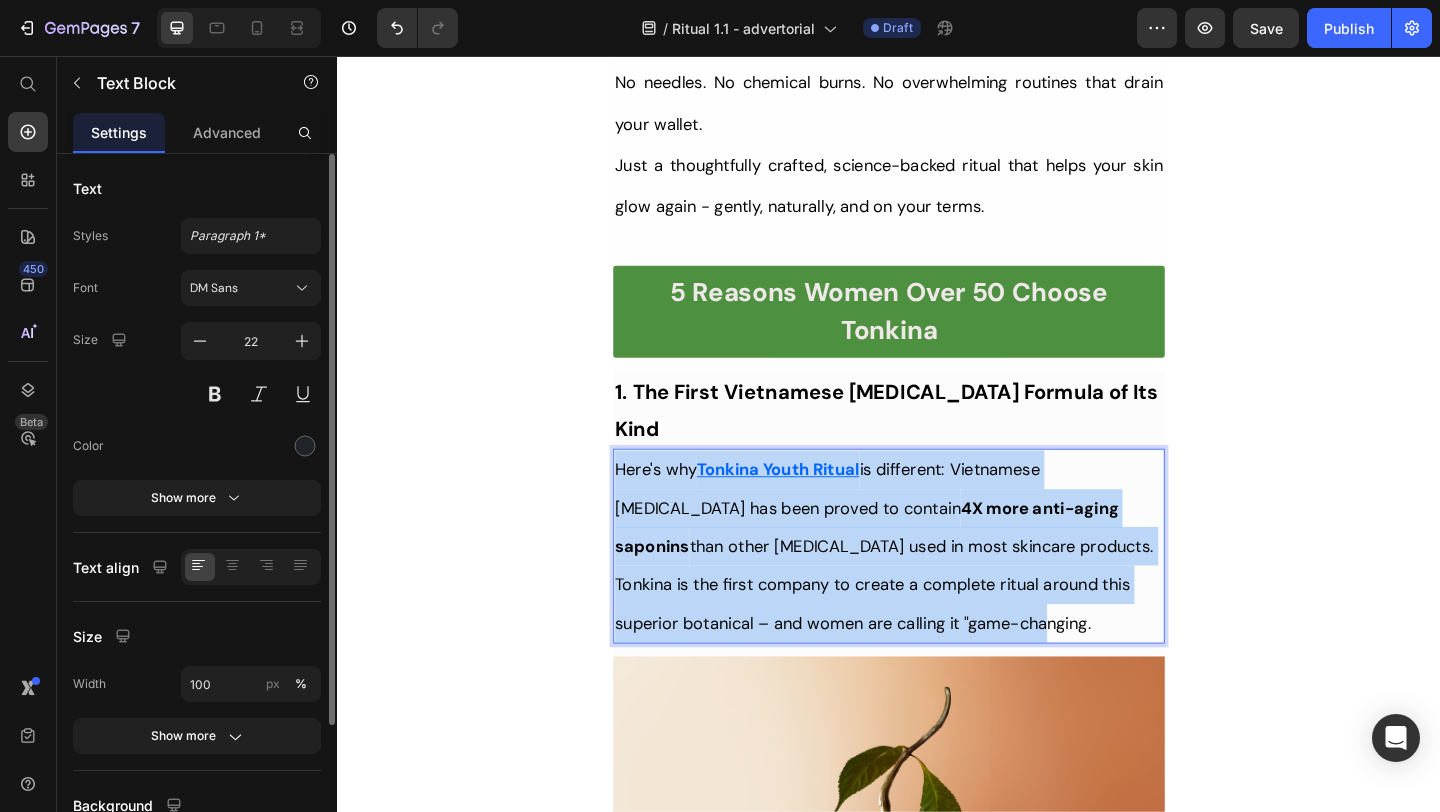 click on "Here's why  Tonkina Youth Ritual  is different: Vietnamese Ginseng has been proved to contain  4X more anti-aging saponins  than other ginseng used in most skincare products. Tonkina is the first company to create a complete ritual around this superior botanical – and women are calling it "game-changing." at bounding box center [937, 589] 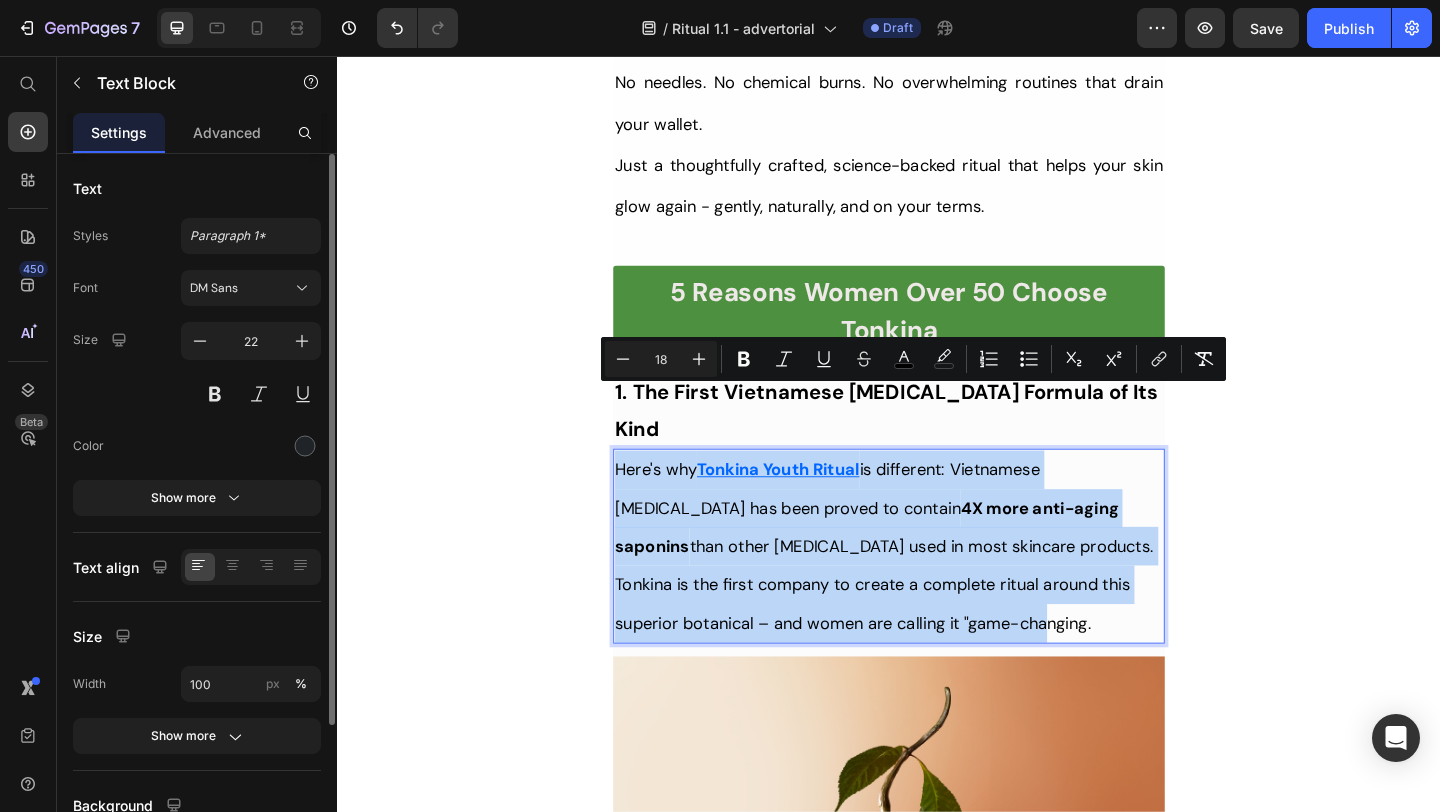 click on "Her Daughter Asked If She Had 'Work Done' – The Truth About Her 55-Year-Old Skin Will Surprise You Heading                Title Line ⁠⁠⁠⁠⁠⁠⁠ Without Injections Or Harsh Steps: This Complete Ritual Helps Smooth Fine Lines, Brighten Age Spots, Firm Skin — All Without Needles or Harsh Chemicals… Heading Image Ladies, what if I told you that many radiant women over 50 are skipping harsh treatments and seeing beautiful changes through consistent, gentle care, naturally? Here’s what the beauty industry doesn’t want you to know: You don’t need painful injections or harsh treatments to look radiant. While they push expensive procedures and synthetic creams, a quiet shift is happening among smart, discerning women — who’ve found something different. A new brand called  Tonkina  is leading the way with a breakthrough discovery: A rare species of Vietnamese ginseng, newly researched and shown to contain  up to 4x more skin-renewing saponins  than even Korean ginseng. And the best part?" at bounding box center (937, 6805) 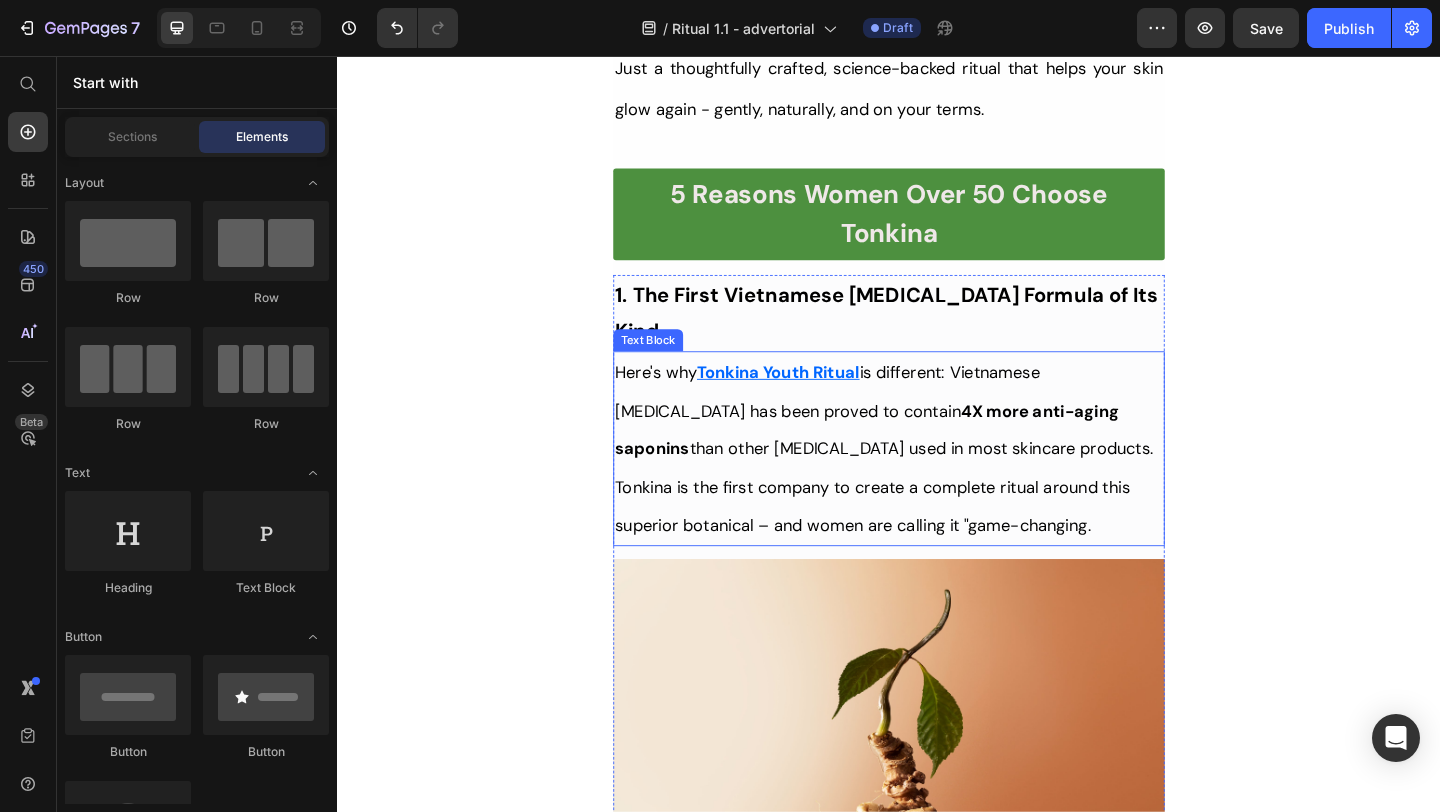 scroll, scrollTop: 2218, scrollLeft: 0, axis: vertical 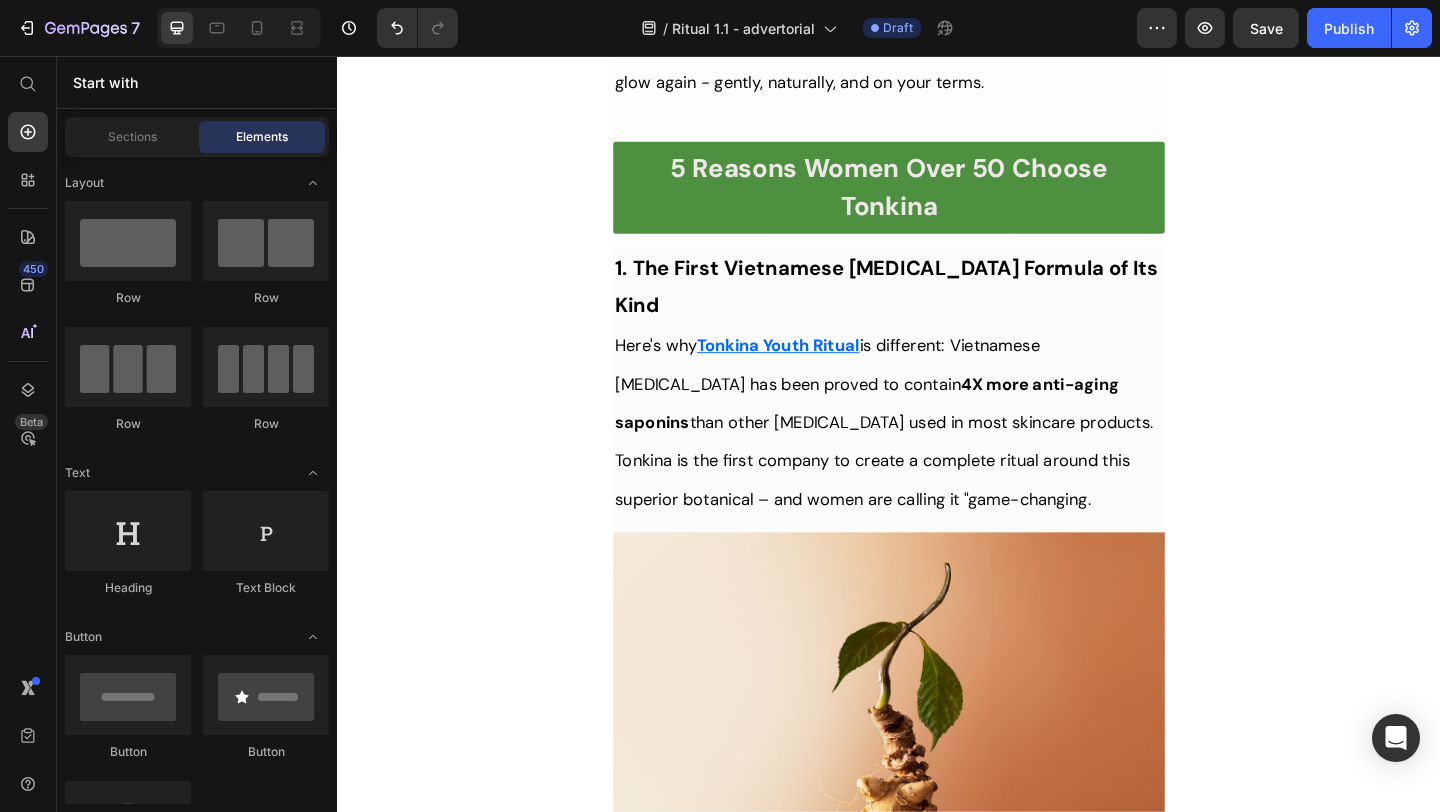 click on "Her Daughter Asked If She Had 'Work Done' – The Truth About Her 55-Year-Old Skin Will Surprise You Heading                Title Line ⁠⁠⁠⁠⁠⁠⁠ Without Injections Or Harsh Steps: This Complete Ritual Helps Smooth Fine Lines, Brighten Age Spots, Firm Skin — All Without Needles or Harsh Chemicals… Heading Image Ladies, what if I told you that many radiant women over 50 are skipping harsh treatments and seeing beautiful changes through consistent, gentle care, naturally? Here’s what the beauty industry doesn’t want you to know: You don’t need painful injections or harsh treatments to look radiant. While they push expensive procedures and synthetic creams, a quiet shift is happening among smart, discerning women — who’ve found something different. A new brand called  Tonkina  is leading the way with a breakthrough discovery: A rare species of Vietnamese ginseng, newly researched and shown to contain  up to 4x more skin-renewing saponins  than even Korean ginseng. And the best part? "" at bounding box center (937, 6670) 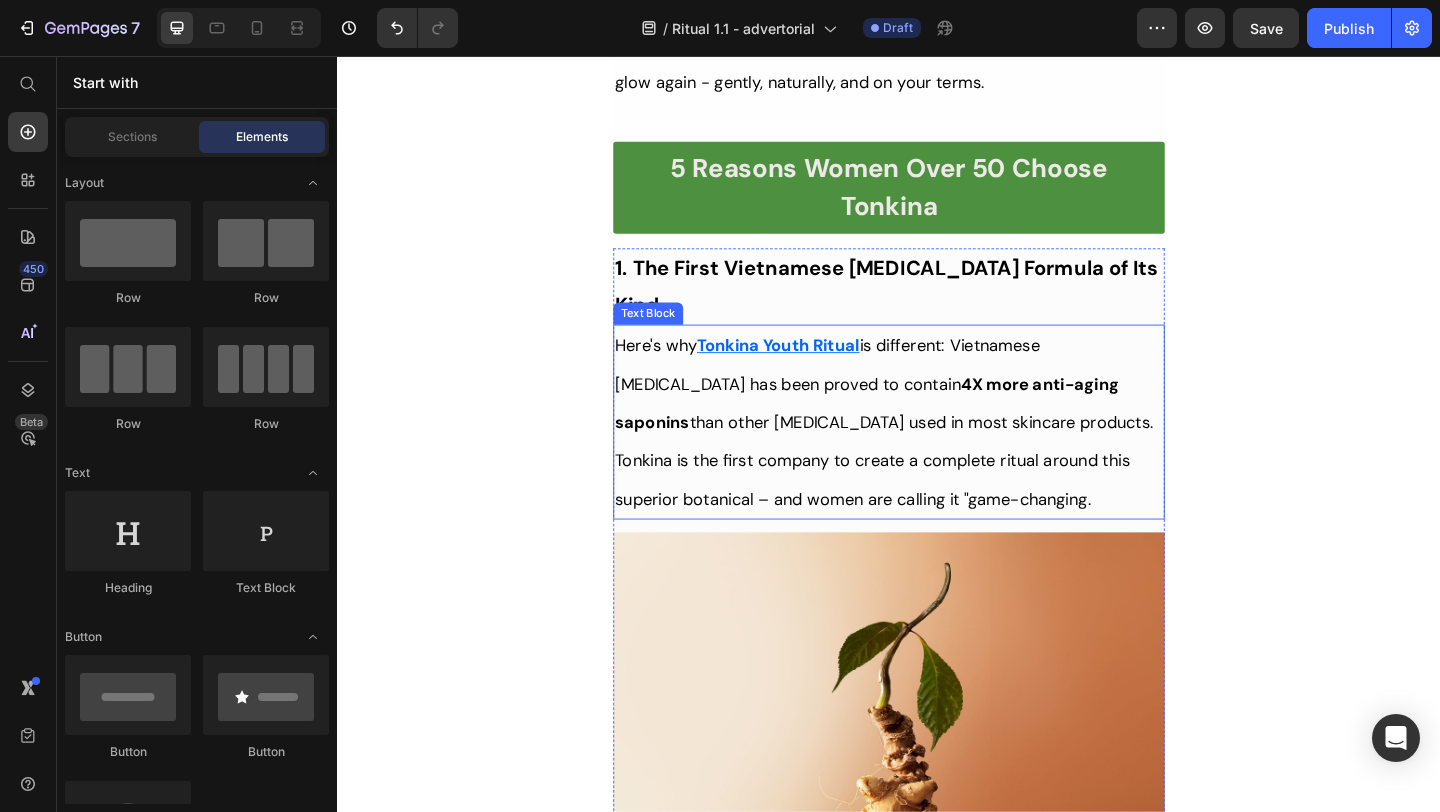 click on "is different: Vietnamese Ginseng has been proved to contain  4X more anti-aging saponins  than other ginseng used in most skincare products. Tonkina is the first company to create a complete ritual around this superior botanical – and women are calling it "game-changing." at bounding box center (932, 454) 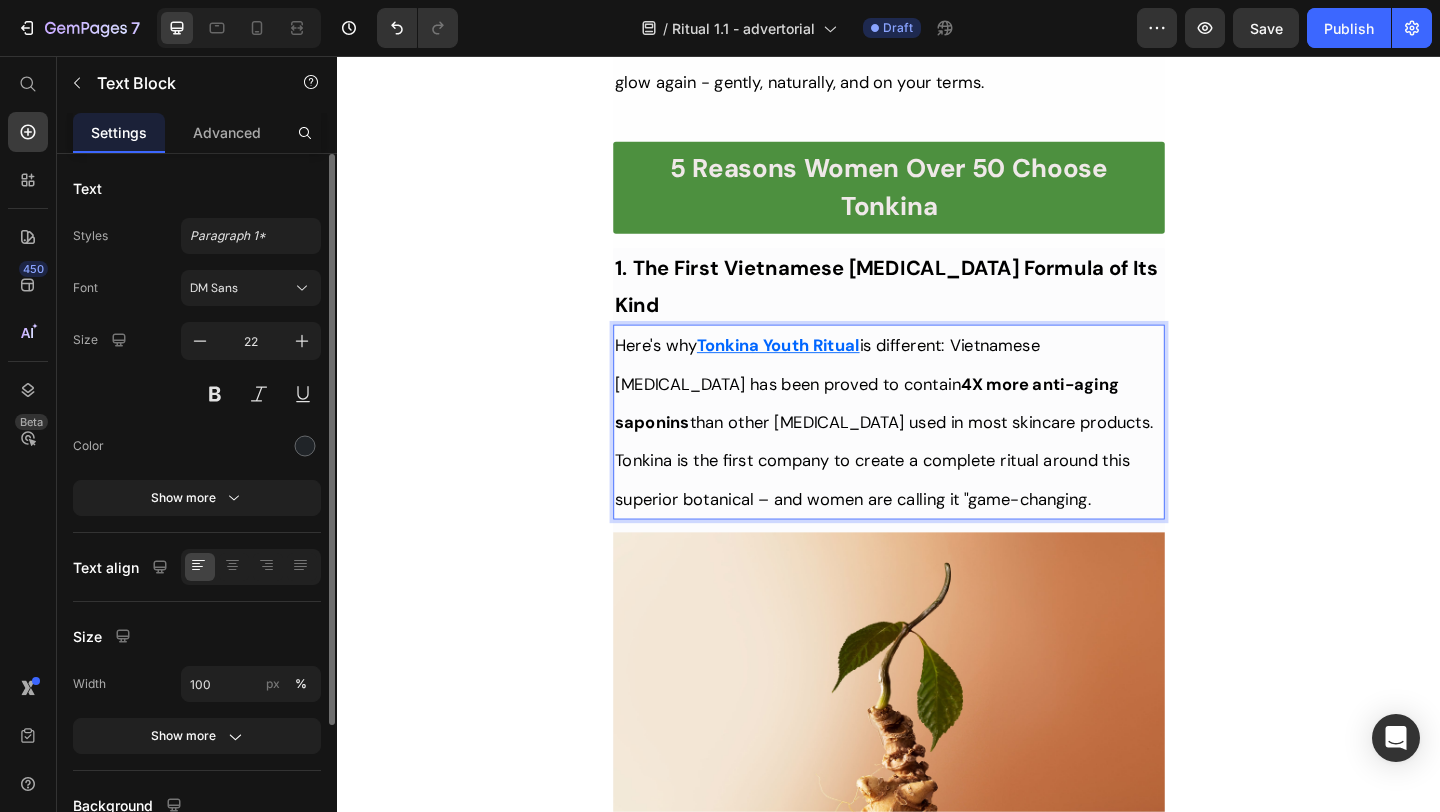 click on "is different: Vietnamese Ginseng has been proved to contain  4X more anti-aging saponins  than other ginseng used in most skincare products. Tonkina is the first company to create a complete ritual around this superior botanical – and women are calling it "game-changing." at bounding box center (932, 454) 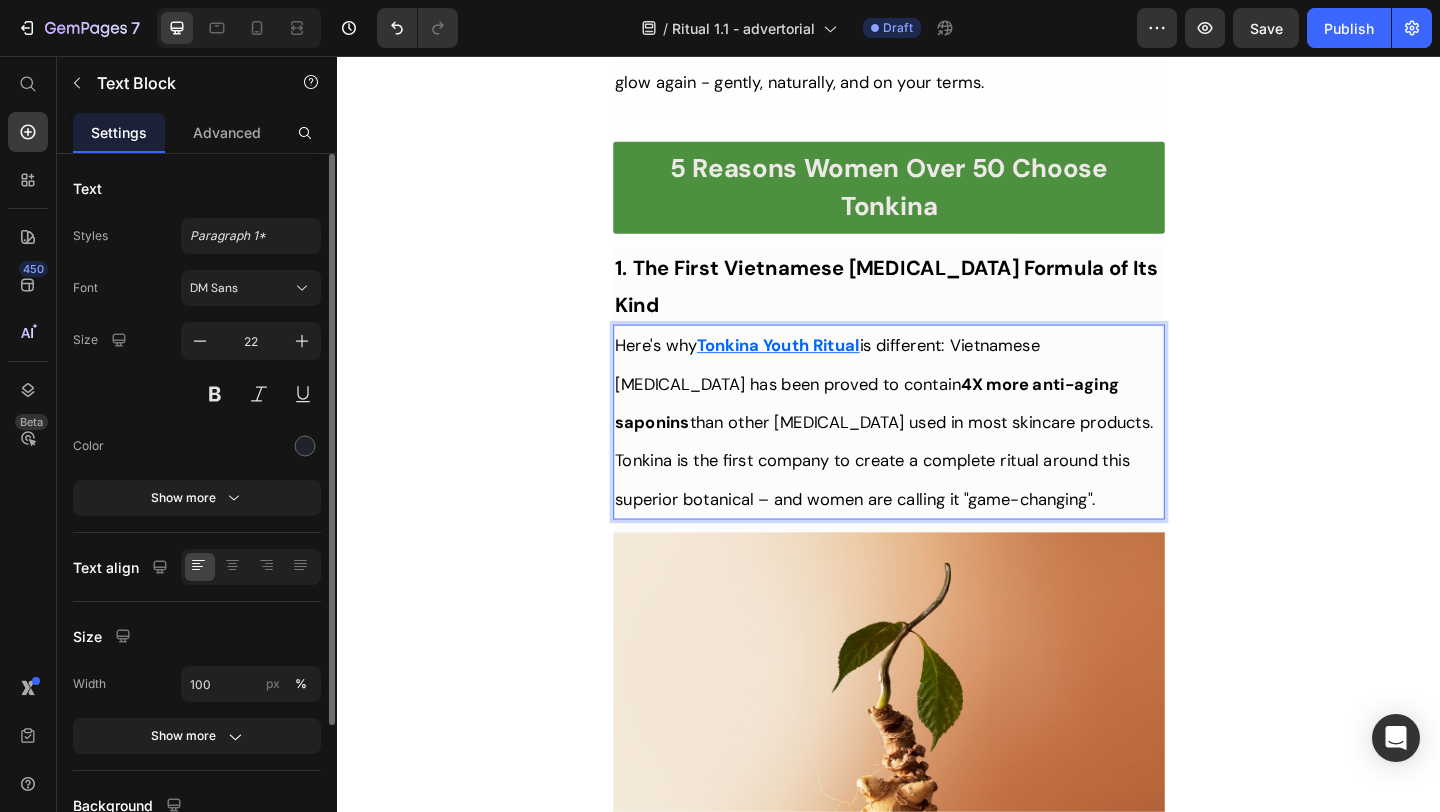 click on "Here's why  Tonkina Youth Ritual  is different: Vietnamese Ginseng has been proved to contain  4X more anti-aging saponins  than other ginseng used in most skincare products. Tonkina is the first company to create a complete ritual around this superior botanical – and women are calling it "game-changing"." at bounding box center [937, 454] 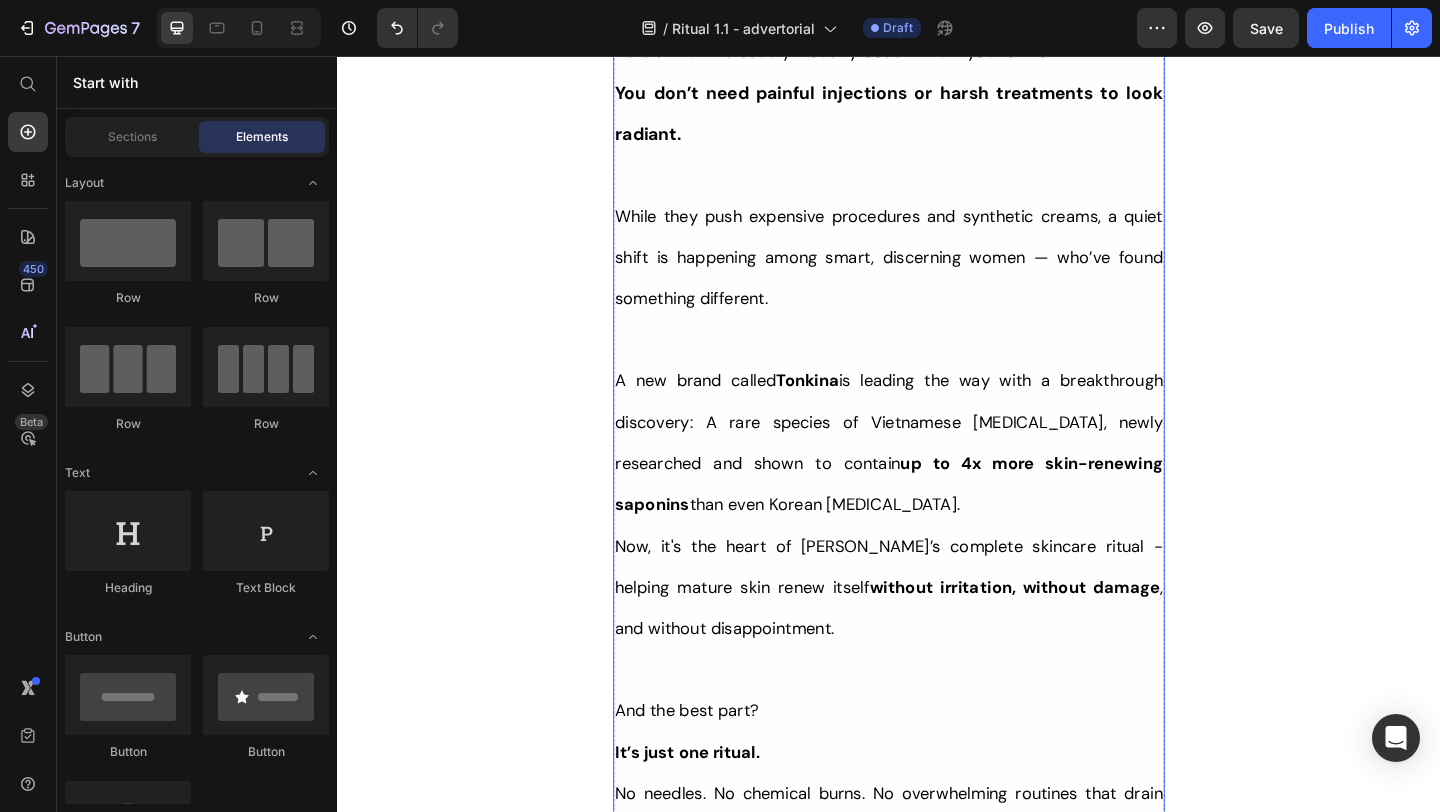 scroll, scrollTop: 1271, scrollLeft: 0, axis: vertical 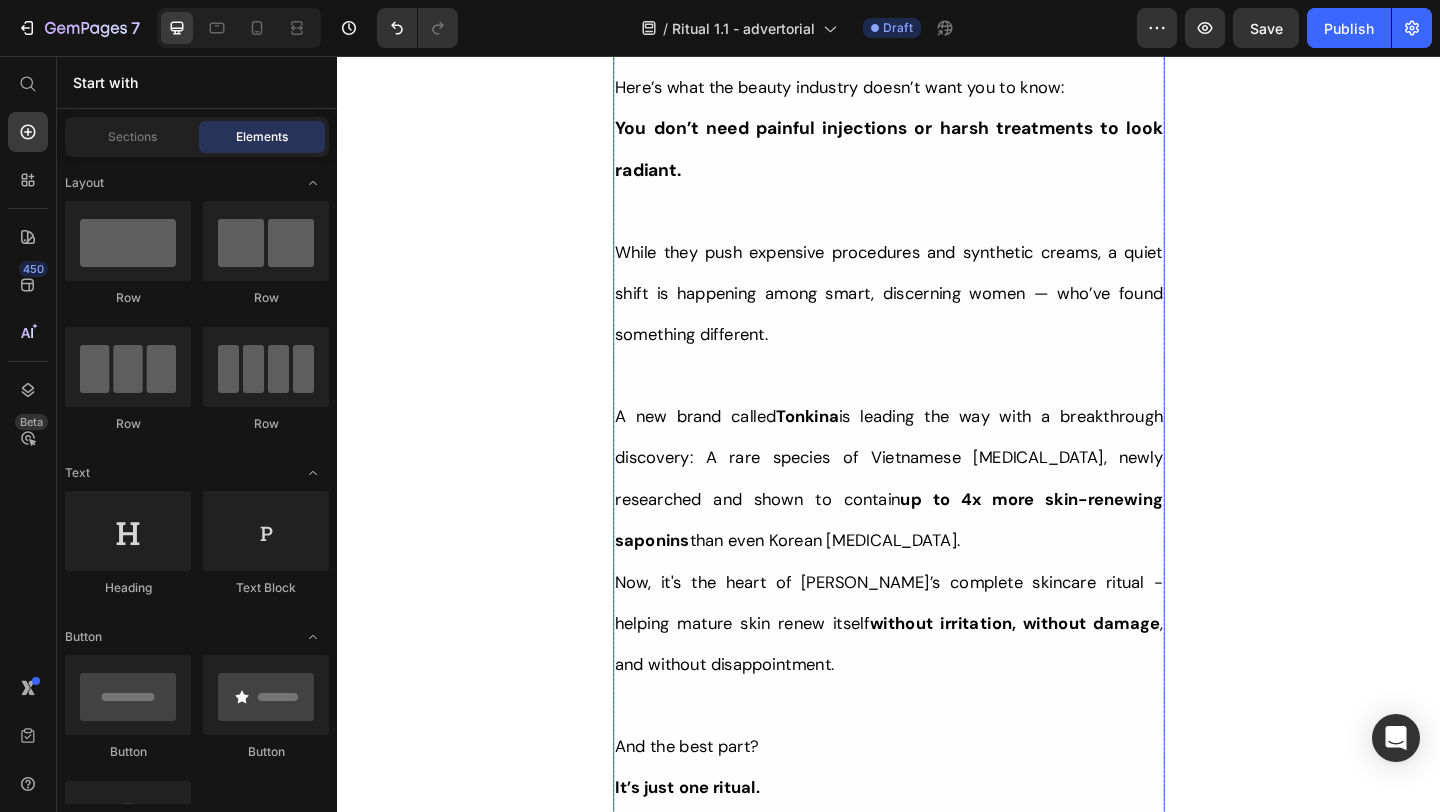 click on "A new brand called  Tonkina  is leading the way with a breakthrough discovery: A rare species of Vietnamese ginseng, newly researched and shown to contain  up to 4x more skin-renewing saponins  than even Korean ginseng." at bounding box center [937, 515] 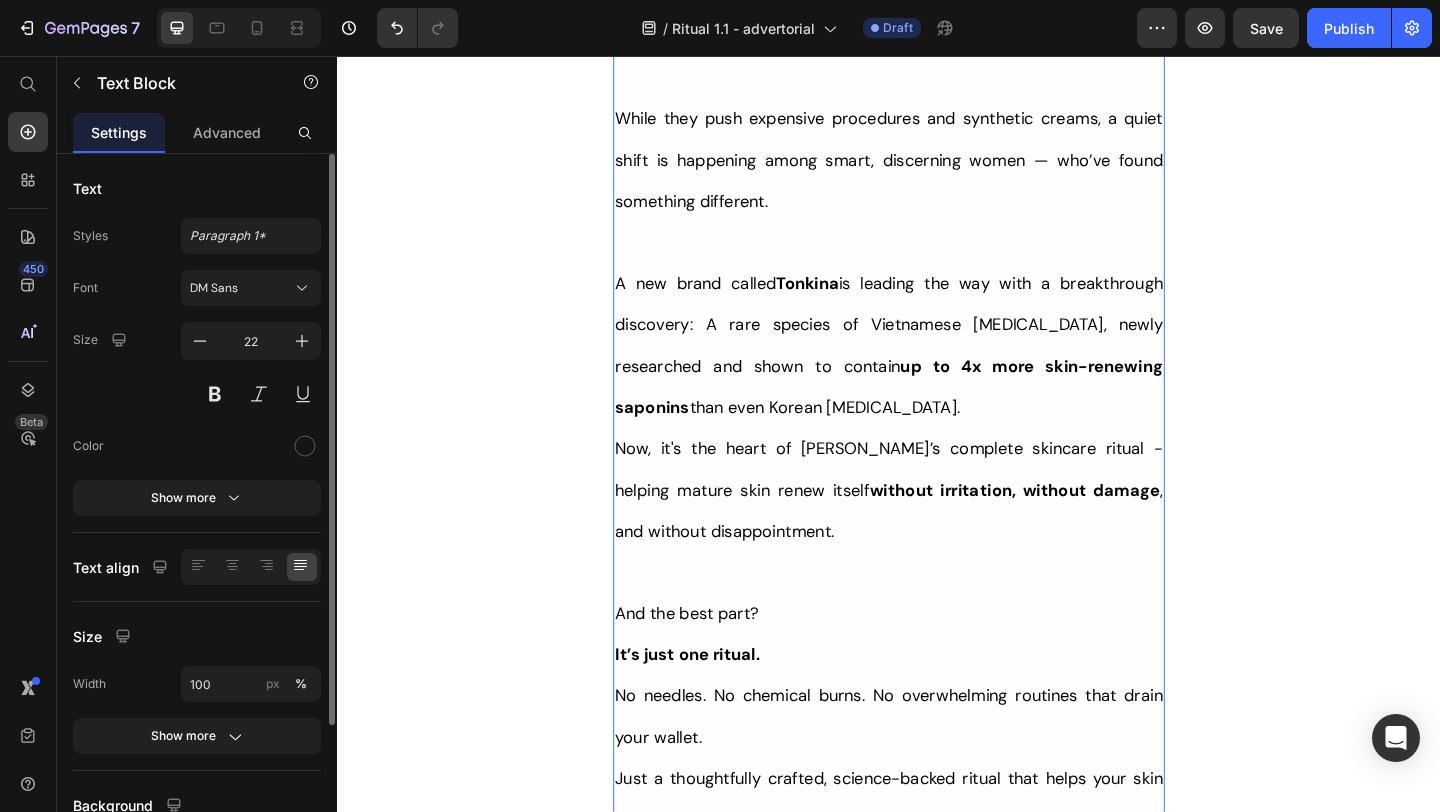 click on "Ladies, what if I told you that many radiant women over 50 are skipping harsh treatments and seeing beautiful changes through consistent, gentle care, naturally? Here’s what the beauty industry doesn’t want you to know: You don’t need painful injections or harsh treatments to look radiant. While they push expensive procedures and synthetic creams, a quiet shift is happening among smart, discerning women — who’ve found something different. A new brand called  Tonkina  is leading the way with a breakthrough discovery: A rare species of Vietnamese ginseng, newly researched and shown to contain  up to 4x more skin-renewing saponins  than even Korean ginseng. Now, it's the heart of Tonkina’s complete skincare ritual - helping mature skin renew itself  without irritation, without damage , and without disappointment. And the best part? It’s just one ritual. No needles. No chemical burns. No overwhelming routines that drain your wallet." at bounding box center [937, 326] 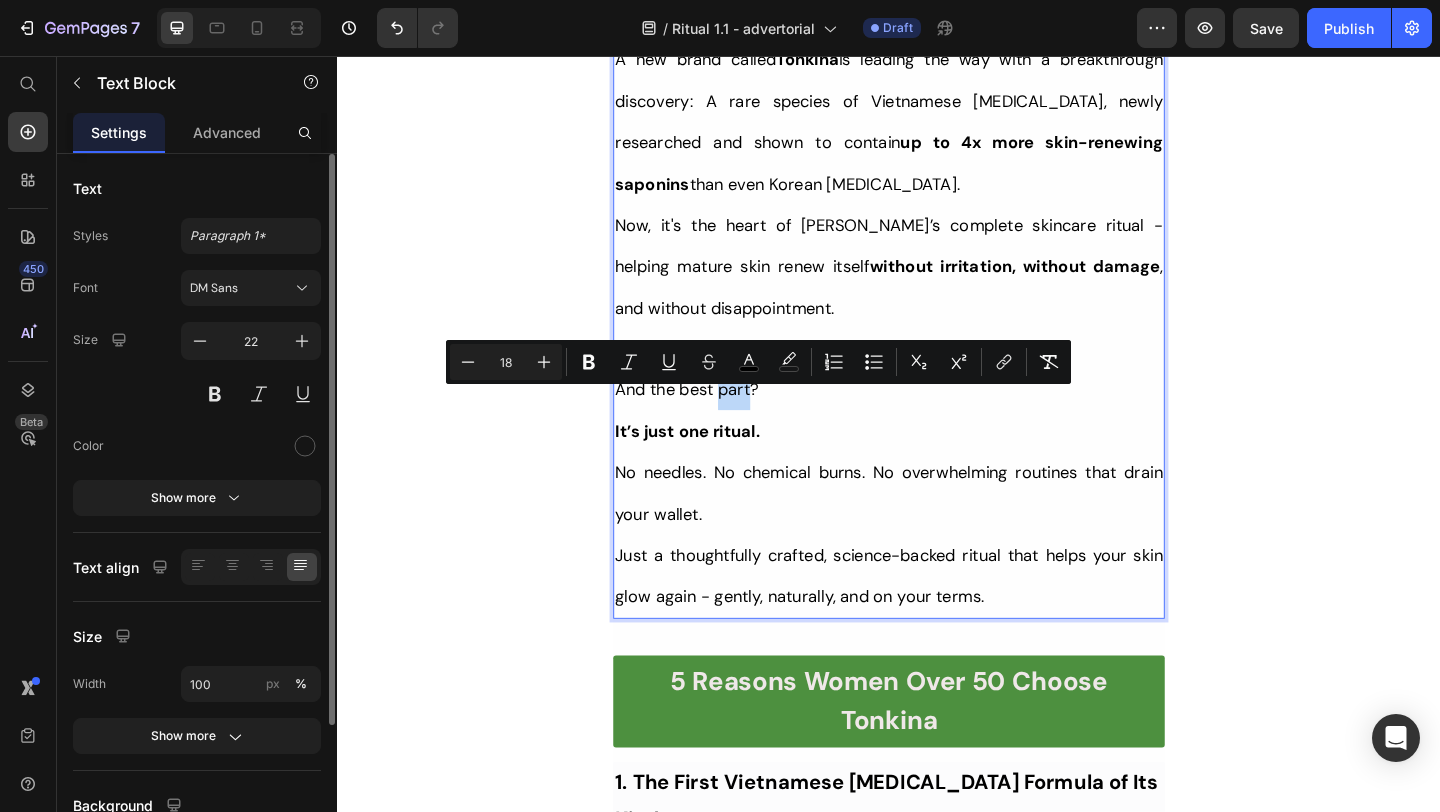 scroll, scrollTop: 1662, scrollLeft: 0, axis: vertical 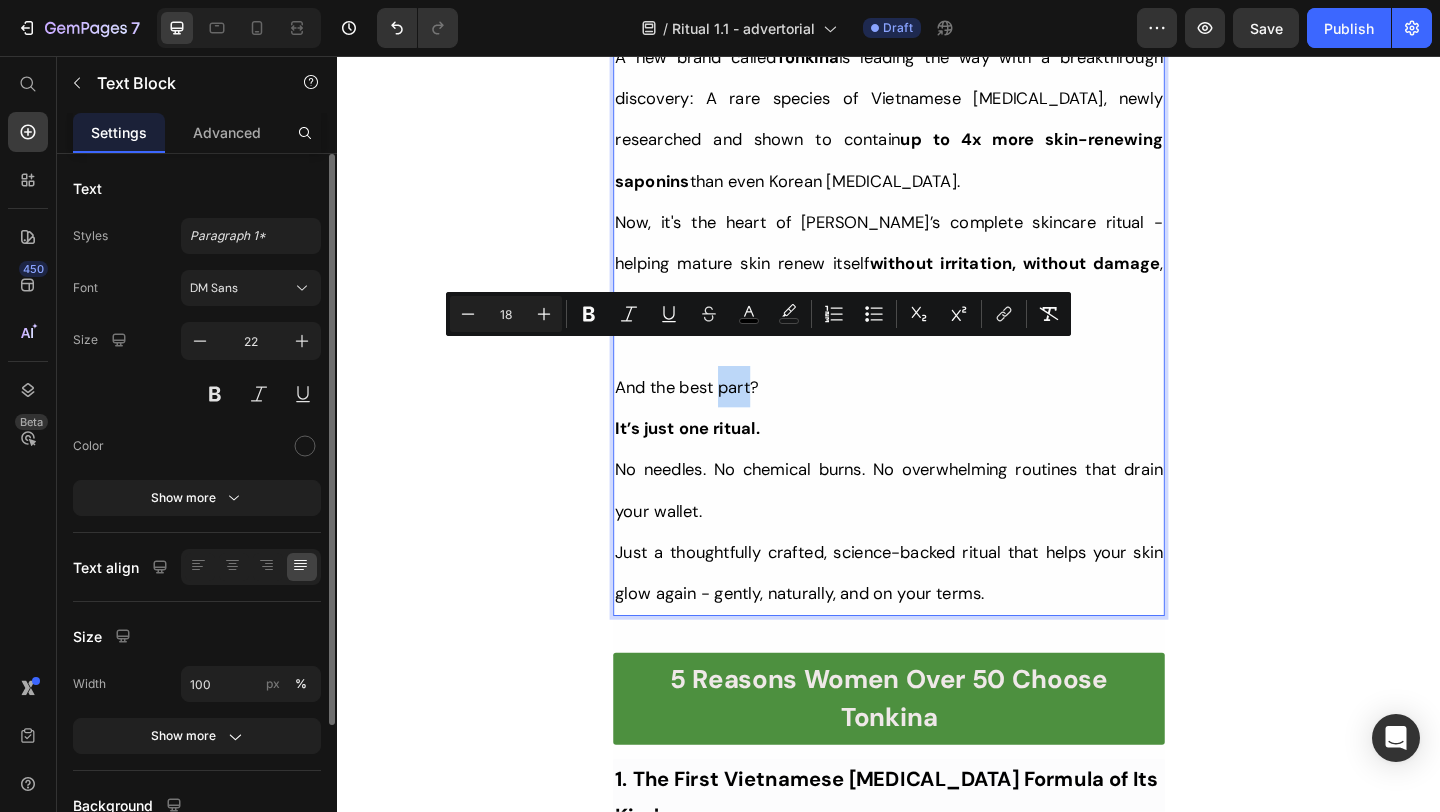 click on "Just a thoughtfully crafted, science-backed ritual that helps your skin glow again - gently, naturally, and on your terms." at bounding box center (937, 618) 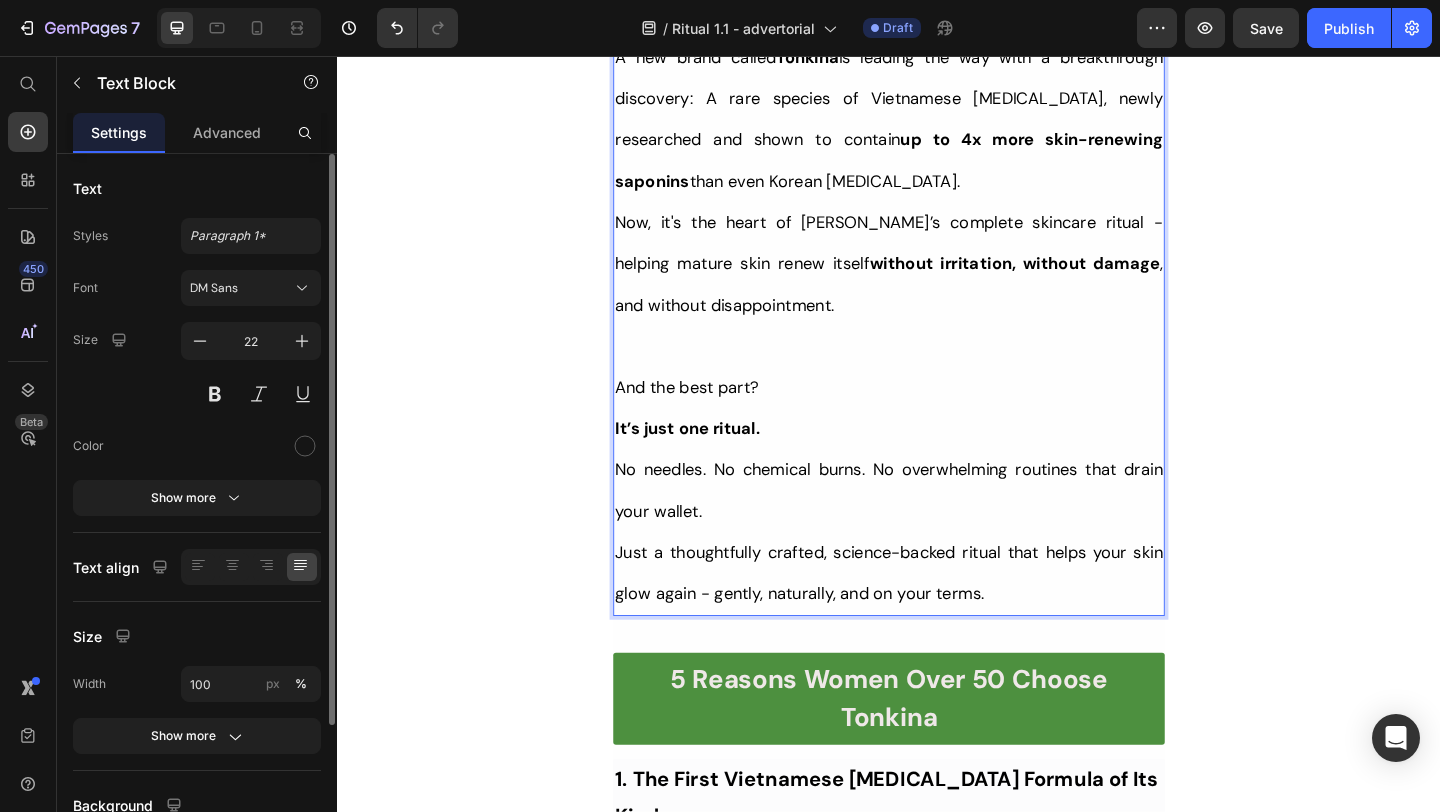 click on "Just a thoughtfully crafted, science-backed ritual that helps your skin glow again - gently, naturally, and on your terms." at bounding box center (937, 618) 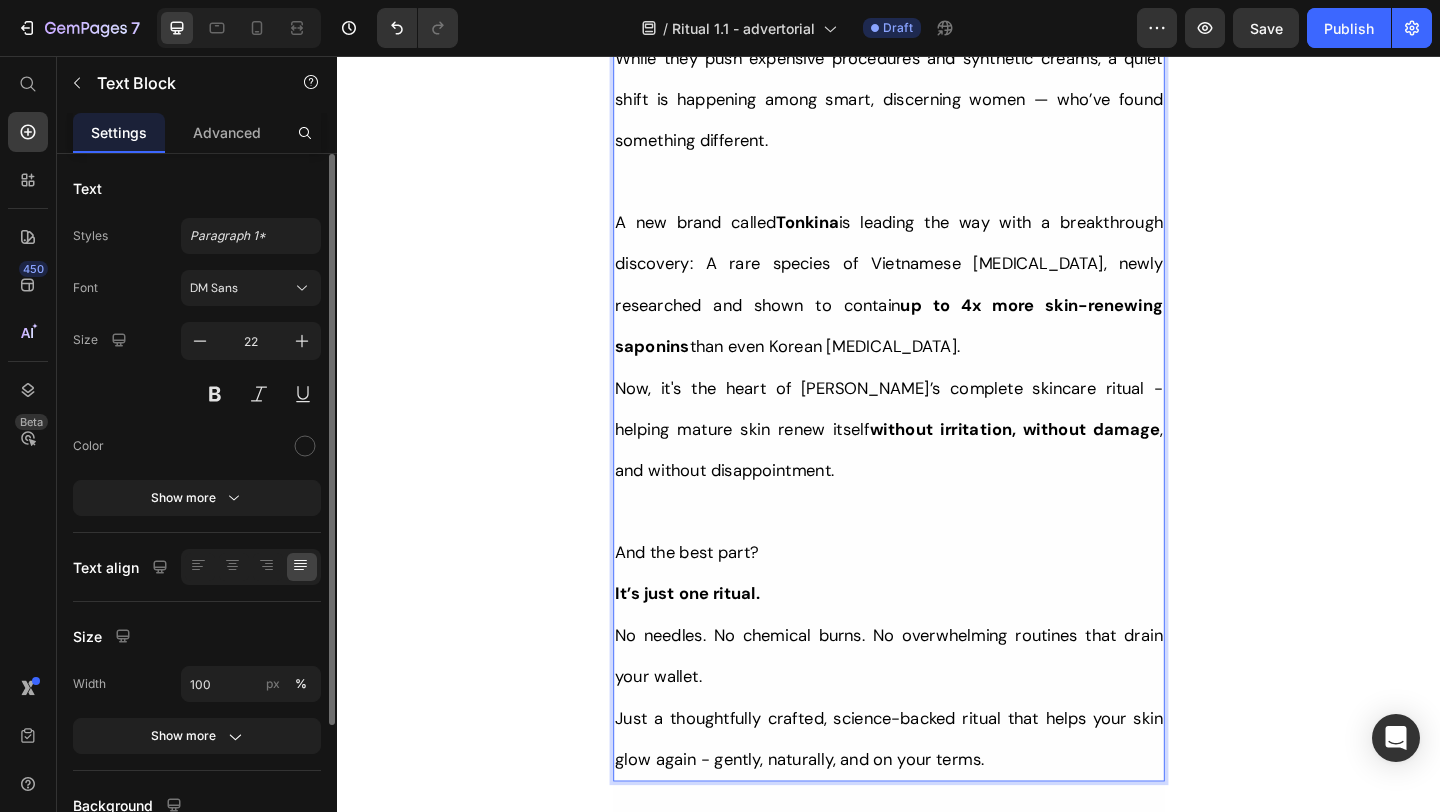scroll, scrollTop: 1480, scrollLeft: 0, axis: vertical 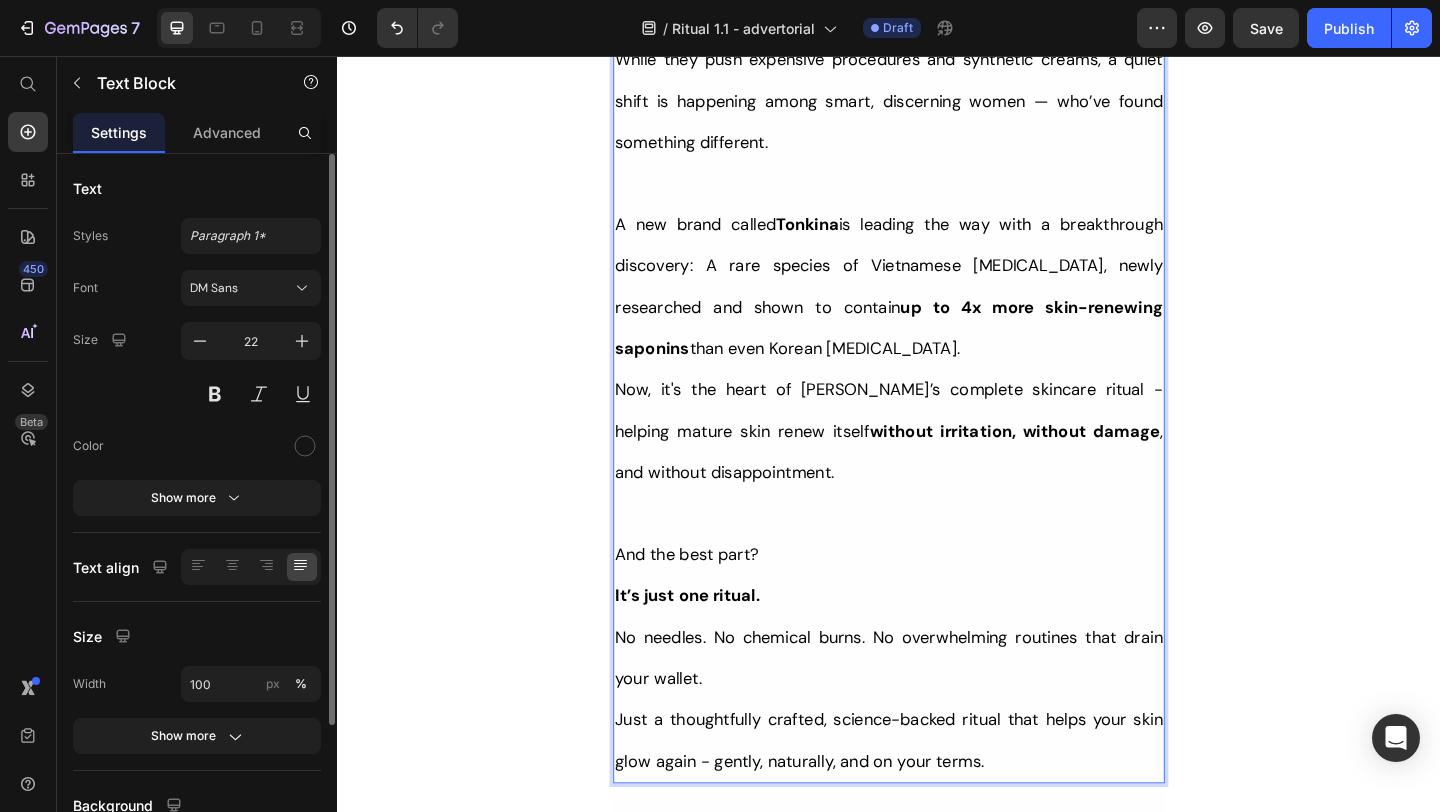 click at bounding box center [937, 553] 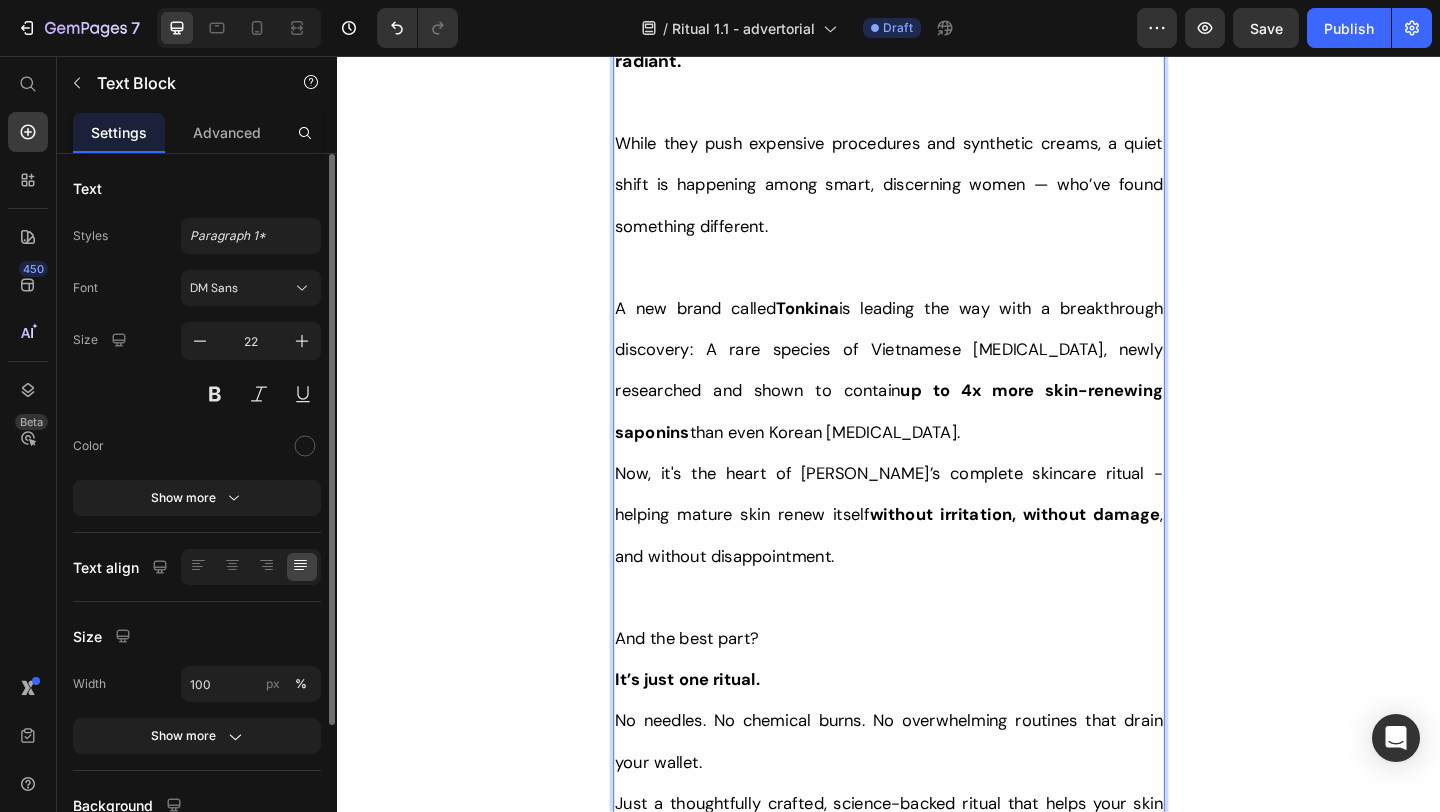 scroll, scrollTop: 1335, scrollLeft: 0, axis: vertical 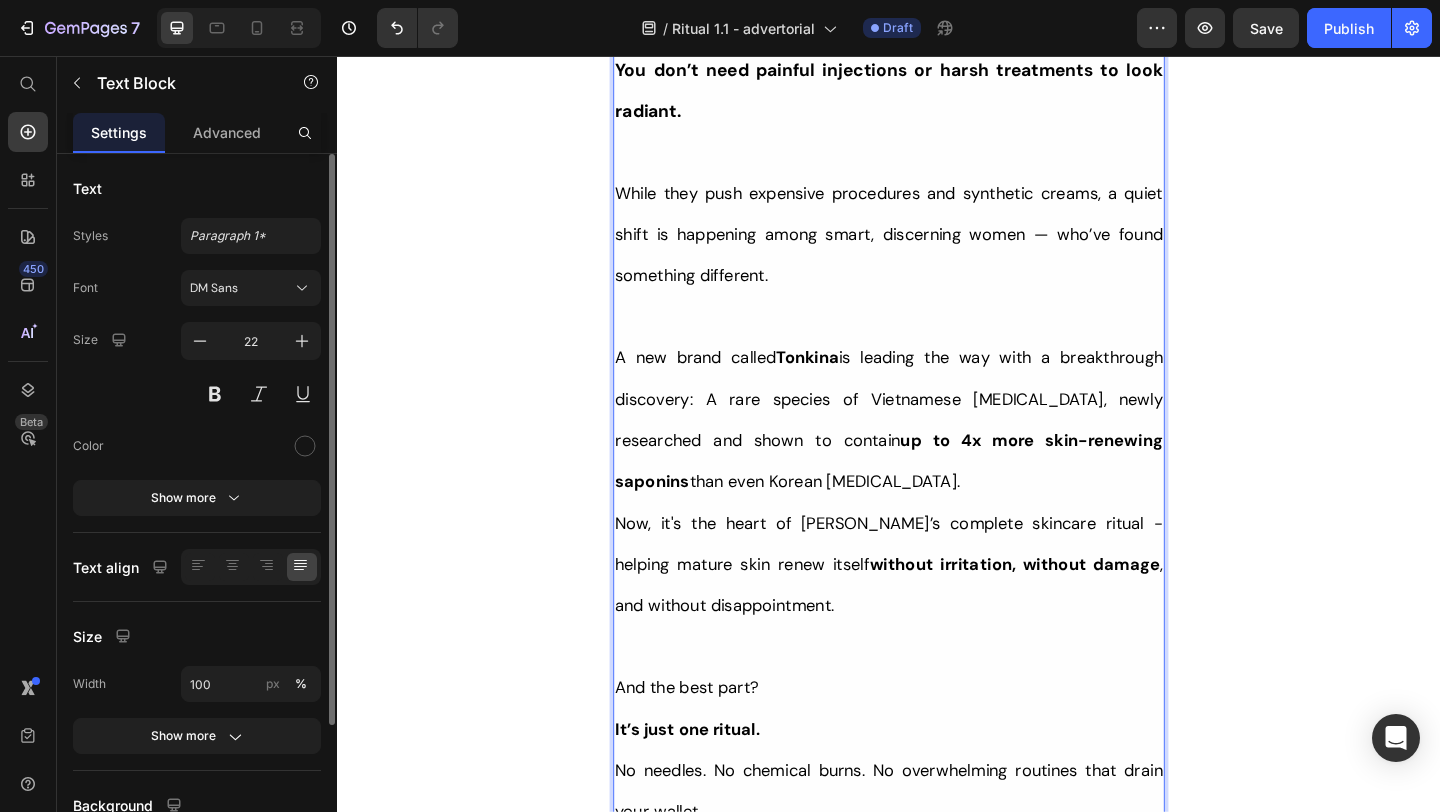 click on "up to 4x more skin-renewing saponins" at bounding box center [937, 496] 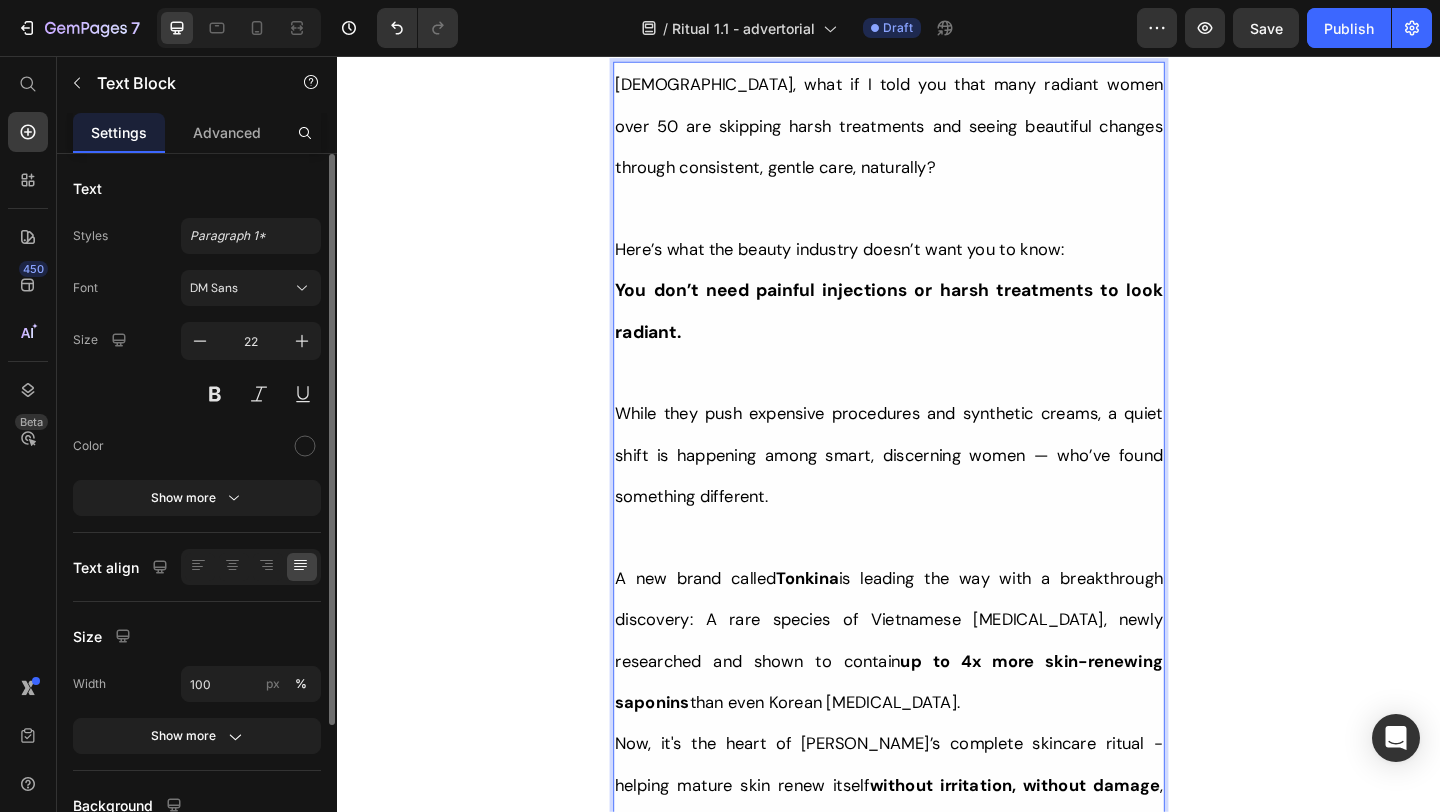 scroll, scrollTop: 1084, scrollLeft: 0, axis: vertical 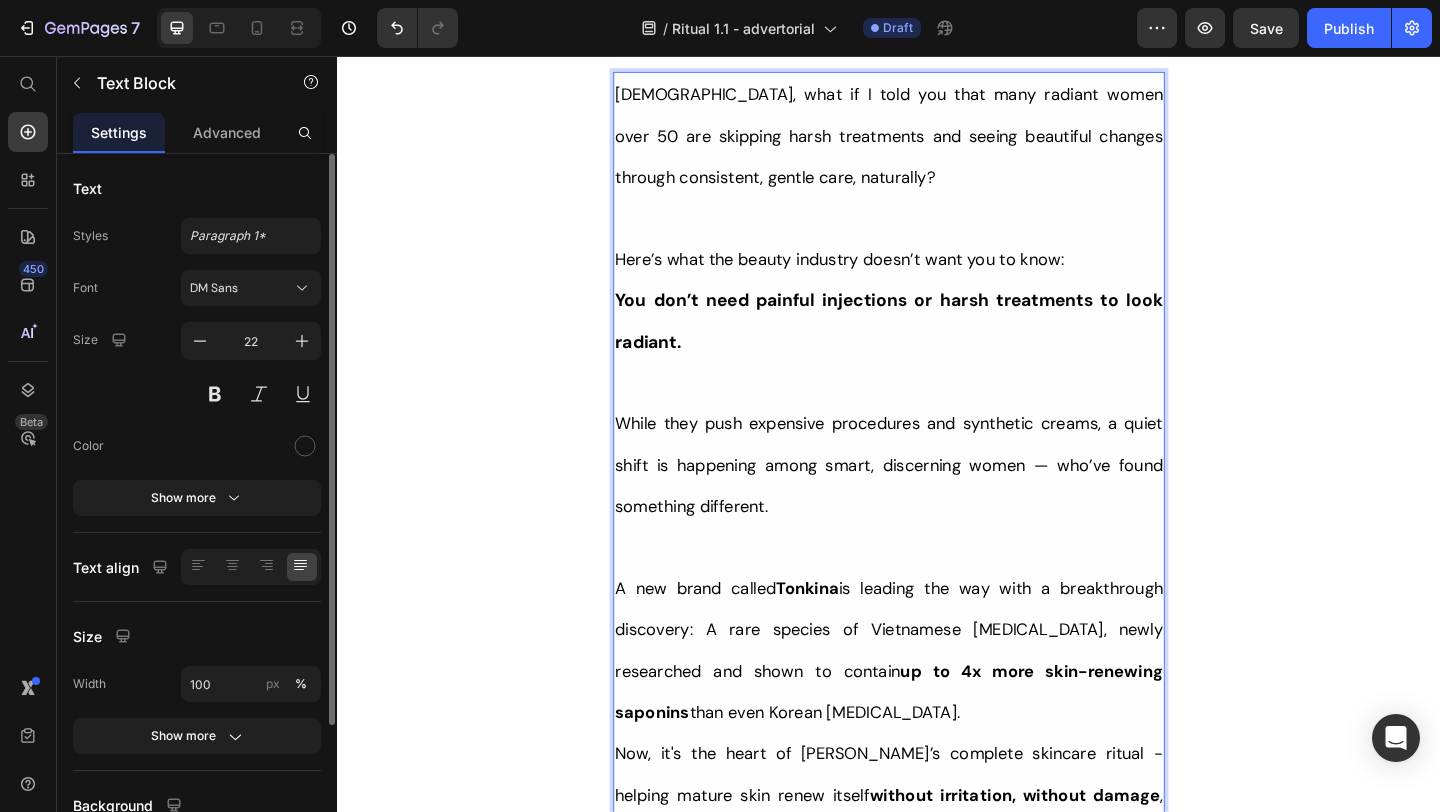 click on "While they push expensive procedures and synthetic creams, a quiet shift is happening among smart, discerning women — who’ve found something different." at bounding box center (937, 500) 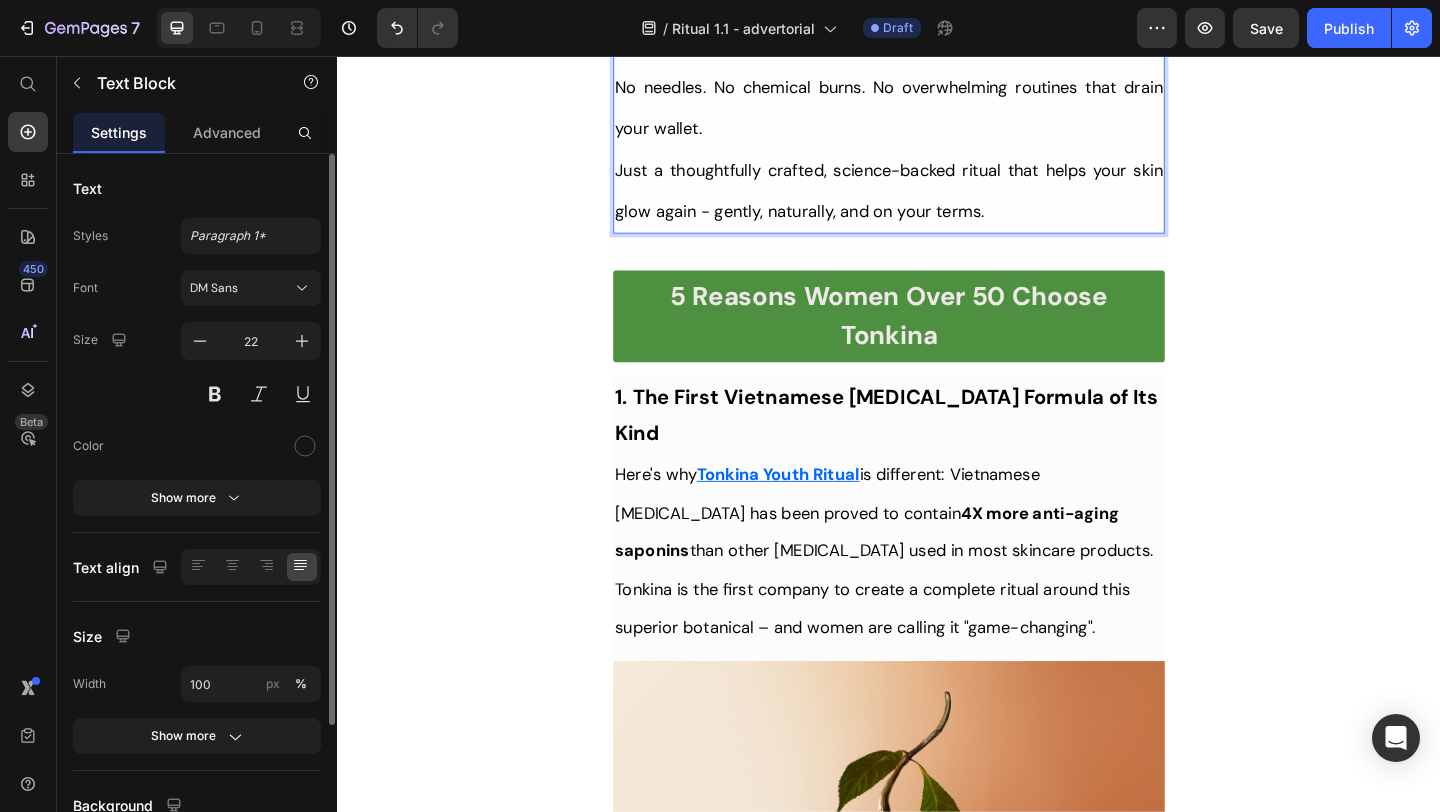 scroll, scrollTop: 2097, scrollLeft: 0, axis: vertical 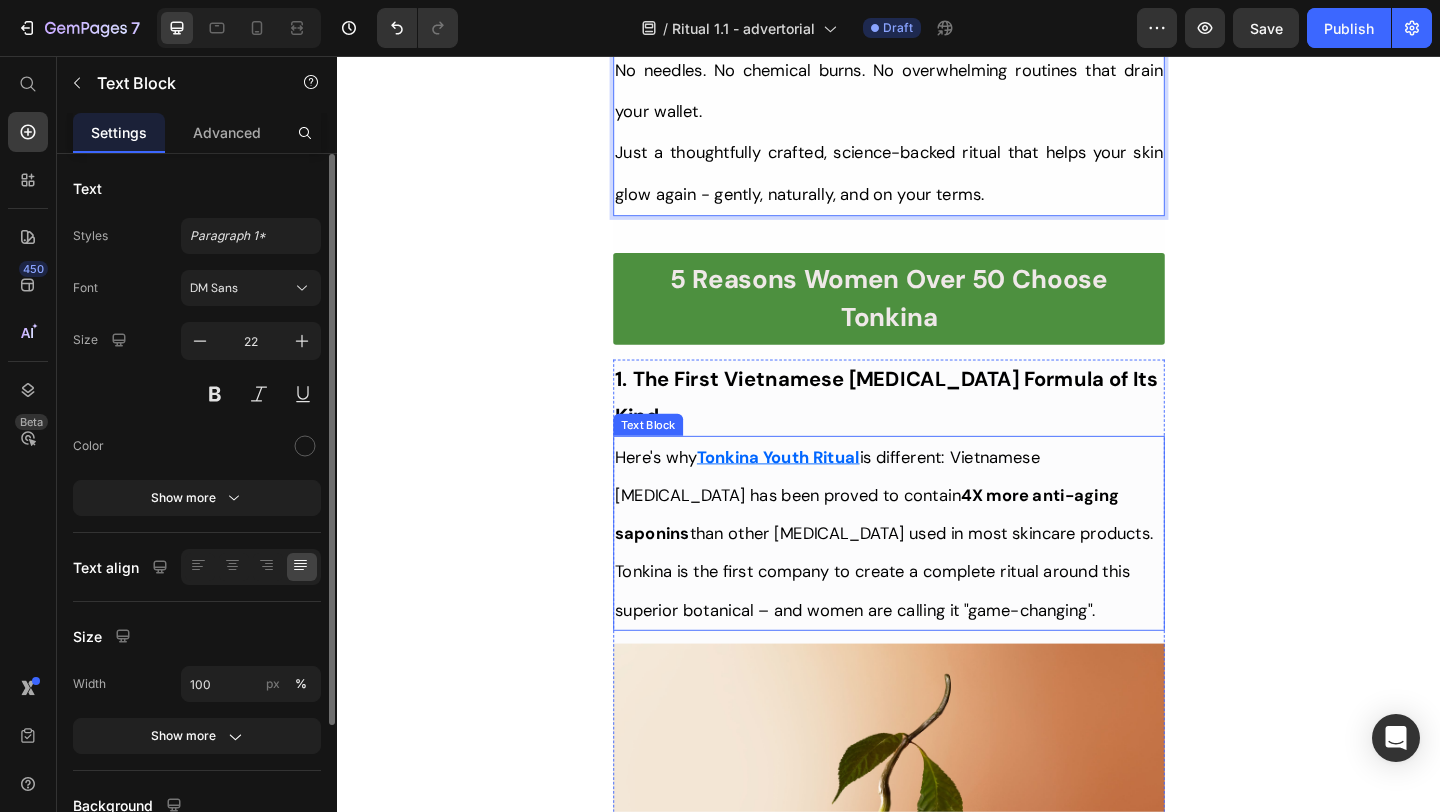 click on "is different: Vietnamese Ginseng has been proved to contain  4X more anti-aging saponins  than other ginseng used in most skincare products. Tonkina is the first company to create a complete ritual around this superior botanical – and women are calling it "game-changing"." at bounding box center [932, 575] 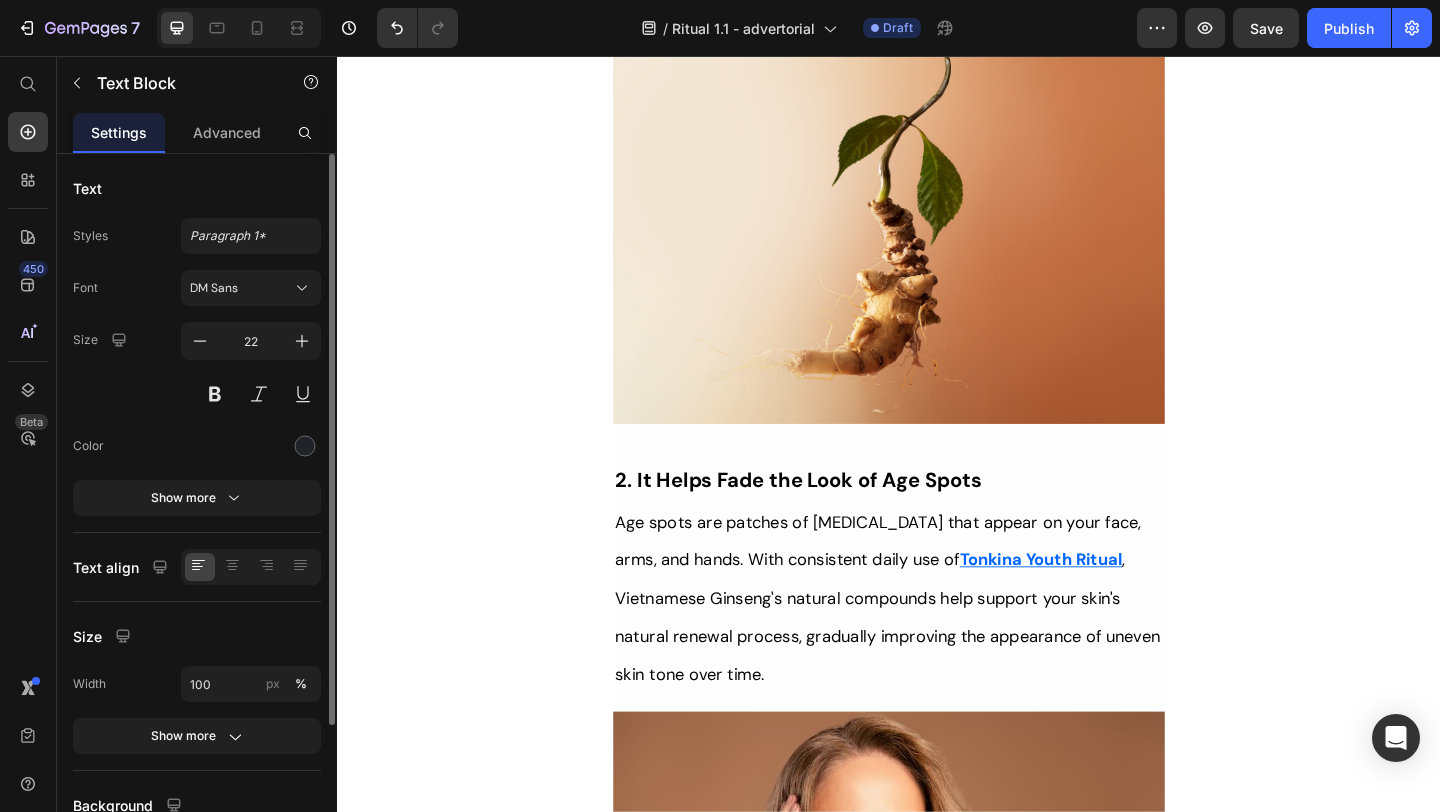 scroll, scrollTop: 2774, scrollLeft: 0, axis: vertical 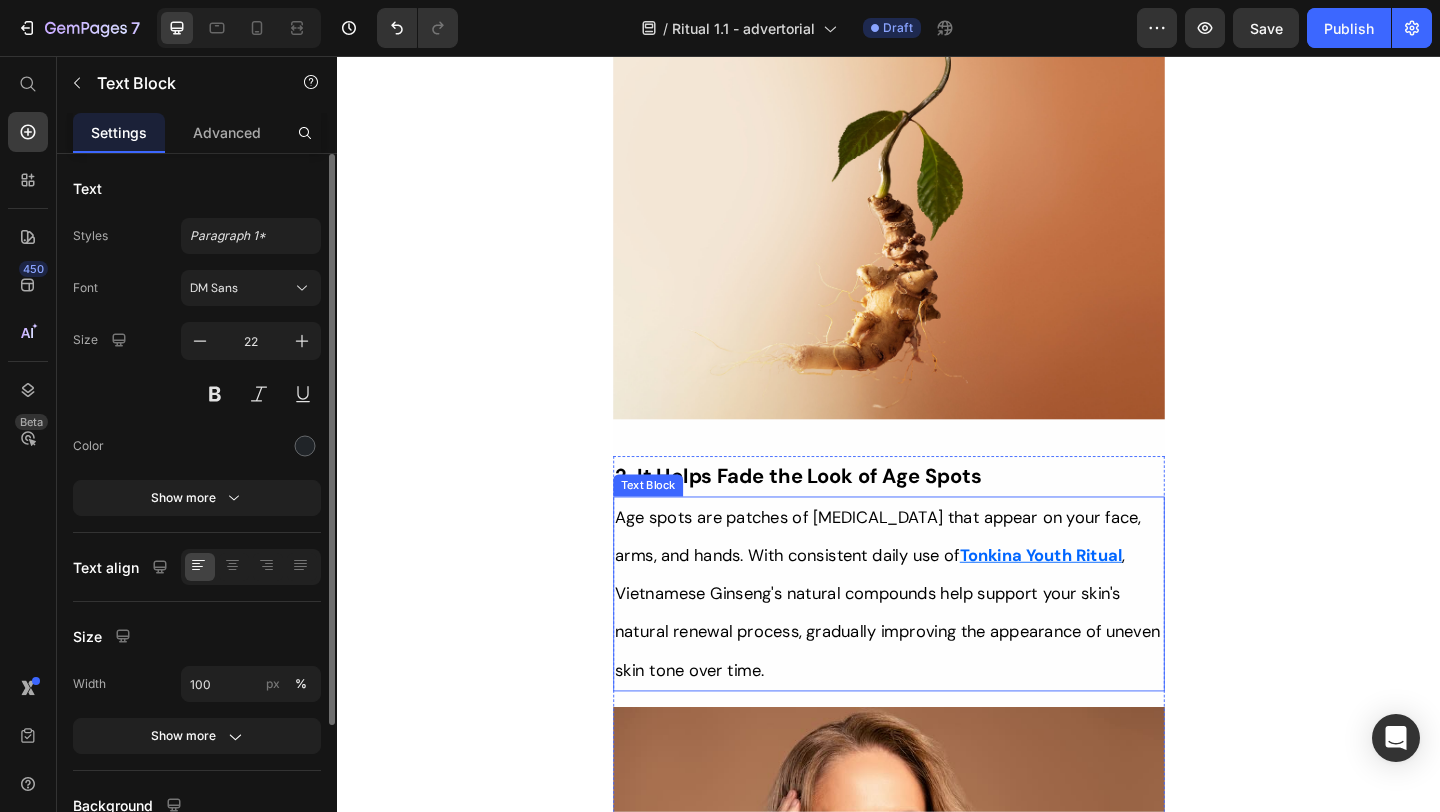 click on ", Vietnamese Ginseng's natural compounds help support your skin's natural renewal process, gradually improving the appearance of uneven skin tone over time." at bounding box center (935, 661) 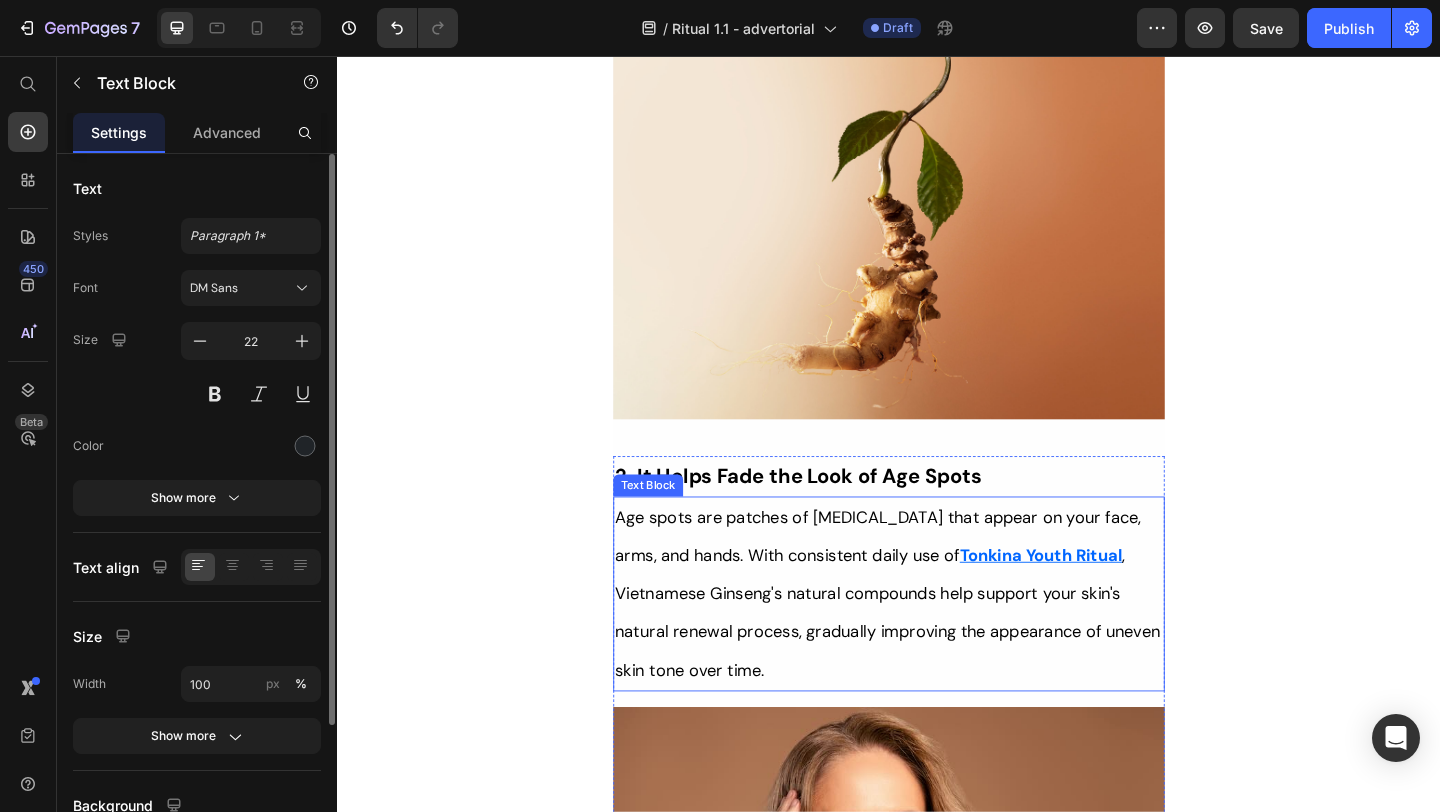 click on ", Vietnamese Ginseng's natural compounds help support your skin's natural renewal process, gradually improving the appearance of uneven skin tone over time." at bounding box center [935, 661] 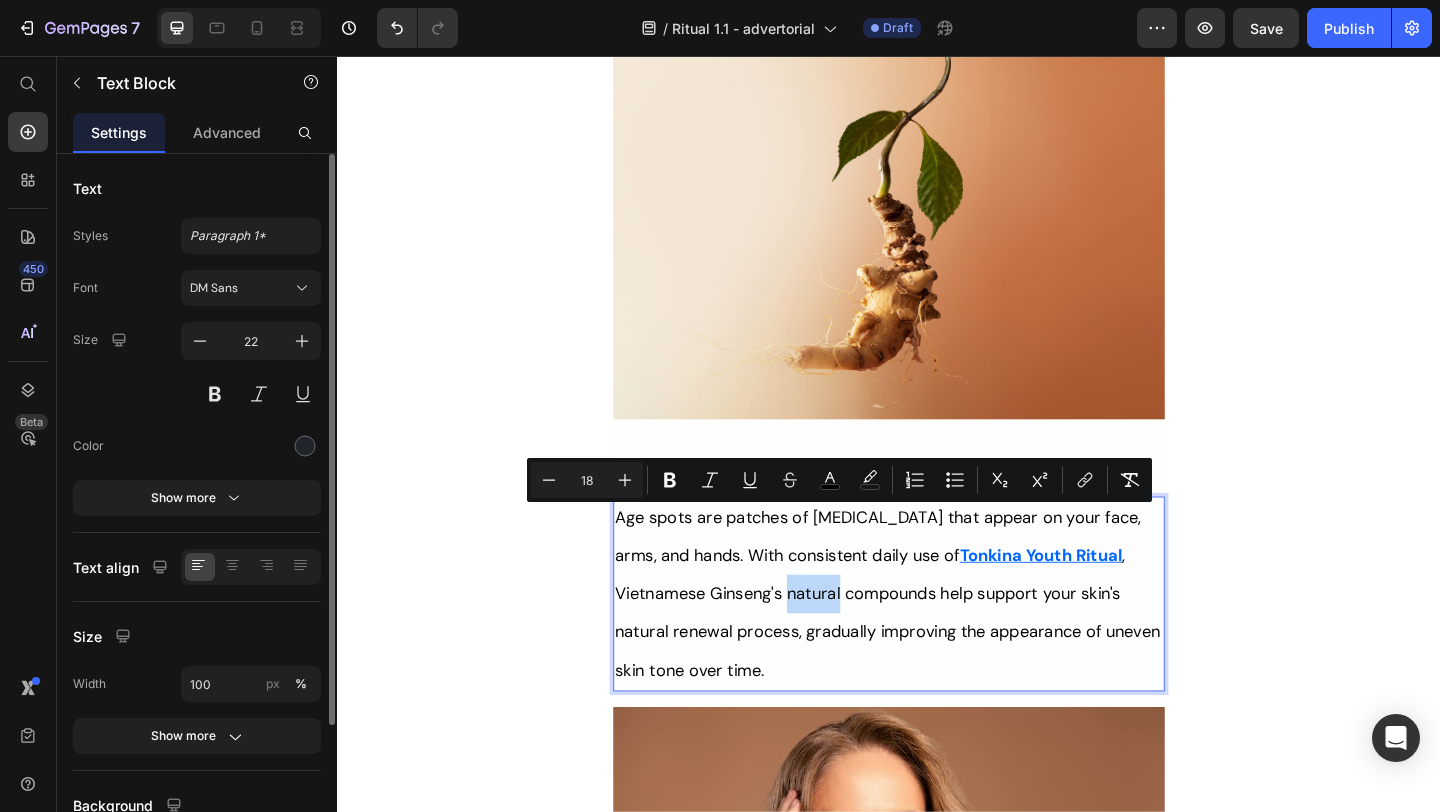 click on "Age spots are patches of hyperpigmentation that appear on your face, arms, and hands. With consistent daily use of  Tonkina Youth Ritual , Vietnamese Ginseng's natural compounds help support your skin's natural renewal process, gradually improving the appearance of uneven skin tone over time." at bounding box center (937, 641) 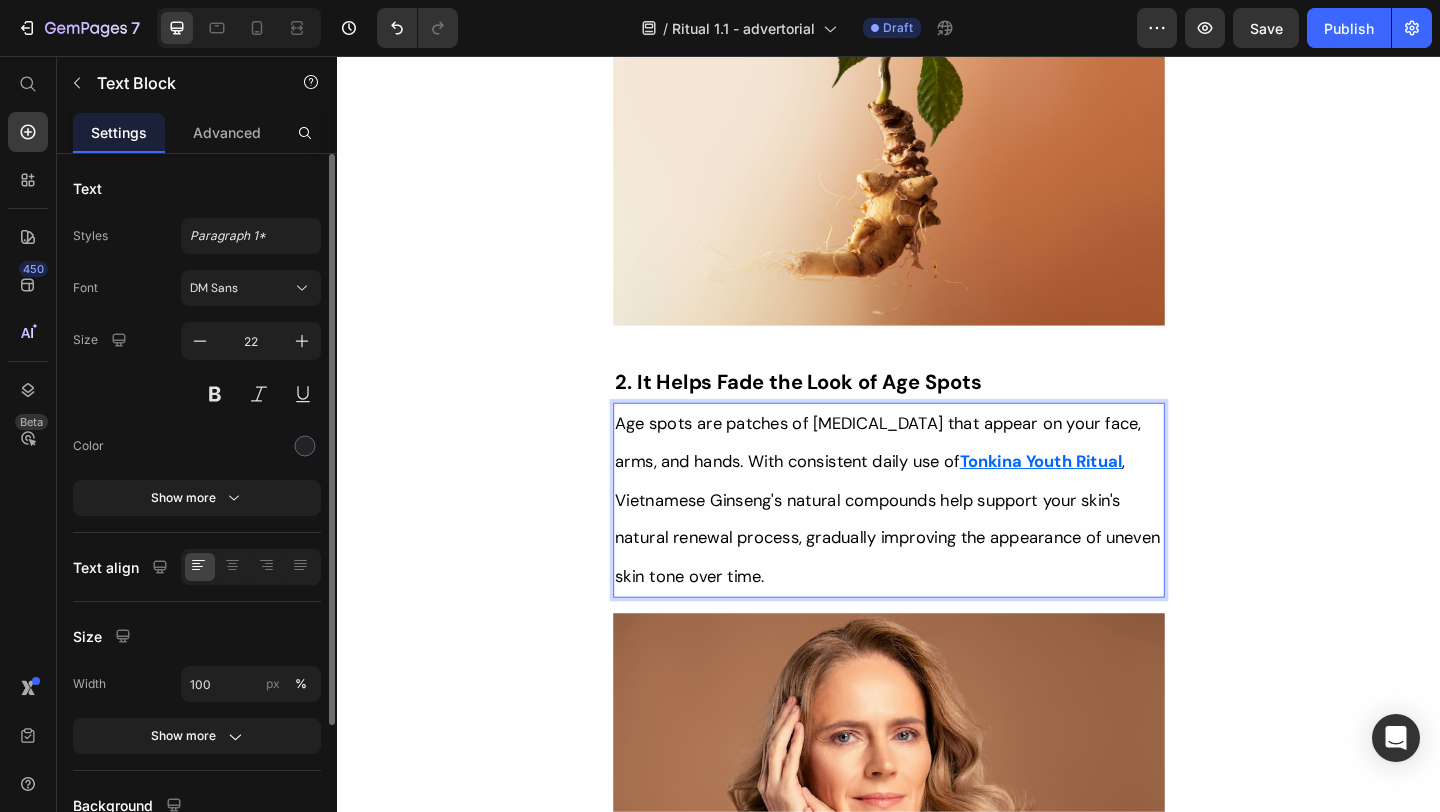 scroll, scrollTop: 2890, scrollLeft: 0, axis: vertical 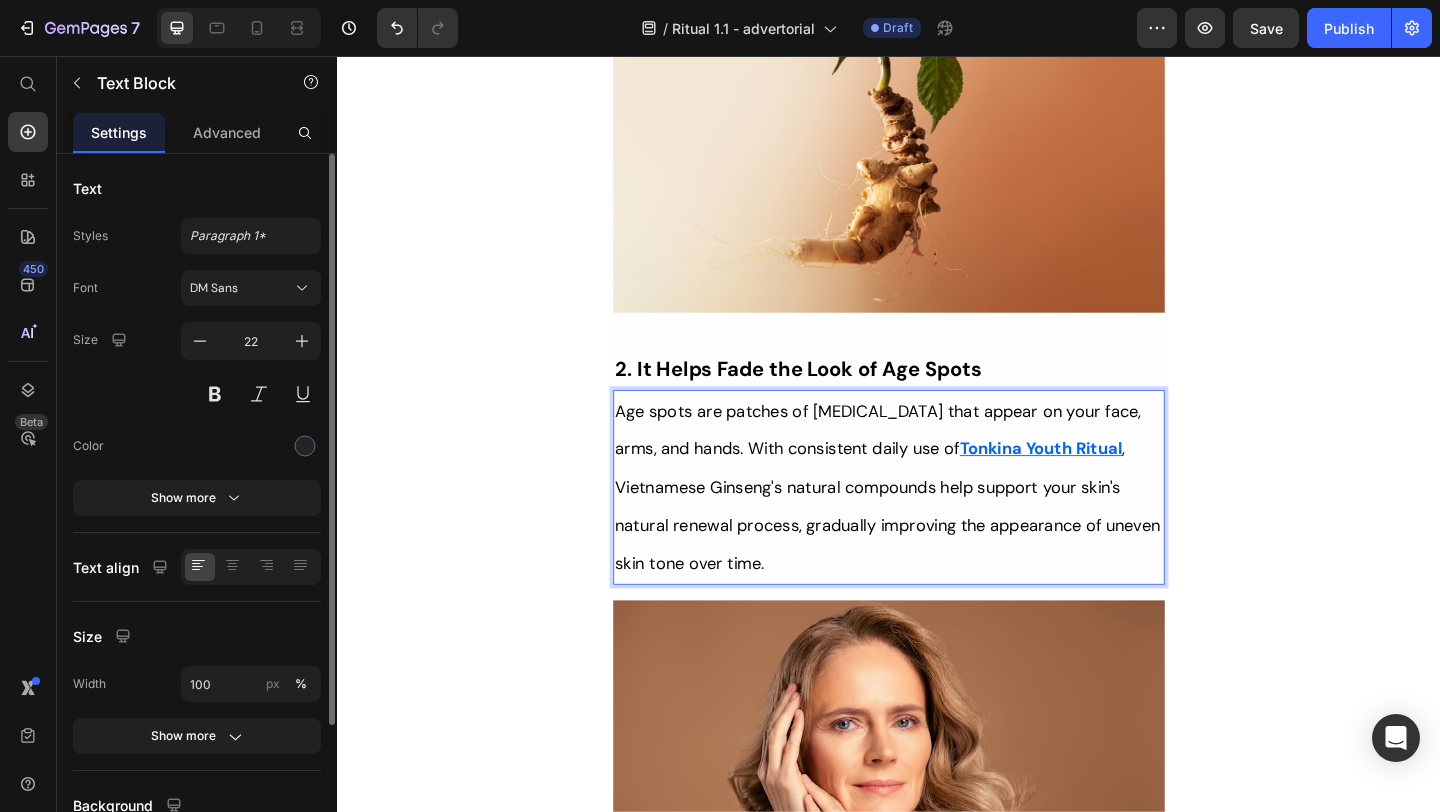 click on "Age spots are patches of hyperpigmentation that appear on your face, arms, and hands. With consistent daily use of  Tonkina Youth Ritual , Vietnamese Ginseng's natural compounds help support your skin's natural renewal process, gradually improving the appearance of uneven skin tone over time." at bounding box center [937, 525] 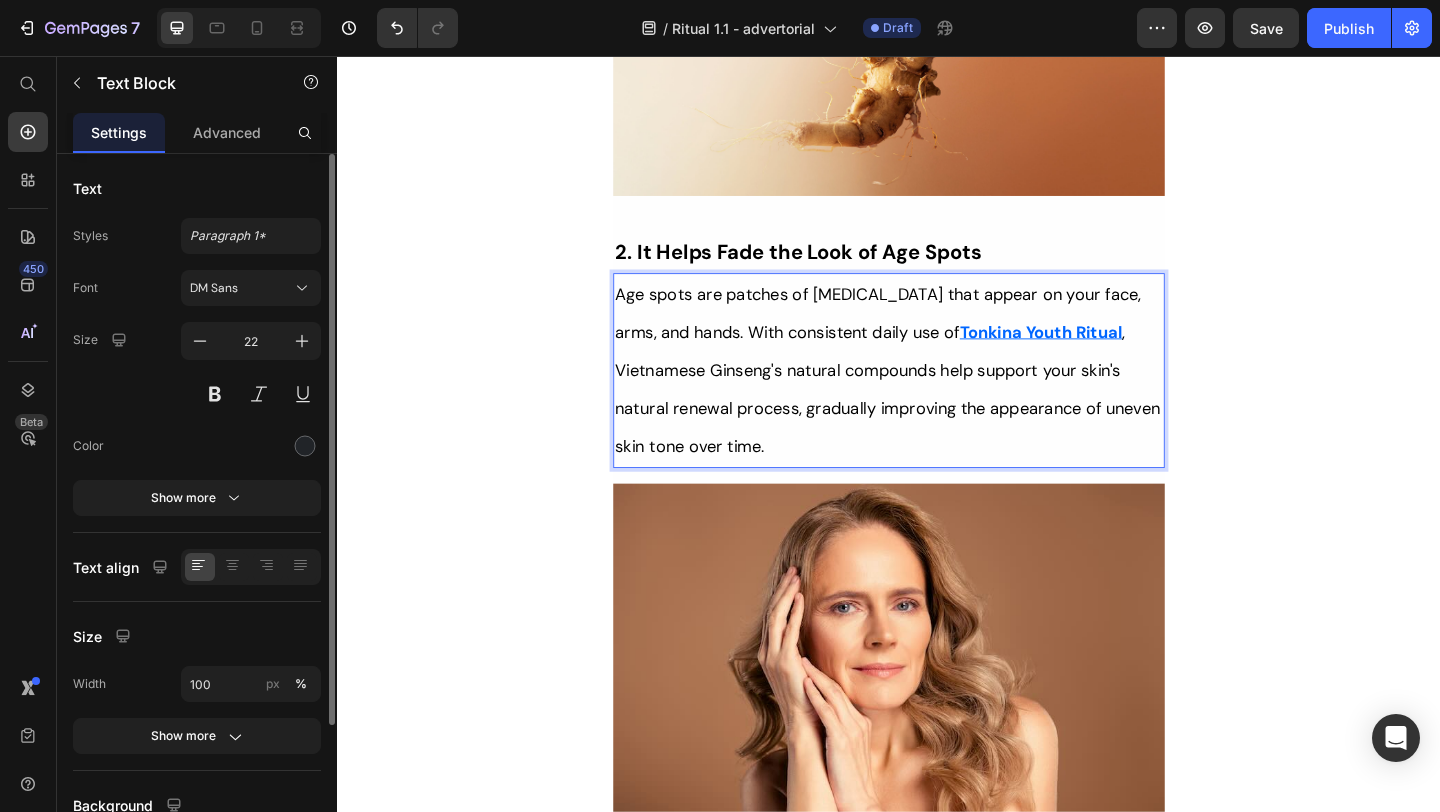 scroll, scrollTop: 3021, scrollLeft: 0, axis: vertical 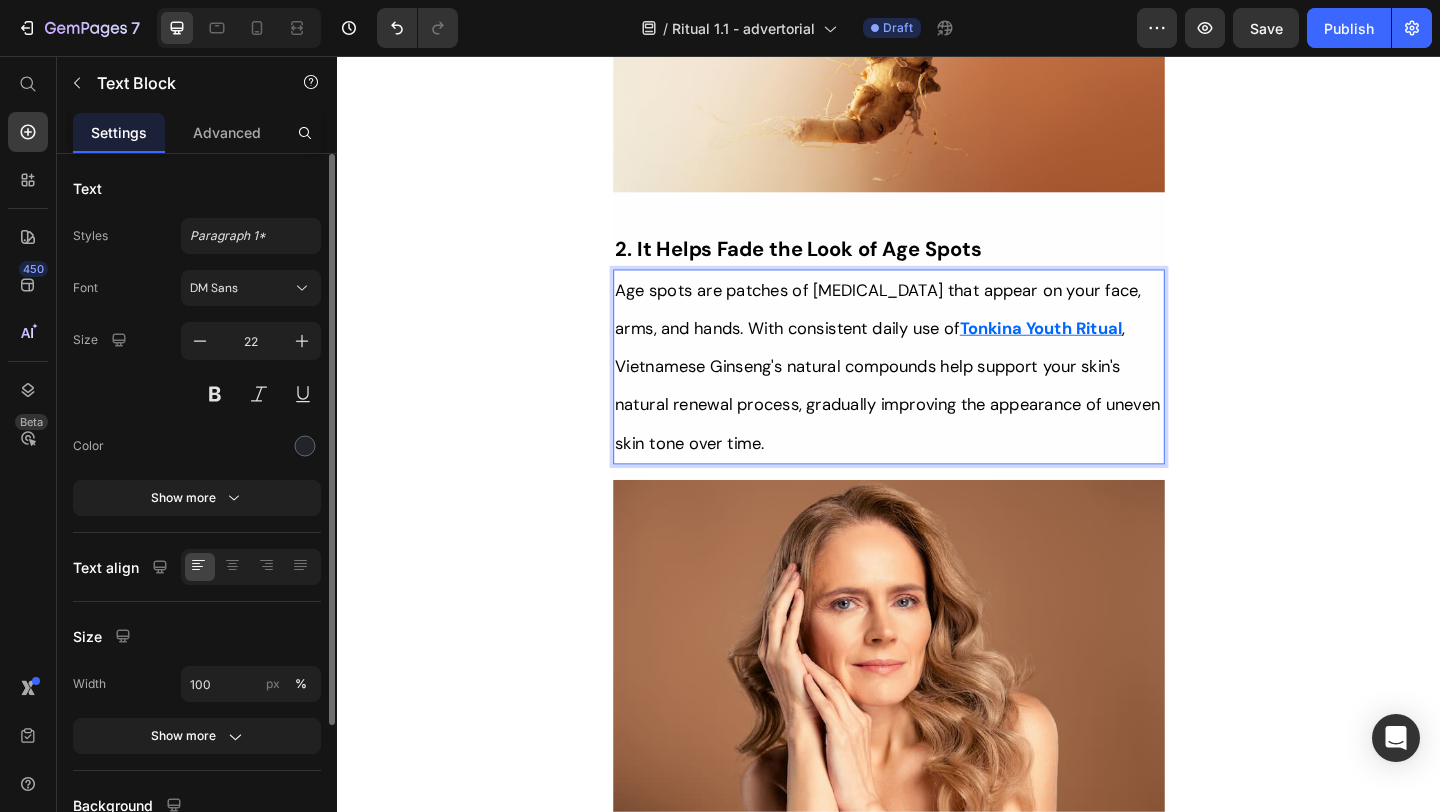 click on "Age spots are patches of hyperpigmentation that appear on your face, arms, and hands. With consistent daily use of  Tonkina Youth Ritual , Vietnamese Ginseng's natural compounds help support your skin's natural renewal process, gradually improving the appearance of uneven skin tone over time." at bounding box center [937, 394] 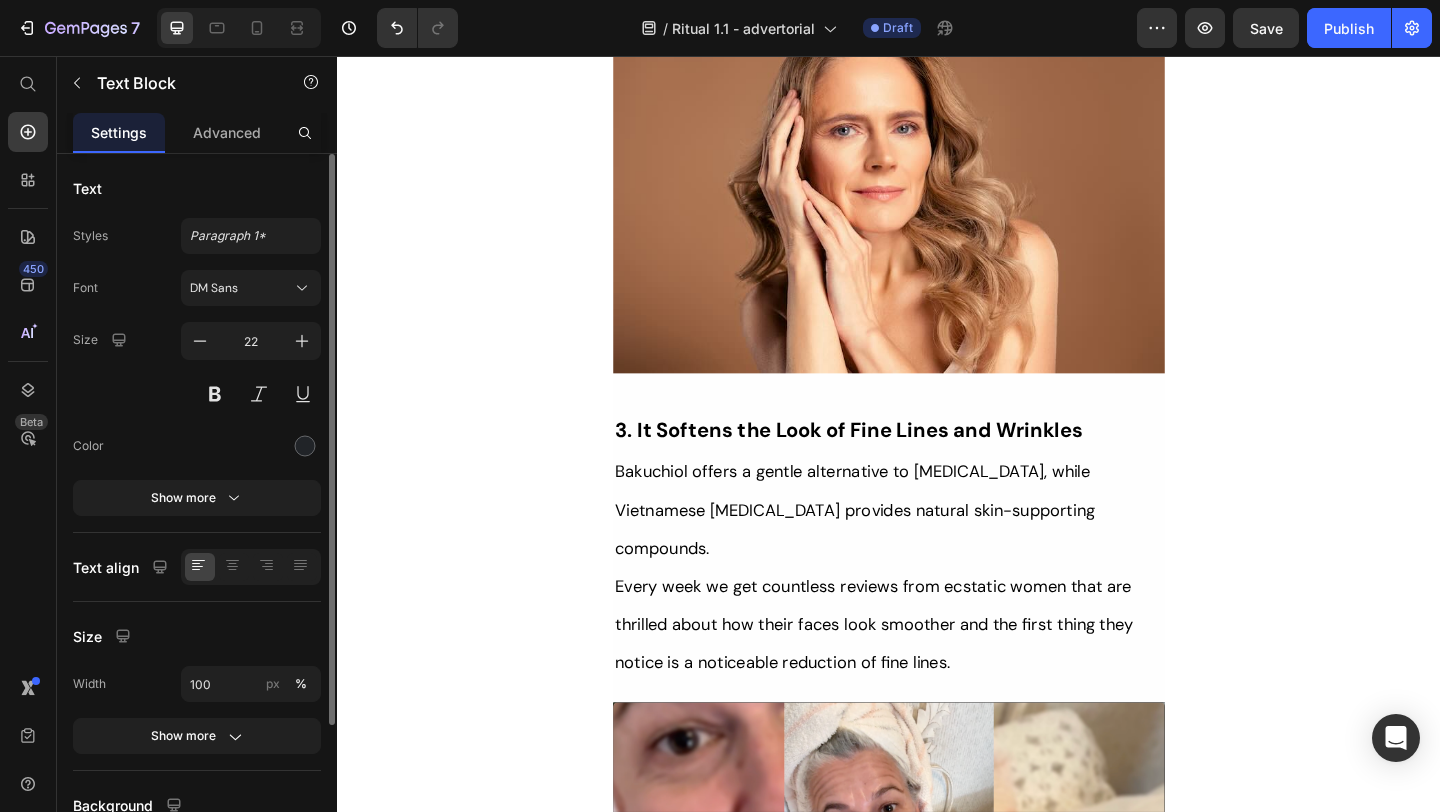 scroll, scrollTop: 3537, scrollLeft: 0, axis: vertical 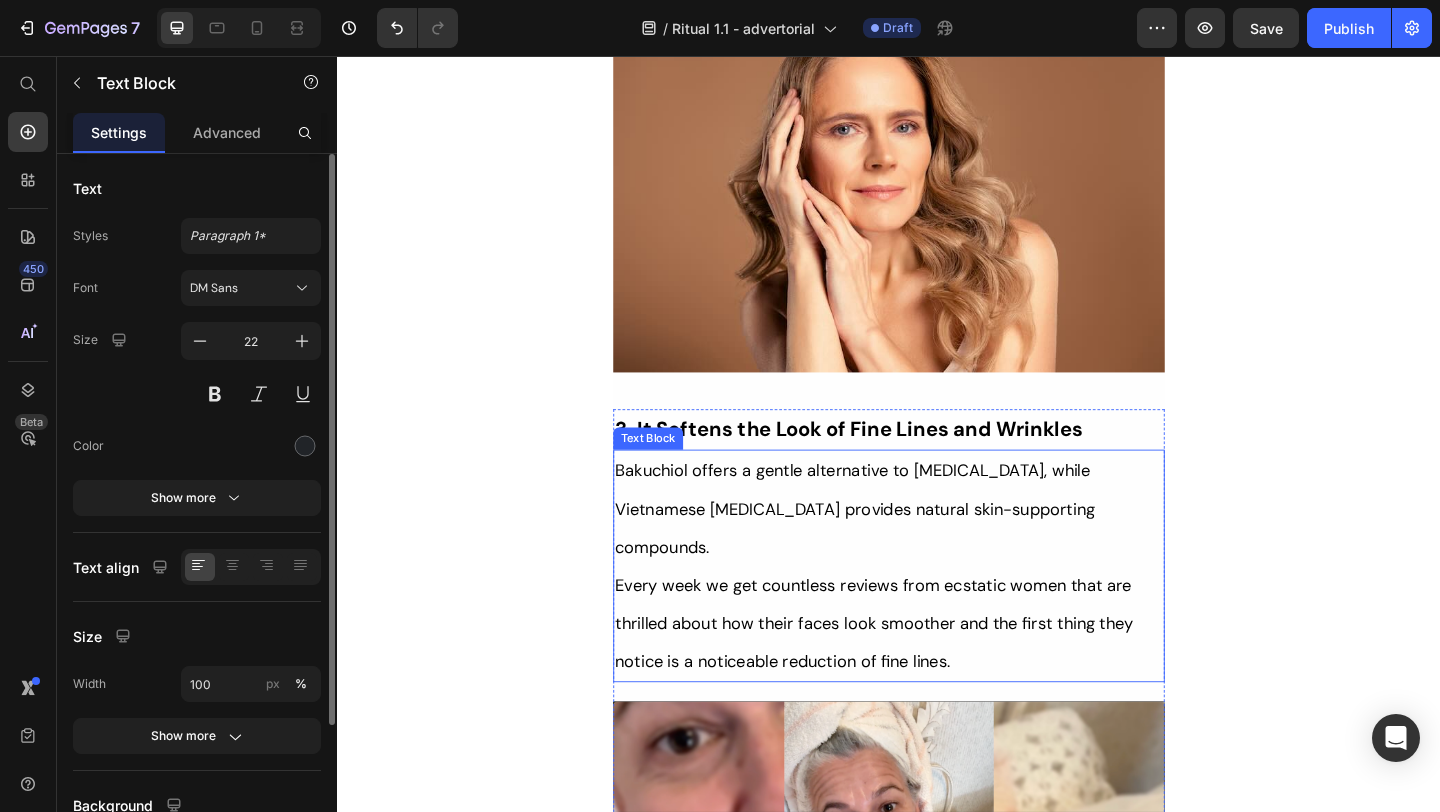 click on "Every week we get countless reviews from ecstatic women that are thrilled about how their faces look smoother and the first thing they notice is a noticeable reduction of fine lines." at bounding box center [921, 673] 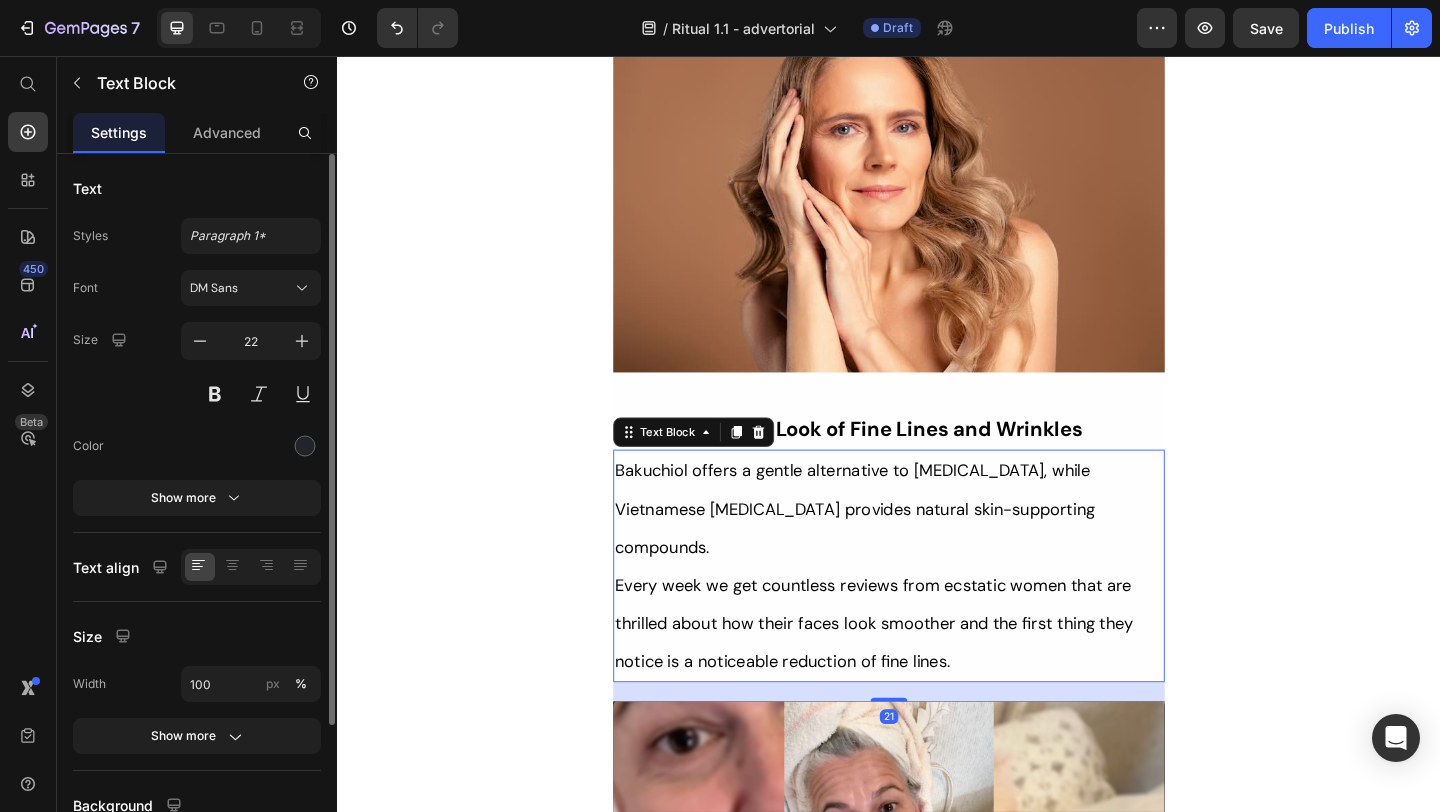 click on "Every week we get countless reviews from ecstatic women that are thrilled about how their faces look smoother and the first thing they notice is a noticeable reduction of fine lines." at bounding box center (921, 673) 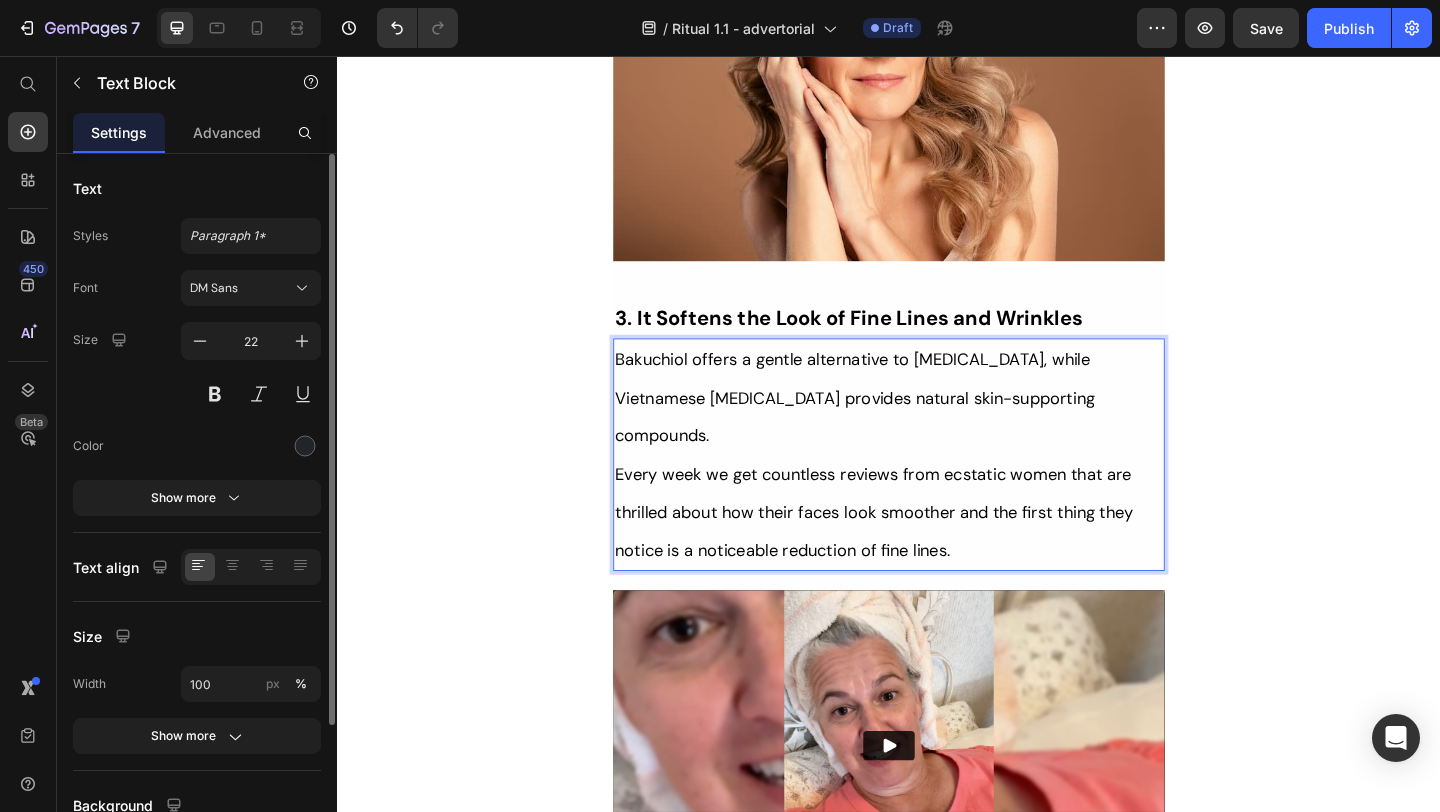 scroll, scrollTop: 3660, scrollLeft: 0, axis: vertical 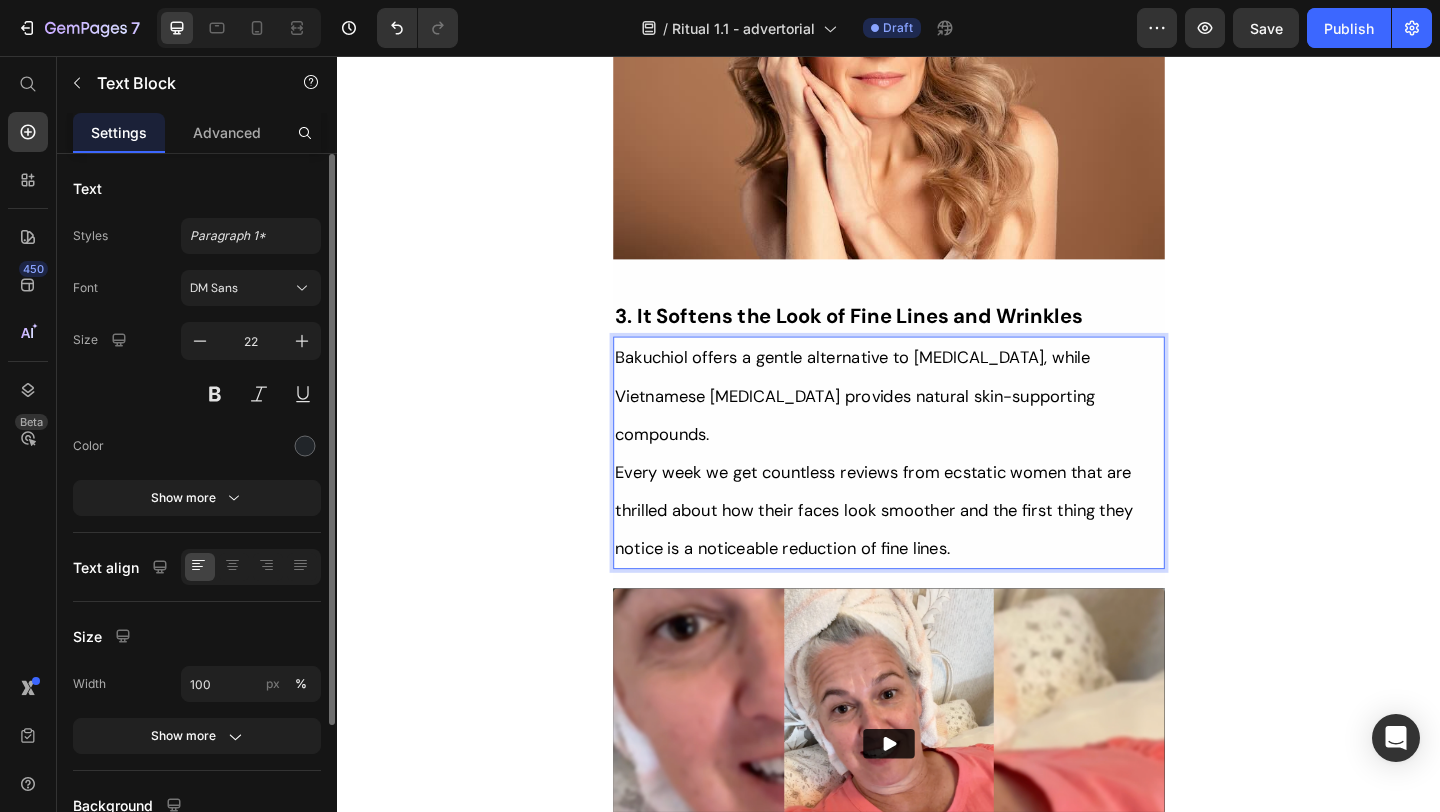 click on "Every week we get countless reviews from ecstatic women that are thrilled about how their faces look smoother and the first thing they notice is a noticeable reduction of fine lines." at bounding box center [937, 550] 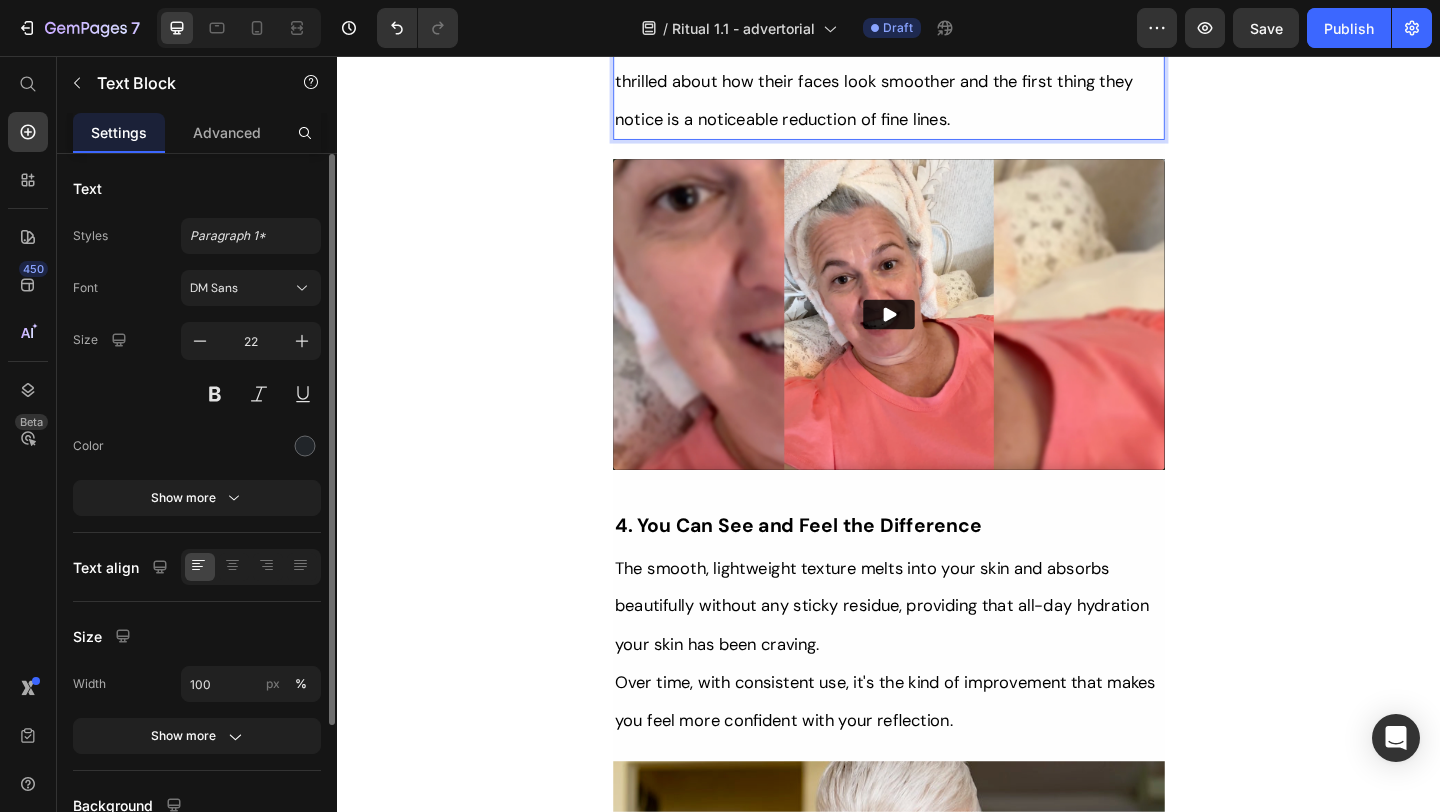 scroll, scrollTop: 4152, scrollLeft: 0, axis: vertical 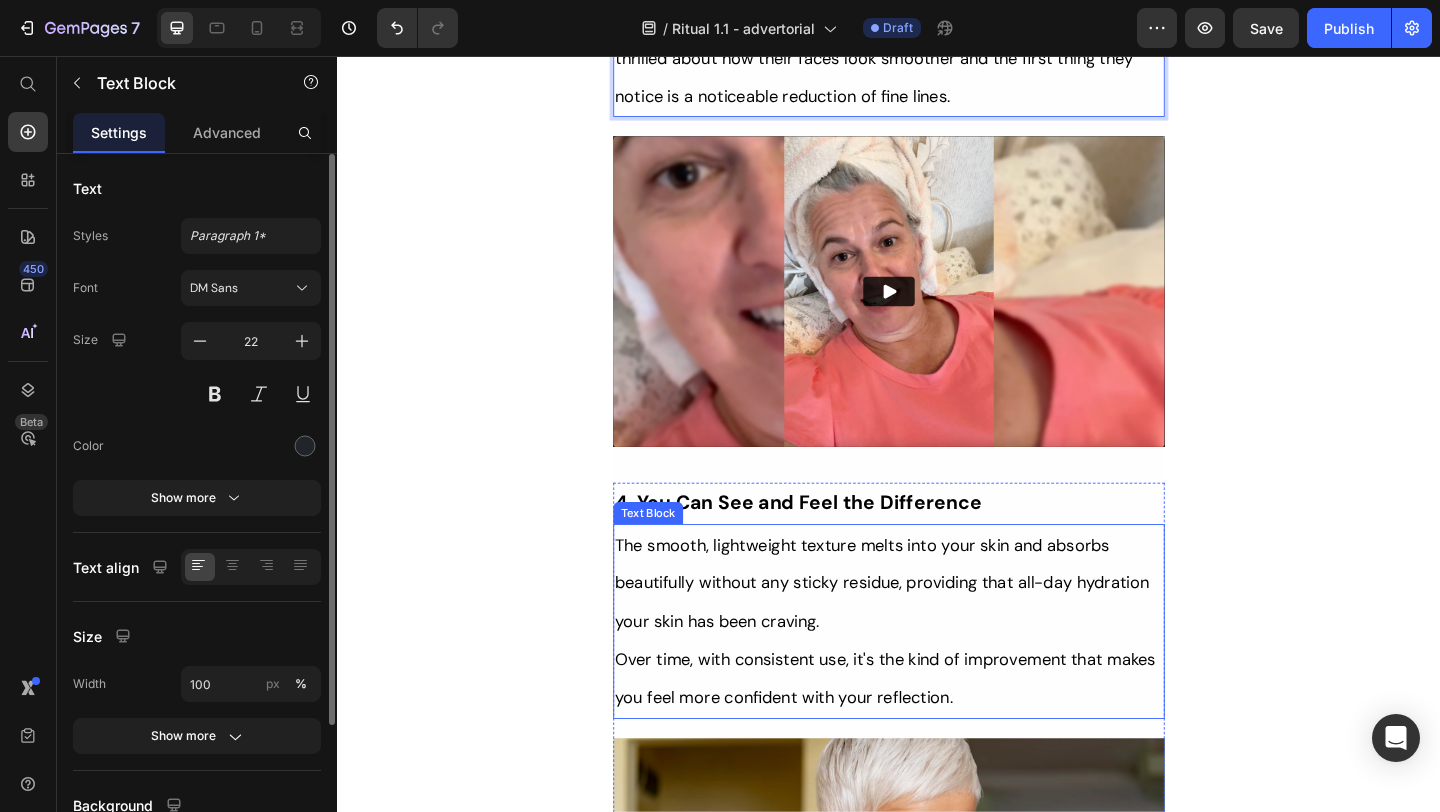 click on "The smooth, lightweight texture melts into your skin and absorbs beautifully without any sticky residue, providing that all-day hydration your skin has been craving." at bounding box center [937, 629] 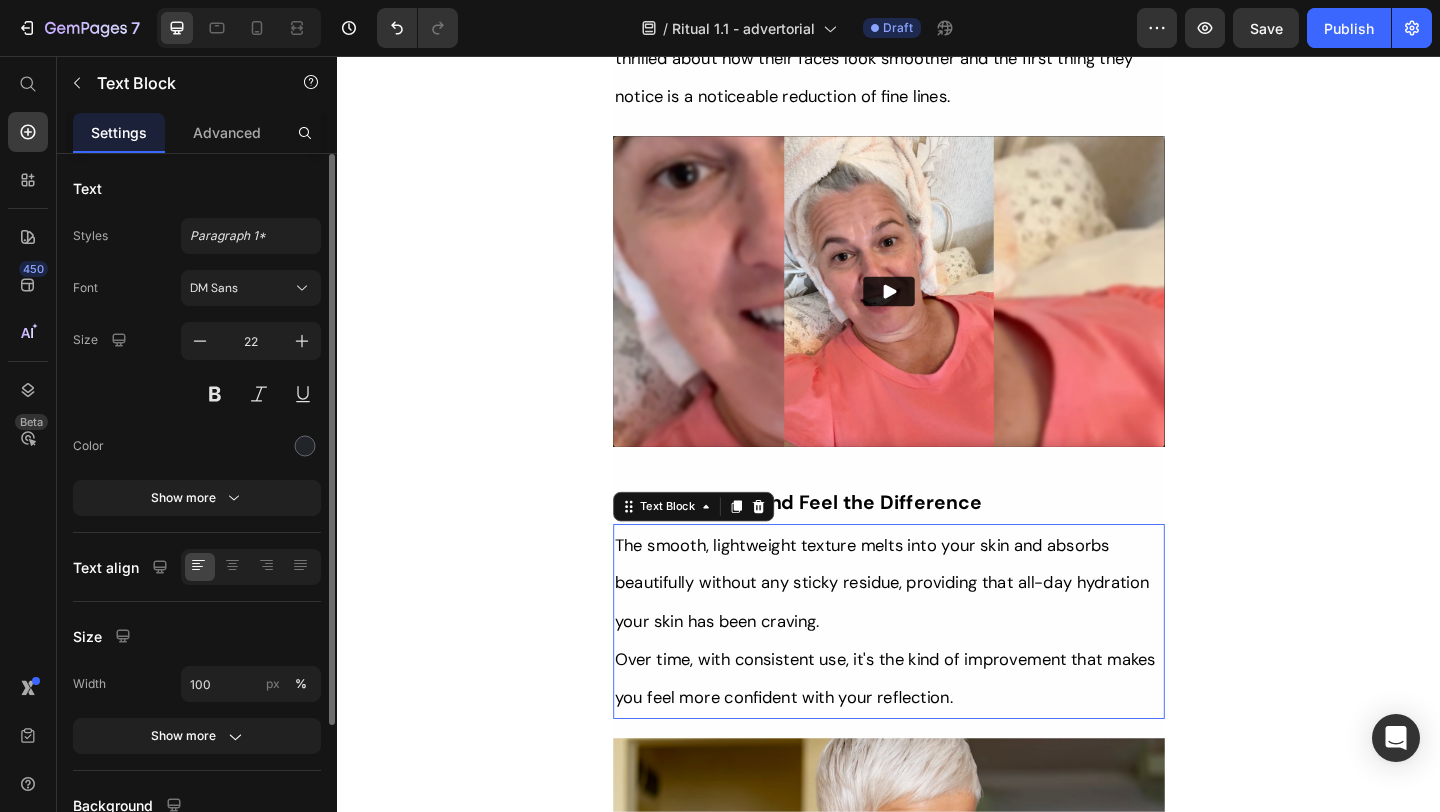 click on "The smooth, lightweight texture melts into your skin and absorbs beautifully without any sticky residue, providing that all-day hydration your skin has been craving." at bounding box center [937, 629] 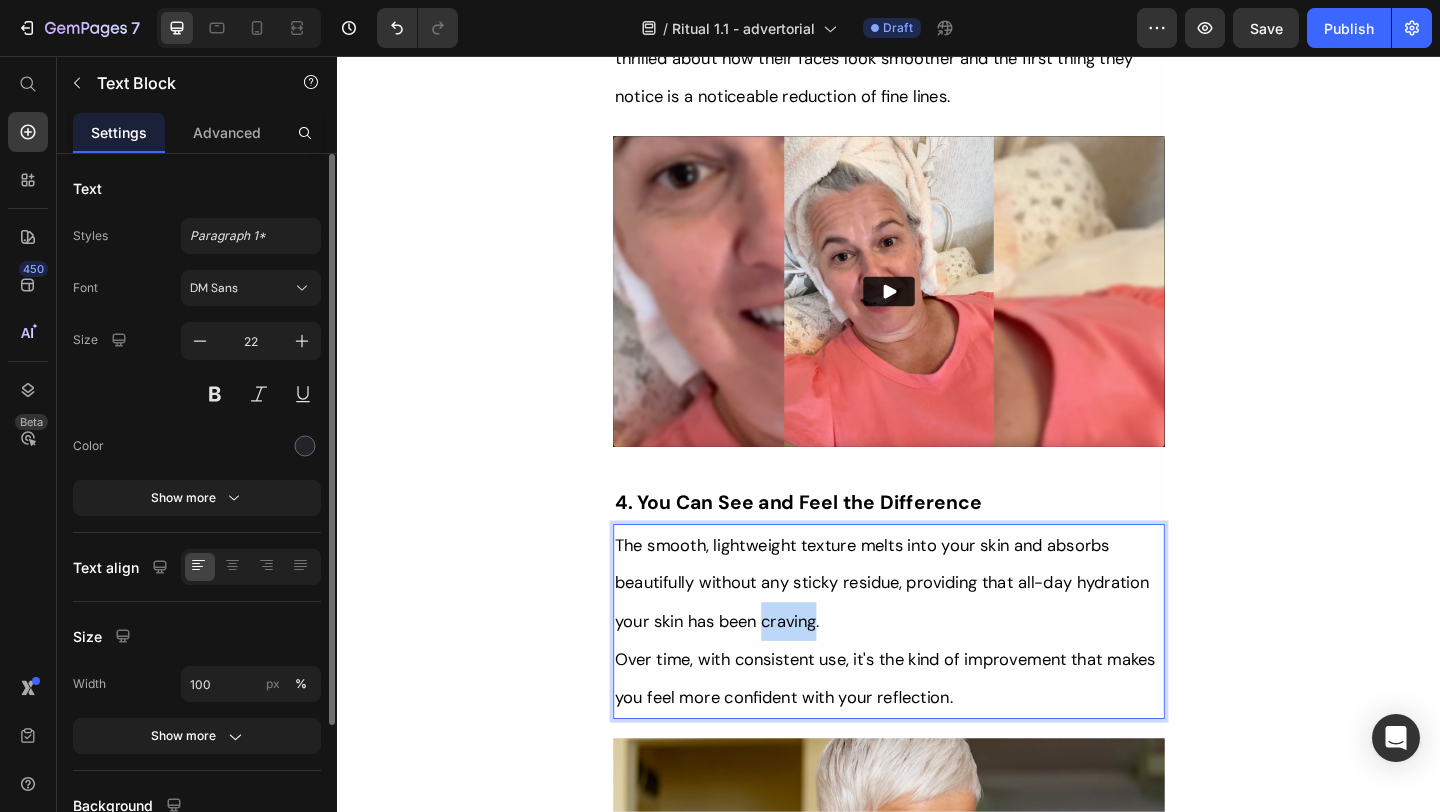 click on "The smooth, lightweight texture melts into your skin and absorbs beautifully without any sticky residue, providing that all-day hydration your skin has been craving." at bounding box center [937, 629] 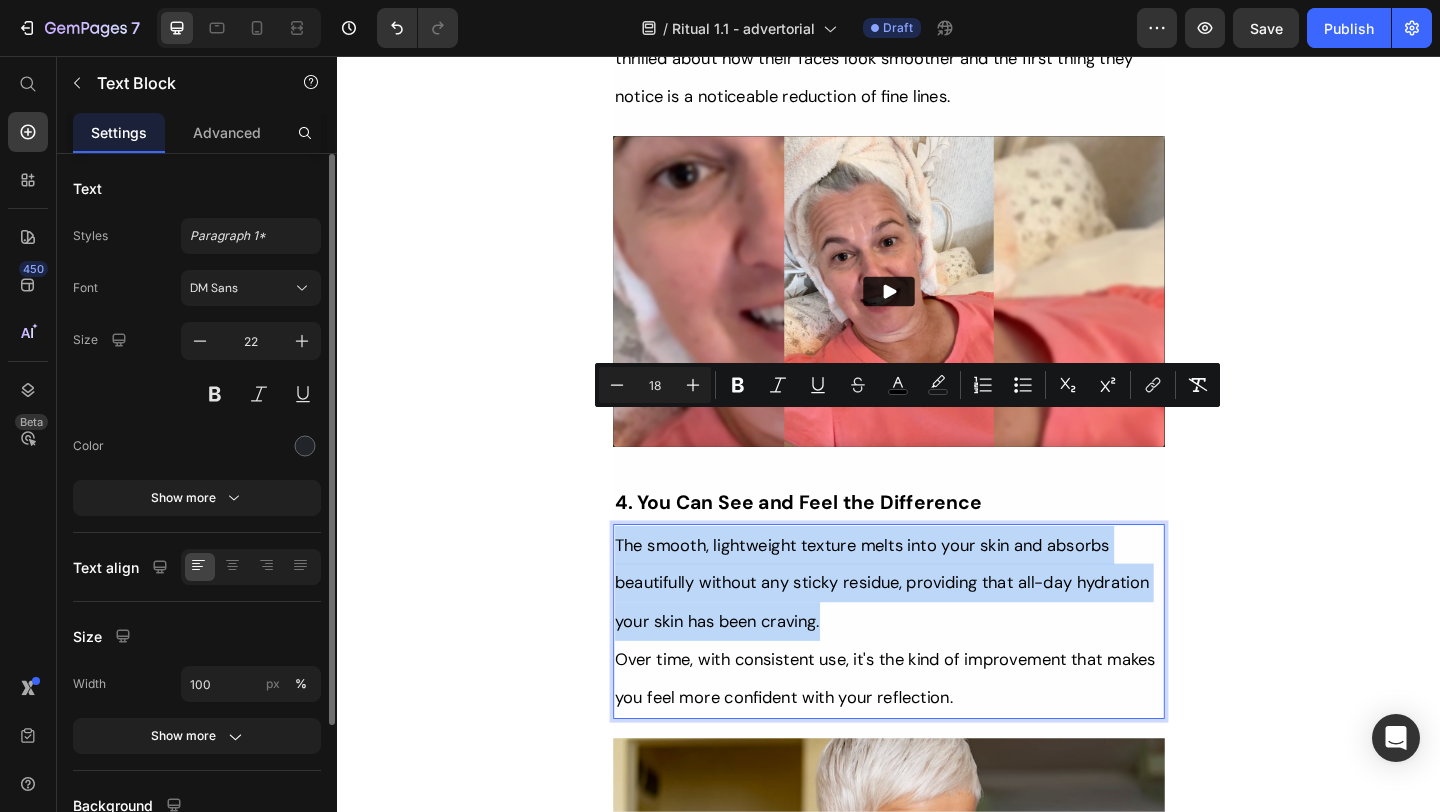 click on "Over time, with consistent use, it's the kind of improvement that makes you feel more confident with your reflection." at bounding box center (933, 733) 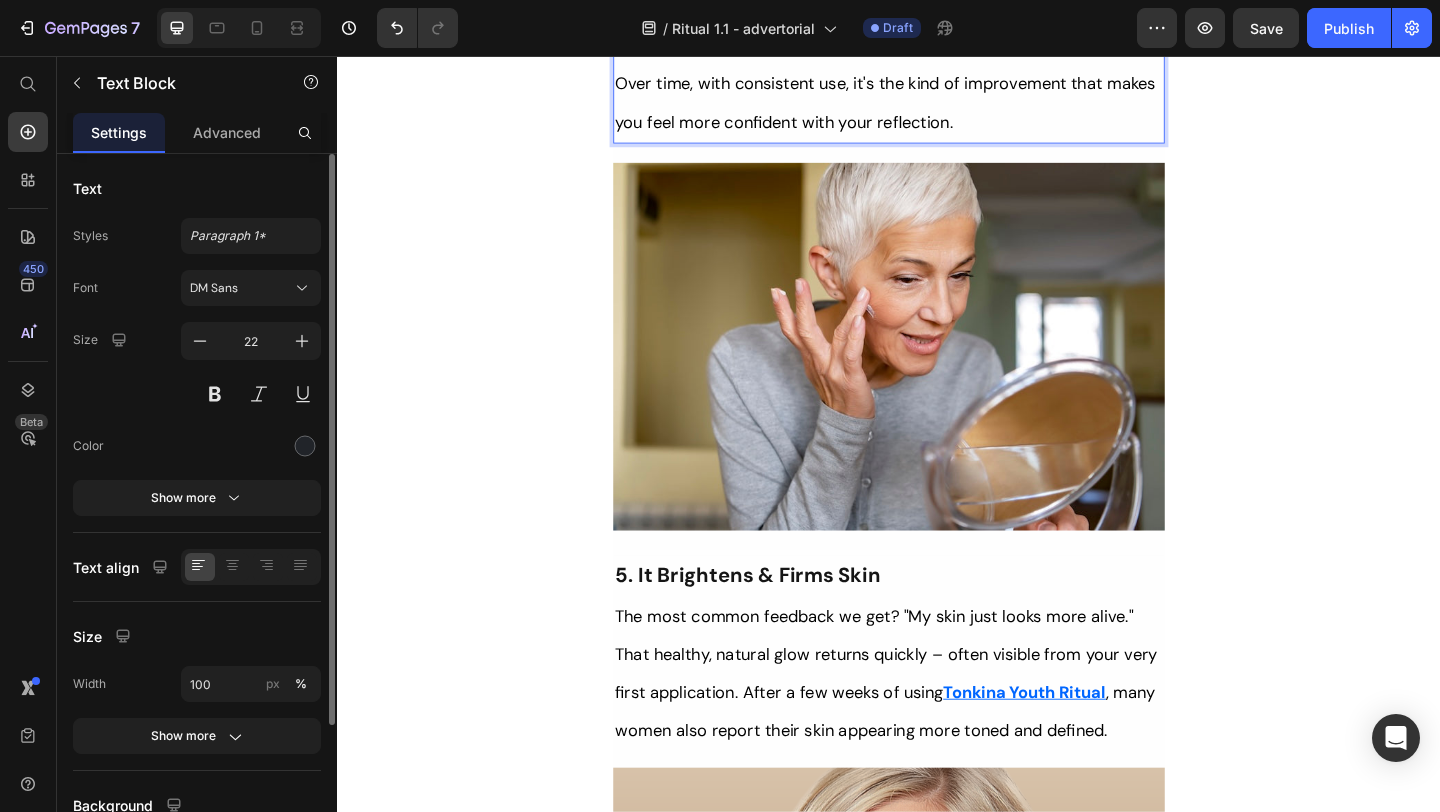 scroll, scrollTop: 4894, scrollLeft: 0, axis: vertical 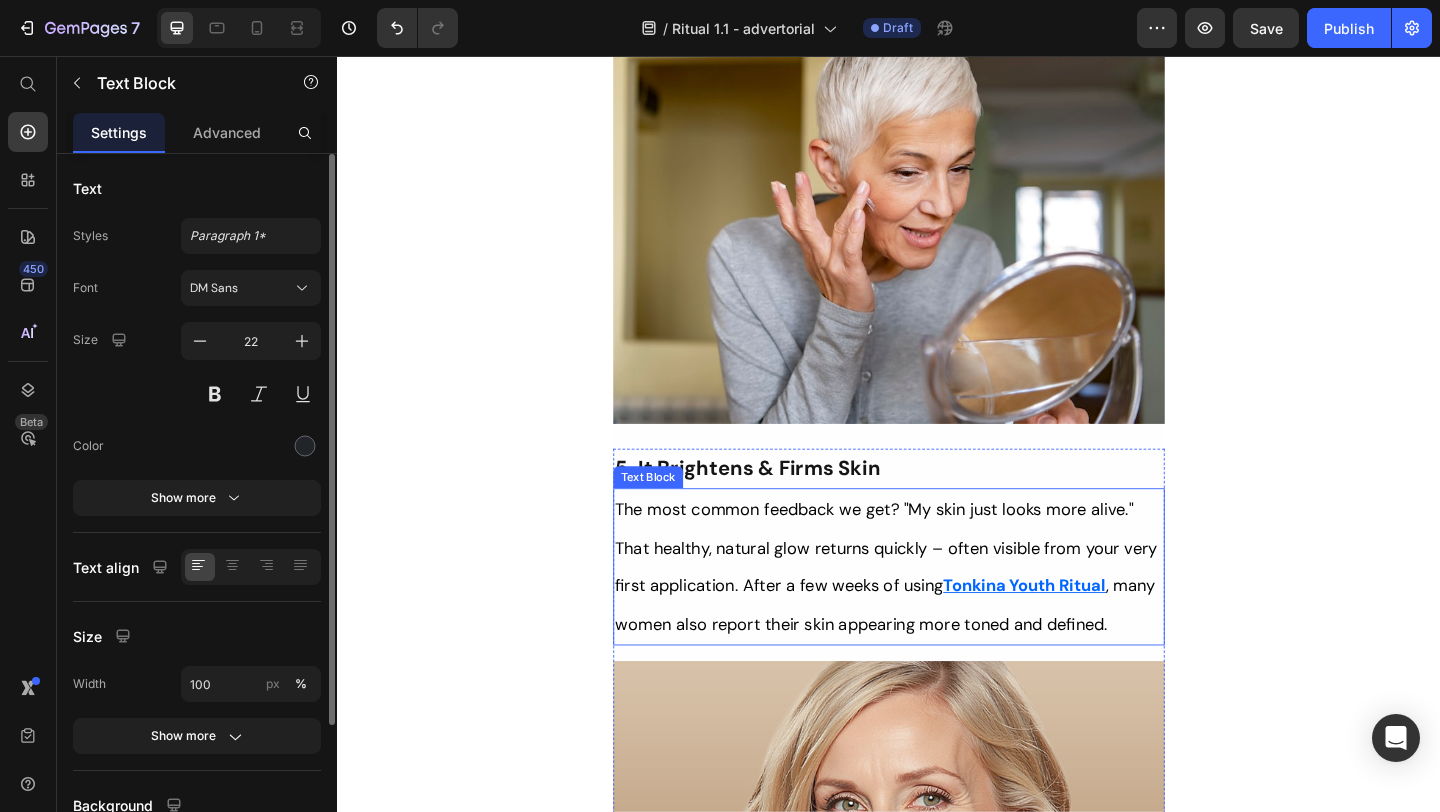 click on "The most common feedback we get? "My skin just looks more alive." That healthy, natural glow returns quickly – often visible from your very first application. After a few weeks of using  Tonkina Youth Ritual , many women also report their skin appearing more toned and defined." at bounding box center (937, 611) 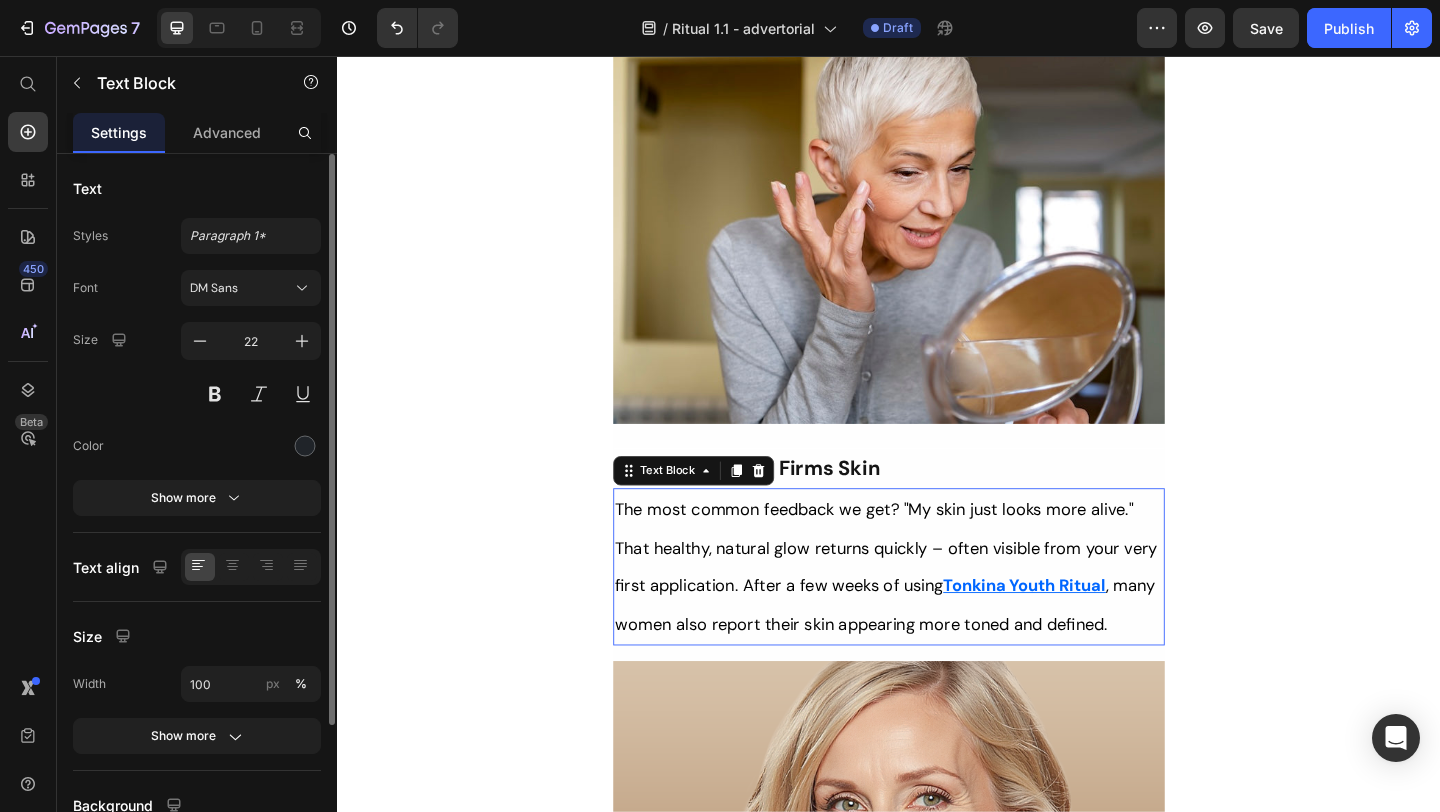 click on "The most common feedback we get? "My skin just looks more alive." That healthy, natural glow returns quickly – often visible from your very first application. After a few weeks of using  Tonkina Youth Ritual , many women also report their skin appearing more toned and defined." at bounding box center (937, 611) 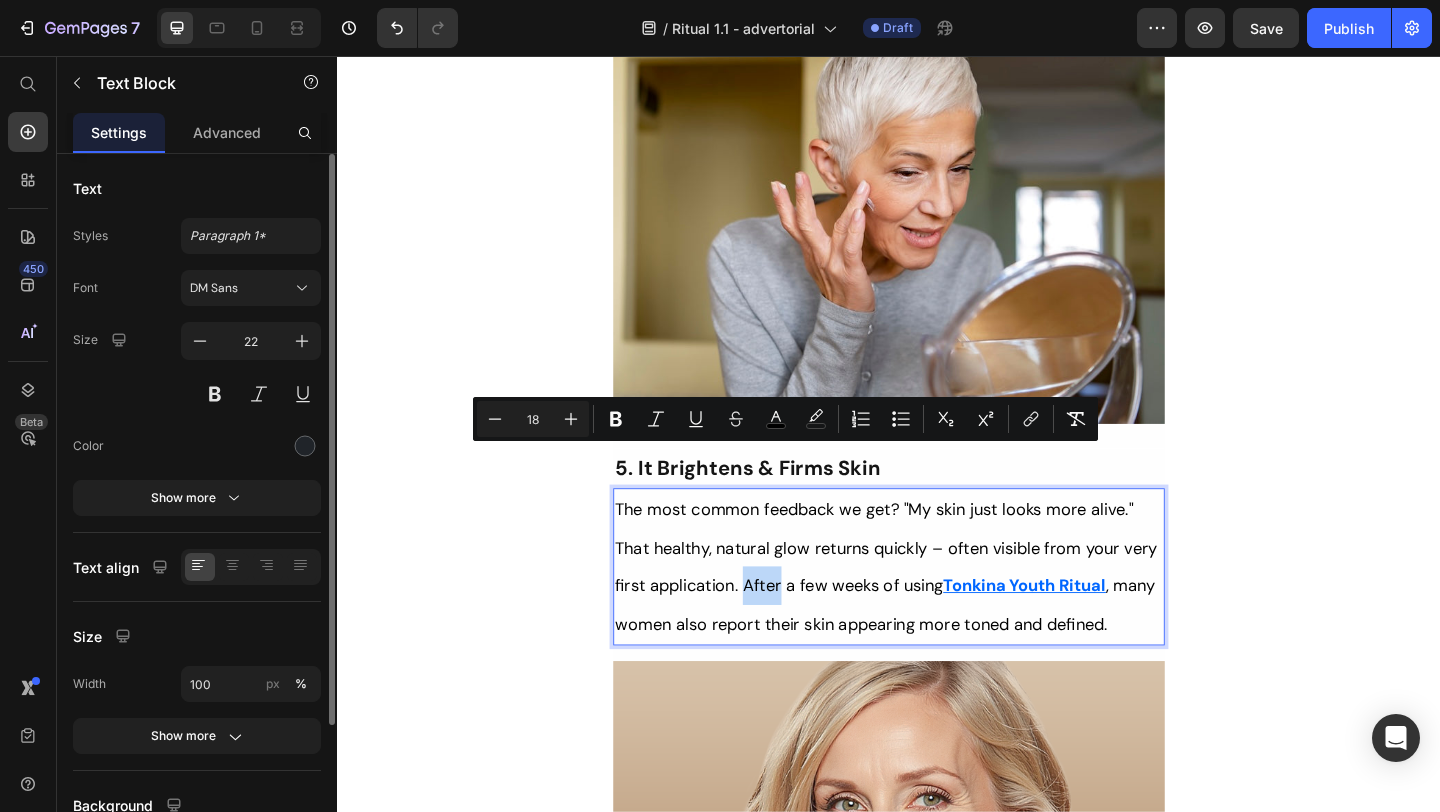 click on ", many women also report their skin appearing more toned and defined." at bounding box center [933, 653] 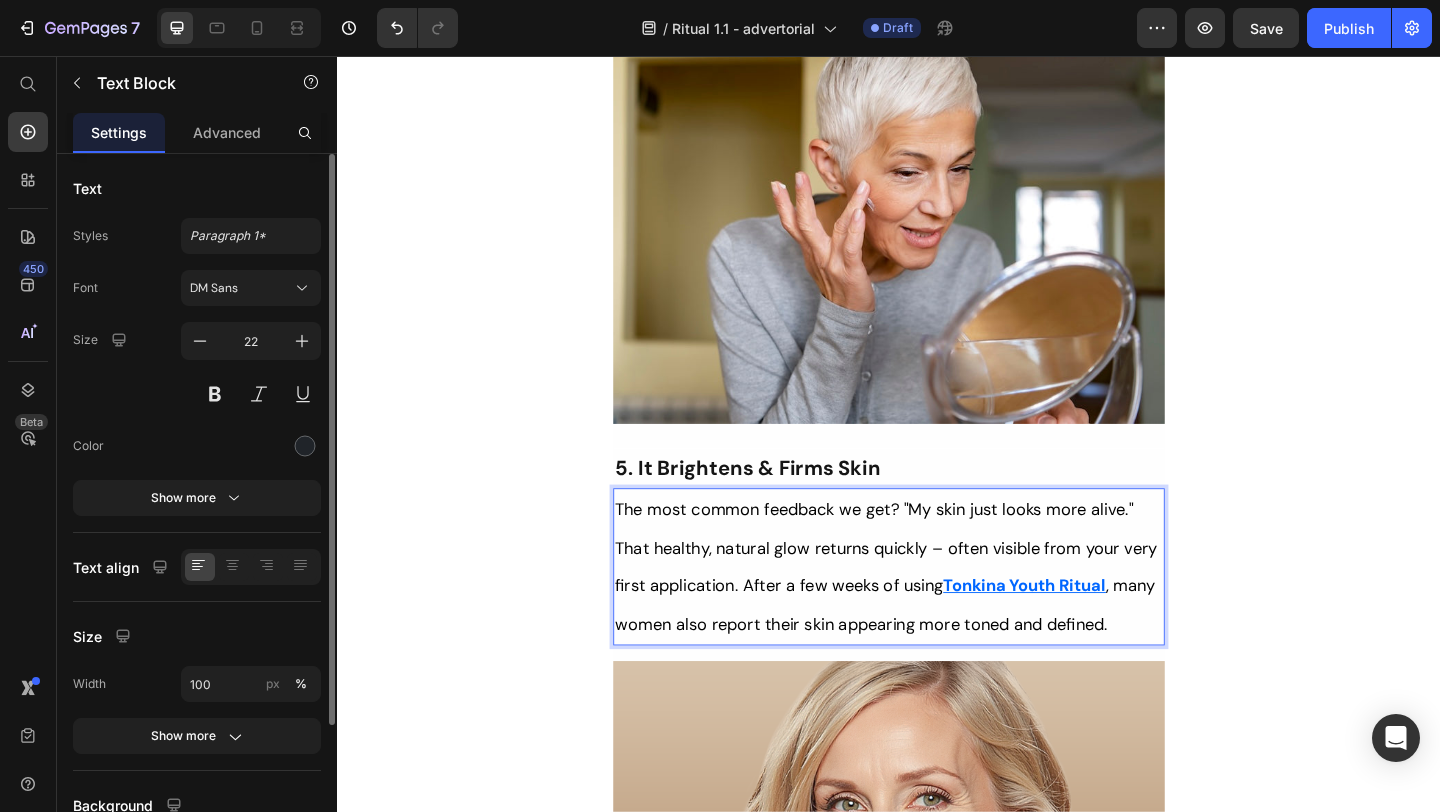 click on ", many women also report their skin appearing more toned and defined." at bounding box center [933, 653] 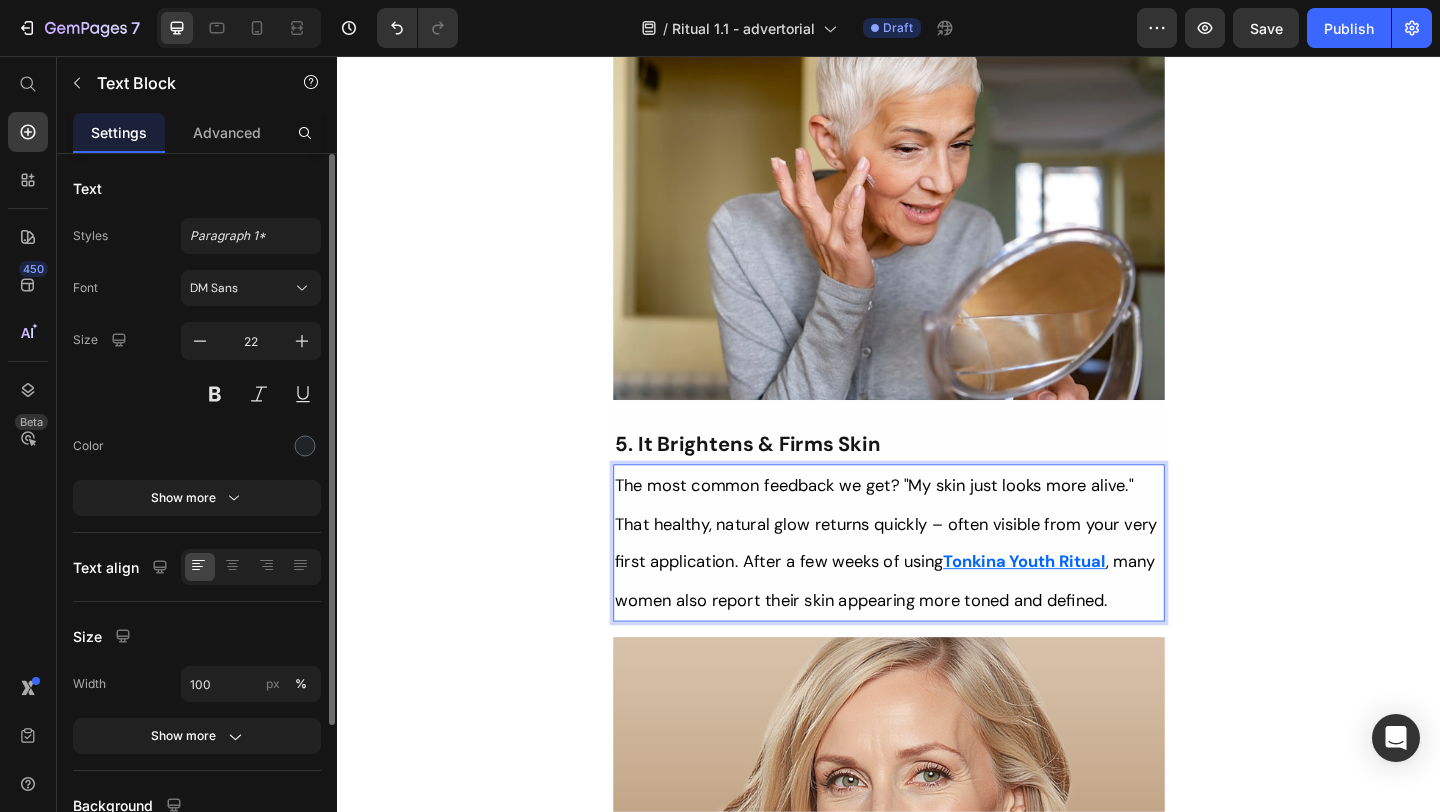 scroll, scrollTop: 4949, scrollLeft: 0, axis: vertical 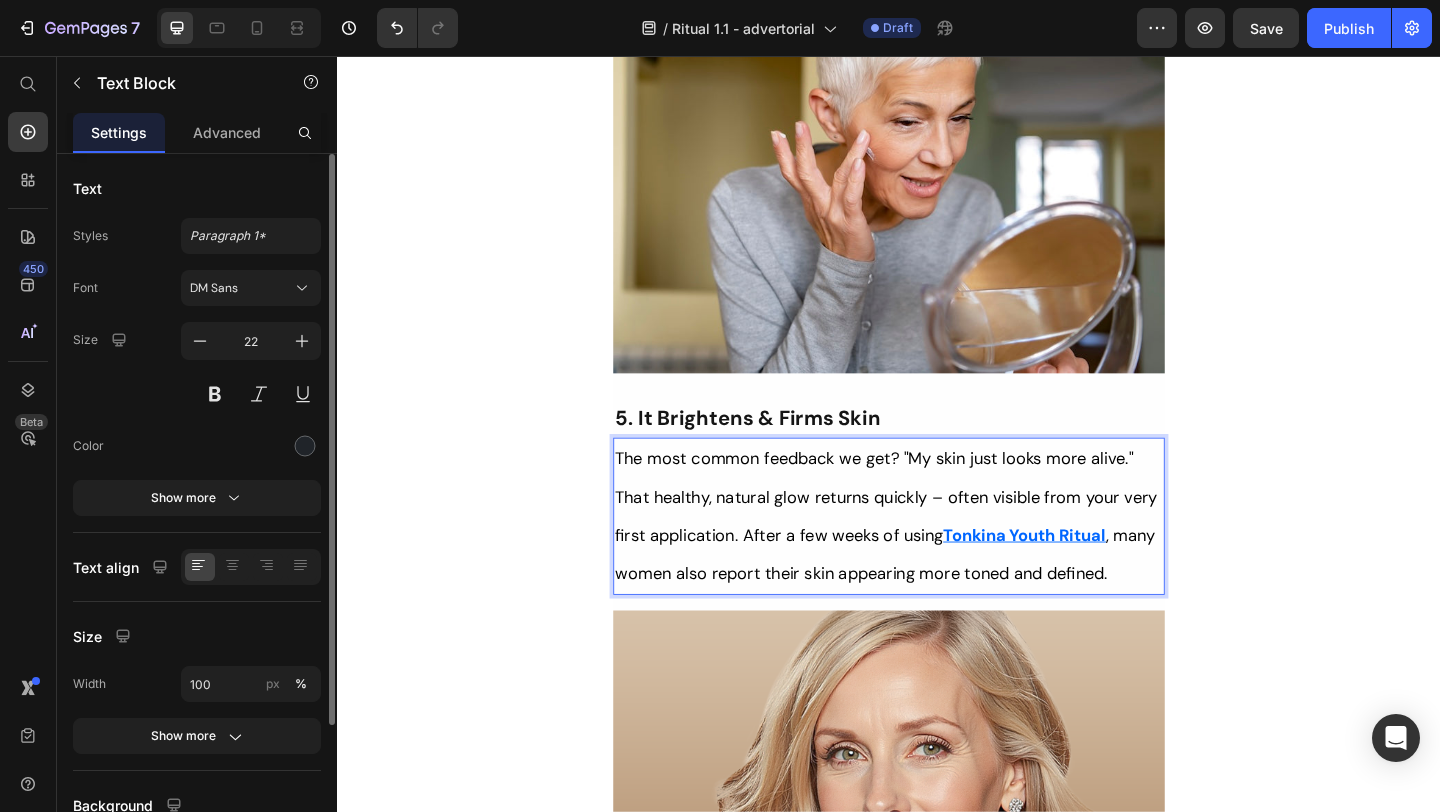 click on "The most common feedback we get? "My skin just looks more alive." That healthy, natural glow returns quickly – often visible from your very first application. After a few weeks of using" at bounding box center (934, 535) 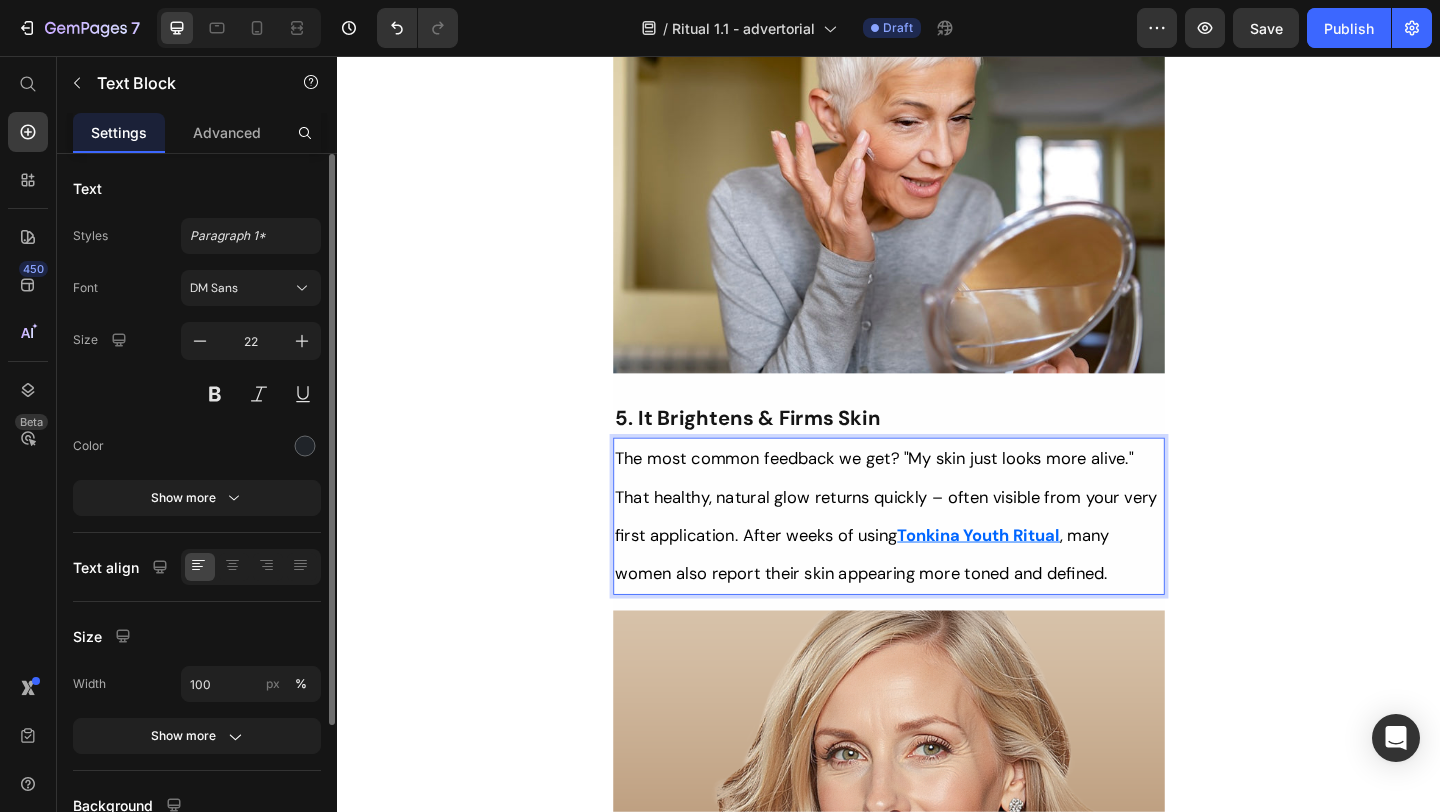 click on "Her Daughter Asked If She Had 'Work Done' – The Truth About Her 55-Year-Old Skin Will Surprise You Heading                Title Line ⁠⁠⁠⁠⁠⁠⁠ Without Injections Or Harsh Steps: This Complete Ritual Helps Smooth Fine Lines, Brighten Age Spots, Firm Skin — All Without Needles or Harsh Chemicals… Heading Image Ladies, what if I told you that many radiant women over 50 are skipping harsh treatments and seeing beautiful changes through consistent, gentle care, naturally? Here’s what the beauty industry doesn’t want you to know: You don’t need painful injections or harsh treatments to look radiant. While they push expensive procedures and synthetic creams, a quiet shift is happening among smart, discerning women — who’ve found something different. A new brand called  Tonkina  is leading the way with a breakthrough discovery: A rare species of Vietnamese ginseng, newly researched and shown to contain  up to 4x more skin-renewing saponins  than even Korean ginseng. And the best part?" at bounding box center [937, 4139] 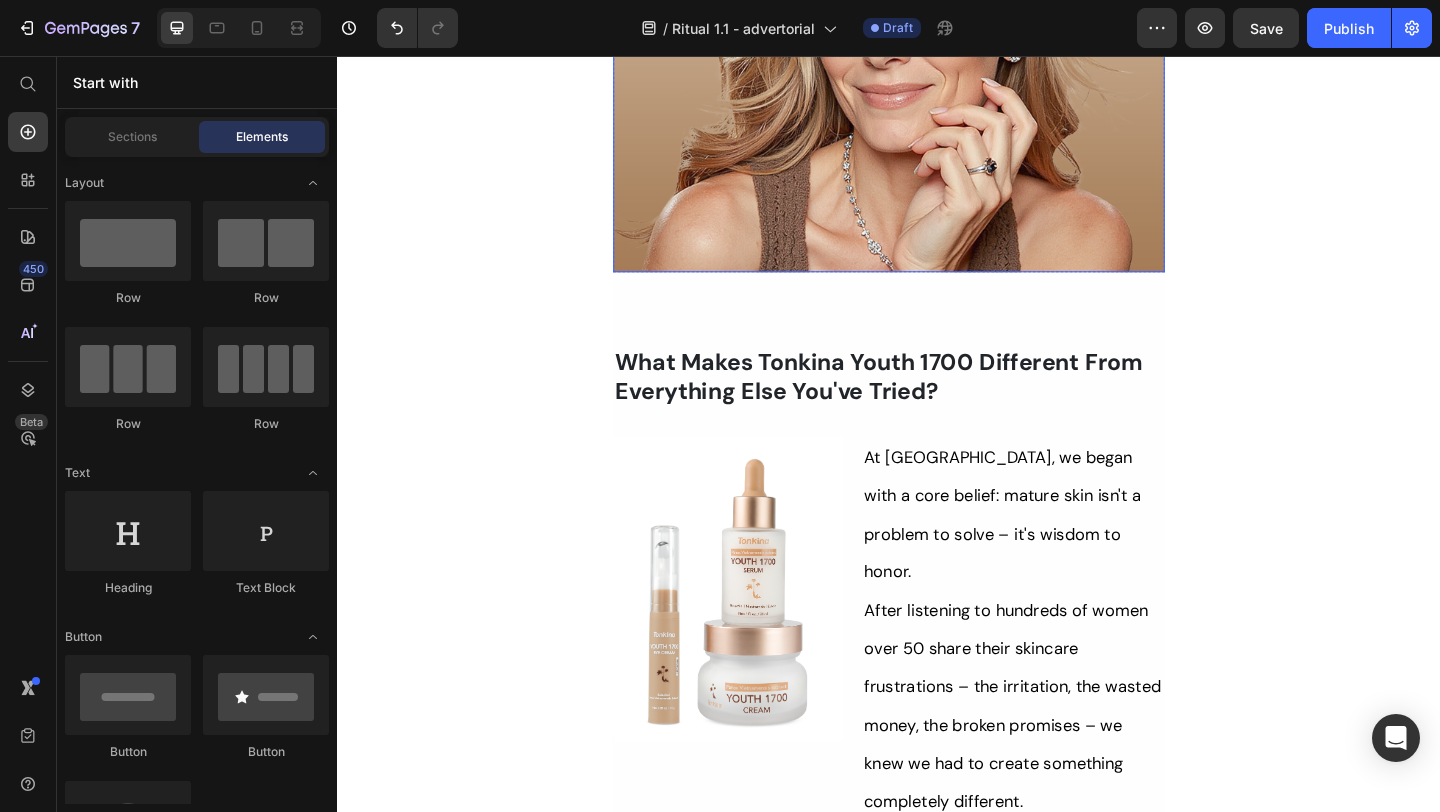 scroll, scrollTop: 5776, scrollLeft: 0, axis: vertical 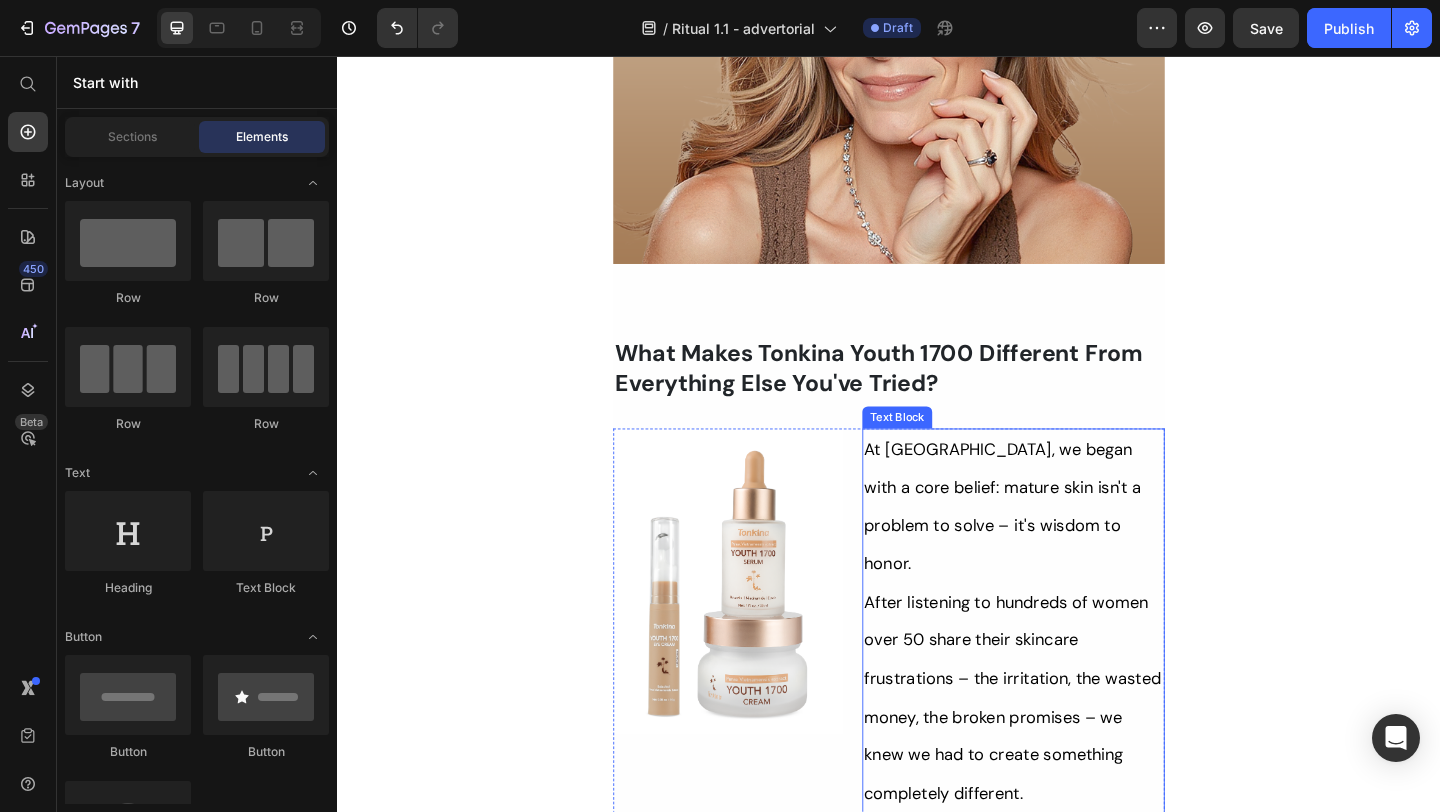 click on "At [GEOGRAPHIC_DATA], we began with a core belief: mature skin isn't a problem to solve – it's wisdom to honor." at bounding box center (1060, 546) 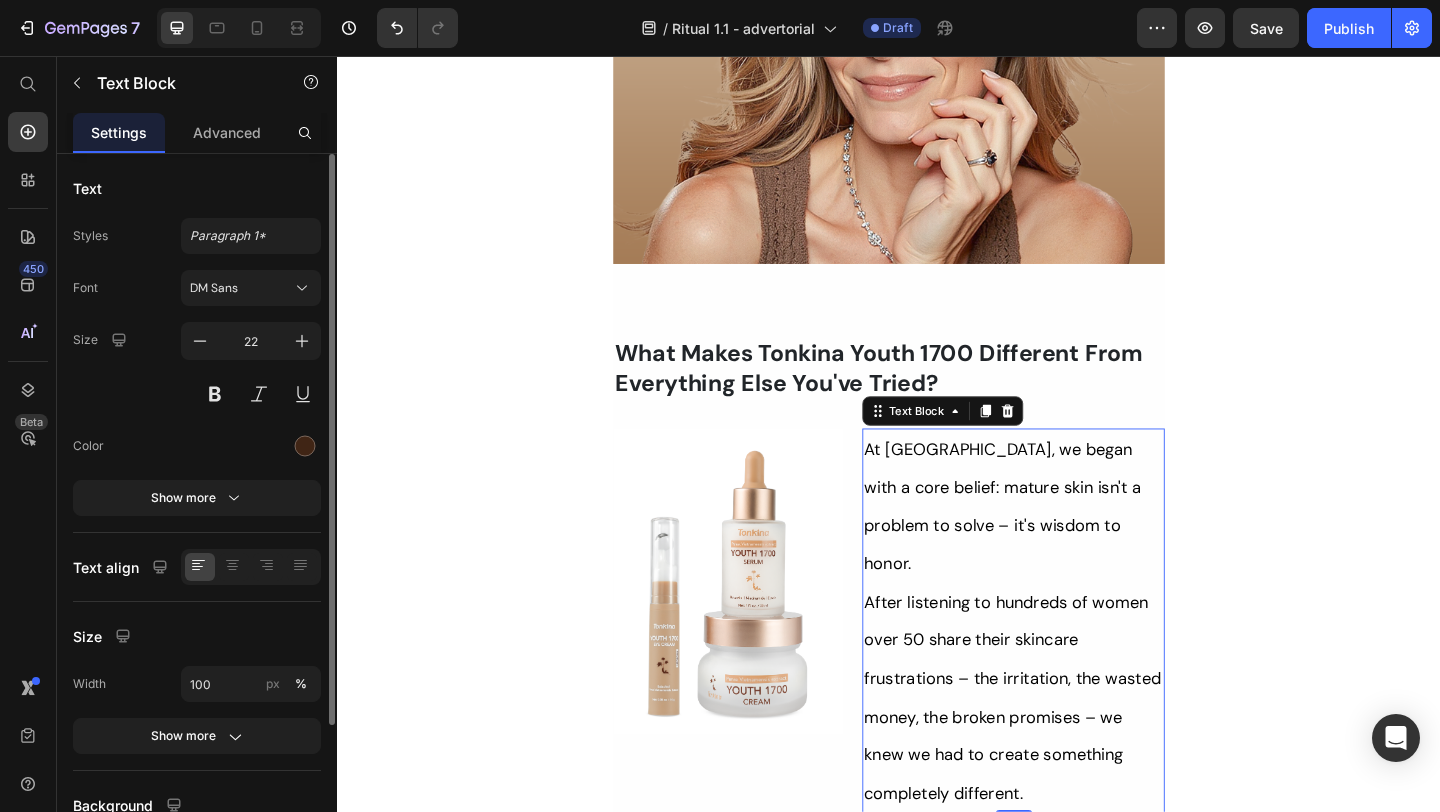 click on "At [GEOGRAPHIC_DATA], we began with a core belief: mature skin isn't a problem to solve – it's wisdom to honor." at bounding box center [1060, 546] 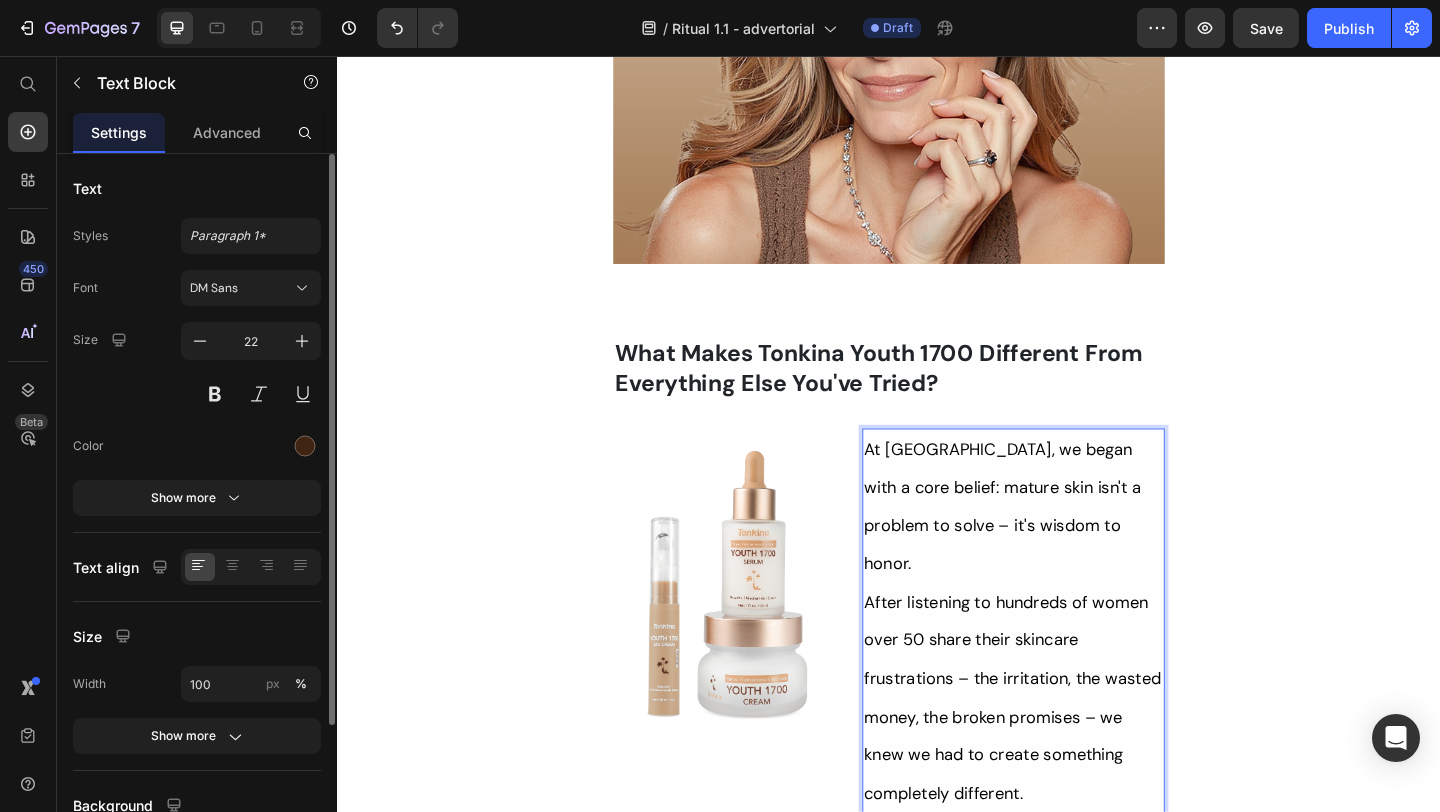 click on "At [GEOGRAPHIC_DATA], we began with a core belief: mature skin isn't a problem to solve – it's wisdom to honor." at bounding box center [1060, 546] 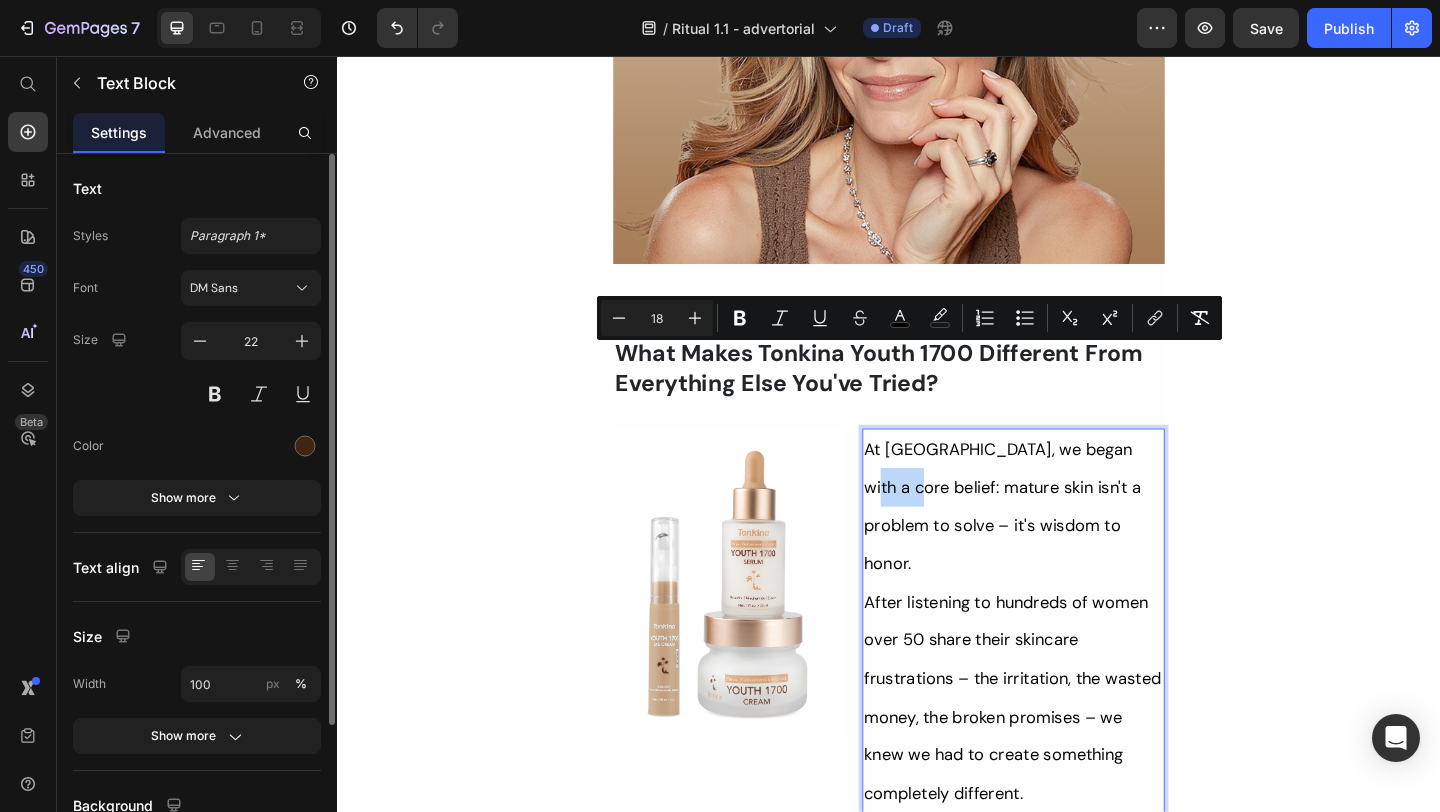 click on "After listening to hundreds of women over 50 share their skincare frustrations – the irritation, the wasted money, the broken promises – we knew we had to create something completely different." at bounding box center [1071, 754] 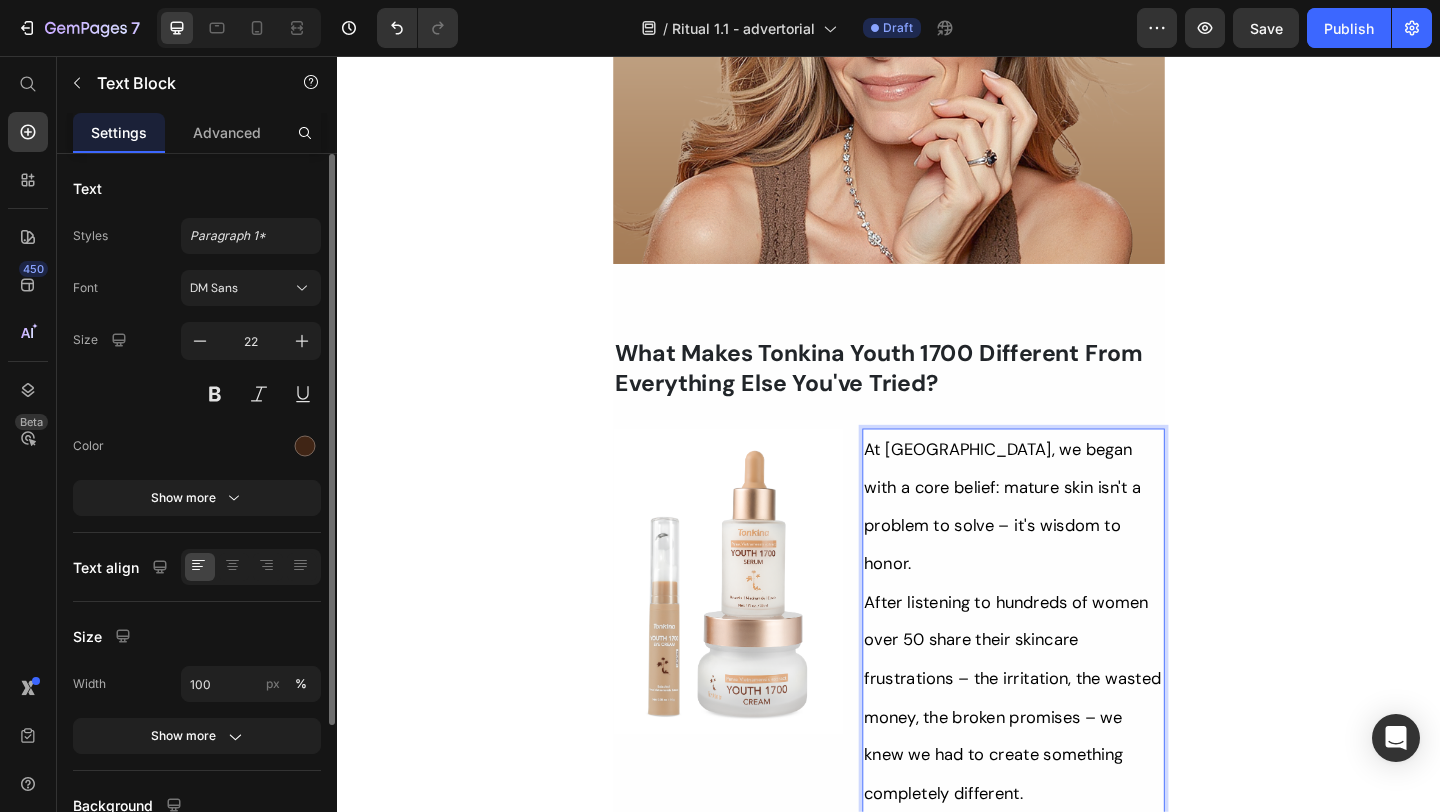 click on "At [GEOGRAPHIC_DATA], we began with a core belief: mature skin isn't a problem to solve – it's wisdom to honor." at bounding box center (1060, 546) 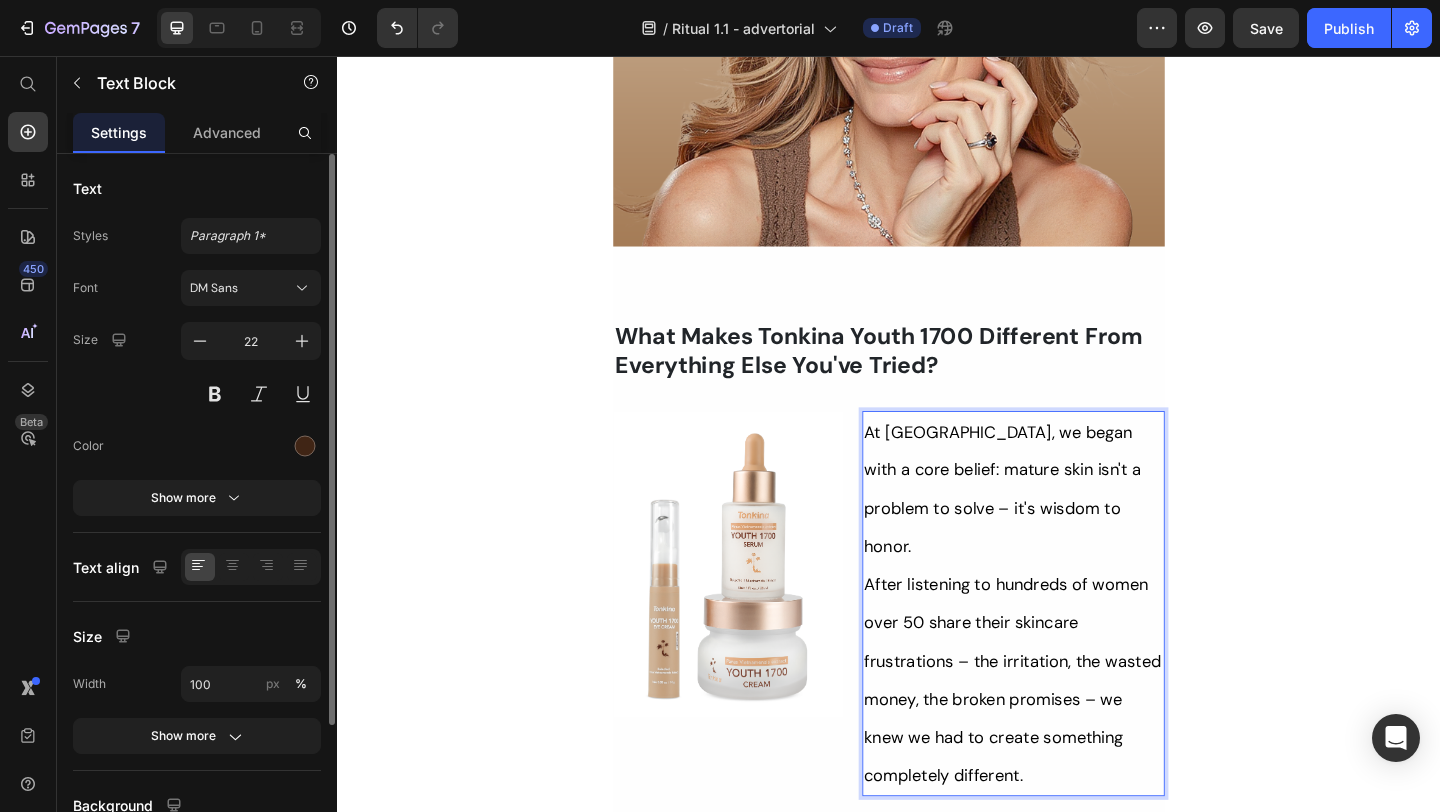scroll, scrollTop: 5807, scrollLeft: 0, axis: vertical 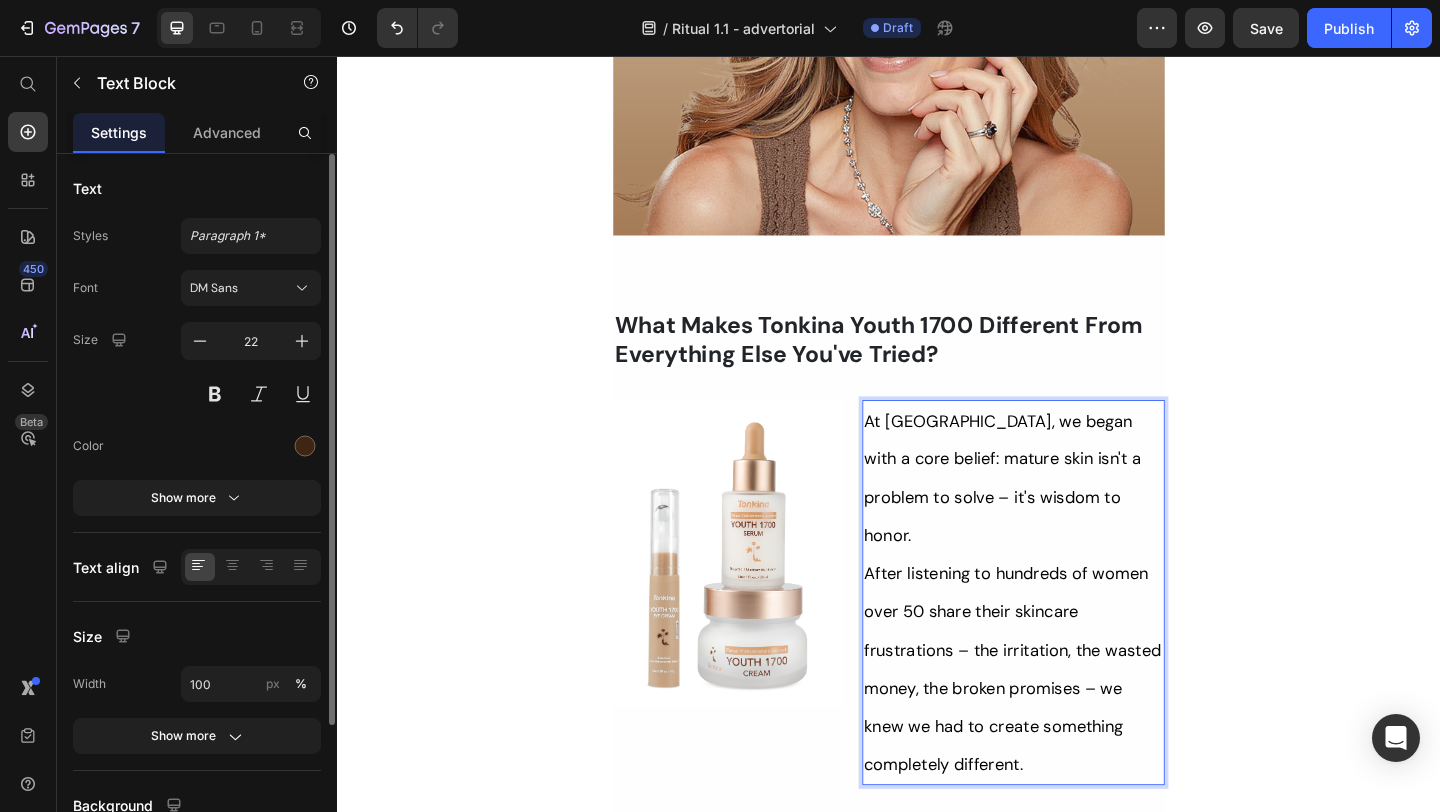 click on "After listening to hundreds of women over 50 share their skincare frustrations – the irritation, the wasted money, the broken promises – we knew we had to create something completely different." at bounding box center (1071, 723) 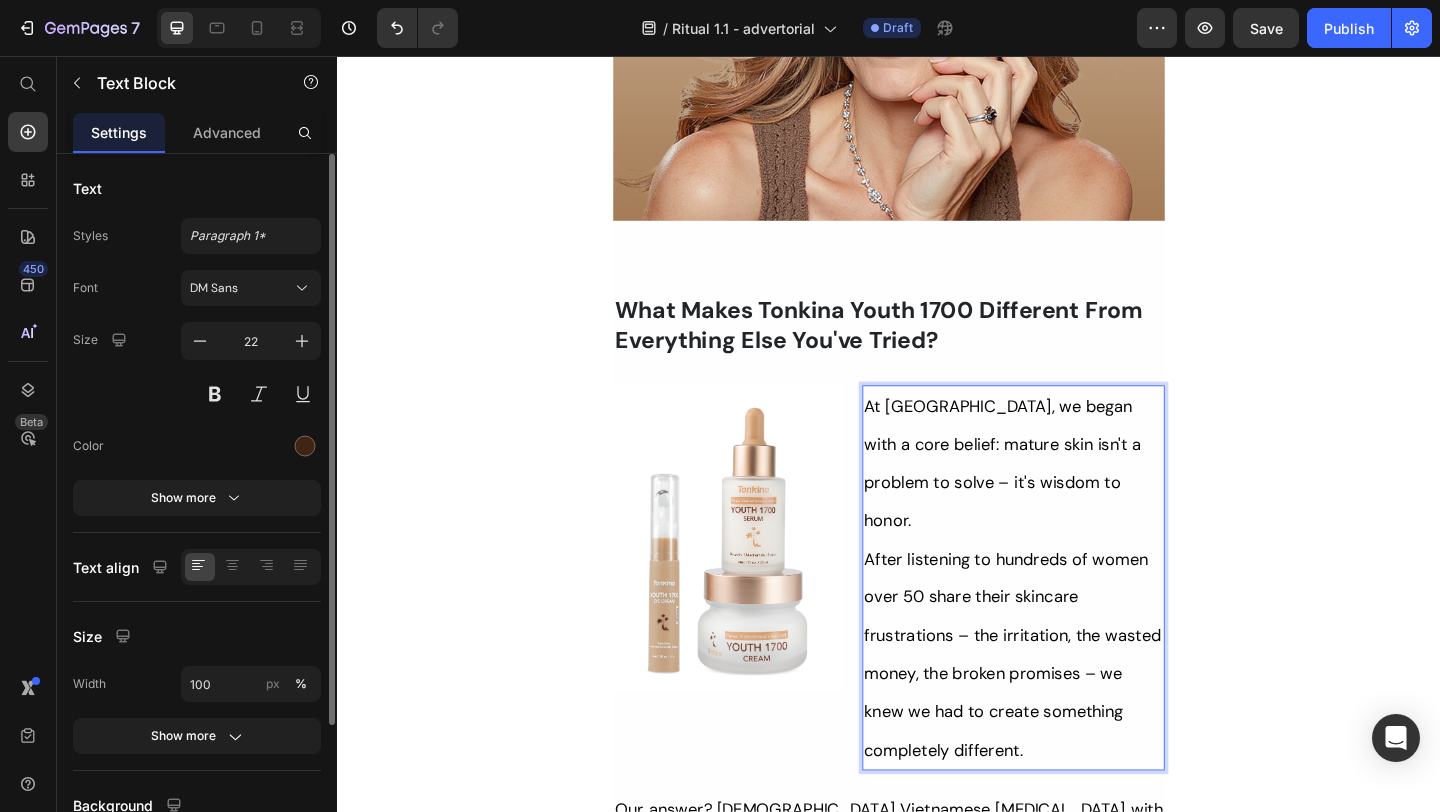 click on "After listening to hundreds of women over 50 share their skincare frustrations – the irritation, the wasted money, the broken promises – we knew we had to create something completely different." at bounding box center [1071, 707] 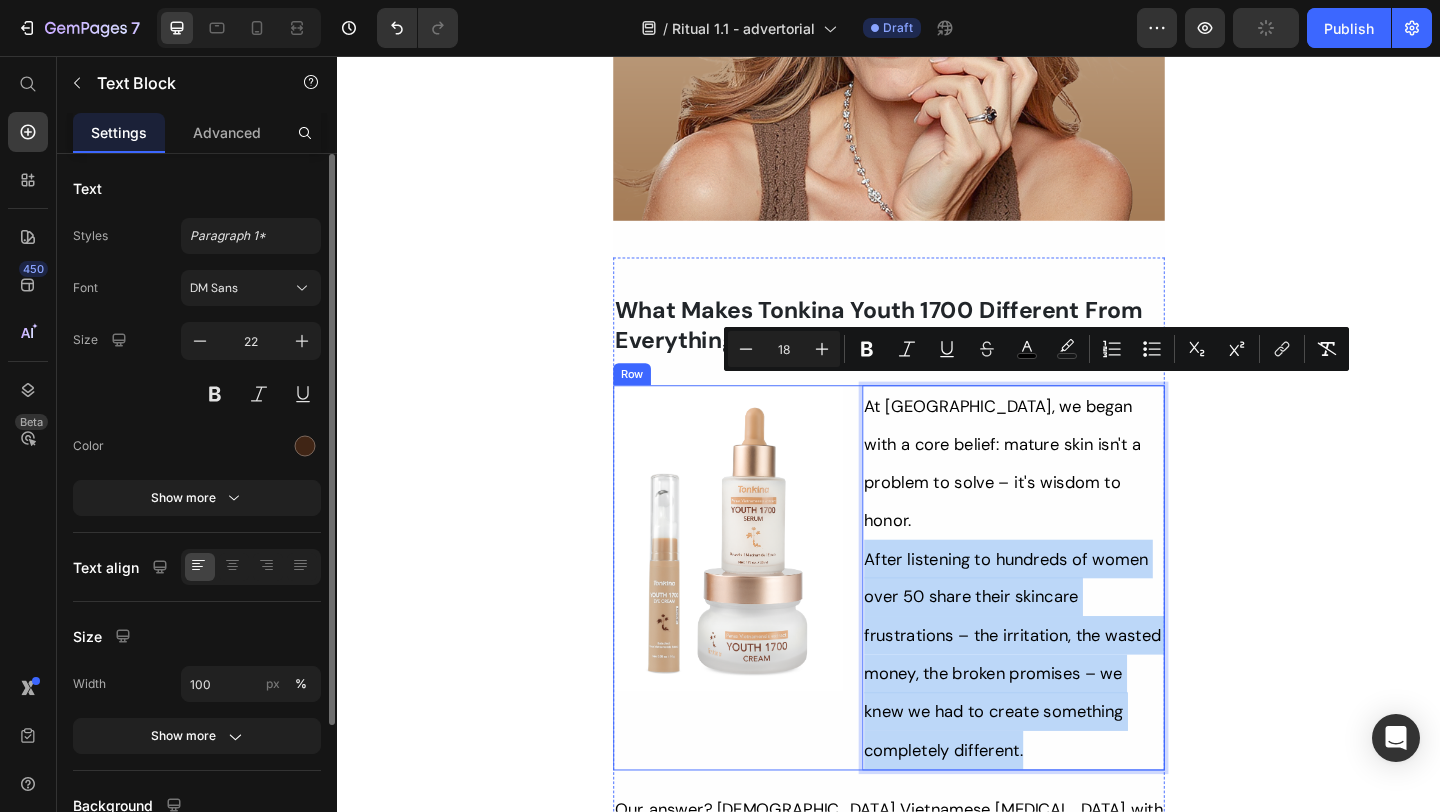 drag, startPoint x: 1103, startPoint y: 625, endPoint x: 891, endPoint y: 420, distance: 294.90506 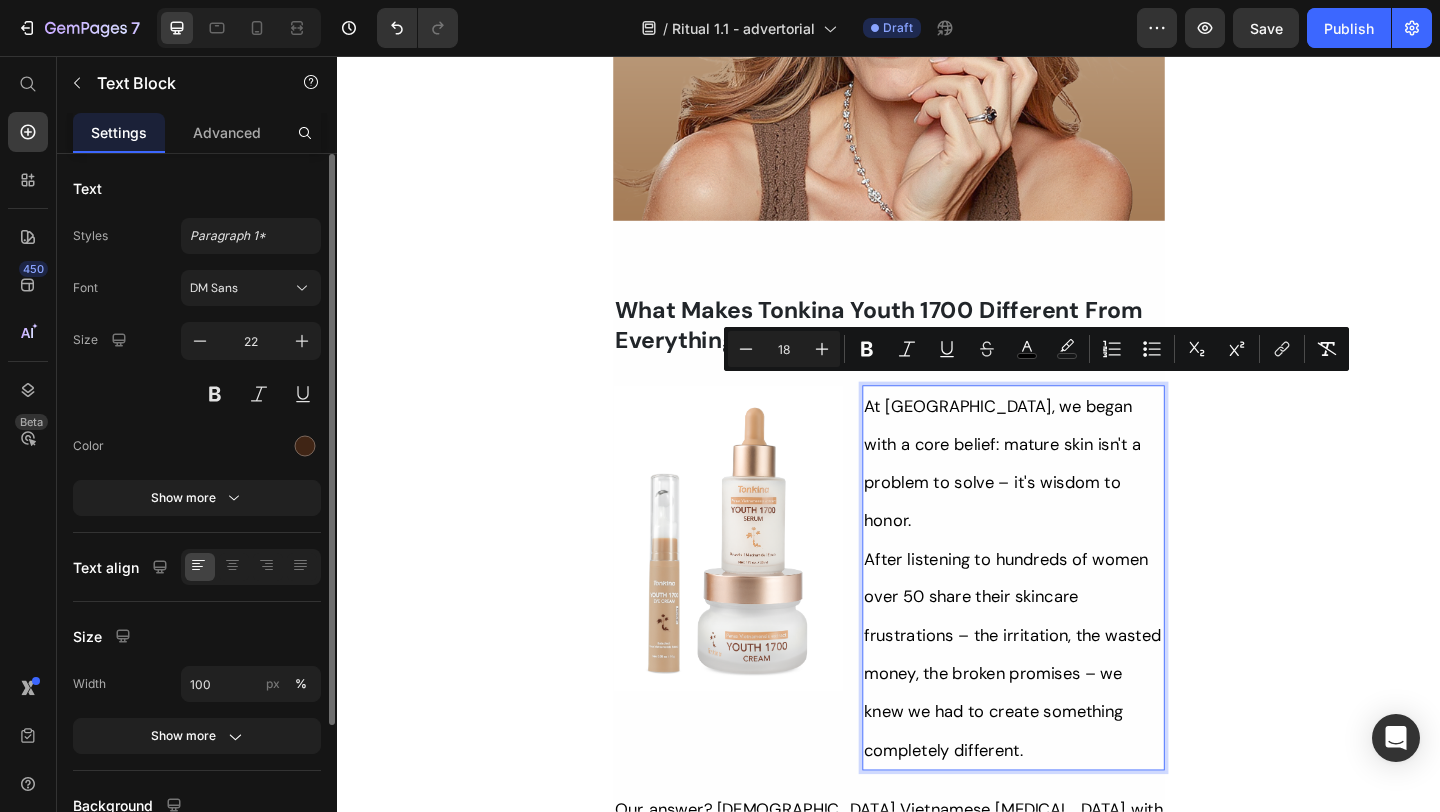 click on "After listening to hundreds of women over 50 share their skincare frustrations – the irritation, the wasted money, the broken promises – we knew we had to create something completely different." at bounding box center (1071, 707) 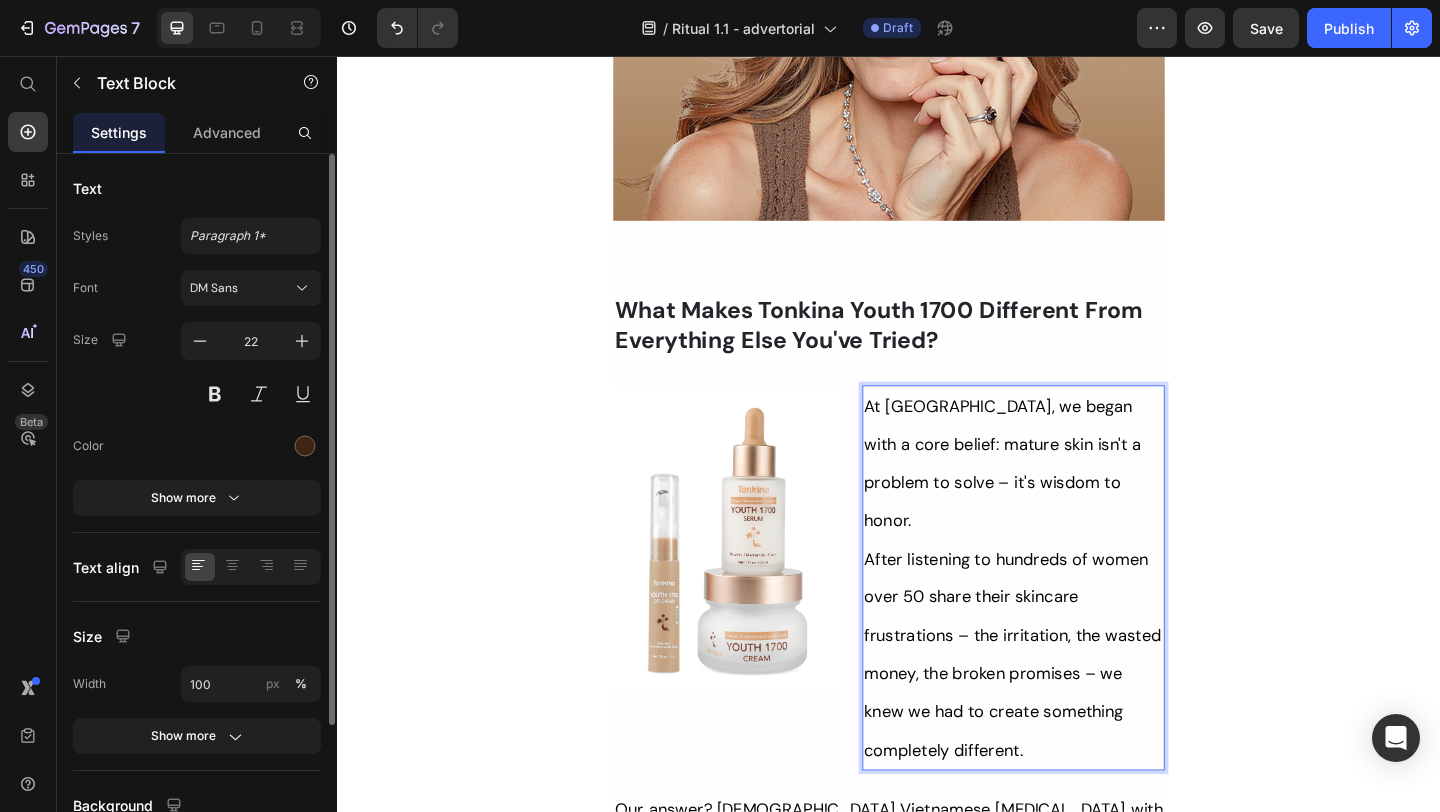click on "After listening to hundreds of women over 50 share their skincare frustrations – the irritation, the wasted money, the broken promises – we knew we had to create something completely different." at bounding box center [1071, 707] 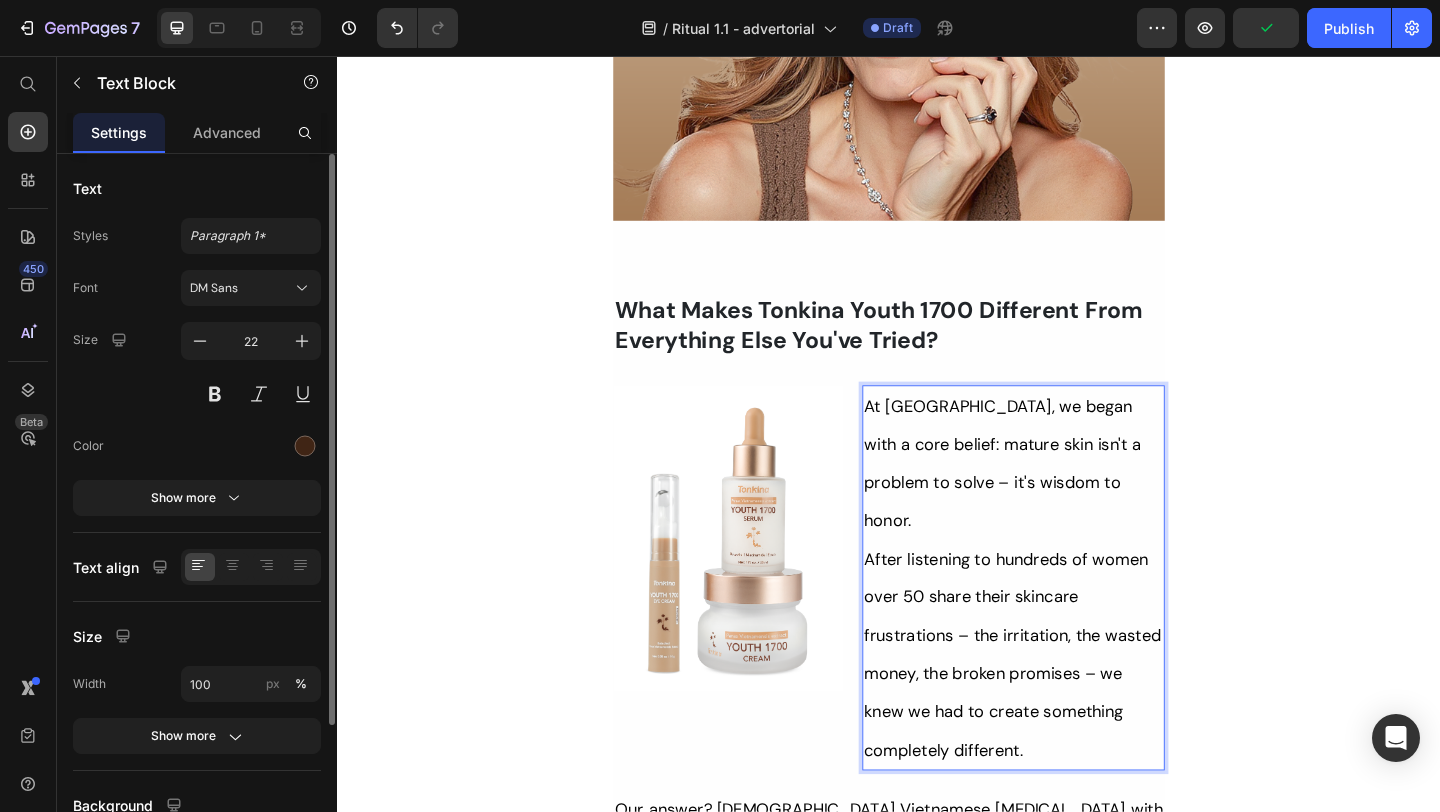 click on "After listening to hundreds of women over 50 share their skincare frustrations – the irritation, the wasted money, the broken promises – we knew we had to create something completely different." at bounding box center (1071, 707) 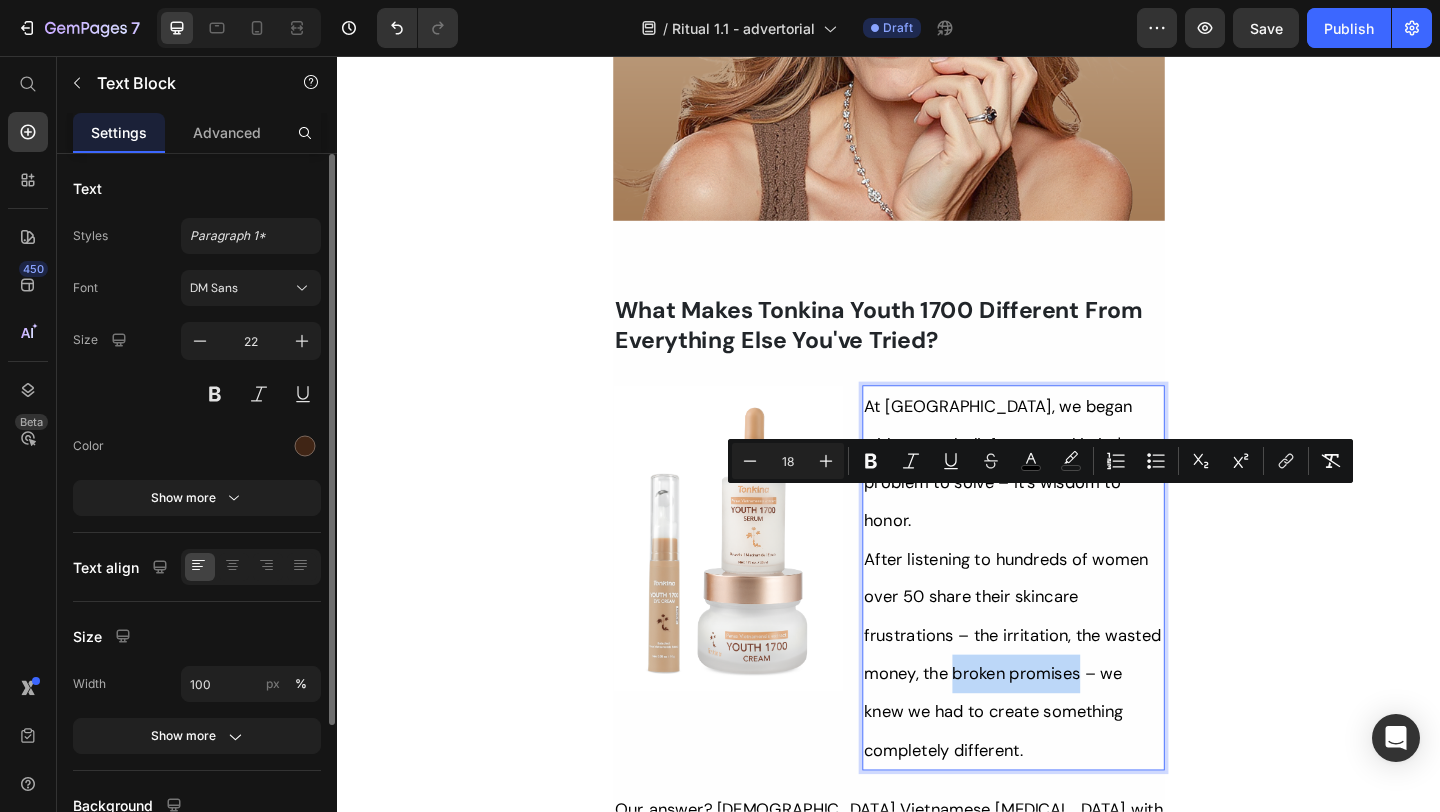 drag, startPoint x: 1007, startPoint y: 543, endPoint x: 1131, endPoint y: 538, distance: 124.10077 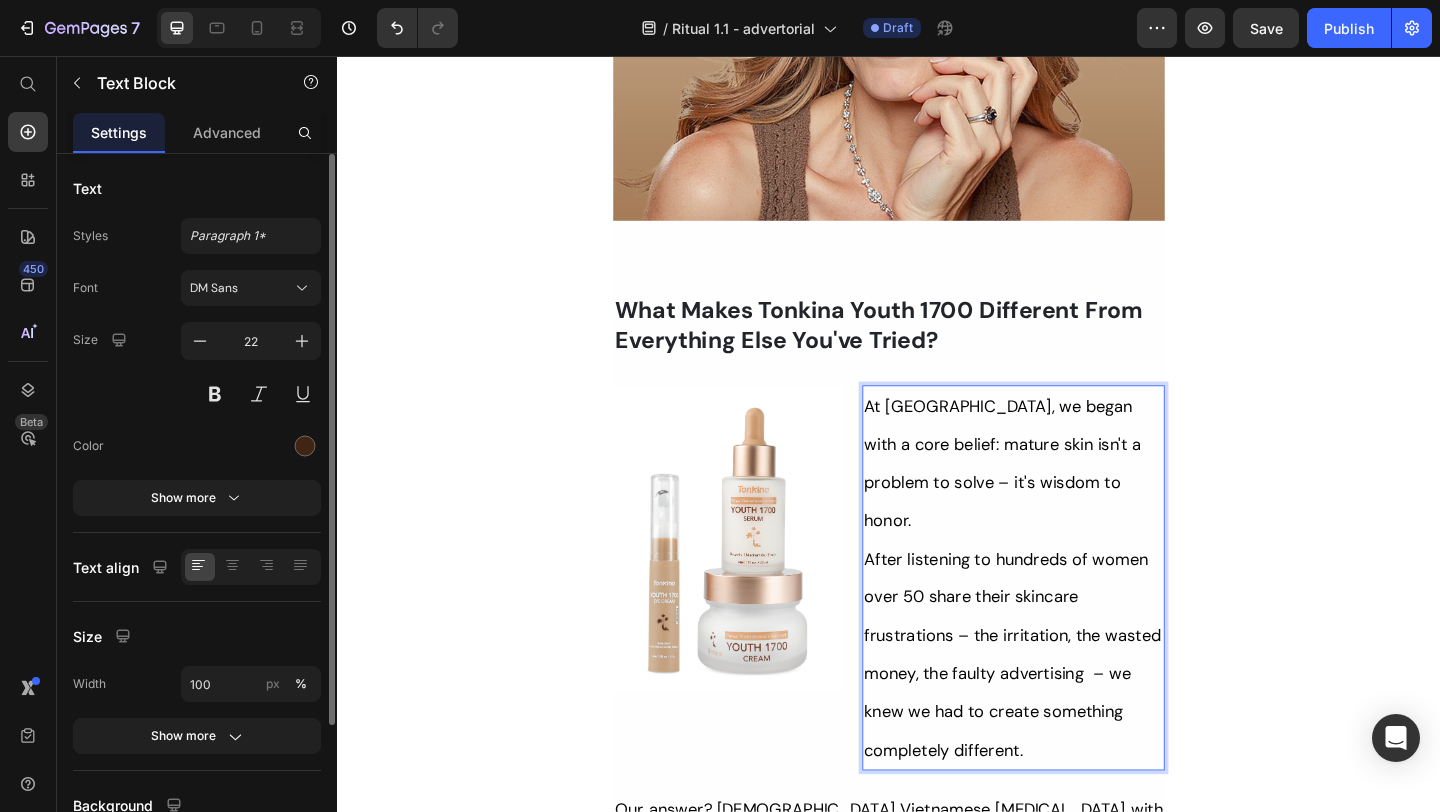 click on "At Tonkina, we began with a core belief: mature skin isn't a problem to solve – it's wisdom to honor. After listening to hundreds of women over 50 share their skincare frustrations – the irritation, the wasted money, the faulty advertising  – we knew we had to create something completely different." at bounding box center [1072, 624] 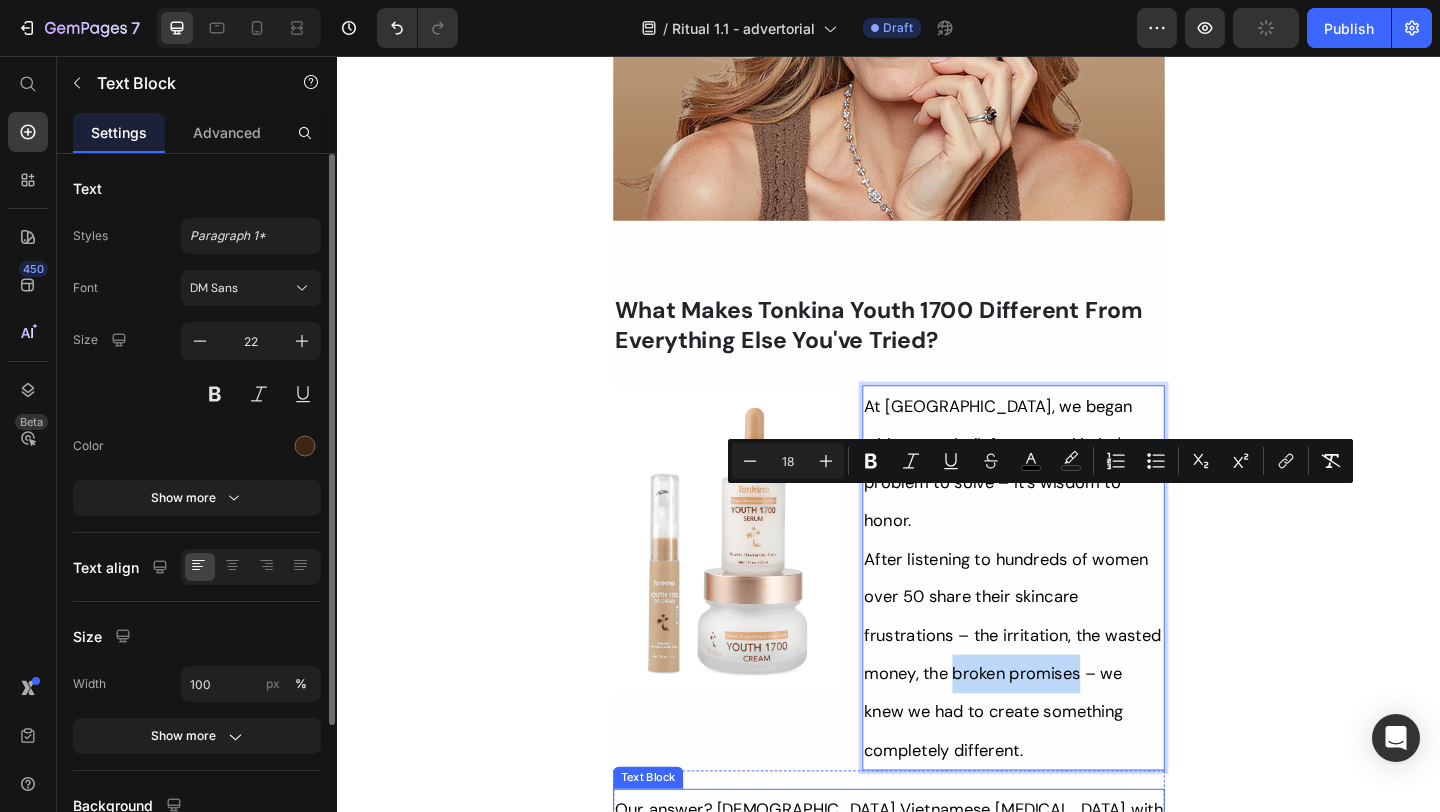 click on "Our answer? [DEMOGRAPHIC_DATA] Vietnamese [MEDICAL_DATA] with 4X more antioxidant power than other [MEDICAL_DATA] varieties, traditionally treasured for its remarkable skin-supporting properties." at bounding box center [937, 917] 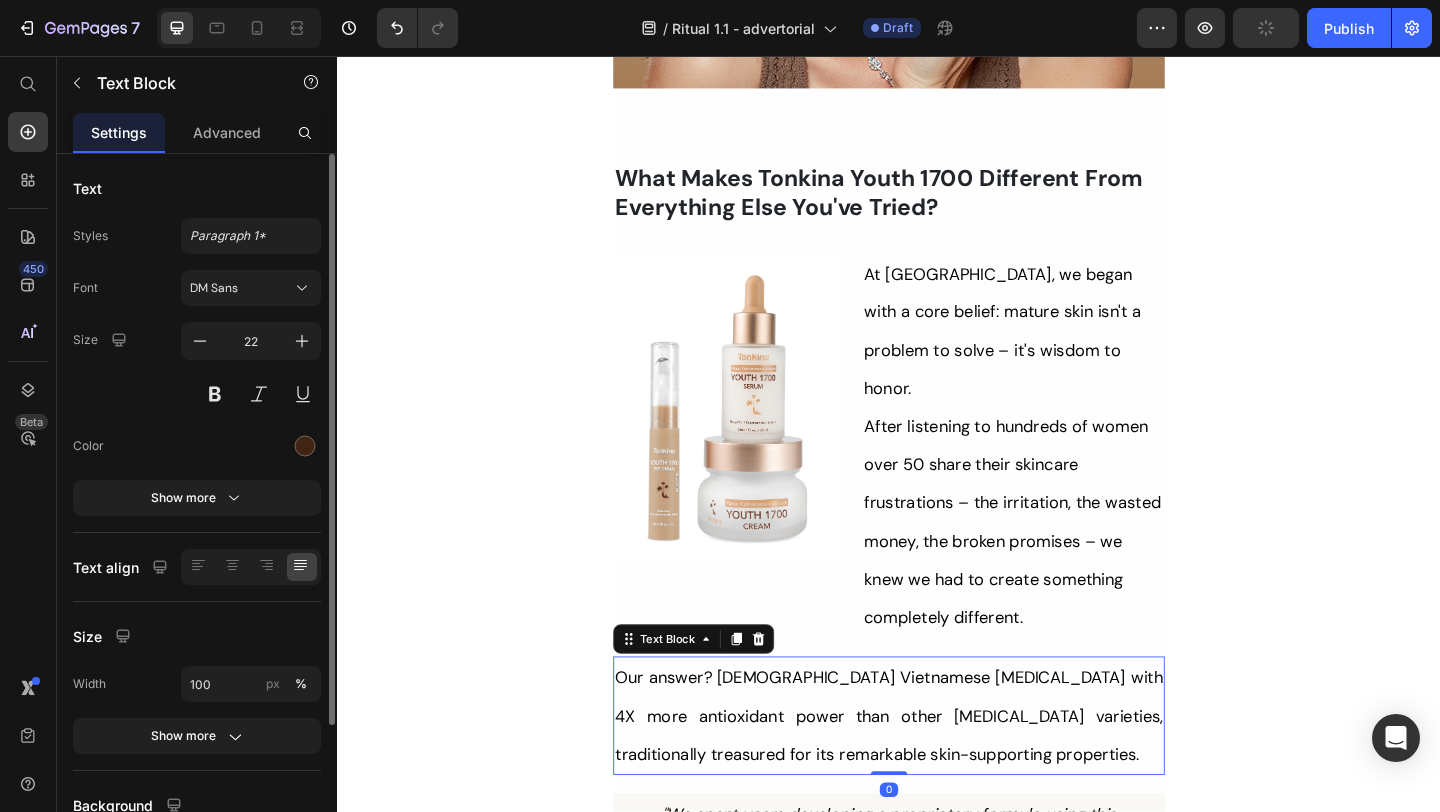 scroll, scrollTop: 5982, scrollLeft: 0, axis: vertical 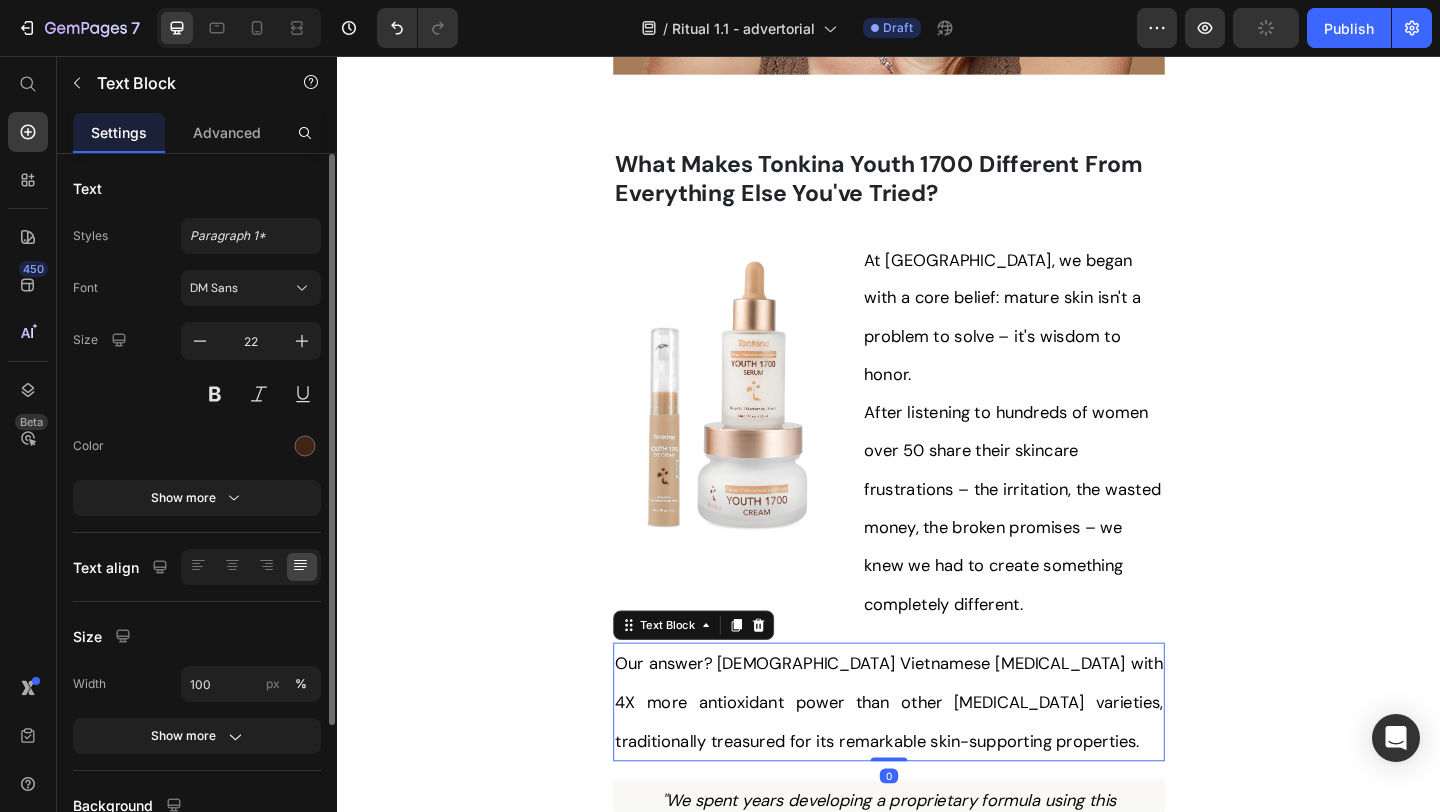 click on "Our answer? [DEMOGRAPHIC_DATA] Vietnamese [MEDICAL_DATA] with 4X more antioxidant power than other [MEDICAL_DATA] varieties, traditionally treasured for its remarkable skin-supporting properties." at bounding box center [937, 758] 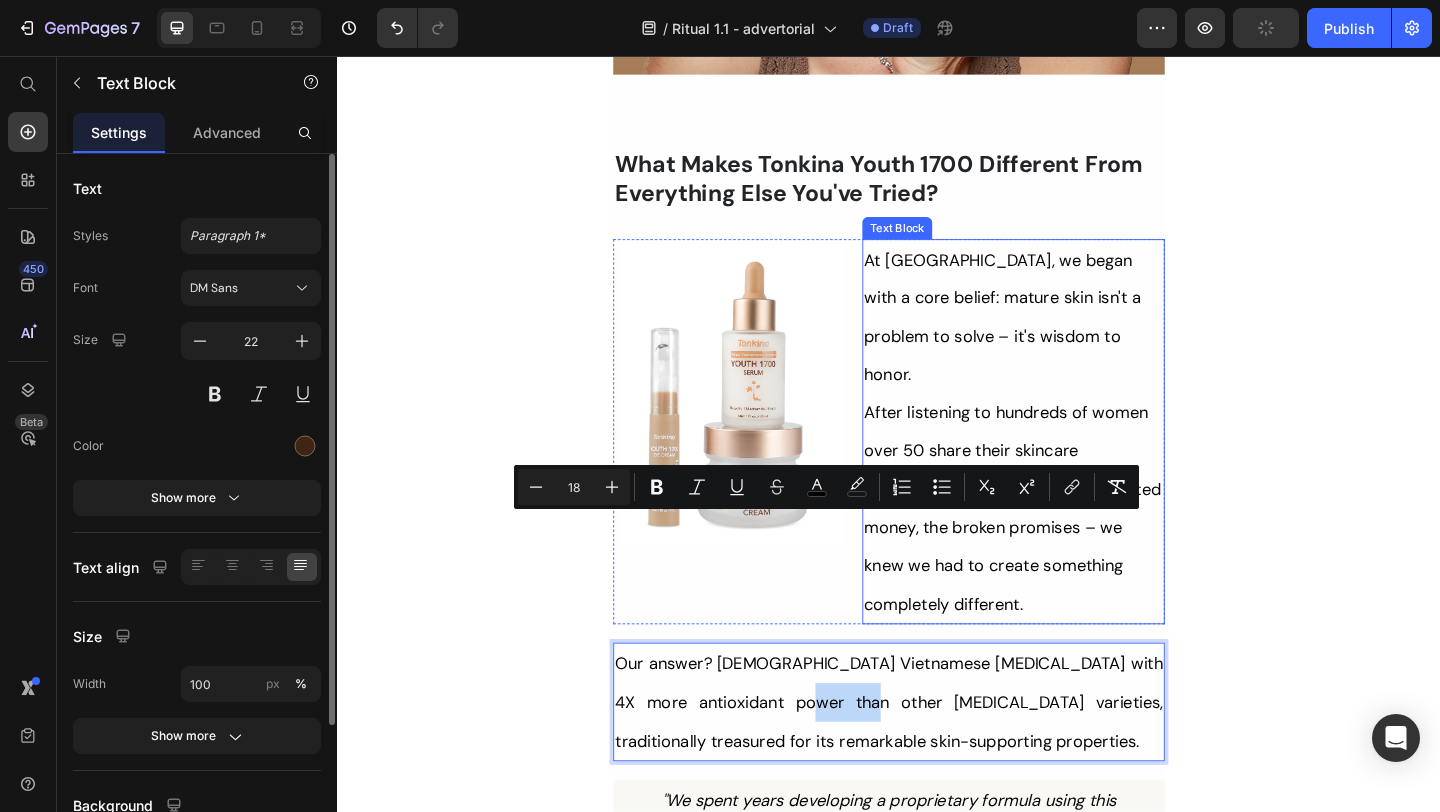 click on "After listening to hundreds of women over 50 share their skincare frustrations – the irritation, the wasted money, the broken promises – we knew we had to create something completely different." at bounding box center [1072, 548] 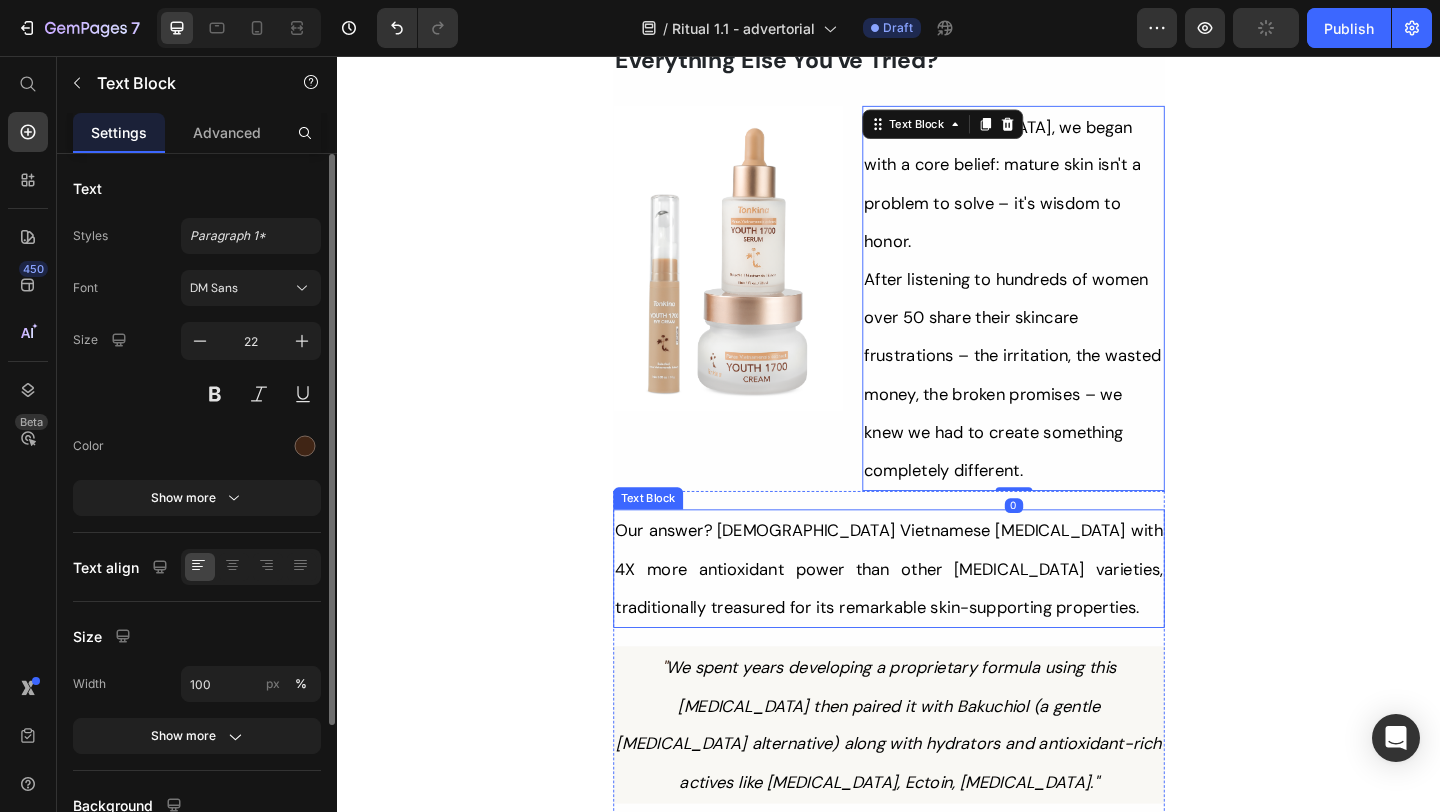 scroll, scrollTop: 6135, scrollLeft: 0, axis: vertical 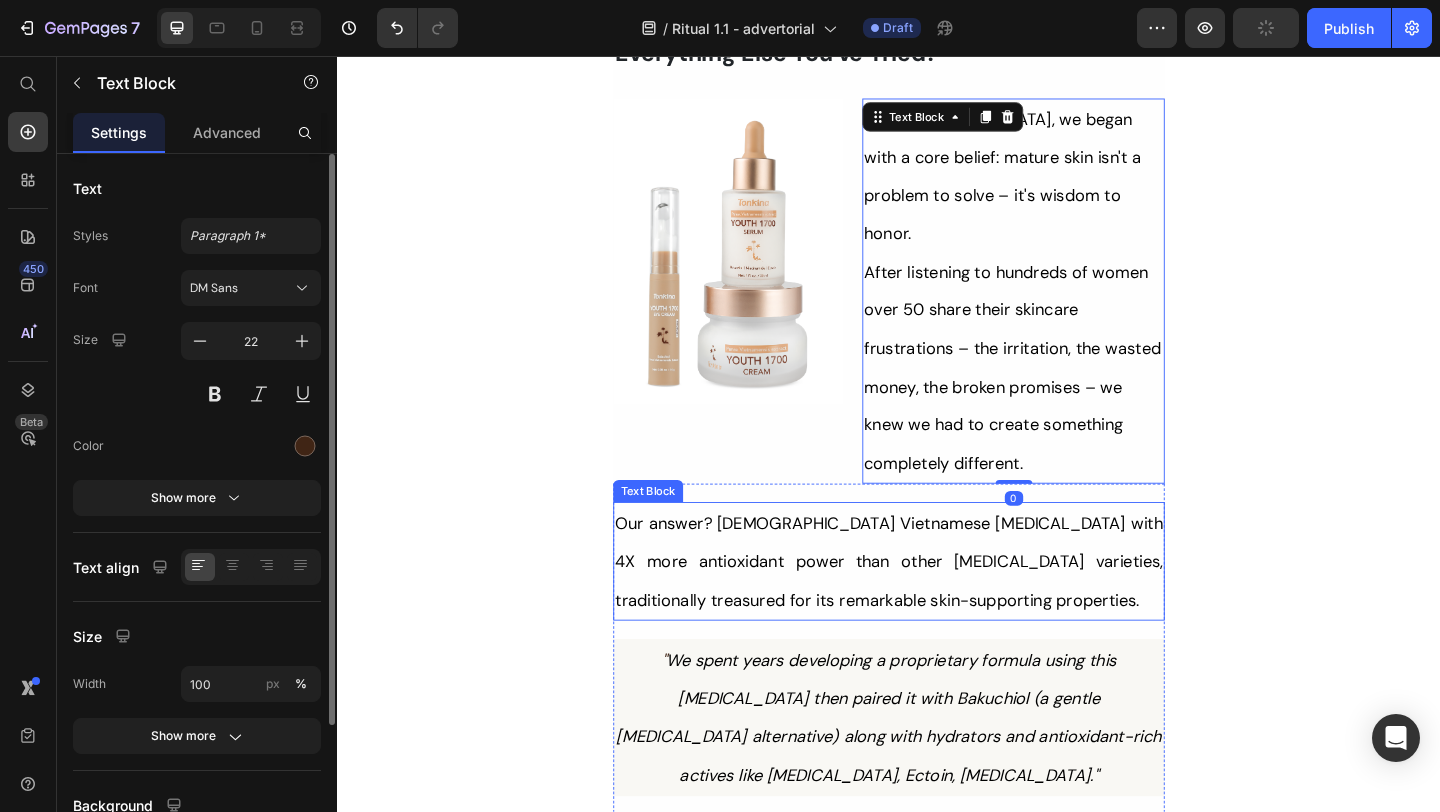 click on "Our answer? [DEMOGRAPHIC_DATA] Vietnamese [MEDICAL_DATA] with 4X more antioxidant power than other [MEDICAL_DATA] varieties, traditionally treasured for its remarkable skin-supporting properties." at bounding box center [937, 605] 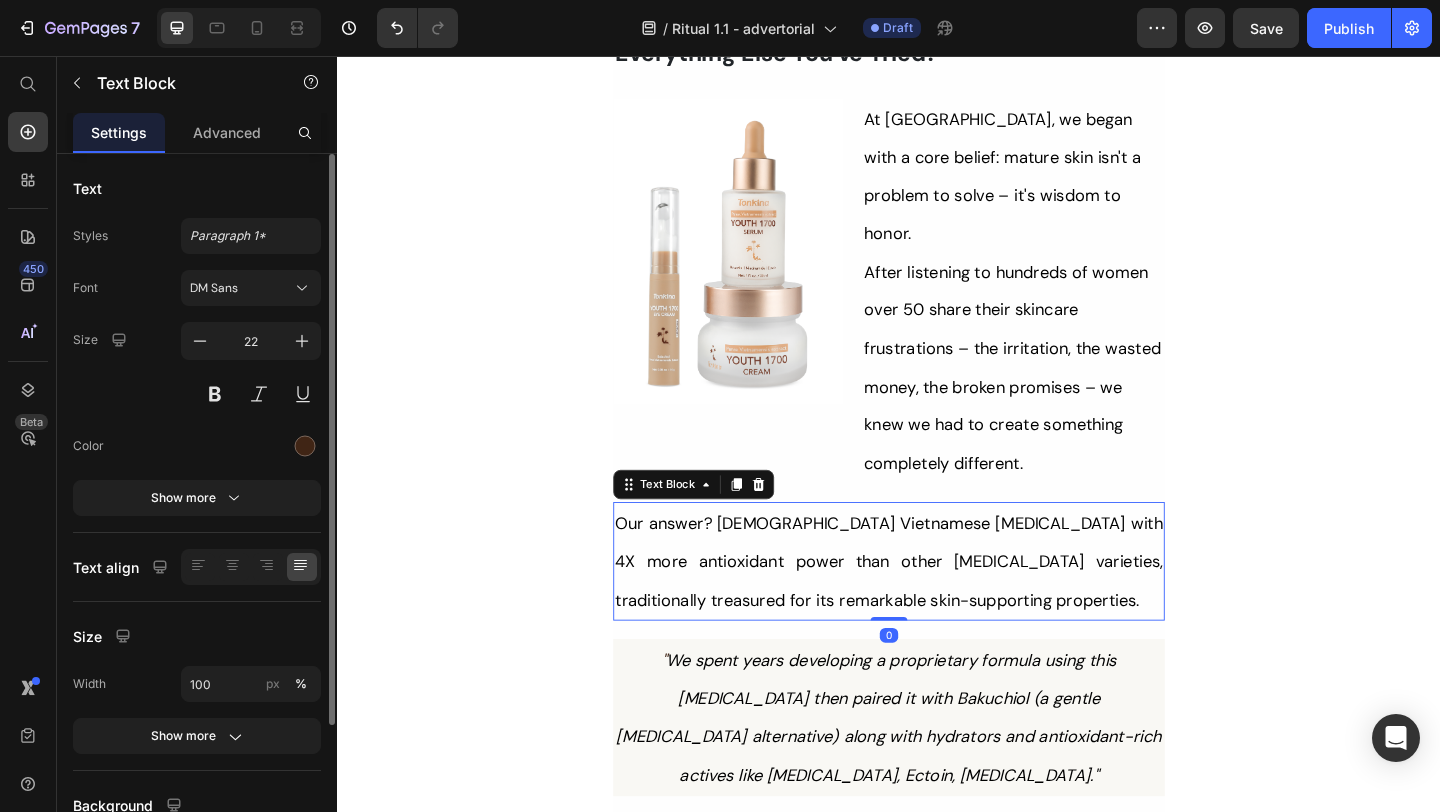 click on "Her Daughter Asked If She Had 'Work Done' – The Truth About Her 55-Year-Old Skin Will Surprise You Heading                Title Line ⁠⁠⁠⁠⁠⁠⁠ Without Injections Or Harsh Steps: This Complete Ritual Helps Smooth Fine Lines, Brighten Age Spots, Firm Skin — All Without Needles or Harsh Chemicals… Heading Image Ladies, what if I told you that many radiant women over 50 are skipping harsh treatments and seeing beautiful changes through consistent, gentle care, naturally? Here’s what the beauty industry doesn’t want you to know: You don’t need painful injections or harsh treatments to look radiant. While they push expensive procedures and synthetic creams, a quiet shift is happening among smart, discerning women — who’ve found something different. A new brand called  Tonkina  is leading the way with a breakthrough discovery: A rare species of Vietnamese ginseng, newly researched and shown to contain  up to 4x more skin-renewing saponins  than even Korean ginseng. And the best part?" at bounding box center (937, 2953) 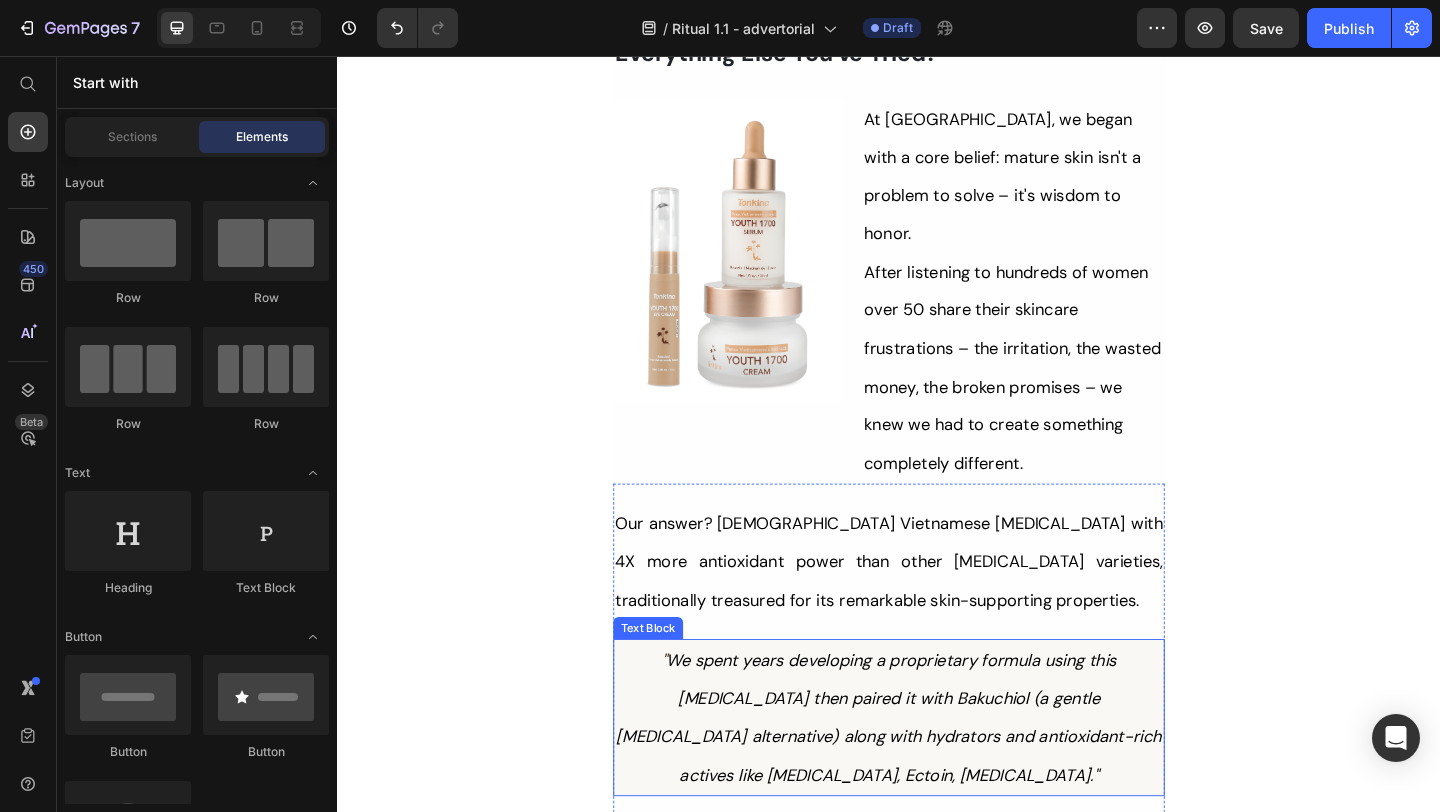 scroll, scrollTop: 6158, scrollLeft: 0, axis: vertical 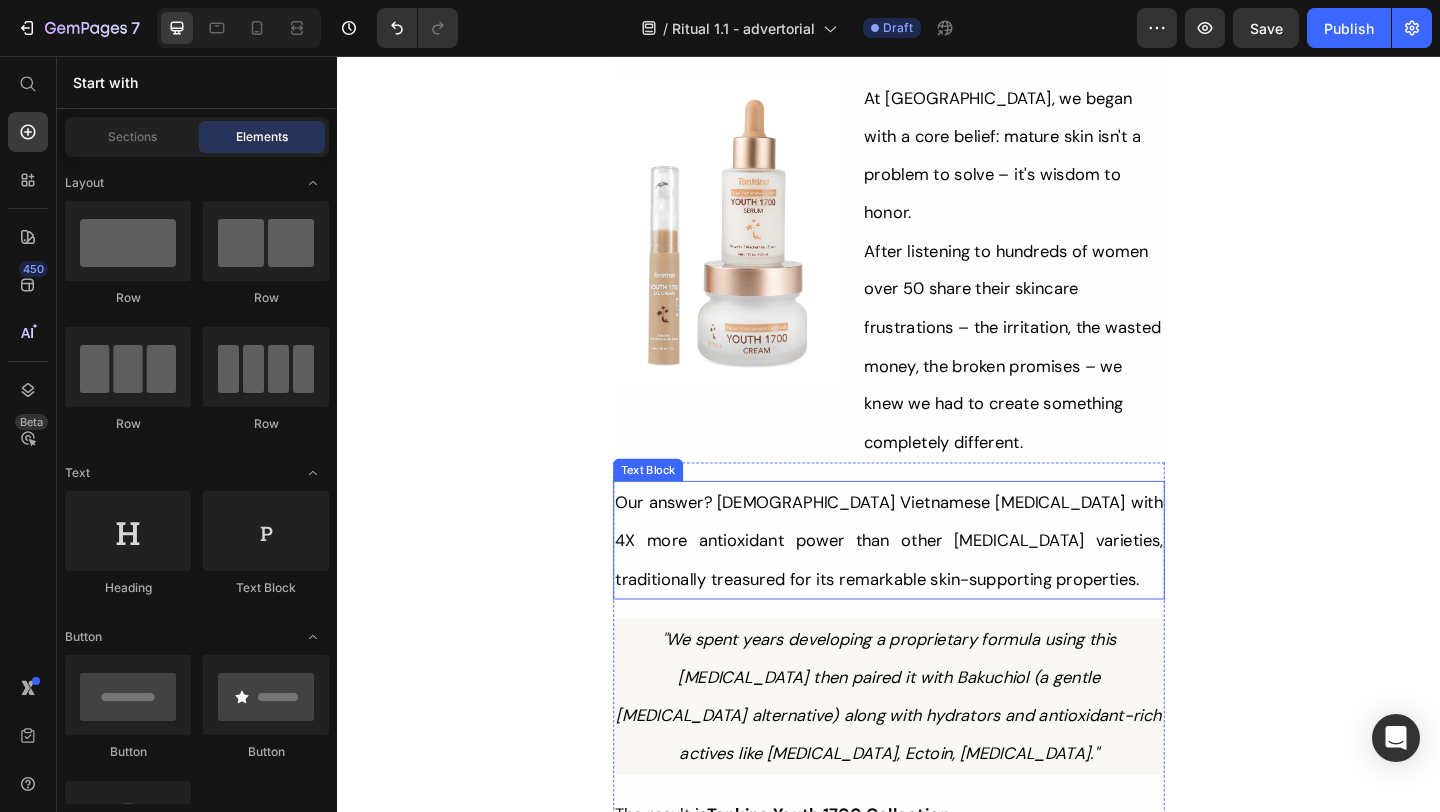 click on "Our answer? [DEMOGRAPHIC_DATA] Vietnamese [MEDICAL_DATA] with 4X more antioxidant power than other [MEDICAL_DATA] varieties, traditionally treasured for its remarkable skin-supporting properties." at bounding box center [937, 582] 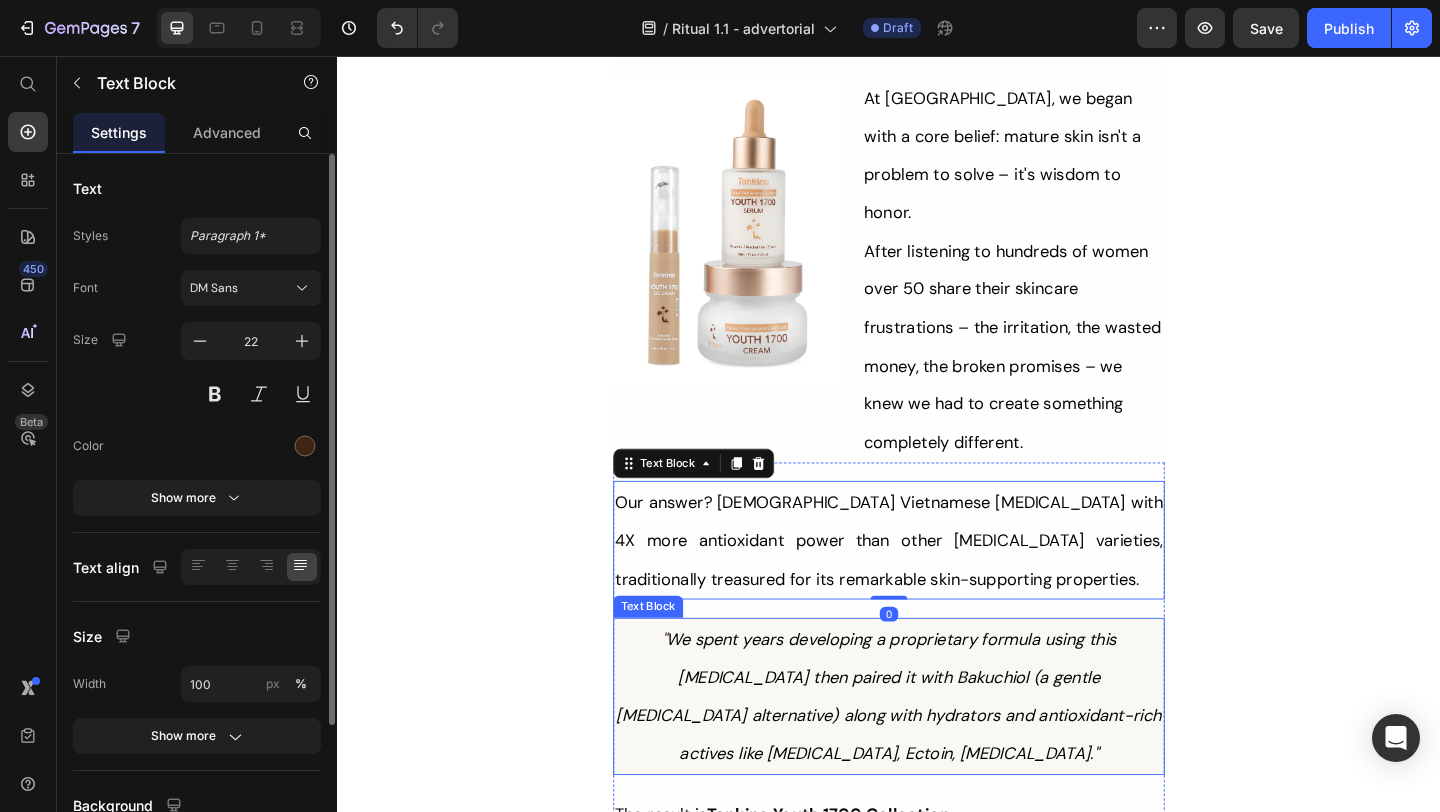 click on """ at bounding box center [692, 690] 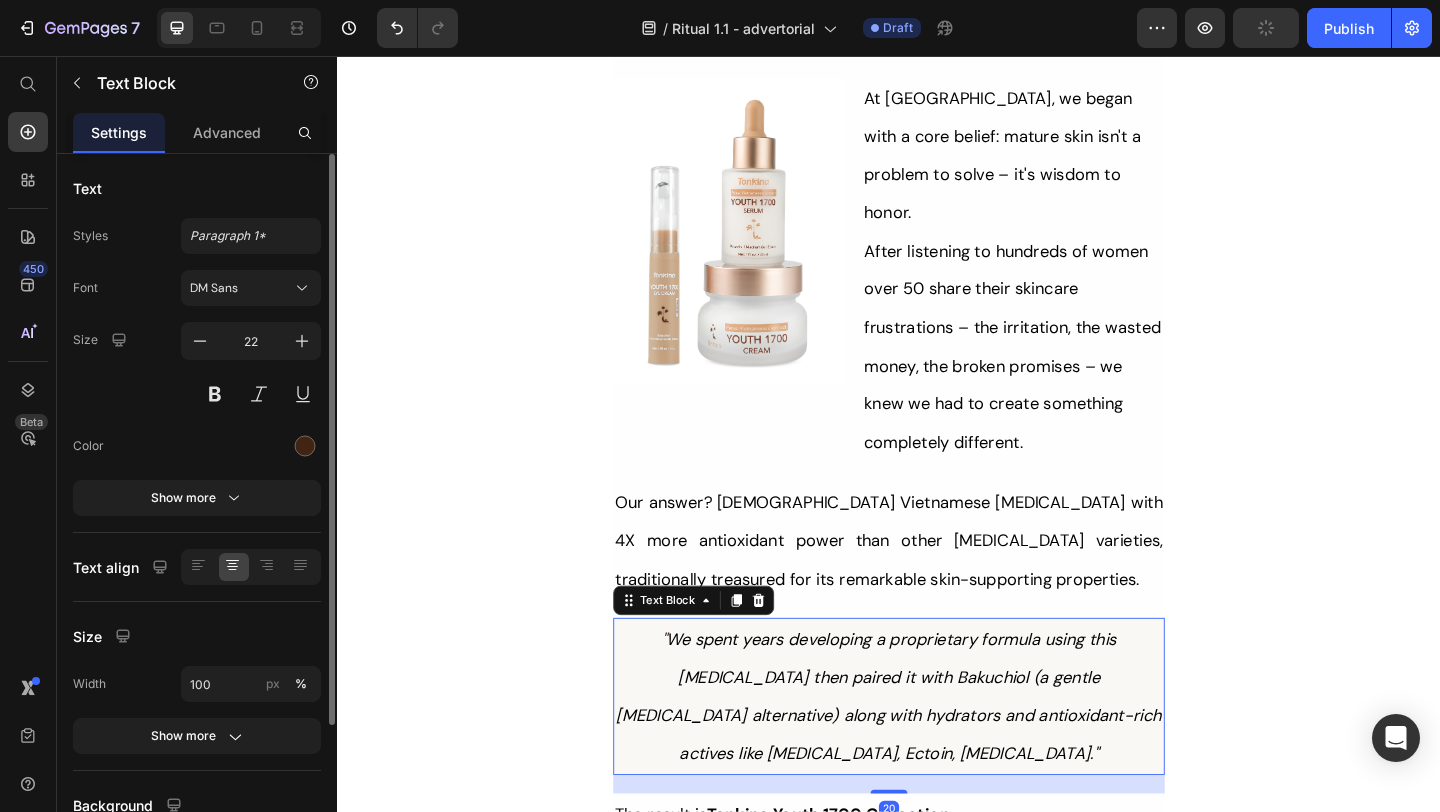 click on """ at bounding box center (692, 690) 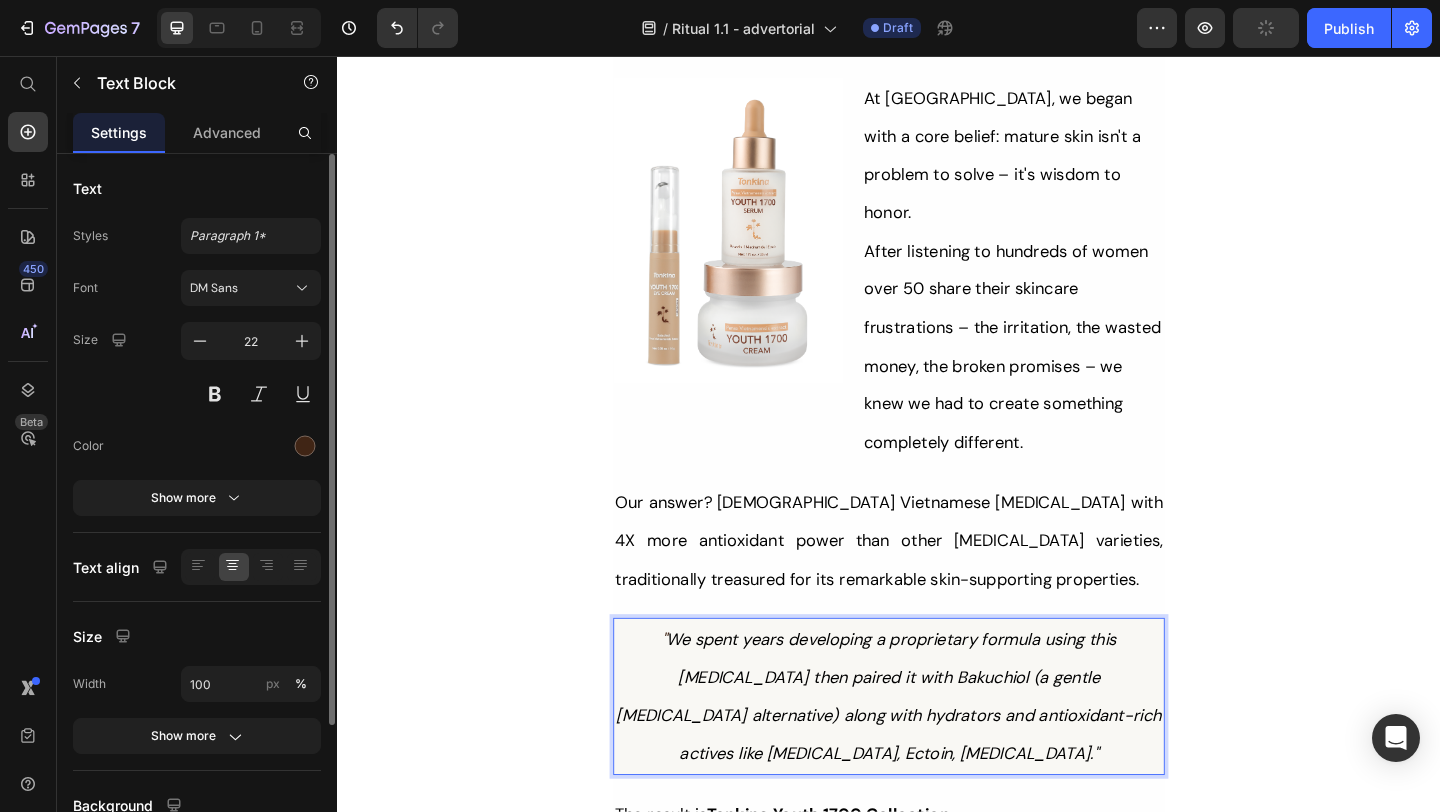 click on "Her Daughter Asked If She Had 'Work Done' – The Truth About Her 55-Year-Old Skin Will Surprise You Heading                Title Line ⁠⁠⁠⁠⁠⁠⁠ Without Injections Or Harsh Steps: This Complete Ritual Helps Smooth Fine Lines, Brighten Age Spots, Firm Skin — All Without Needles or Harsh Chemicals… Heading Image Ladies, what if I told you that many radiant women over 50 are skipping harsh treatments and seeing beautiful changes through consistent, gentle care, naturally? Here’s what the beauty industry doesn’t want you to know: You don’t need painful injections or harsh treatments to look radiant. While they push expensive procedures and synthetic creams, a quiet shift is happening among smart, discerning women — who’ve found something different. A new brand called  Tonkina  is leading the way with a breakthrough discovery: A rare species of Vietnamese ginseng, newly researched and shown to contain  up to 4x more skin-renewing saponins  than even Korean ginseng. And the best part? "" at bounding box center [937, 2930] 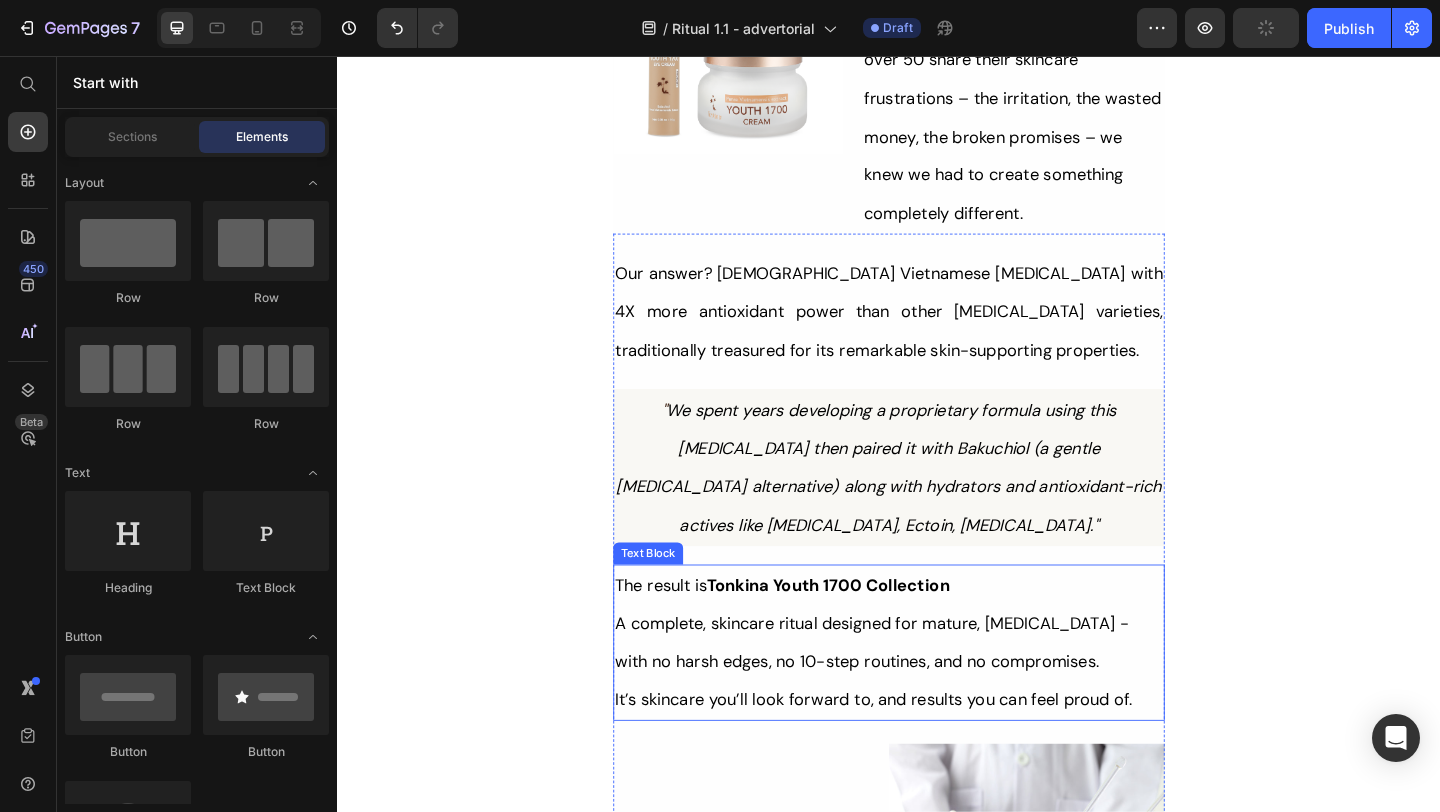 scroll, scrollTop: 6495, scrollLeft: 0, axis: vertical 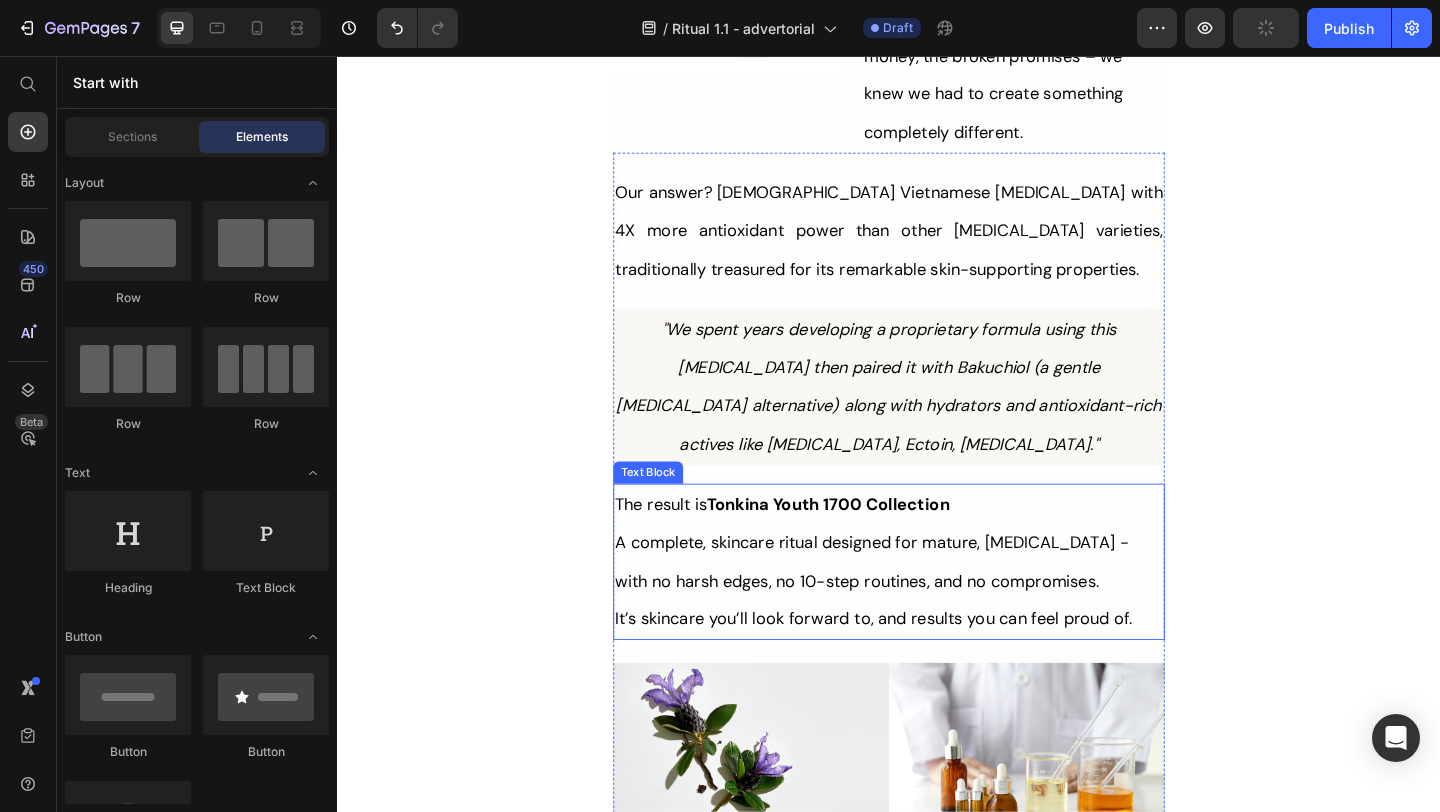 click on "A complete, skincare ritual designed for mature, [MEDICAL_DATA] - with no harsh edges, no 10-step routines, and no compromises." at bounding box center [937, 605] 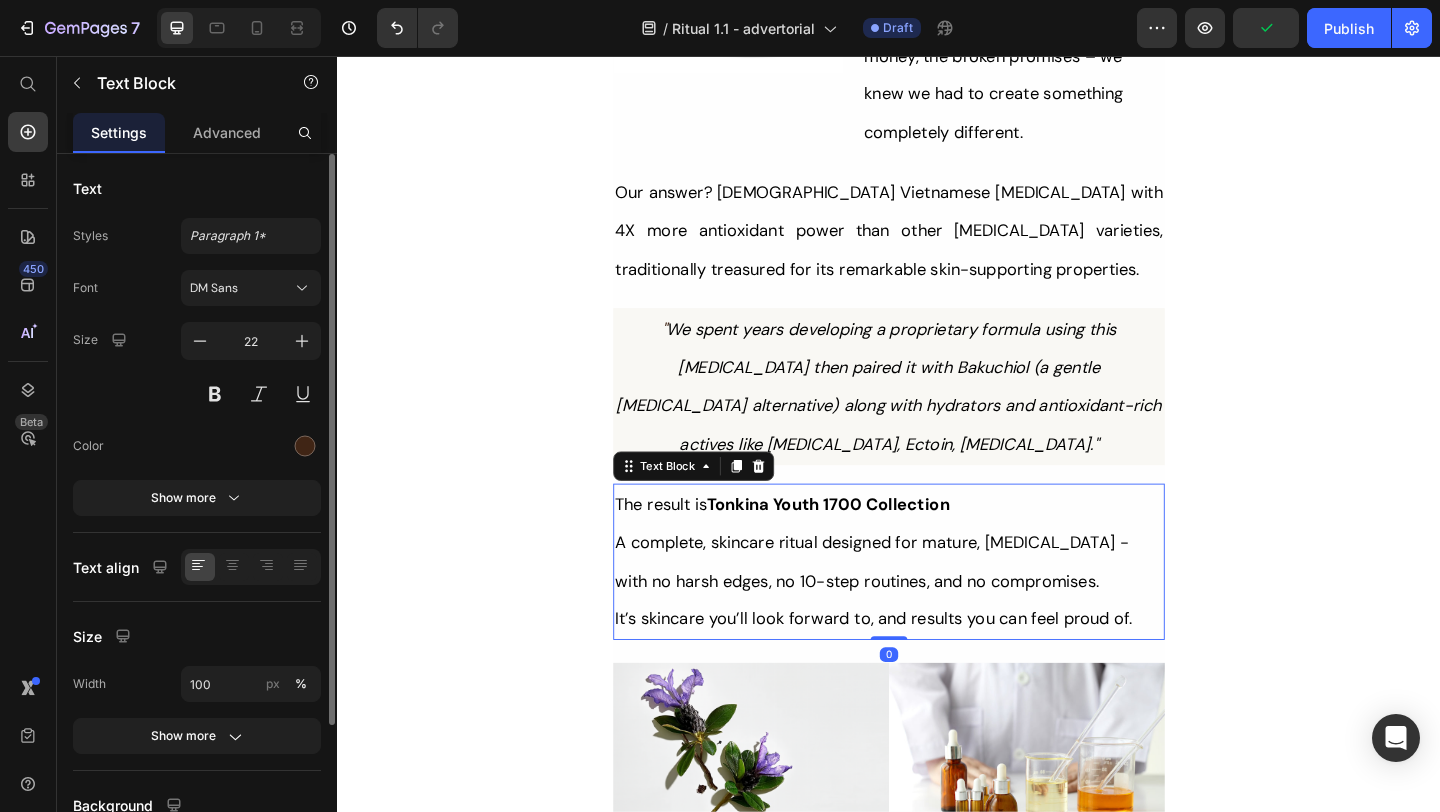 click on "A complete, skincare ritual designed for mature, [MEDICAL_DATA] - with no harsh edges, no 10-step routines, and no compromises." at bounding box center (918, 606) 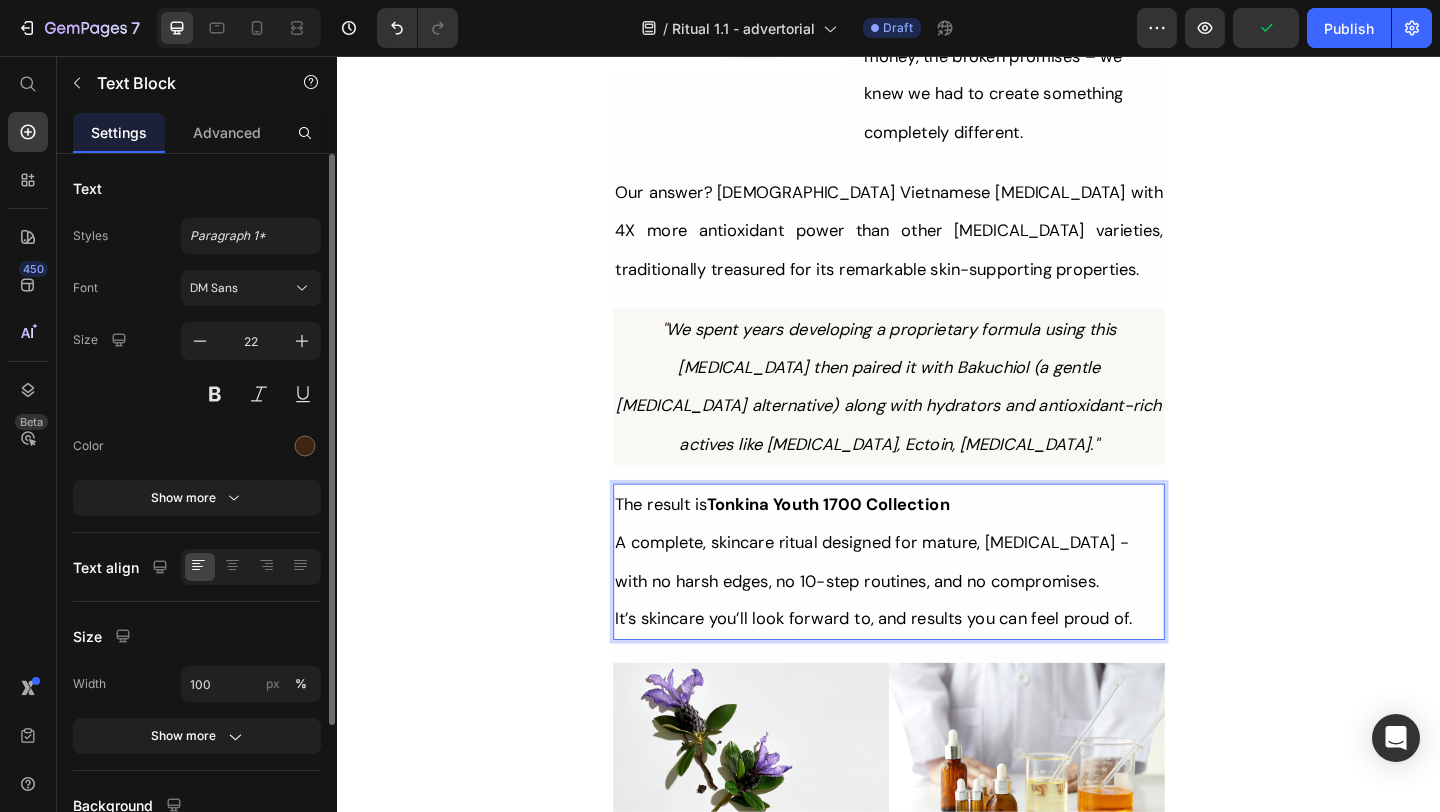 click on "A complete, skincare ritual designed for mature, [MEDICAL_DATA] - with no harsh edges, no 10-step routines, and no compromises." at bounding box center [937, 605] 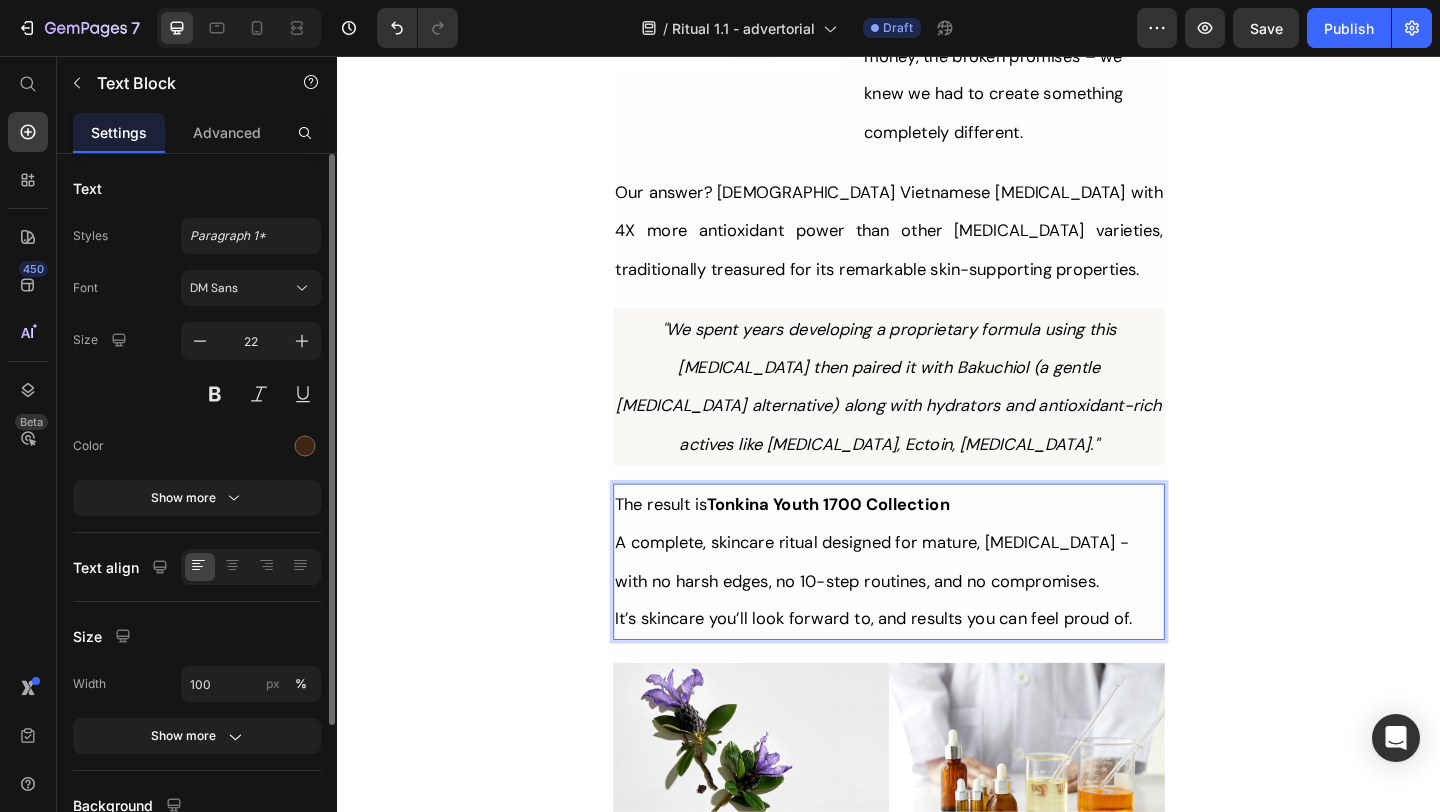 click on "A complete, skincare ritual designed for mature, [MEDICAL_DATA] - with no harsh edges, no 10-step routines, and no compromises." at bounding box center (937, 605) 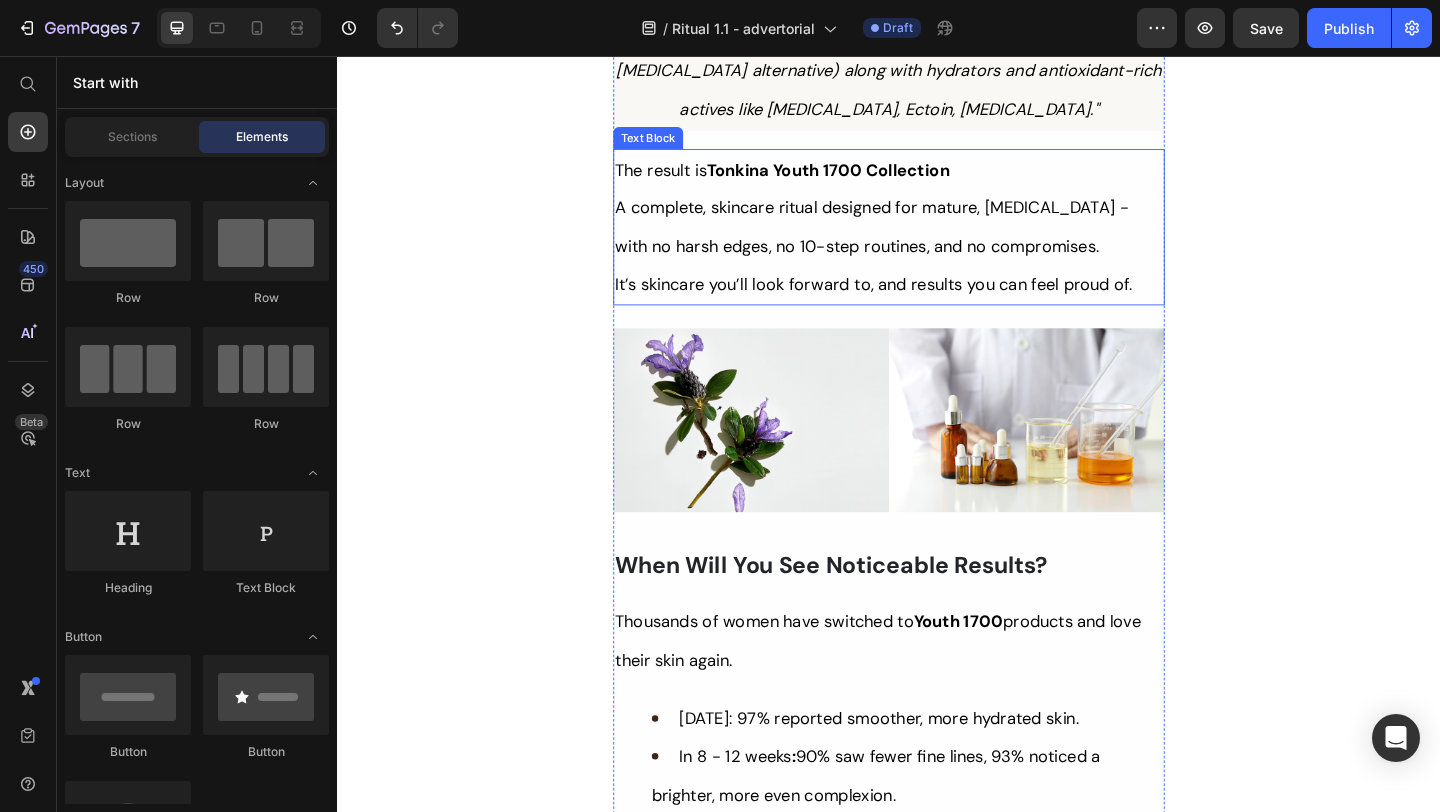 scroll, scrollTop: 6872, scrollLeft: 0, axis: vertical 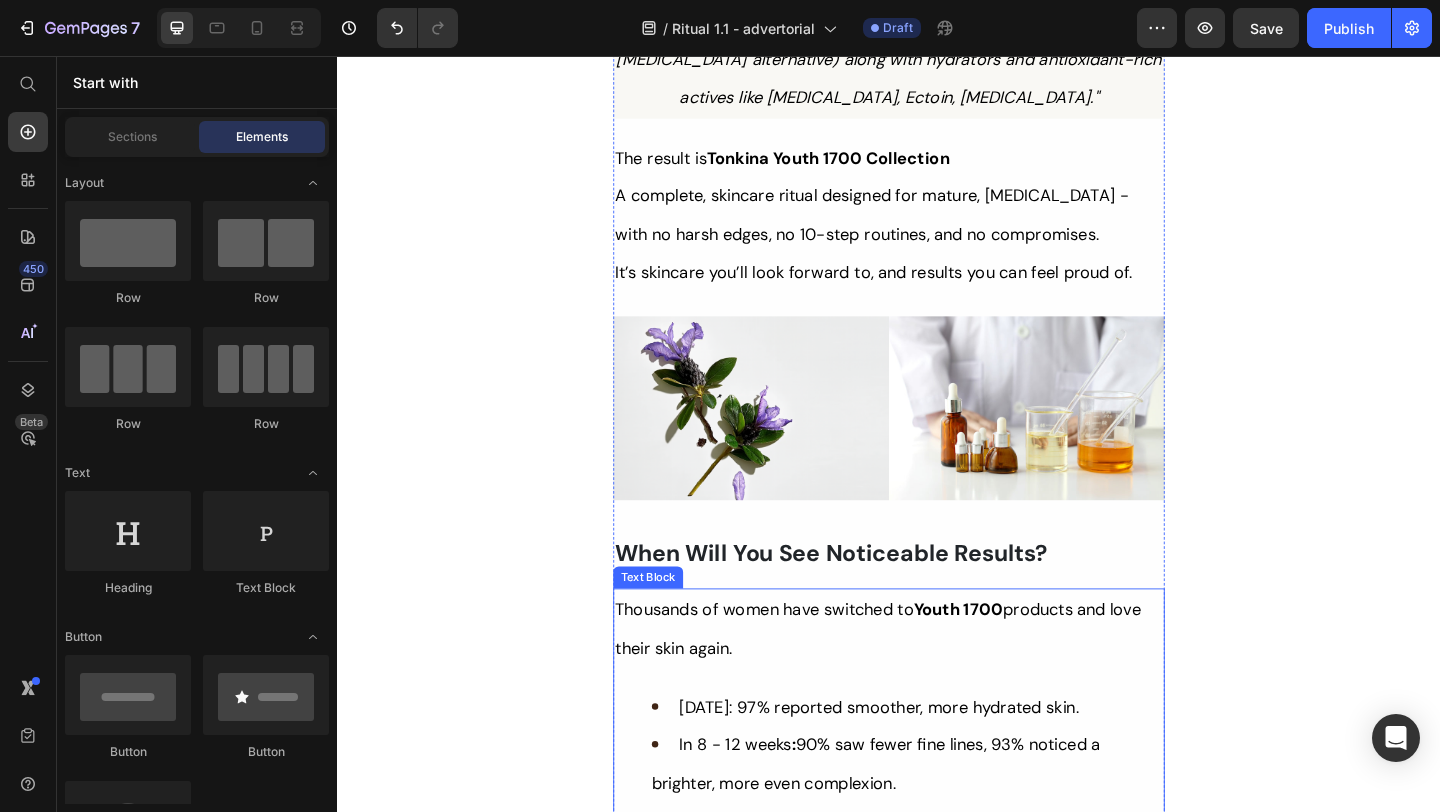 click on "Thousands of women have switched to  Youth 1700  products   and love their skin again." at bounding box center [925, 679] 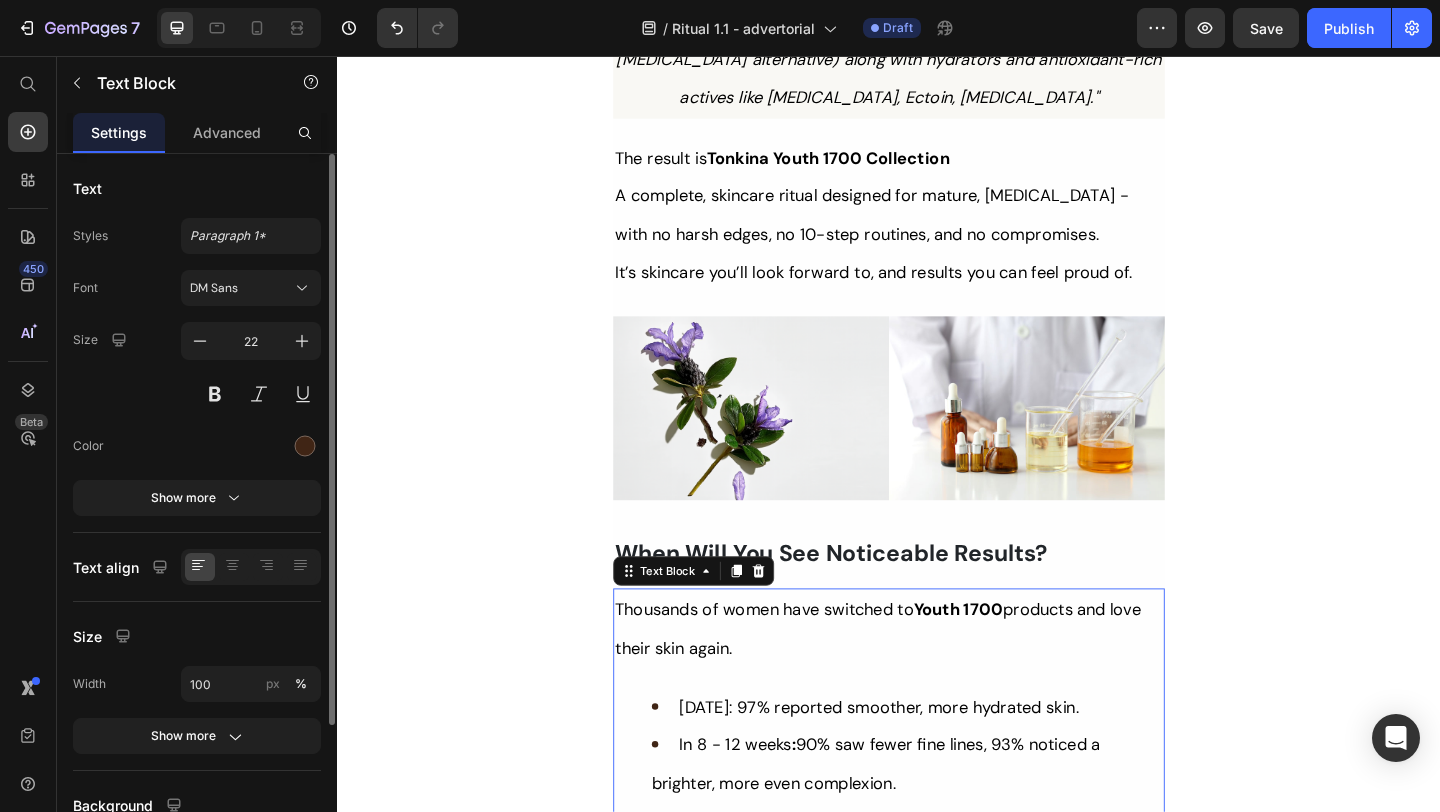 click on "Thousands of women have switched to  Youth 1700  products   and love their skin again." at bounding box center [925, 679] 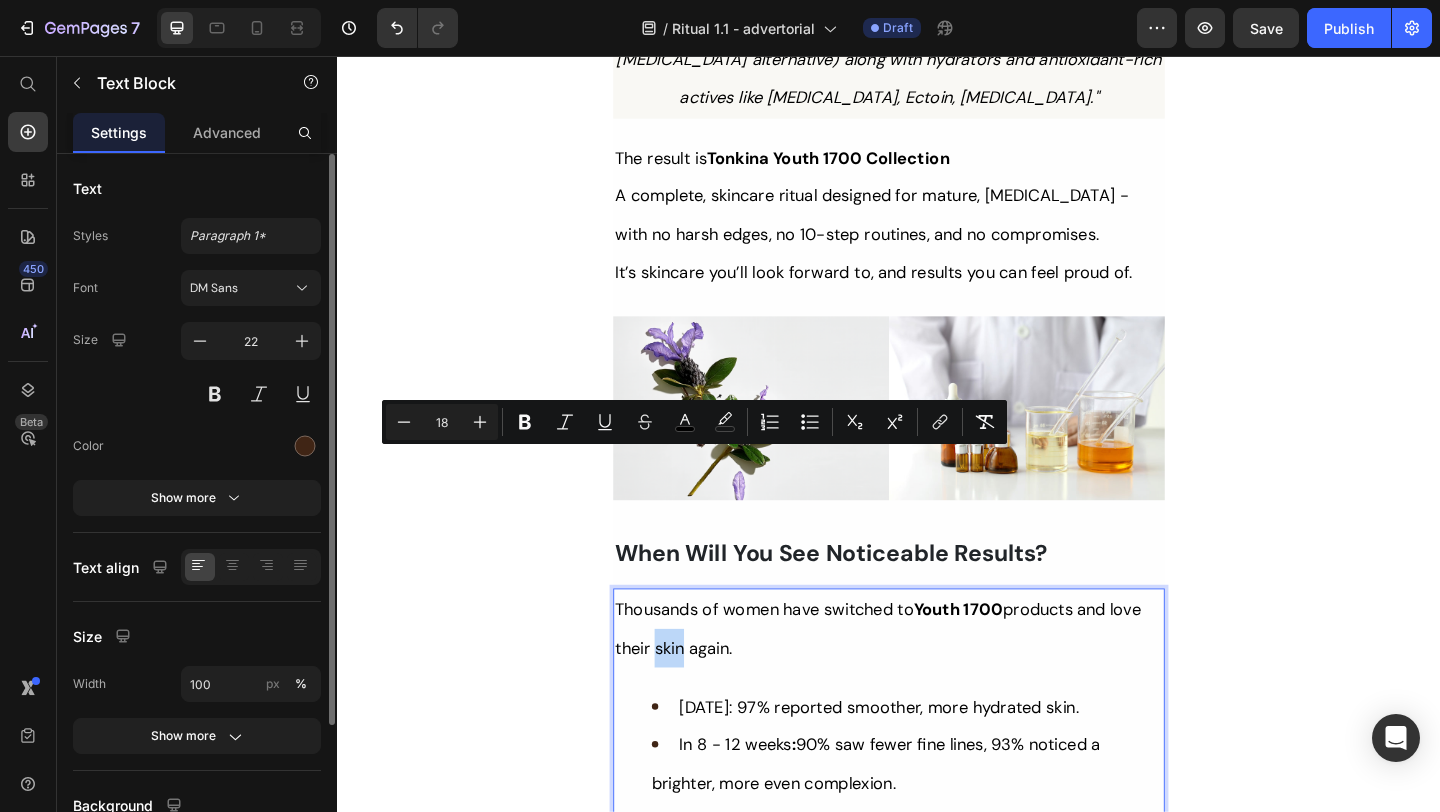 click on "Thousands of women have switched to  Youth 1700  products   and love their skin again. In 2 weeks: 97% reported smoother, more hydrated skin. In 8 - 12 weeks :  90% saw fewer fine lines, 93% noticed a brighter, more even complexion. We always recommend taking a "before" picture to track your progress!" at bounding box center (937, 784) 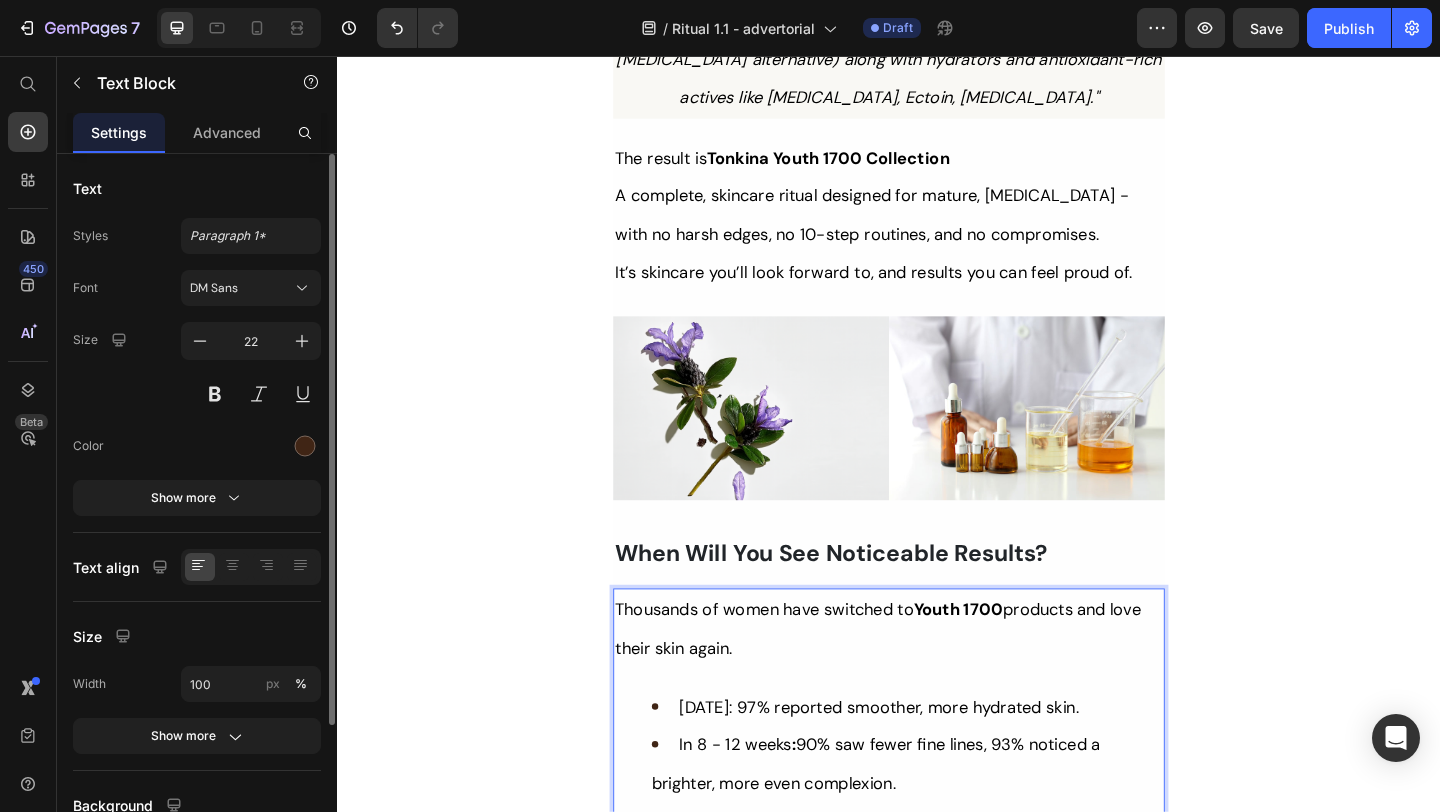 click on "In 8 - 12 weeks :  90% saw fewer fine lines, 93% noticed a brighter, more even complexion." at bounding box center [957, 825] 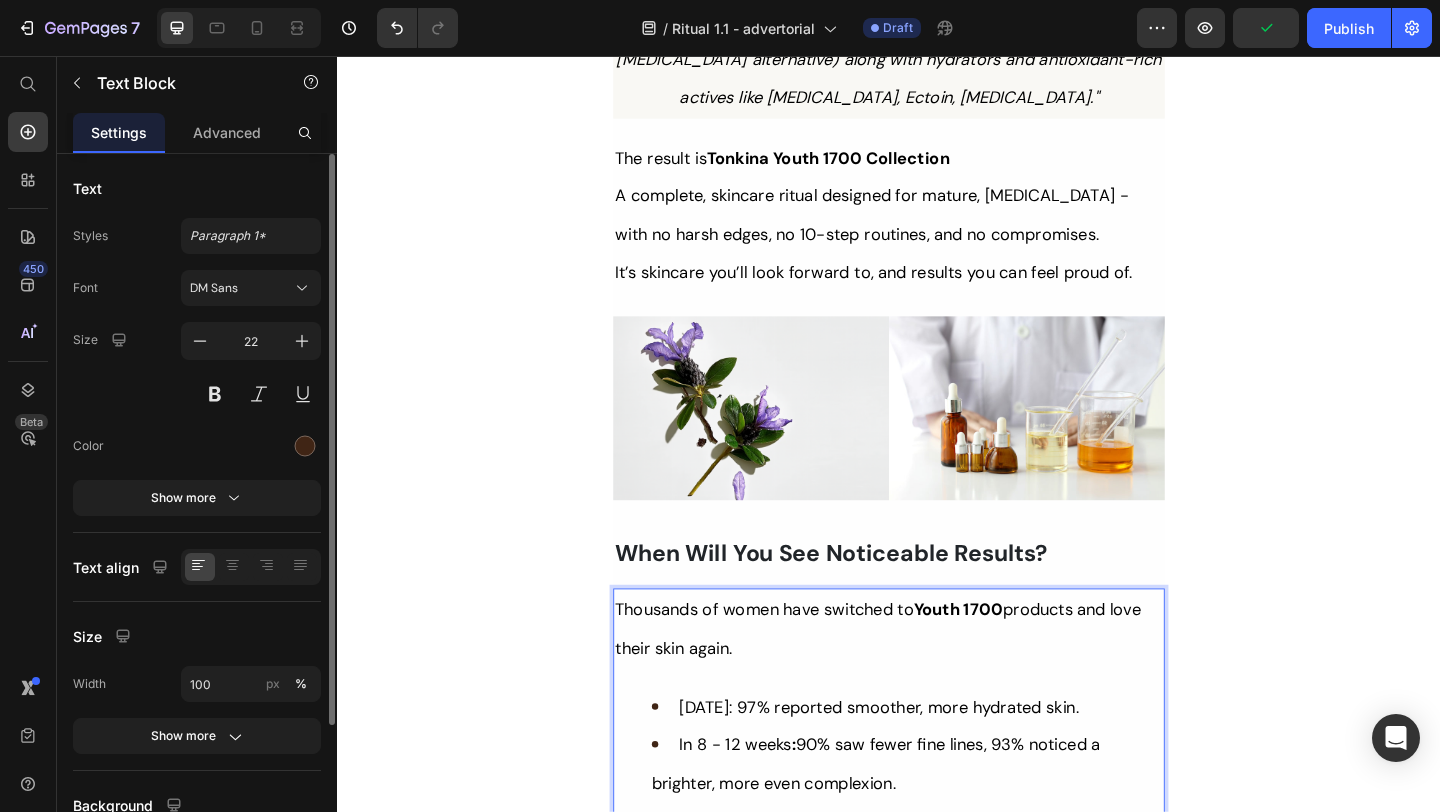 click on "*Based on a survey with 111 women after 12 weeks of using Youth 1700 Serum" at bounding box center [937, 930] 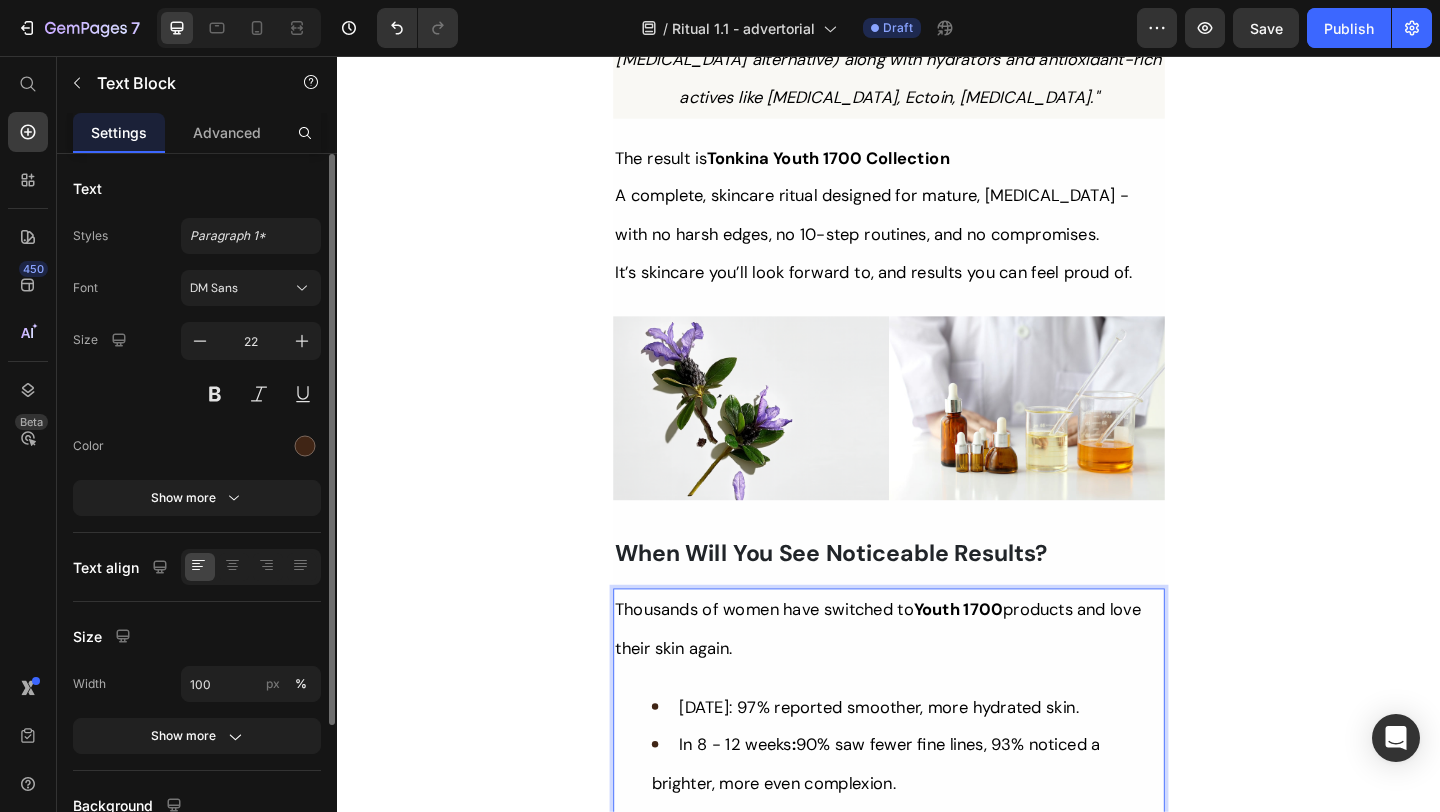 drag, startPoint x: 715, startPoint y: 741, endPoint x: 639, endPoint y: 695, distance: 88.83693 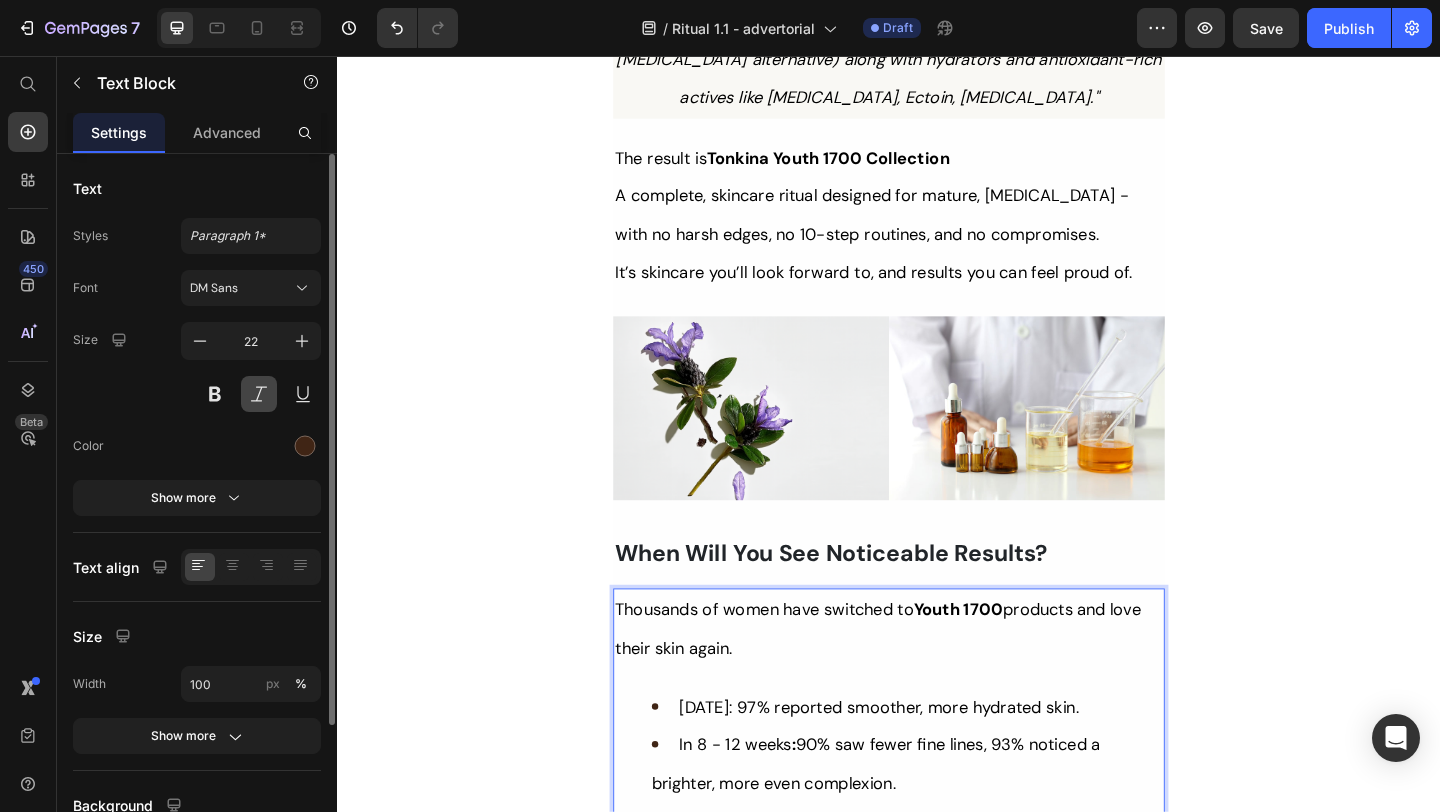 click at bounding box center (259, 394) 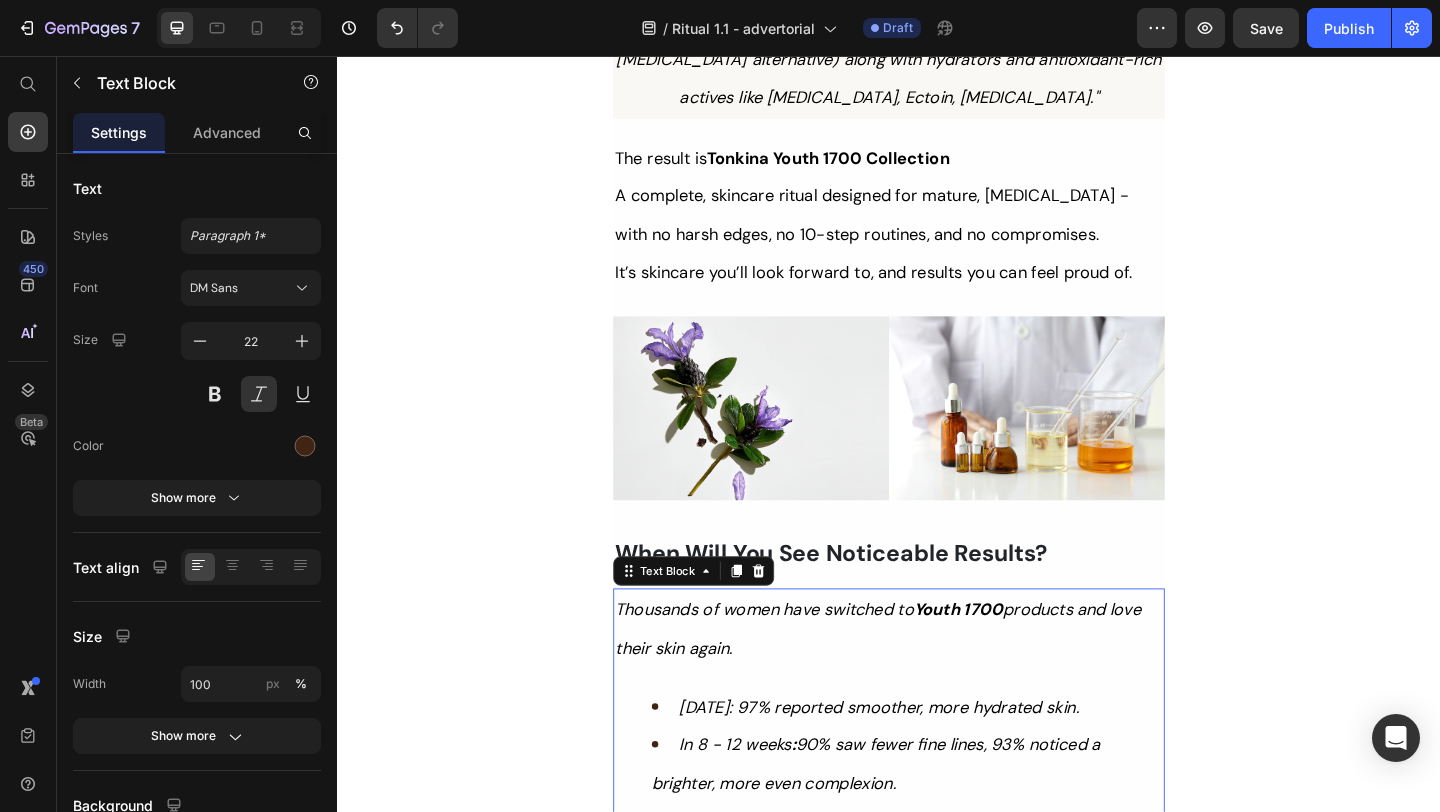 type 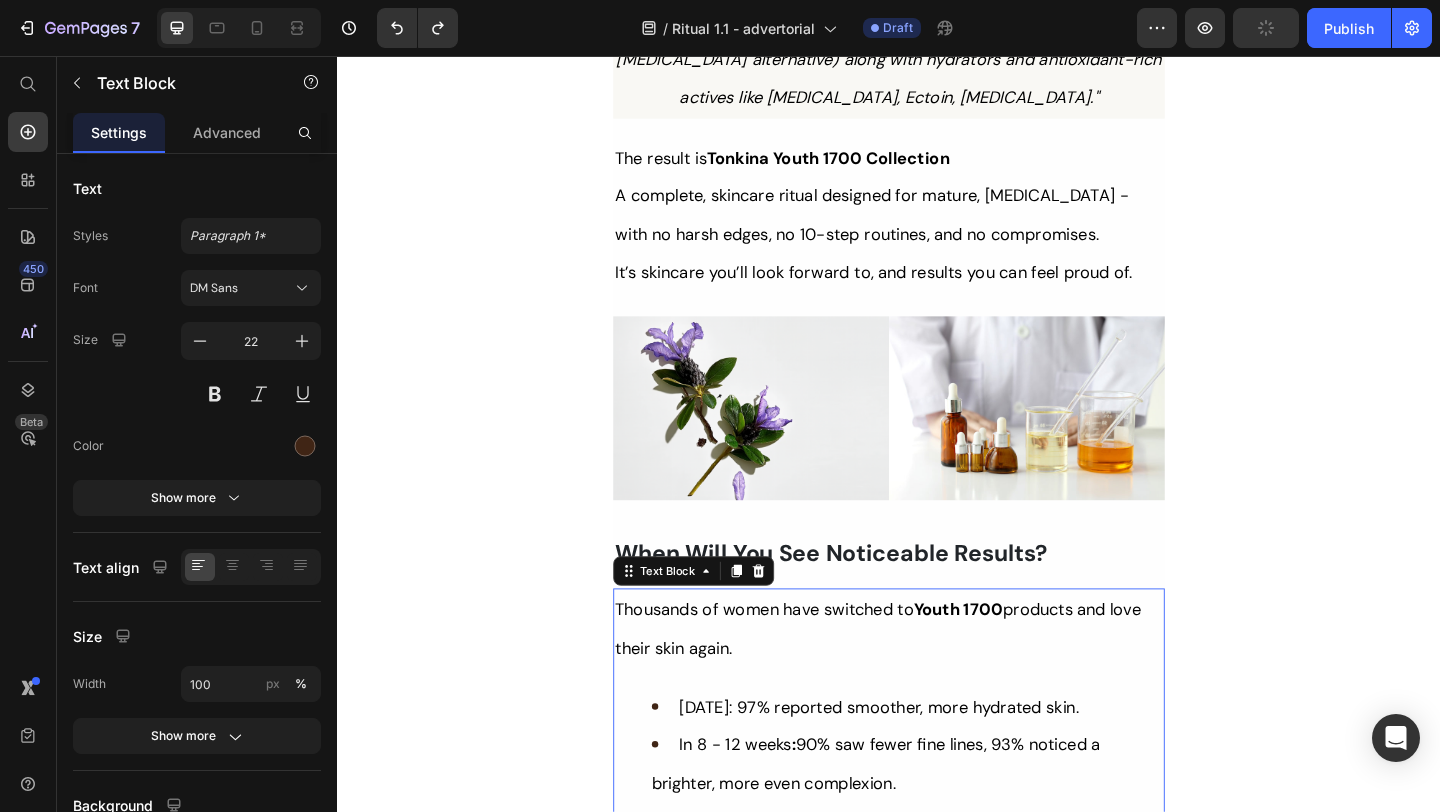 click on "*Based on a survey with 111 women after 12 weeks of using Youth 1700 Serum" at bounding box center (937, 930) 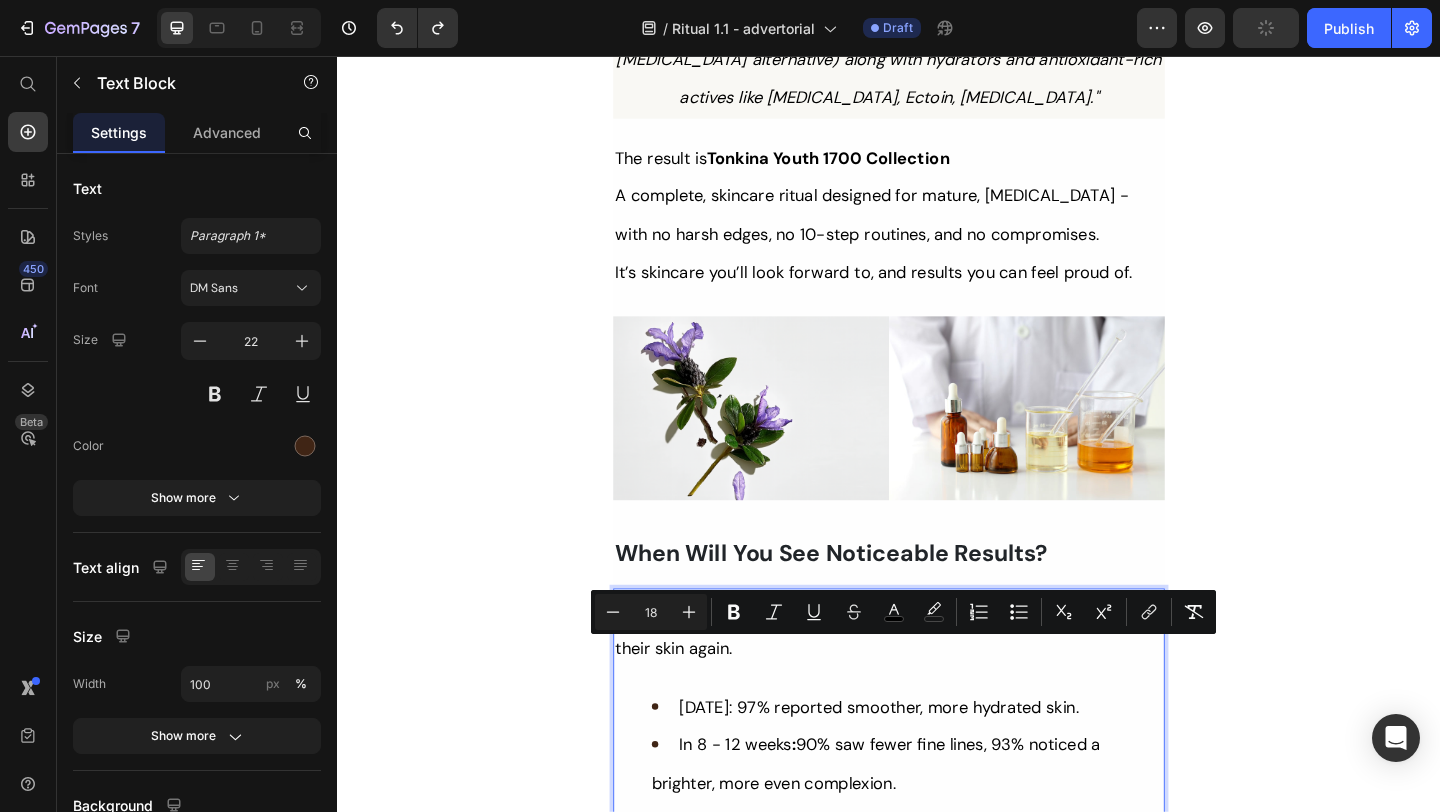 drag, startPoint x: 708, startPoint y: 746, endPoint x: 639, endPoint y: 689, distance: 89.498604 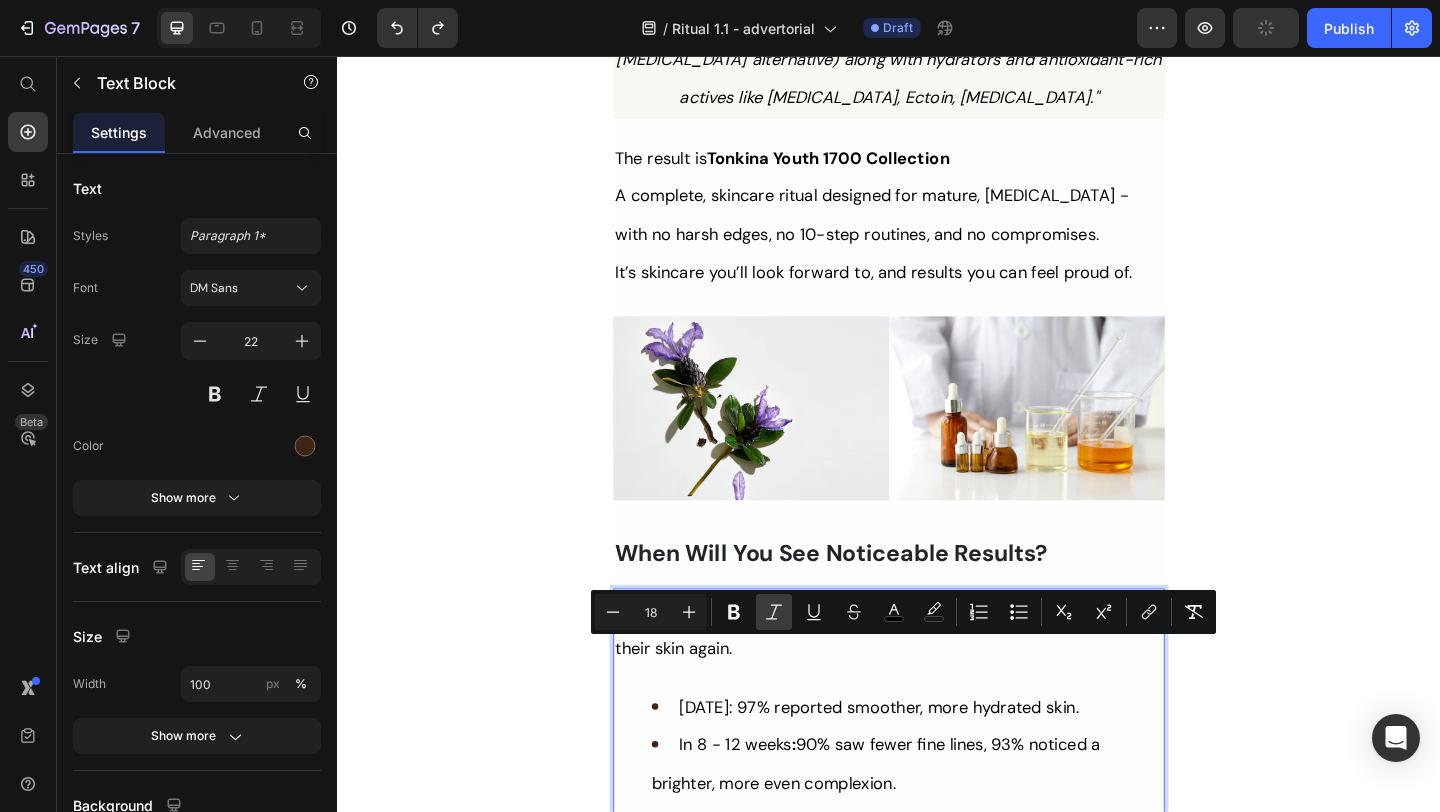 click on "Italic" at bounding box center [774, 612] 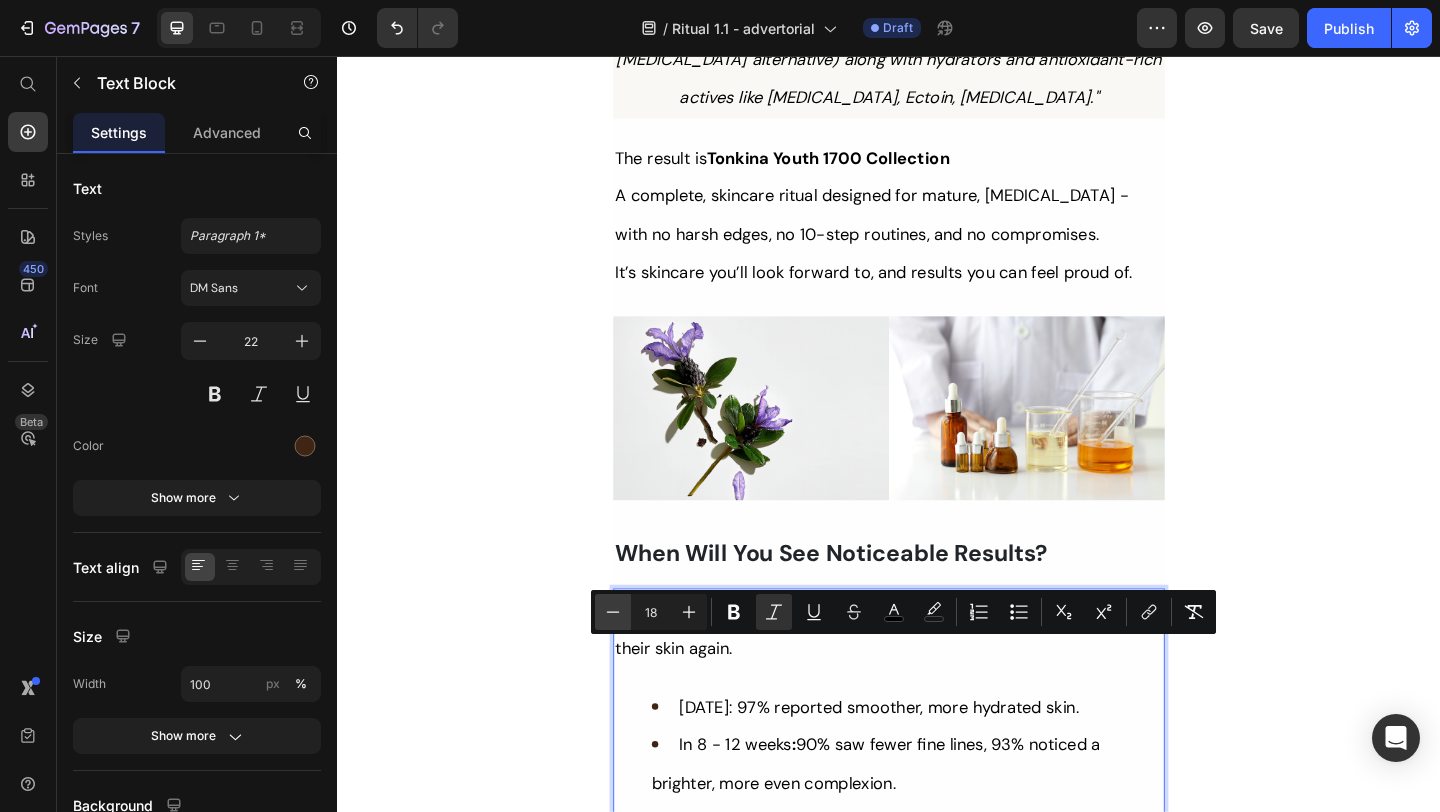 click 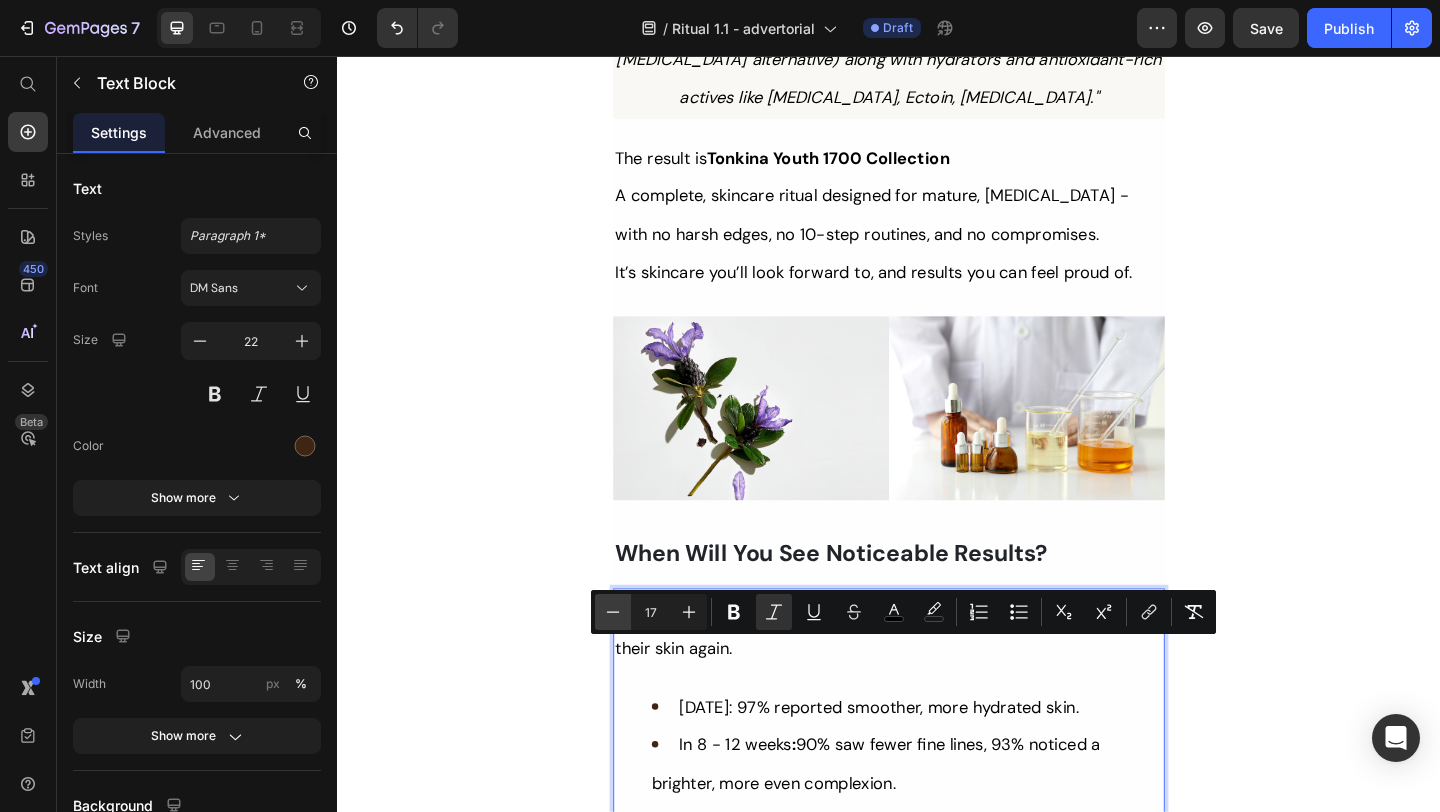 click 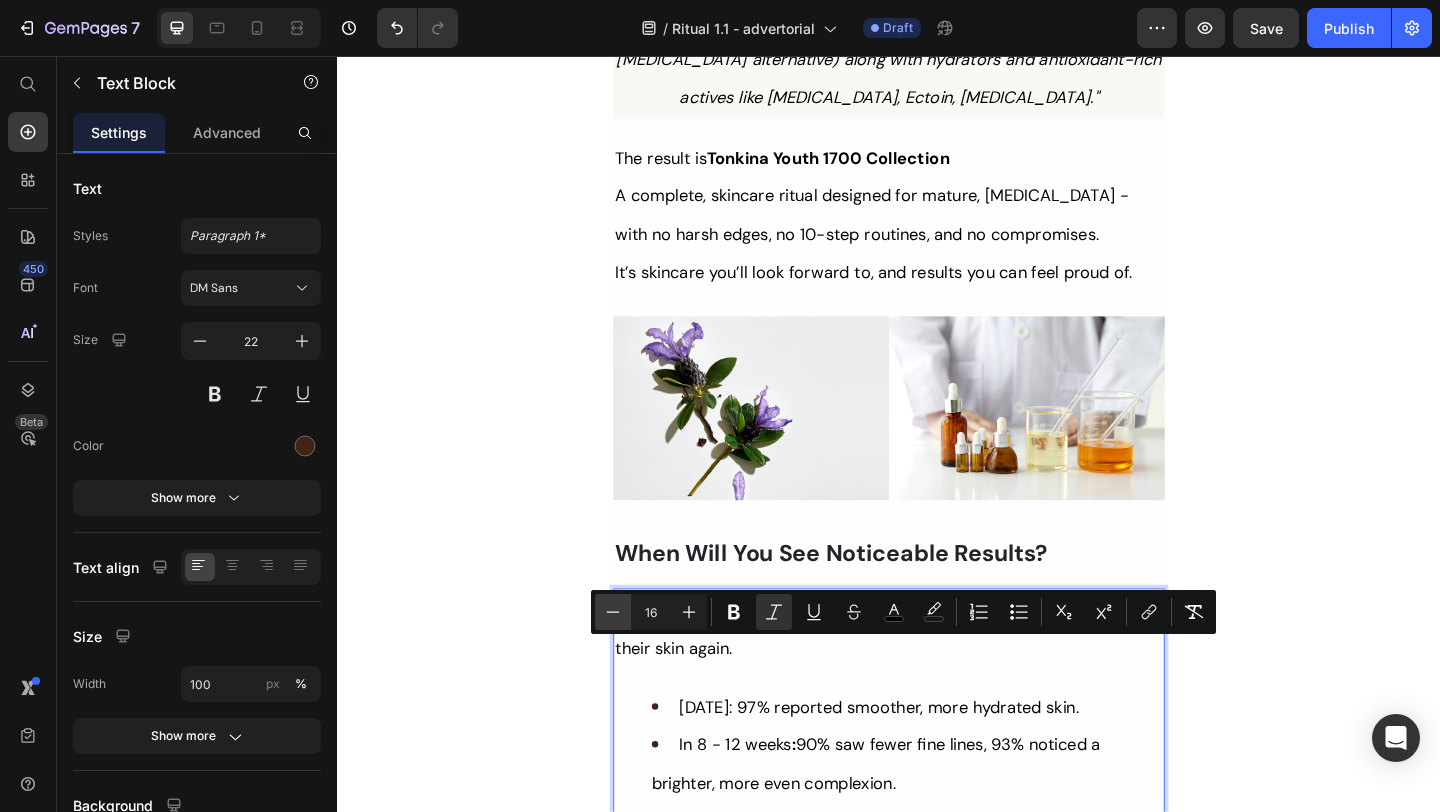 click 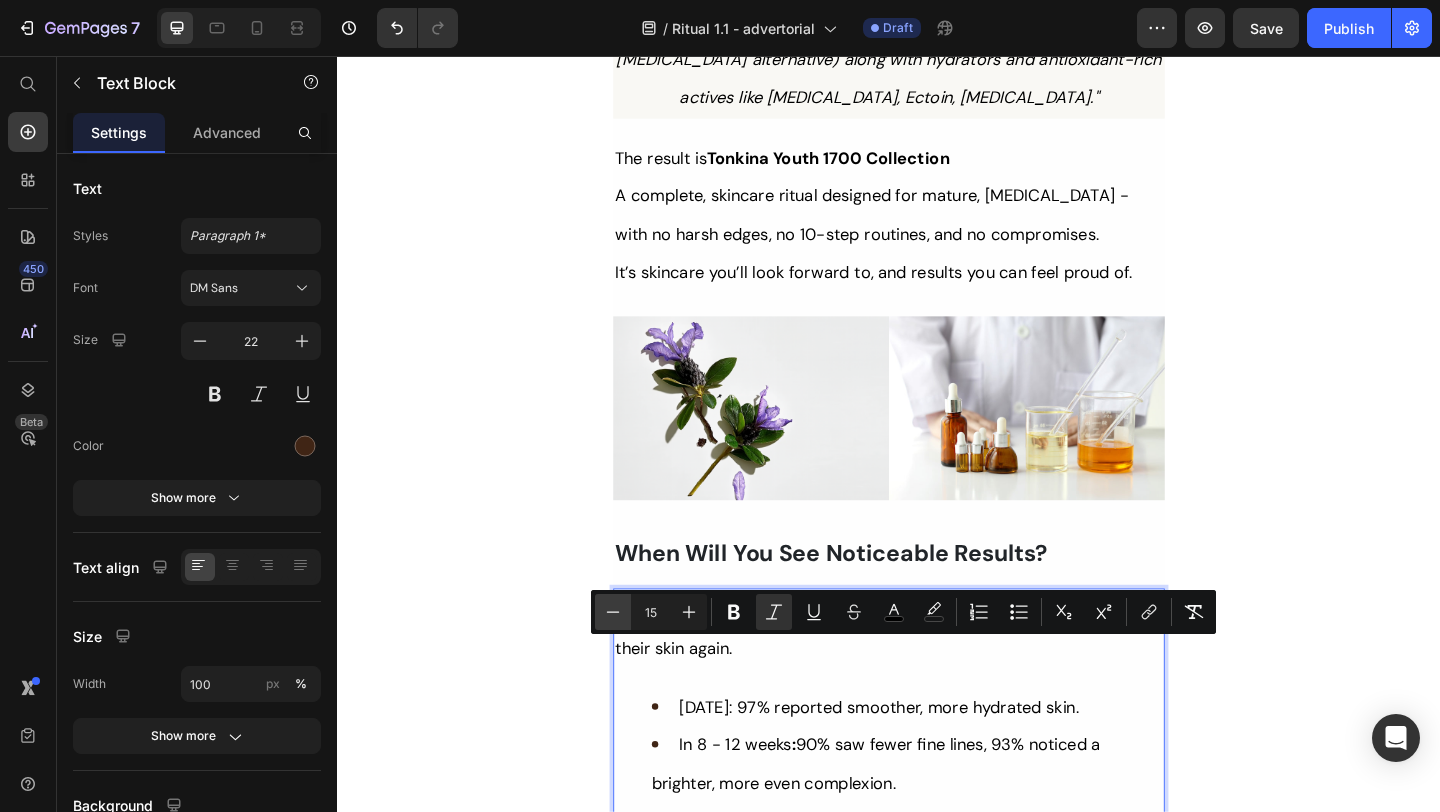 click 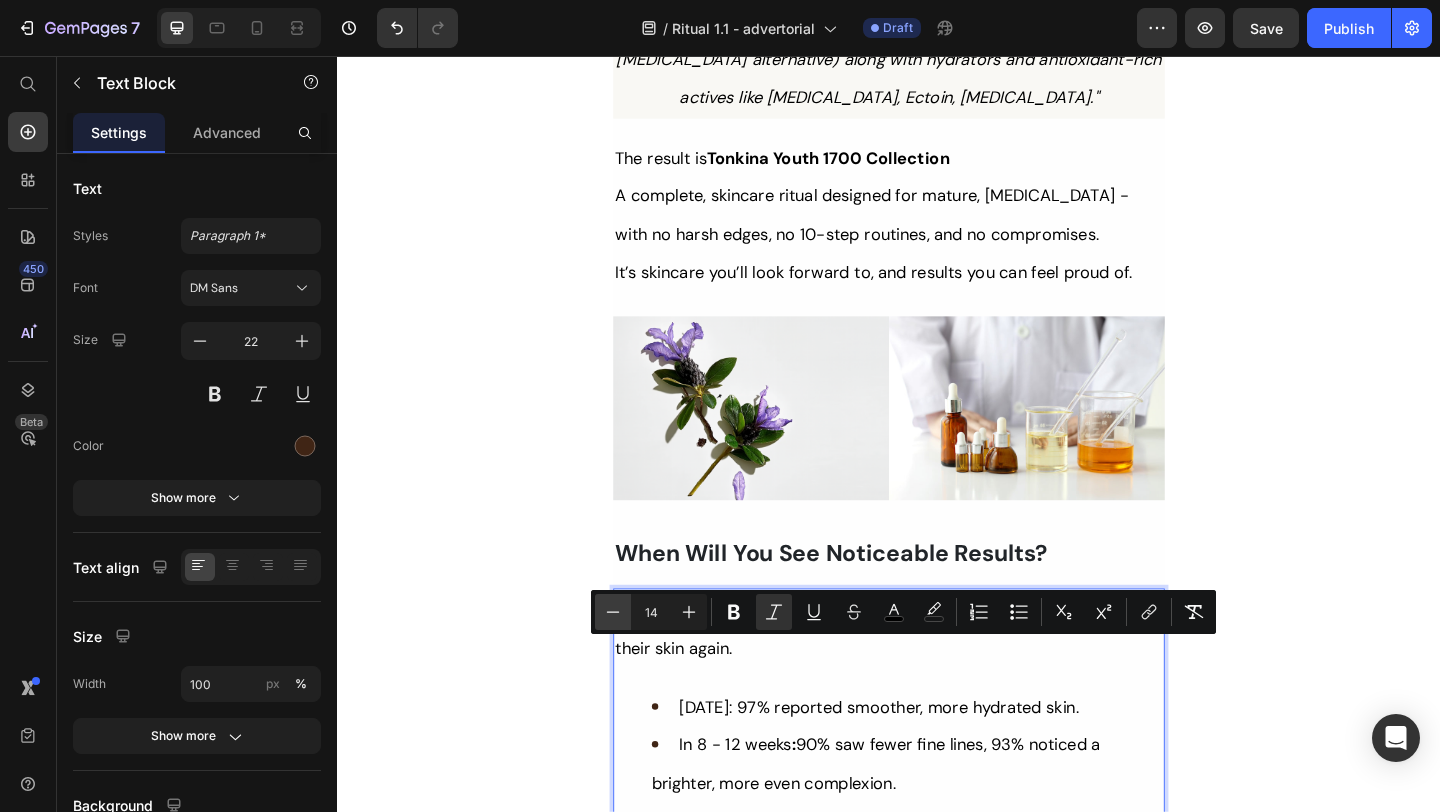 click on "Minus" at bounding box center [613, 612] 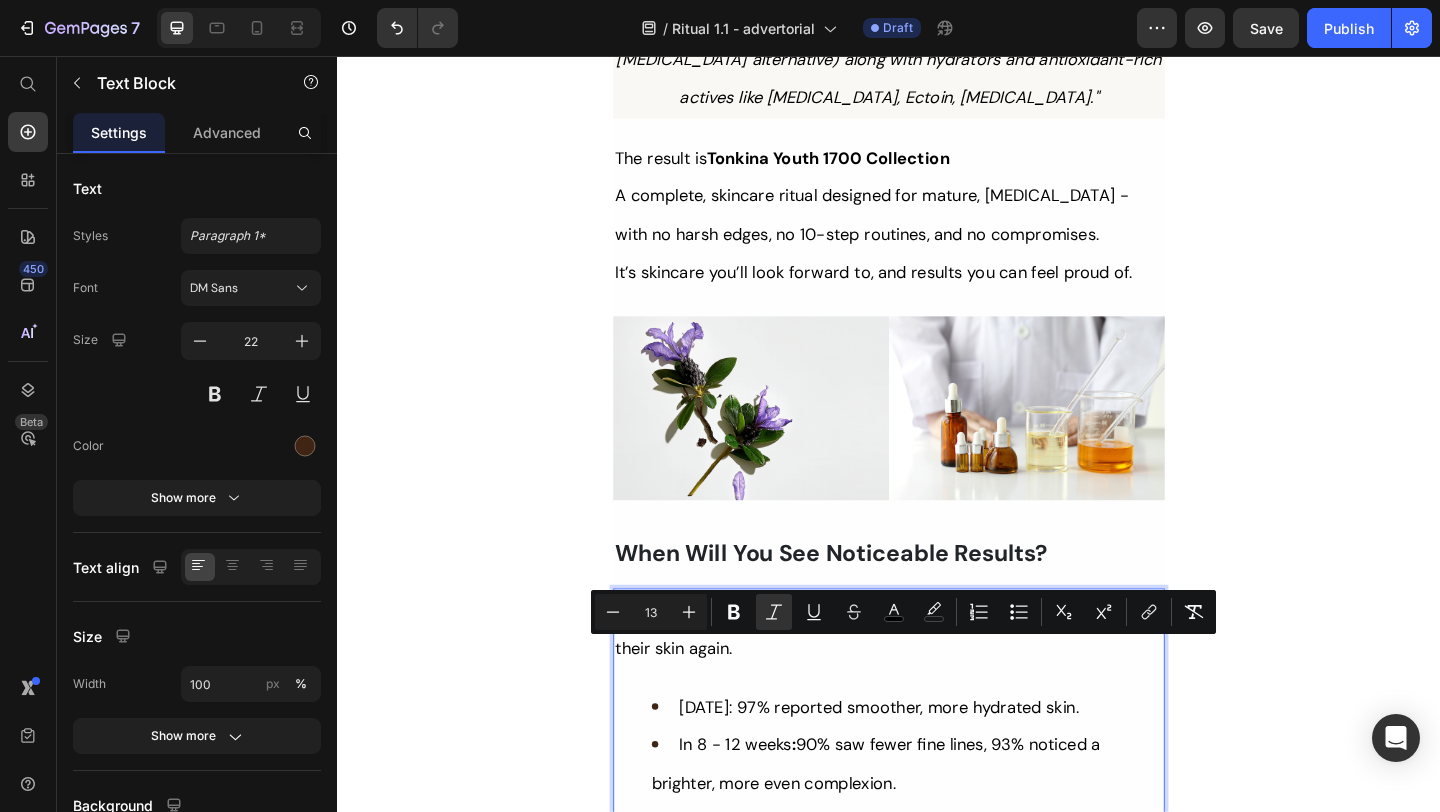 click on "*Based on a survey with 111 women after 12 weeks of using Youth 1700 Serum" at bounding box center [937, 910] 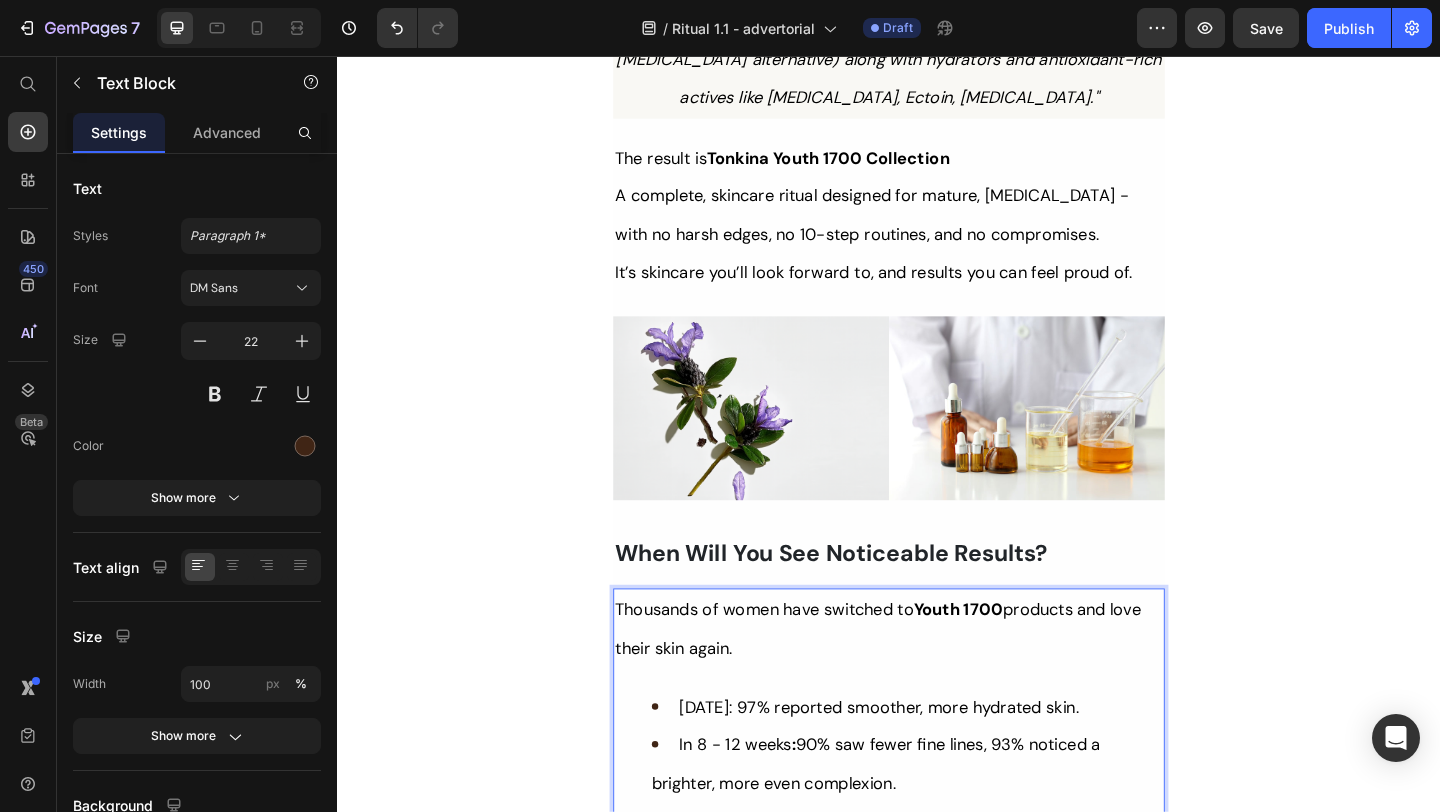 click on "Thousands of women have switched to  Youth 1700  products   and love their skin again. In 2 weeks: 97% reported smoother, more hydrated skin. In 8 - 12 weeks :  90% saw fewer fine lines, 93% noticed a brighter, more even complexion. *Based on a survey with 111 women after 12 weeks of using Youth 1700 Serum We always recommend taking a "before" picture to track your progress!" at bounding box center (937, 805) 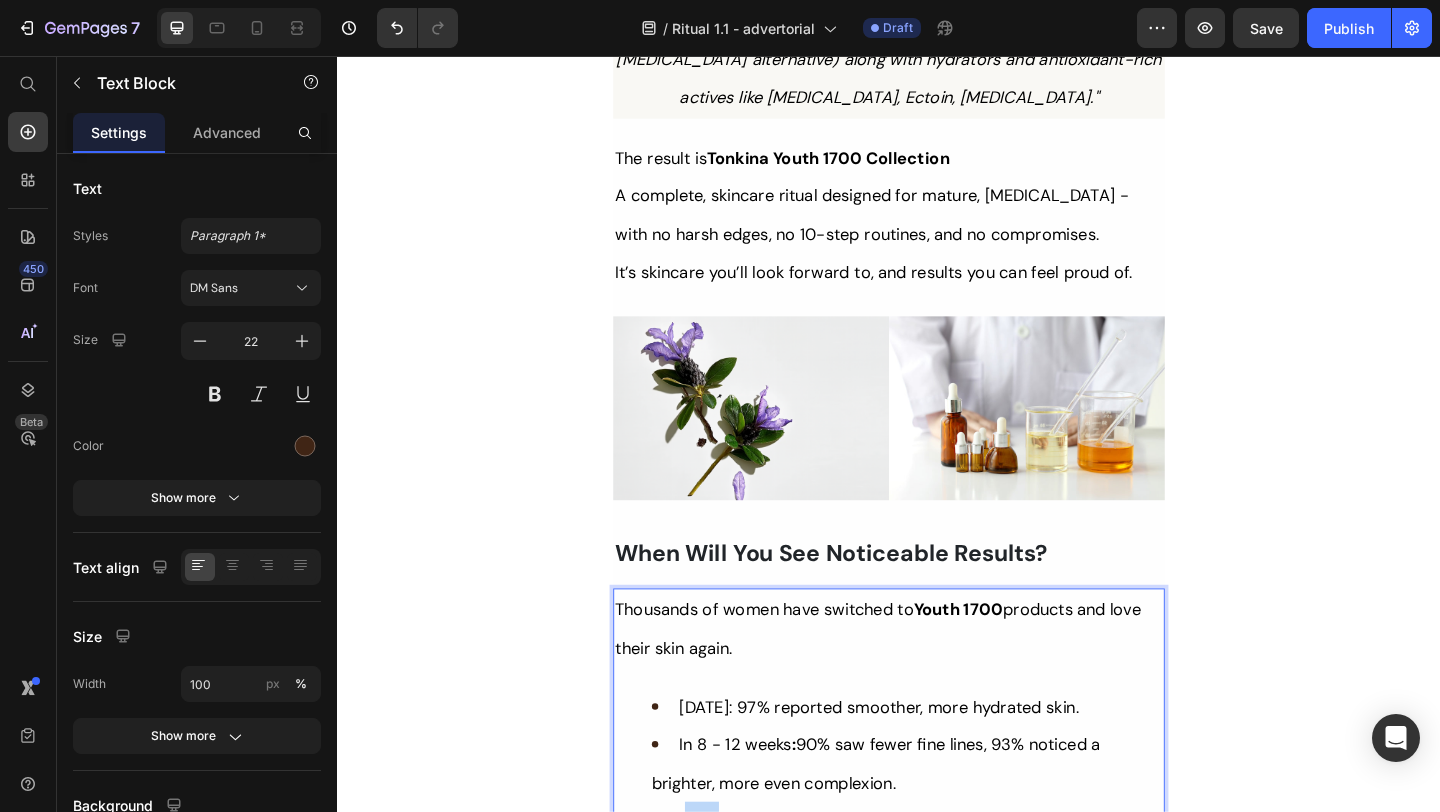click on "*Based on a survey with 111 women after 12 weeks of using Youth 1700 Serum" at bounding box center (934, 889) 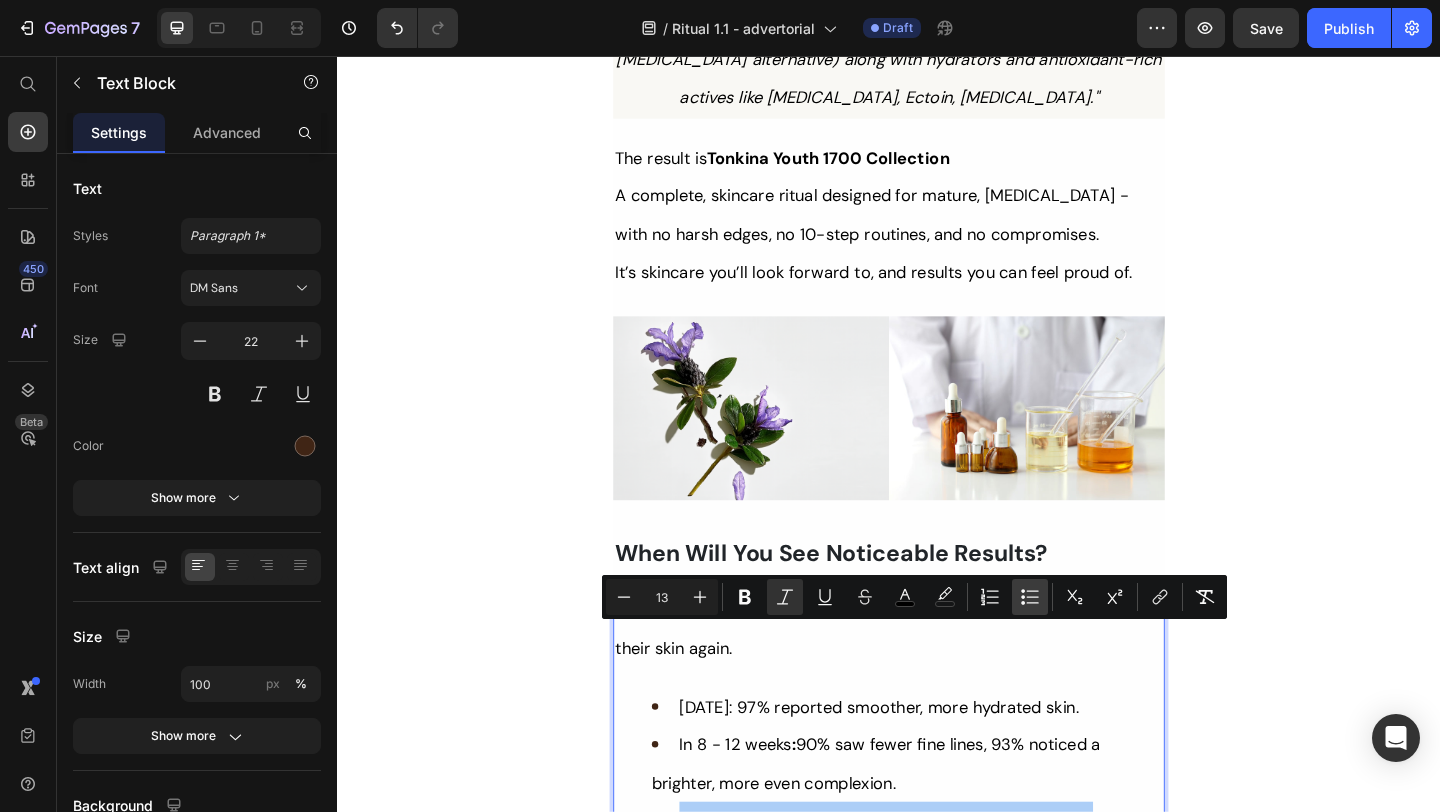 click 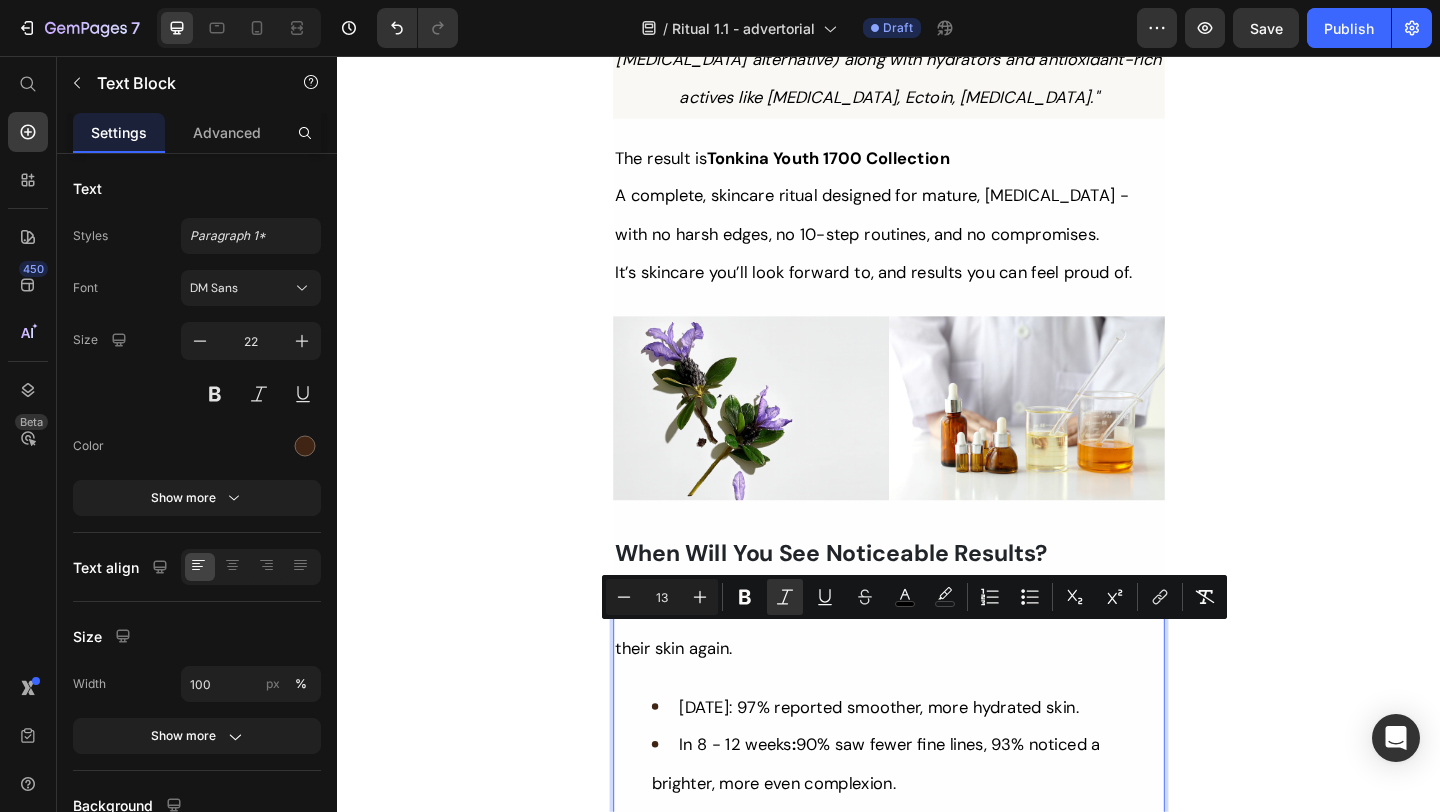 click on "*Based on a survey with 111 women after 12 weeks of using Youth 1700 Serum" at bounding box center [864, 911] 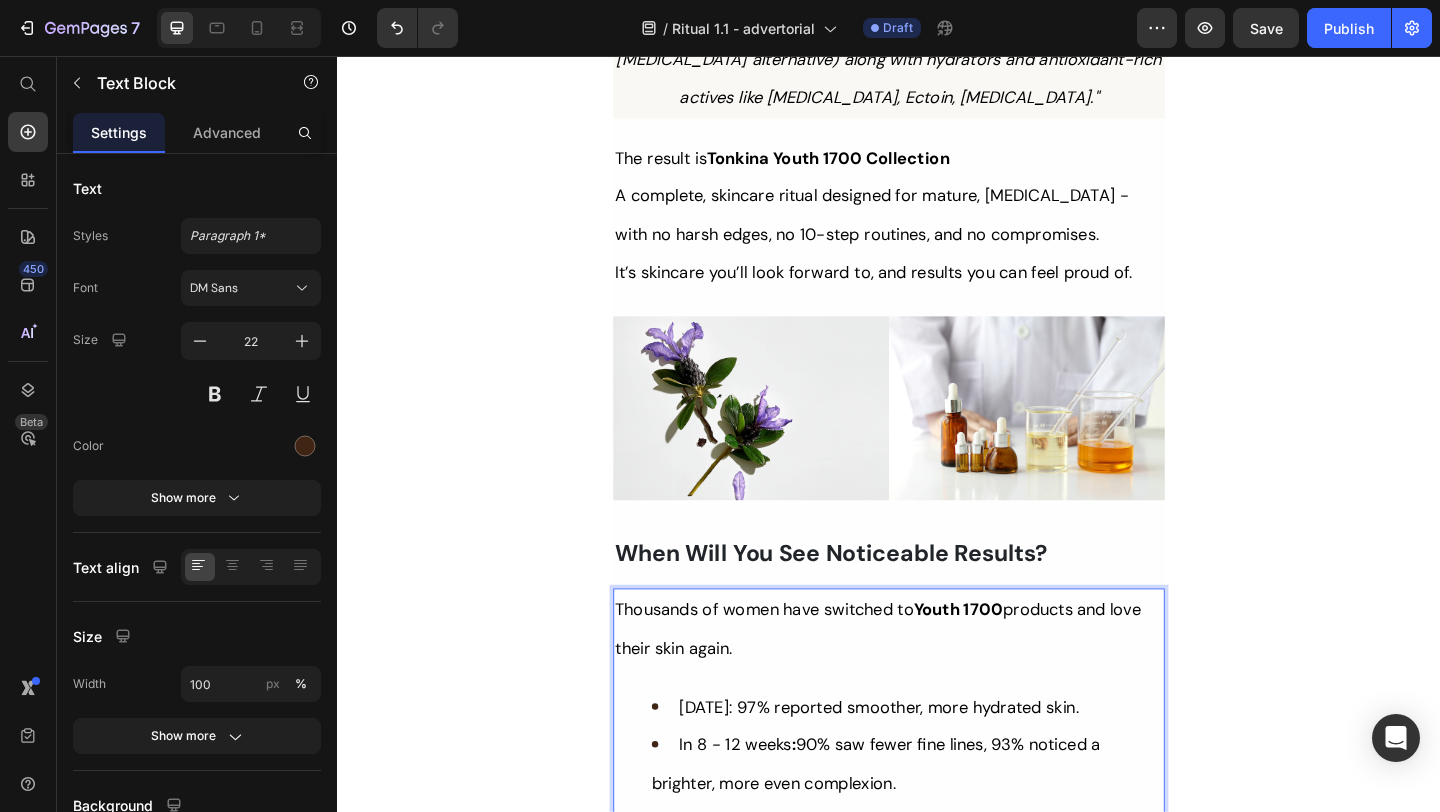 click on "Thousands of women have switched to  Youth 1700  products   and love their skin again. In 2 weeks: 97% reported smoother, more hydrated skin. In 8 - 12 weeks :  90% saw fewer fine lines, 93% noticed a brighter, more even complexion. *Based on a survey with 111 women after 12 weeks of using Youth 1700 Serum We always recommend taking a "before" picture to track your progress!" at bounding box center [937, 805] 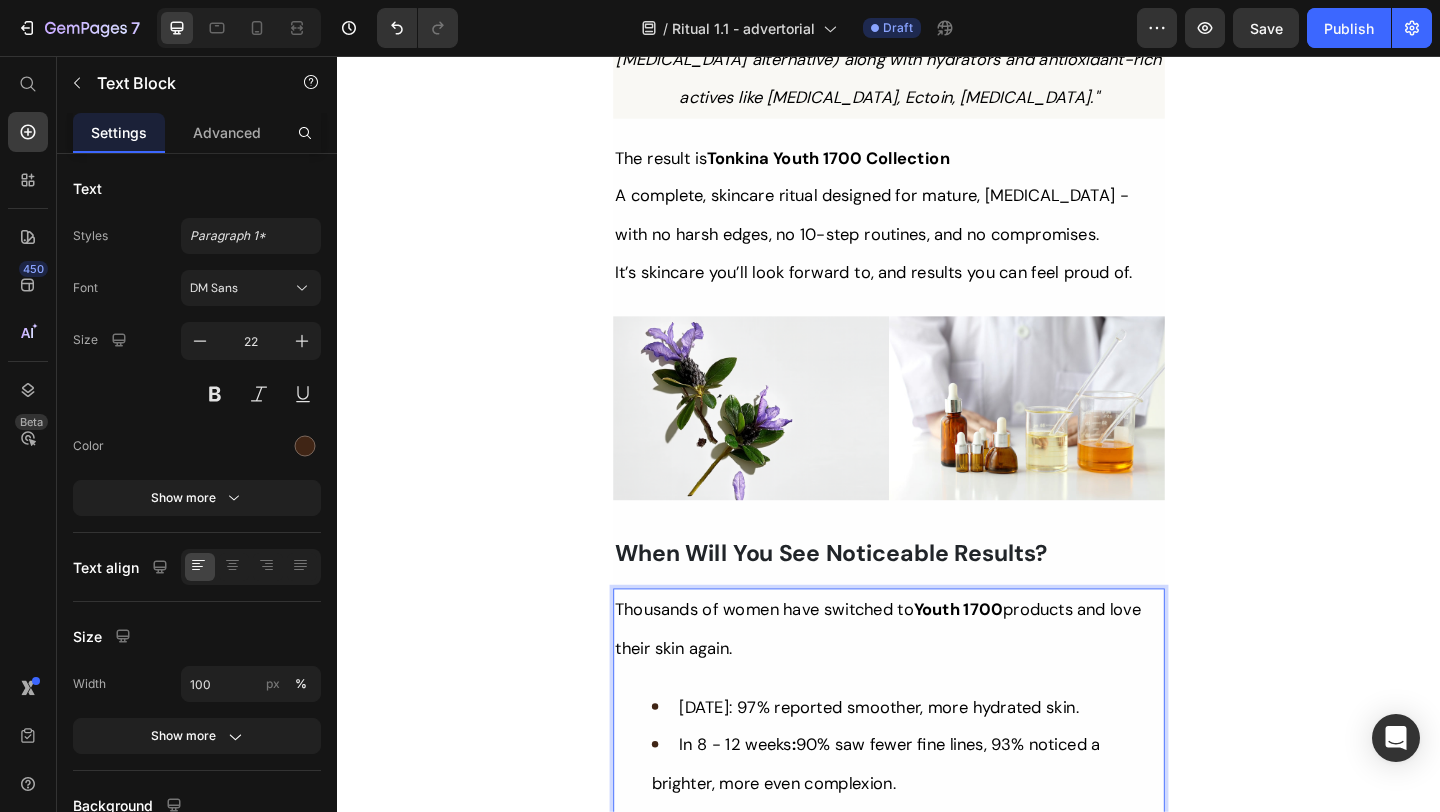 click on "We always recommend taking a "before" picture to track your progress!" at bounding box center (935, 953) 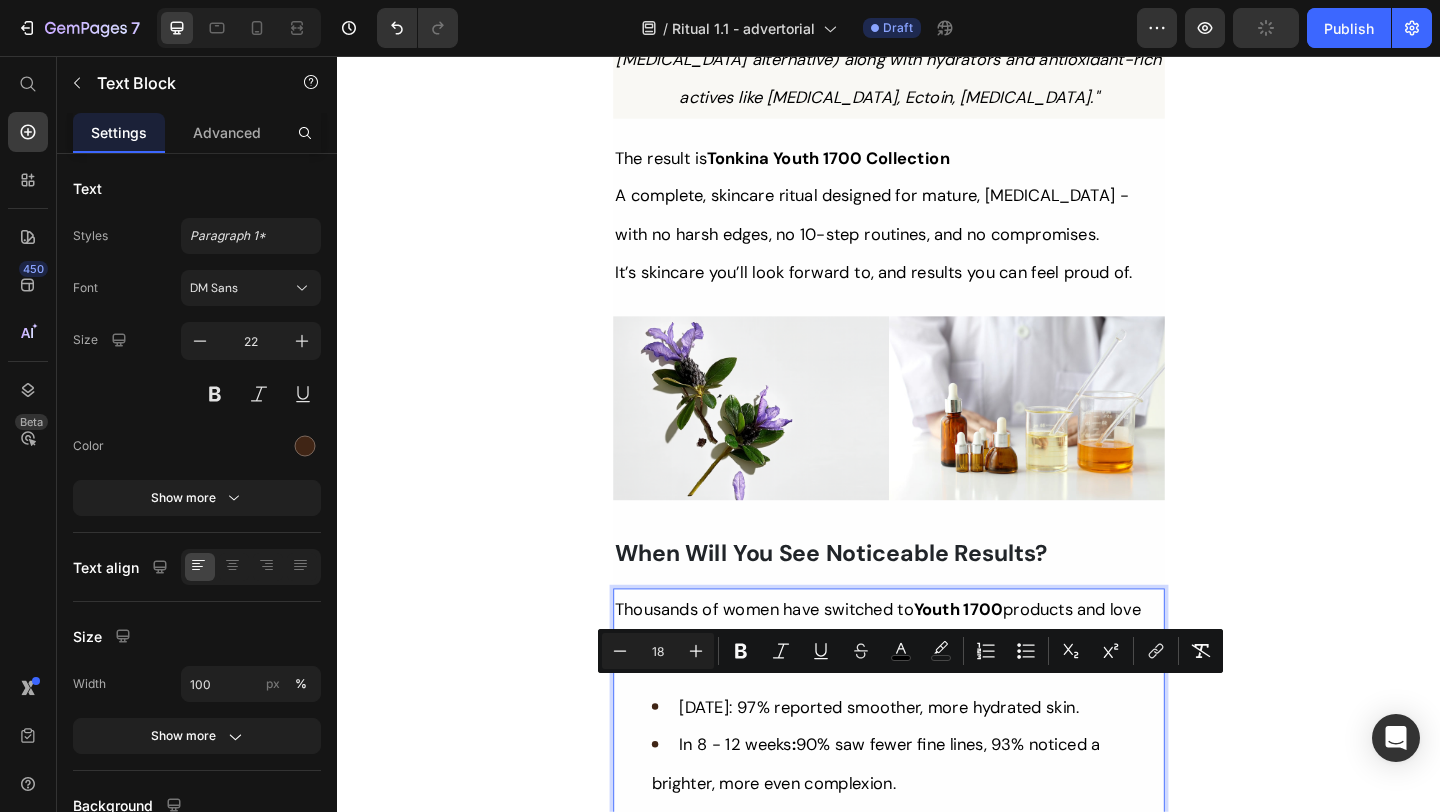 type on "22" 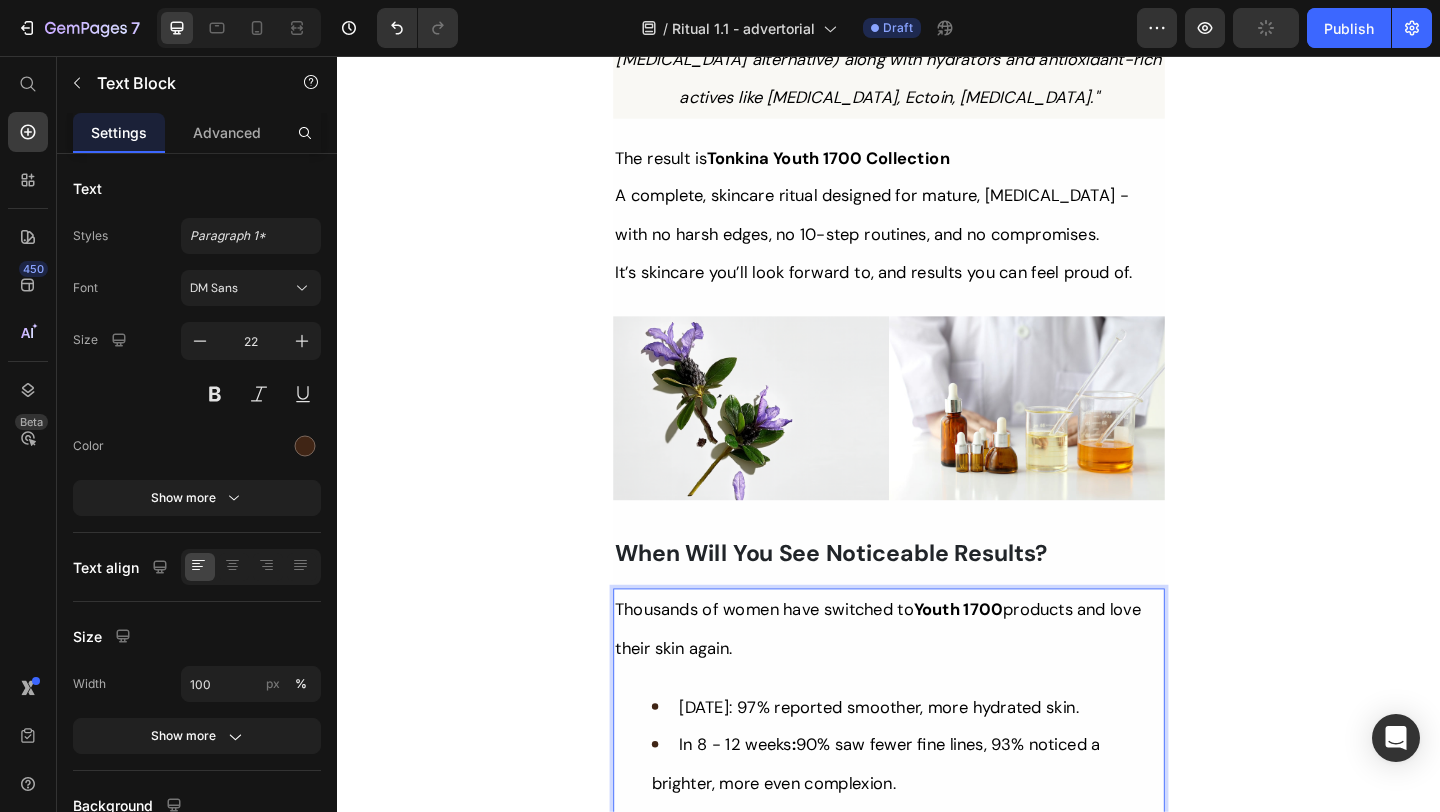 click on "*Based on a survey with 111 women after 12 weeks of using Youth 1700 Serum" at bounding box center [937, 910] 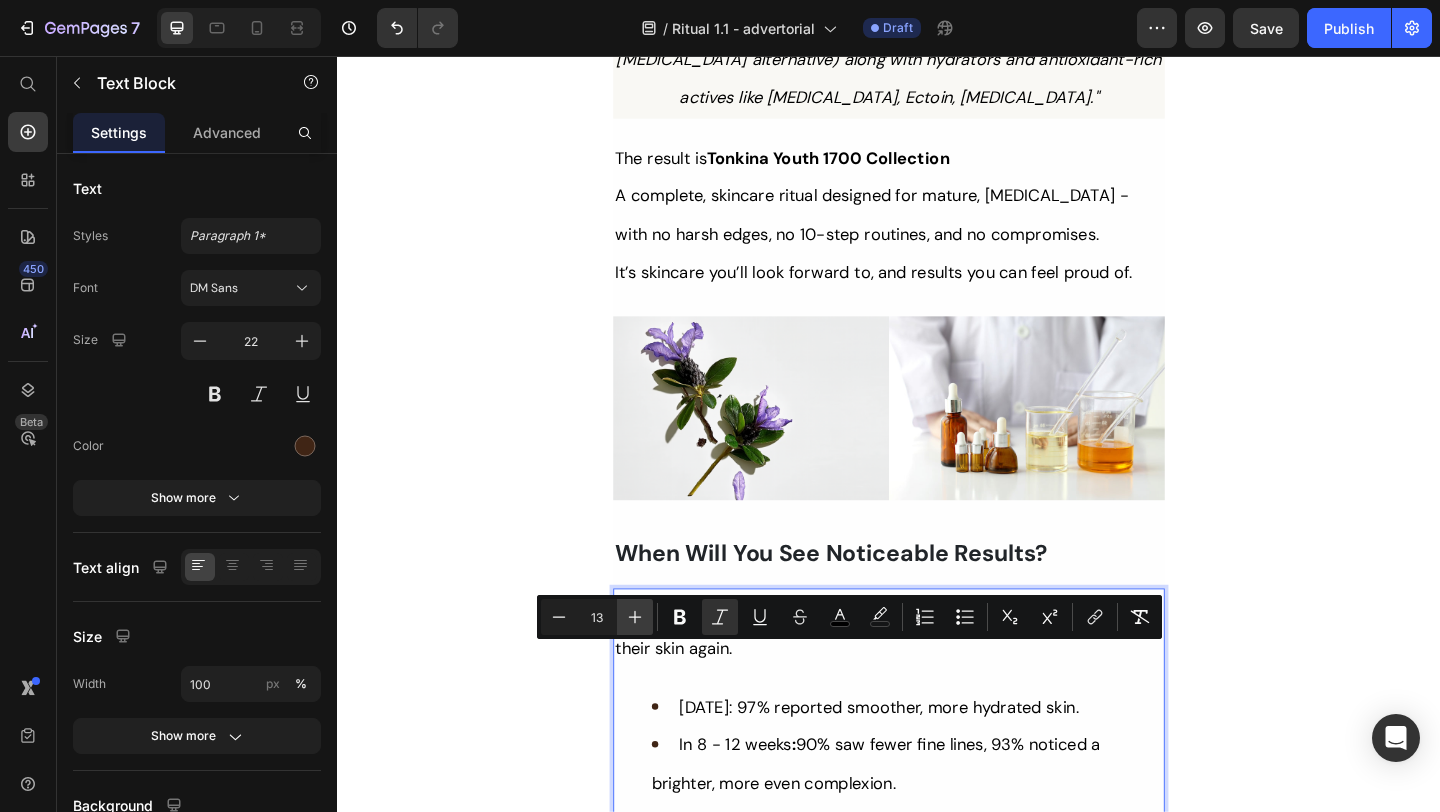 click 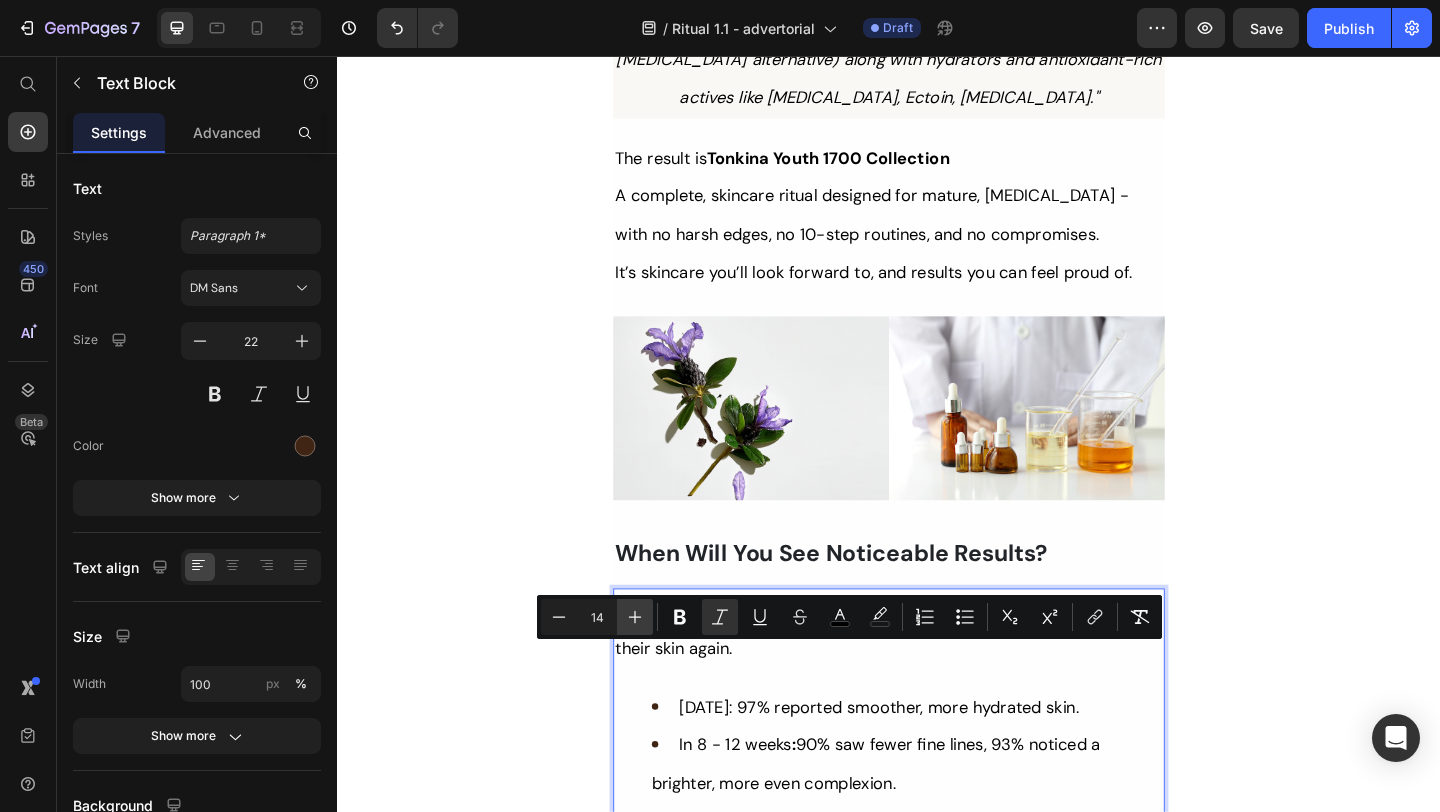 click 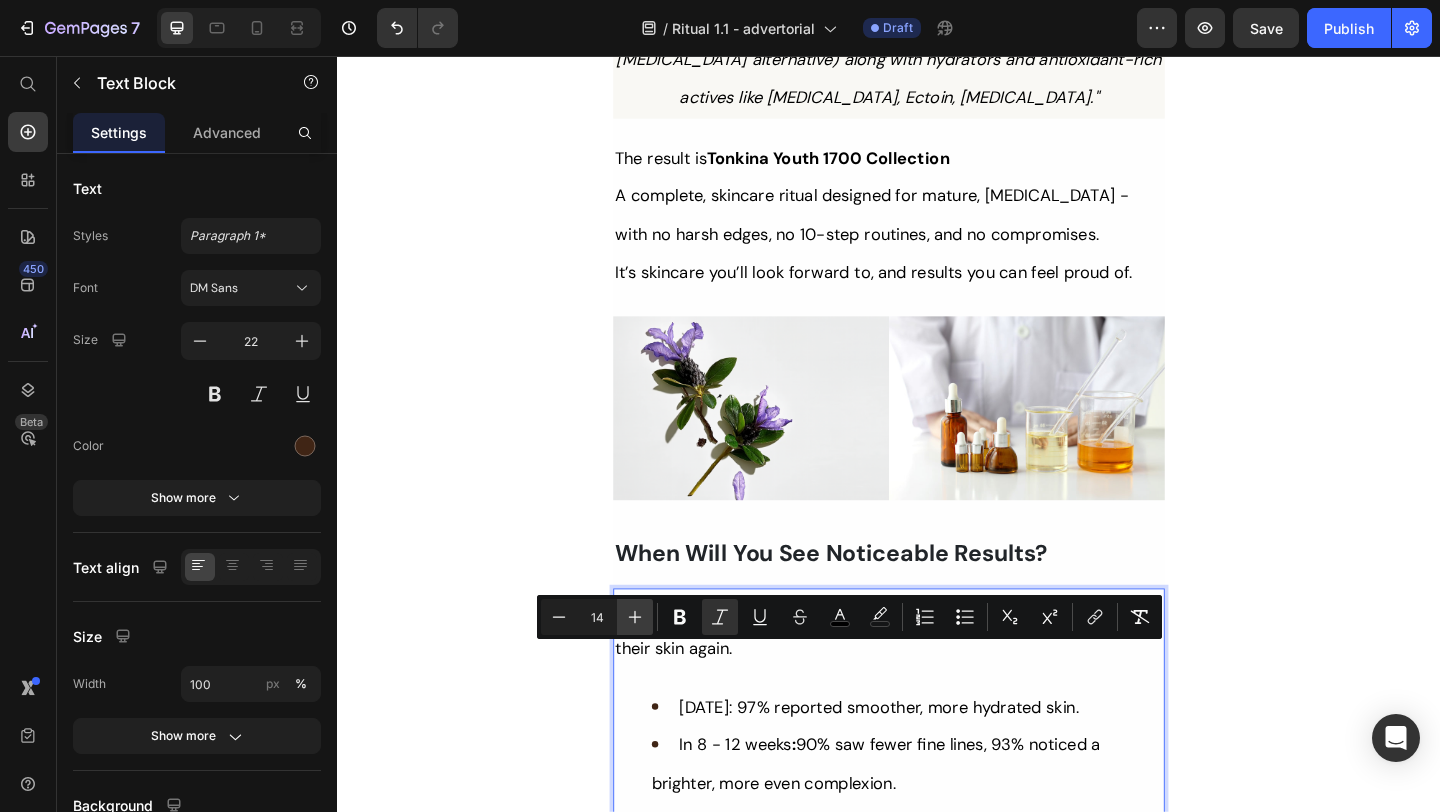 type on "15" 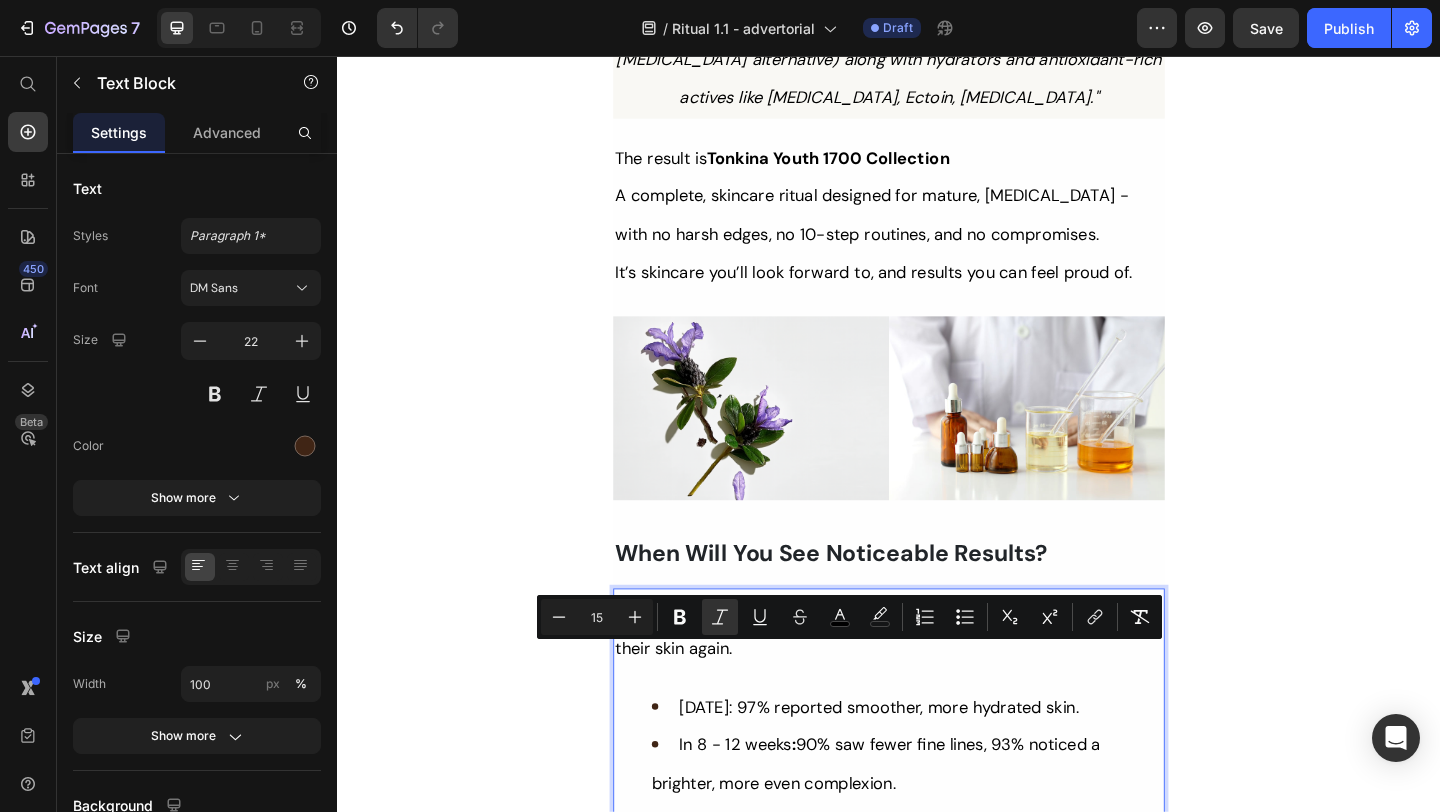 click on "Her Daughter Asked If She Had 'Work Done' – The Truth About Her 55-Year-Old Skin Will Surprise You Heading                Title Line ⁠⁠⁠⁠⁠⁠⁠ Without Injections Or Harsh Steps: This Complete Ritual Helps Smooth Fine Lines, Brighten Age Spots, Firm Skin — All Without Needles or Harsh Chemicals… Heading Image Ladies, what if I told you that many radiant women over 50 are skipping harsh treatments and seeing beautiful changes through consistent, gentle care, naturally? Here’s what the beauty industry doesn’t want you to know: You don’t need painful injections or harsh treatments to look radiant. While they push expensive procedures and synthetic creams, a quiet shift is happening among smart, discerning women — who’ve found something different. A new brand called  Tonkina  is leading the way with a breakthrough discovery: A rare species of Vietnamese ginseng, newly researched and shown to contain  up to 4x more skin-renewing saponins  than even Korean ginseng. And the best part? "" at bounding box center (937, 2317) 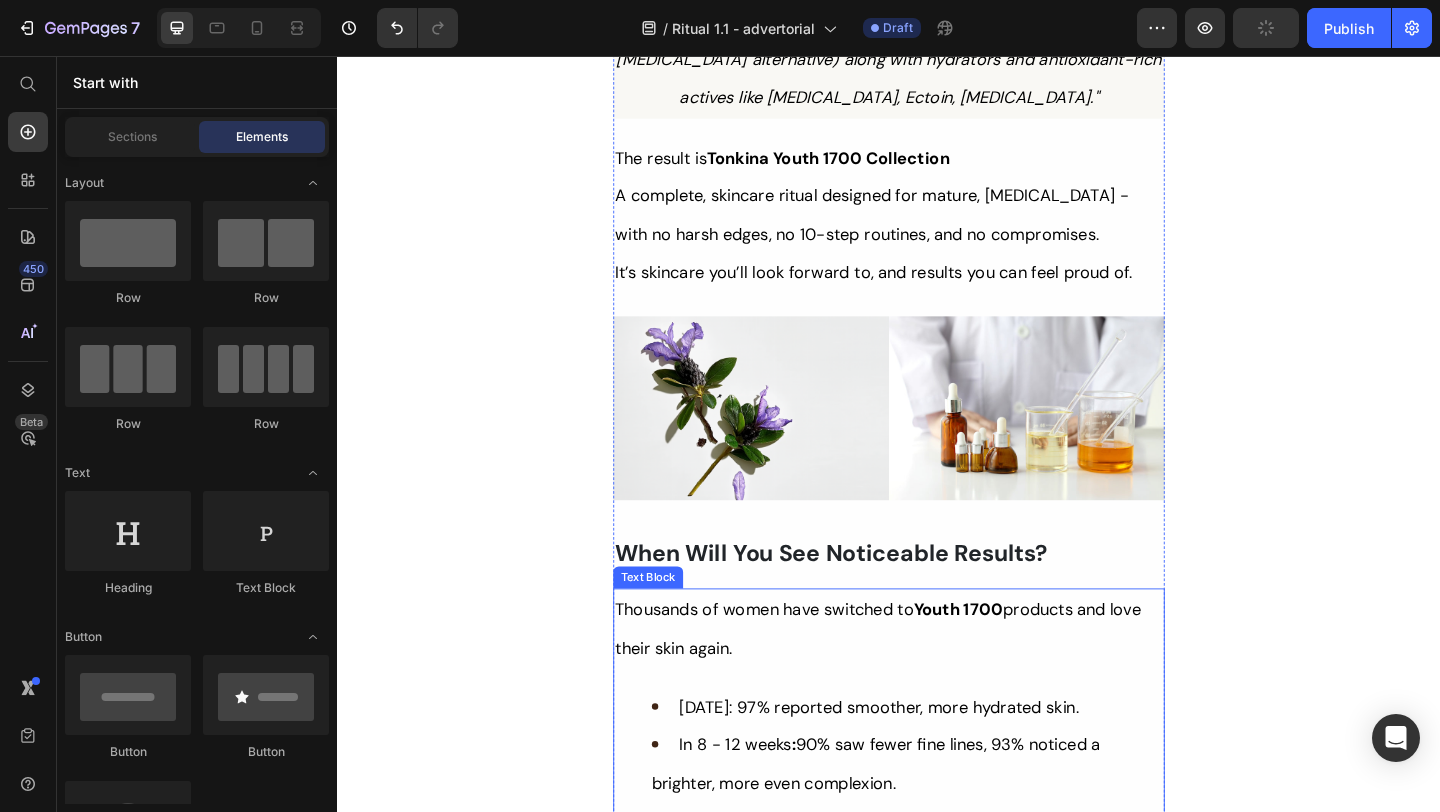 click on "In 8 - 12 weeks :  90% saw fewer fine lines, 93% noticed a brighter, more even complexion." at bounding box center [957, 825] 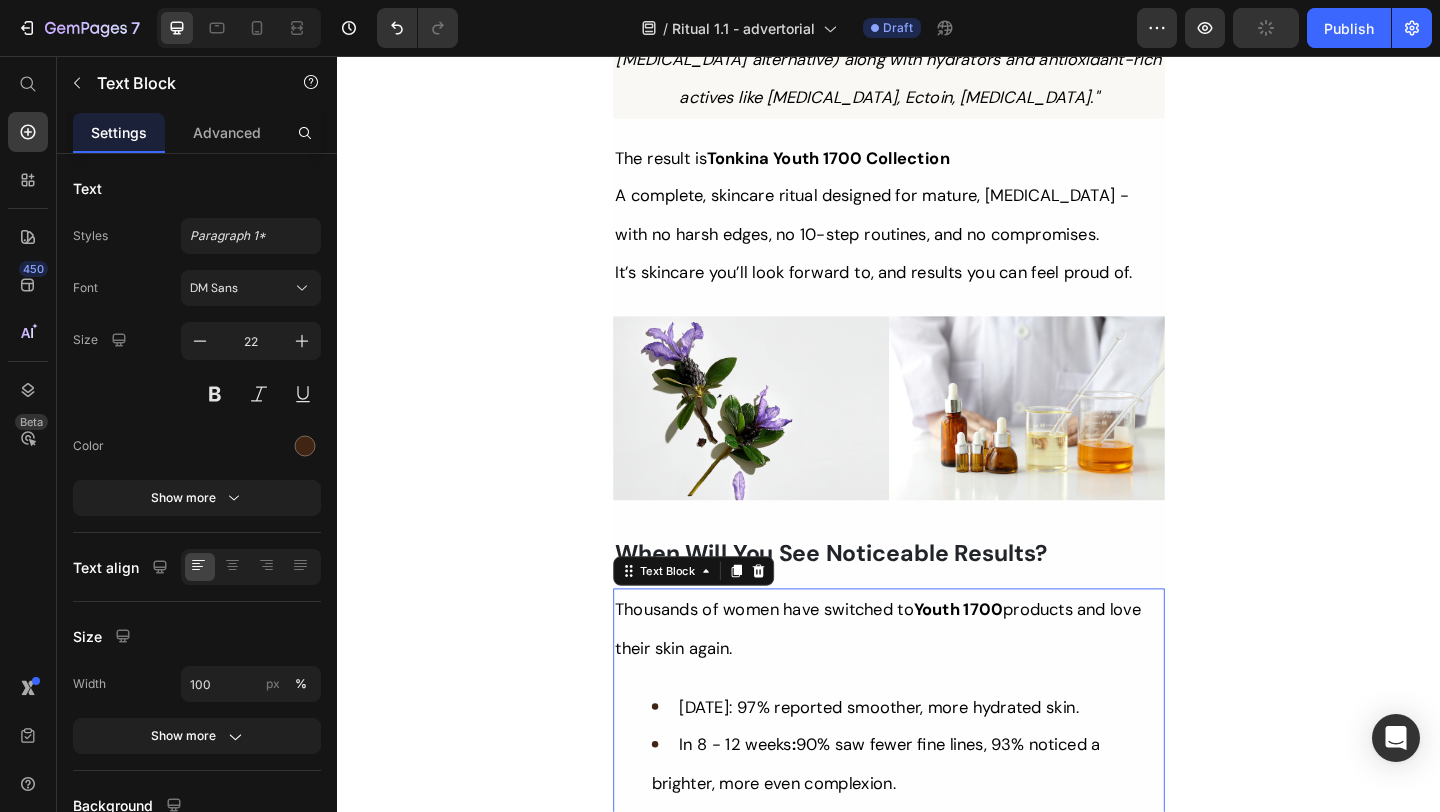 click on "*Based on a survey with 111 women after 12 weeks of using Youth 1700 Serum" at bounding box center [909, 911] 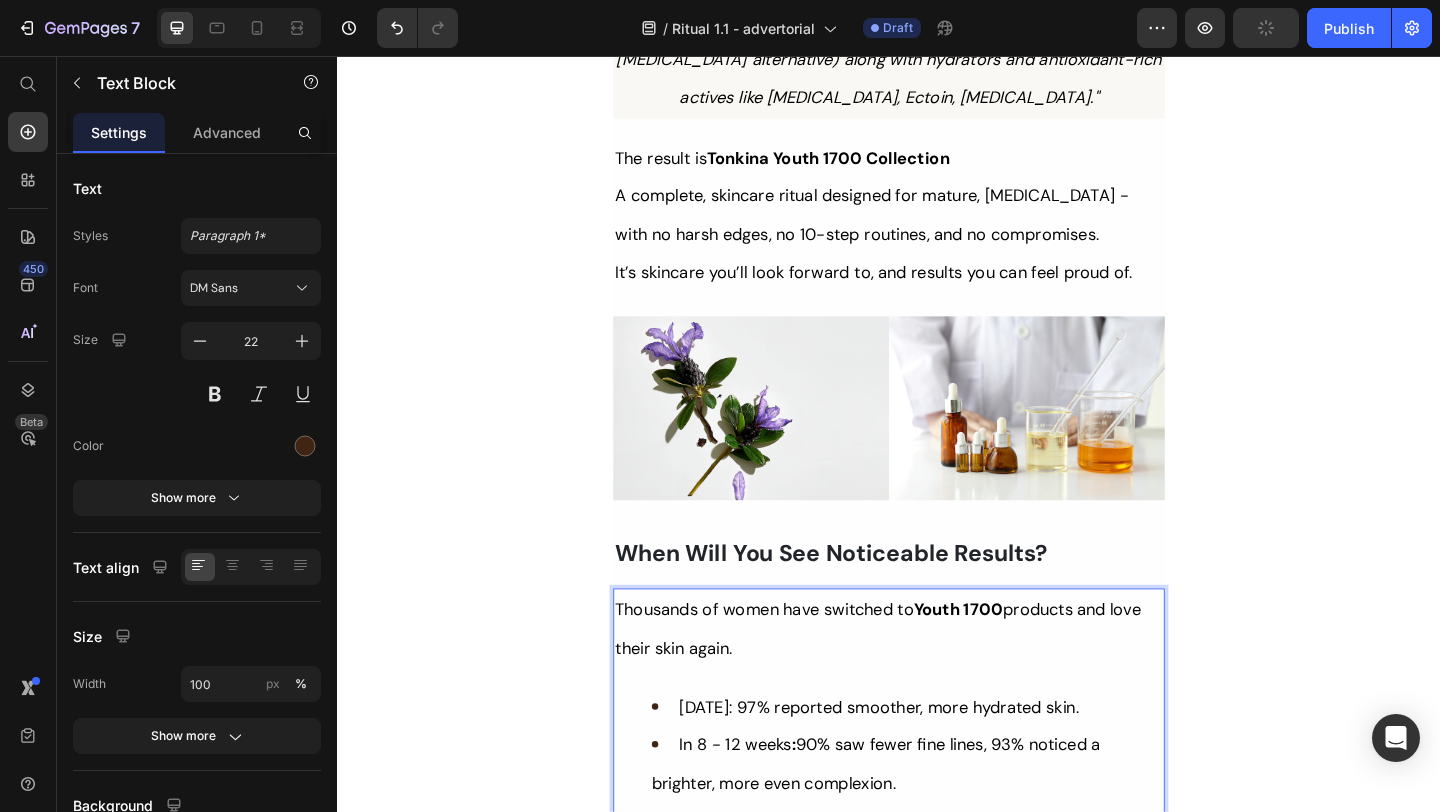 click on "*Based on a survey with 111 women after 12 weeks of using Youth 1700 Serum" at bounding box center [909, 911] 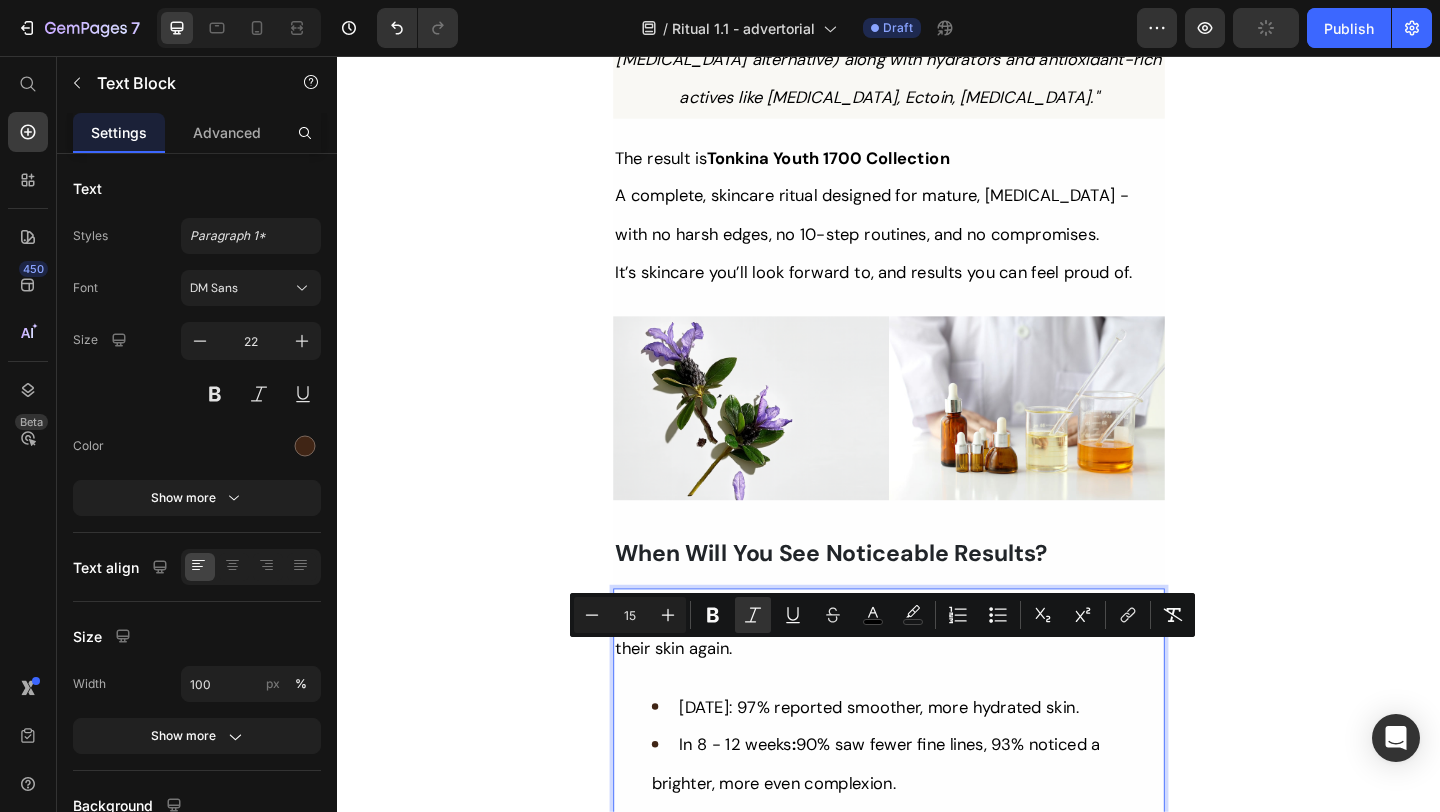 click on "*Based on a survey with 111 women after 12 weeks of using Youth 1700 Serum" at bounding box center (909, 911) 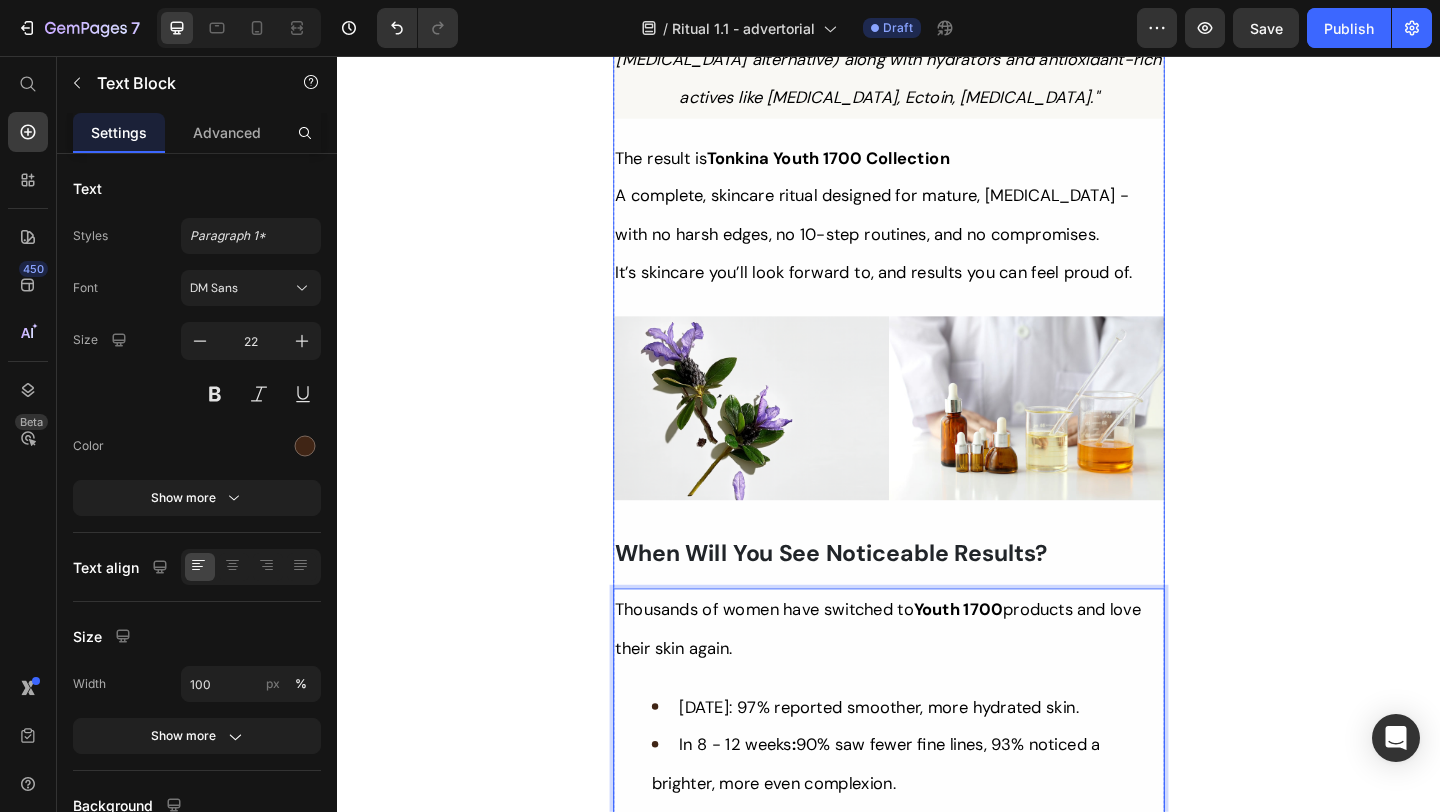 click on "Our answer? 6-year-old Vietnamese Ginseng with 4X more antioxidant power than other ginseng varieties, traditionally treasured for its remarkable skin-supporting properties.  Text Block " We spent years developing a proprietary formula using this ginseng then paired it with Bakuchiol (a gentle retinol alternative) along with hydrators and antioxidant-rich actives like Niacinamide, Ectoin, Hyaluronic Acid." Text Block The result is  Tonkina Youth 1700 Collection A complete, skincare ritual designed for mature, sensitive skin - with no harsh edges, no 10-step routines, and no compromises. It’s skincare you’ll look forward to, and results you can feel proud of. Text Block Image Image Row When Will You See Noticeable Results? Heading Thousands of women have switched to  Youth 1700  products   and love their skin again. In 2 weeks: 97% reported smoother, more hydrated skin. In 8 - 12 weeks :  90% saw fewer fine lines, 93% noticed a brighter, more even complexion. Text Block   0 Heading" at bounding box center (937, 5361) 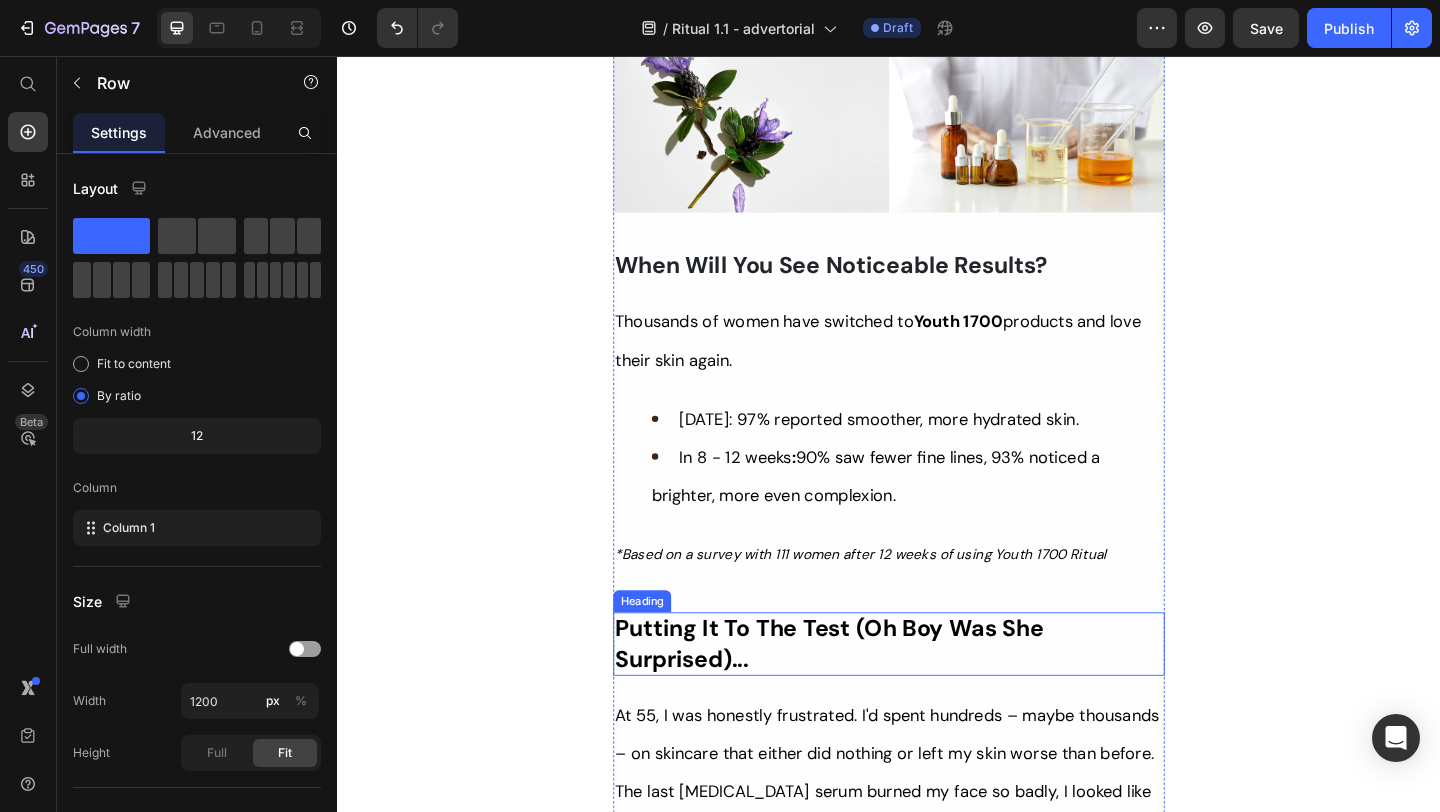scroll, scrollTop: 7187, scrollLeft: 0, axis: vertical 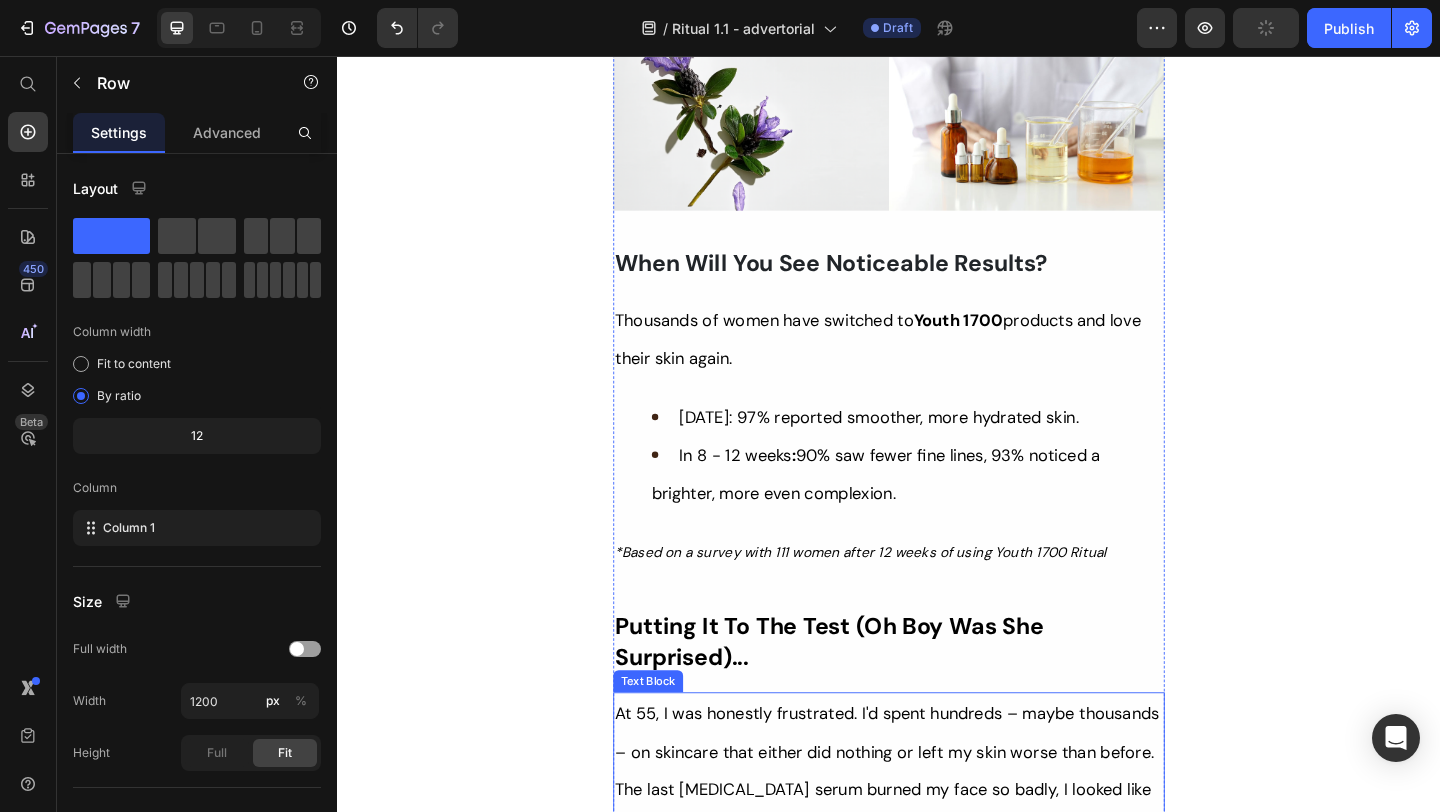 click on "At 55, I was honestly frustrated. I'd spent hundreds – maybe thousands – on skincare that either did nothing or left my skin worse than before." at bounding box center [935, 792] 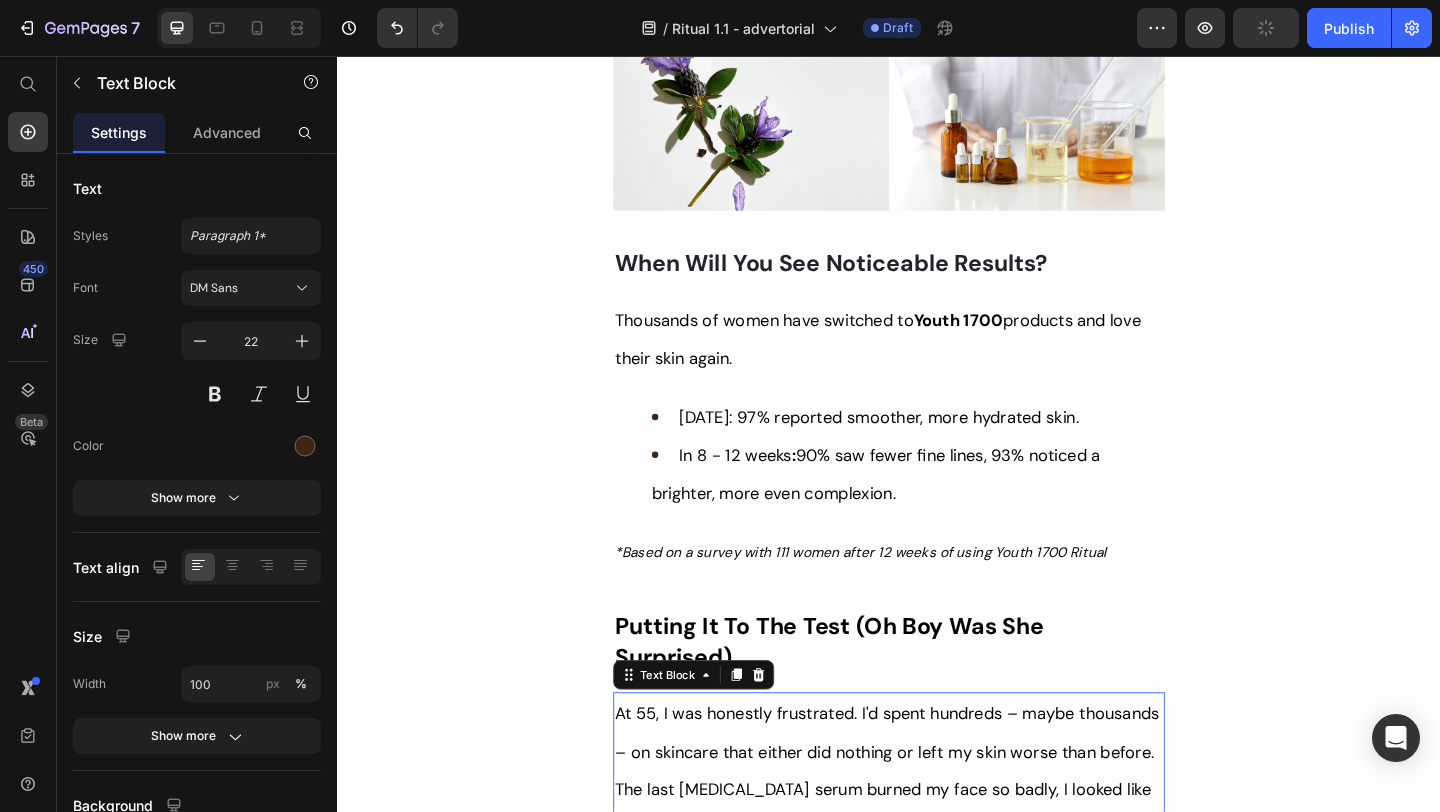 click on "At 55, I was honestly frustrated. I'd spent hundreds – maybe thousands – on skincare that either did nothing or left my skin worse than before." at bounding box center [935, 792] 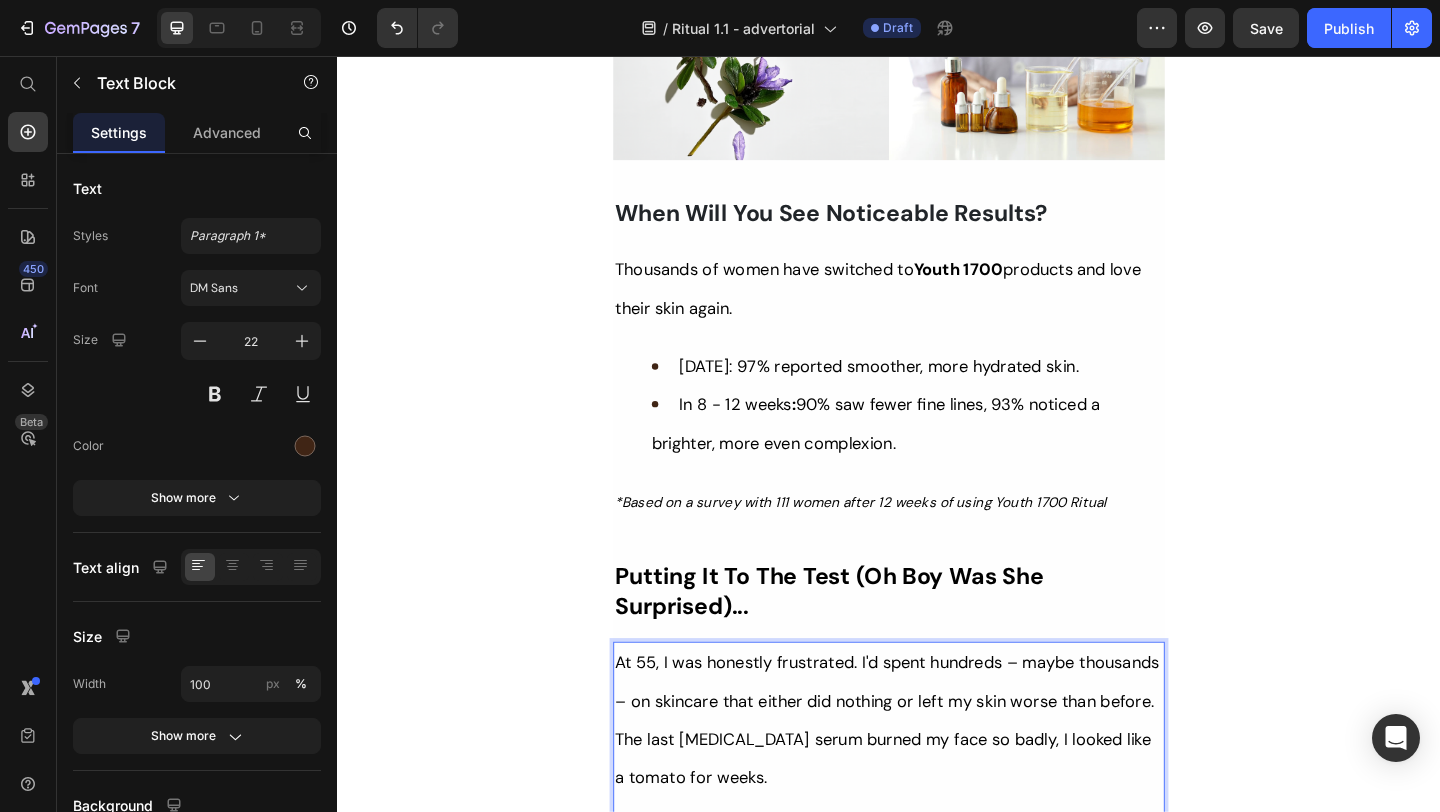 scroll, scrollTop: 7330, scrollLeft: 0, axis: vertical 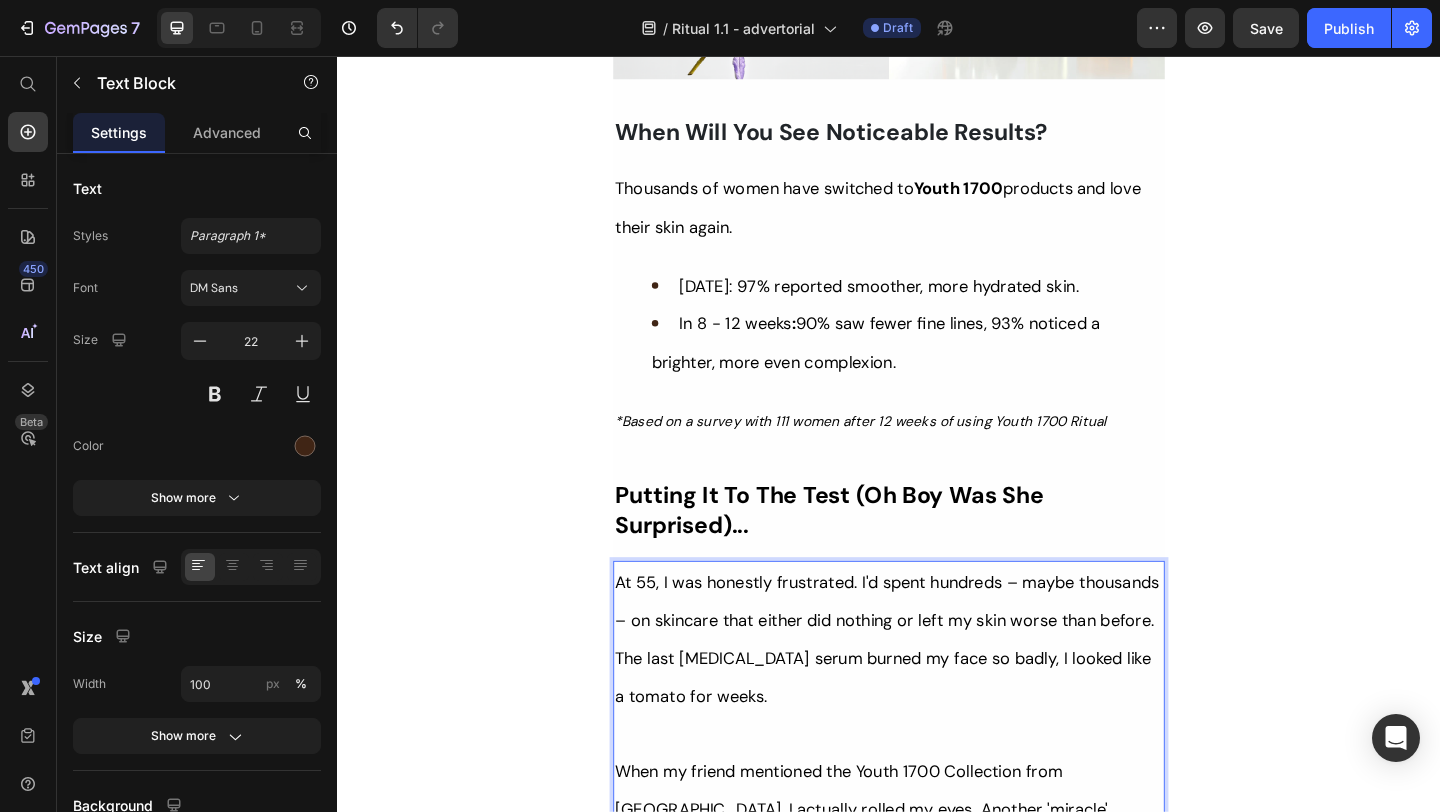 click on "At 55, I was honestly frustrated. I'd spent hundreds – maybe thousands – on skincare that either did nothing or left my skin worse than before." at bounding box center (935, 649) 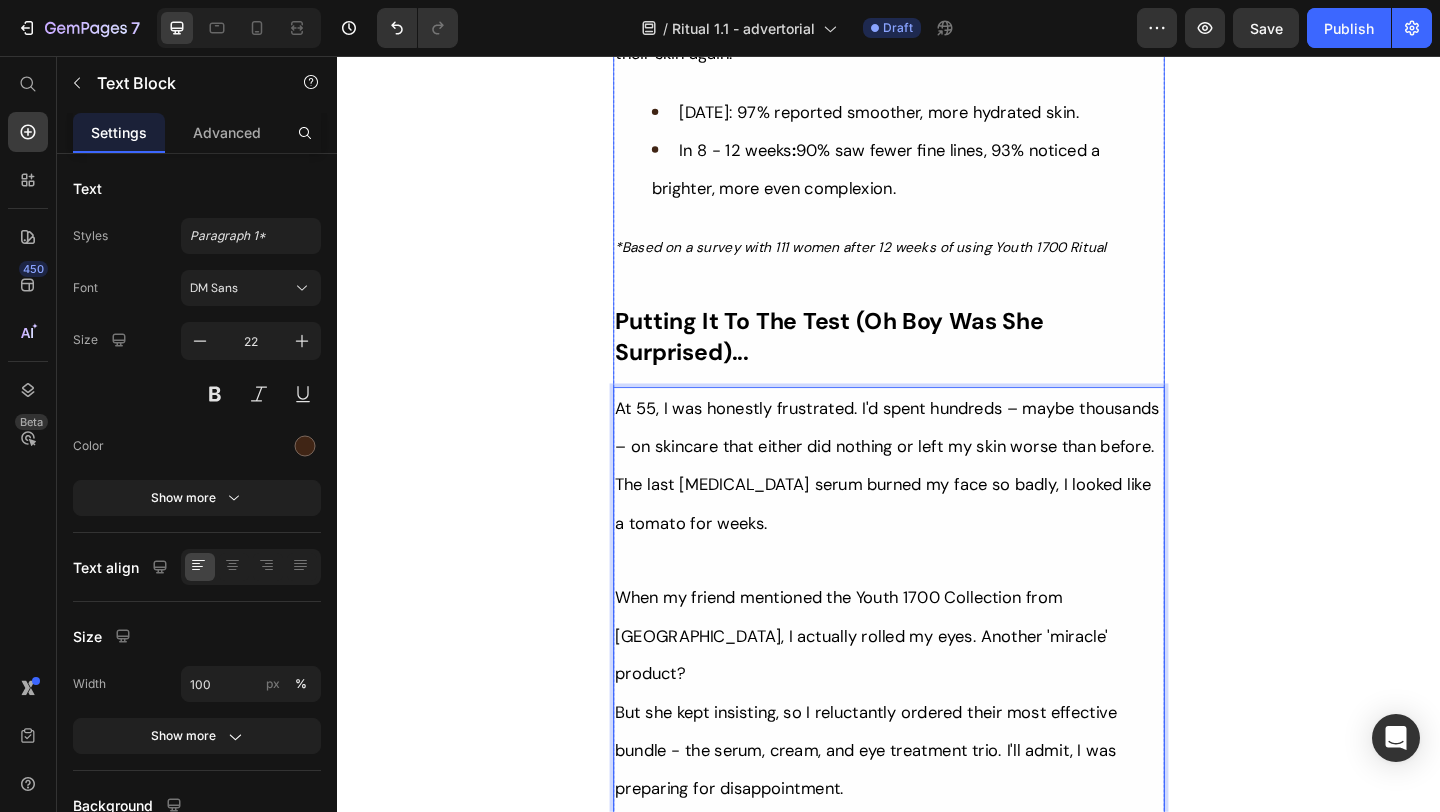 scroll, scrollTop: 7525, scrollLeft: 0, axis: vertical 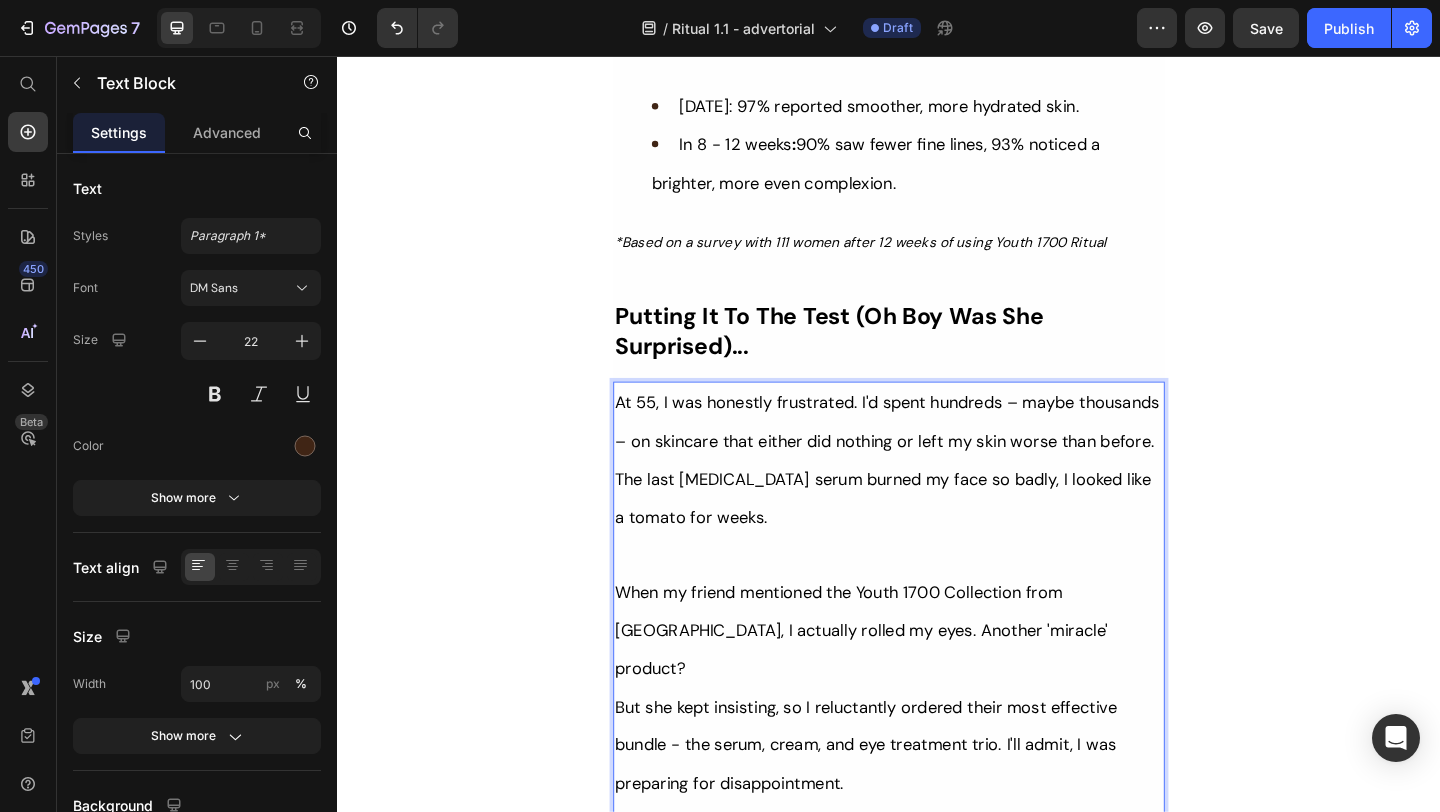 click on "The last [MEDICAL_DATA] serum burned my face so badly, I looked like a tomato for weeks." at bounding box center [937, 536] 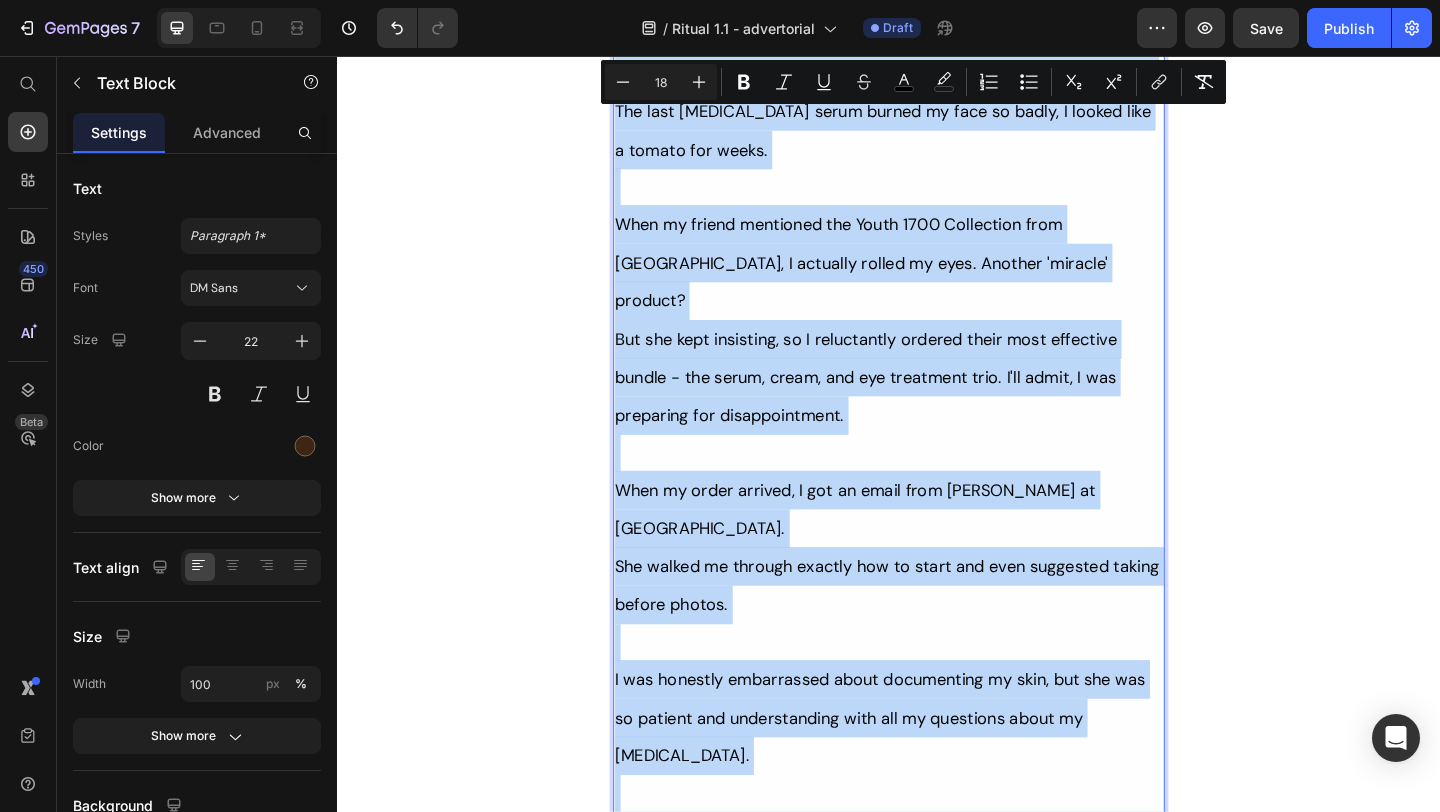 copy on "At 55, I was honestly frustrated. I'd spent hundreds – maybe thousands – on skincare that either did nothing or left my skin worse than before. The last retinol serum burned my face so badly, I looked like a tomato for weeks. When my friend mentioned the Youth 1700 Collection from Tonkina, I actually rolled my eyes. Another 'miracle' product? But she kept insisting, so I reluctantly ordered their most effective bundle - the serum, cream, and eye treatment trio. I'll admit, I was preparing for disappointment. When my order arrived, I got an email from Evelyn at Tonkina. She walked me through exactly how to start and even suggested taking before photos.  I was honestly embarrassed about documenting my skin, but she was so patient and understanding with all my questions about my sensitive skin. The first thing I noticed? My skin didn't hurt. The serum went on smooth without any burning, the cream felt nice without being greasy, and the eye treatment didn't make my eyes water like some products do. I used ever..." 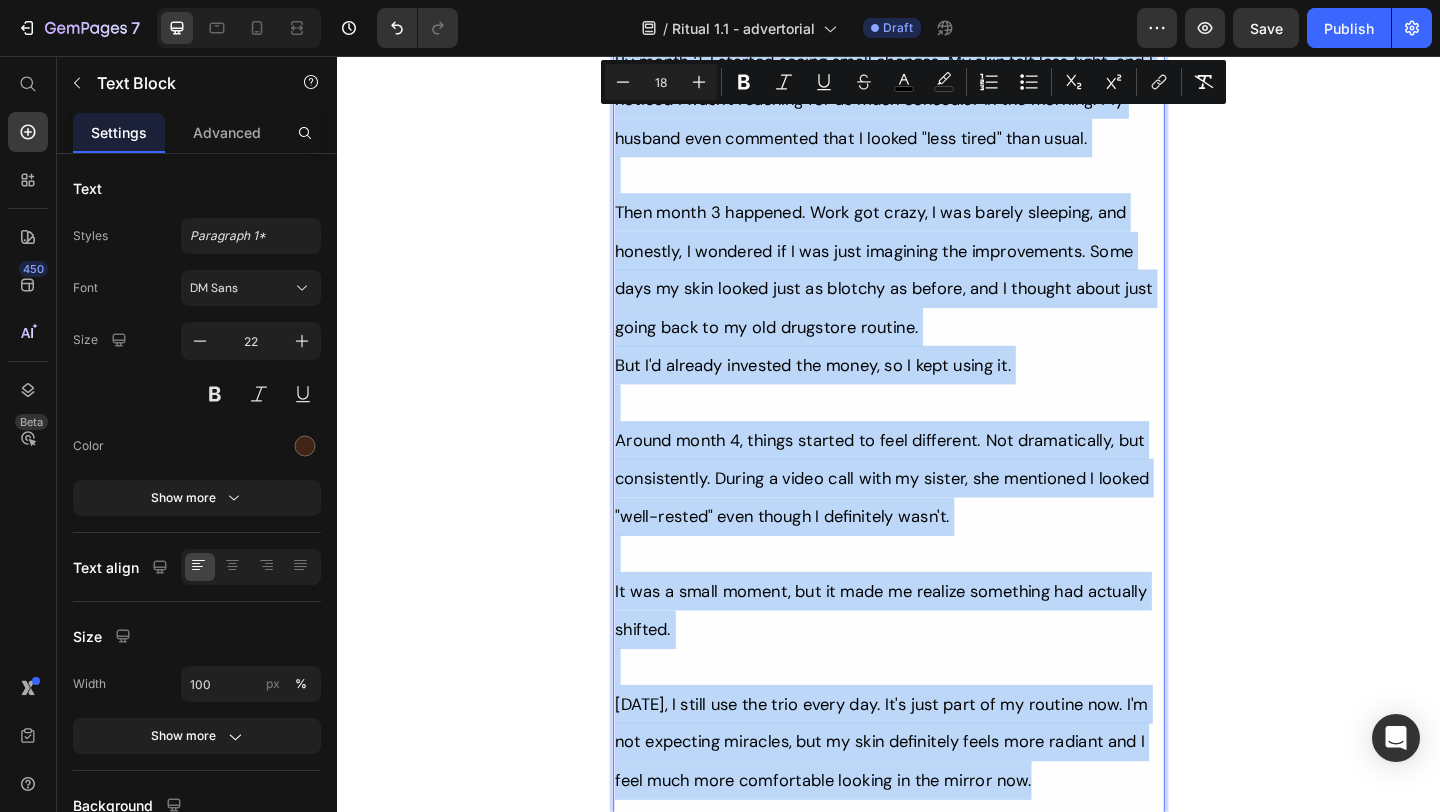 scroll, scrollTop: 9196, scrollLeft: 0, axis: vertical 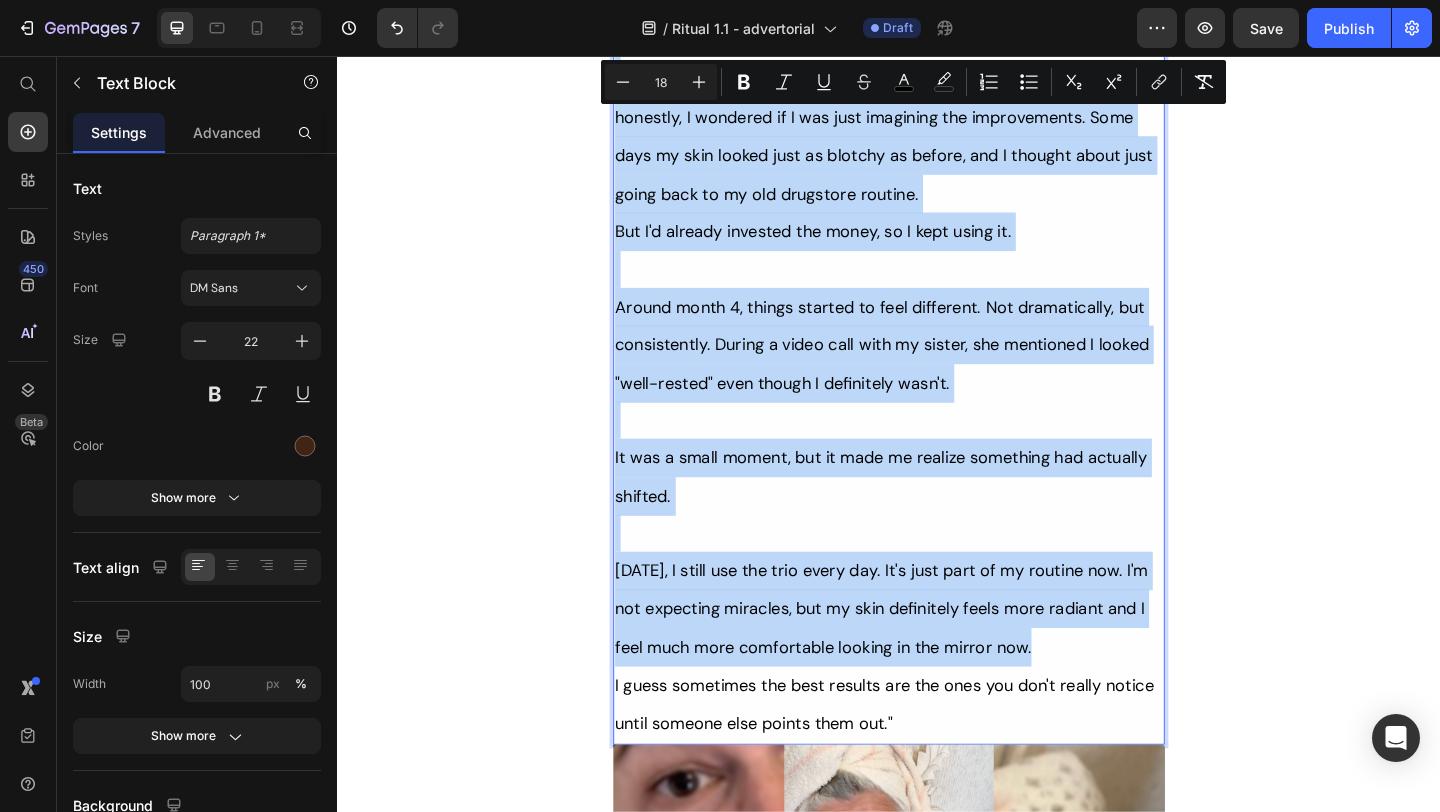 click on "[DATE], I still use the trio every day. It's just part of my routine now. I'm not expecting miracles, but my skin definitely feels more radiant and I feel much more comfortable looking in the mirror now." at bounding box center [937, 657] 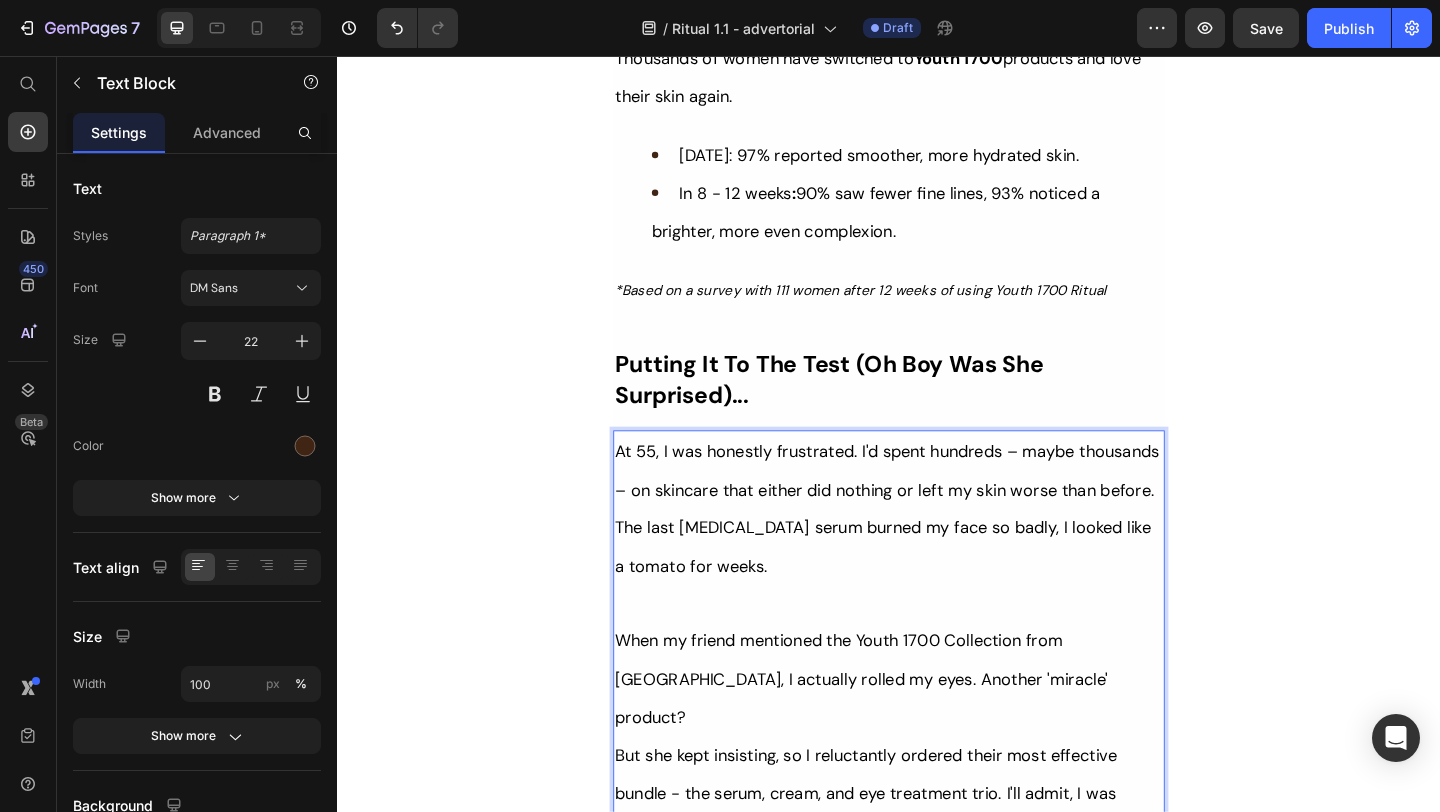 scroll, scrollTop: 7432, scrollLeft: 0, axis: vertical 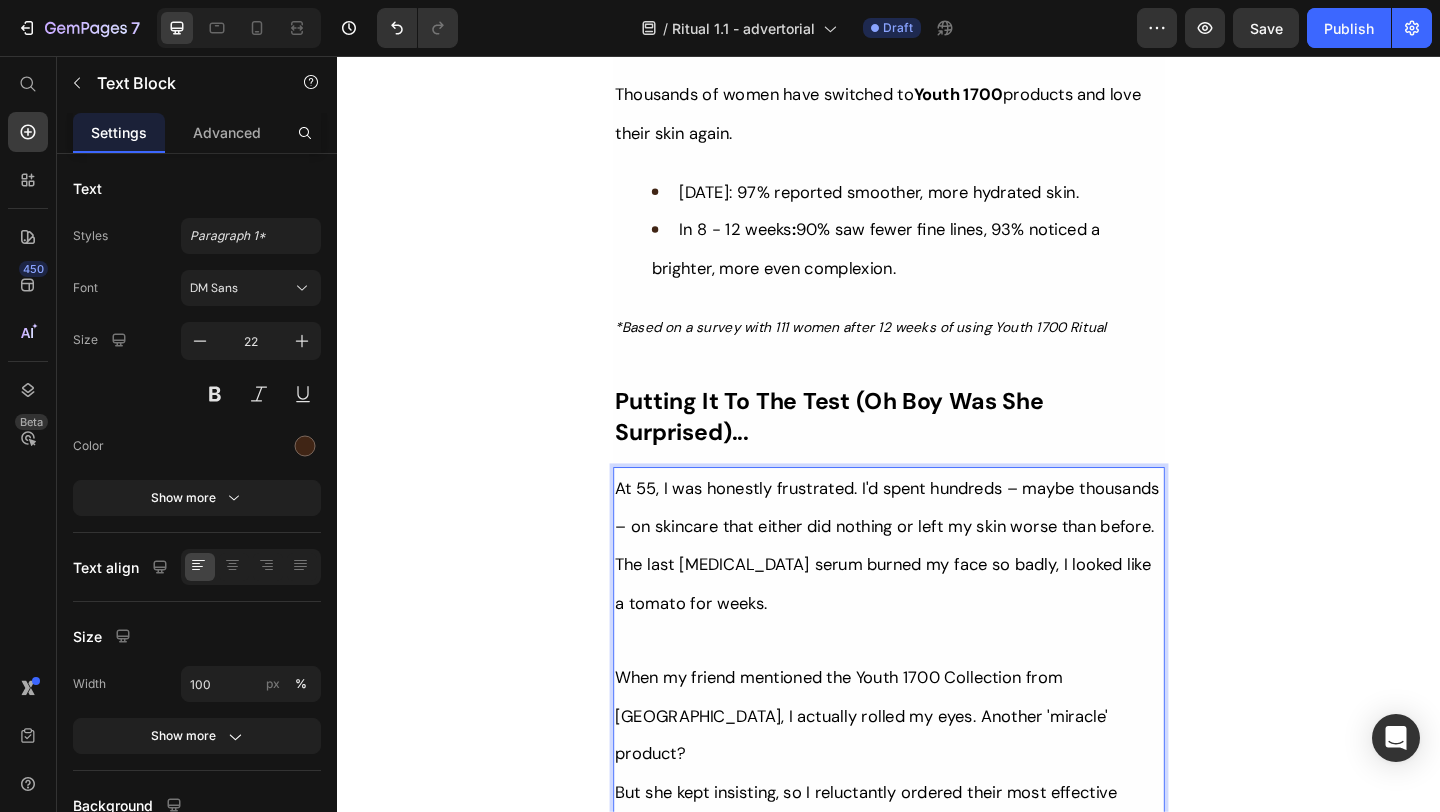 click on "The last [MEDICAL_DATA] serum burned my face so badly, I looked like a tomato for weeks." at bounding box center [937, 629] 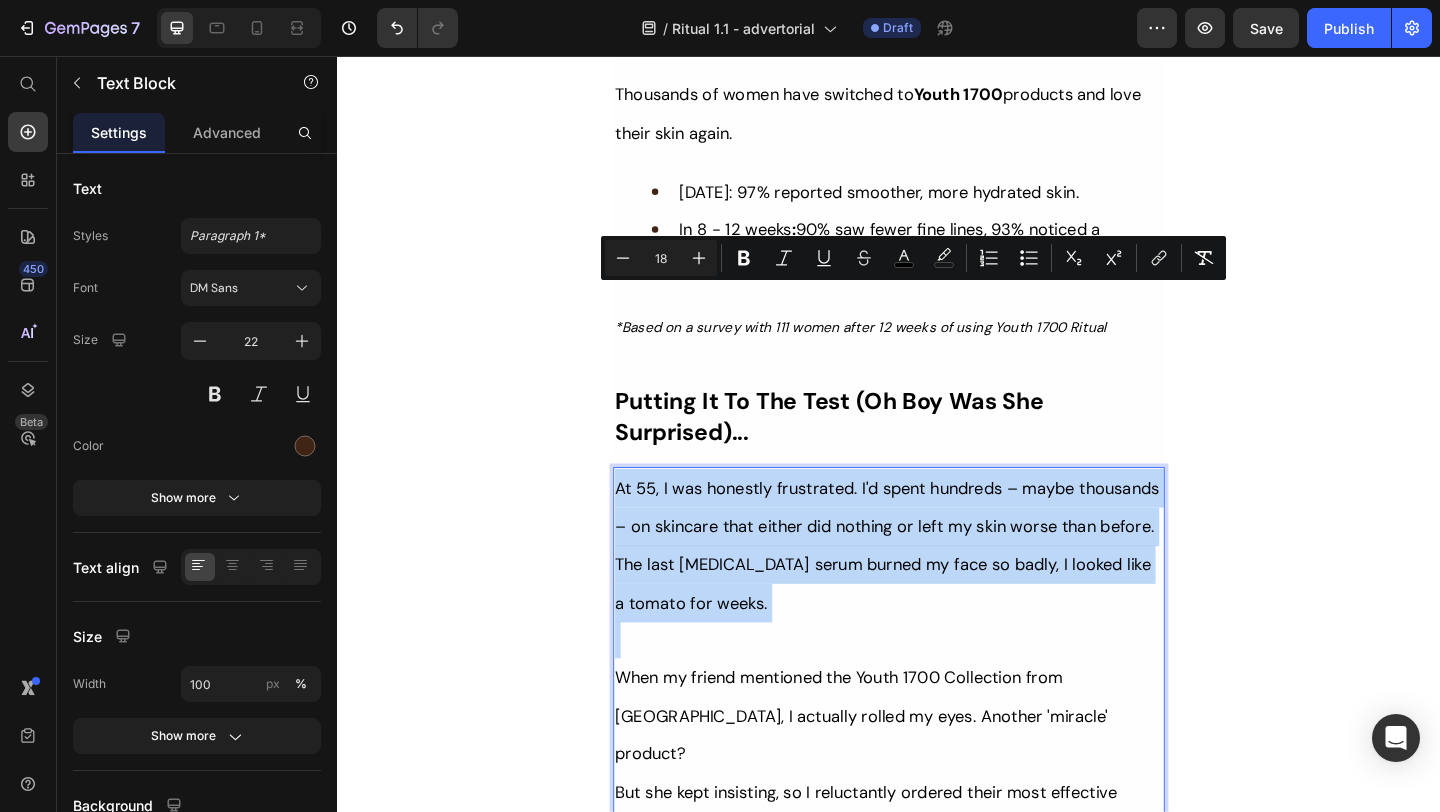 drag, startPoint x: 781, startPoint y: 446, endPoint x: 623, endPoint y: 309, distance: 209.12436 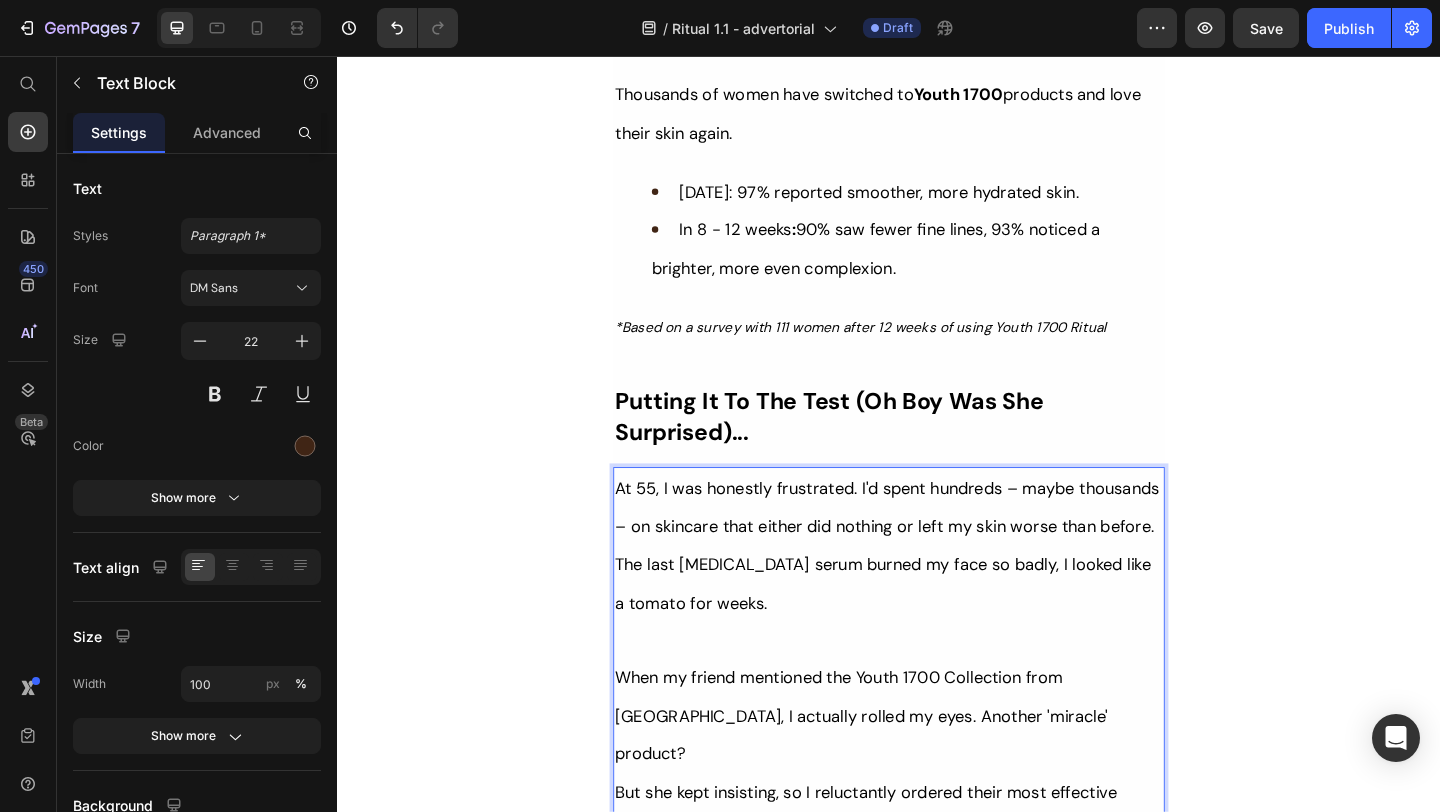 click on "The last [MEDICAL_DATA] serum burned my face so badly, I looked like a tomato for weeks." at bounding box center (937, 629) 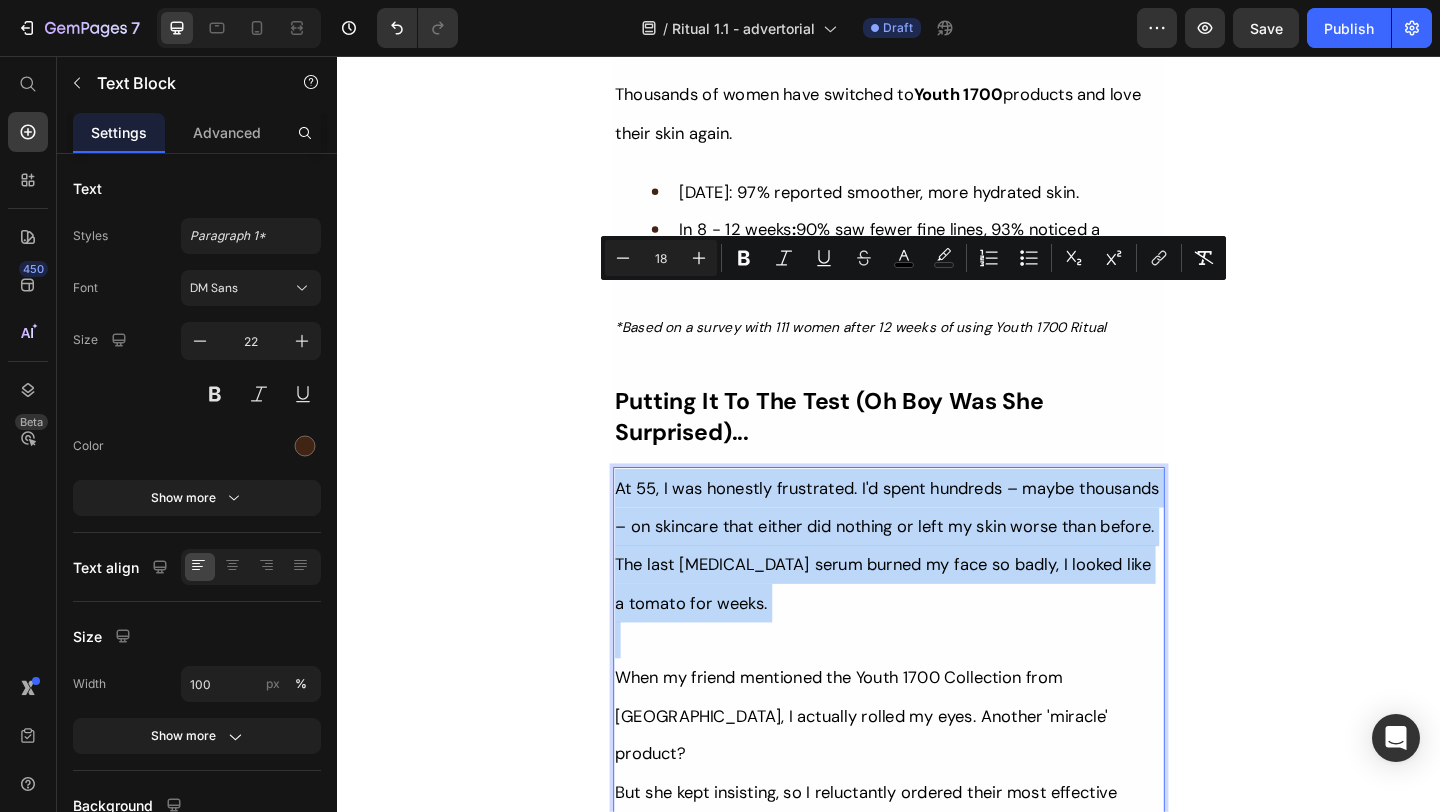 drag, startPoint x: 730, startPoint y: 447, endPoint x: 965, endPoint y: 335, distance: 260.3248 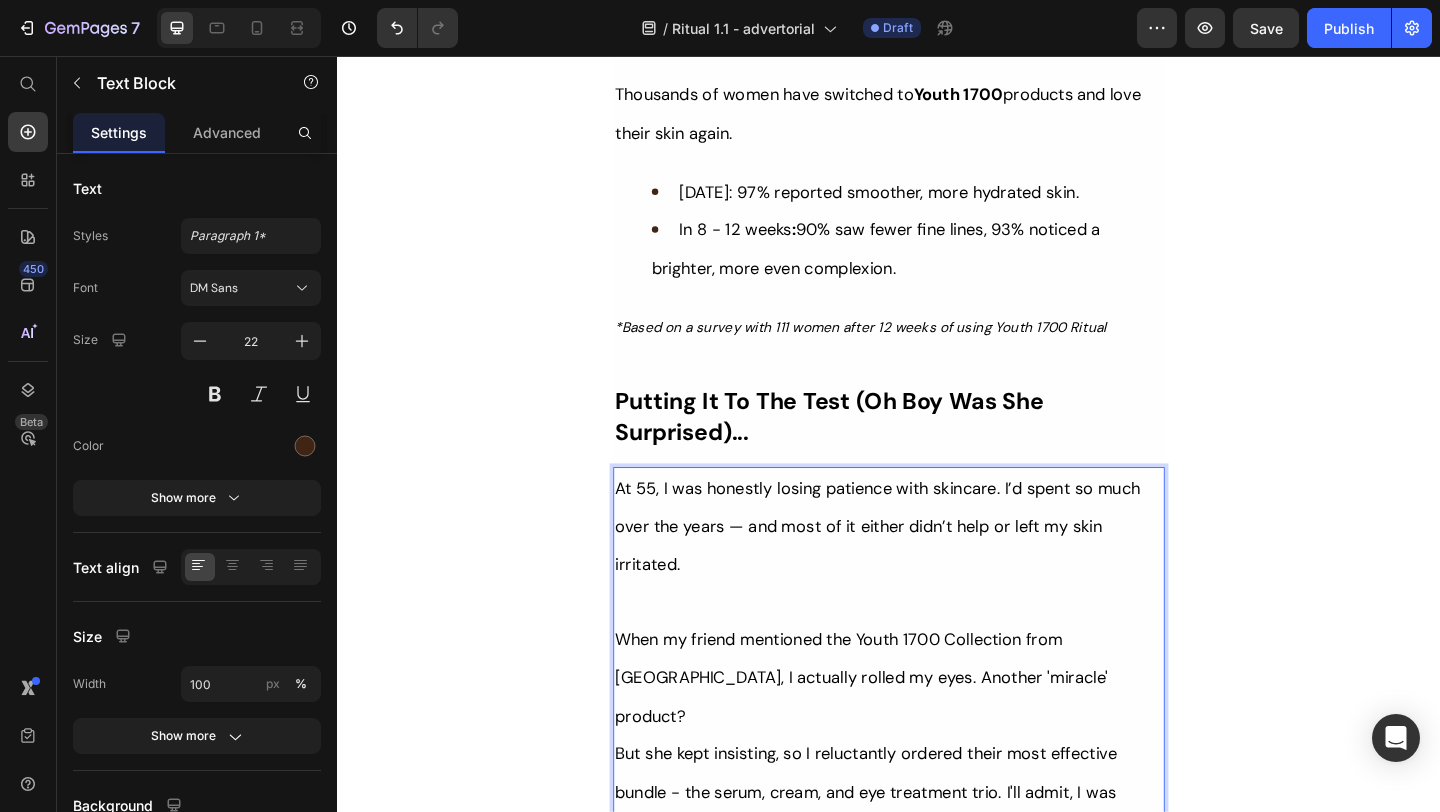 click on "At 55, I was honestly losing patience with skincare. I’d spent so much over the years — and most of it either didn’t help or left my skin irritated." at bounding box center [924, 567] 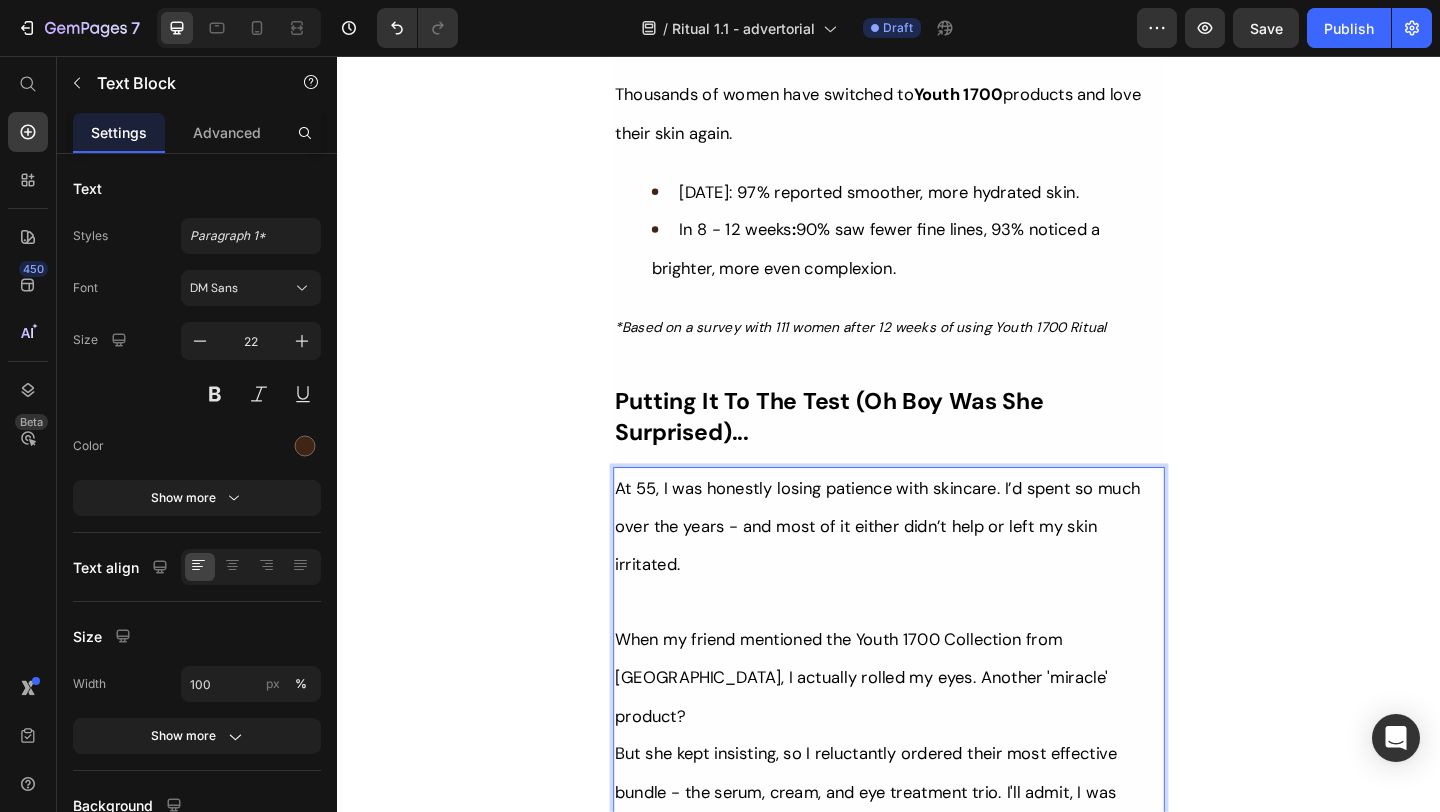 click on "When my friend mentioned the Youth 1700 Collection from [GEOGRAPHIC_DATA], I actually rolled my eyes. Another 'miracle' product?" at bounding box center (907, 731) 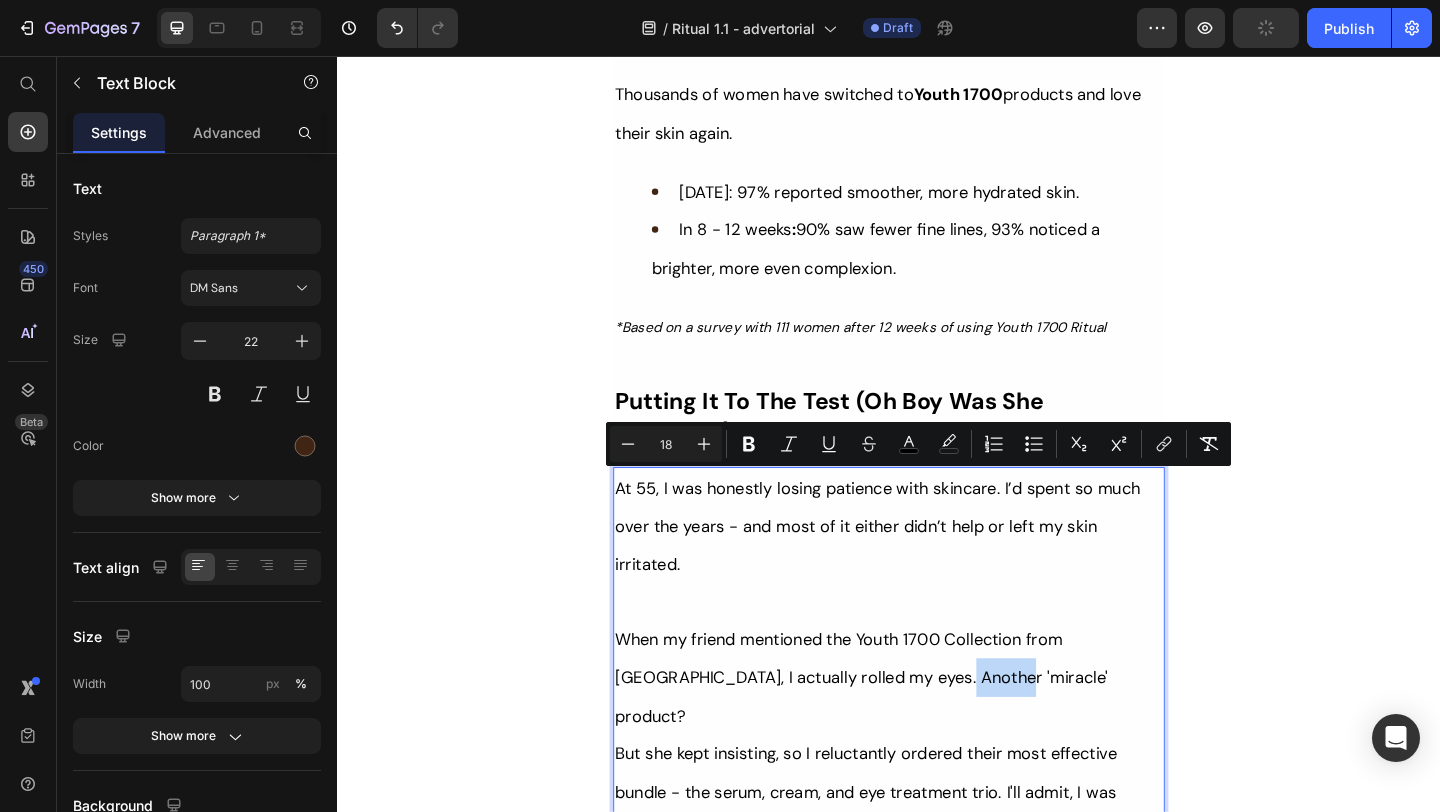 click on "But she kept insisting, so I reluctantly ordered their most effective bundle - the serum, cream, and eye treatment trio. I'll admit, I was preparing for disappointment." at bounding box center [937, 856] 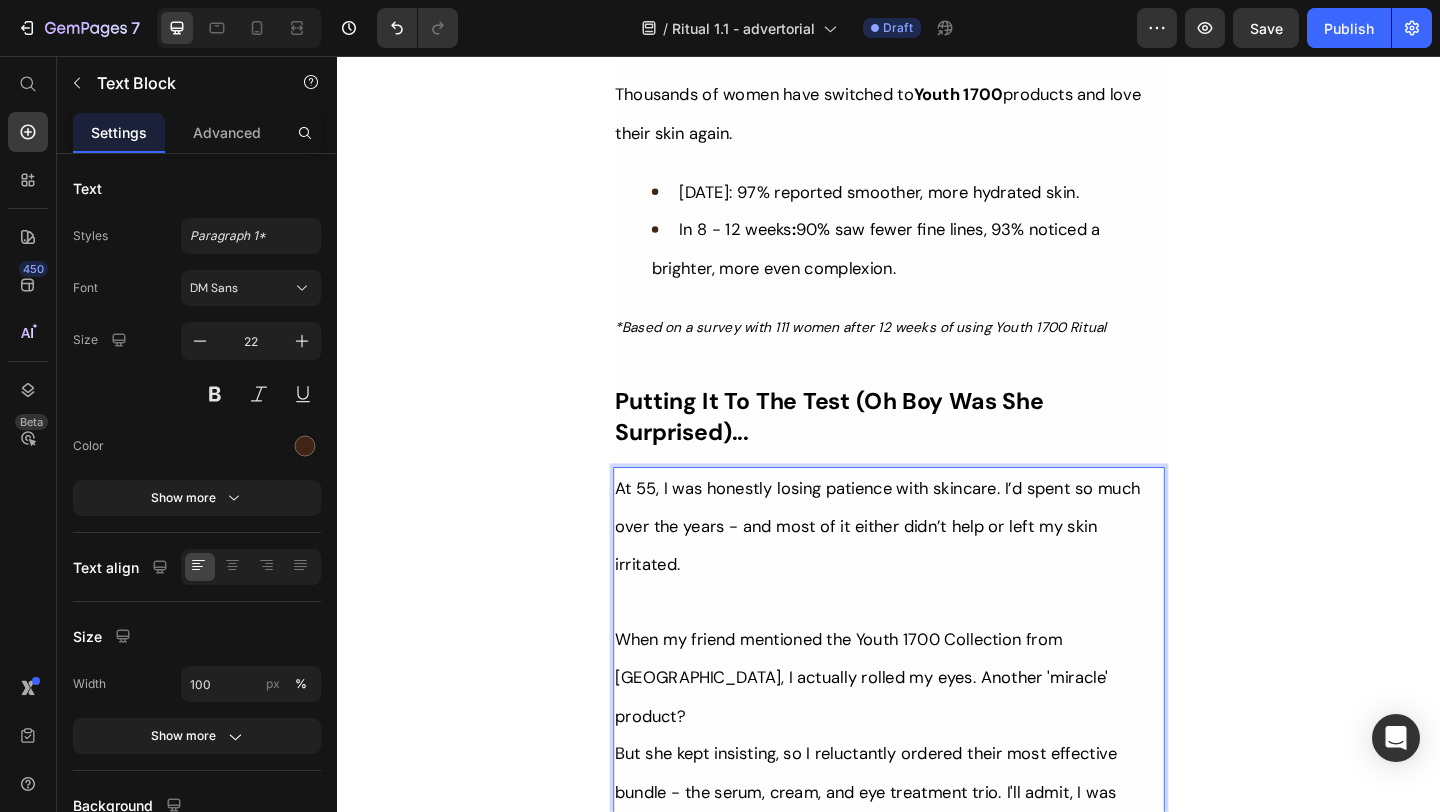 click on "When my friend mentioned the Youth 1700 Collection from [GEOGRAPHIC_DATA], I actually rolled my eyes. Another 'miracle' product?" at bounding box center (907, 731) 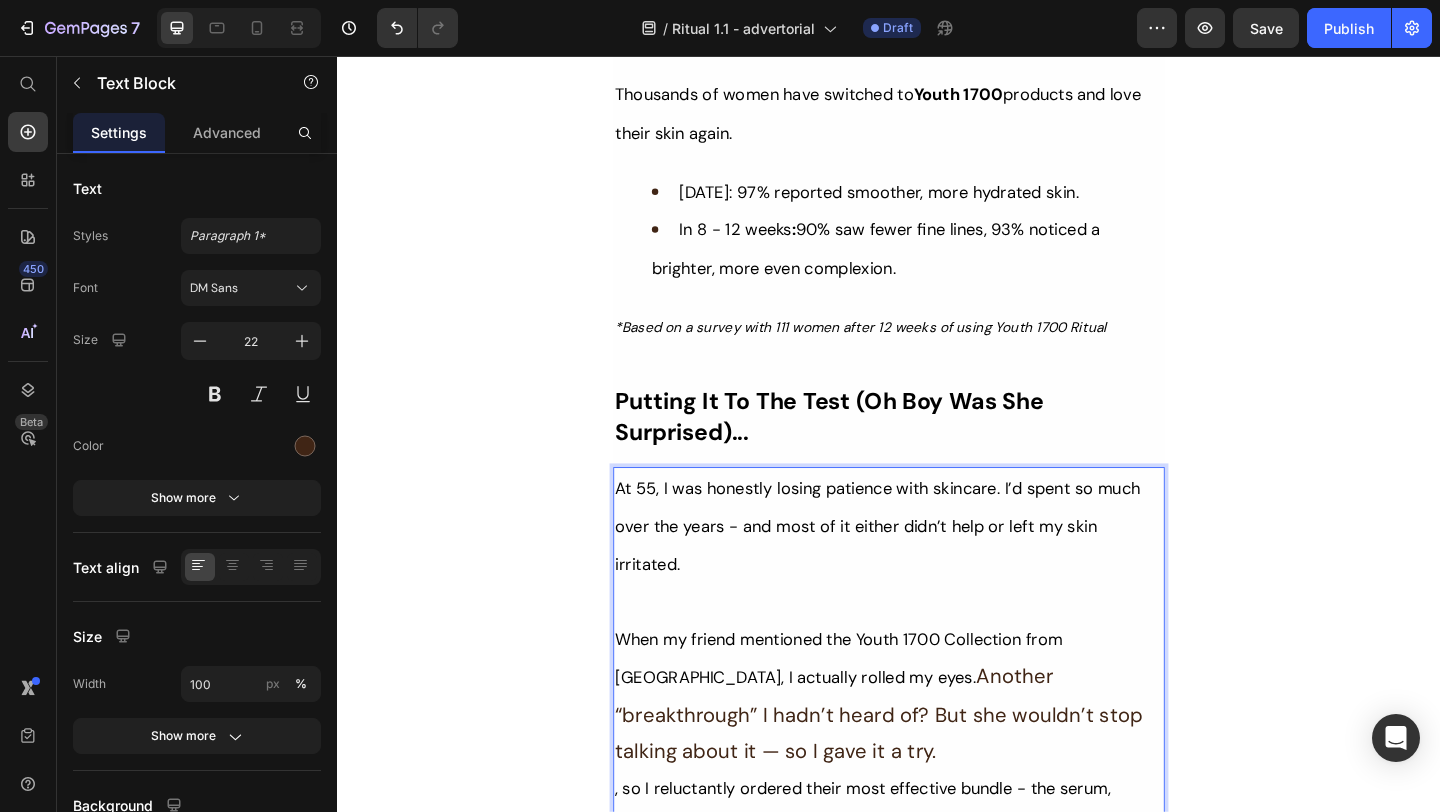 drag, startPoint x: 833, startPoint y: 520, endPoint x: 800, endPoint y: 568, distance: 58.249462 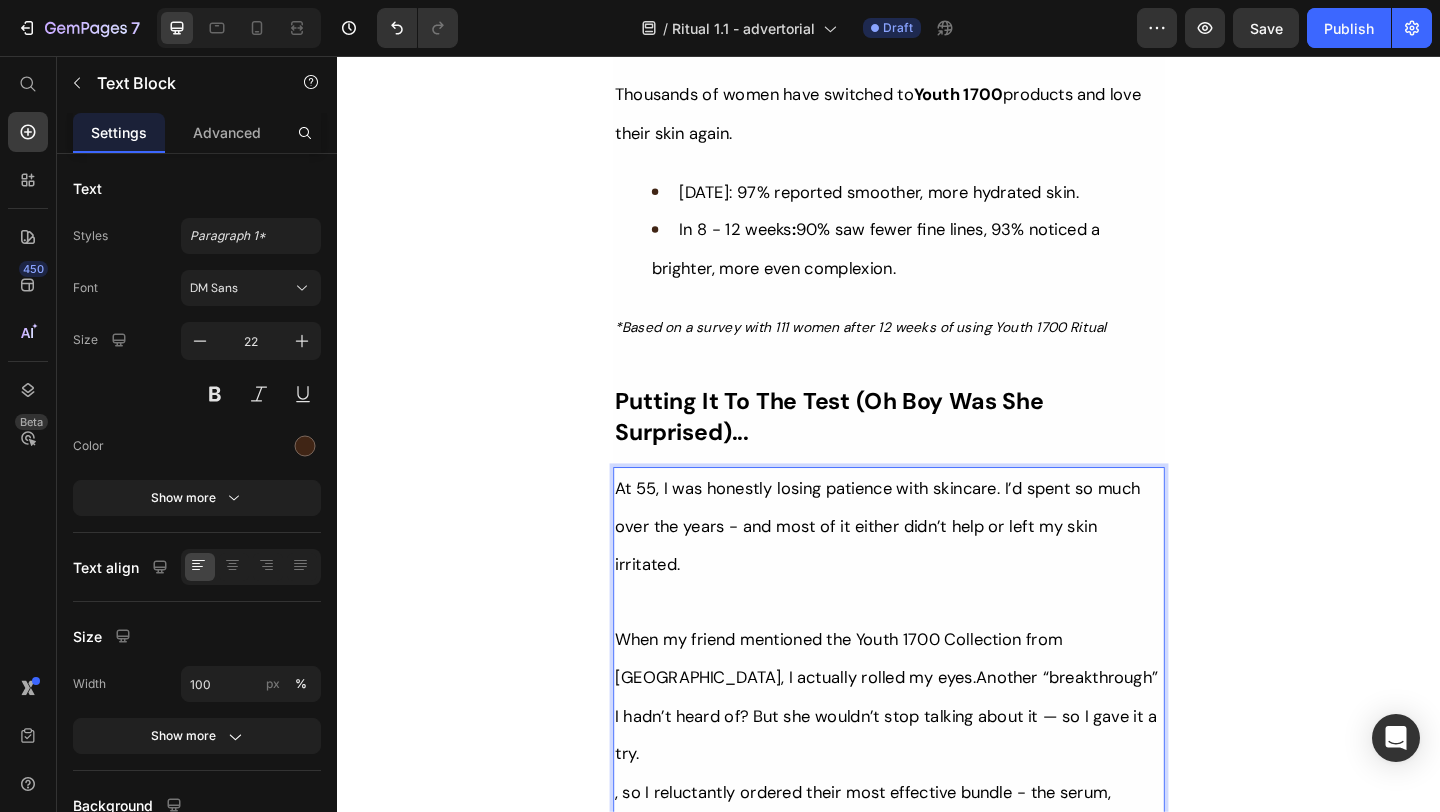 click on "When my friend mentioned the Youth 1700 Collection from Tonkina, I actually rolled my eyes.Another “breakthrough” I hadn’t heard of? But she wouldn’t stop talking about it — so I gave it a try." at bounding box center (934, 752) 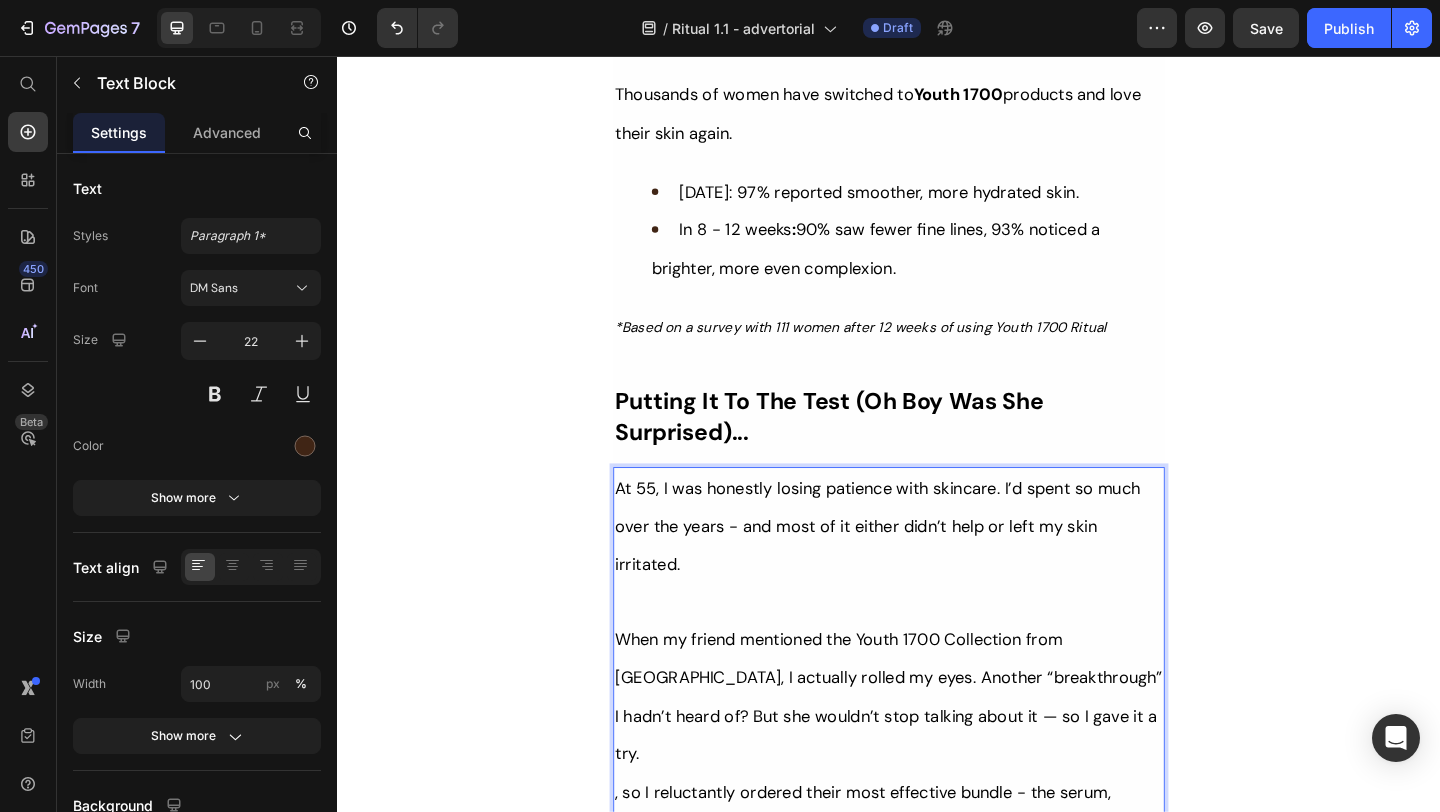 click on "When my friend mentioned the Youth 1700 Collection from Tonkina, I actually rolled my eyes. Another “breakthrough” I hadn’t heard of? But she wouldn’t stop talking about it — so I gave it a try." at bounding box center [937, 752] 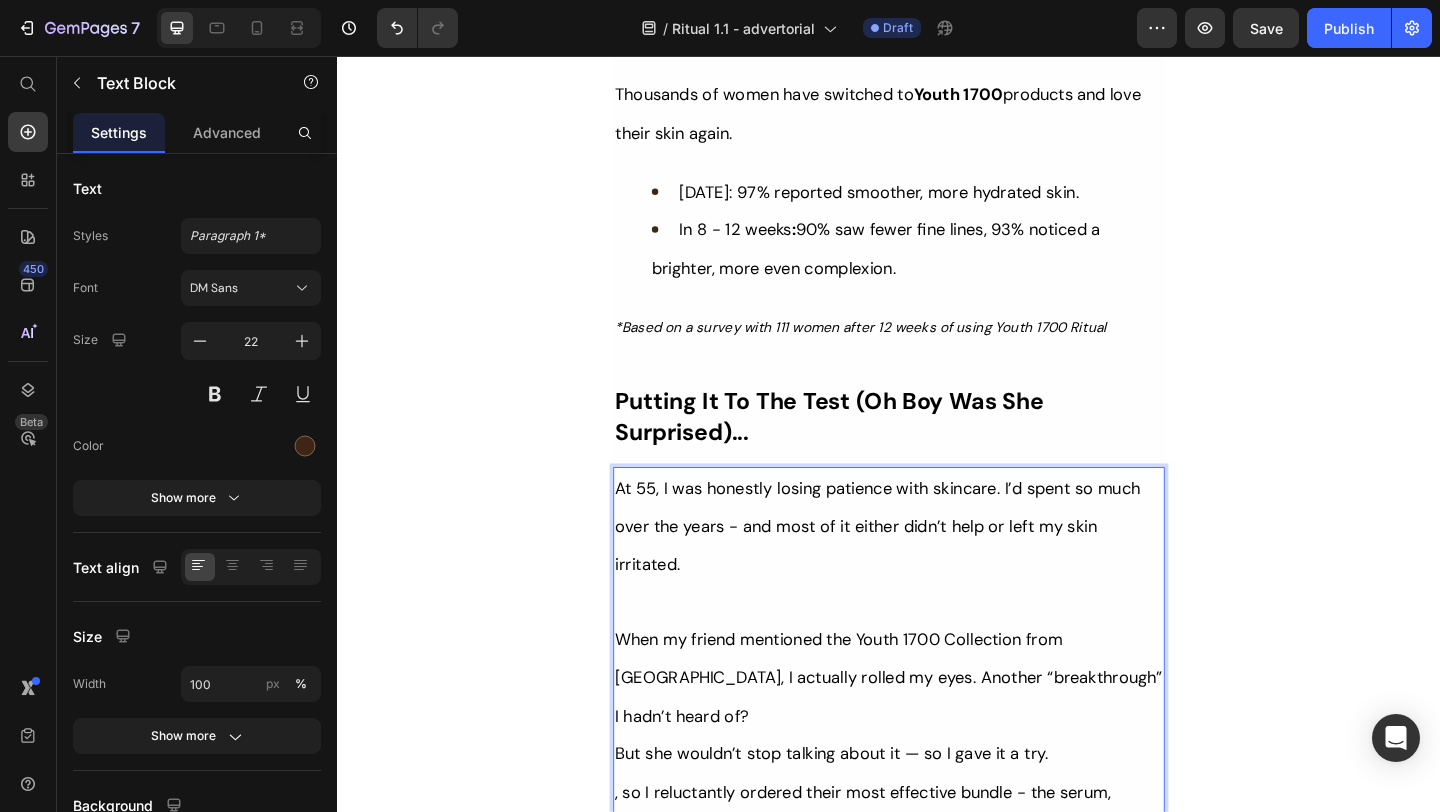 click on ", so I reluctantly ordered their most effective bundle - the serum, cream, and eye treatment trio. I'll admit, I was preparing for disappointment." at bounding box center (908, 898) 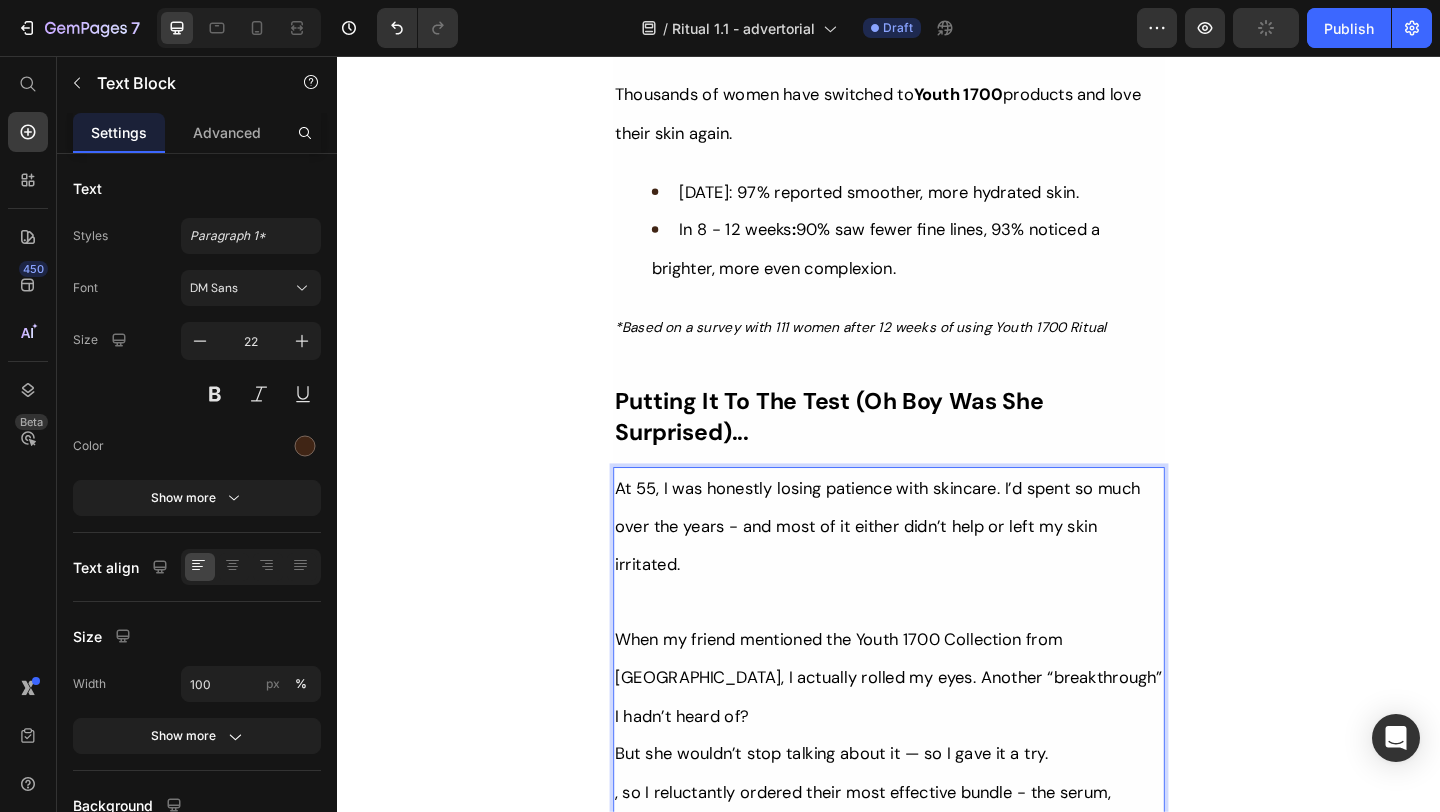 click on "But she wouldn’t stop talking about it — so I gave it a try." at bounding box center [875, 815] 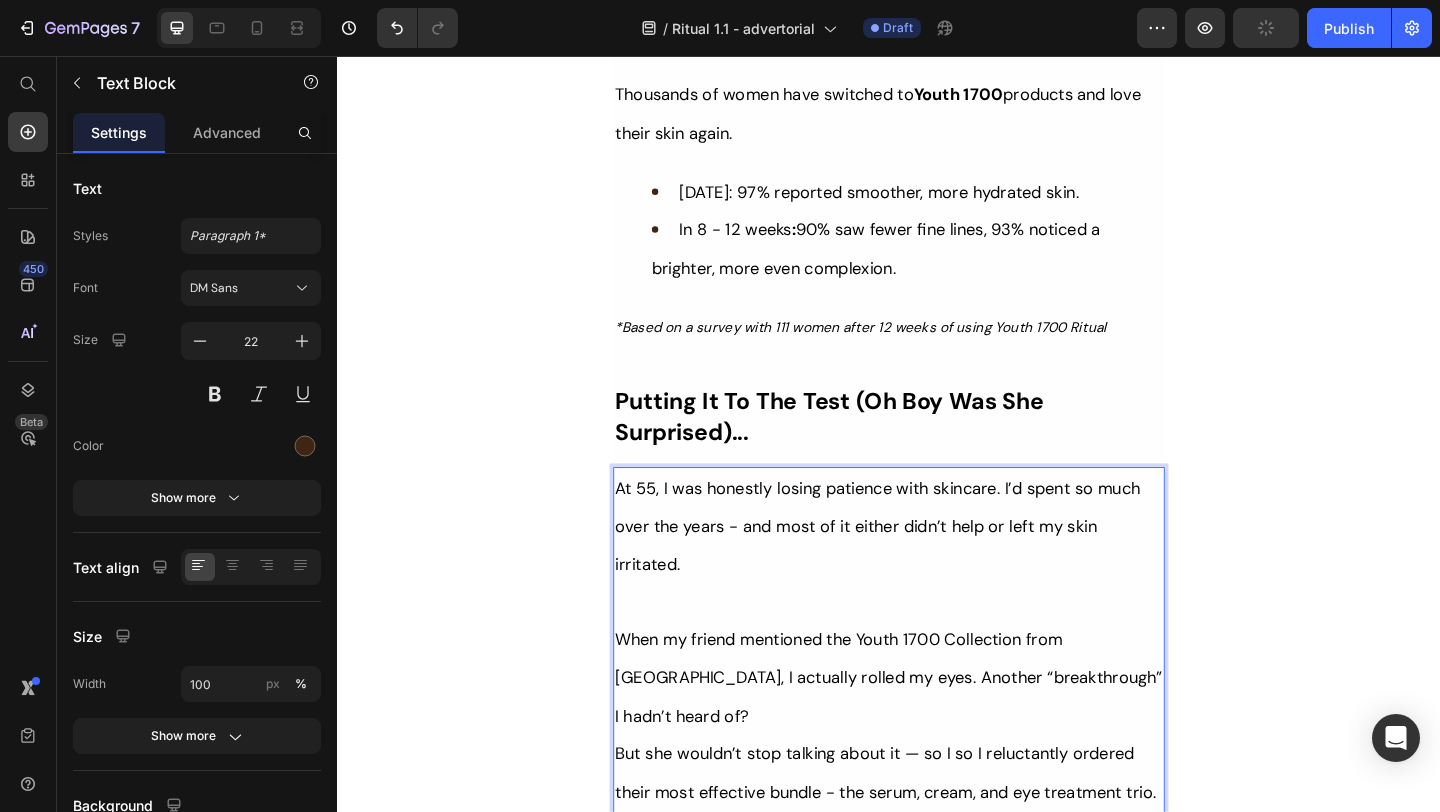 drag, startPoint x: 1007, startPoint y: 559, endPoint x: 641, endPoint y: 616, distance: 370.41193 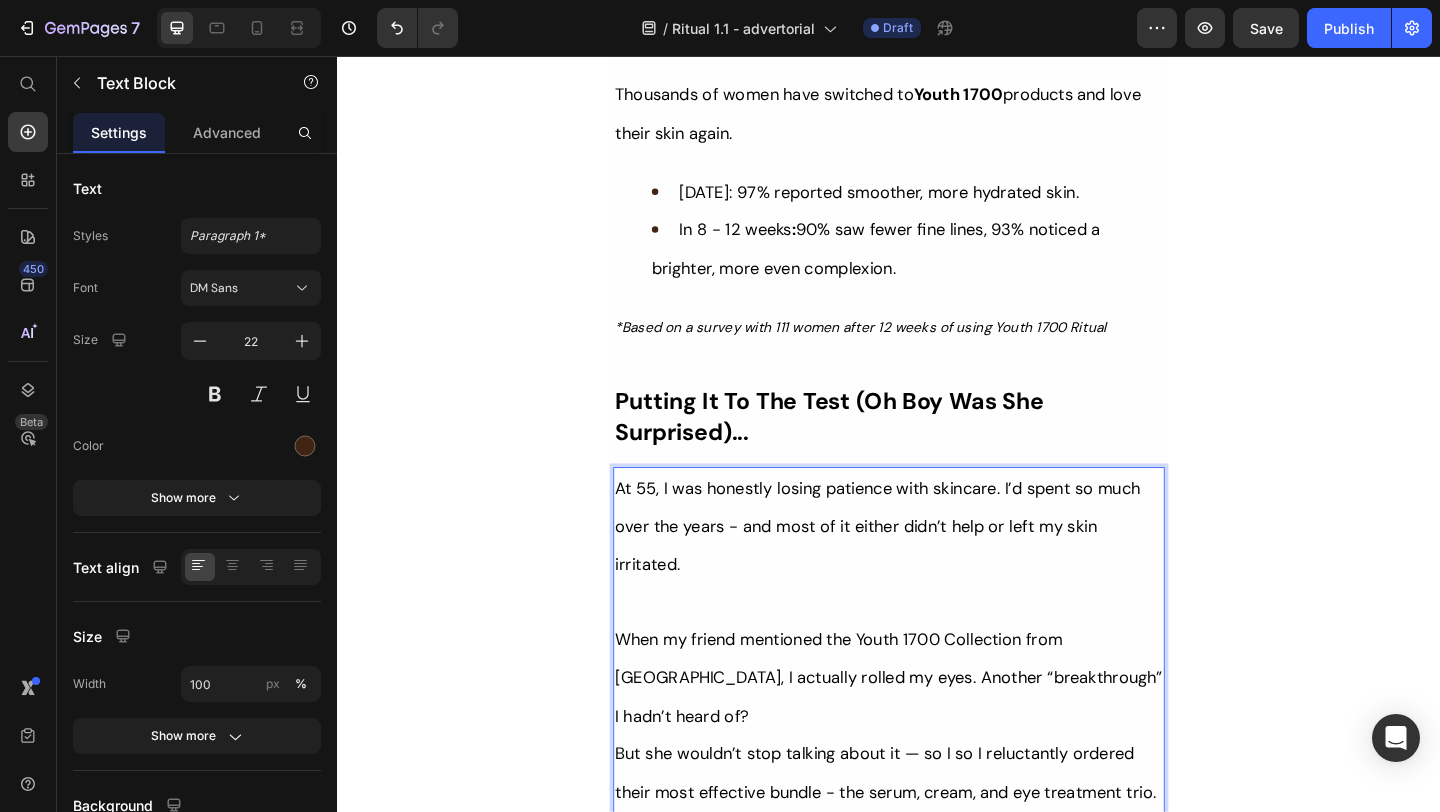 click on "But she wouldn’t stop talking about it — so I so I reluctantly ordered their most effective bundle - the serum, cream, and eye treatment trio. I'll admit, I was preparing for disappointment." at bounding box center [937, 856] 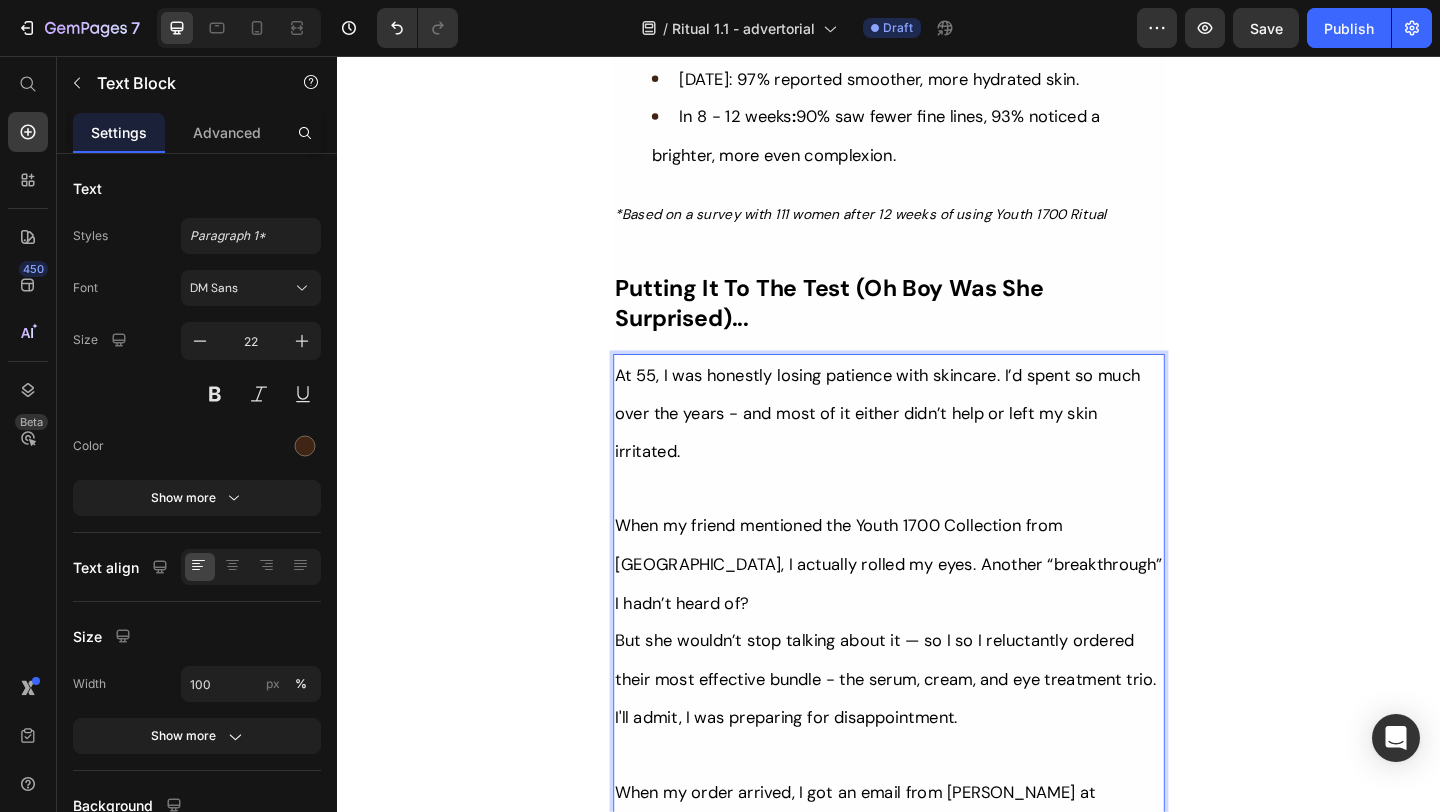 scroll, scrollTop: 7567, scrollLeft: 0, axis: vertical 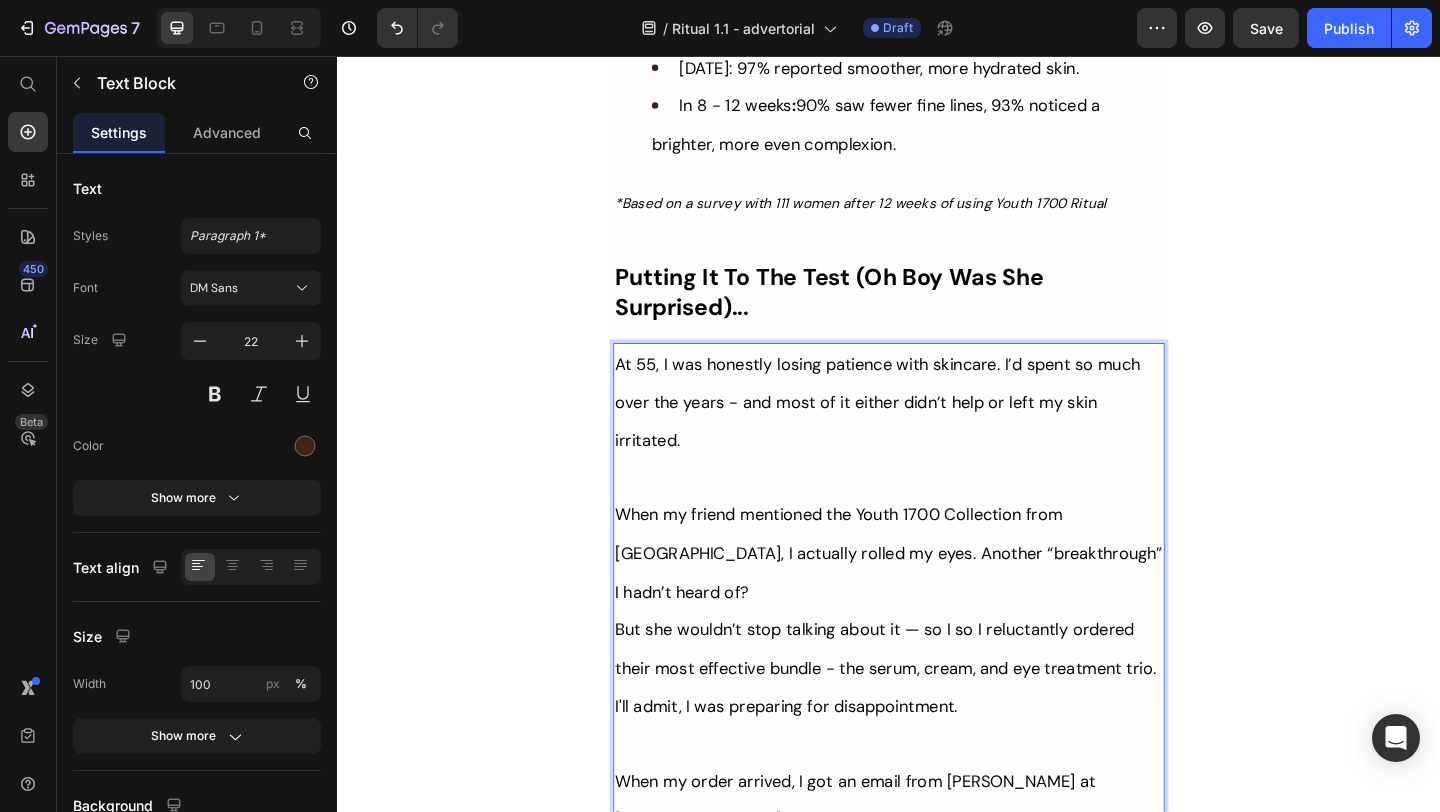 click on "But she wouldn’t stop talking about it — so I so I reluctantly ordered their most effective bundle - the serum, cream, and eye treatment trio. I'll admit, I was preparing for disappointment." at bounding box center (937, 721) 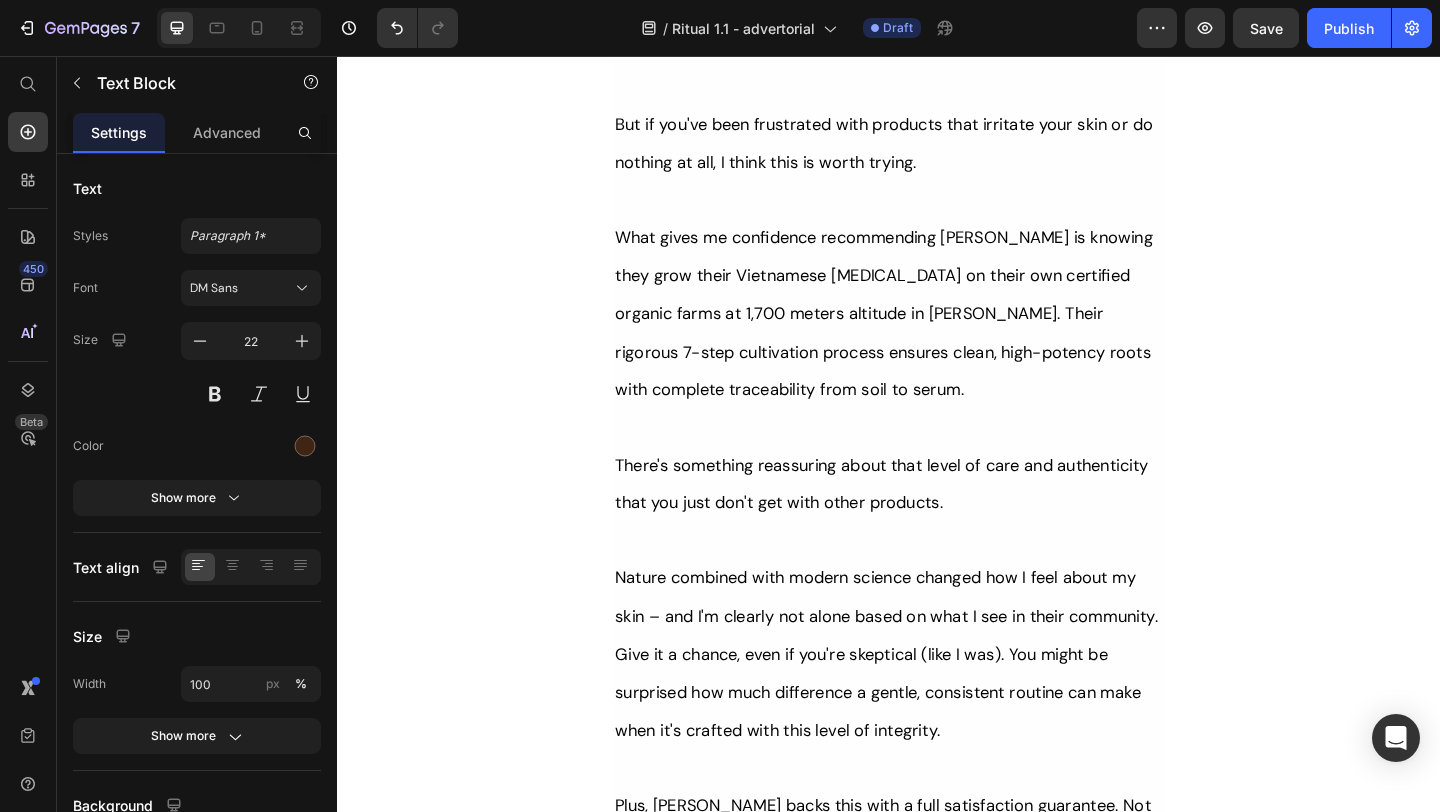 scroll, scrollTop: 10642, scrollLeft: 0, axis: vertical 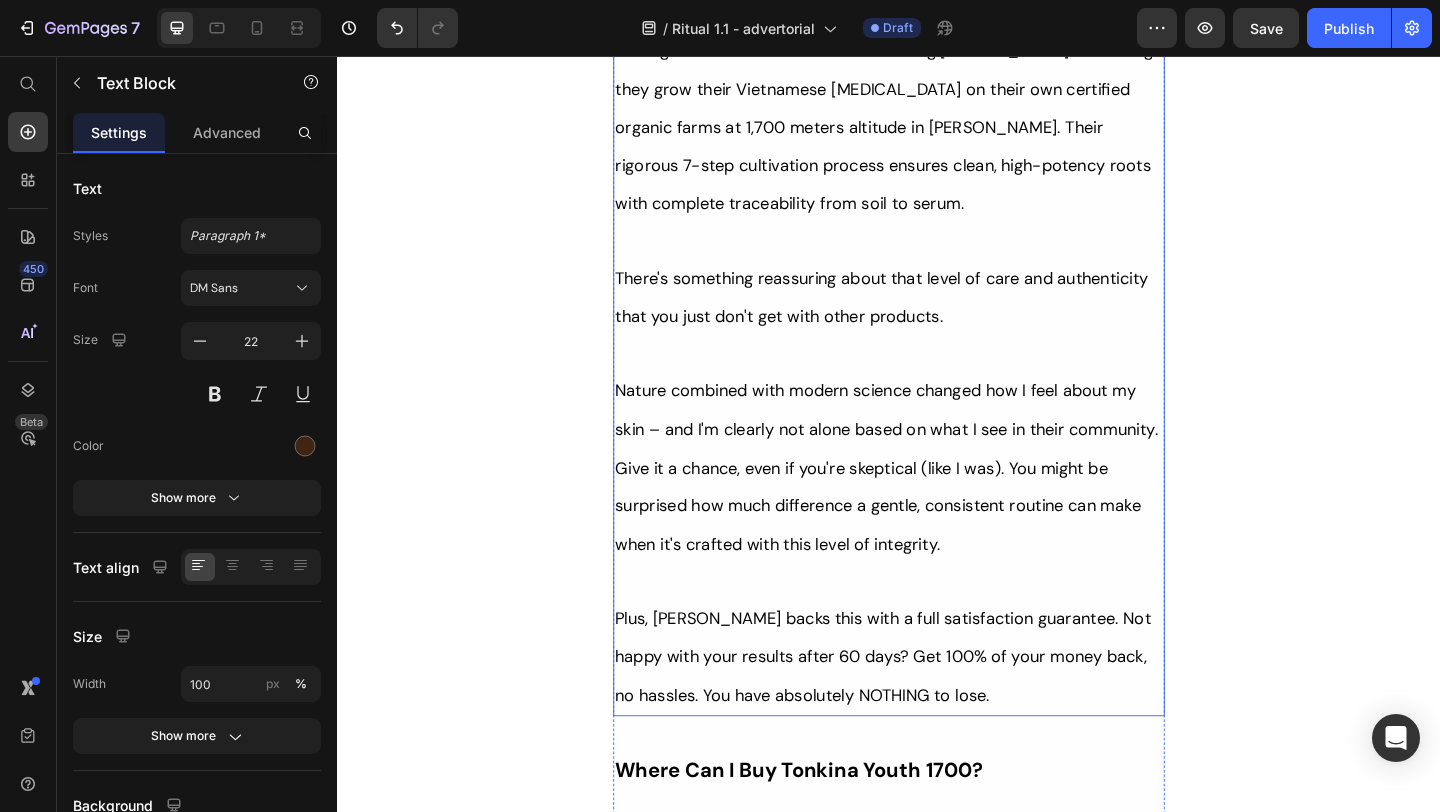 click on "Plus, Tonkina backs this with a full satisfaction guarantee. Not happy with your results after 60 days? Get 100% of your money back, no hassles. You have absolutely NOTHING to lose." at bounding box center [937, 709] 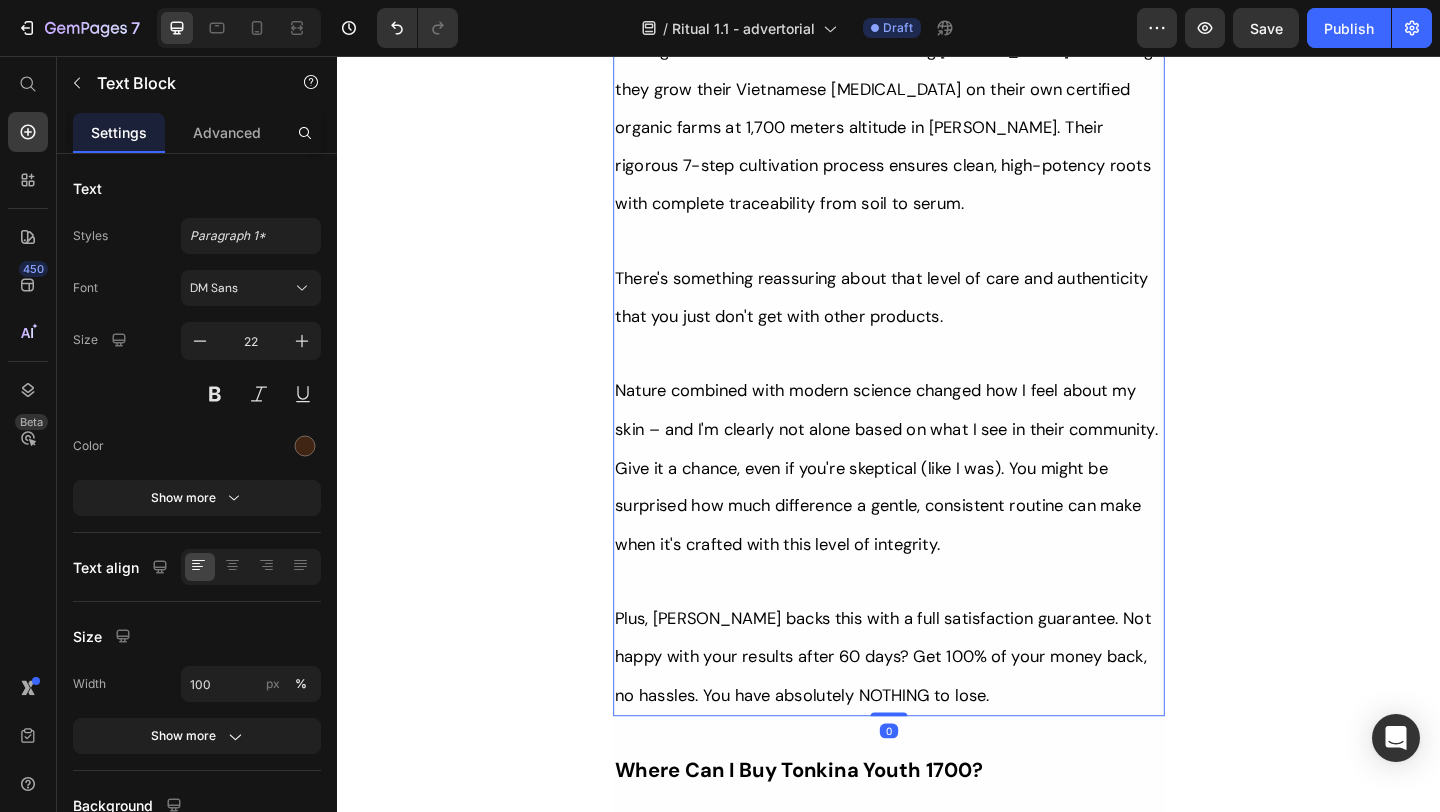 click on "Plus, Tonkina backs this with a full satisfaction guarantee. Not happy with your results after 60 days? Get 100% of your money back, no hassles. You have absolutely NOTHING to lose." at bounding box center (937, 709) 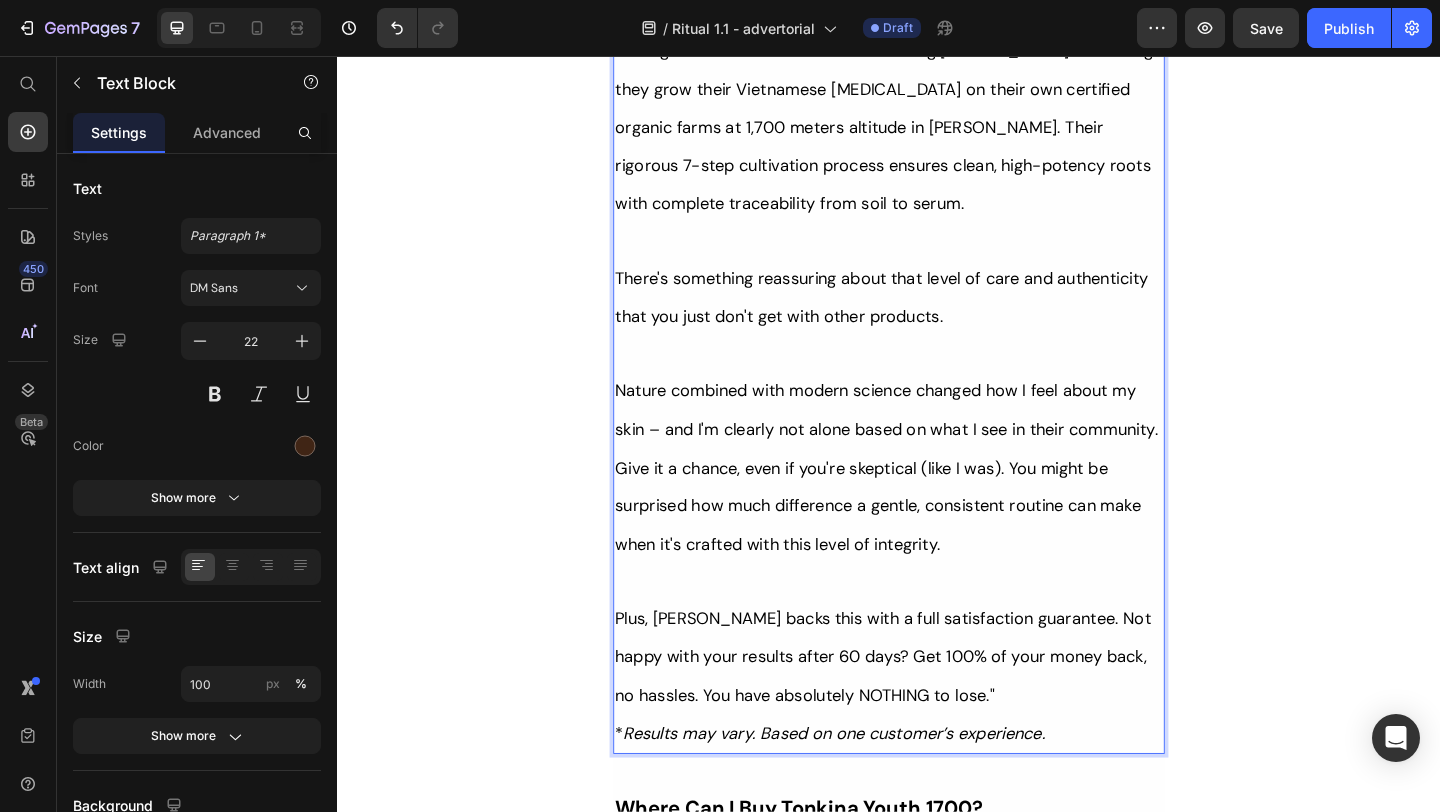 click on "* Results may vary. Based on one customer’s experience." at bounding box center [937, 793] 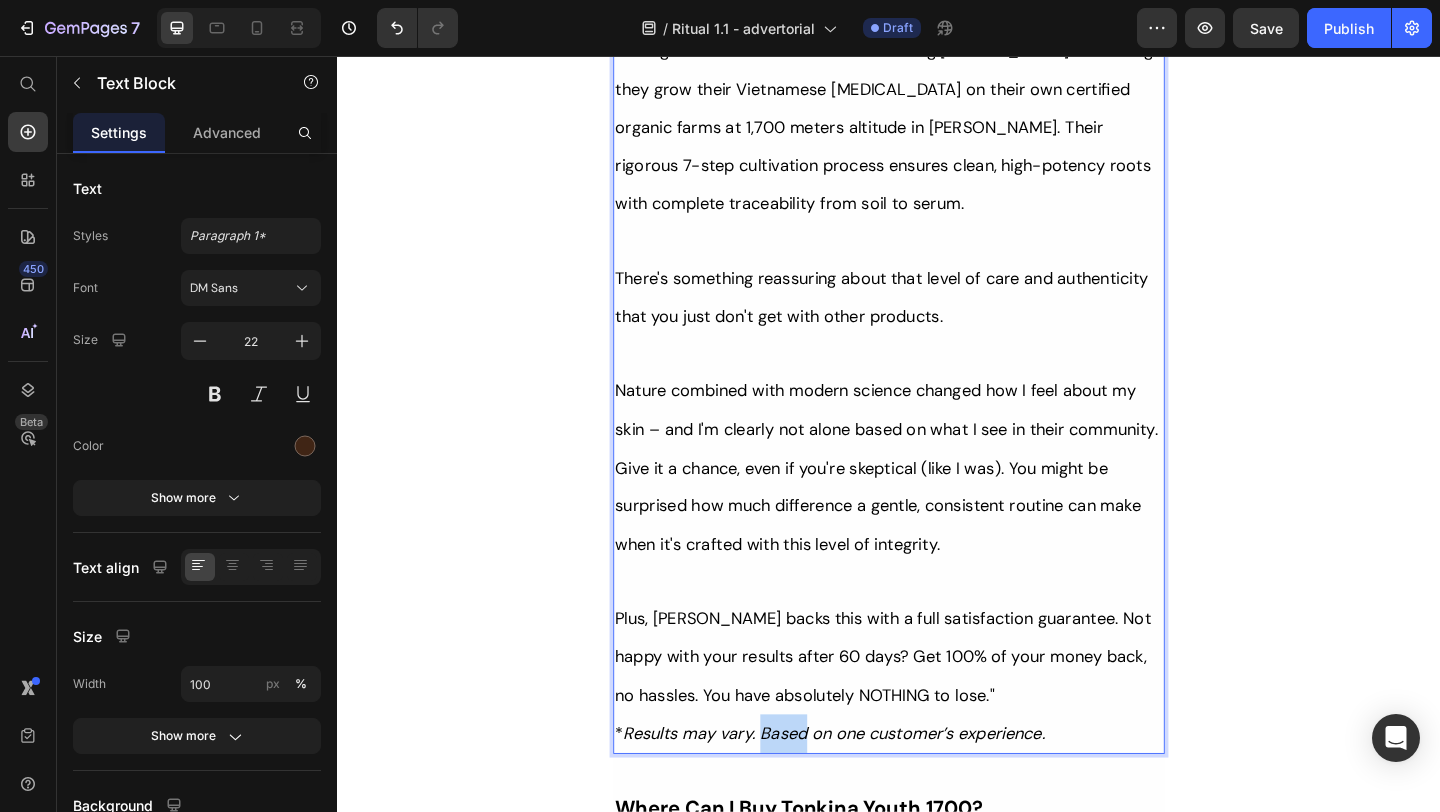 click on "Results may vary. Based on one customer’s experience." at bounding box center (877, 793) 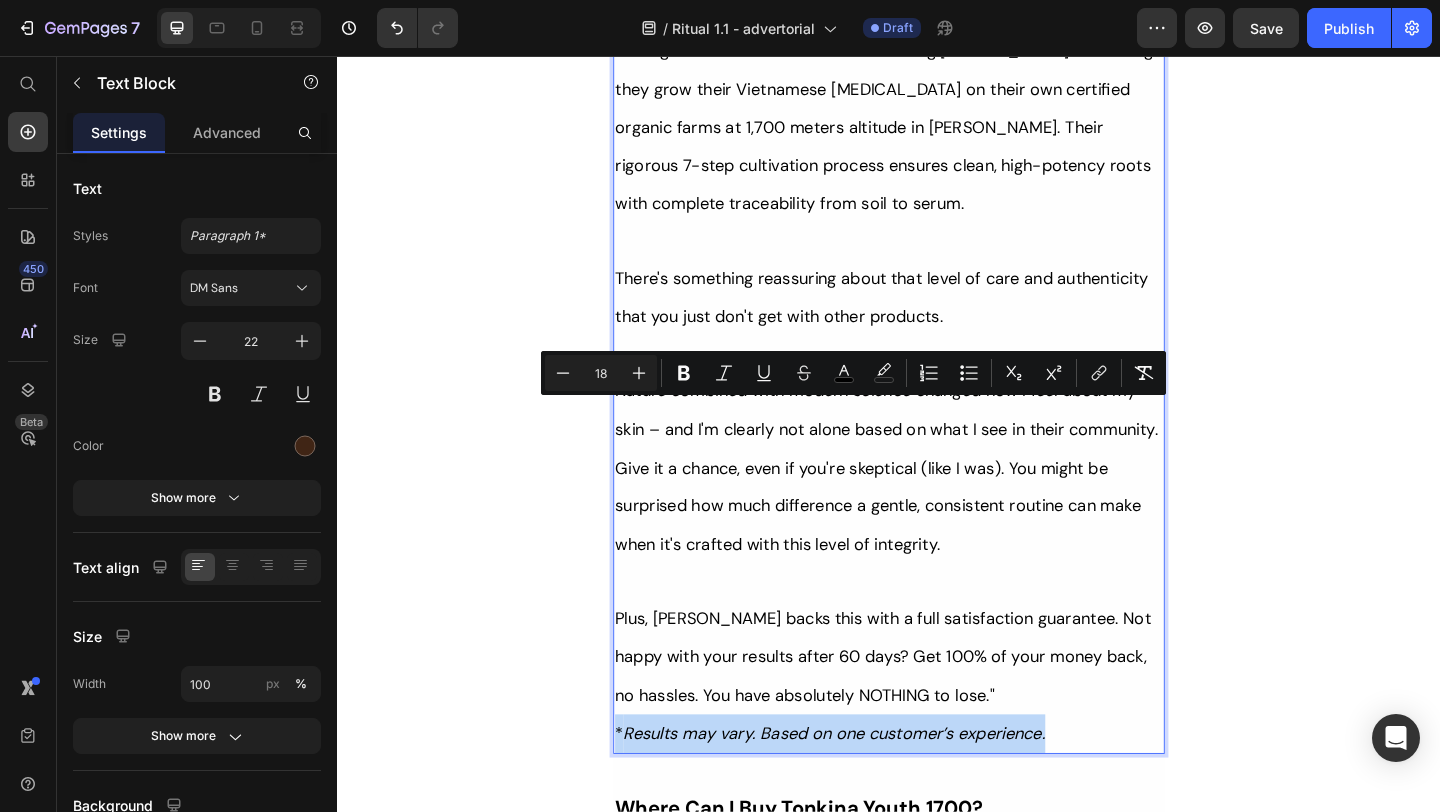click on "Results may vary. Based on one customer’s experience." at bounding box center [877, 793] 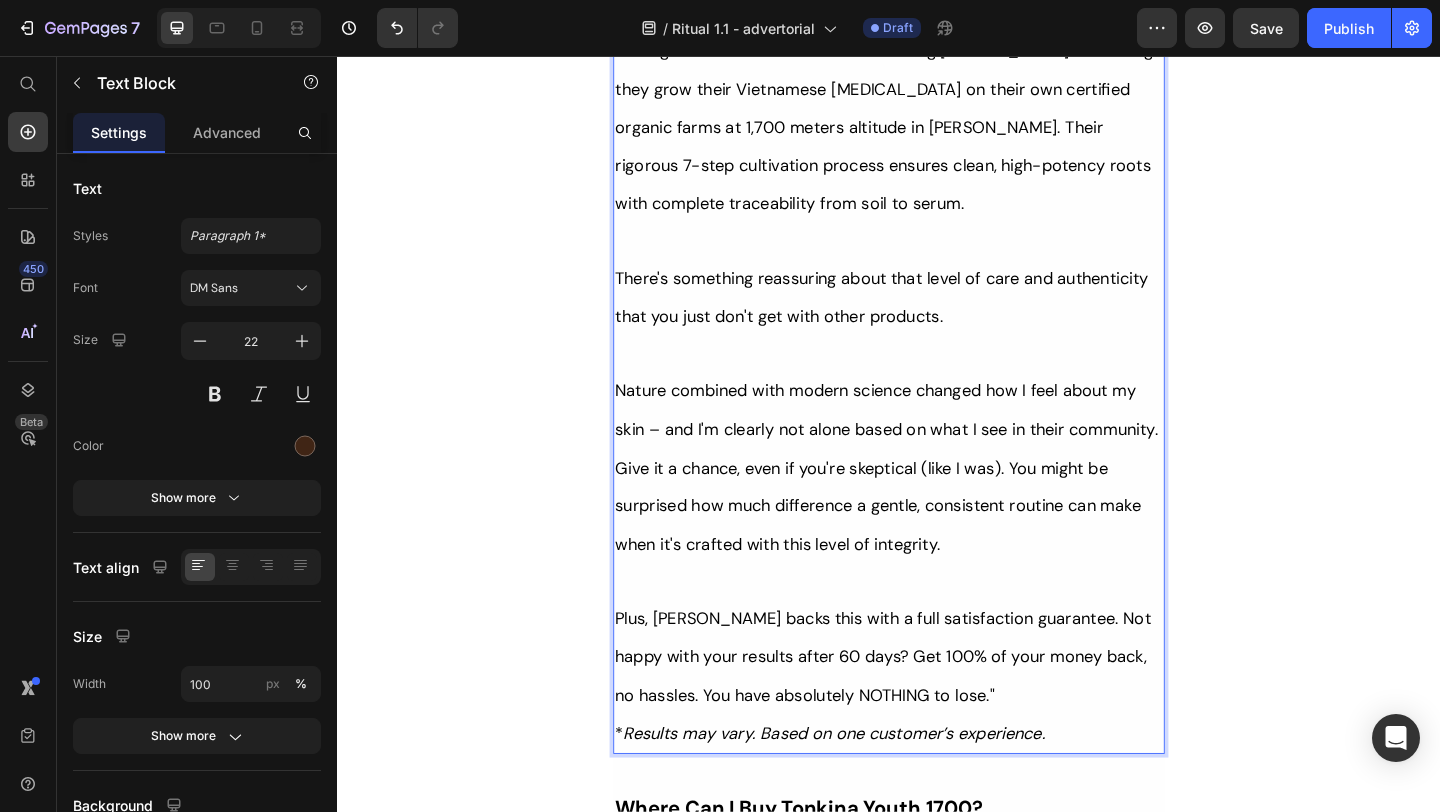 click on "Results may vary. Based on one customer’s experience." at bounding box center [877, 793] 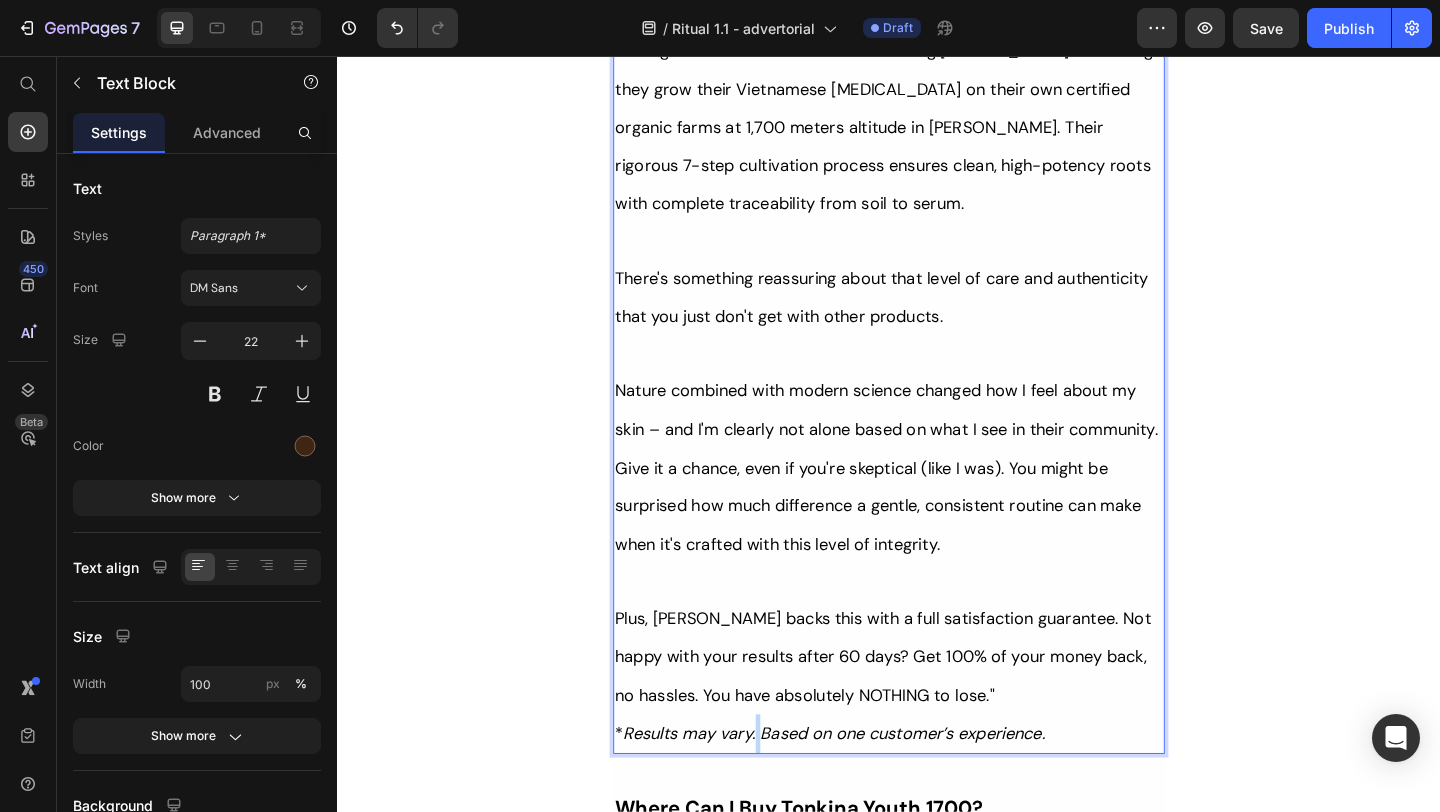 click on "Results may vary. Based on one customer’s experience." at bounding box center (877, 793) 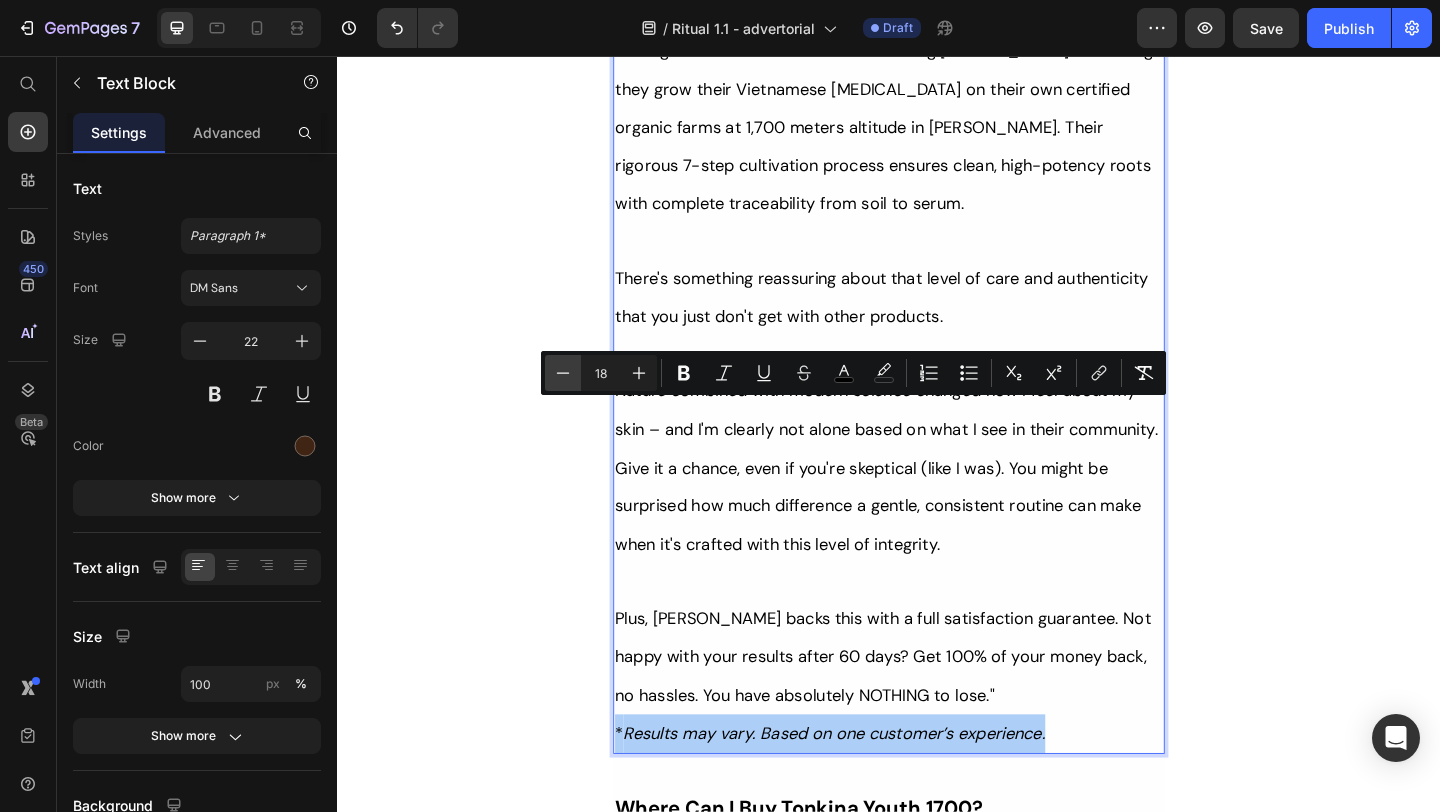 click 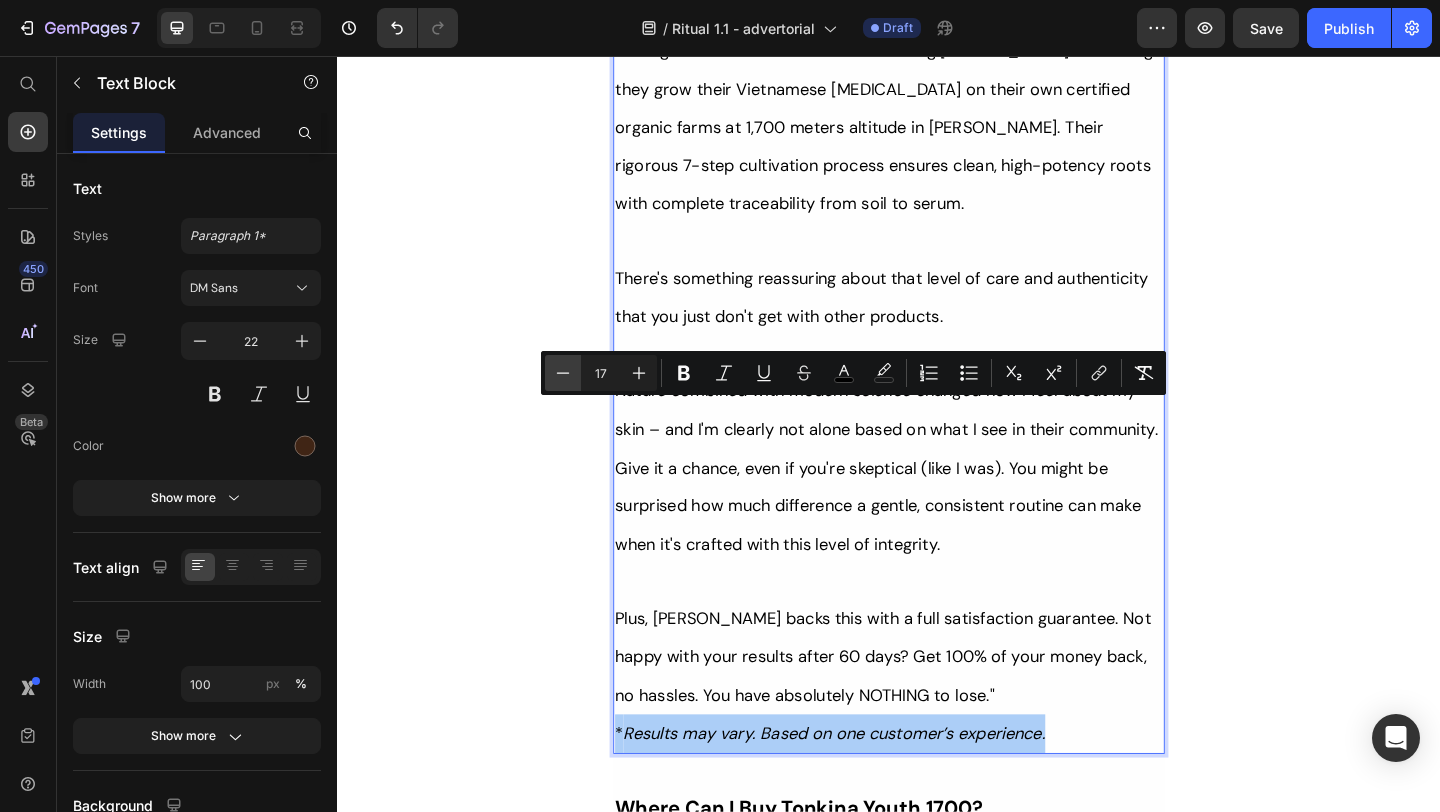 click 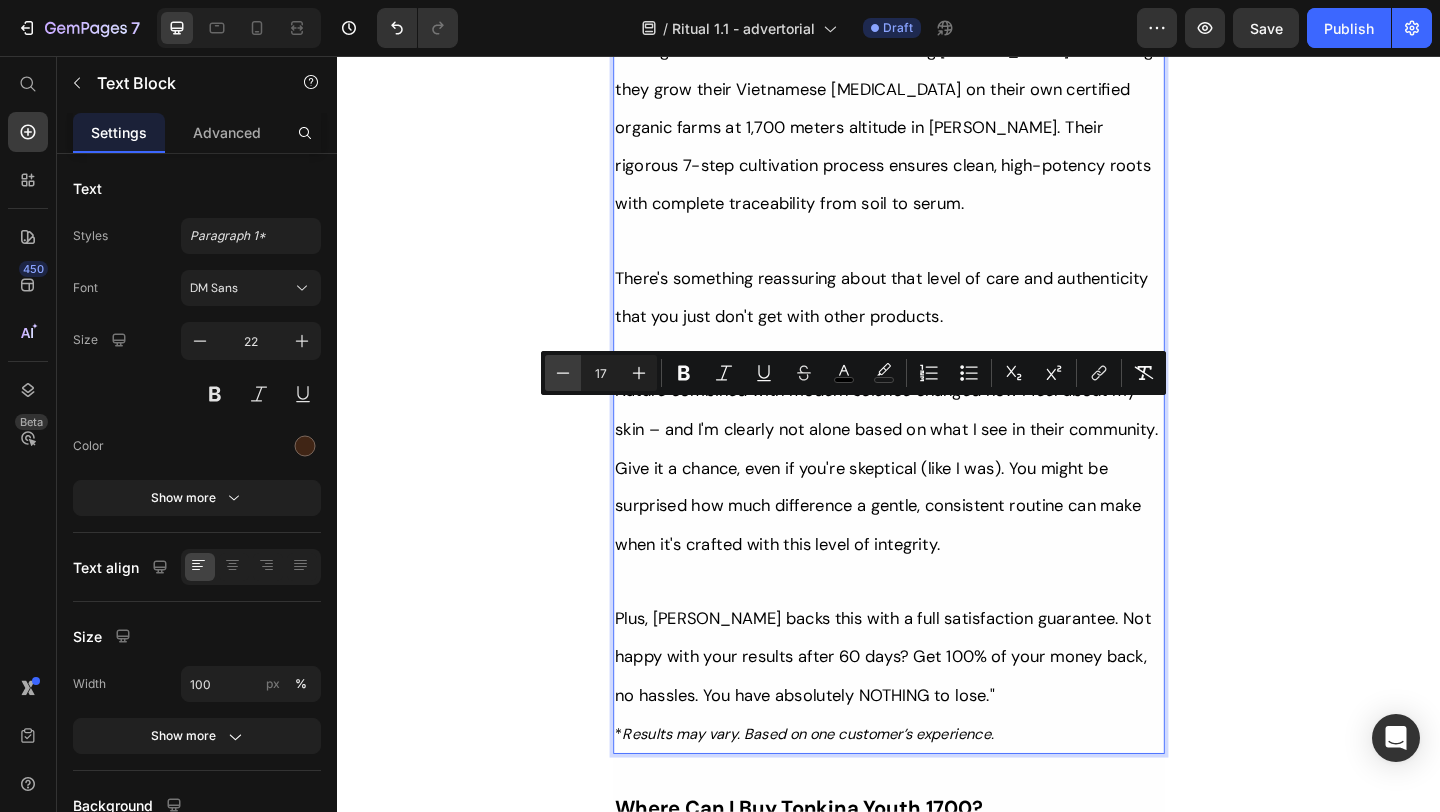 type on "16" 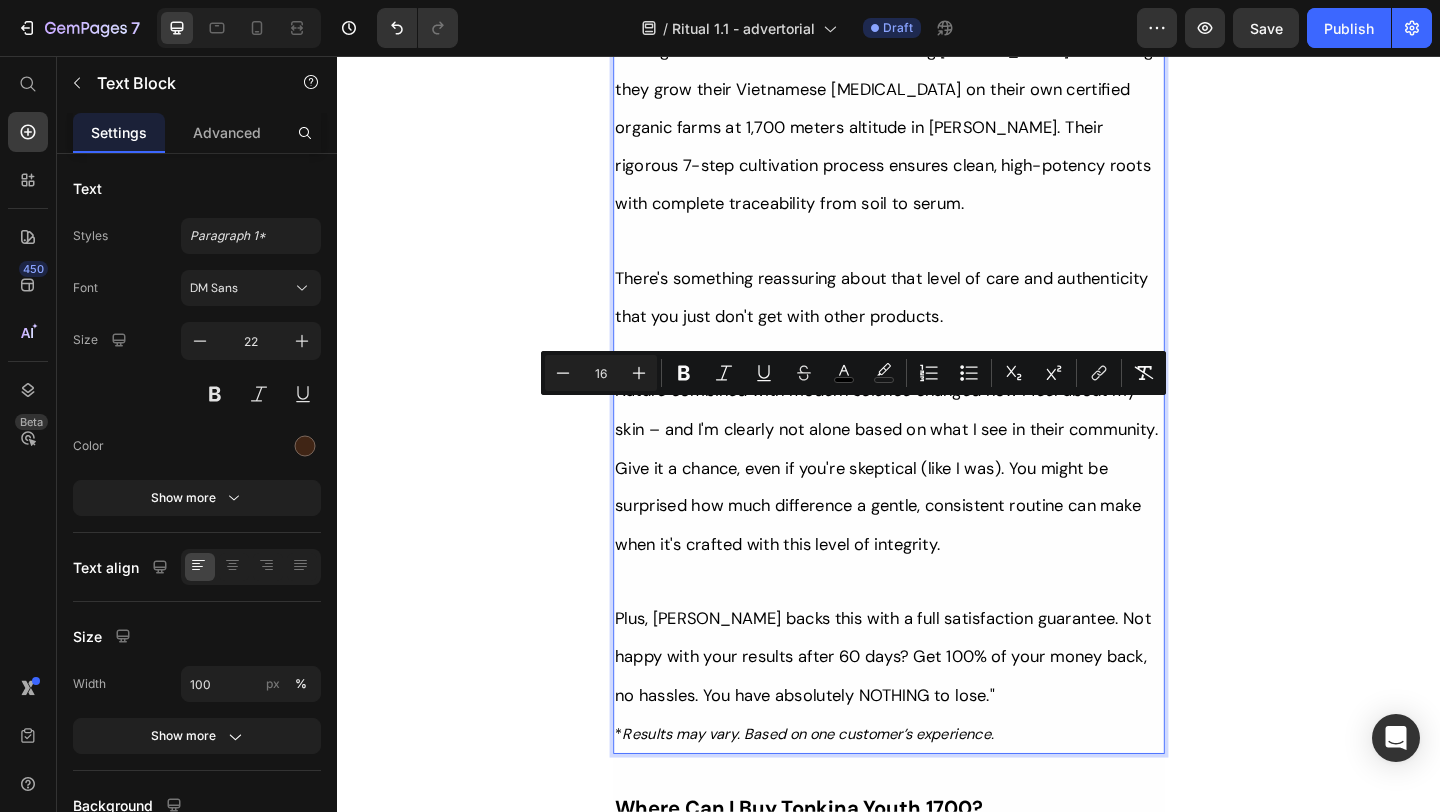 click at bounding box center (937, 627) 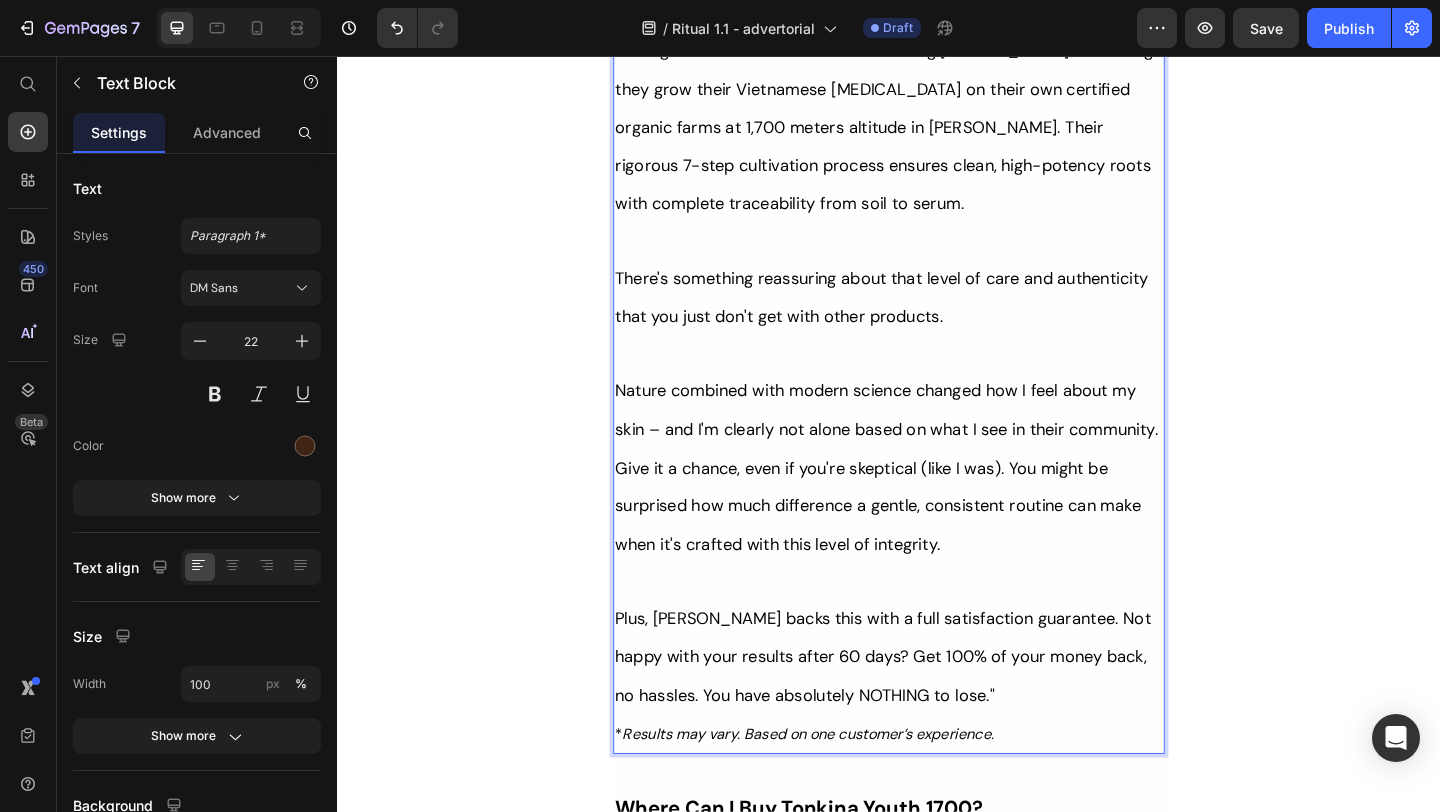 click on "Plus, Tonkina backs this with a full satisfaction guarantee. Not happy with your results after 60 days? Get 100% of your money back, no hassles. You have absolutely NOTHING to lose."" at bounding box center (937, 709) 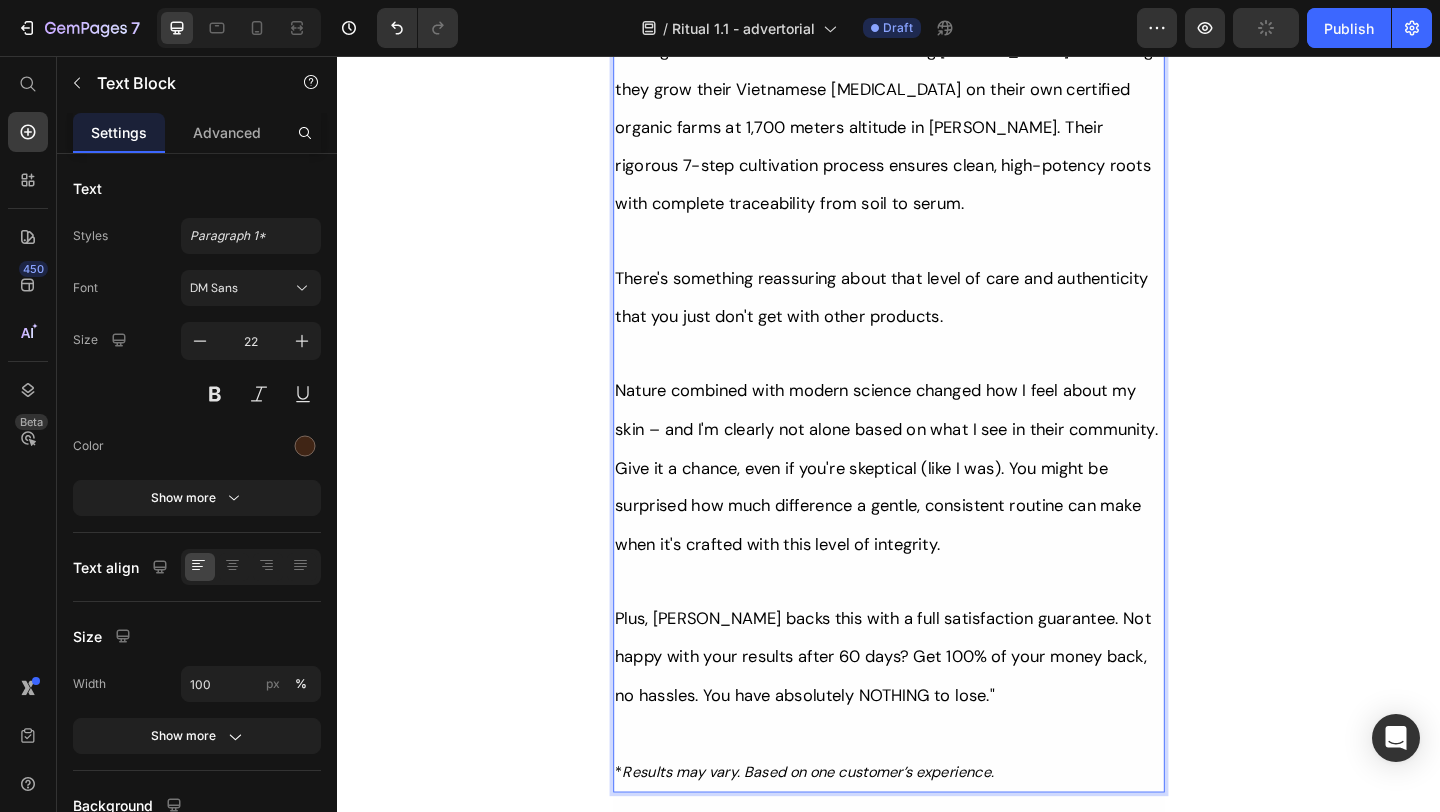 click on "Her Daughter Asked If She Had 'Work Done' – The Truth About Her 55-Year-Old Skin Will Surprise You Heading                Title Line ⁠⁠⁠⁠⁠⁠⁠ Without Injections Or Harsh Steps: This Complete Ritual Helps Smooth Fine Lines, Brighten Age Spots, Firm Skin — All Without Needles or Harsh Chemicals… Heading Image Ladies, what if I told you that many radiant women over 50 are skipping harsh treatments and seeing beautiful changes through consistent, gentle care, naturally? Here’s what the beauty industry doesn’t want you to know: You don’t need painful injections or harsh treatments to look radiant. While they push expensive procedures and synthetic creams, a quiet shift is happening among smart, discerning women — who’ve found something different. A new brand called  Tonkina  is leading the way with a breakthrough discovery: A rare species of Vietnamese ginseng, newly researched and shown to contain  up to 4x more skin-renewing saponins  than even Korean ginseng. And the best part? "" at bounding box center (937, -1433) 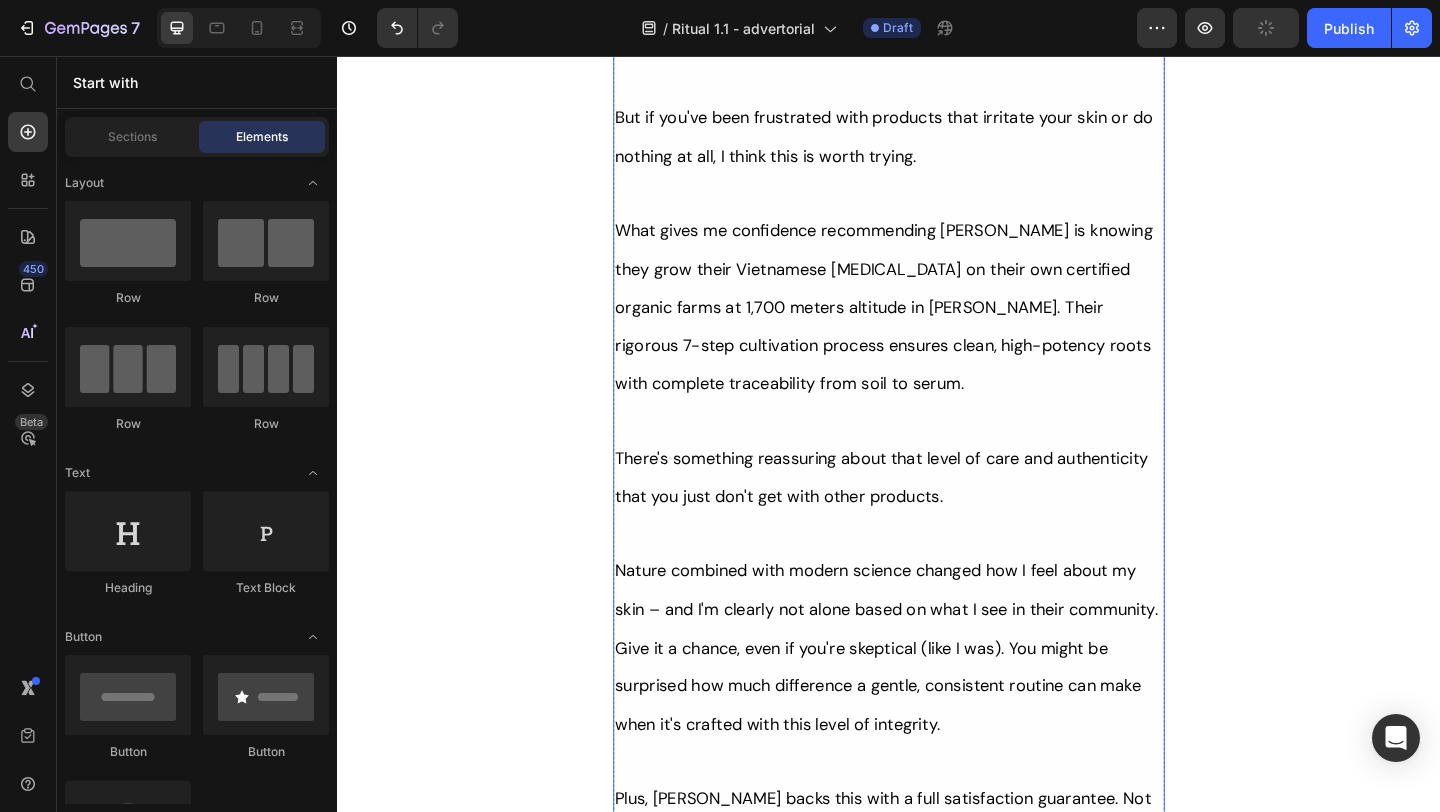 scroll, scrollTop: 10370, scrollLeft: 0, axis: vertical 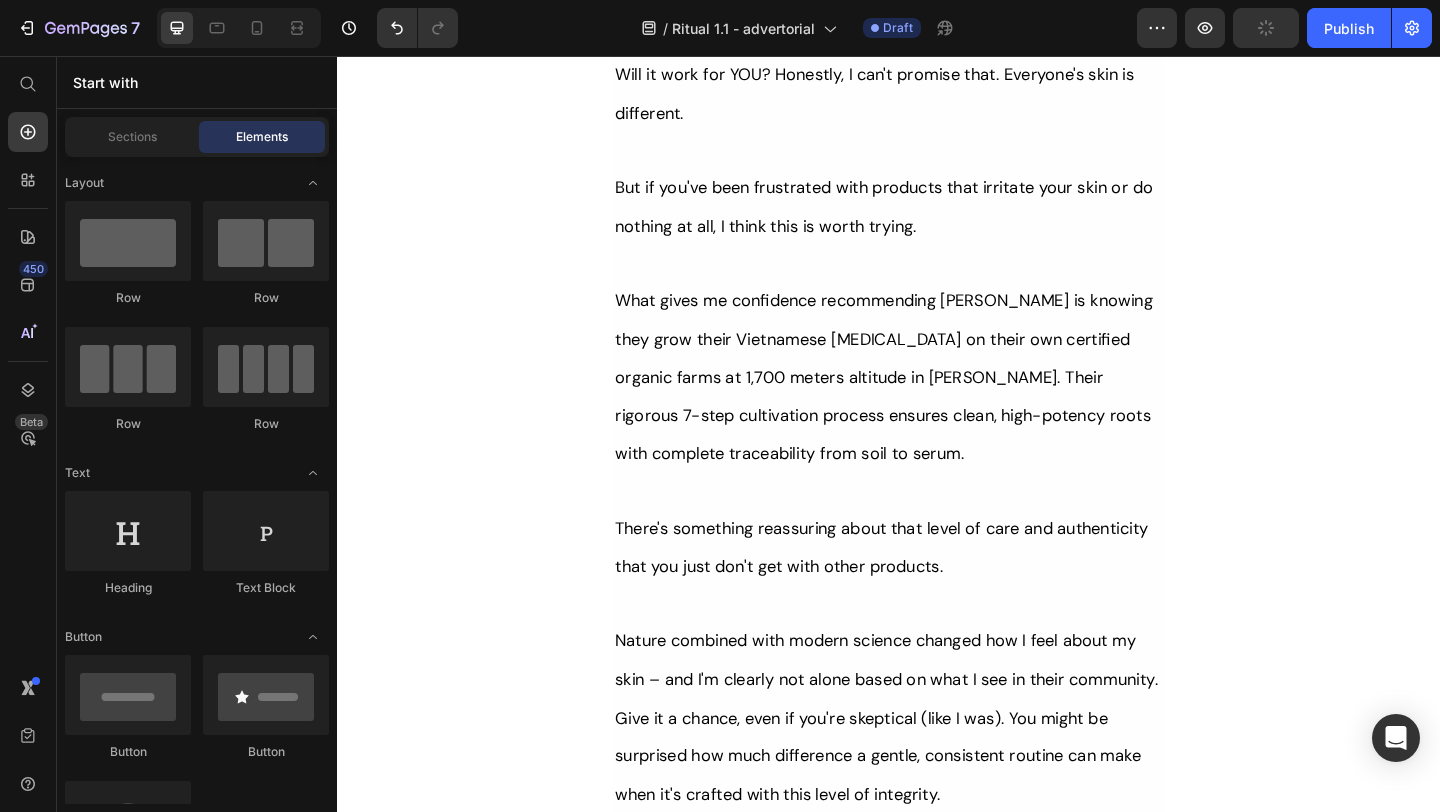 click on "Her Daughter Asked If She Had 'Work Done' – The Truth About Her 55-Year-Old Skin Will Surprise You Heading                Title Line ⁠⁠⁠⁠⁠⁠⁠ Without Injections Or Harsh Steps: This Complete Ritual Helps Smooth Fine Lines, Brighten Age Spots, Firm Skin — All Without Needles or Harsh Chemicals… Heading Image Ladies, what if I told you that many radiant women over 50 are skipping harsh treatments and seeing beautiful changes through consistent, gentle care, naturally? Here’s what the beauty industry doesn’t want you to know: You don’t need painful injections or harsh treatments to look radiant. While they push expensive procedures and synthetic creams, a quiet shift is happening among smart, discerning women — who’ve found something different. A new brand called  Tonkina  is leading the way with a breakthrough discovery: A rare species of Vietnamese ginseng, newly researched and shown to contain  up to 4x more skin-renewing saponins  than even Korean ginseng. And the best part? "" at bounding box center (937, -1161) 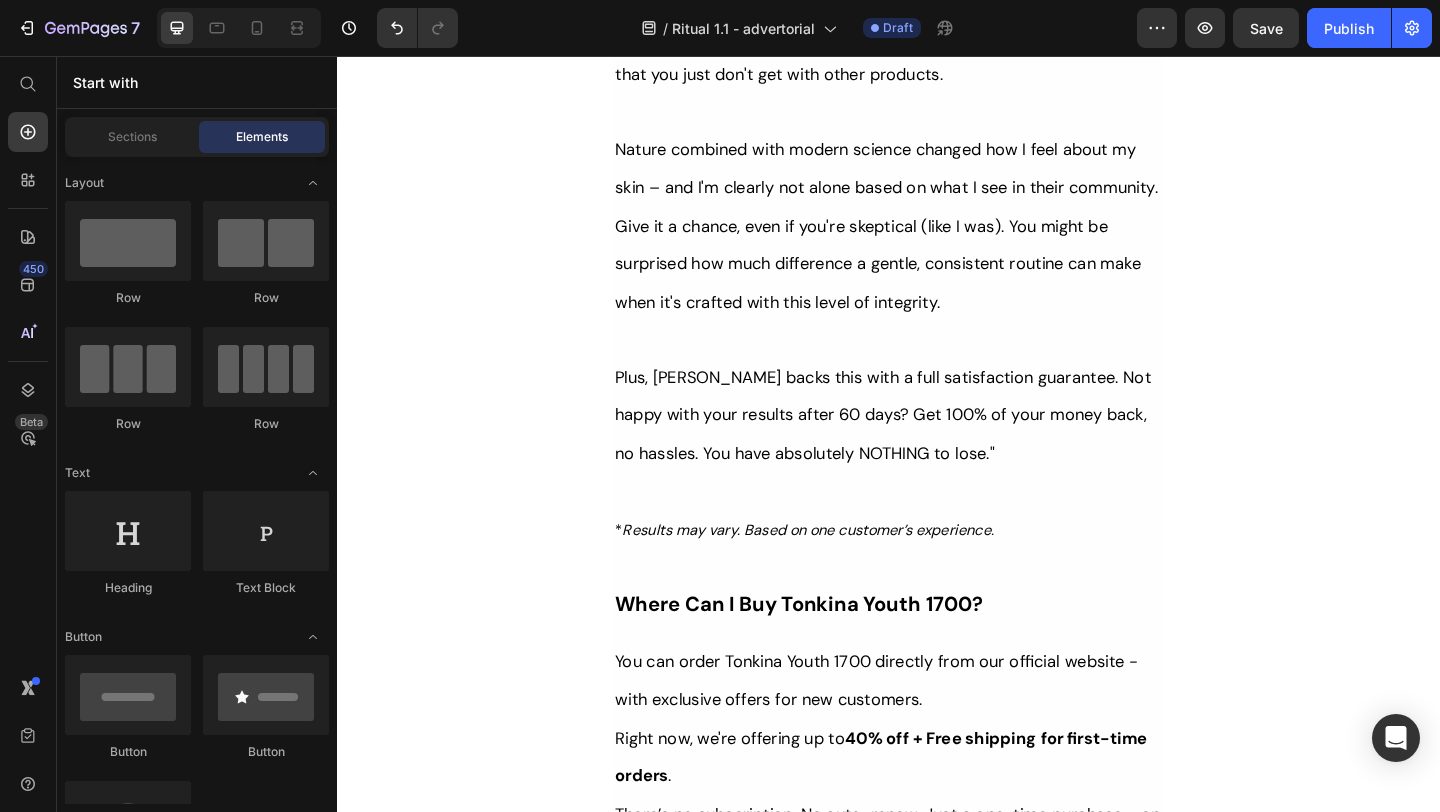 scroll, scrollTop: 10911, scrollLeft: 0, axis: vertical 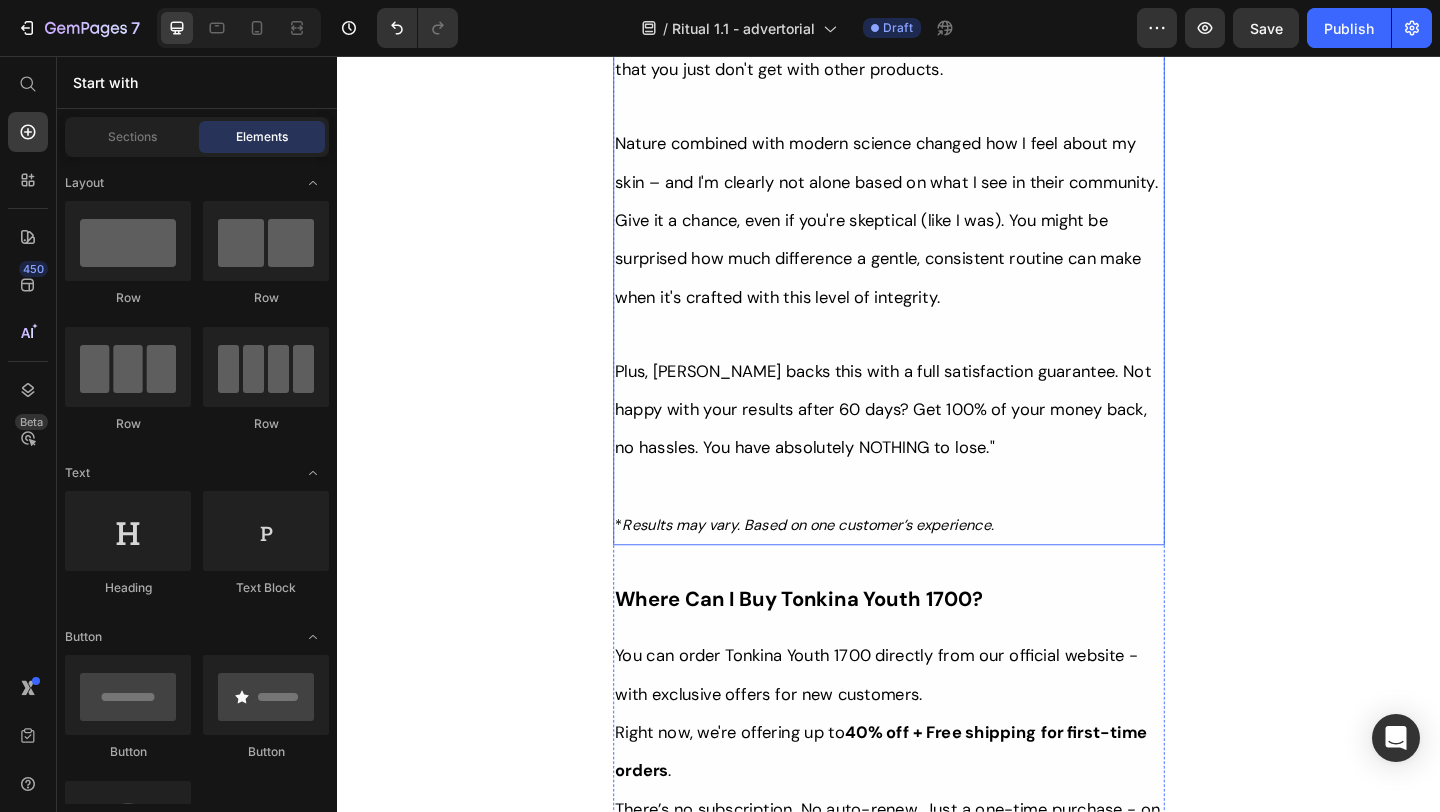 click on "Results may vary. Based on one customer’s experience." at bounding box center [849, 565] 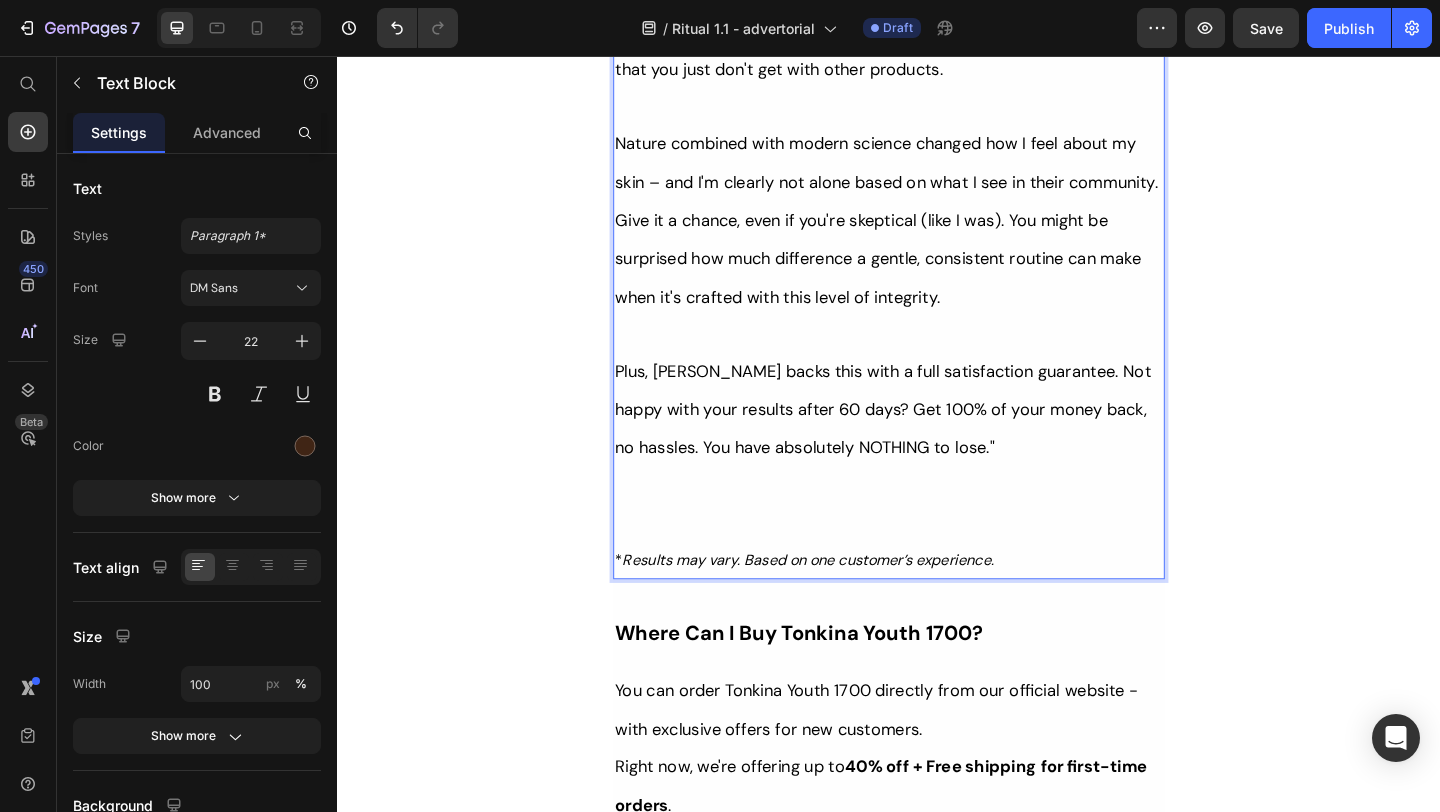 click on "Her Daughter Asked If She Had 'Work Done' – The Truth About Her 55-Year-Old Skin Will Surprise You Heading                Title Line ⁠⁠⁠⁠⁠⁠⁠ Without Injections Or Harsh Steps: This Complete Ritual Helps Smooth Fine Lines, Brighten Age Spots, Firm Skin — All Without Needles or Harsh Chemicals… Heading Image Ladies, what if I told you that many radiant women over 50 are skipping harsh treatments and seeing beautiful changes through consistent, gentle care, naturally? Here’s what the beauty industry doesn’t want you to know: You don’t need painful injections or harsh treatments to look radiant. While they push expensive procedures and synthetic creams, a quiet shift is happening among smart, discerning women — who’ve found something different. A new brand called  Tonkina  is leading the way with a breakthrough discovery: A rare species of Vietnamese ginseng, newly researched and shown to contain  up to 4x more skin-renewing saponins  than even Korean ginseng. And the best part? "" at bounding box center (937, -1683) 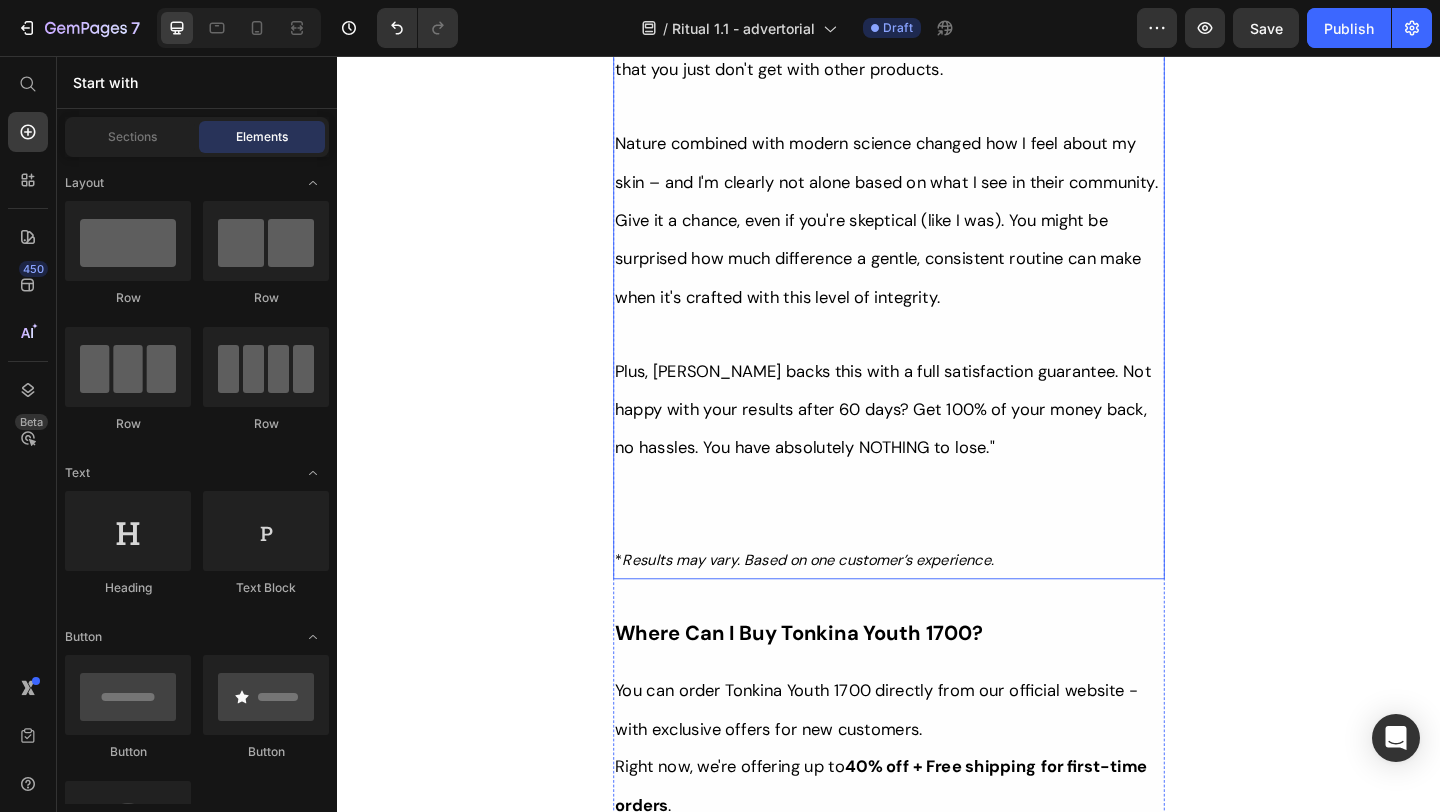 click at bounding box center [937, 542] 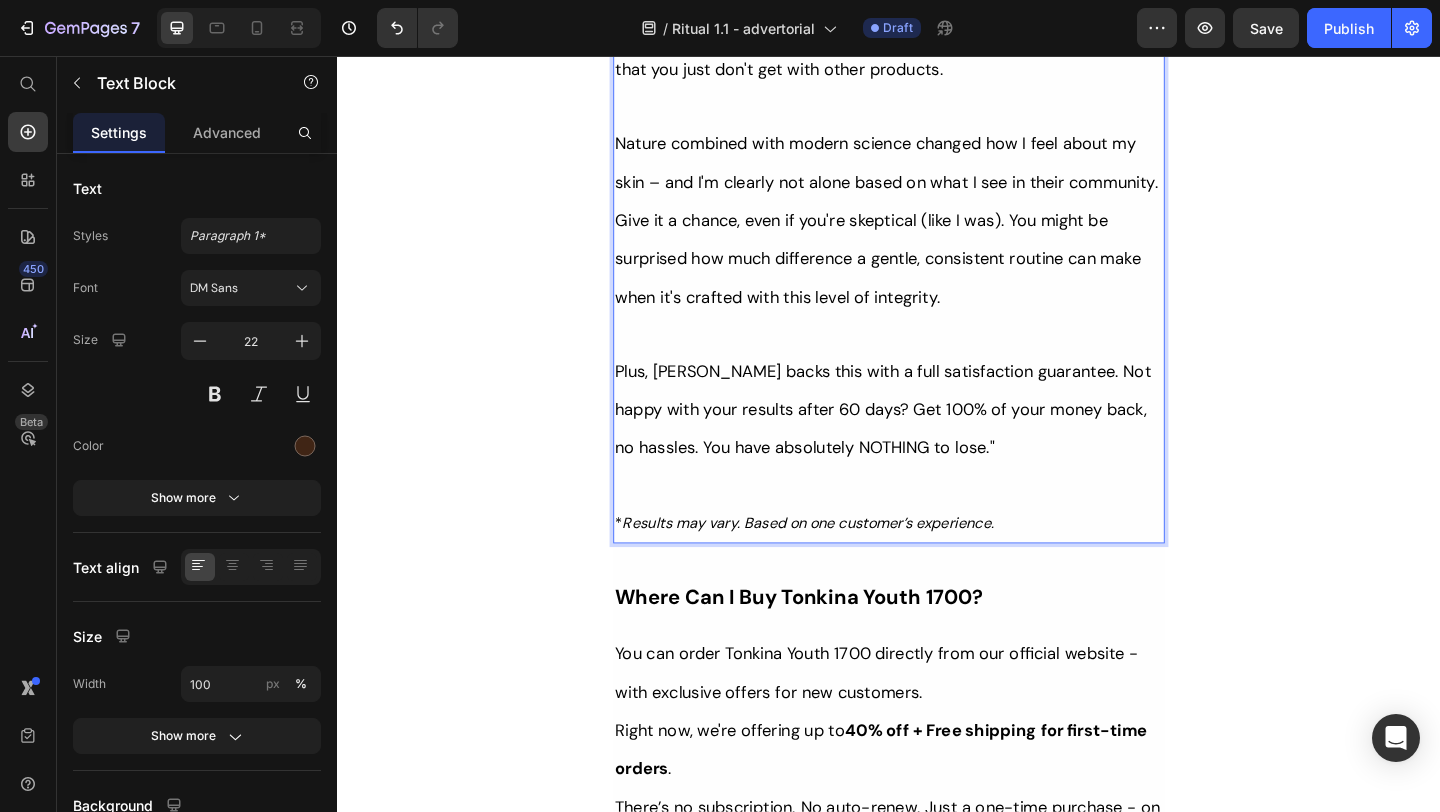 click on "Her Daughter Asked If She Had 'Work Done' – The Truth About Her 55-Year-Old Skin Will Surprise You Heading                Title Line ⁠⁠⁠⁠⁠⁠⁠ Without Injections Or Harsh Steps: This Complete Ritual Helps Smooth Fine Lines, Brighten Age Spots, Firm Skin — All Without Needles or Harsh Chemicals… Heading Image Ladies, what if I told you that many radiant women over 50 are skipping harsh treatments and seeing beautiful changes through consistent, gentle care, naturally? Here’s what the beauty industry doesn’t want you to know: You don’t need painful injections or harsh treatments to look radiant. While they push expensive procedures and synthetic creams, a quiet shift is happening among smart, discerning women — who’ve found something different. A new brand called  Tonkina  is leading the way with a breakthrough discovery: A rare species of Vietnamese ginseng, newly researched and shown to contain  up to 4x more skin-renewing saponins  than even Korean ginseng. And the best part? "" at bounding box center [937, -1703] 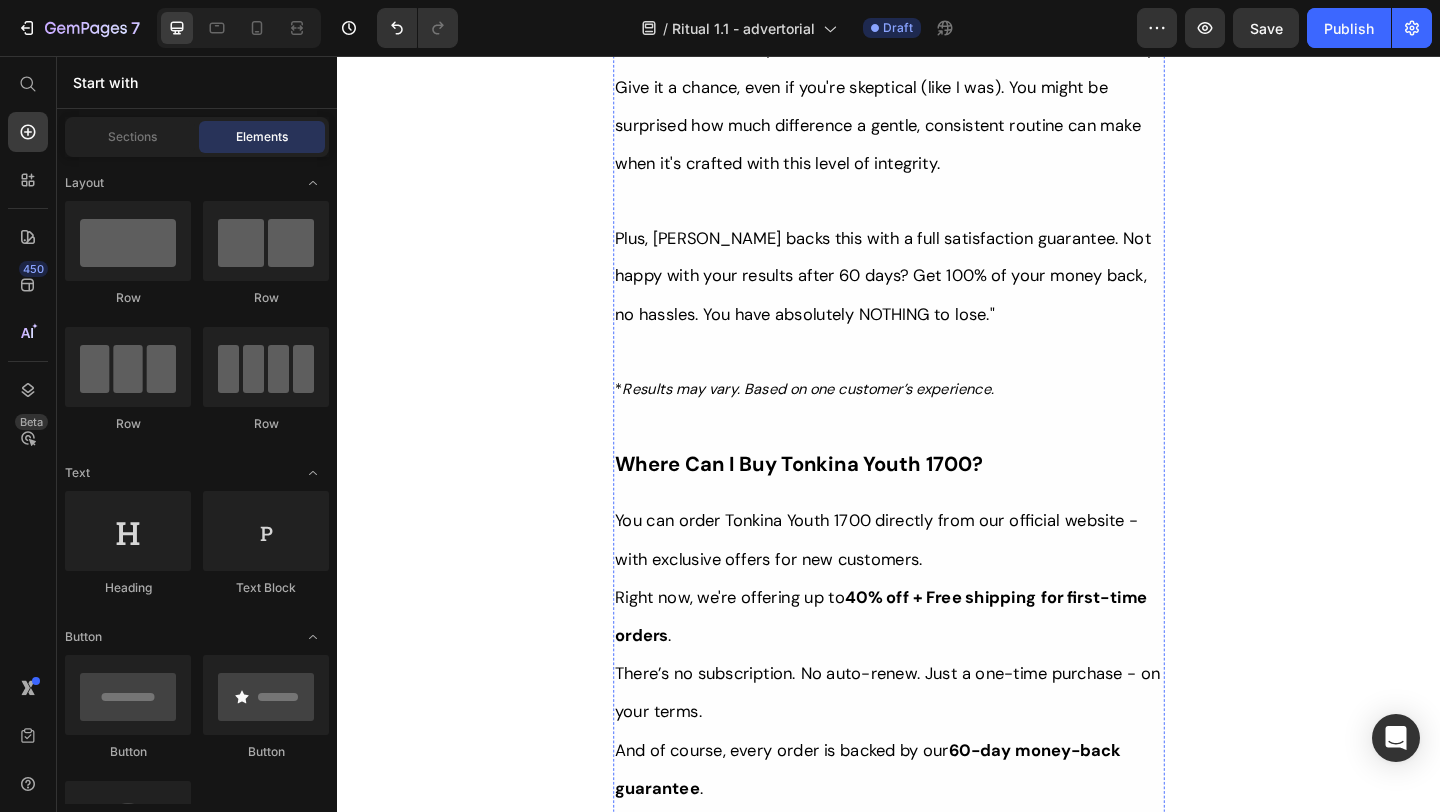 scroll, scrollTop: 11073, scrollLeft: 0, axis: vertical 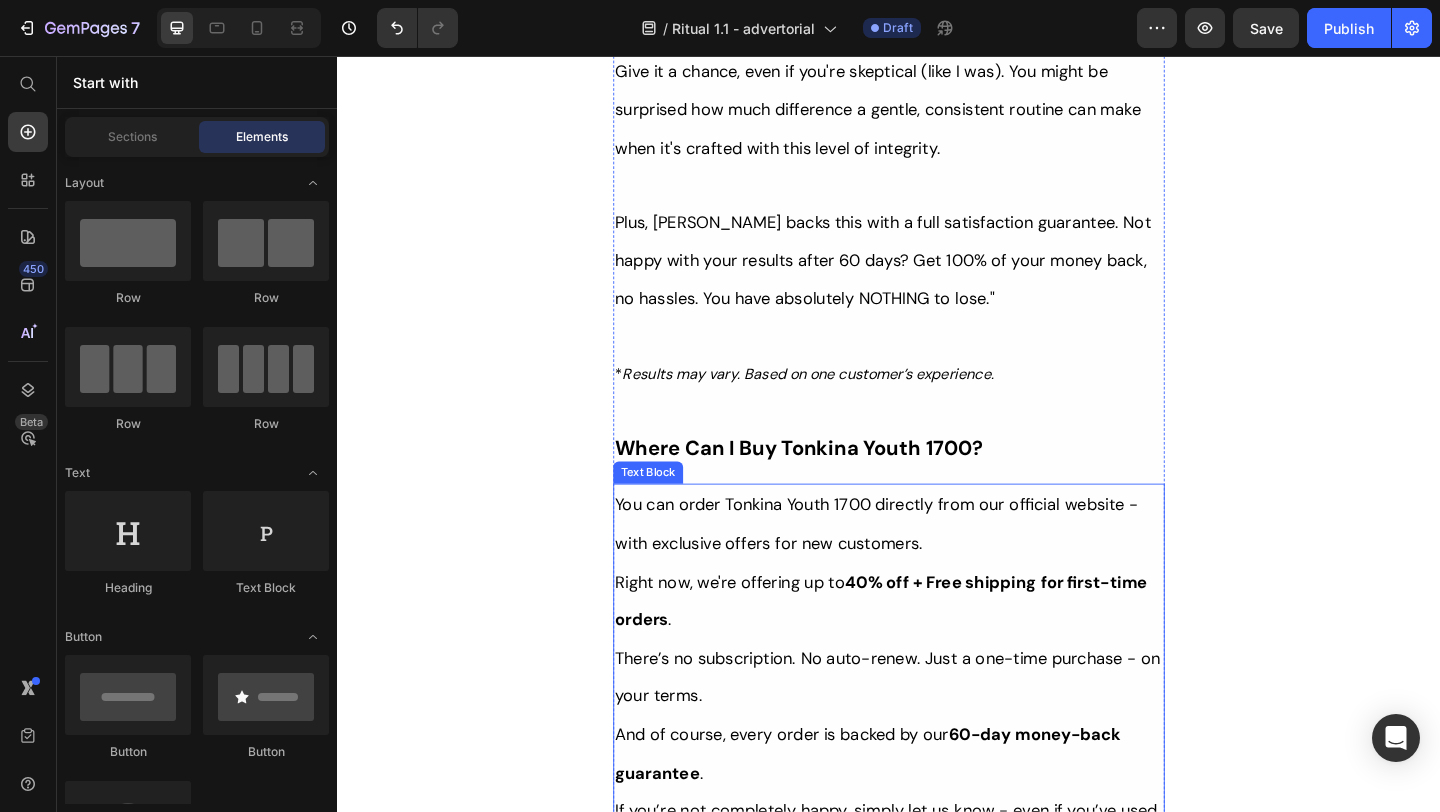 click on "Right now, we're offering up to  40% off + Free shipping   for first-time orders ." at bounding box center [937, 648] 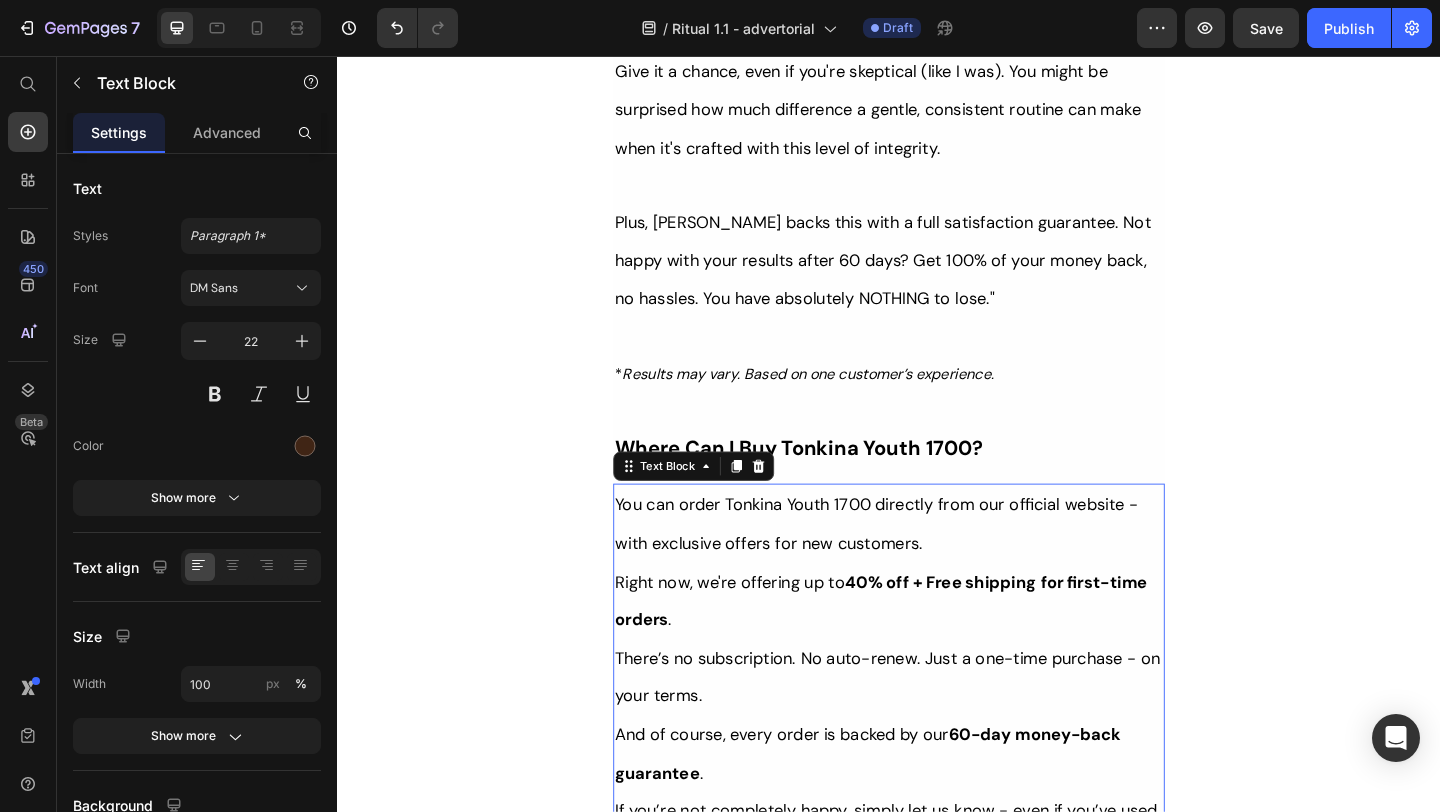 click on "Her Daughter Asked If She Had 'Work Done' – The Truth About Her 55-Year-Old Skin Will Surprise You Heading                Title Line ⁠⁠⁠⁠⁠⁠⁠ Without Injections Or Harsh Steps: This Complete Ritual Helps Smooth Fine Lines, Brighten Age Spots, Firm Skin — All Without Needles or Harsh Chemicals… Heading Image Ladies, what if I told you that many radiant women over 50 are skipping harsh treatments and seeing beautiful changes through consistent, gentle care, naturally? Here’s what the beauty industry doesn’t want you to know: You don’t need painful injections or harsh treatments to look radiant. While they push expensive procedures and synthetic creams, a quiet shift is happening among smart, discerning women — who’ve found something different. A new brand called  Tonkina  is leading the way with a breakthrough discovery: A rare species of Vietnamese ginseng, newly researched and shown to contain  up to 4x more skin-renewing saponins  than even Korean ginseng. And the best part? "" at bounding box center (937, -1865) 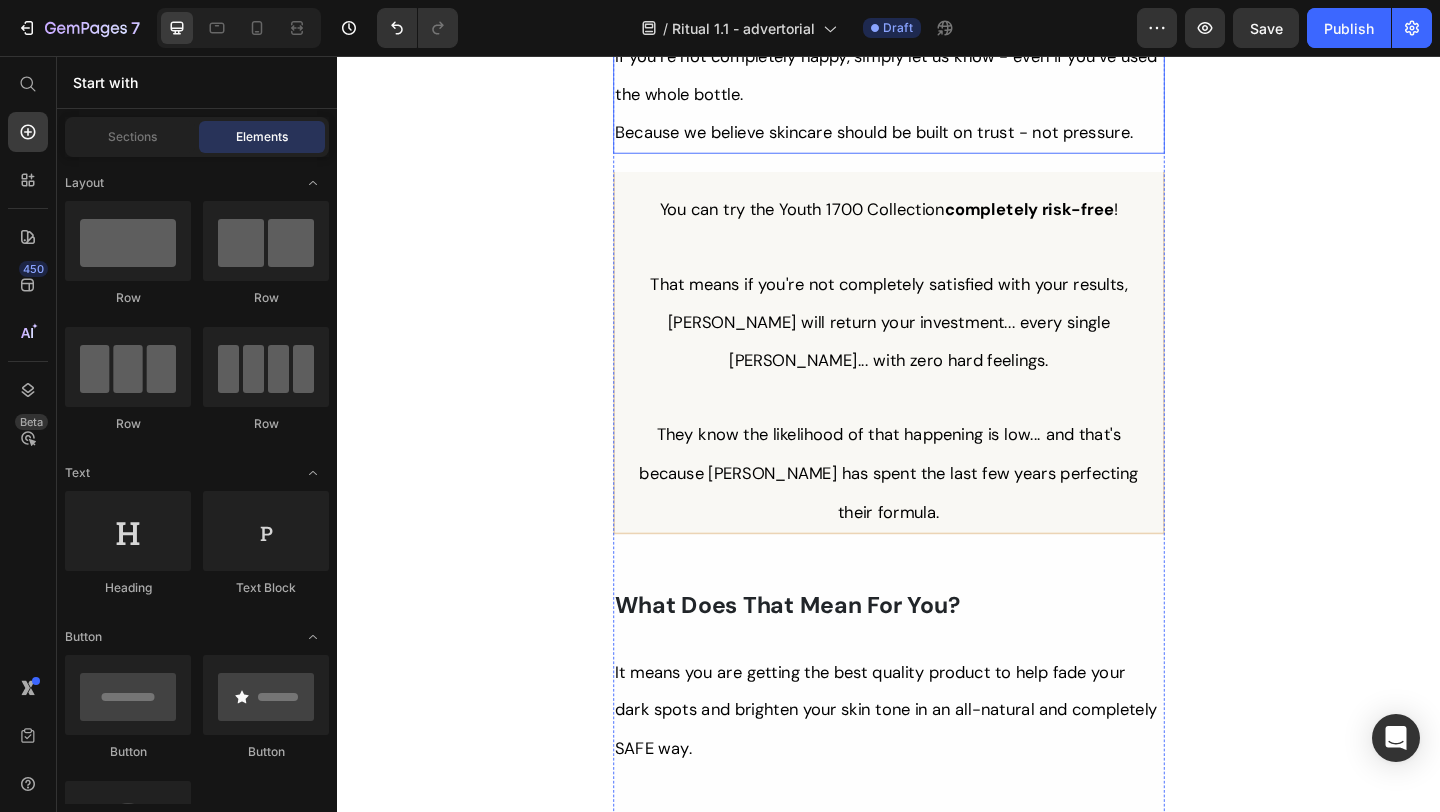 scroll, scrollTop: 11896, scrollLeft: 0, axis: vertical 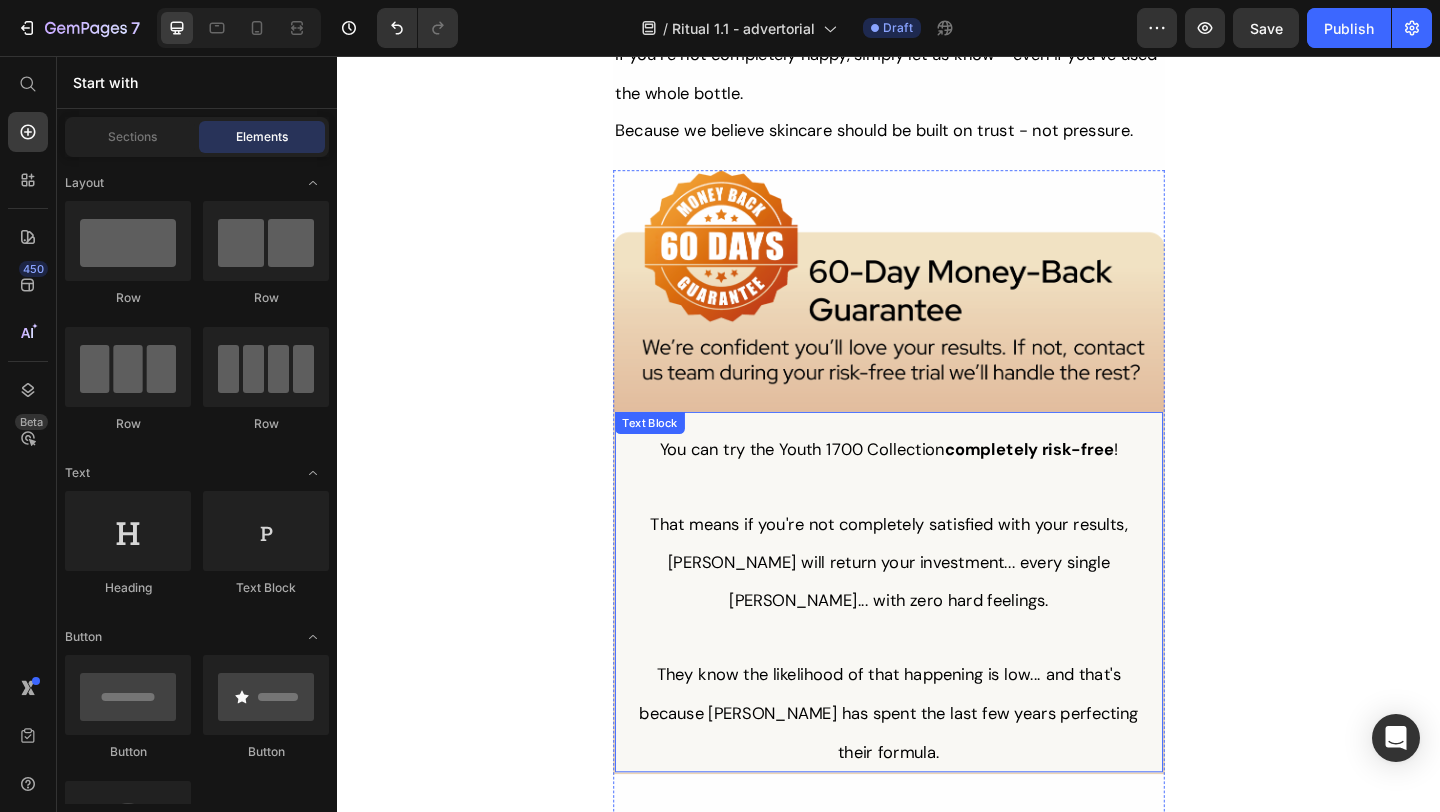 click on "That means if you're not completely satisfied with your results, [PERSON_NAME] will return your investment... every single [PERSON_NAME]... with zero hard feelings." at bounding box center (937, 606) 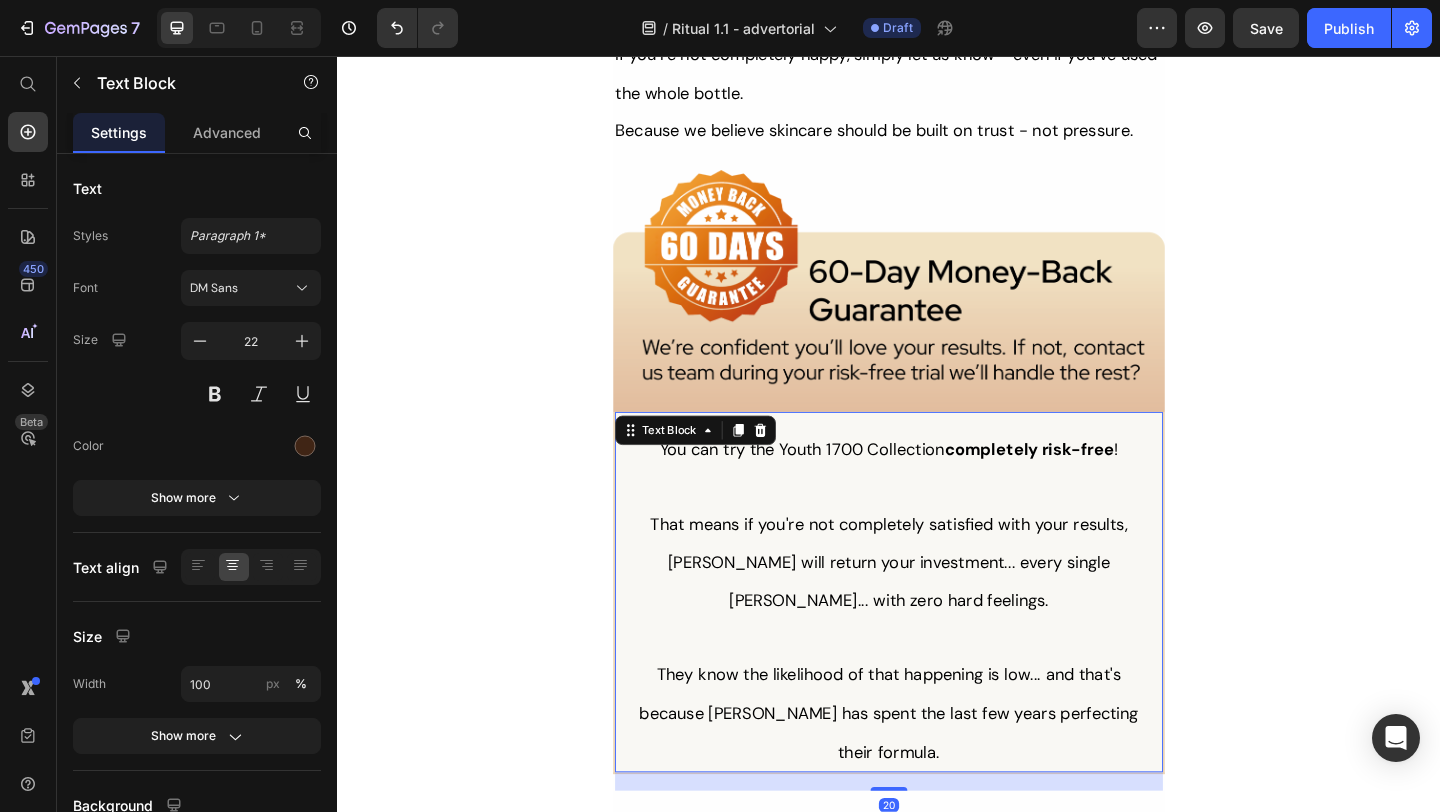 click on "Her Daughter Asked If She Had 'Work Done' – The Truth About Her 55-Year-Old Skin Will Surprise You Heading                Title Line ⁠⁠⁠⁠⁠⁠⁠ Without Injections Or Harsh Steps: This Complete Ritual Helps Smooth Fine Lines, Brighten Age Spots, Firm Skin — All Without Needles or Harsh Chemicals… Heading Image Ladies, what if I told you that many radiant women over 50 are skipping harsh treatments and seeing beautiful changes through consistent, gentle care, naturally? Here’s what the beauty industry doesn’t want you to know: You don’t need painful injections or harsh treatments to look radiant. While they push expensive procedures and synthetic creams, a quiet shift is happening among smart, discerning women — who’ve found something different. A new brand called  Tonkina  is leading the way with a breakthrough discovery: A rare species of Vietnamese ginseng, newly researched and shown to contain  up to 4x more skin-renewing saponins  than even Korean ginseng. And the best part? "" at bounding box center (937, -2556) 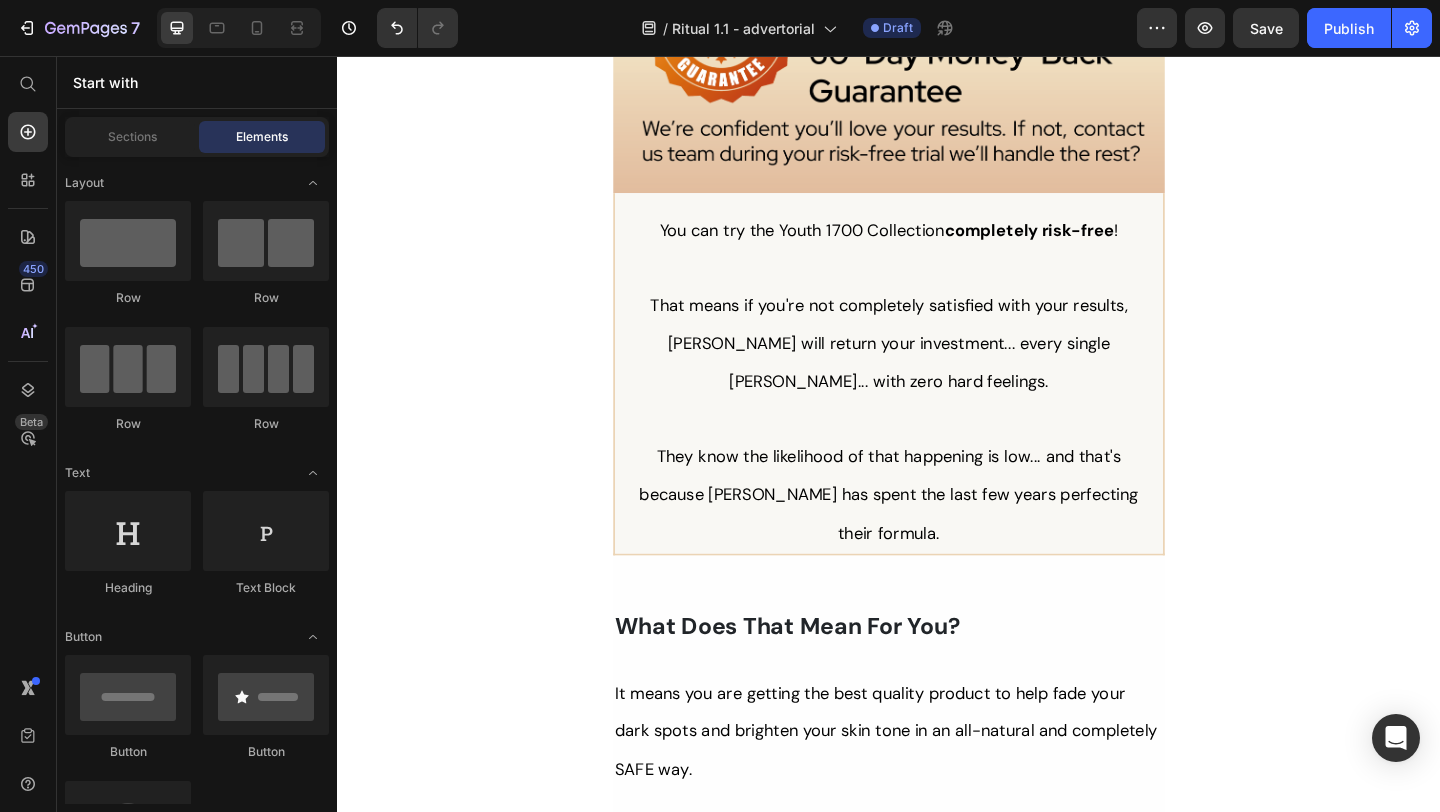 scroll, scrollTop: 12135, scrollLeft: 0, axis: vertical 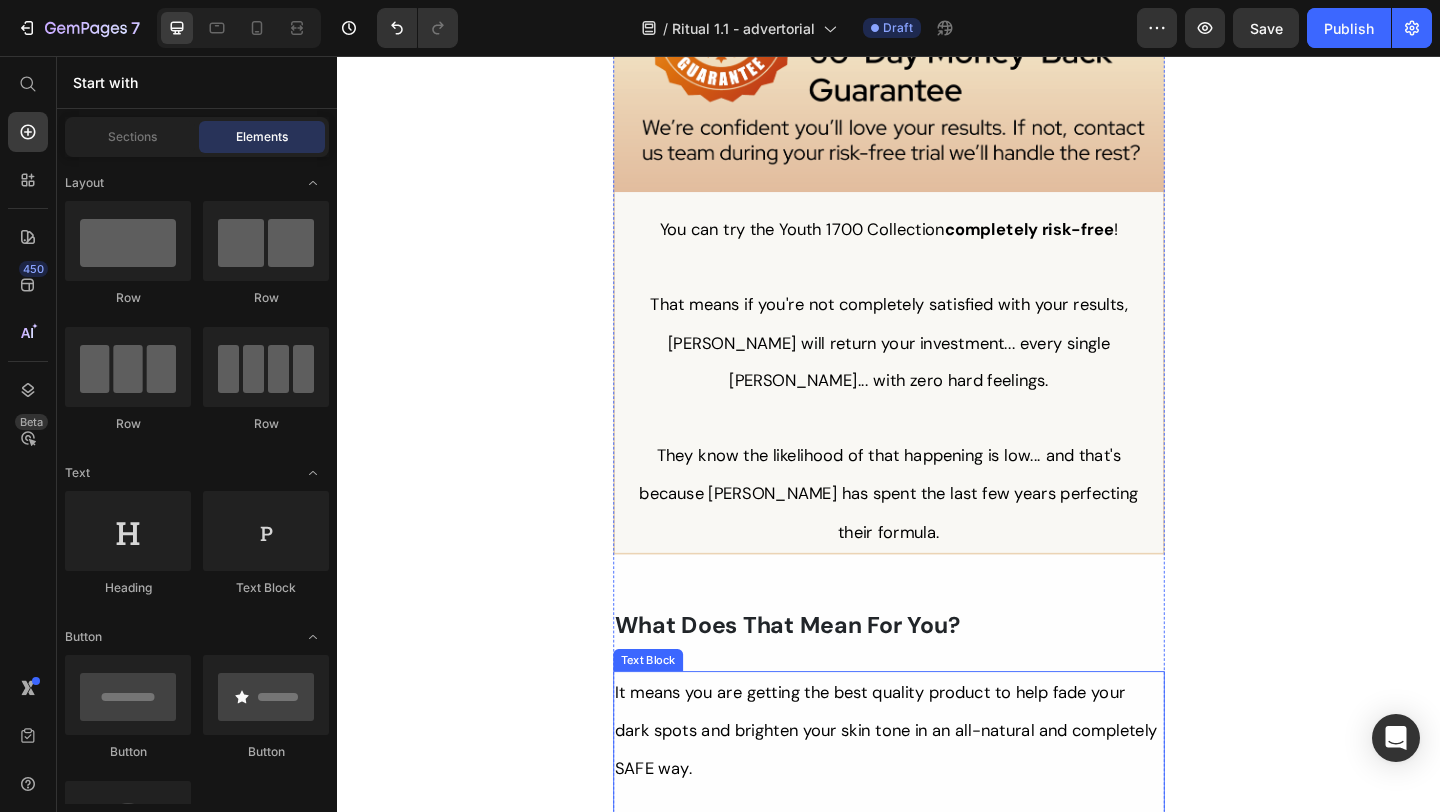 click on "It means you are getting the best quality product to help fade your dark spots and brighten your skin tone in an all-natural and completely SAFE way." at bounding box center [937, 789] 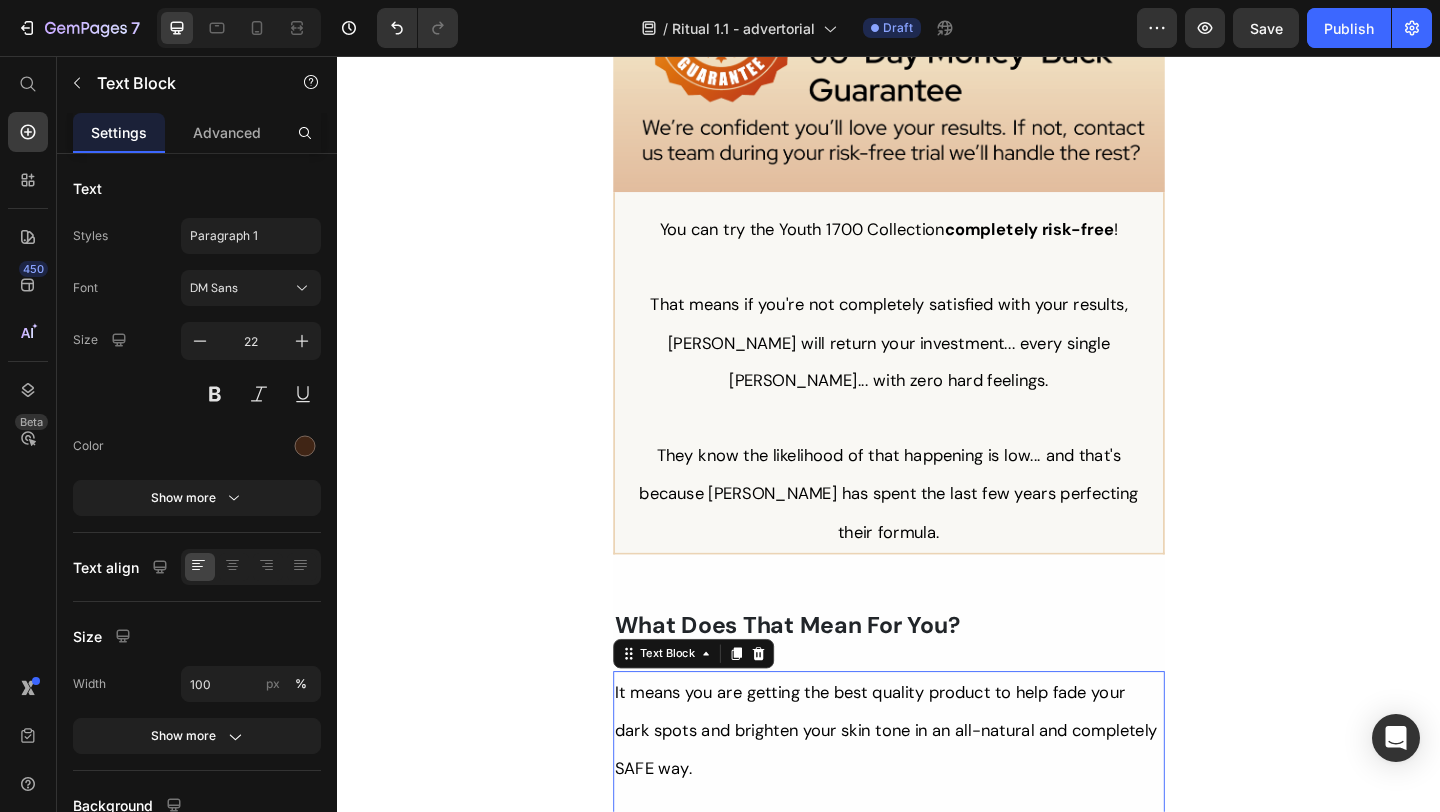 click on "It means you are getting the best quality product to help fade your dark spots and brighten your skin tone in an all-natural and completely SAFE way." at bounding box center [937, 789] 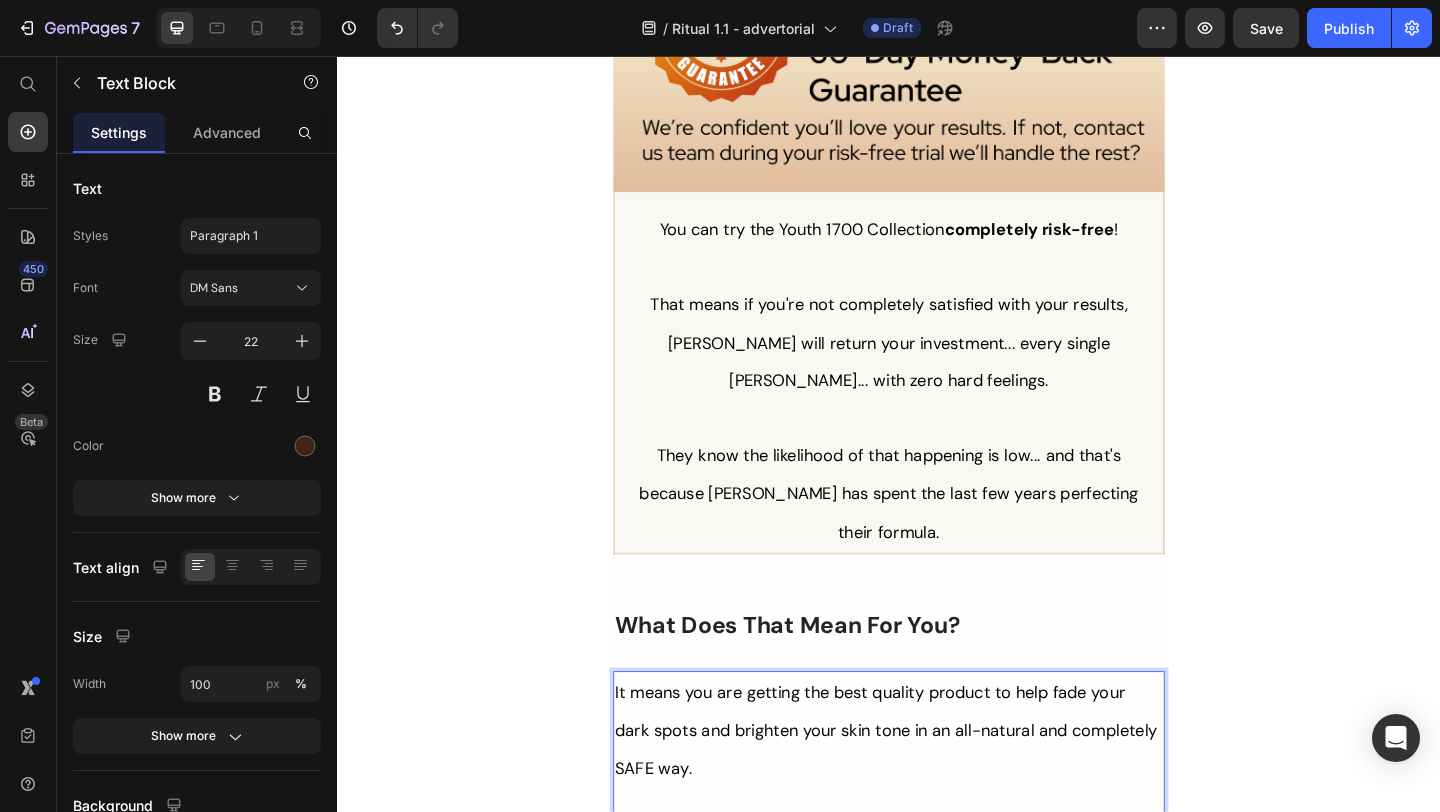 click on "Her Daughter Asked If She Had 'Work Done' – The Truth About Her 55-Year-Old Skin Will Surprise You Heading                Title Line ⁠⁠⁠⁠⁠⁠⁠ Without Injections Or Harsh Steps: This Complete Ritual Helps Smooth Fine Lines, Brighten Age Spots, Firm Skin — All Without Needles or Harsh Chemicals… Heading Image Ladies, what if I told you that many radiant women over 50 are skipping harsh treatments and seeing beautiful changes through consistent, gentle care, naturally? Here’s what the beauty industry doesn’t want you to know: You don’t need painful injections or harsh treatments to look radiant. While they push expensive procedures and synthetic creams, a quiet shift is happening among smart, discerning women — who’ve found something different. A new brand called  Tonkina  is leading the way with a breakthrough discovery: A rare species of Vietnamese ginseng, newly researched and shown to contain  up to 4x more skin-renewing saponins  than even Korean ginseng. And the best part? "" at bounding box center [937, -2795] 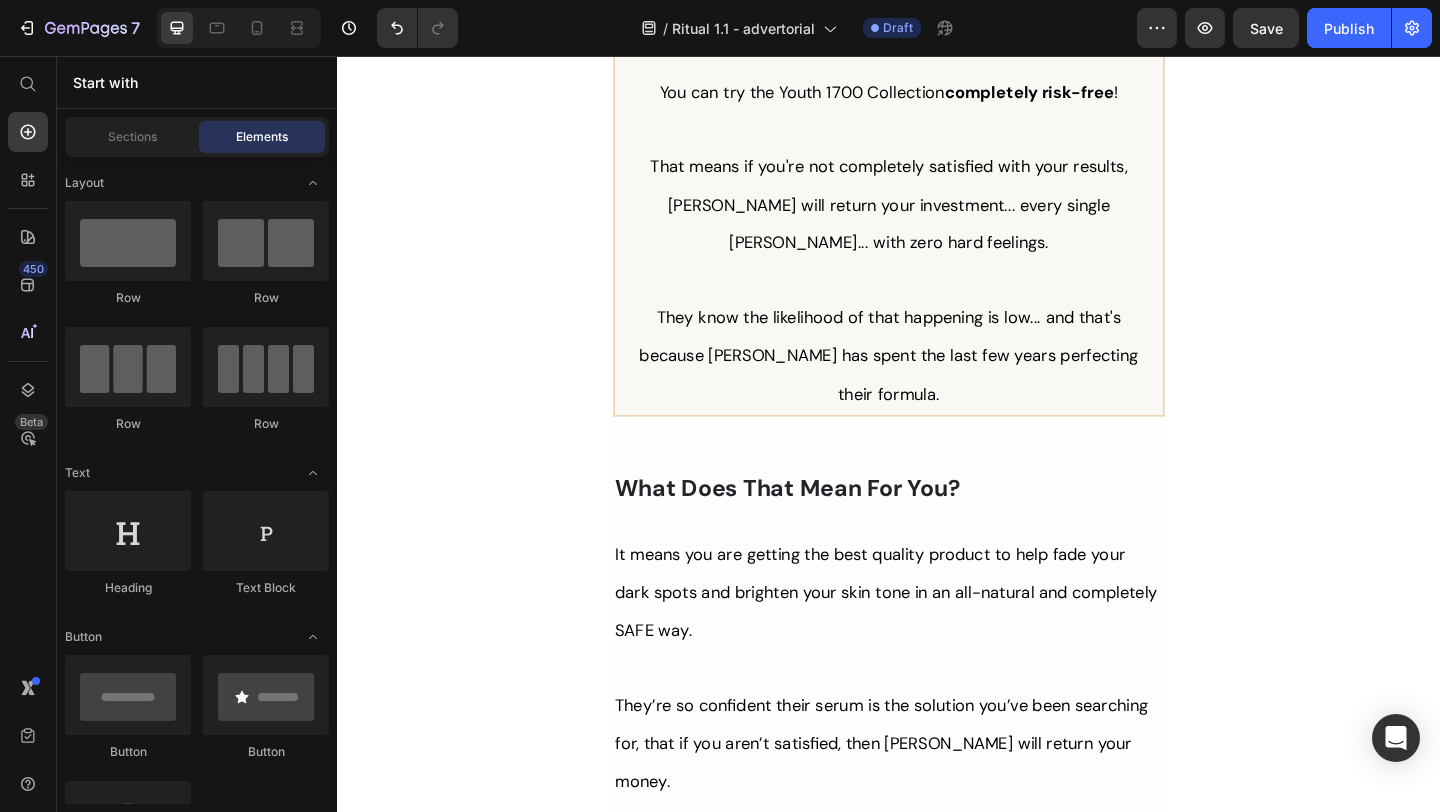 scroll, scrollTop: 12292, scrollLeft: 0, axis: vertical 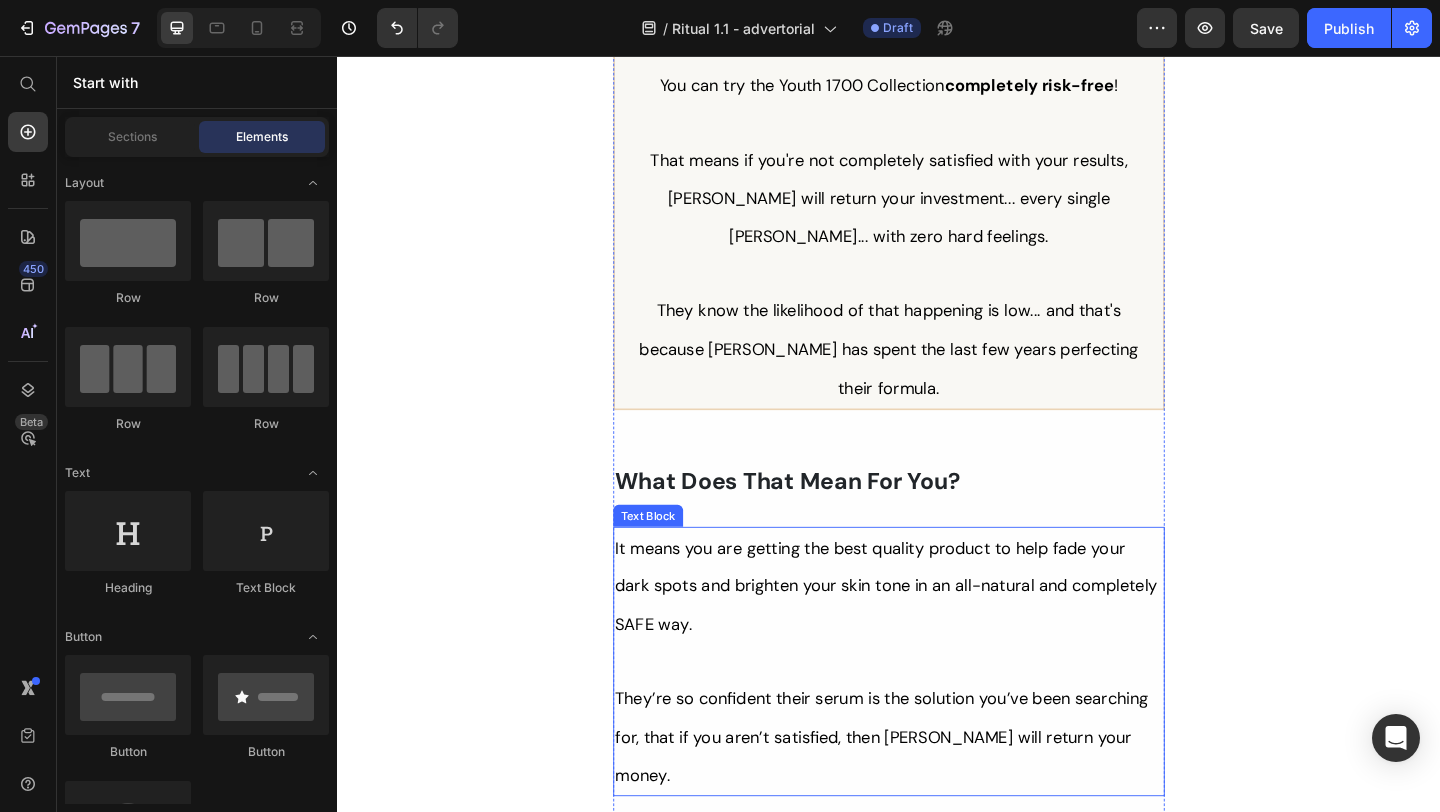 click on "They’re so confident their serum is the solution you’ve been searching for, that if you aren’t satisfied, then [PERSON_NAME] will return your money." at bounding box center [929, 796] 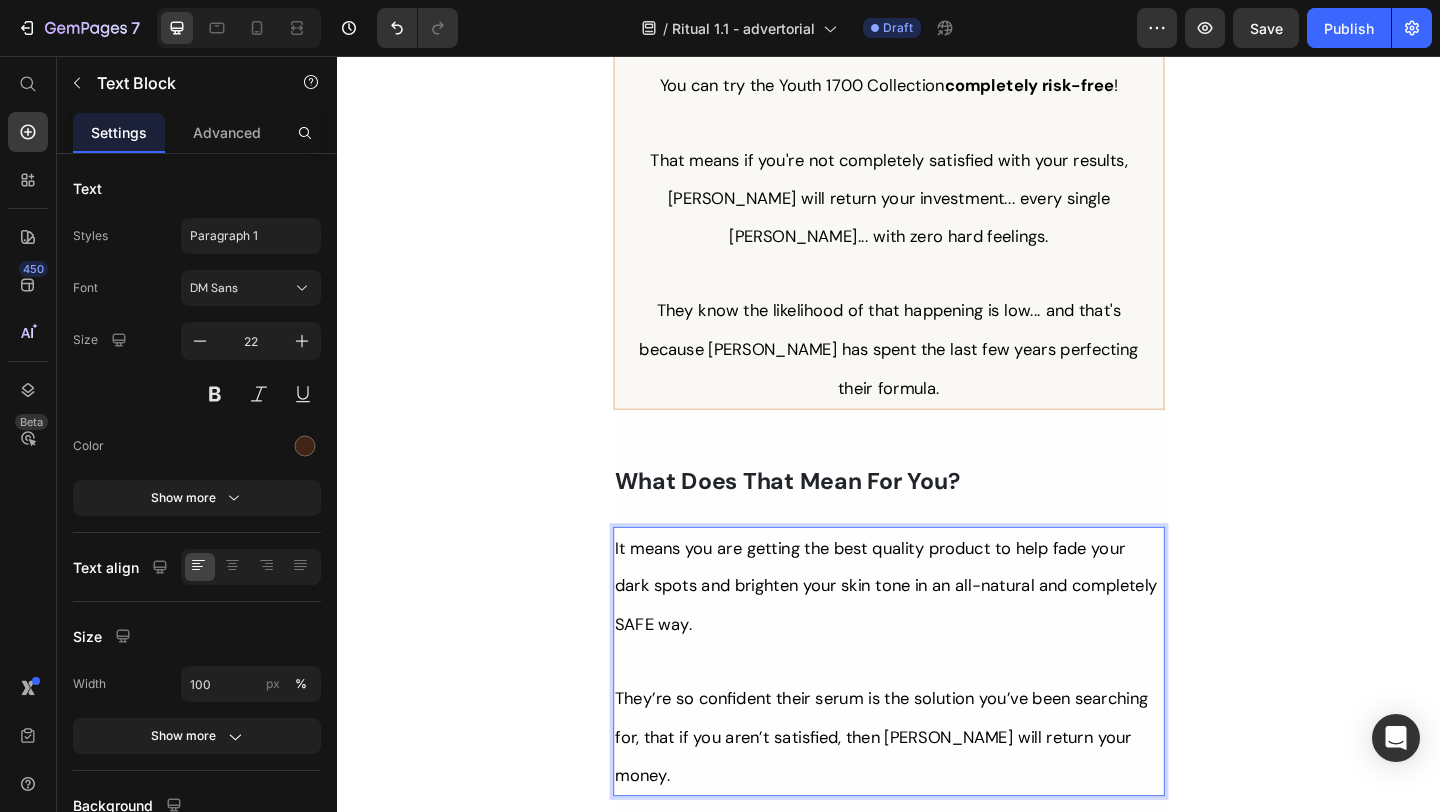 click on "Her Daughter Asked If She Had 'Work Done' – The Truth About Her 55-Year-Old Skin Will Surprise You Heading                Title Line ⁠⁠⁠⁠⁠⁠⁠ Without Injections Or Harsh Steps: This Complete Ritual Helps Smooth Fine Lines, Brighten Age Spots, Firm Skin — All Without Needles or Harsh Chemicals… Heading Image Ladies, what if I told you that many radiant women over 50 are skipping harsh treatments and seeing beautiful changes through consistent, gentle care, naturally? Here’s what the beauty industry doesn’t want you to know: You don’t need painful injections or harsh treatments to look radiant. While they push expensive procedures and synthetic creams, a quiet shift is happening among smart, discerning women — who’ve found something different. A new brand called  Tonkina  is leading the way with a breakthrough discovery: A rare species of Vietnamese ginseng, newly researched and shown to contain  up to 4x more skin-renewing saponins  than even Korean ginseng. And the best part? "" at bounding box center (937, -3172) 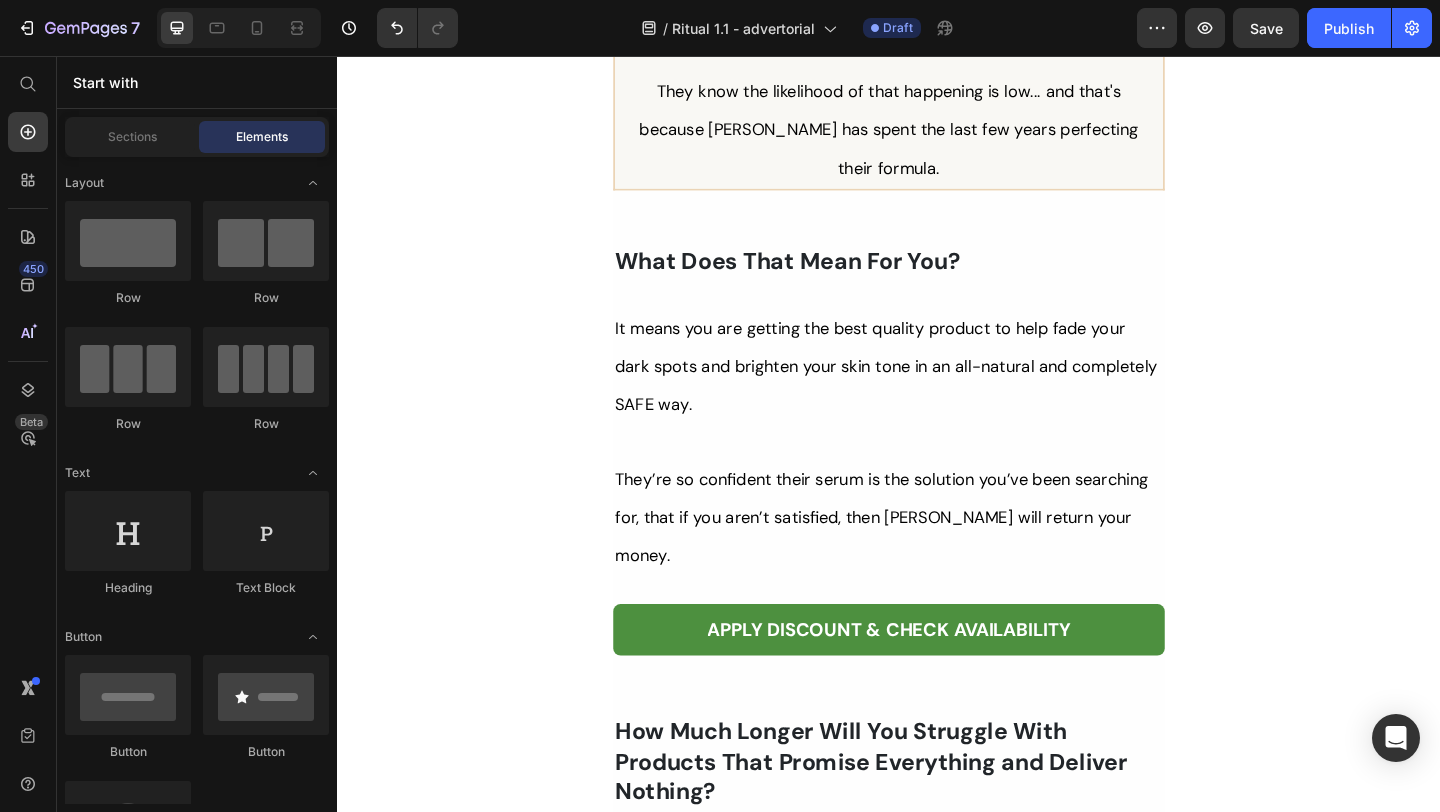 scroll, scrollTop: 12533, scrollLeft: 0, axis: vertical 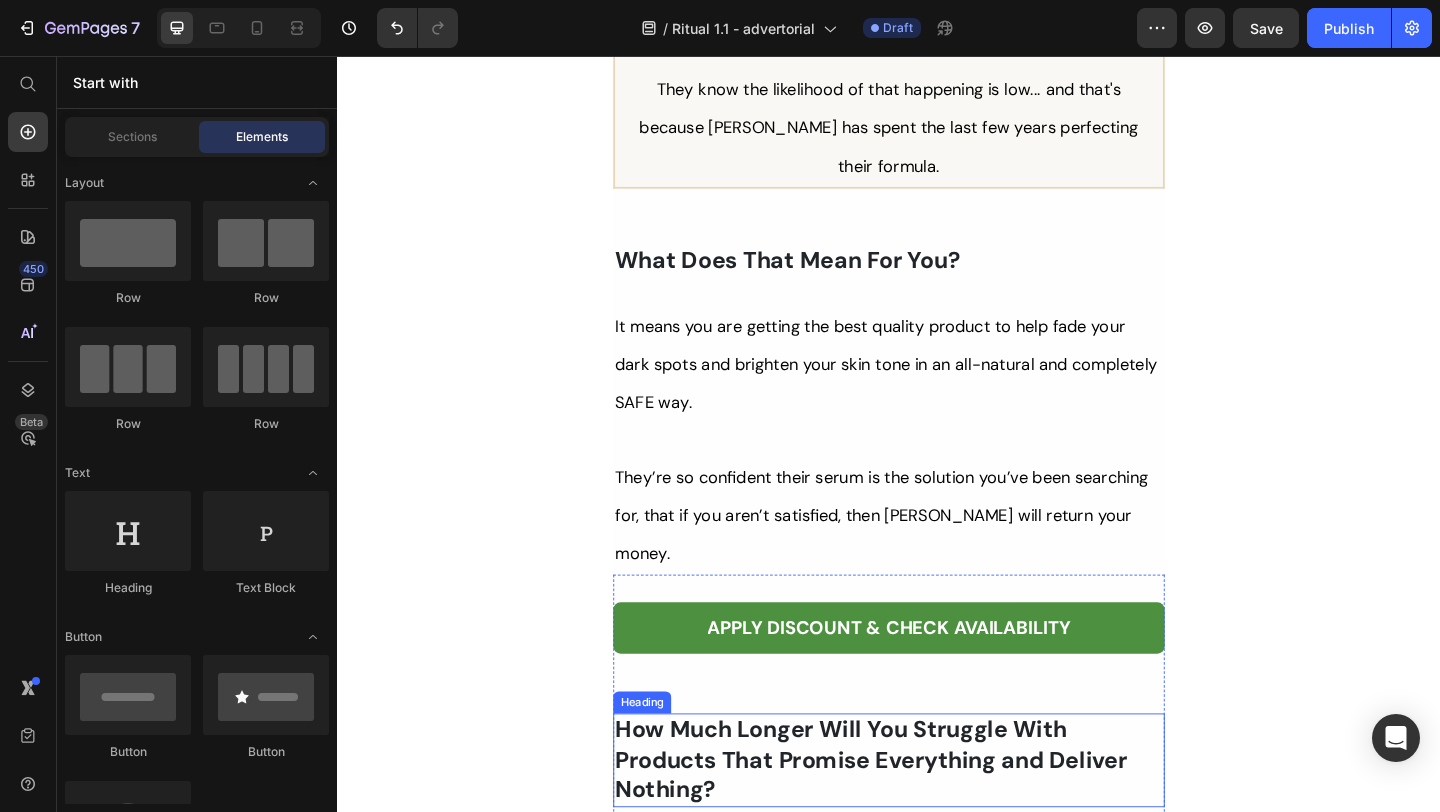 click on "How Much Longer Will You Struggle With Products That Promise Everything and Deliver Nothing?" at bounding box center [937, 822] 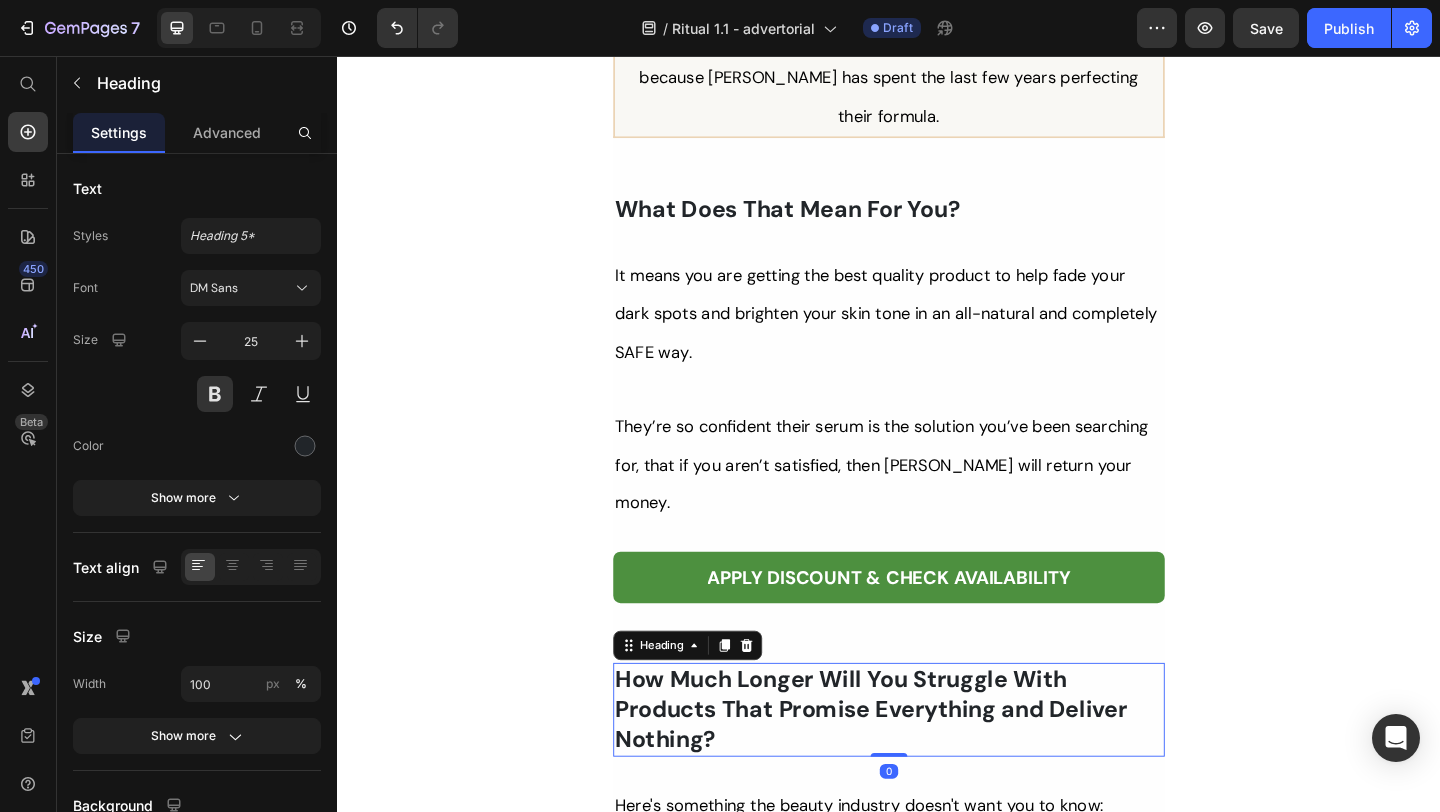 scroll, scrollTop: 12671, scrollLeft: 0, axis: vertical 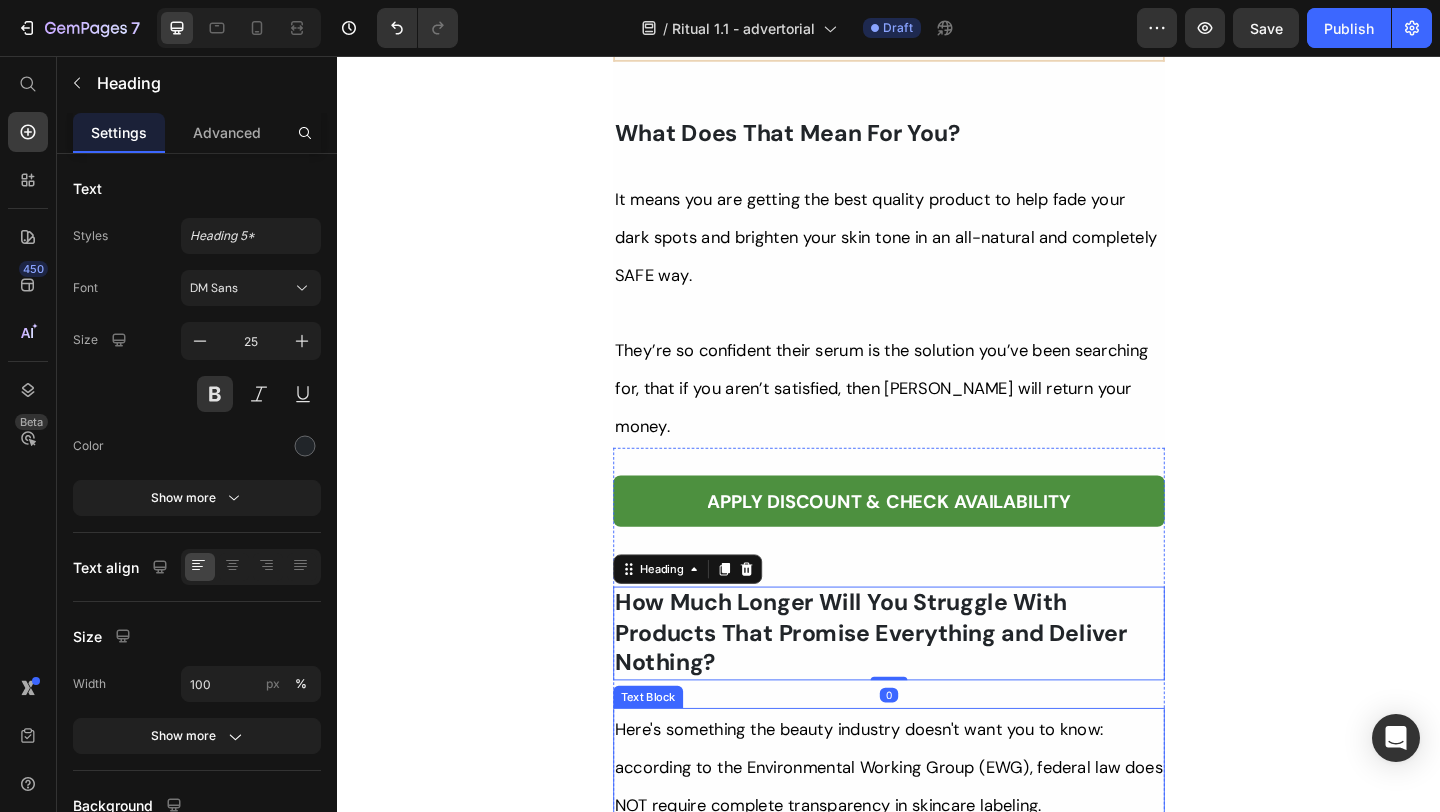 click on "Here's something the beauty industry doesn't want you to know: according to the Environmental Working Group (EWG), federal law does NOT require complete transparency in skincare labeling." at bounding box center (937, 829) 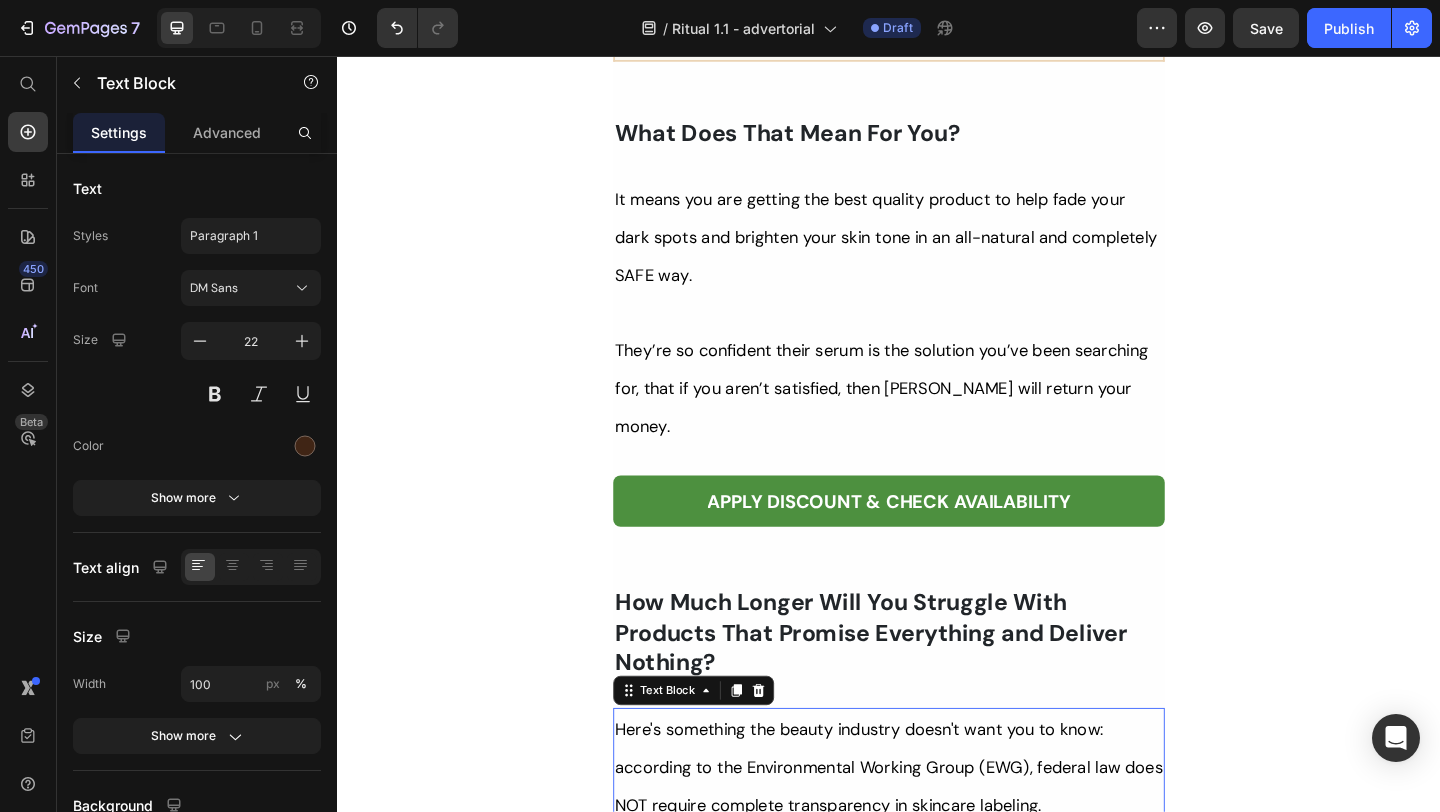 click on "Her Daughter Asked If She Had 'Work Done' – The Truth About Her 55-Year-Old Skin Will Surprise You Heading                Title Line ⁠⁠⁠⁠⁠⁠⁠ Without Injections Or Harsh Steps: This Complete Ritual Helps Smooth Fine Lines, Brighten Age Spots, Firm Skin — All Without Needles or Harsh Chemicals… Heading Image Ladies, what if I told you that many radiant women over 50 are skipping harsh treatments and seeing beautiful changes through consistent, gentle care, naturally? Here’s what the beauty industry doesn’t want you to know: You don’t need painful injections or harsh treatments to look radiant. While they push expensive procedures and synthetic creams, a quiet shift is happening among smart, discerning women — who’ve found something different. A new brand called  Tonkina  is leading the way with a breakthrough discovery: A rare species of Vietnamese ginseng, newly researched and shown to contain  up to 4x more skin-renewing saponins  than even Korean ginseng. And the best part? "" at bounding box center [937, -3331] 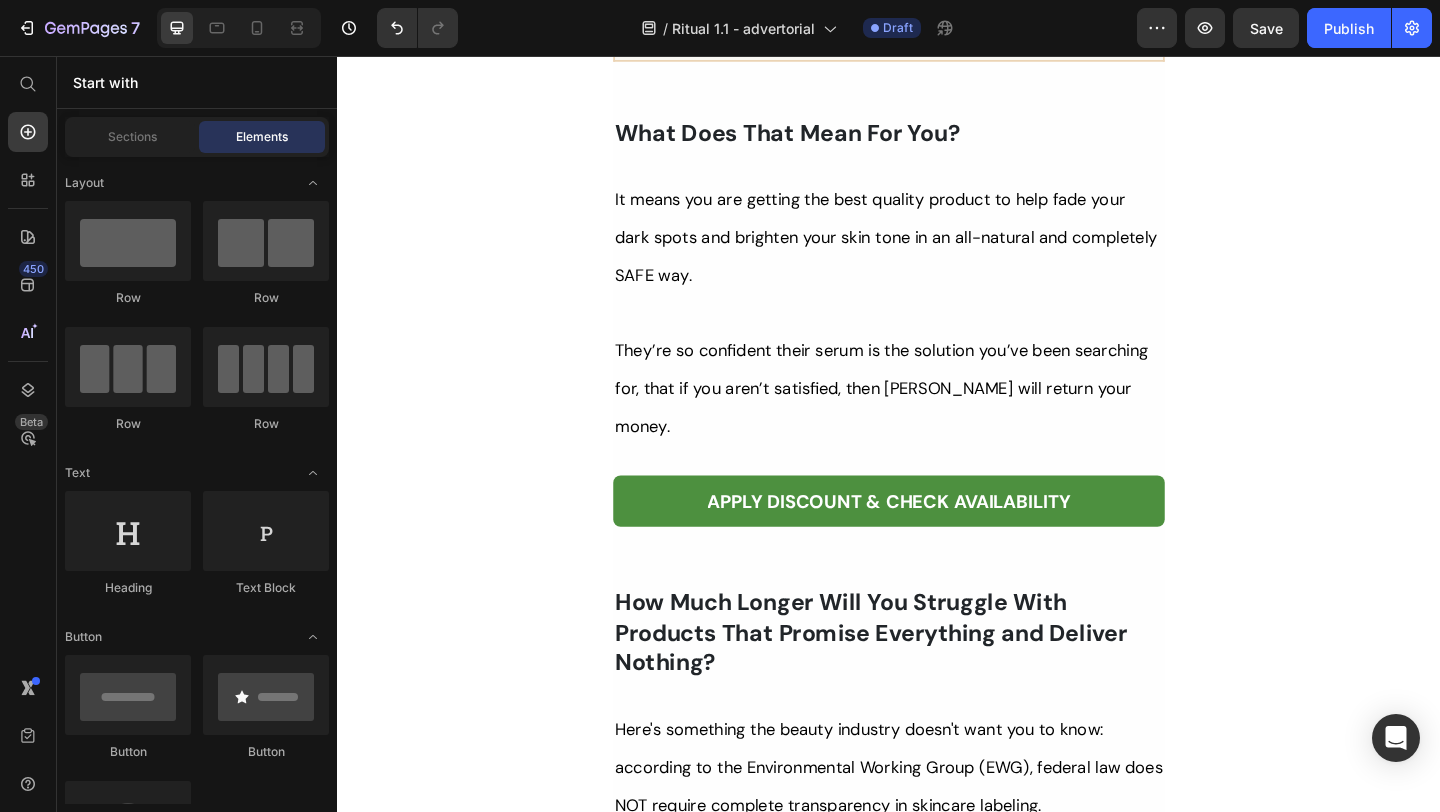 click on "Her Daughter Asked If She Had 'Work Done' – The Truth About Her 55-Year-Old Skin Will Surprise You Heading                Title Line ⁠⁠⁠⁠⁠⁠⁠ Without Injections Or Harsh Steps: This Complete Ritual Helps Smooth Fine Lines, Brighten Age Spots, Firm Skin — All Without Needles or Harsh Chemicals… Heading Image Ladies, what if I told you that many radiant women over 50 are skipping harsh treatments and seeing beautiful changes through consistent, gentle care, naturally? Here’s what the beauty industry doesn’t want you to know: You don’t need painful injections or harsh treatments to look radiant. While they push expensive procedures and synthetic creams, a quiet shift is happening among smart, discerning women — who’ve found something different. A new brand called  Tonkina  is leading the way with a breakthrough discovery: A rare species of Vietnamese ginseng, newly researched and shown to contain  up to 4x more skin-renewing saponins  than even Korean ginseng. And the best part? "" at bounding box center [937, -3331] 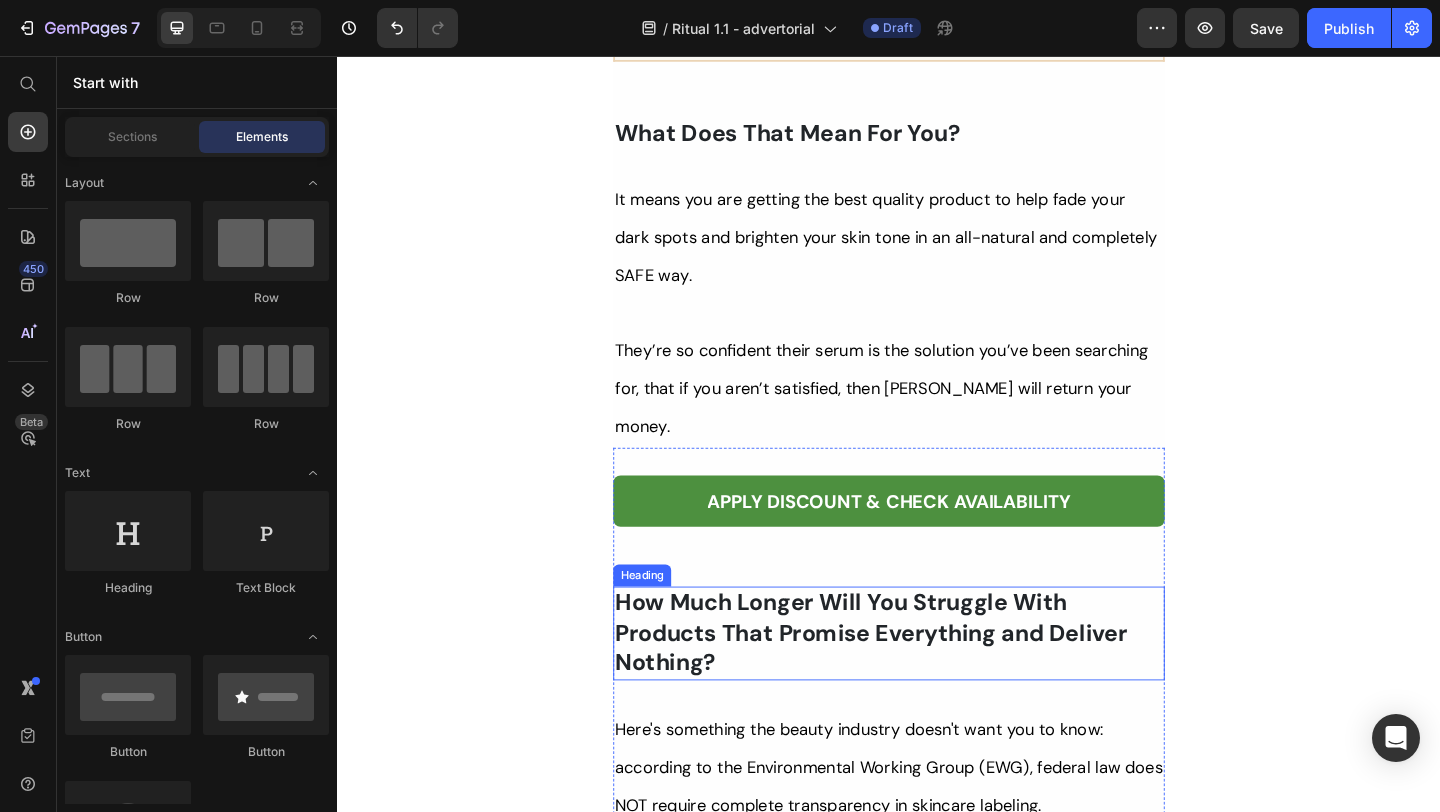 click on "How Much Longer Will You Struggle With Products That Promise Everything and Deliver Nothing?" at bounding box center [937, 684] 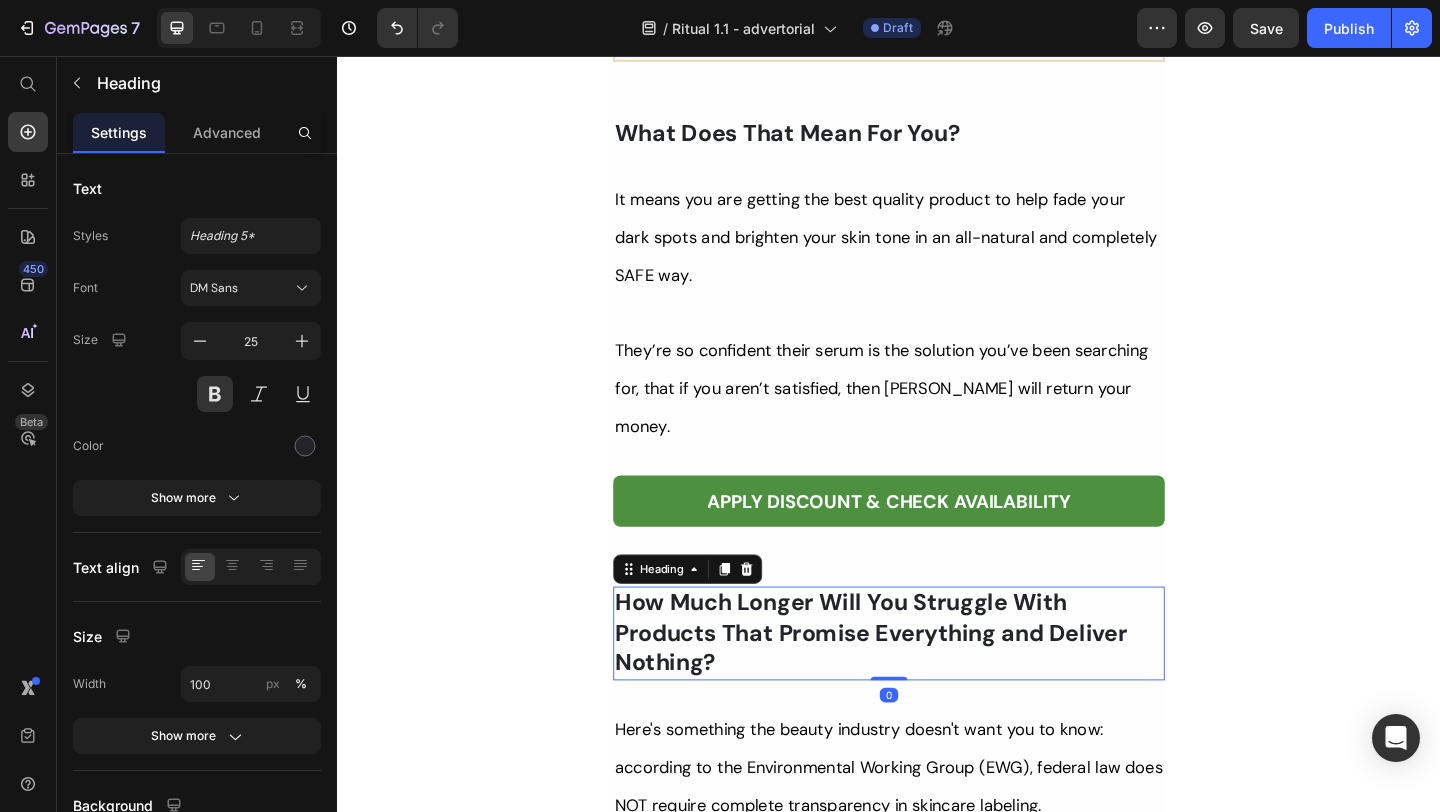 click on "Her Daughter Asked If She Had 'Work Done' – The Truth About Her 55-Year-Old Skin Will Surprise You Heading                Title Line ⁠⁠⁠⁠⁠⁠⁠ Without Injections Or Harsh Steps: This Complete Ritual Helps Smooth Fine Lines, Brighten Age Spots, Firm Skin — All Without Needles or Harsh Chemicals… Heading Image Ladies, what if I told you that many radiant women over 50 are skipping harsh treatments and seeing beautiful changes through consistent, gentle care, naturally? Here’s what the beauty industry doesn’t want you to know: You don’t need painful injections or harsh treatments to look radiant. While they push expensive procedures and synthetic creams, a quiet shift is happening among smart, discerning women — who’ve found something different. A new brand called  Tonkina  is leading the way with a breakthrough discovery: A rare species of Vietnamese ginseng, newly researched and shown to contain  up to 4x more skin-renewing saponins  than even Korean ginseng. And the best part? "" at bounding box center [937, -3331] 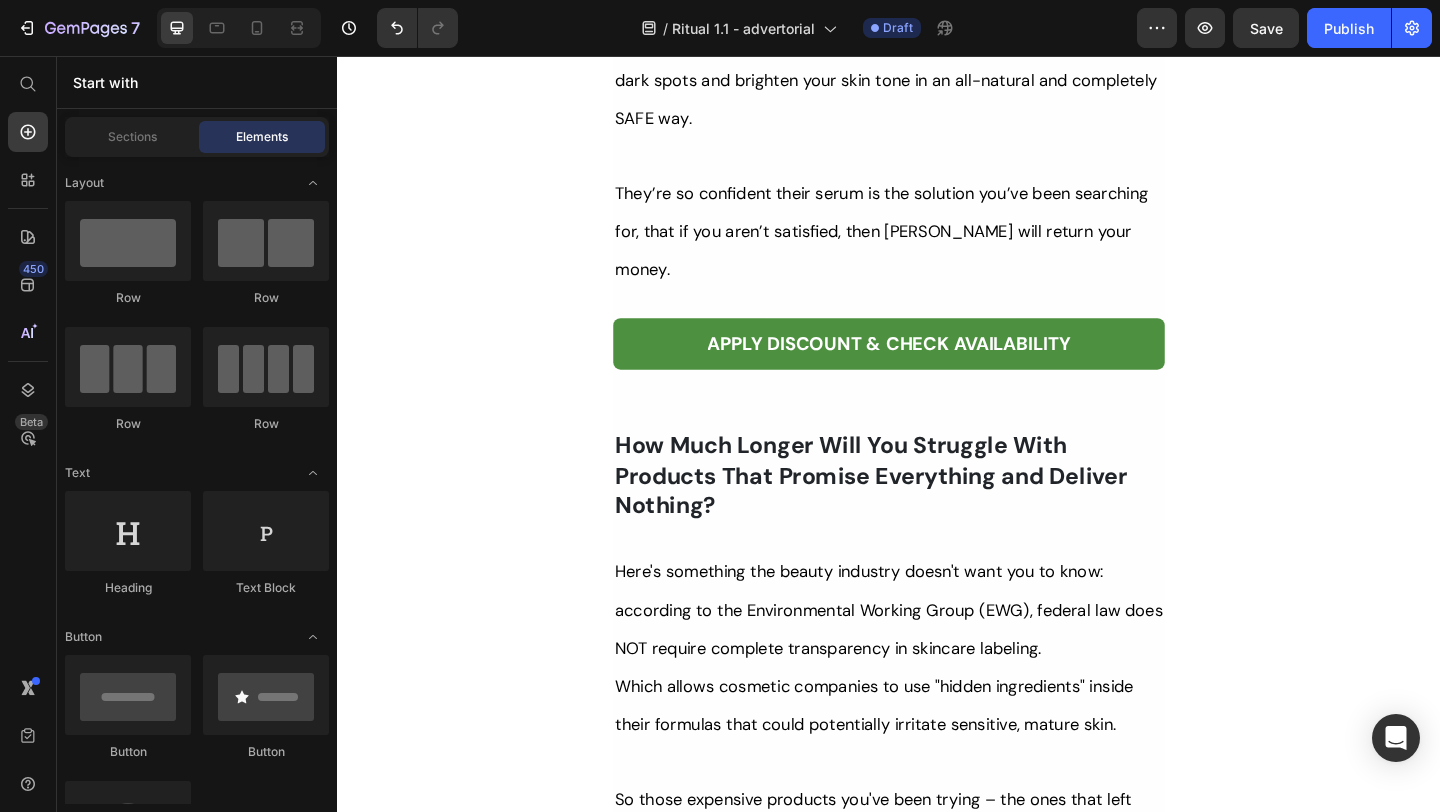 scroll, scrollTop: 12843, scrollLeft: 0, axis: vertical 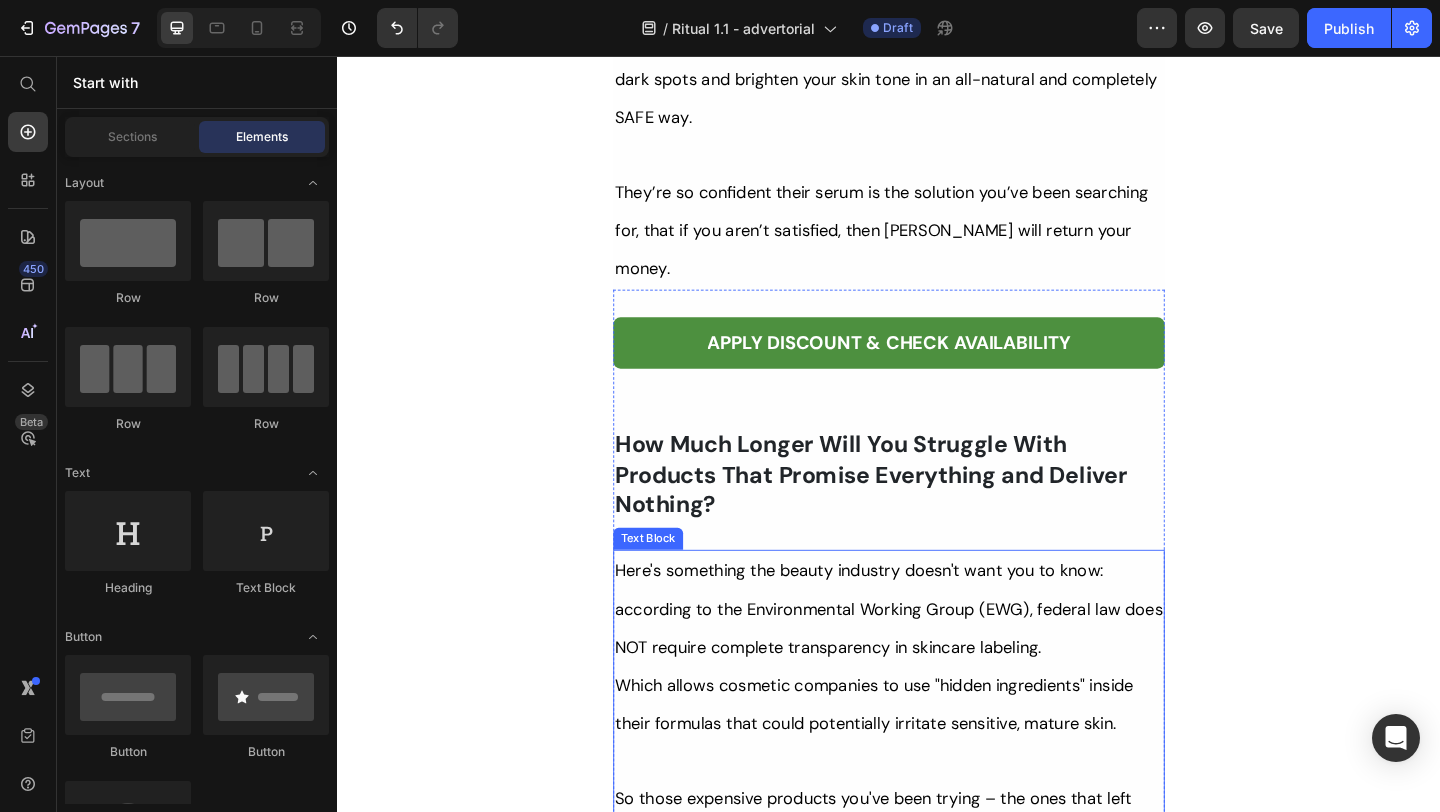 click on "Here's something the beauty industry doesn't want you to know: according to the Environmental Working Group (EWG), federal law does NOT require complete transparency in skincare labeling." at bounding box center [937, 657] 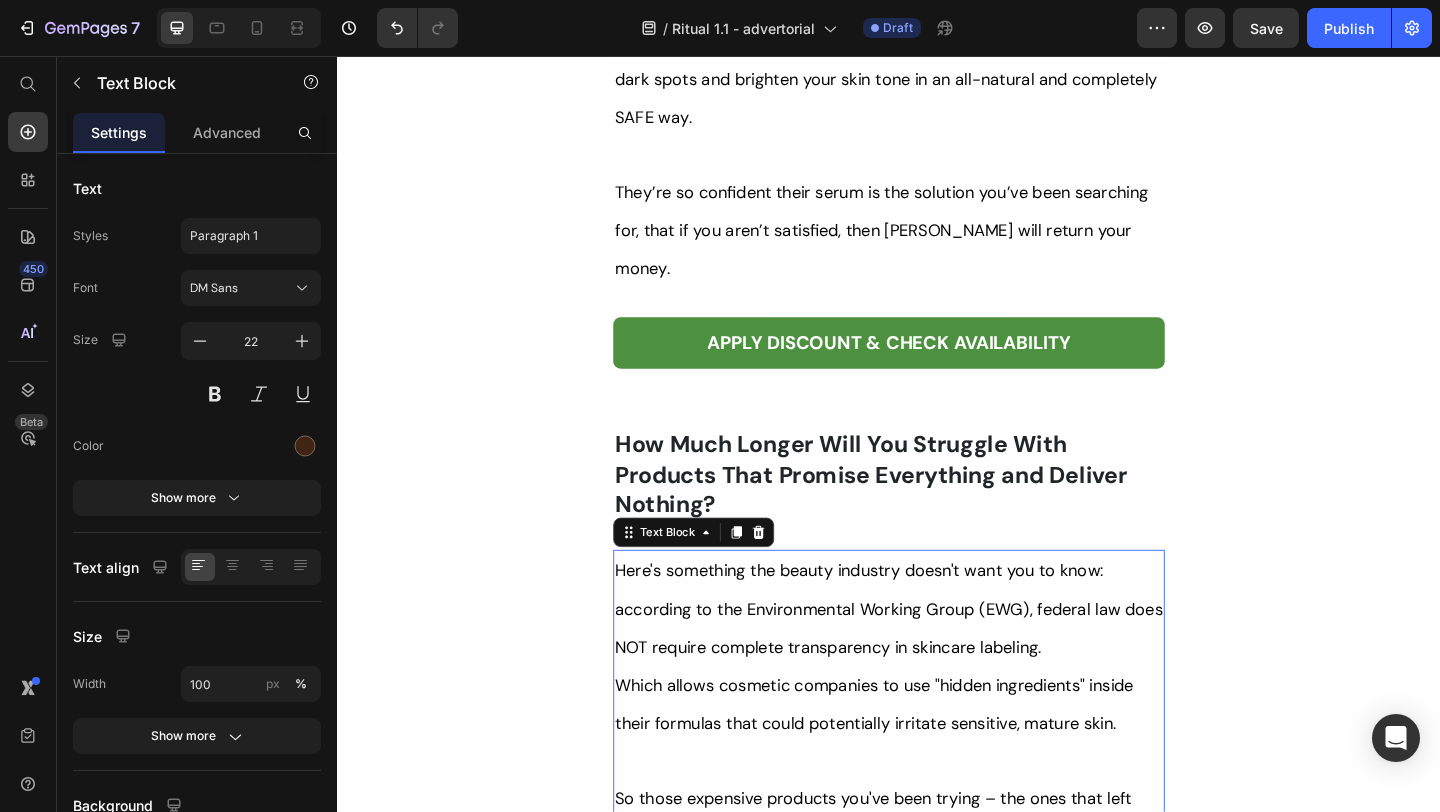 click on "Her Daughter Asked If She Had 'Work Done' – The Truth About Her 55-Year-Old Skin Will Surprise You Heading                Title Line ⁠⁠⁠⁠⁠⁠⁠ Without Injections Or Harsh Steps: This Complete Ritual Helps Smooth Fine Lines, Brighten Age Spots, Firm Skin — All Without Needles or Harsh Chemicals… Heading Image Ladies, what if I told you that many radiant women over 50 are skipping harsh treatments and seeing beautiful changes through consistent, gentle care, naturally? Here’s what the beauty industry doesn’t want you to know: You don’t need painful injections or harsh treatments to look radiant. While they push expensive procedures and synthetic creams, a quiet shift is happening among smart, discerning women — who’ve found something different. A new brand called  Tonkina  is leading the way with a breakthrough discovery: A rare species of Vietnamese ginseng, newly researched and shown to contain  up to 4x more skin-renewing saponins  than even Korean ginseng. And the best part? "" at bounding box center (937, -3503) 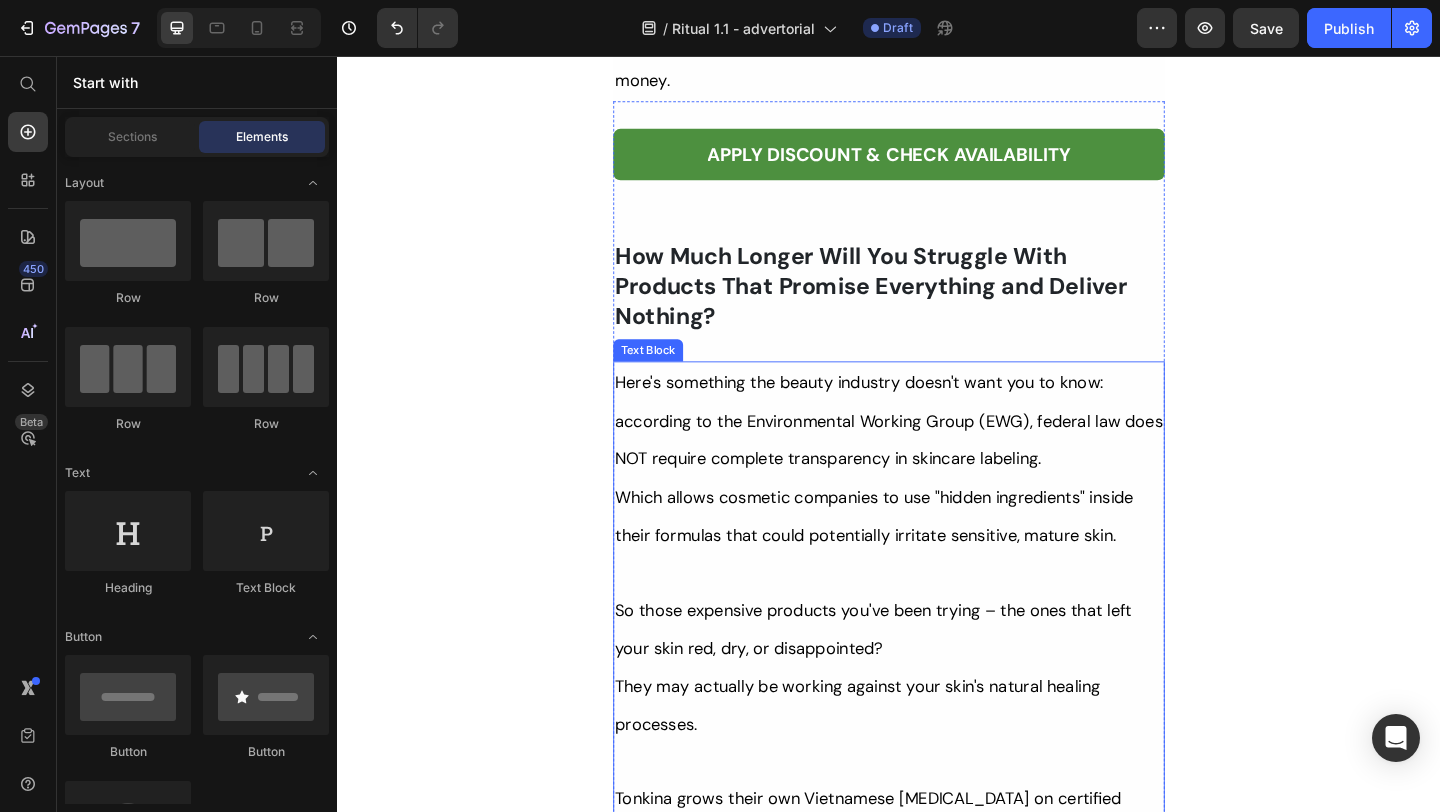scroll, scrollTop: 13052, scrollLeft: 0, axis: vertical 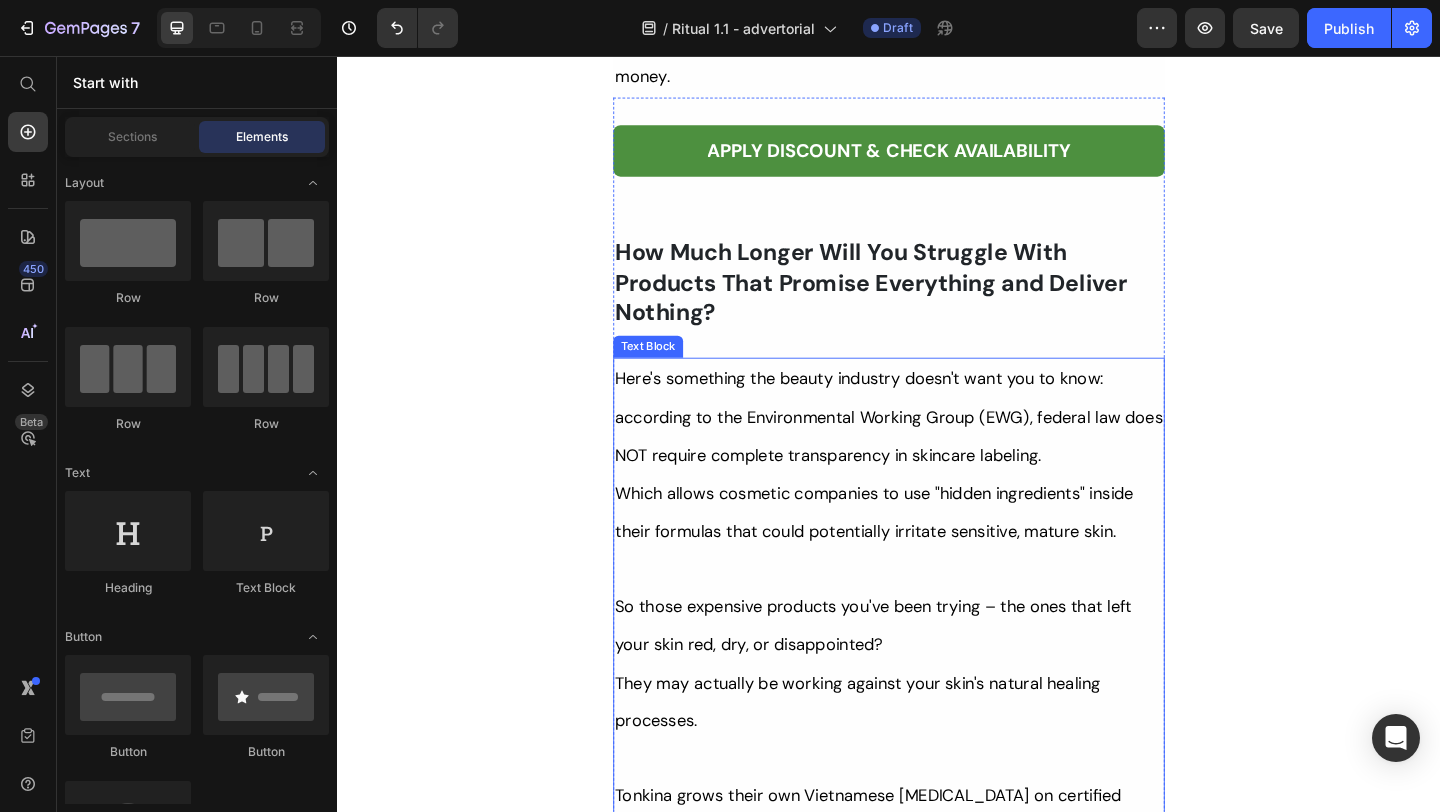 click on "So those expensive products you've been trying – the ones that left your skin red, dry, or disappointed?" at bounding box center (920, 676) 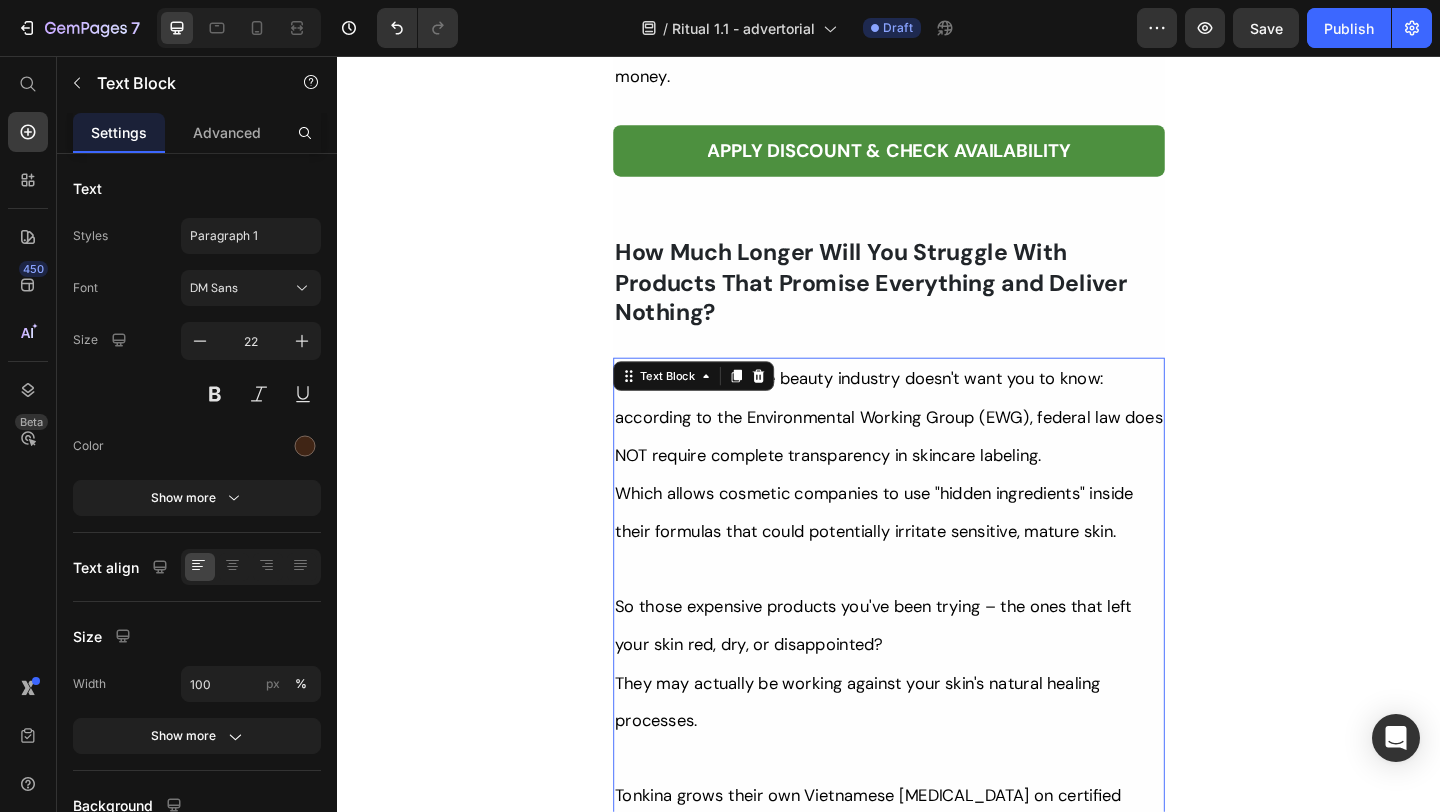 click on "They may actually be working against your skin's natural healing processes." at bounding box center [903, 759] 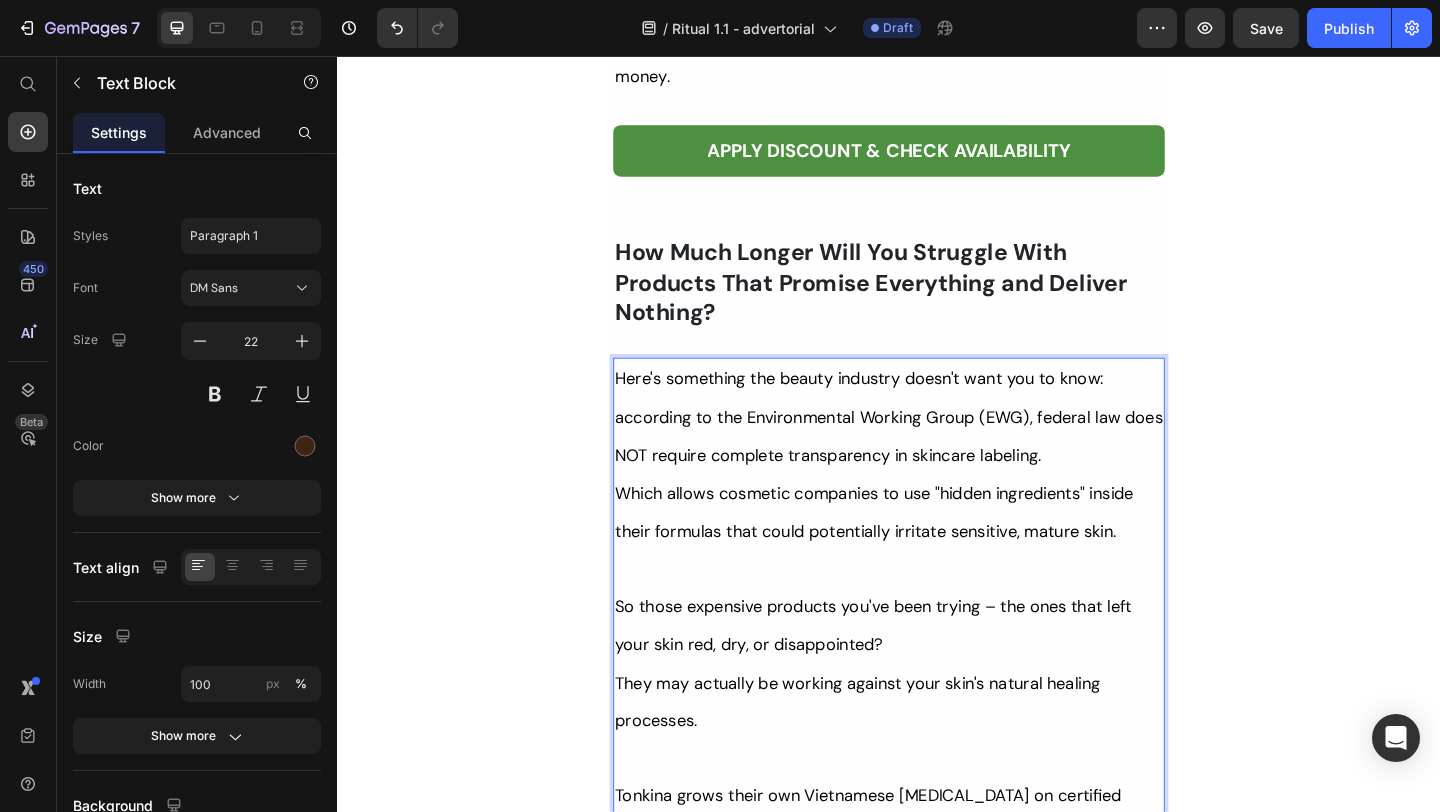 click on "Her Daughter Asked If She Had 'Work Done' – The Truth About Her 55-Year-Old Skin Will Surprise You Heading                Title Line ⁠⁠⁠⁠⁠⁠⁠ Without Injections Or Harsh Steps: This Complete Ritual Helps Smooth Fine Lines, Brighten Age Spots, Firm Skin — All Without Needles or Harsh Chemicals… Heading Image Ladies, what if I told you that many radiant women over 50 are skipping harsh treatments and seeing beautiful changes through consistent, gentle care, naturally? Here’s what the beauty industry doesn’t want you to know: You don’t need painful injections or harsh treatments to look radiant. While they push expensive procedures and synthetic creams, a quiet shift is happening among smart, discerning women — who’ve found something different. A new brand called  Tonkina  is leading the way with a breakthrough discovery: A rare species of Vietnamese ginseng, newly researched and shown to contain  up to 4x more skin-renewing saponins  than even Korean ginseng. And the best part? "" at bounding box center [937, -3932] 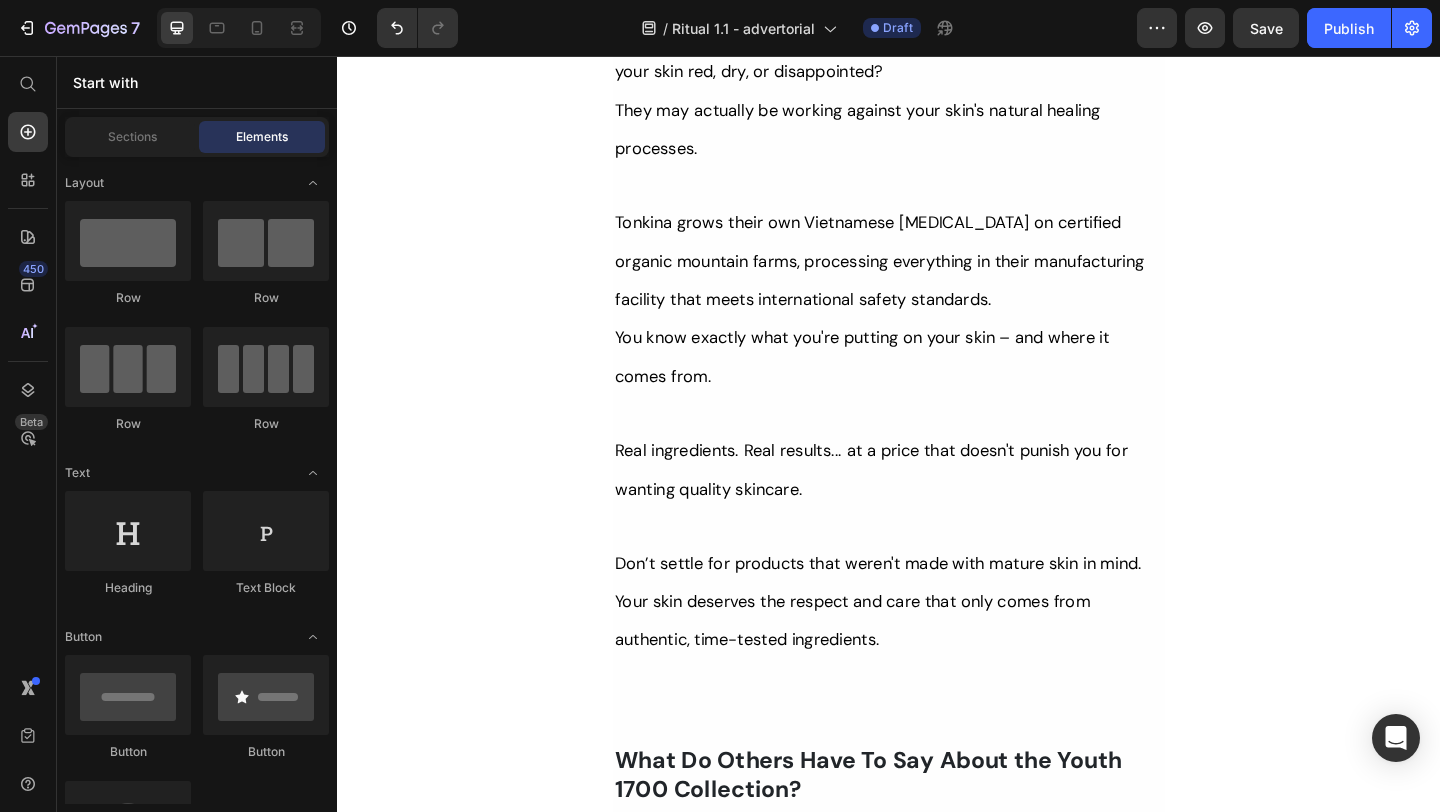 scroll, scrollTop: 13681, scrollLeft: 0, axis: vertical 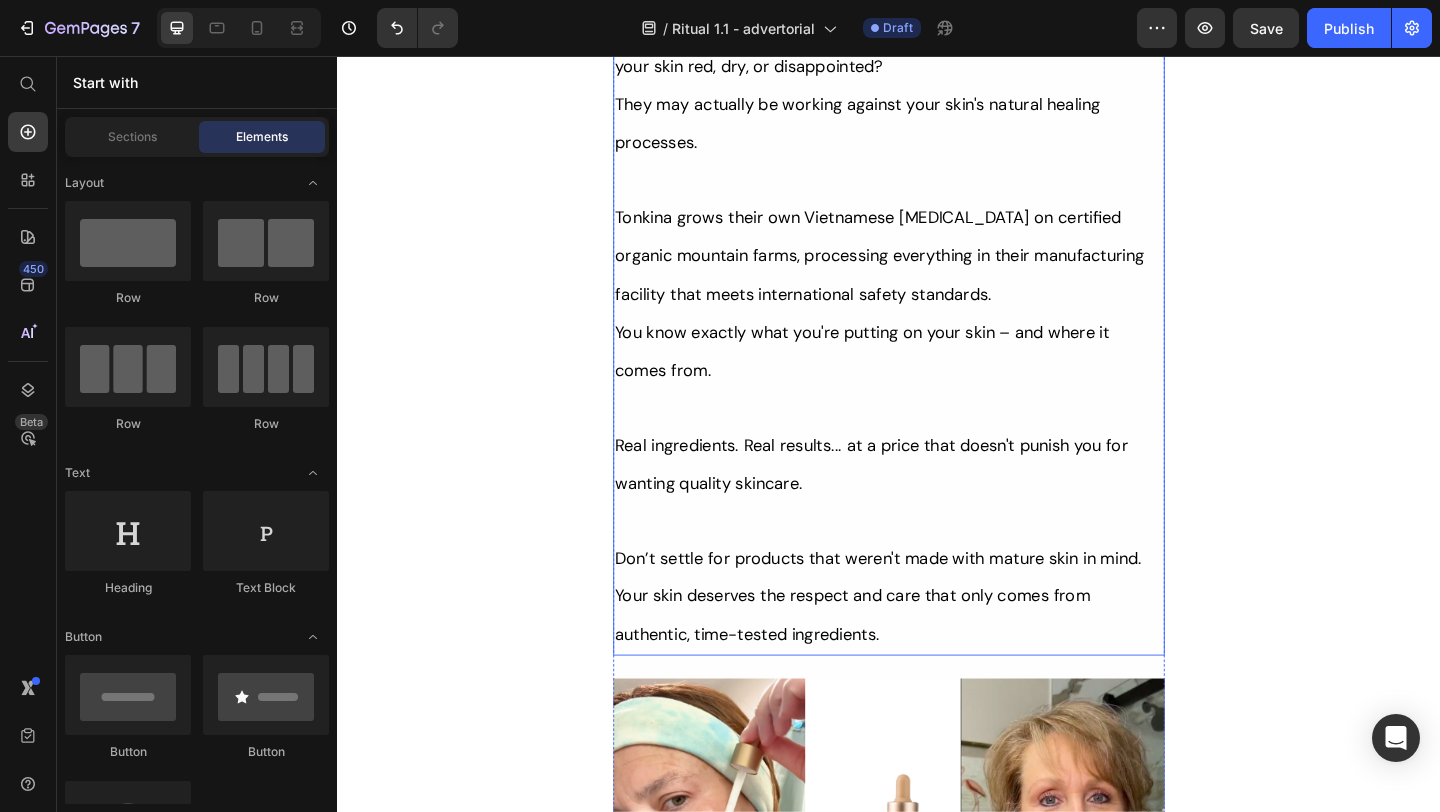click on "Don’t settle for products that weren't made with mature skin in mind. Your skin deserves the respect and care that only comes from authentic, time-tested ingredients." at bounding box center (925, 643) 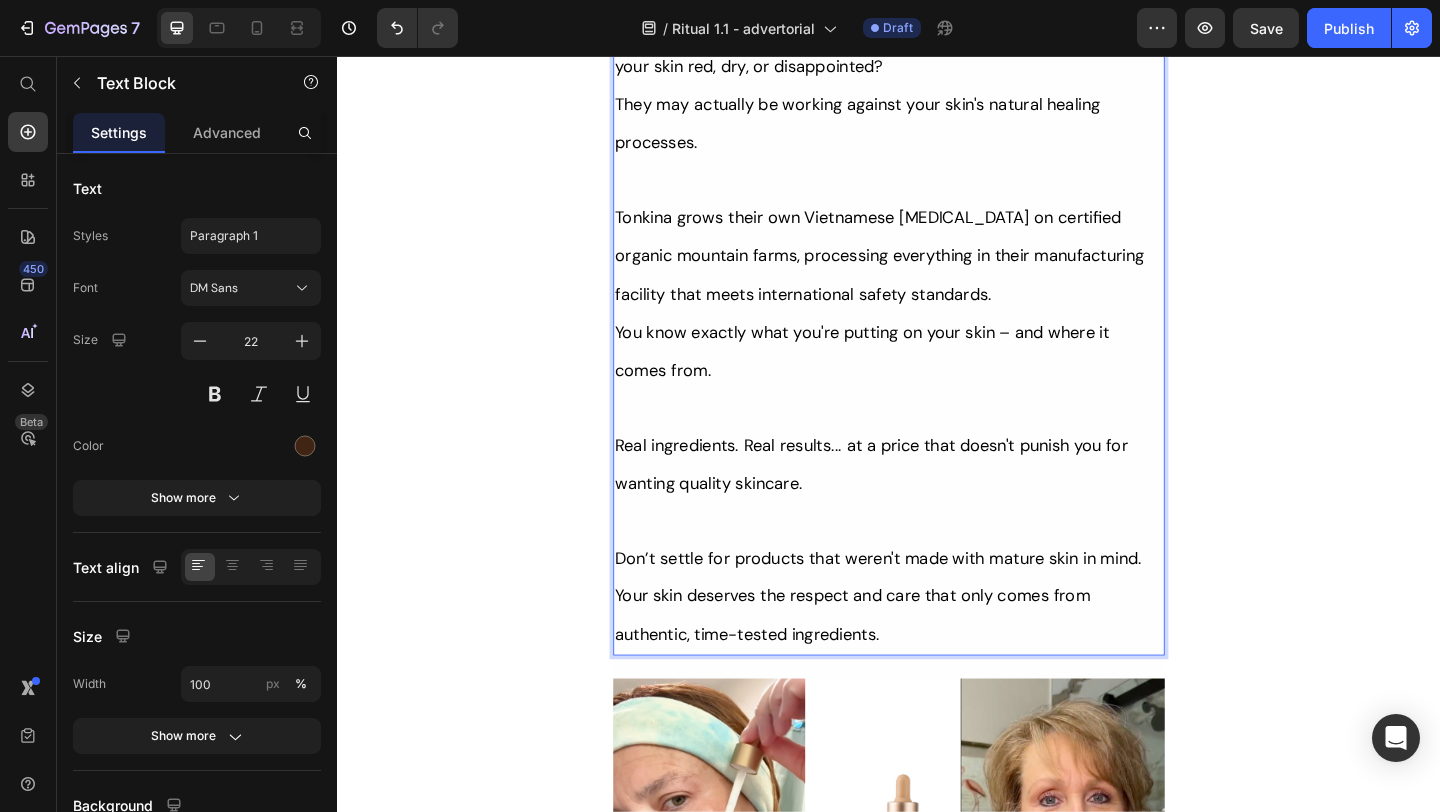click on "Don’t settle for products that weren't made with mature skin in mind. Your skin deserves the respect and care that only comes from authentic, time-tested ingredients." at bounding box center [925, 643] 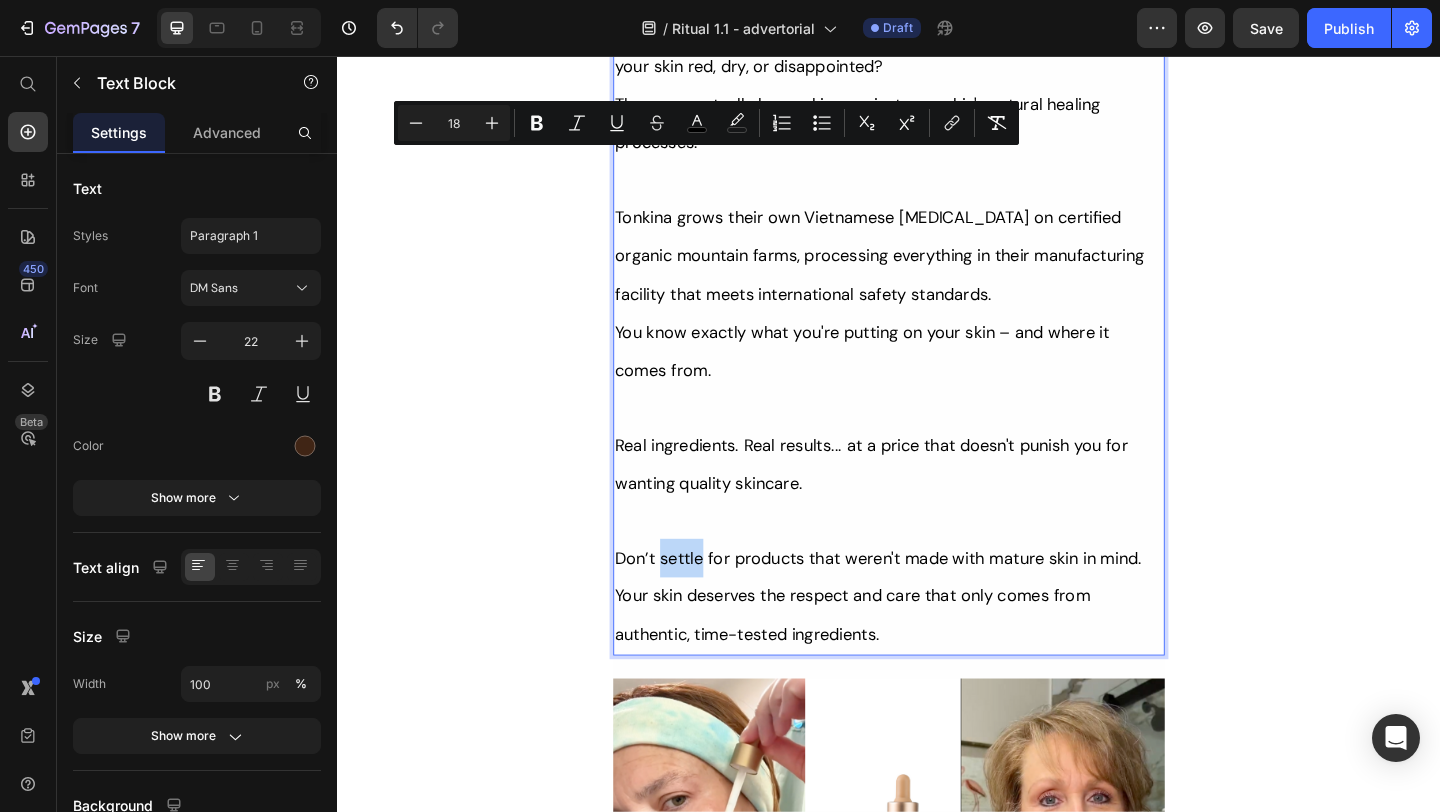 click on "Don’t settle for products that weren't made with mature skin in mind. Your skin deserves the respect and care that only comes from authentic, time-tested ingredients." at bounding box center (925, 643) 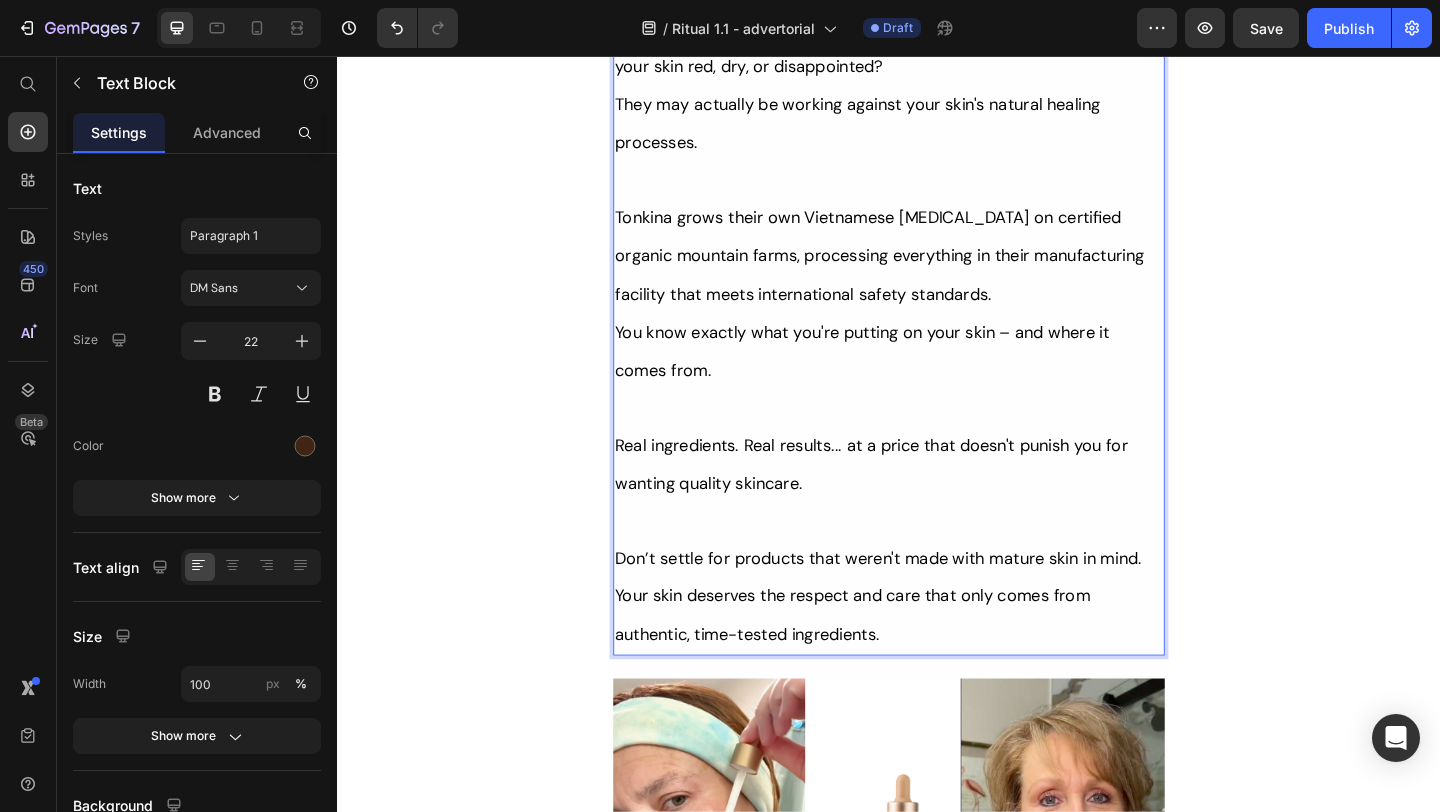 click on "Don’t settle for products that weren't made with mature skin in mind. Your skin deserves the respect and care that only comes from authentic, time-tested ingredients." at bounding box center [925, 643] 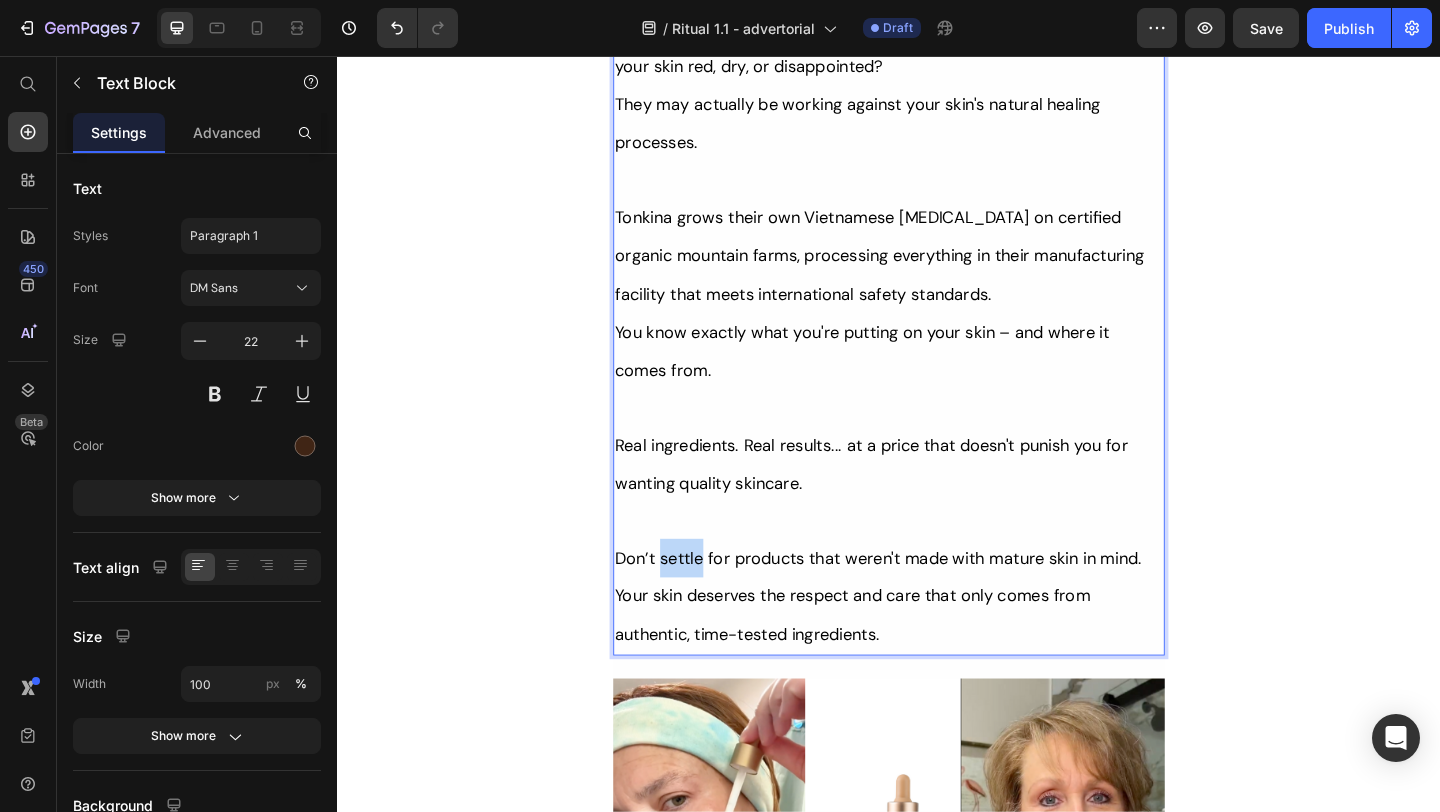 click on "Don’t settle for products that weren't made with mature skin in mind. Your skin deserves the respect and care that only comes from authentic, time-tested ingredients." at bounding box center [925, 643] 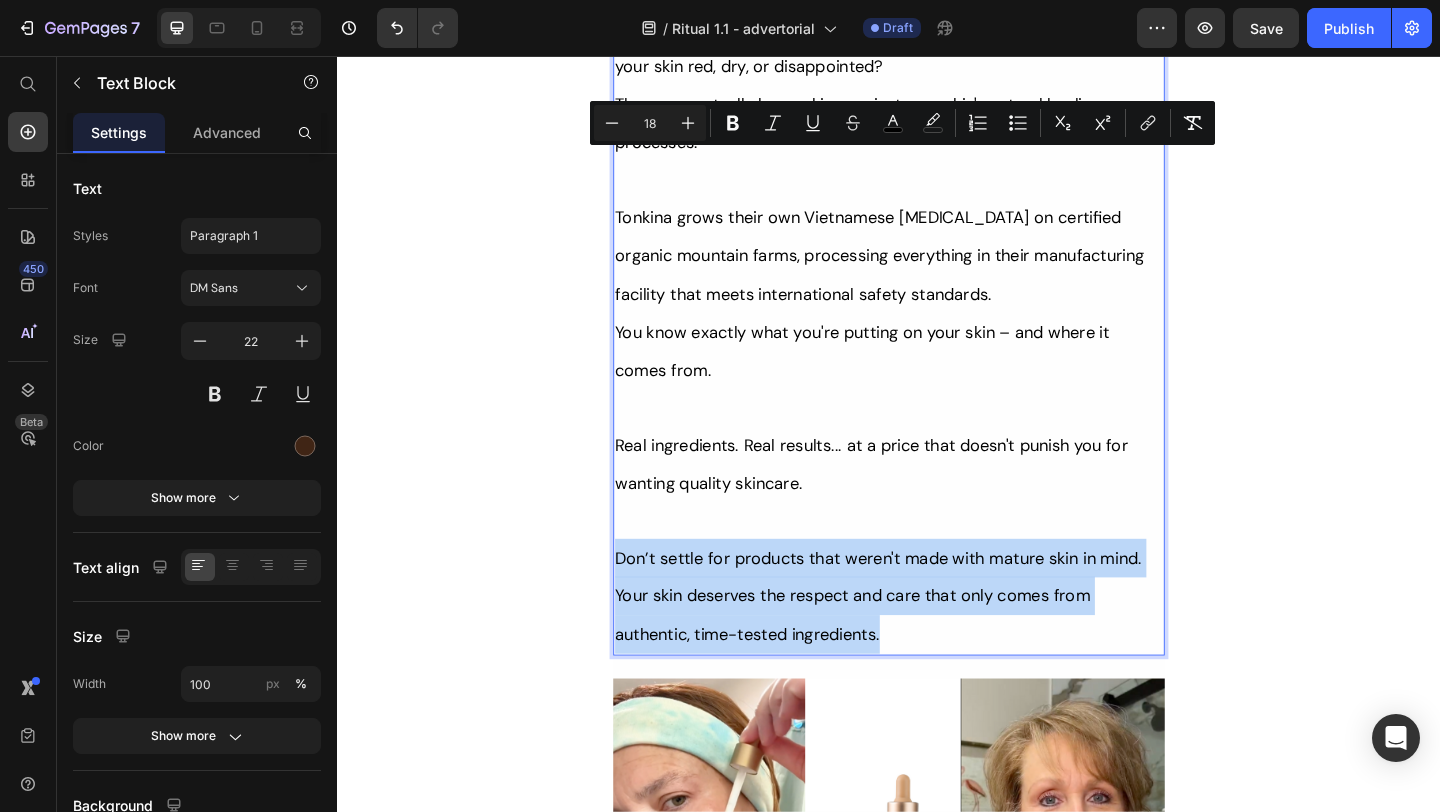 click on "Don’t settle for products that weren't made with mature skin in mind. Your skin deserves the respect and care that only comes from authentic, time-tested ingredients." at bounding box center (925, 643) 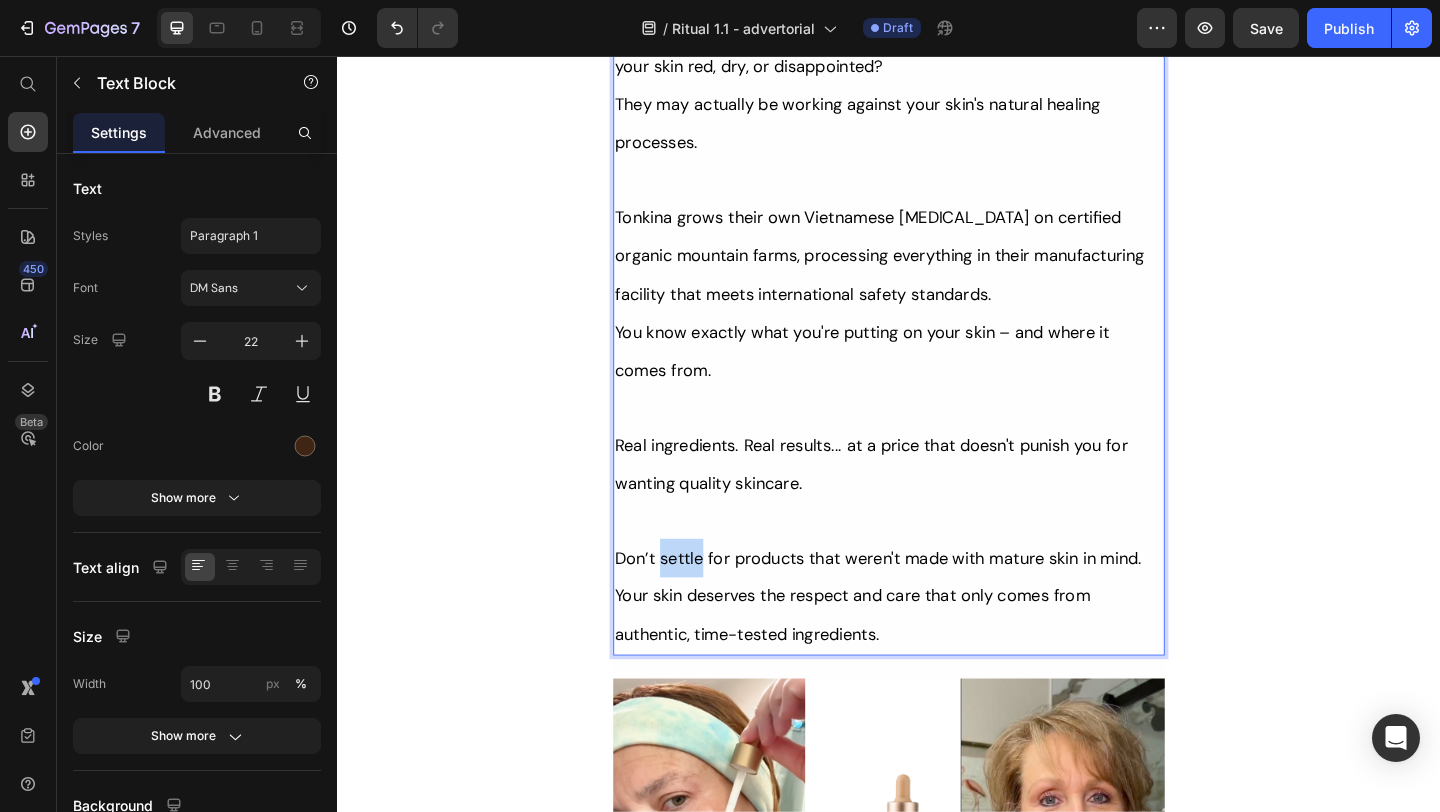 click on "Don’t settle for products that weren't made with mature skin in mind. Your skin deserves the respect and care that only comes from authentic, time-tested ingredients." at bounding box center [925, 643] 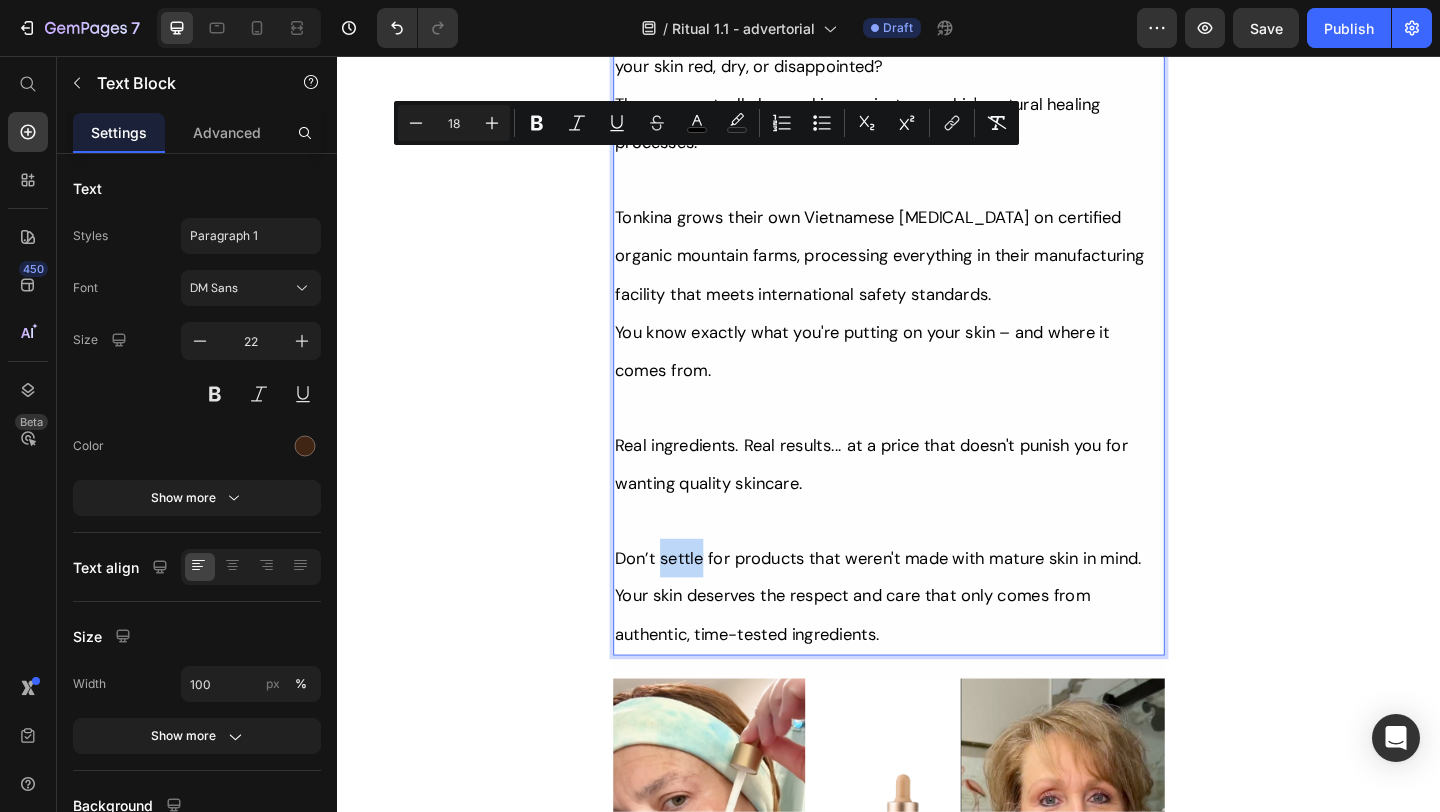click on "Don’t settle for products that weren't made with mature skin in mind. Your skin deserves the respect and care that only comes from authentic, time-tested ingredients." at bounding box center (925, 643) 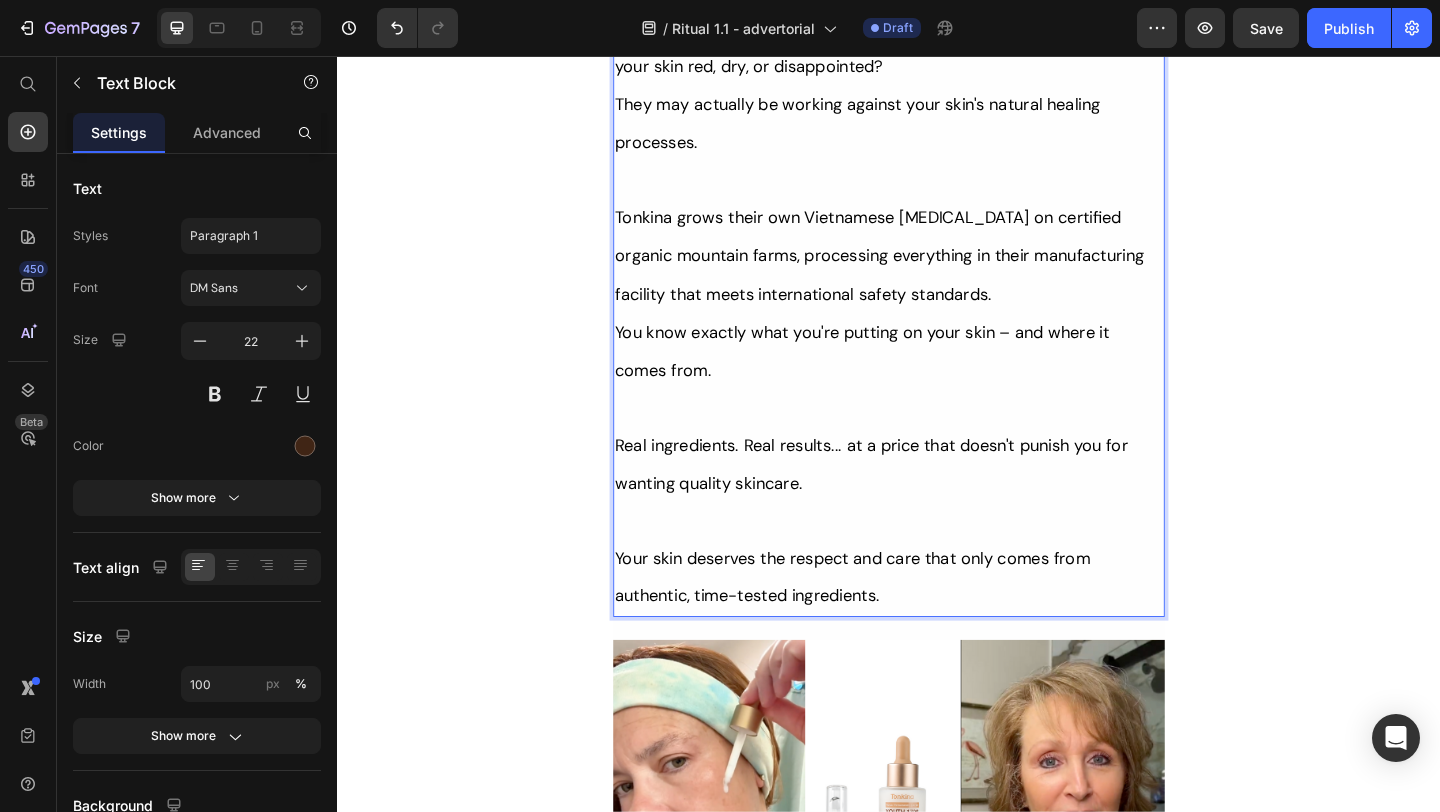 drag, startPoint x: 645, startPoint y: 171, endPoint x: 1284, endPoint y: 160, distance: 639.09467 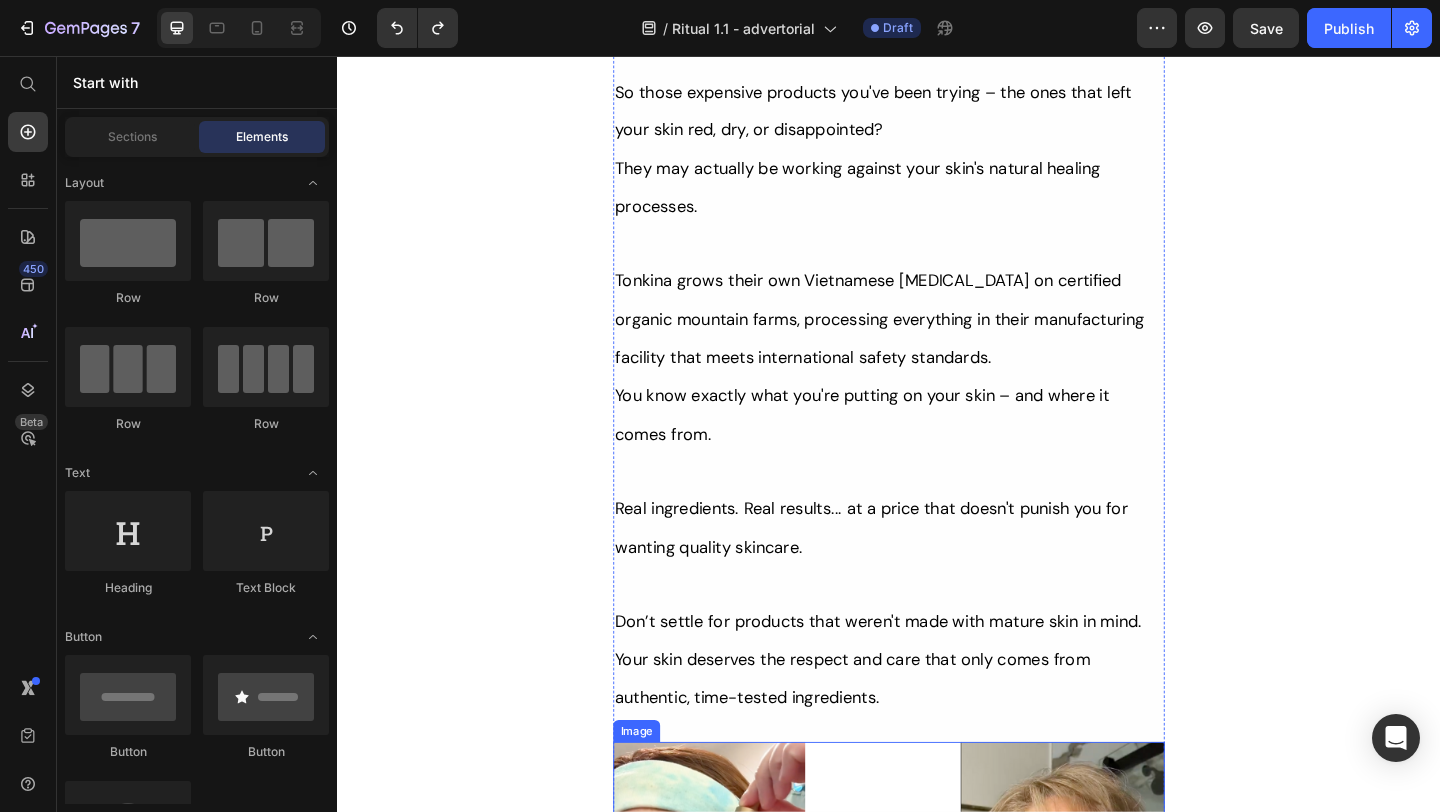 scroll, scrollTop: 13600, scrollLeft: 0, axis: vertical 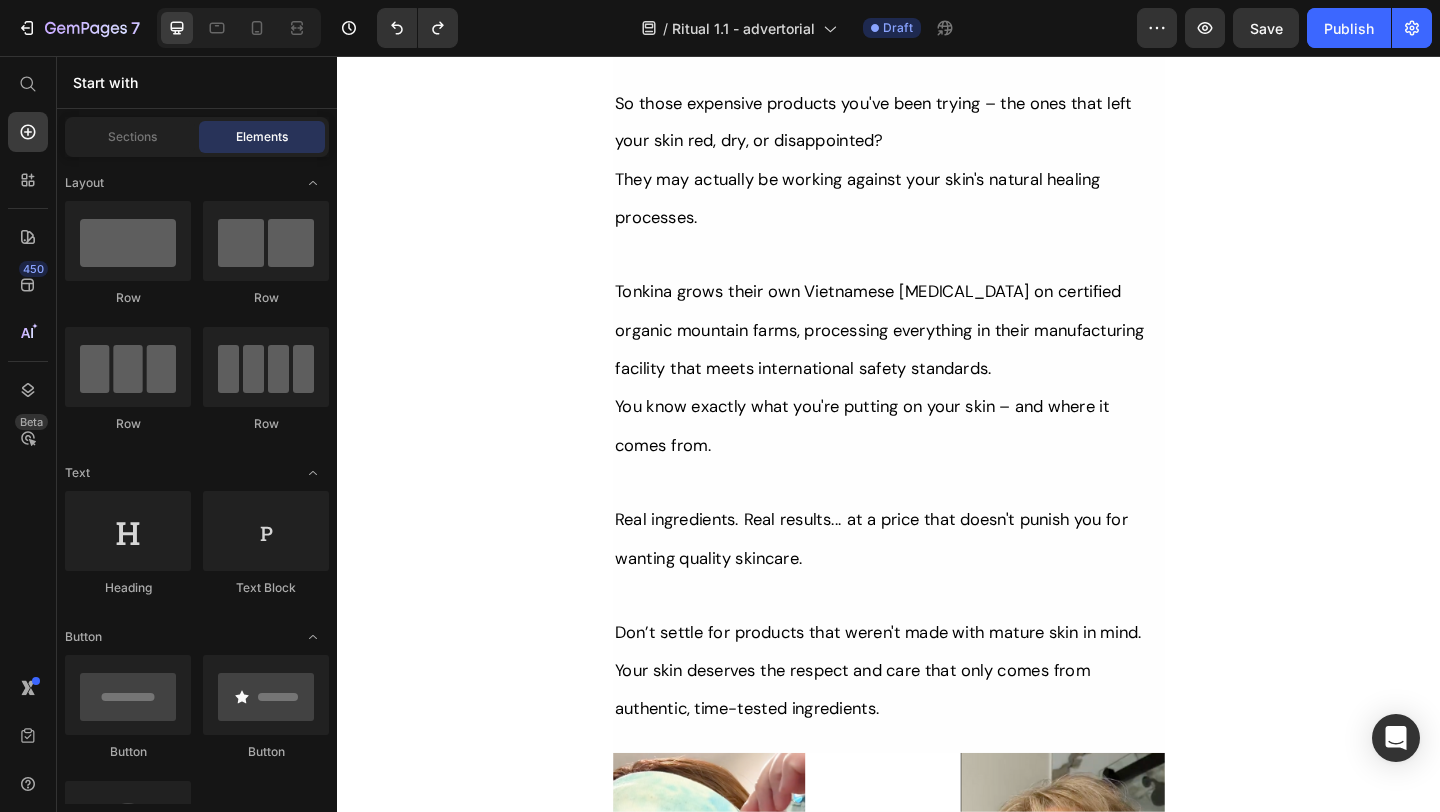 click on "Her Daughter Asked If She Had 'Work Done' – The Truth About Her 55-Year-Old Skin Will Surprise You Heading                Title Line ⁠⁠⁠⁠⁠⁠⁠ Without Injections Or Harsh Steps: This Complete Ritual Helps Smooth Fine Lines, Brighten Age Spots, Firm Skin — All Without Needles or Harsh Chemicals… Heading Image Ladies, what if I told you that many radiant women over 50 are skipping harsh treatments and seeing beautiful changes through consistent, gentle care, naturally? Here’s what the beauty industry doesn’t want you to know: You don’t need painful injections or harsh treatments to look radiant. While they push expensive procedures and synthetic creams, a quiet shift is happening among smart, discerning women — who’ve found something different. A new brand called  Tonkina  is leading the way with a breakthrough discovery: A rare species of Vietnamese ginseng, newly researched and shown to contain  up to 4x more skin-renewing saponins  than even Korean ginseng. And the best part? "" at bounding box center [937, -4063] 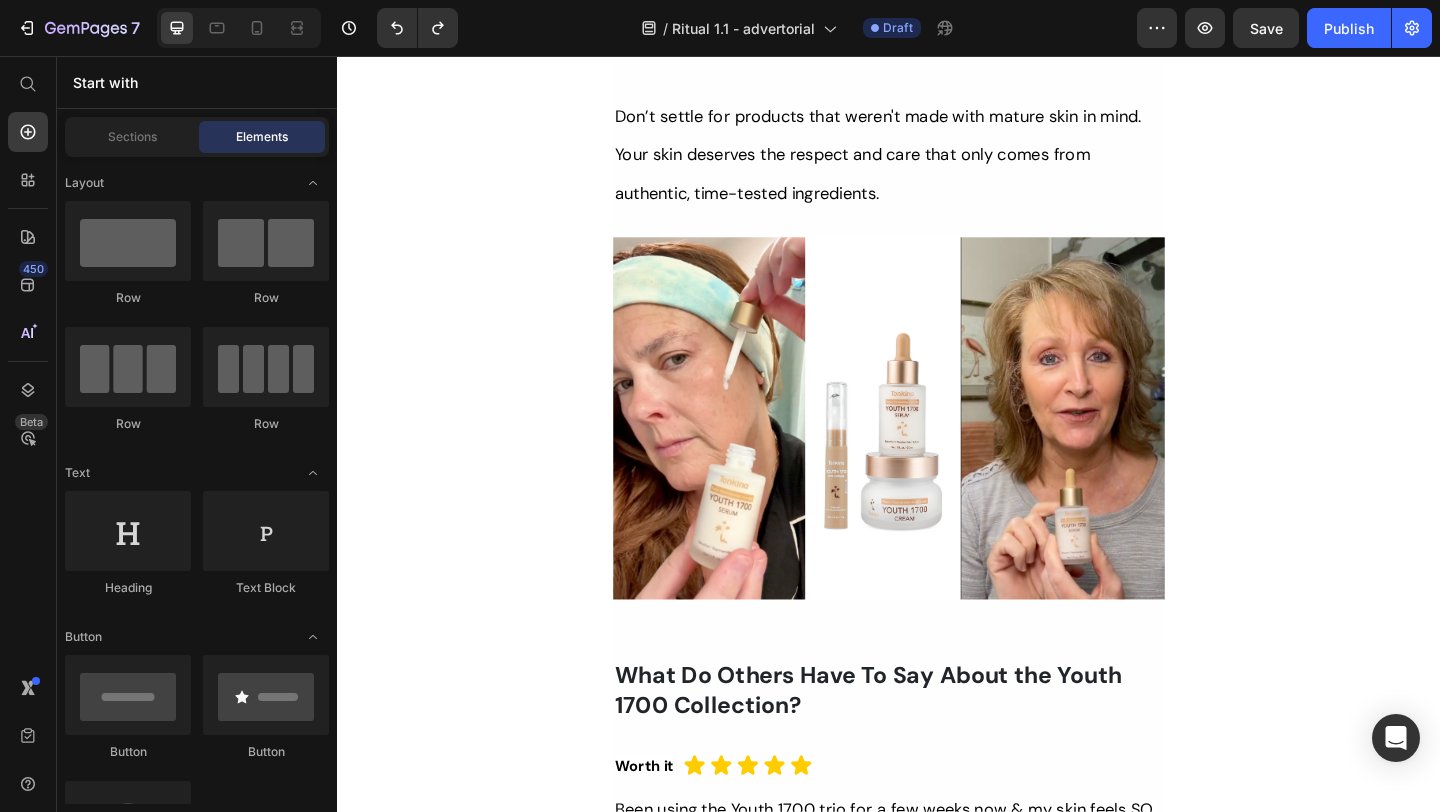 scroll, scrollTop: 14202, scrollLeft: 0, axis: vertical 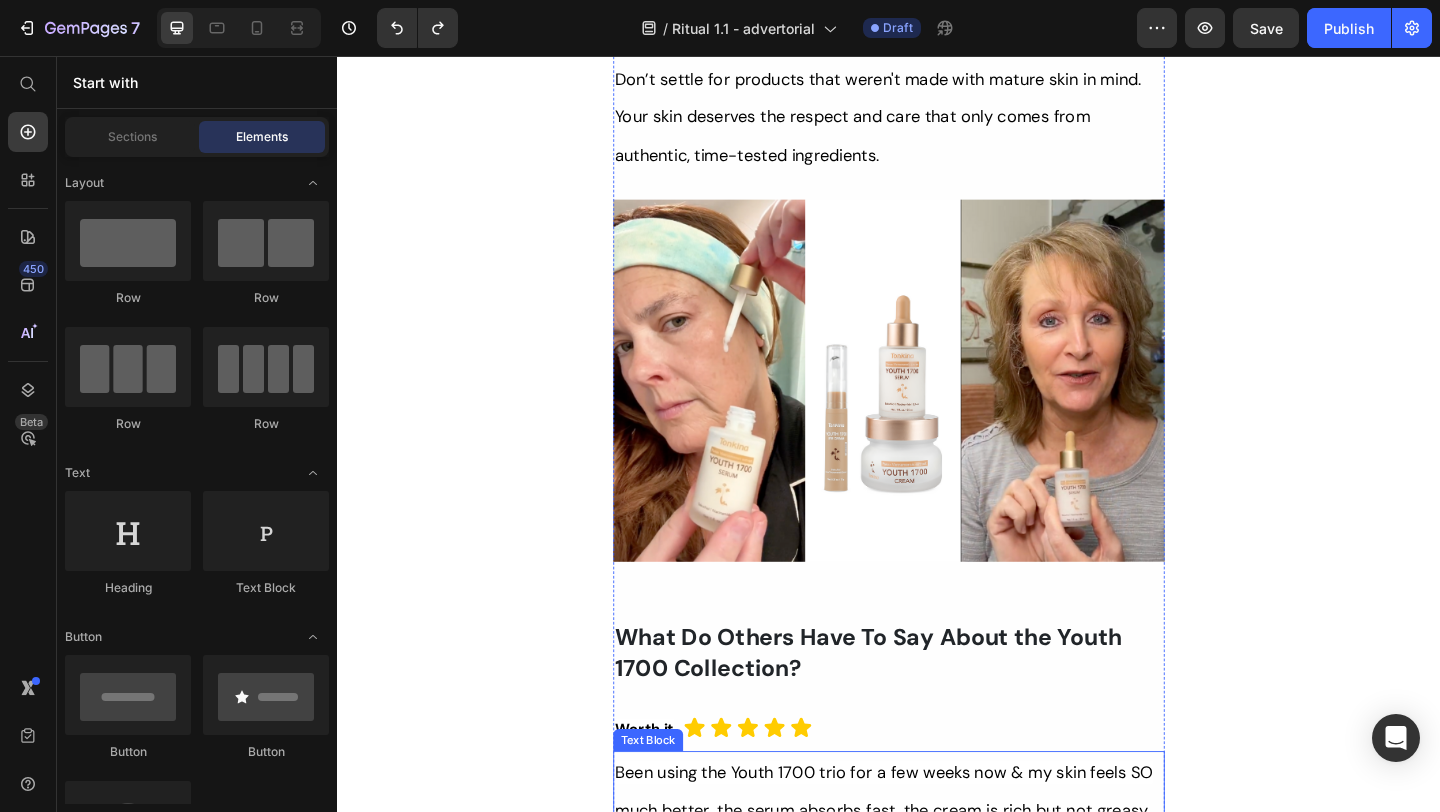 click on "Been using the Youth 1700 trio for a few weeks now & my skin feels SO much better. the serum absorbs fast, the cream is rich but not greasy, and the eye cream? game changer. my under-eyes actually look brighter. def repurchasing!" at bounding box center [931, 897] 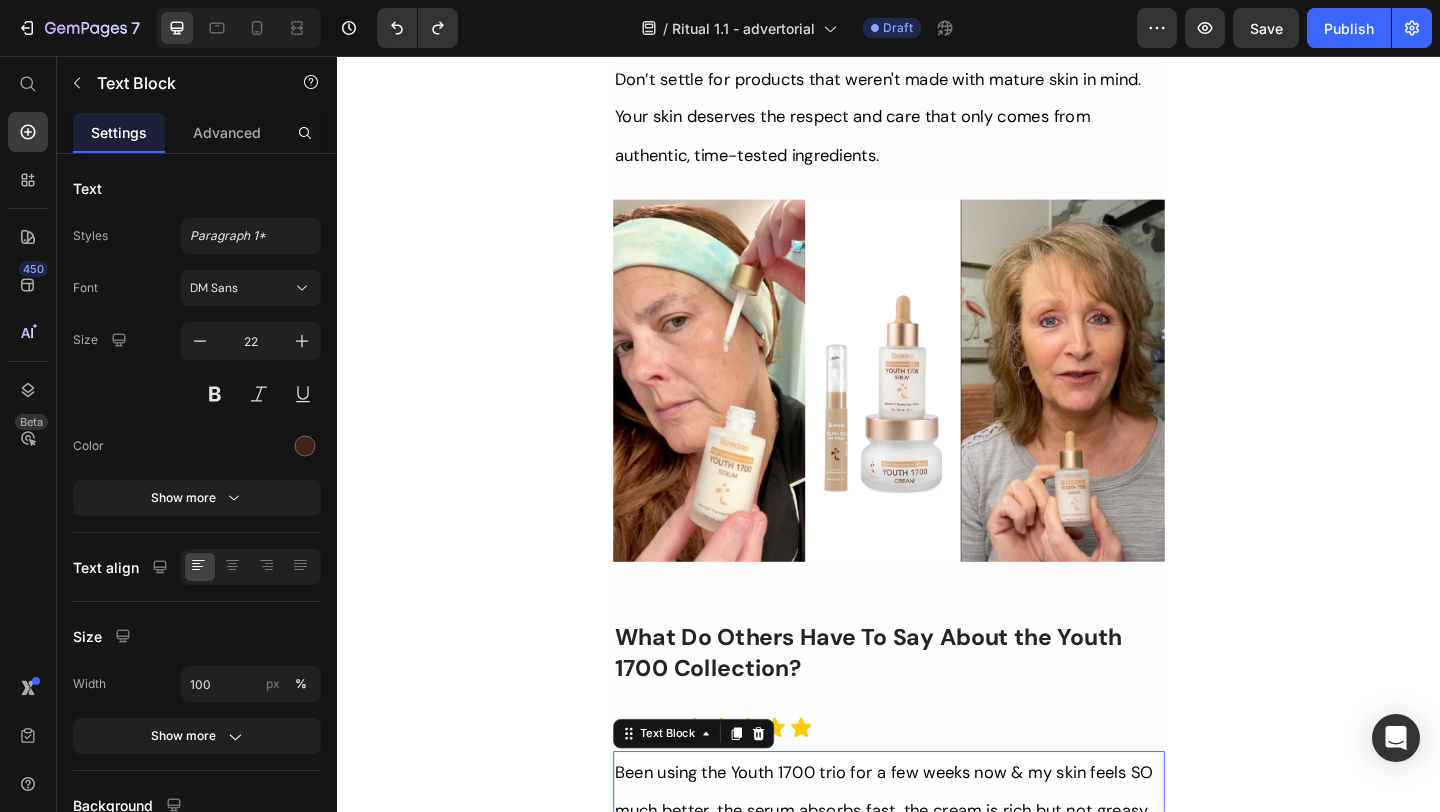 click on "Her Daughter Asked If She Had 'Work Done' – The Truth About Her 55-Year-Old Skin Will Surprise You Heading                Title Line ⁠⁠⁠⁠⁠⁠⁠ Without Injections Or Harsh Steps: This Complete Ritual Helps Smooth Fine Lines, Brighten Age Spots, Firm Skin — All Without Needles or Harsh Chemicals… Heading Image Ladies, what if I told you that many radiant women over 50 are skipping harsh treatments and seeing beautiful changes through consistent, gentle care, naturally? Here’s what the beauty industry doesn’t want you to know: You don’t need painful injections or harsh treatments to look radiant. While they push expensive procedures and synthetic creams, a quiet shift is happening among smart, discerning women — who’ve found something different. A new brand called  Tonkina  is leading the way with a breakthrough discovery: A rare species of Vietnamese ginseng, newly researched and shown to contain  up to 4x more skin-renewing saponins  than even Korean ginseng. And the best part? "" at bounding box center [937, -4885] 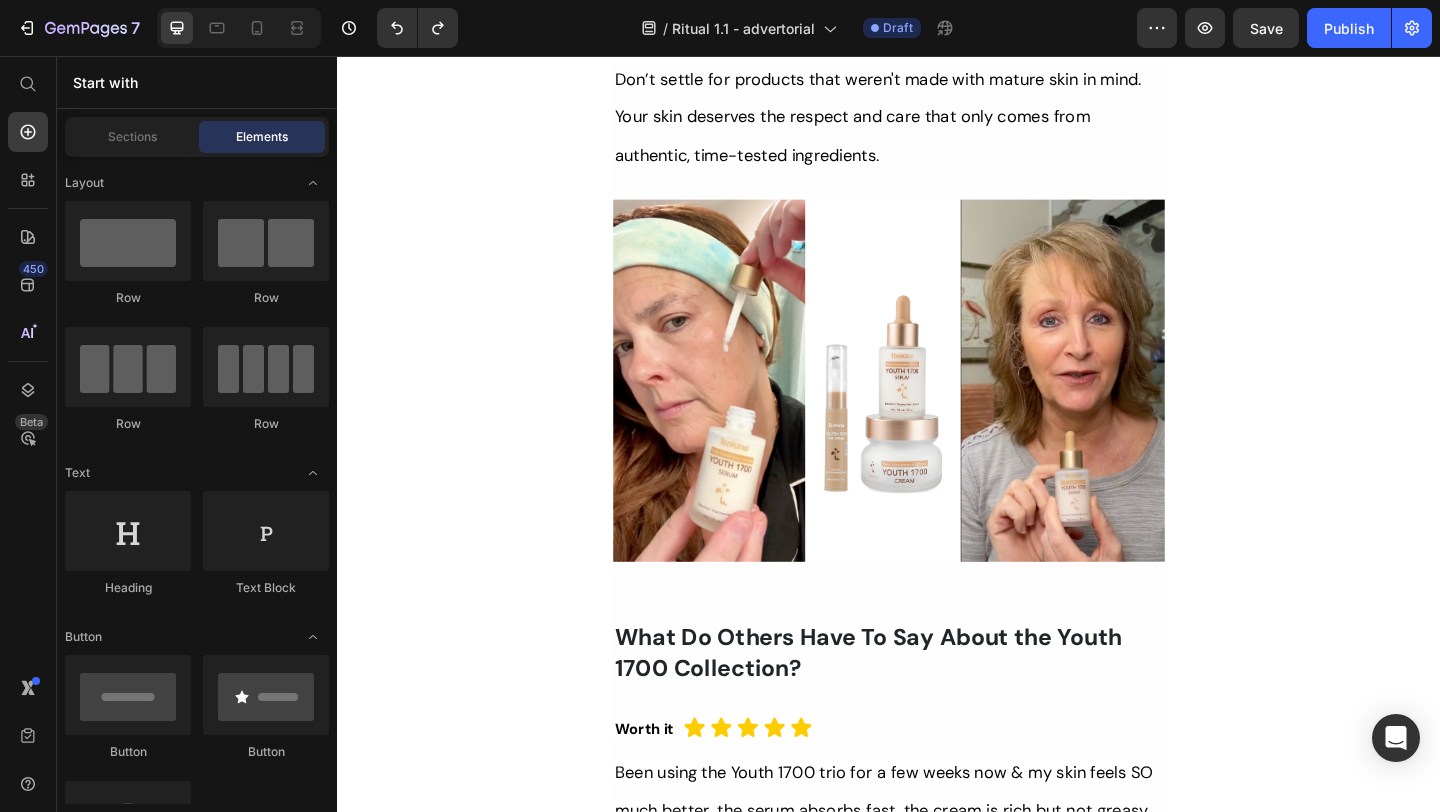click on "Her Daughter Asked If She Had 'Work Done' – The Truth About Her 55-Year-Old Skin Will Surprise You Heading                Title Line ⁠⁠⁠⁠⁠⁠⁠ Without Injections Or Harsh Steps: This Complete Ritual Helps Smooth Fine Lines, Brighten Age Spots, Firm Skin — All Without Needles or Harsh Chemicals… Heading Image Ladies, what if I told you that many radiant women over 50 are skipping harsh treatments and seeing beautiful changes through consistent, gentle care, naturally? Here’s what the beauty industry doesn’t want you to know: You don’t need painful injections or harsh treatments to look radiant. While they push expensive procedures and synthetic creams, a quiet shift is happening among smart, discerning women — who’ve found something different. A new brand called  Tonkina  is leading the way with a breakthrough discovery: A rare species of Vietnamese ginseng, newly researched and shown to contain  up to 4x more skin-renewing saponins  than even Korean ginseng. And the best part? "" at bounding box center (937, -4665) 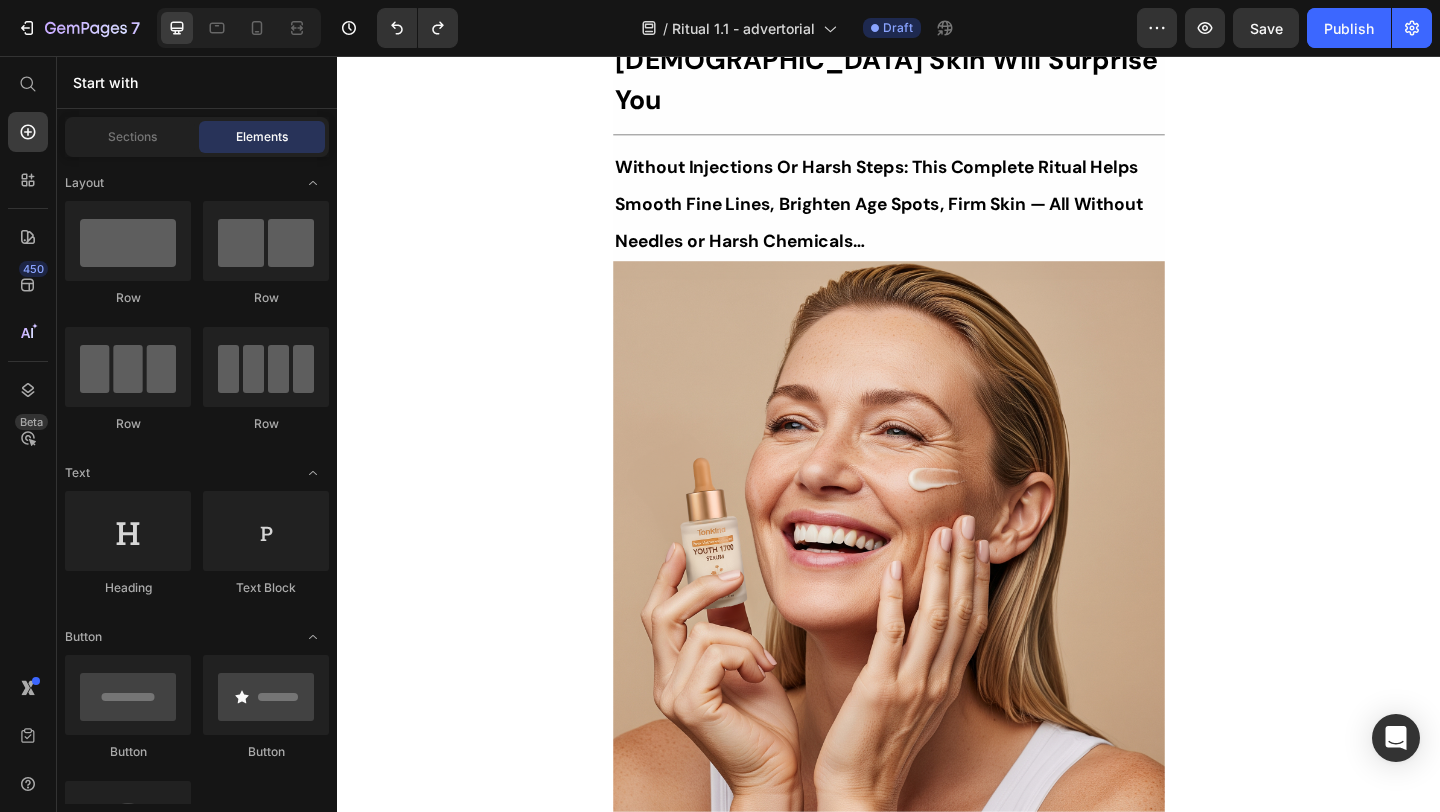 scroll, scrollTop: 0, scrollLeft: 0, axis: both 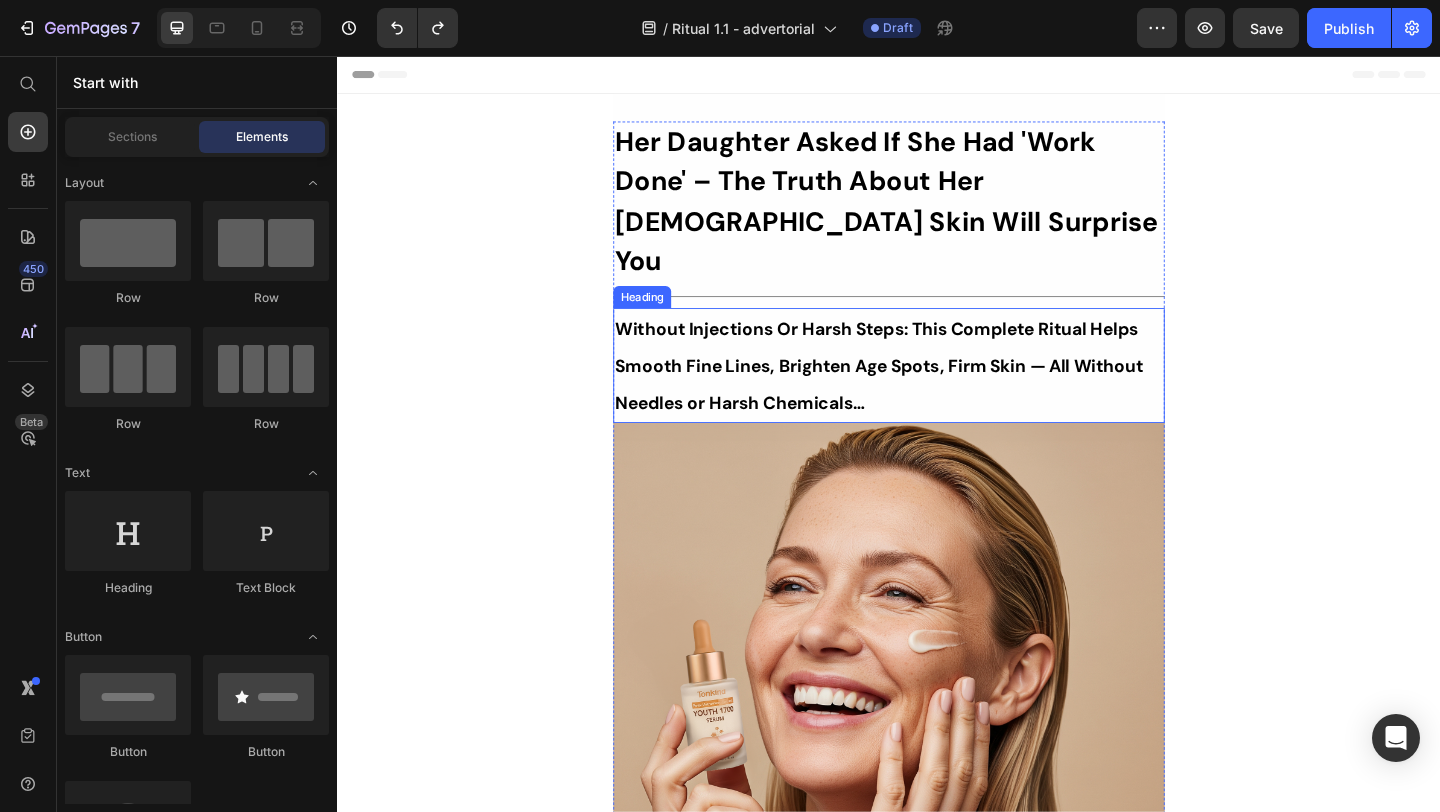 click on "⁠⁠⁠⁠⁠⁠⁠ Without Injections Or Harsh Steps: This Complete Ritual Helps Smooth Fine Lines, Brighten Age Spots, Firm Skin — All Without Needles or Harsh Chemicals…" at bounding box center [937, 393] 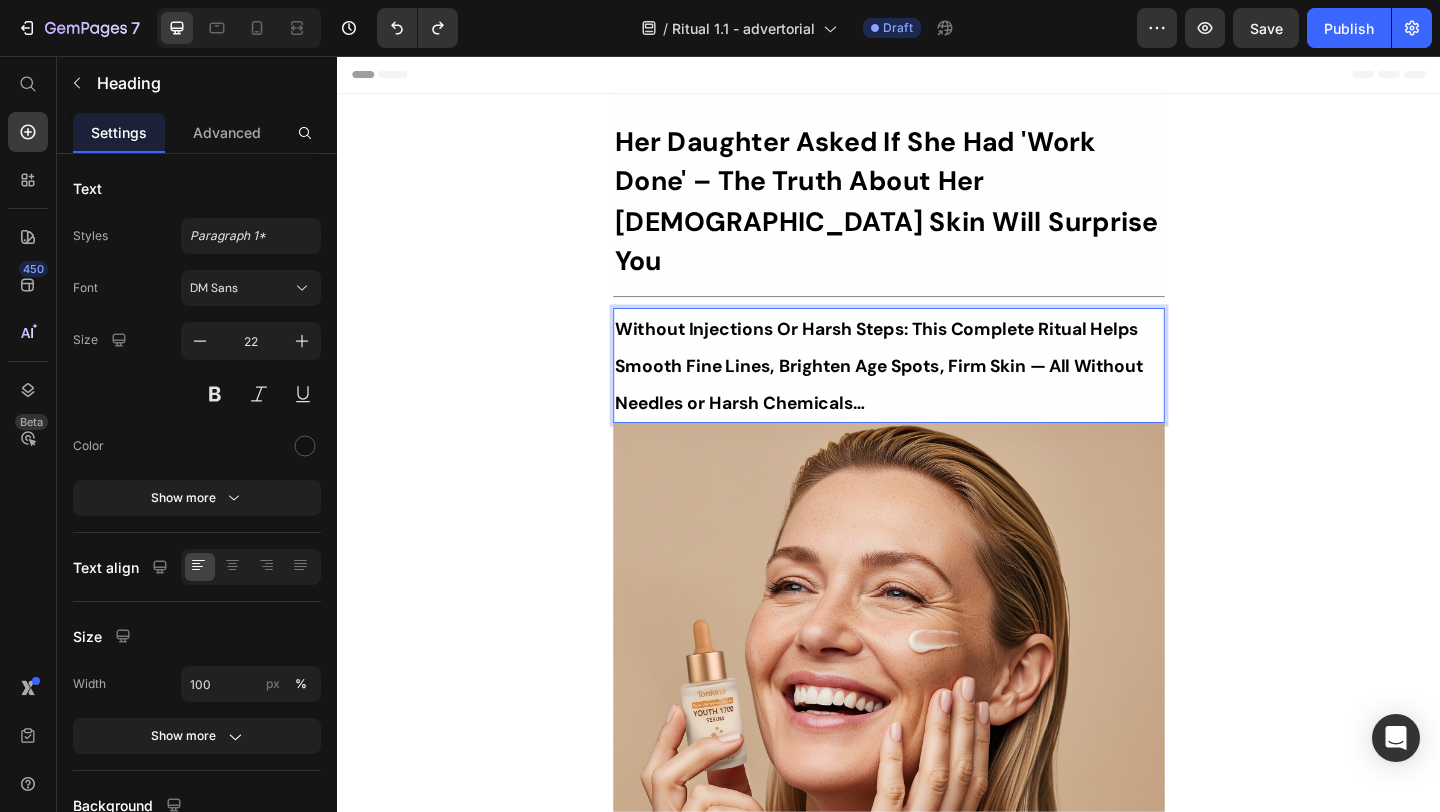 click on "Without Injections Or Harsh Steps: This Complete Ritual Helps Smooth Fine Lines, Brighten Age Spots, Firm Skin — All Without Needles or Harsh Chemicals…" at bounding box center [926, 393] 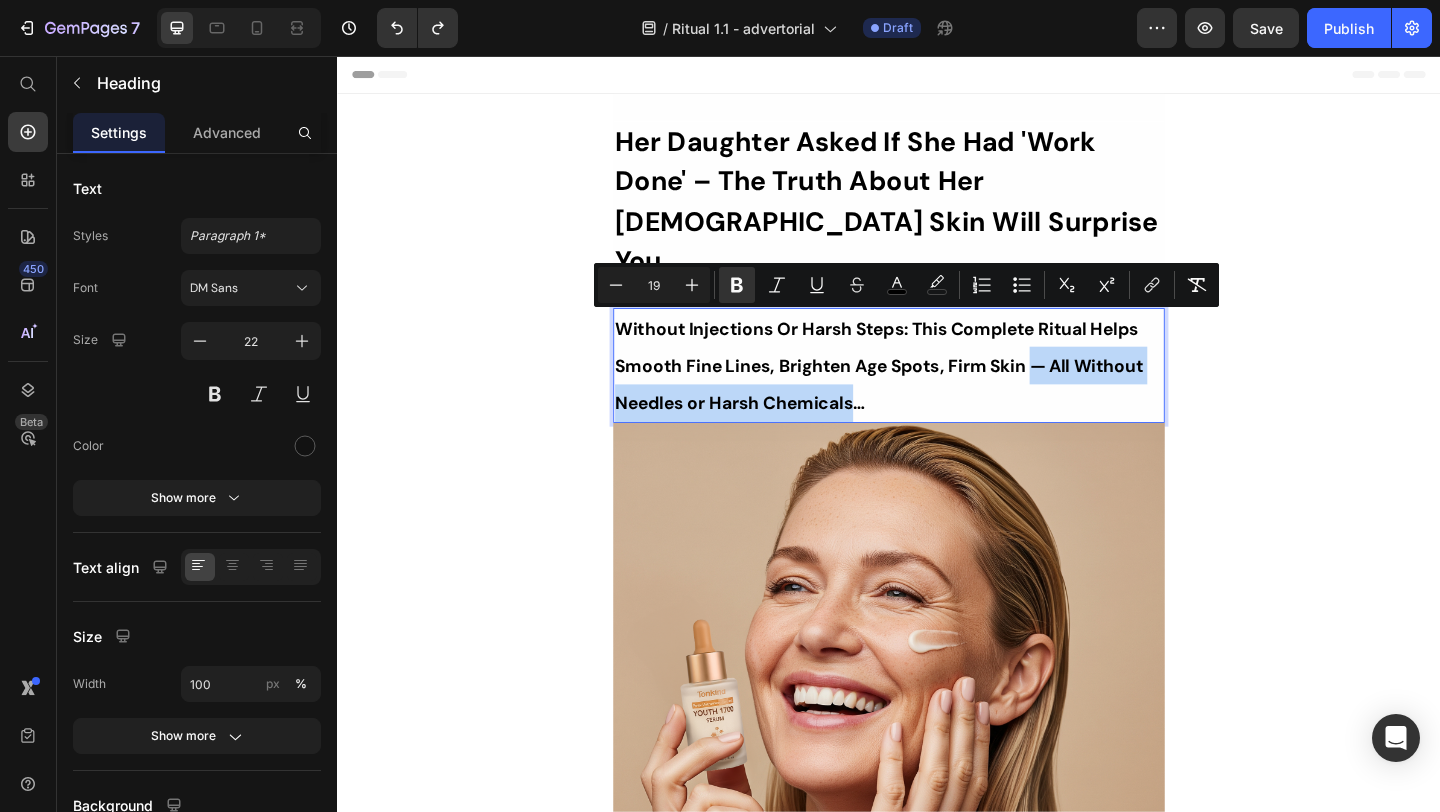 drag, startPoint x: 1101, startPoint y: 346, endPoint x: 889, endPoint y: 394, distance: 217.36604 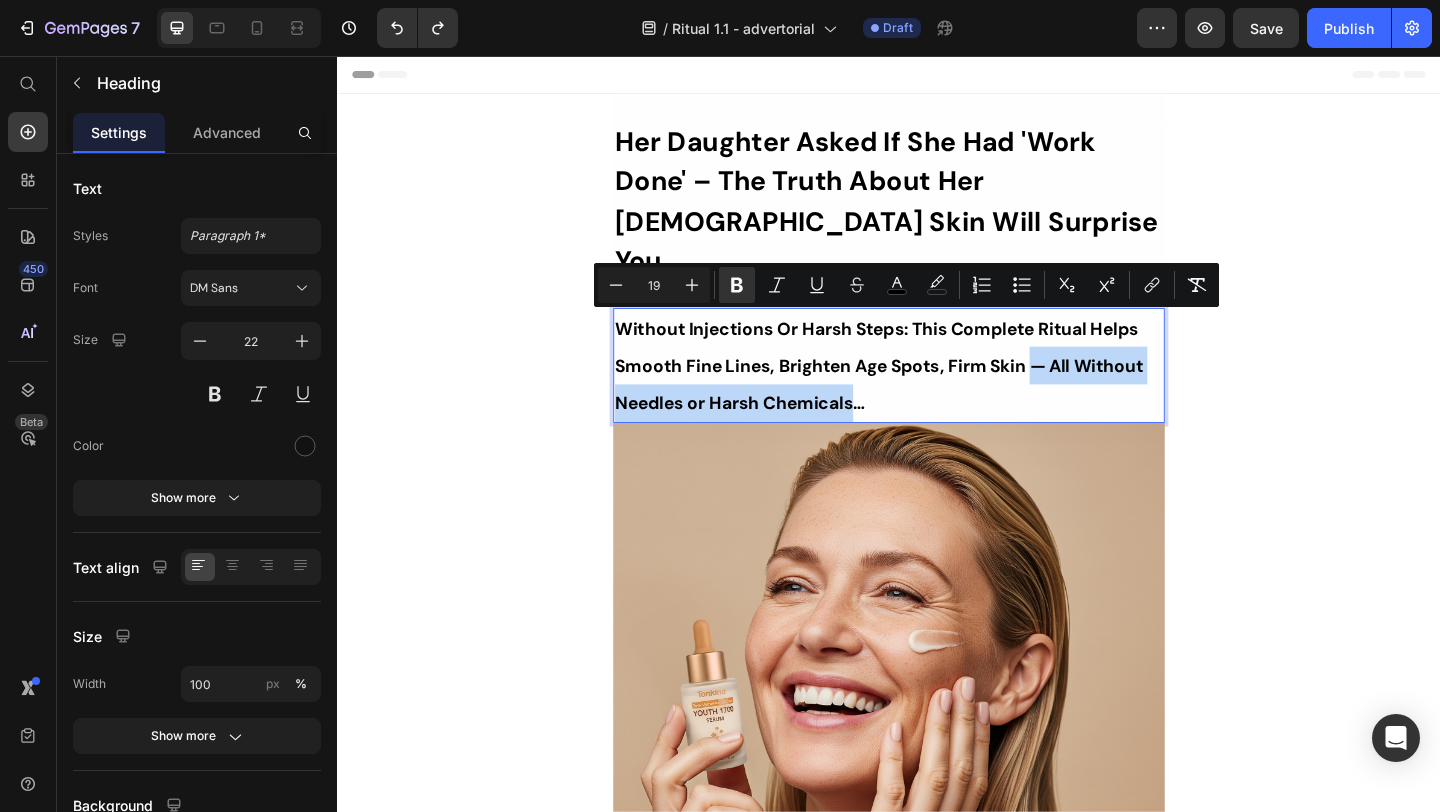 click on "Without Injections Or Harsh Steps: This Complete Ritual Helps Smooth Fine Lines, Brighten Age Spots, Firm Skin — All Without Needles or Harsh Chemicals…" at bounding box center (926, 393) 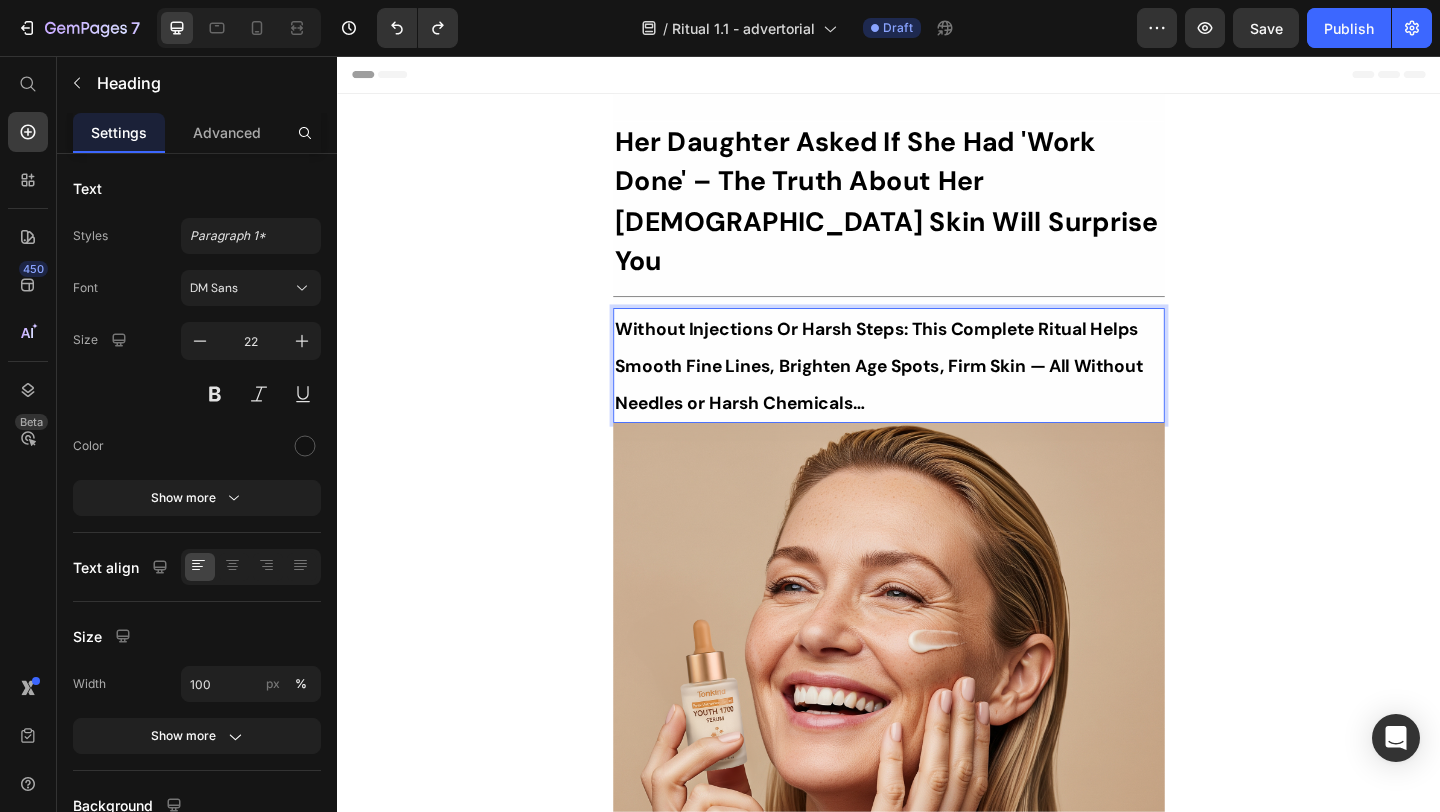click on "Without Injections Or Harsh Steps: This Complete Ritual Helps Smooth Fine Lines, Brighten Age Spots, Firm Skin — All Without Needles or Harsh Chemicals…" at bounding box center [926, 393] 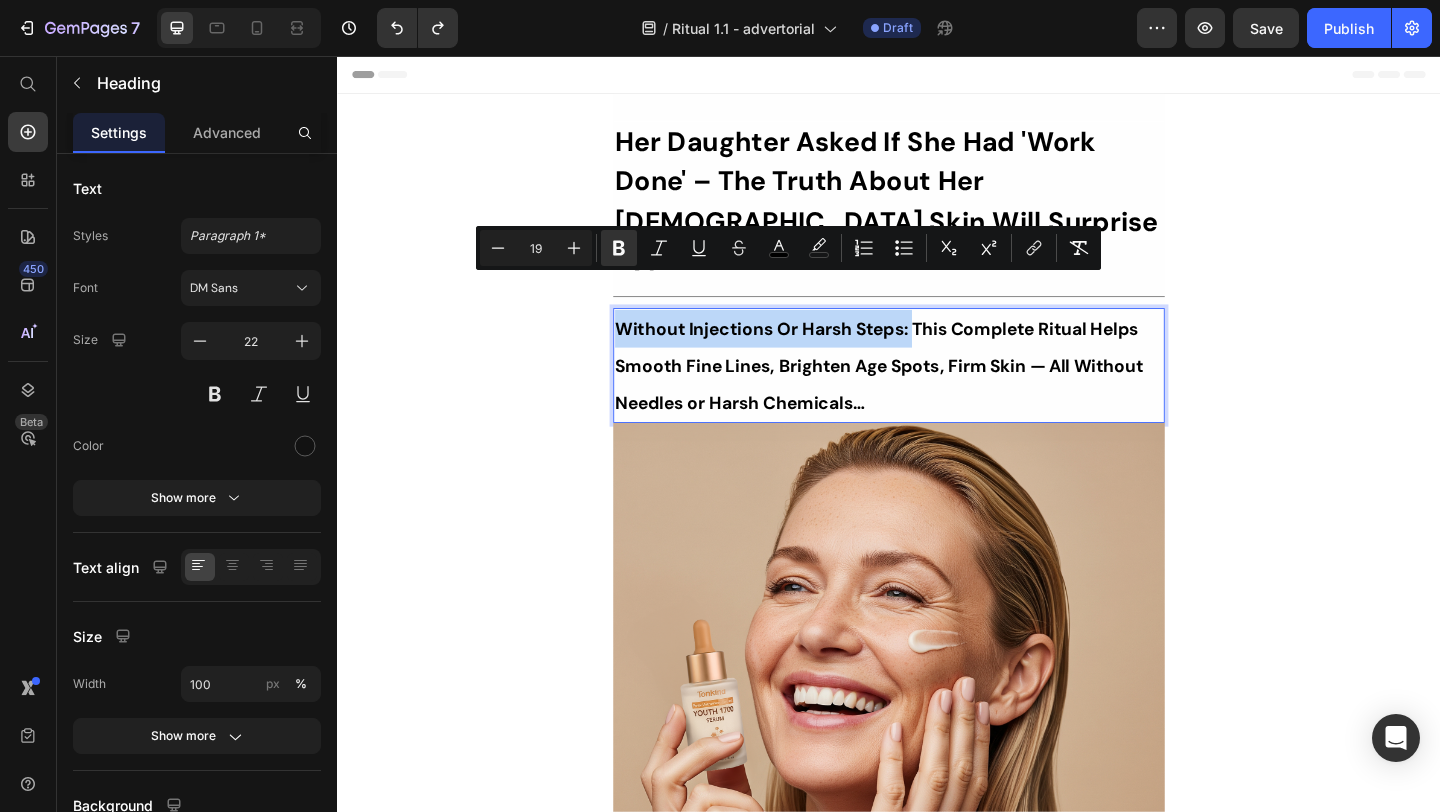 drag, startPoint x: 962, startPoint y: 307, endPoint x: 645, endPoint y: 321, distance: 317.309 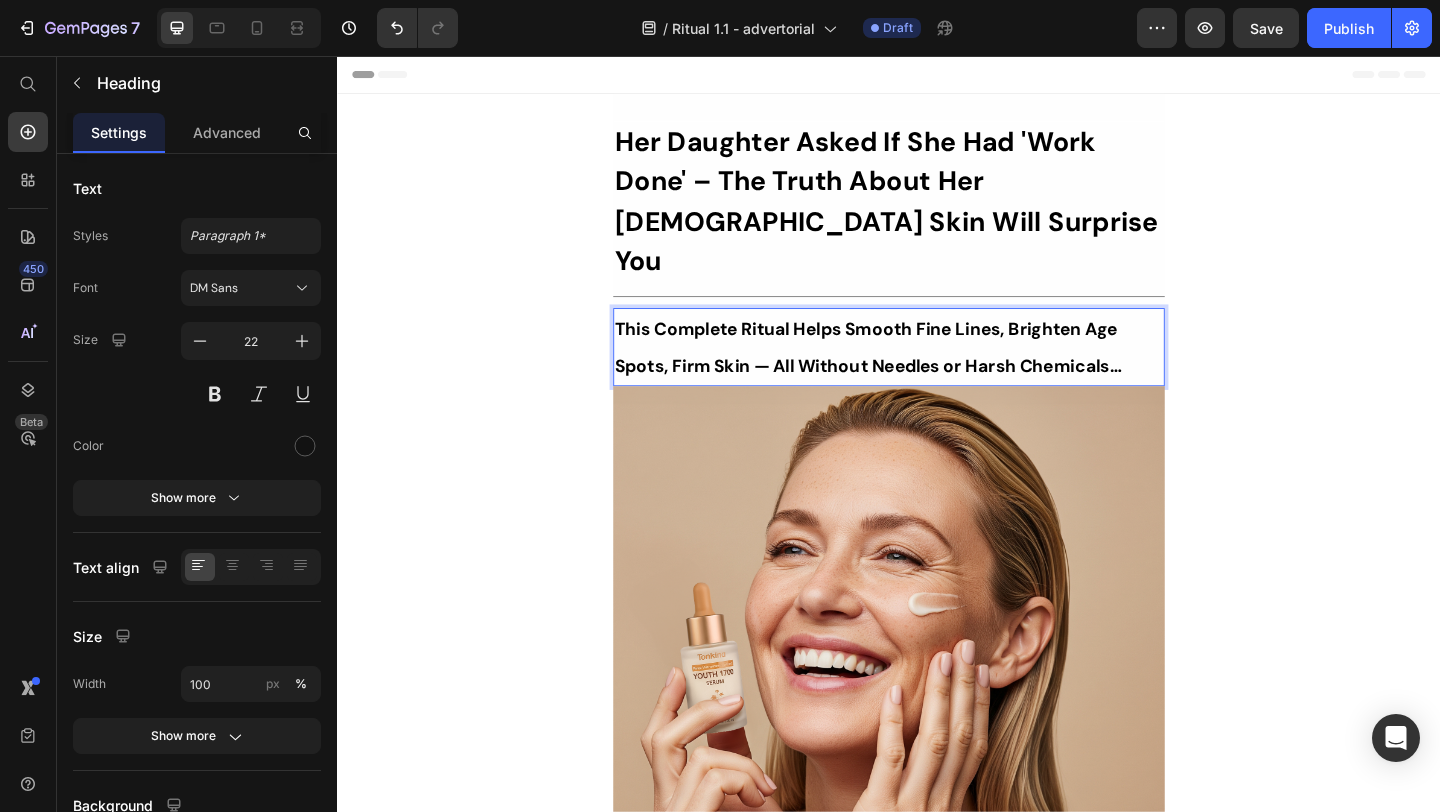 click on "Her Daughter Asked If She Had 'Work Done' – The Truth About Her 55-Year-Old Skin Will Surprise You Heading                Title Line This Complete Ritual Helps Smooth Fine Lines, Brighten Age Spots, Firm Skin — All Without Needles or Harsh Chemicals… Heading   0 Image Ladies, what if I told you that many radiant women over 50 are skipping harsh treatments and seeing beautiful changes through consistent, gentle care, naturally? Here’s what the beauty industry doesn’t want you to know: You don’t need painful injections or harsh treatments to look radiant. While they push expensive procedures and synthetic creams, a quiet shift is happening among smart, discerning women — who’ve found something different. A new brand called  Tonkina  is leading the way with a breakthrough discovery: A rare species of Vietnamese ginseng, newly researched and shown to contain  up to 4x more skin-renewing saponins  than even Korean ginseng. without irritation, without damage , and without disappointment. Row Row" at bounding box center (937, 9517) 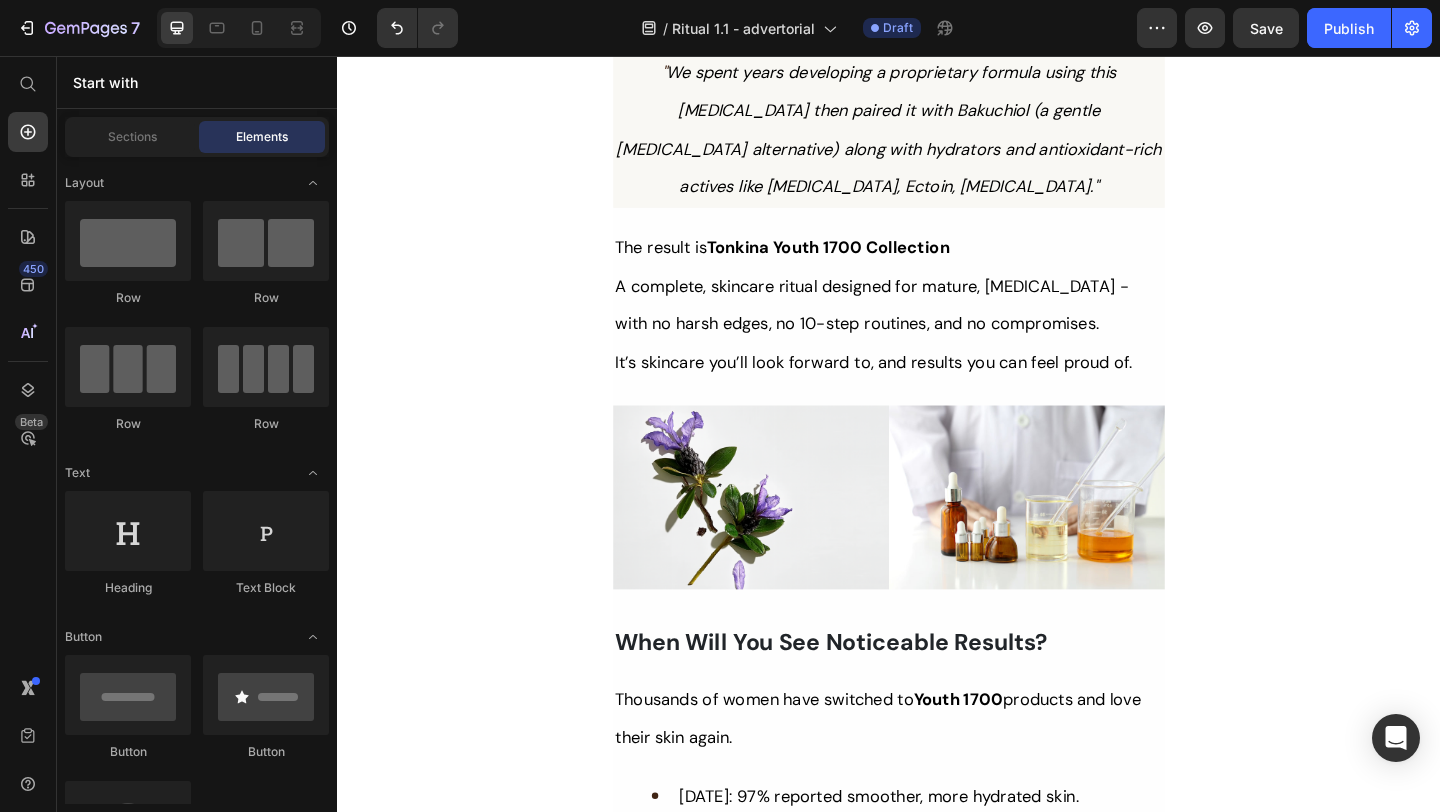 scroll, scrollTop: 6731, scrollLeft: 0, axis: vertical 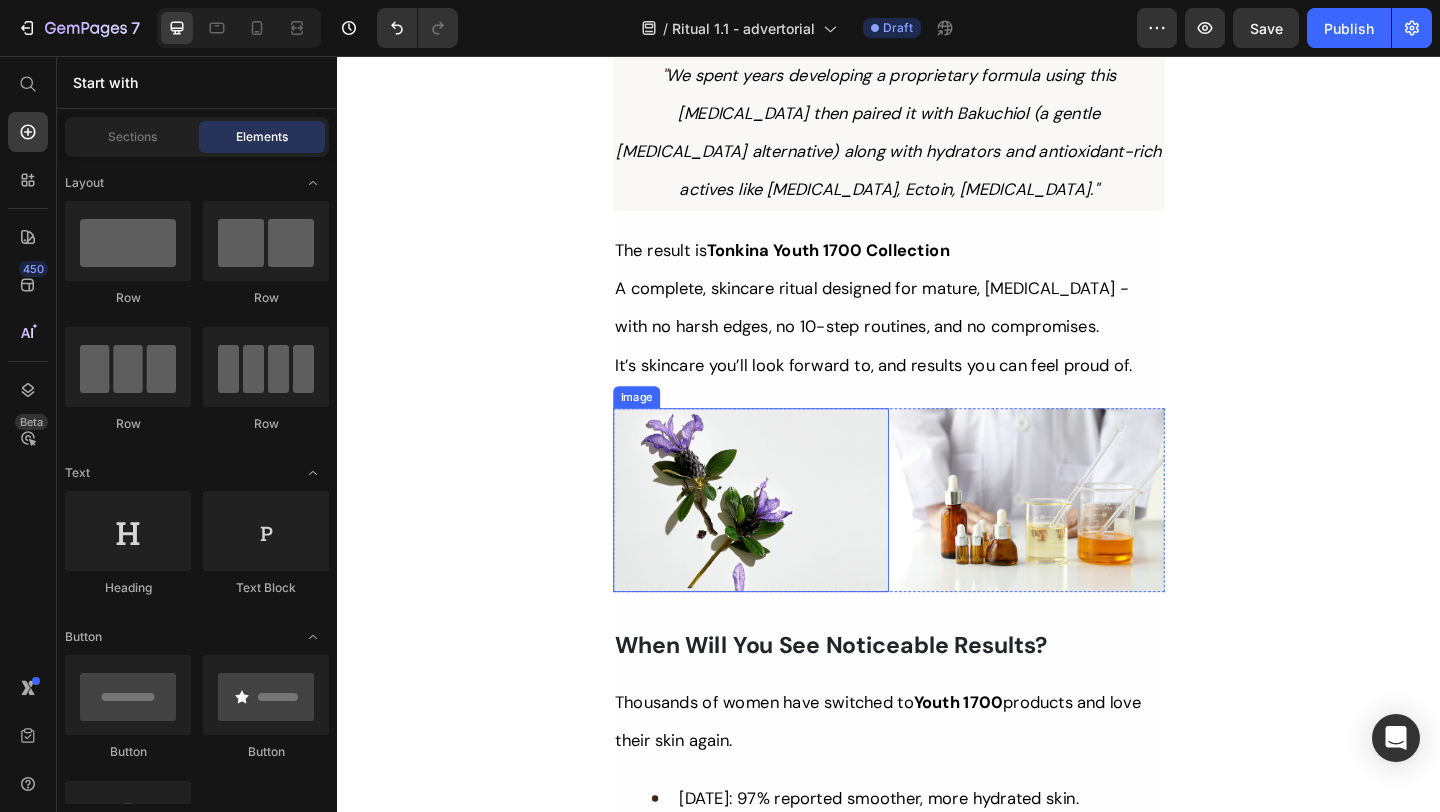 click at bounding box center (787, 539) 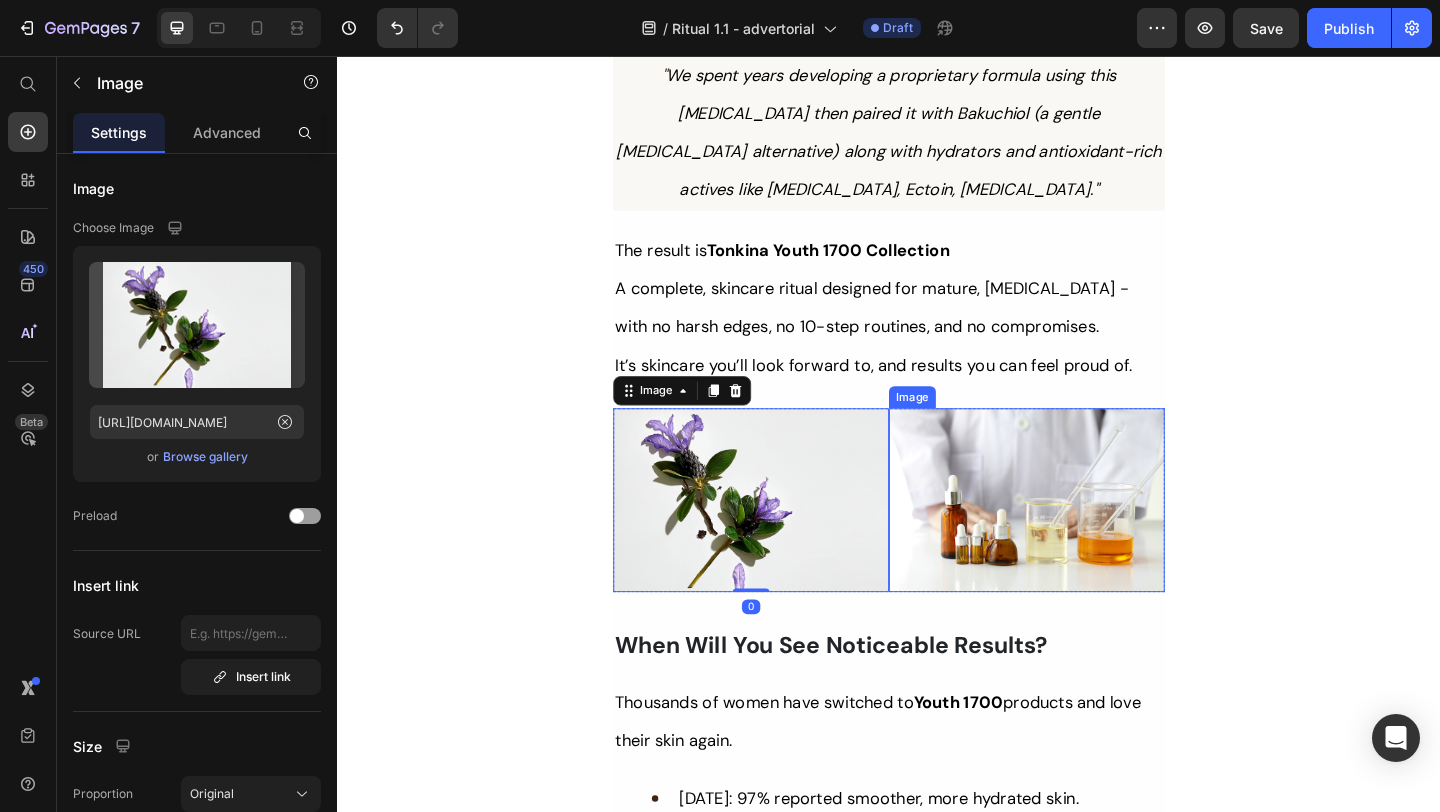 click at bounding box center [1087, 539] 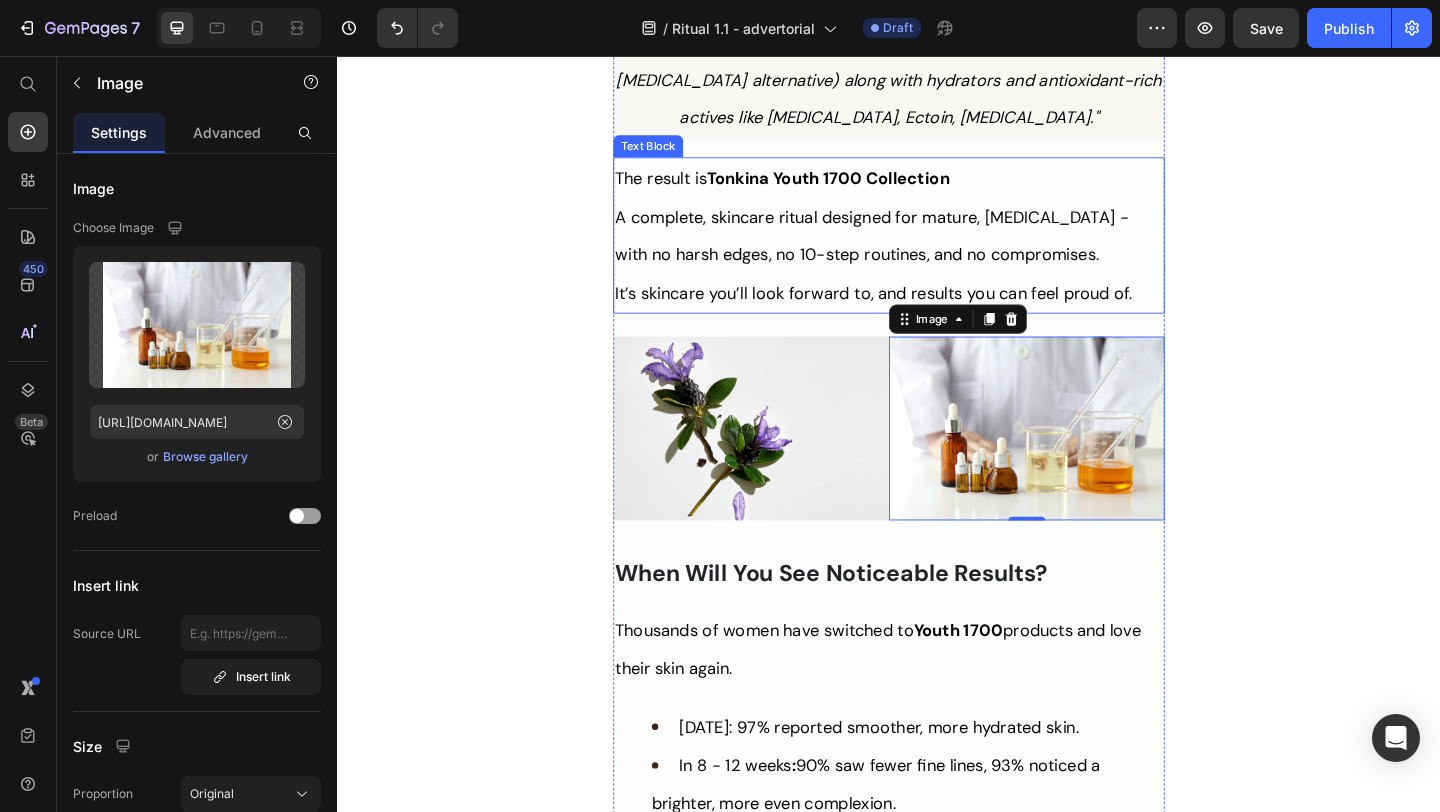 scroll, scrollTop: 6814, scrollLeft: 0, axis: vertical 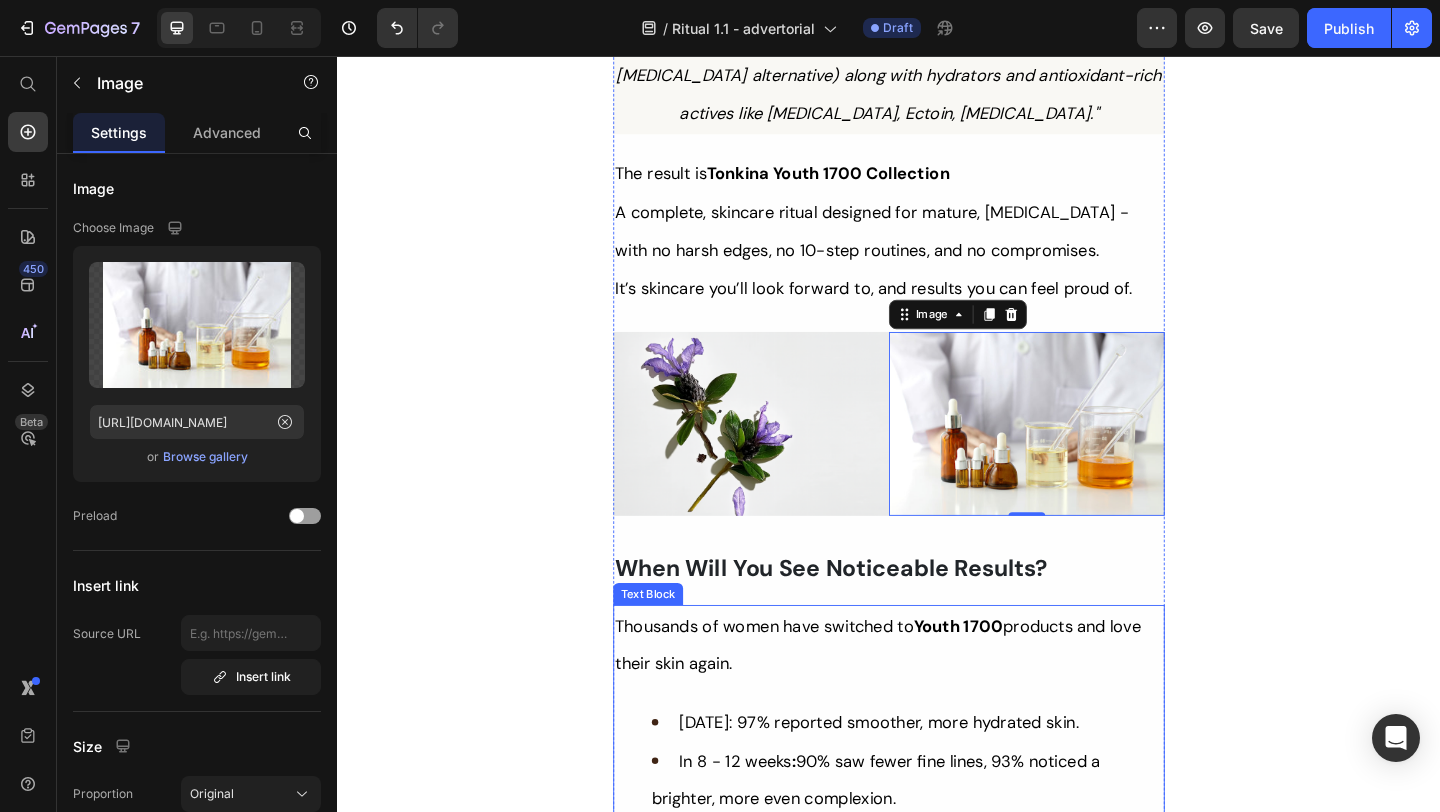 click on "Thousands of women have switched to  Youth 1700  products   and love their skin again." at bounding box center [925, 697] 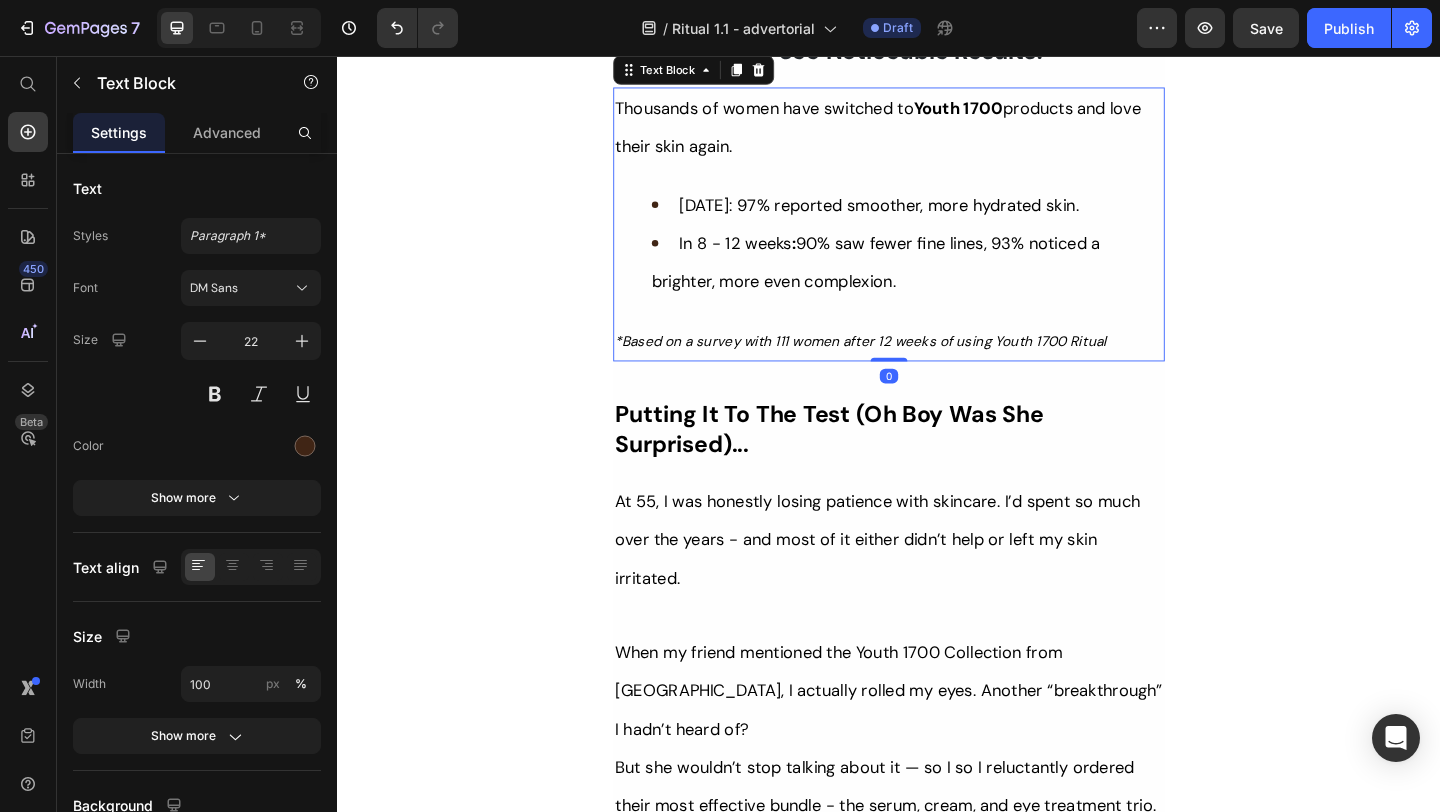 scroll, scrollTop: 7395, scrollLeft: 0, axis: vertical 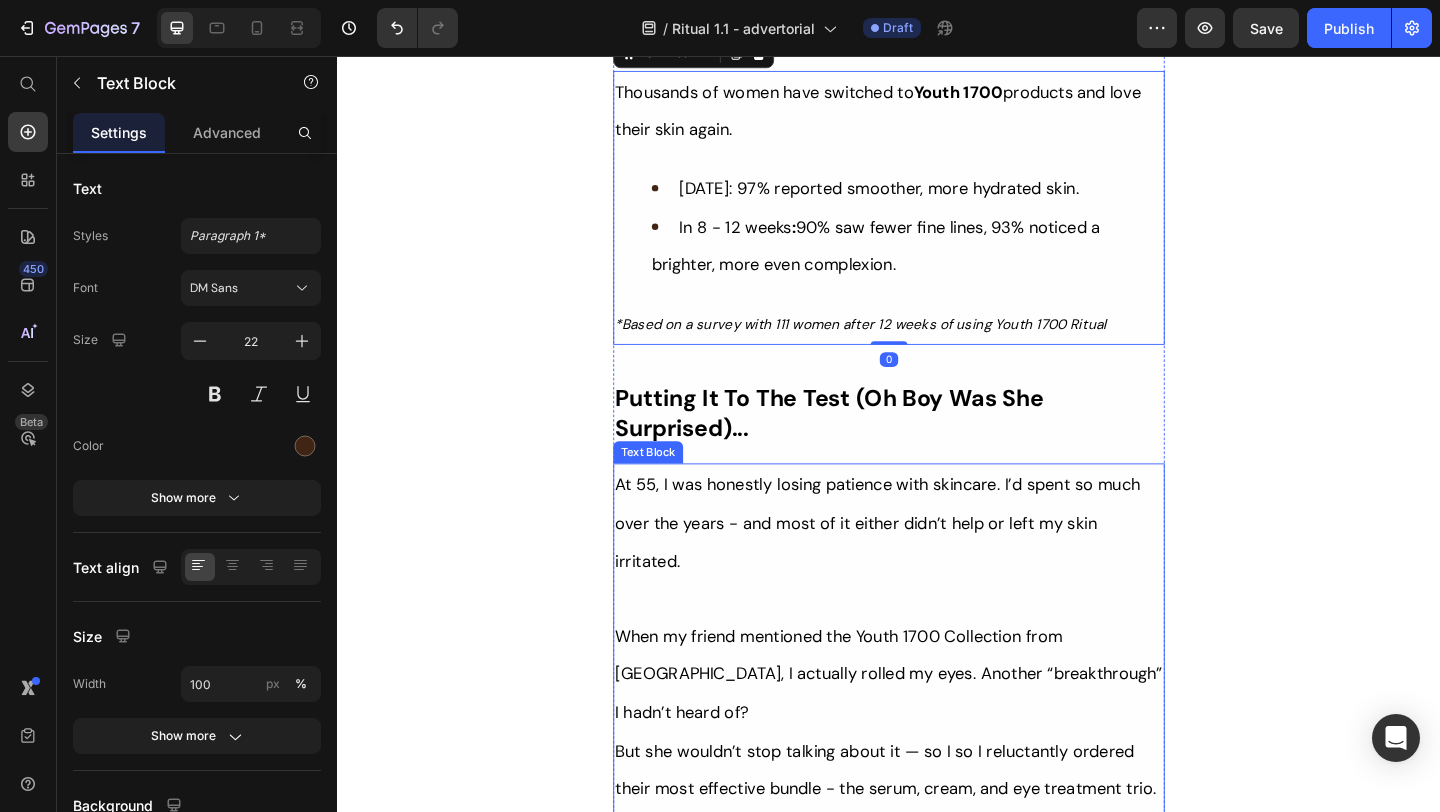 click on "At 55, I was honestly losing patience with skincare. I’d spent so much over the years - and most of it either didn’t help or left my skin irritated." at bounding box center [937, 563] 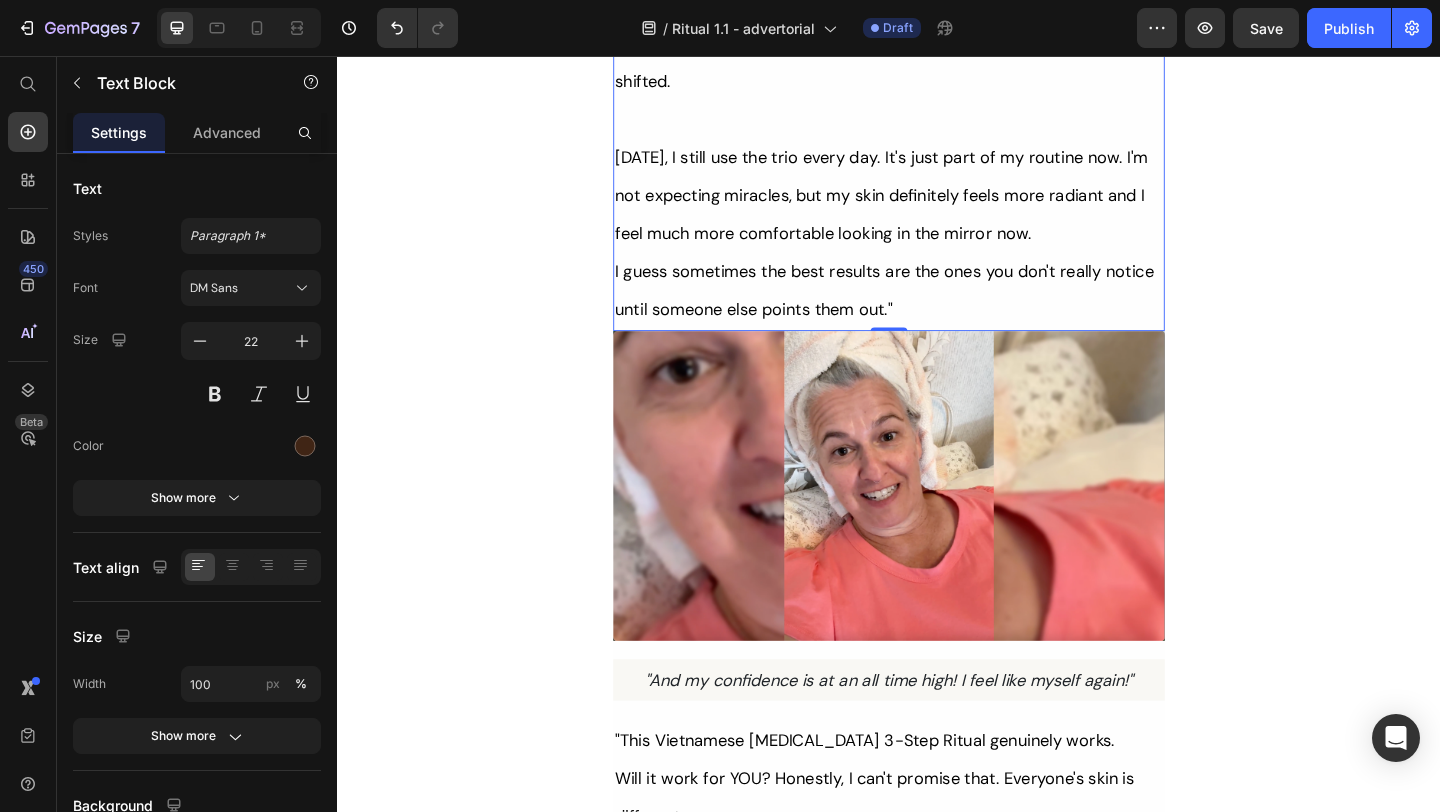 scroll, scrollTop: 9555, scrollLeft: 0, axis: vertical 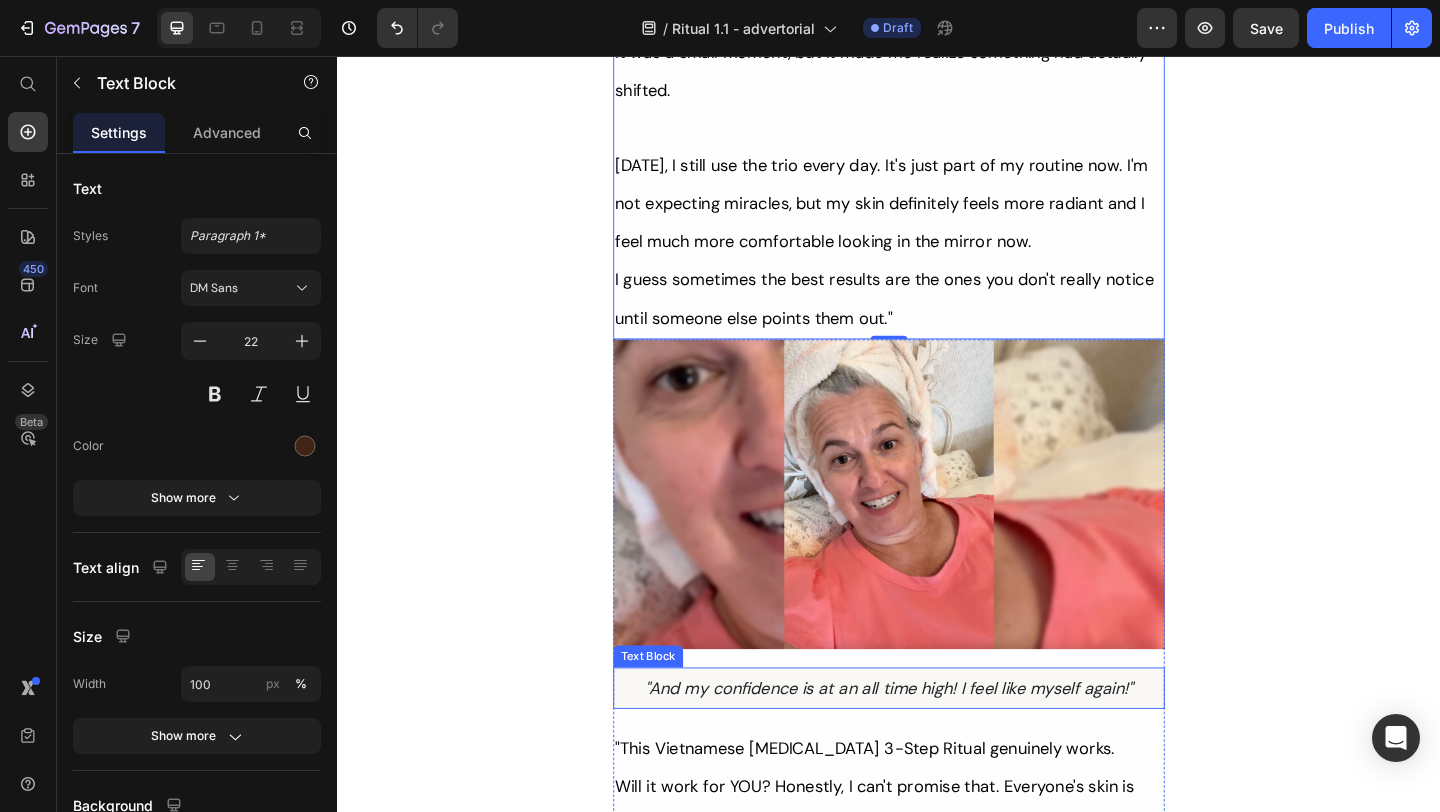 click on ""And my confidence is at an all time high! I feel like myself again!"" at bounding box center [937, 744] 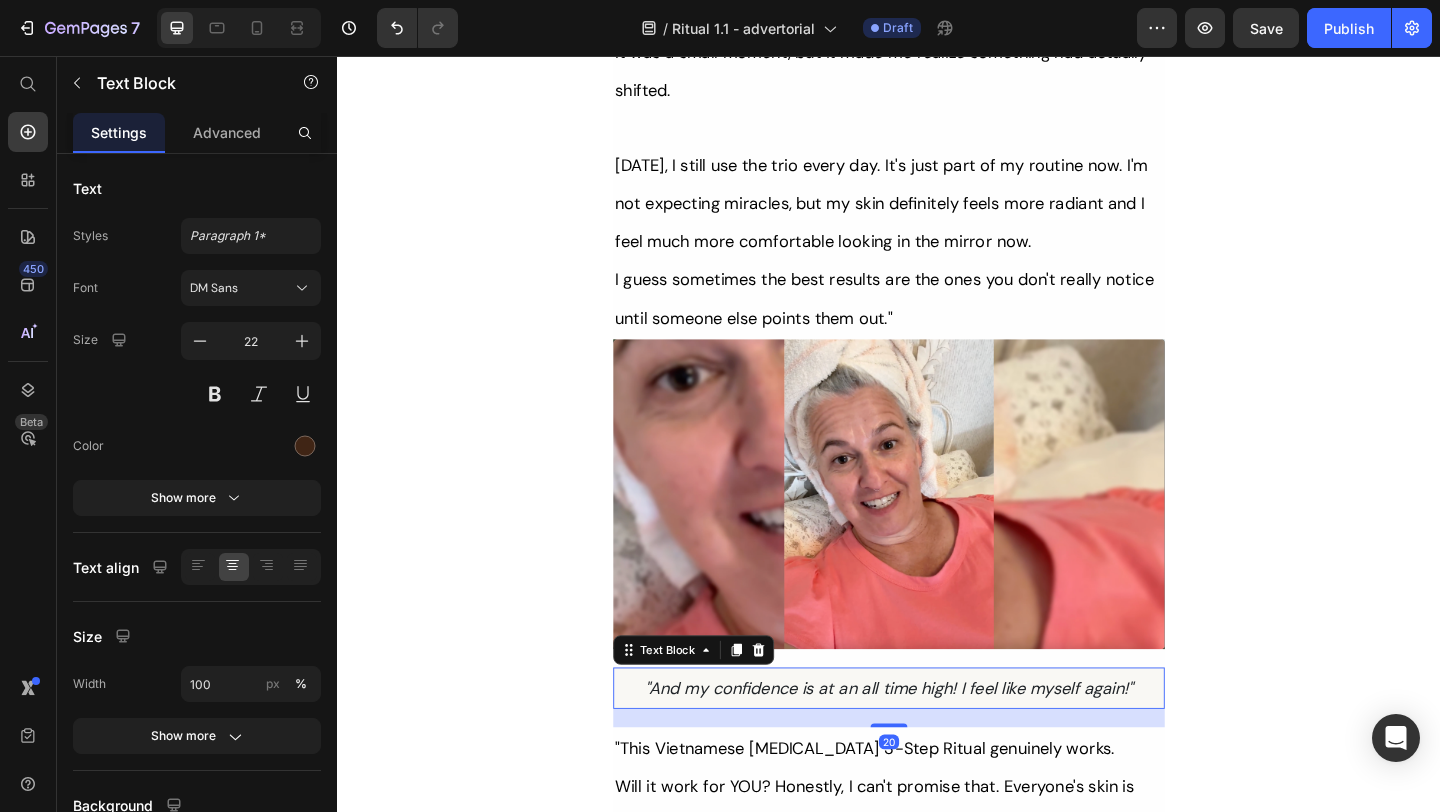 scroll, scrollTop: 9591, scrollLeft: 0, axis: vertical 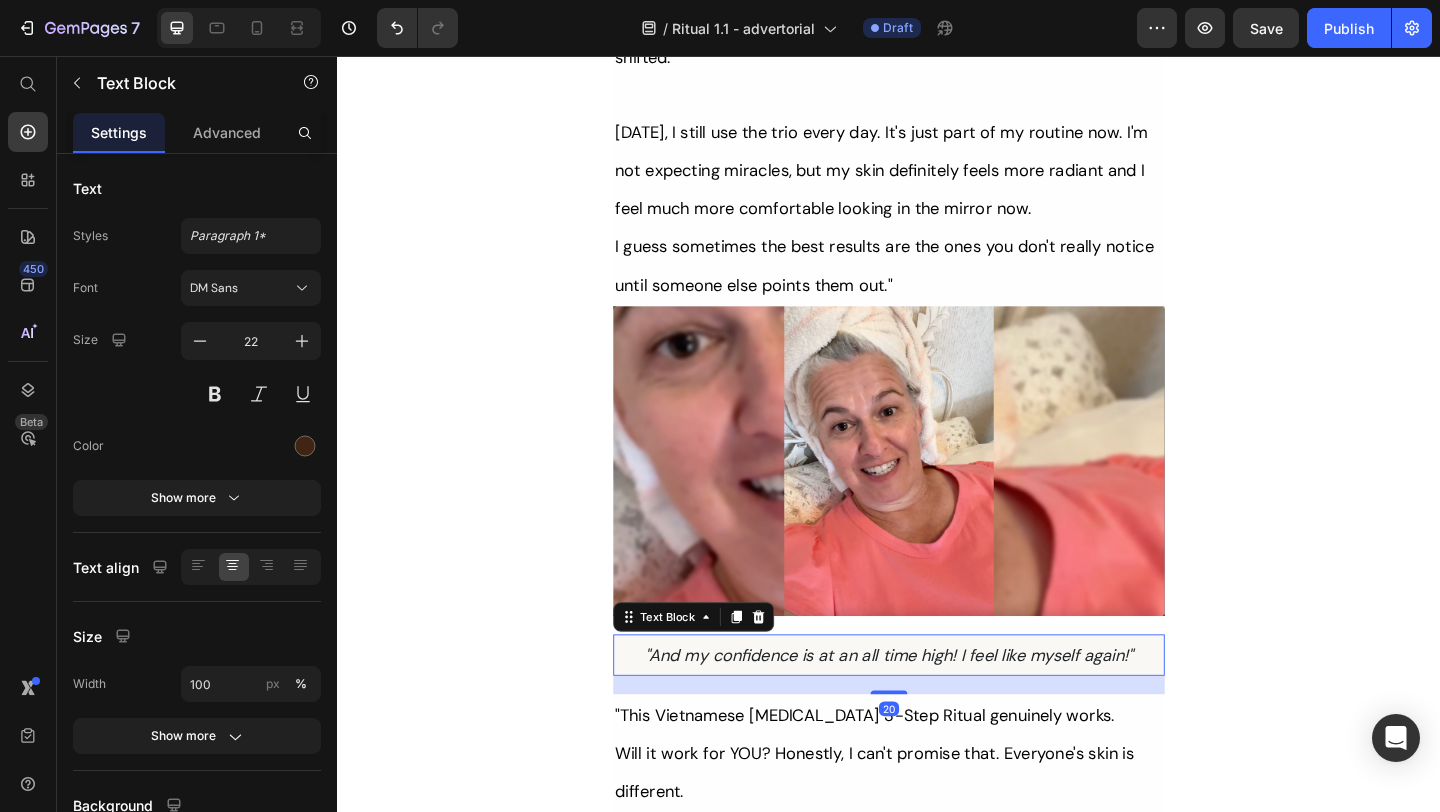 click on ""And my confidence is at an all time high! I feel like myself again!"" at bounding box center [937, 708] 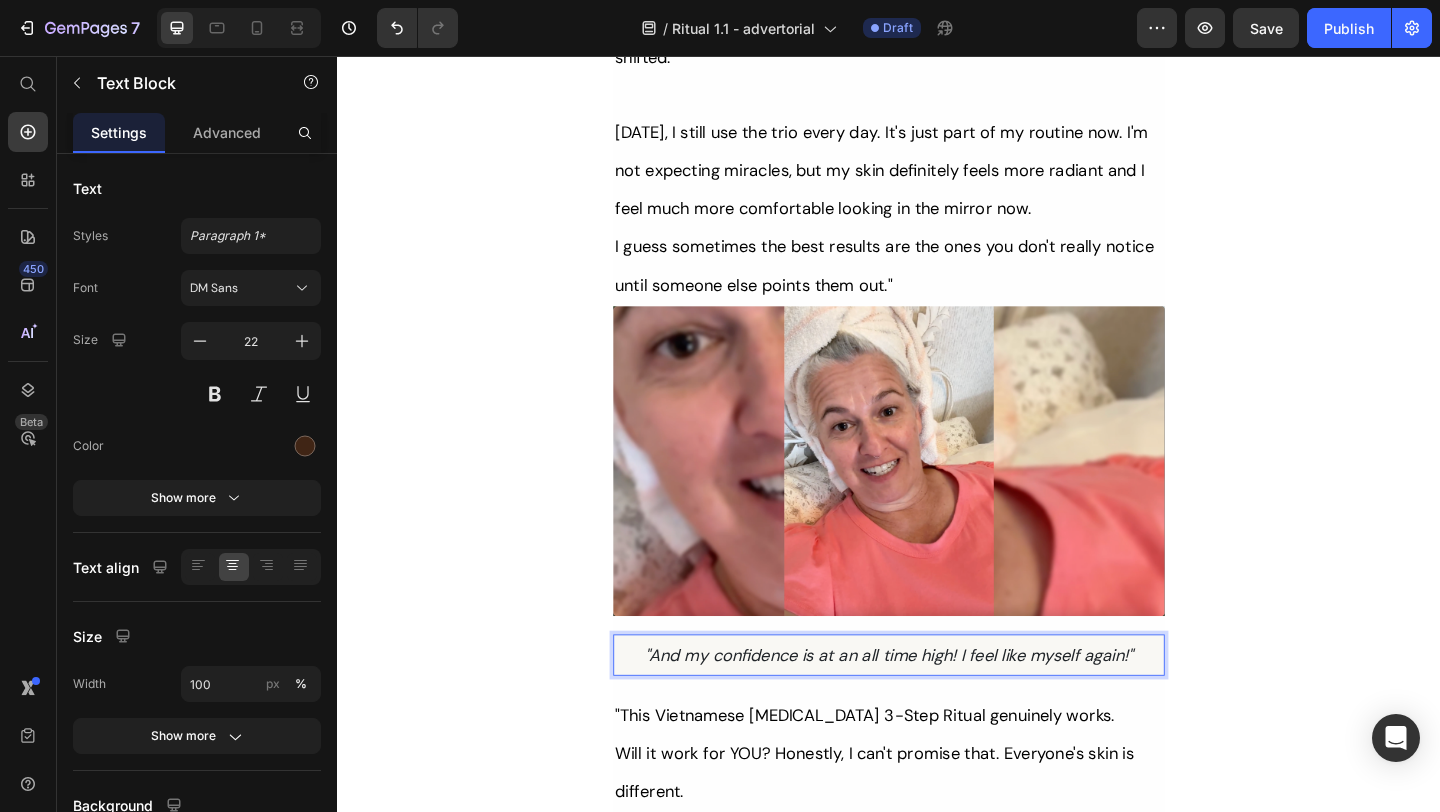 click on ""And my confidence is at an all time high! I feel like myself again!"" at bounding box center [937, 708] 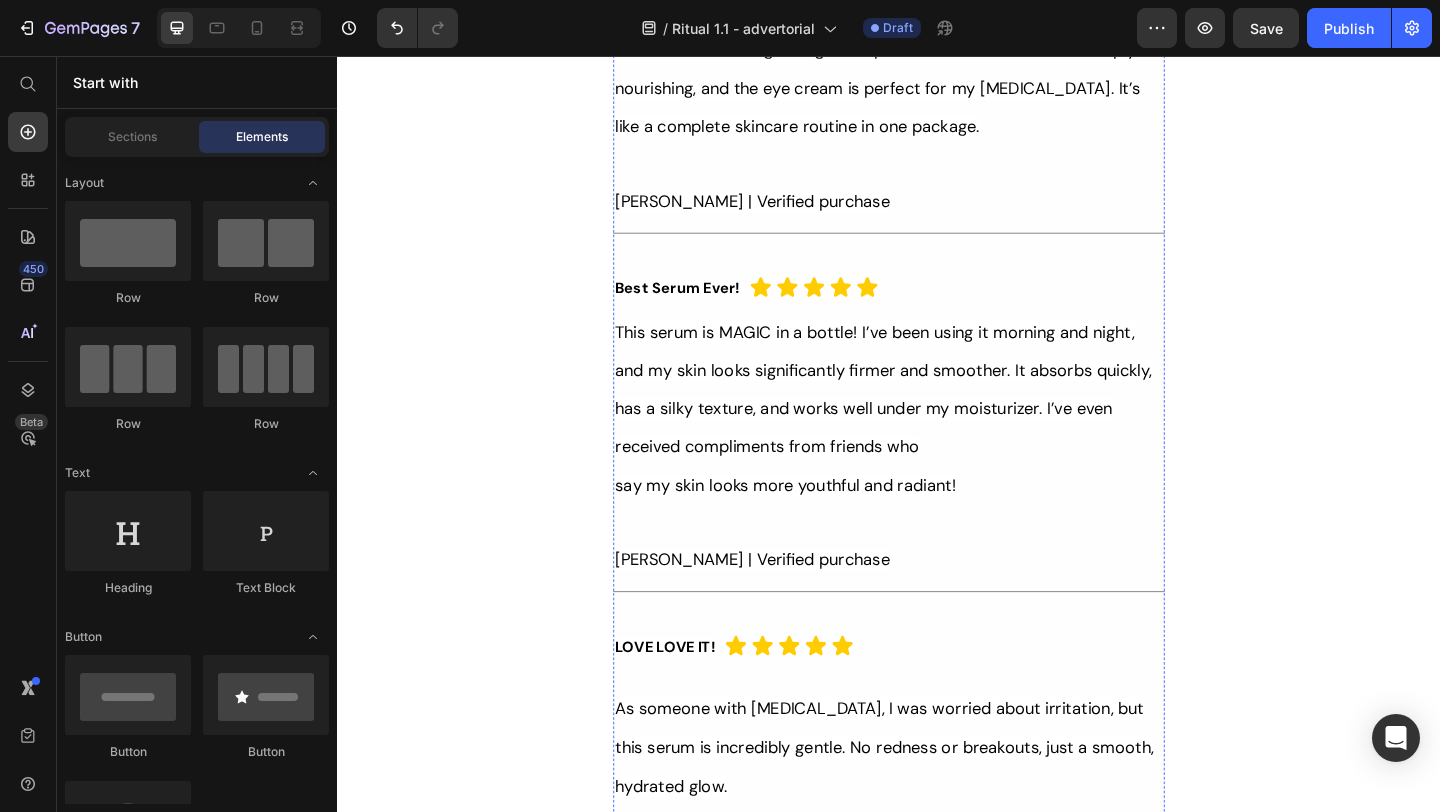 scroll, scrollTop: 15569, scrollLeft: 0, axis: vertical 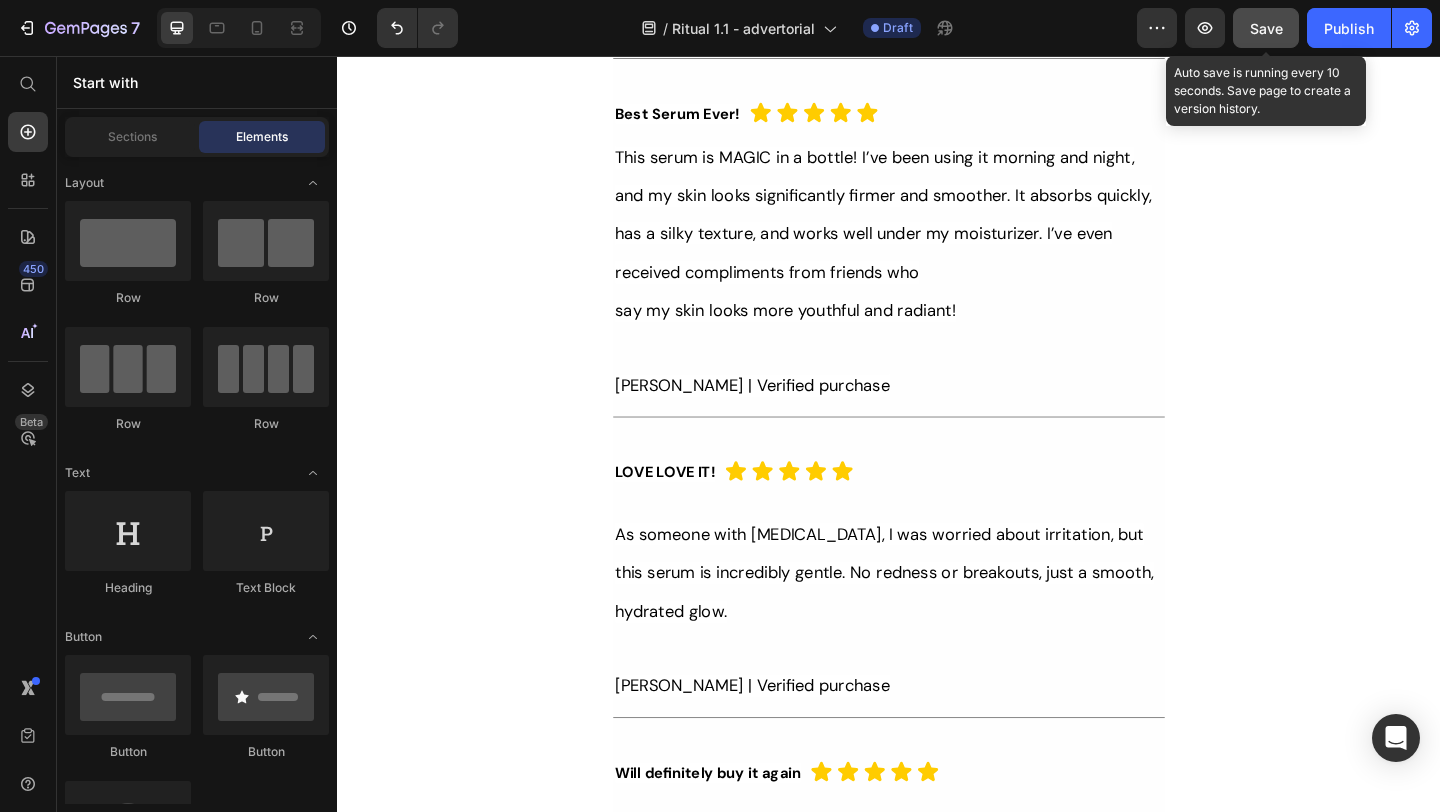 click on "Save" at bounding box center (1266, 28) 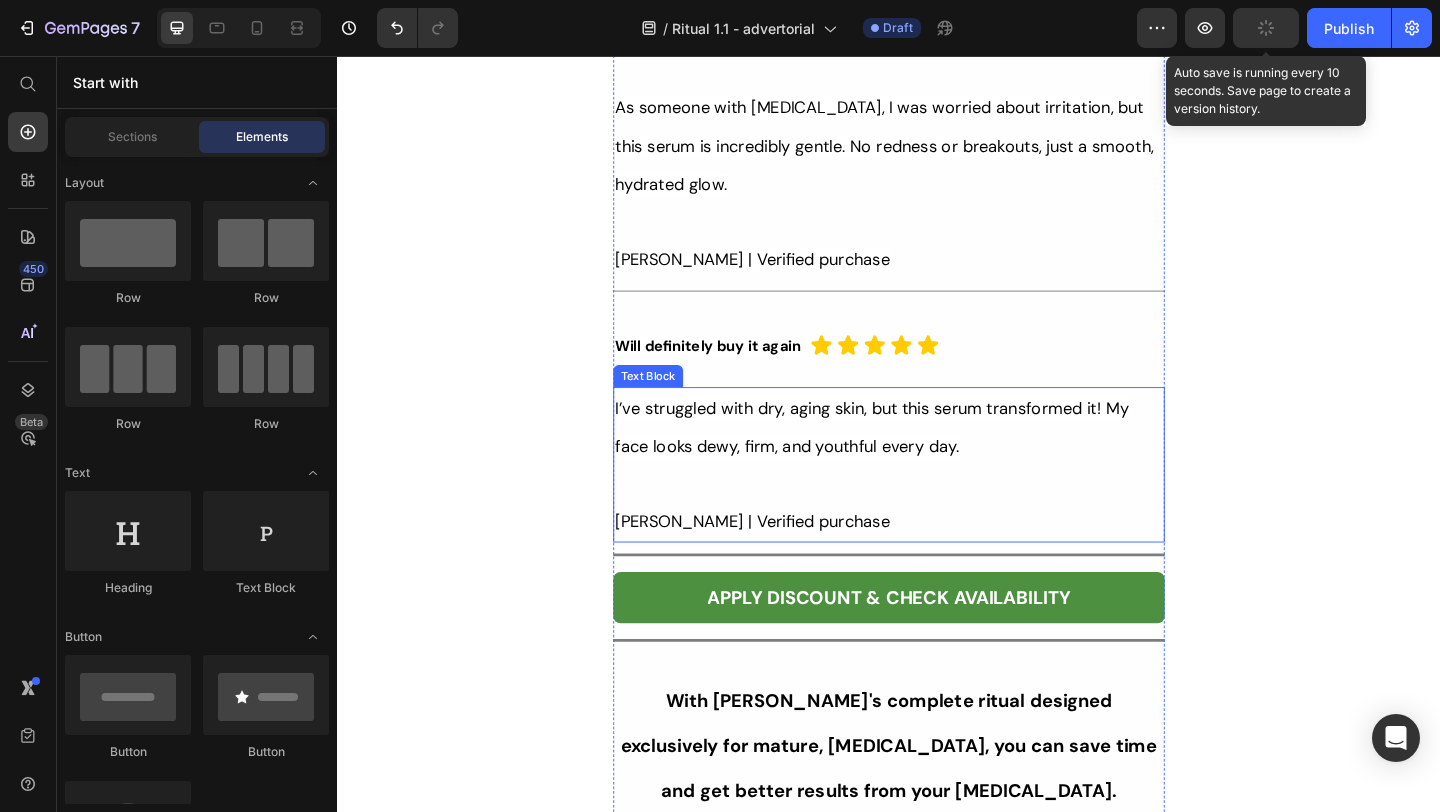 scroll, scrollTop: 16054, scrollLeft: 0, axis: vertical 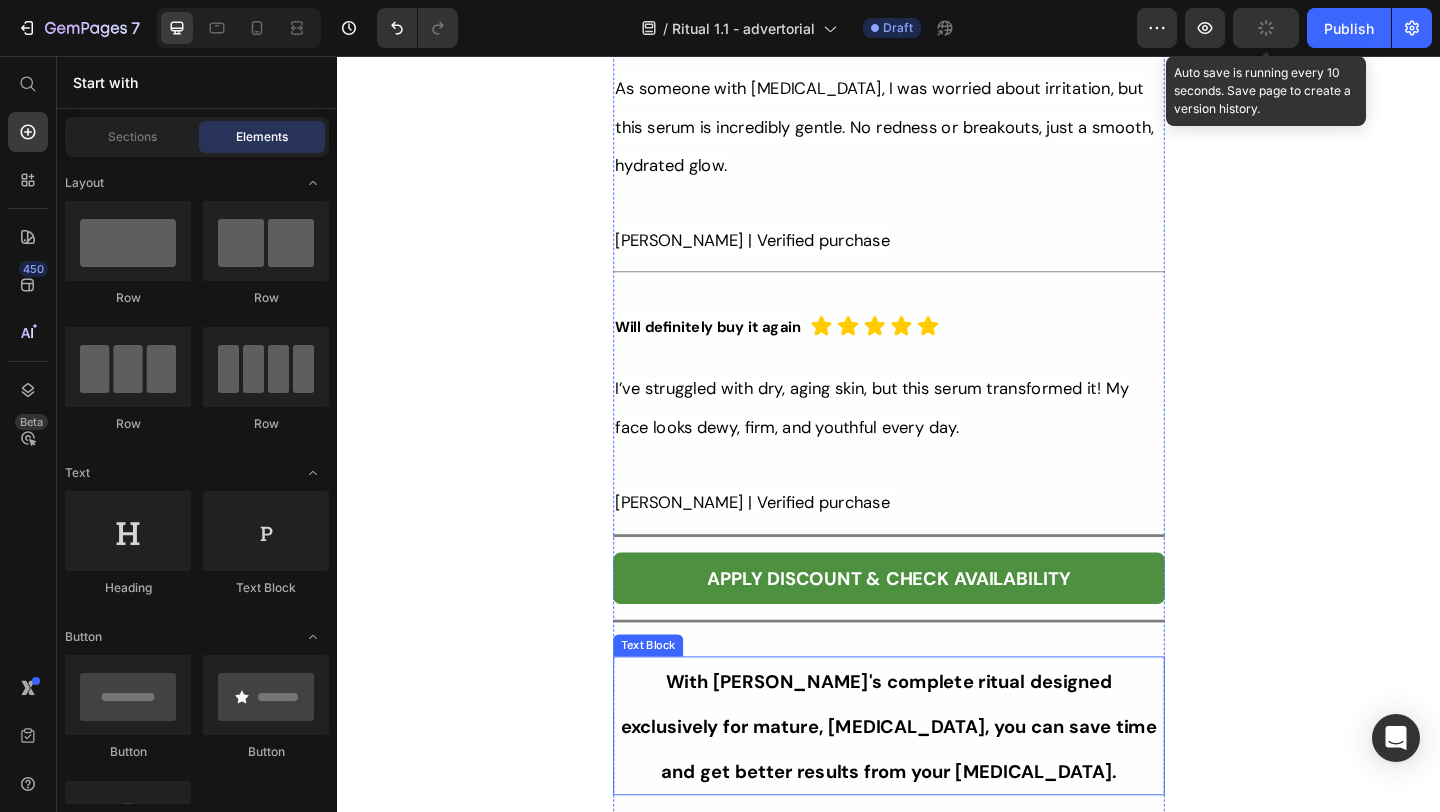 click on "With [PERSON_NAME]'s complete ritual designed exclusively for mature, [MEDICAL_DATA], you can save time and get better results from your [MEDICAL_DATA]." at bounding box center [937, 785] 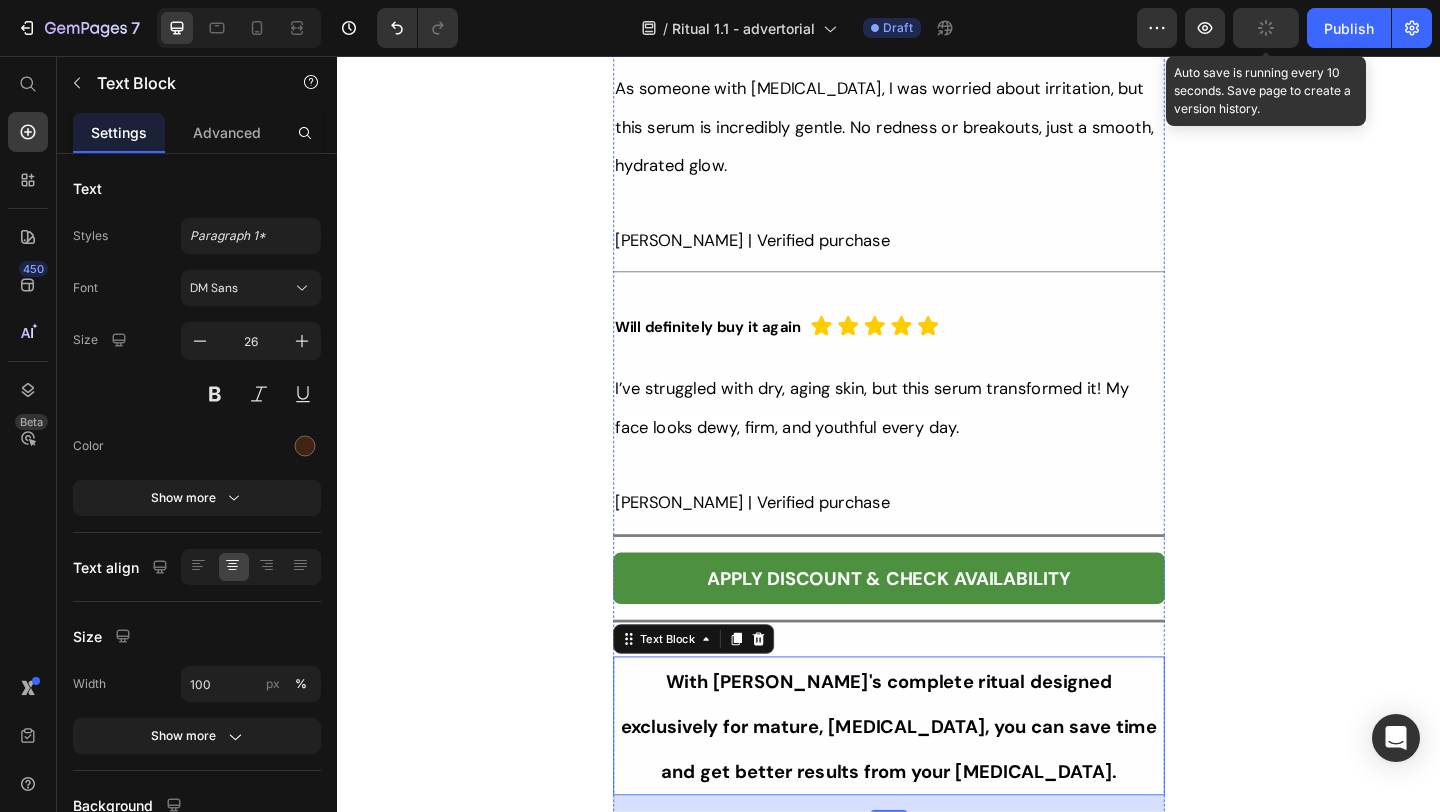click on "The way we see it - you really have 2 options…" at bounding box center [877, 957] 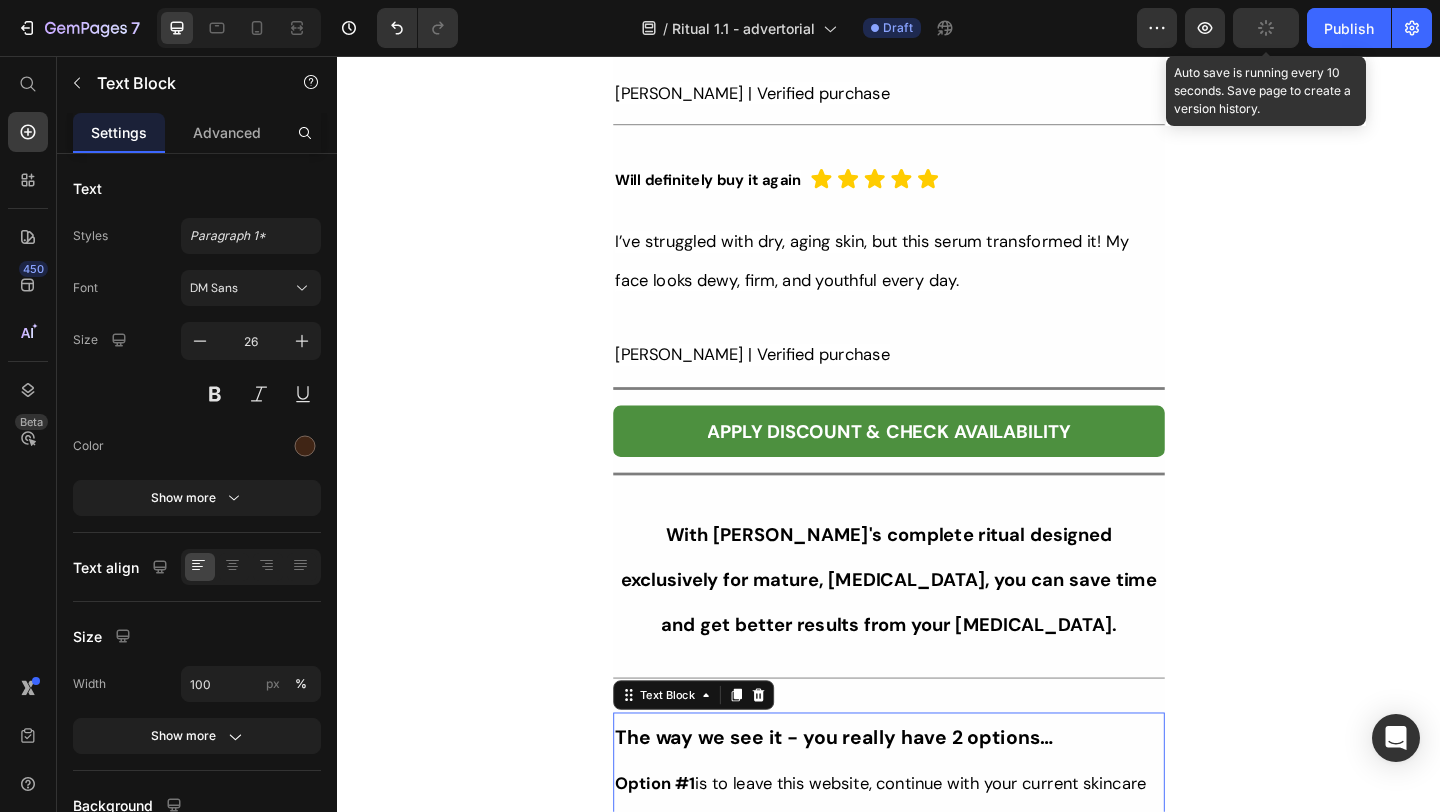 scroll, scrollTop: 16269, scrollLeft: 0, axis: vertical 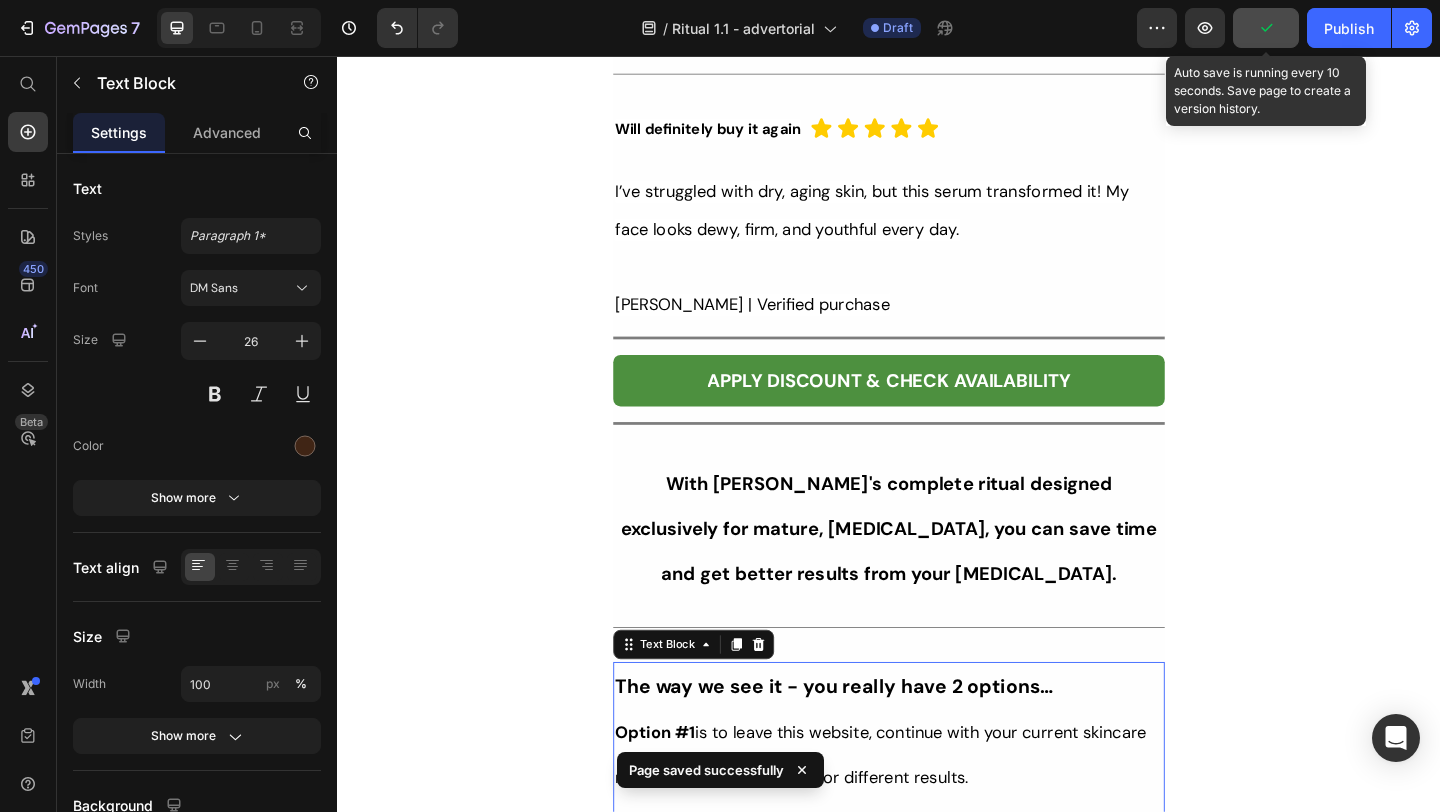 click on "Option #1  is to leave this website, continue with your current skincare routine and perhaps hope for different results." at bounding box center (928, 817) 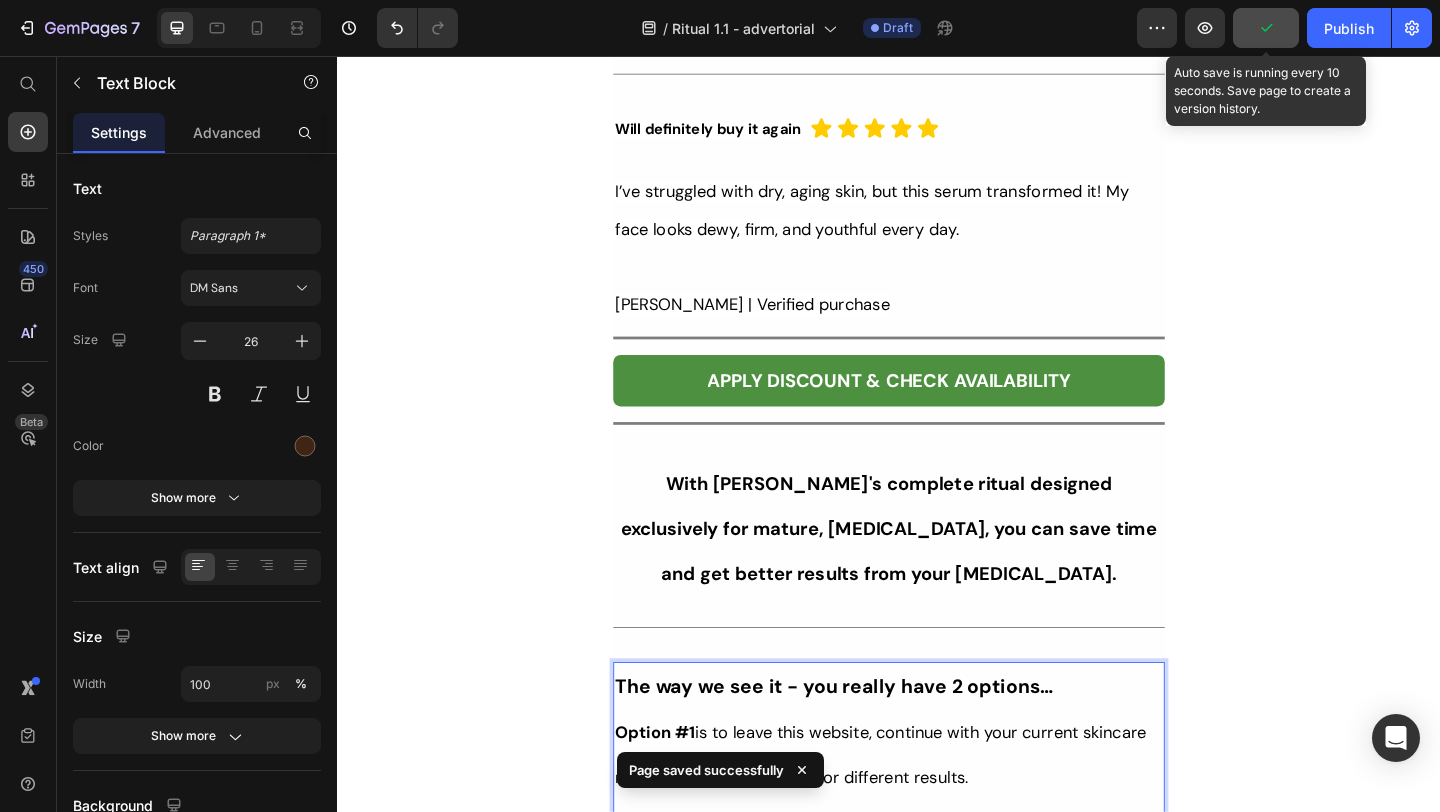 click on "You can try another expensive brand name product or you might keep searching for the perfect solution online." at bounding box center [929, 916] 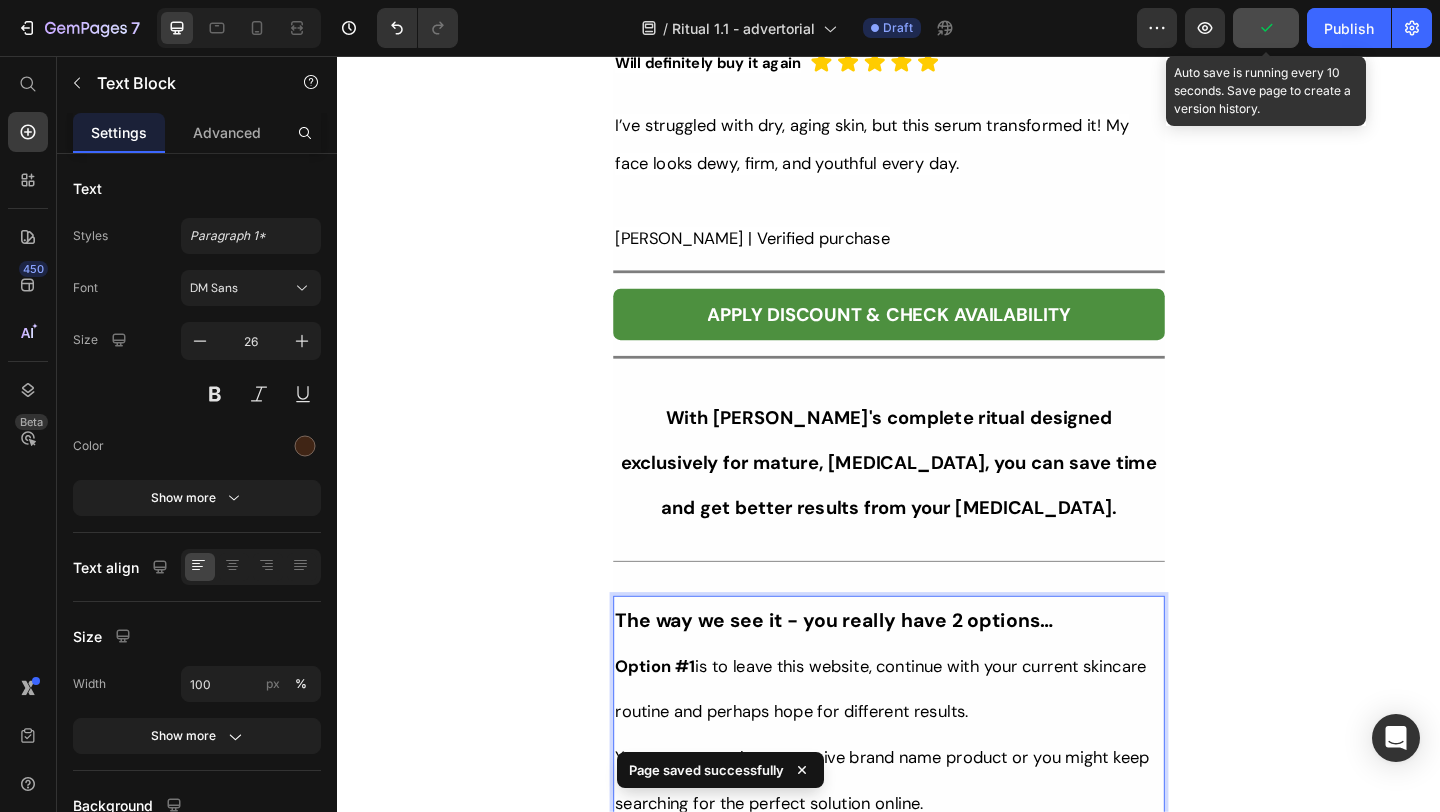scroll, scrollTop: 16386, scrollLeft: 0, axis: vertical 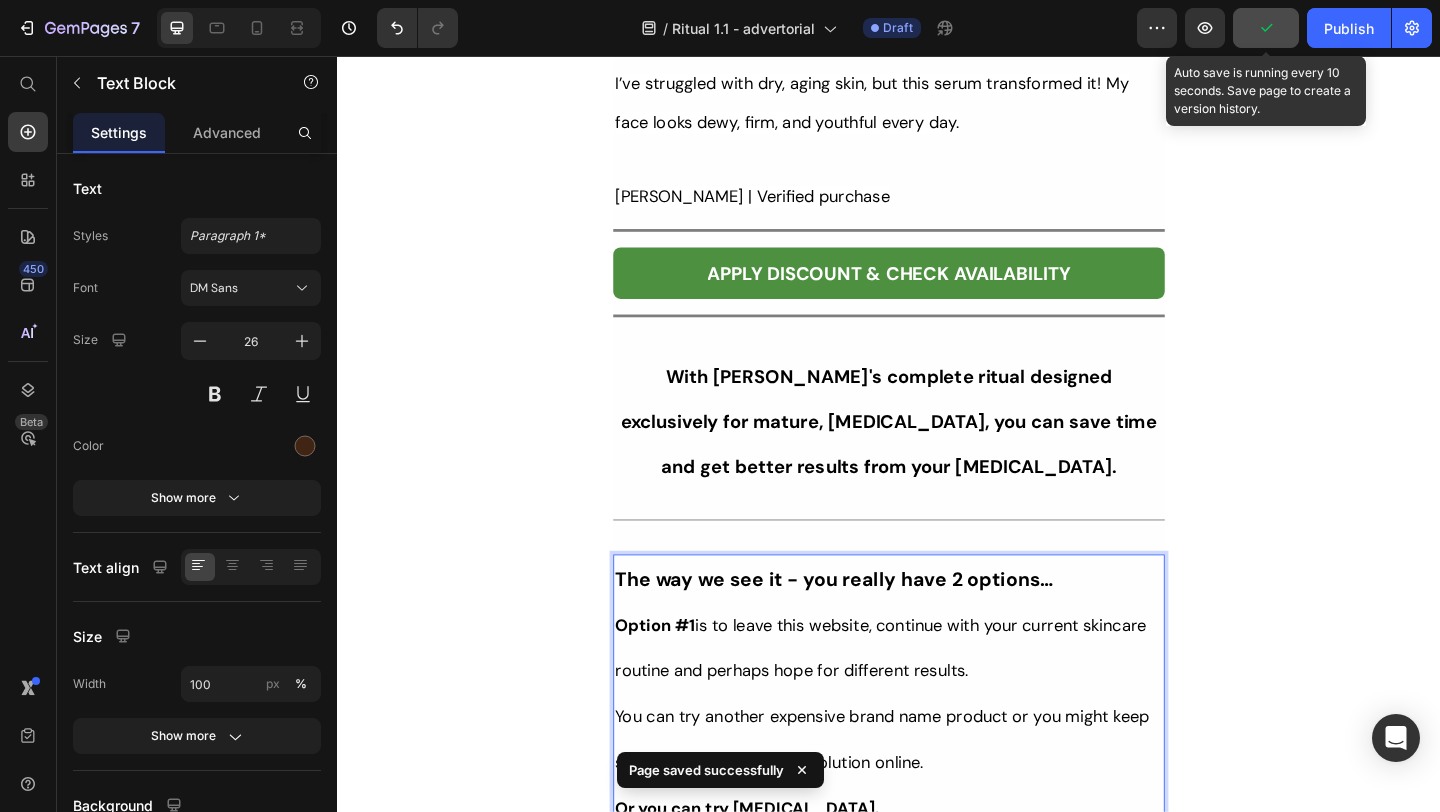 click on "You can try another expensive brand name product or you might keep searching for the perfect solution online." at bounding box center [929, 799] 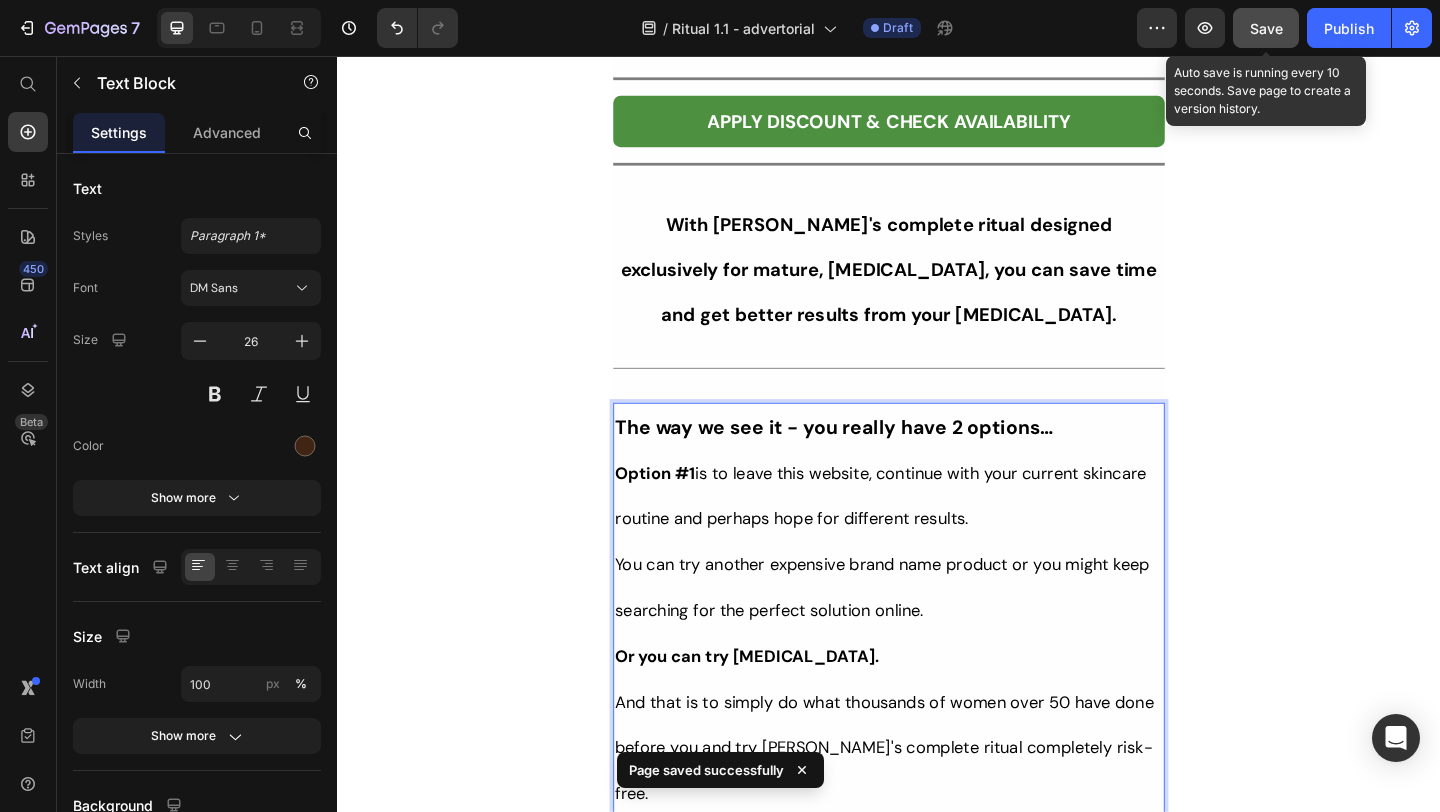 scroll, scrollTop: 16556, scrollLeft: 0, axis: vertical 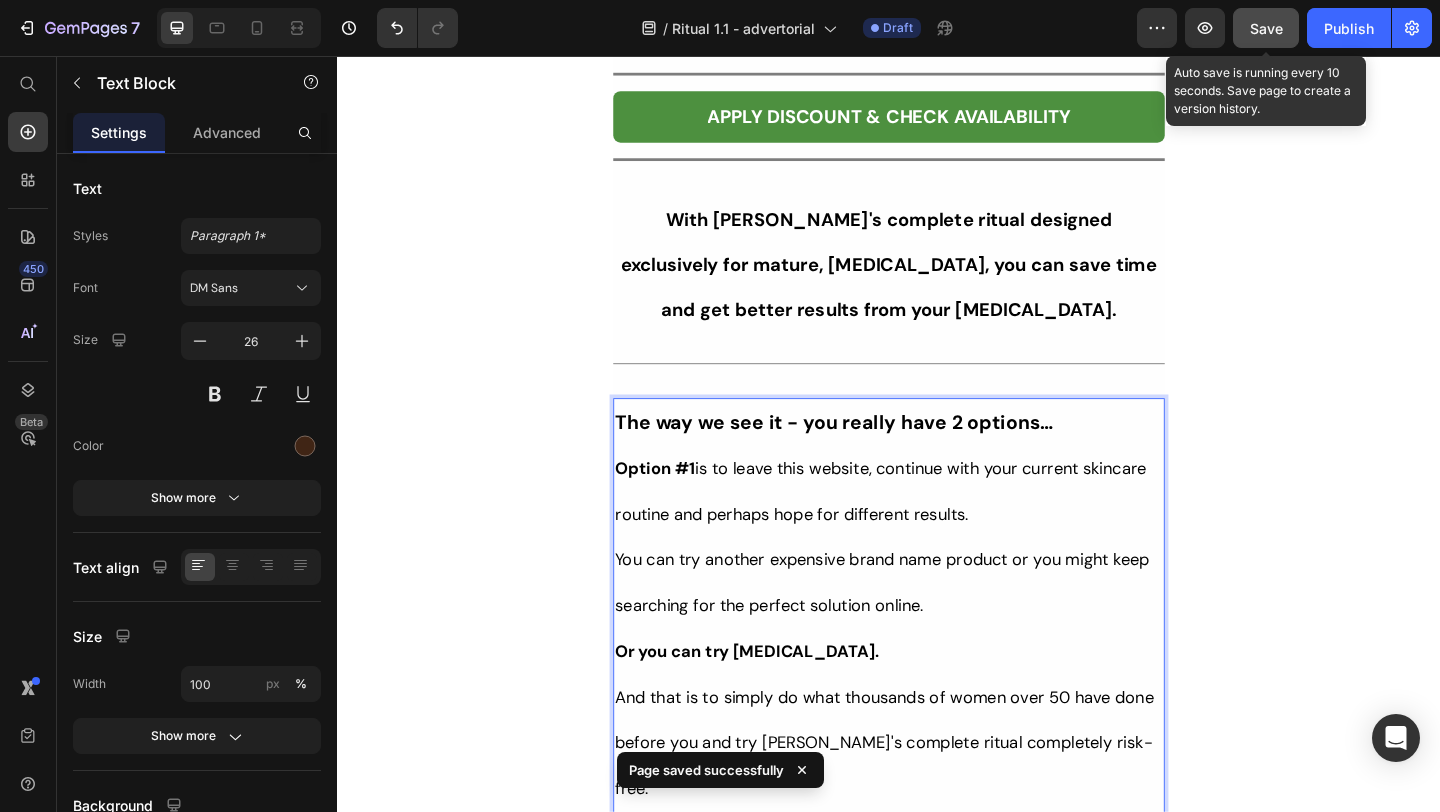 click on "And that is to simply do what thousands of women over 50 have done before you and try Tonkina's complete ritual completely risk-free." at bounding box center [937, 802] 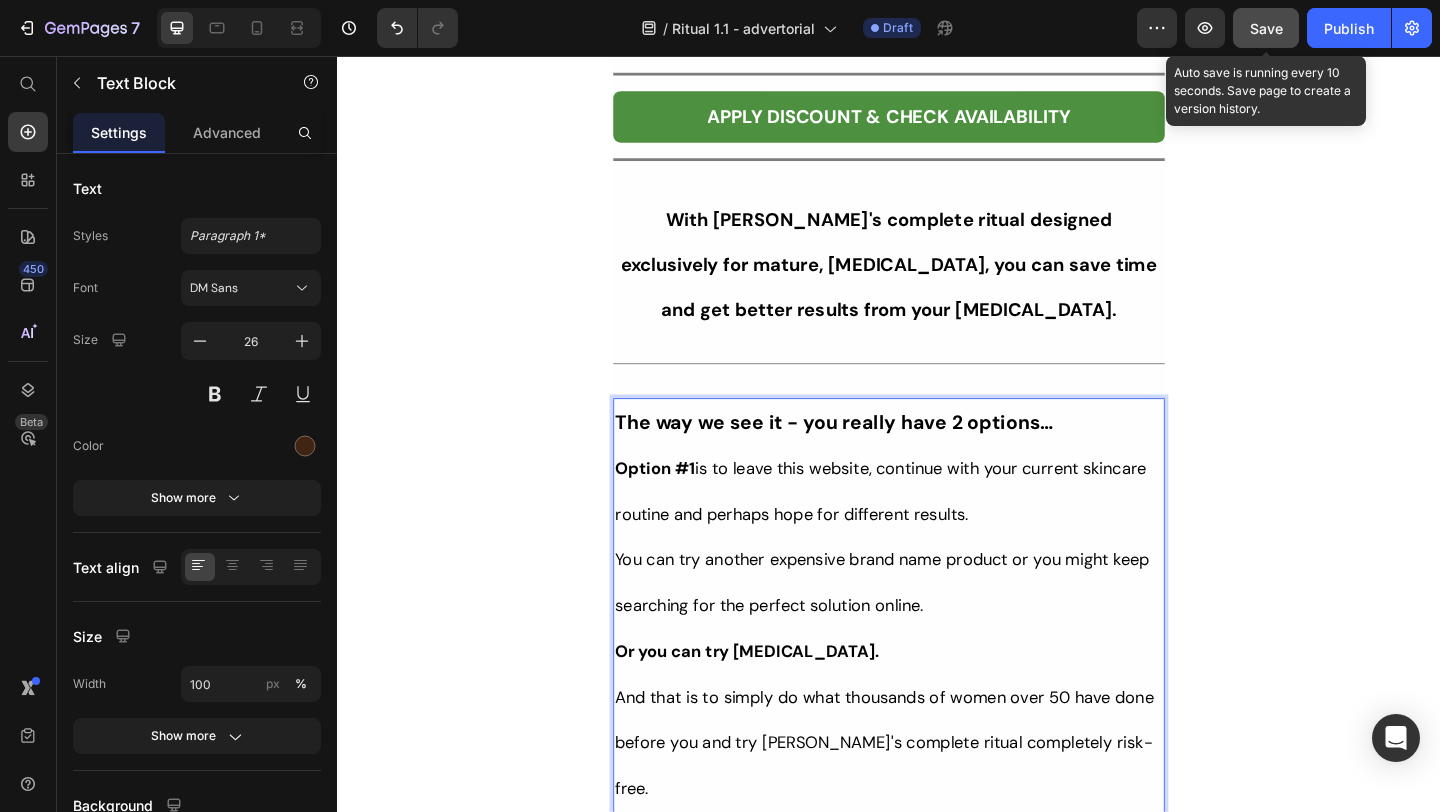 click on "It's not a coincidence you've spent the time on this page making it all the way to the bottom." at bounding box center (937, 927) 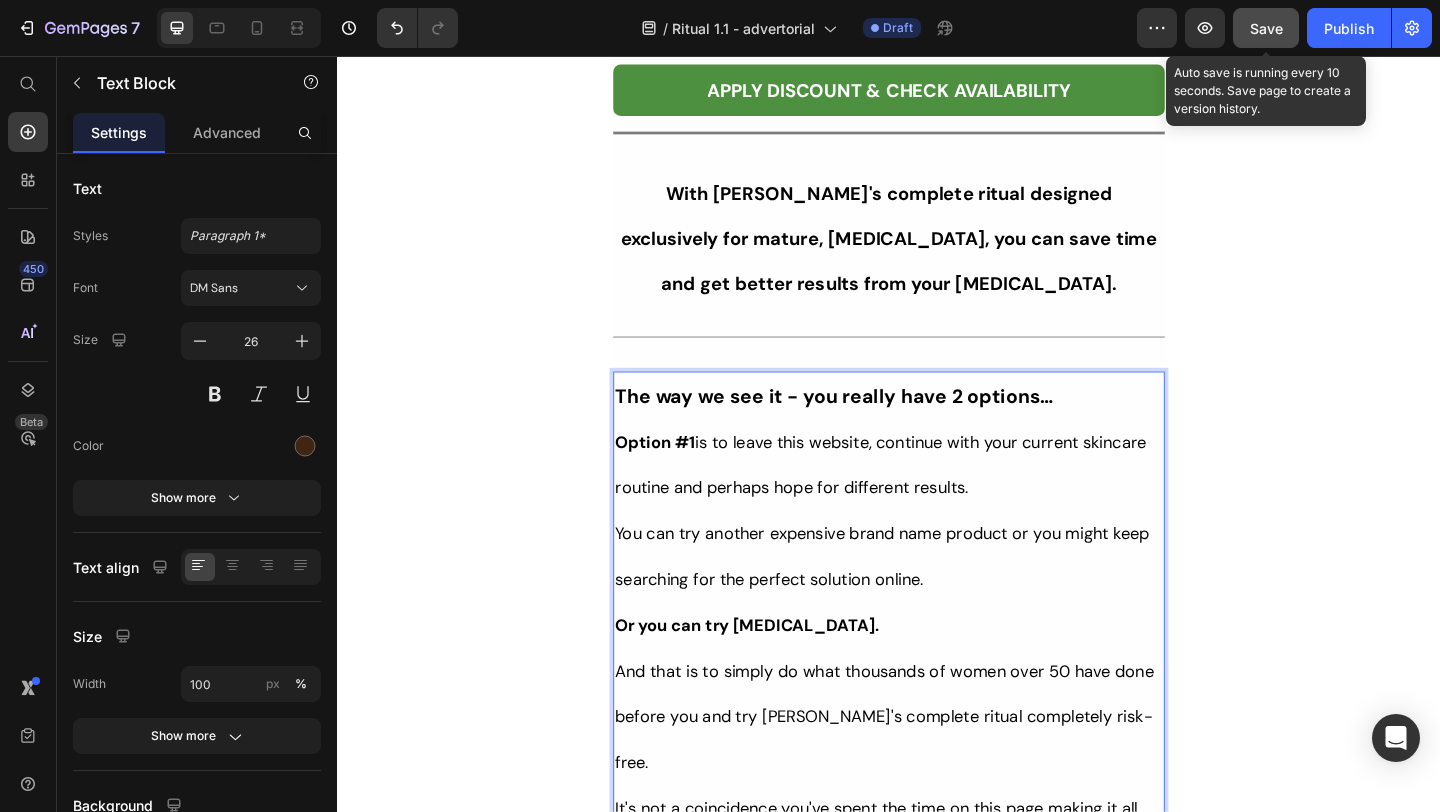 scroll, scrollTop: 16589, scrollLeft: 0, axis: vertical 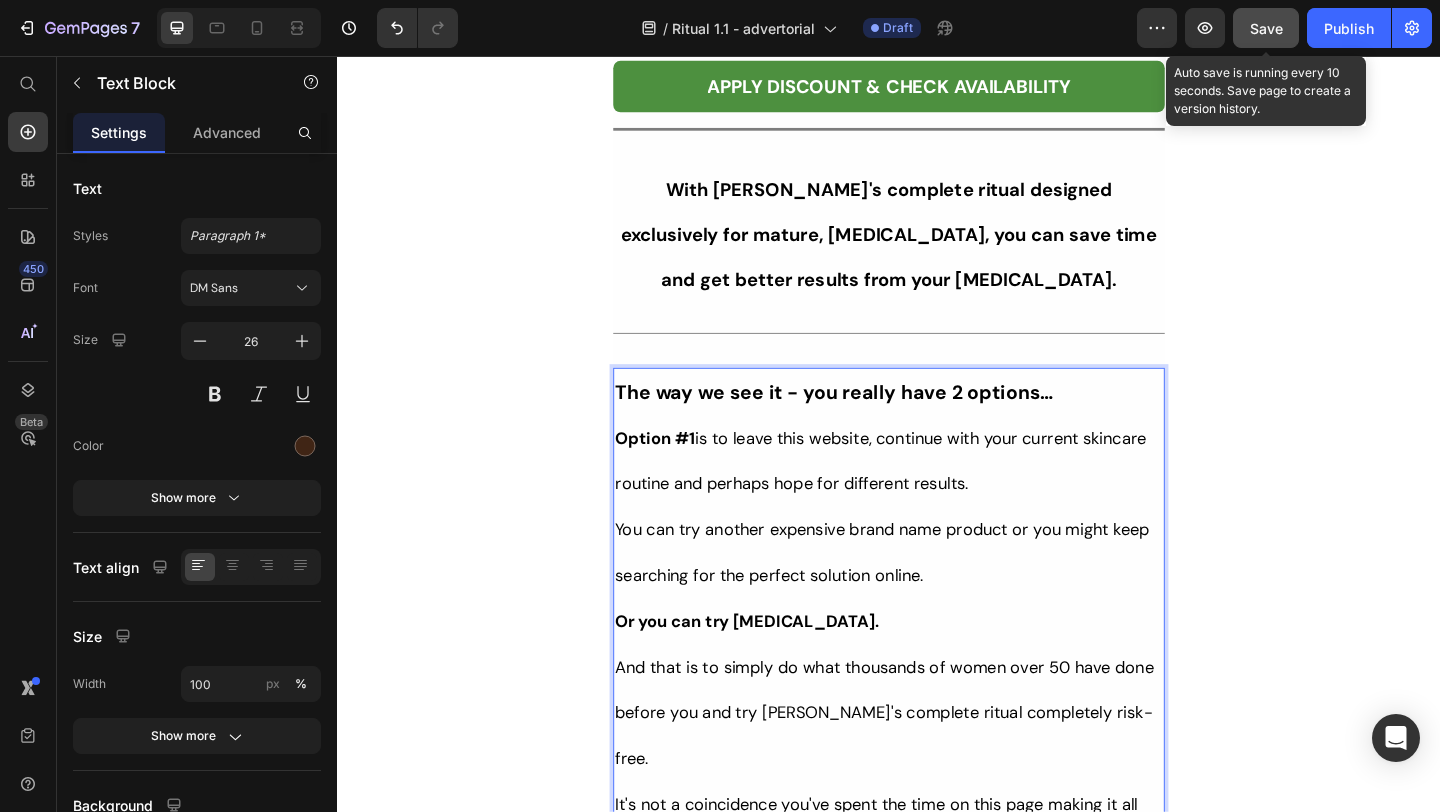 click on "It means you're ready to try something that's actually designed for your skin's unique needs." at bounding box center (937, 994) 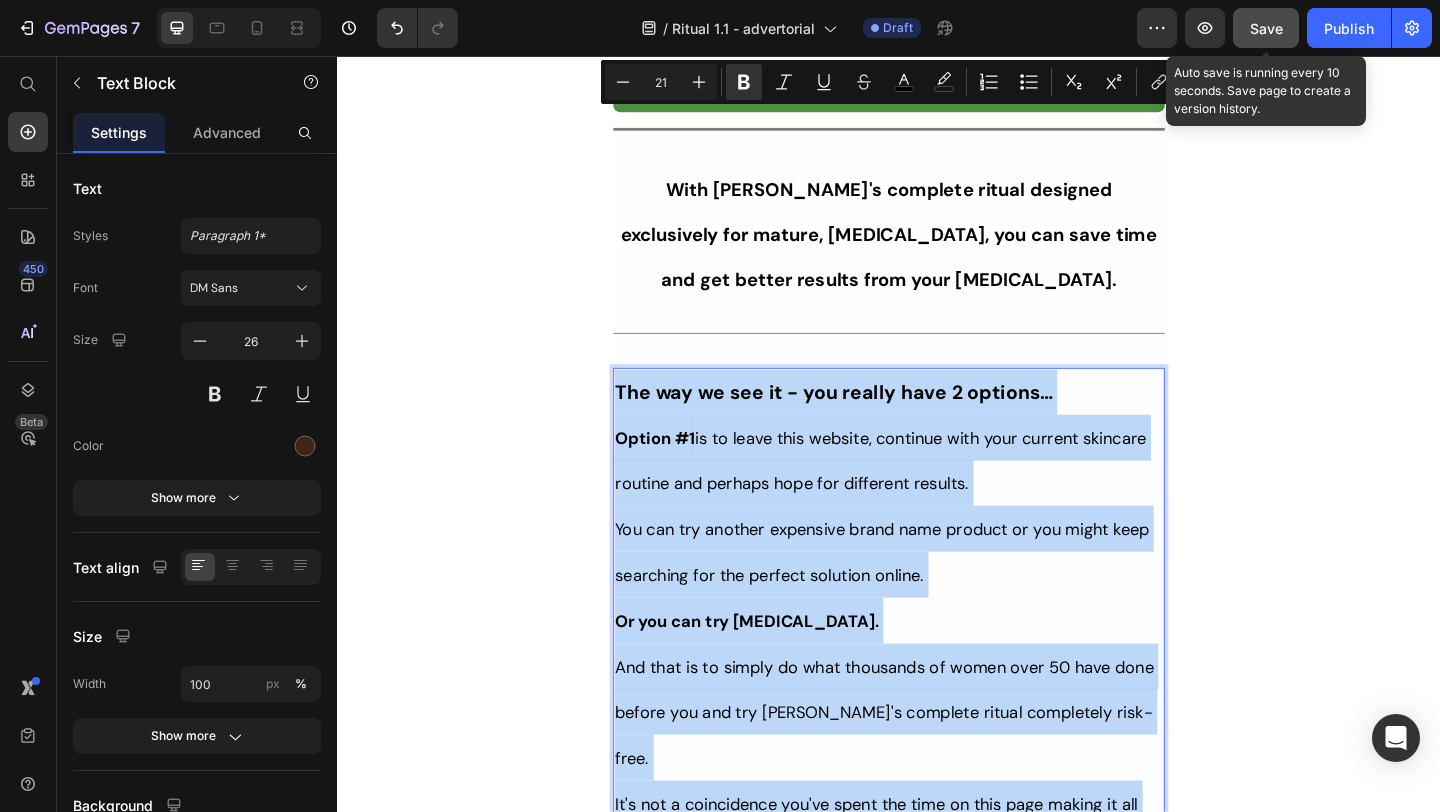copy on "The way we see it - you really have 2 options… Option #1  is to leave this website, continue with your current skincare routine and perhaps hope for different results. You can try another expensive brand name product or you might keep searching for the perfect solution online. Or you can try Option #2. And that is to simply do what thousands of women over 50 have done before you and try Tonkina's complete ritual completely risk-free. It's not a coincidence you've spent the time on this page making it all the way to the bottom. It means you're ready to try something that's actually designed for your skin's unique needs. Which is why I ask you to trust yourself in making the right decision. When you compare these two options for yourself. It's easy to see just how much sense this makes… So go ahead and select your Tonkina Ginseng ritual below. But remember, this special introductory offer is only available for people who take action on this page today. If you leave this page, you'll miss this opportunity to ..." 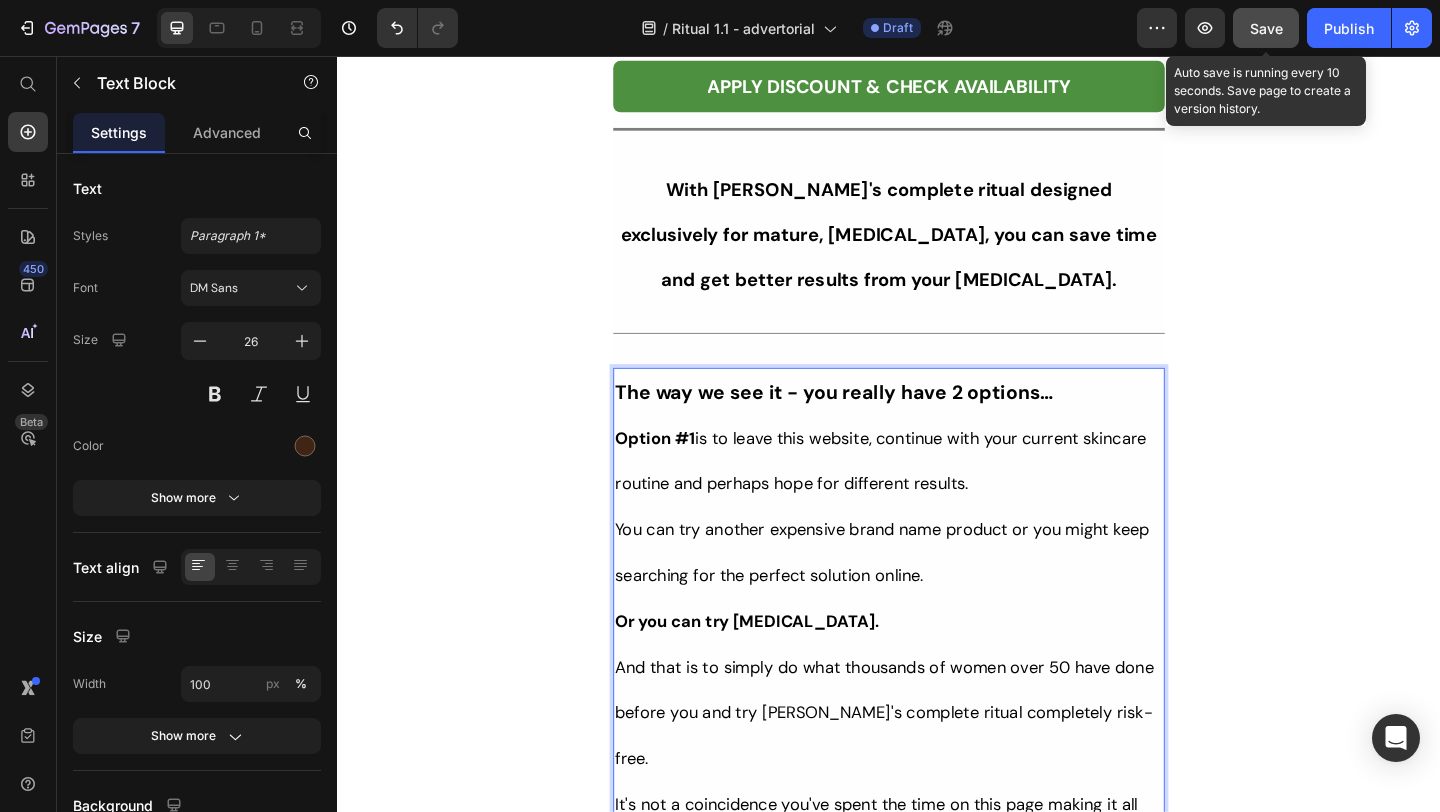 click on "Her Daughter Asked If She Had 'Work Done' – The Truth About Her 55-Year-Old Skin Will Surprise You Heading                Title Line ⁠⁠⁠⁠⁠⁠⁠ This Complete Ritual Helps Smooth Fine Lines, Brighten Age Spots, Firm Skin — All Without Needles or Harsh Chemicals… Heading Image Ladies, what if I told you that many radiant women over 50 are skipping harsh treatments and seeing beautiful changes through consistent, gentle care, naturally? Here’s what the beauty industry doesn’t want you to know: You don’t need painful injections or harsh treatments to look radiant. While they push expensive procedures and synthetic creams, a quiet shift is happening among smart, discerning women — who’ve found something different. A new brand called  Tonkina  is leading the way with a breakthrough discovery: A rare species of Vietnamese ginseng, newly researched and shown to contain  up to 4x more skin-renewing saponins  than even Korean ginseng. without irritation, without damage And the best part? "" at bounding box center [937, -7072] 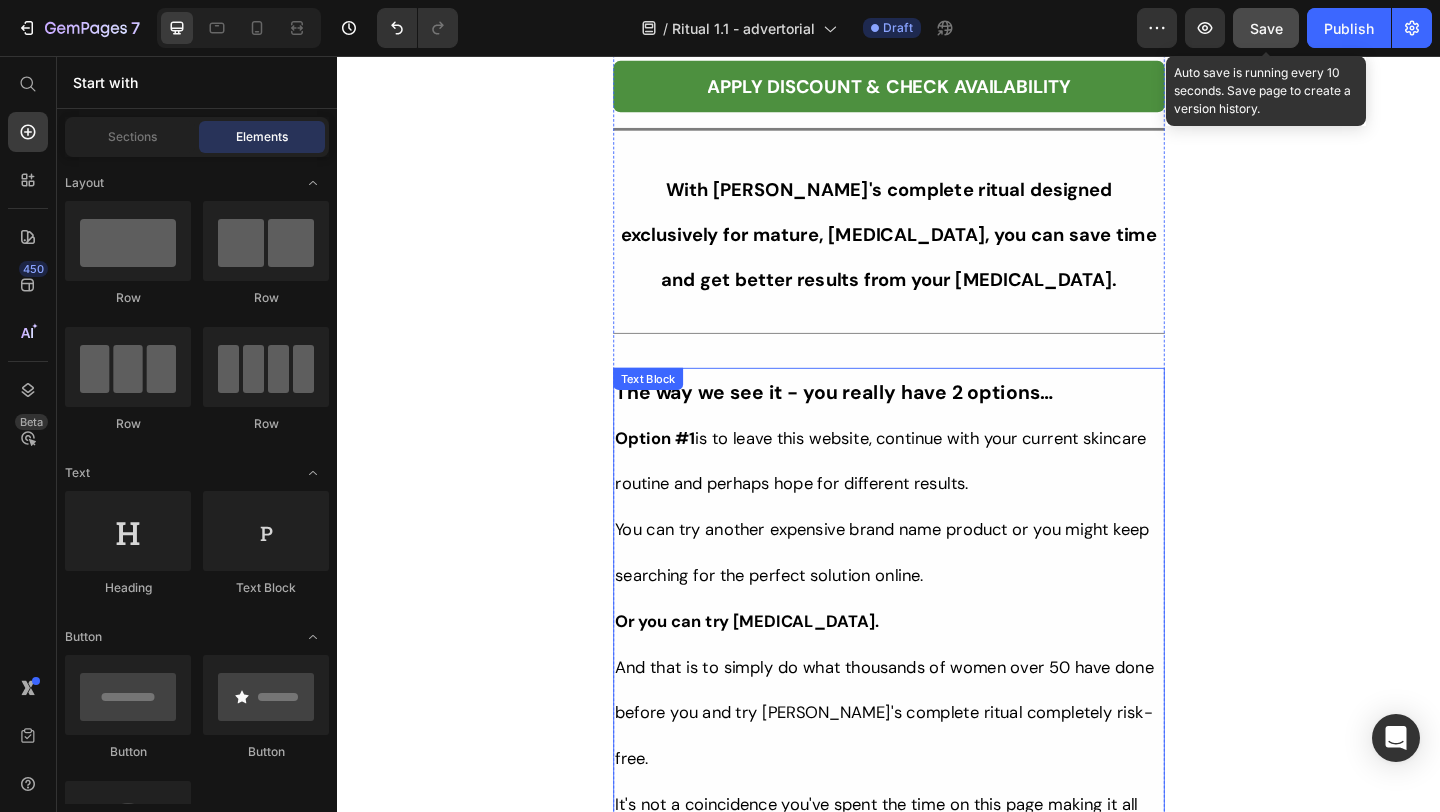 click on "It means you're ready to try something that's actually designed for your skin's unique needs." at bounding box center [937, 994] 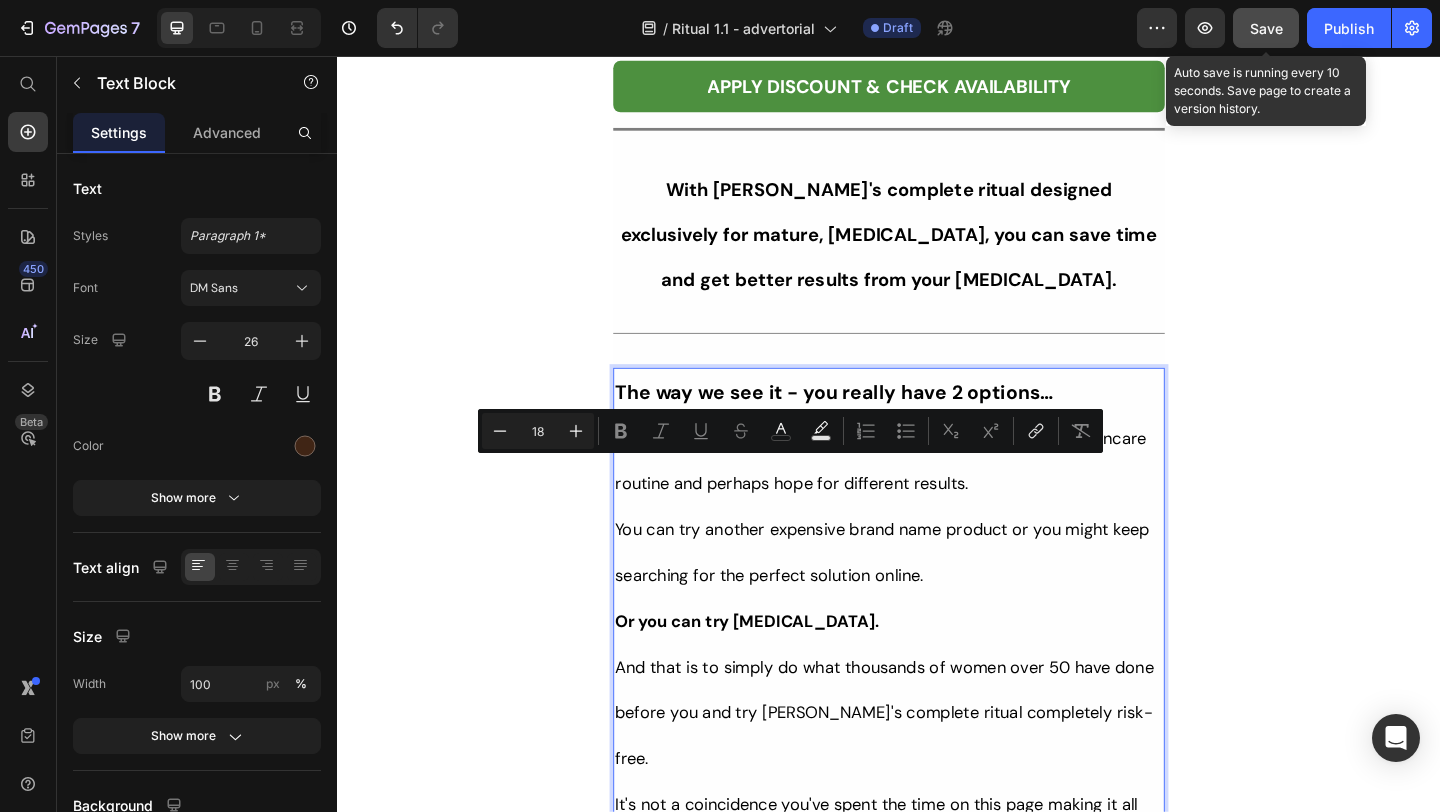 click on "Which is why I ask you to trust yourself in making the right decision." at bounding box center [937, 1068] 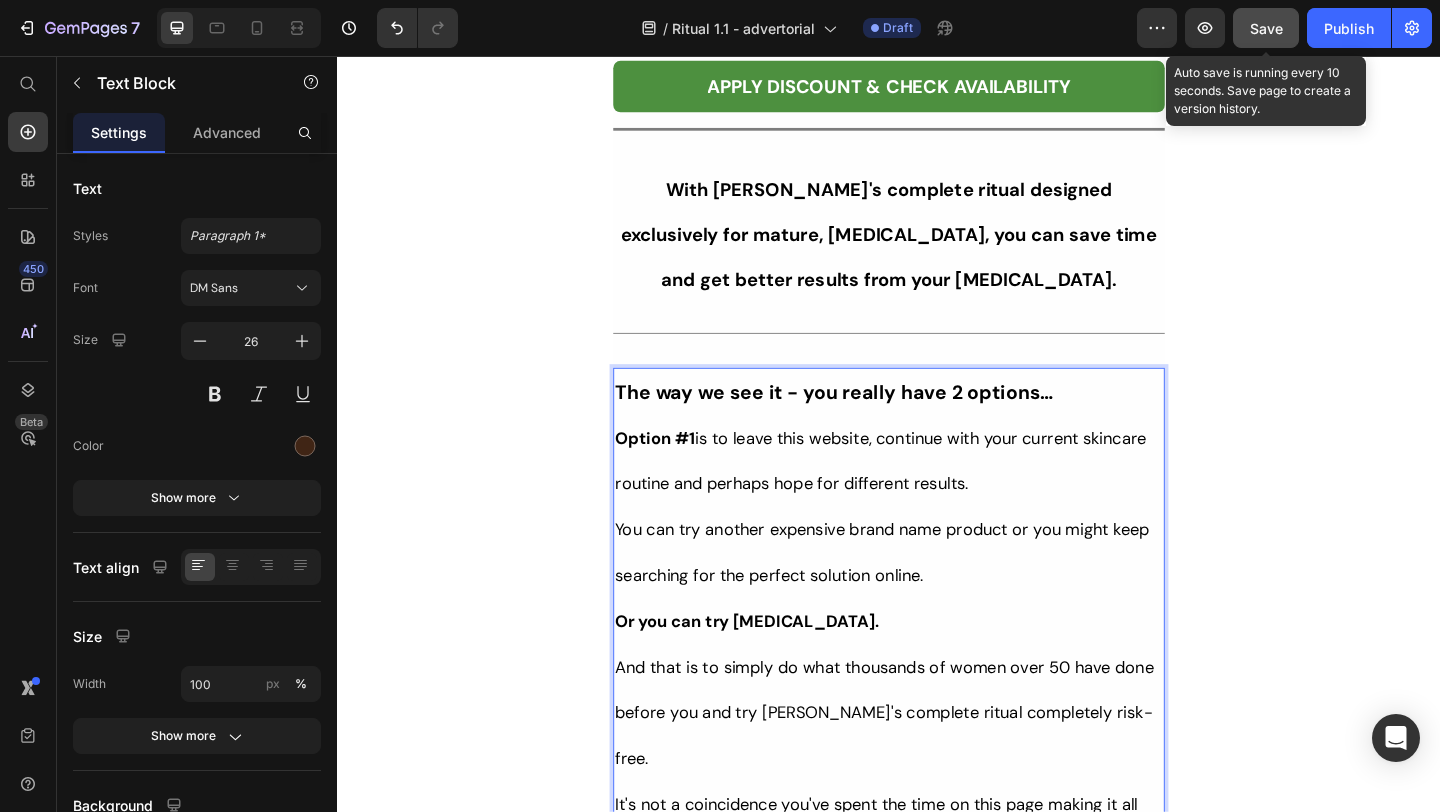 click on "It means you're ready to try something that's actually designed for your skin's unique needs." at bounding box center [937, 994] 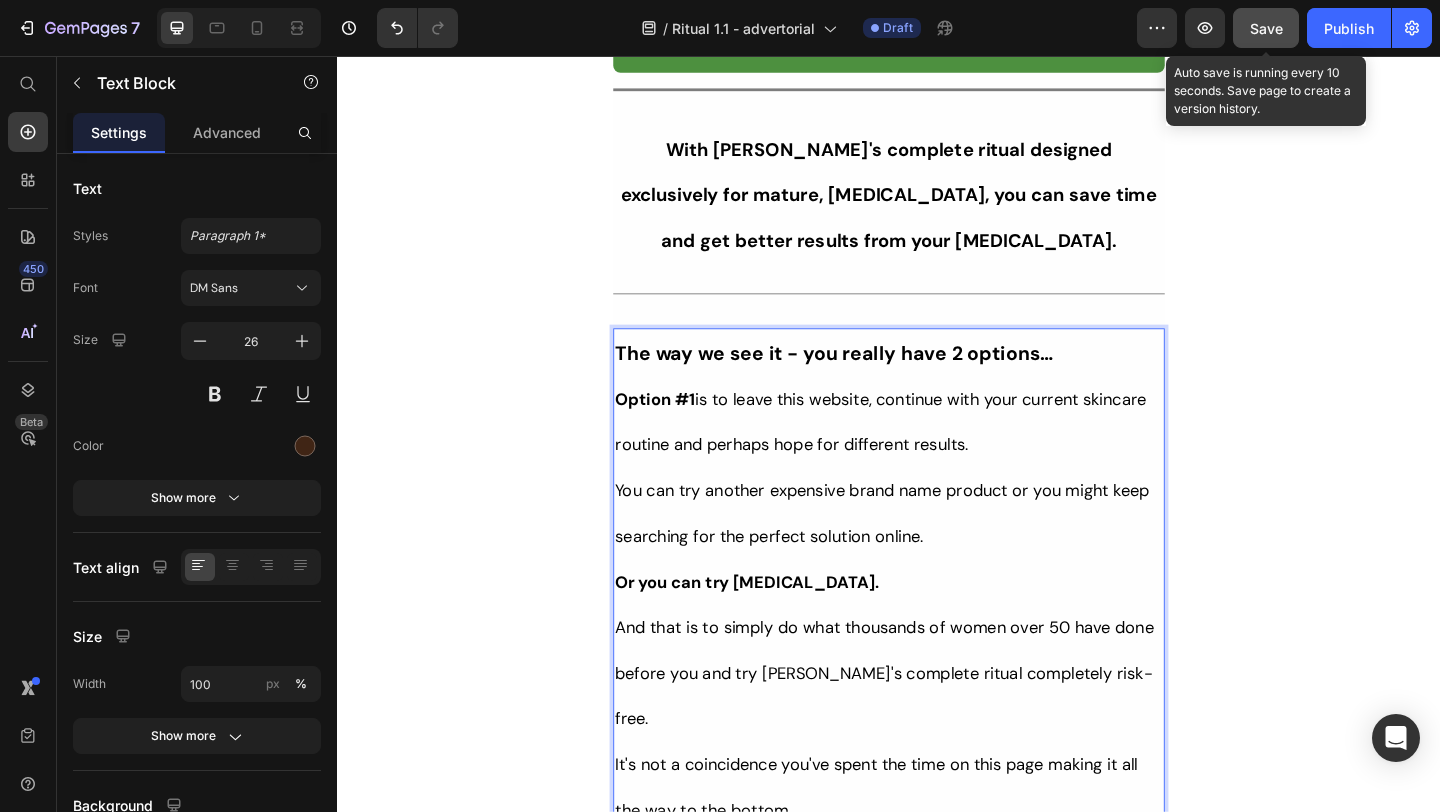 scroll, scrollTop: 16699, scrollLeft: 0, axis: vertical 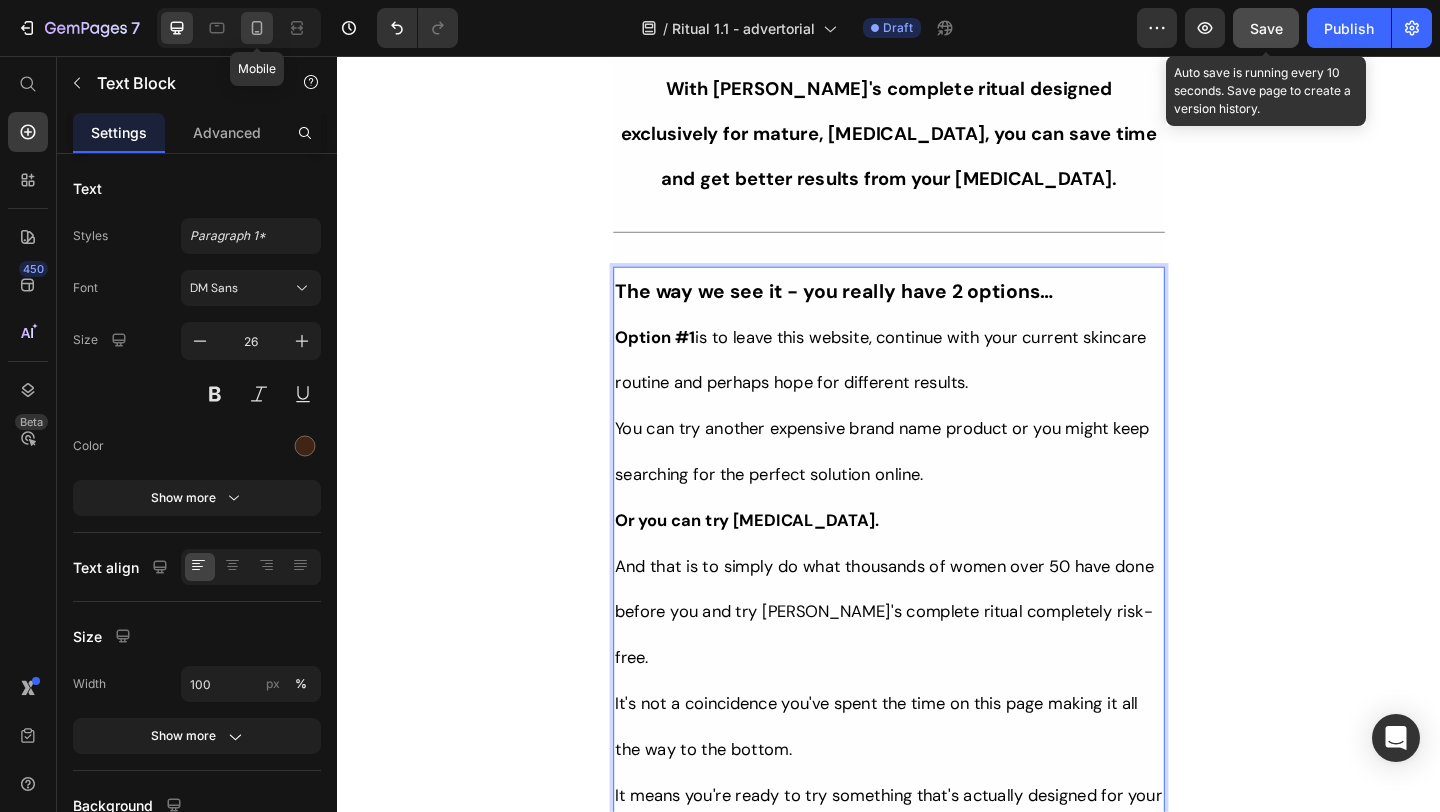 click 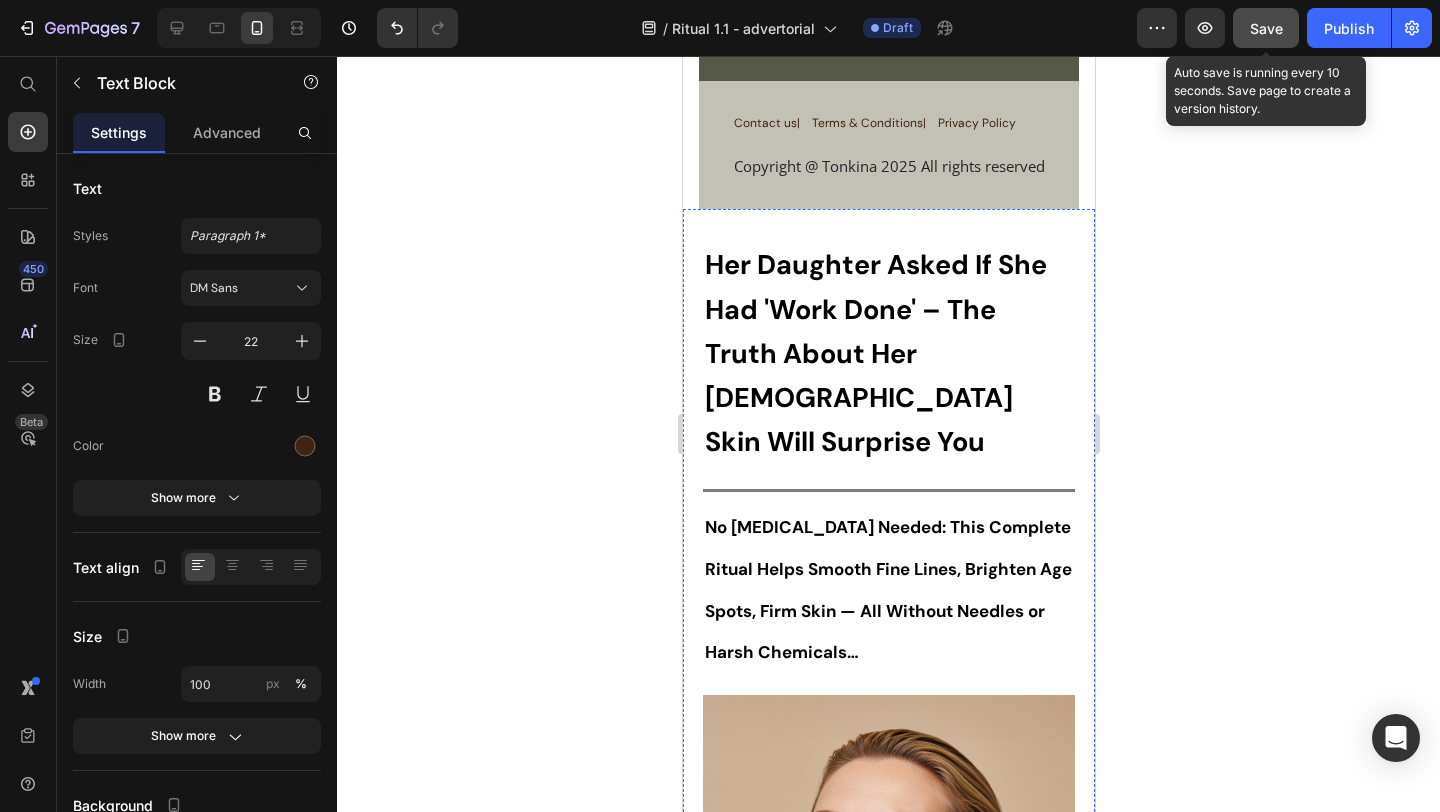 scroll, scrollTop: 0, scrollLeft: 0, axis: both 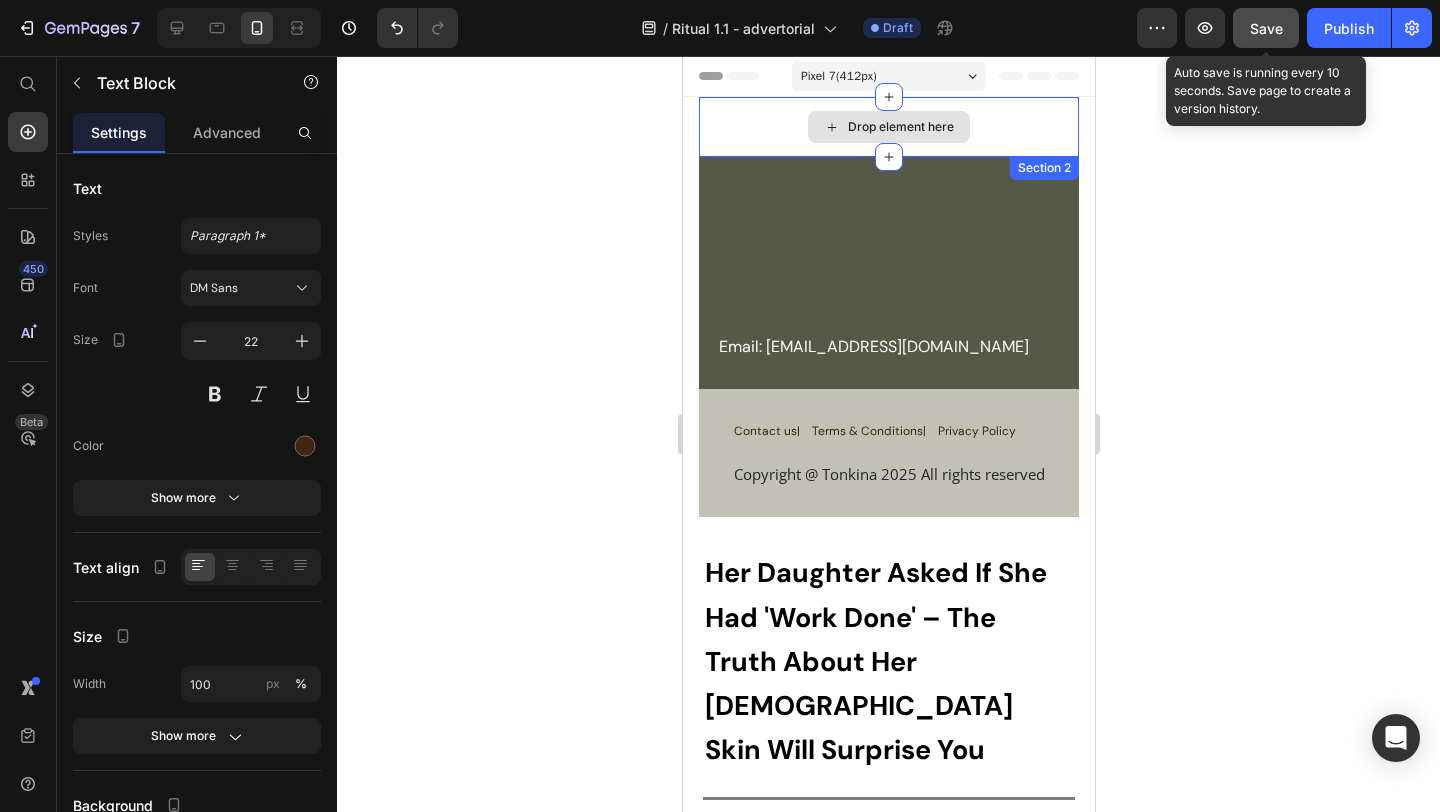 click on "Drop element here" at bounding box center (888, 127) 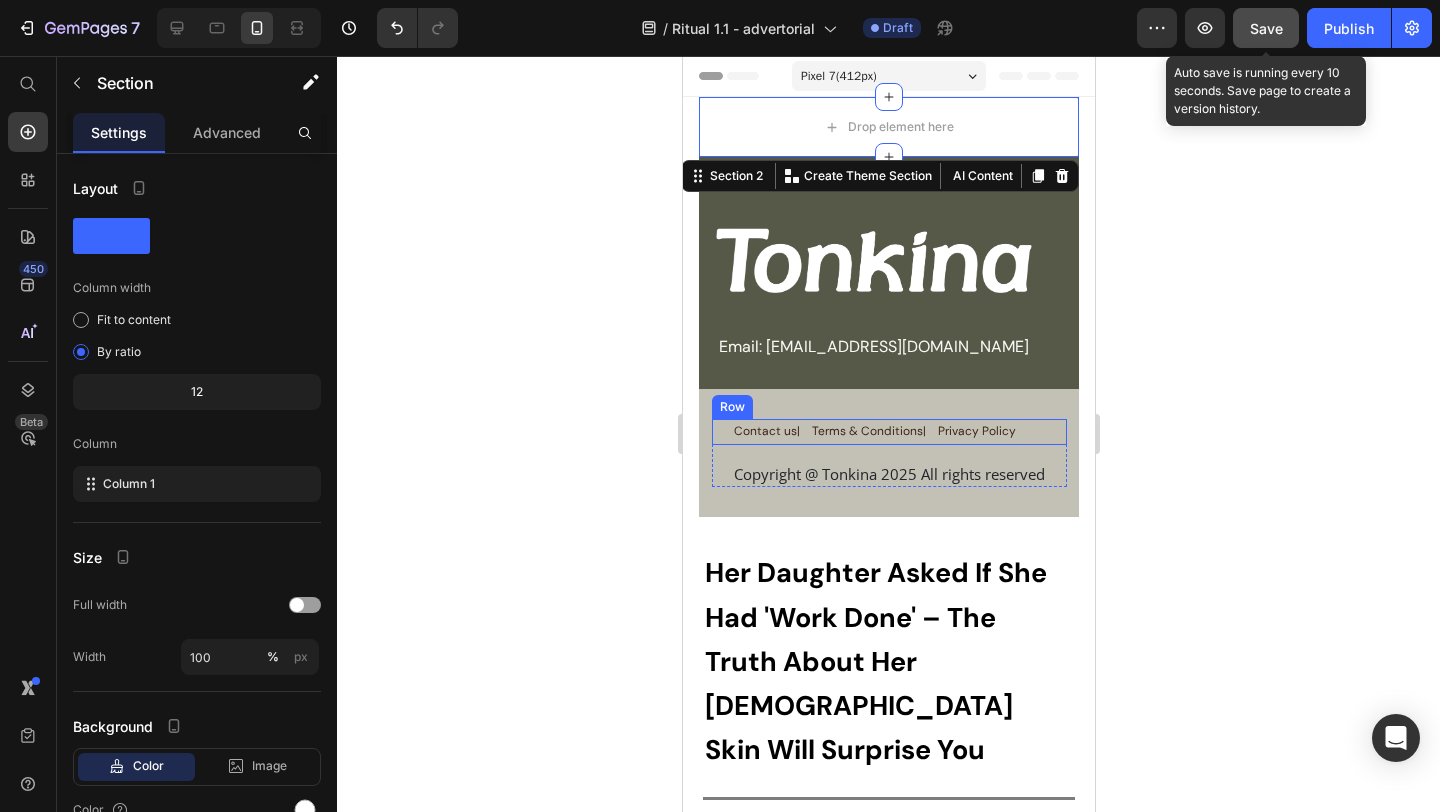 click on "Contact us| Text Block Terms & Conditions| Text Block Privacy Policy Text Block Row" at bounding box center [888, 432] 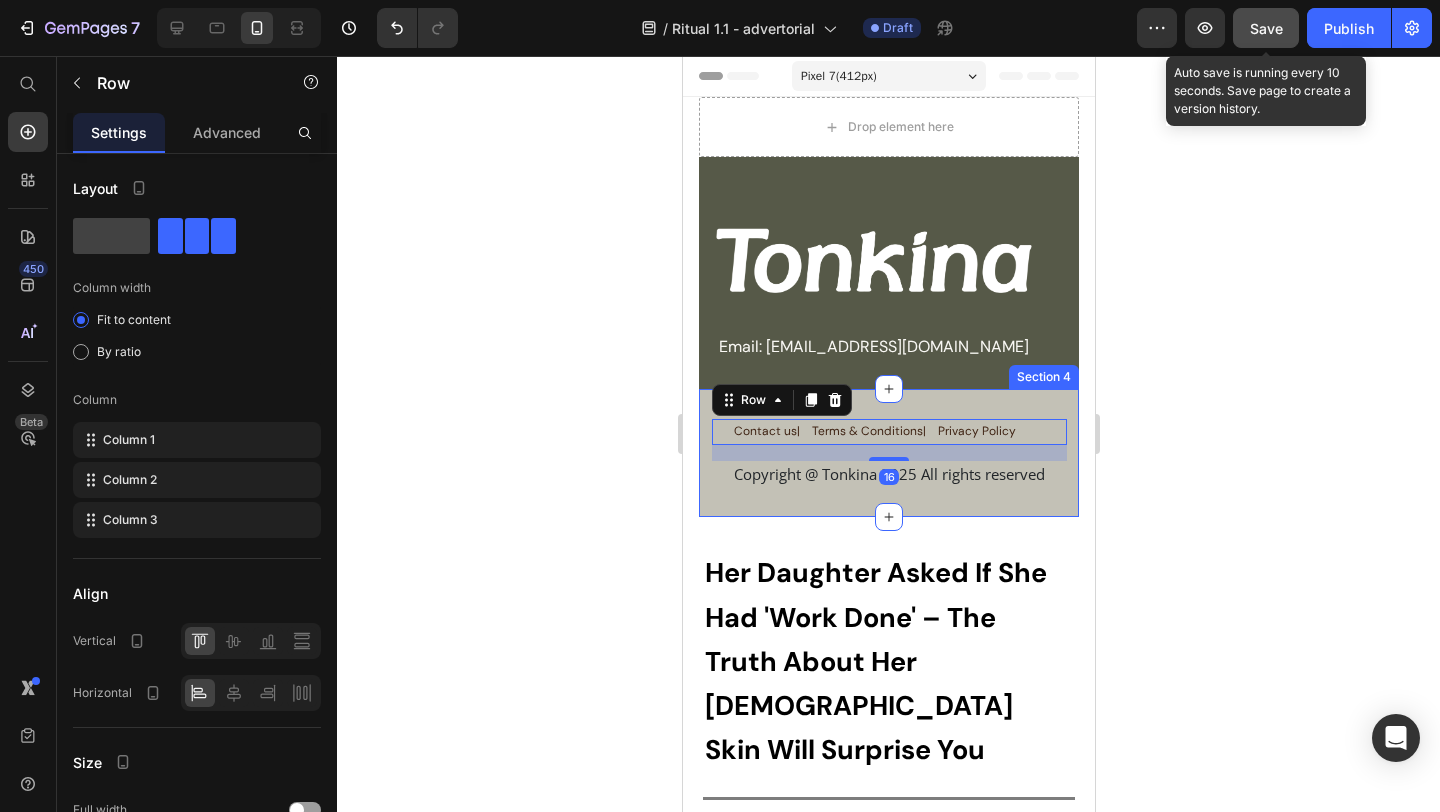 click on "Contact us| Text Block Terms & Conditions| Text Block Privacy Policy Text Block Row   16 Copyright @ Tonkina 2025 All rights reserved Text Block Row Section 4" at bounding box center (888, 453) 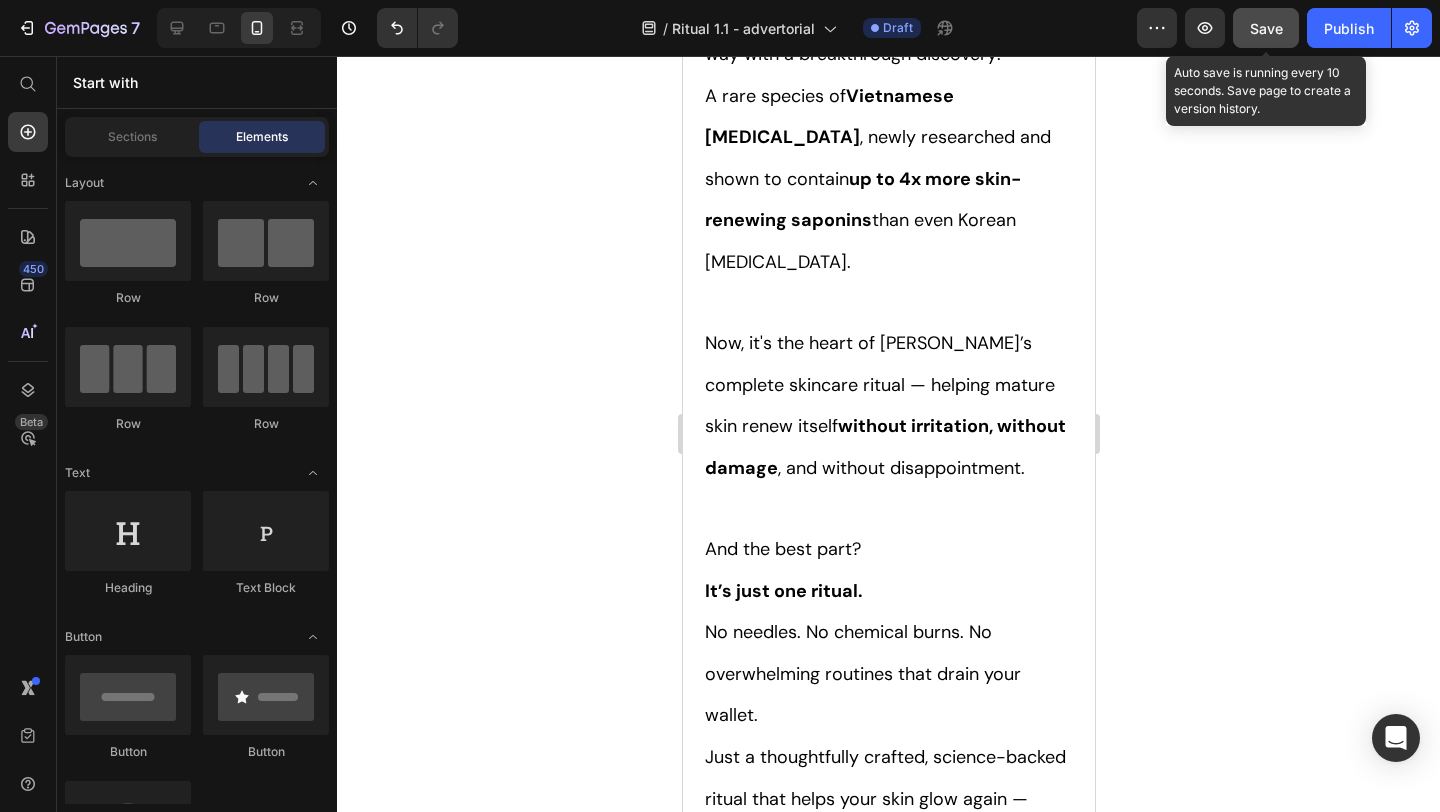 scroll, scrollTop: 0, scrollLeft: 0, axis: both 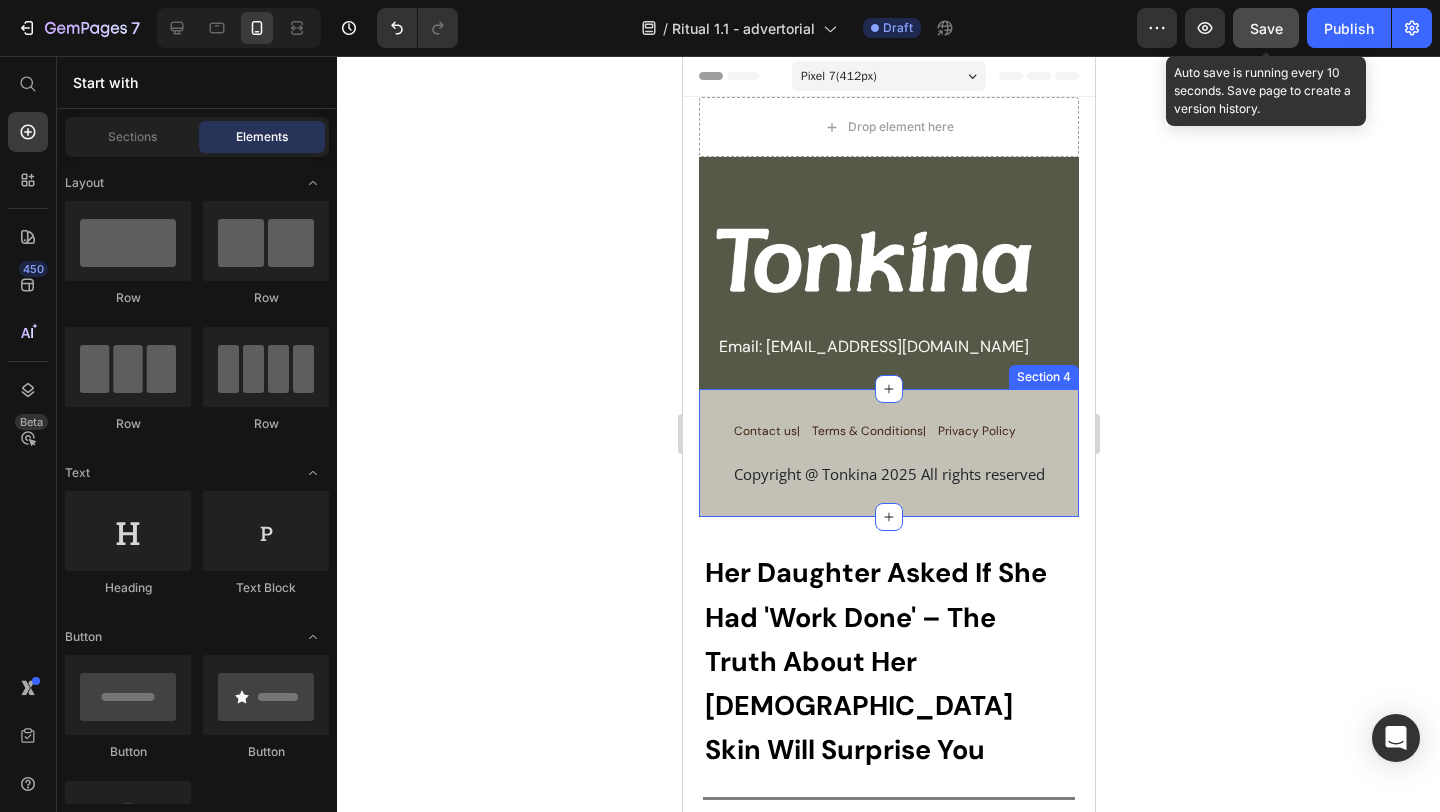 click on "Contact us| Text Block Terms & Conditions| Text Block Privacy Policy Text Block Row Copyright @ Tonkina 2025 All rights reserved Text Block Row Section 4" at bounding box center (888, 453) 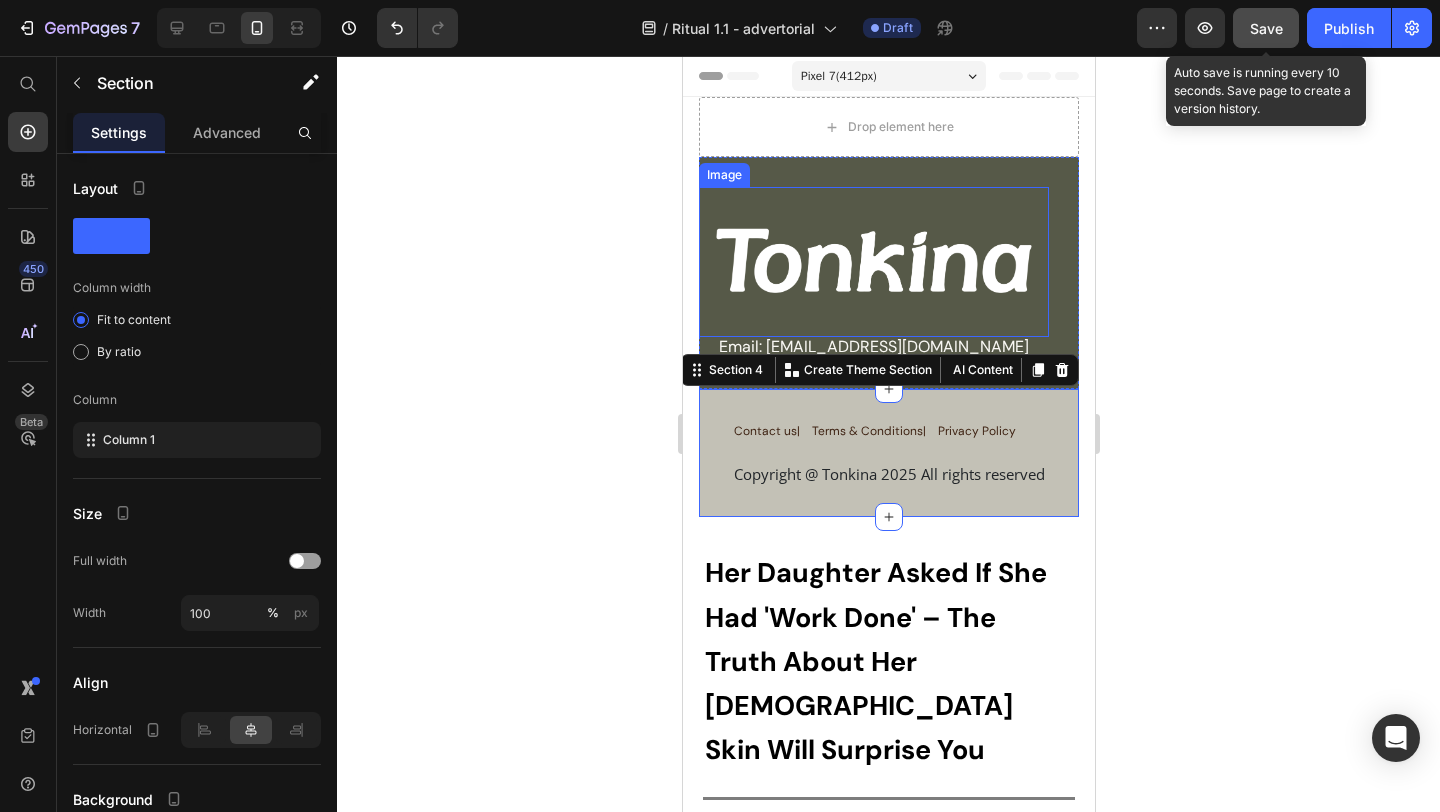click at bounding box center [873, 262] 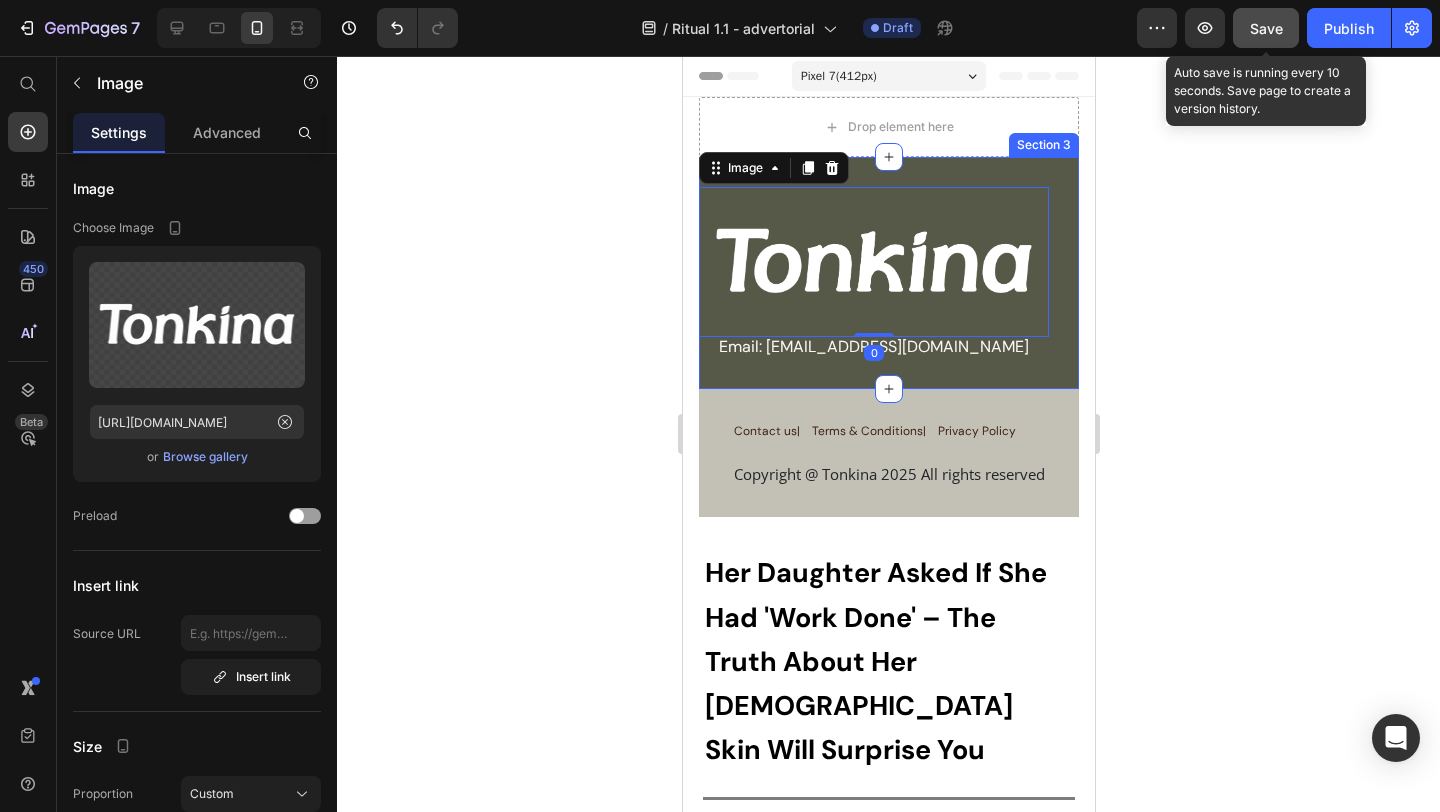 click on "Image   0 Email: info@tonkinaserum.com Text Block Section 3" at bounding box center [888, 273] 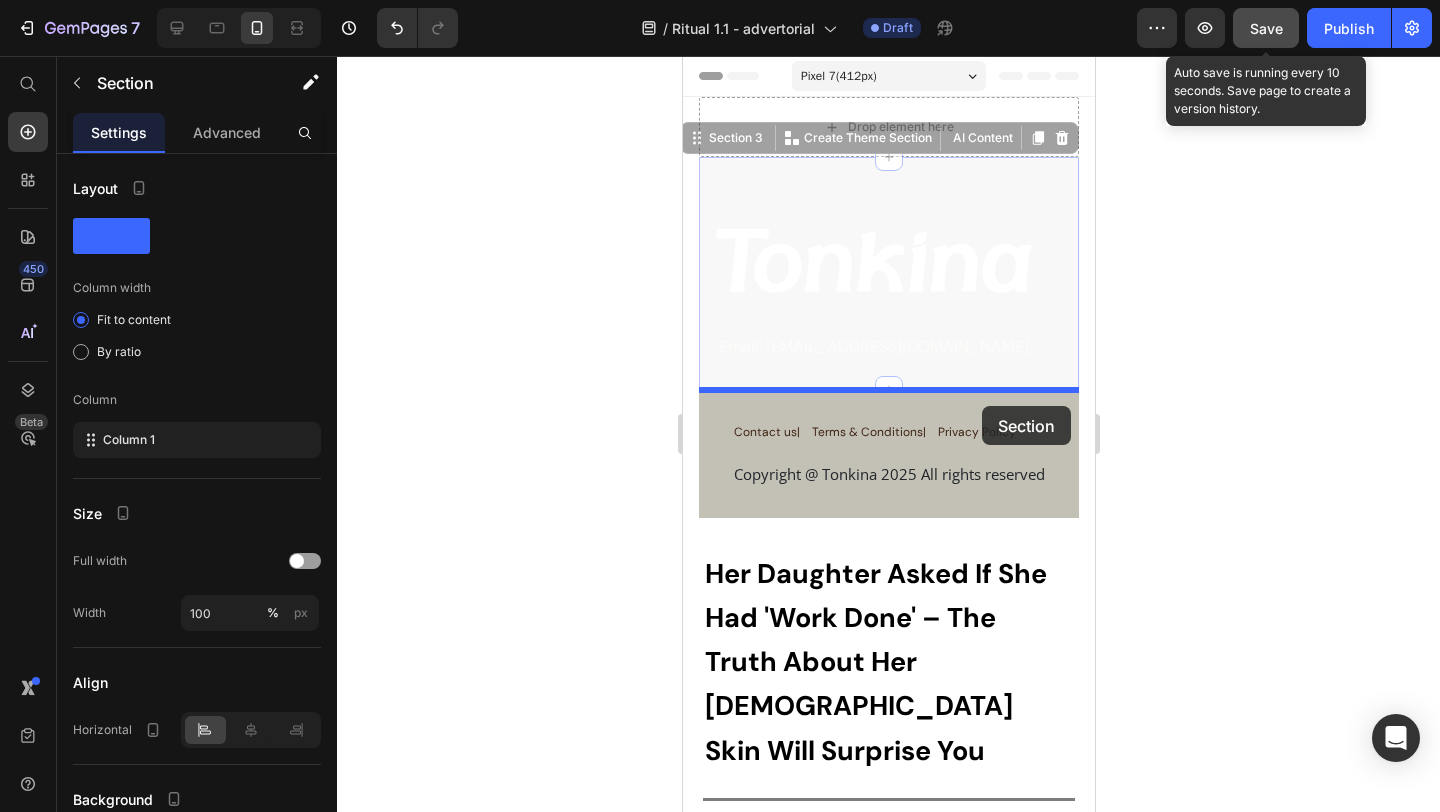 drag, startPoint x: 1074, startPoint y: 178, endPoint x: 981, endPoint y: 406, distance: 246.23769 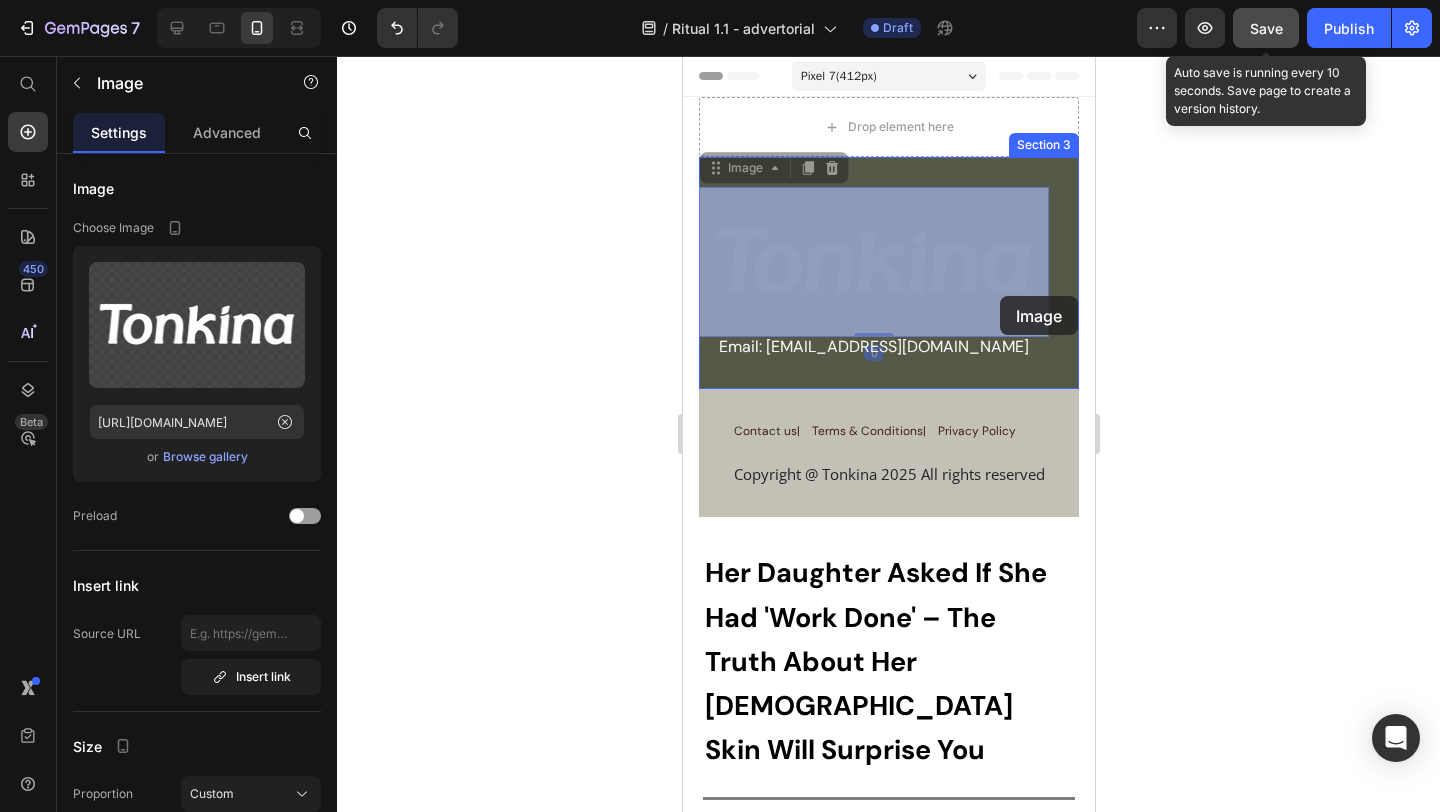drag, startPoint x: 957, startPoint y: 272, endPoint x: 999, endPoint y: 296, distance: 48.373547 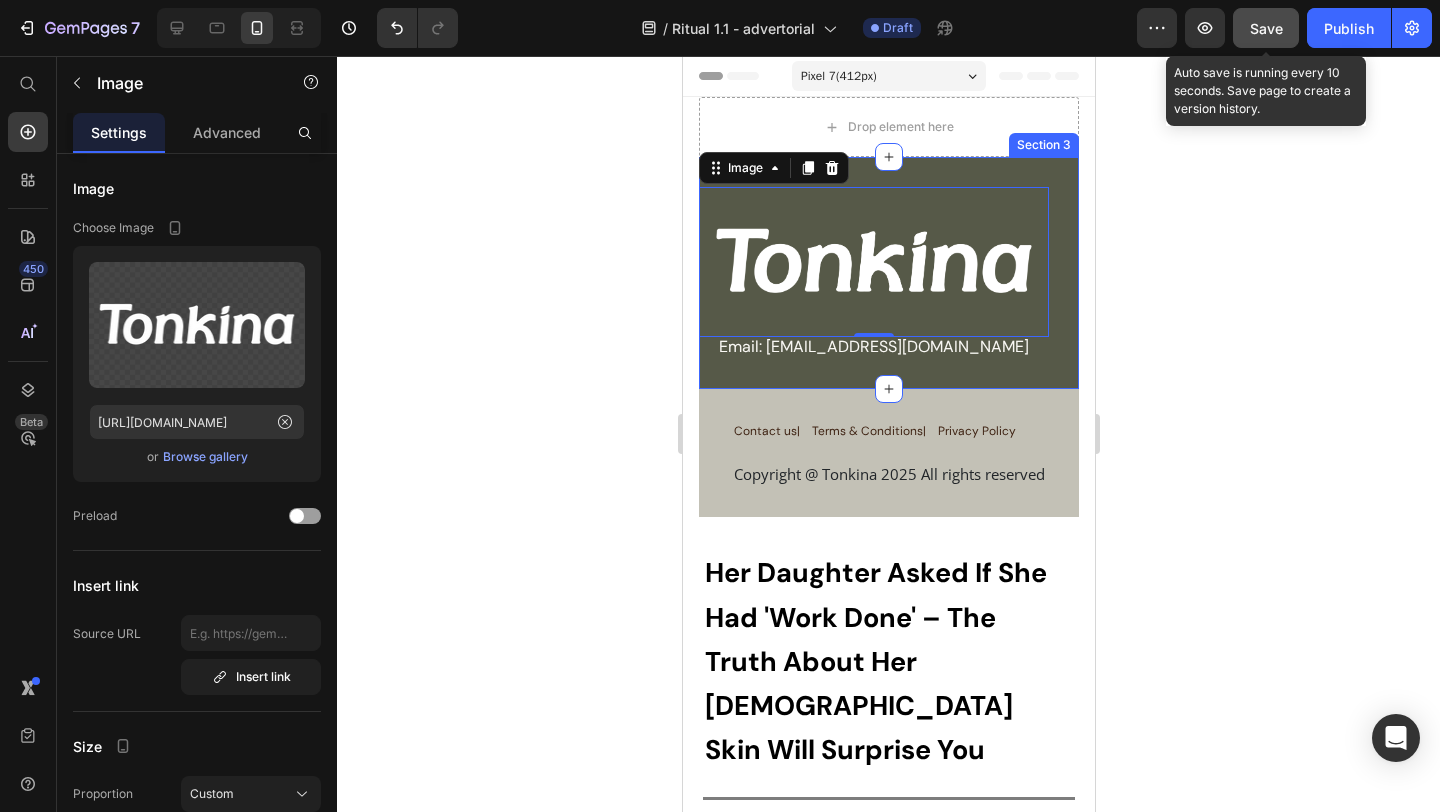 click on "Image   0 Email: info@tonkinaserum.com Text Block Section 3" at bounding box center [888, 273] 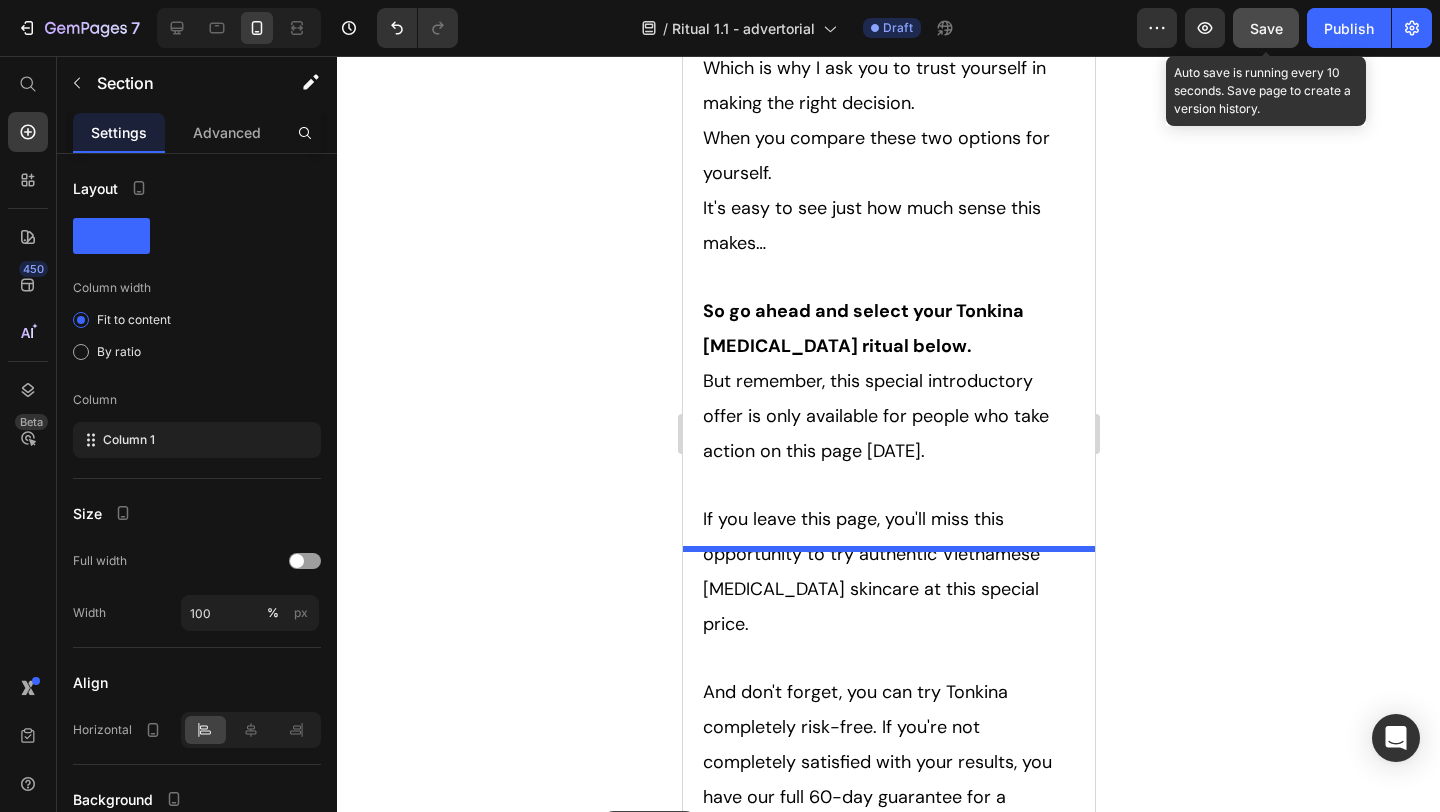 scroll, scrollTop: 19167, scrollLeft: 0, axis: vertical 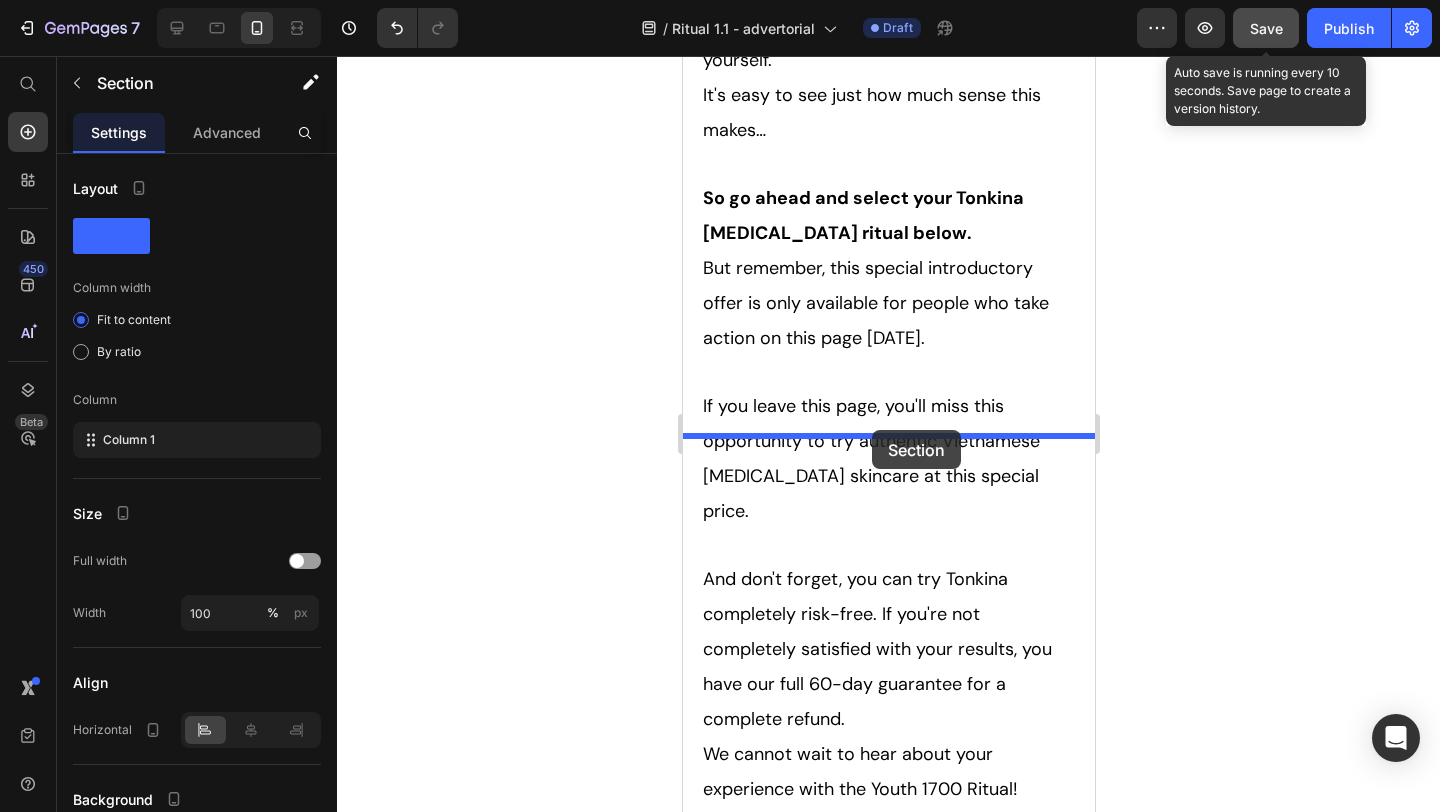 drag, startPoint x: 721, startPoint y: 376, endPoint x: 871, endPoint y: 430, distance: 159.42397 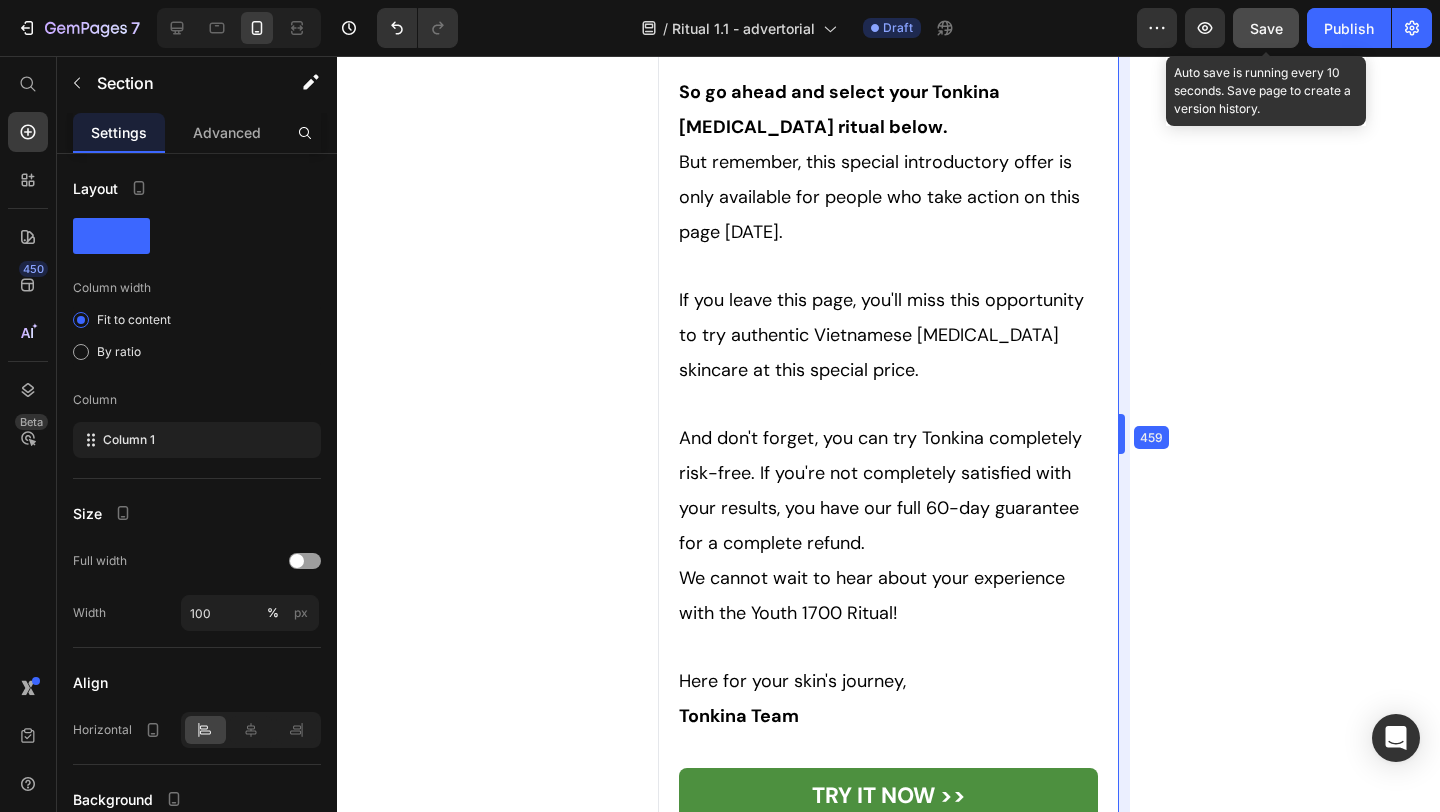 scroll, scrollTop: 18176, scrollLeft: 0, axis: vertical 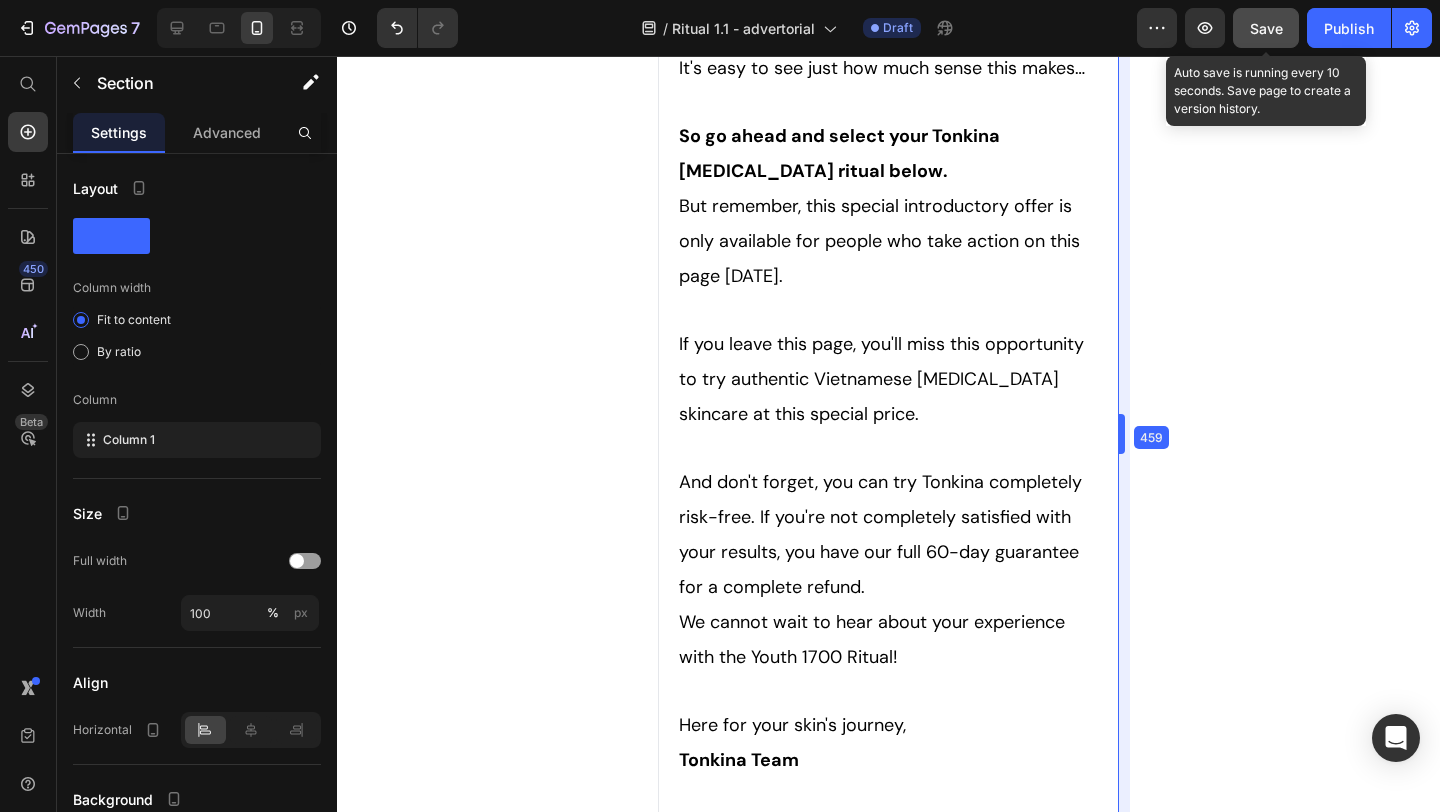 drag, startPoint x: 1100, startPoint y: 433, endPoint x: 1147, endPoint y: 105, distance: 331.35028 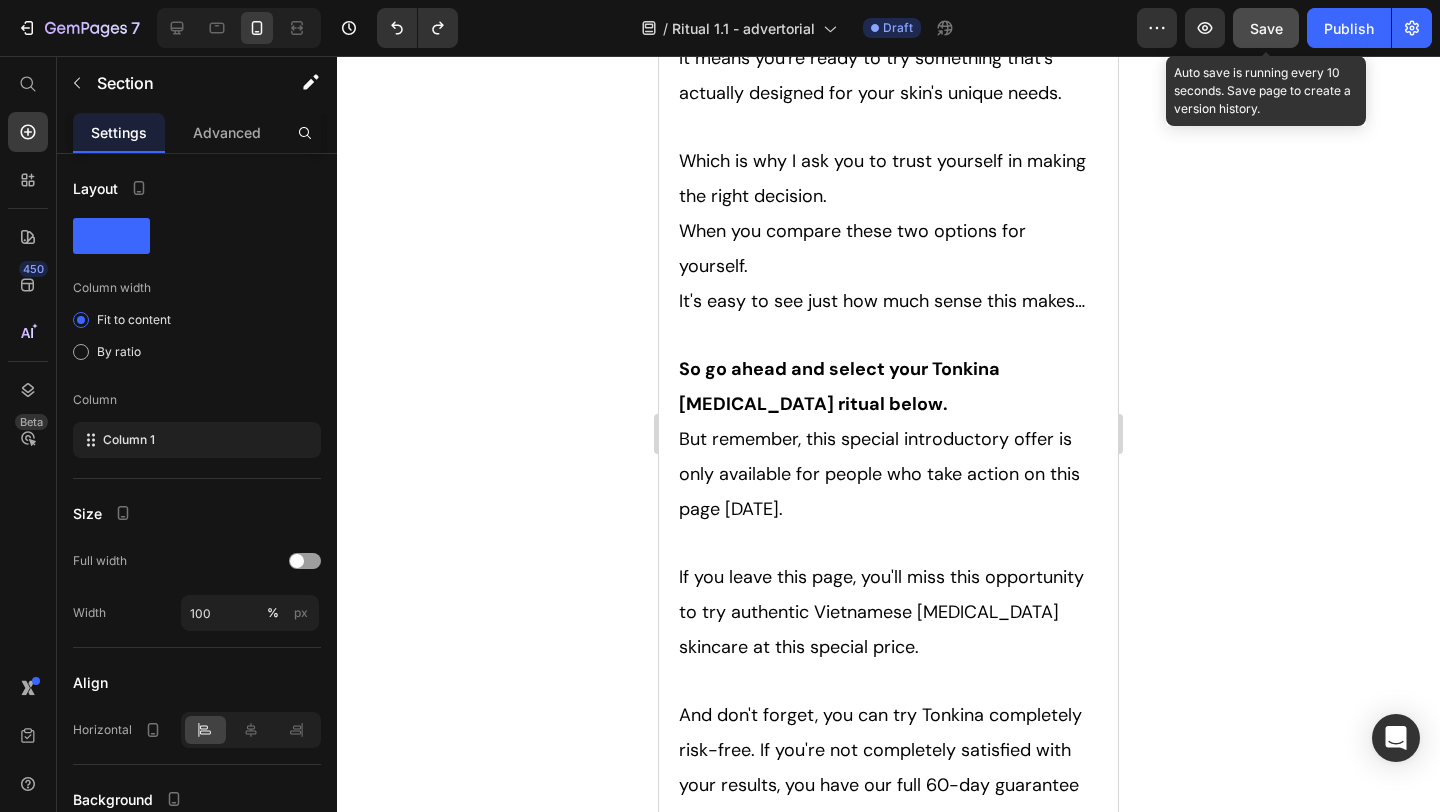 scroll, scrollTop: 18374, scrollLeft: 0, axis: vertical 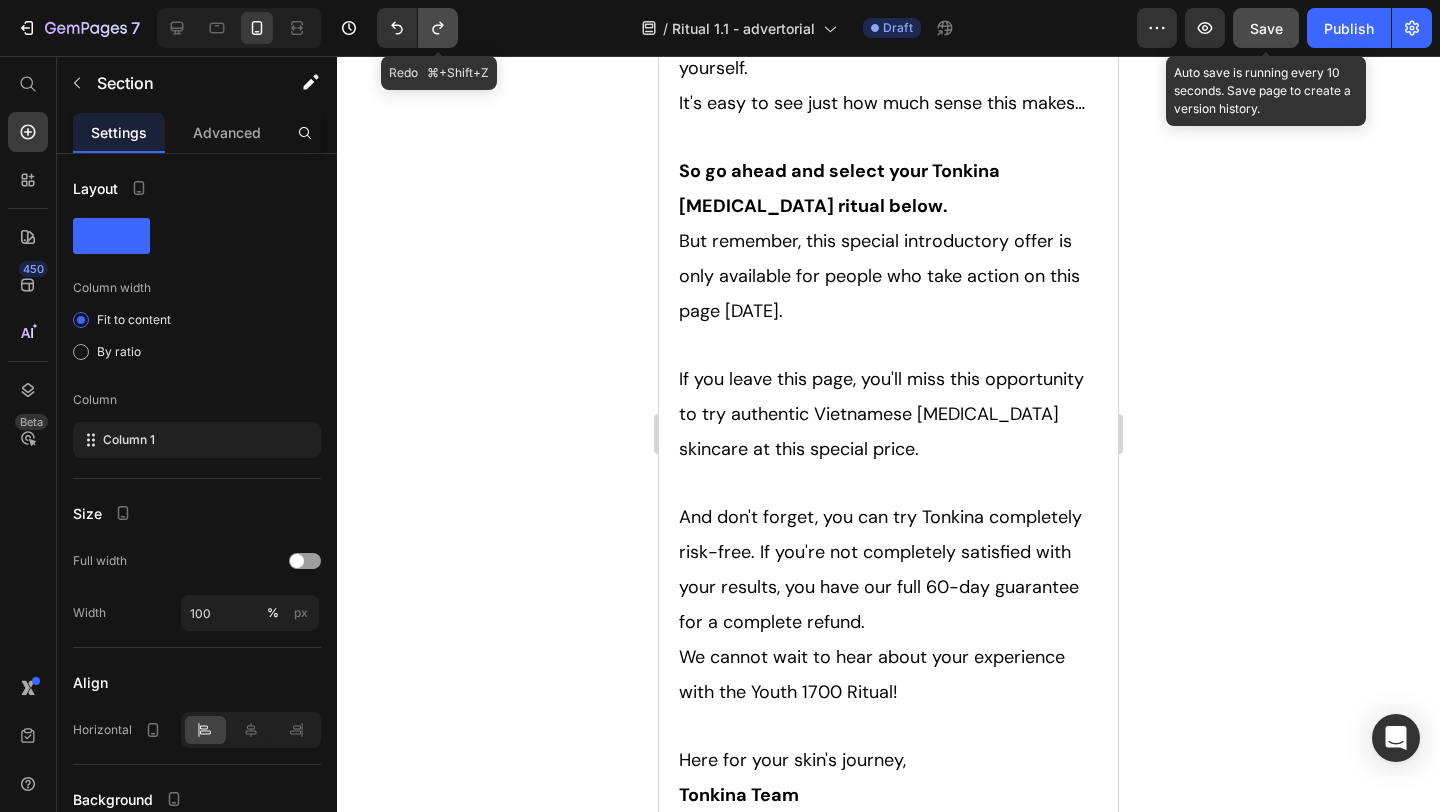 click 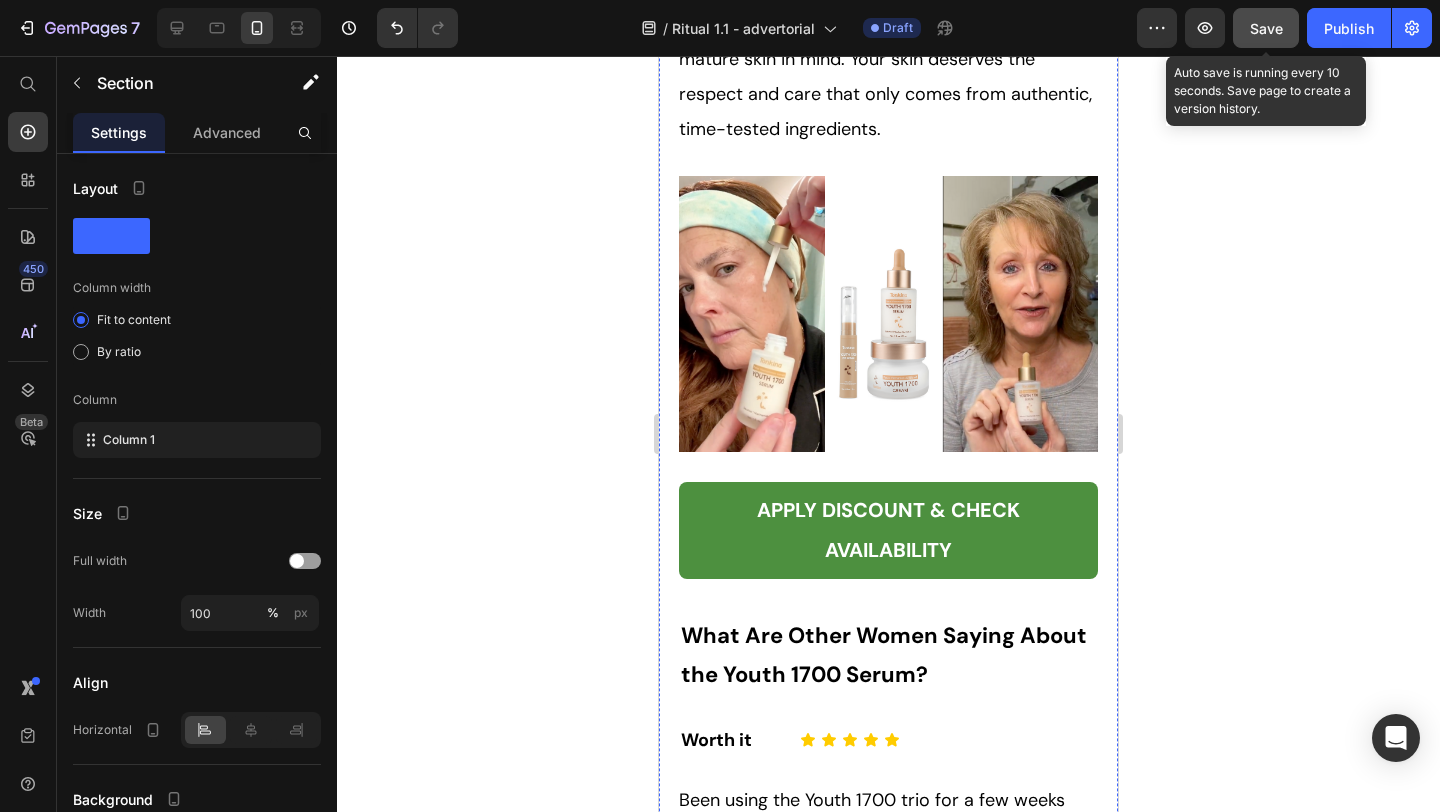 scroll, scrollTop: 13778, scrollLeft: 0, axis: vertical 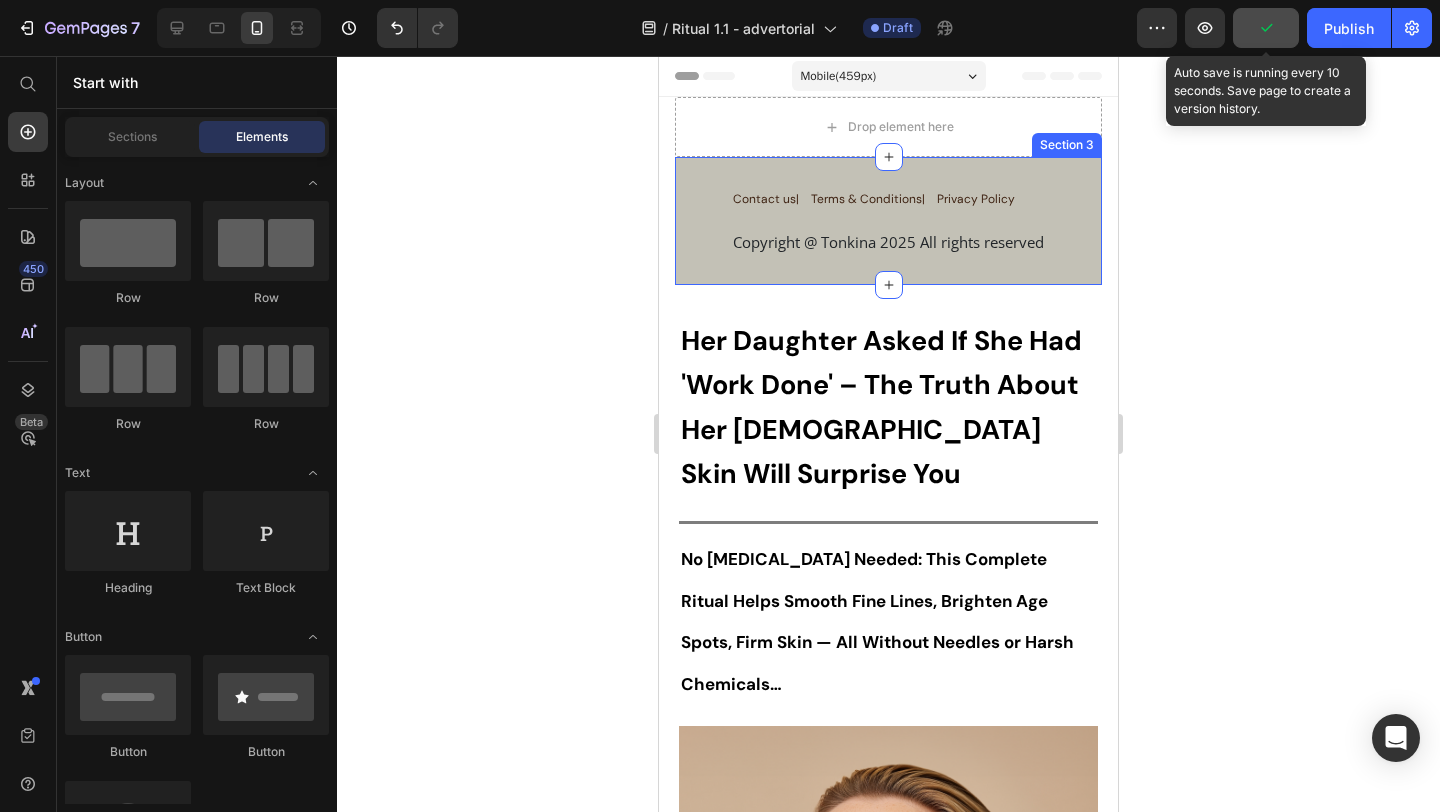 click on "Contact us| Text Block Terms & Conditions| Text Block Privacy Policy Text Block Row Copyright @ Tonkina 2025 All rights reserved Text Block Row Section 3" at bounding box center (888, 221) 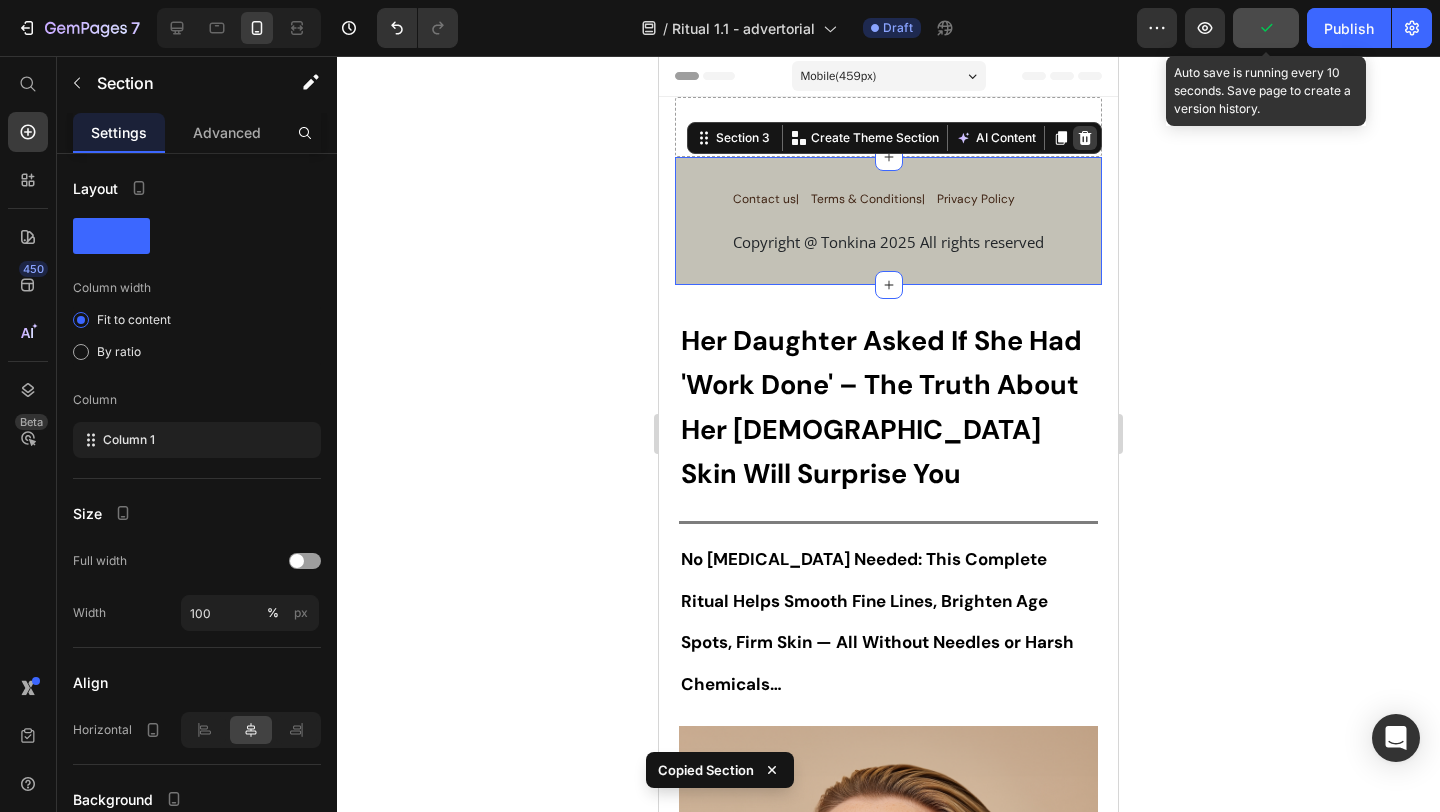 click 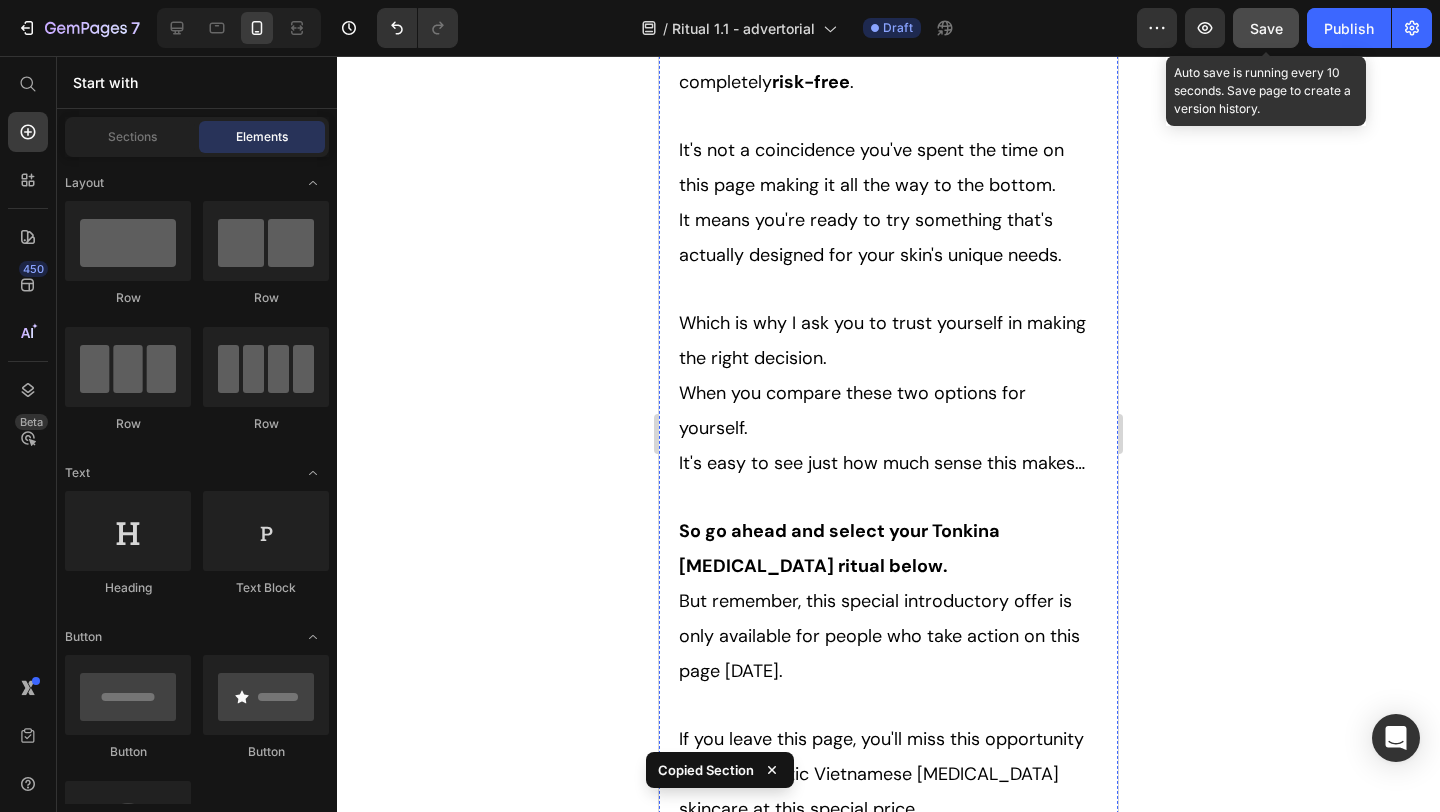 scroll, scrollTop: 18246, scrollLeft: 0, axis: vertical 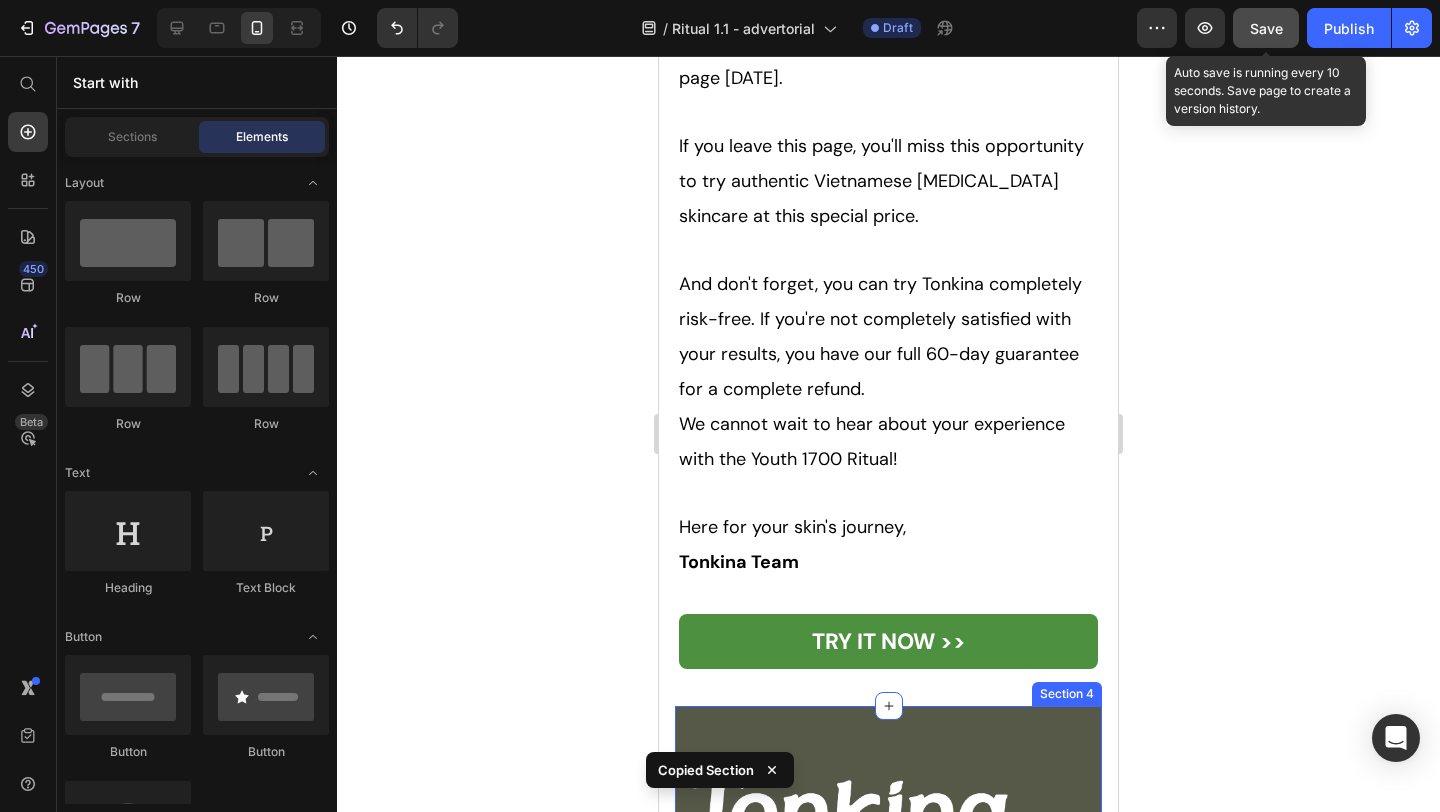 click on "Image Email: info@tonkinaserum.com Text Block Section 4" at bounding box center (888, 822) 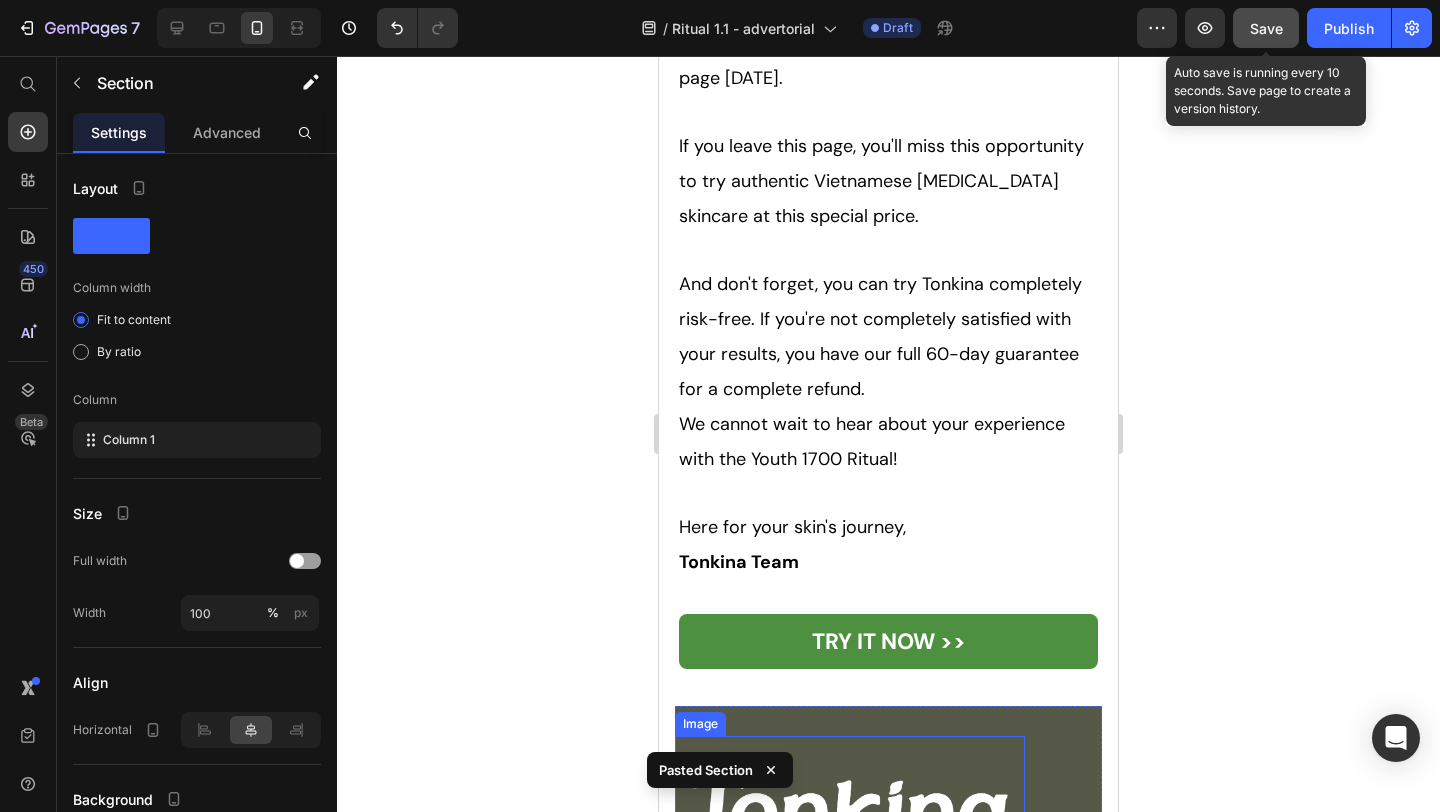 click at bounding box center [850, 811] 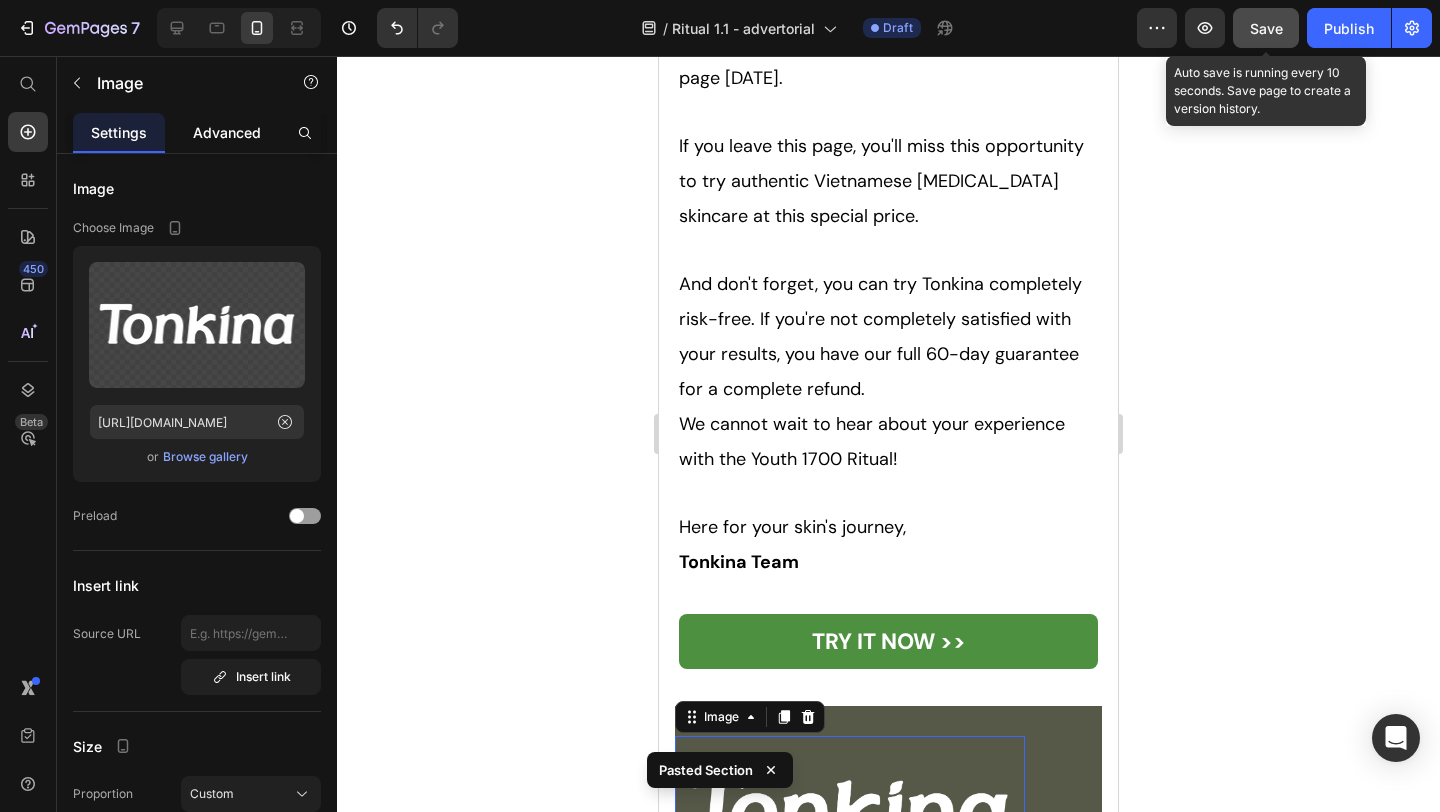 click on "Advanced" at bounding box center [227, 132] 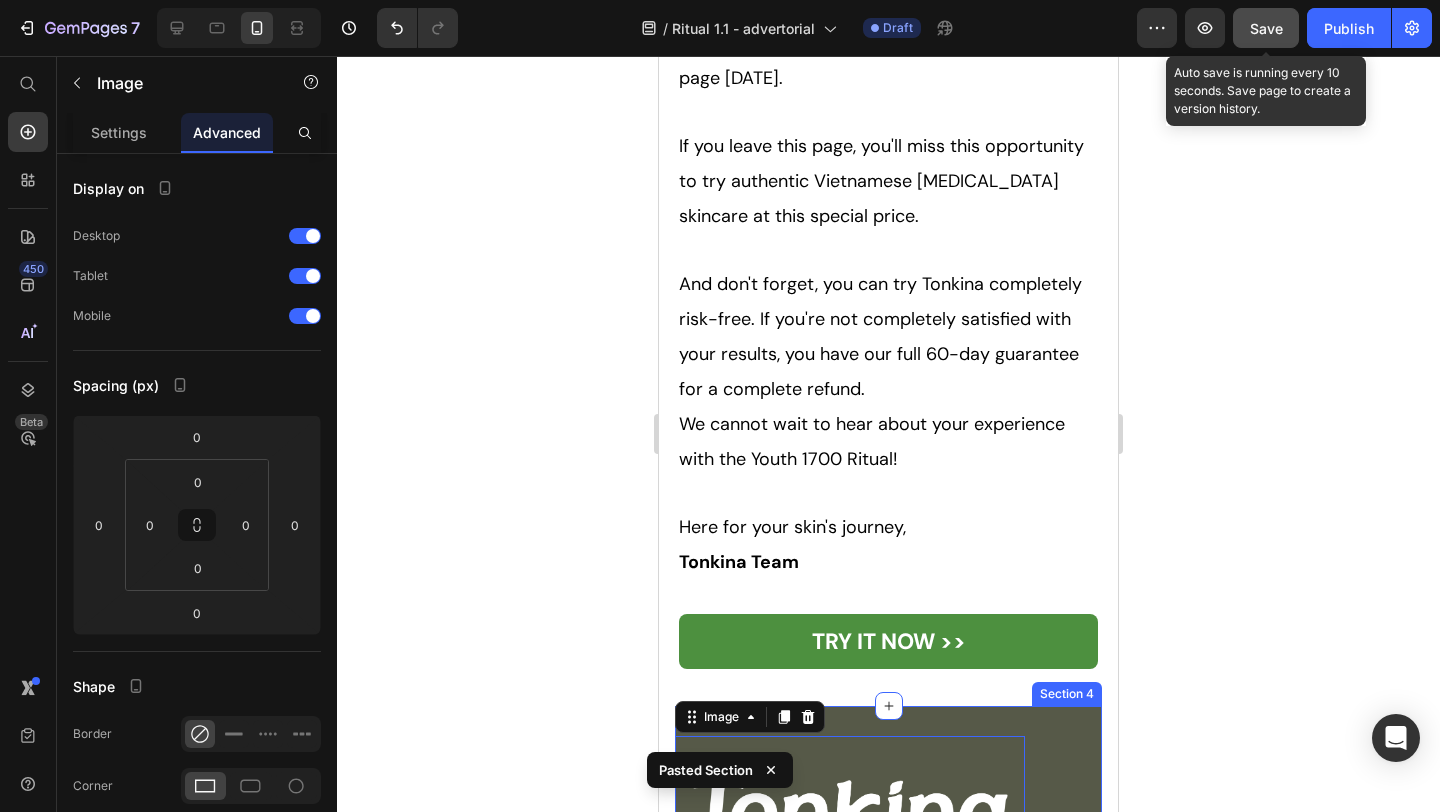 click on "Image   0 Email: info@tonkinaserum.com Text Block Section 4" at bounding box center (888, 822) 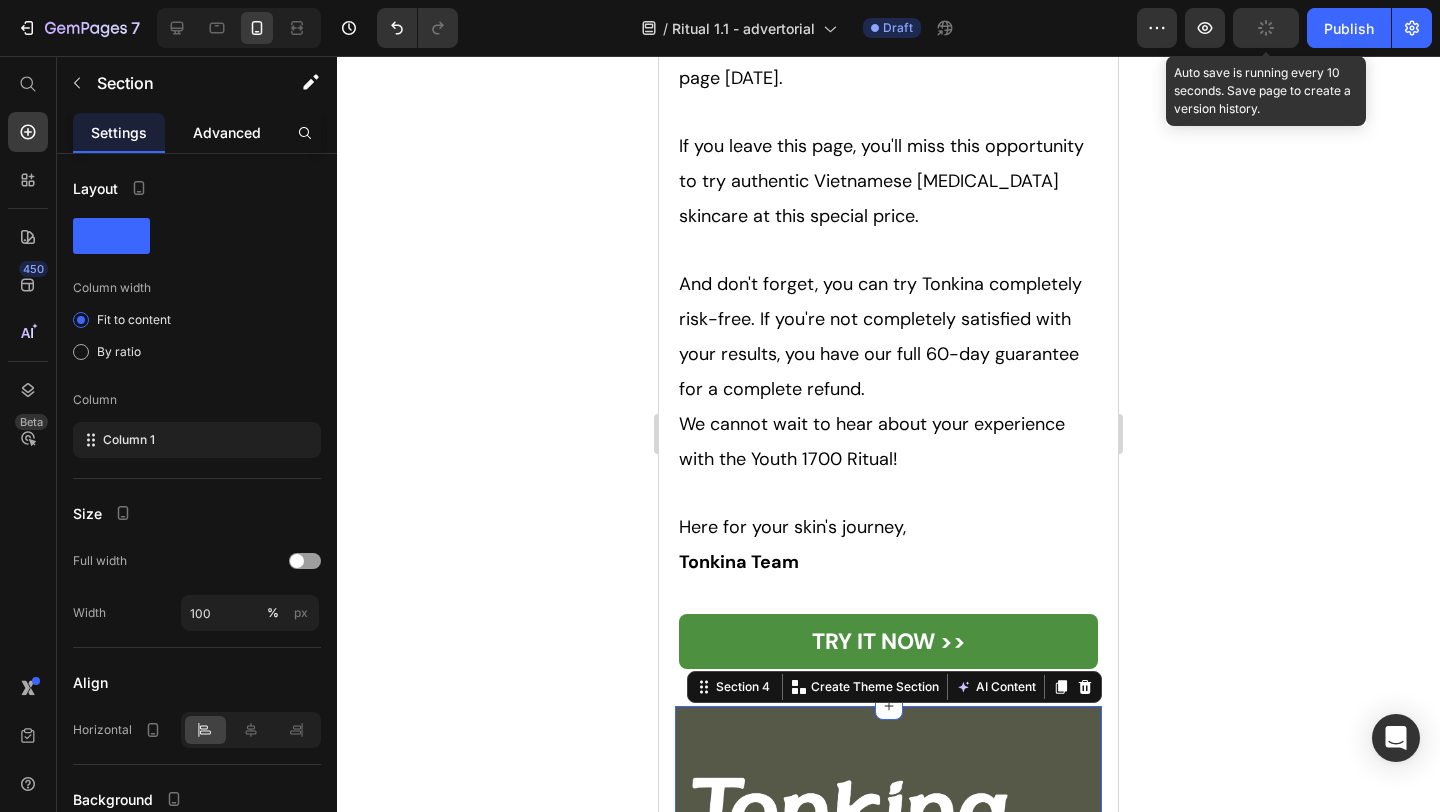 click on "Advanced" at bounding box center (227, 132) 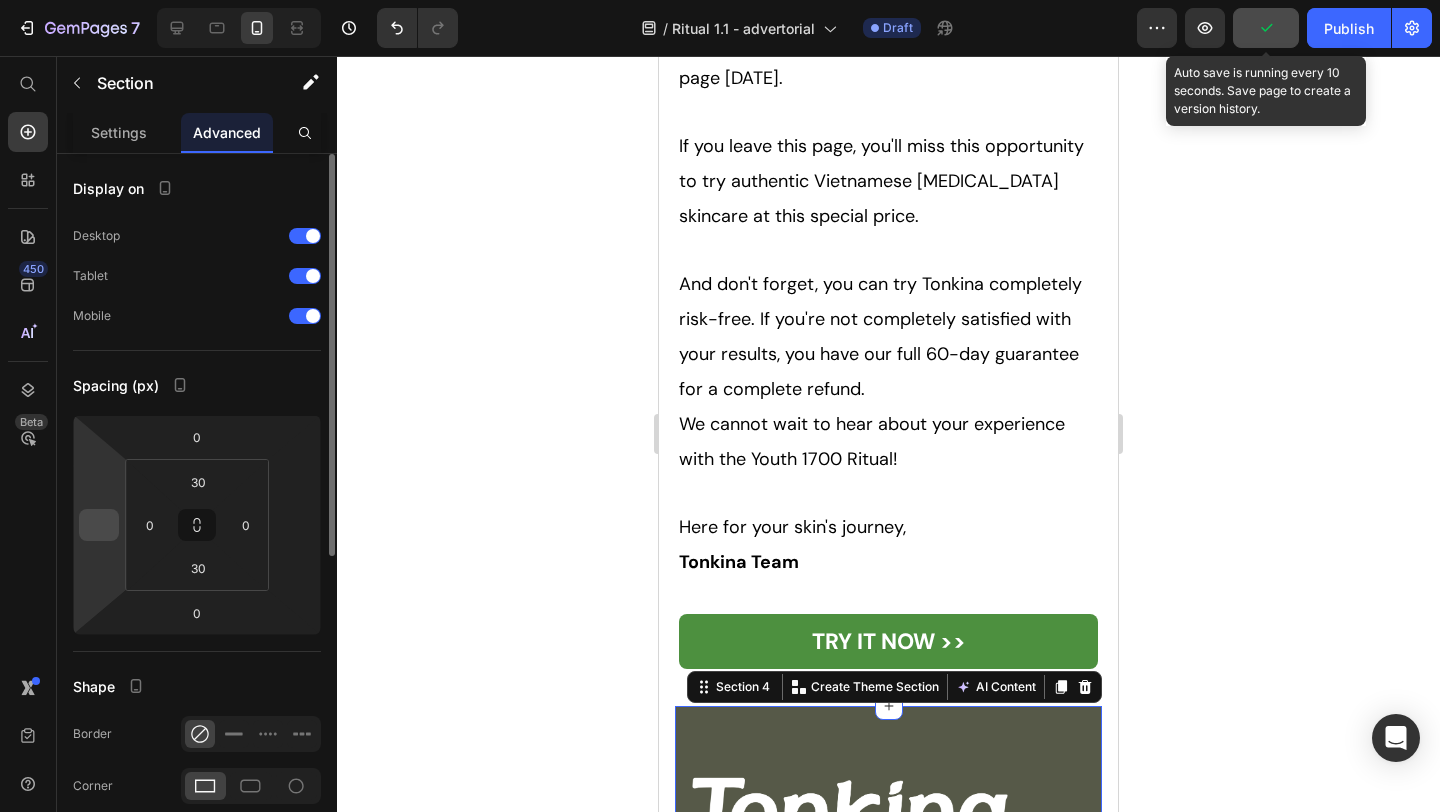click at bounding box center [99, 525] 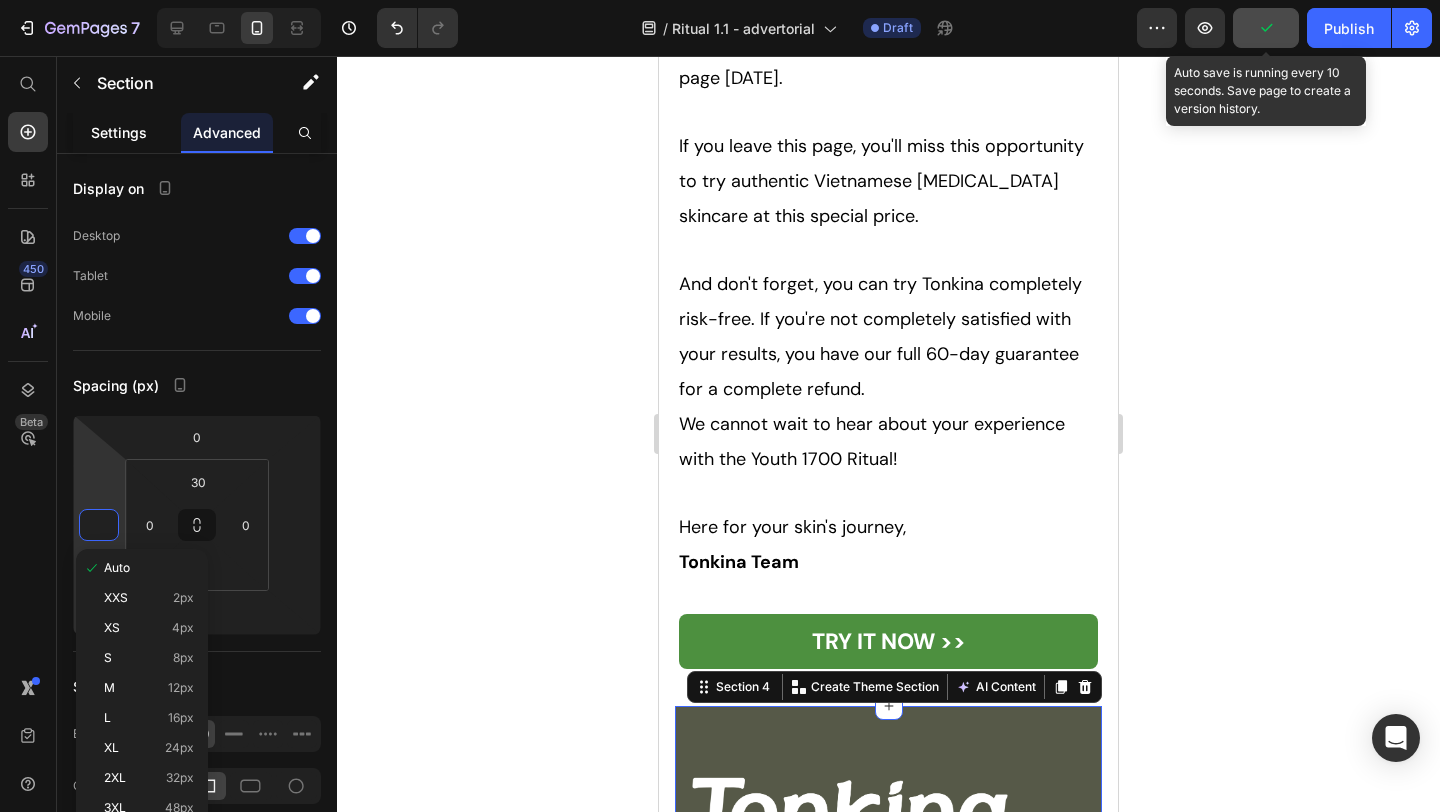 click on "Settings" at bounding box center (119, 132) 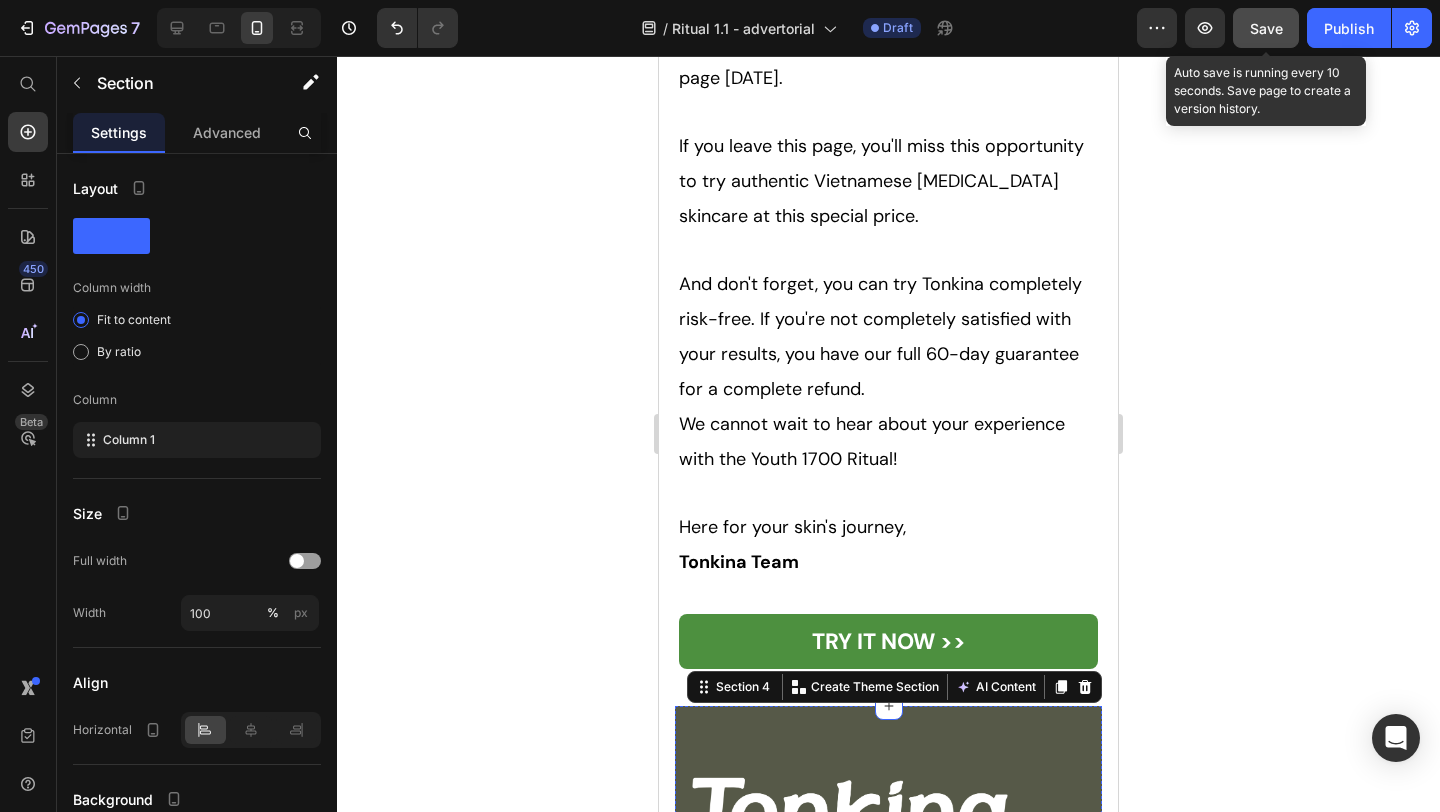 click on "Email: [EMAIL_ADDRESS][DOMAIN_NAME]" at bounding box center (850, 895) 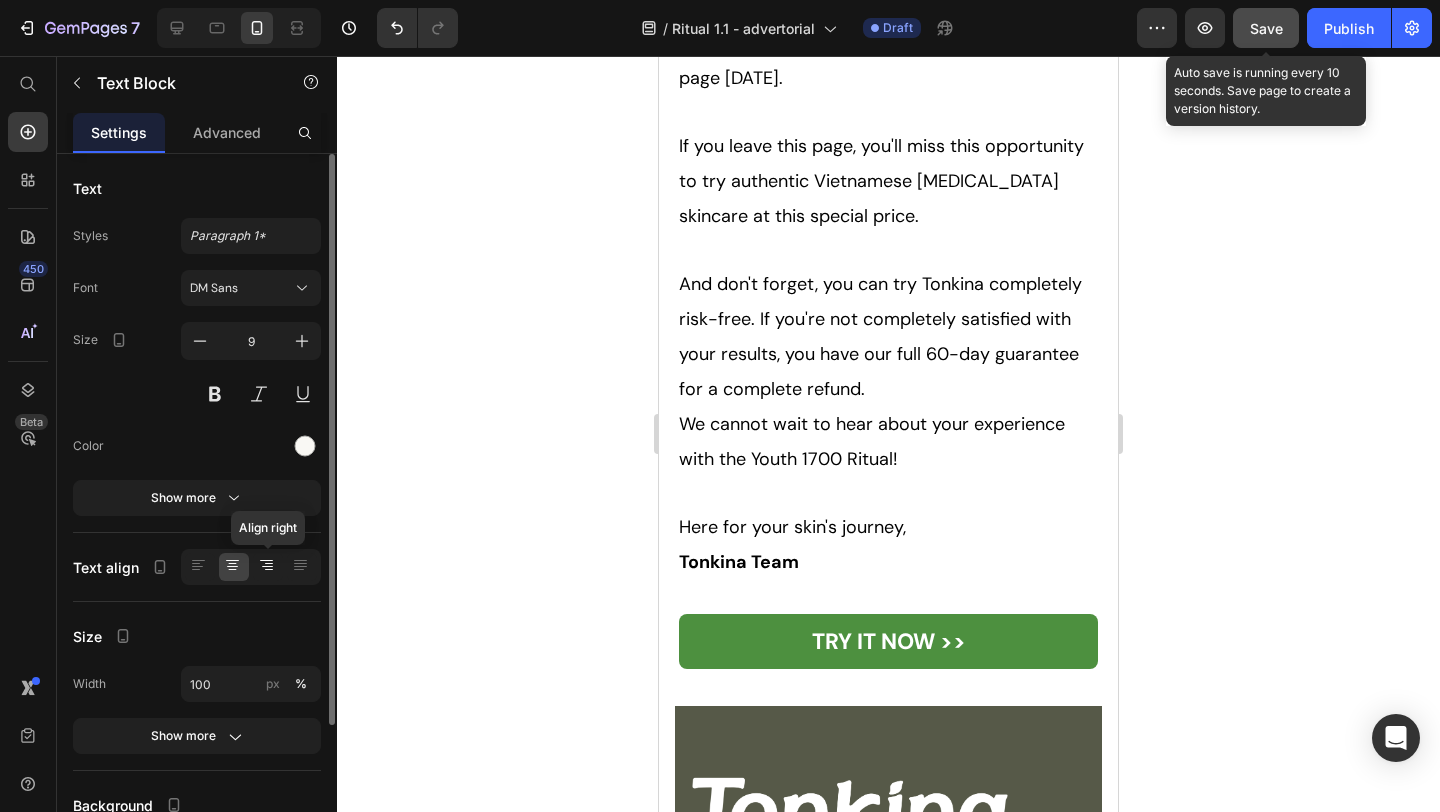 click 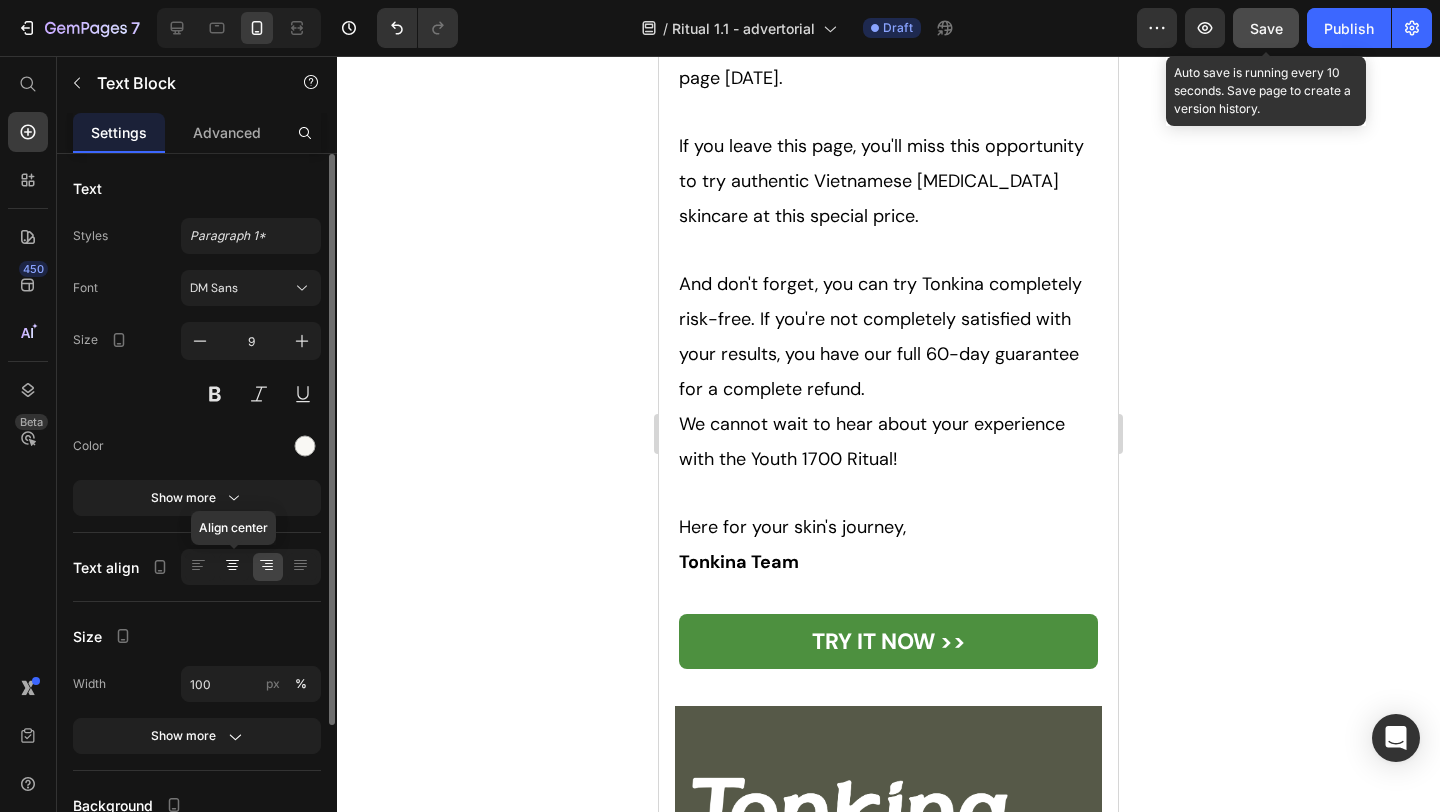 click 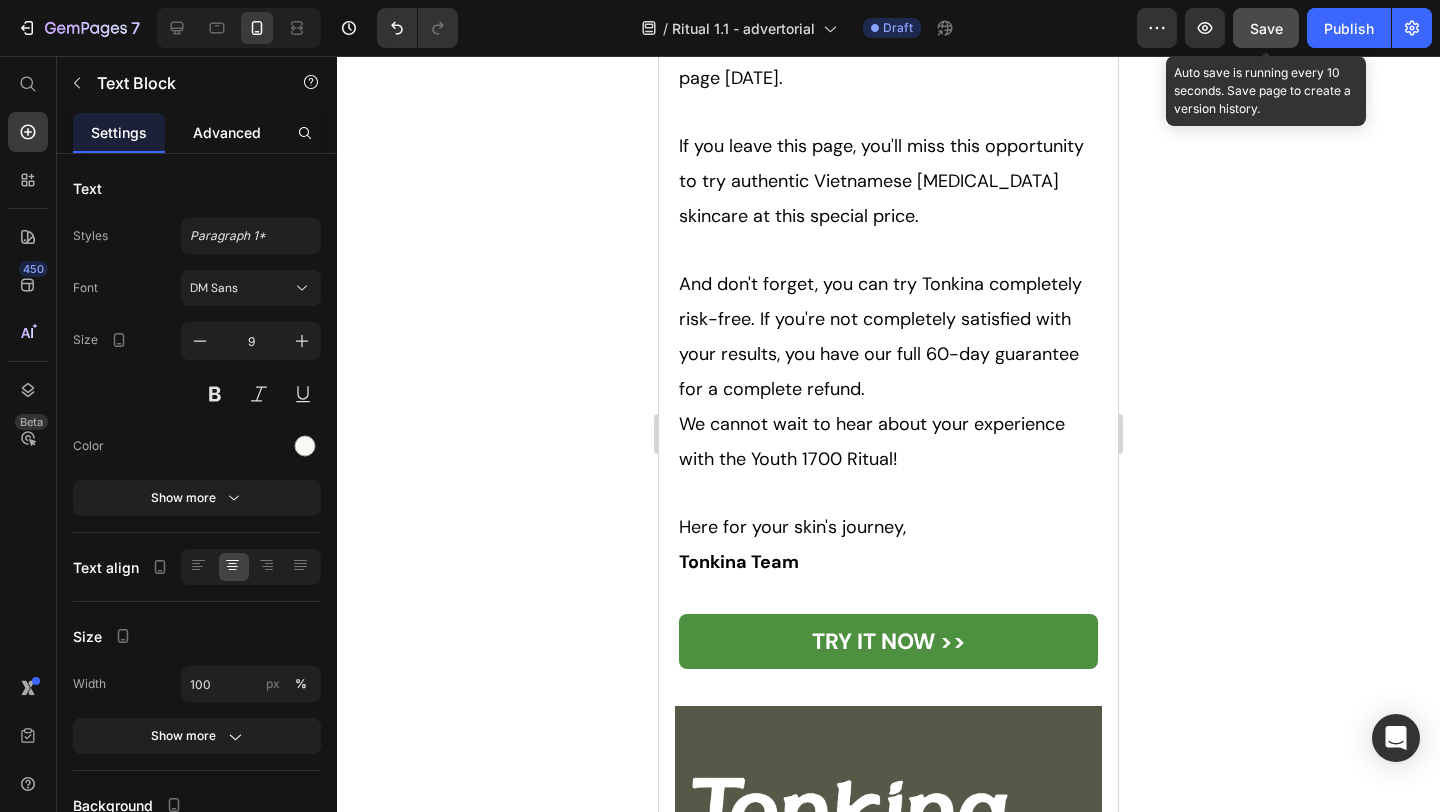 click on "Advanced" 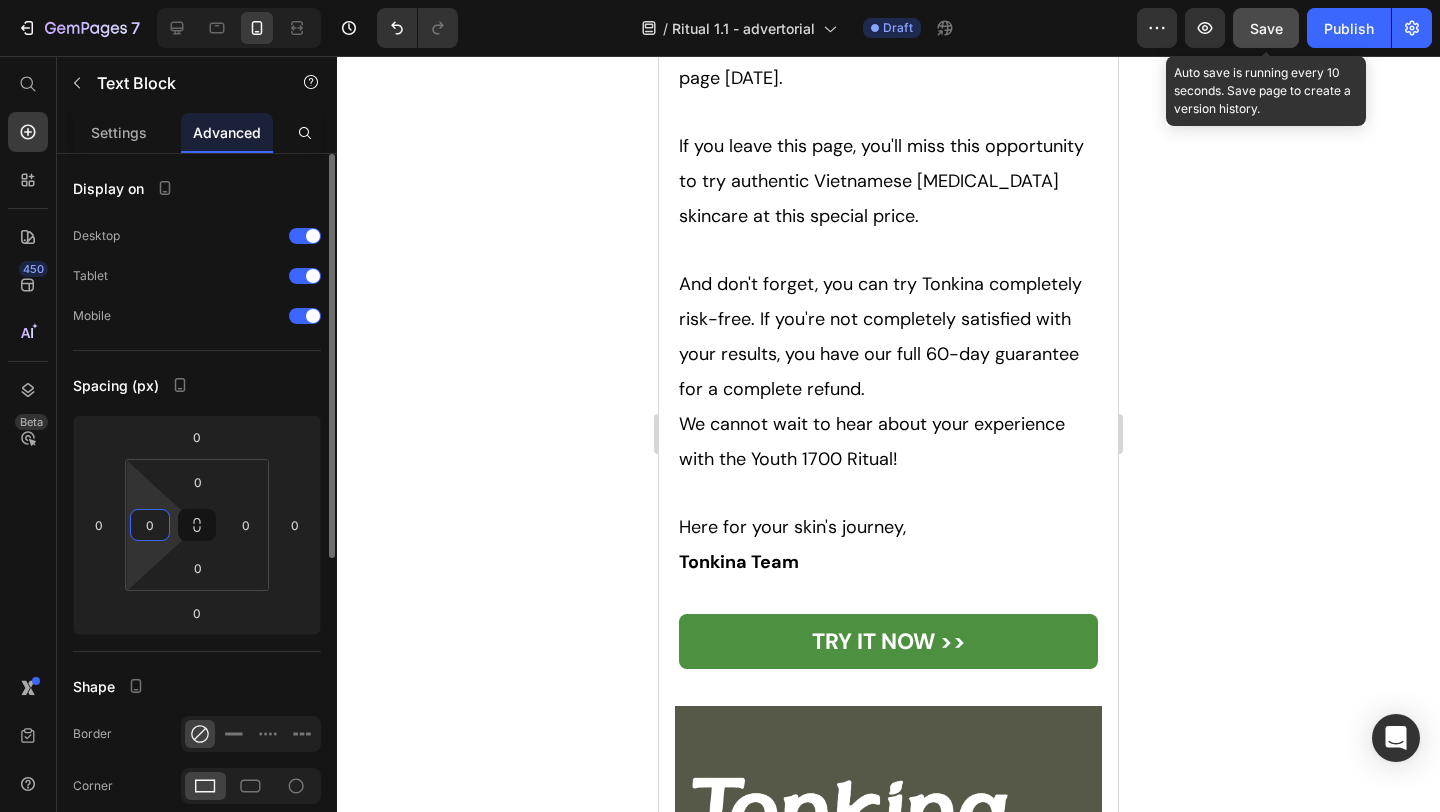 click on "0" at bounding box center [150, 525] 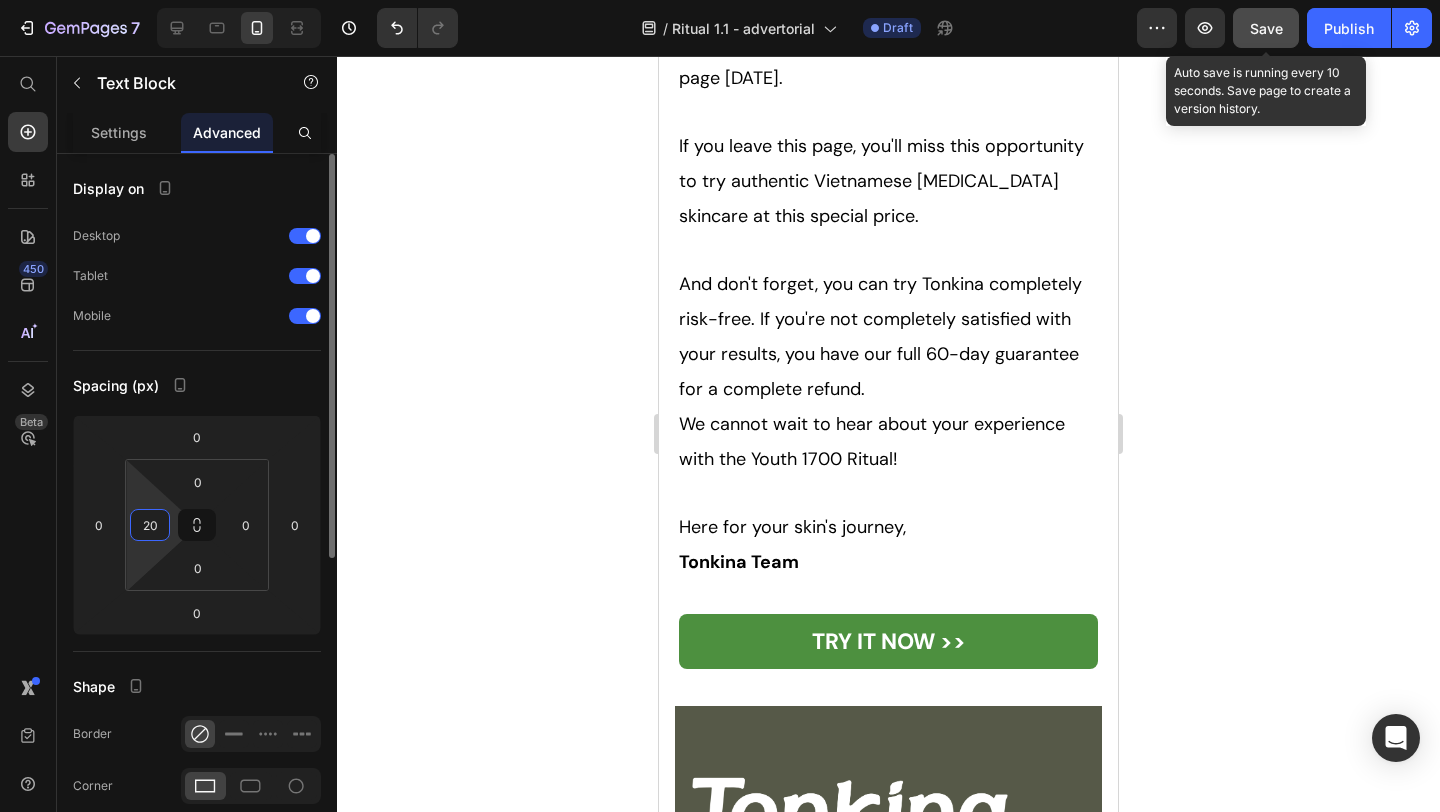 type on "2" 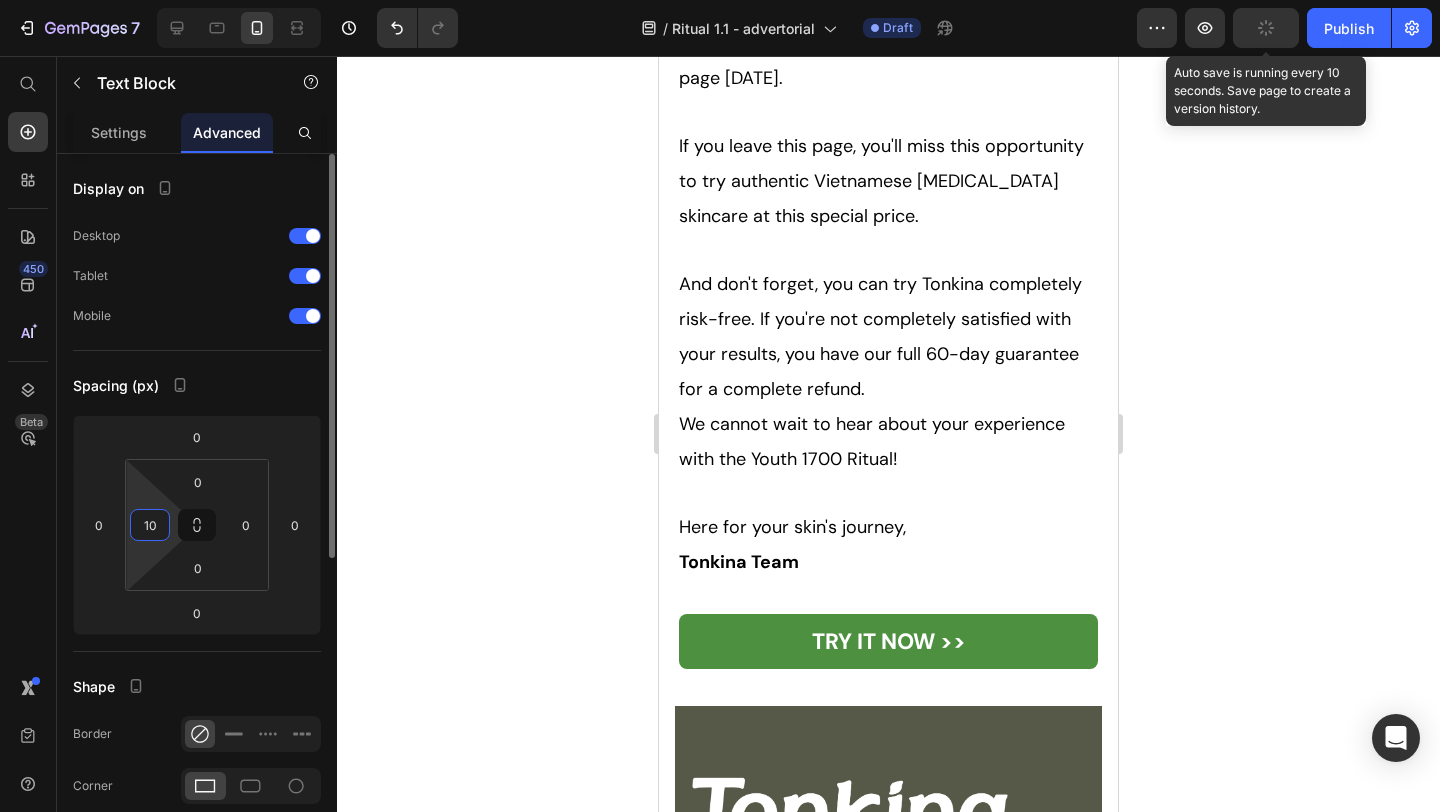 type on "1" 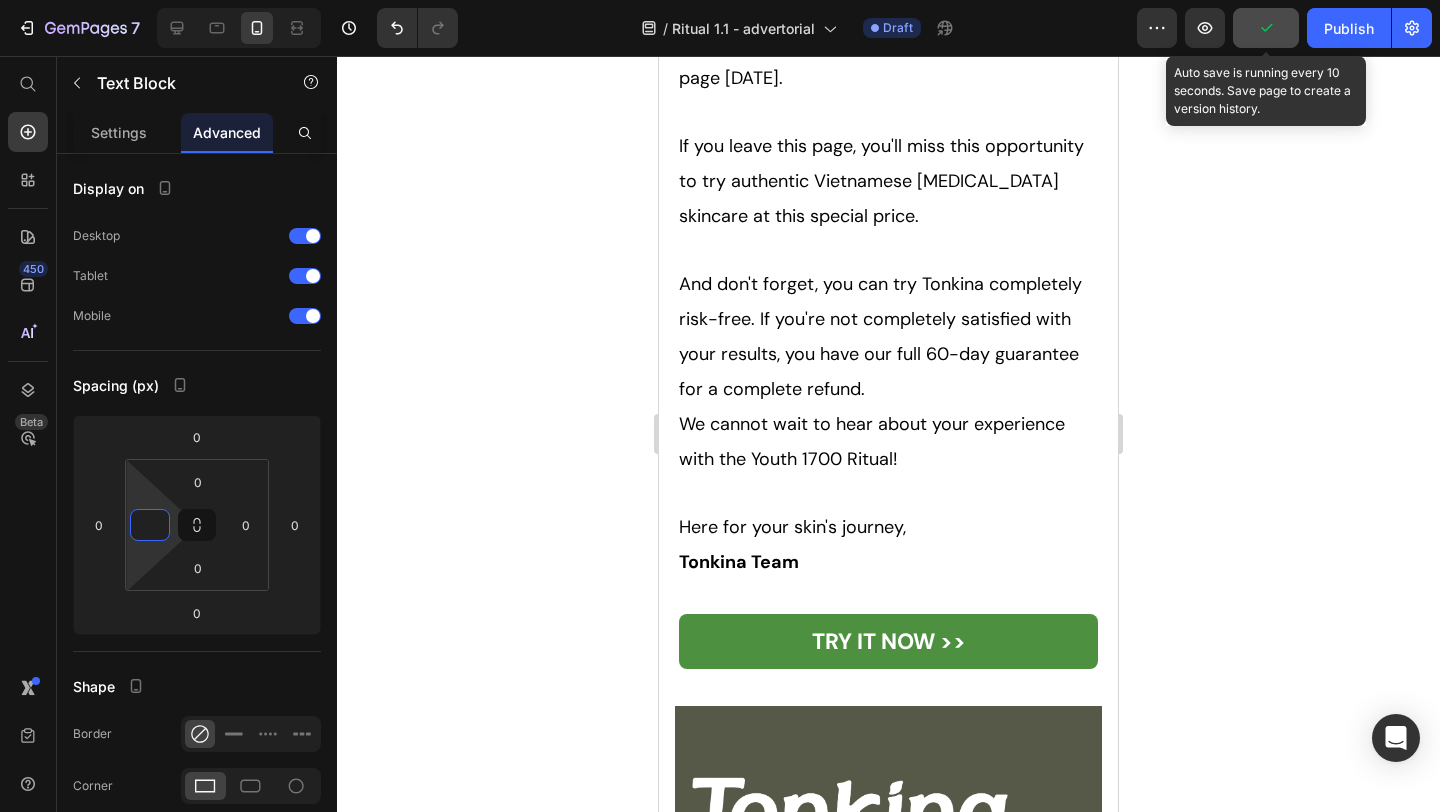 type on "0" 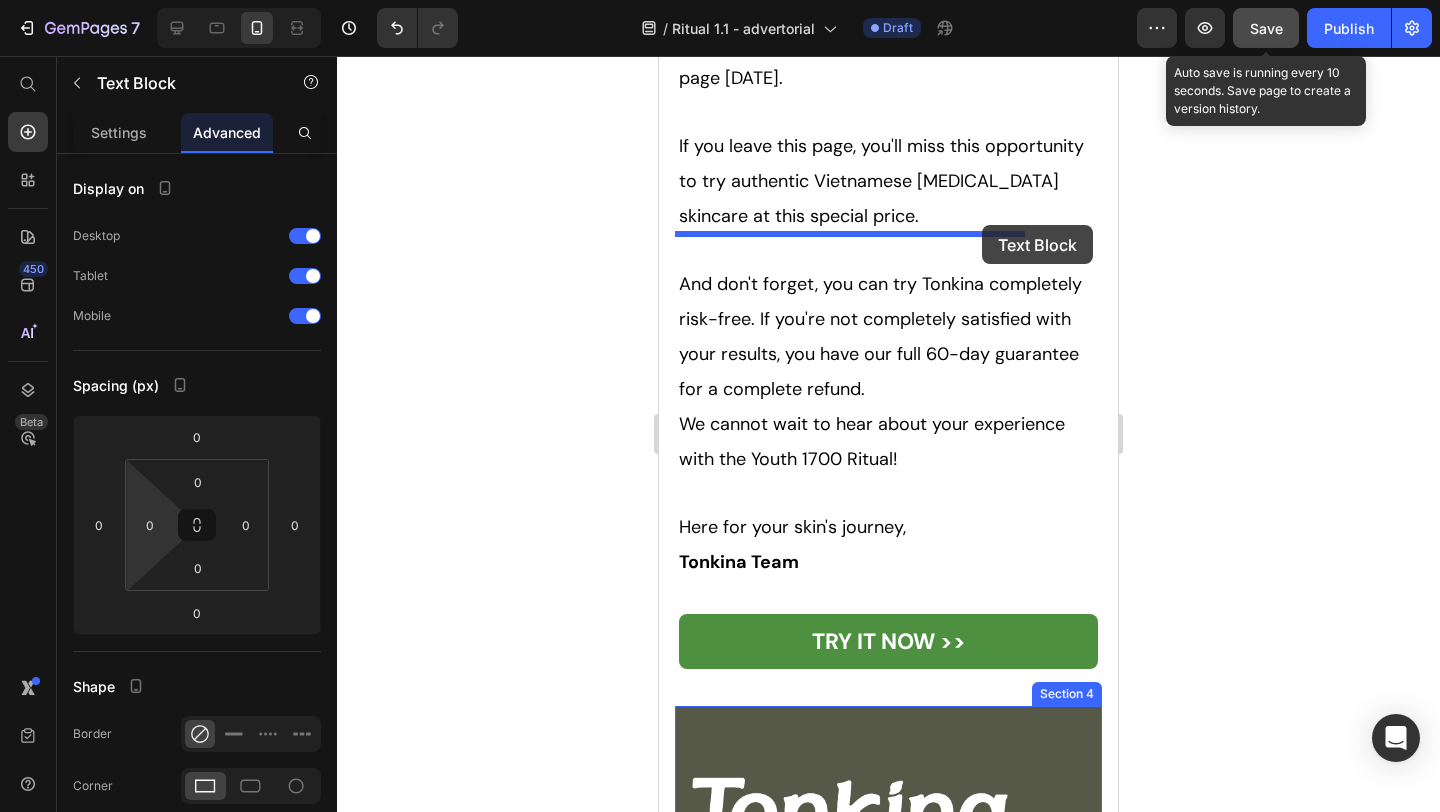 drag, startPoint x: 882, startPoint y: 400, endPoint x: 982, endPoint y: 225, distance: 201.55644 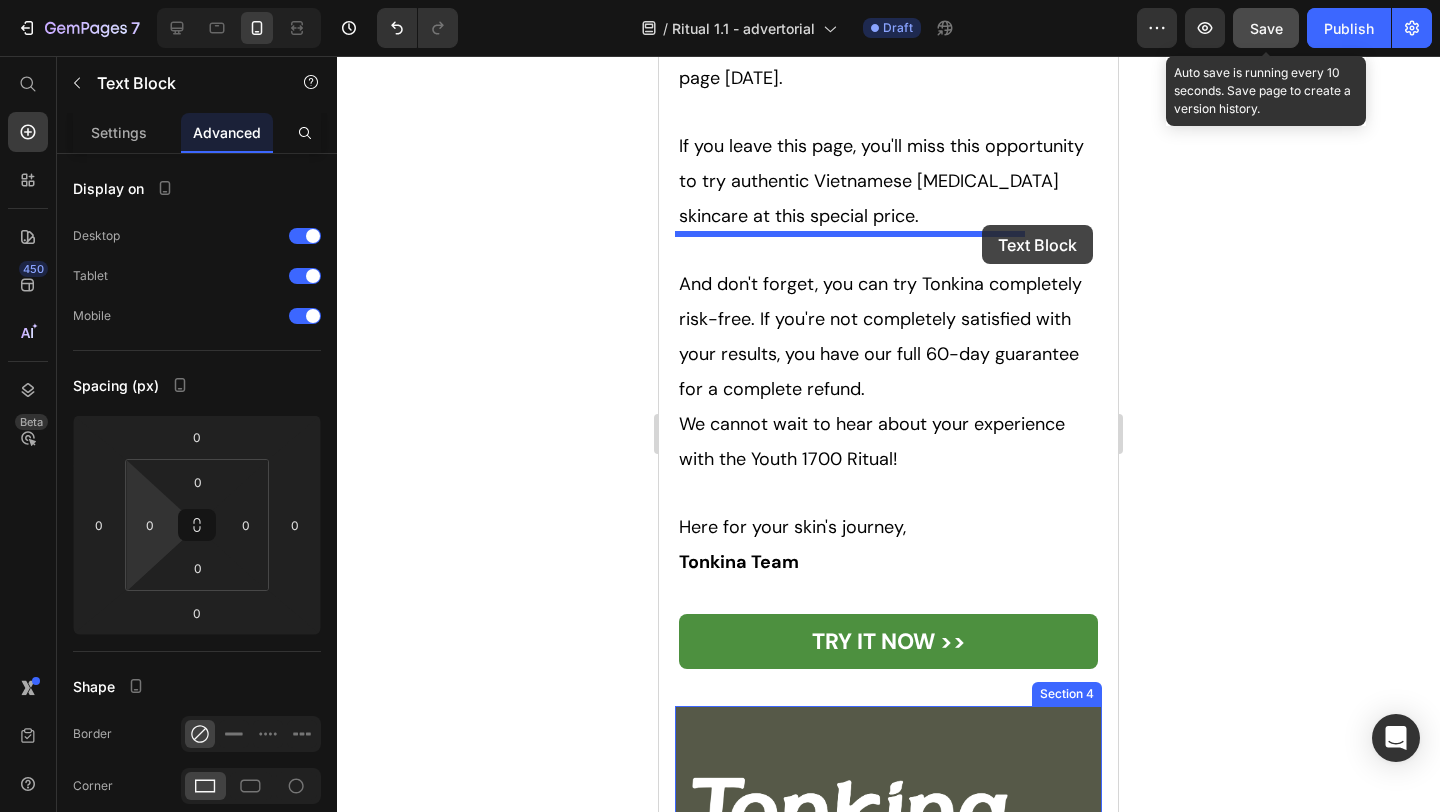 click on "Mobile  ( 459 px) iPhone 13 Mini iPhone 13 Pro iPhone 11 Pro Max iPhone 15 Pro Max Pixel 7 Galaxy S8+ Galaxy S20 Ultra iPad Mini iPad Air iPad Pro Header Her Daughter Asked If She Had 'Work Done' – The Truth About Her 55-Year-Old Skin Will Surprise You Heading                Title Line ⁠⁠⁠⁠⁠⁠⁠ This Complete Ritual Helps Smooth Fine Lines, Brighten Age Spots, Firm Skin — All Without Needles or Harsh Chemicals… Heading Image Ladies, what if I told you that many radiant women over 50 are skipping harsh treatments and seeing beautiful changes through consistent, gentle care, naturally? Here’s what the beauty industry doesn’t want you to know: You don’t need painful injections or harsh treatments to look radiant. While they push expensive procedures and synthetic creams, a quiet shift is happening among smart, discerning women — who’ve found something different. A new brand called  Tonkina up to 4x more skin-renewing saponins  than even Korean ginseng. , and without disappointment. "" at bounding box center [888, -8374] 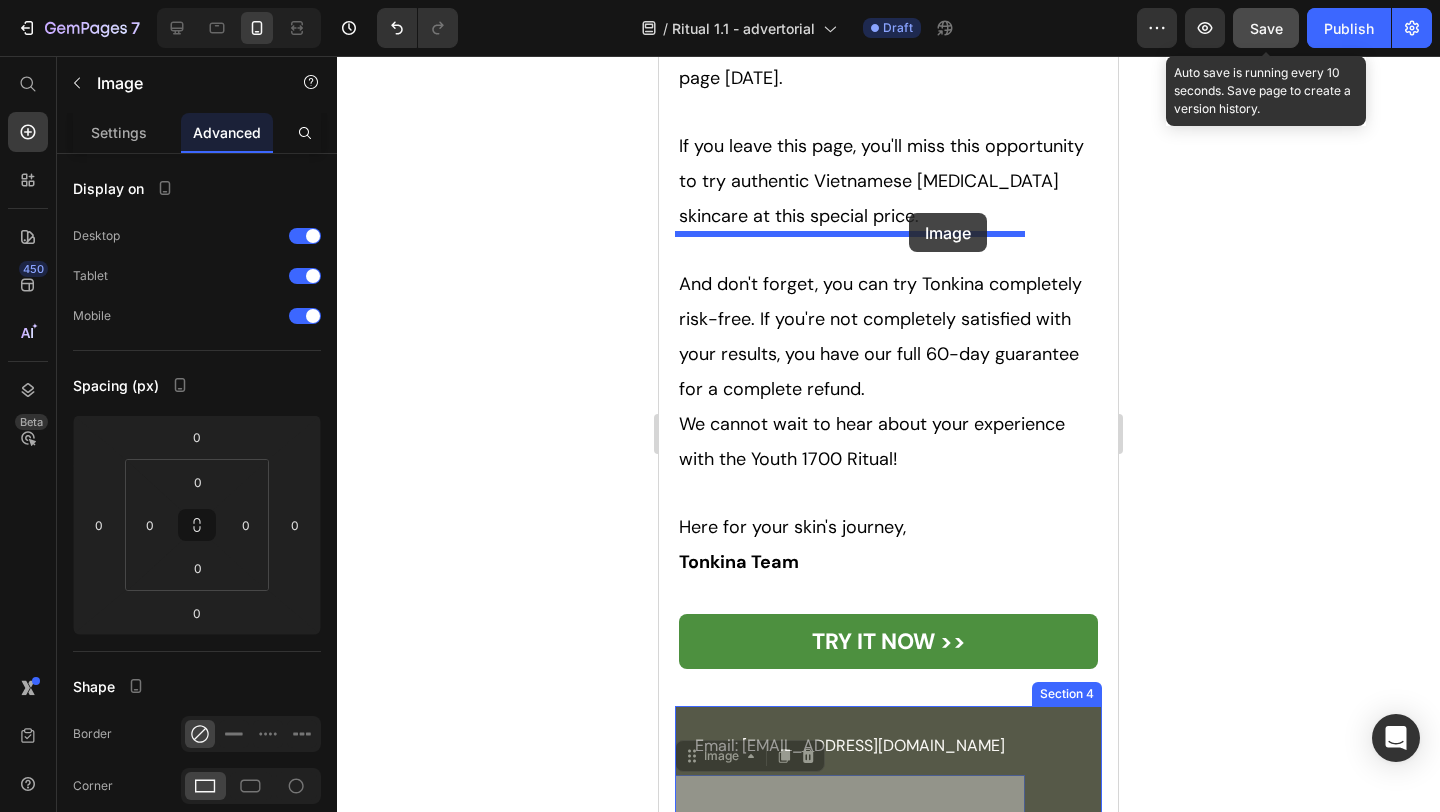 drag, startPoint x: 875, startPoint y: 312, endPoint x: 909, endPoint y: 213, distance: 104.67569 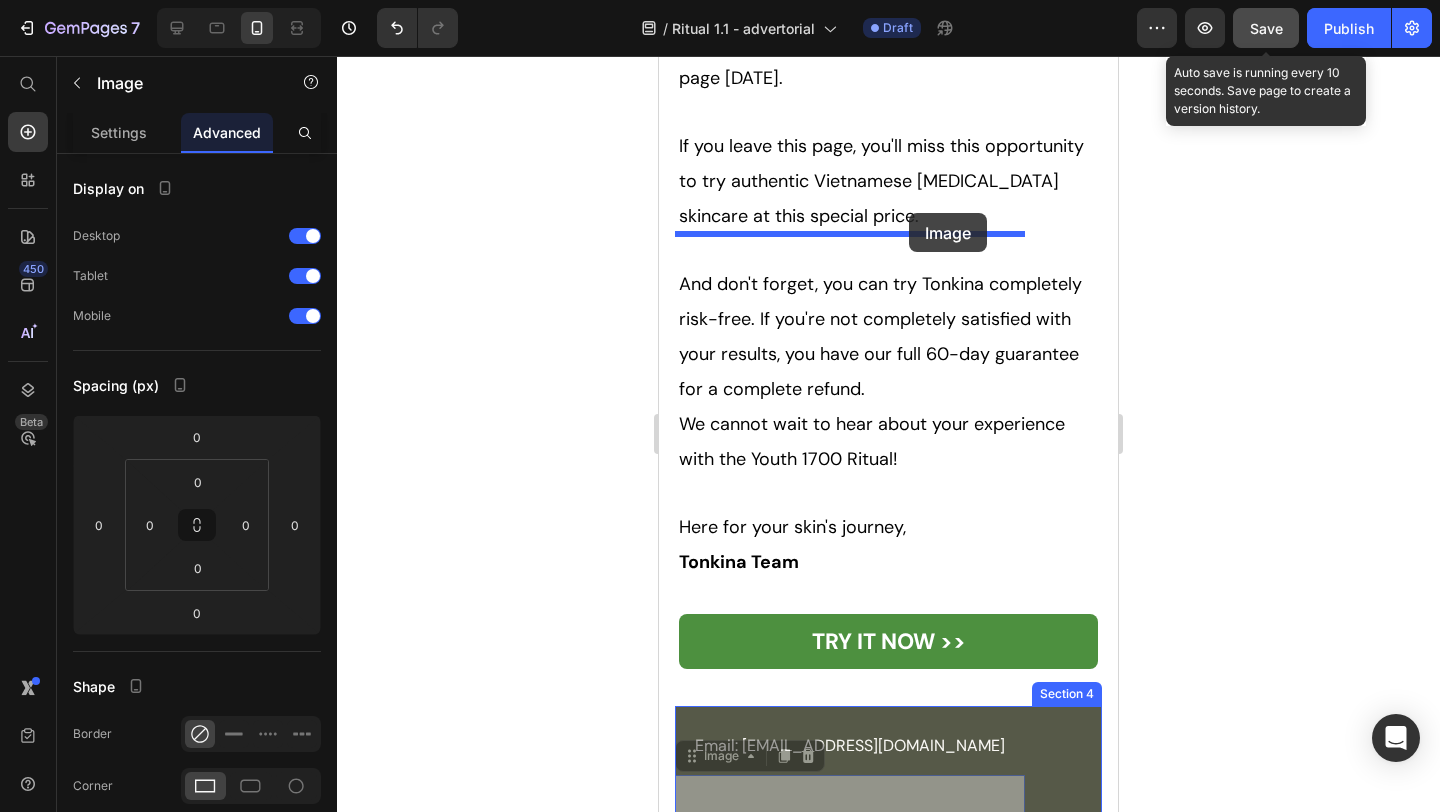 click on "Mobile  ( 459 px) iPhone 13 Mini iPhone 13 Pro iPhone 11 Pro Max iPhone 15 Pro Max Pixel 7 Galaxy S8+ Galaxy S20 Ultra iPad Mini iPad Air iPad Pro Header Her Daughter Asked If She Had 'Work Done' – The Truth About Her 55-Year-Old Skin Will Surprise You Heading                Title Line ⁠⁠⁠⁠⁠⁠⁠ This Complete Ritual Helps Smooth Fine Lines, Brighten Age Spots, Firm Skin — All Without Needles or Harsh Chemicals… Heading Image Ladies, what if I told you that many radiant women over 50 are skipping harsh treatments and seeing beautiful changes through consistent, gentle care, naturally? Here’s what the beauty industry doesn’t want you to know: You don’t need painful injections or harsh treatments to look radiant. While they push expensive procedures and synthetic creams, a quiet shift is happening among smart, discerning women — who’ve found something different. A new brand called  Tonkina up to 4x more skin-renewing saponins  than even Korean ginseng. , and without disappointment. "" at bounding box center (888, -8366) 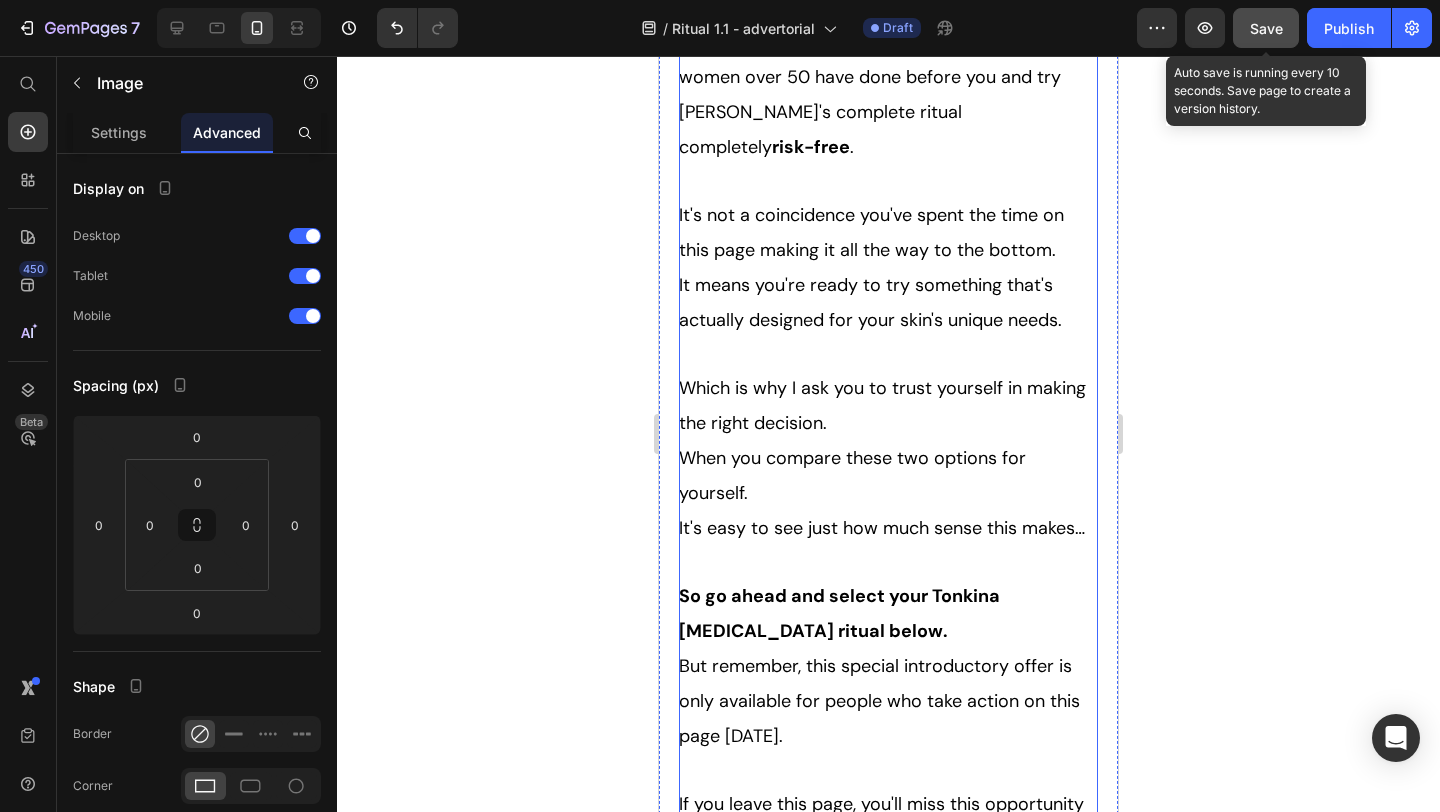 scroll, scrollTop: 16644, scrollLeft: 0, axis: vertical 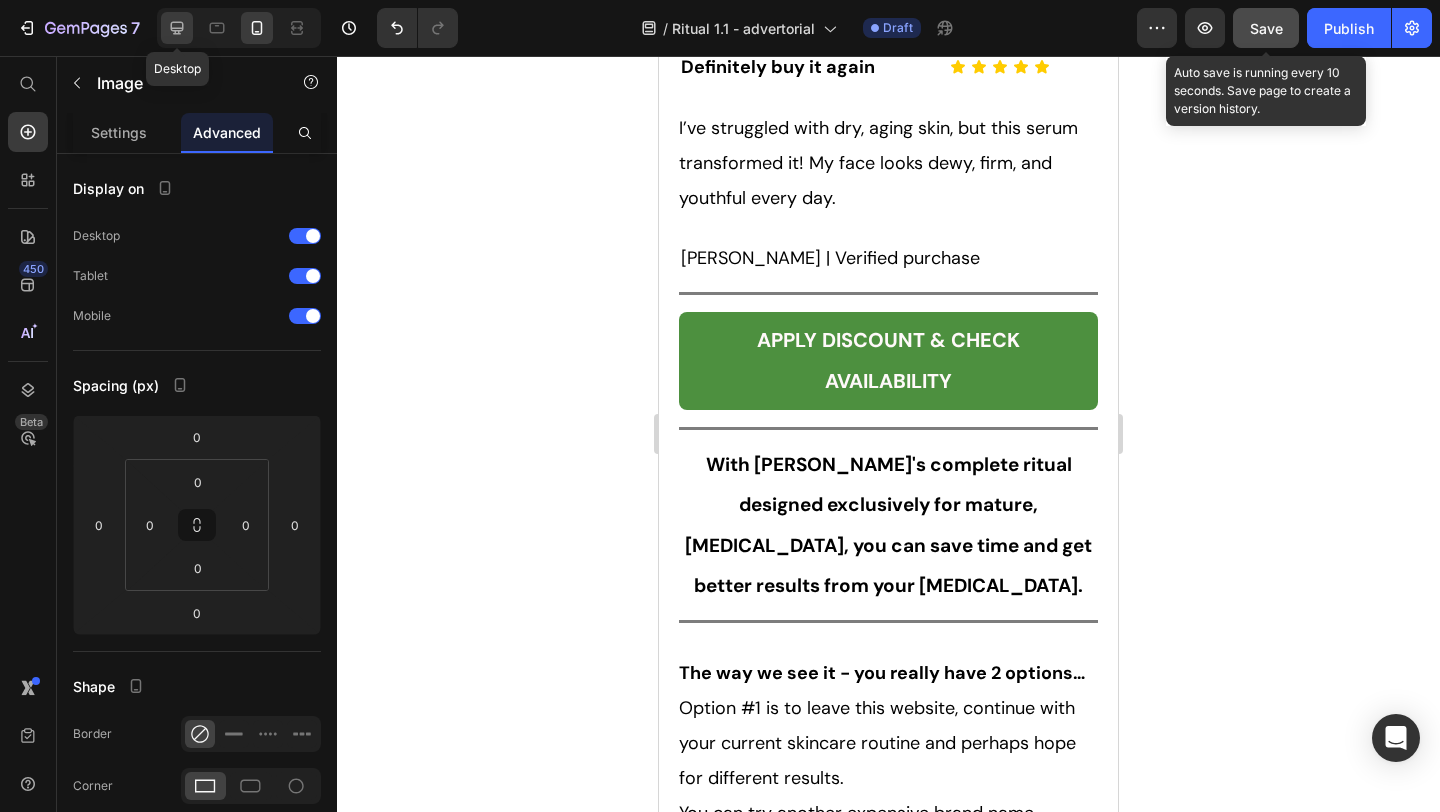 click 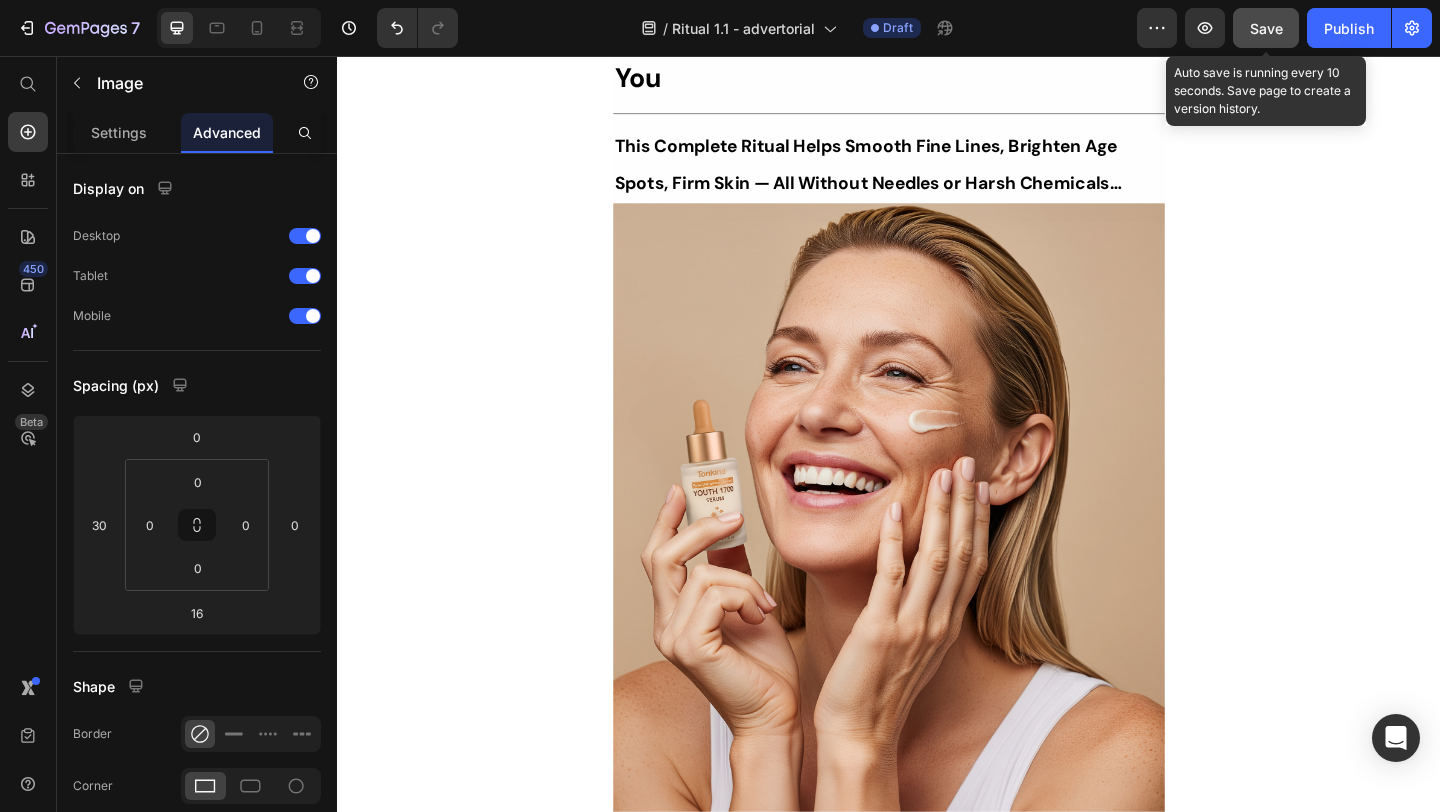 scroll, scrollTop: 0, scrollLeft: 0, axis: both 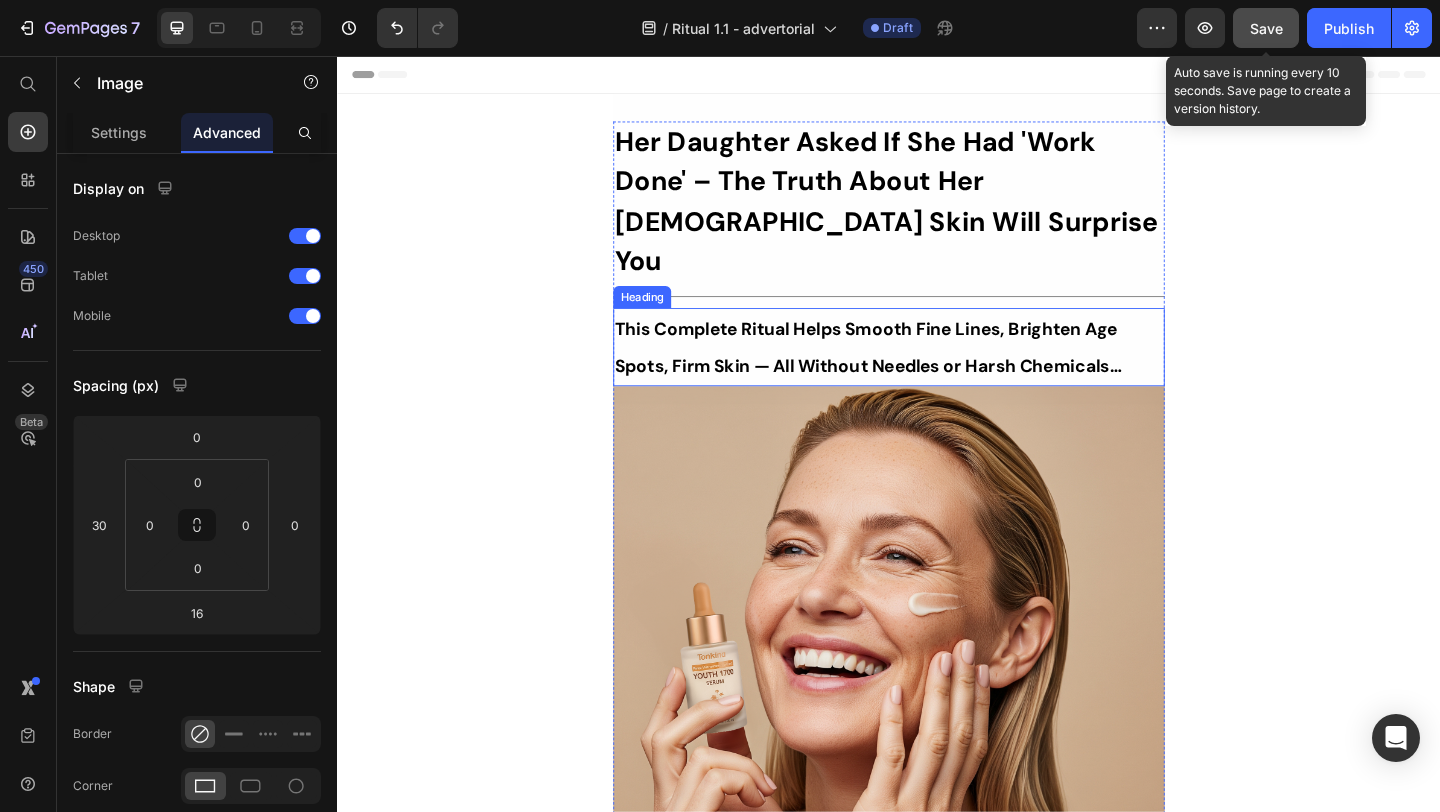 click on "⁠⁠⁠⁠⁠⁠⁠ This Complete Ritual Helps Smooth Fine Lines, Brighten Age Spots, Firm Skin — All Without Needles or Harsh Chemicals…" at bounding box center (937, 372) 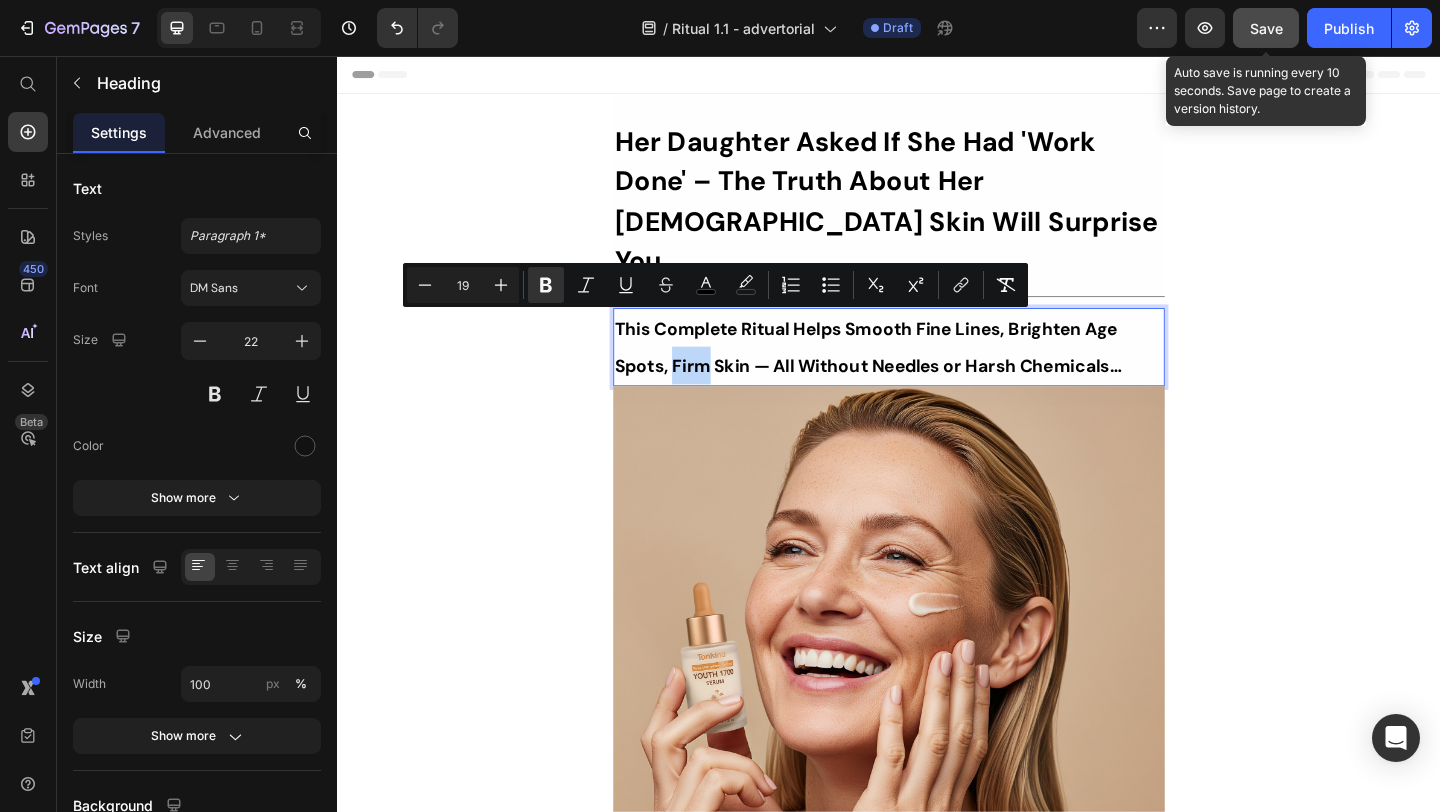 click on "This Complete Ritual Helps Smooth Fine Lines, Brighten Age Spots, Firm Skin — All Without Needles or Harsh Chemicals…" at bounding box center [914, 373] 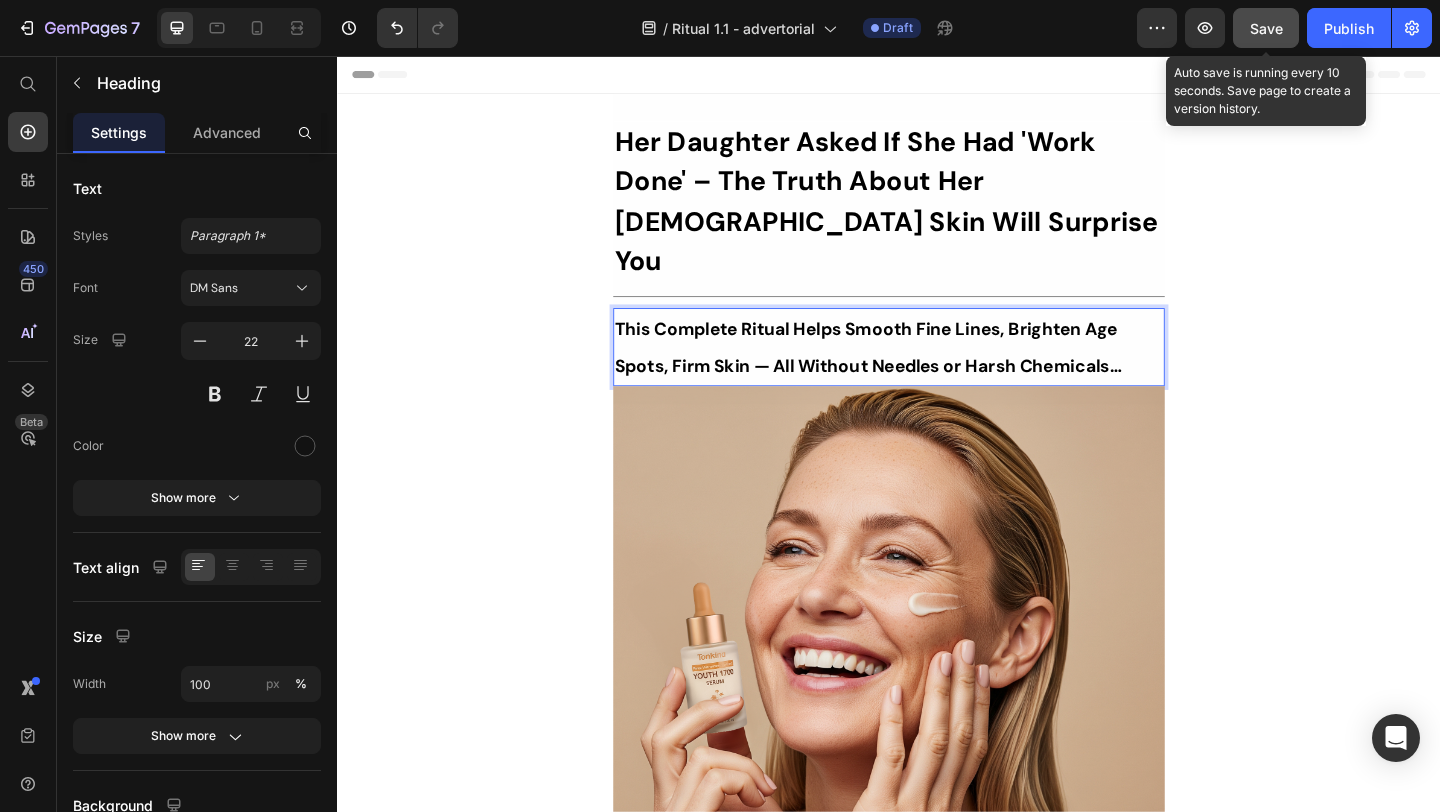 click on "Her Daughter Asked If She Had 'Work Done' – The Truth About Her 55-Year-Old Skin Will Surprise You Heading                Title Line This Complete Ritual Helps Smooth Fine Lines, Brighten Age Spots, Firm Skin — All Without Needles or Harsh Chemicals… Heading   0 Image Ladies, what if I told you that many radiant women over 50 are skipping harsh treatments and seeing beautiful changes through consistent, gentle care, naturally? Here’s what the beauty industry doesn’t want you to know: You don’t need painful injections or harsh treatments to look radiant. While they push expensive procedures and synthetic creams, a quiet shift is happening among smart, discerning women — who’ve found something different. A new brand called  Tonkina  is leading the way with a breakthrough discovery: A rare species of Vietnamese ginseng, newly researched and shown to contain  up to 4x more skin-renewing saponins  than even Korean ginseng. without irritation, without damage , and without disappointment. Row Row" at bounding box center [937, 9525] 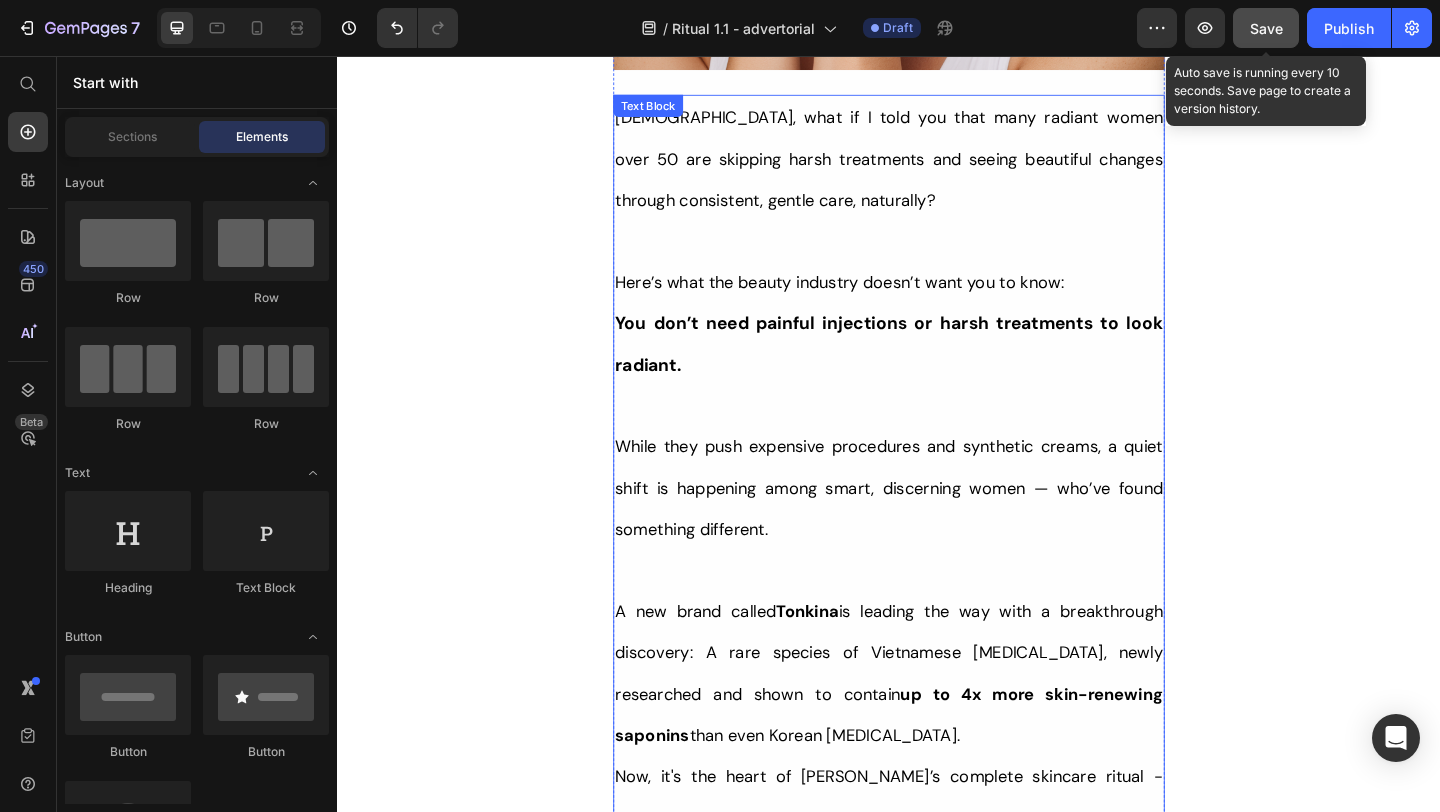 click at bounding box center [937, 436] 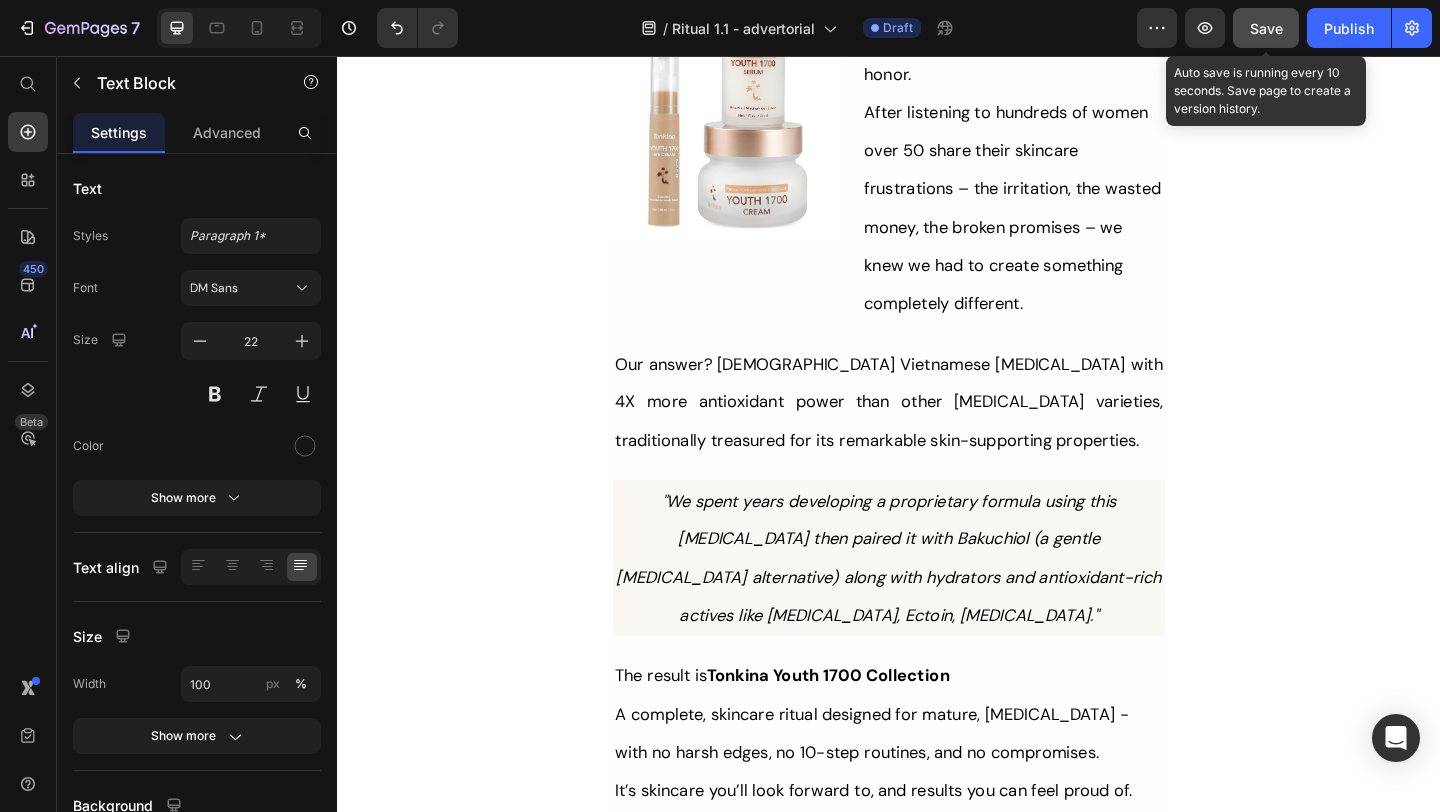 scroll, scrollTop: 6271, scrollLeft: 0, axis: vertical 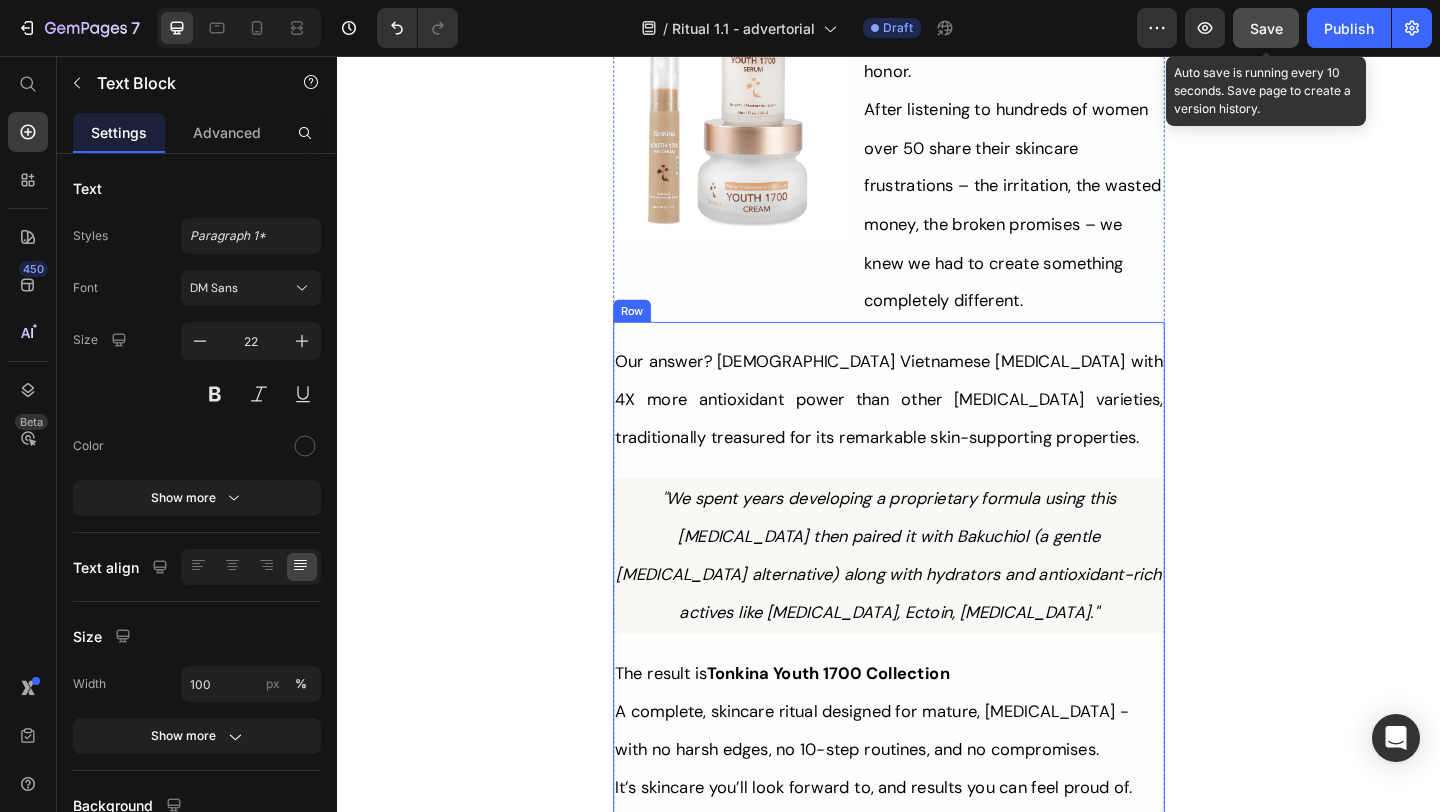 click on "Our answer? 6-year-old Vietnamese Ginseng with 4X more antioxidant power than other ginseng varieties, traditionally treasured for its remarkable skin-supporting properties.  Text Block " We spent years developing a proprietary formula using this ginseng then paired it with Bakuchiol (a gentle retinol alternative) along with hydrators and antioxidant-rich actives like Niacinamide, Ectoin, Hyaluronic Acid." Text Block The result is  Tonkina Youth 1700 Collection A complete, skincare ritual designed for mature, sensitive skin - with no harsh edges, no 10-step routines, and no compromises. It’s skincare you’ll look forward to, and results you can feel proud of. Text Block Image Image Row When Will You See Noticeable Results? Heading Thousands of women have switched to  Youth 1700  products   and love their skin again. In 2 weeks: 97% reported smoother, more hydrated skin. In 8 - 12 weeks :  90% saw fewer fine lines, 93% noticed a brighter, more even complexion. Text Block Heading Text Block Image *   ." at bounding box center (937, 6270) 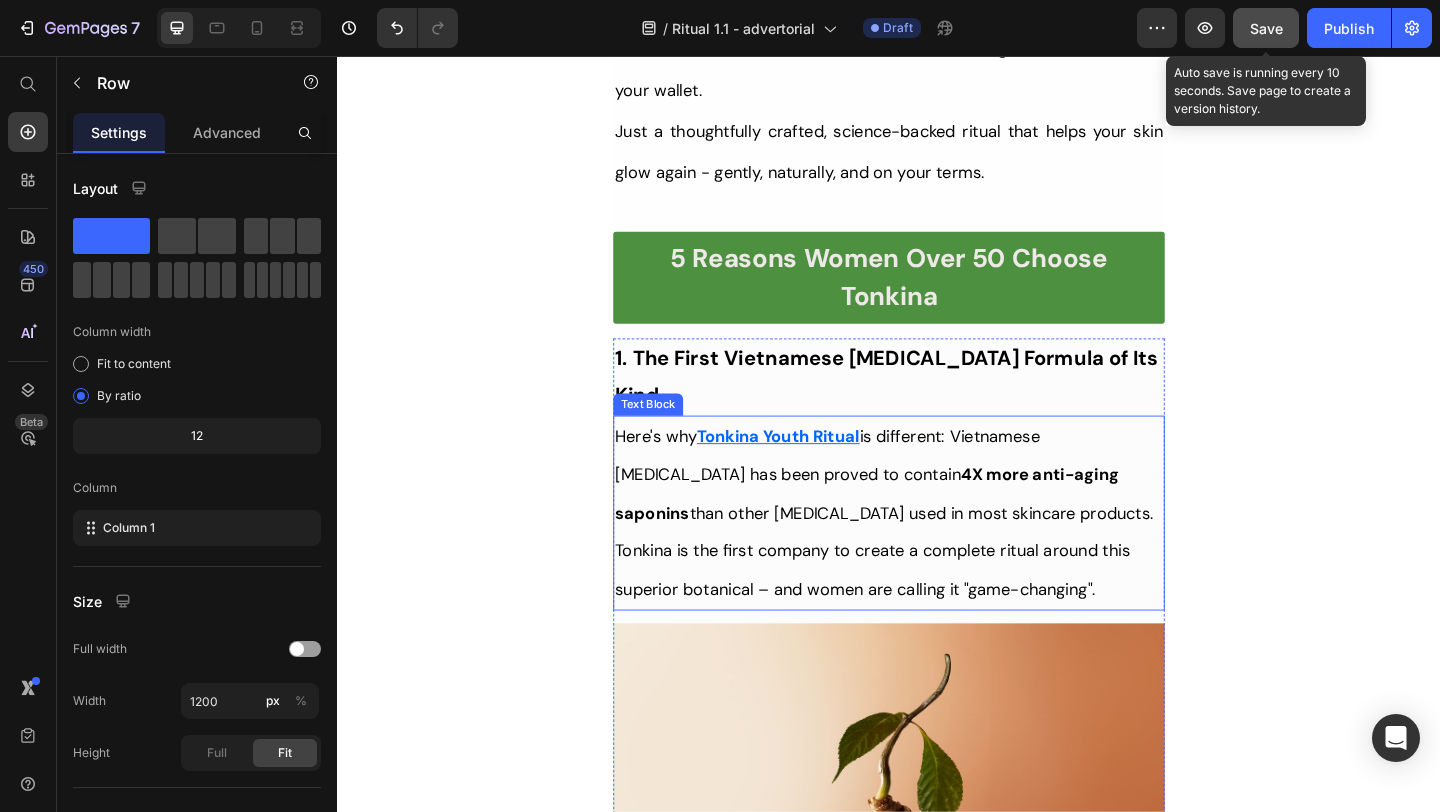 click on "Here's why  Tonkina Youth Ritual  is different: Vietnamese Ginseng has been proved to contain  4X more anti-aging saponins  than other ginseng used in most skincare products. Tonkina is the first company to create a complete ritual around this superior botanical – and women are calling it "game-changing"." at bounding box center [937, 553] 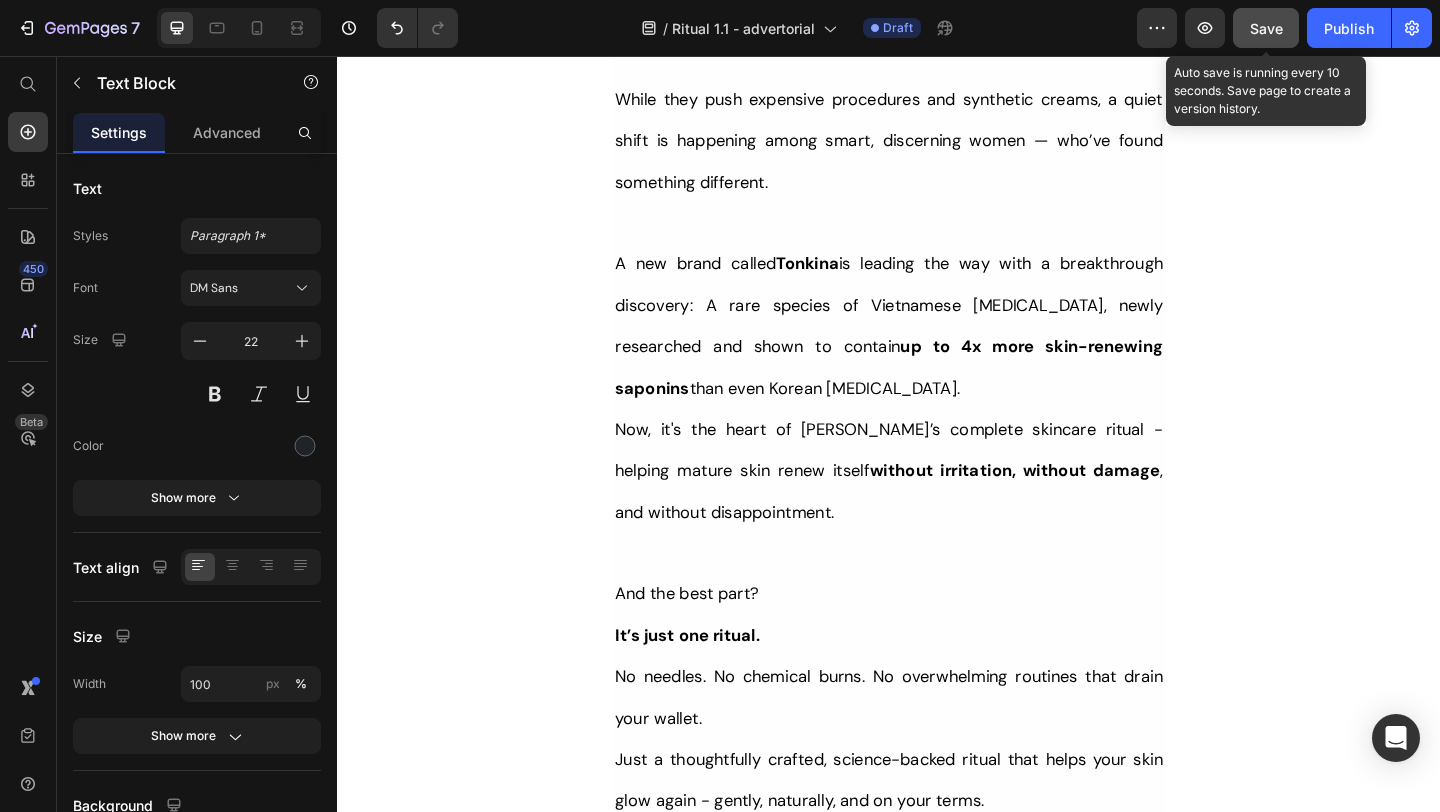 scroll, scrollTop: 1388, scrollLeft: 0, axis: vertical 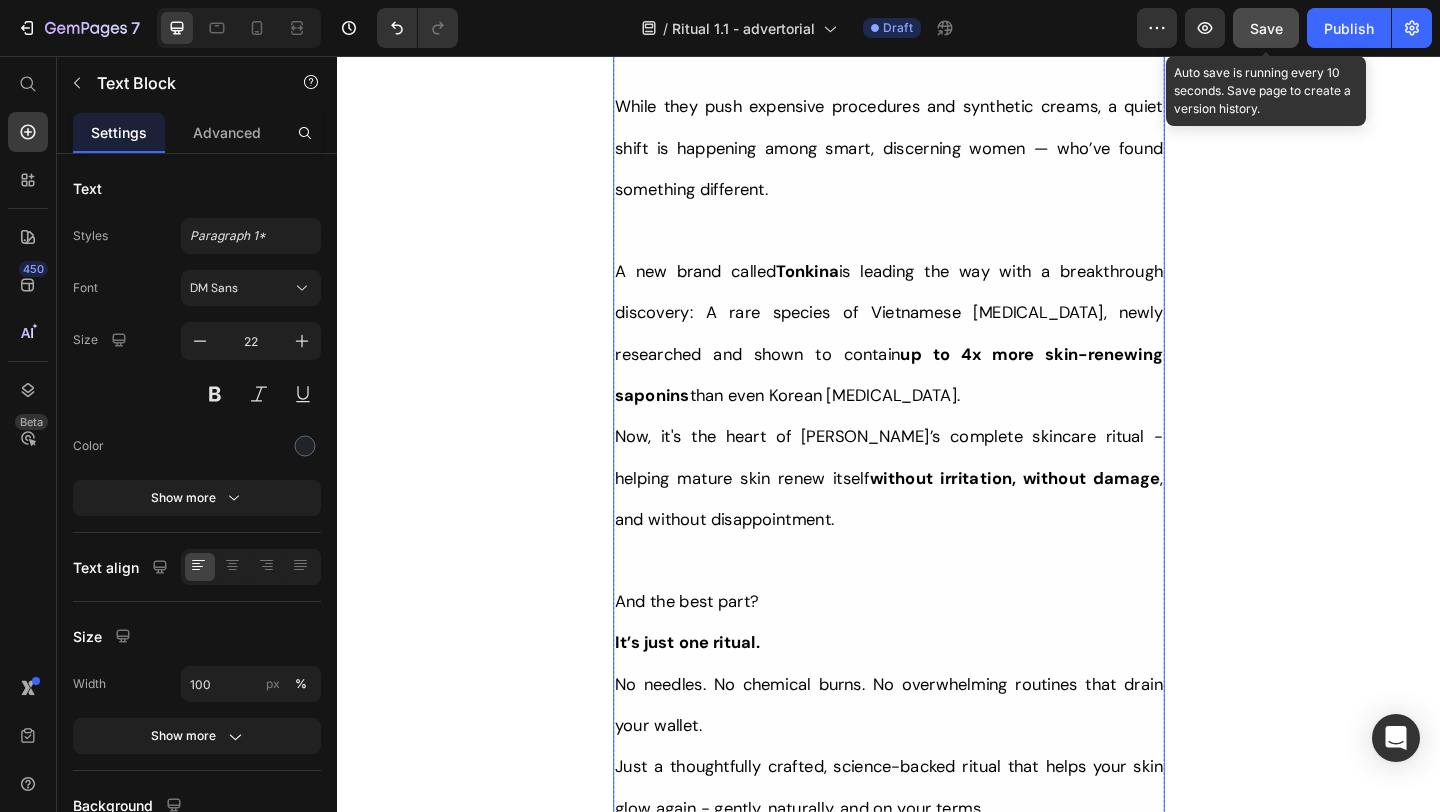 click on "Now, it's the heart of Tonkina’s complete skincare ritual - helping mature skin renew itself  without irritation, without damage , and without disappointment." at bounding box center [937, 514] 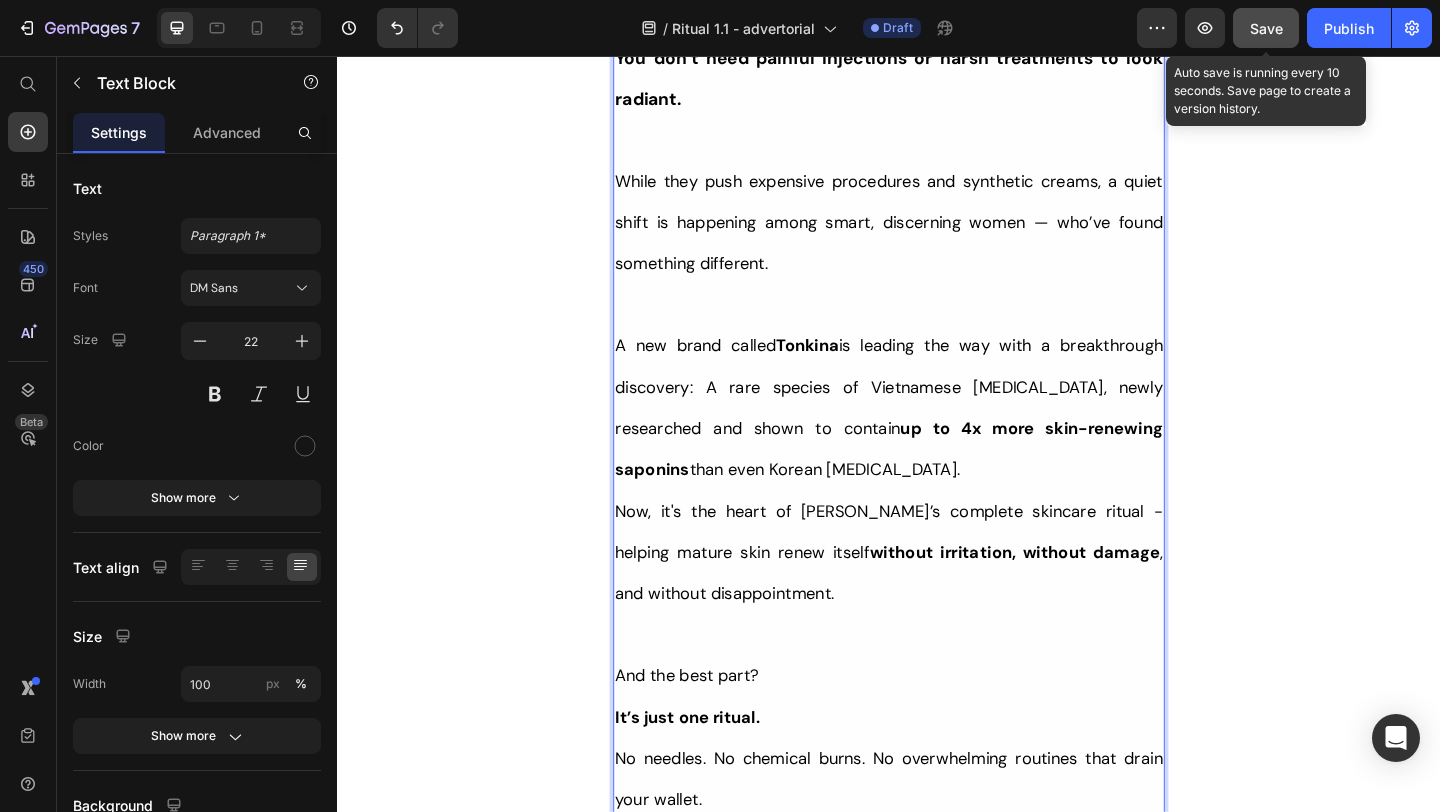 scroll, scrollTop: 1360, scrollLeft: 0, axis: vertical 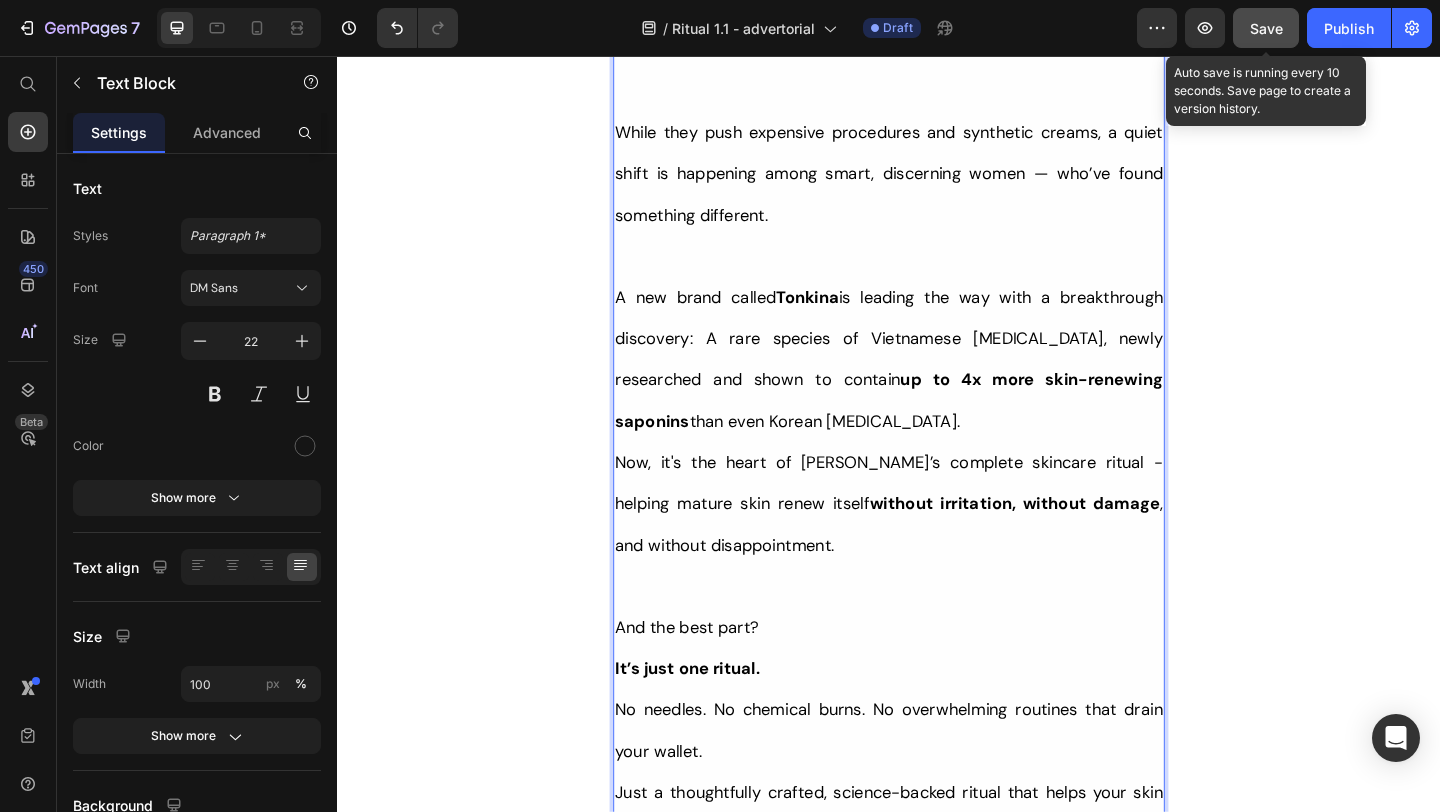 click on "A new brand called  Tonkina  is leading the way with a breakthrough discovery: A rare species of Vietnamese ginseng, newly researched and shown to contain  up to 4x more skin-renewing saponins  than even Korean ginseng." at bounding box center [937, 385] 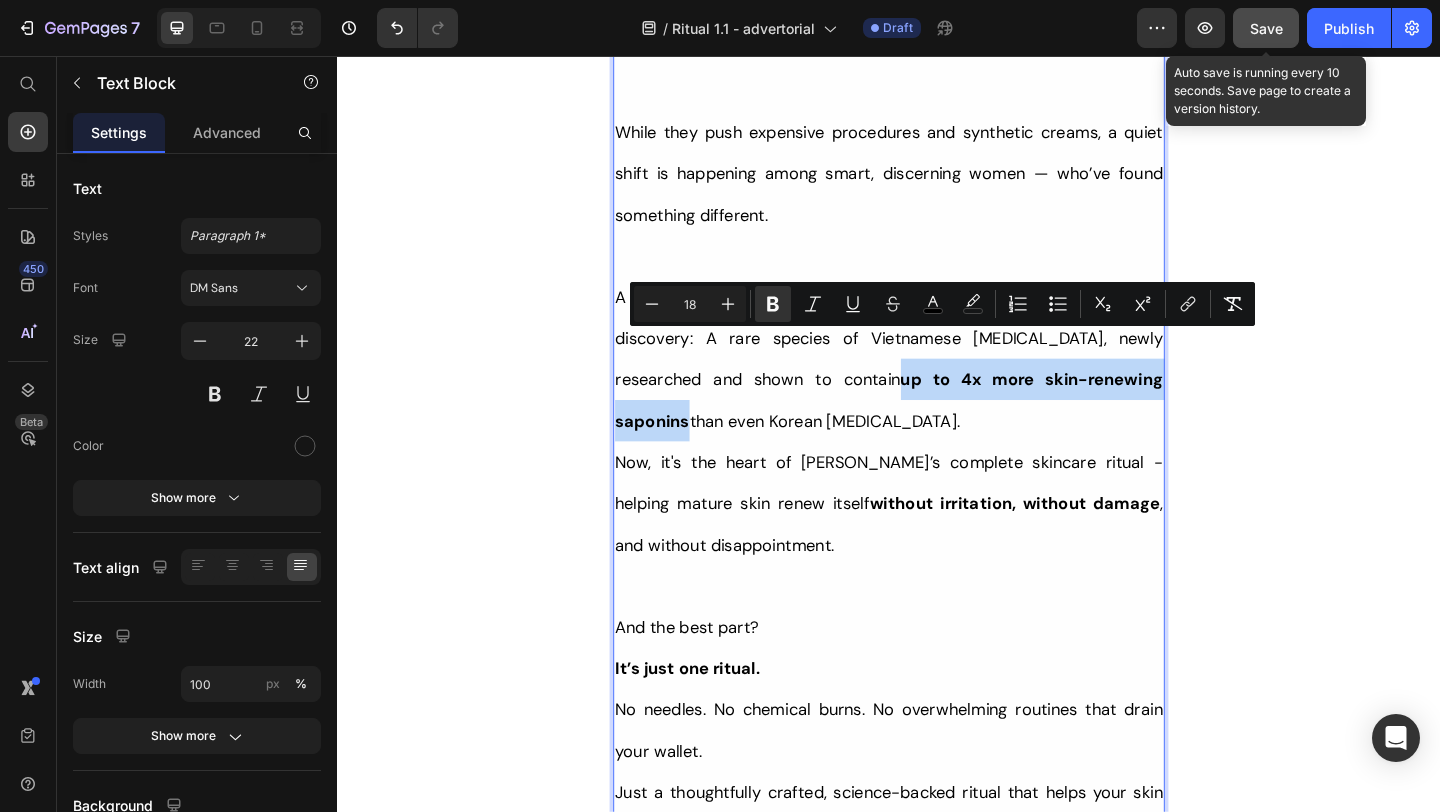 drag, startPoint x: 794, startPoint y: 366, endPoint x: 1121, endPoint y: 357, distance: 327.12384 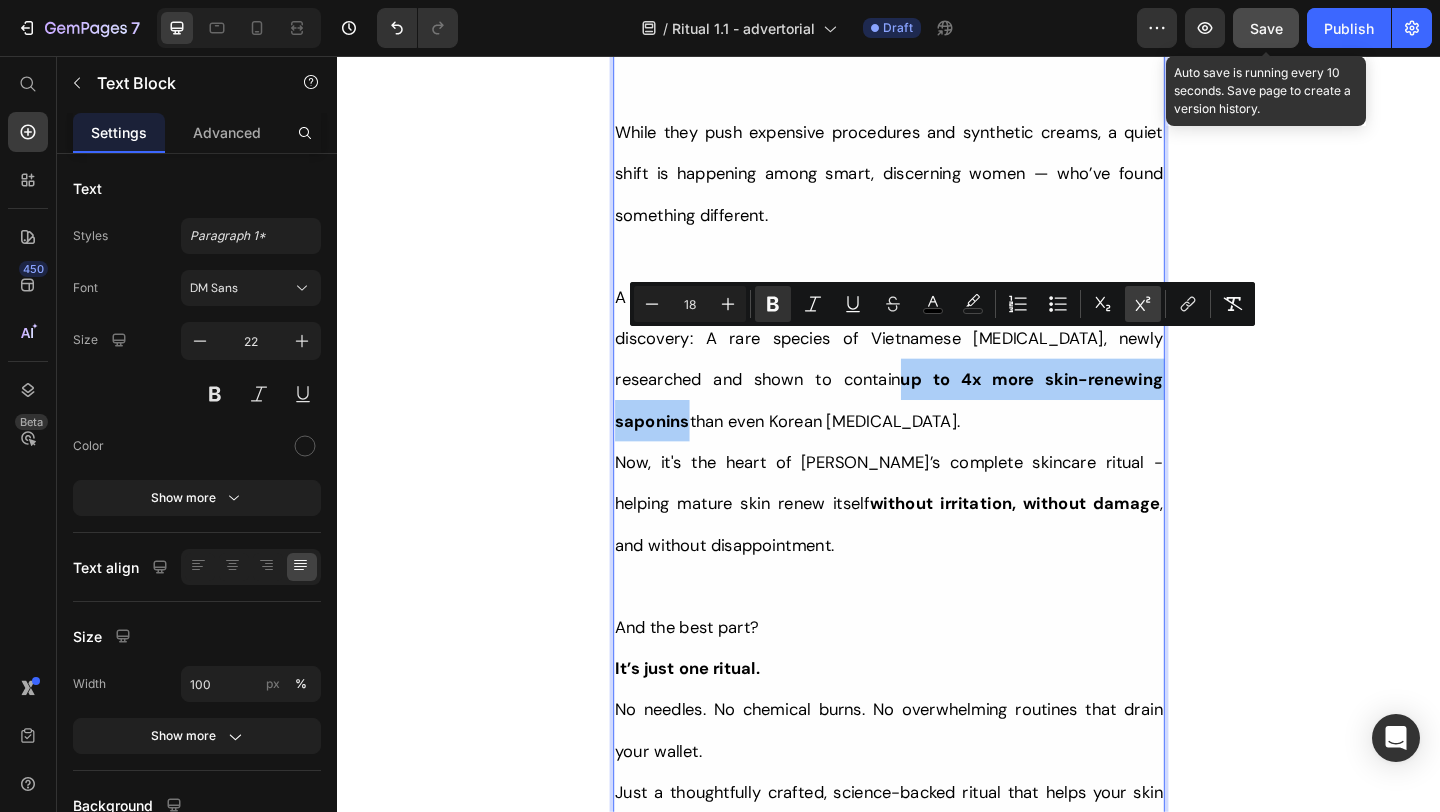 click on "Superscript" at bounding box center (1143, 304) 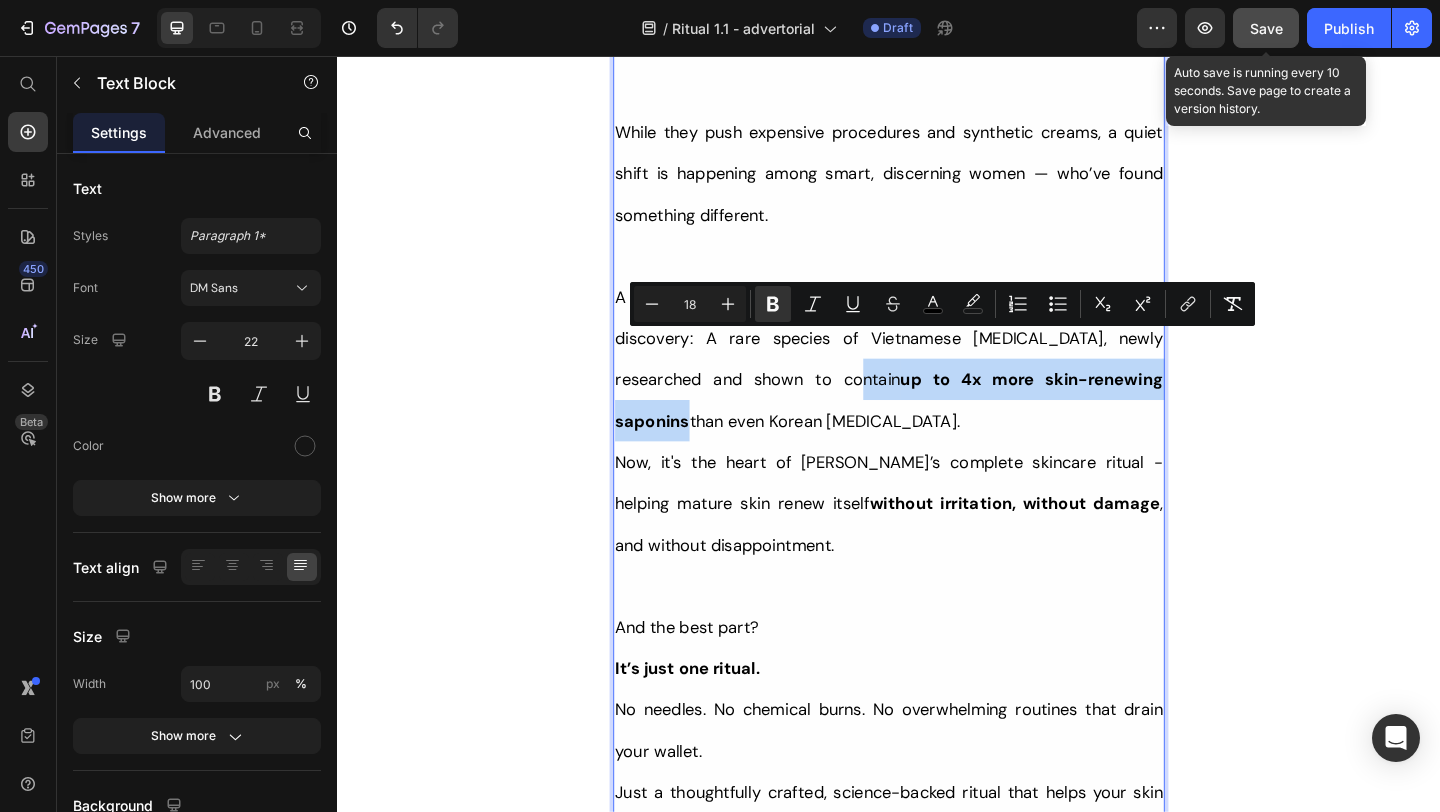 click on "up to 4x more skin-renewing saponins" at bounding box center [937, 430] 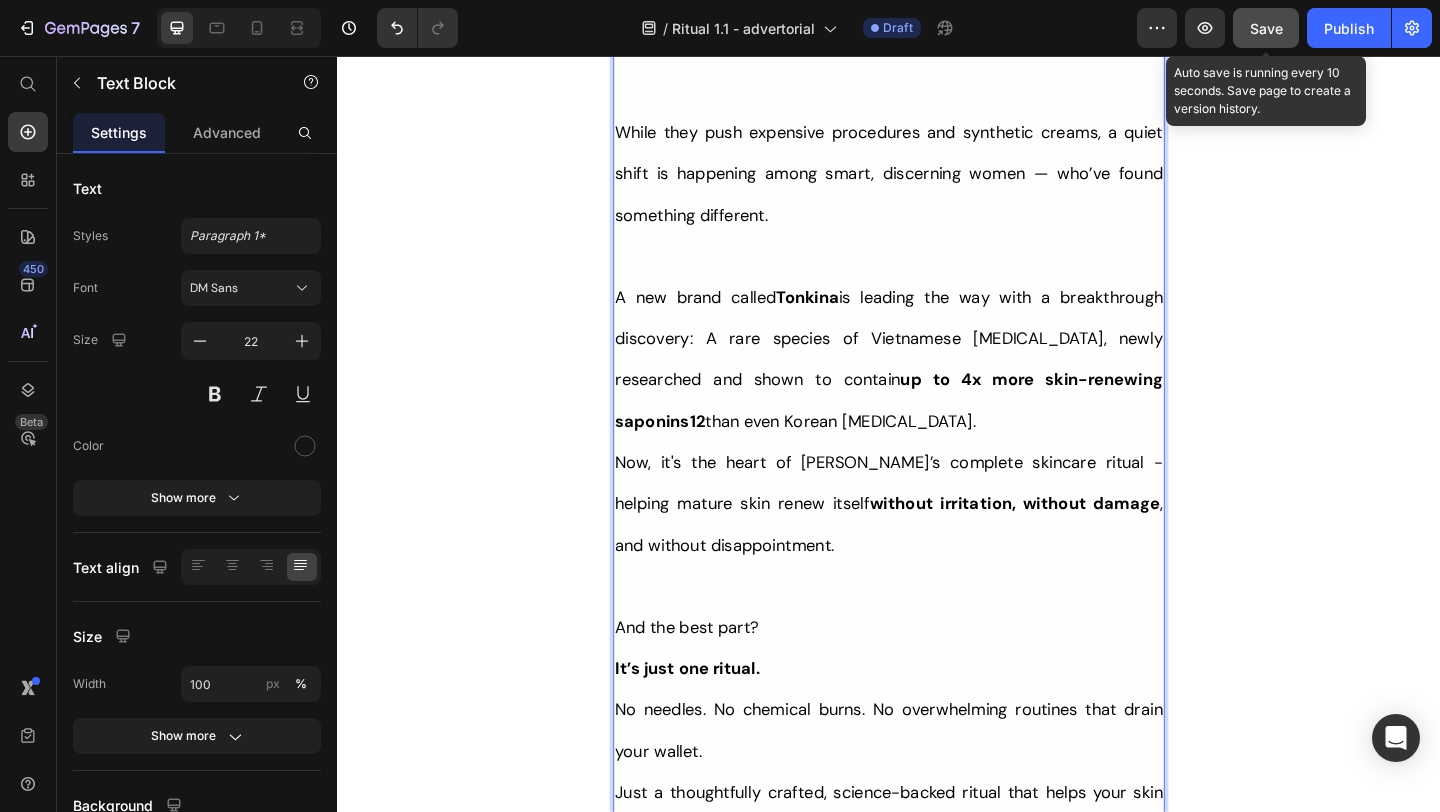 click on "up to 4x more skin-renewing saponins12" at bounding box center (937, 430) 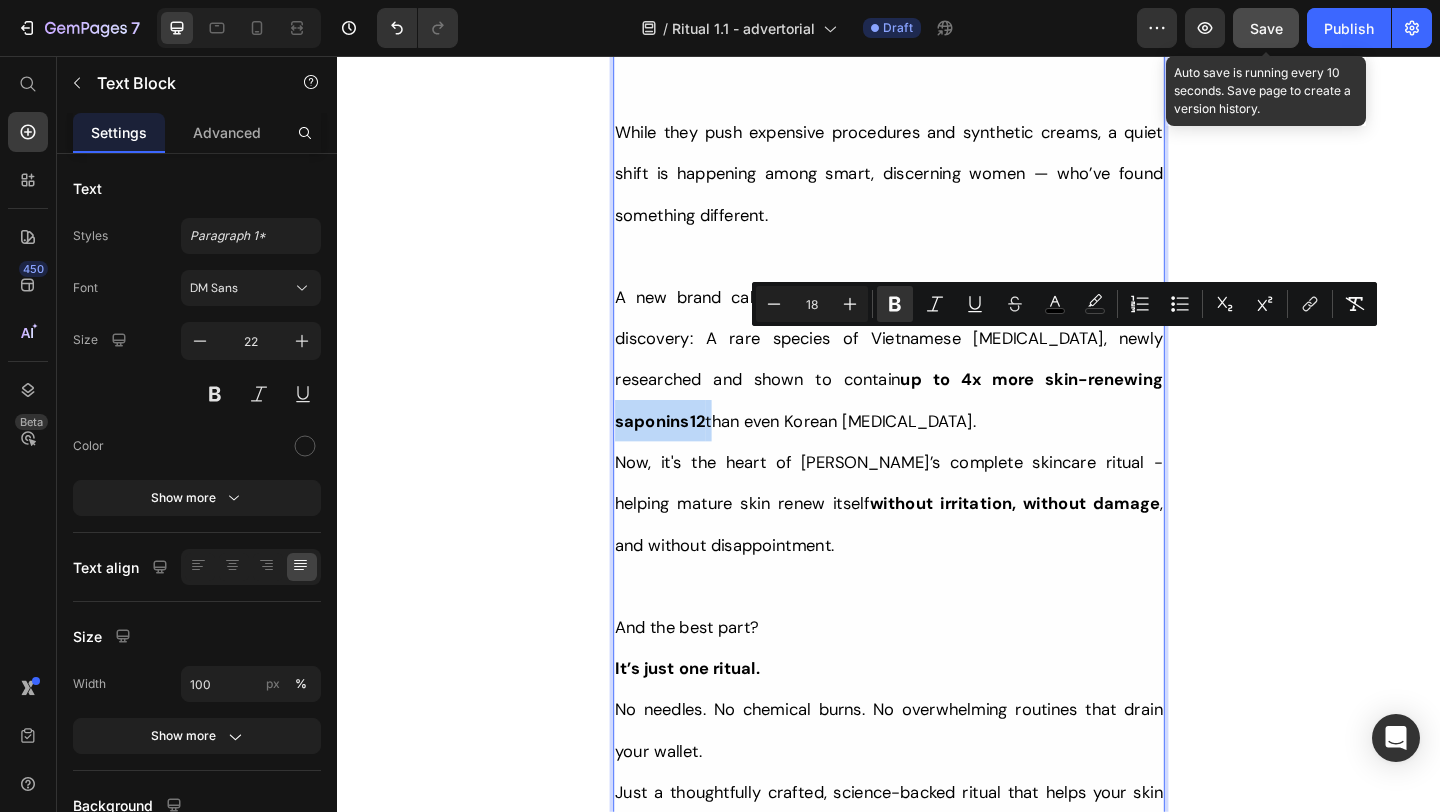 drag, startPoint x: 1132, startPoint y: 367, endPoint x: 1150, endPoint y: 369, distance: 18.110771 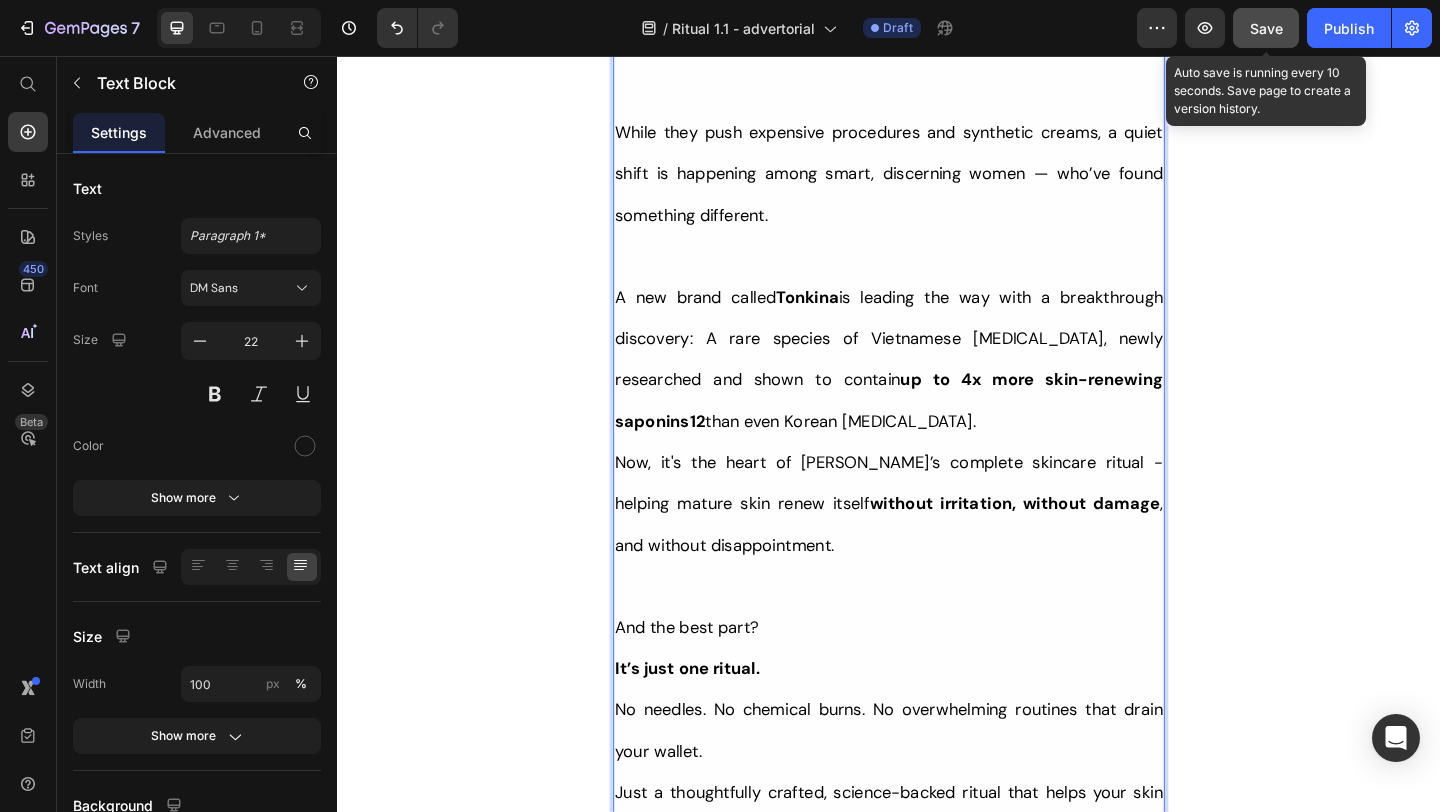 click on "up to 4x more skin-renewing saponins12" at bounding box center [937, 430] 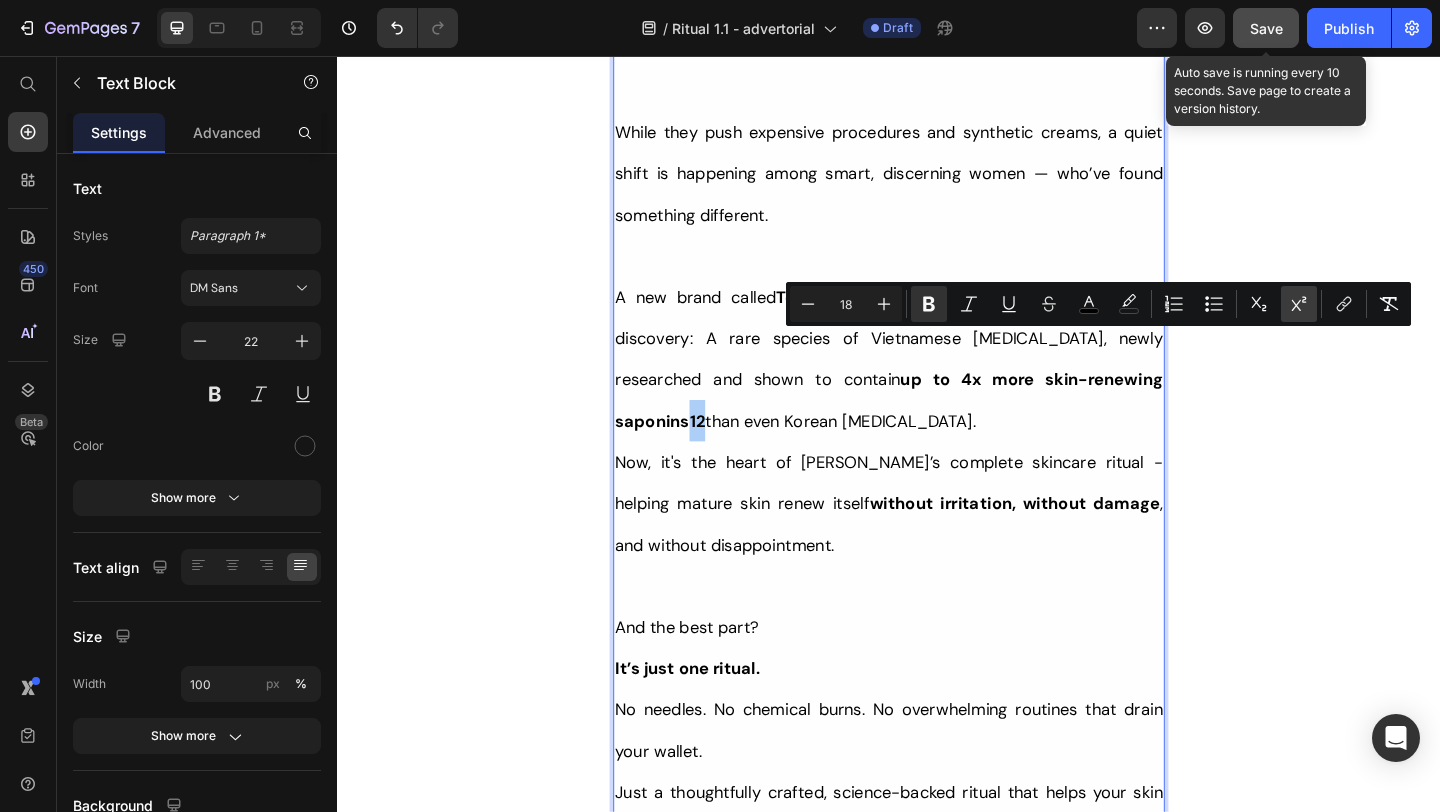 click 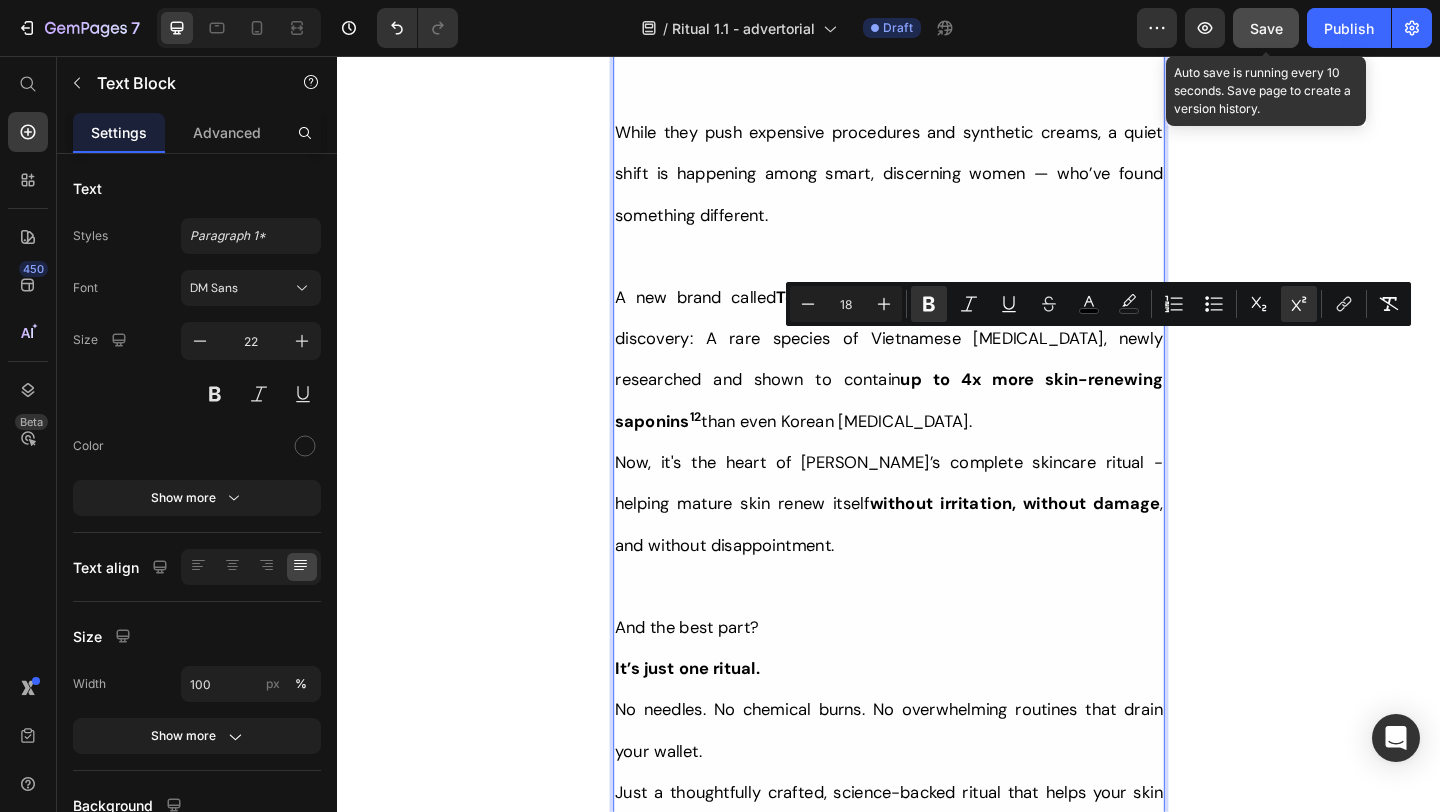 click on "A new brand called  Tonkina  is leading the way with a breakthrough discovery: A rare species of Vietnamese ginseng, newly researched and shown to contain  up to 4x more skin-renewing saponins 12  than even Korean ginseng." at bounding box center (937, 385) 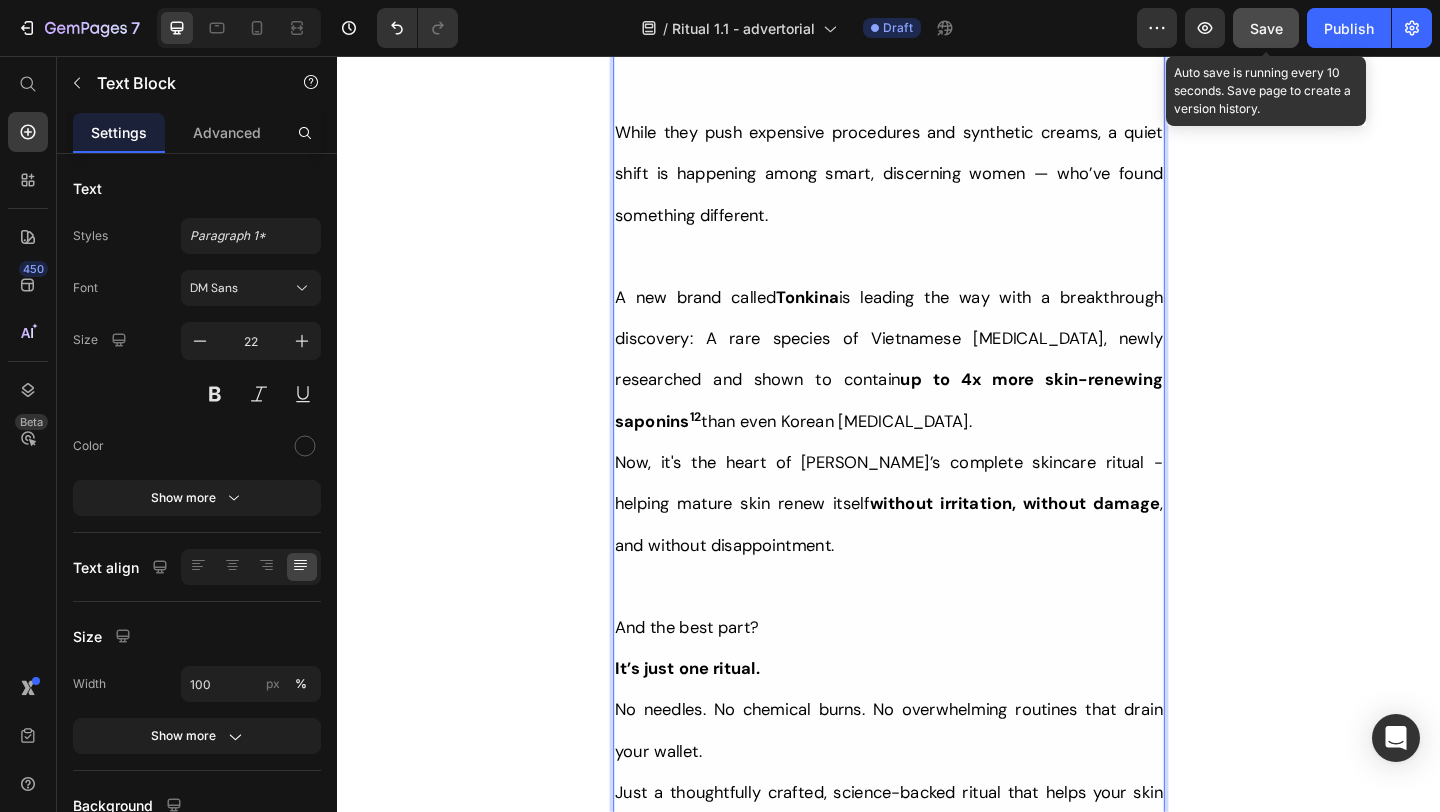 click on "Now, it's the heart of Tonkina’s complete skincare ritual - helping mature skin renew itself  without irritation, without damage , and without disappointment." at bounding box center (937, 543) 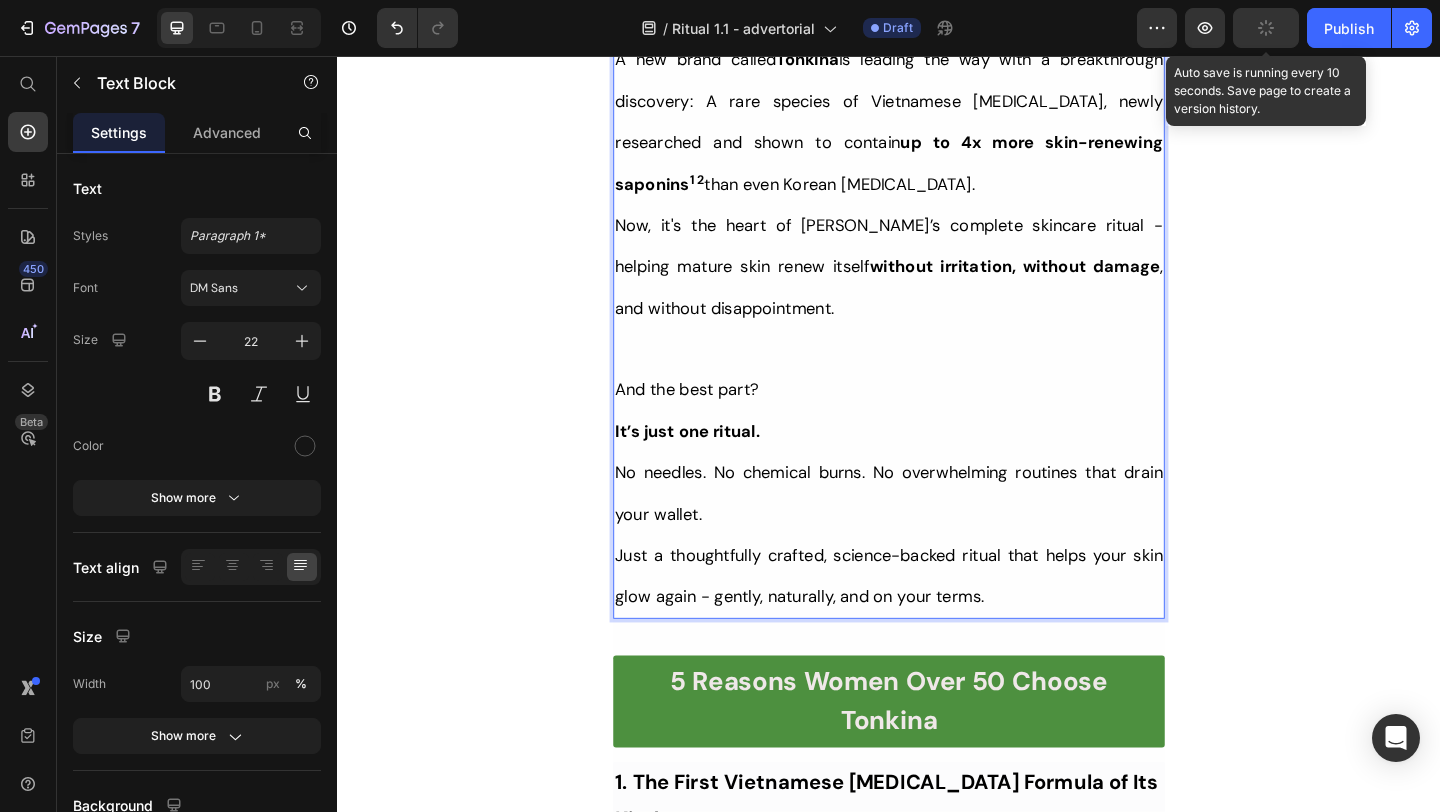 scroll, scrollTop: 1696, scrollLeft: 0, axis: vertical 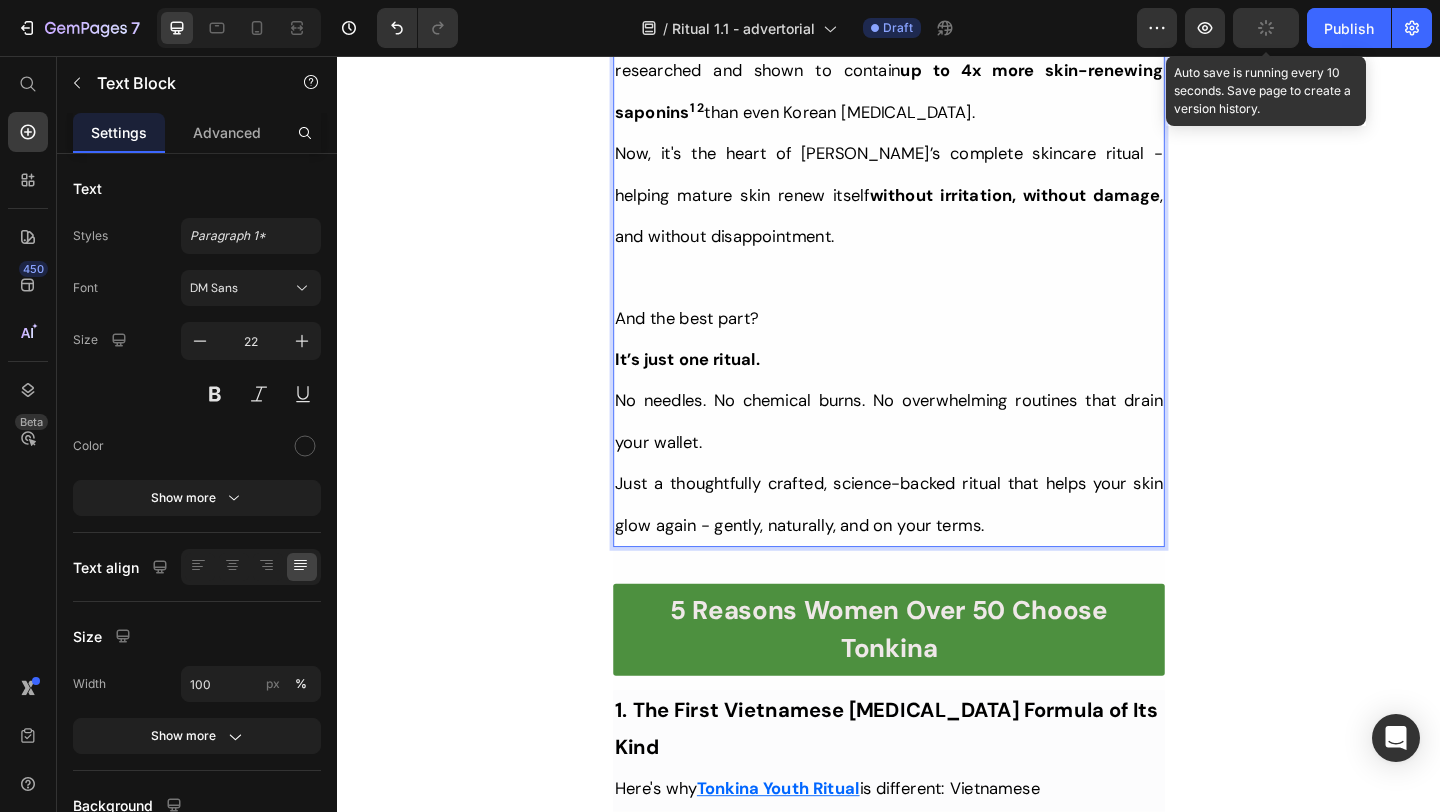 click on "Just a thoughtfully crafted, science-backed ritual that helps your skin glow again - gently, naturally, and on your terms." at bounding box center [937, 543] 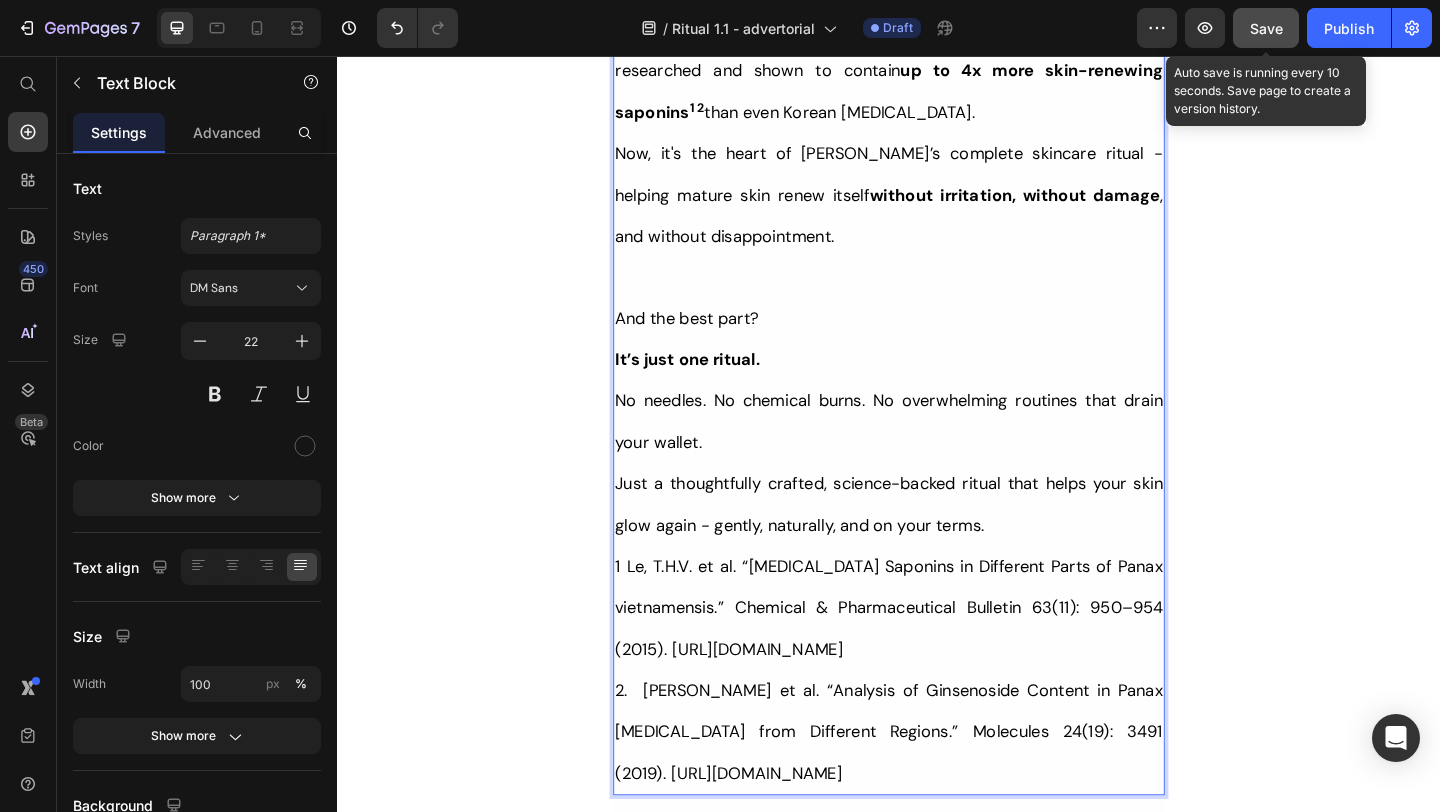 click on "2.  Chen, W. et al. “Analysis of Ginsenoside Content in Panax ginseng from Different Regions.” Molecules 24(19): 3491 (2019). https://www.mdpi.com/1420-3049/24/19/3491" at bounding box center (937, 791) 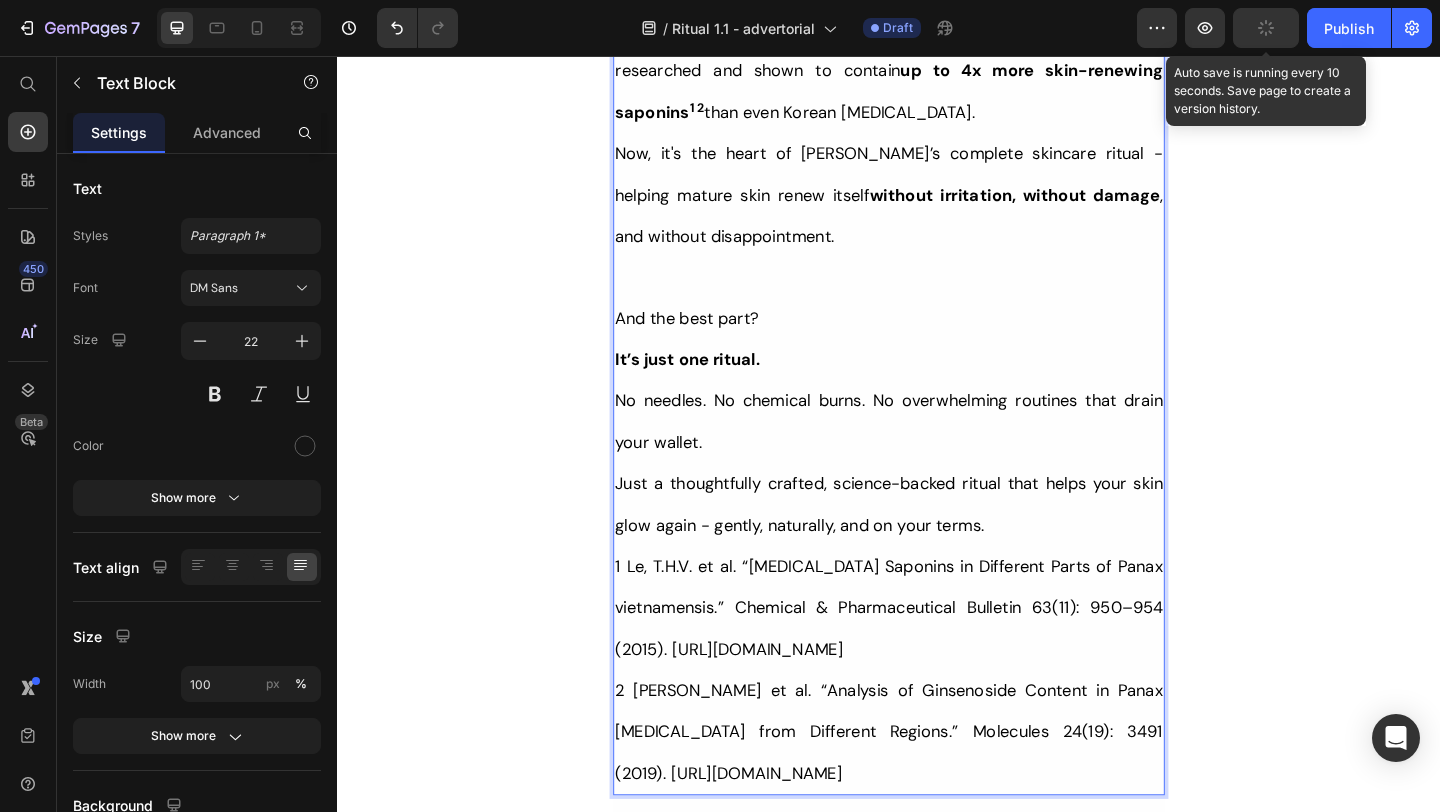 click on "1 Le, T.H.V. et al. “Ginseng Saponins in Different Parts of Panax vietnamensis.” Chemical & Pharmaceutical Bulletin 63(11): 950–954 (2015). https://pubmed.ncbi.nlm.nih.gov/26521860/" at bounding box center [937, 656] 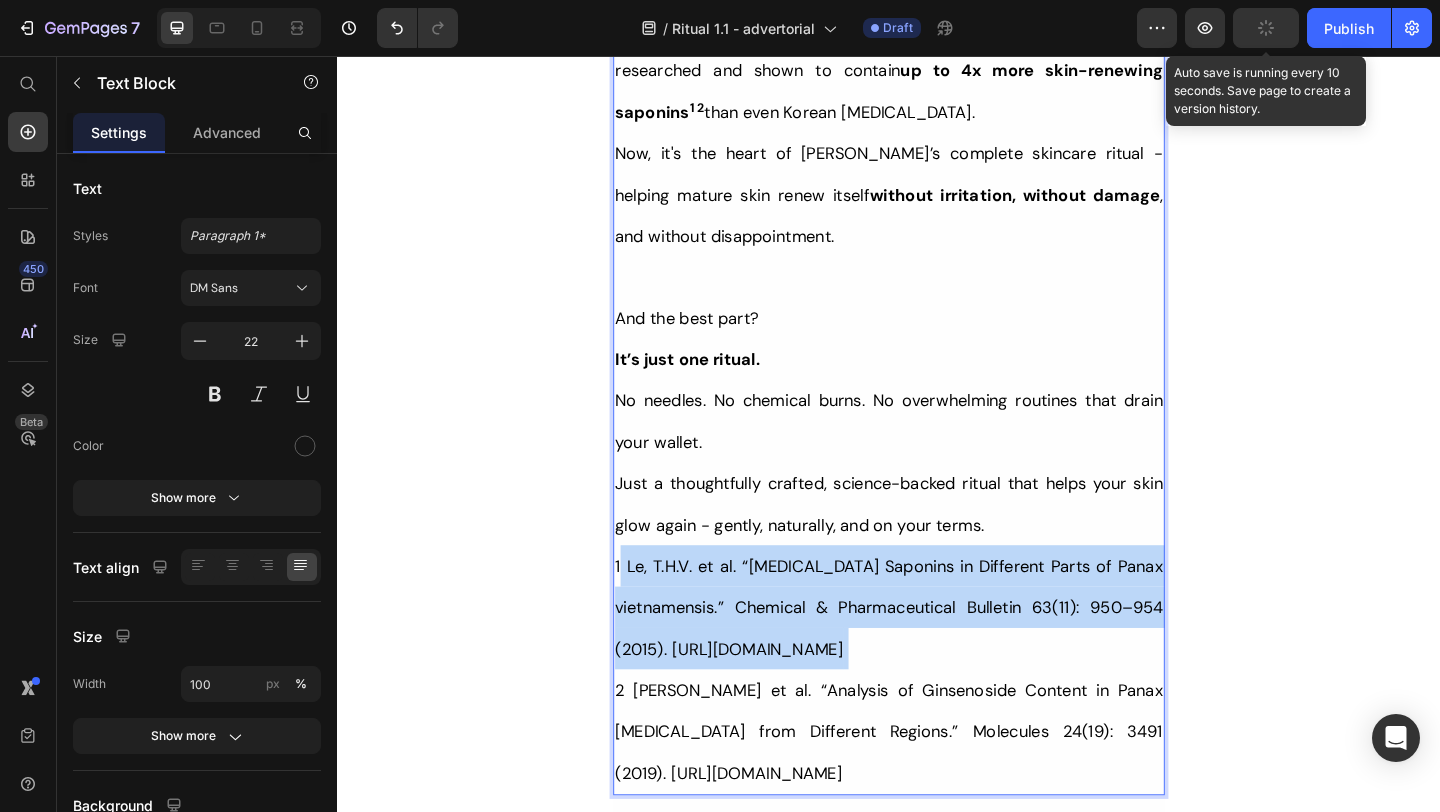 drag, startPoint x: 646, startPoint y: 573, endPoint x: 1059, endPoint y: 657, distance: 421.4558 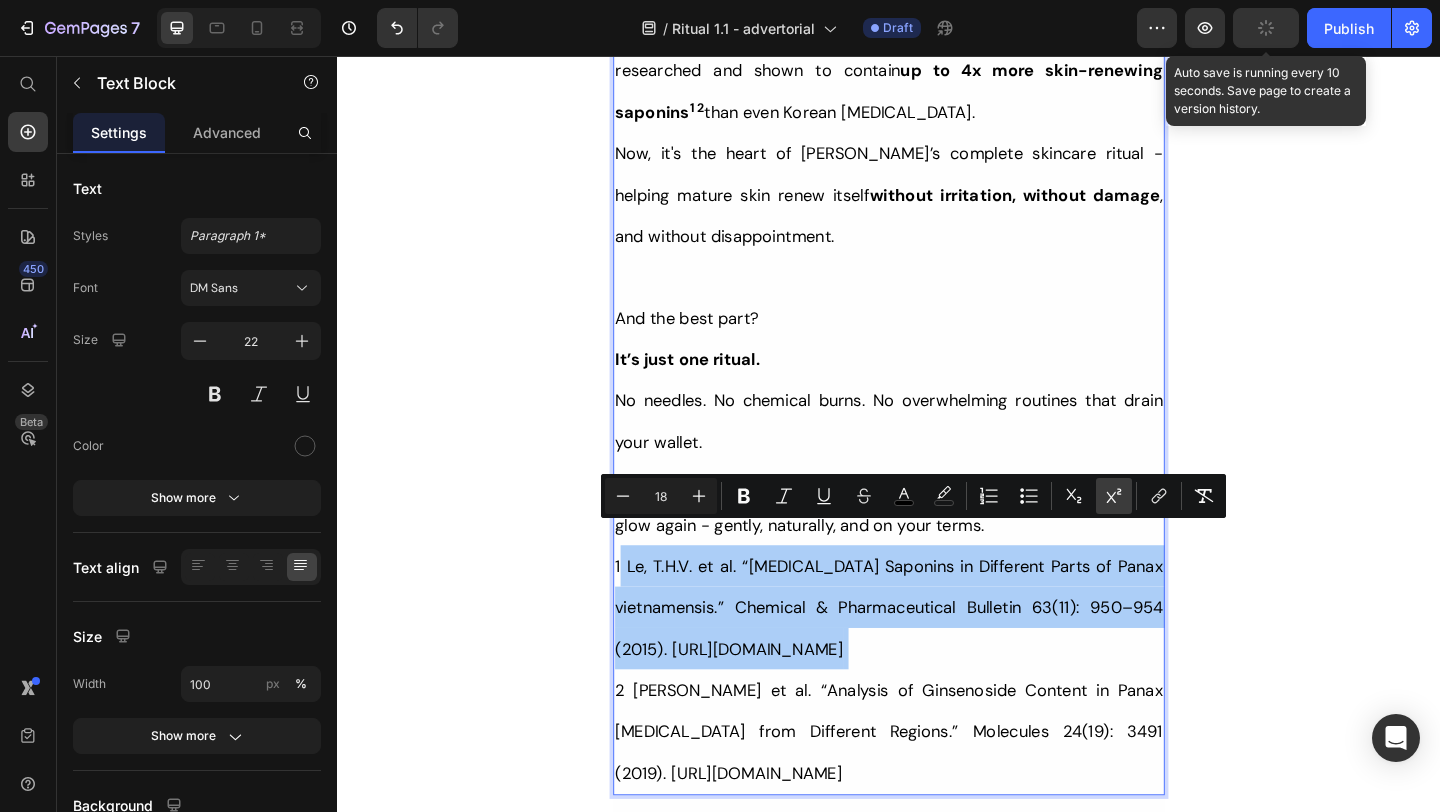 click on "Superscript" at bounding box center (1114, 496) 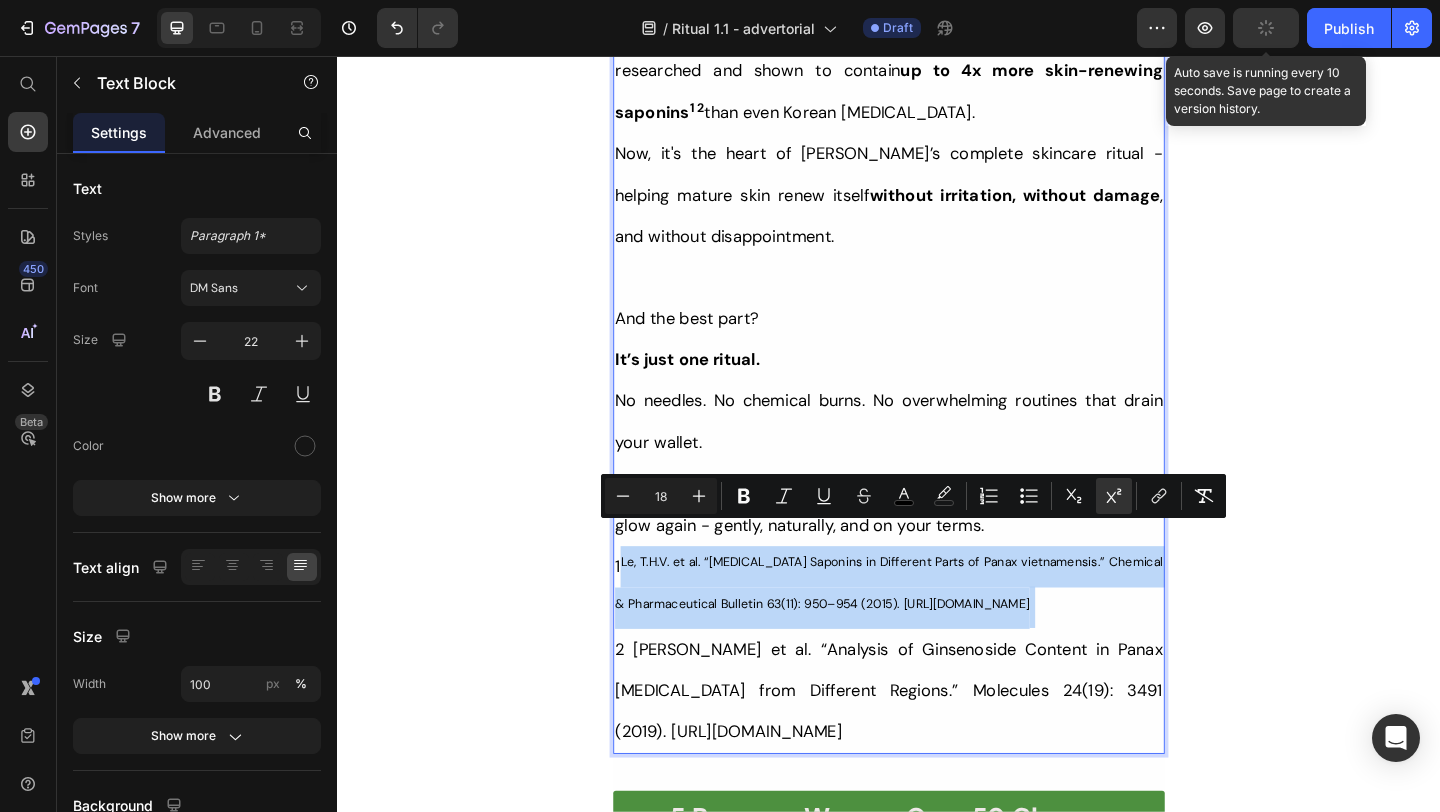click on "Le, T.H.V. et al. “Ginseng Saponins in Different Parts of Panax vietnamensis.” Chemical & Pharmaceutical Bulletin 63(11): 950–954 (2015). https://pubmed.ncbi.nlm.nih.gov/26521860/" at bounding box center [937, 629] 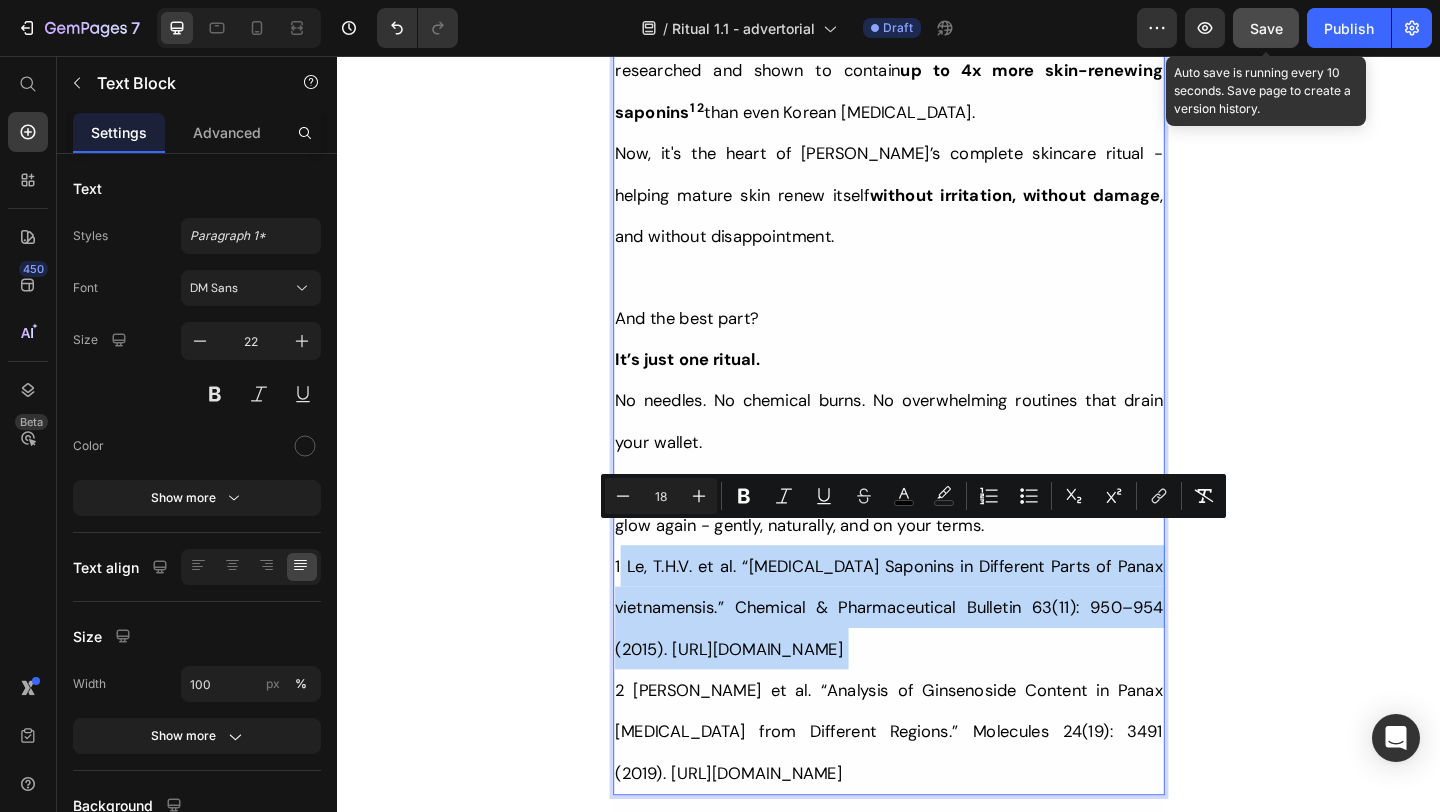 click on "1 Le, T.H.V. et al. “Ginseng Saponins in Different Parts of Panax vietnamensis.” Chemical & Pharmaceutical Bulletin 63(11): 950–954 (2015). https://pubmed.ncbi.nlm.nih.gov/26521860/ 2 Chen, W. et al. “Analysis of Ginsenoside Content in Panax ginseng from Different Regions.” Molecules 24(19): 3491 (2019). https://www.mdpi.com/1420-3049/24/19/3491" at bounding box center (937, 723) 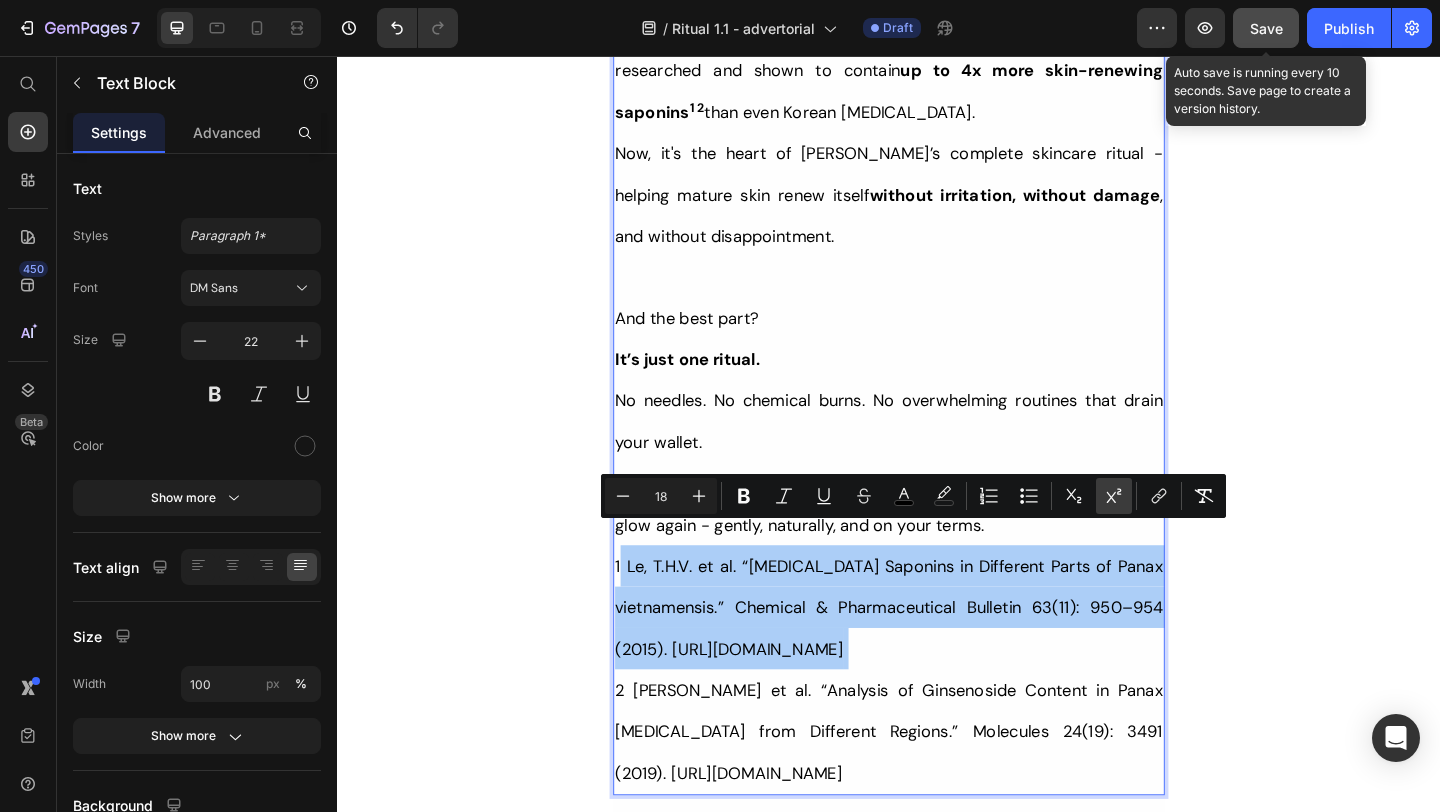 click on "Superscript" at bounding box center [1114, 496] 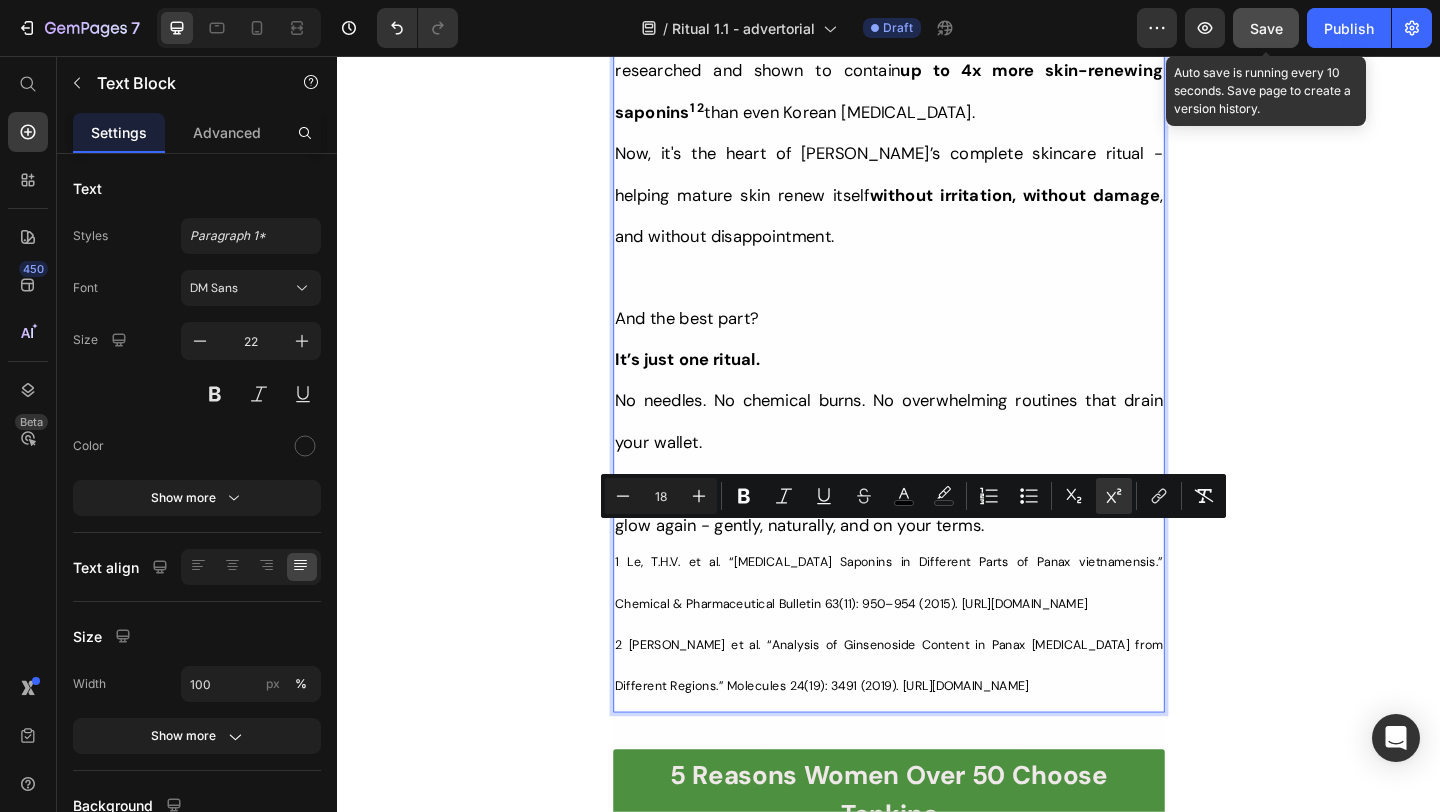 click on "No needles. No chemical burns. No overwhelming routines that drain your wallet." at bounding box center [937, 453] 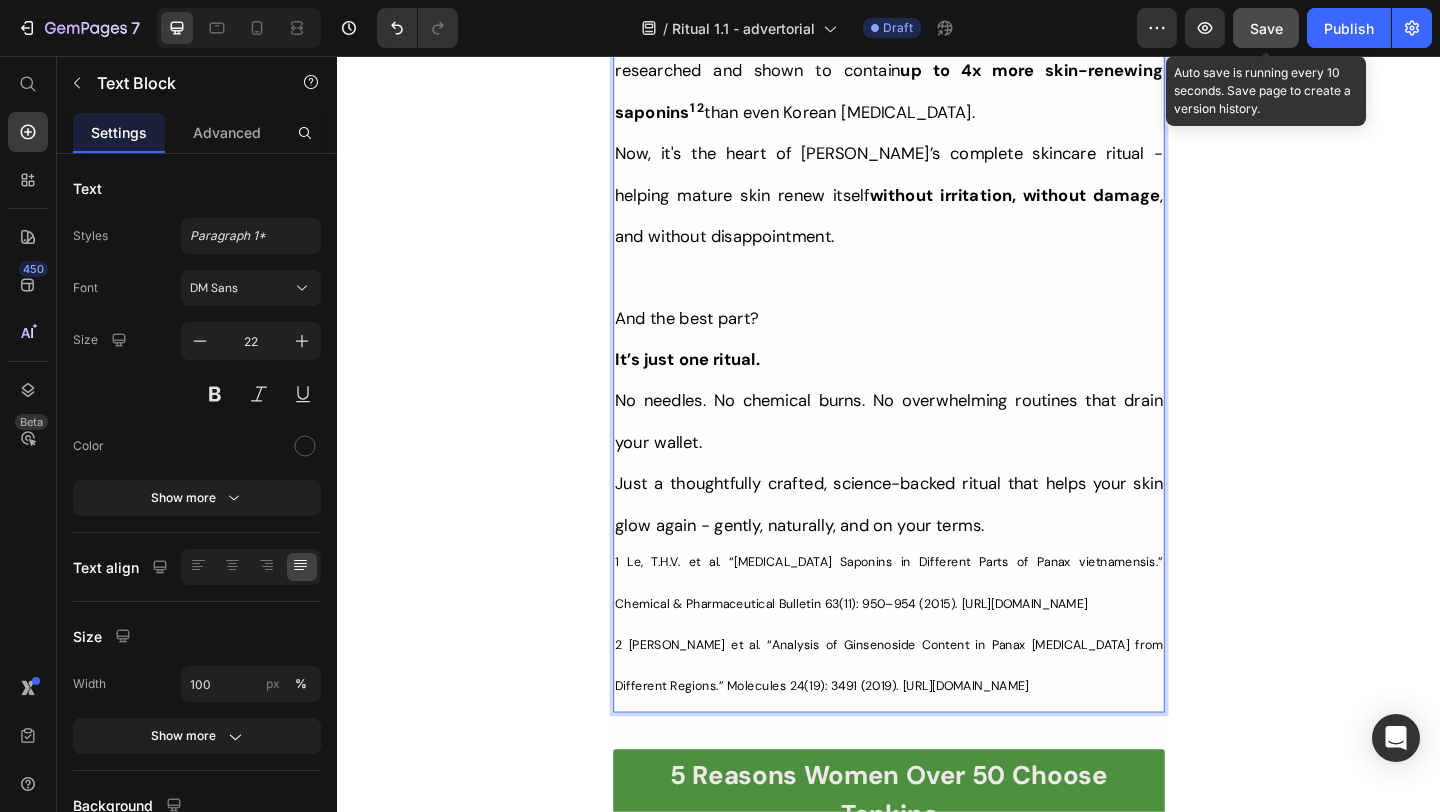 click on "1 Le, T.H.V. et al. “Ginseng Saponins in Different Parts of Panax vietnamensis.” Chemical & Pharmaceutical Bulletin 63(11): 950–954 (2015). https://pubmed.ncbi.nlm.nih.gov/26521860/ 2 Chen, W. et al. “Analysis of Ginsenoside Content in Panax ginseng from Different Regions.” Molecules 24(19): 3491 (2019). https://www.mdpi.com/1420-3049/24/19/3491" at bounding box center [937, 678] 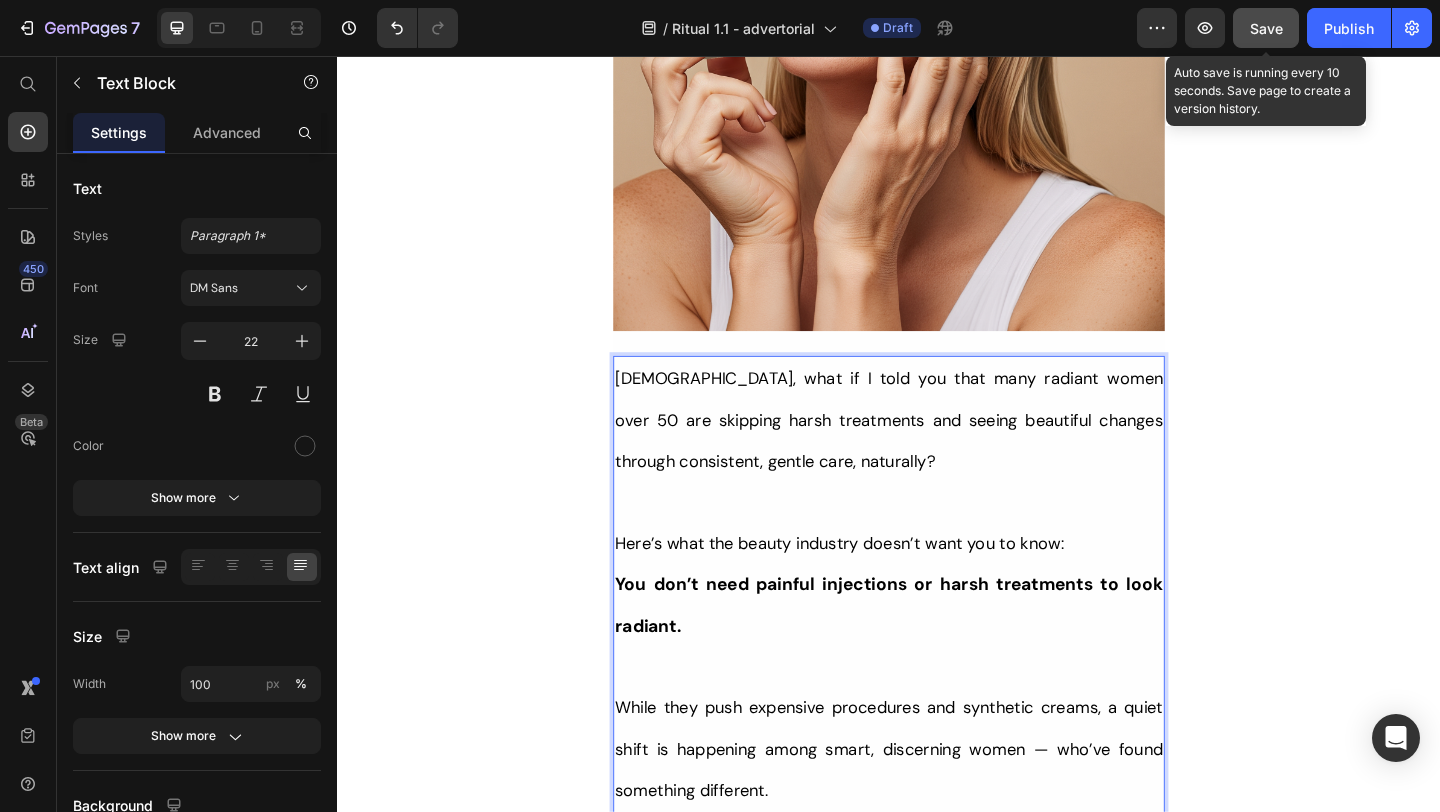 scroll, scrollTop: 678, scrollLeft: 0, axis: vertical 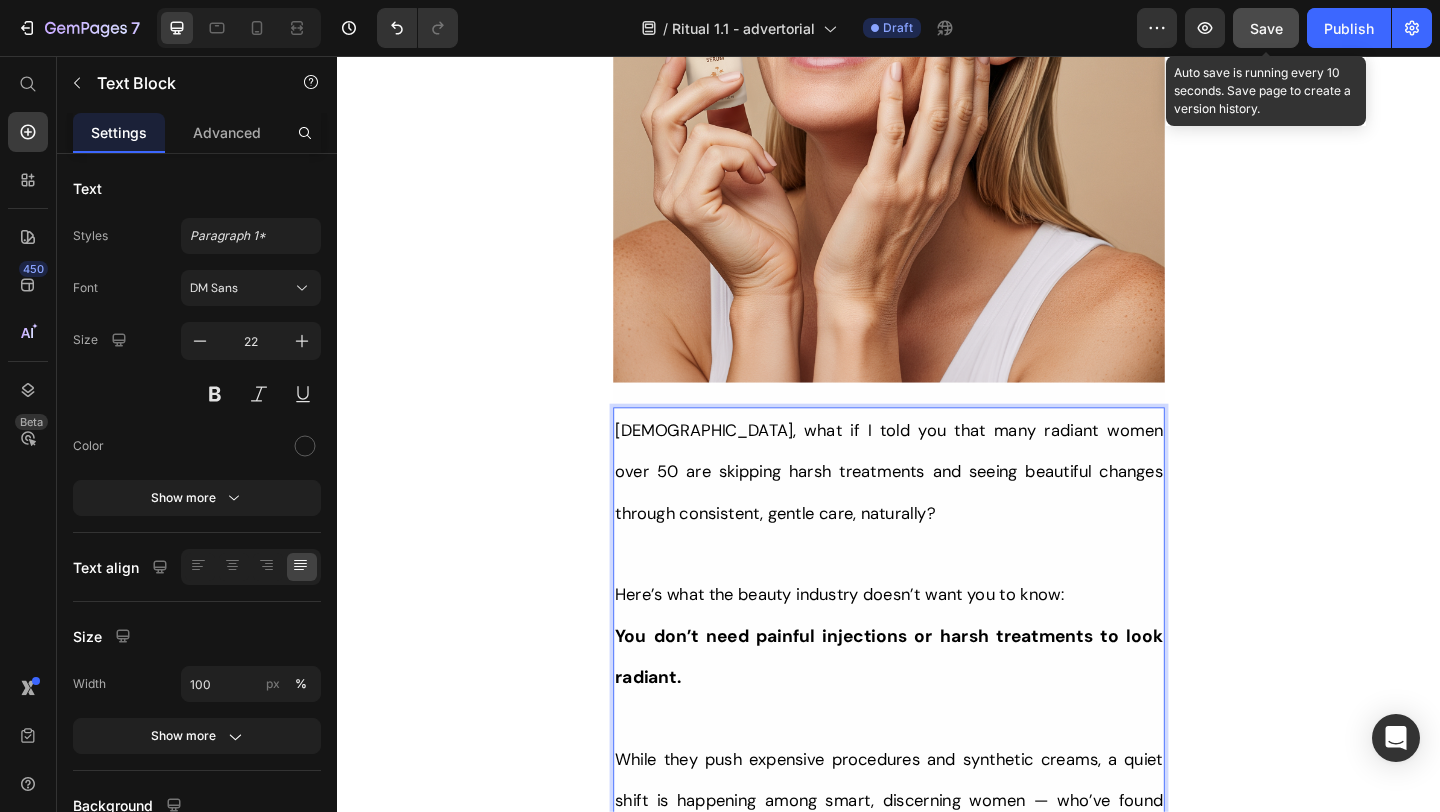 click on "[DEMOGRAPHIC_DATA], what if I told you that many radiant women over 50 are skipping harsh treatments and seeing beautiful changes through consistent, gentle care, naturally?" at bounding box center [937, 508] 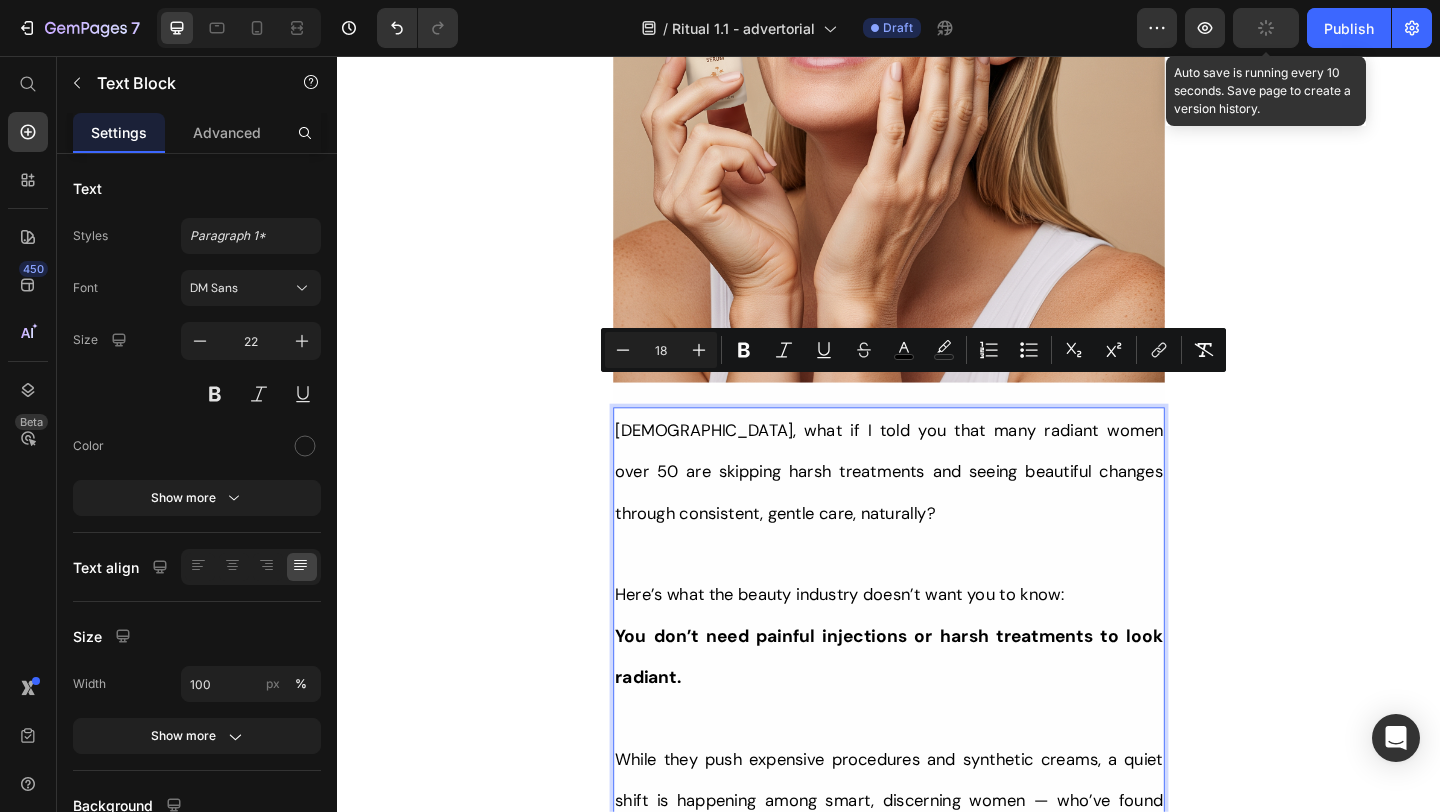 copy on "Ladies, what if I told you that many radiant women over 50 are skipping harsh treatments and seeing beautiful changes through consistent, gentle care, naturally? Here’s what the beauty industry doesn’t want you to know: You don’t need painful injections or harsh treatments to look radiant. While they push expensive procedures and synthetic creams, a quiet shift is happening among smart, discerning women — who’ve found something different. A new brand called  Tonkina  is leading the way with a breakthrough discovery: A rare species of Vietnamese ginseng, newly researched and shown to contain  up to 4x more skin-renewing saponins 1 2  than even Korean ginseng. Now, it's the heart of Tonkina’s complete skincare ritual - helping mature skin renew itself  without irritation, without damage , and without disappointment. And the best part? It’s just one ritual. No needles. No chemical burns. No overwhelming routines that drain your wallet. Just a thoughtfully crafted, science-backed ritual that helps your skin gl..." 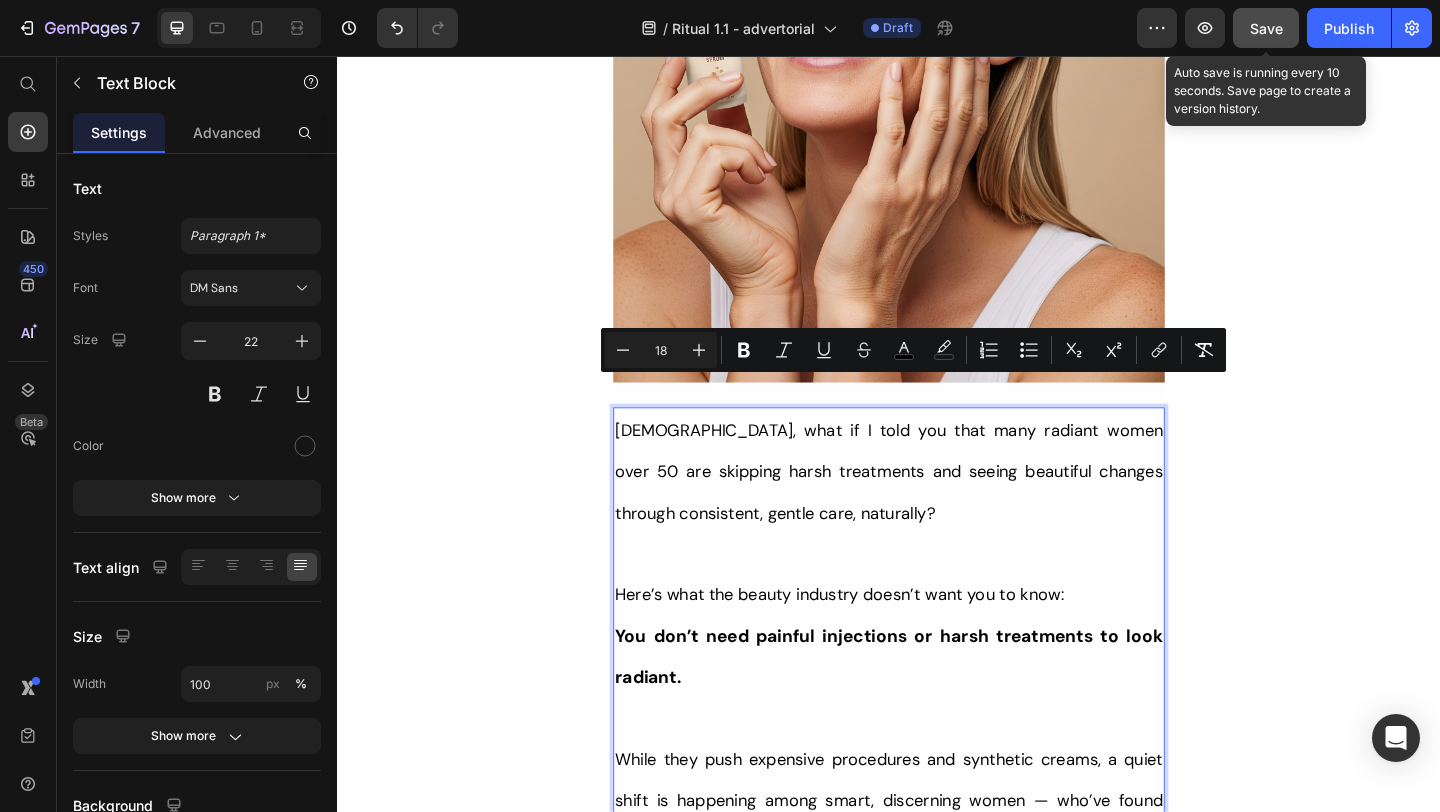 scroll, scrollTop: 0, scrollLeft: 0, axis: both 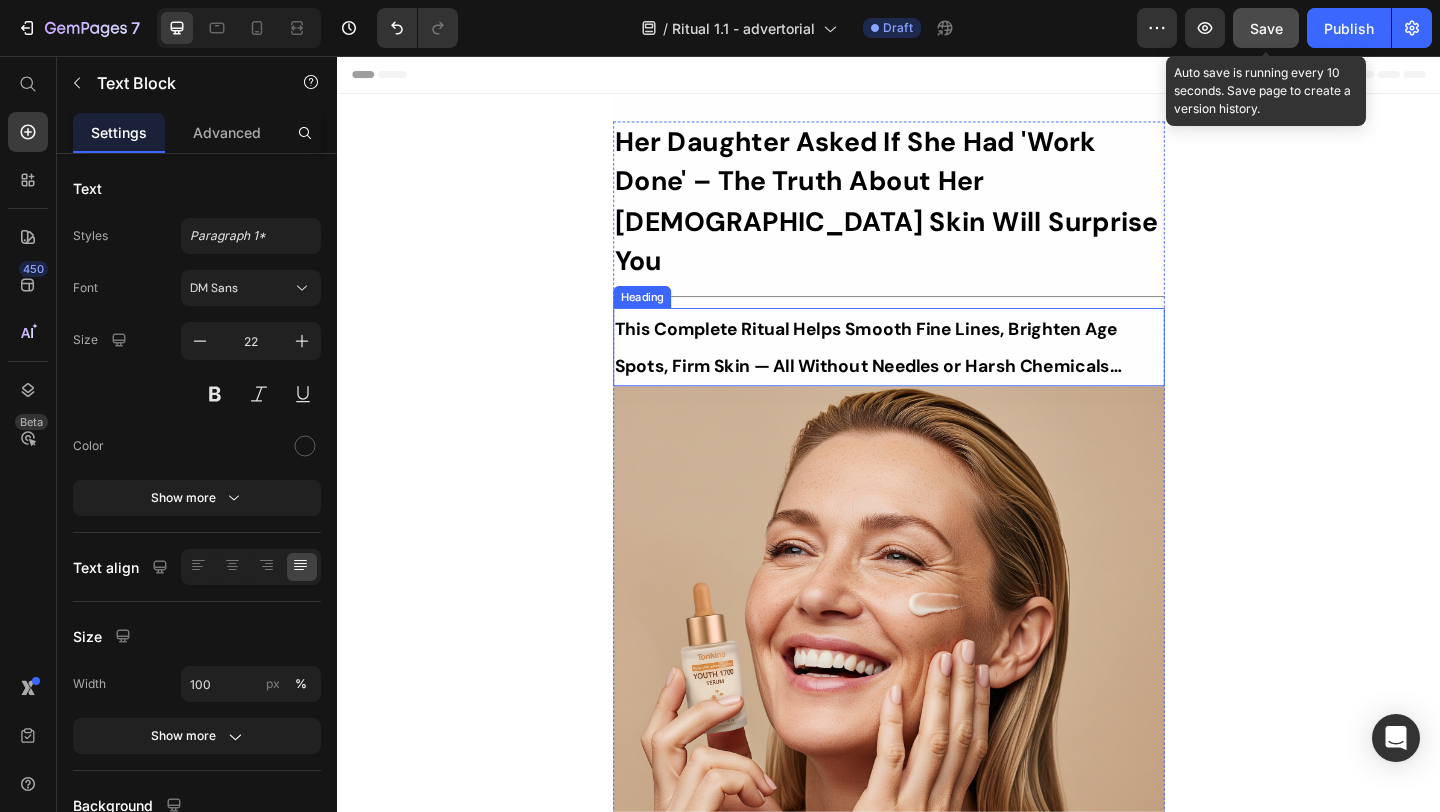 click on "⁠⁠⁠⁠⁠⁠⁠ This Complete Ritual Helps Smooth Fine Lines, Brighten Age Spots, Firm Skin — All Without Needles or Harsh Chemicals…" at bounding box center (937, 372) 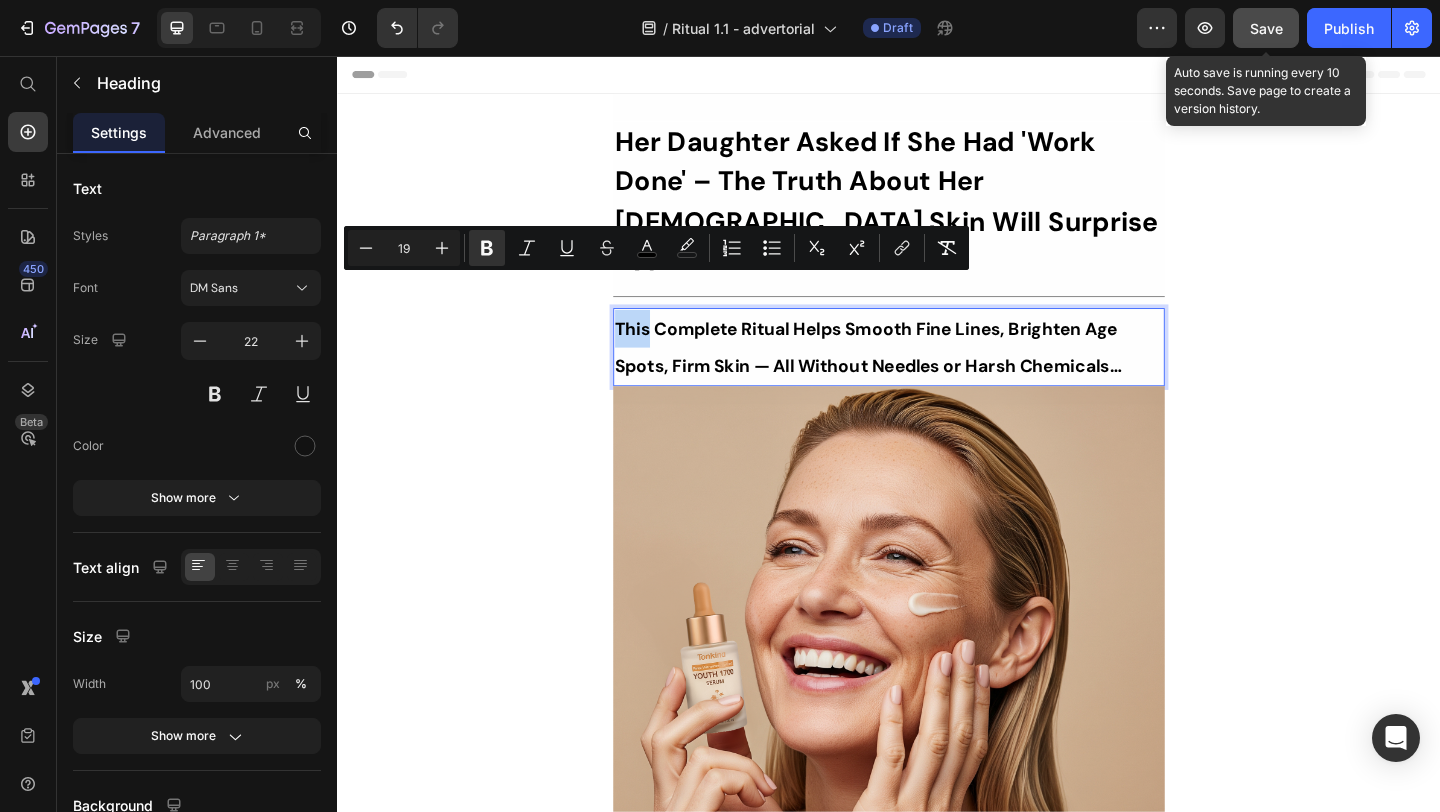 click on "This Complete Ritual Helps Smooth Fine Lines, Brighten Age Spots, Firm Skin — All Without Needles or Harsh Chemicals…" at bounding box center [937, 372] 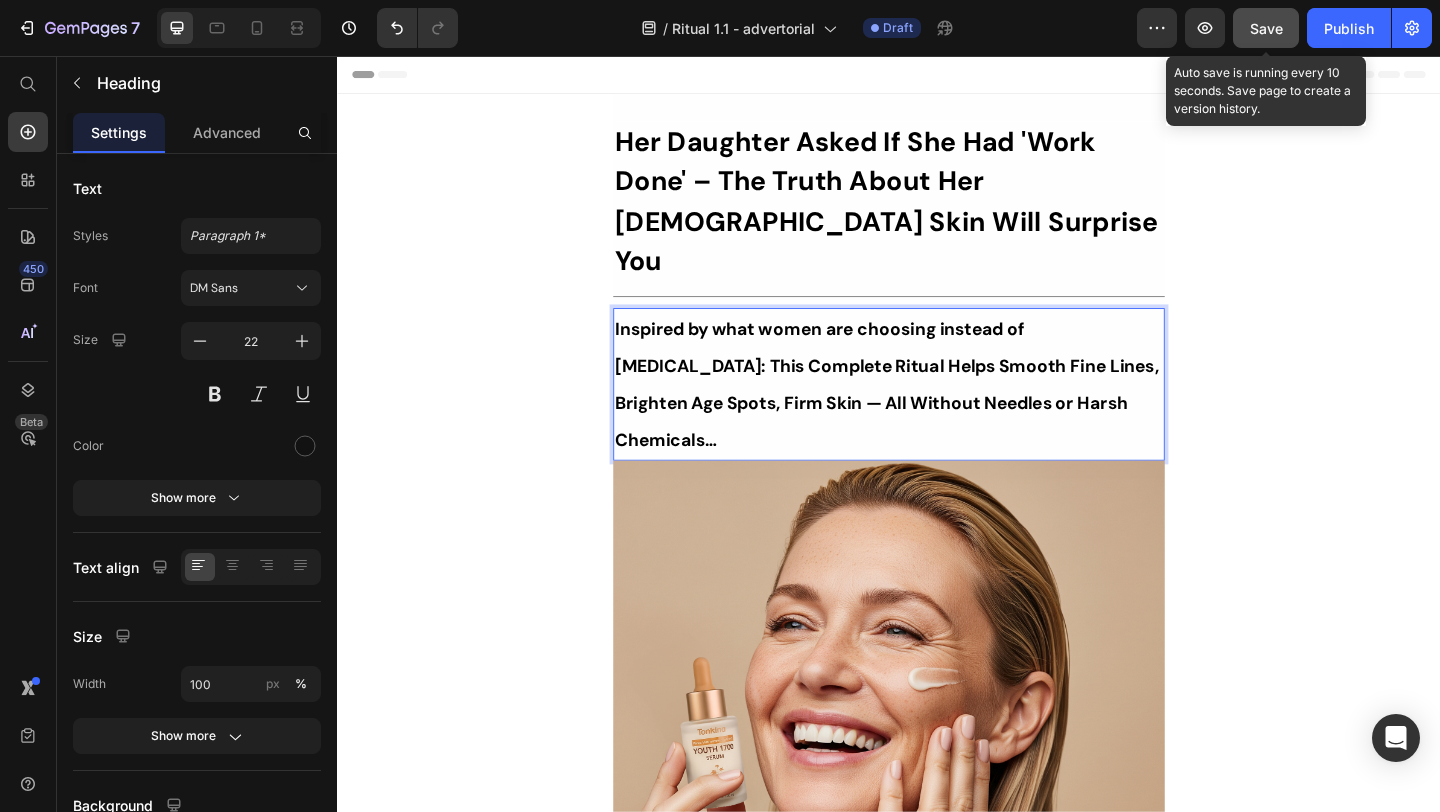 click on "Inspired by what women are choosing instead of Botox: This Complete Ritual Helps Smooth Fine Lines, Brighten Age Spots, Firm Skin — All Without Needles or Harsh Chemicals…" at bounding box center (935, 413) 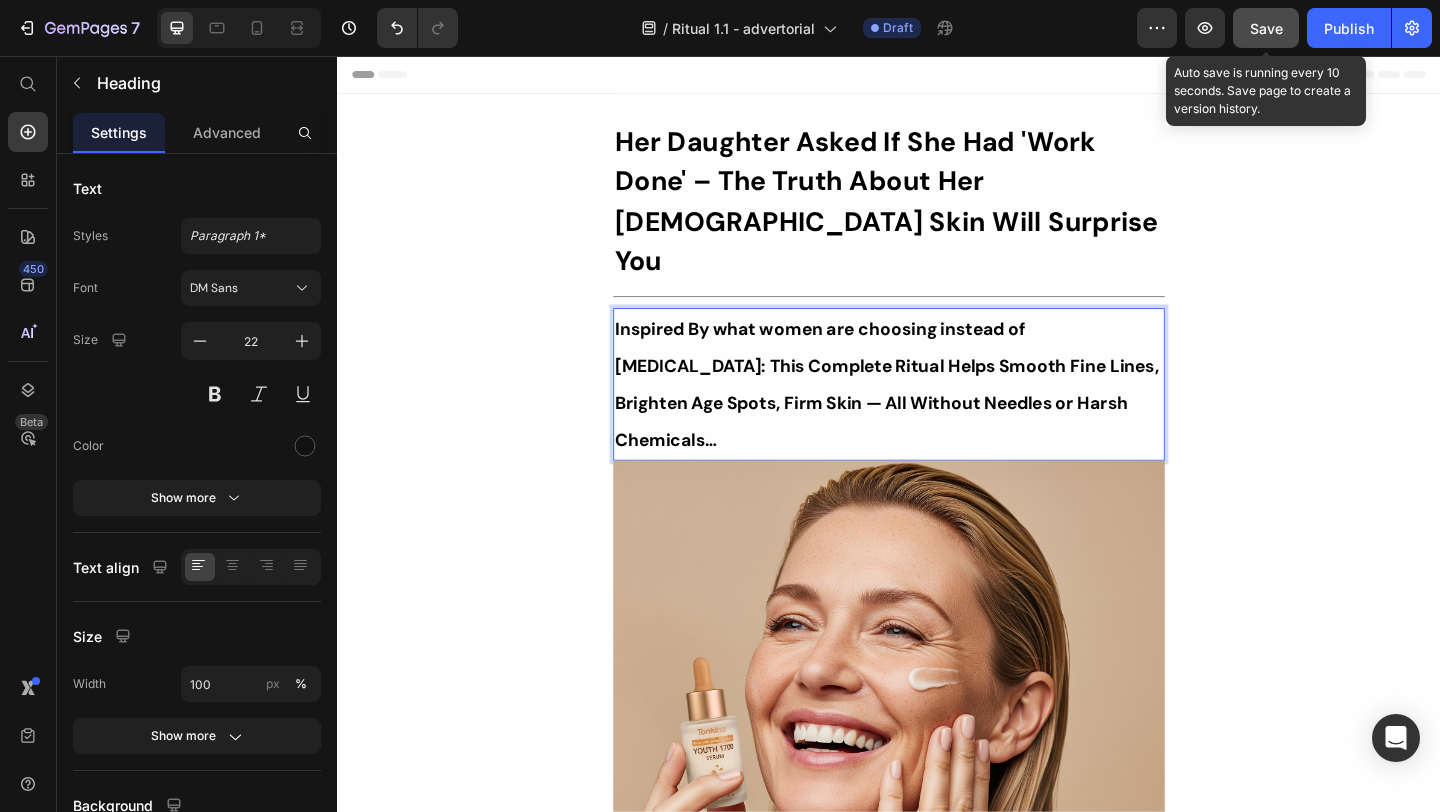 click on "Inspired By what women are choosing instead of Botox: This Complete Ritual Helps Smooth Fine Lines, Brighten Age Spots, Firm Skin — All Without Needles or Harsh Chemicals…" at bounding box center [935, 413] 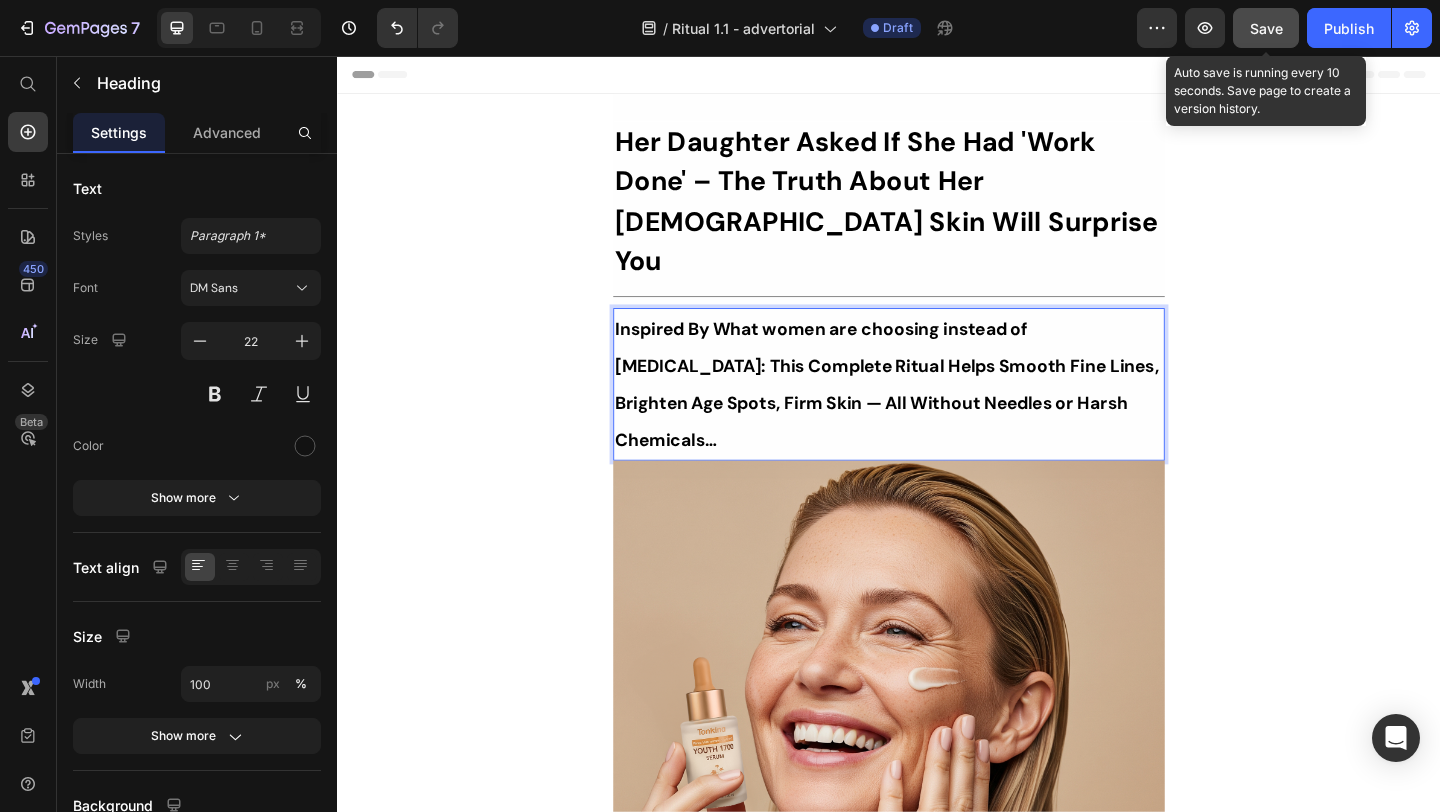 click on "Inspired By What women are choosing instead of Botox: This Complete Ritual Helps Smooth Fine Lines, Brighten Age Spots, Firm Skin — All Without Needles or Harsh Chemicals…" at bounding box center [935, 413] 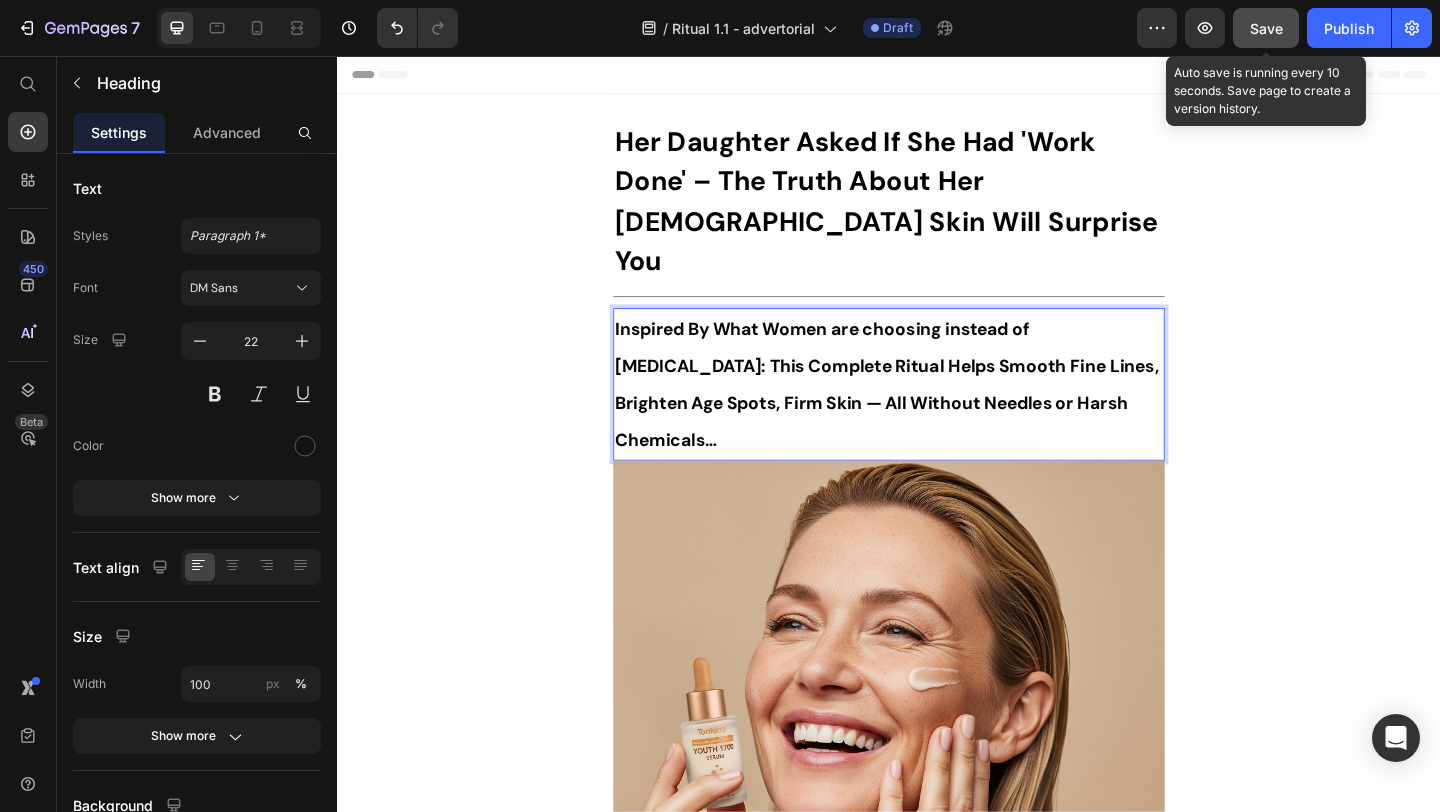 click on "Inspired By What Women are choosing instead of Botox: This Complete Ritual Helps Smooth Fine Lines, Brighten Age Spots, Firm Skin — All Without Needles or Harsh Chemicals…" at bounding box center [935, 413] 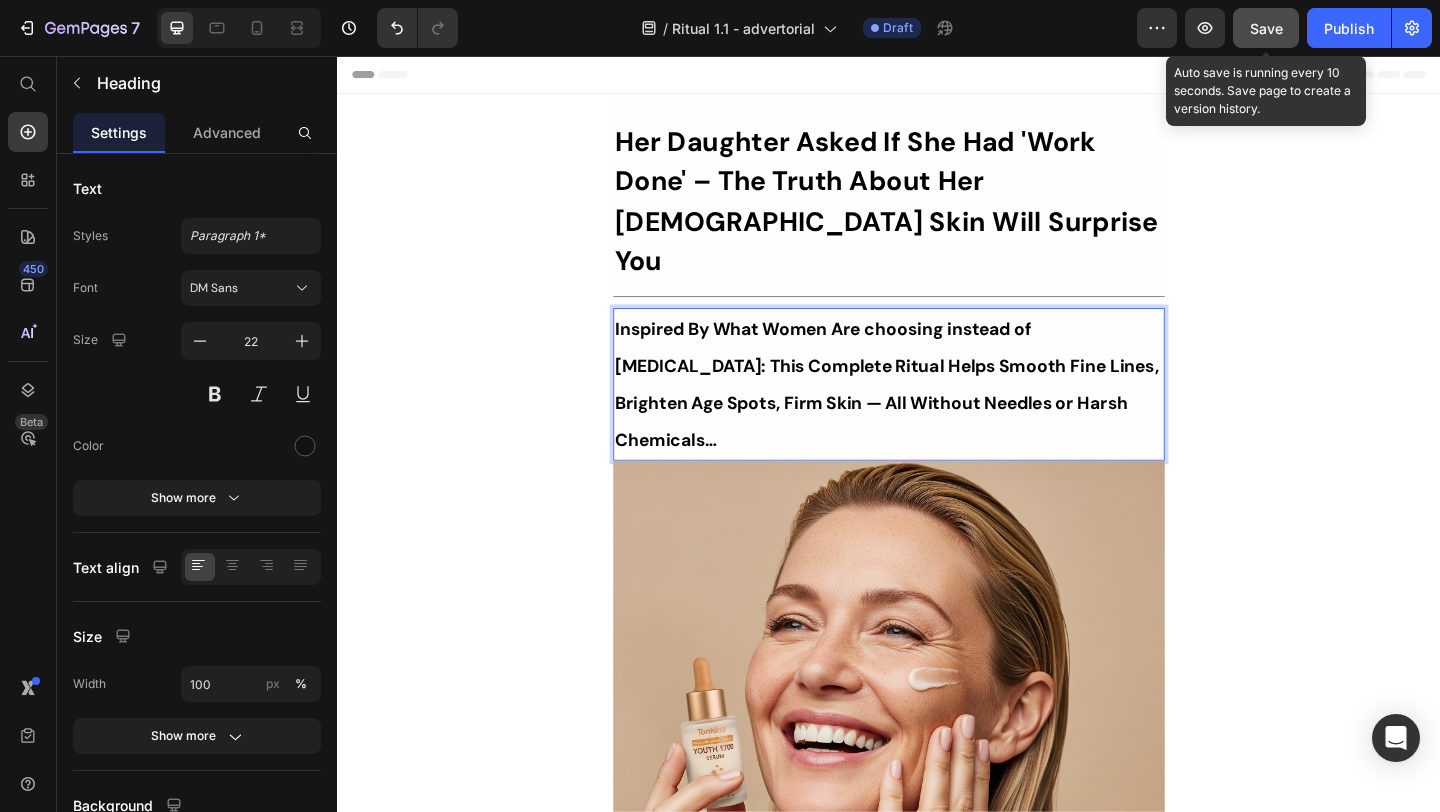 click on "Inspired By What Women Are choosing instead of Botox: This Complete Ritual Helps Smooth Fine Lines, Brighten Age Spots, Firm Skin — All Without Needles or Harsh Chemicals…" at bounding box center (935, 413) 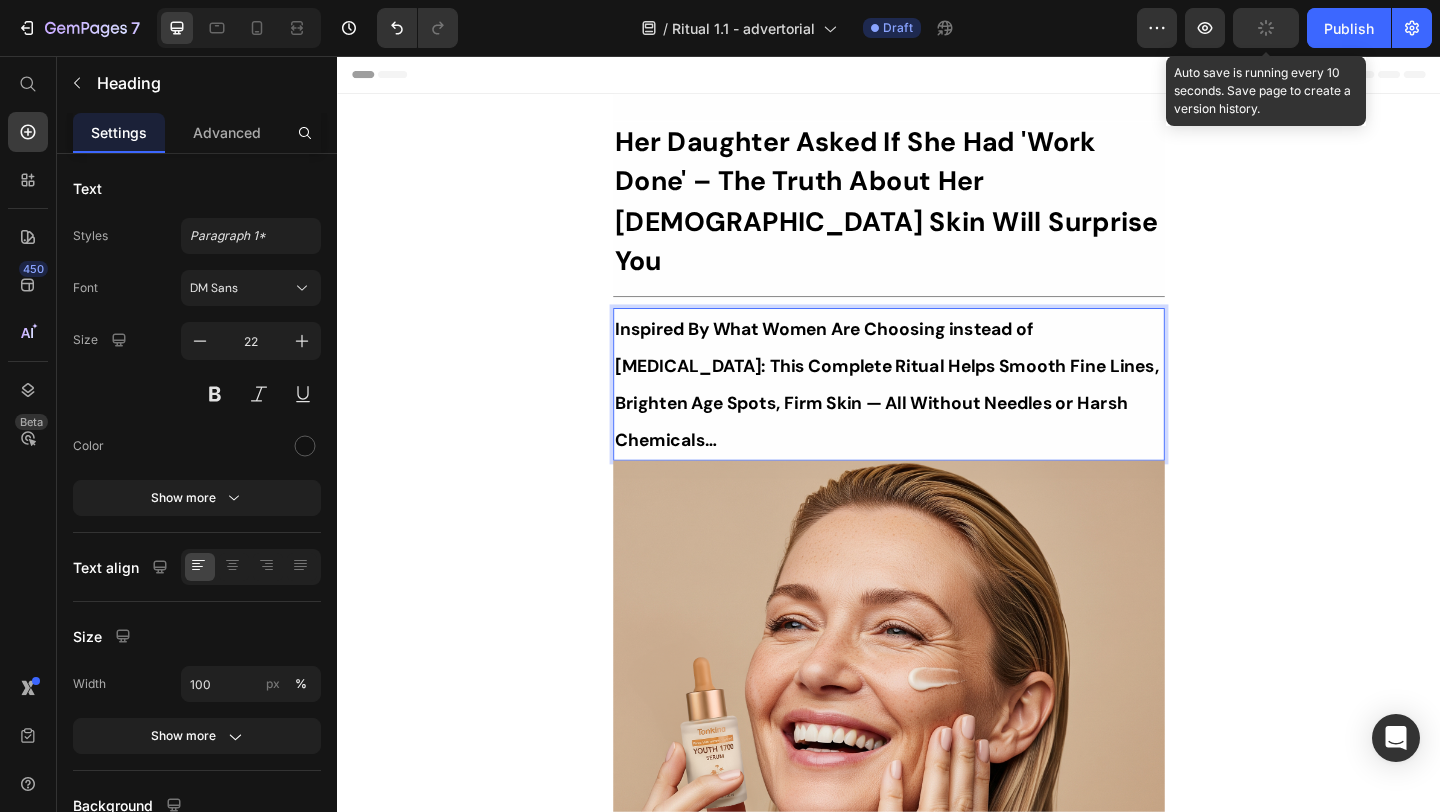 click on "Inspired By What Women Are Choosing instead of Botox: This Complete Ritual Helps Smooth Fine Lines, Brighten Age Spots, Firm Skin — All Without Needles or Harsh Chemicals…" at bounding box center [935, 413] 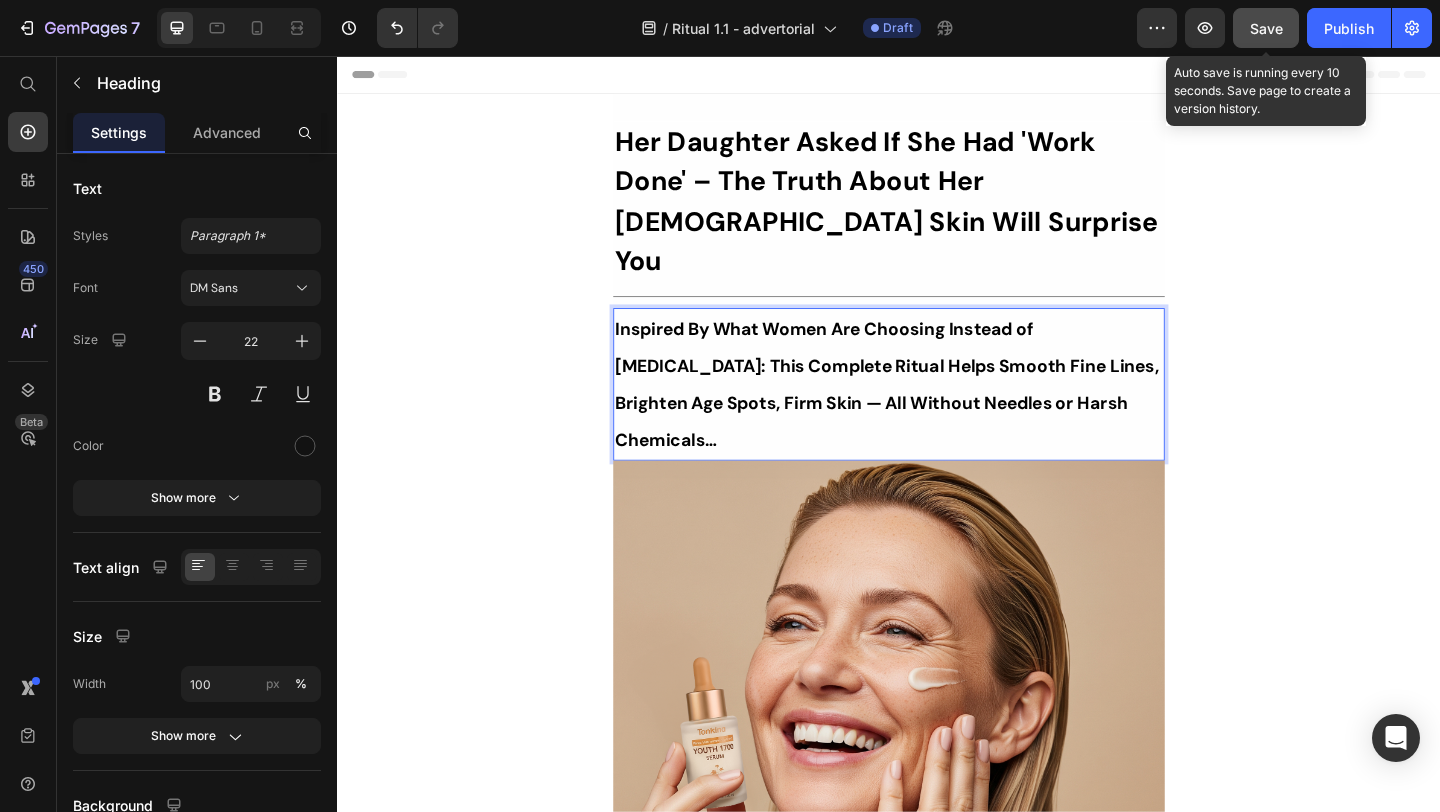 click on "Inspired By What Women Are Choosing Instead of [MEDICAL_DATA]: This Complete Ritual Helps Smooth Fine Lines, Brighten Age Spots, Firm Skin — All Without Needles or Harsh Chemicals…" at bounding box center (935, 413) 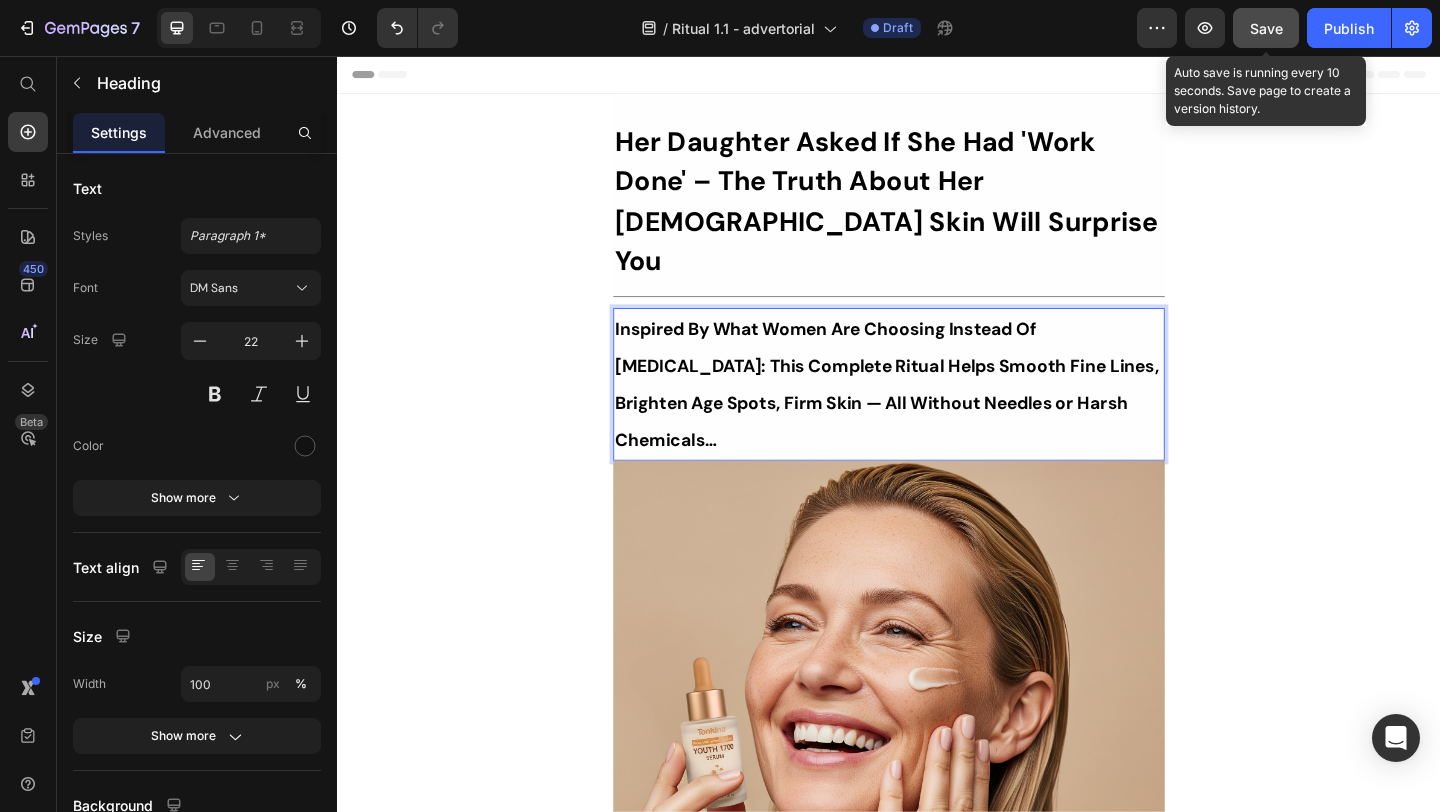 click on "Her Daughter Asked If She Had 'Work Done' – The Truth About Her 55-Year-Old Skin Will Surprise You Heading                Title Line Inspired By What Women Are Choosing Instead Of Botox: This Complete Ritual Helps Smooth Fine Lines, Brighten Age Spots, Firm Skin — All Without Needles or Harsh Chemicals… Heading   0 Image Ladies, what if I told you that many radiant women over 50 are skipping harsh treatments and seeing beautiful changes through consistent, gentle care, naturally? Here’s what the beauty industry doesn’t want you to know: You don’t need painful injections or harsh treatments to look radiant. While they push expensive procedures and synthetic creams, a quiet shift is happening among smart, discerning women — who’ve found something different. A new brand called  Tonkina  is leading the way with a breakthrough discovery: A rare species of Vietnamese ginseng, newly researched and shown to contain  up to 4x more skin-renewing saponins 1 2  than even Korean ginseng. Text Block Row" at bounding box center [937, 9656] 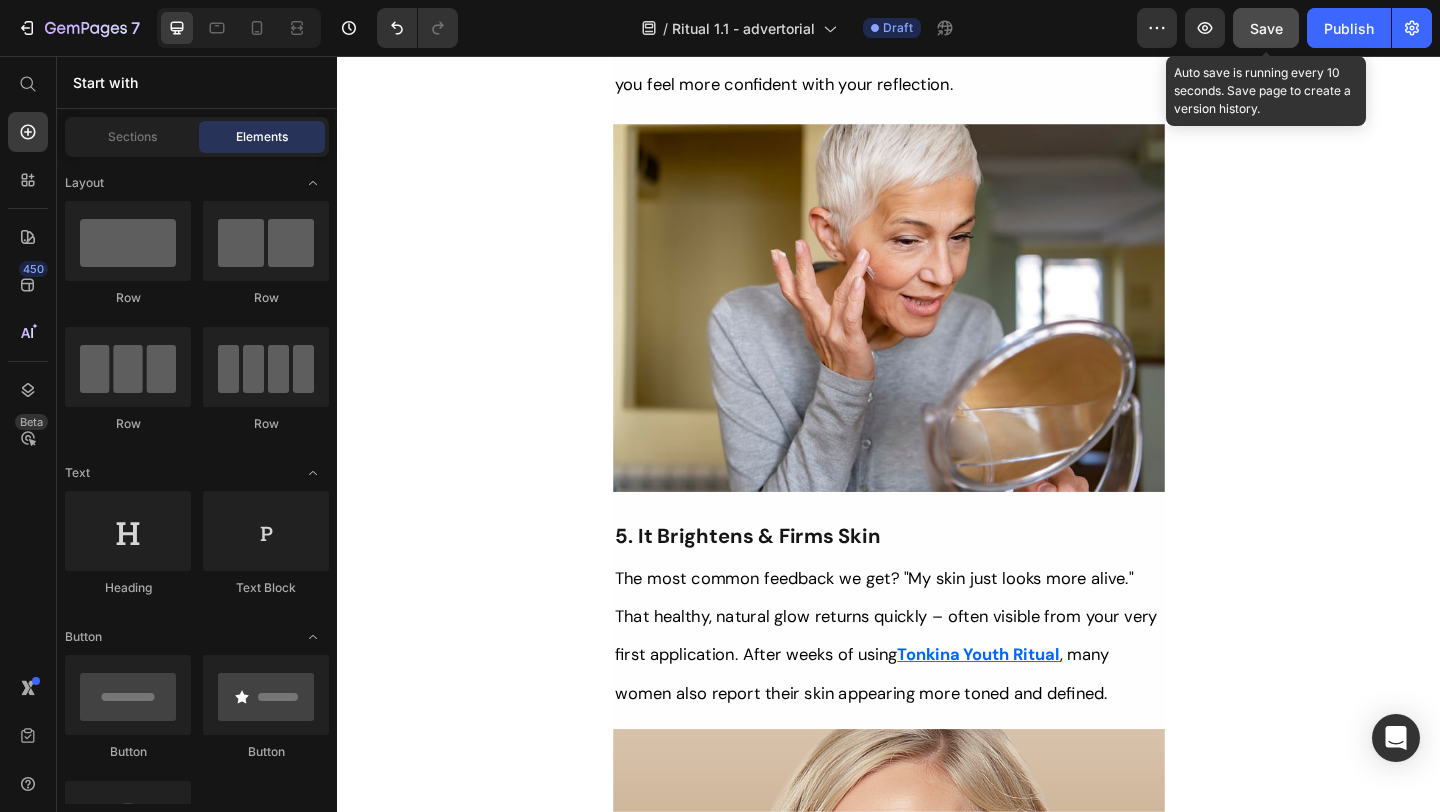 scroll, scrollTop: 5546, scrollLeft: 0, axis: vertical 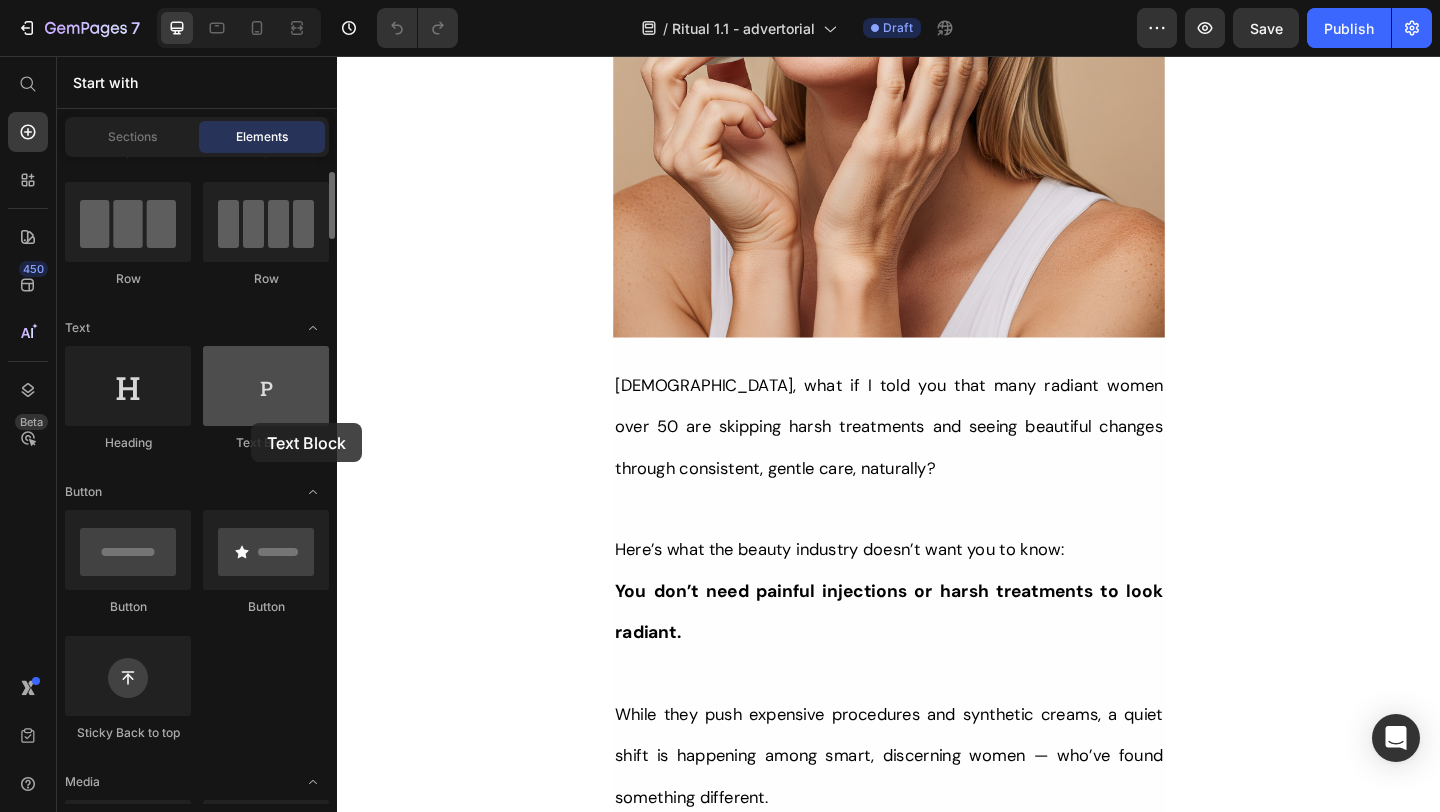 click on "Text Block" 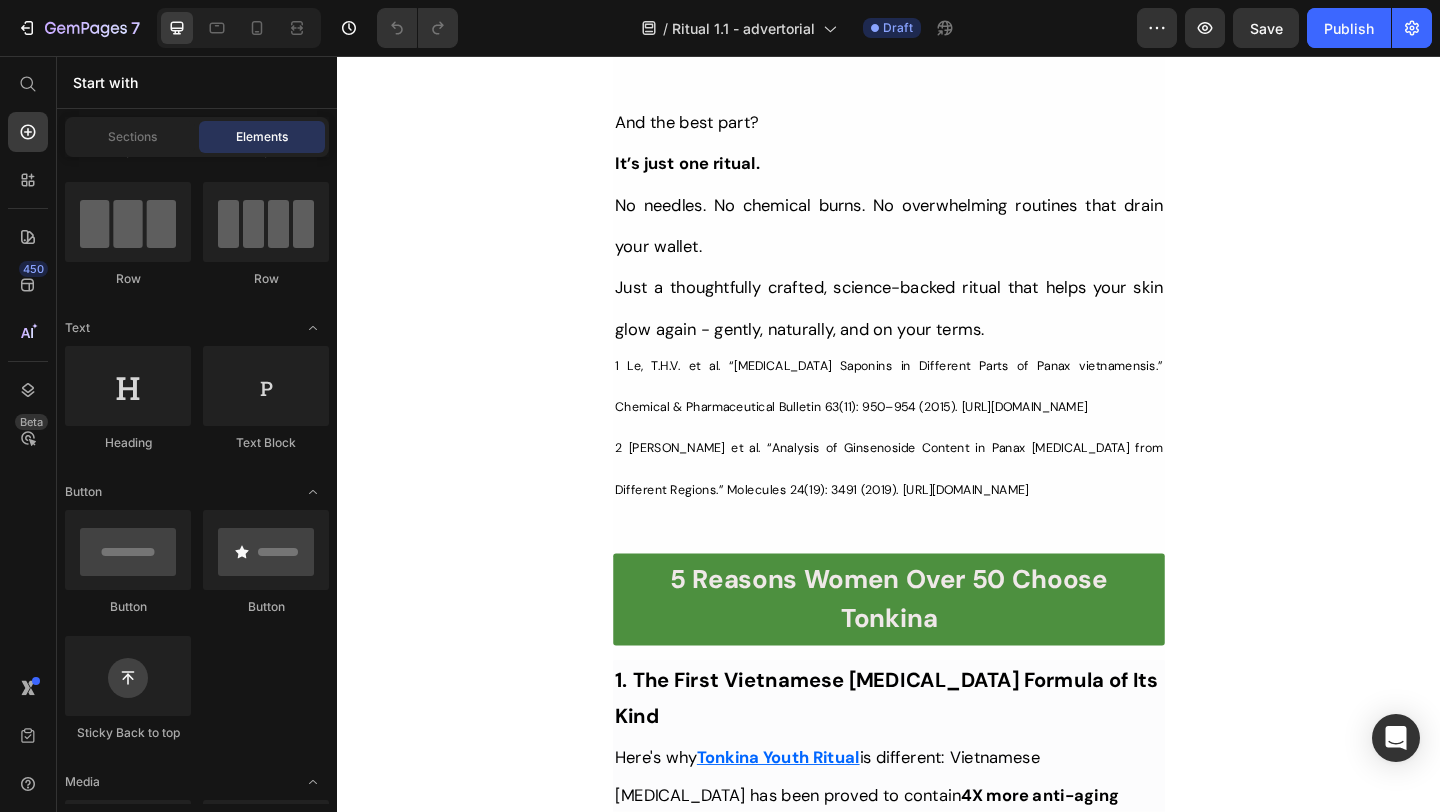 scroll, scrollTop: 1974, scrollLeft: 0, axis: vertical 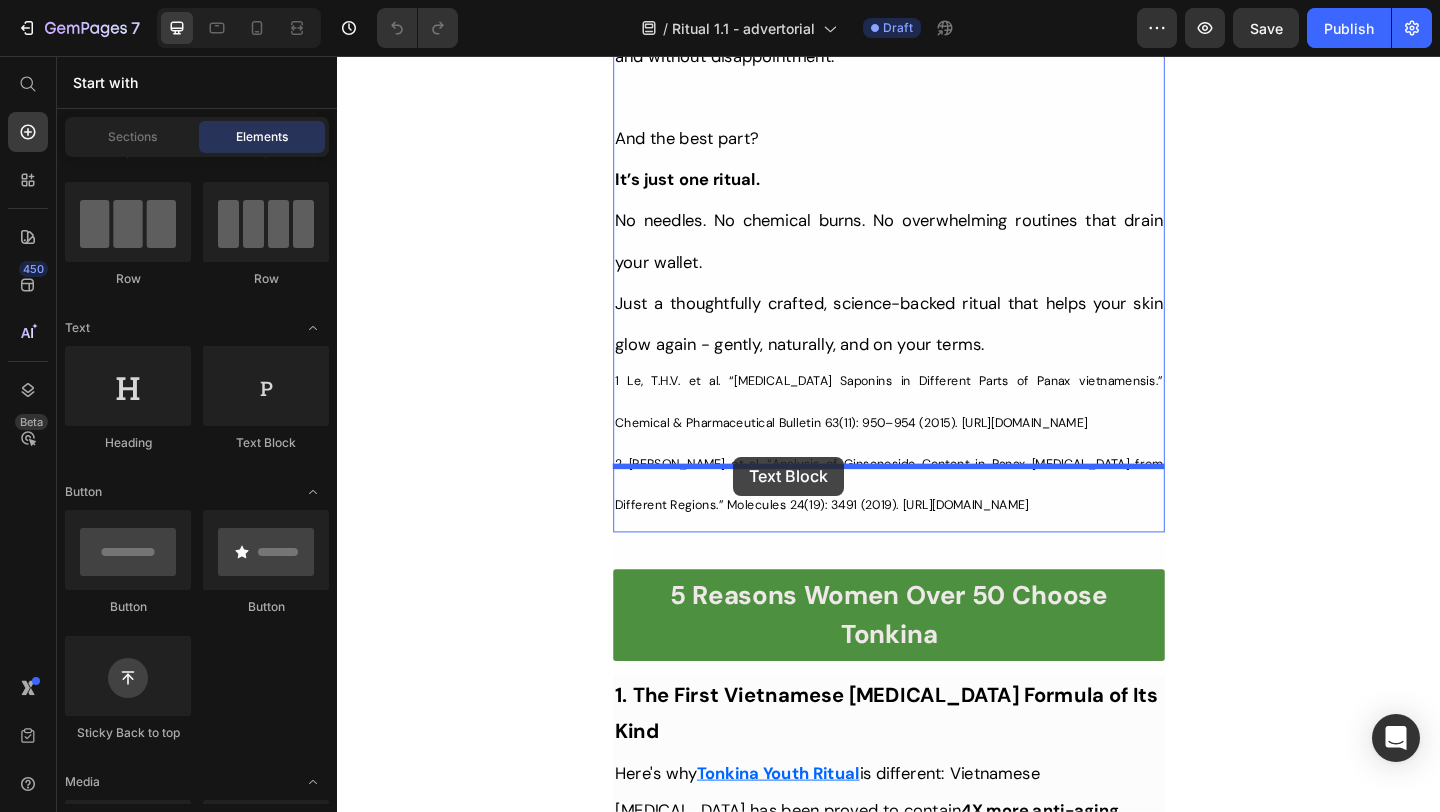 drag, startPoint x: 610, startPoint y: 432, endPoint x: 768, endPoint y: 492, distance: 169.00888 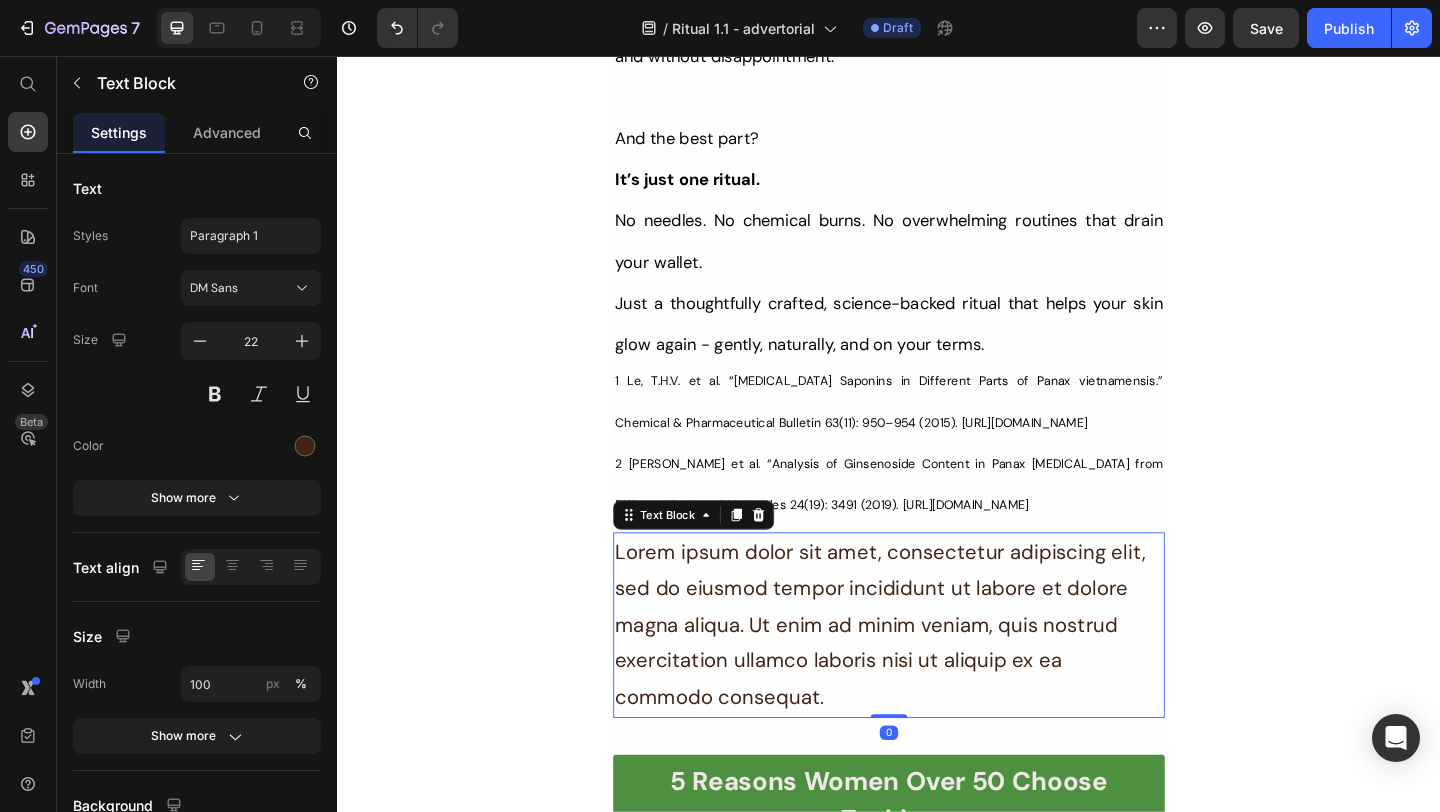 click on "Lorem ipsum dolor sit amet, consectetur adipiscing elit, sed do eiusmod tempor incididunt ut labore et dolore magna aliqua. Ut enim ad minim veniam, quis nostrud exercitation ullamco laboris nisi ut aliquip ex ea commodo consequat." at bounding box center [937, 675] 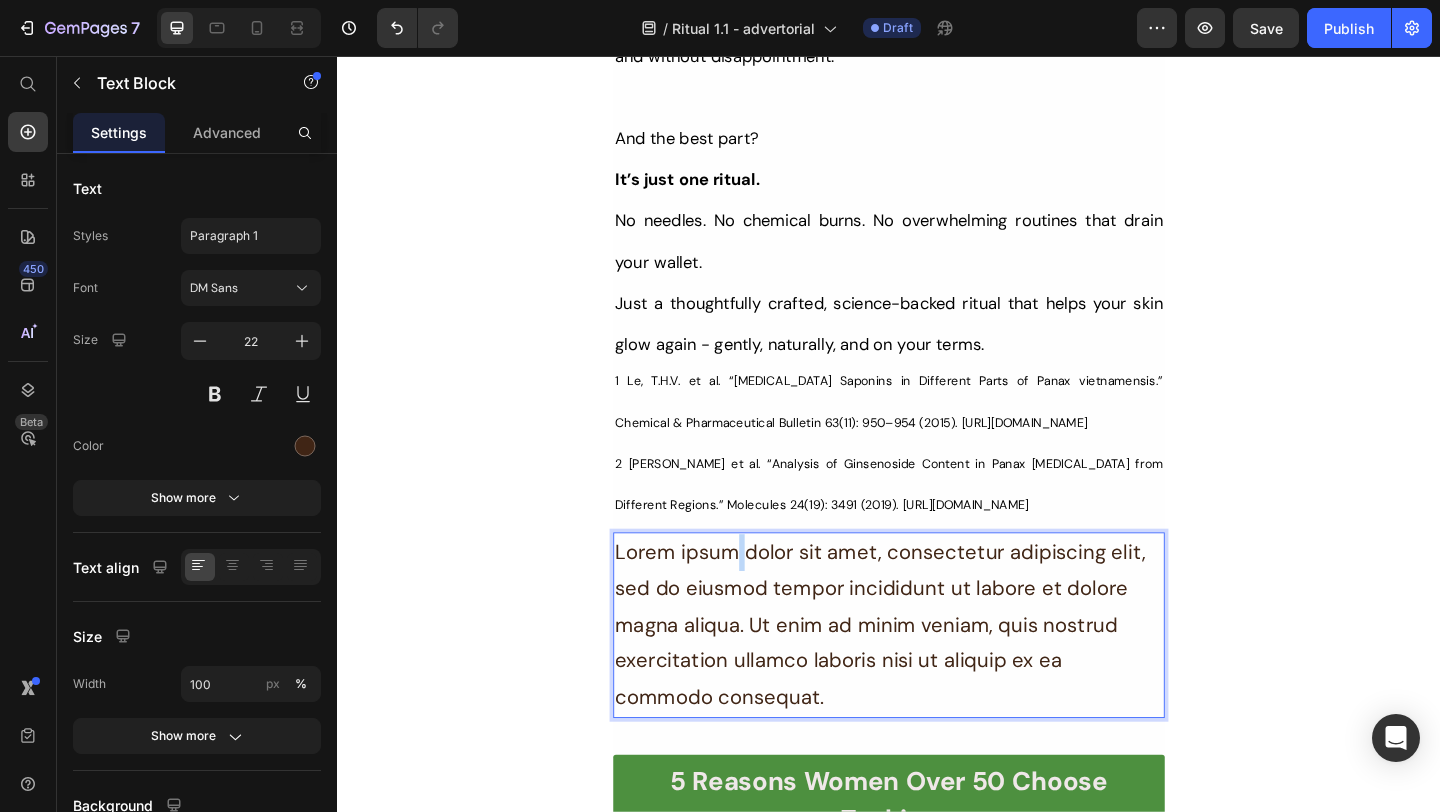 click on "Lorem ipsum dolor sit amet, consectetur adipiscing elit, sed do eiusmod tempor incididunt ut labore et dolore magna aliqua. Ut enim ad minim veniam, quis nostrud exercitation ullamco laboris nisi ut aliquip ex ea commodo consequat." at bounding box center [937, 675] 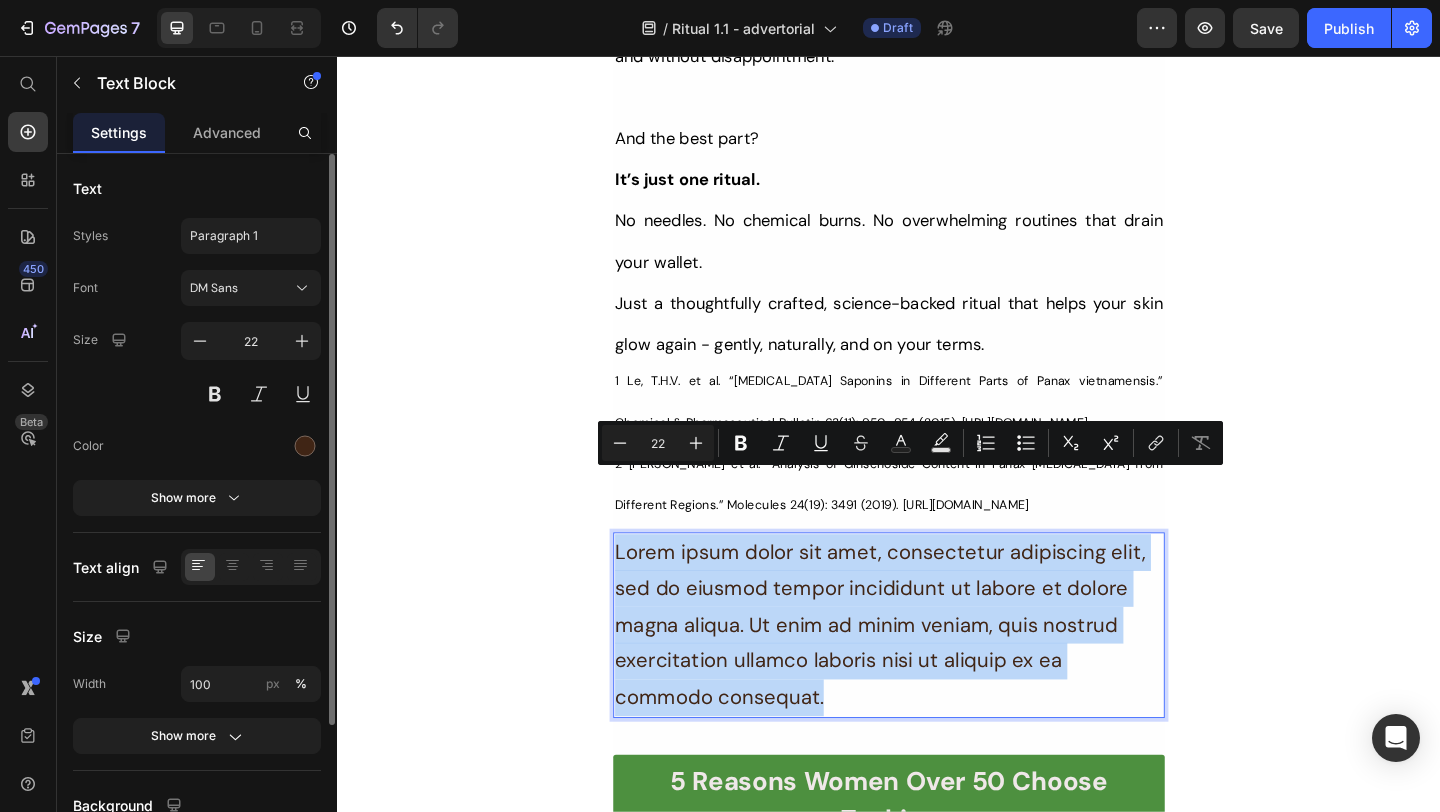 scroll, scrollTop: 180, scrollLeft: 0, axis: vertical 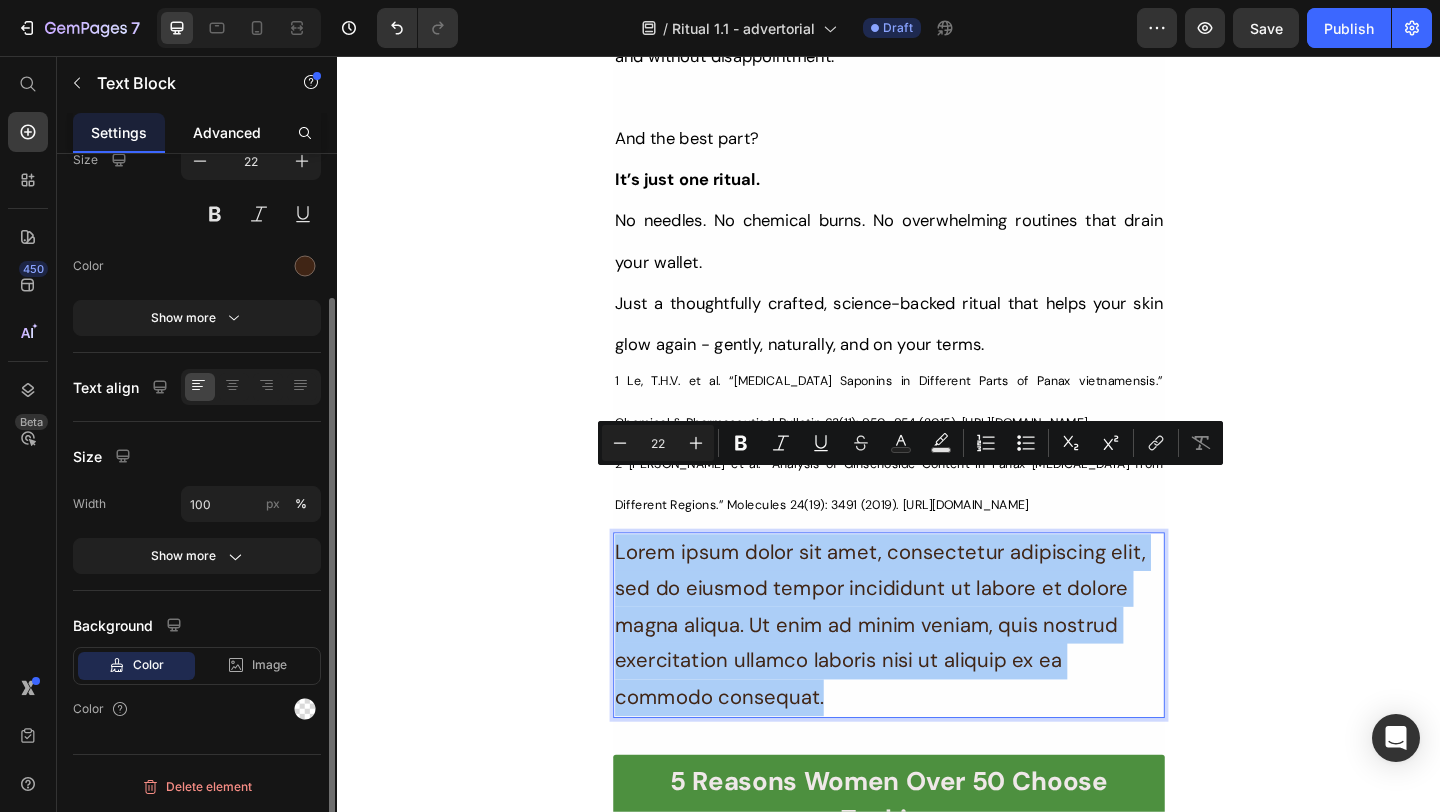 click on "Advanced" at bounding box center [227, 132] 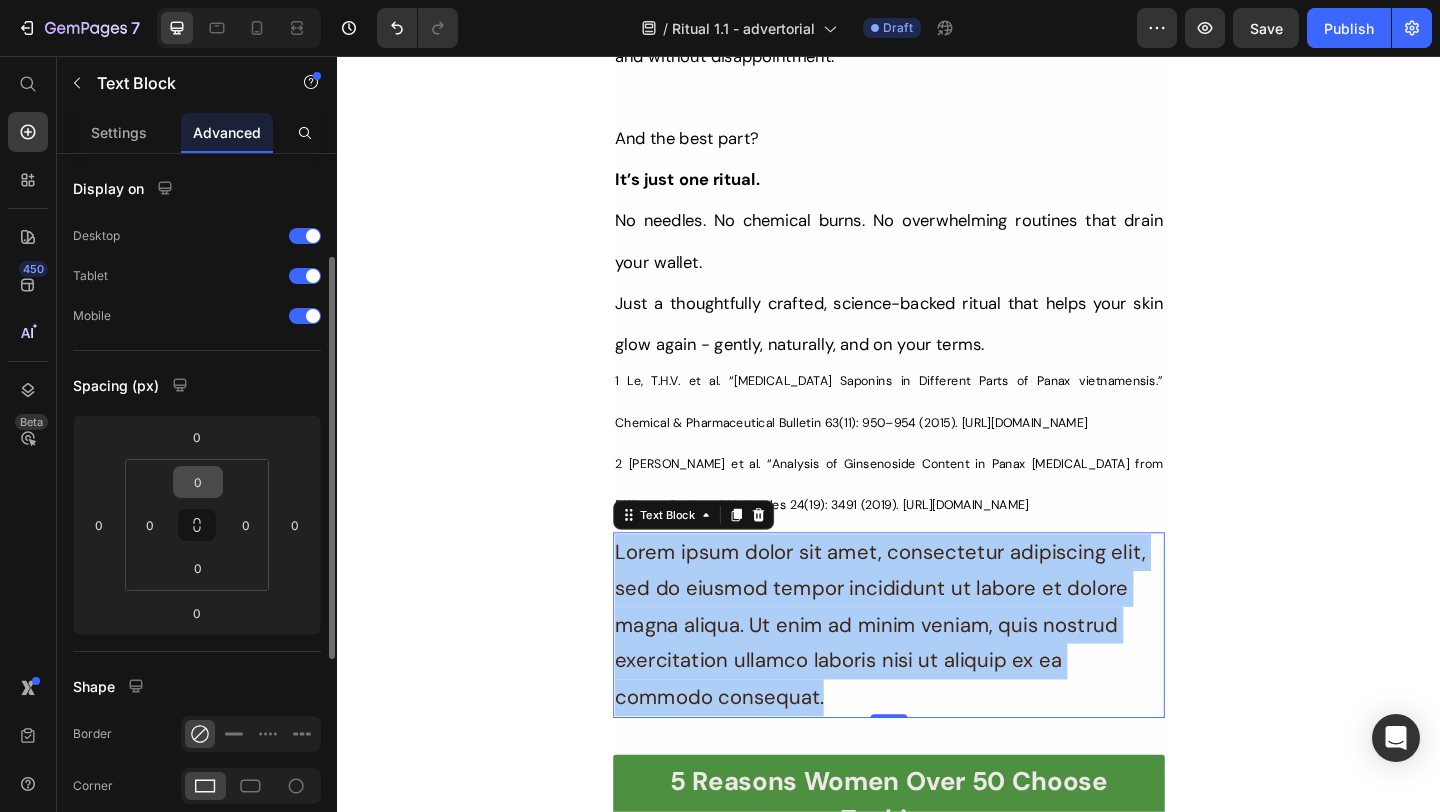 scroll, scrollTop: 554, scrollLeft: 0, axis: vertical 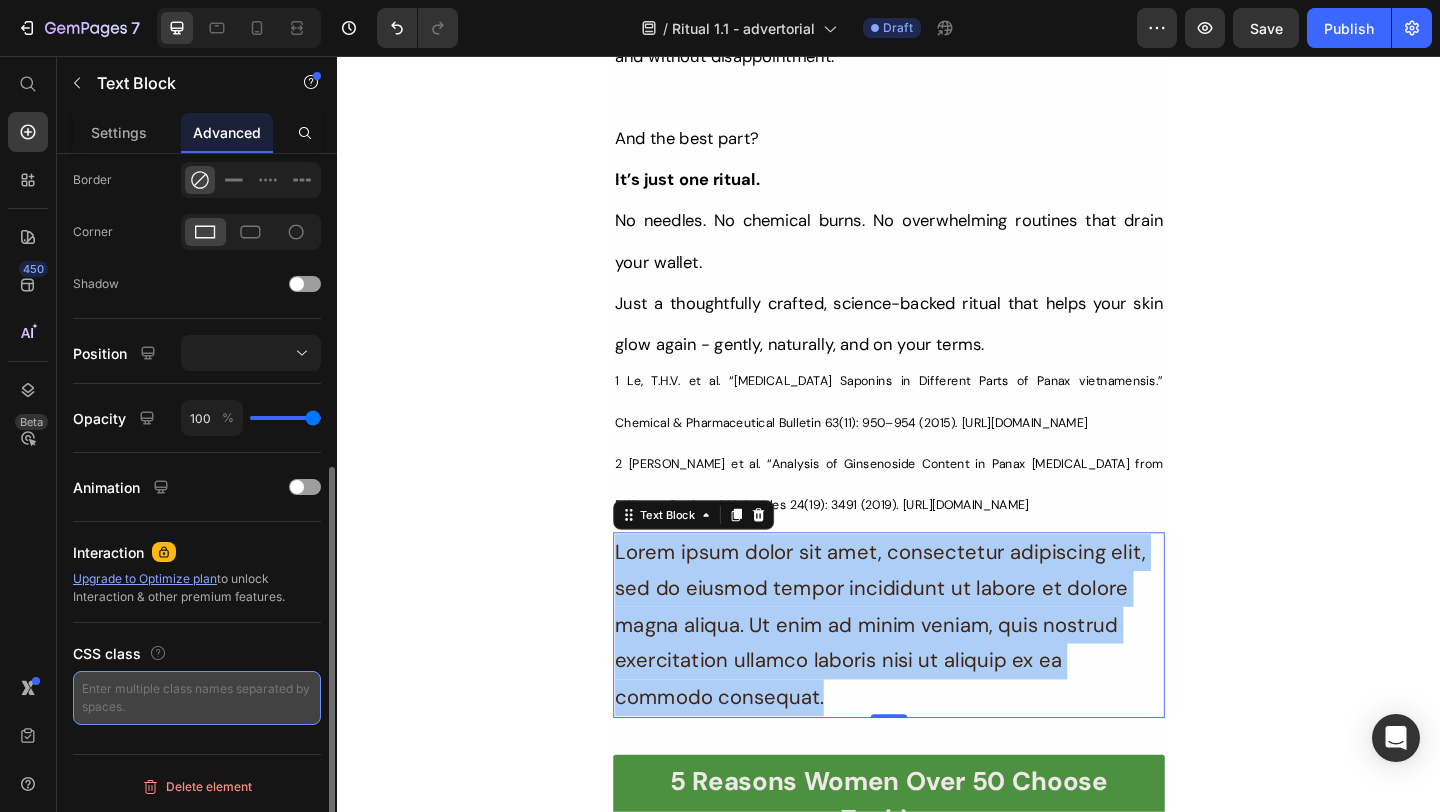 click at bounding box center (197, 698) 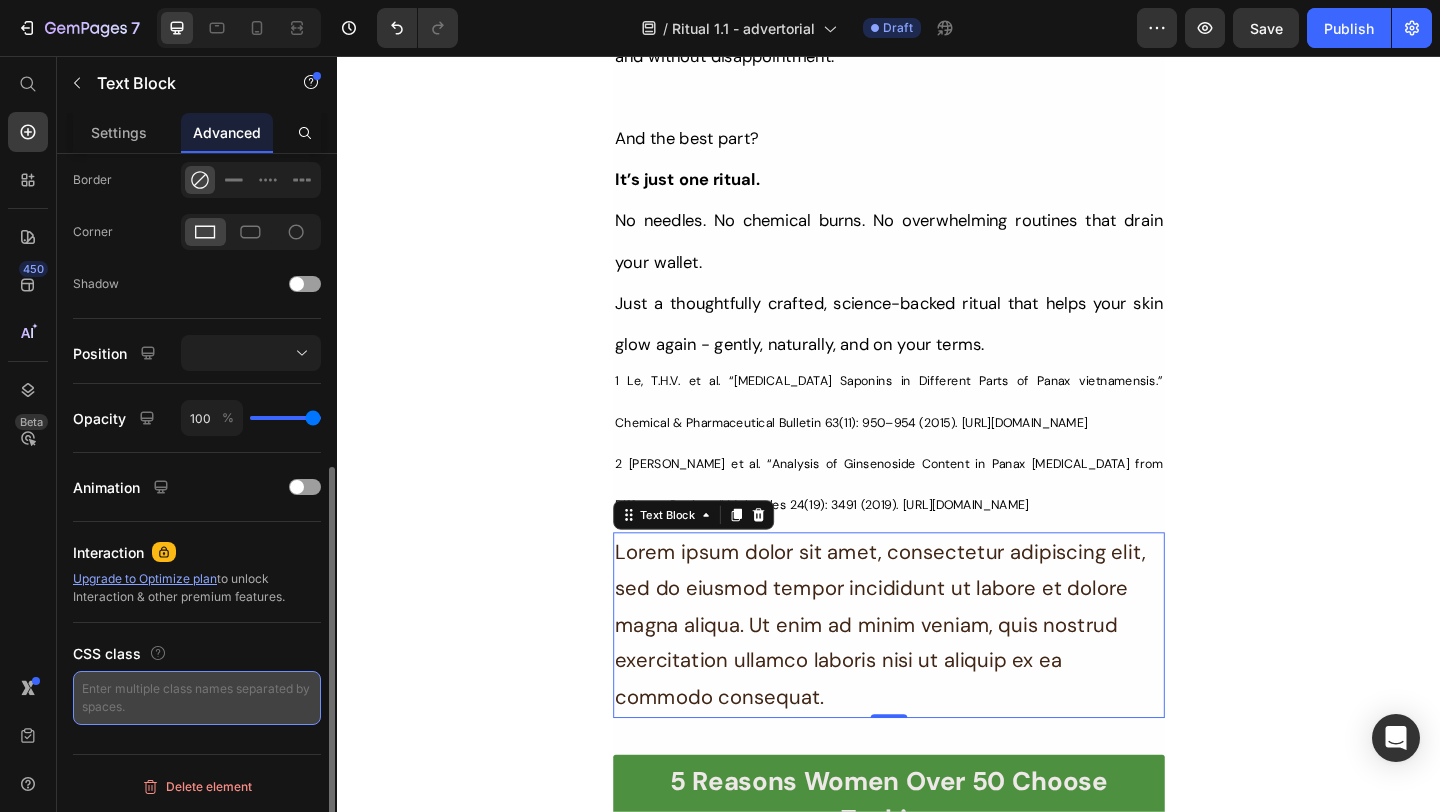 paste on "<small>
<sup>1</sup> Le, T.H.V. et al. (2015). *Ginseng Saponins in Different Parts of Panax vietnamensis*. Chemical & Pharmaceutical Bulletin, 63(11), 950–954.
<a href="https://pubmed.ncbi.nlm.nih.gov/26521860" target="_blank">PubMed link</a><br>
<sup>2</sup> Chen, W. et al. (2019). *Analysis of Ginsenoside Content in Panax ginseng from Different Regions*. Molecules, 24(19), 3491.
<a href="https://www.mdpi.com/1420-3049/24/19/3491" target="_blank">Read study</a>
</small>" 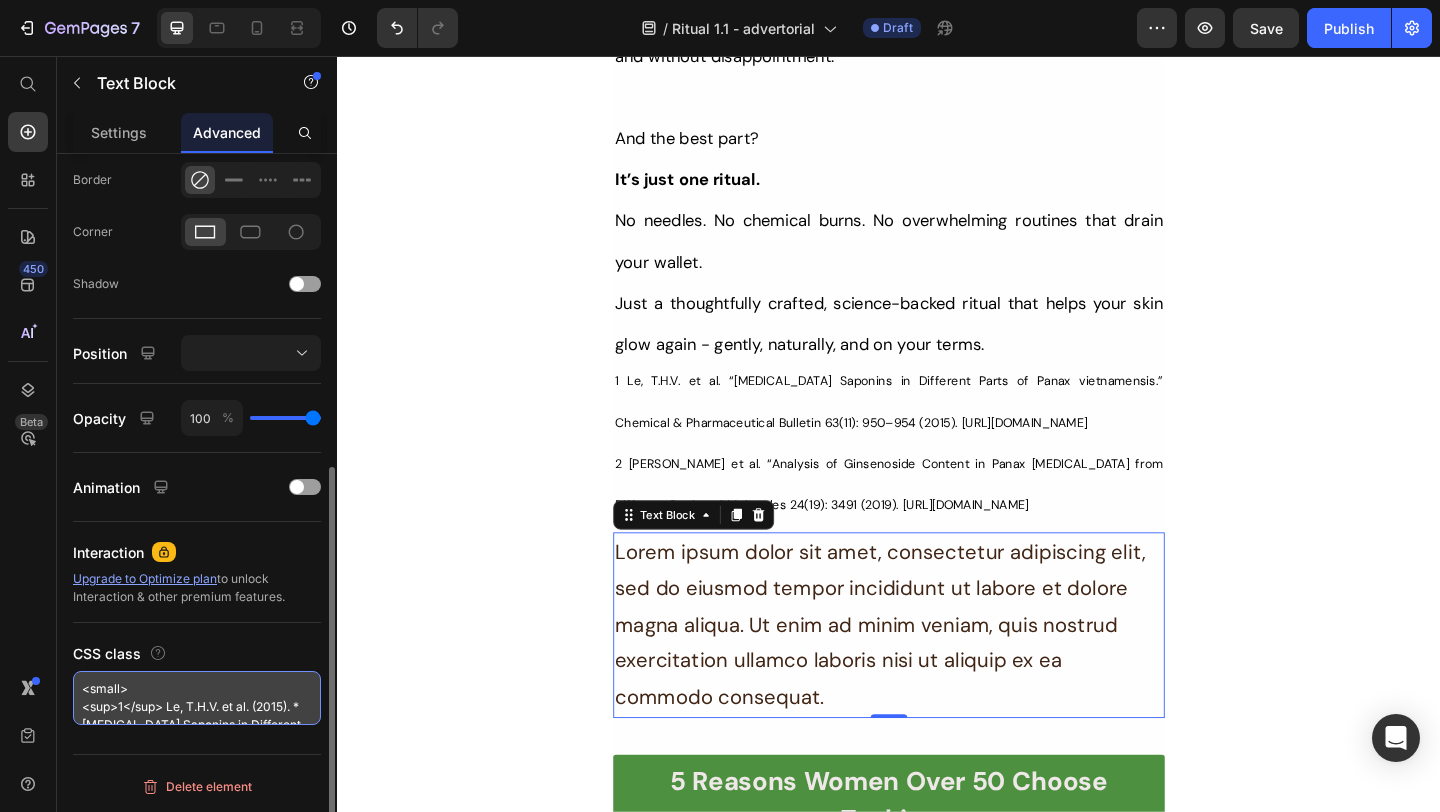 scroll, scrollTop: 278, scrollLeft: 0, axis: vertical 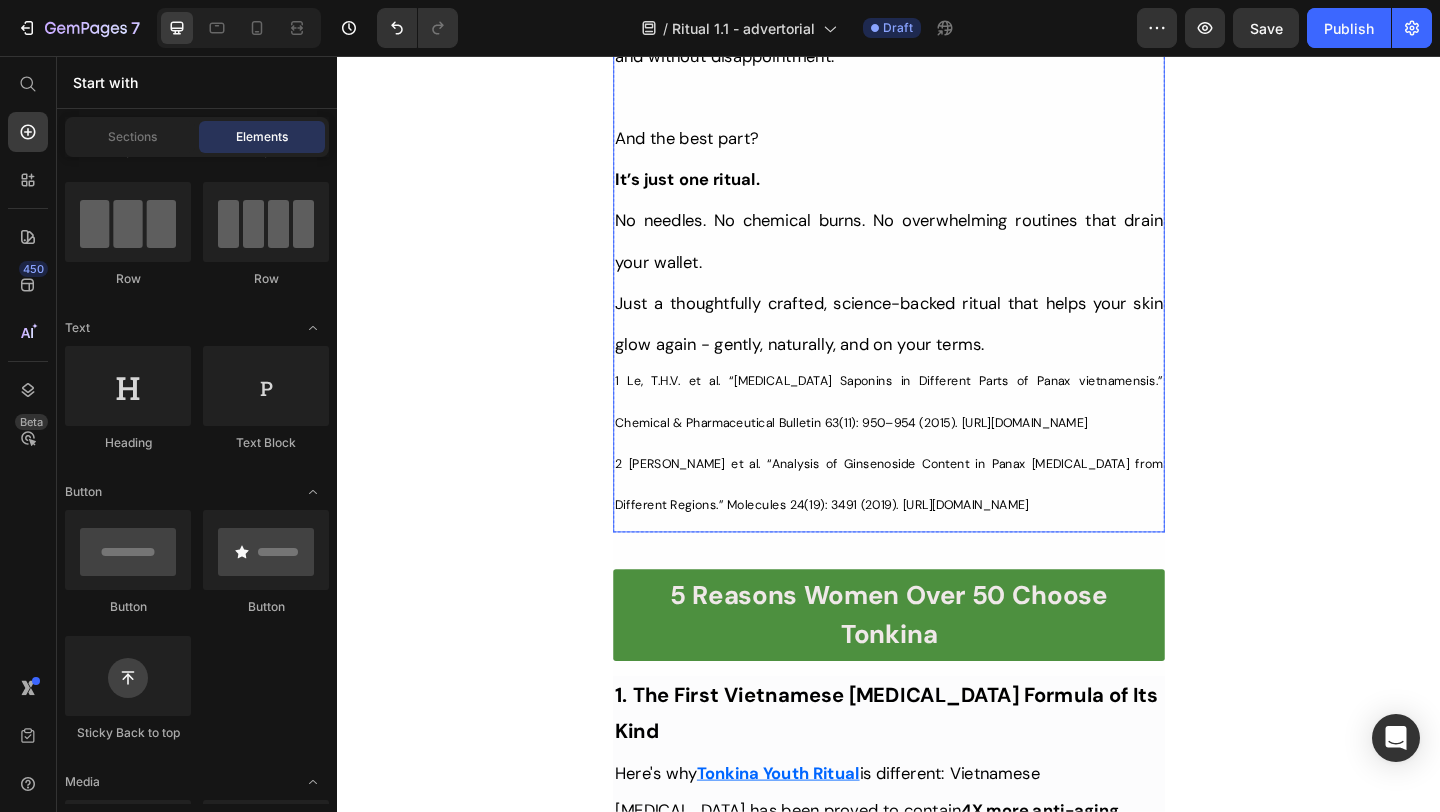 click on "2 Chen, W. et al. “Analysis of Ginsenoside Content in Panax ginseng from Different Regions.” Molecules 24(19): 3491 (2019). https://www.mdpi.com/1420-3049/24/19/3491" at bounding box center [937, 522] 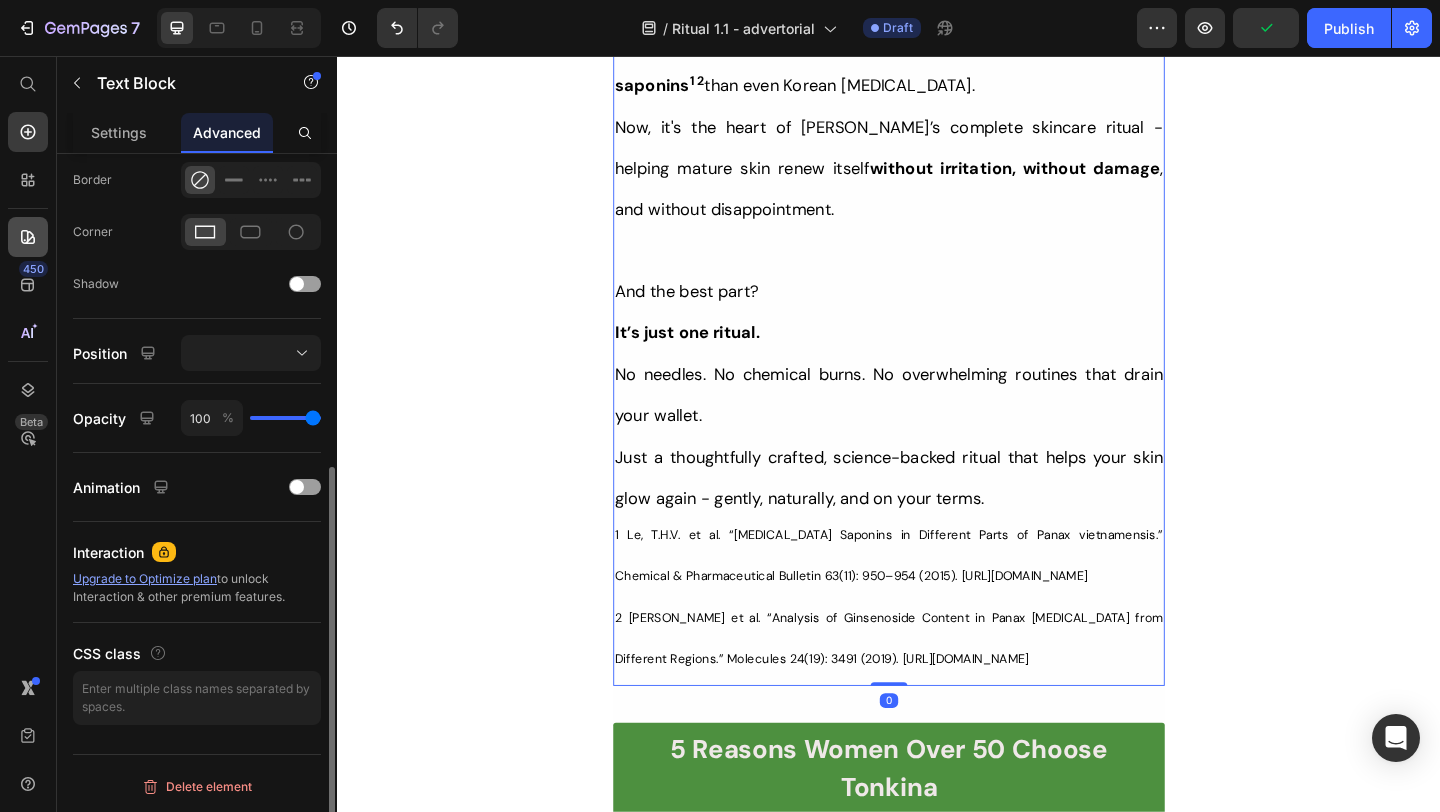 scroll, scrollTop: 1908, scrollLeft: 0, axis: vertical 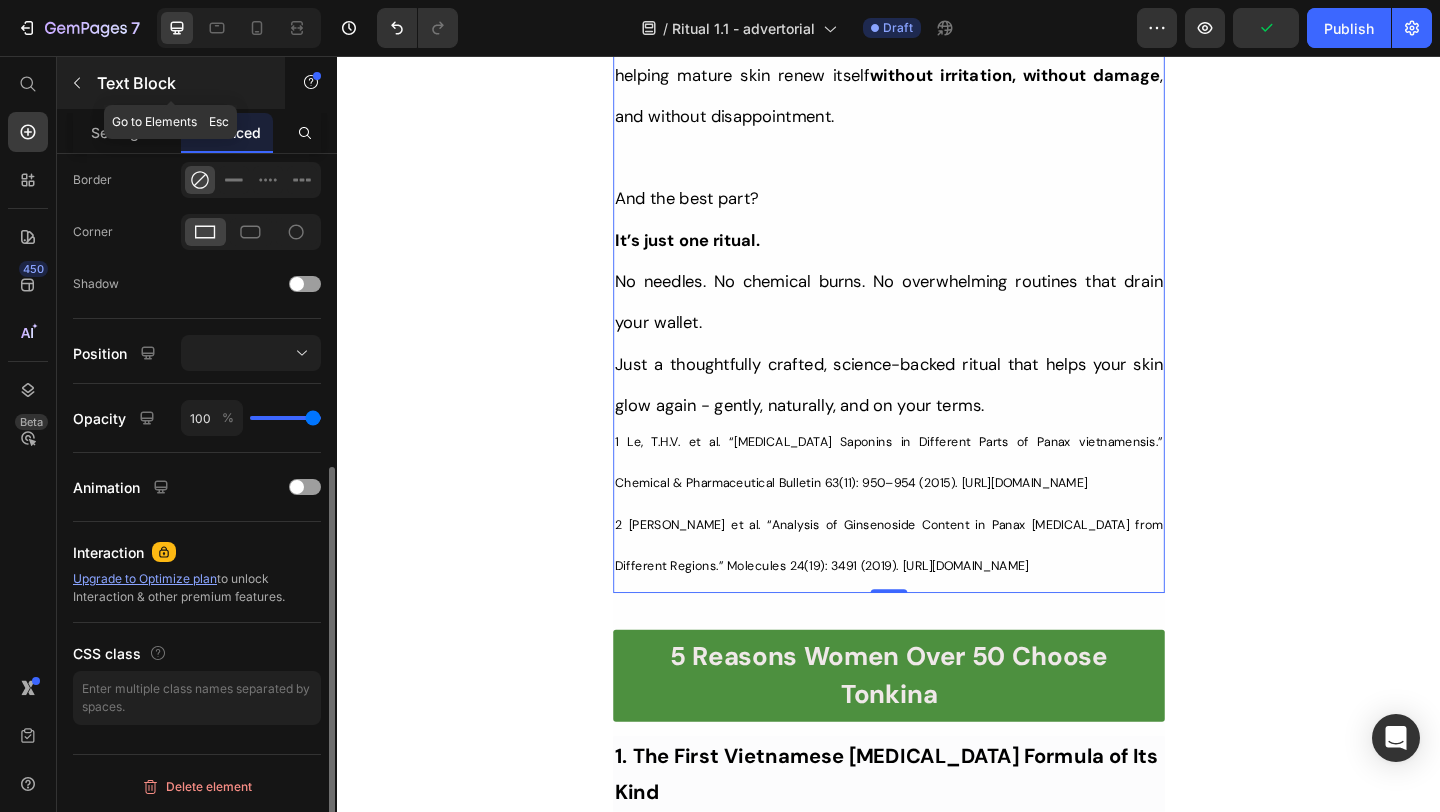 click at bounding box center (77, 83) 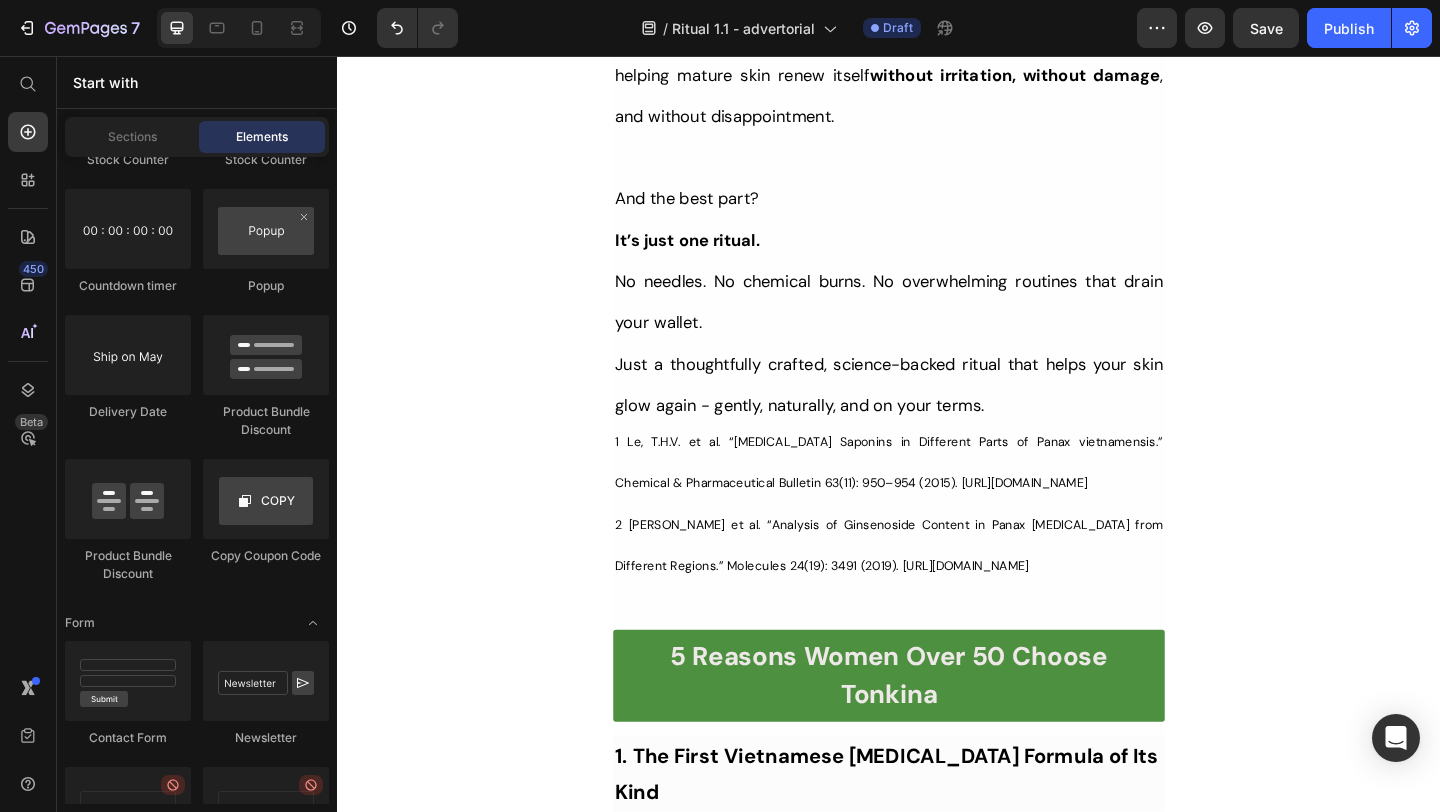 scroll, scrollTop: 5532, scrollLeft: 0, axis: vertical 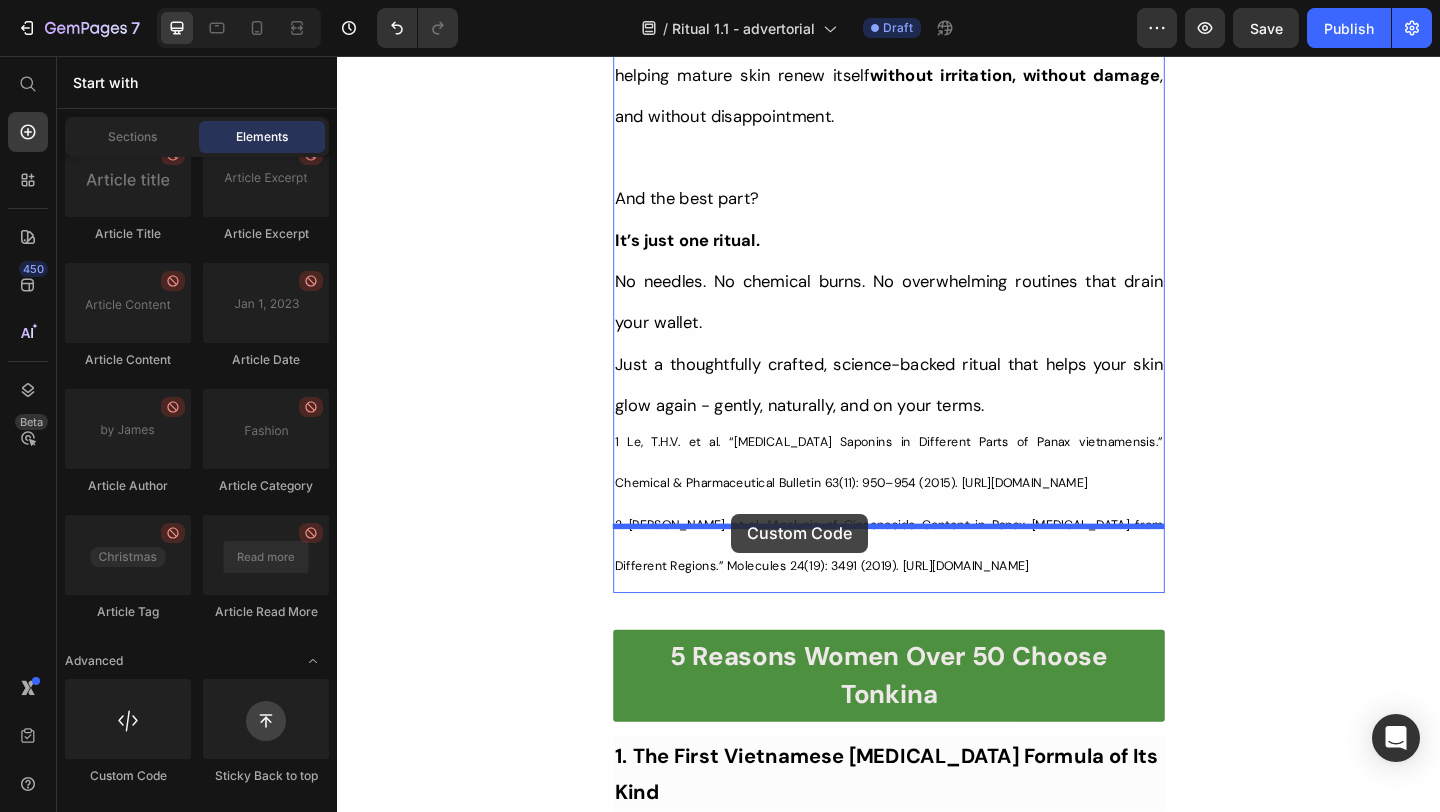 drag, startPoint x: 365, startPoint y: 699, endPoint x: 766, endPoint y: 554, distance: 426.4106 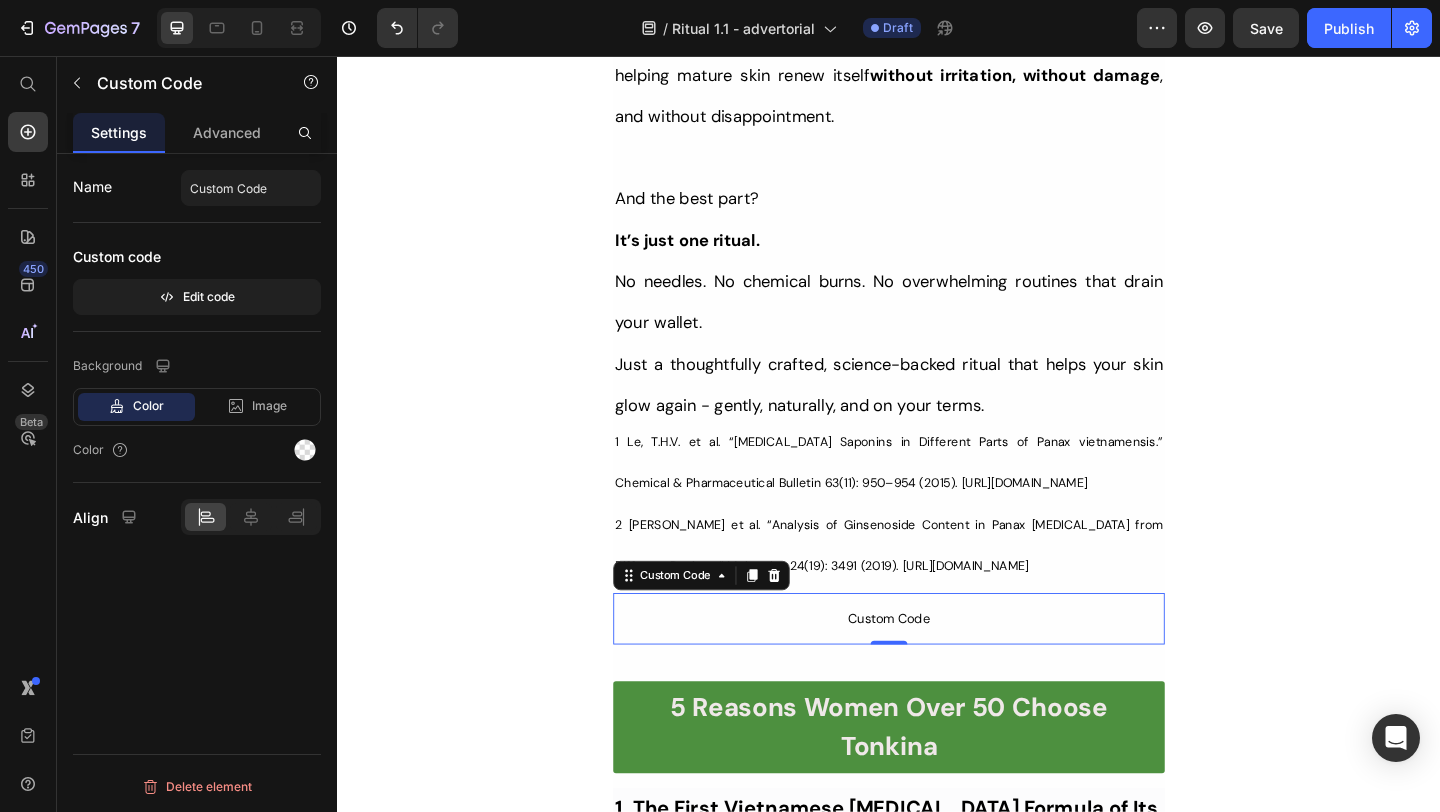 scroll, scrollTop: 0, scrollLeft: 0, axis: both 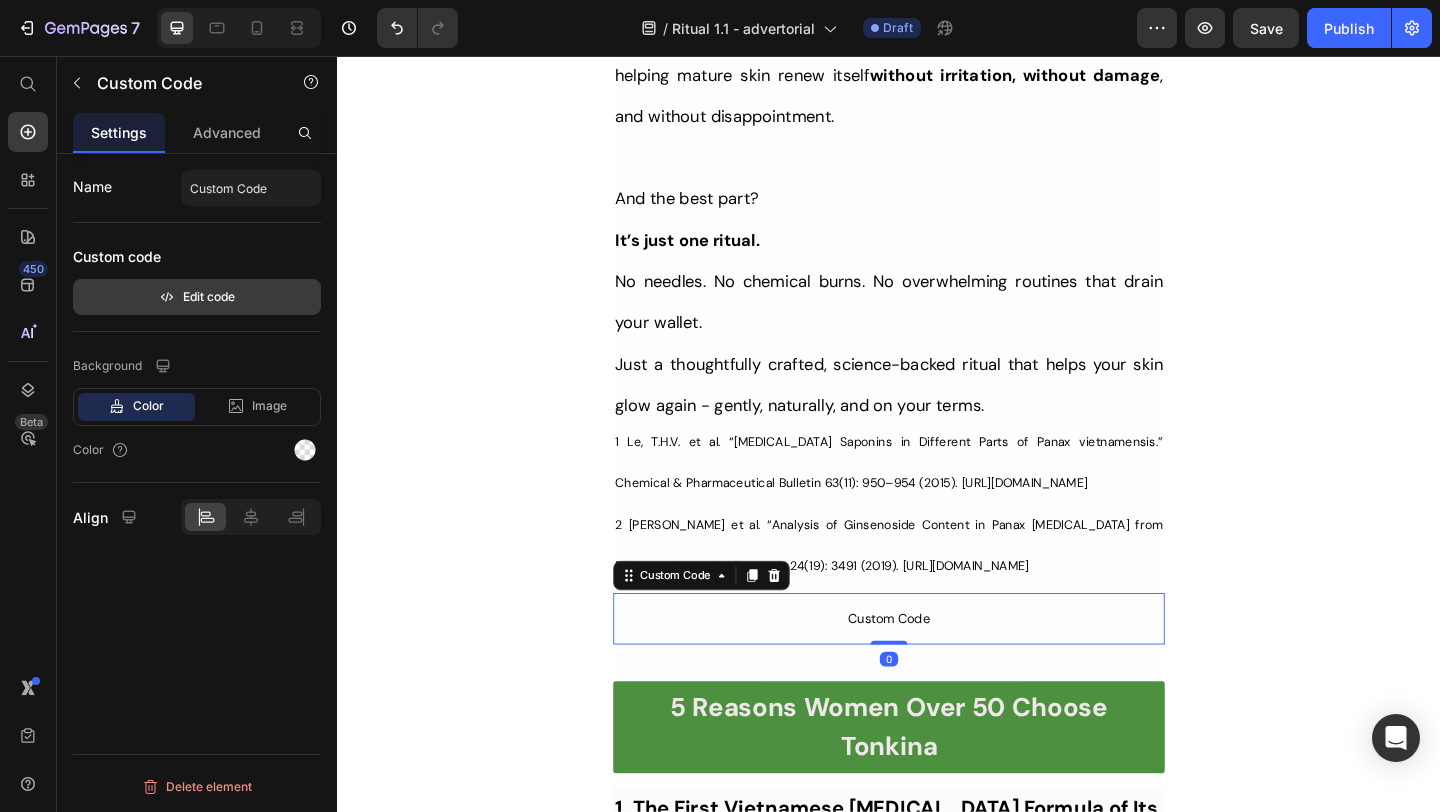 click on "Edit code" at bounding box center [197, 297] 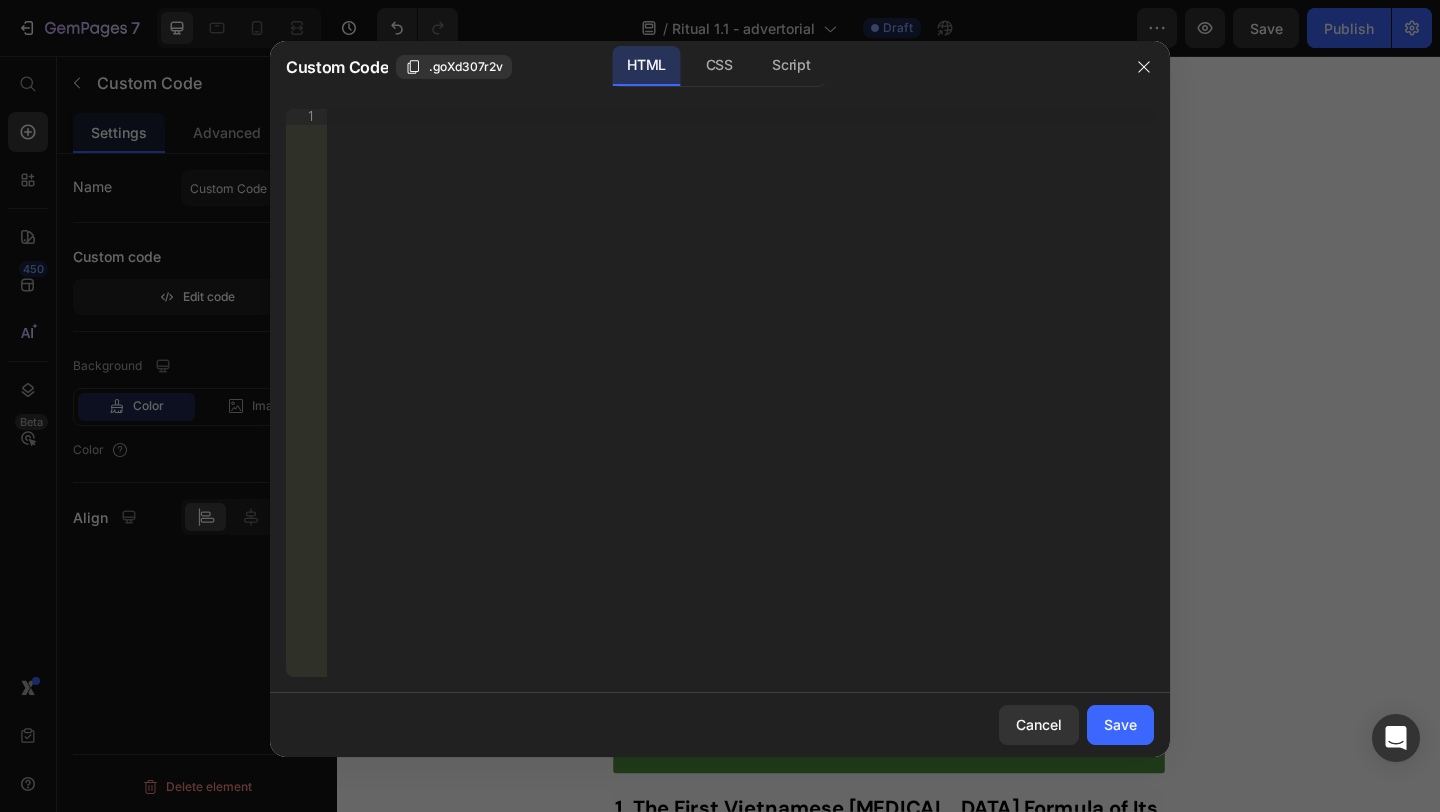 type 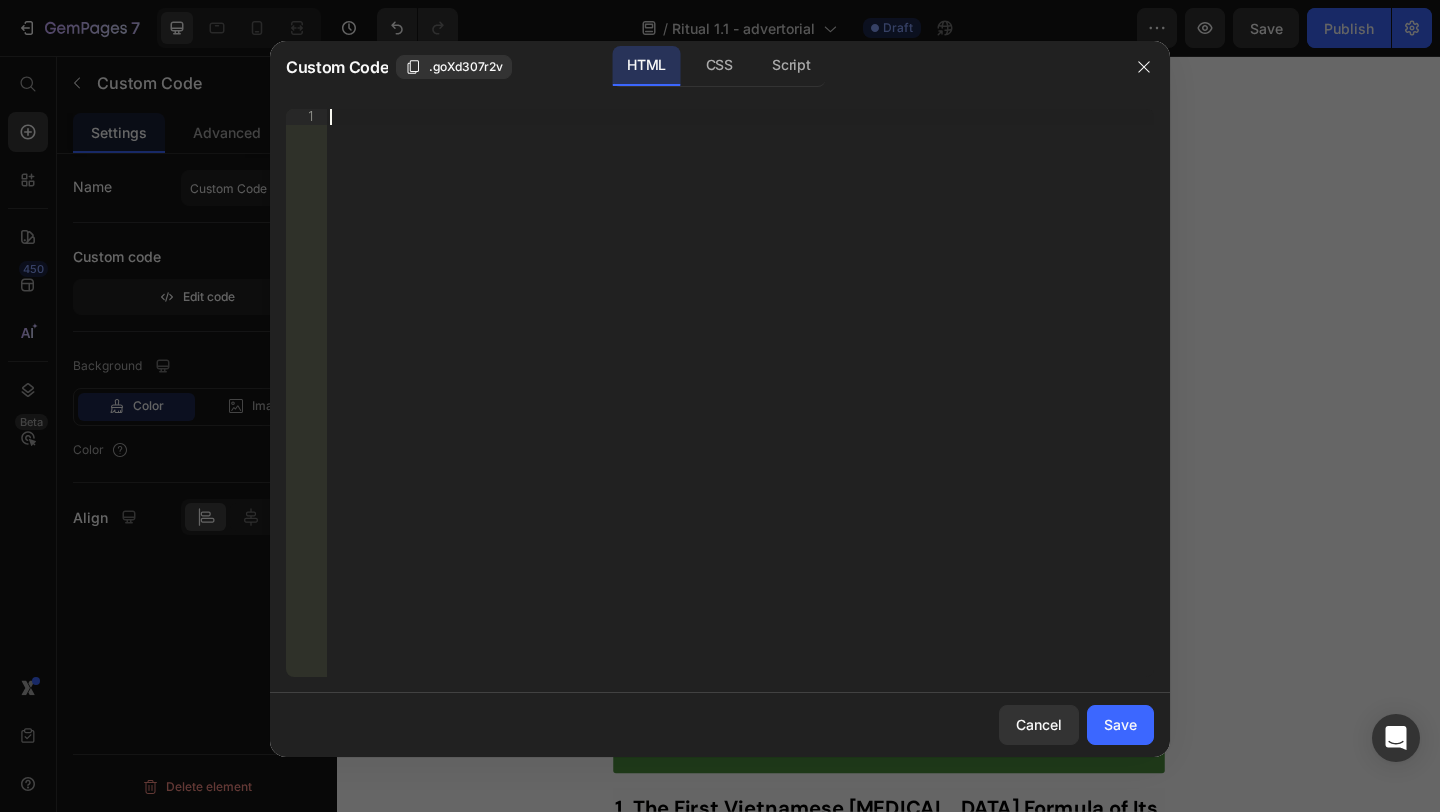 paste on "</small>" 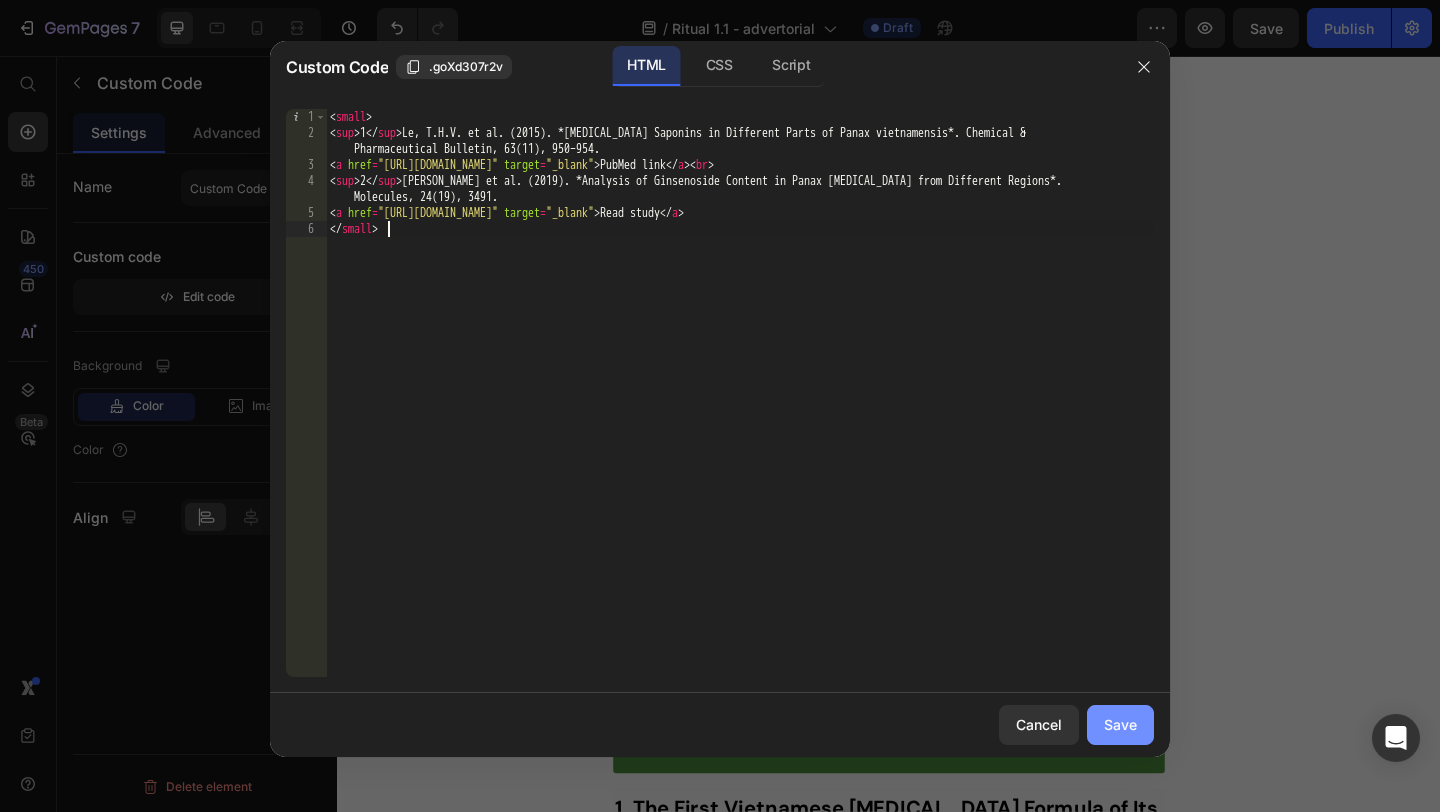 click on "Save" at bounding box center [1120, 724] 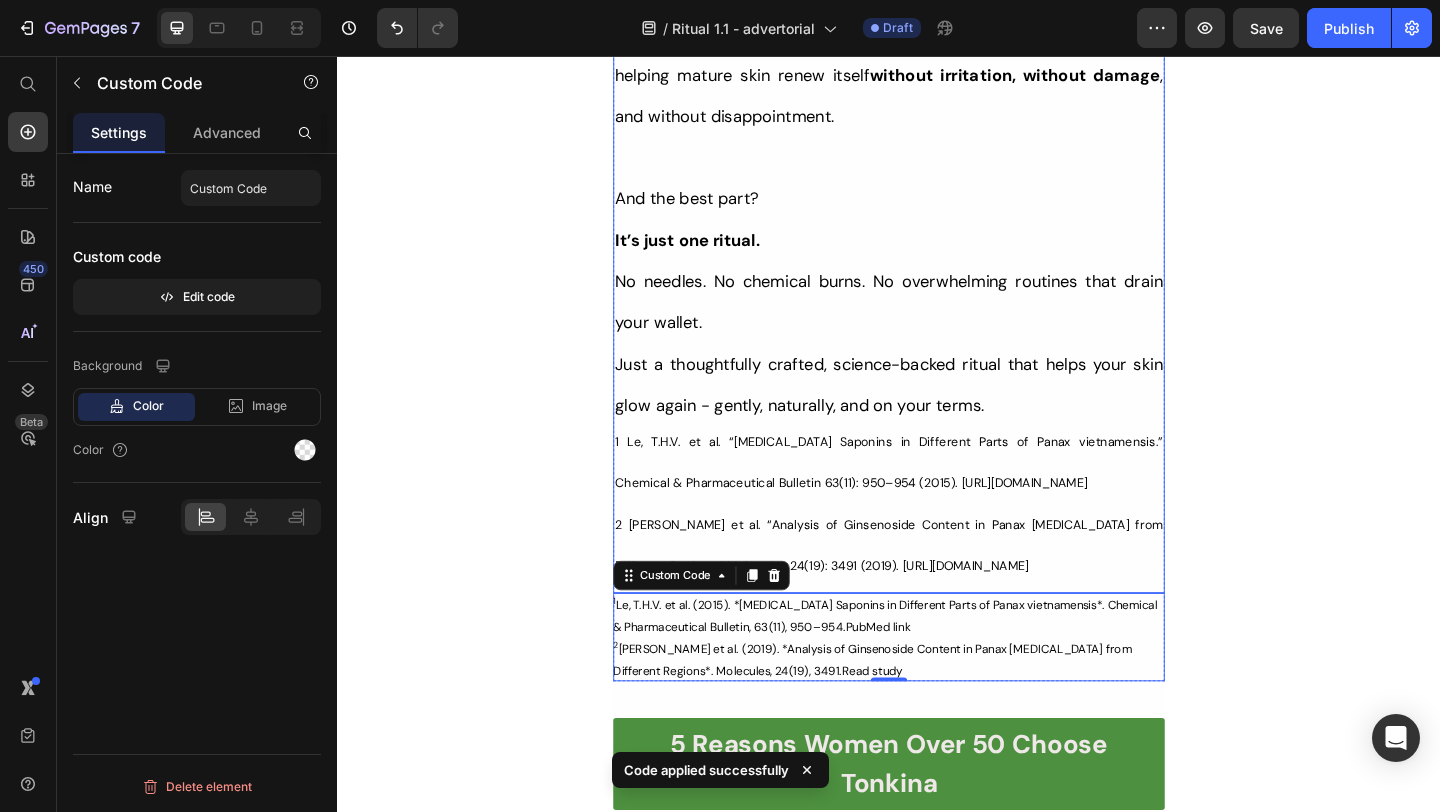 click on "2 Chen, W. et al. “Analysis of Ginsenoside Content in Panax ginseng from Different Regions.” Molecules 24(19): 3491 (2019). https://www.mdpi.com/1420-3049/24/19/3491" at bounding box center (937, 588) 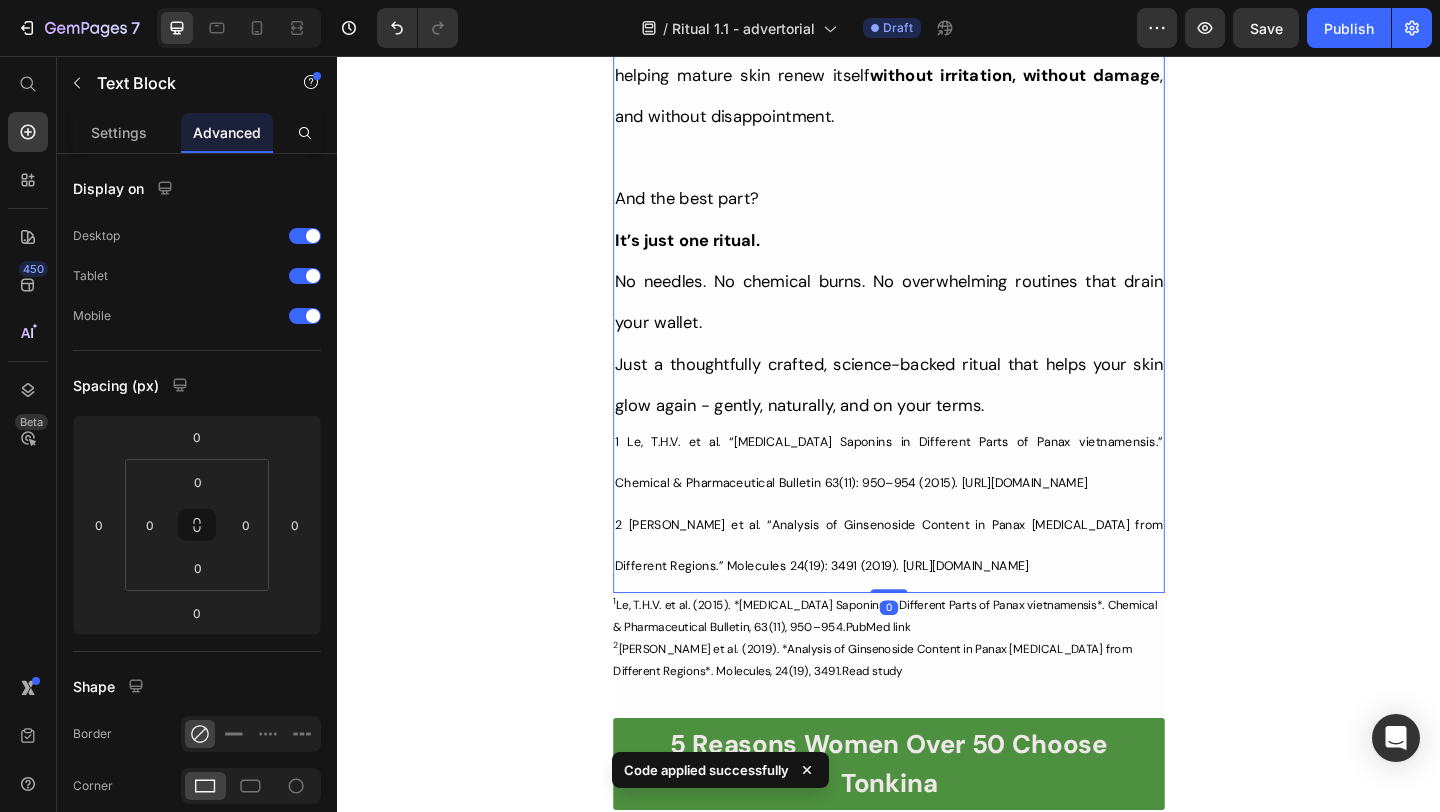 click on "1 Le, T.H.V. et al. “Ginseng Saponins in Different Parts of Panax vietnamensis.” Chemical & Pharmaceutical Bulletin 63(11): 950–954 (2015). https://pubmed.ncbi.nlm.nih.gov/26521860/" at bounding box center (937, 498) 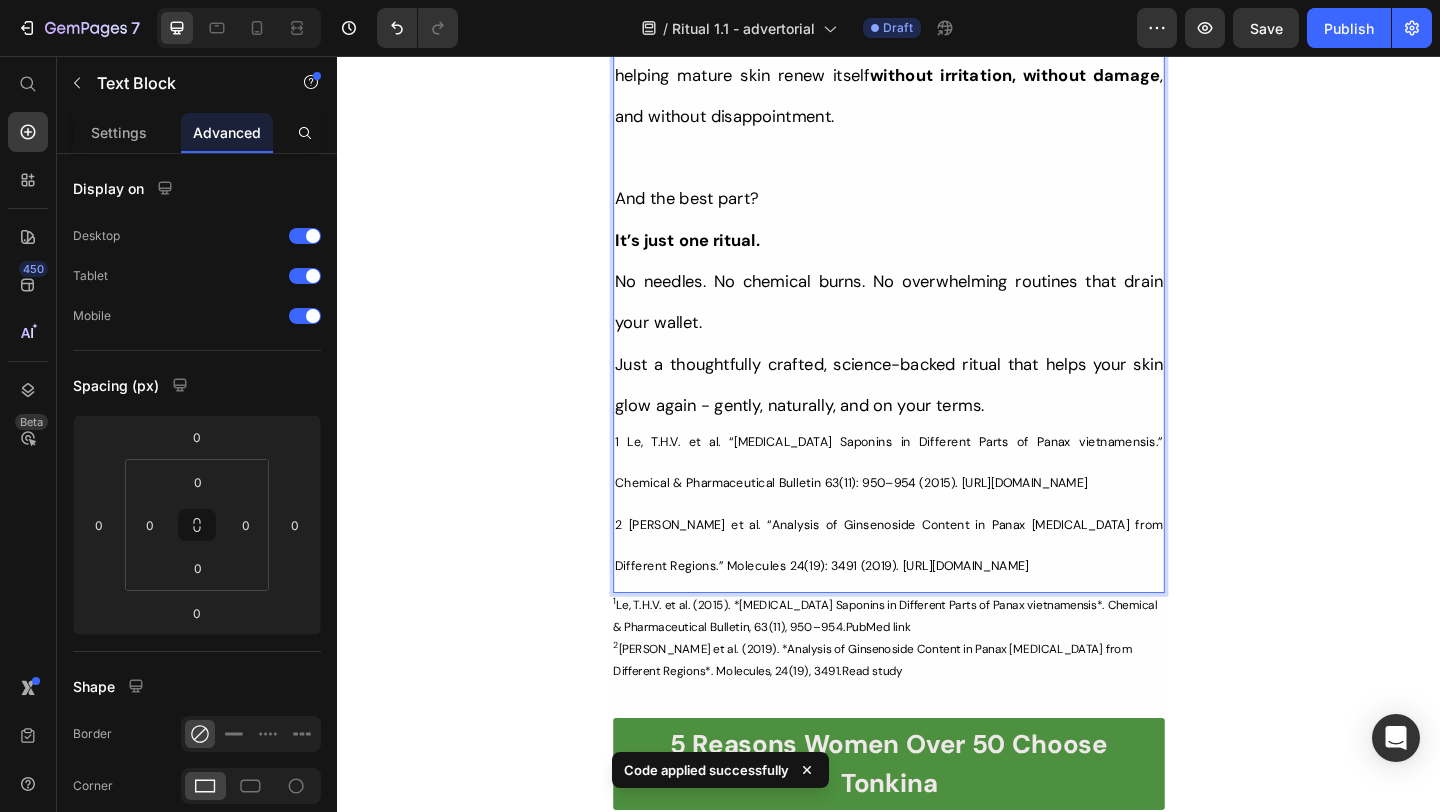 click on "1 Le, T.H.V. et al. “Ginseng Saponins in Different Parts of Panax vietnamensis.” Chemical & Pharmaceutical Bulletin 63(11): 950–954 (2015). https://pubmed.ncbi.nlm.nih.gov/26521860/ 2 Chen, W. et al. “Analysis of Ginsenoside Content in Panax ginseng from Different Regions.” Molecules 24(19): 3491 (2019). https://www.mdpi.com/1420-3049/24/19/3491" at bounding box center [937, 548] 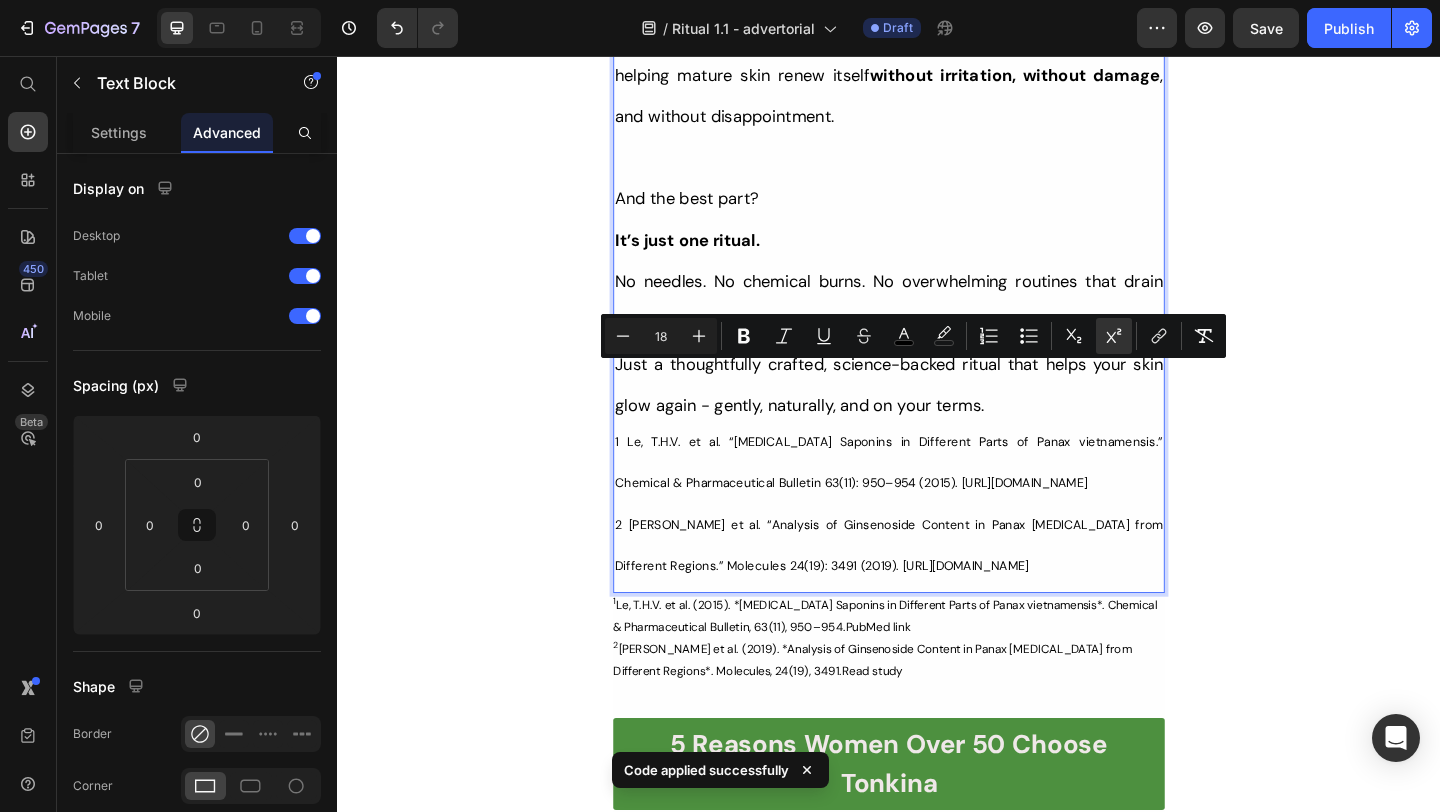 drag, startPoint x: 1138, startPoint y: 526, endPoint x: 636, endPoint y: 399, distance: 517.8156 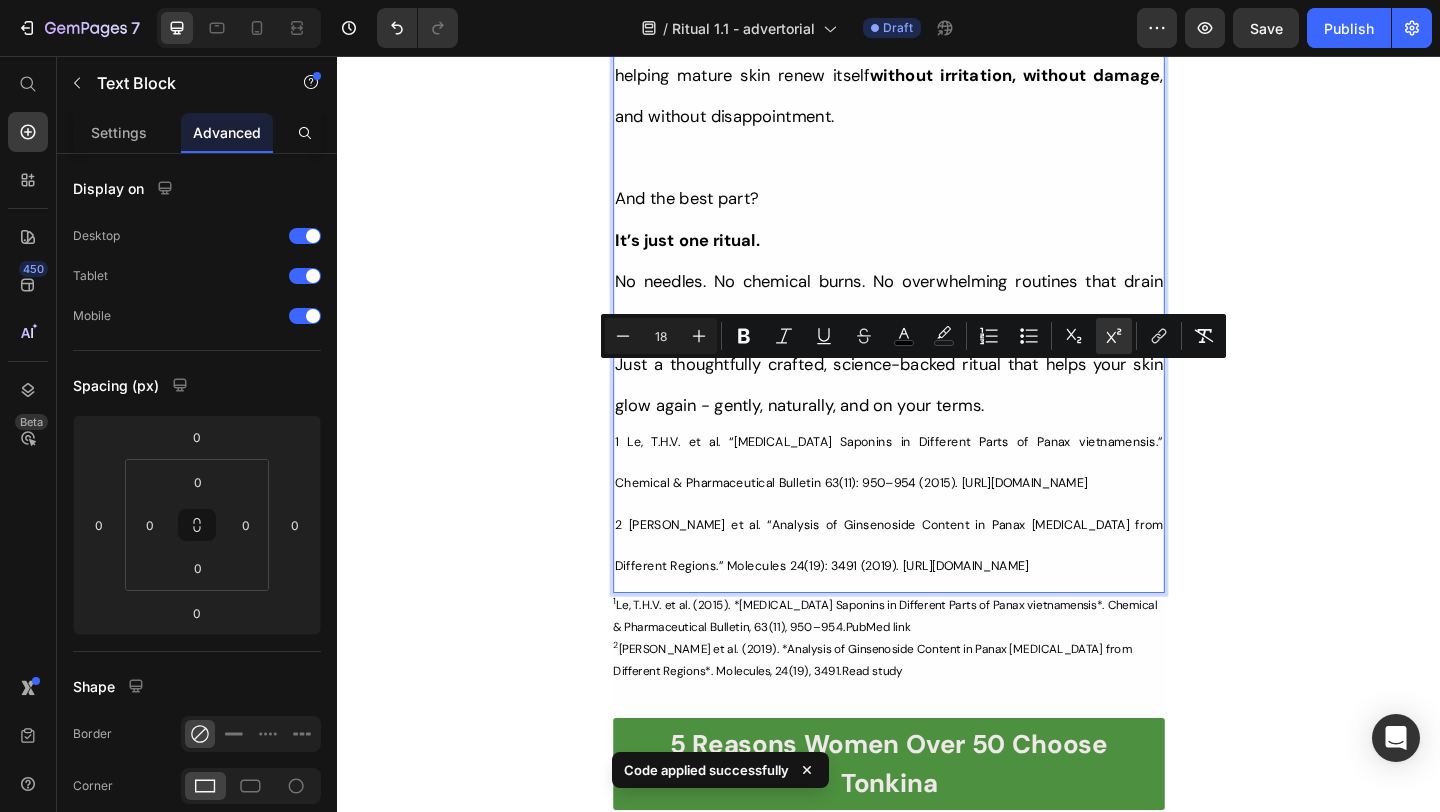 click on "Ladies, what if I told you that many radiant women over 50 are skipping harsh treatments and seeing beautiful changes through consistent, gentle care, naturally? Here’s what the beauty industry doesn’t want you to know: You don’t need painful injections or harsh treatments to look radiant. While they push expensive procedures and synthetic creams, a quiet shift is happening among smart, discerning women — who’ve found something different. A new brand called  Tonkina  is leading the way with a breakthrough discovery: A rare species of Vietnamese ginseng, newly researched and shown to contain  up to 4x more skin-renewing saponins 1 2  than even Korean ginseng. Now, it's the heart of Tonkina’s complete skincare ritual - helping mature skin renew itself  without irritation, without damage , and without disappointment. And the best part? It’s just one ritual. No needles. No chemical burns. No overwhelming routines that drain your wallet." at bounding box center (937, -35) 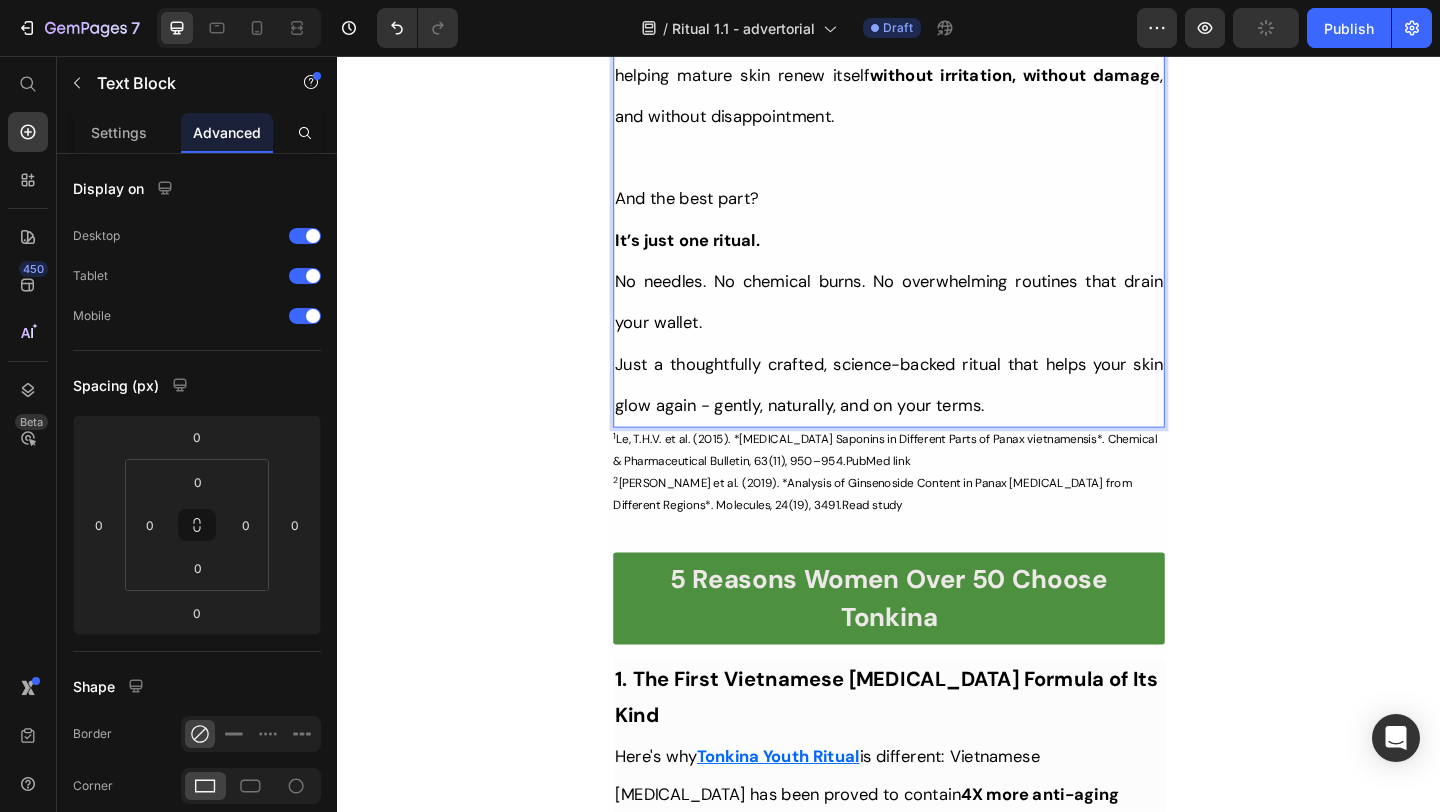 click on "Her Daughter Asked If She Had 'Work Done' – The Truth About Her 55-Year-Old Skin Will Surprise You Heading                Title Line Inspired By What Women Are Choosing Instead f Botox: This Complete Ritual Helps Smooth Fine Lines, Brighten Age Spots, Firm Skin — All Without Needles or Harsh Chemicals… Heading Image Ladies, what if I told you that many radiant women over 50 are skipping harsh treatments and seeing beautiful changes through consistent, gentle care, naturally? Here’s what the beauty industry doesn’t want you to know: You don’t need painful injections or harsh treatments to look radiant. While they push expensive procedures and synthetic creams, a quiet shift is happening among smart, discerning women — who’ve found something different. A new brand called  Tonkina  is leading the way with a breakthrough discovery: A rare species of Vietnamese ginseng, newly researched and shown to contain  up to 4x more skin-renewing saponins 1 2  than even Korean ginseng. And the best part?" at bounding box center [937, 7077] 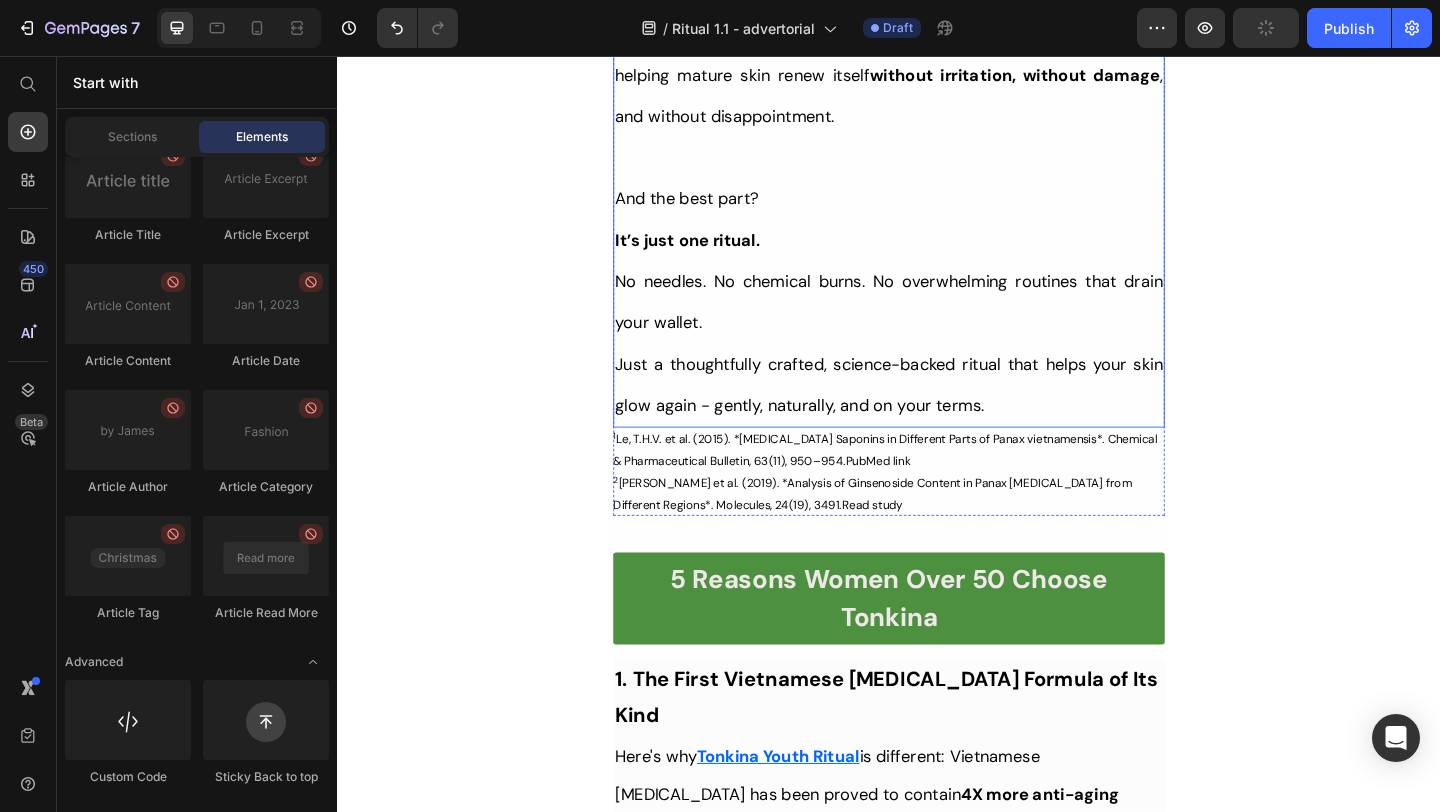 click on "Just a thoughtfully crafted, science-backed ritual that helps your skin glow again - gently, naturally, and on your terms." at bounding box center [937, 413] 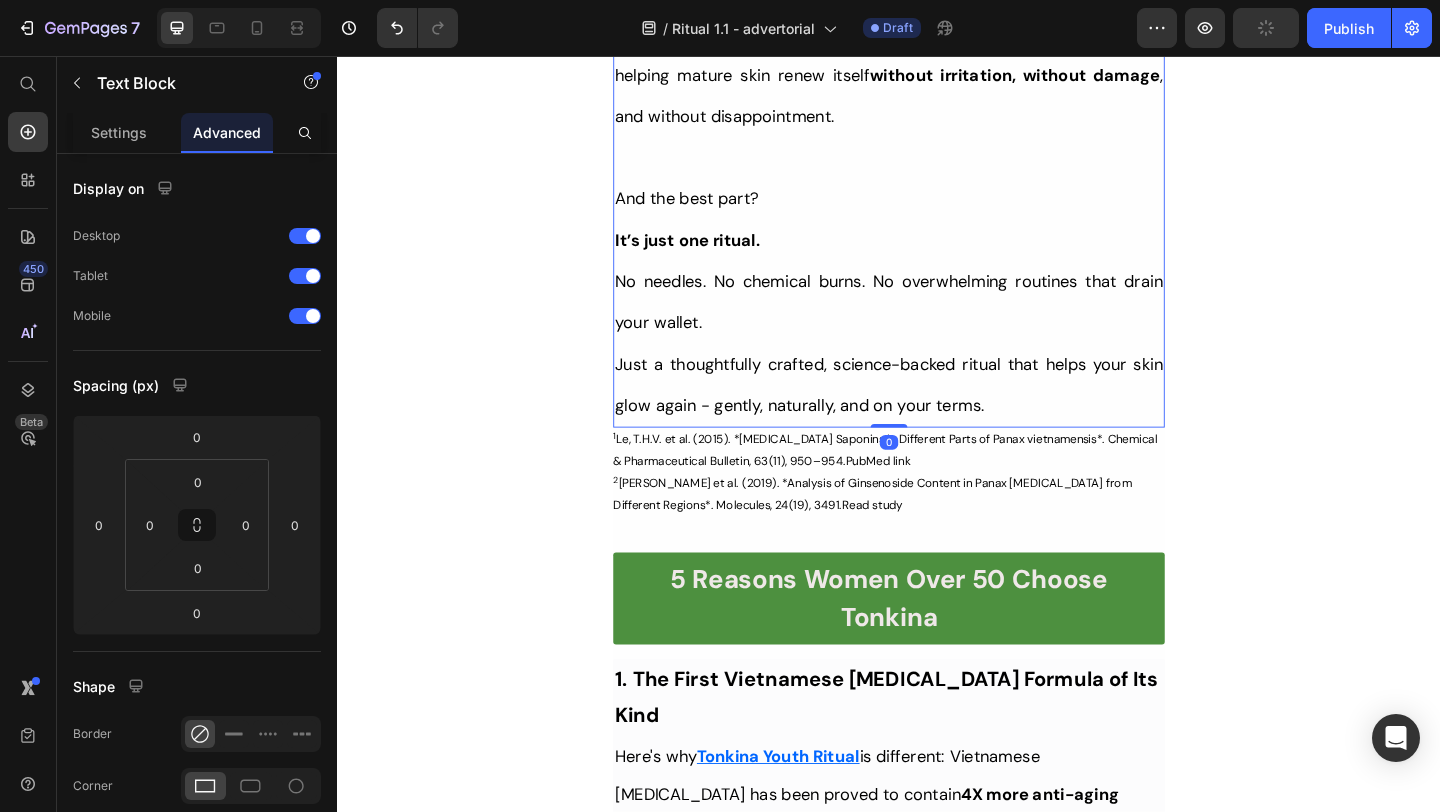 click on "Just a thoughtfully crafted, science-backed ritual that helps your skin glow again - gently, naturally, and on your terms." at bounding box center [937, 413] 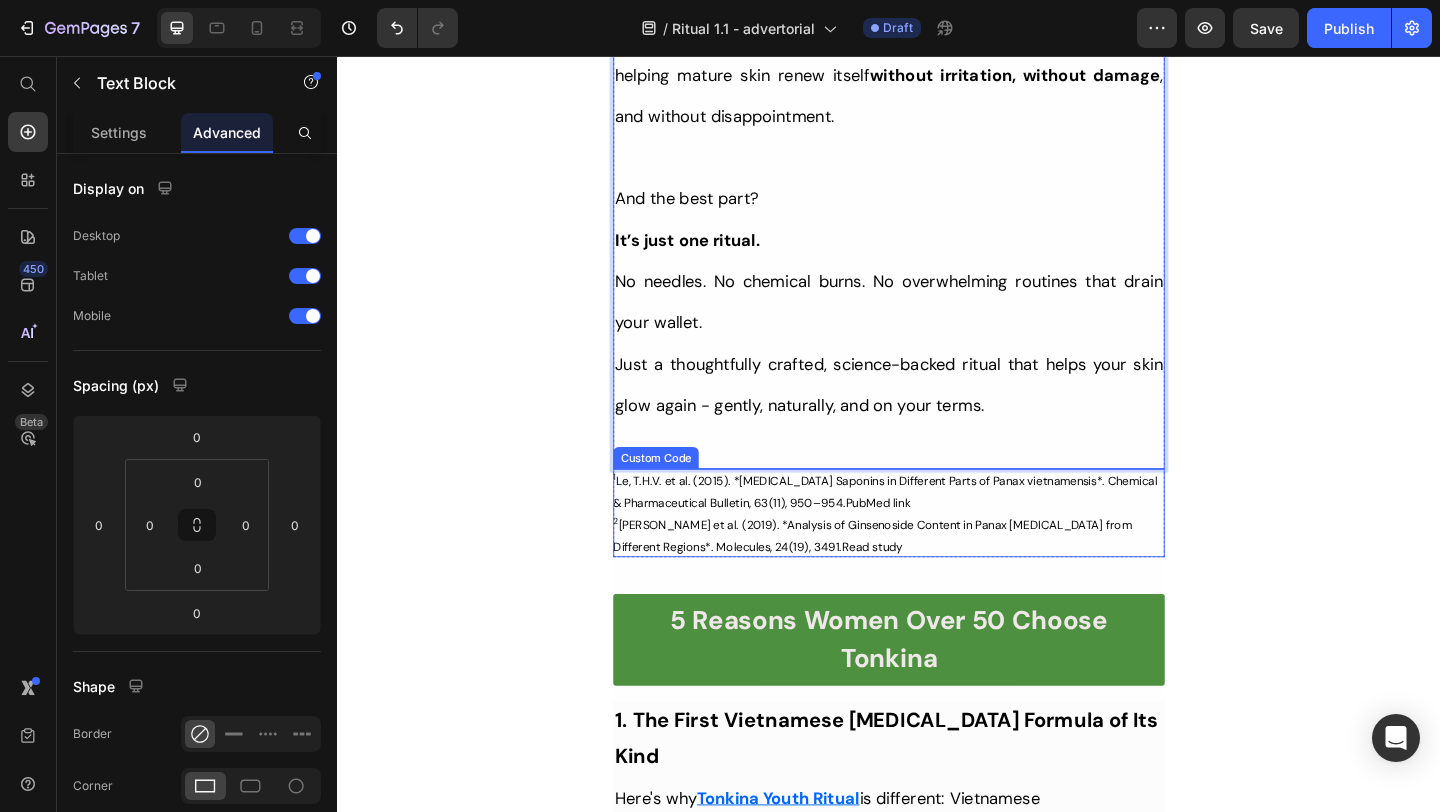 click on "1  Le, T.H.V. et al. (2015). *Ginseng Saponins in Different Parts of Panax vietnamensis*. Chemical & Pharmaceutical Bulletin, 63(11), 950–954.
PubMed link
2  Chen, W. et al. (2019). *Analysis of Ginsenoside Content in Panax ginseng from Different Regions*. Molecules, 24(19), 3491.
Read study" at bounding box center [937, 553] 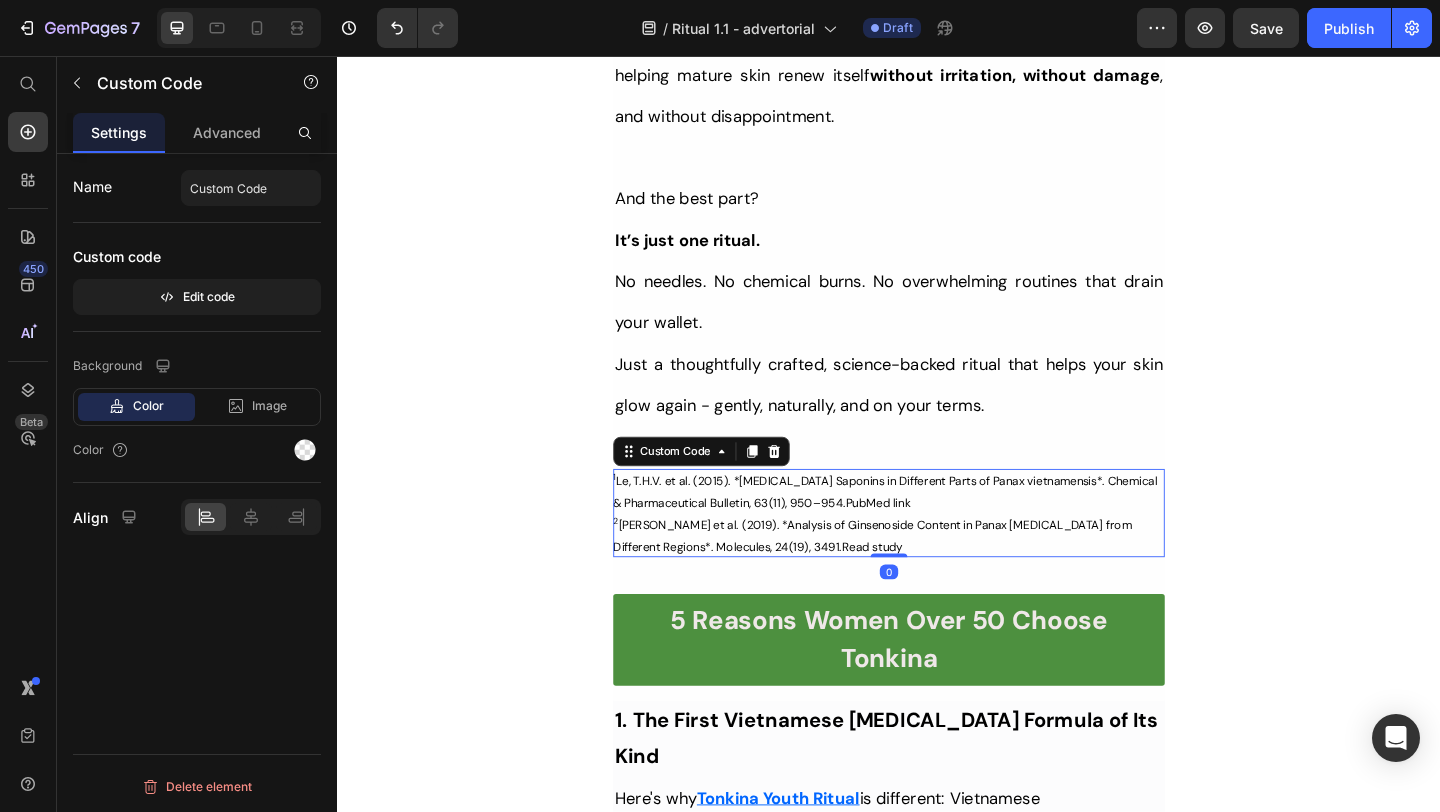 click on "1  Le, T.H.V. et al. (2015). *Ginseng Saponins in Different Parts of Panax vietnamensis*. Chemical & Pharmaceutical Bulletin, 63(11), 950–954.
PubMed link
2  Chen, W. et al. (2019). *Analysis of Ginsenoside Content in Panax ginseng from Different Regions*. Molecules, 24(19), 3491.
Read study" at bounding box center [937, 553] 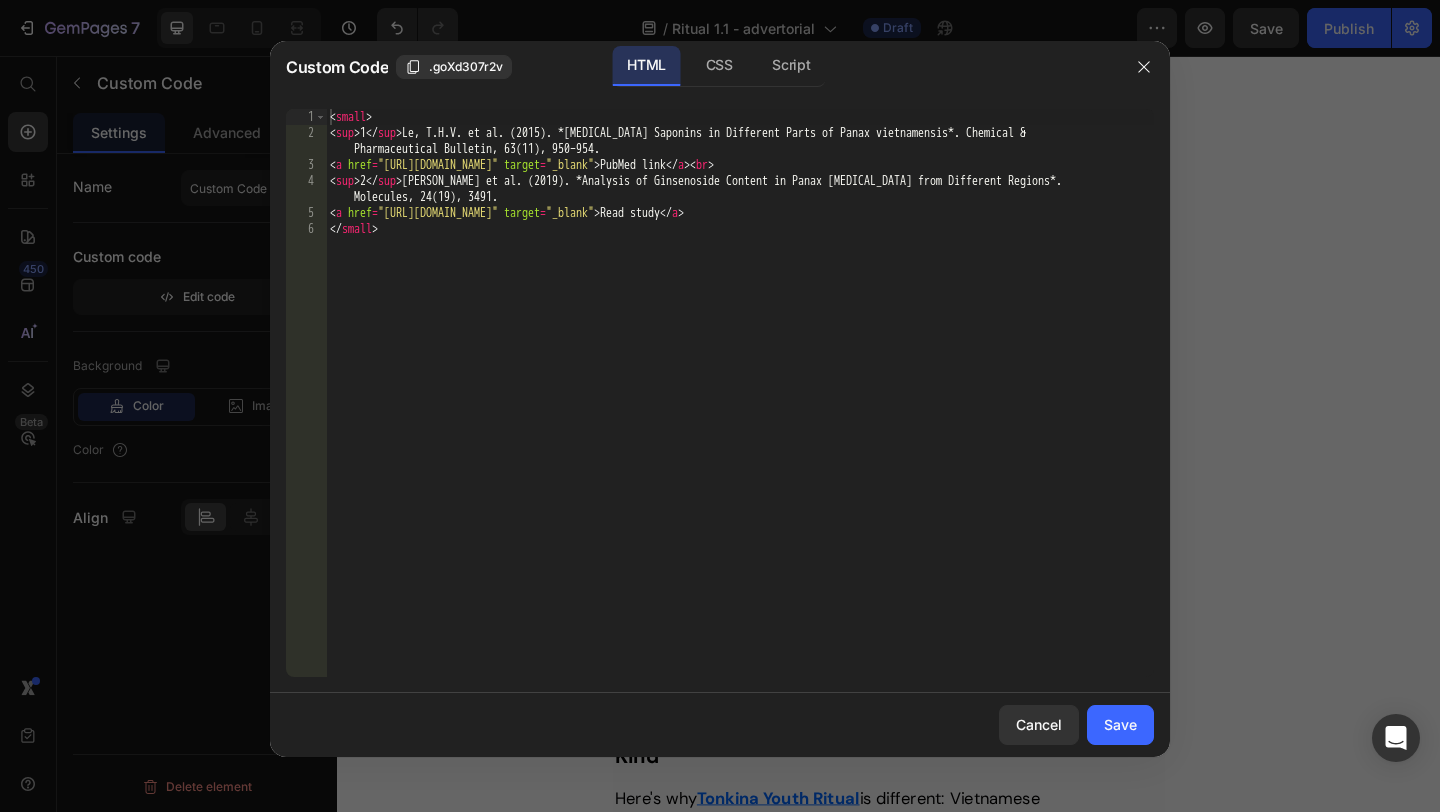 type on "</small>" 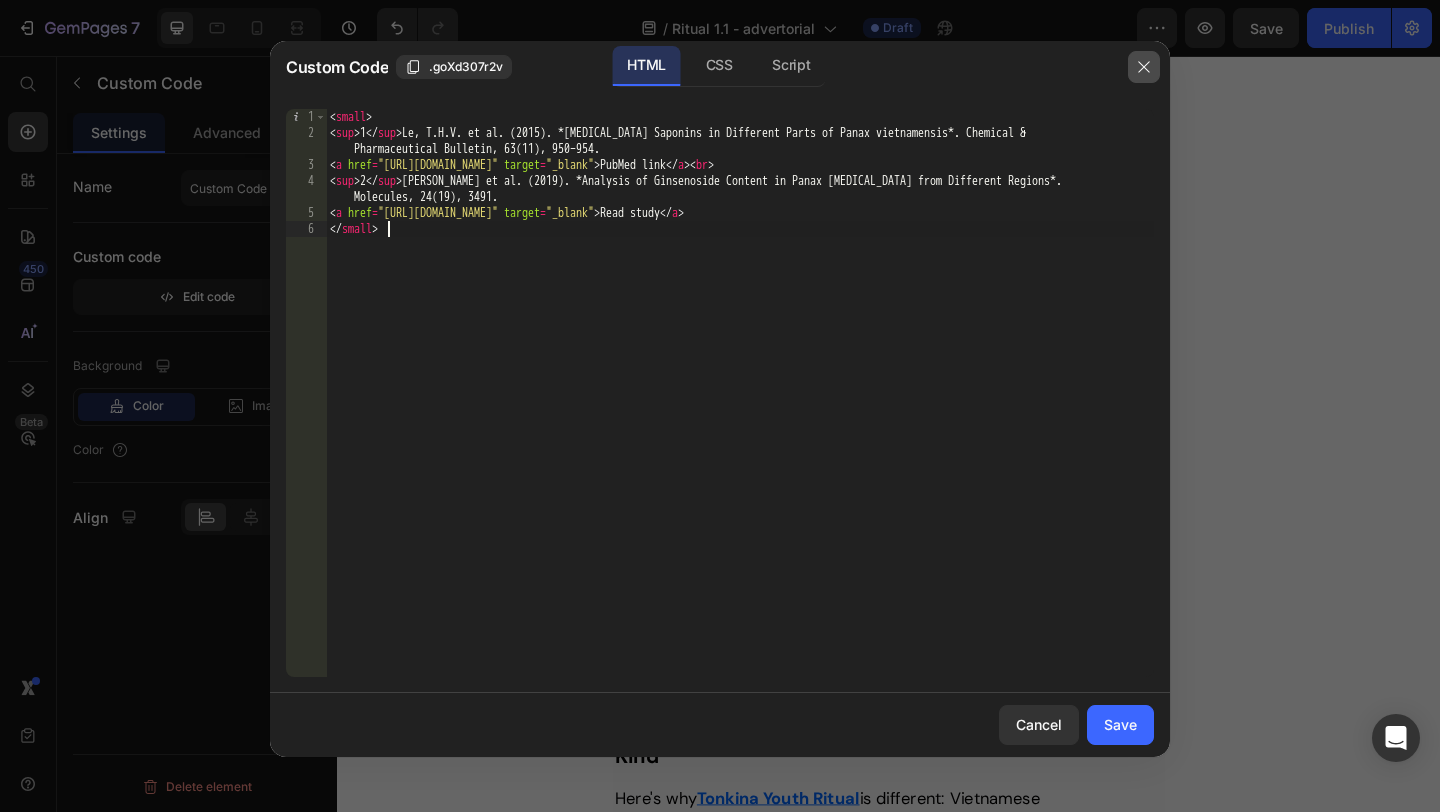 click 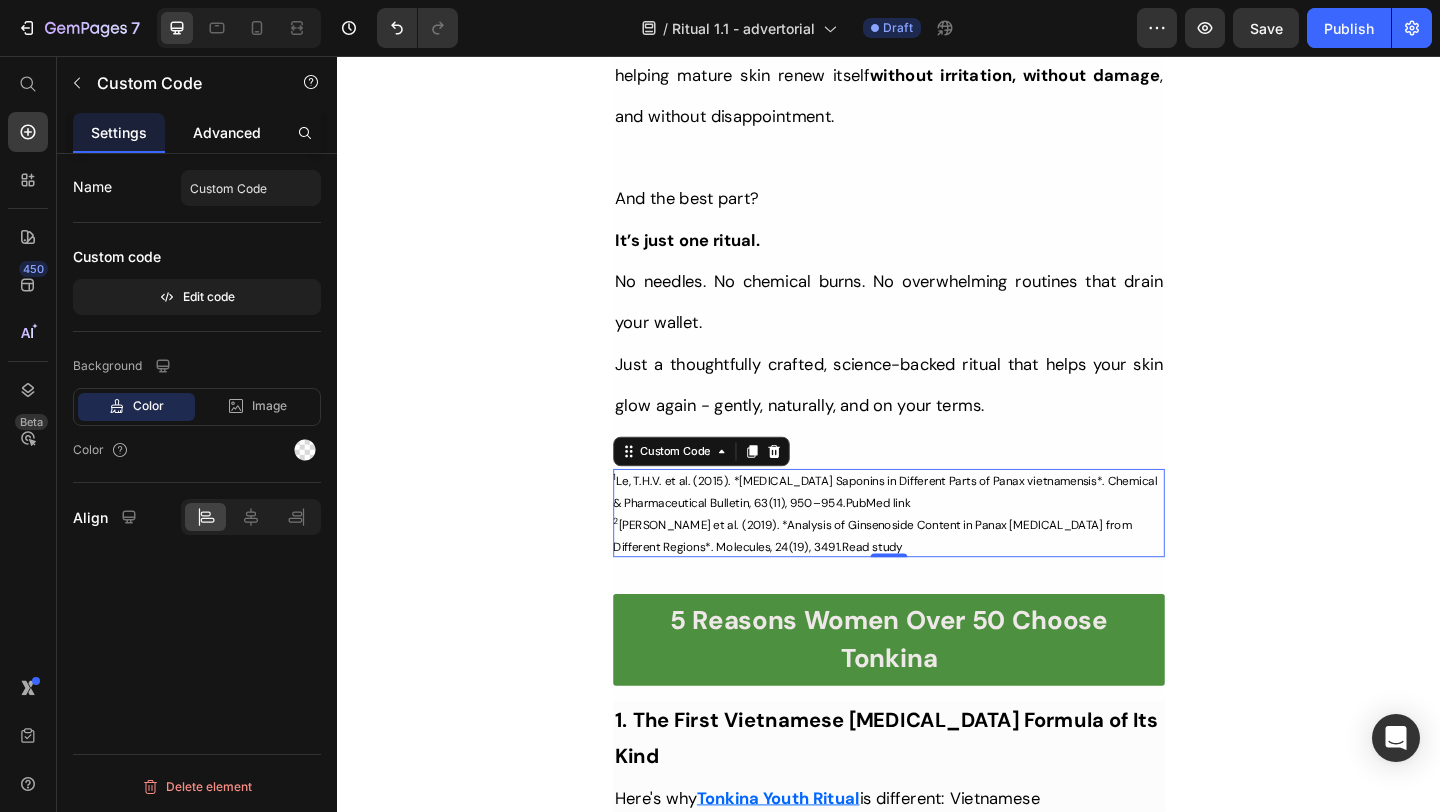 click on "Advanced" at bounding box center [227, 132] 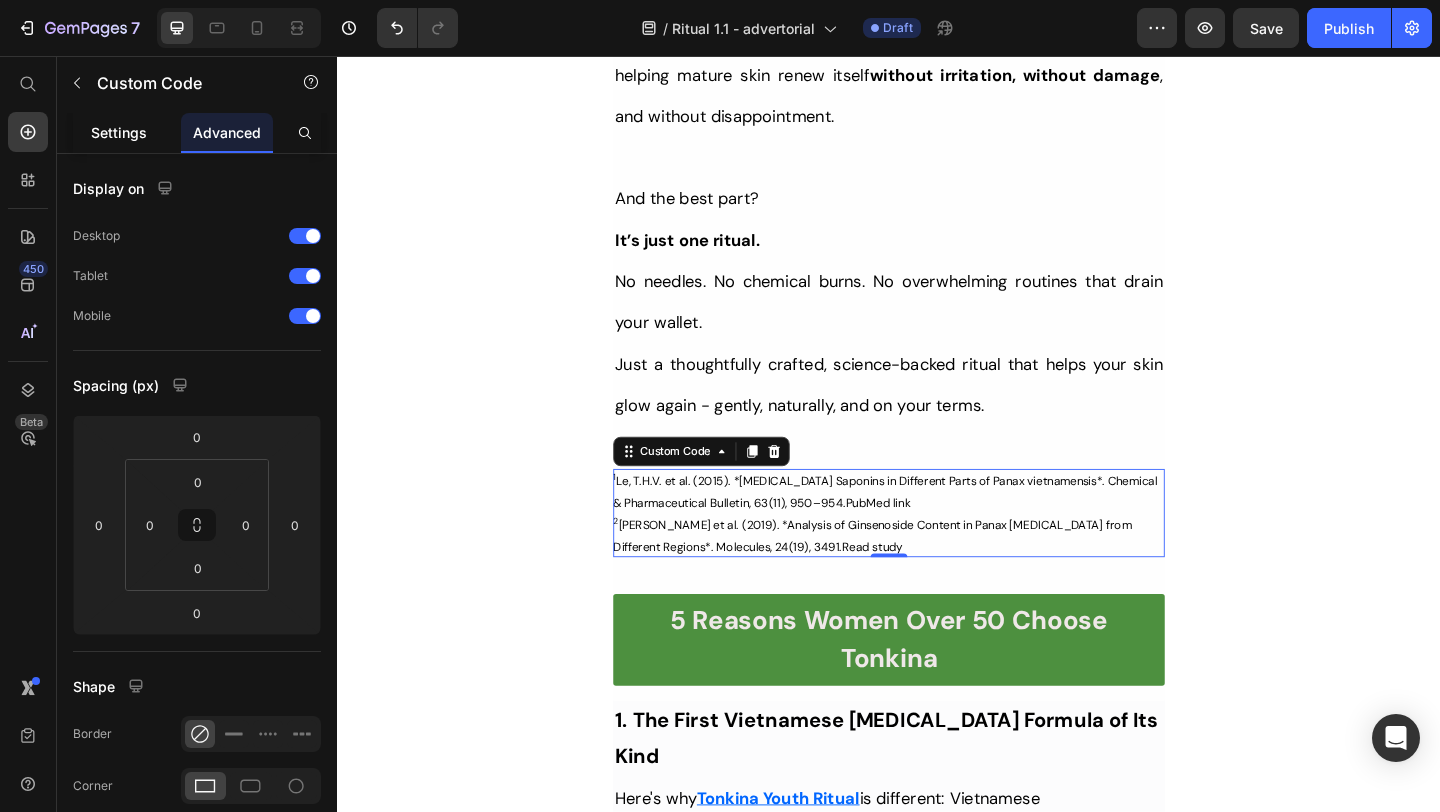 click on "Settings" 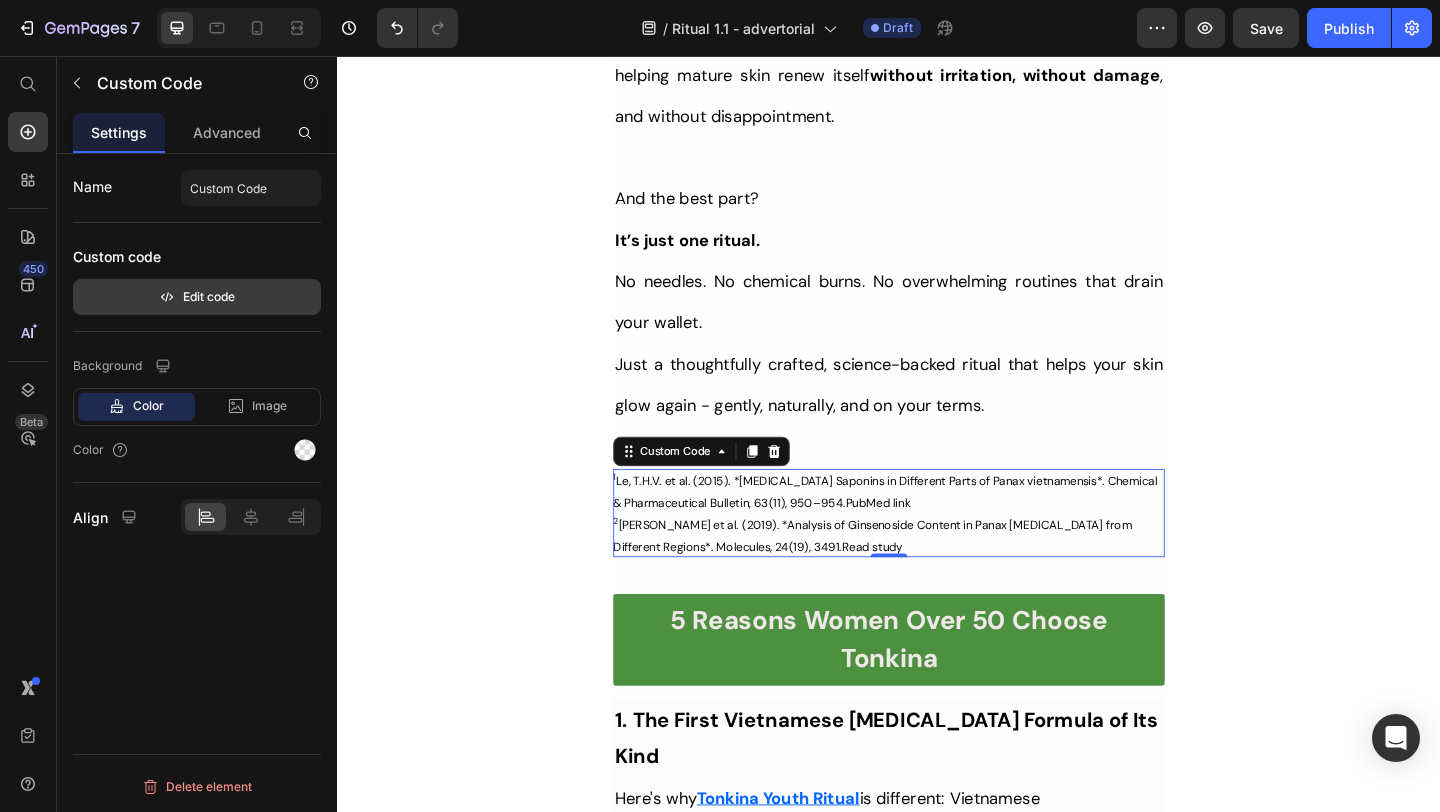 click on "Edit code" at bounding box center (197, 297) 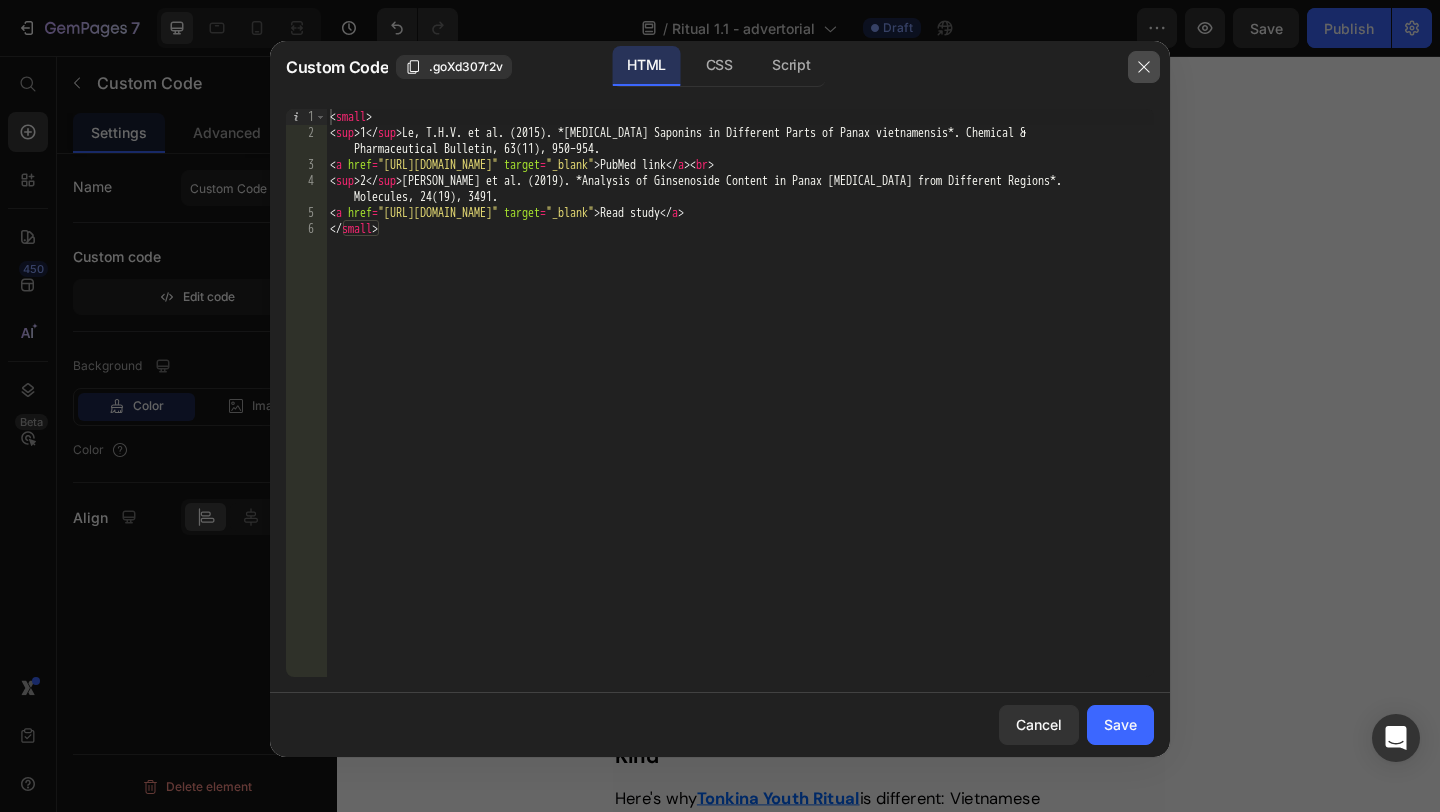 click 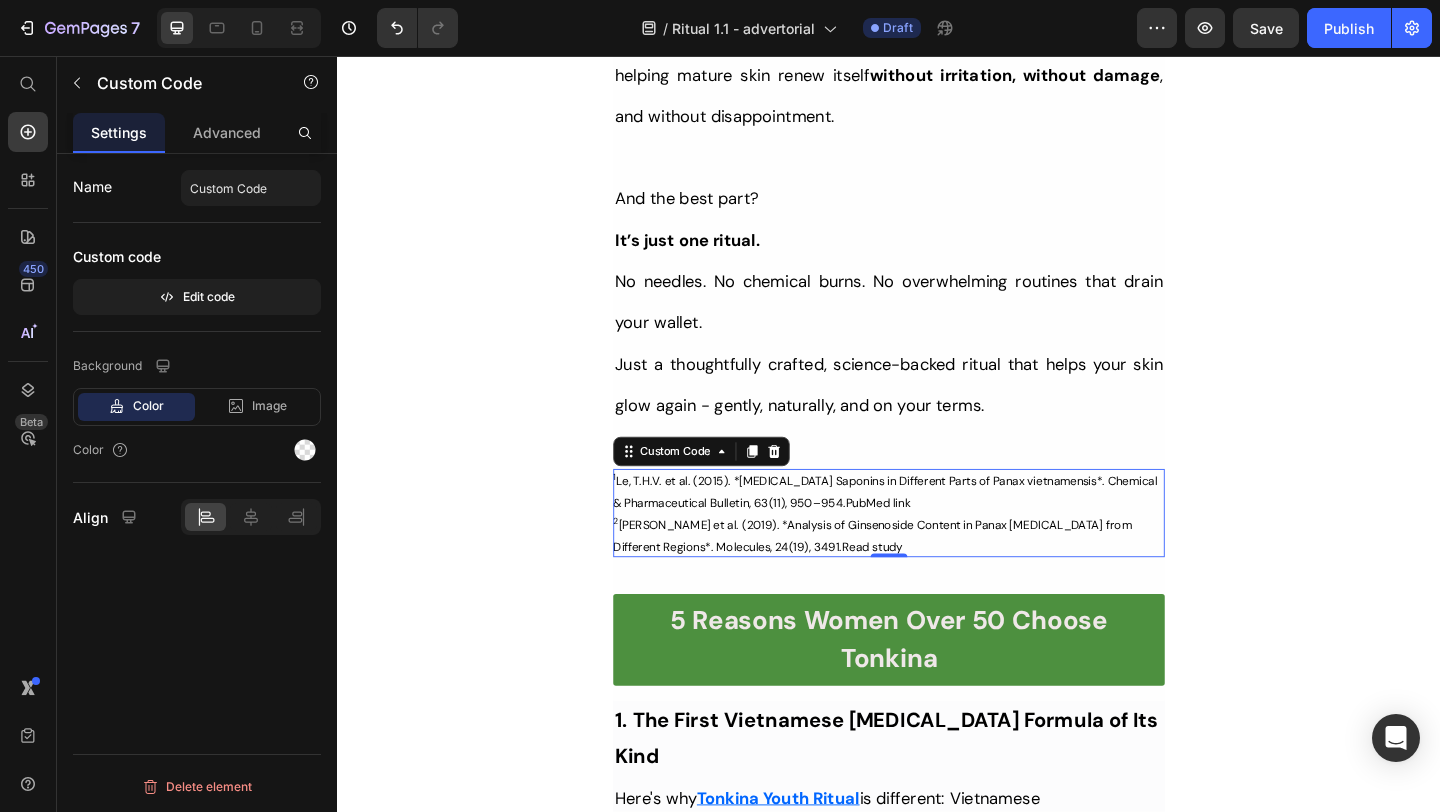 click on "Her Daughter Asked If She Had 'Work Done' – The Truth About Her 55-Year-Old Skin Will Surprise You Heading                Title Line Inspired By What Women Are Choosing Instead f Botox: This Complete Ritual Helps Smooth Fine Lines, Brighten Age Spots, Firm Skin — All Without Needles or Harsh Chemicals… Heading Image Ladies, what if I told you that many radiant women over 50 are skipping harsh treatments and seeing beautiful changes through consistent, gentle care, naturally? Here’s what the beauty industry doesn’t want you to know: You don’t need painful injections or harsh treatments to look radiant. While they push expensive procedures and synthetic creams, a quiet shift is happening among smart, discerning women — who’ve found something different. A new brand called  Tonkina  is leading the way with a breakthrough discovery: A rare species of Vietnamese ginseng, newly researched and shown to contain  up to 4x more skin-renewing saponins 1 2  than even Korean ginseng. And the best part?" at bounding box center [937, 7099] 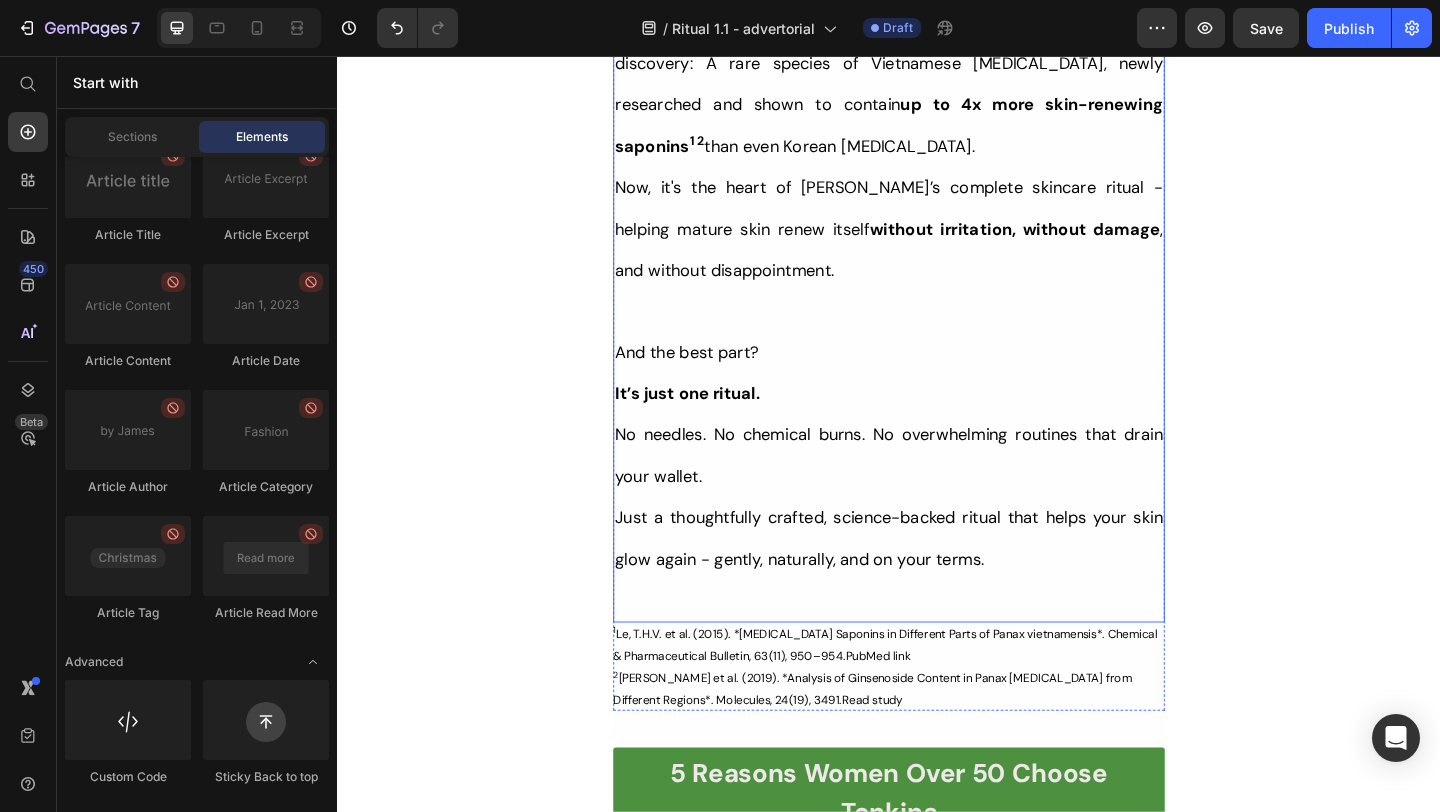 scroll, scrollTop: 1725, scrollLeft: 0, axis: vertical 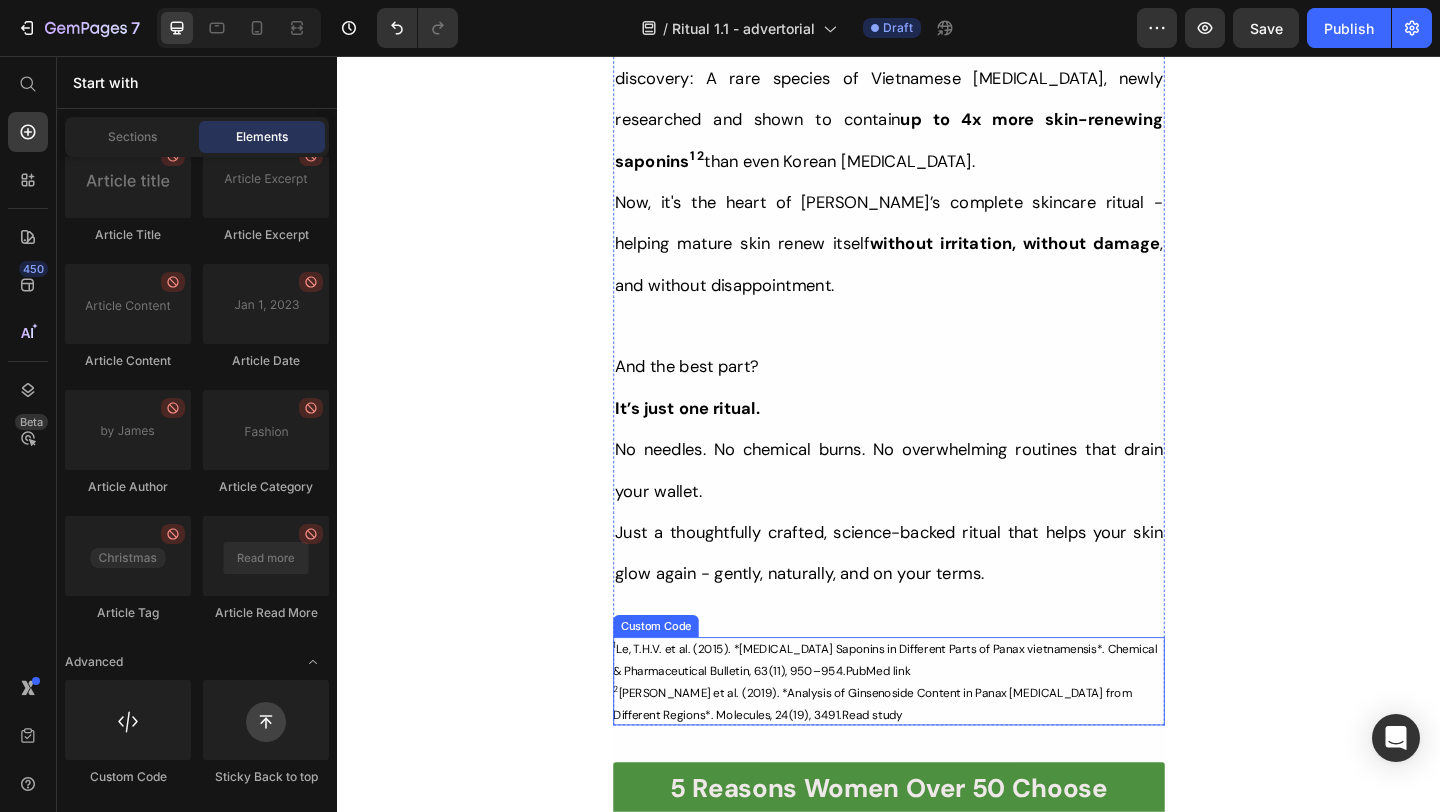 click on "PubMed link" at bounding box center (925, 724) 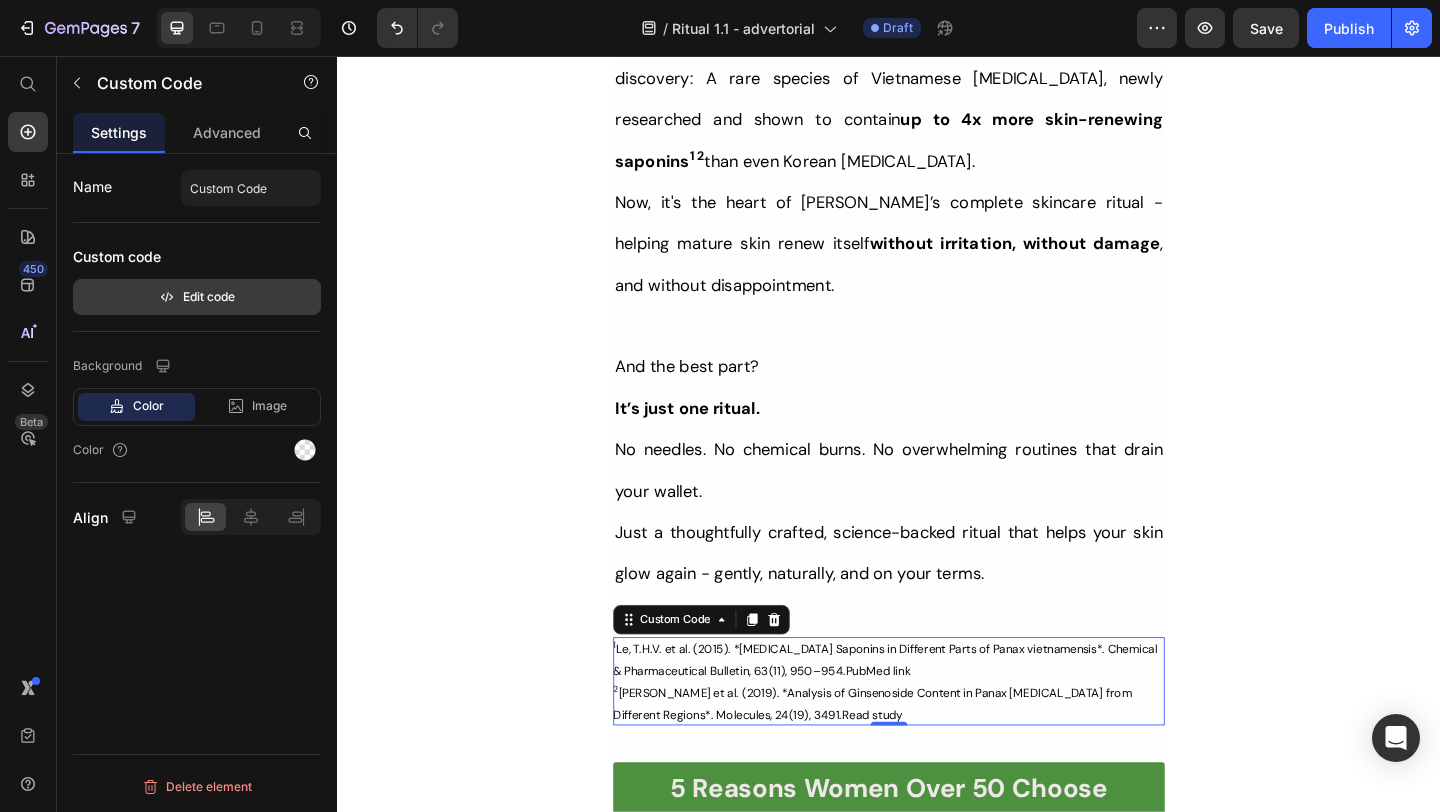 click on "Edit code" at bounding box center [197, 297] 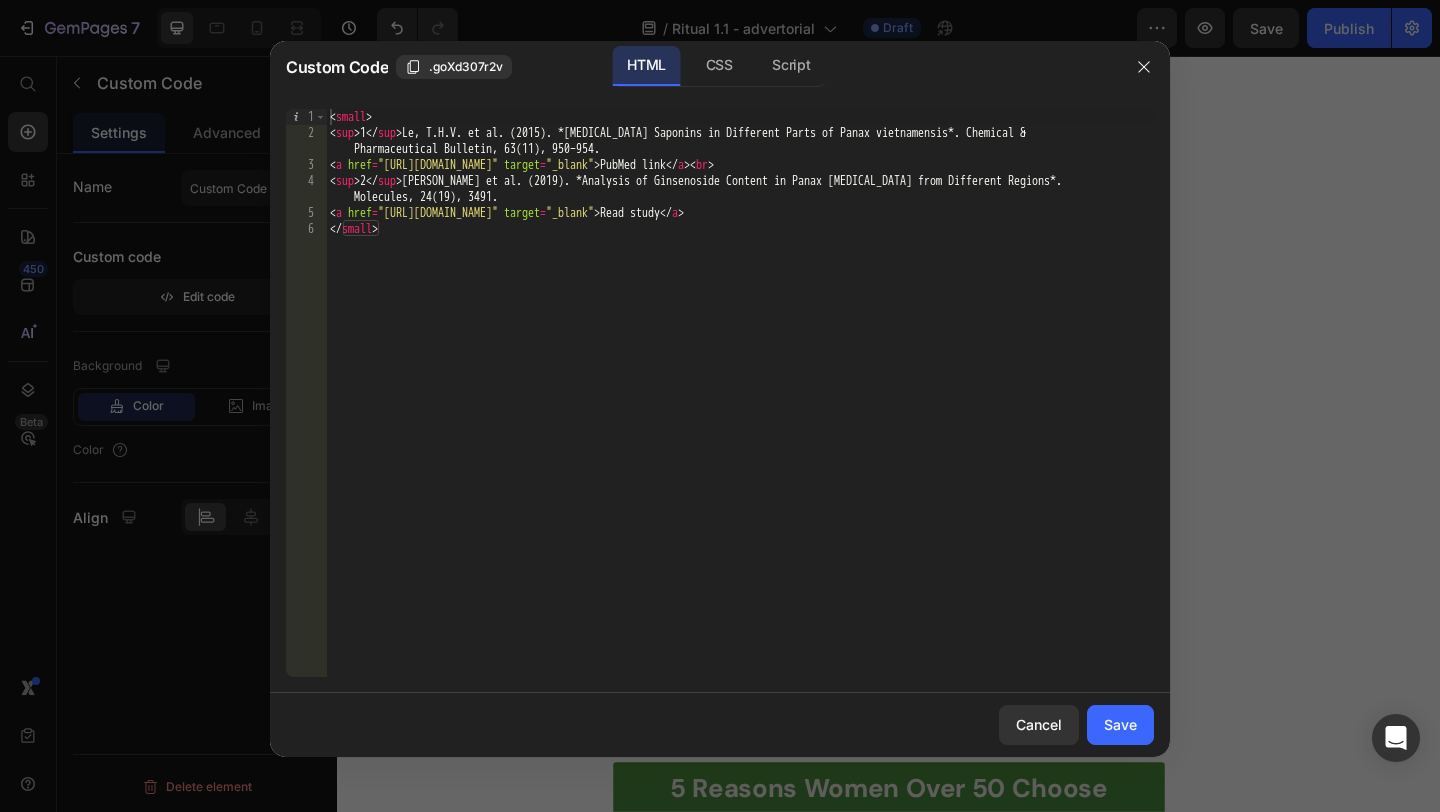 click on "< small > < sup > 1 </ sup >  Le, T.H.V. et al. (2015). *Ginseng Saponins in Different Parts of Panax vietnamensis*. Chemical &       Pharmaceutical Bulletin, 63(11), 950–954.   < a   href = "https://pubmed.ncbi.nlm.nih.gov/26521860"   target = "_blank" > PubMed link </ a > < br > < sup > 2 </ sup >  Chen, W. et al. (2019). *Analysis of Ginsenoside Content in Panax ginseng from Different Regions*.       Molecules, 24(19), 3491.   < a   href = "https://www.mdpi.com/1420-3049/24/19/3491"   target = "_blank" > Read study </ a > </ small >" at bounding box center (740, 409) 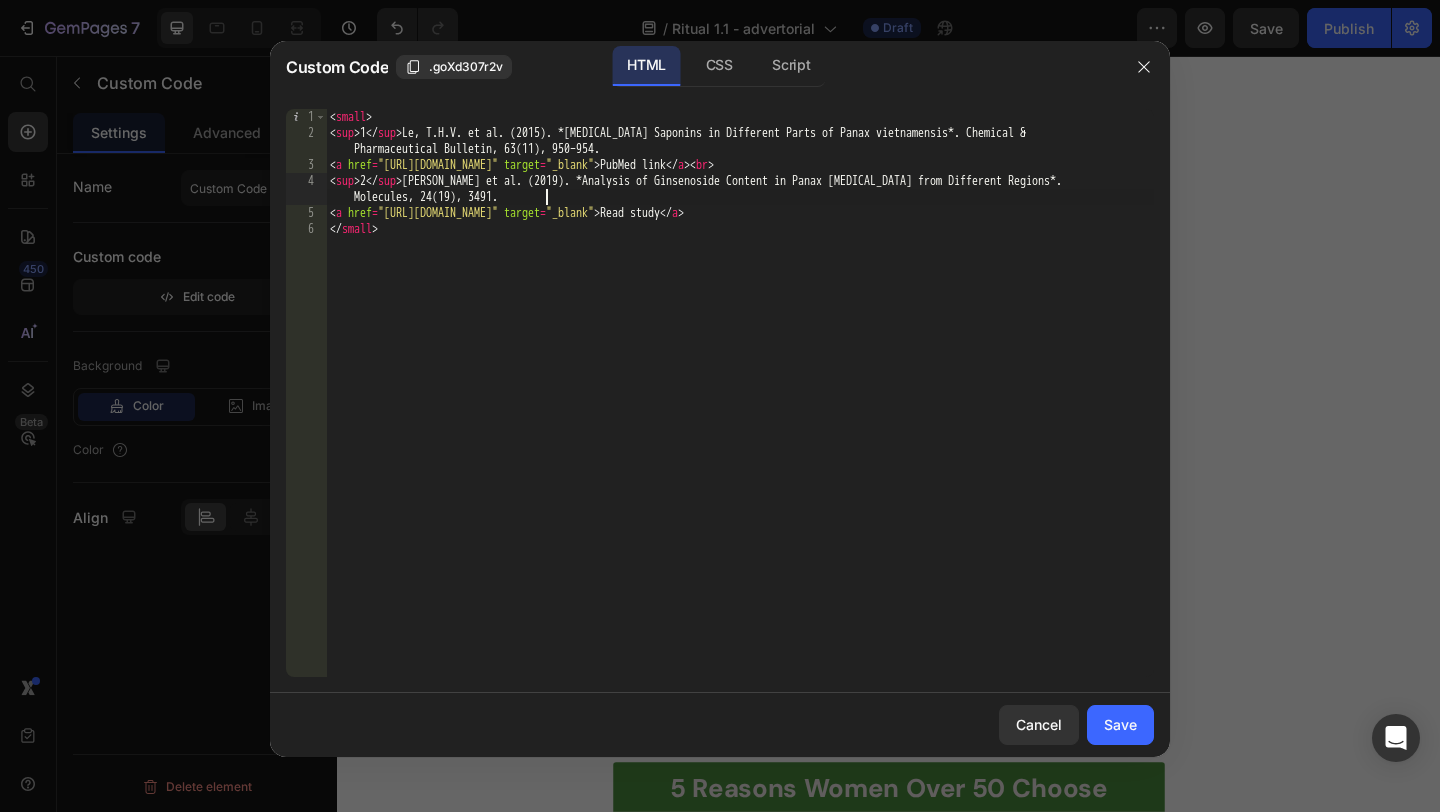 type on "<a href="https://www.mdpi.com/1420-3049/24/19/3491" target="_blank">Read study</a>
</small>" 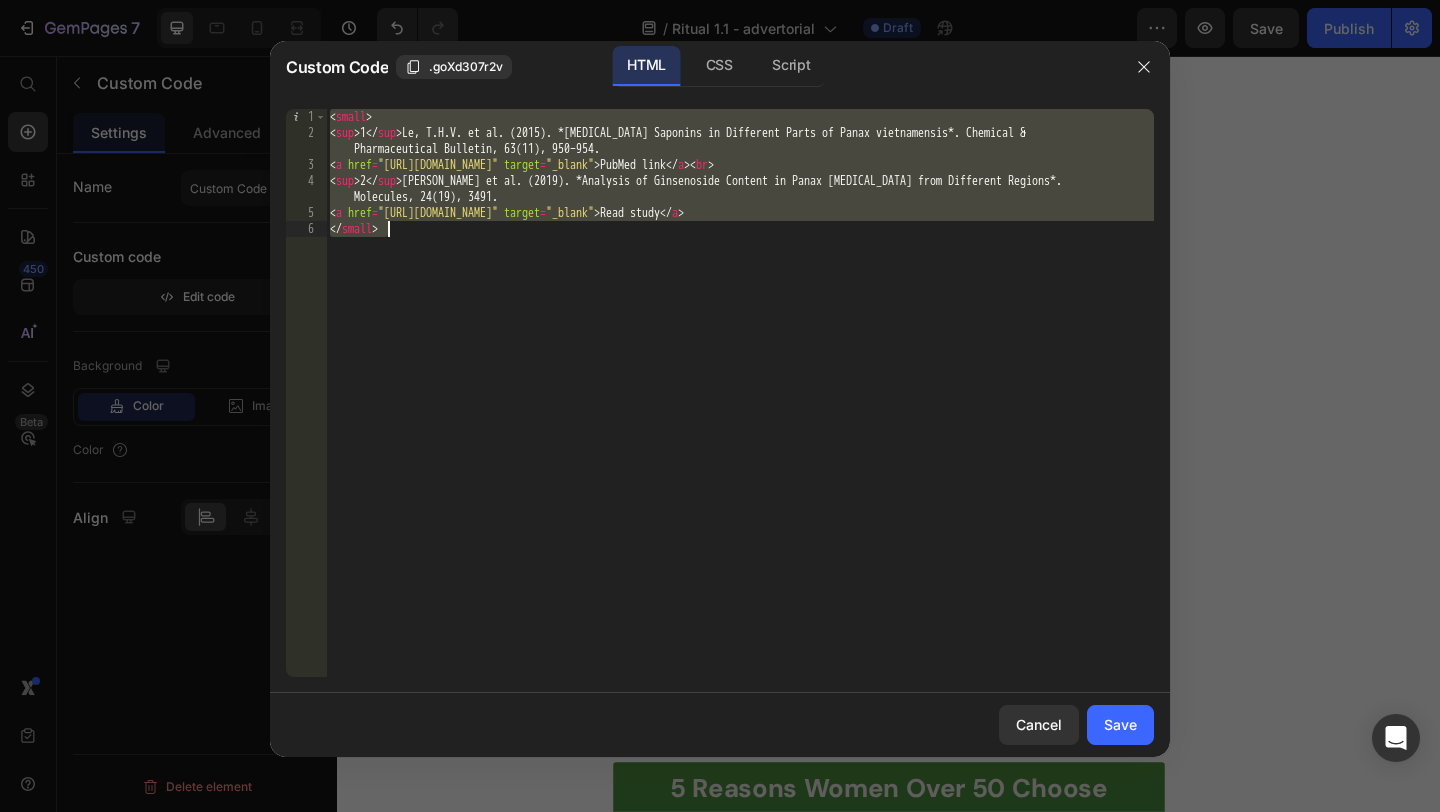 paste 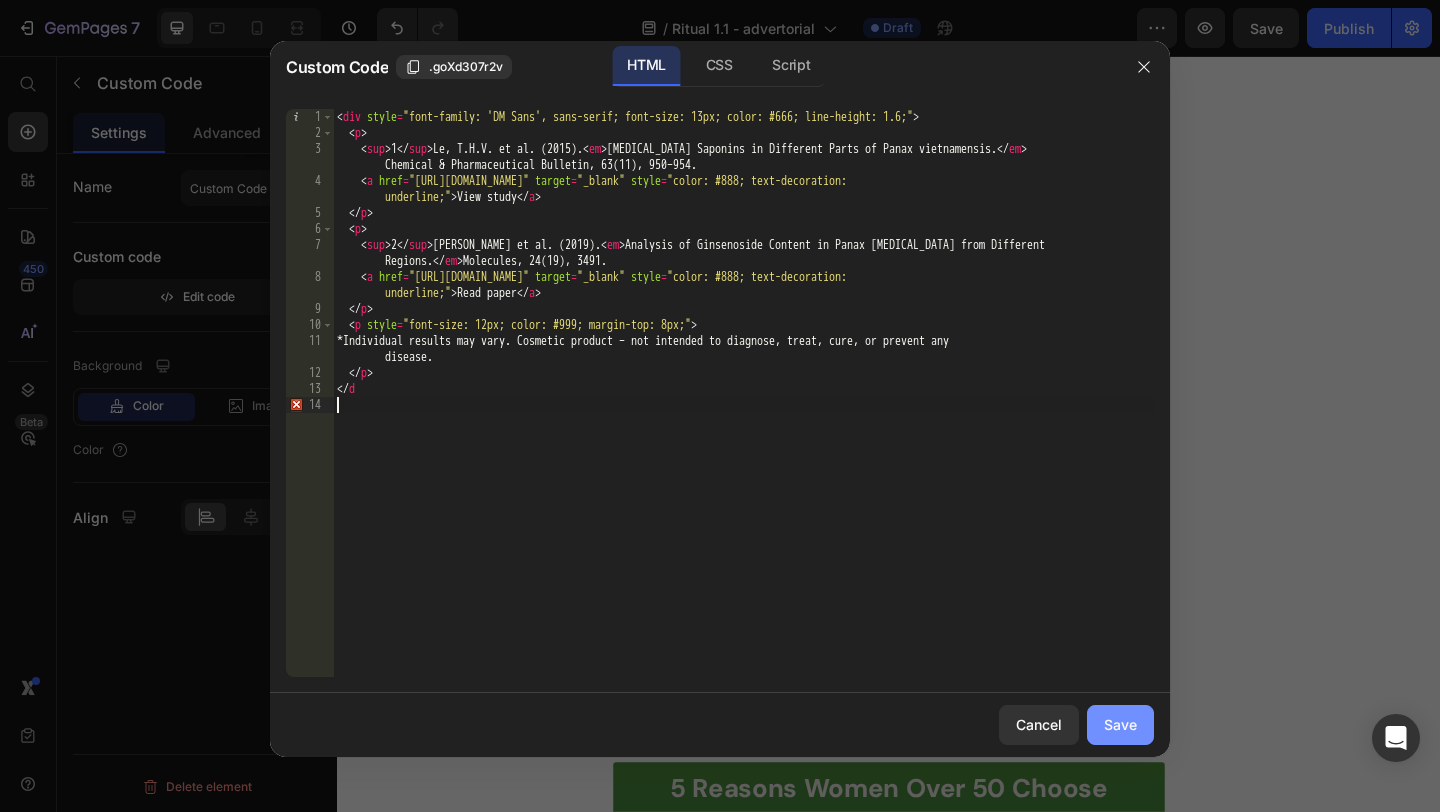 click on "Save" 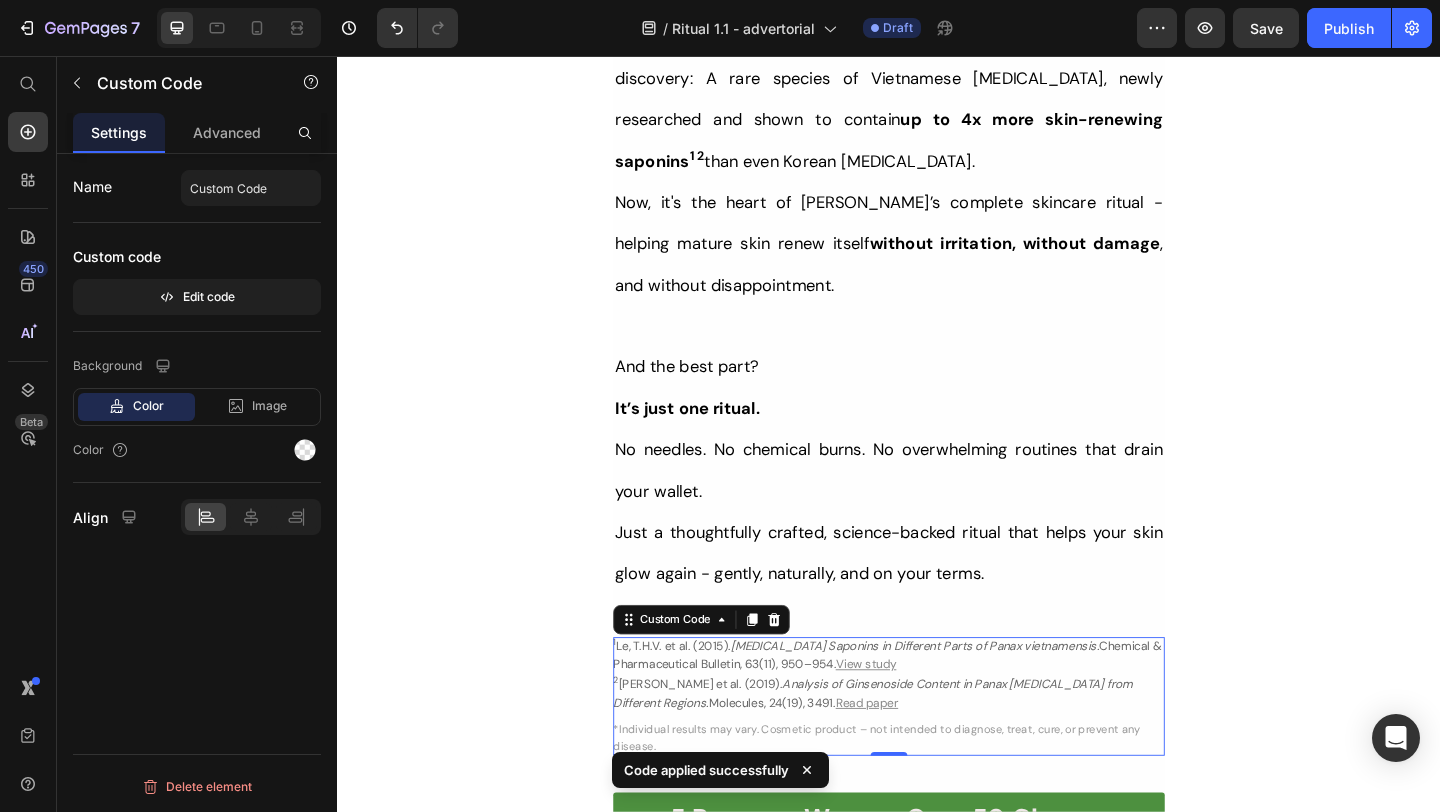 click on "*Individual results may vary. Cosmetic product – not intended to diagnose, treat, cure, or prevent any disease." at bounding box center [937, 798] 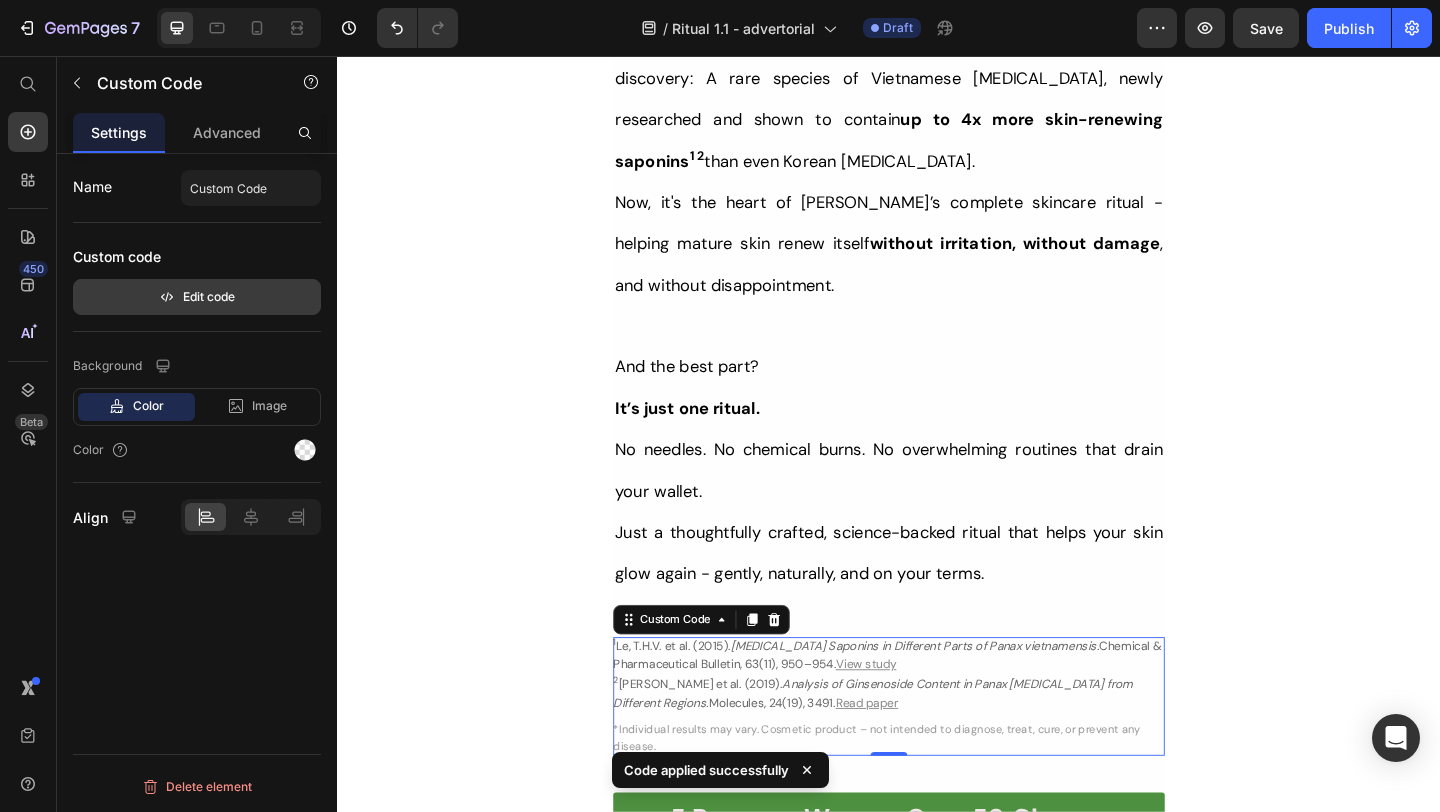 click on "Edit code" at bounding box center [197, 297] 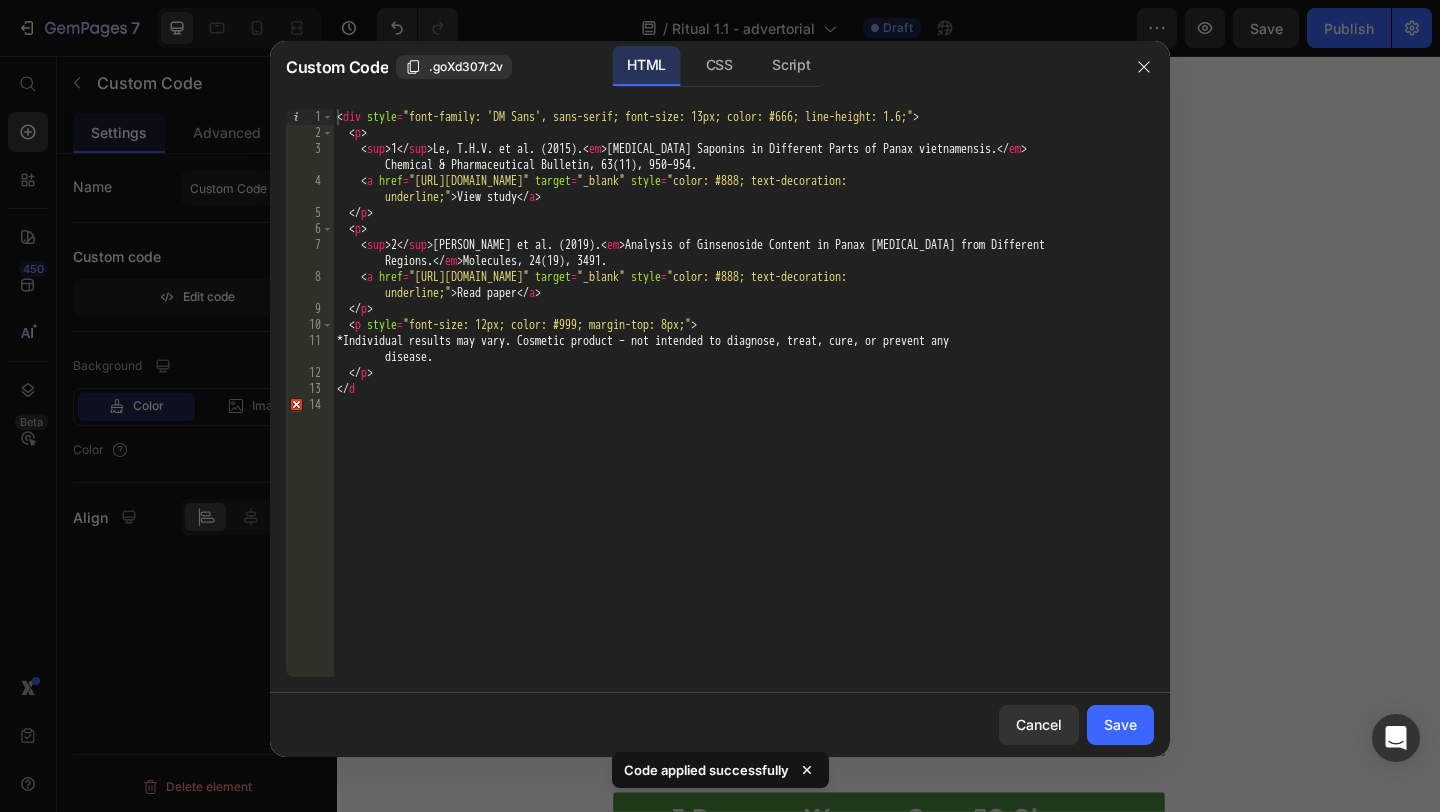 click on "< div   style = "font-family: 'DM Sans', sans-serif; font-size: 13px; color: #666; line-height: 1.6;" >    < p >      < sup > 1 </ sup >  Le, T.H.V. et al. (2015).  < em > Ginseng Saponins in Different Parts of Panax vietnamensis. </ em >            Chemical & Pharmaceutical Bulletin, 63(11), 950–954.        < a   href = "https://pubmed.ncbi.nlm.nih.gov/26521860"   target = "_blank"   style = "color: #888; text-decoration:           underline;" > View study </ a >    </ p >    < p >      < sup > 2 </ sup >  Chen, W. et al. (2019).  < em > Analysis of Ginsenoside Content in Panax ginseng from Different           Regions. </ em >  Molecules, 24(19), 3491.        < a   href = "https://www.mdpi.com/1420-3049/24/19/3491"   target = "_blank"   style = "color: #888; text-decoration:           underline;" > Read paper </ a >    </ p >    < p   style = "font-size: 12px; color: #999; margin-top: 8px;" >          disease.    </ p > </ d" at bounding box center [743, 409] 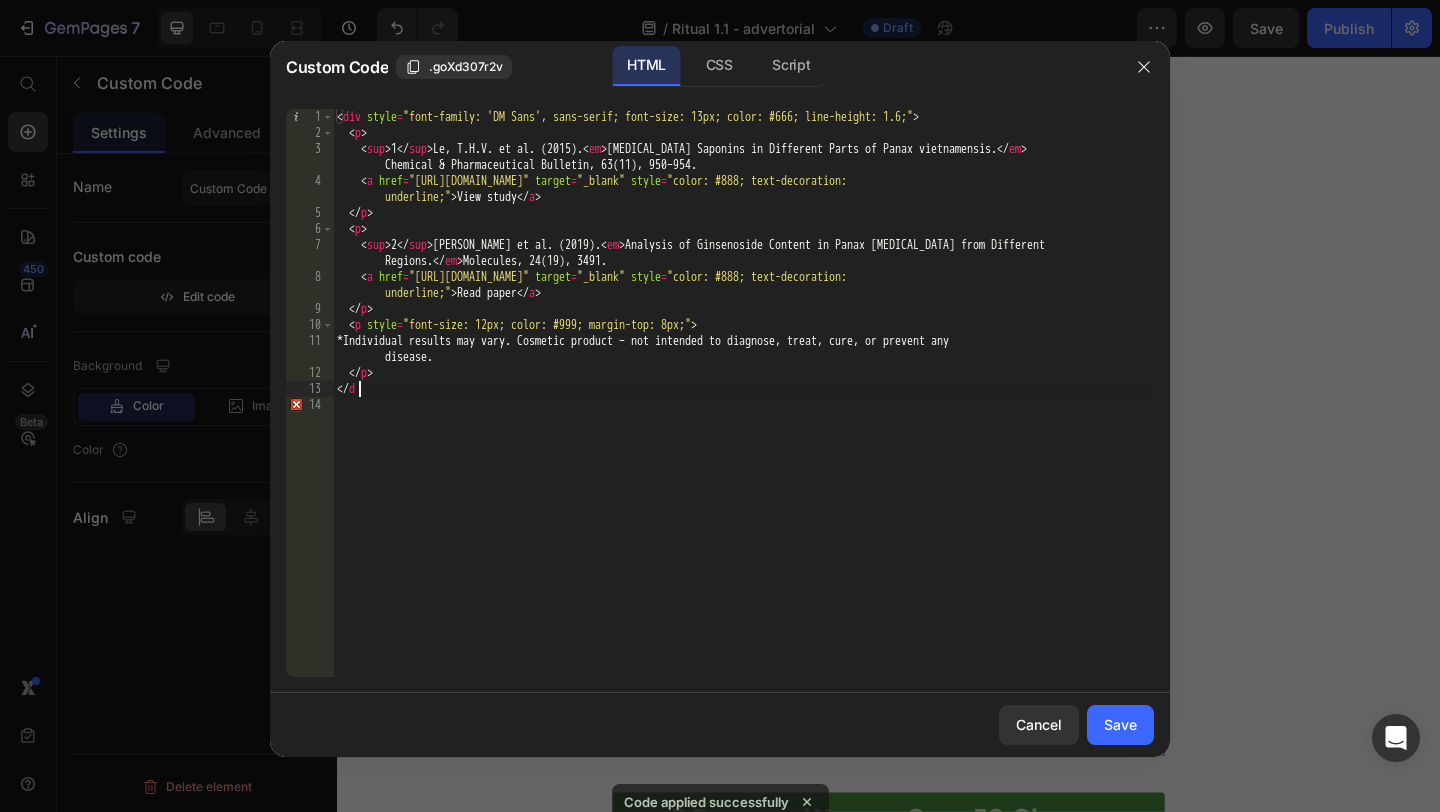 click on "< div   style = "font-family: 'DM Sans', sans-serif; font-size: 13px; color: #666; line-height: 1.6;" >    < p >      < sup > 1 </ sup >  Le, T.H.V. et al. (2015).  < em > Ginseng Saponins in Different Parts of Panax vietnamensis. </ em >            Chemical & Pharmaceutical Bulletin, 63(11), 950–954.        < a   href = "https://pubmed.ncbi.nlm.nih.gov/26521860"   target = "_blank"   style = "color: #888; text-decoration:           underline;" > View study </ a >    </ p >    < p >      < sup > 2 </ sup >  Chen, W. et al. (2019).  < em > Analysis of Ginsenoside Content in Panax ginseng from Different           Regions. </ em >  Molecules, 24(19), 3491.        < a   href = "https://www.mdpi.com/1420-3049/24/19/3491"   target = "_blank"   style = "color: #888; text-decoration:           underline;" > Read paper </ a >    </ p >    < p   style = "font-size: 12px; color: #999; margin-top: 8px;" >          disease.    </ p > </ d" at bounding box center (743, 409) 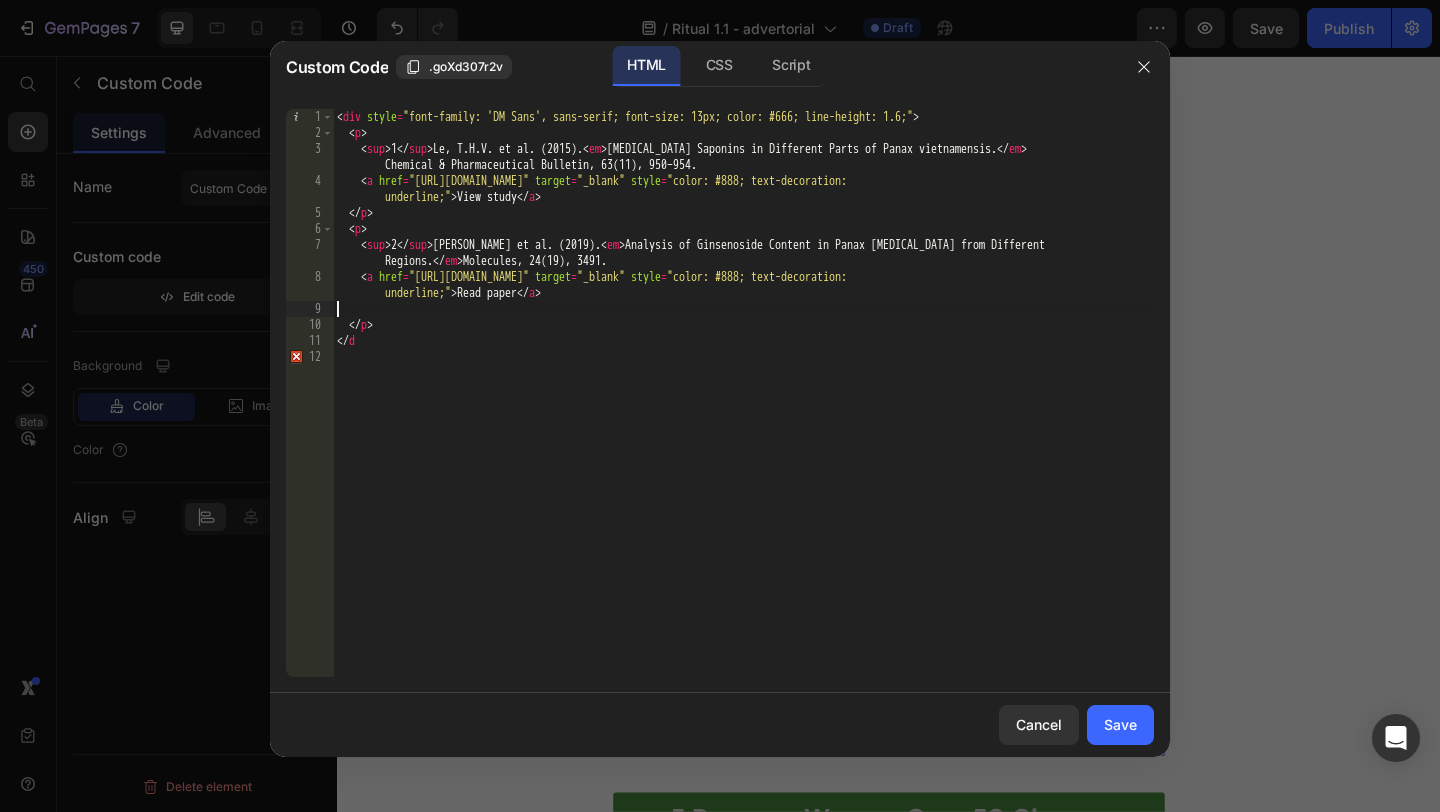 drag, startPoint x: 485, startPoint y: 357, endPoint x: 327, endPoint y: 314, distance: 163.74675 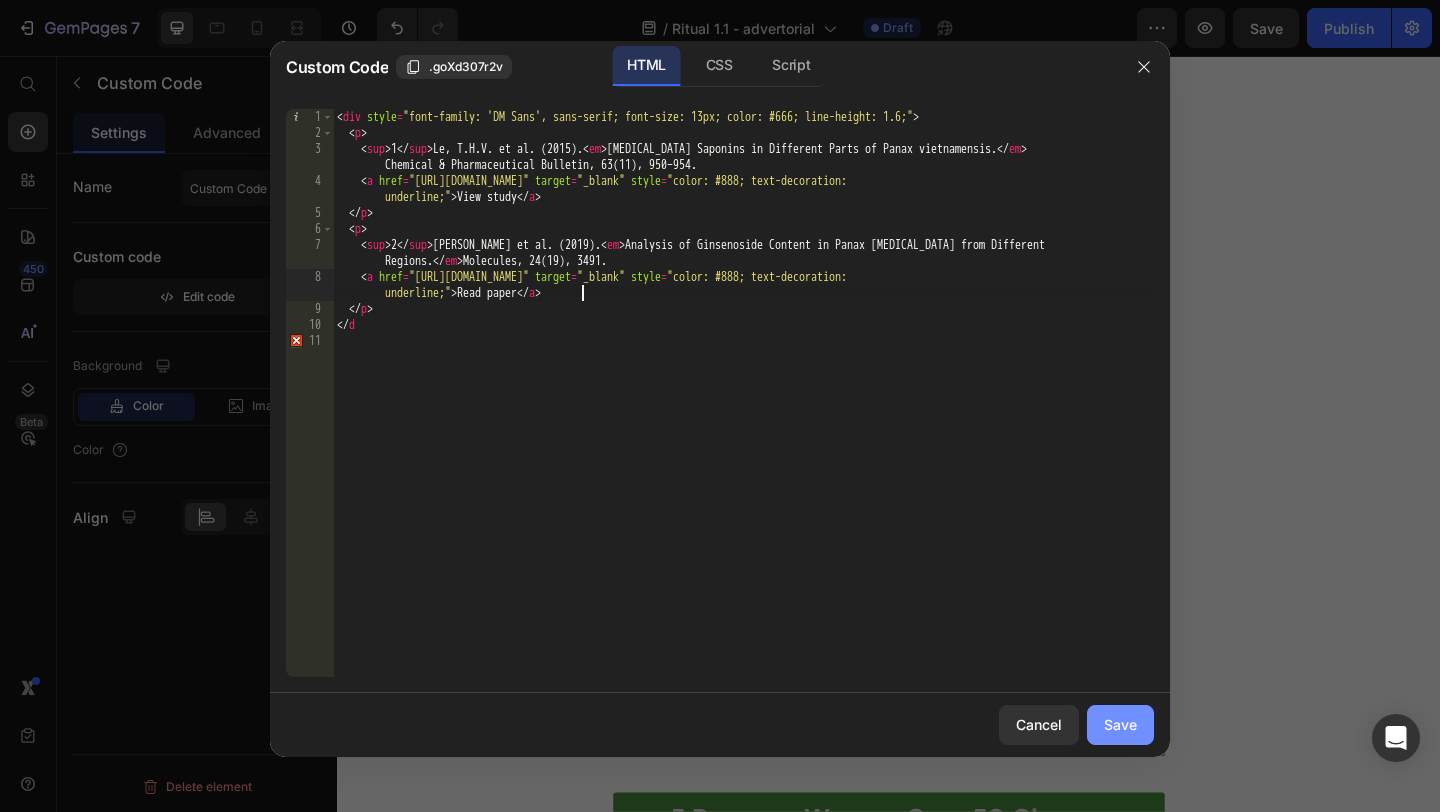 click on "Save" at bounding box center [1120, 724] 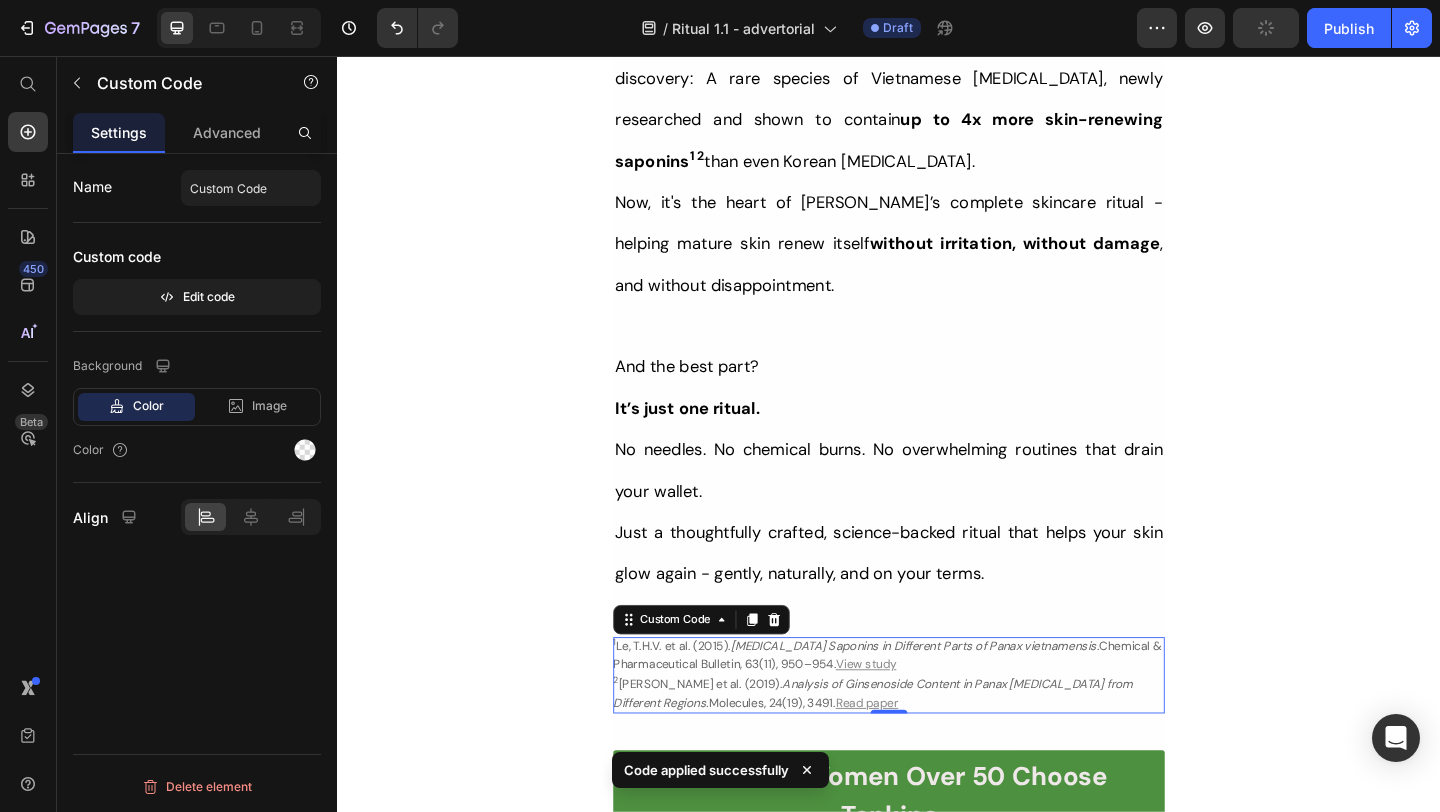 click on "Her Daughter Asked If She Had 'Work Done' – The Truth About Her 55-Year-Old Skin Will Surprise You Heading                Title Line Inspired By What Women Are Choosing Instead f Botox: This Complete Ritual Helps Smooth Fine Lines, Brighten Age Spots, Firm Skin — All Without Needles or Harsh Chemicals… Heading Image Ladies, what if I told you that many radiant women over 50 are skipping harsh treatments and seeing beautiful changes through consistent, gentle care, naturally? Here’s what the beauty industry doesn’t want you to know: You don’t need painful injections or harsh treatments to look radiant. While they push expensive procedures and synthetic creams, a quiet shift is happening among smart, discerning women — who’ve found something different. A new brand called  Tonkina  is leading the way with a breakthrough discovery: A rare species of Vietnamese ginseng, newly researched and shown to contain  up to 4x more skin-renewing saponins 1 2  than even Korean ginseng. And the best part? 1" at bounding box center (937, 7276) 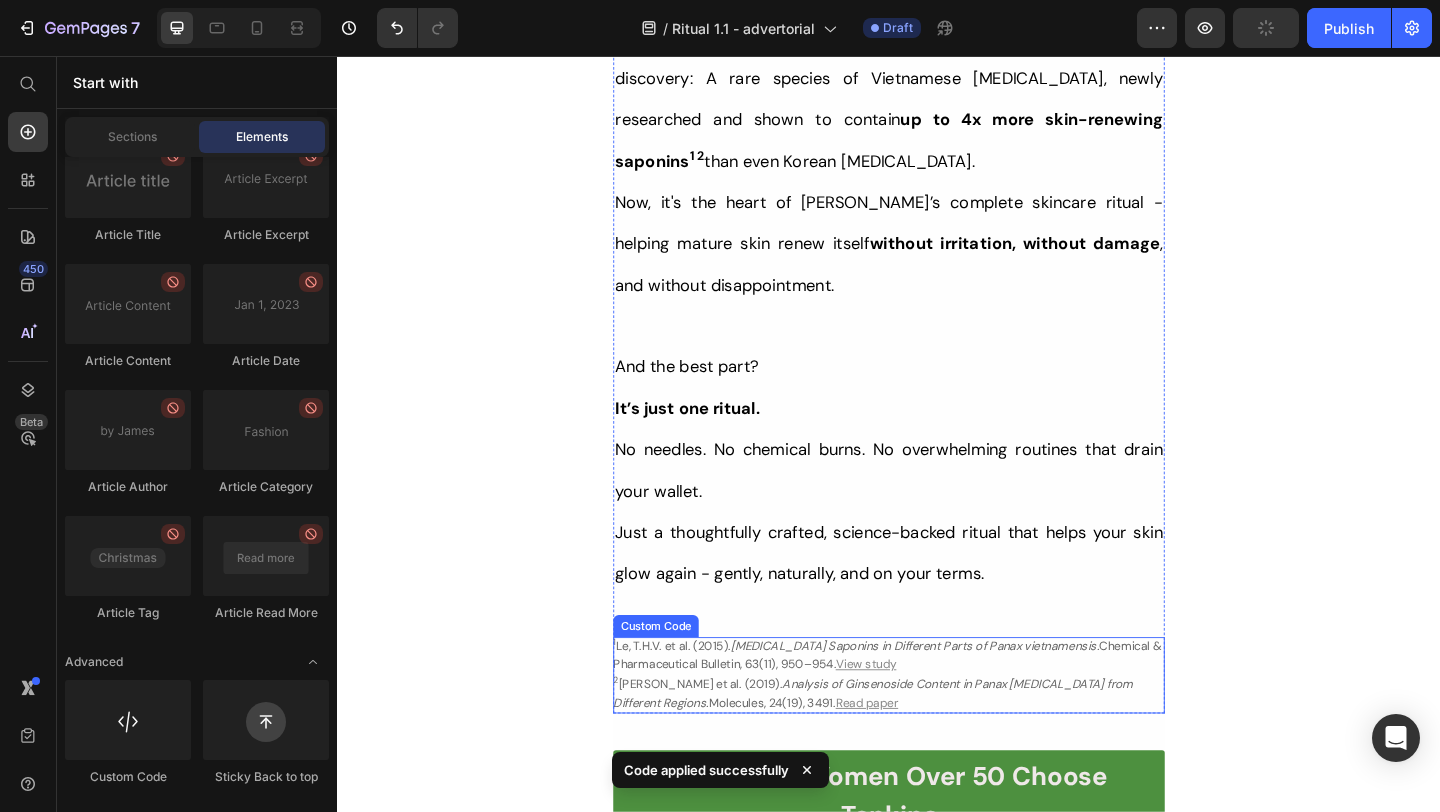 click on "View study" at bounding box center (912, 717) 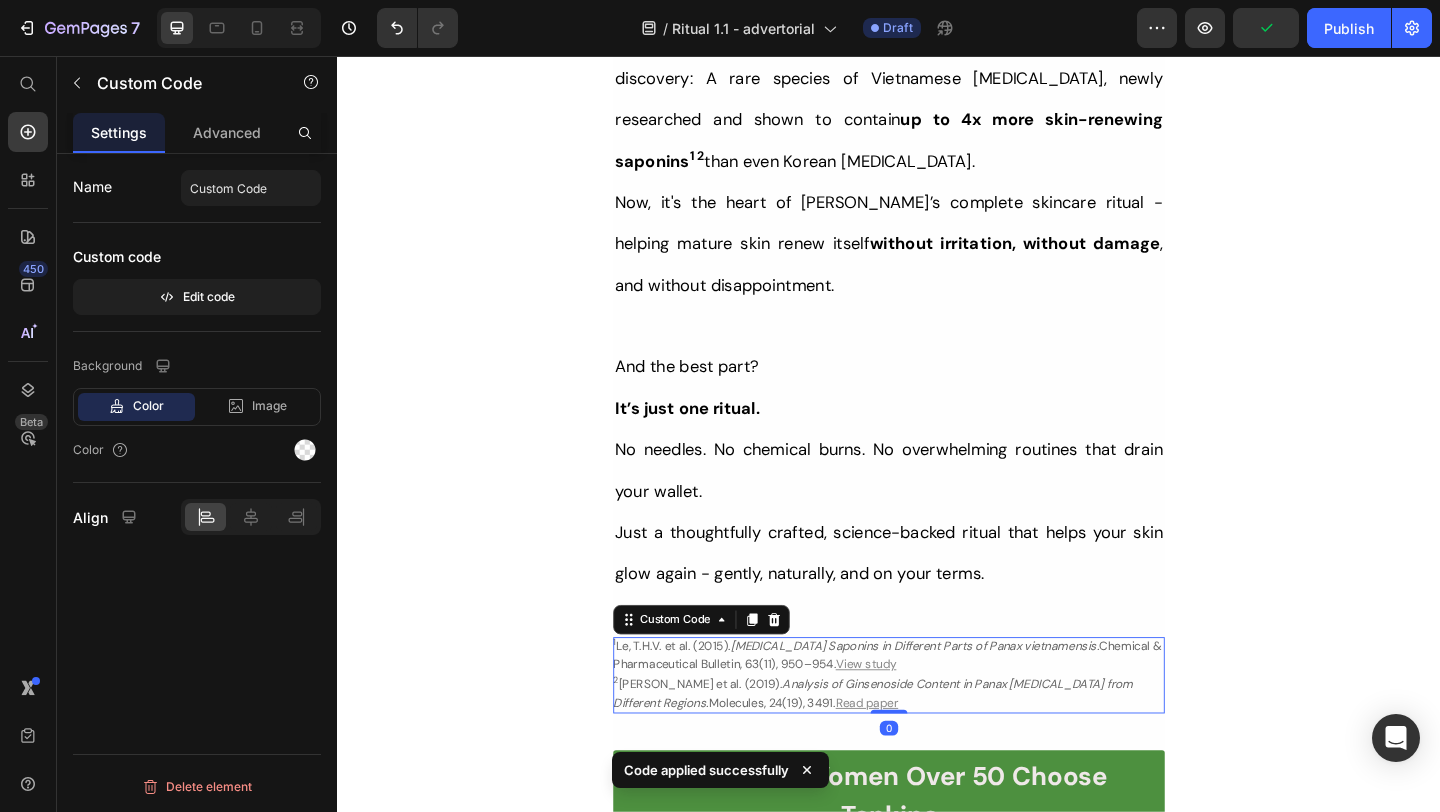 click on "View study" at bounding box center (912, 717) 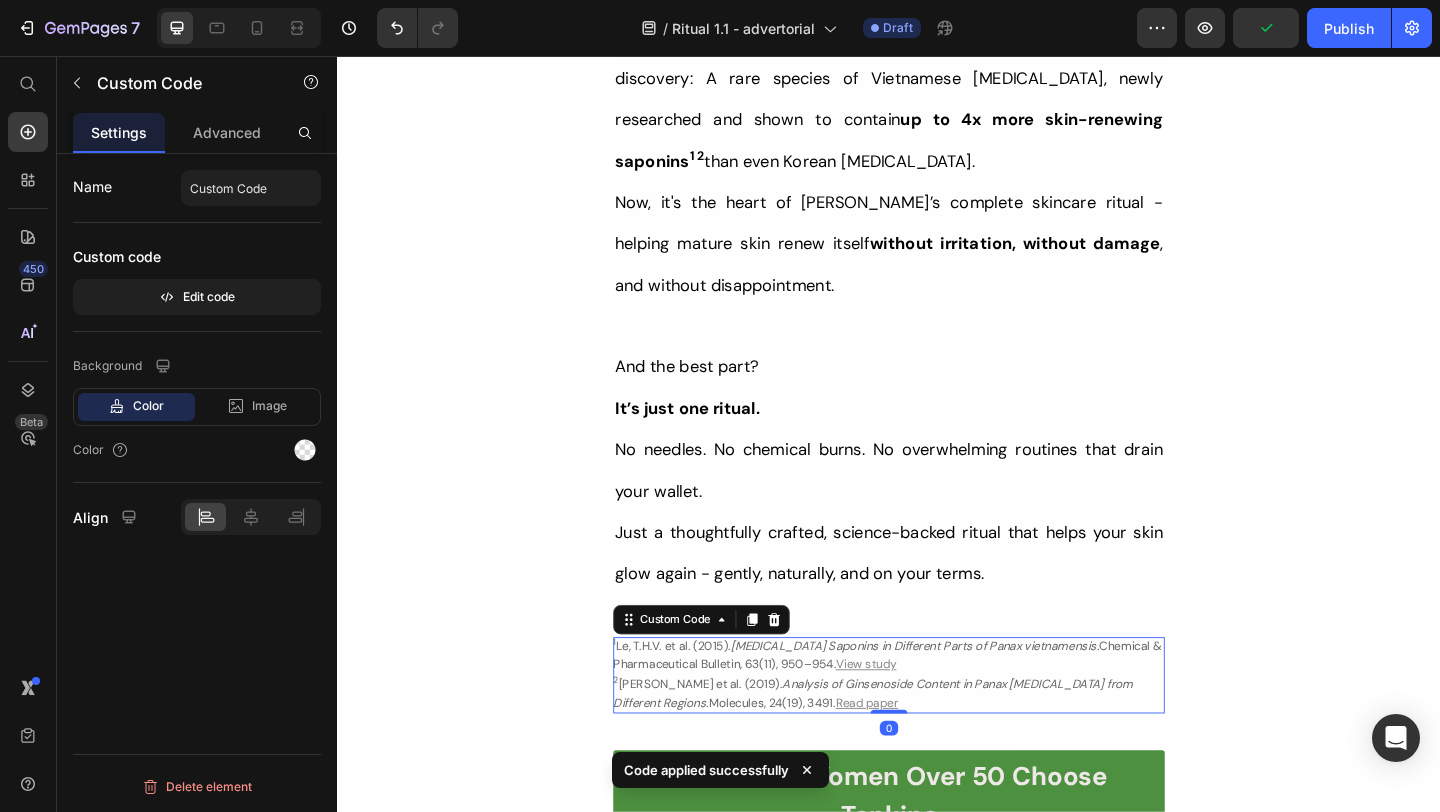 click on "View study" at bounding box center (912, 717) 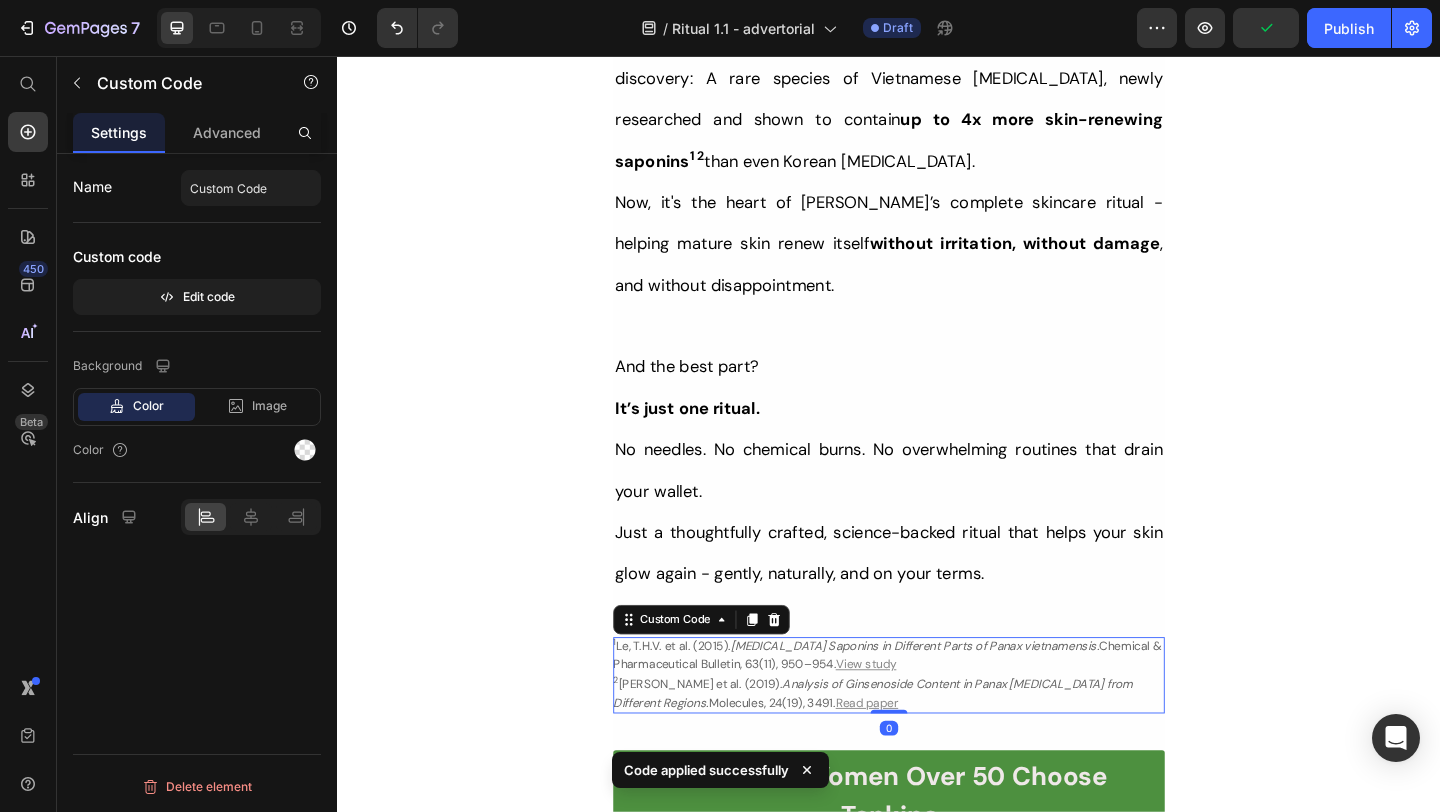 click on "View study" at bounding box center [912, 717] 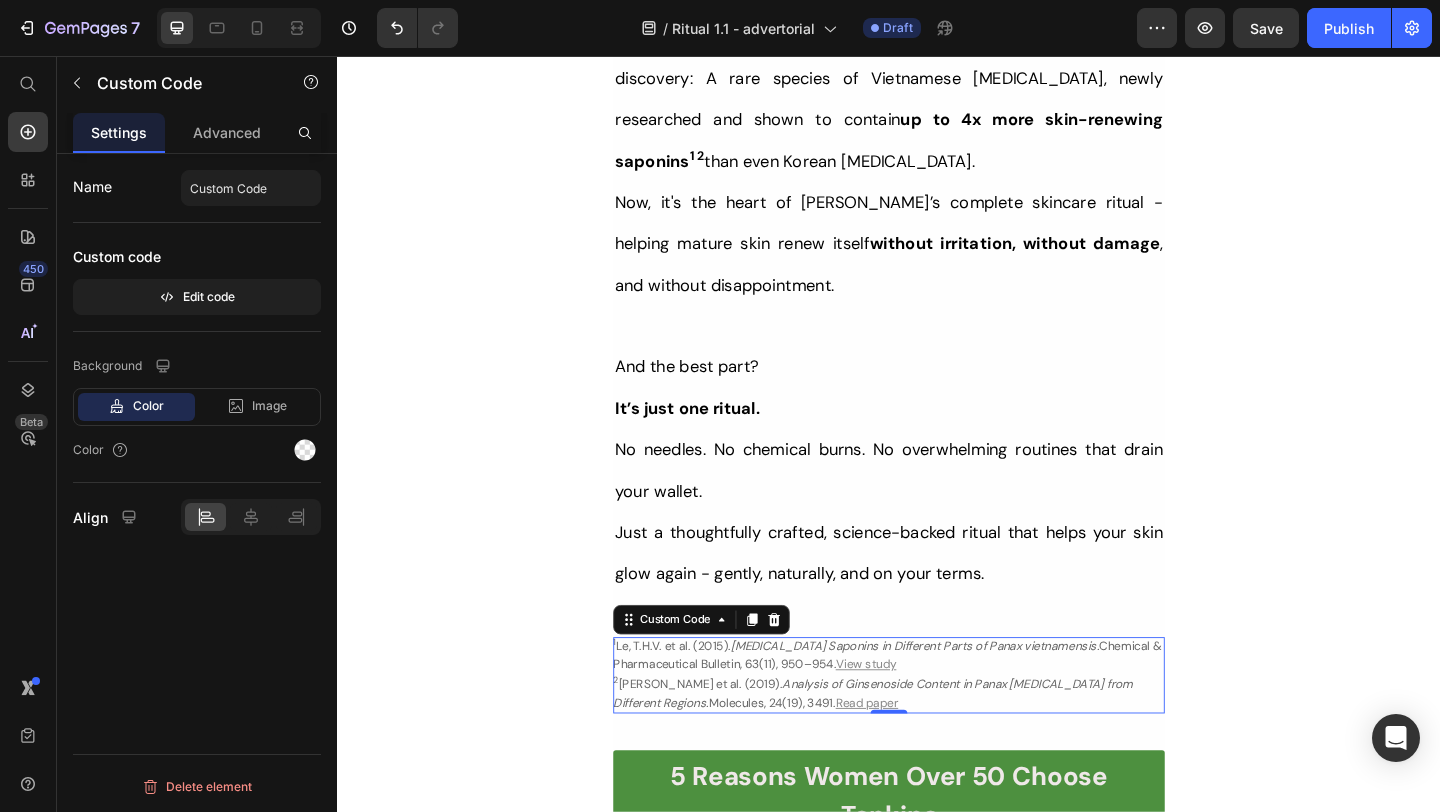 click on "Read paper" at bounding box center [913, 759] 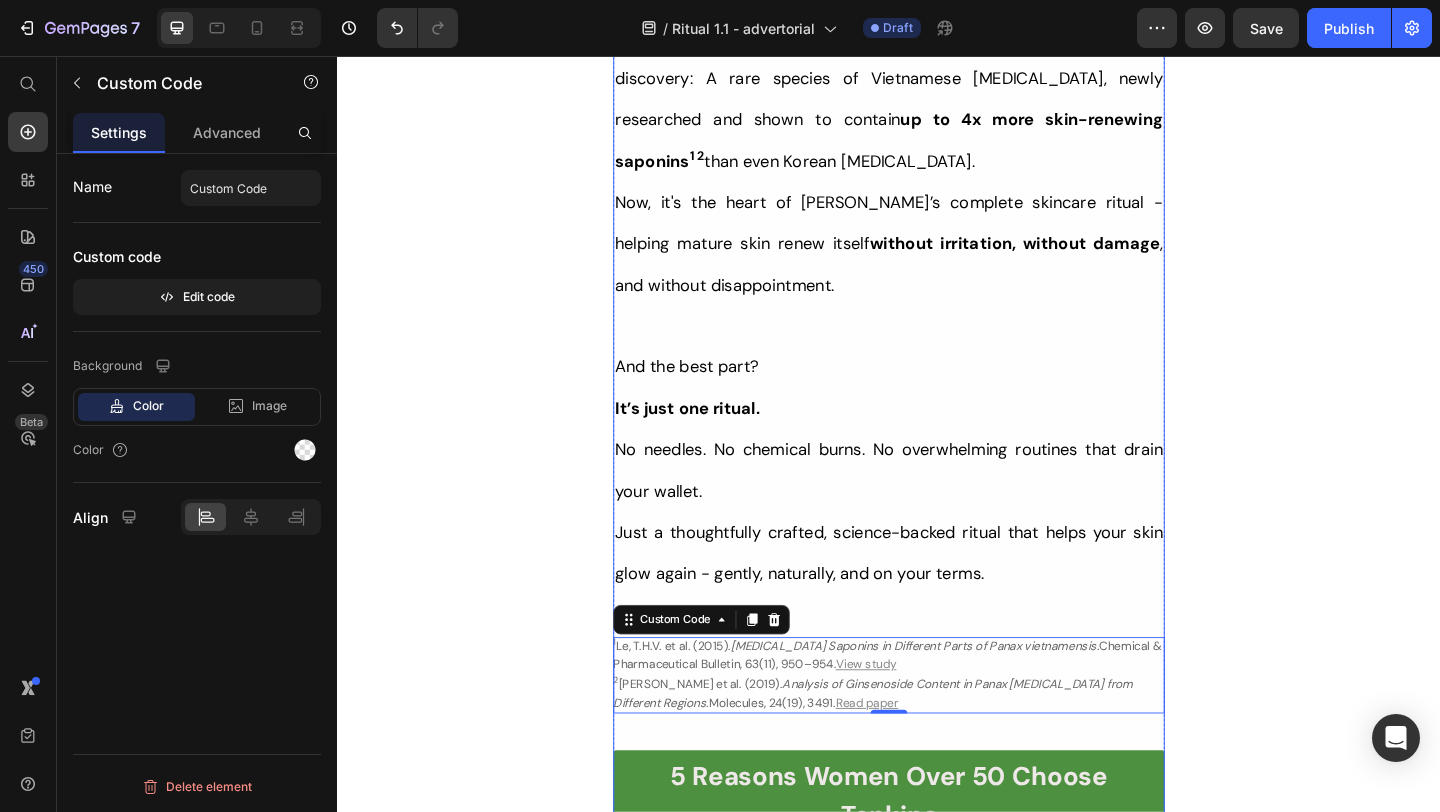 click on "Her Daughter Asked If She Had 'Work Done' – The Truth About Her 55-Year-Old Skin Will Surprise You Heading                Title Line Inspired By What Women Are Choosing Instead f Botox: This Complete Ritual Helps Smooth Fine Lines, Brighten Age Spots, Firm Skin — All Without Needles or Harsh Chemicals… Heading Image Ladies, what if I told you that many radiant women over 50 are skipping harsh treatments and seeing beautiful changes through consistent, gentle care, naturally? Here’s what the beauty industry doesn’t want you to know: You don’t need painful injections or harsh treatments to look radiant. While they push expensive procedures and synthetic creams, a quiet shift is happening among smart, discerning women — who’ve found something different. A new brand called  Tonkina  is leading the way with a breakthrough discovery: A rare species of Vietnamese ginseng, newly researched and shown to contain  up to 4x more skin-renewing saponins 1 2  than even Korean ginseng. And the best part? 1" at bounding box center [937, 1252] 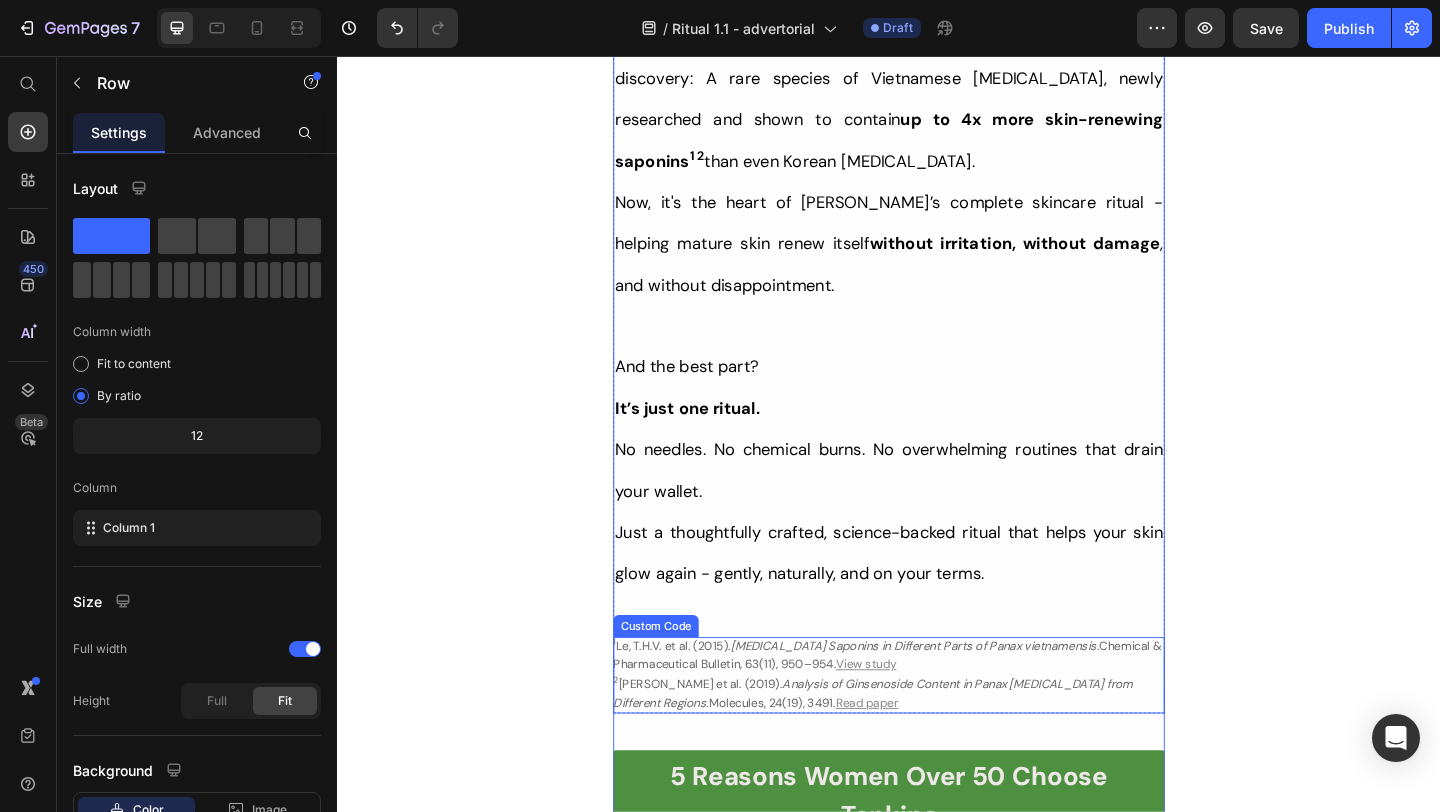 click on "1  Le, T.H.V. et al. (2015).  Ginseng Saponins in Different Parts of Panax vietnamensis.  Chemical & Pharmaceutical Bulletin, 63(11), 950–954.
View study" at bounding box center (937, 709) 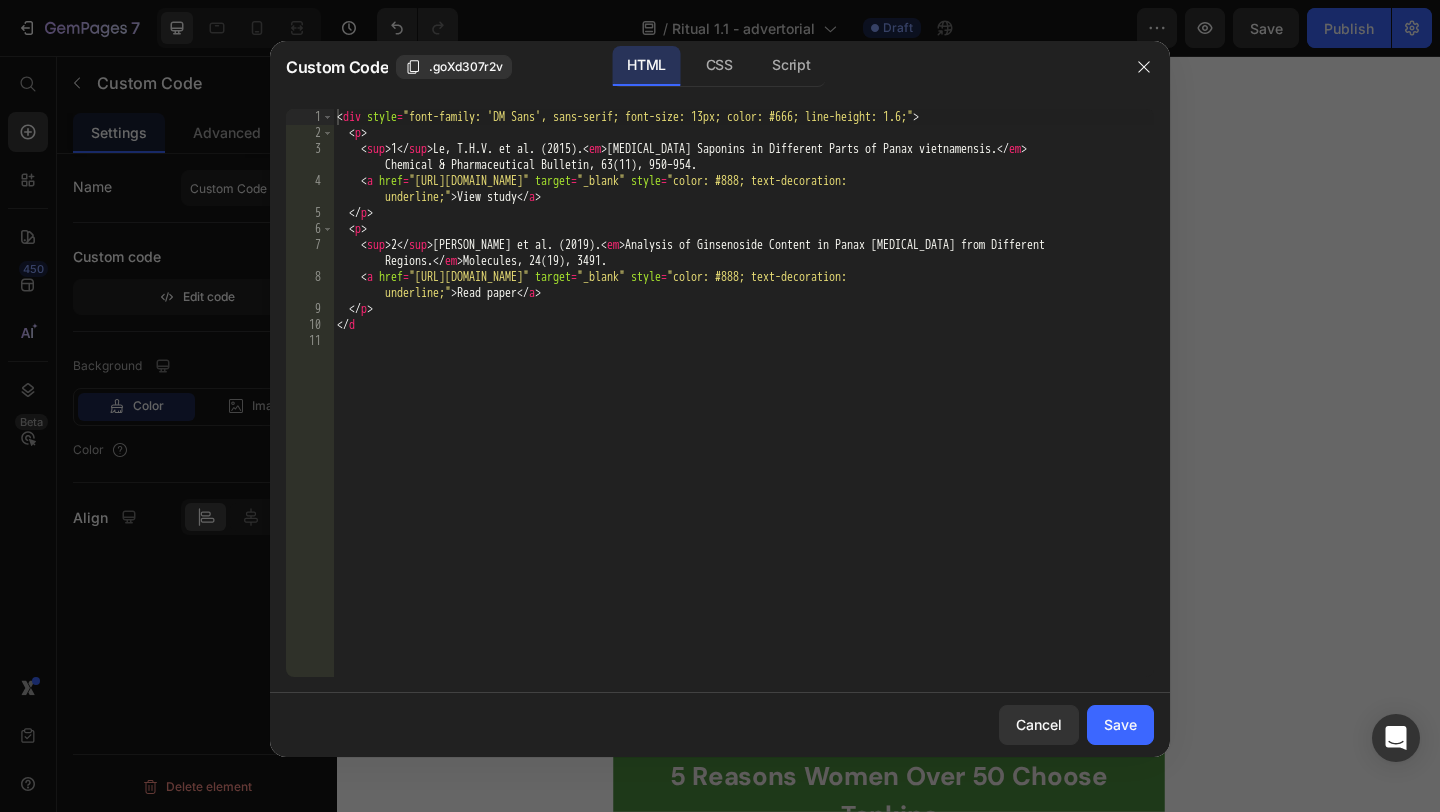 type 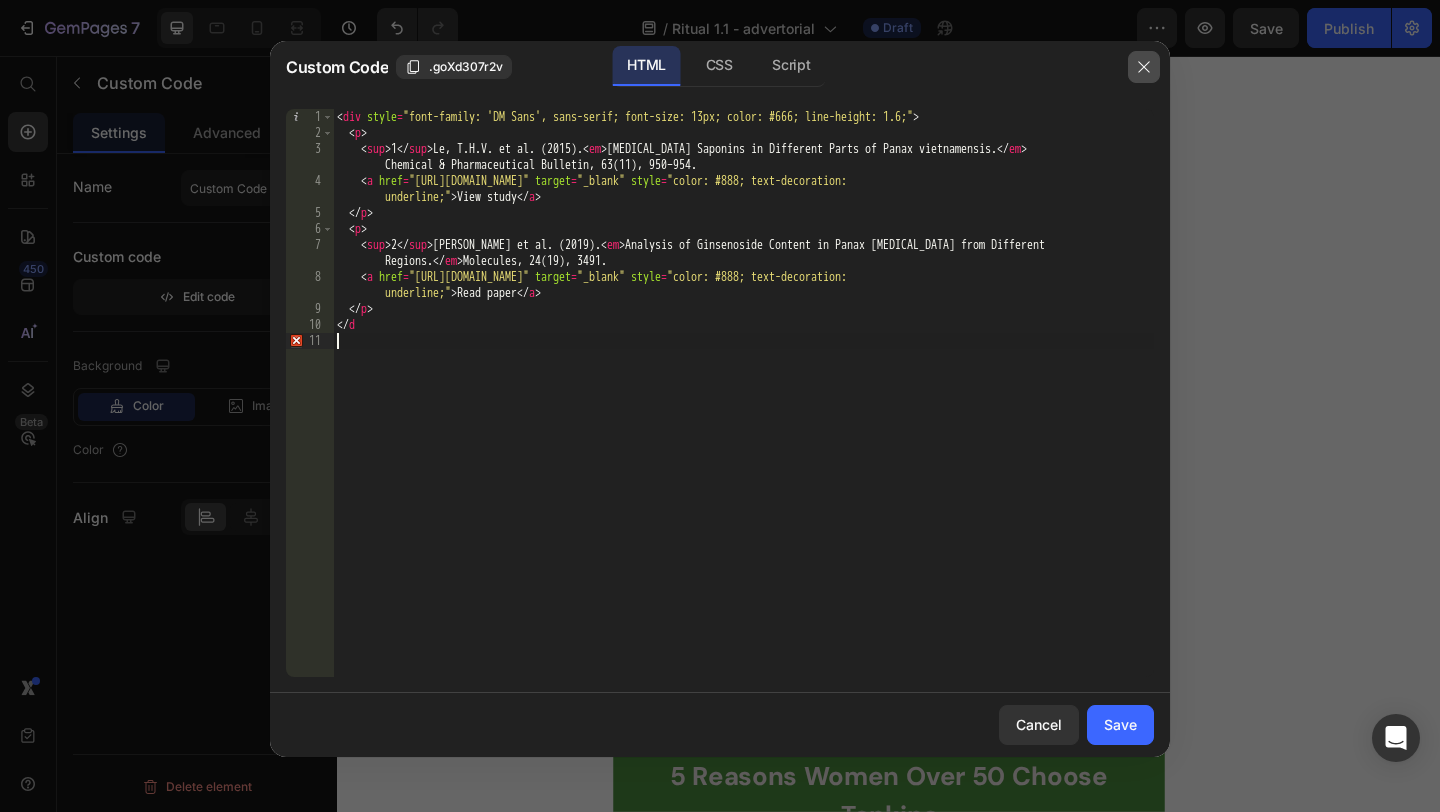 click 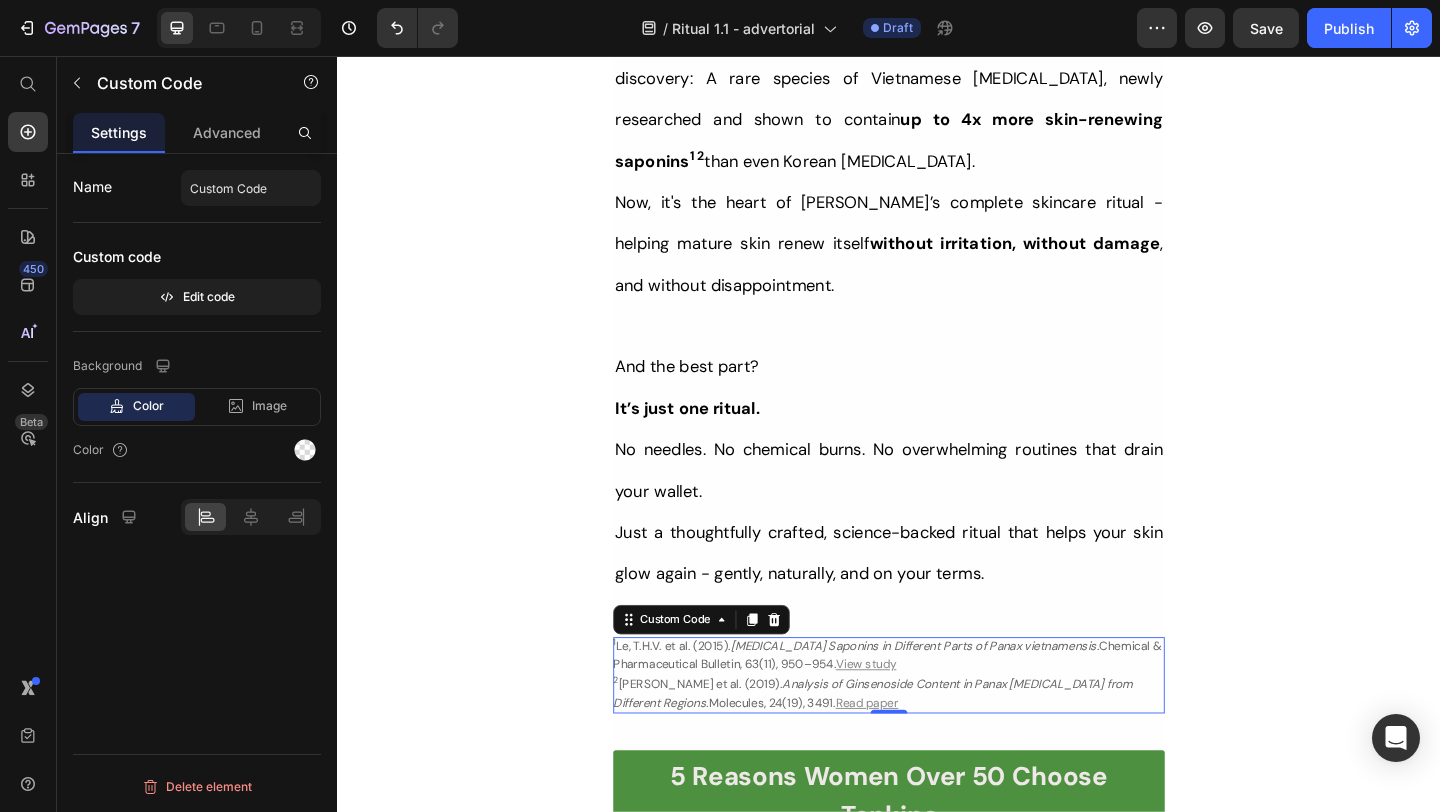 click on "View study" at bounding box center (912, 717) 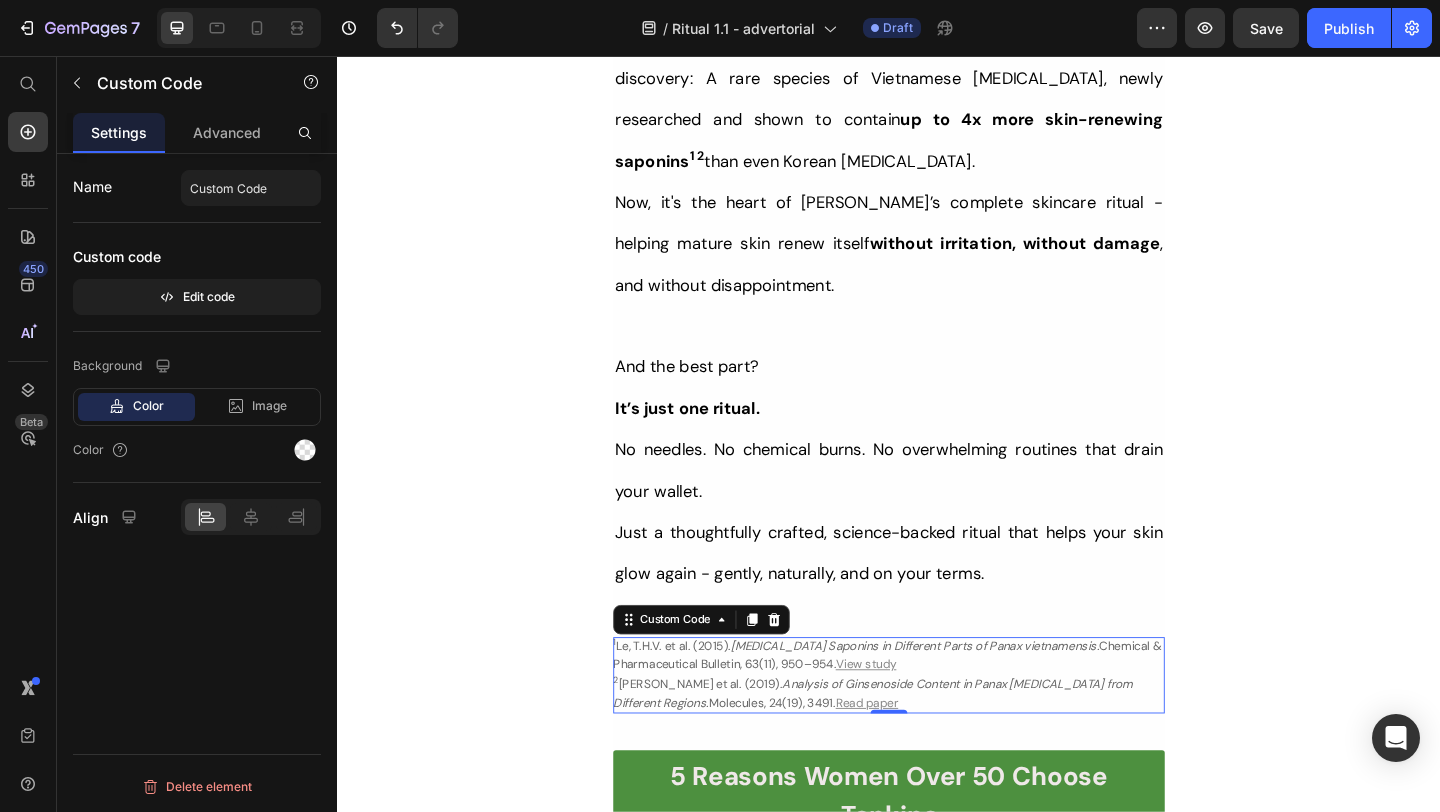 click on "View study" at bounding box center [912, 717] 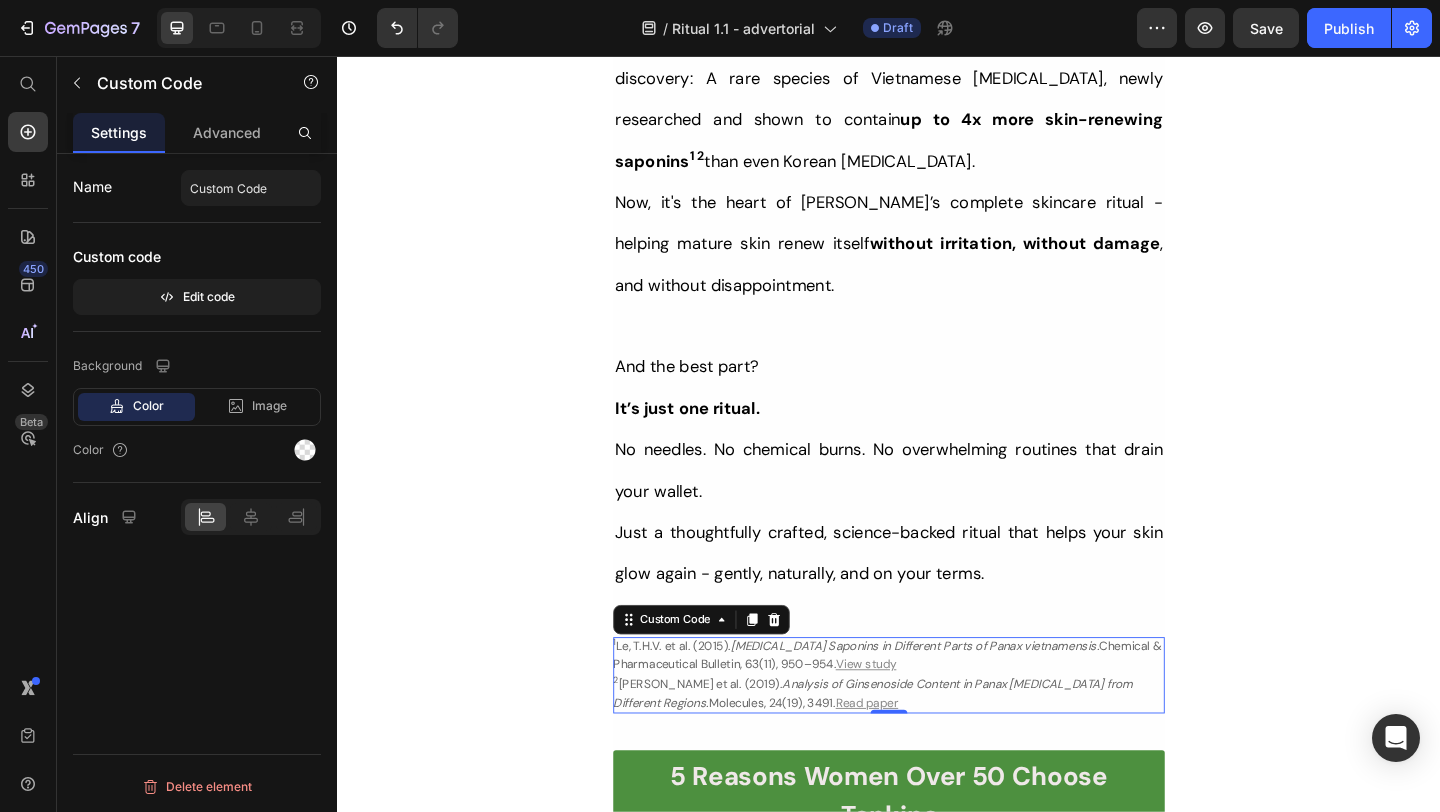 click on "View study" at bounding box center (912, 717) 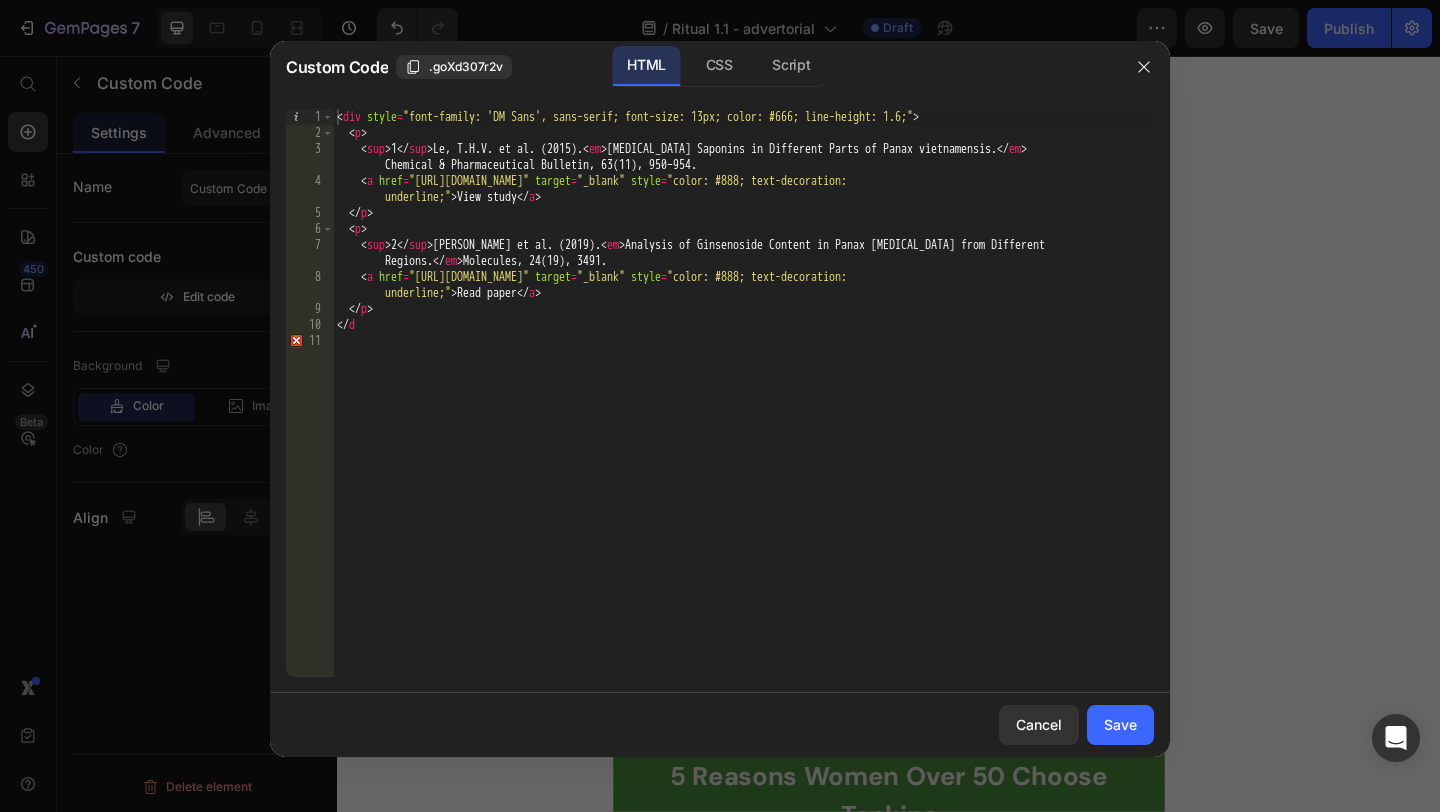 click at bounding box center (720, 406) 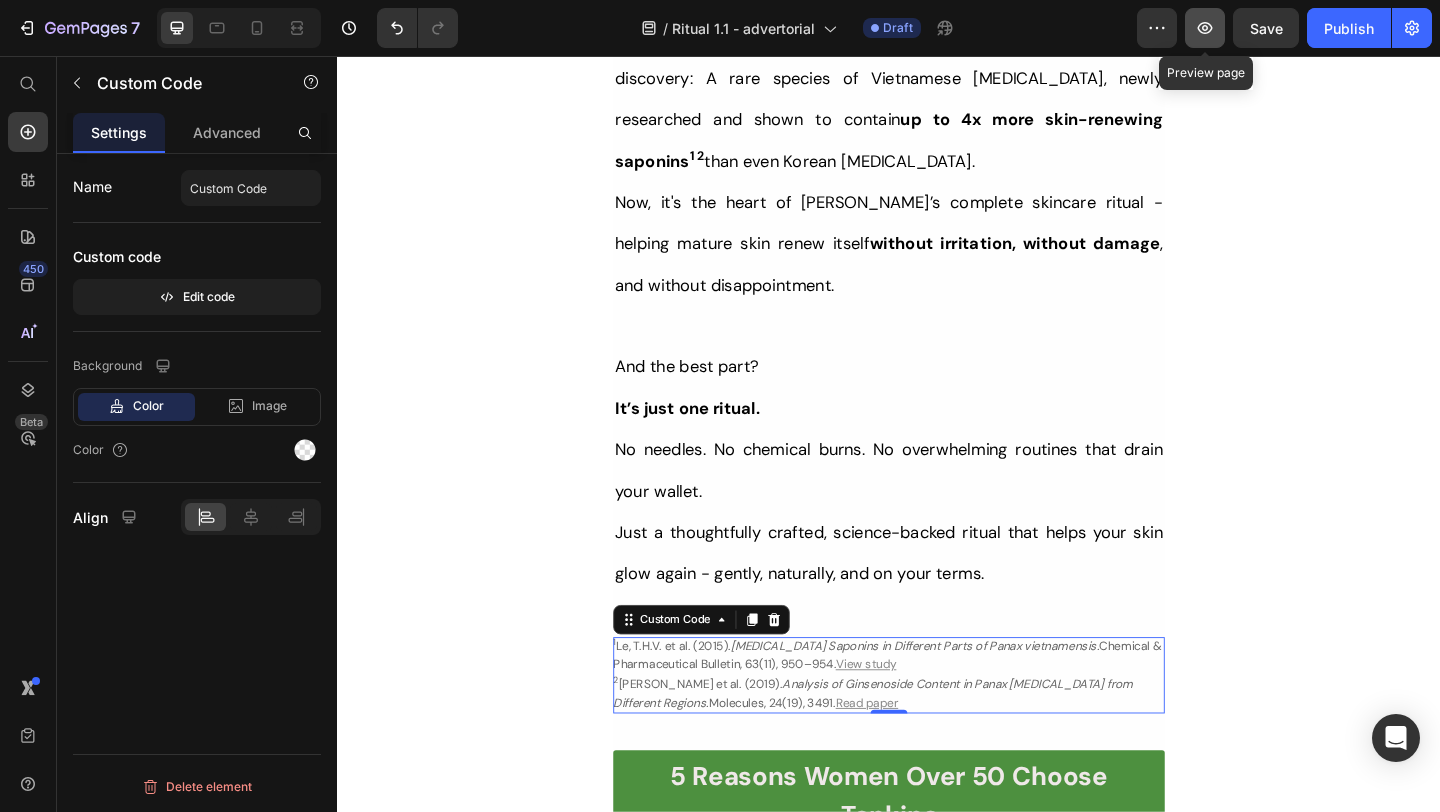 click 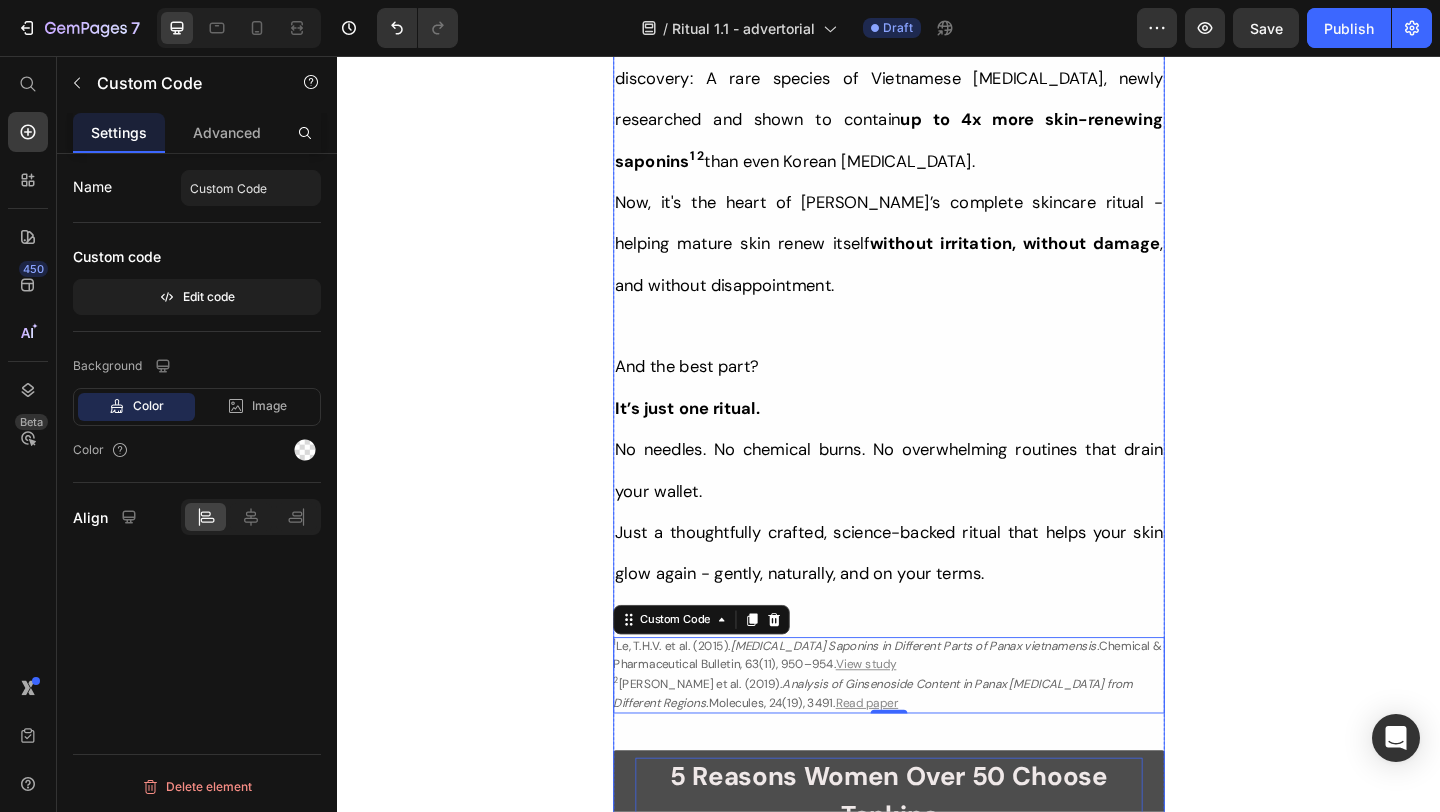click on "5 Reasons Women Over 50 Choose Tonkina" at bounding box center [937, 861] 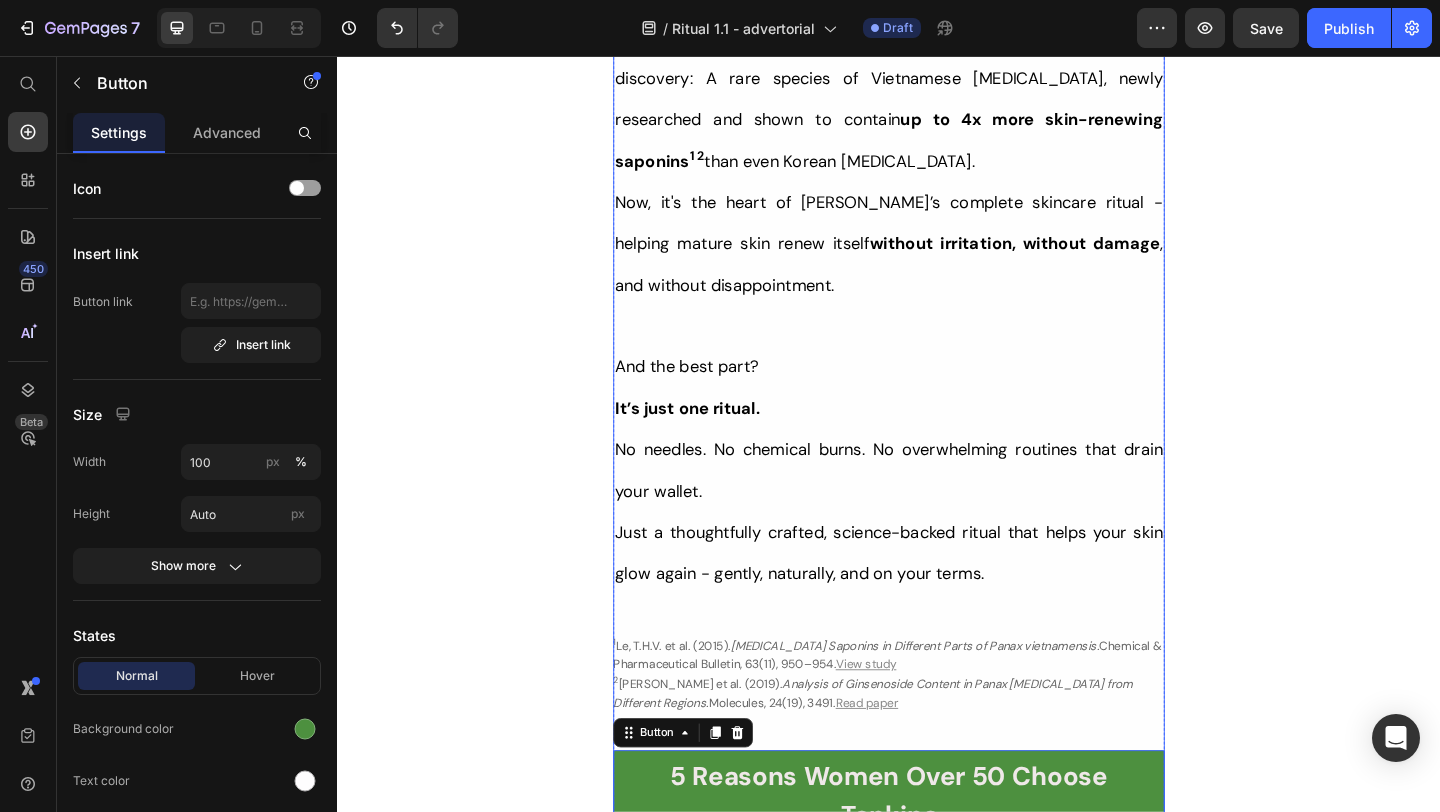 click on "Her Daughter Asked If She Had 'Work Done' – The Truth About Her 55-Year-Old Skin Will Surprise You Heading                Title Line Inspired By What Women Are Choosing Instead f Botox: This Complete Ritual Helps Smooth Fine Lines, Brighten Age Spots, Firm Skin — All Without Needles or Harsh Chemicals… Heading Image Ladies, what if I told you that many radiant women over 50 are skipping harsh treatments and seeing beautiful changes through consistent, gentle care, naturally? Here’s what the beauty industry doesn’t want you to know: You don’t need painful injections or harsh treatments to look radiant. While they push expensive procedures and synthetic creams, a quiet shift is happening among smart, discerning women — who’ve found something different. A new brand called  Tonkina  is leading the way with a breakthrough discovery: A rare species of Vietnamese ginseng, newly researched and shown to contain  up to 4x more skin-renewing saponins 1 2  than even Korean ginseng. And the best part? 1" at bounding box center (937, 1252) 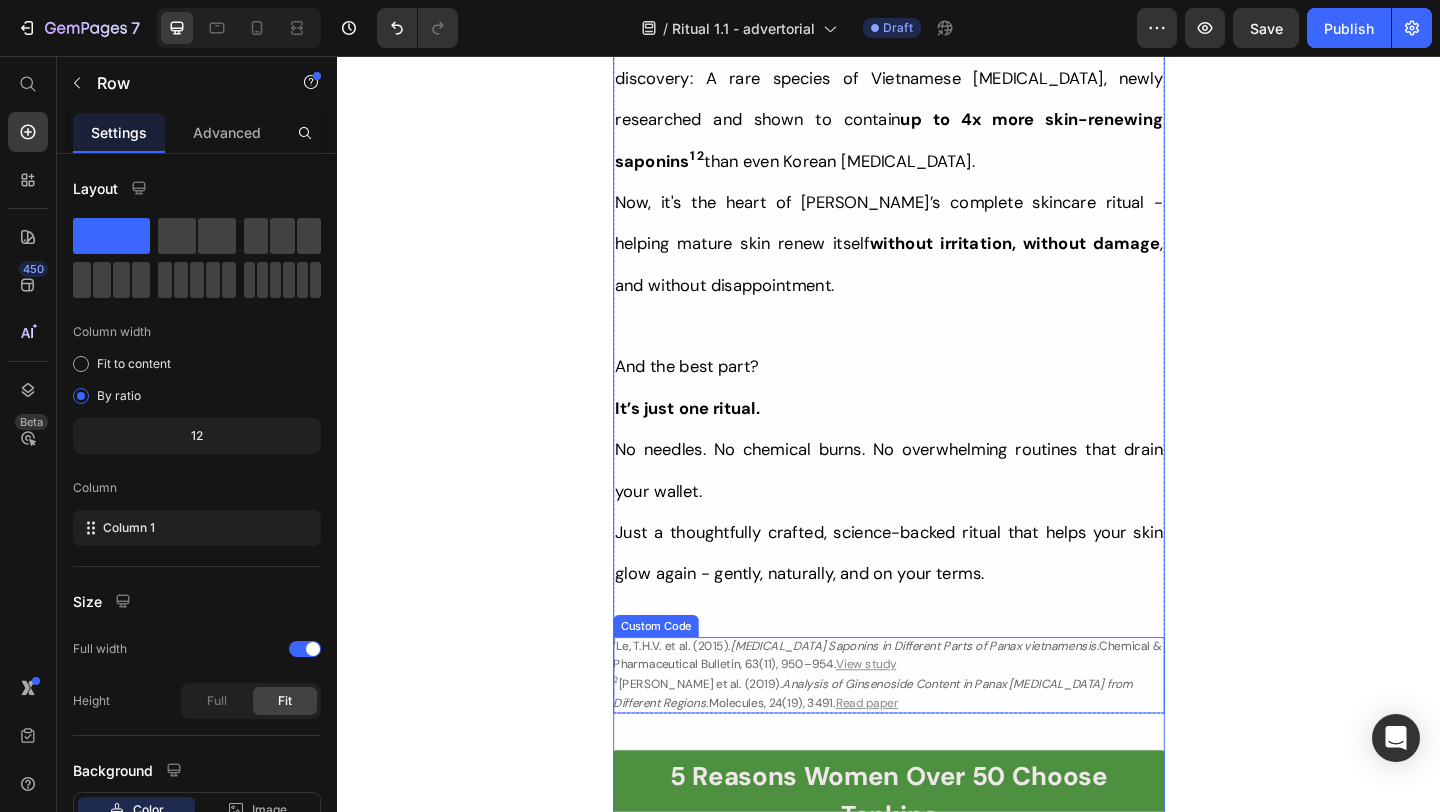 click on "Analysis of Ginsenoside Content in Panax [MEDICAL_DATA] from Different Regions." at bounding box center (920, 749) 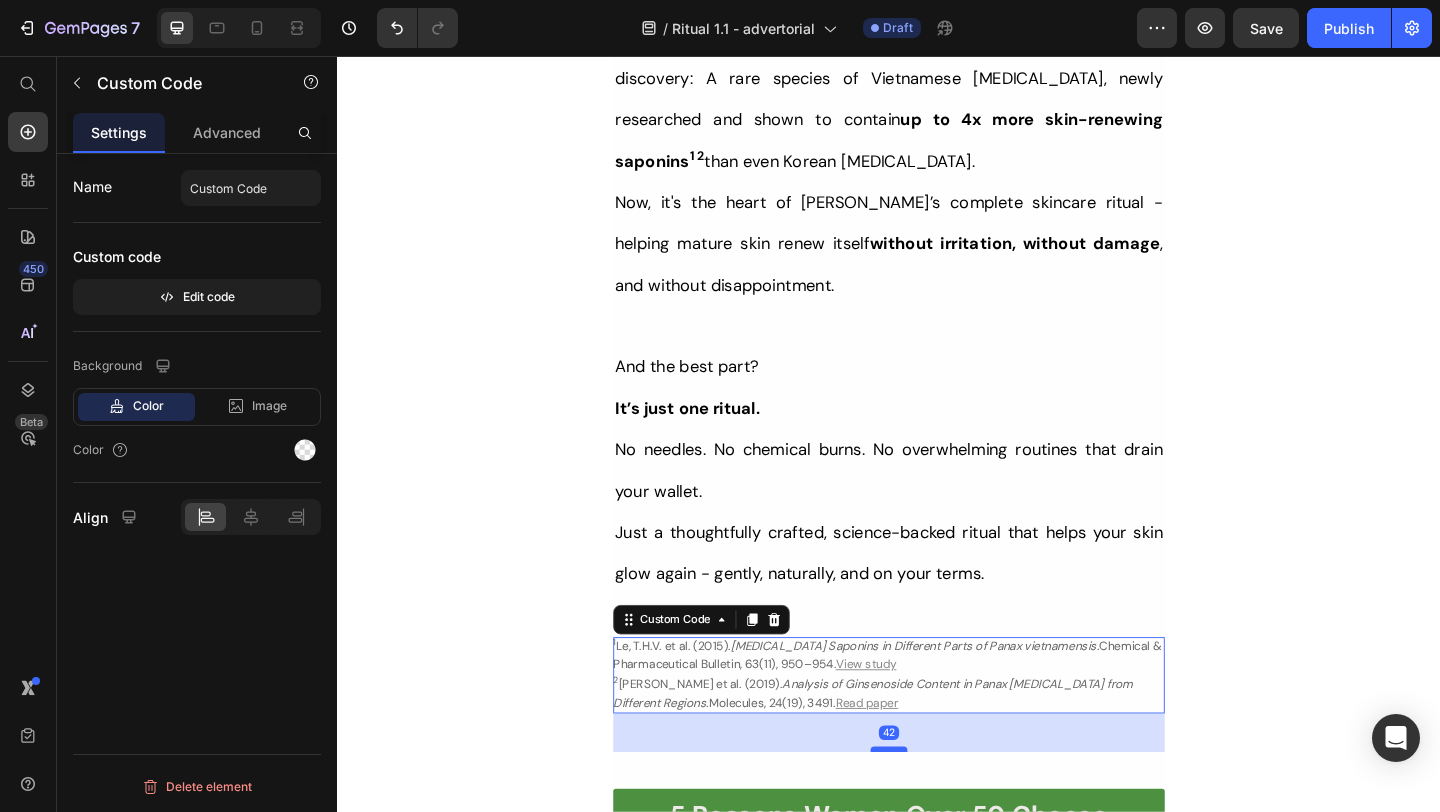 drag, startPoint x: 933, startPoint y: 693, endPoint x: 923, endPoint y: 735, distance: 43.174065 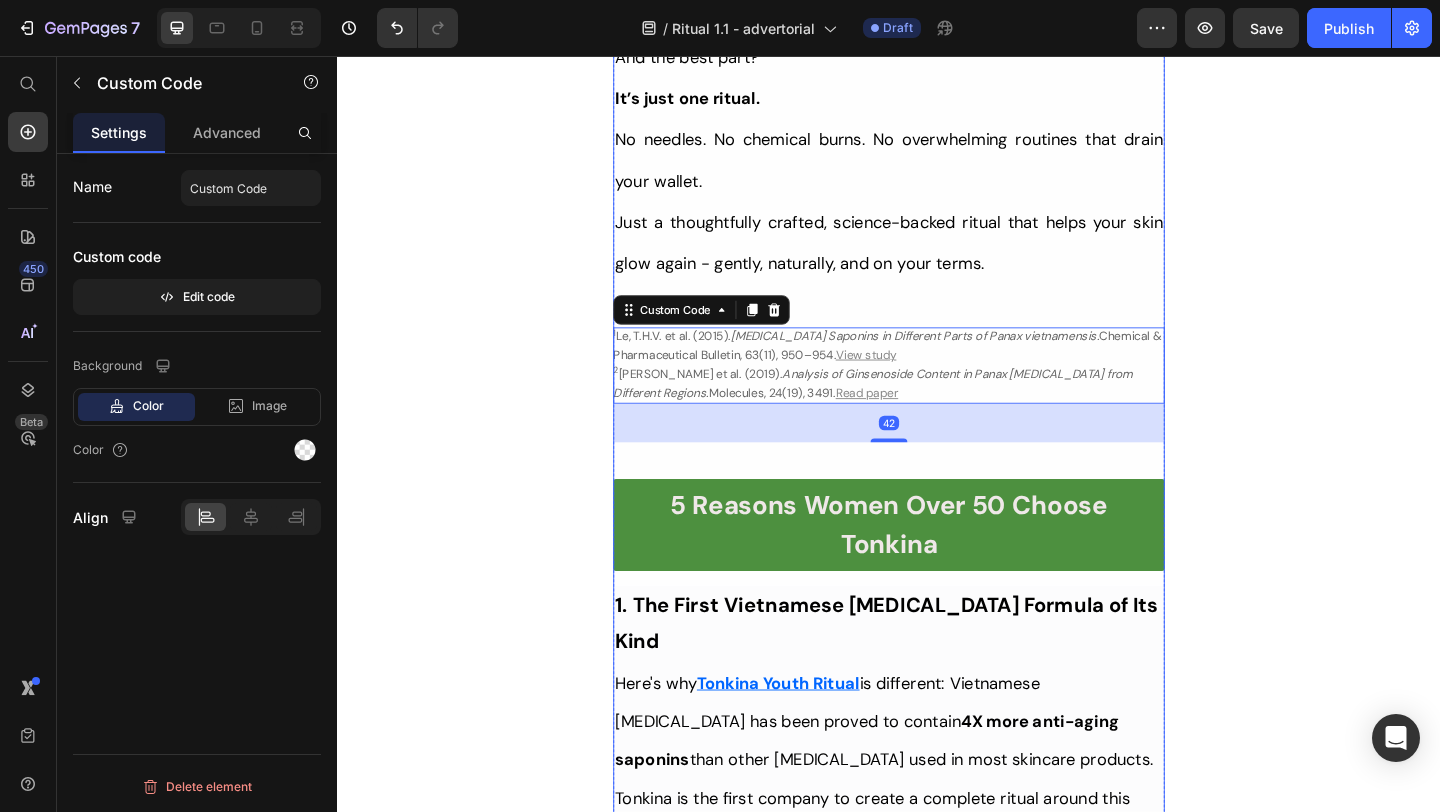 scroll, scrollTop: 2165, scrollLeft: 0, axis: vertical 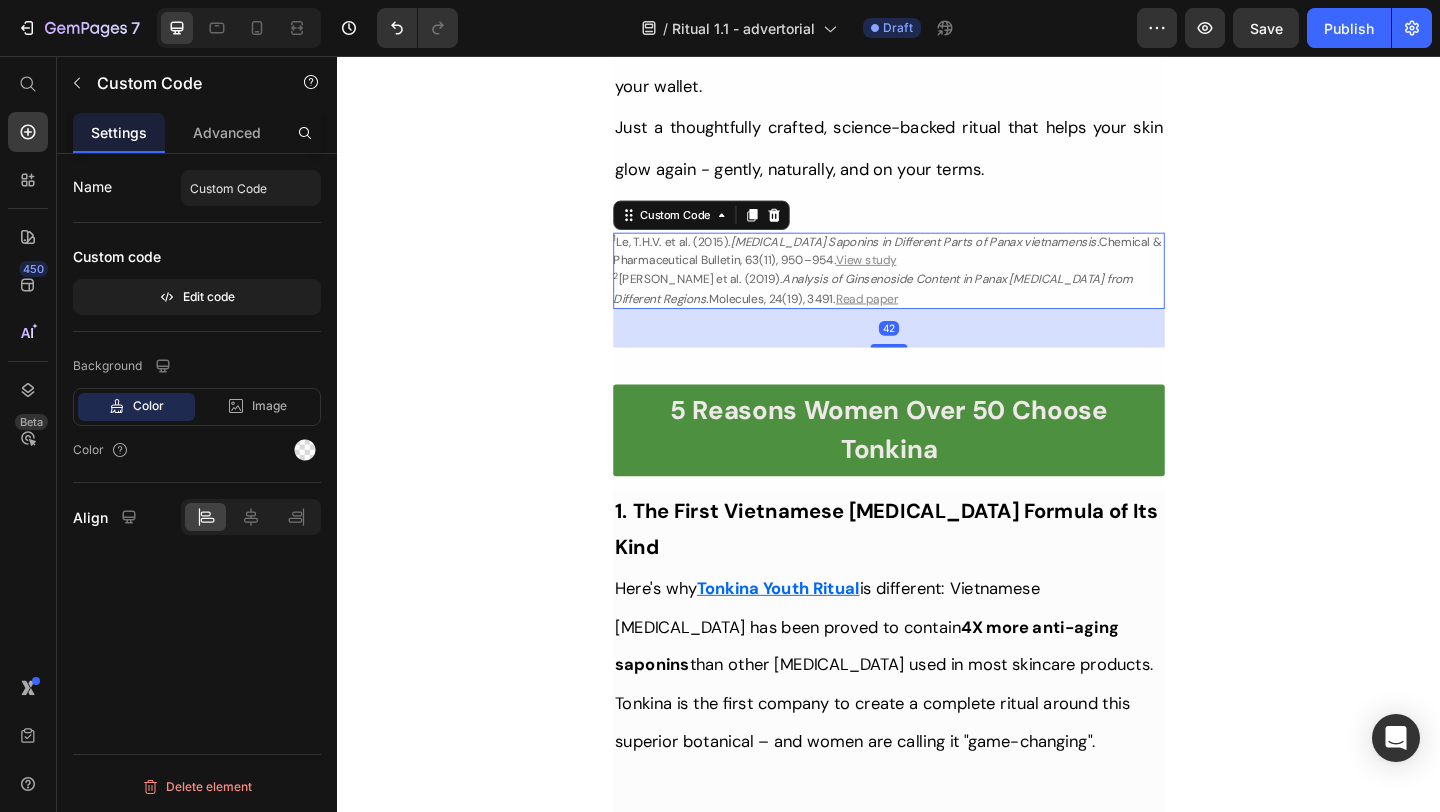 click on "Her Daughter Asked If She Had 'Work Done' – The Truth About Her 55-Year-Old Skin Will Surprise You Heading                Title Line Inspired By What Women Are Choosing Instead f Botox: This Complete Ritual Helps Smooth Fine Lines, Brighten Age Spots, Firm Skin — All Without Needles or Harsh Chemicals… Heading Image Ladies, what if I told you that many radiant women over 50 are skipping harsh treatments and seeing beautiful changes through consistent, gentle care, naturally? Here’s what the beauty industry doesn’t want you to know: You don’t need painful injections or harsh treatments to look radiant. While they push expensive procedures and synthetic creams, a quiet shift is happening among smart, discerning women — who’ve found something different. A new brand called  Tonkina  is leading the way with a breakthrough discovery: A rare species of Vietnamese ginseng, newly researched and shown to contain  up to 4x more skin-renewing saponins 1 2  than even Korean ginseng. And the best part? 1" at bounding box center [937, 6857] 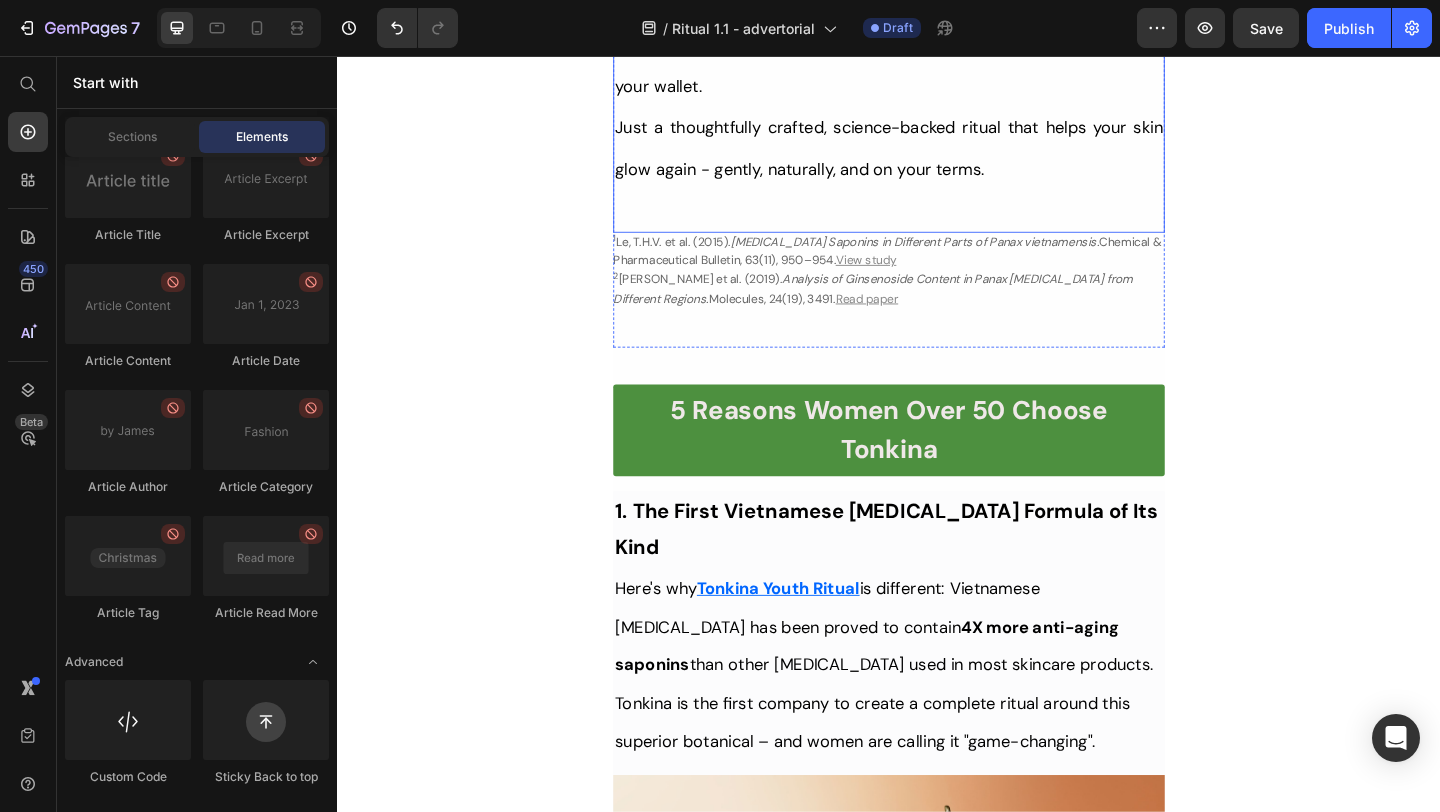 click at bounding box center [937, 223] 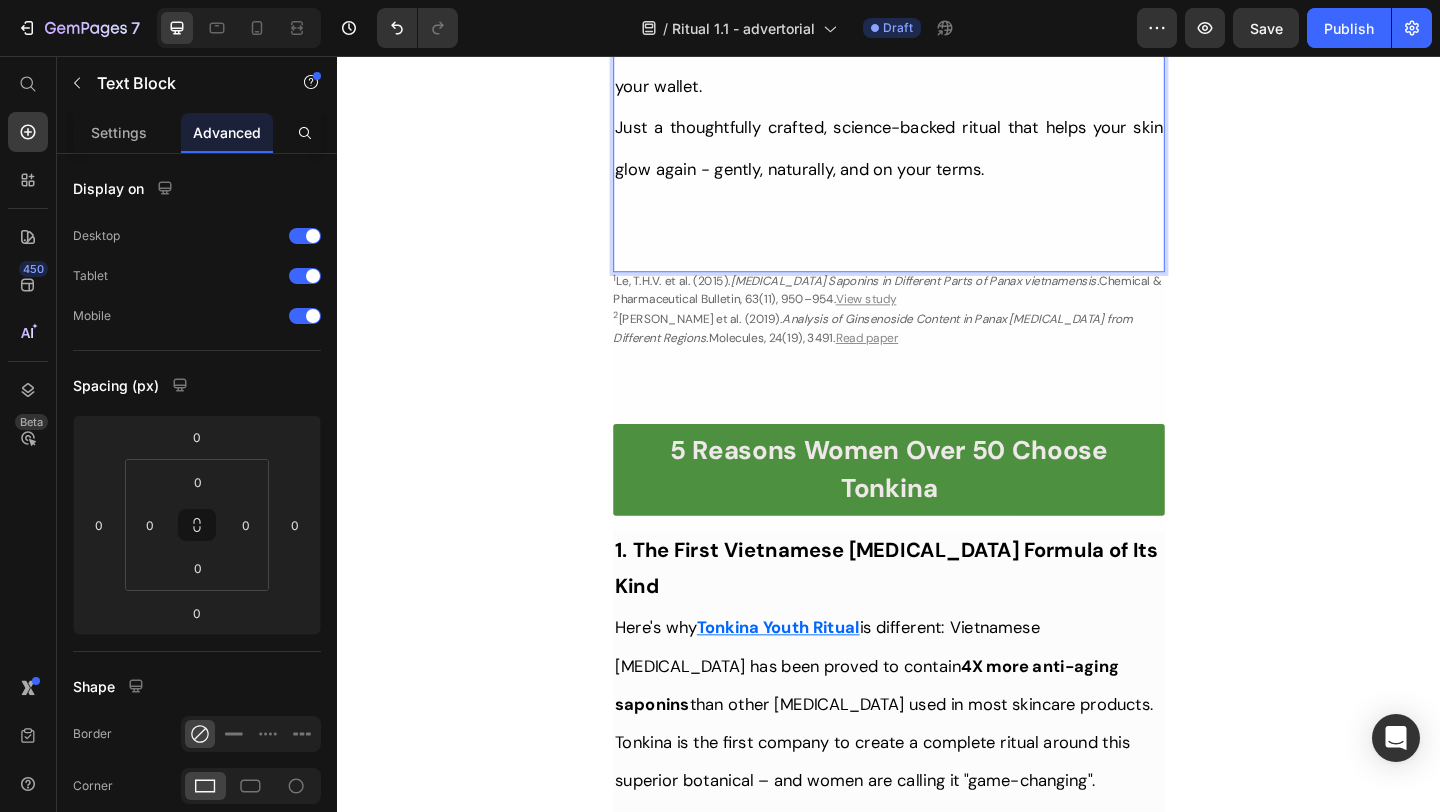 drag, startPoint x: 940, startPoint y: 169, endPoint x: 946, endPoint y: 131, distance: 38.470768 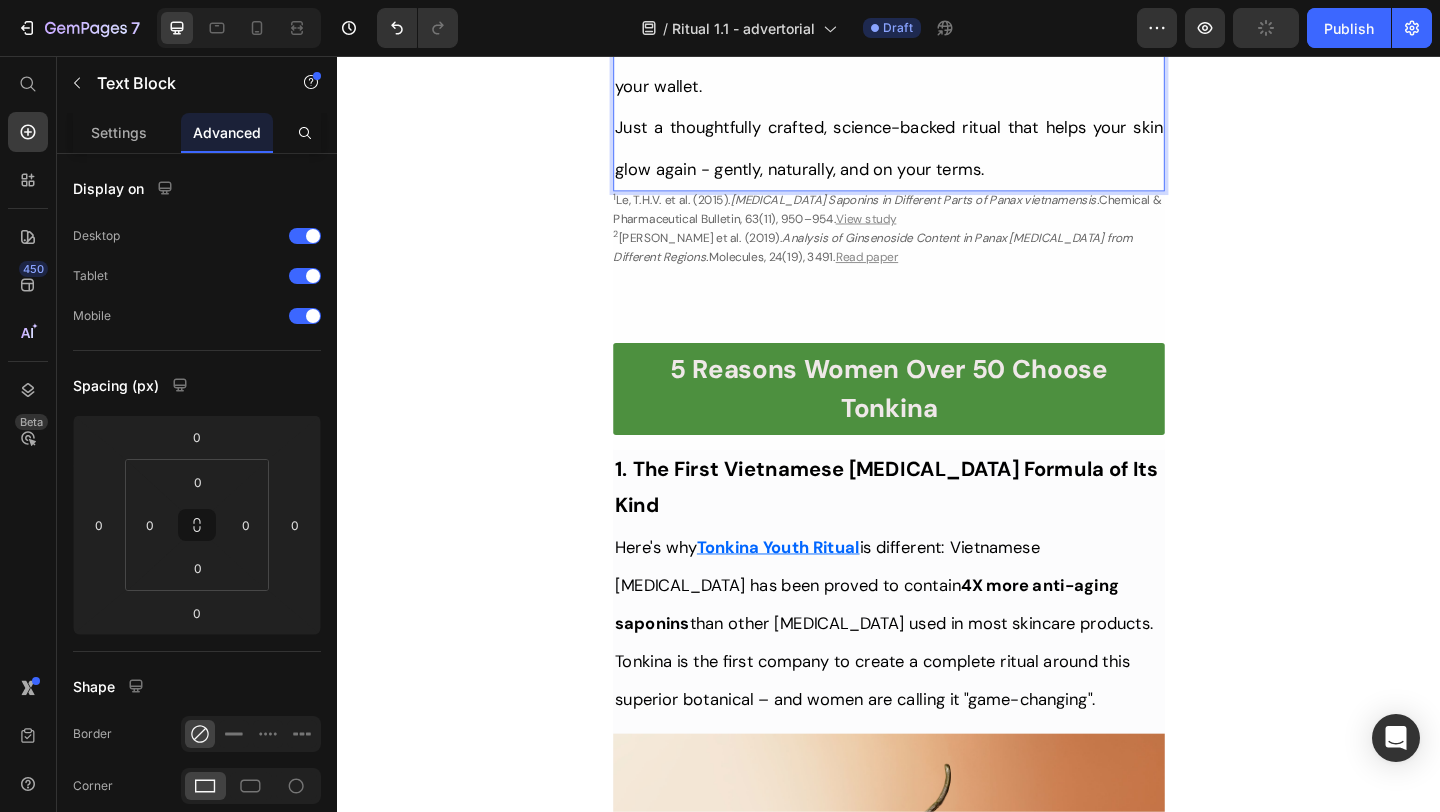 click on "Her Daughter Asked If She Had 'Work Done' – The Truth About Her 55-Year-Old Skin Will Surprise You Heading                Title Line Inspired By What Women Are Choosing Instead f Botox: This Complete Ritual Helps Smooth Fine Lines, Brighten Age Spots, Firm Skin — All Without Needles or Harsh Chemicals… Heading Image Ladies, what if I told you that many radiant women over 50 are skipping harsh treatments and seeing beautiful changes through consistent, gentle care, naturally? Here’s what the beauty industry doesn’t want you to know: You don’t need painful injections or harsh treatments to look radiant. While they push expensive procedures and synthetic creams, a quiet shift is happening among smart, discerning women — who’ve found something different. A new brand called  Tonkina  is leading the way with a breakthrough discovery: A rare species of Vietnamese ginseng, newly researched and shown to contain  up to 4x more skin-renewing saponins 1 2  than even Korean ginseng. And the best part?" at bounding box center (937, 6834) 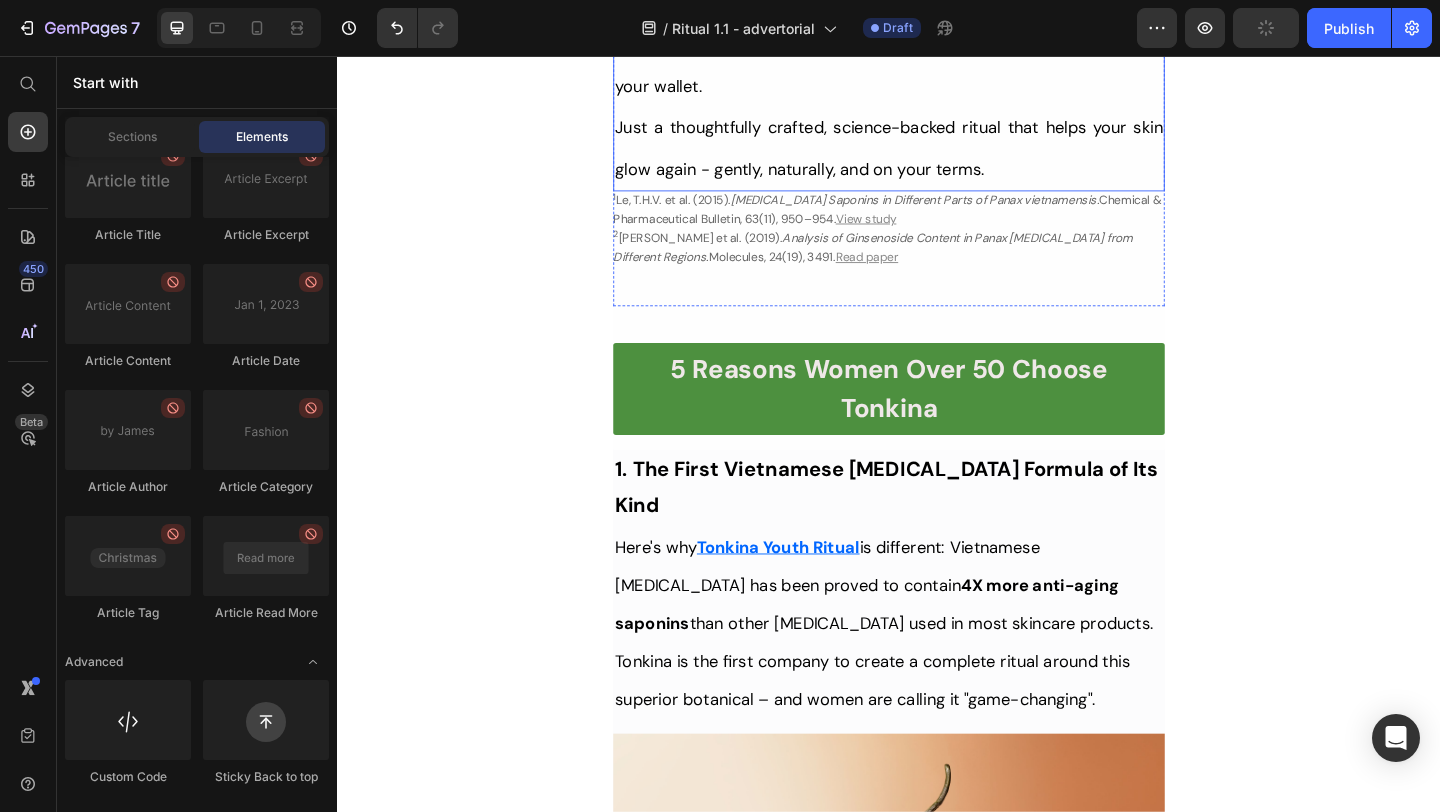click on "Just a thoughtfully crafted, science-backed ritual that helps your skin glow again - gently, naturally, and on your terms." at bounding box center [937, 156] 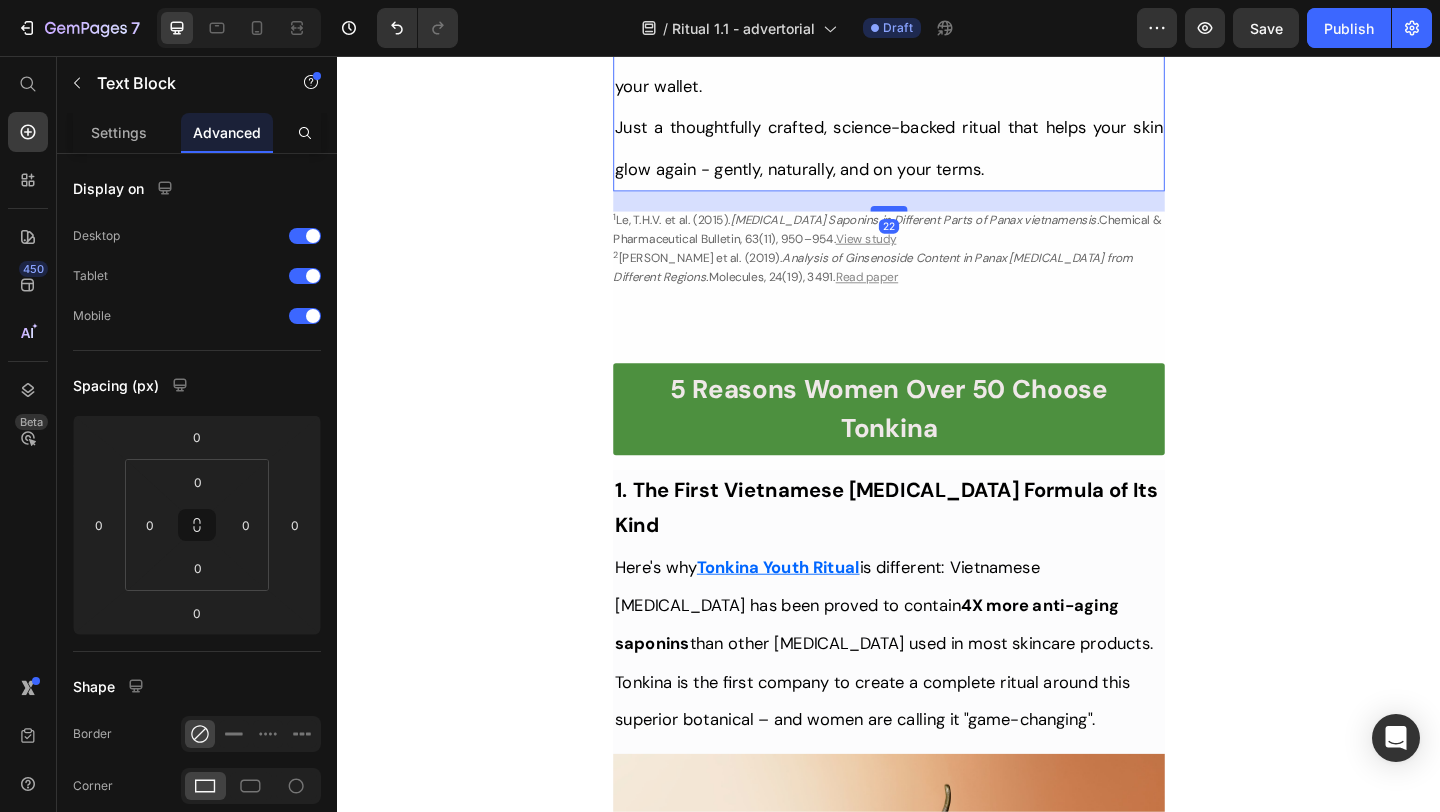 drag, startPoint x: 926, startPoint y: 127, endPoint x: 920, endPoint y: 149, distance: 22.803509 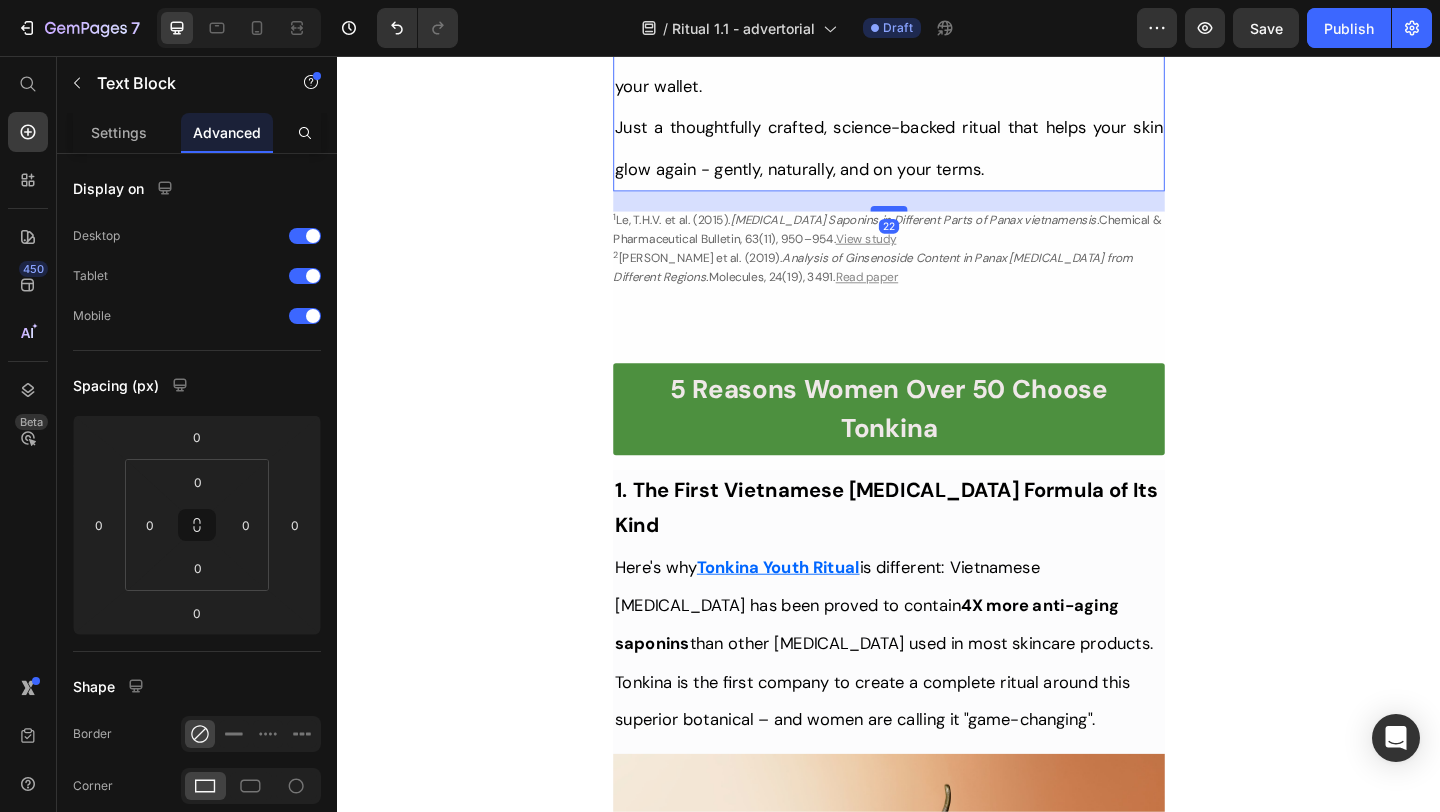 click at bounding box center [937, 222] 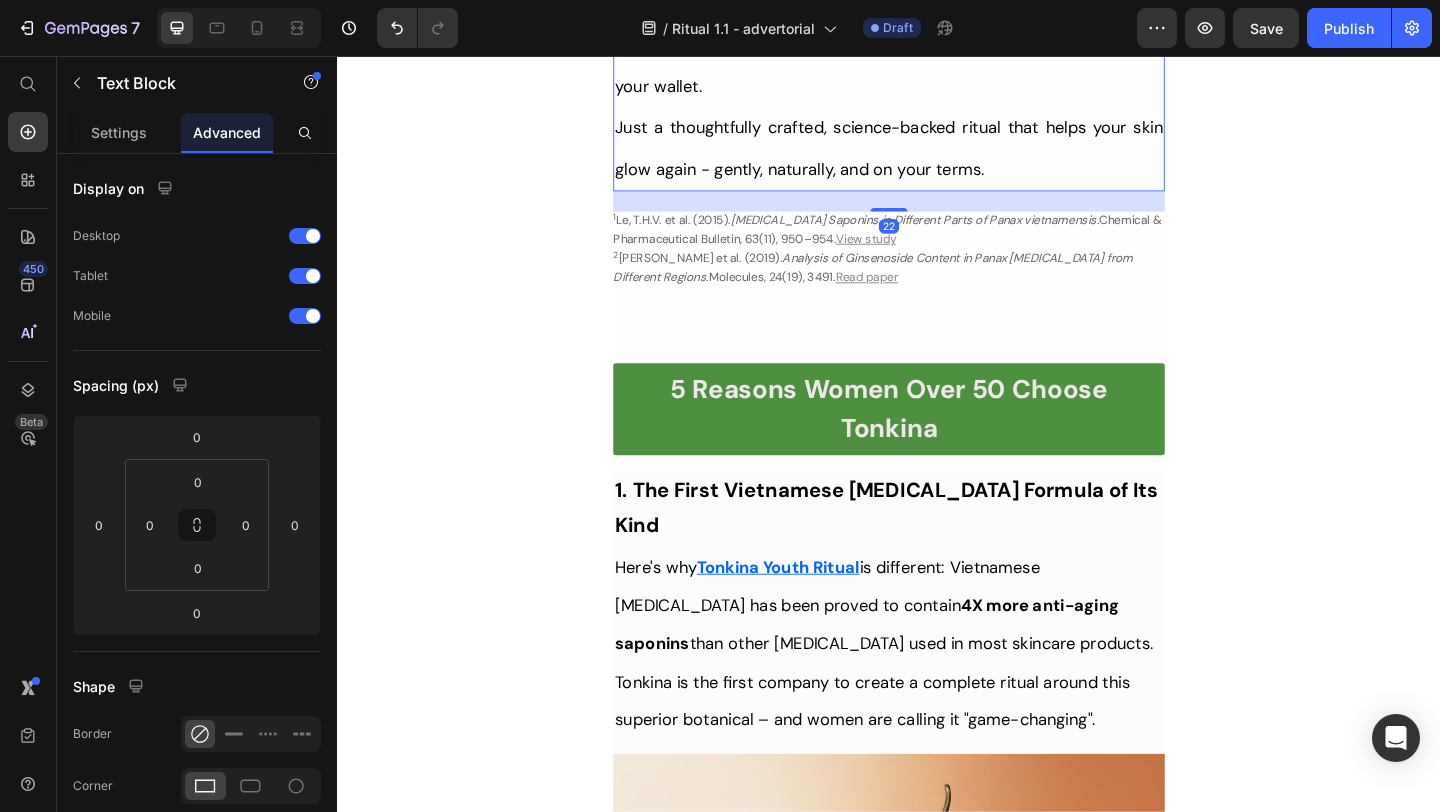 type on "22" 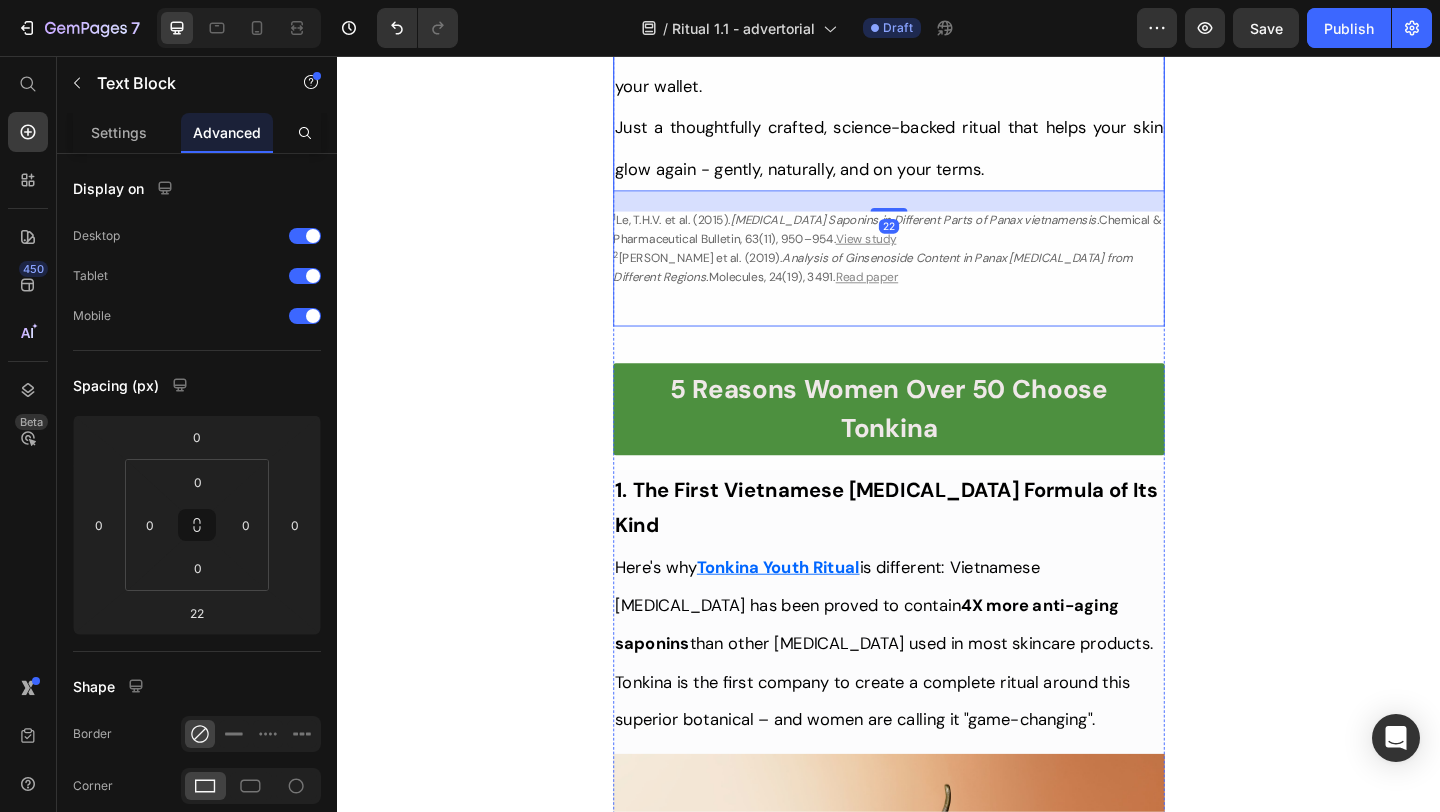 click on "Her Daughter Asked If She Had 'Work Done' – The Truth About Her 55-Year-Old Skin Will Surprise You Heading                Title Line Inspired By What Women Are Choosing Instead f Botox: This Complete Ritual Helps Smooth Fine Lines, Brighten Age Spots, Firm Skin — All Without Needles or Harsh Chemicals… Heading Image Ladies, what if I told you that many radiant women over 50 are skipping harsh treatments and seeing beautiful changes through consistent, gentle care, naturally? Here’s what the beauty industry doesn’t want you to know: You don’t need painful injections or harsh treatments to look radiant. While they push expensive procedures and synthetic creams, a quiet shift is happening among smart, discerning women — who’ve found something different. A new brand called  Tonkina  is leading the way with a breakthrough discovery: A rare species of Vietnamese ginseng, newly researched and shown to contain  up to 4x more skin-renewing saponins 1 2  than even Korean ginseng. And the best part?" at bounding box center (937, -844) 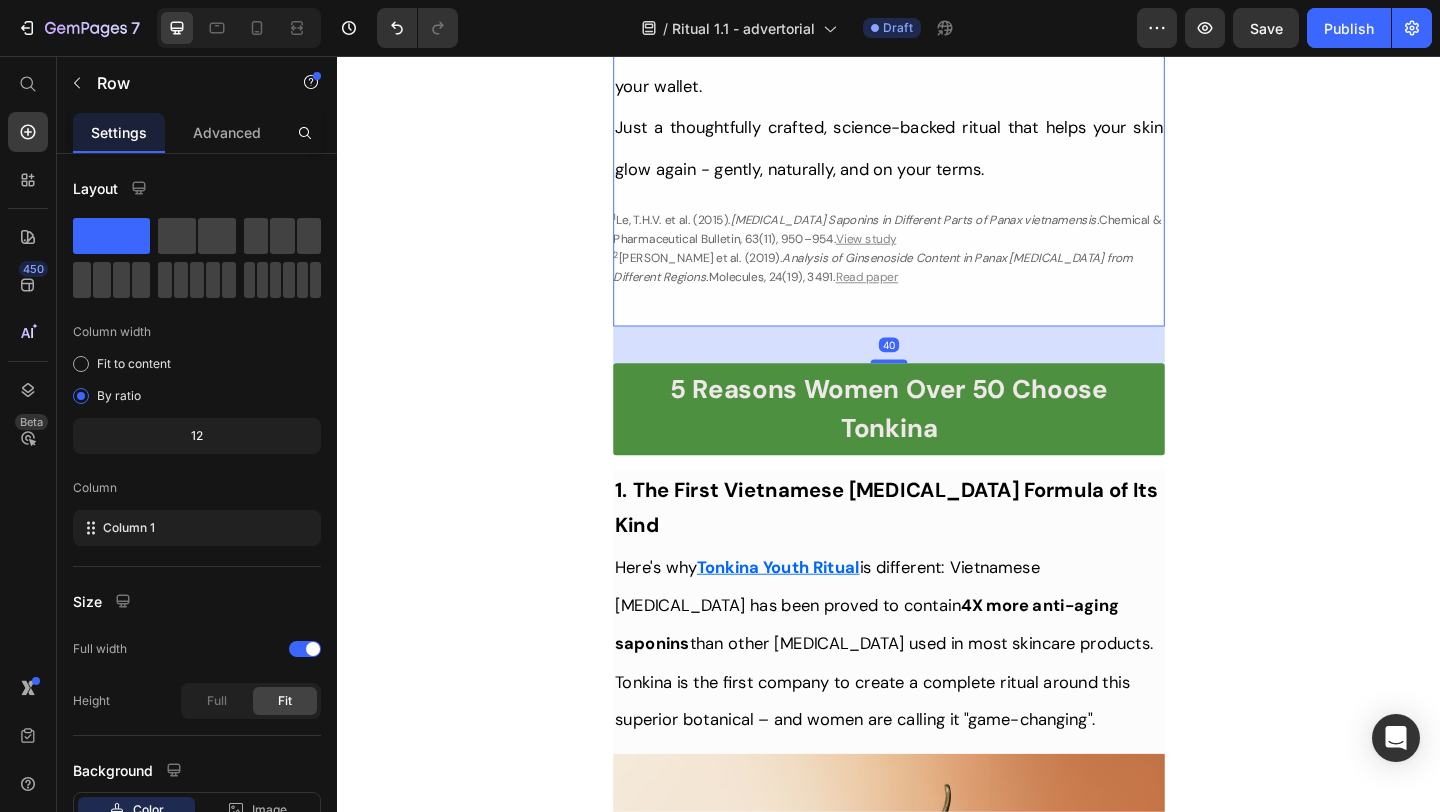 click on "Her Daughter Asked If She Had 'Work Done' – The Truth About Her 55-Year-Old Skin Will Surprise You Heading                Title Line Inspired By What Women Are Choosing Instead f Botox: This Complete Ritual Helps Smooth Fine Lines, Brighten Age Spots, Firm Skin — All Without Needles or Harsh Chemicals… Heading Image Ladies, what if I told you that many radiant women over 50 are skipping harsh treatments and seeing beautiful changes through consistent, gentle care, naturally? Here’s what the beauty industry doesn’t want you to know: You don’t need painful injections or harsh treatments to look radiant. While they push expensive procedures and synthetic creams, a quiet shift is happening among smart, discerning women — who’ve found something different. A new brand called  Tonkina  is leading the way with a breakthrough discovery: A rare species of Vietnamese ginseng, newly researched and shown to contain  up to 4x more skin-renewing saponins 1 2  than even Korean ginseng. And the best part? 1" at bounding box center [937, 6845] 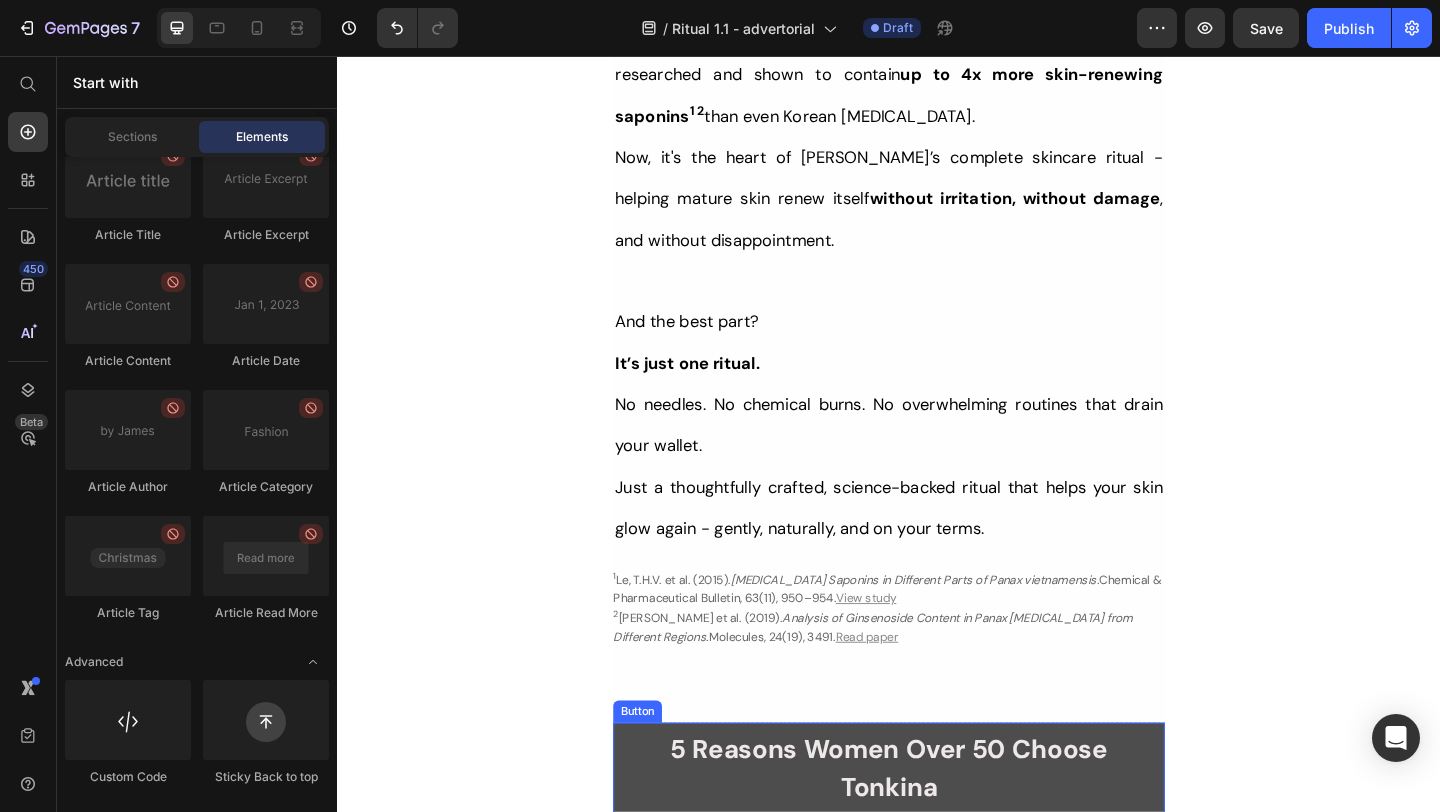 scroll, scrollTop: 1792, scrollLeft: 0, axis: vertical 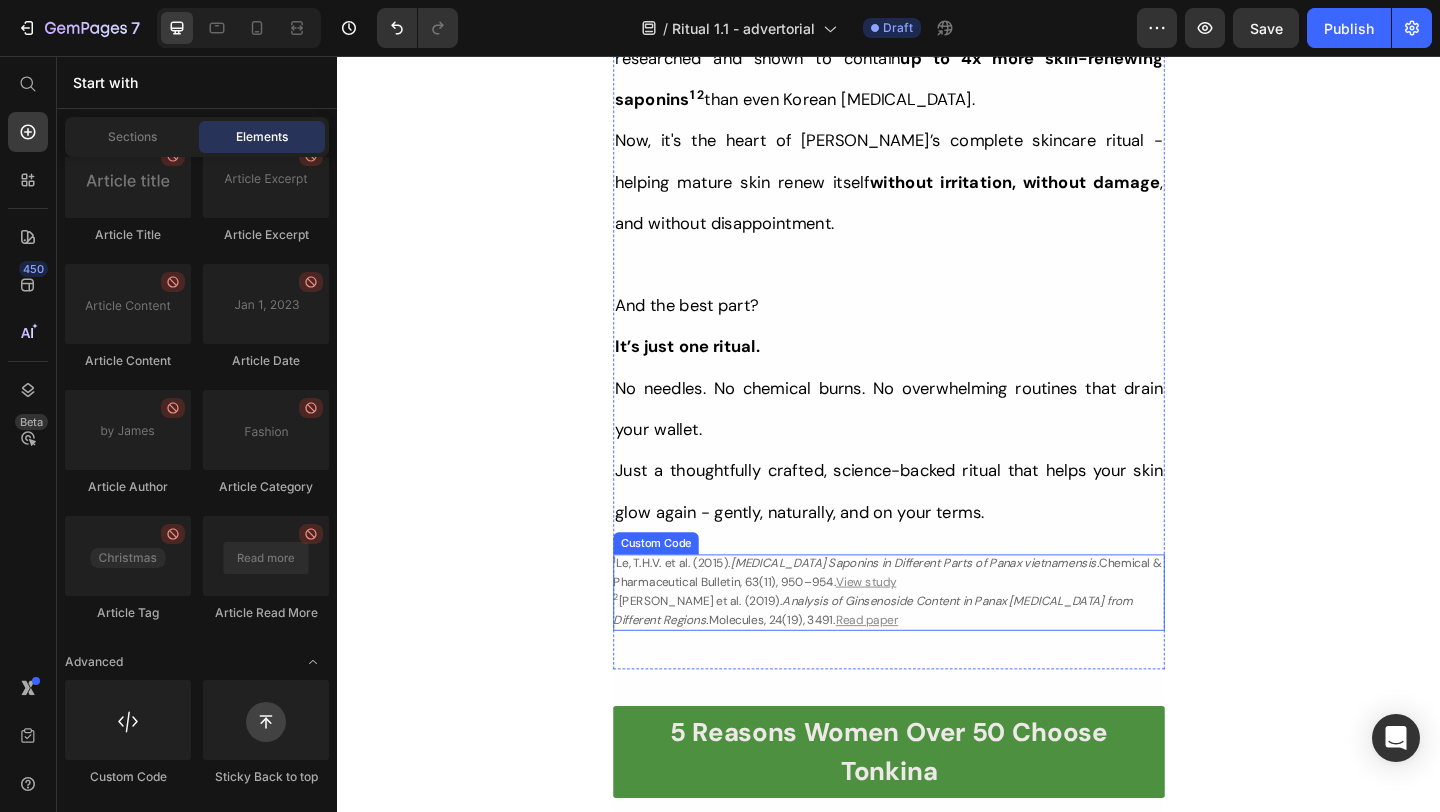 click on "1  Le, T.H.V. et al. (2015).  Ginseng Saponins in Different Parts of Panax vietnamensis.  Chemical & Pharmaceutical Bulletin, 63(11), 950–954.
View study" at bounding box center [937, 619] 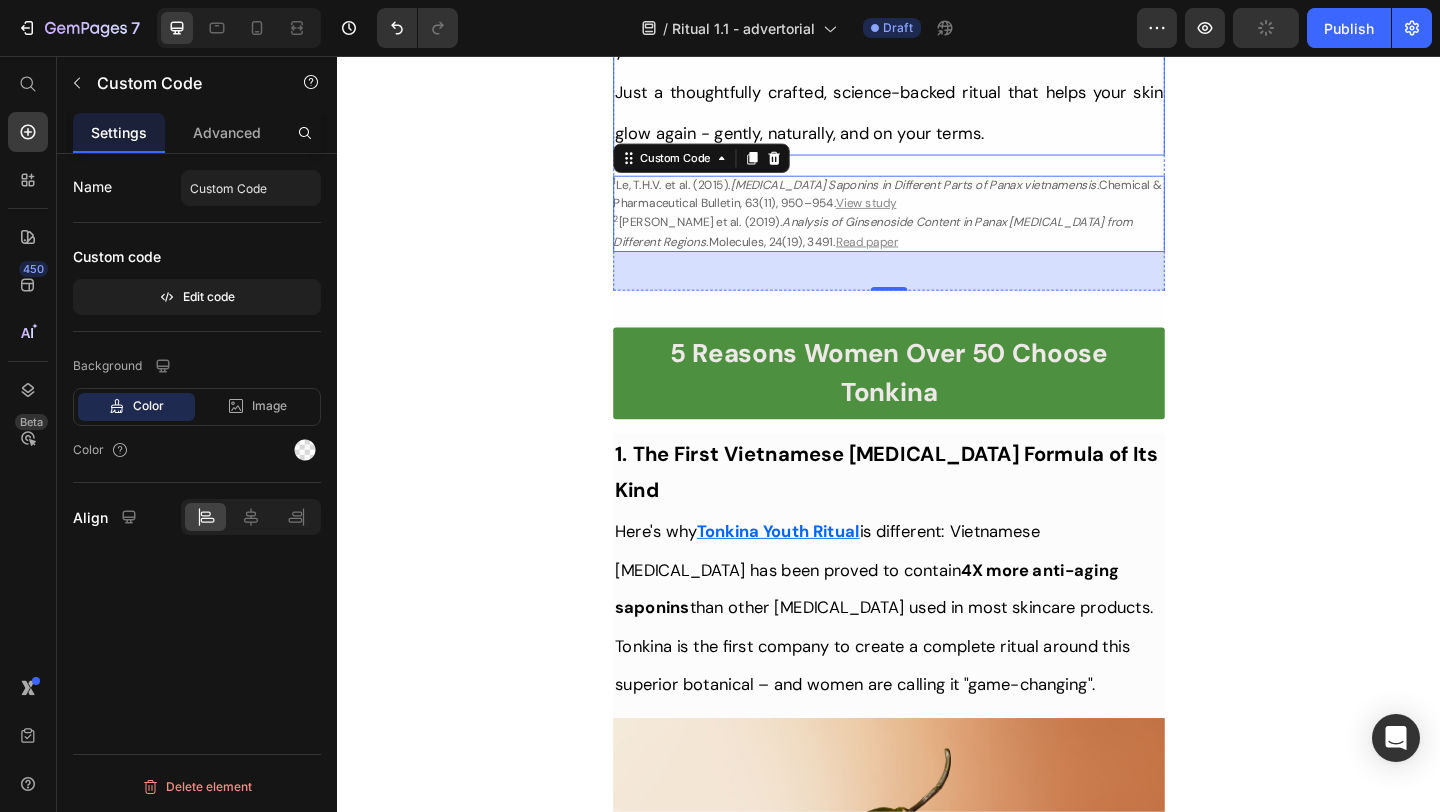 scroll, scrollTop: 2152, scrollLeft: 0, axis: vertical 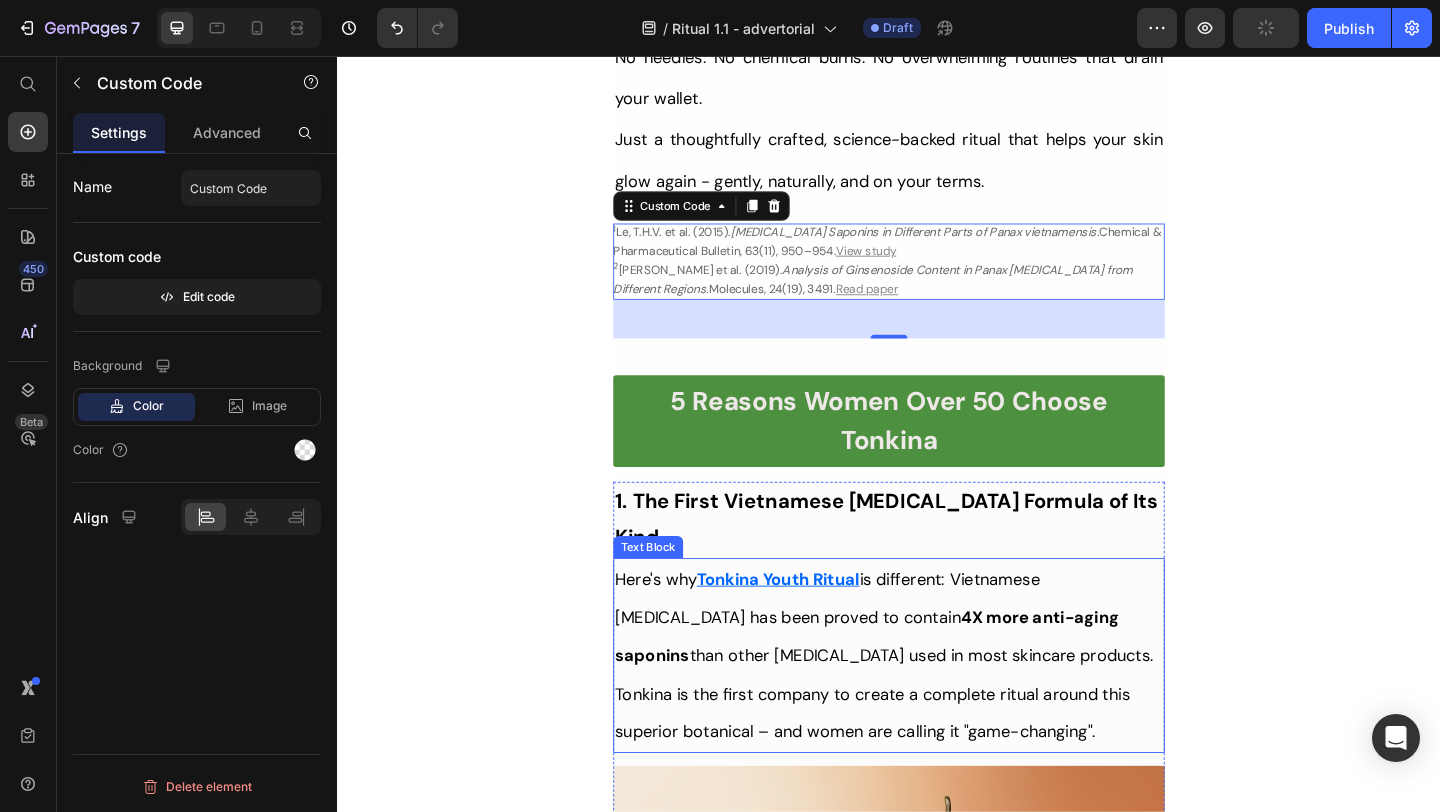 click on "is different: Vietnamese Ginseng has been proved to contain  4X more anti-aging saponins  than other ginseng used in most skincare products. Tonkina is the first company to create a complete ritual around this superior botanical – and women are calling it "game-changing"." at bounding box center (932, 708) 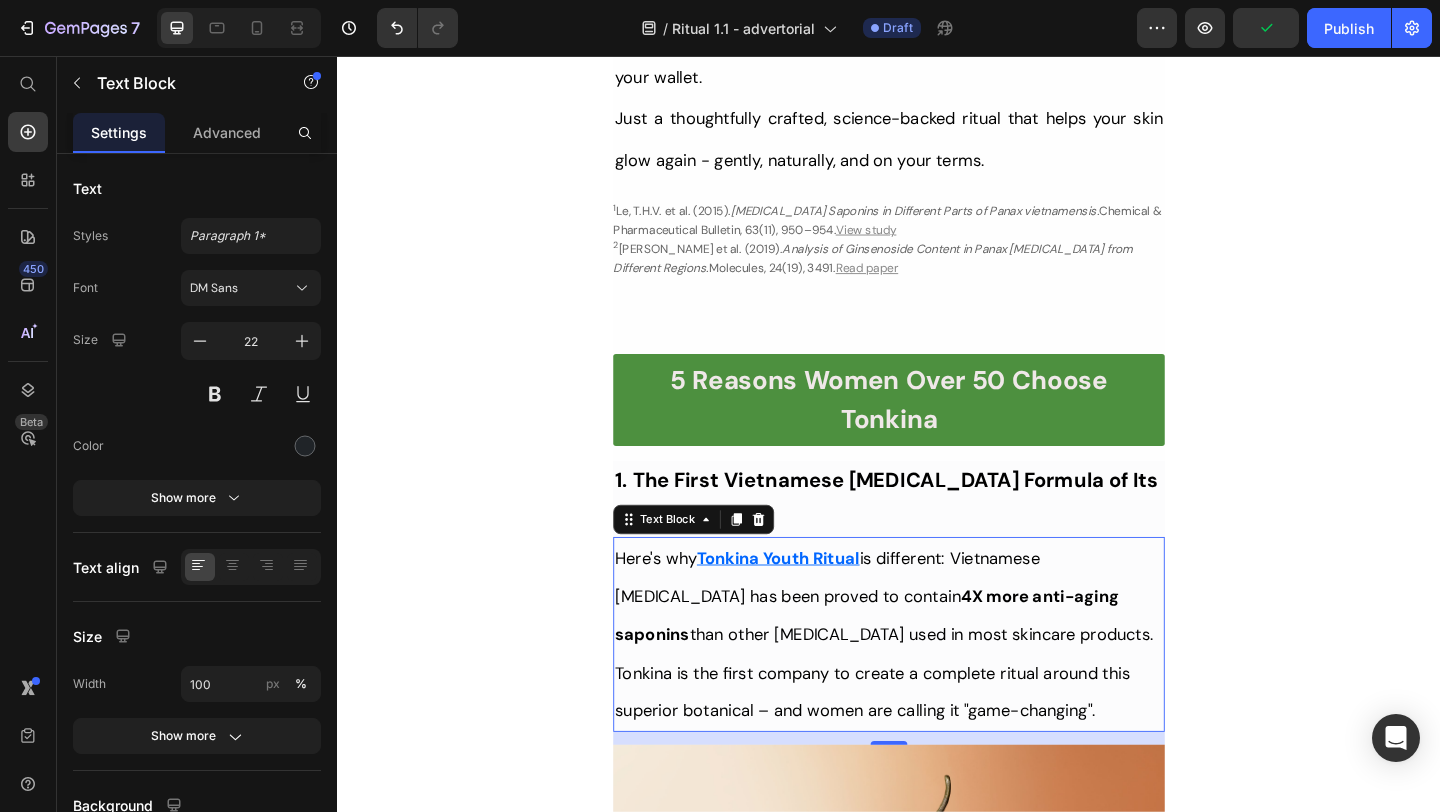 scroll, scrollTop: 2174, scrollLeft: 0, axis: vertical 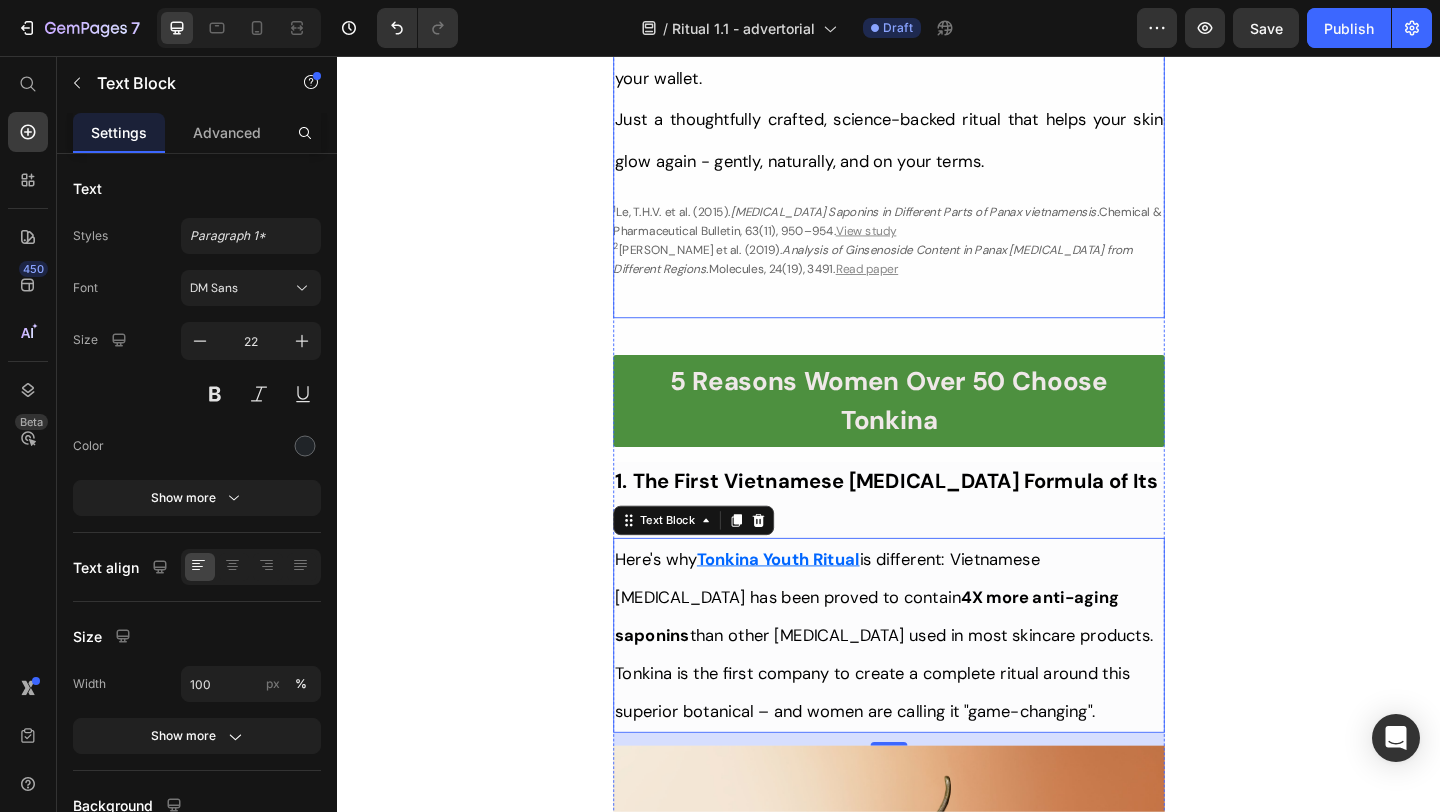 click on "Her Daughter Asked If She Had 'Work Done' – The Truth About Her 55-Year-Old Skin Will Surprise You Heading                Title Line Inspired By What Women Are Choosing Instead f Botox: This Complete Ritual Helps Smooth Fine Lines, Brighten Age Spots, Firm Skin — All Without Needles or Harsh Chemicals… Heading Image Ladies, what if I told you that many radiant women over 50 are skipping harsh treatments and seeing beautiful changes through consistent, gentle care, naturally? Here’s what the beauty industry doesn’t want you to know: You don’t need painful injections or harsh treatments to look radiant. While they push expensive procedures and synthetic creams, a quiet shift is happening among smart, discerning women — who’ve found something different. A new brand called  Tonkina  is leading the way with a breakthrough discovery: A rare species of Vietnamese ginseng, newly researched and shown to contain  up to 4x more skin-renewing saponins 1 2  than even Korean ginseng. And the best part? 1" at bounding box center [937, -853] 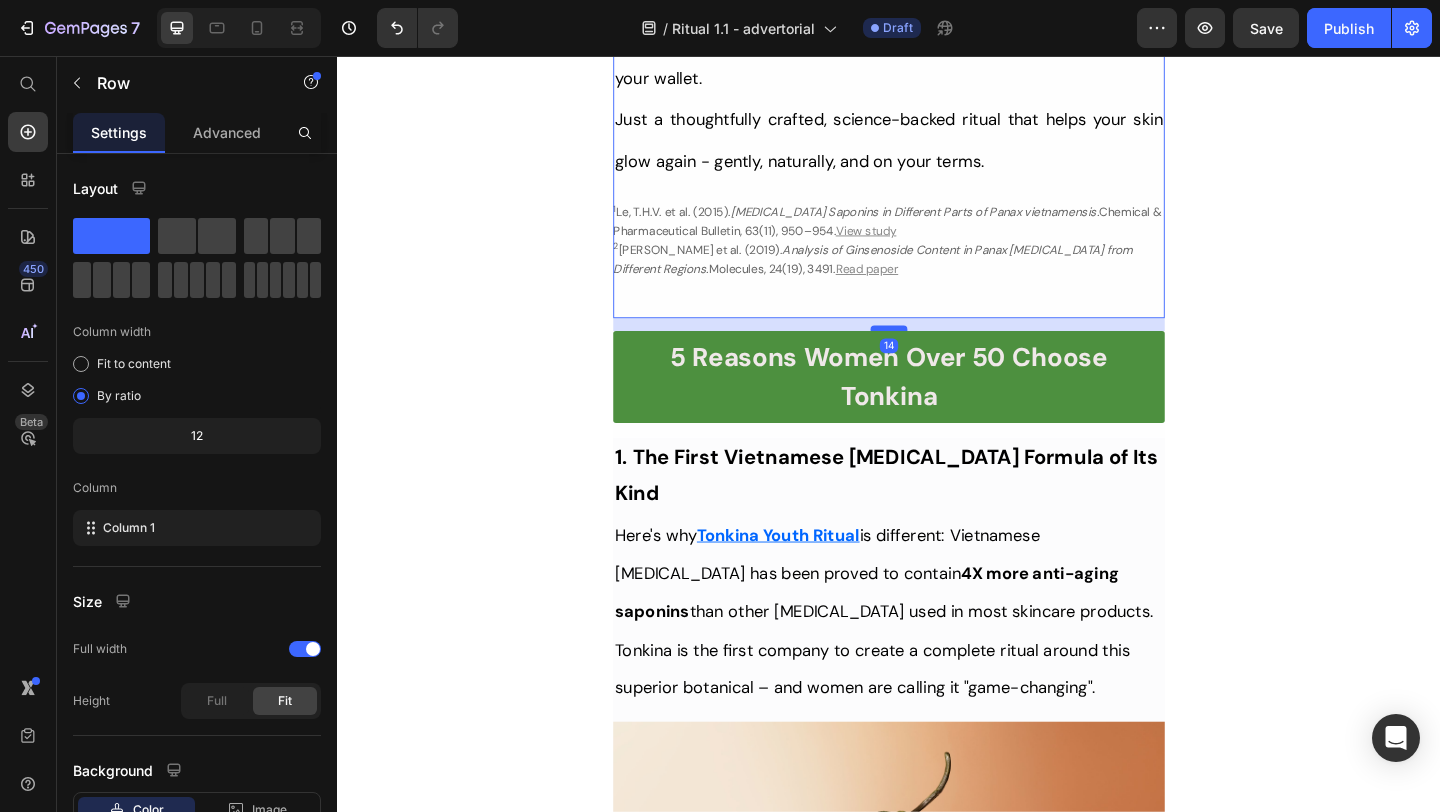 drag, startPoint x: 918, startPoint y: 305, endPoint x: 924, endPoint y: 279, distance: 26.683329 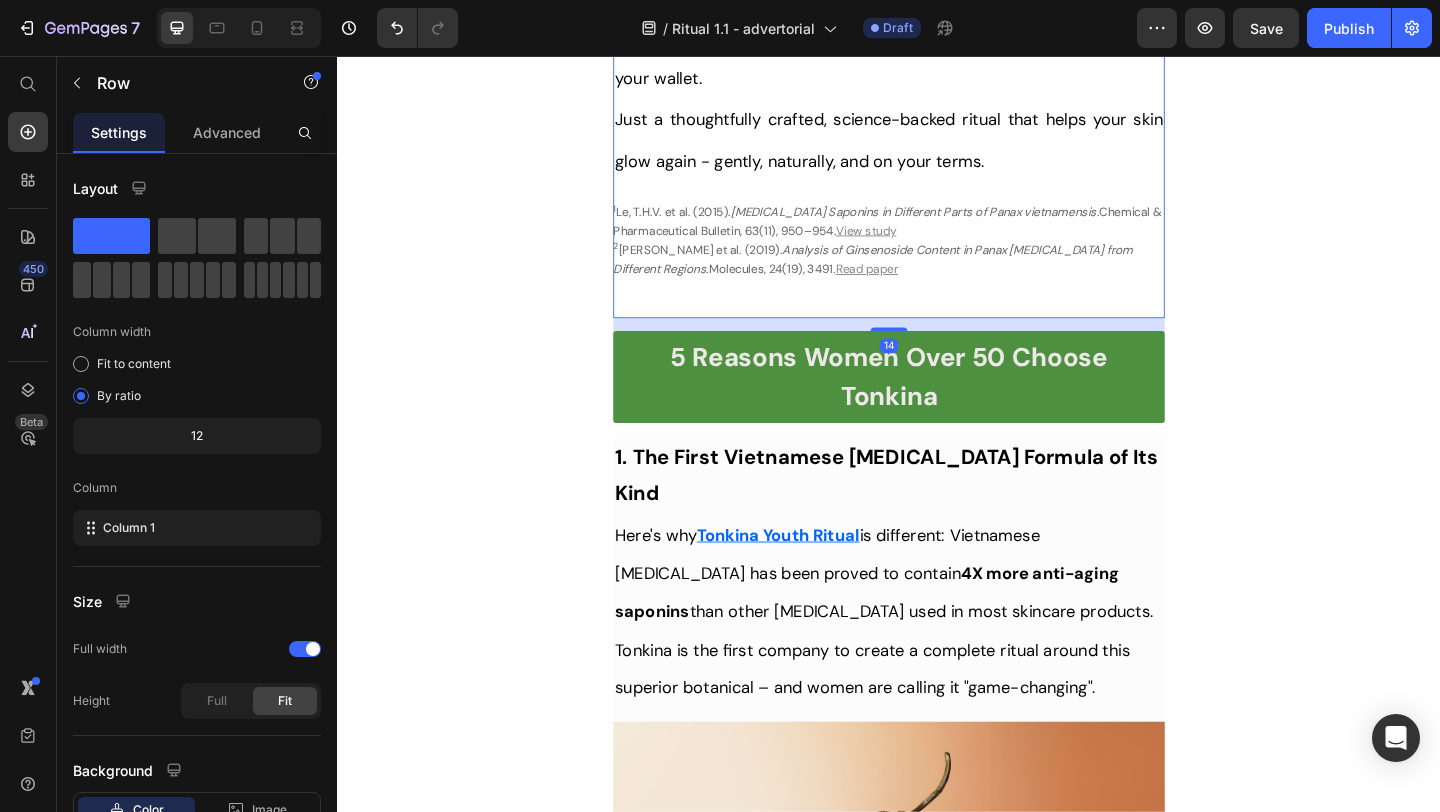 click on "Her Daughter Asked If She Had 'Work Done' – The Truth About Her 55-Year-Old Skin Will Surprise You Heading                Title Line Inspired By What Women Are Choosing Instead f Botox: This Complete Ritual Helps Smooth Fine Lines, Brighten Age Spots, Firm Skin — All Without Needles or Harsh Chemicals… Heading Image Ladies, what if I told you that many radiant women over 50 are skipping harsh treatments and seeing beautiful changes through consistent, gentle care, naturally? Here’s what the beauty industry doesn’t want you to know: You don’t need painful injections or harsh treatments to look radiant. While they push expensive procedures and synthetic creams, a quiet shift is happening among smart, discerning women — who’ve found something different. A new brand called  Tonkina  is leading the way with a breakthrough discovery: A rare species of Vietnamese ginseng, newly researched and shown to contain  up to 4x more skin-renewing saponins 1 2  than even Korean ginseng. And the best part? 1" at bounding box center [937, -853] 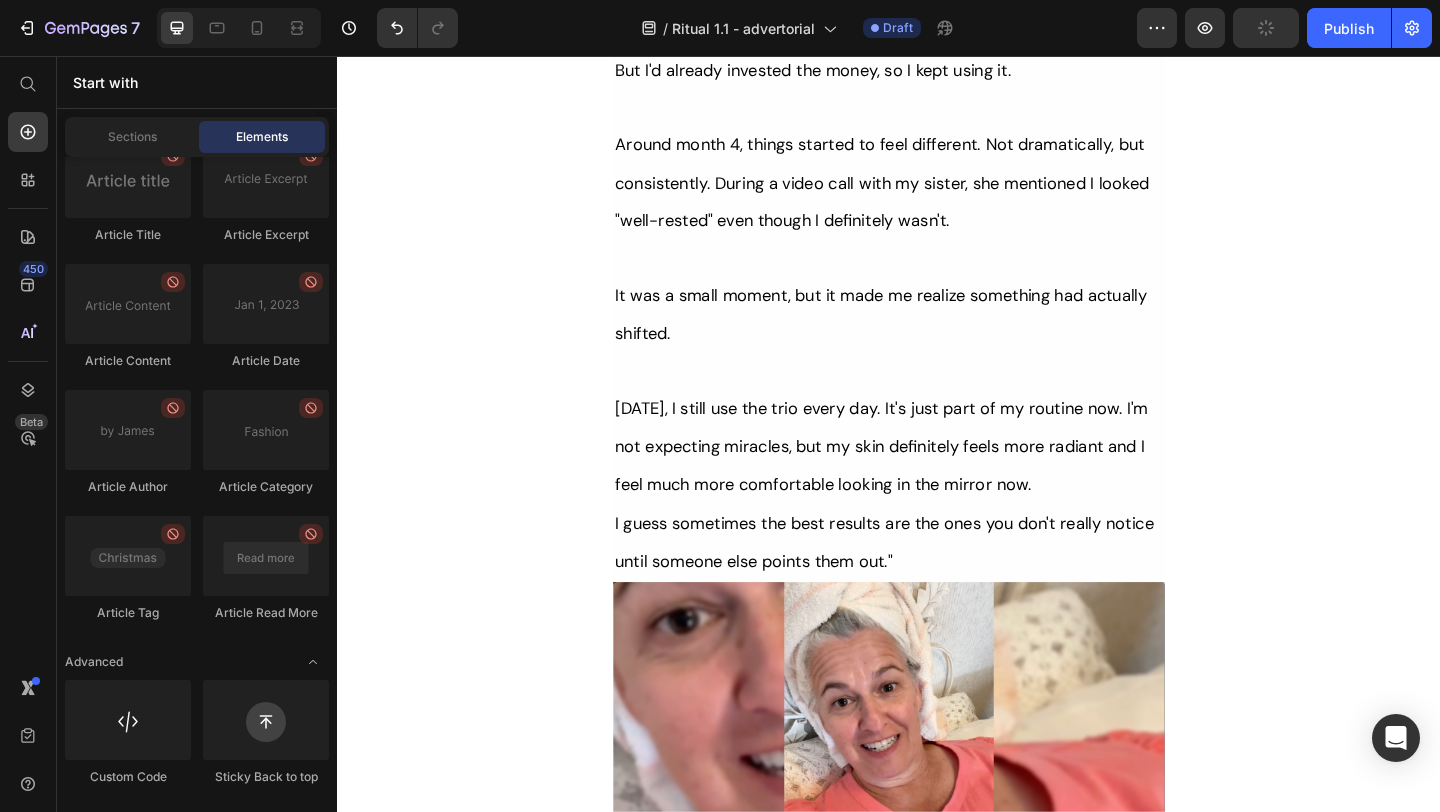 scroll, scrollTop: 9212, scrollLeft: 0, axis: vertical 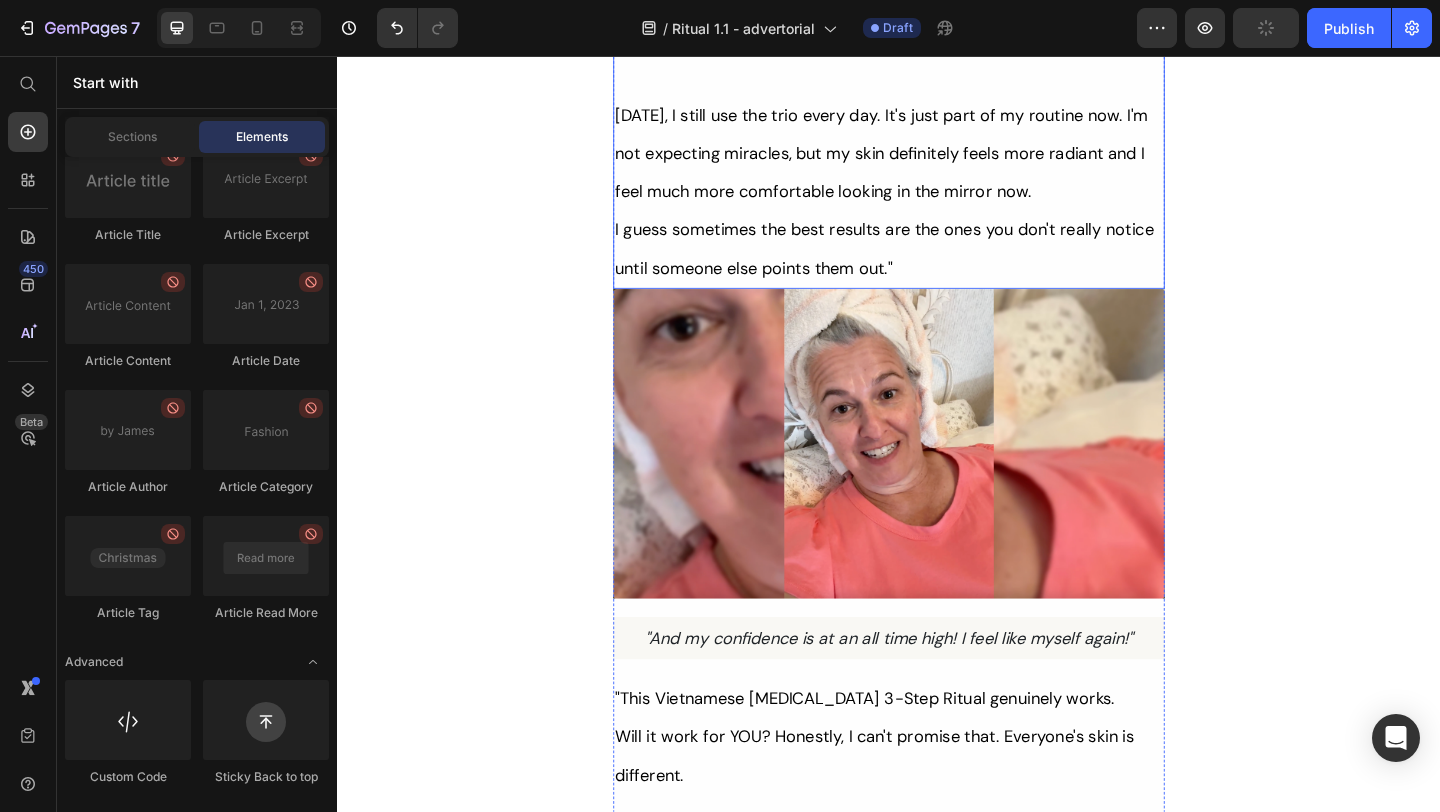 click at bounding box center [937, 80] 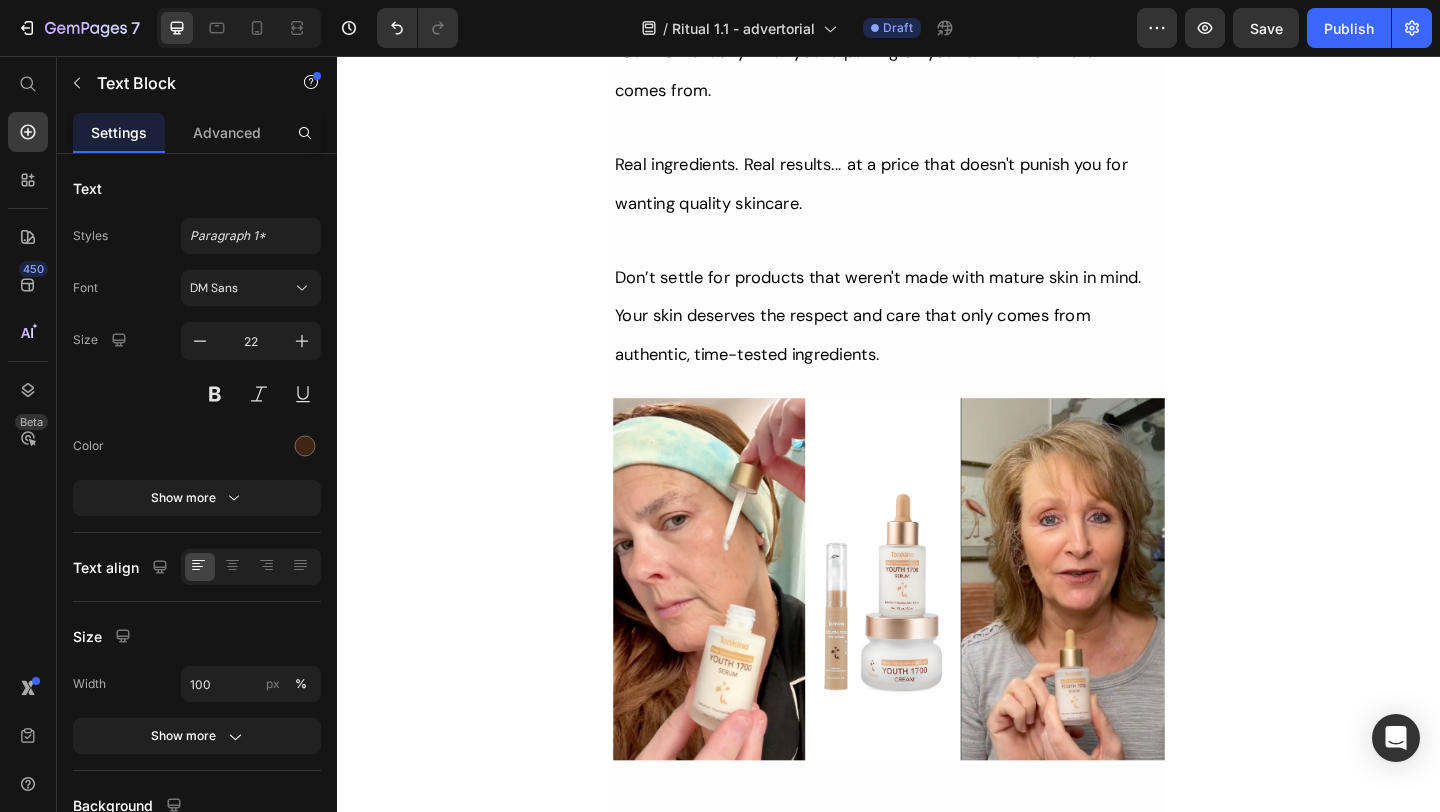 scroll, scrollTop: 13299, scrollLeft: 0, axis: vertical 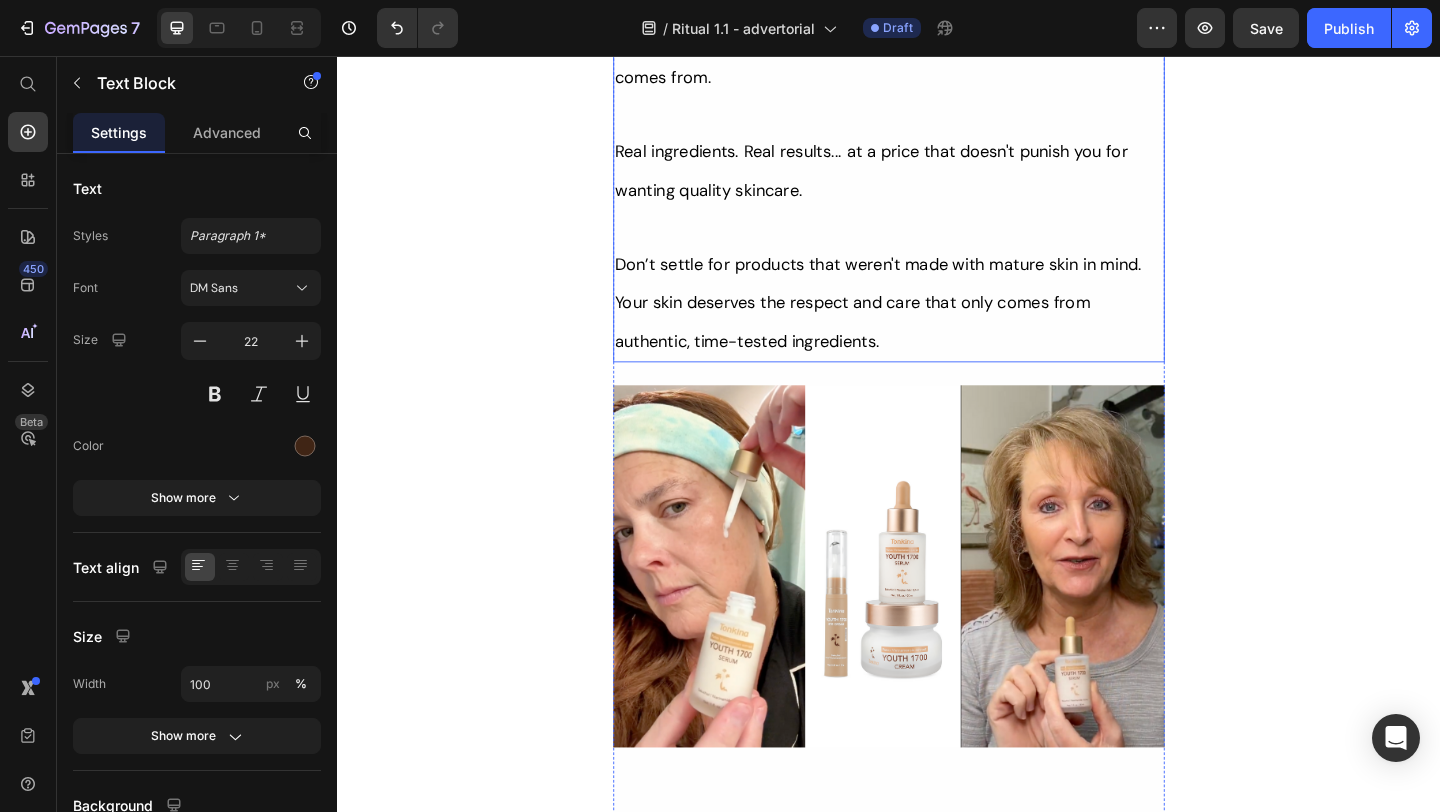 click on "Real ingredients. Real results... at a price that doesn't punish you for wanting quality skincare." at bounding box center (937, 180) 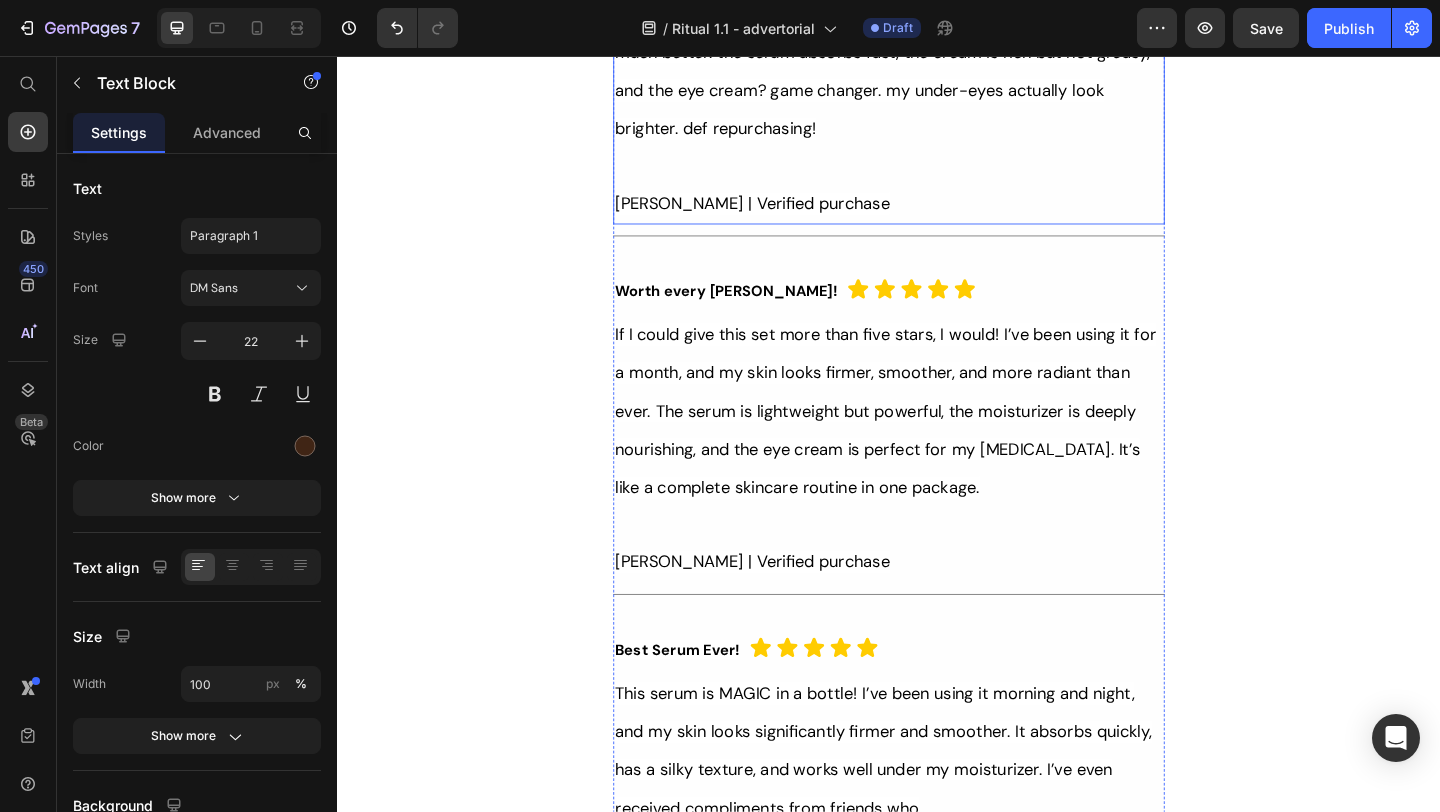 click on "Been using the Youth 1700 trio for a few weeks now & my skin feels SO much better. the serum absorbs fast, the cream is rich but not greasy, and the eye cream? game changer. my under-eyes actually look brighter. def repurchasing!" at bounding box center [937, 72] 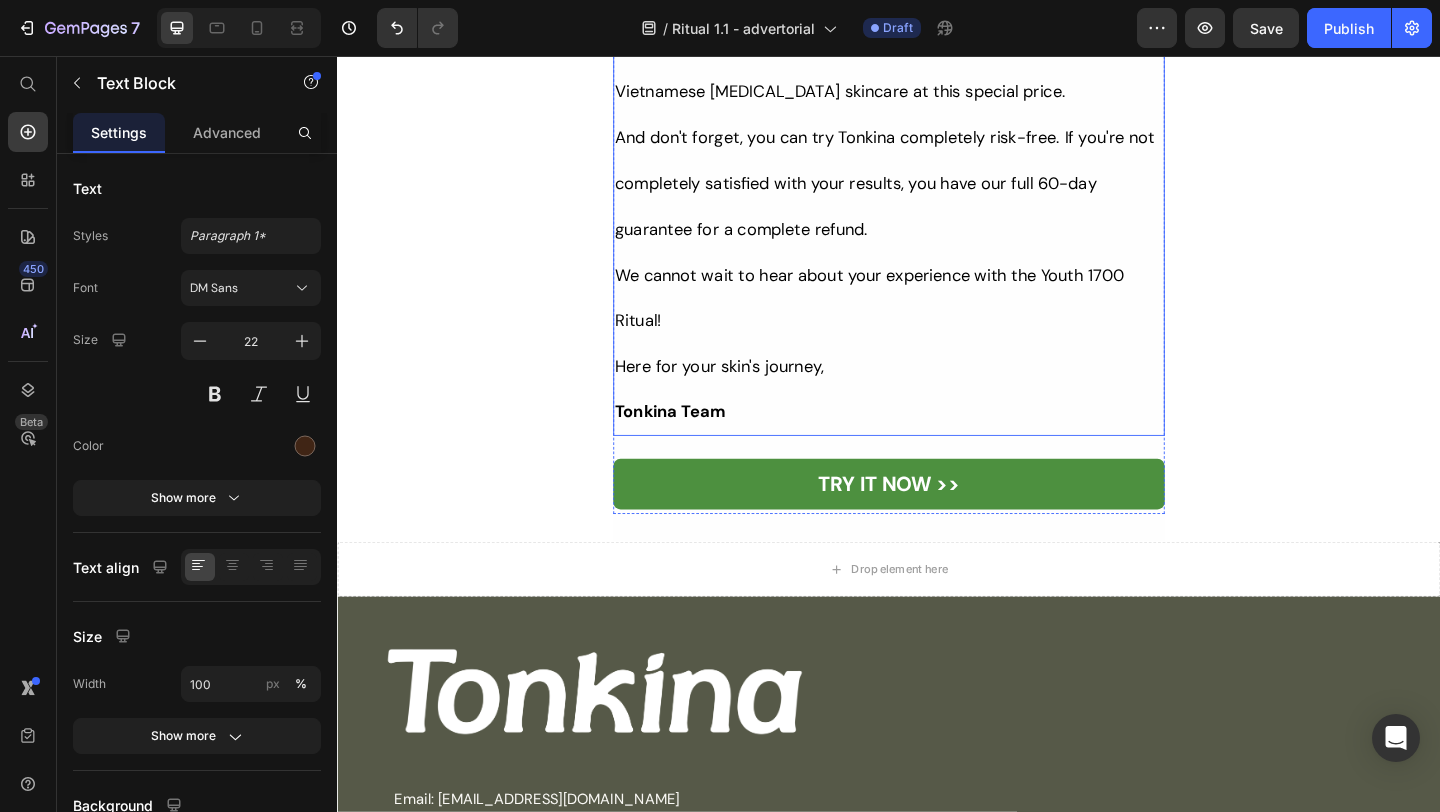 scroll, scrollTop: 17258, scrollLeft: 0, axis: vertical 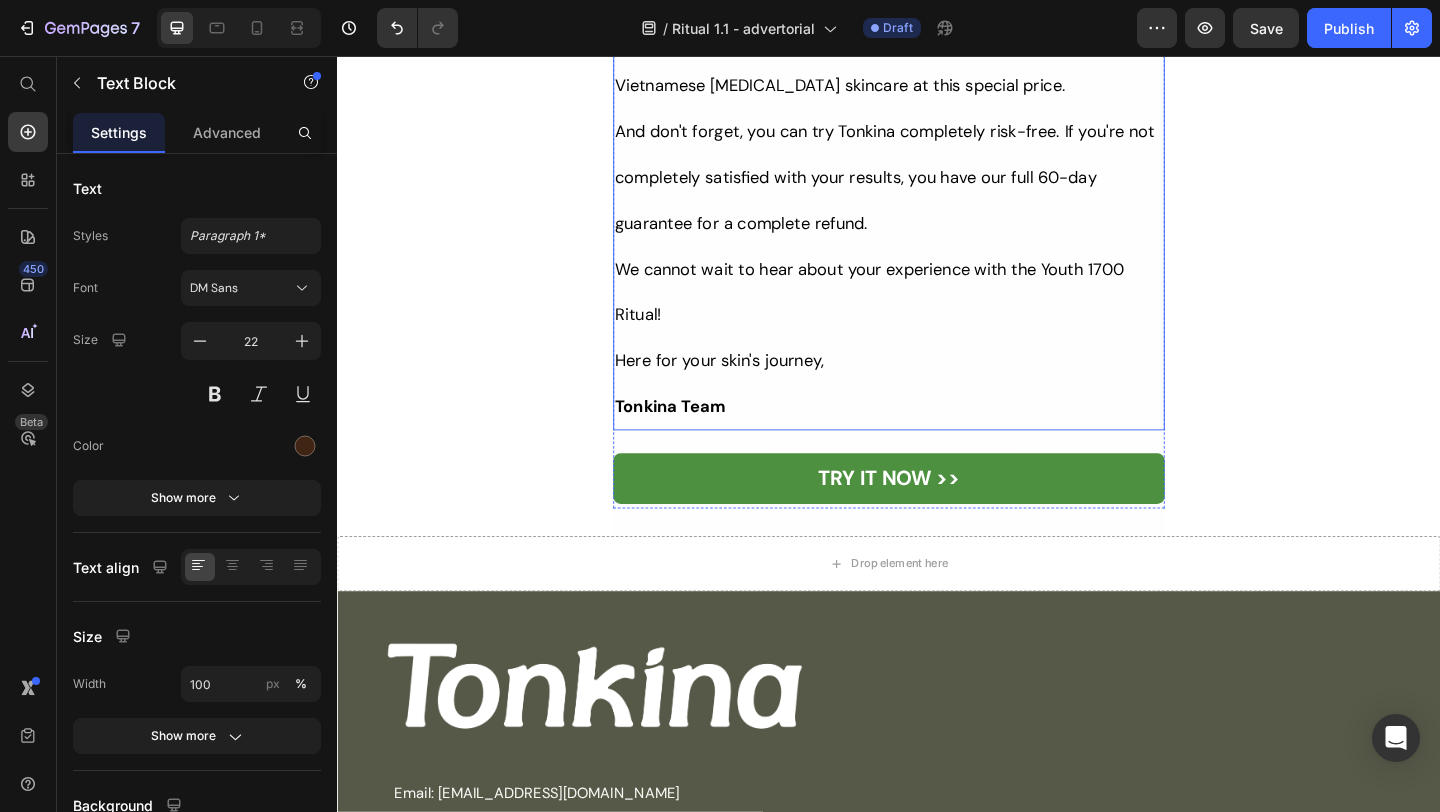 click on "And don't forget, you can try Tonkina completely risk-free. If you're not completely satisfied with your results, you have our full 60-day guarantee for a complete refund." at bounding box center (937, 186) 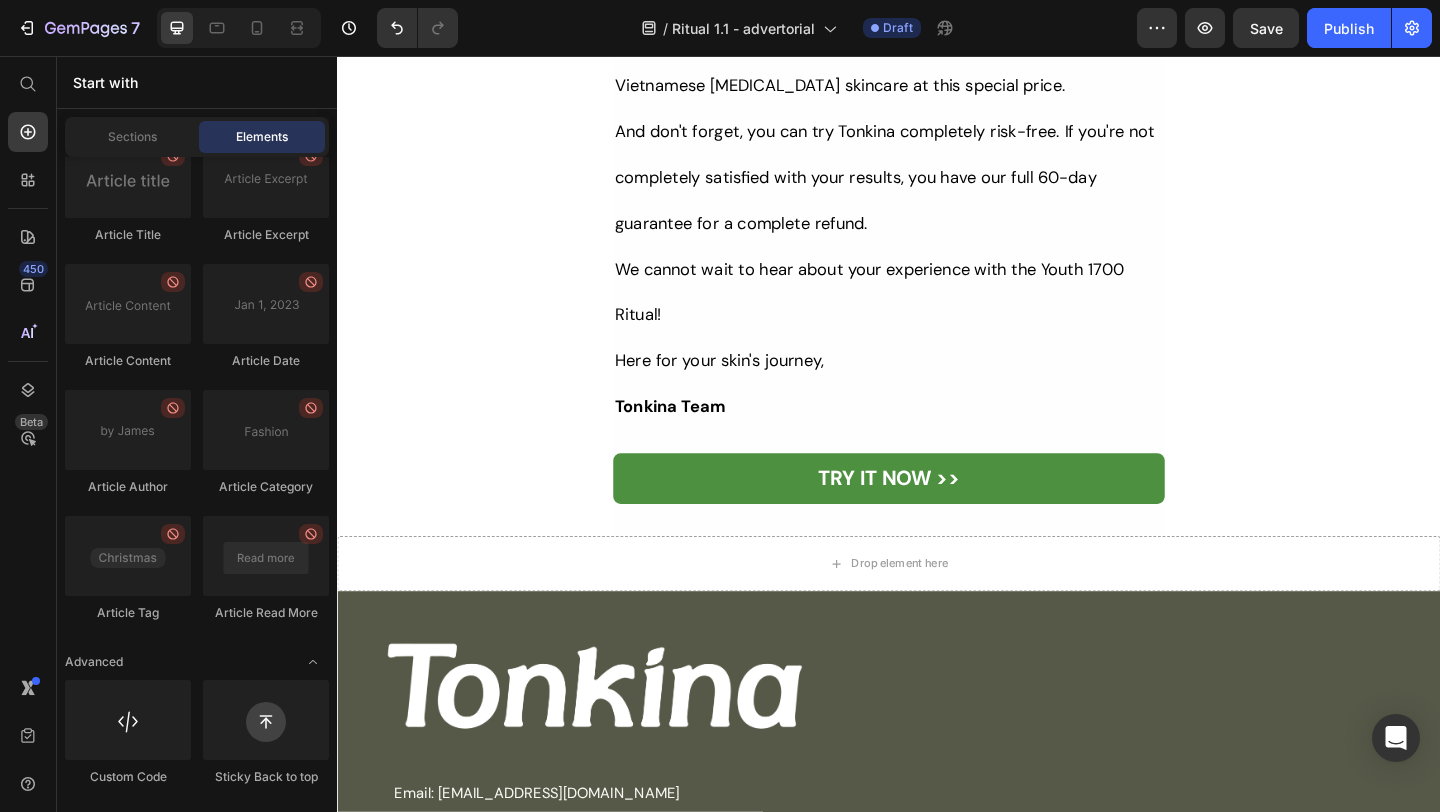 scroll, scrollTop: 17340, scrollLeft: 0, axis: vertical 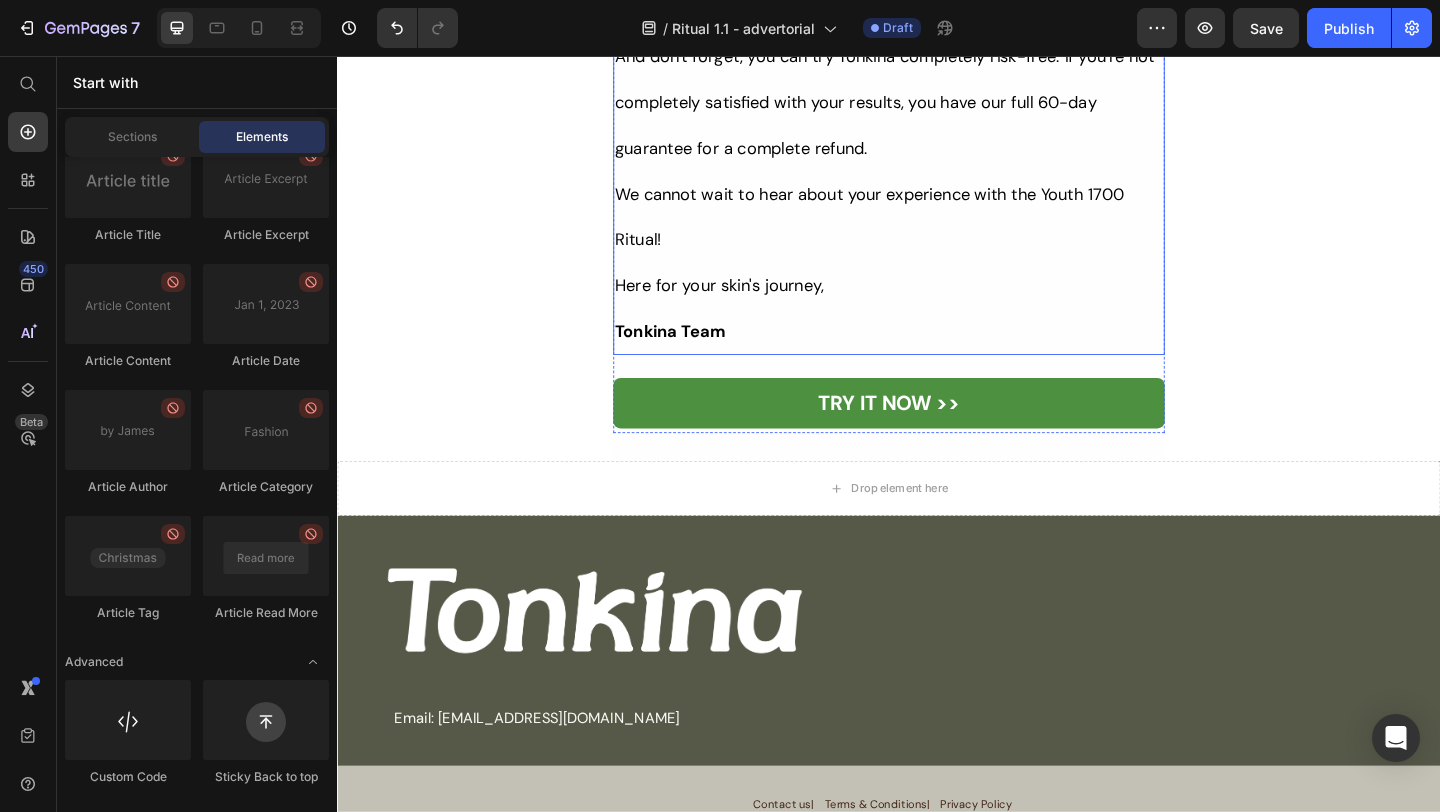 click on "And don't forget, you can try Tonkina completely risk-free. If you're not completely satisfied with your results, you have our full 60-day guarantee for a complete refund." at bounding box center (937, 104) 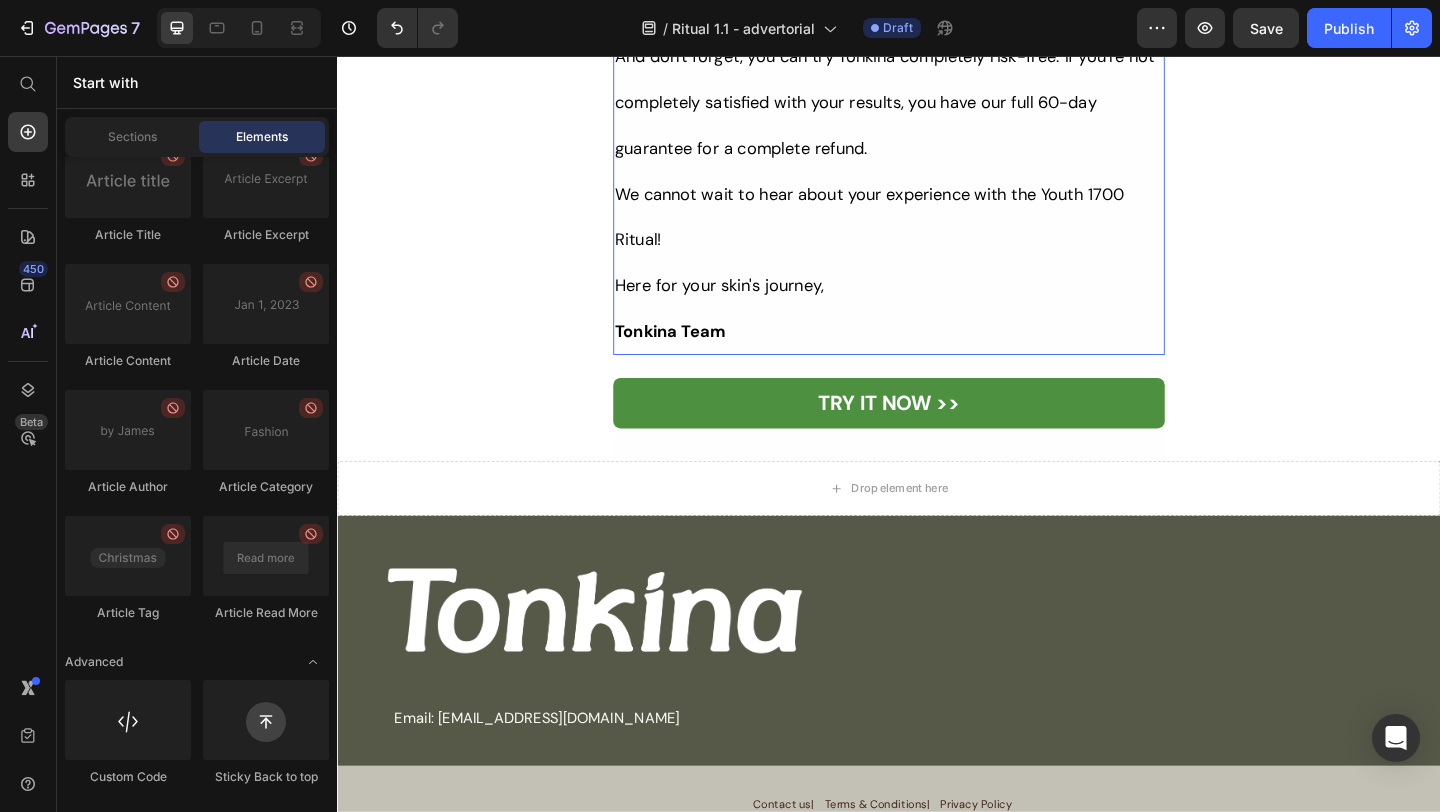 click on "And don't forget, you can try Tonkina completely risk-free. If you're not completely satisfied with your results, you have our full 60-day guarantee for a complete refund." at bounding box center (937, 104) 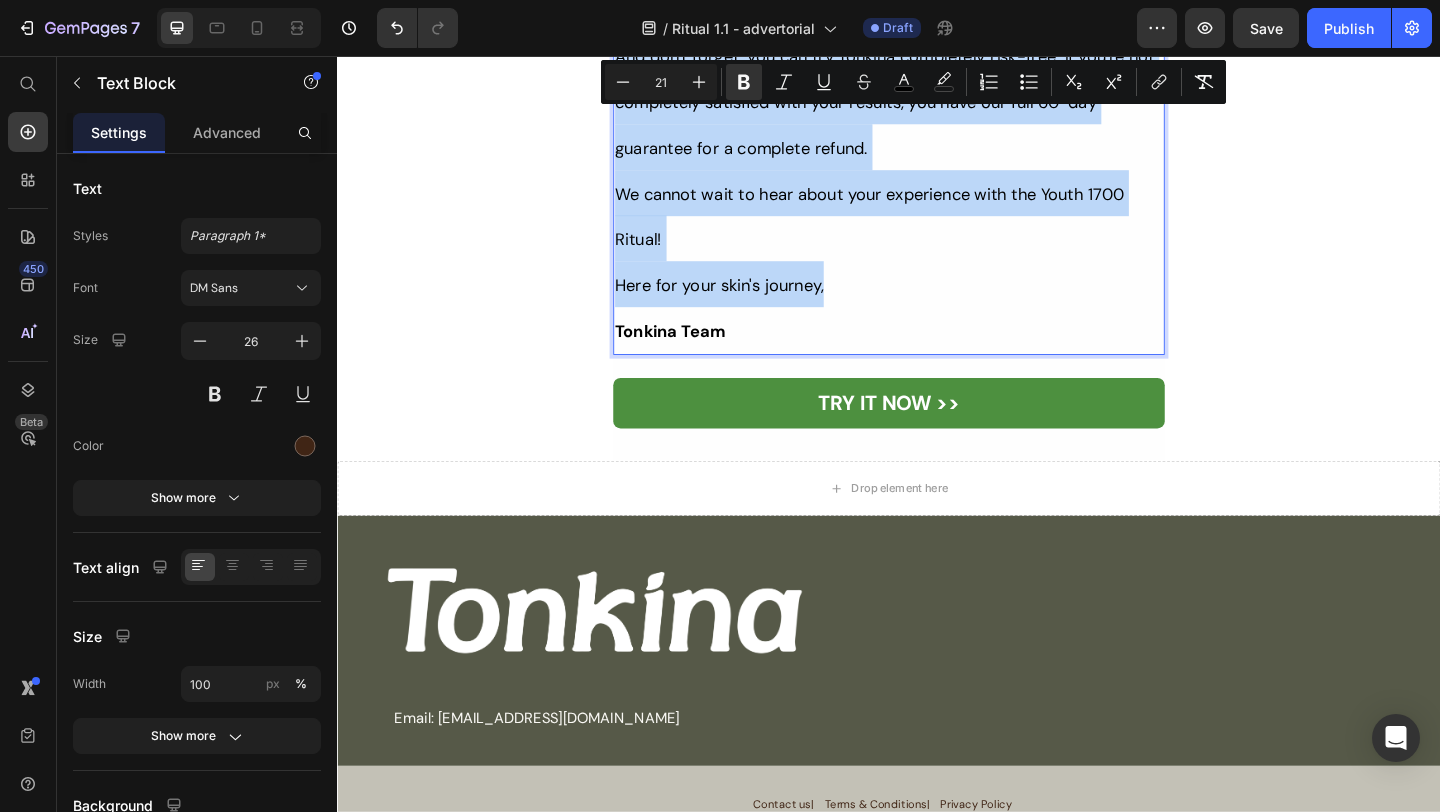 copy on "The way we see it - you really have 2 options… Option #1  is to leave this website, continue with your current skincare routine and perhaps hope for different results. You can try another expensive brand name product or you might keep searching for the perfect solution online. Or you can try Option #2. And that is to simply do what thousands of women over 50 have done before you and try Tonkina's complete ritual completely risk-free. It's not a coincidence you've spent the time on this page making it all the way to the bottom. It means you're ready to try something that's actually designed for your skin's unique needs. Which is why I ask you to trust yourself in making the right decision. When you compare these two options for yourself. It's easy to see just how much sense this makes… So go ahead and select your Tonkina Ginseng ritual below. But remember, this special introductory offer is only available for people who take action on this page today. If you leave this page, you'll miss this opportunity to ..." 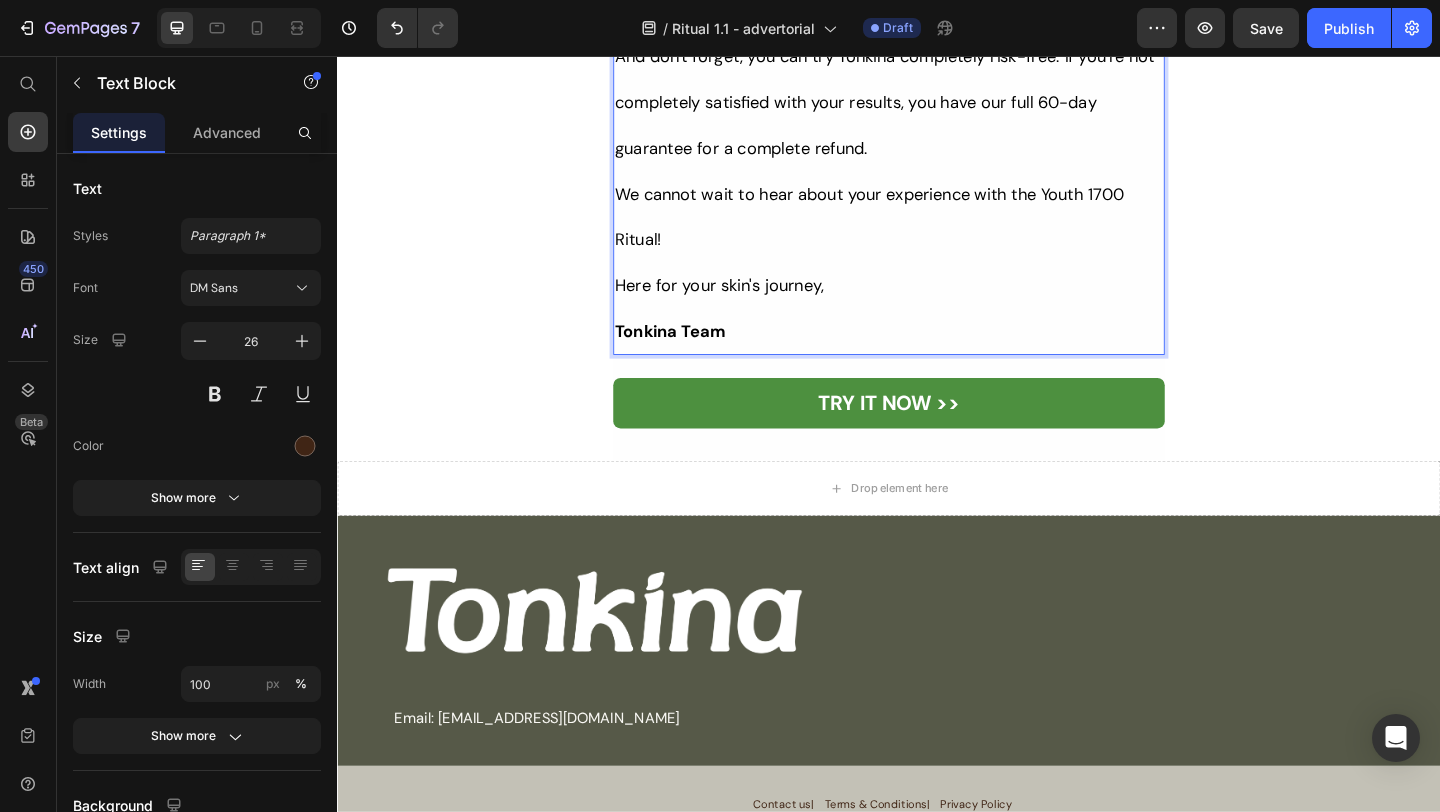 click on "And don't forget, you can try Tonkina completely risk-free. If you're not completely satisfied with your results, you have our full 60-day guarantee for a complete refund." at bounding box center (937, 104) 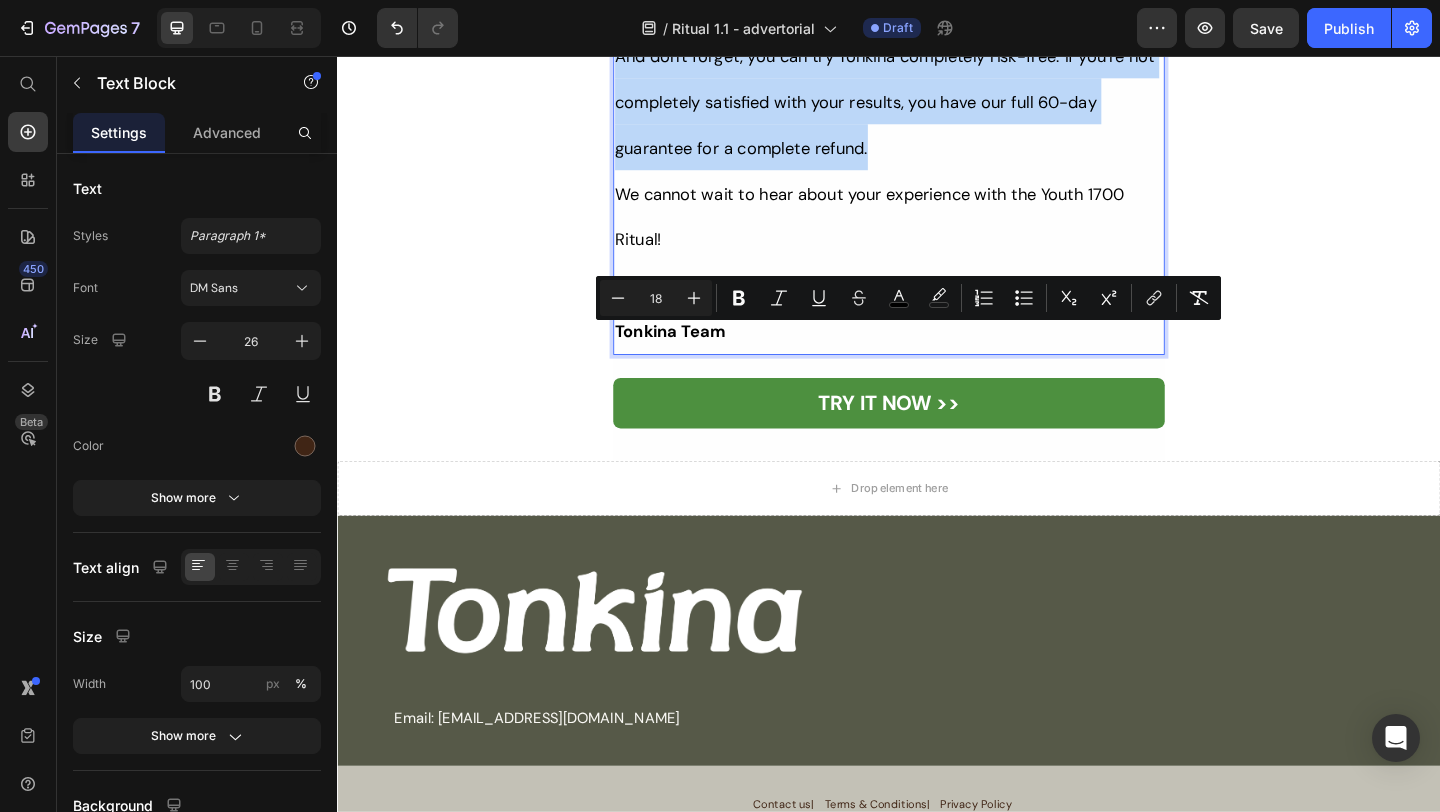 drag, startPoint x: 965, startPoint y: 467, endPoint x: 645, endPoint y: 369, distance: 334.66998 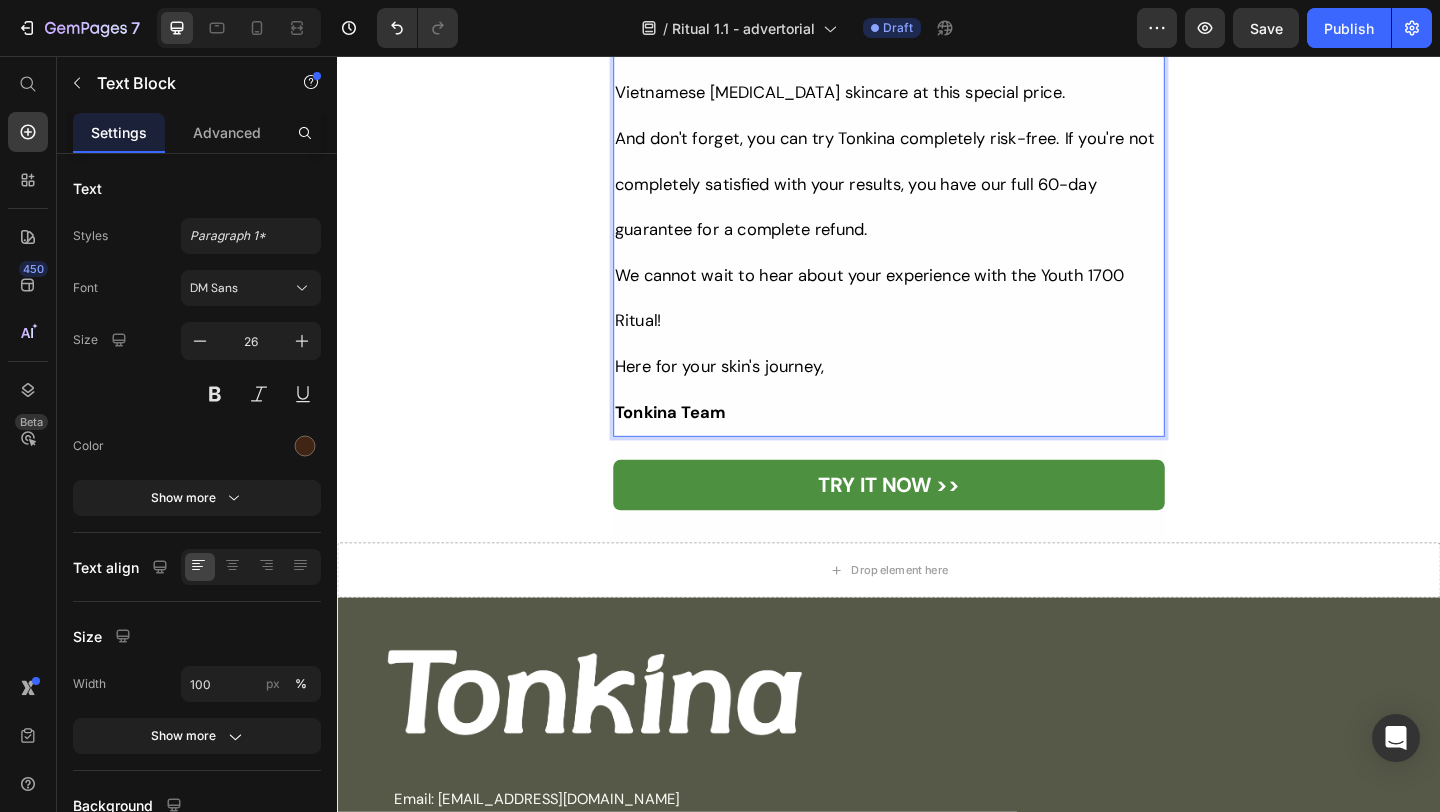 scroll, scrollTop: 17239, scrollLeft: 0, axis: vertical 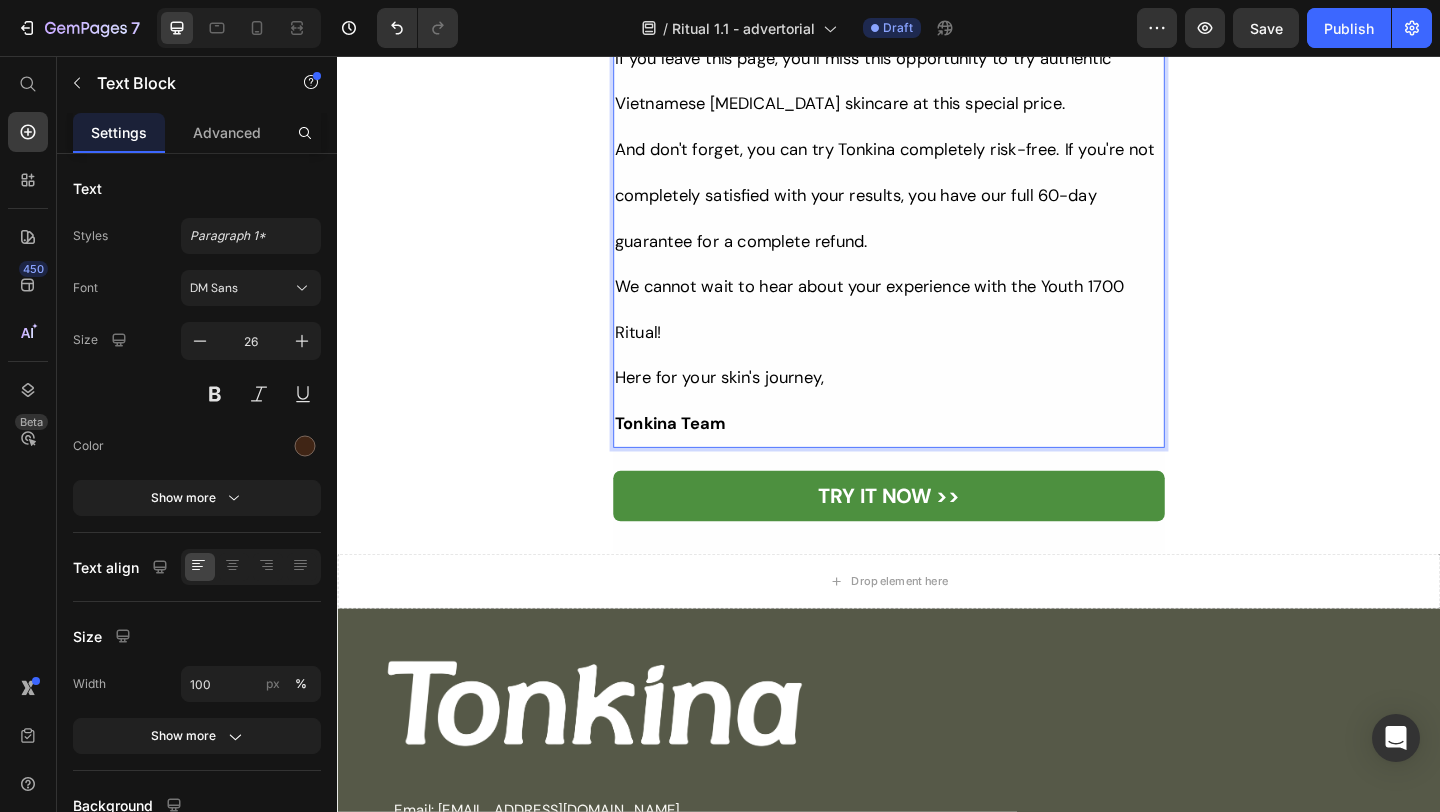 click on "If you leave this page, you'll miss this opportunity to try authentic Vietnamese [MEDICAL_DATA] skincare at this special price." at bounding box center [937, 82] 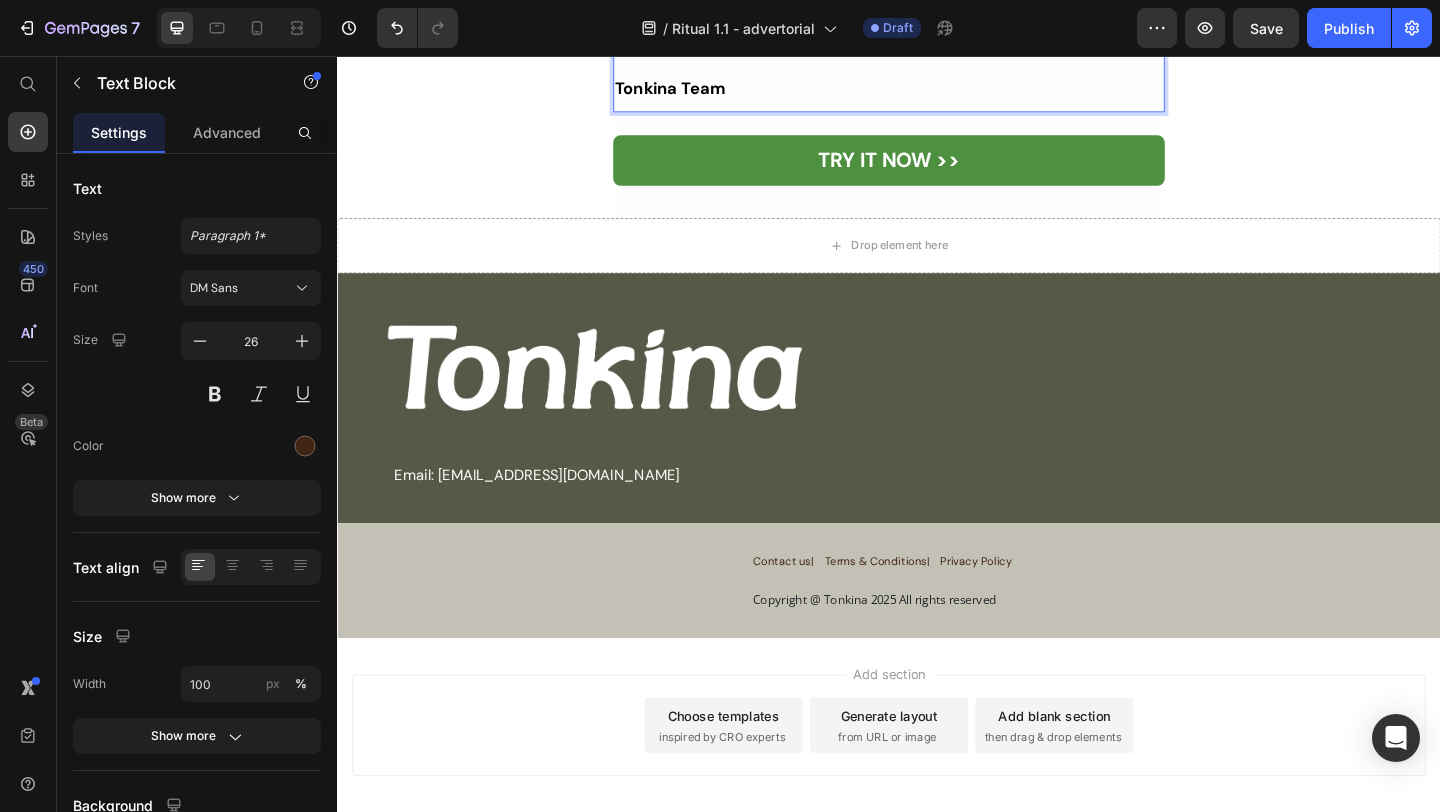 scroll, scrollTop: 17628, scrollLeft: 0, axis: vertical 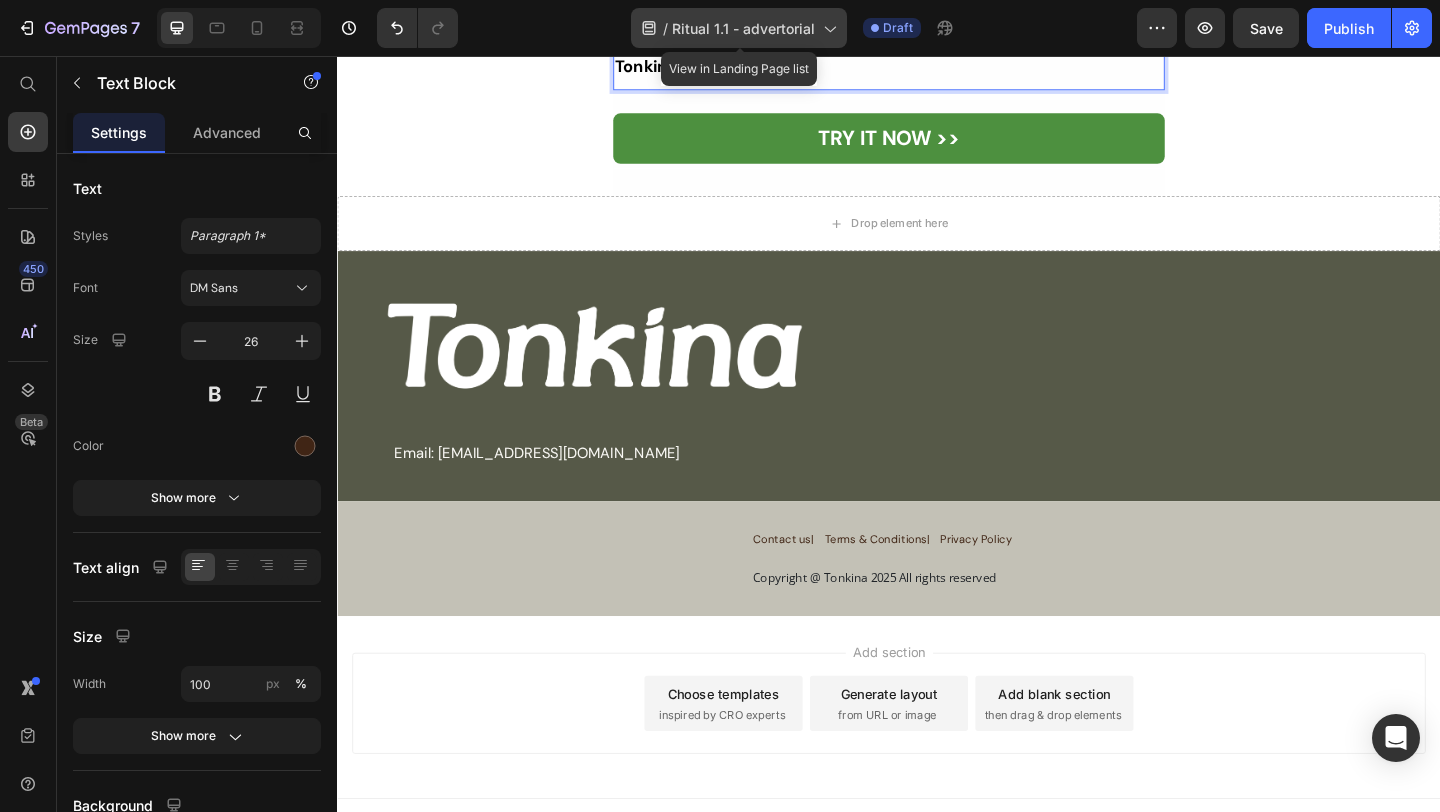 click on "Ritual 1.1 - advertorial" at bounding box center [743, 28] 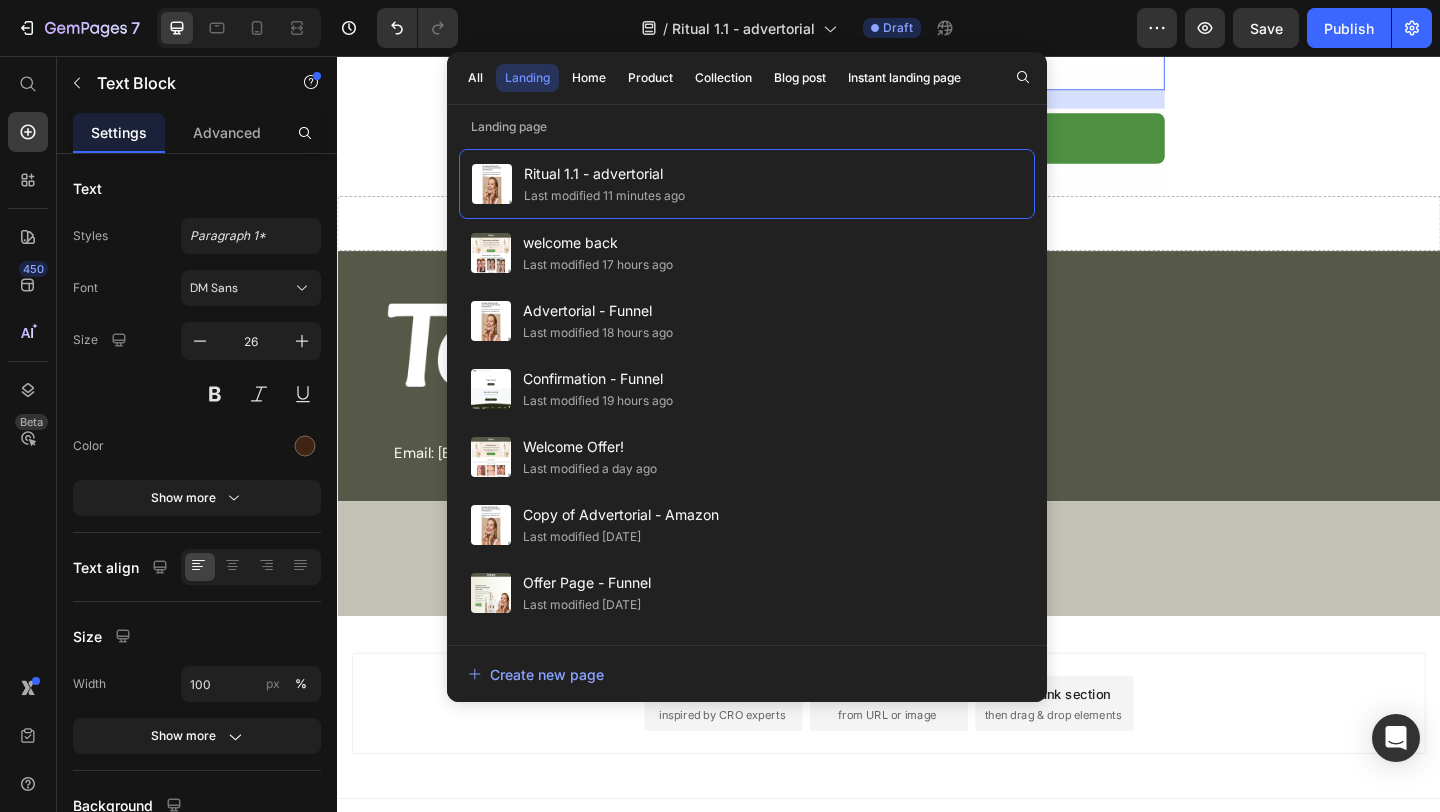 click on "Her Daughter Asked If She Had 'Work Done' – The Truth About Her 55-Year-Old Skin Will Surprise You Heading                Title Line Inspired By What Women Are Choosing Instead f Botox: This Complete Ritual Helps Smooth Fine Lines, Brighten Age Spots, Firm Skin — All Without Needles or Harsh Chemicals… Heading Image Ladies, what if I told you that many radiant women over 50 are skipping harsh treatments and seeing beautiful changes through consistent, gentle care, naturally? Here’s what the beauty industry doesn’t want you to know: You don’t need painful injections or harsh treatments to look radiant. While they push expensive procedures and synthetic creams, a quiet shift is happening among smart, discerning women — who’ve found something different. A new brand called  Tonkina  is leading the way with a breakthrough discovery: A rare species of Vietnamese ginseng, newly researched and shown to contain  up to 4x more skin-renewing saponins 1 2  than even Korean ginseng. And the best part? 1" at bounding box center [937, -8433] 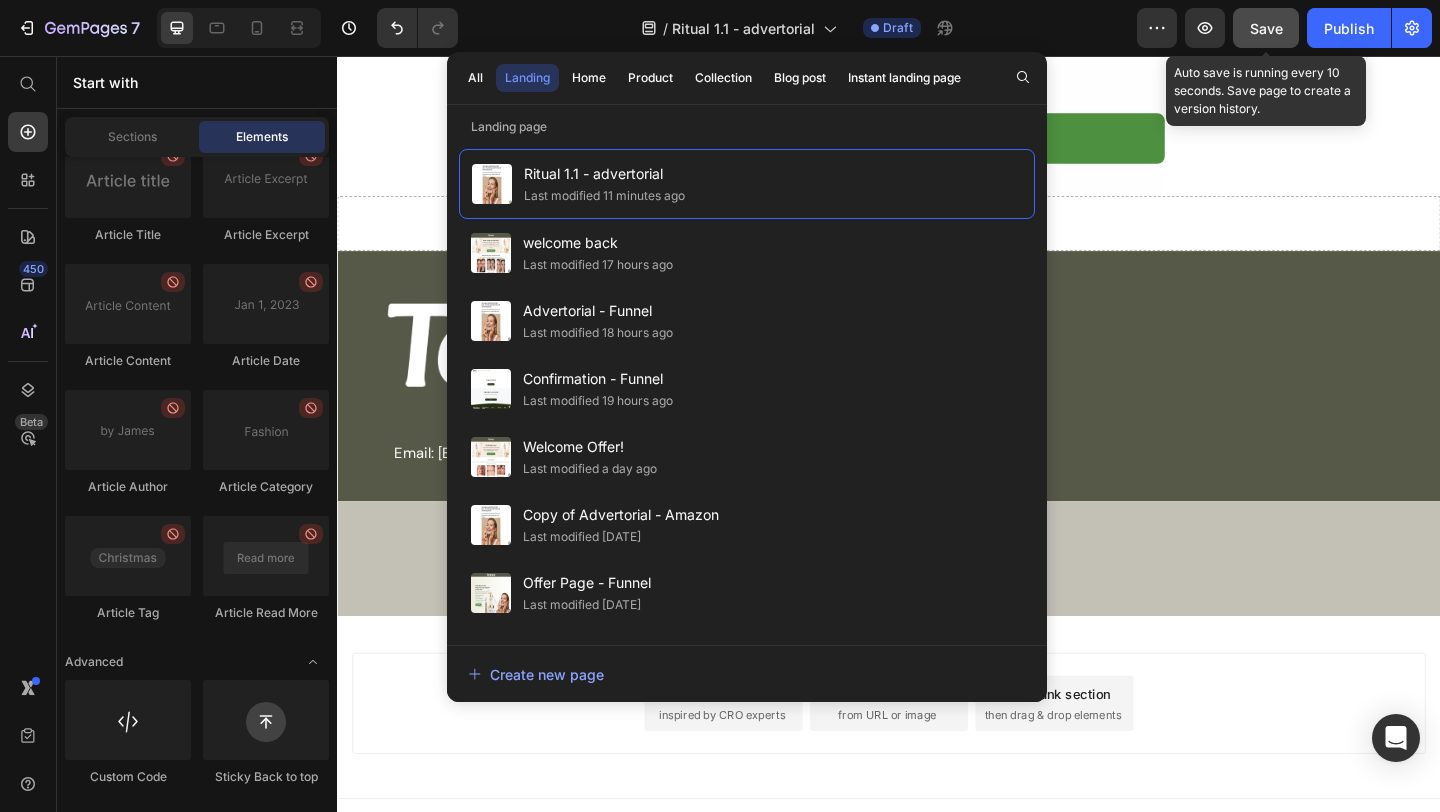 click on "Save" at bounding box center (1266, 28) 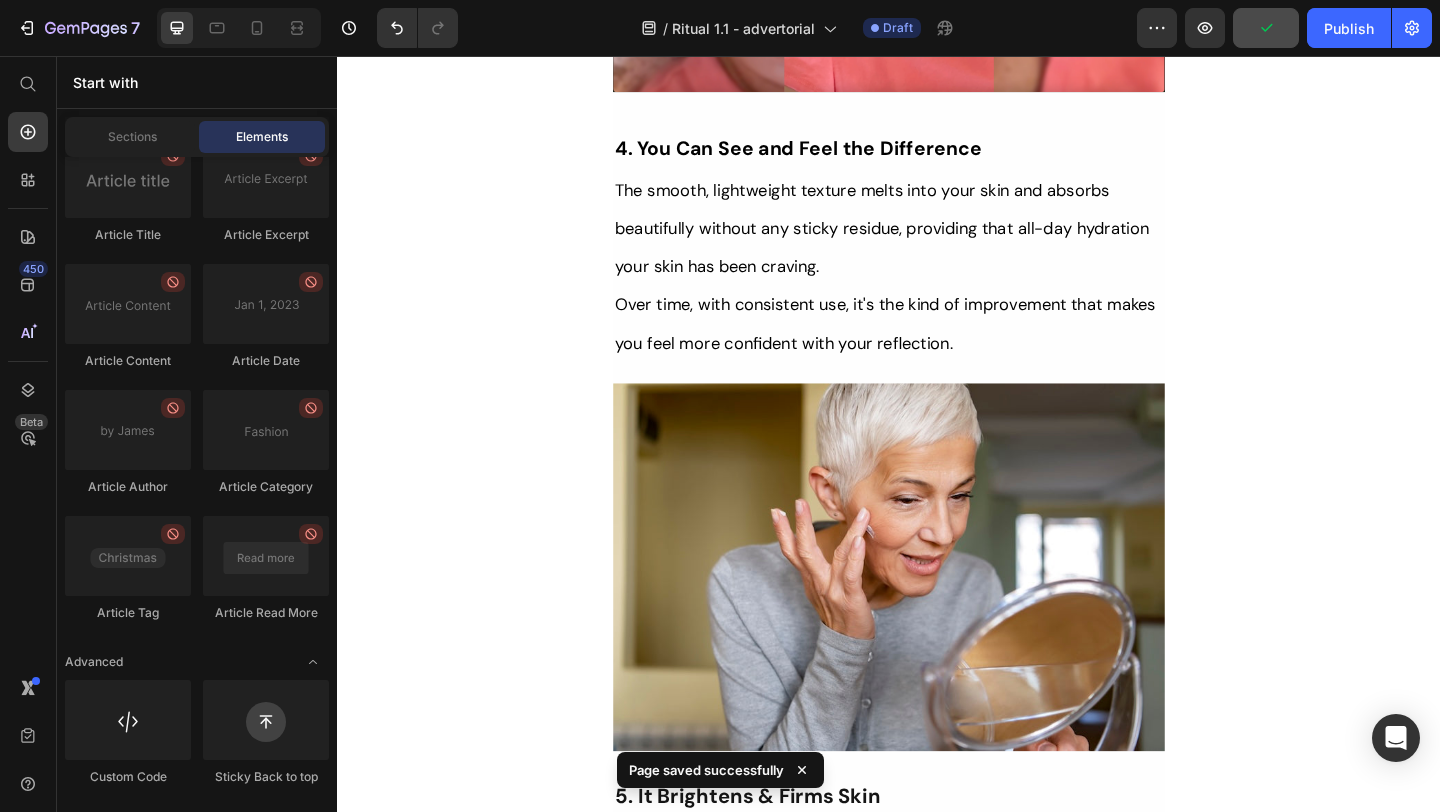scroll, scrollTop: 4313, scrollLeft: 0, axis: vertical 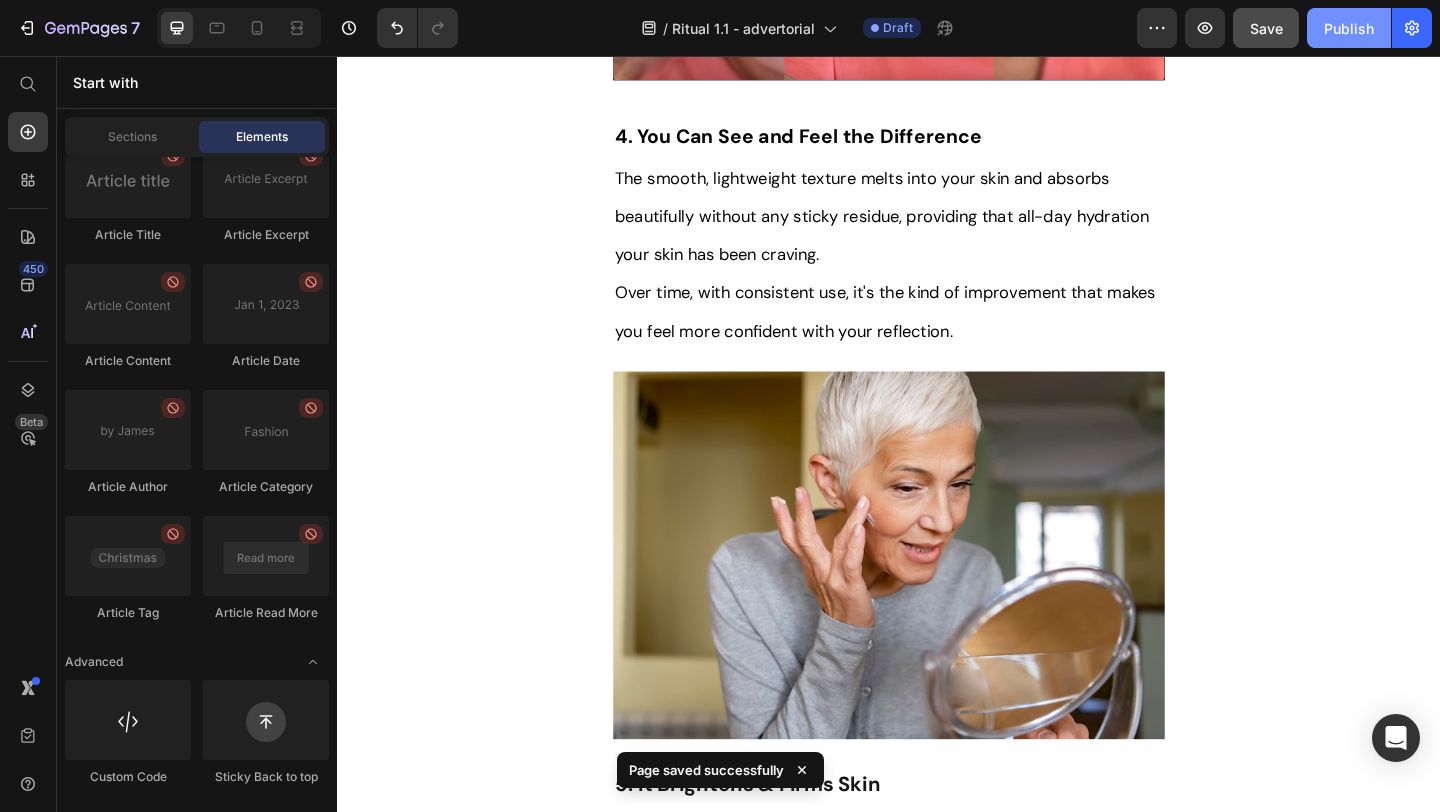 click on "Publish" 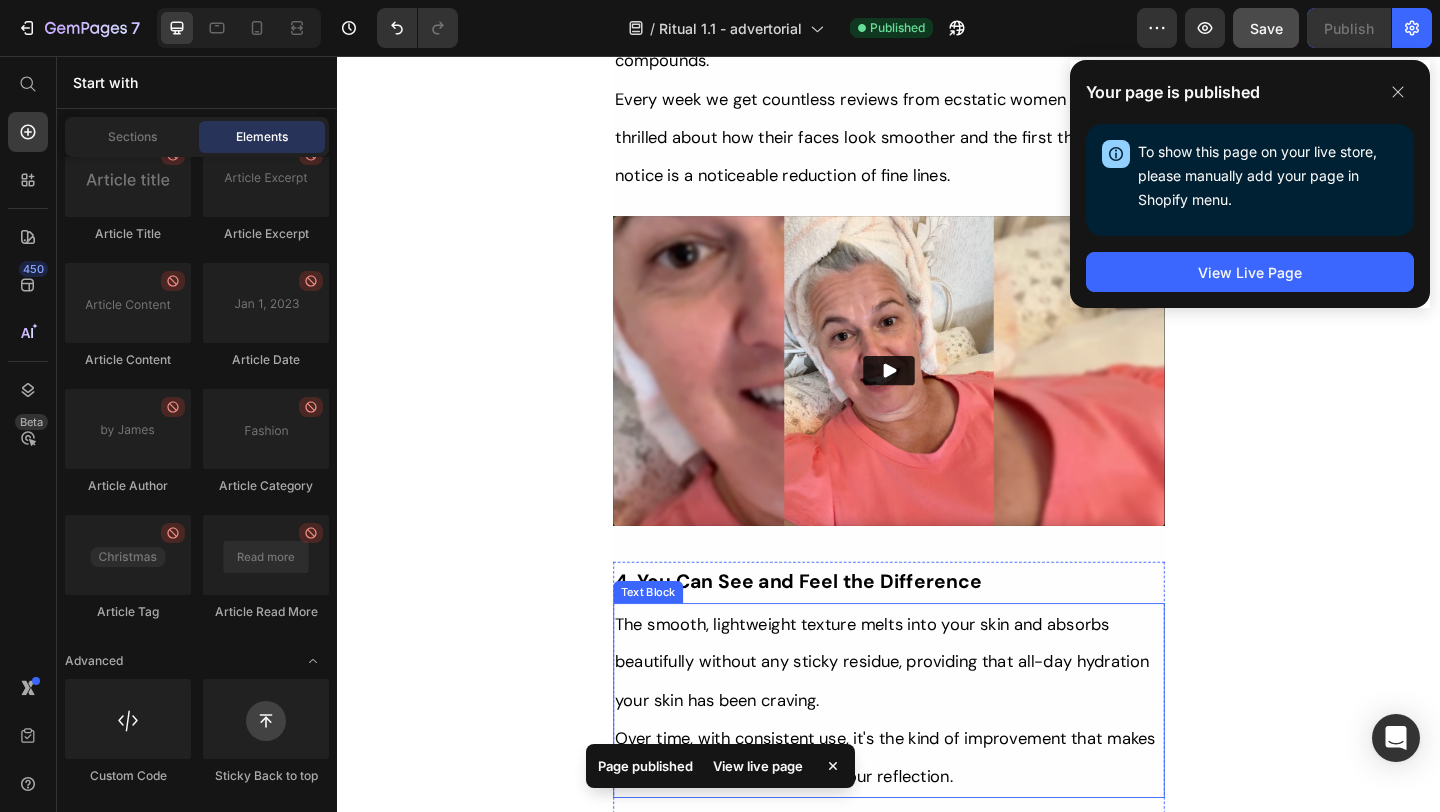 scroll, scrollTop: 4600, scrollLeft: 0, axis: vertical 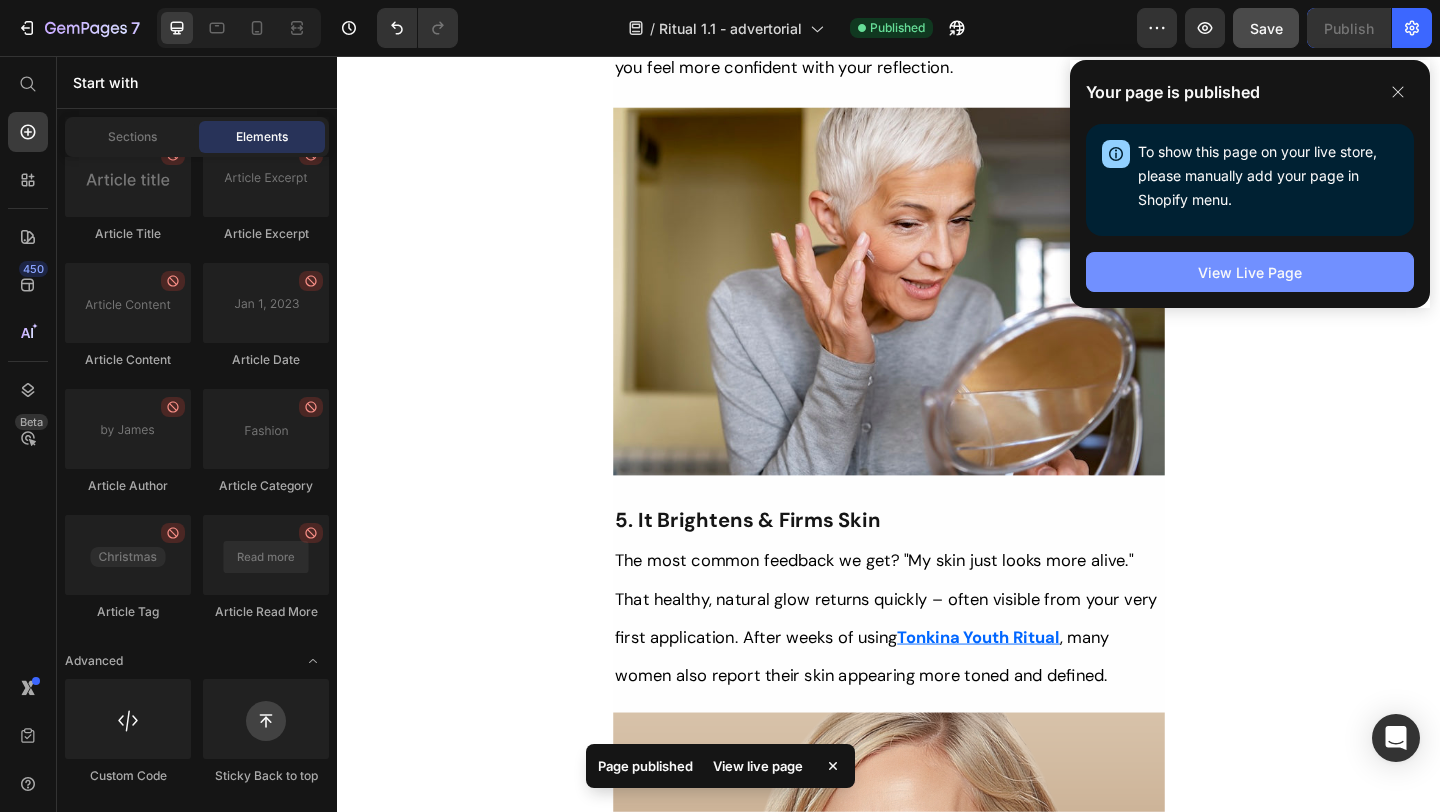 click on "View Live Page" at bounding box center [1250, 272] 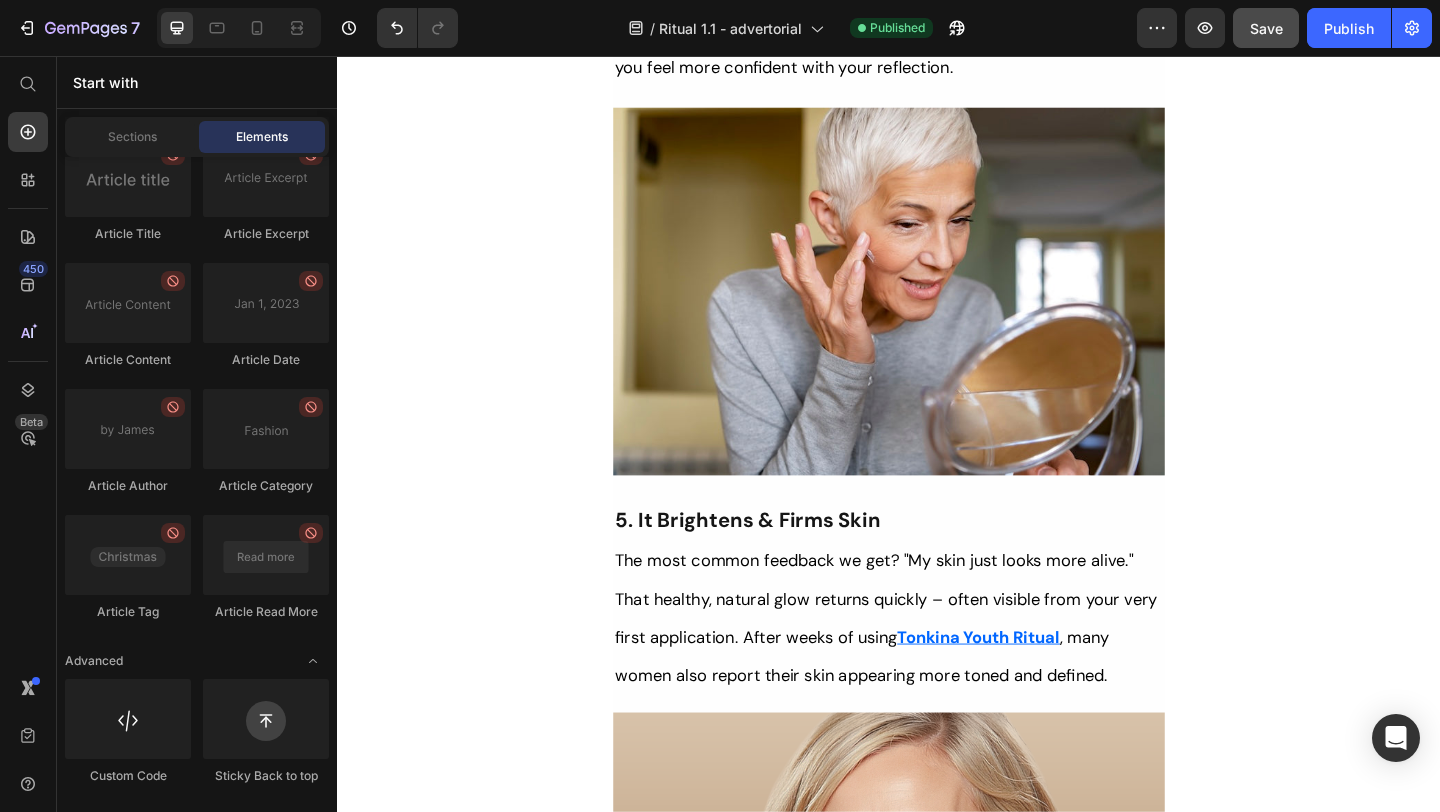 scroll, scrollTop: 6983, scrollLeft: 0, axis: vertical 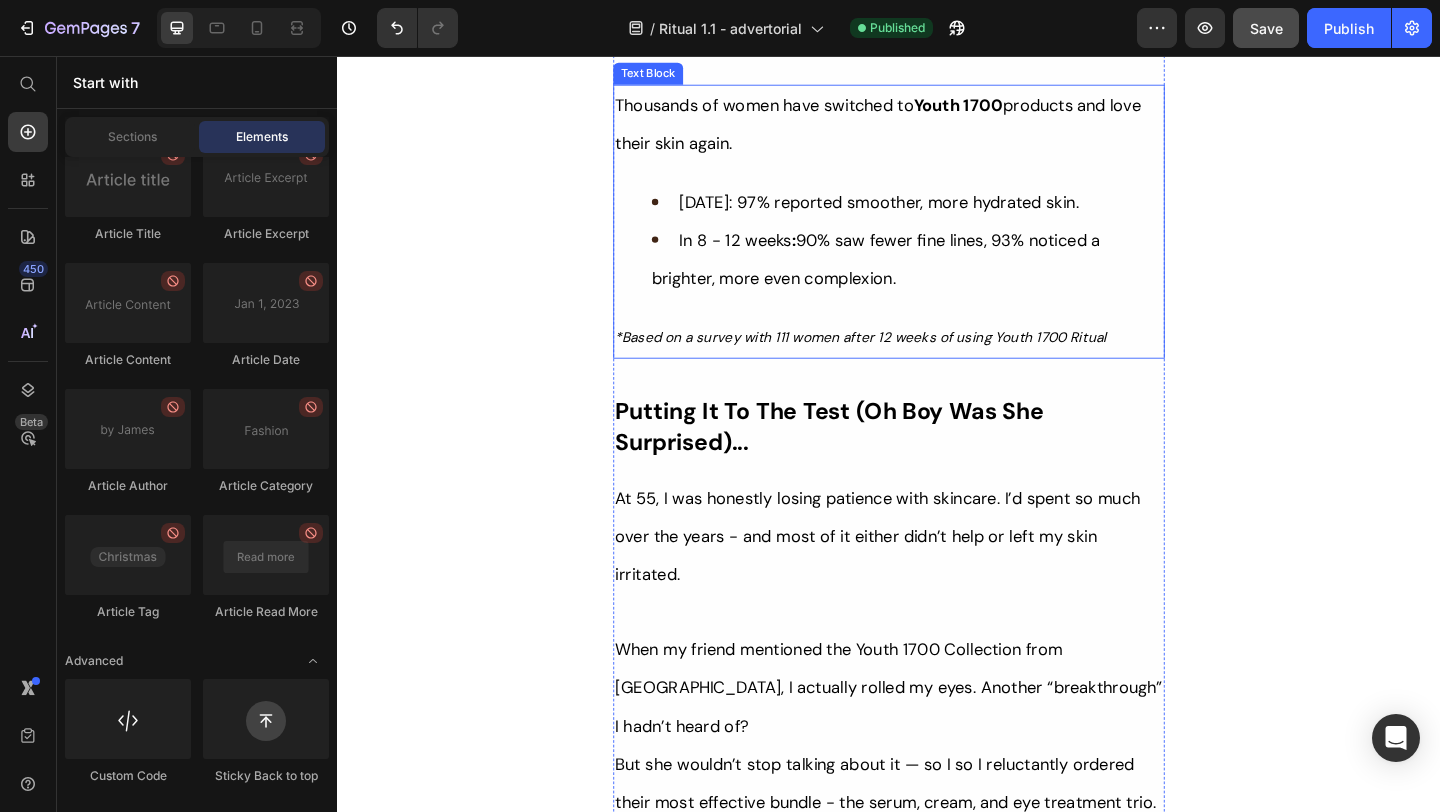 click on "Thousands of women have switched to  Youth 1700  products   and love their skin again." at bounding box center (925, 131) 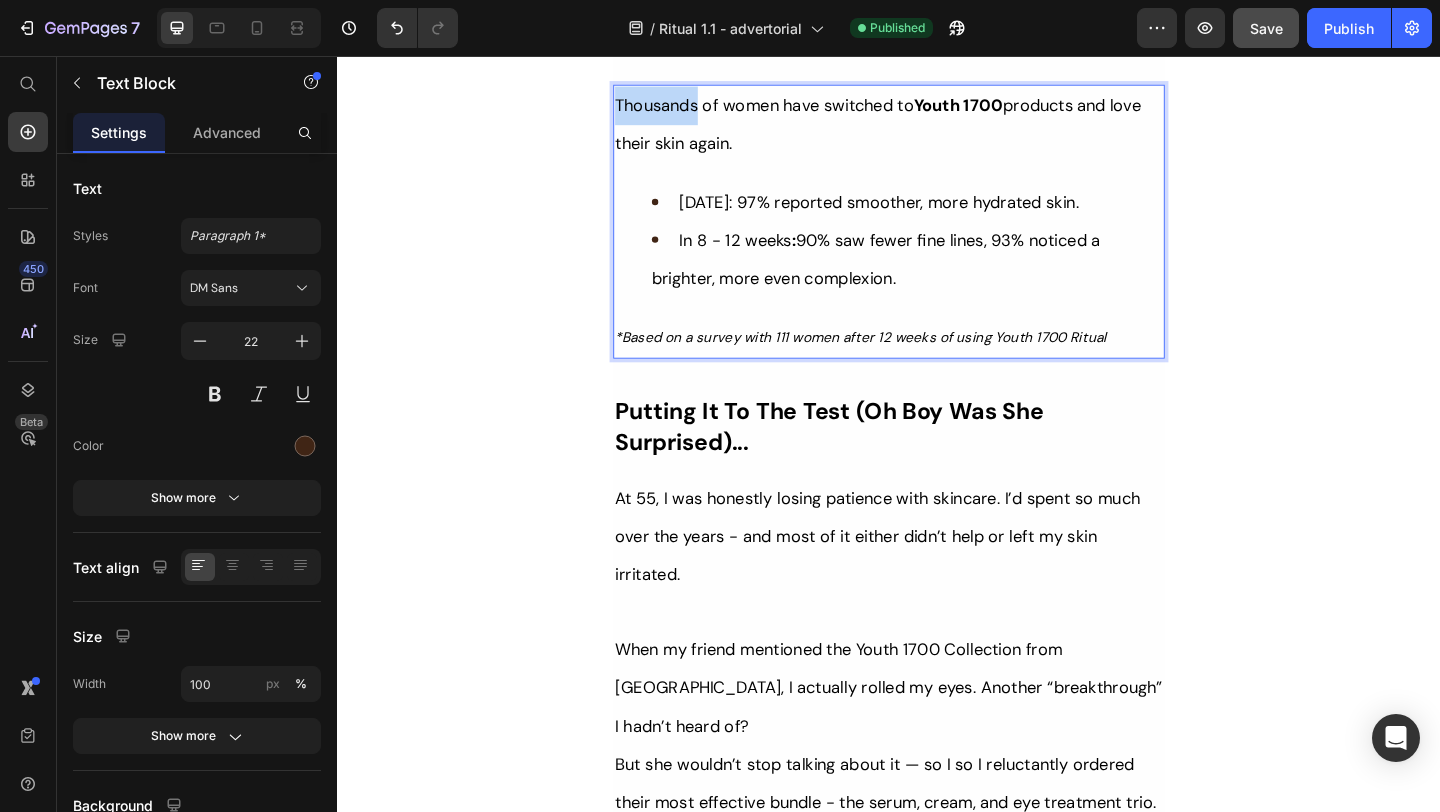 click on "Thousands of women have switched to  Youth 1700  products   and love their skin again." at bounding box center [937, 130] 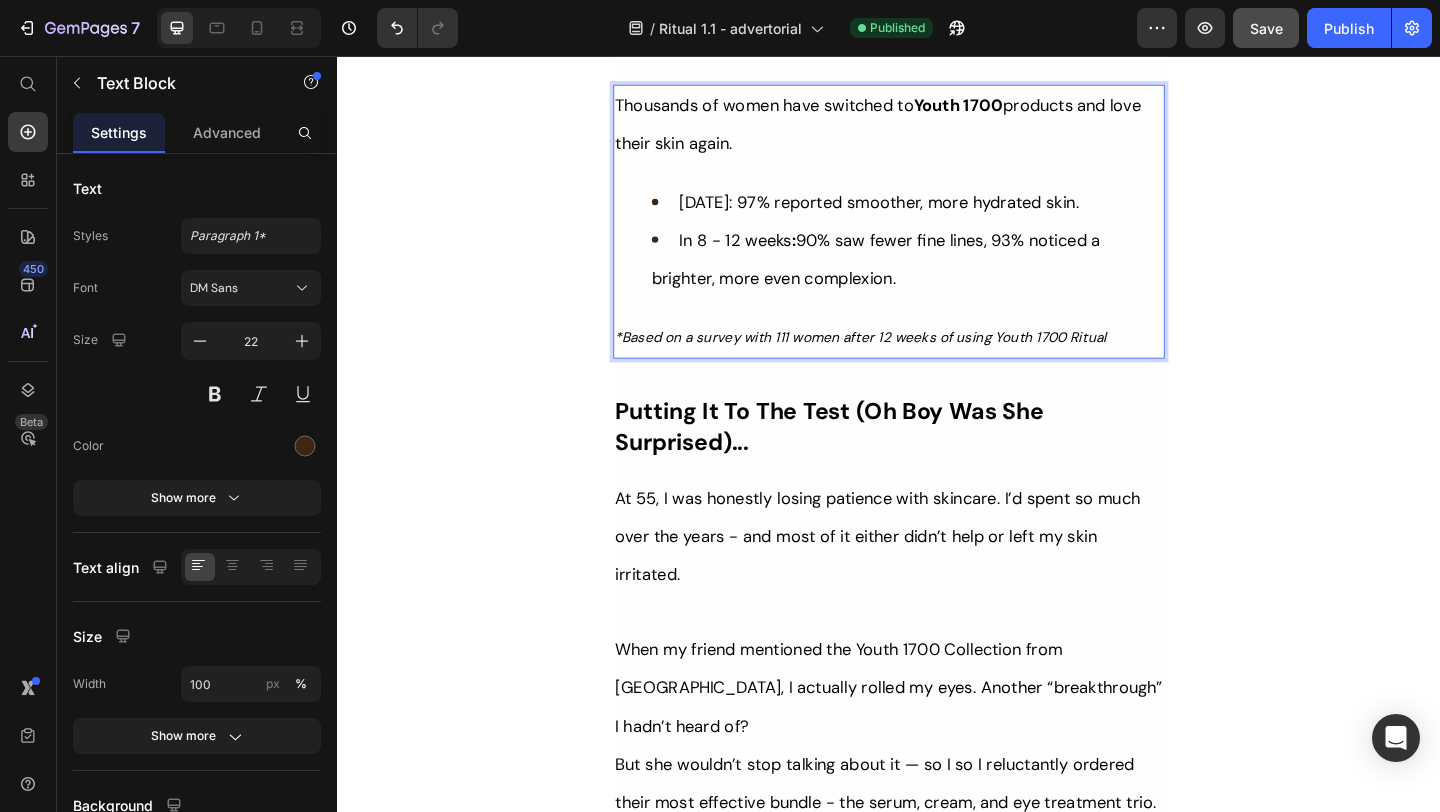 click on "Thousands of women have switched to  Youth 1700  products   and love their skin again." at bounding box center [925, 131] 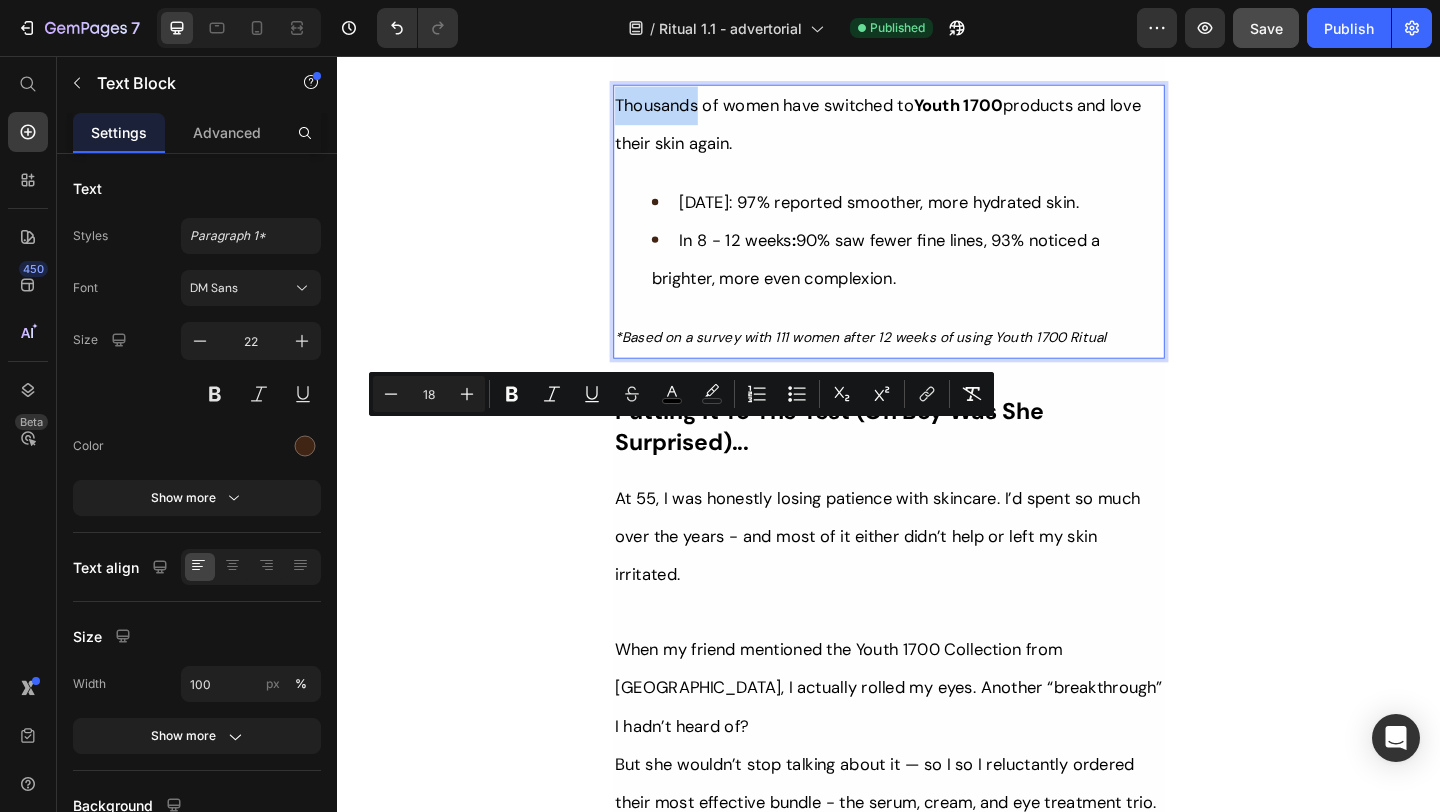 click on "Thousands of women have switched to  Youth 1700  products   and love their skin again." at bounding box center (925, 131) 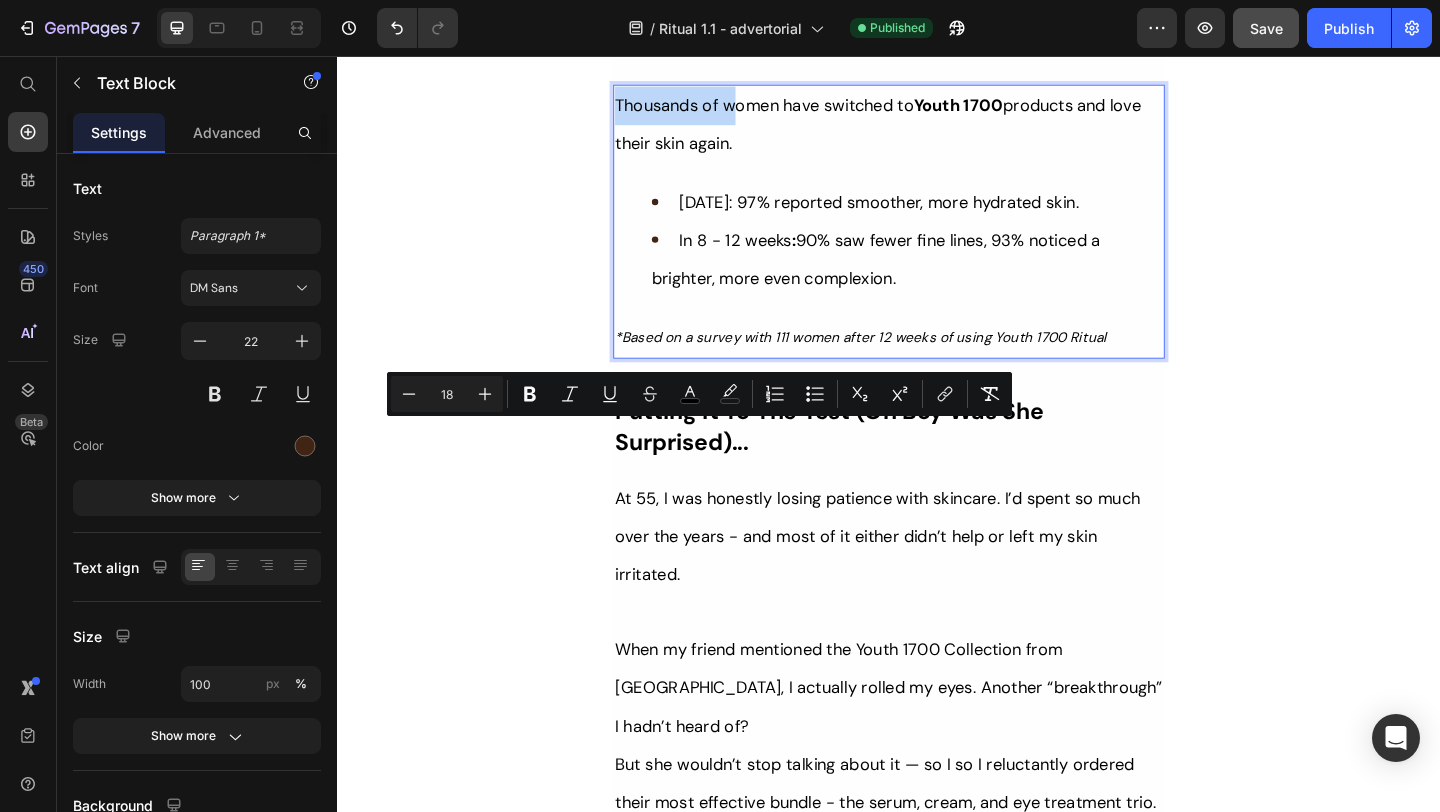 drag, startPoint x: 764, startPoint y: 460, endPoint x: 637, endPoint y: 467, distance: 127.192764 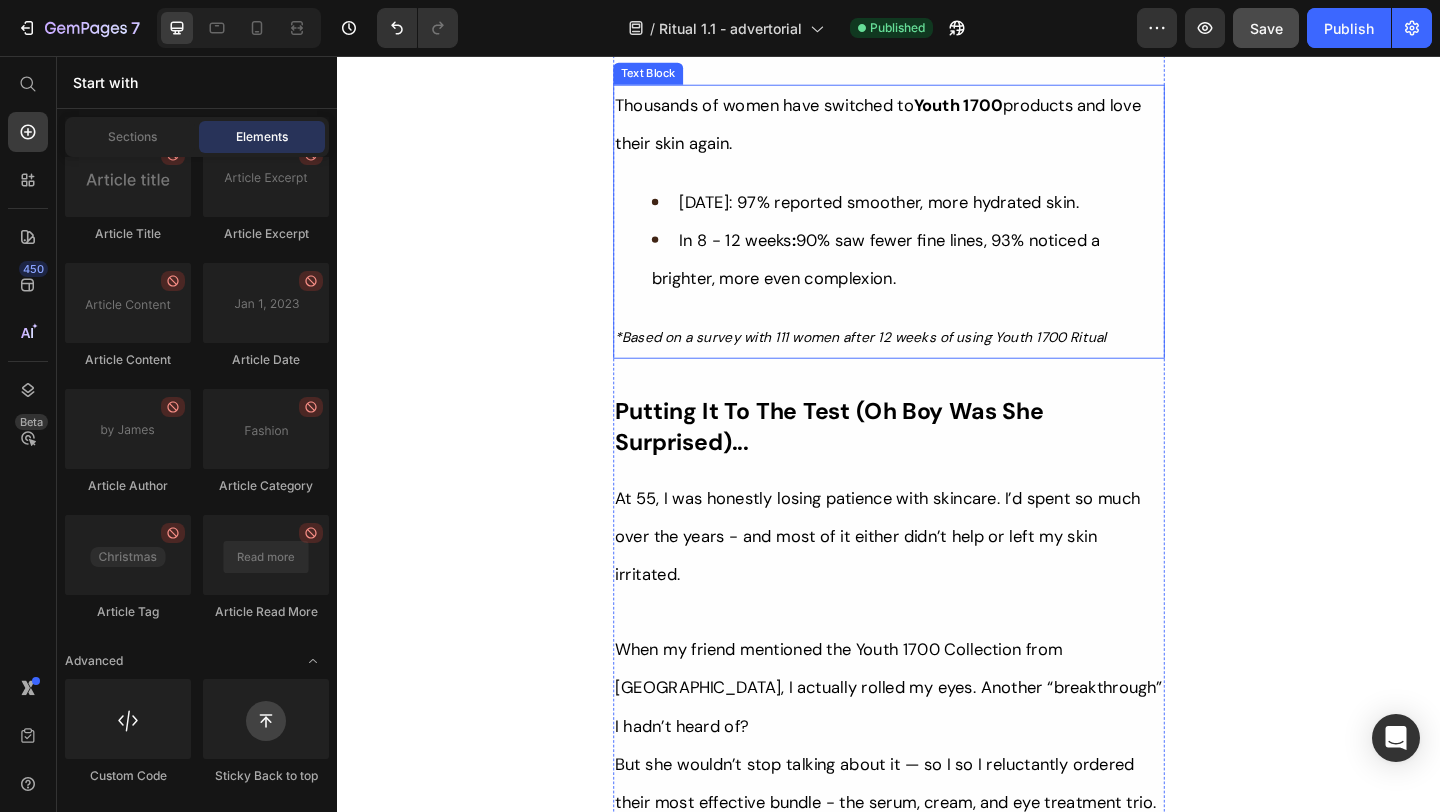 drag, startPoint x: 616, startPoint y: 475, endPoint x: 662, endPoint y: 476, distance: 46.010868 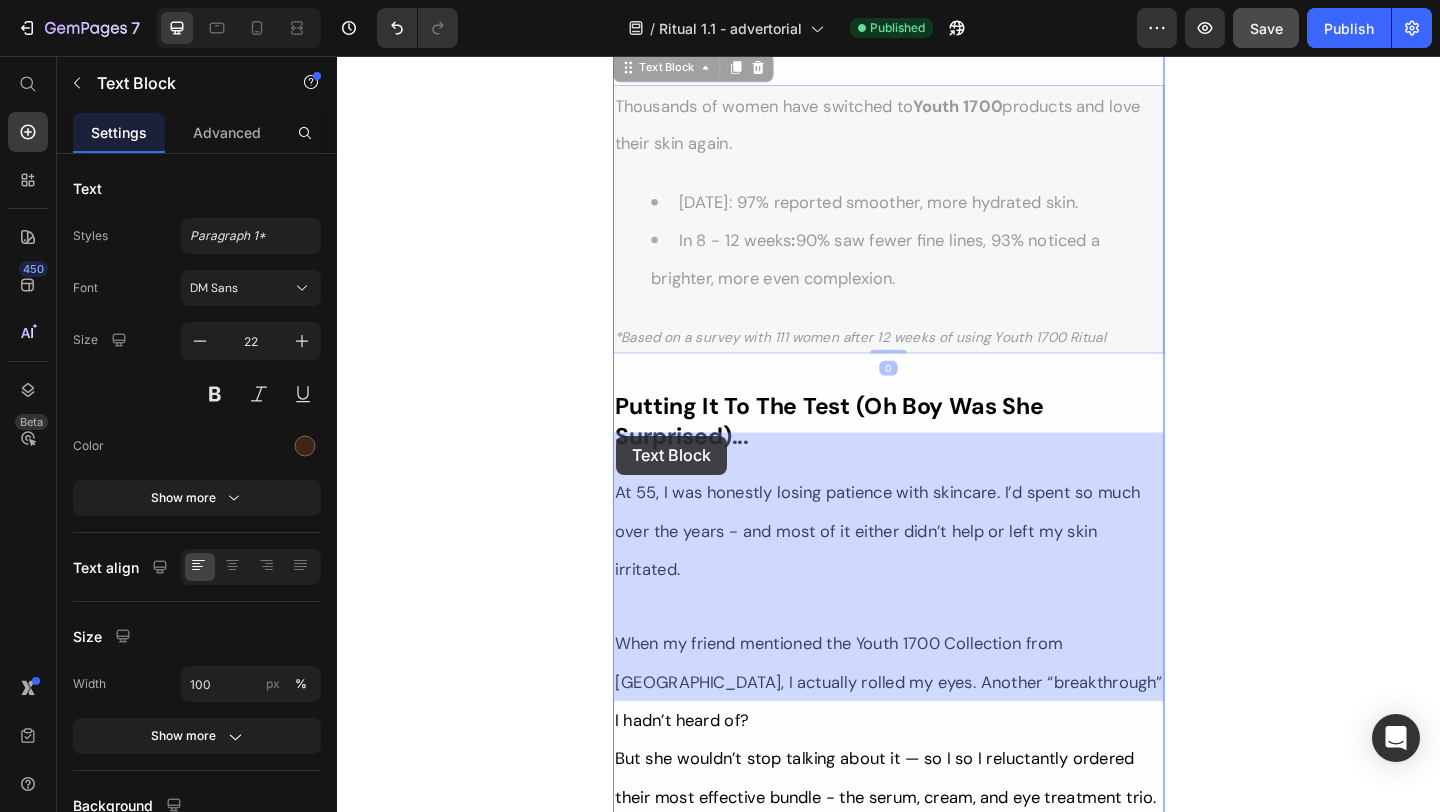 drag, startPoint x: 753, startPoint y: 467, endPoint x: 641, endPoint y: 469, distance: 112.01785 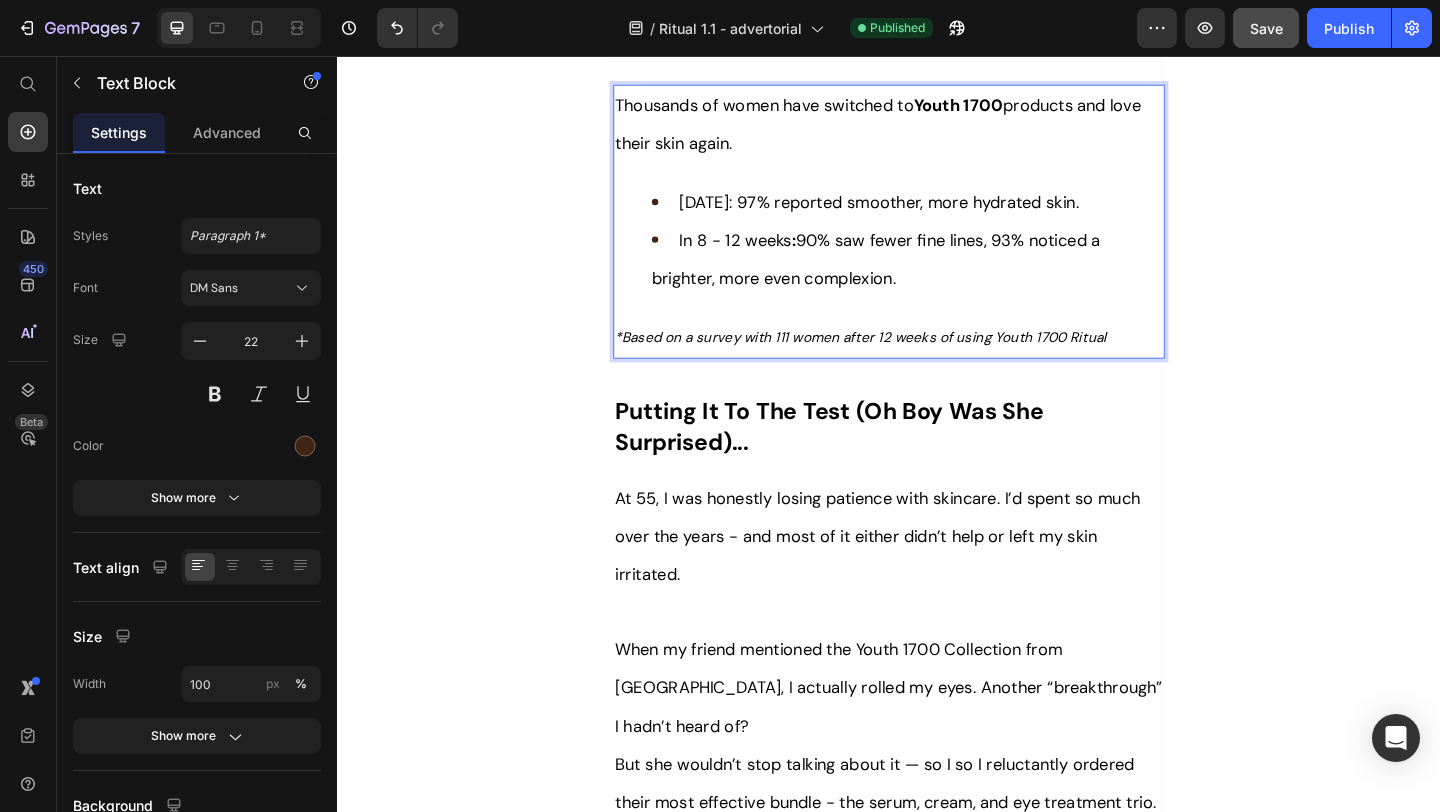 click on "Thousands of women have switched to  Youth 1700  products   and love their skin again." at bounding box center [925, 131] 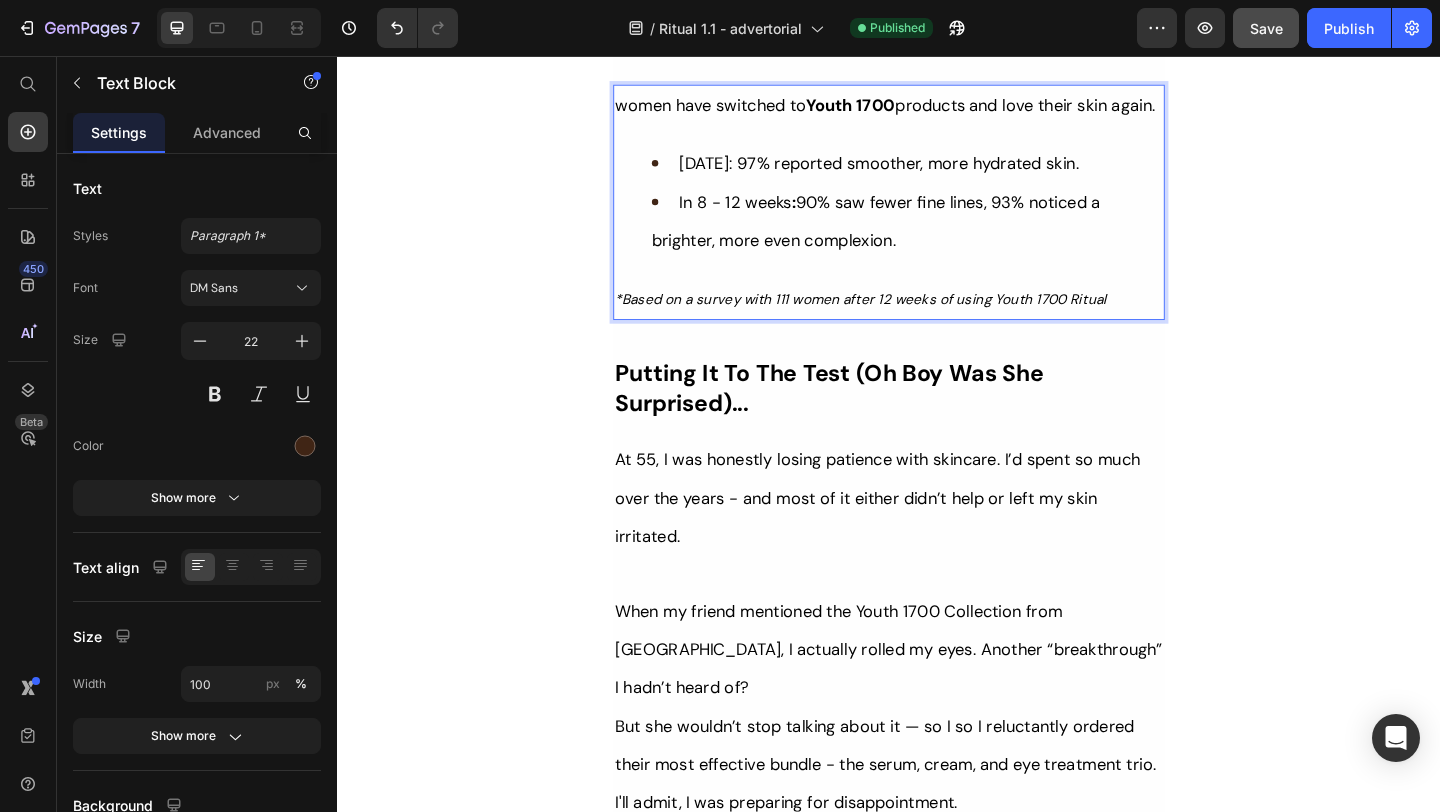 type 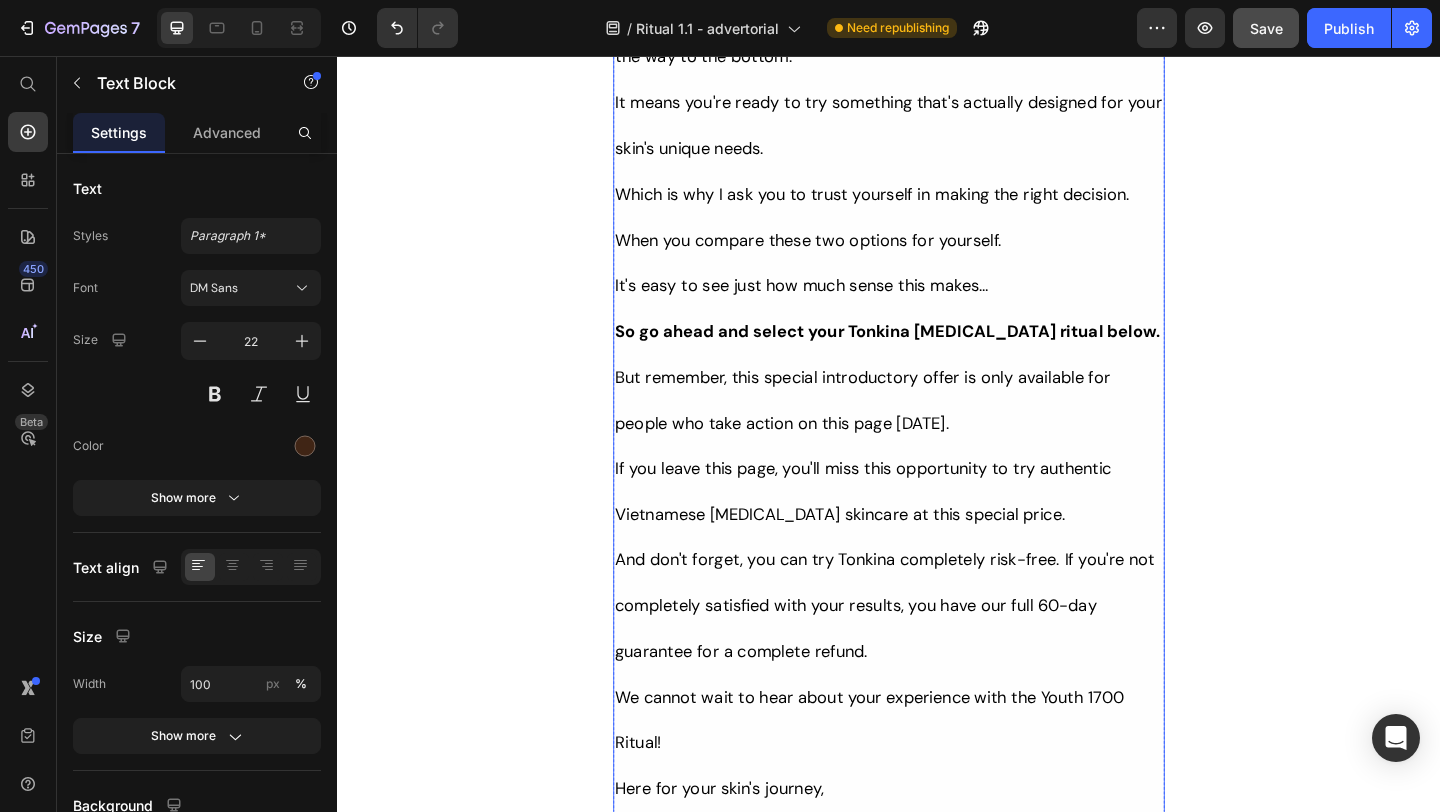 scroll, scrollTop: 16740, scrollLeft: 0, axis: vertical 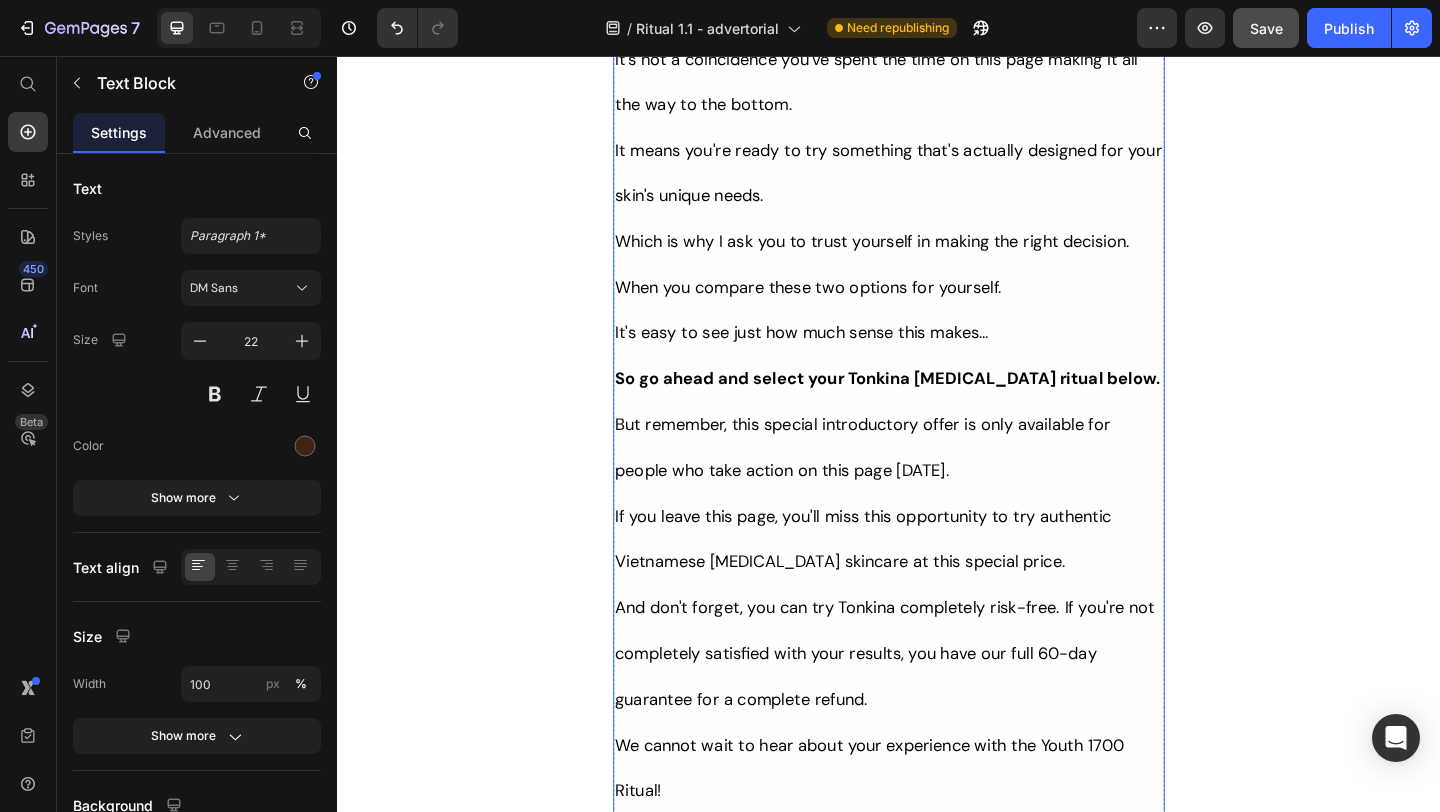click on "And that is to simply do what thousands of women over 50 have done before you and try [PERSON_NAME]'s complete ritual completely risk-free." at bounding box center [932, -41] 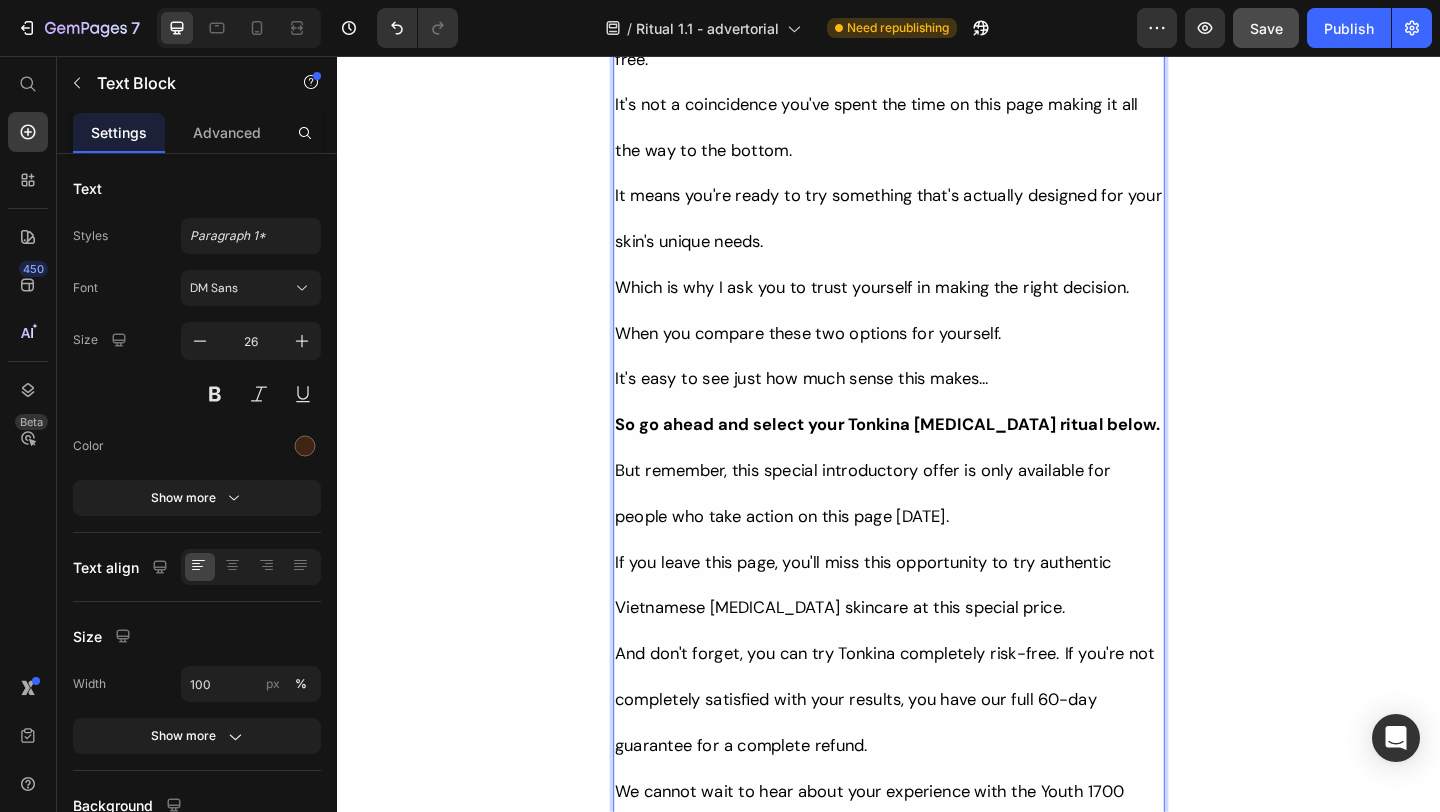click on "You can try another expensive brand name product or you might keep searching for the perfect solution online." at bounding box center [929, -165] 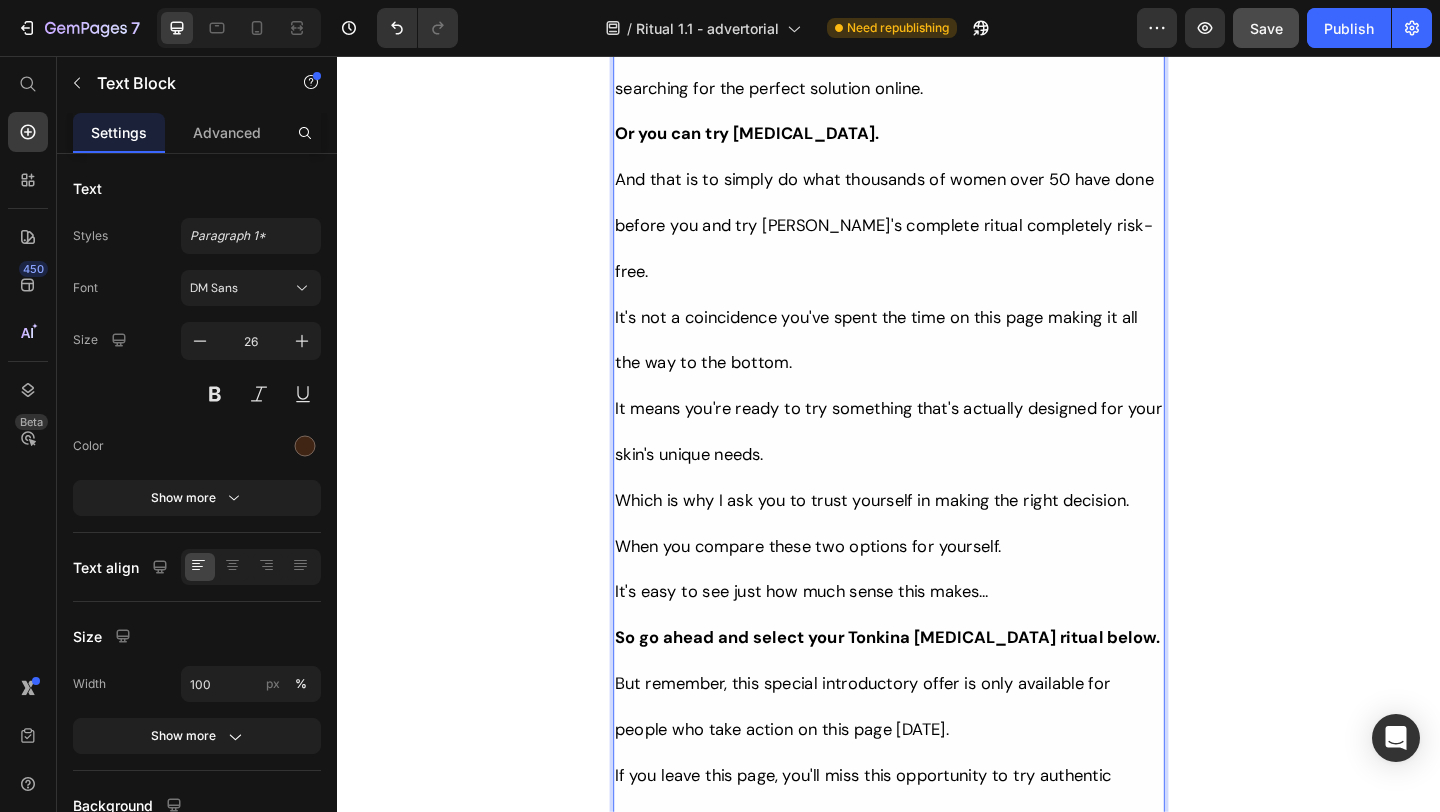 click on "Title Line" at bounding box center (937, -174) 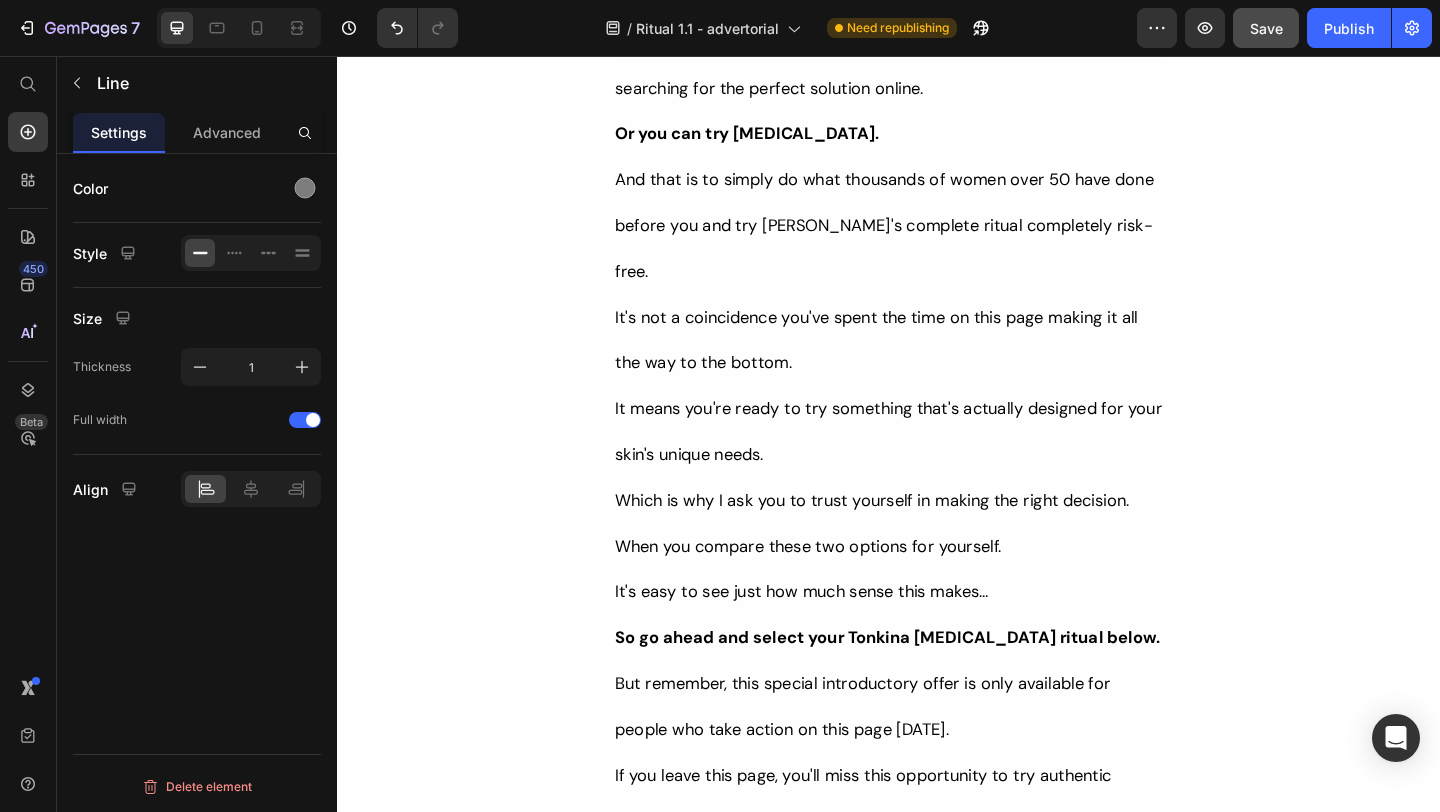 scroll, scrollTop: 16249, scrollLeft: 0, axis: vertical 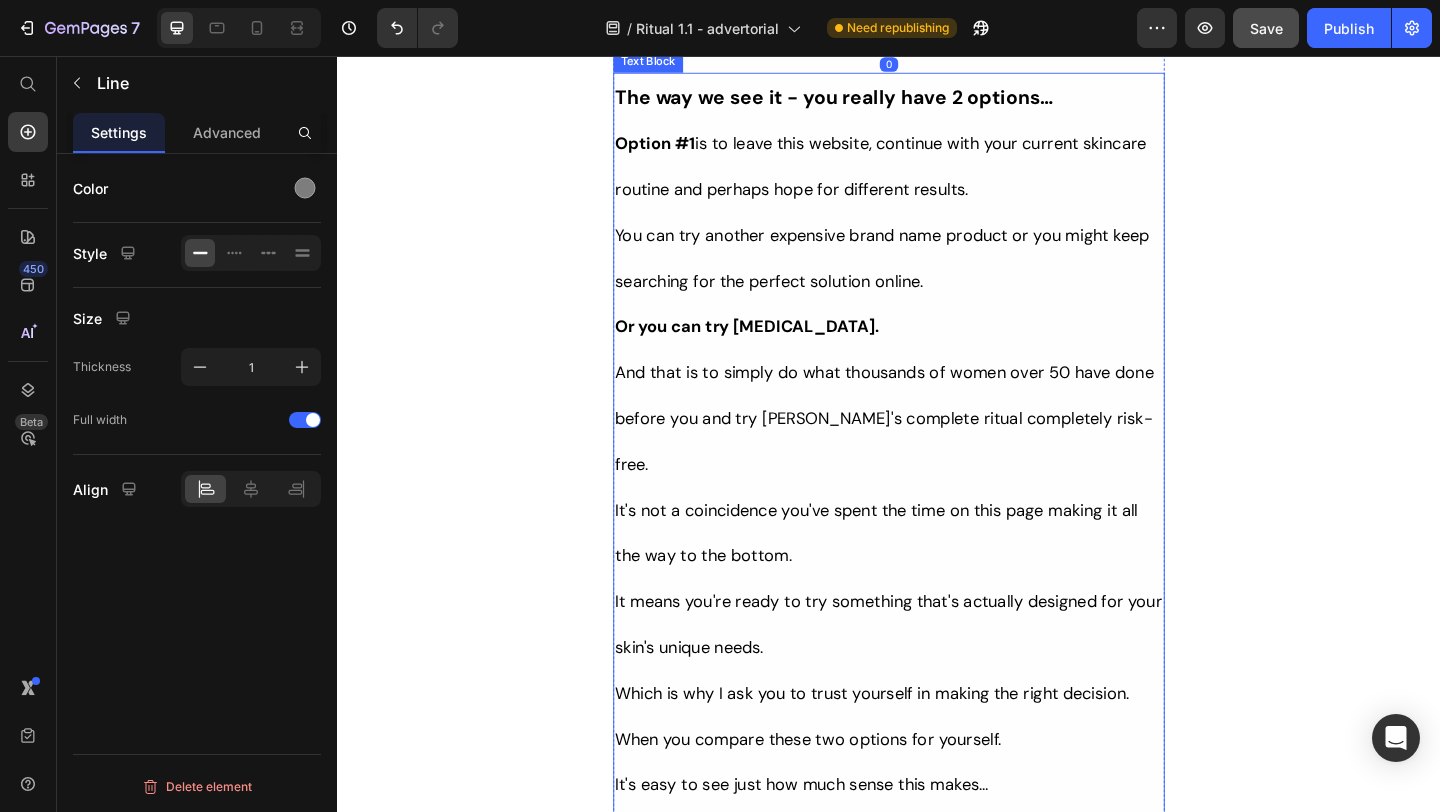 click on "And that is to simply do what thousands of women over 50 have done before you and try [PERSON_NAME]'s complete ritual completely risk-free." at bounding box center (937, 448) 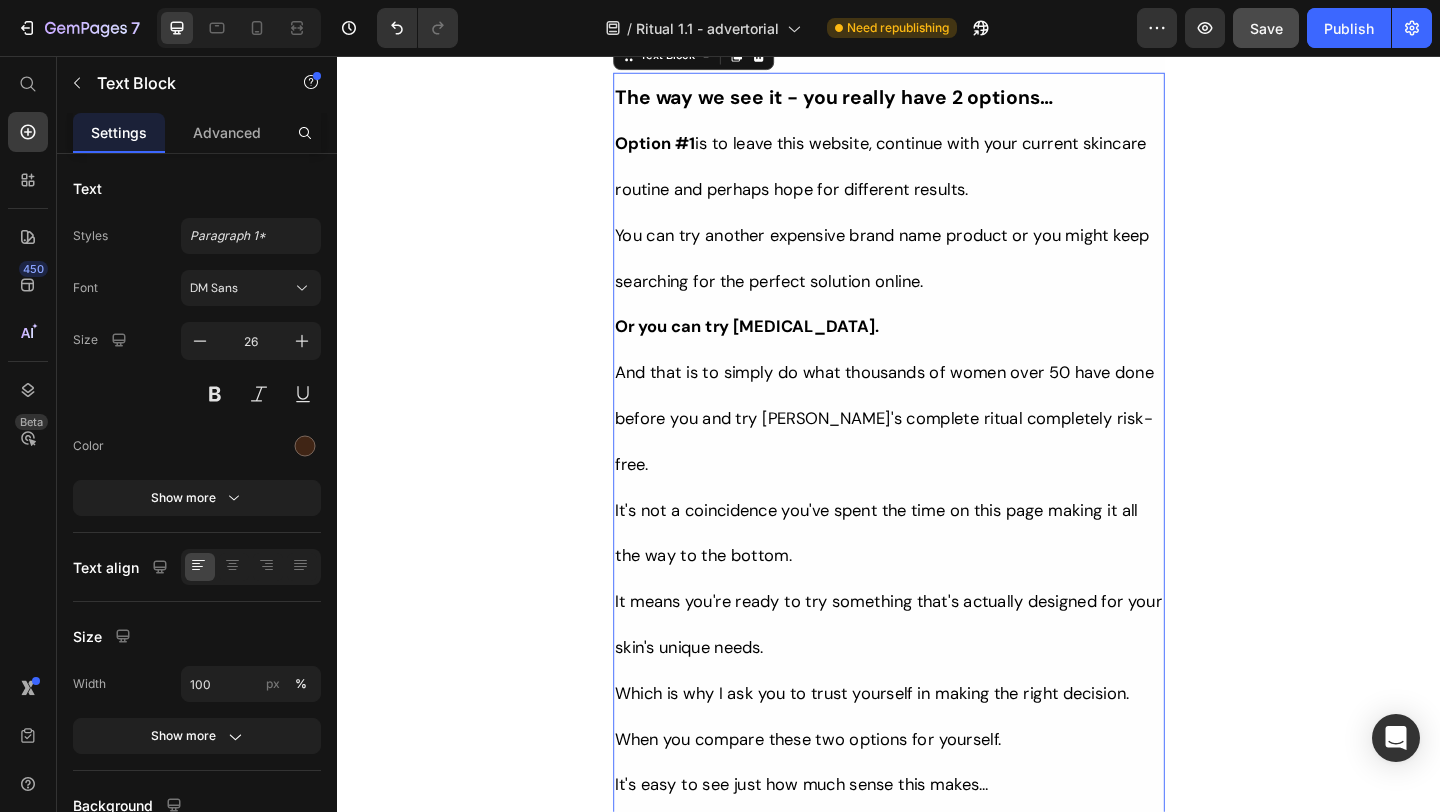 click on "And that is to simply do what thousands of women over 50 have done before you and try [PERSON_NAME]'s complete ritual completely risk-free." at bounding box center [932, 450] 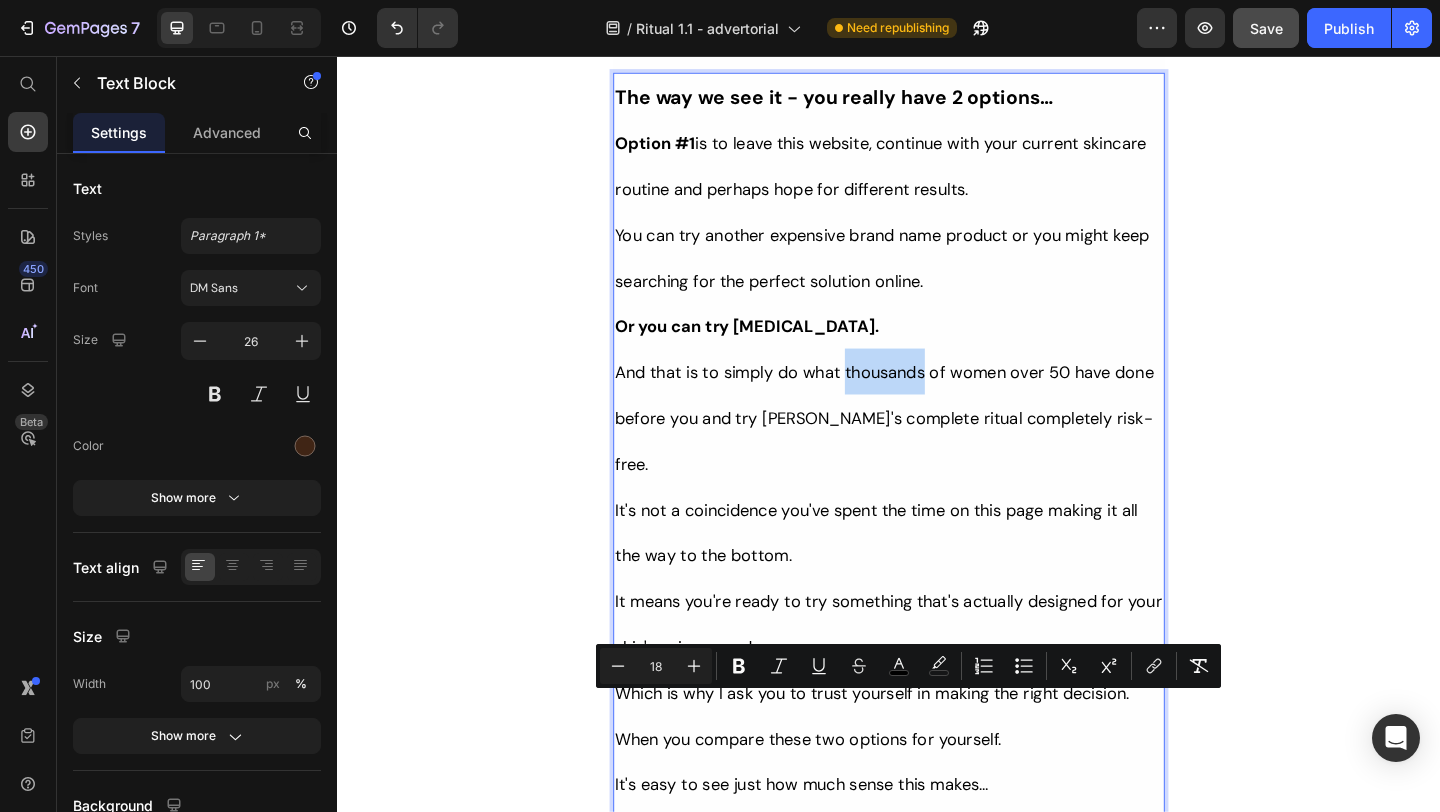 click on "And that is to simply do what thousands of women over 50 have done before you and try [PERSON_NAME]'s complete ritual completely risk-free." at bounding box center [932, 450] 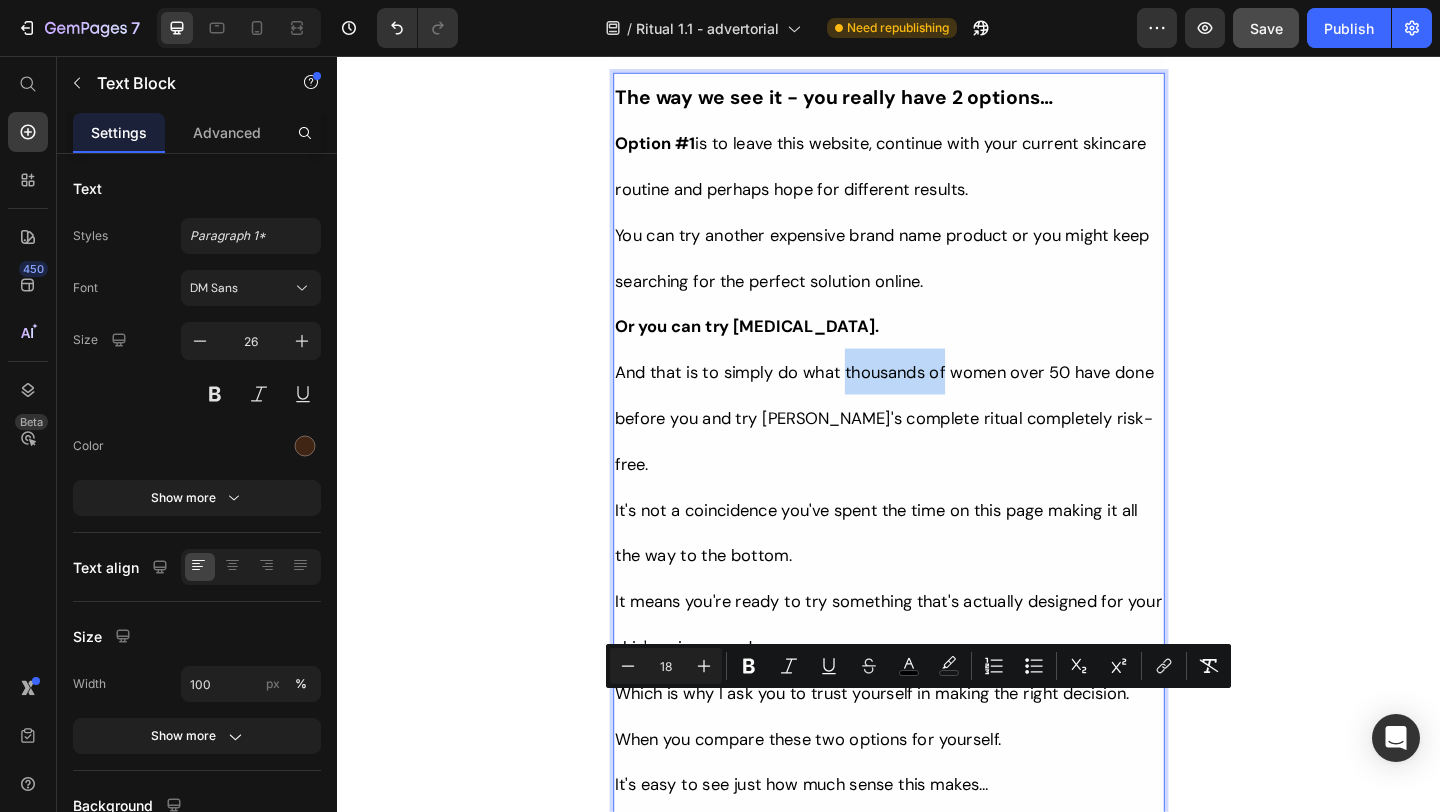 drag, startPoint x: 892, startPoint y: 767, endPoint x: 992, endPoint y: 769, distance: 100.02 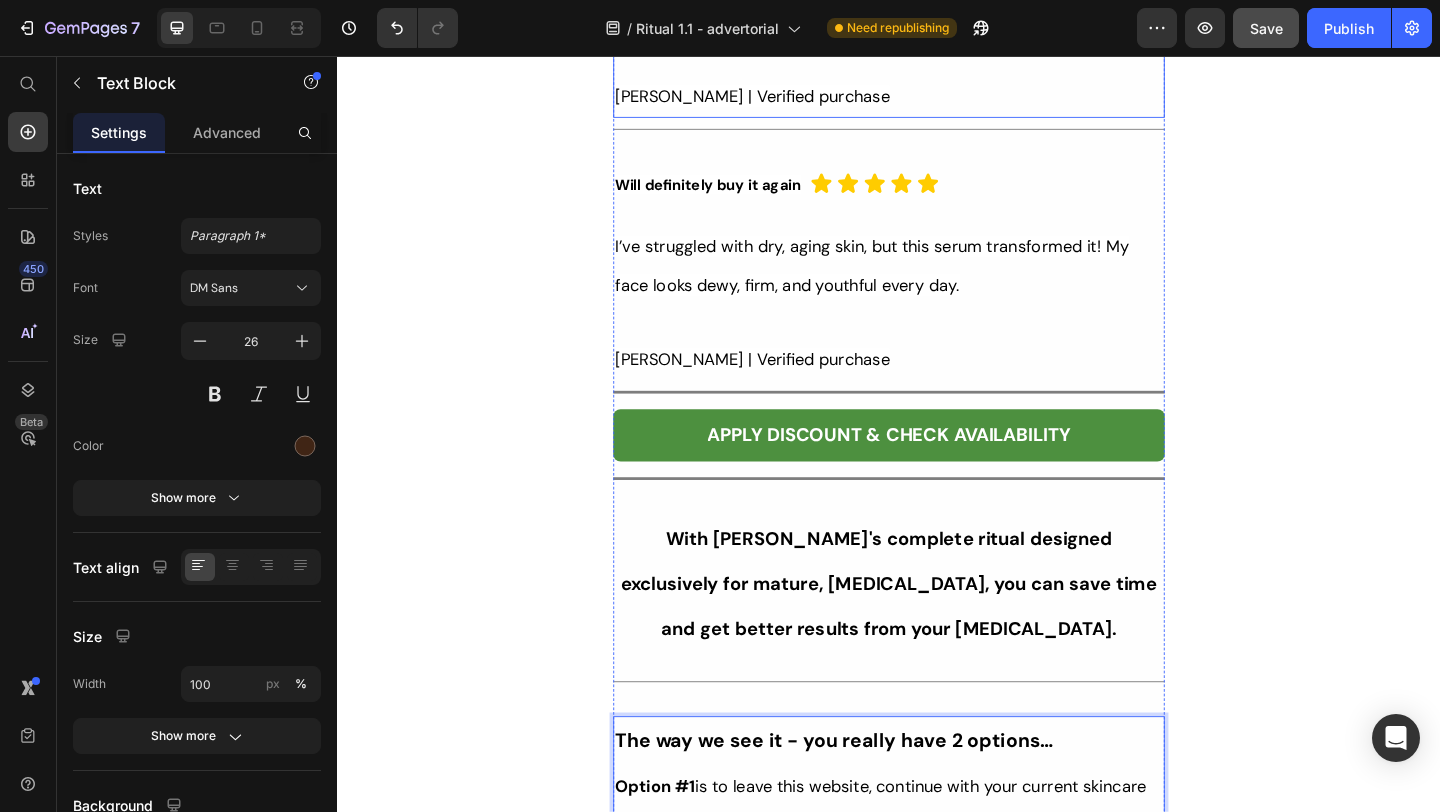 click on "[PERSON_NAME] | Verified purchase" at bounding box center [937, 100] 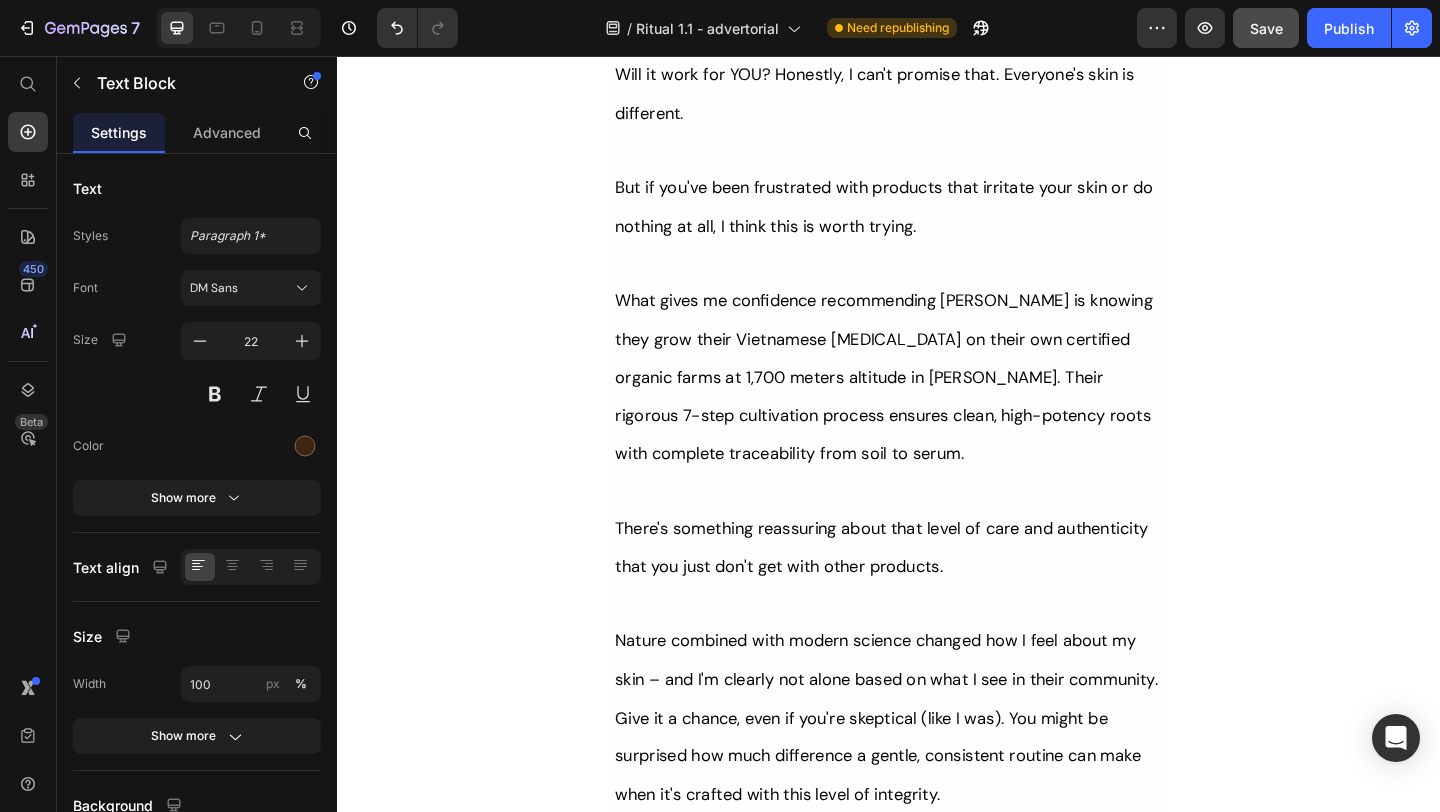 scroll, scrollTop: 10416, scrollLeft: 0, axis: vertical 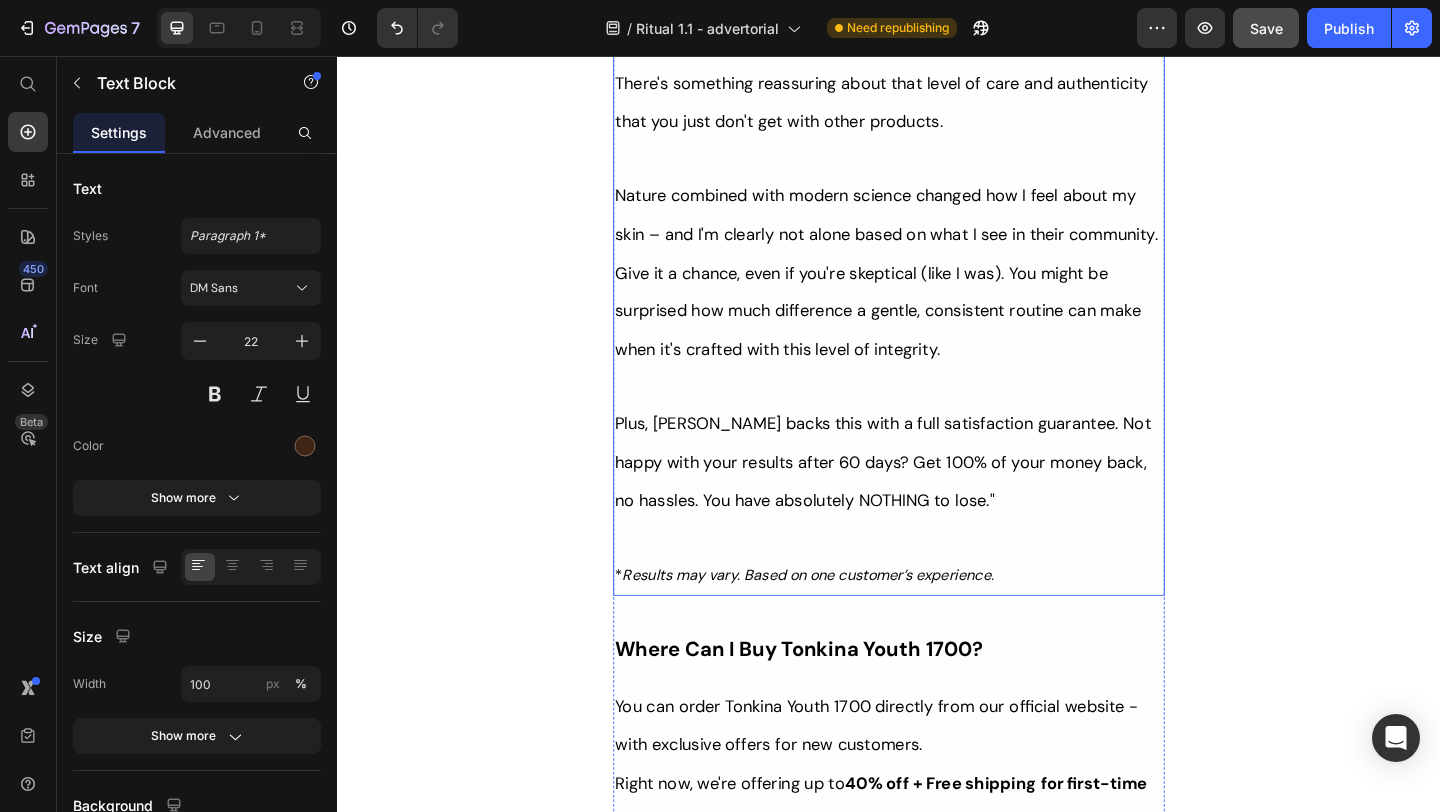 click on "Plus, Tonkina backs this with a full satisfaction guarantee. Not happy with your results after 60 days? Get 100% of your money back, no hassles. You have absolutely NOTHING to lose."" at bounding box center [930, 497] 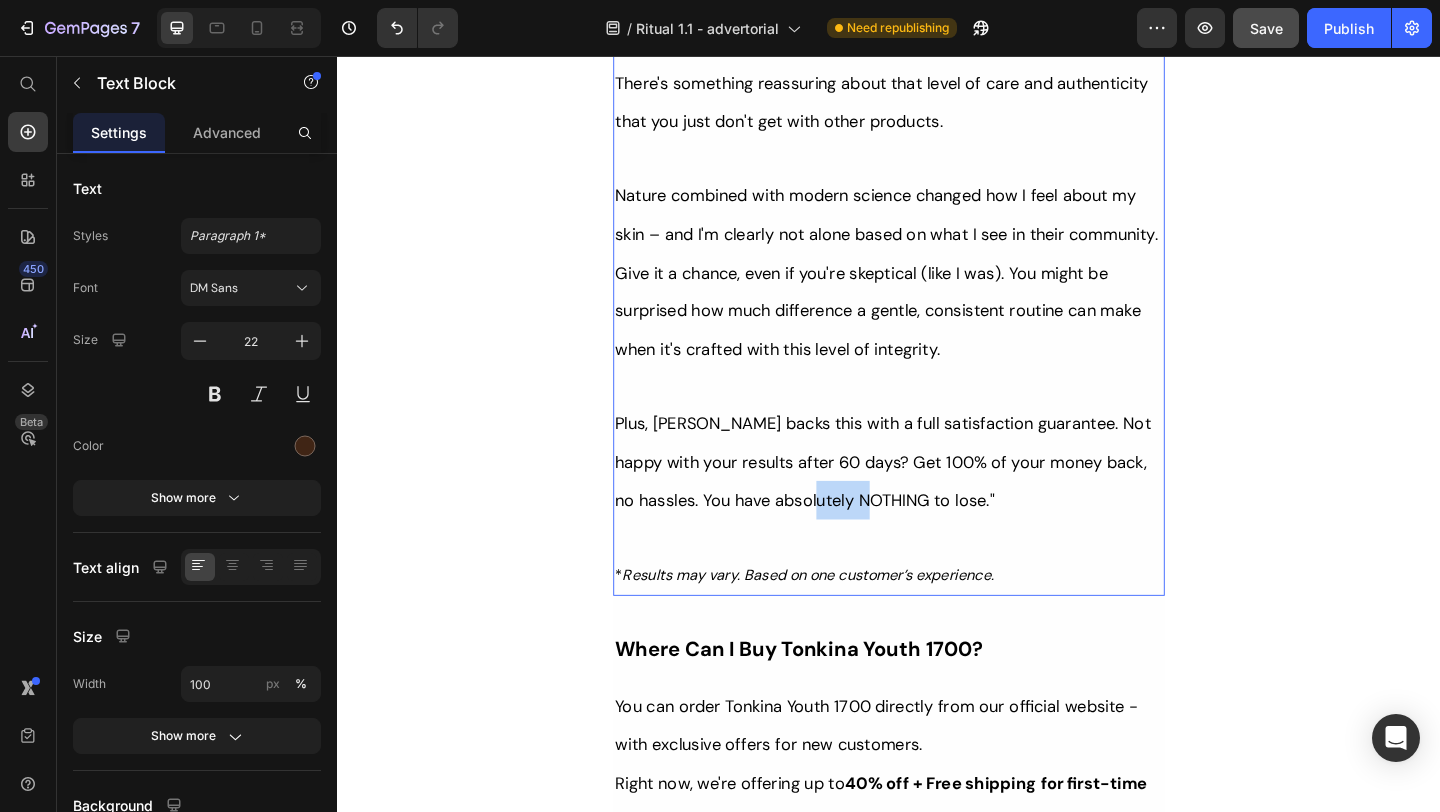 click on "Plus, Tonkina backs this with a full satisfaction guarantee. Not happy with your results after 60 days? Get 100% of your money back, no hassles. You have absolutely NOTHING to lose."" at bounding box center [930, 497] 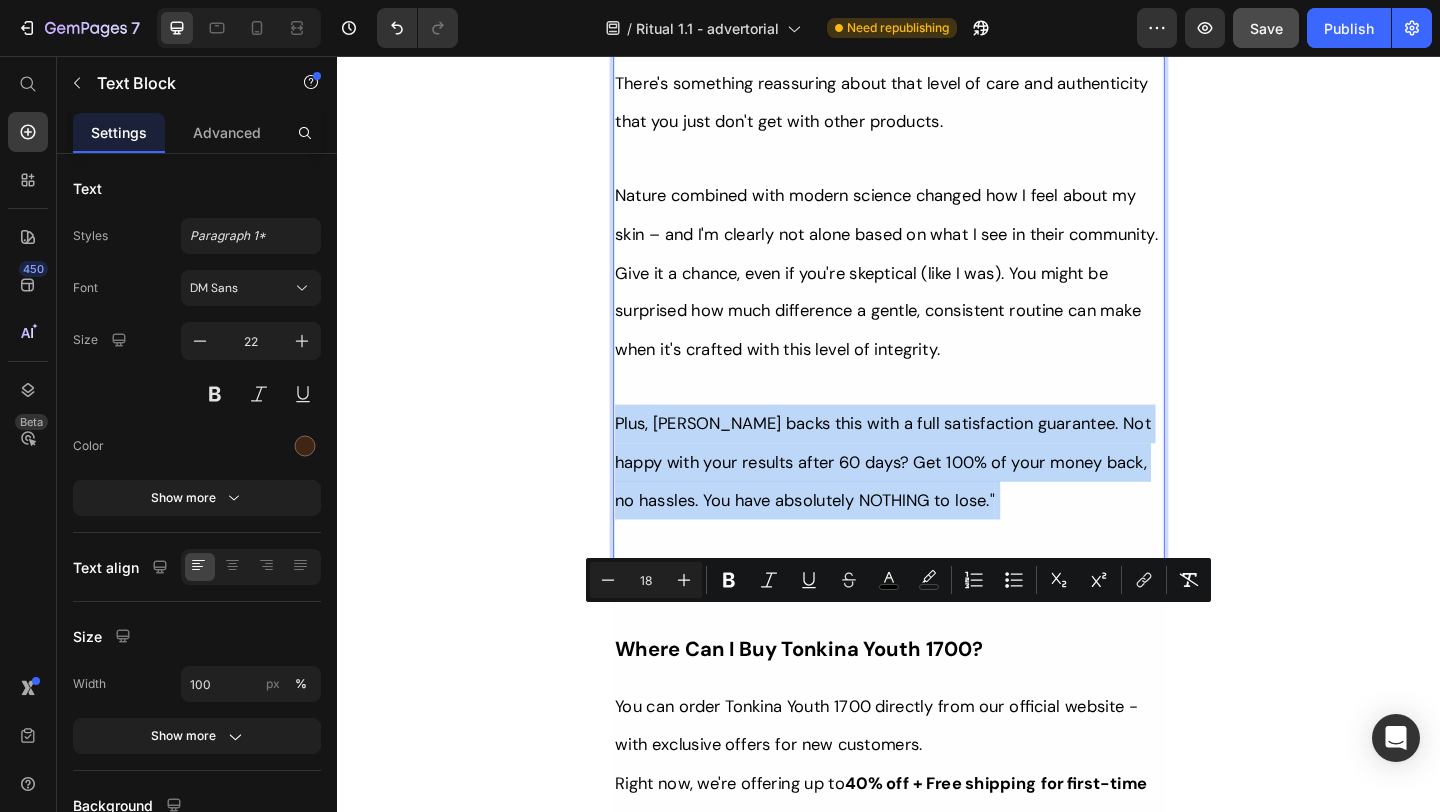 click on "Plus, Tonkina backs this with a full satisfaction guarantee. Not happy with your results after 60 days? Get 100% of your money back, no hassles. You have absolutely NOTHING to lose."" at bounding box center [930, 497] 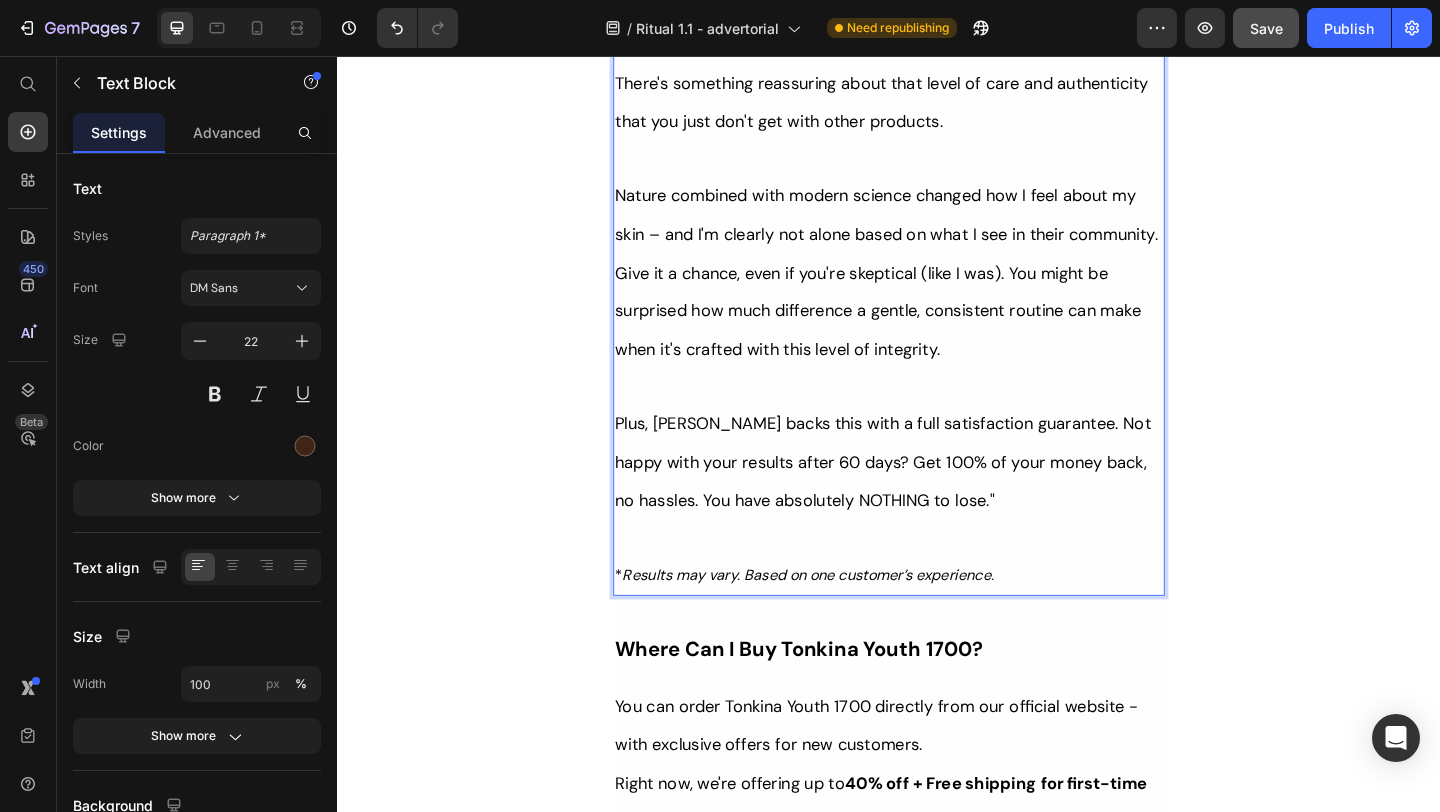 click on "Plus, Tonkina backs this with a full satisfaction guarantee. Not happy with your results after 60 days? Get 100% of your money back, no hassles. You have absolutely NOTHING to lose."" at bounding box center (930, 497) 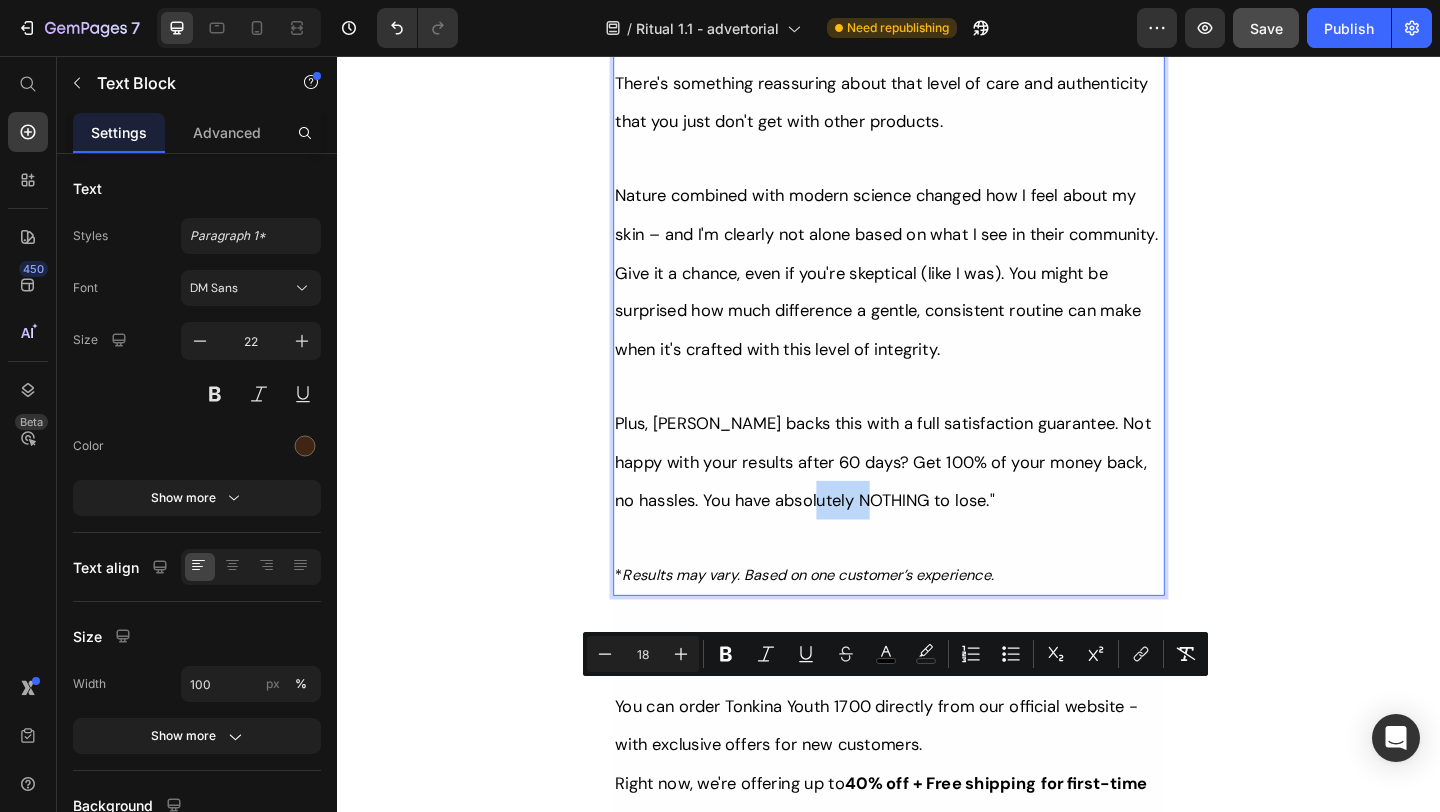 type 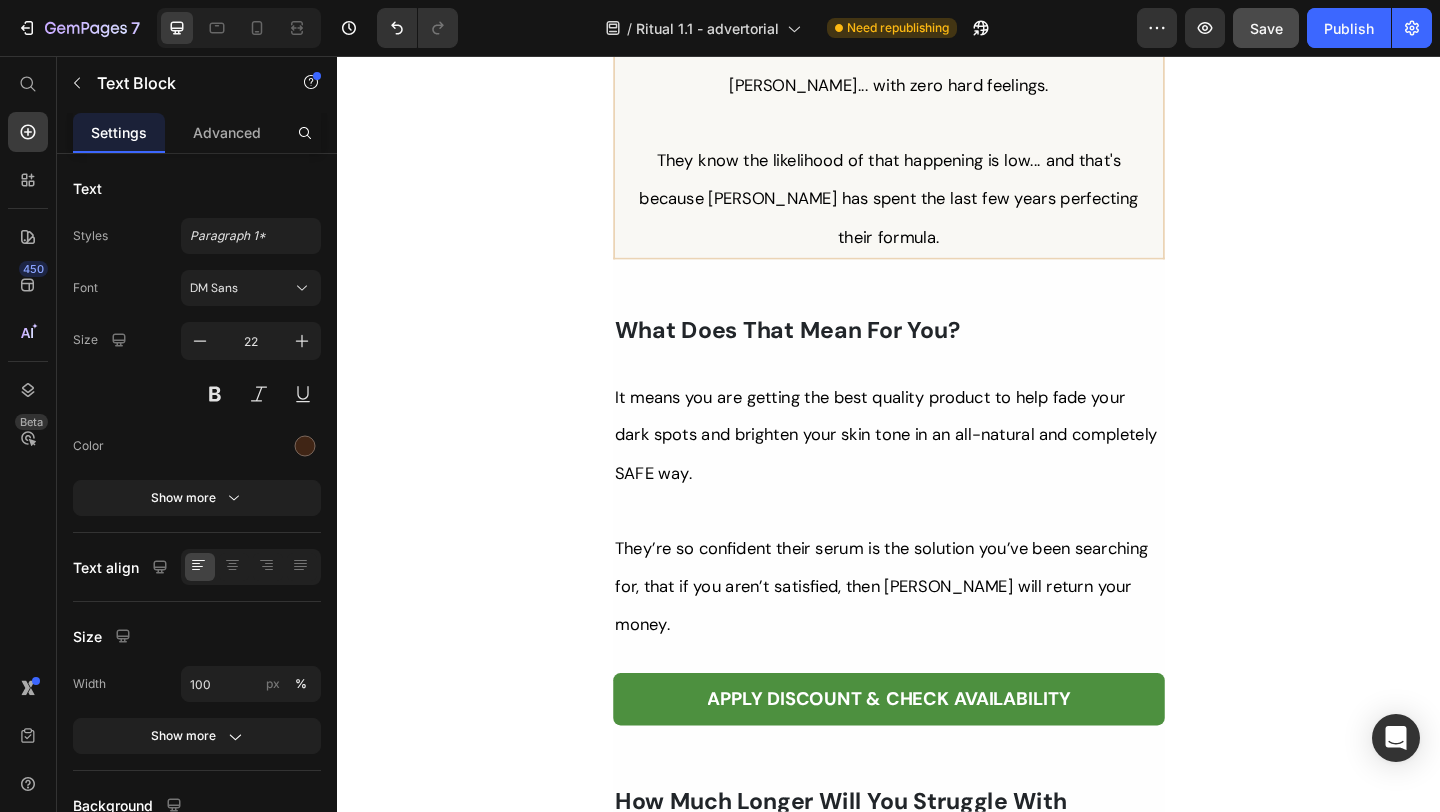 scroll, scrollTop: 12629, scrollLeft: 0, axis: vertical 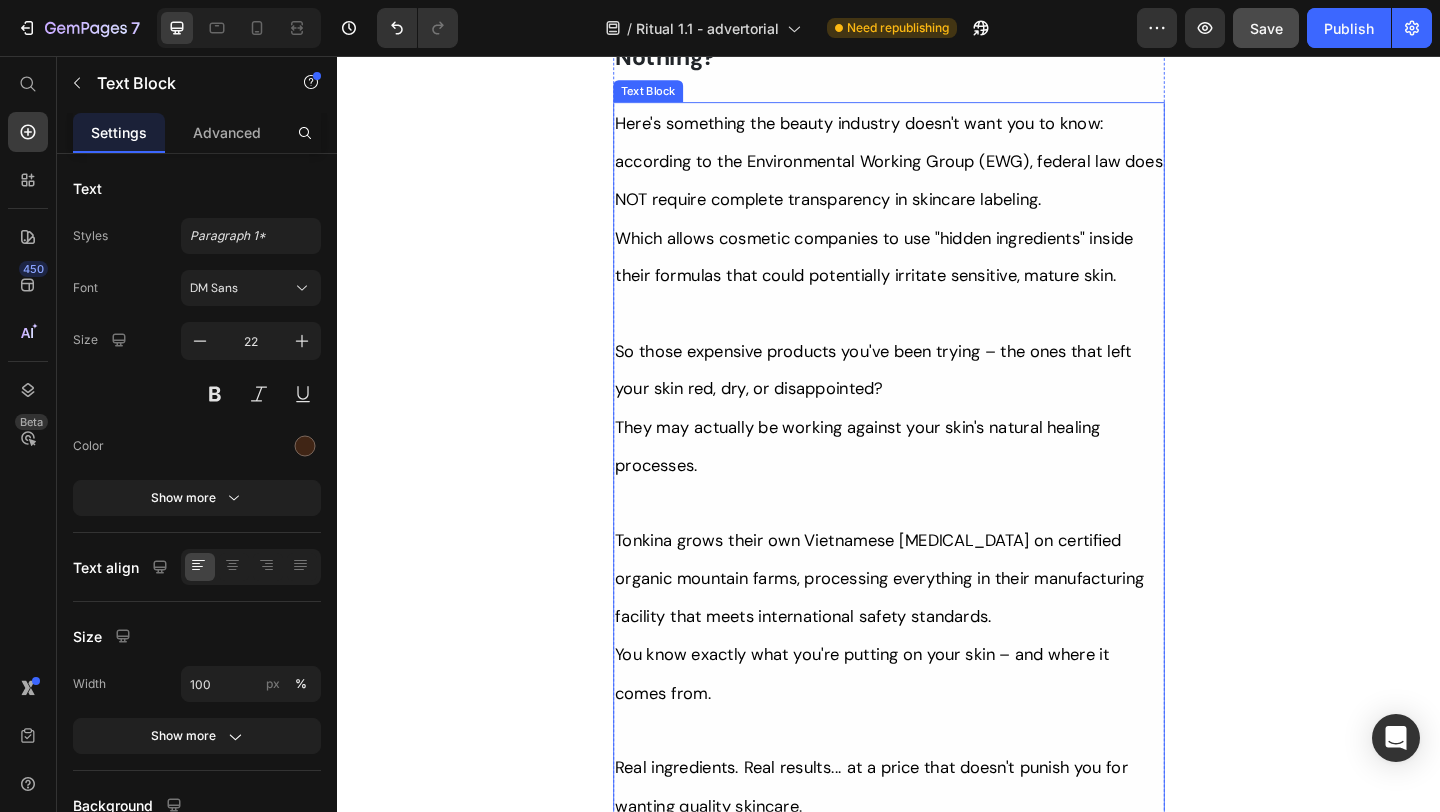click on "Here's something the beauty industry doesn't want you to know: according to the Environmental Working Group (EWG), federal law does NOT require complete transparency in skincare labeling." at bounding box center (937, 170) 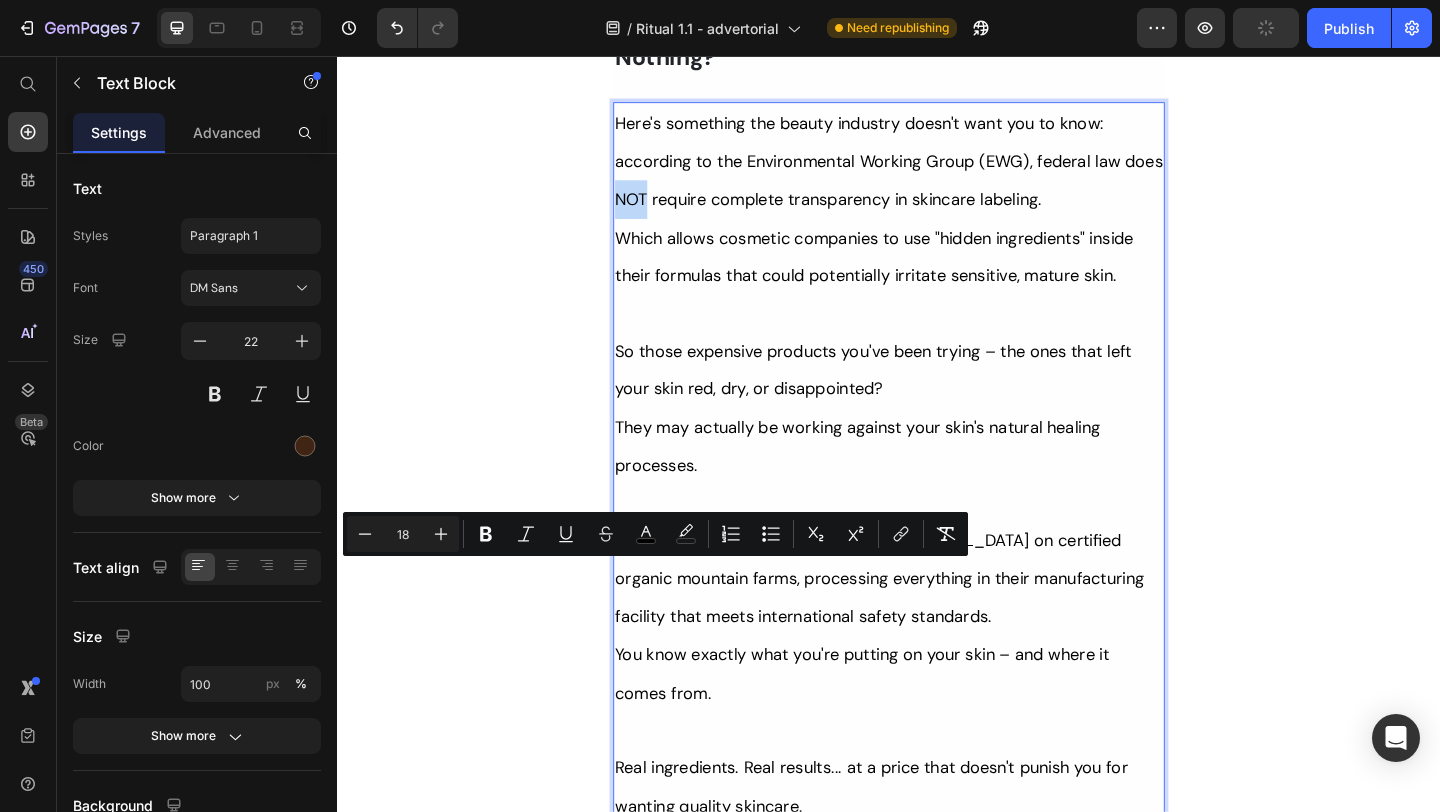 type 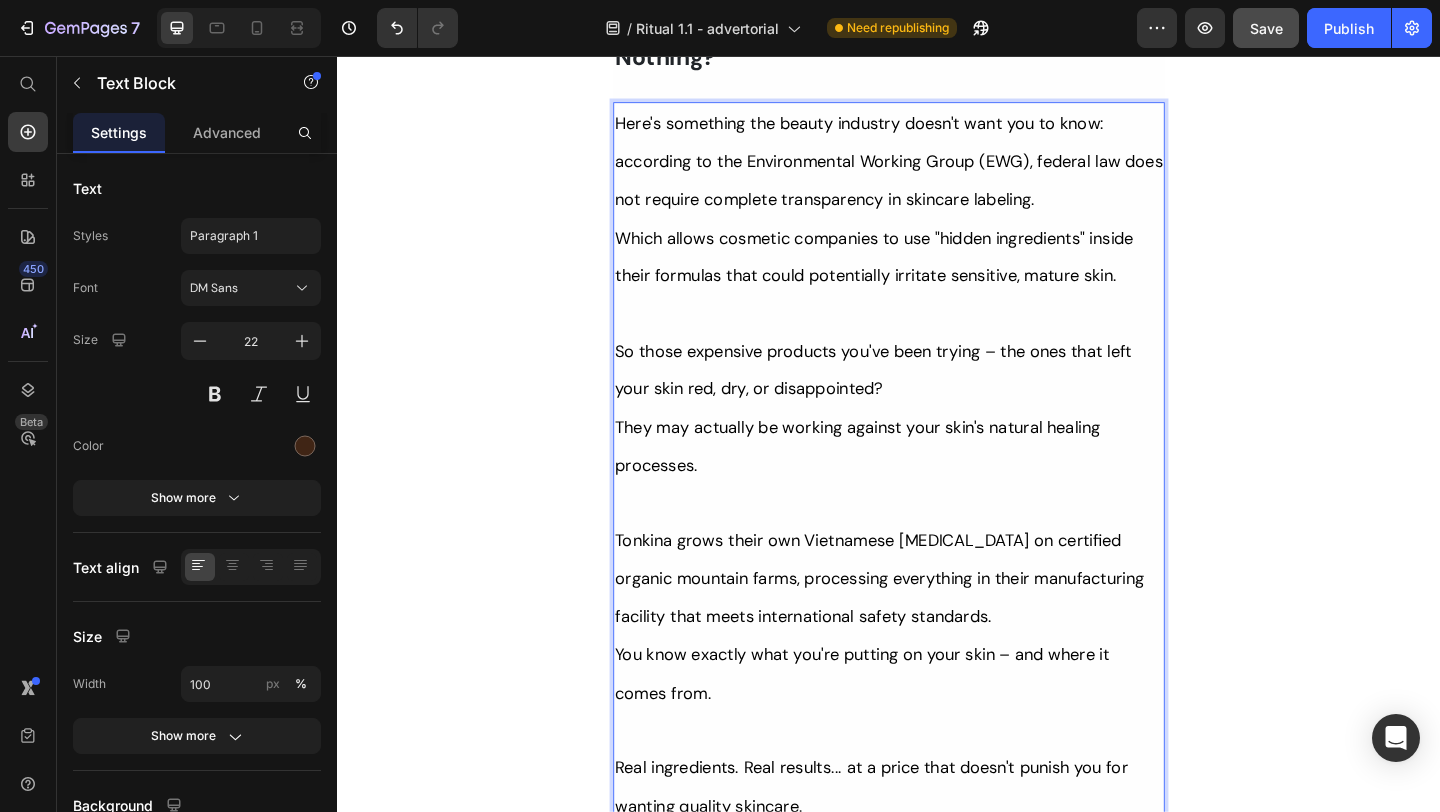 click on "Here's something the beauty industry doesn't want you to know: according to the Environmental Working Group (EWG), federal law does not require complete transparency in skincare labeling." at bounding box center (937, 170) 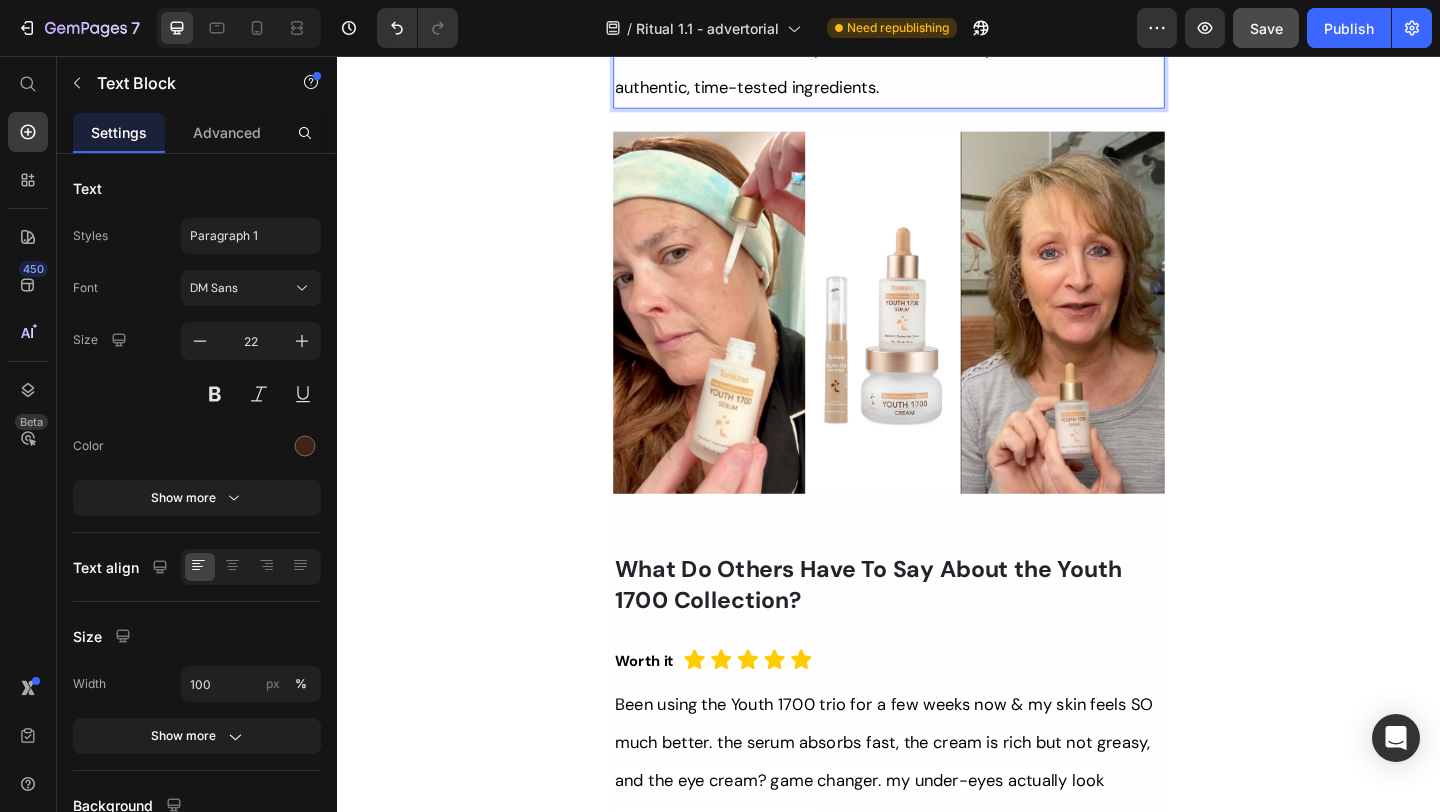 scroll, scrollTop: 13603, scrollLeft: 0, axis: vertical 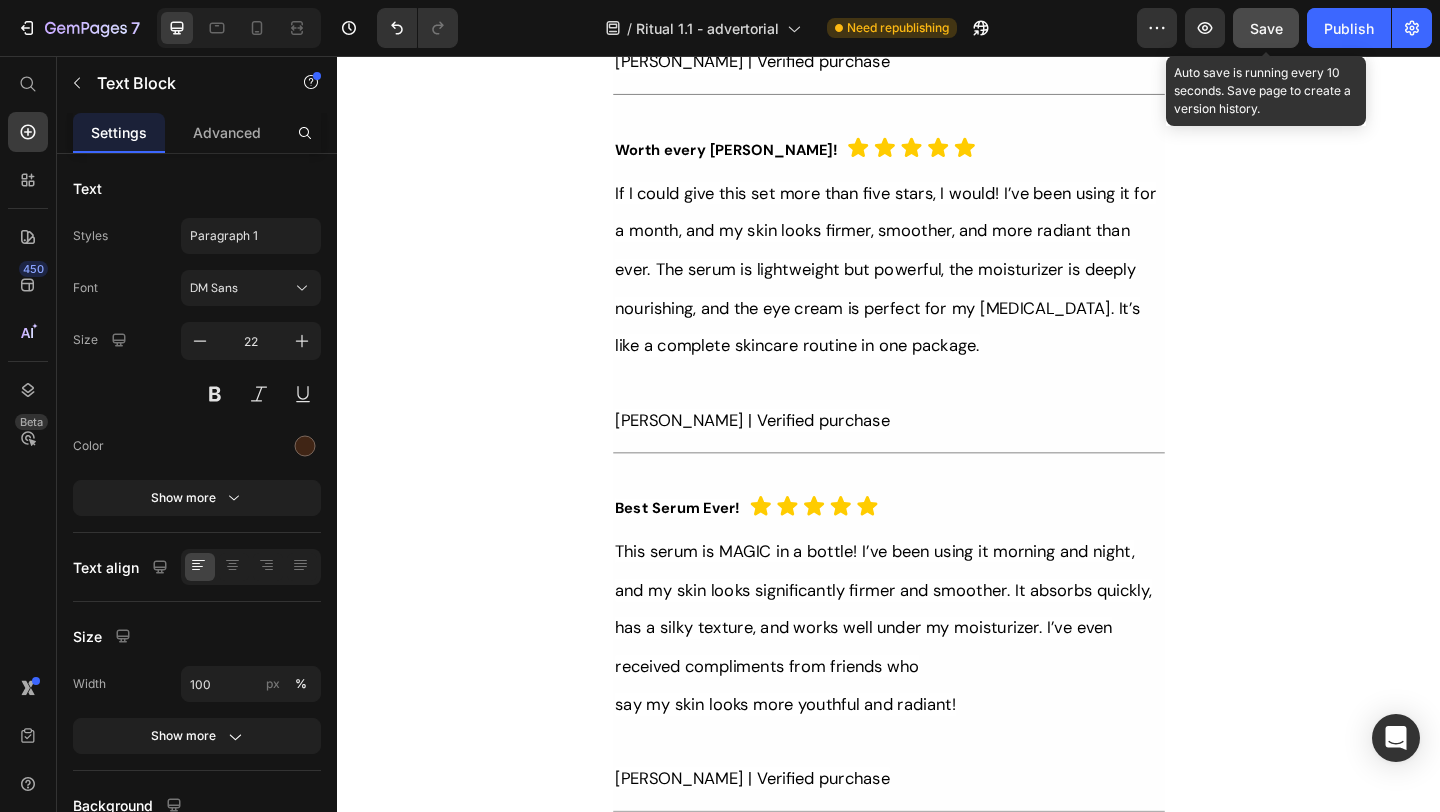 click on "Save" at bounding box center (1266, 28) 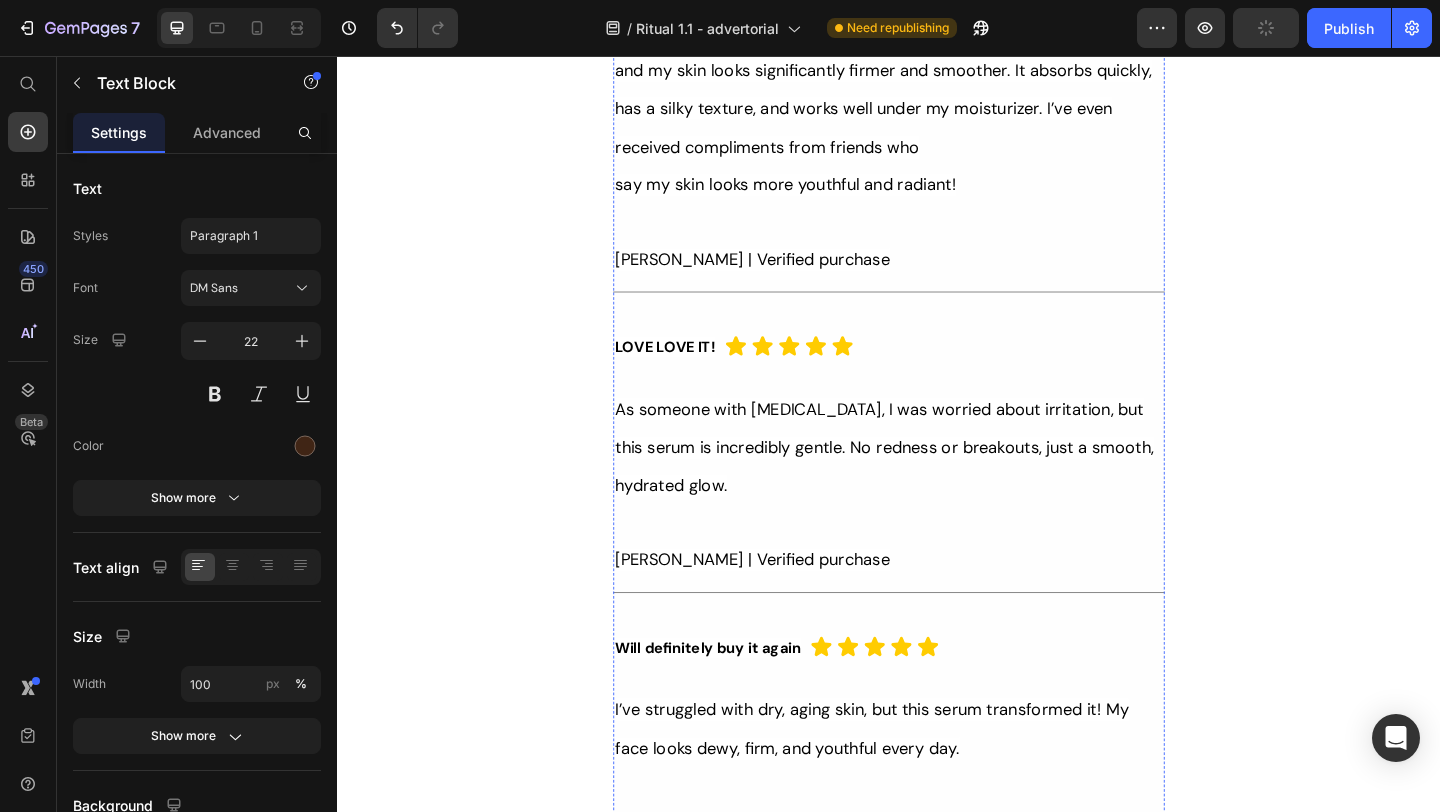 scroll, scrollTop: 15061, scrollLeft: 0, axis: vertical 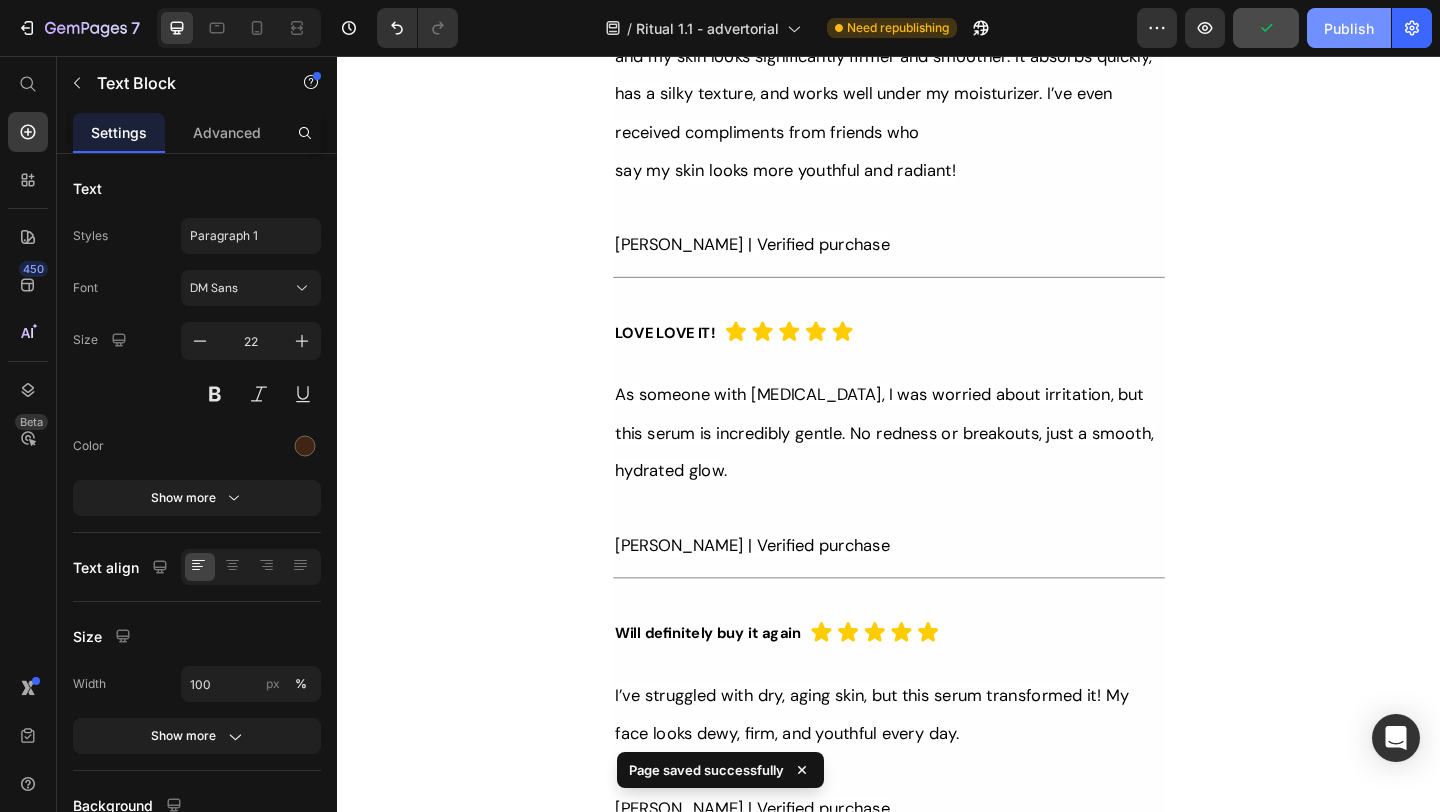 click on "Publish" at bounding box center [1349, 28] 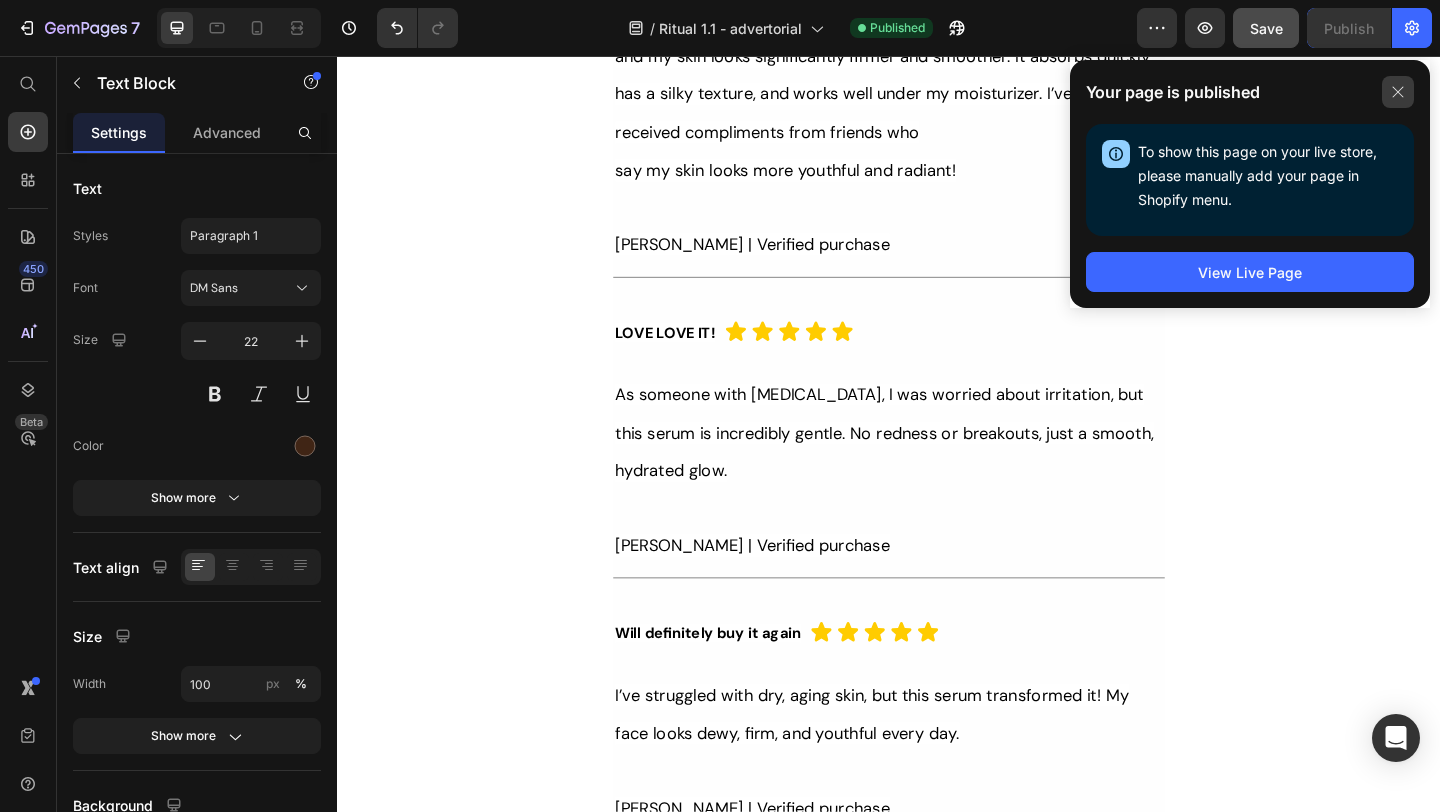 click 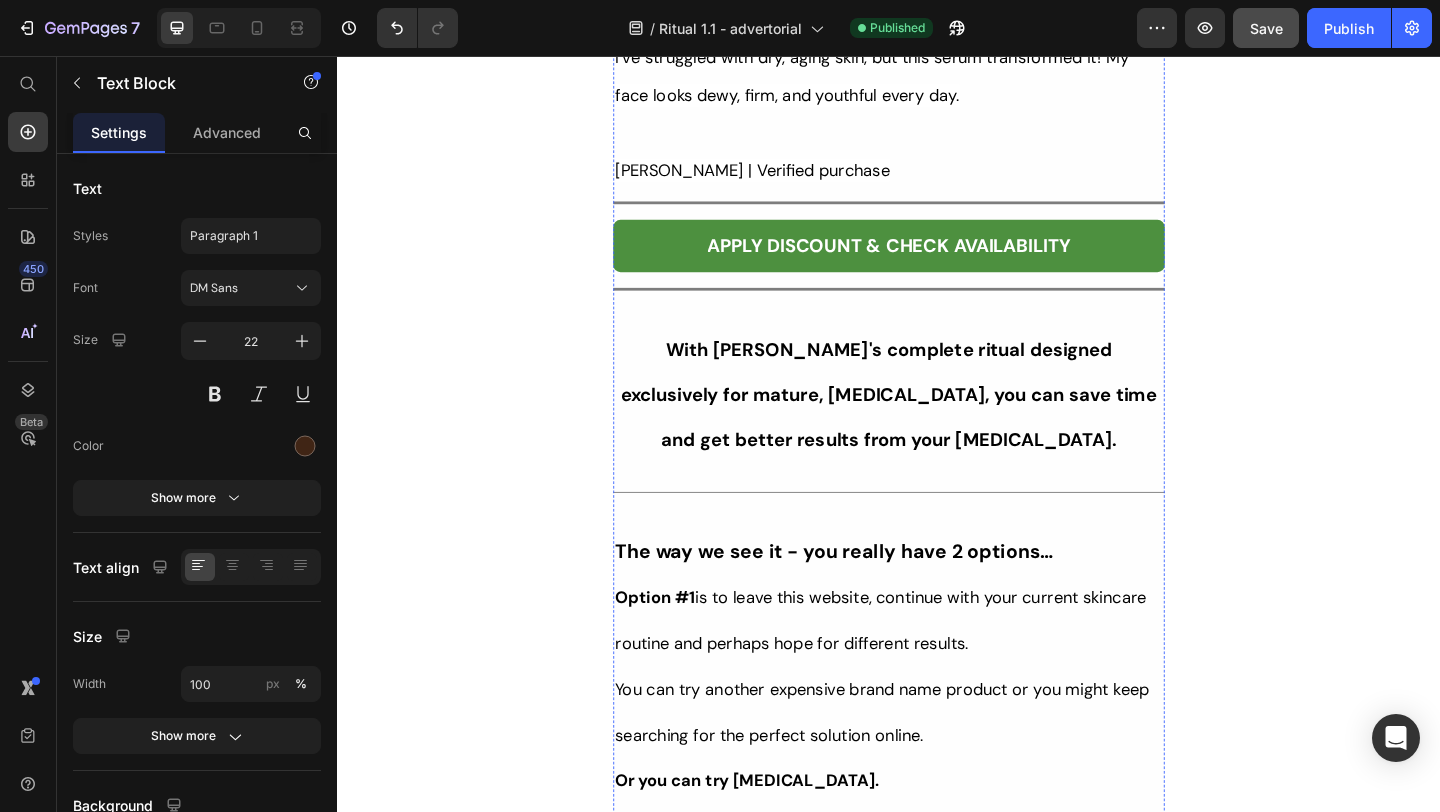 scroll, scrollTop: 15803, scrollLeft: 0, axis: vertical 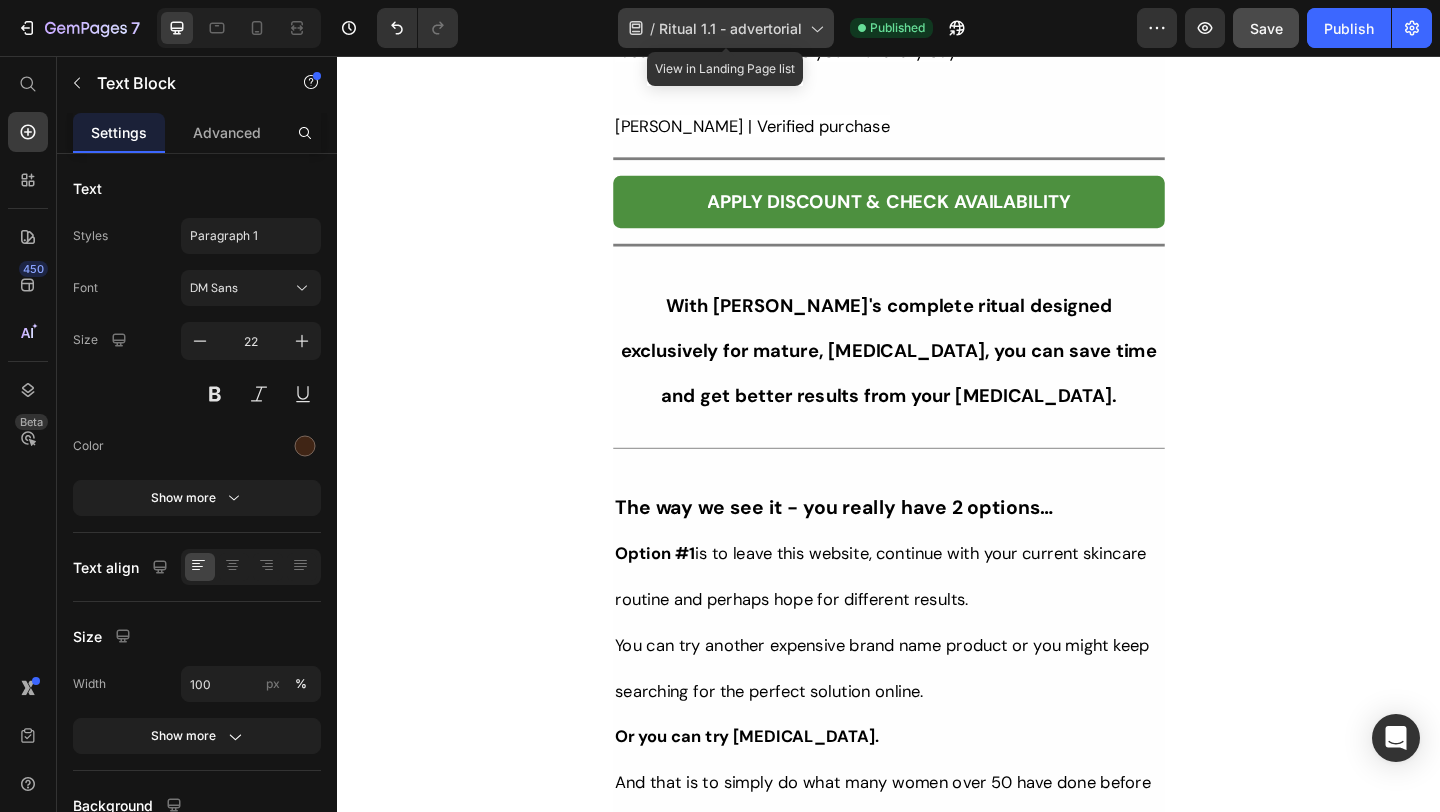 click on "Ritual 1.1 - advertorial" at bounding box center (730, 28) 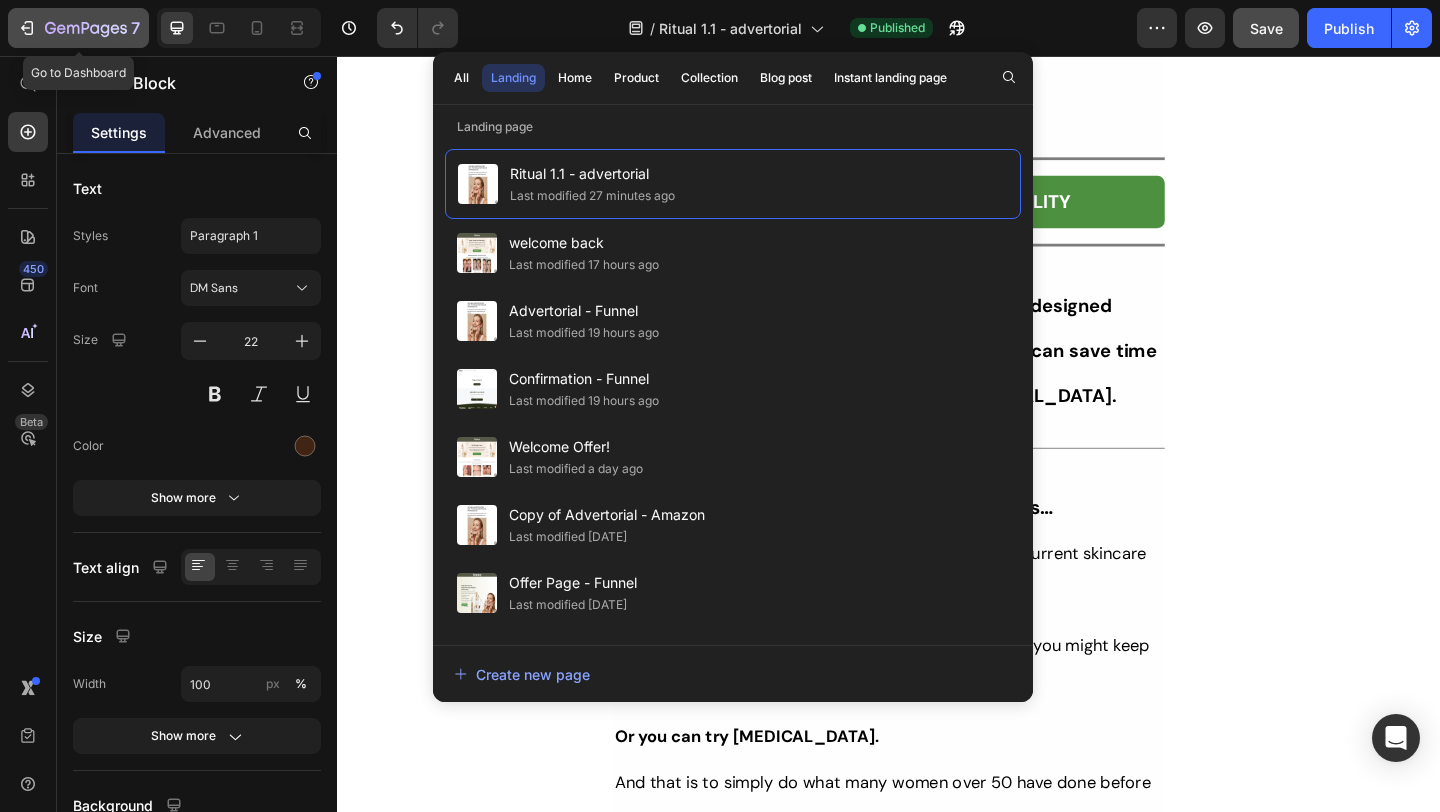 click on "7" 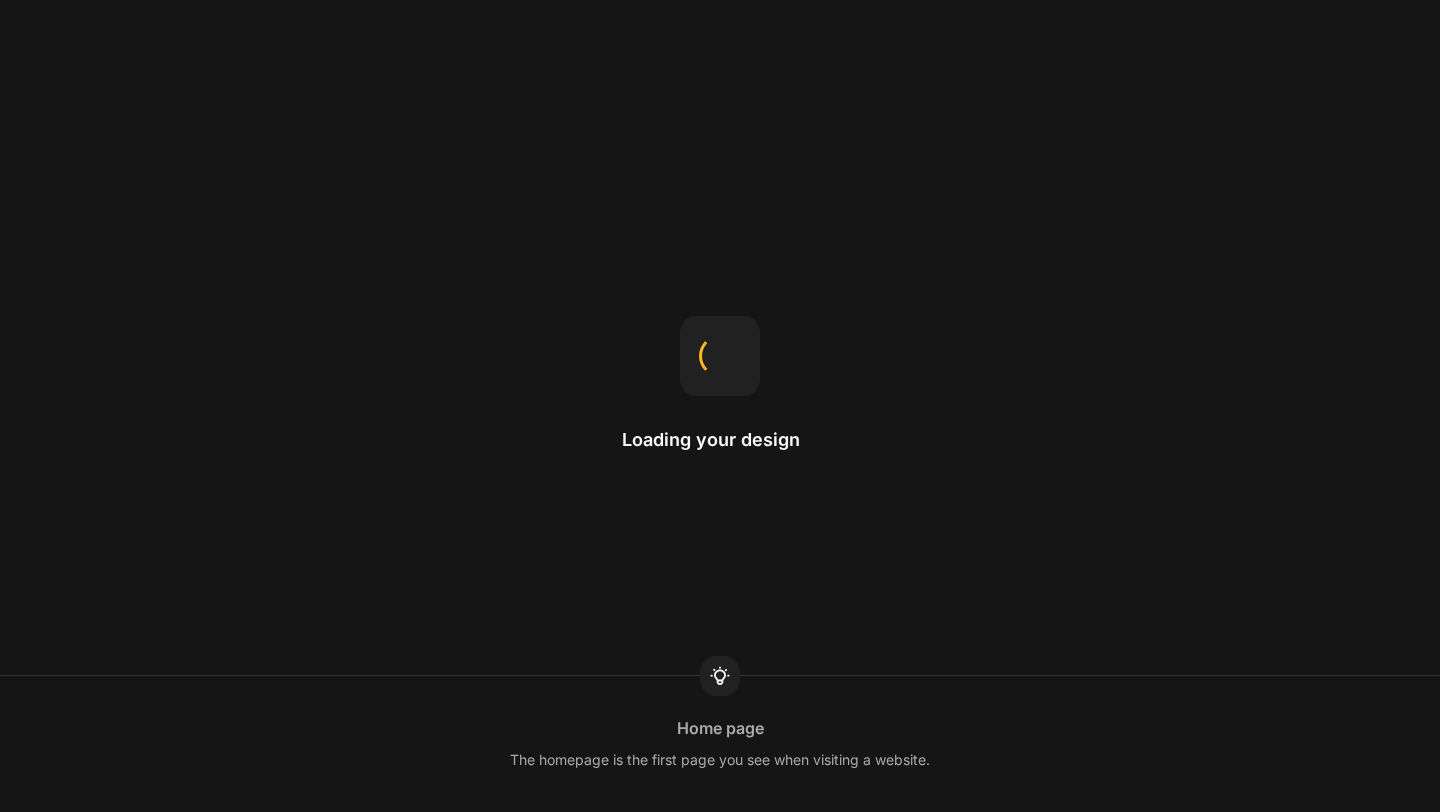 scroll, scrollTop: 0, scrollLeft: 0, axis: both 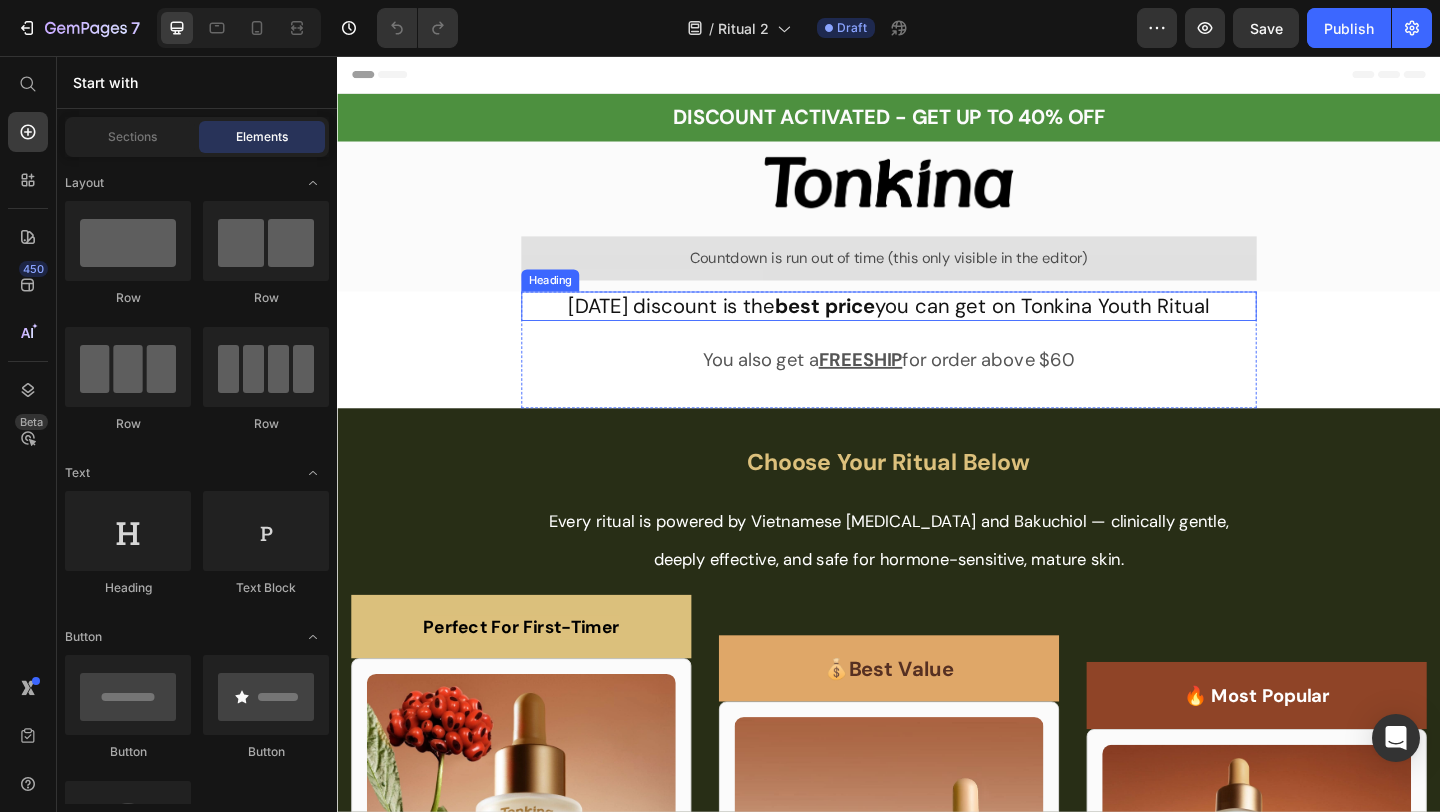 click on "Today’s discount is the  best price  you can get on Tonkina Youth Ritual" at bounding box center (937, 328) 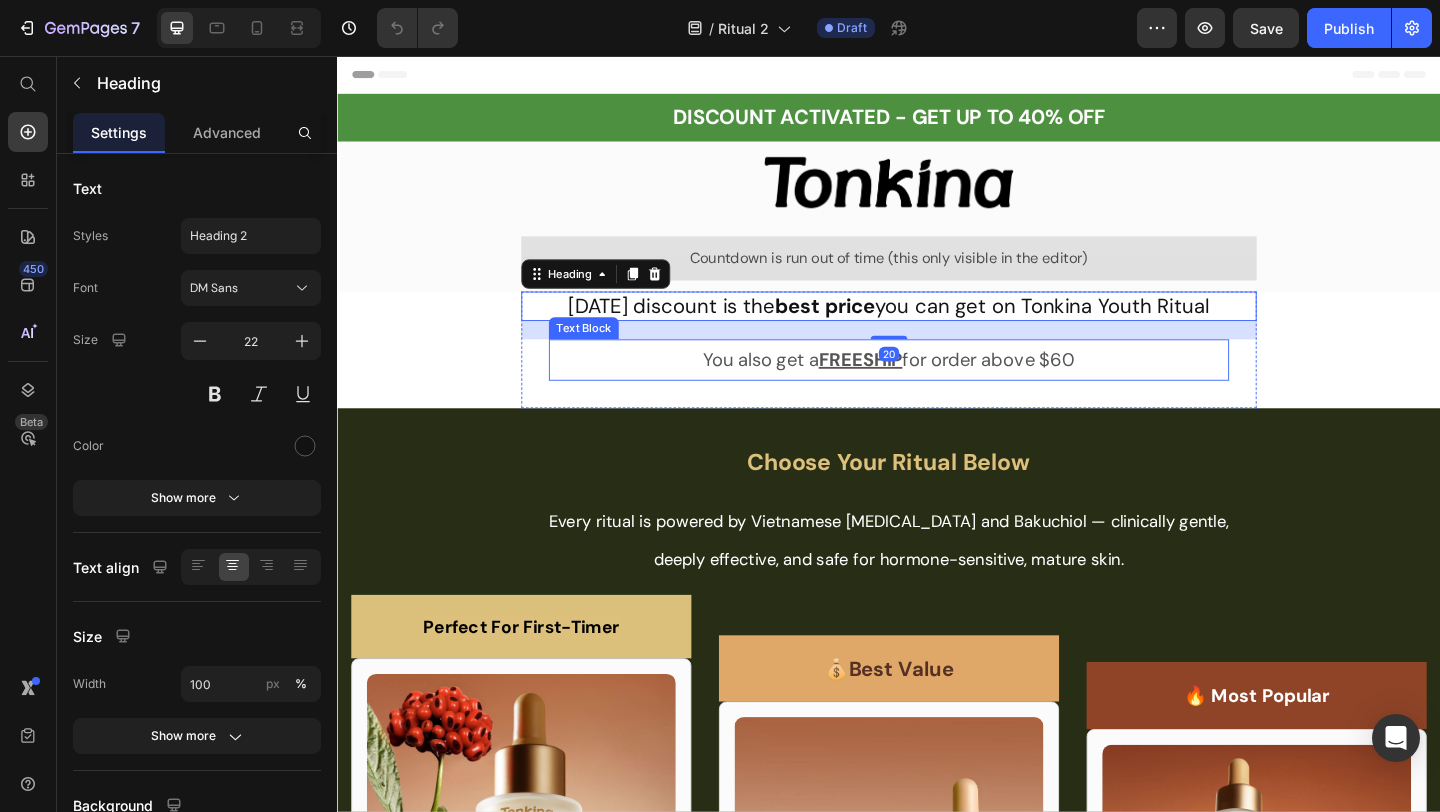 click on "You also get a  FREESHIP  for order above $60" at bounding box center [937, 386] 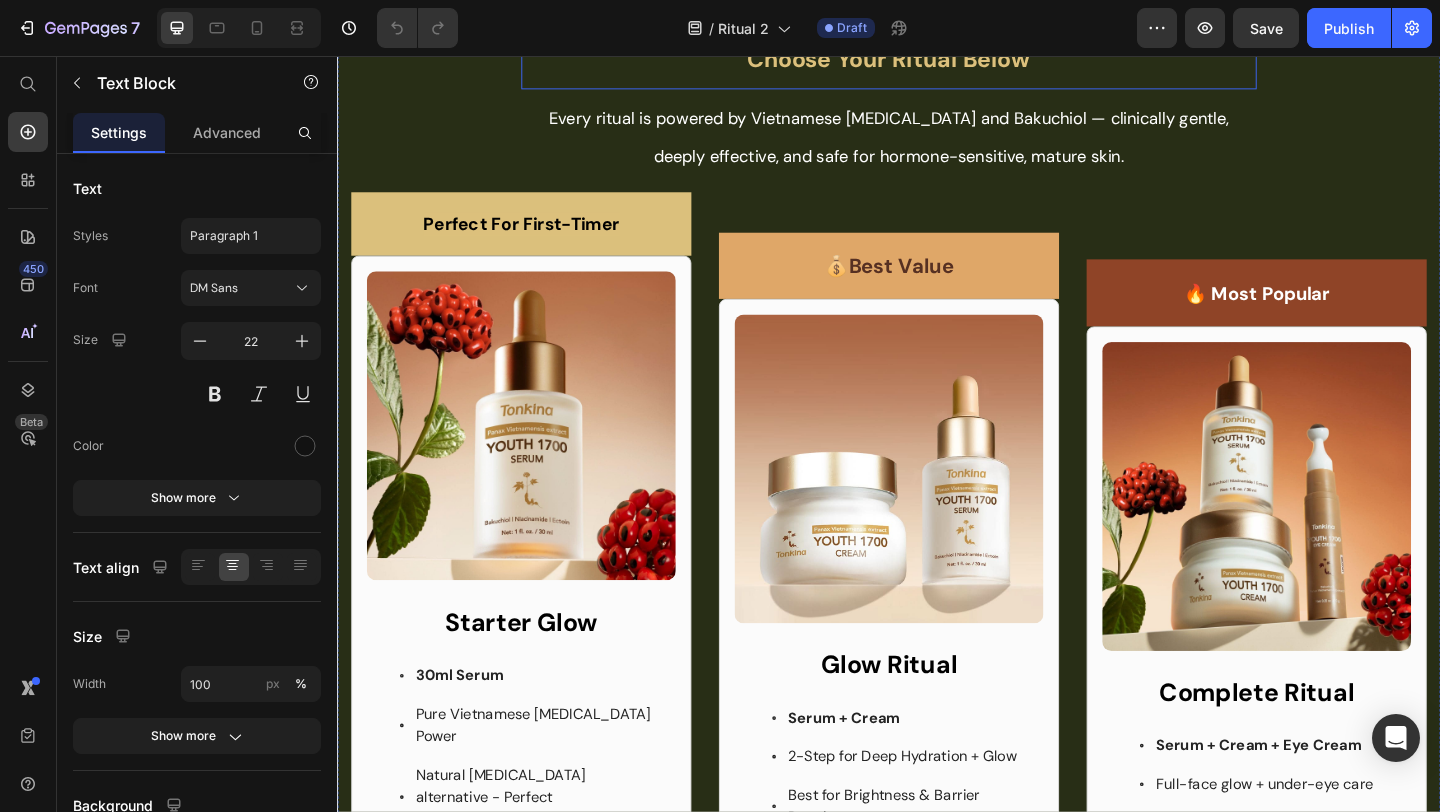 scroll, scrollTop: 446, scrollLeft: 0, axis: vertical 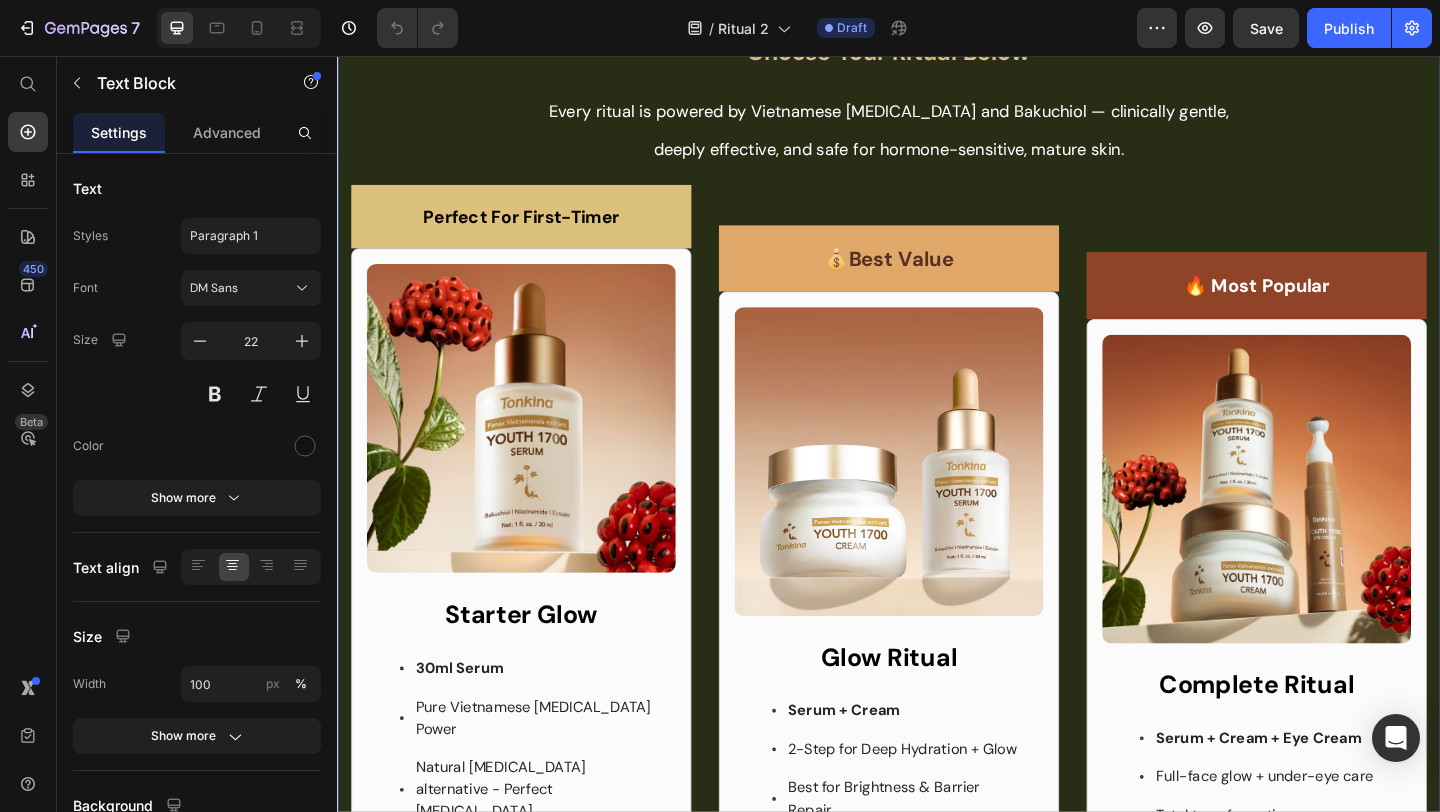 click on "Choose Your Ritual Below Heading Every ritual is powered by Vietnamese Ginseng and Bakuchiol — clinically gentle, deeply effective, and safe for hormone-sensitive, mature skin. Text Block Perfect For First-Timer Text Block Row Product Images Row Starter Glow Heading
30ml Serum
Pure Vietnamese Ginseng Power
Natural retinol alternative - Perfect for sensitive skin
Firms, smooths, and absorbs instantly
60-Day Money Back Guarantee Item List $44.99 Text Block $65.00 Text Block Row You save $0.00 Discount Tag Start My Glow Journey - Try Risk-Free Add to Cart Row Product Row 💰  Best Value Text Block Row Product Images Row Glow Ritual Heading
Serum + Cream
2-Step for Deep Hydration + Glow
Best for Brightness & Barrier Repair
60-Day Money Back Guarantee
Free Shipping
Save $50 Item List $79.99 Text Block $130.00 Text Block Row You save" at bounding box center [937, 625] 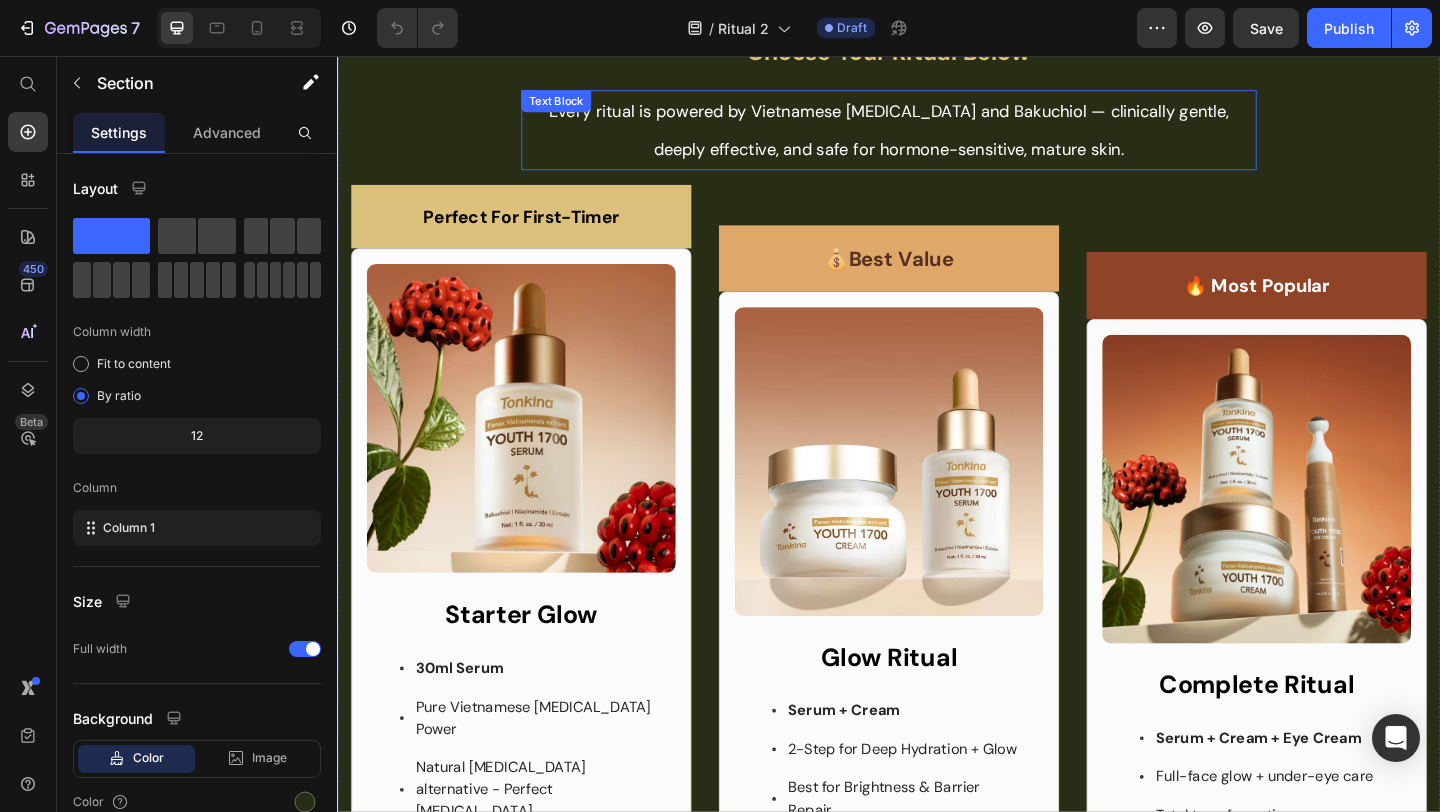 click on "Every ritual is powered by Vietnamese Ginseng and Bakuchiol — clinically gentle, deeply effective, and safe for hormone-sensitive, mature skin." at bounding box center [937, 137] 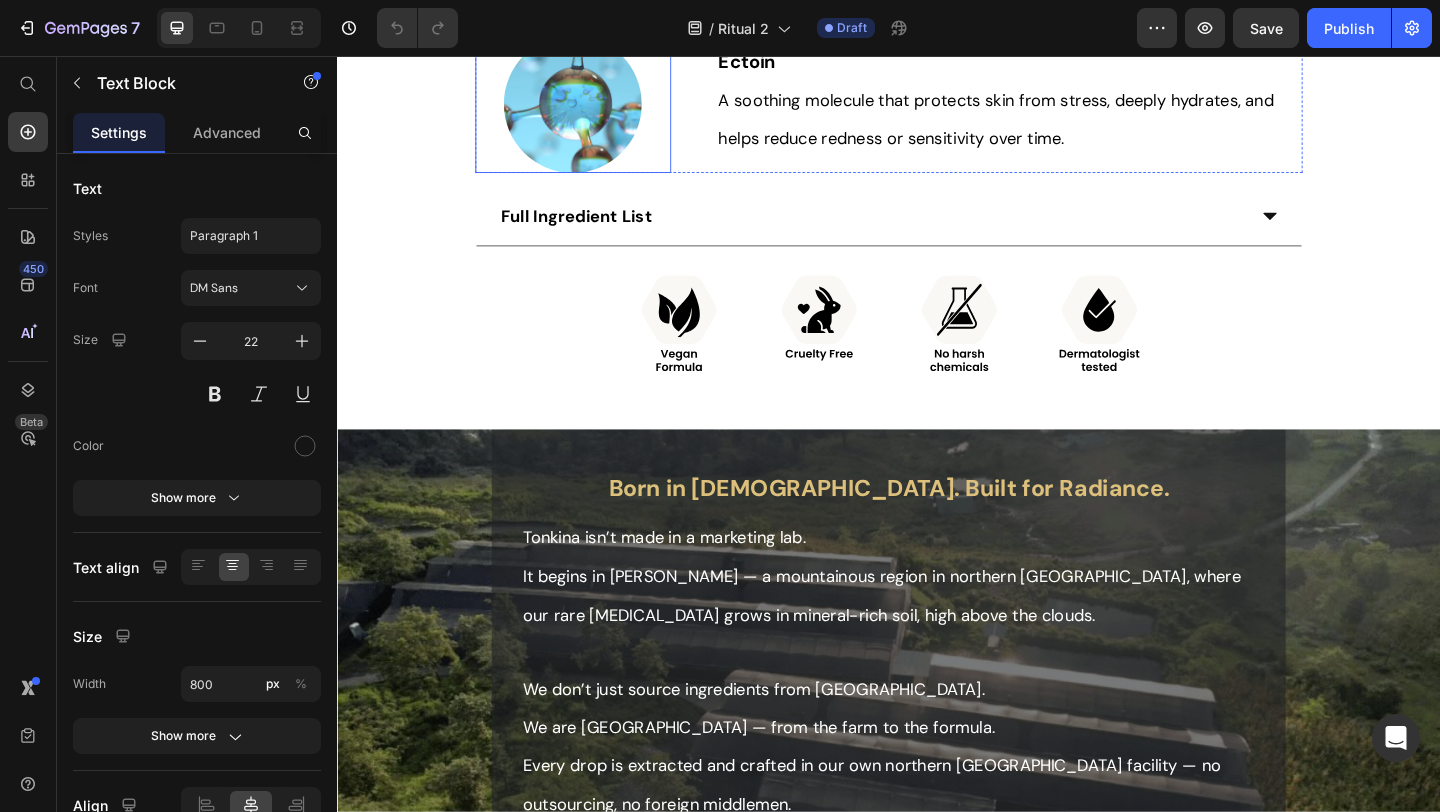 scroll, scrollTop: 3365, scrollLeft: 0, axis: vertical 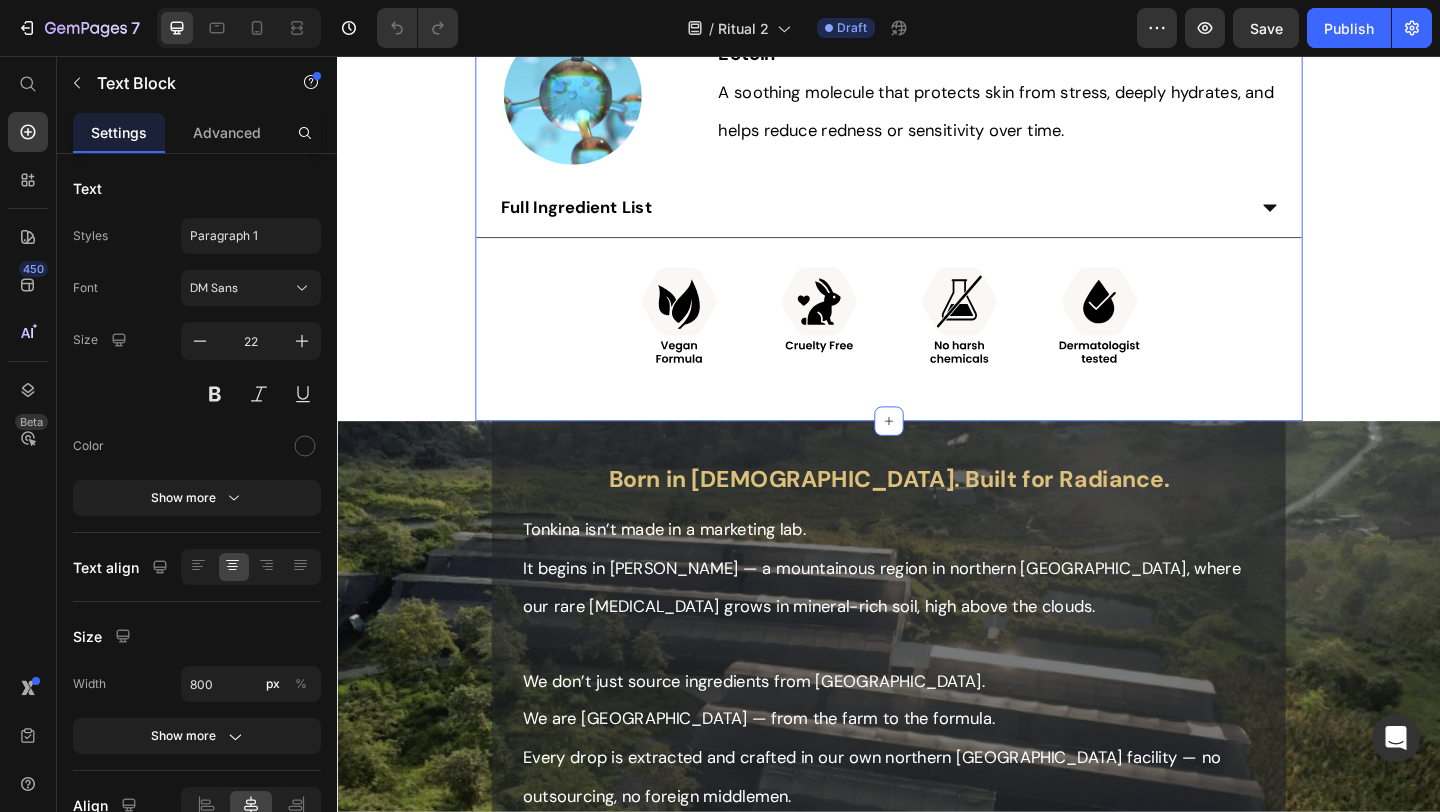 click on "Our Hero Ingredients Heading Where ancient botanicals meet modern science — for skin that glows with calm, strength, and vitality. Text Block Image Vietnamese Ginseng Heading Text Block With 4x the regenerative saponins, Vietnamese Ginseng renews skin from within — gently restoring glow, tone, and resilience. Text Block Row Image Bakuchiol Heading Text Block A natural alternative to retinol that smooths fine lines and improves skin texture without irritation or sensitivity. Text Block Row Image Niacinamide Heading Text Block A multi-tasking vitamin that brightens, refines pores, and strengthens the skin barrier for a more even, resilient complexion. Text Block Row Image Ectoin Heading Text Block A soothing molecule that protects skin from stress, deeply hydrates, and helps reduce redness or sensitivity over time. Text Block Row
Full Ingredient List Accordion Image Row Section 7" at bounding box center (937, -81) 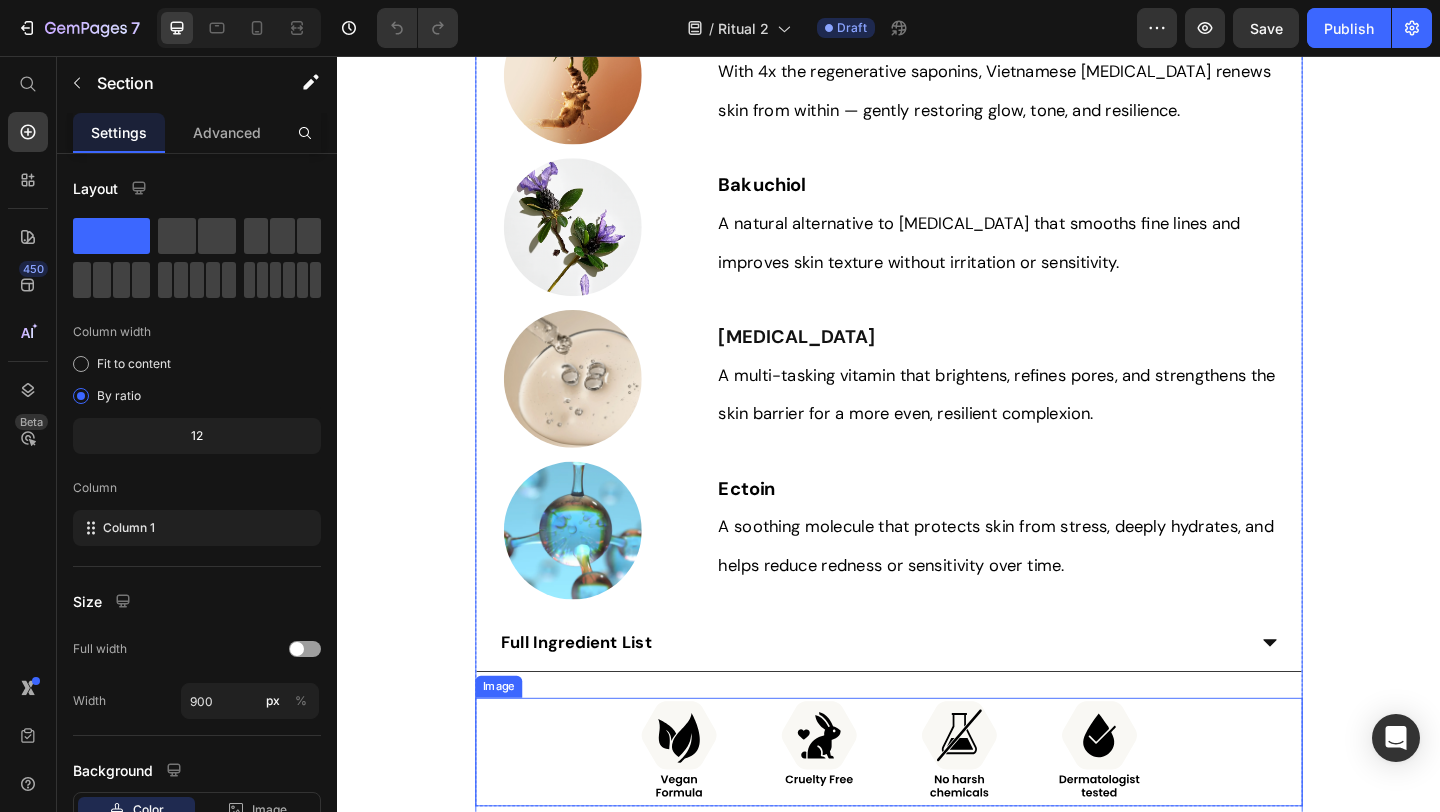 scroll, scrollTop: 2422, scrollLeft: 0, axis: vertical 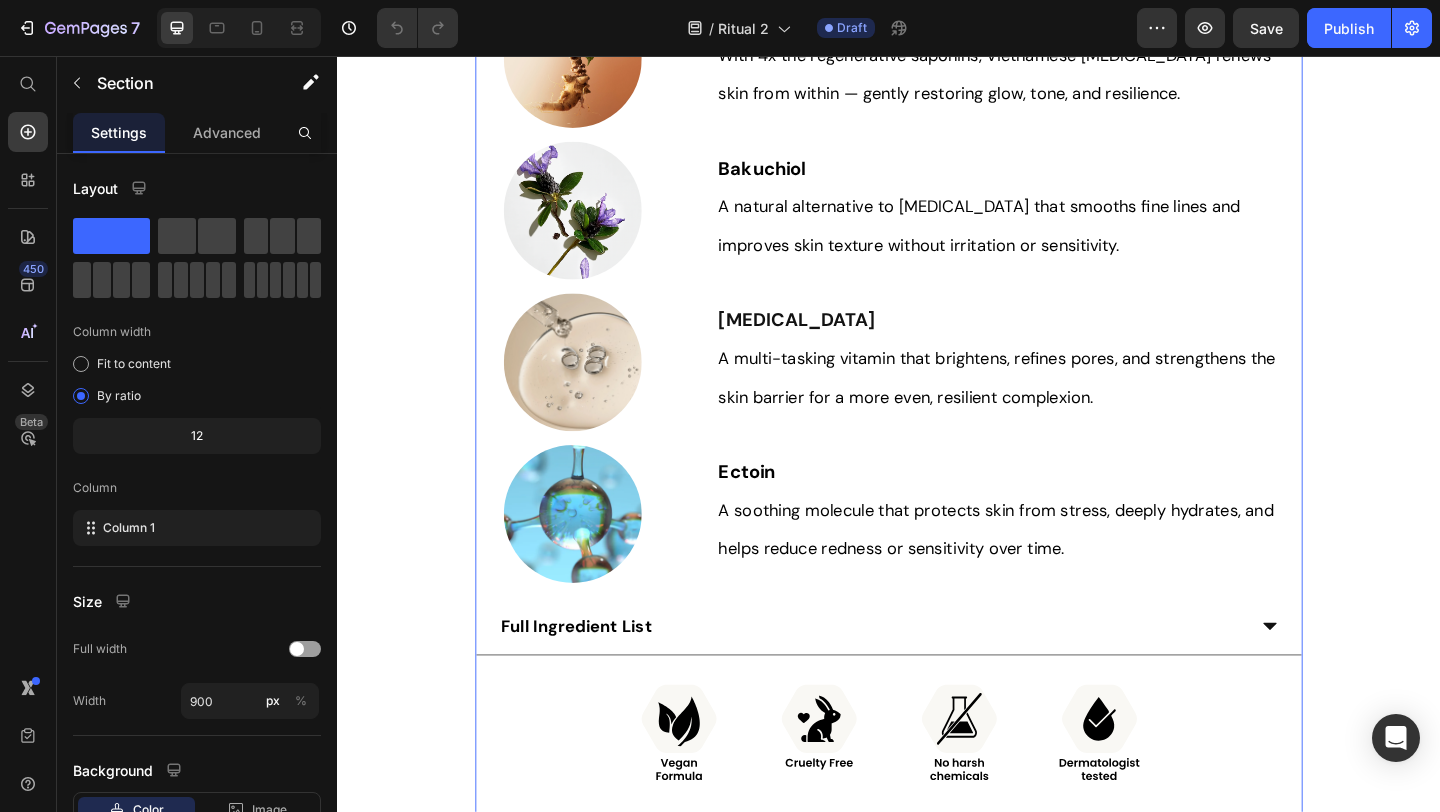 click on "Our Hero Ingredients Heading Where ancient botanicals meet modern science — for skin that glows with calm, strength, and vitality. Text Block Image Vietnamese Ginseng Heading Text Block With 4x the regenerative saponins, Vietnamese Ginseng renews skin from within — gently restoring glow, tone, and resilience. Text Block Row Image Bakuchiol Heading Text Block A natural alternative to retinol that smooths fine lines and improves skin texture without irritation or sensitivity. Text Block Row Image Niacinamide Heading Text Block A multi-tasking vitamin that brightens, refines pores, and strengthens the skin barrier for a more even, resilient complexion. Text Block Row Image Ectoin Heading Text Block A soothing molecule that protects skin from stress, deeply hydrates, and helps reduce redness or sensitivity over time. Text Block Row
Full Ingredient List Accordion Image Row" at bounding box center [937, 373] 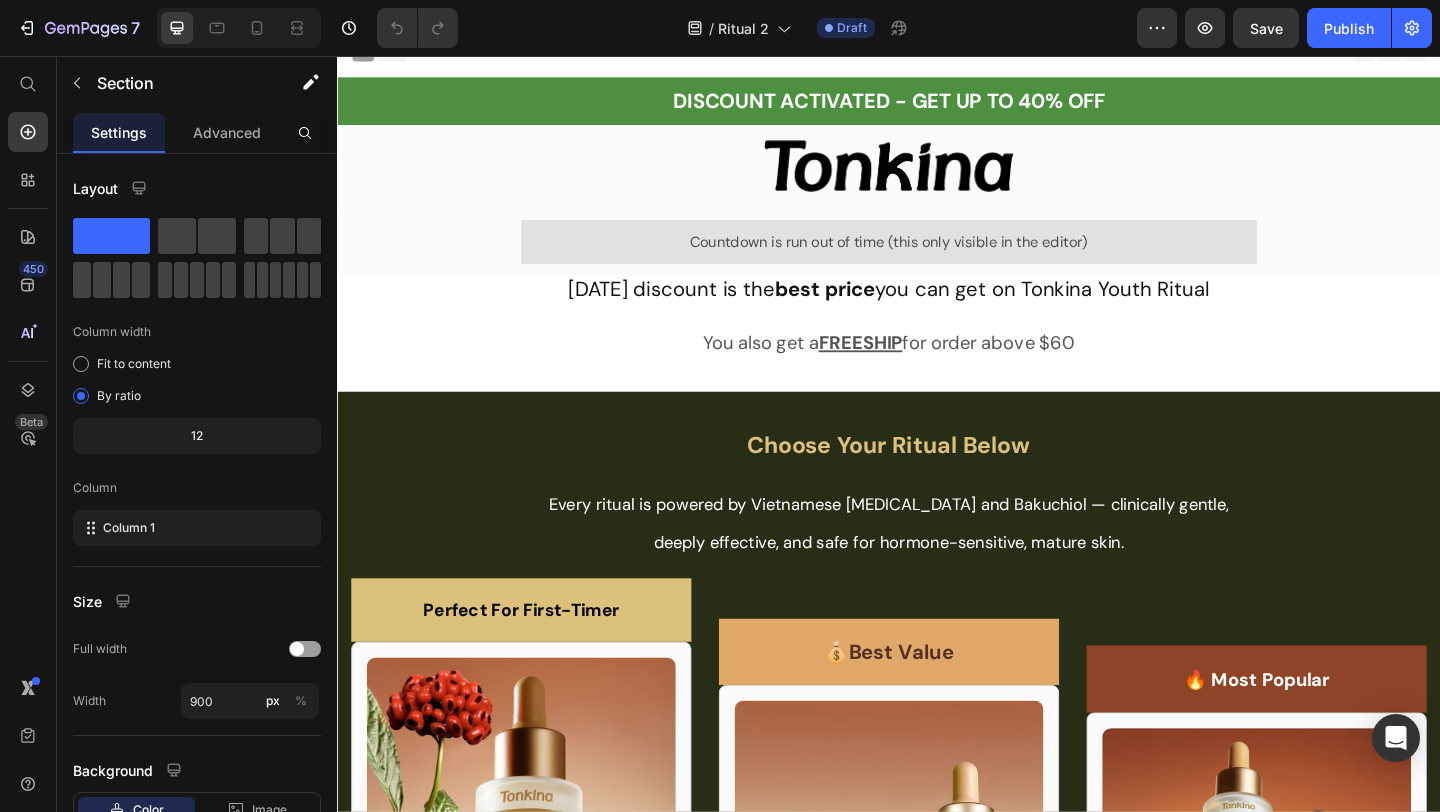 scroll, scrollTop: 0, scrollLeft: 0, axis: both 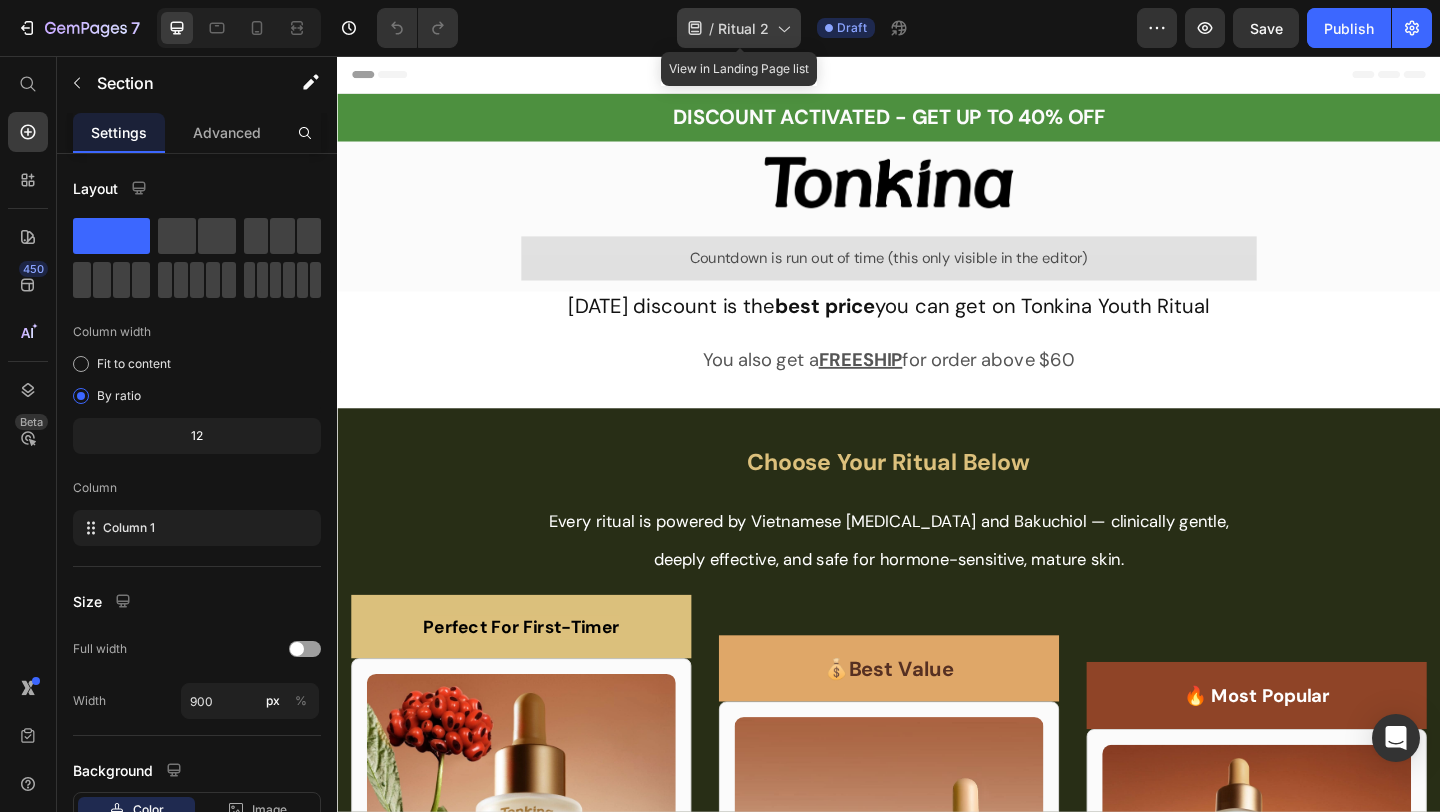 click on "Ritual 2" at bounding box center (743, 28) 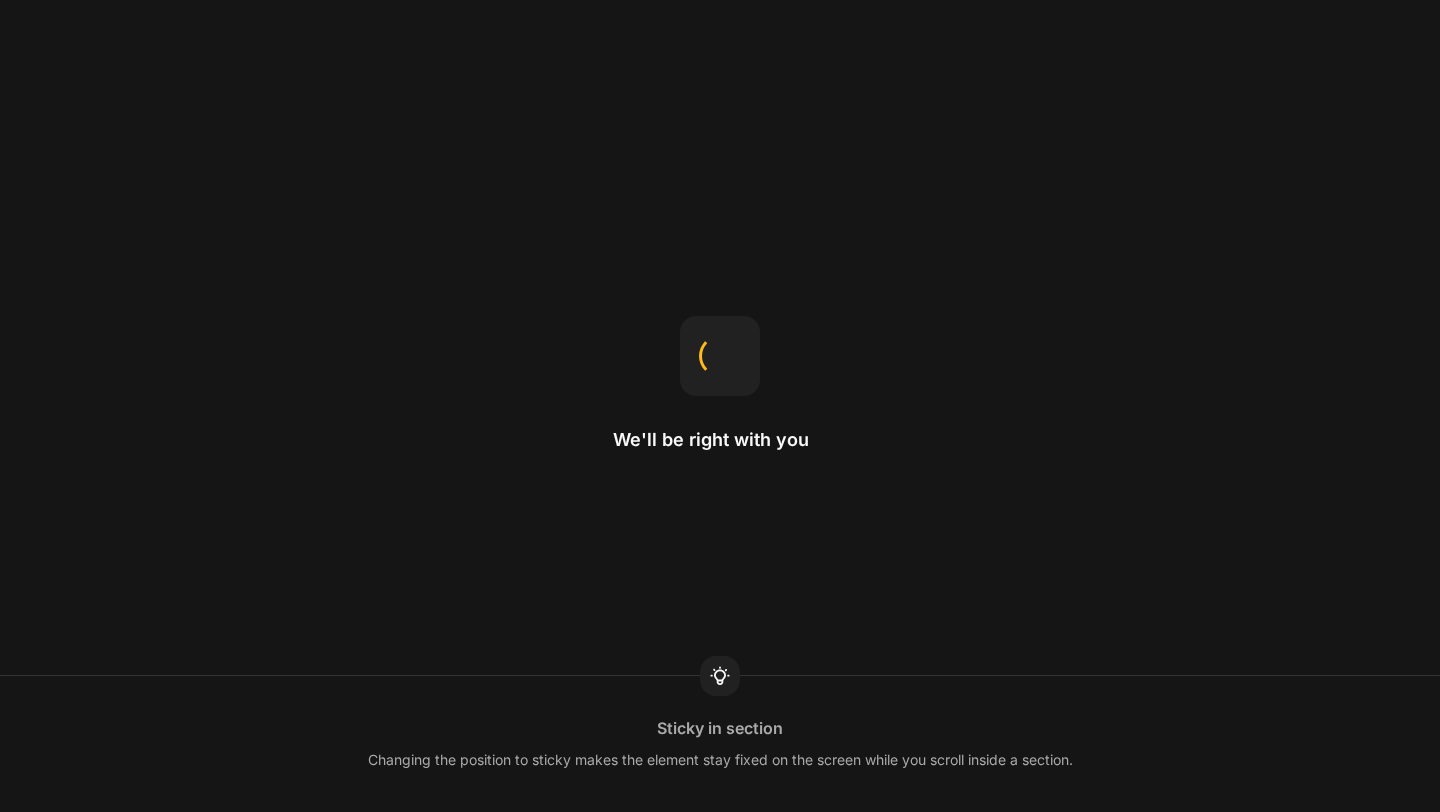 scroll, scrollTop: 0, scrollLeft: 0, axis: both 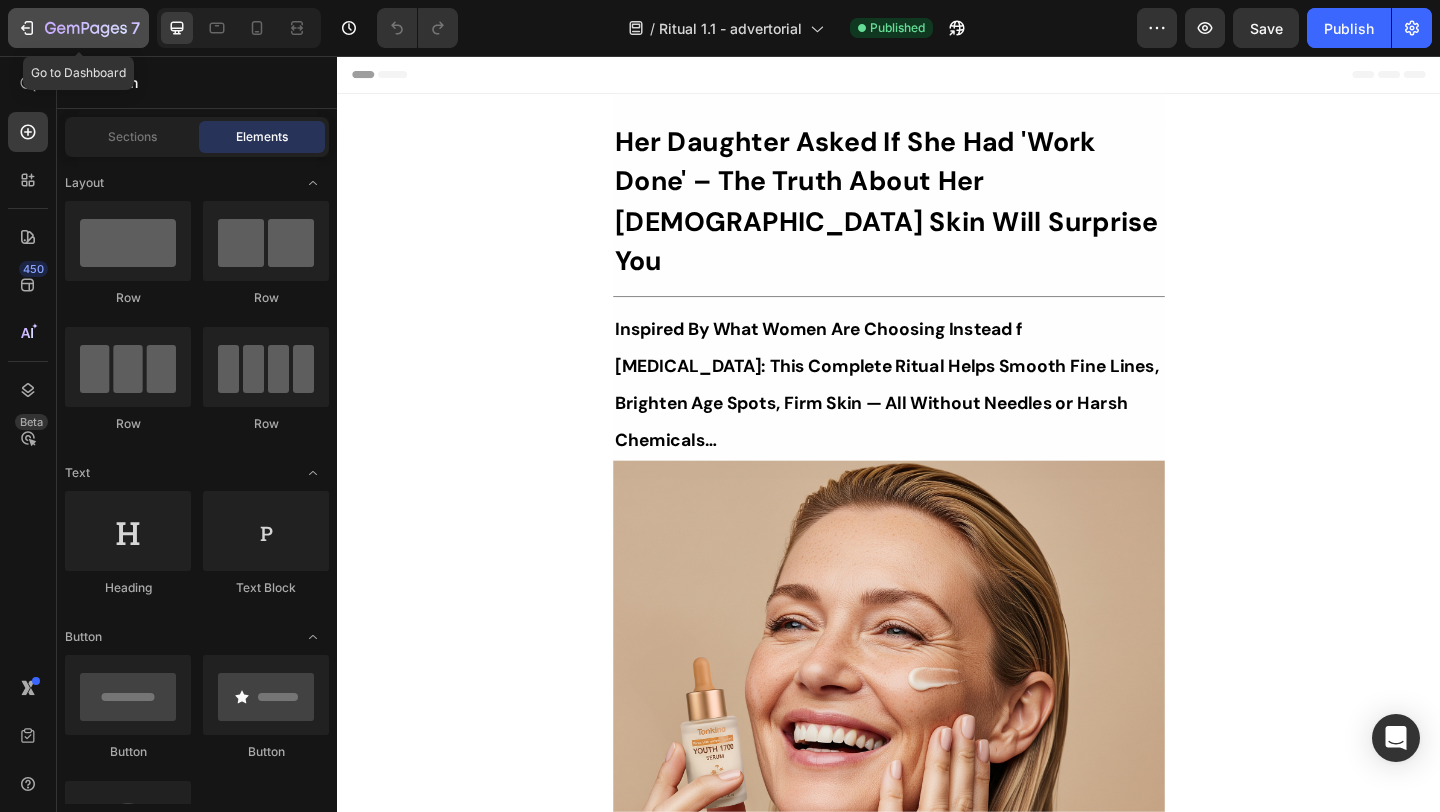 click on "7" 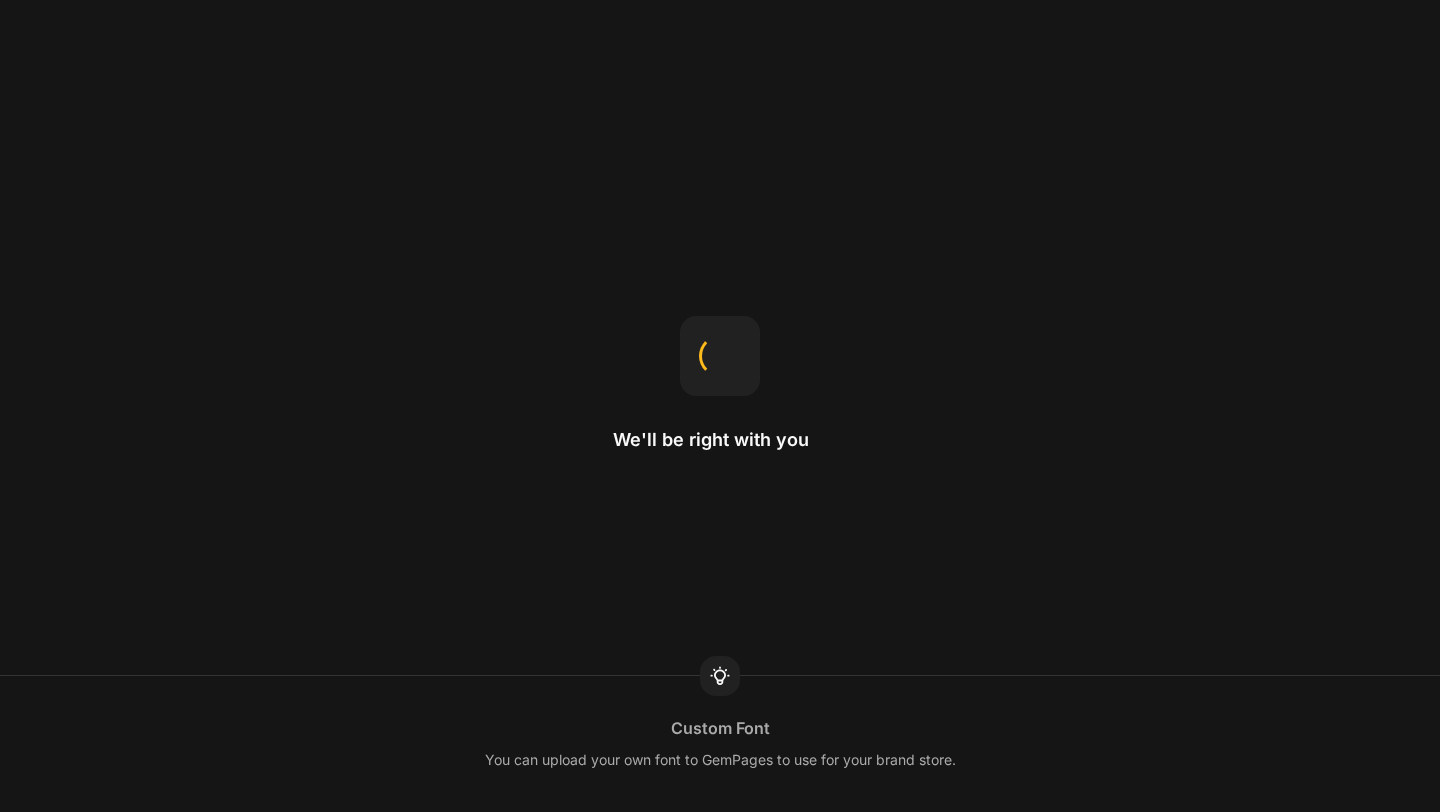 scroll, scrollTop: 0, scrollLeft: 0, axis: both 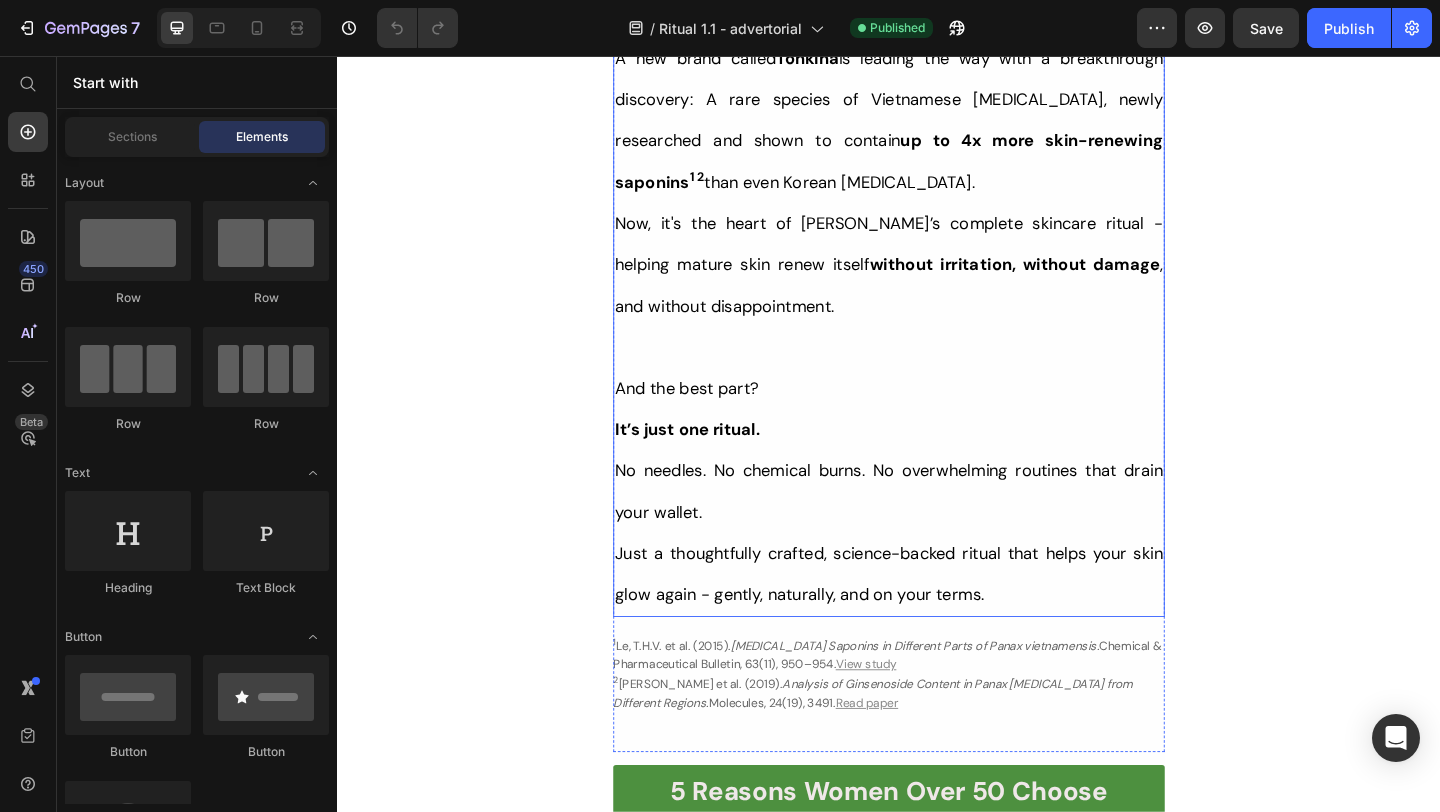 click on "No needles. No chemical burns. No overwhelming routines that drain your wallet." at bounding box center [937, 529] 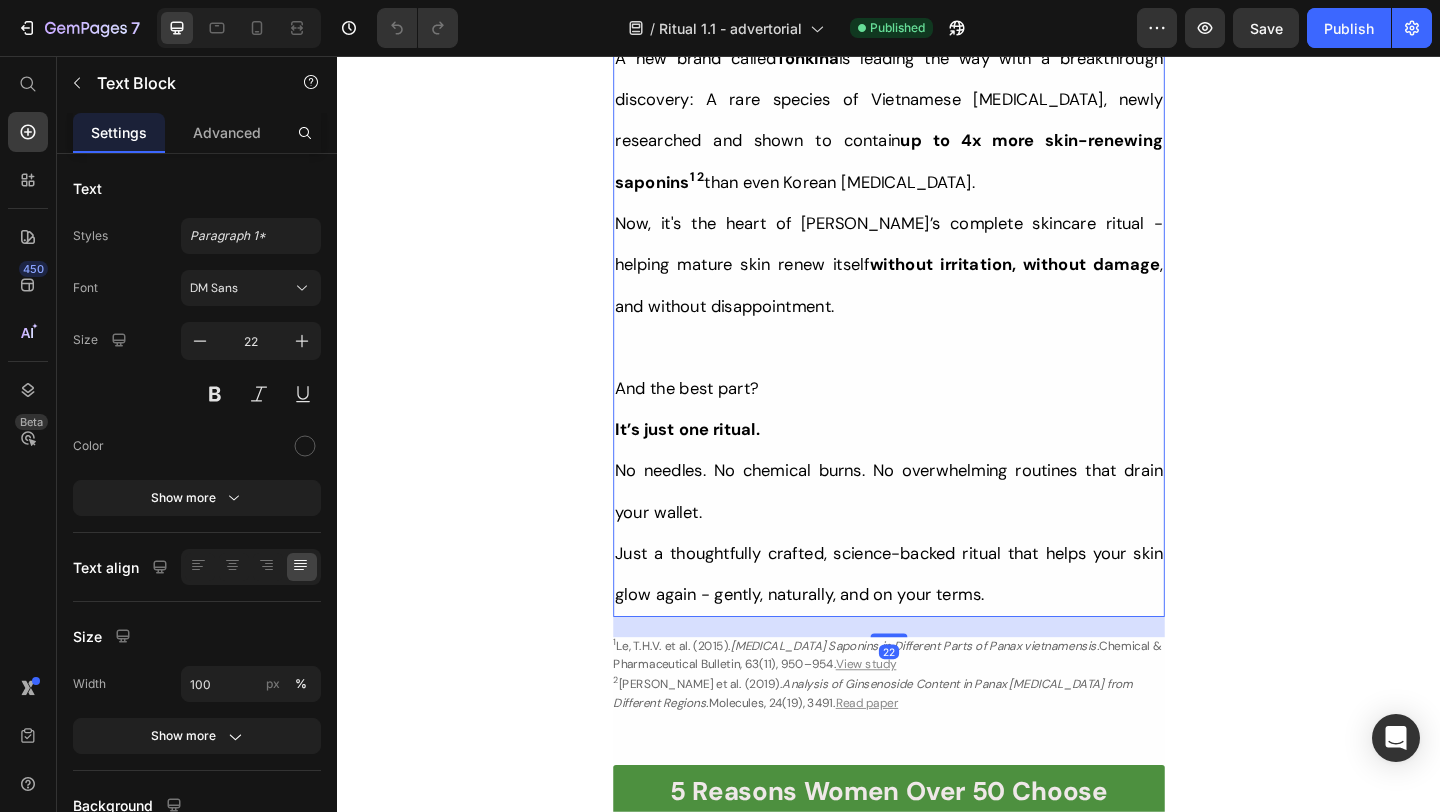 click on "Her Daughter Asked If She Had 'Work Done' – The Truth About Her 55-Year-Old Skin Will Surprise You Heading                Title Line Inspired By What Women Are Choosing Instead f Botox: This Complete Ritual Helps Smooth Fine Lines, Brighten Age Spots, Firm Skin — All Without Needles or Harsh Chemicals… Heading Image Ladies, what if I told you that many radiant women over 50 are skipping harsh treatments and seeing beautiful changes through consistent, gentle care, naturally?   Here’s what the beauty industry doesn’t want you to know: You don’t need painful injections or harsh treatments to look radiant.   While they push expensive procedures and synthetic creams, a quiet shift is happening among smart, discerning women — who’ve found something different.   A new brand called  Tonkina  is leading the way with a breakthrough discovery: A rare species of Vietnamese ginseng, newly researched and shown to contain  up to 4x more skin-renewing saponins 1 2  than even Korean ginseng.     22" at bounding box center [937, 7271] 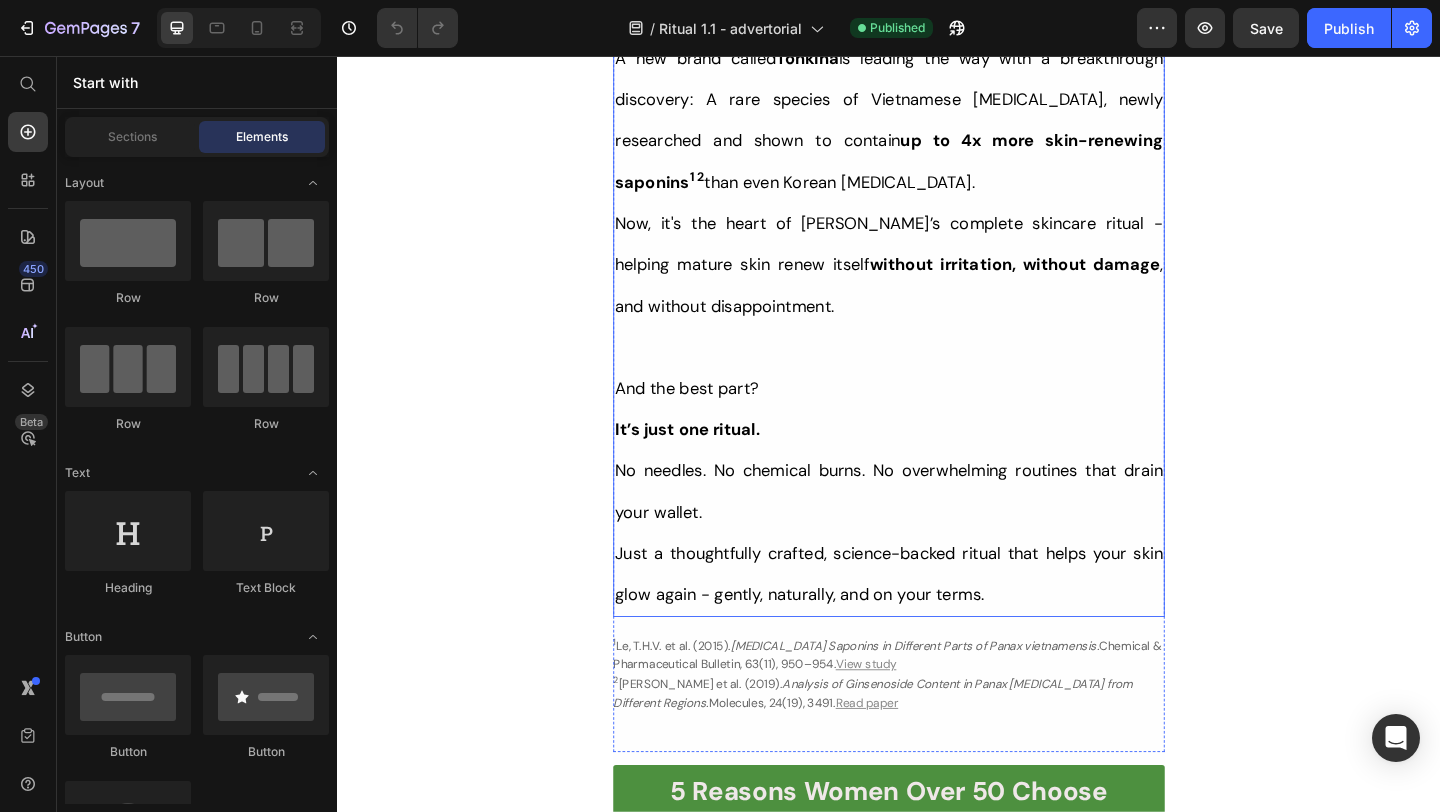 click on "Ladies, what if I told you that many radiant women over 50 are skipping harsh treatments and seeing beautiful changes through consistent, gentle care, naturally?   Here’s what the beauty industry doesn’t want you to know: You don’t need painful injections or harsh treatments to look radiant.   While they push expensive procedures and synthetic creams, a quiet shift is happening among smart, discerning women — who’ve found something different.   A new brand called  Tonkina  is leading the way with a breakthrough discovery: A rare species of Vietnamese ginseng, newly researched and shown to contain  up to 4x more skin-renewing saponins 1 2  than even Korean ginseng. Now, it's the heart of Tonkina’s complete skincare ritual - helping mature skin renew itself  without irritation, without damage , and without disappointment.   And the best part? It’s just one ritual. No needles. No chemical burns. No overwhelming routines that drain your wallet." at bounding box center [937, 81] 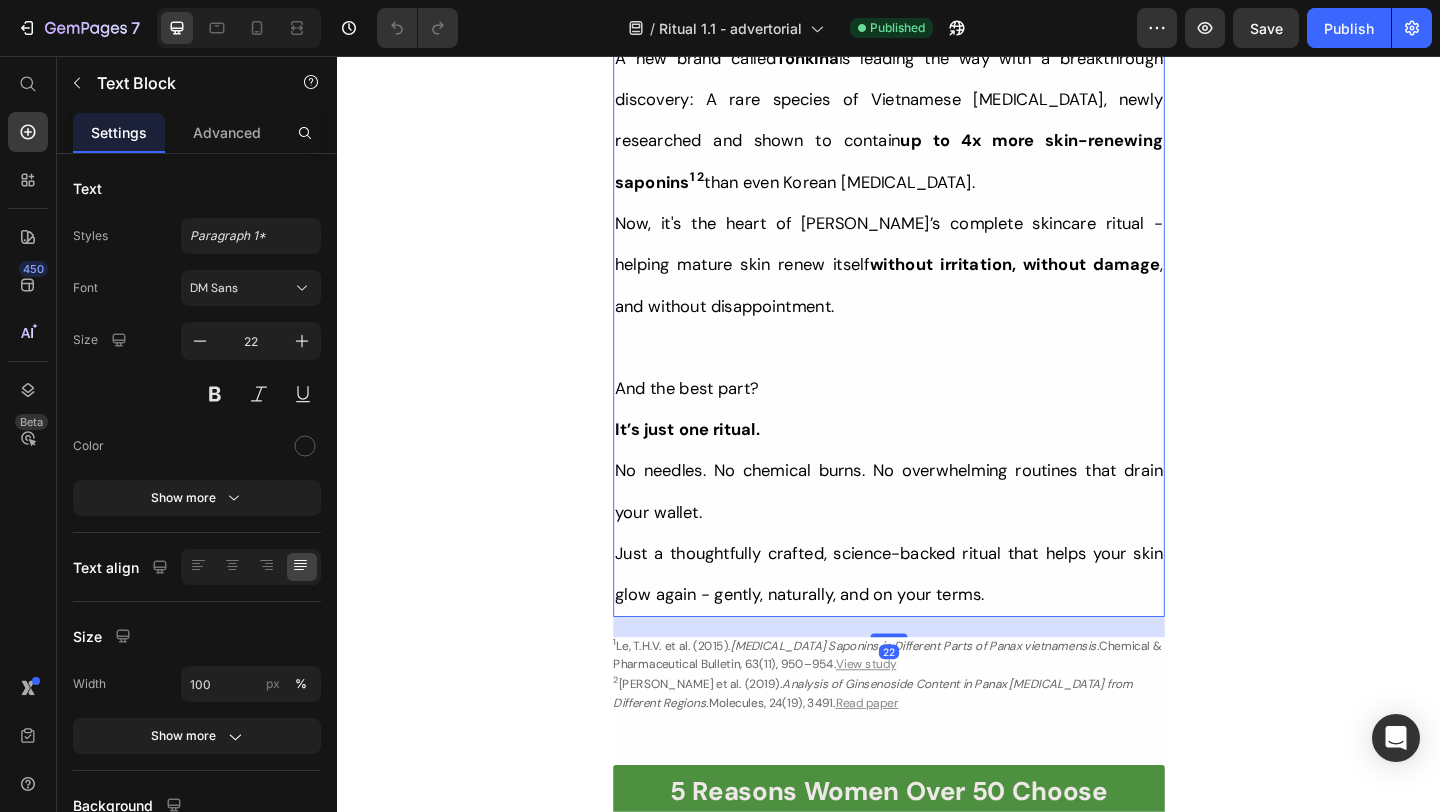 click on "It’s just one ritual. No needles. No chemical burns. No overwhelming routines that drain your wallet." at bounding box center [937, 506] 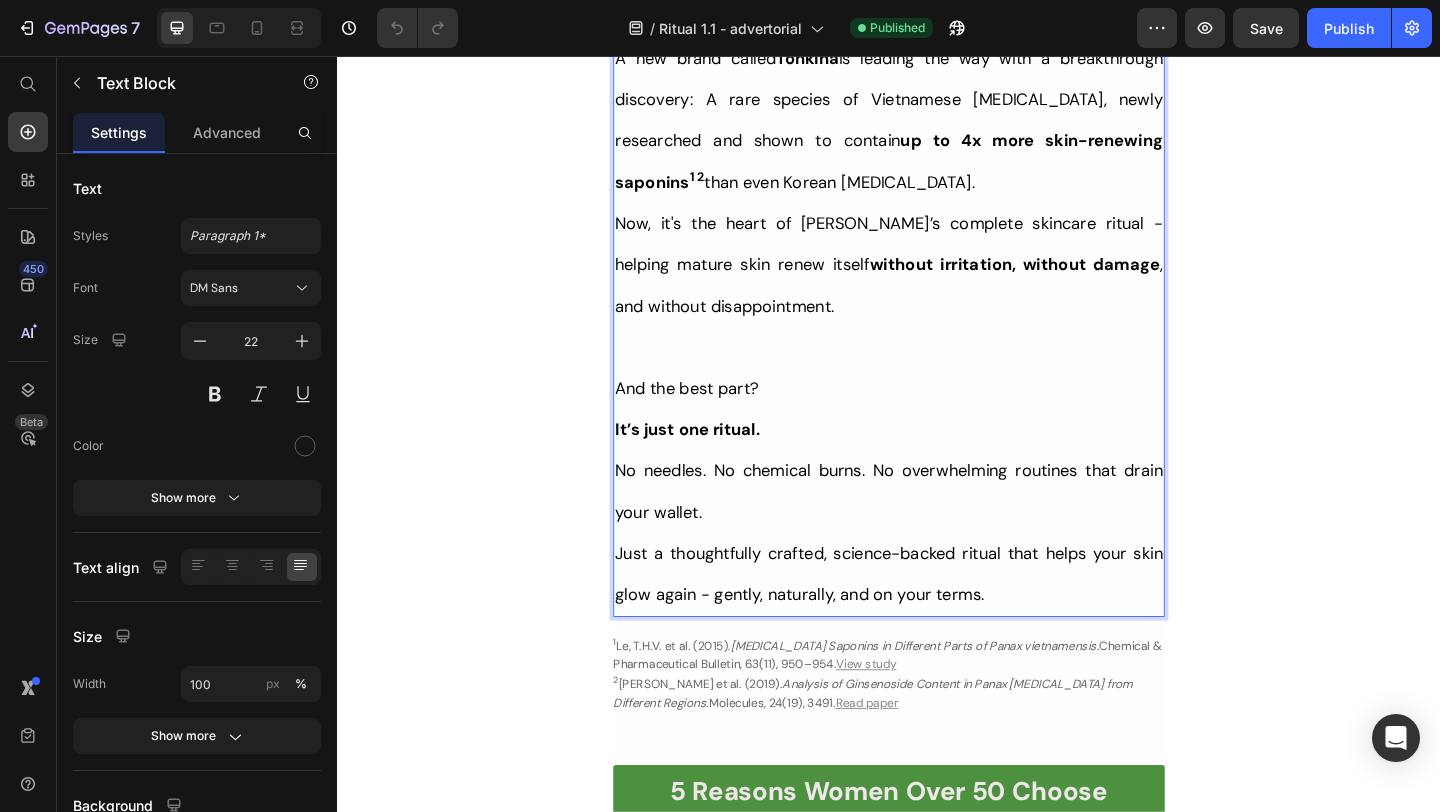 click on "It’s just one ritual. No needles. No chemical burns. No overwhelming routines that drain your wallet." at bounding box center [937, 506] 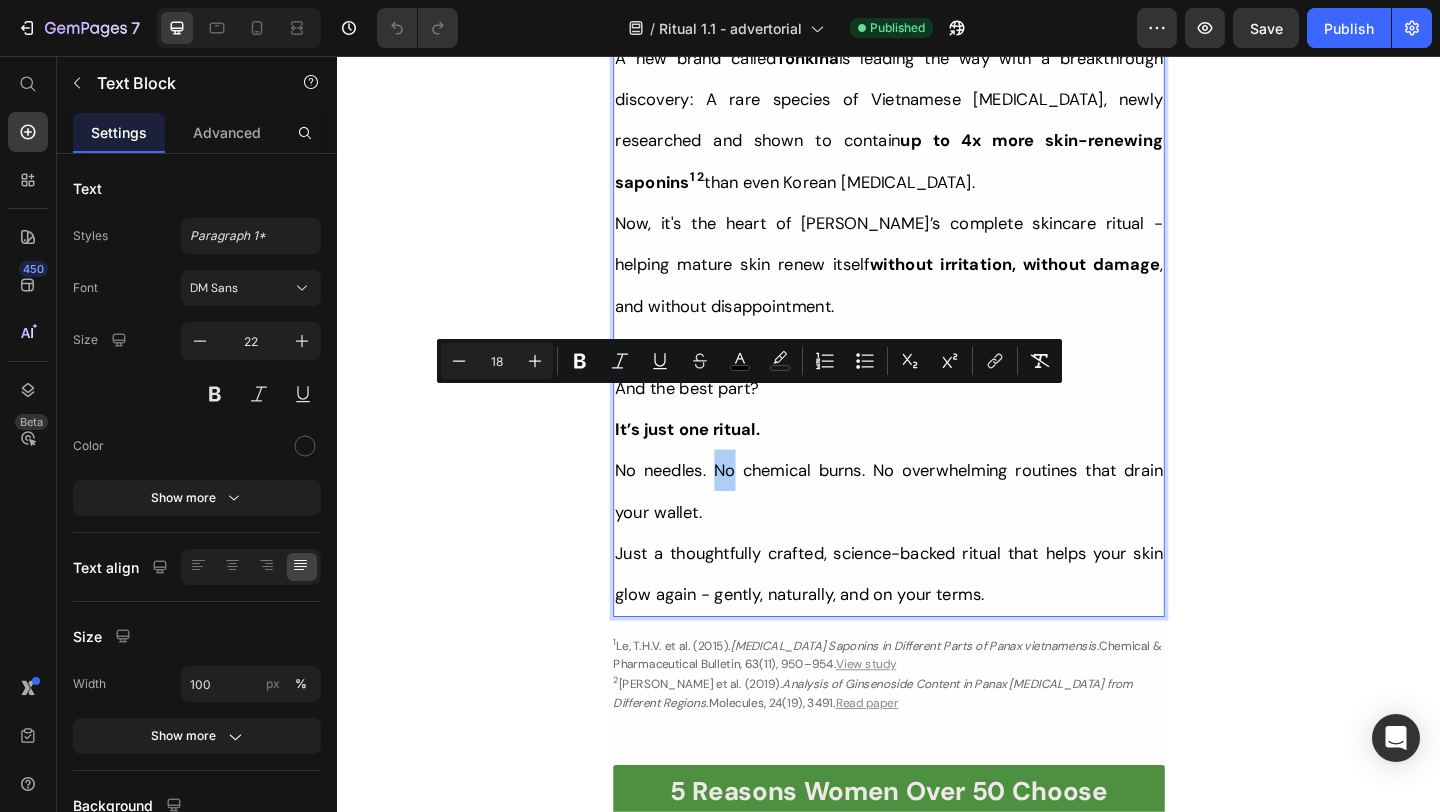 click on "Minus 18 Plus Bold Italic Underline       Strikethrough
color
color Numbered List Bulleted List Subscript Superscript       link Remove Format" at bounding box center (749, 361) 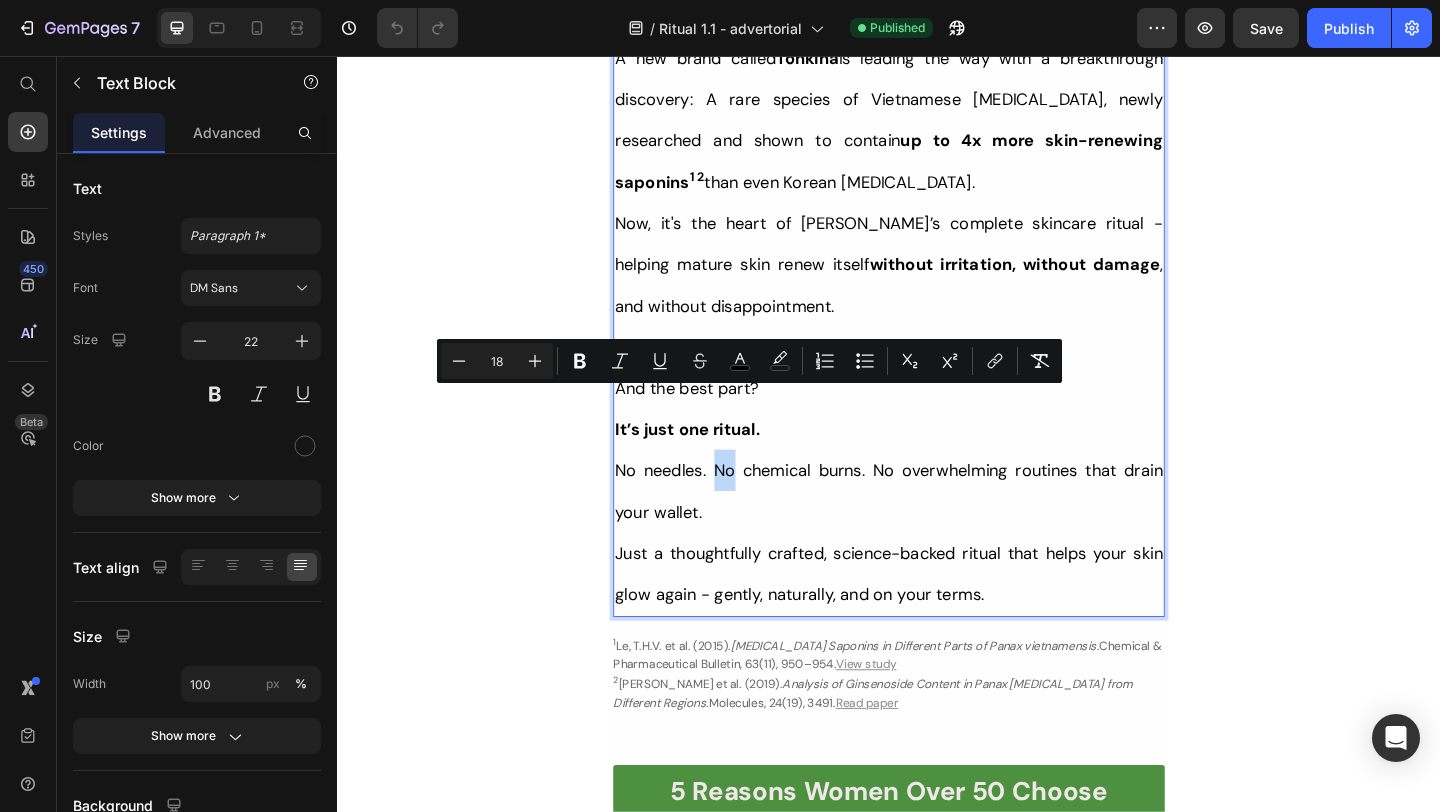 click on "No needles. No chemical burns. No overwhelming routines that drain your wallet." at bounding box center (937, 529) 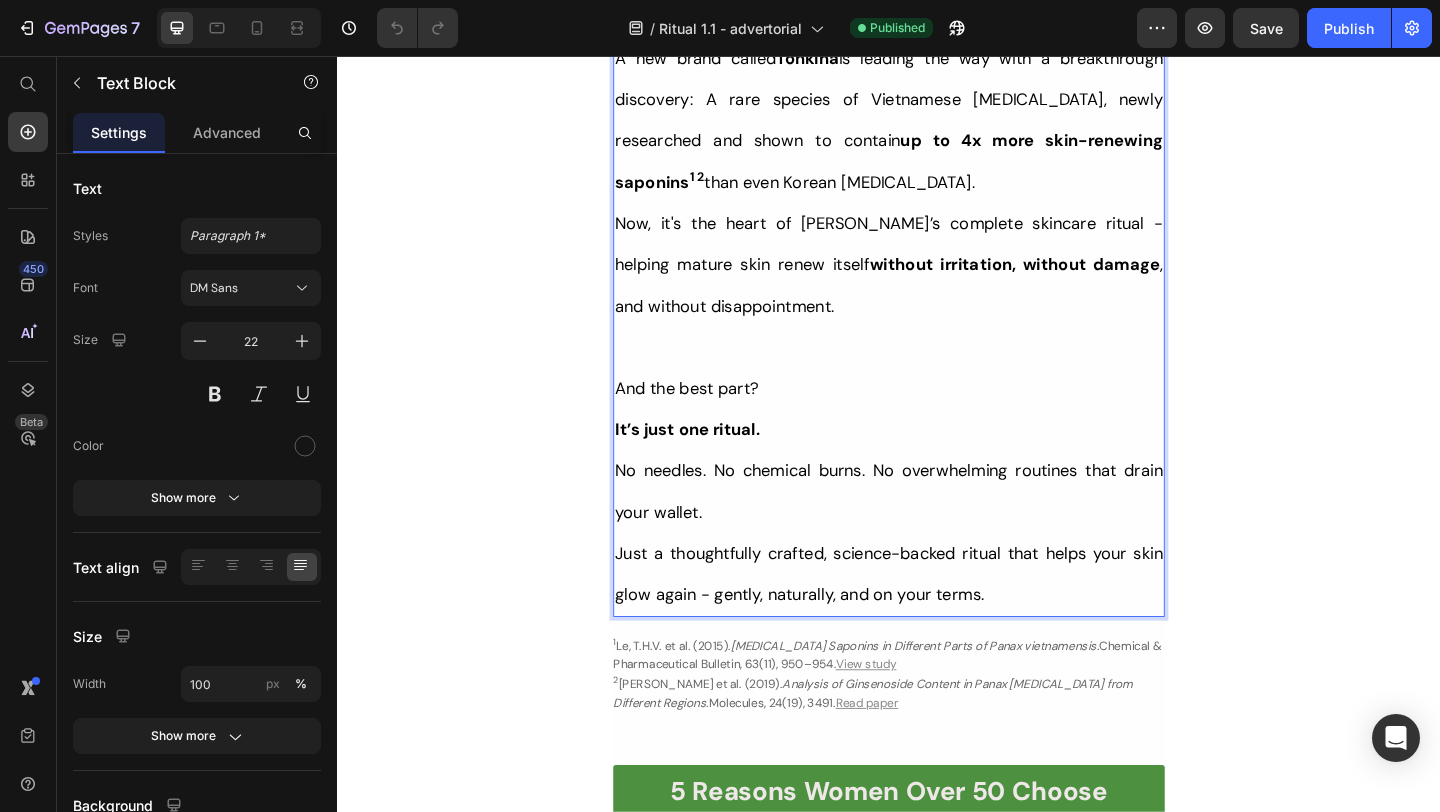 click on "It’s just one ritual. No needles. No chemical burns. No overwhelming routines that drain your wallet." at bounding box center (937, 506) 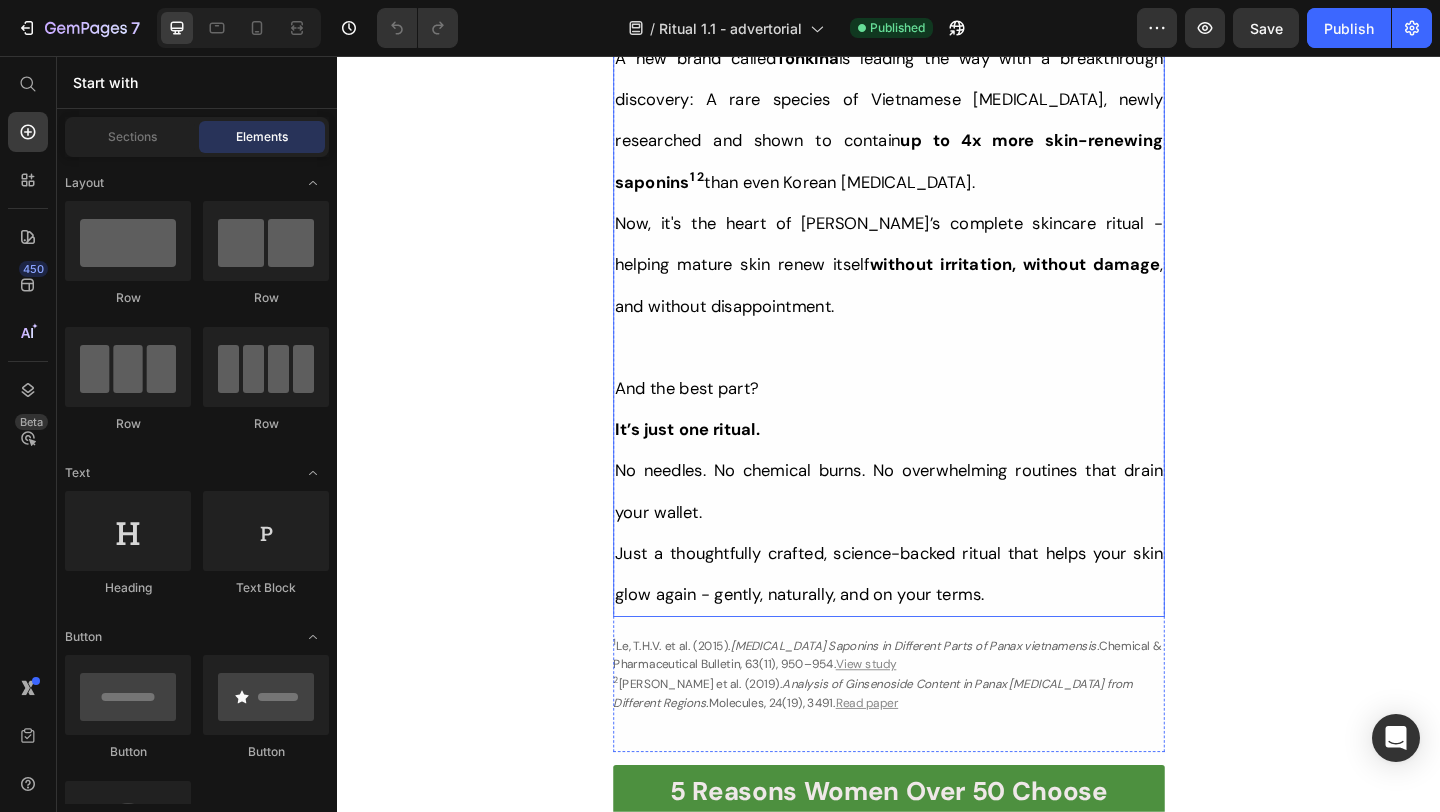 click on "It’s just one ritual. No needles. No chemical burns. No overwhelming routines that drain your wallet." at bounding box center (937, 506) 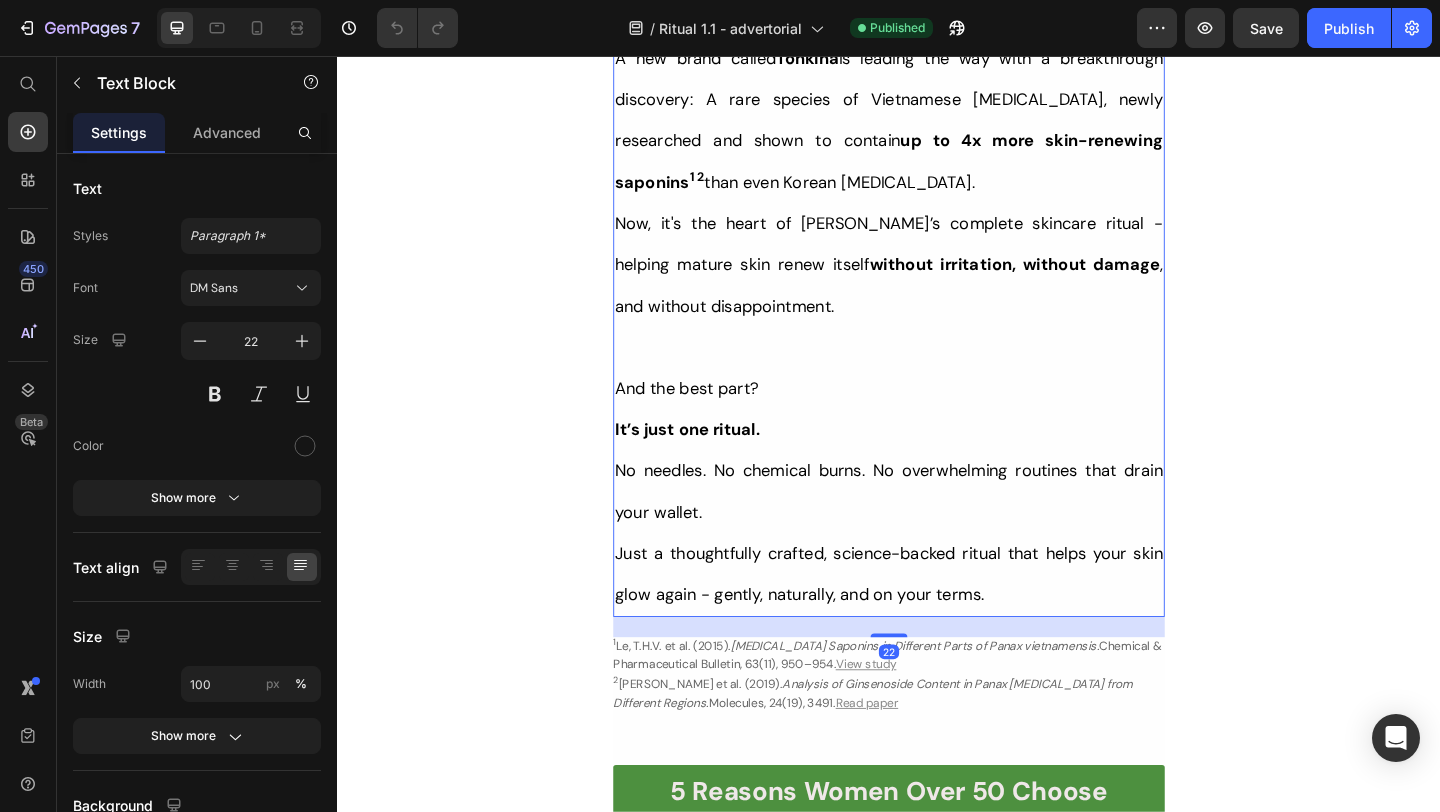 click on "It’s just one ritual. No needles. No chemical burns. No overwhelming routines that drain your wallet." at bounding box center (937, 506) 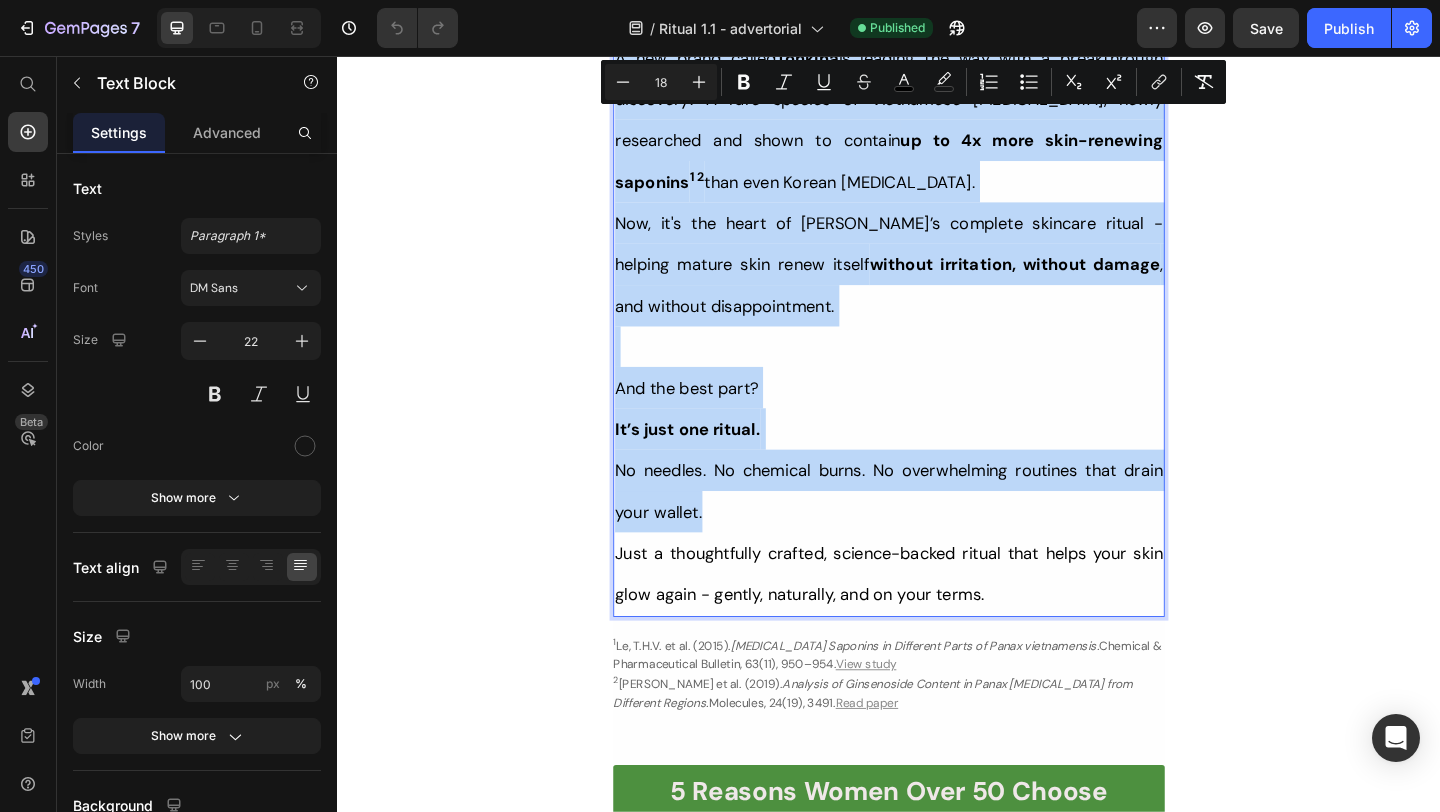 copy on "Ladies, what if I told you that many radiant women over 50 are skipping harsh treatments and seeing beautiful changes through consistent, gentle care, naturally? Here’s what the beauty industry doesn’t want you to know: You don’t need painful injections or harsh treatments to look radiant. While they push expensive procedures and synthetic creams, a quiet shift is happening among smart, discerning women — who’ve found something different. A new brand called  Tonkina  is leading the way with a breakthrough discovery: A rare species of Vietnamese ginseng, newly researched and shown to contain  up to 4x more skin-renewing saponins 1 2  than even Korean ginseng. Now, it's the heart of Tonkina’s complete skincare ritual - helping mature skin renew itself  without irritation, without damage , and without disappointment. And the best part? It’s just one ritual. No needles. No chemical burns. No overwhelming routines that drain your wallet." 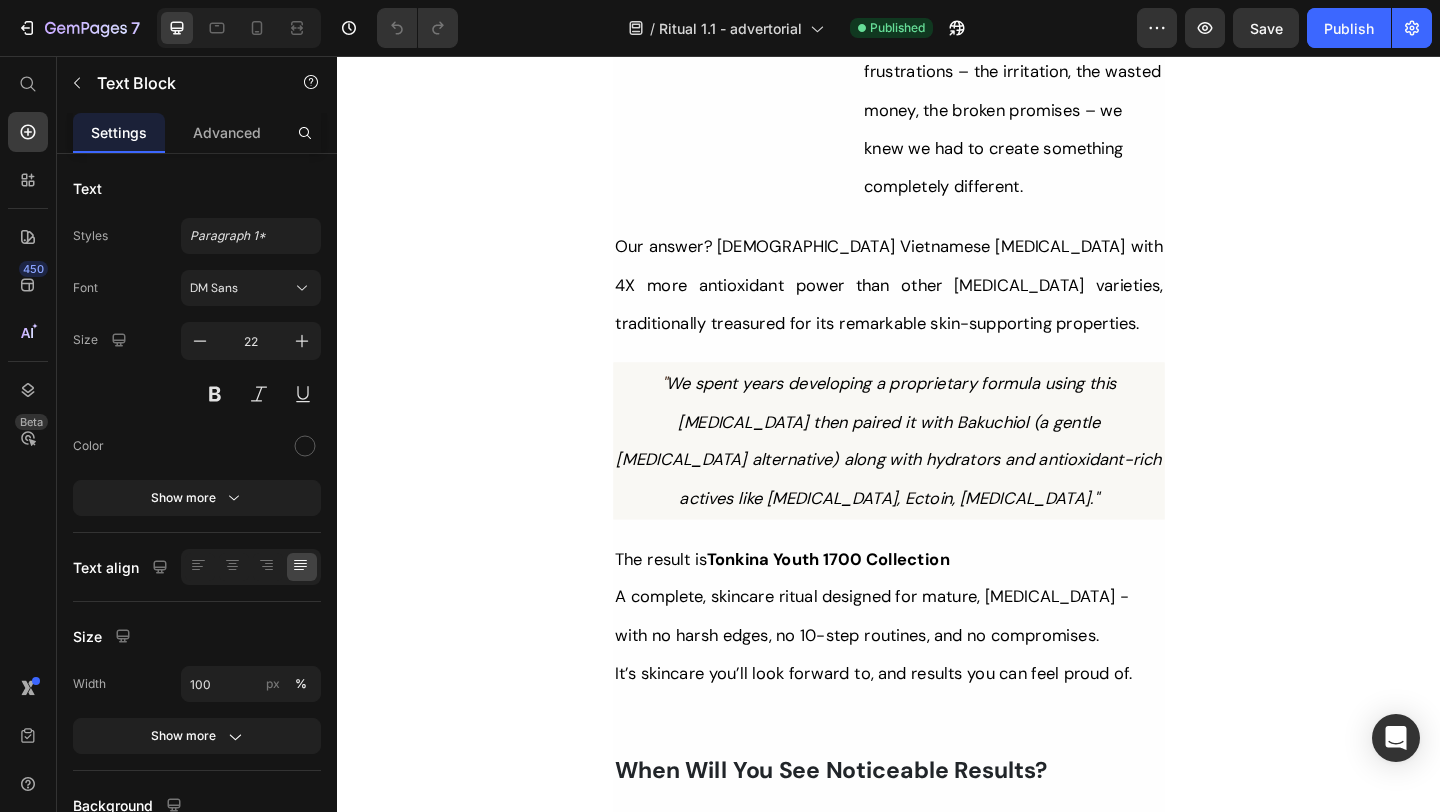 scroll, scrollTop: 6223, scrollLeft: 0, axis: vertical 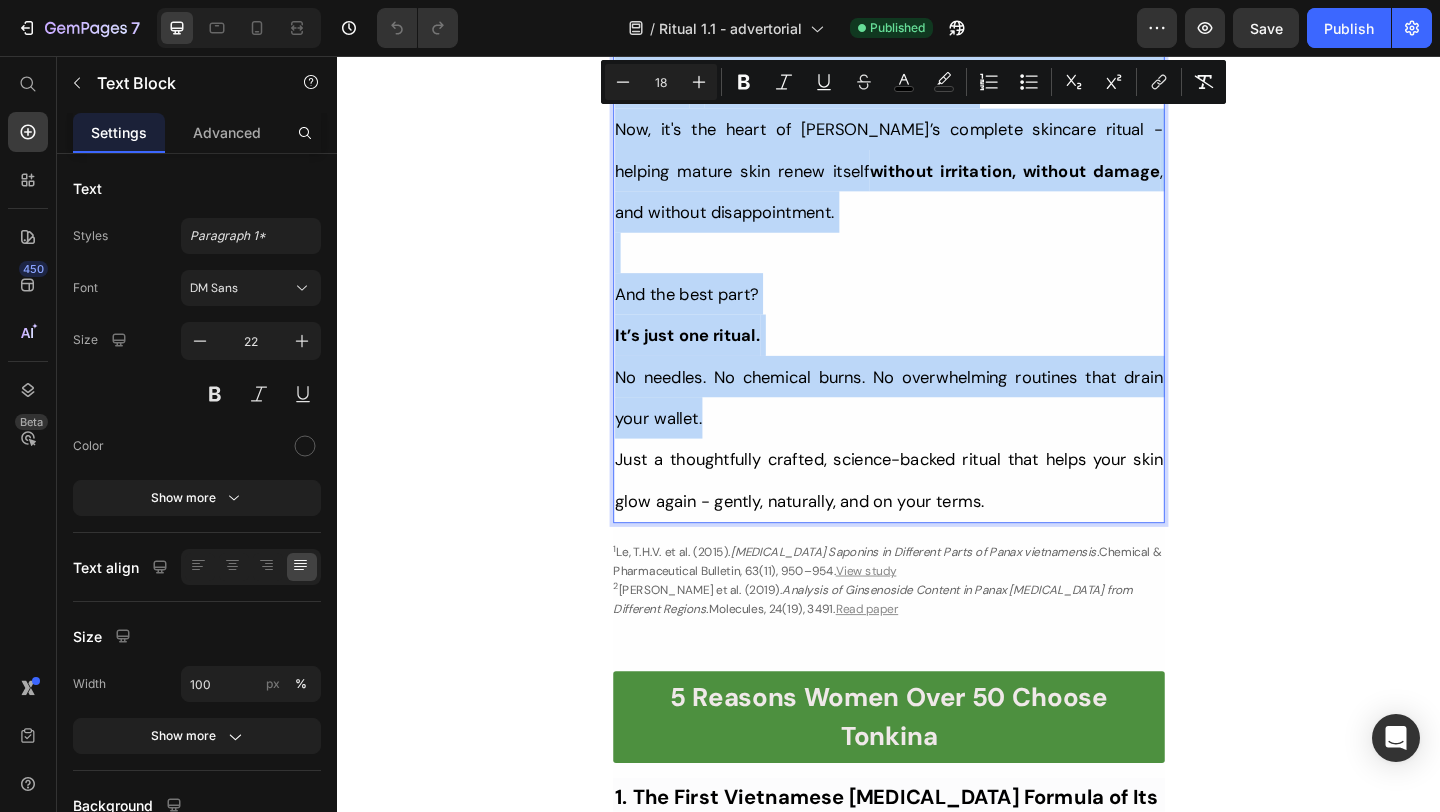 click on "It’s just one ritual. No needles. No chemical burns. No overwhelming routines that drain your wallet." at bounding box center (937, 404) 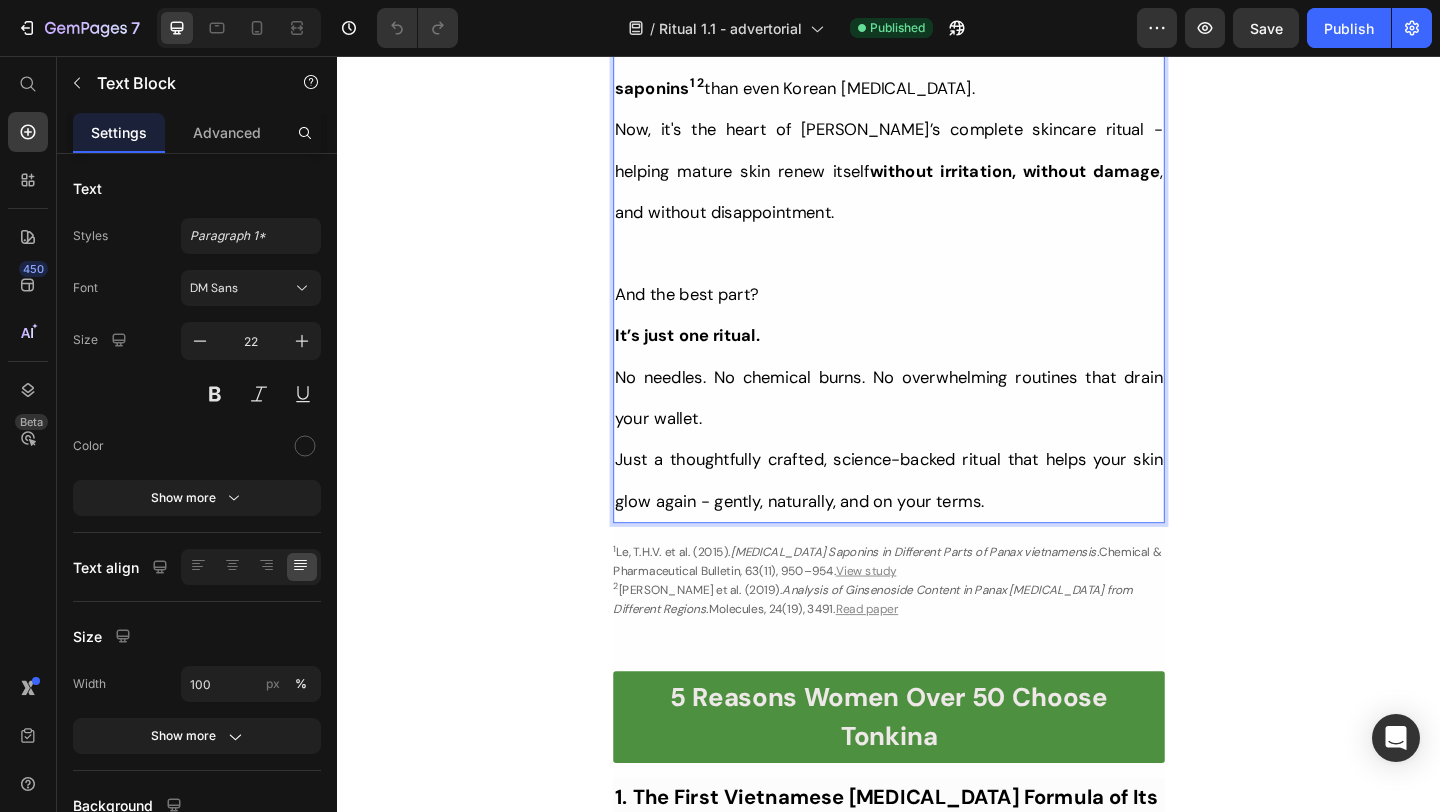 click on "It’s just one ritual. No needles. No chemical burns. No overwhelming routines that drain your wallet." at bounding box center (937, 404) 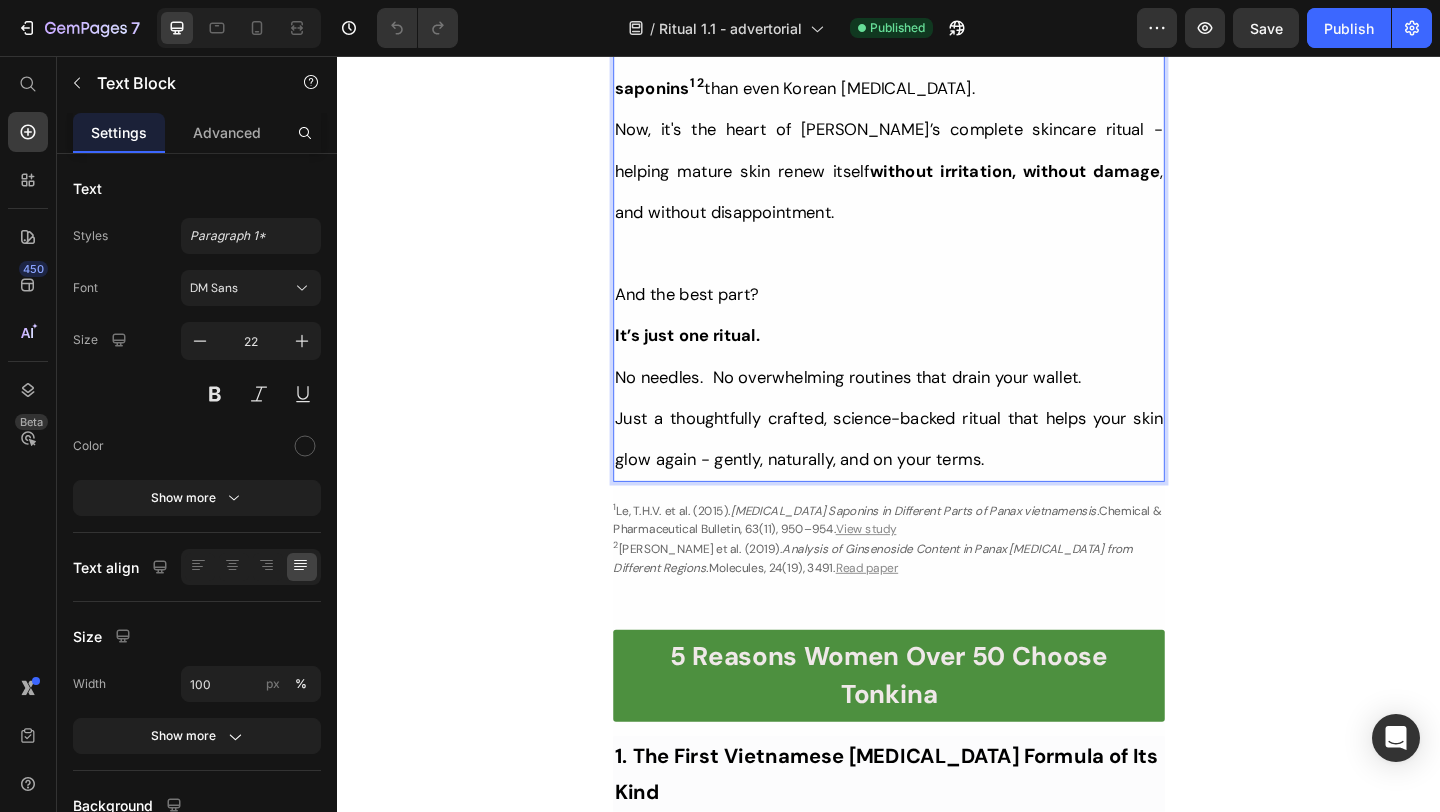 drag, startPoint x: 744, startPoint y: 324, endPoint x: 907, endPoint y: 327, distance: 163.0276 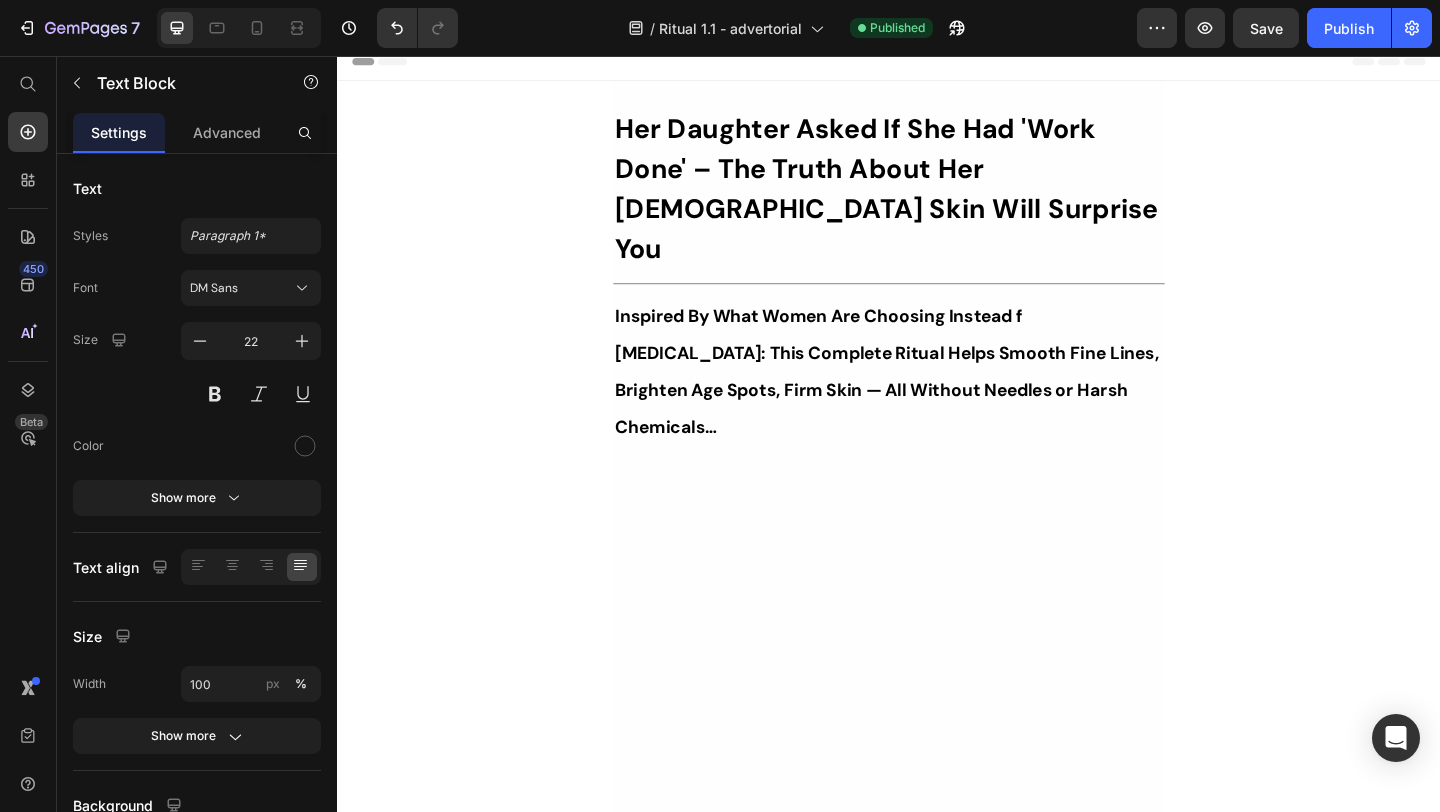 scroll, scrollTop: 0, scrollLeft: 0, axis: both 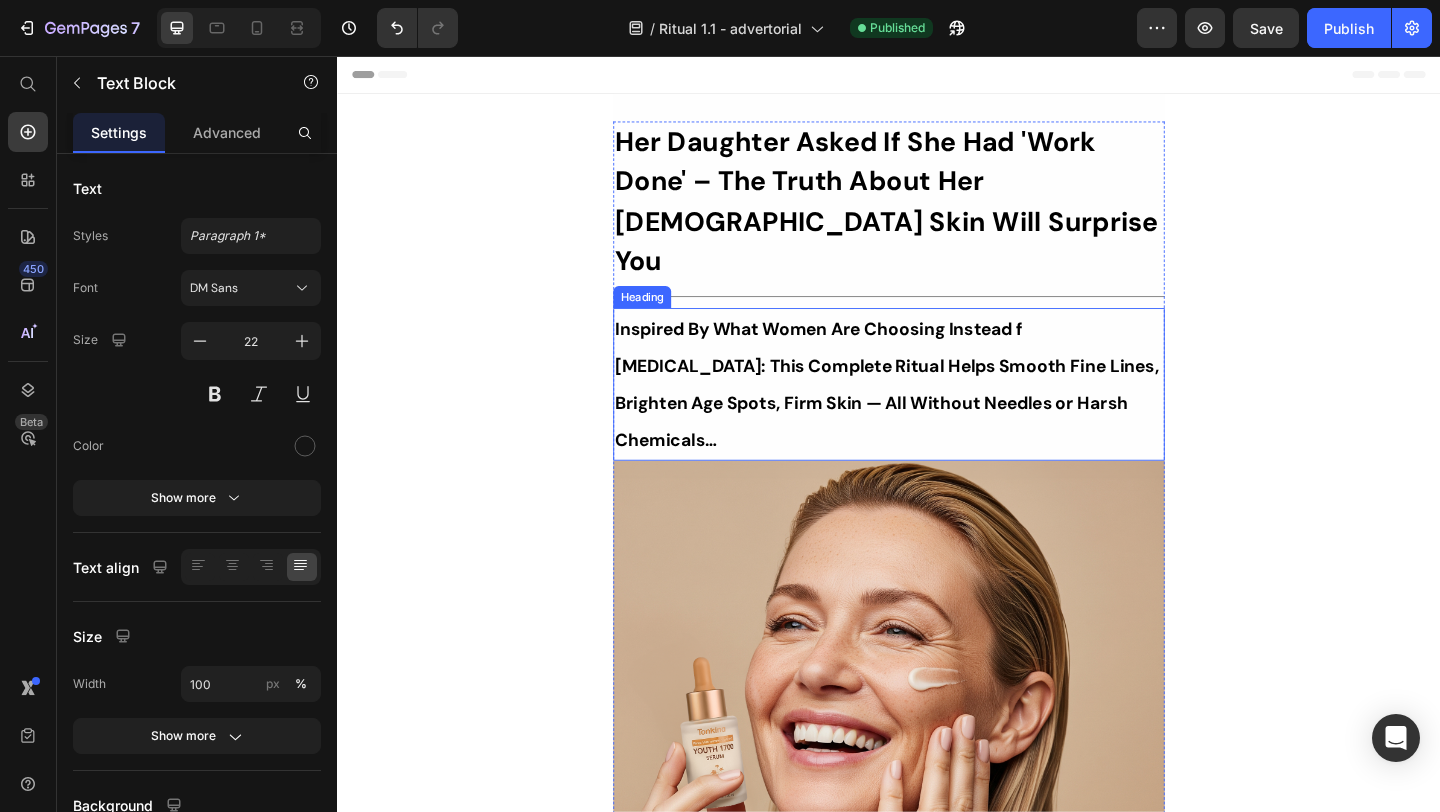 click on "Inspired By What Women Are Choosing Instead f Botox: This Complete Ritual Helps Smooth Fine Lines, Brighten Age Spots, Firm Skin — All Without Needles or Harsh Chemicals…" at bounding box center (935, 413) 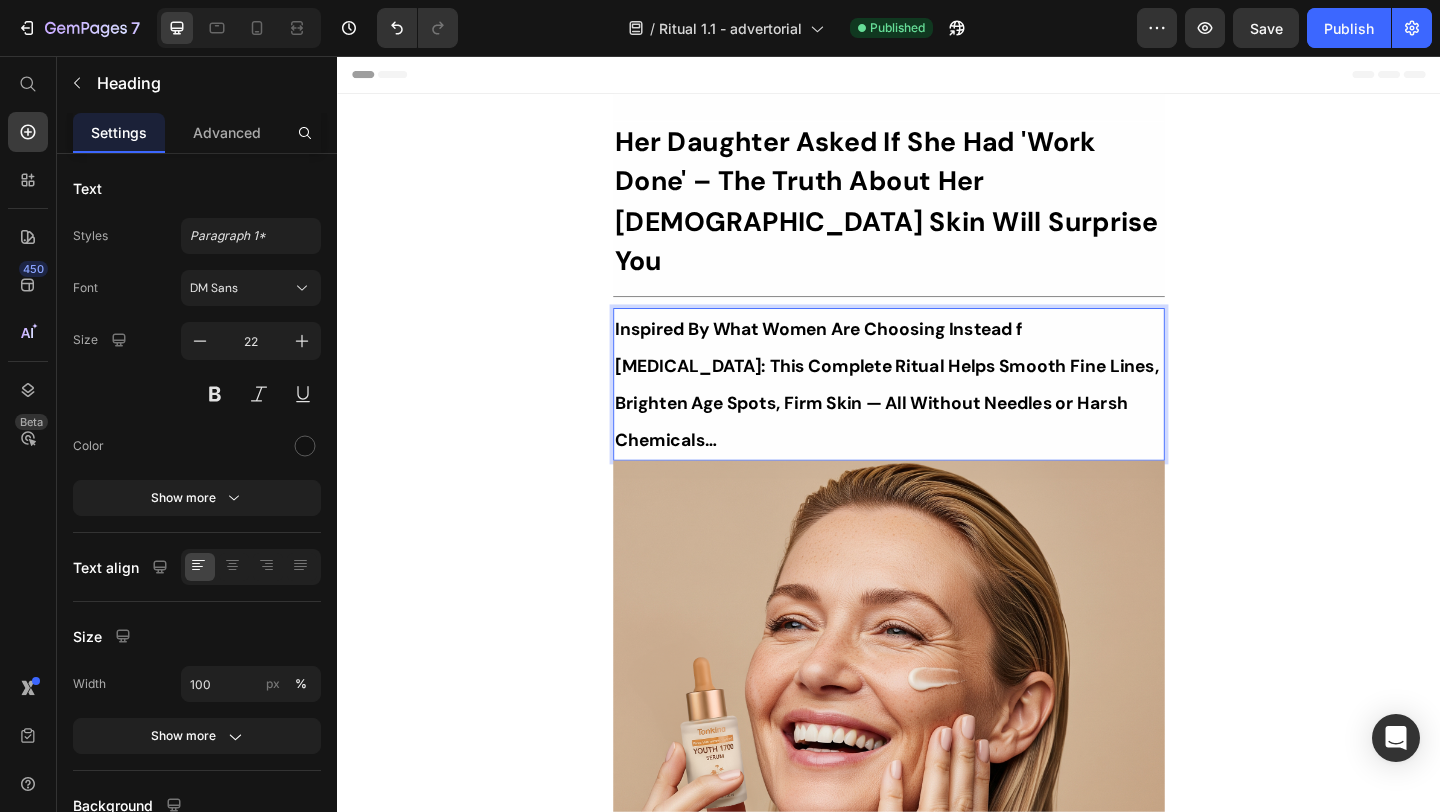 click on "Inspired By What Women Are Choosing Instead f Botox: This Complete Ritual Helps Smooth Fine Lines, Brighten Age Spots, Firm Skin — All Without Needles or Harsh Chemicals…" at bounding box center [935, 413] 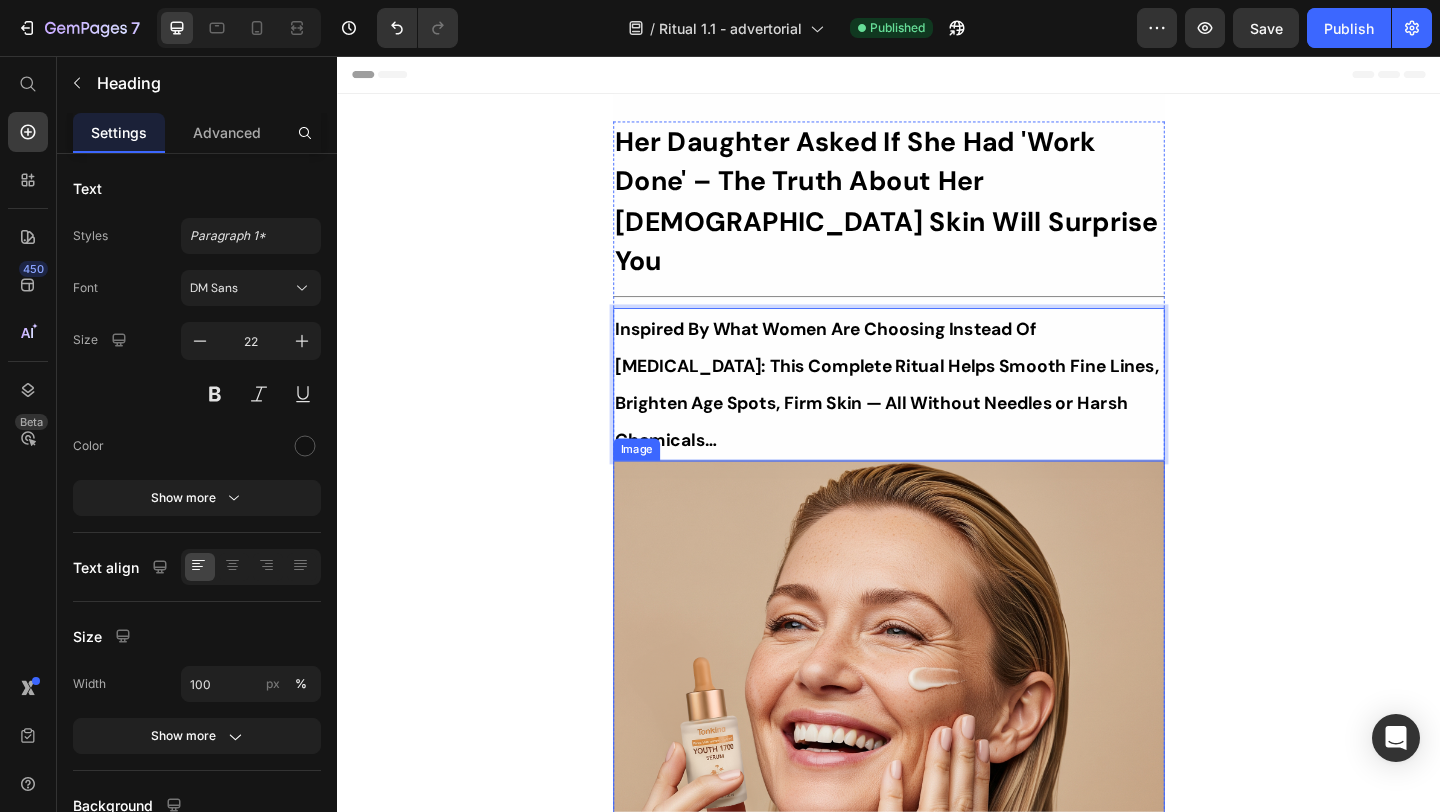click at bounding box center [937, 833] 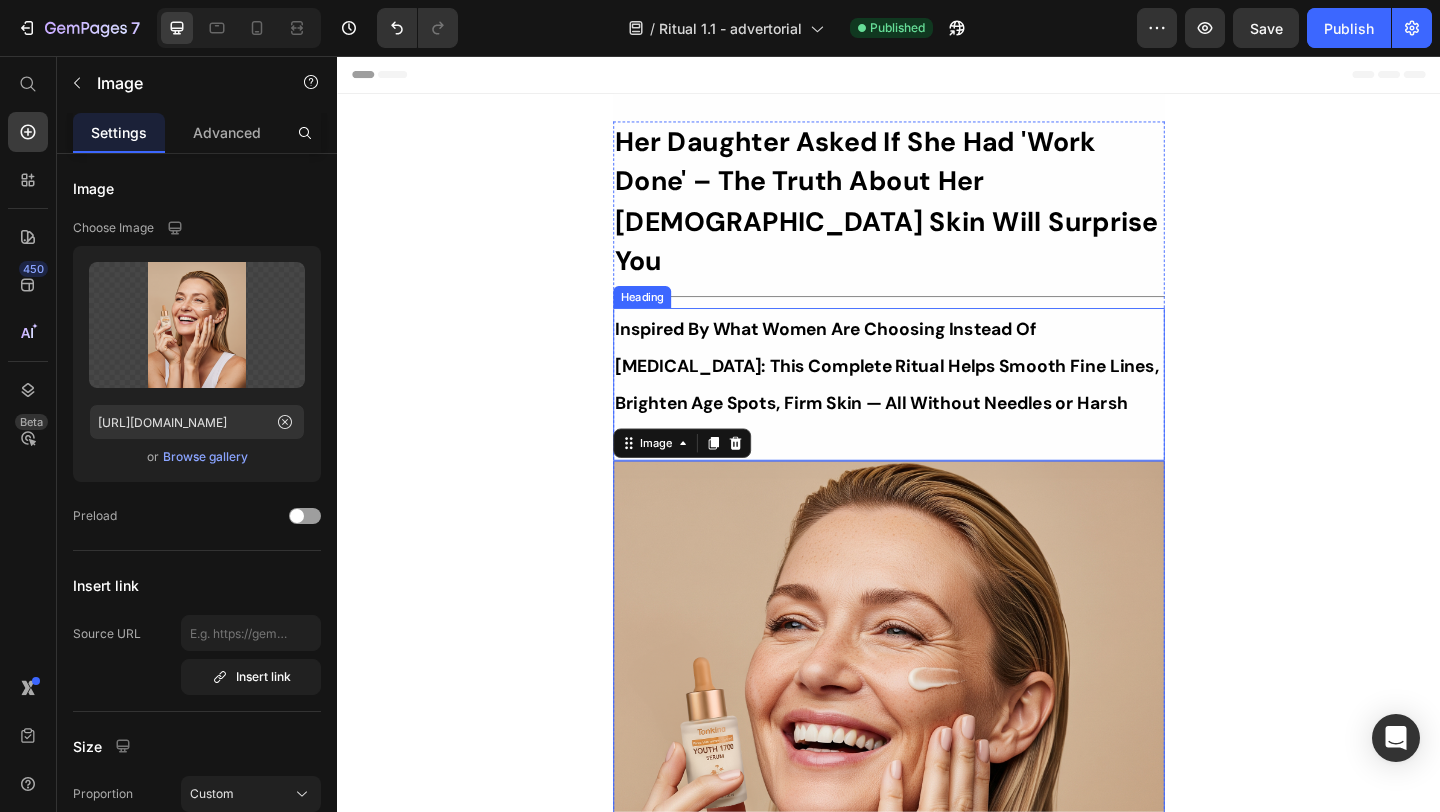 click on "Inspired By What Women Are Choosing Instead Of Botox: This Complete Ritual Helps Smooth Fine Lines, Brighten Age Spots, Firm Skin — All Without Needles or Harsh Chemicals…" at bounding box center [935, 413] 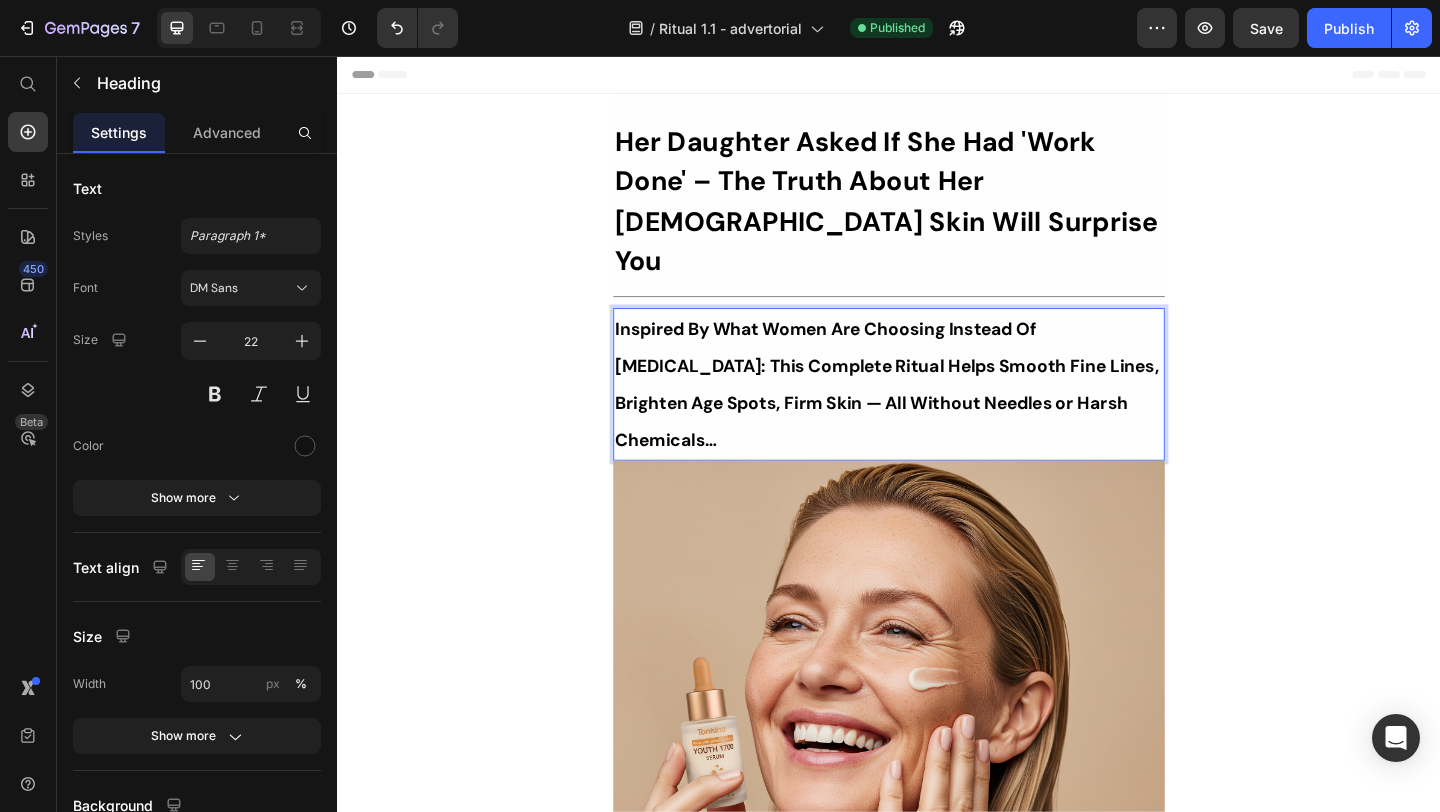 click on "Inspired By What Women Are Choosing Instead Of Botox: This Complete Ritual Helps Smooth Fine Lines, Brighten Age Spots, Firm Skin — All Without Needles or Harsh Chemicals…" at bounding box center (935, 413) 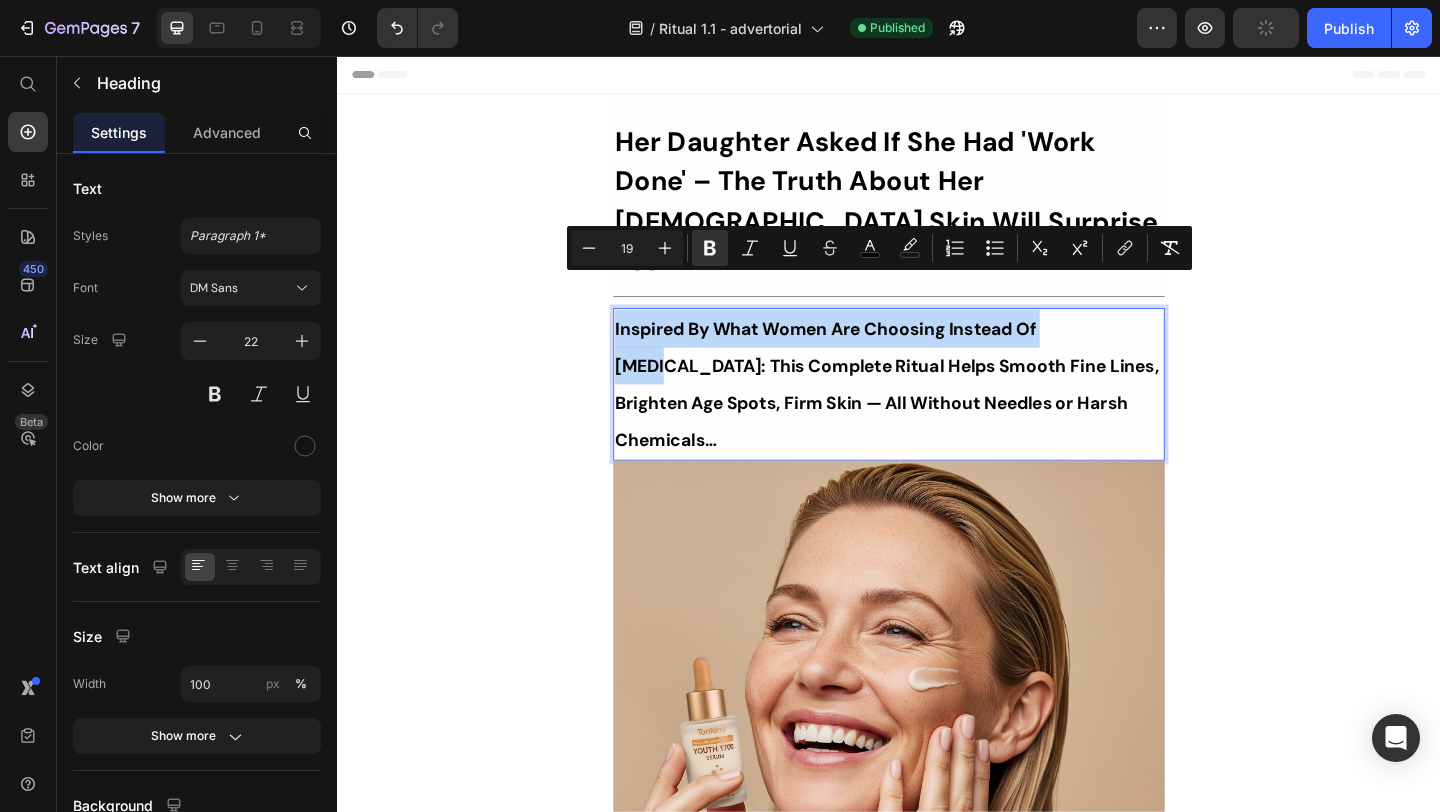 drag, startPoint x: 1137, startPoint y: 306, endPoint x: 655, endPoint y: 325, distance: 482.37433 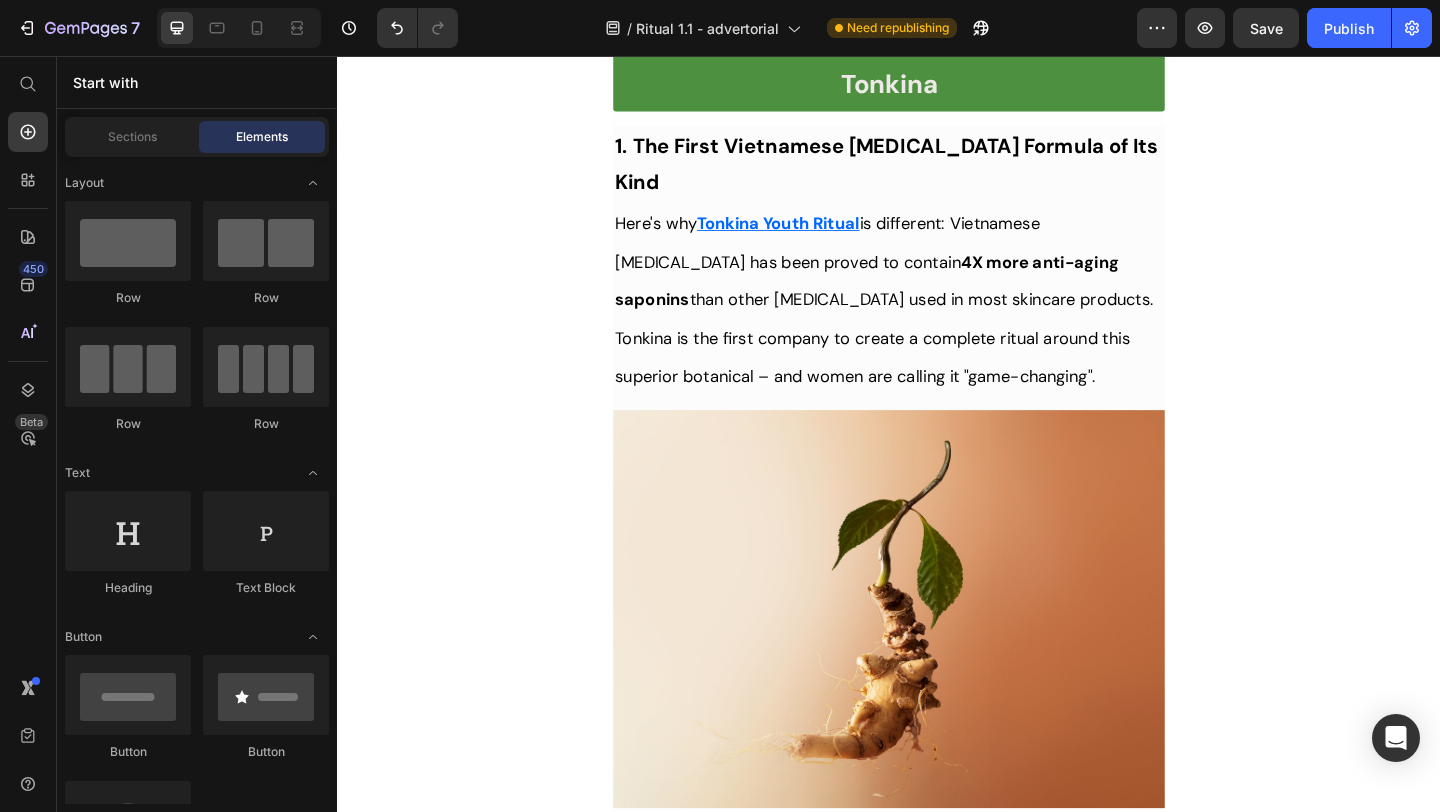 scroll, scrollTop: 2486, scrollLeft: 0, axis: vertical 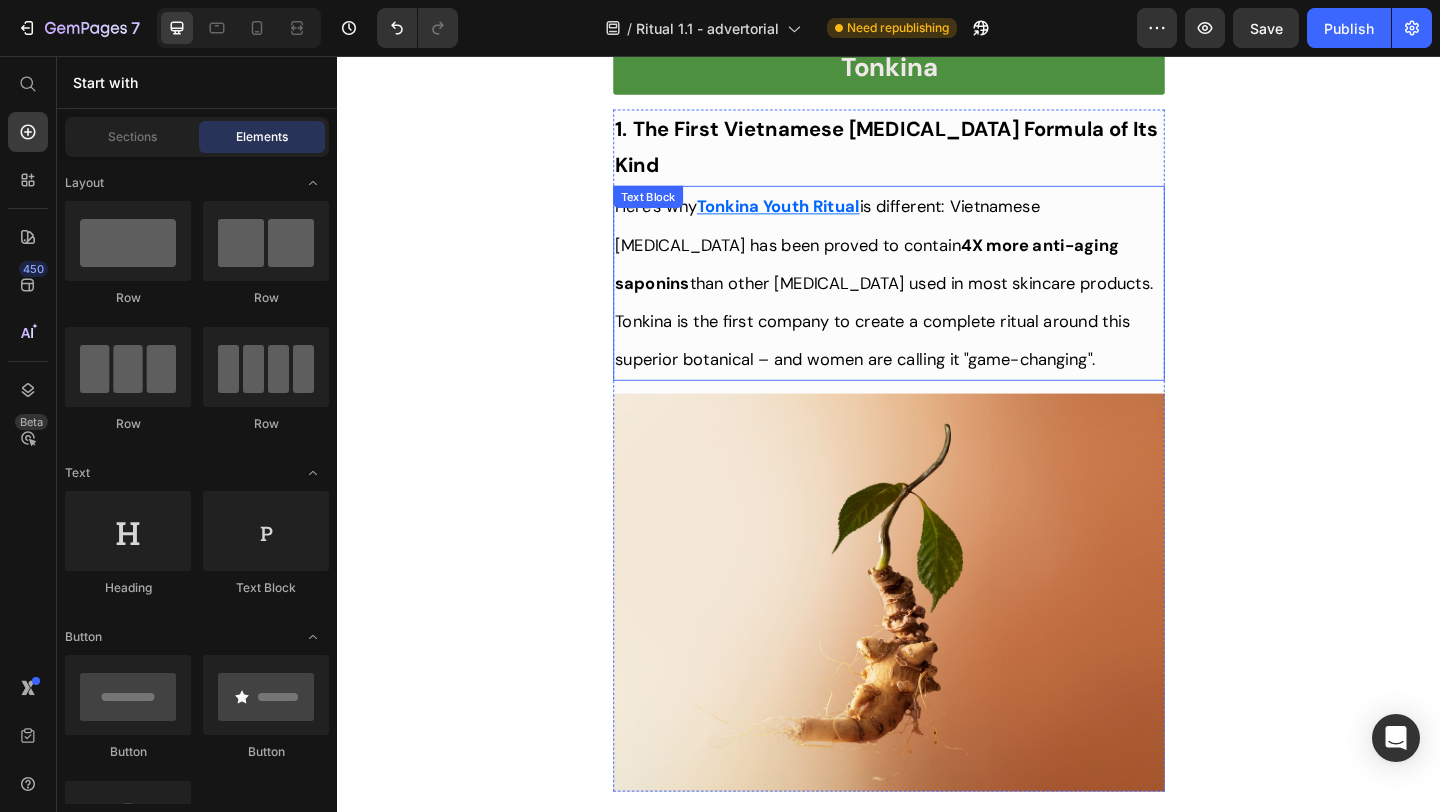 click on "is different: Vietnamese Ginseng has been proved to contain  4X more anti-aging saponins  than other ginseng used in most skincare products. Tonkina is the first company to create a complete ritual around this superior botanical – and women are calling it "game-changing"." at bounding box center (932, 303) 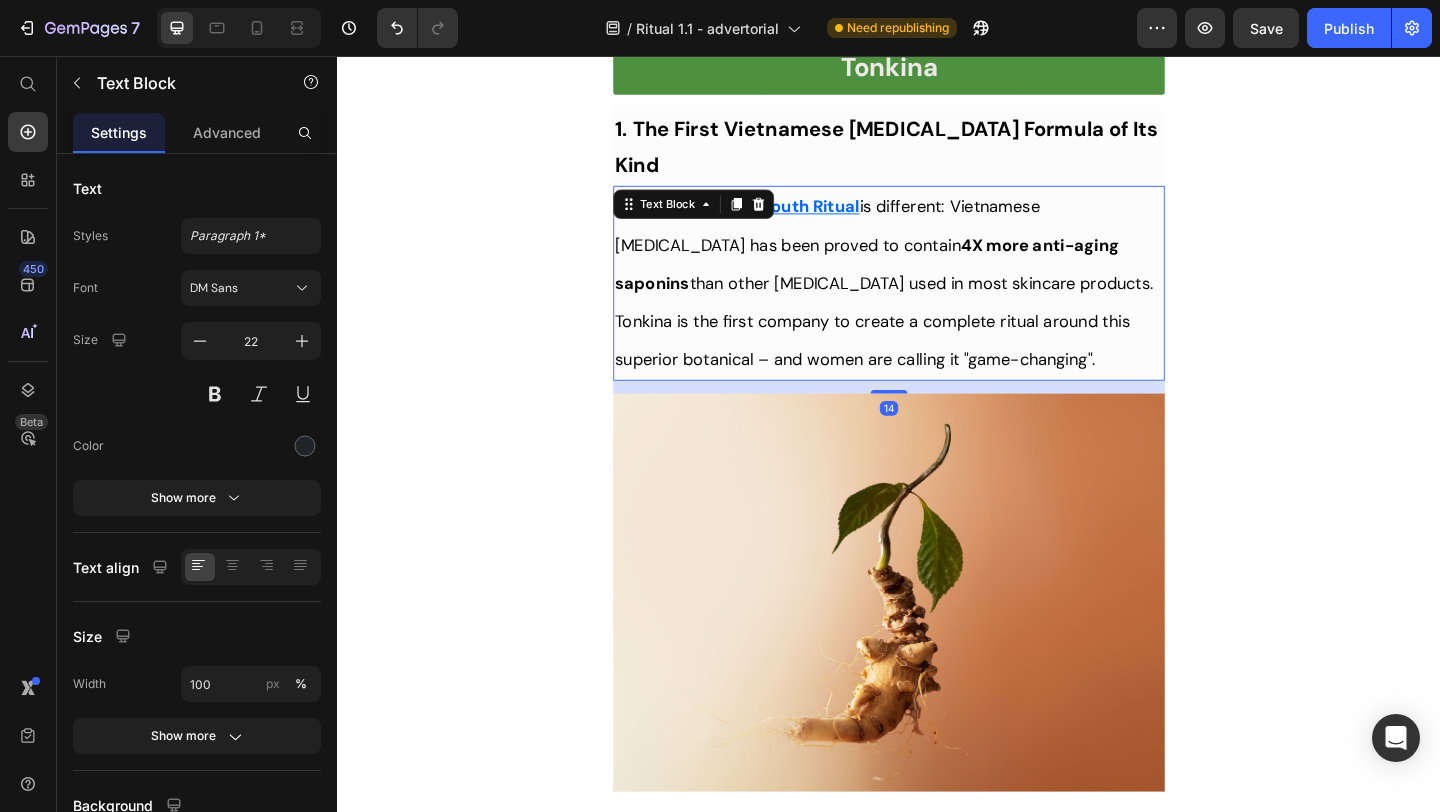 click on "is different: Vietnamese Ginseng has been proved to contain  4X more anti-aging saponins  than other ginseng used in most skincare products. Tonkina is the first company to create a complete ritual around this superior botanical – and women are calling it "game-changing"." at bounding box center [932, 303] 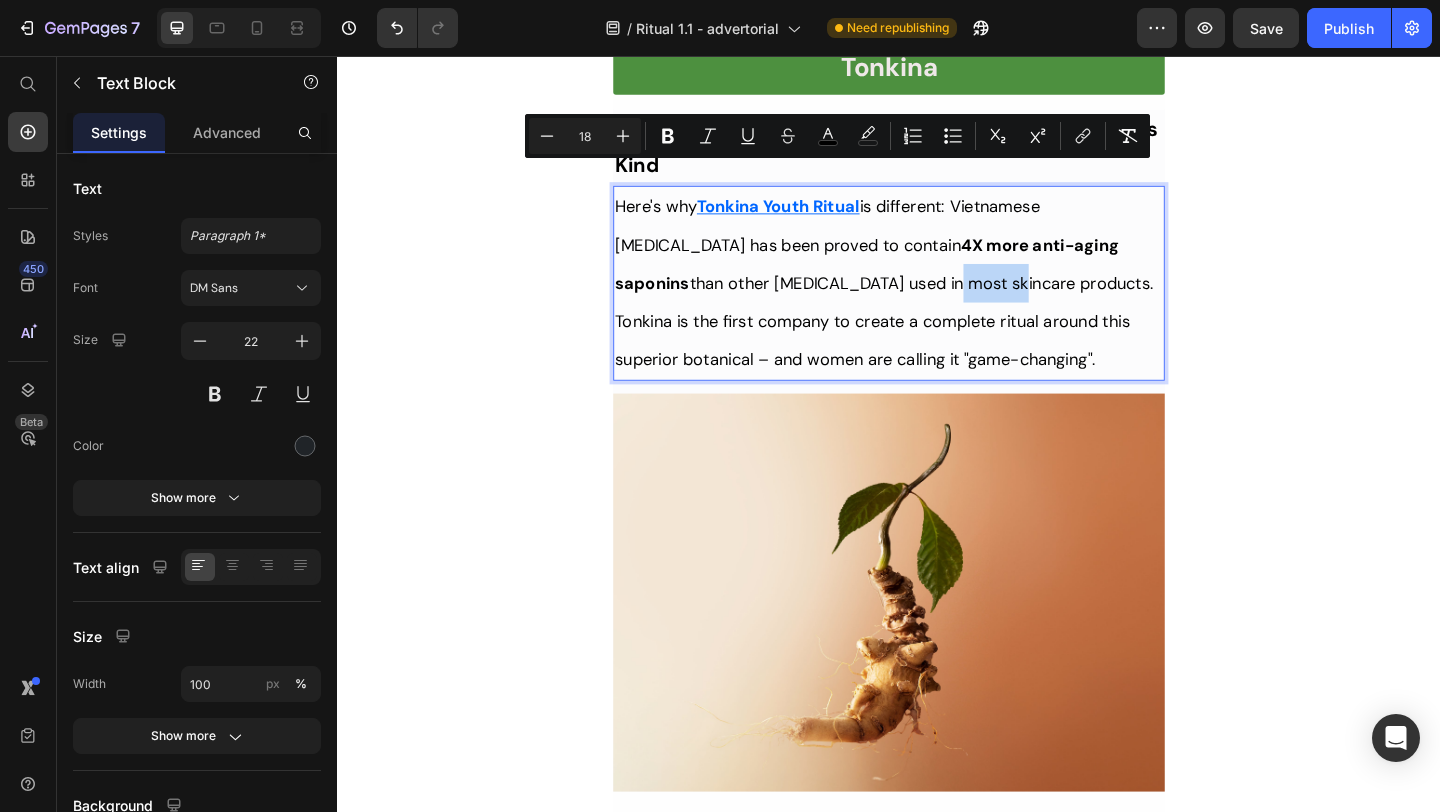 click on "is different: Vietnamese Ginseng has been proved to contain  4X more anti-aging saponins  than other ginseng used in most skincare products. Tonkina is the first company to create a complete ritual around this superior botanical – and women are calling it "game-changing"." at bounding box center [932, 303] 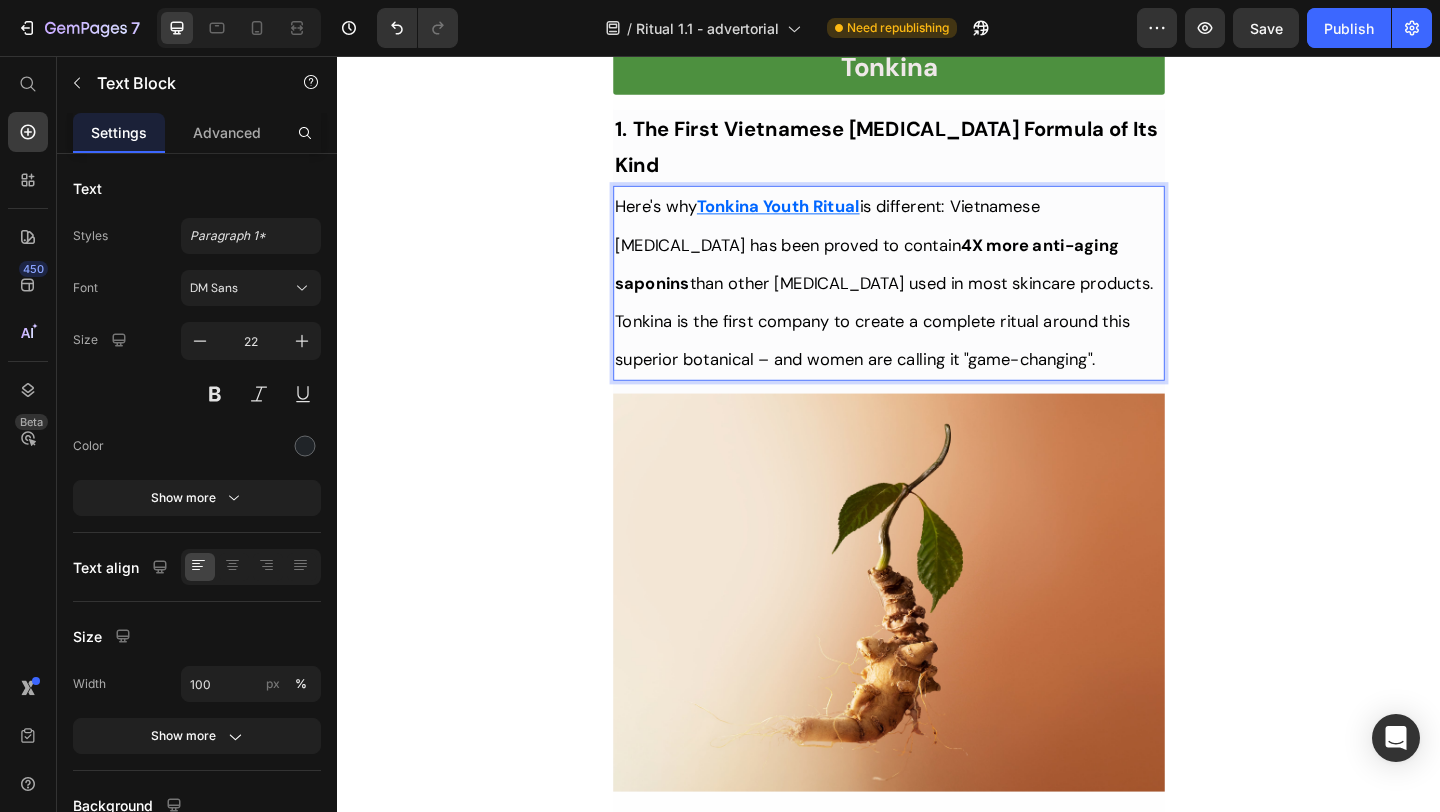 click on "is different: Vietnamese Ginseng has been proved to contain  4X more anti-aging saponins  than other ginseng used in most skincare products. Tonkina is the first company to create a complete ritual around this superior botanical – and women are calling it "game-changing"." at bounding box center [932, 303] 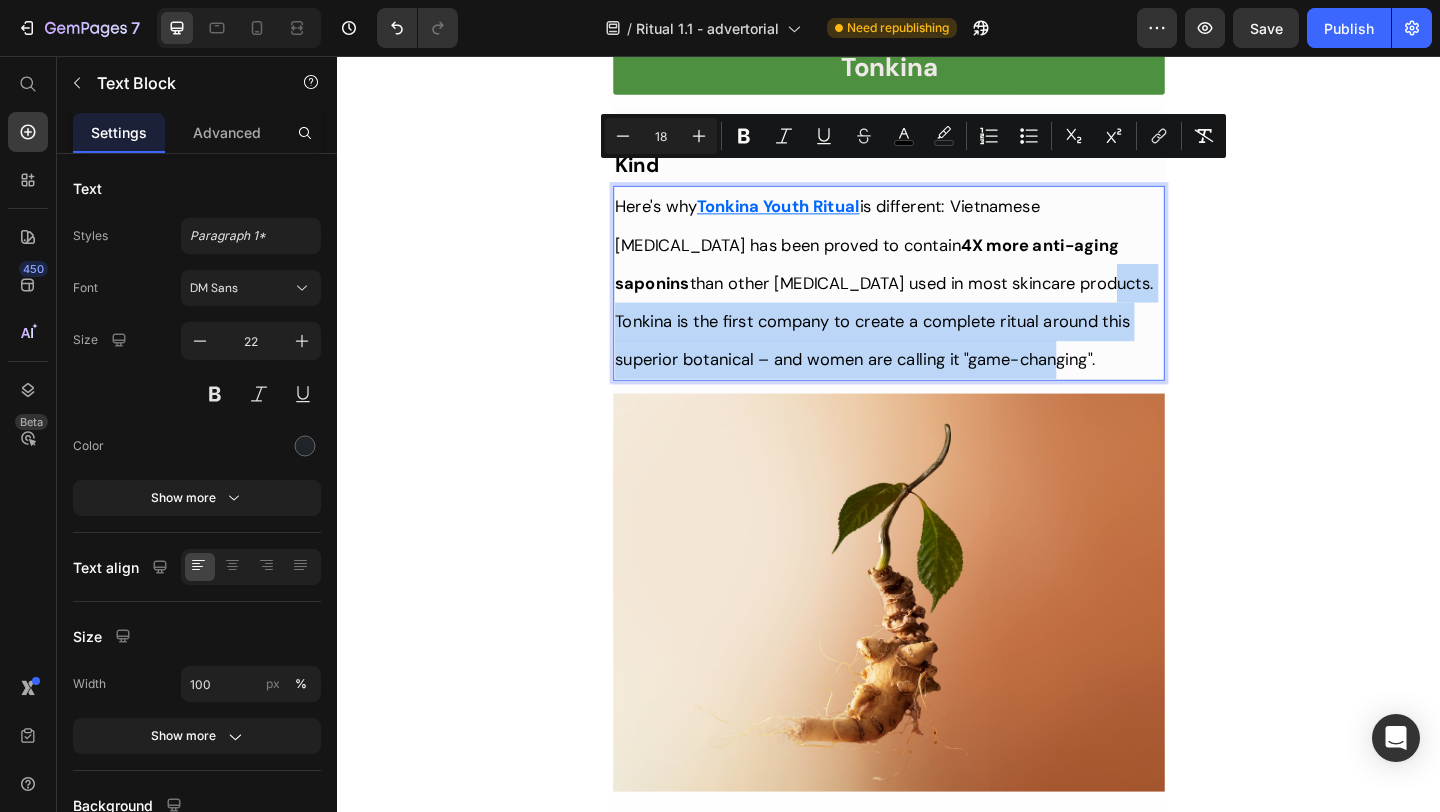 drag, startPoint x: 963, startPoint y: 276, endPoint x: 981, endPoint y: 186, distance: 91.78235 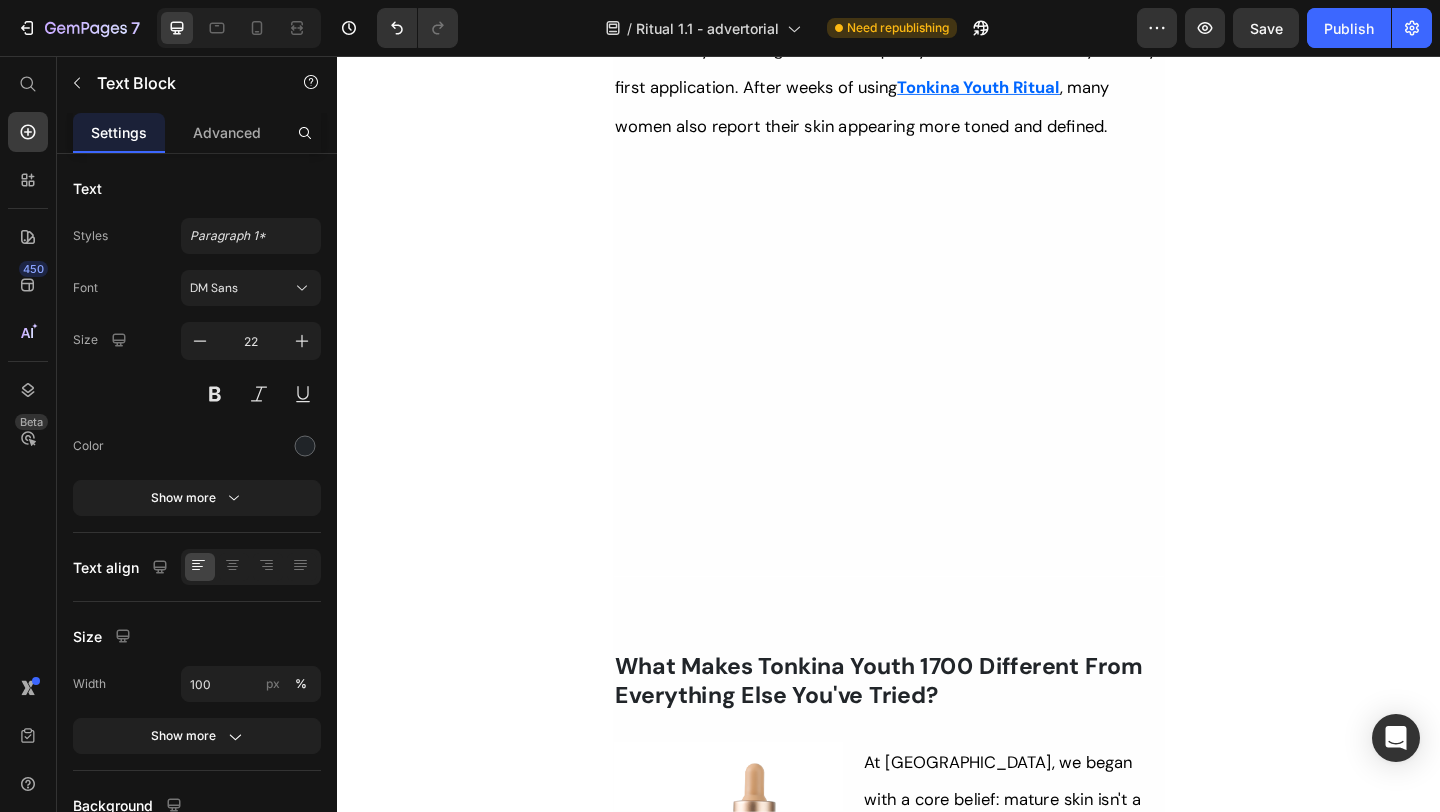 scroll, scrollTop: 5156, scrollLeft: 0, axis: vertical 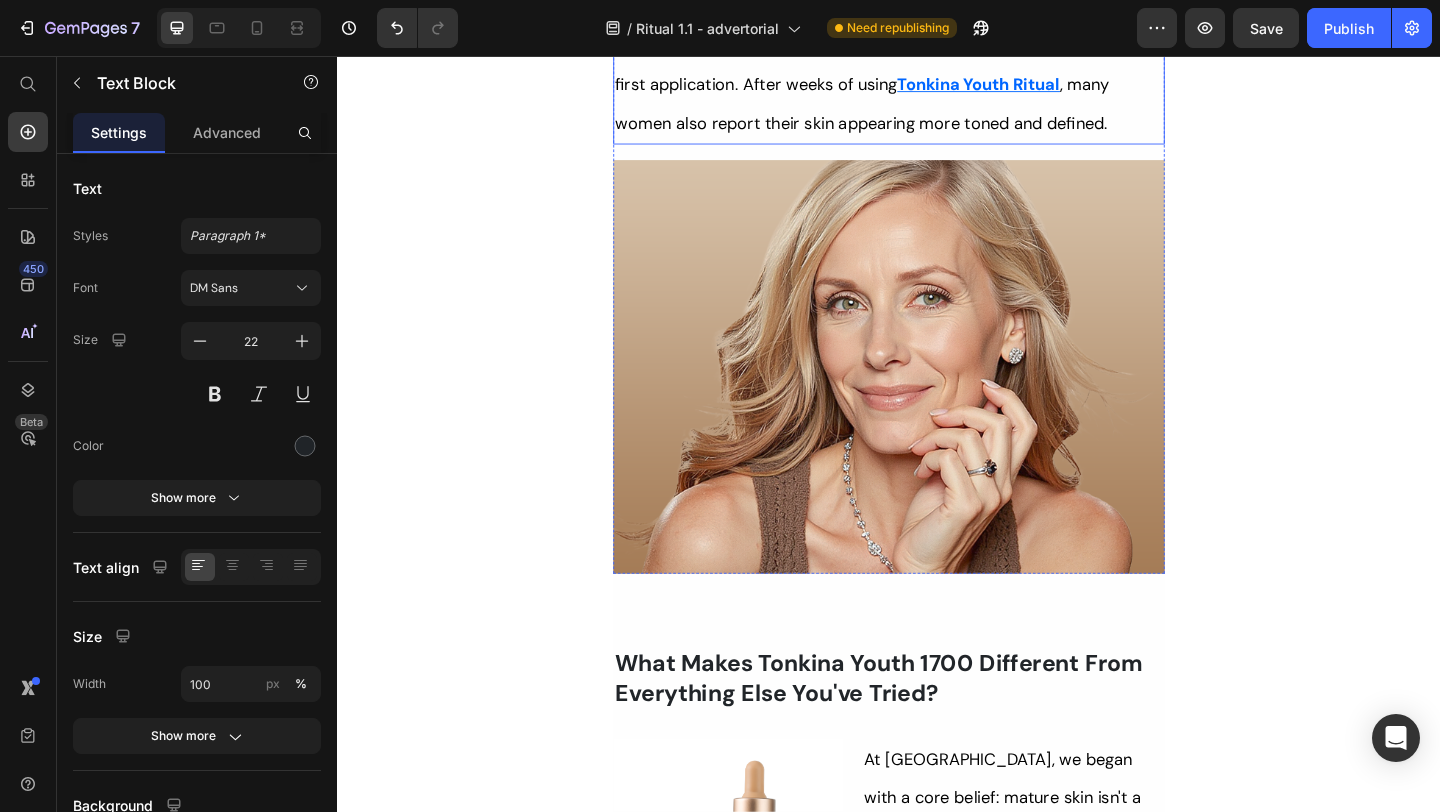 click on ", many women also report their skin appearing more toned and defined." at bounding box center (908, 108) 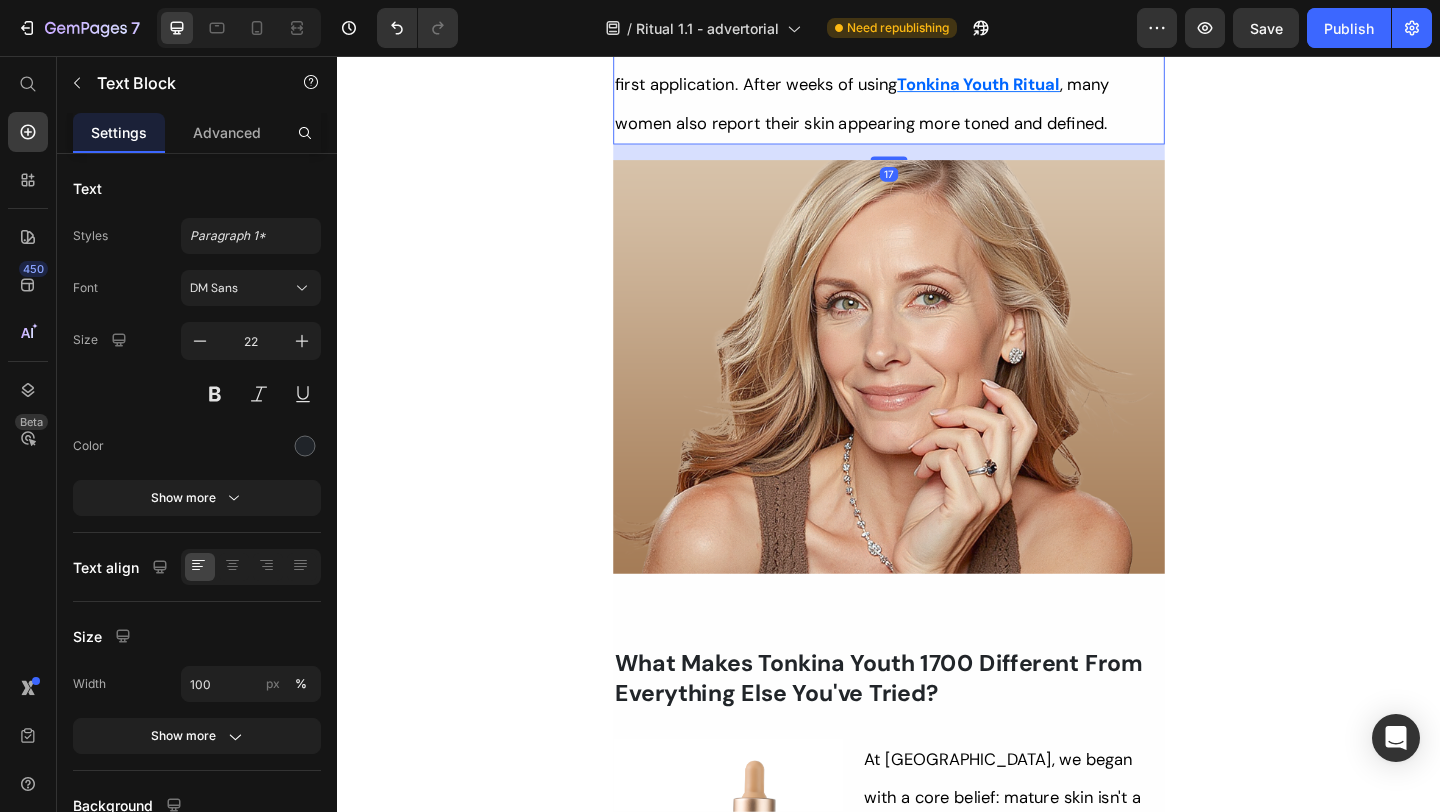 click on ", many women also report their skin appearing more toned and defined." at bounding box center [908, 108] 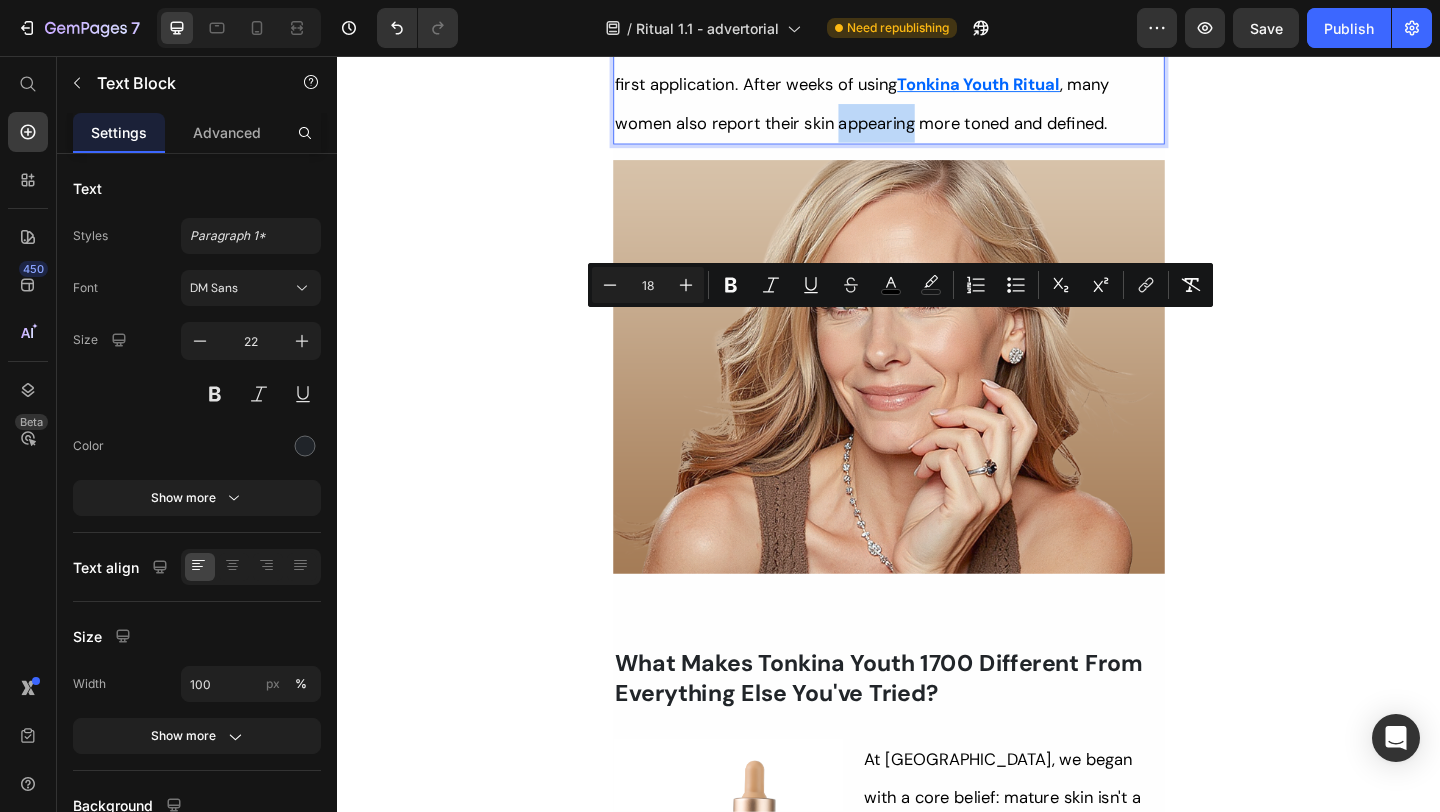 click on ", many women also report their skin appearing more toned and defined." at bounding box center [908, 108] 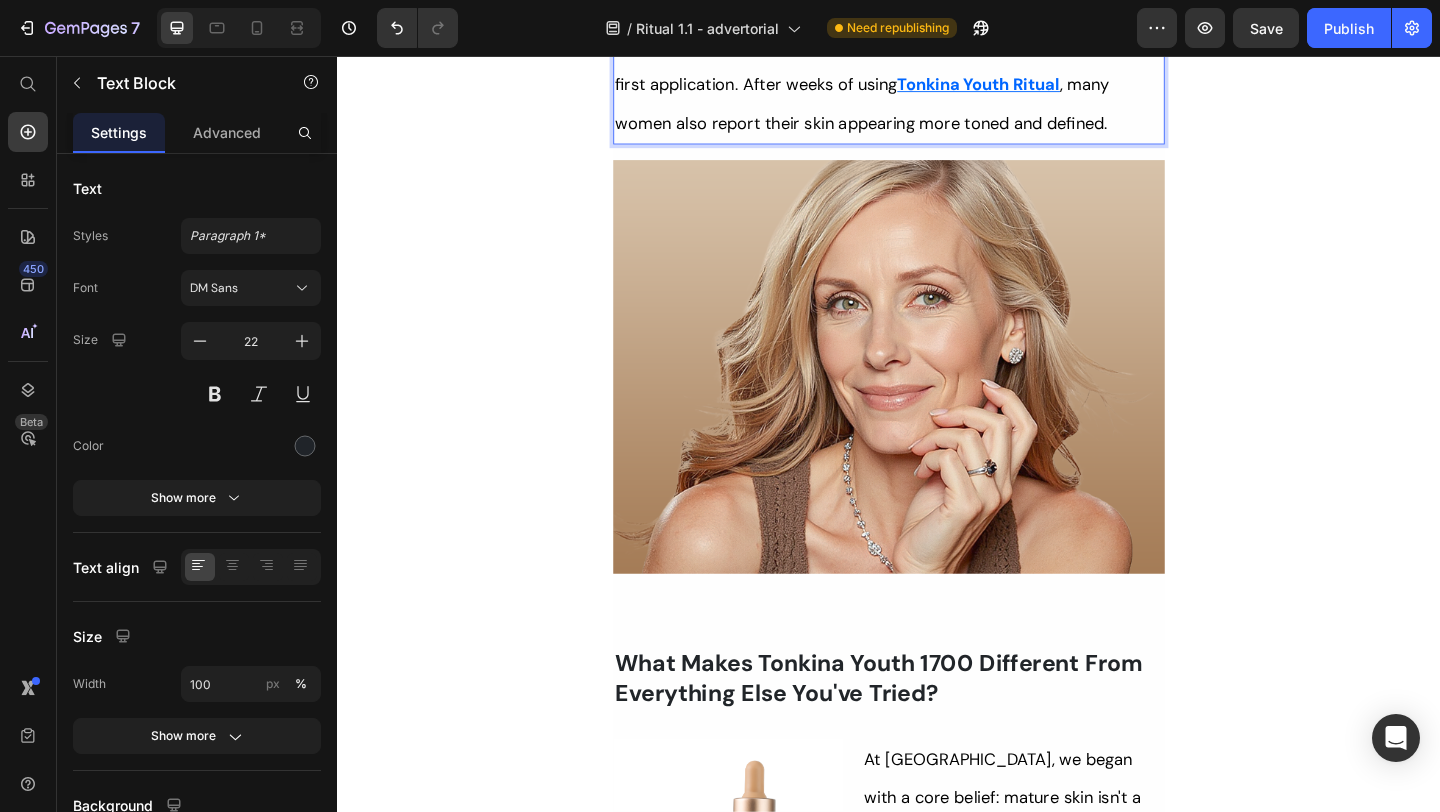 click on ", many women also report their skin appearing more toned and defined." at bounding box center (908, 108) 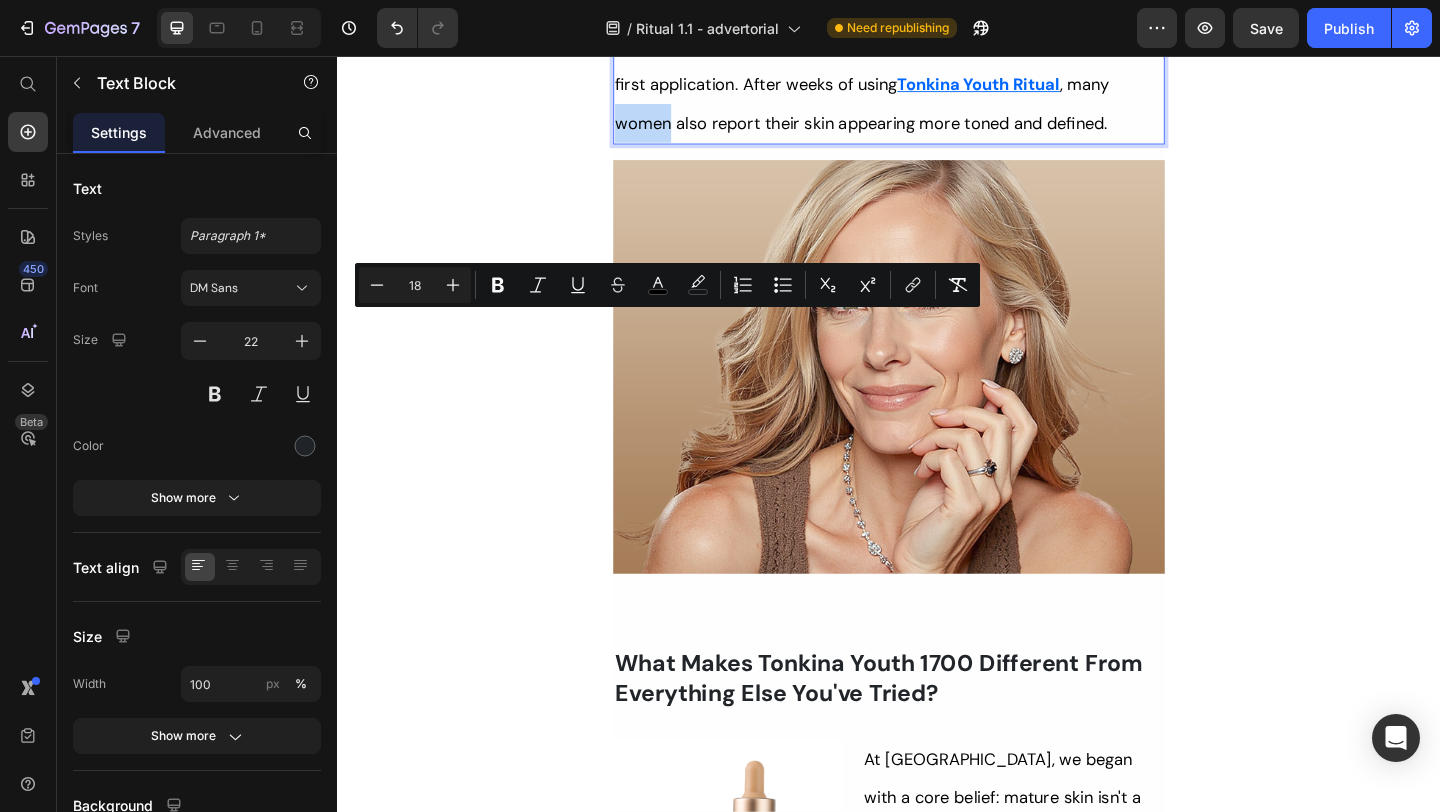 type 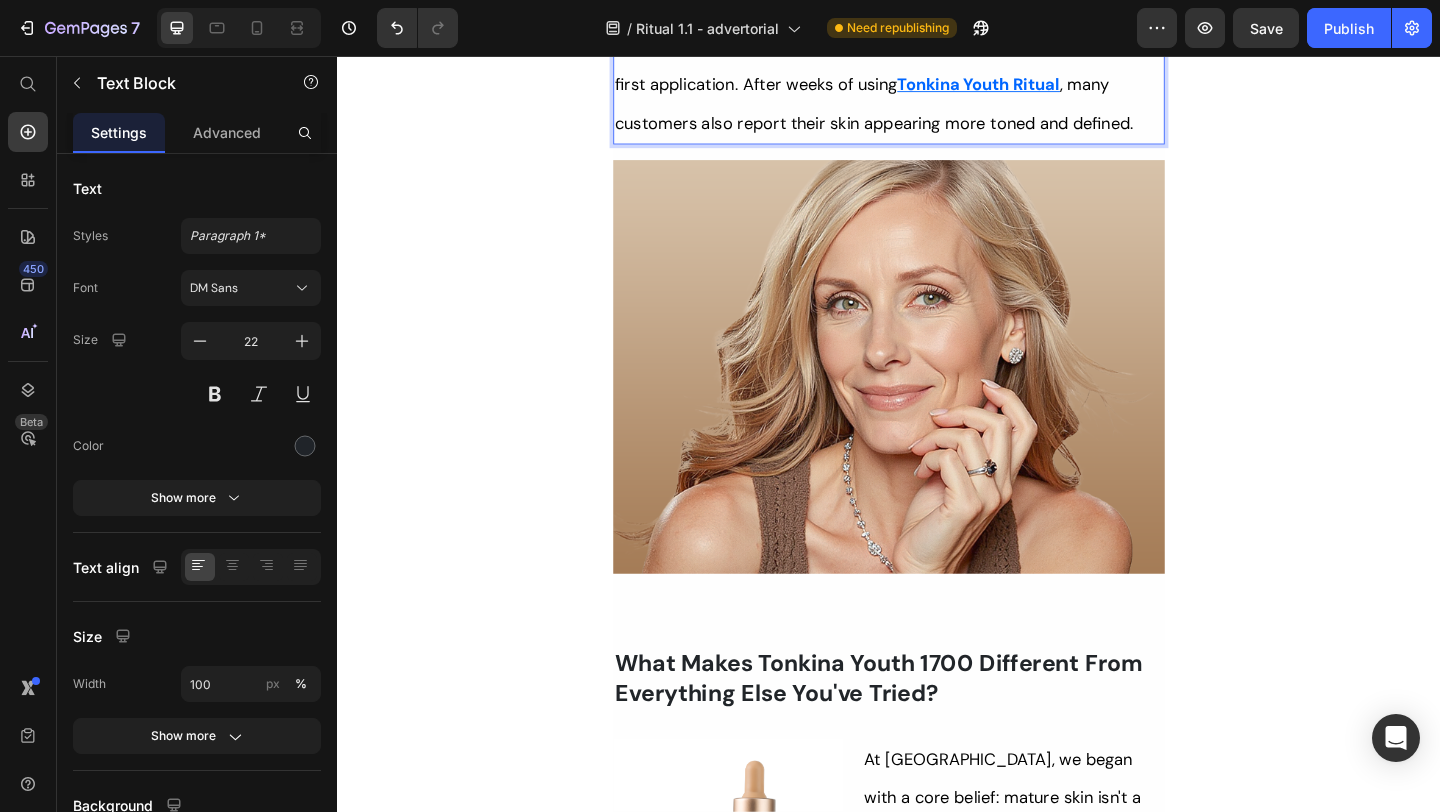 click on "Her Daughter Asked If She Had 'Work Done' – The Truth About Her 55-Year-Old Skin Will Surprise You Heading                Title Line ⁠⁠⁠⁠⁠⁠⁠ Inspired By What Women Are Choosing Instead Of Botox: This Complete Ritual Helps Smooth Fine Lines, Brighten Age Spots, Firm Skin — All Without Needles or Harsh Chemicals… Heading Image Ladies, what if I told you that many radiant women over 50 are skipping harsh treatments and seeing beautiful changes through consistent, gentle care, naturally? Here’s what the beauty industry doesn’t want you to know: You don’t need painful injections or harsh treatments to look radiant. While they push expensive procedures and synthetic creams, a quiet shift is happening among smart, discerning women — who’ve found something different. A new brand called  Tonkina  is leading the way with a breakthrough discovery: A rare species of Vietnamese ginseng, newly researched and shown to contain  up to 4x more skin-renewing saponins 1 2 And the best part?
1" at bounding box center (937, 3894) 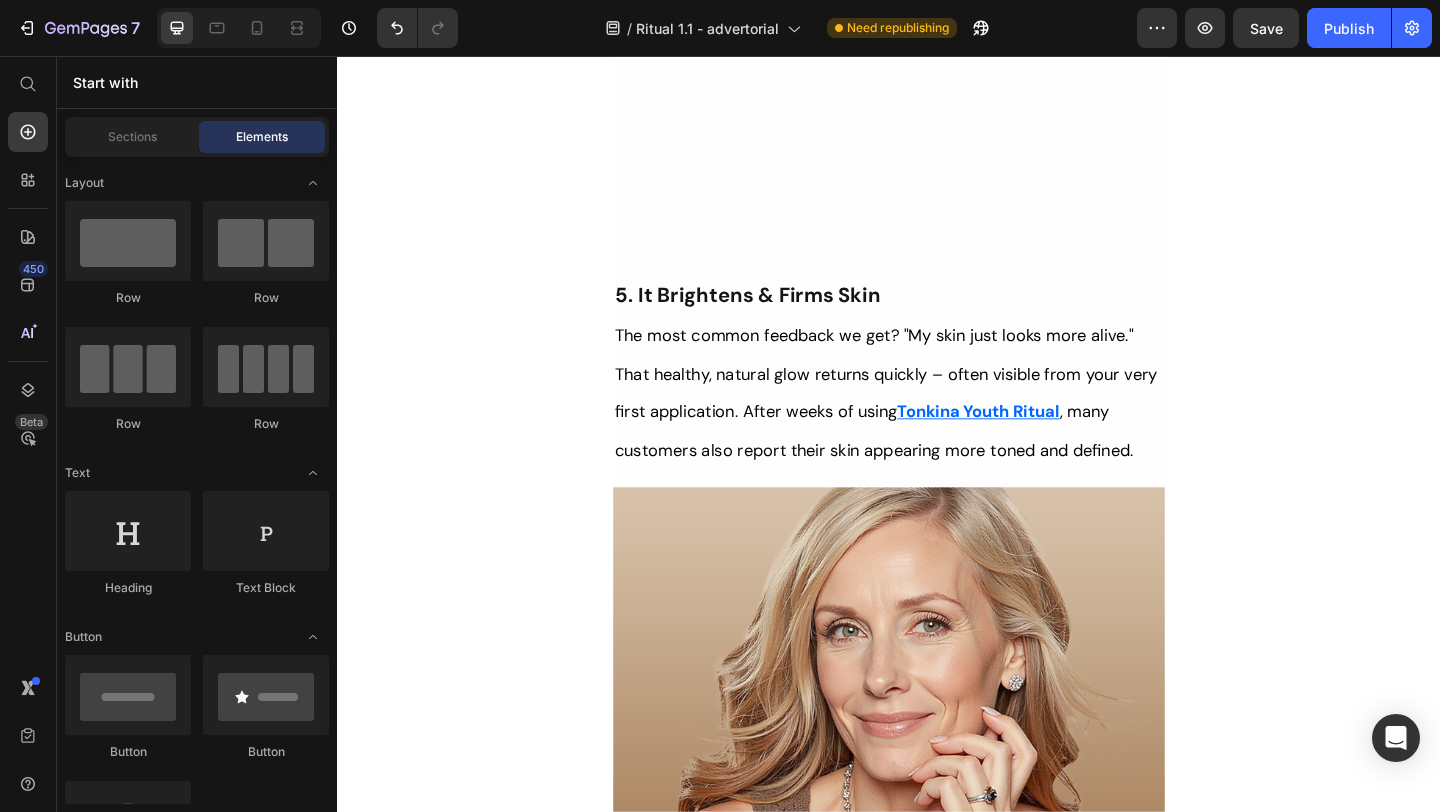 scroll, scrollTop: 4786, scrollLeft: 0, axis: vertical 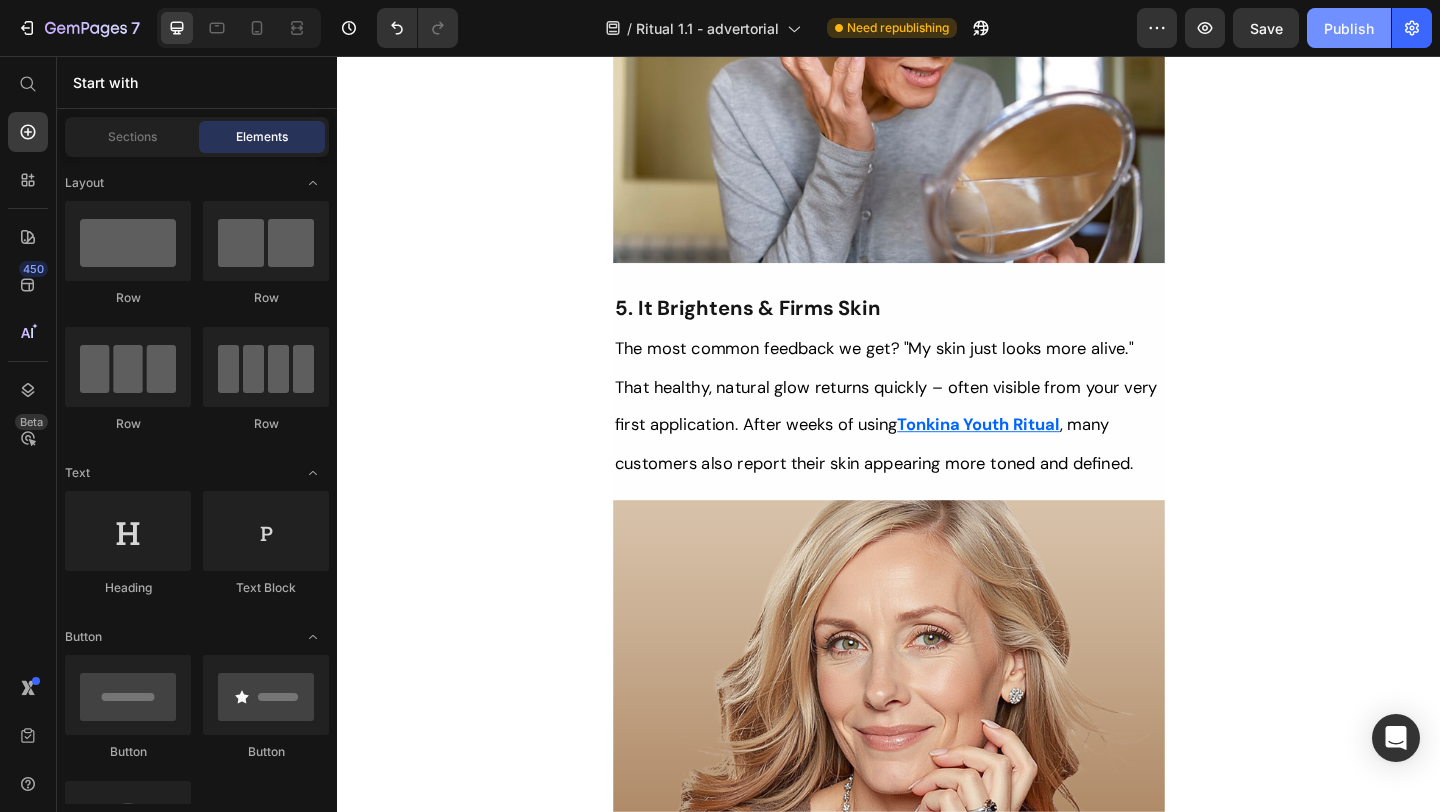click on "Publish" 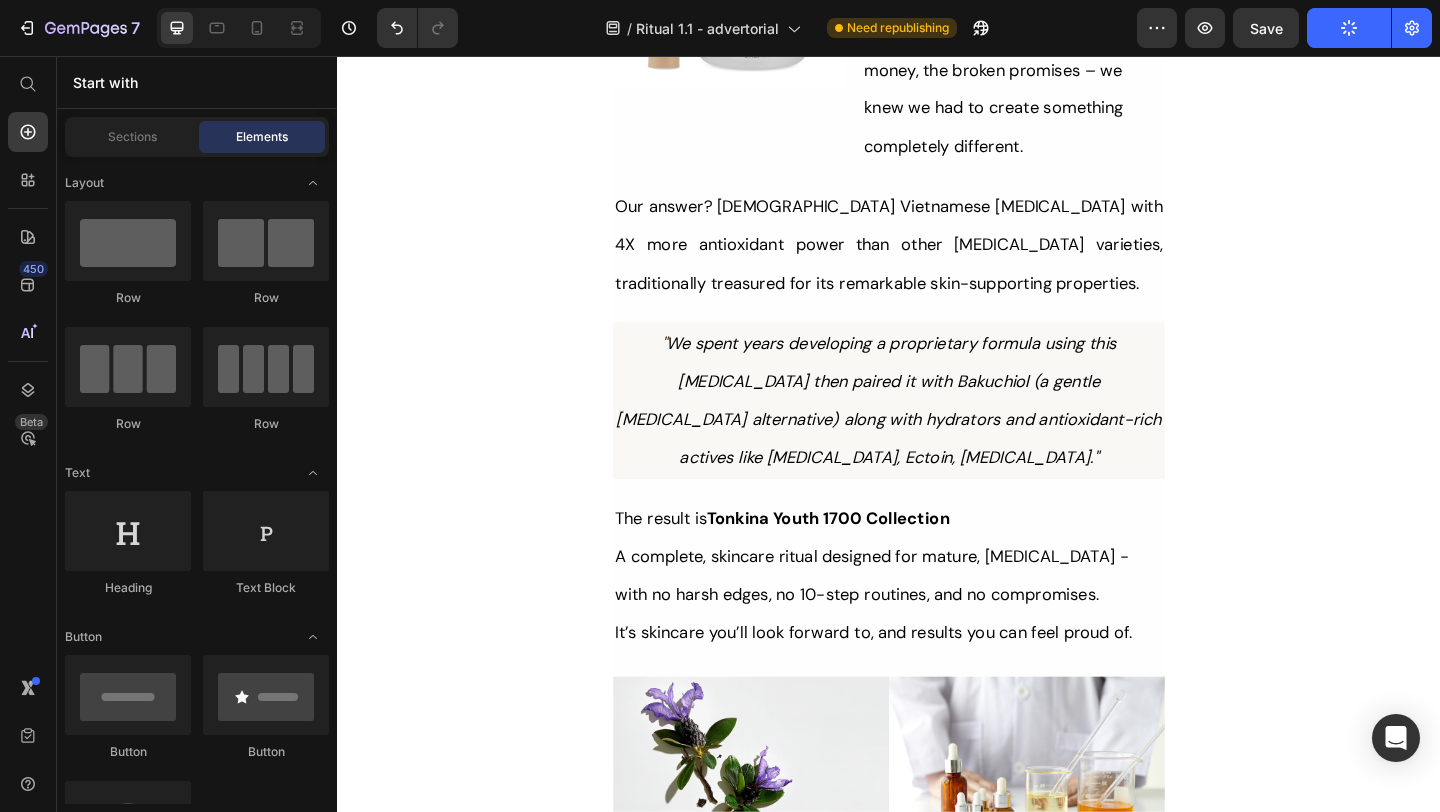scroll, scrollTop: 6210, scrollLeft: 0, axis: vertical 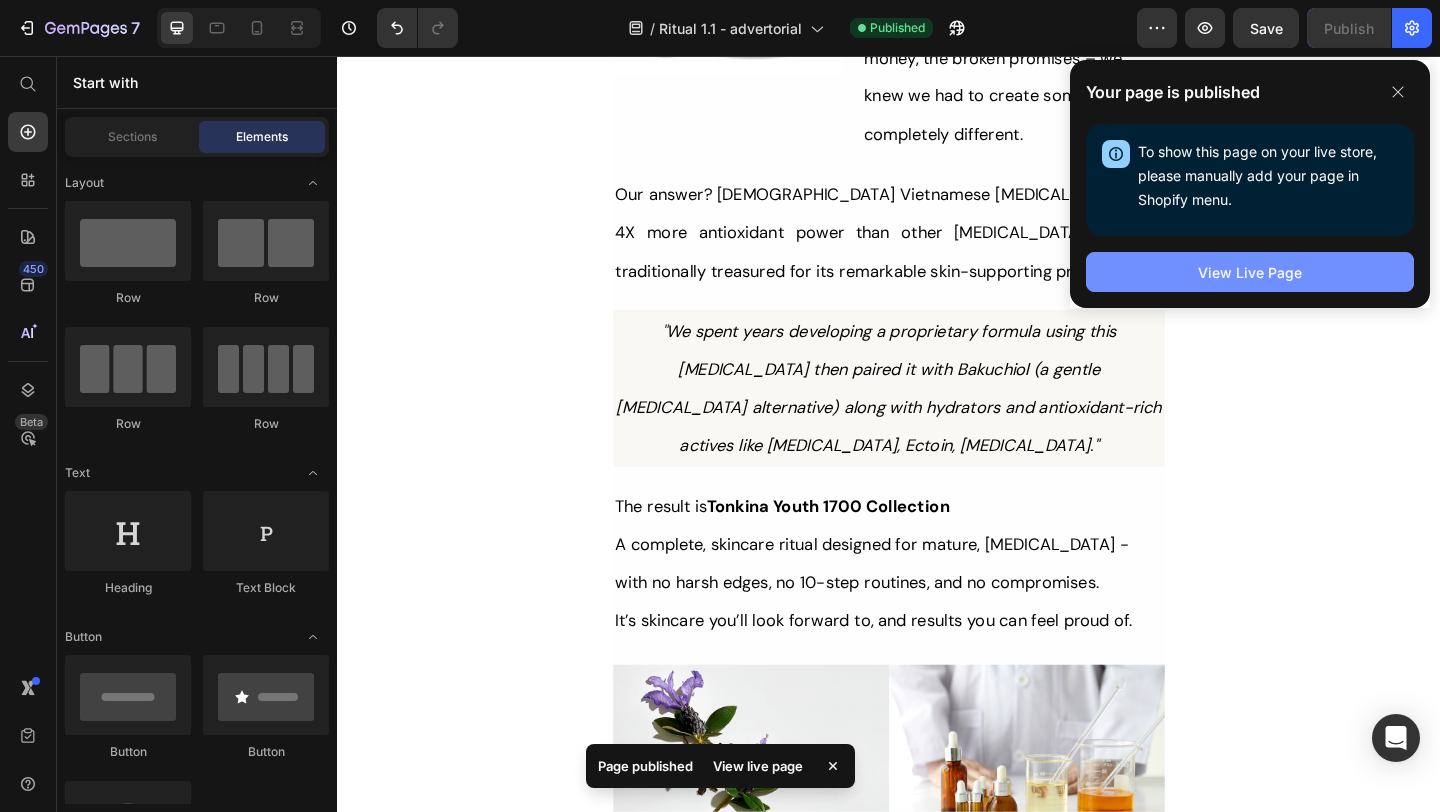click on "View Live Page" at bounding box center [1250, 272] 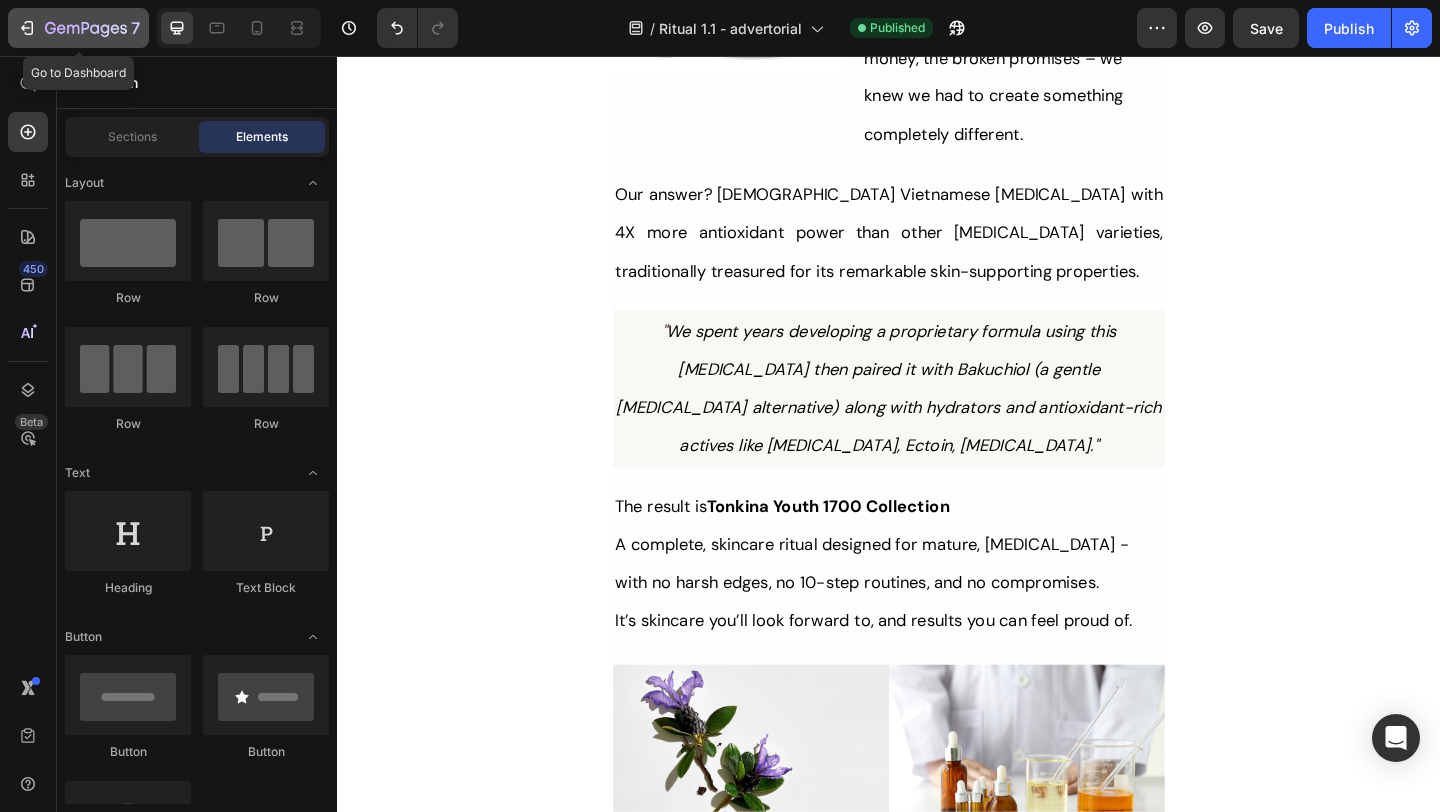 click 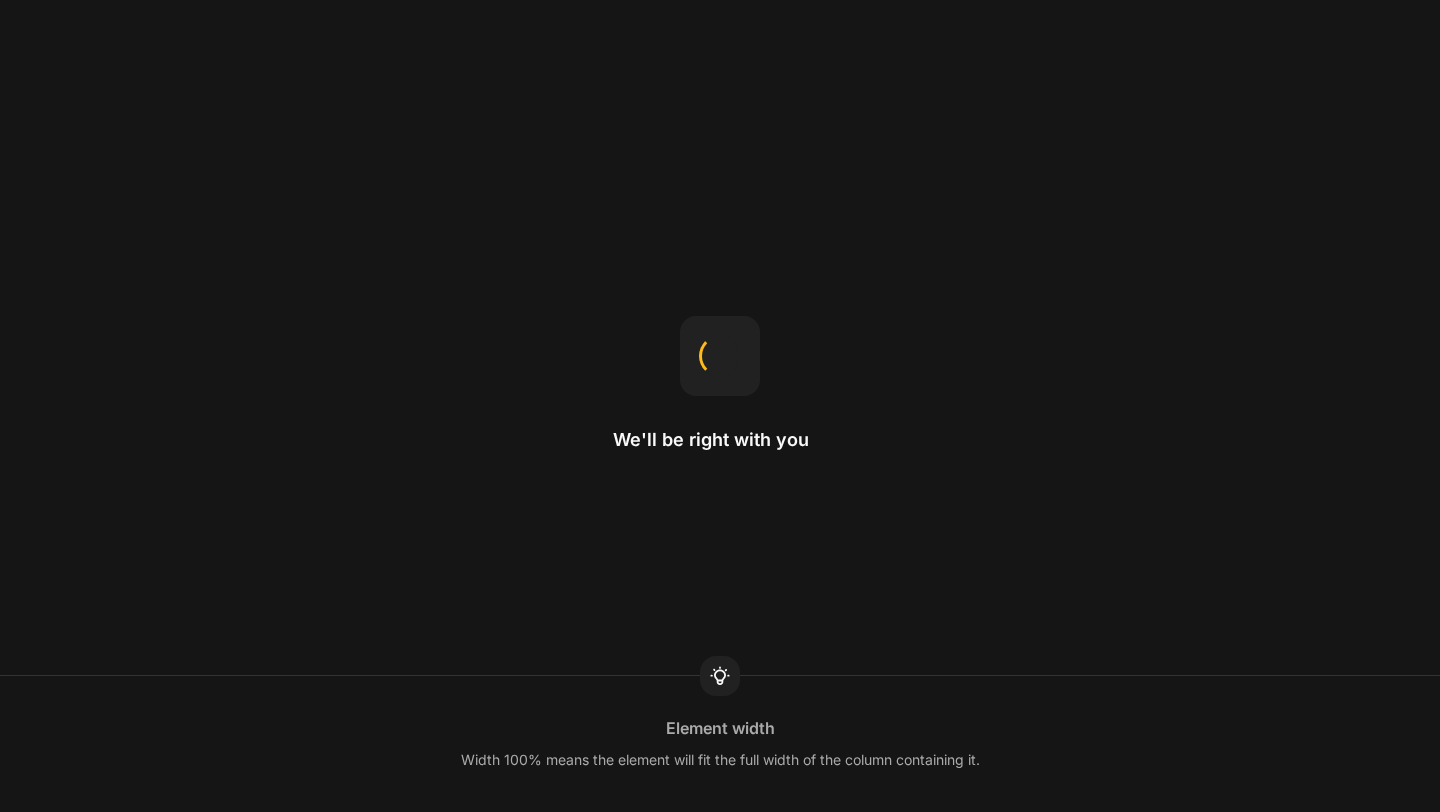 scroll, scrollTop: 0, scrollLeft: 0, axis: both 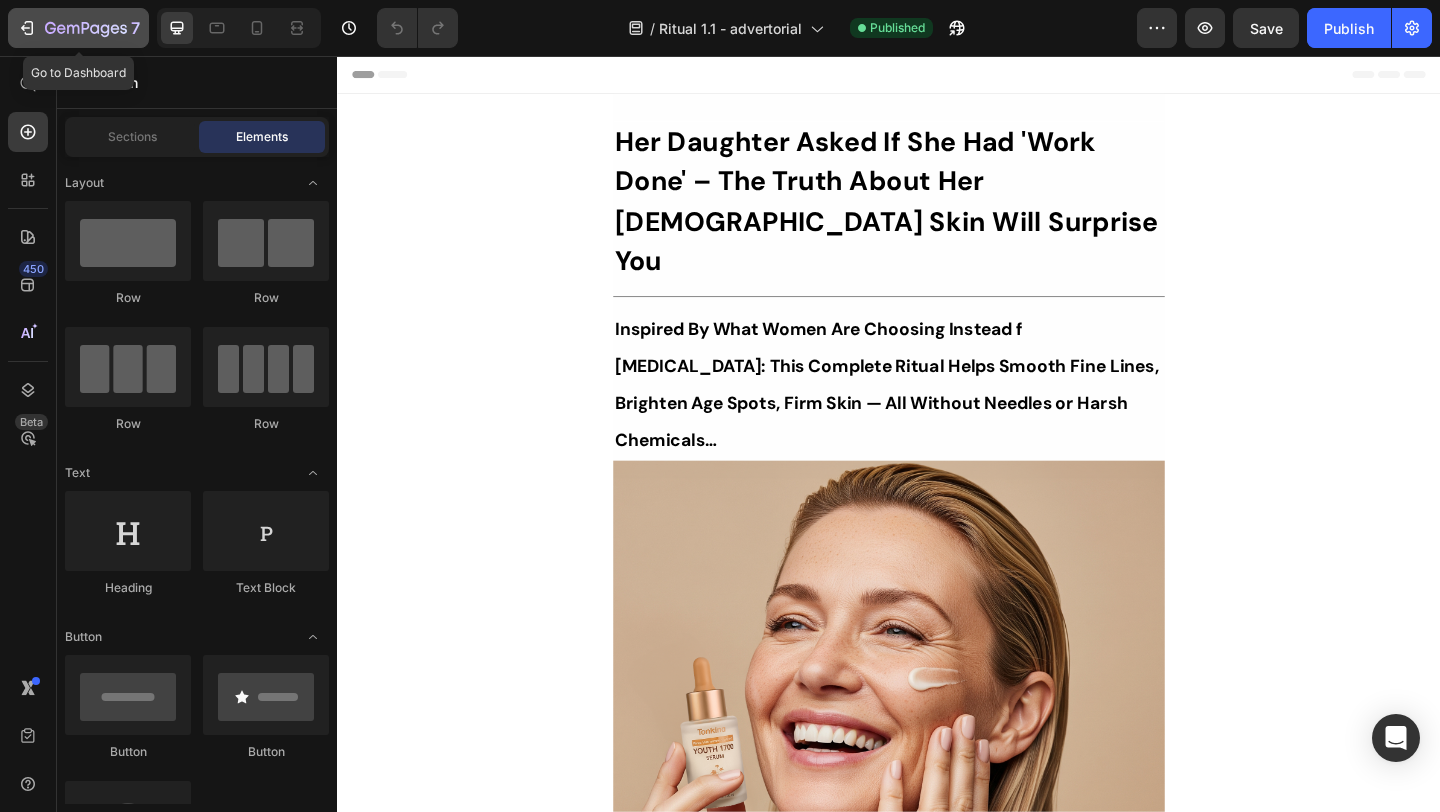 click 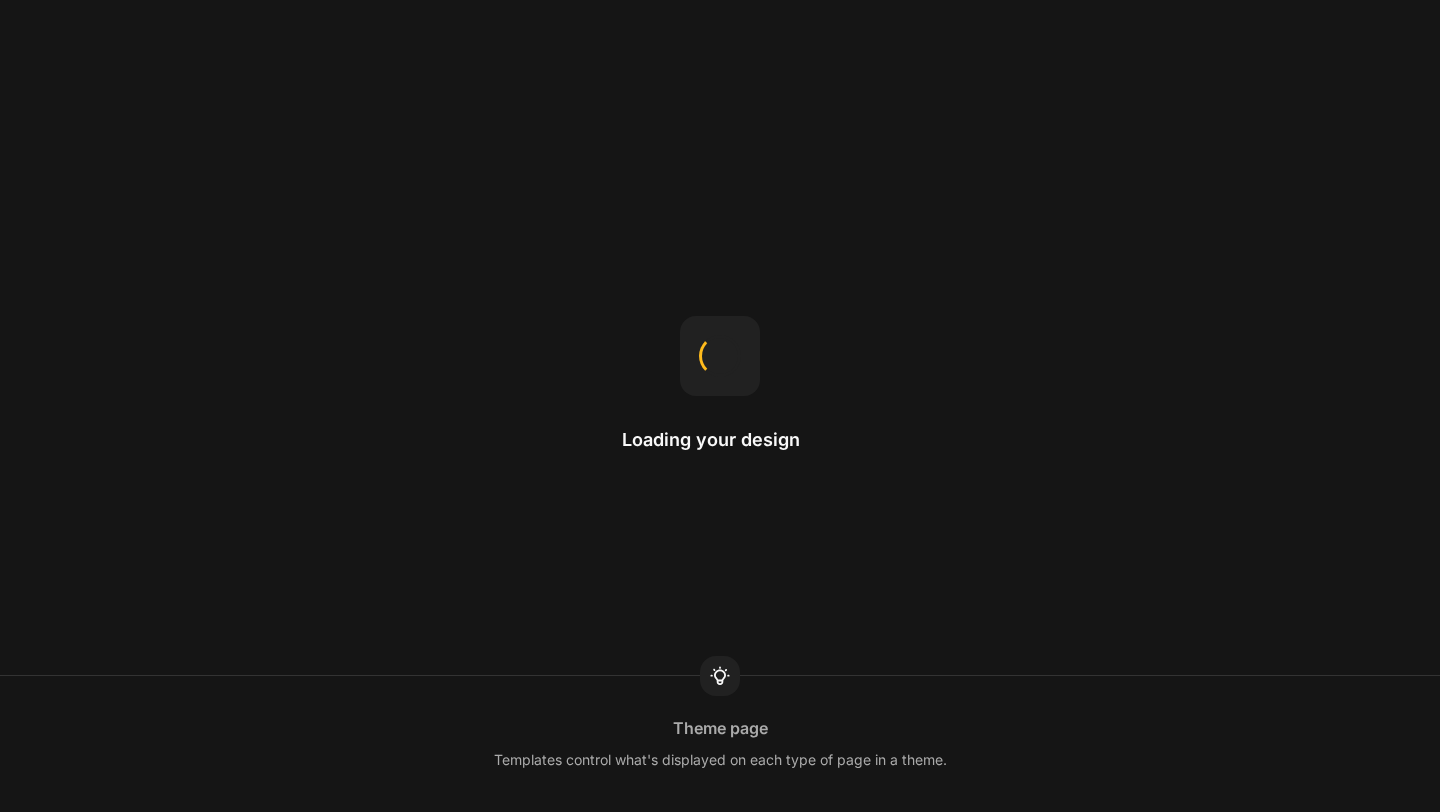 scroll, scrollTop: 0, scrollLeft: 0, axis: both 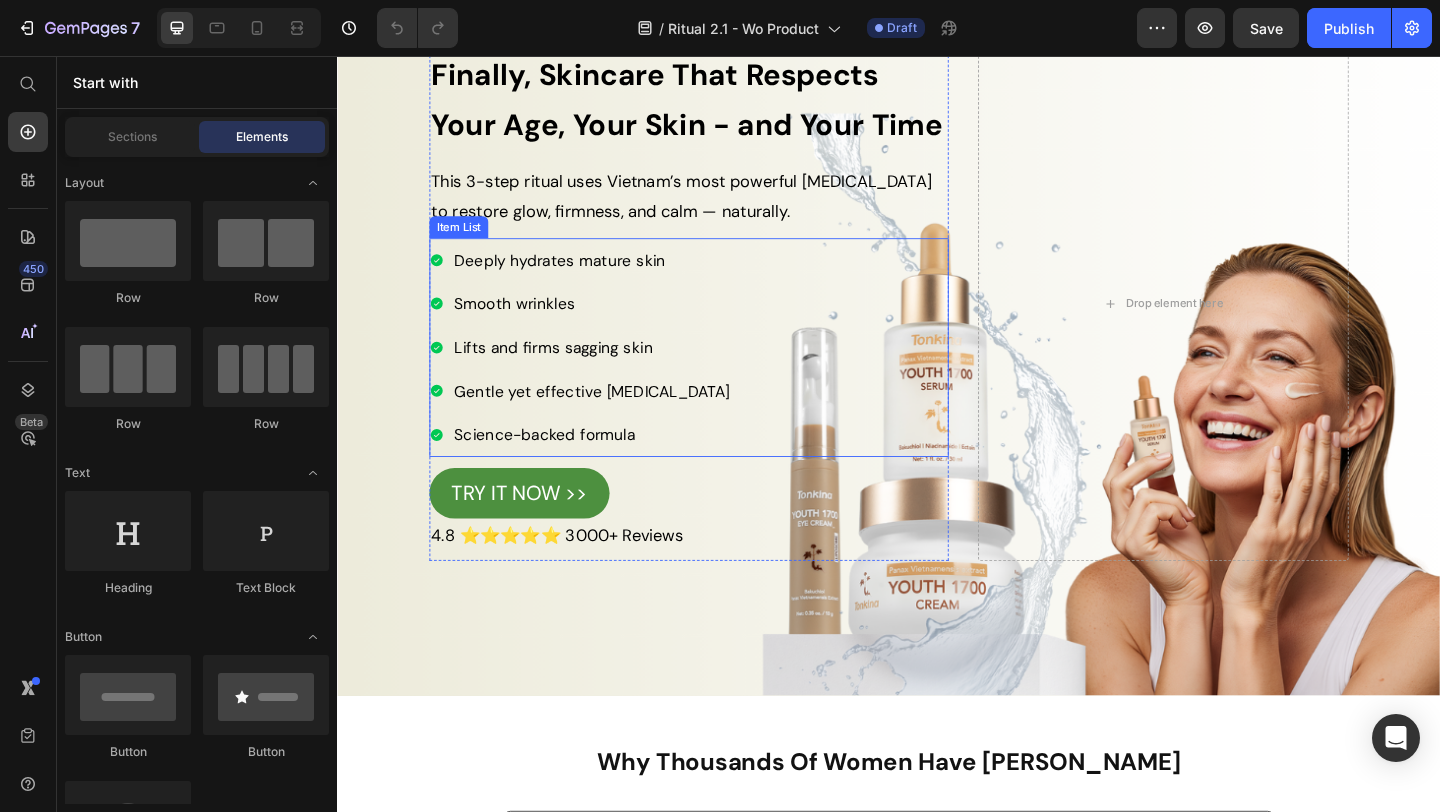click on "Gentle yet effective [MEDICAL_DATA]" at bounding box center (614, 421) 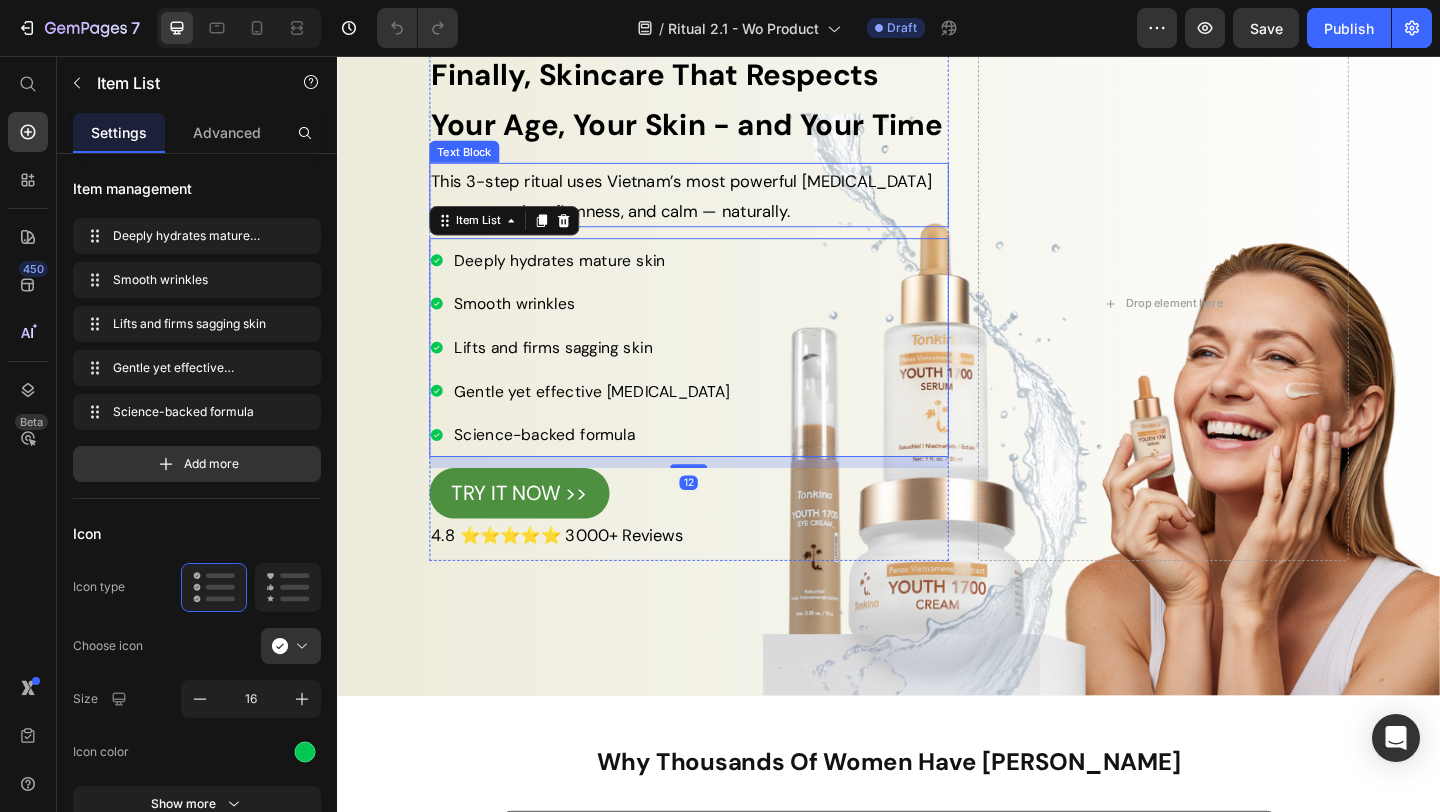 click on "This 3-step ritual uses Vietnam’s most powerful [MEDICAL_DATA] to restore glow, firmness, and calm — naturally." at bounding box center [711, 208] 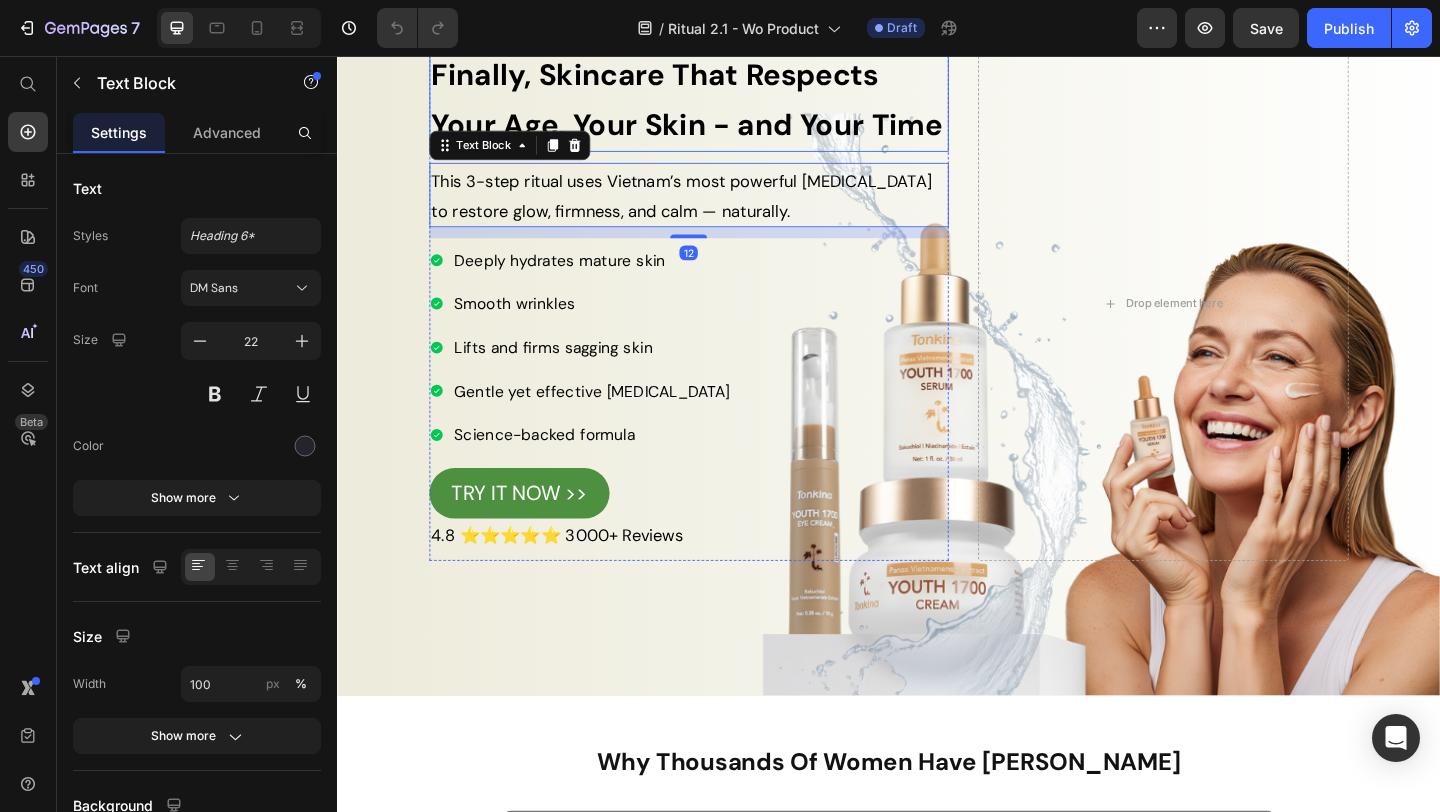 click on "Finally, Skincare That Respects Your Age, Your Skin - and Your Time" at bounding box center (717, 104) 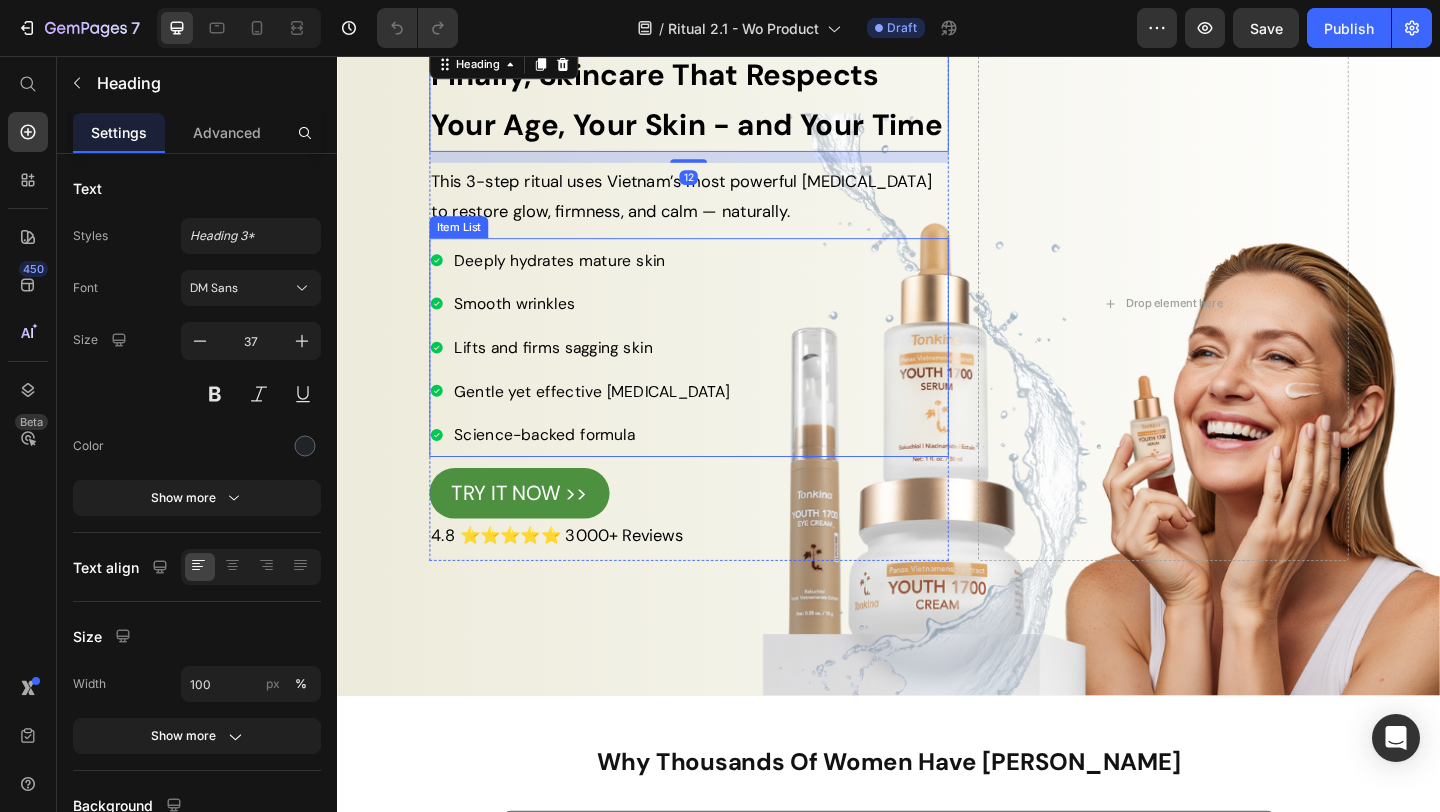 click on "Deeply hydrates mature skin" at bounding box center (614, 278) 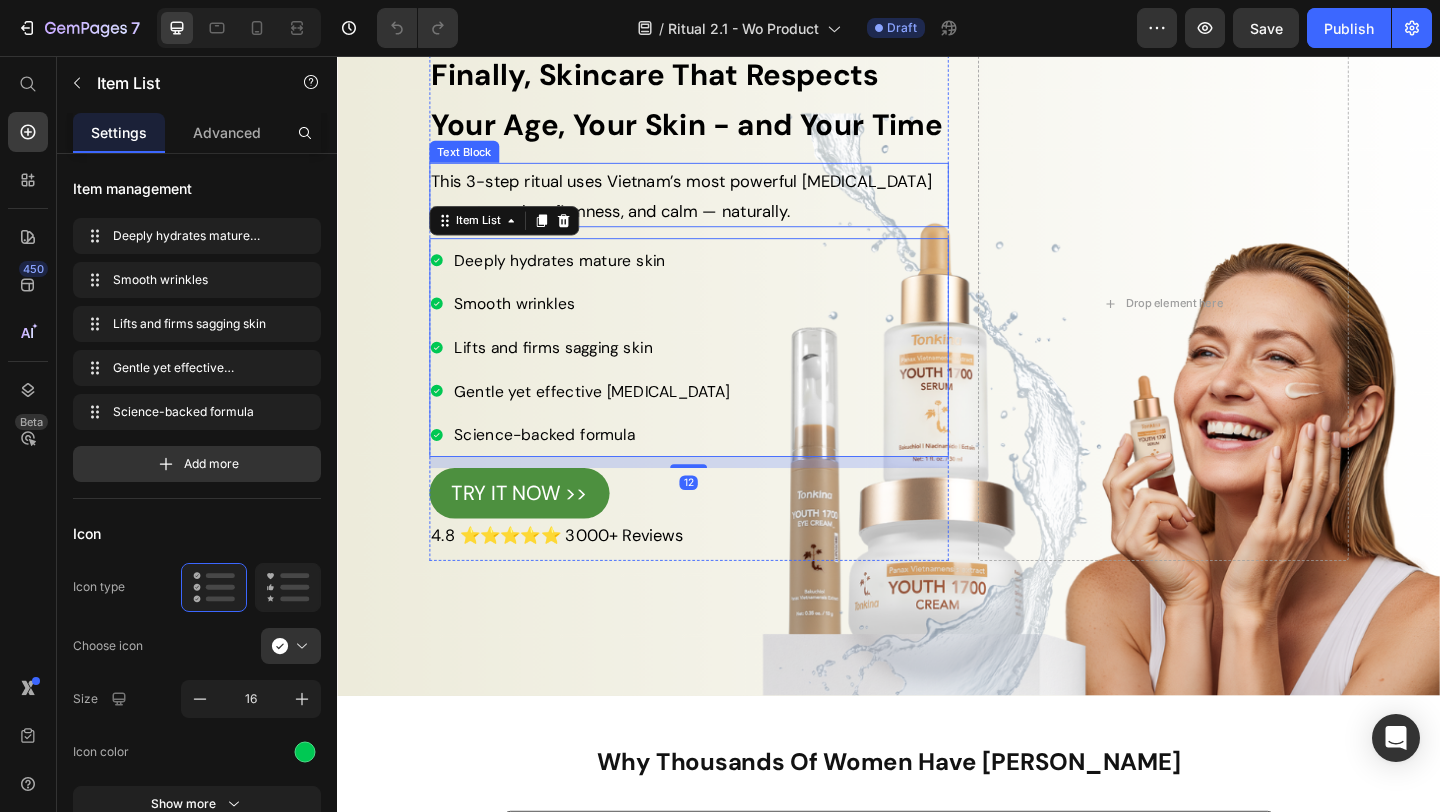 click on "This 3-step ritual uses Vietnam’s most powerful [MEDICAL_DATA] to restore glow, firmness, and calm — naturally." at bounding box center [711, 208] 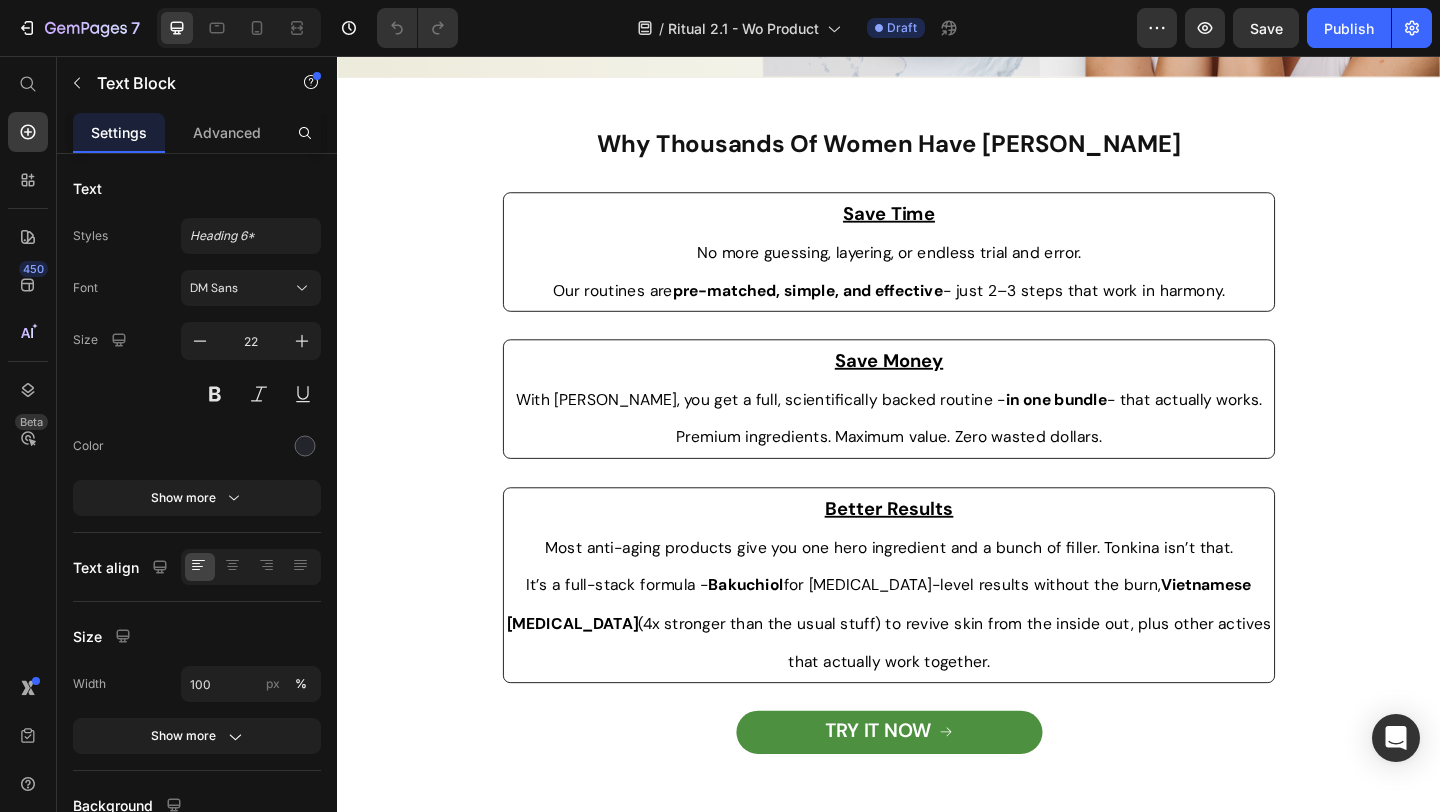 scroll, scrollTop: 954, scrollLeft: 0, axis: vertical 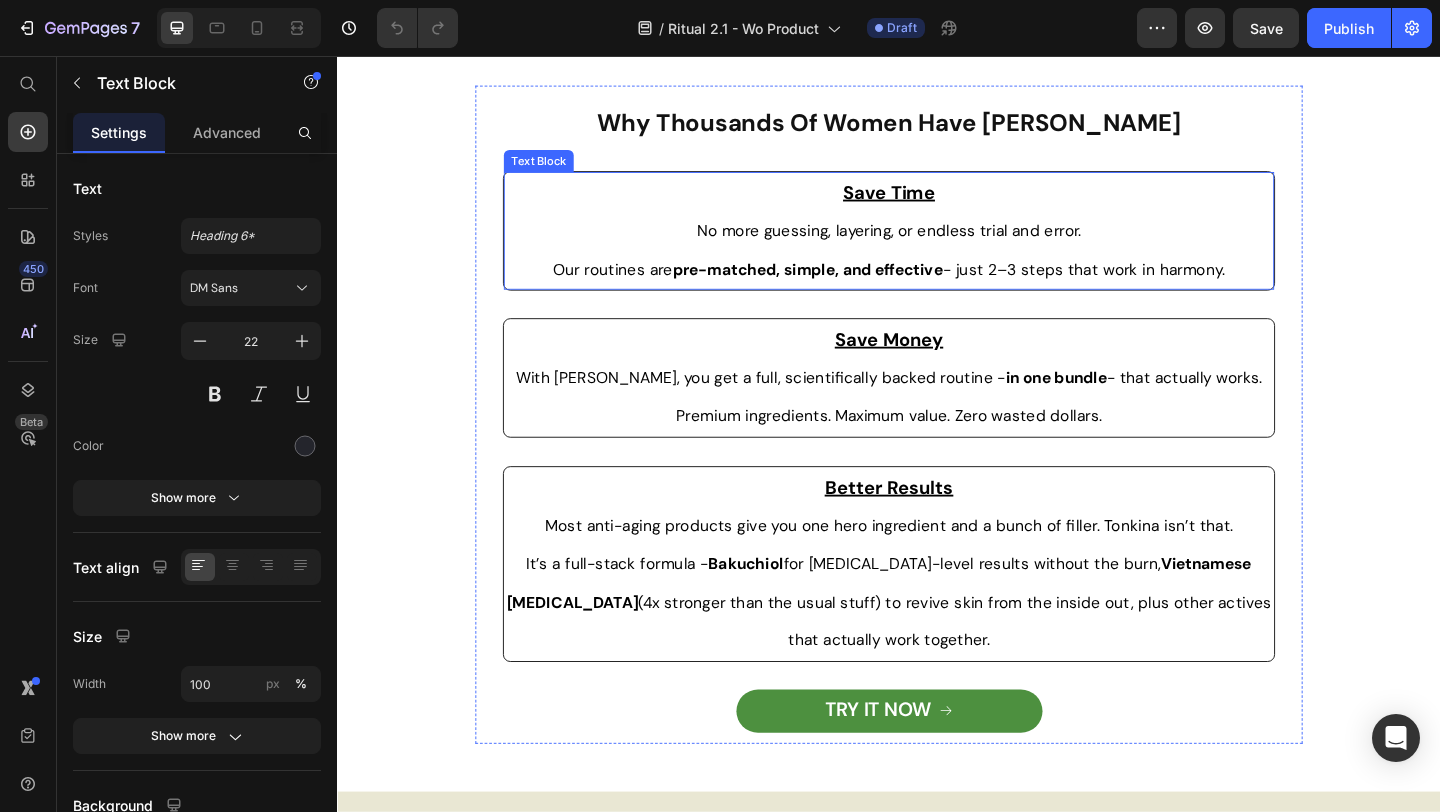 click on "No more guessing, layering, or endless trial and error. Our routines are  pre-matched, simple, and effective  - just 2–3 steps that work in harmony." at bounding box center [937, 266] 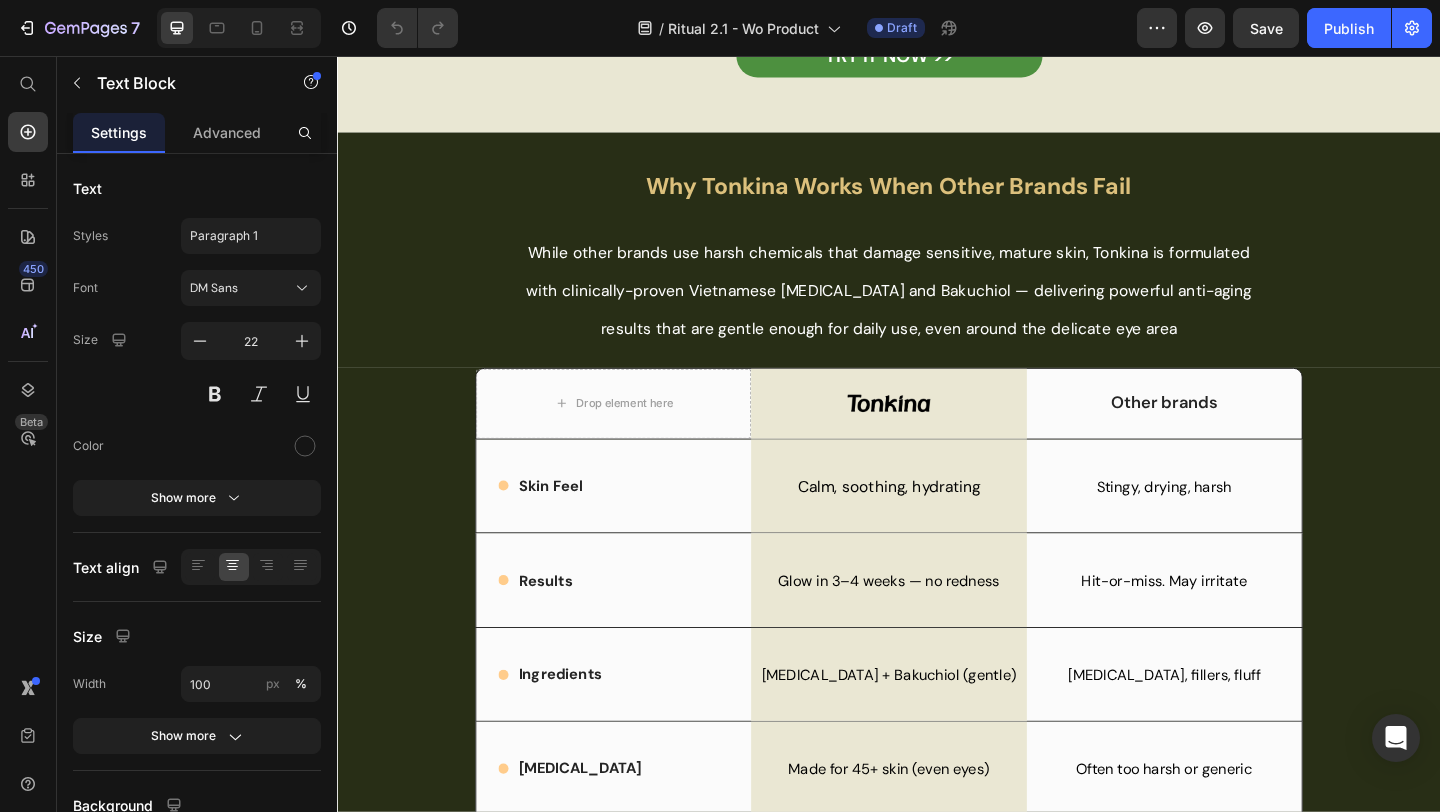 scroll, scrollTop: 2151, scrollLeft: 0, axis: vertical 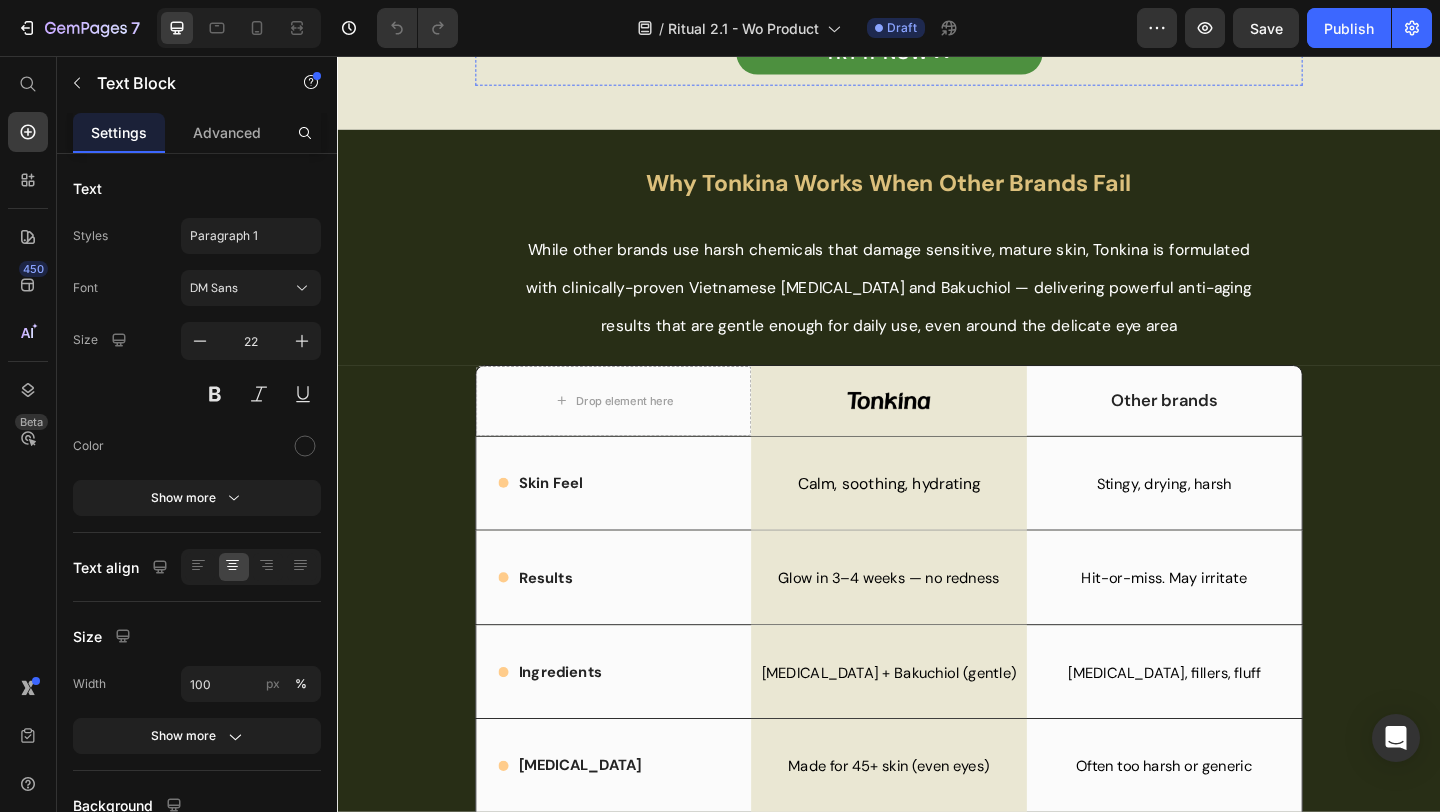 click at bounding box center (937, 14) 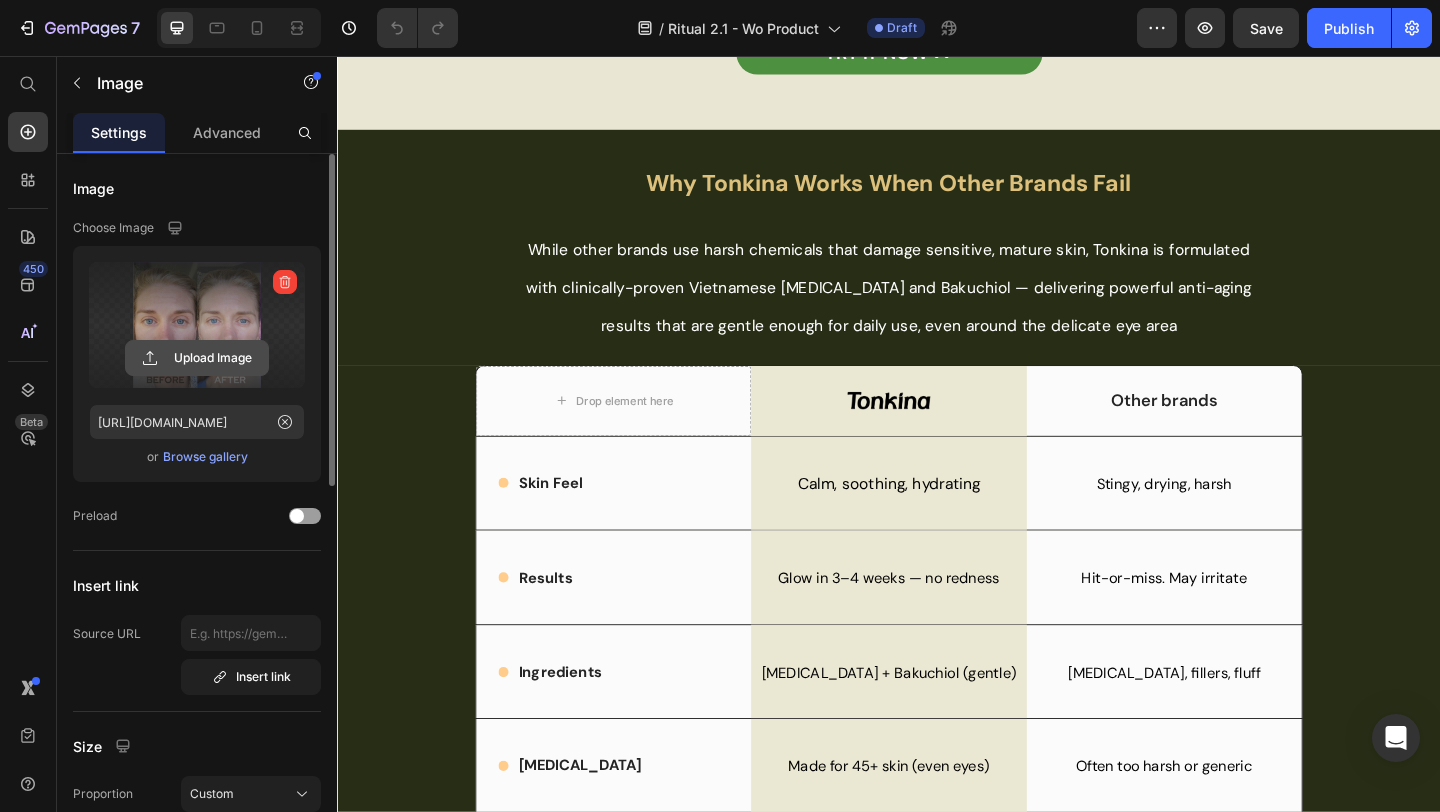 click 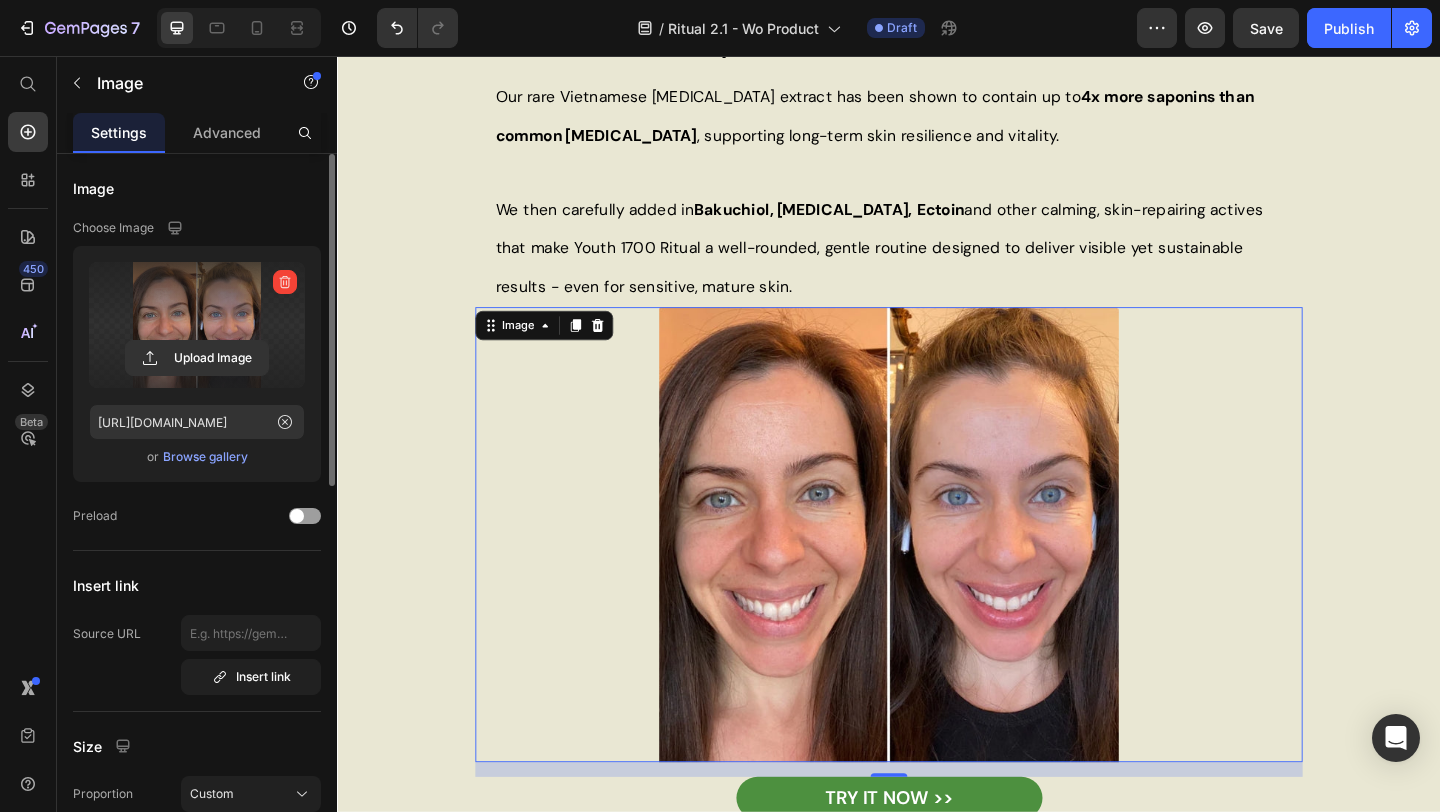 scroll, scrollTop: 1855, scrollLeft: 0, axis: vertical 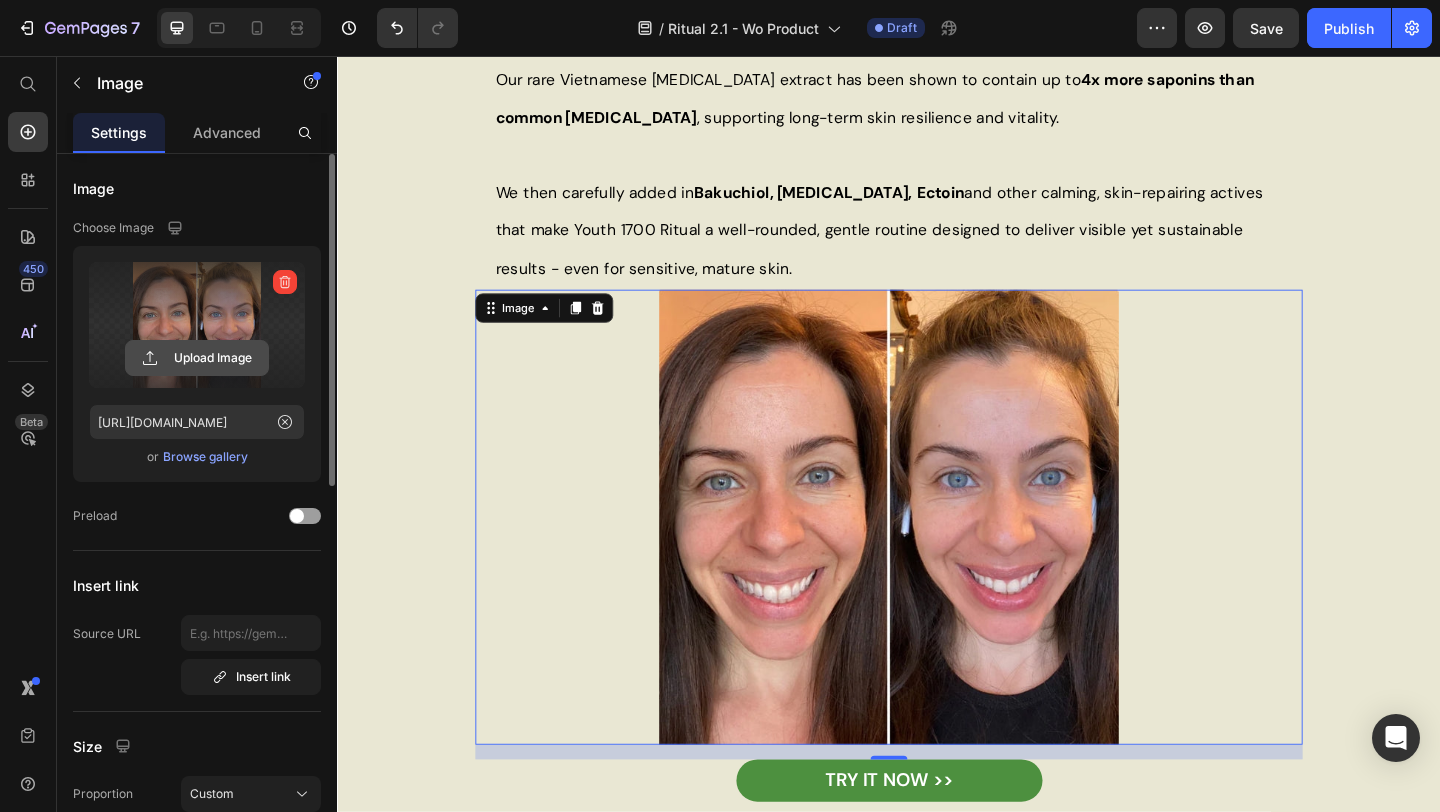 click 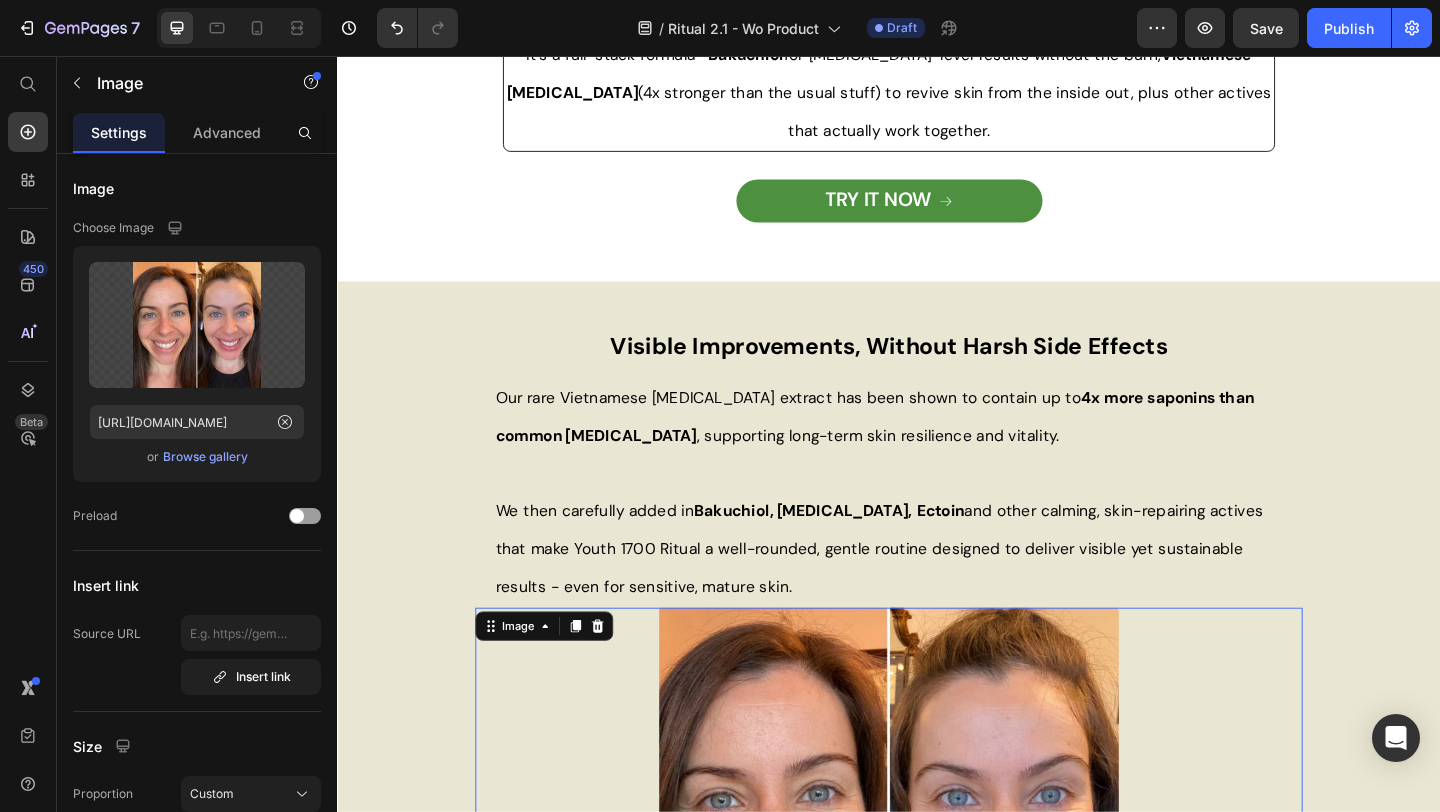 scroll, scrollTop: 1499, scrollLeft: 0, axis: vertical 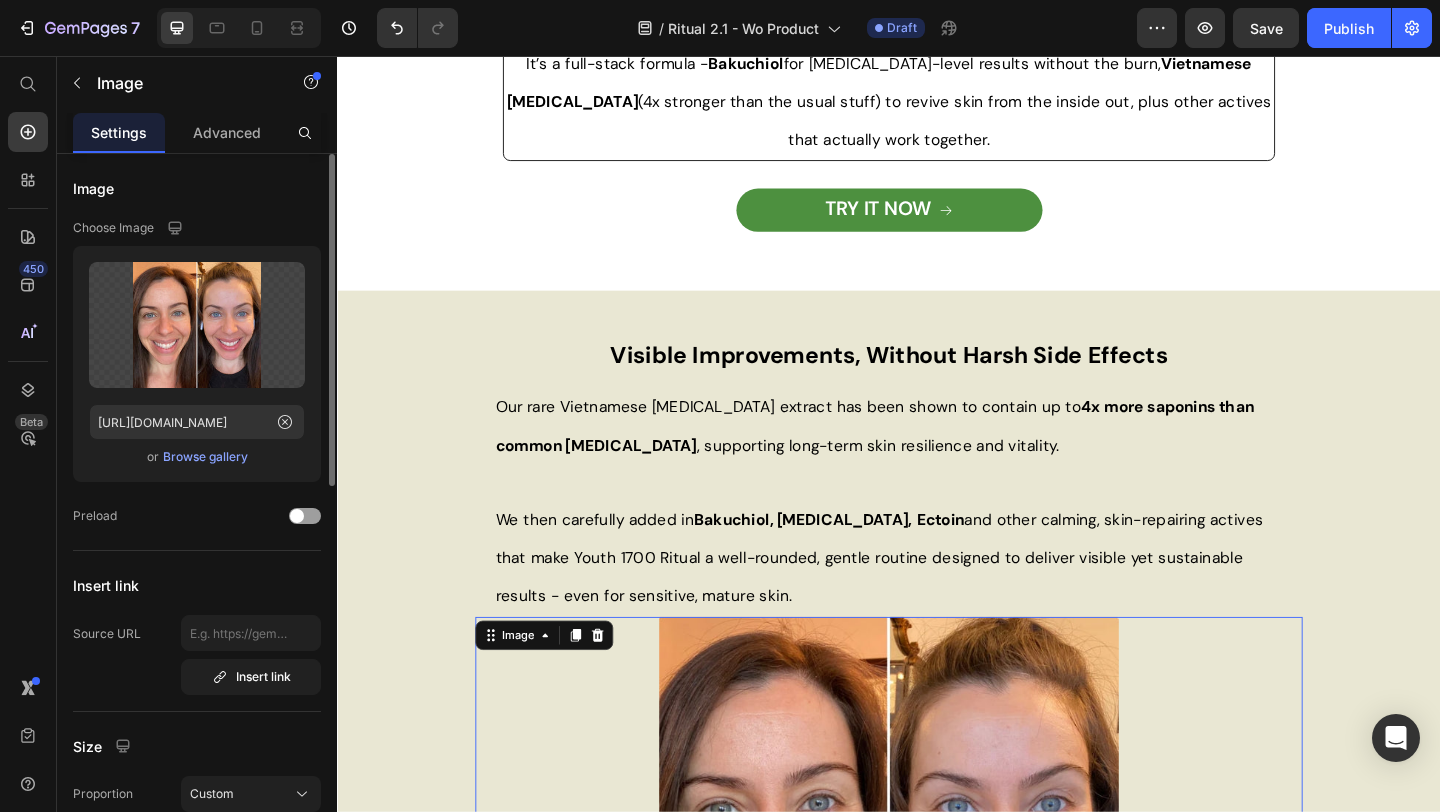 click on "Browse gallery" at bounding box center [205, 457] 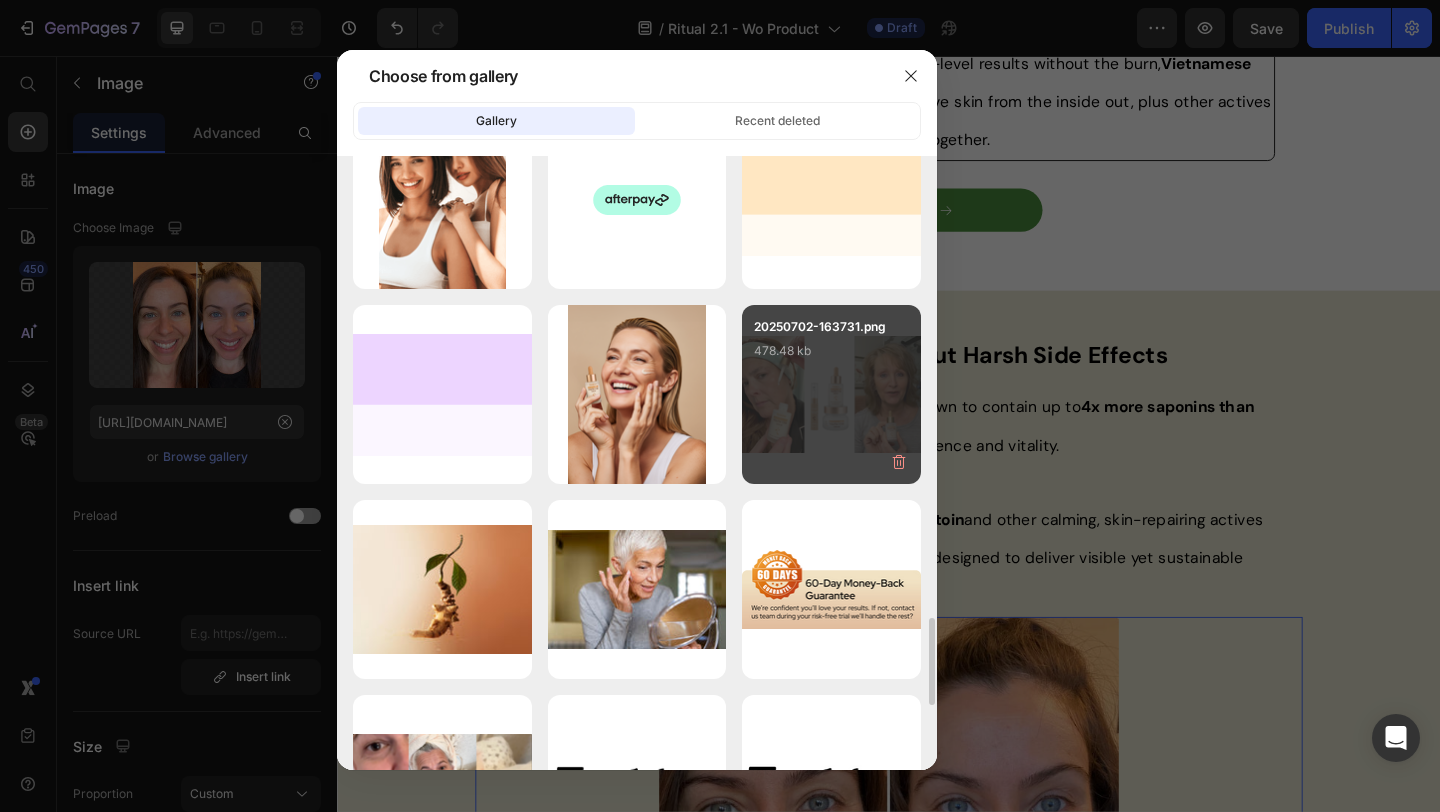 scroll, scrollTop: 3248, scrollLeft: 0, axis: vertical 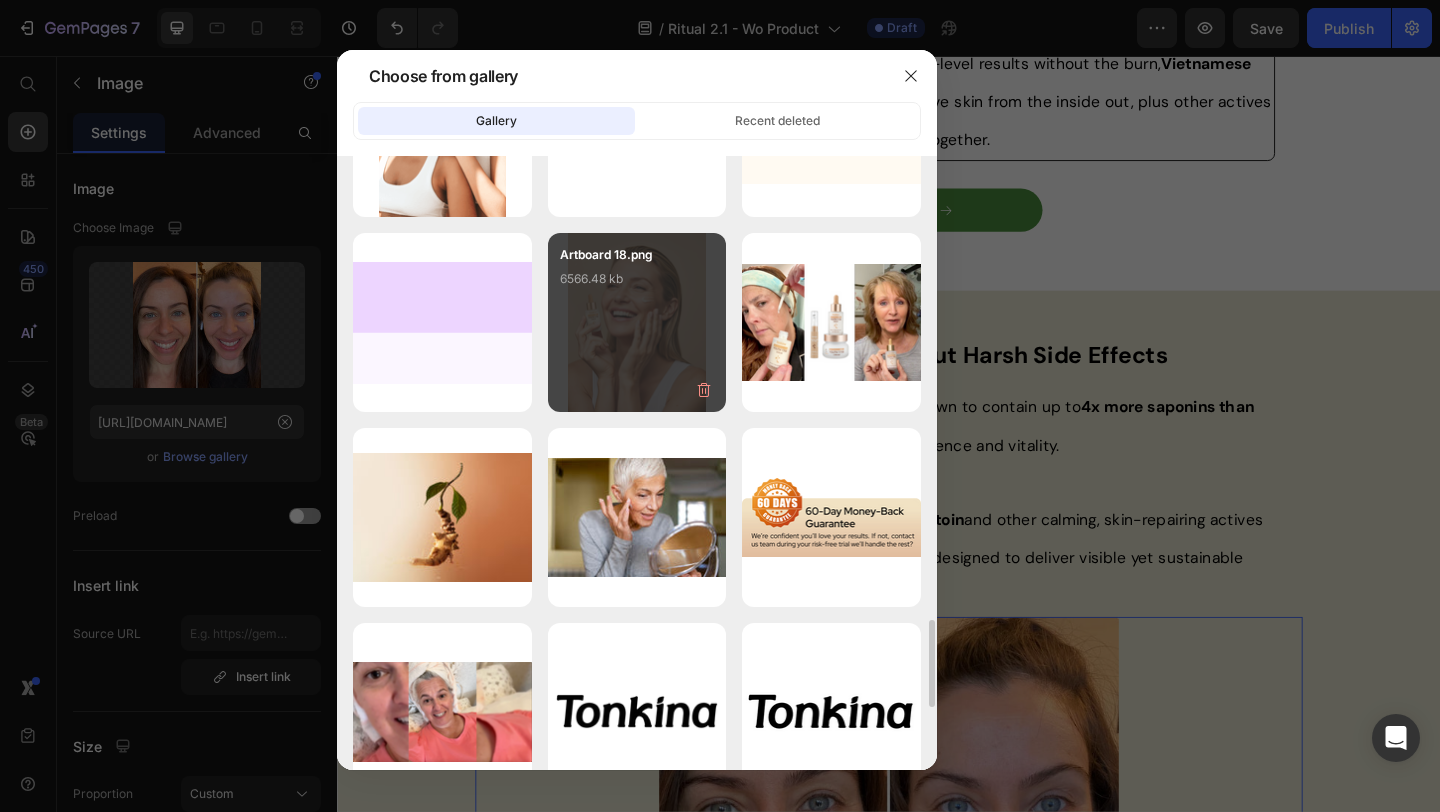 click on "Artboard 18.png 6566.48 kb" at bounding box center (637, 322) 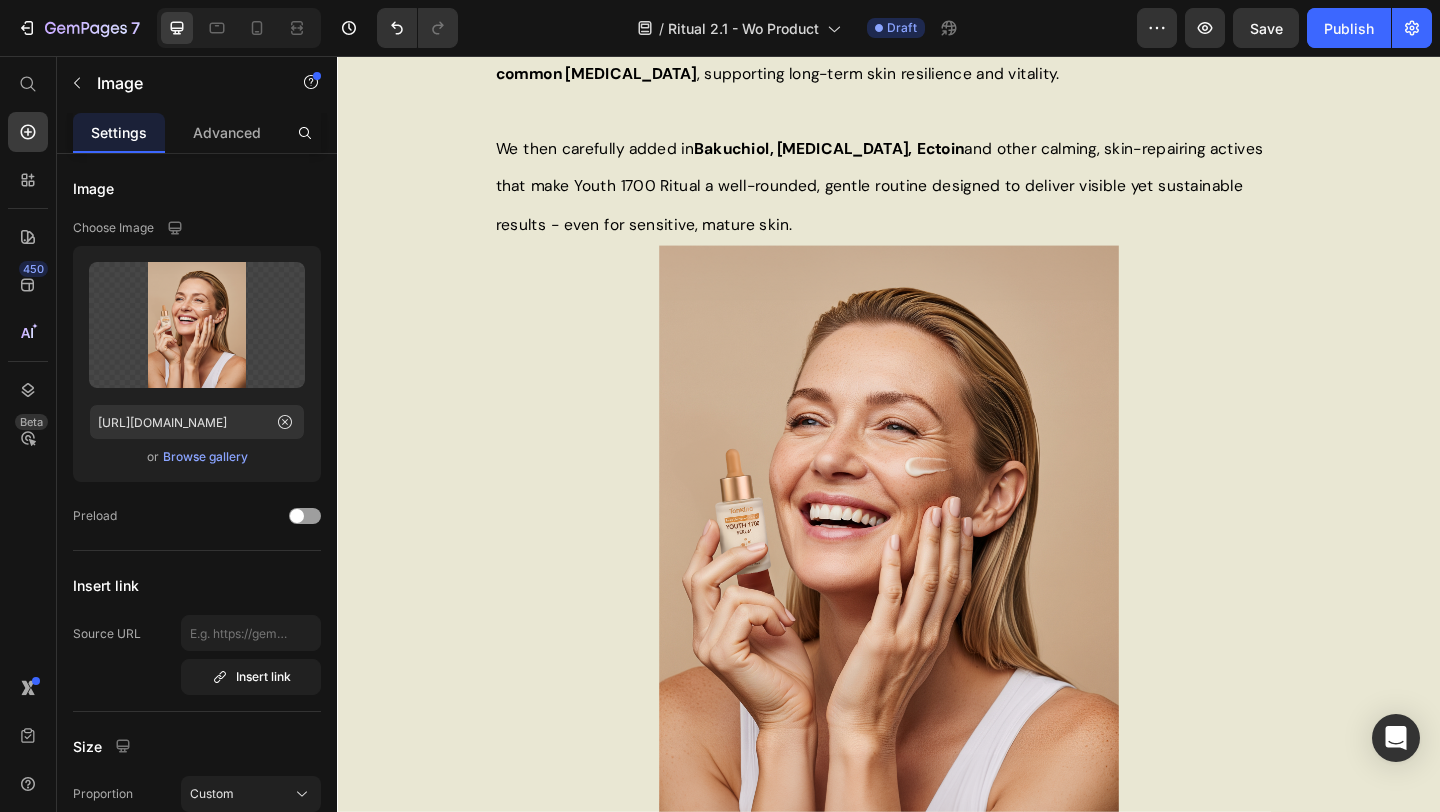scroll, scrollTop: 1905, scrollLeft: 0, axis: vertical 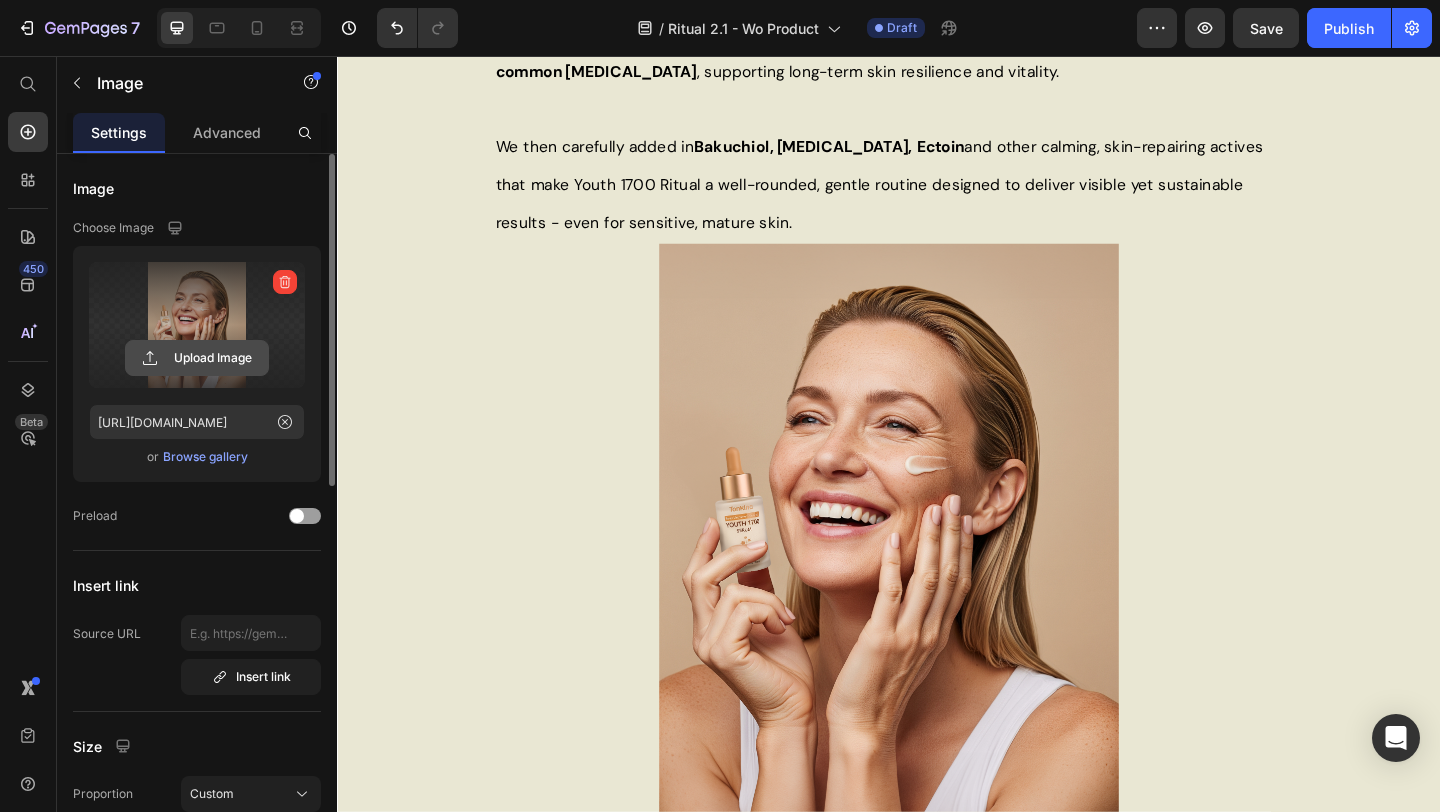 click 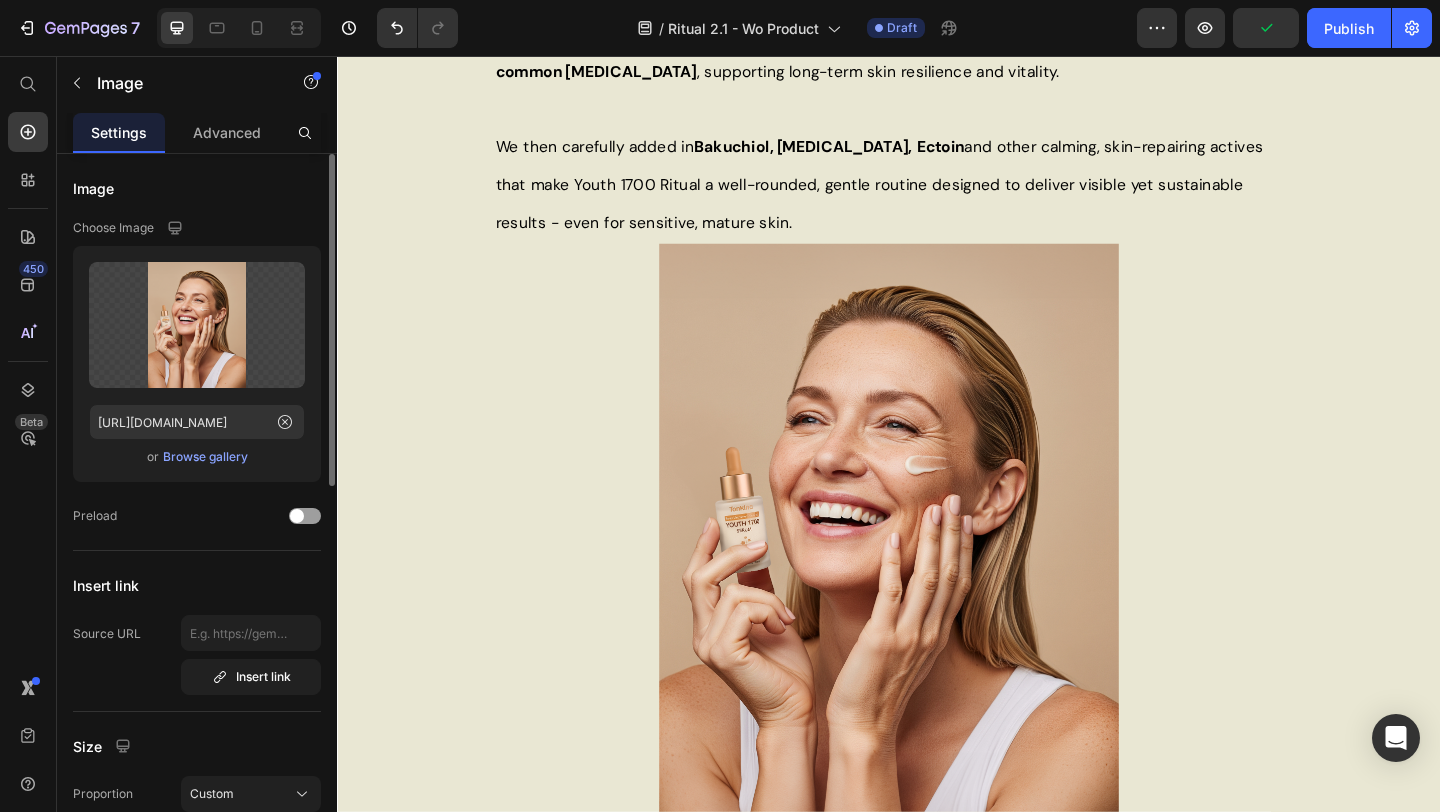 click on "Browse gallery" at bounding box center (205, 457) 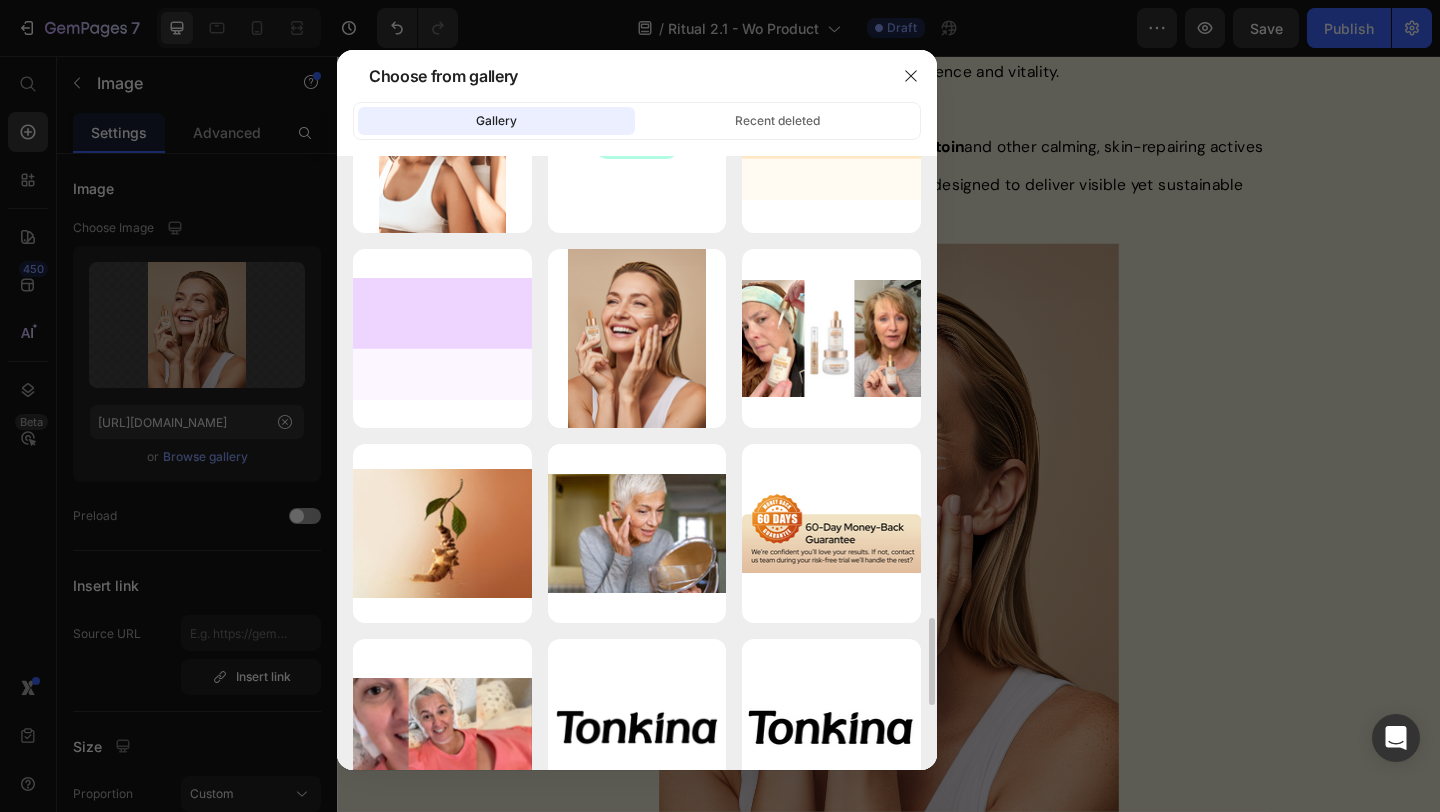 scroll, scrollTop: 3242, scrollLeft: 0, axis: vertical 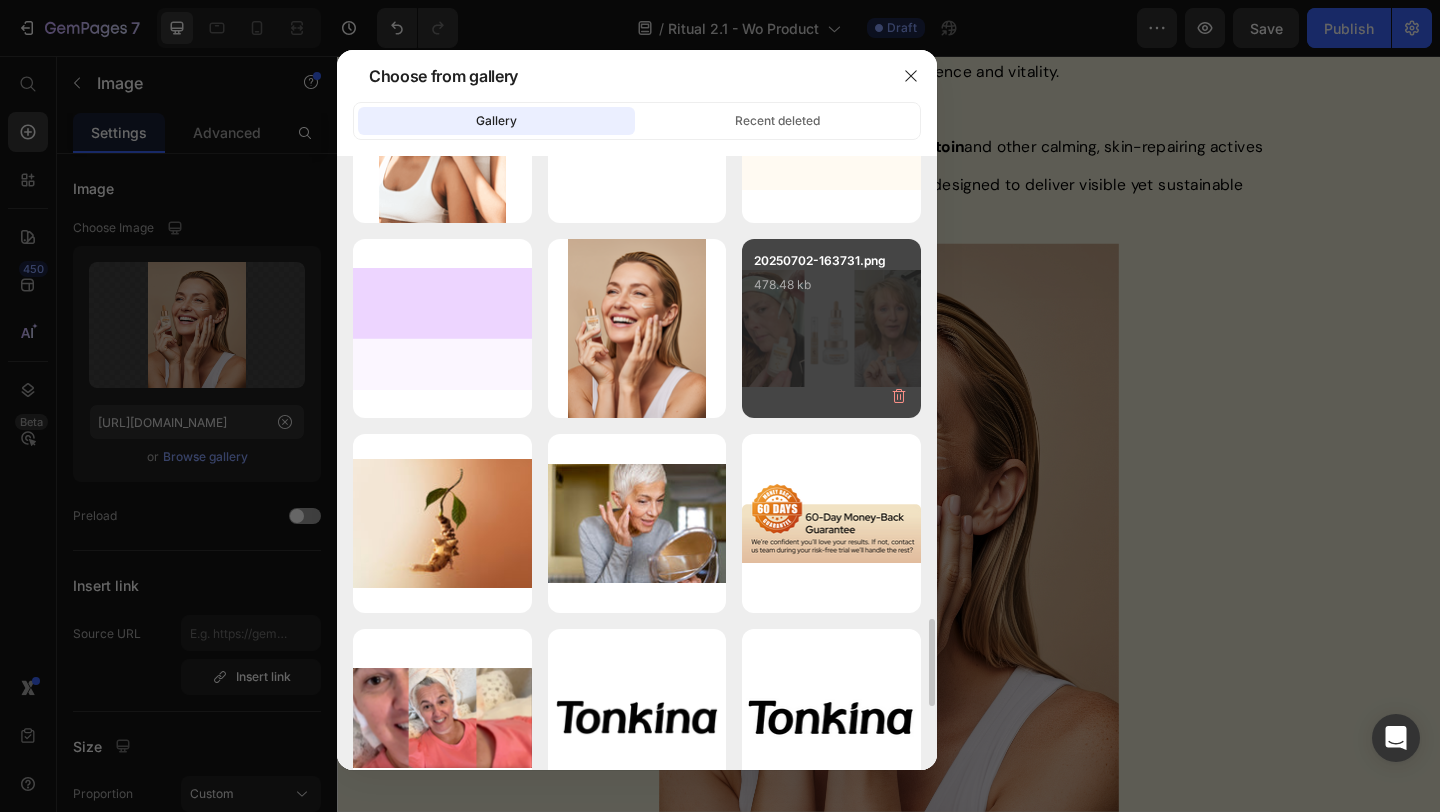 click on "20250702-163731.png 478.48 kb" at bounding box center (831, 291) 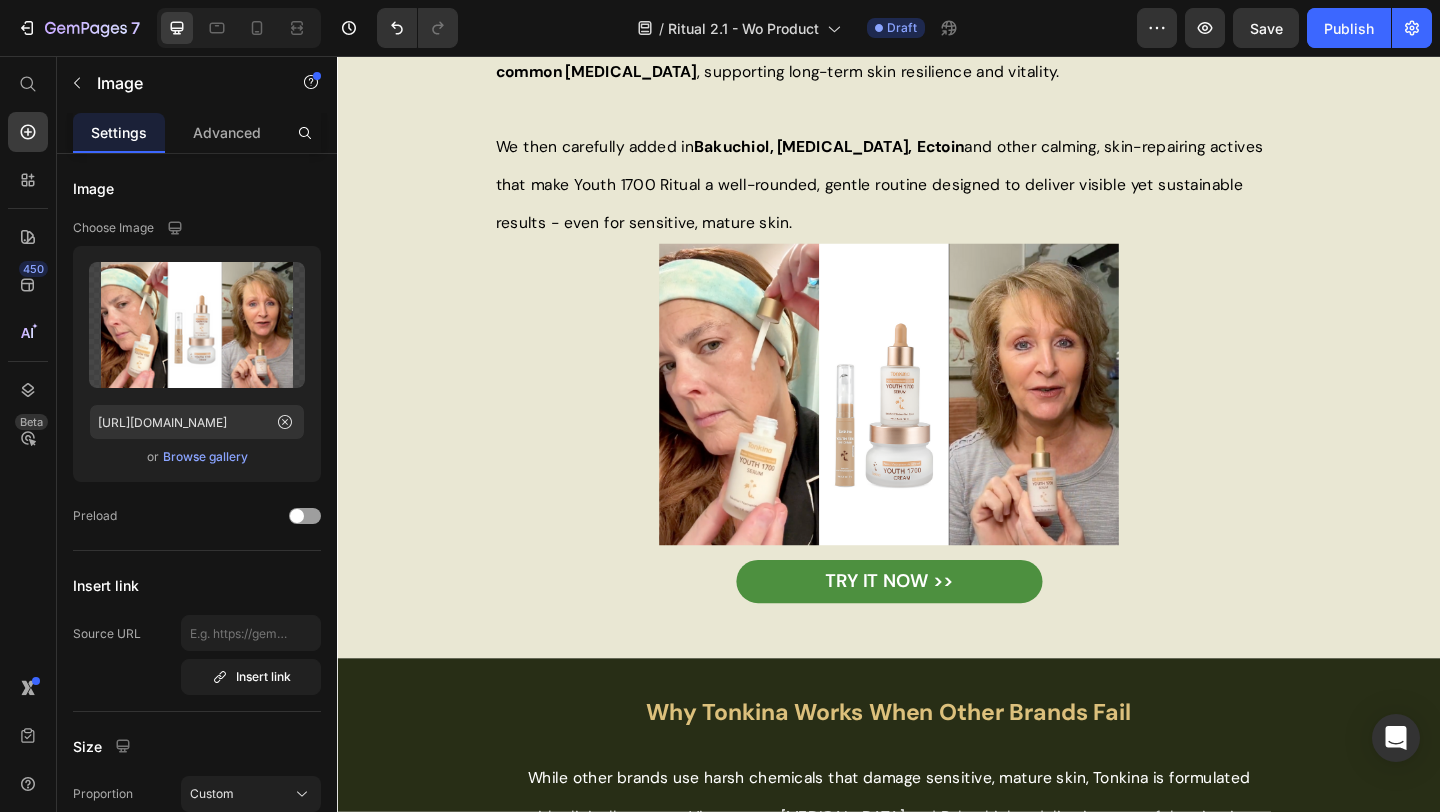 click at bounding box center [937, 424] 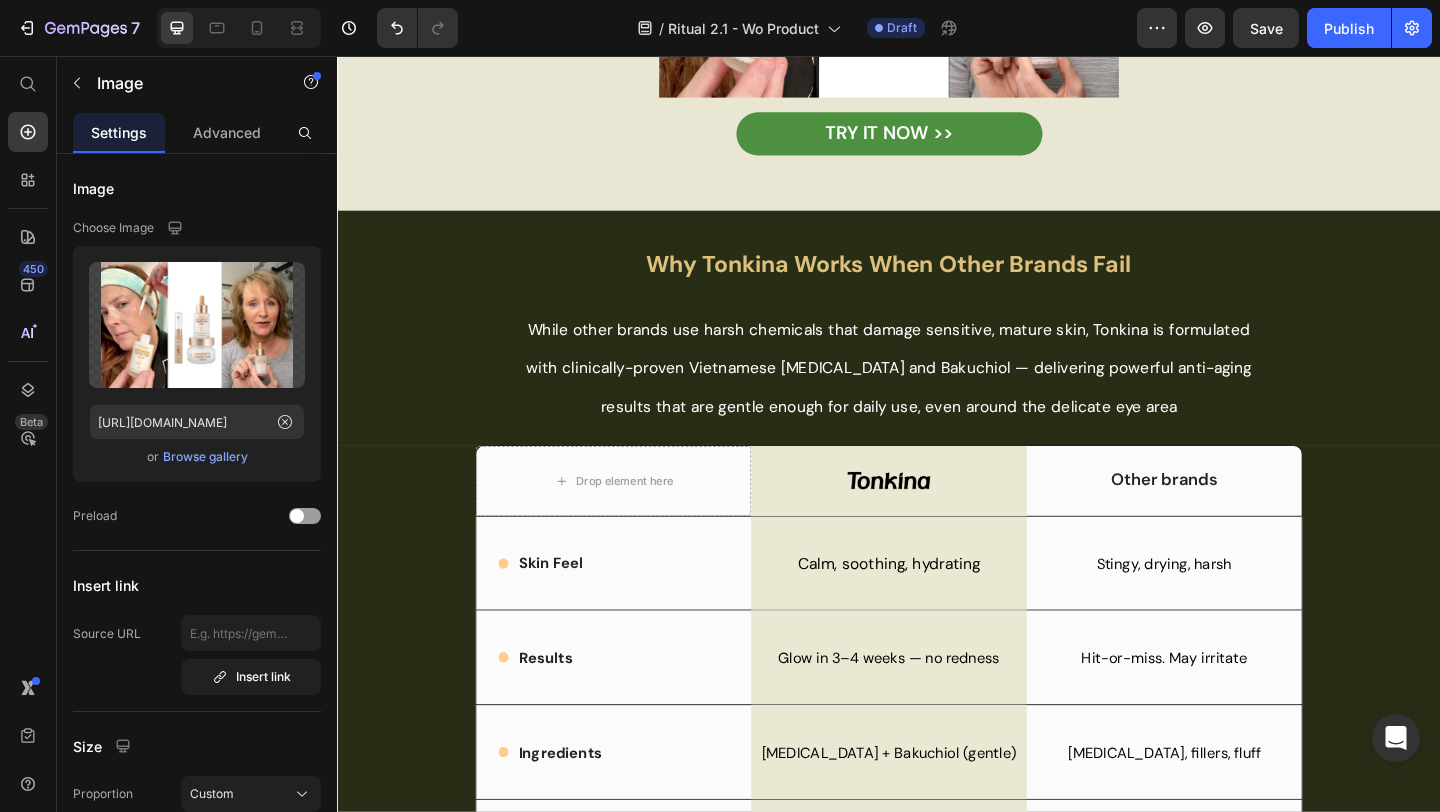 scroll, scrollTop: 2366, scrollLeft: 0, axis: vertical 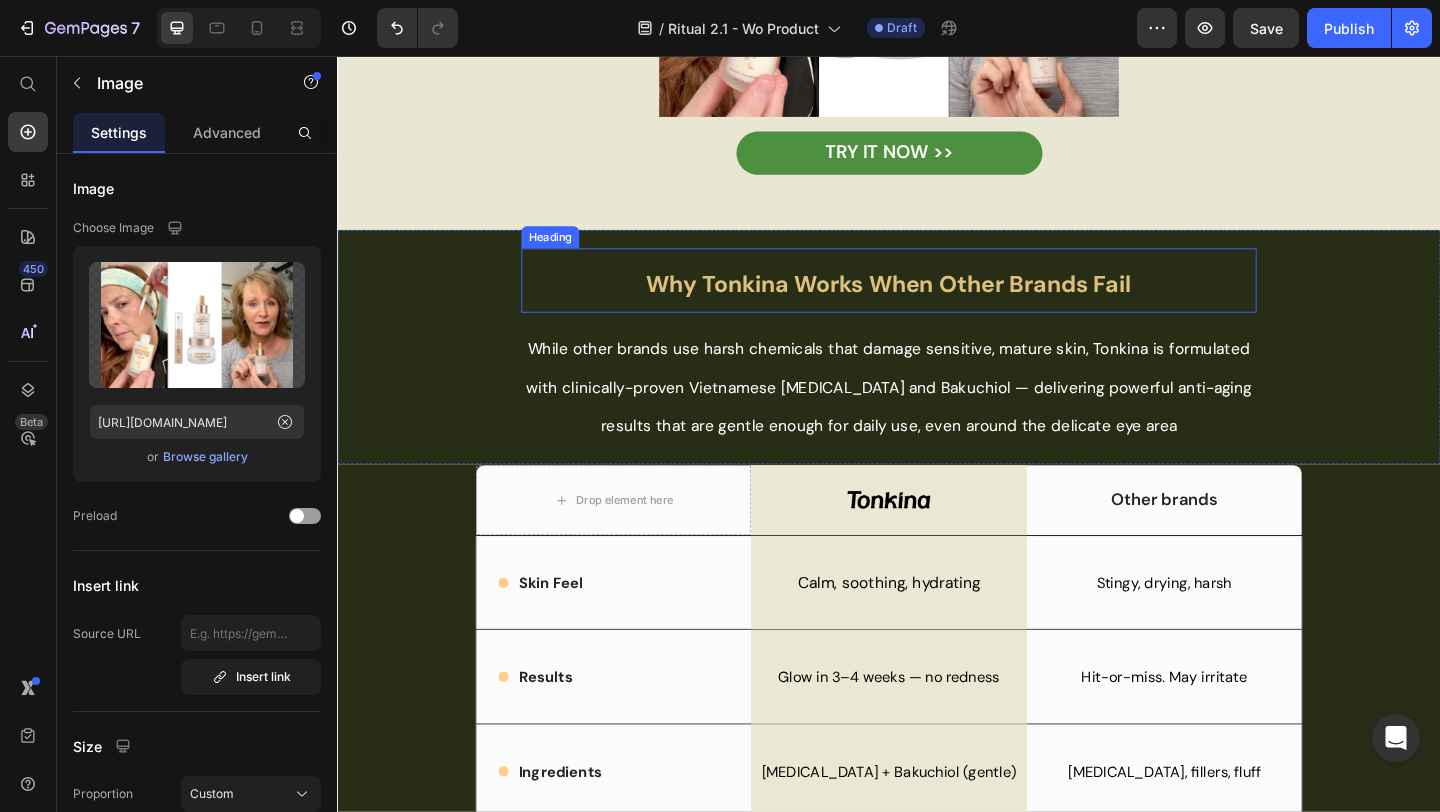 click on "Why Tonkina Works When Other Brands Fail" at bounding box center [937, 303] 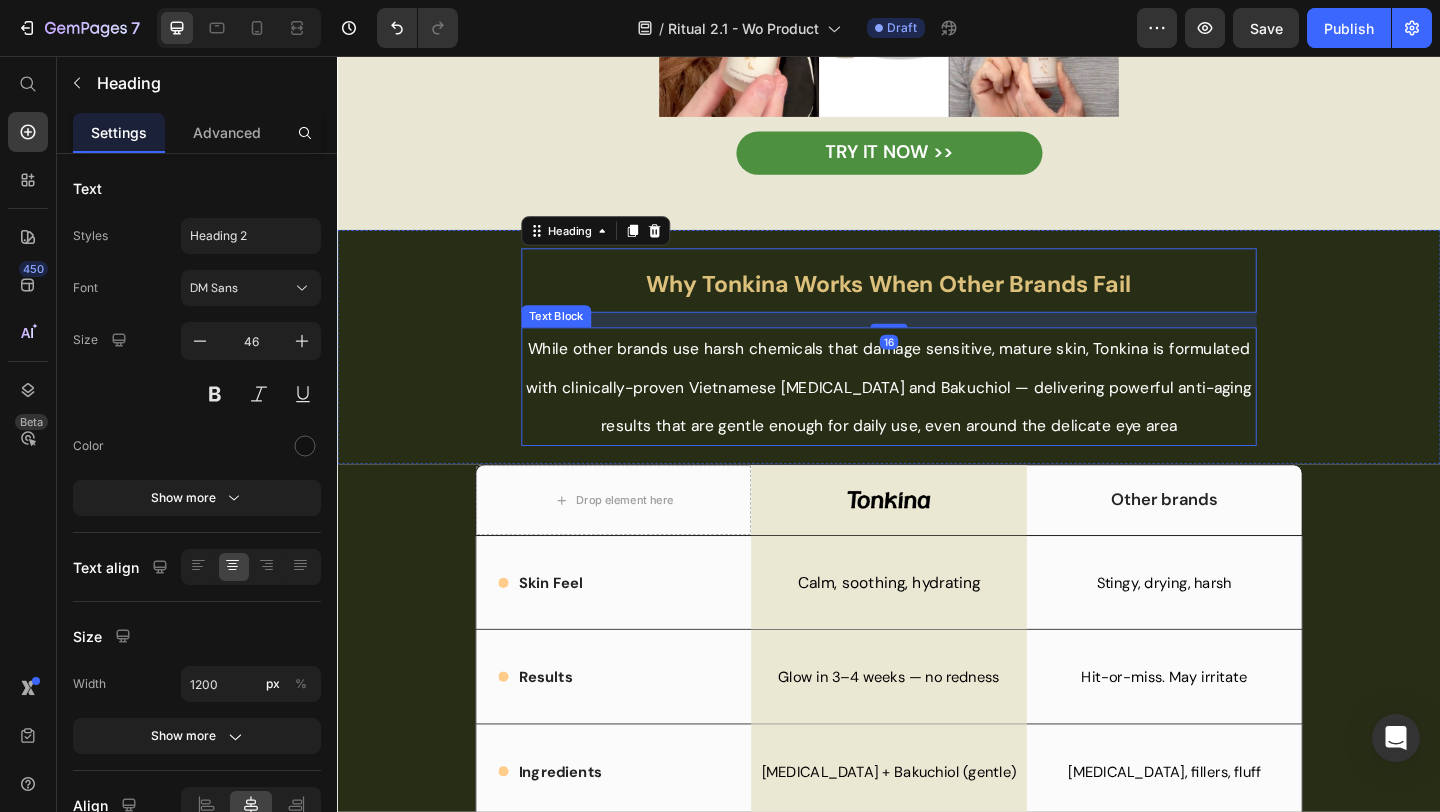 click on "While other brands use harsh chemicals that damage sensitive, mature skin, Tonkina is formulated with clinically-proven Vietnamese [MEDICAL_DATA] and Bakuchiol — delivering powerful anti-aging results that are gentle enough for daily use, even around the delicate eye area" at bounding box center [937, 415] 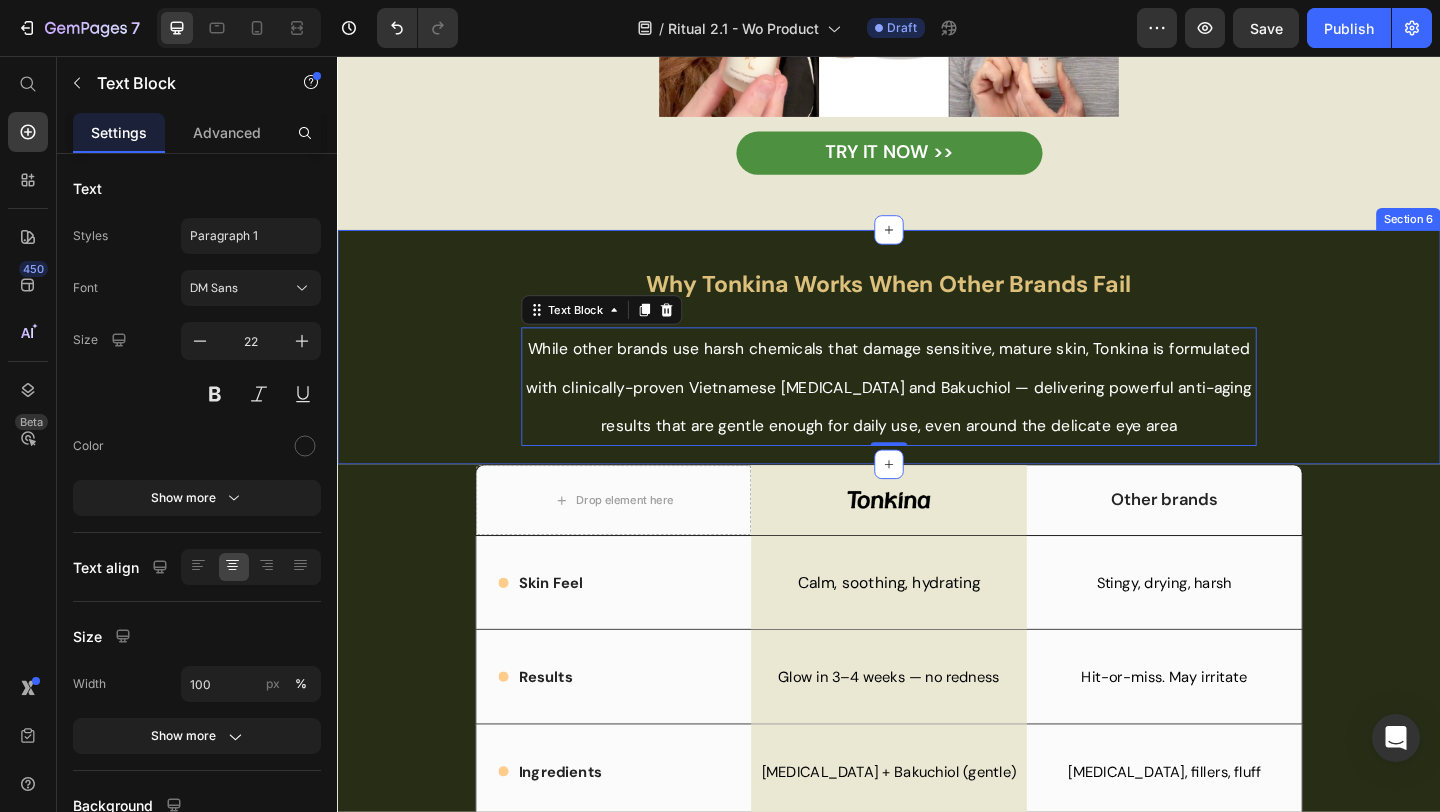 click on "Why Tonkina Works When Other Brands Fail Heading While other brands use harsh chemicals that damage sensitive, mature skin, Tonkina is formulated with clinically-proven Vietnamese [MEDICAL_DATA] and Bakuchiol — delivering powerful anti-aging results that are gentle enough for daily use, even around the delicate eye area Text Block   0" at bounding box center (937, 373) 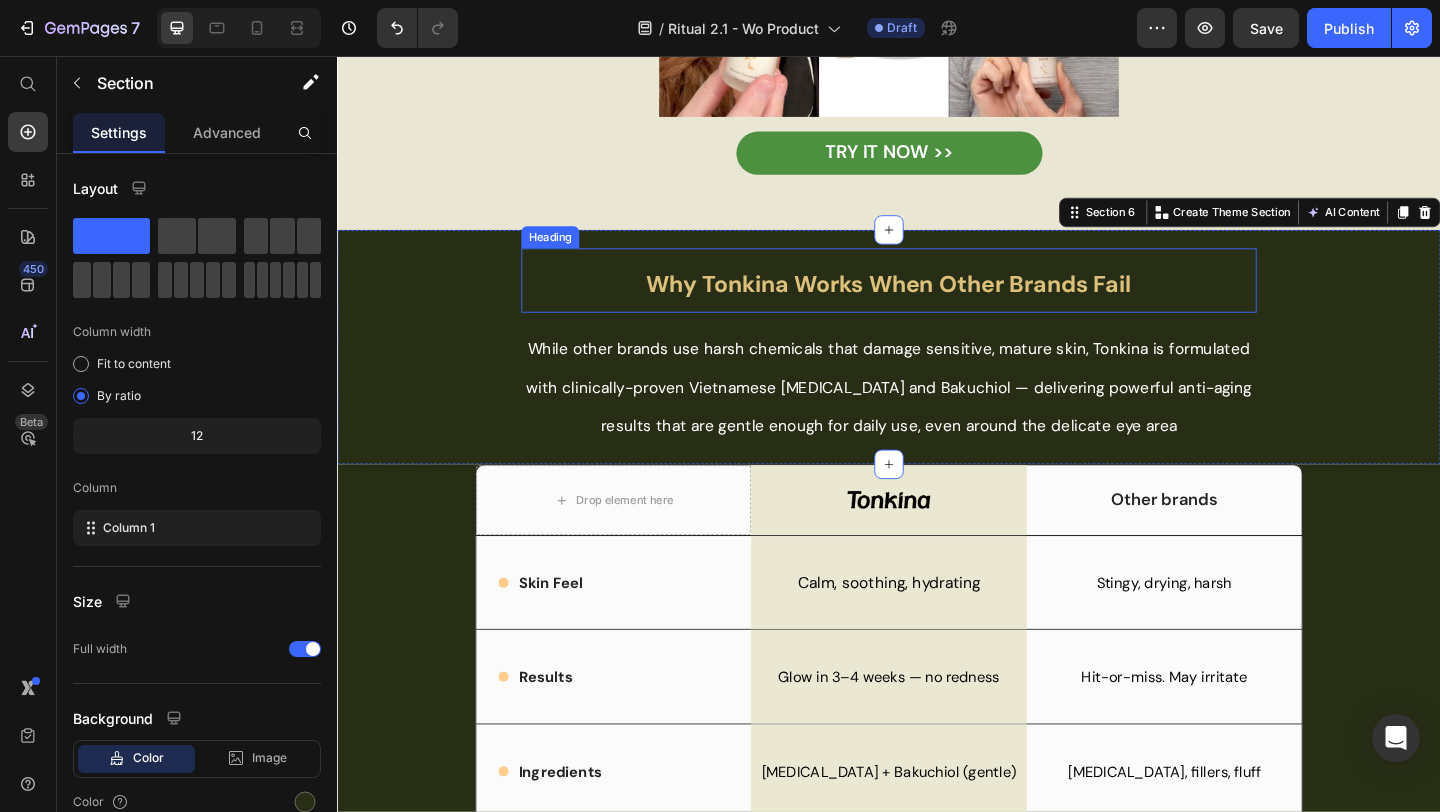 click on "Why Tonkina Works When Other Brands Fail" at bounding box center (937, 300) 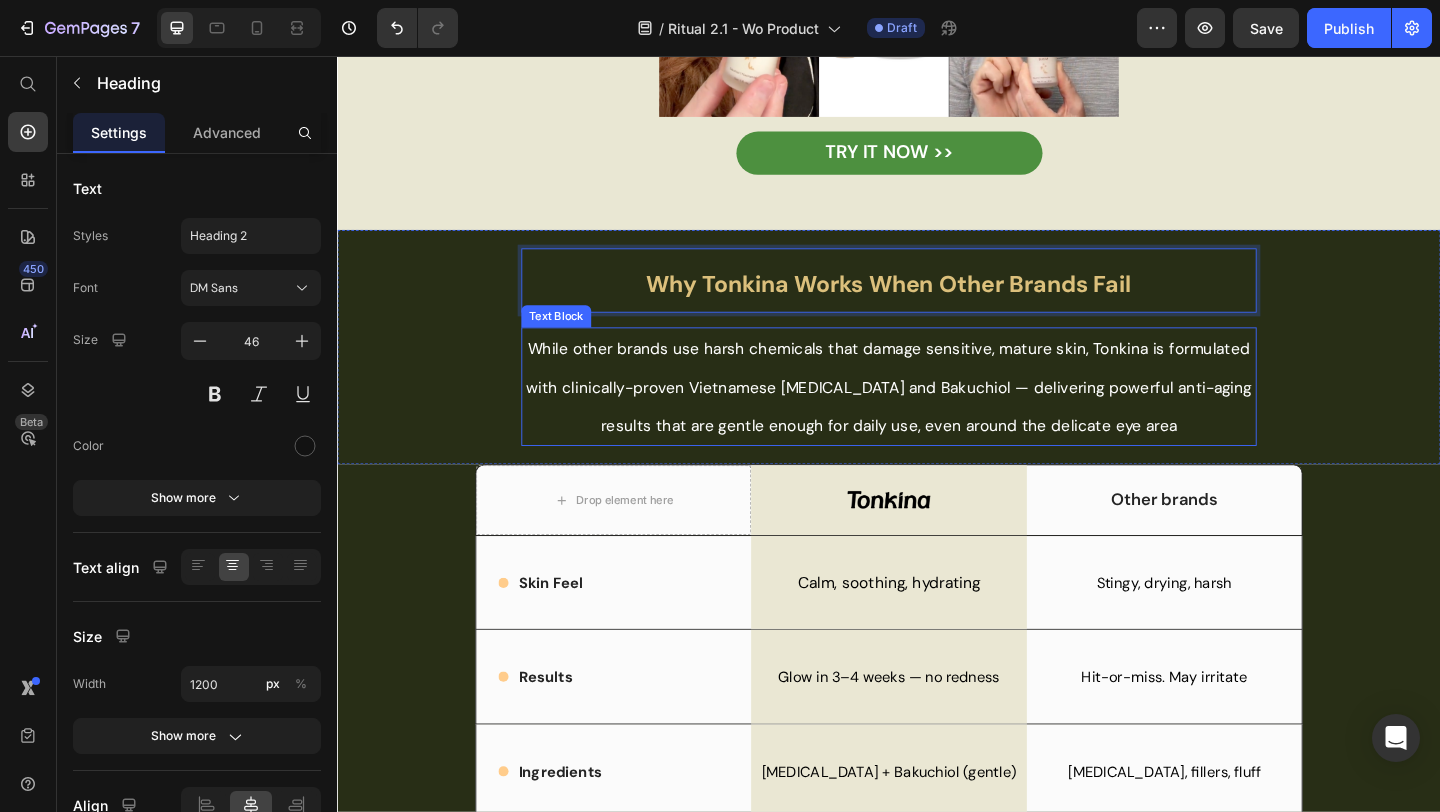 click on "While other brands use harsh chemicals that damage sensitive, mature skin, Tonkina is formulated with clinically-proven Vietnamese [MEDICAL_DATA] and Bakuchiol — delivering powerful anti-aging results that are gentle enough for daily use, even around the delicate eye area" at bounding box center [937, 415] 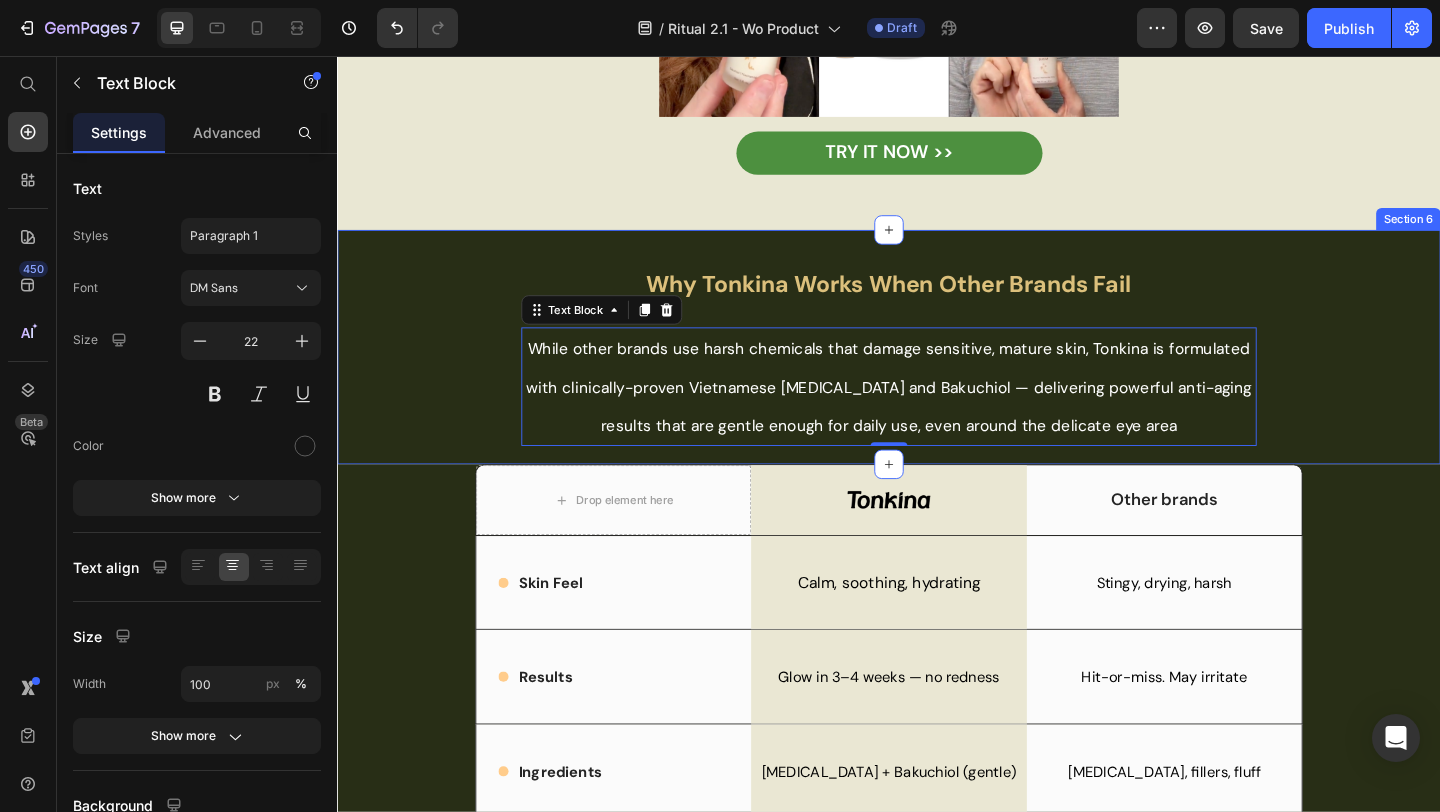 click on "⁠⁠⁠⁠⁠⁠⁠ Why Tonkina Works When Other Brands Fail Heading While other brands use harsh chemicals that damage sensitive, mature skin, Tonkina is formulated with clinically-proven Vietnamese [MEDICAL_DATA] and Bakuchiol — delivering powerful anti-aging results that are gentle enough for daily use, even around the delicate eye area Text Block   0" at bounding box center [937, 373] 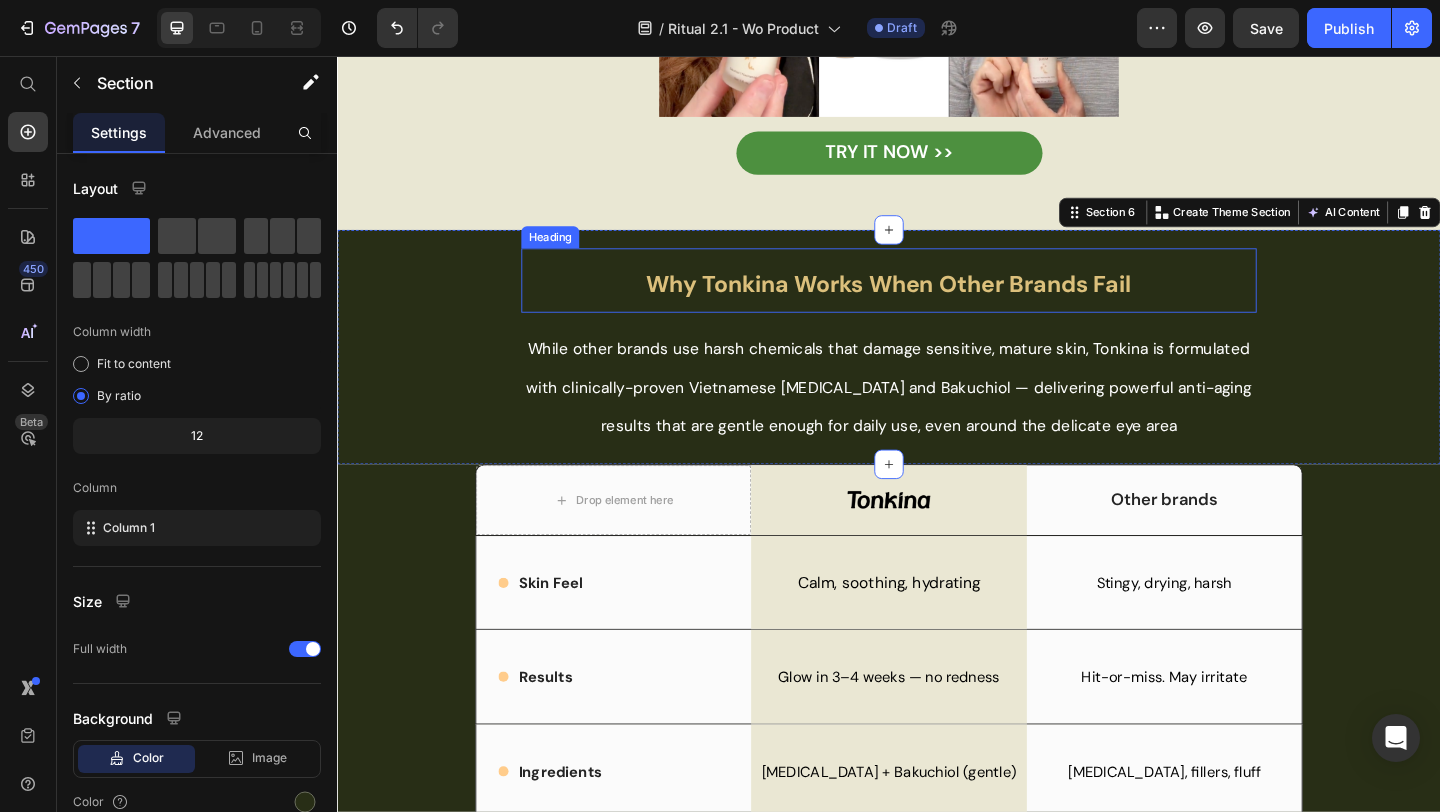 click on "⁠⁠⁠⁠⁠⁠⁠ Why Tonkina Works When Other Brands Fail" at bounding box center (937, 300) 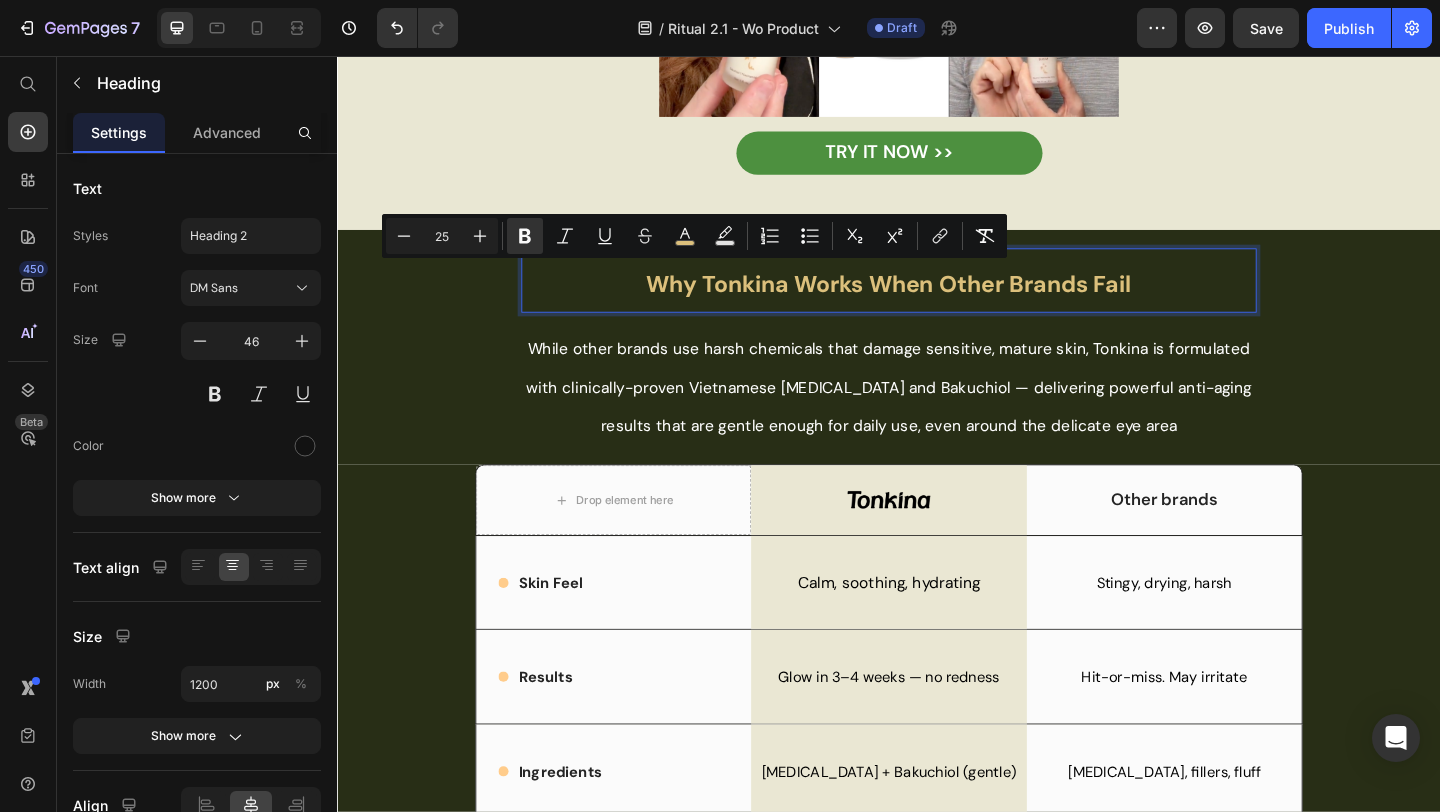 click on "Why Tonkina Works When Other Brands Fail" at bounding box center [937, 303] 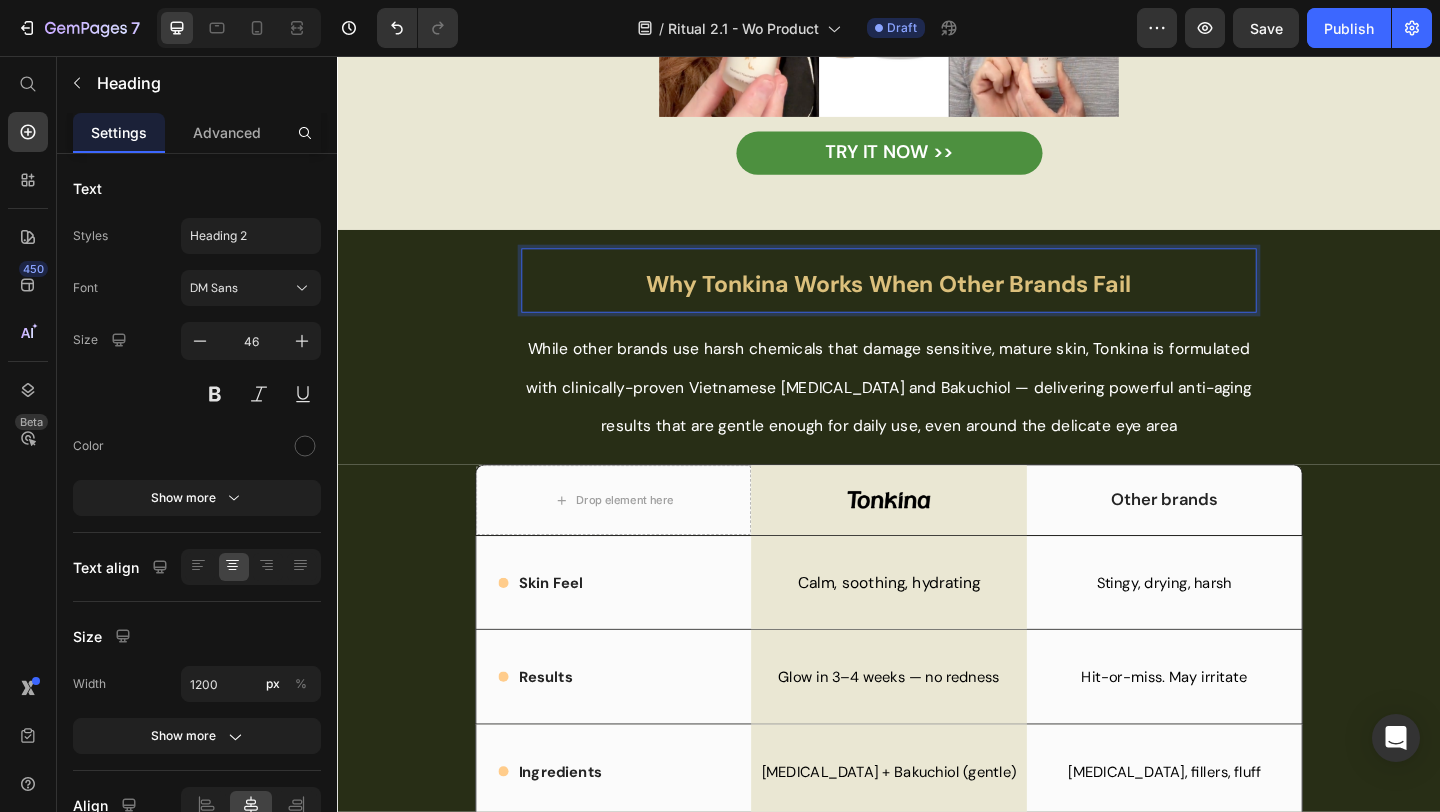 click on "Why Tonkina Works When Other Brands Fail" at bounding box center (937, 303) 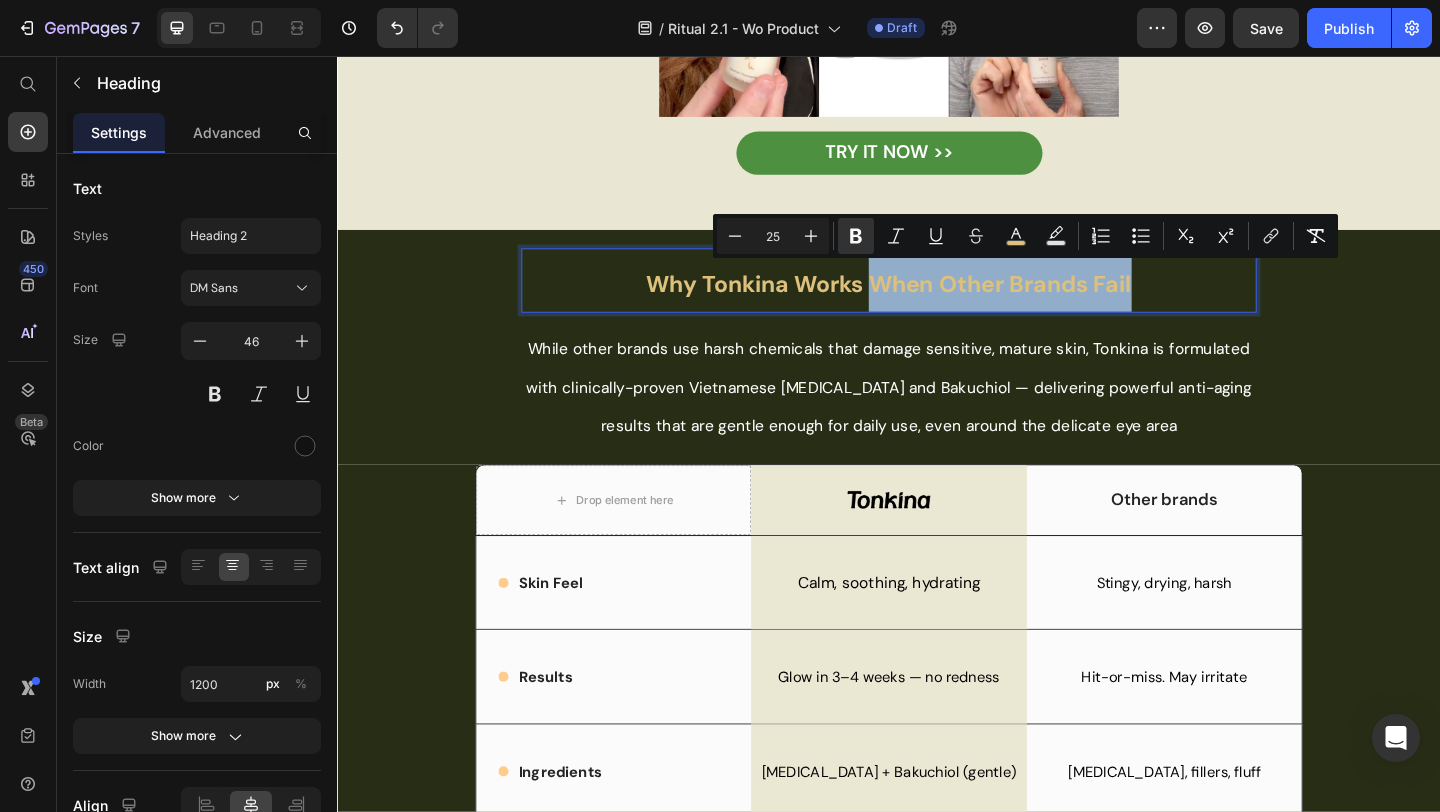 drag, startPoint x: 916, startPoint y: 309, endPoint x: 1238, endPoint y: 298, distance: 322.18784 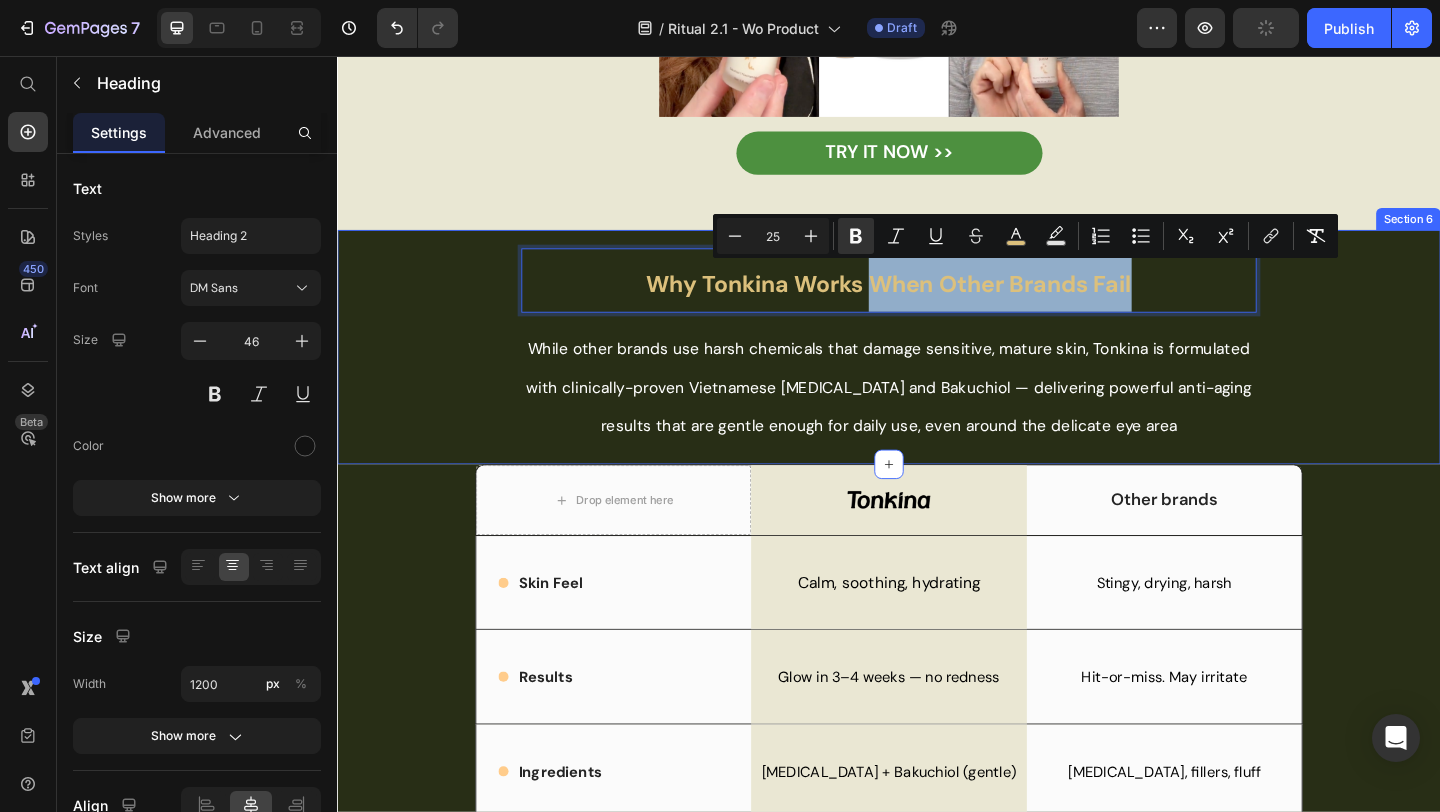 click on "Why Tonkina Works When Other Brands Fail Heading   16 While other brands use harsh chemicals that damage sensitive, mature skin, Tonkina is formulated with clinically-proven Vietnamese [MEDICAL_DATA] and Bakuchiol — delivering powerful anti-aging results that are gentle enough for daily use, even around the delicate eye area Text Block" at bounding box center (937, 373) 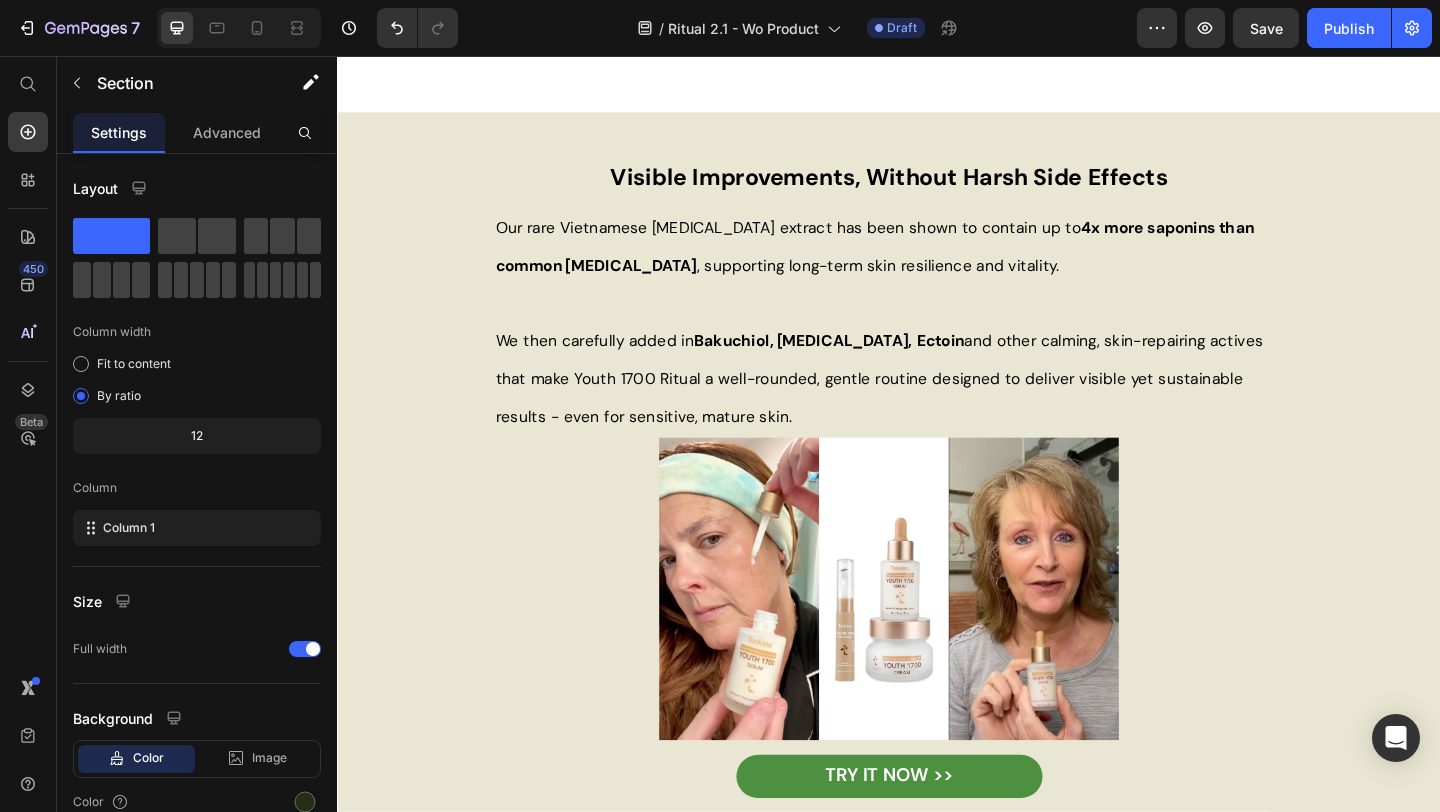 scroll, scrollTop: 1390, scrollLeft: 0, axis: vertical 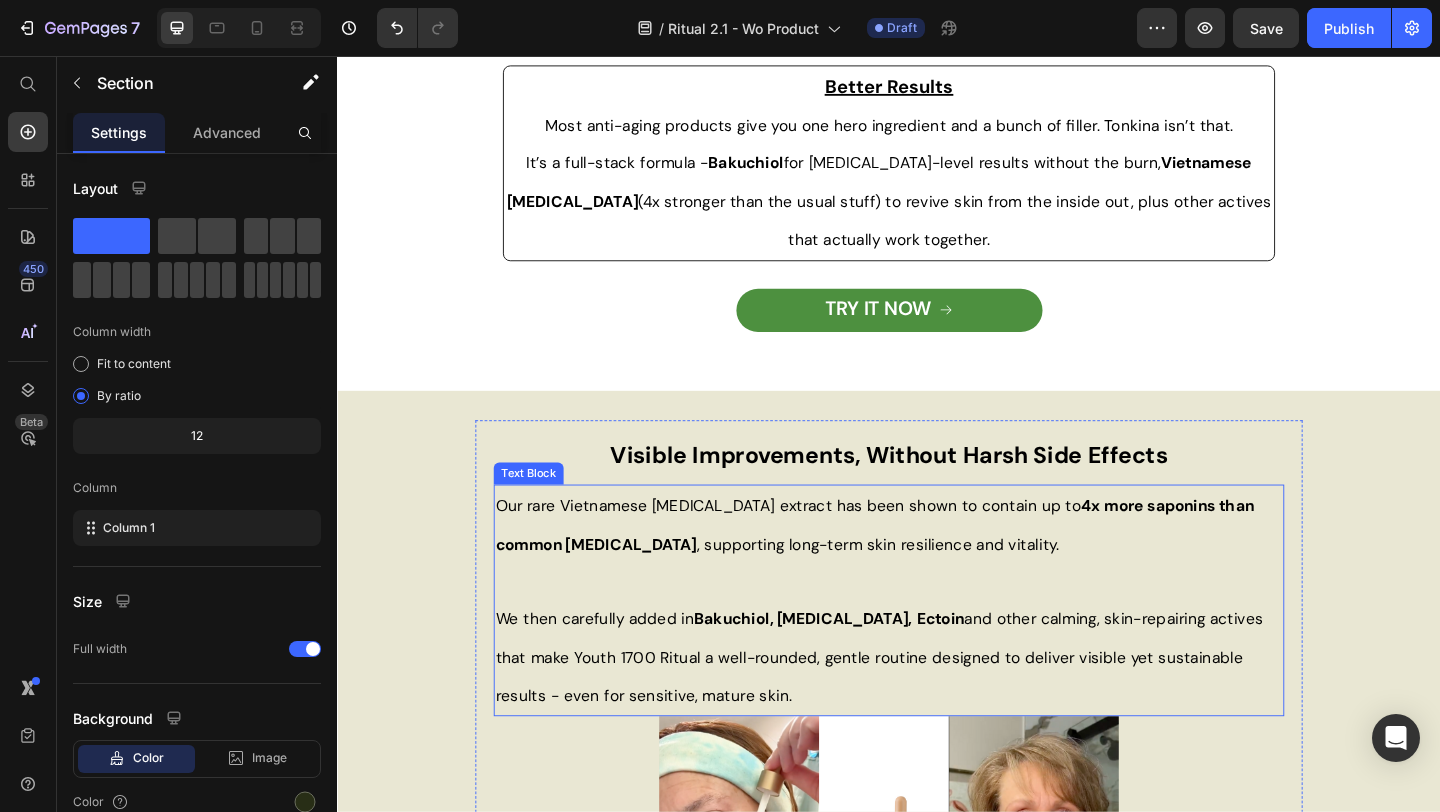 click on "We then carefully added in  Bakuchiol, [MEDICAL_DATA],   Ectoin  and other calming, skin-repairing actives that make Youth 1700 Ritual a well-rounded, gentle routine designed to deliver visible yet sustainable results - even for sensitive, mature skin." at bounding box center (926, 709) 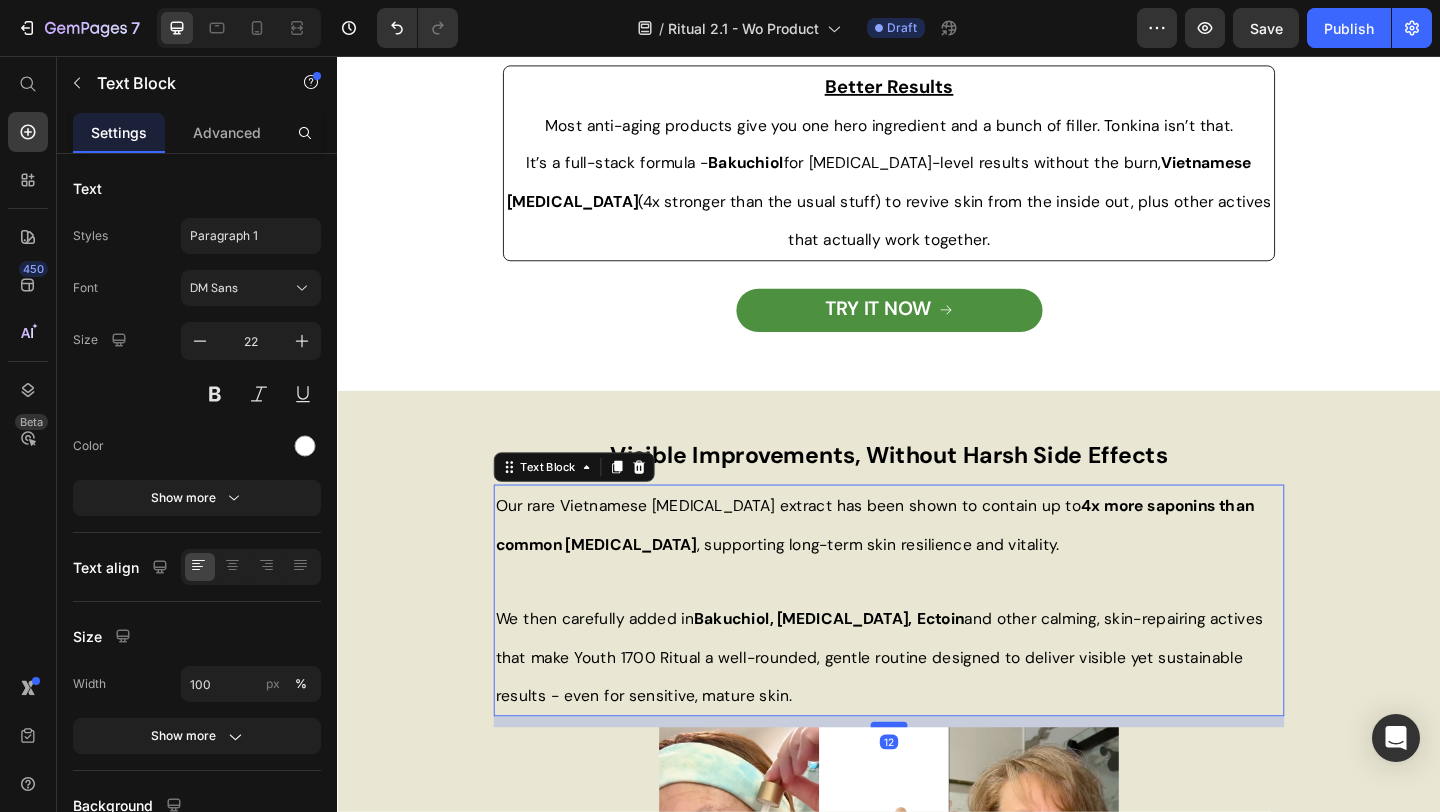 drag, startPoint x: 942, startPoint y: 764, endPoint x: 941, endPoint y: 776, distance: 12.0415945 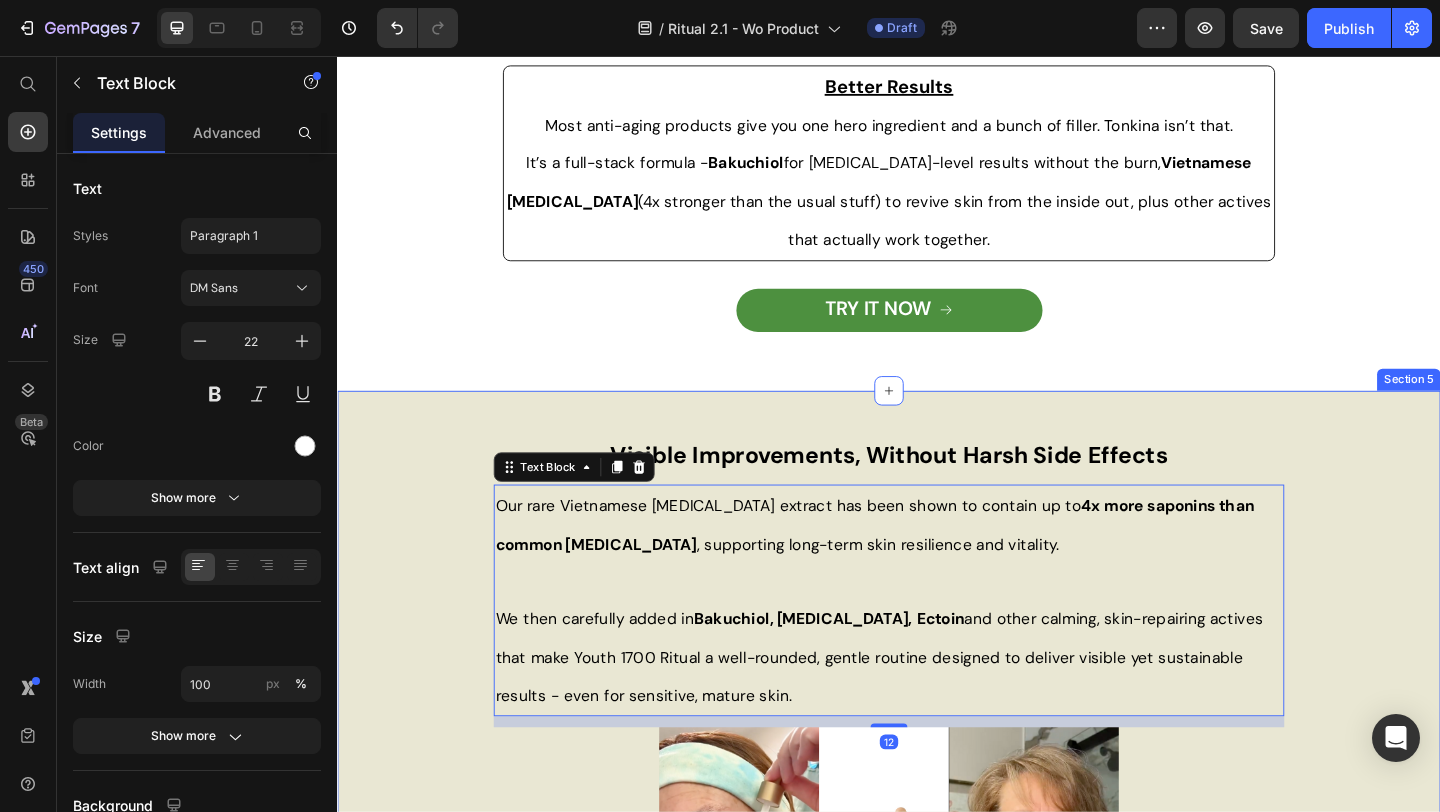click on "Visible Improvements, Without Harsh Side Effects Heading Our rare Vietnamese [MEDICAL_DATA] extract has been shown to contain up to  4x more saponins than common [MEDICAL_DATA] , supporting long-term skin resilience and vitality.   We then carefully added in  Bakuchiol, [MEDICAL_DATA],   Ectoin  and other calming, skin-repairing actives that make Youth 1700 Ritual a well-rounded, gentle routine designed to deliver visible yet sustainable results - even for sensitive, mature skin. Text Block   12 Image TRY IT NOW >> Button Row Image" at bounding box center [937, 829] 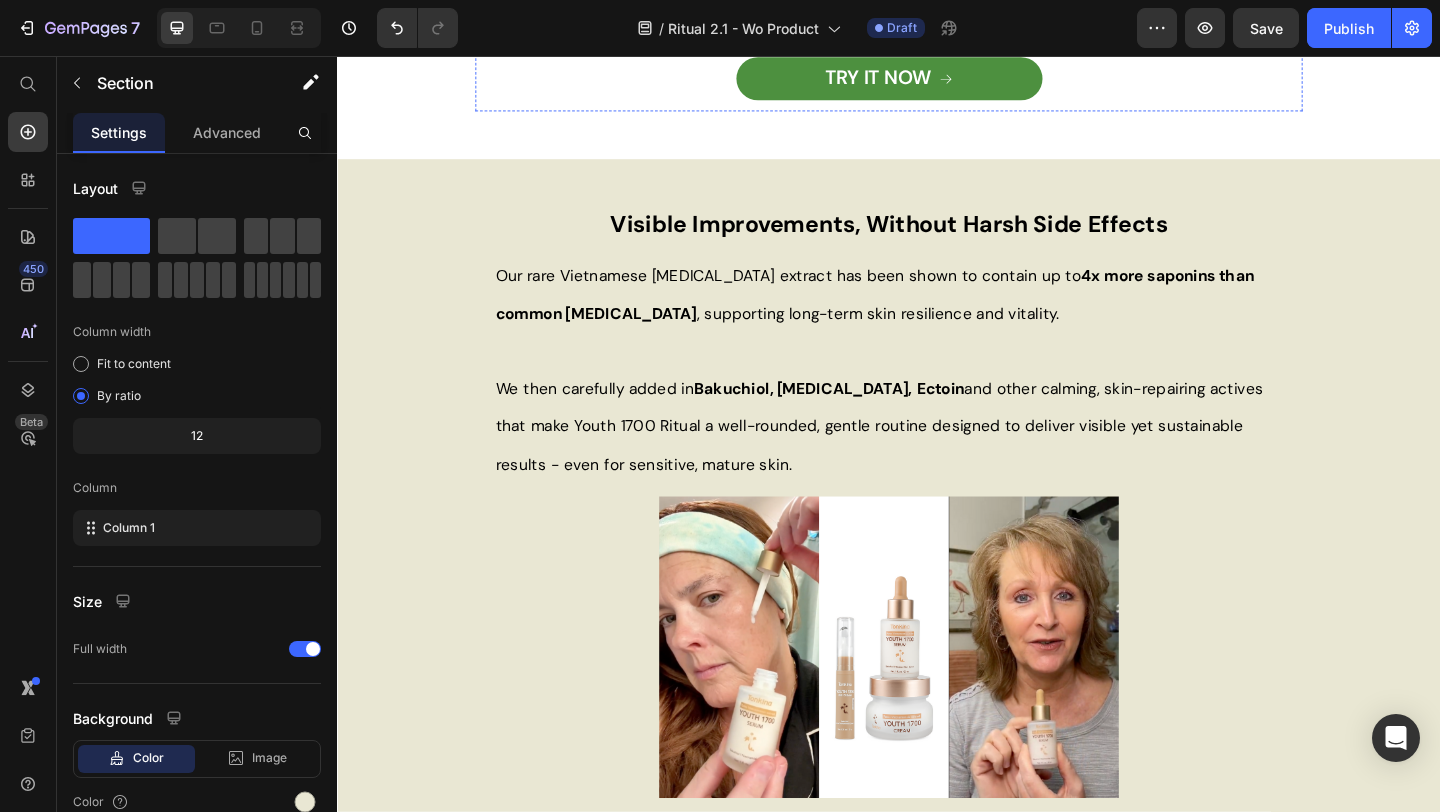 scroll, scrollTop: 1665, scrollLeft: 0, axis: vertical 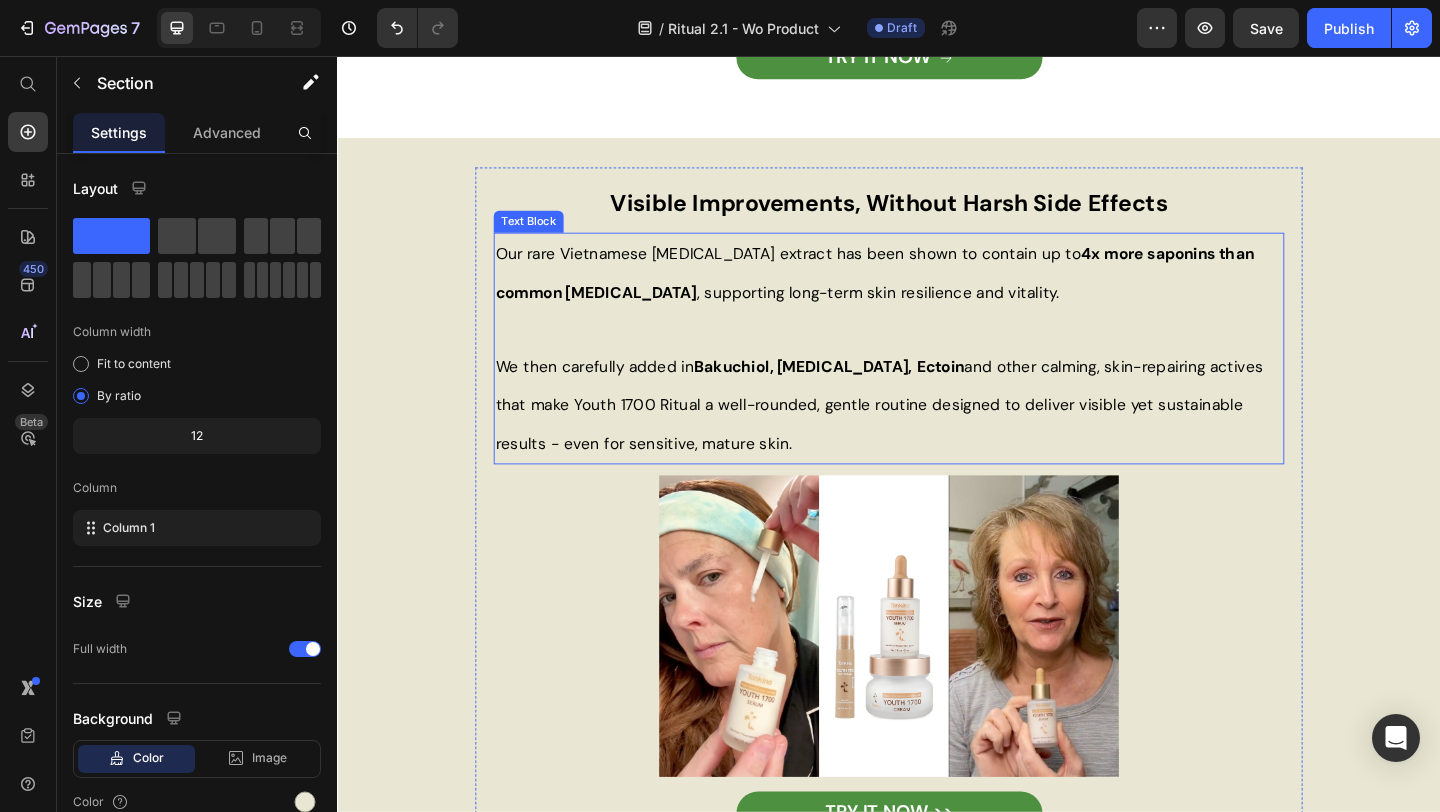 click on "We then carefully added in  Bakuchiol, [MEDICAL_DATA],   Ectoin  and other calming, skin-repairing actives that make Youth 1700 Ritual a well-rounded, gentle routine designed to deliver visible yet sustainable results - even for sensitive, mature skin." at bounding box center (926, 435) 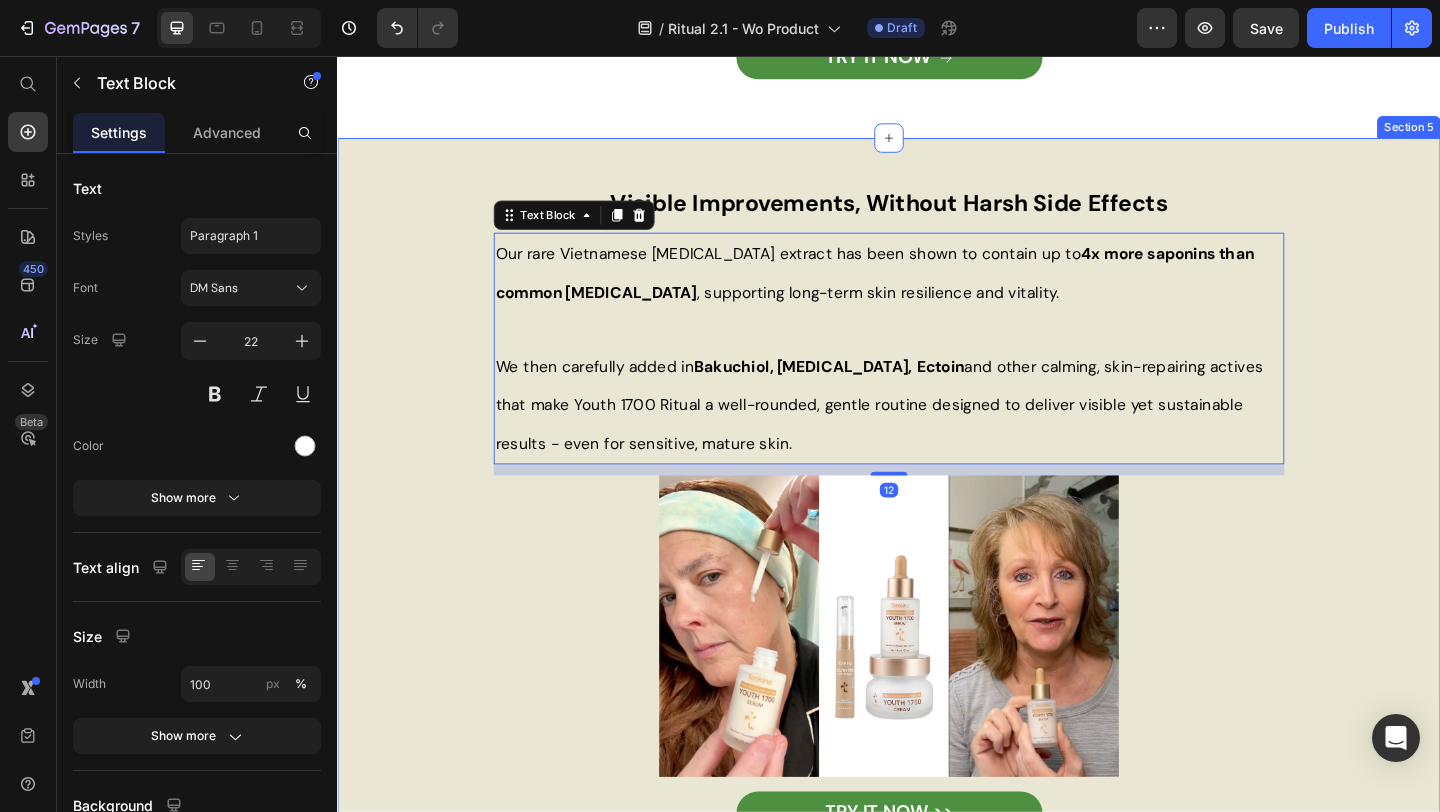 click on "Visible Improvements, Without Harsh Side Effects Heading Our rare Vietnamese [MEDICAL_DATA] extract has been shown to contain up to  4x more saponins than common [MEDICAL_DATA] , supporting long-term skin resilience and vitality.   We then carefully added in  Bakuchiol, [MEDICAL_DATA],   Ectoin  and other calming, skin-repairing actives that make Youth 1700 Ritual a well-rounded, gentle routine designed to deliver visible yet sustainable results - even for sensitive, mature skin. Text Block   12 Image TRY IT NOW >> Button Row Image" at bounding box center [937, 554] 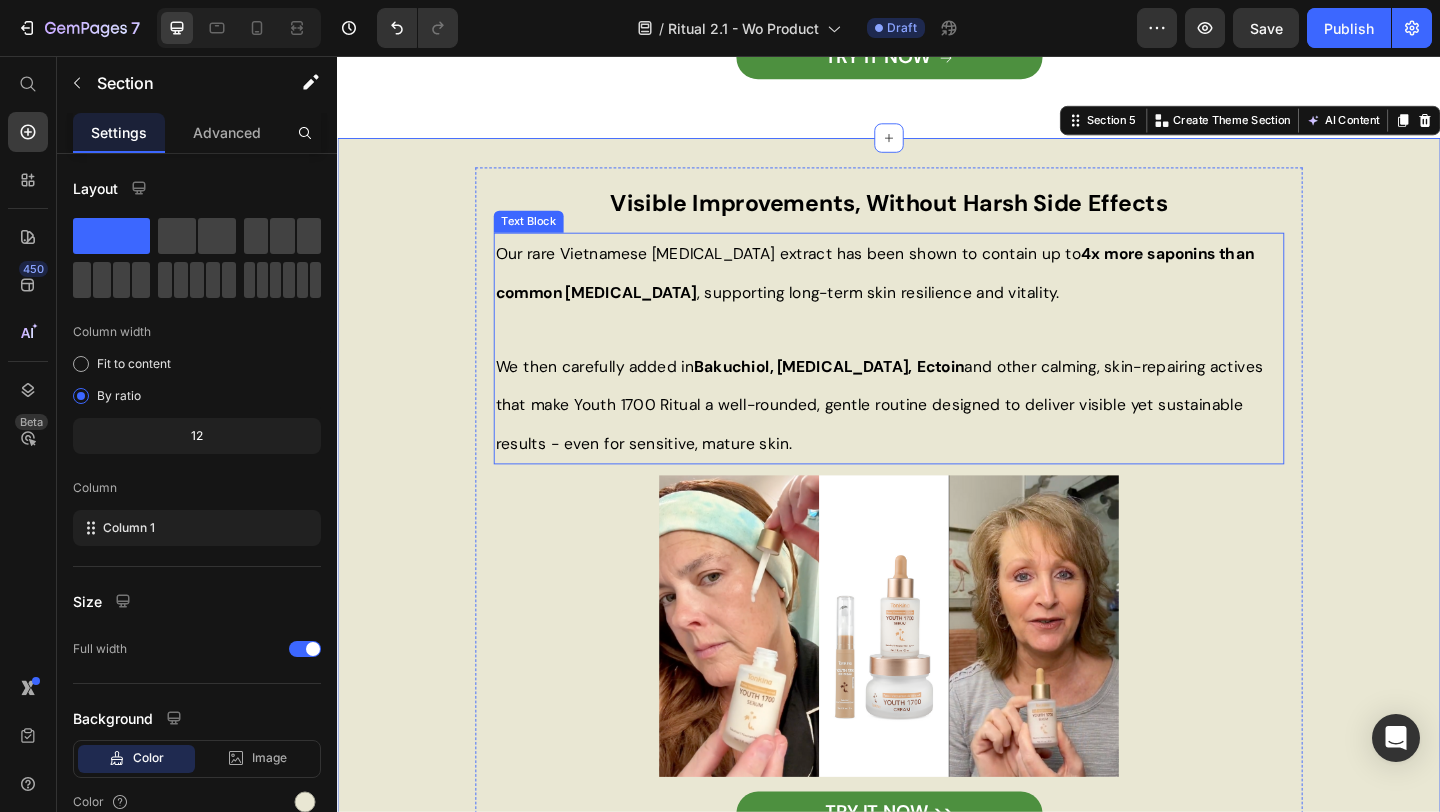 click on "Our rare Vietnamese [MEDICAL_DATA] extract has been shown to contain up to  4x more saponins than common [MEDICAL_DATA] , supporting long-term skin resilience and vitality." at bounding box center (937, 291) 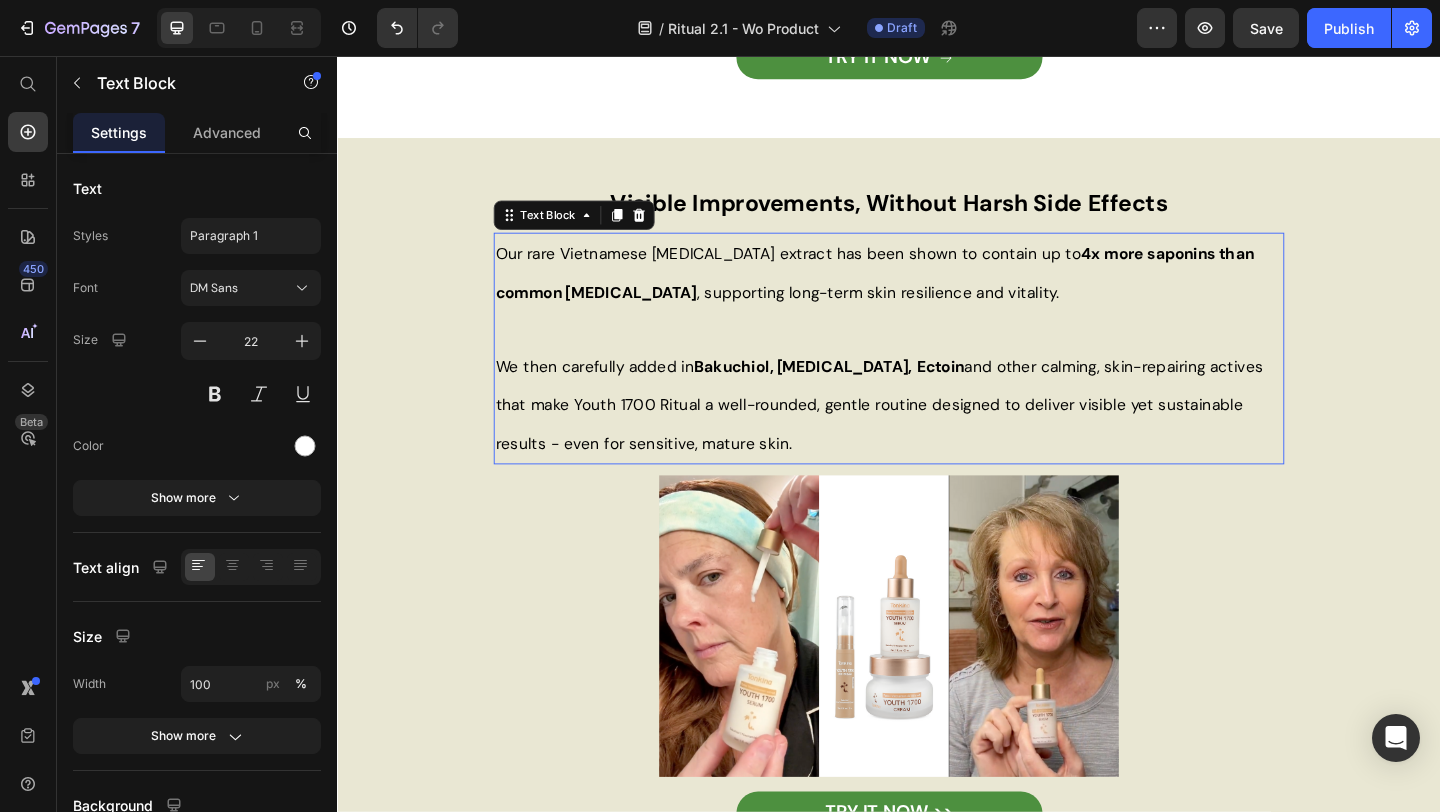 click on "Our rare Vietnamese [MEDICAL_DATA] extract has been shown to contain up to  4x more saponins than common [MEDICAL_DATA] , supporting long-term skin resilience and vitality." at bounding box center (937, 291) 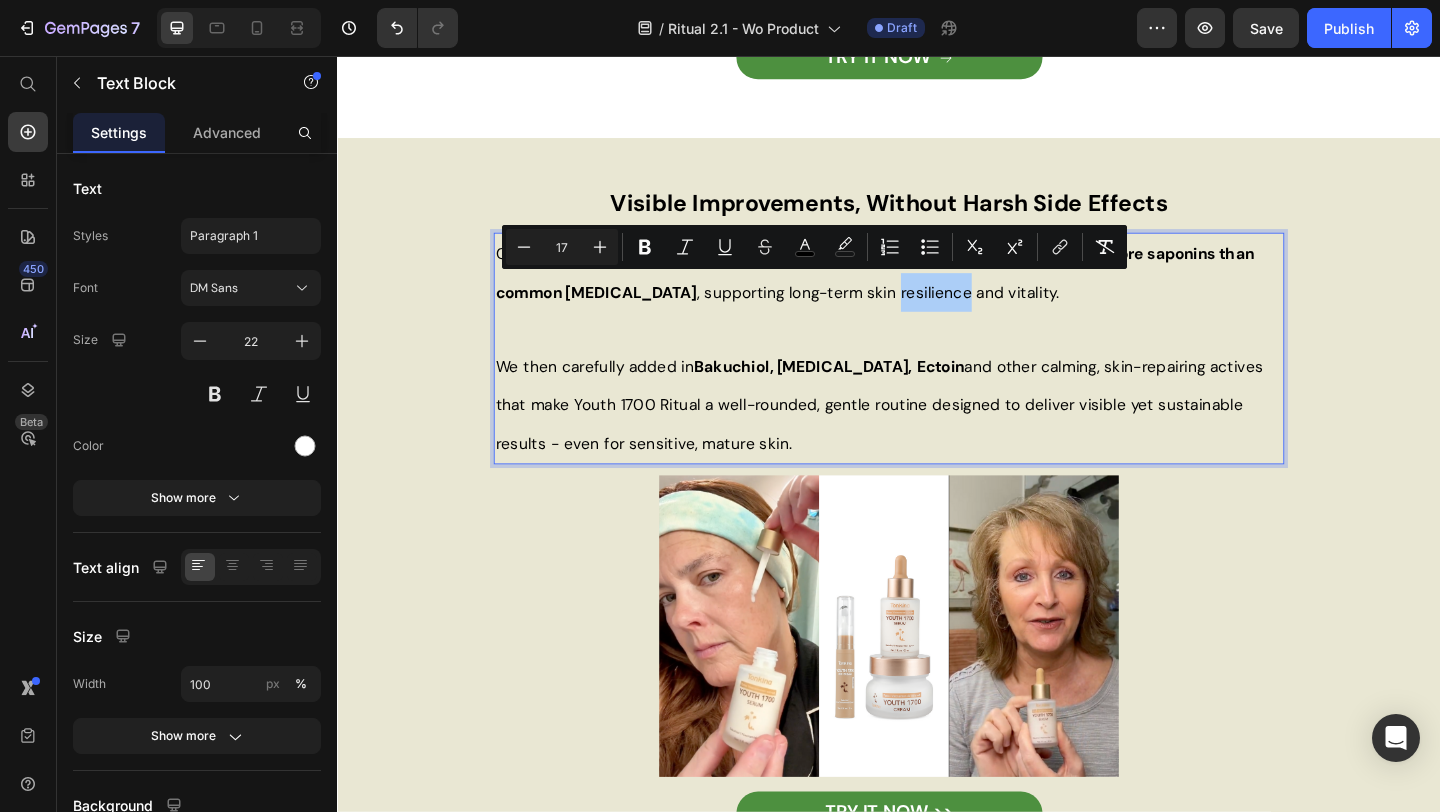 click on "Minus 17 Plus Bold Italic Underline       Strikethrough
color
color Numbered List Bulleted List Subscript Superscript       link Remove Format" at bounding box center [814, 247] 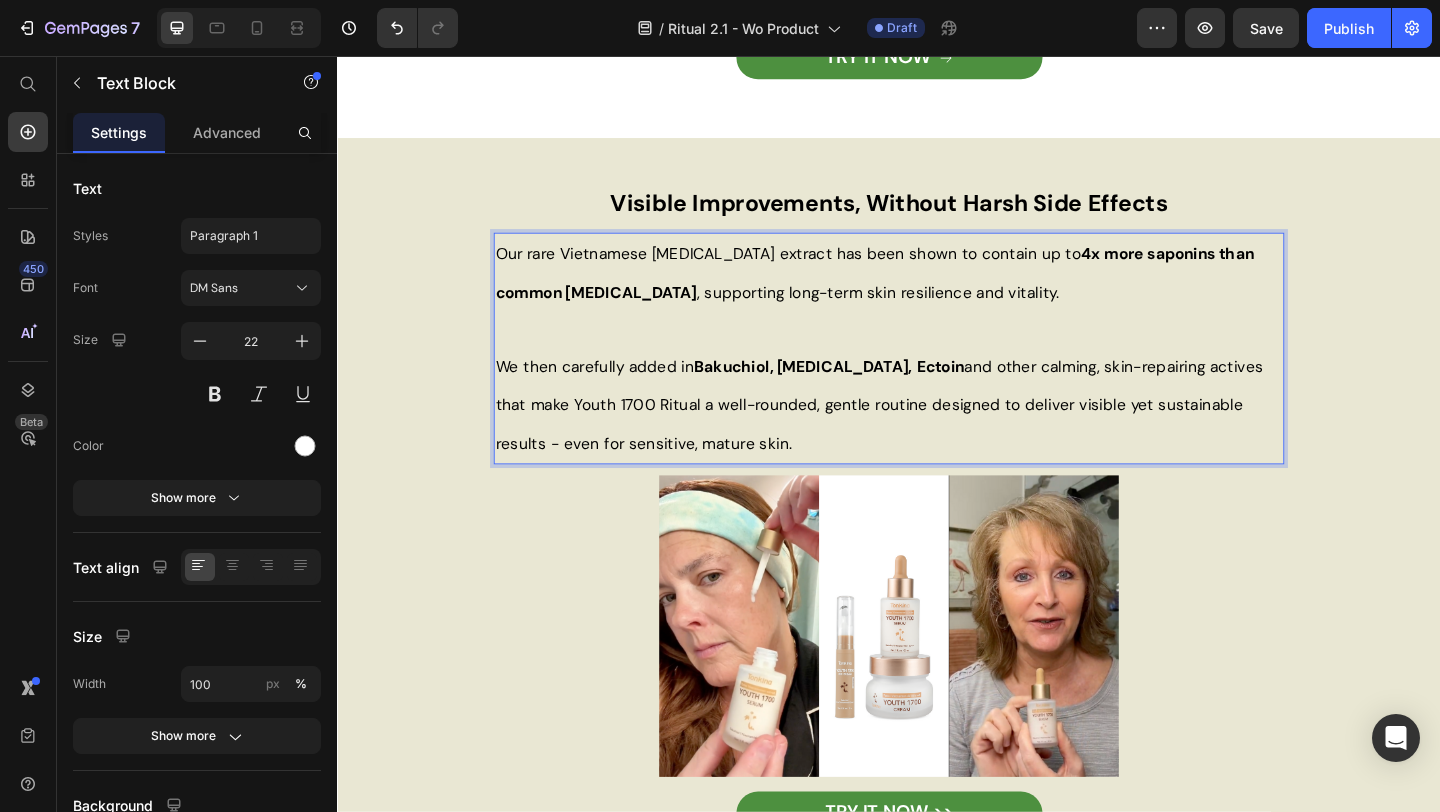 click on "Our rare Vietnamese [MEDICAL_DATA] extract has been shown to contain up to  4x more saponins than common [MEDICAL_DATA] , supporting long-term skin resilience and vitality." at bounding box center [937, 291] 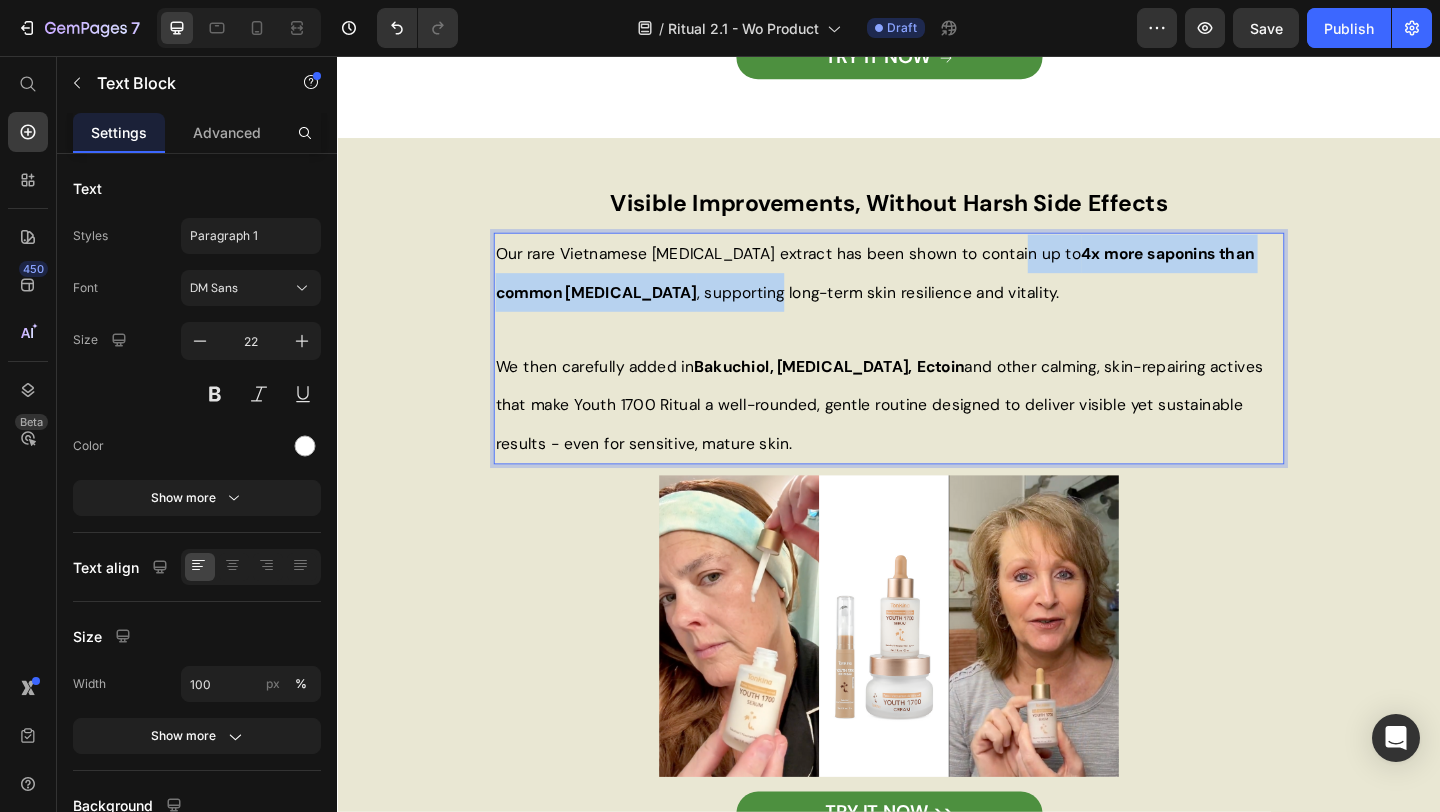 drag, startPoint x: 1064, startPoint y: 264, endPoint x: 648, endPoint y: 310, distance: 418.53555 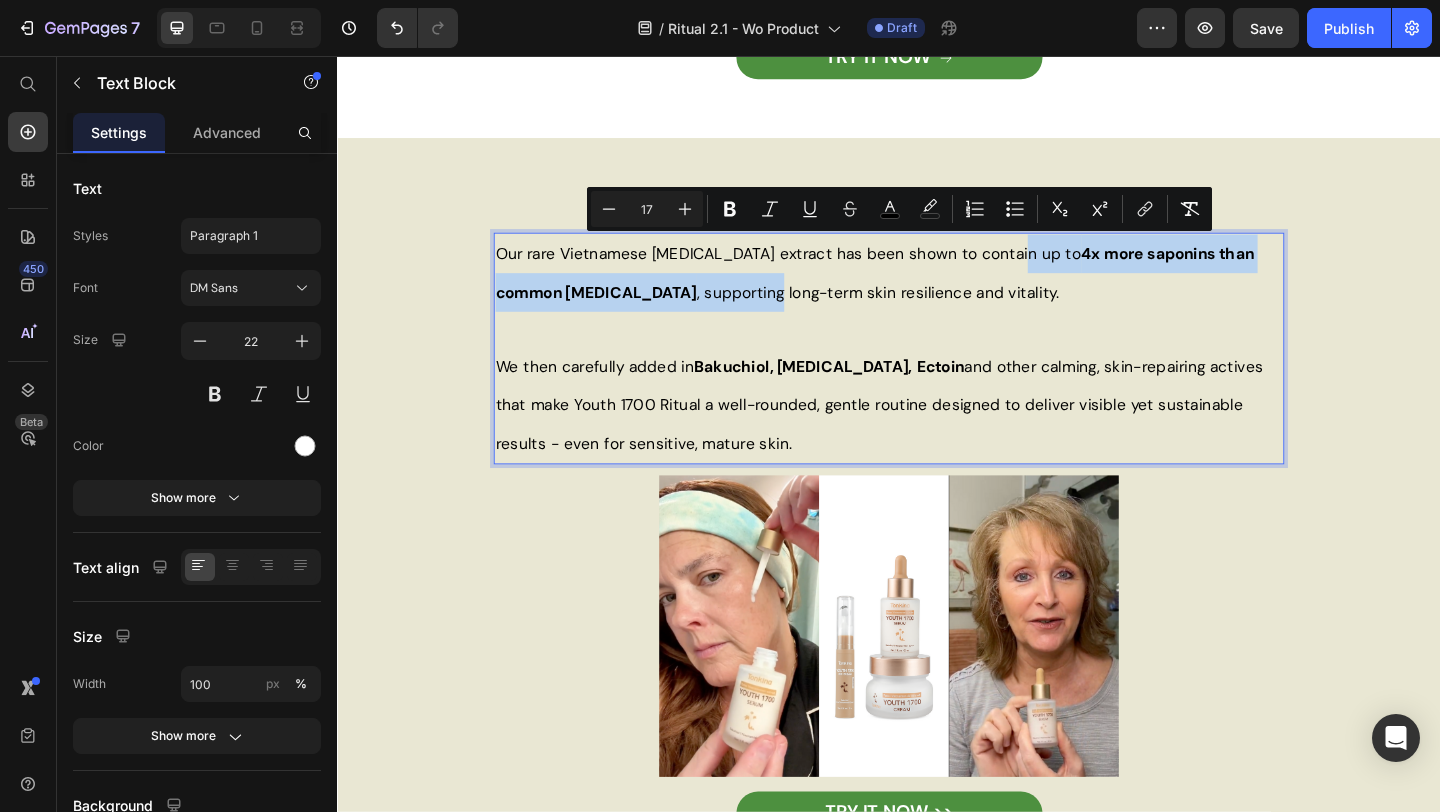 click on "Our rare Vietnamese [MEDICAL_DATA] extract has been shown to contain up to  4x more saponins than common [MEDICAL_DATA] , supporting long-term skin resilience and vitality." at bounding box center (921, 292) 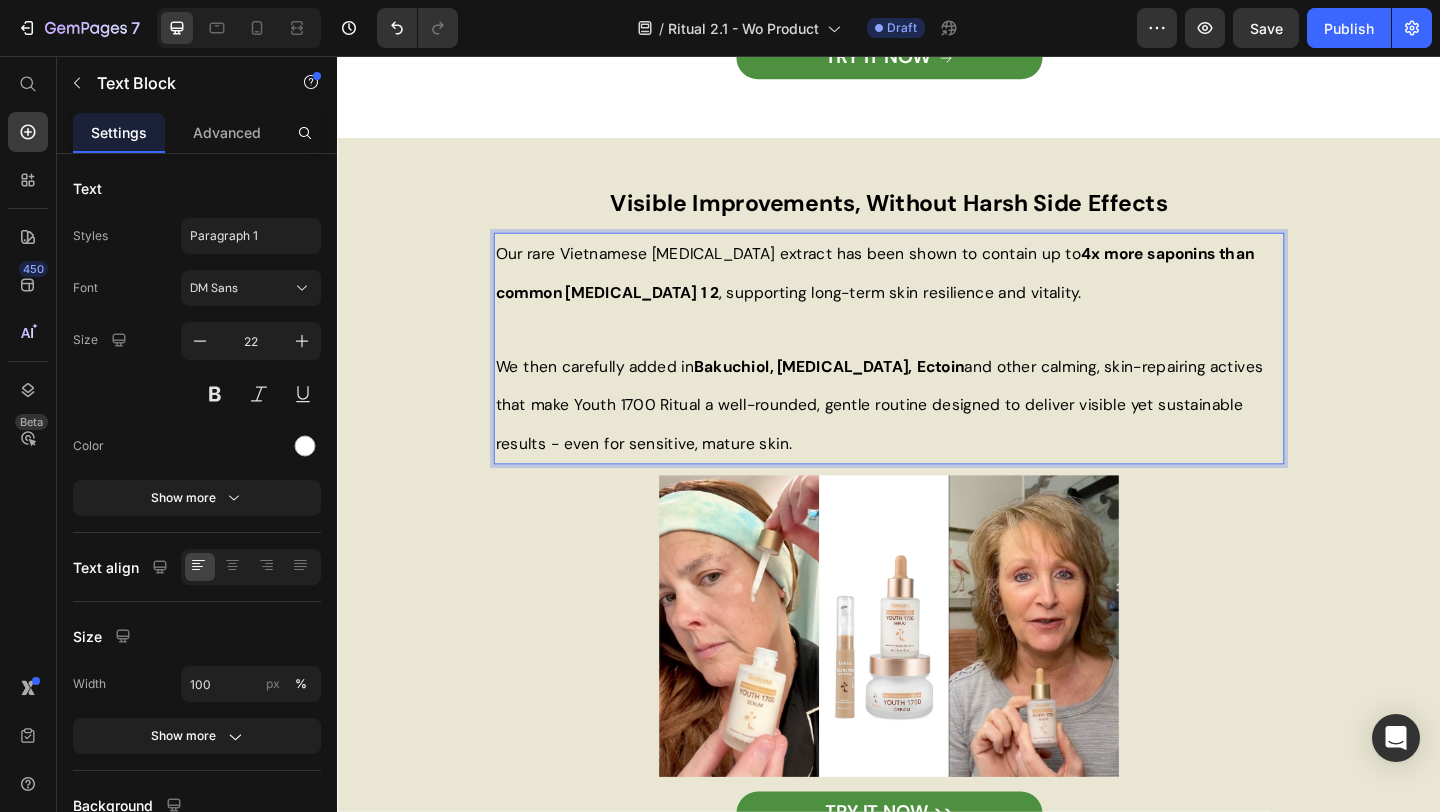 click on "4x more saponins than common [MEDICAL_DATA] 1 2" at bounding box center [921, 292] 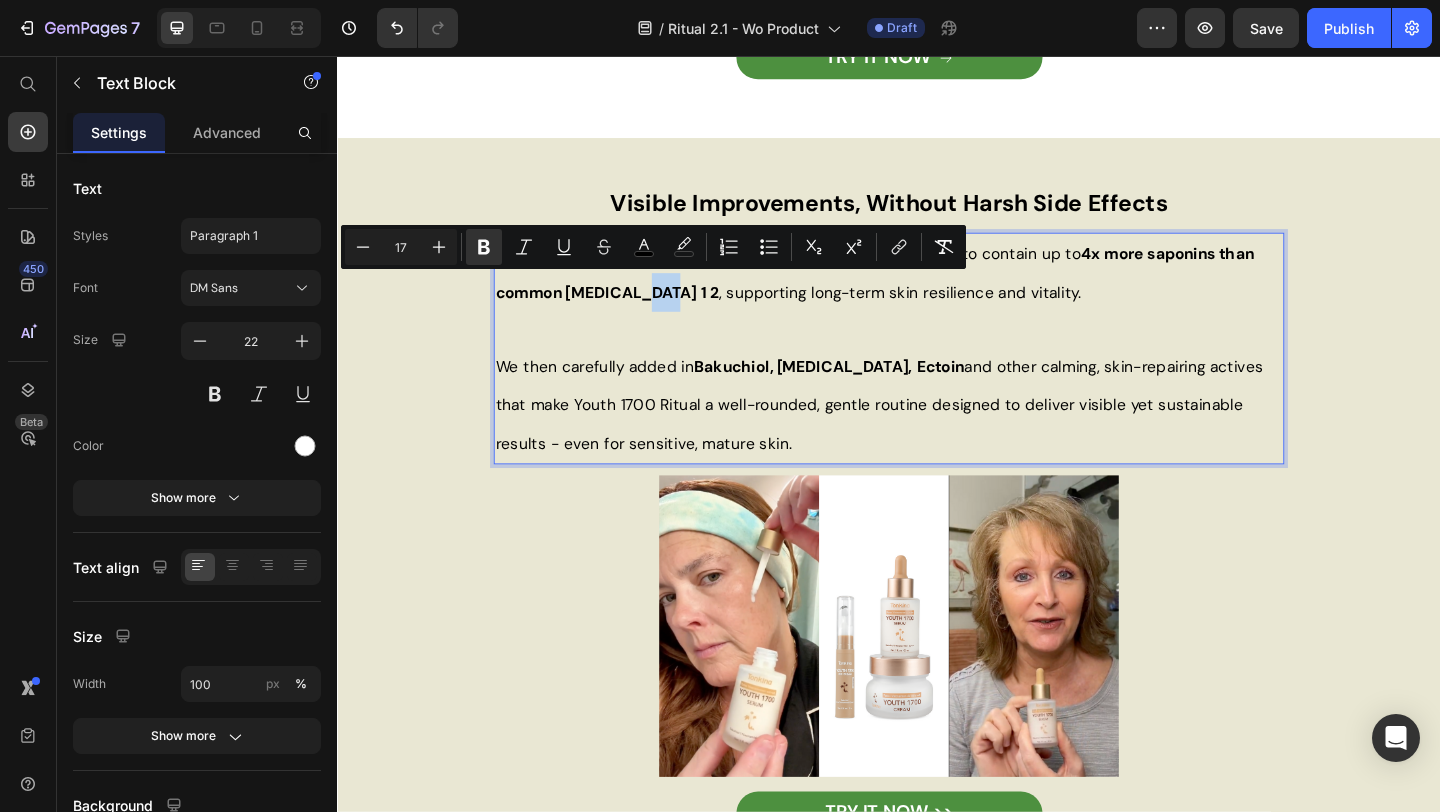 drag, startPoint x: 581, startPoint y: 307, endPoint x: 596, endPoint y: 307, distance: 15 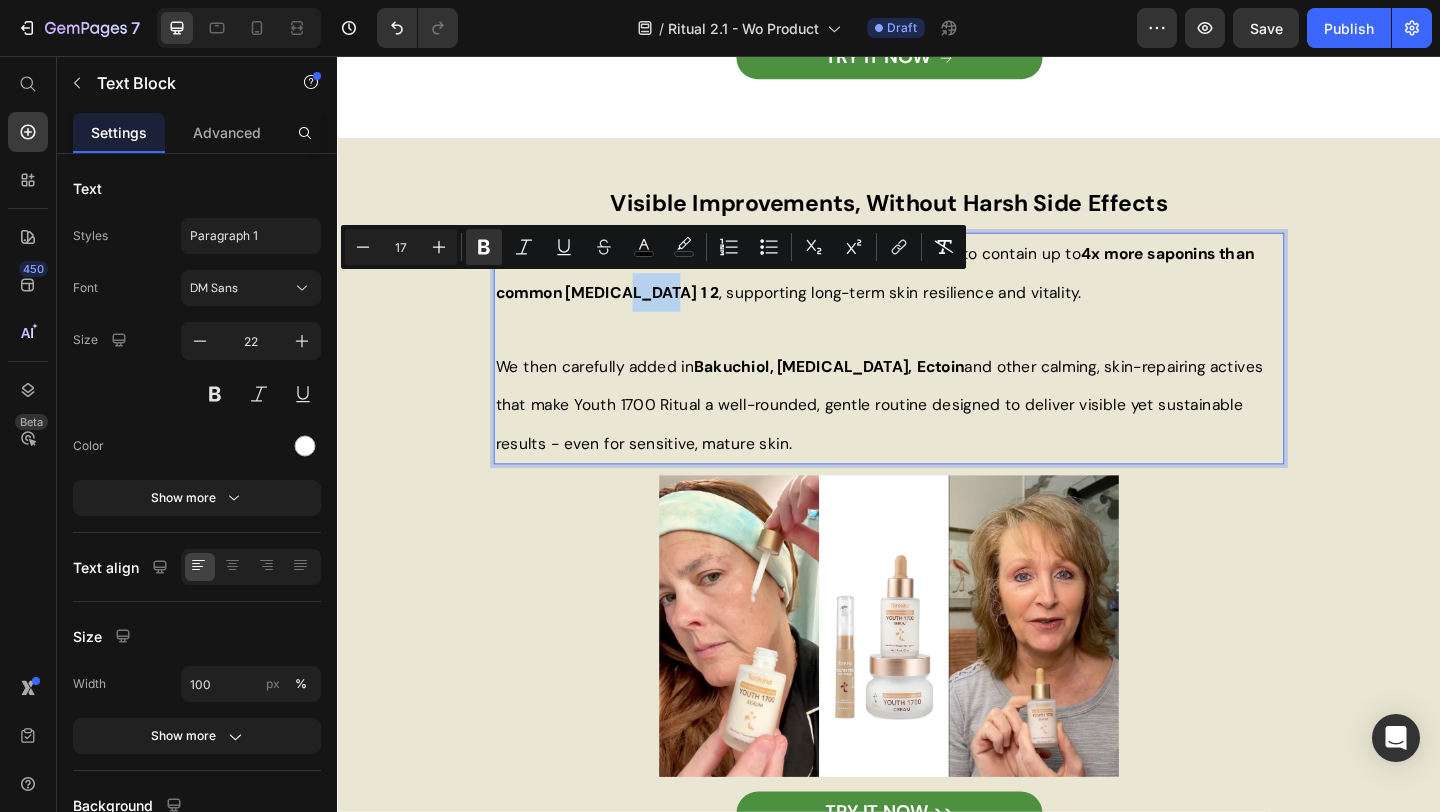 drag, startPoint x: 575, startPoint y: 304, endPoint x: 965, endPoint y: 309, distance: 390.03204 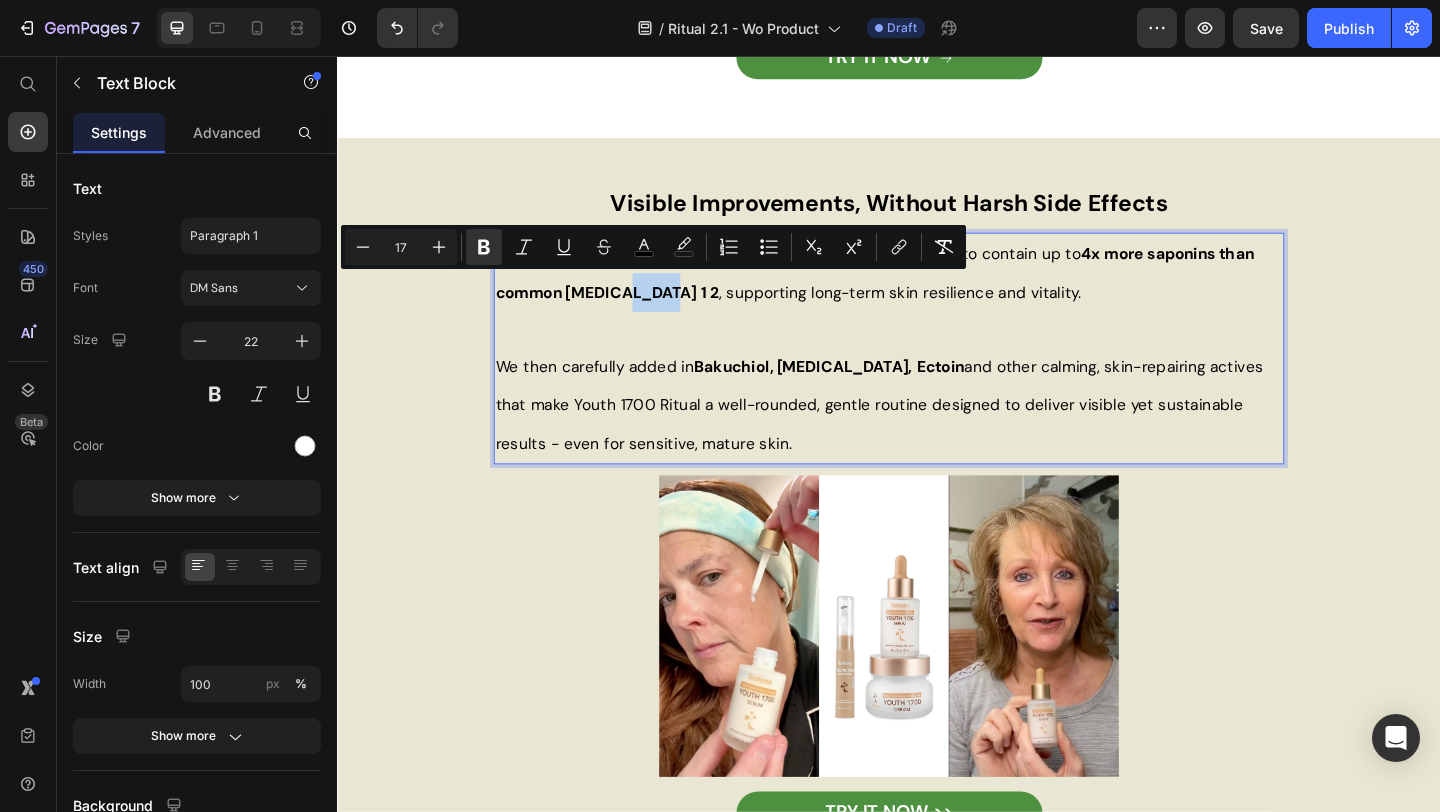 click on "4x more saponins than common [MEDICAL_DATA] 1 2" at bounding box center (921, 292) 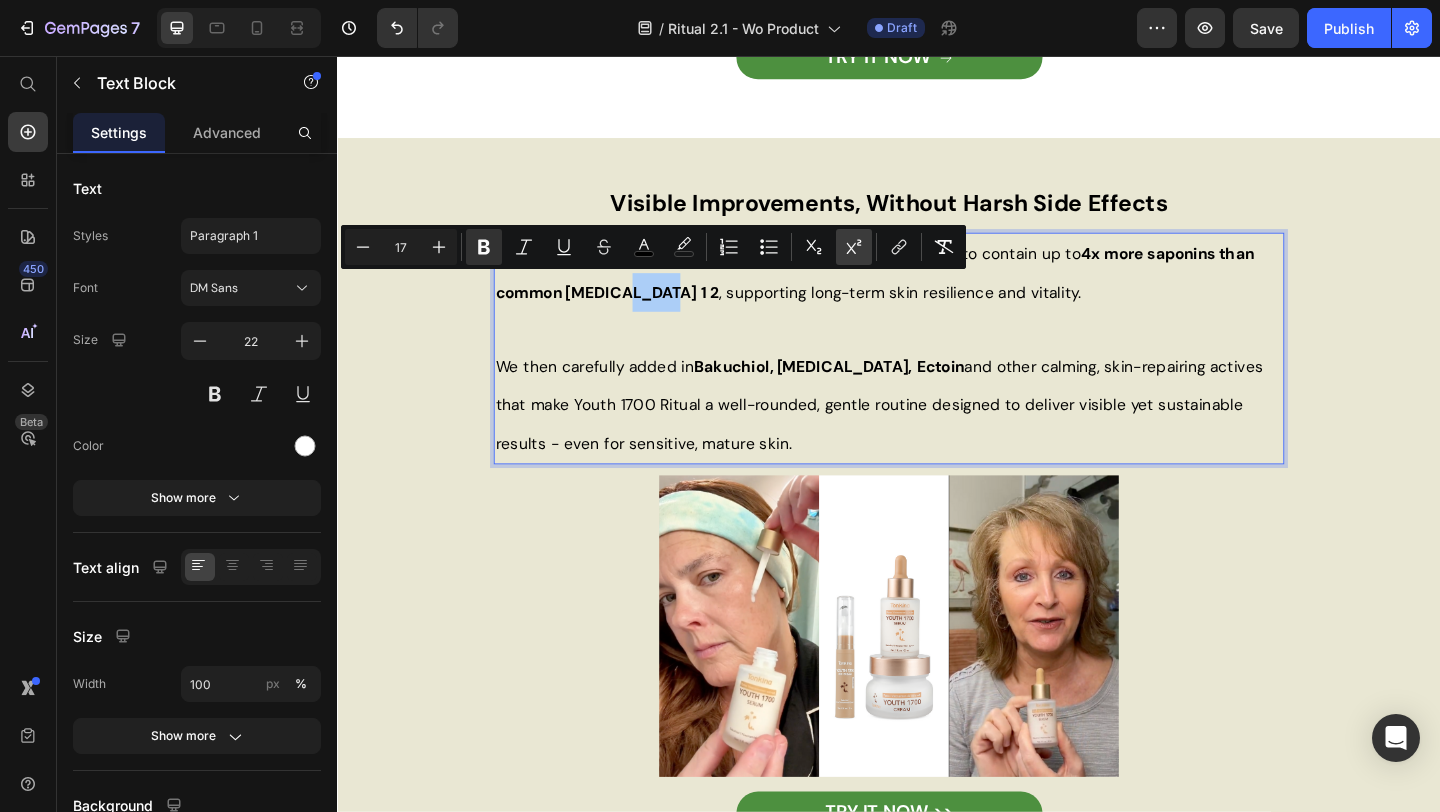 click 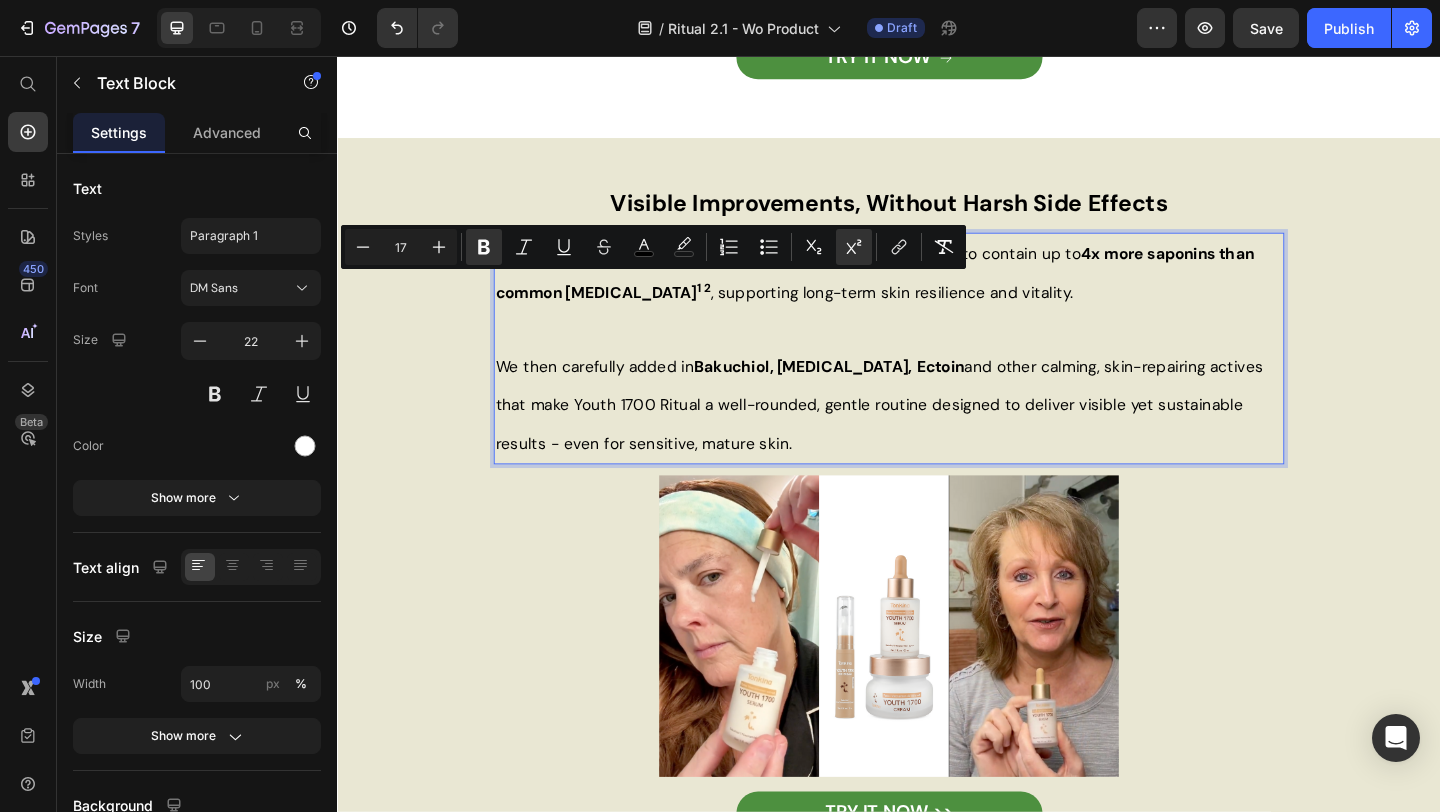 click on "1 2" at bounding box center [735, 307] 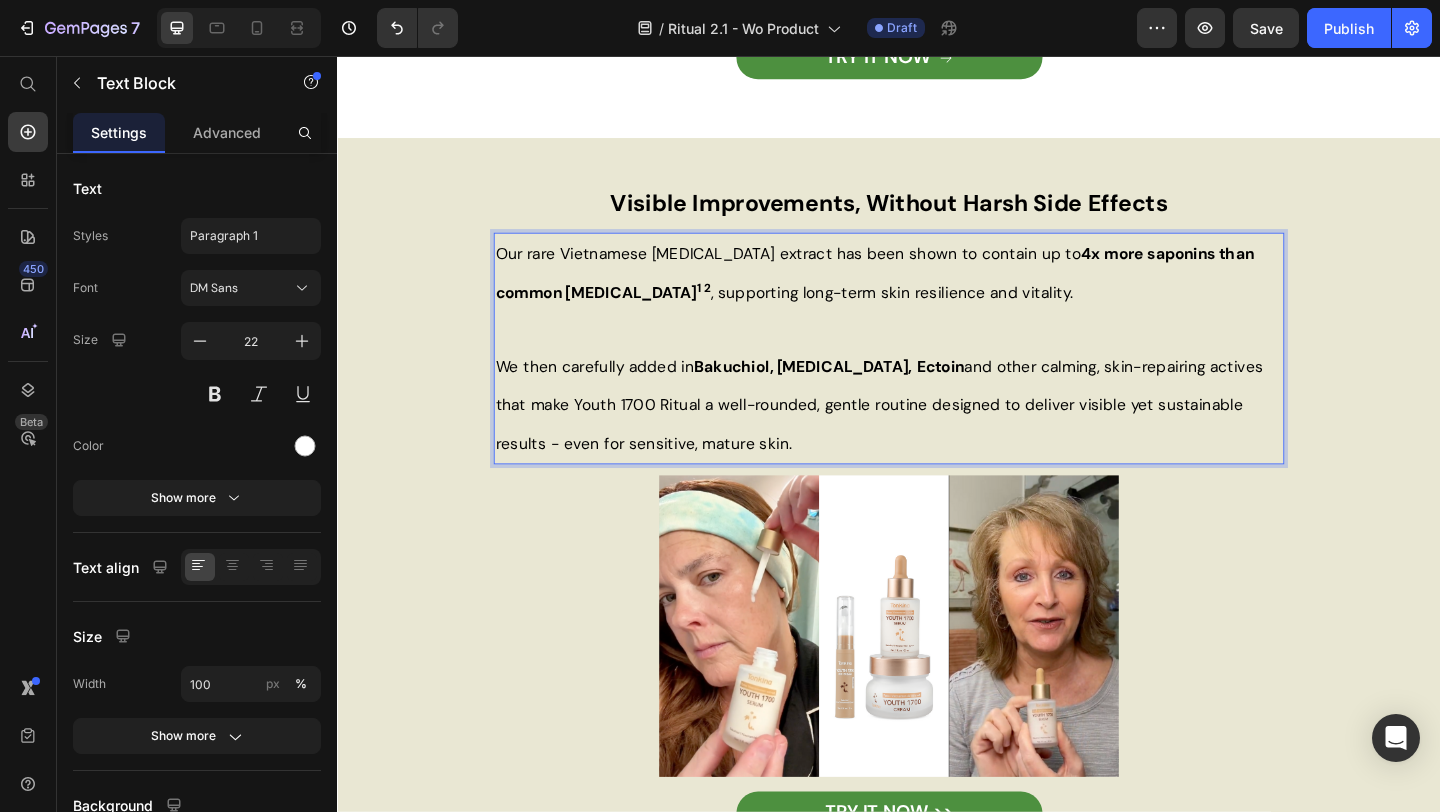 scroll, scrollTop: 1714, scrollLeft: 0, axis: vertical 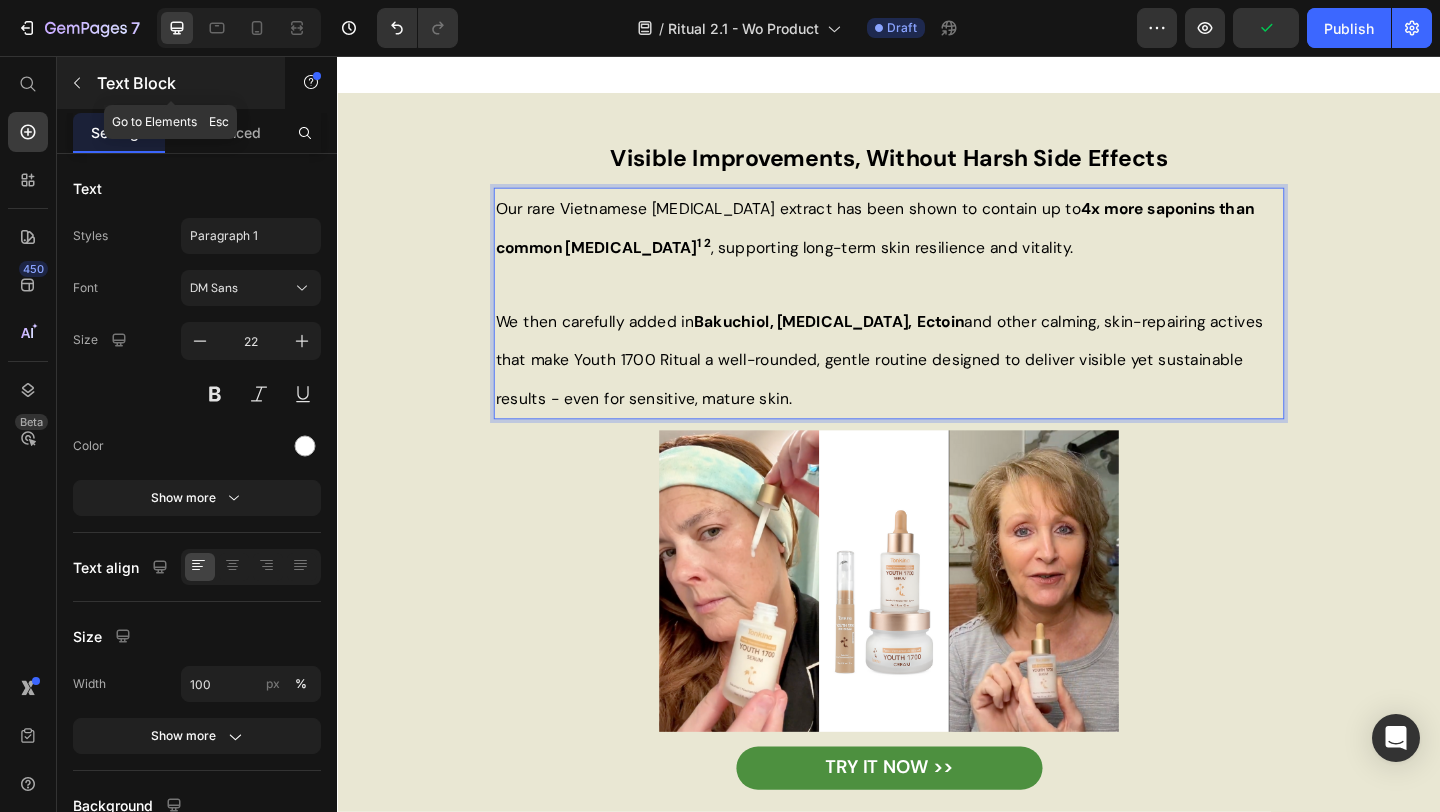 click 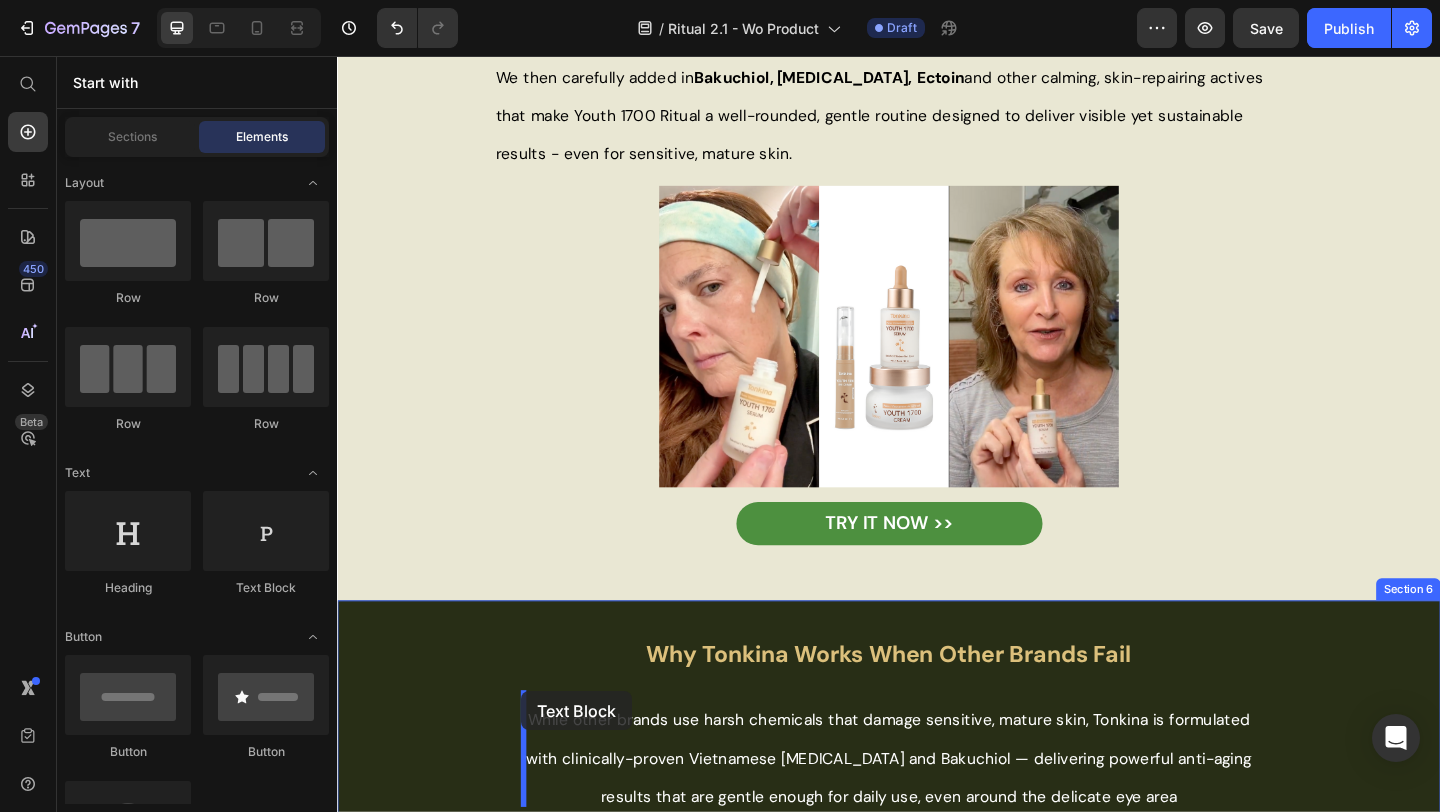 scroll, scrollTop: 2046, scrollLeft: 0, axis: vertical 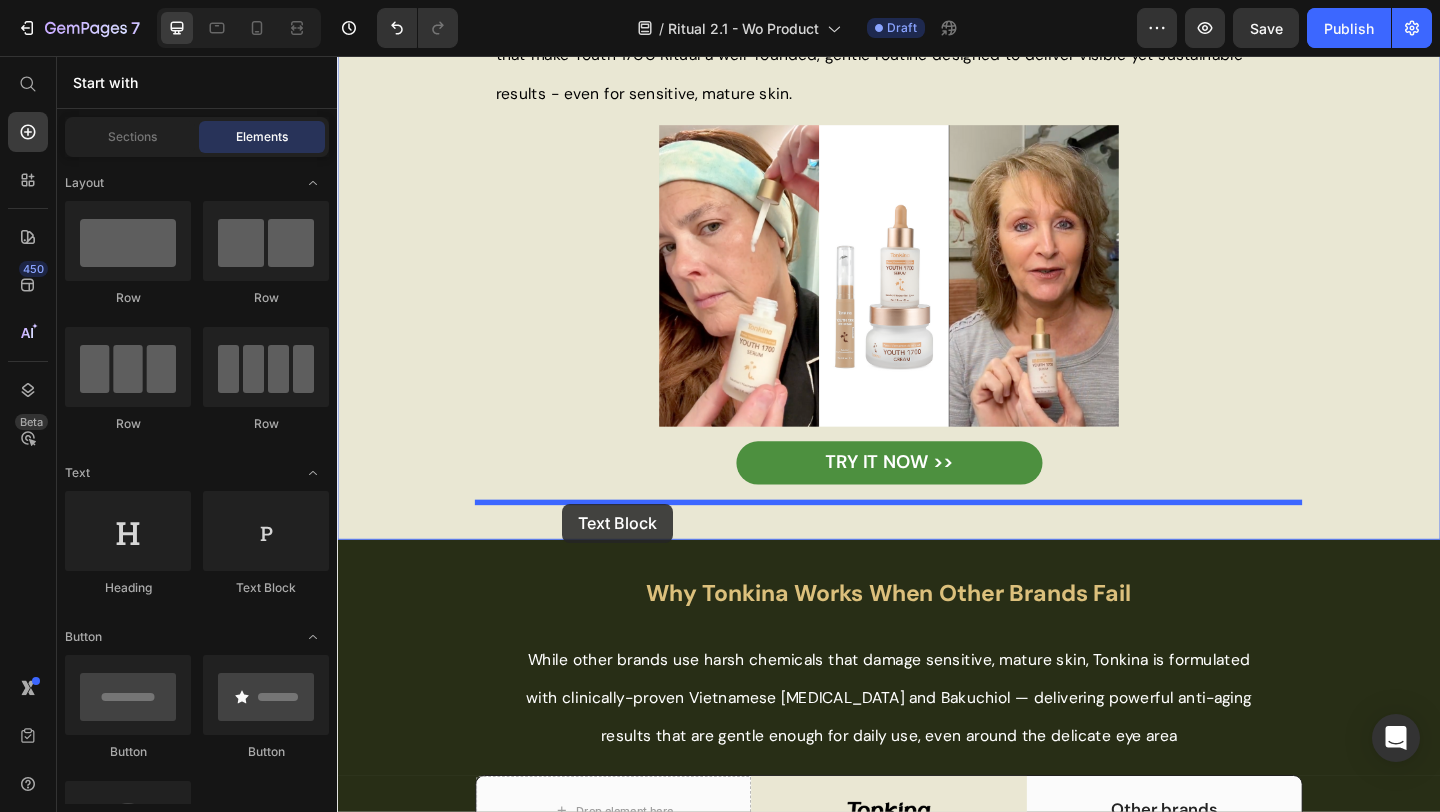 drag, startPoint x: 592, startPoint y: 594, endPoint x: 582, endPoint y: 543, distance: 51.971146 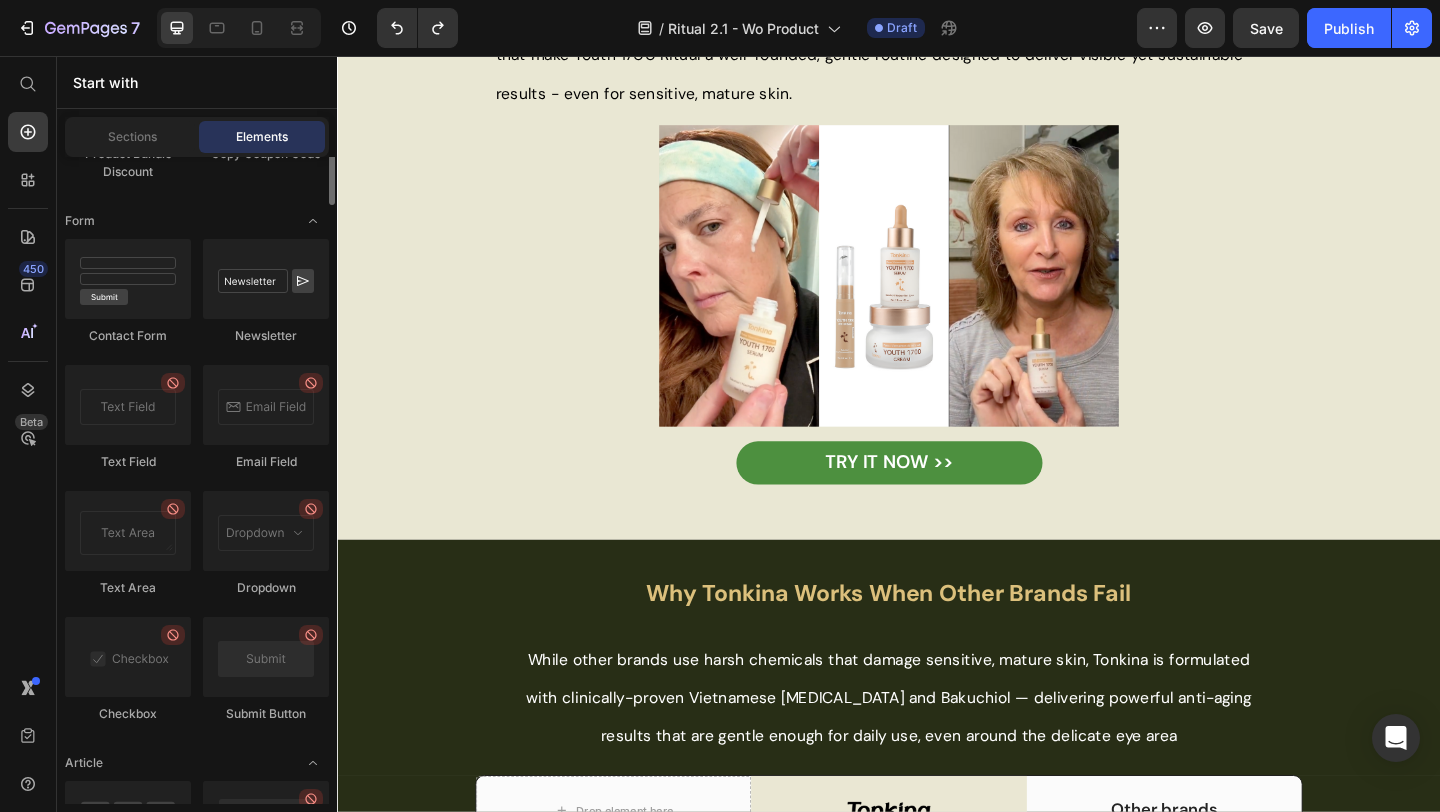 scroll, scrollTop: 5532, scrollLeft: 0, axis: vertical 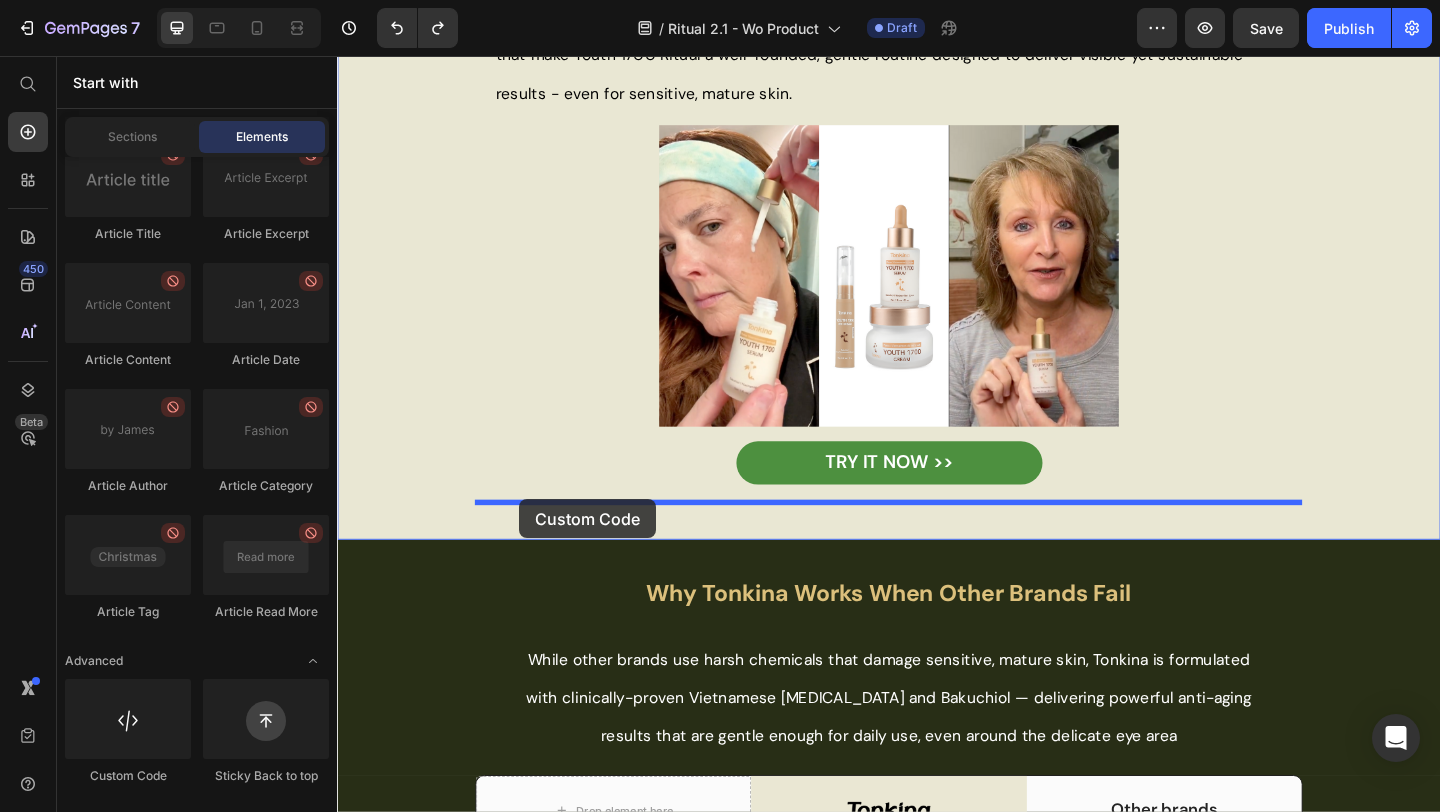 drag, startPoint x: 483, startPoint y: 782, endPoint x: 535, endPoint y: 538, distance: 249.47946 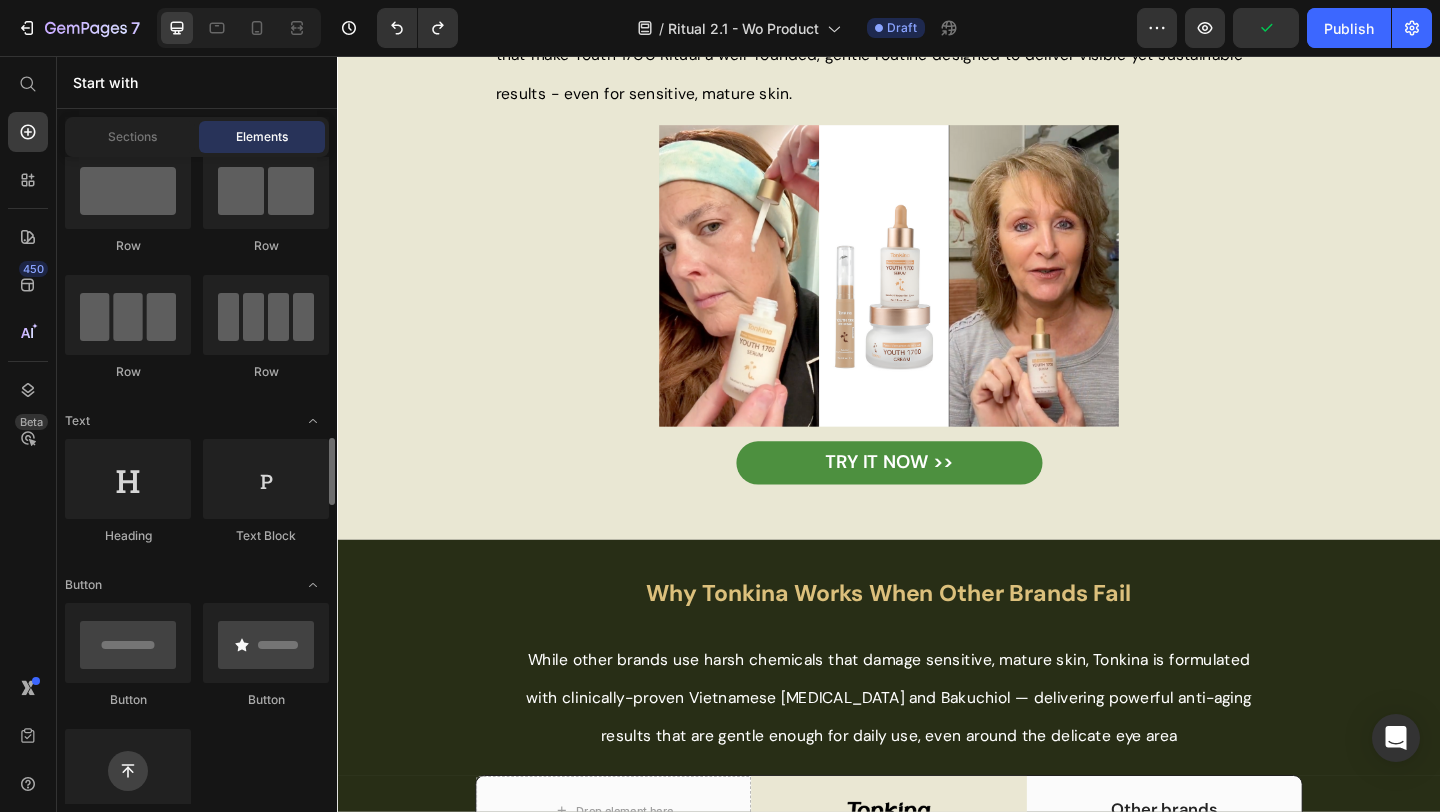 scroll, scrollTop: 32, scrollLeft: 0, axis: vertical 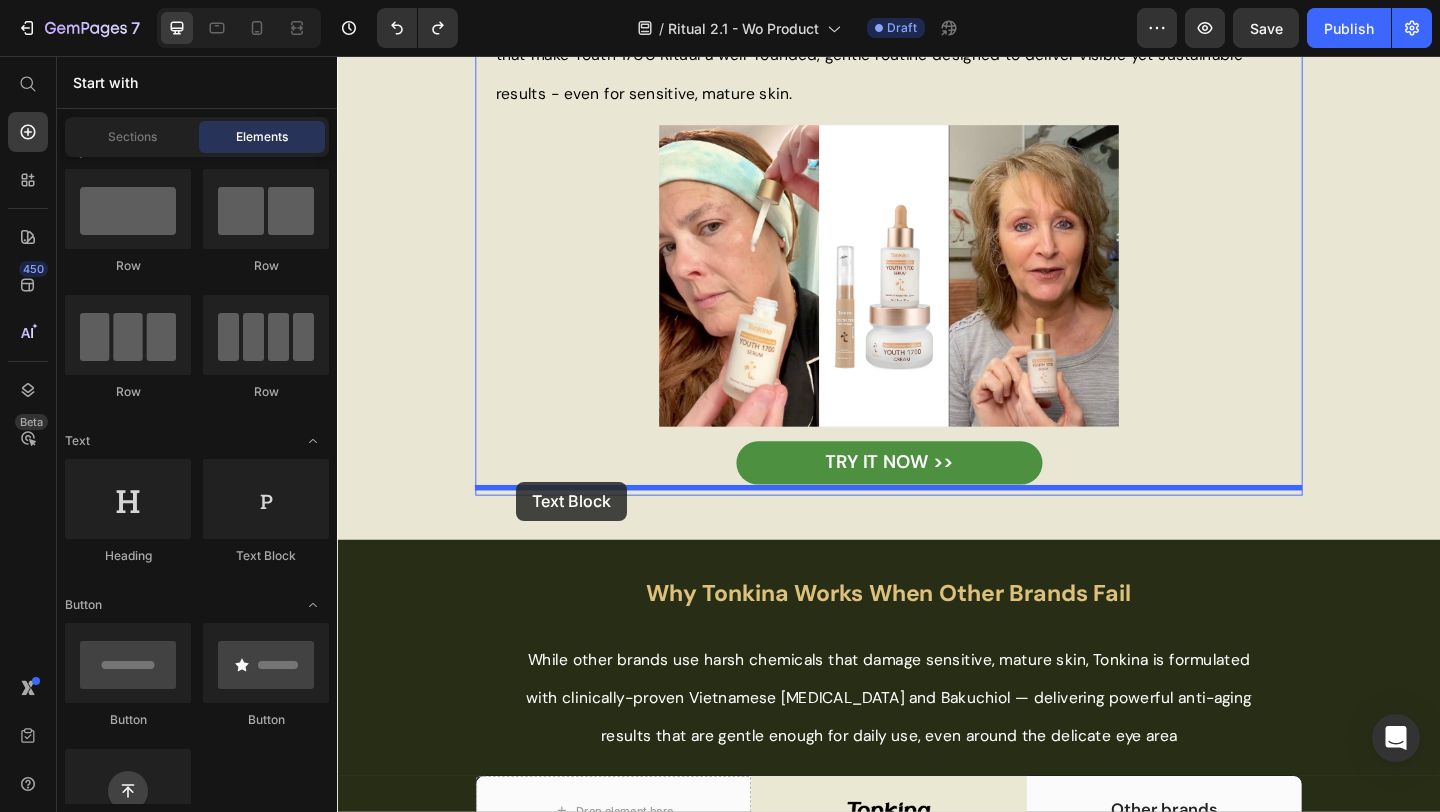 drag, startPoint x: 614, startPoint y: 534, endPoint x: 979, endPoint y: 65, distance: 594.29456 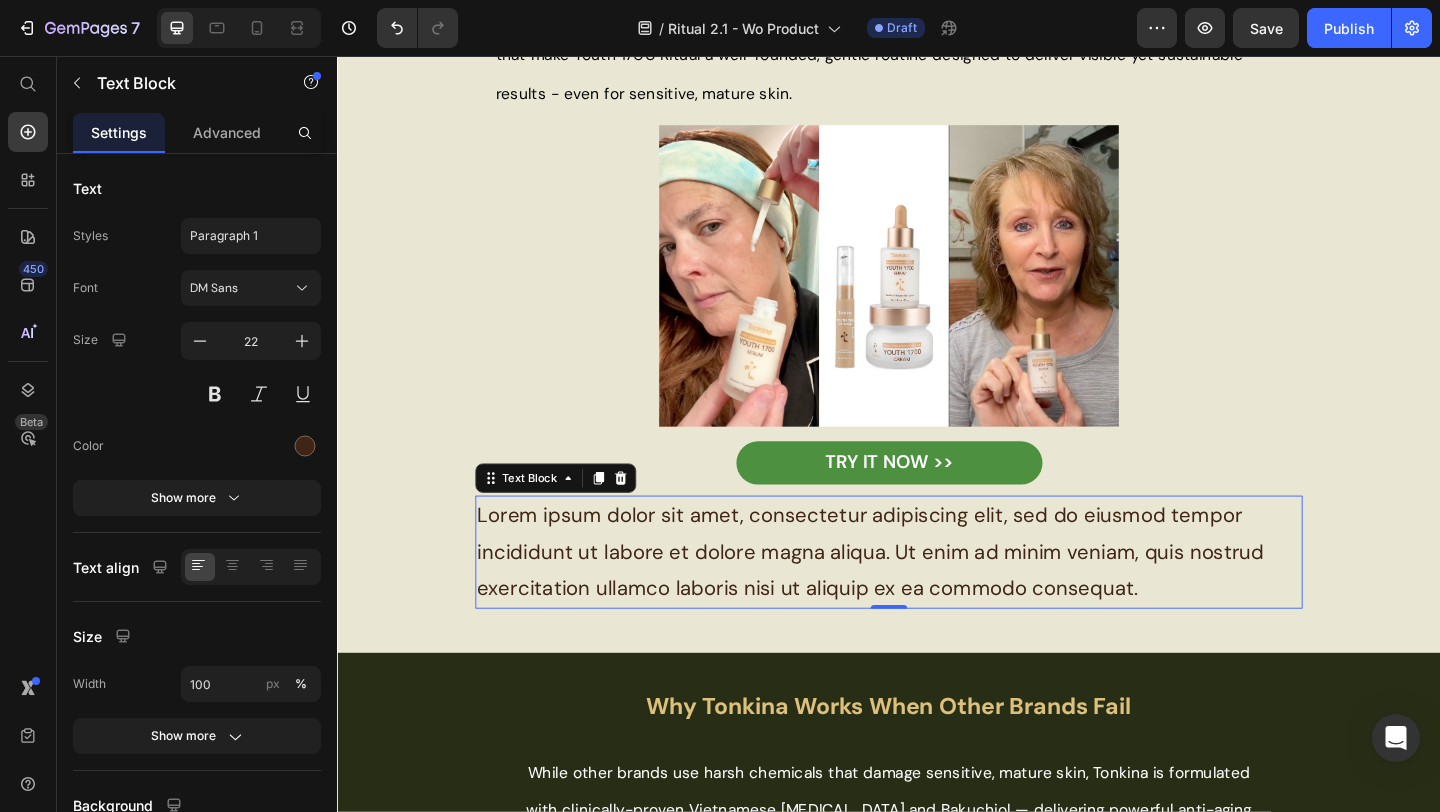 click on "Lorem ipsum dolor sit amet, consectetur adipiscing elit, sed do eiusmod tempor incididunt ut labore et dolore magna aliqua. Ut enim ad minim veniam, quis nostrud exercitation ullamco laboris nisi ut aliquip ex ea commodo consequat." at bounding box center [937, 595] 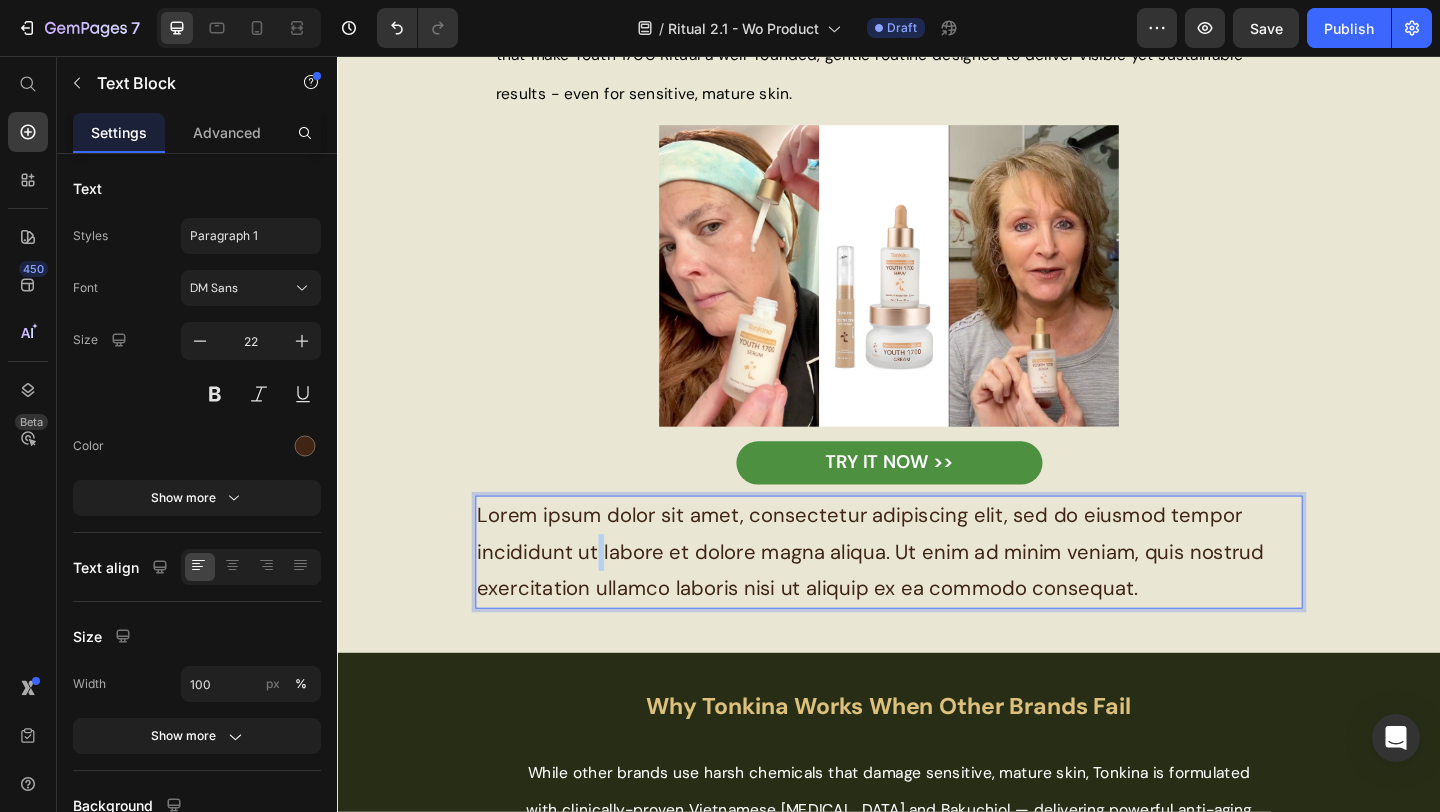 click on "Lorem ipsum dolor sit amet, consectetur adipiscing elit, sed do eiusmod tempor incididunt ut labore et dolore magna aliqua. Ut enim ad minim veniam, quis nostrud exercitation ullamco laboris nisi ut aliquip ex ea commodo consequat." at bounding box center [937, 595] 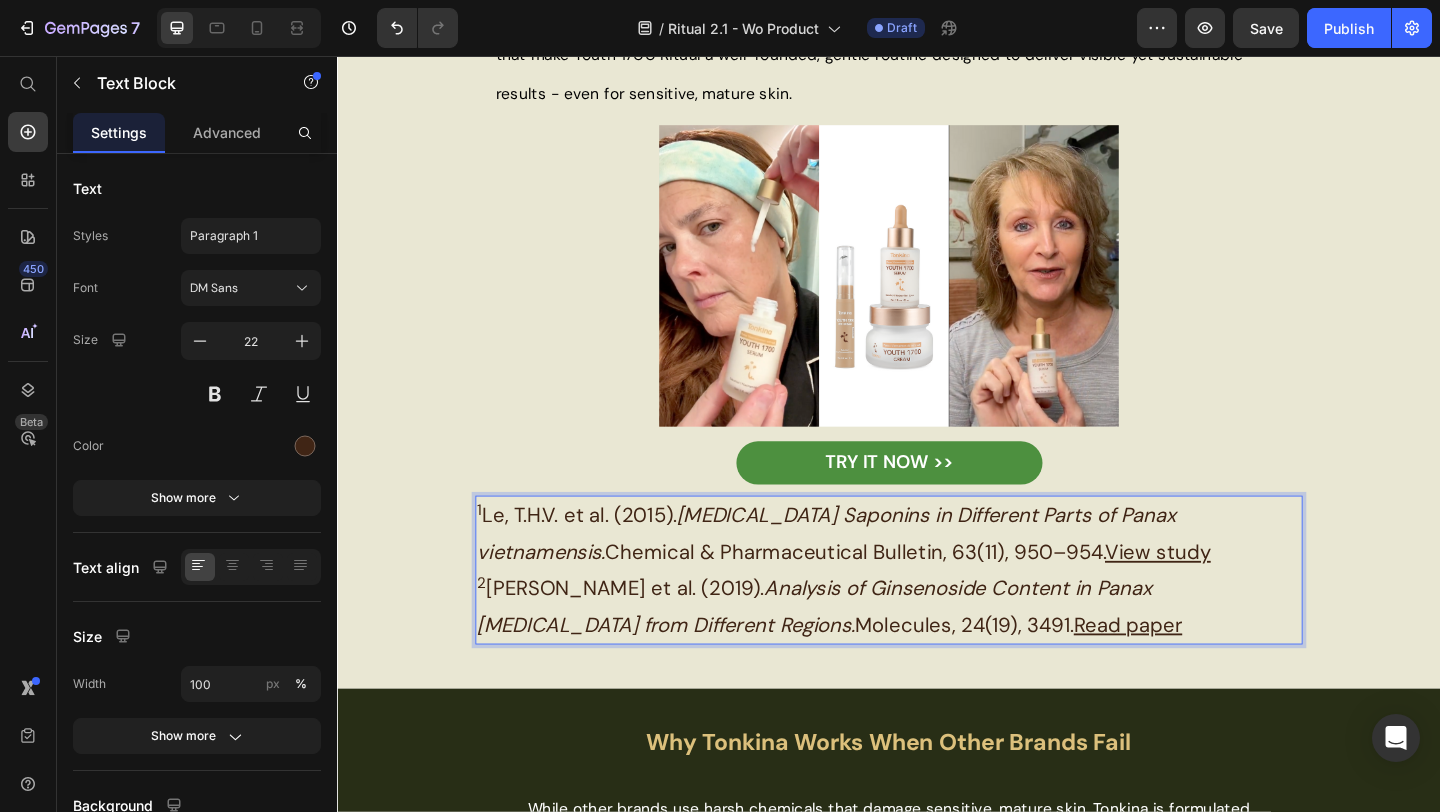 click on "1  Le, T.H.V. et al. (2015).  [MEDICAL_DATA] Saponins in Different Parts of Panax vietnamensis.  Chemical & Pharmaceutical Bulletin, 63(11), 950–954.  View study" at bounding box center [937, 575] 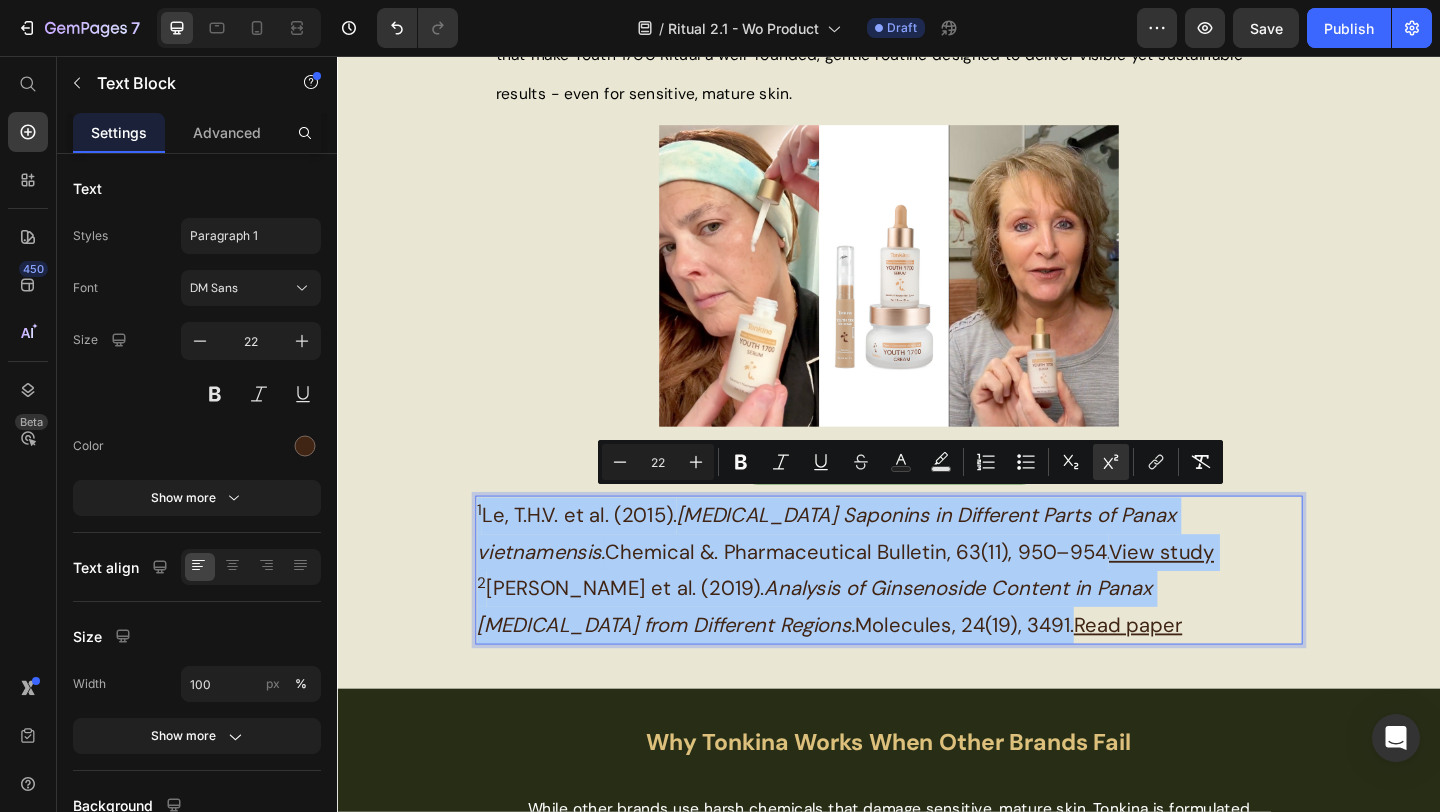 click on "22" at bounding box center [658, 462] 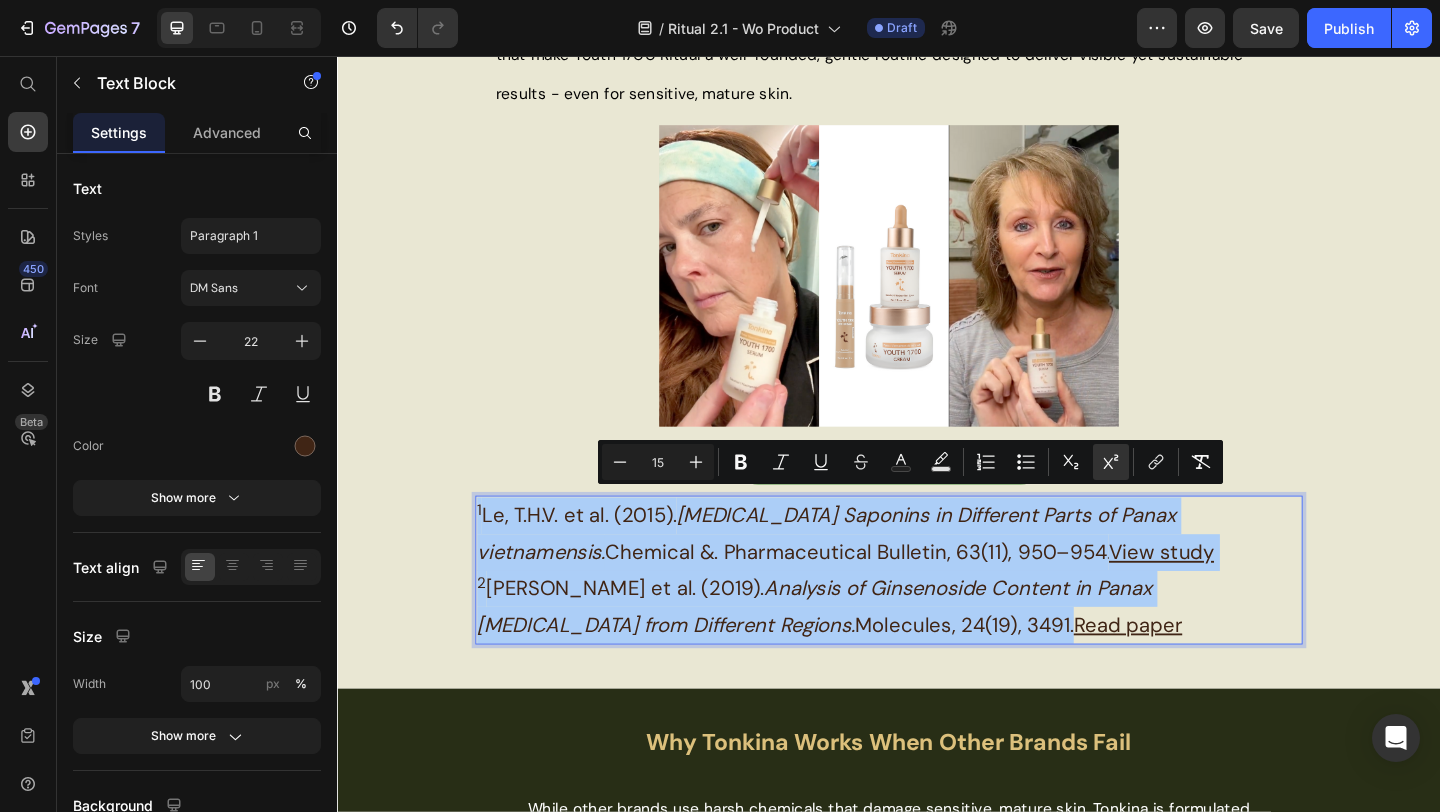 type on "15" 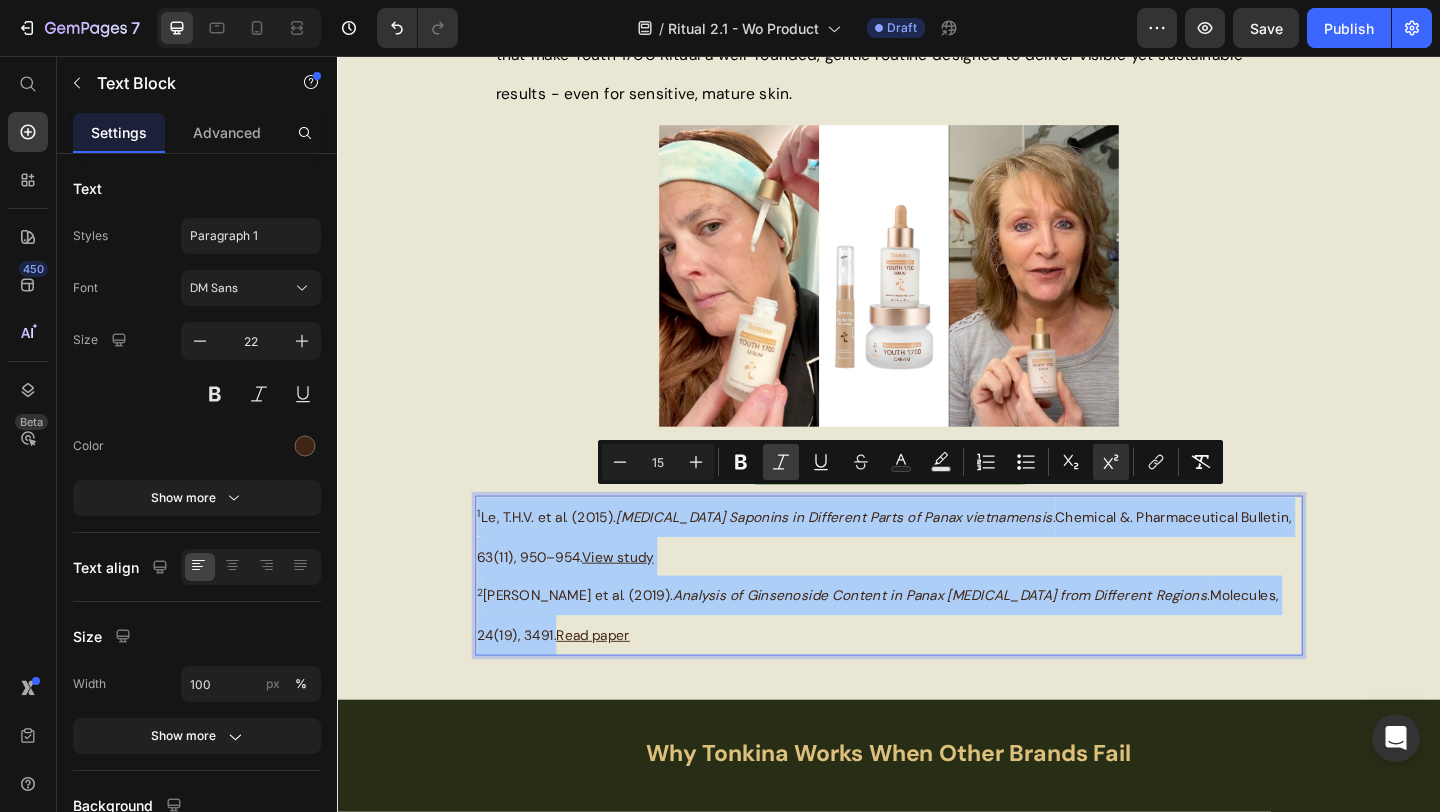 click 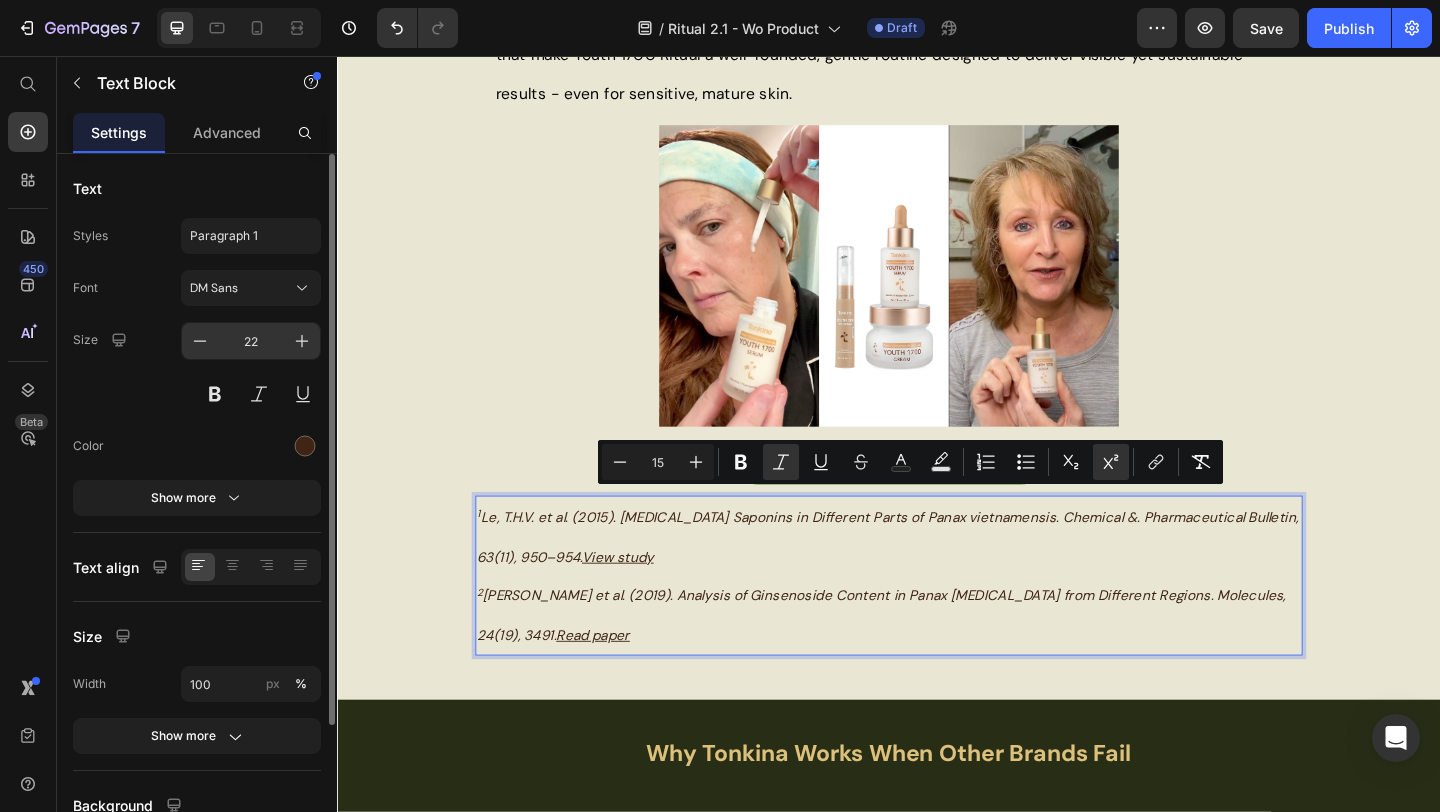 click on "22" at bounding box center [251, 341] 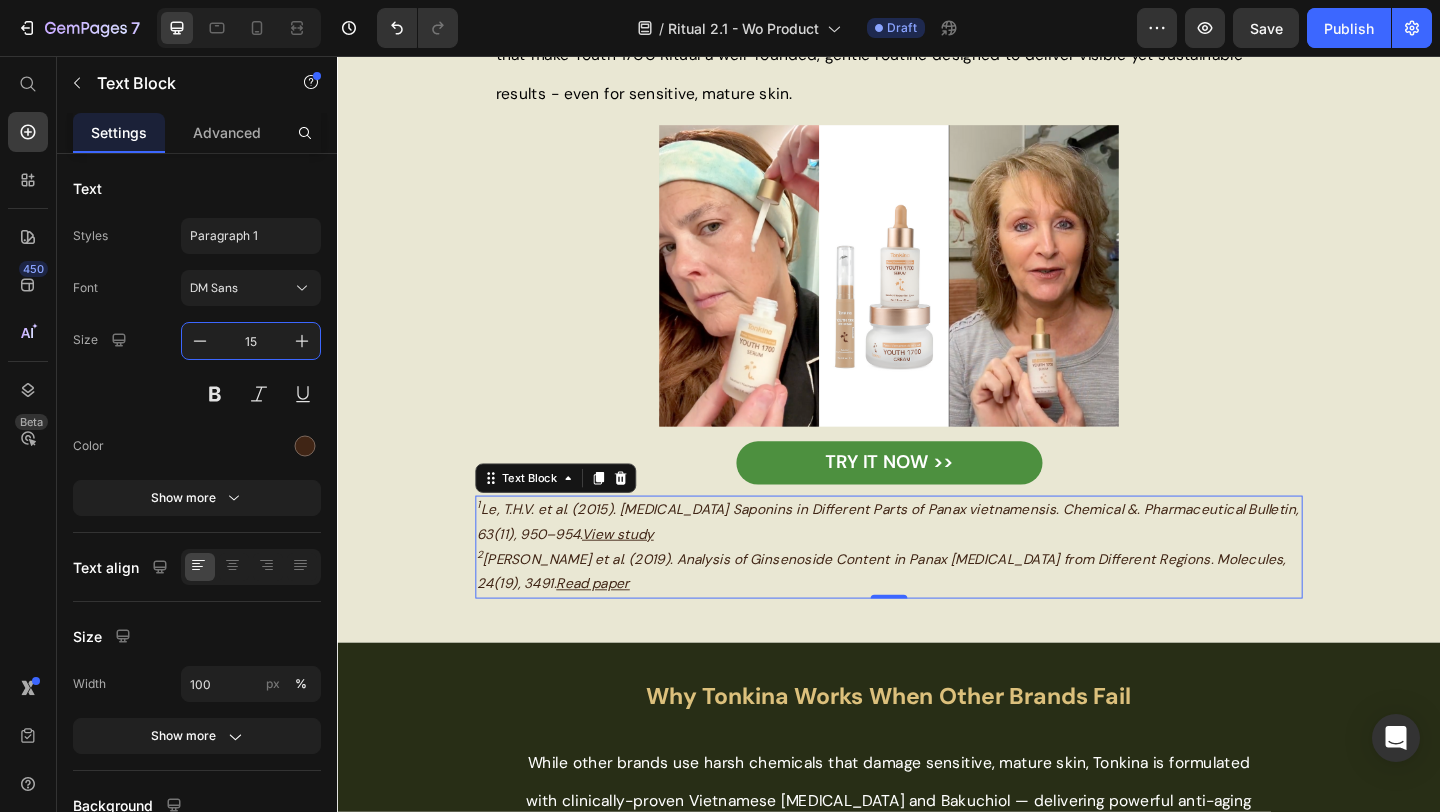 type on "15" 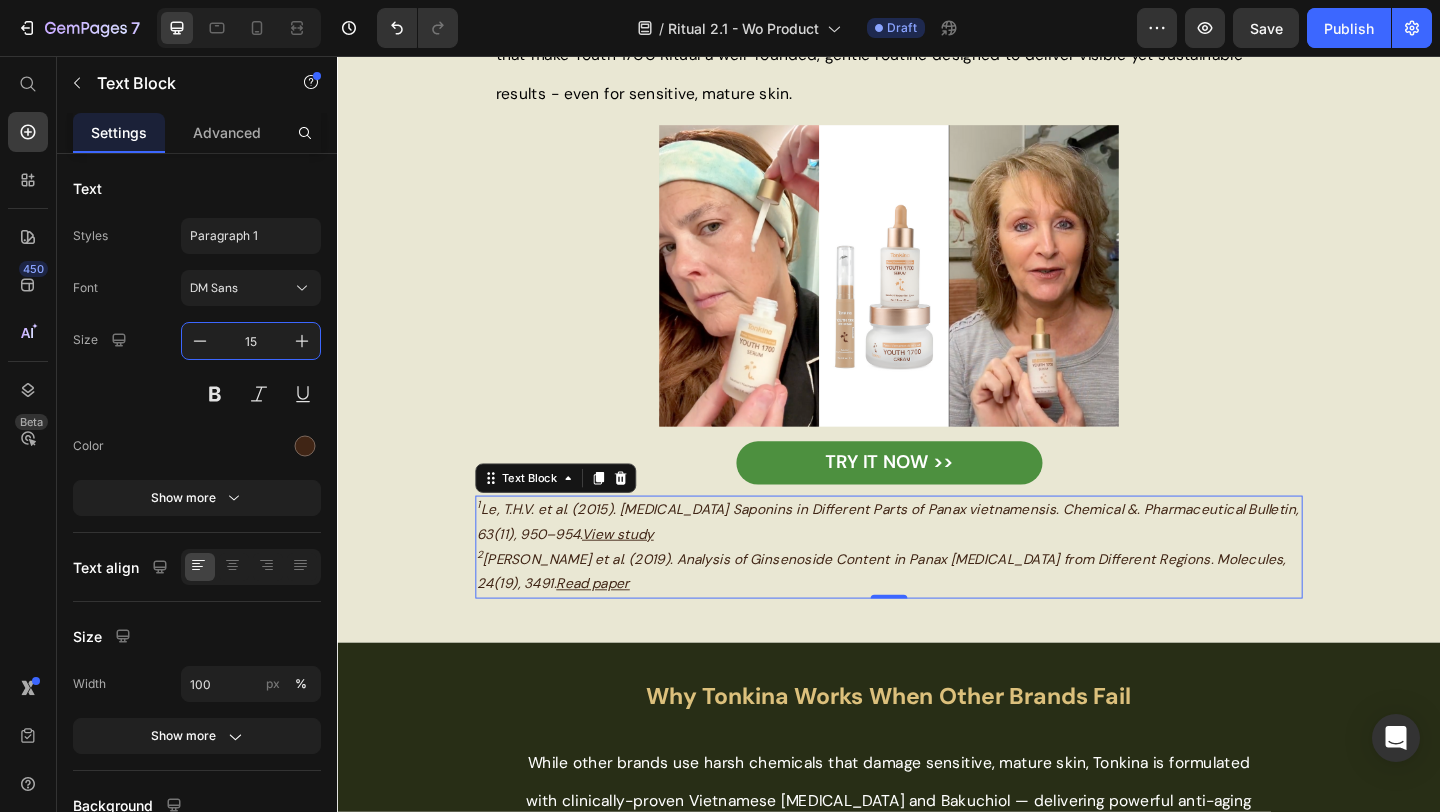 click on "2  [PERSON_NAME] et al. (2019). Analysis of Ginsenoside Content in Panax [MEDICAL_DATA] from Different Regions. Molecules, 24(19), 3491.  Read paper" at bounding box center (937, 617) 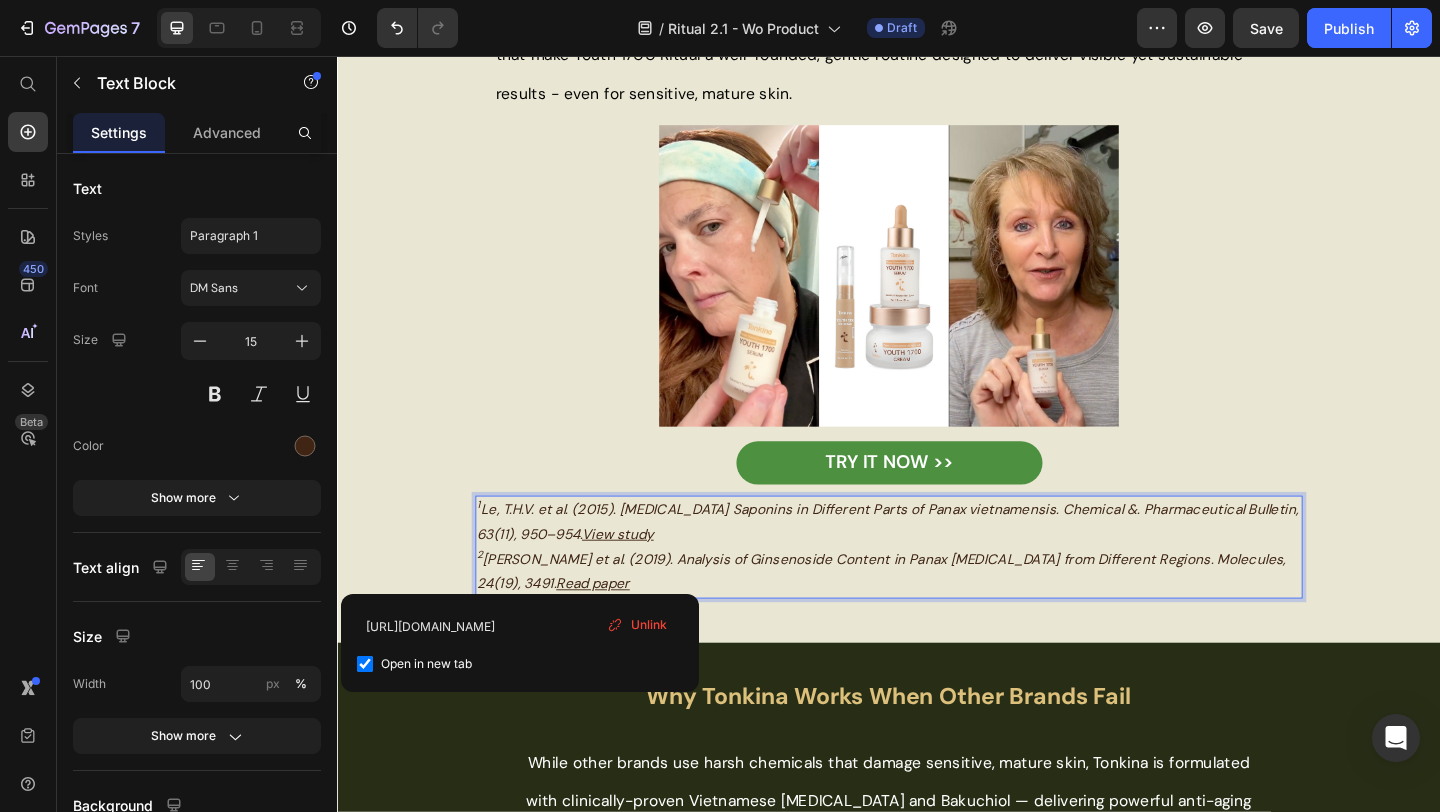 click on "View study" at bounding box center [642, 576] 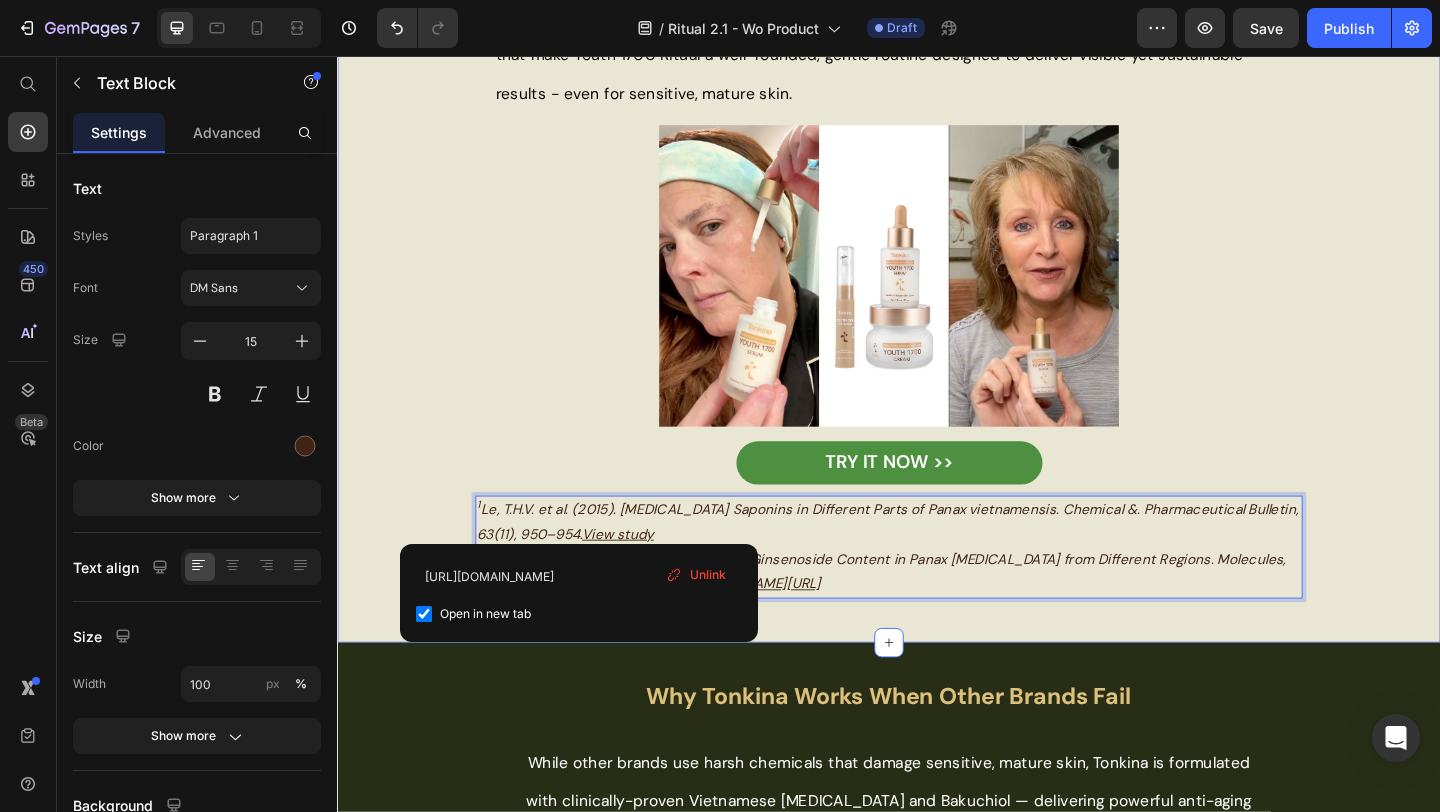 click on "Visible Improvements, Without Harsh Side Effects Heading Our rare Vietnamese [MEDICAL_DATA] extract has been shown to contain up to  4x more saponins than common [MEDICAL_DATA]  1 2  , supporting long-term skin resilience and vitality. We then carefully added in  Bakuchiol, [MEDICAL_DATA],   Ectoin  and other calming, skin-repairing actives that make Youth 1700 Ritual a well-rounded, gentle routine designed to deliver visible yet sustainable results - even for sensitive, mature skin. Text Block Image TRY IT NOW >> Button 1  Le, T.H.V. et al. (2015). [MEDICAL_DATA] Saponins in Different Parts of Panax vietnamensis. Chemical &. Pharmaceutical Bulletin, 63(11), 950–954.  View study 2  [PERSON_NAME] et al. (2019). Analysis of Ginsenoside Content in Panax [MEDICAL_DATA] from Different Regions. Molecules, 24(19), 3491.  Read paperhttps://[DOMAIN_NAME][URL] Text Block   0 Row Image" at bounding box center (937, 229) 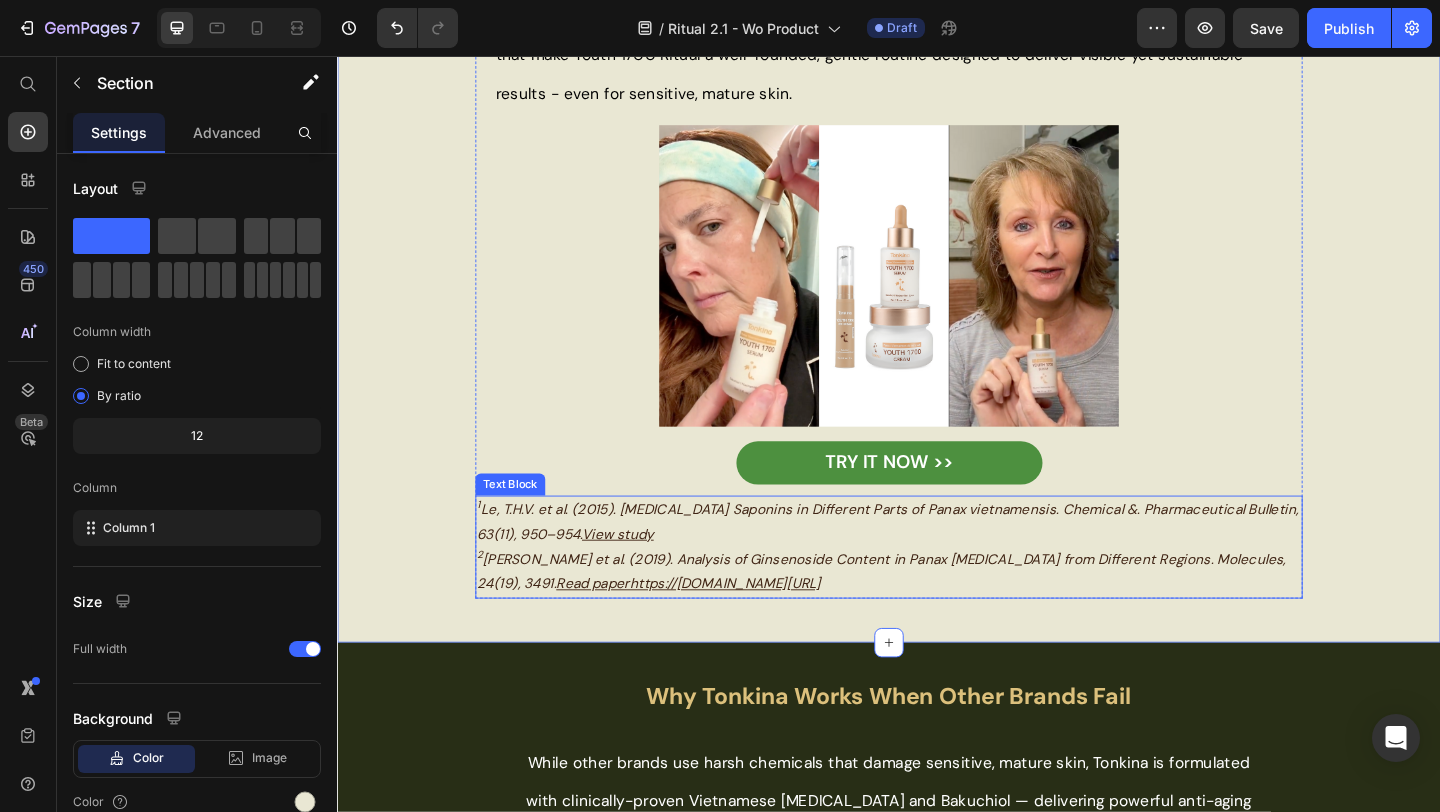 click on "2  [PERSON_NAME] et al. (2019). Analysis of Ginsenoside Content in Panax [MEDICAL_DATA] from Different Regions. Molecules, 24(19), 3491.  Read paperhttps://[DOMAIN_NAME][URL]" at bounding box center [937, 617] 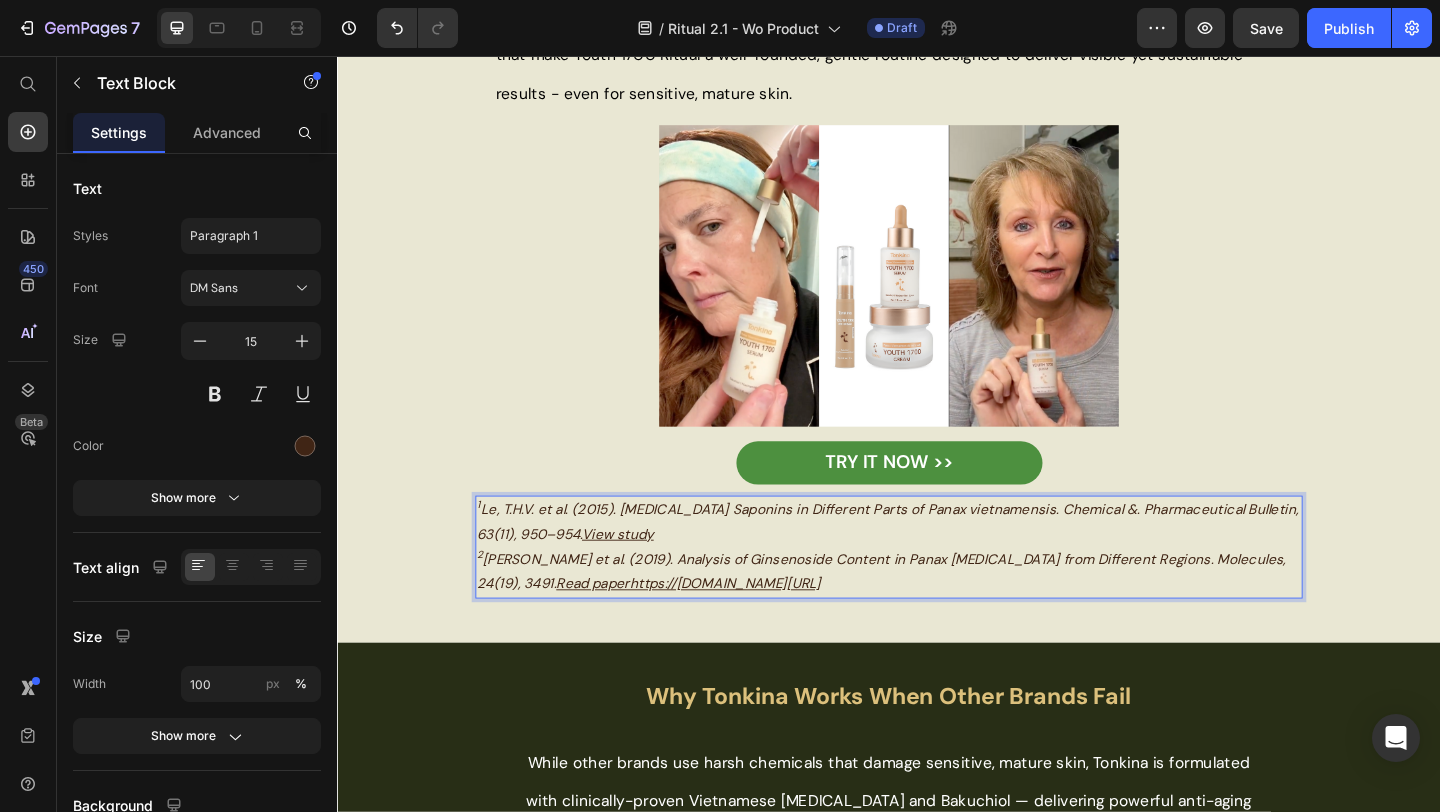click on "Read paperhttps://[DOMAIN_NAME][URL]" at bounding box center [719, 630] 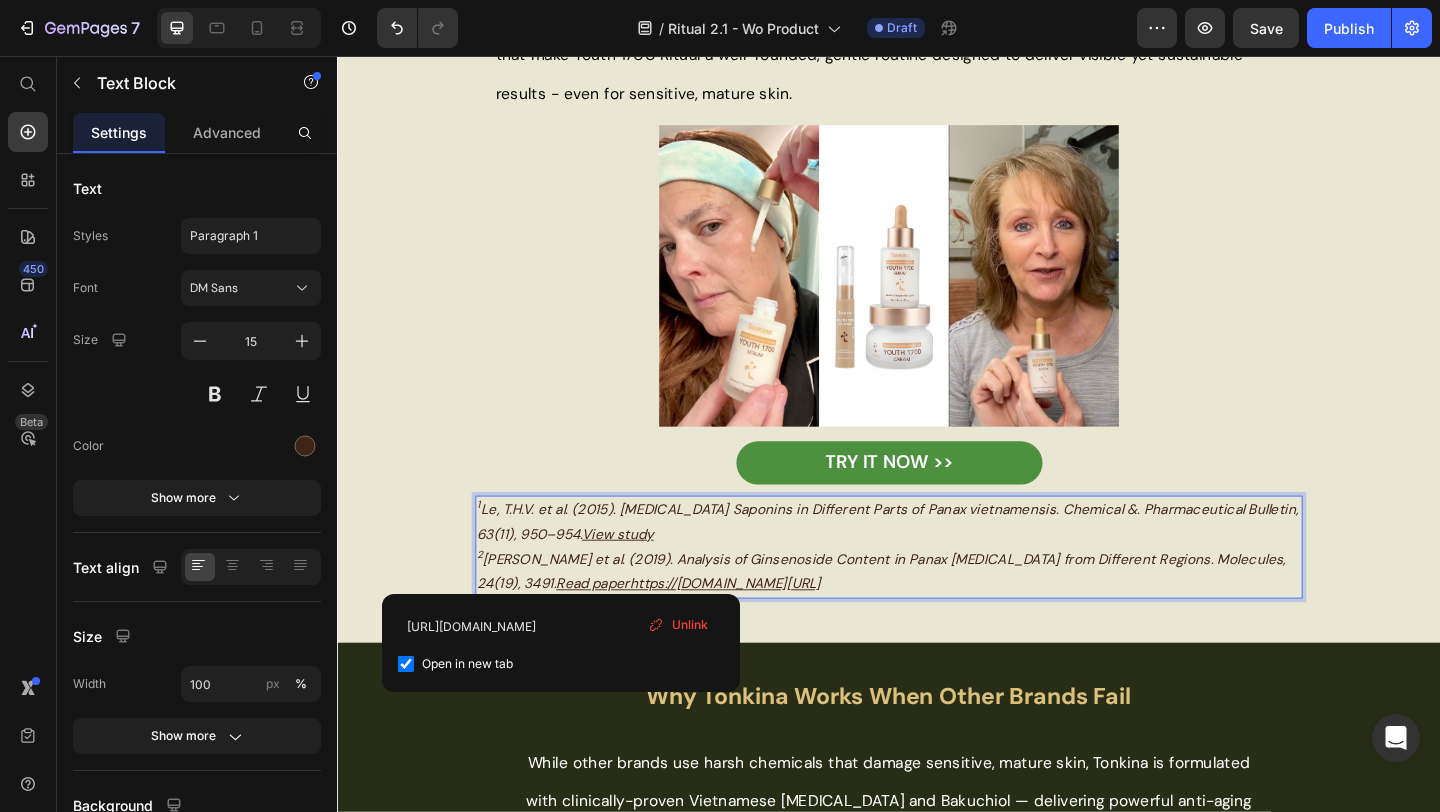 click on "Read paperhttps://[DOMAIN_NAME][URL]" at bounding box center (719, 630) 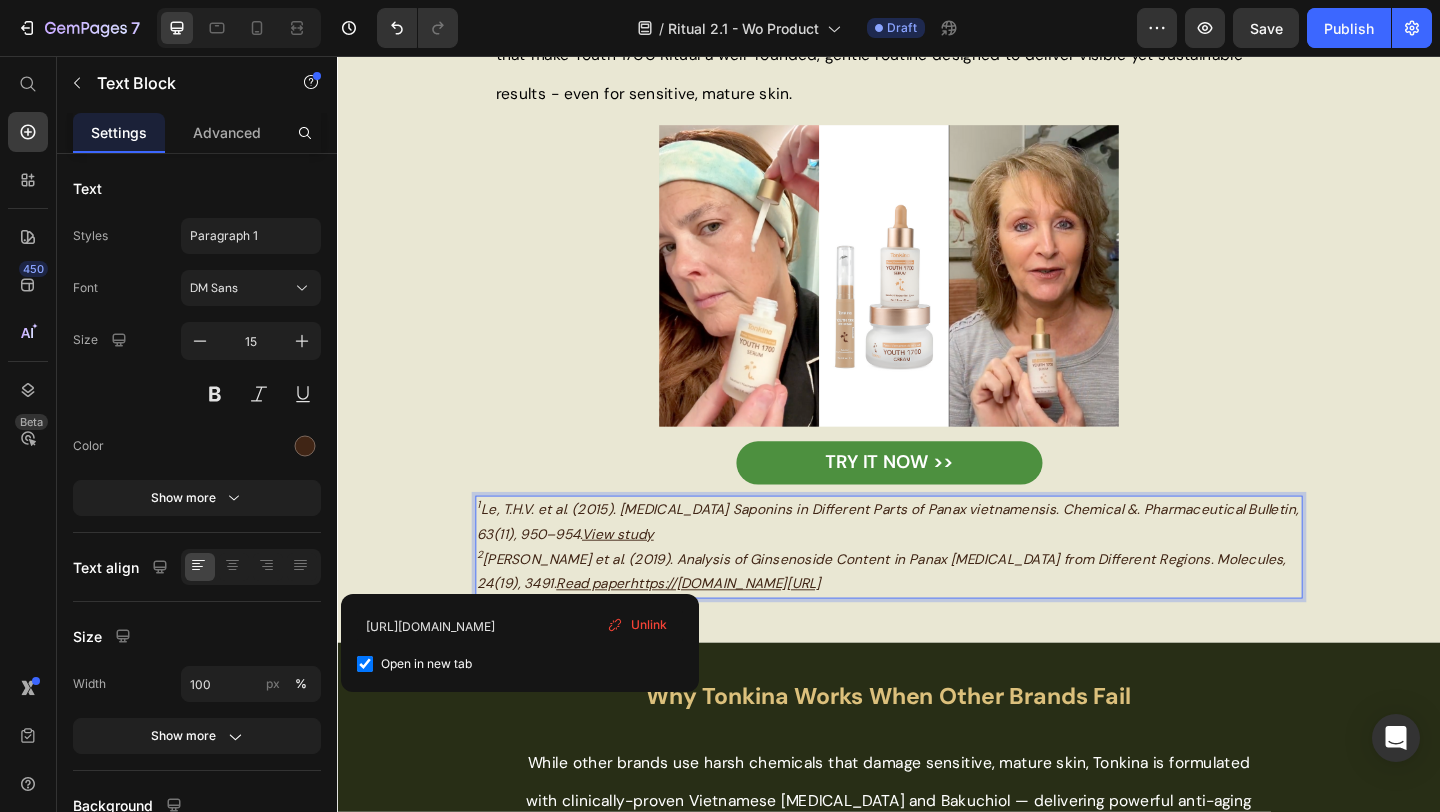 click on "2  [PERSON_NAME] et al. (2019). Analysis of Ginsenoside Content in Panax [MEDICAL_DATA] from Different Regions. Molecules, 24(19), 3491.  Read paperhttps://[DOMAIN_NAME][URL]" at bounding box center (937, 617) 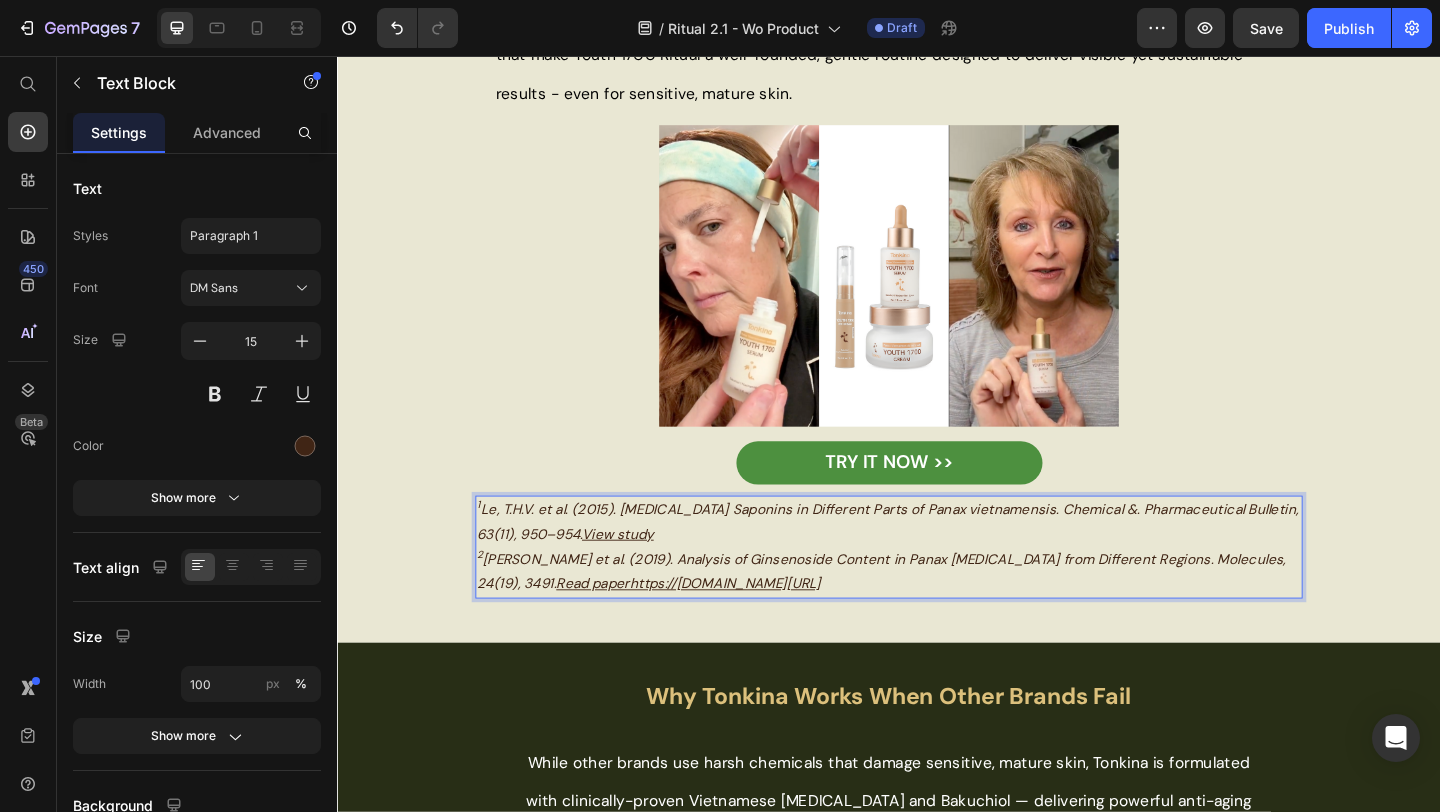click on "2  [PERSON_NAME] et al. (2019). Analysis of Ginsenoside Content in Panax [MEDICAL_DATA] from Different Regions. Molecules, 24(19), 3491.  Read paperhttps://[DOMAIN_NAME][URL] ⁠⁠⁠⁠⁠⁠⁠" at bounding box center [937, 617] 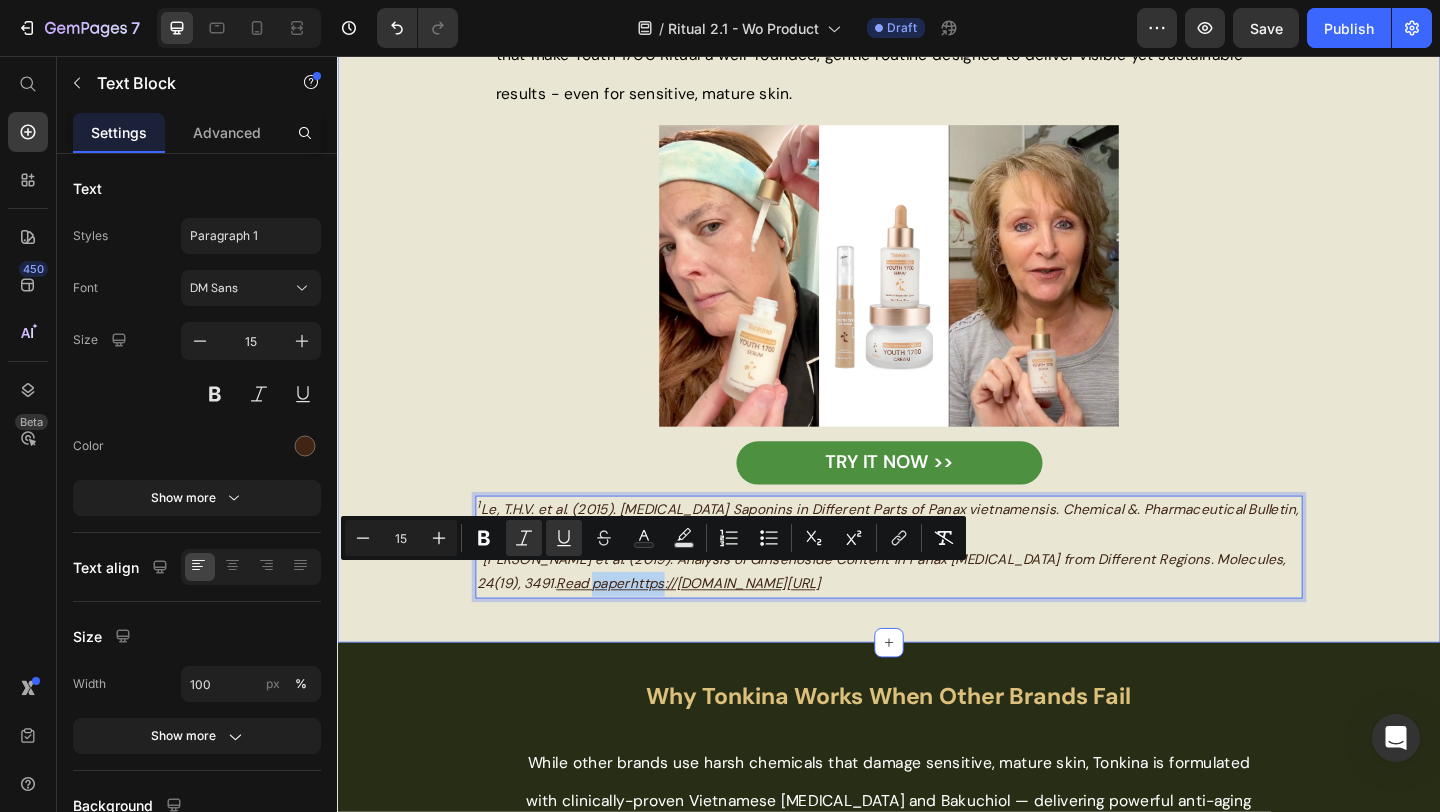 click on "Visible Improvements, Without Harsh Side Effects Heading Our rare Vietnamese [MEDICAL_DATA] extract has been shown to contain up to  4x more saponins than common [MEDICAL_DATA]  1 2  , supporting long-term skin resilience and vitality. We then carefully added in  Bakuchiol, [MEDICAL_DATA],   Ectoin  and other calming, skin-repairing actives that make Youth 1700 Ritual a well-rounded, gentle routine designed to deliver visible yet sustainable results - even for sensitive, mature skin. Text Block Image TRY IT NOW >> Button 1  Le, T.H.V. et al. (2015). [MEDICAL_DATA] Saponins in Different Parts of Panax vietnamensis. Chemical &. Pharmaceutical Bulletin, 63(11), 950–954.  View study 2  [PERSON_NAME] et al. (2019). Analysis of Ginsenoside Content in Panax [MEDICAL_DATA] from Different Regions. Molecules, 24(19), 3491.  Read paperhttps://[DOMAIN_NAME][URL] Text Block   0 Row Image" at bounding box center [937, 229] 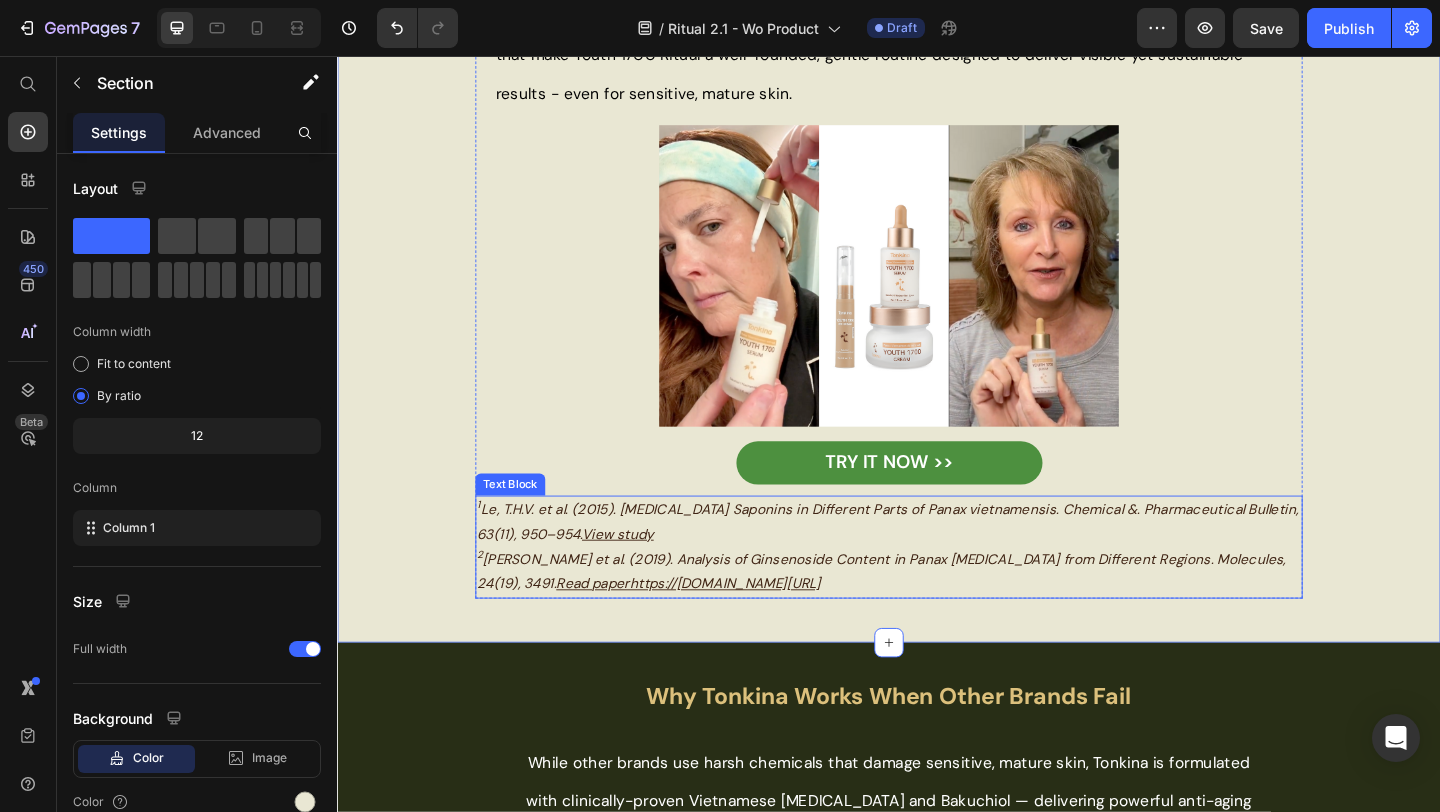 click on "Read paperhttps://[DOMAIN_NAME][URL]" at bounding box center (719, 630) 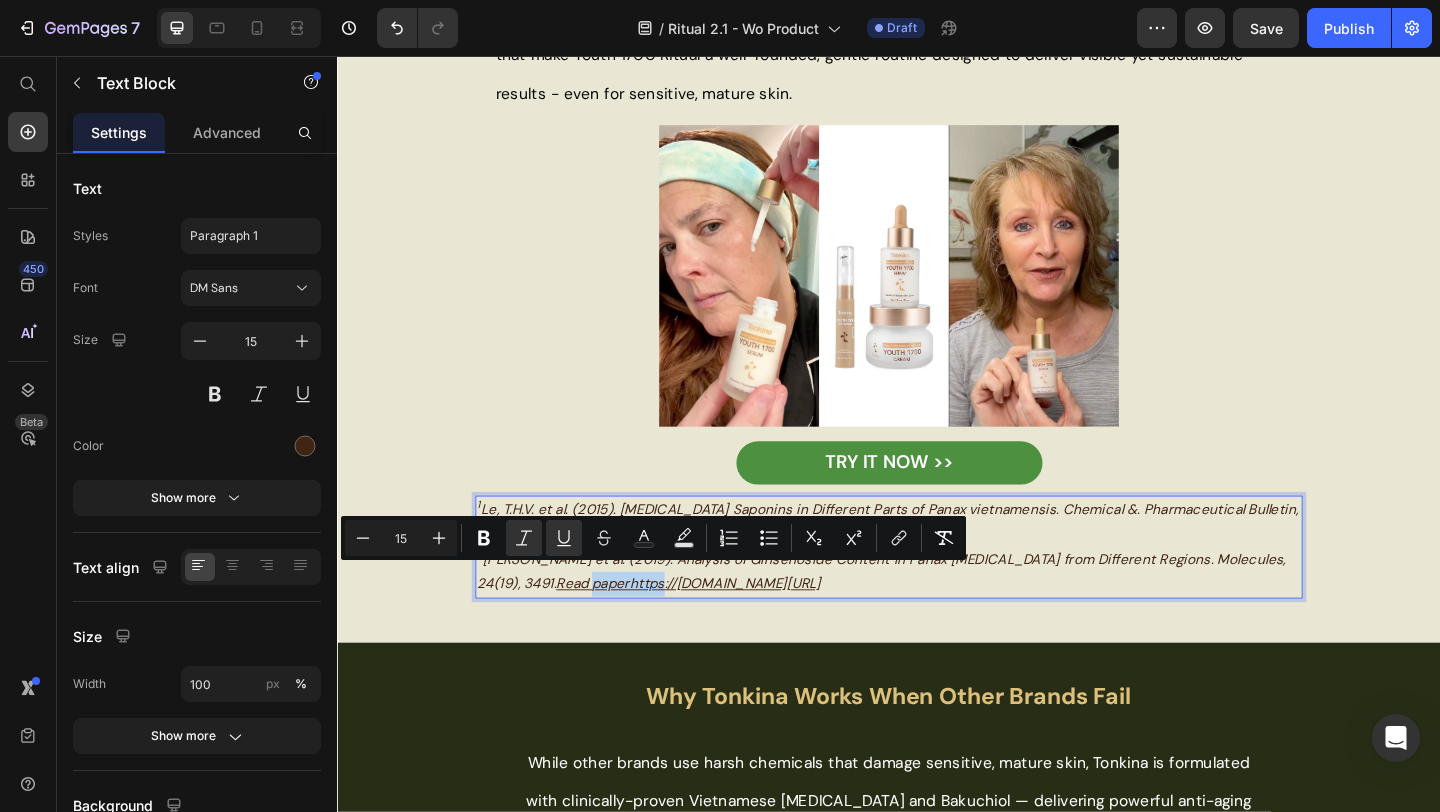 click on "Read paperhttps://[DOMAIN_NAME][URL]" at bounding box center [719, 630] 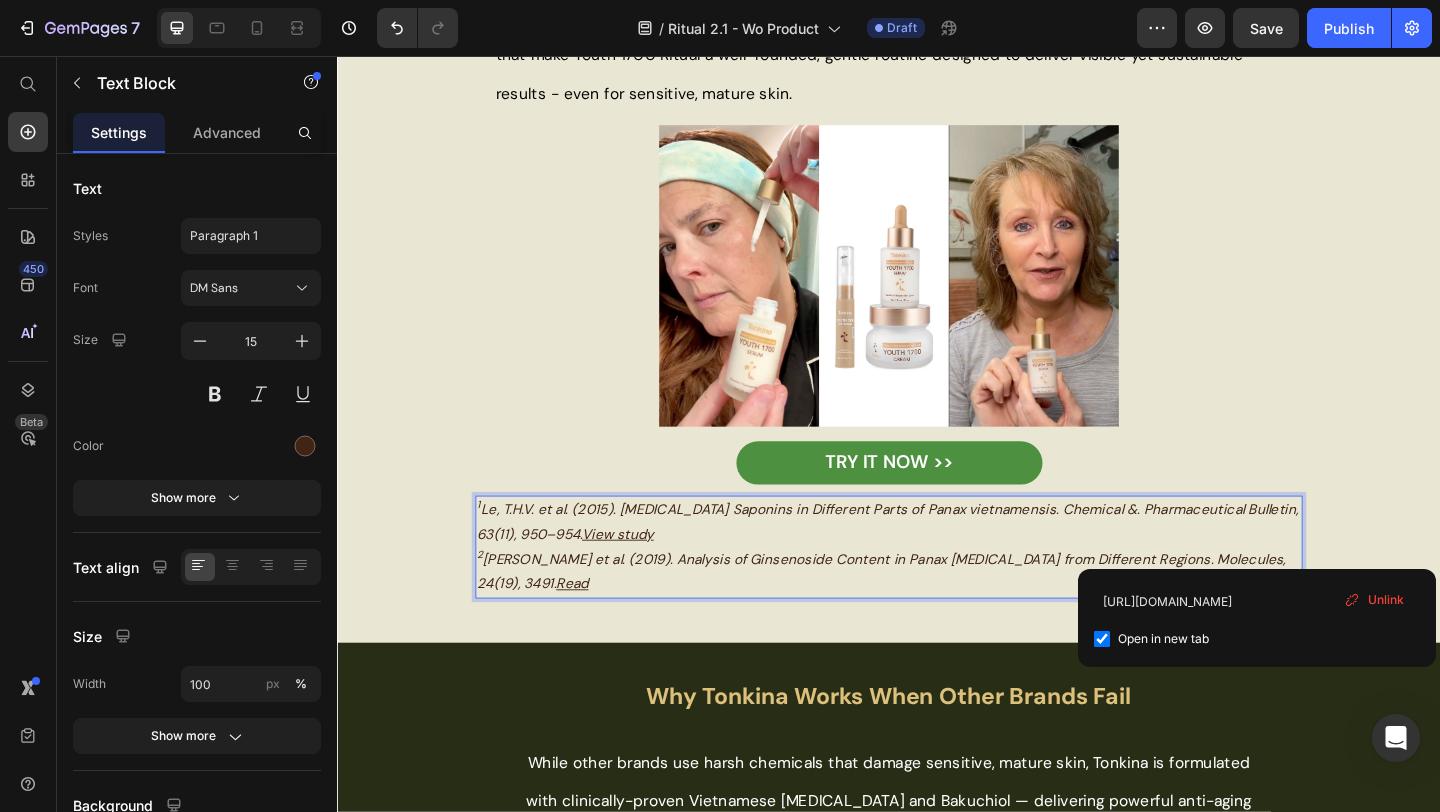 drag, startPoint x: 534, startPoint y: 621, endPoint x: 878, endPoint y: 616, distance: 344.03635 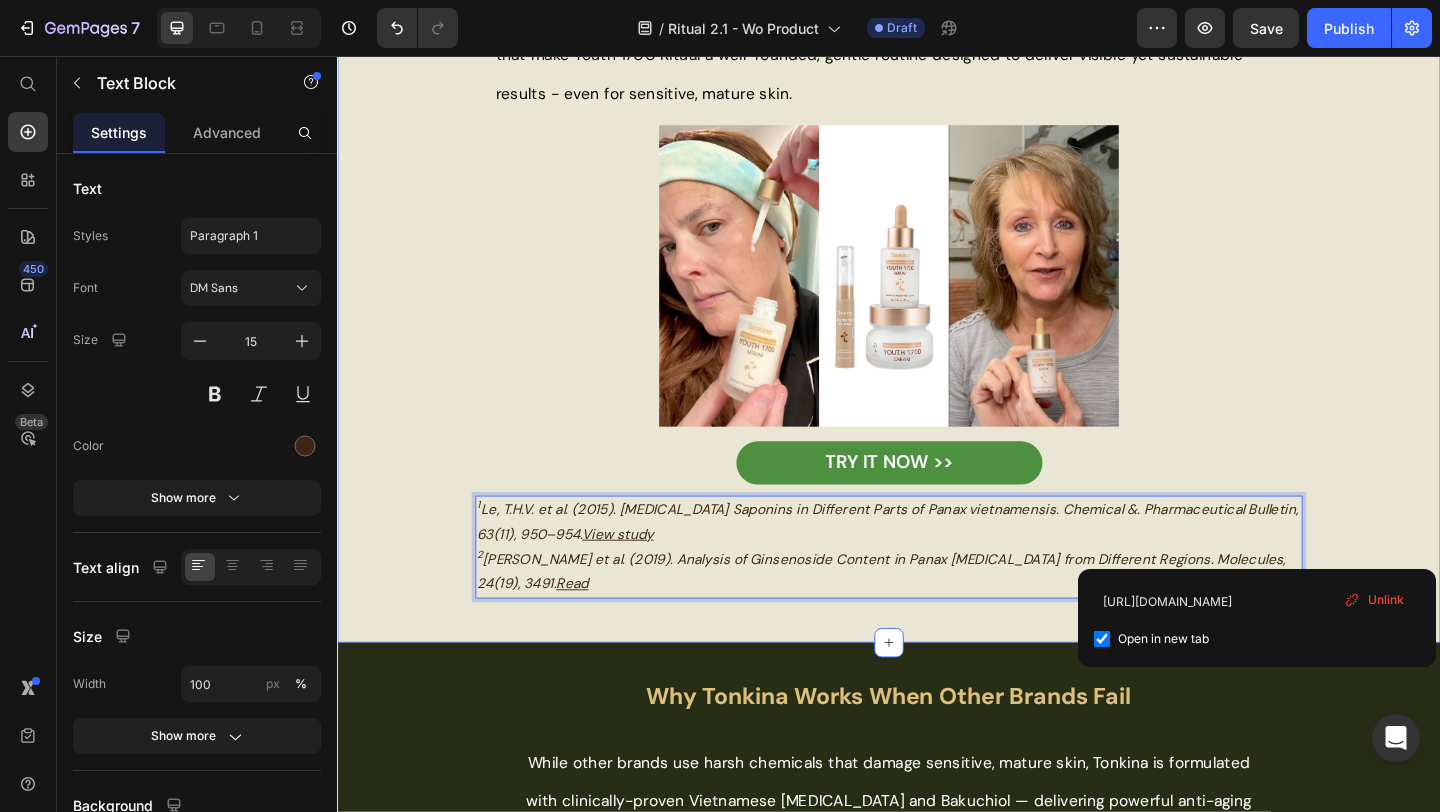 type 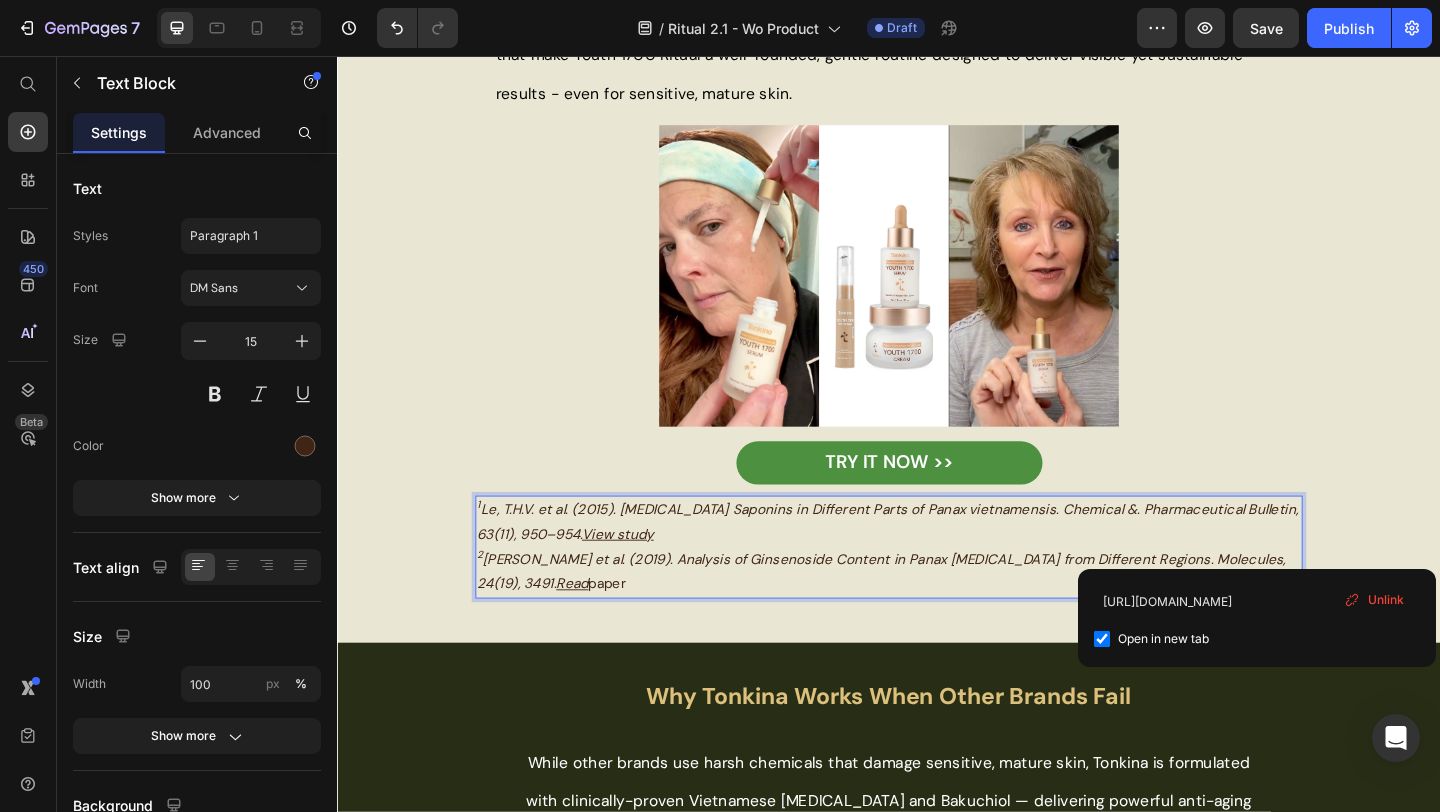 click on "Read" at bounding box center (592, 630) 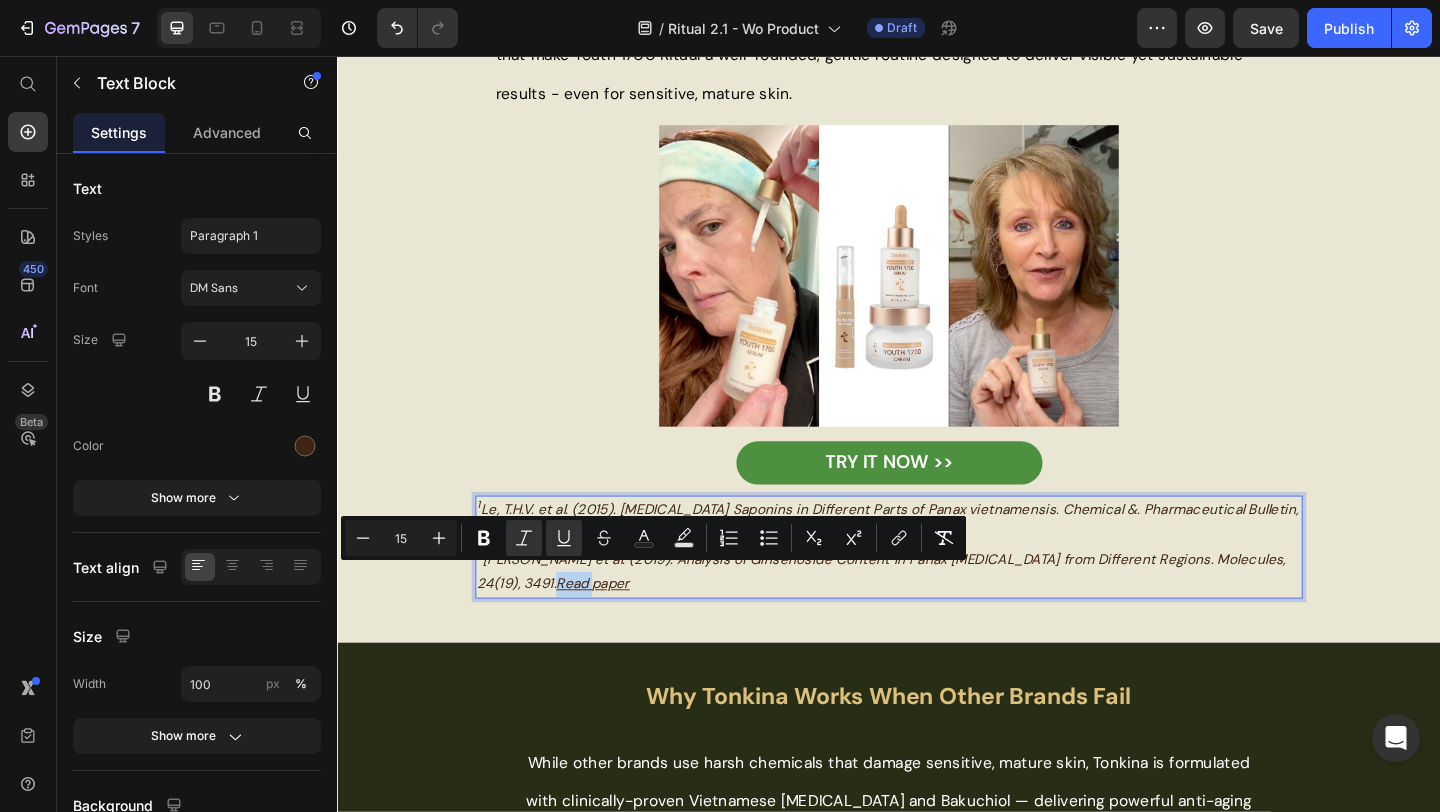 drag, startPoint x: 513, startPoint y: 625, endPoint x: 556, endPoint y: 624, distance: 43.011627 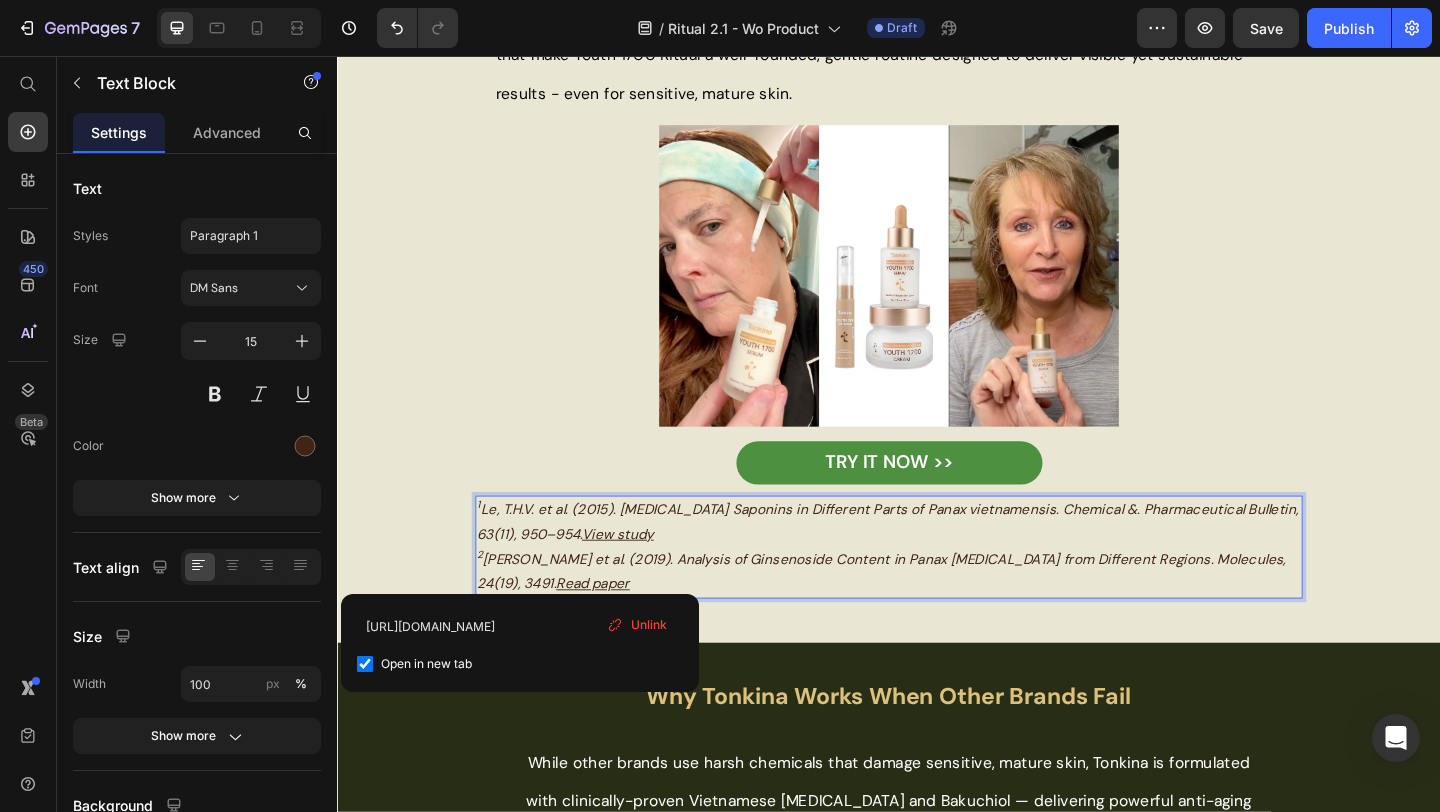 click on "2  [PERSON_NAME] et al. (2019). Analysis of Ginsenoside Content in Panax [MEDICAL_DATA] from Different Regions. Molecules, 24(19), 3491.  Read paper" at bounding box center [937, 617] 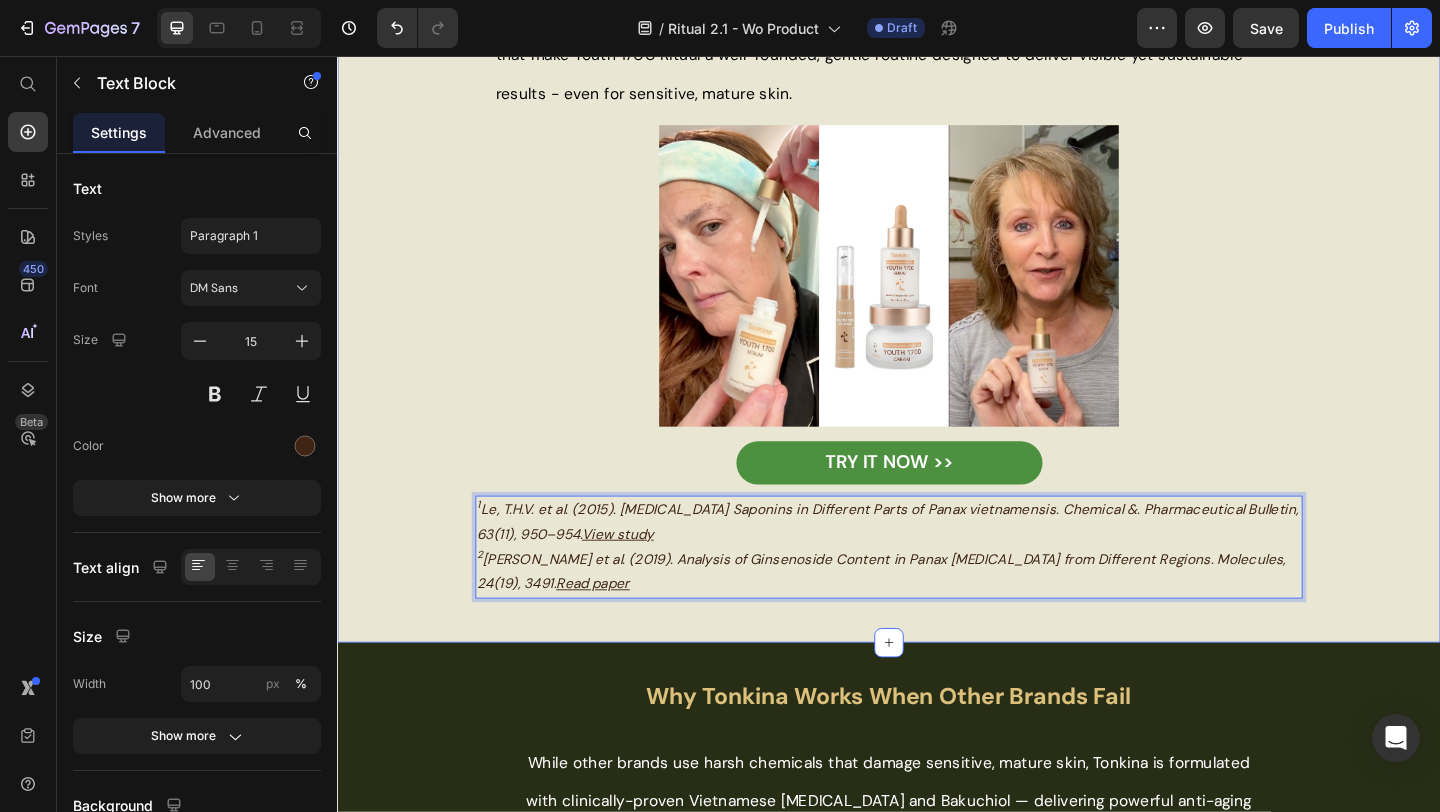 click on "Visible Improvements, Without Harsh Side Effects Heading Our rare Vietnamese [MEDICAL_DATA] extract has been shown to contain up to  4x more saponins than common [MEDICAL_DATA]  1 2  , supporting long-term skin resilience and vitality. We then carefully added in  Bakuchiol, [MEDICAL_DATA],   Ectoin  and other calming, skin-repairing actives that make Youth 1700 Ritual a well-rounded, gentle routine designed to deliver visible yet sustainable results - even for sensitive, mature skin. Text Block Image TRY IT NOW >> Button 1  Le, T.H.V. et al. (2015). [MEDICAL_DATA] Saponins in Different Parts of Panax vietnamensis. Chemical &. Pharmaceutical Bulletin, 63(11), 950–954.  View study 2  [PERSON_NAME] et al. (2019). Analysis of Ginsenoside Content in Panax [MEDICAL_DATA] from Different Regions. Molecules, 24(19), 3491.  Read paper Text Block   0 Row Image" at bounding box center [937, 229] 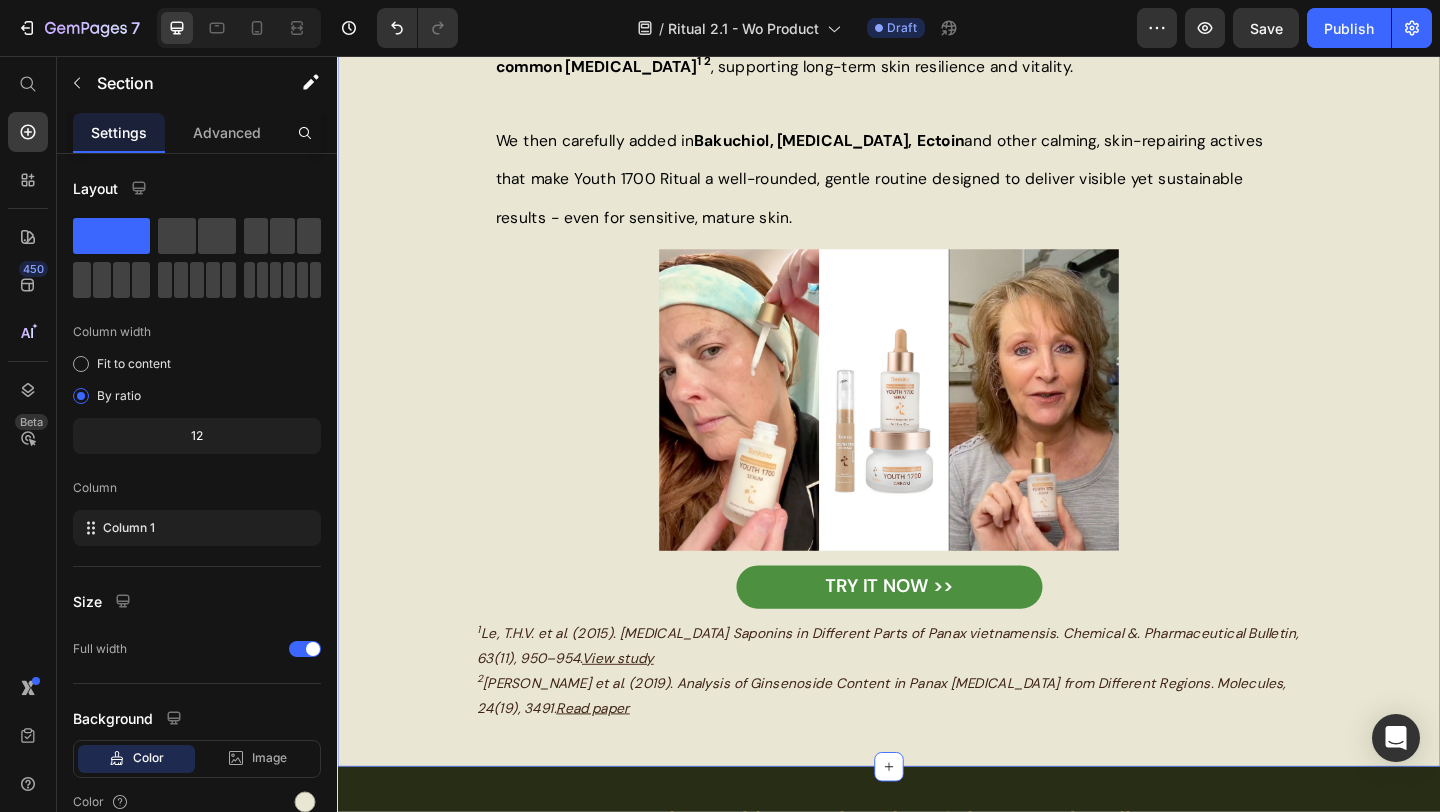 scroll, scrollTop: 1838, scrollLeft: 0, axis: vertical 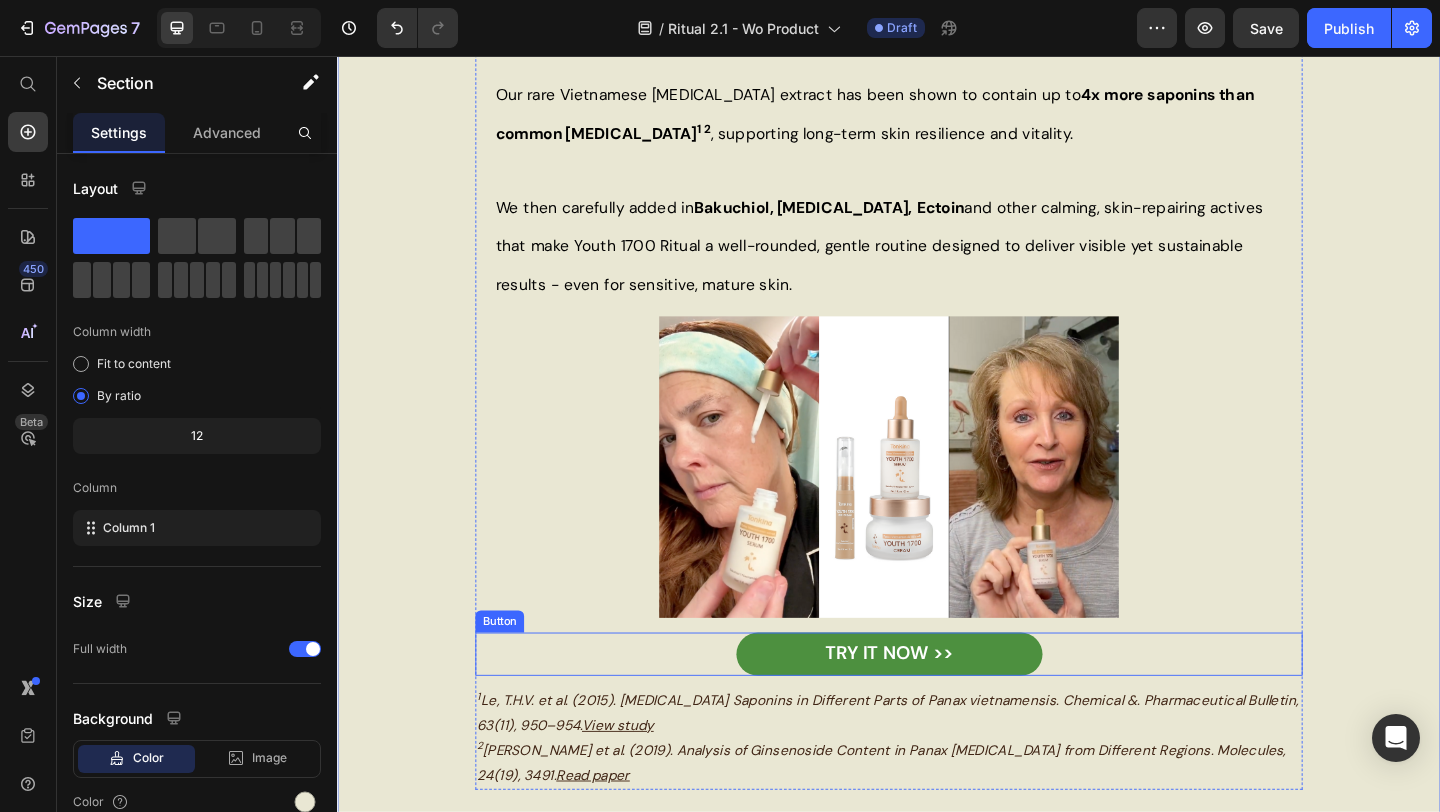 click on "TRY IT NOW >> Button" at bounding box center [937, 706] 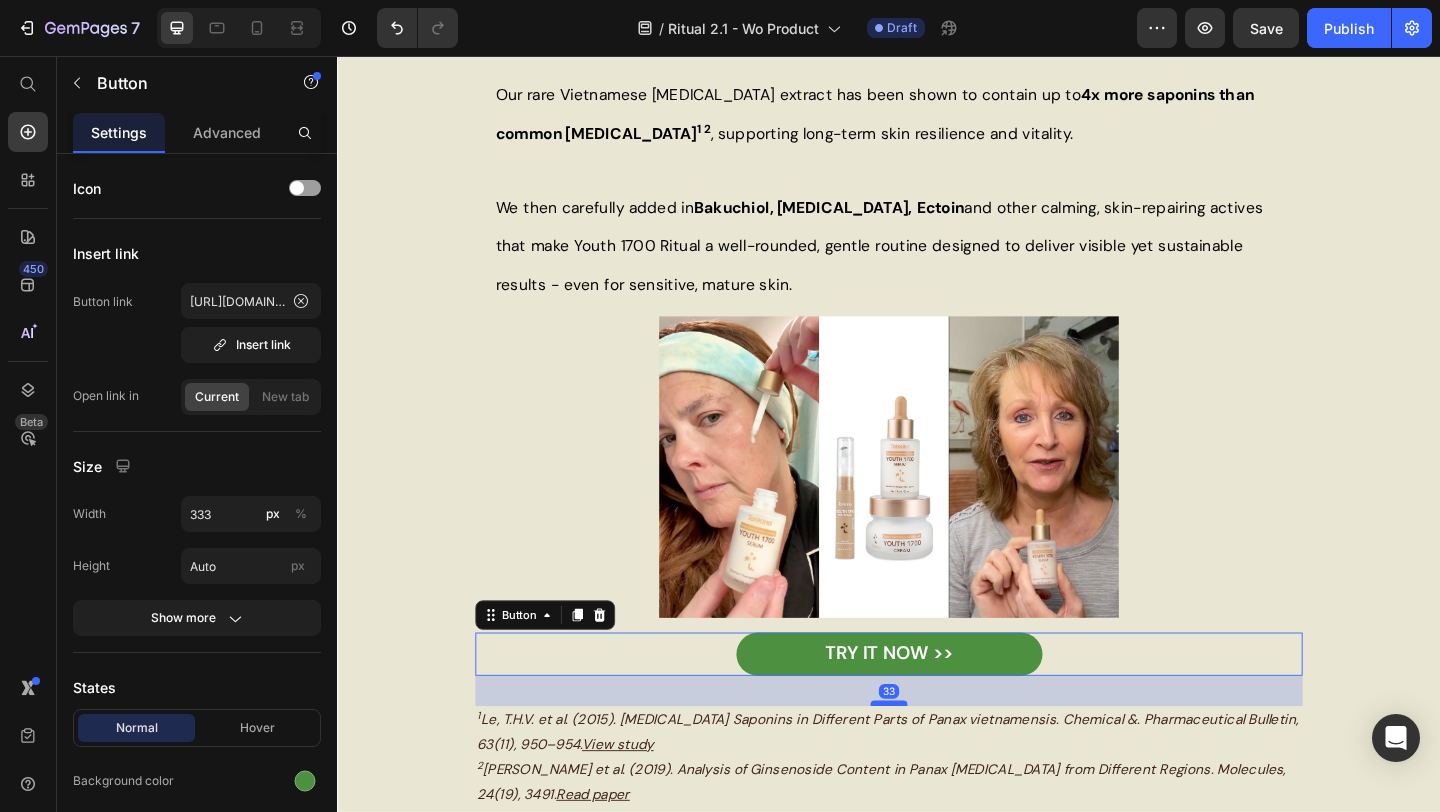 drag, startPoint x: 945, startPoint y: 730, endPoint x: 943, endPoint y: 751, distance: 21.095022 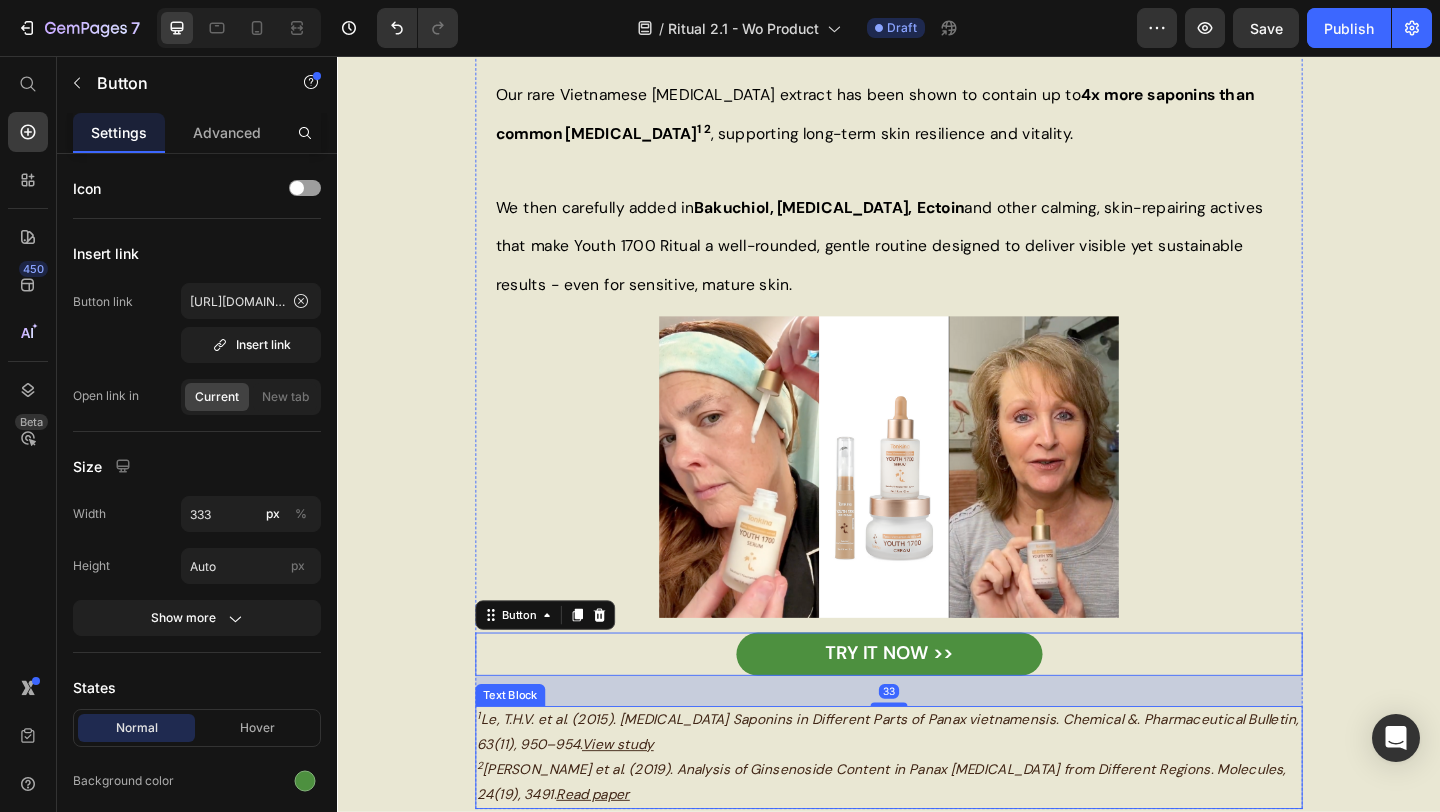 click on "1  Le, T.H.V. et al. (2015). [MEDICAL_DATA] Saponins in Different Parts of Panax vietnamensis. Chemical &. Pharmaceutical Bulletin, 63(11), 950–954.  View study" at bounding box center [937, 792] 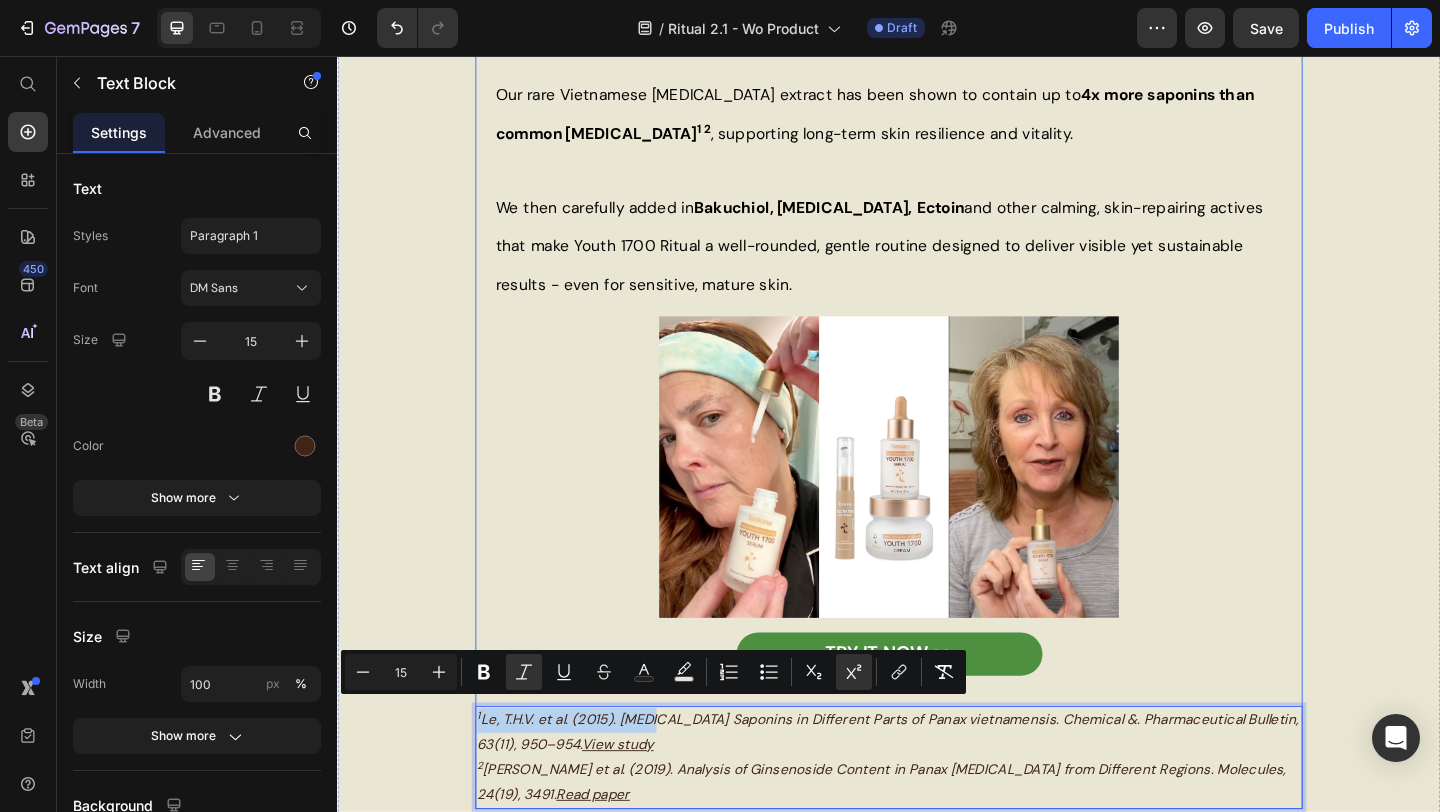 drag, startPoint x: 679, startPoint y: 778, endPoint x: 698, endPoint y: 317, distance: 461.3914 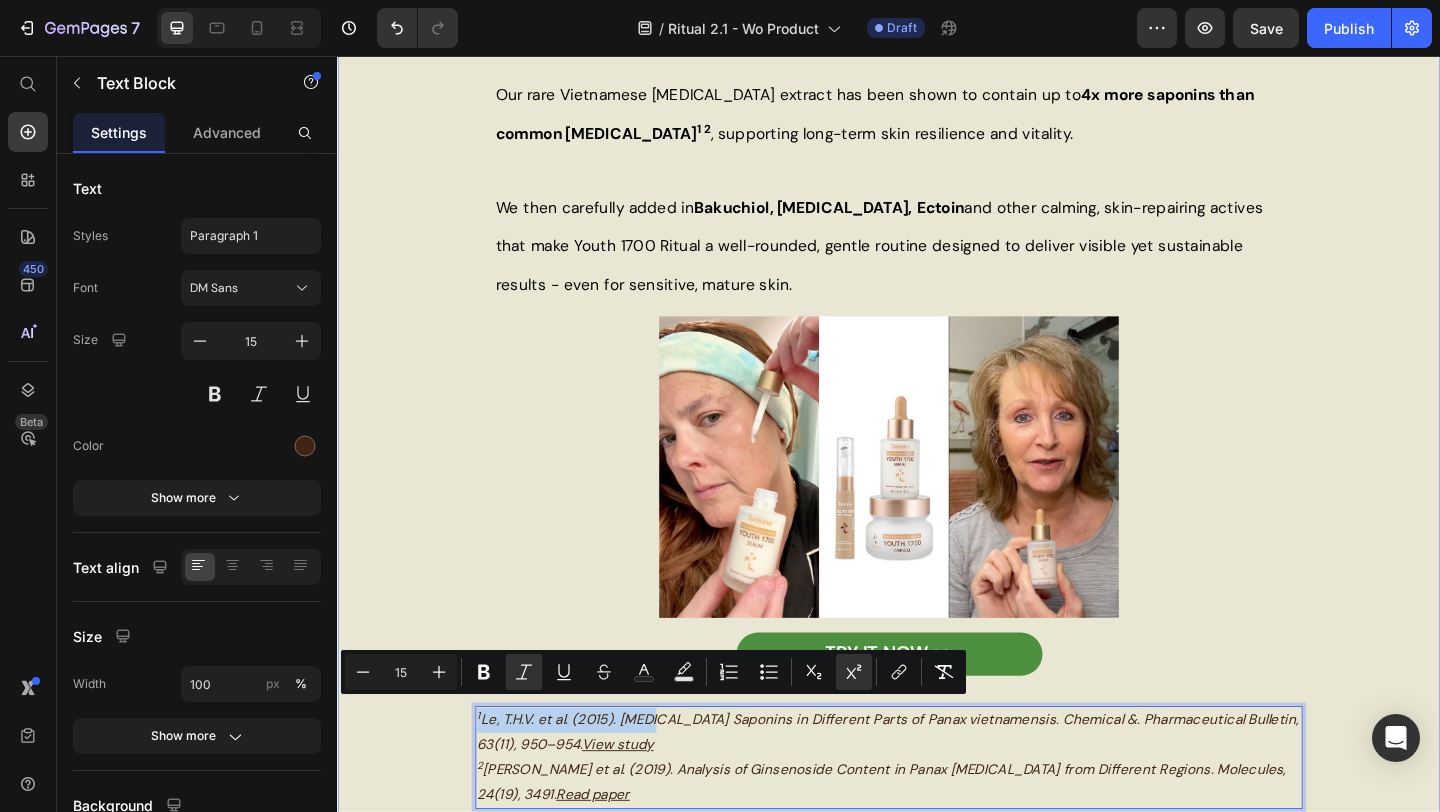 click on "Visible Improvements, Without Harsh Side Effects Heading Our rare Vietnamese [MEDICAL_DATA] extract has been shown to contain up to  4x more saponins than common [MEDICAL_DATA]  1 2  , supporting long-term skin resilience and vitality. We then carefully added in  Bakuchiol, [MEDICAL_DATA],   Ectoin  and other calming, skin-repairing actives that make Youth 1700 Ritual a well-rounded, gentle routine designed to deliver visible yet sustainable results - even for sensitive, mature skin. Text Block Image TRY IT NOW >> Button 1  Le, T.H.V. et al. (2015). [MEDICAL_DATA] Saponins in Different Parts of Panax vietnamensis. Chemical &. Pharmaceutical Bulletin, 63(11), 950–954.  View study 2  [PERSON_NAME] et al. (2019). Analysis of Ginsenoside Content in Panax [MEDICAL_DATA] from Different Regions. Molecules, 24(19), 3491.  Read paper Text Block   0 Row Image" at bounding box center (937, 447) 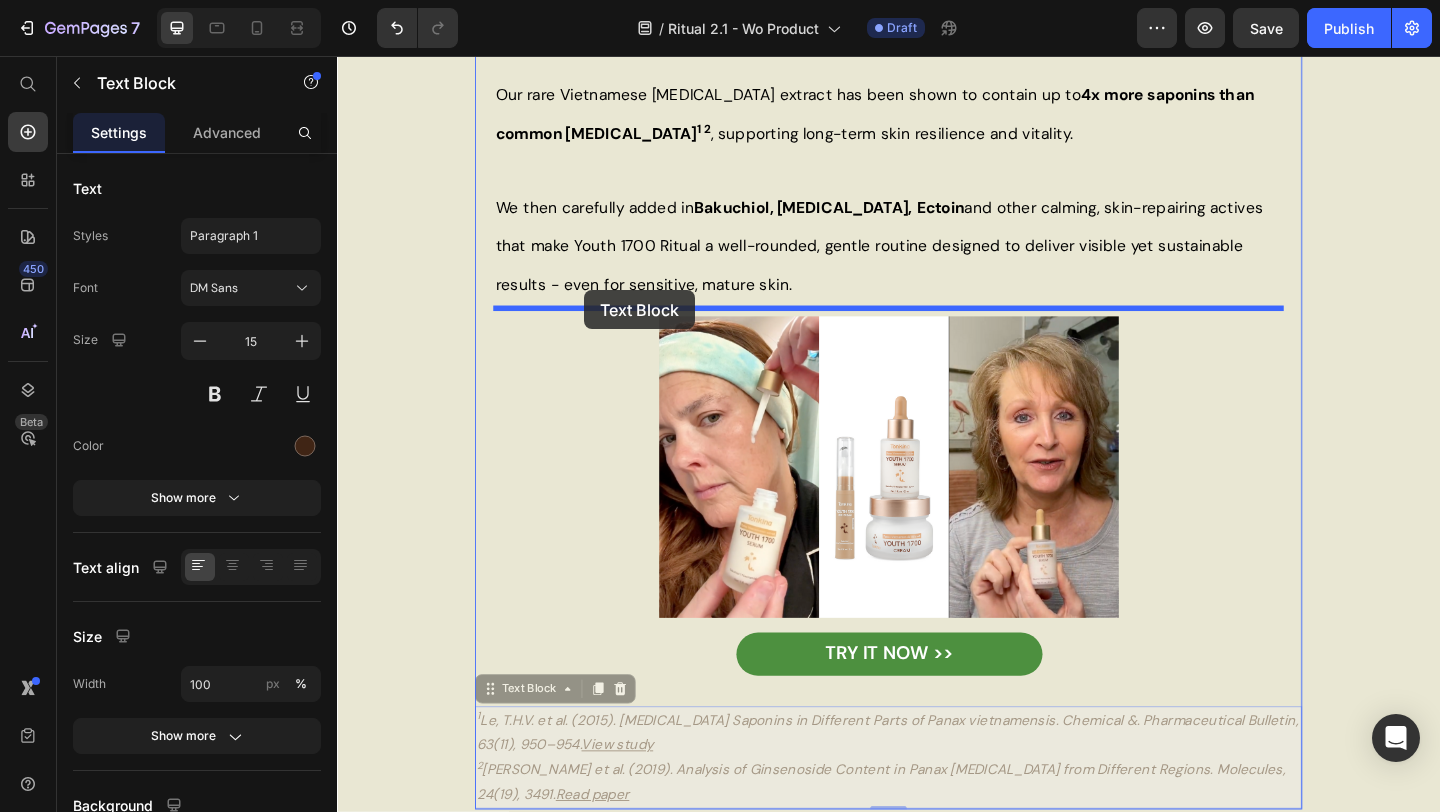 drag, startPoint x: 589, startPoint y: 800, endPoint x: 606, endPoint y: 311, distance: 489.2954 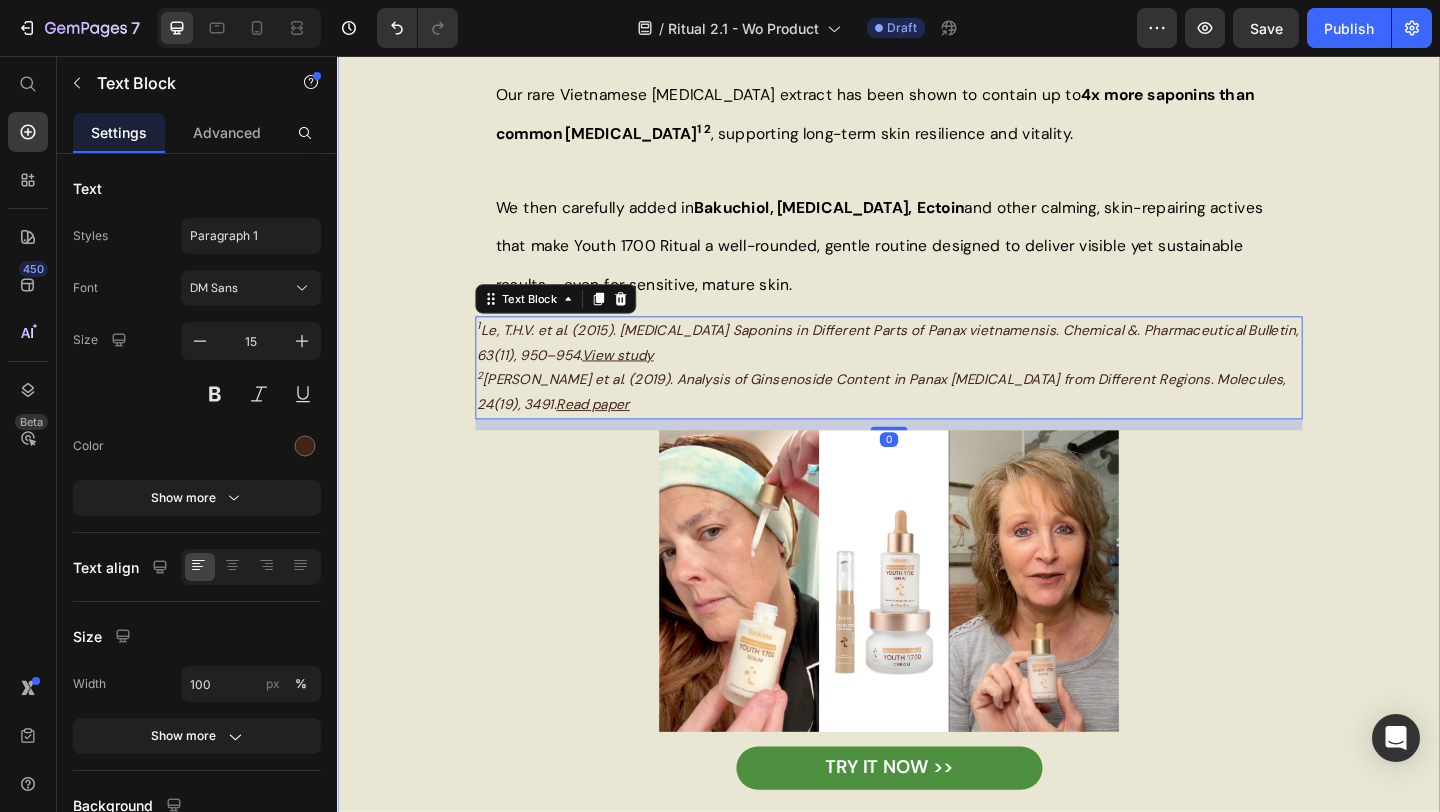 click on "Visible Improvements, Without Harsh Side Effects Heading Our rare Vietnamese [MEDICAL_DATA] extract has been shown to contain up to  4x more saponins than common [MEDICAL_DATA]  1 2  , supporting long-term skin resilience and vitality. We then carefully added in  Bakuchiol, [MEDICAL_DATA],   Ectoin  and other calming, skin-repairing actives that make Youth 1700 Ritual a well-rounded, gentle routine designed to deliver visible yet sustainable results - even for sensitive, mature skin. Text Block 1  Le, T.H.V. et al. (2015). [MEDICAL_DATA] Saponins in Different Parts of Panax vietnamensis. Chemical &. Pharmaceutical Bulletin, 63(11), 950–954.  View study 2  [PERSON_NAME] et al. (2019). Analysis of Ginsenoside Content in Panax [MEDICAL_DATA] from Different Regions. Molecules, 24(19), 3491.  Read paper Text Block   0 Image TRY IT NOW >> Button Row Image" at bounding box center [937, 453] 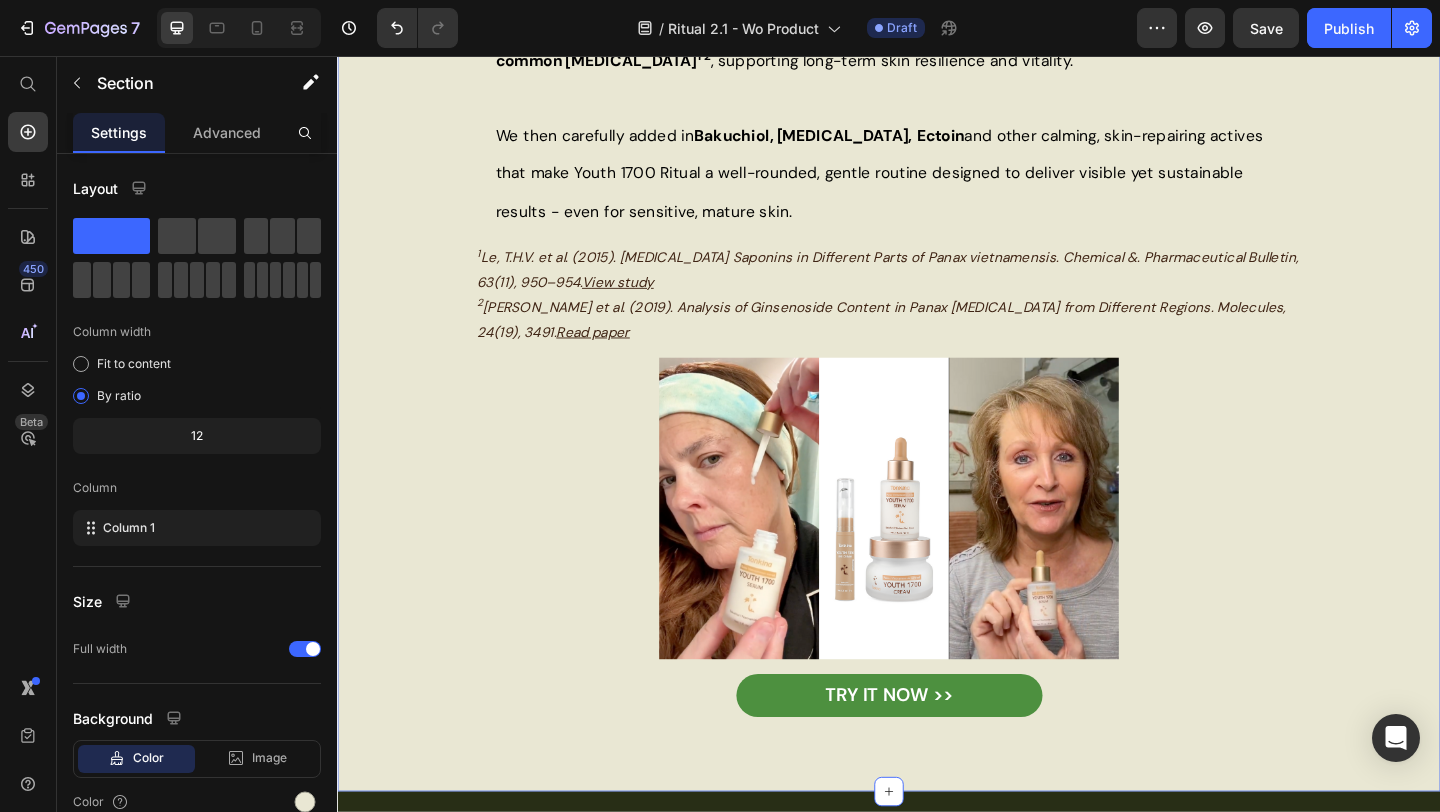 scroll, scrollTop: 1923, scrollLeft: 0, axis: vertical 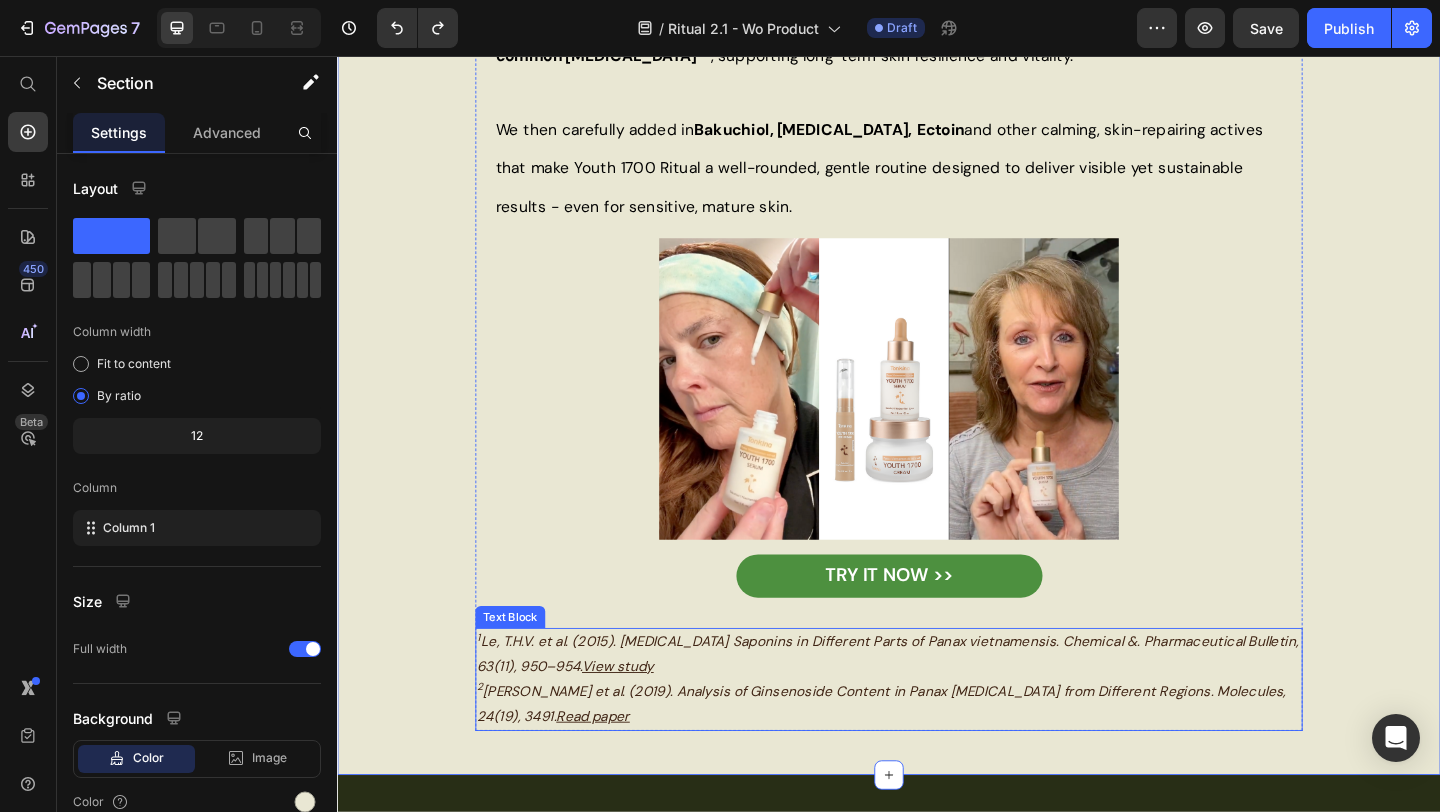 click on "1  Le, T.H.V. et al. (2015). [MEDICAL_DATA] Saponins in Different Parts of Panax vietnamensis. Chemical &. Pharmaceutical Bulletin, 63(11), 950–954." at bounding box center [936, 706] 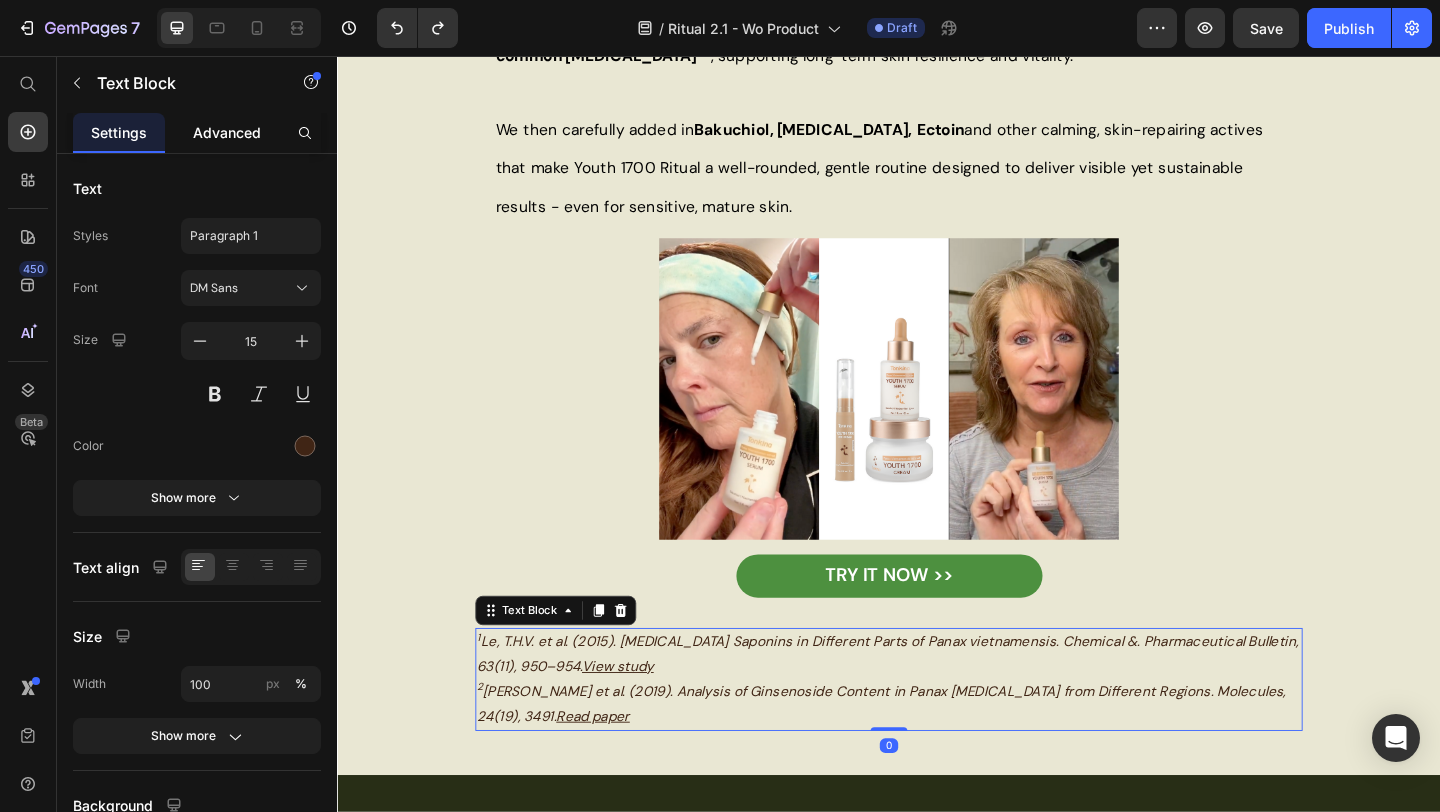 click on "Advanced" at bounding box center (227, 132) 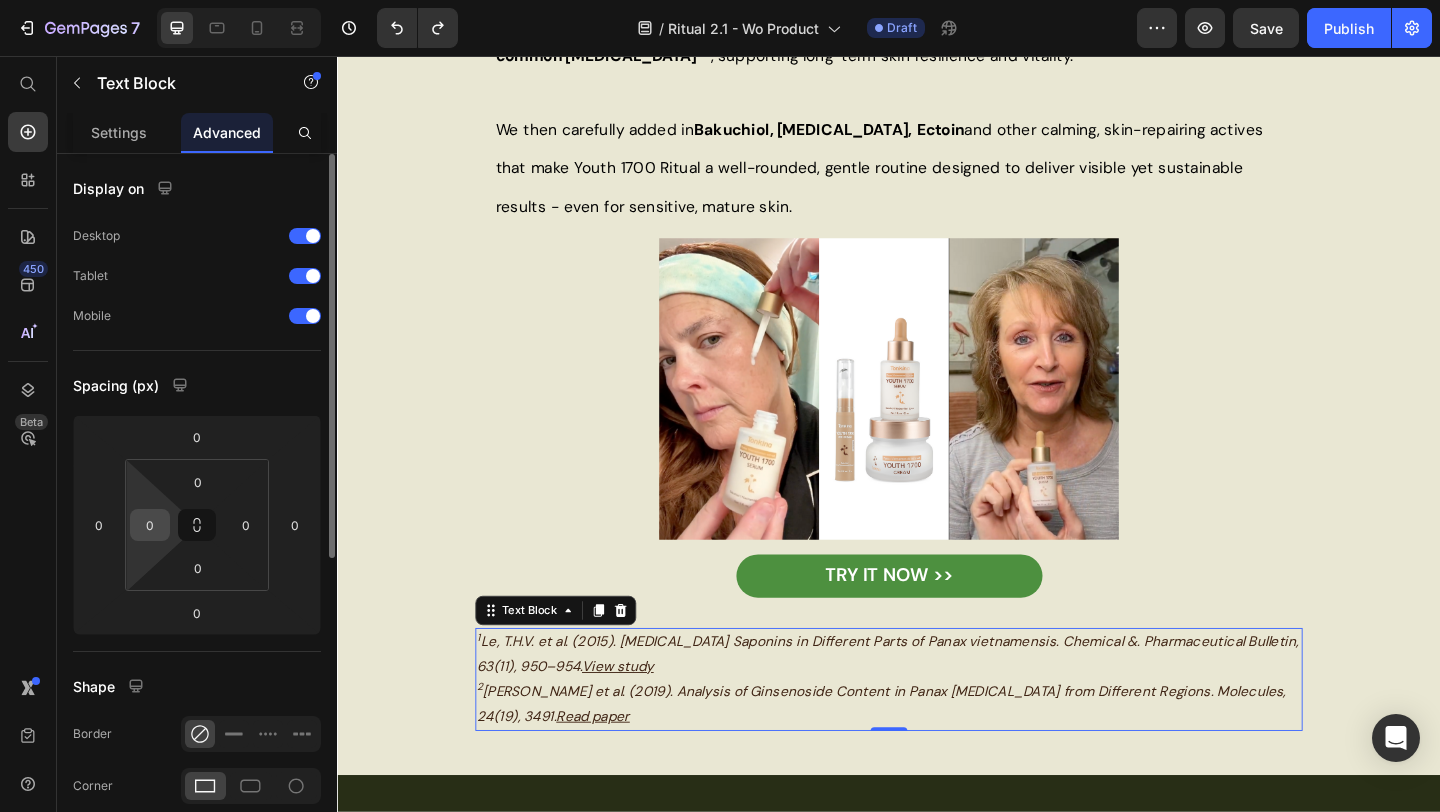 click on "0" at bounding box center [150, 525] 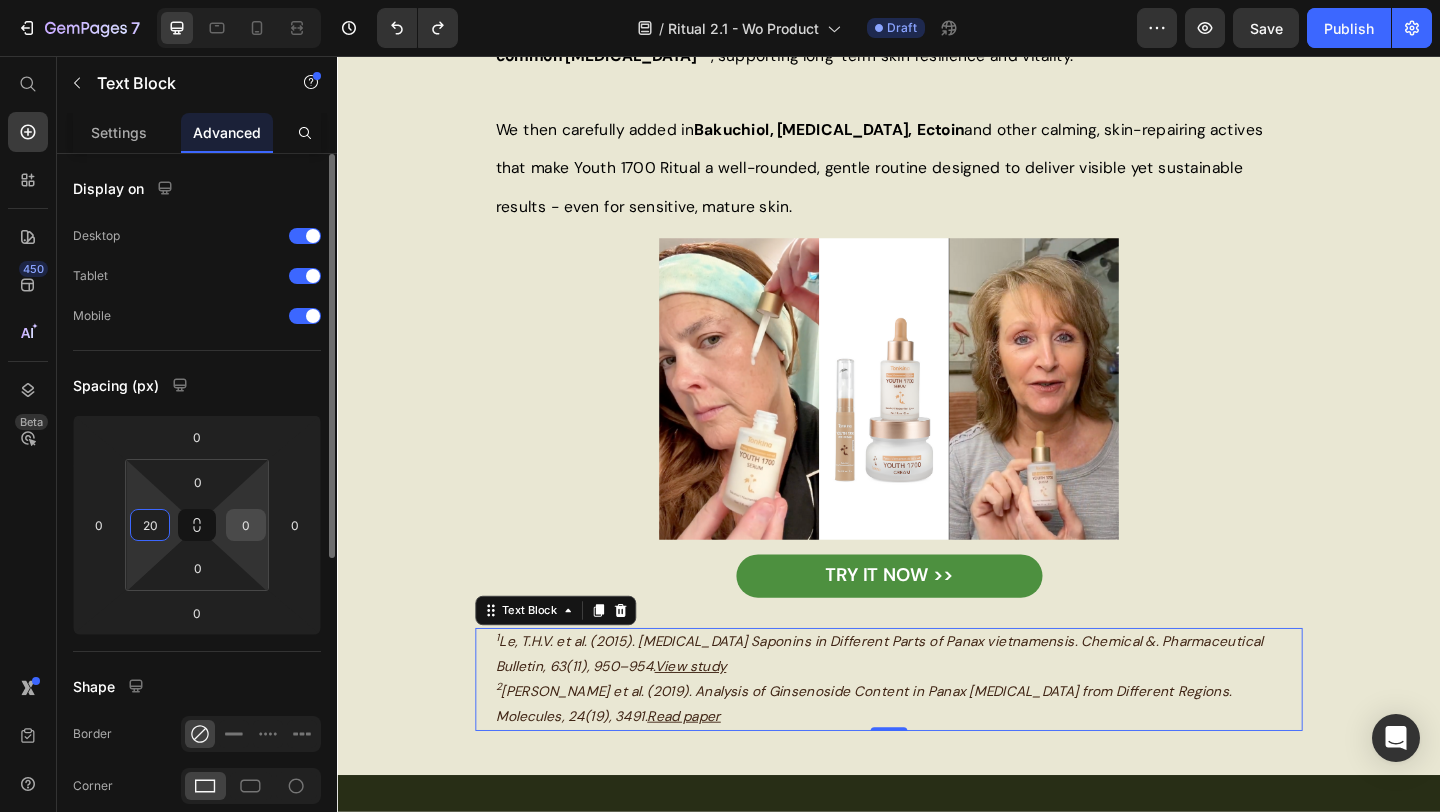 type on "20" 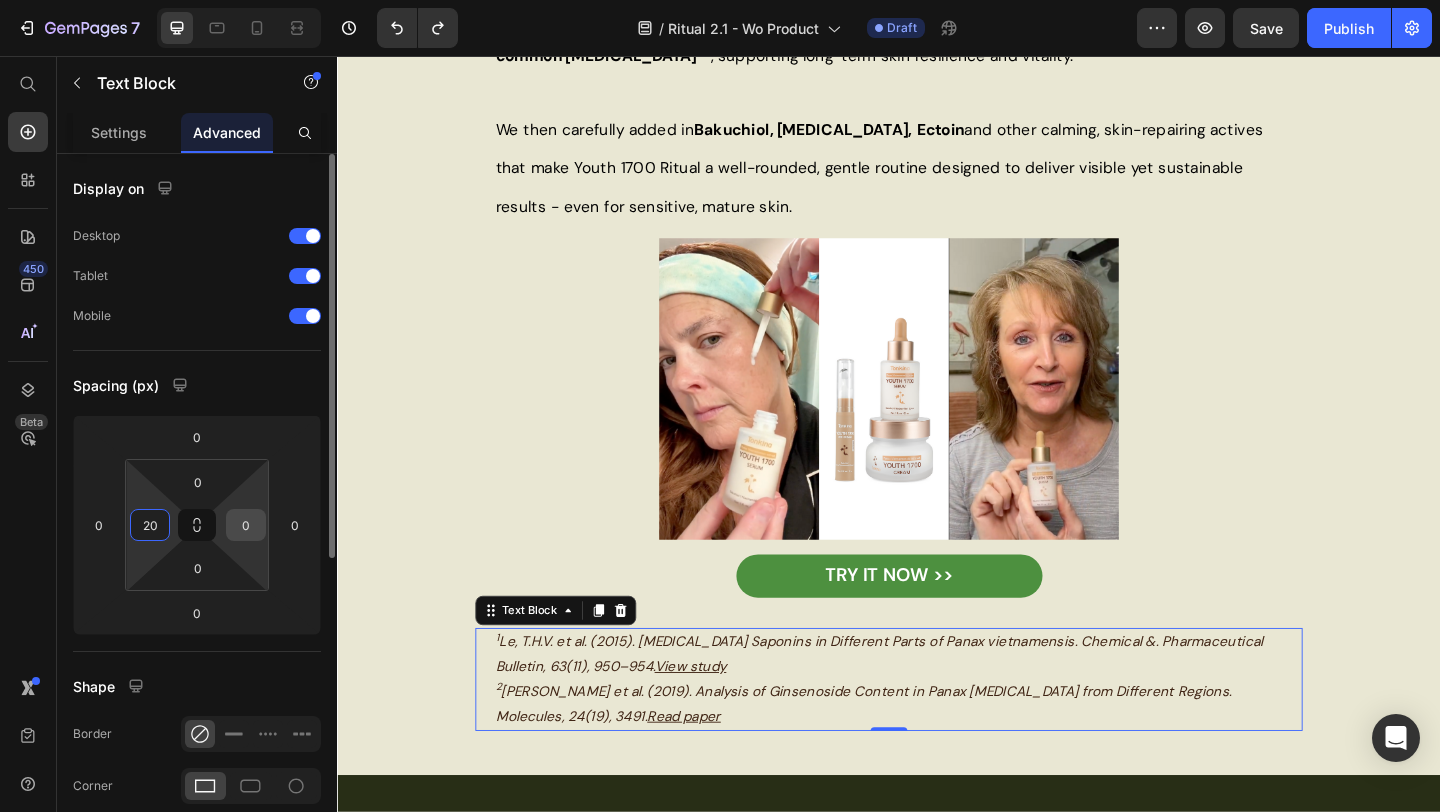 click on "0" at bounding box center [246, 525] 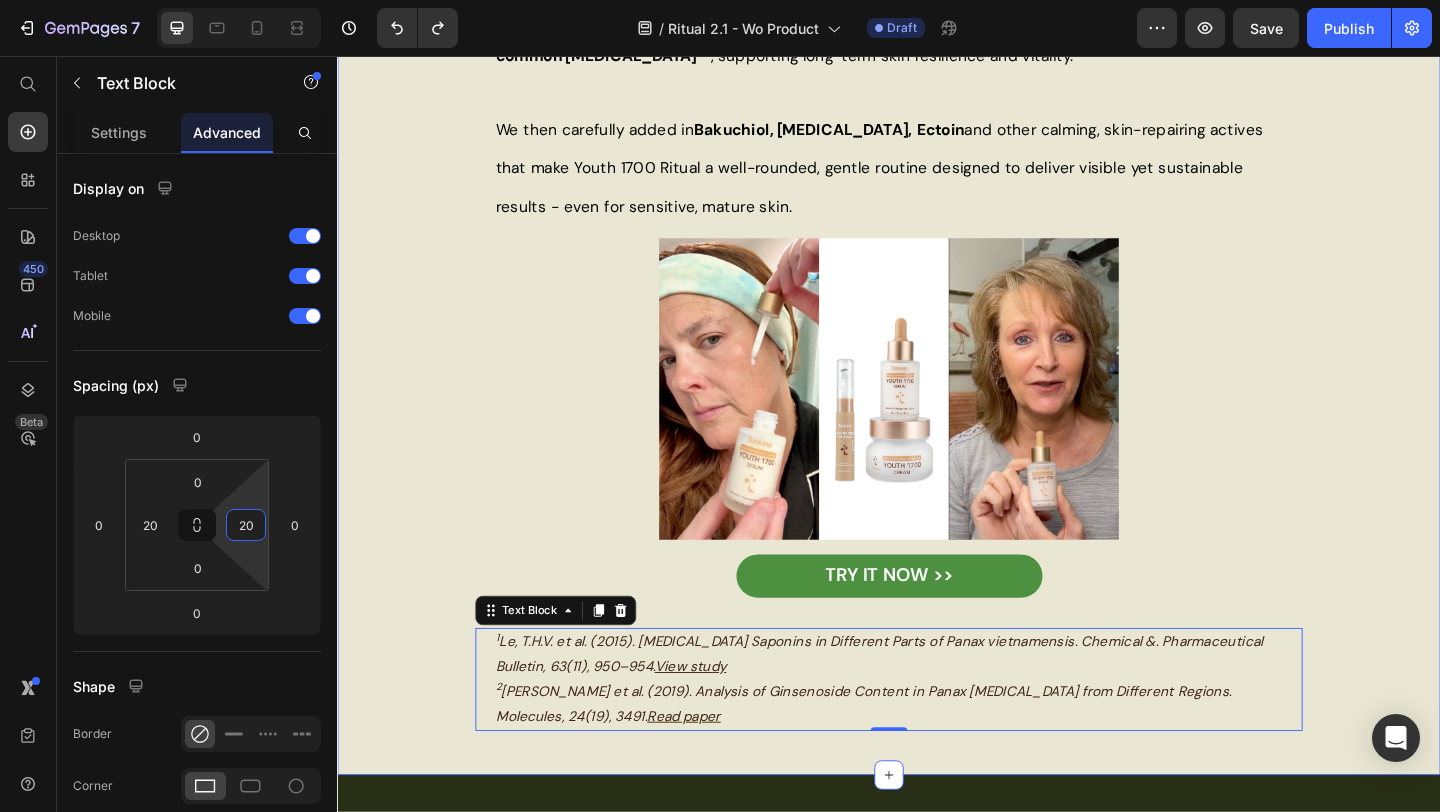 type on "0" 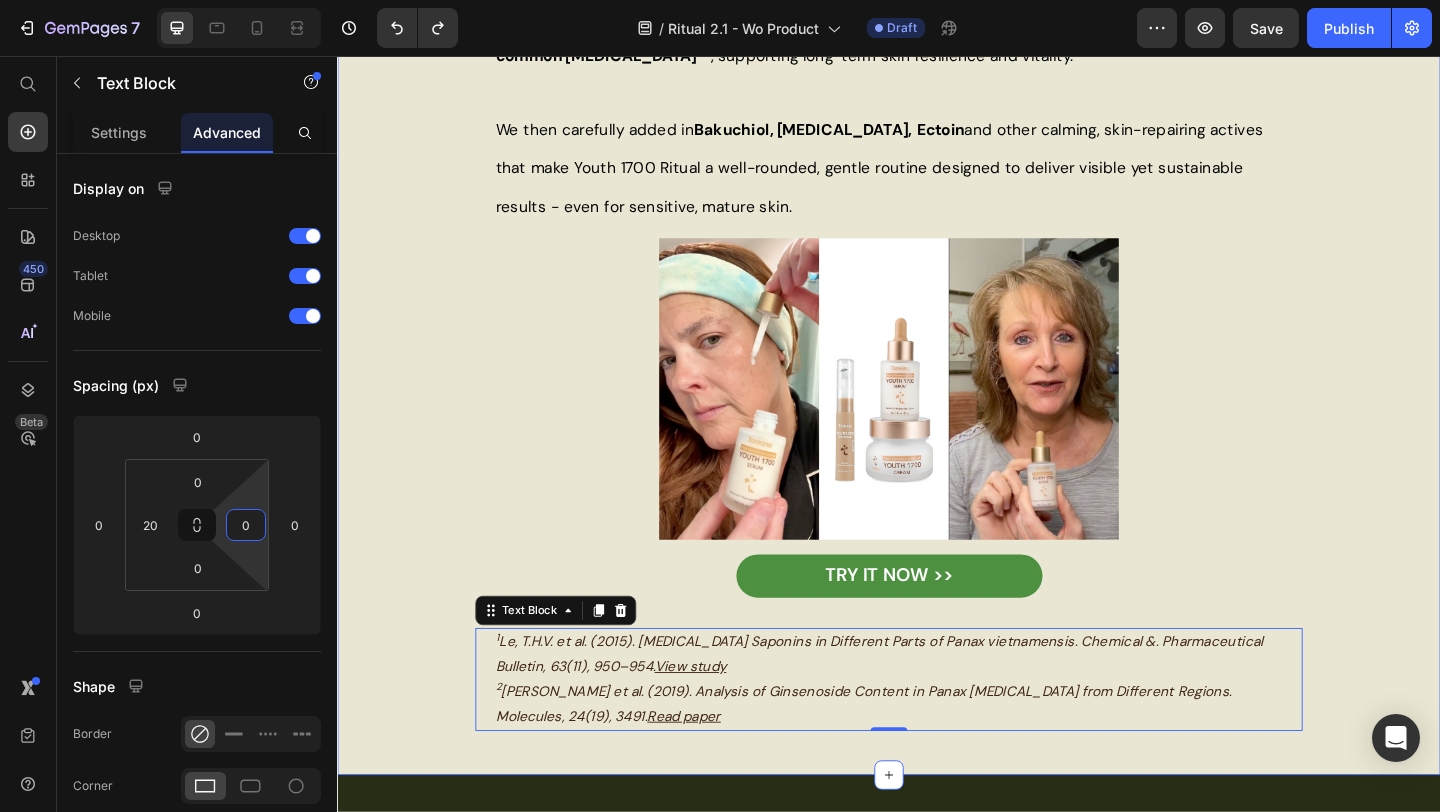 type on "0" 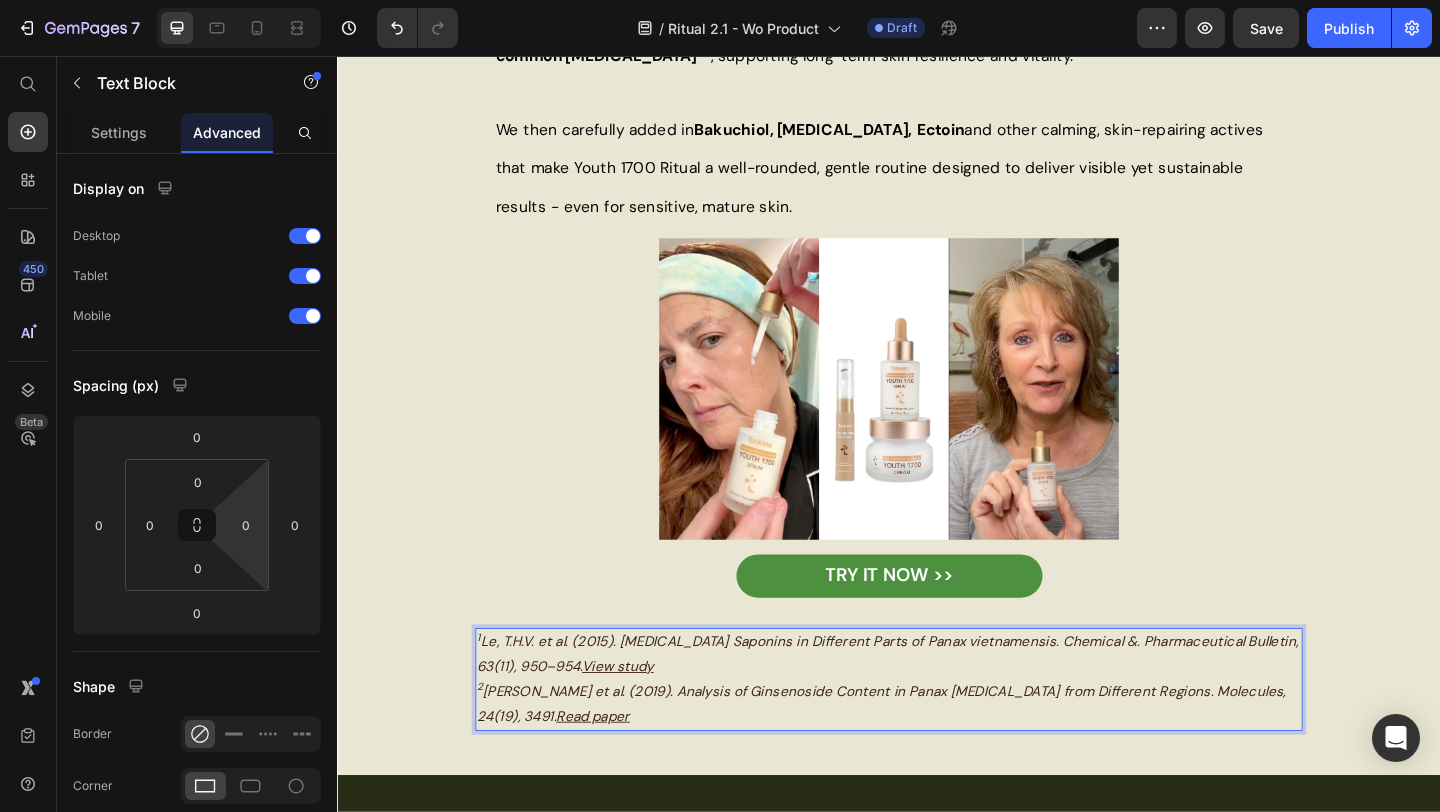 click on "2  [PERSON_NAME] et al. (2019). Analysis of Ginsenoside Content in Panax [MEDICAL_DATA] from Different Regions. Molecules, 24(19), 3491.  Read paper" at bounding box center [937, 761] 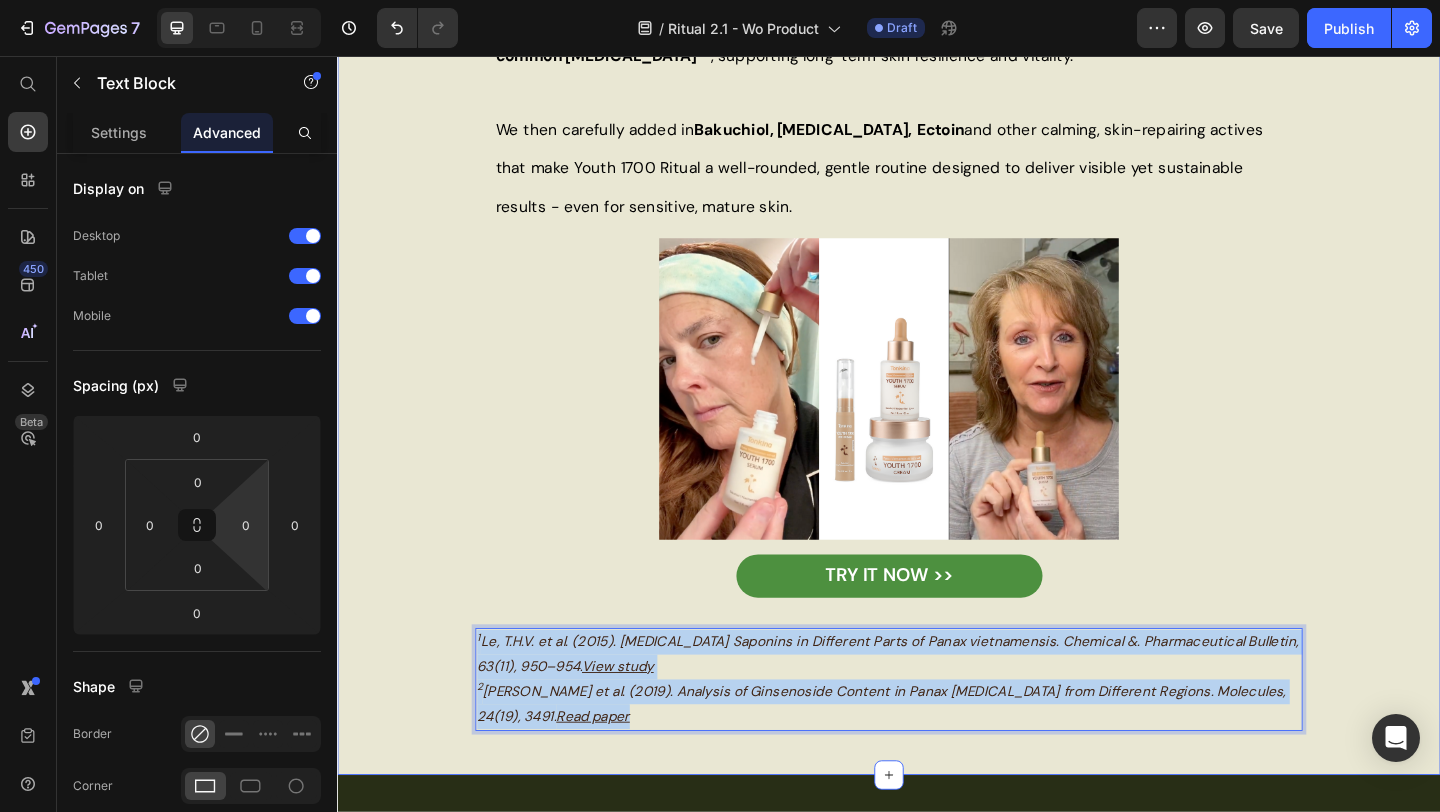 drag, startPoint x: 529, startPoint y: 760, endPoint x: 466, endPoint y: 681, distance: 101.04455 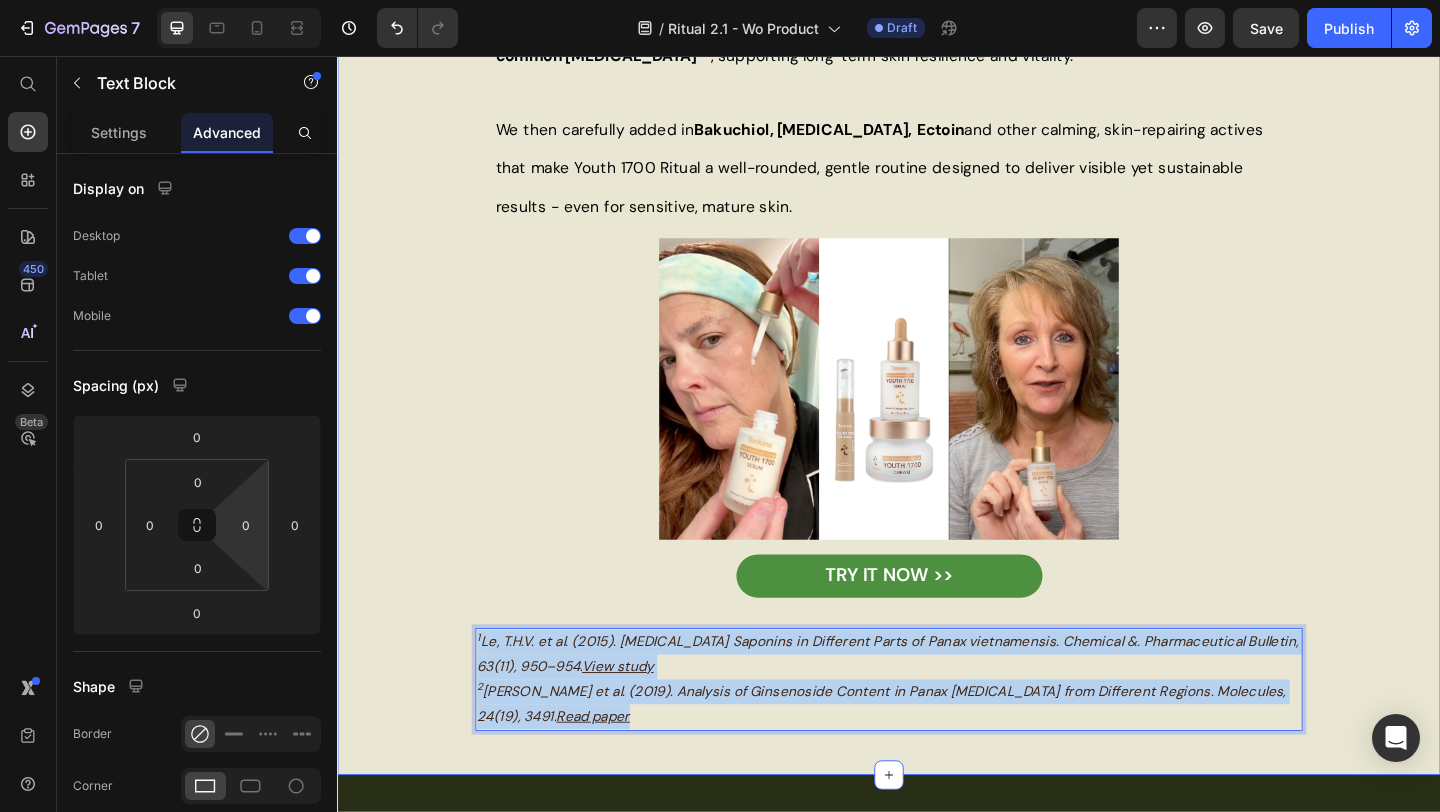 click on "Visible Improvements, Without Harsh Side Effects Heading Our rare Vietnamese [MEDICAL_DATA] extract has been shown to contain up to  4x more saponins than common [MEDICAL_DATA]  1 2  , supporting long-term skin resilience and vitality. We then carefully added in  Bakuchiol, [MEDICAL_DATA],   Ectoin  and other calming, skin-repairing actives that make Youth 1700 Ritual a well-rounded, gentle routine designed to deliver visible yet sustainable results - even for sensitive, mature skin. Text Block Image TRY IT NOW >> Button 1  Le, T.H.V. et al. (2015). [MEDICAL_DATA] Saponins in Different Parts of Panax vietnamensis. Chemical &. Pharmaceutical Bulletin, 63(11), 950–954.  View study 2  [PERSON_NAME] et al. (2019). Analysis of Ginsenoside Content in Panax [MEDICAL_DATA] from Different Regions. Molecules, 24(19), 3491.  Read paper Text Block   0 Row Image" at bounding box center [937, 362] 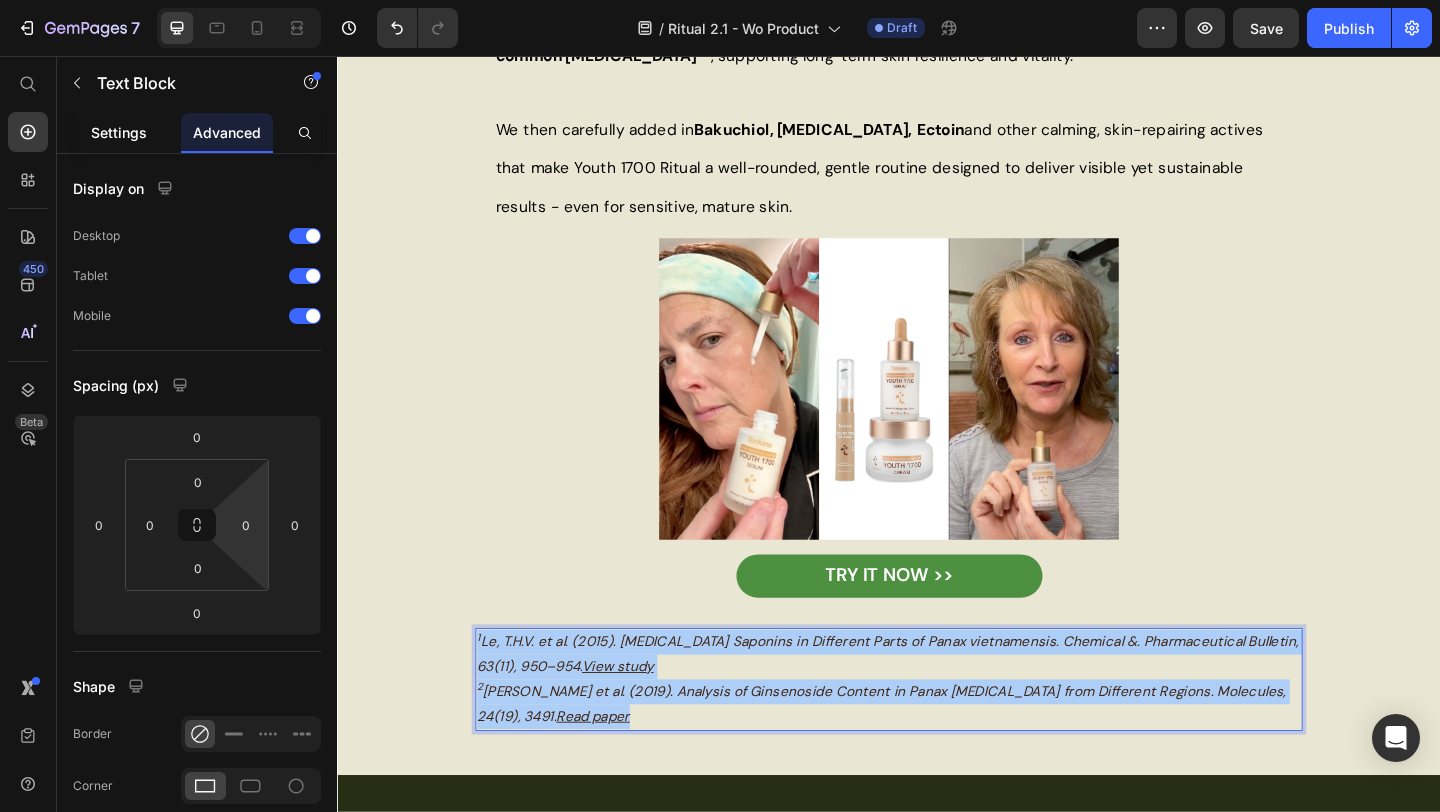 click on "Settings" at bounding box center (119, 132) 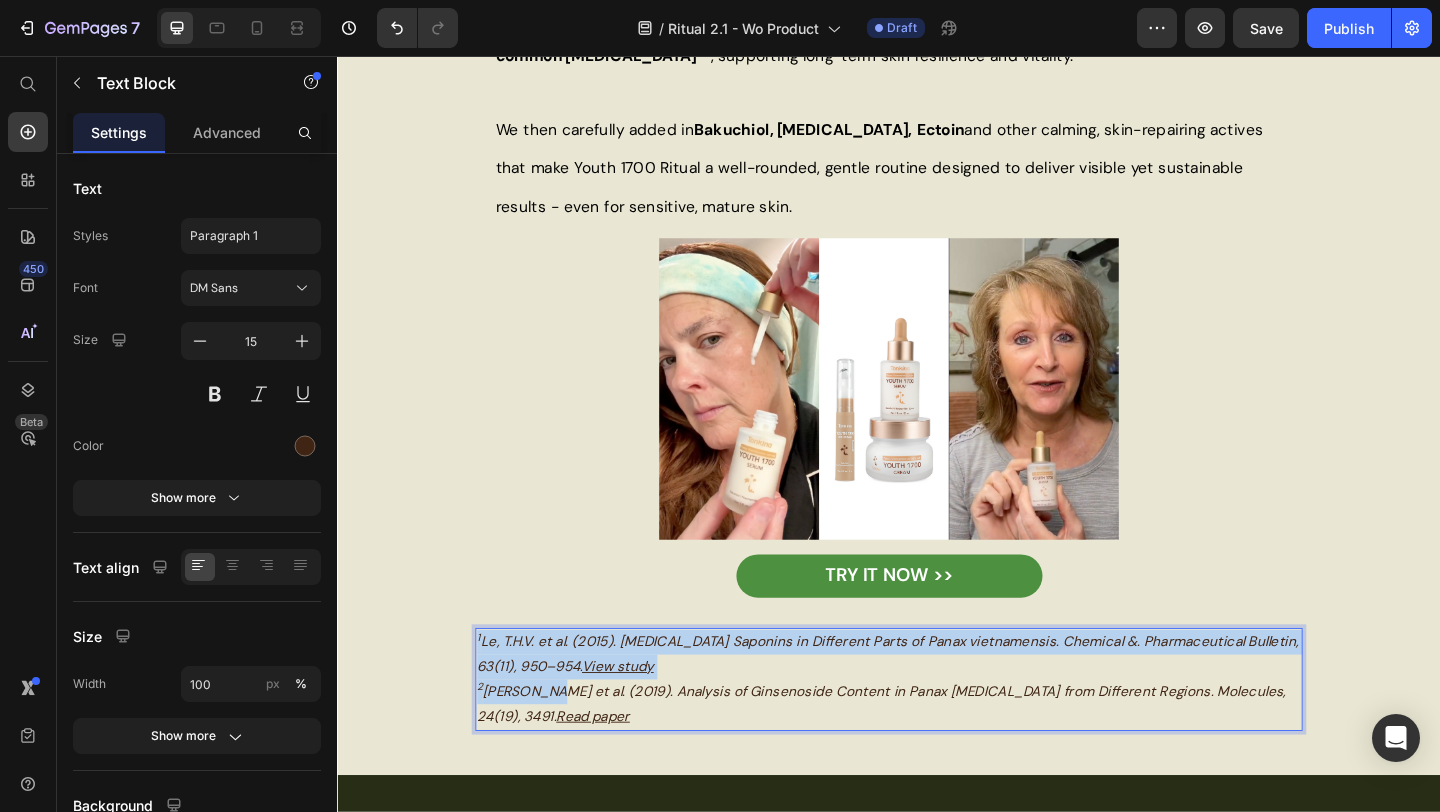 drag, startPoint x: 559, startPoint y: 752, endPoint x: 487, endPoint y: 677, distance: 103.96634 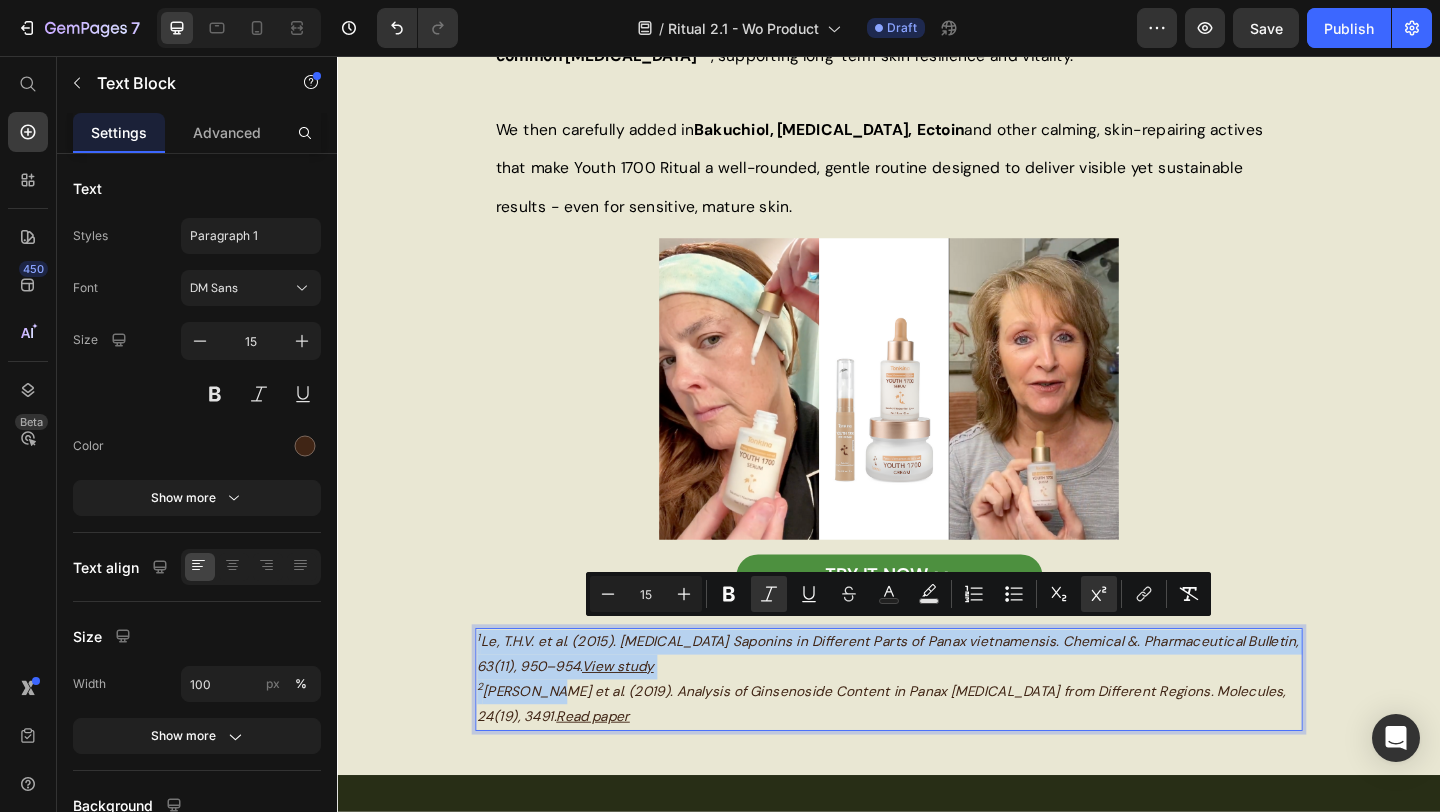 click on "2  [PERSON_NAME] et al. (2019). Analysis of Ginsenoside Content in Panax [MEDICAL_DATA] from Different Regions. Molecules, 24(19), 3491.  Read paper" at bounding box center (937, 761) 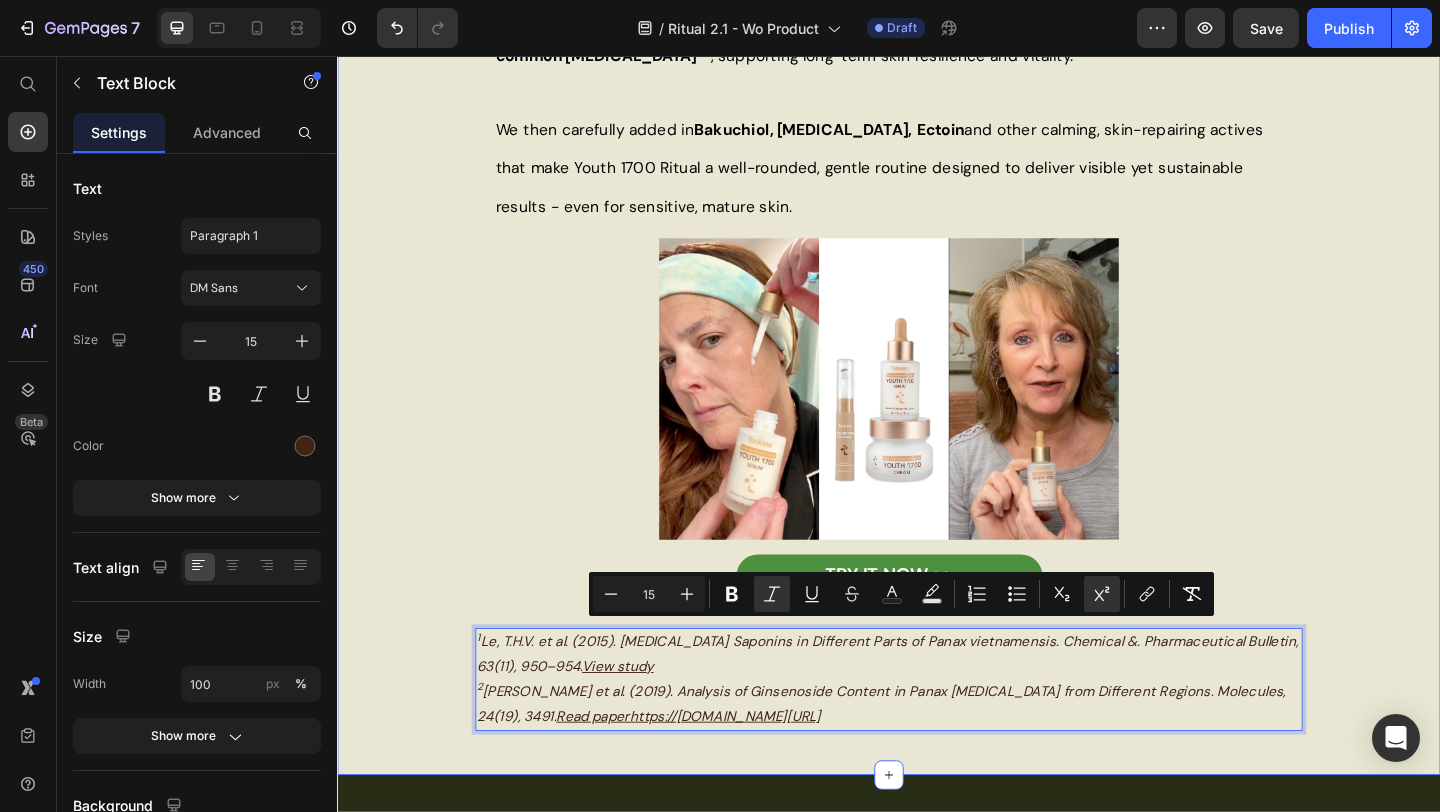 drag, startPoint x: 552, startPoint y: 762, endPoint x: 1022, endPoint y: 667, distance: 479.50494 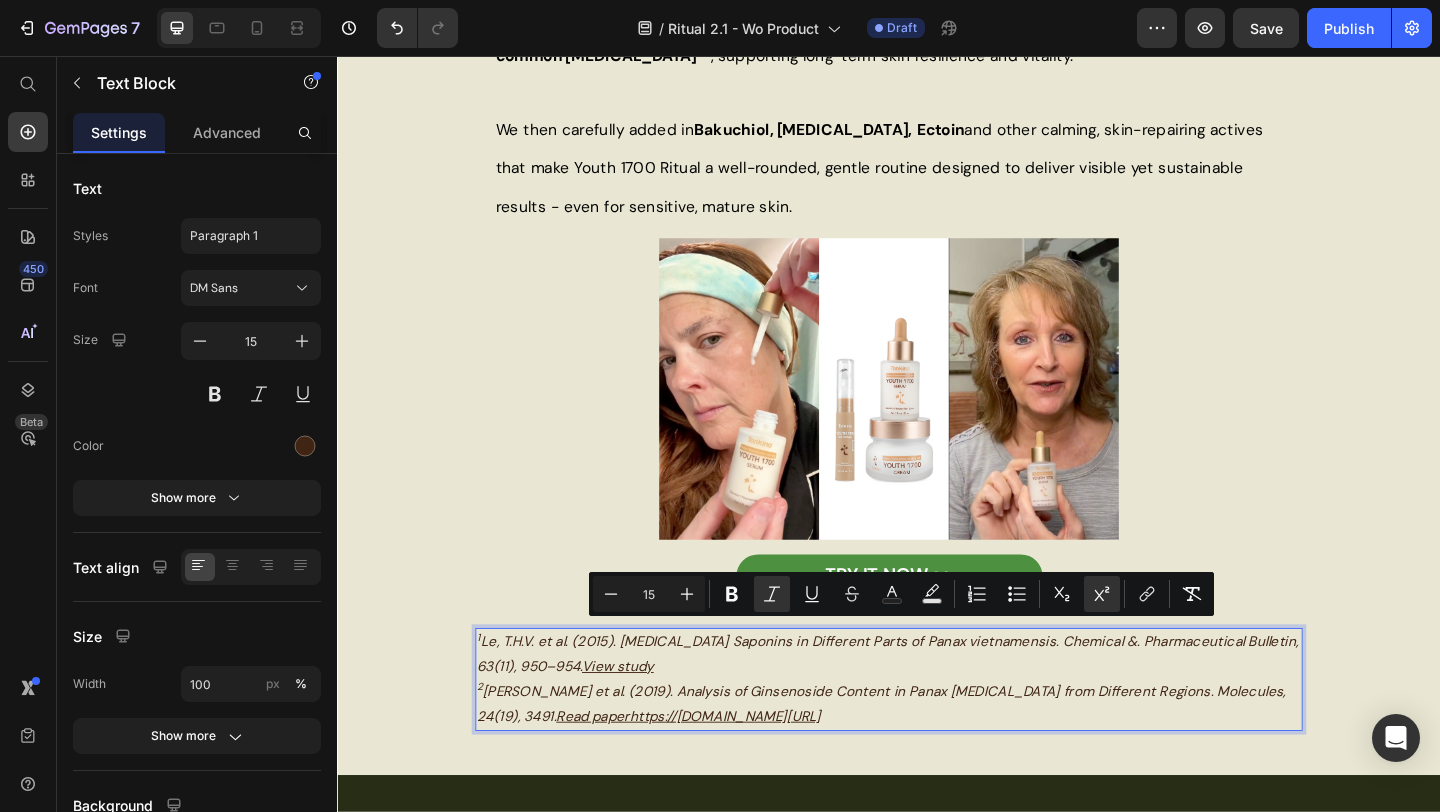 click on "2  [PERSON_NAME] et al. (2019). Analysis of Ginsenoside Content in Panax [MEDICAL_DATA] from Different Regions. Molecules, 24(19), 3491.  Read paperhttps://[DOMAIN_NAME][URL]" at bounding box center (937, 761) 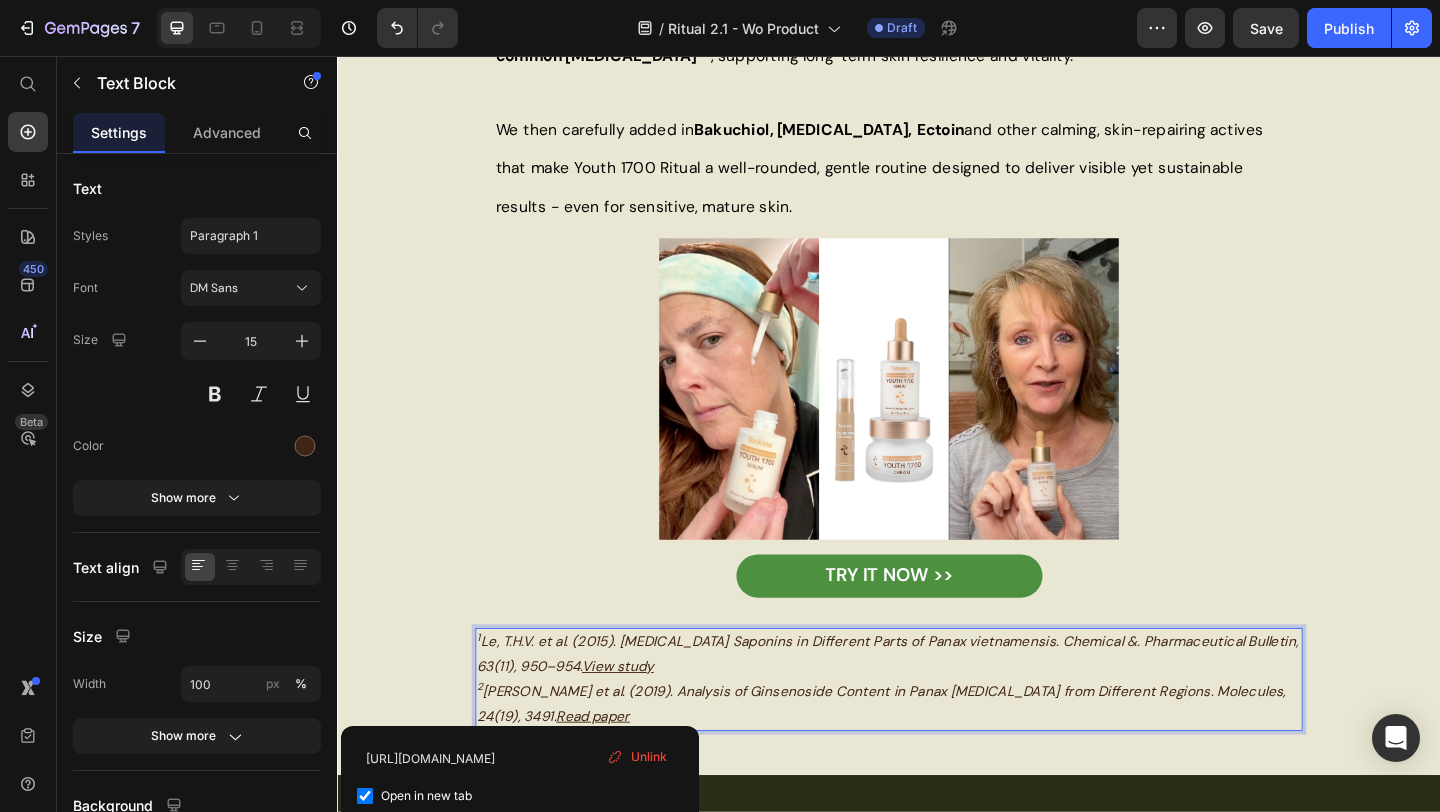 click on "2  [PERSON_NAME] et al. (2019). Analysis of Ginsenoside Content in Panax [MEDICAL_DATA] from Different Regions. Molecules, 24(19), 3491.  Read paper" at bounding box center [937, 761] 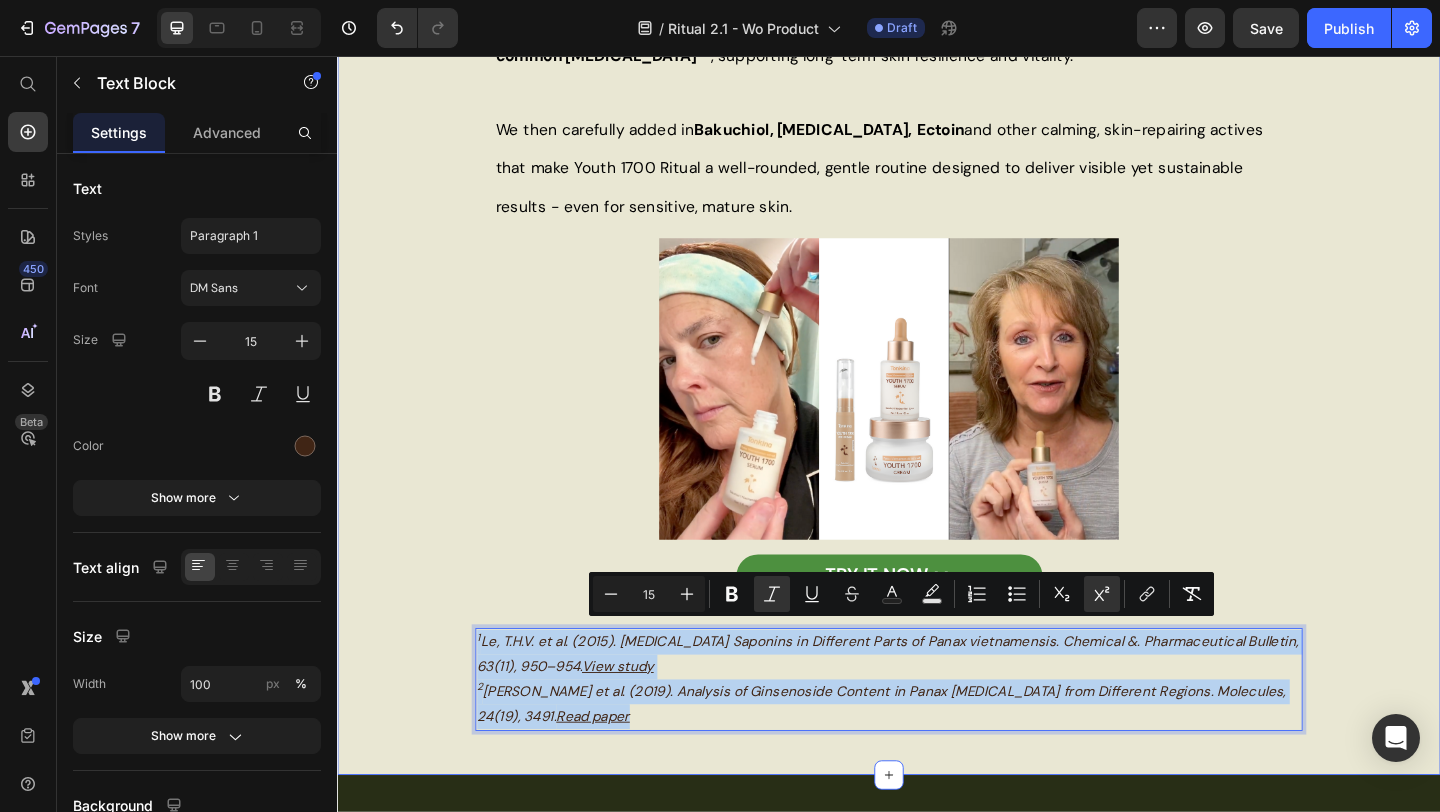 drag, startPoint x: 790, startPoint y: 752, endPoint x: 459, endPoint y: 672, distance: 340.53046 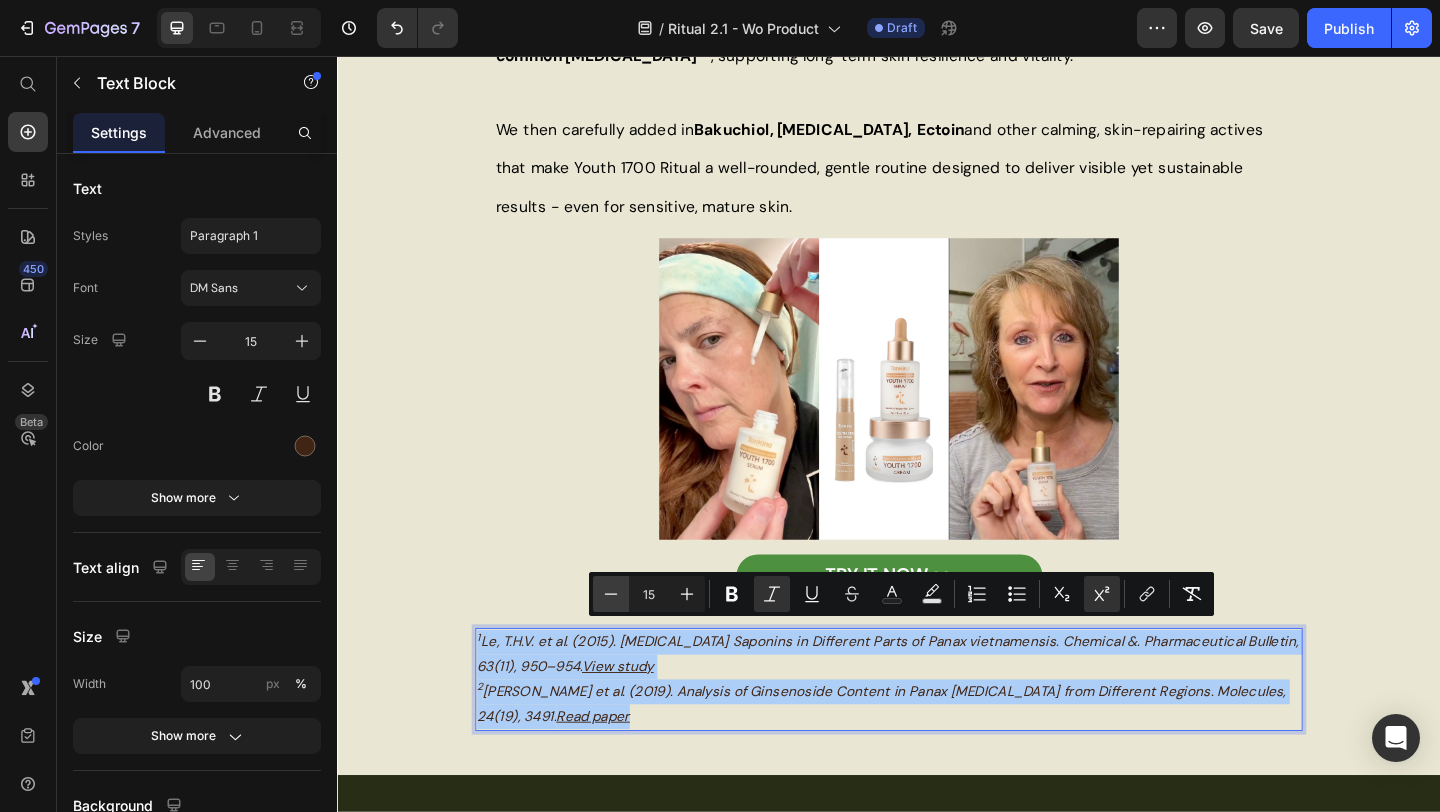 click on "Minus" at bounding box center [611, 594] 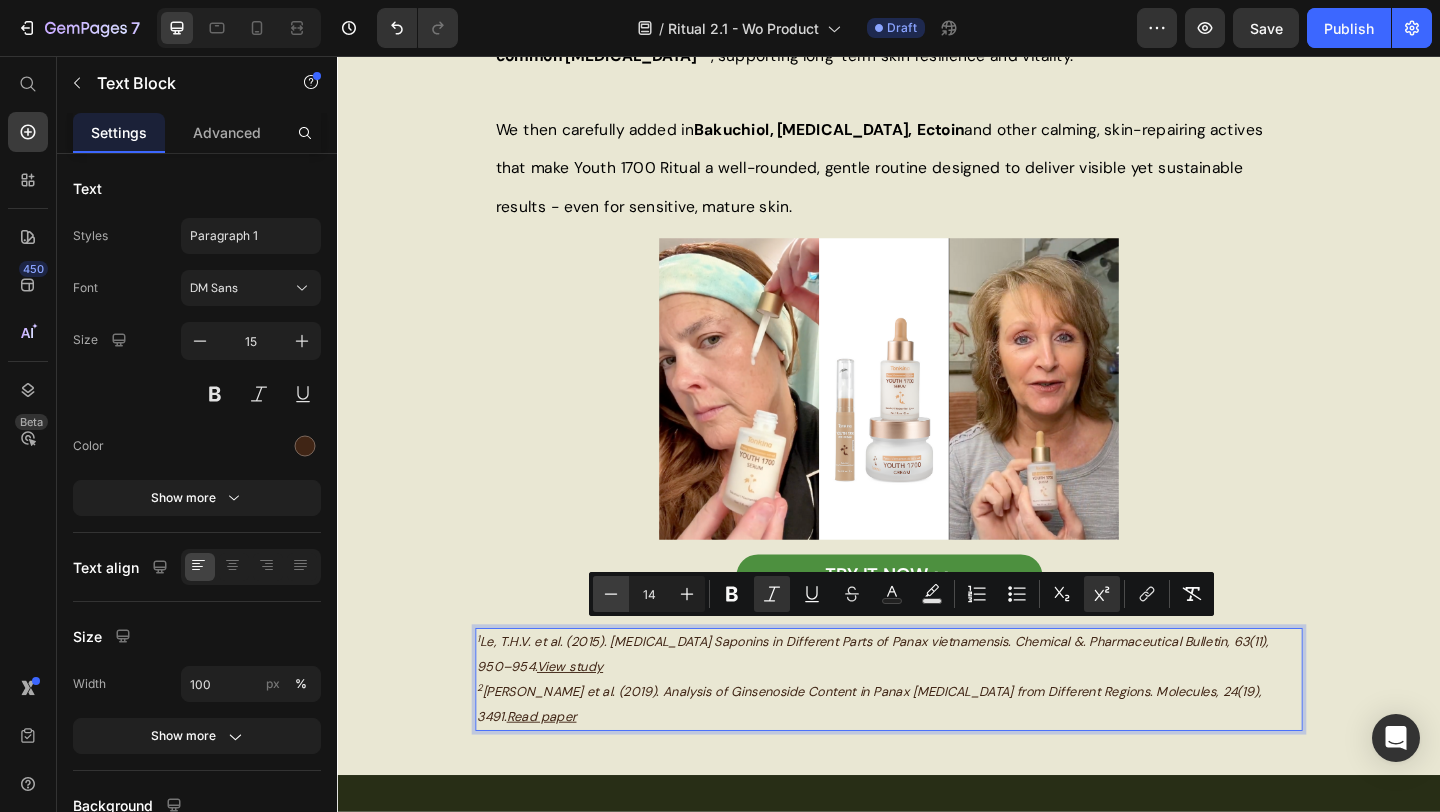 click on "Minus" at bounding box center (611, 594) 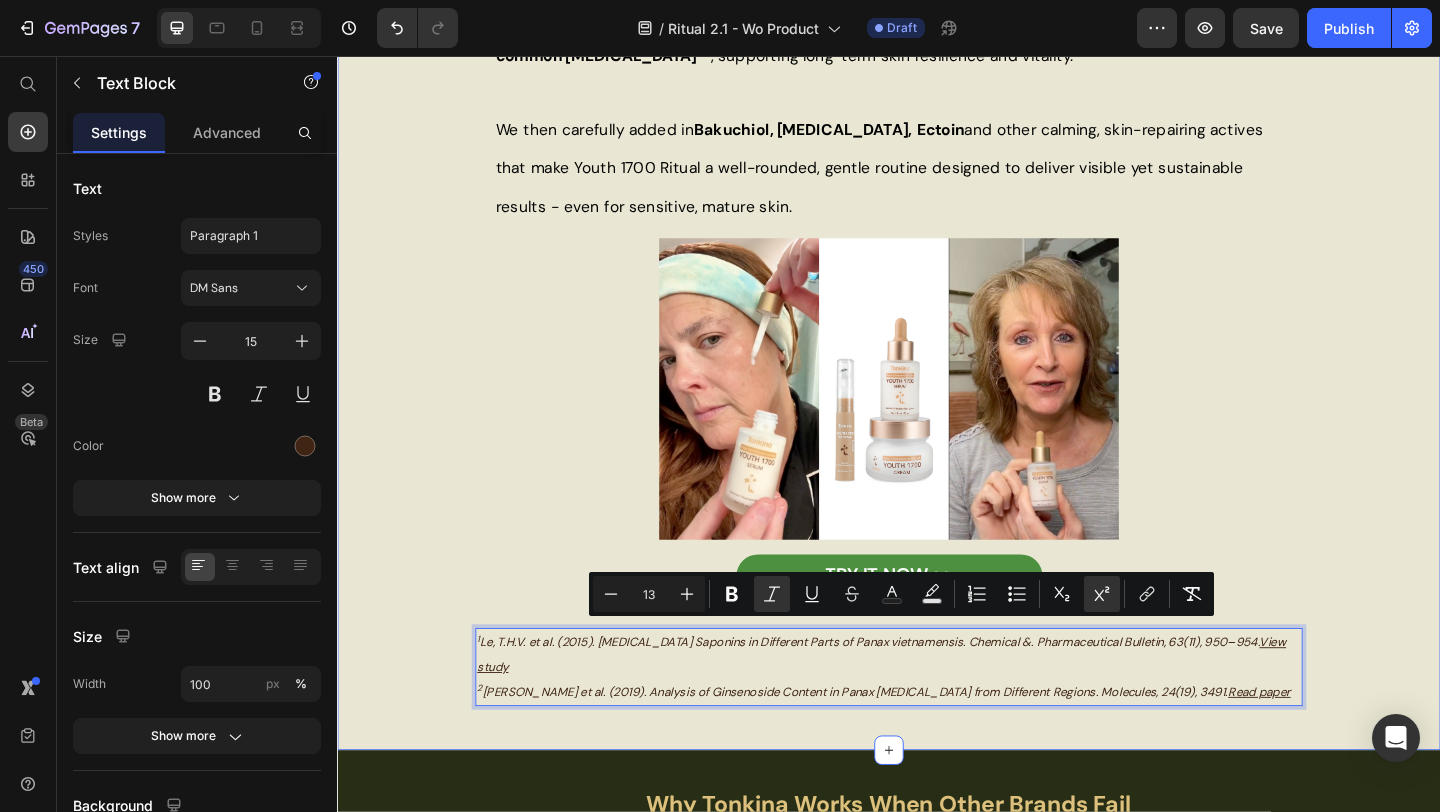 click on "Visible Improvements, Without Harsh Side Effects Heading Our rare Vietnamese [MEDICAL_DATA] extract has been shown to contain up to  4x more saponins than common [MEDICAL_DATA]  1 2  , supporting long-term skin resilience and vitality. We then carefully added in  Bakuchiol, [MEDICAL_DATA],   Ectoin  and other calming, skin-repairing actives that make Youth 1700 Ritual a well-rounded, gentle routine designed to deliver visible yet sustainable results - even for sensitive, mature skin. Text Block Image TRY IT NOW >> Button 1  Le, T.H.V. et al. (2015). [MEDICAL_DATA] Saponins in Different Parts of Panax vietnamensis. Chemical &. Pharmaceutical Bulletin, 63(11), 950–954.  View study 2  [PERSON_NAME] et al. (2019). Analysis of Ginsenoside Content in Panax [MEDICAL_DATA] from Different Regions. Molecules, 24(19), 3491.  Read paper Text Block   0 Row Image" at bounding box center [937, 349] 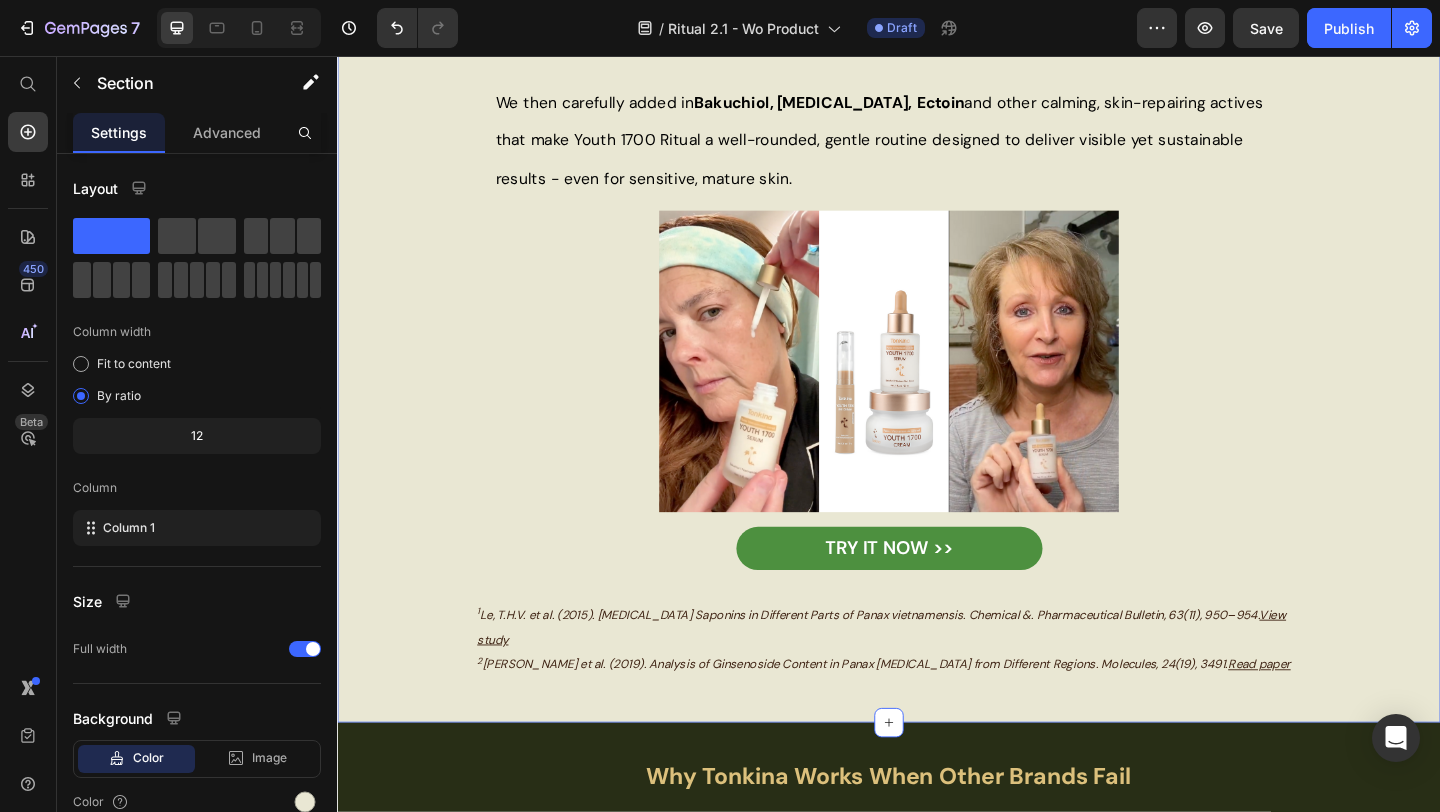 scroll, scrollTop: 1981, scrollLeft: 0, axis: vertical 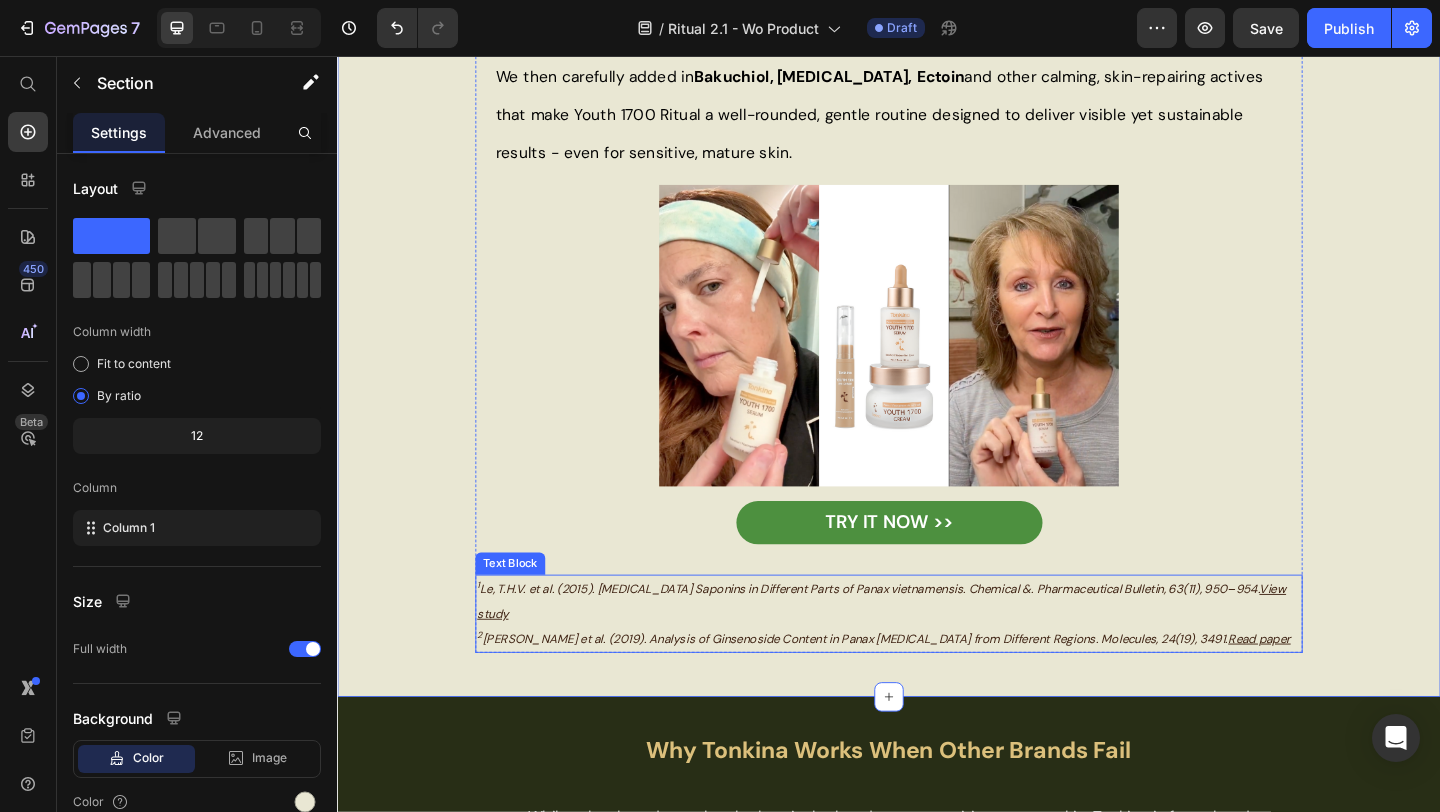 click on "1  Le, T.H.V. et al. (2015). [MEDICAL_DATA] Saponins in Different Parts of Panax vietnamensis. Chemical &. Pharmaceutical Bulletin, 63(11), 950–954." at bounding box center [914, 635] 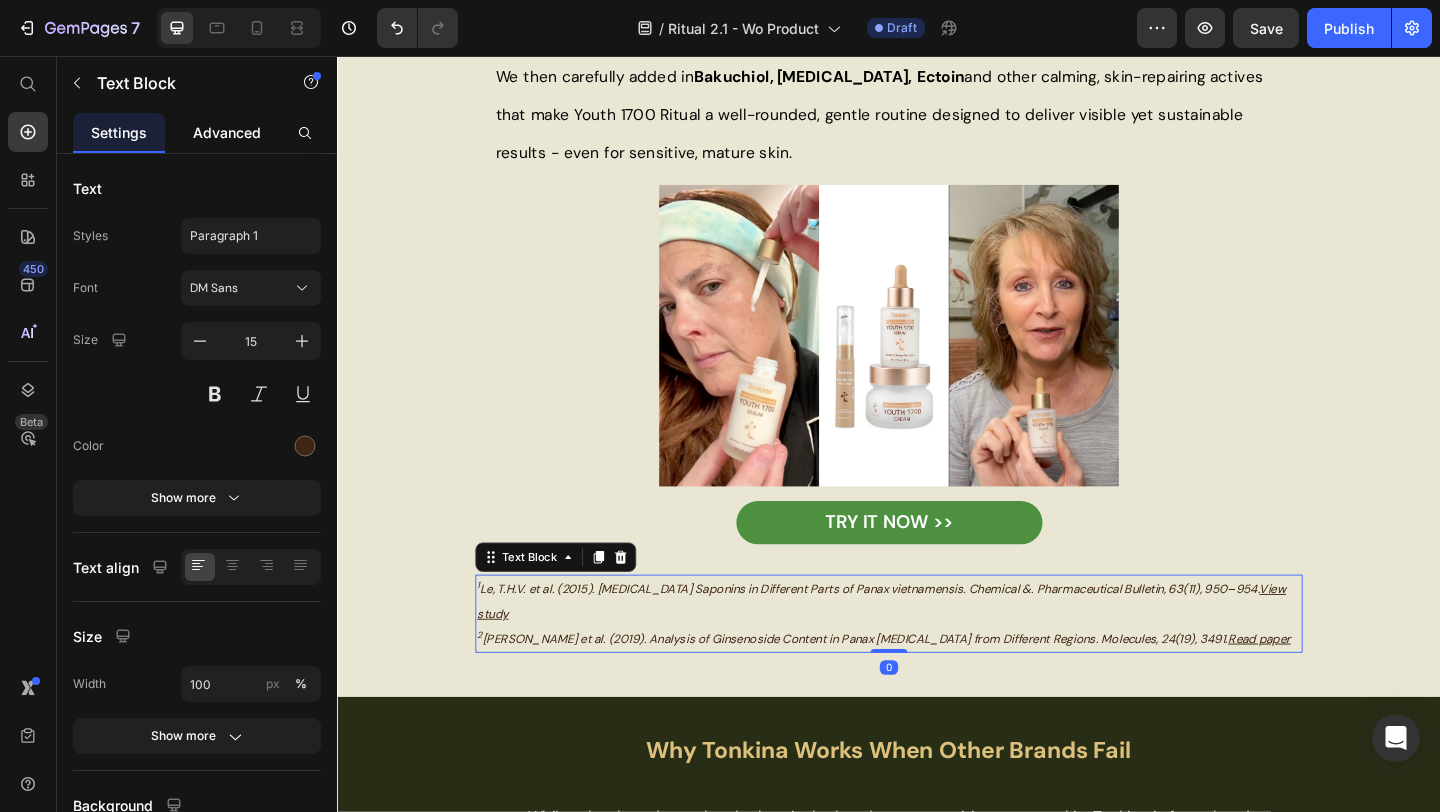 click on "Advanced" 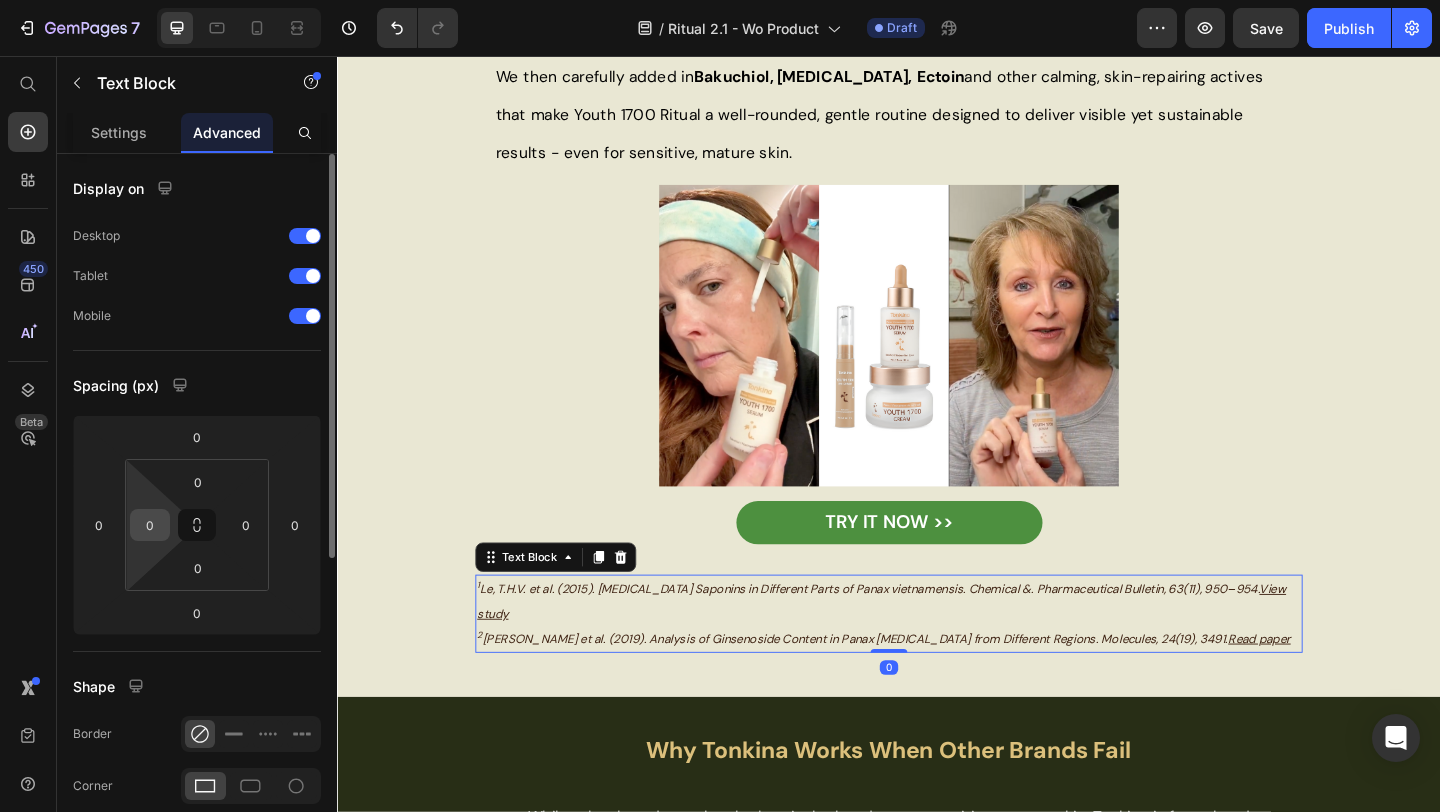 click on "0" at bounding box center (150, 525) 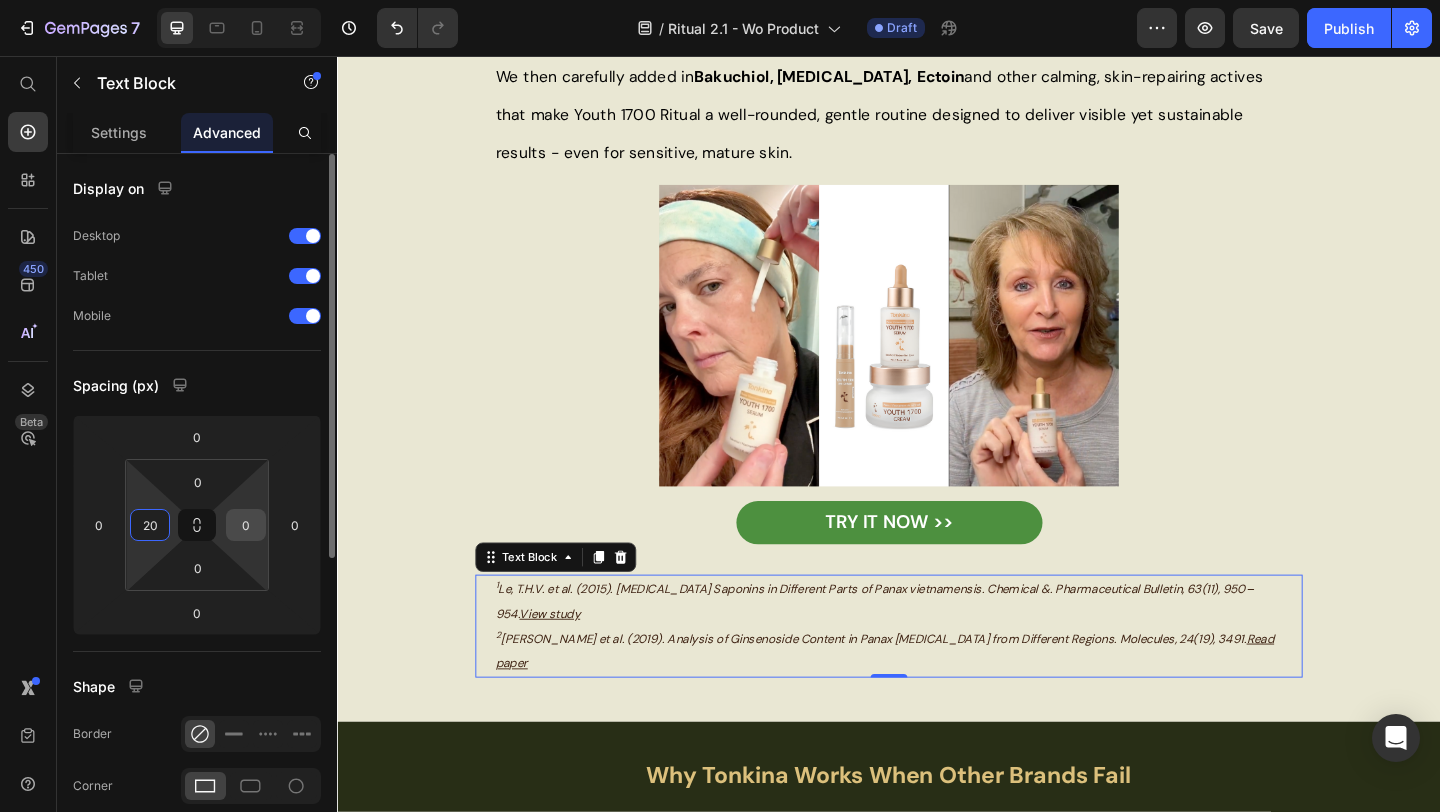 type on "20" 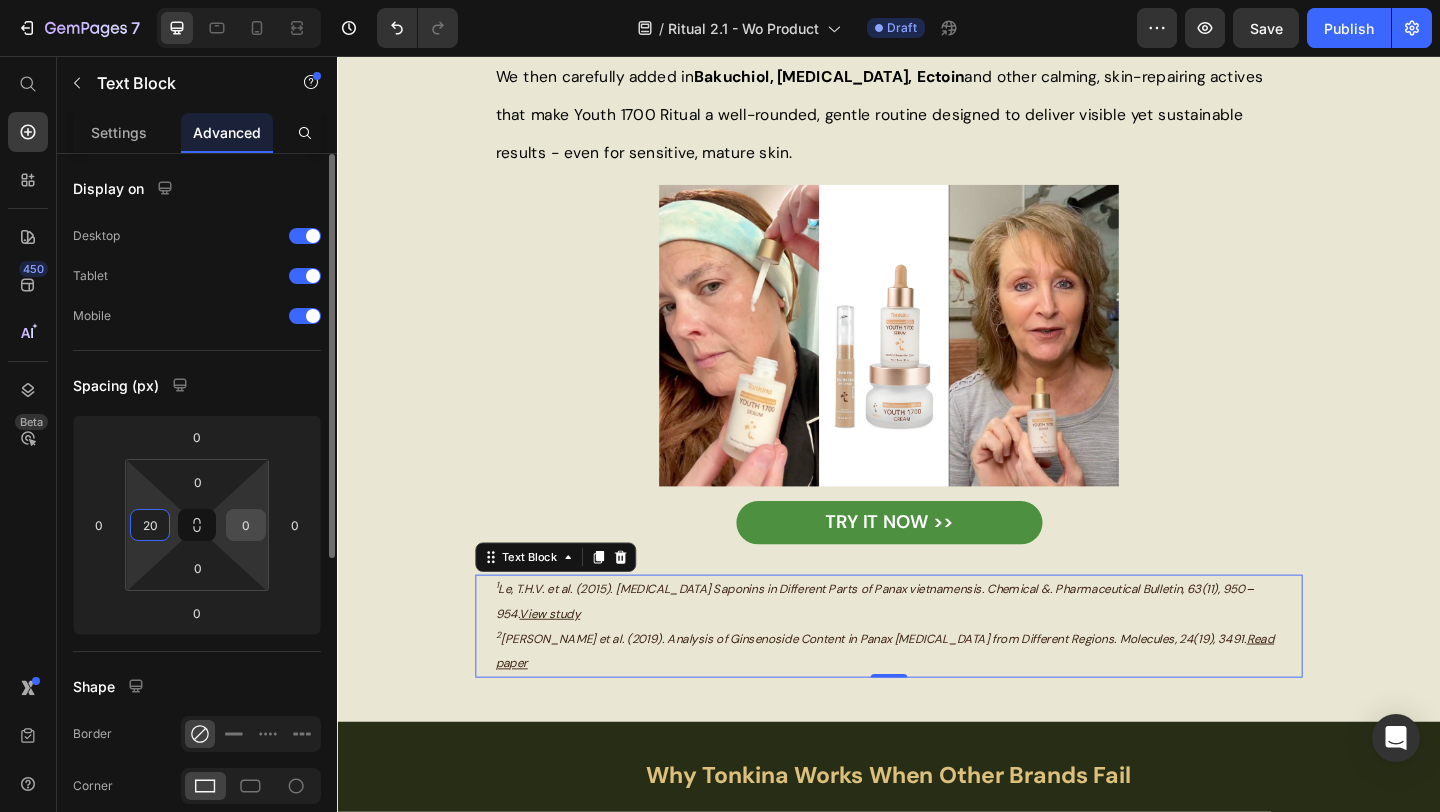 click on "0" at bounding box center (246, 525) 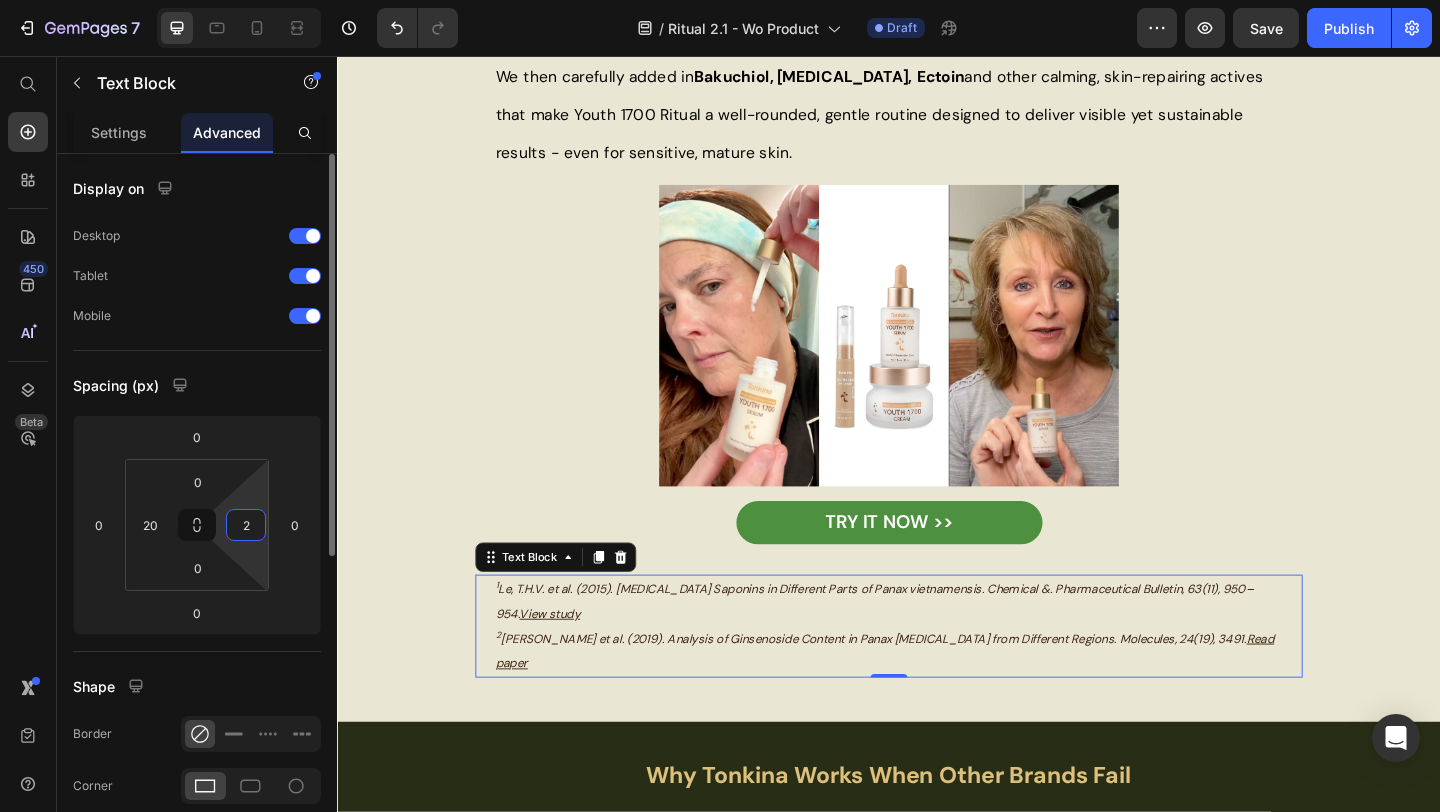 type on "20" 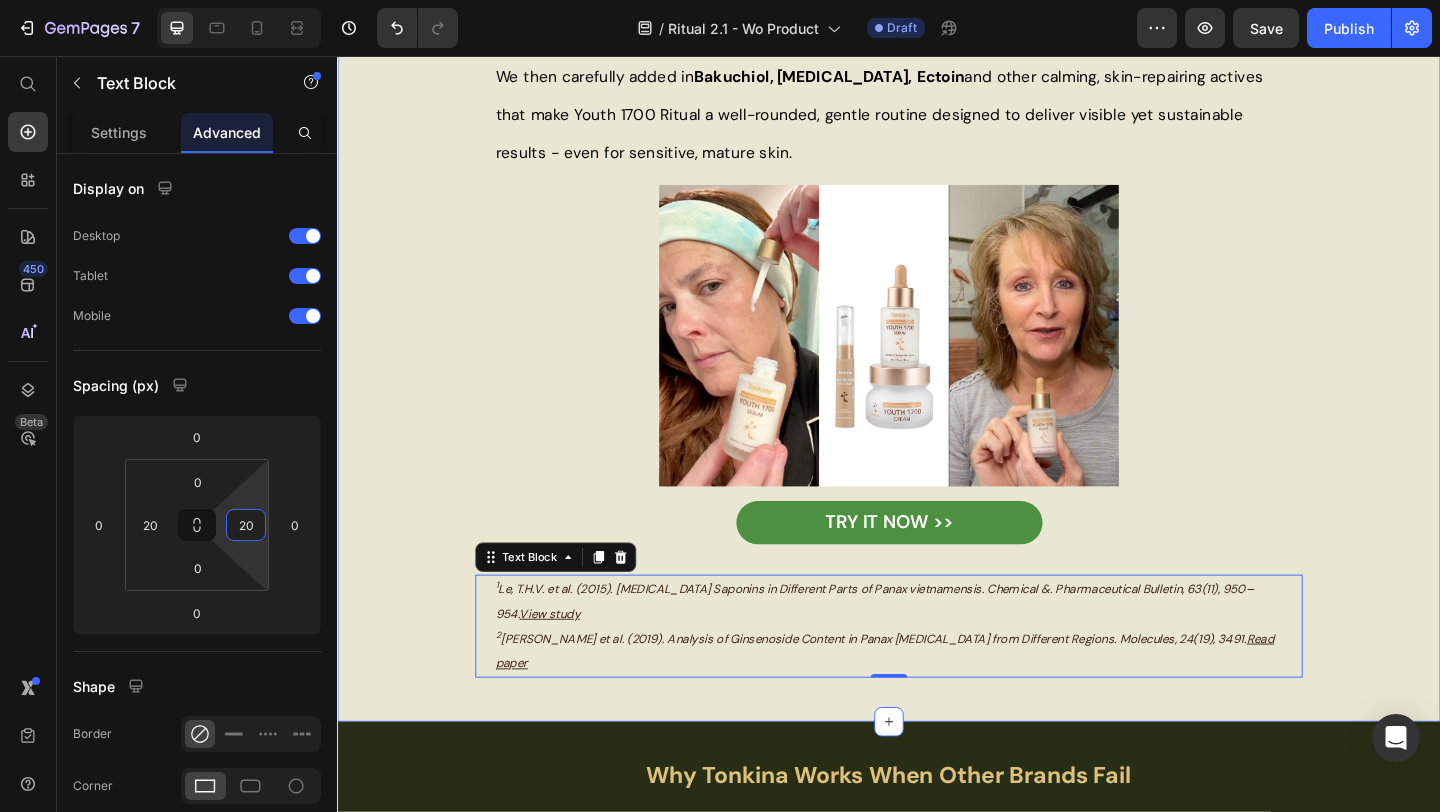 click on "Visible Improvements, Without Harsh Side Effects Heading Our rare Vietnamese [MEDICAL_DATA] extract has been shown to contain up to  4x more saponins than common [MEDICAL_DATA]  1 2  , supporting long-term skin resilience and vitality. We then carefully added in  Bakuchiol, [MEDICAL_DATA],   Ectoin  and other calming, skin-repairing actives that make Youth 1700 Ritual a well-rounded, gentle routine designed to deliver visible yet sustainable results - even for sensitive, mature skin. Text Block Image TRY IT NOW >> Button 1  Le, T.H.V. et al. (2015). [MEDICAL_DATA] Saponins in Different Parts of Panax vietnamensis. Chemical &. Pharmaceutical Bulletin, 63(11), 950–954.  View study 2  [PERSON_NAME] et al. (2019). Analysis of Ginsenoside Content in Panax [MEDICAL_DATA] from Different Regions. Molecules, 24(19), 3491.  Read paper Text Block   0 Row Image" at bounding box center [937, 304] 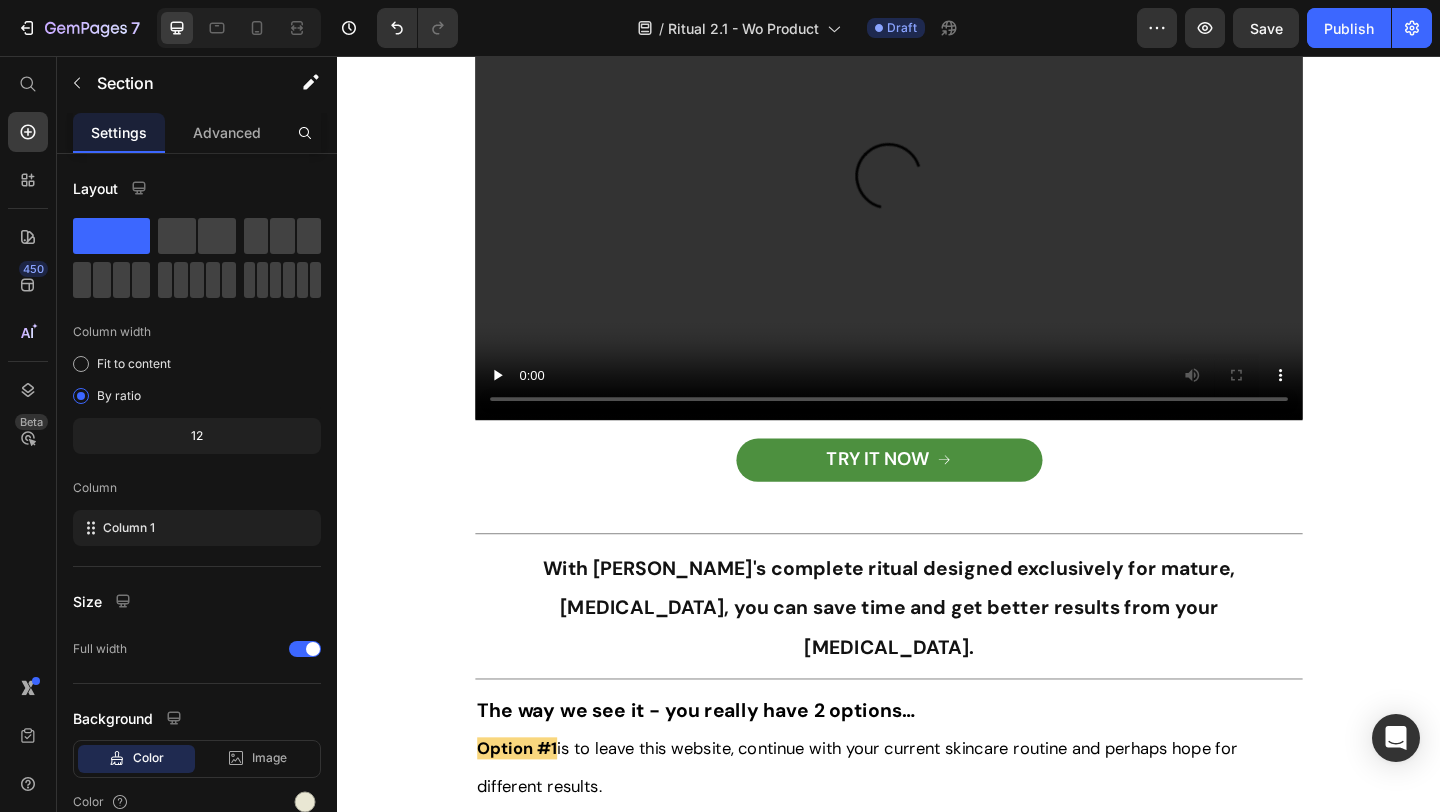 scroll, scrollTop: 5196, scrollLeft: 0, axis: vertical 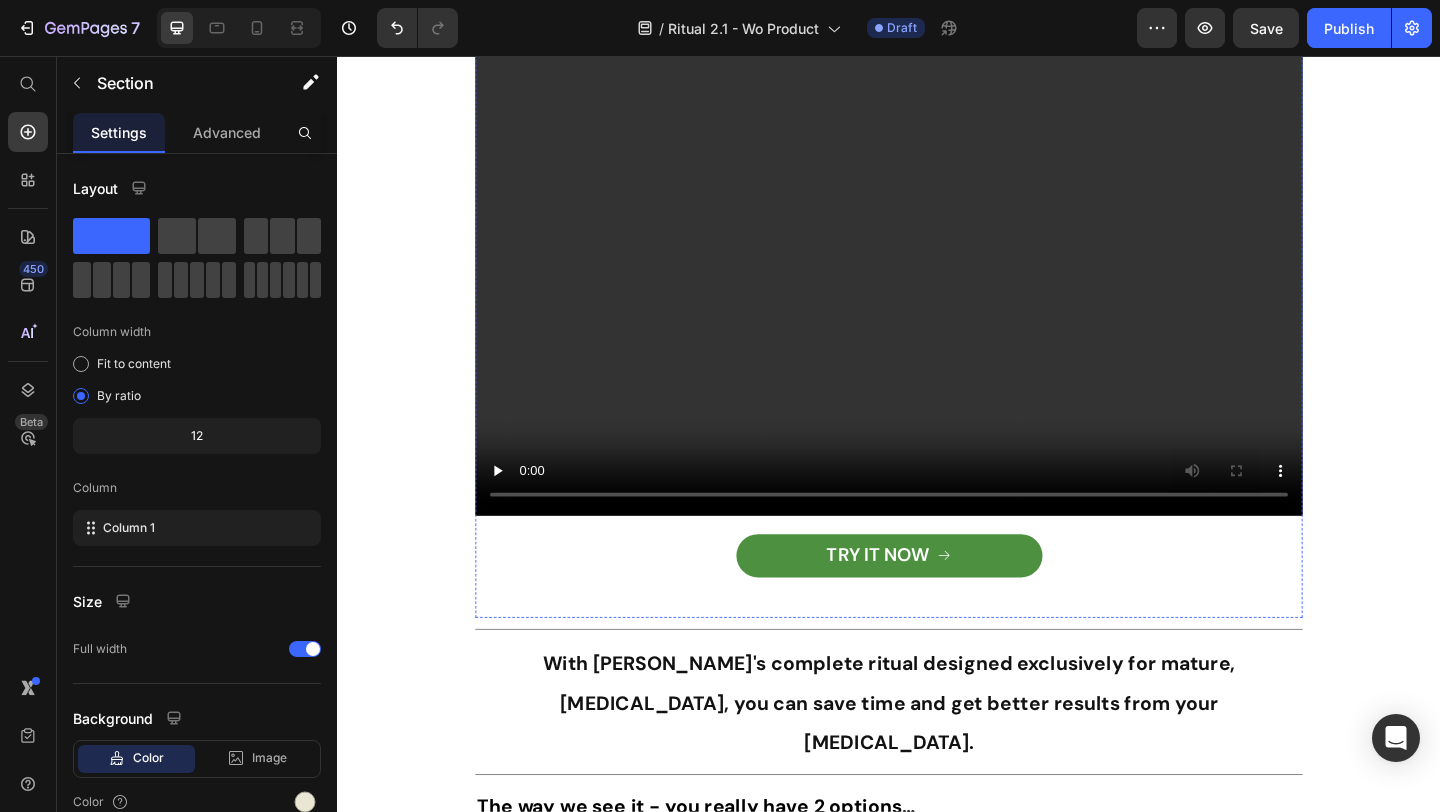 click on "Trusted by Over 1,000 Fabulous 50+ Women" at bounding box center (937, 6) 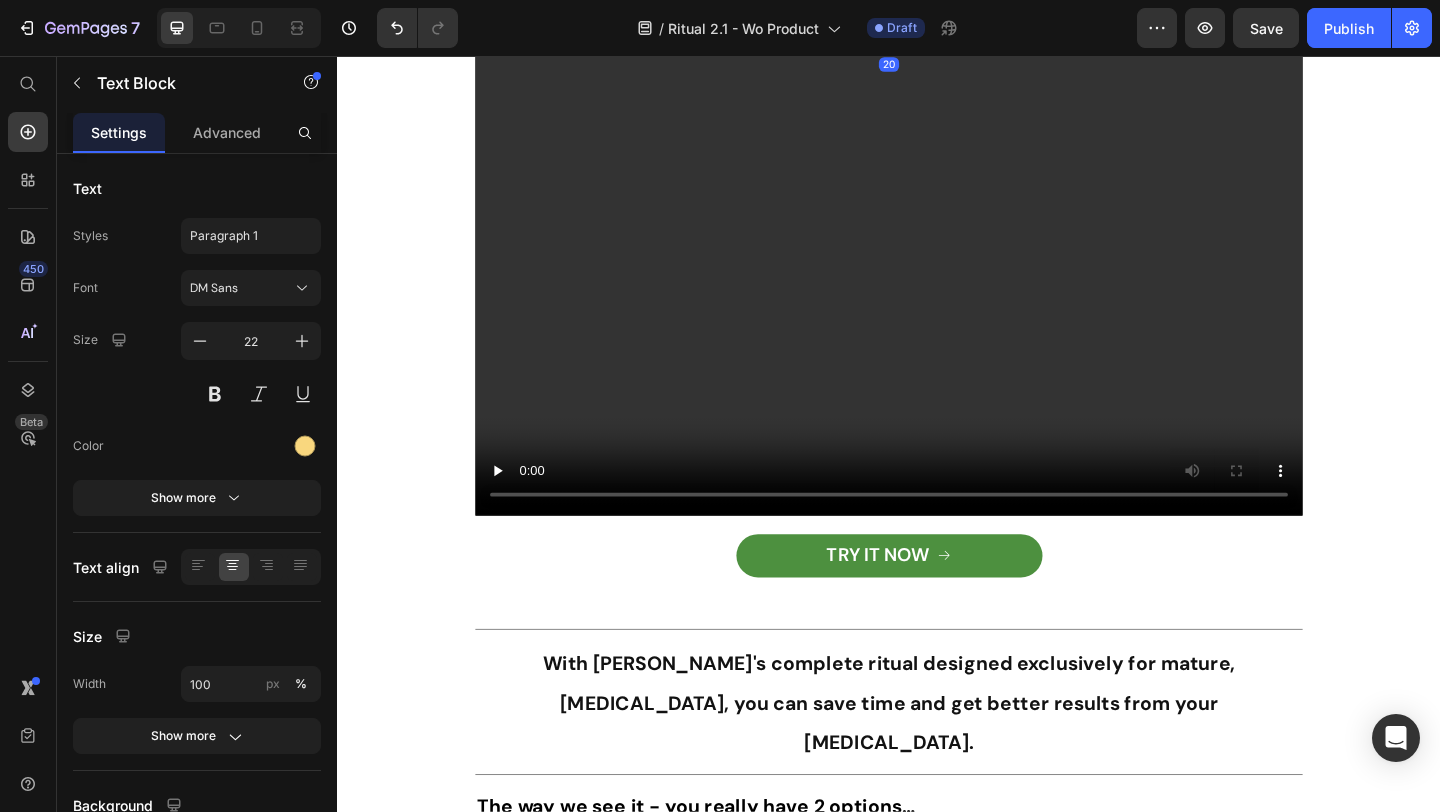 click on "Trusted by Over 1,000 Fabulous 50+ Women" at bounding box center [937, 6] 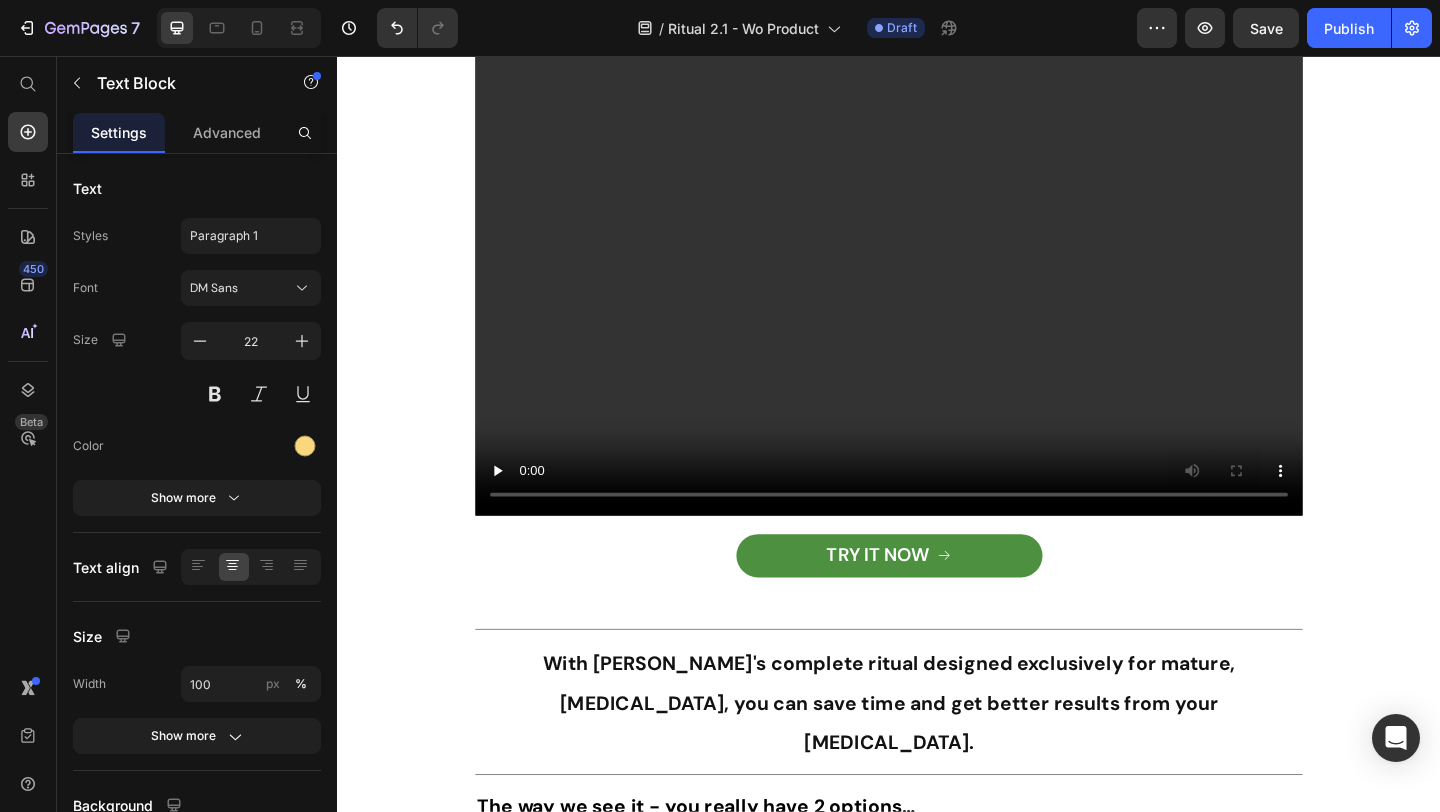 click on "Trusted by Women 50+ Who Want Gentle, Visible Results" at bounding box center (937, 6) 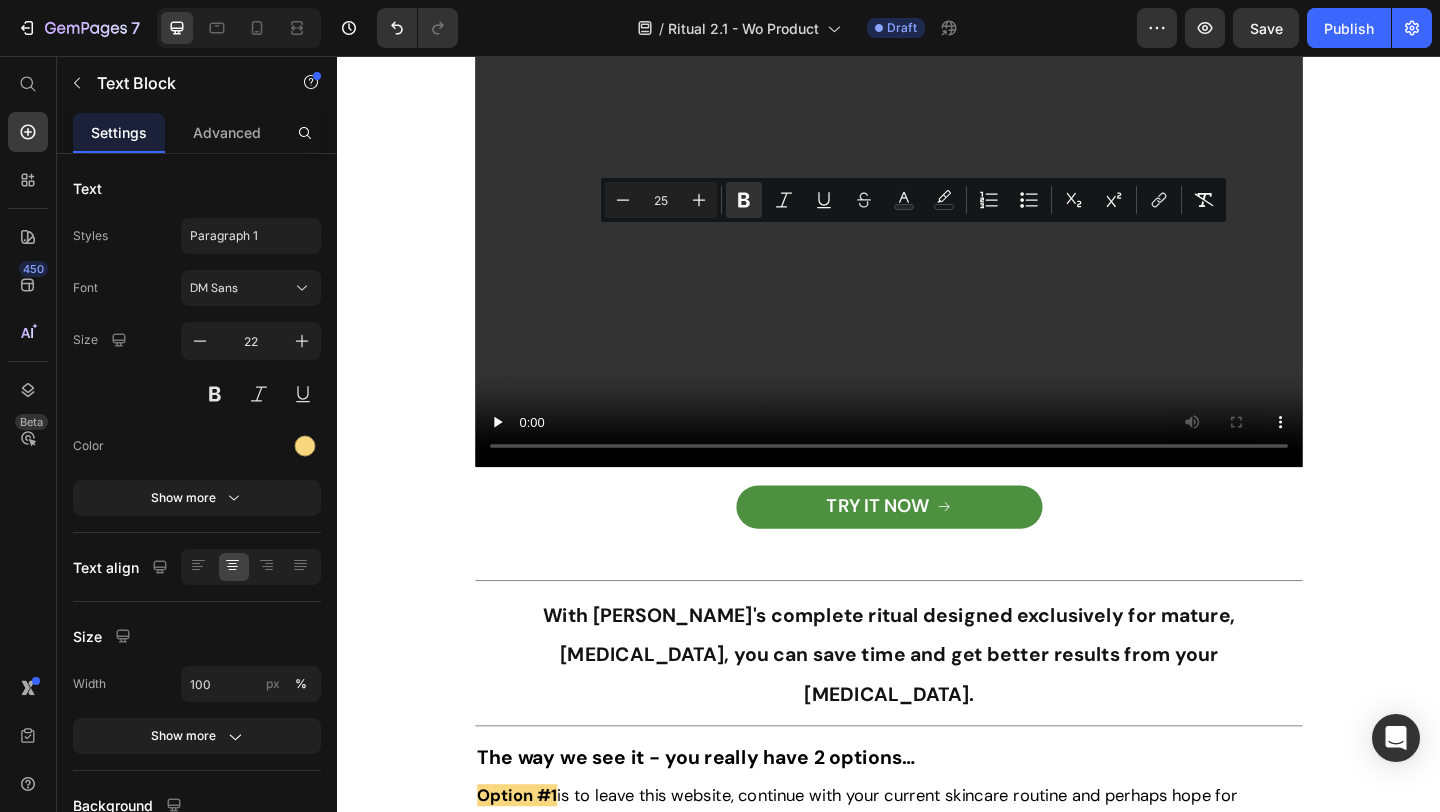 scroll, scrollTop: 5245, scrollLeft: 0, axis: vertical 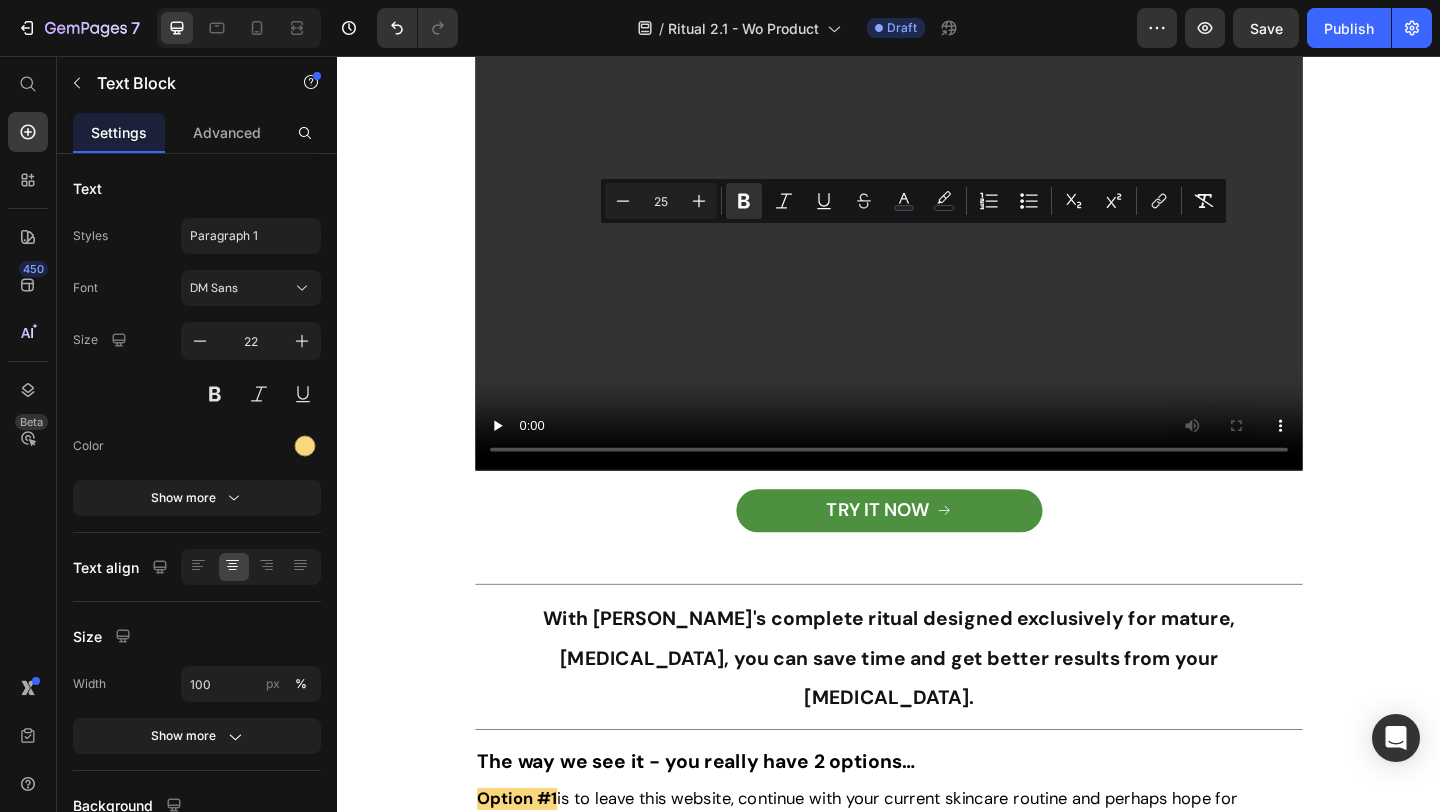 type 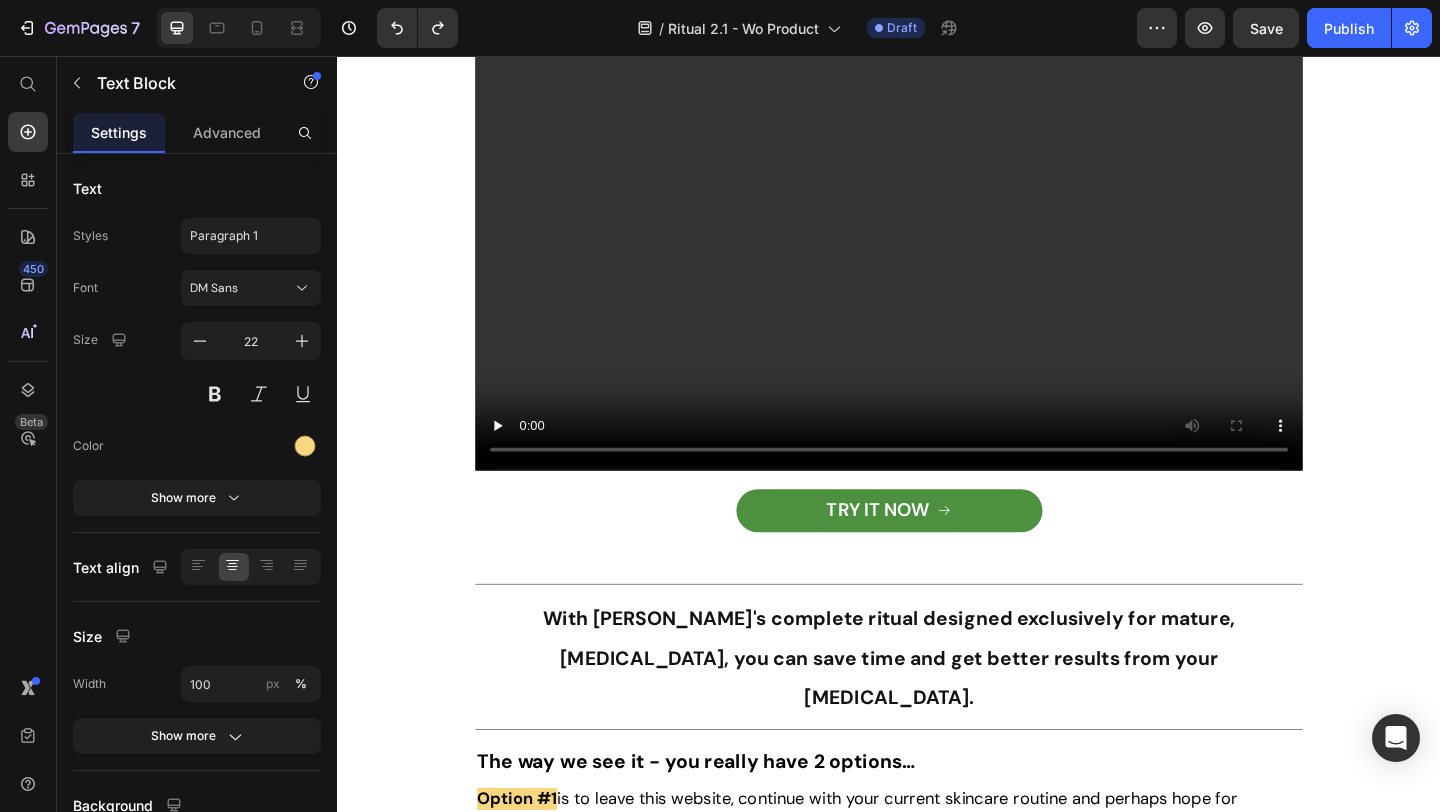 click on "RETrusted by Women 50+ Who Want Gentle, Visible Results" at bounding box center (937, -43) 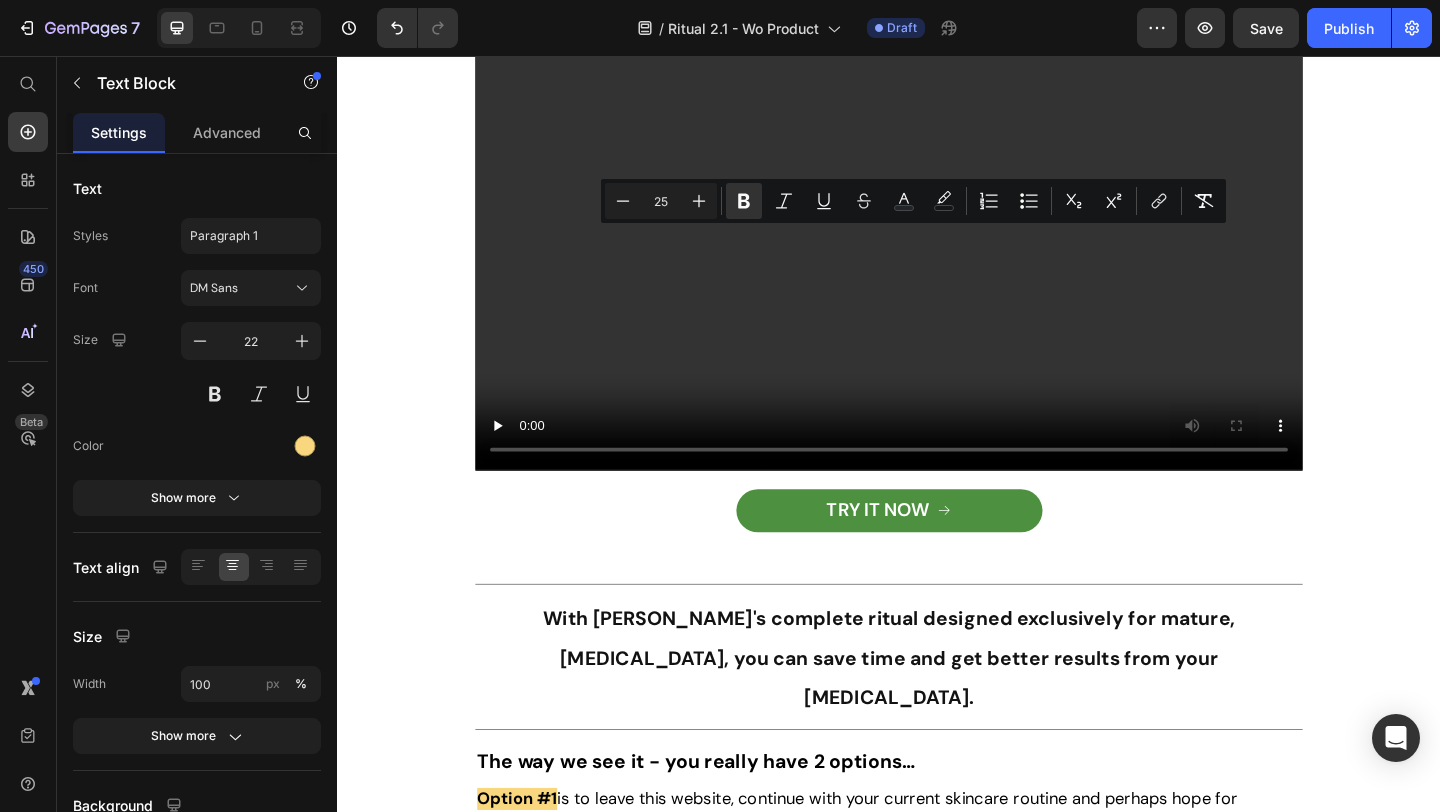 click on "Trusted by Women 50+ Who Want Gentle, Visible Results" at bounding box center (937, -43) 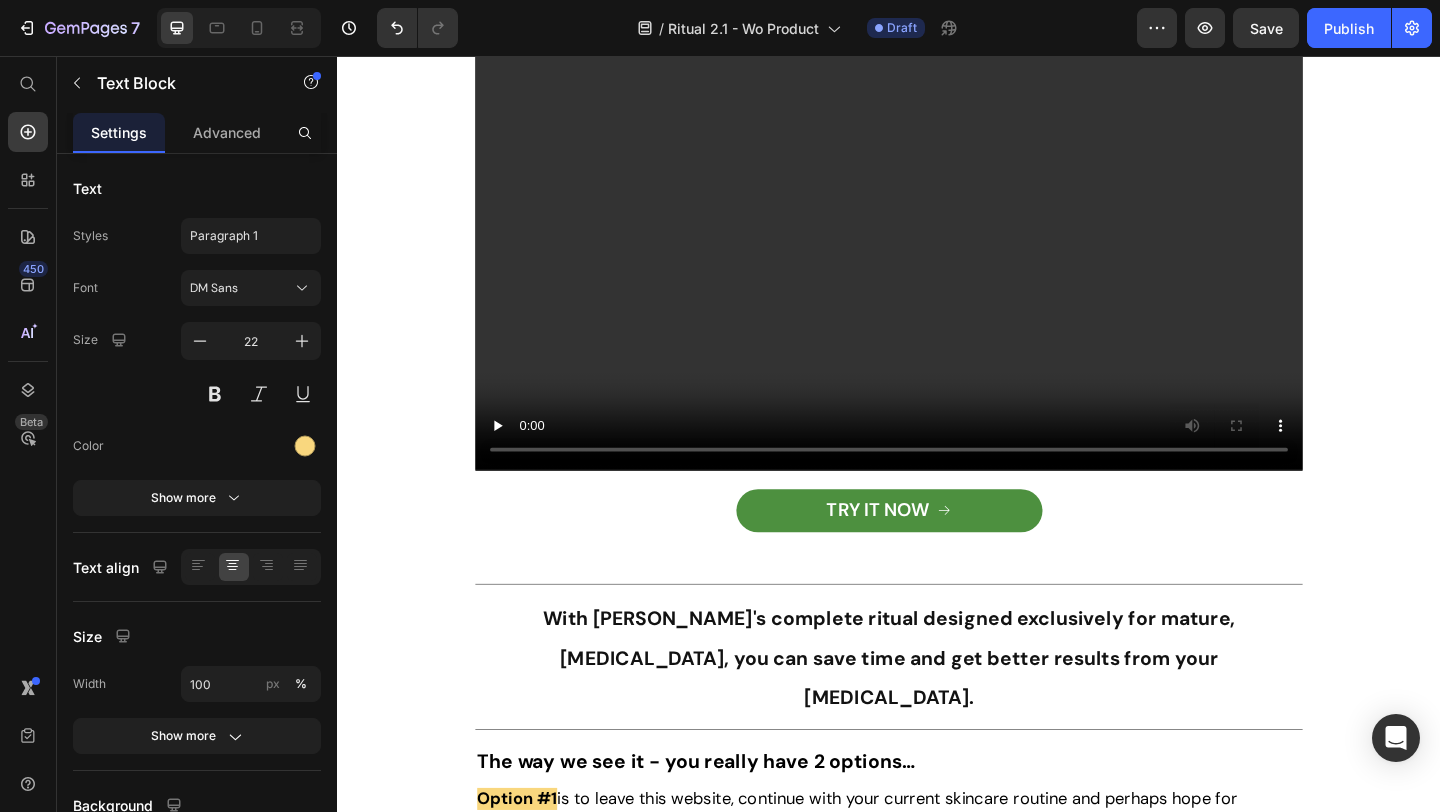 click on "Trusted by Women 50+ Who Want Gentle, Visible Results" at bounding box center (937, -43) 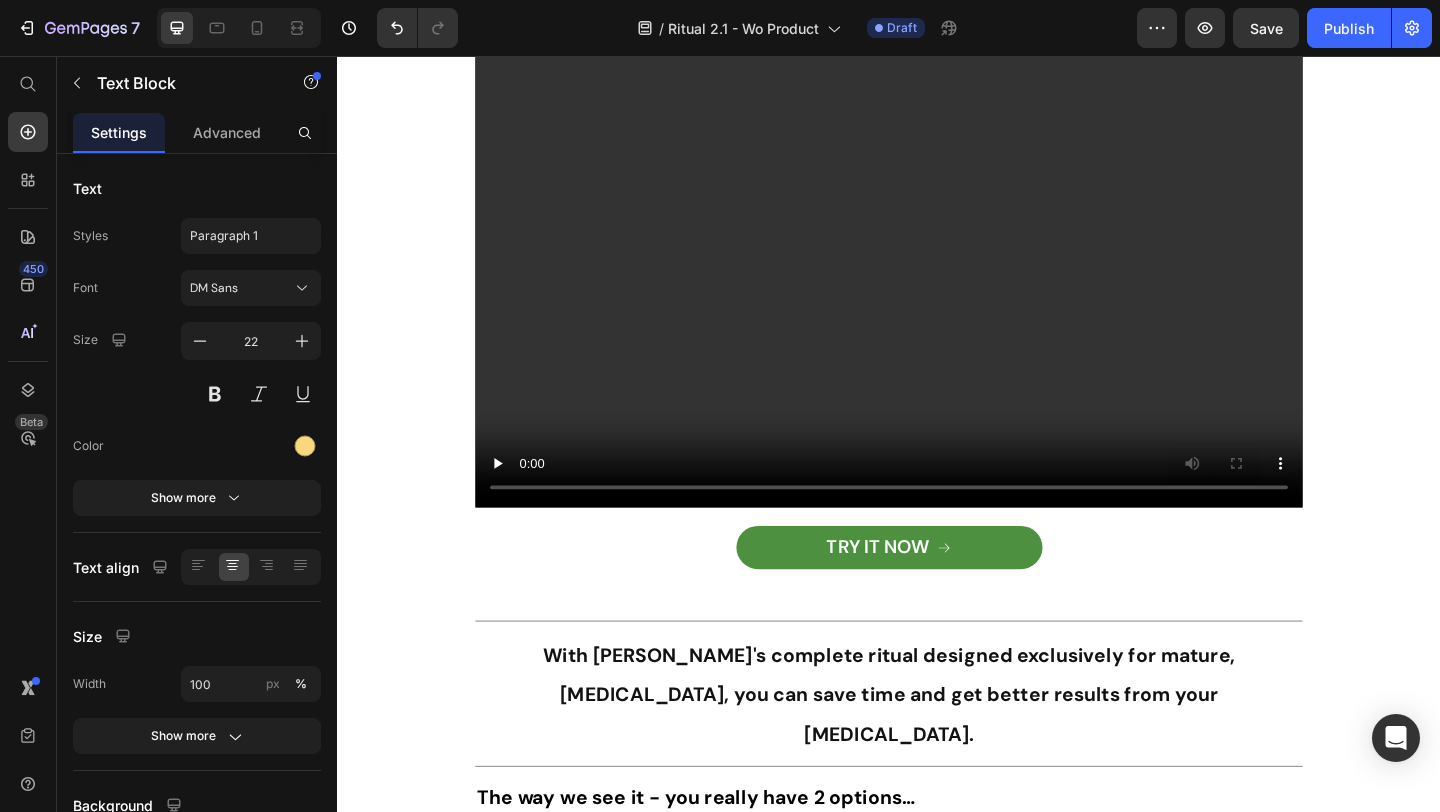 click on "Trusted by Women 50+ Who Want Gentle, Real Women, Real Visults Visible Results" at bounding box center (937, -22) 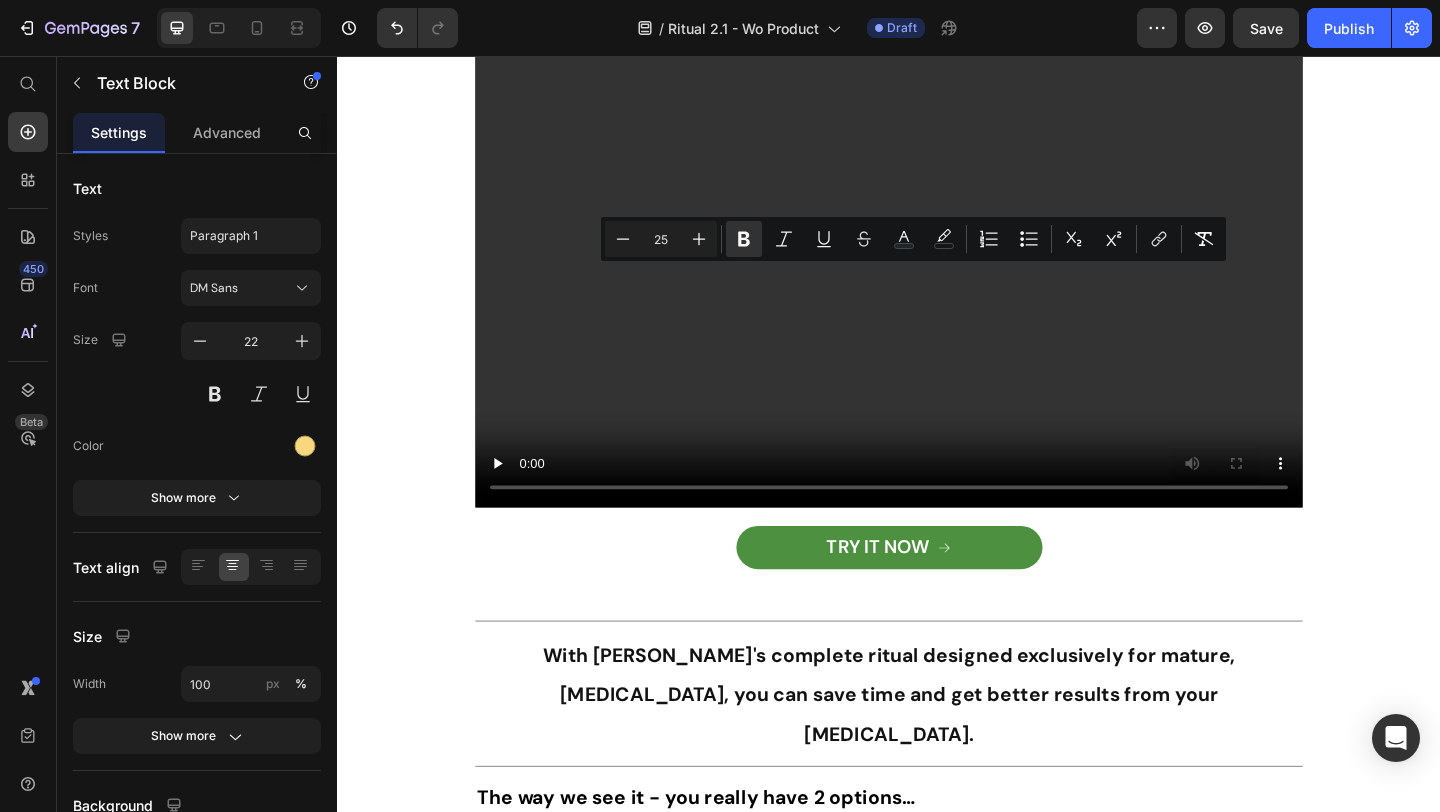 drag, startPoint x: 839, startPoint y: 300, endPoint x: 1042, endPoint y: 321, distance: 204.08331 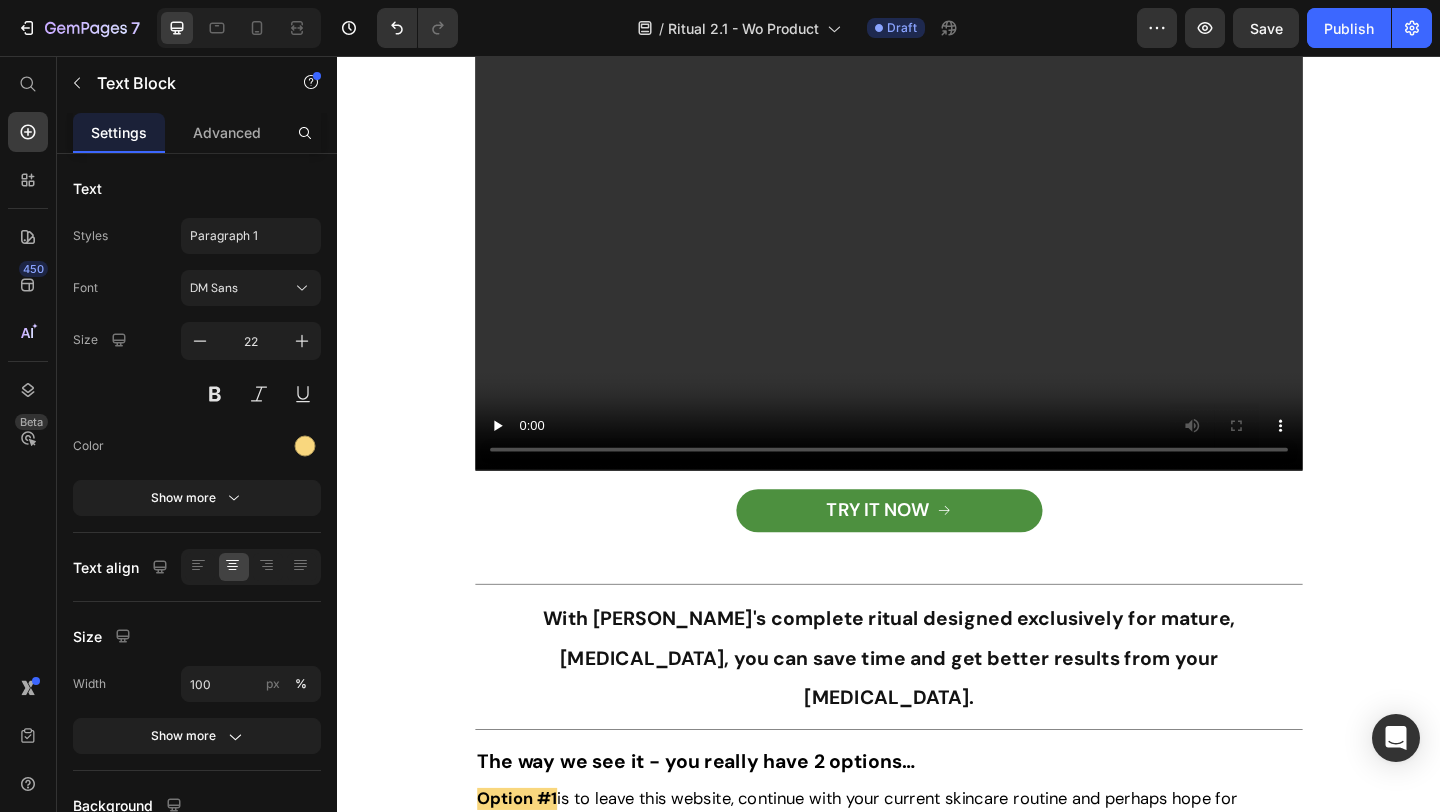 click on "Trusted by Women 50+ Who Want Gentle, Real Women, Real Visults" at bounding box center (937, -43) 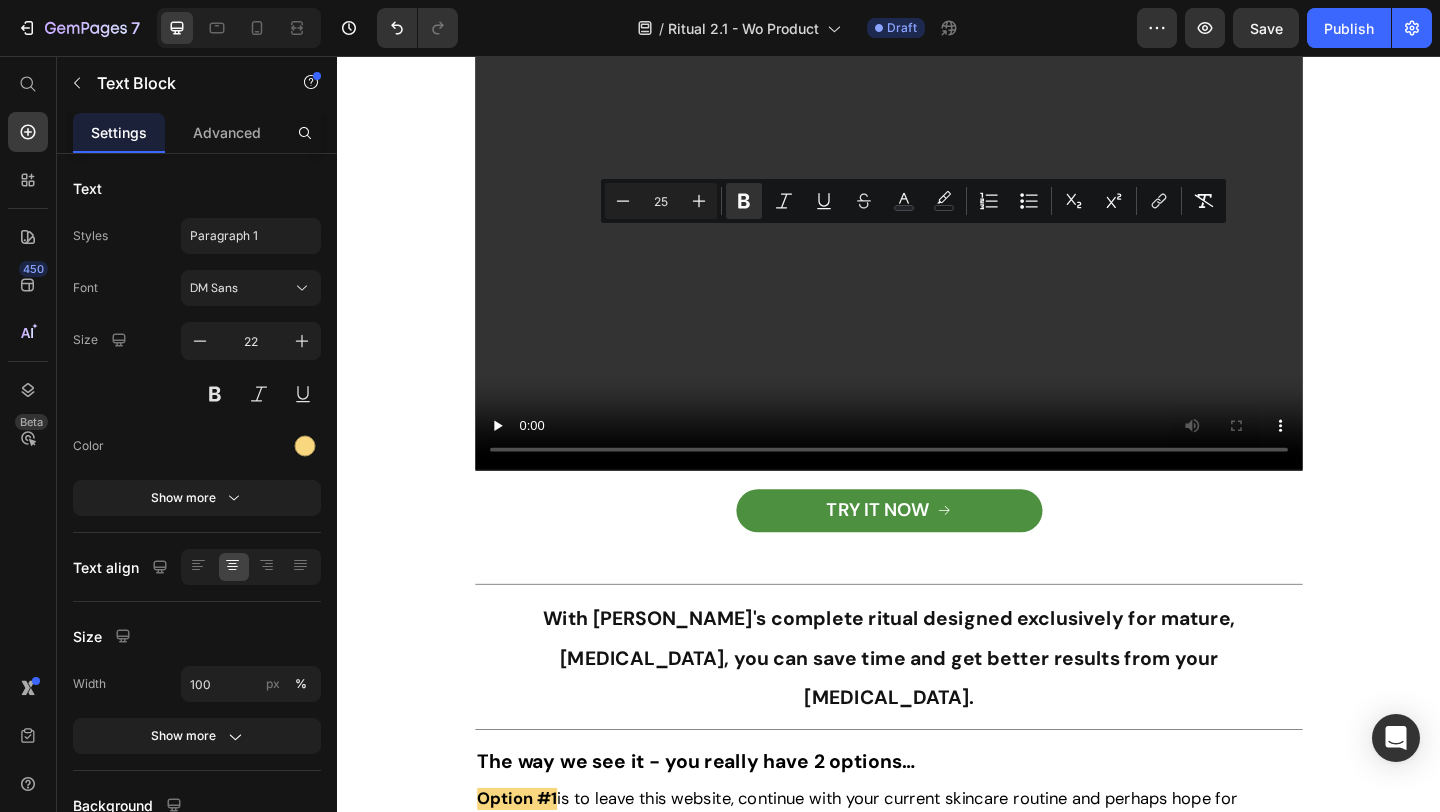click on "Finally, Skincare That Respects Your Age, Your Skin - and Your Time Heading This 3-step ritual uses Vietnam’s most powerful [MEDICAL_DATA] to restore glow, firmness, and calm — naturally. Text Block Deeply hydrates mature skin Smooth wrinkles Lifts and firms sagging skin Gentle yet effective [MEDICAL_DATA] Science-backed formula Item List TRY IT NOW >> Button 4.8 ⭐⭐⭐⭐⭐ 3000+ Reviews Text Block Image Section 2 Image Love Youth 1700 Ritual or get your money back with our 60-day money-back guarantee. If you aren't WOW'ed by the results you can get a full refund even if you use the entire bottle! Text Block Love Youth 1700 Ritual or get your money back with our 60-day money-back guarantee. If you aren't WOW'ed by the results you can get a full refund even if you use the entire bottle! Text Block Row
TRY IT NOW Button Section 9 See How It Works Text Block Video Section 10 Real Women, Real Results  Text Block   20 Video
TRY IT NOW Button Section 11                Title" at bounding box center (937, -1035) 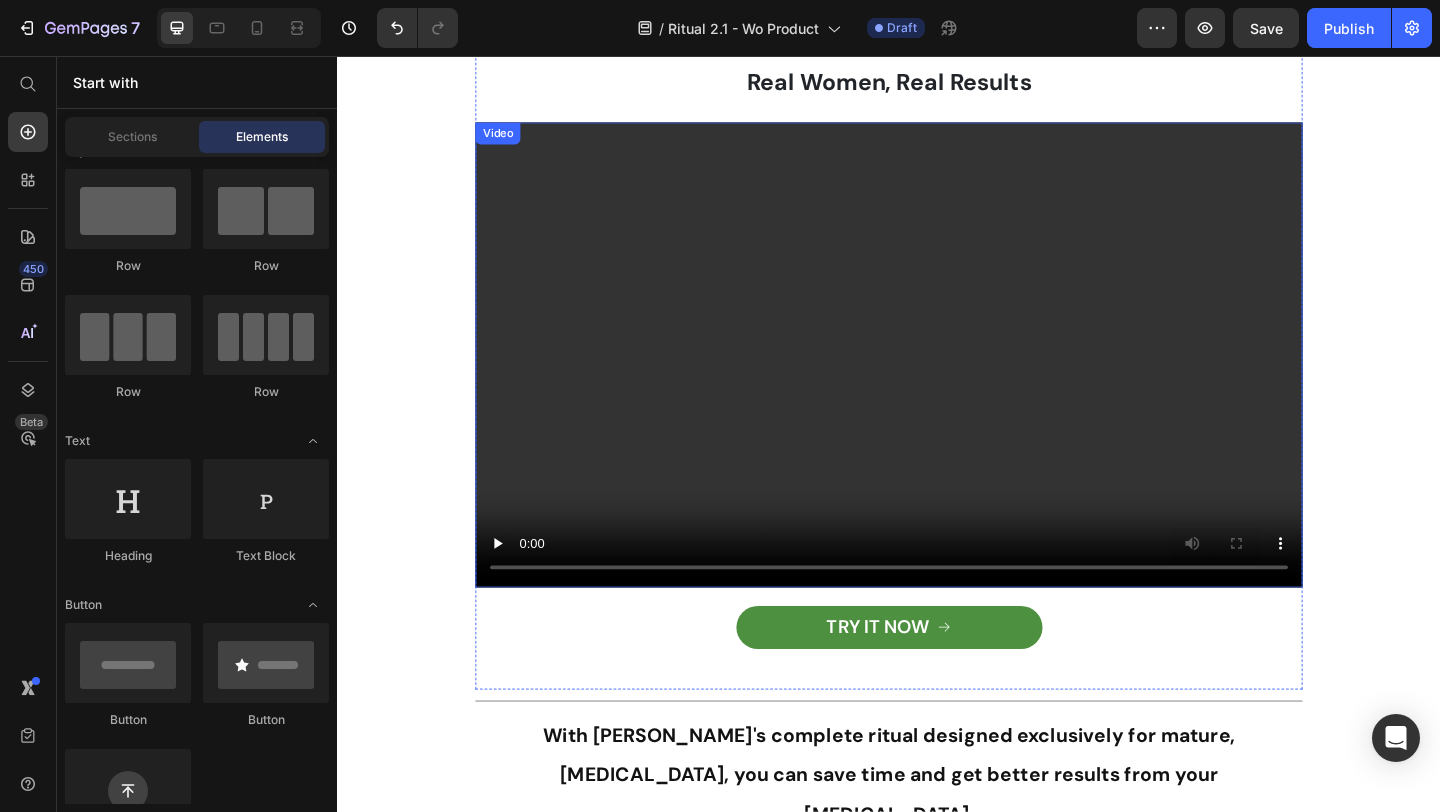 scroll, scrollTop: 5412, scrollLeft: 0, axis: vertical 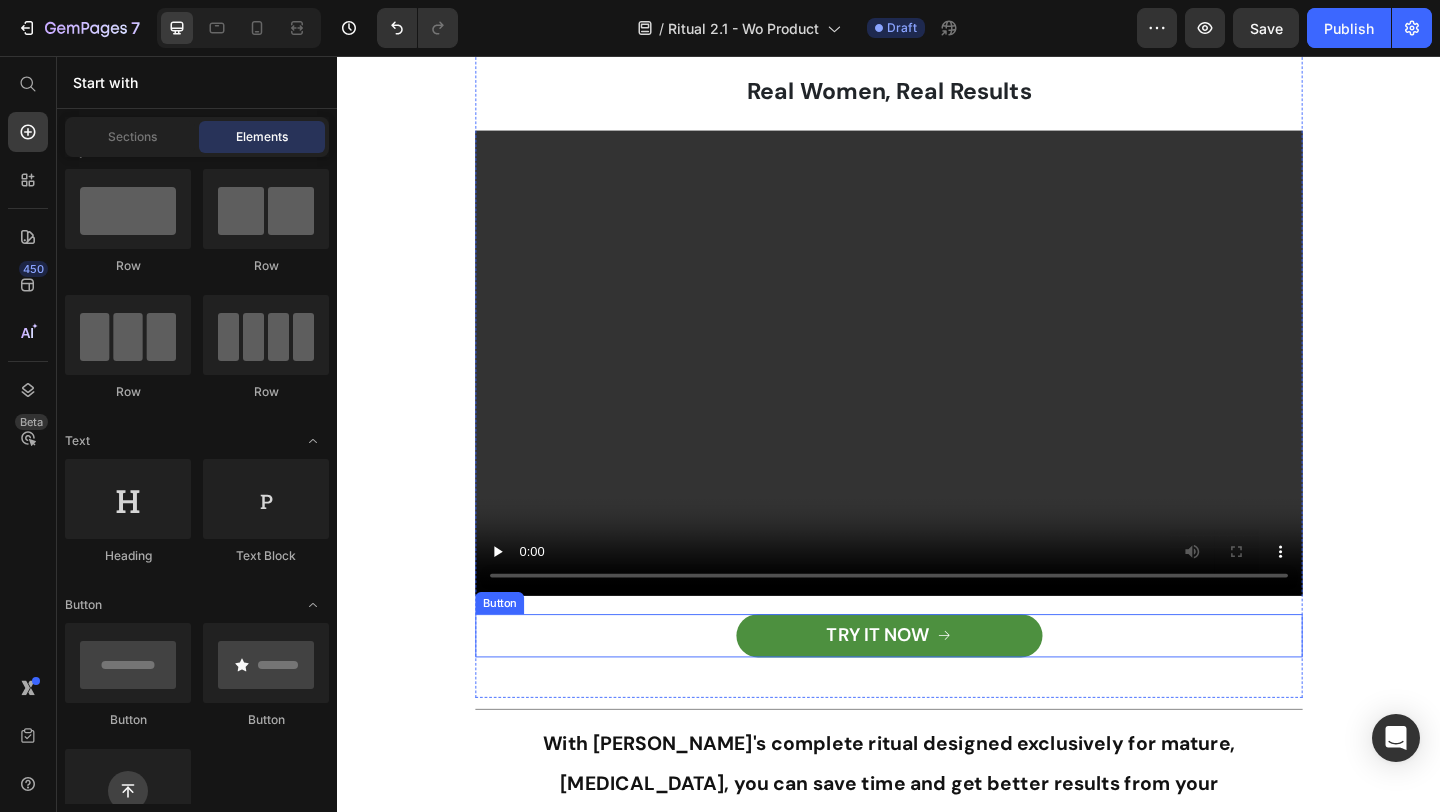 click on "TRY IT NOW Button" at bounding box center (937, 686) 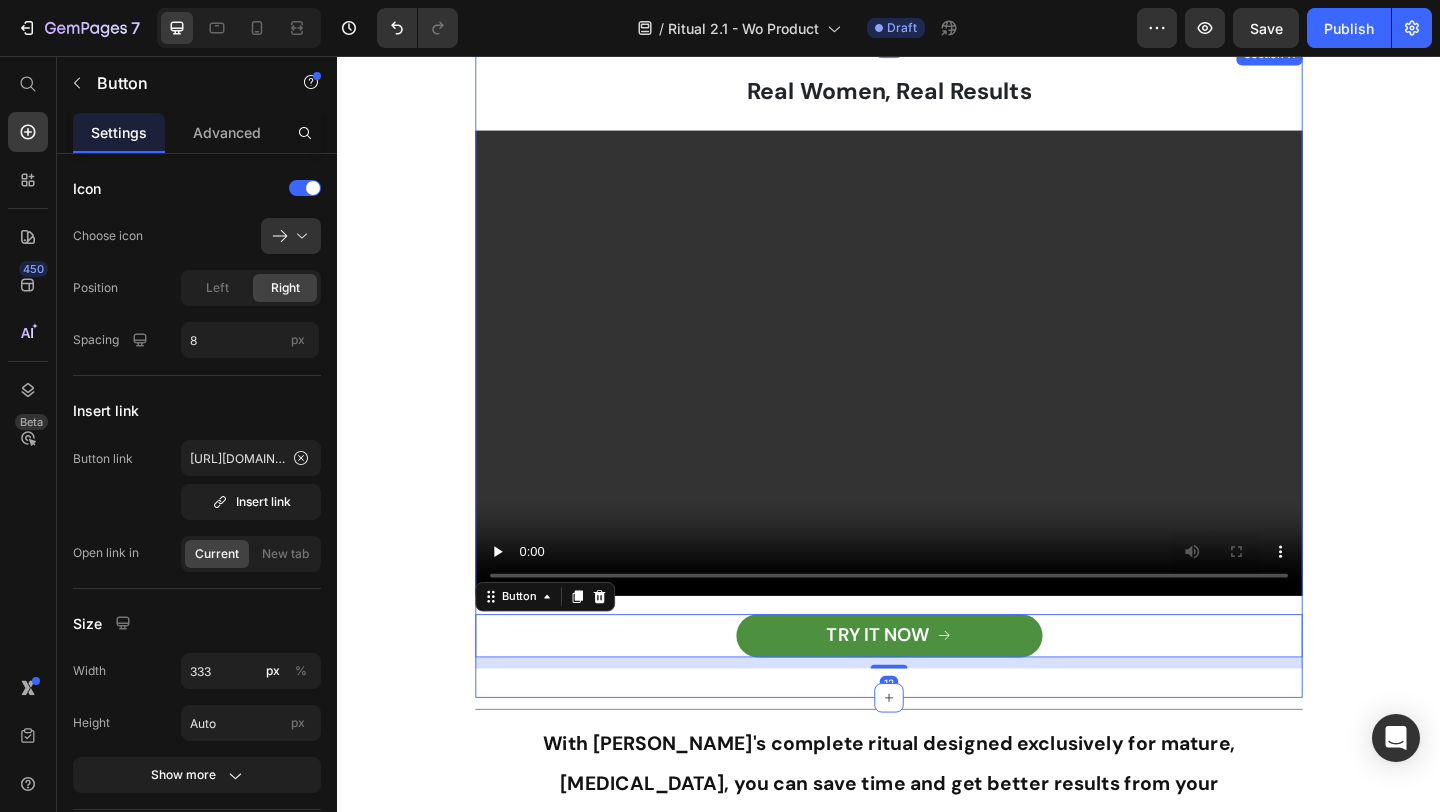 click on "Real Women, Real Results  Text Block Video
TRY IT NOW Button   12 Section 11" at bounding box center [937, 398] 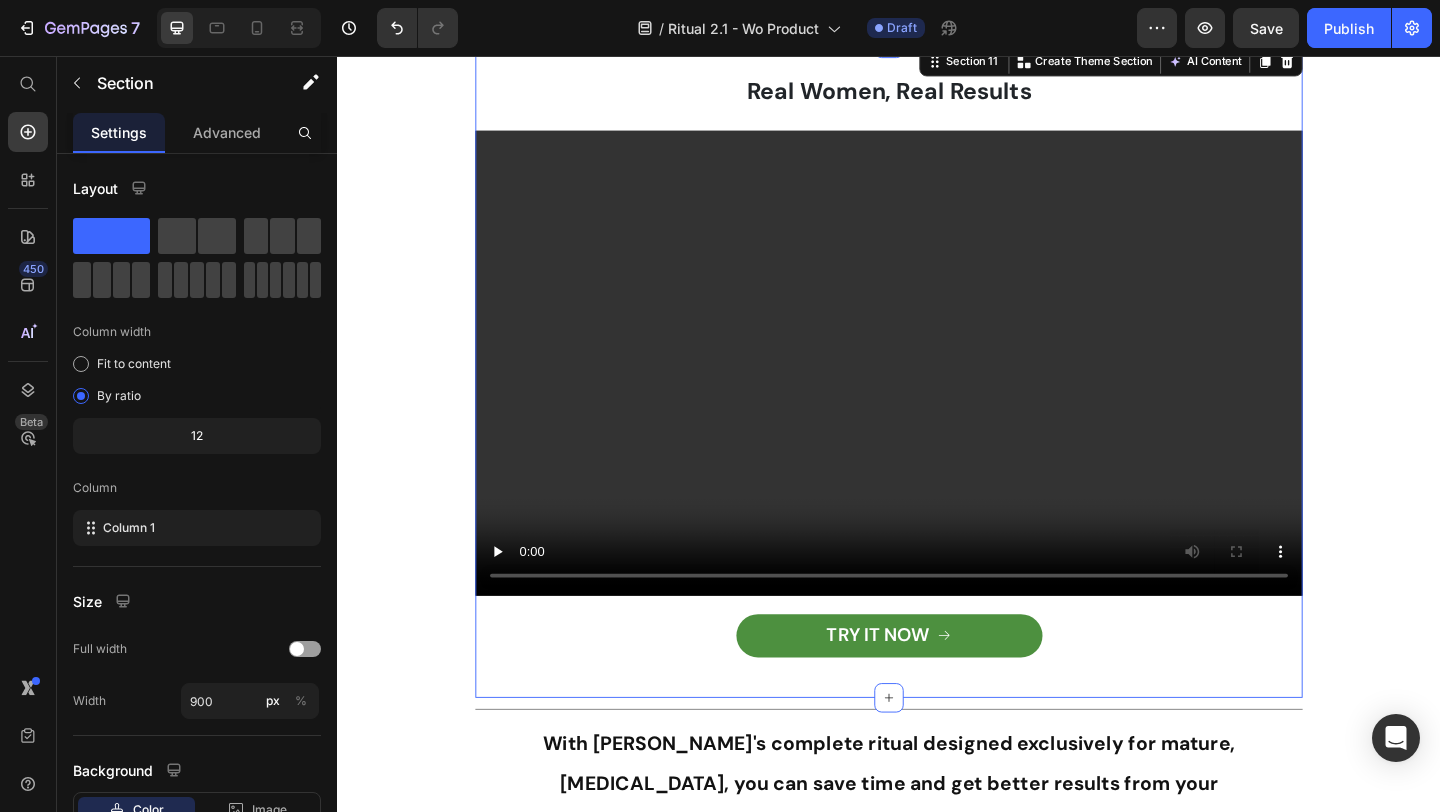 click on "Finally, Skincare That Respects Your Age, Your Skin - and Your Time Heading This 3-step ritual uses Vietnam’s most powerful ginseng to restore glow, firmness, and calm — naturally. Text Block Deeply hydrates mature skin Smooth wrinkles Lifts and firms sagging skin Gentle yet effective for sensitive skin Science-backed formula Item List TRY IT NOW >> Button 4.8 ⭐⭐⭐⭐⭐ 3000+ Reviews Text Block Image Section 2 See How It Works Text Block Video Section 10 Real Women, Real Results  Text Block Video
TRY IT NOW Button Section 11   You can create reusable sections Create Theme Section AI Content Write with GemAI What would you like to describe here? Tone and Voice Persuasive Product Youth 1700 Essential Serum Show more Generate                Title Line With Tonkina's complete ritual designed exclusively for mature, sensitive skin, you can save time and get better results from your skin care. Heading                Title Line The way we see it - you really have 2 options… Option #1" at bounding box center (937, -1050) 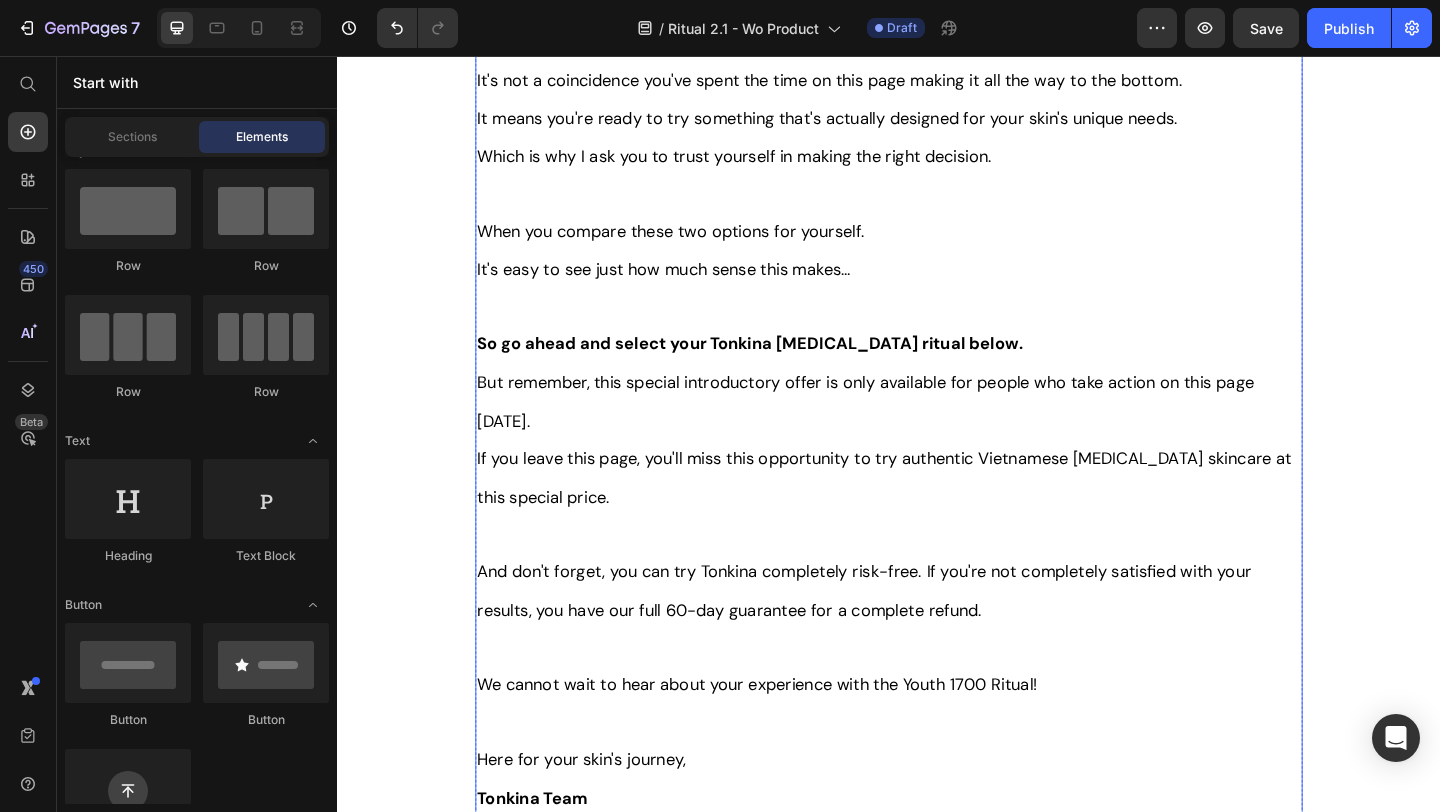 scroll, scrollTop: 6700, scrollLeft: 0, axis: vertical 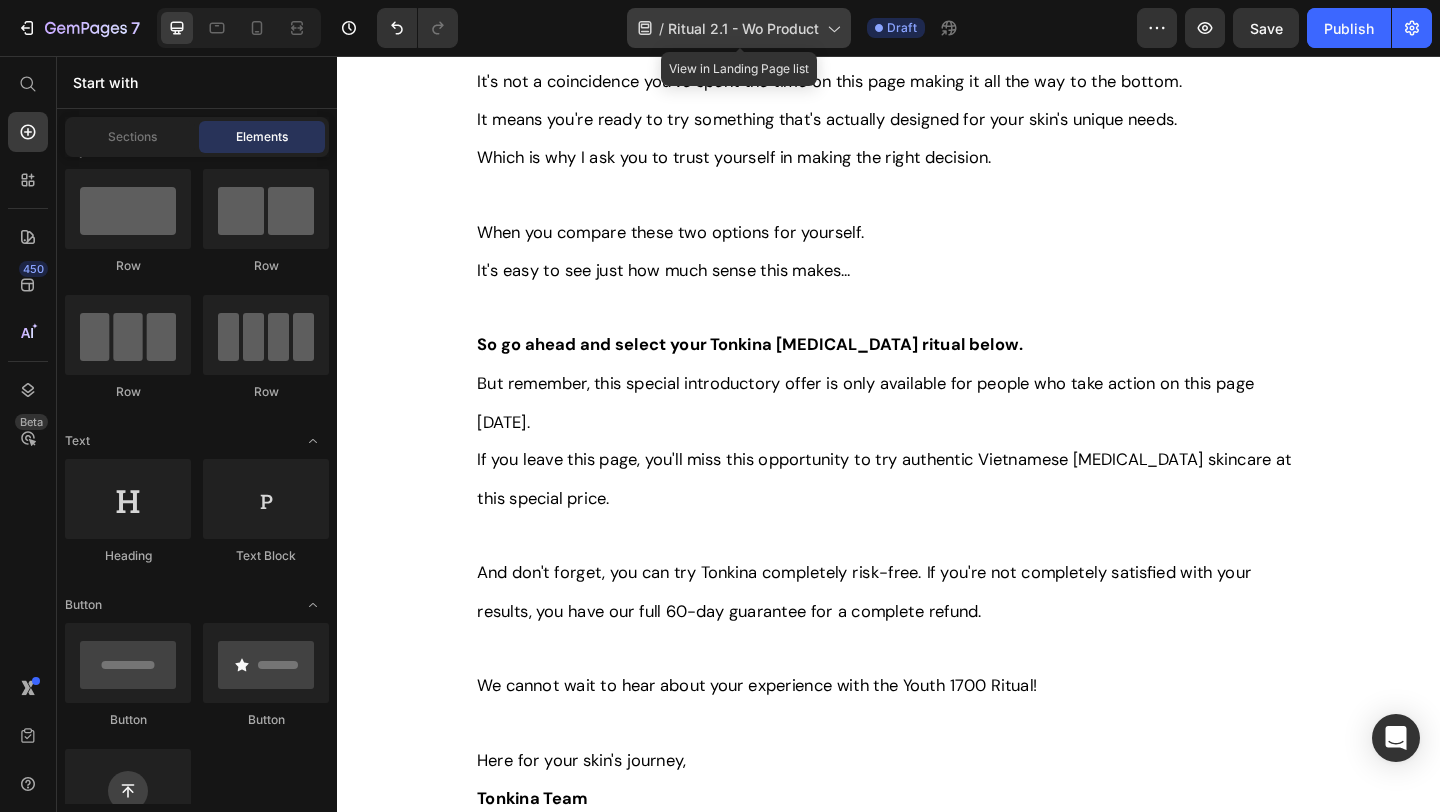 click on "Ritual 2.1 - Wo Product" at bounding box center (743, 28) 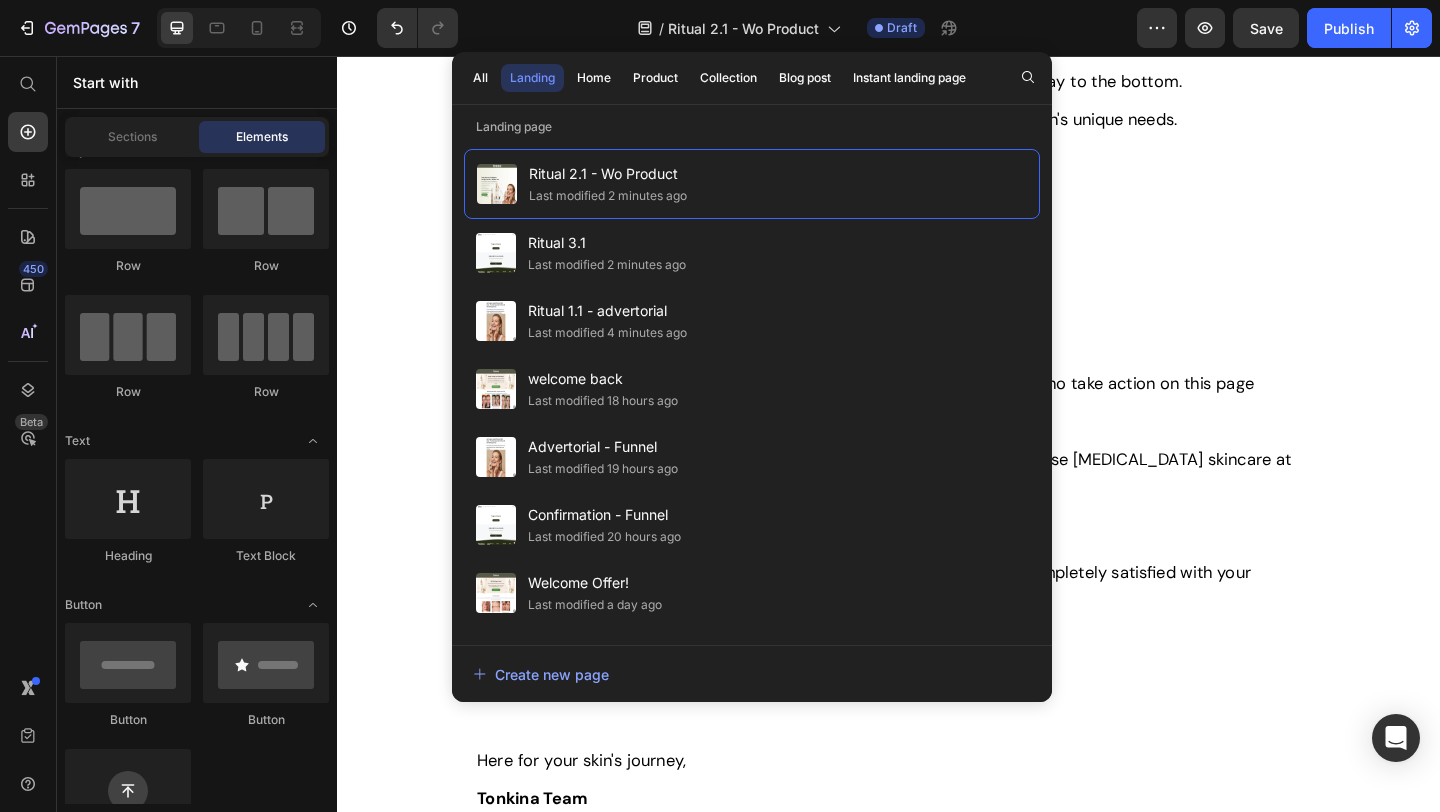click on "Finally, Skincare That Respects Your Age, Your Skin - and Your Time Heading This 3-step ritual uses Vietnam’s most powerful ginseng to restore glow, firmness, and calm — naturally. Text Block Deeply hydrates mature skin Smooth wrinkles Lifts and firms sagging skin Gentle yet effective for sensitive skin Science-backed formula Item List TRY IT NOW >> Button 4.8 ⭐⭐⭐⭐⭐ 3000+ Reviews Text Block Image Section 2                Title Line With Tonkina's complete ritual designed exclusively for mature, sensitive skin, you can save time and get better results from your skin care. Heading                Title Line The way we see it - you really have 2 options… Option #1  is to leave this website, continue with your current skincare routine and perhaps hope for different results. You can try another expensive brand name product or you might keep searching for the perfect solution online.   Or you can try  Option #2 .   Which is why I ask you to trust yourself in making the right decision." at bounding box center [937, -2337] 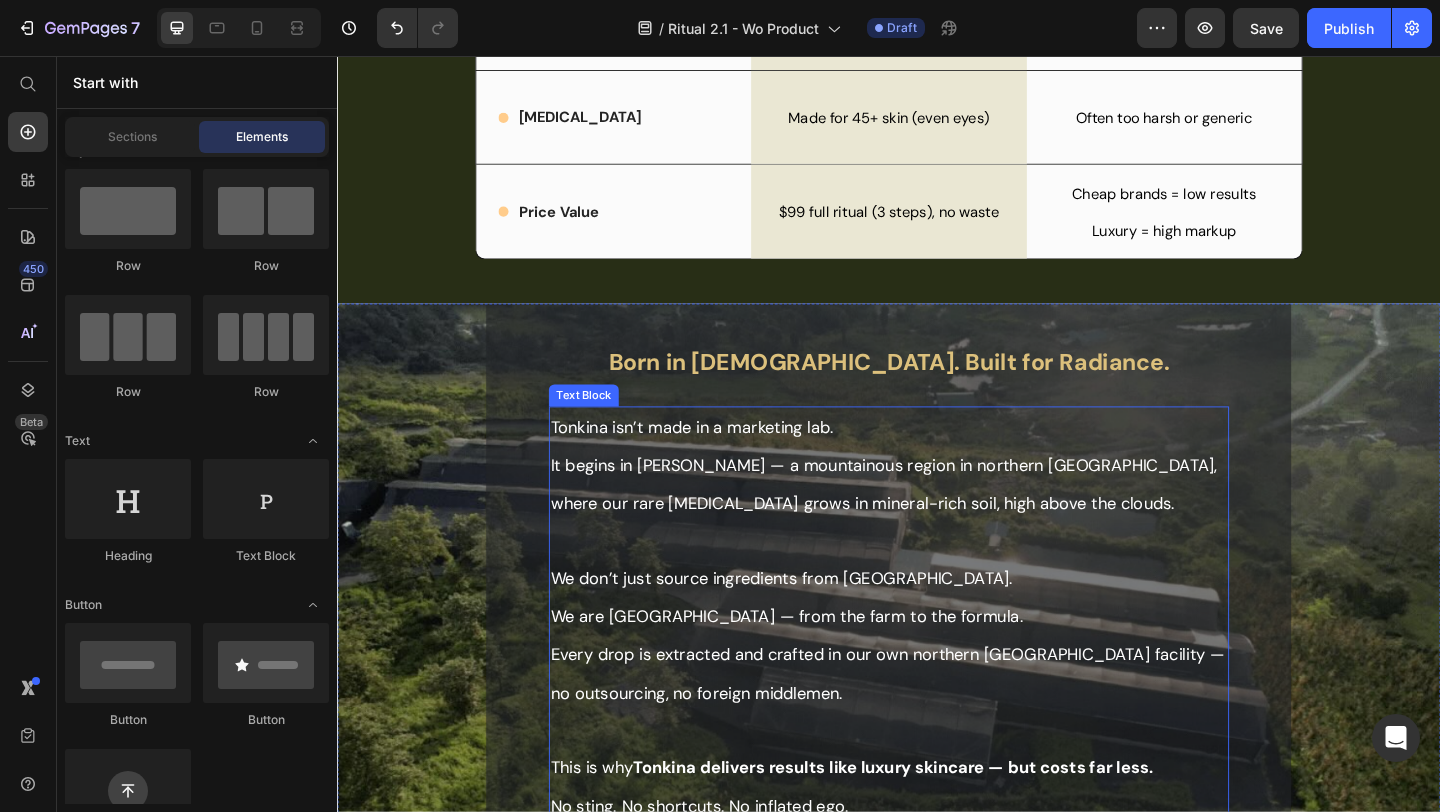 scroll, scrollTop: 3307, scrollLeft: 0, axis: vertical 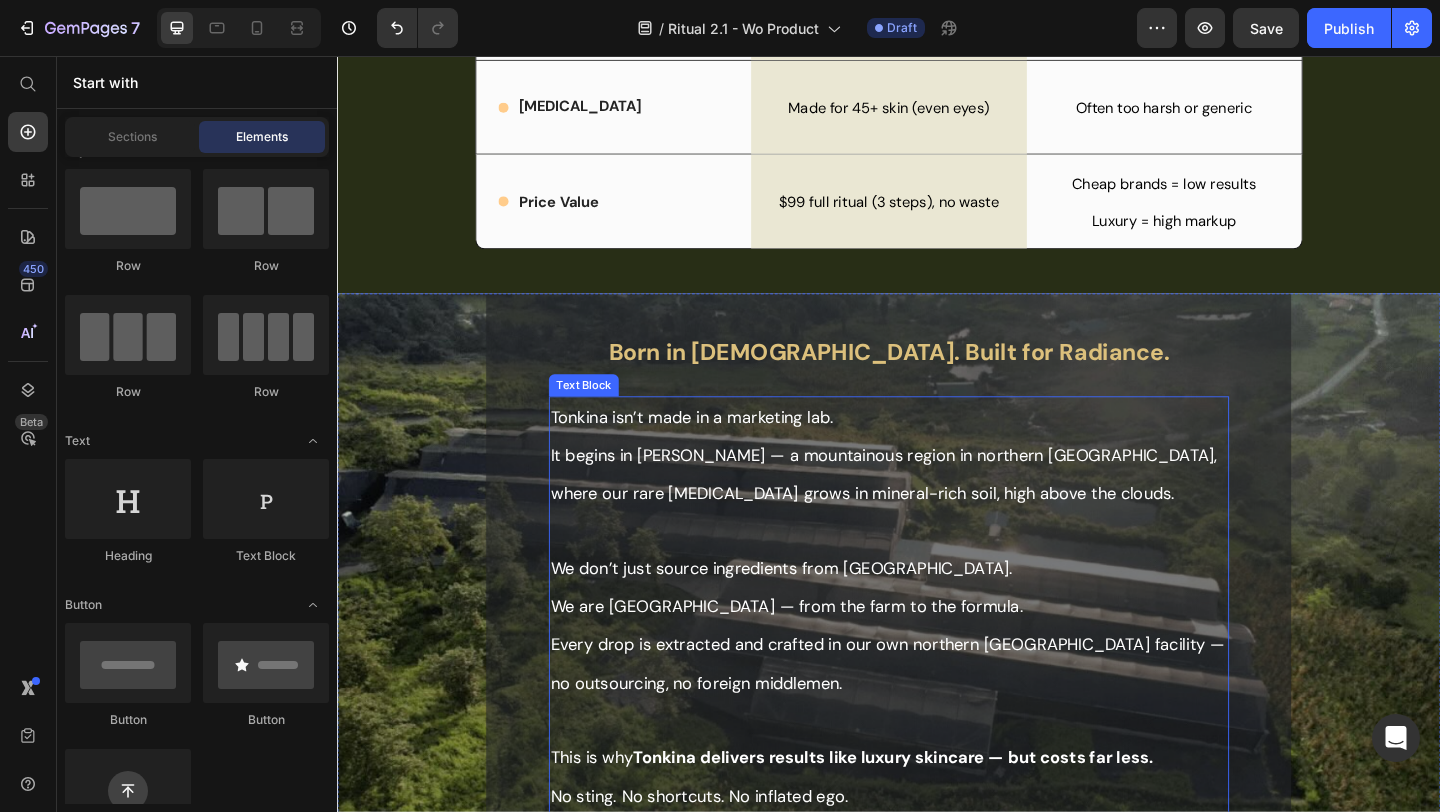 click on "It begins in [PERSON_NAME] — a mountainous region in northern [GEOGRAPHIC_DATA], where our rare [MEDICAL_DATA] grows in mineral-rich soil, high above the clouds." at bounding box center (937, 510) 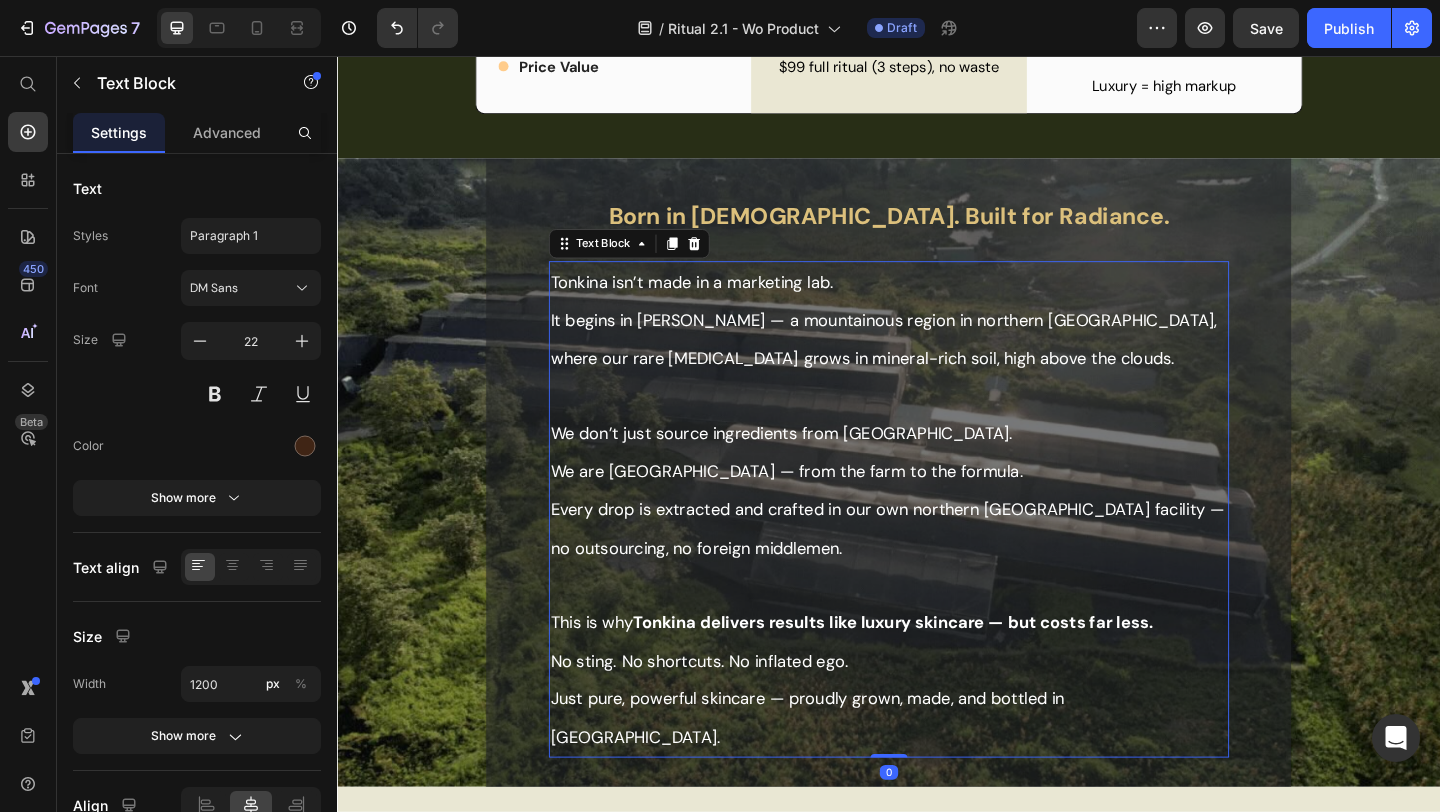 scroll, scrollTop: 3467, scrollLeft: 0, axis: vertical 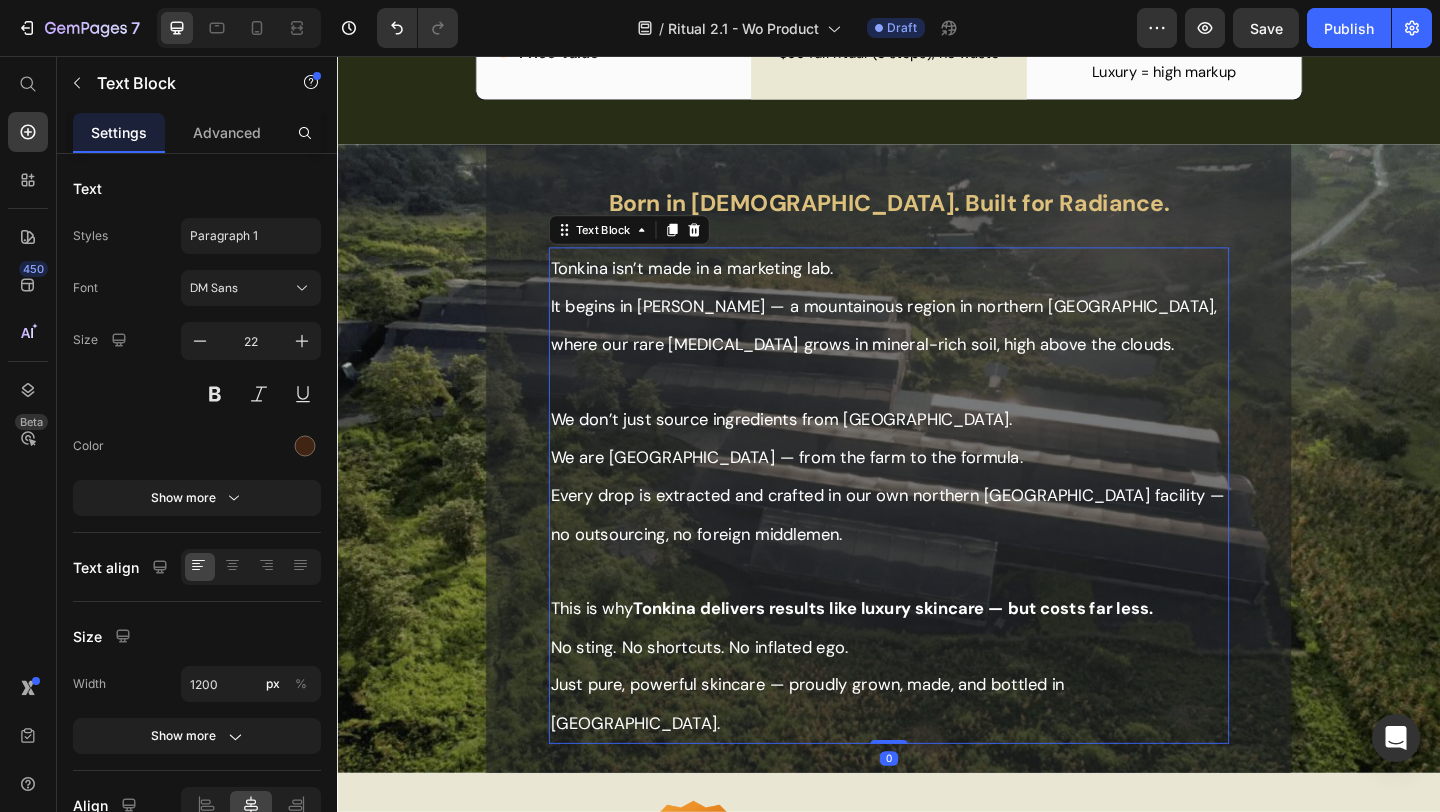 click on "We are [GEOGRAPHIC_DATA] — from the farm to the formula." at bounding box center [826, 493] 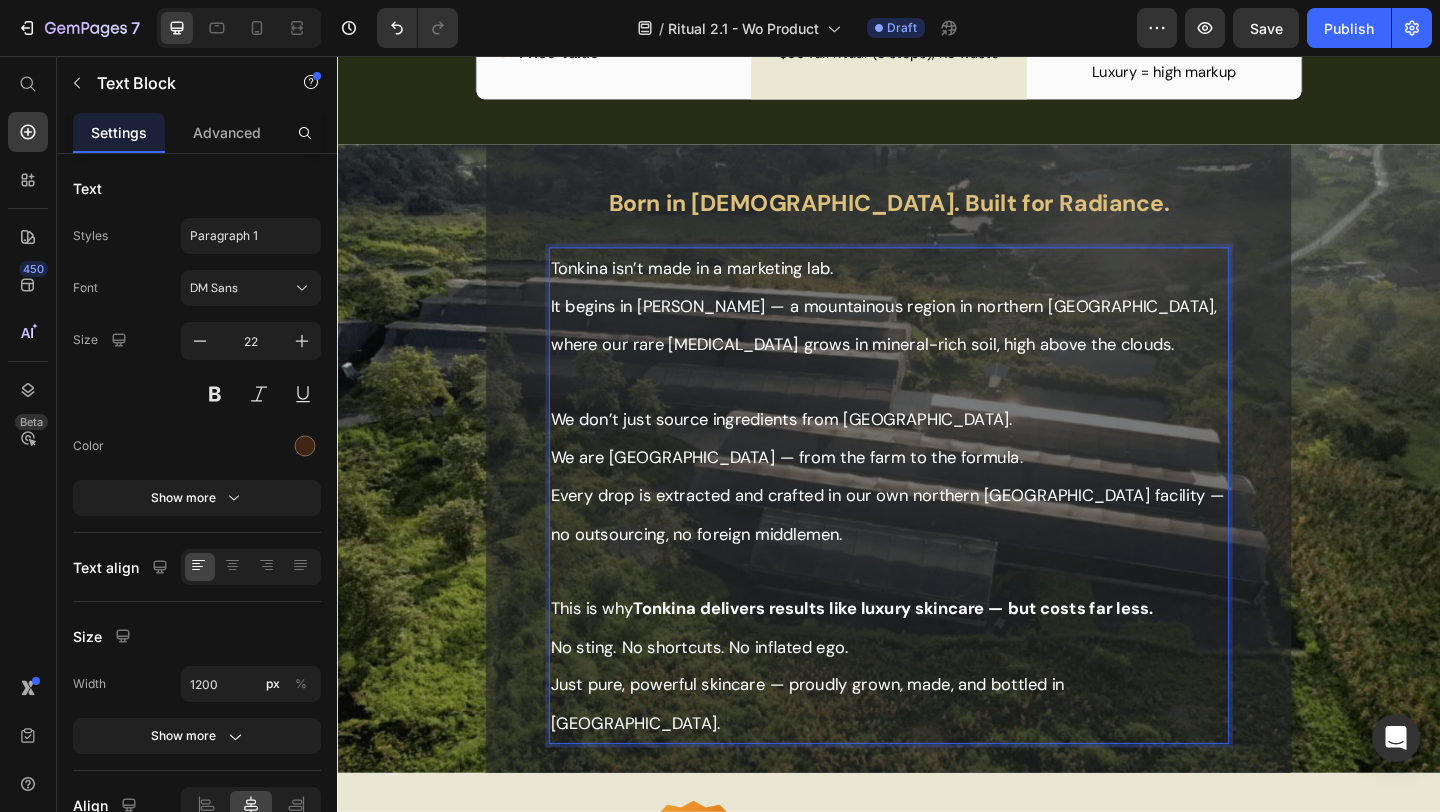 click on "Every drop is extracted and crafted in our own northern [GEOGRAPHIC_DATA] facility — no outsourcing, no foreign middlemen." at bounding box center (937, 554) 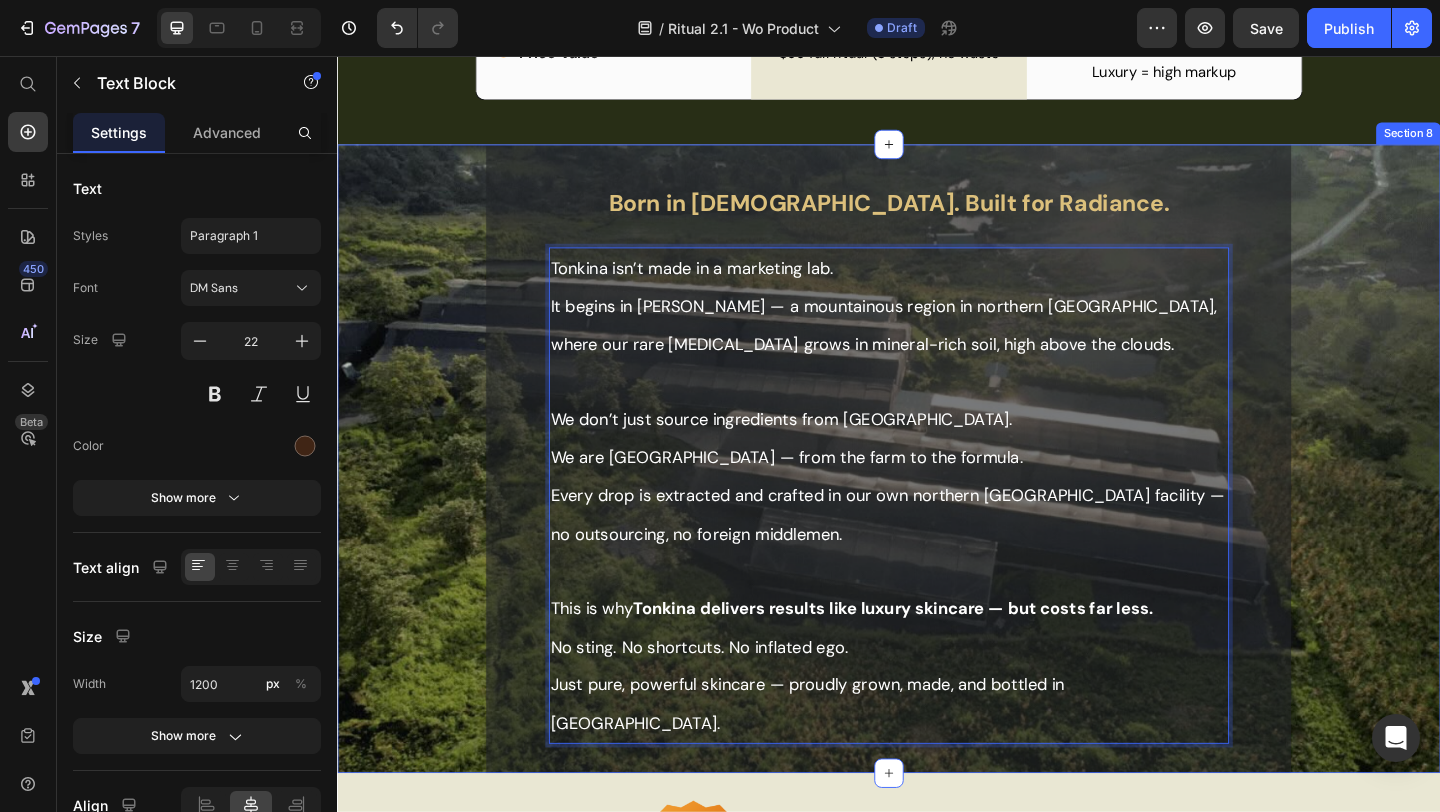 click on "Born in Vietnam. Built for Radiance. Text Block Tonkina isn’t made in a marketing lab. It begins in Lai Chau — a mountainous region in northern Vietnam, where our rare ginseng grows in mineral-rich soil, high above the clouds. We don’t just source ingredients from Vietnam. We are Vietnam — from the farm to the formula. Every drop is extracted and crafted in our own northern Vietnam facility — no outsourcing, no foreign middlemen. This is why  Tonkina delivers results like luxury skincare — but costs far less. No sting. No shortcuts. No inflated ego. Just pure, powerful skincare — proudly grown, made, and bottled in Vietnam. Text Block   0" at bounding box center (937, 478) 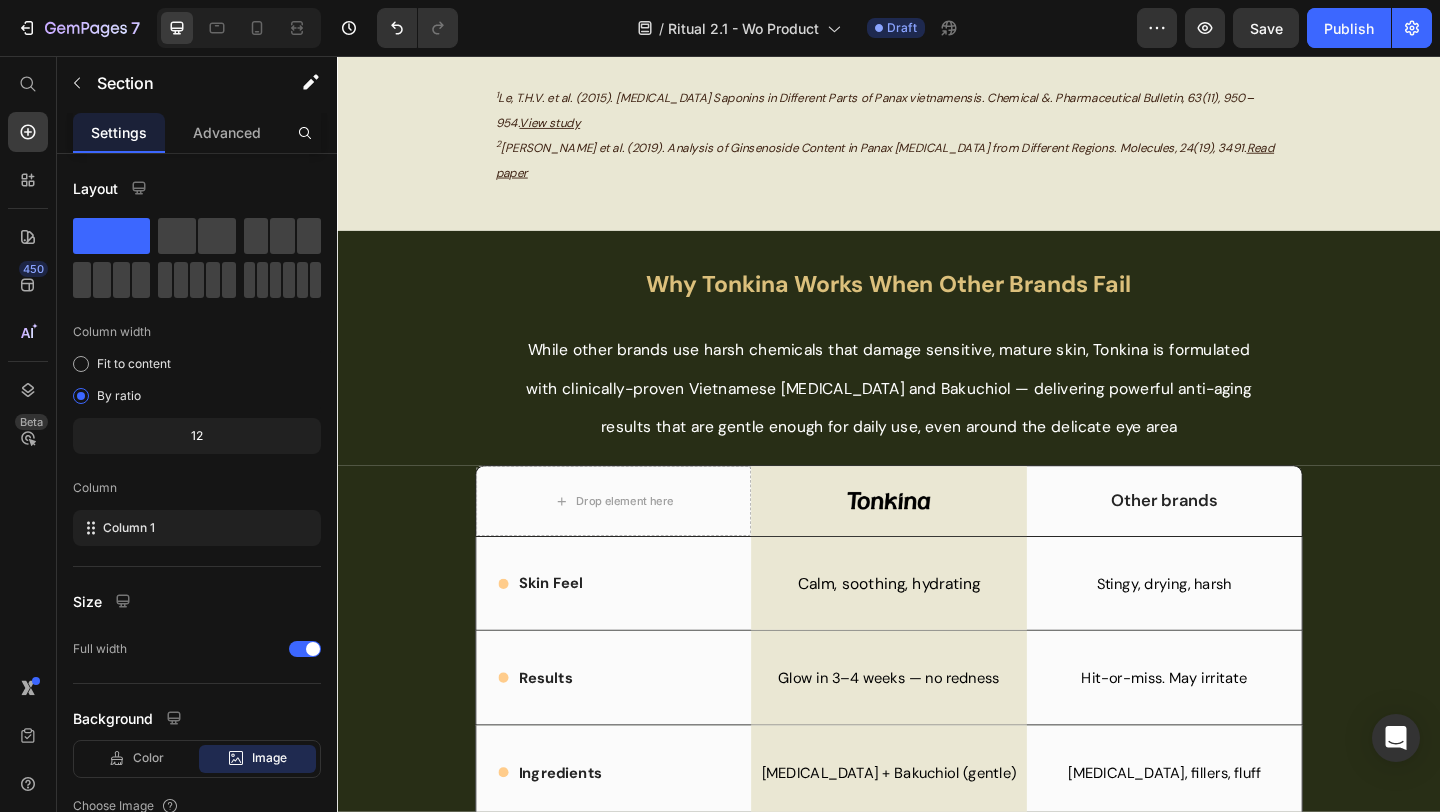 scroll, scrollTop: 2508, scrollLeft: 0, axis: vertical 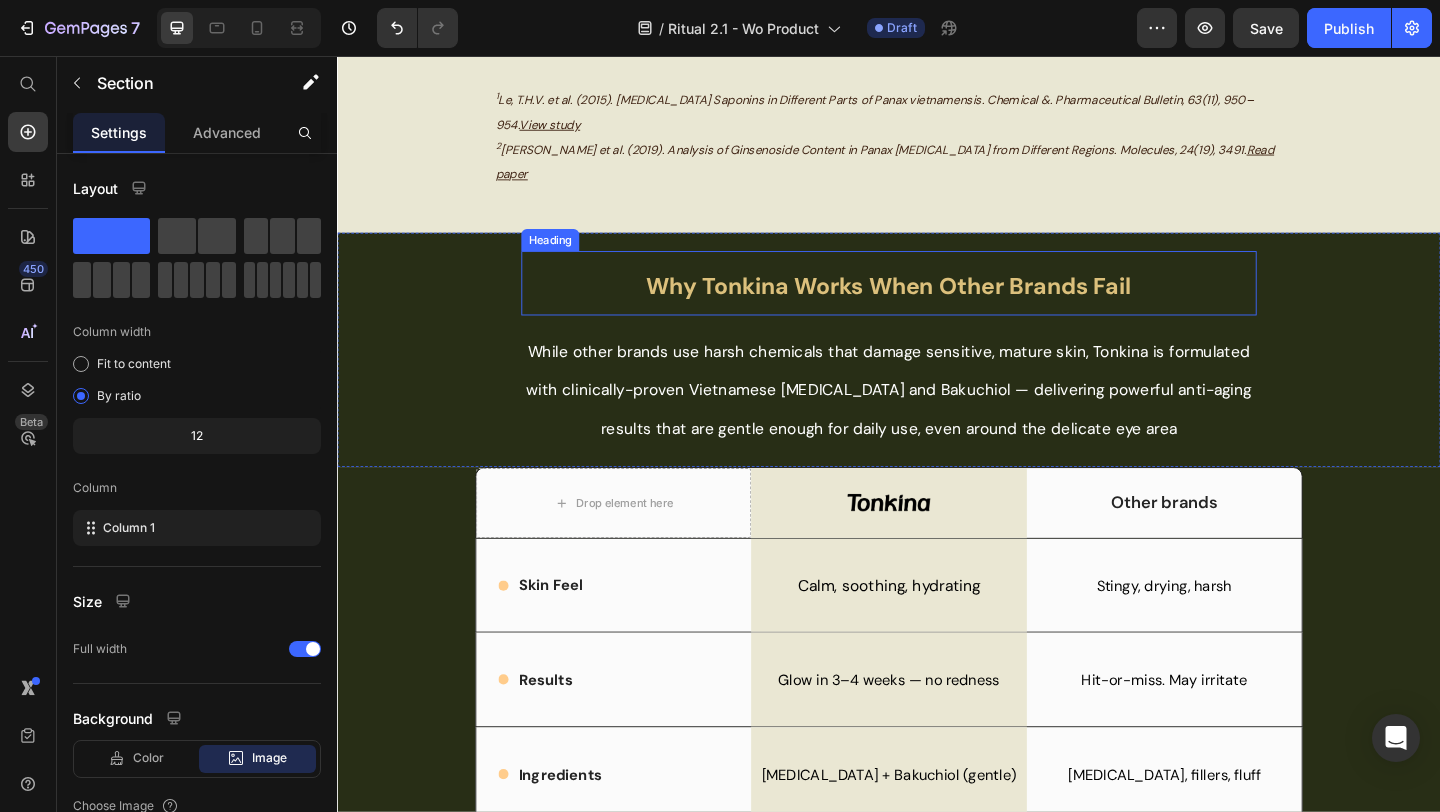 click on "Why Tonkina Works When Other Brands Fail" at bounding box center [937, 306] 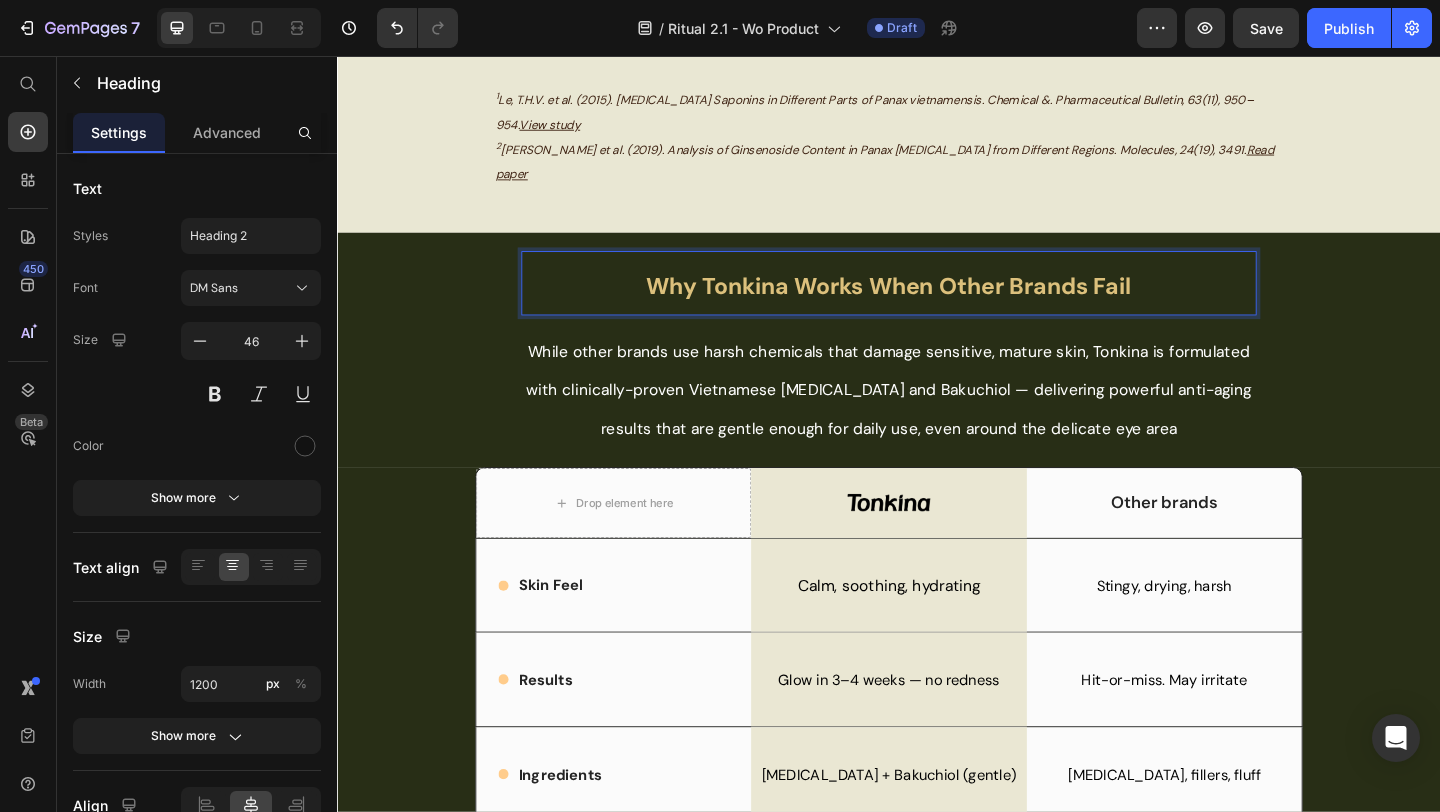 click on "Why Tonkina Works When Other Brands Fail" at bounding box center (937, 306) 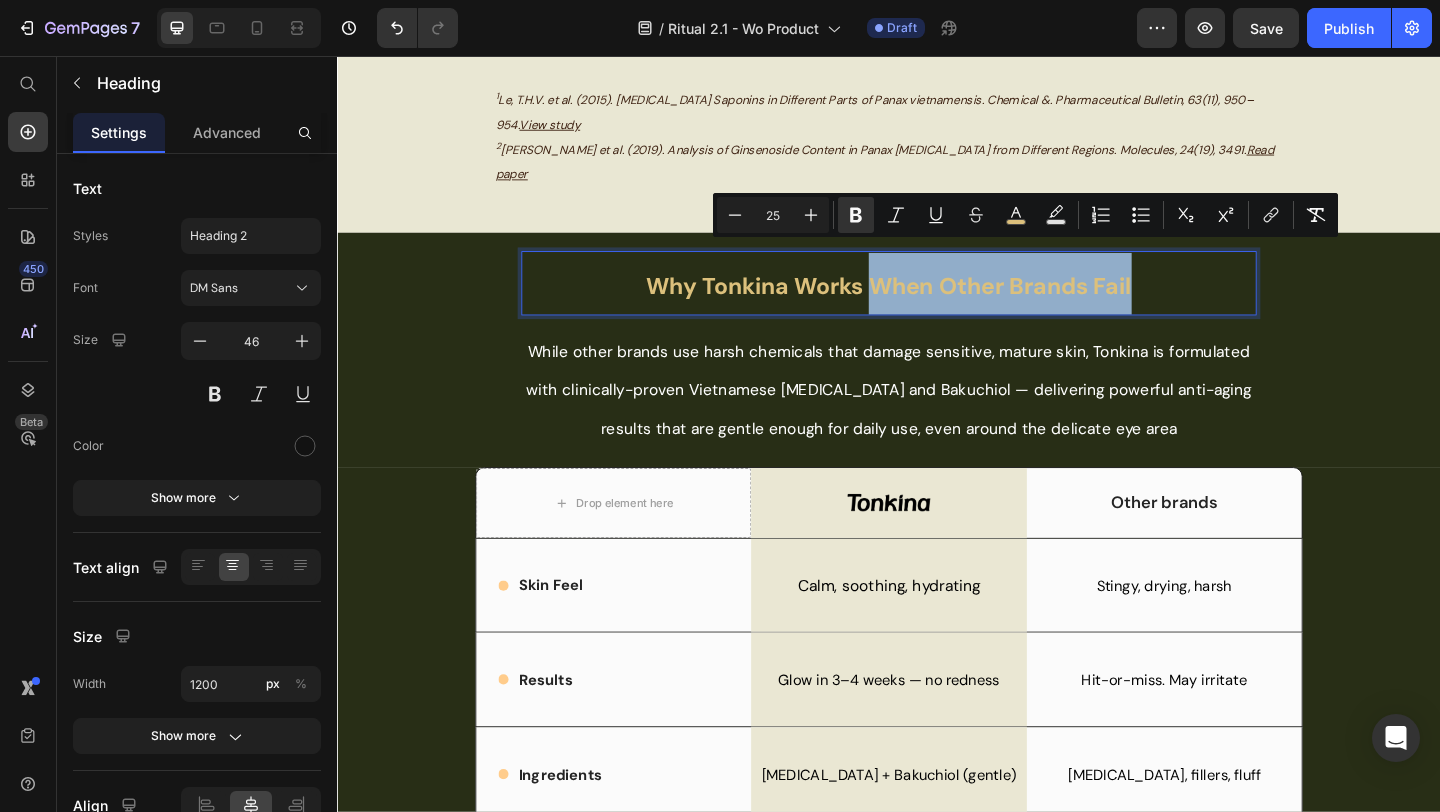 type 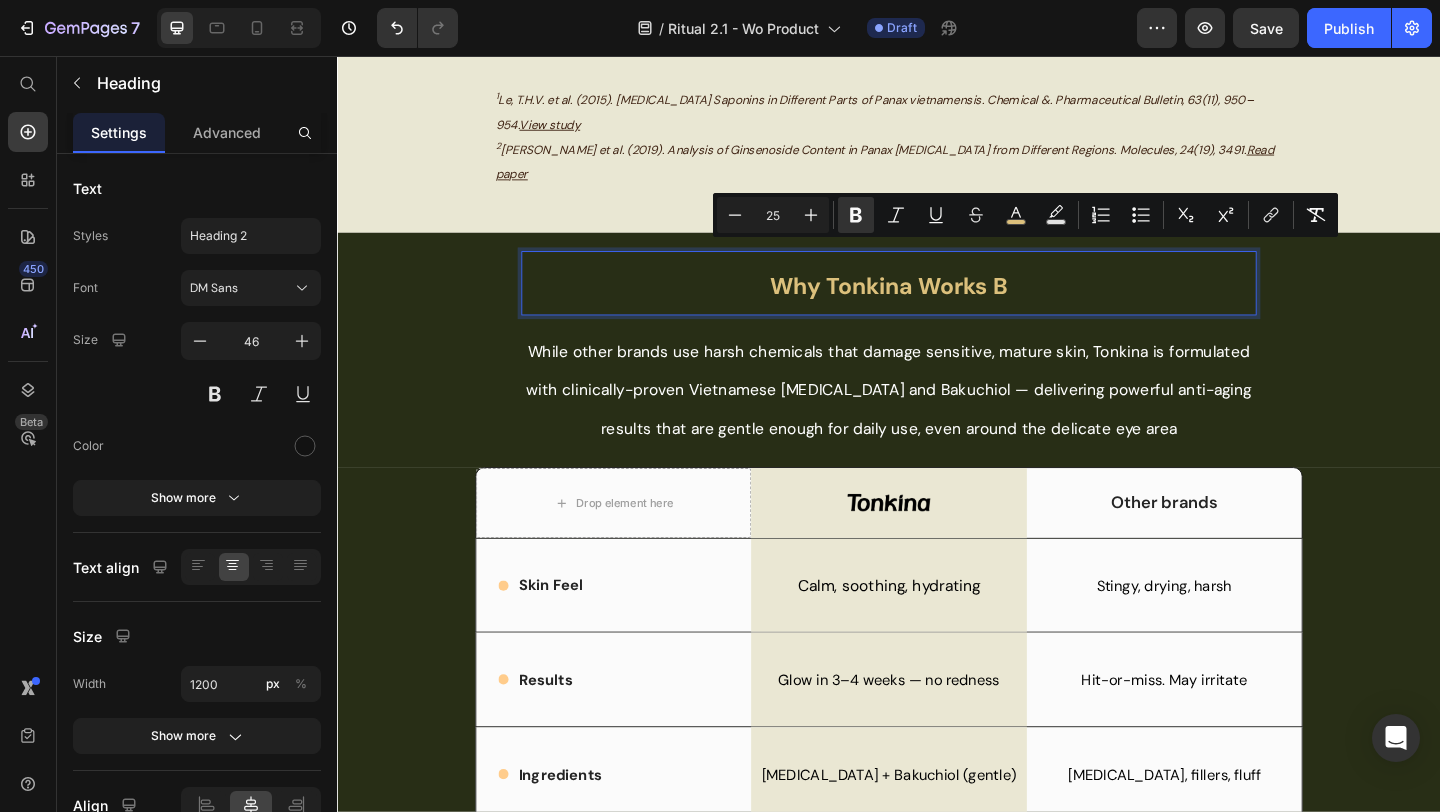 drag, startPoint x: 918, startPoint y: 272, endPoint x: 1234, endPoint y: 274, distance: 316.00632 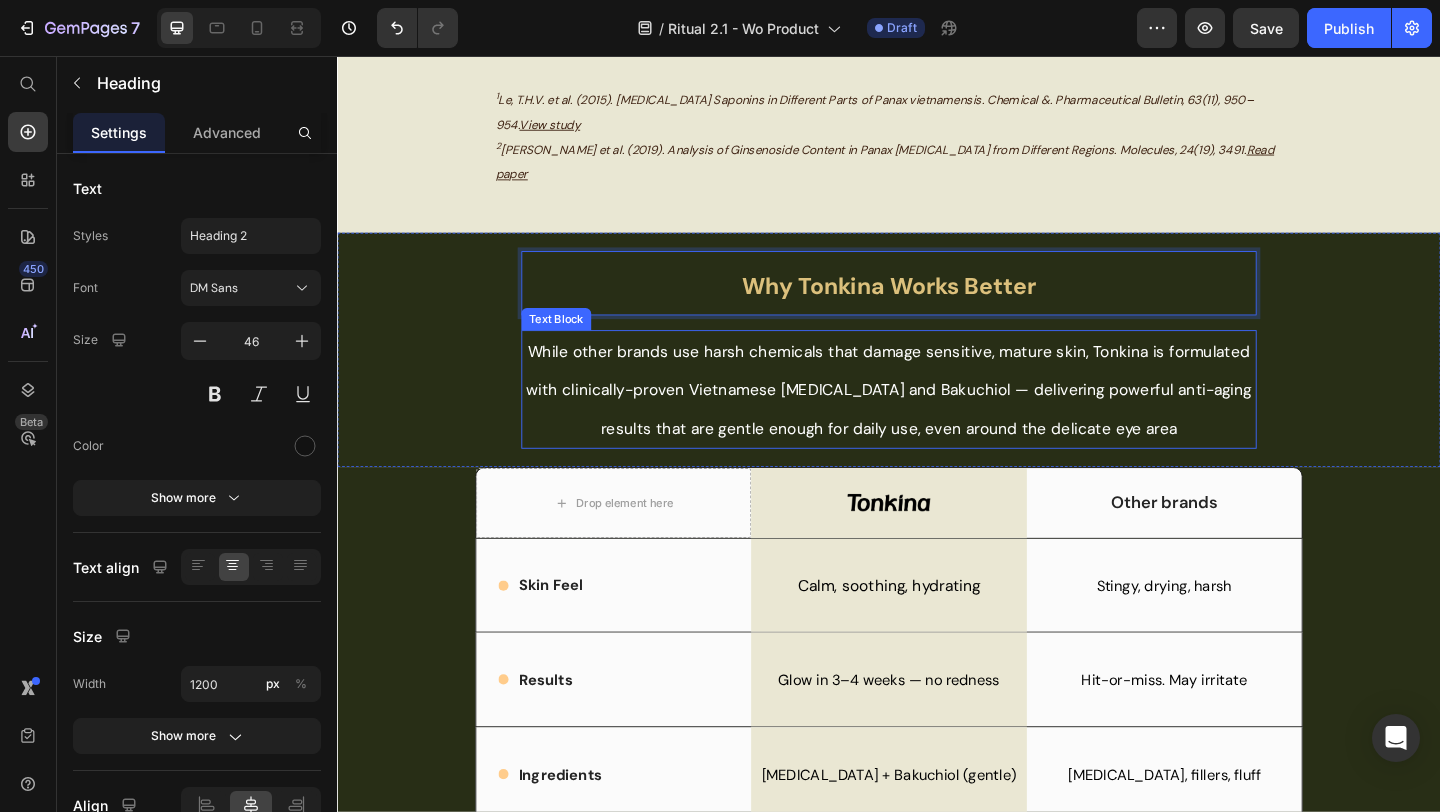 click on "While other brands use harsh chemicals that damage sensitive, mature skin, Tonkina is formulated with clinically-proven Vietnamese Ginseng and Bakuchiol — delivering powerful anti-aging results that are gentle enough for daily use, even around the delicate eye area" at bounding box center [937, 418] 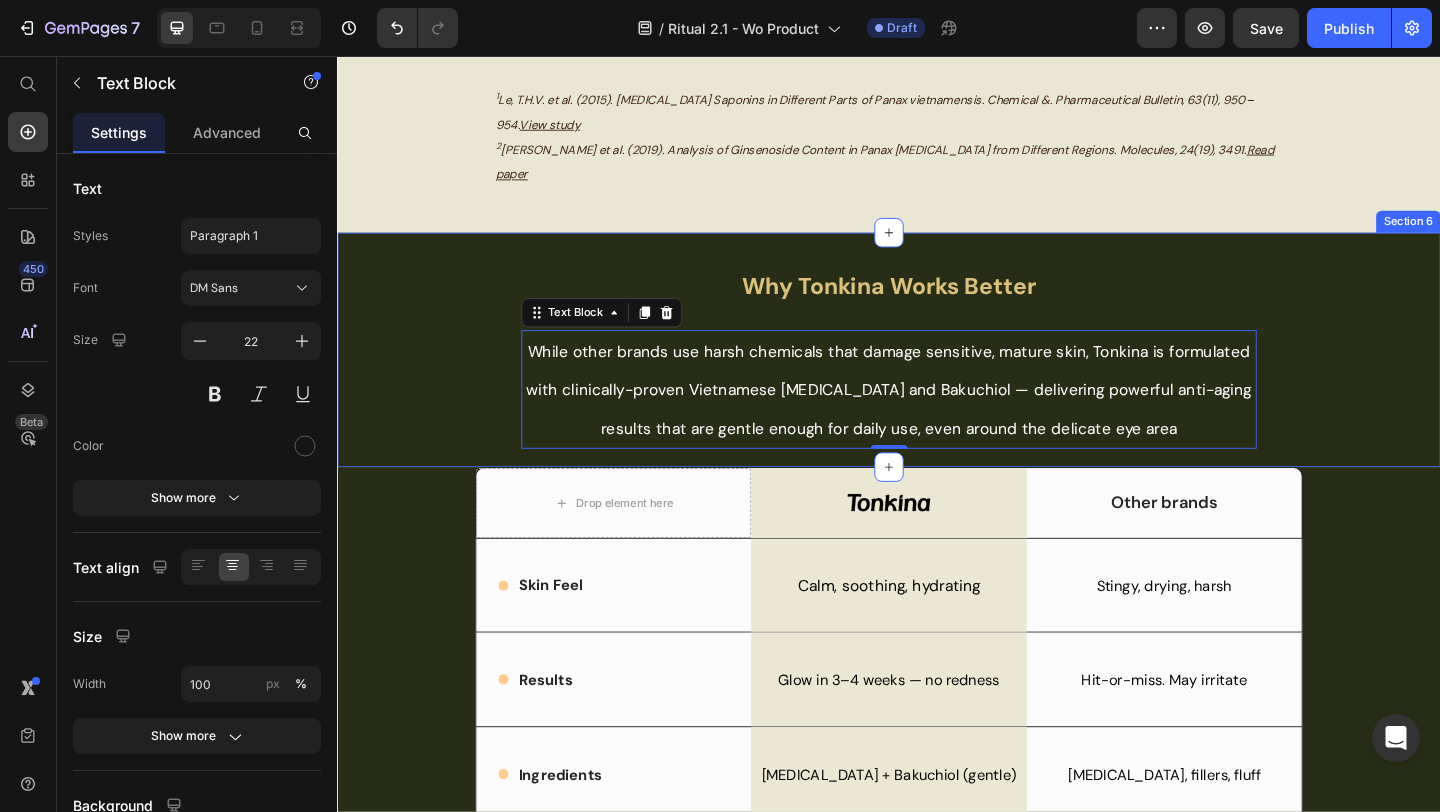 click on "⁠⁠⁠⁠⁠⁠⁠ Why Tonkina Works Better Heading While other brands use harsh chemicals that damage sensitive, mature skin, Tonkina is formulated with clinically-proven Vietnamese Ginseng and Bakuchiol — delivering powerful anti-aging results that are gentle enough for daily use, even around the delicate eye area Text Block   0" at bounding box center [937, 376] 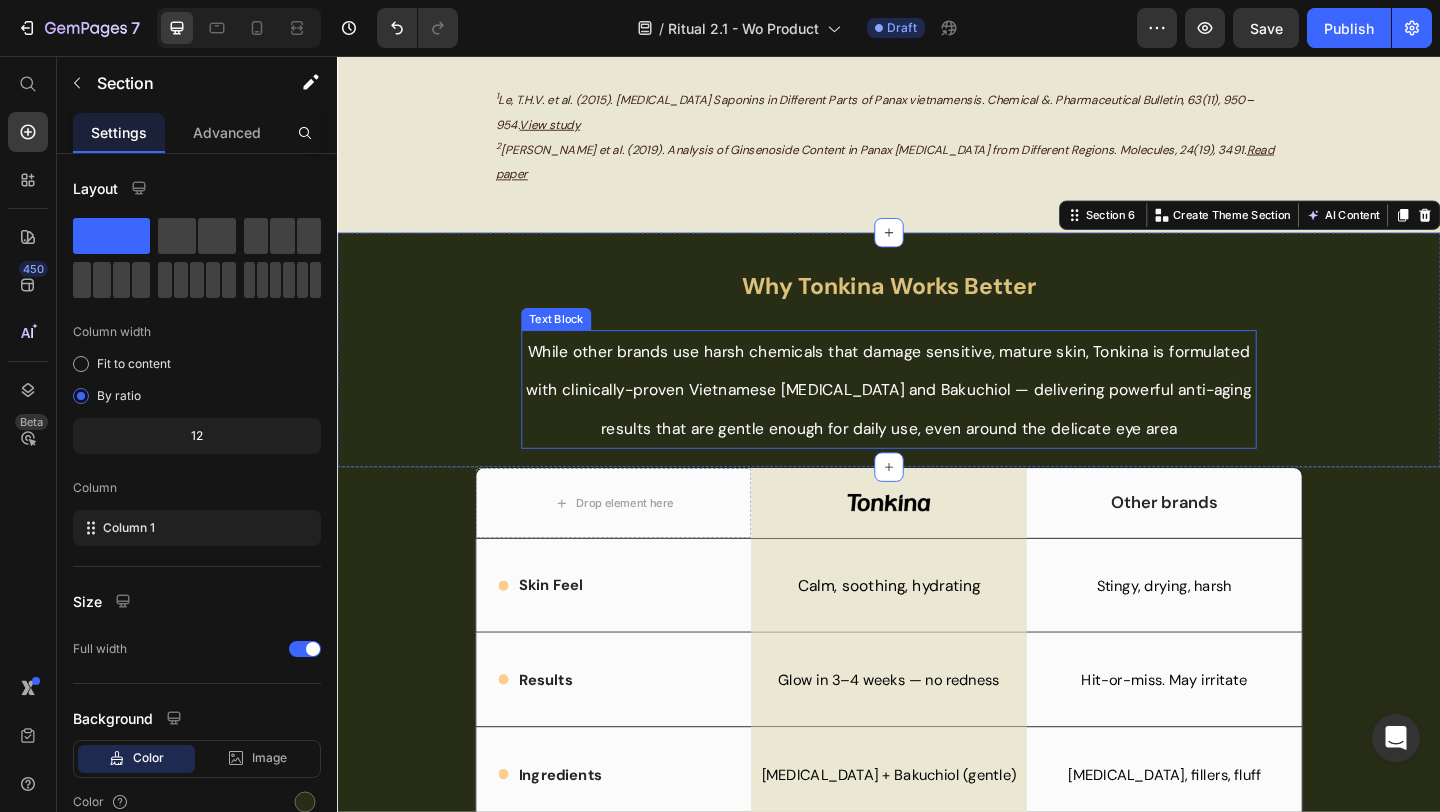 click on "While other brands use harsh chemicals that damage sensitive, mature skin, Tonkina is formulated with clinically-proven Vietnamese Ginseng and Bakuchiol — delivering powerful anti-aging results that are gentle enough for daily use, even around the delicate eye area" at bounding box center (937, 418) 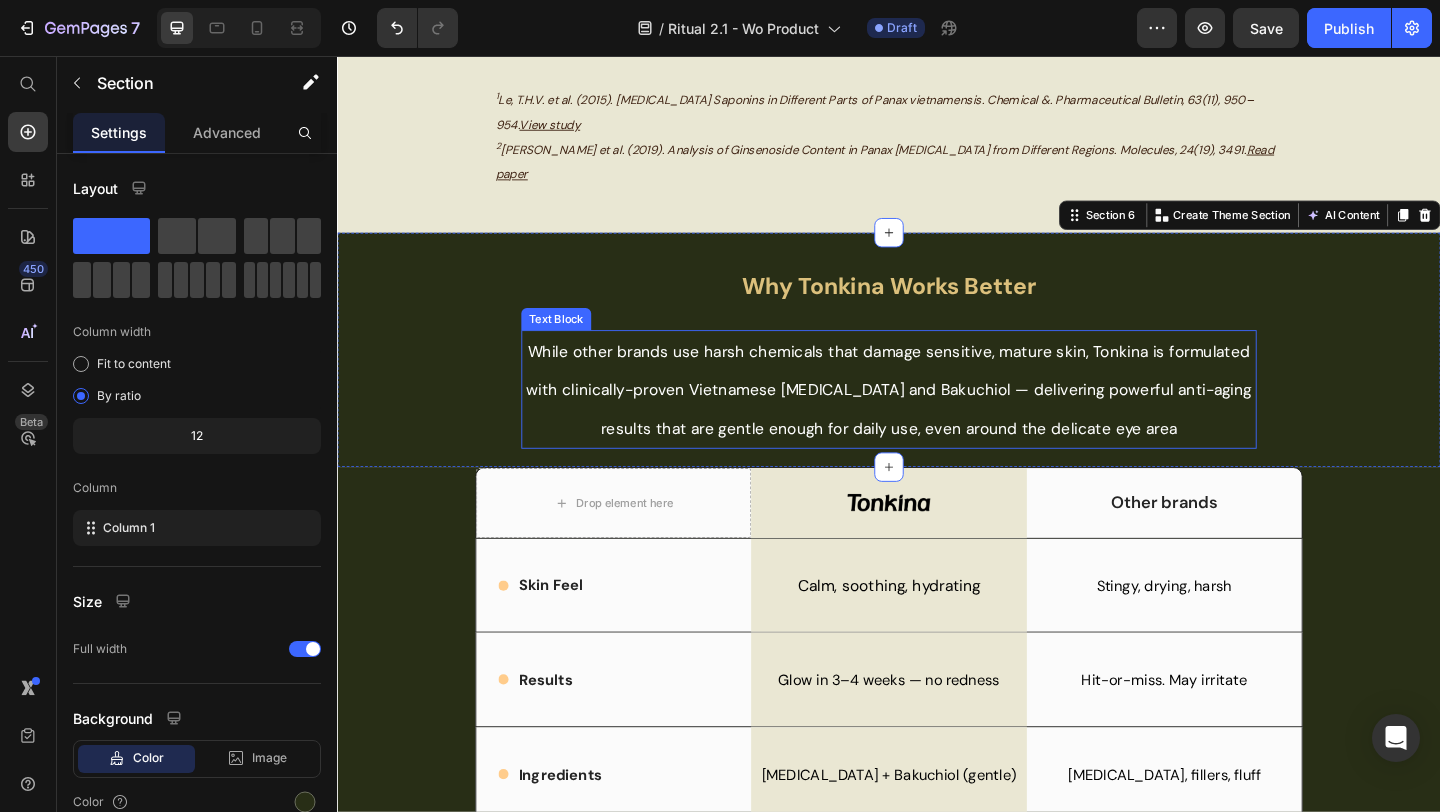 click on "While other brands use harsh chemicals that damage sensitive, mature skin, Tonkina is formulated with clinically-proven Vietnamese Ginseng and Bakuchiol — delivering powerful anti-aging results that are gentle enough for daily use, even around the delicate eye area" at bounding box center (937, 418) 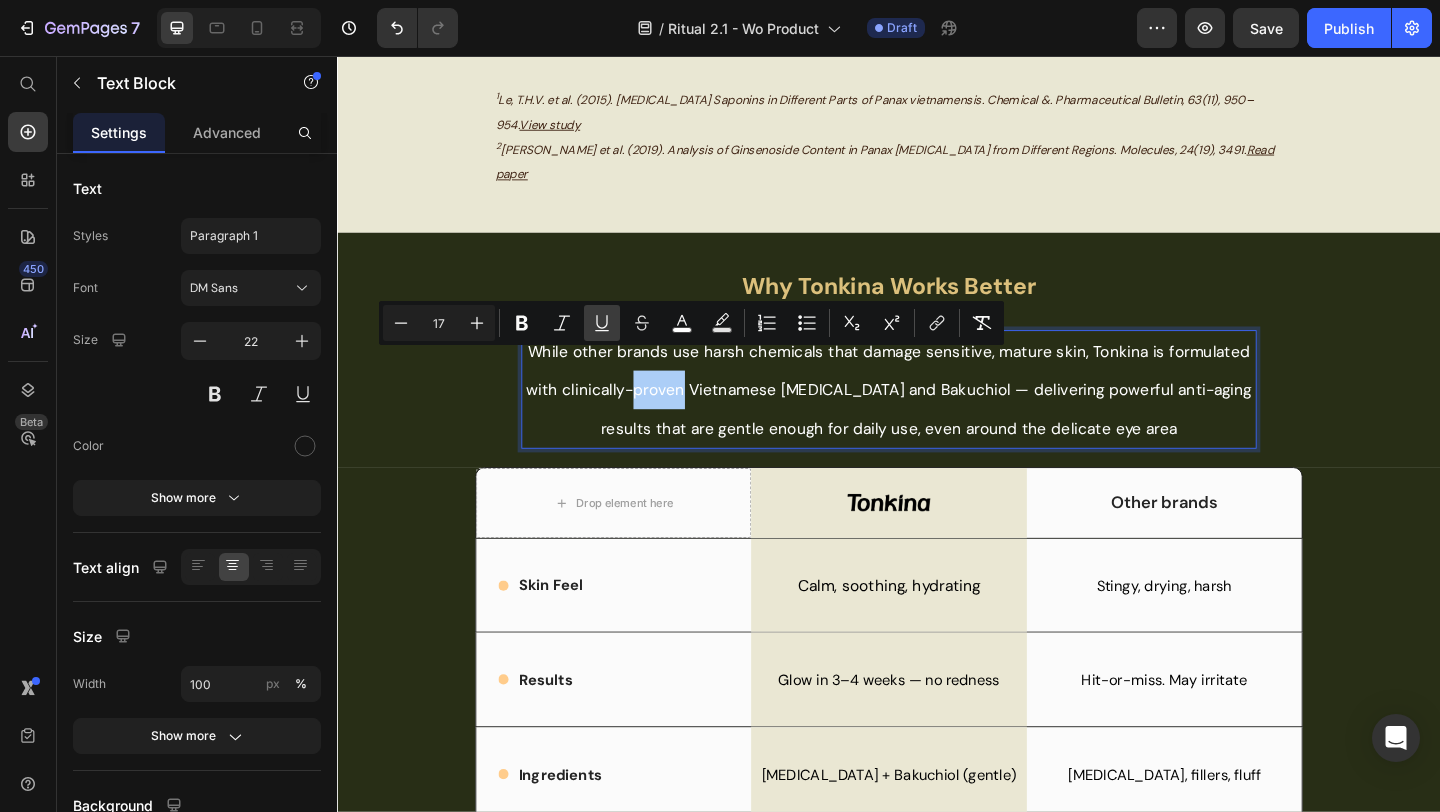 click 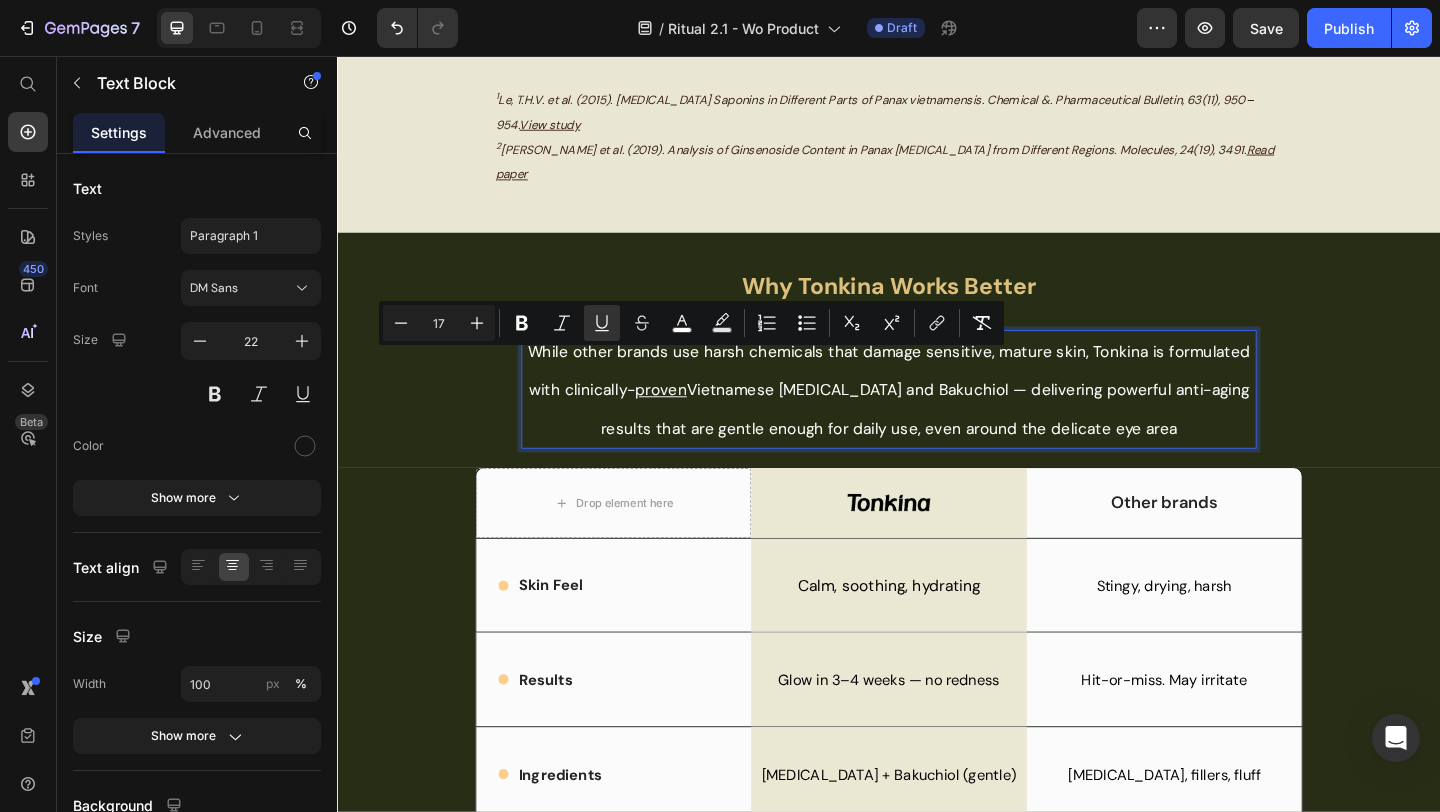 click on "While other brands use harsh chemicals that damage sensitive, mature skin, Tonkina is formulated with clinically- proven  Vietnamese Ginseng and Bakuchiol — delivering powerful anti-aging results that are gentle enough for daily use, even around the delicate eye area" at bounding box center [937, 418] 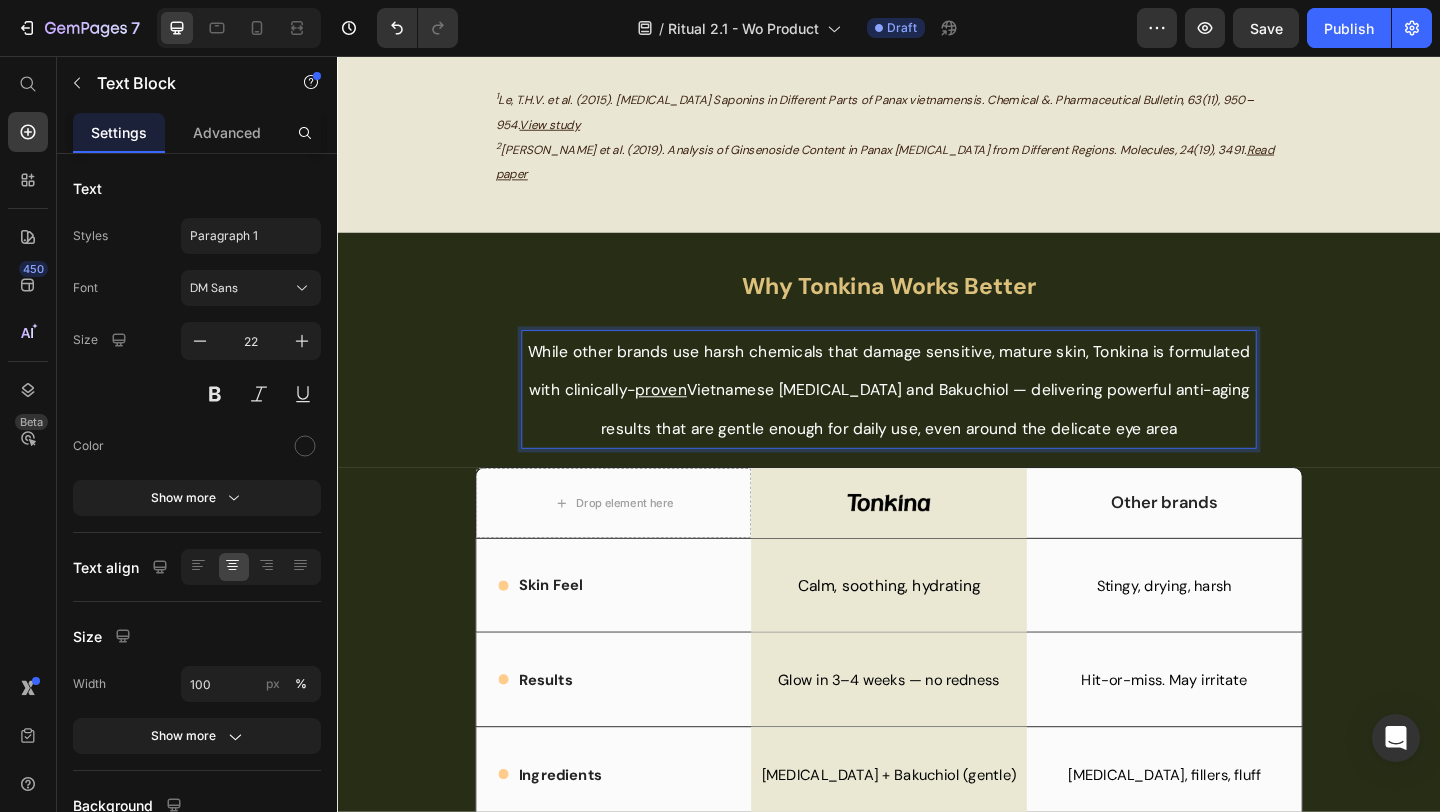 click on "While other brands use harsh chemicals that damage sensitive, mature skin, Tonkina is formulated with clinically- proven  Vietnamese Ginseng and Bakuchiol — delivering powerful anti-aging results that are gentle enough for daily use, even around the delicate eye area" at bounding box center (937, 418) 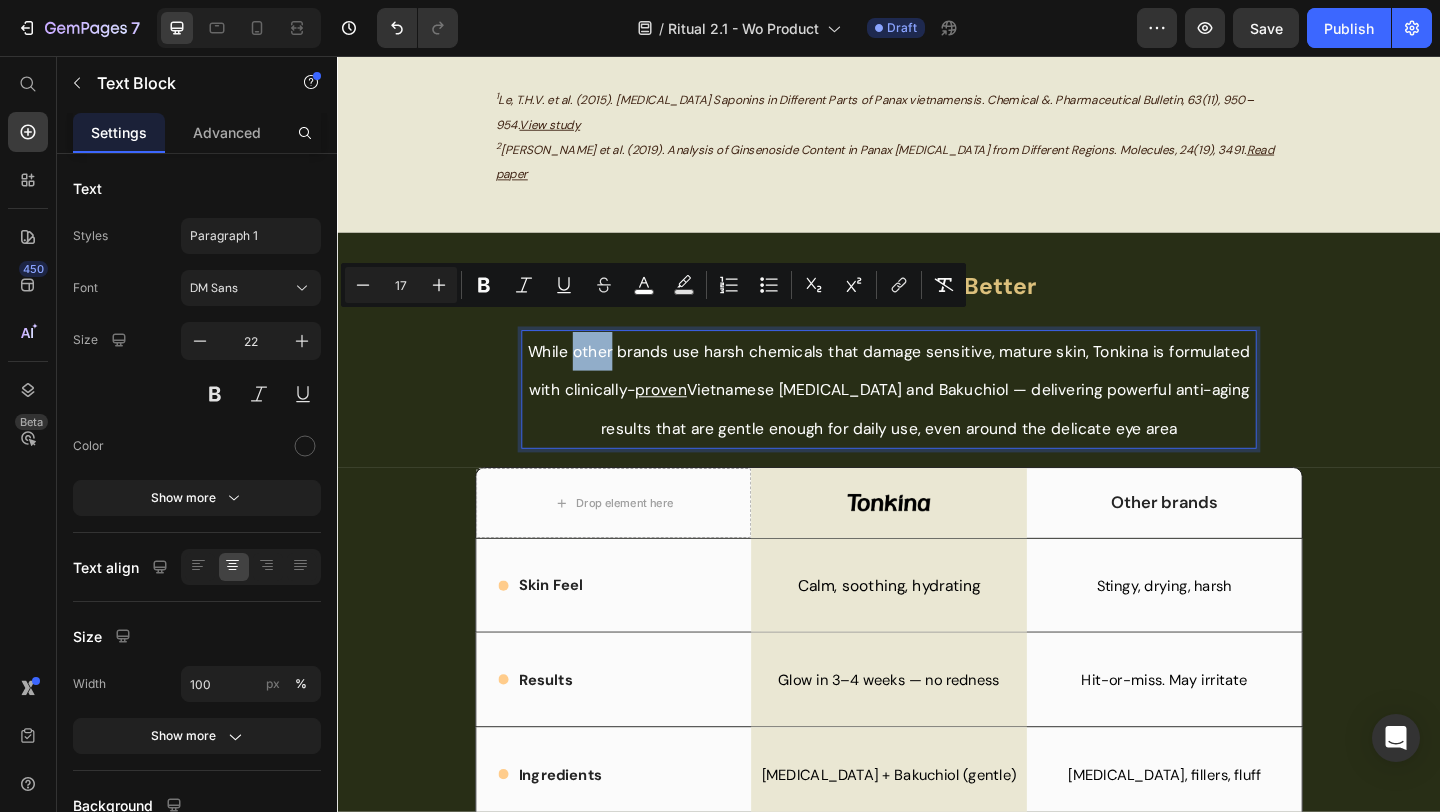 type 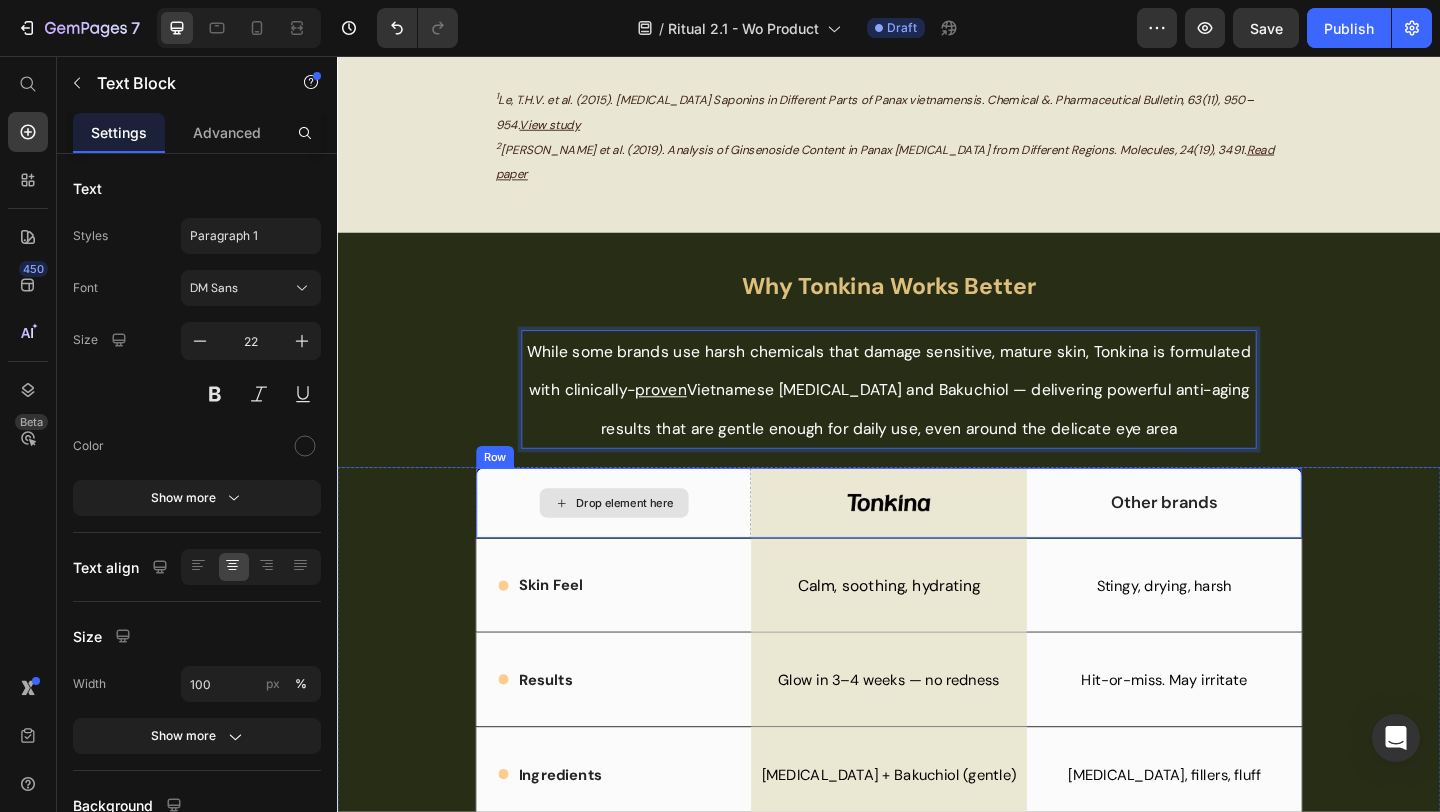 click on "Drop element here" at bounding box center [637, 542] 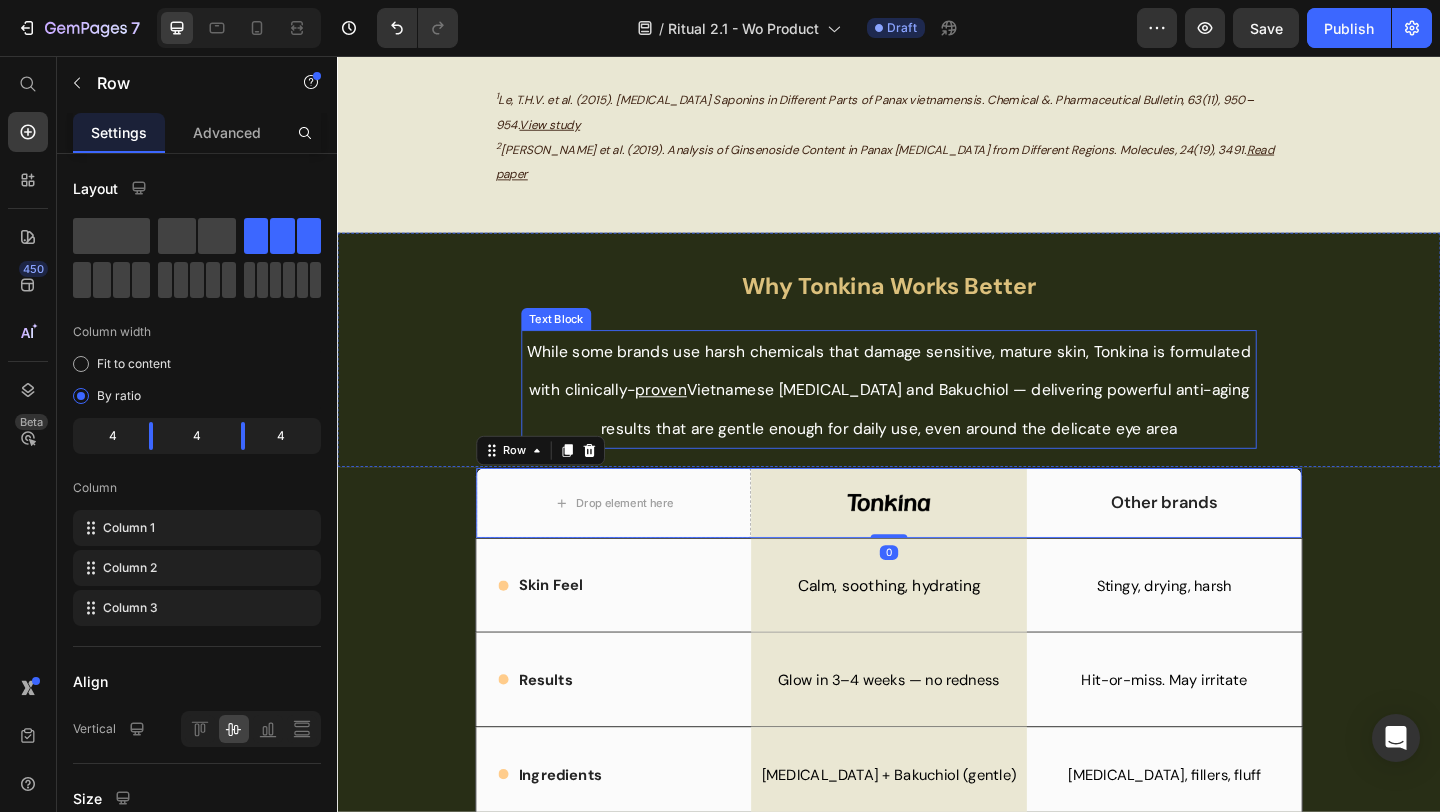 click on "While some brands use harsh chemicals that damage sensitive, mature skin, Tonkina is formulated with clinically- proven  Vietnamese Ginseng and Bakuchiol — delivering powerful anti-aging results that are gentle enough for daily use, even around the delicate eye area" at bounding box center [937, 418] 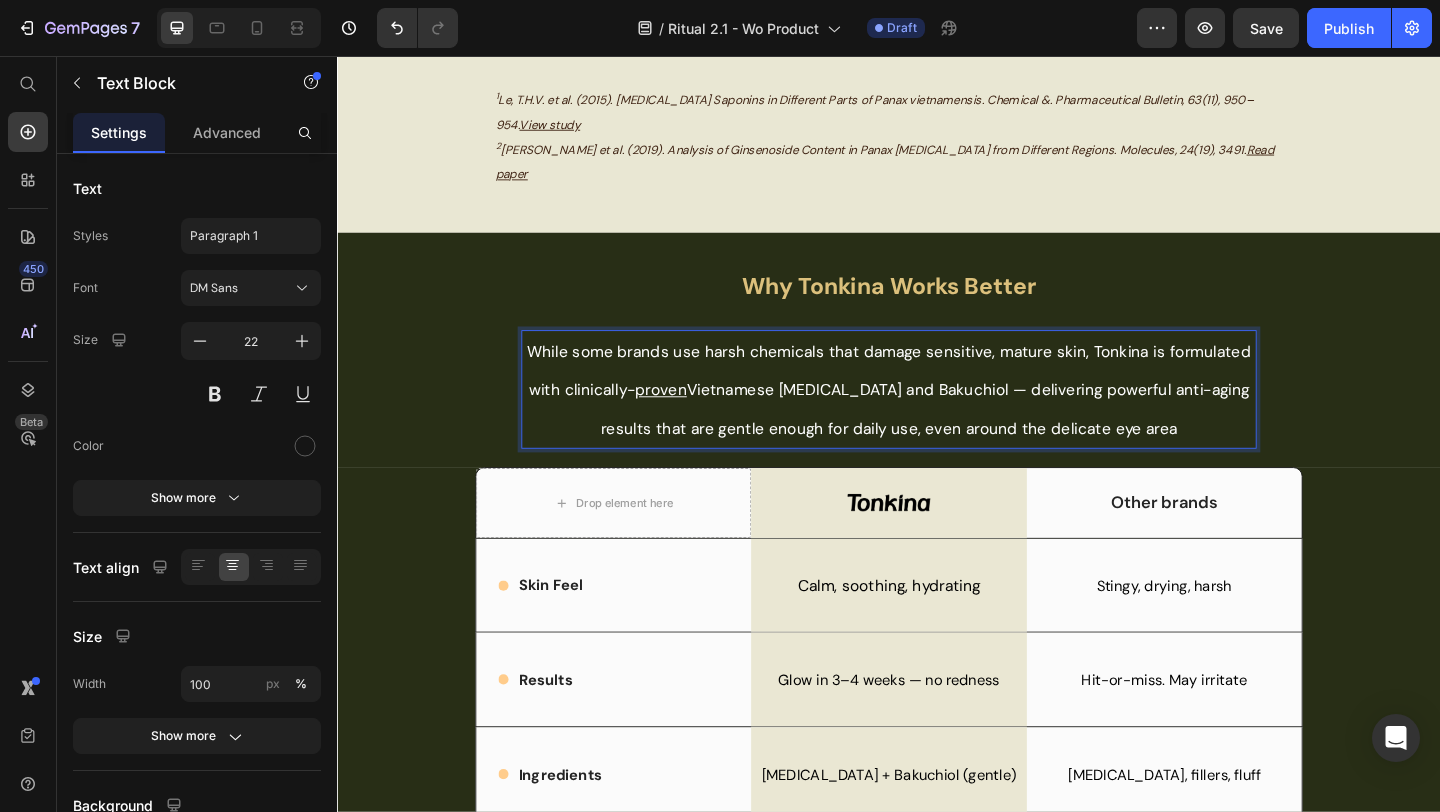 click on "proven" at bounding box center (689, 419) 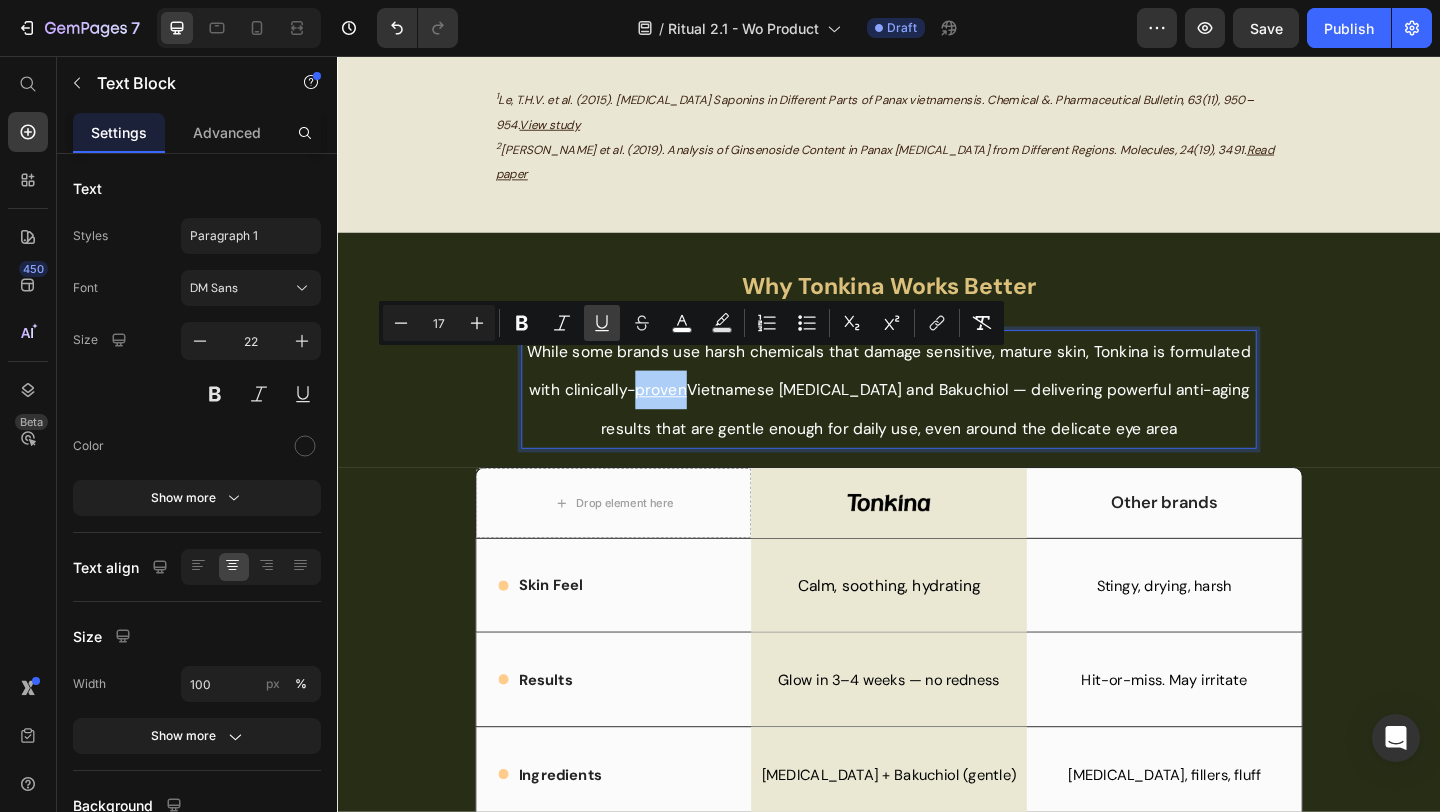 click 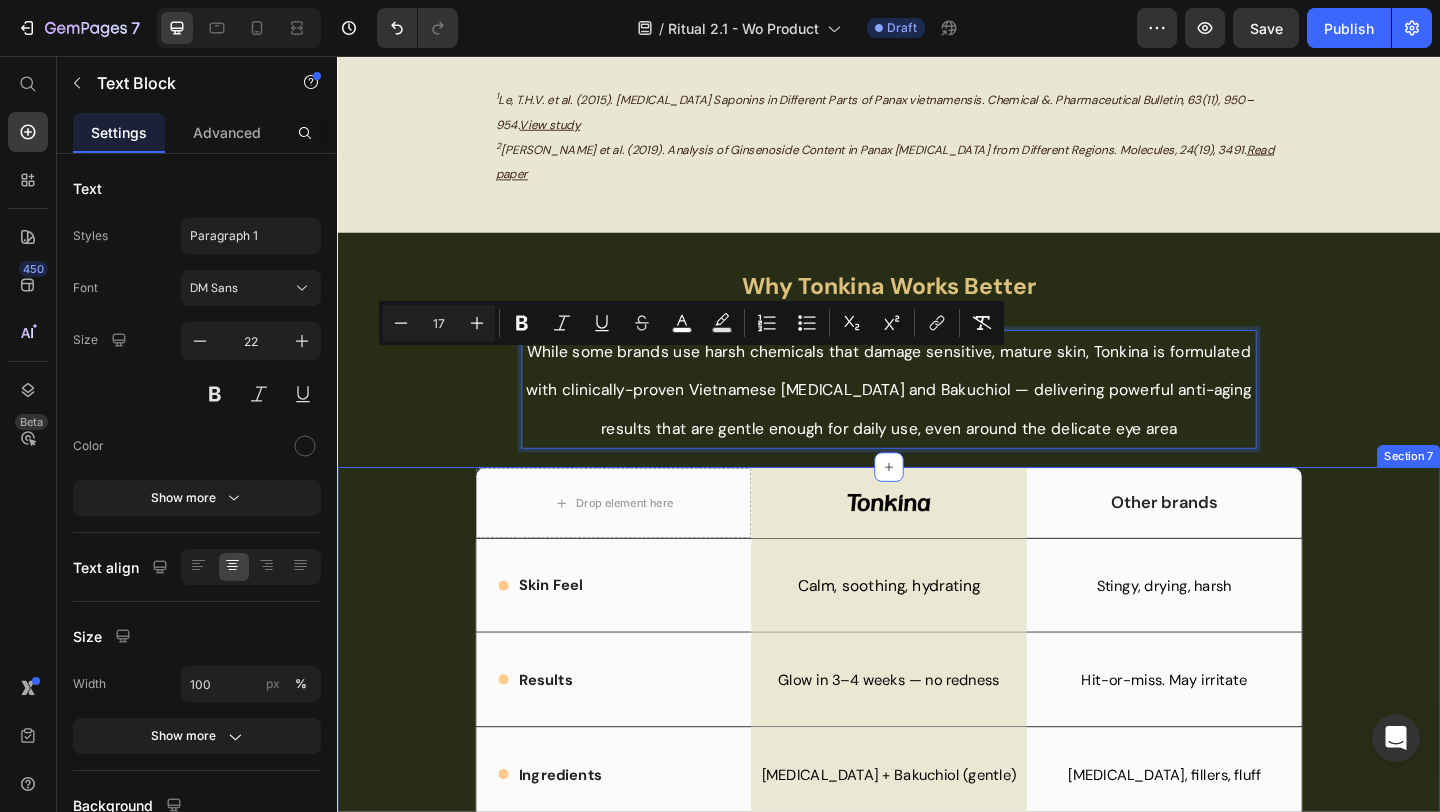 click on "Drop element here Image Row Other brands Text Block Row
Icon Skin Feel  Text Block Row Calm, soothing, hydrating Text Block Row Stingy, drying, harsh Text Block Row
Icon Results Text Block Row Glow in 3–4 weeks — no redness Text Block Row Hit-or-miss. May irritate Text Block Row
Icon Ingredients Text Block Row Ginseng + Bakuchiol (gentle) Text Block Row Retinol, fillers, fluff Text Block Row
Icon Sensitive Skin  Text Block Row Made for 45+ skin (even eyes) Text Block Row Often too harsh or generic Text Block Row
Icon Price Value Text Block Row $99 full ritual (3 steps), no waste Text Block Row Cheap brands = low results Luxury = high markup Text Block Row Section 7" at bounding box center [937, 822] 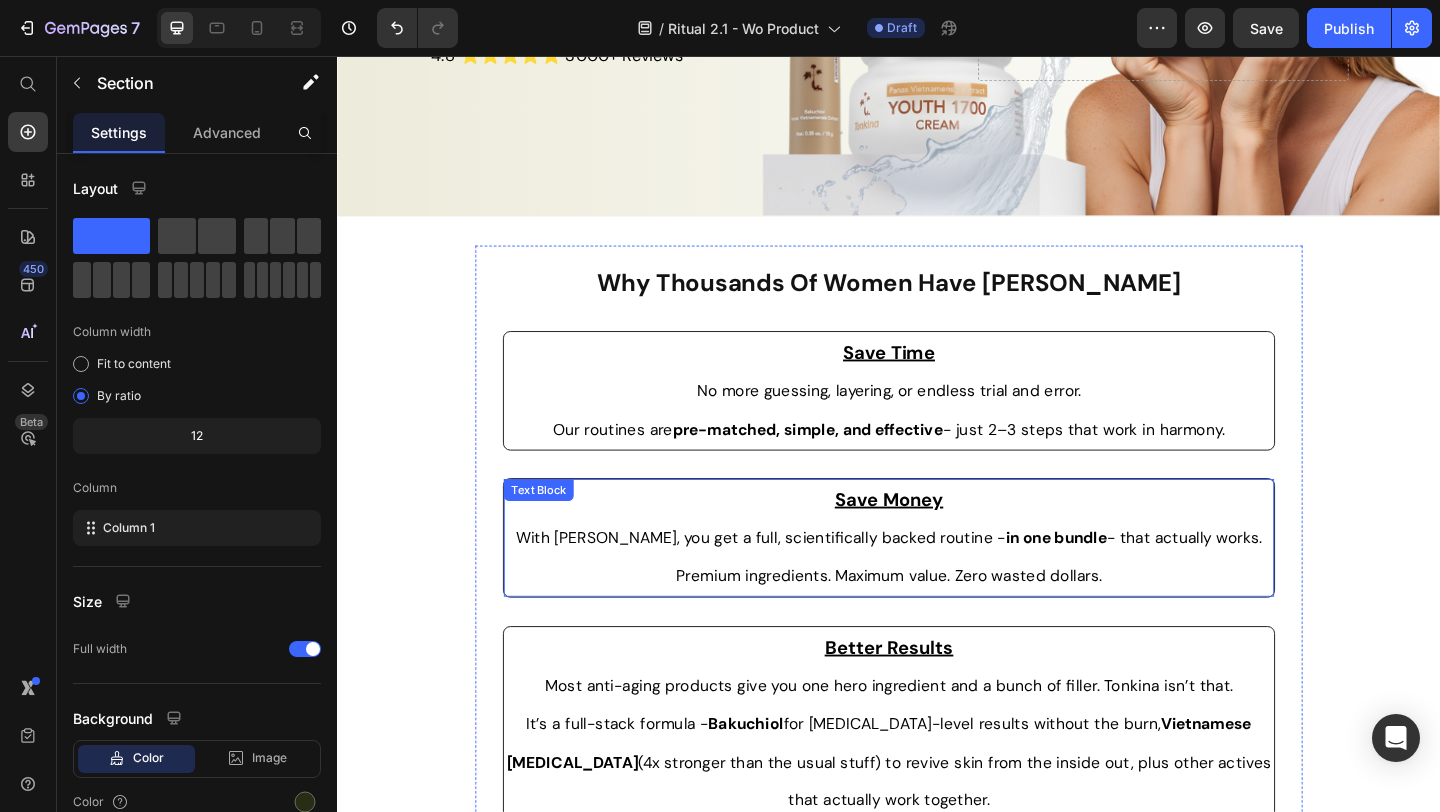 scroll, scrollTop: 789, scrollLeft: 0, axis: vertical 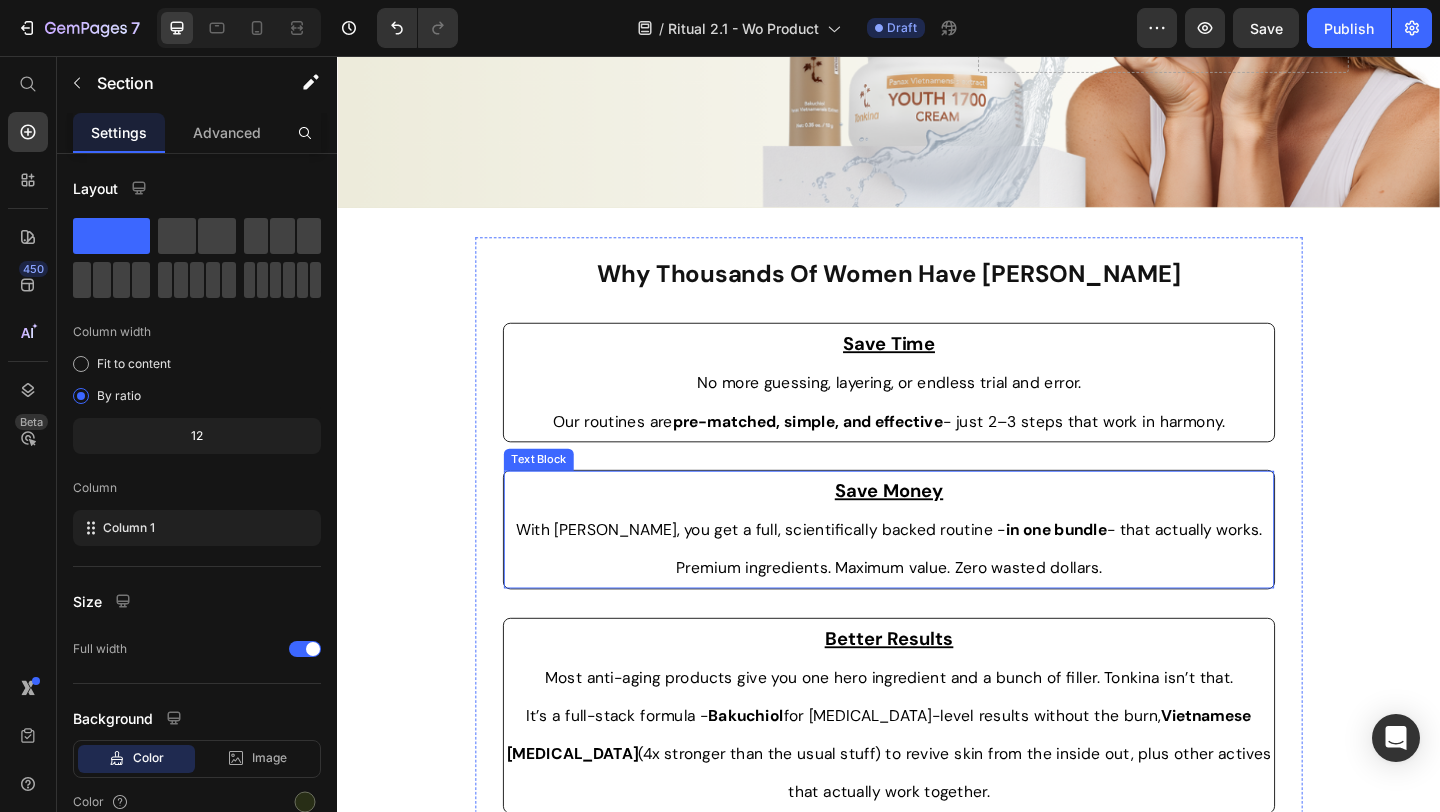 click on "With Tonkina, you get a full, scientifically backed routine -  in one bundle  - that actually works." at bounding box center (937, 571) 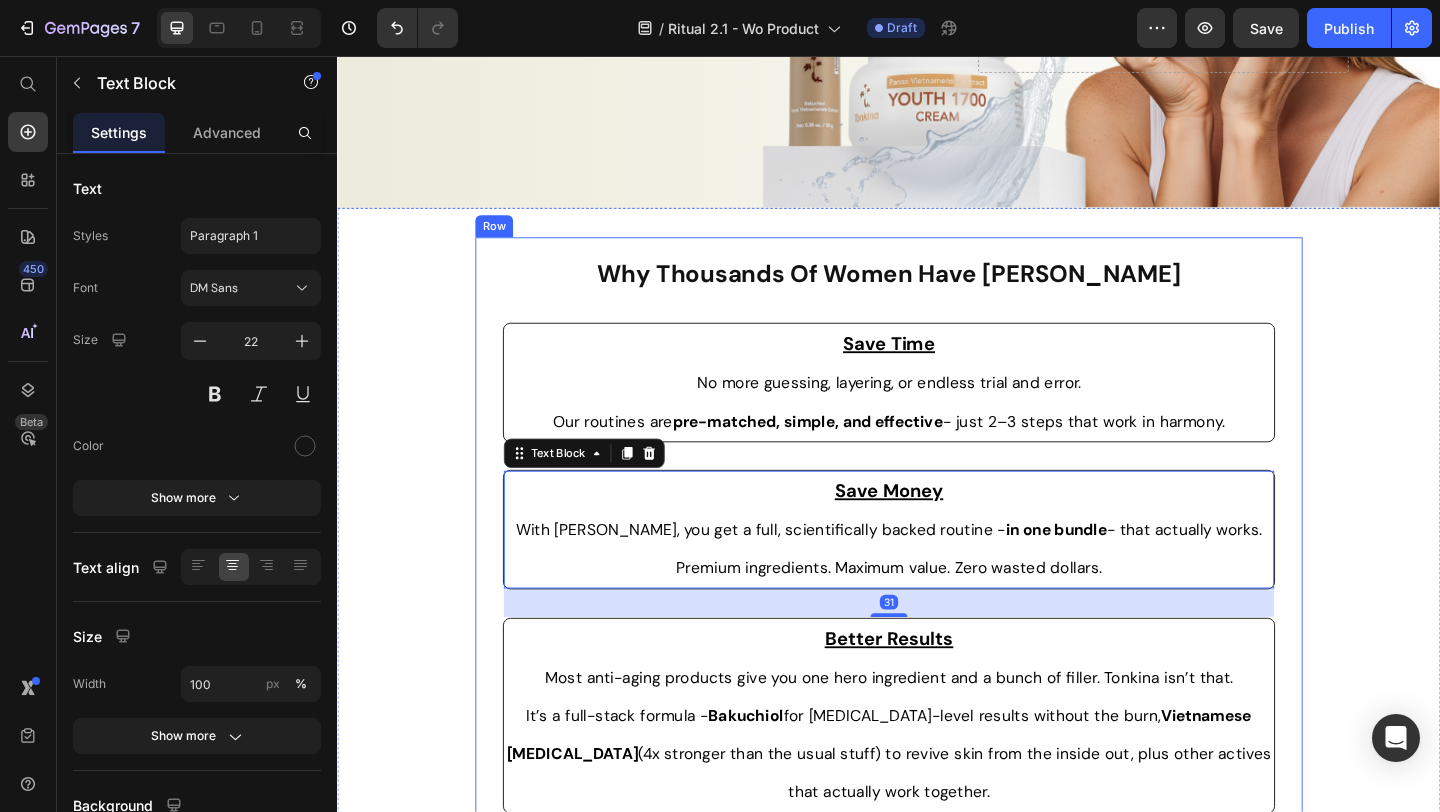 click on "Why Thousands Of Women Have Chosen Tonkina Heading Save Time No more guessing, layering, or endless trial and error. Our routines are  pre-matched, simple, and effective  - just 2–3 steps that work in harmony. Text Block Save Money With Tonkina, you get a full, scientifically backed routine -  in one bundle  - that actually works.  Premium ingredients. Maximum value. Zero wasted dollars. Text Block   31 Better Results Most anti-aging products give you one hero ingredient and a bunch of filler. Tonkina isn’t that. It’s a full-stack formula -  Bakuchiol  for retinol-level results without the burn,  Vietnamese Ginseng  (4x stronger than the usual stuff) to revive skin from the inside out, plus other actives that actually work together. Text Block
TRY IT NOW Button" at bounding box center [937, 611] 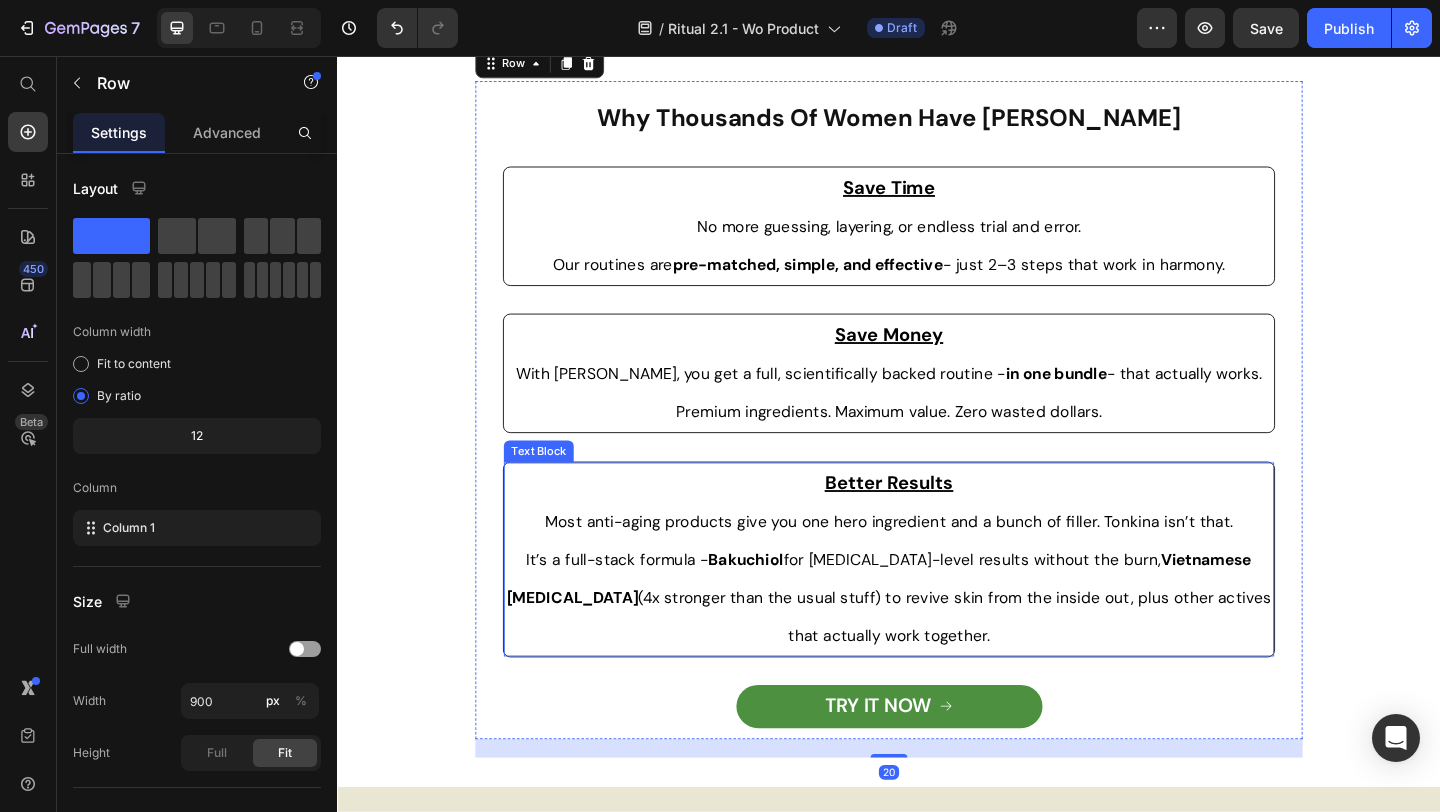 scroll, scrollTop: 1019, scrollLeft: 0, axis: vertical 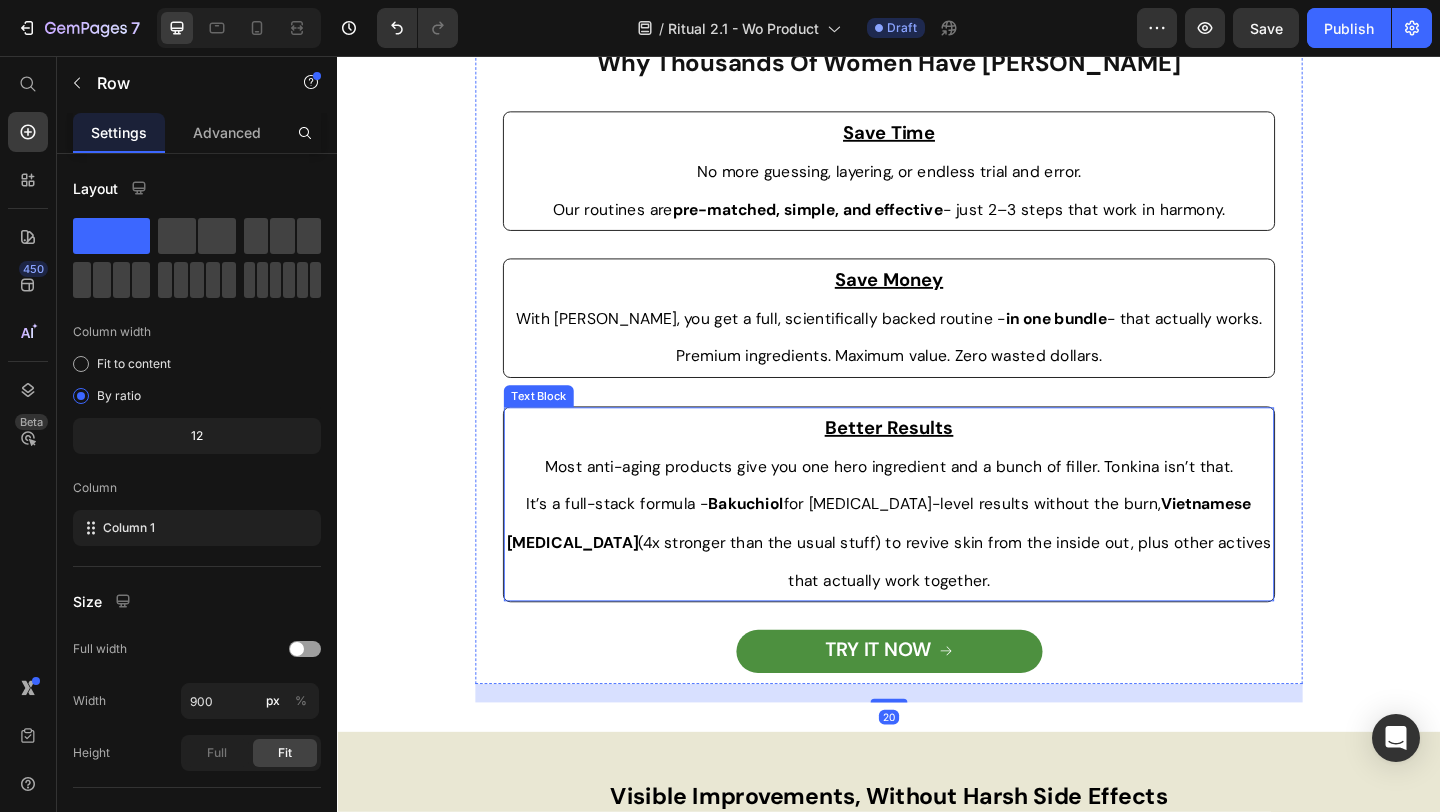 click on "It’s a full-stack formula -  Bakuchiol  for retinol-level results without the burn,  Vietnamese Ginseng  (4x stronger than the usual stuff) to revive skin from the inside out, plus other actives that actually work together." at bounding box center [937, 584] 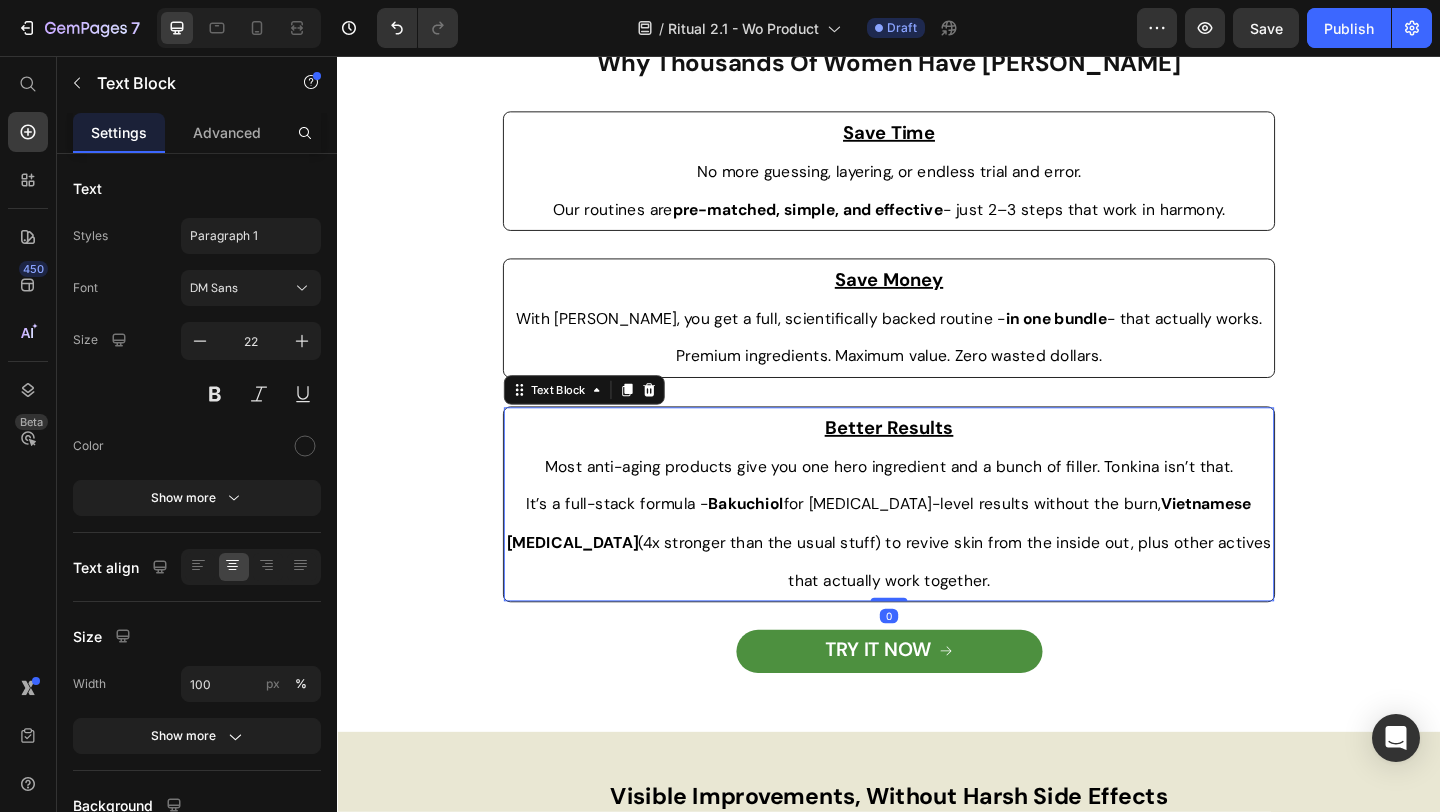 click on "It’s a full-stack formula -  Bakuchiol  for retinol-level results without the burn,  Vietnamese Ginseng  (4x stronger than the usual stuff) to revive skin from the inside out, plus other actives that actually work together." at bounding box center (937, 584) 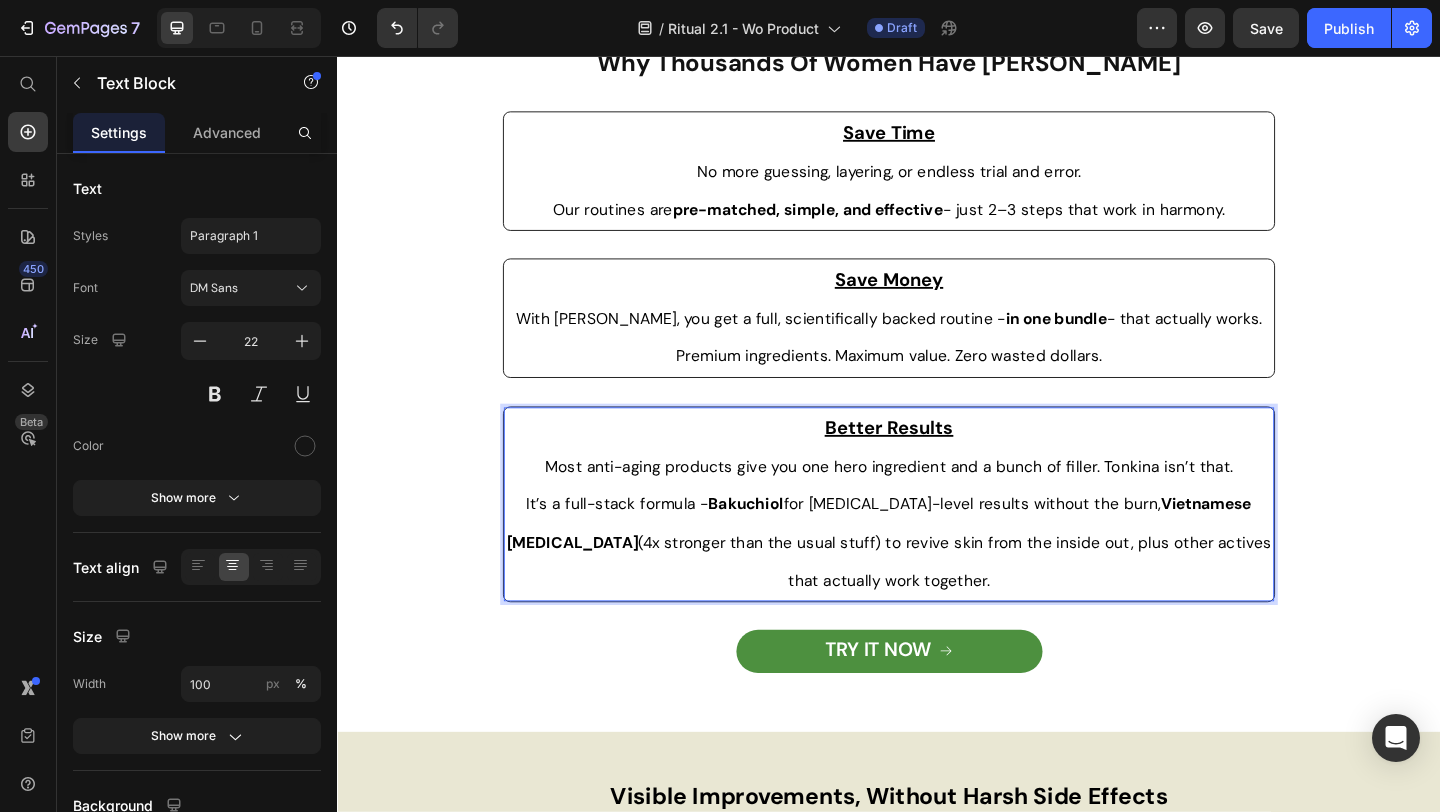 click on "Most anti-aging products give you one hero ingredient and a bunch of filler. Tonkina isn’t that." at bounding box center [937, 502] 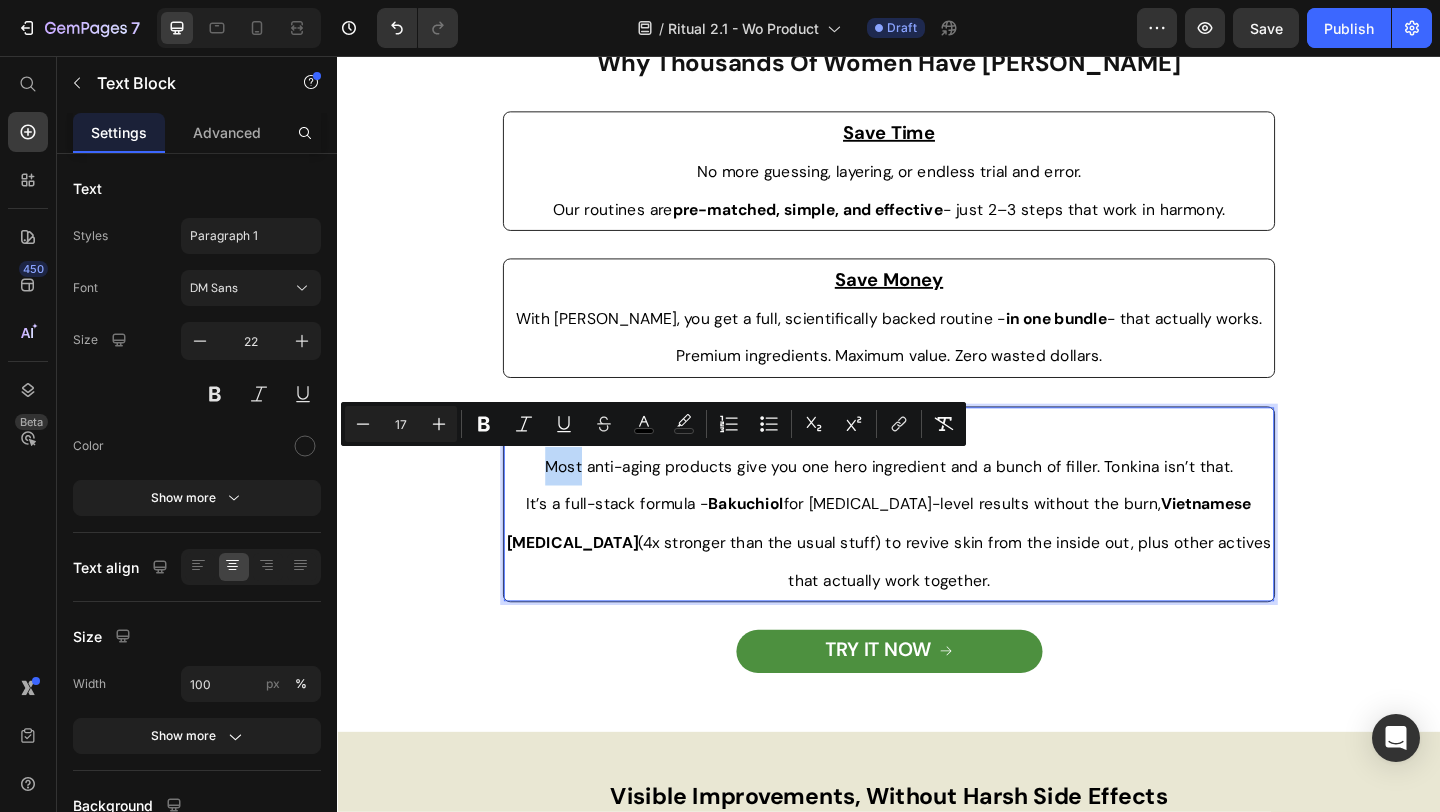 type 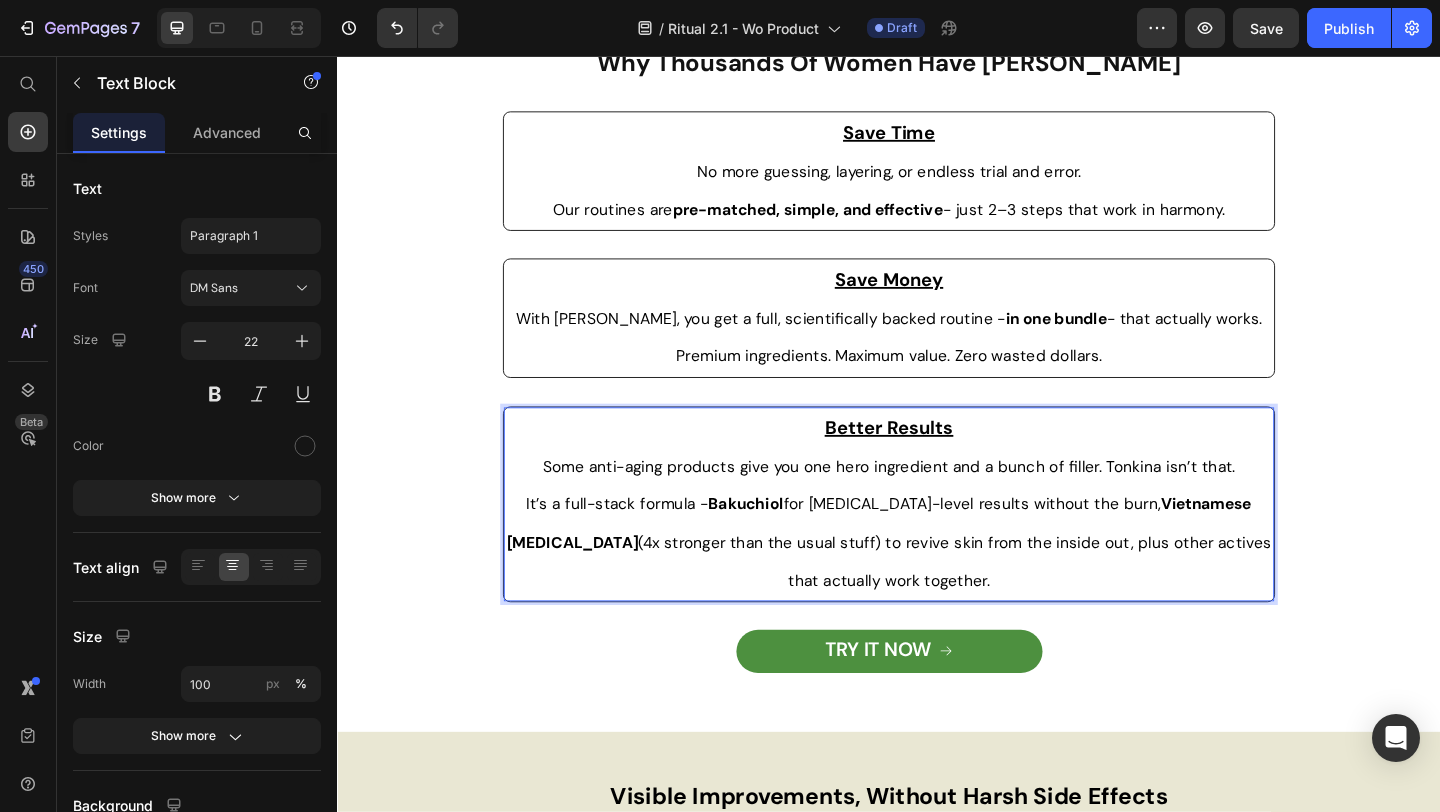 click on "It’s a full-stack formula -  Bakuchiol  for retinol-level results without the burn,  Vietnamese Ginseng  (4x stronger than the usual stuff) to revive skin from the inside out, plus other actives that actually work together." at bounding box center (937, 584) 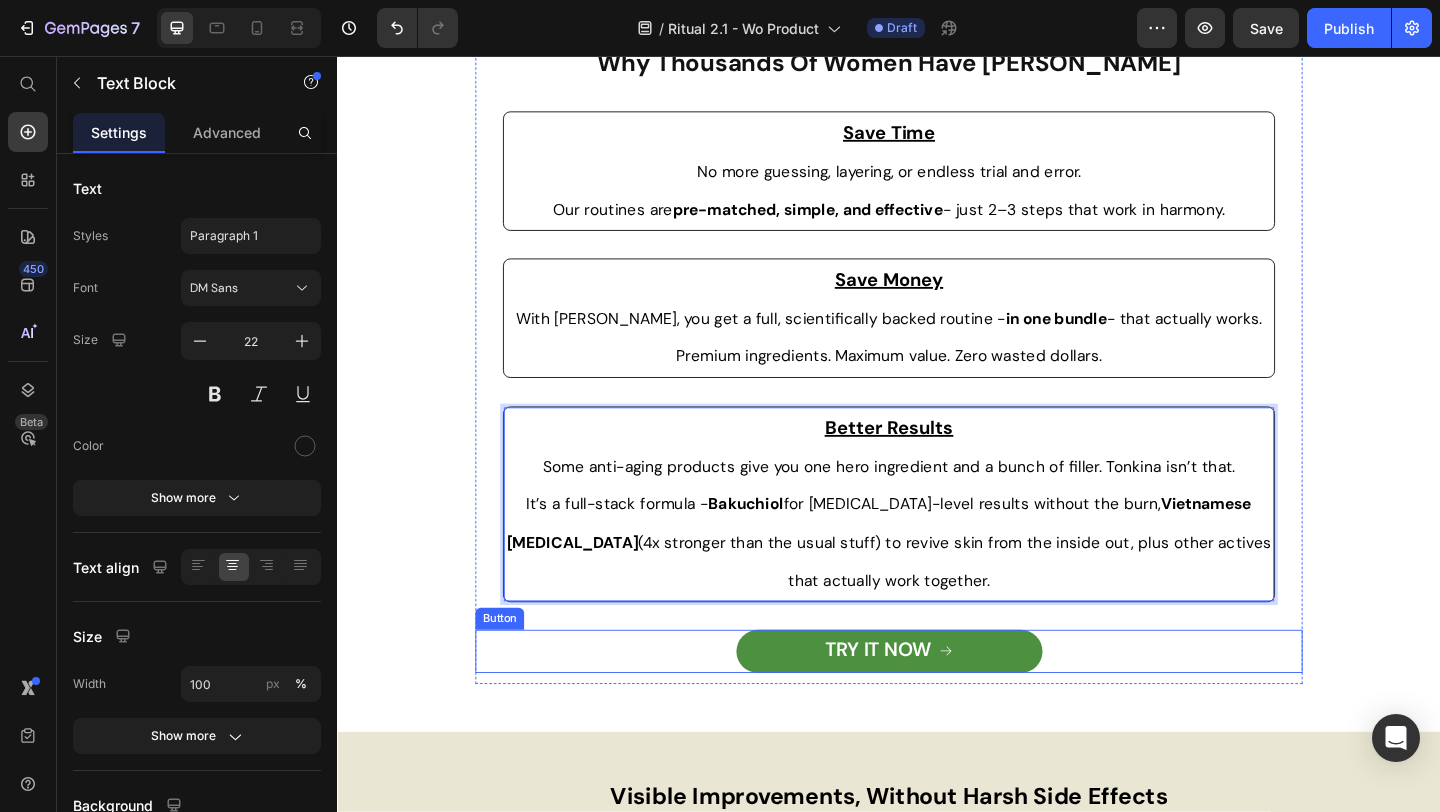 click on "TRY IT NOW Button" at bounding box center [937, 703] 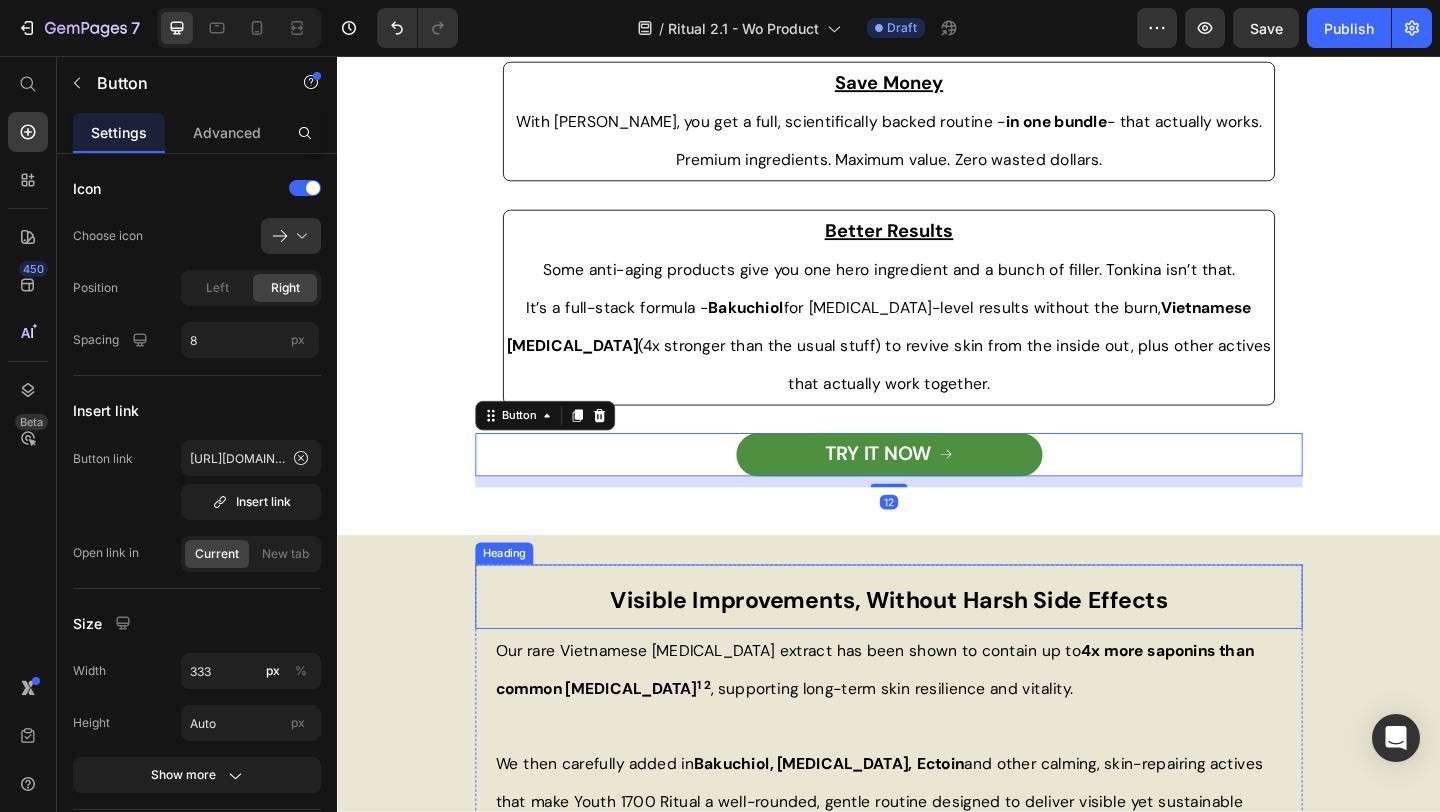 click on "Visible Improvements, Without Harsh Side Effects" at bounding box center [937, 644] 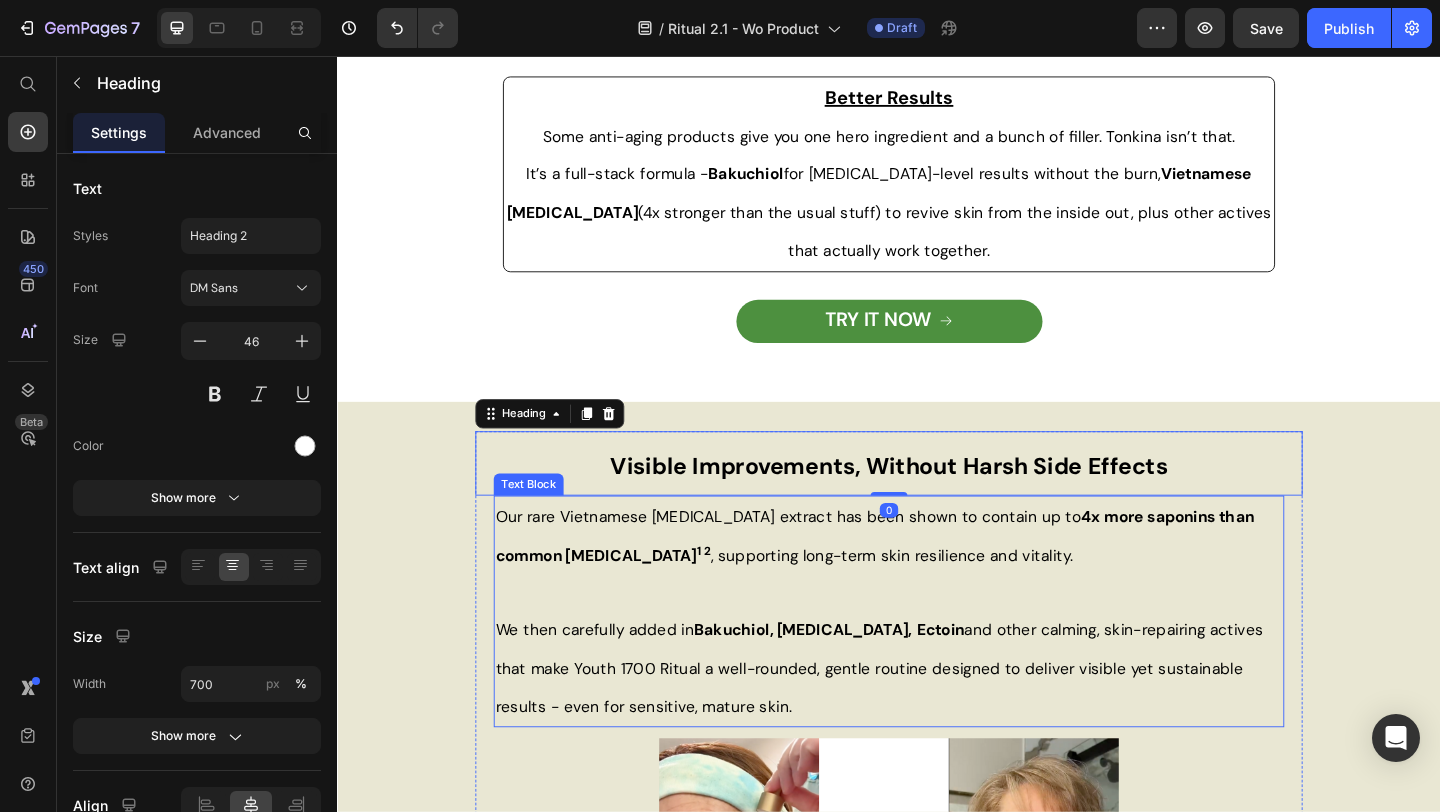 click on "Our rare Vietnamese Ginseng extract has been shown to contain up to  4x more saponins than common ginseng  1 2  , supporting long-term skin resilience and vitality." at bounding box center [921, 578] 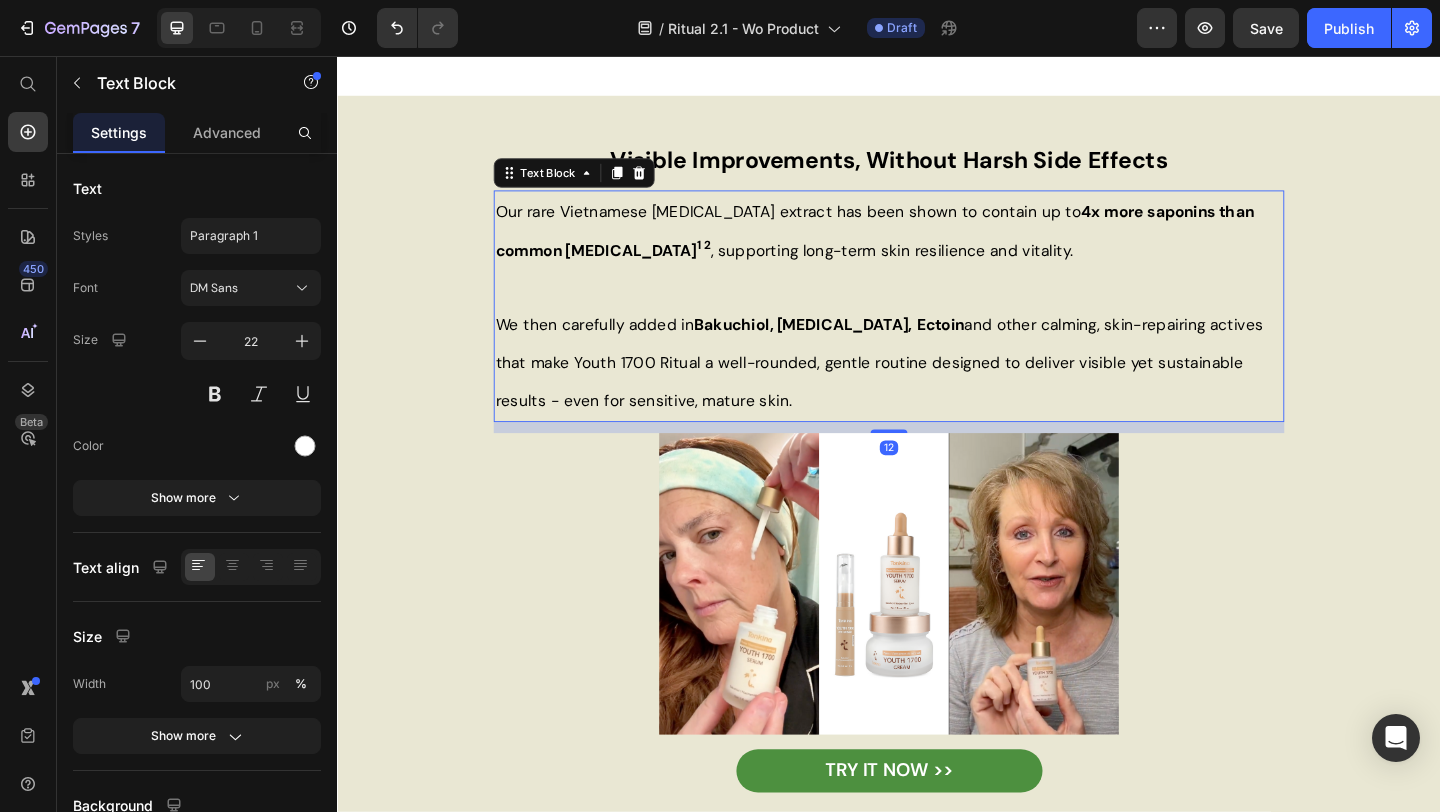 scroll, scrollTop: 1731, scrollLeft: 0, axis: vertical 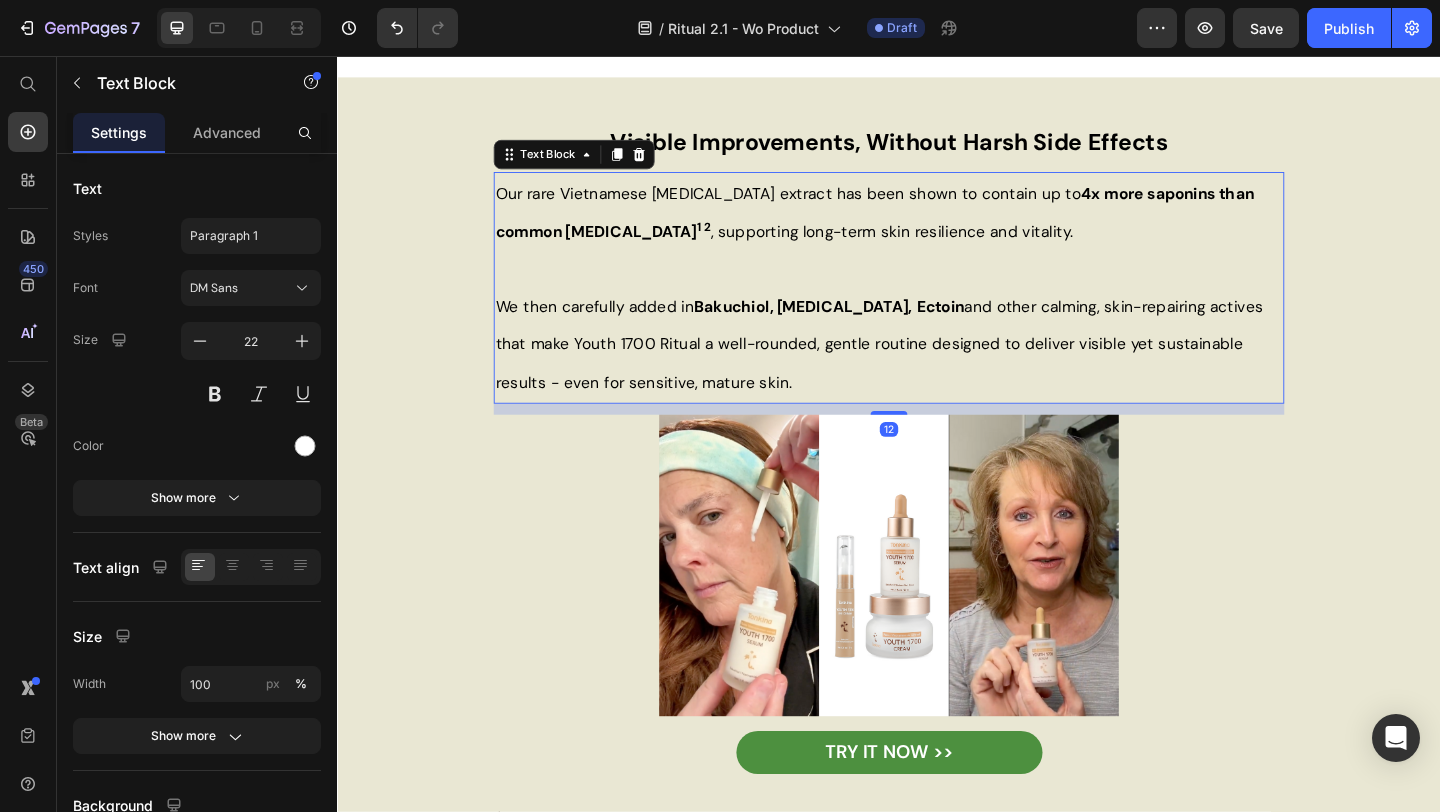 click on "Bakuchiol, [MEDICAL_DATA]," at bounding box center (843, 328) 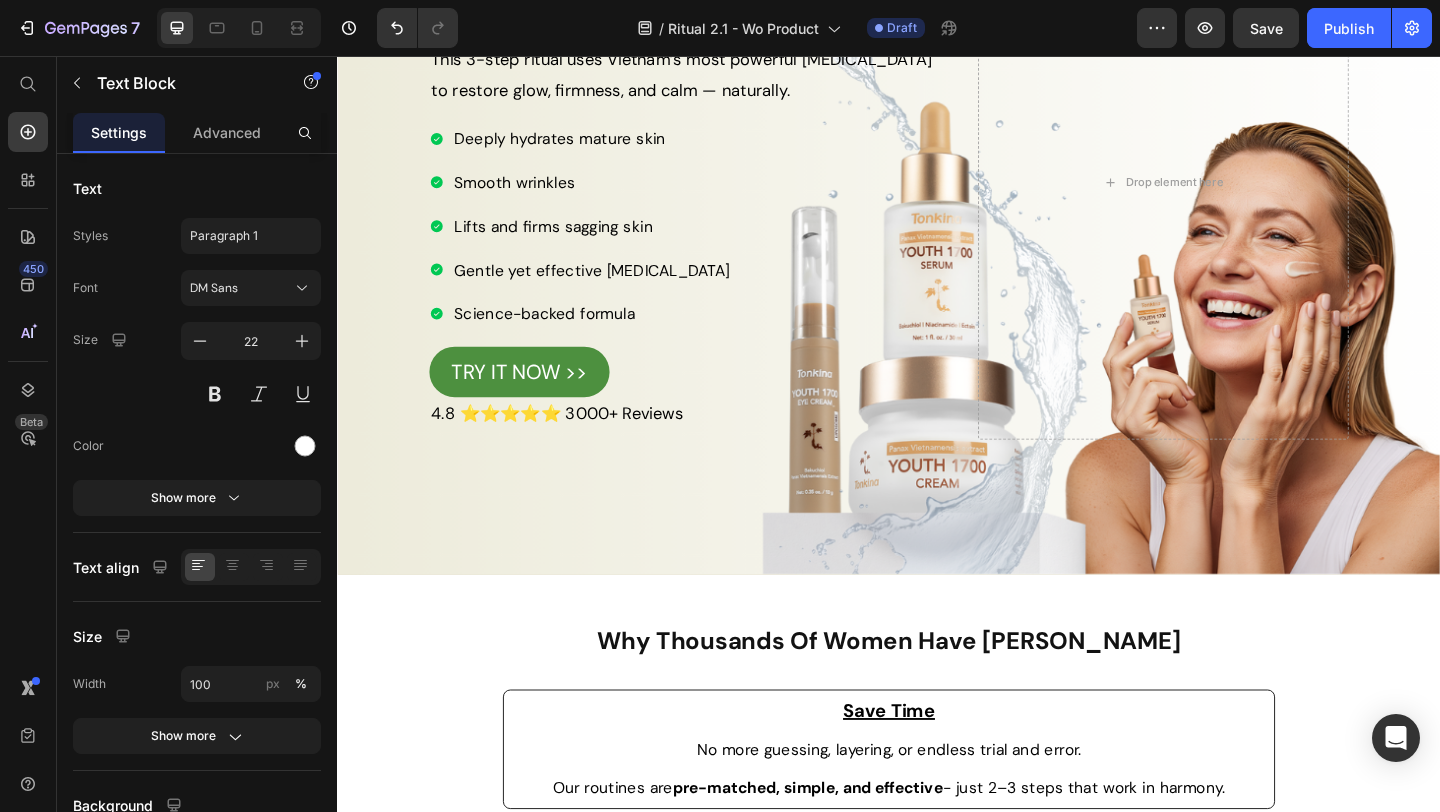scroll, scrollTop: 0, scrollLeft: 0, axis: both 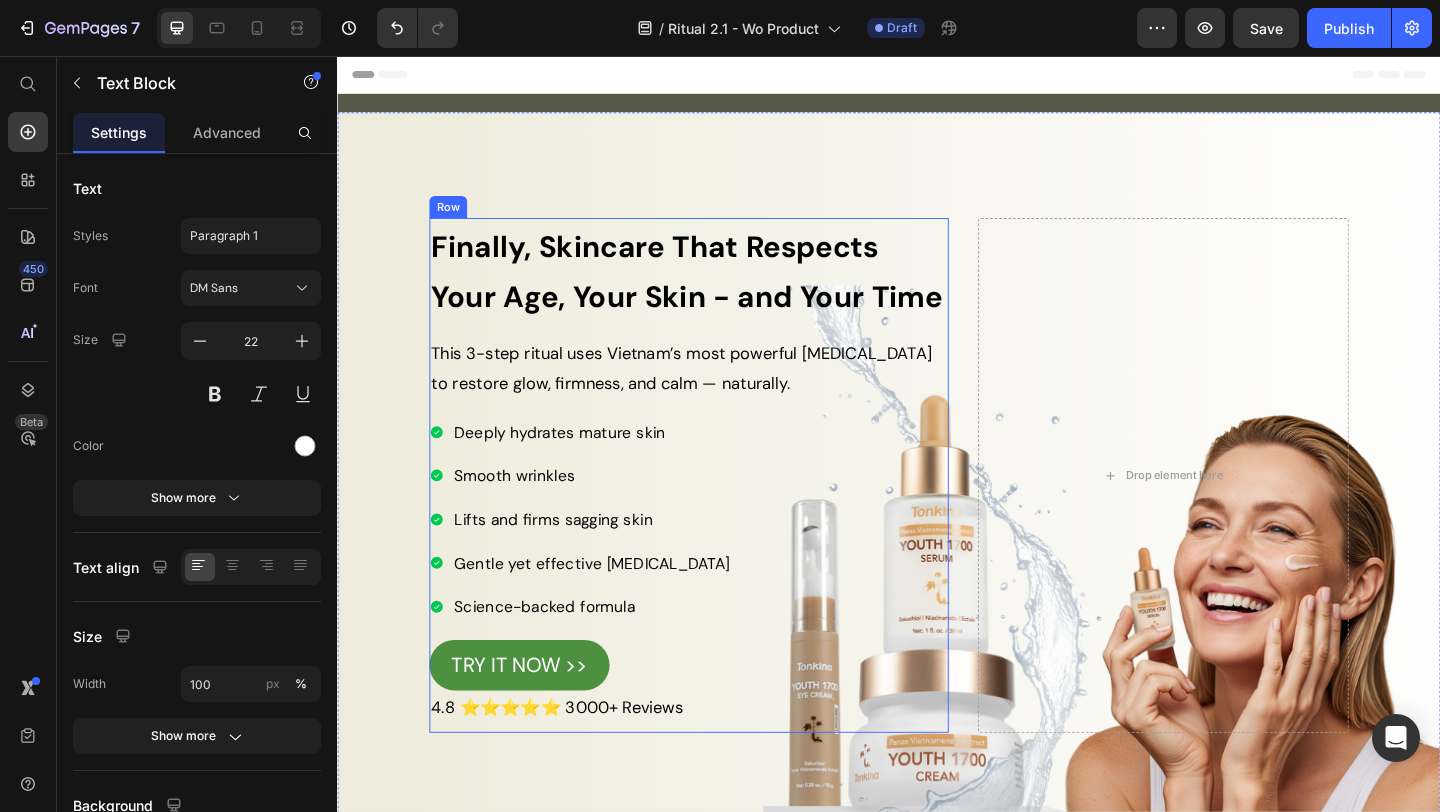 click on "Finally, Skincare That Respects Your Age, Your Skin - and Your Time Heading This 3-step ritual uses Vietnam’s most powerful ginseng to restore glow, firmness, and calm — naturally. Text Block Deeply hydrates mature skin Smooth wrinkles Lifts and firms sagging skin Gentle yet effective for sensitive skin Science-backed formula Item List TRY IT NOW >> Button 4.8 ⭐⭐⭐⭐⭐ 3000+ Reviews Text Block" at bounding box center (719, 583) 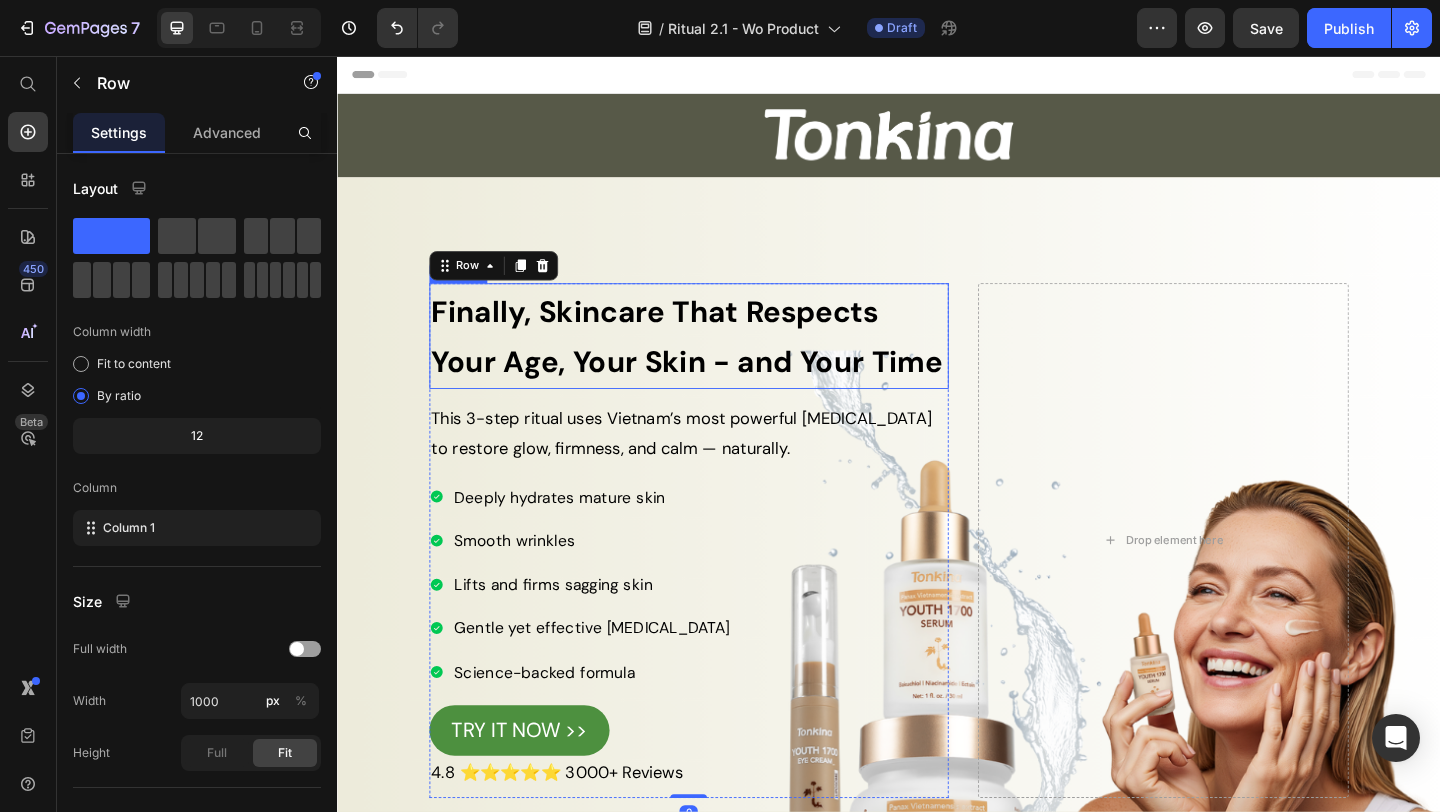 click on "Finally, Skincare That Respects Your Age, Your Skin - and Your Time" at bounding box center (717, 362) 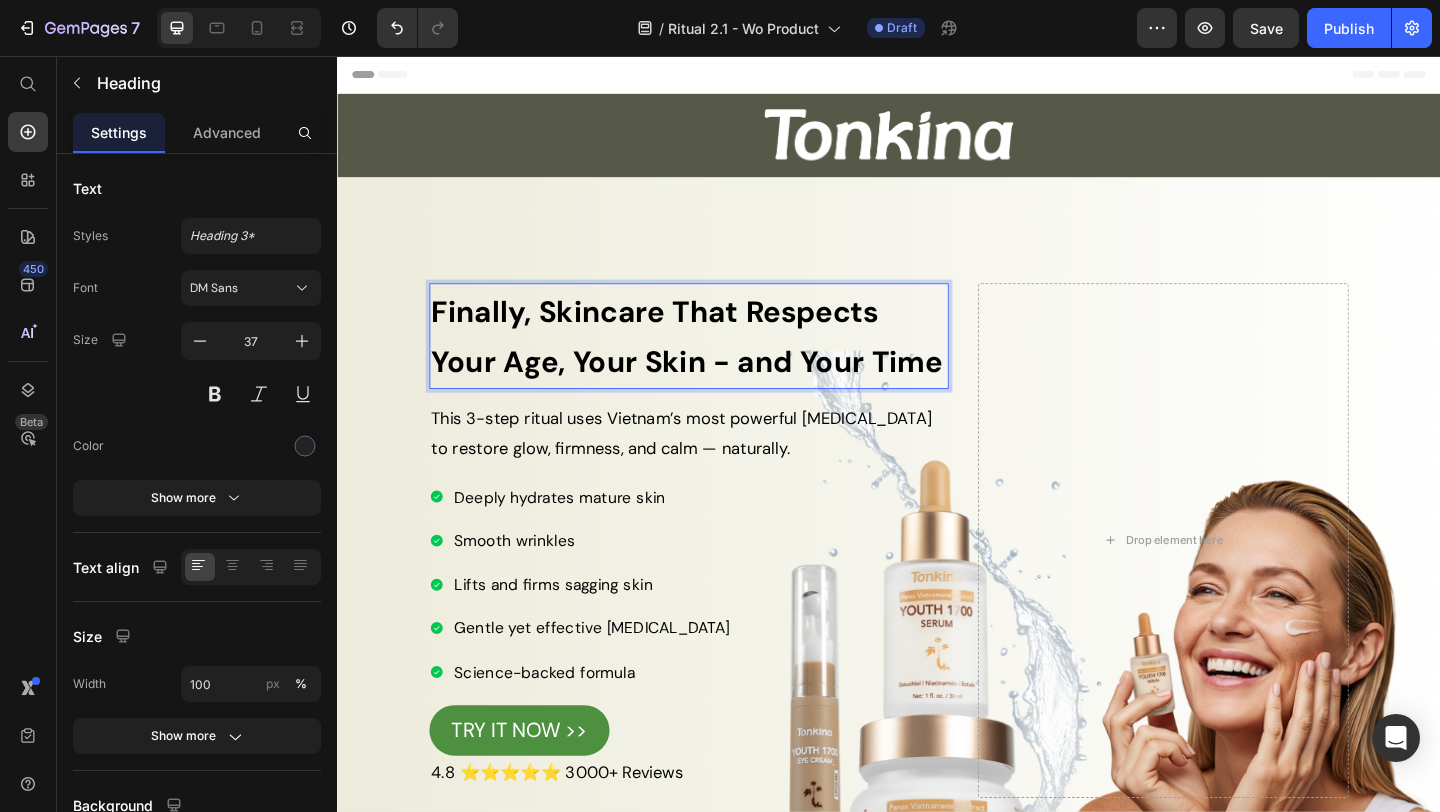 click on "Finally, Skincare That Respects Your Age, Your Skin - and Your Time" at bounding box center (717, 362) 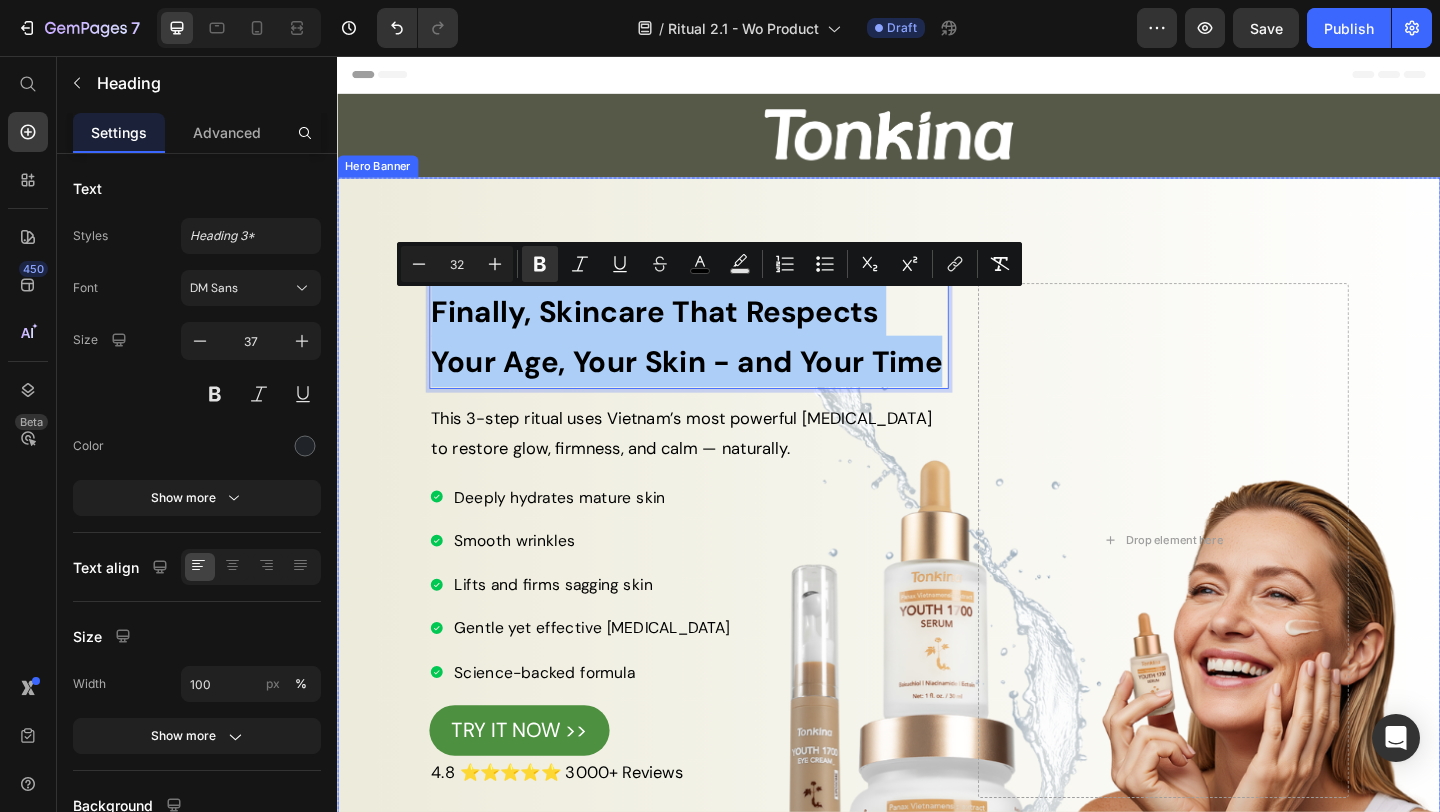 click at bounding box center (937, 599) 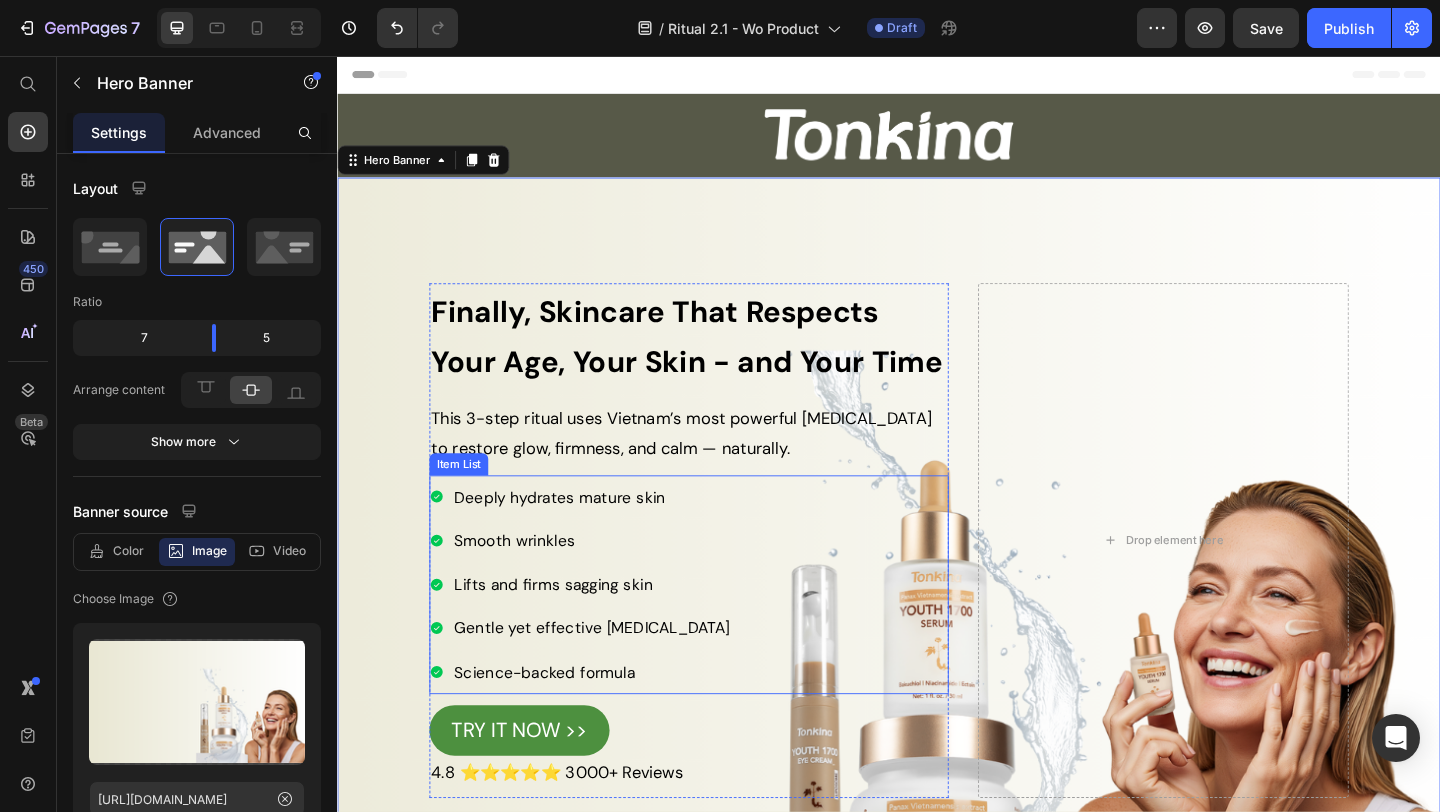 click on "This 3-step ritual uses Vietnam’s most powerful [MEDICAL_DATA] to restore glow, firmness, and calm — naturally." at bounding box center [711, 466] 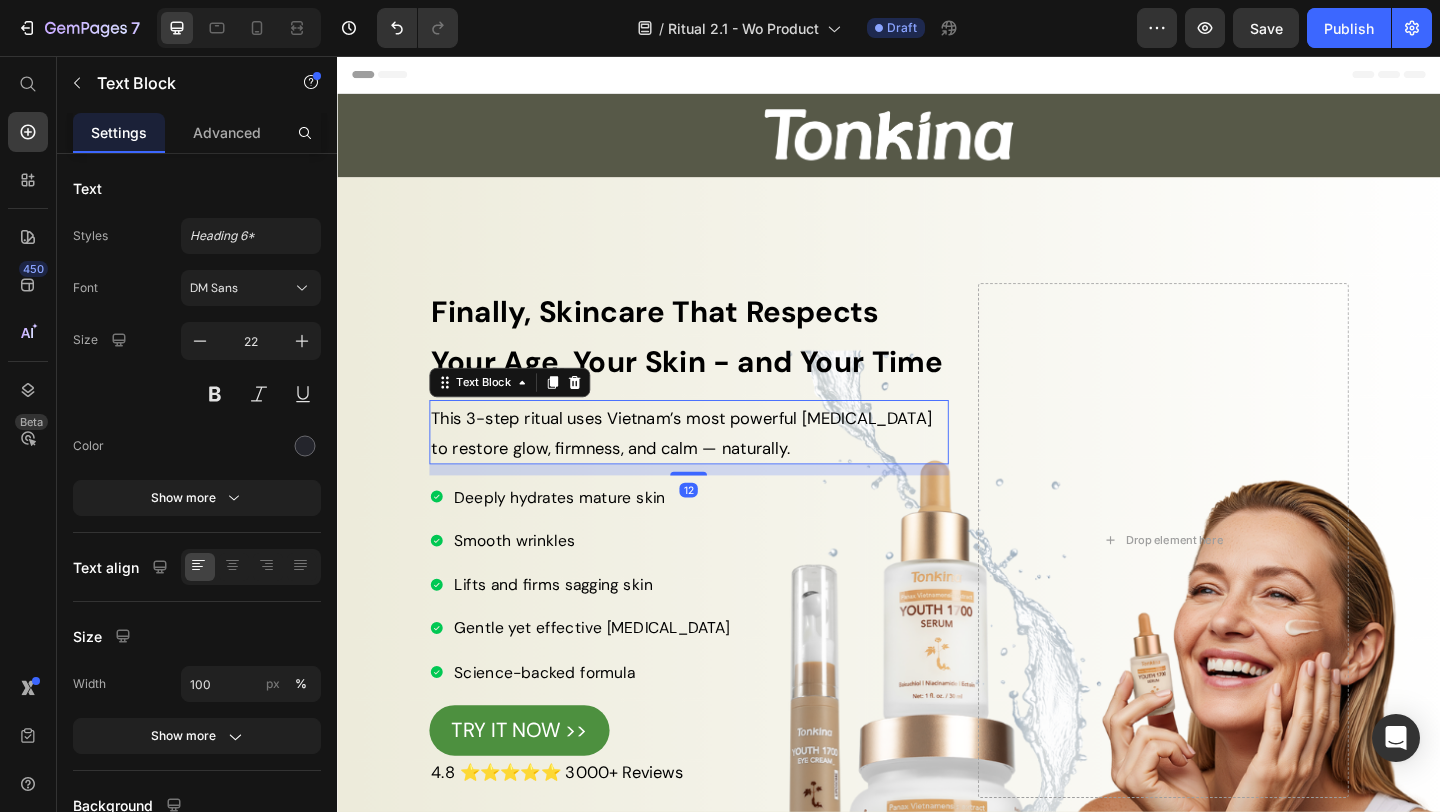 click on "This 3-step ritual uses Vietnam’s most powerful [MEDICAL_DATA] to restore glow, firmness, and calm — naturally." at bounding box center [711, 466] 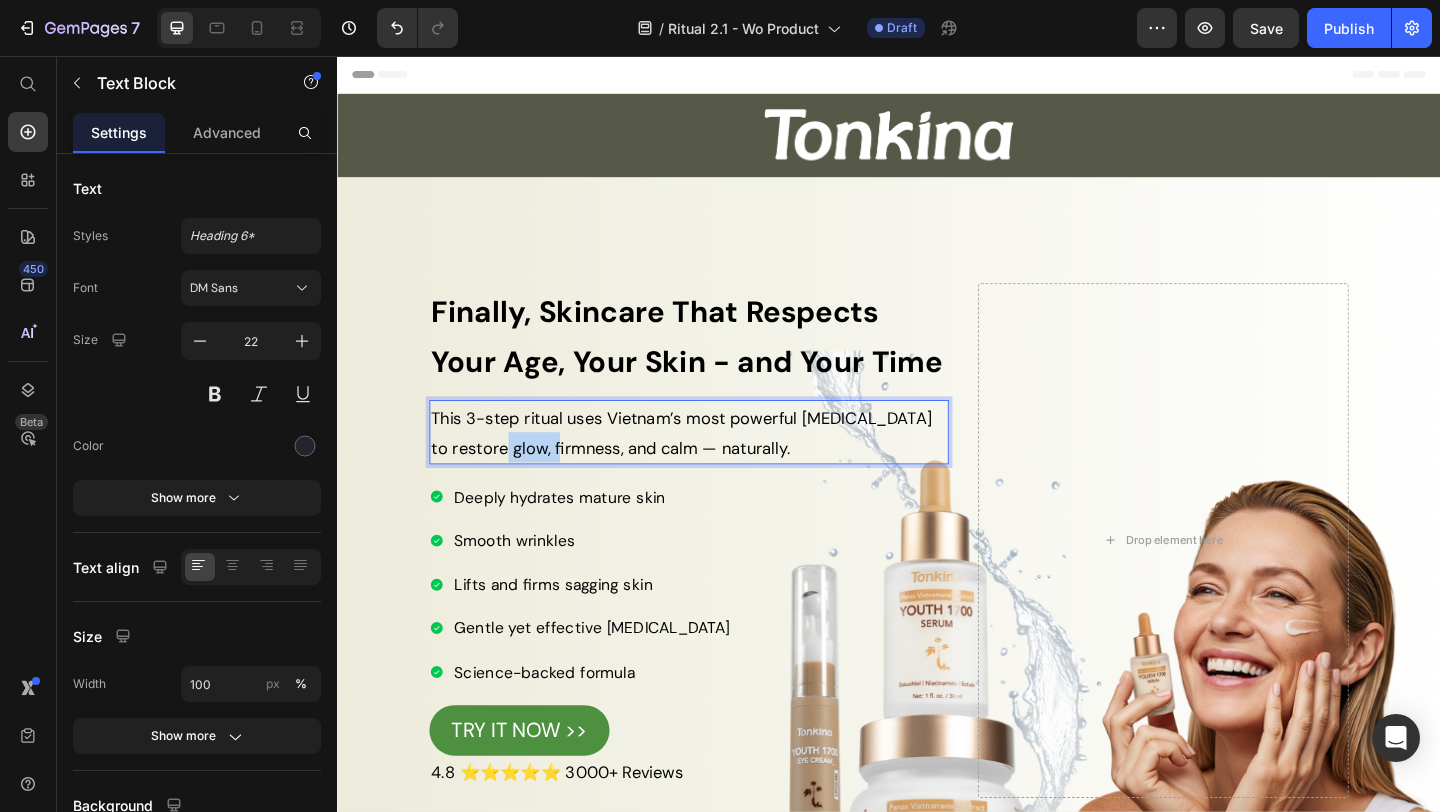 click on "This 3-step ritual uses Vietnam’s most powerful [MEDICAL_DATA] to restore glow, firmness, and calm — naturally." at bounding box center [711, 466] 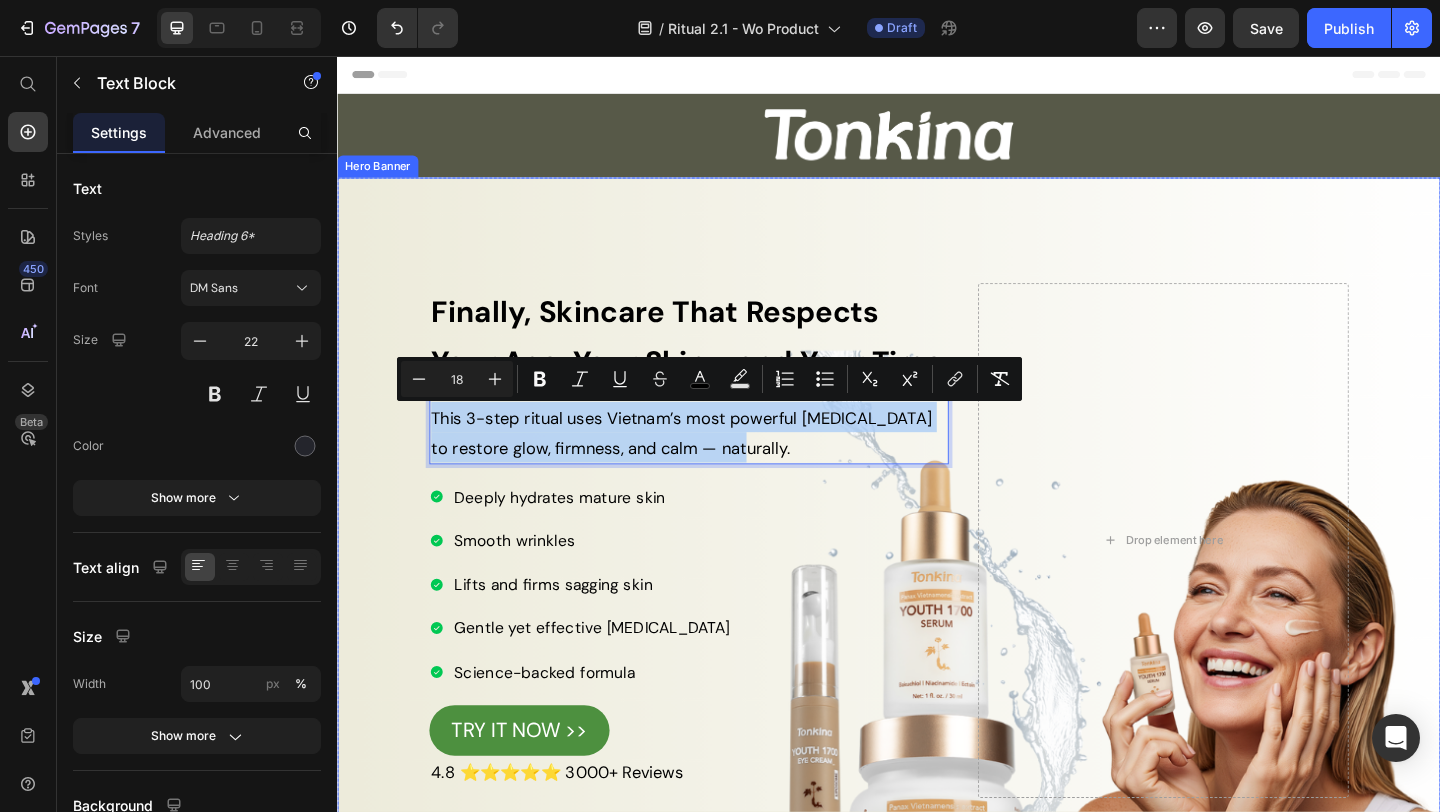 click at bounding box center [937, 599] 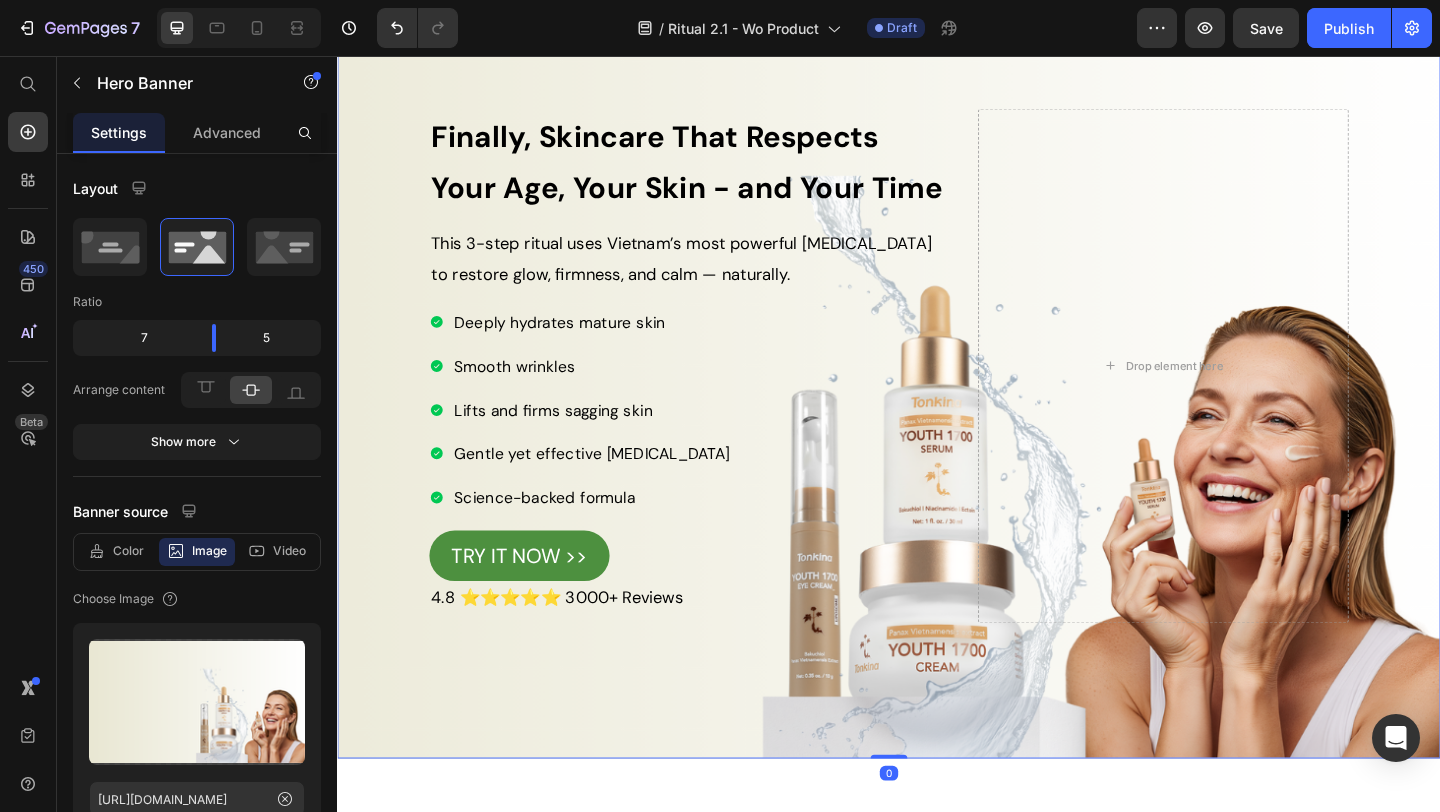scroll, scrollTop: 259, scrollLeft: 0, axis: vertical 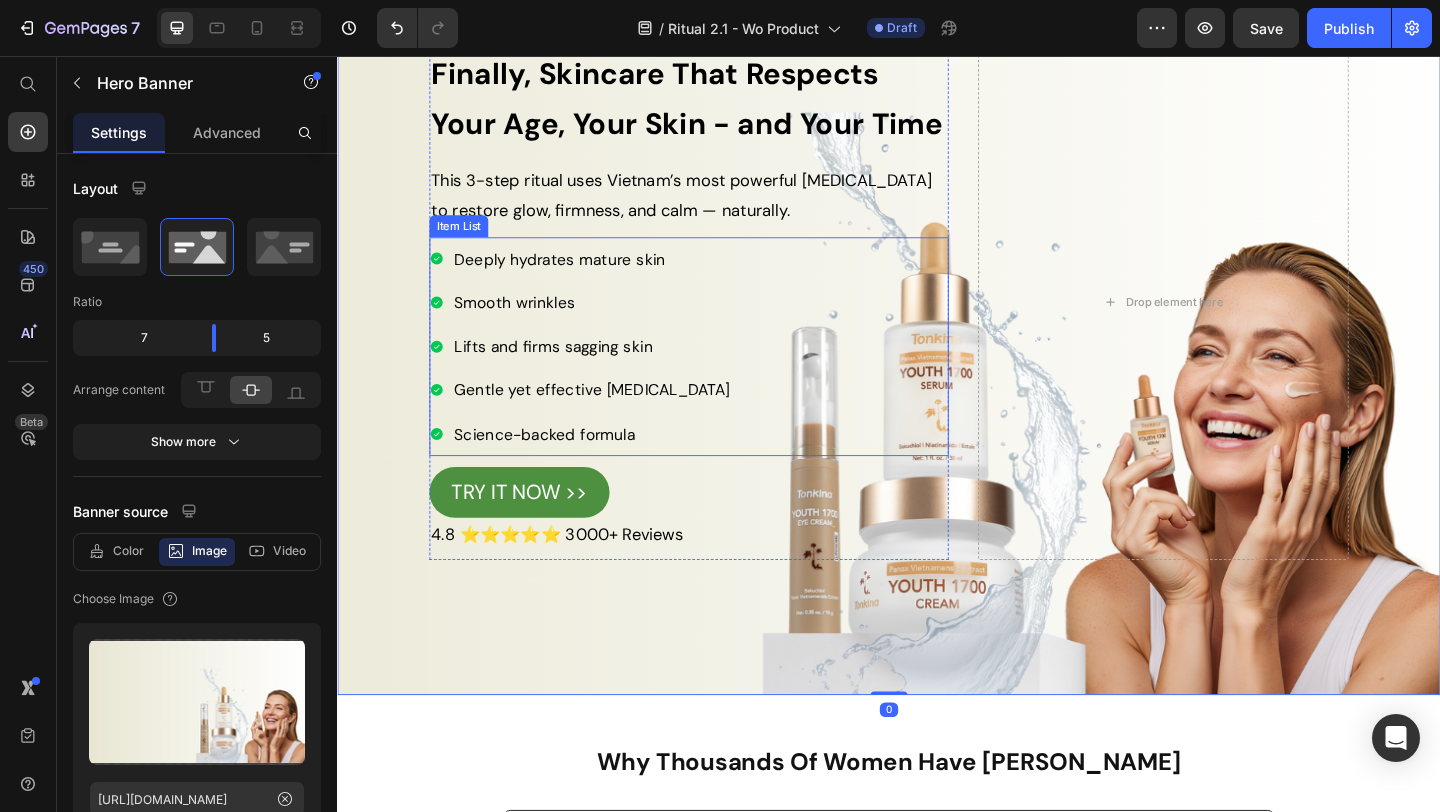 click on "Science-backed formula" at bounding box center [562, 467] 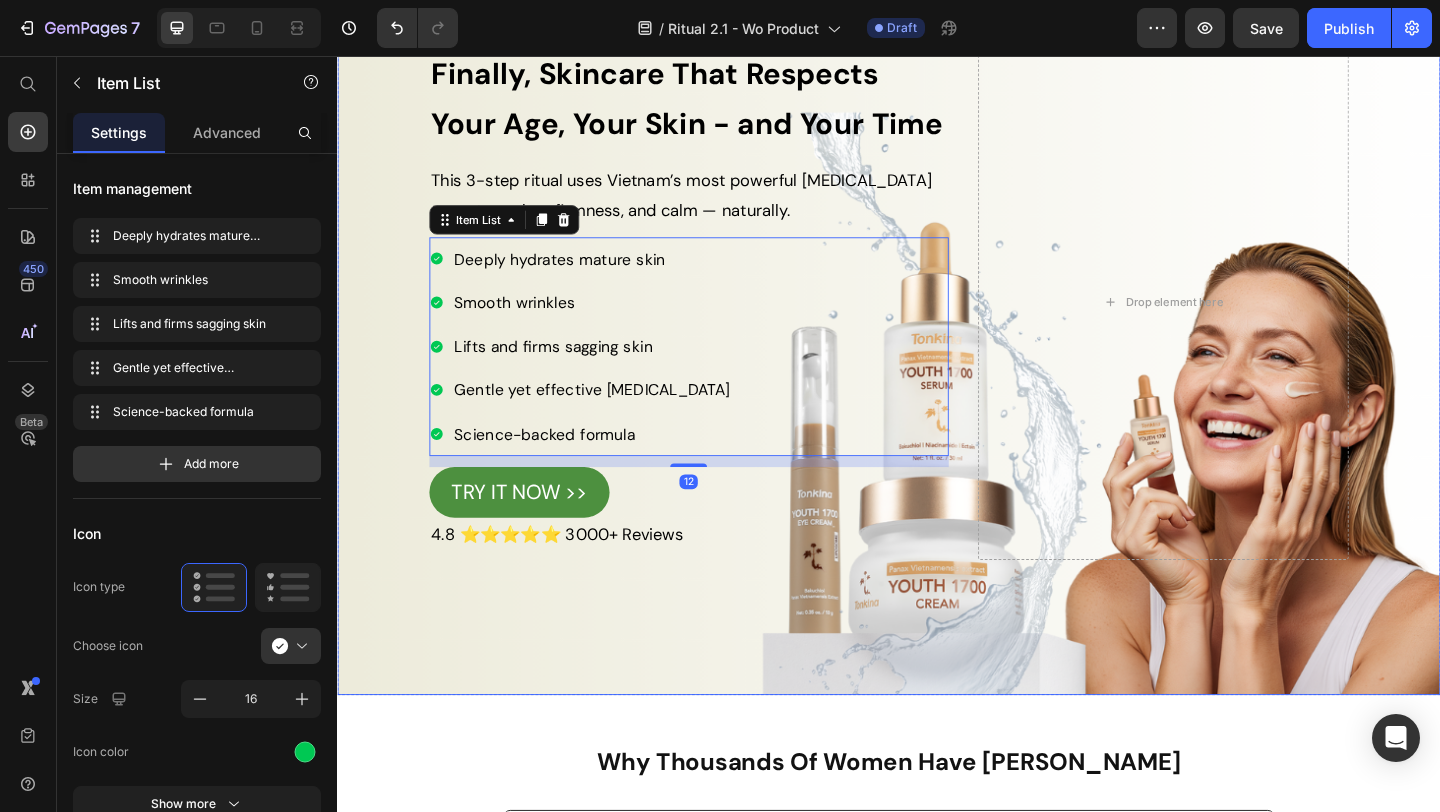 click at bounding box center [937, 340] 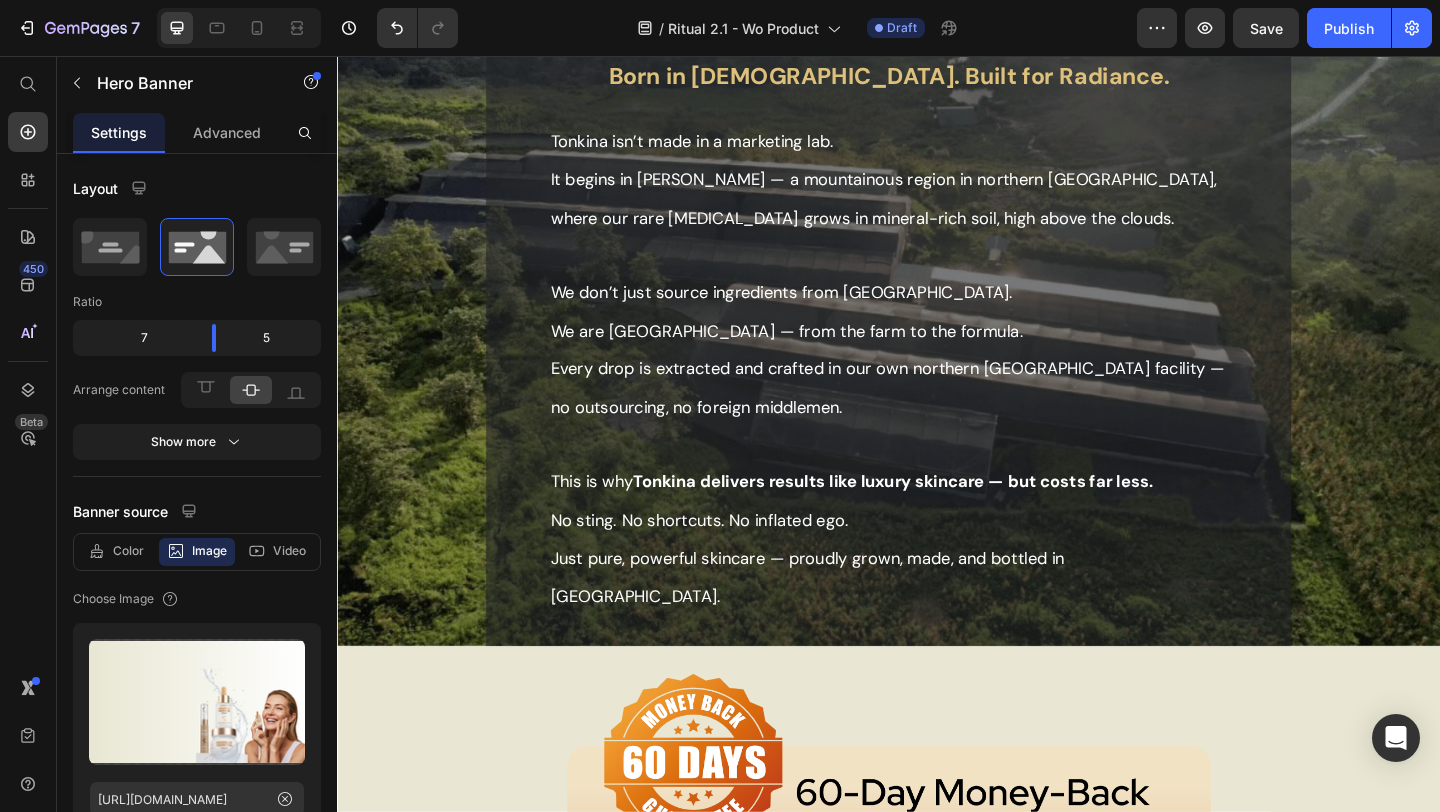 scroll, scrollTop: 3608, scrollLeft: 0, axis: vertical 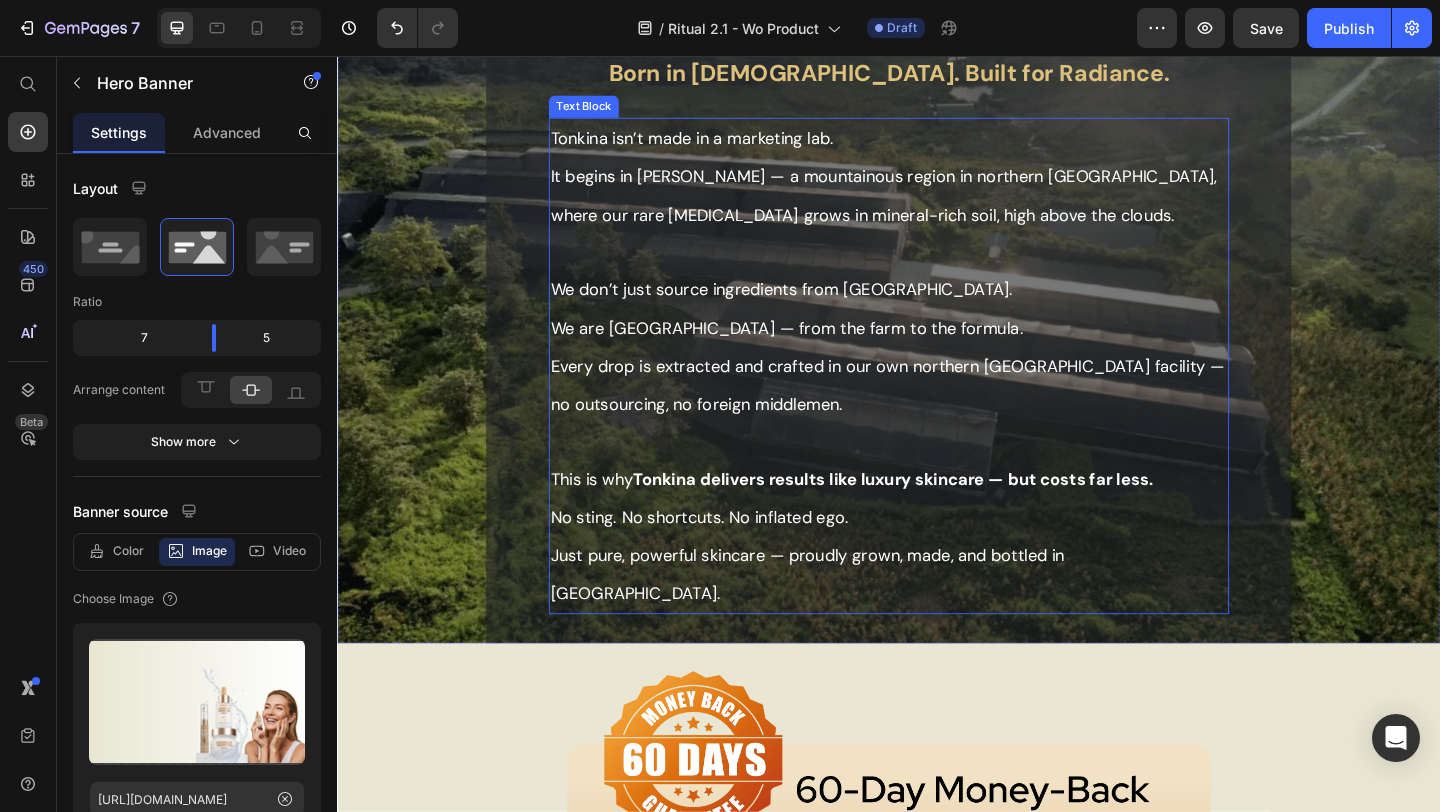 click on "Every drop is extracted and crafted in our own northern [GEOGRAPHIC_DATA] facility — no outsourcing, no foreign middlemen." at bounding box center [935, 414] 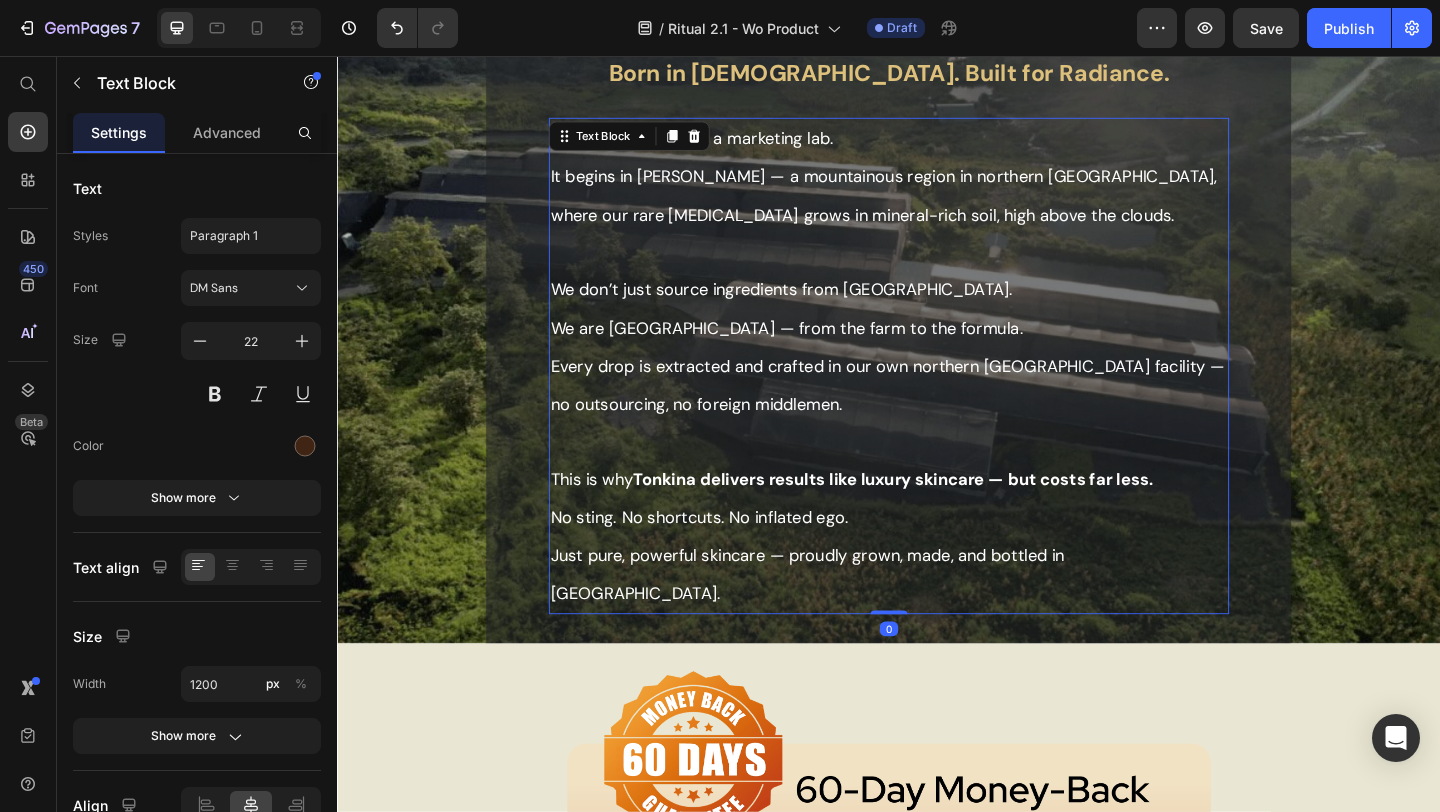 click on "Every drop is extracted and crafted in our own northern [GEOGRAPHIC_DATA] facility — no outsourcing, no foreign middlemen." at bounding box center (935, 414) 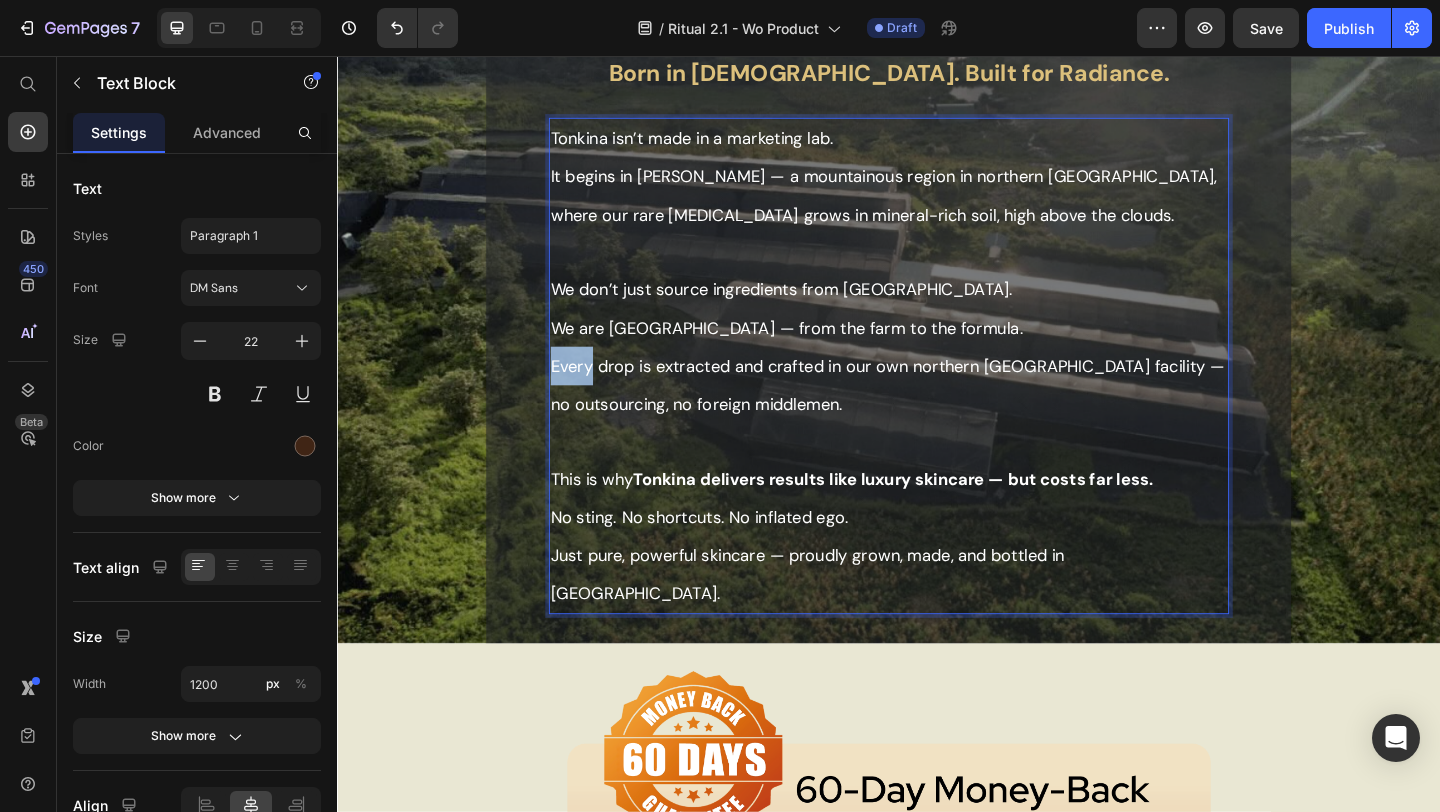 click on "Every drop is extracted and crafted in our own northern [GEOGRAPHIC_DATA] facility — no outsourcing, no foreign middlemen." at bounding box center (935, 414) 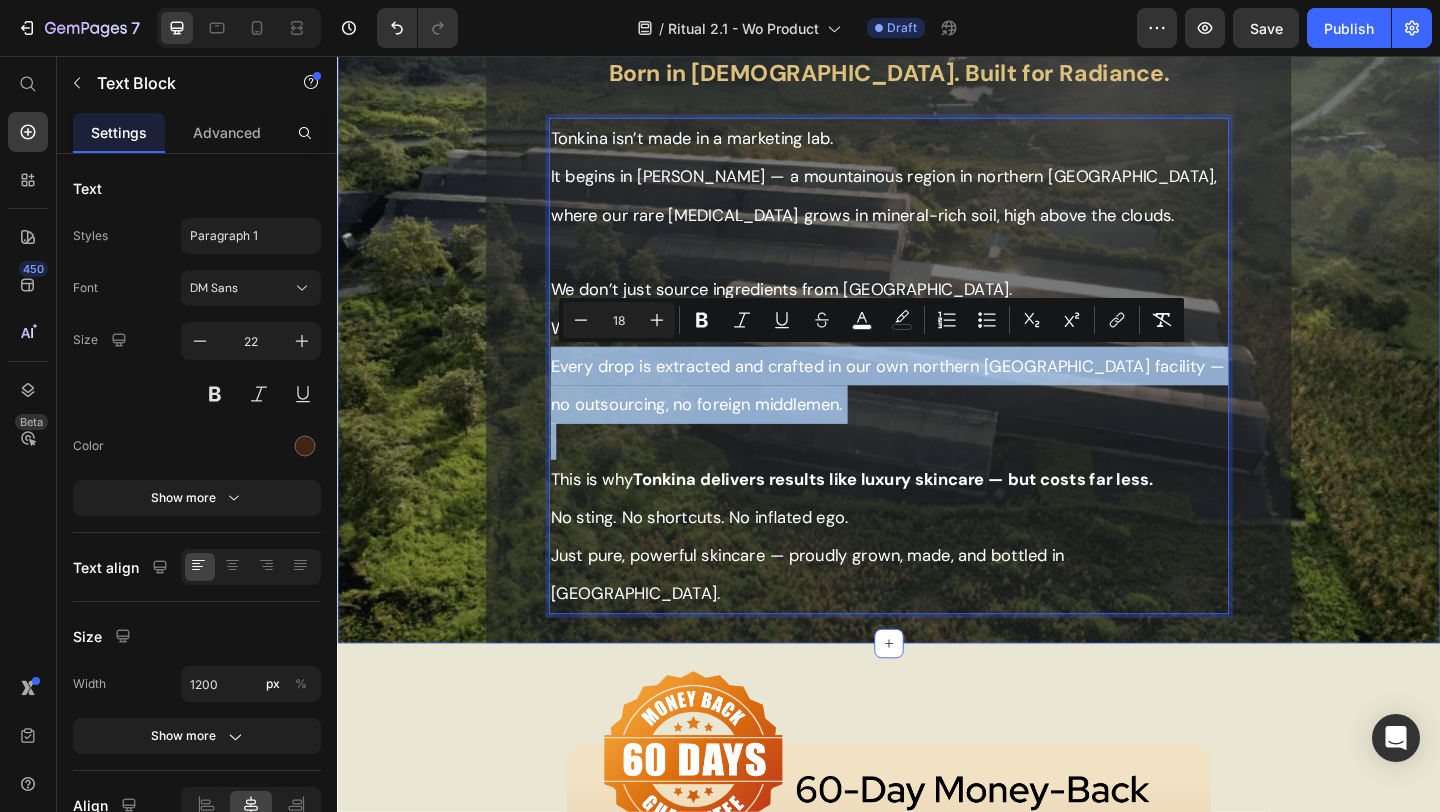 click on "Born in Vietnam. Built for Radiance. Text Block Tonkina isn’t made in a marketing lab. It begins in Lai Chau — a mountainous region in northern Vietnam, where our rare ginseng grows in mineral-rich soil, high above the clouds. We don’t just source ingredients from Vietnam. We are Vietnam — from the farm to the formula. Every drop is extracted and crafted in our own northern Vietnam facility — no outsourcing, no foreign middlemen. This is why  Tonkina delivers results like luxury skincare — but costs far less. No sting. No shortcuts. No inflated ego. Just pure, powerful skincare — proudly grown, made, and bottled in Vietnam. Text Block   0" at bounding box center [937, 337] 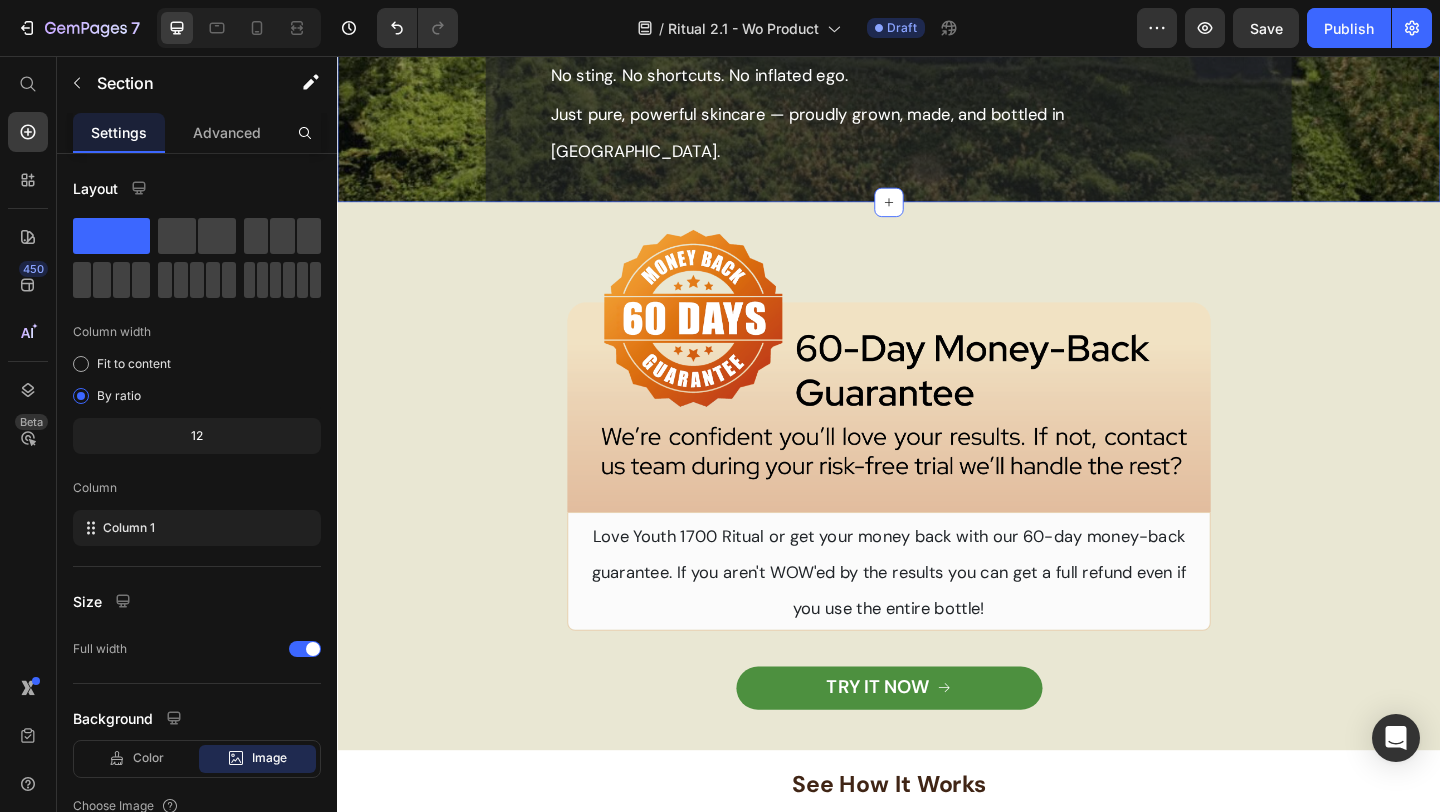 scroll, scrollTop: 4112, scrollLeft: 0, axis: vertical 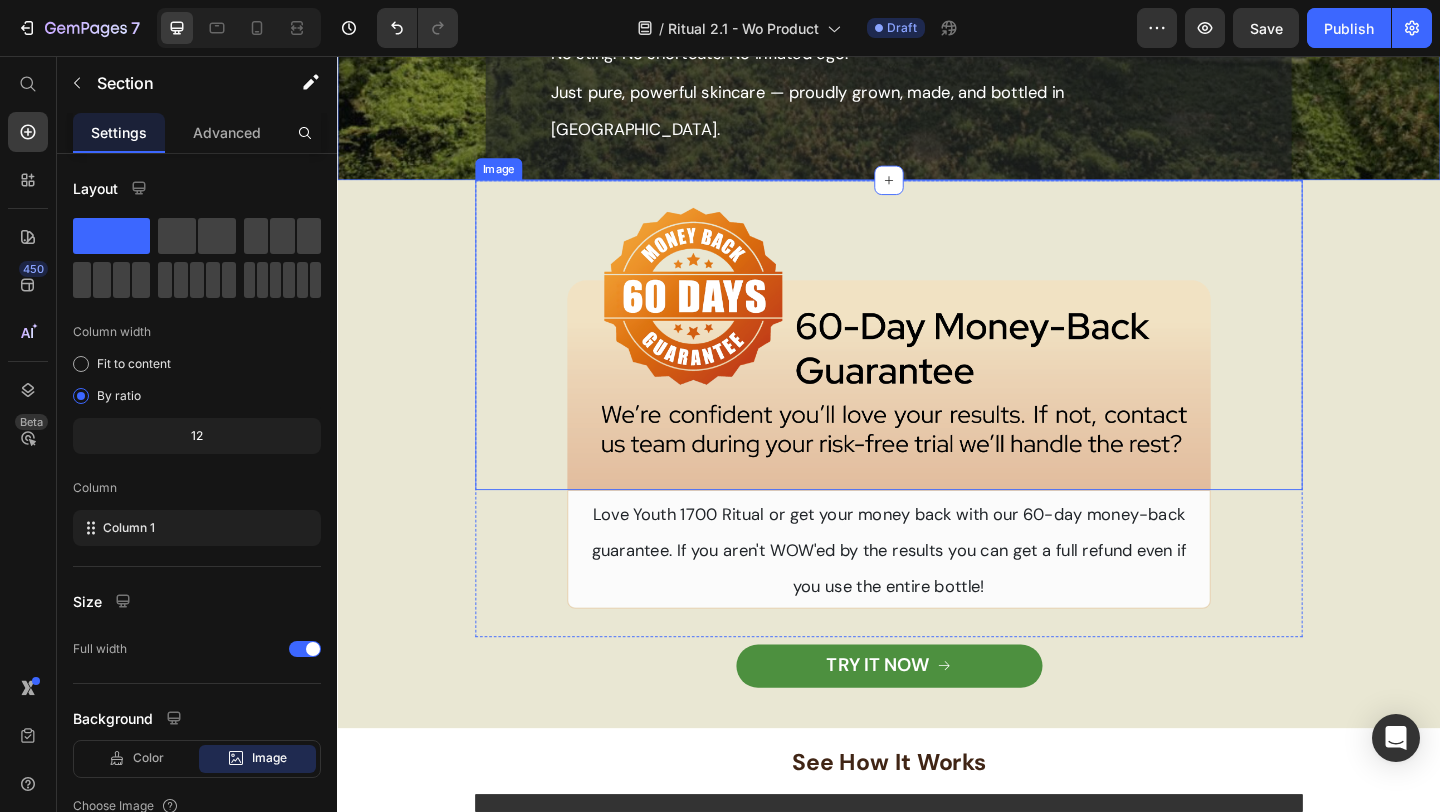click at bounding box center (937, 359) 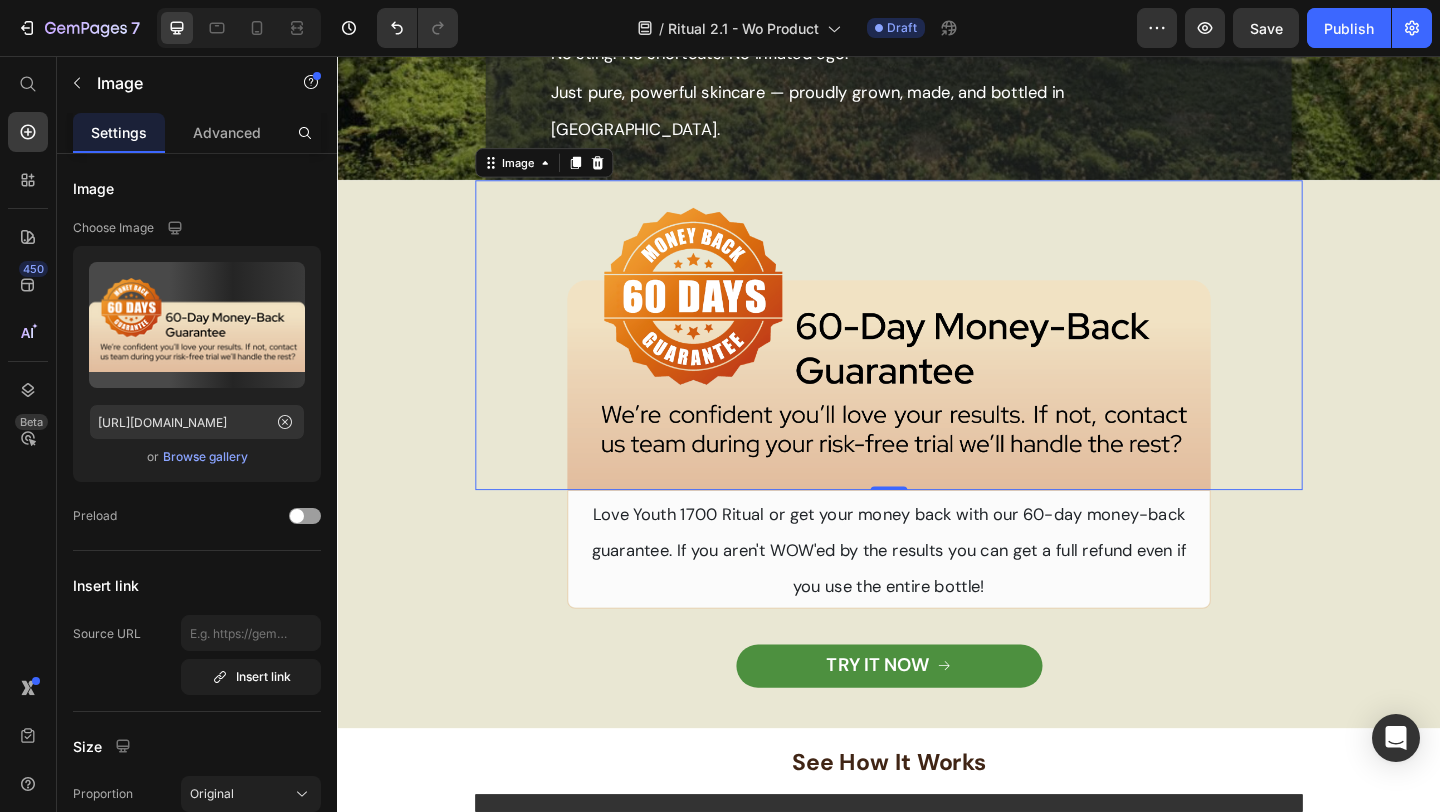 click at bounding box center [937, 359] 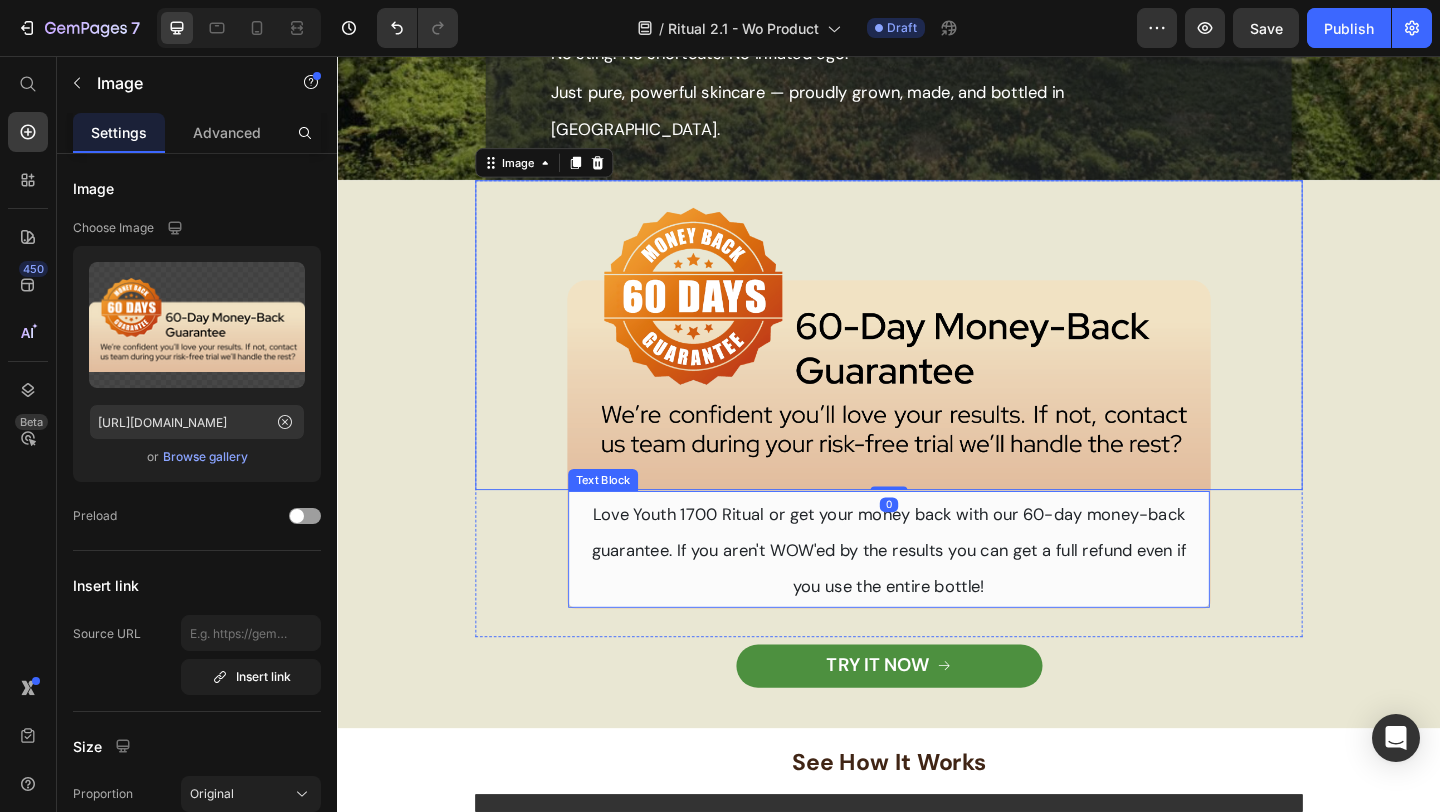 click on "Love Youth 1700 Ritual or get your money back with our 60-day money-back guarantee. If you aren't WOW'ed by the results you can get a full refund even if you use the entire bottle!" at bounding box center [937, 592] 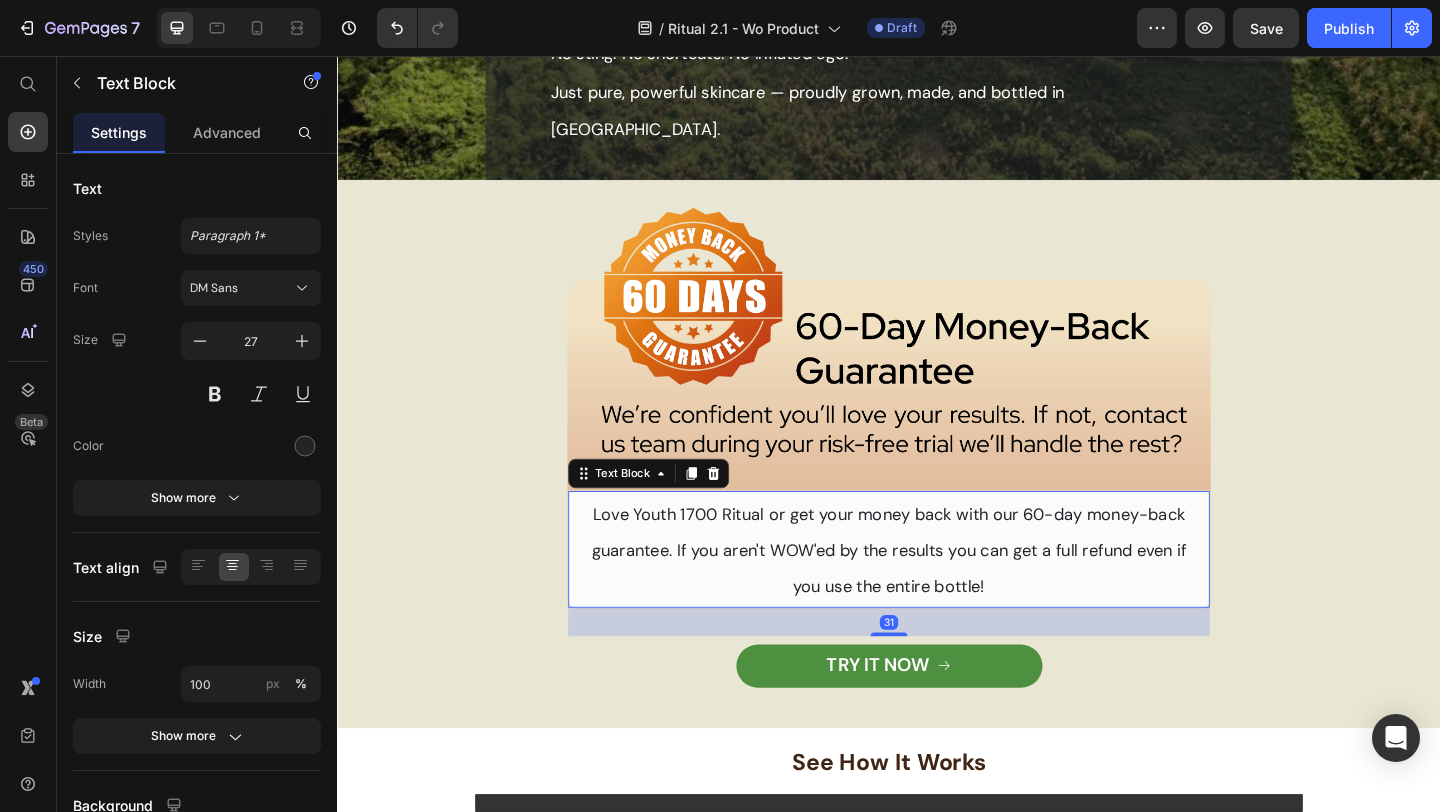 click on "Love Youth 1700 Ritual or get your money back with our 60-day money-back guarantee. If you aren't WOW'ed by the results you can get a full refund even if you use the entire bottle!" at bounding box center [937, 592] 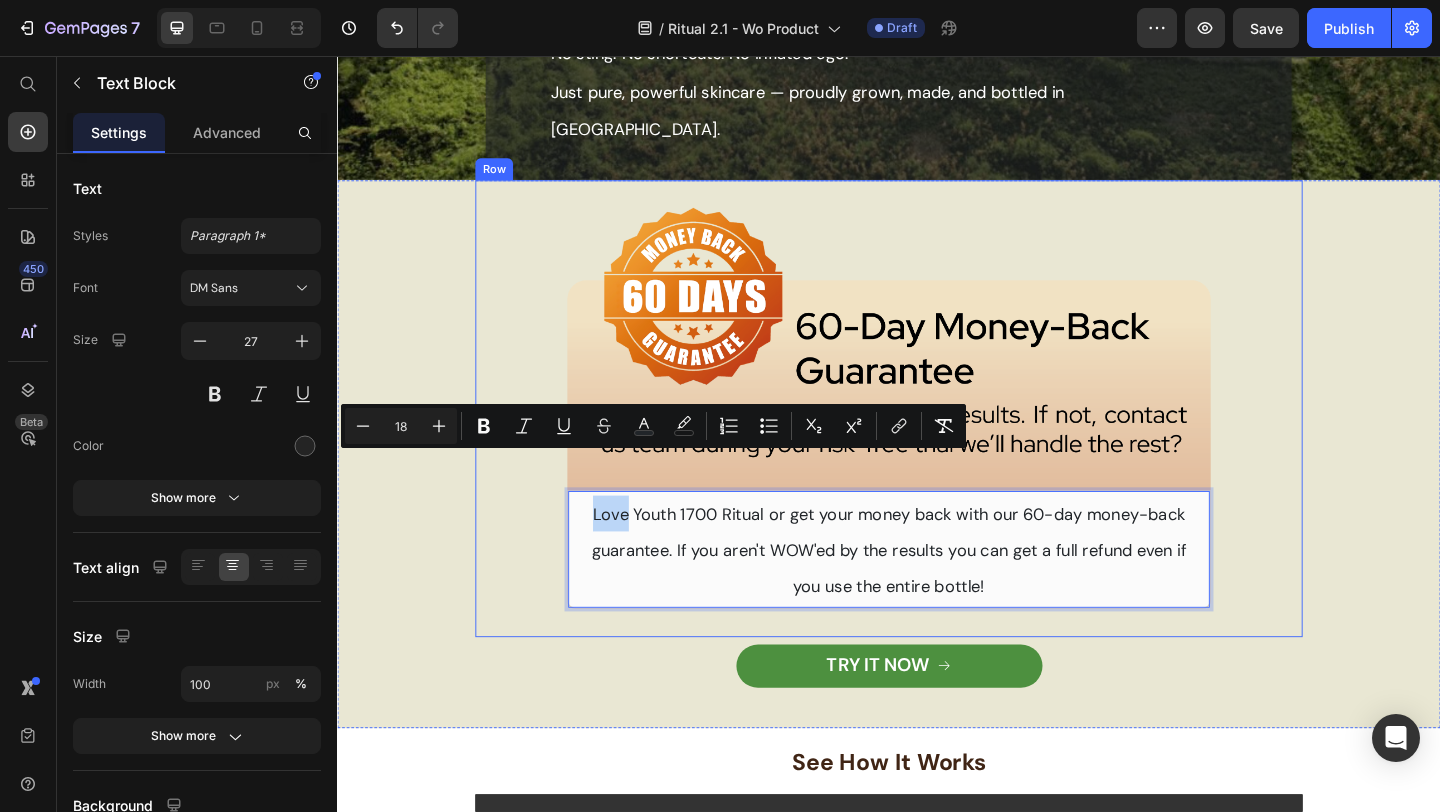 click on "Image Love Youth 1700 Ritual or get your money back with our 60-day money-back guarantee. If you aren't WOW'ed by the results you can get a full refund even if you use the entire bottle! Text Block Love Youth 1700 Ritual or get your money back with our 60-day money-back guarantee. If you aren't WOW'ed by the results you can get a full refund even if you use the entire bottle! Text Block   31" at bounding box center [937, 439] 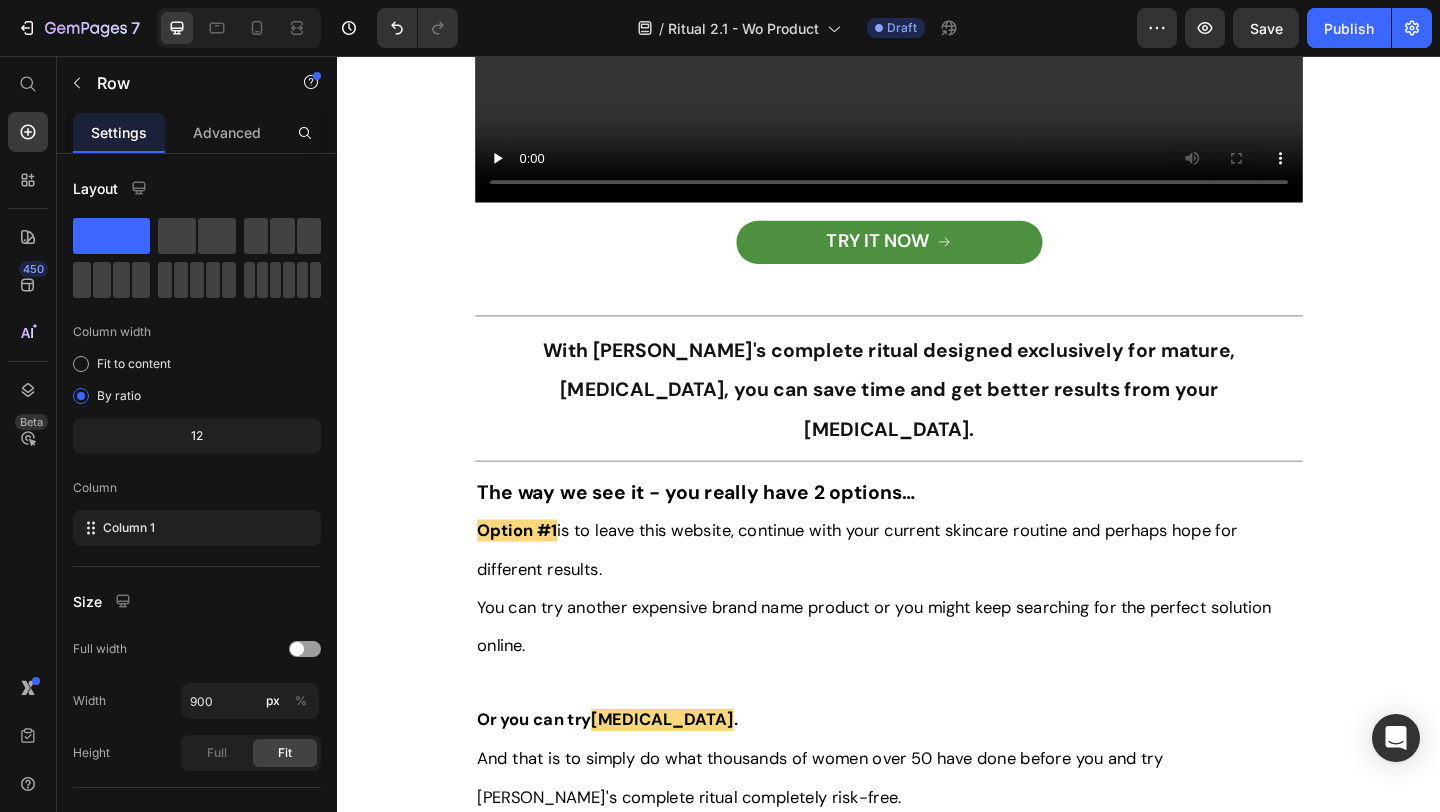 scroll, scrollTop: 5845, scrollLeft: 0, axis: vertical 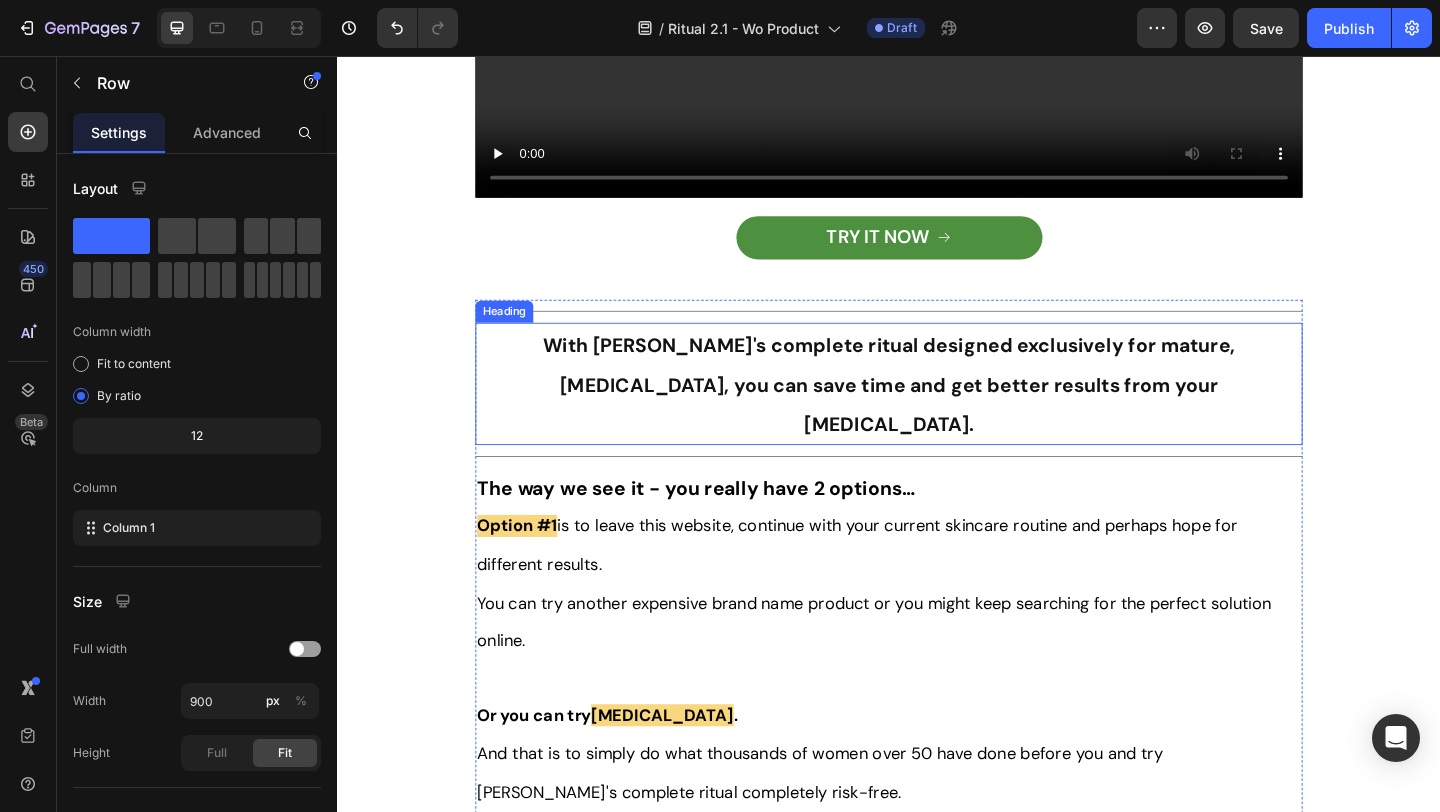 click on "With [PERSON_NAME]'s complete ritual designed exclusively for mature, [MEDICAL_DATA], you can save time and get better results from your [MEDICAL_DATA]." at bounding box center (937, 412) 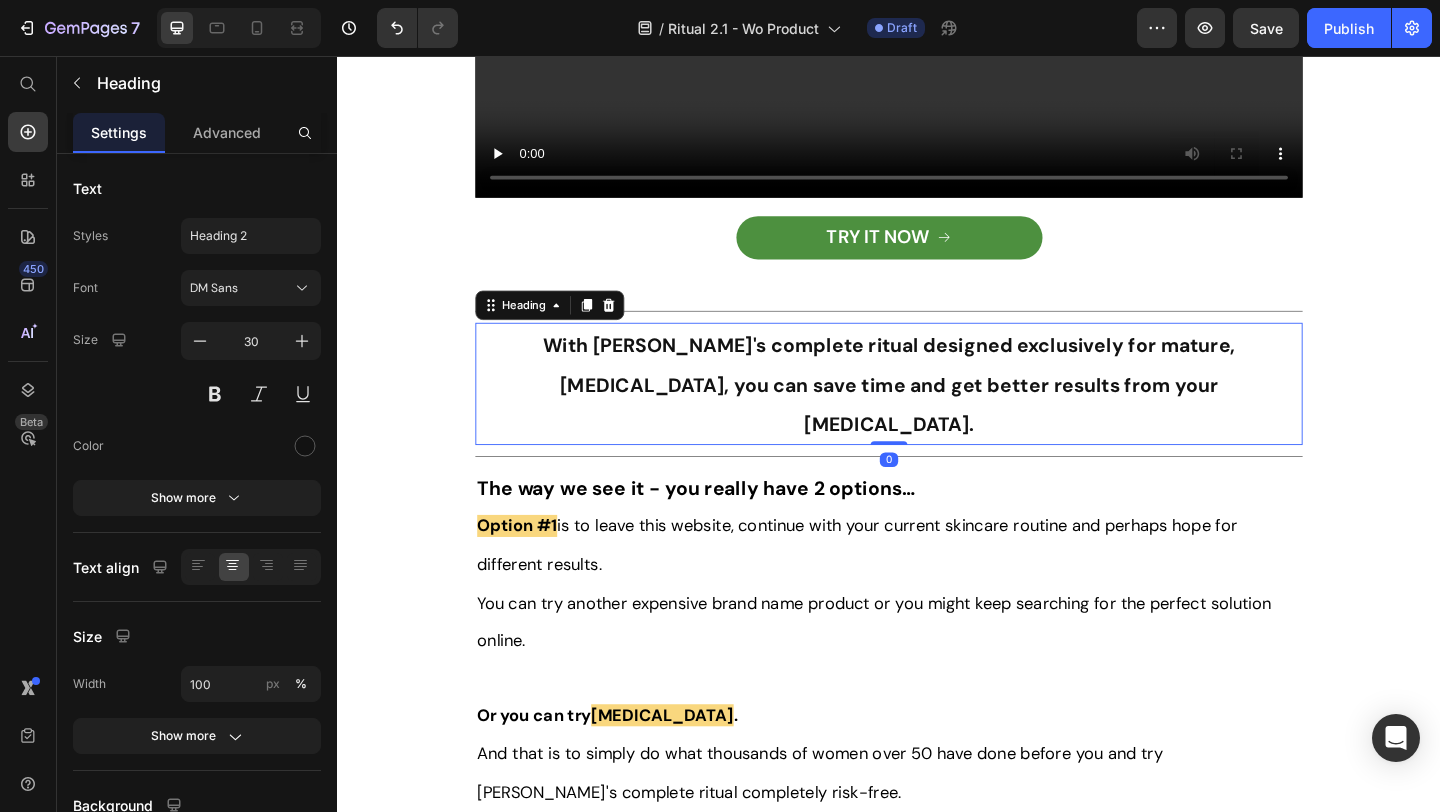 click on "With [PERSON_NAME]'s complete ritual designed exclusively for mature, [MEDICAL_DATA], you can save time and get better results from your [MEDICAL_DATA]." at bounding box center (937, 412) 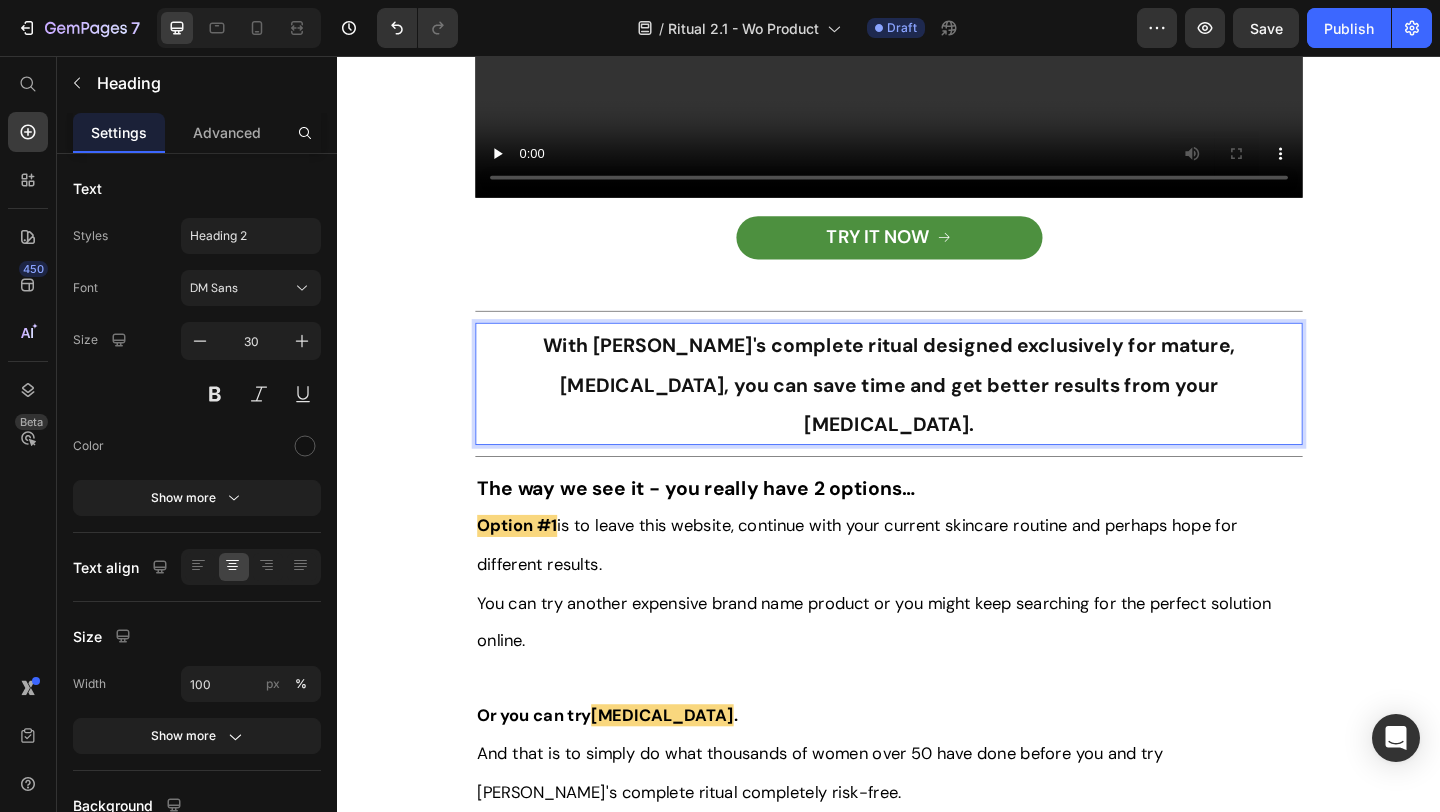 click on "With [PERSON_NAME]'s complete ritual designed exclusively for mature, [MEDICAL_DATA], you can save time and get better results from your [MEDICAL_DATA]." at bounding box center (937, 412) 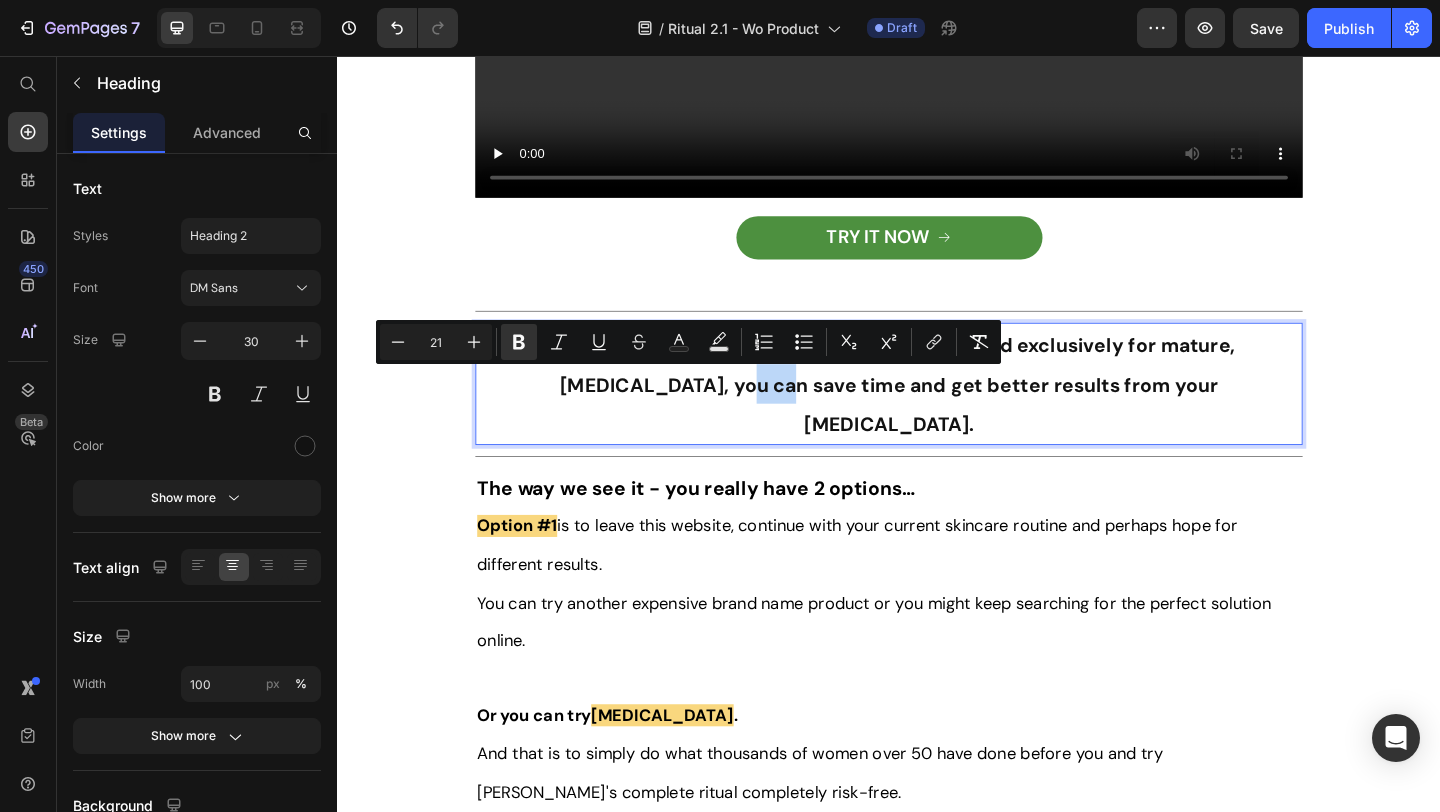 click on "Finally, Skincare That Respects Your Age, Your Skin - and Your Time Heading This 3-step ritual uses Vietnam’s most powerful ginseng to restore glow, firmness, and calm — naturally. Text Block Deeply hydrates mature skin Smooth wrinkles Lifts and firms sagging skin Gentle yet effective for sensitive skin Science-backed formula Item List TRY IT NOW >> Button 4.8 ⭐⭐⭐⭐⭐ 3000+ Reviews Text Block Image Section 2 See How It Works Text Block Video Section 10 Real Women, Real Results  Text Block Video
TRY IT NOW Button Section 11                Title Line With Tonkina's complete ritual designed exclusively for mature, sensitive skin, you can save time and get better results from your skin care. Heading   0                Title Line The way we see it - you really have 2 options… Option #1  is to leave this website, continue with your current skincare routine and perhaps hope for different results.   Or you can try  Option #2 .     When you compare these two options for yourself." at bounding box center [937, -1483] 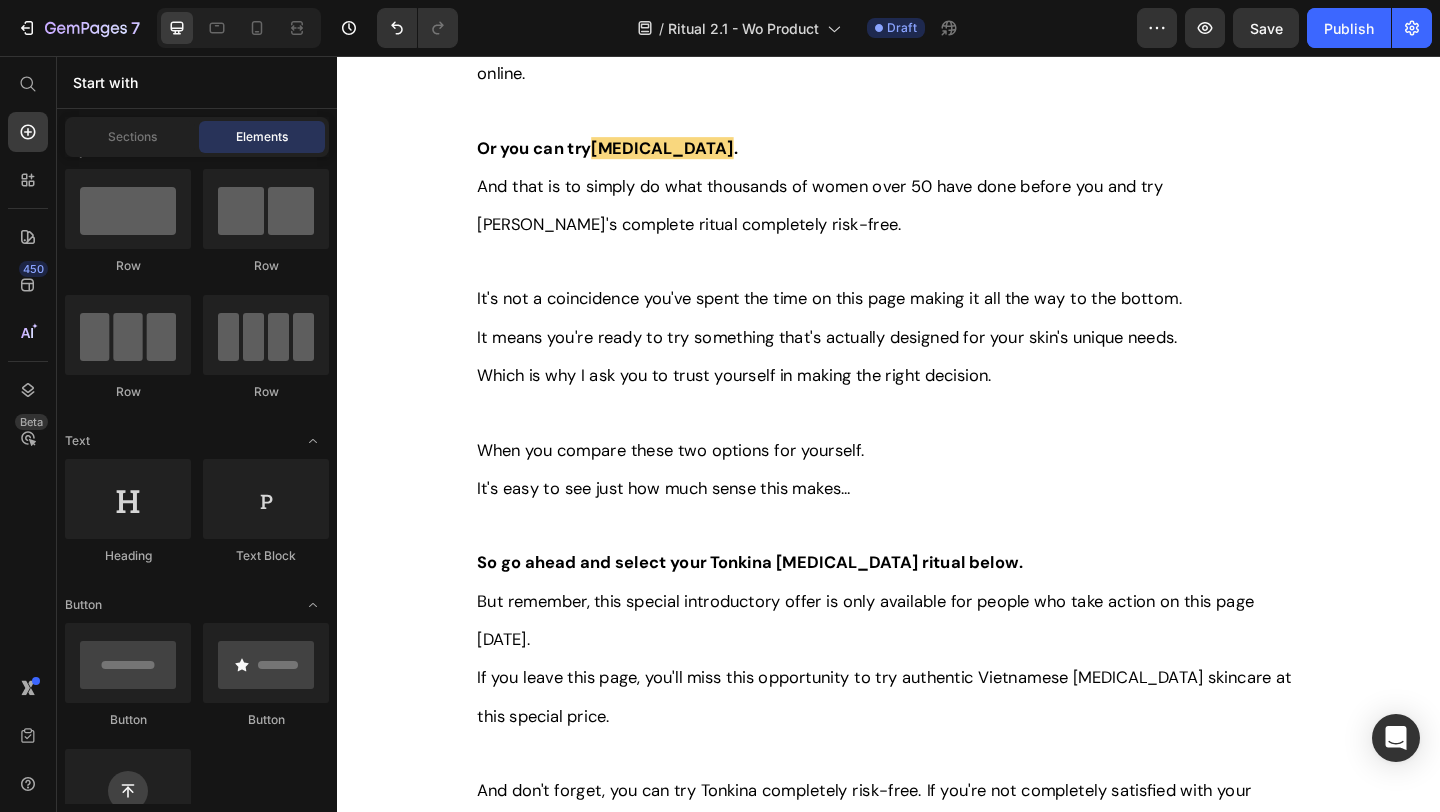scroll, scrollTop: 6487, scrollLeft: 0, axis: vertical 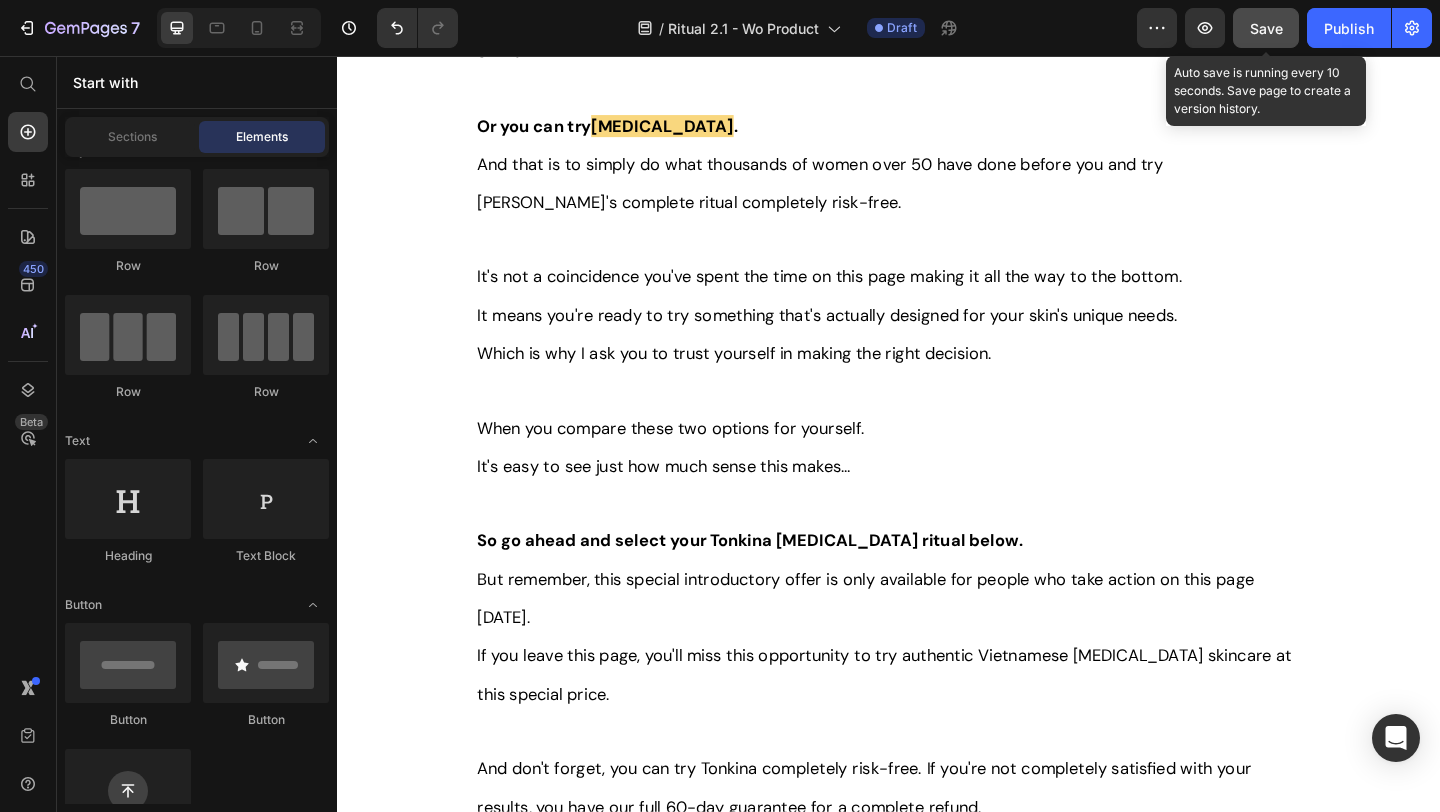 click on "Save" at bounding box center [1266, 28] 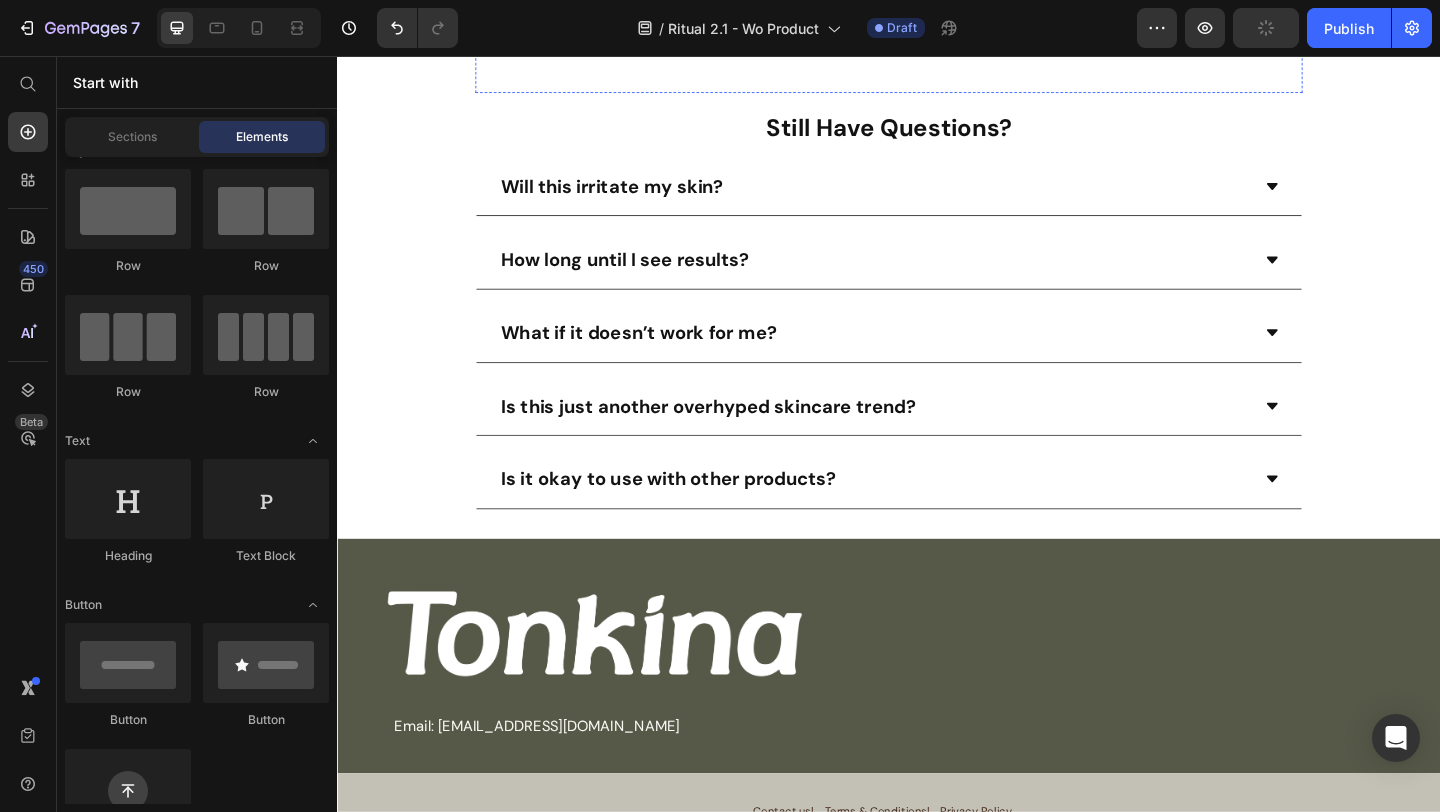 scroll, scrollTop: 7629, scrollLeft: 0, axis: vertical 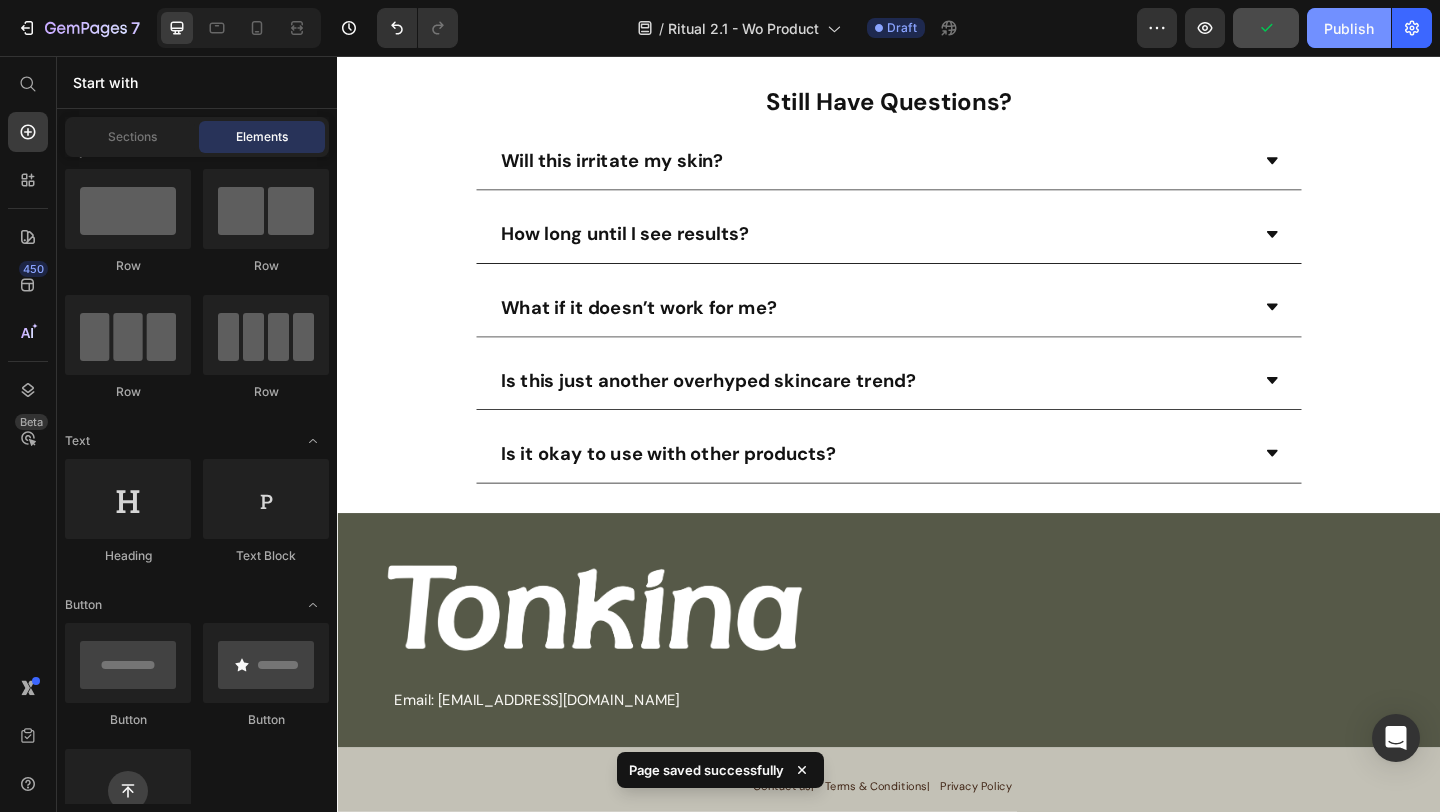 click on "Publish" at bounding box center [1349, 28] 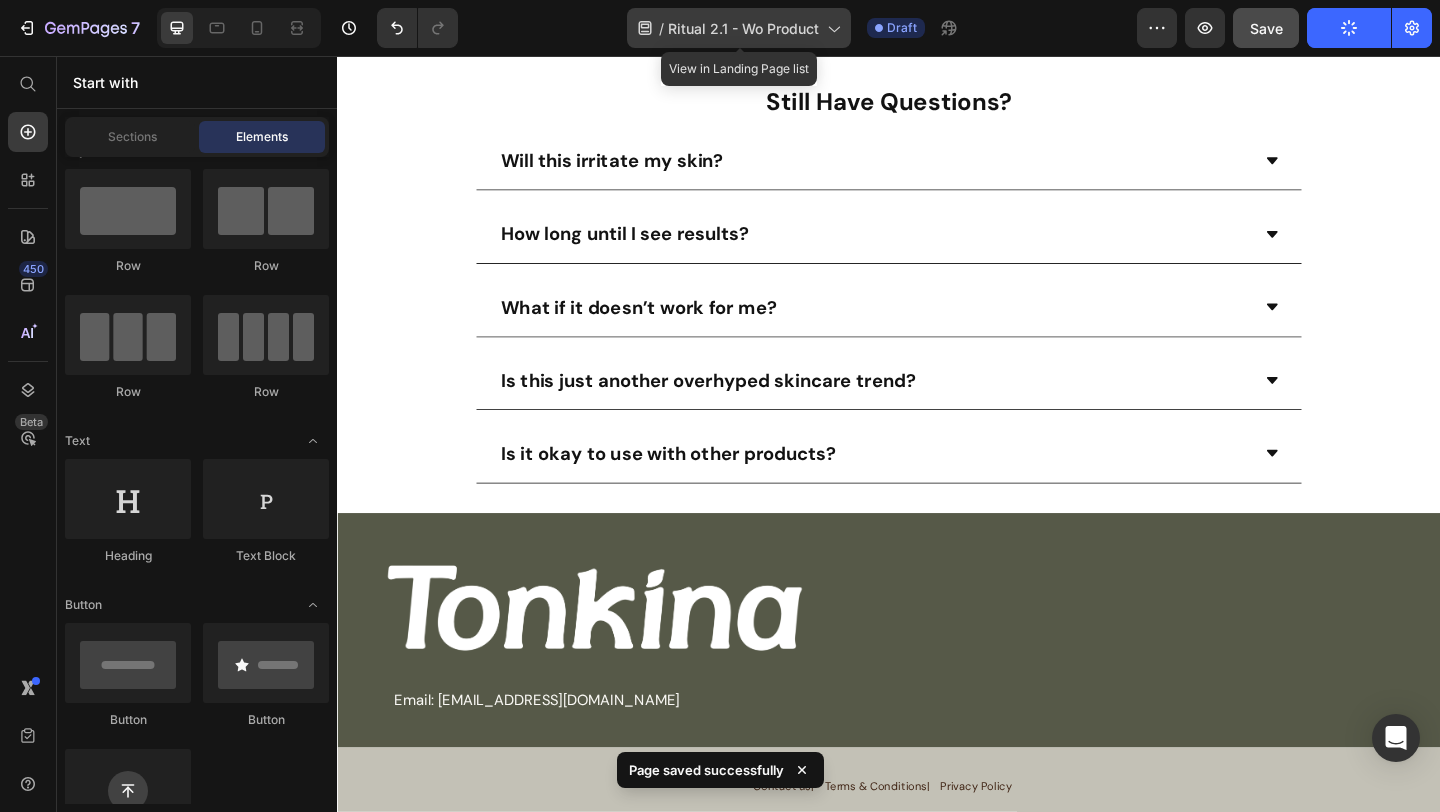 click on "Ritual 2.1 - Wo Product" at bounding box center (743, 28) 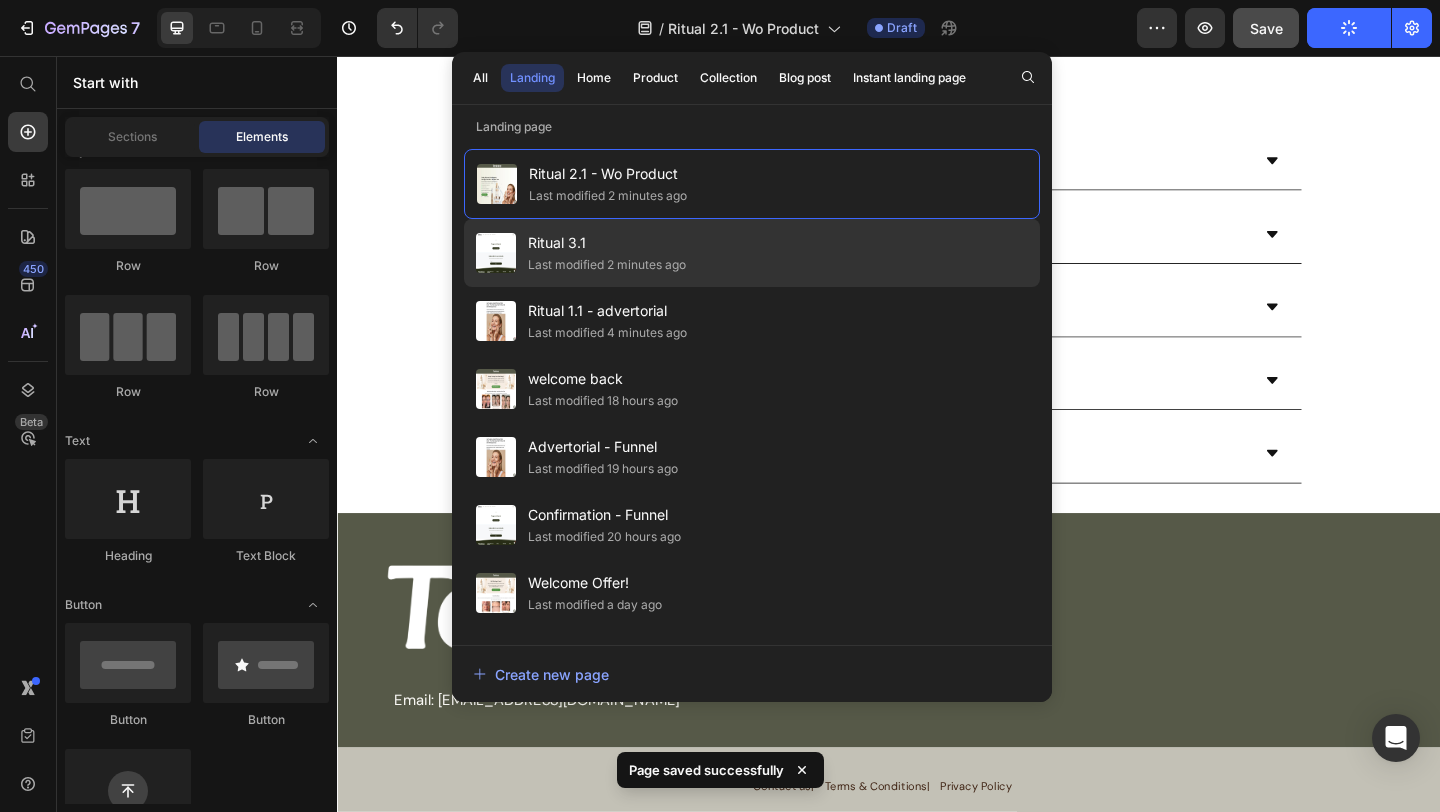 click on "Last modified 2 minutes ago" 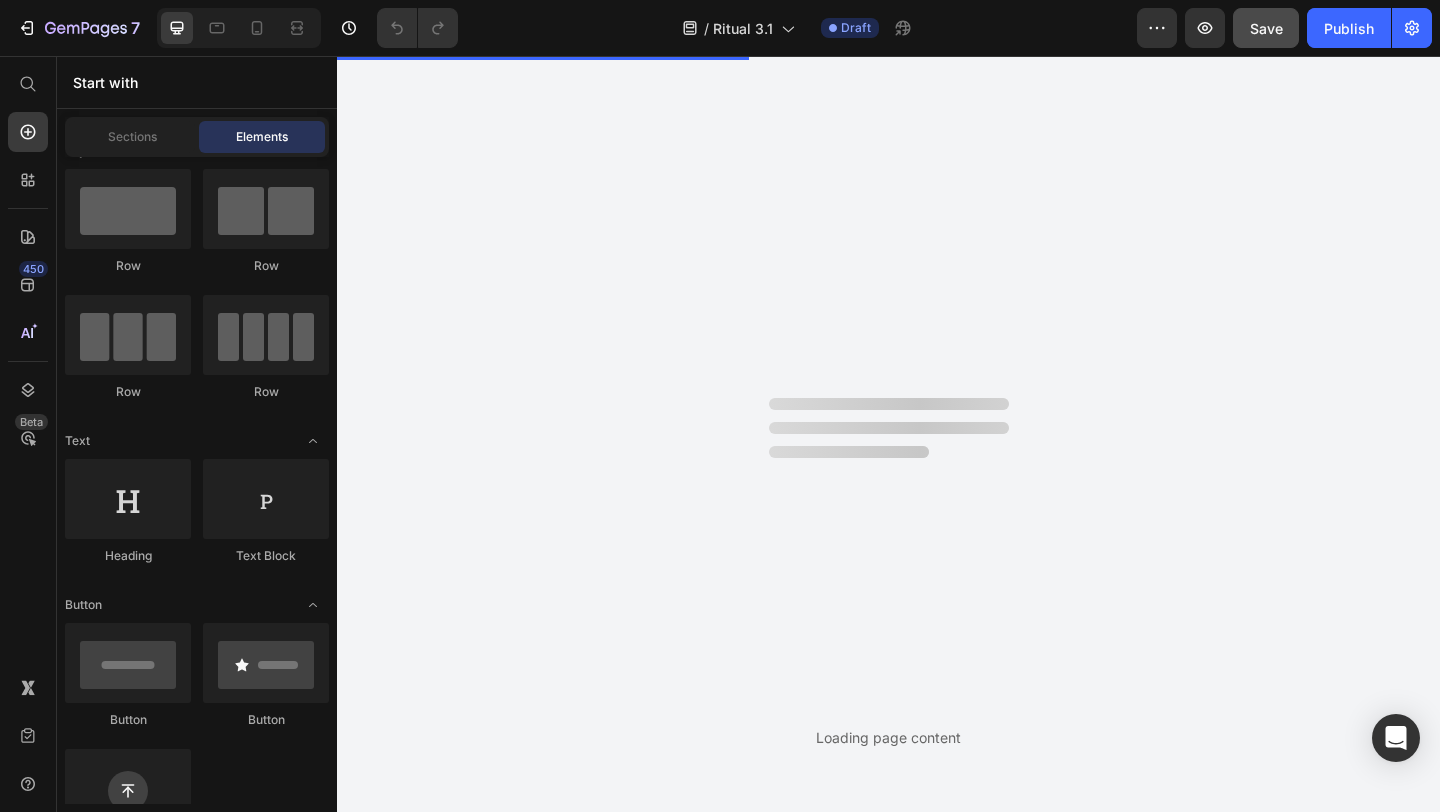 scroll, scrollTop: 0, scrollLeft: 0, axis: both 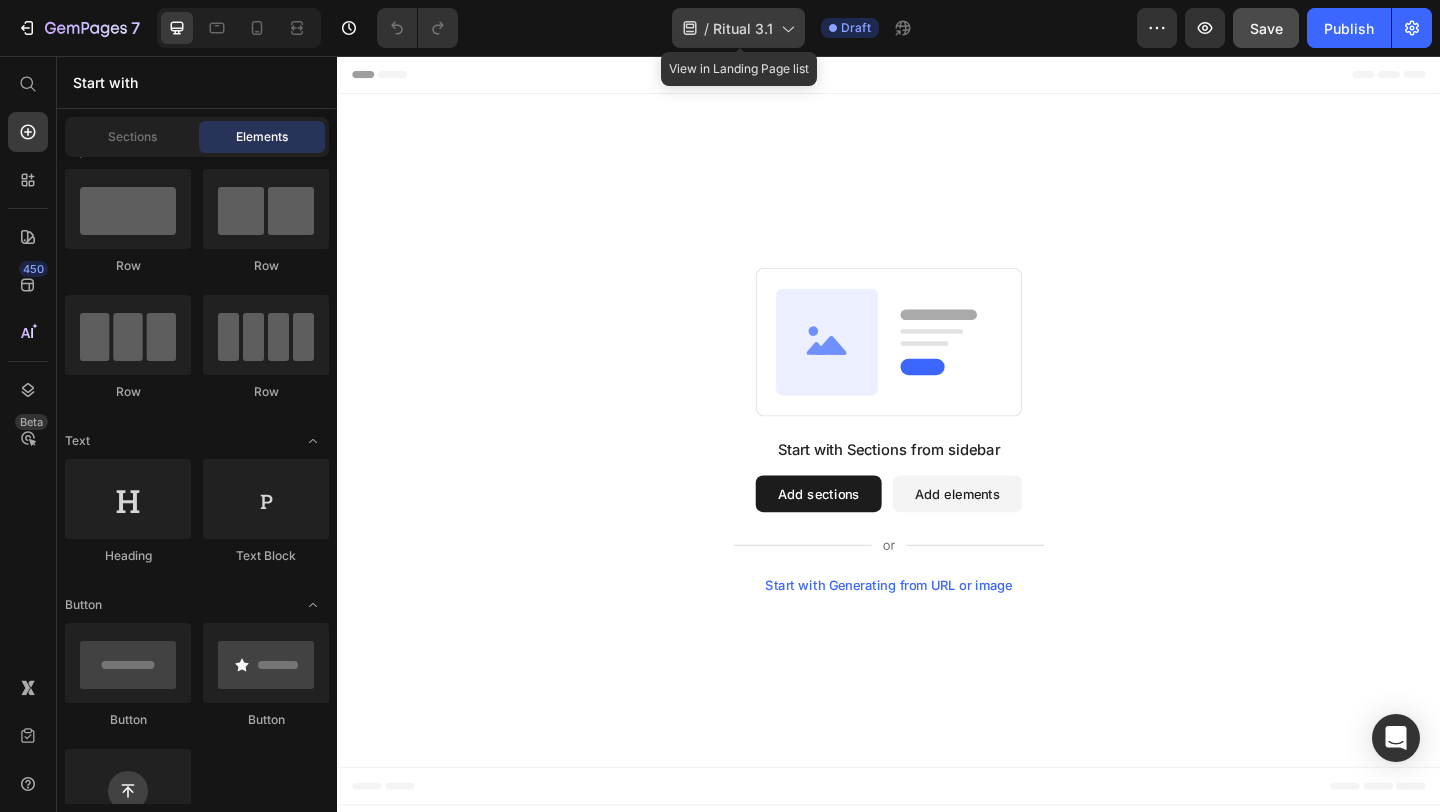 click on "/" at bounding box center (706, 28) 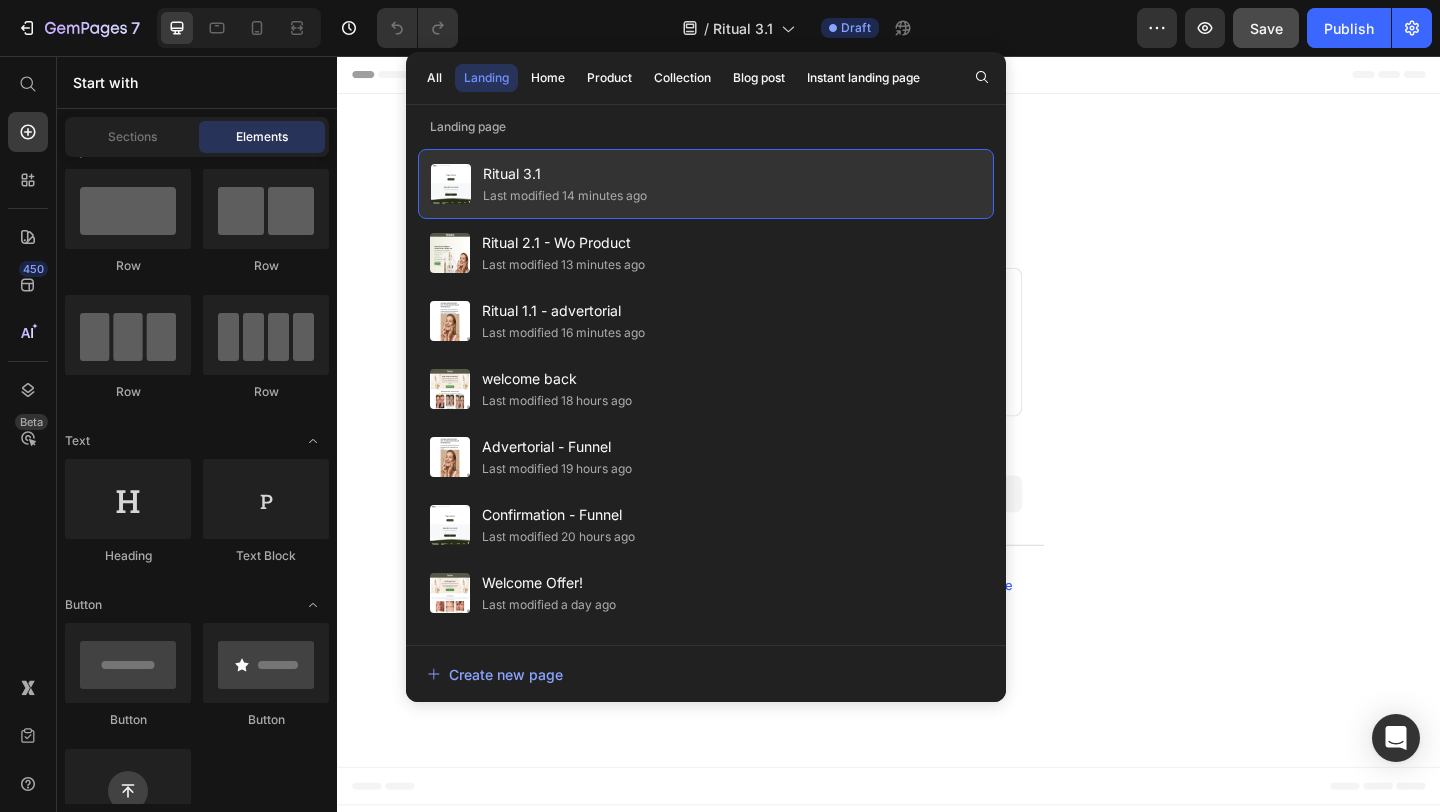 click on "Last modified 14 minutes ago" 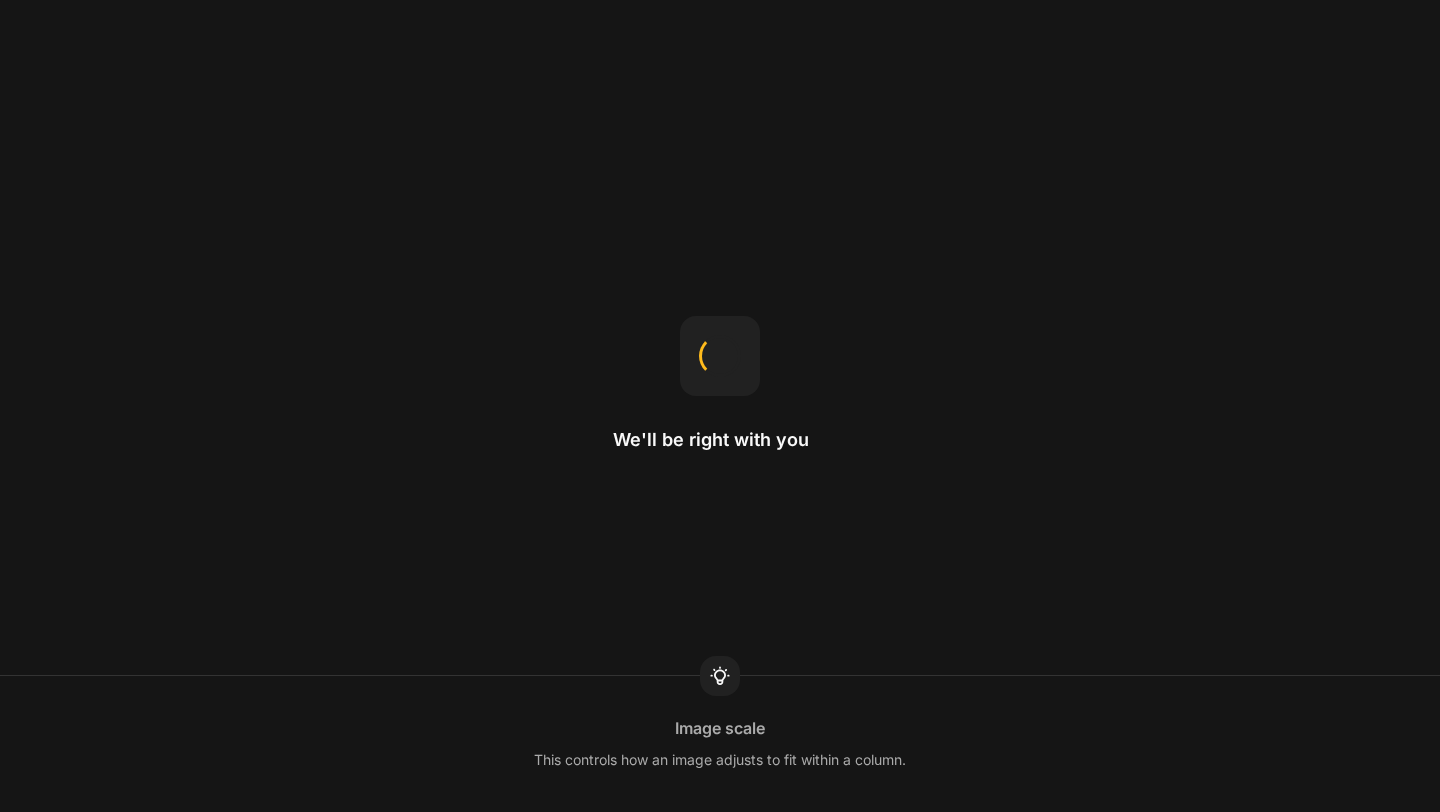 scroll, scrollTop: 0, scrollLeft: 0, axis: both 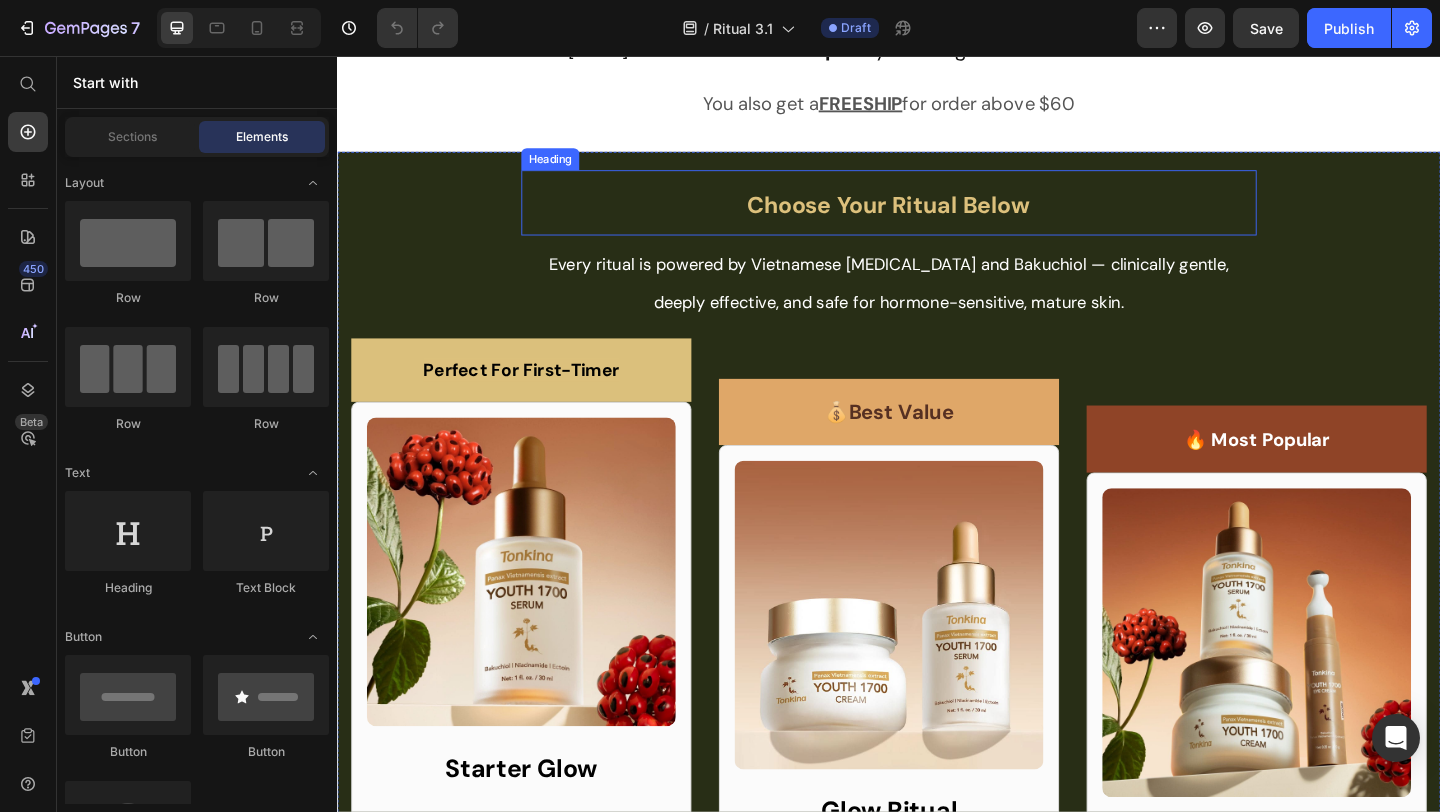 click on "Choose Your Ritual Below" at bounding box center (937, 215) 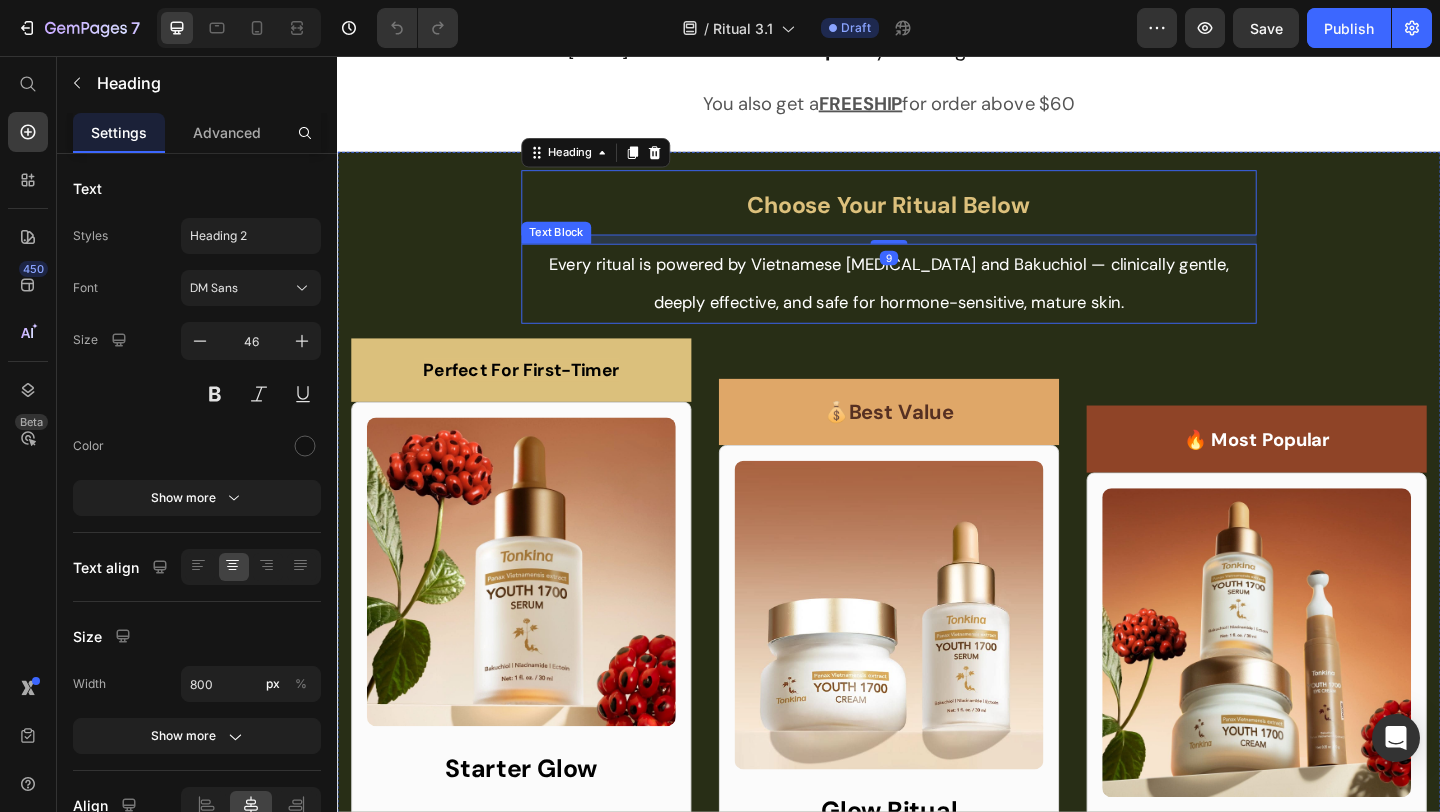 click on "Every ritual is powered by Vietnamese [MEDICAL_DATA] and Bakuchiol — clinically gentle, deeply effective, and safe for hormone-sensitive, mature skin." at bounding box center [937, 303] 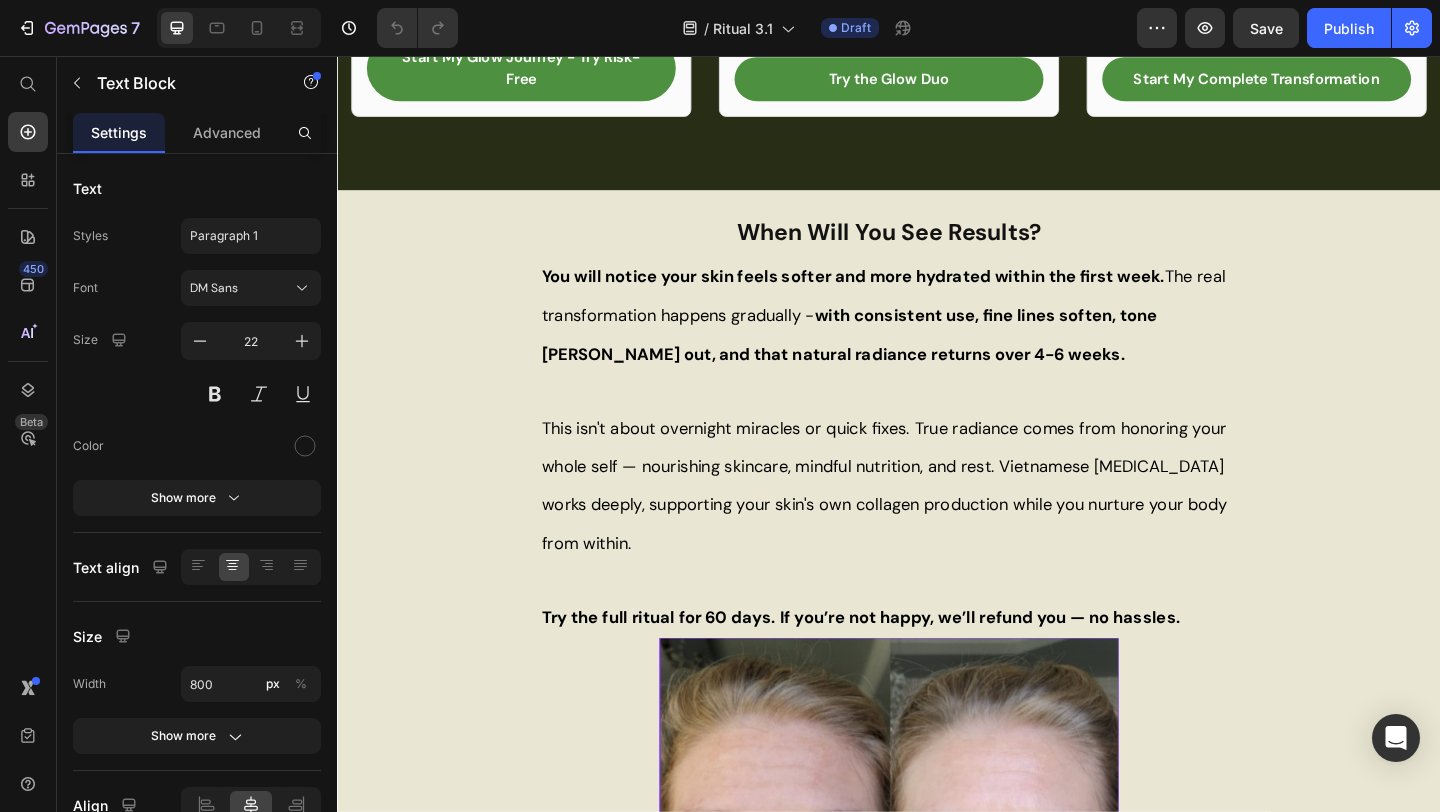 scroll, scrollTop: 1568, scrollLeft: 0, axis: vertical 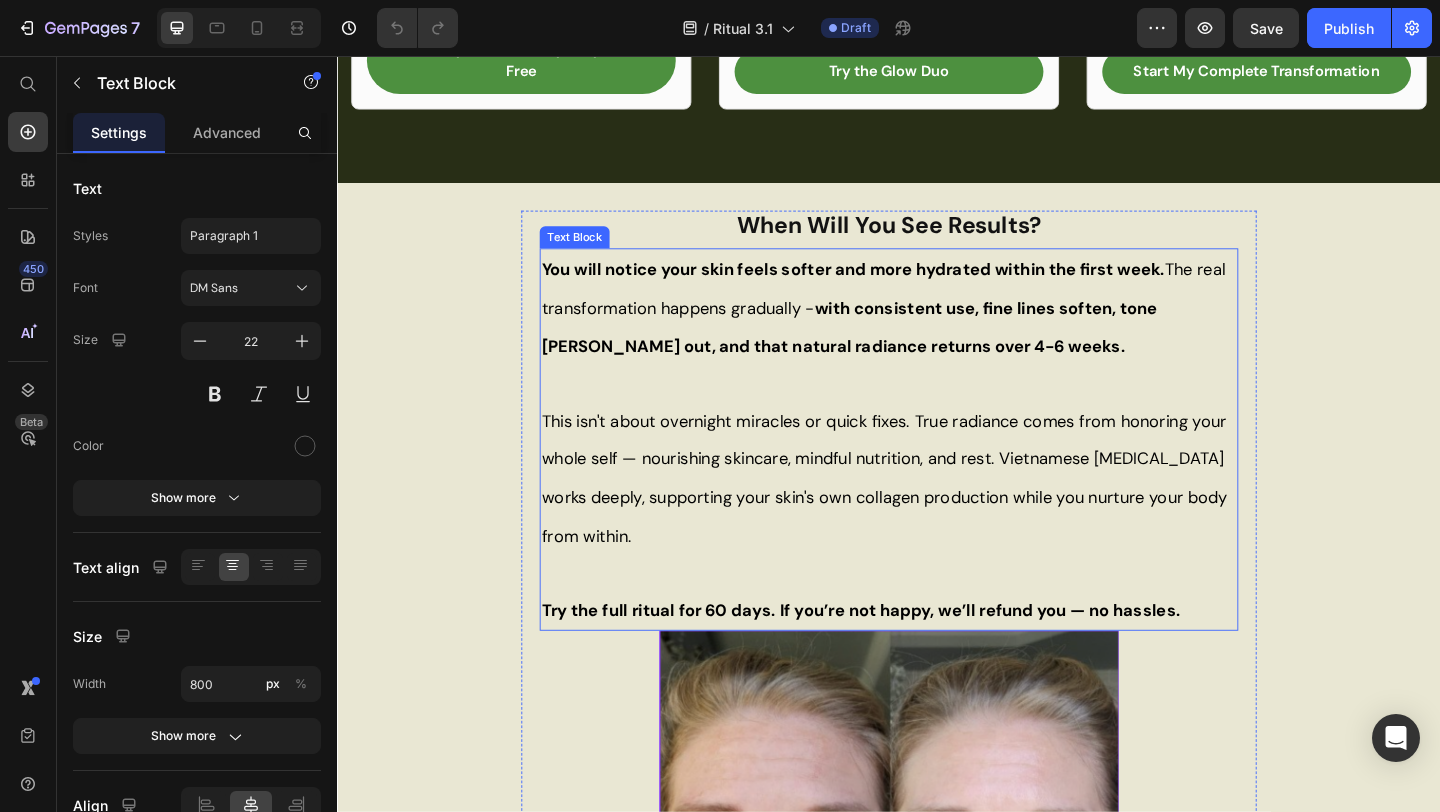 click on "You will notice your skin feels softer and more hydrated within the first week.  The real transformation happens gradually -  with consistent use, fine lines soften, tone [PERSON_NAME] out, and that natural radiance returns over 4-6 weeks." at bounding box center [931, 329] 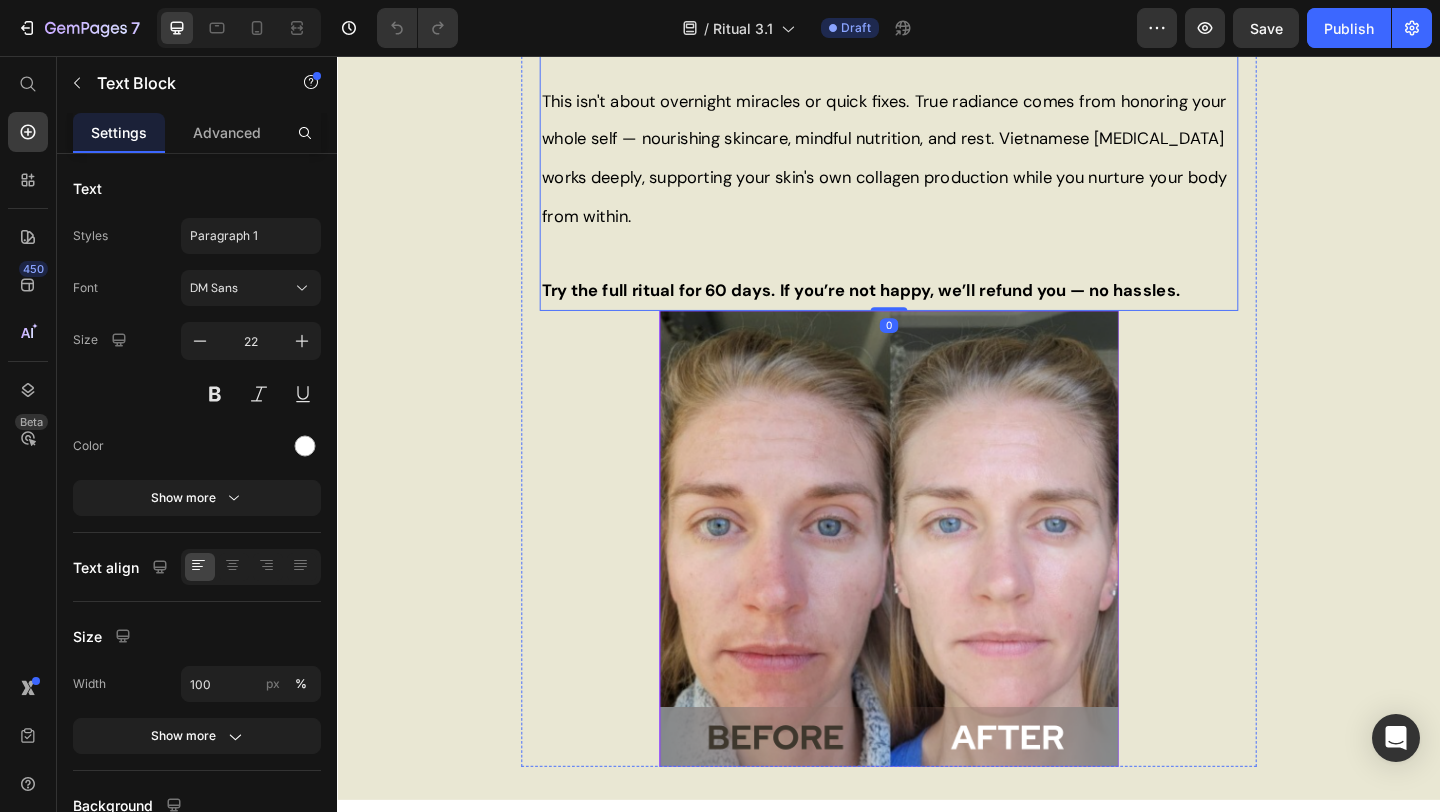 scroll, scrollTop: 1951, scrollLeft: 0, axis: vertical 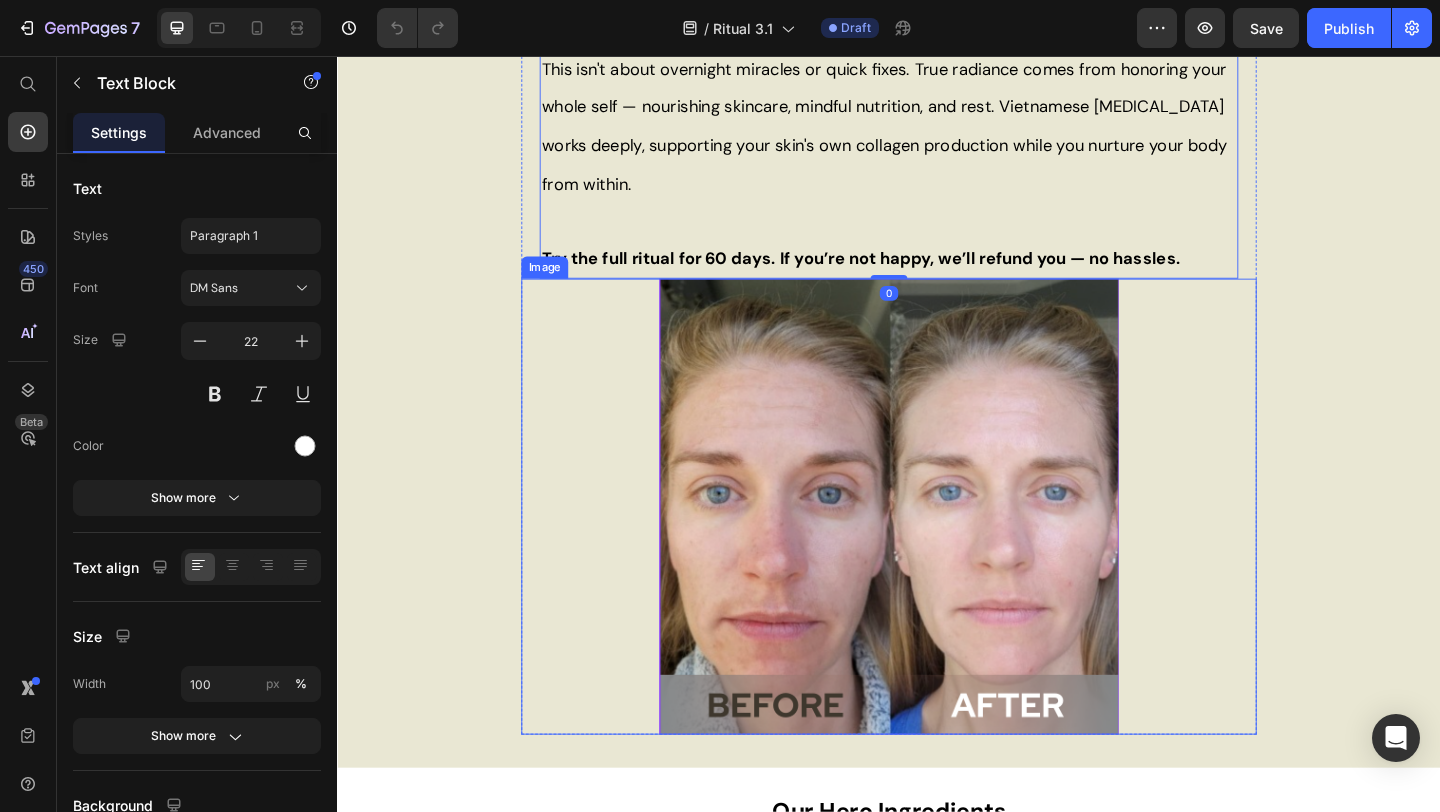 click at bounding box center (937, 546) 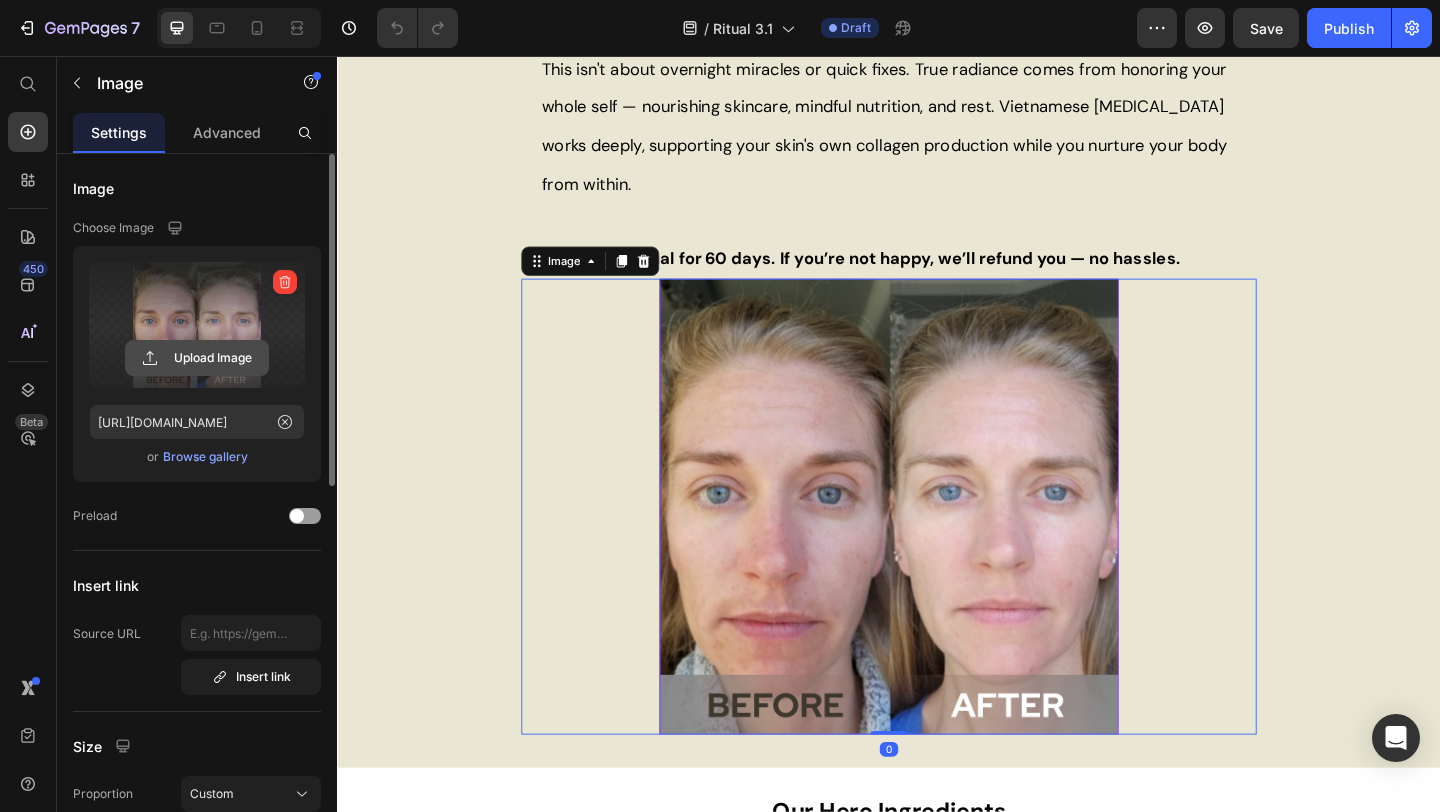 click 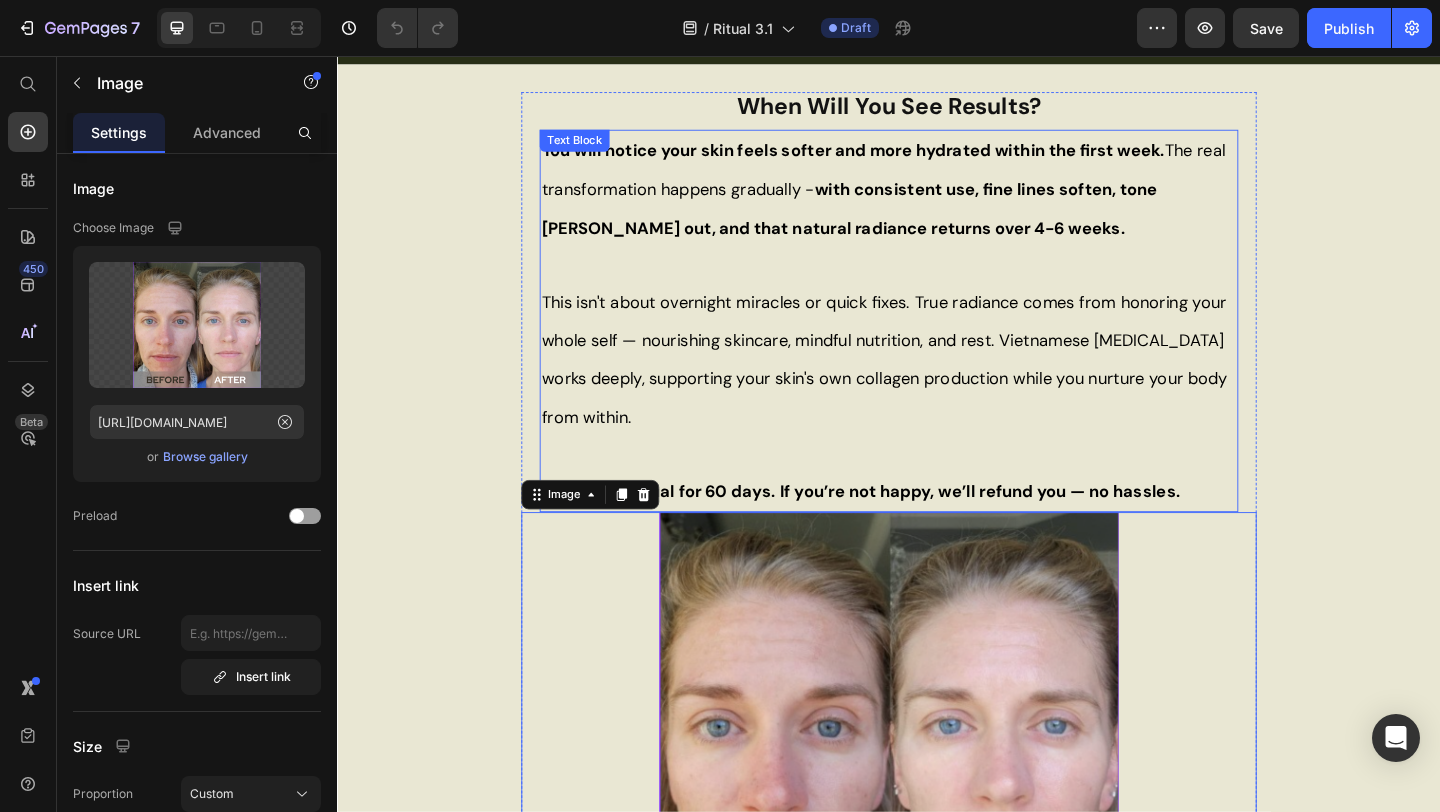 scroll, scrollTop: 1824, scrollLeft: 0, axis: vertical 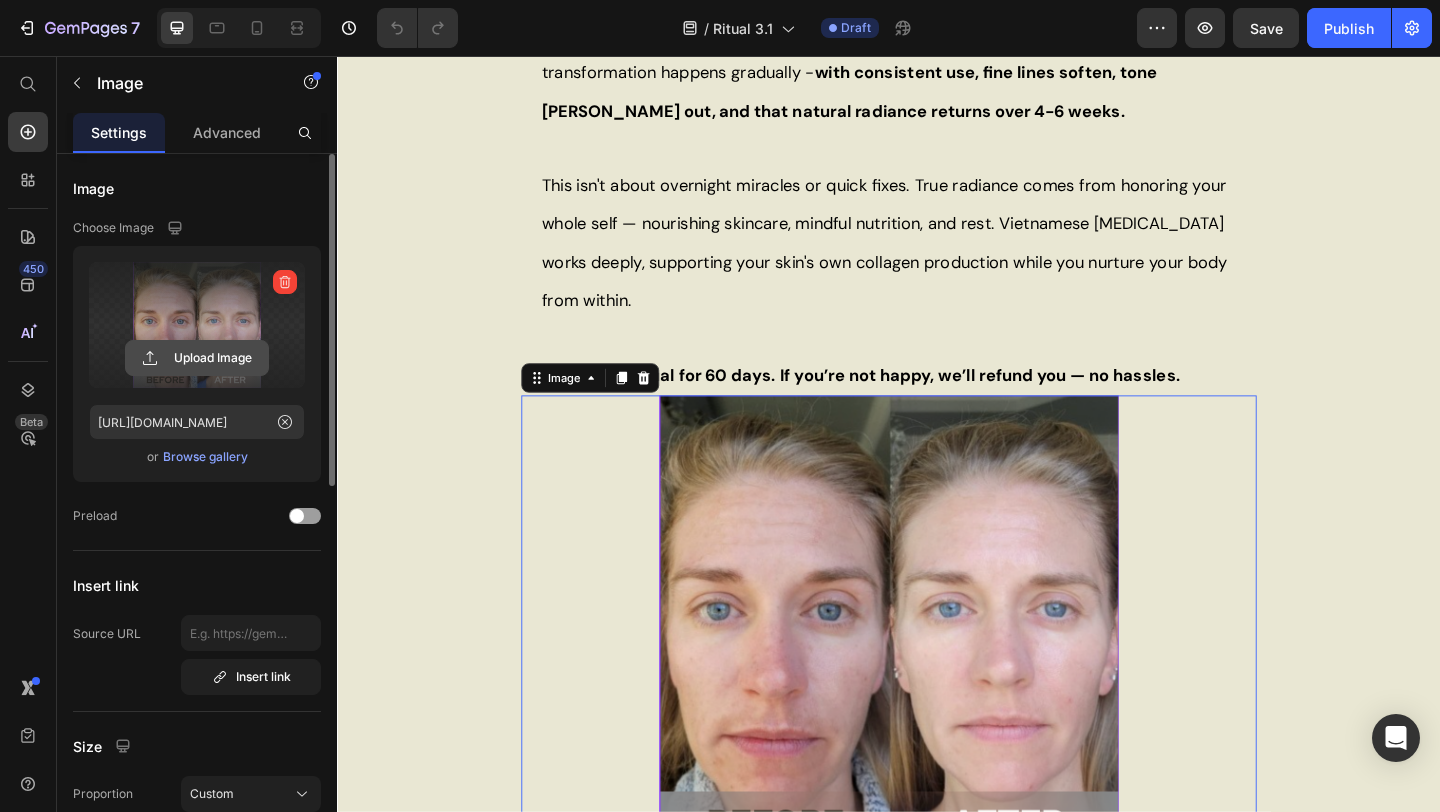 click 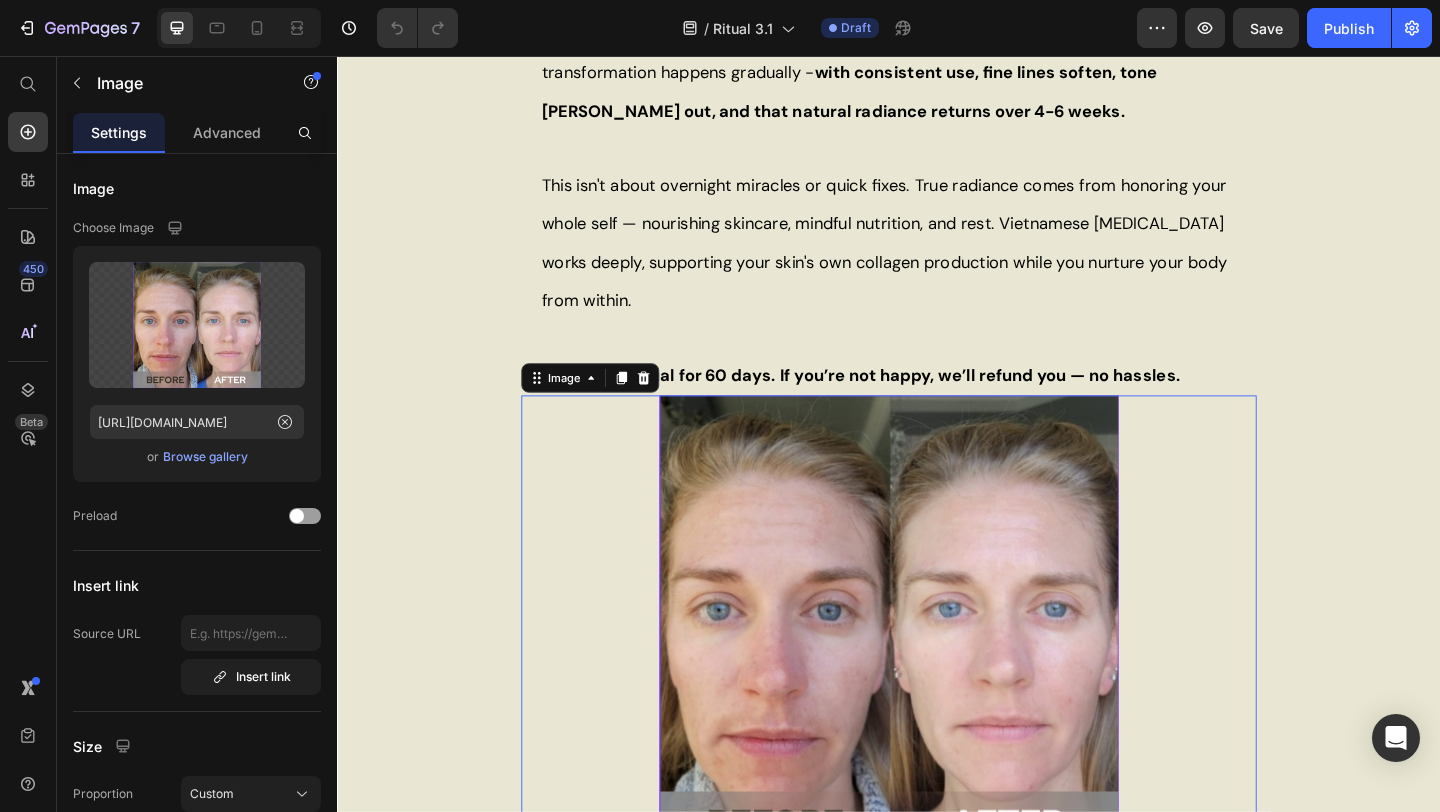 click at bounding box center [937, 673] 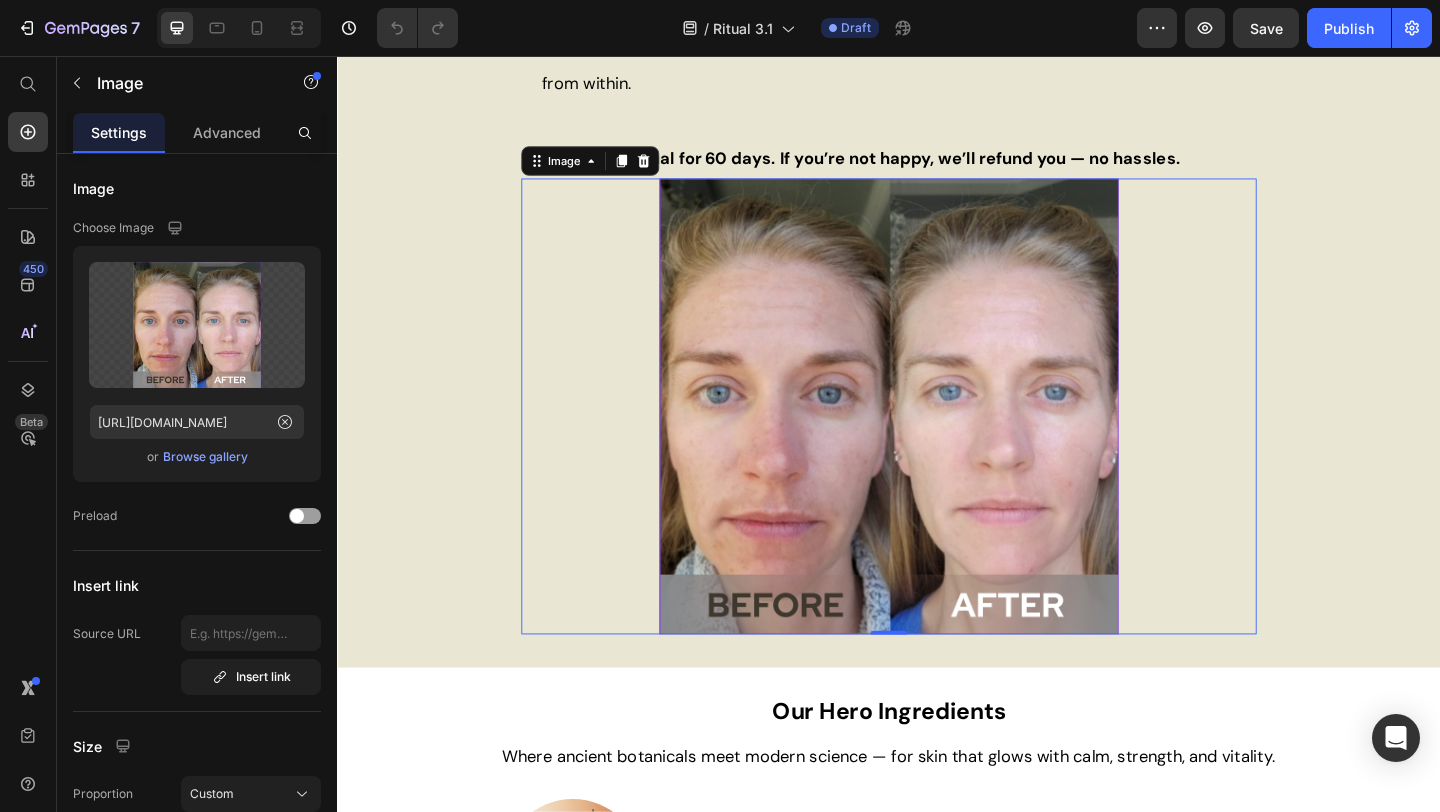 scroll, scrollTop: 2087, scrollLeft: 0, axis: vertical 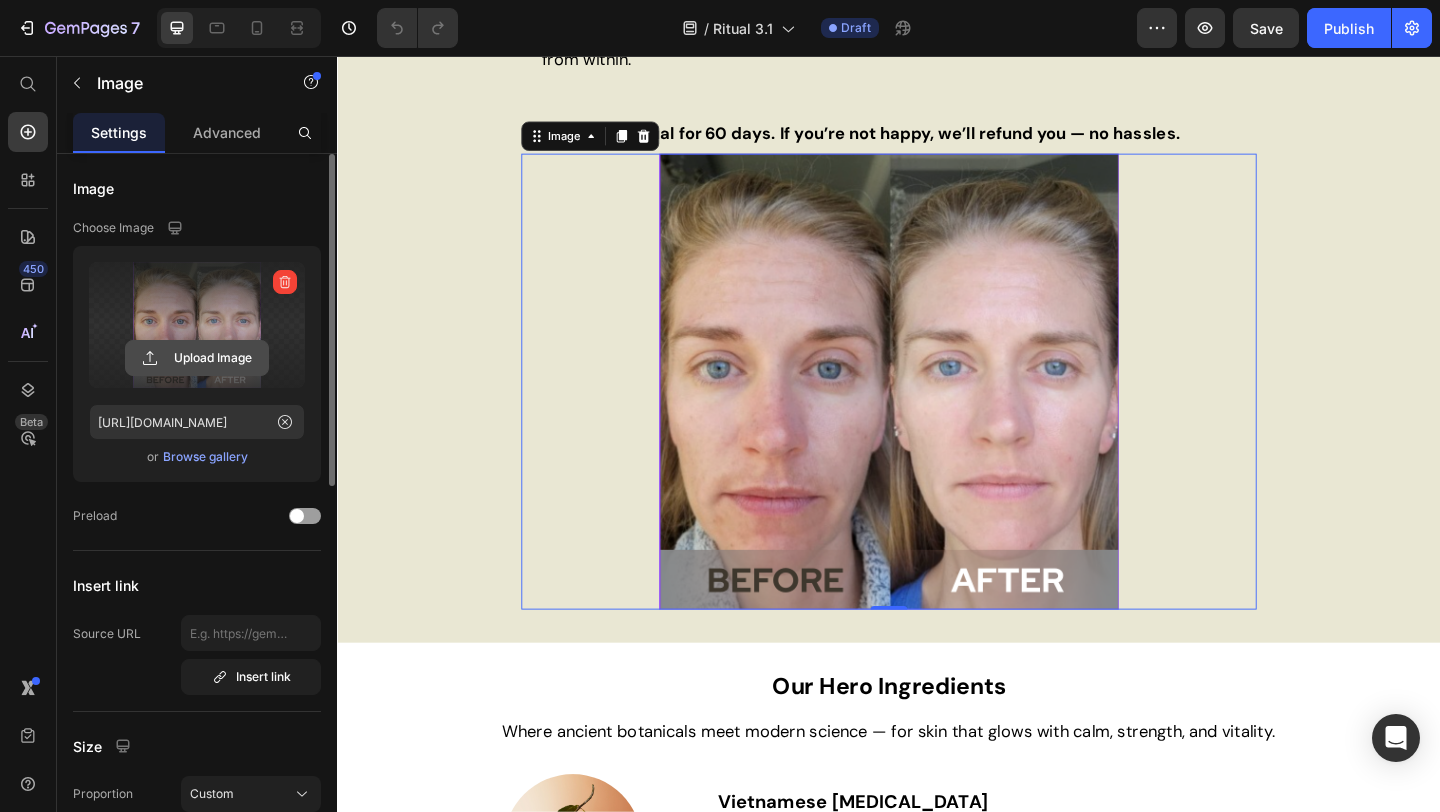 click 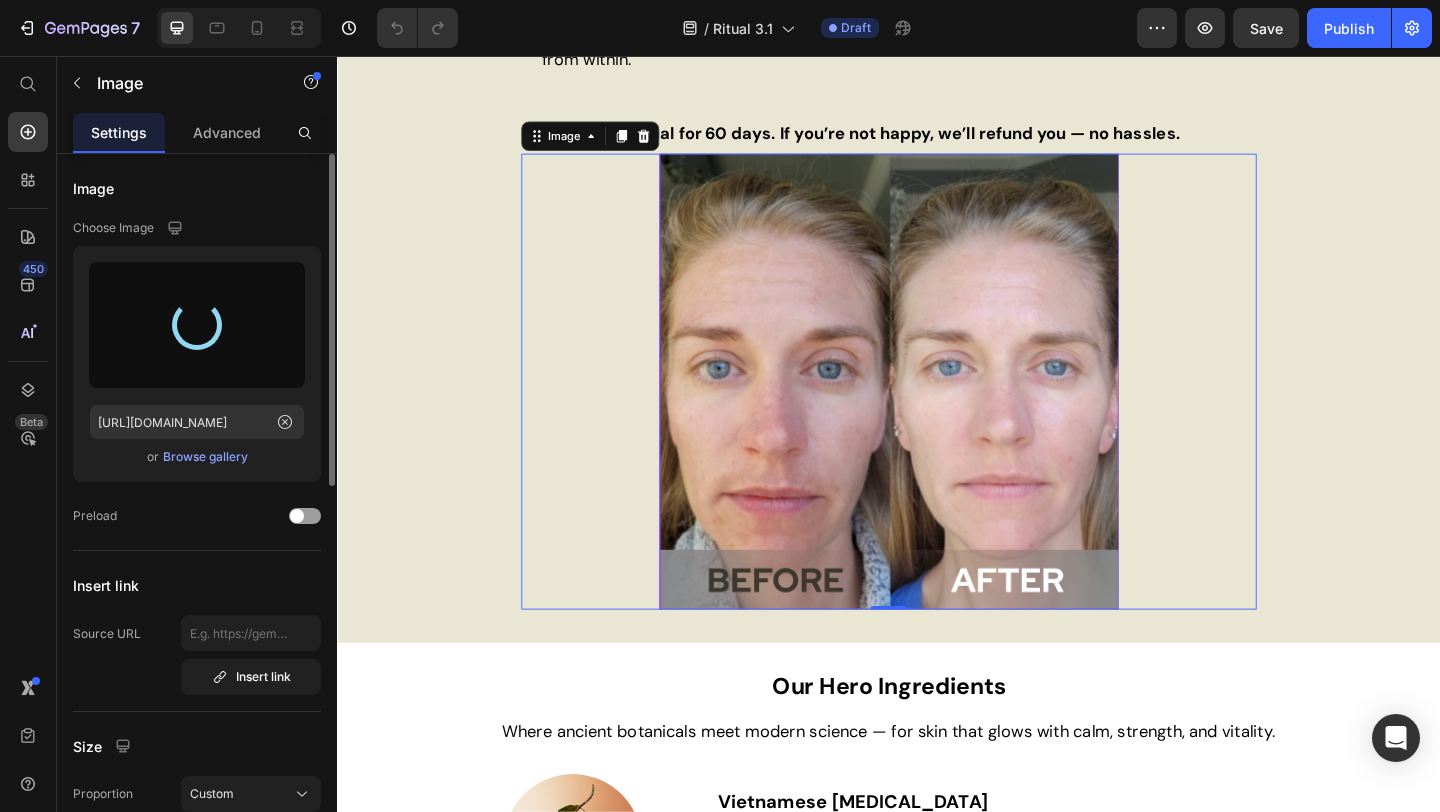 type on "[URL][DOMAIN_NAME]" 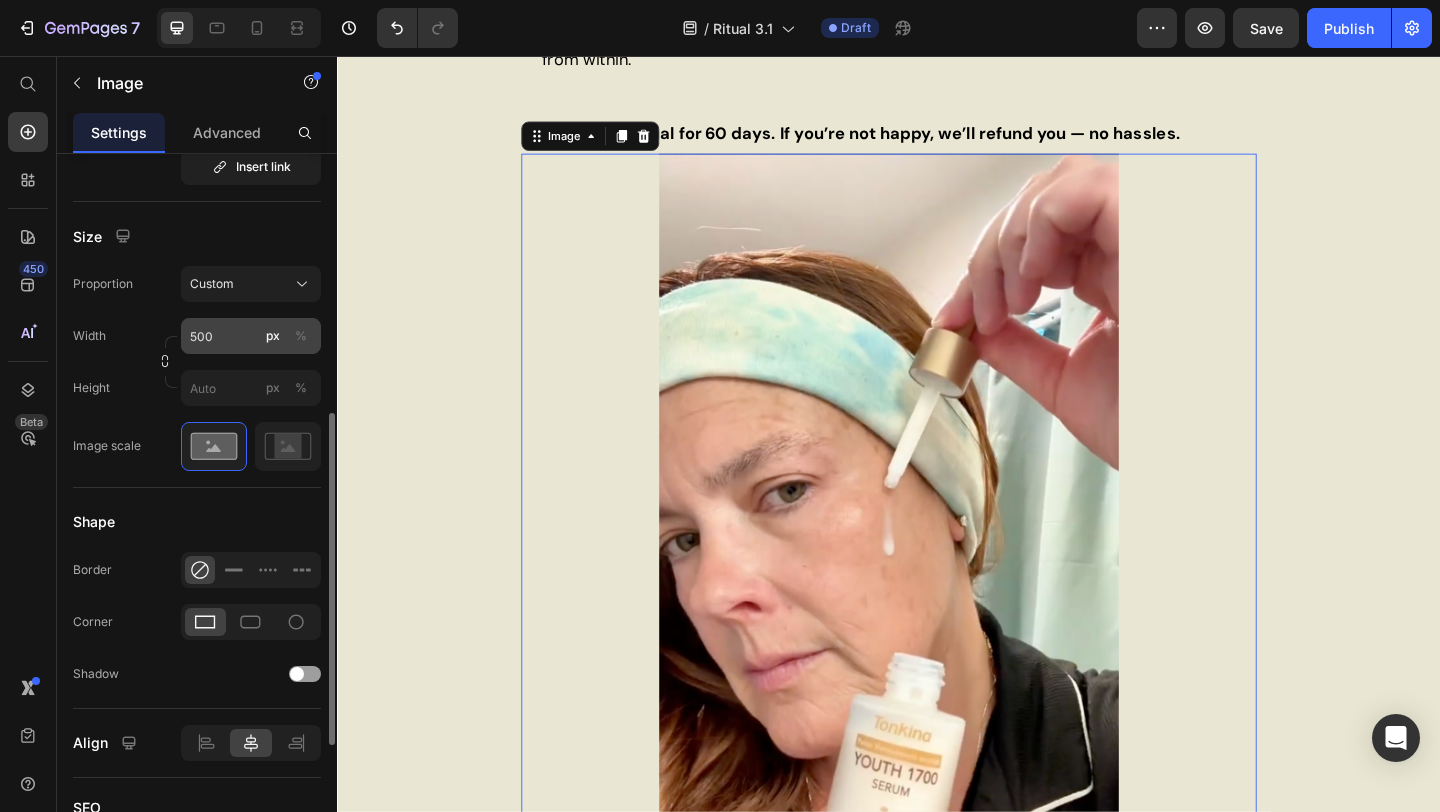 scroll, scrollTop: 525, scrollLeft: 0, axis: vertical 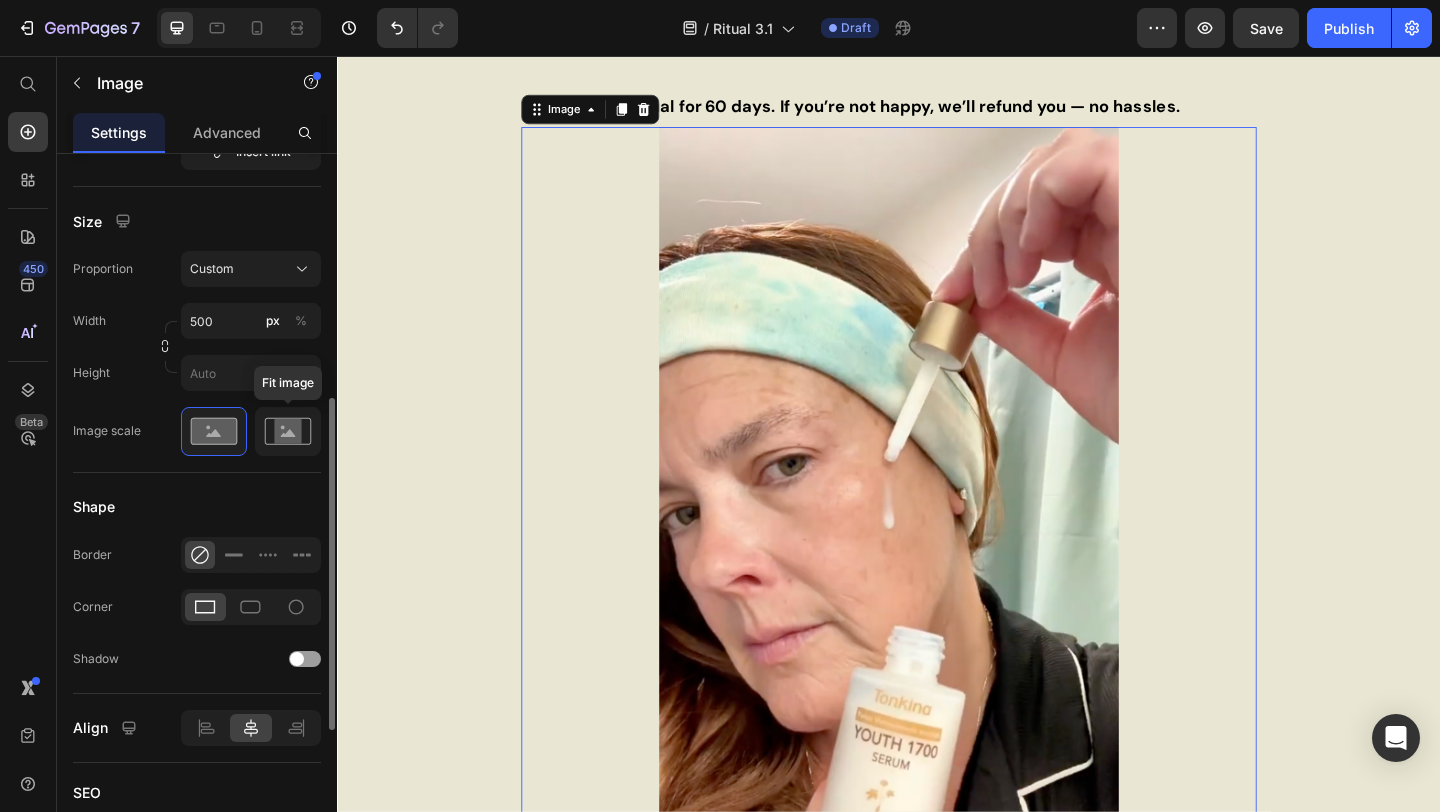 click 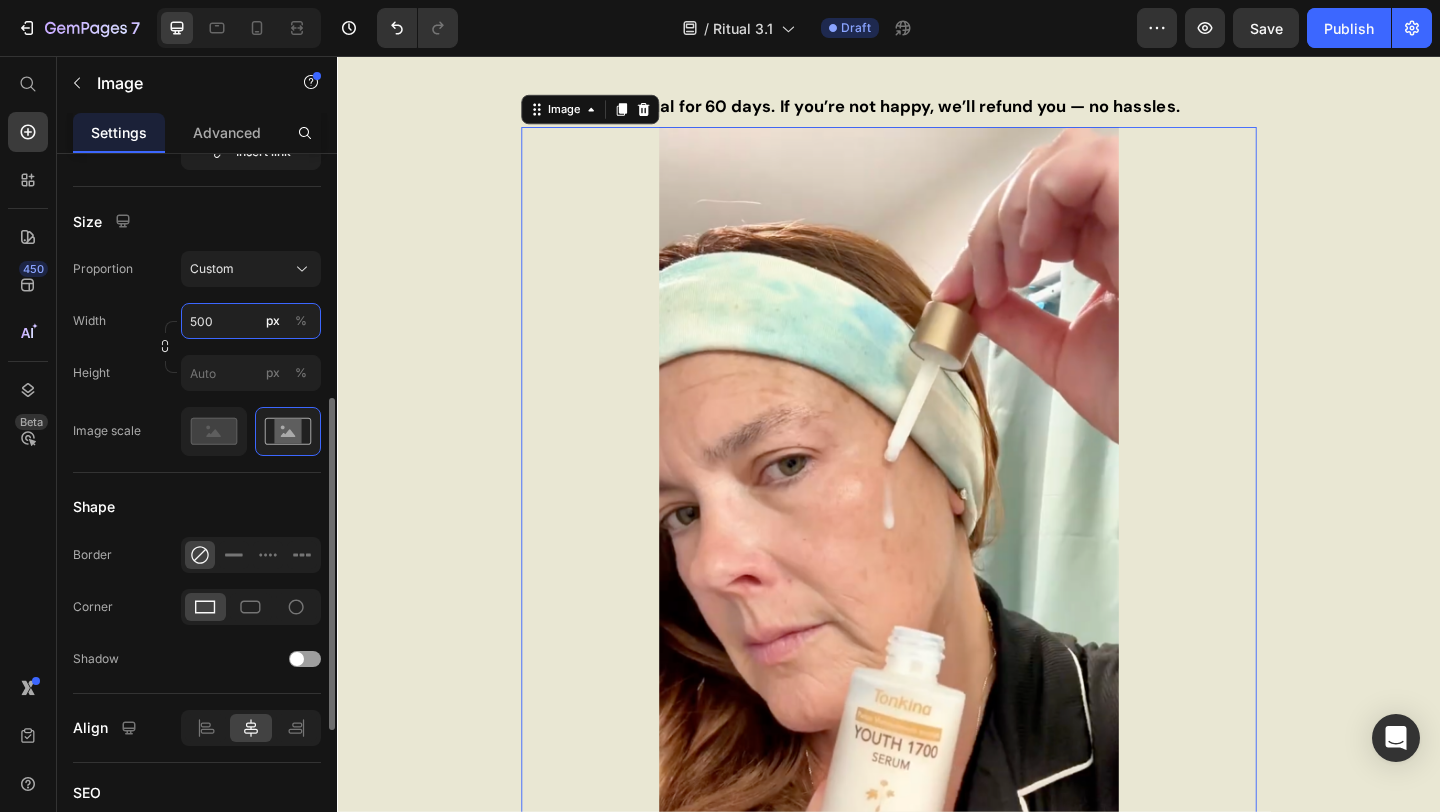 click on "500" at bounding box center [251, 321] 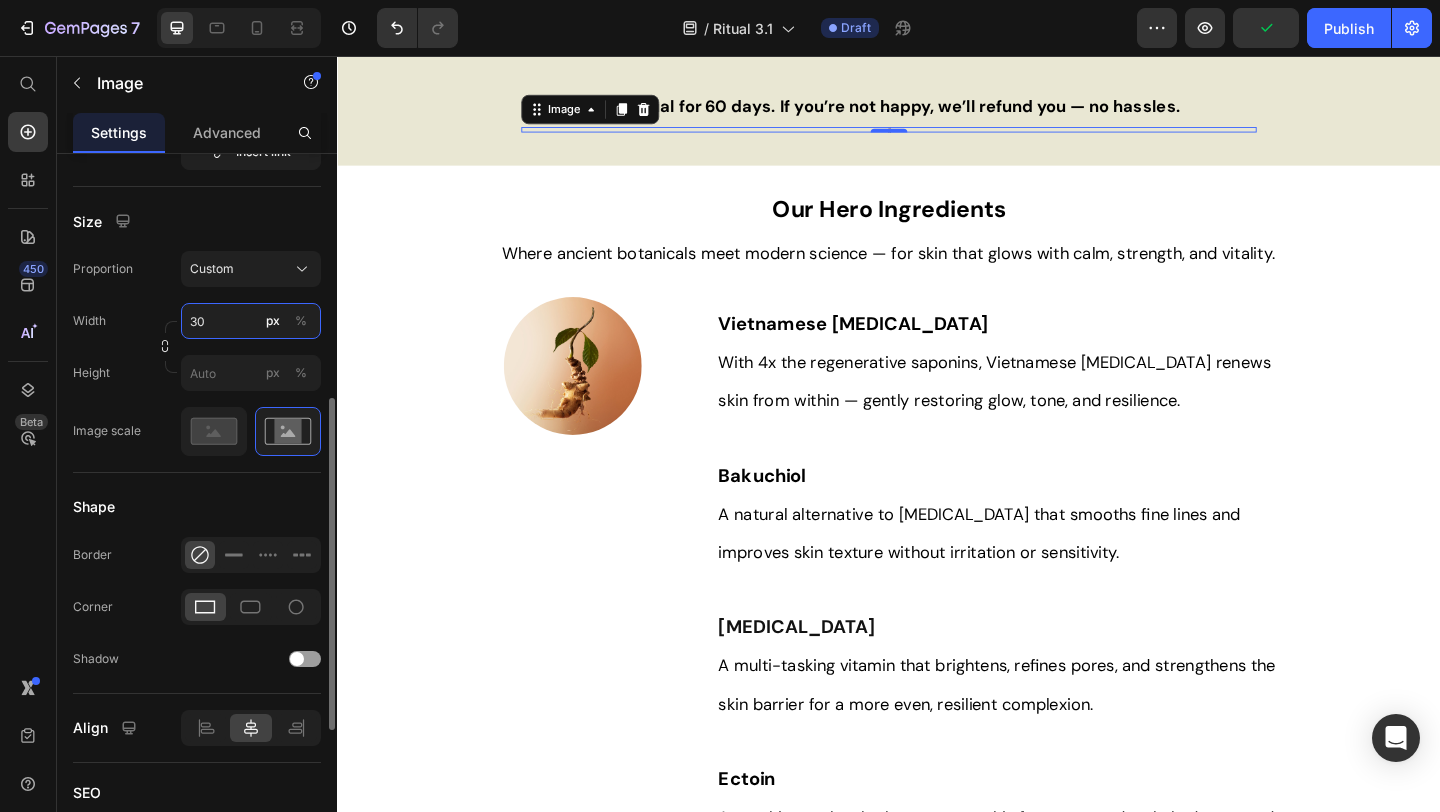 type on "300" 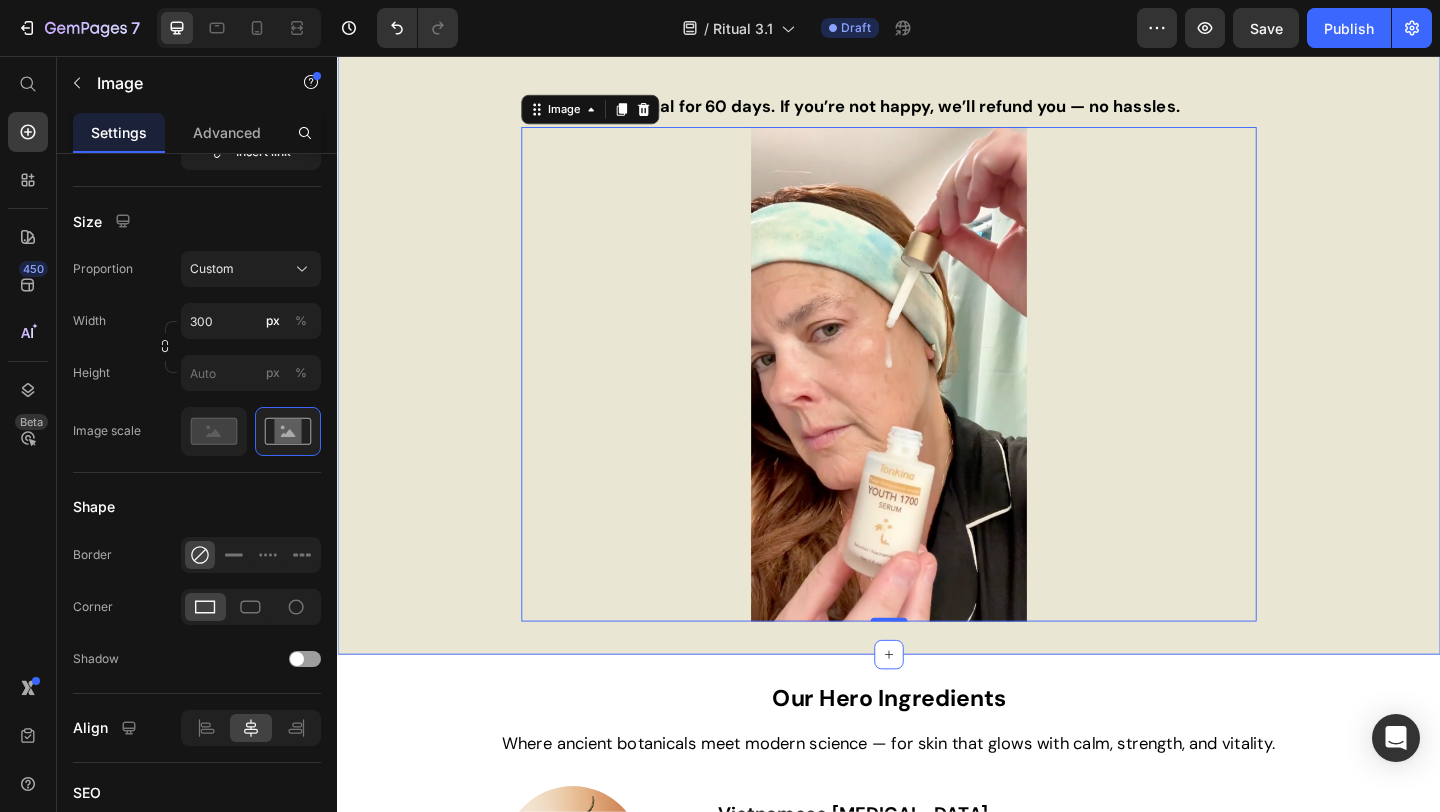 click on "When Will You See Results? Heading You will notice your skin feels softer and more hydrated within the first week.  The real transformation happens gradually -  with consistent use, fine lines soften, tone [PERSON_NAME] out, and that natural radiance returns over 4-6 weeks.    This isn't about overnight miracles or quick fixes. True radiance comes from honoring your whole self — nourishing skincare, mindful nutrition, and rest. Vietnamese [MEDICAL_DATA] works deeply, supporting your skin's own collagen production while you nurture your body from within.   Try the full ritual for 60 days. If you’re not happy, we’ll refund you — no hassles. Text Block Image   0 Row Image" at bounding box center [937, 181] 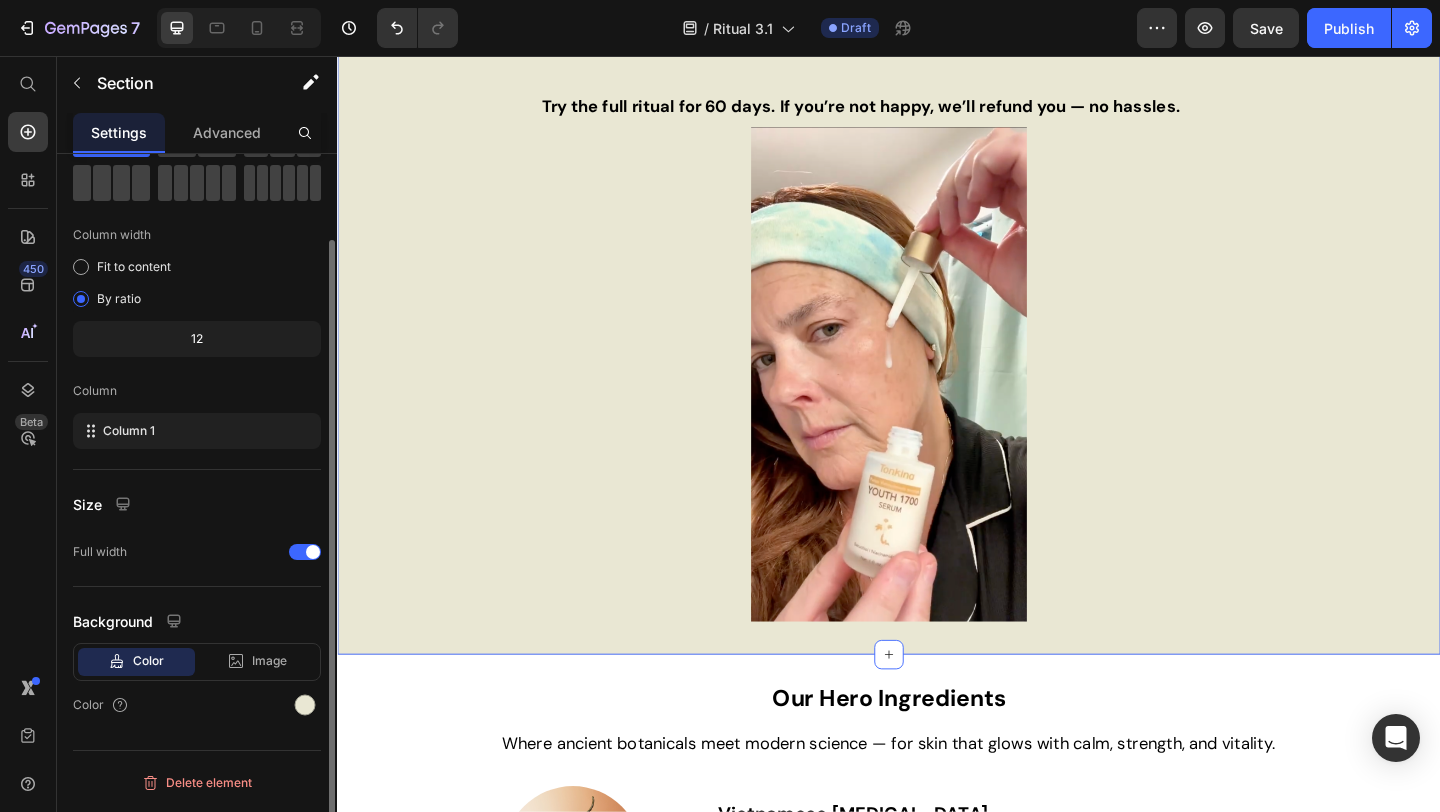 scroll, scrollTop: 0, scrollLeft: 0, axis: both 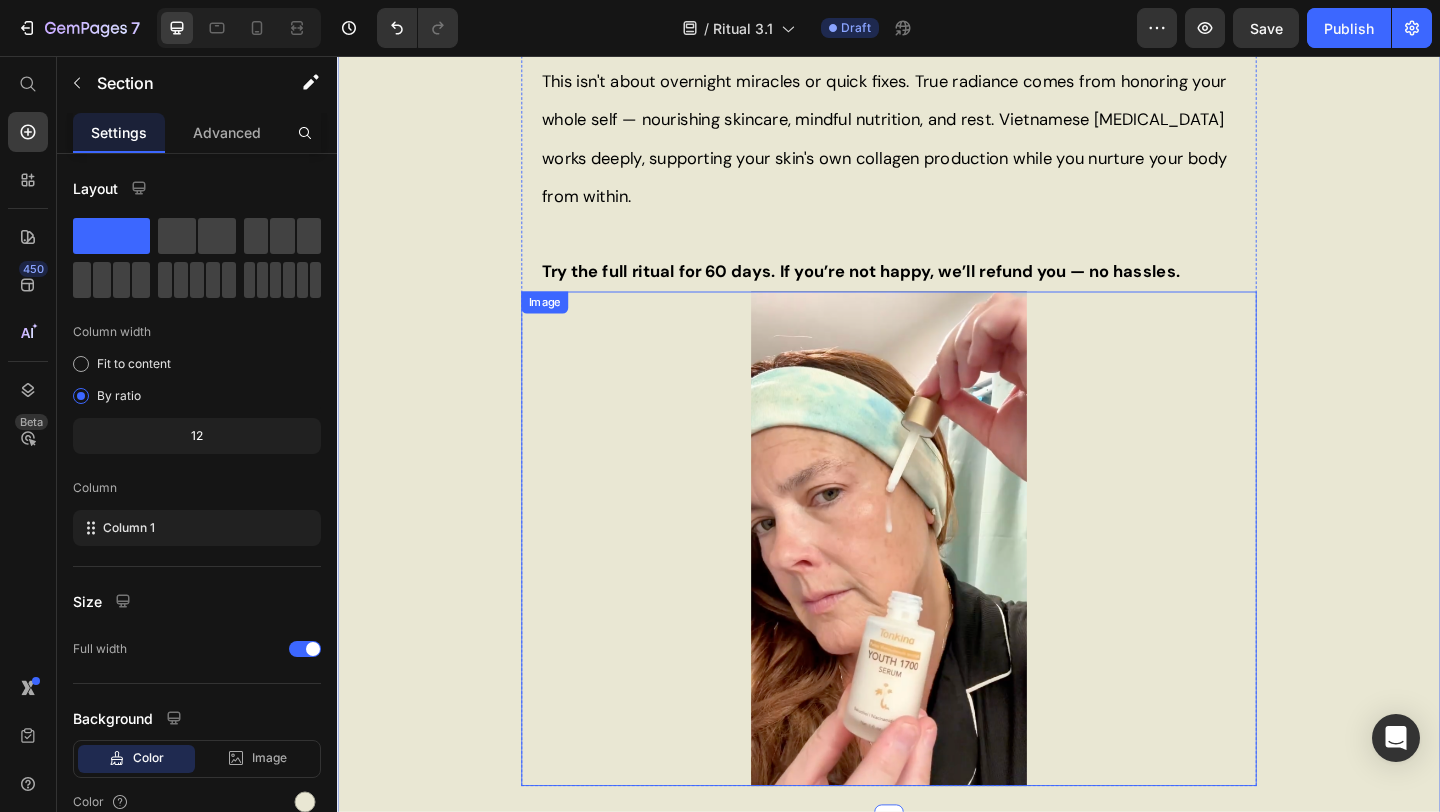 click at bounding box center [937, 581] 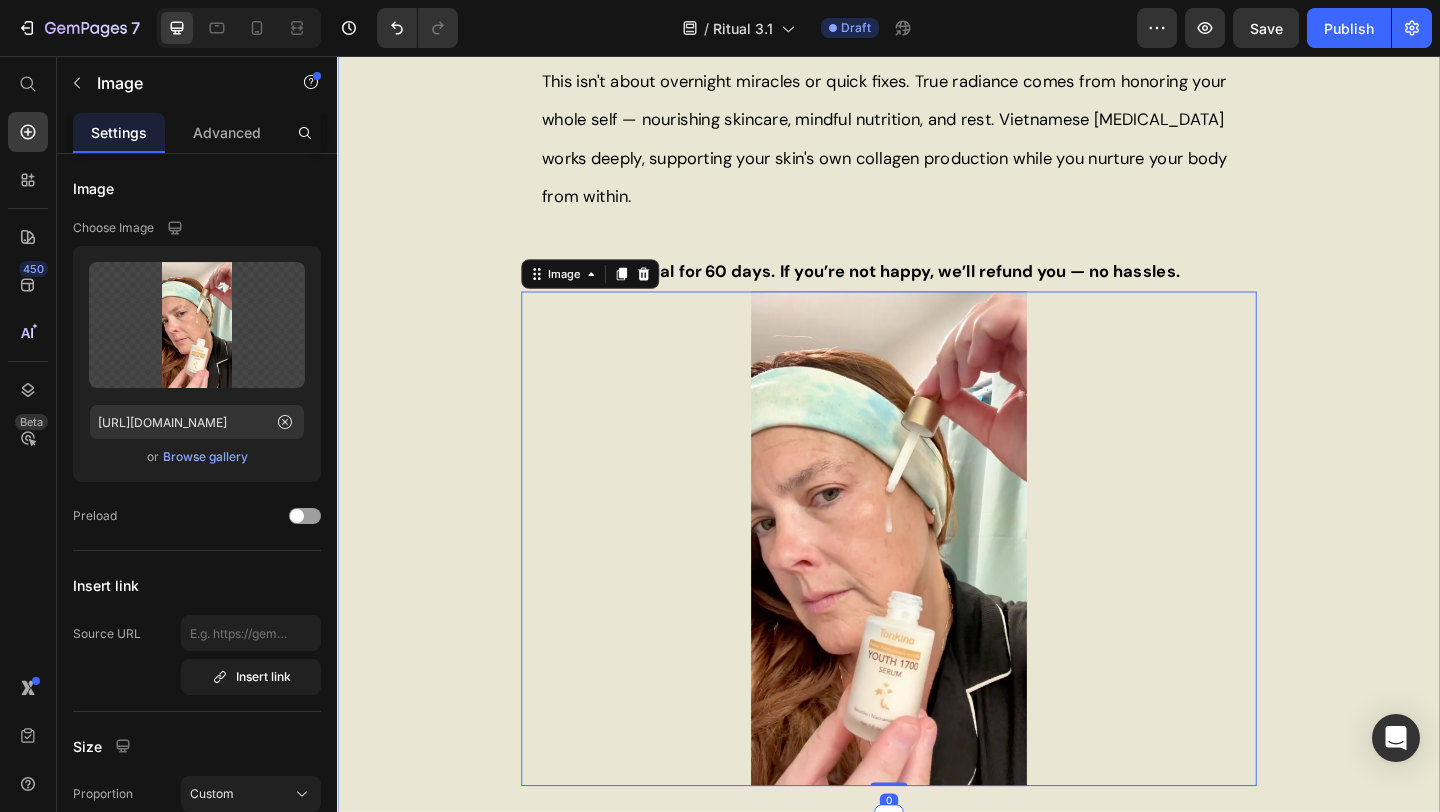 click on "When Will You See Results? Heading You will notice your skin feels softer and more hydrated within the first week.  The real transformation happens gradually -  with consistent use, fine lines soften, tone [PERSON_NAME] out, and that natural radiance returns over 4-6 weeks.    This isn't about overnight miracles or quick fixes. True radiance comes from honoring your whole self — nourishing skincare, mindful nutrition, and rest. Vietnamese [MEDICAL_DATA] works deeply, supporting your skin's own collagen production while you nurture your body from within.   Try the full ritual for 60 days. If you’re not happy, we’ll refund you — no hassles. Text Block Image   0 Row Image" at bounding box center (937, 360) 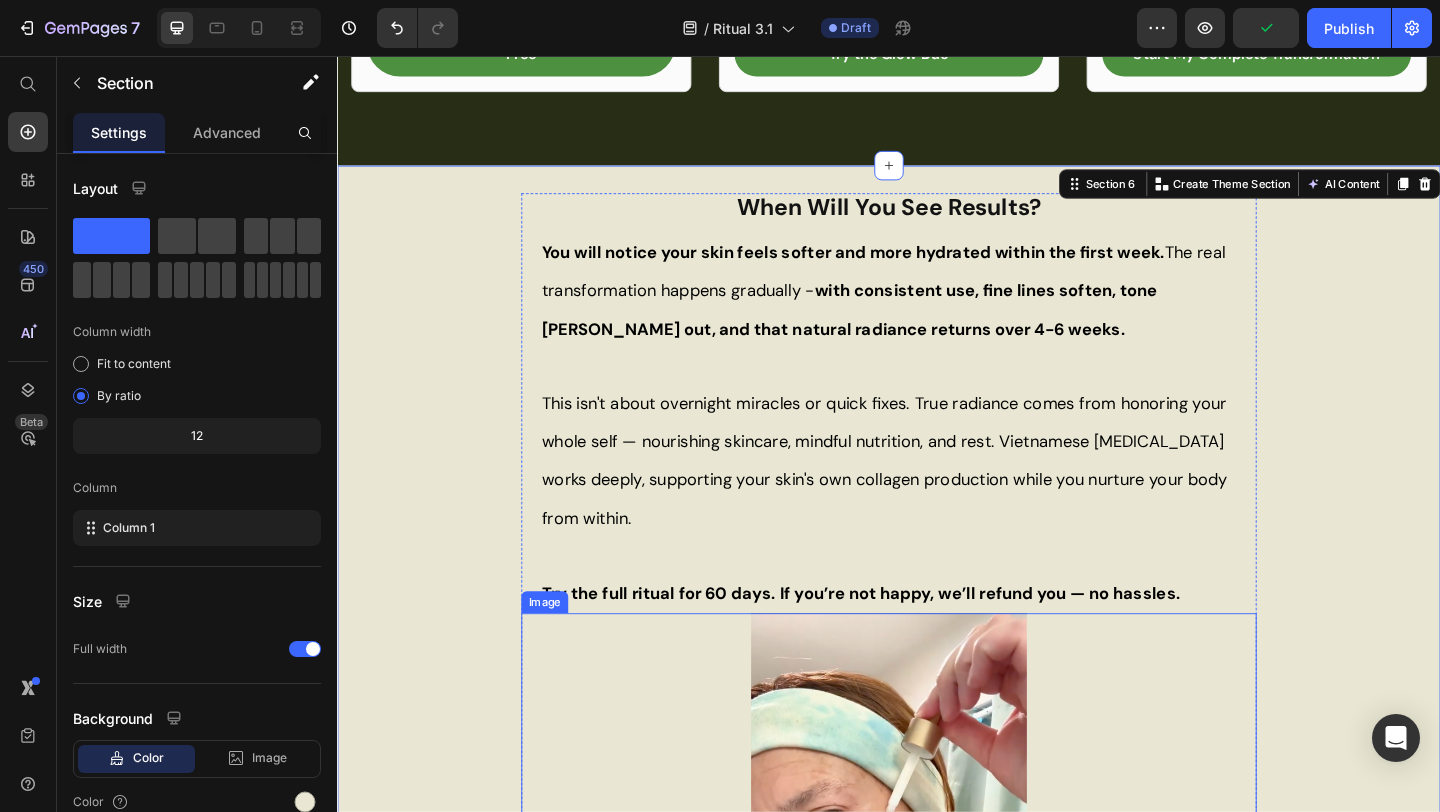 scroll, scrollTop: 1561, scrollLeft: 0, axis: vertical 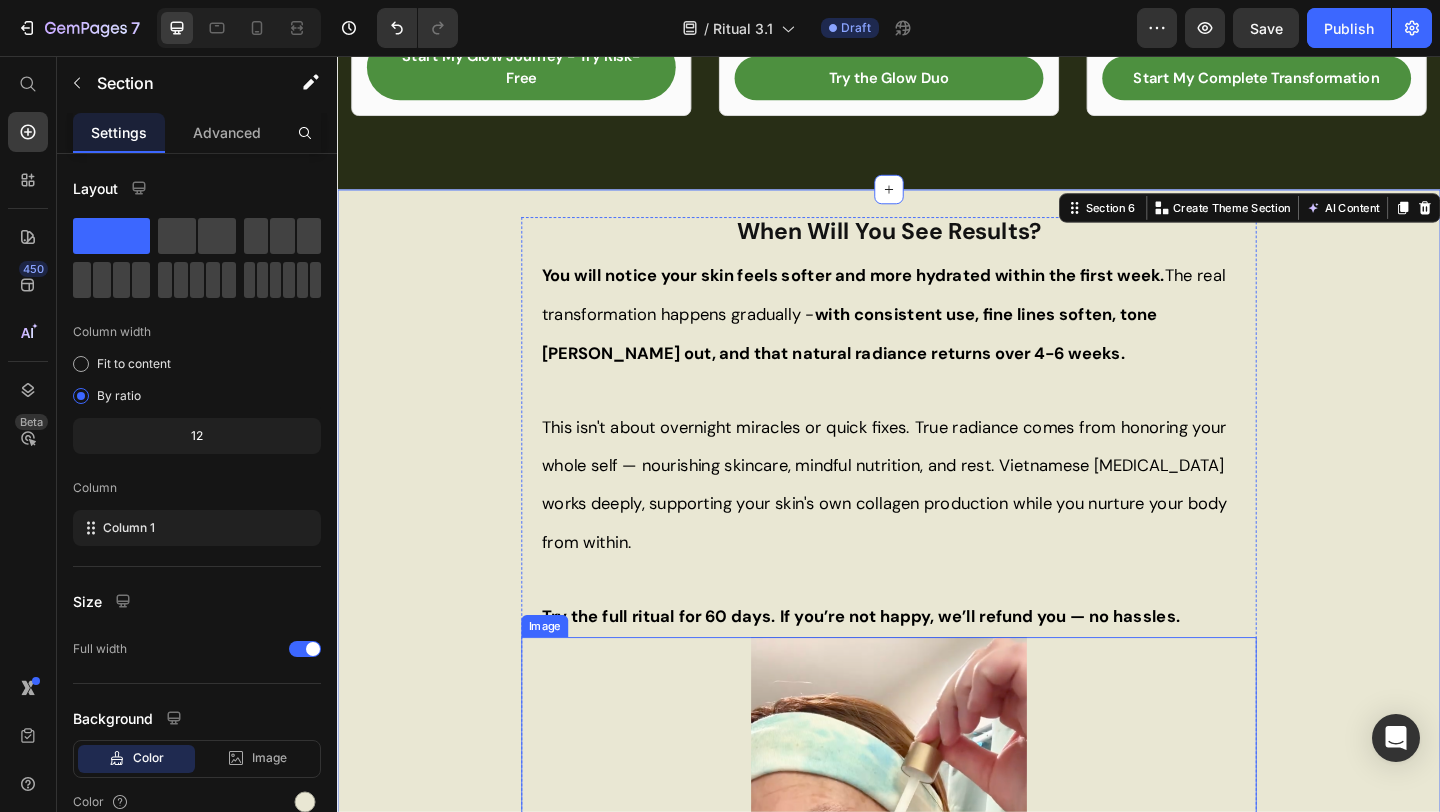 click at bounding box center (937, 957) 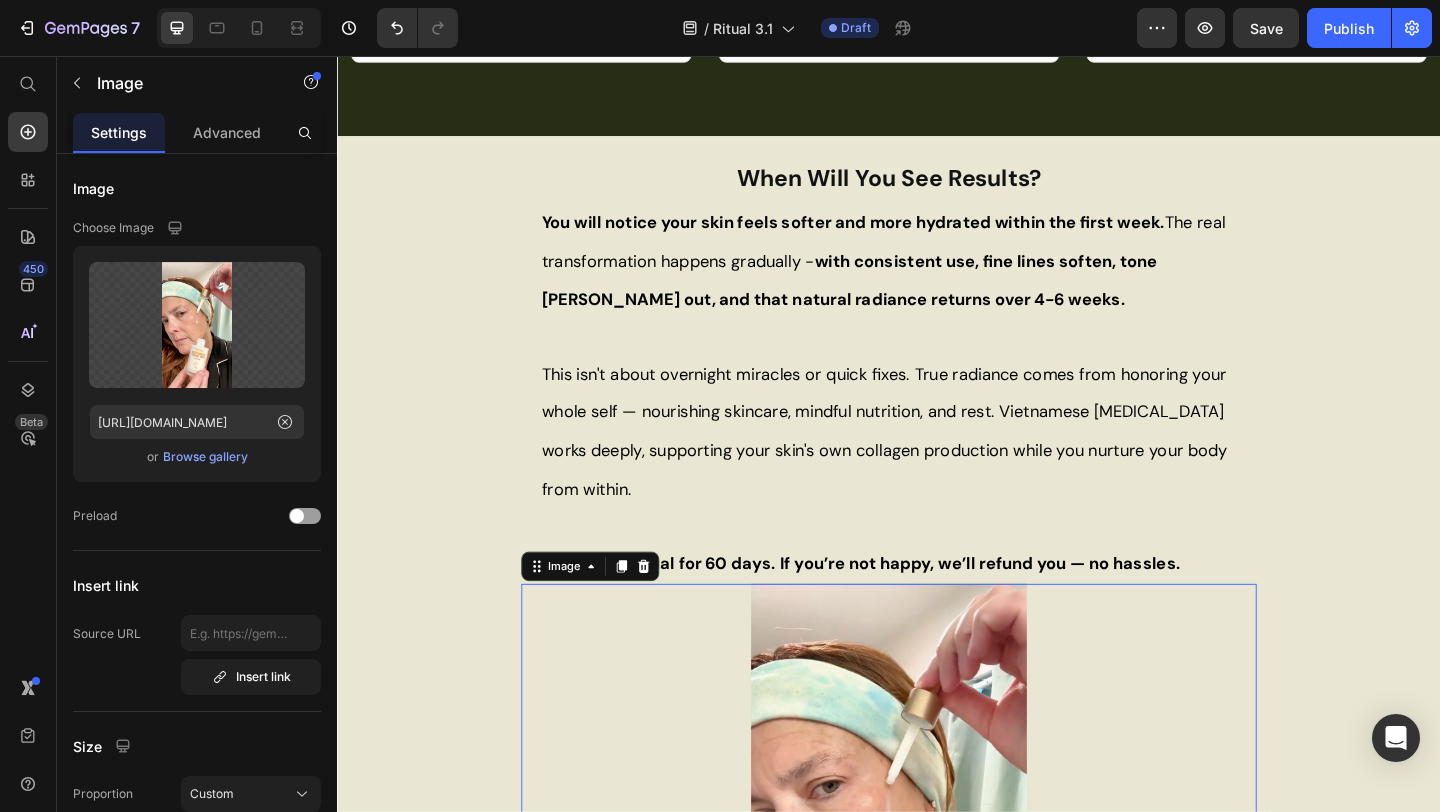 scroll, scrollTop: 1669, scrollLeft: 0, axis: vertical 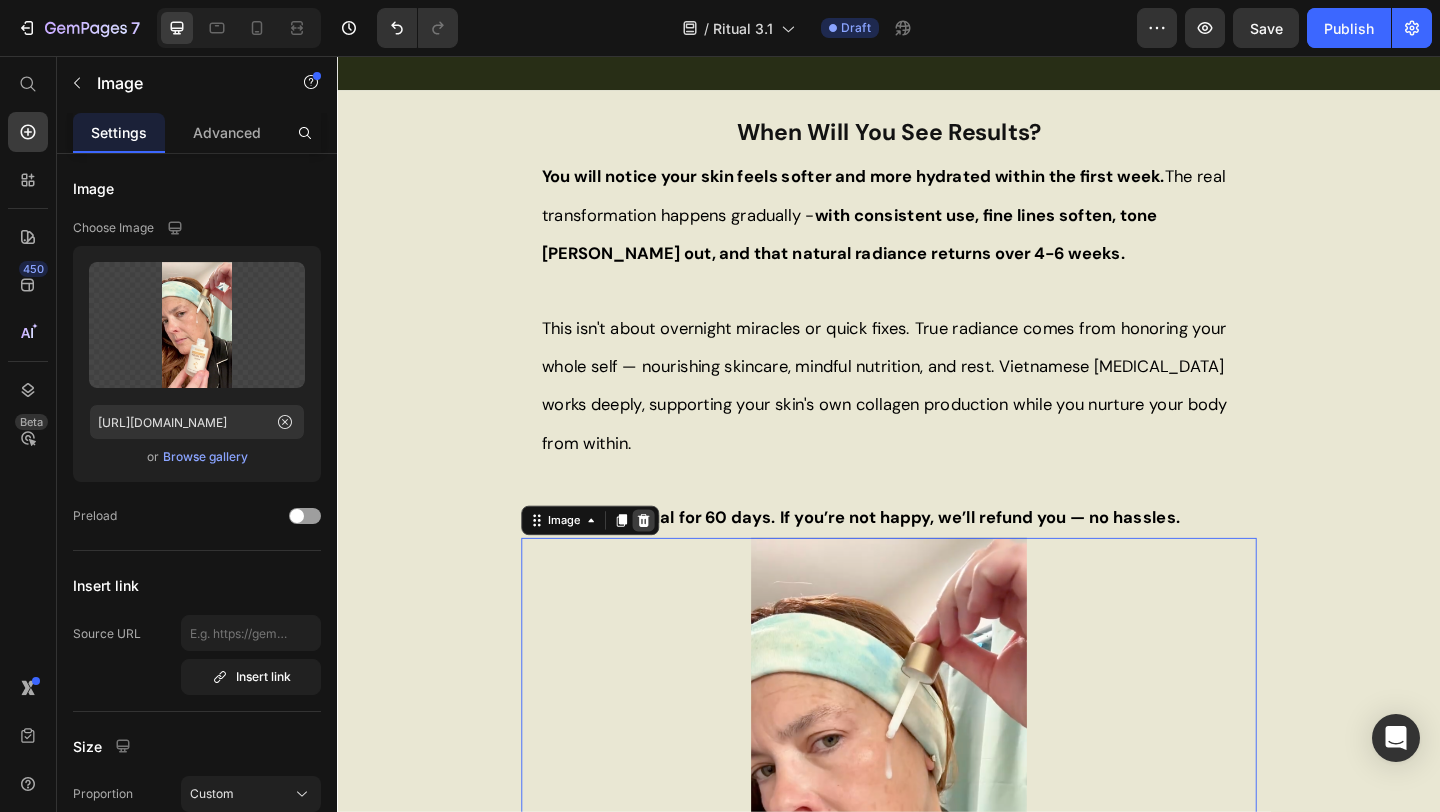 click 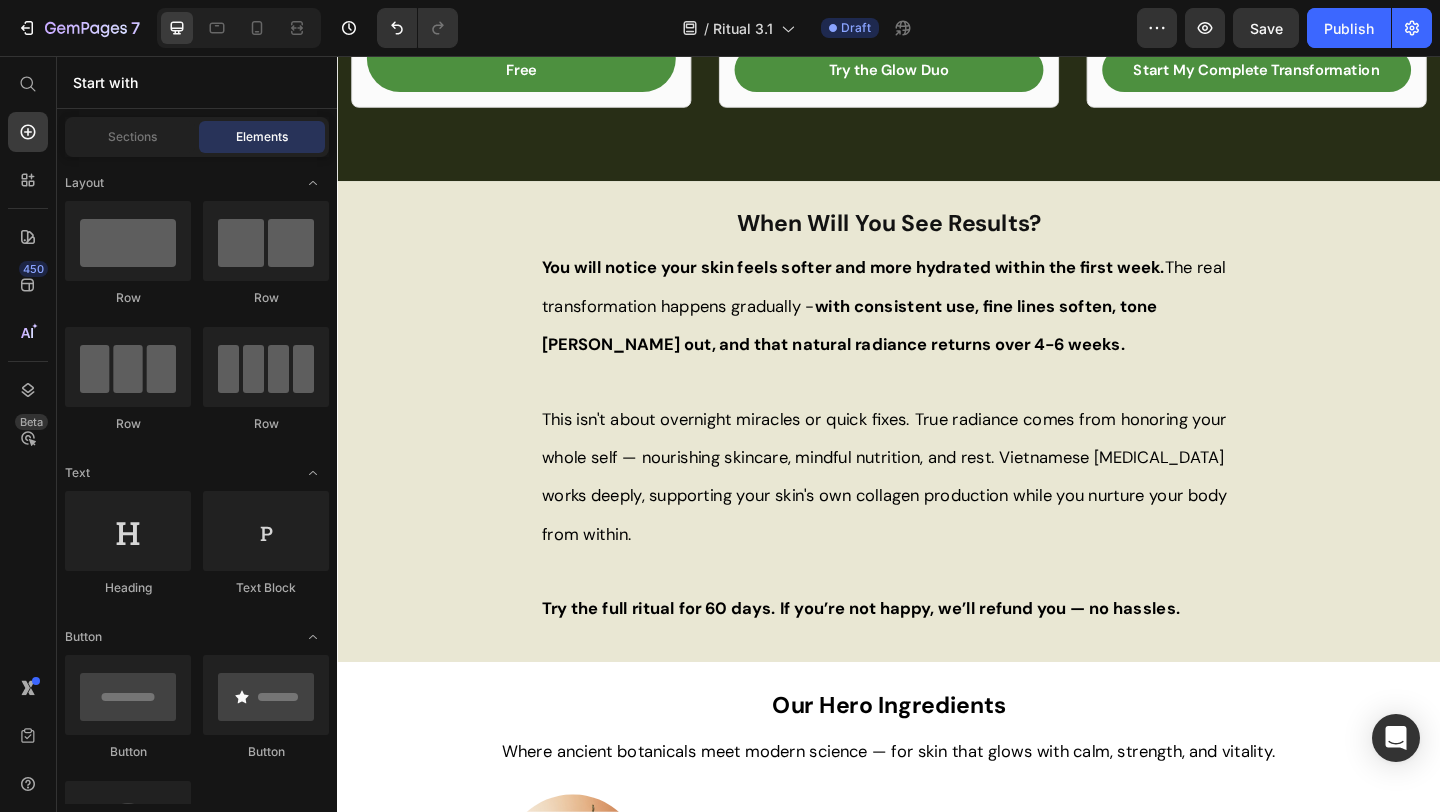 scroll, scrollTop: 1573, scrollLeft: 0, axis: vertical 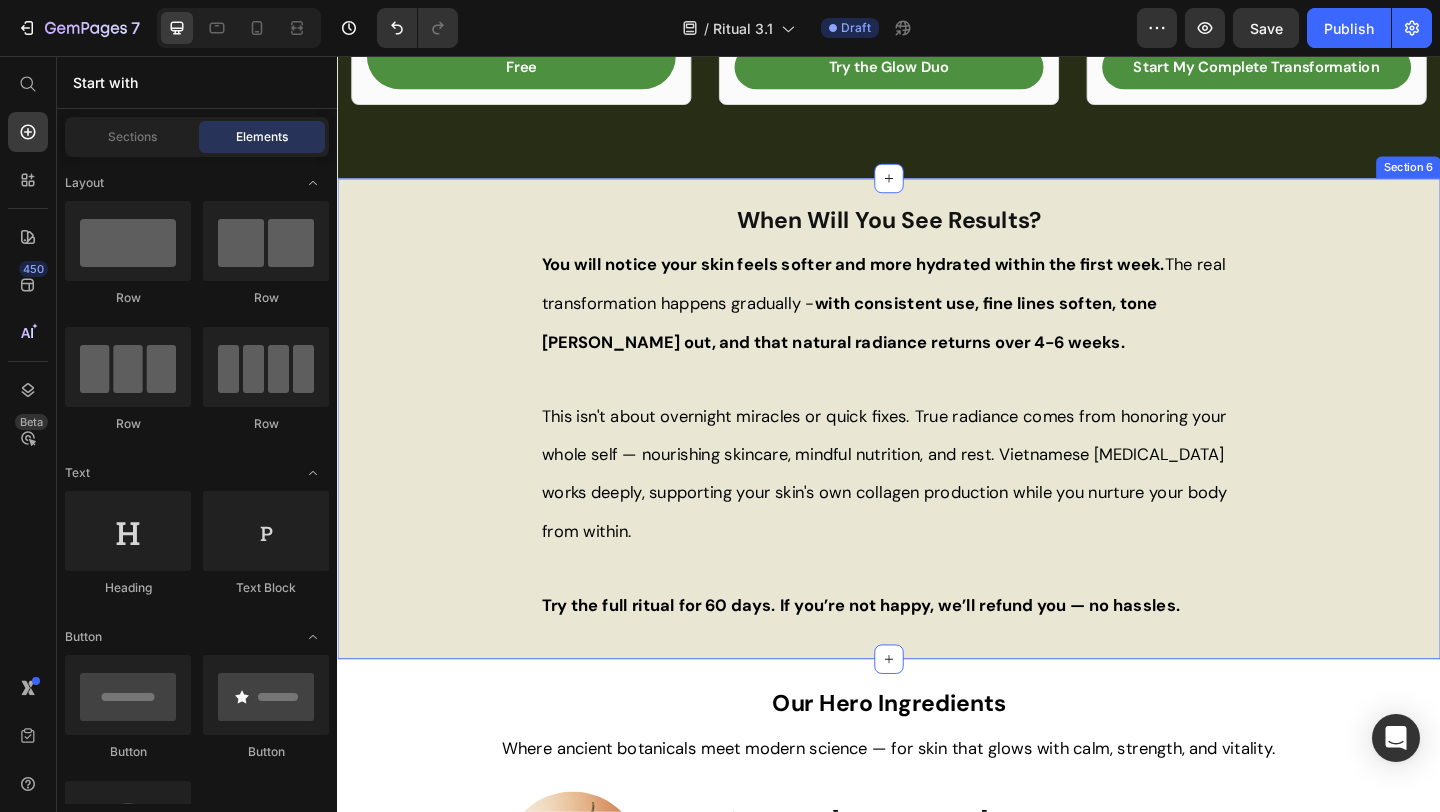 click on "When Will You See Results? Heading You will notice your skin feels softer and more hydrated within the first week.  The real transformation happens gradually -  with consistent use, fine lines soften, tone [PERSON_NAME] out, and that natural radiance returns over 4-6 weeks.    This isn't about overnight miracles or quick fixes. True radiance comes from honoring your whole self — nourishing skincare, mindful nutrition, and rest. Vietnamese [MEDICAL_DATA] works deeply, supporting your skin's own collagen production while you nurture your body from within.   Try the full ritual for 60 days. If you’re not happy, we’ll refund you — no hassles. Text Block Row Image" at bounding box center (937, 456) 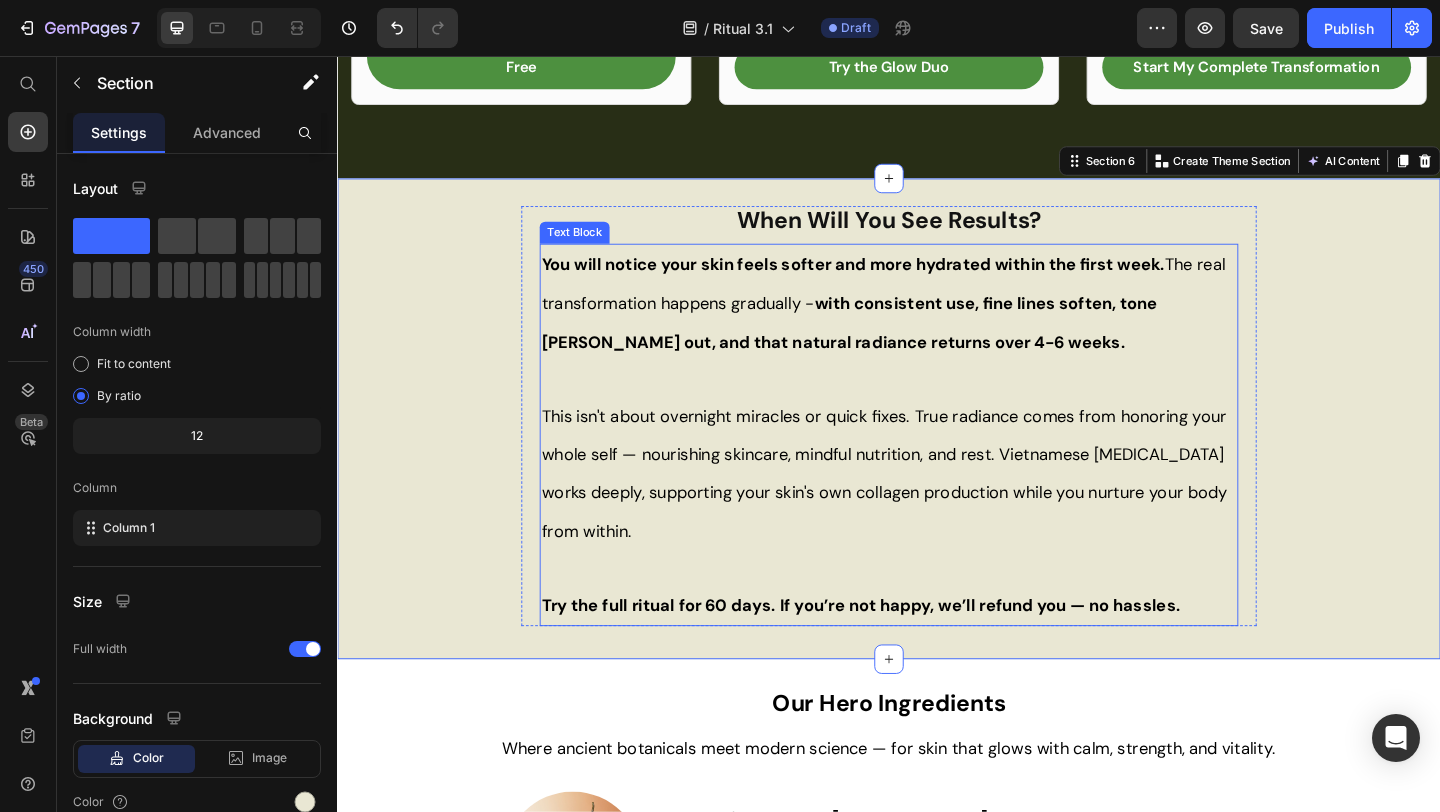 click at bounding box center (937, 407) 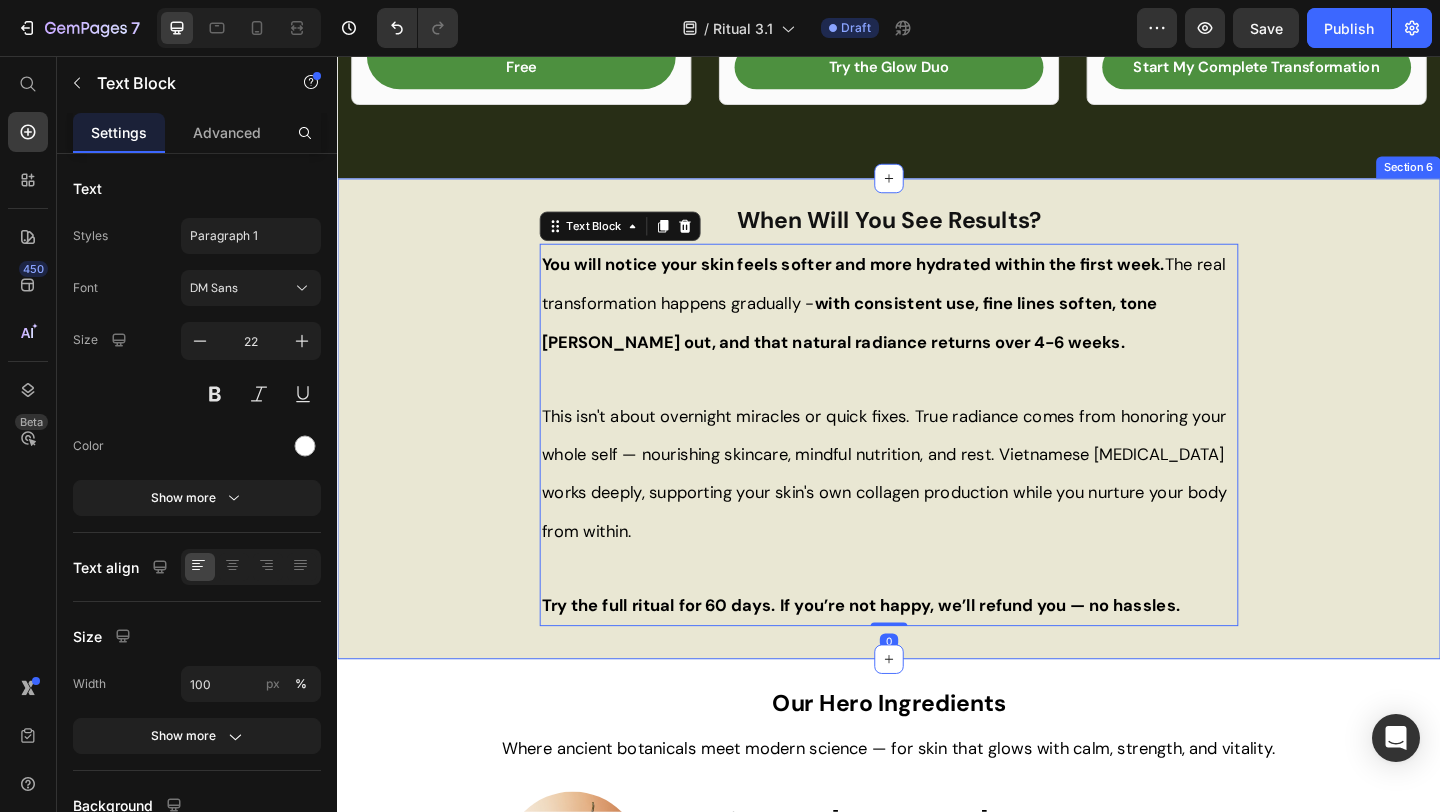 click on "When Will You See Results? Heading You will notice your skin feels softer and more hydrated within the first week.  The real transformation happens gradually -  with consistent use, fine lines soften, tone [PERSON_NAME] out, and that natural radiance returns over 4-6 weeks.    This isn't about overnight miracles or quick fixes. True radiance comes from honoring your whole self — nourishing skincare, mindful nutrition, and rest. Vietnamese [MEDICAL_DATA] works deeply, supporting your skin's own collagen production while you nurture your body from within.   Try the full ritual for 60 days. If you’re not happy, we’ll refund you — no hassles. Text Block   0 Row Image" at bounding box center [937, 456] 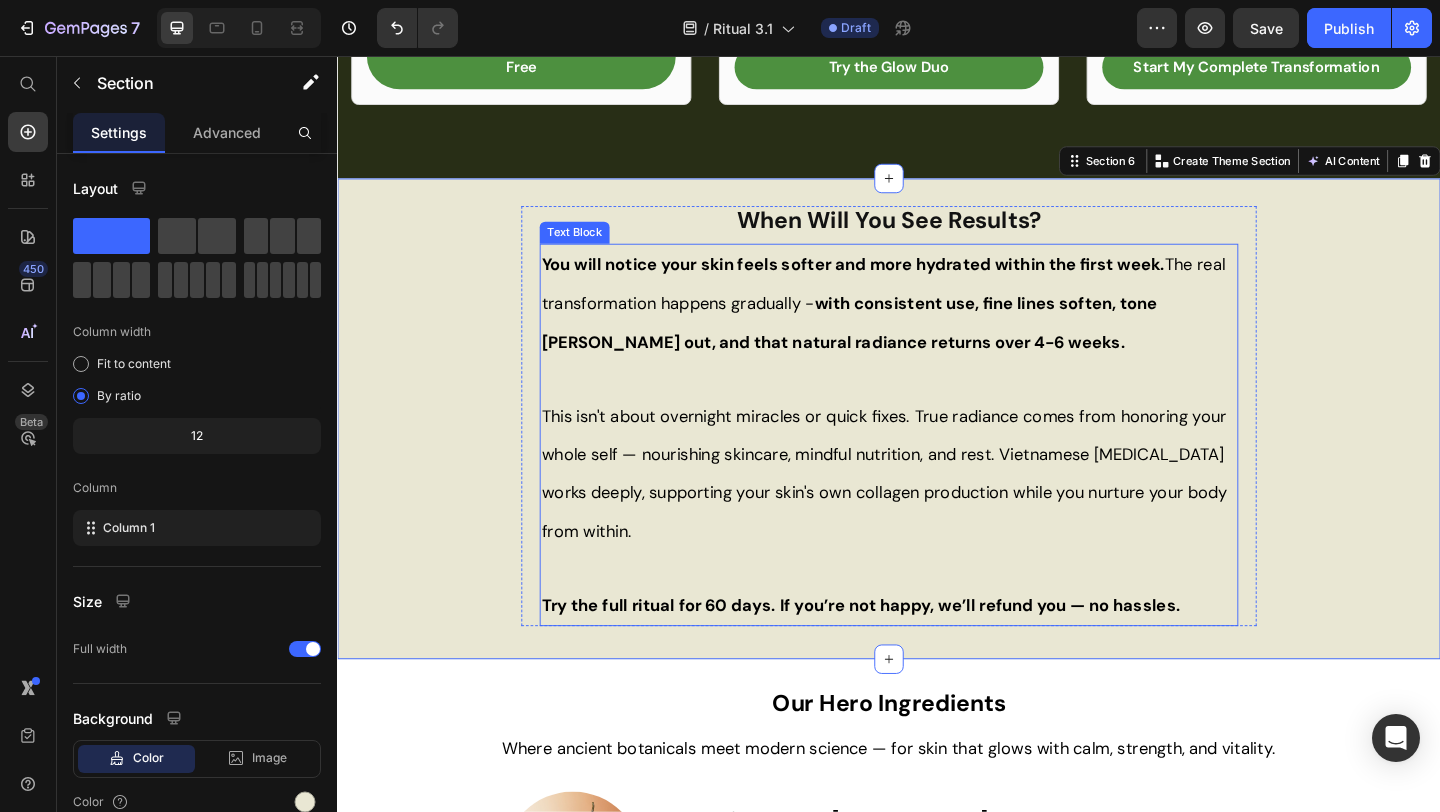 click on "This isn't about overnight miracles or quick fixes. True radiance comes from honoring your whole self — nourishing skincare, mindful nutrition, and rest. Vietnamese [MEDICAL_DATA] works deeply, supporting your skin's own collagen production while you nurture your body from within." at bounding box center [937, 510] 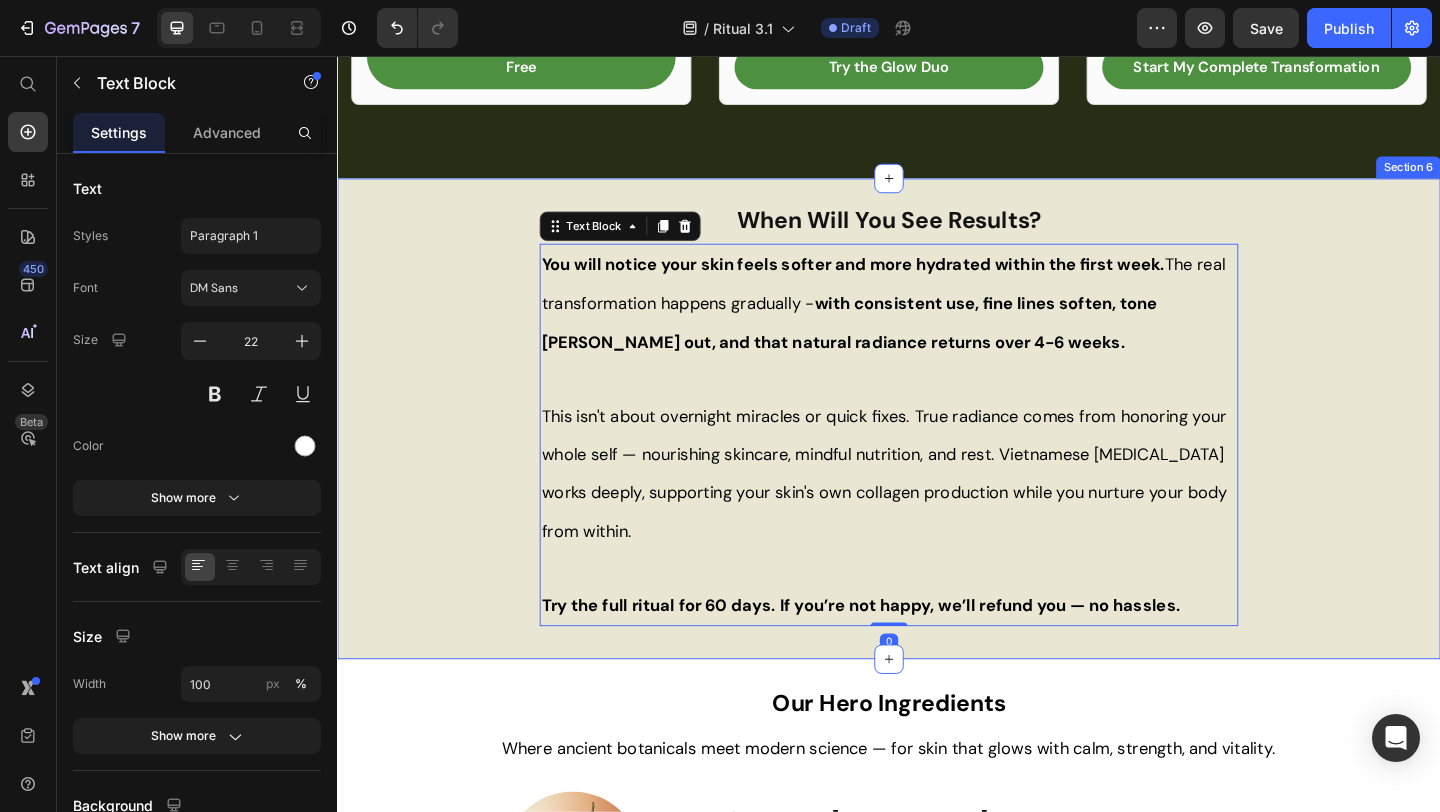 click on "When Will You See Results? Heading You will notice your skin feels softer and more hydrated within the first week.  The real transformation happens gradually -  with consistent use, fine lines soften, tone [PERSON_NAME] out, and that natural radiance returns over 4-6 weeks.    This isn't about overnight miracles or quick fixes. True radiance comes from honoring your whole self — nourishing skincare, mindful nutrition, and rest. Vietnamese [MEDICAL_DATA] works deeply, supporting your skin's own collagen production while you nurture your body from within.   Try the full ritual for 60 days. If you’re not happy, we’ll refund you — no hassles. Text Block   0 Row Image" at bounding box center (937, 456) 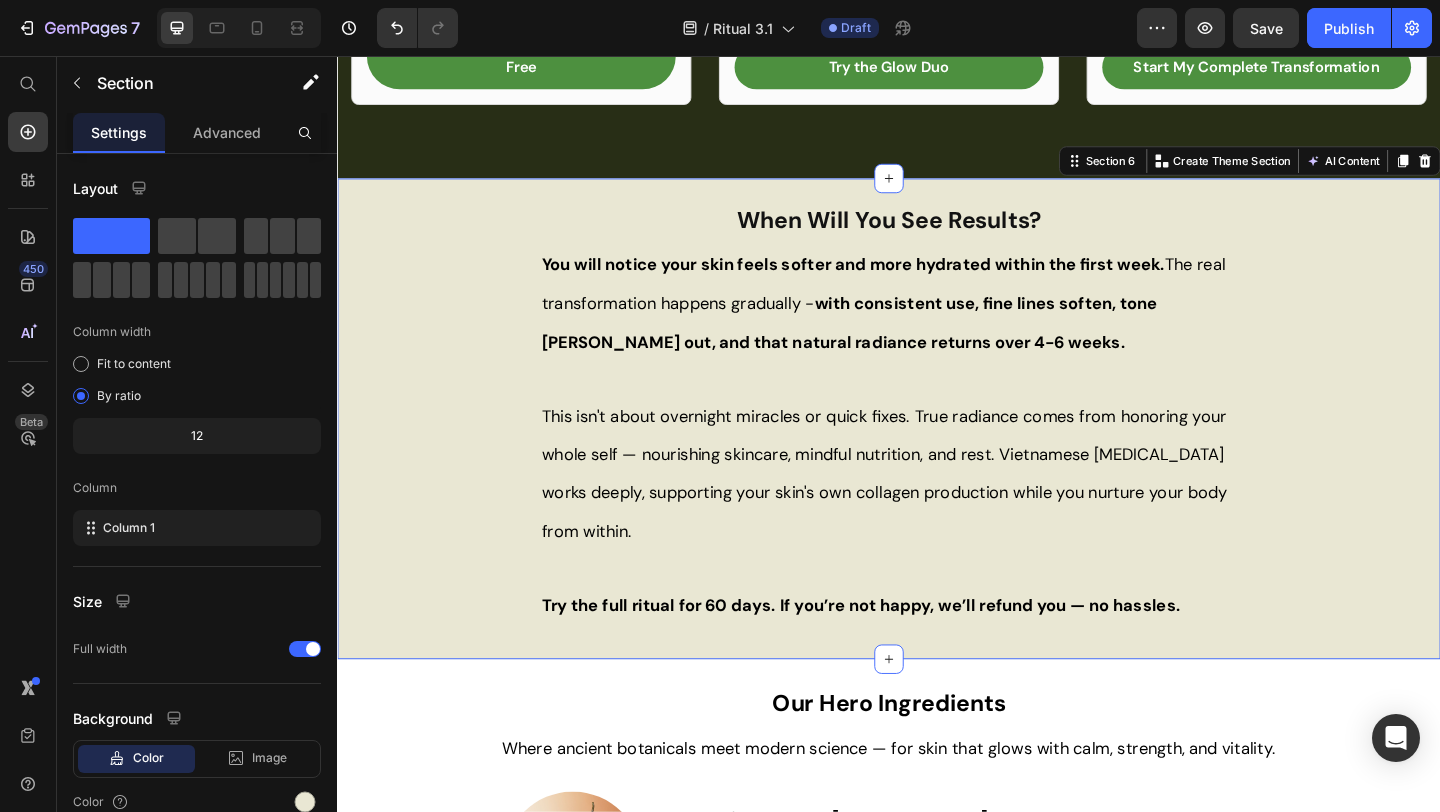 click on "This isn't about overnight miracles or quick fixes. True radiance comes from honoring your whole self — nourishing skincare, mindful nutrition, and rest. Vietnamese [MEDICAL_DATA] works deeply, supporting your skin's own collagen production while you nurture your body from within." at bounding box center (937, 510) 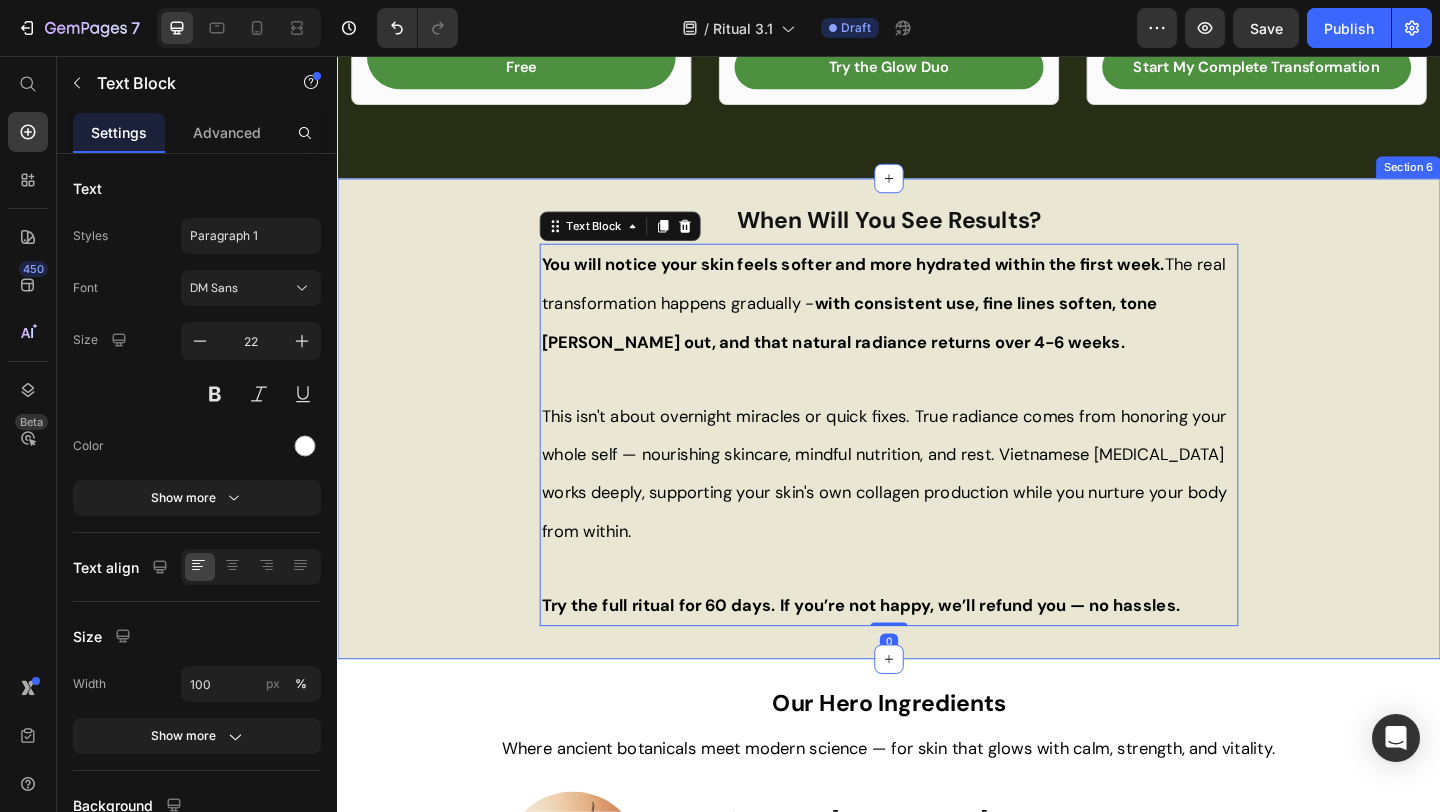 click on "When Will You See Results? Heading You will notice your skin feels softer and more hydrated within the first week.  The real transformation happens gradually -  with consistent use, fine lines soften, tone [PERSON_NAME] out, and that natural radiance returns over 4-6 weeks.    This isn't about overnight miracles or quick fixes. True radiance comes from honoring your whole self — nourishing skincare, mindful nutrition, and rest. Vietnamese [MEDICAL_DATA] works deeply, supporting your skin's own collagen production while you nurture your body from within.   Try the full ritual for 60 days. If you’re not happy, we’ll refund you — no hassles. Text Block   0 Row Image" at bounding box center (937, 456) 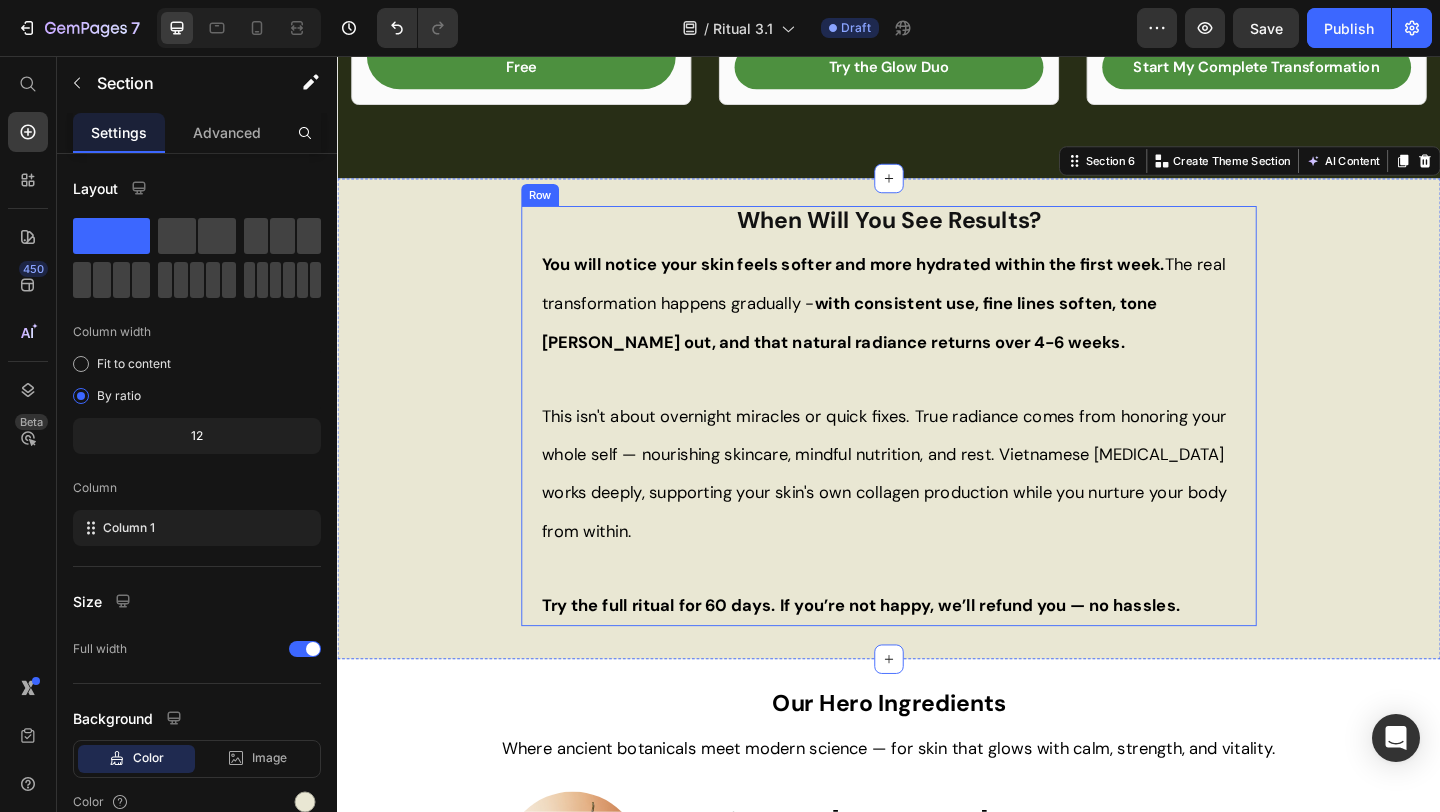 click on "When Will You See Results? Heading You will notice your skin feels softer and more hydrated within the first week.  The real transformation happens gradually -  with consistent use, fine lines soften, tone [PERSON_NAME] out, and that natural radiance returns over 4-6 weeks.    This isn't about overnight miracles or quick fixes. True radiance comes from honoring your whole self — nourishing skincare, mindful nutrition, and rest. Vietnamese [MEDICAL_DATA] works deeply, supporting your skin's own collagen production while you nurture your body from within.   Try the full ritual for 60 days. If you’re not happy, we’ll refund you — no hassles. Text Block" at bounding box center [937, 448] 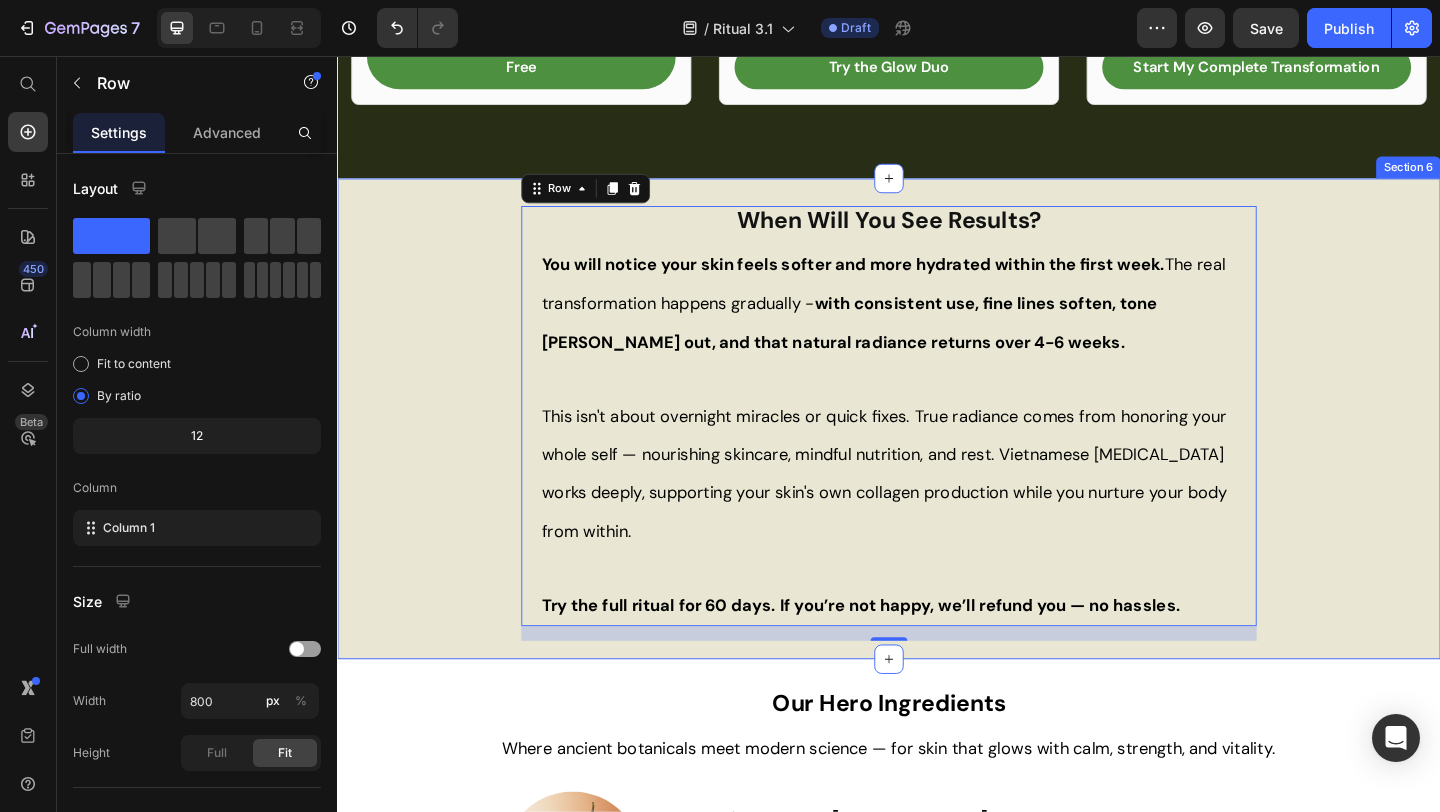 click on "When Will You See Results? Heading You will notice your skin feels softer and more hydrated within the first week.  The real transformation happens gradually -  with consistent use, fine lines soften, tone [PERSON_NAME] out, and that natural radiance returns over 4-6 weeks.    This isn't about overnight miracles or quick fixes. True radiance comes from honoring your whole self — nourishing skincare, mindful nutrition, and rest. Vietnamese [MEDICAL_DATA] works deeply, supporting your skin's own collagen production while you nurture your body from within.   Try the full ritual for 60 days. If you’re not happy, we’ll refund you — no hassles. Text Block Row   16 Image" at bounding box center [937, 456] 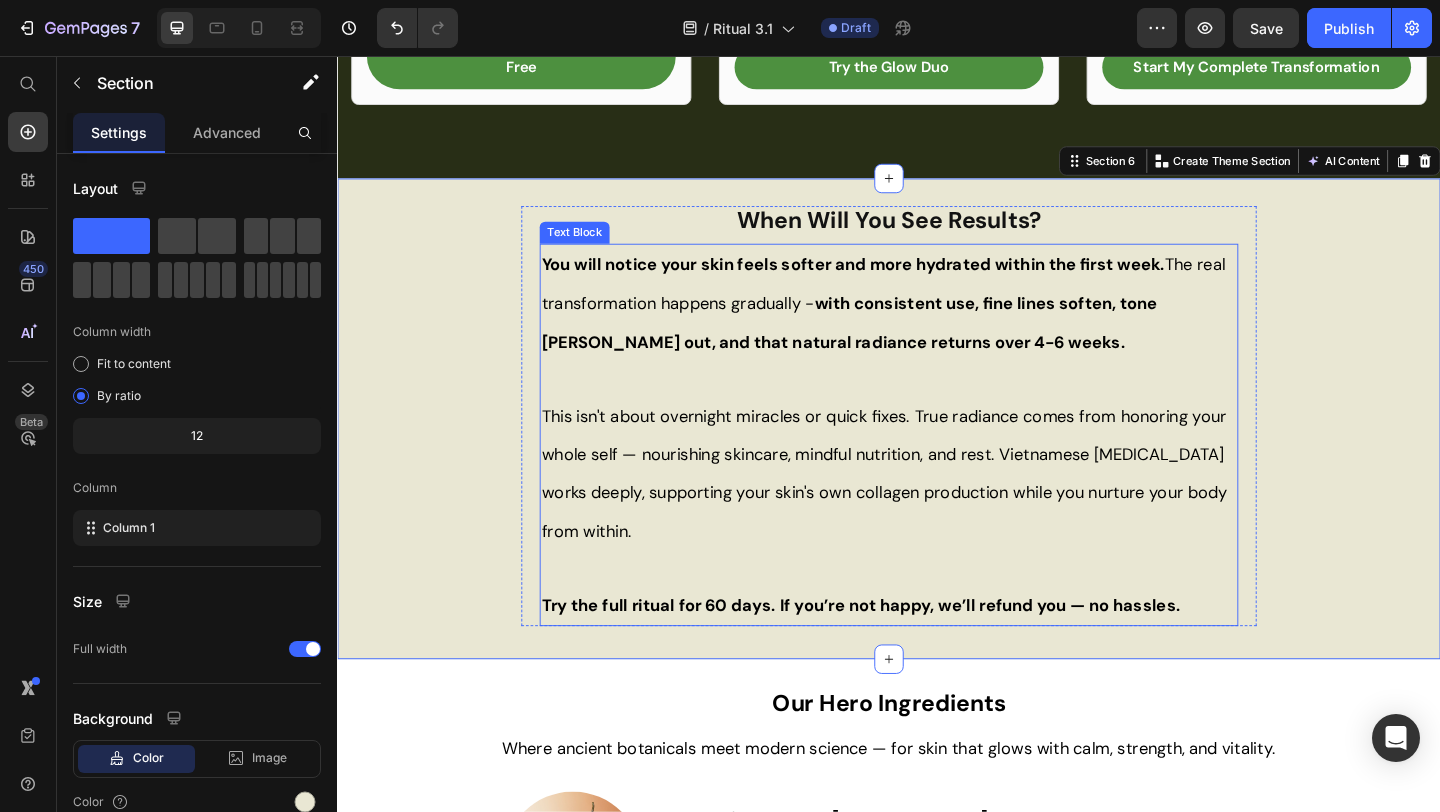click on "This isn't about overnight miracles or quick fixes. True radiance comes from honoring your whole self — nourishing skincare, mindful nutrition, and rest. Vietnamese [MEDICAL_DATA] works deeply, supporting your skin's own collagen production while you nurture your body from within." at bounding box center [932, 510] 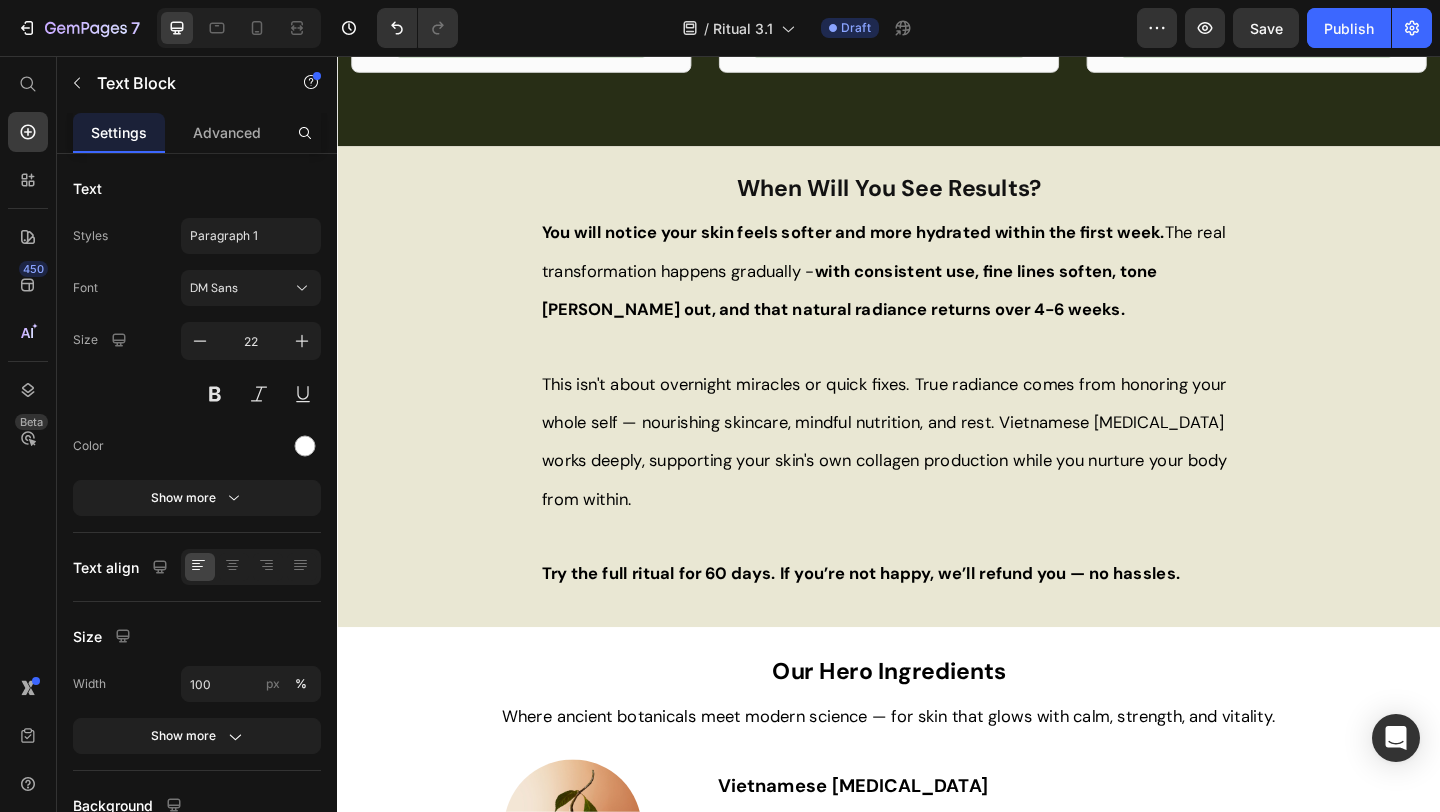 scroll, scrollTop: 1611, scrollLeft: 0, axis: vertical 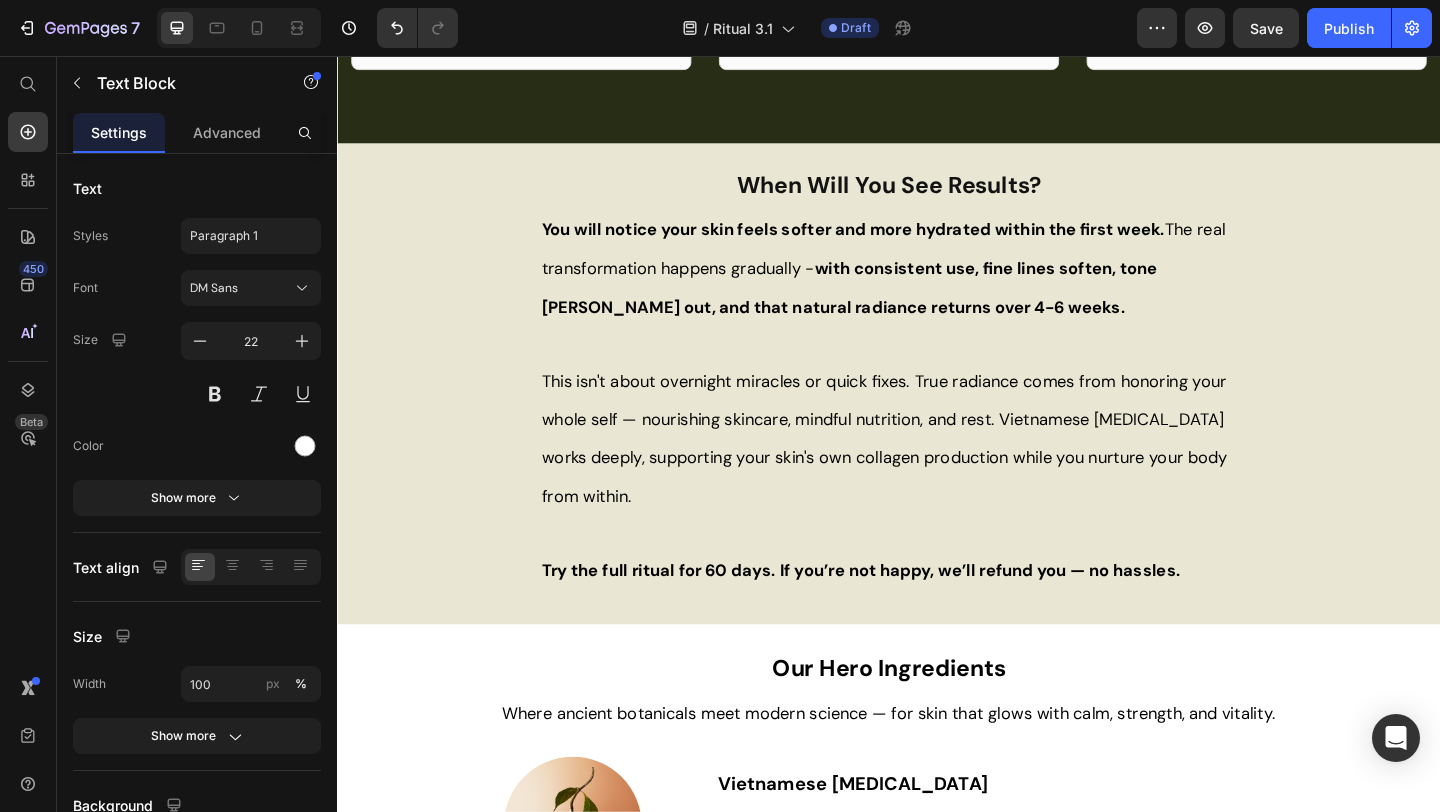 click on "This isn't about overnight miracles or quick fixes. True radiance comes from honoring your whole self — nourishing skincare, mindful nutrition, and rest. Vietnamese [MEDICAL_DATA] works deeply, supporting your skin's own collagen production while you nurture your body from within." at bounding box center (937, 472) 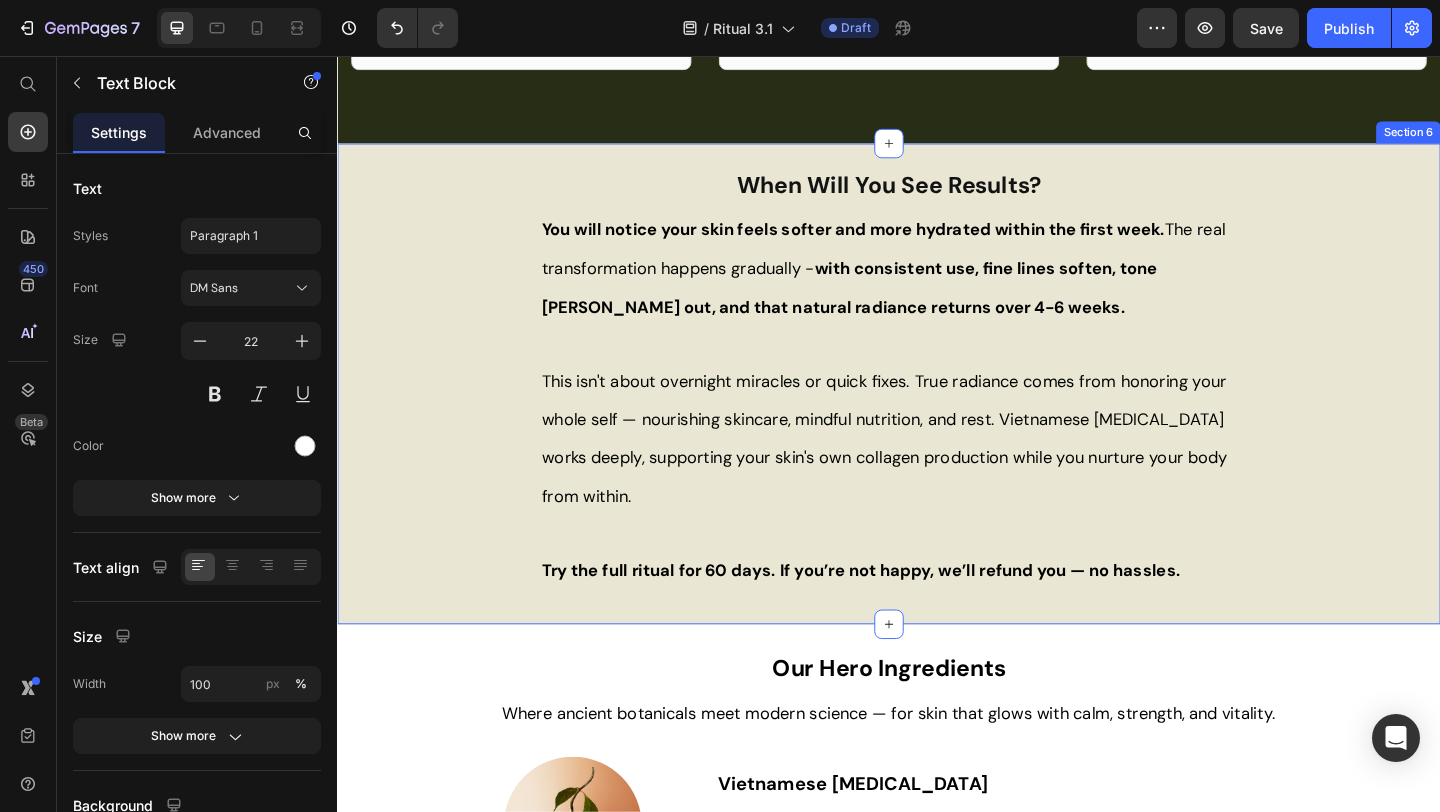 click on "When Will You See Results? Heading You will notice your skin feels softer and more hydrated within the first week.  The real transformation happens gradually -  with consistent use, fine lines soften, tone [PERSON_NAME] out, and that natural radiance returns over 4-6 weeks.  This isn't about overnight miracles or quick fixes. True radiance comes from honoring your whole self — nourishing skincare, mindful nutrition, and rest. Vietnamese [MEDICAL_DATA] works deeply, supporting your skin's own collagen production while you nurture your body from within. Try the full ritual for 60 days. If you’re not happy, we’ll refund you — no hassles. Text Block Row Image" at bounding box center (937, 418) 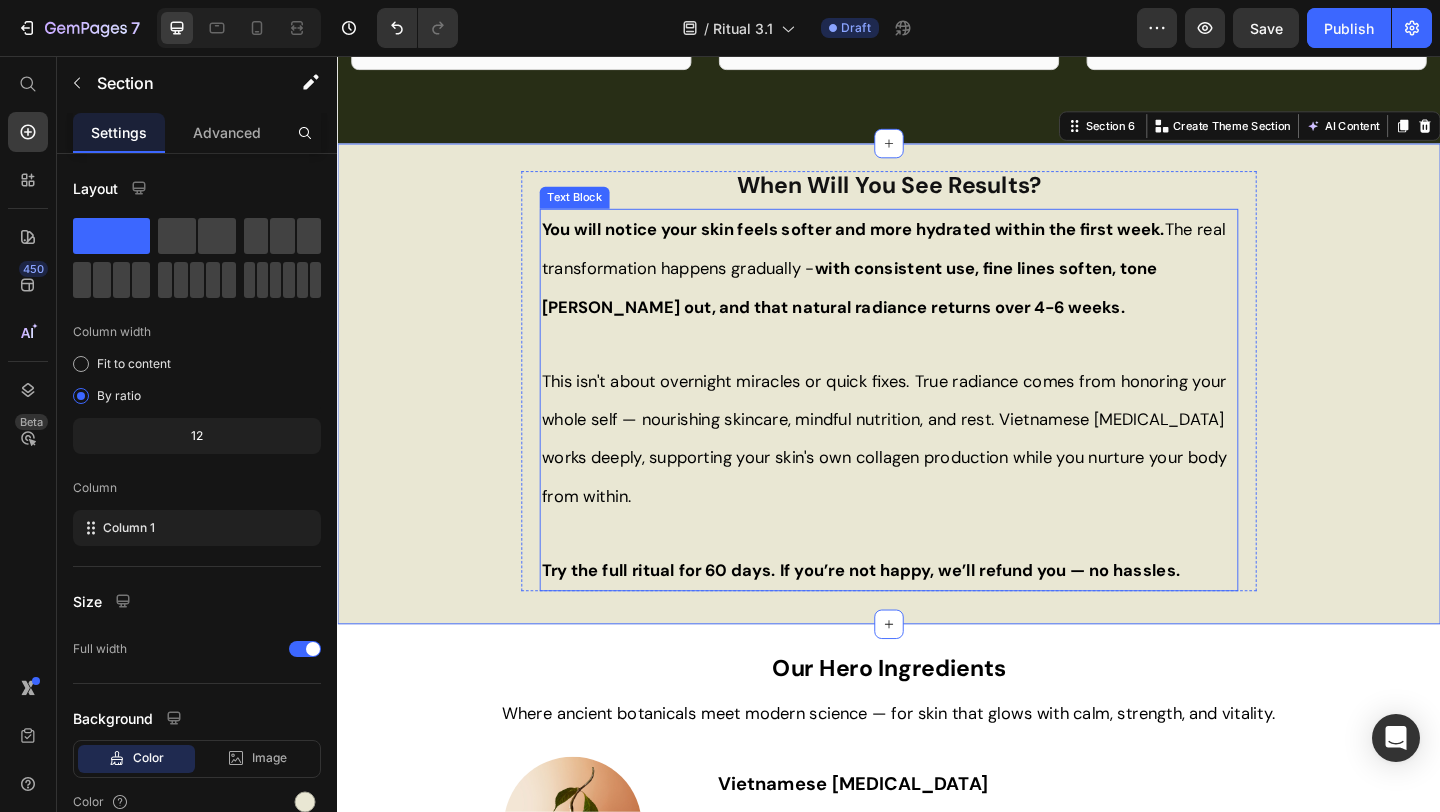 click on "Try the full ritual for 60 days. If you’re not happy, we’ll refund you — no hassles." at bounding box center (937, 616) 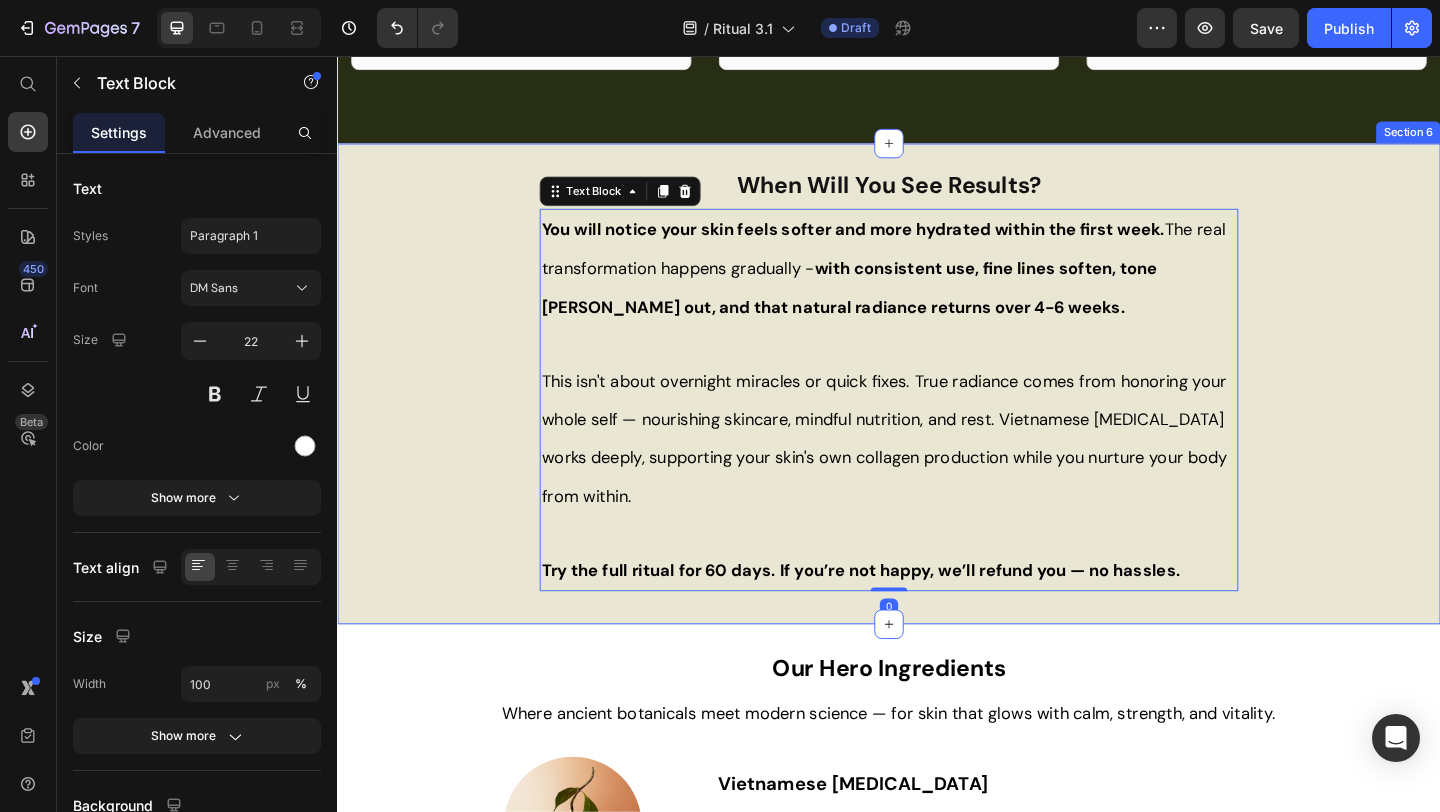 click on "When Will You See Results? Heading You will notice your skin feels softer and more hydrated within the first week.  The real transformation happens gradually -  with consistent use, fine lines soften, tone evens out, and that natural radiance returns over 4-6 weeks.  This isn't about overnight miracles or quick fixes. True radiance comes from honoring your whole self — nourishing skincare, mindful nutrition, and rest. Vietnamese Ginseng works deeply, supporting your skin's own collagen production while you nurture your body from within. Try the full ritual for 60 days. If you’re not happy, we’ll refund you — no hassles. Text Block   0 Row Image" at bounding box center [937, 418] 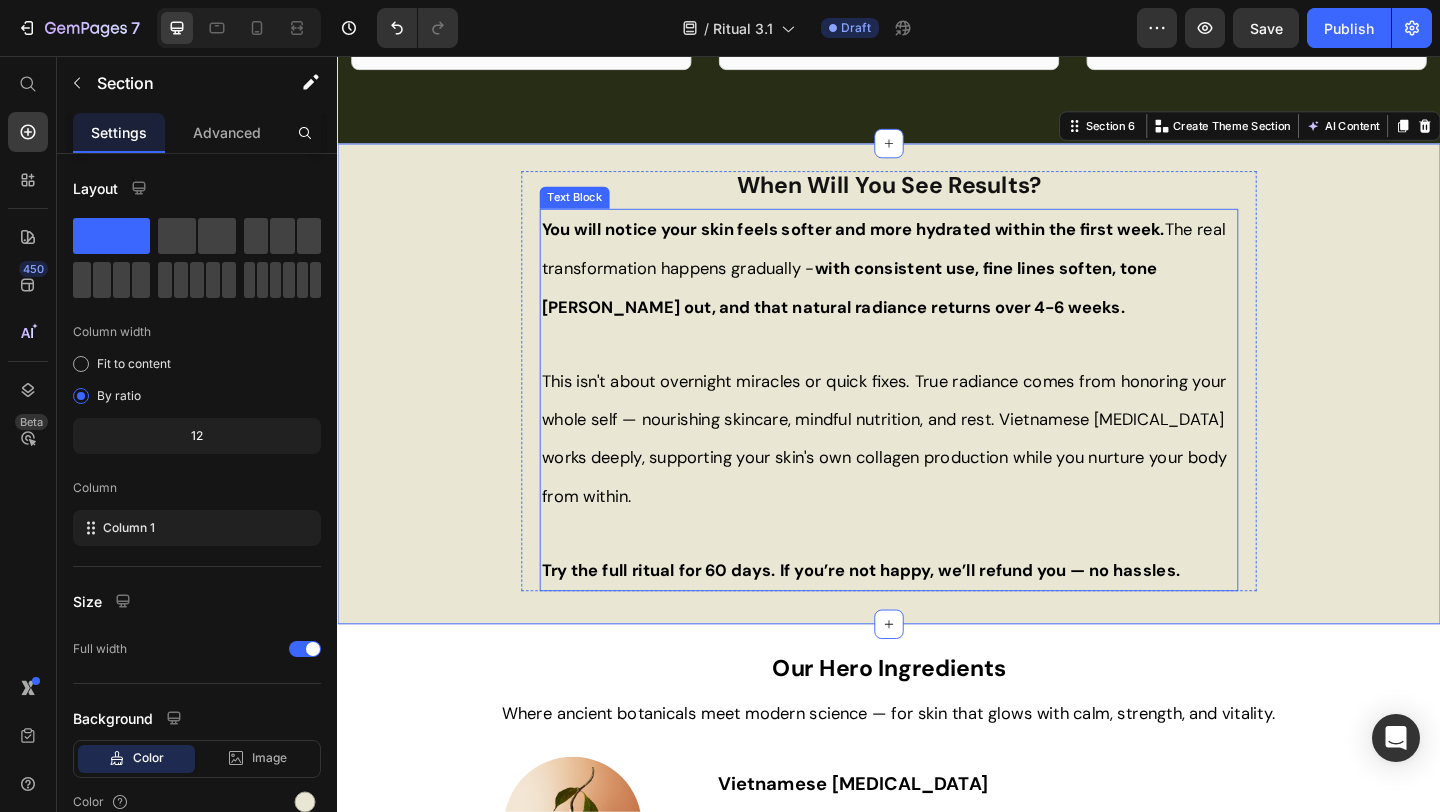 click on "This isn't about overnight miracles or quick fixes. True radiance comes from honoring your whole self — nourishing skincare, mindful nutrition, and rest. Vietnamese [MEDICAL_DATA] works deeply, supporting your skin's own collagen production while you nurture your body from within." at bounding box center (932, 472) 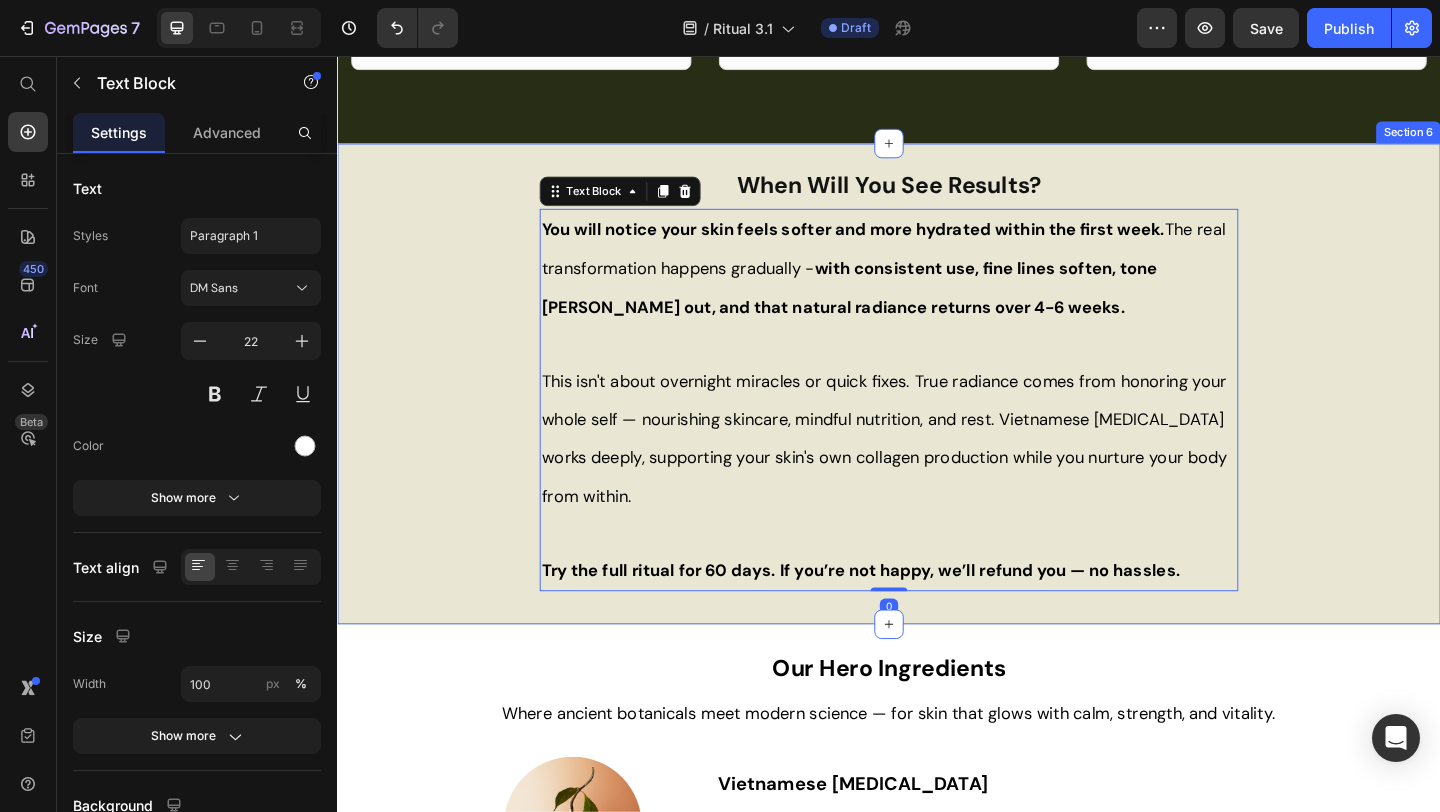 click on "When Will You See Results? Heading You will notice your skin feels softer and more hydrated within the first week.  The real transformation happens gradually -  with consistent use, fine lines soften, tone evens out, and that natural radiance returns over 4-6 weeks.  This isn't about overnight miracles or quick fixes. True radiance comes from honoring your whole self — nourishing skincare, mindful nutrition, and rest. Vietnamese Ginseng works deeply, supporting your skin's own collagen production while you nurture your body from within. Try the full ritual for 60 days. If you’re not happy, we’ll refund you — no hassles. Text Block   0 Row Image" at bounding box center [937, 418] 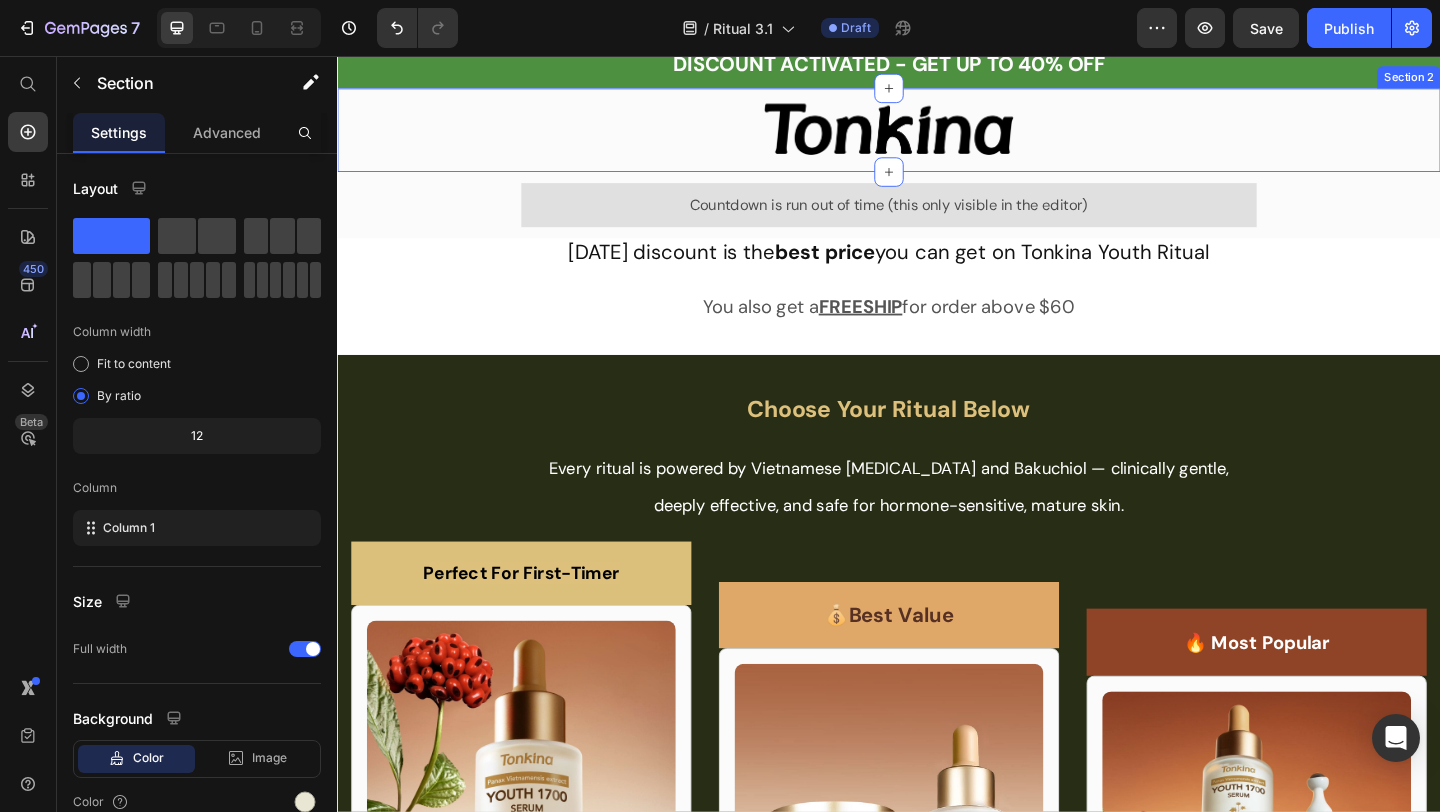 scroll, scrollTop: 0, scrollLeft: 0, axis: both 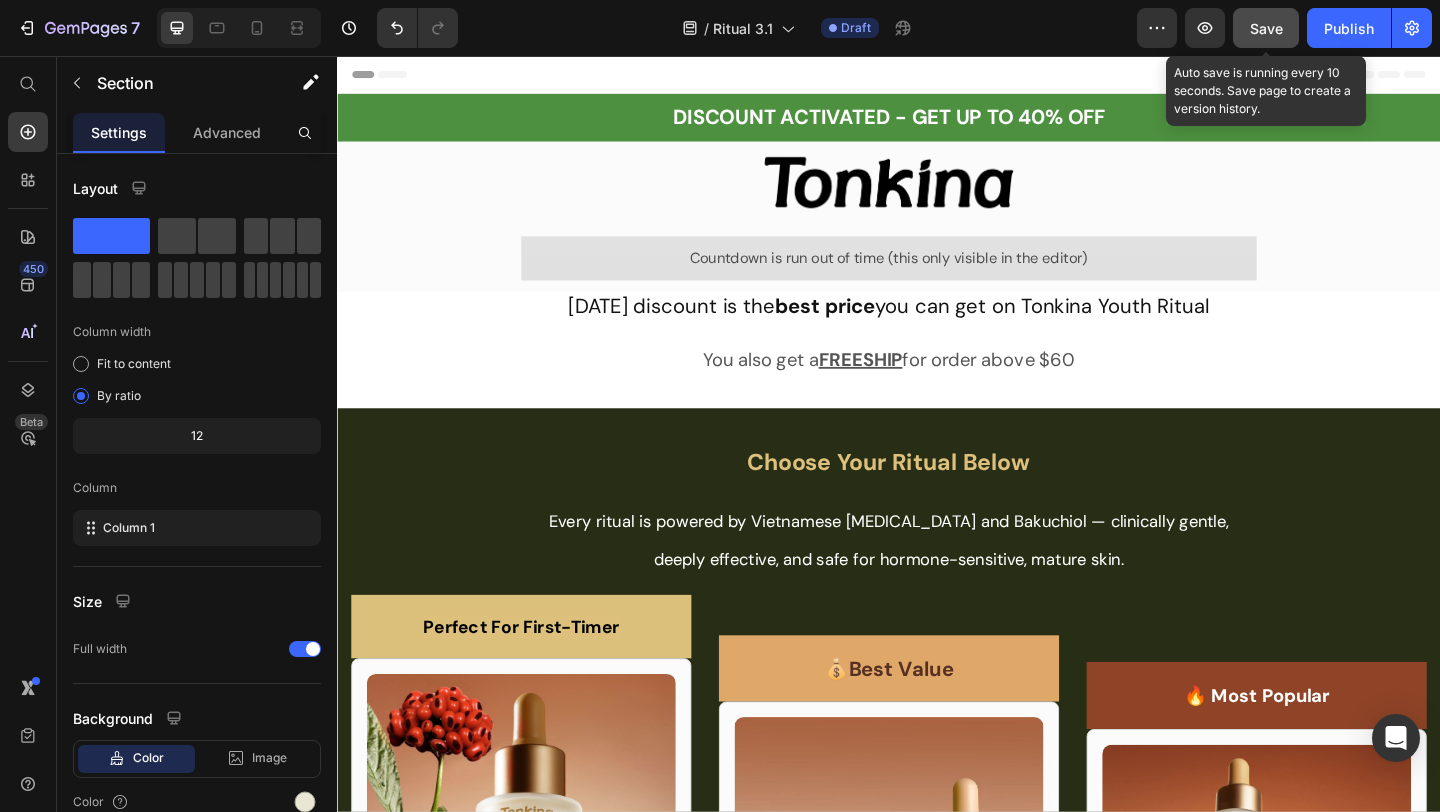 click on "Save" 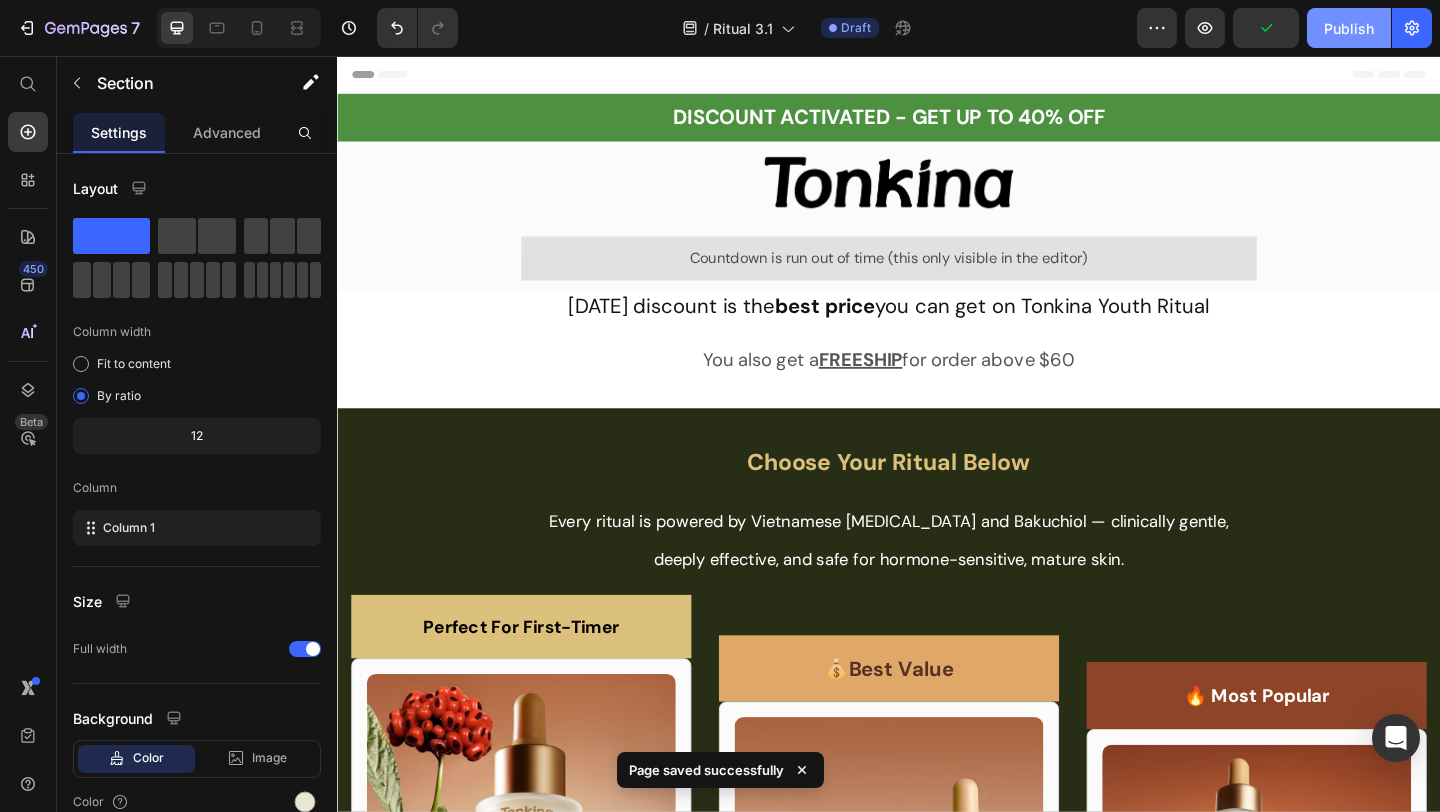 click on "Publish" at bounding box center (1349, 28) 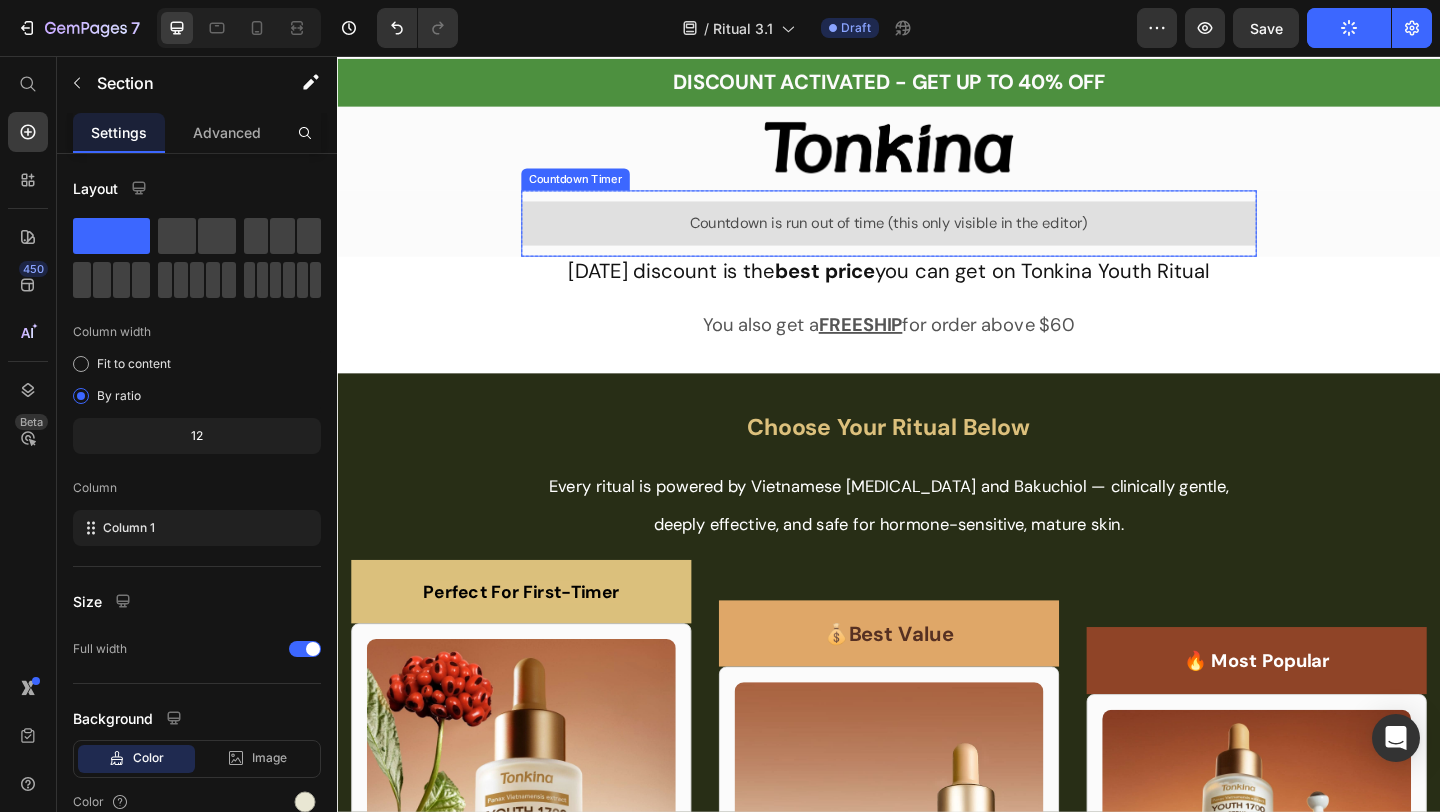 scroll, scrollTop: 40, scrollLeft: 0, axis: vertical 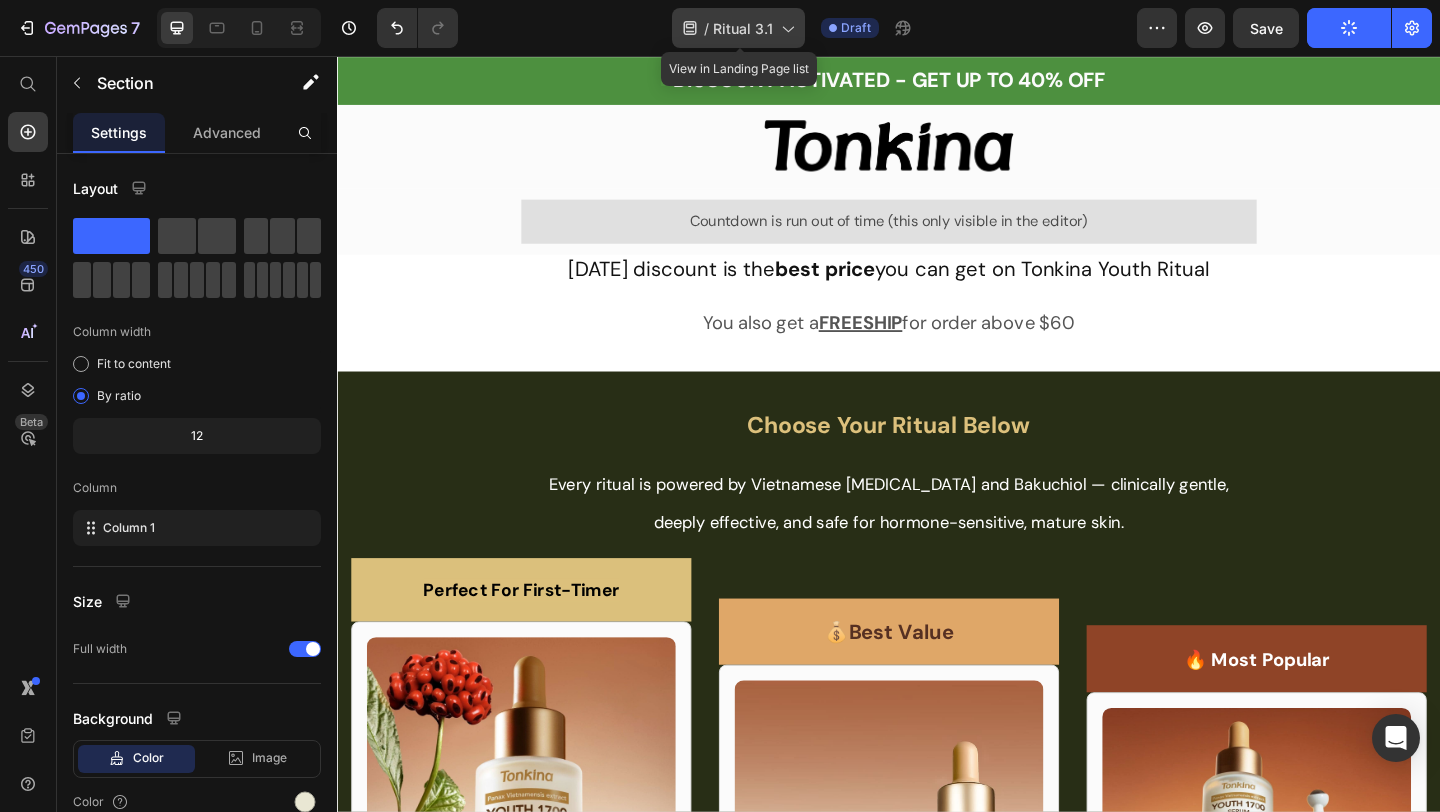 click 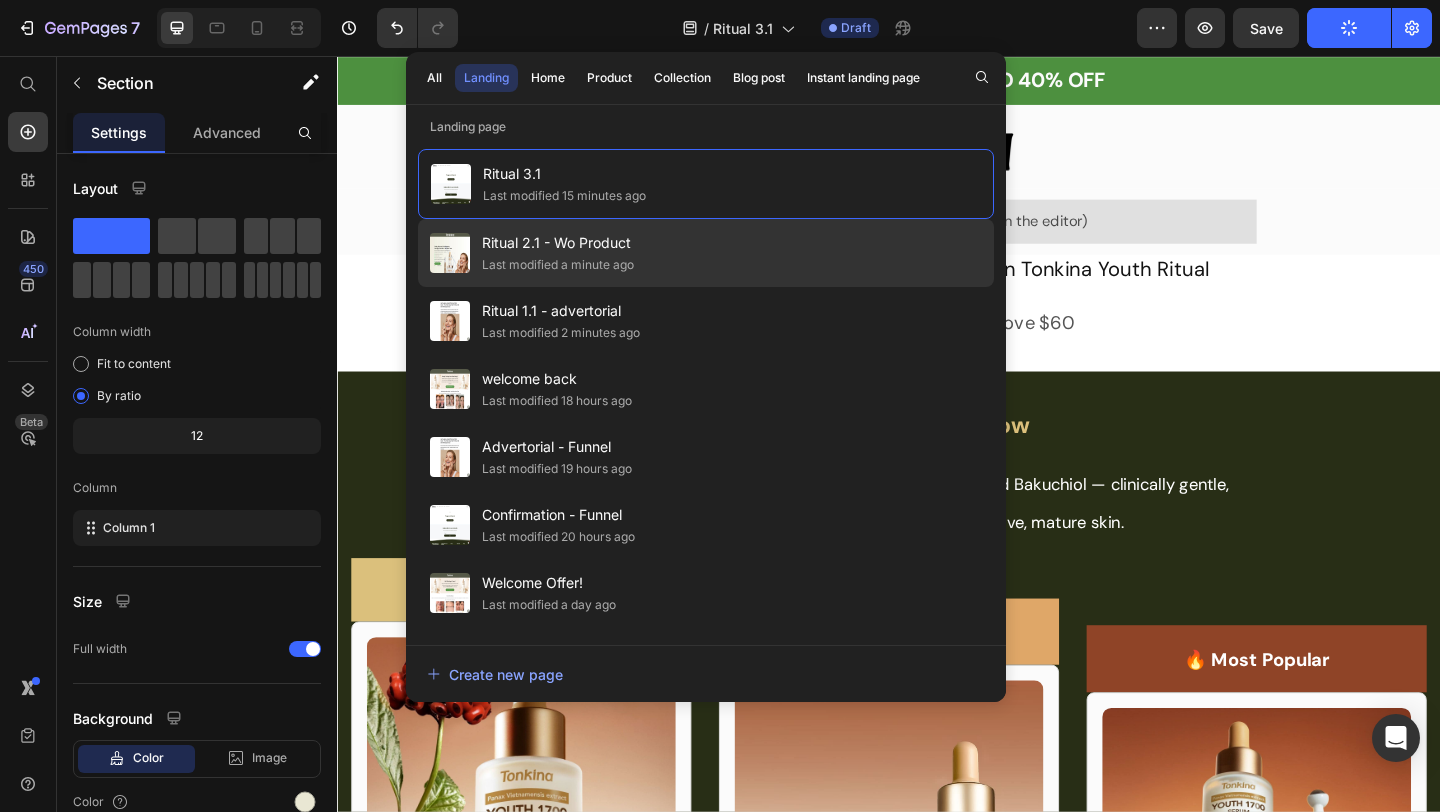click on "Last modified a minute ago" 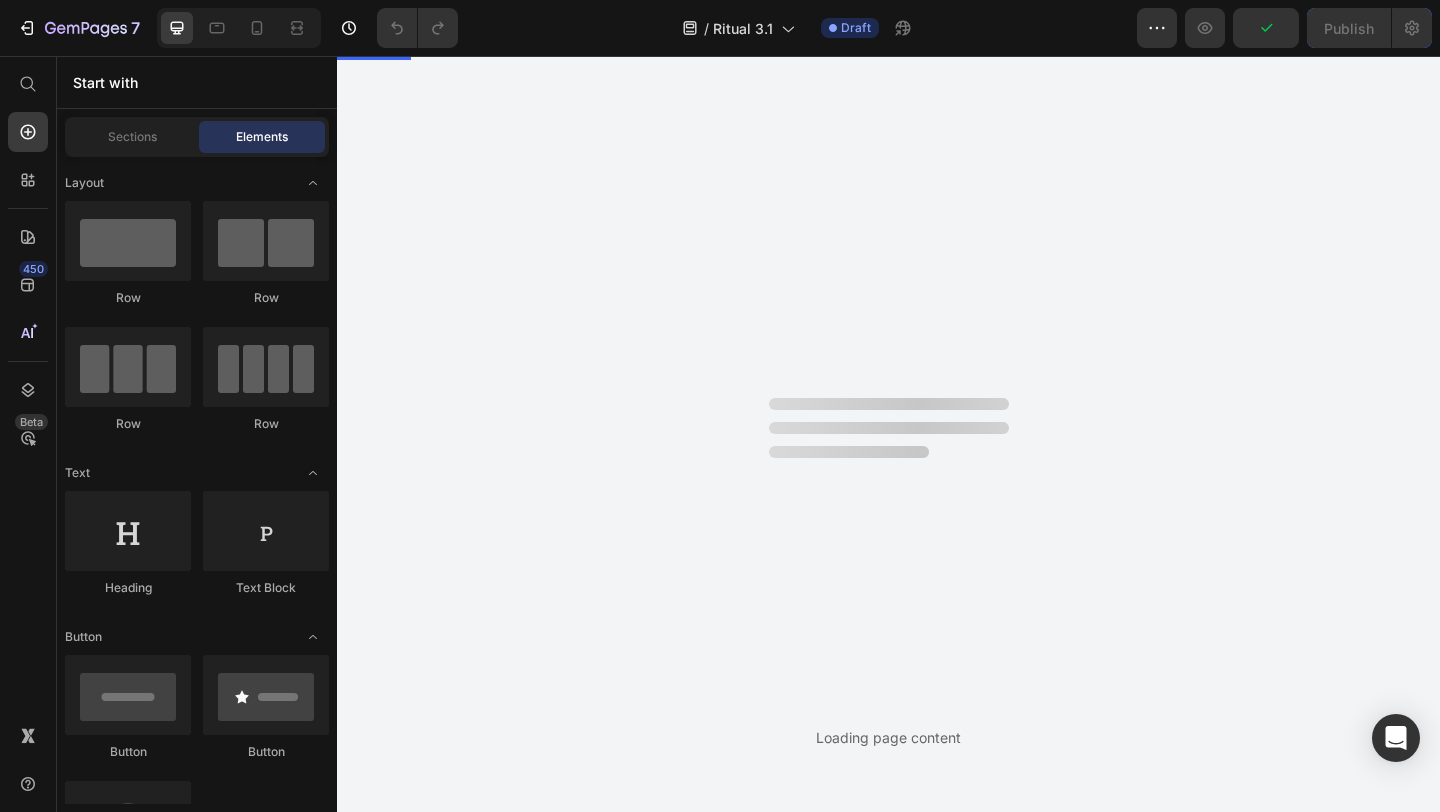 scroll, scrollTop: 0, scrollLeft: 0, axis: both 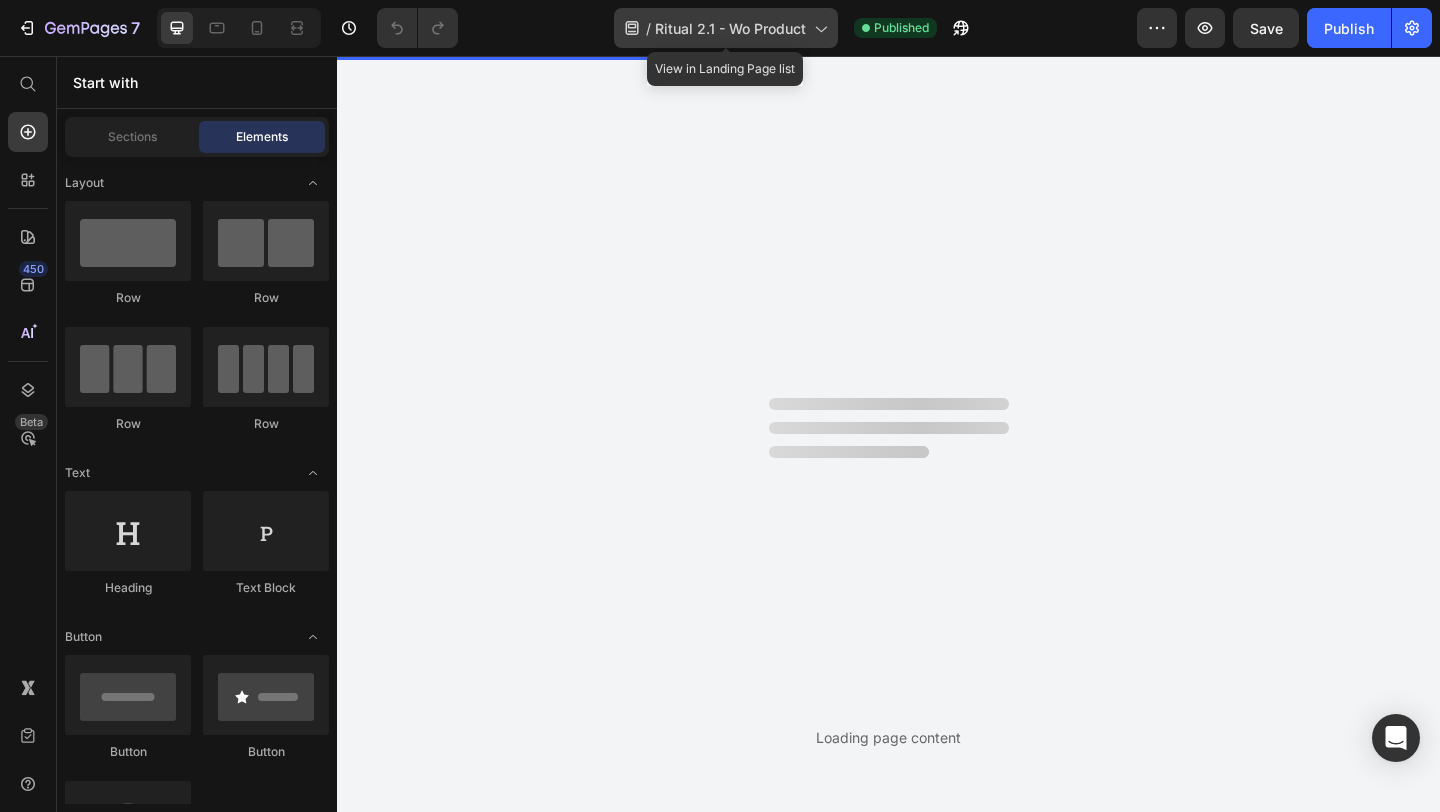 click on "Ritual 2.1 - Wo Product" at bounding box center (730, 28) 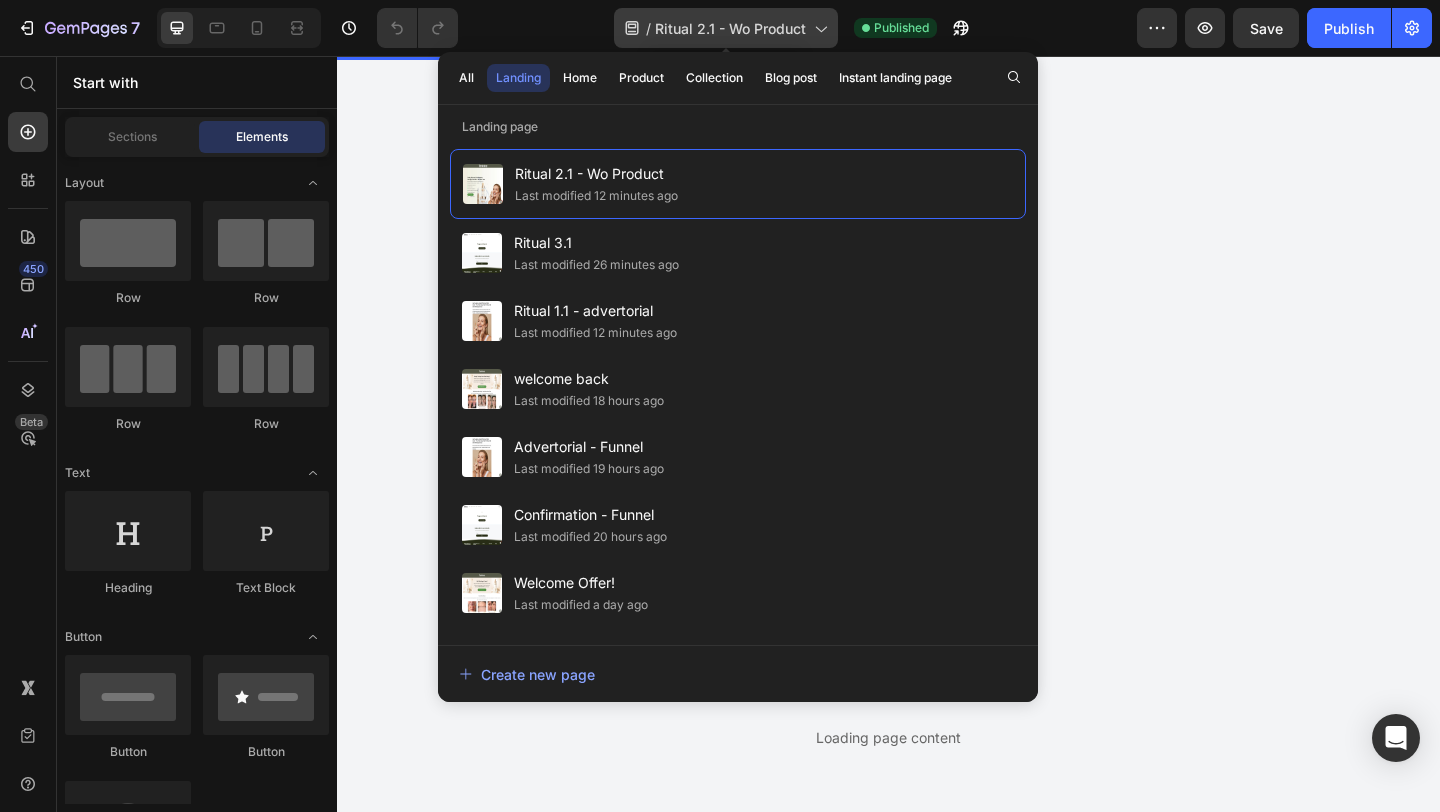 scroll, scrollTop: 0, scrollLeft: 0, axis: both 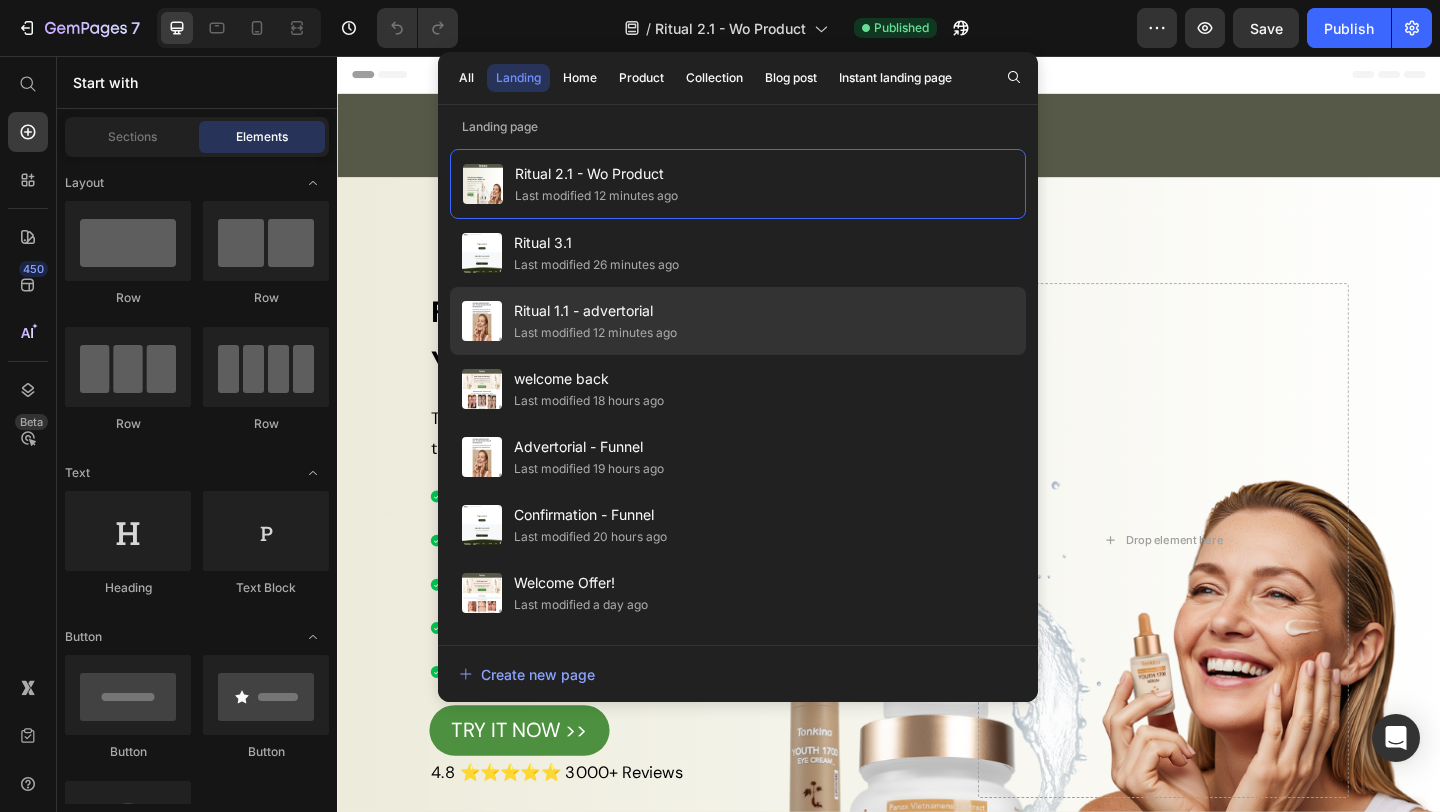 click on "Last modified 12 minutes ago" 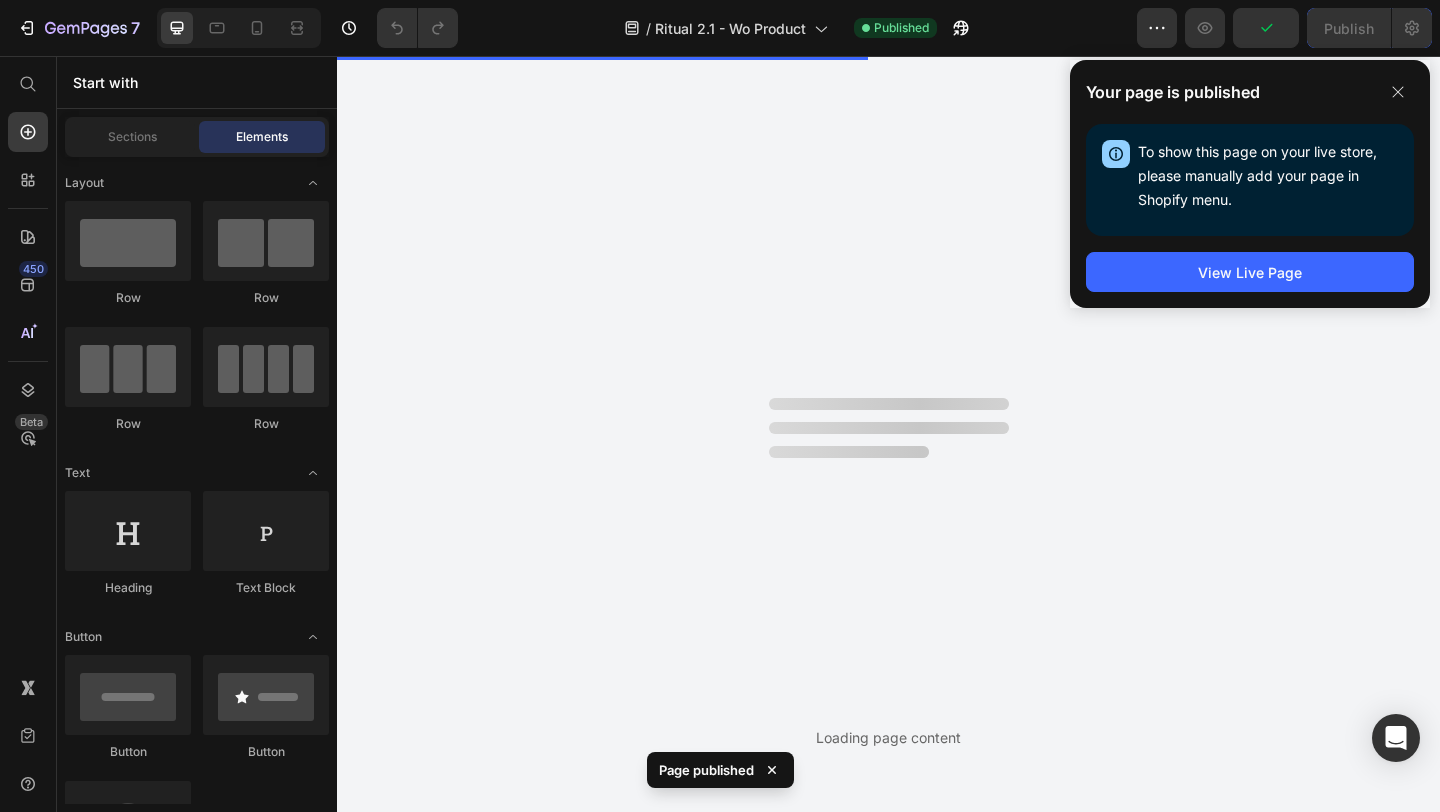 scroll, scrollTop: 0, scrollLeft: 0, axis: both 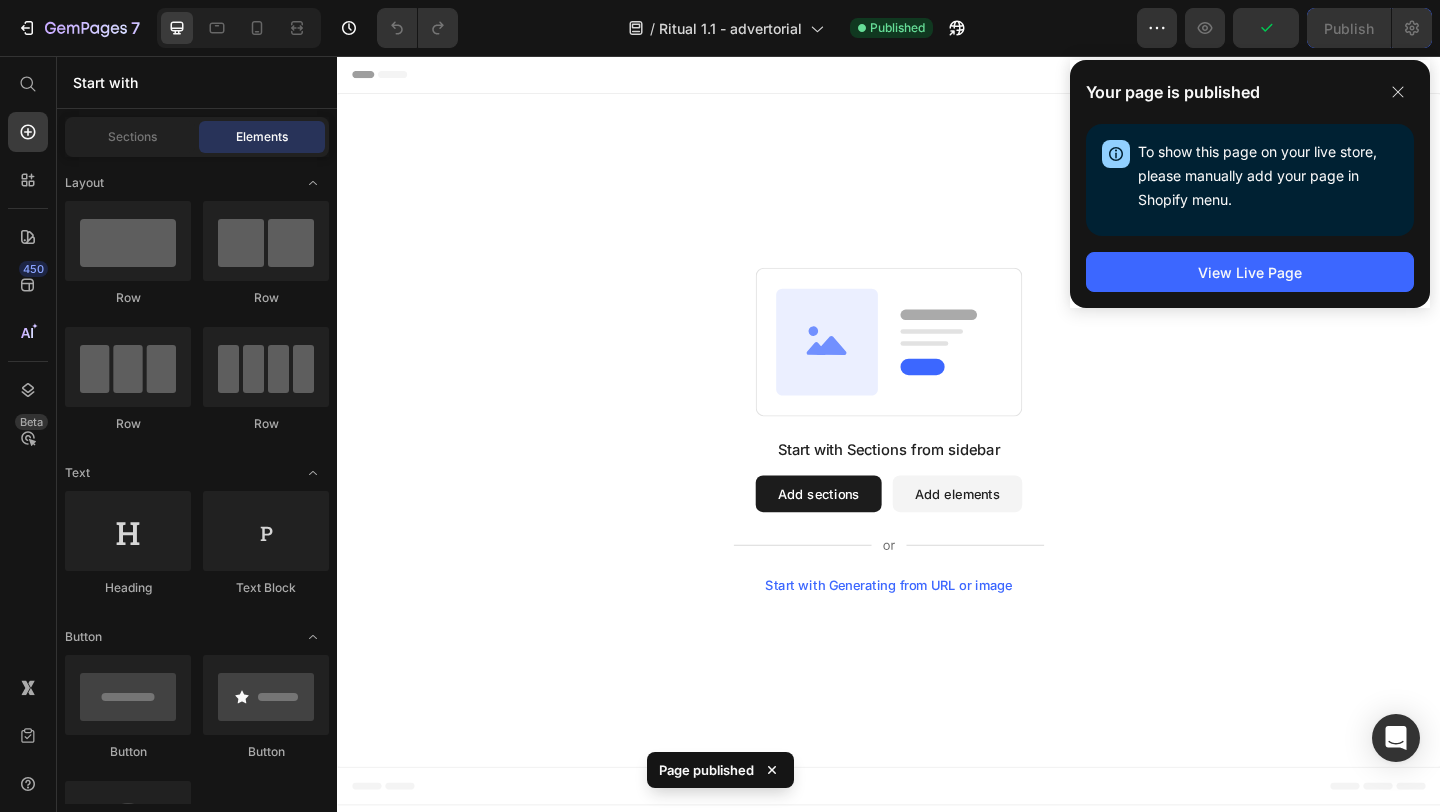 click on "Root" at bounding box center [937, 97] 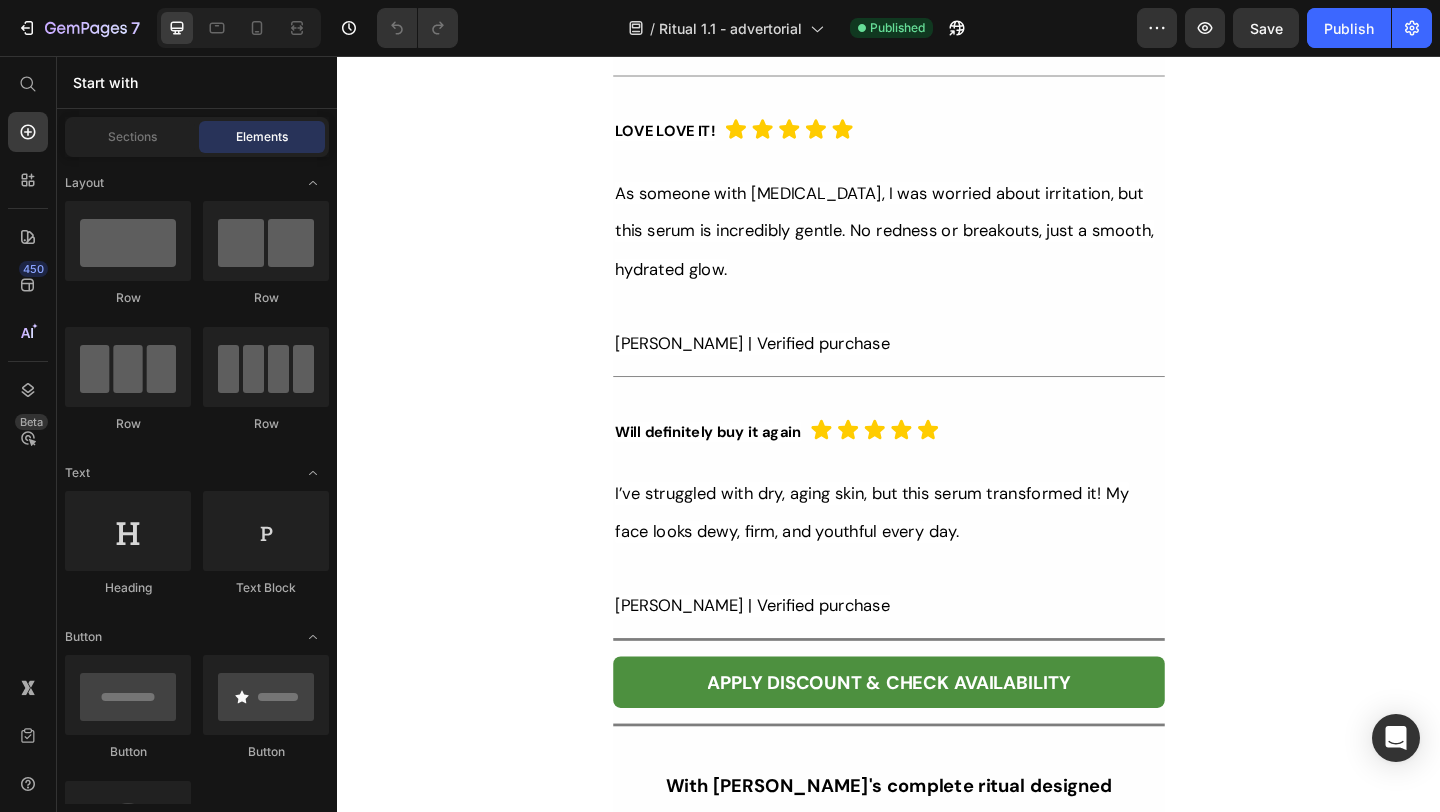 scroll, scrollTop: 14888, scrollLeft: 0, axis: vertical 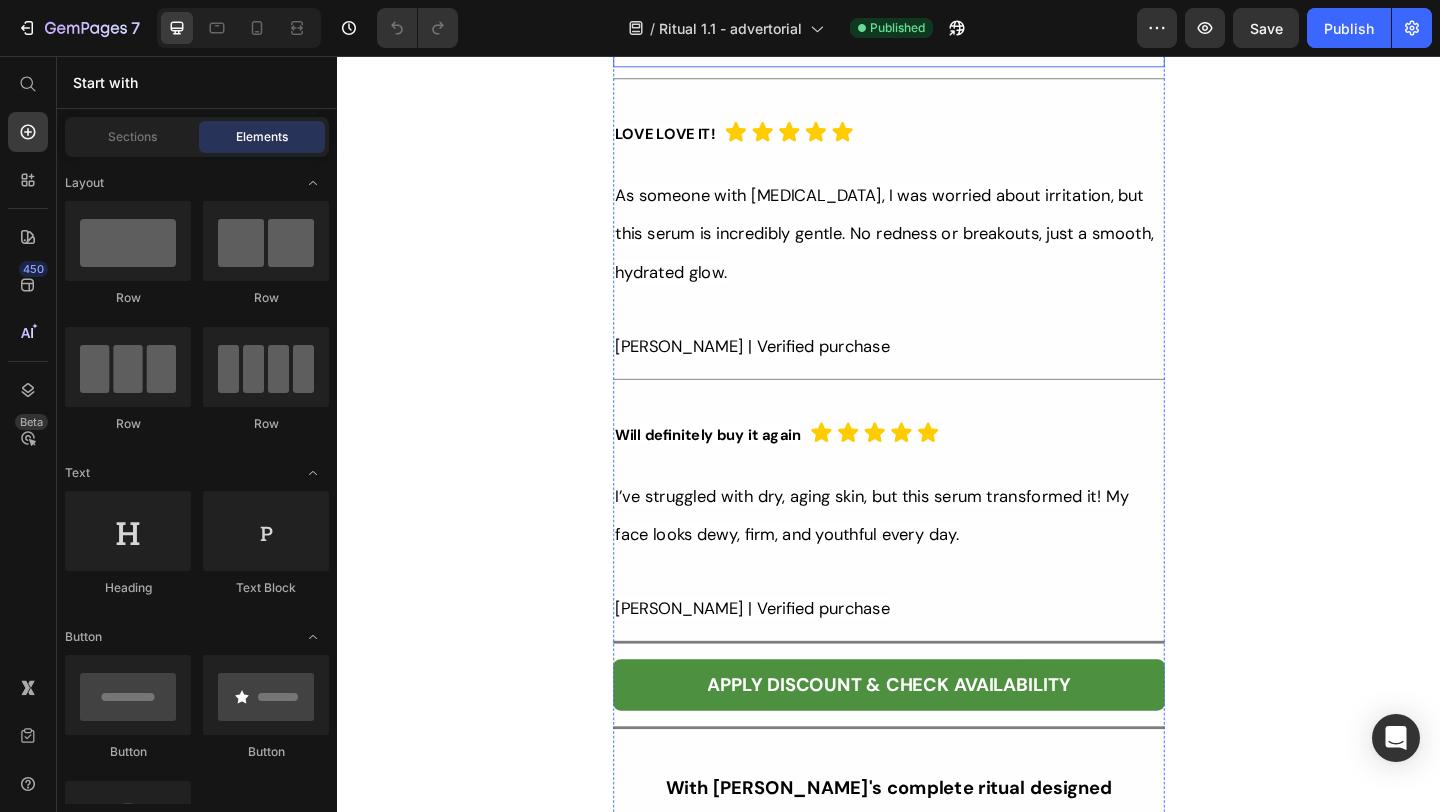 click on "This serum is MAGIC in a bottle! I’ve been using it morning and night, and my skin looks significantly firmer and smoother. It absorbs quickly, has a silky texture, and works well under my moisturizer. I’ve even received compliments from friends who" at bounding box center [931, -141] 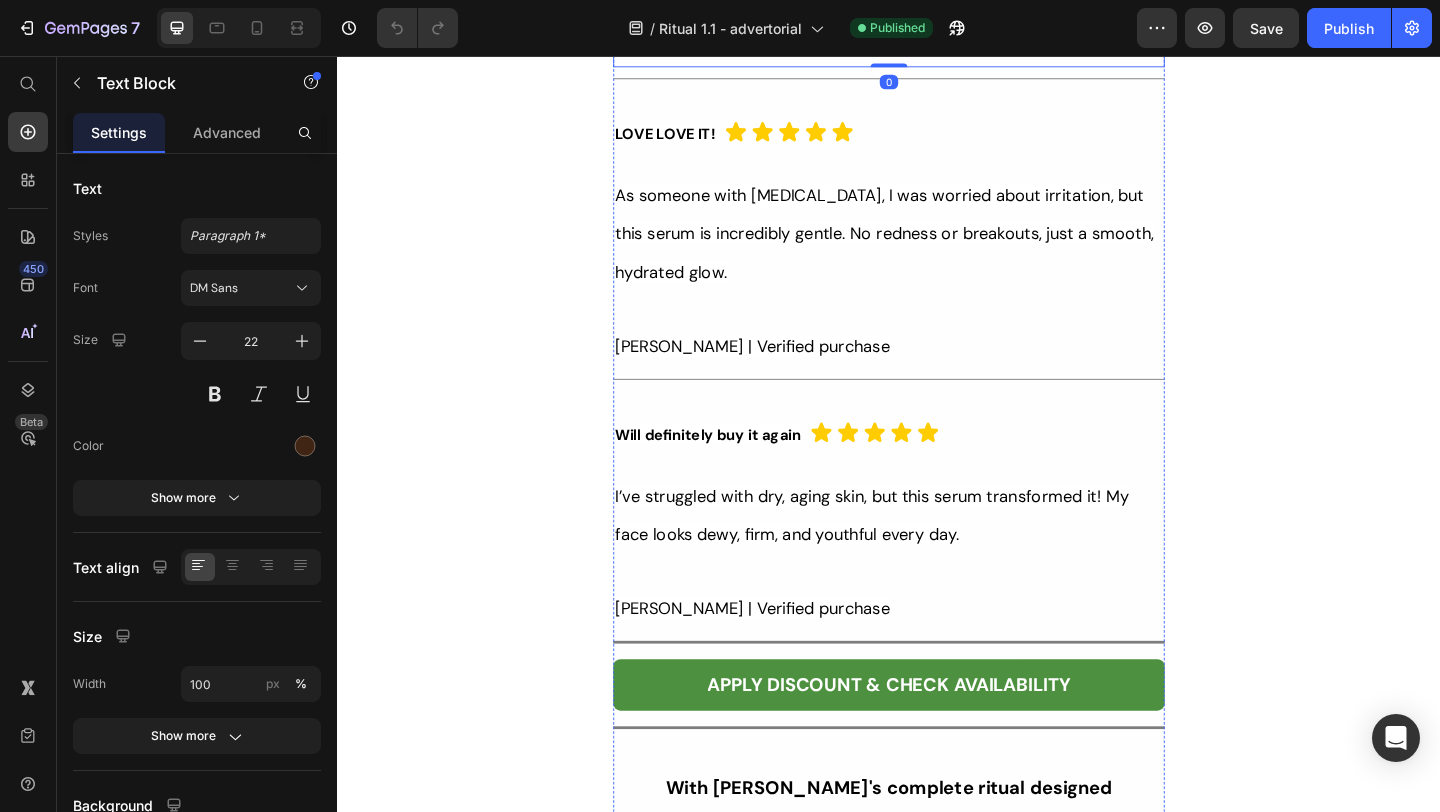 click on "If I could give this set more than five stars, I would! I’ve been using it for a month, and my skin looks firmer, smoother, and more radiant than ever. The serum is lightweight but powerful, the moisturizer is deeply nourishing, and the eye cream is perfect for my [MEDICAL_DATA]. It’s like a complete skincare routine in one package." at bounding box center (933, -510) 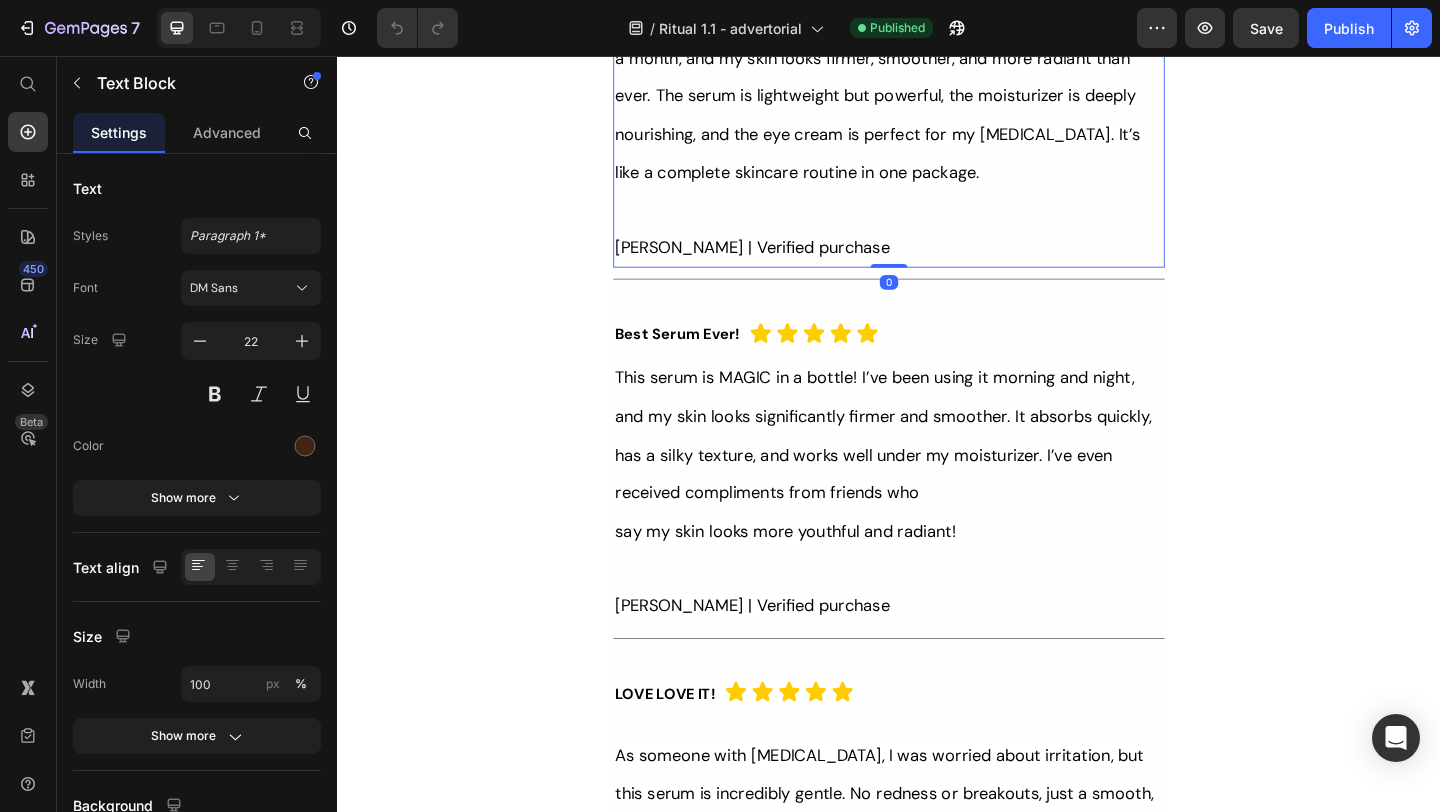 scroll, scrollTop: 14272, scrollLeft: 0, axis: vertical 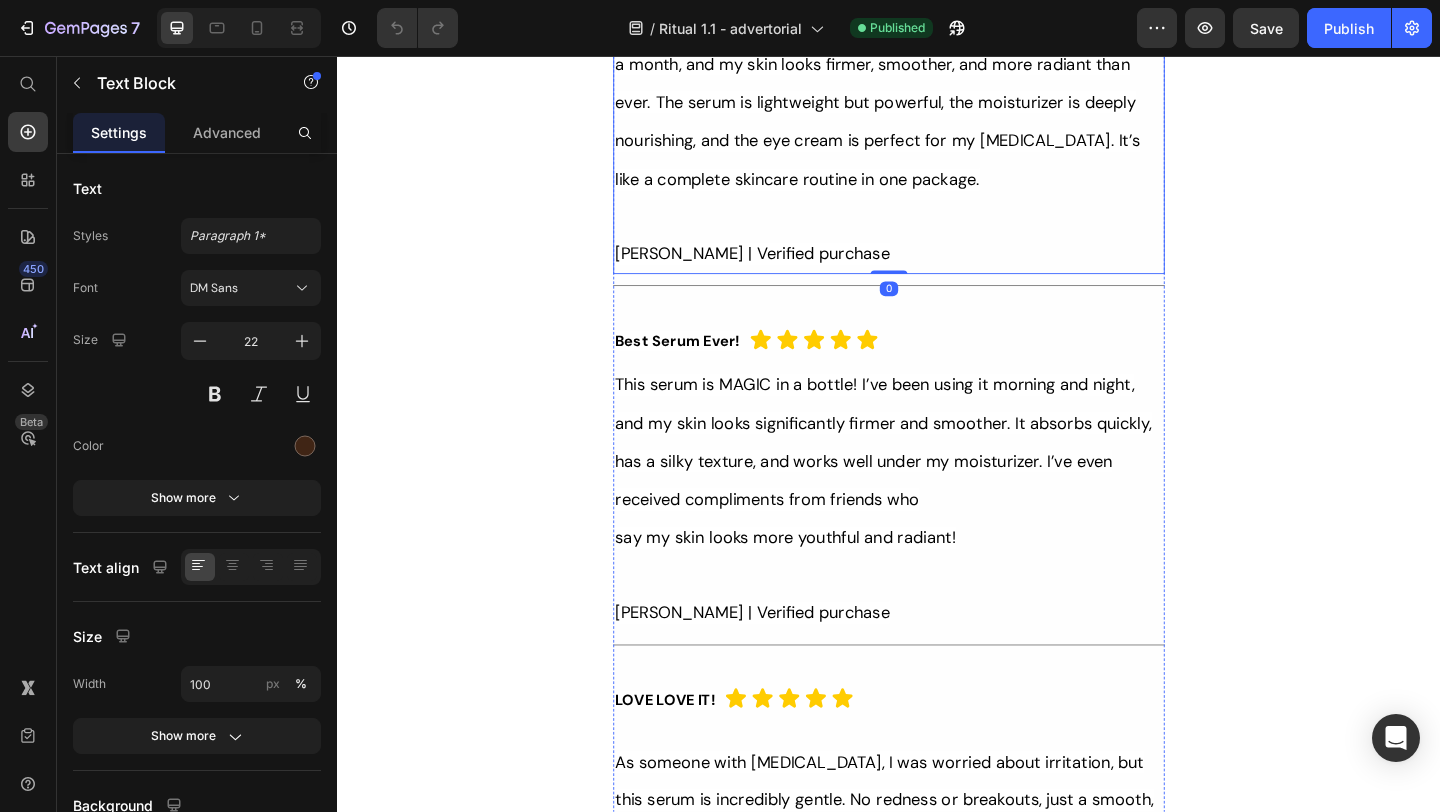click on "Been using the Youth 1700 trio for a few weeks now & my skin feels SO much better. the serum absorbs fast, the cream is rich but not greasy, and the eye cream? game changer. my under-eyes actually look brighter. def repurchasing!" at bounding box center [937, -263] 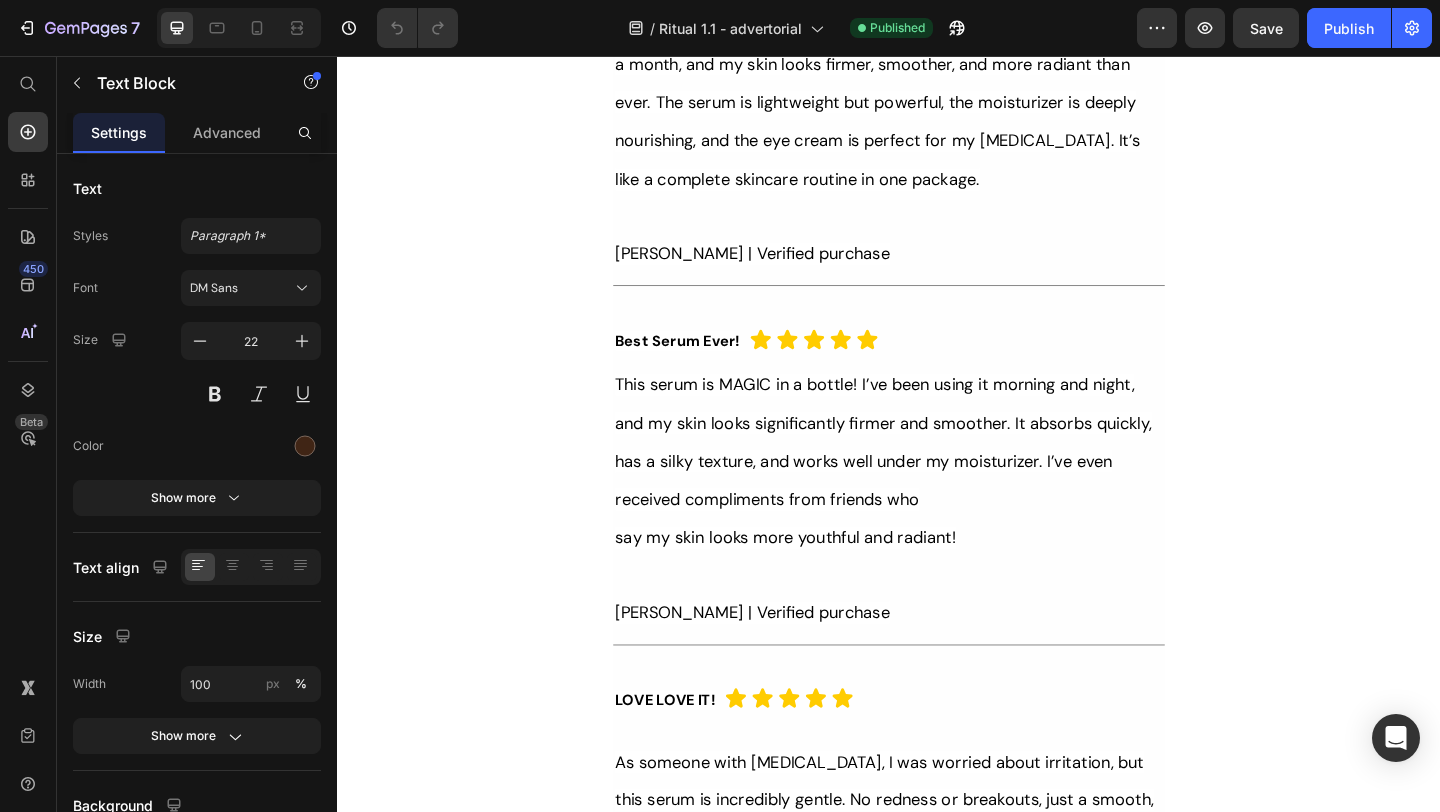 click on "Her Daughter Asked If She Had 'Work Done' – The Truth About Her [DEMOGRAPHIC_DATA] Skin Will Surprise You Heading                Title Line Inspired By What Women Are Choosing Instead of [MEDICAL_DATA]: This Complete Ritual Helps Smooth Fine Lines, Brighten Age Spots, Firm Skin — All Without Needles or Harsh Chemicals… Heading Image [DEMOGRAPHIC_DATA], what if I told you that many radiant women over 50 are skipping harsh treatments and seeing beautiful changes through consistent, gentle care, naturally?   Here’s what the beauty industry doesn’t want you to know: You don’t need painful injections or harsh treatments to look radiant.   While they push expensive procedures and synthetic creams, a quiet shift is happening among smart, discerning women — who’ve found something different.   A new brand called  Tonkina  is leading the way with a breakthrough discovery: A rare species of Vietnamese [MEDICAL_DATA], newly researched and shown to contain  up to 4x more skin-renewing saponins 1 2  than even Korean [MEDICAL_DATA].
1 2" at bounding box center [937, -5297] 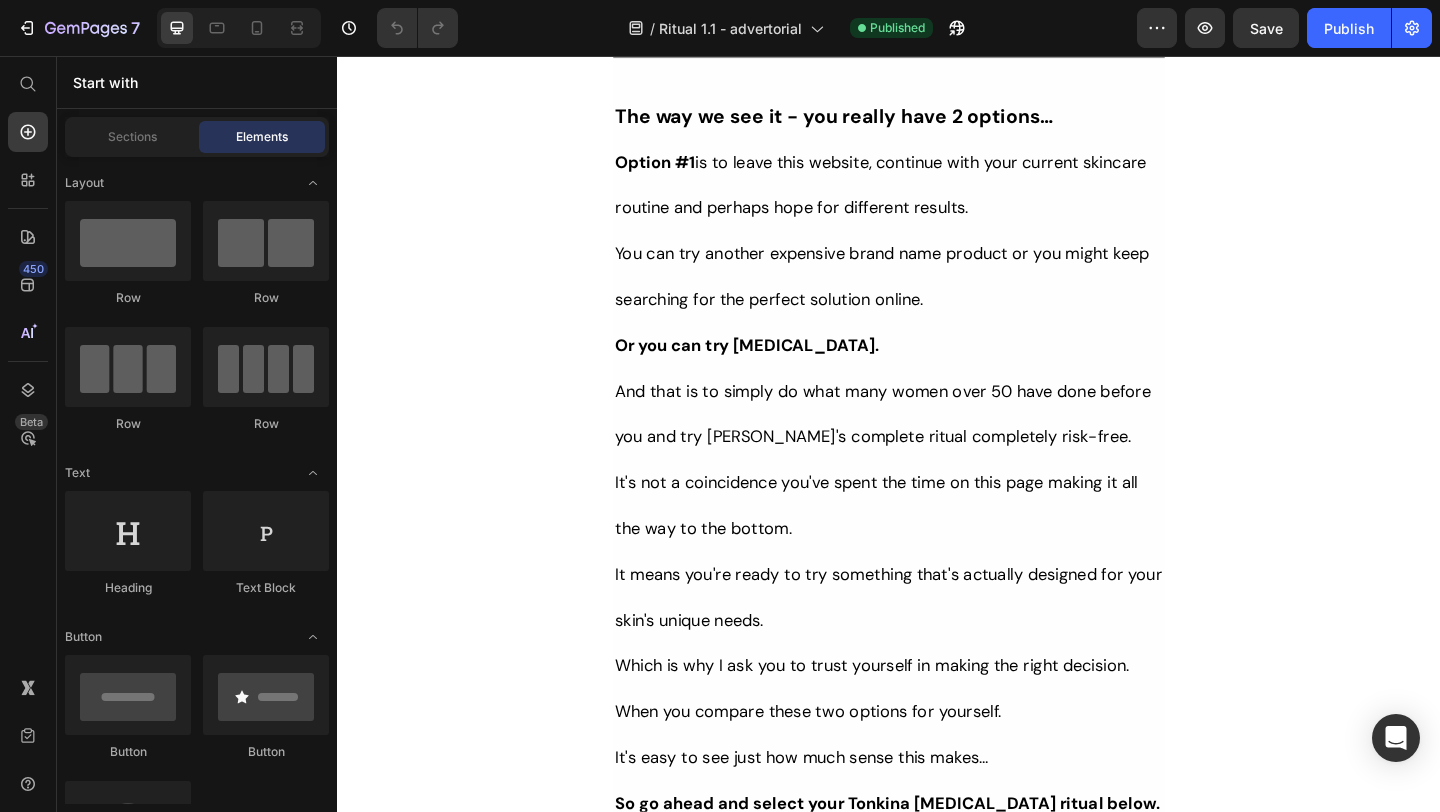 scroll, scrollTop: 15819, scrollLeft: 0, axis: vertical 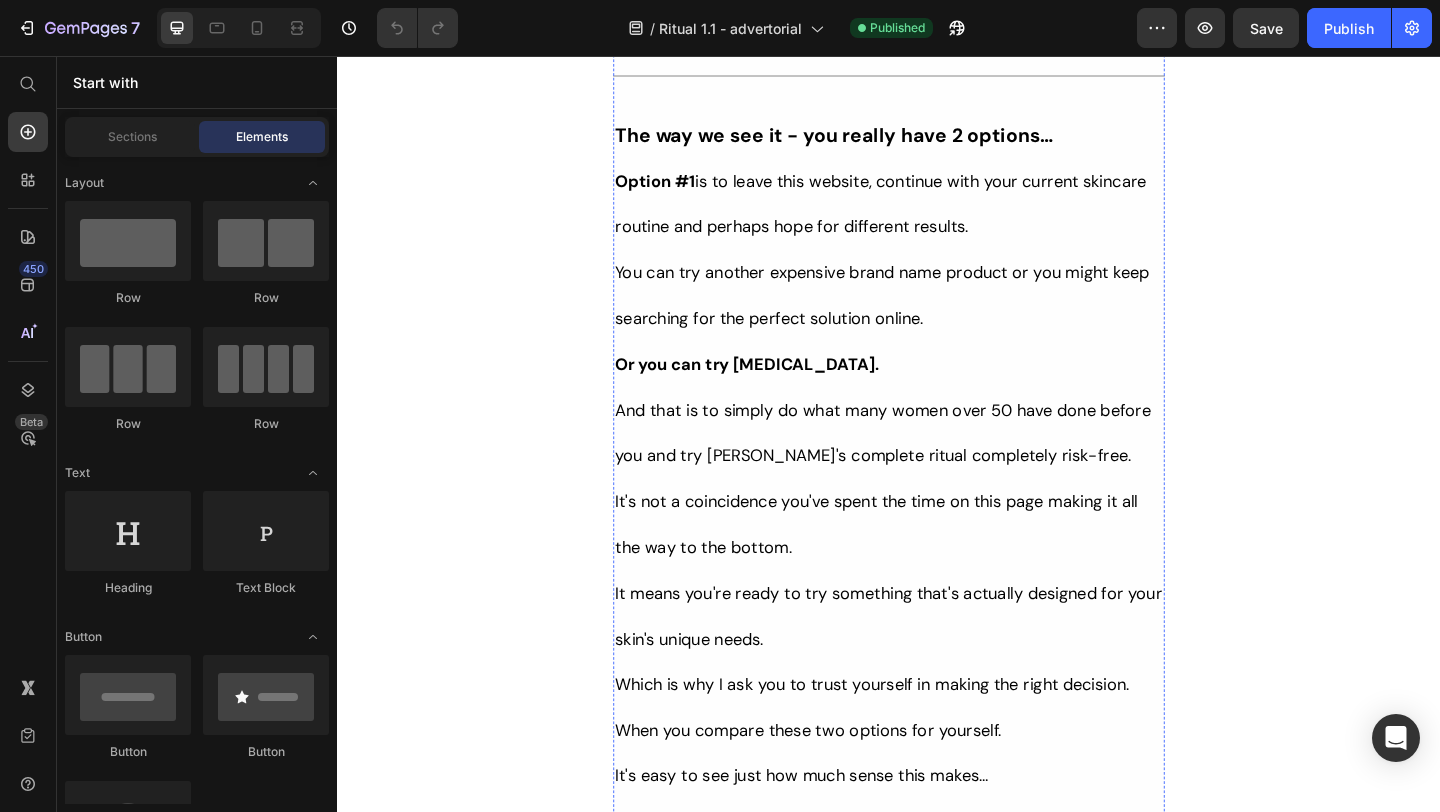 click at bounding box center [937, -314] 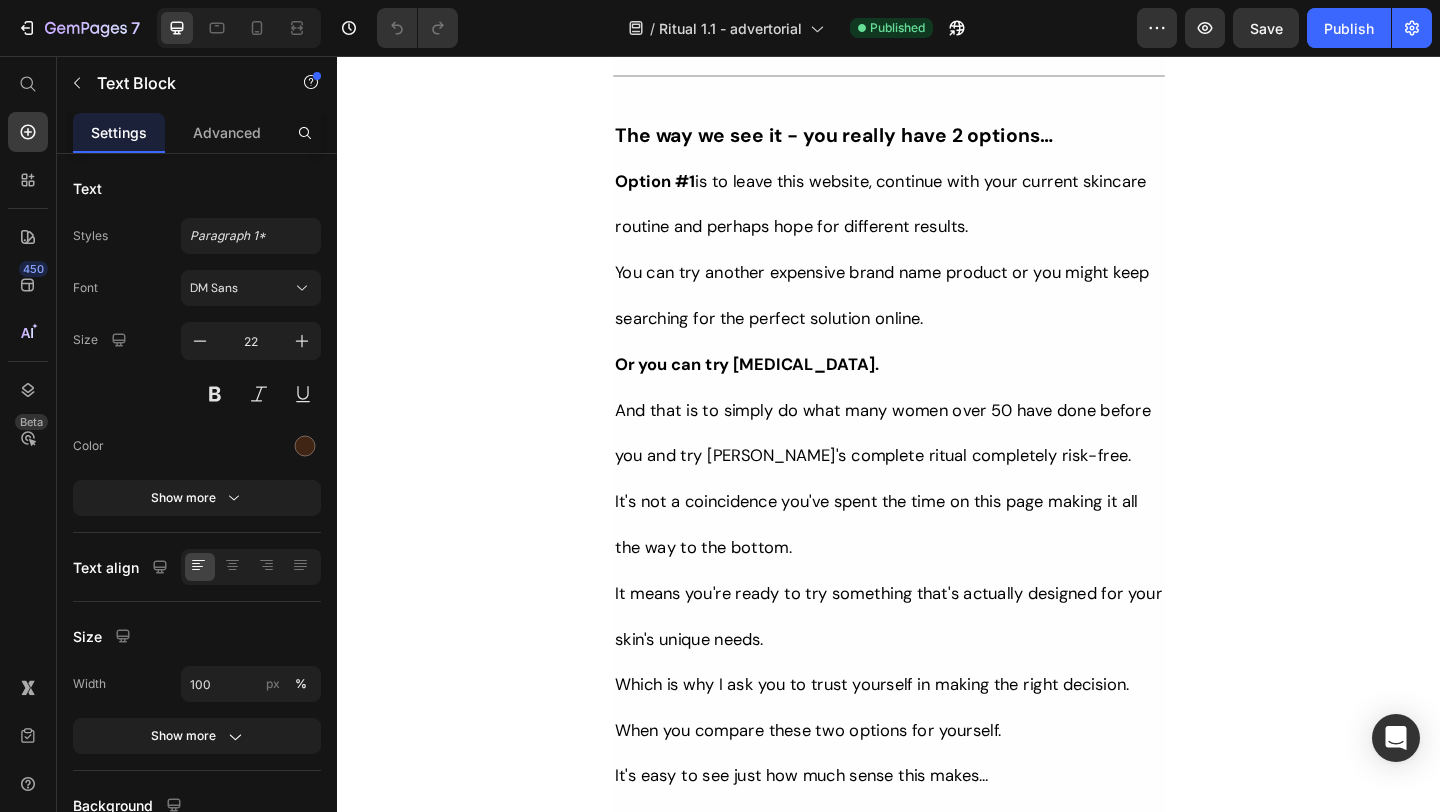 click on "Her Daughter Asked If She Had 'Work Done' – The Truth About Her [DEMOGRAPHIC_DATA] Skin Will Surprise You Heading                Title Line Inspired By What Women Are Choosing Instead of [MEDICAL_DATA]: This Complete Ritual Helps Smooth Fine Lines, Brighten Age Spots, Firm Skin — All Without Needles or Harsh Chemicals… Heading Image [DEMOGRAPHIC_DATA], what if I told you that many radiant women over 50 are skipping harsh treatments and seeing beautiful changes through consistent, gentle care, naturally?   Here’s what the beauty industry doesn’t want you to know: You don’t need painful injections or harsh treatments to look radiant.   While they push expensive procedures and synthetic creams, a quiet shift is happening among smart, discerning women — who’ve found something different.   A new brand called  Tonkina  is leading the way with a breakthrough discovery: A rare species of Vietnamese [MEDICAL_DATA], newly researched and shown to contain  up to 4x more skin-renewing saponins 1 2  than even Korean [MEDICAL_DATA].
1 2" at bounding box center [937, -6844] 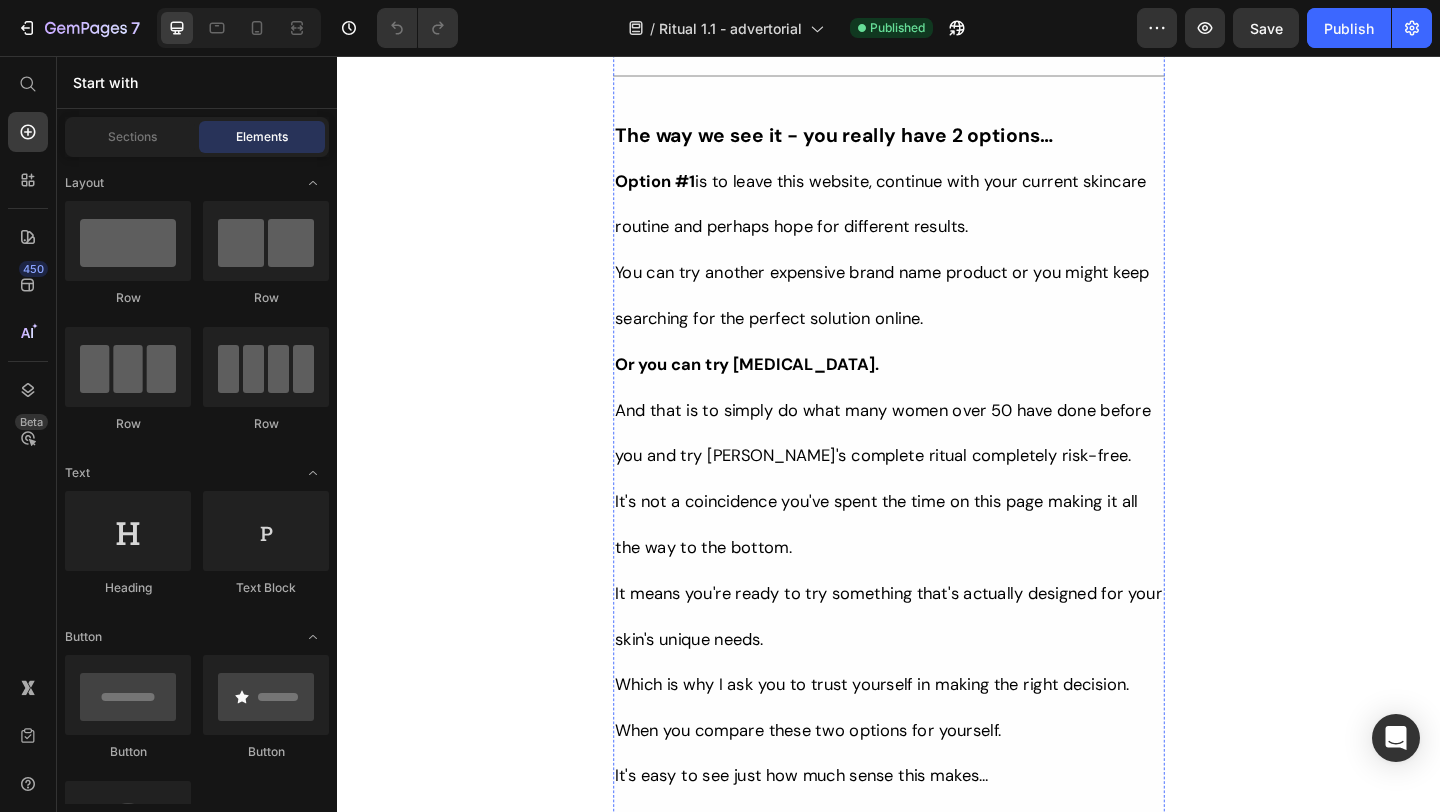 click at bounding box center [937, -314] 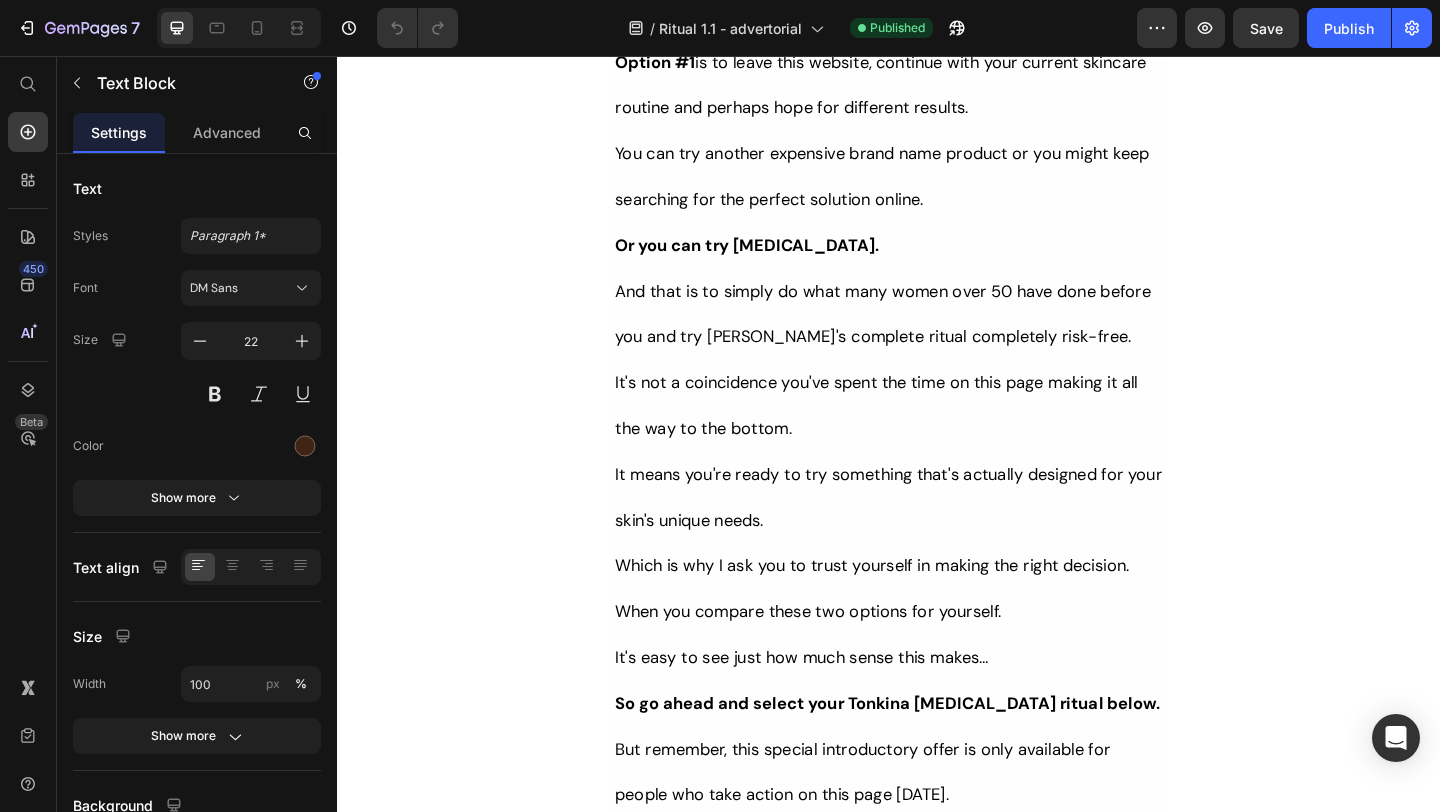scroll, scrollTop: 15975, scrollLeft: 0, axis: vertical 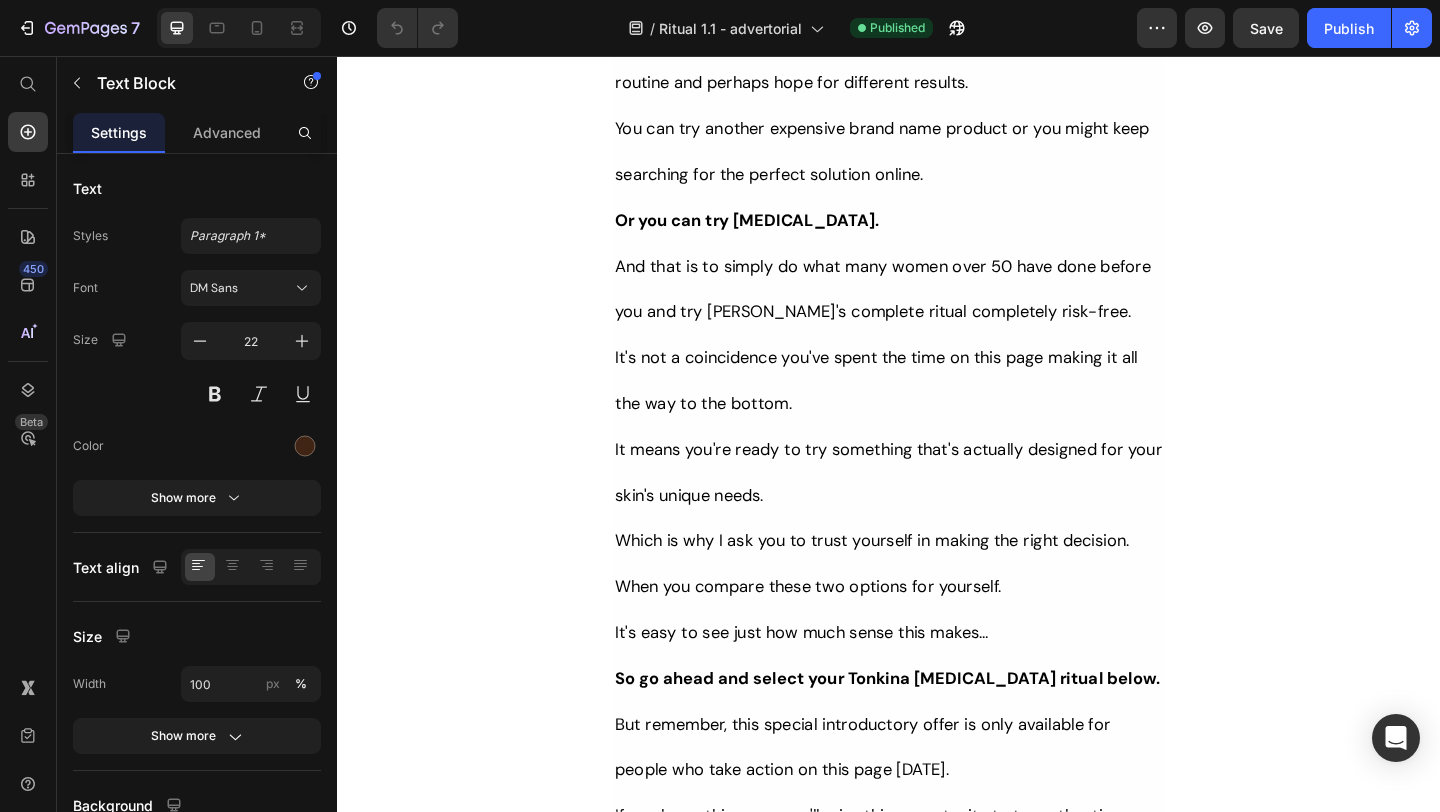 click on "Her Daughter Asked If She Had 'Work Done' – The Truth About Her [DEMOGRAPHIC_DATA] Skin Will Surprise You Heading                Title Line Inspired By What Women Are Choosing Instead of [MEDICAL_DATA]: This Complete Ritual Helps Smooth Fine Lines, Brighten Age Spots, Firm Skin — All Without Needles or Harsh Chemicals… Heading Image [DEMOGRAPHIC_DATA], what if I told you that many radiant women over 50 are skipping harsh treatments and seeing beautiful changes through consistent, gentle care, naturally?   Here’s what the beauty industry doesn’t want you to know: You don’t need painful injections or harsh treatments to look radiant.   While they push expensive procedures and synthetic creams, a quiet shift is happening among smart, discerning women — who’ve found something different.   A new brand called  Tonkina  is leading the way with a breakthrough discovery: A rare species of Vietnamese [MEDICAL_DATA], newly researched and shown to contain  up to 4x more skin-renewing saponins 1 2  than even Korean [MEDICAL_DATA].
1 2" at bounding box center [937, -7000] 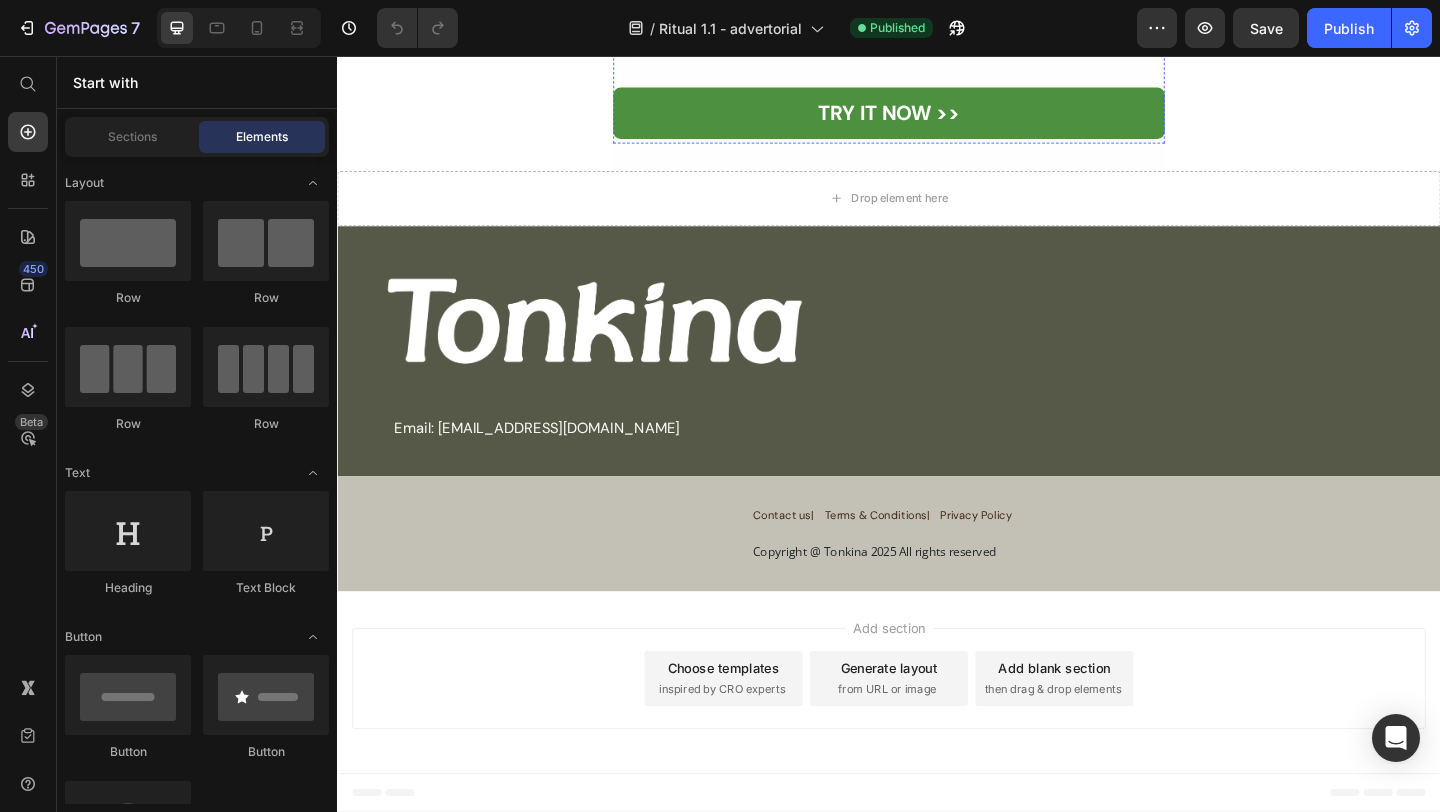 scroll, scrollTop: 17759, scrollLeft: 0, axis: vertical 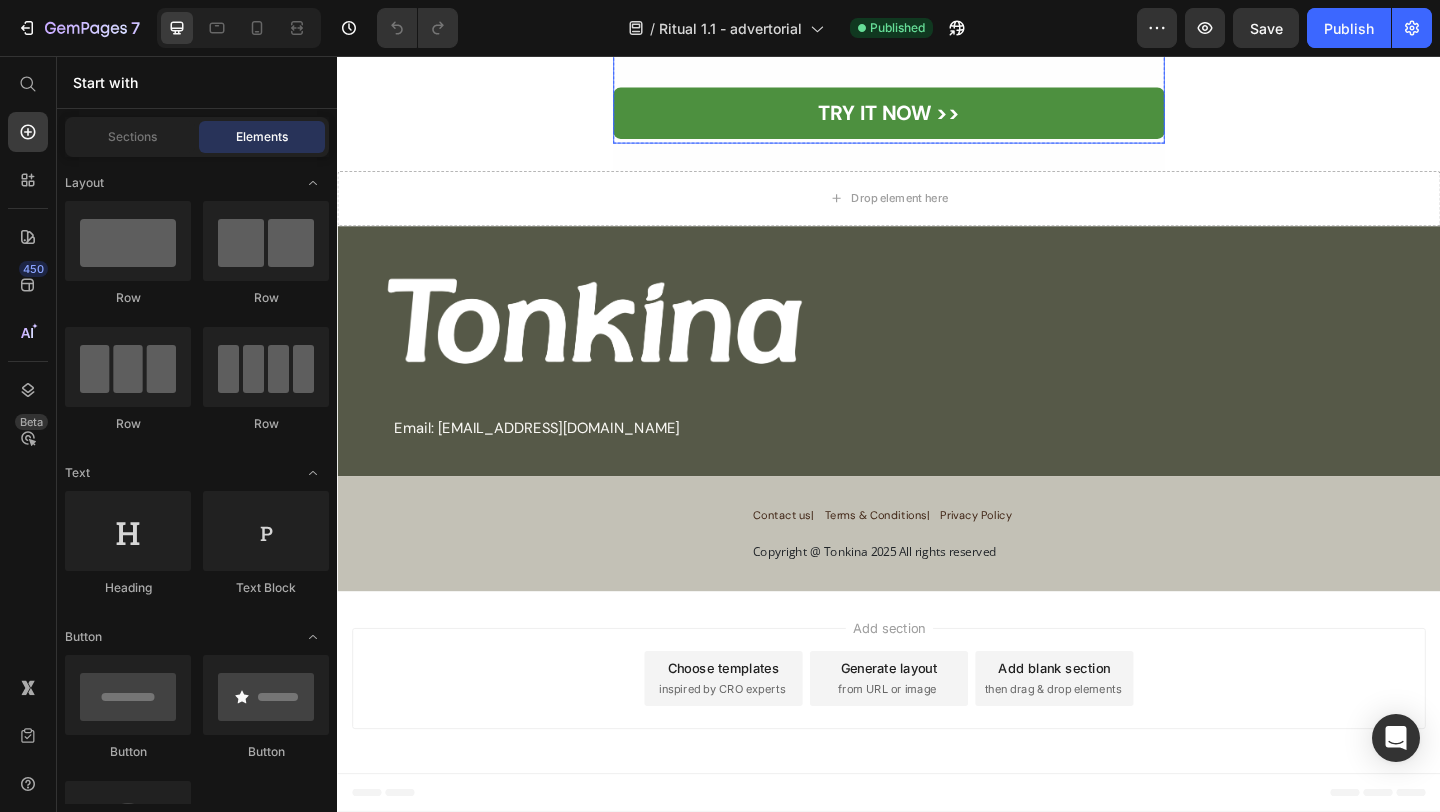 click on "APPLY DISCOUNT & CHECK AVAILABILITY Button How Much Longer Will You Struggle With Products That Promise Everything and Deliver Nothing? Heading Here's something the beauty industry doesn't want you to know: according to the Environmental Working Group (EWG), federal law does not require complete transparency in skincare labeling. Which allows cosmetic companies to use "hidden ingredients" inside their formulas that could potentially irritate sensitive, mature skin.   So those expensive products you've been trying – the ones that left your skin red, dry, or disappointed? They may actually be working against your skin's natural healing processes.   Tonkina grows their own Vietnamese ginseng on certified organic mountain farms, processing everything in their manufacturing facility that meets international safety standards.  You know exactly what you're putting on your skin – and where it comes from.   Real ingredients. Real results... at a price that doesn't punish you for wanting quality skincare." at bounding box center [937, -2304] 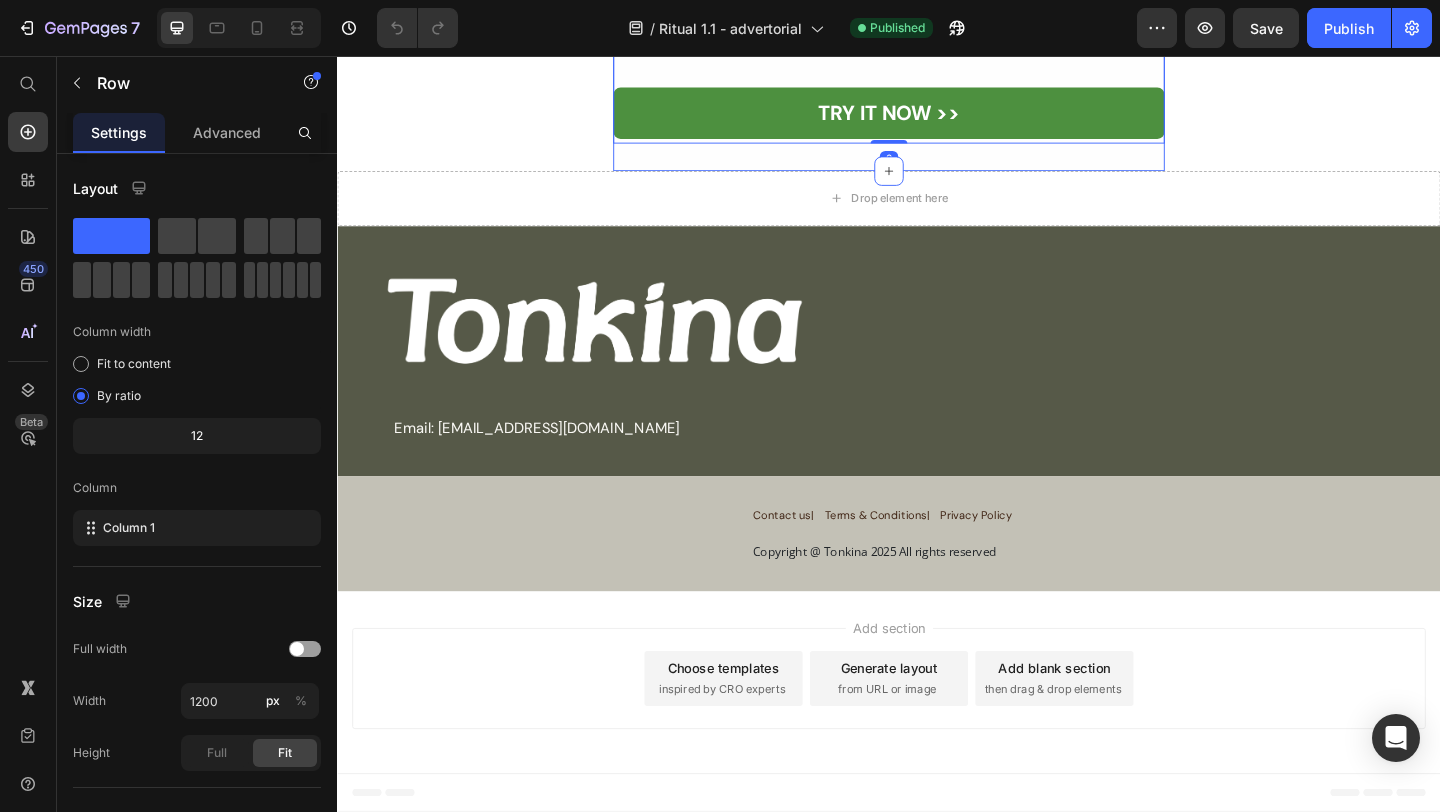 click on "Her Daughter Asked If She Had 'Work Done' – The Truth About Her [DEMOGRAPHIC_DATA] Skin Will Surprise You Heading                Title Line Inspired By What Women Are Choosing Instead of [MEDICAL_DATA]: This Complete Ritual Helps Smooth Fine Lines, Brighten Age Spots, Firm Skin — All Without Needles or Harsh Chemicals… Heading Image [DEMOGRAPHIC_DATA], what if I told you that many radiant women over 50 are skipping harsh treatments and seeing beautiful changes through consistent, gentle care, naturally?   Here’s what the beauty industry doesn’t want you to know: You don’t need painful injections or harsh treatments to look radiant.   While they push expensive procedures and synthetic creams, a quiet shift is happening among smart, discerning women — who’ve found something different.   A new brand called  Tonkina  is leading the way with a breakthrough discovery: A rare species of Vietnamese [MEDICAL_DATA], newly researched and shown to contain  up to 4x more skin-renewing saponins 1 2  than even Korean [MEDICAL_DATA].
1 2" at bounding box center [937, -8469] 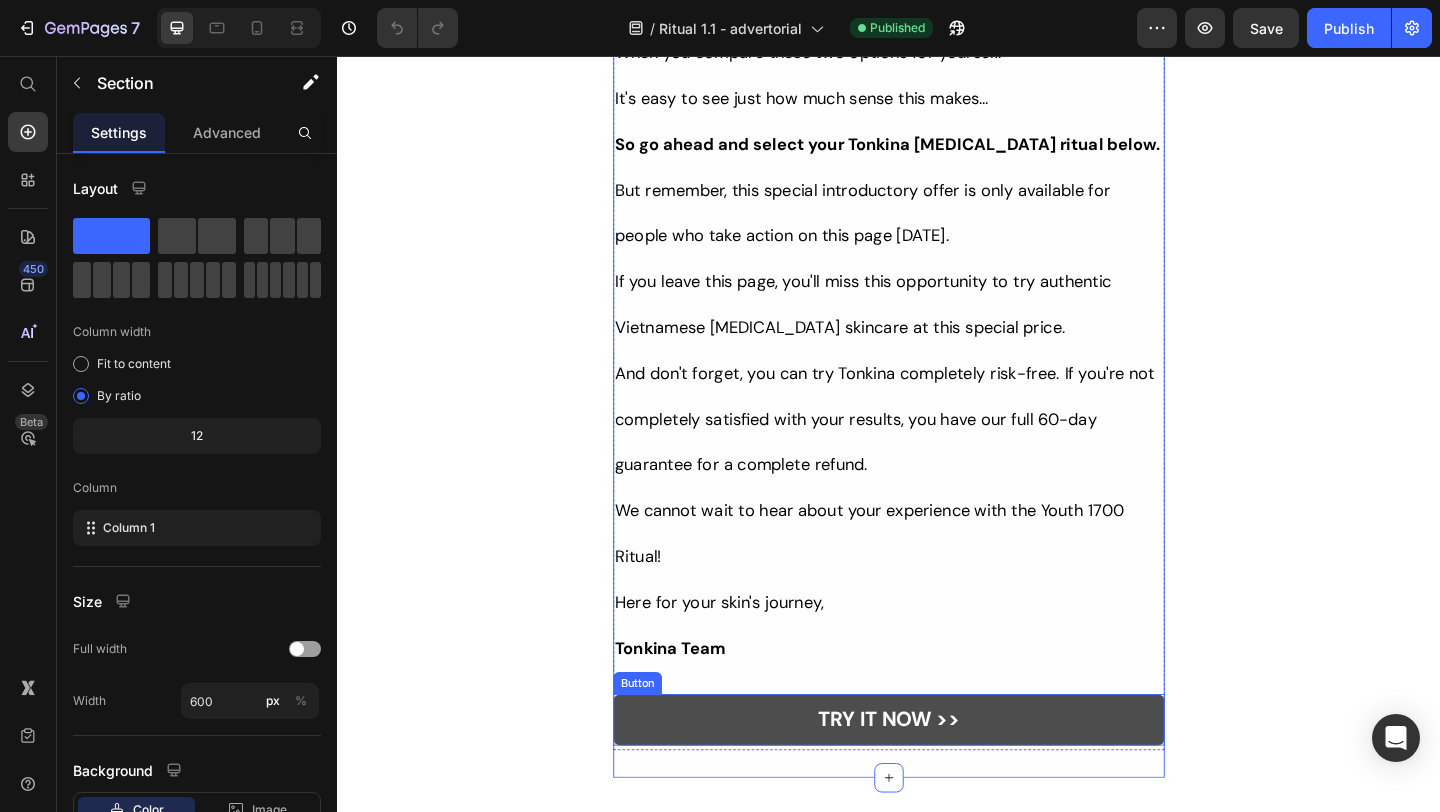 scroll, scrollTop: 16669, scrollLeft: 0, axis: vertical 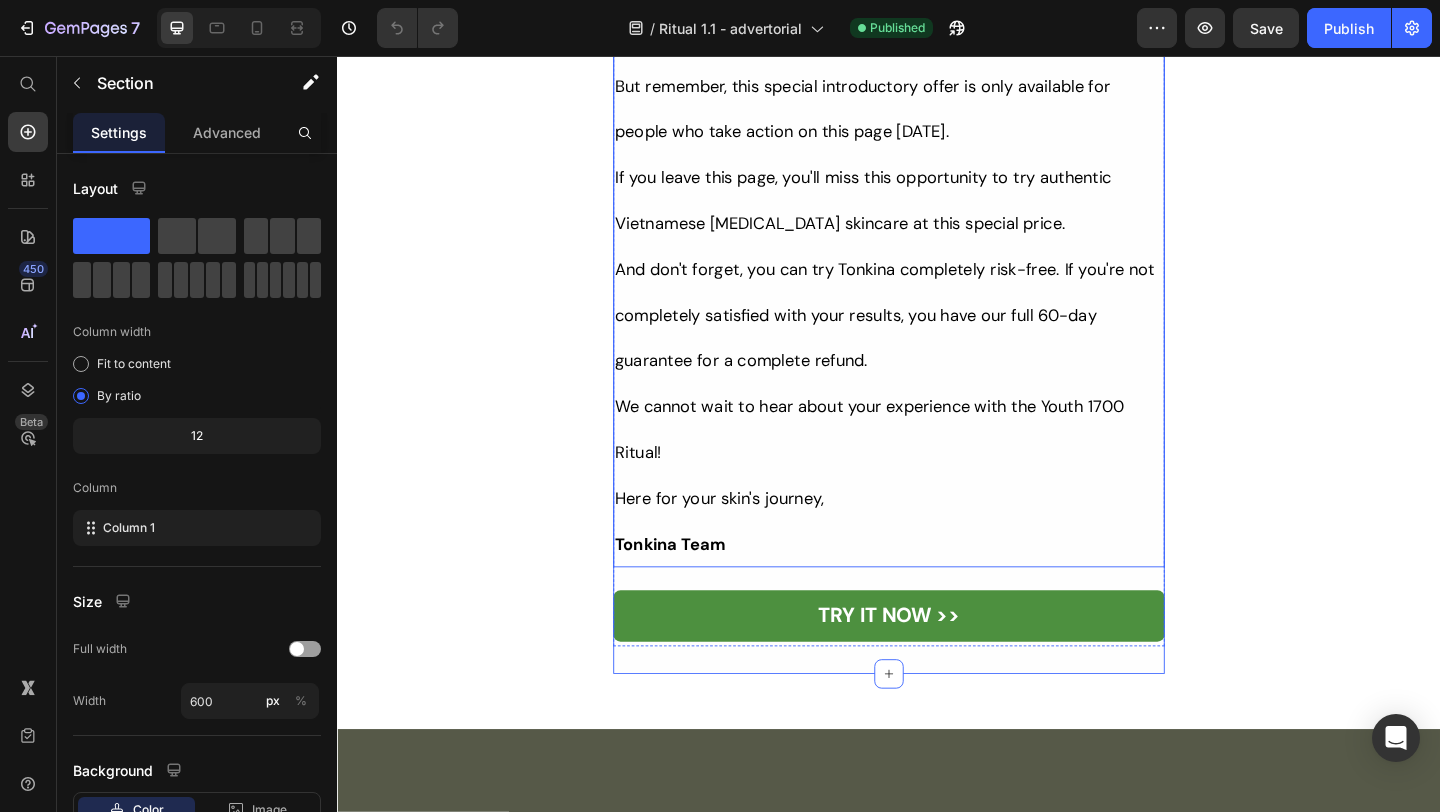 click on "It's not a coincidence you've spent the time on this page making it all the way to the bottom." at bounding box center [923, -285] 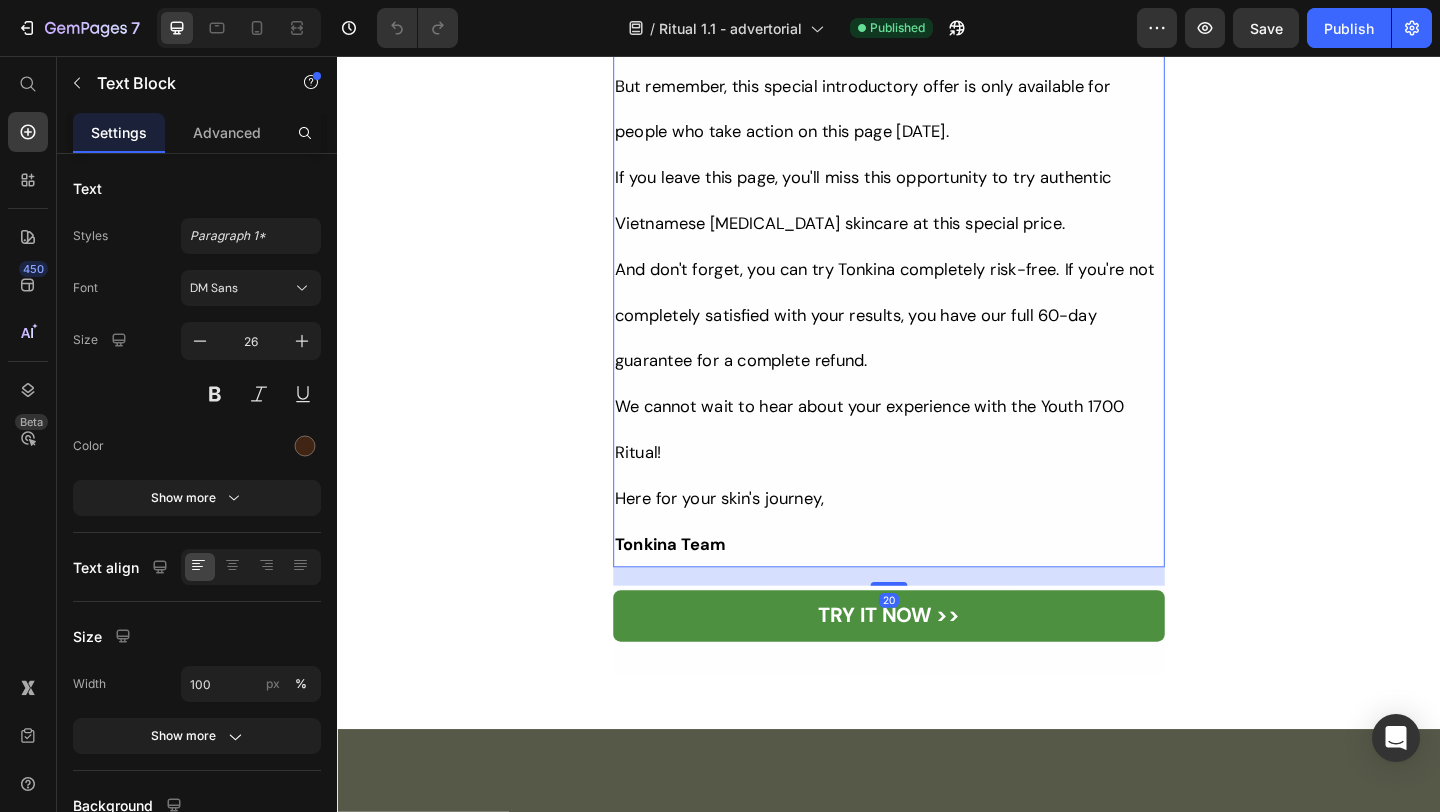 click on "It means you're ready to try something that's actually designed for your skin's unique needs." at bounding box center (937, -186) 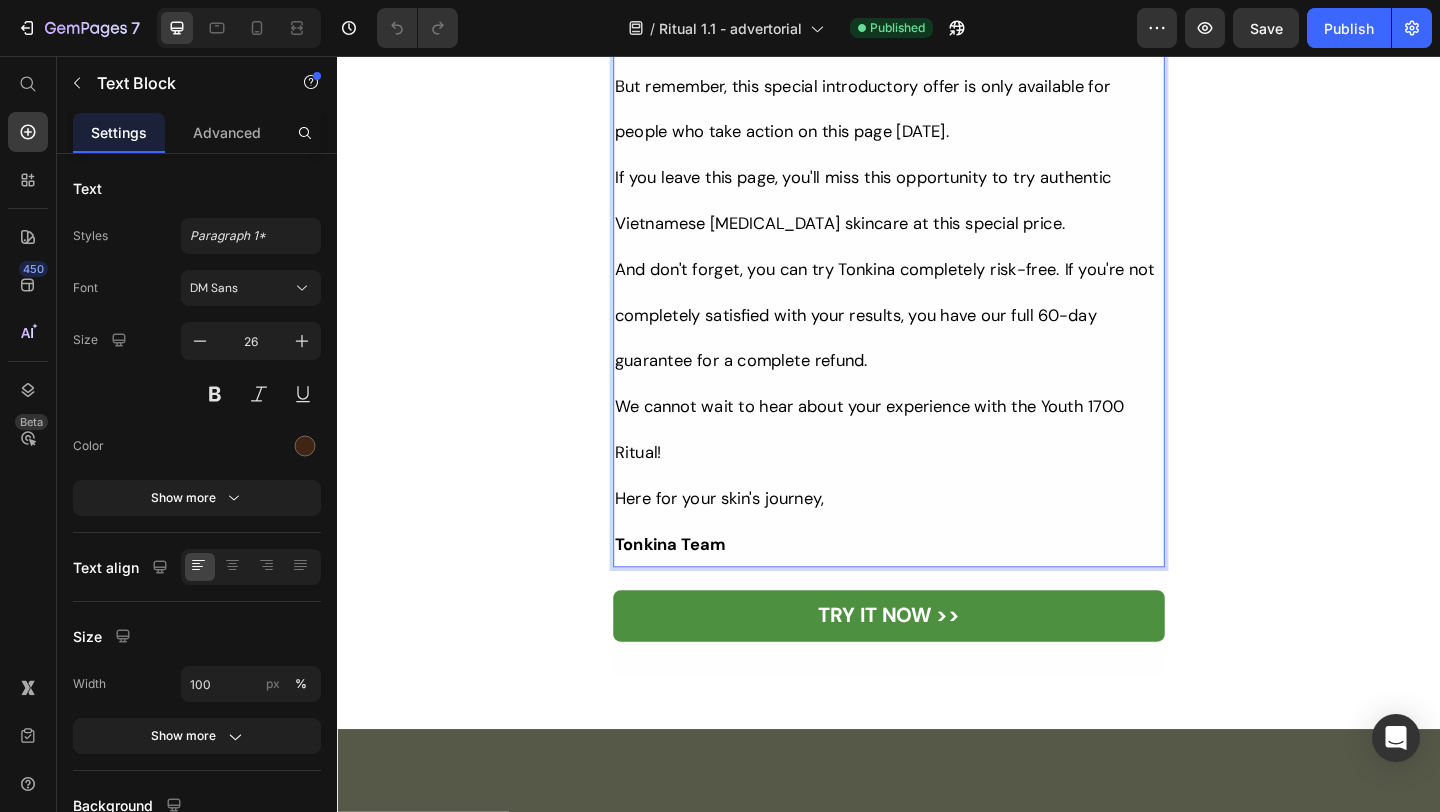 click on "It means you're ready to try something that's actually designed for your skin's unique needs." at bounding box center [937, -186] 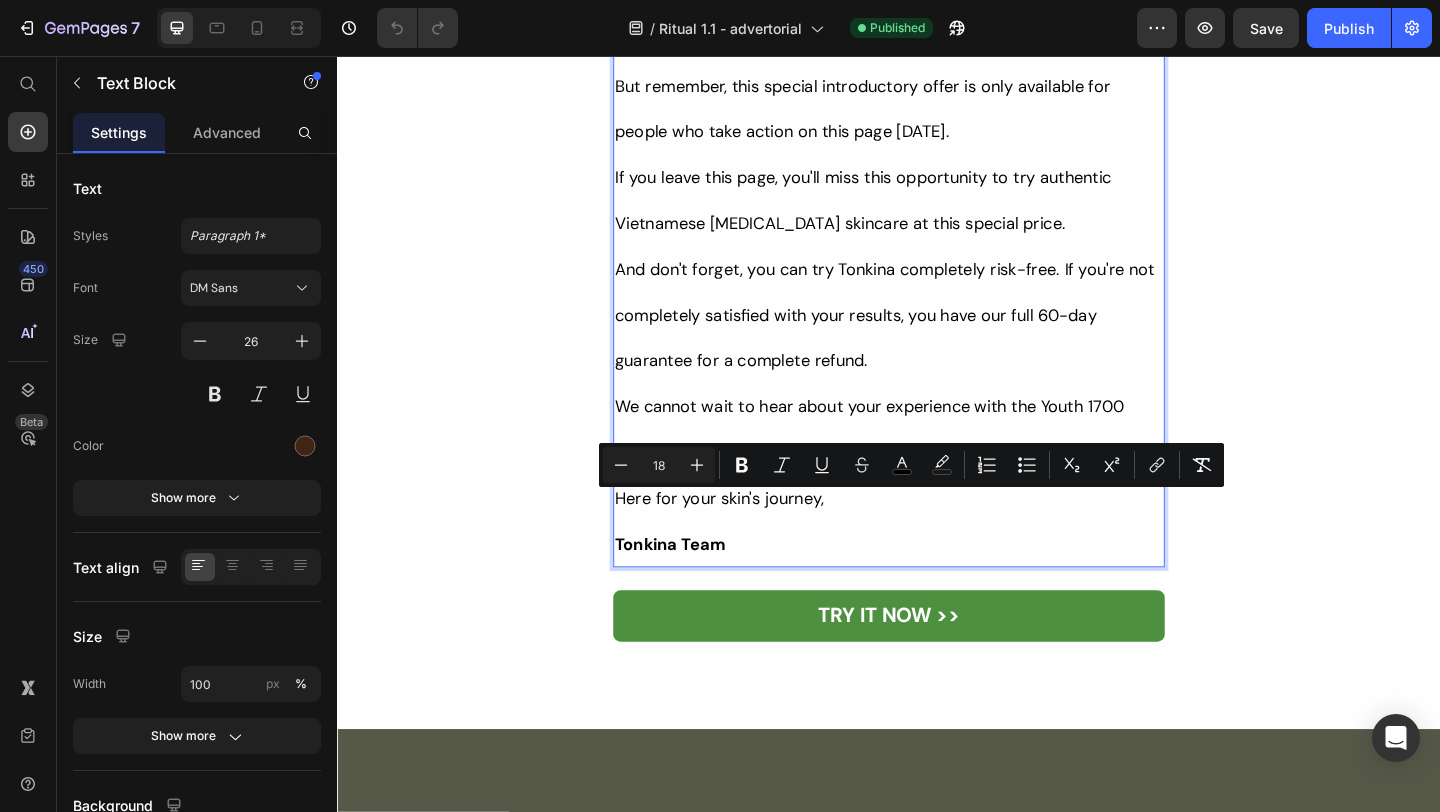 click on "It means you're ready to try something that's actually designed for your skin's unique needs." at bounding box center (937, -186) 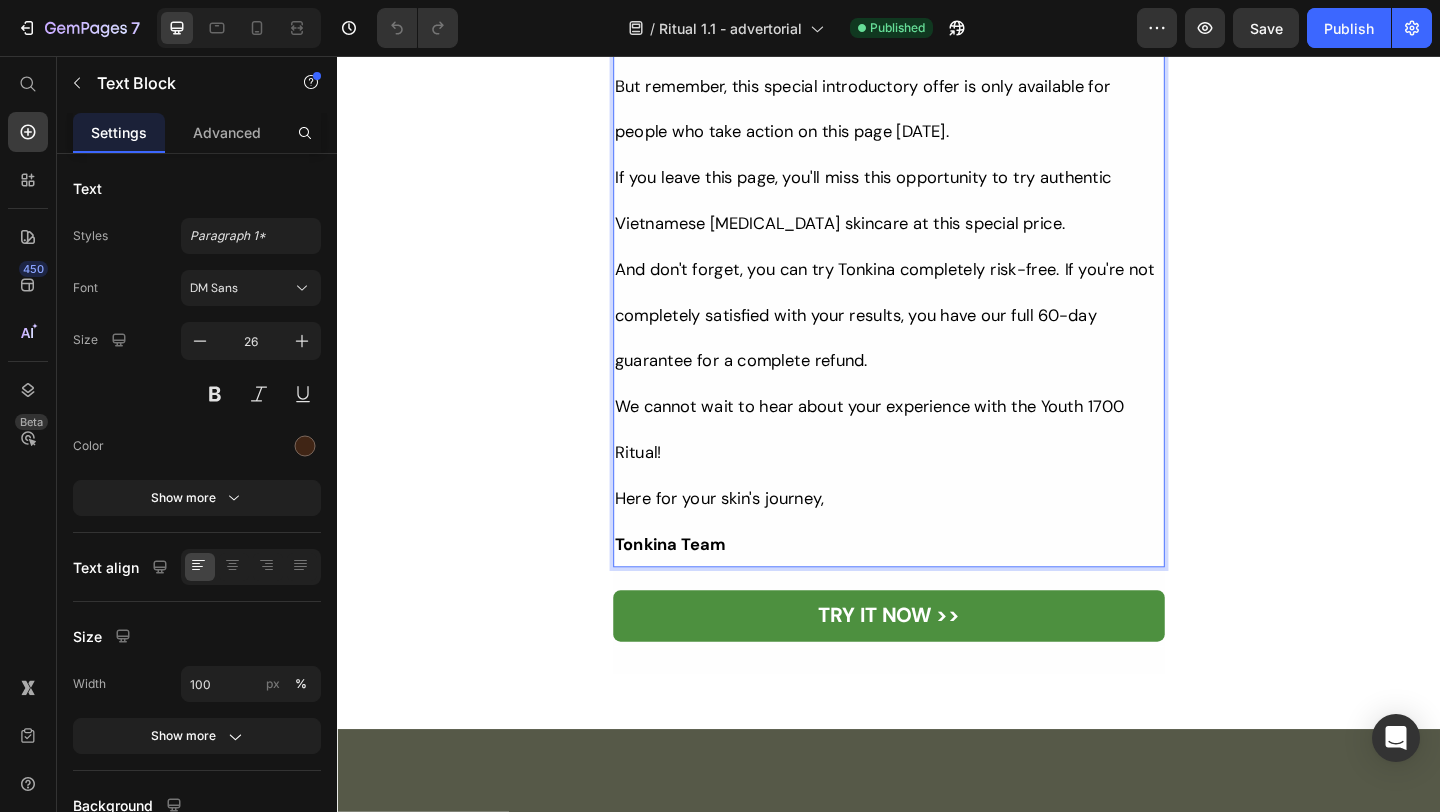 click on "It's not a coincidence you've spent the time on this page making it all the way to the bottom." at bounding box center [937, -286] 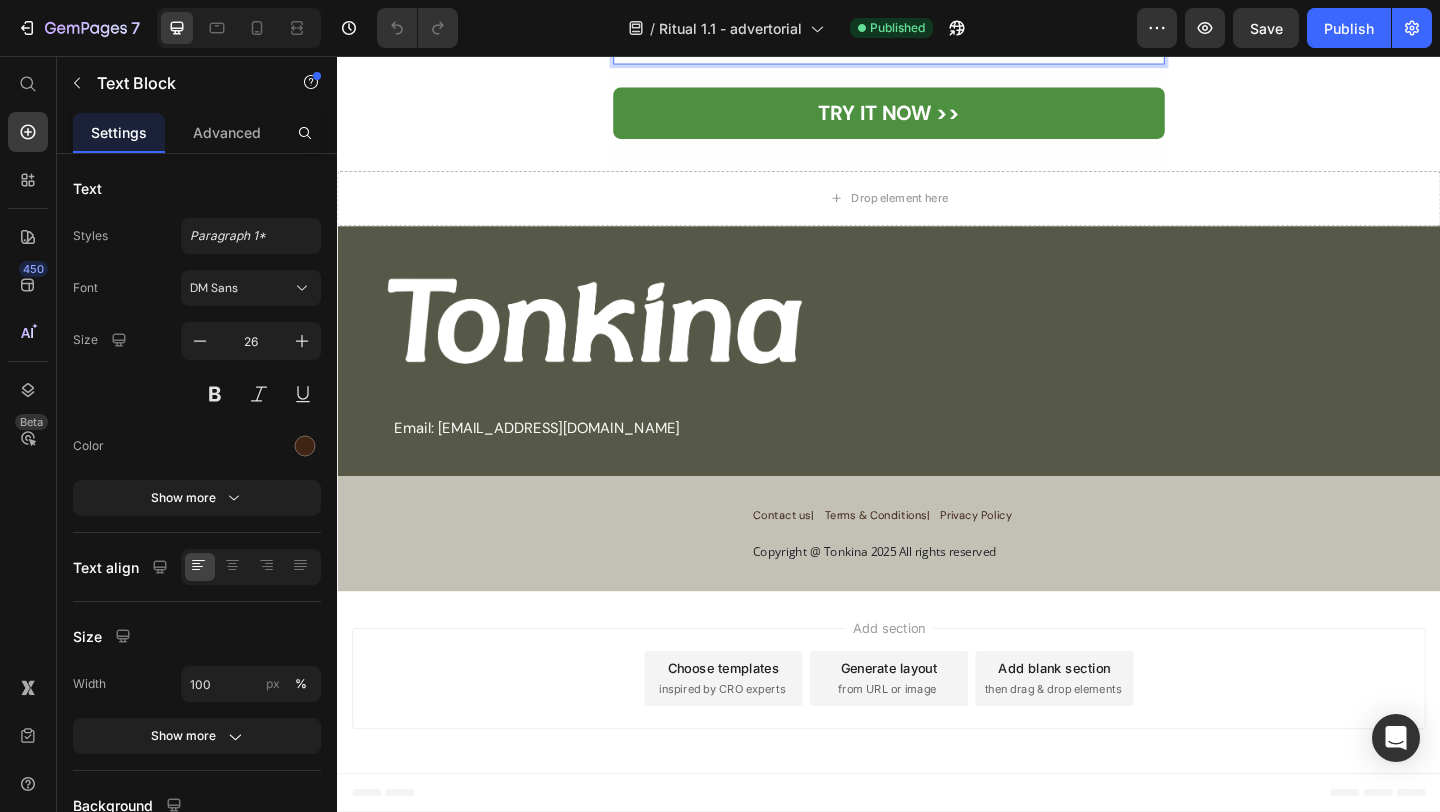 scroll, scrollTop: 17962, scrollLeft: 0, axis: vertical 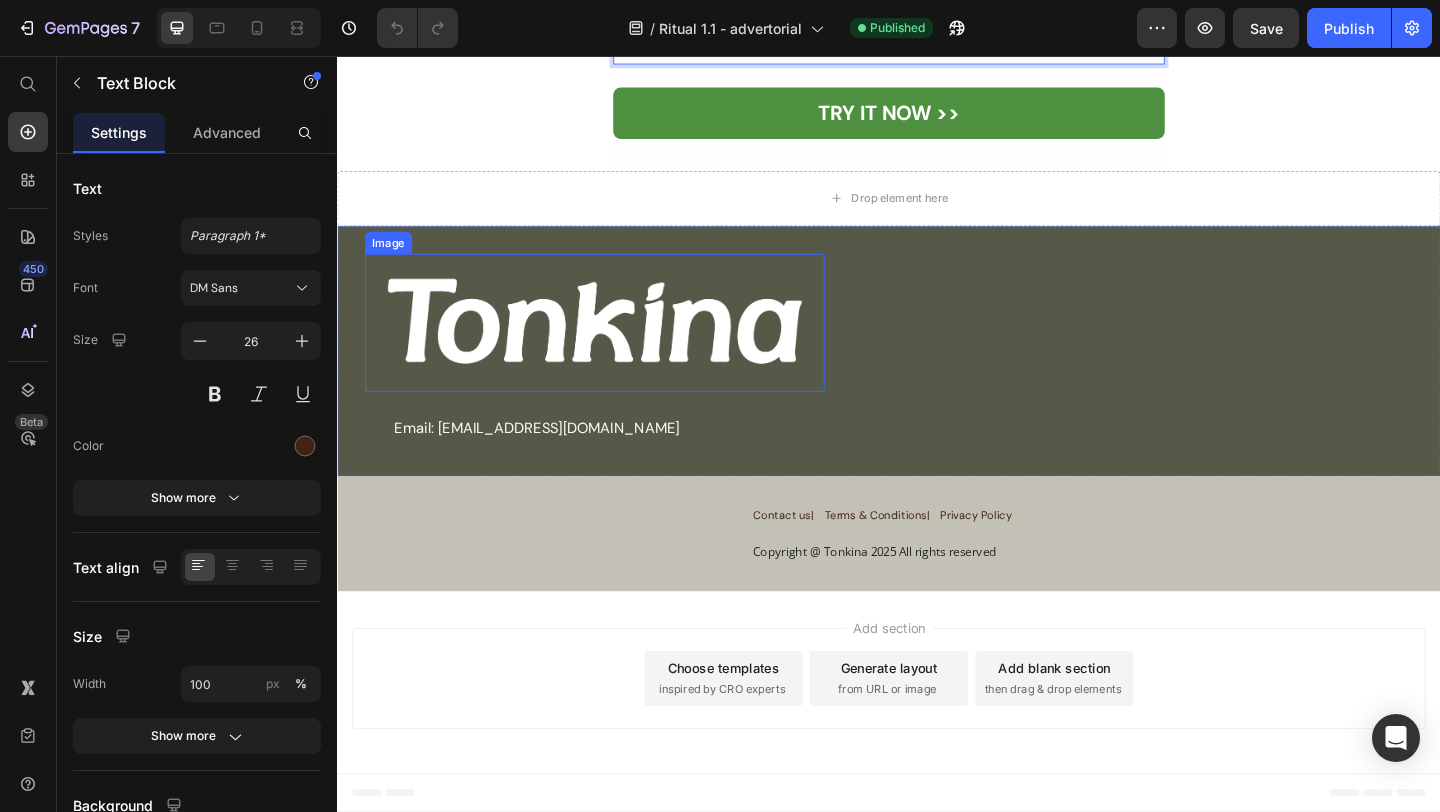 click at bounding box center (617, 346) 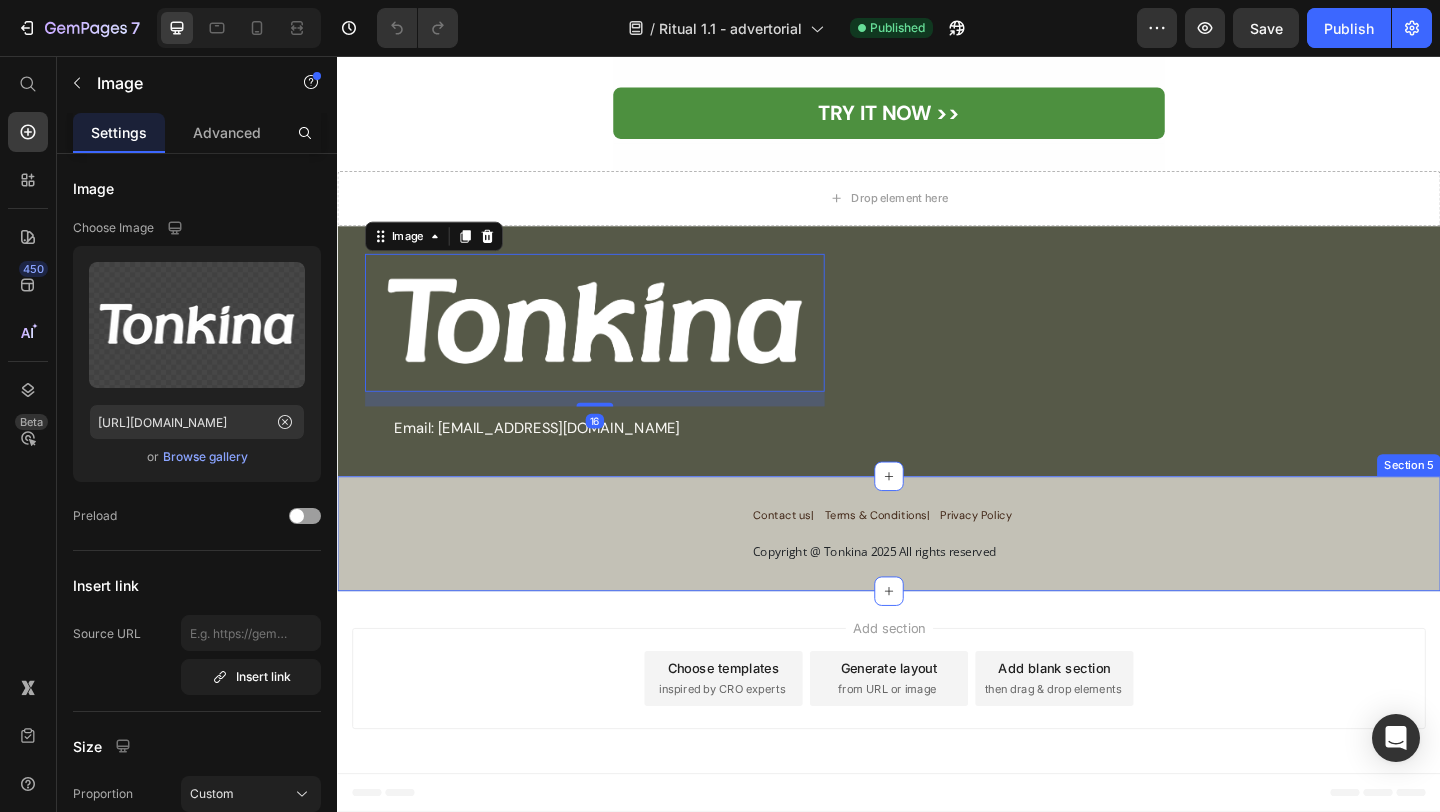 click on "Contact us| Text Block Terms & Conditions| Text Block Privacy Policy Text Block Row Copyright @ Tonkina 2025 All rights reserved Text Block Row Section 5" at bounding box center (937, 575) 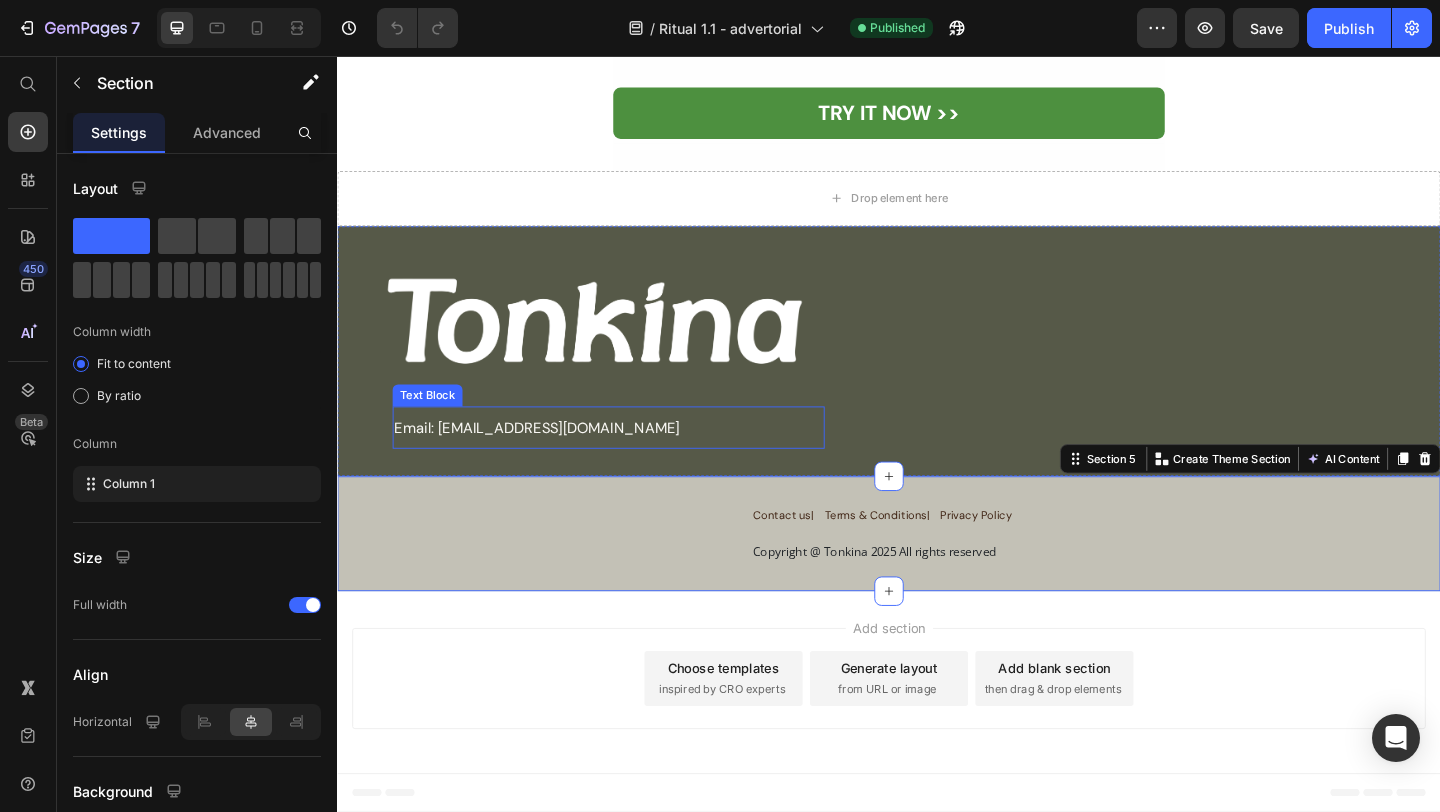click on "Email: [EMAIL_ADDRESS][DOMAIN_NAME]" at bounding box center [632, 460] 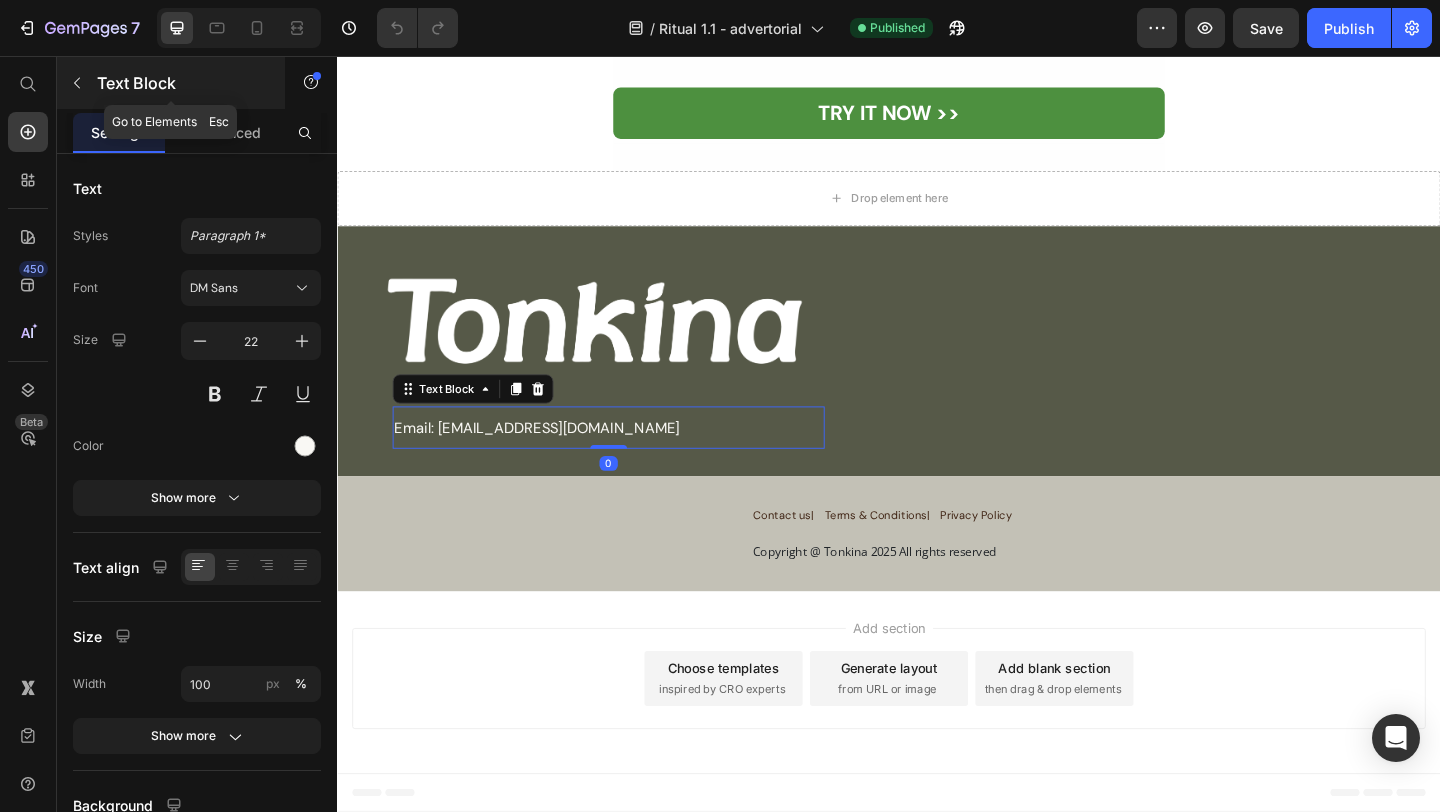 click 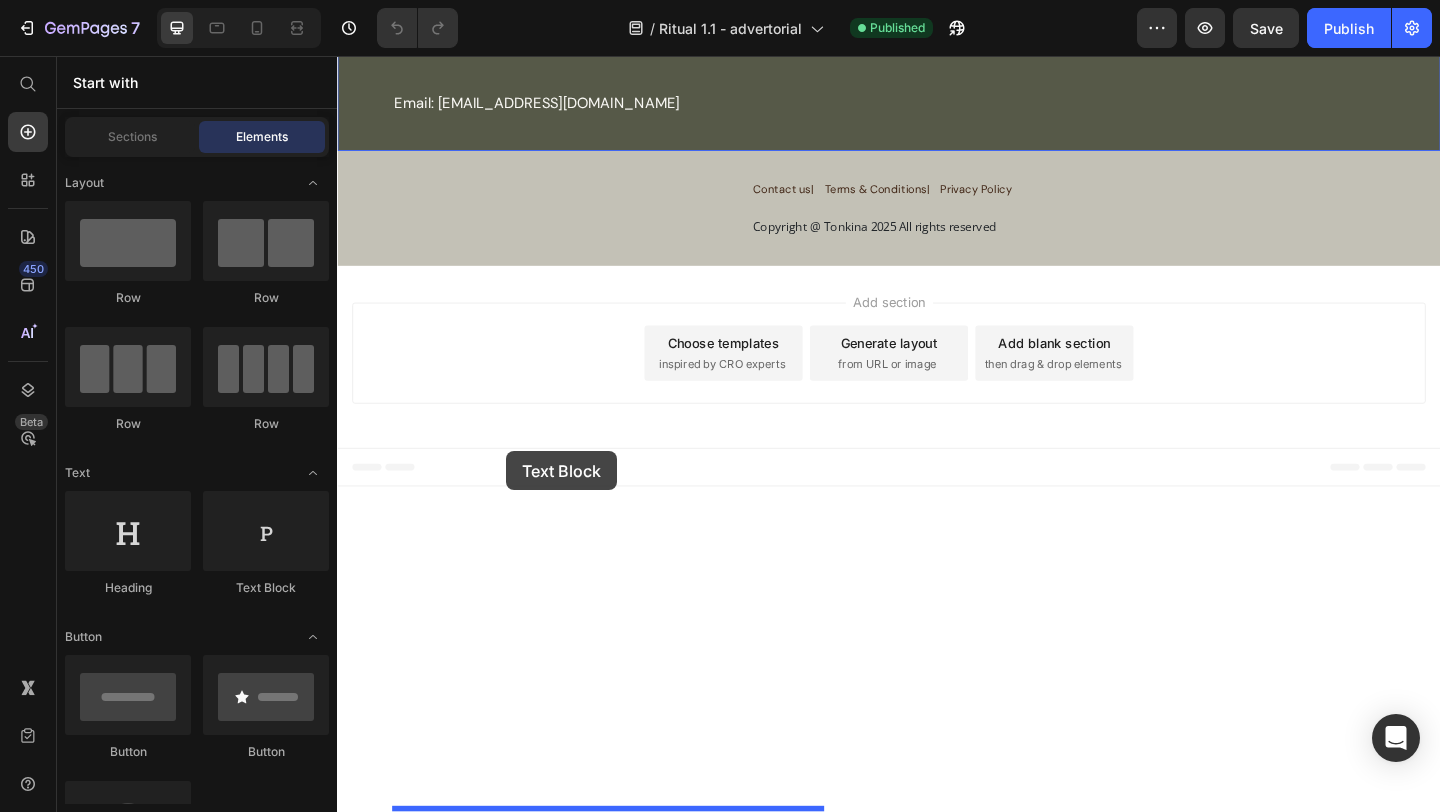 drag, startPoint x: 505, startPoint y: 540, endPoint x: 522, endPoint y: 487, distance: 55.65968 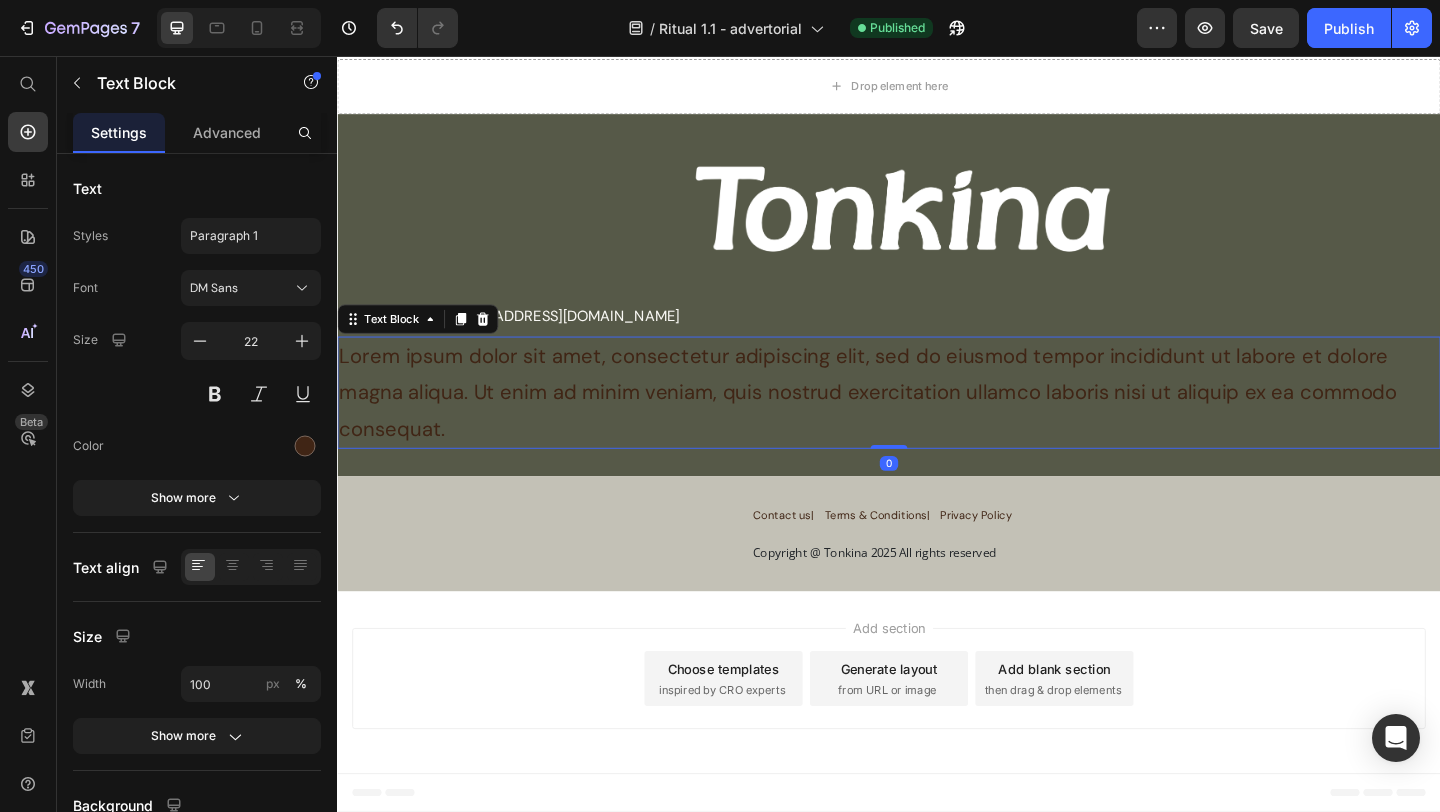 click on "Lorem ipsum dolor sit amet, consectetur adipiscing elit, sed do eiusmod tempor incididunt ut labore et dolore magna aliqua. Ut enim ad minim veniam, quis nostrud exercitation ullamco laboris nisi ut aliquip ex ea commodo consequat." at bounding box center (937, 422) 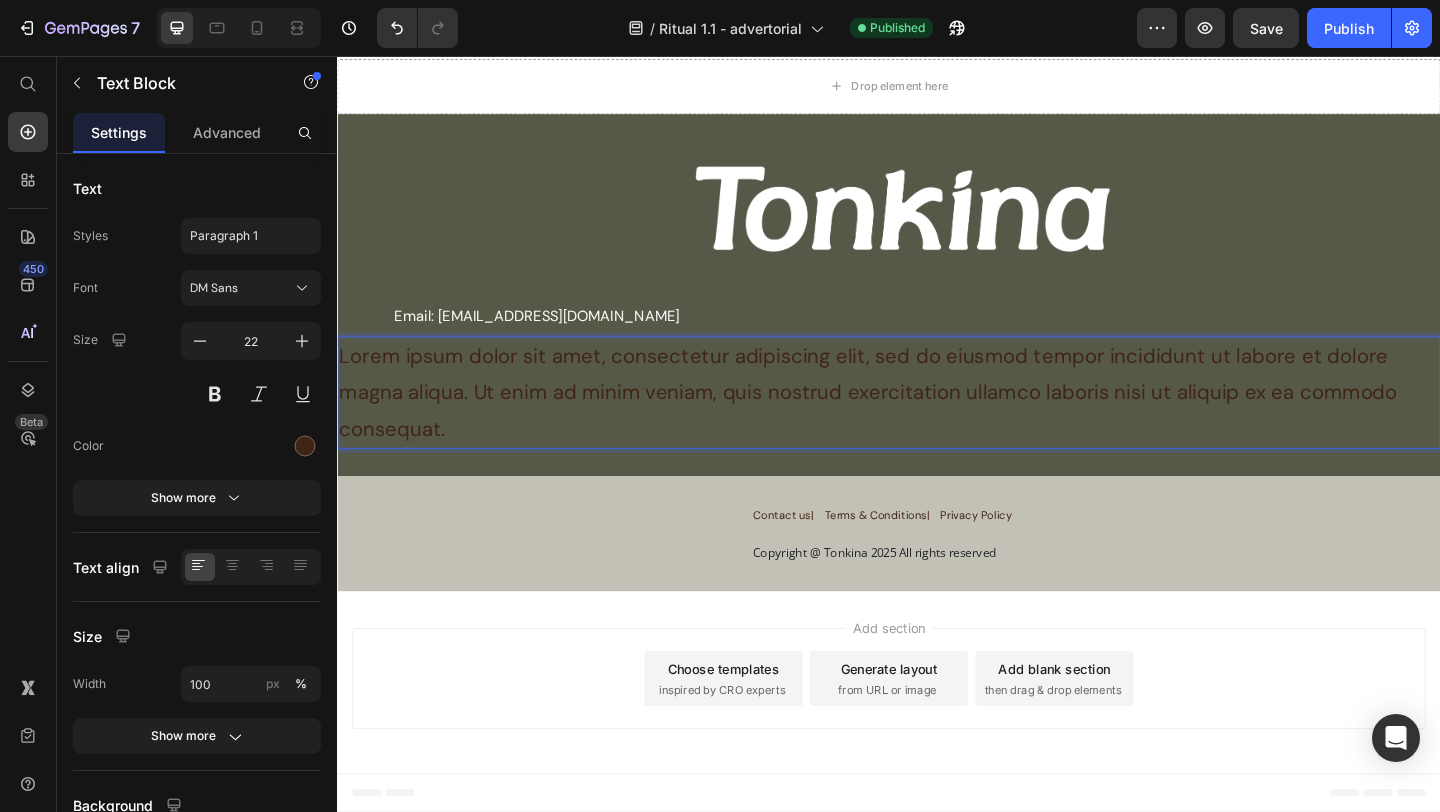 click on "Lorem ipsum dolor sit amet, consectetur adipiscing elit, sed do eiusmod tempor incididunt ut labore et dolore magna aliqua. Ut enim ad minim veniam, quis nostrud exercitation ullamco laboris nisi ut aliquip ex ea commodo consequat." at bounding box center [937, 422] 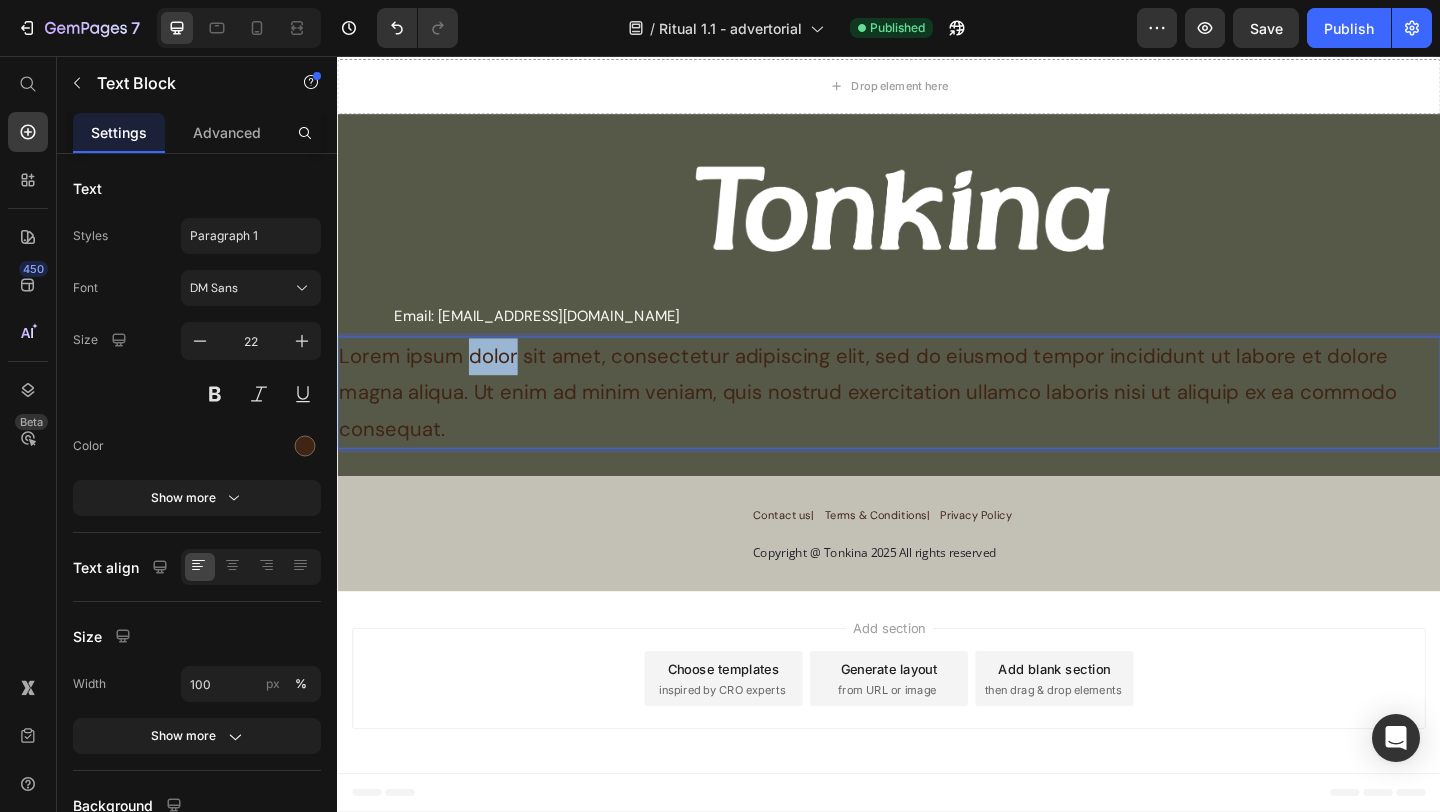 click on "Lorem ipsum dolor sit amet, consectetur adipiscing elit, sed do eiusmod tempor incididunt ut labore et dolore magna aliqua. Ut enim ad minim veniam, quis nostrud exercitation ullamco laboris nisi ut aliquip ex ea commodo consequat." at bounding box center [937, 422] 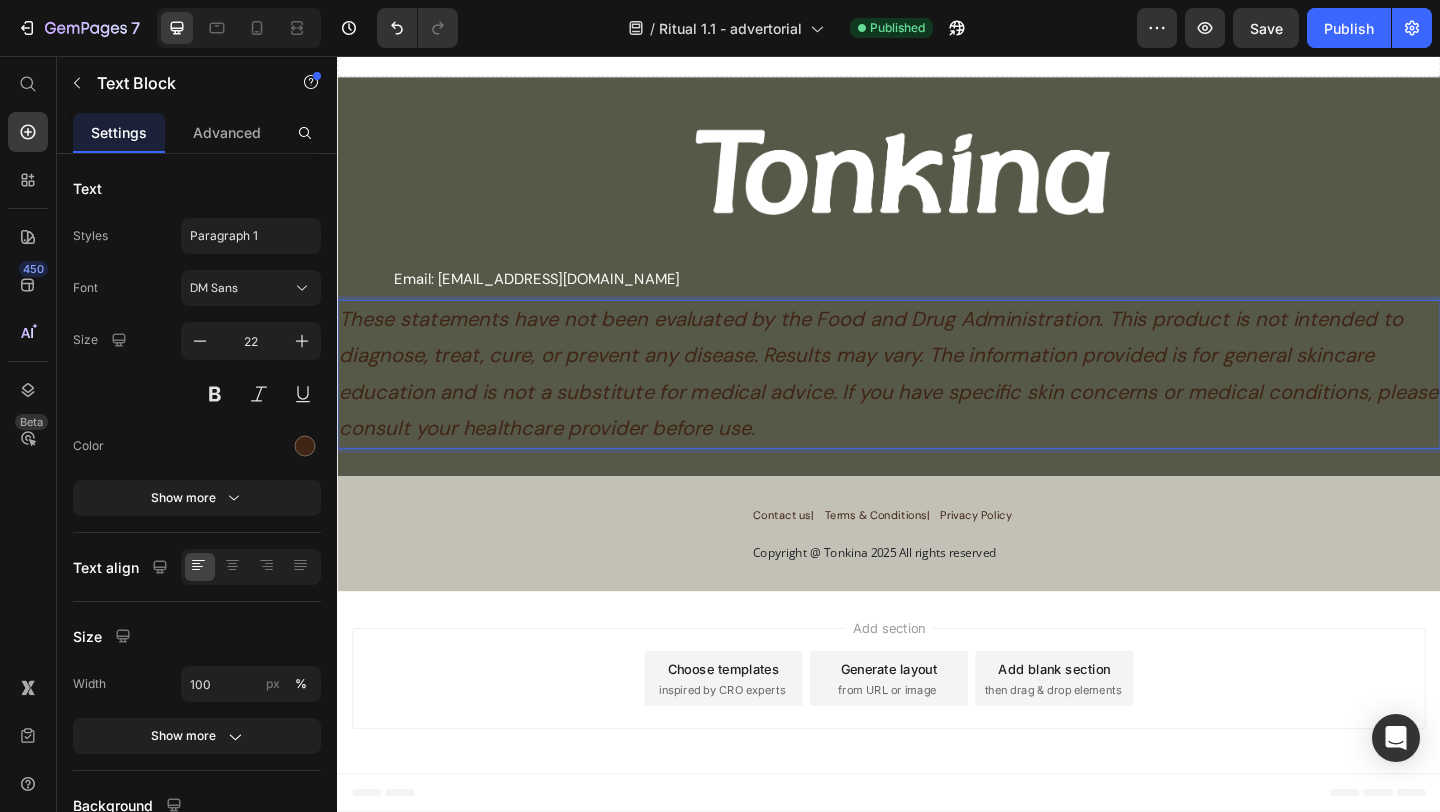 click on "These statements have not been evaluated by the Food and Drug Administration. This product is not intended to diagnose, treat, cure, or prevent any disease. Results may vary. The information provided is for general skincare education and is not a substitute for medical advice. If you have specific skin concerns or medical conditions, please consult your healthcare provider before use." at bounding box center [936, 402] 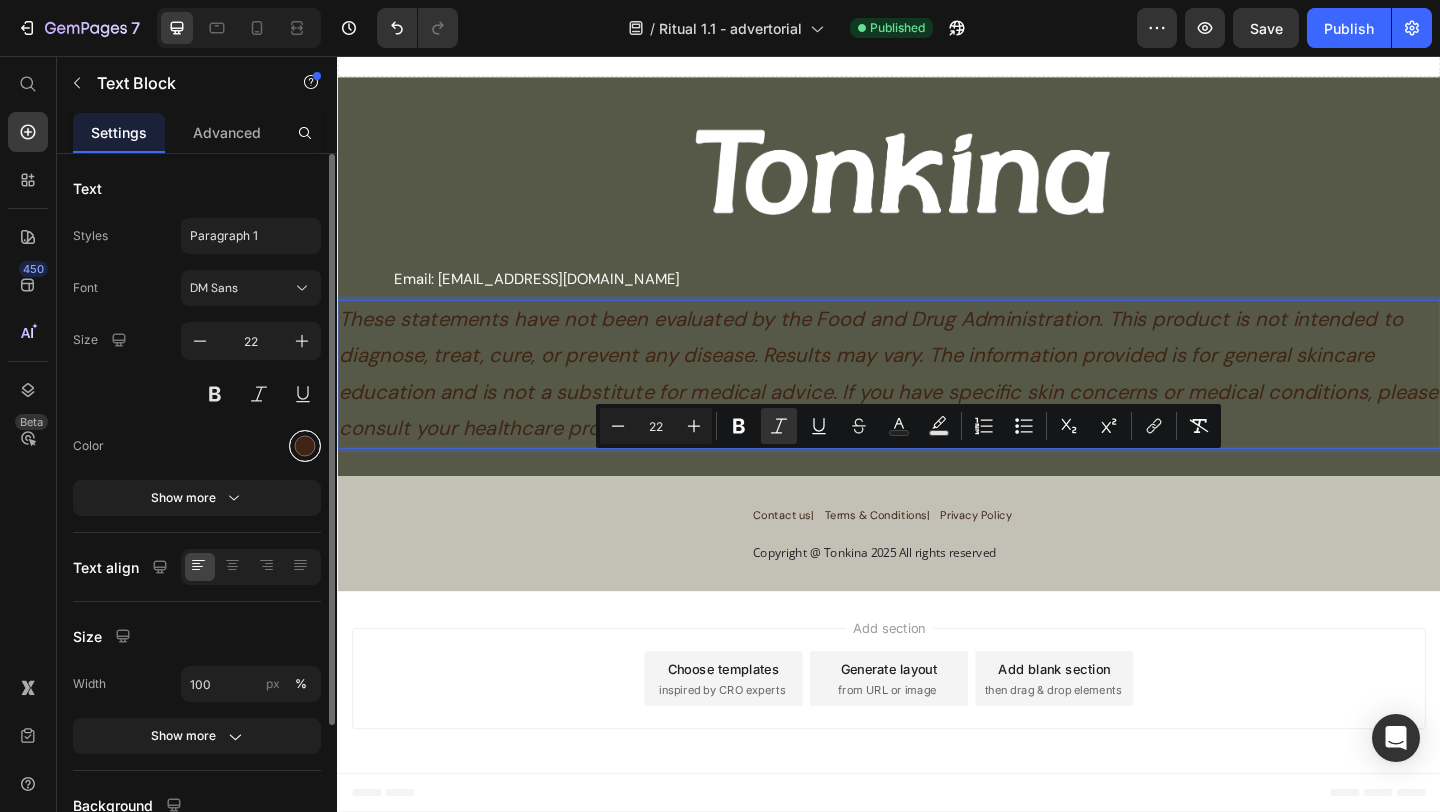 click at bounding box center [305, 446] 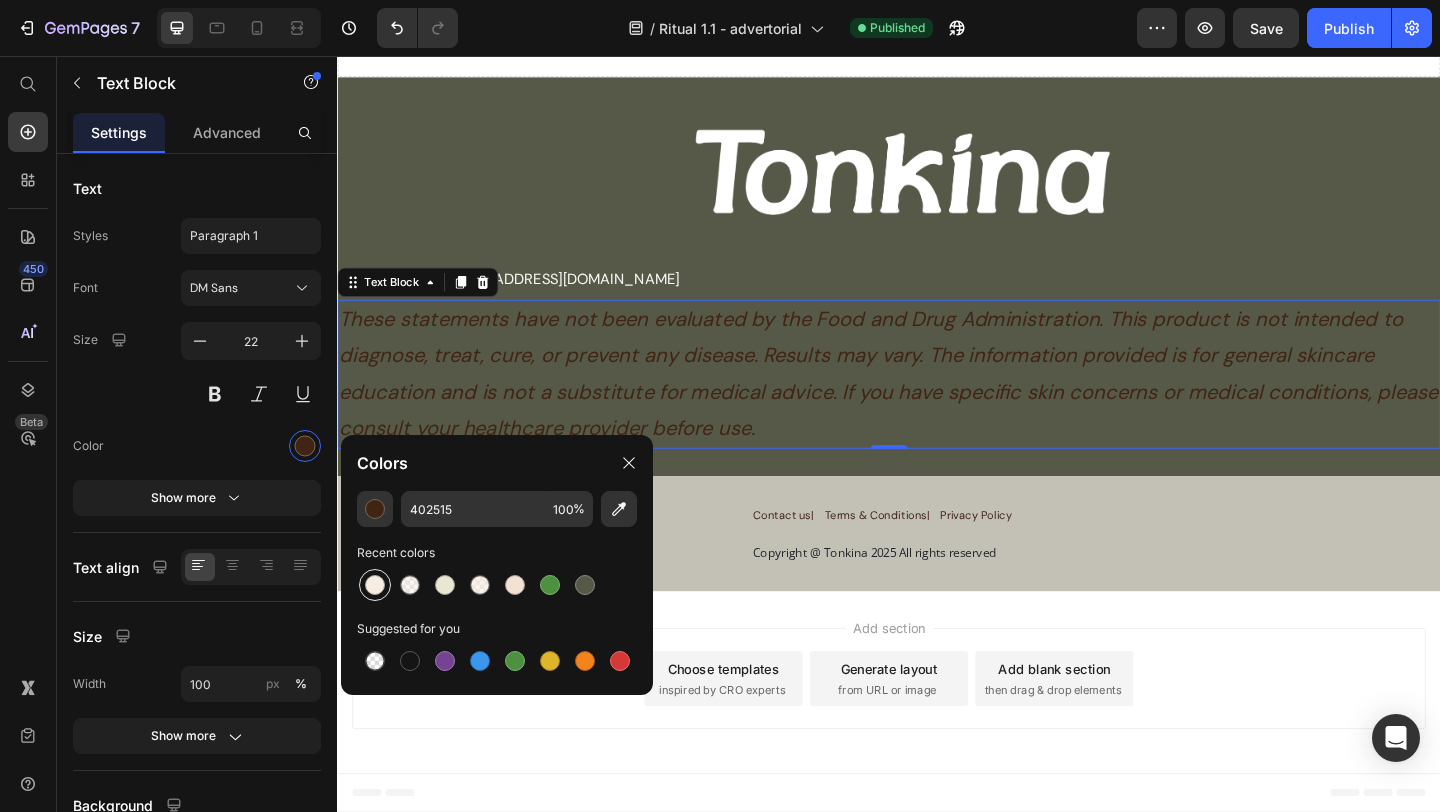 click at bounding box center [375, 585] 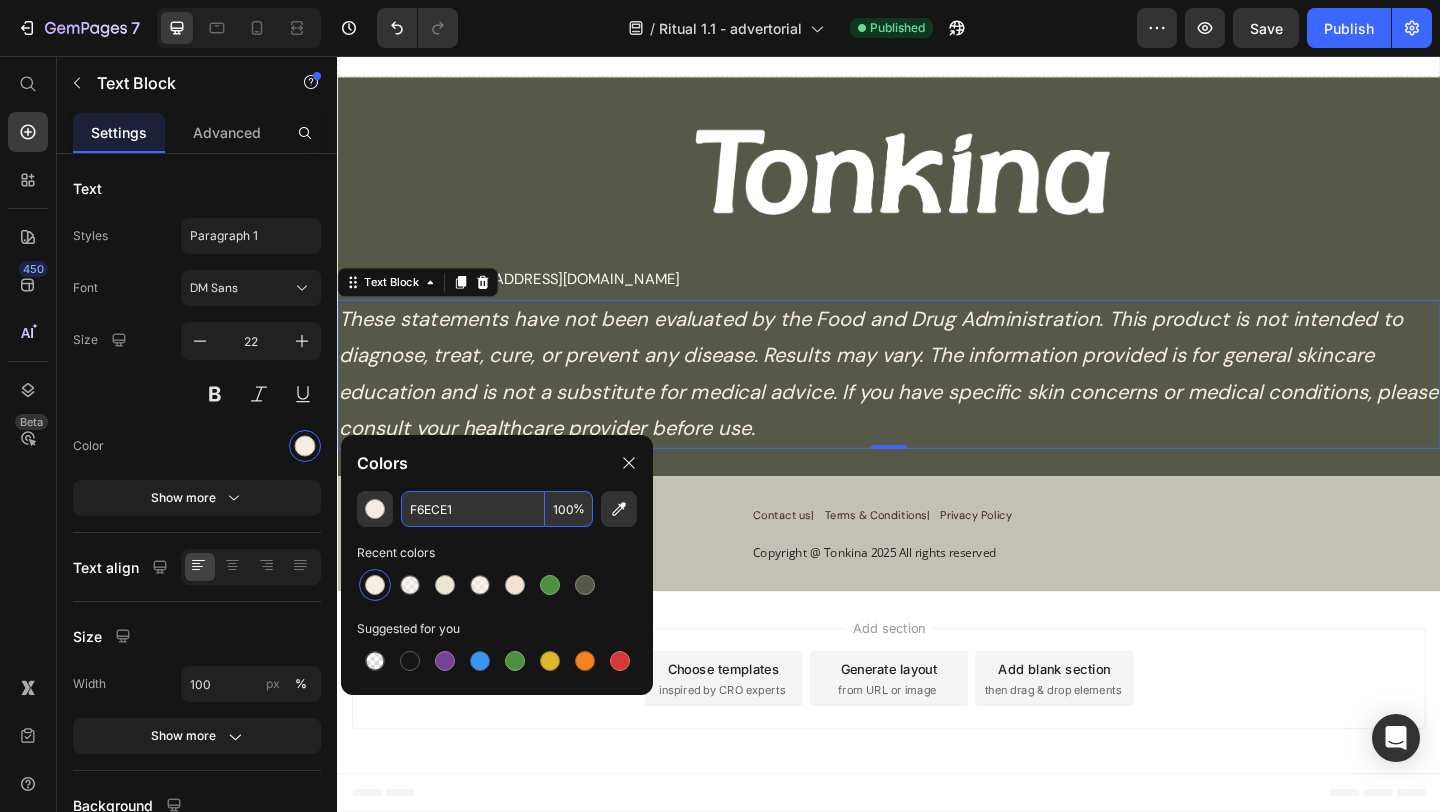 click on "F6ECE1" at bounding box center (473, 509) 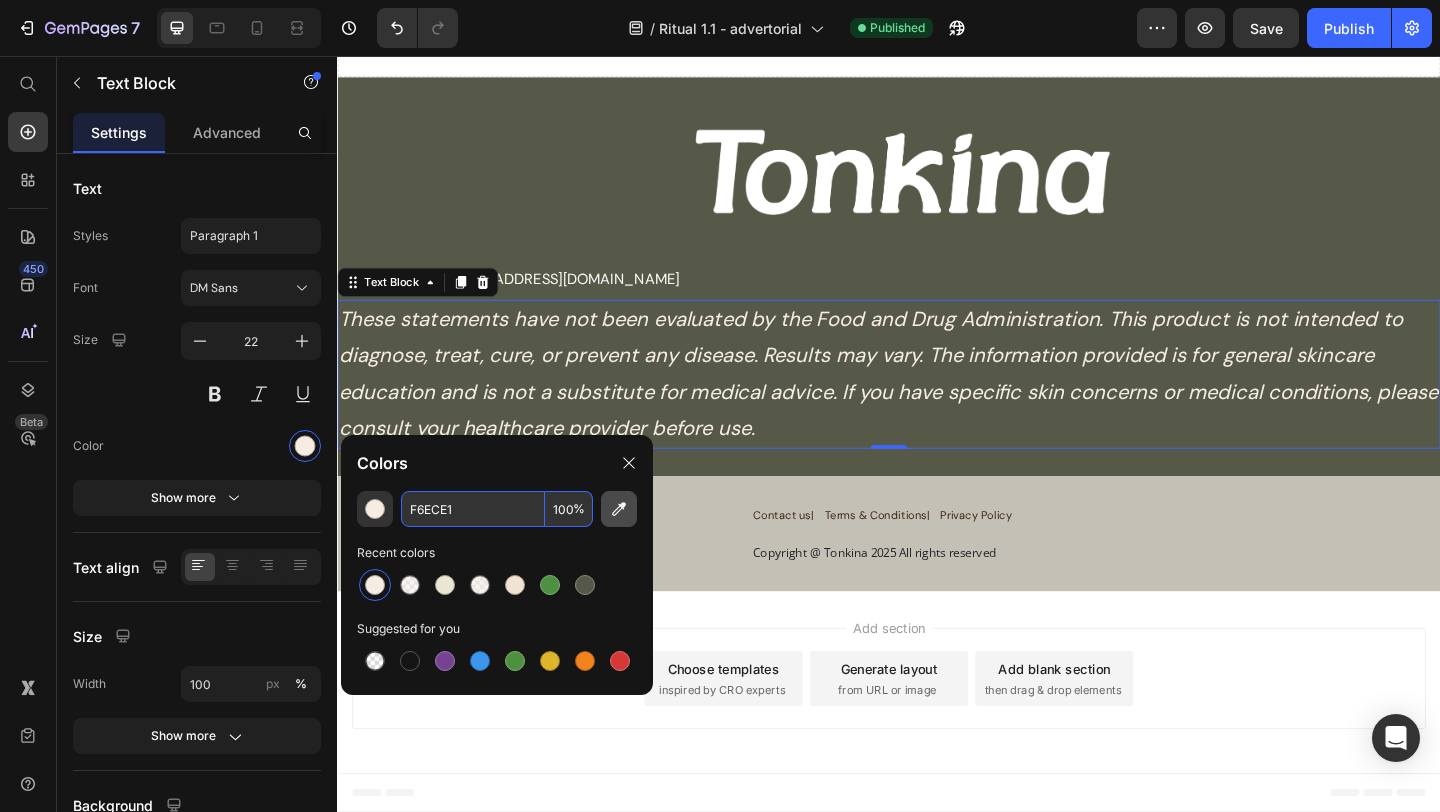 click 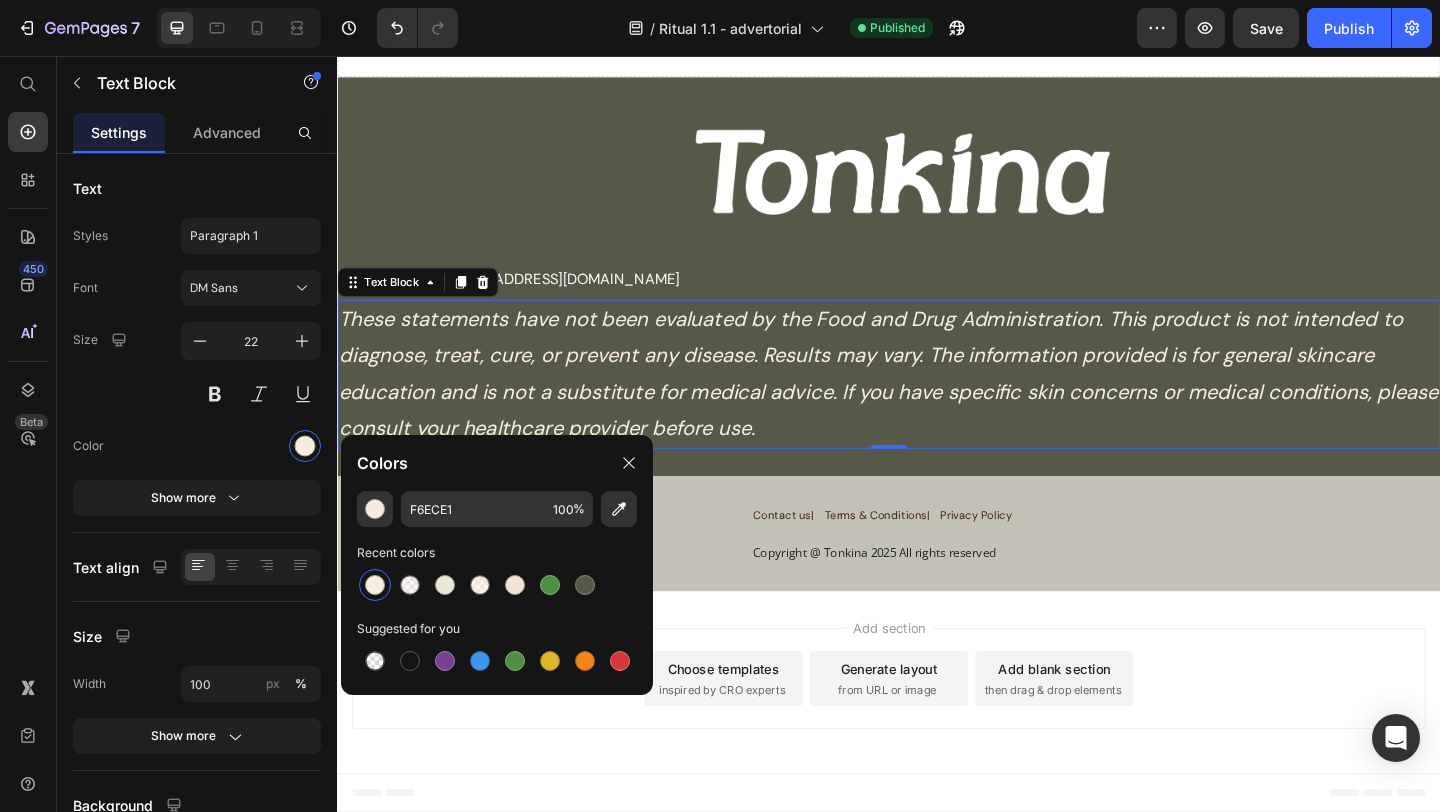 type on "FFFFFF" 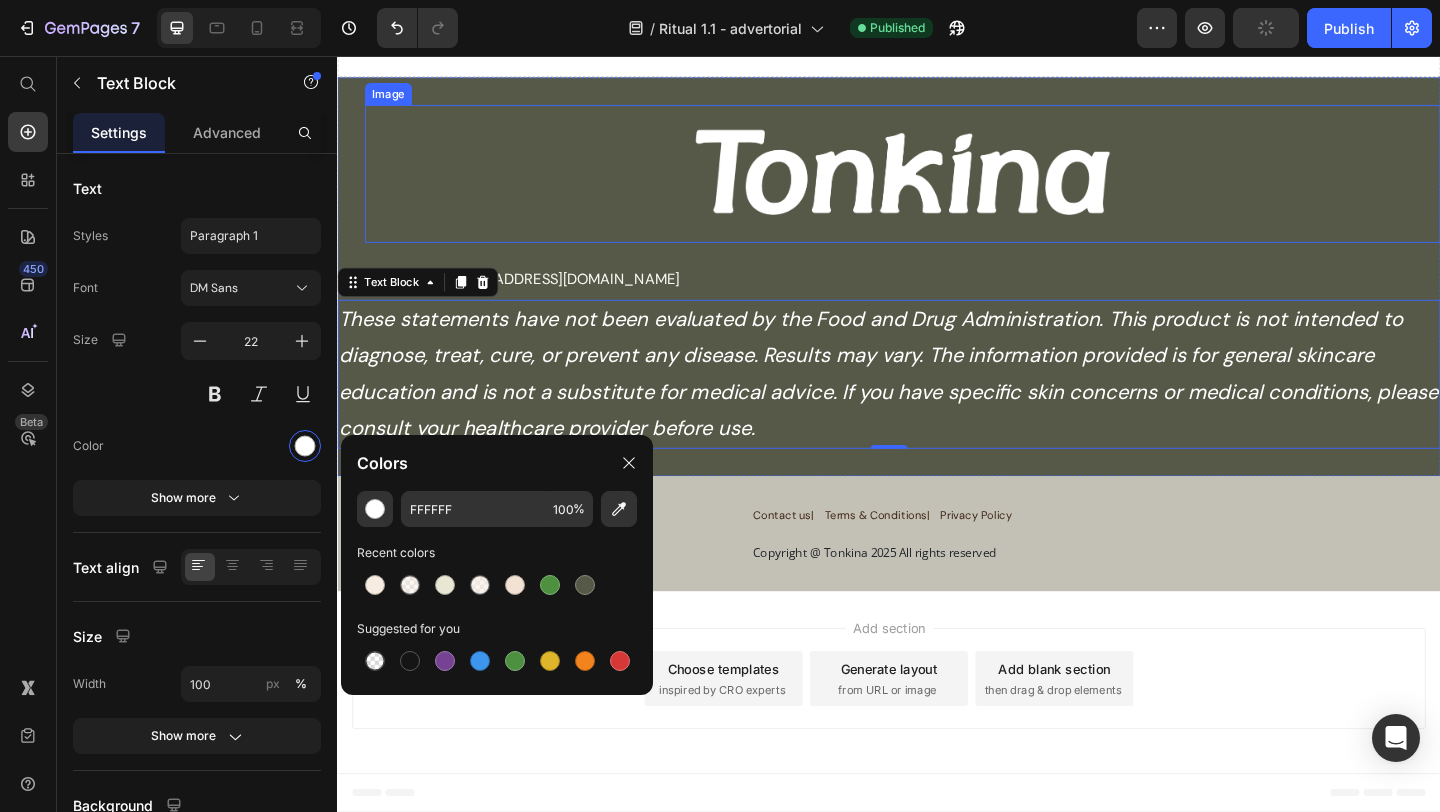 click at bounding box center [952, 184] 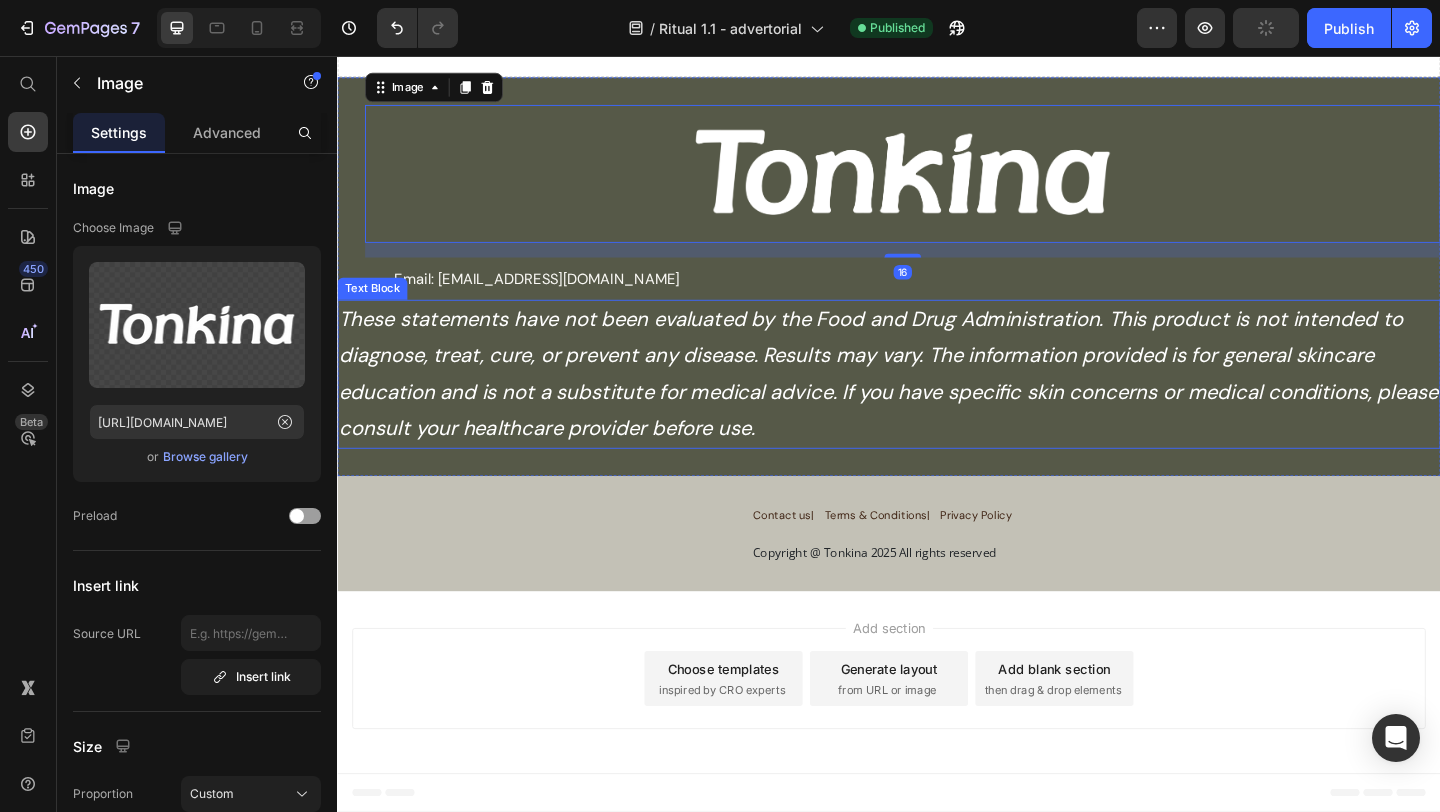 click on "These statements have not been evaluated by the Food and Drug Administration. This product is not intended to diagnose, treat, cure, or prevent any disease. Results may vary. The information provided is for general skincare education and is not a substitute for medical advice. If you have specific skin concerns or medical conditions, please consult your healthcare provider before use." at bounding box center (937, 402) 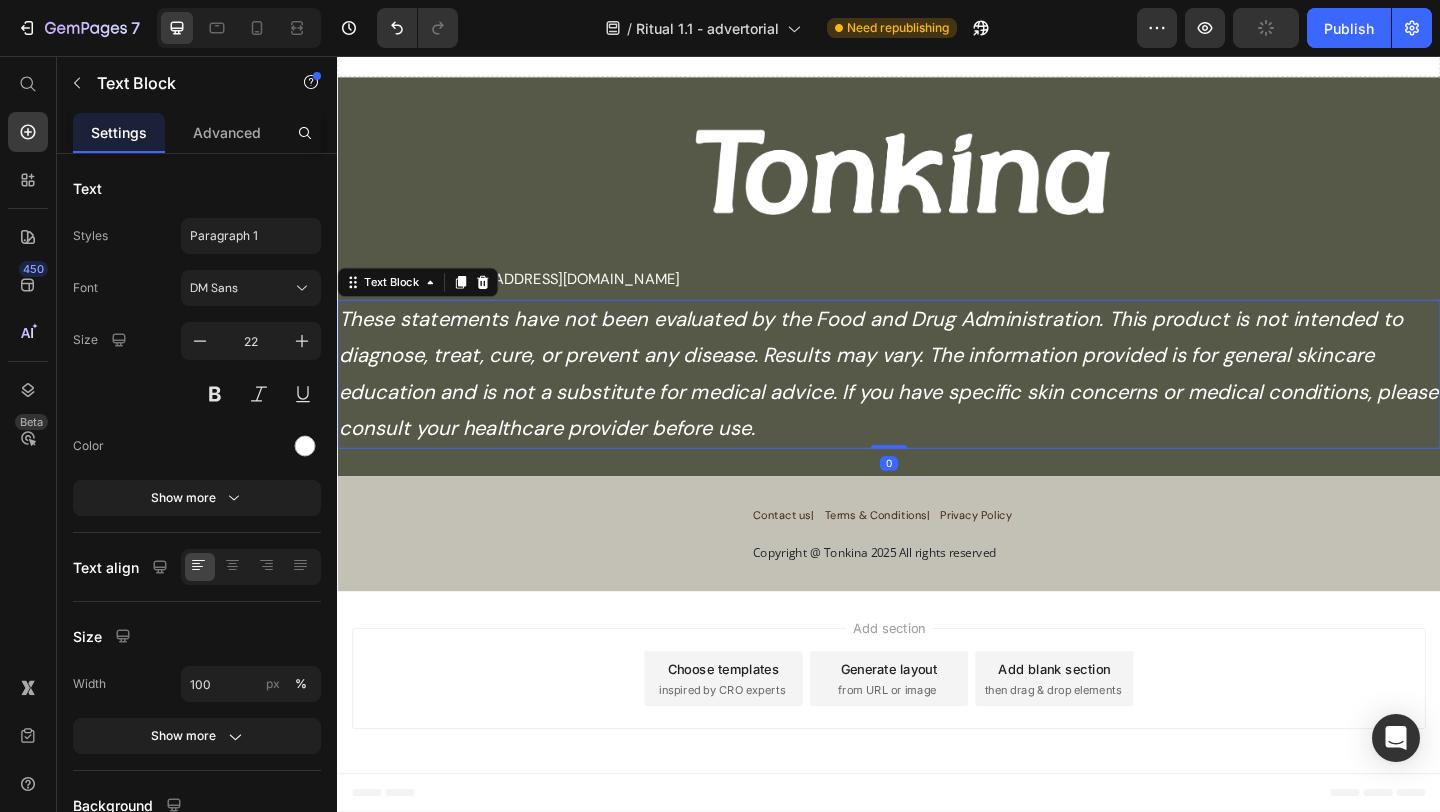 click on "These statements have not been evaluated by the Food and Drug Administration. This product is not intended to diagnose, treat, cure, or prevent any disease. Results may vary. The information provided is for general skincare education and is not a substitute for medical advice. If you have specific skin concerns or medical conditions, please consult your healthcare provider before use." at bounding box center (936, 402) 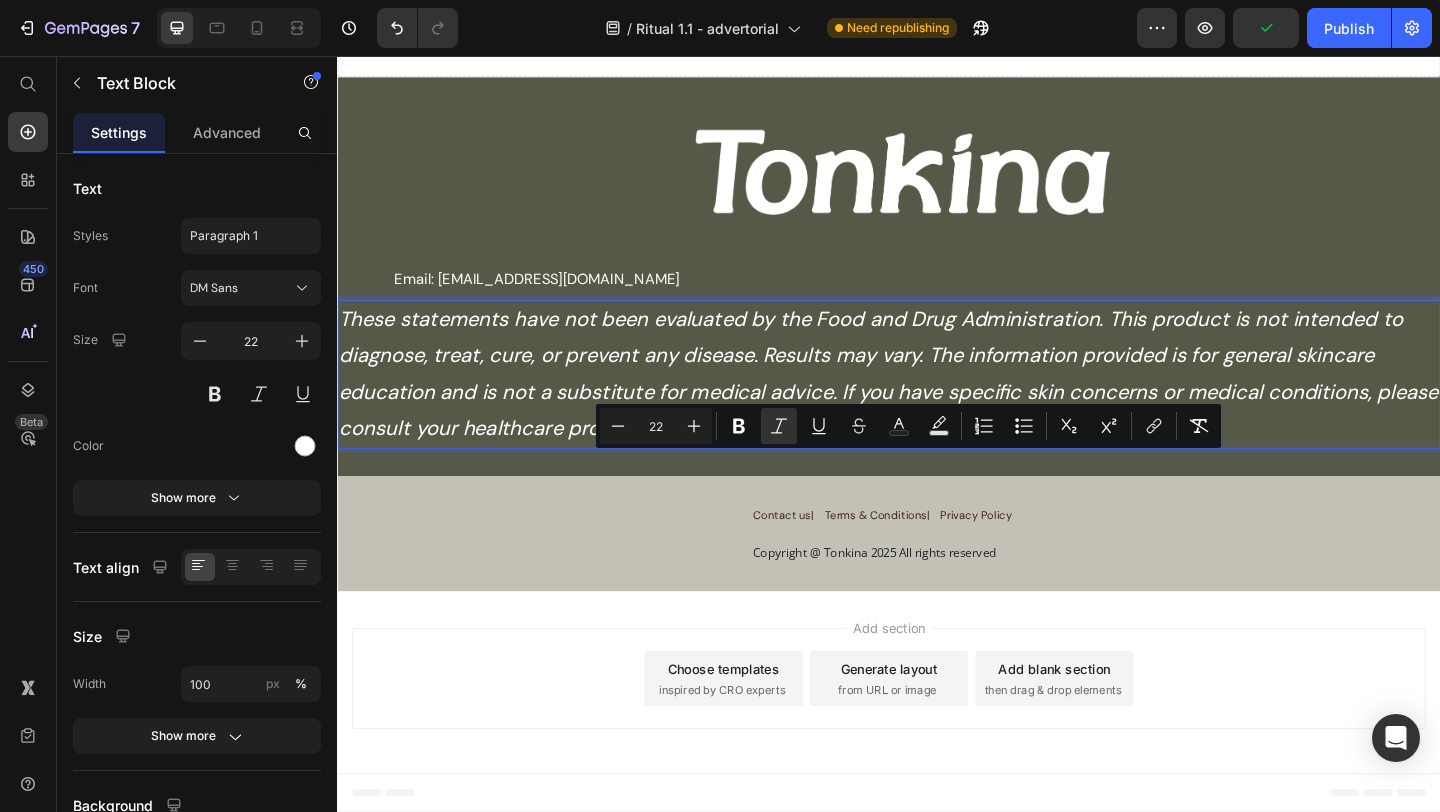 click on "Minus 22 Plus Bold Italic Underline       Strikethrough
Text Color
Text Background Color Numbered List Bulleted List Subscript Superscript       link Remove Format" at bounding box center (908, 426) 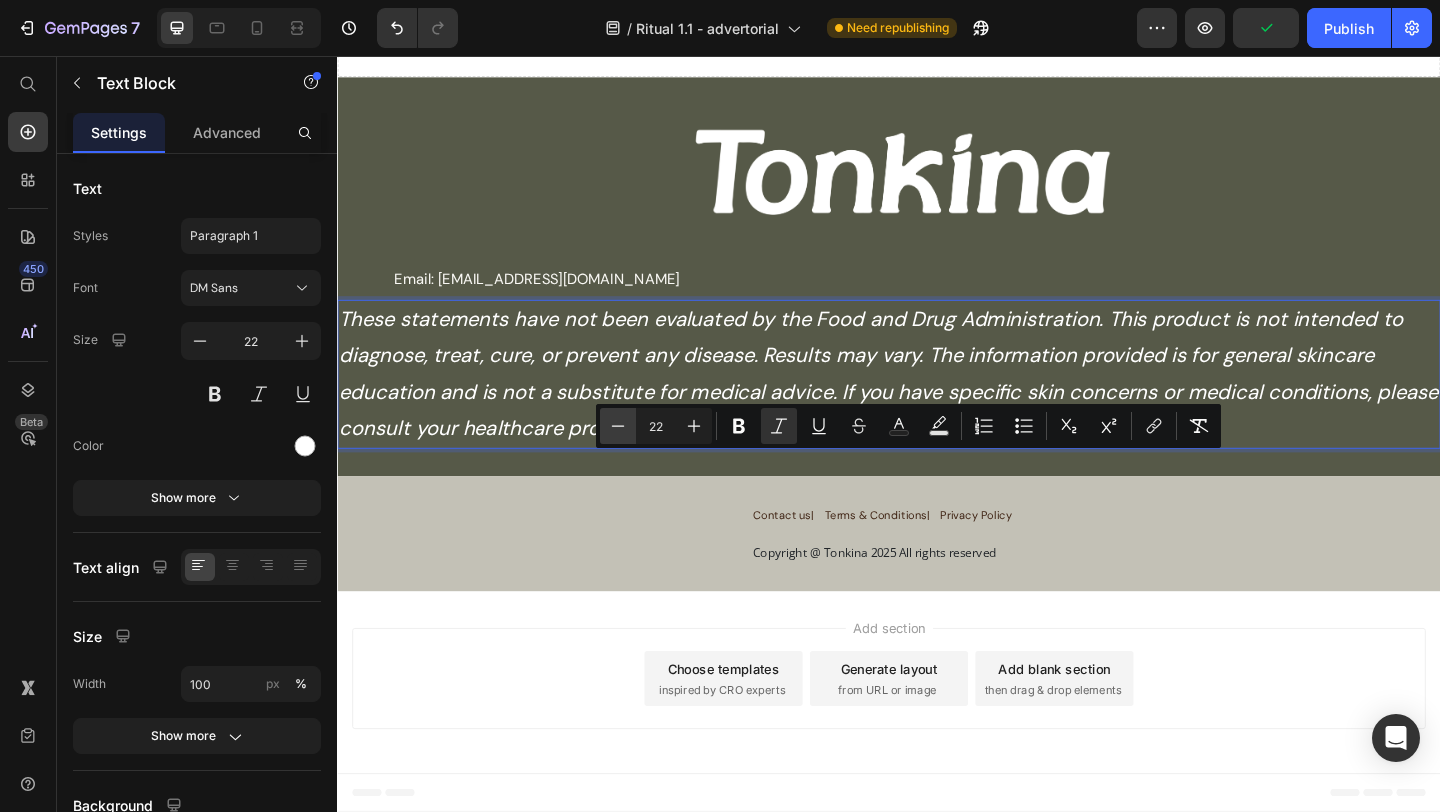 click 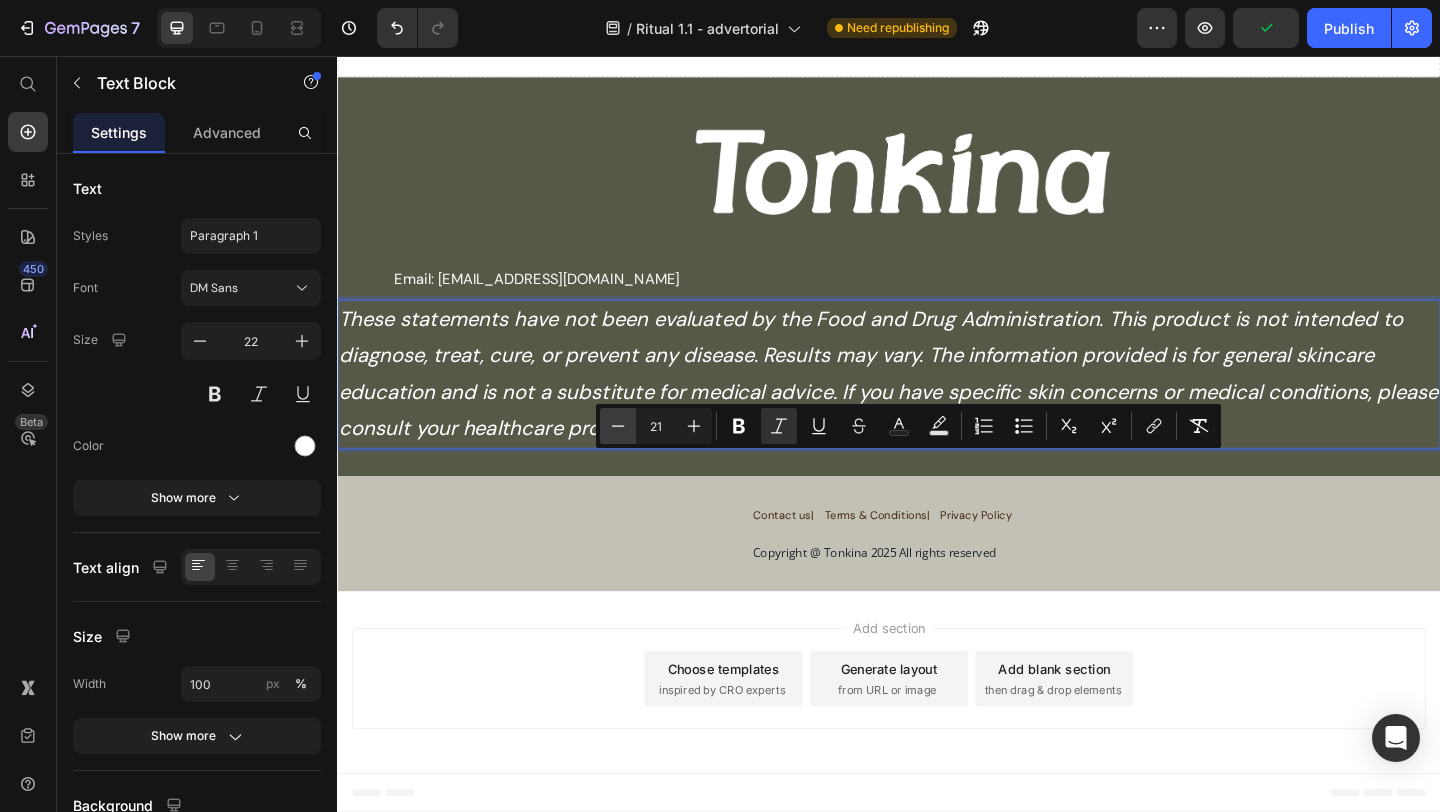 click 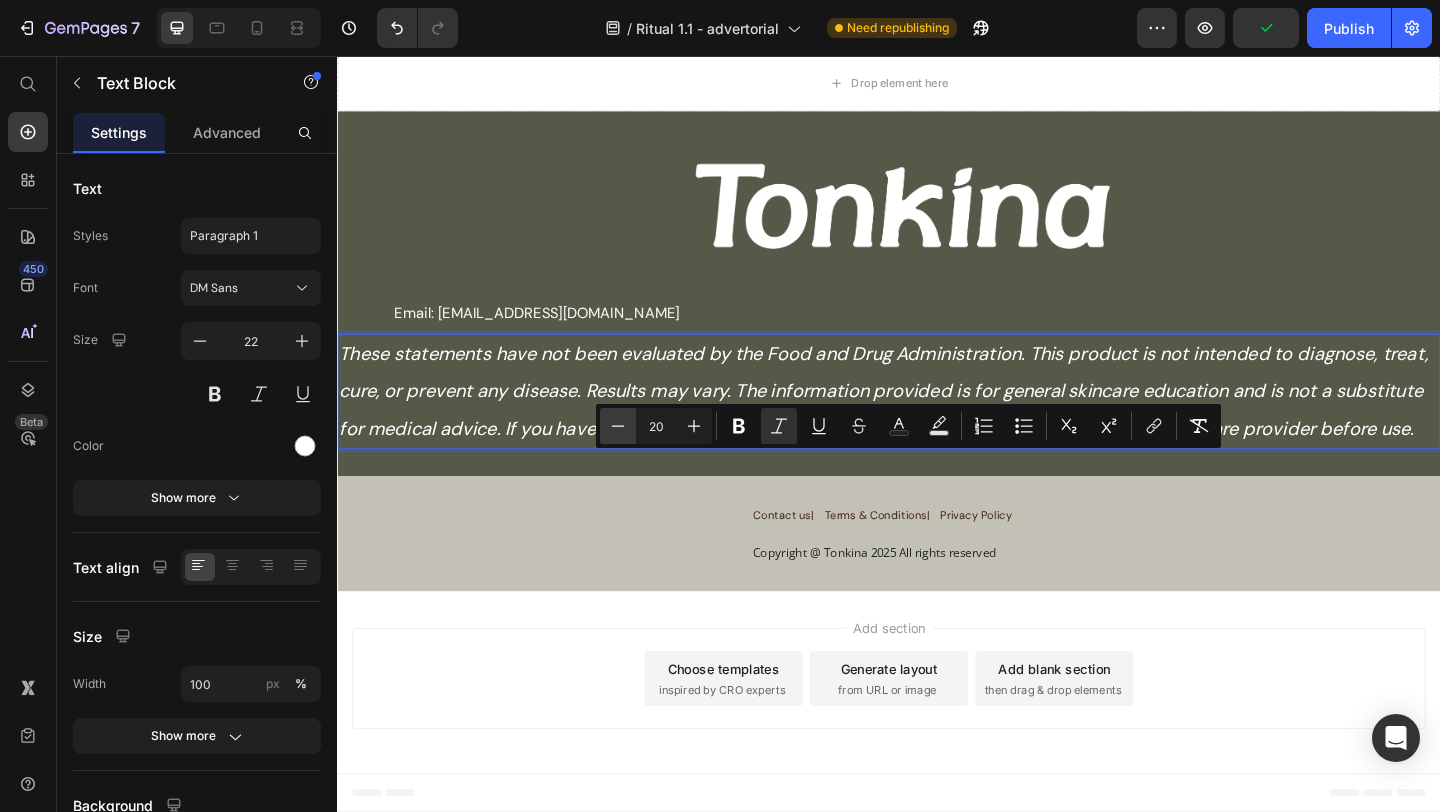 click 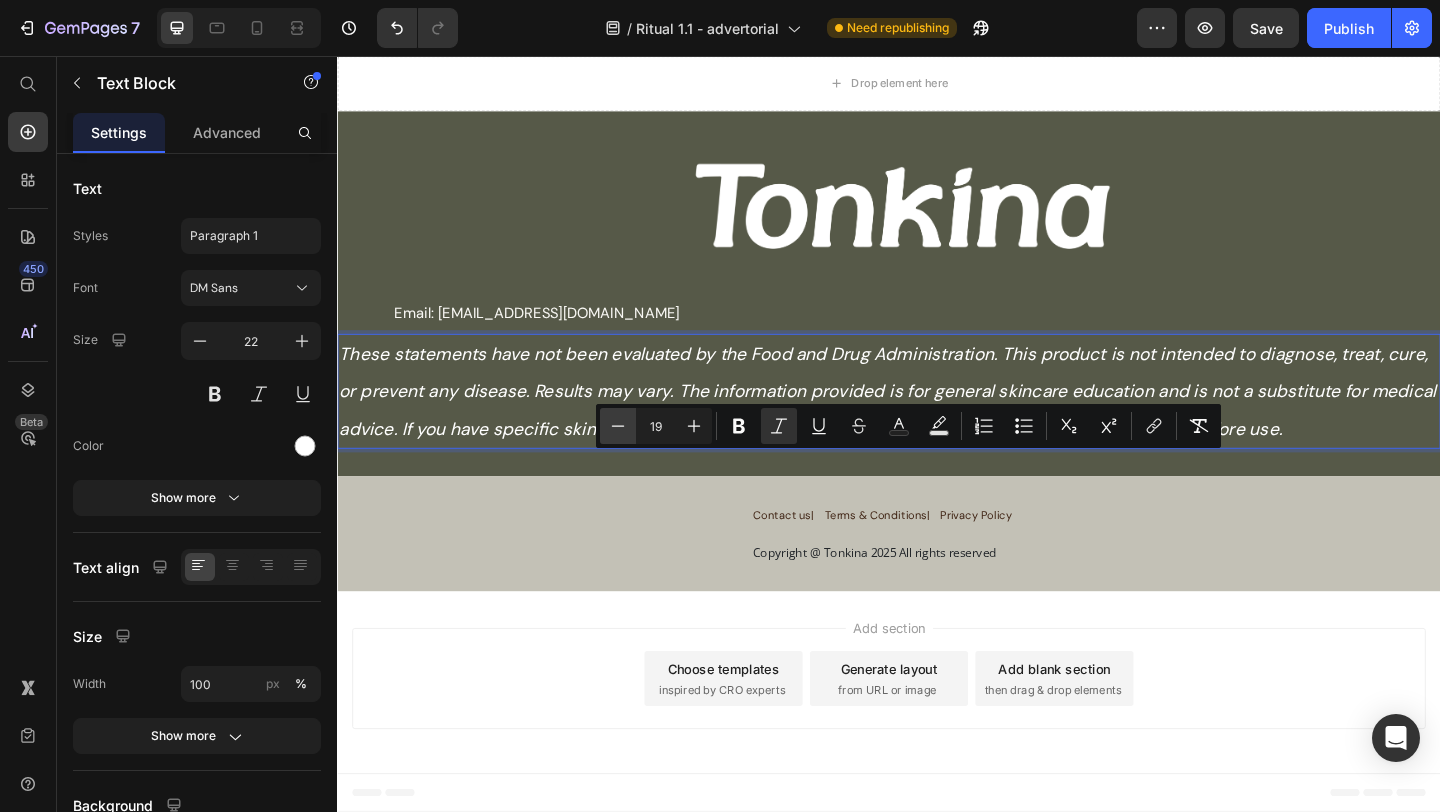 click 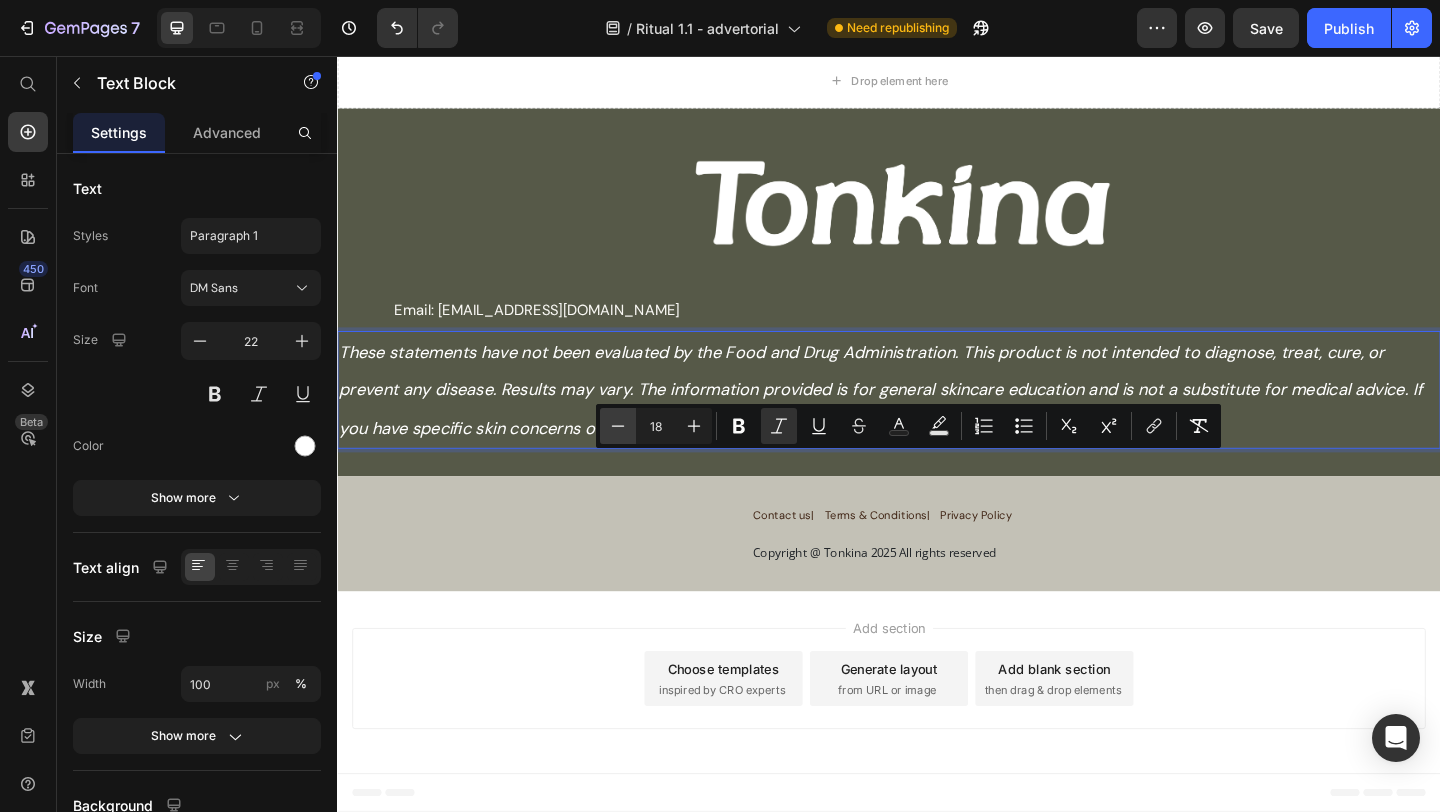 click 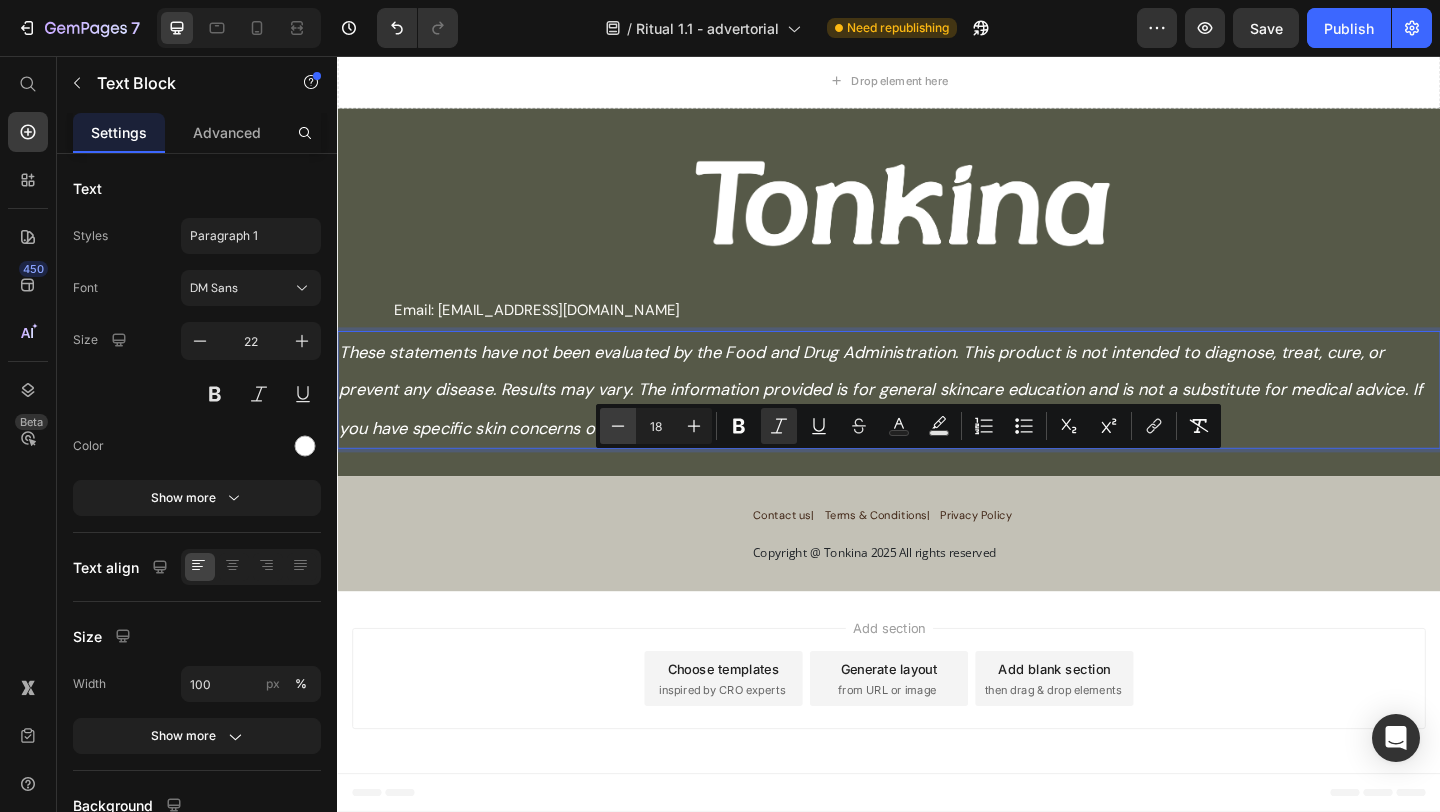 type on "17" 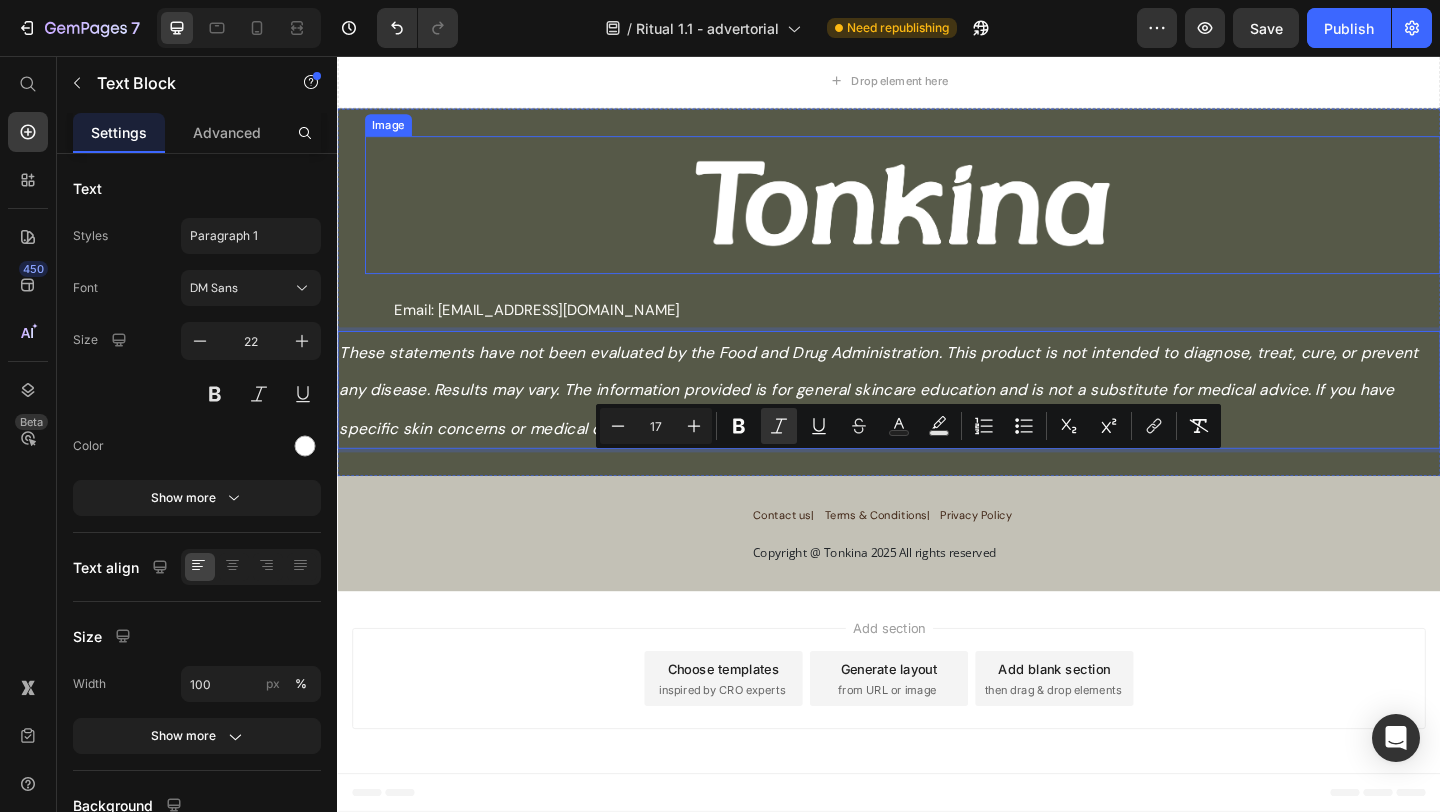 click at bounding box center [952, 218] 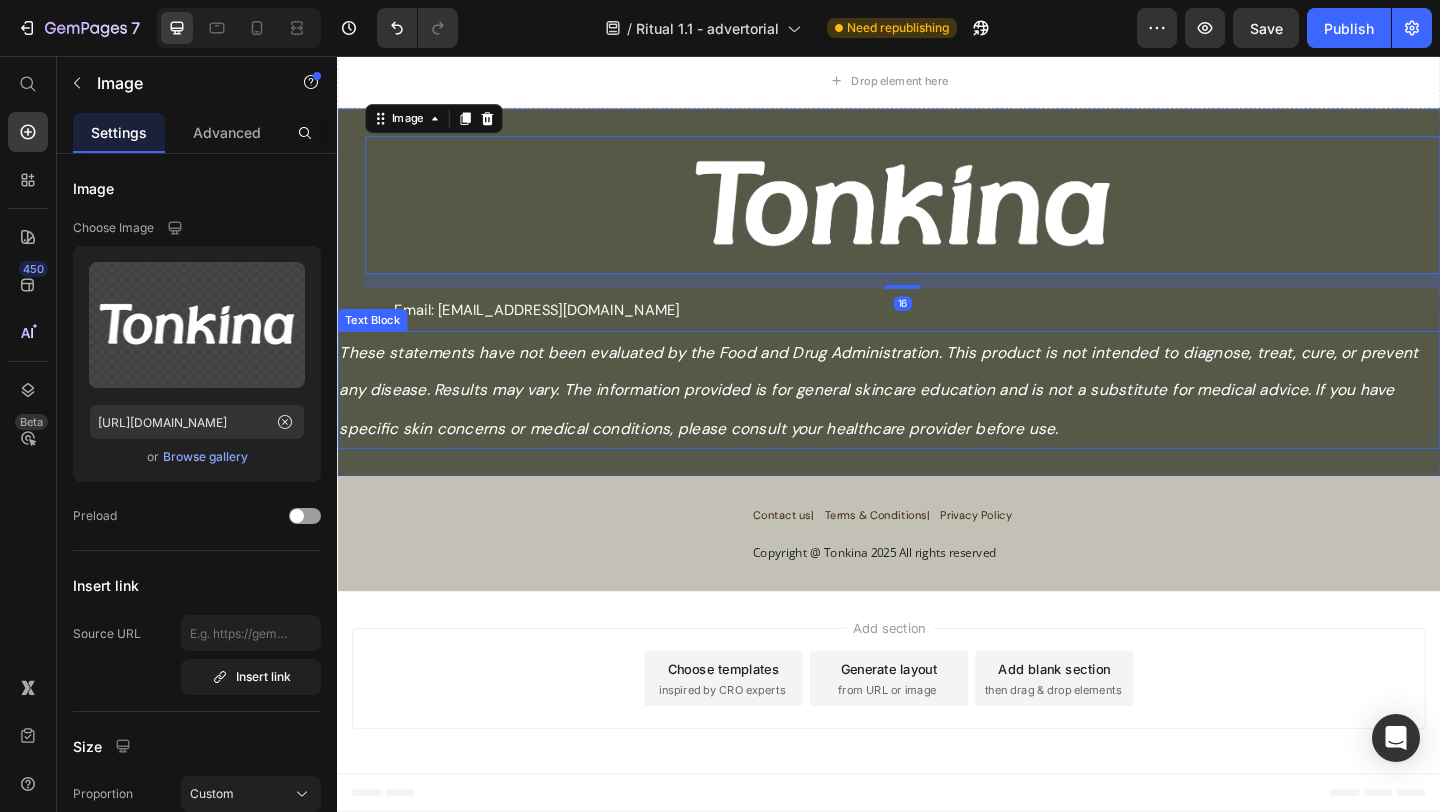 click on "These statements have not been evaluated by the Food and Drug Administration. This product is not intended to diagnose, treat, cure, or prevent any disease. Results may vary. The information provided is for general skincare education and is not a substitute for medical advice. If you have specific skin concerns or medical conditions, please consult your healthcare provider before use." at bounding box center [937, 419] 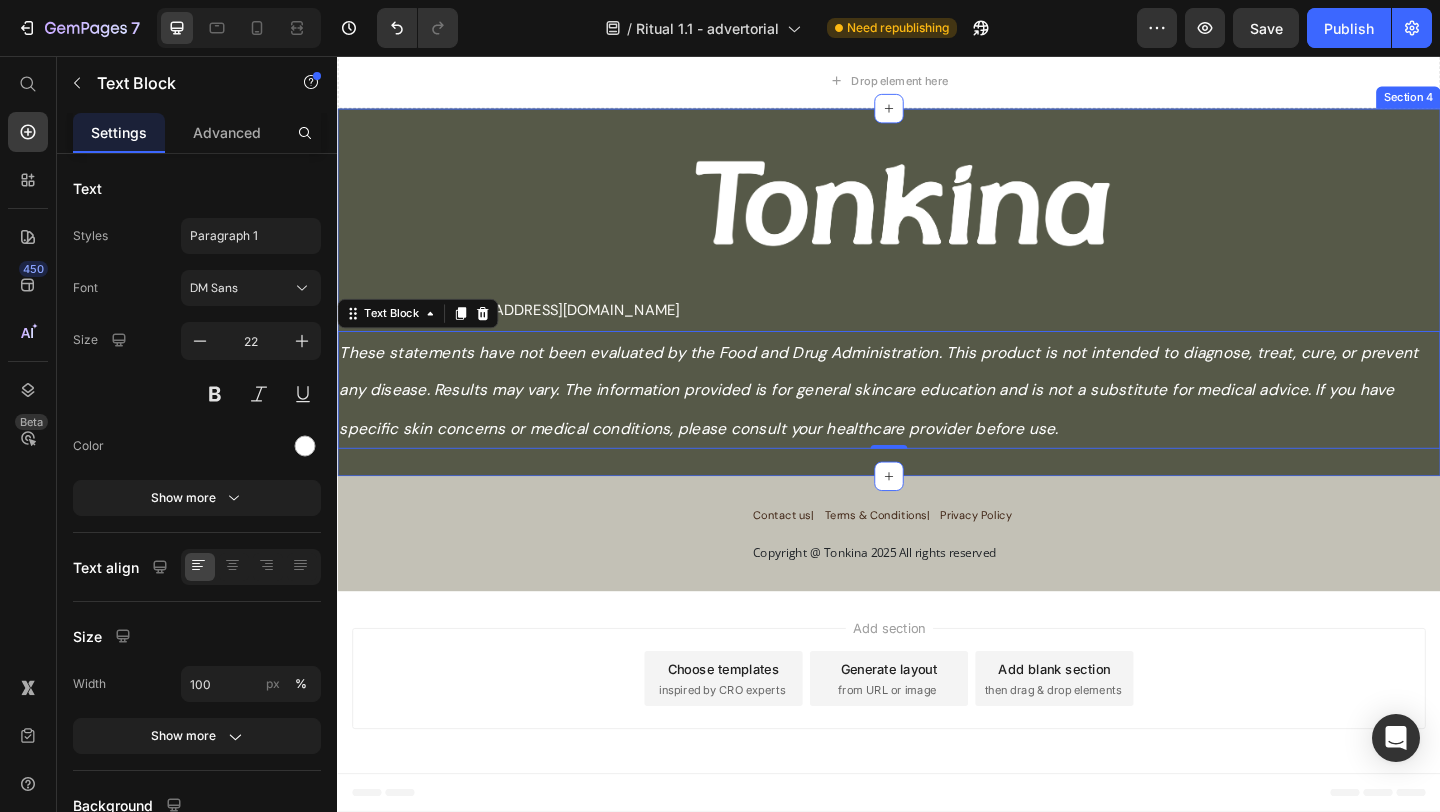 click on "Image Email: info@tonkinaserum.com Text Block These statements have not been evaluated by the Food and Drug Administration. This product is not intended to diagnose, treat, cure, or prevent any disease. Results may vary. The information provided is for general skincare education and is not a substitute for medical advice. If you have specific skin concerns or medical conditions, please consult your healthcare provider before use. Text Block   0 Section 4" at bounding box center (937, 313) 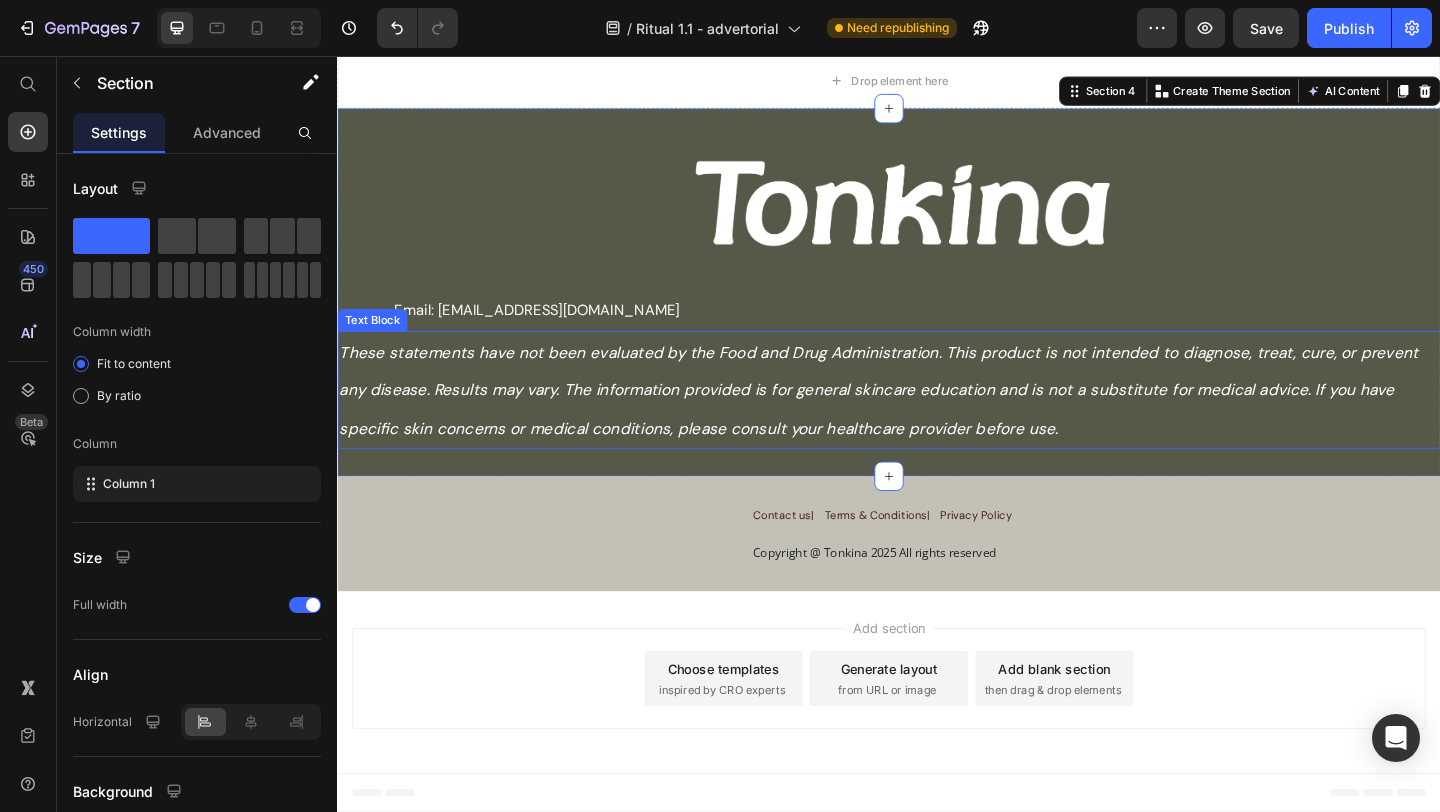 click on "These statements have not been evaluated by the Food and Drug Administration. This product is not intended to diagnose, treat, cure, or prevent any disease. Results may vary. The information provided is for general skincare education and is not a substitute for medical advice. If you have specific skin concerns or medical conditions, please consult your healthcare provider before use." at bounding box center [926, 419] 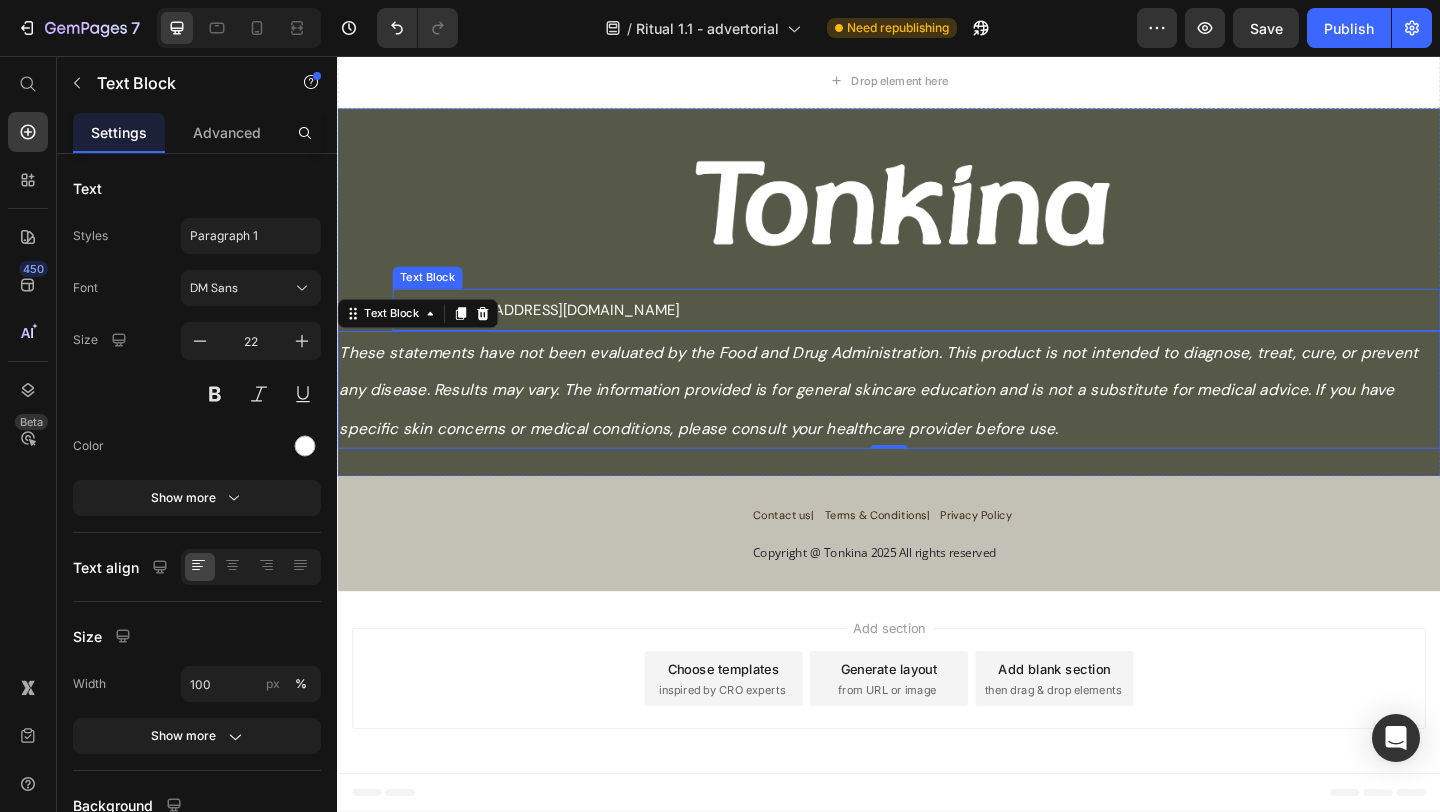 click on "Email: [EMAIL_ADDRESS][DOMAIN_NAME]" at bounding box center (967, 332) 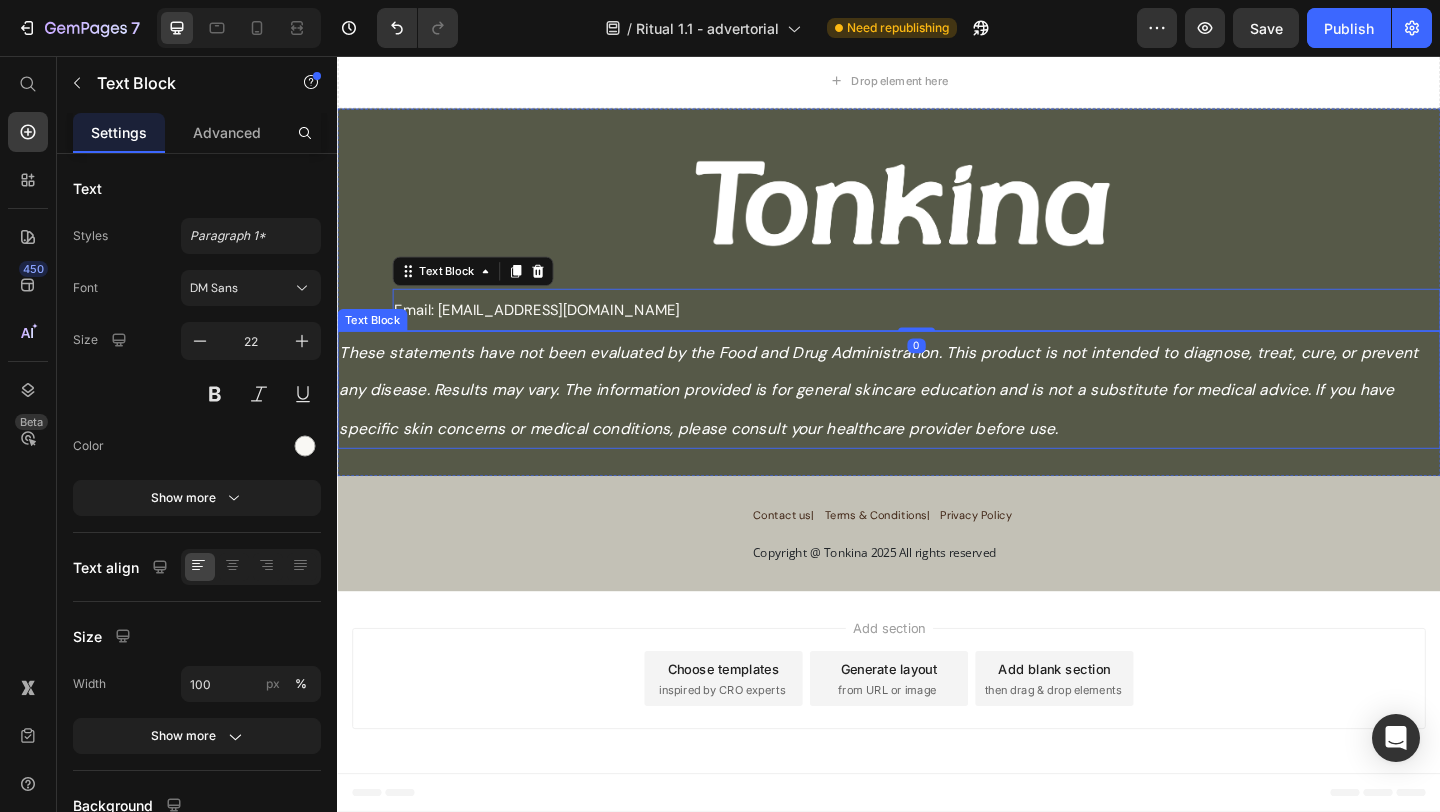 click on "These statements have not been evaluated by the Food and Drug Administration. This product is not intended to diagnose, treat, cure, or prevent any disease. Results may vary. The information provided is for general skincare education and is not a substitute for medical advice. If you have specific skin concerns or medical conditions, please consult your healthcare provider before use." at bounding box center (937, 419) 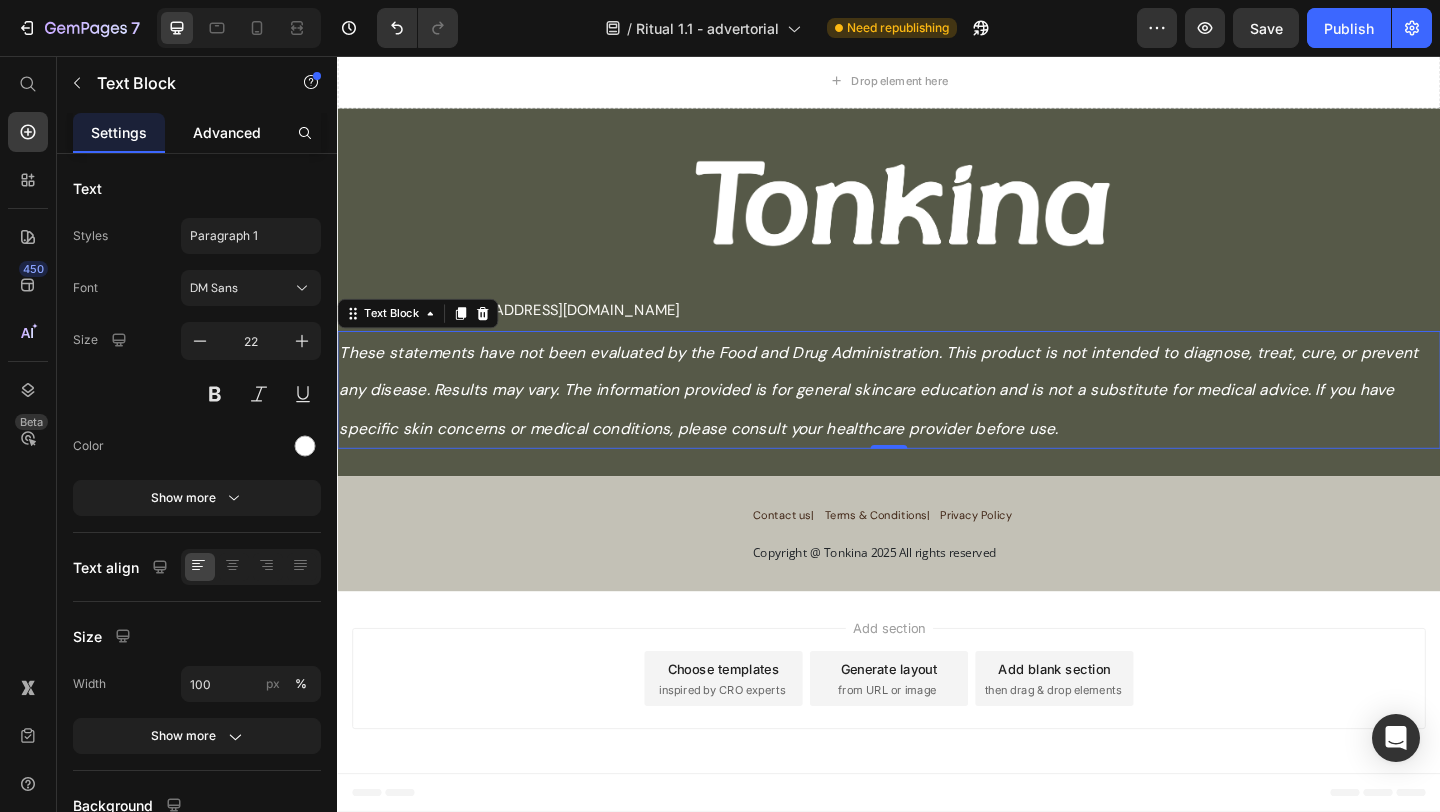 click on "Advanced" at bounding box center (227, 132) 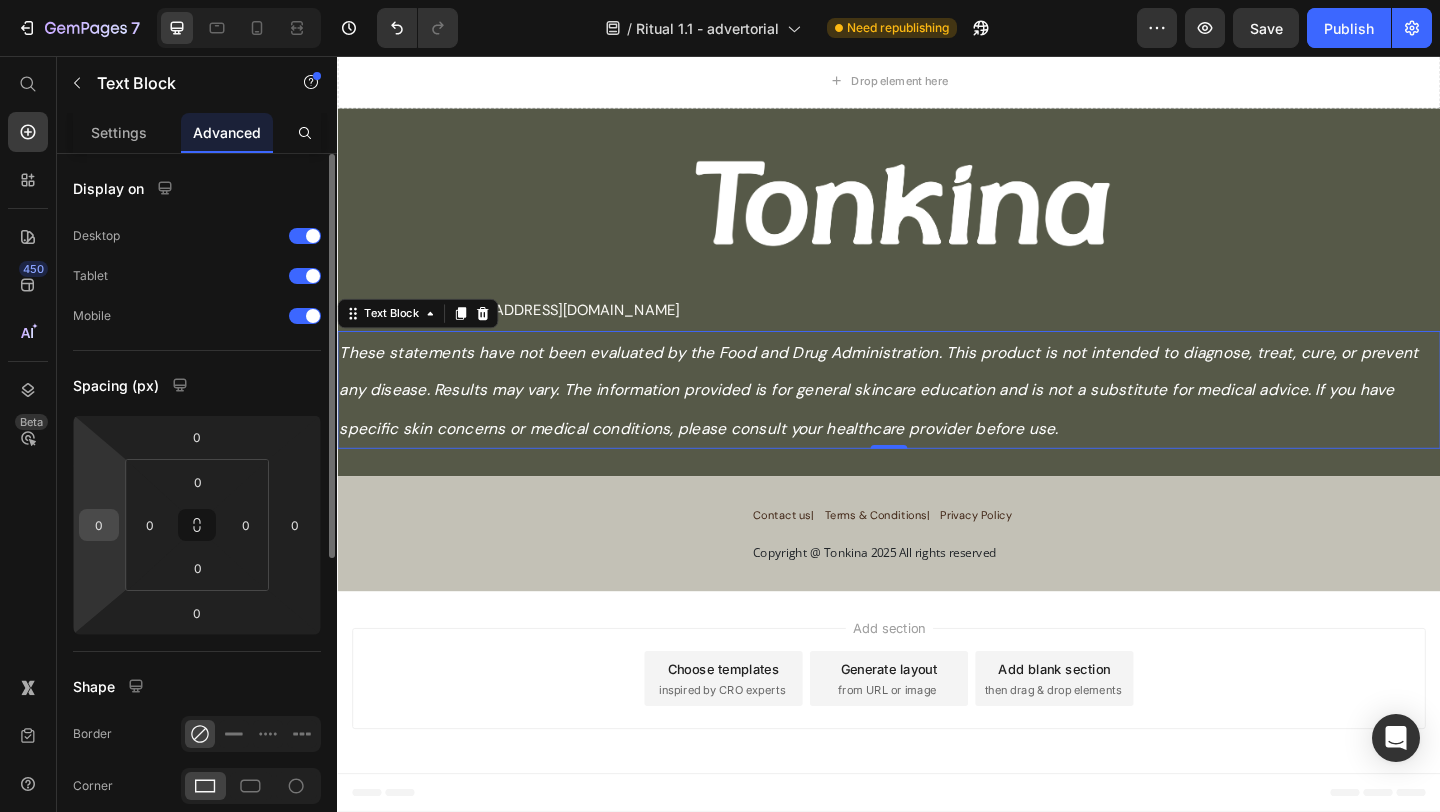 click on "0" at bounding box center [99, 525] 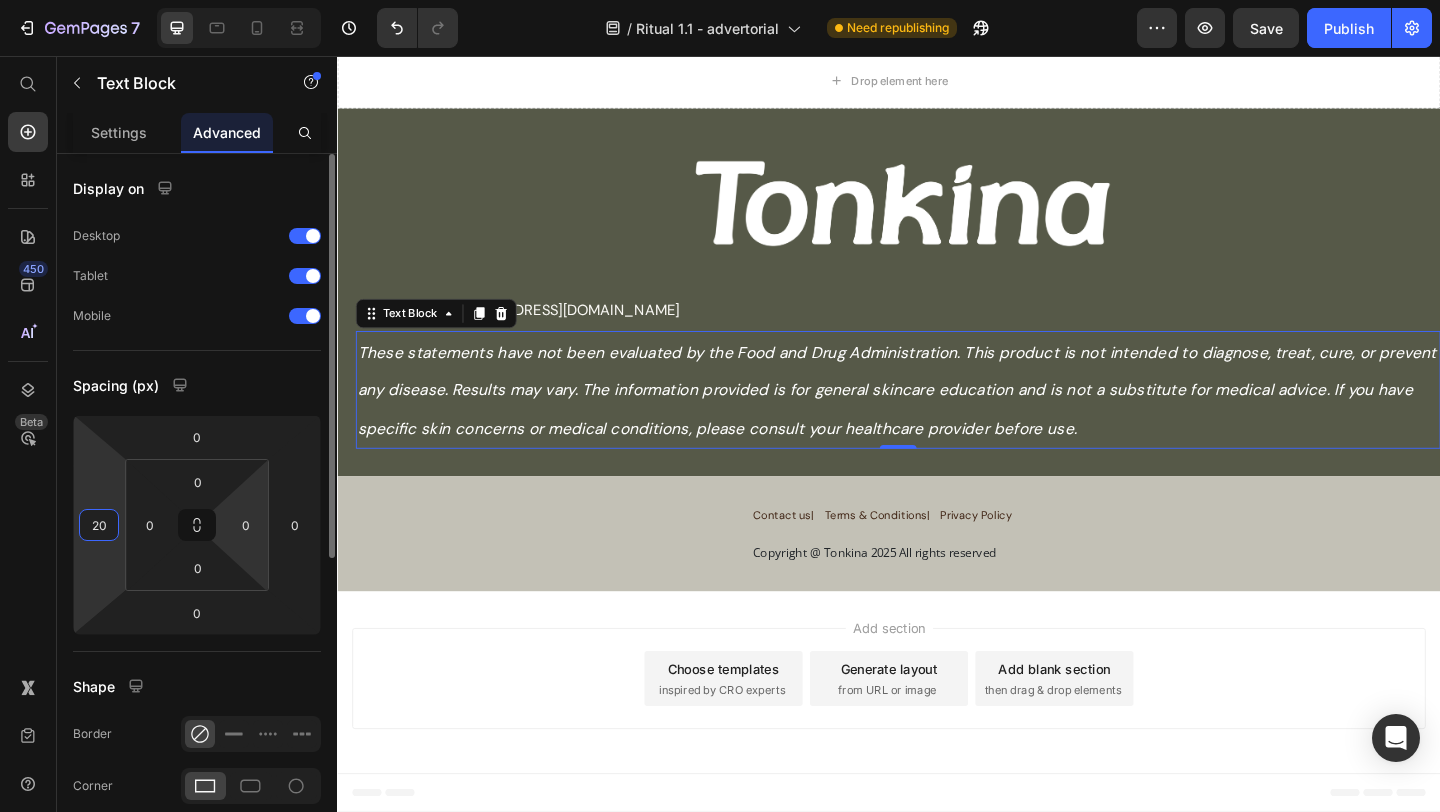 type on "2" 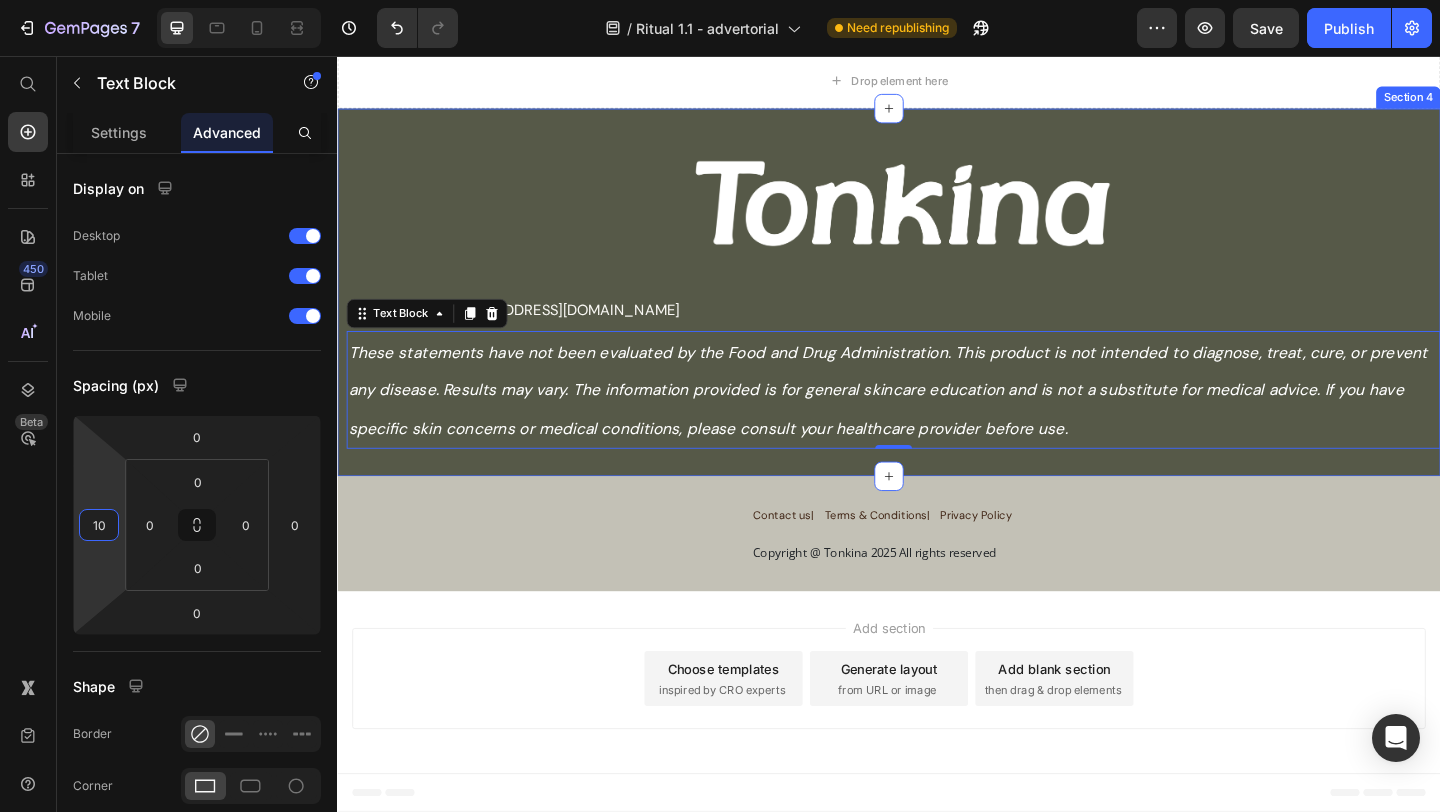 type on "1" 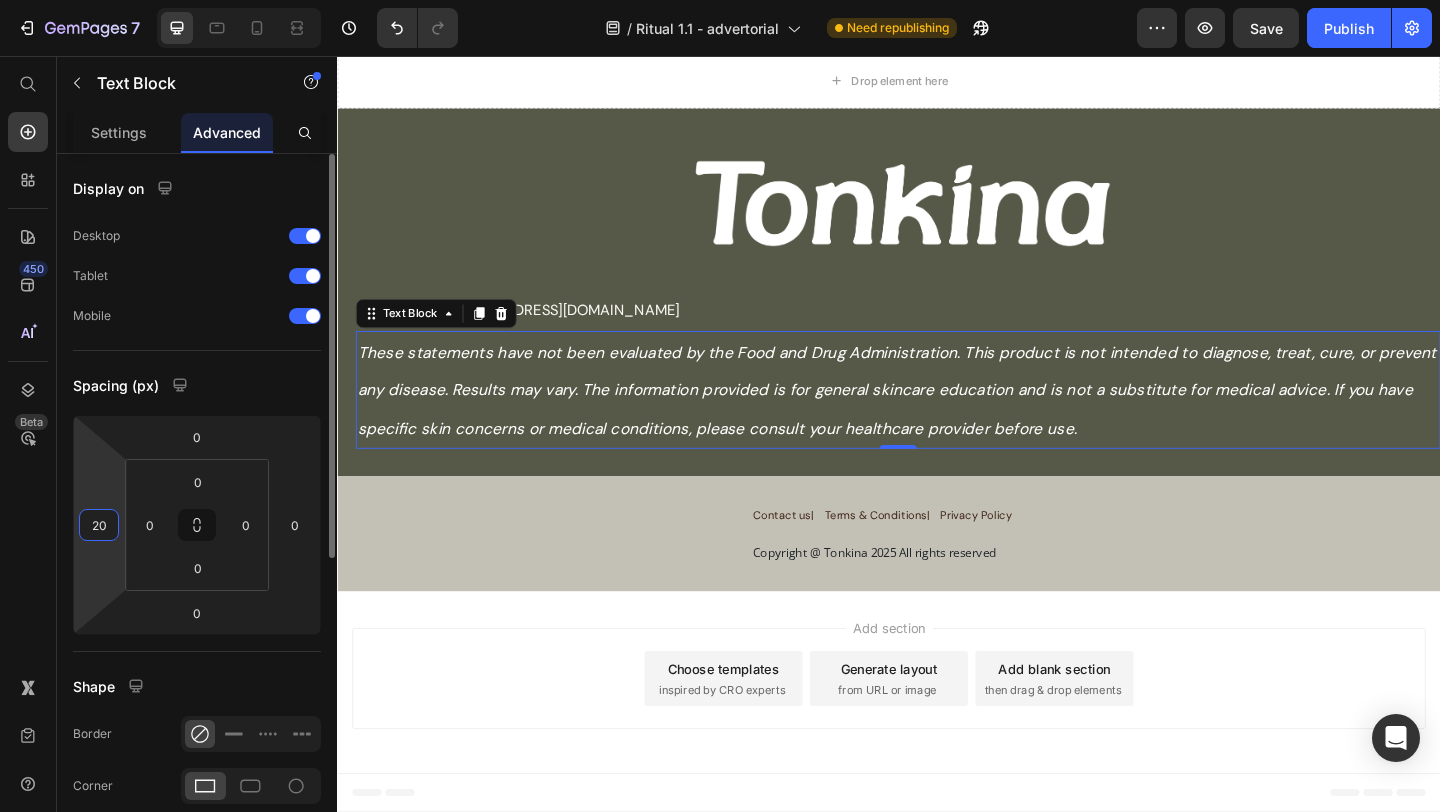 click on "20" at bounding box center (99, 525) 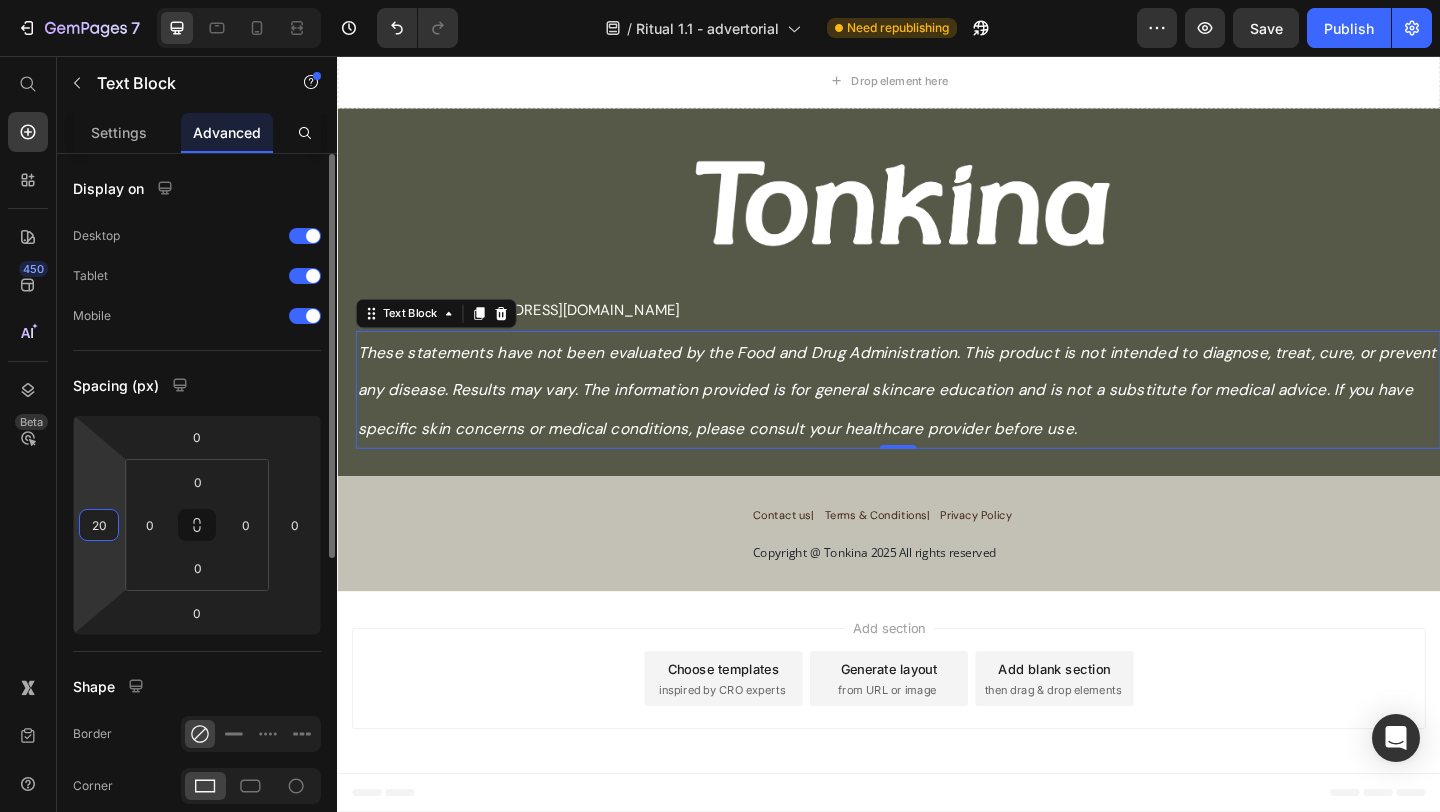 click on "20" at bounding box center (99, 525) 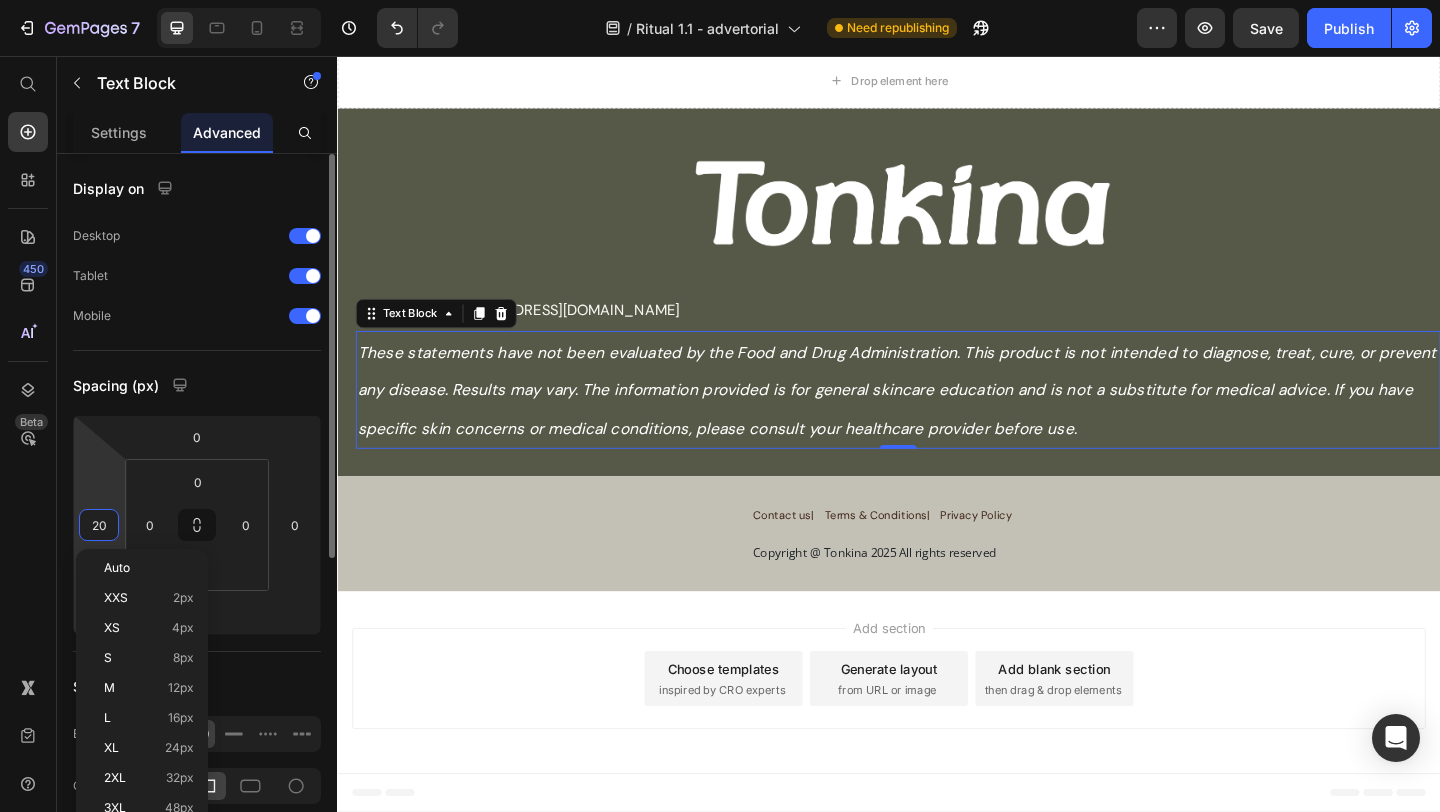 type on "20" 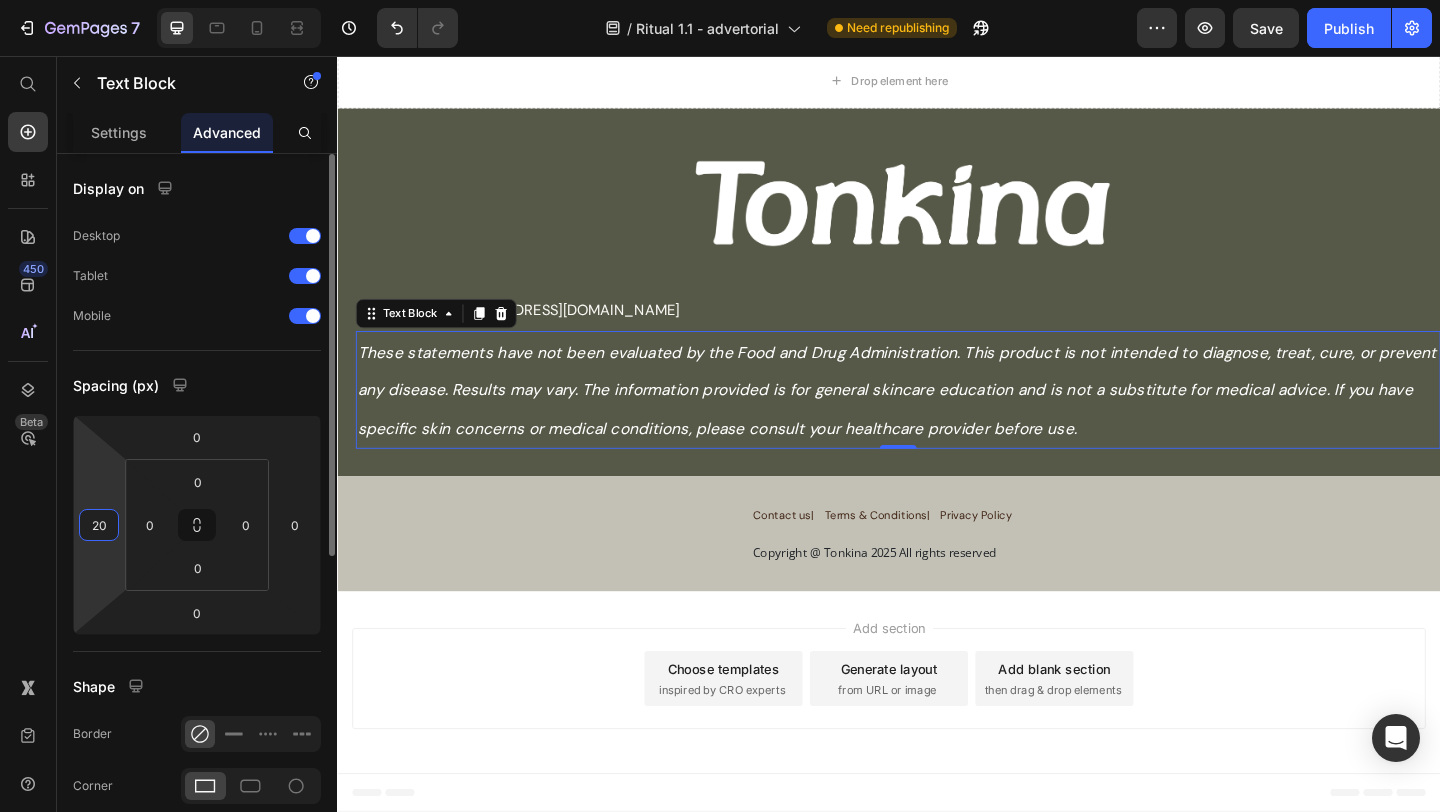 click on "20" at bounding box center (99, 525) 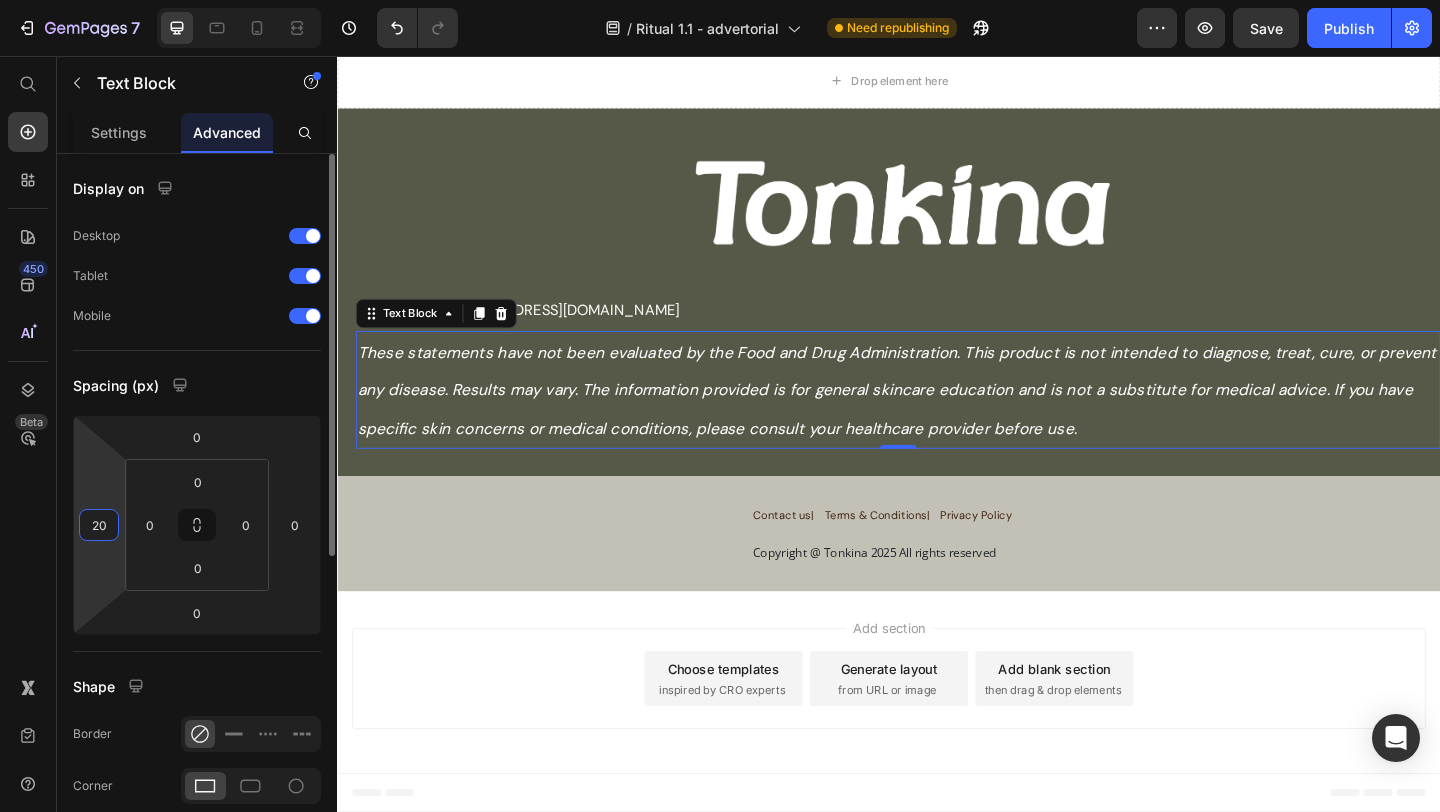 click on "20" at bounding box center [99, 525] 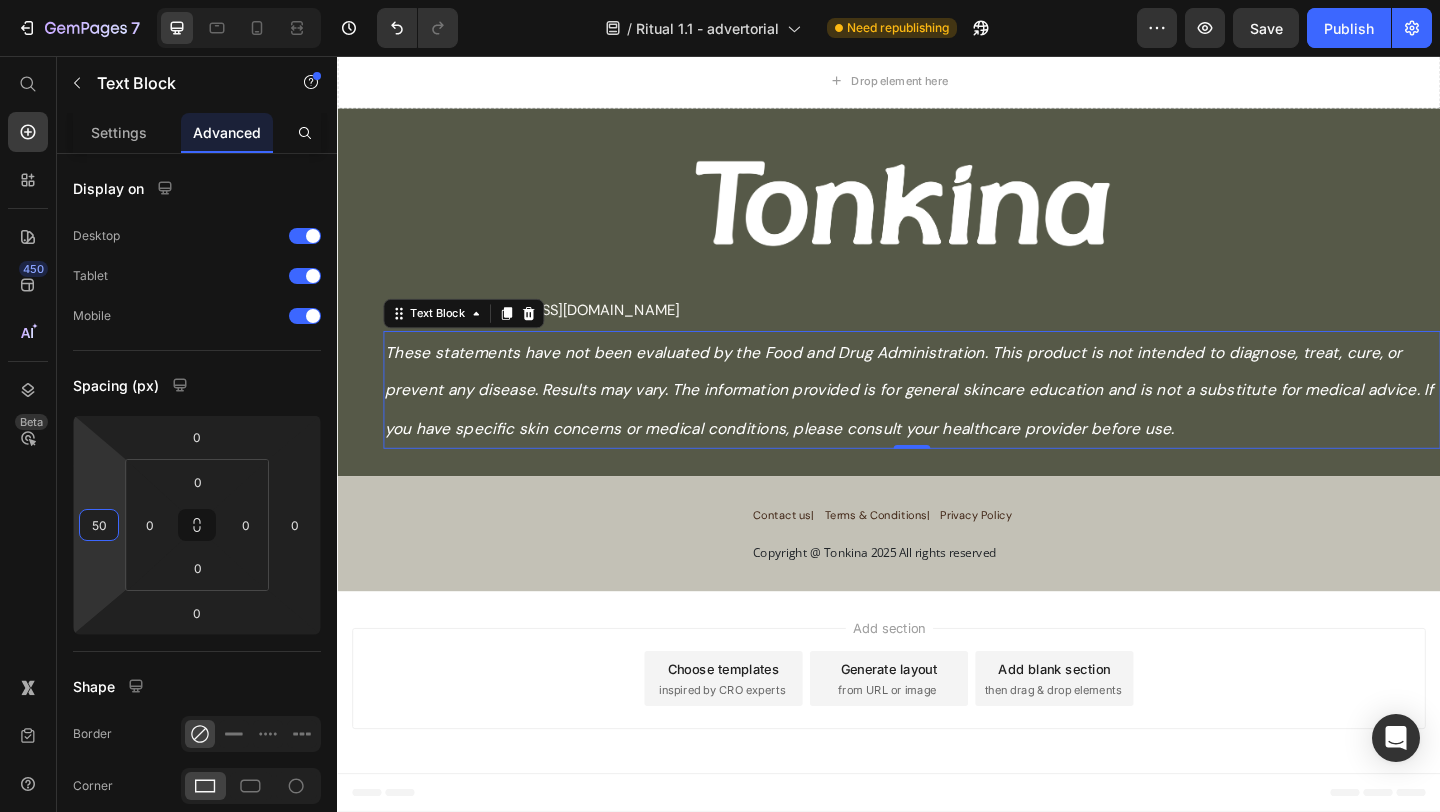 type on "50" 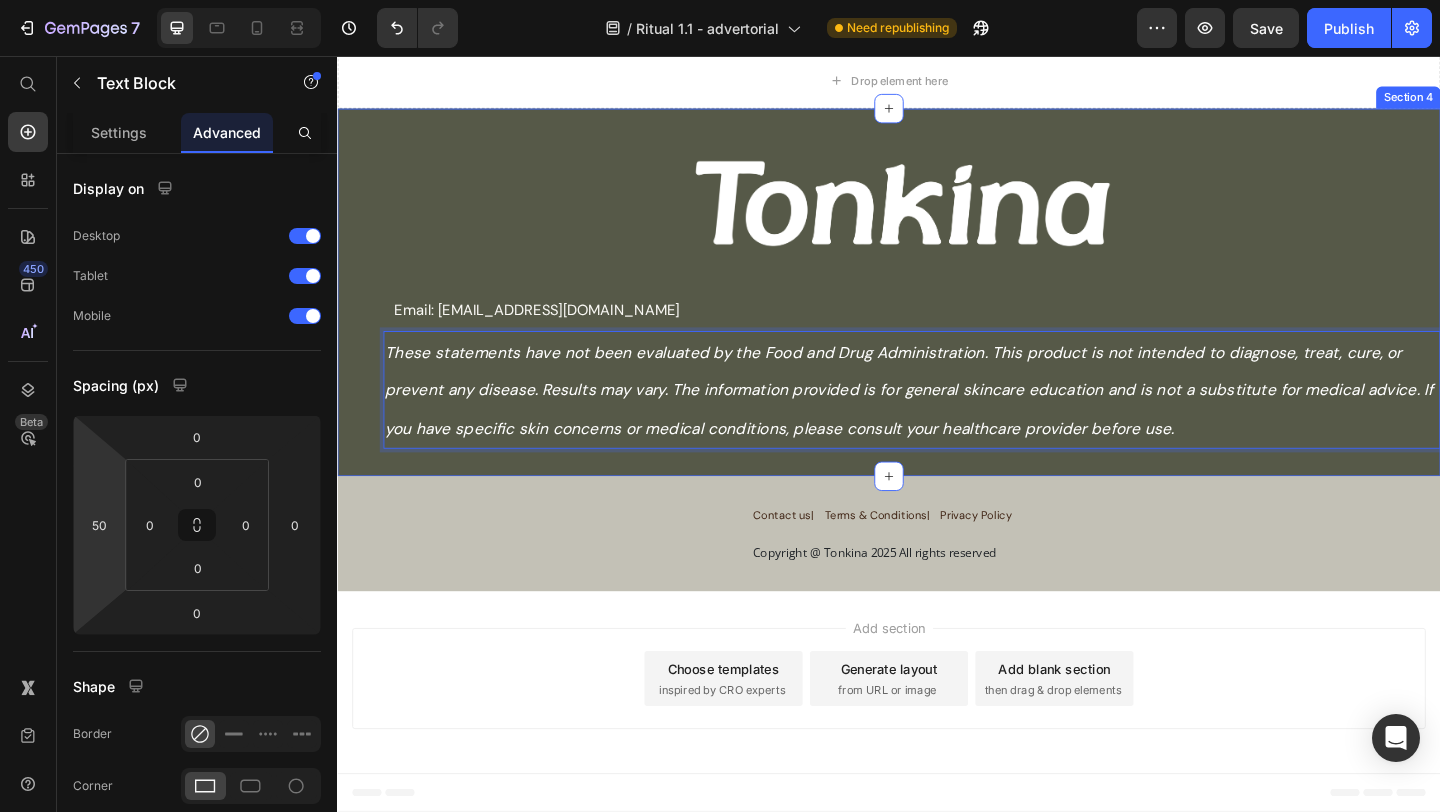 click on "Image Email: info@tonkinaserum.com Text Block These statements have not been evaluated by the Food and Drug Administration. This product is not intended to diagnose, treat, cure, or prevent any disease. Results may vary. The information provided is for general skincare education and is not a substitute for medical advice. If you have specific skin concerns or medical conditions, please consult your healthcare provider before use. Text Block   0" at bounding box center (937, 313) 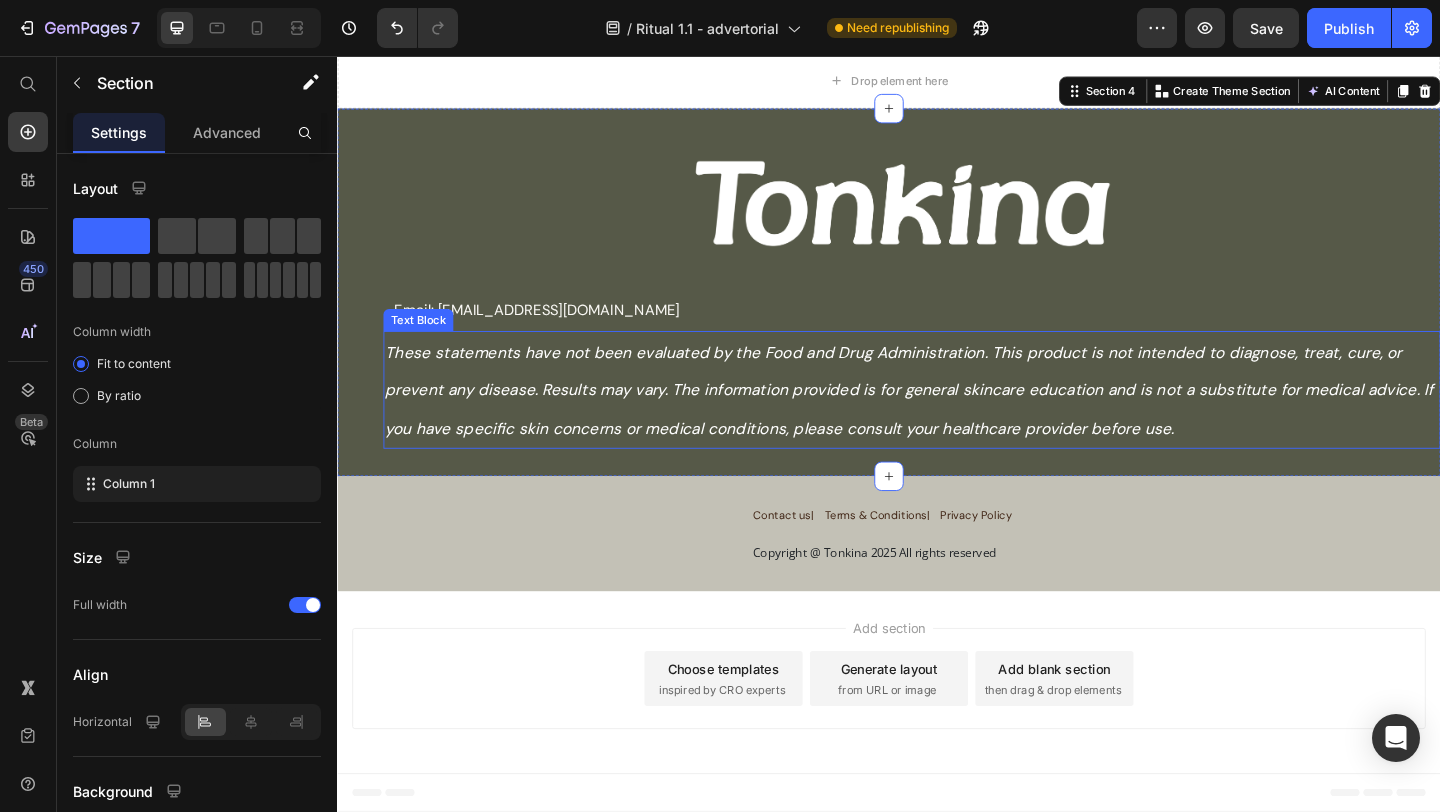 click on "These statements have not been evaluated by the Food and Drug Administration. This product is not intended to diagnose, treat, cure, or prevent any disease. Results may vary. The information provided is for general skincare education and is not a substitute for medical advice. If you have specific skin concerns or medical conditions, please consult your healthcare provider before use." at bounding box center [959, 419] 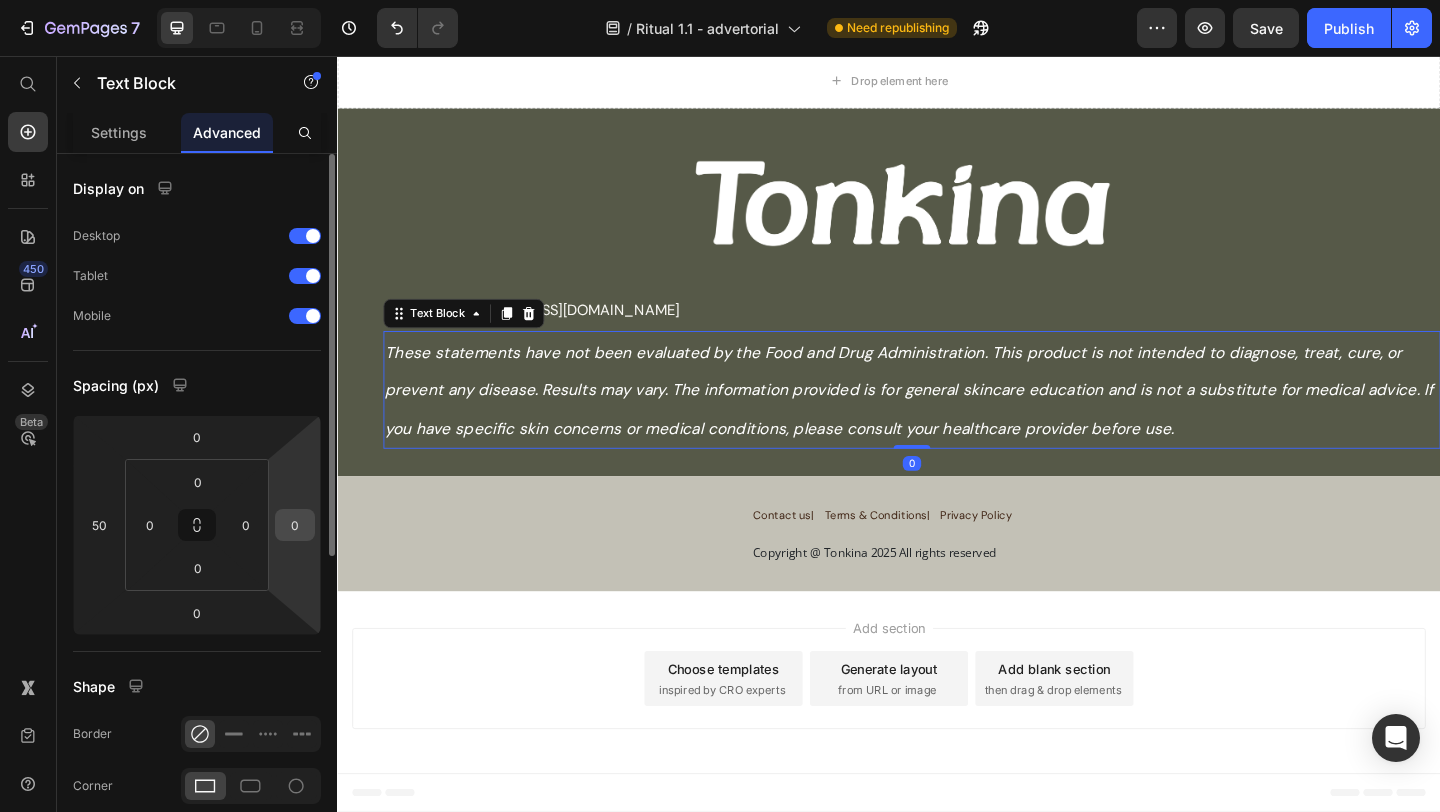 click on "0" at bounding box center (295, 525) 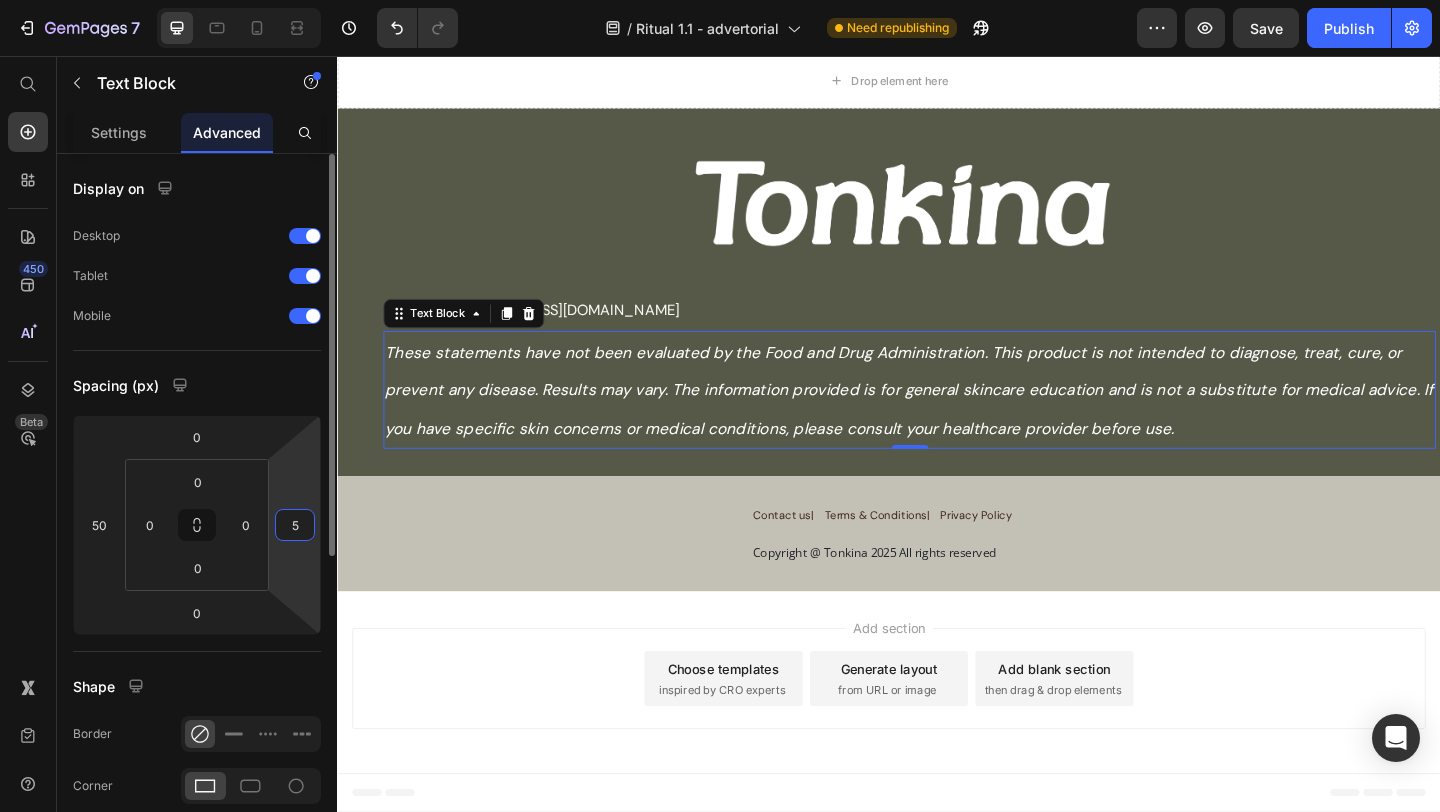 type on "50" 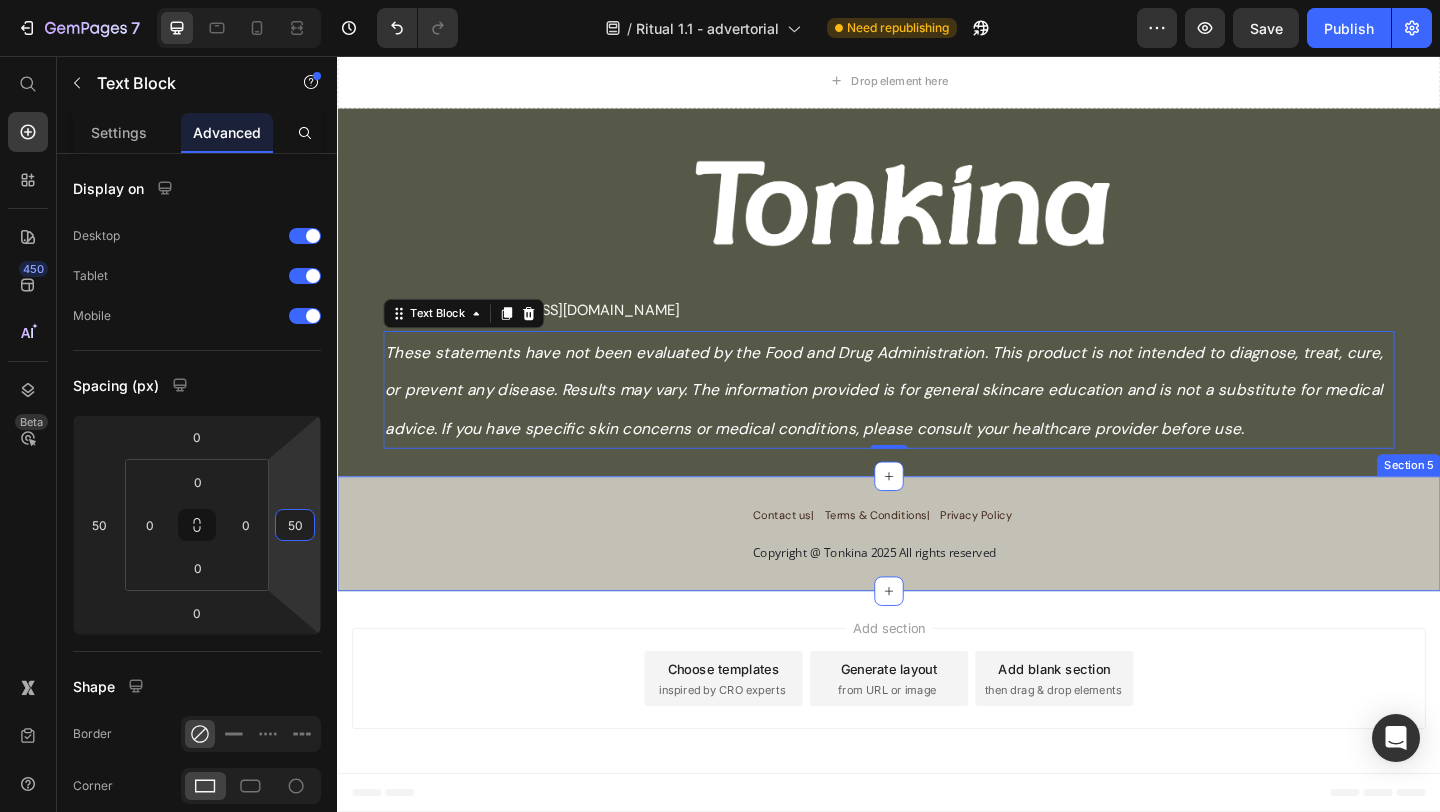 click on "Contact us| Text Block Terms & Conditions| Text Block Privacy Policy Text Block Row Copyright @ Tonkina 2025 All rights reserved Text Block Row Section 5" at bounding box center (937, 575) 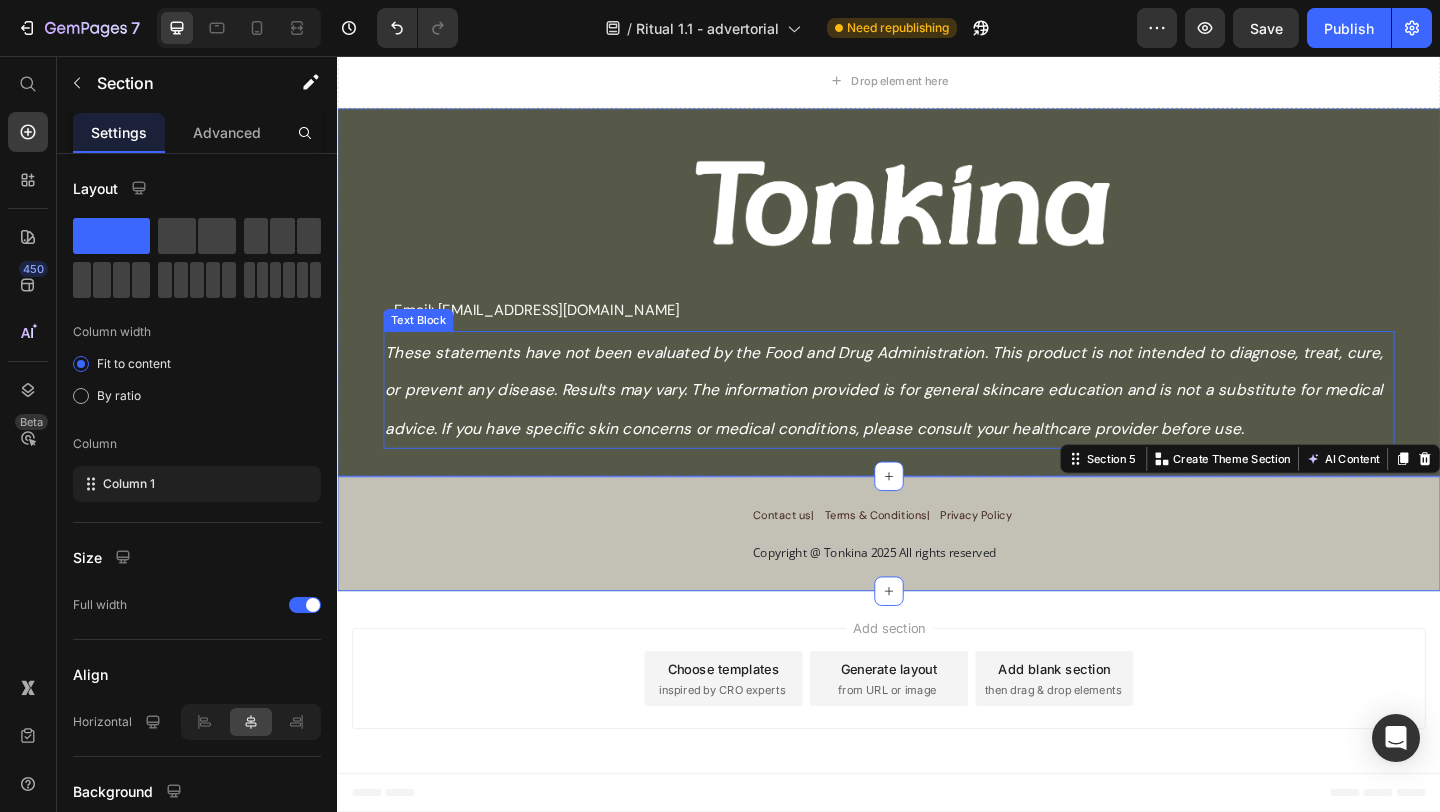 click on "These statements have not been evaluated by the Food and Drug Administration. This product is not intended to diagnose, treat, cure, or prevent any disease. Results may vary. The information provided is for general skincare education and is not a substitute for medical advice. If you have specific skin concerns or medical conditions, please consult your healthcare provider before use." at bounding box center (931, 419) 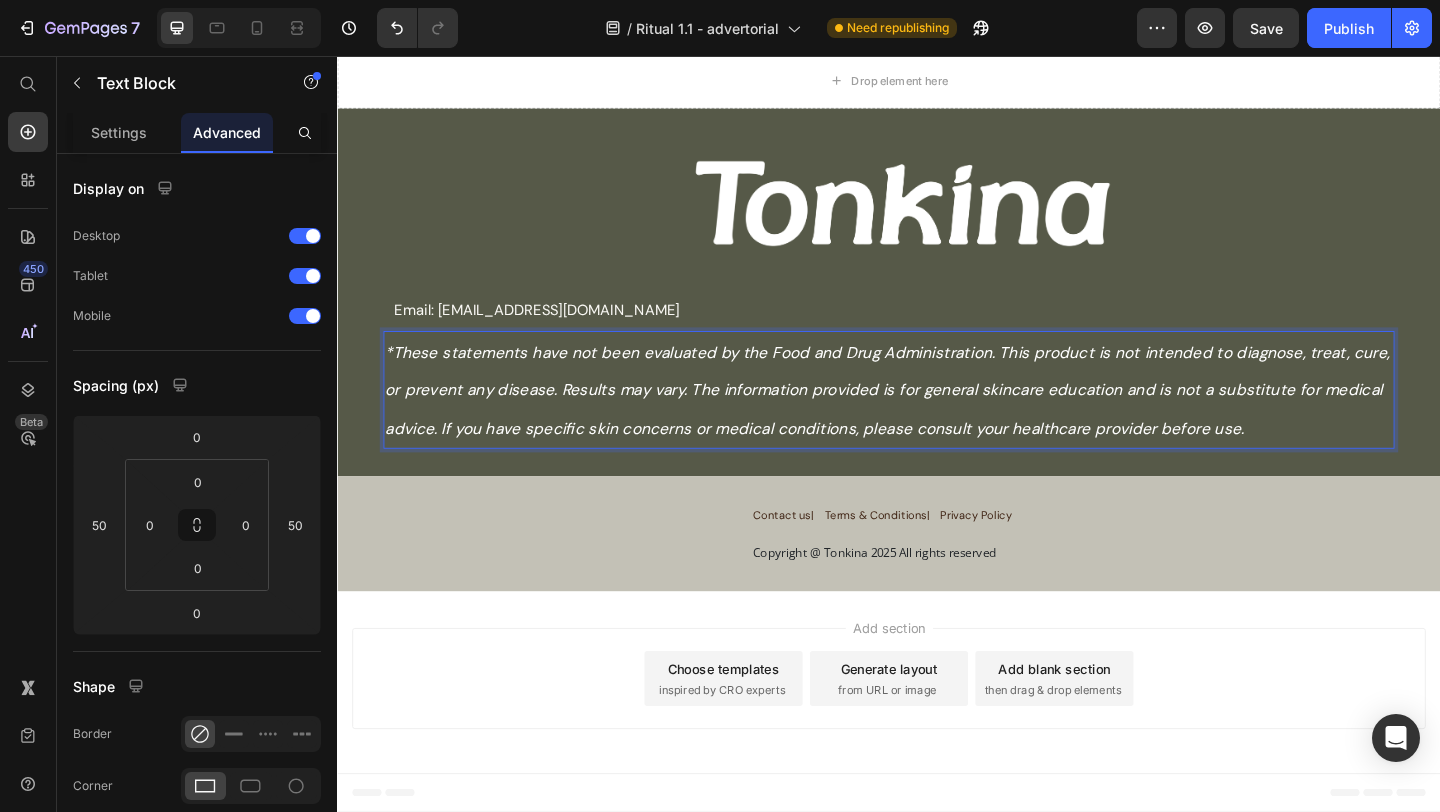 click on "*These statements have not been evaluated by the Food and Drug Administration. This product is not intended to diagnose, treat, cure, or prevent any disease. Results may vary. The information provided is for general skincare education and is not a substitute for medical advice. If you have specific skin concerns or medical conditions, please consult your healthcare provider before use." at bounding box center (935, 419) 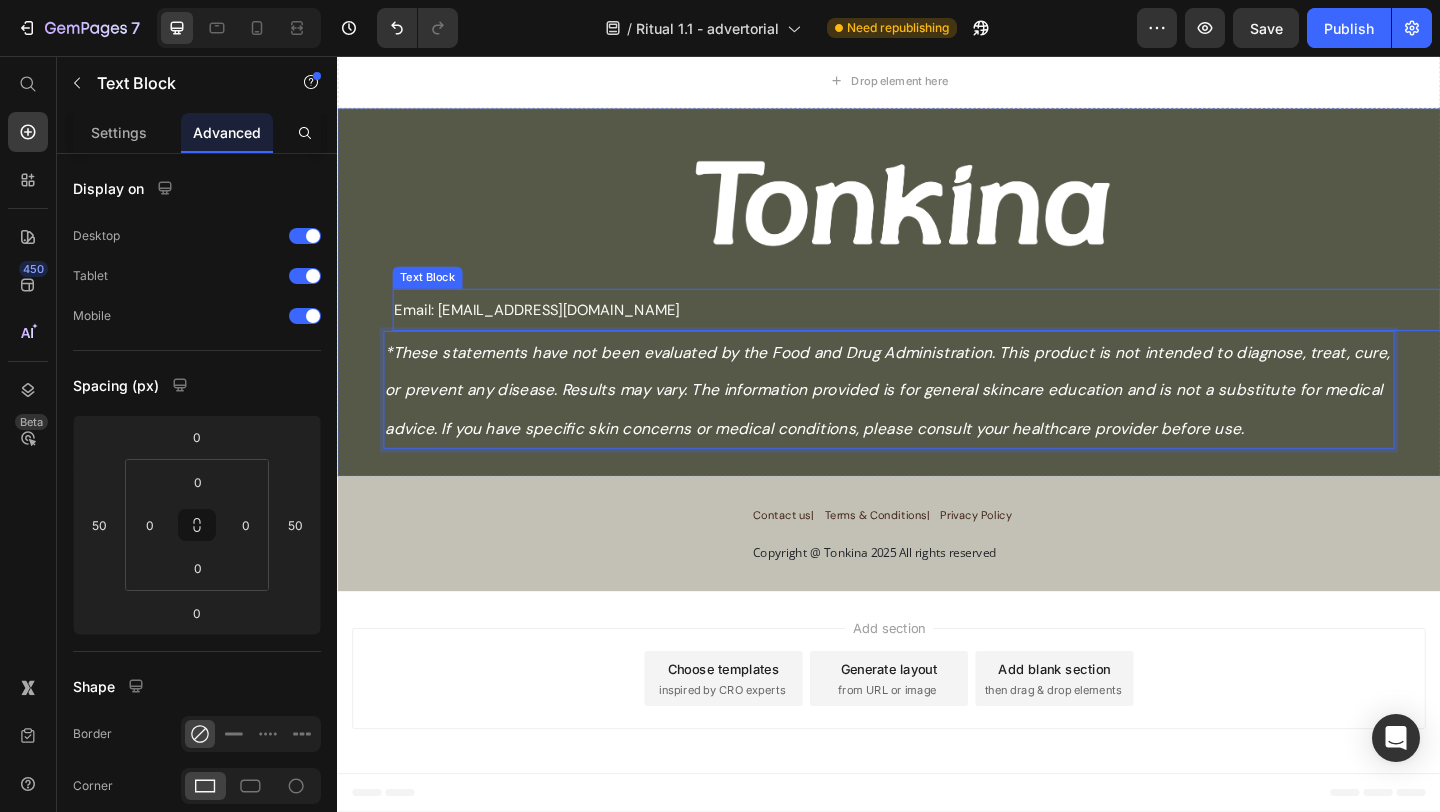 click on "Email: [EMAIL_ADDRESS][DOMAIN_NAME]" at bounding box center [554, 332] 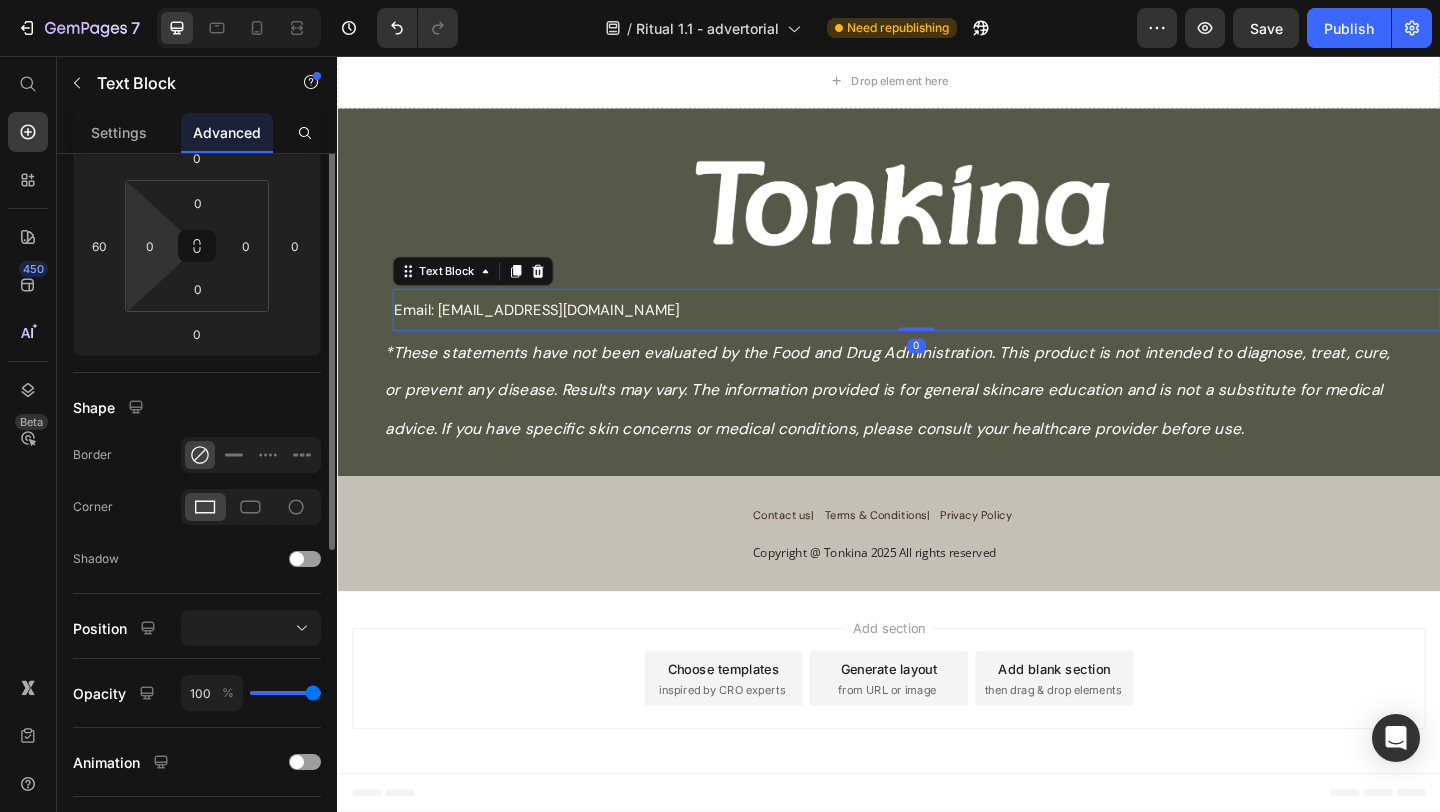 scroll, scrollTop: 0, scrollLeft: 0, axis: both 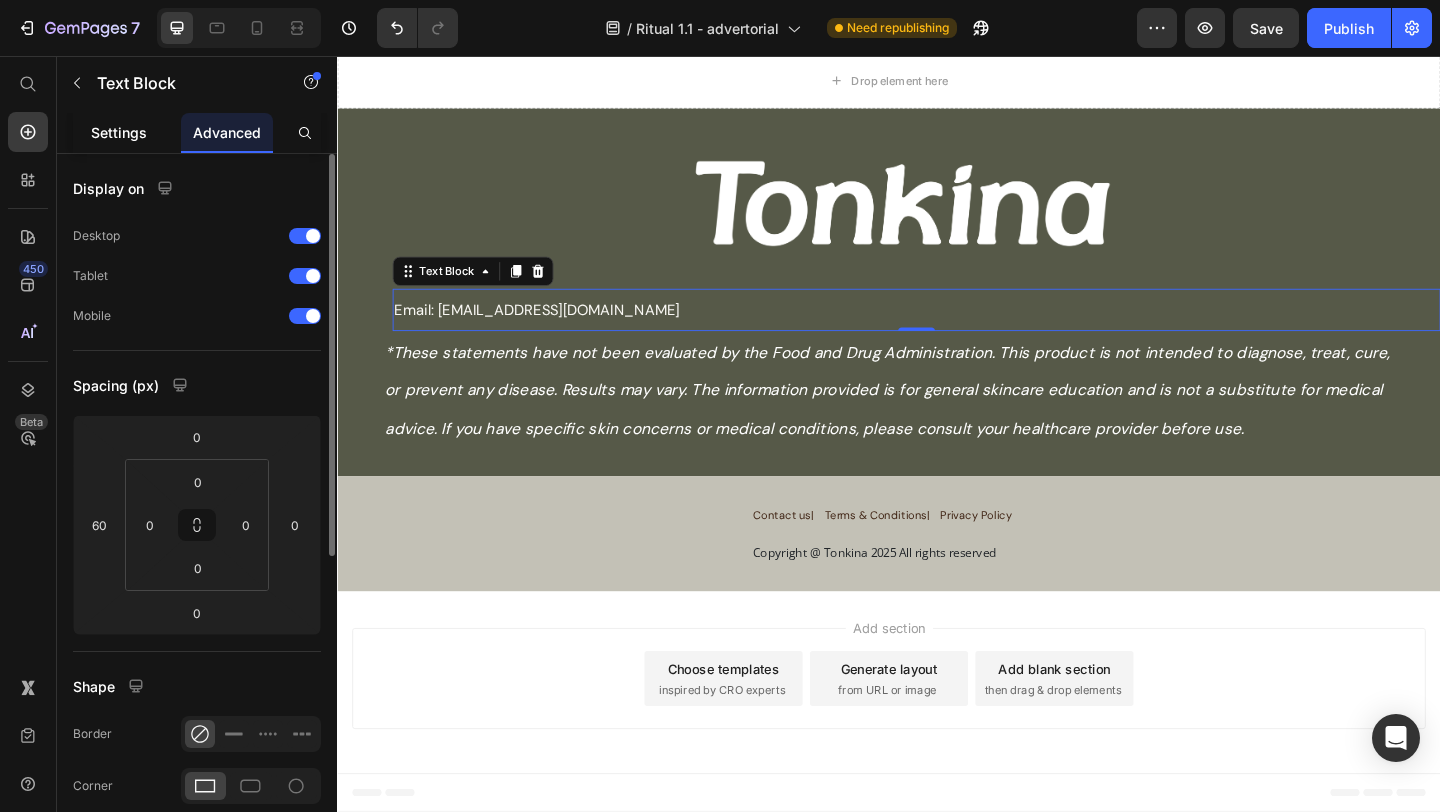 click on "Settings" at bounding box center [119, 132] 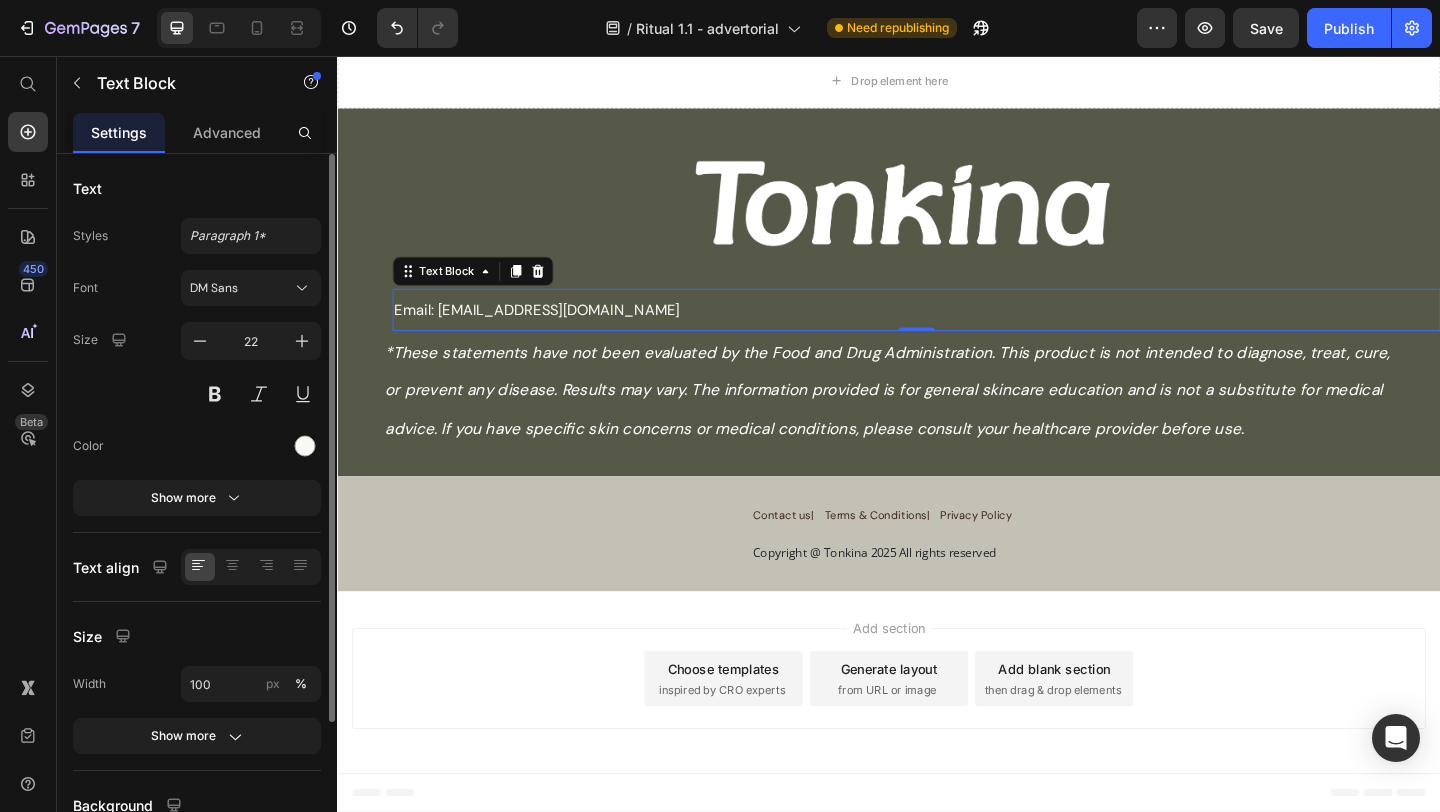 scroll, scrollTop: 32, scrollLeft: 0, axis: vertical 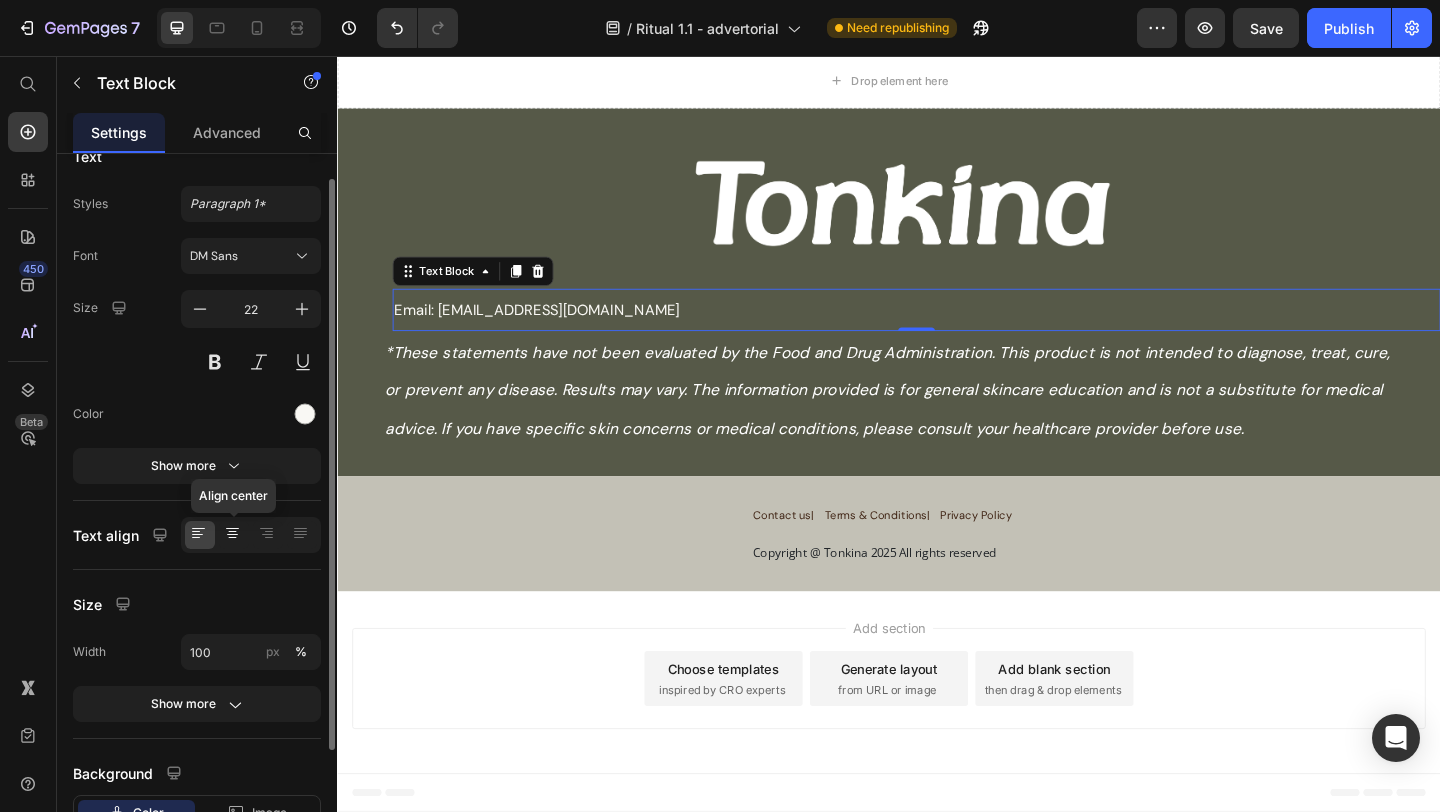 click 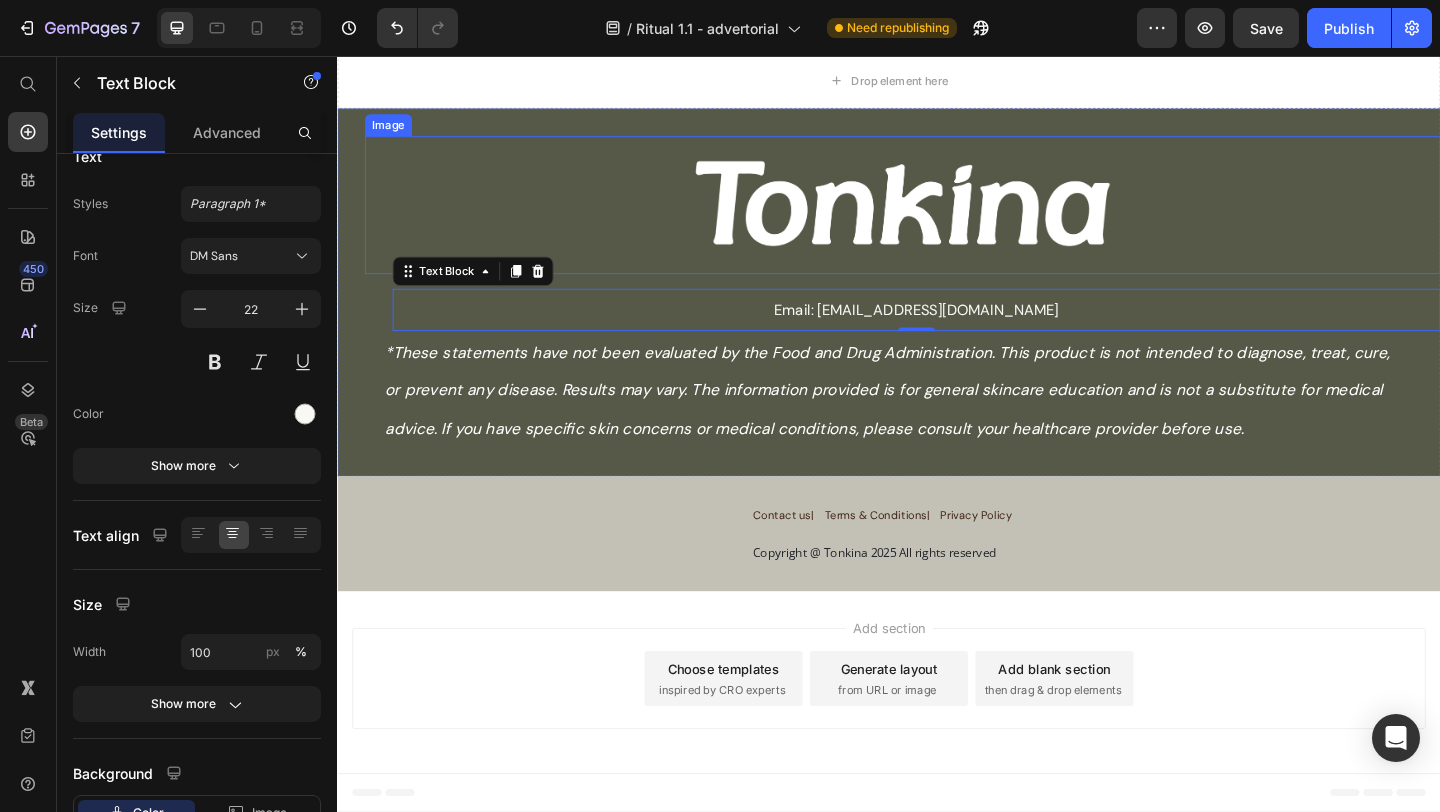 click at bounding box center [952, 218] 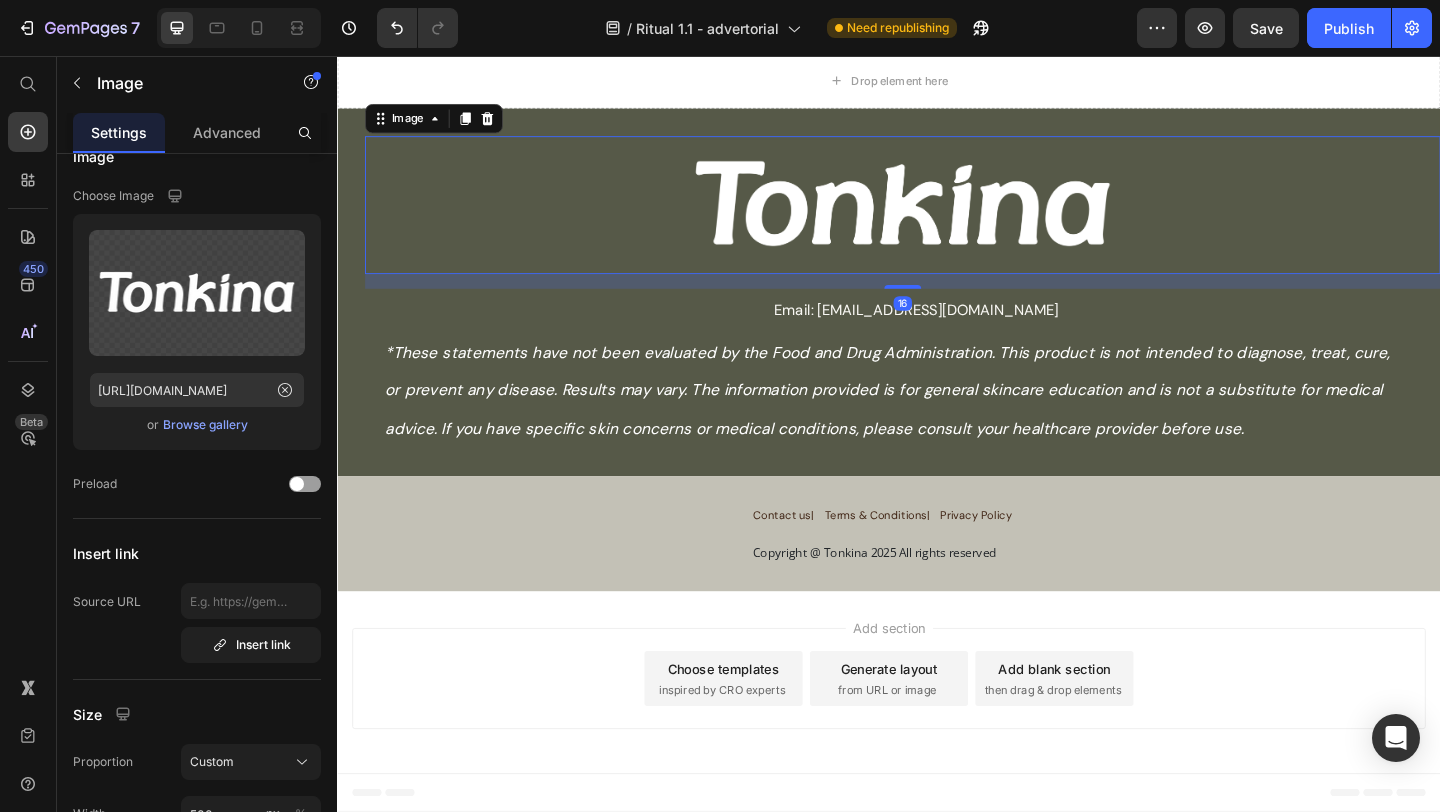 scroll, scrollTop: 0, scrollLeft: 0, axis: both 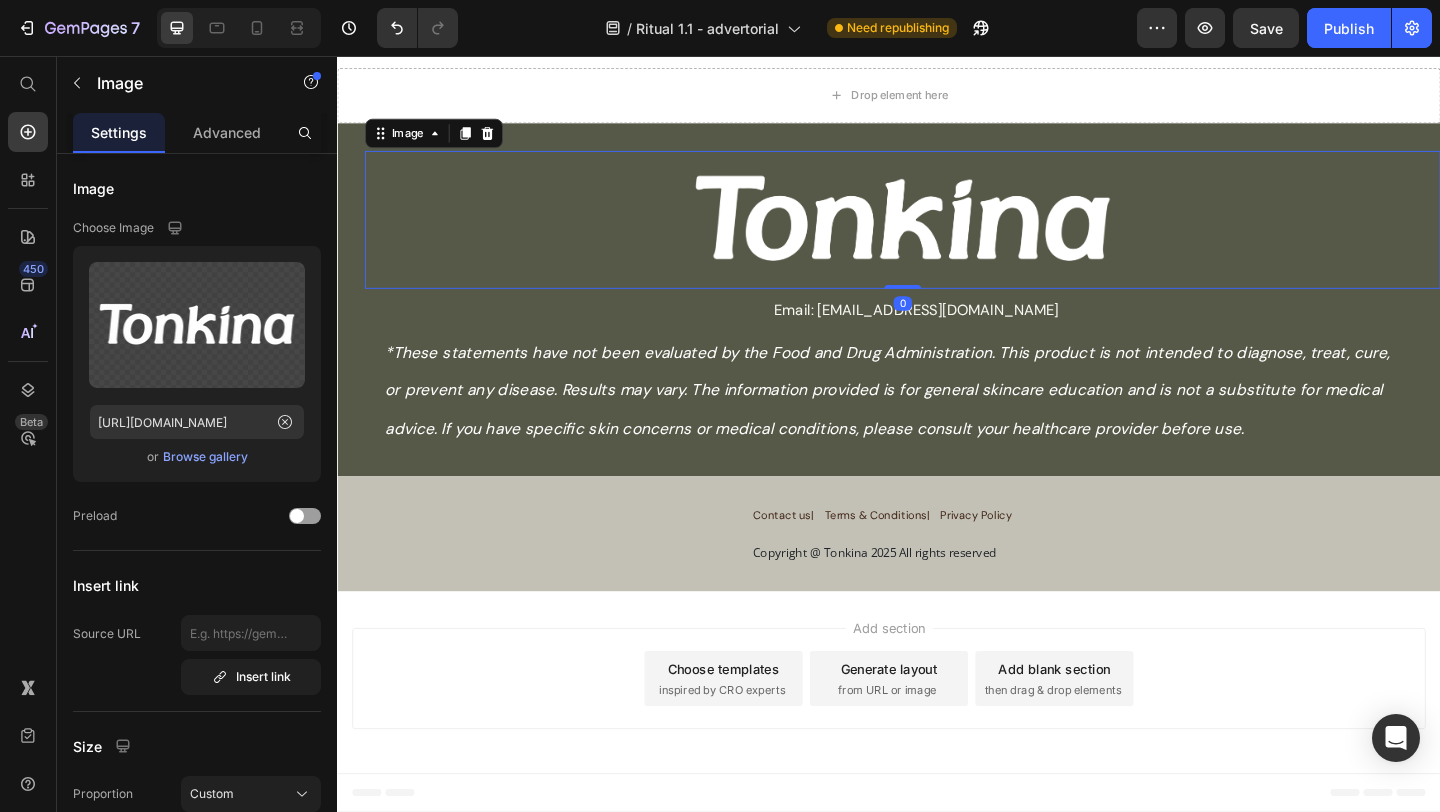 drag, startPoint x: 946, startPoint y: 436, endPoint x: 954, endPoint y: 396, distance: 40.792156 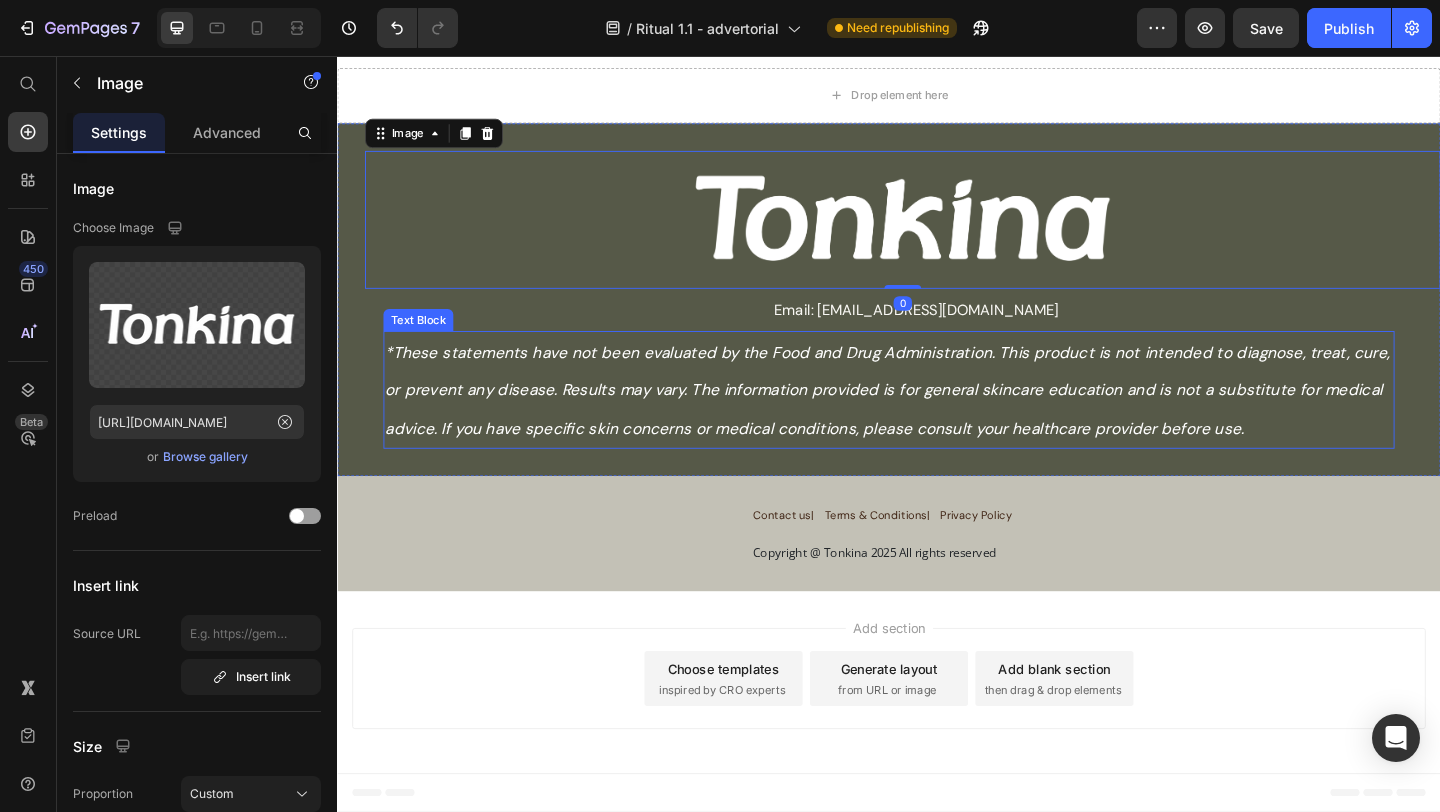 click on "*These statements have not been evaluated by the Food and Drug Administration. This product is not intended to diagnose, treat, cure, or prevent any disease. Results may vary. The information provided is for general skincare education and is not a substitute for medical advice. If you have specific skin concerns or medical conditions, please consult your healthcare provider before use." at bounding box center [935, 419] 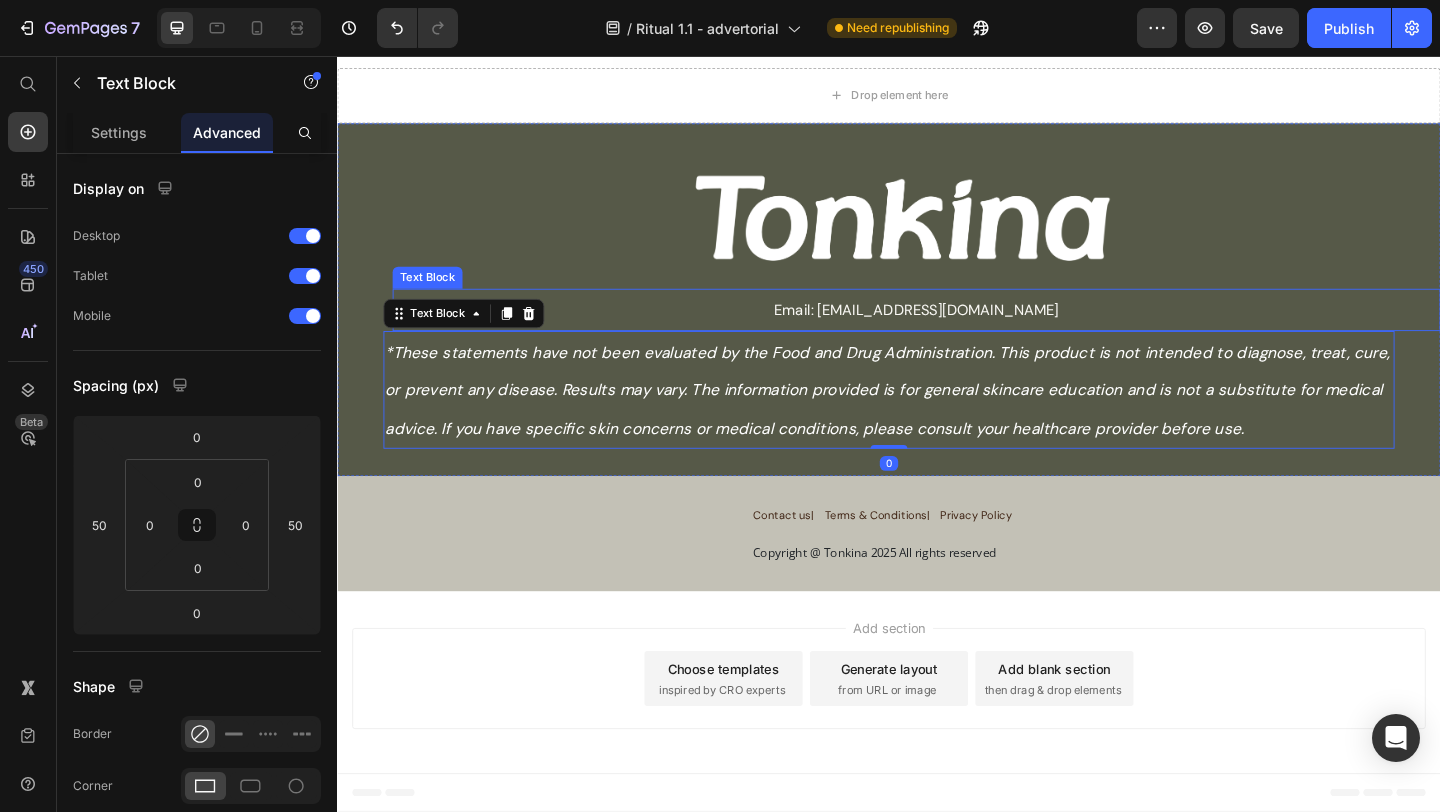 click on "Email: [EMAIL_ADDRESS][DOMAIN_NAME]" at bounding box center [967, 332] 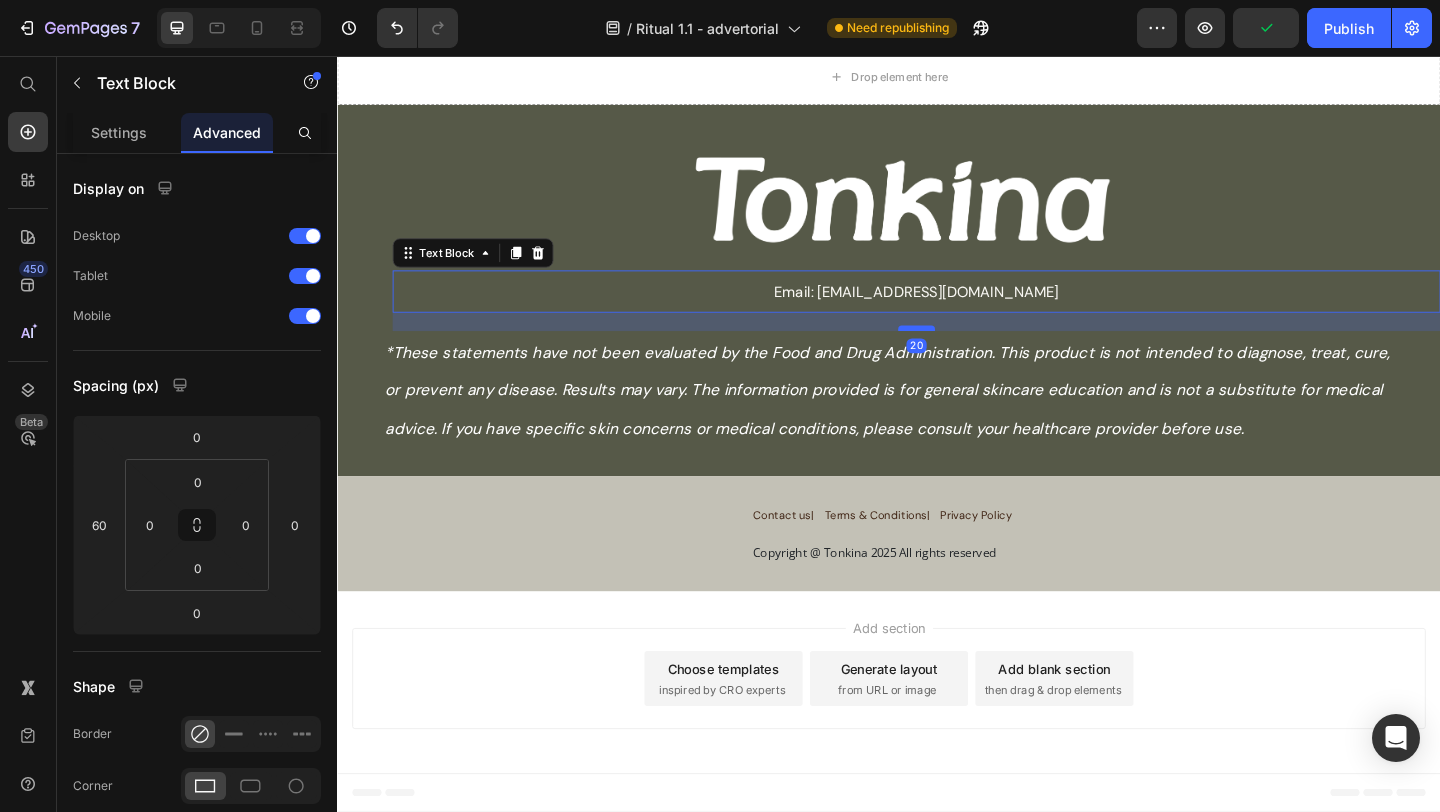 drag, startPoint x: 956, startPoint y: 467, endPoint x: 954, endPoint y: 487, distance: 20.09975 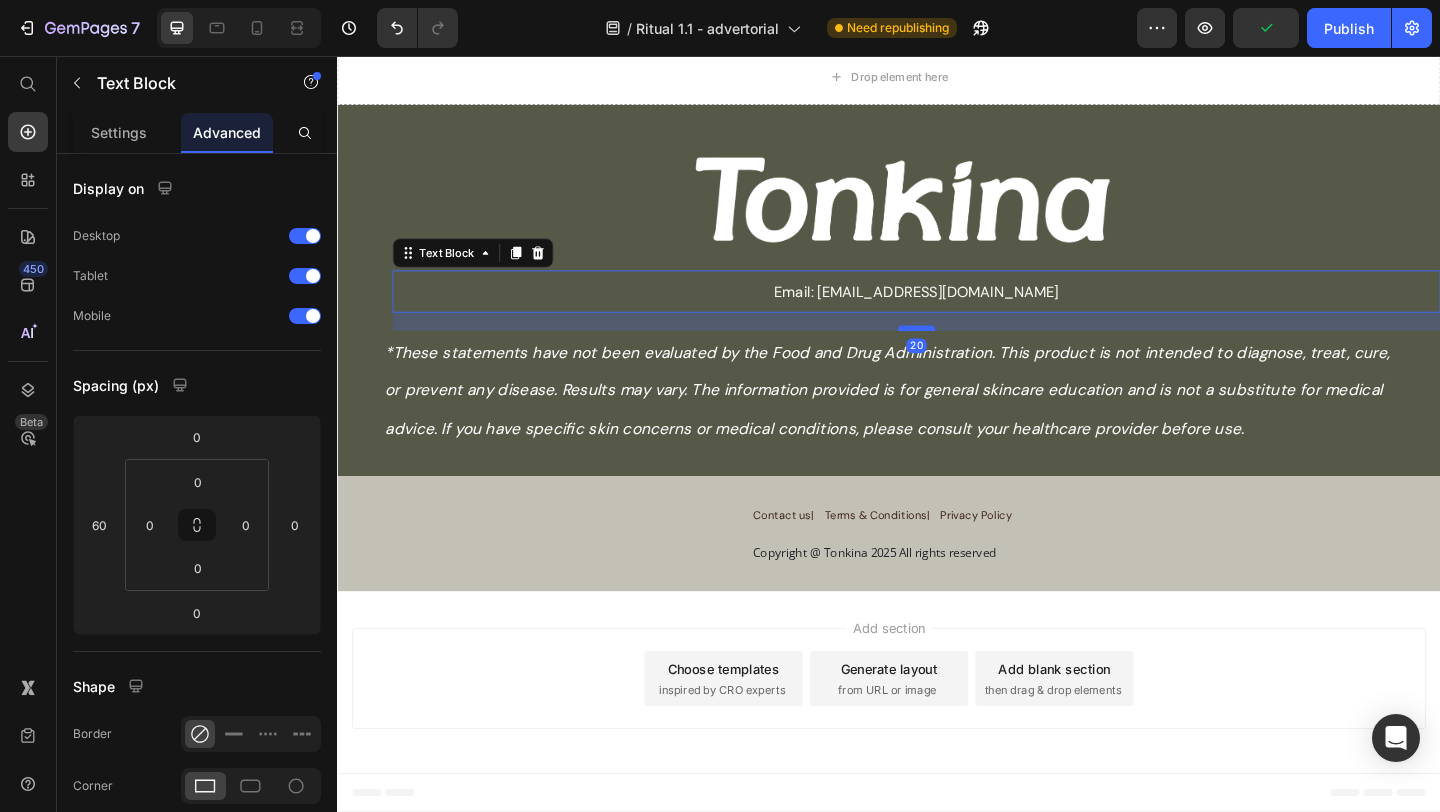 click at bounding box center [967, 352] 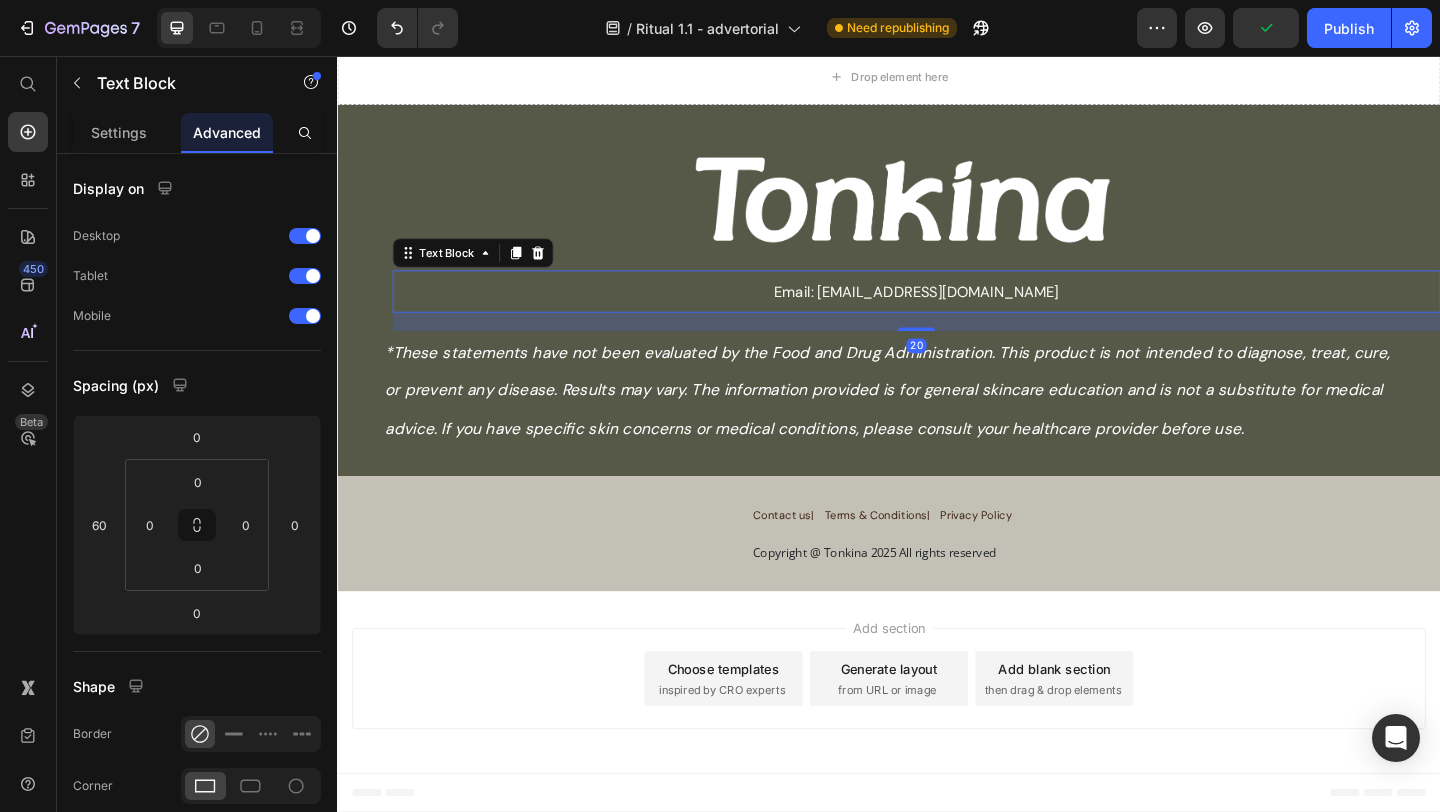 type on "20" 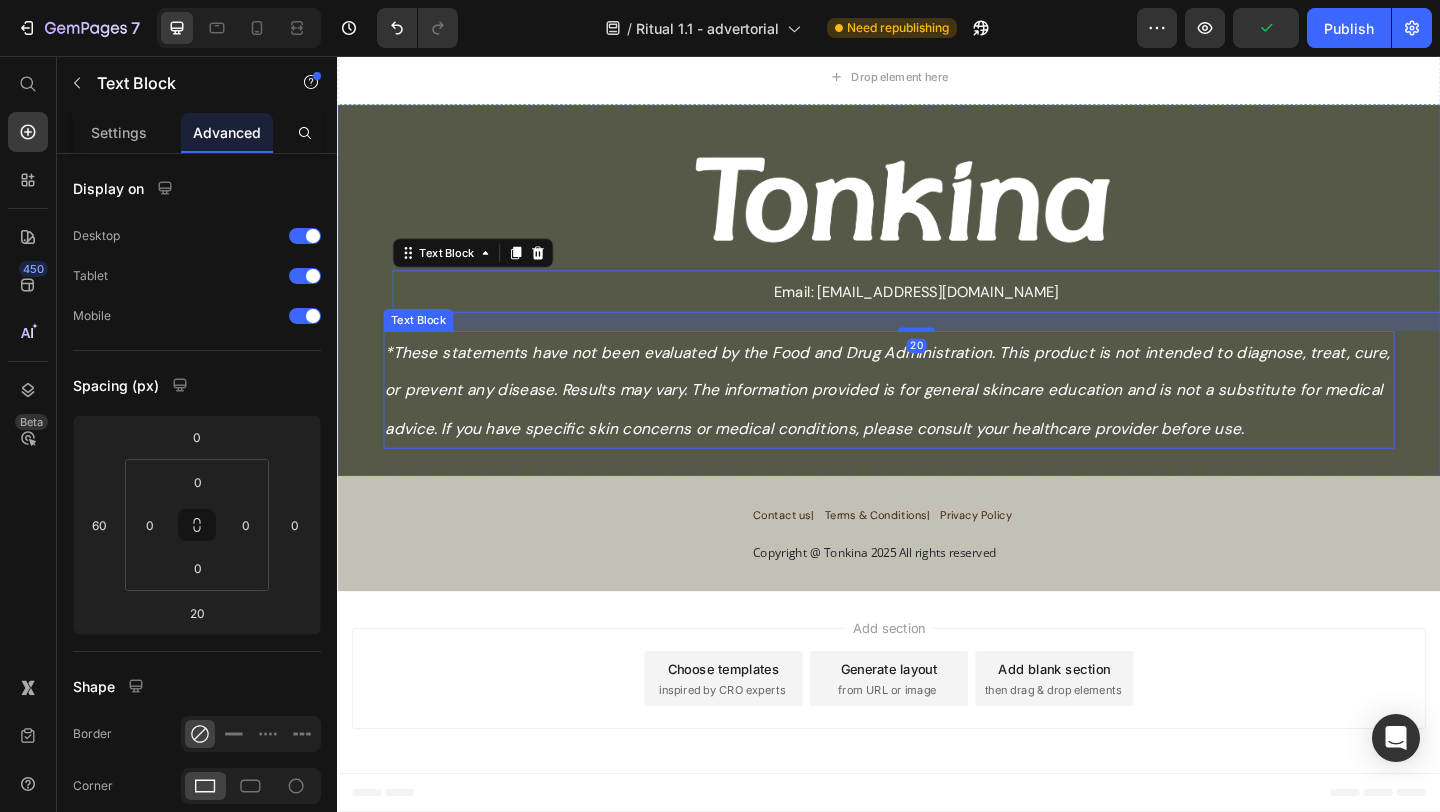 click on "*These statements have not been evaluated by the Food and Drug Administration. This product is not intended to diagnose, treat, cure, or prevent any disease. Results may vary. The information provided is for general skincare education and is not a substitute for medical advice. If you have specific skin concerns or medical conditions, please consult your healthcare provider before use." at bounding box center [937, 419] 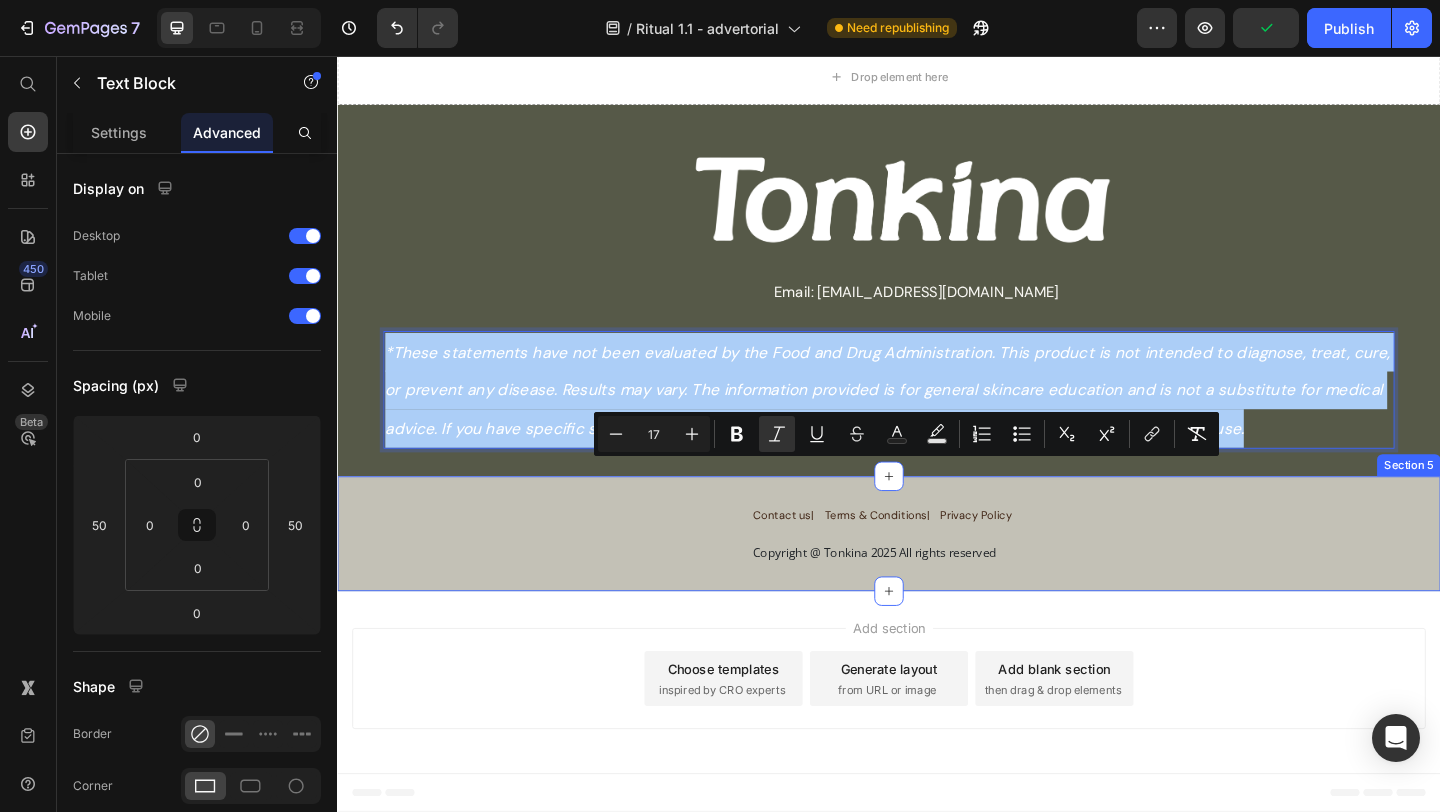 click on "Contact us| Text Block Terms & Conditions| Text Block Privacy Policy Text Block Row Copyright @ Tonkina 2025 All rights reserved Text Block Row Section 5" at bounding box center [937, 575] 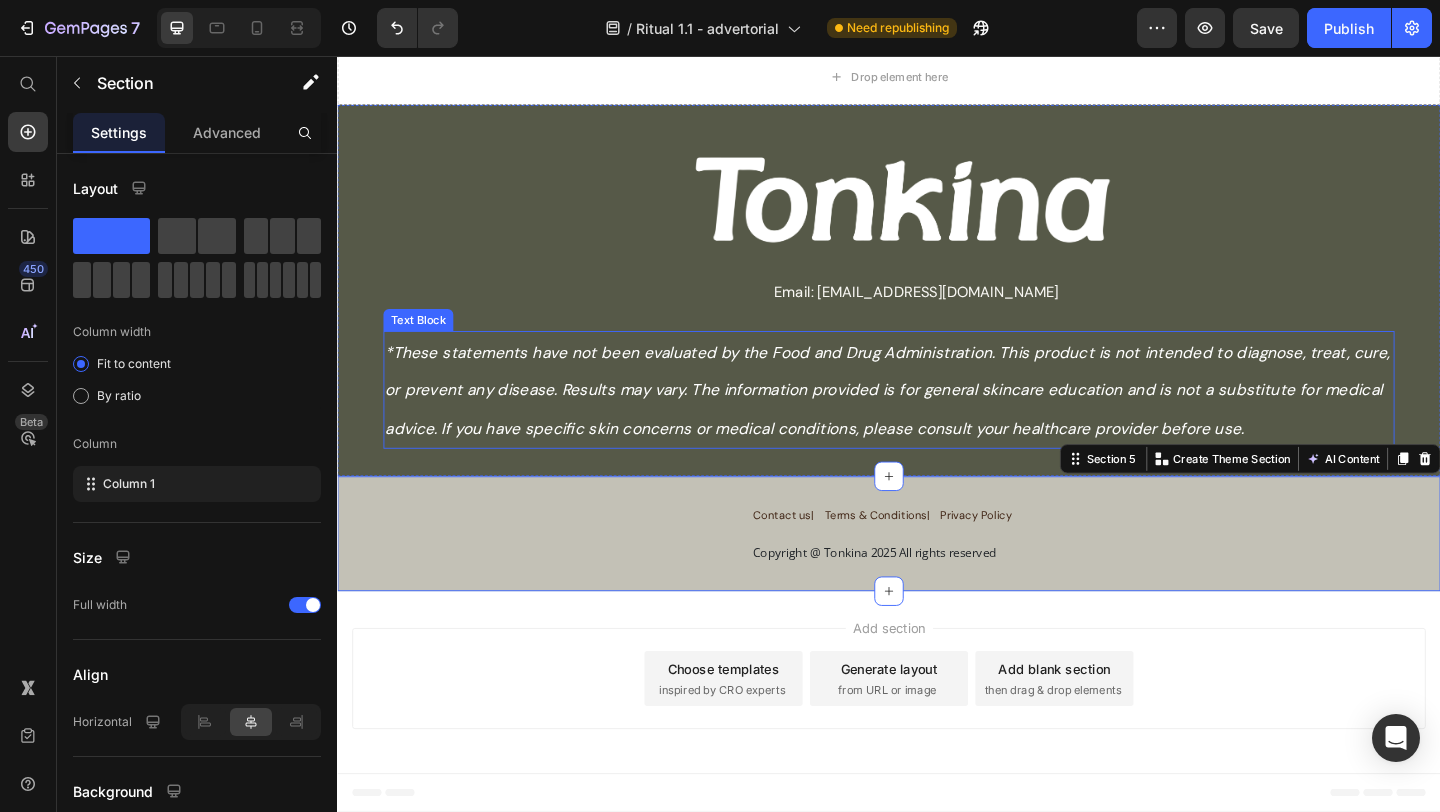 click on "*These statements have not been evaluated by the Food and Drug Administration. This product is not intended to diagnose, treat, cure, or prevent any disease. Results may vary. The information provided is for general skincare education and is not a substitute for medical advice. If you have specific skin concerns or medical conditions, please consult your healthcare provider before use." at bounding box center [937, 419] 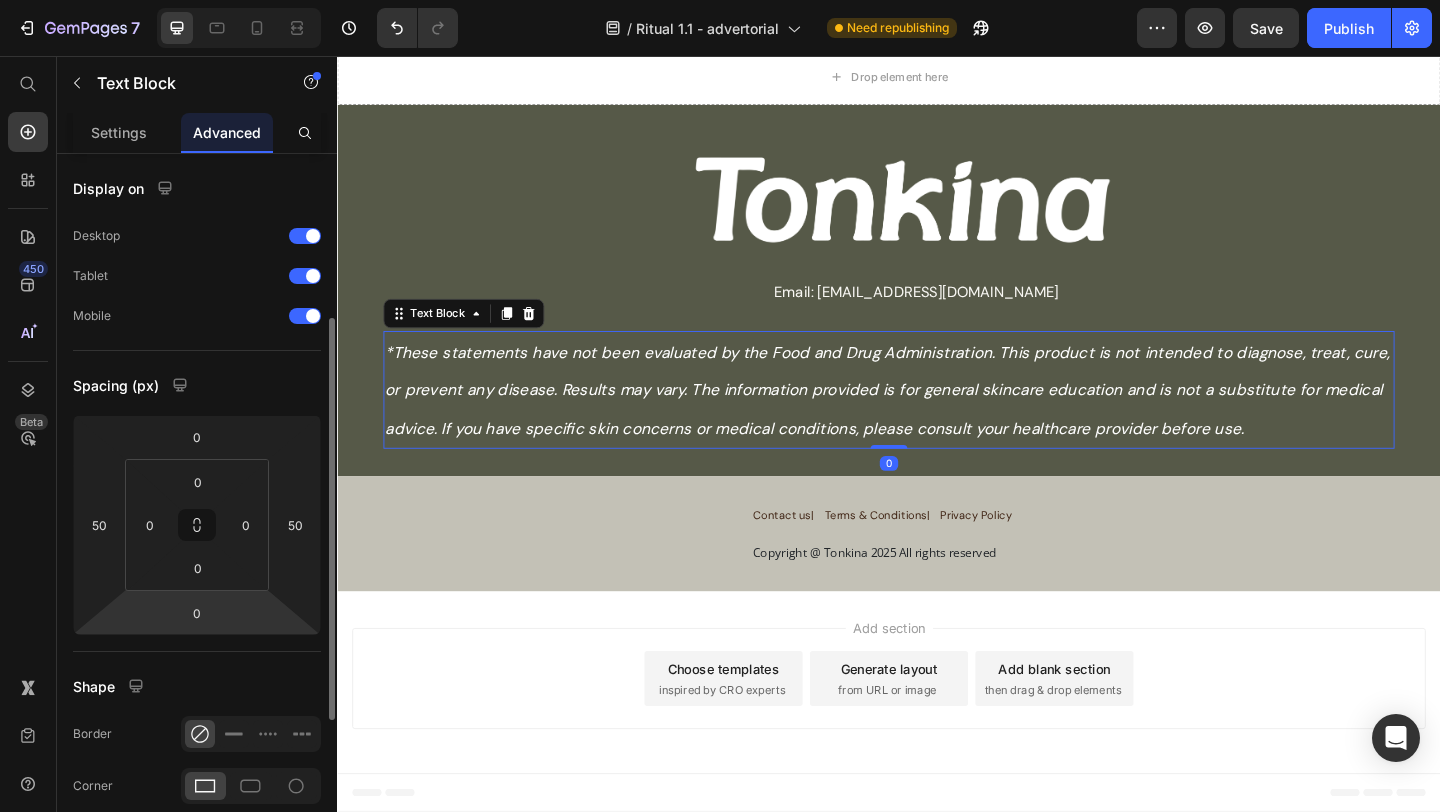 scroll, scrollTop: 554, scrollLeft: 0, axis: vertical 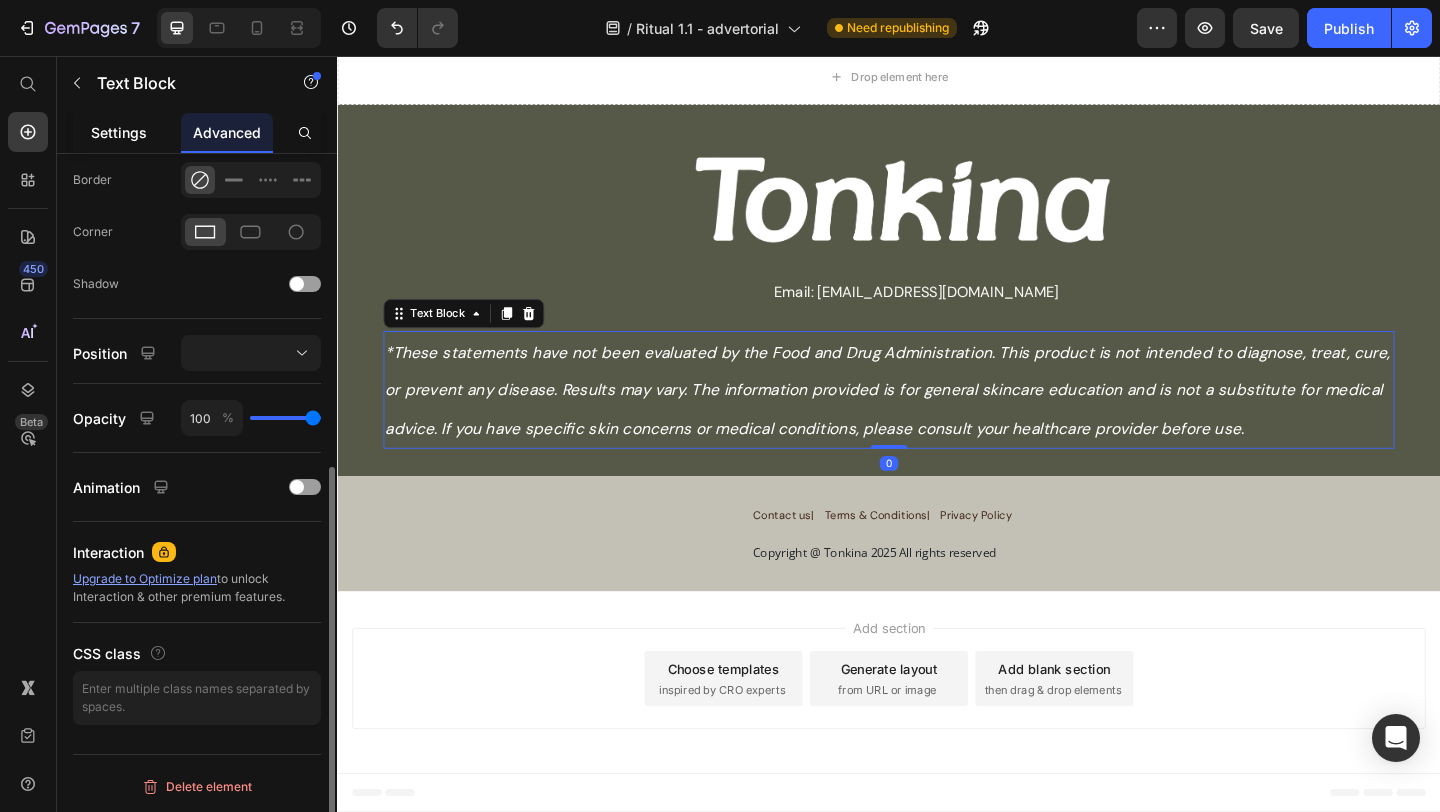 click on "Settings" at bounding box center (119, 132) 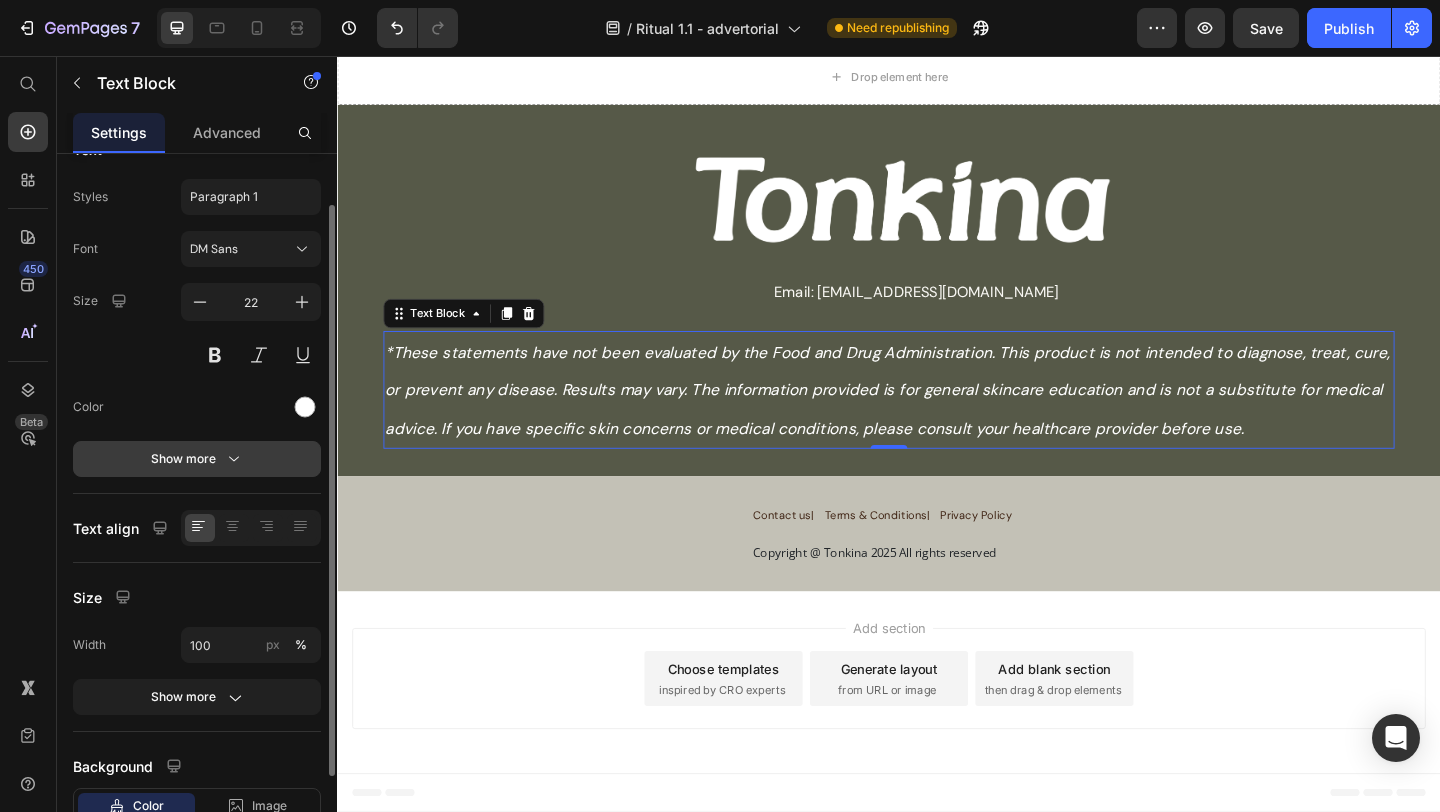 scroll, scrollTop: 65, scrollLeft: 0, axis: vertical 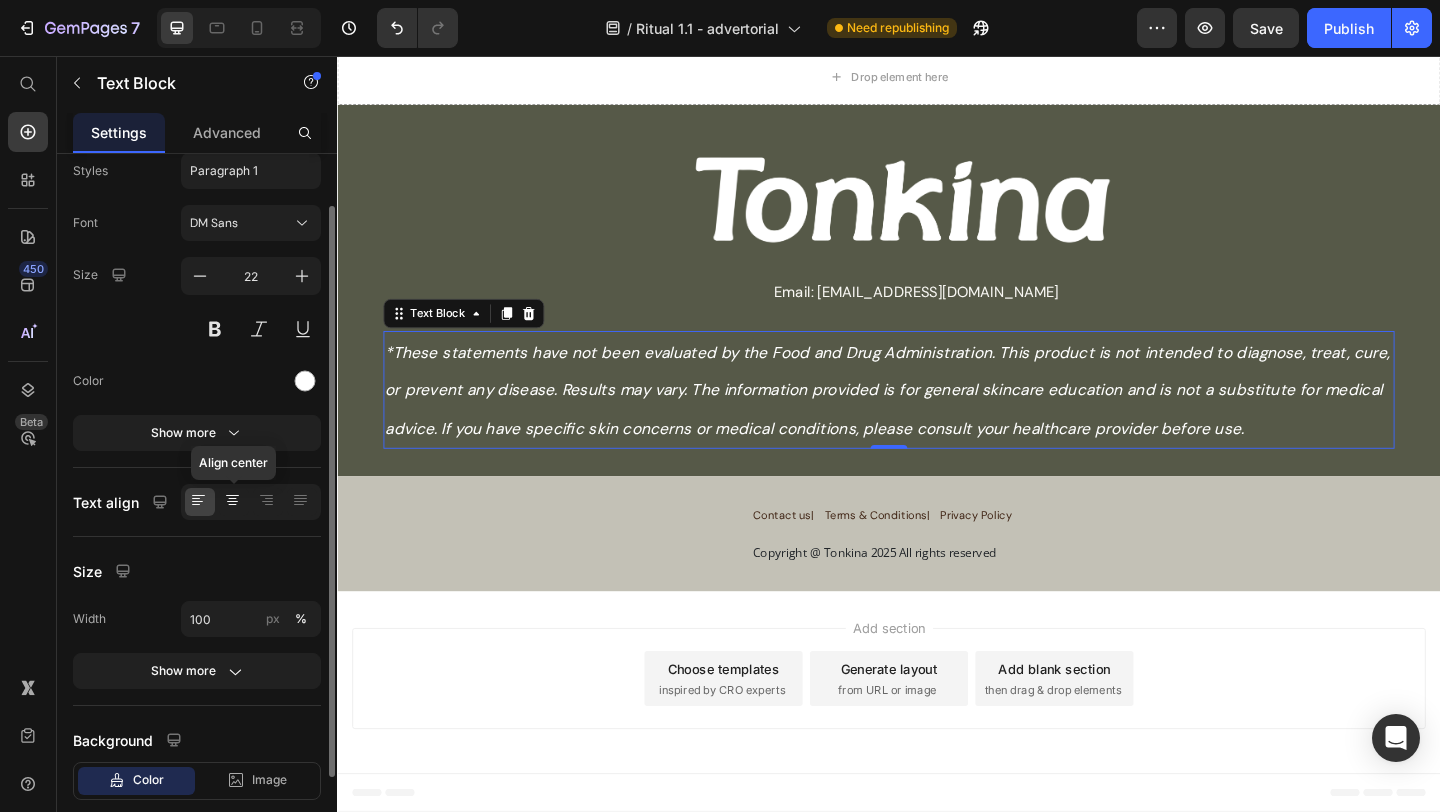 click 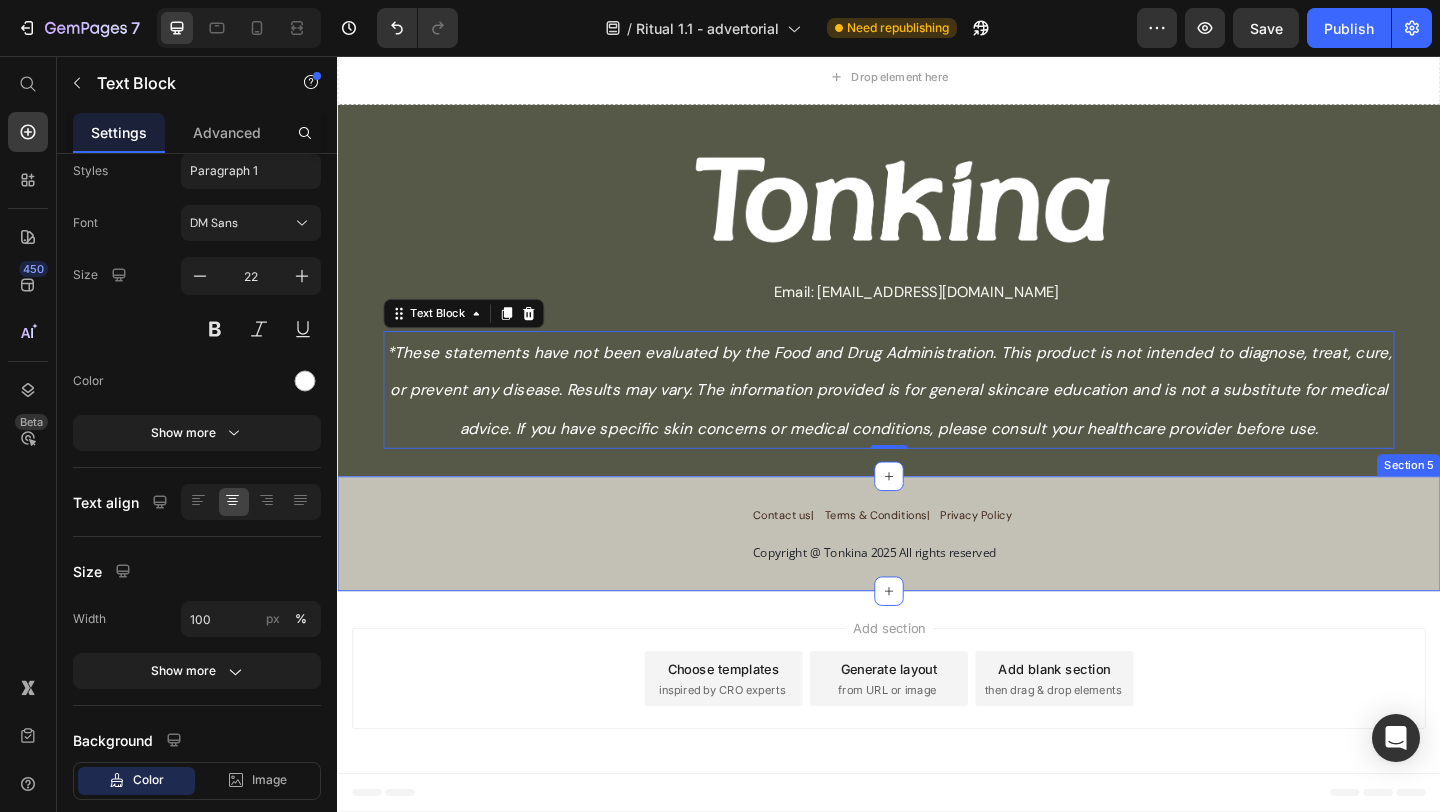 click on "Contact us| Text Block Terms & Conditions| Text Block Privacy Policy Text Block Row Copyright @ Tonkina 2025 All rights reserved Text Block Row Section 5" at bounding box center [937, 575] 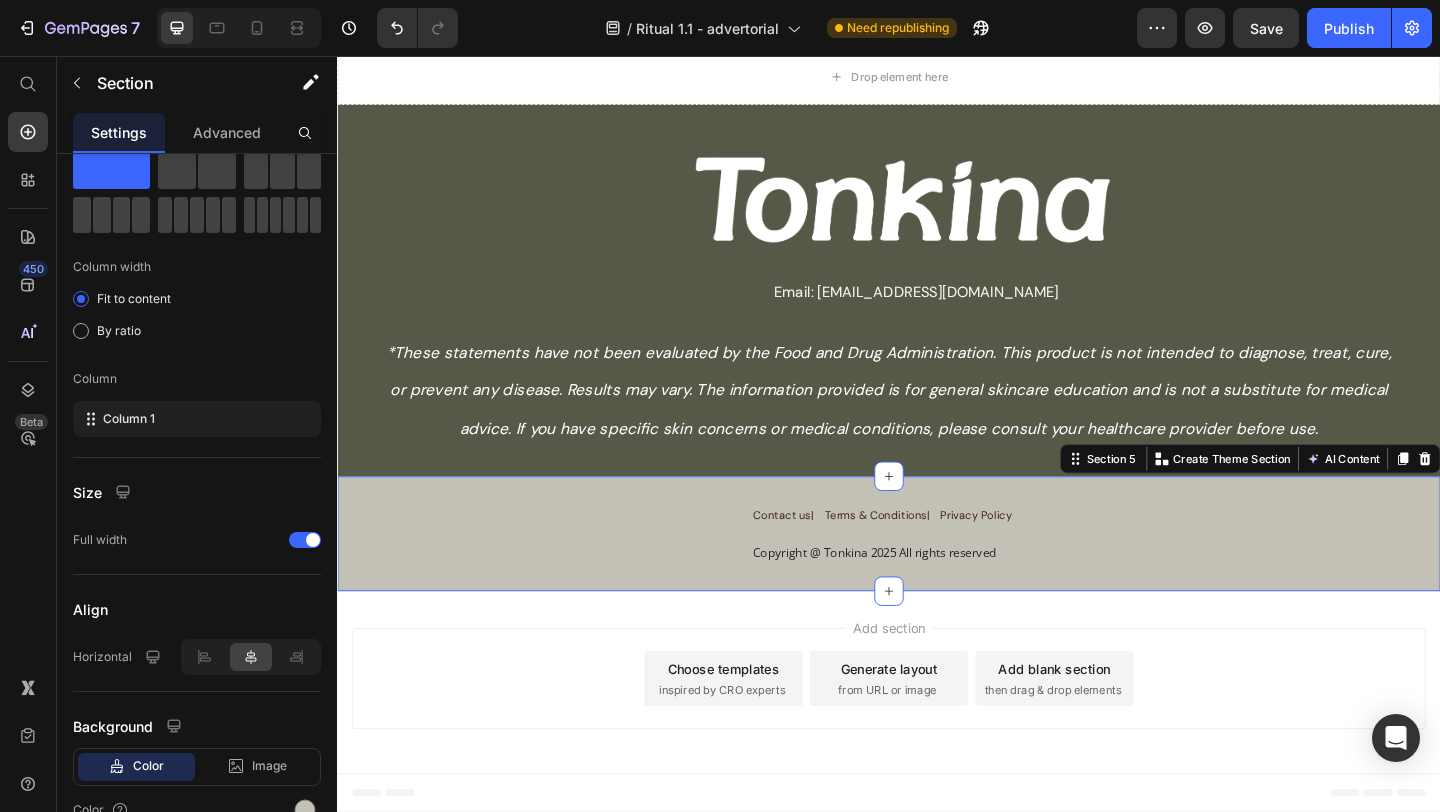 scroll, scrollTop: 0, scrollLeft: 0, axis: both 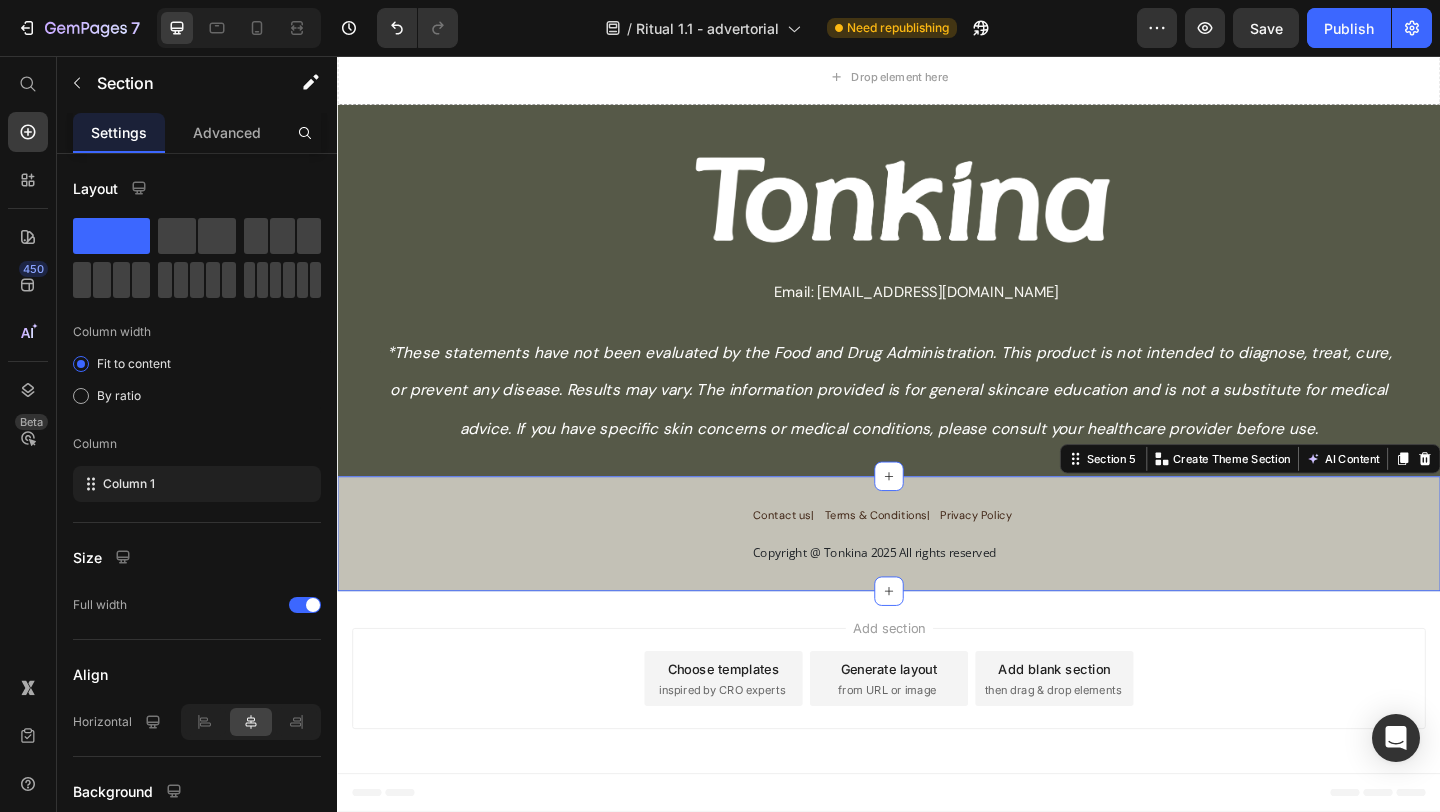 click on "Contact us| Text Block Terms & Conditions| Text Block Privacy Policy Text Block Row Copyright @ Tonkina 2025 All rights reserved Text Block Row Section 5   You can create reusable sections Create Theme Section AI Content Write with GemAI What would you like to describe here? Tone and Voice Persuasive Product Youth 1700 Essential Serum Show more Generate" at bounding box center (937, 575) 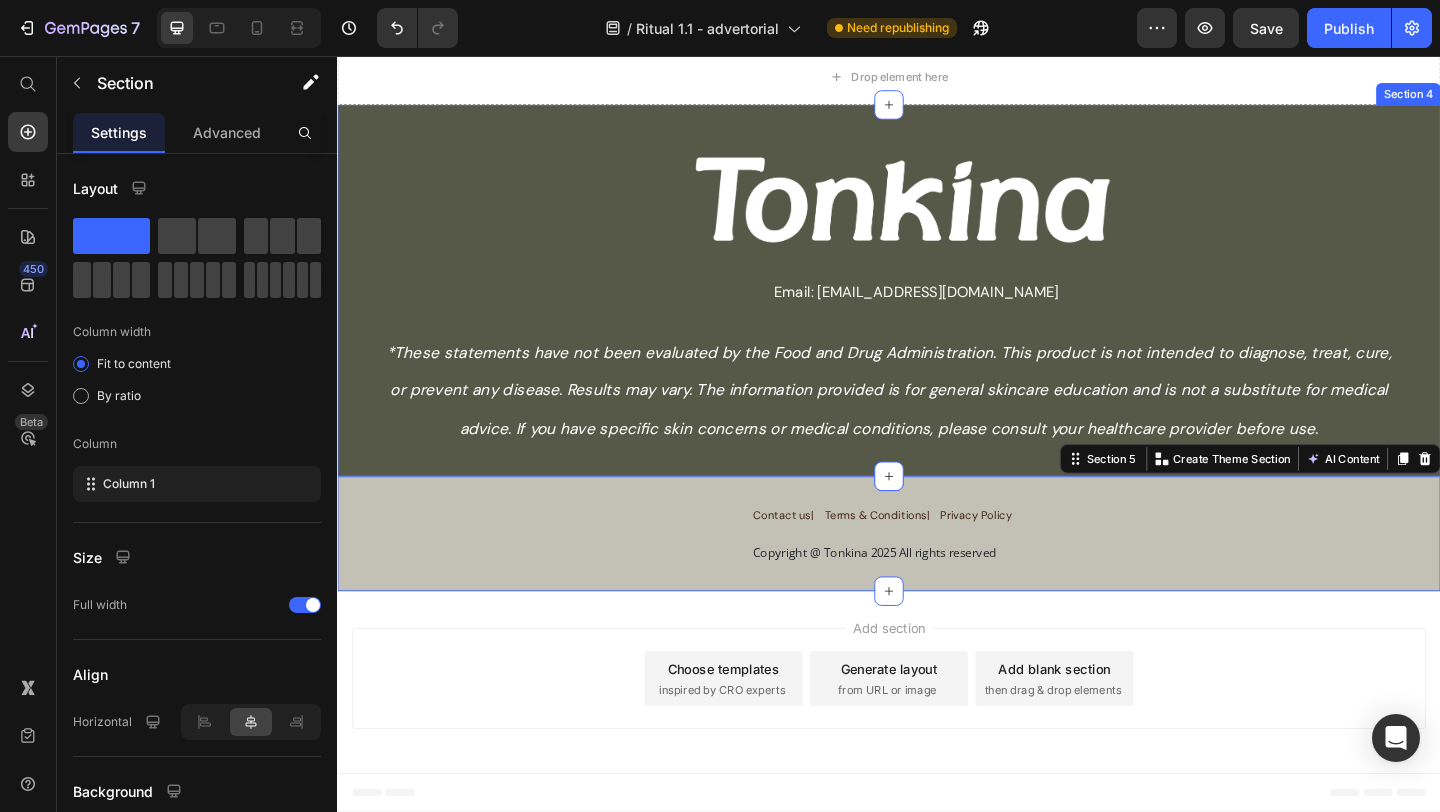 click on "Image Email: info@tonkinaserum.com Text Block *These statements have not been evaluated by the Food and Drug Administration. This product is not intended to diagnose, treat, cure, or prevent any disease. Results may vary. The information provided is for general skincare education and is not a substitute for medical advice. If you have specific skin concerns or medical conditions, please consult your healthcare provider before use. Text Block Section 4" at bounding box center (937, 311) 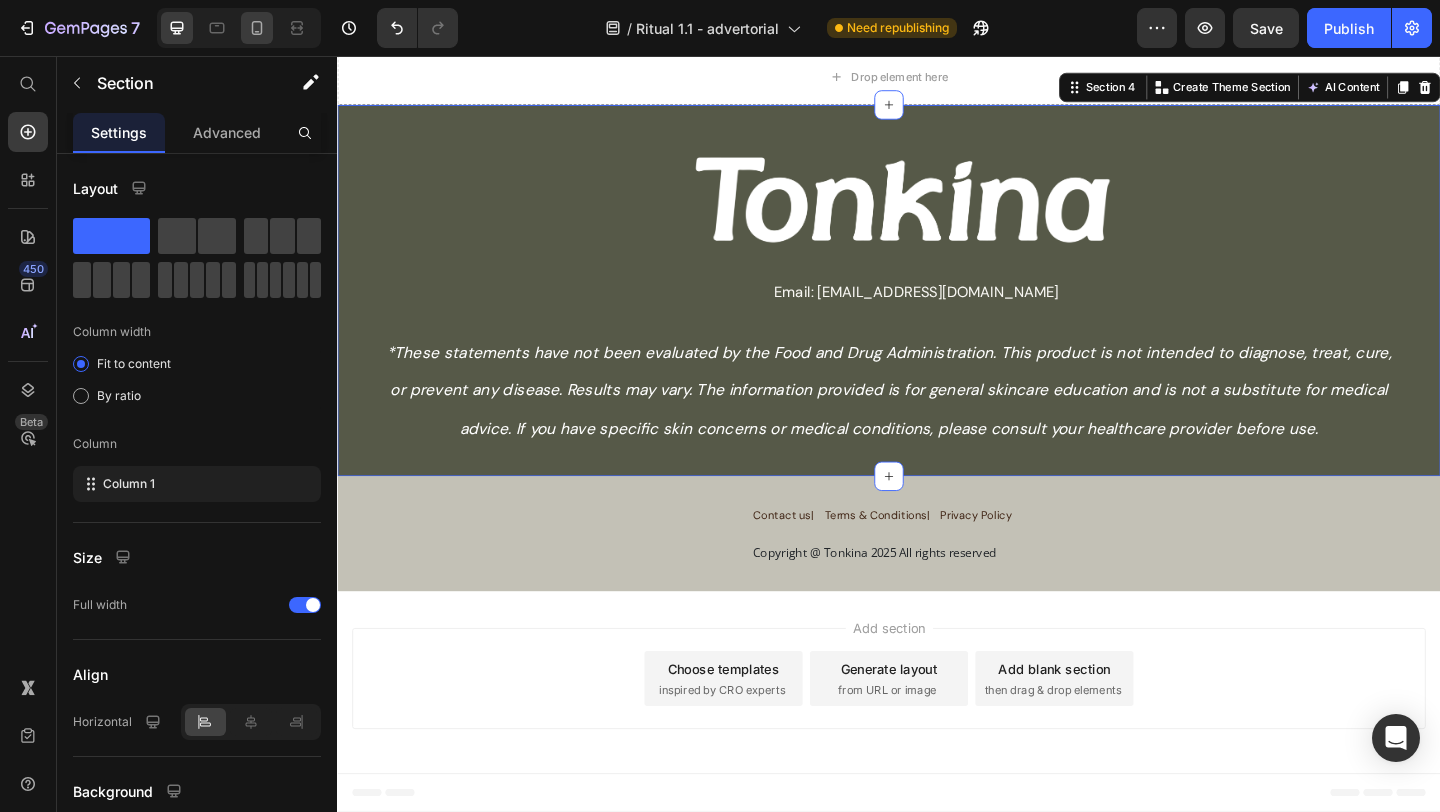 click 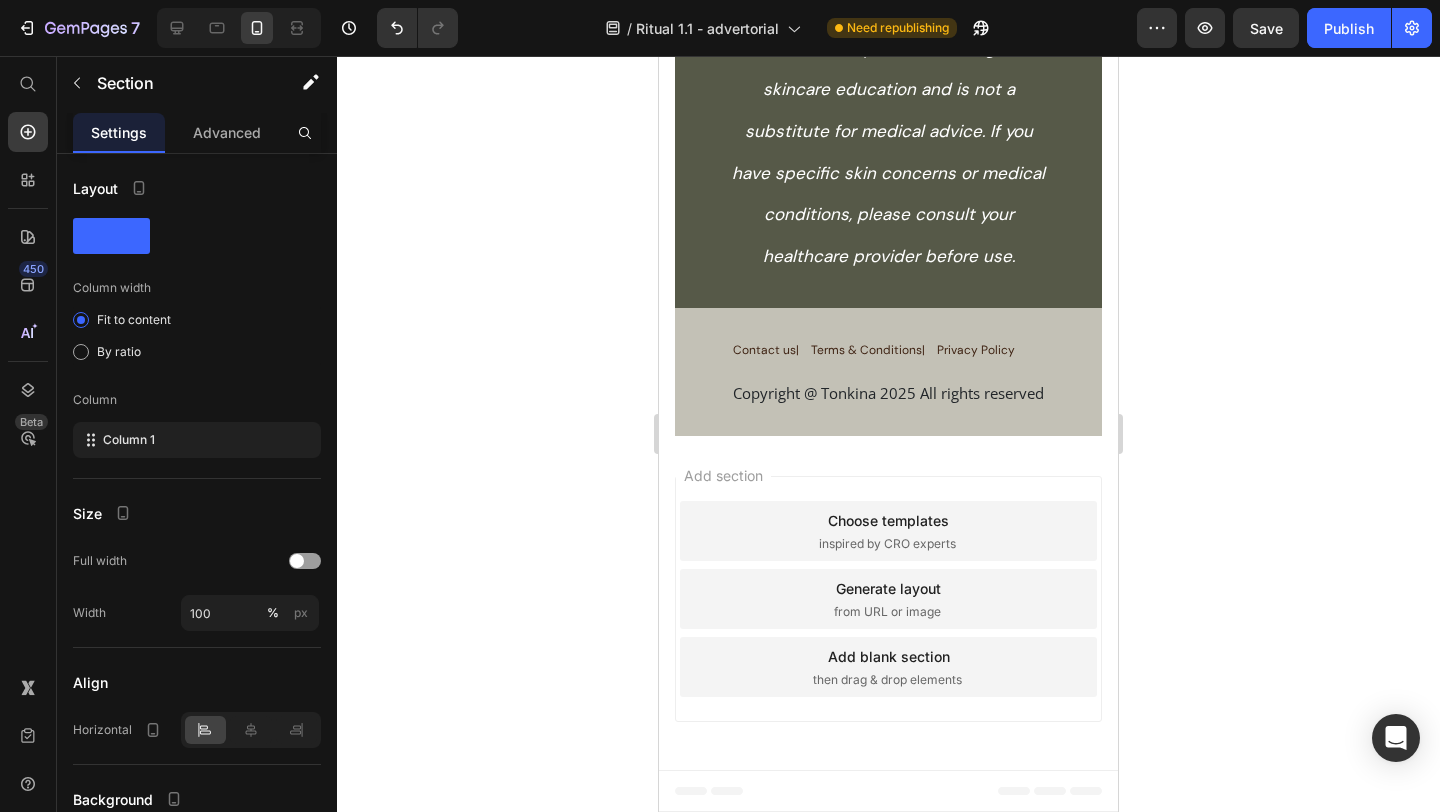 scroll, scrollTop: 18262, scrollLeft: 0, axis: vertical 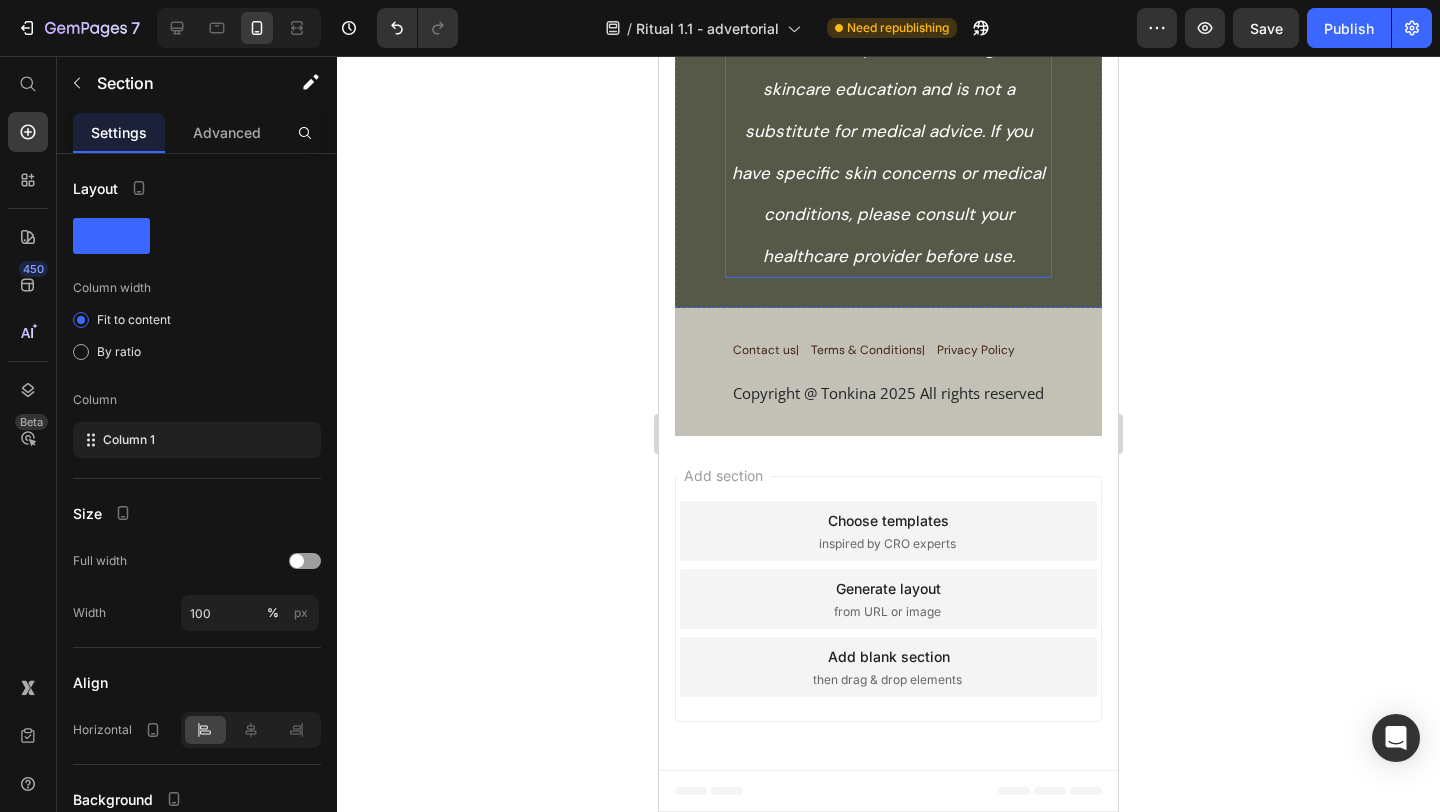 click on "*These statements have not been evaluated by the Food and Drug Administration. This product is not intended to diagnose, treat, cure, or prevent any disease. Results may vary. The information provided is for general skincare education and is not a substitute for medical advice. If you have specific skin concerns or medical conditions, please consult your healthcare provider before use." at bounding box center (888, 48) 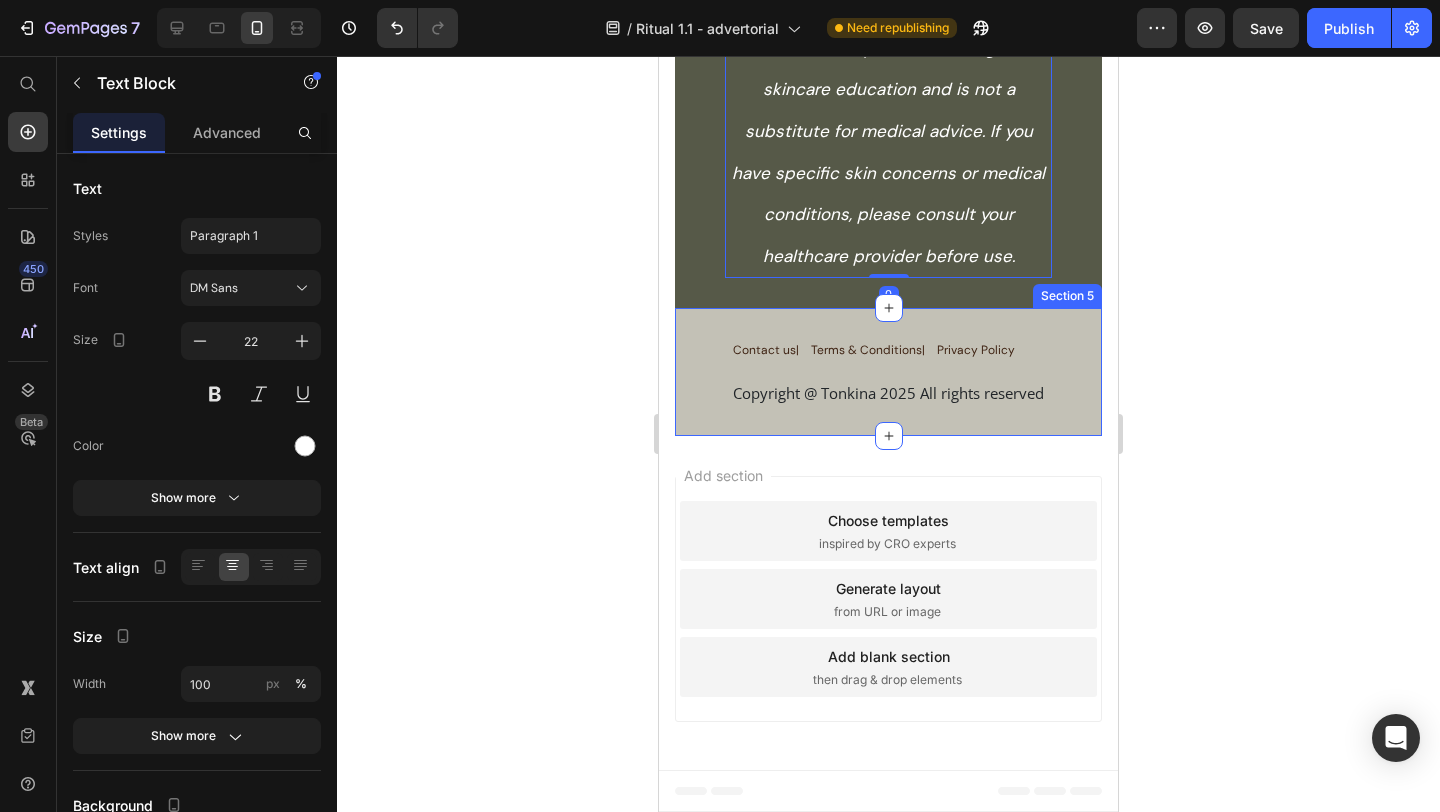 click on "Contact us| Text Block Terms & Conditions| Text Block Privacy Policy Text Block Row Copyright @ Tonkina 2025 All rights reserved Text Block Row Section 5" at bounding box center [888, 372] 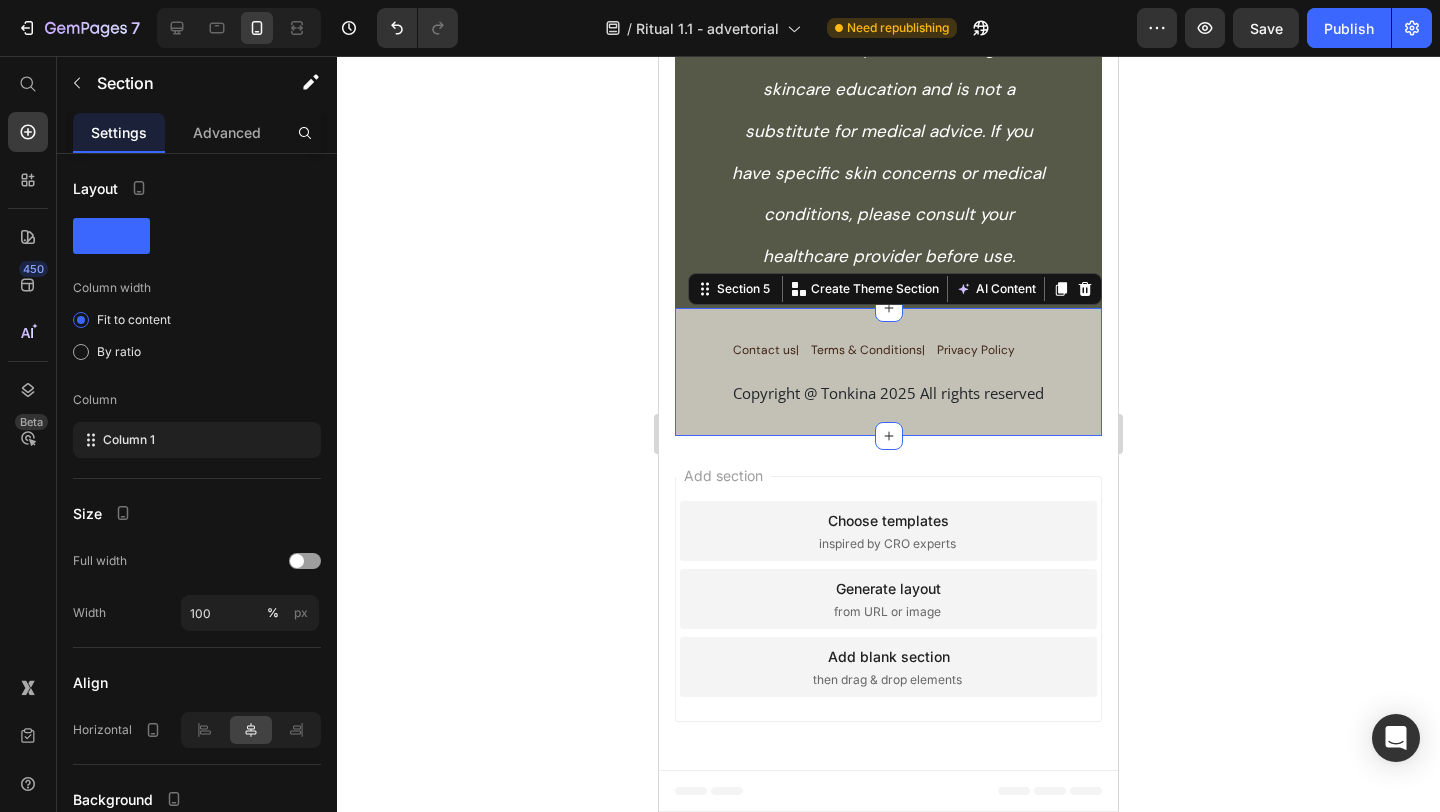 click on "Contact us| Text Block Terms & Conditions| Text Block Privacy Policy Text Block Row Copyright @ Tonkina 2025 All rights reserved Text Block Row Section 5   You can create reusable sections Create Theme Section AI Content Write with GemAI What would you like to describe here? Tone and Voice Persuasive Product Youth 1700 Essential Serum Show more Generate" at bounding box center (888, 372) 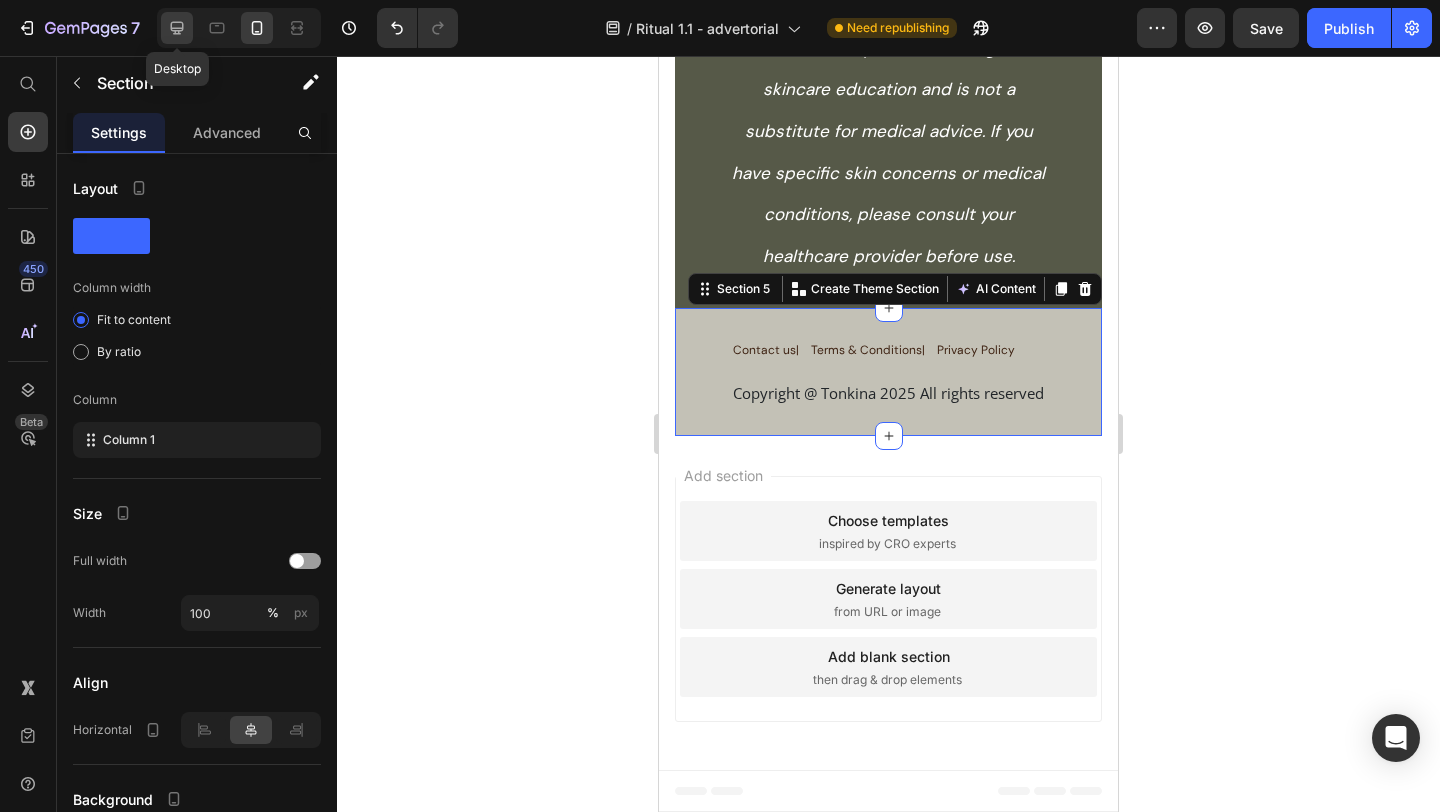 click 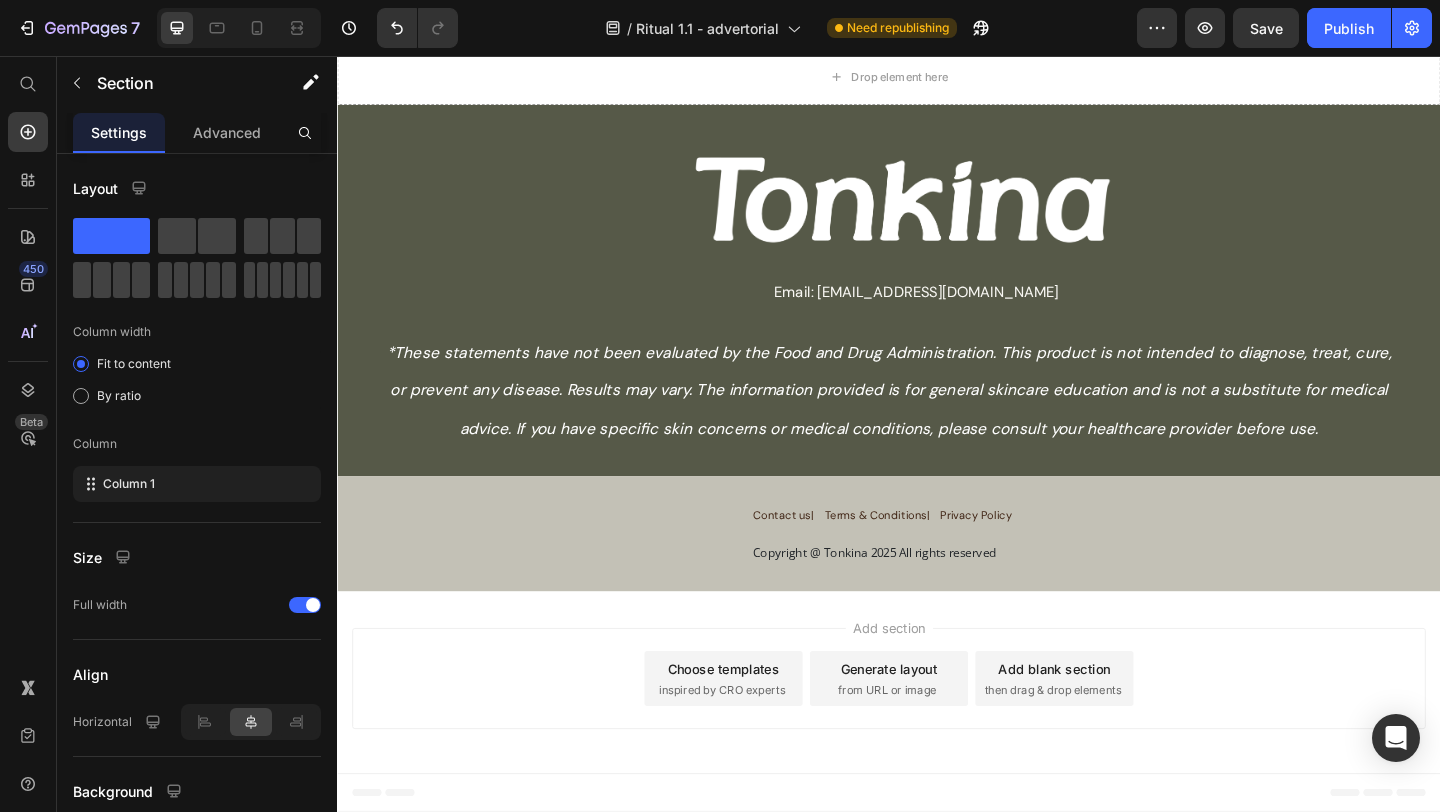 scroll, scrollTop: 18093, scrollLeft: 0, axis: vertical 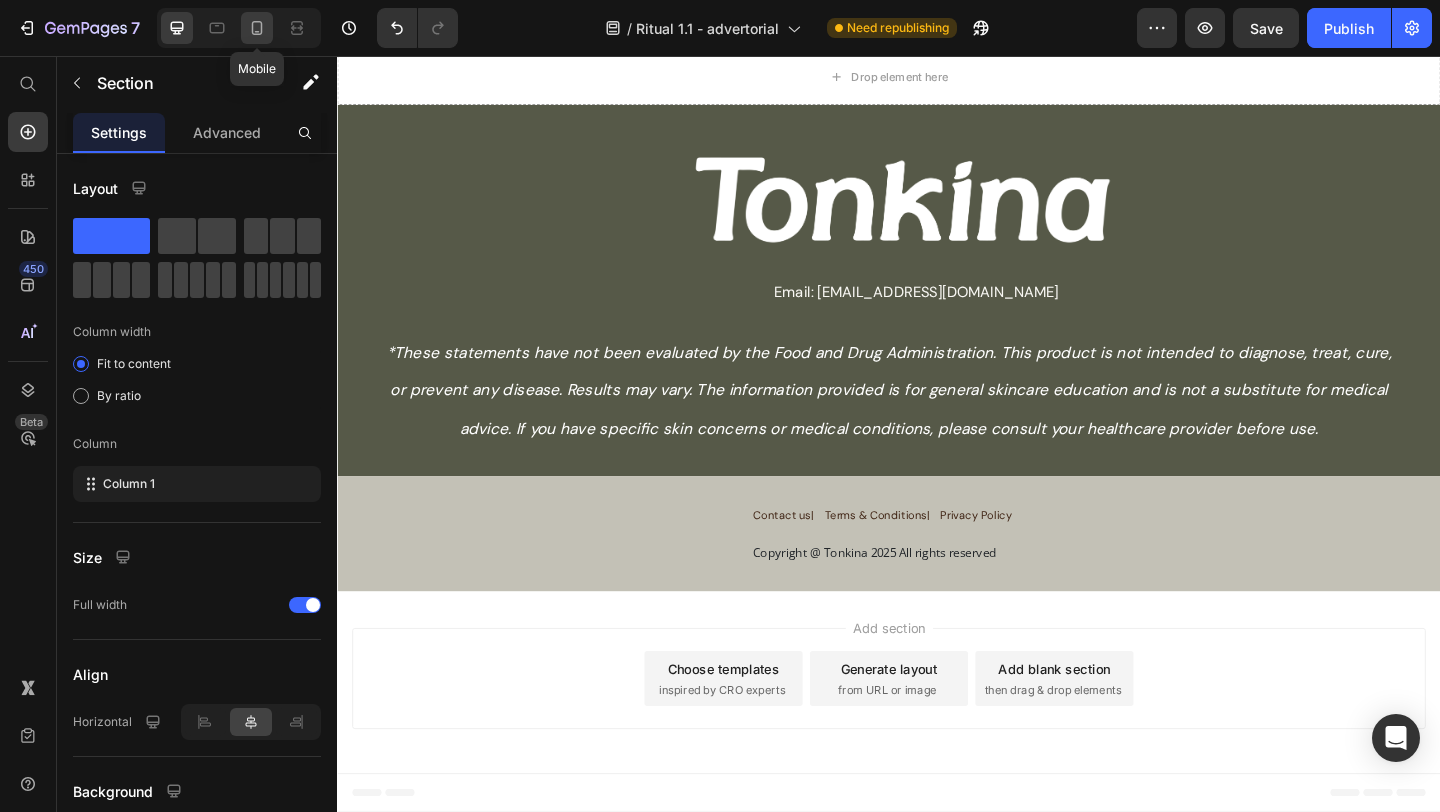 click 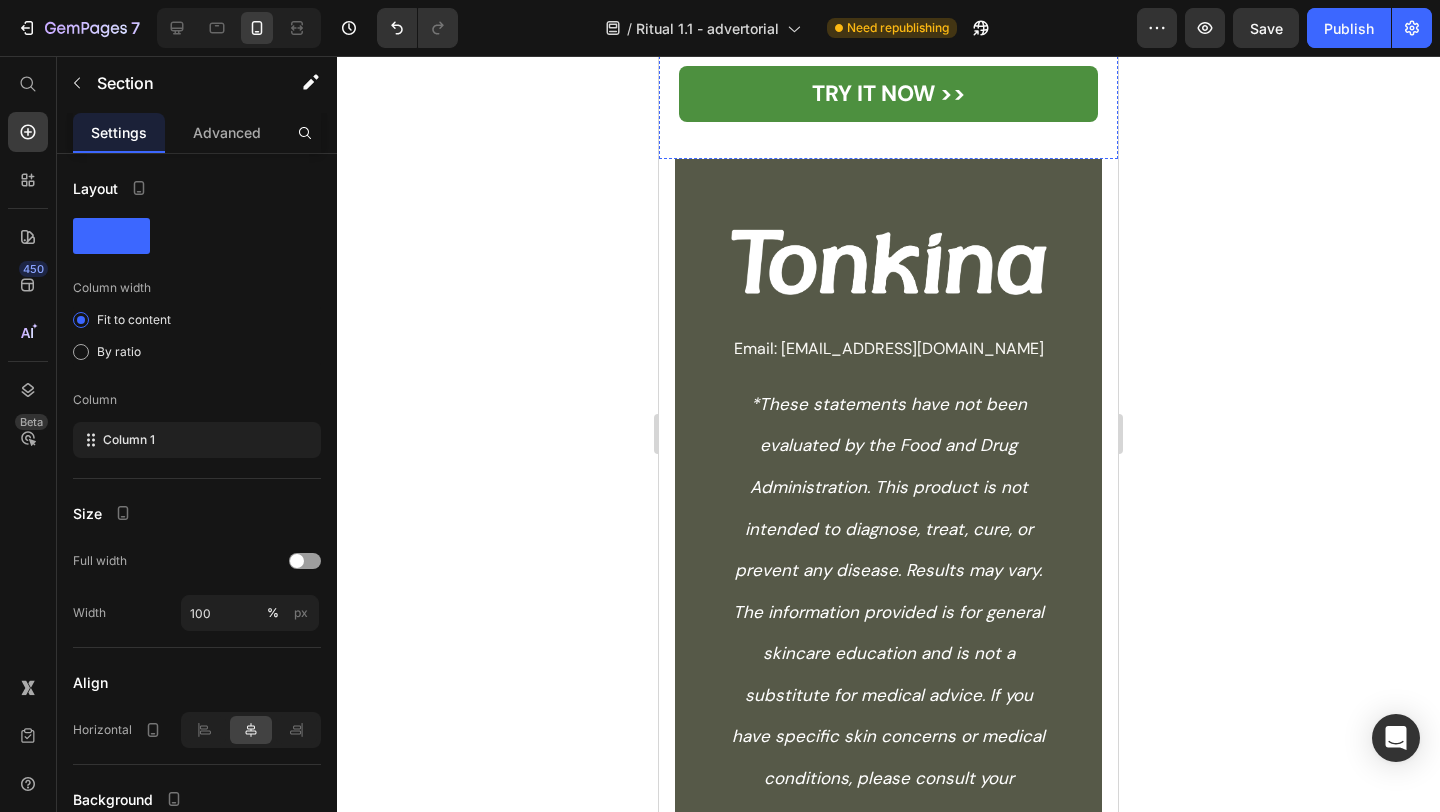 scroll, scrollTop: 18851, scrollLeft: 0, axis: vertical 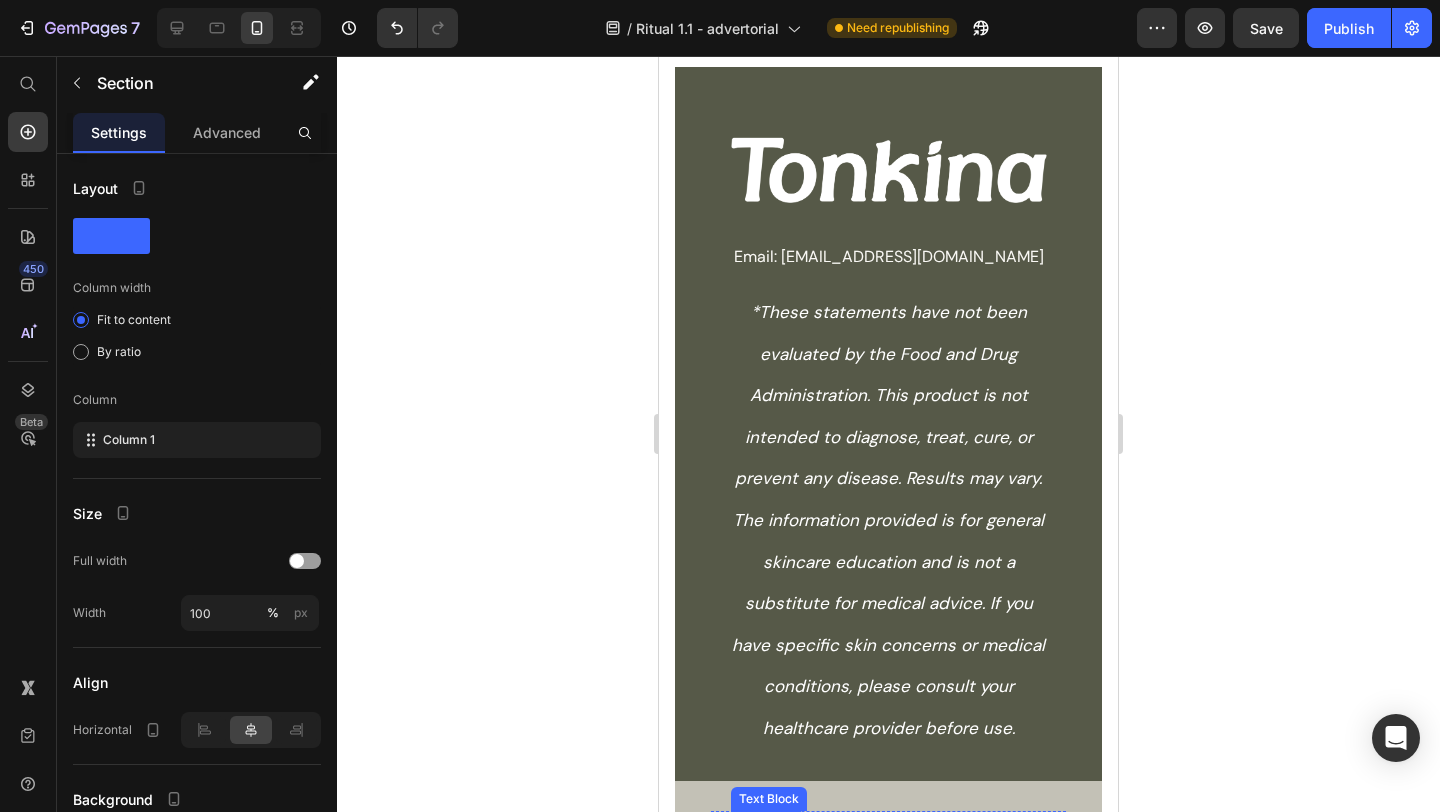click on "Contact us|" at bounding box center (766, 824) 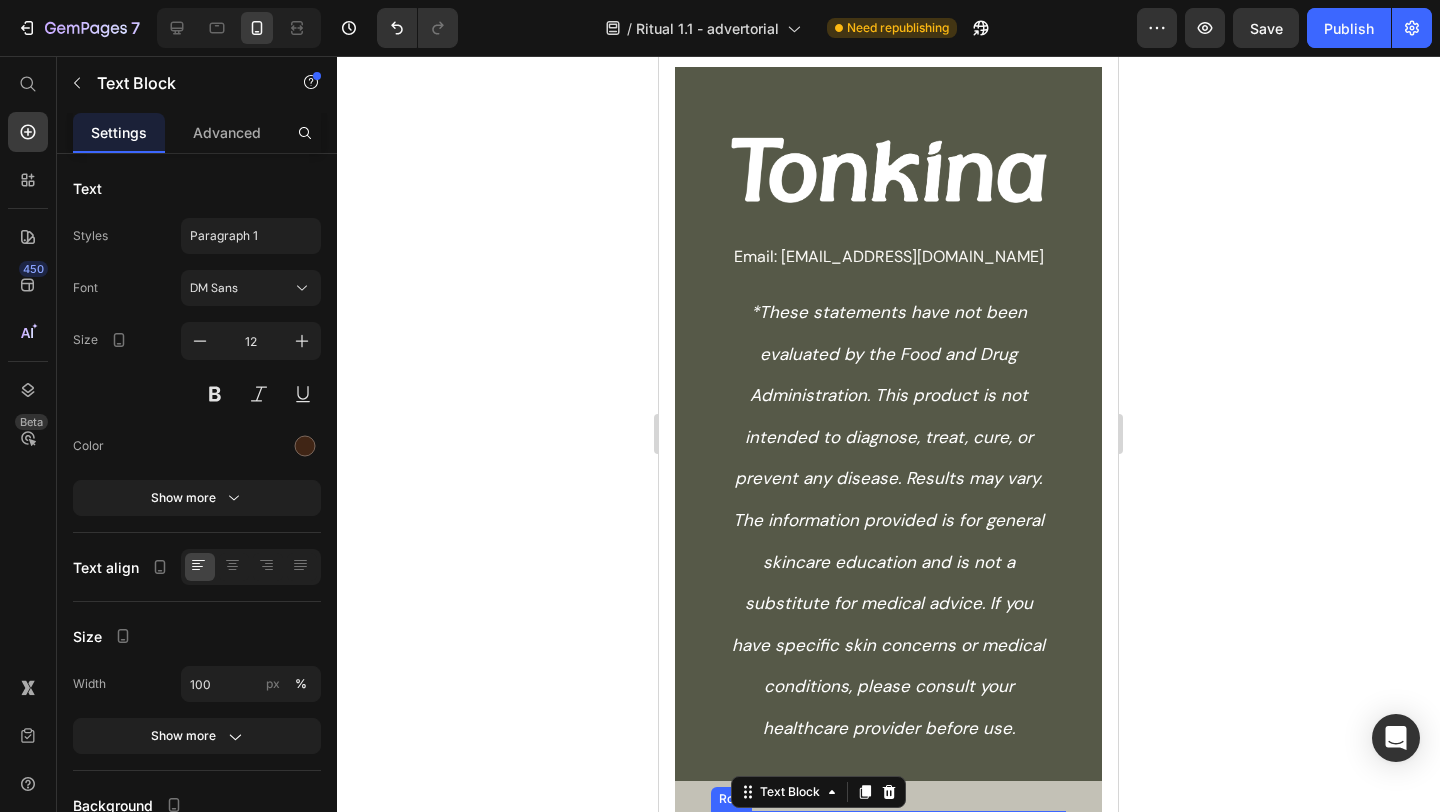 click on "Contact us| Text Block   0" at bounding box center (756, 824) 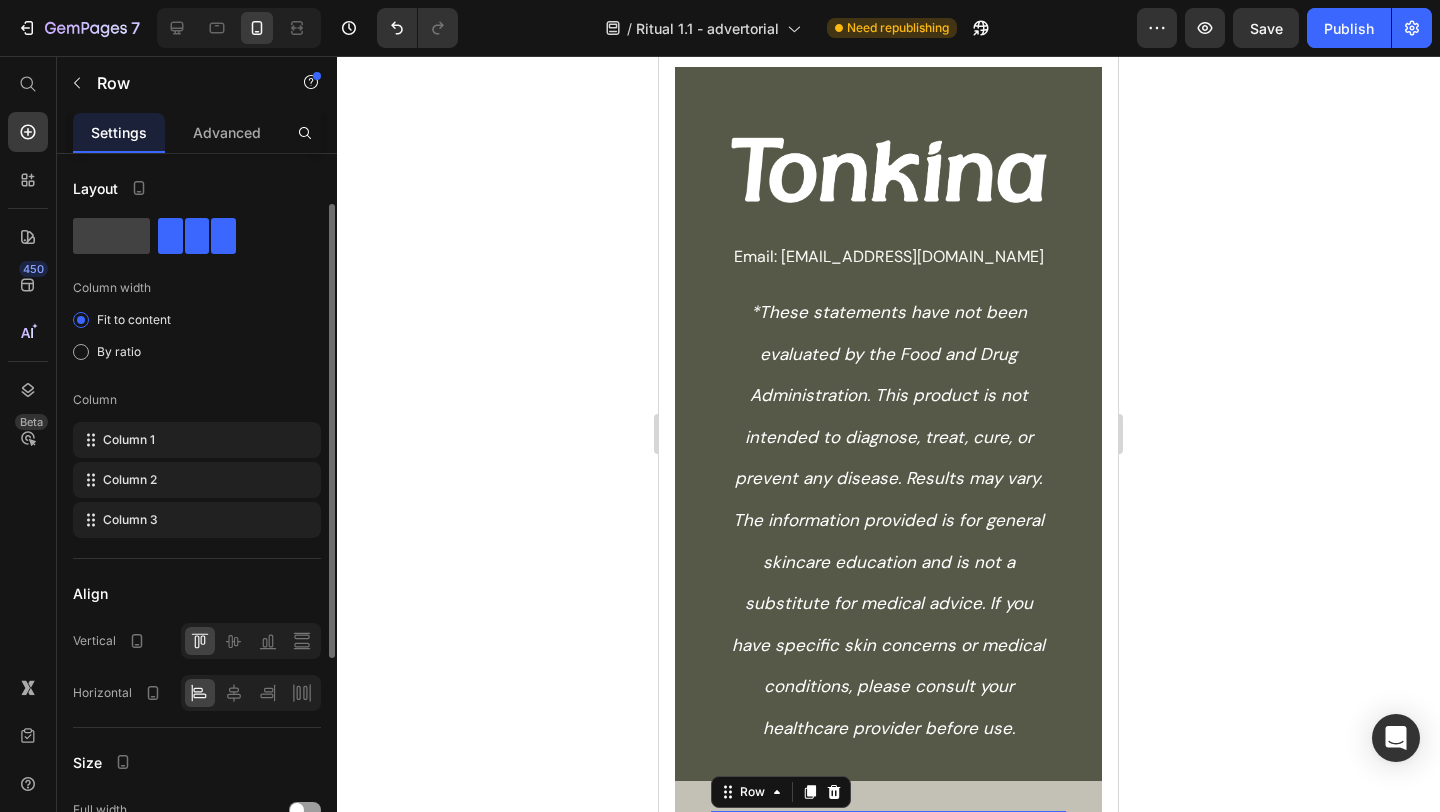 scroll, scrollTop: 31, scrollLeft: 0, axis: vertical 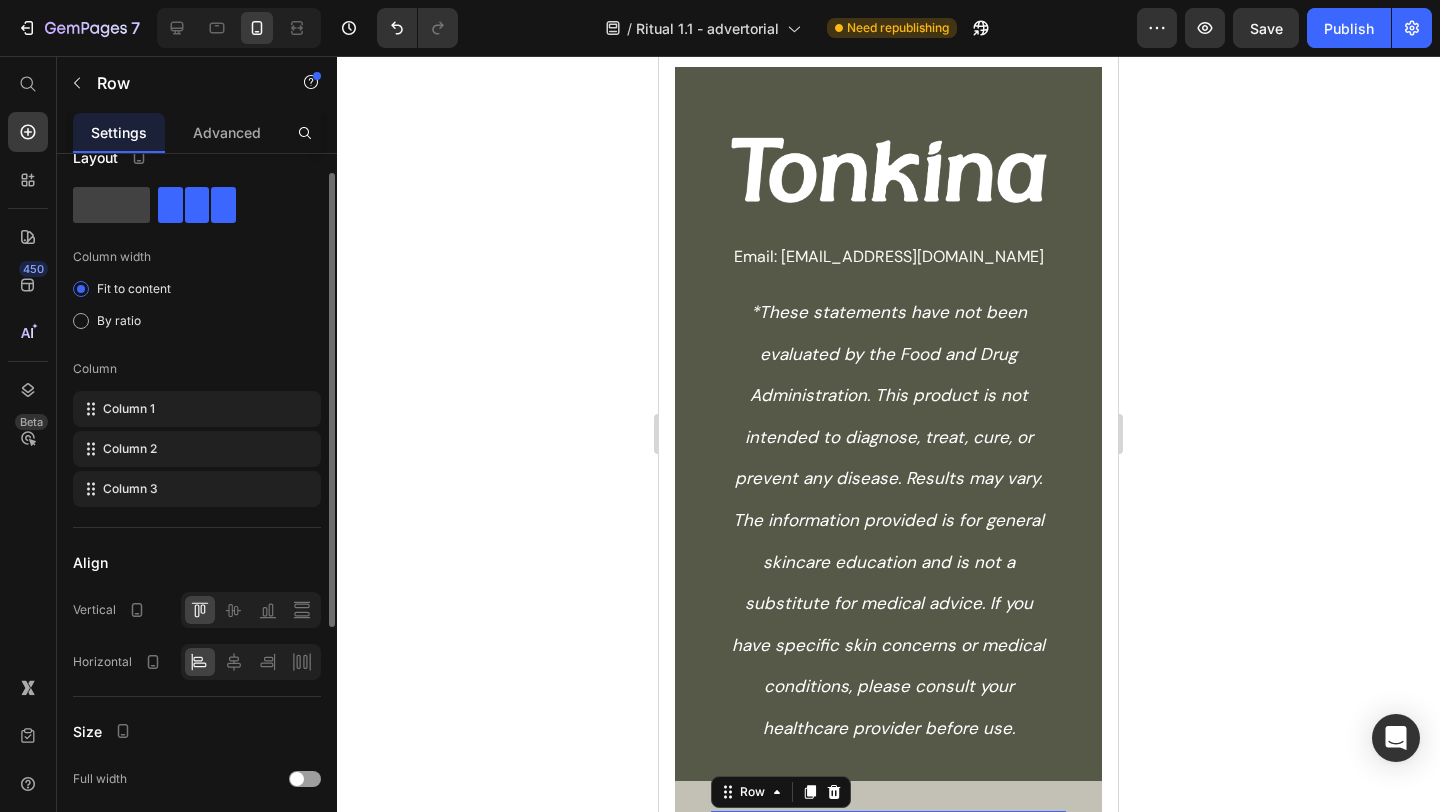 click on "Align Vertical
Horizontal" 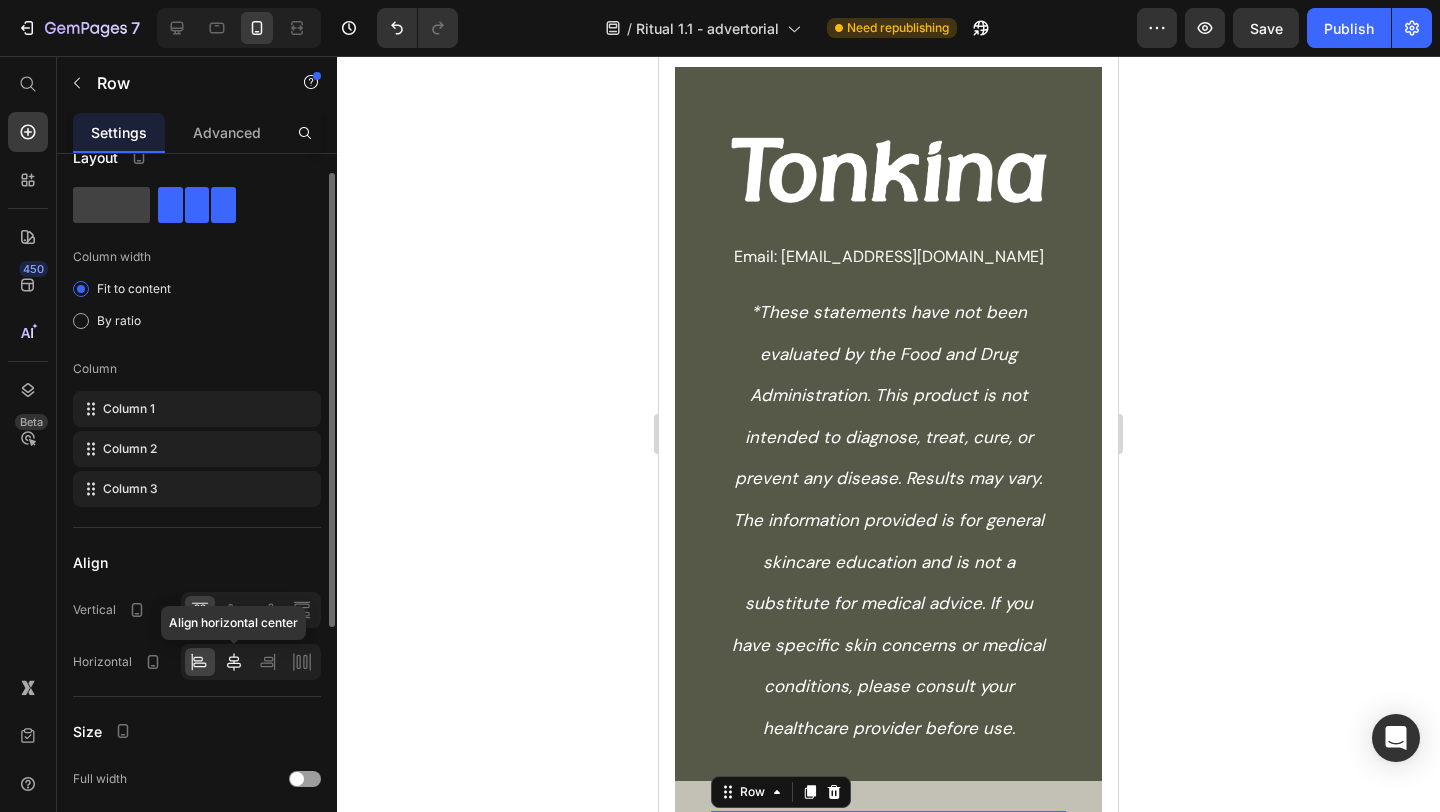 click 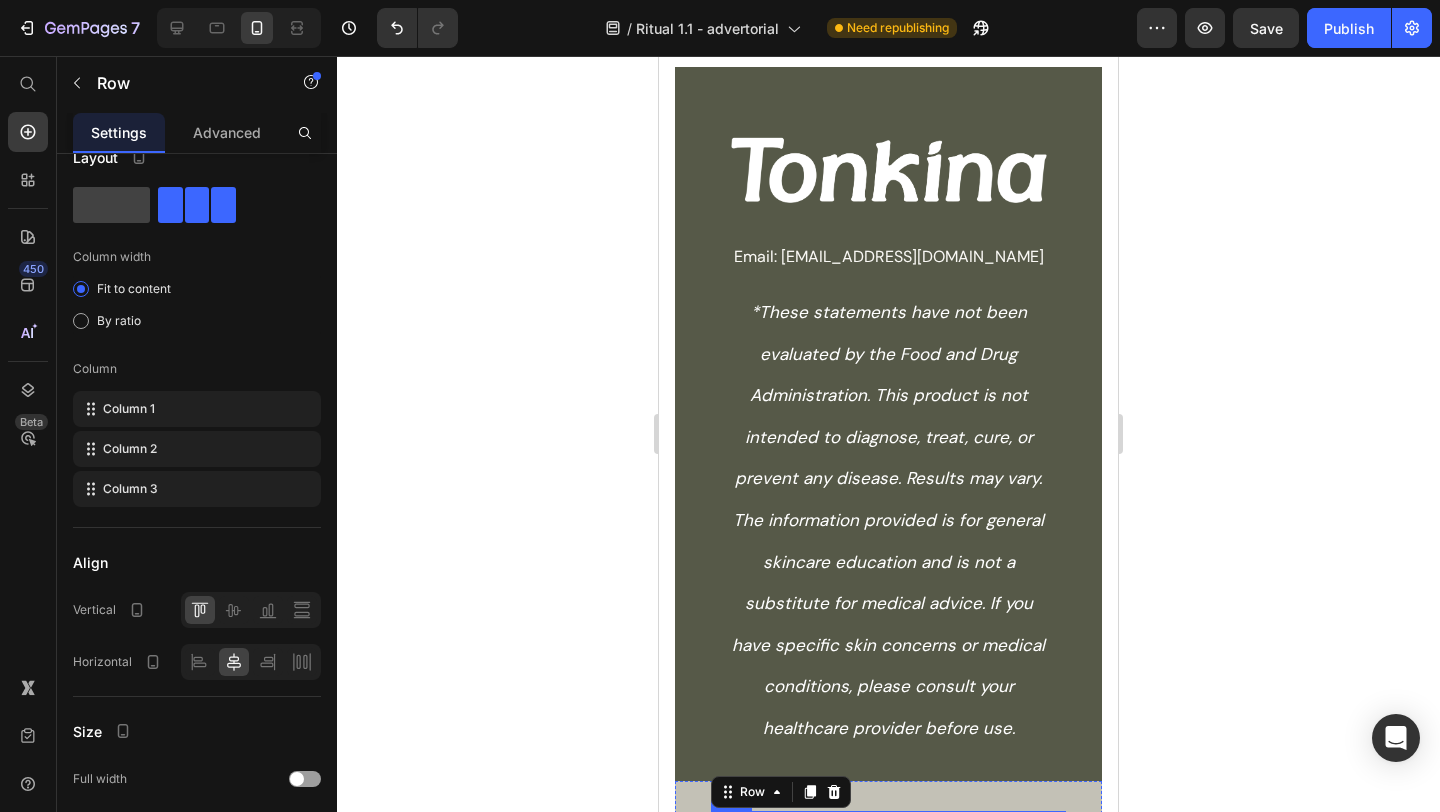 click on "Contact us| Text Block Terms & Conditions| Text Block Privacy Policy Text Block Row   16 Copyright @ Tonkina 2025 All rights reserved Text Block" at bounding box center [888, 845] 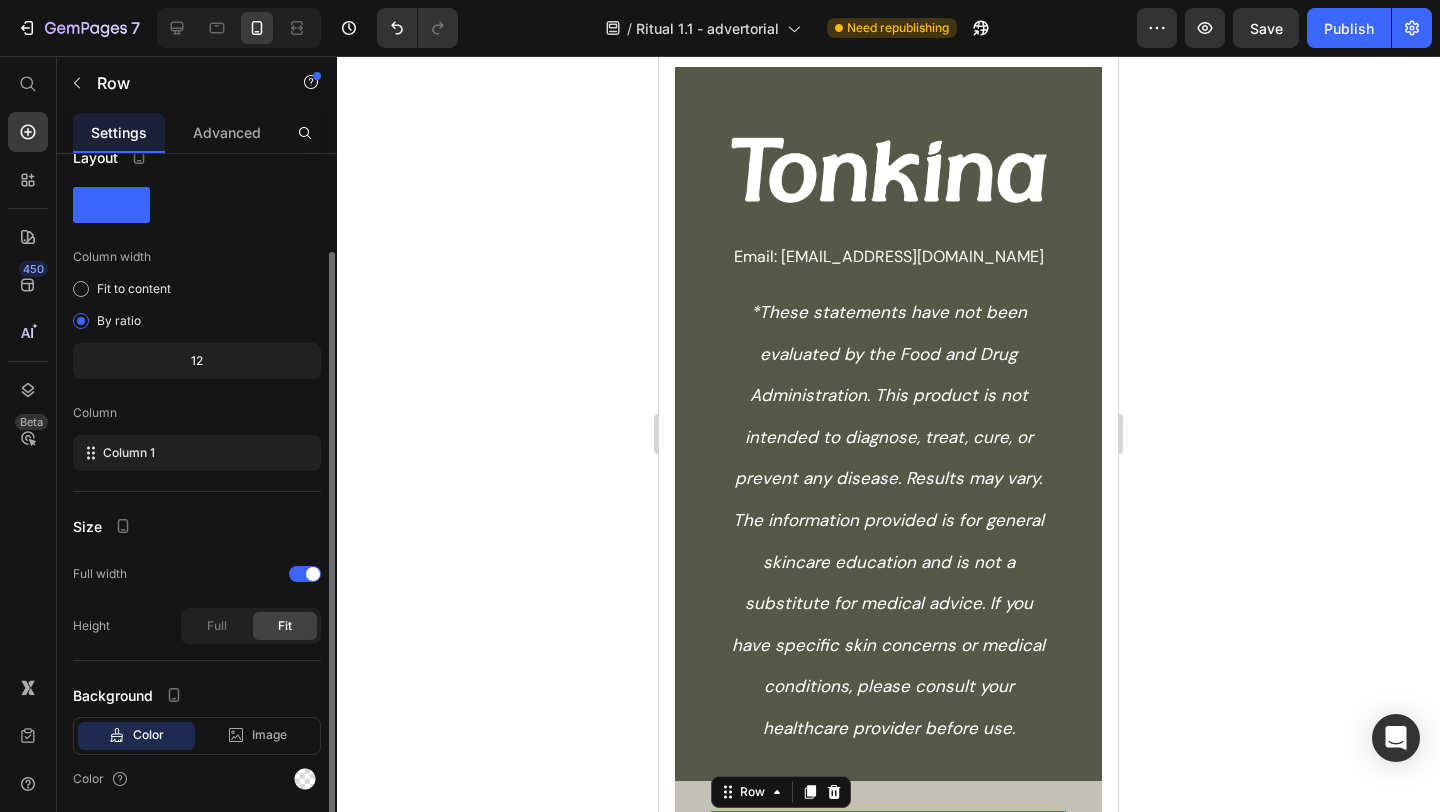 scroll, scrollTop: 101, scrollLeft: 0, axis: vertical 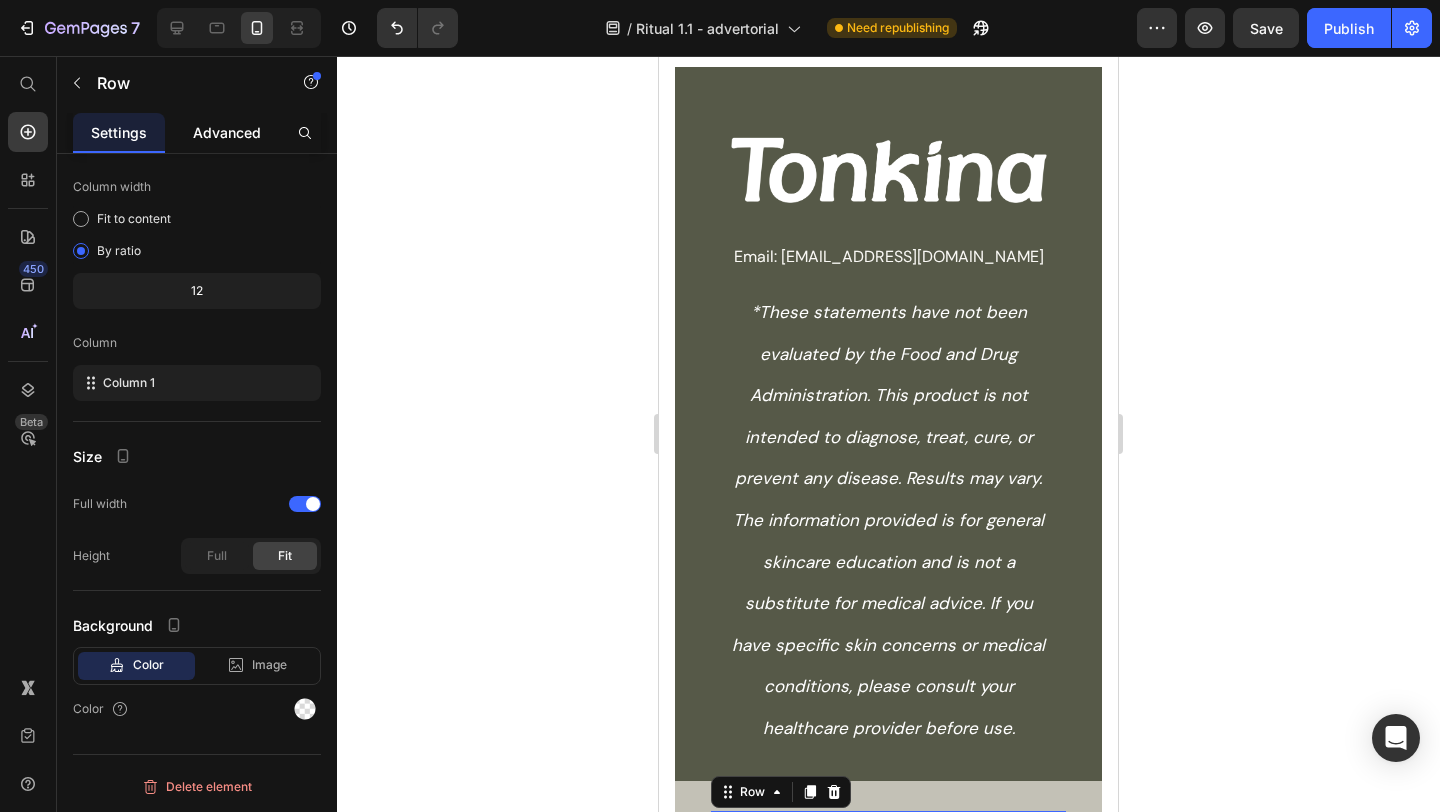 click on "Advanced" 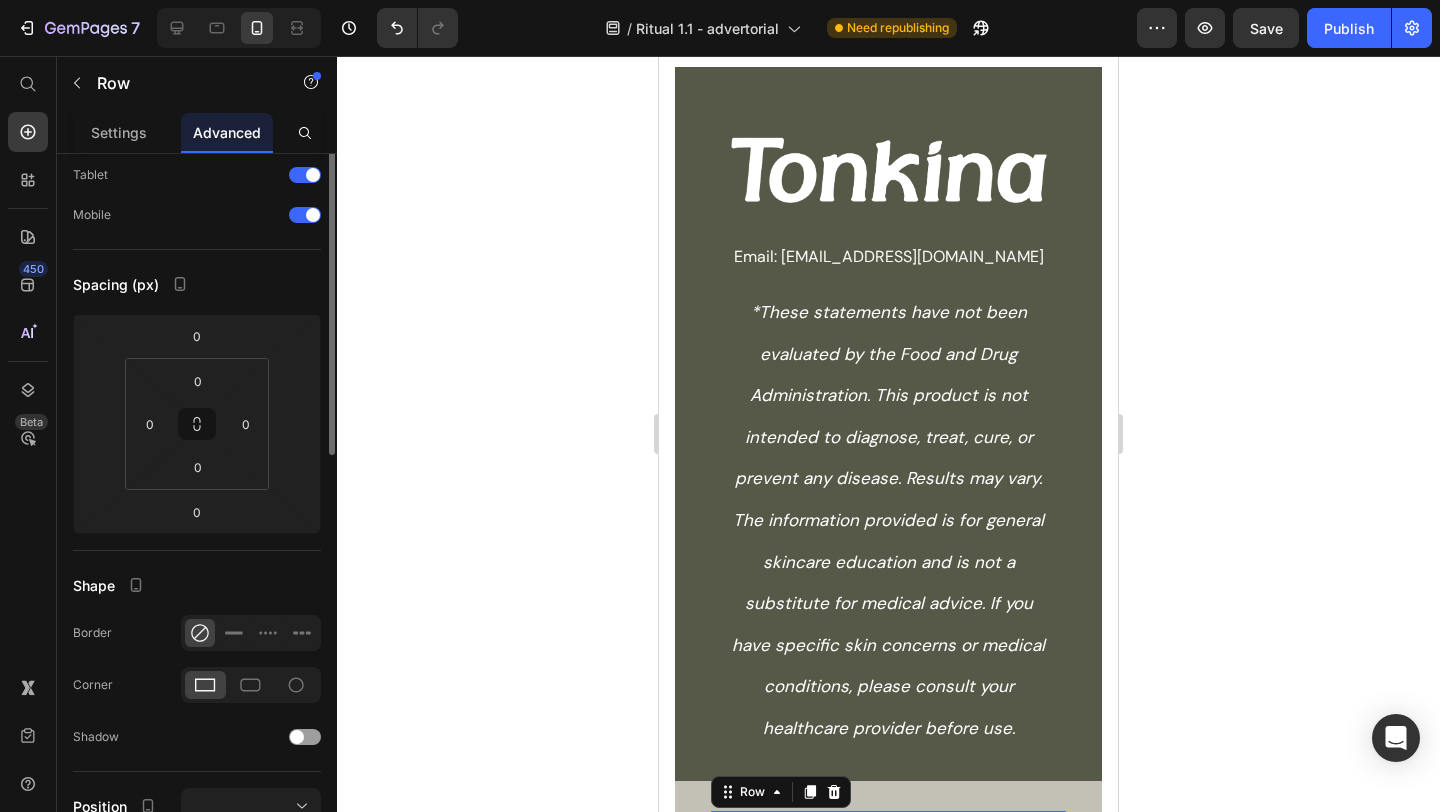 scroll, scrollTop: 0, scrollLeft: 0, axis: both 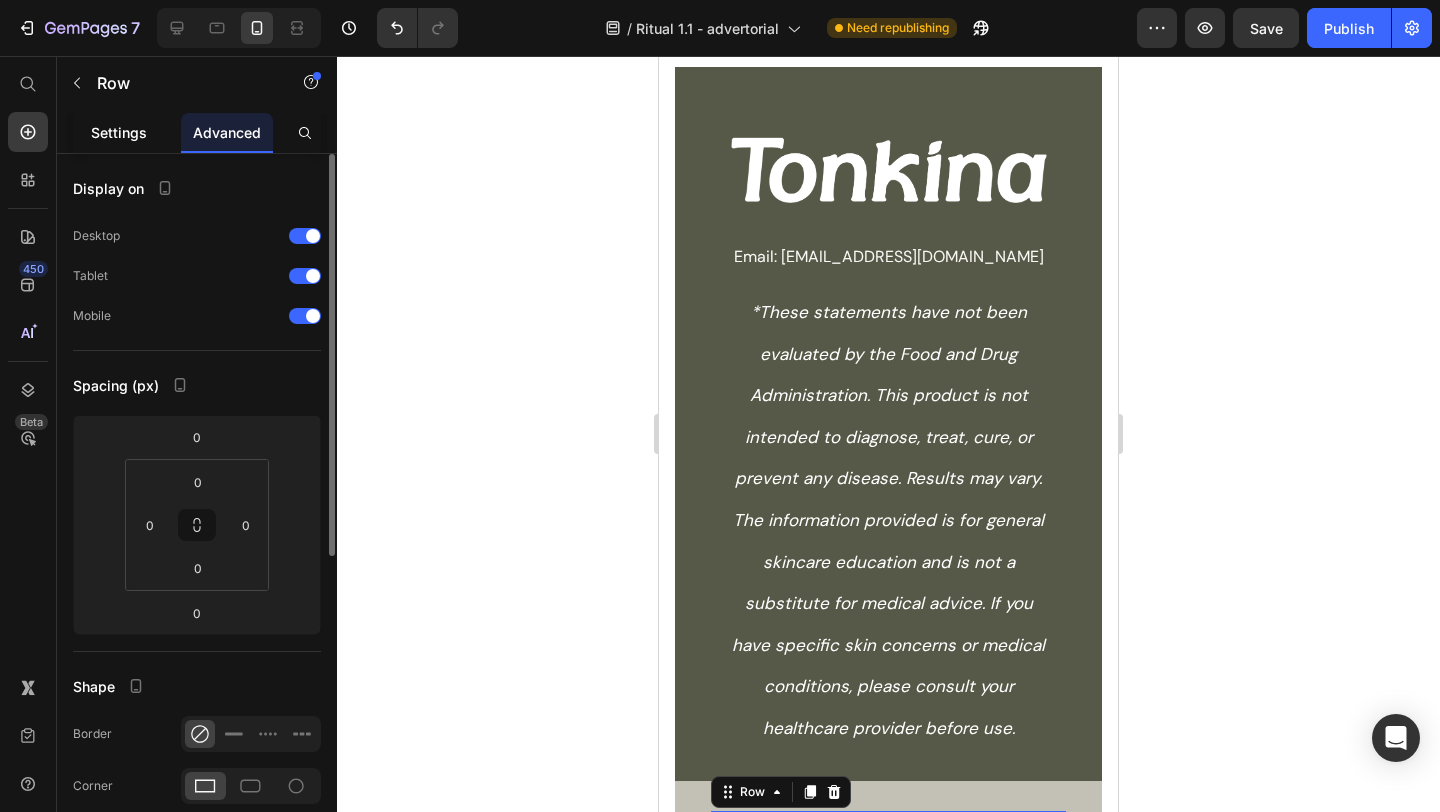 click on "Settings" 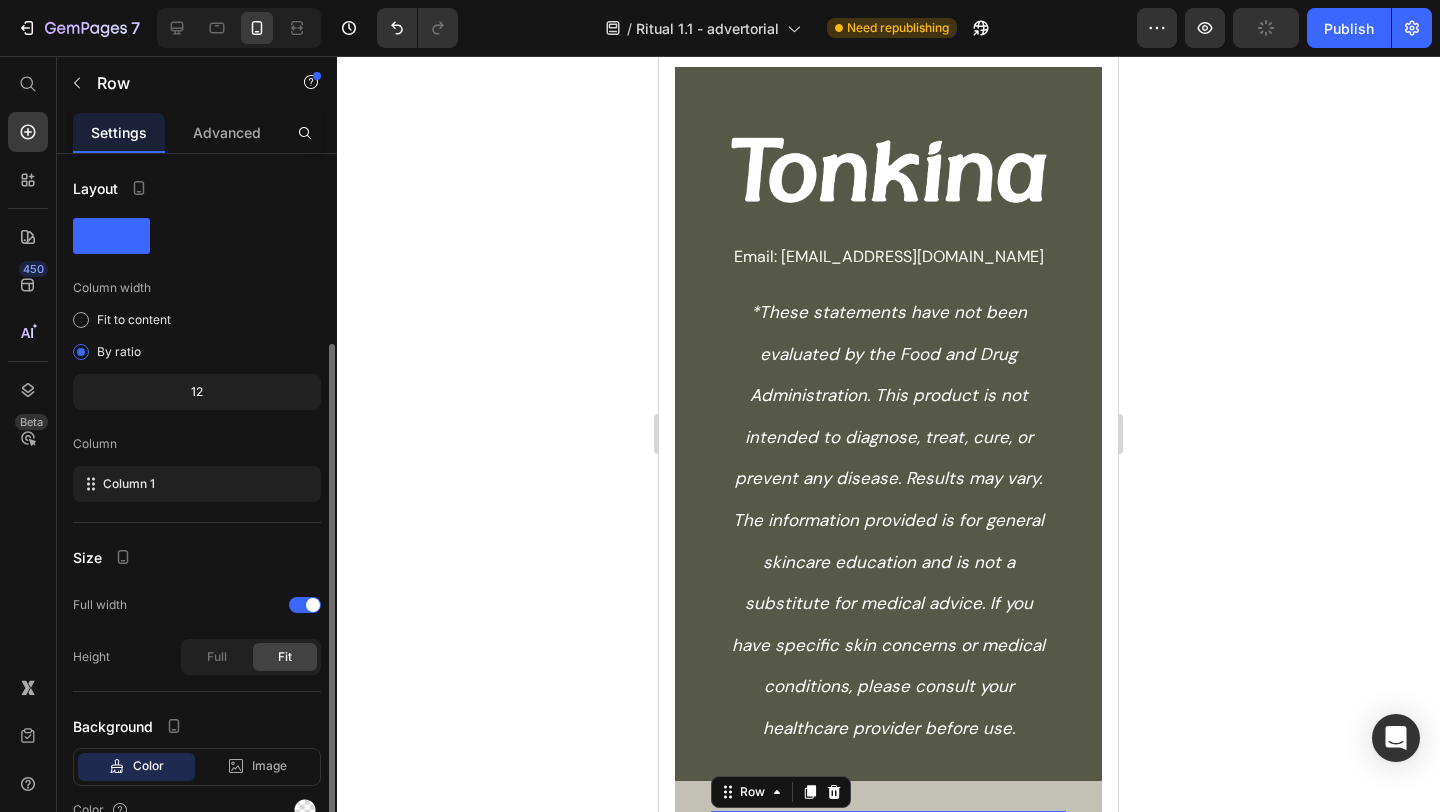 scroll, scrollTop: 101, scrollLeft: 0, axis: vertical 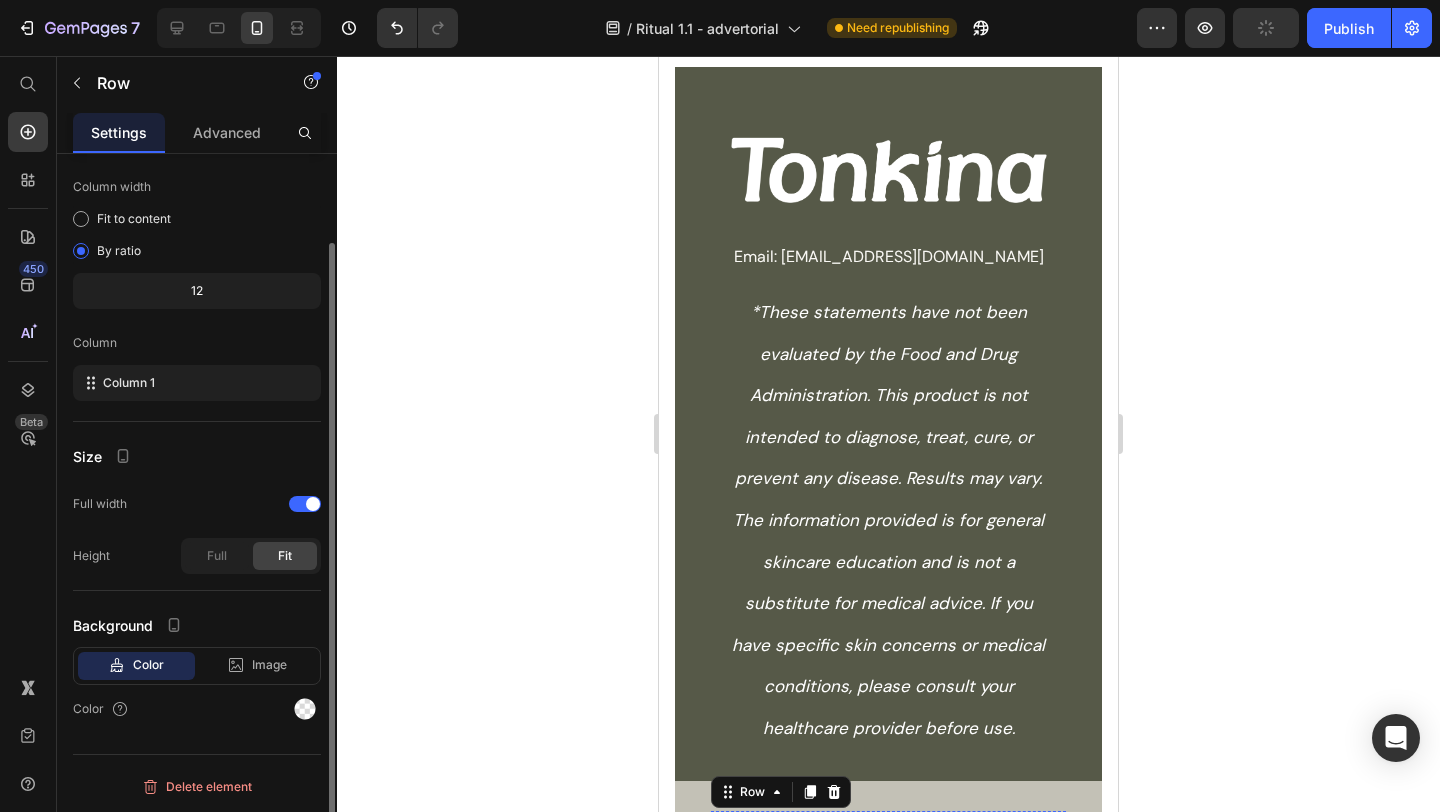 click on "Copyright @ Tonkina 2025 All rights reserved" at bounding box center [888, 865] 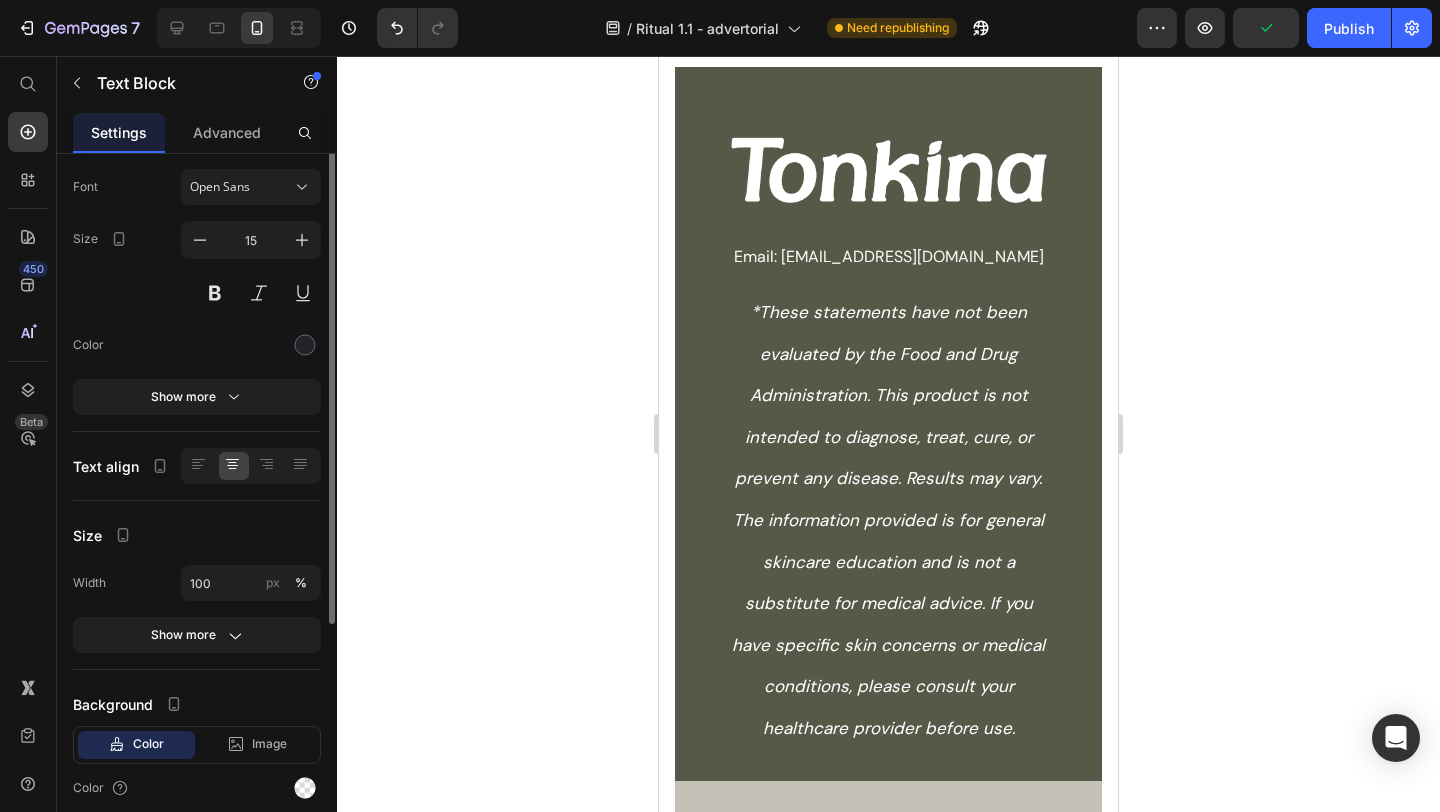 scroll, scrollTop: 0, scrollLeft: 0, axis: both 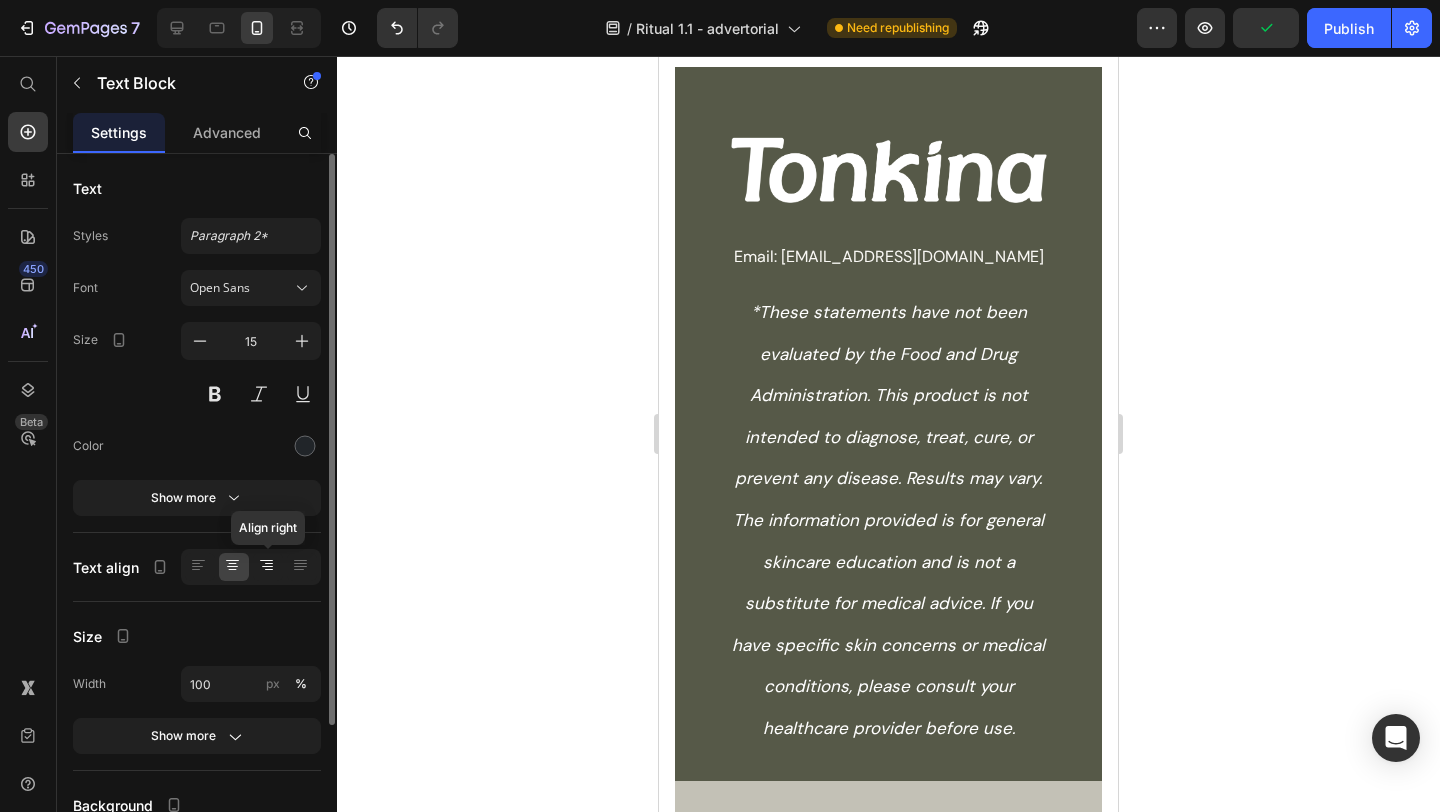 click 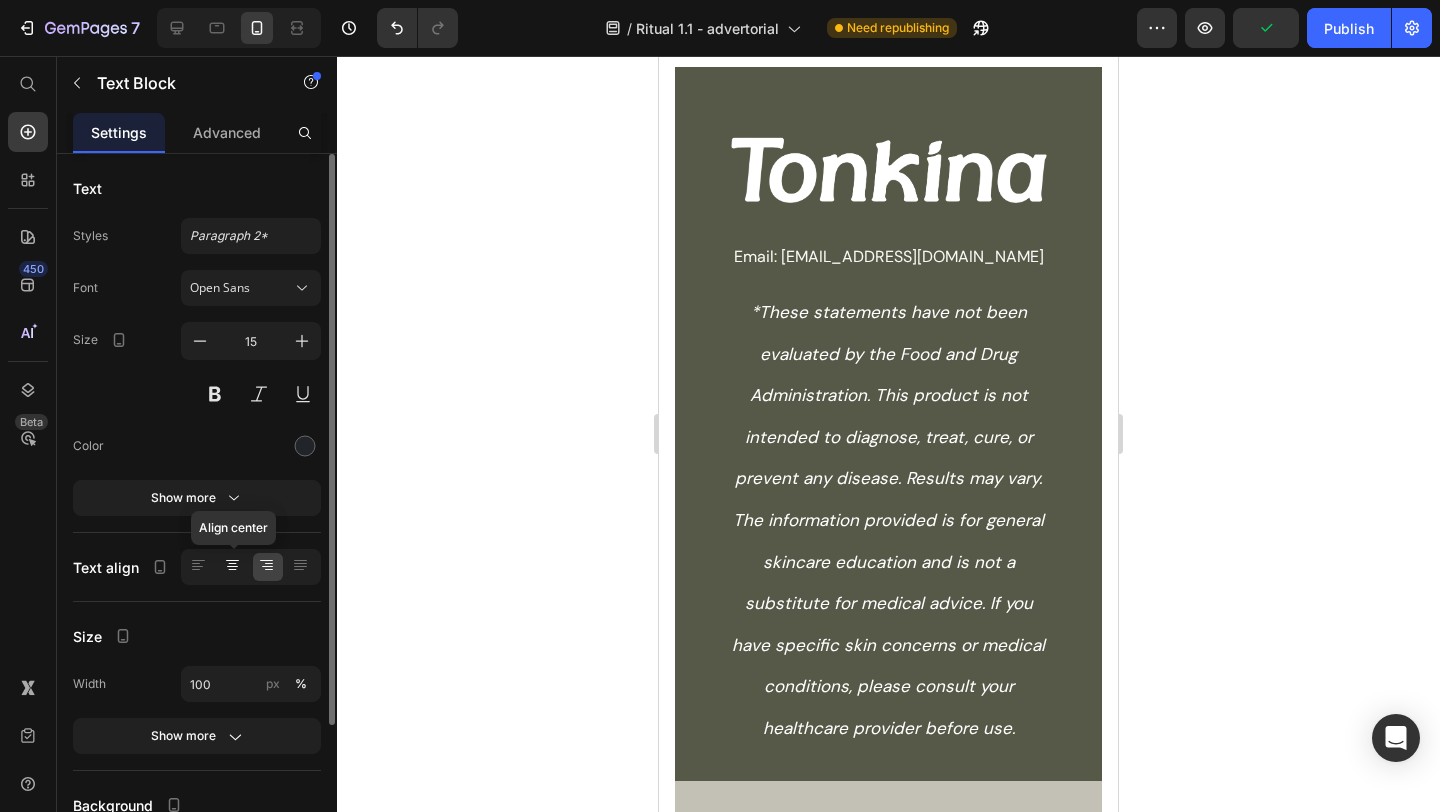 click 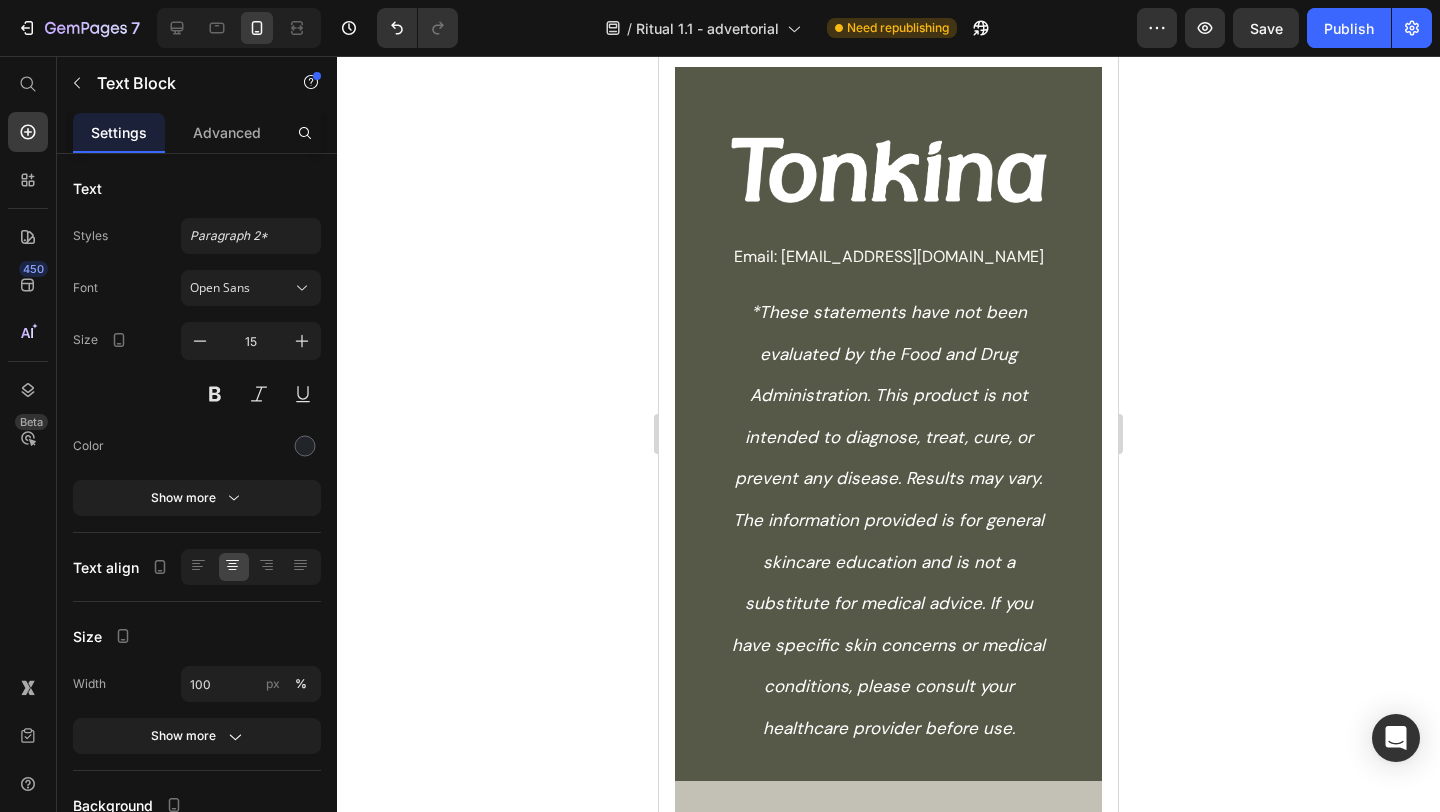 click on "Copyright @ Tonkina 2025 All rights reserved" at bounding box center [888, 865] 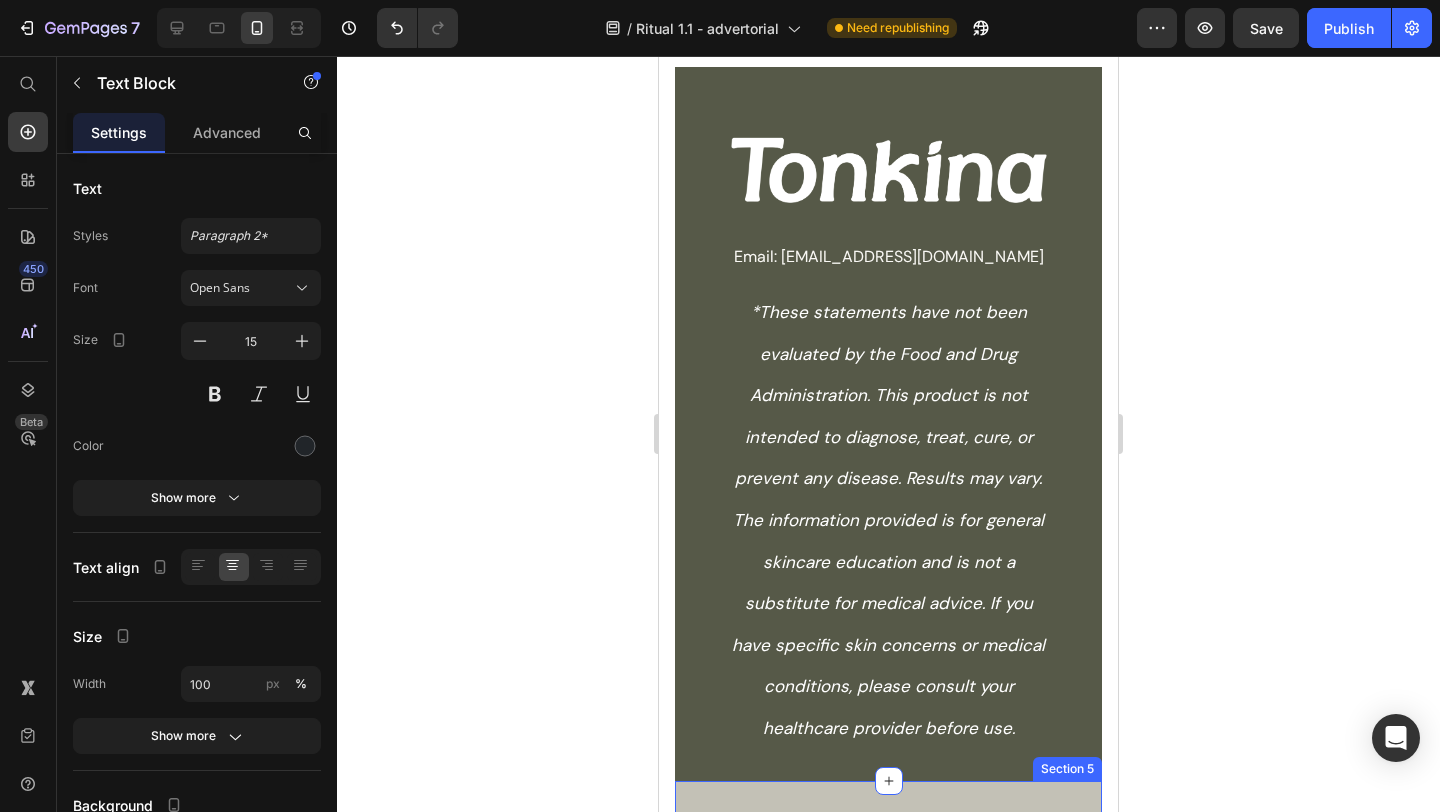 click on "Contact us| Text Block Terms & Conditions| Text Block Privacy Policy Text Block Row Copyright @ Tonkina 2025 All rights reserved Text Block   0 Row Section 5" at bounding box center [888, 845] 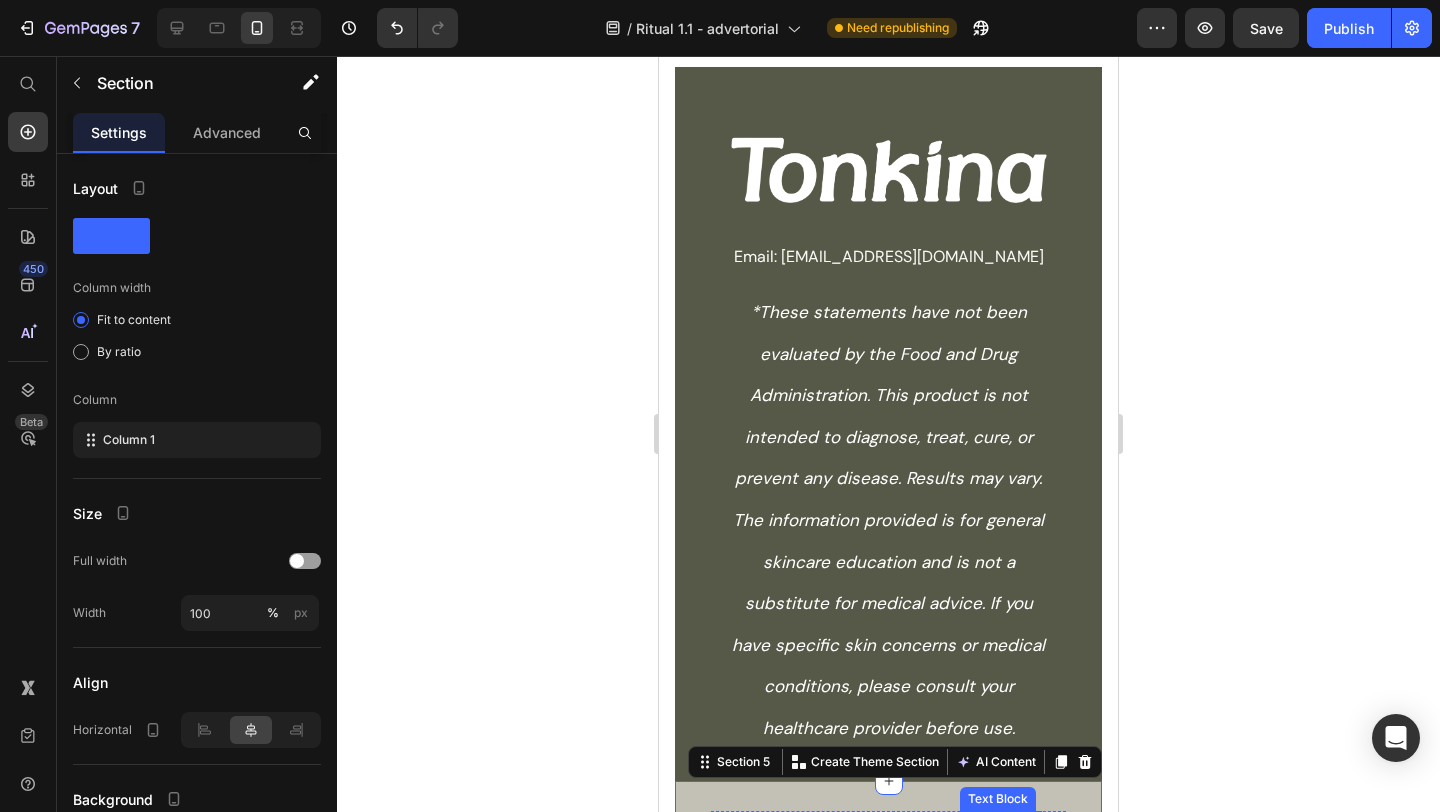 click on "Privacy Policy" at bounding box center (1001, 824) 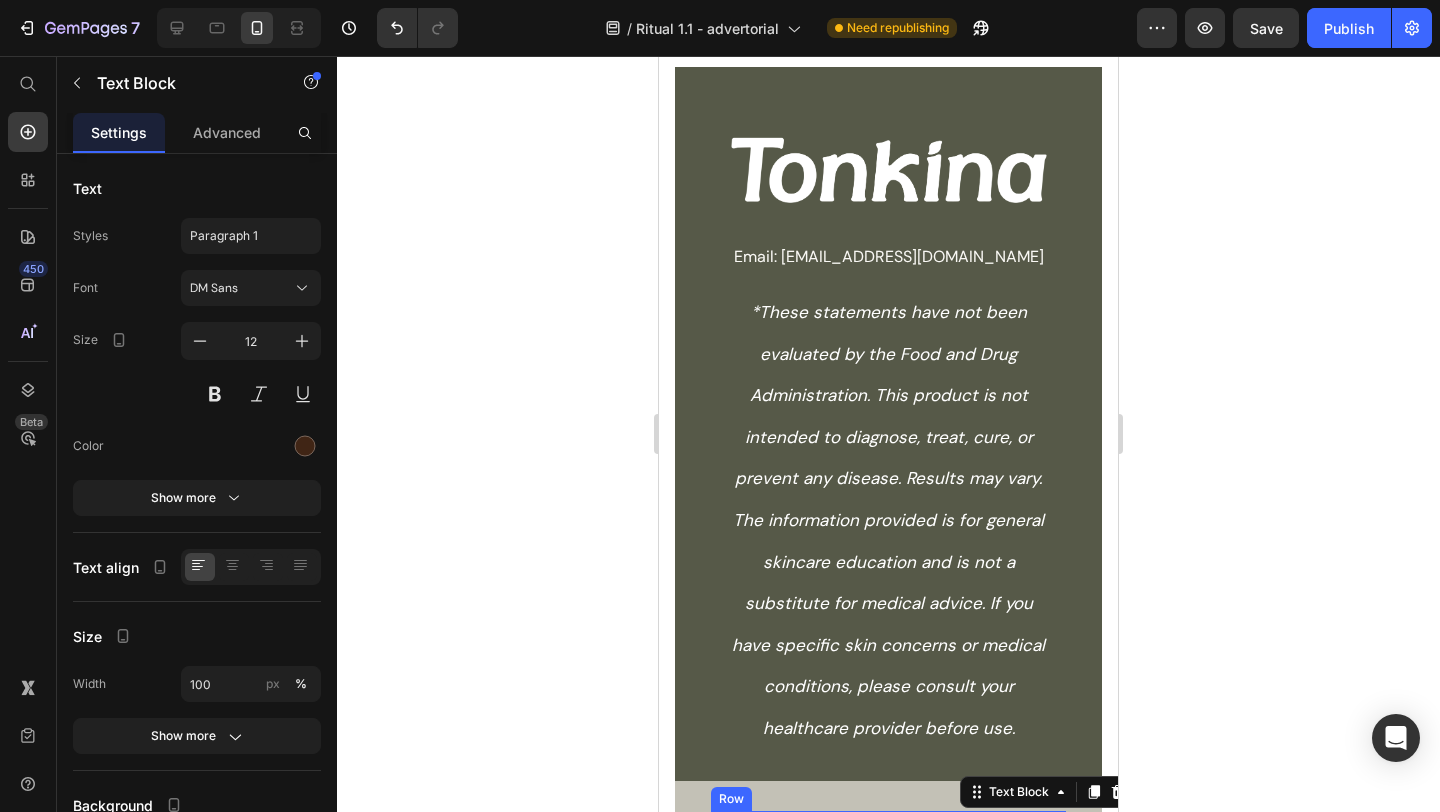 click on "Contact us| Text Block Terms & Conditions| Text Block Privacy Policy Text Block   0 Row" at bounding box center [888, 824] 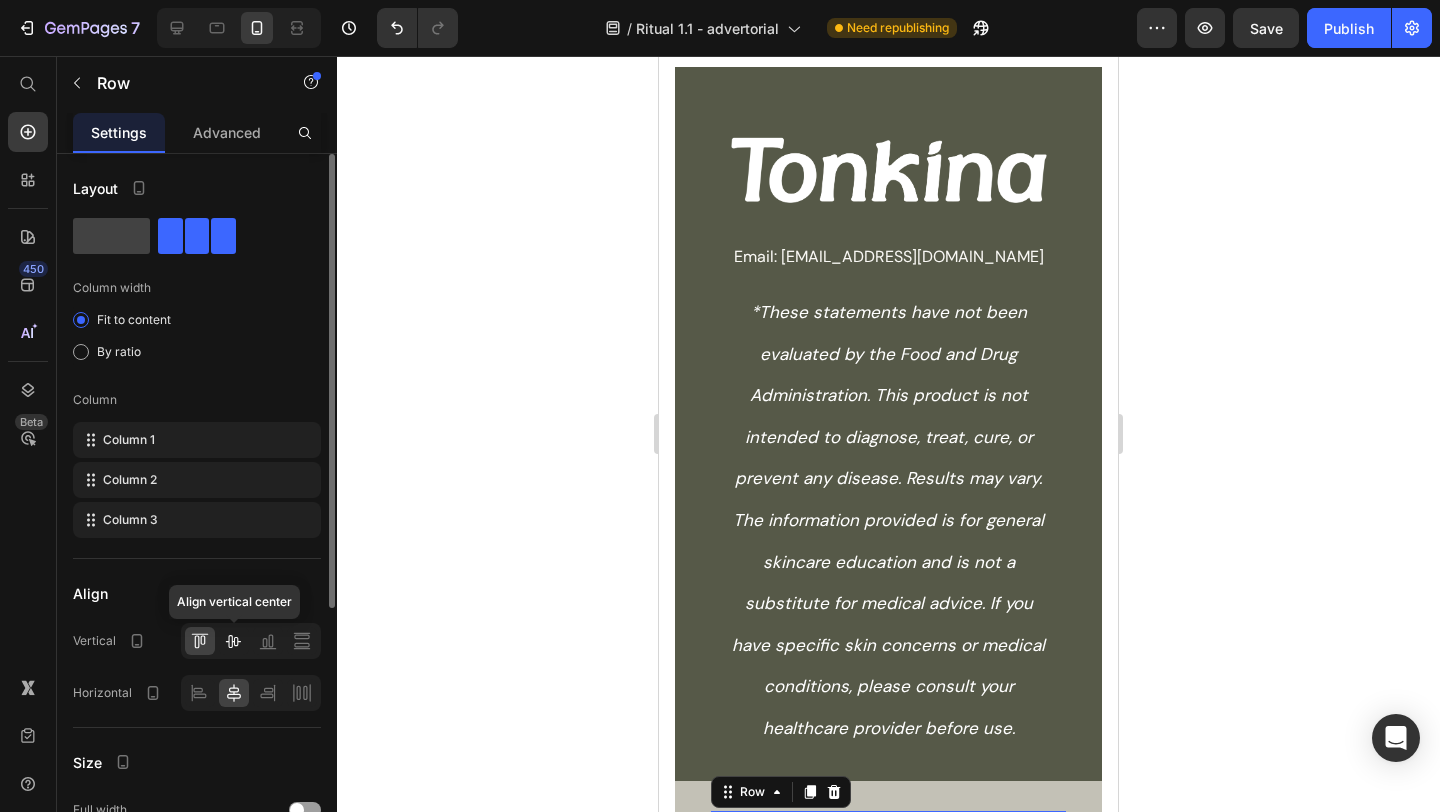 click 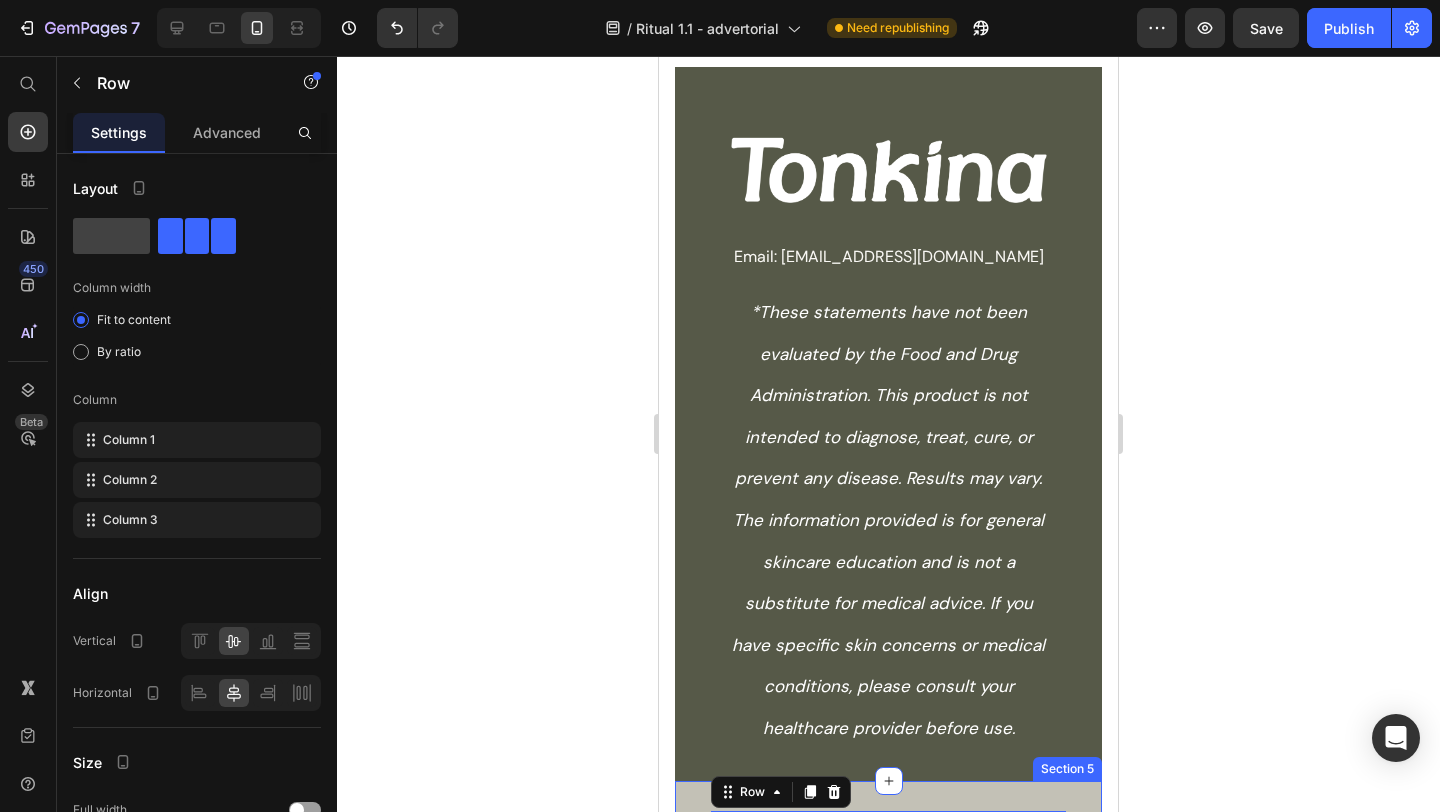 click on "Contact us| Text Block Terms & Conditions| Text Block Privacy Policy Text Block Row   16 Copyright @ Tonkina 2025 All rights reserved Text Block Row Section 5" at bounding box center [888, 845] 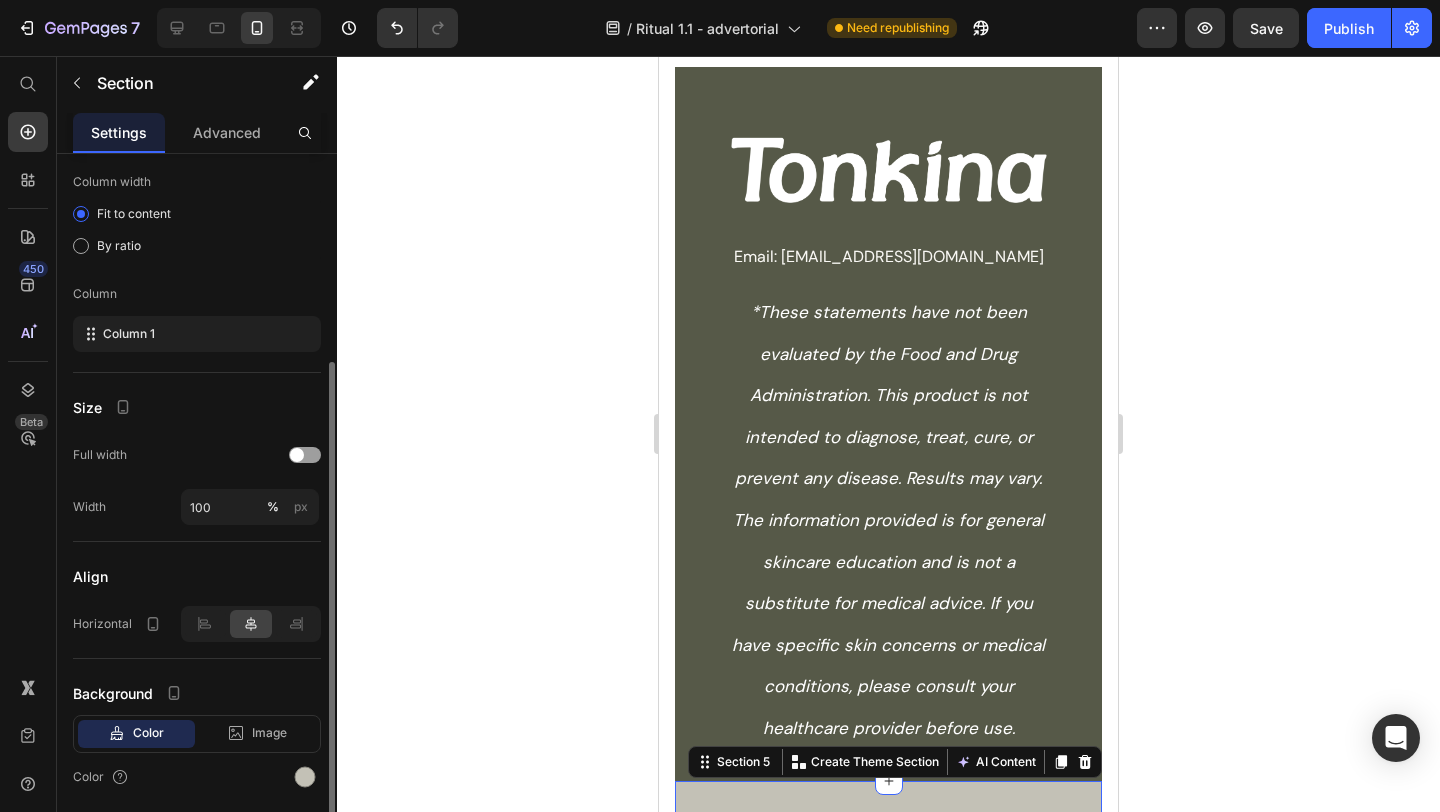 scroll, scrollTop: 174, scrollLeft: 0, axis: vertical 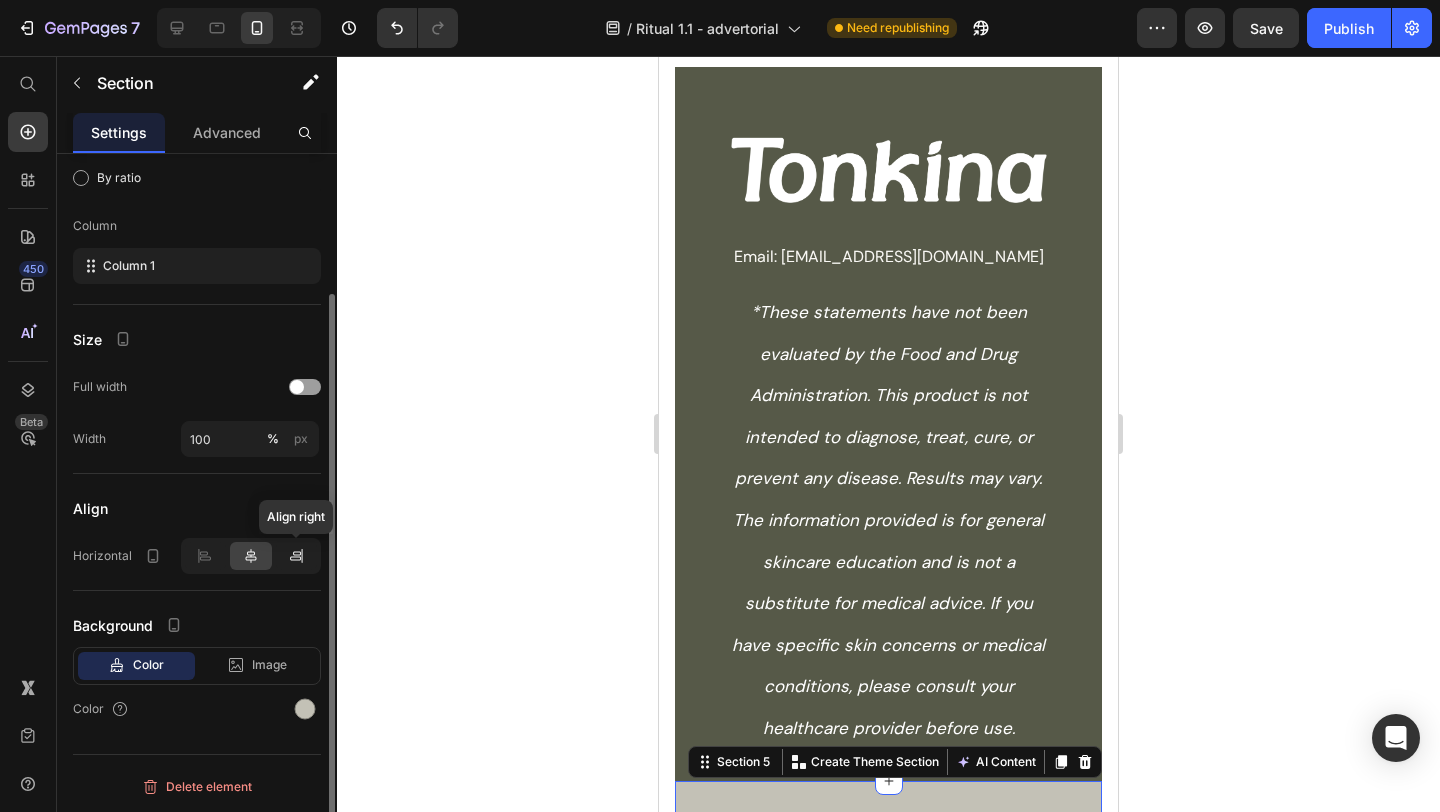 click 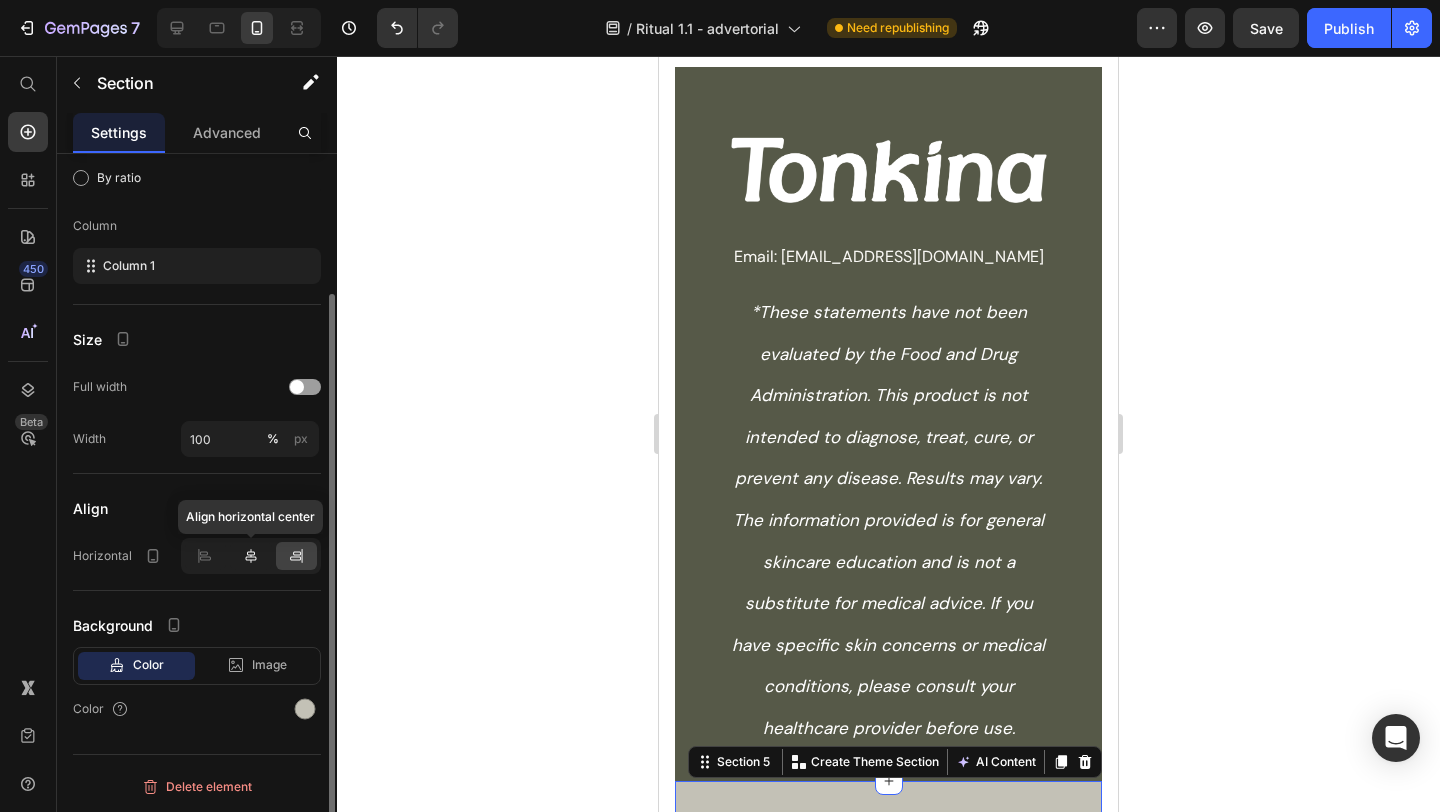 click 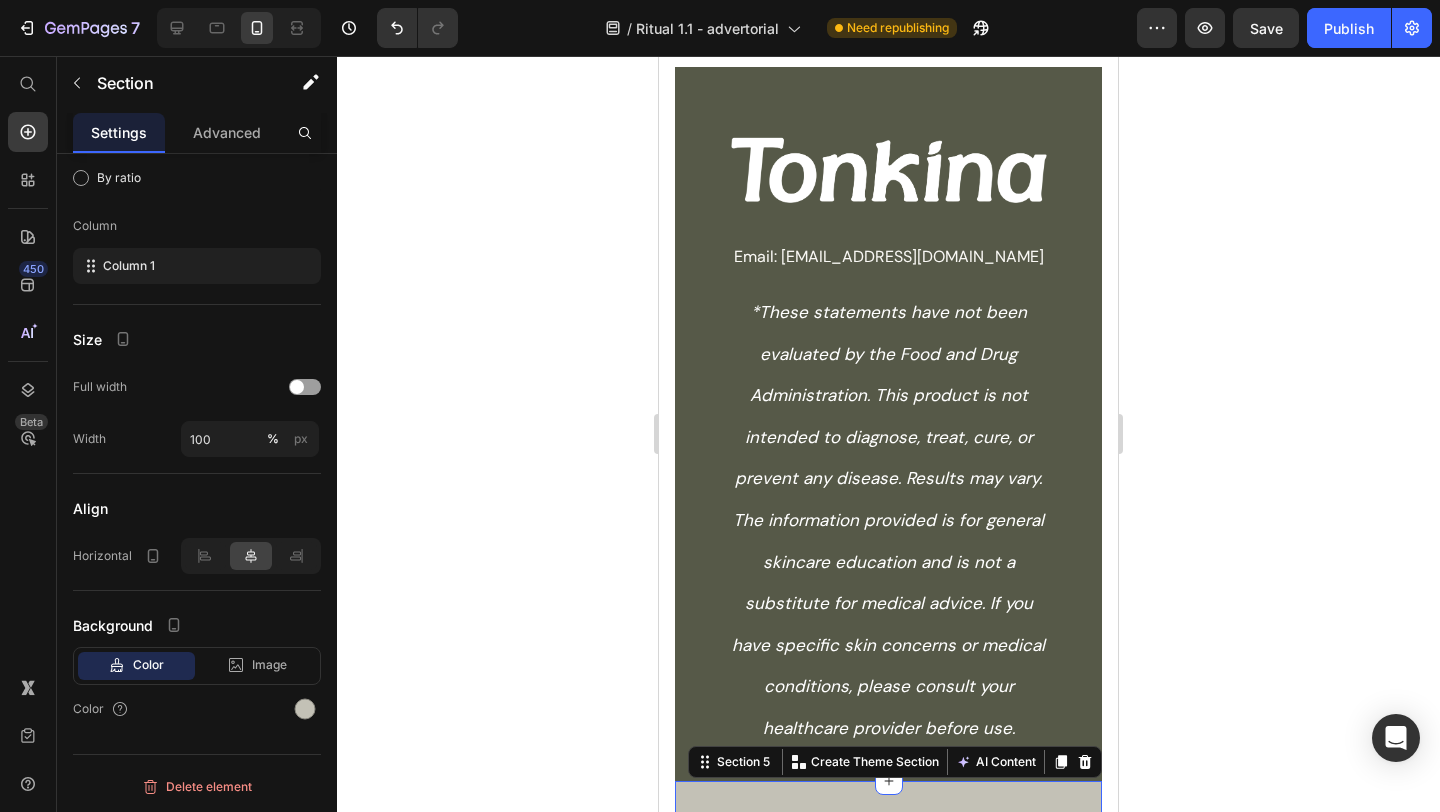 click on "Contact us| Text Block Terms & Conditions| Text Block Privacy Policy Text Block Row Copyright @ Tonkina 2025 All rights reserved Text Block Row Section 5   You can create reusable sections Create Theme Section AI Content Write with GemAI What would you like to describe here? Tone and Voice Persuasive Product Youth 1700 Essential Serum Show more Generate" at bounding box center (888, 845) 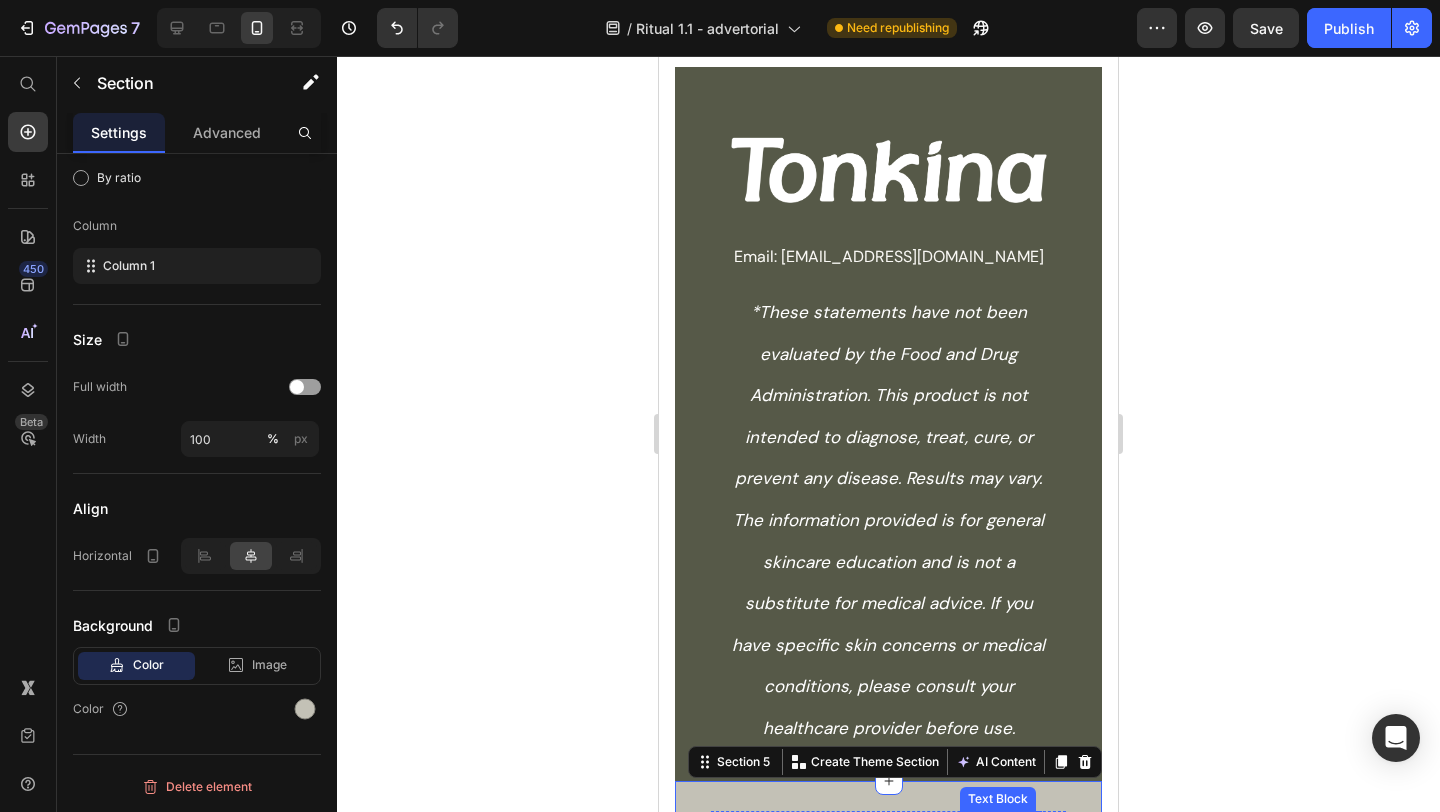 click on "Privacy Policy" at bounding box center [1001, 824] 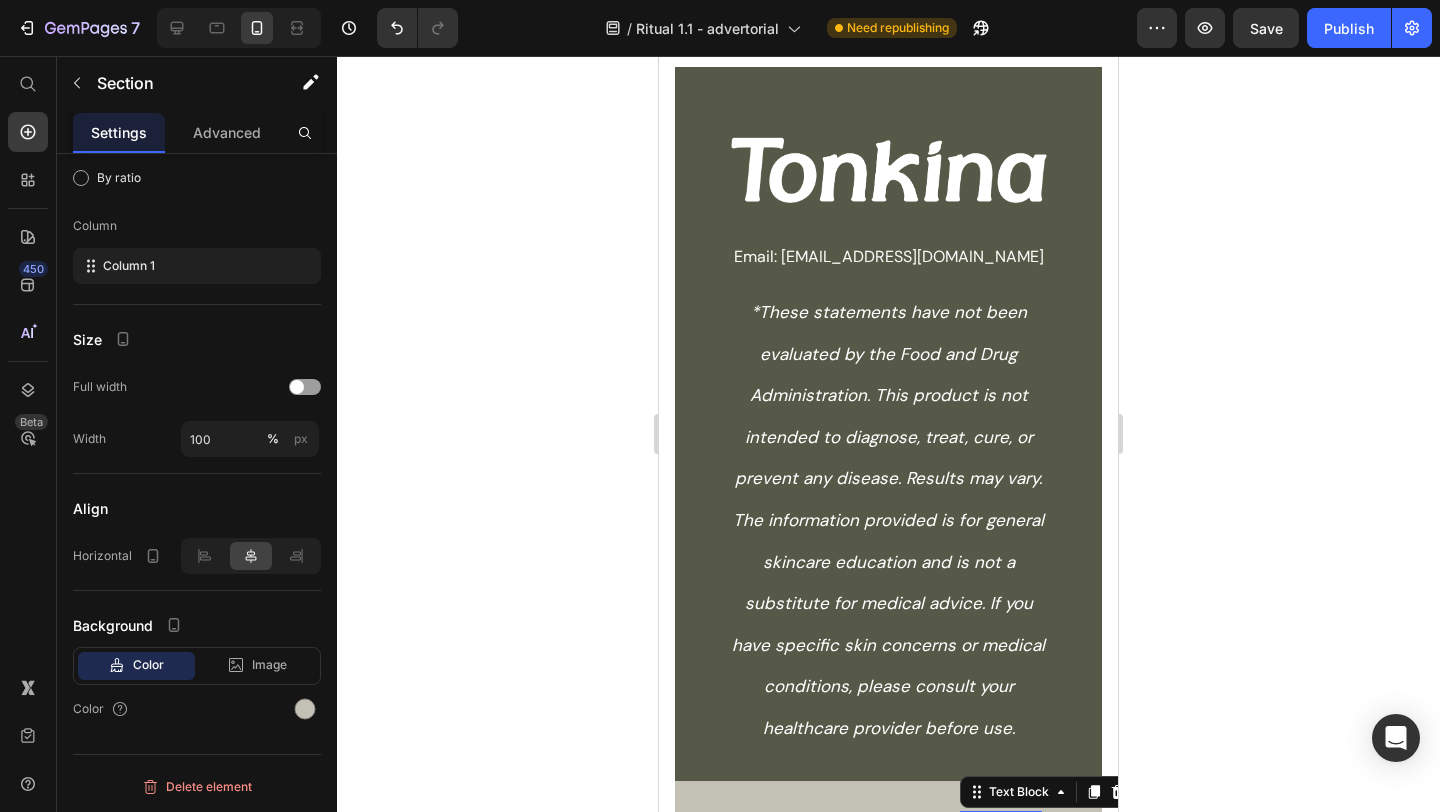 scroll, scrollTop: 0, scrollLeft: 0, axis: both 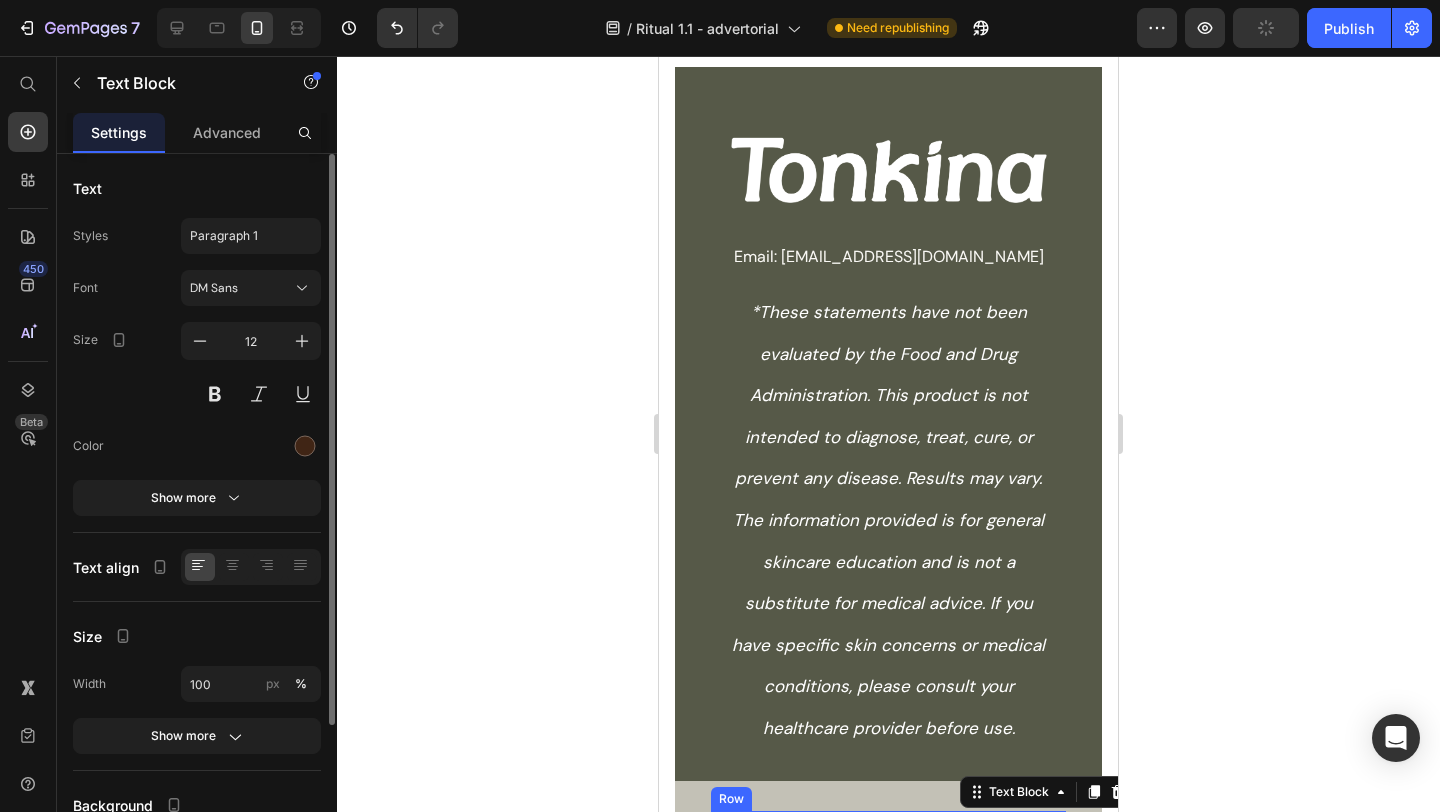 click on "Contact us| Text Block Terms & Conditions| Text Block Privacy Policy Text Block   0 Row" at bounding box center (888, 824) 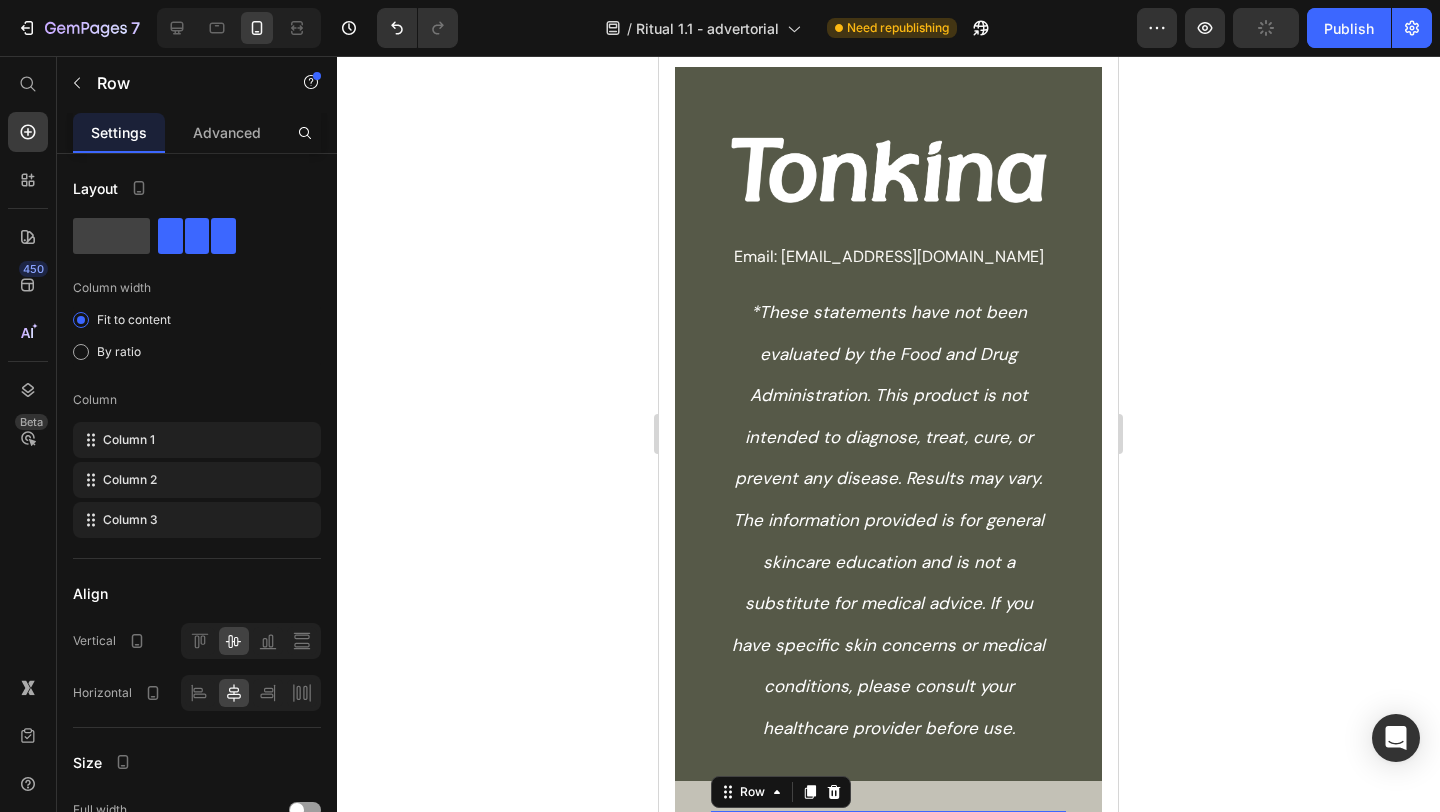 click on "Contact us| Text Block" at bounding box center (781, 824) 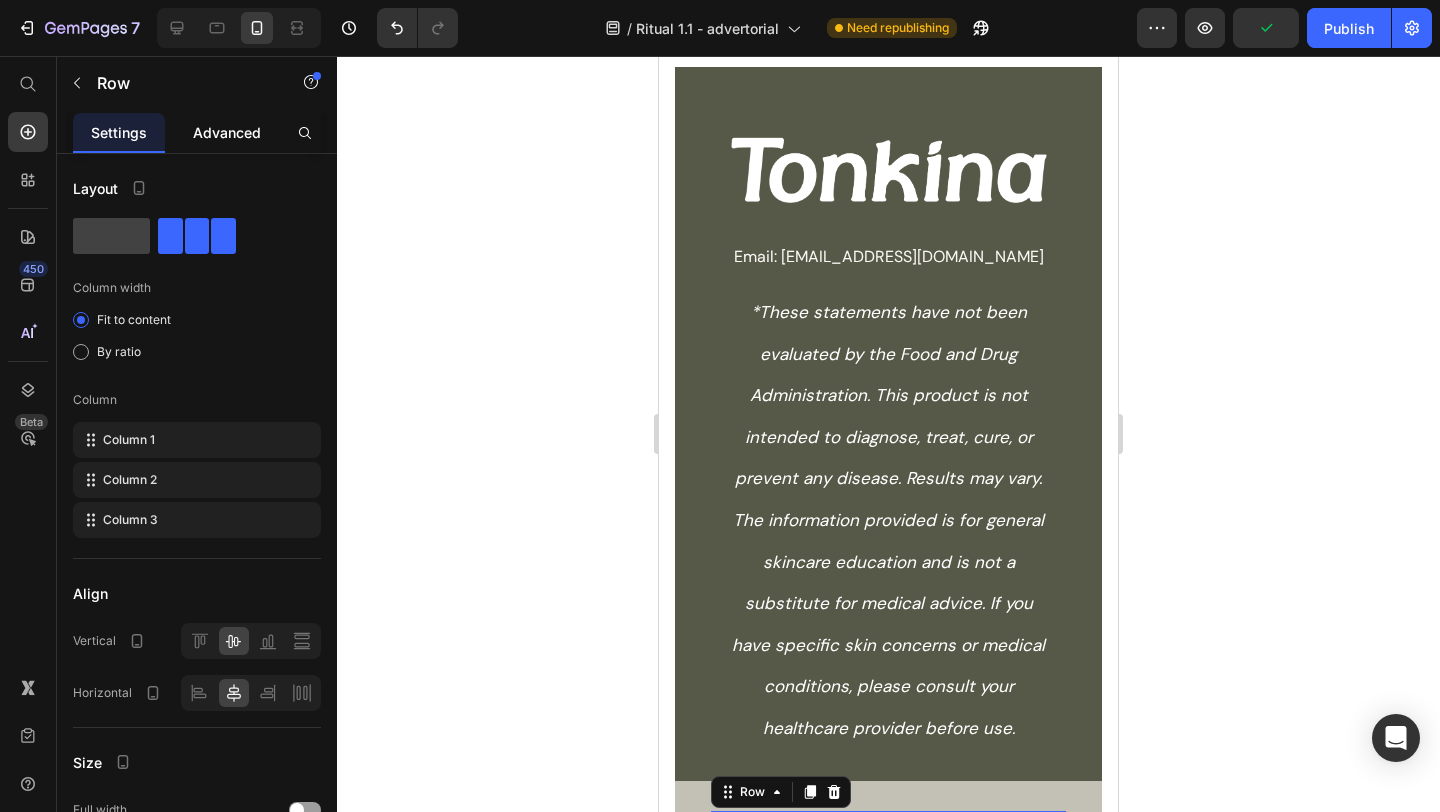 click on "Advanced" at bounding box center [227, 132] 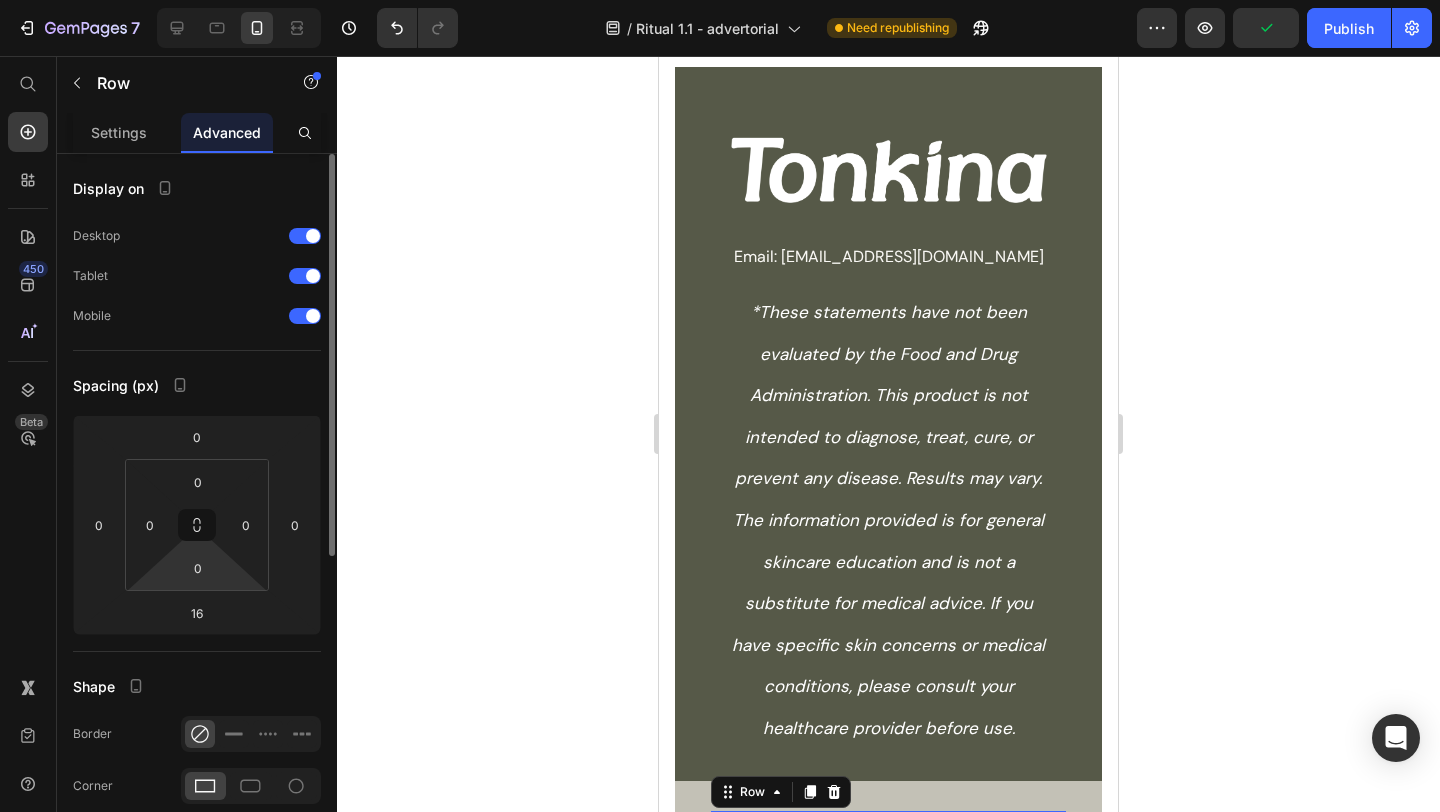 scroll, scrollTop: 84, scrollLeft: 0, axis: vertical 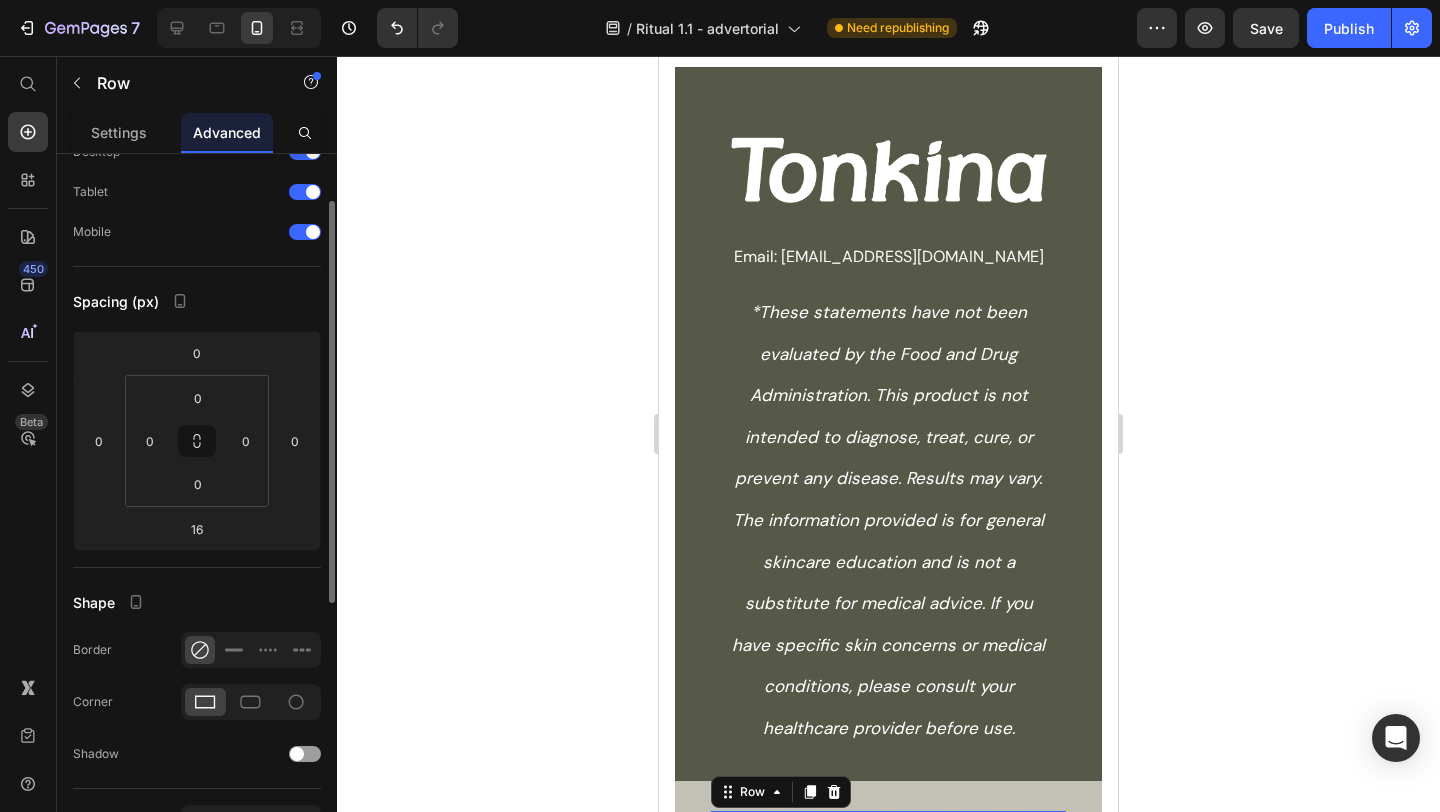 click on "Copyright @ Tonkina 2025 All rights reserved" at bounding box center (888, 865) 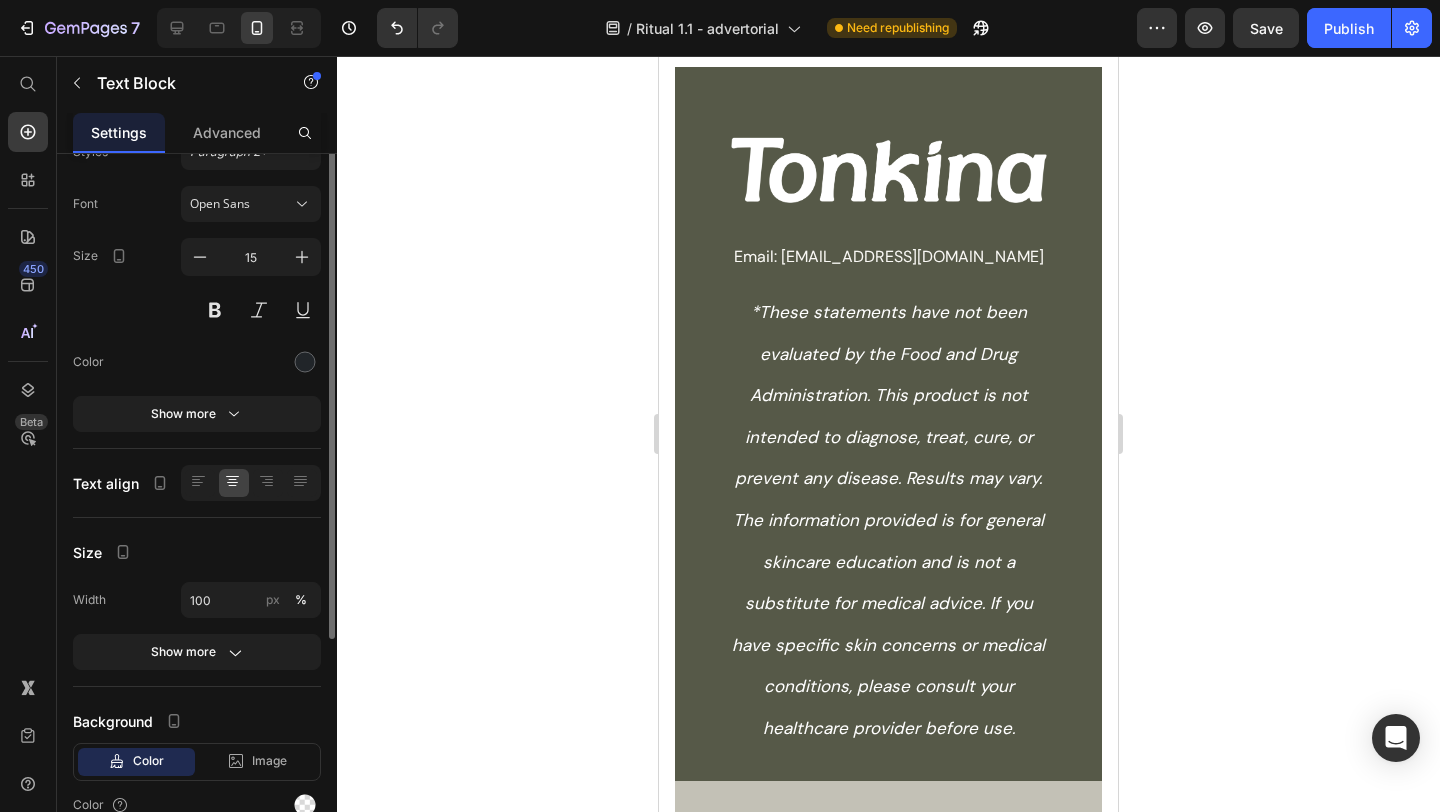scroll, scrollTop: 0, scrollLeft: 0, axis: both 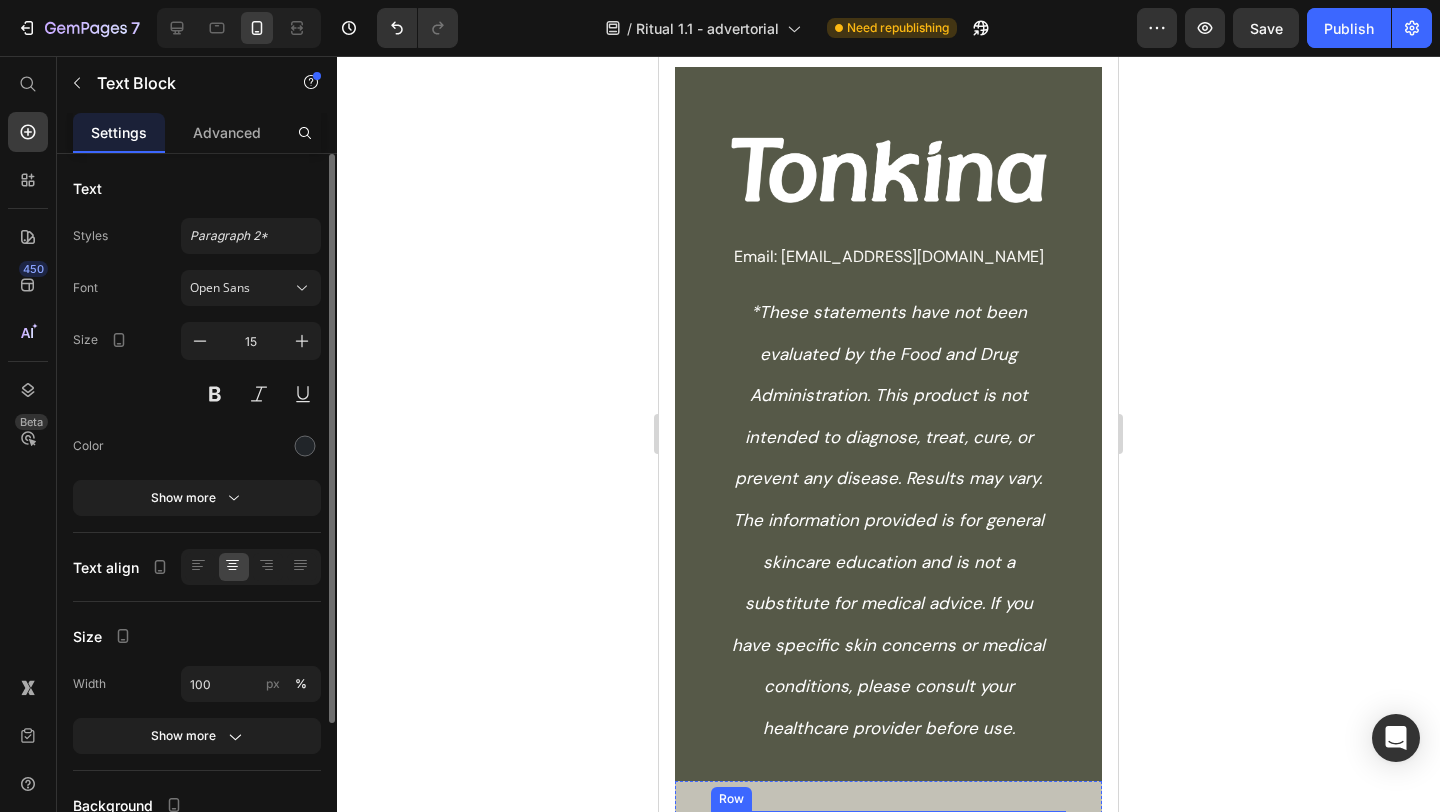 click on "Contact us| Text Block Terms & Conditions| Text Block Privacy Policy Text Block Row Copyright @ Tonkina 2025 All rights reserved Text Block   0" at bounding box center (888, 845) 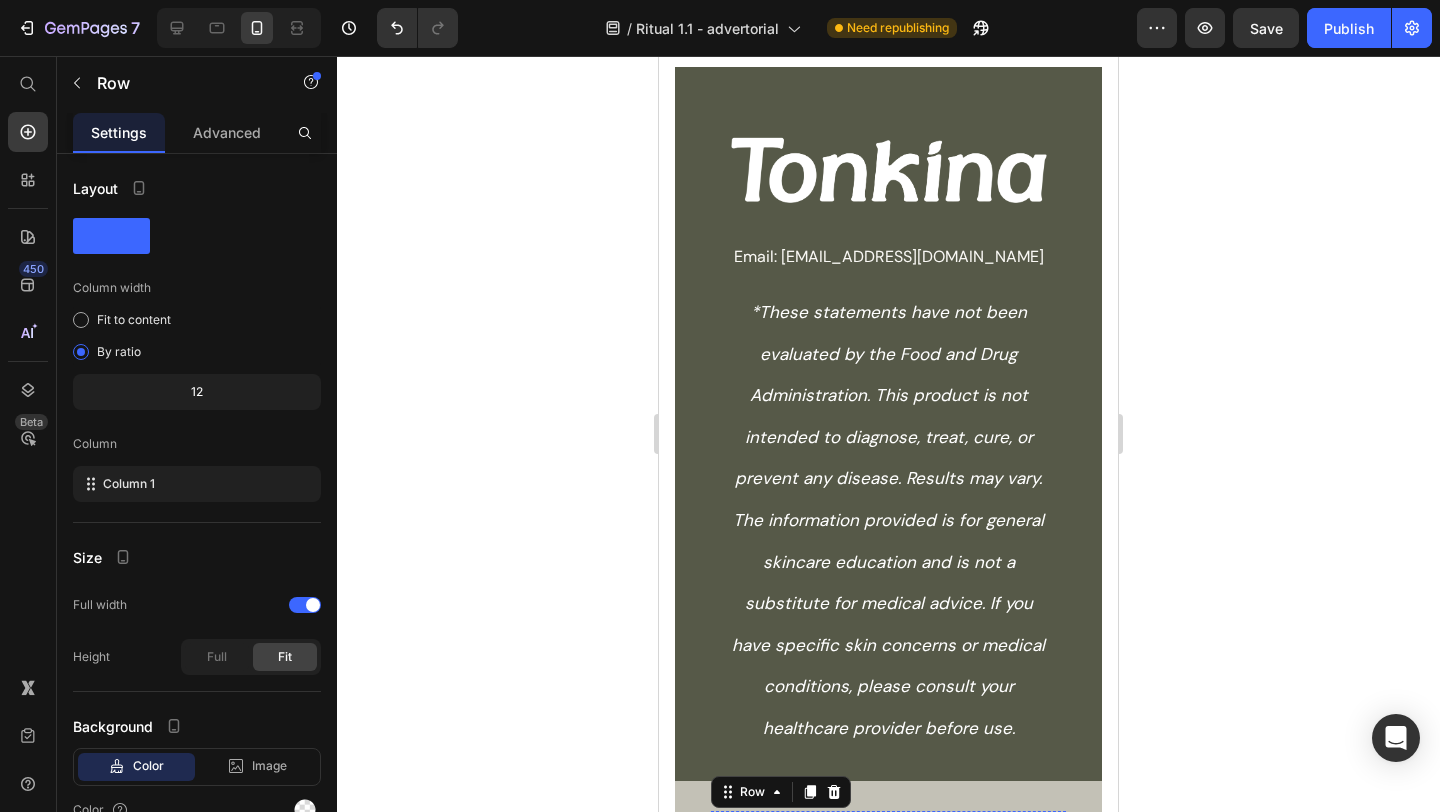 click on "Copyright @ Tonkina 2025 All rights reserved" at bounding box center [888, 865] 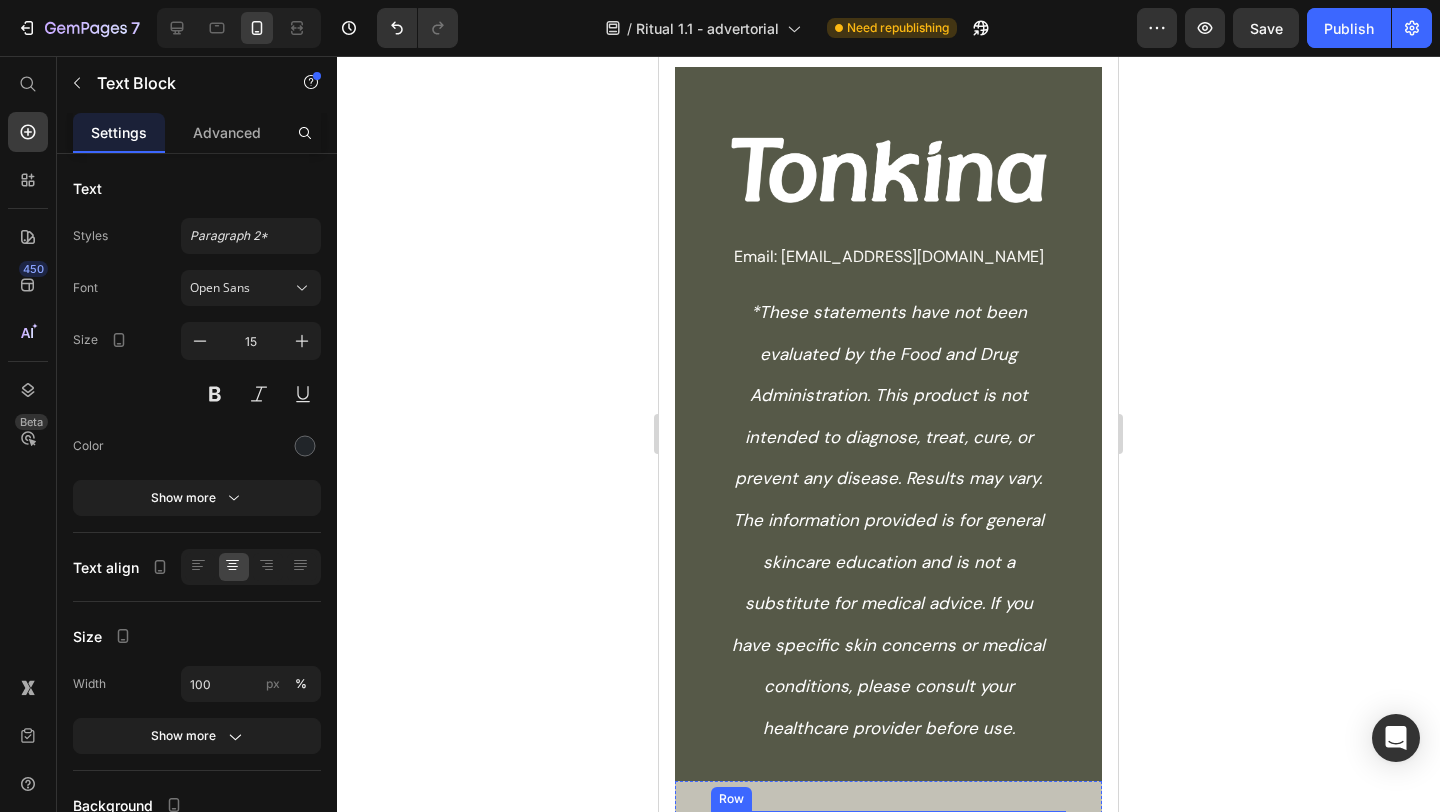click on "Contact us| Text Block Terms & Conditions| Text Block Privacy Policy Text Block Row Copyright @ Tonkina 2025 All rights reserved Text Block   0" at bounding box center [888, 845] 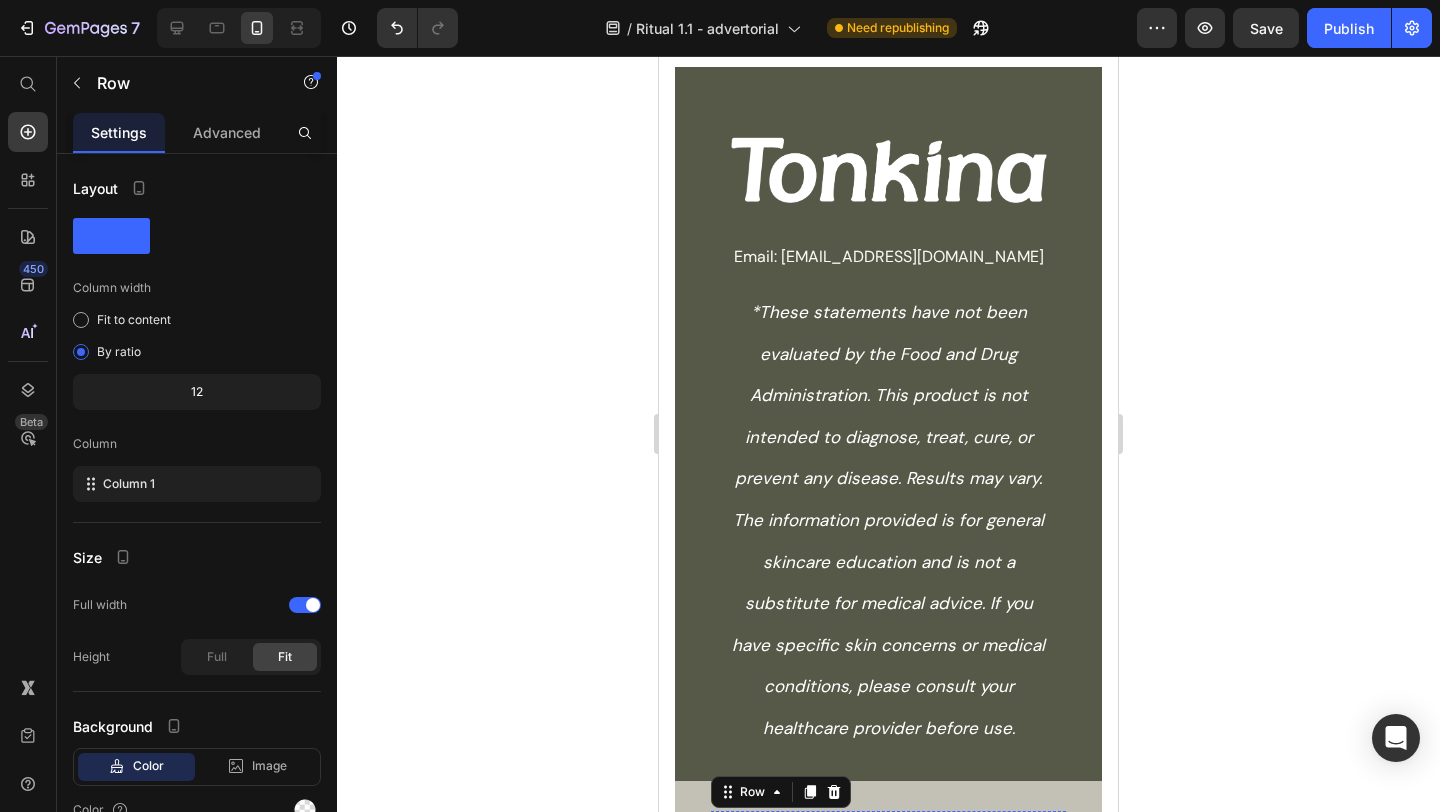 click on "Contact us| Text Block Terms & Conditions| Text Block Privacy Policy Text Block Row Copyright @ Tonkina 2025 All rights reserved Text Block" at bounding box center (888, 845) 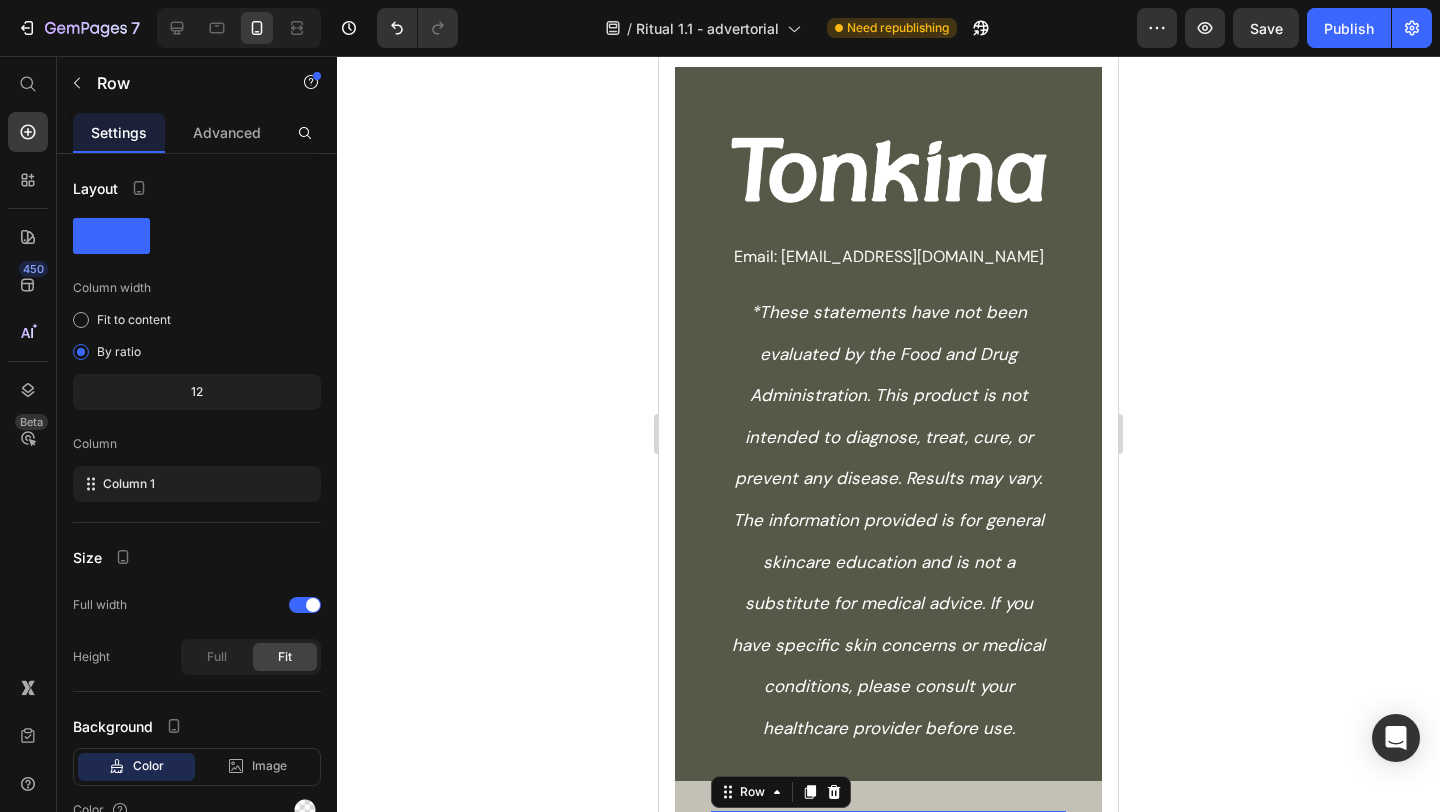 click on "Add section Choose templates inspired by CRO experts Generate layout from URL or image Add blank section then drag & drop elements" at bounding box center [888, 1076] 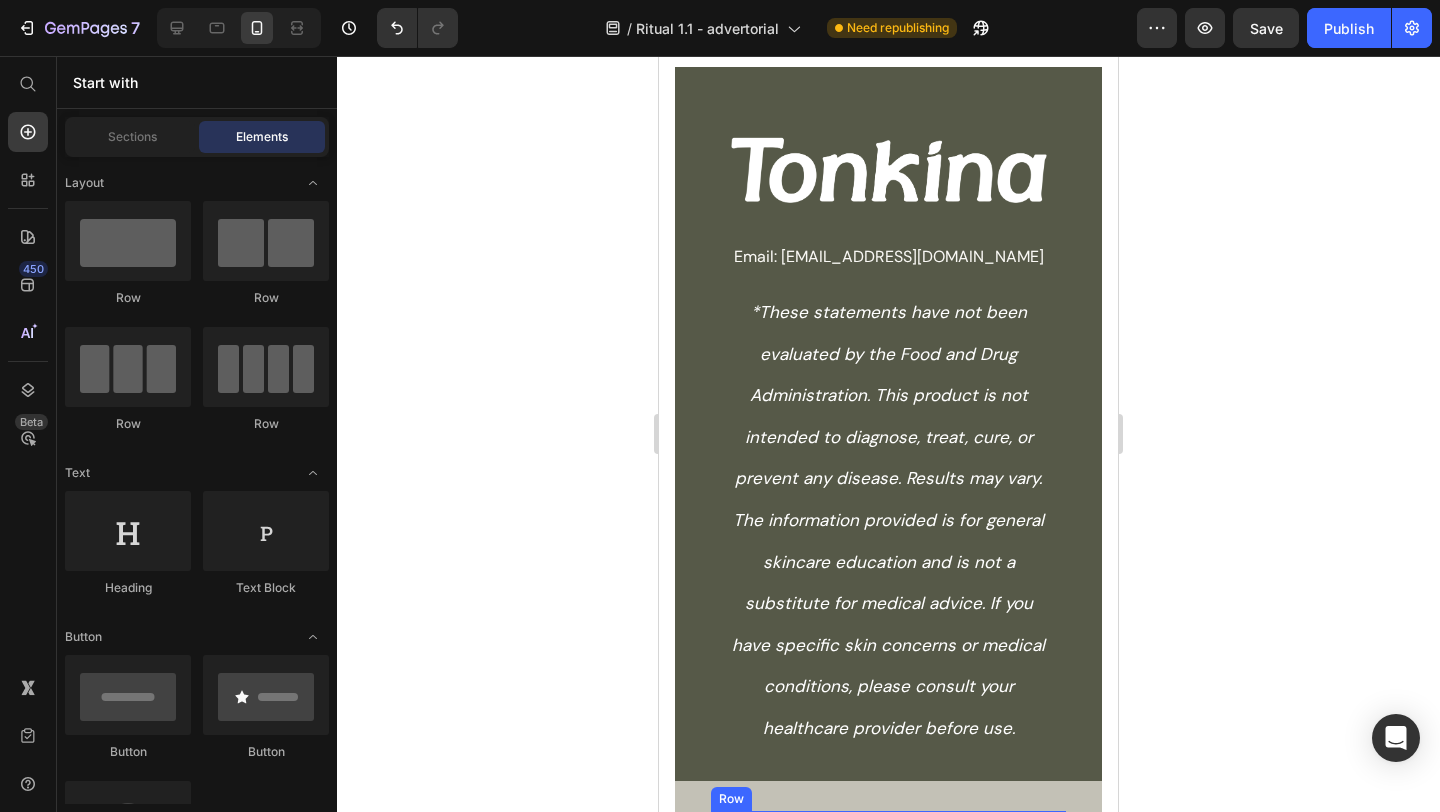 click on "Contact us| Text Block" at bounding box center [781, 824] 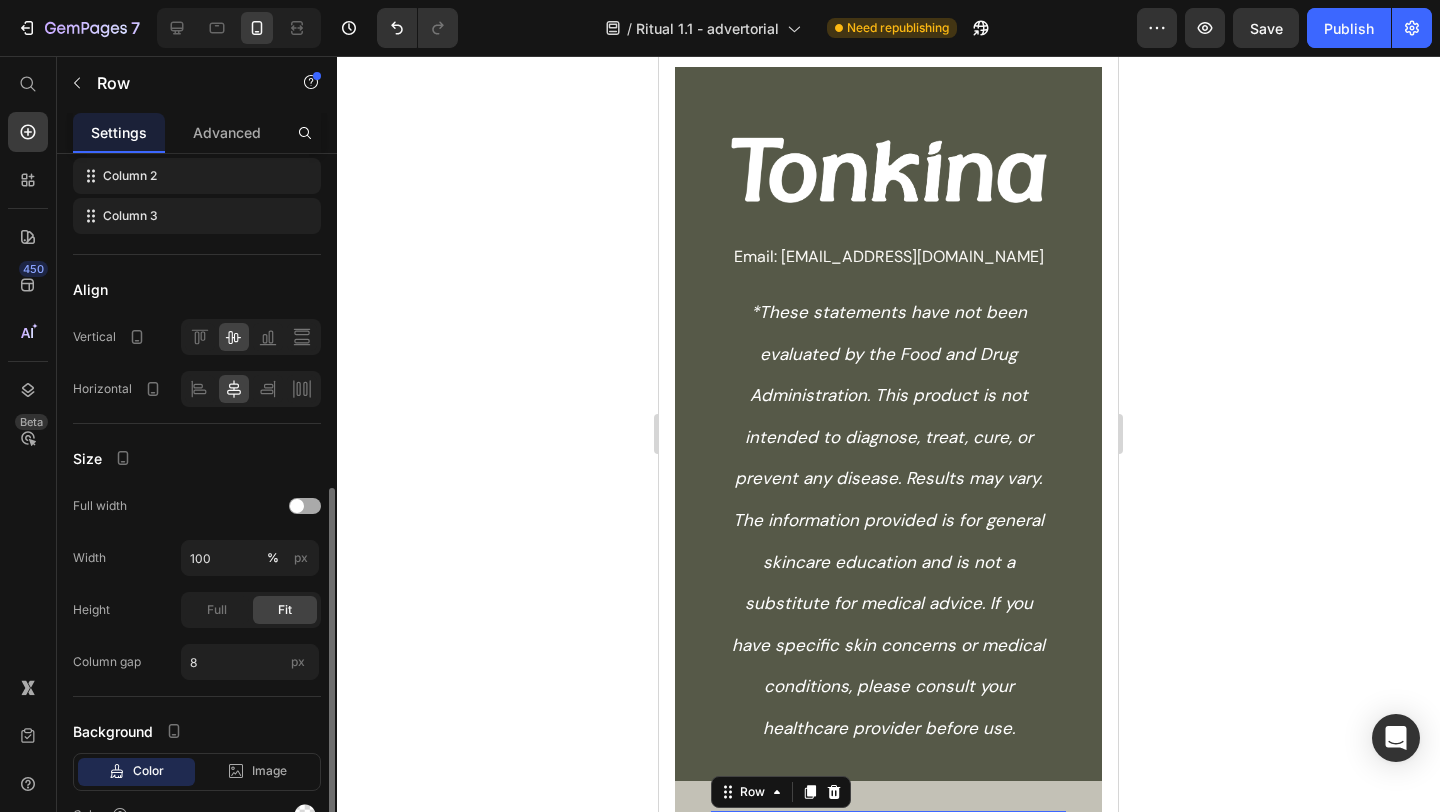 scroll, scrollTop: 390, scrollLeft: 0, axis: vertical 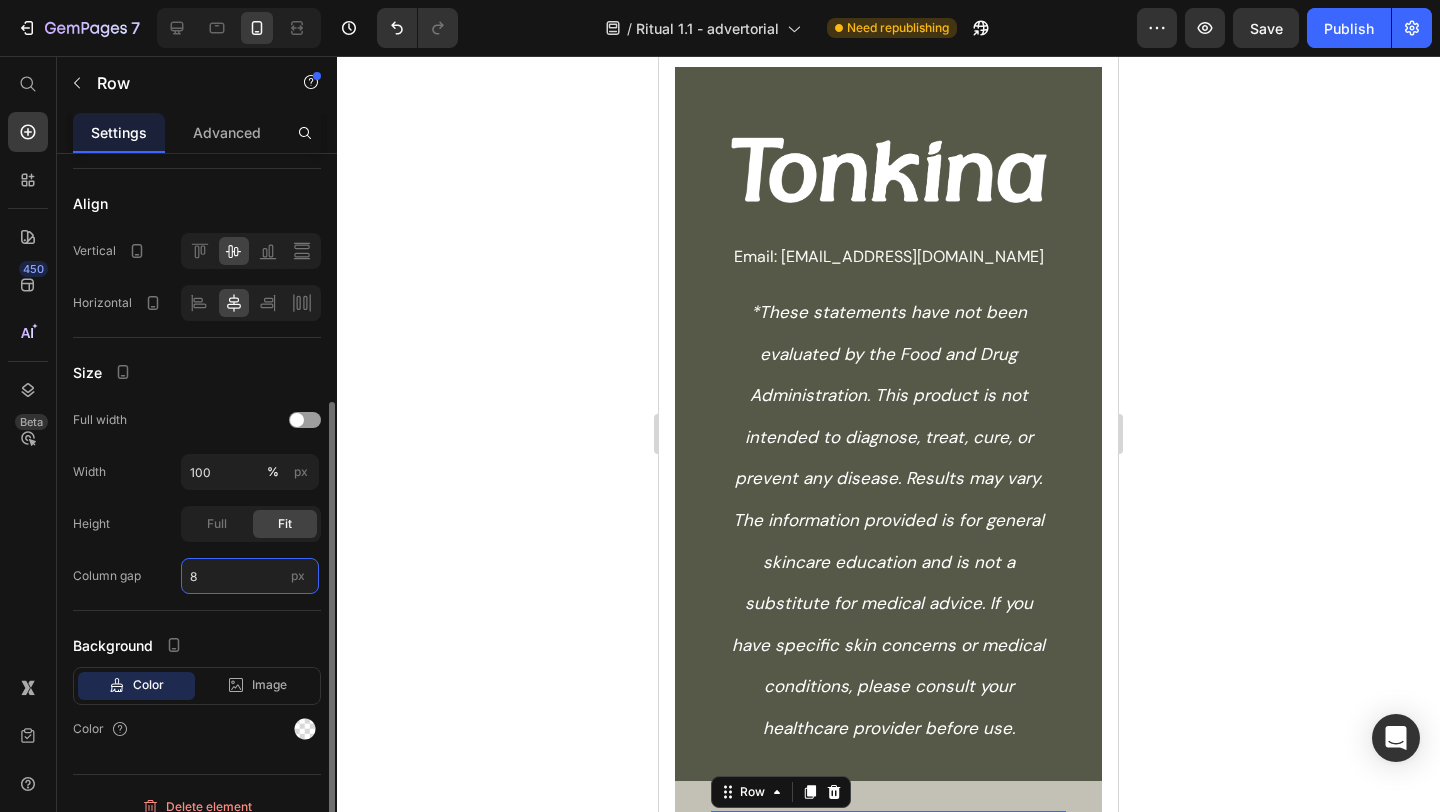 click on "8" at bounding box center [250, 576] 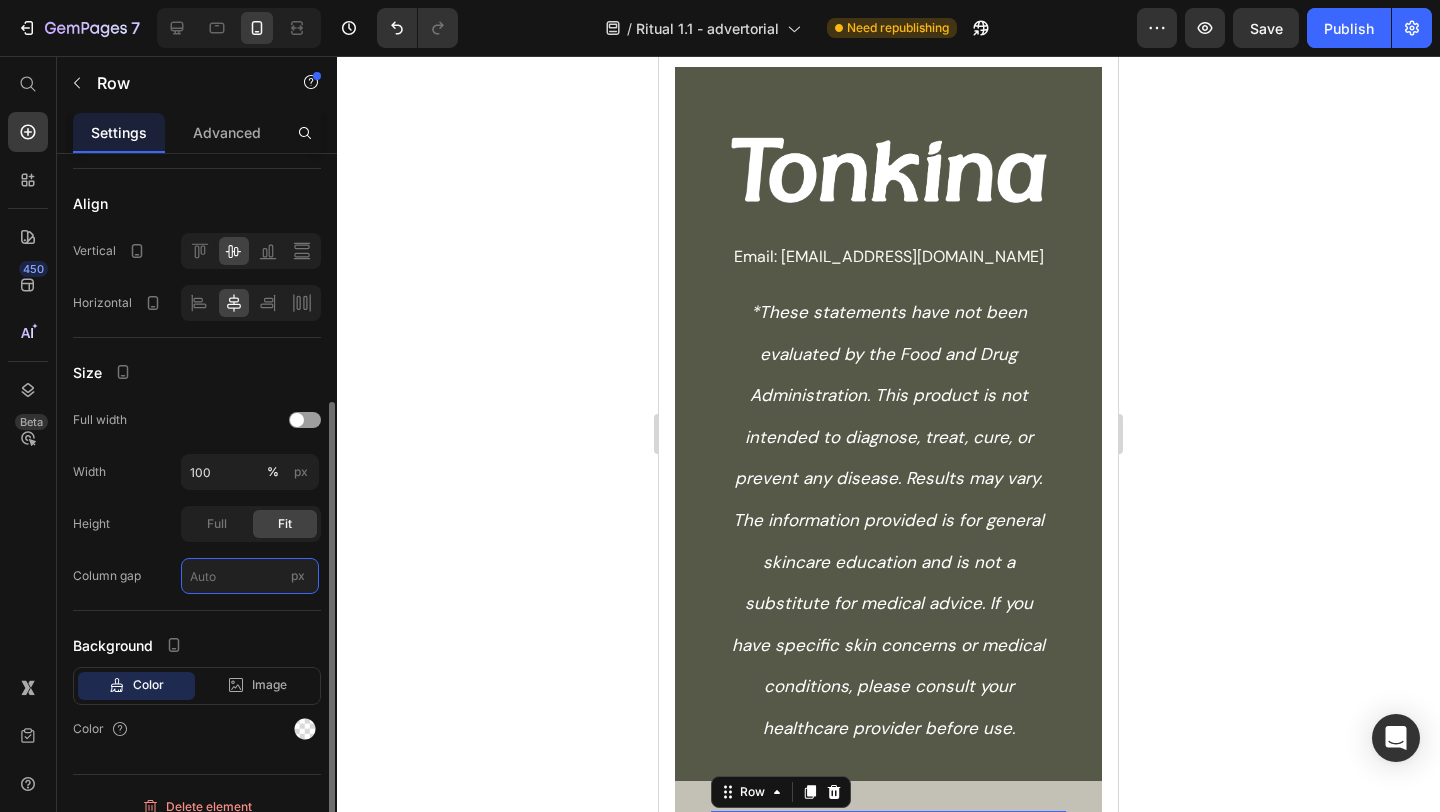 type on "0" 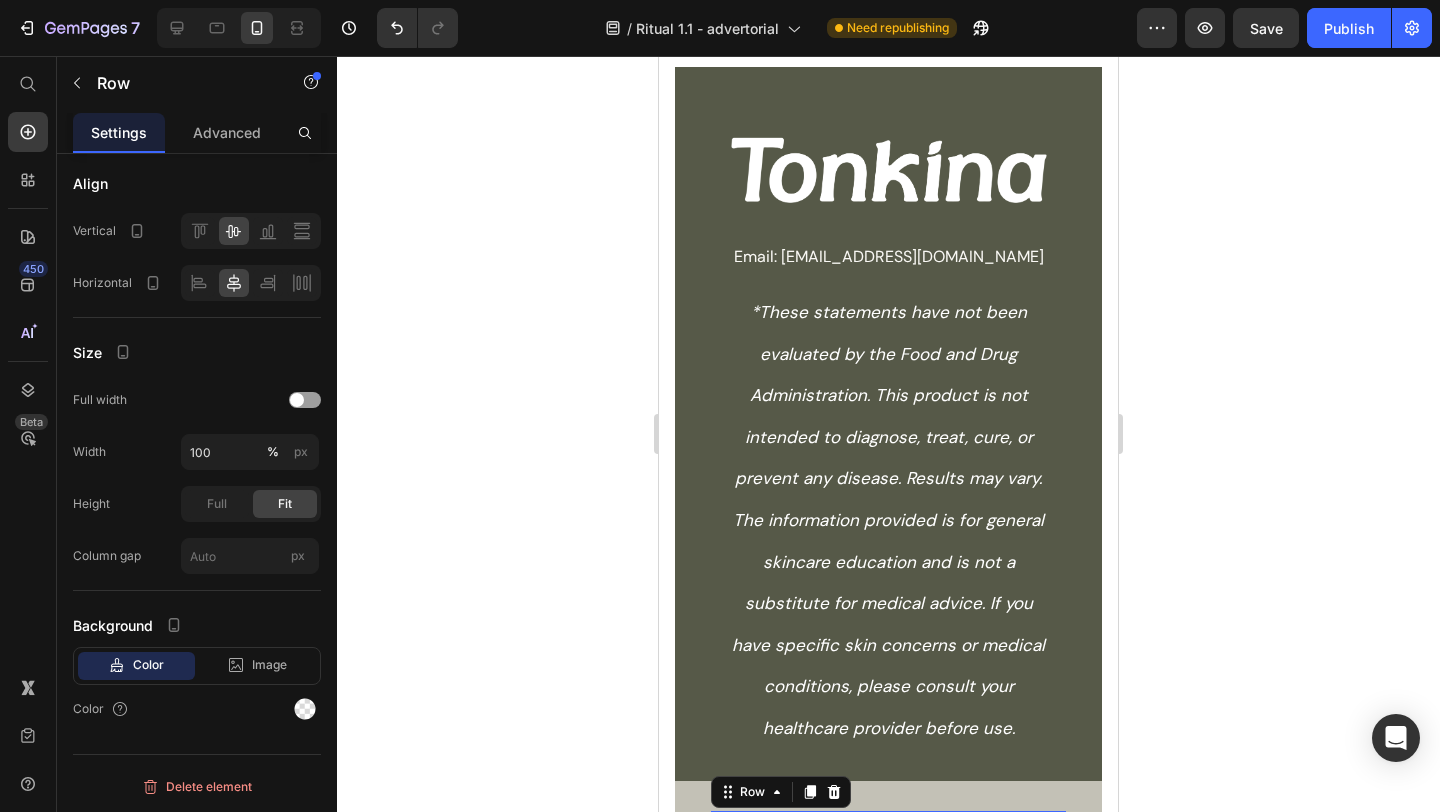 click on "Contact us| Text Block Terms & Conditions| Text Block Privacy Policy Text Block Row   16" at bounding box center [888, 824] 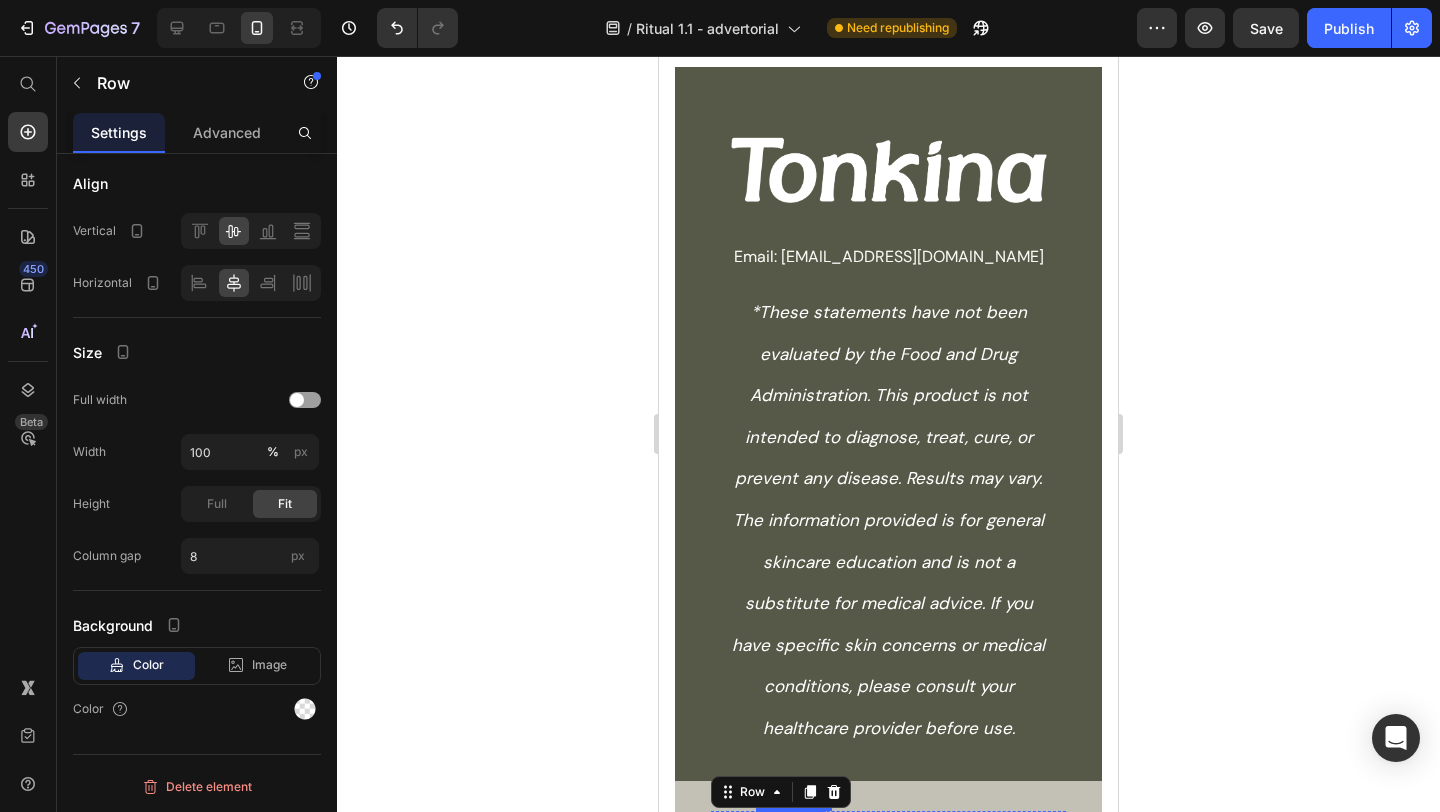 click on "Contact us|" at bounding box center [791, 824] 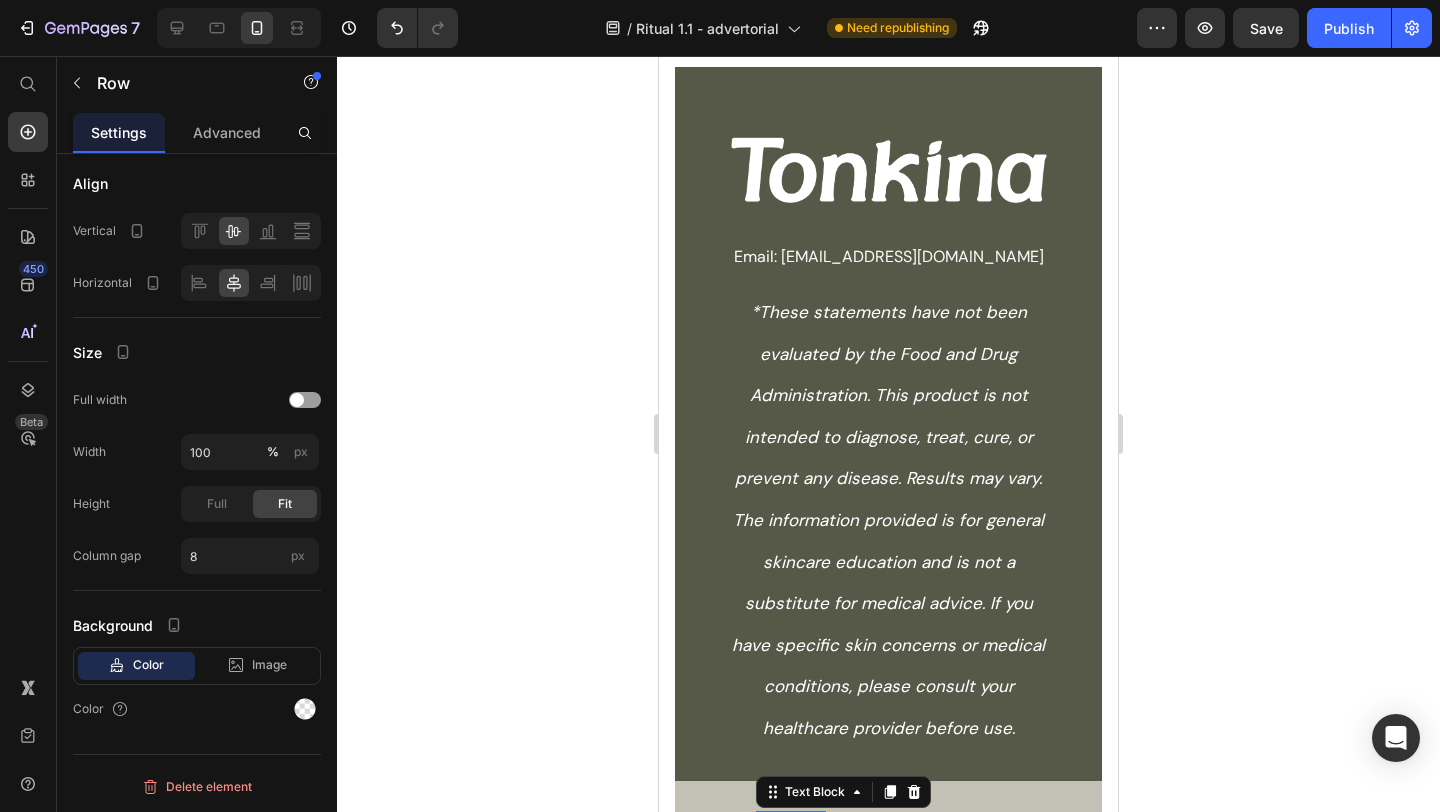 scroll, scrollTop: 0, scrollLeft: 0, axis: both 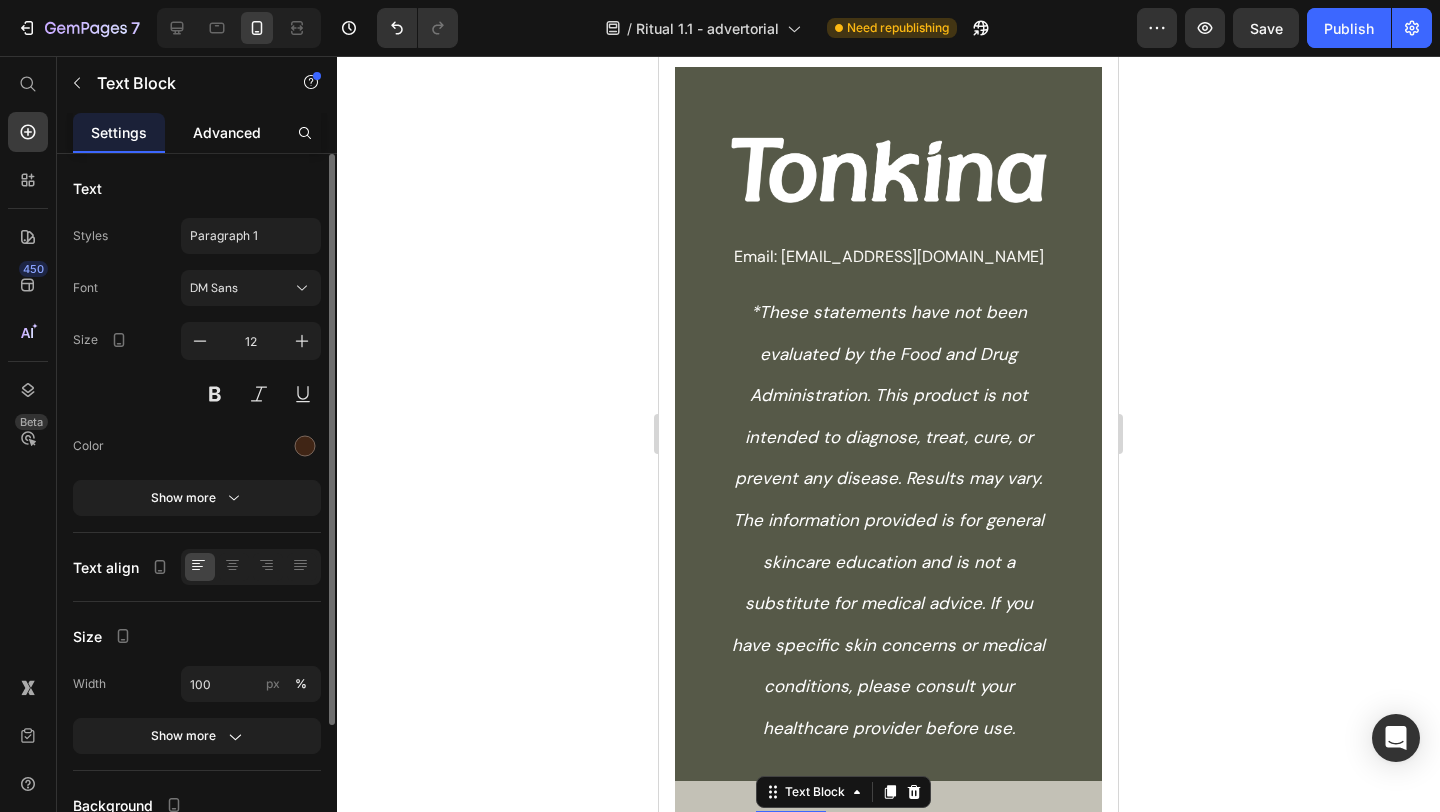 click on "Advanced" 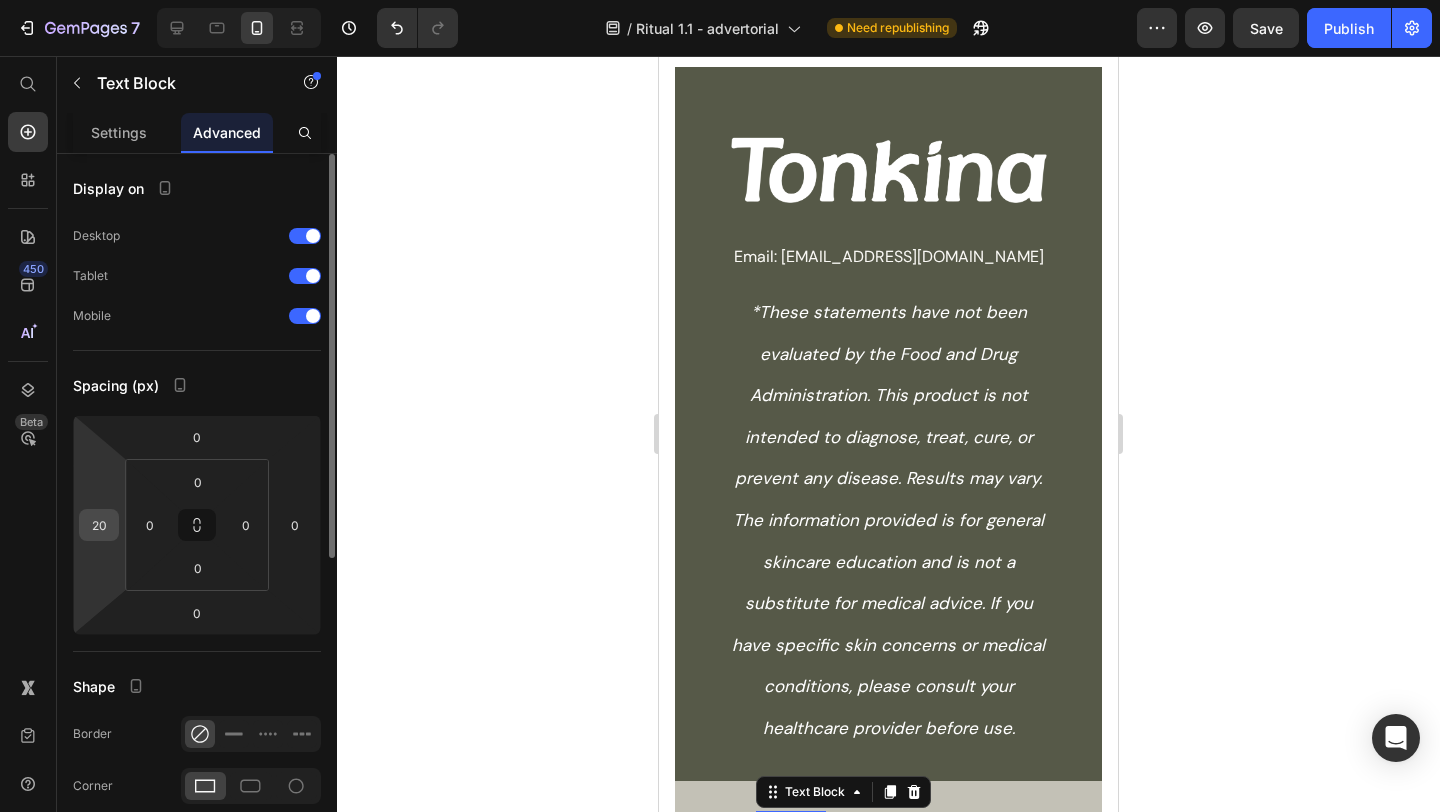 click on "20" at bounding box center (99, 525) 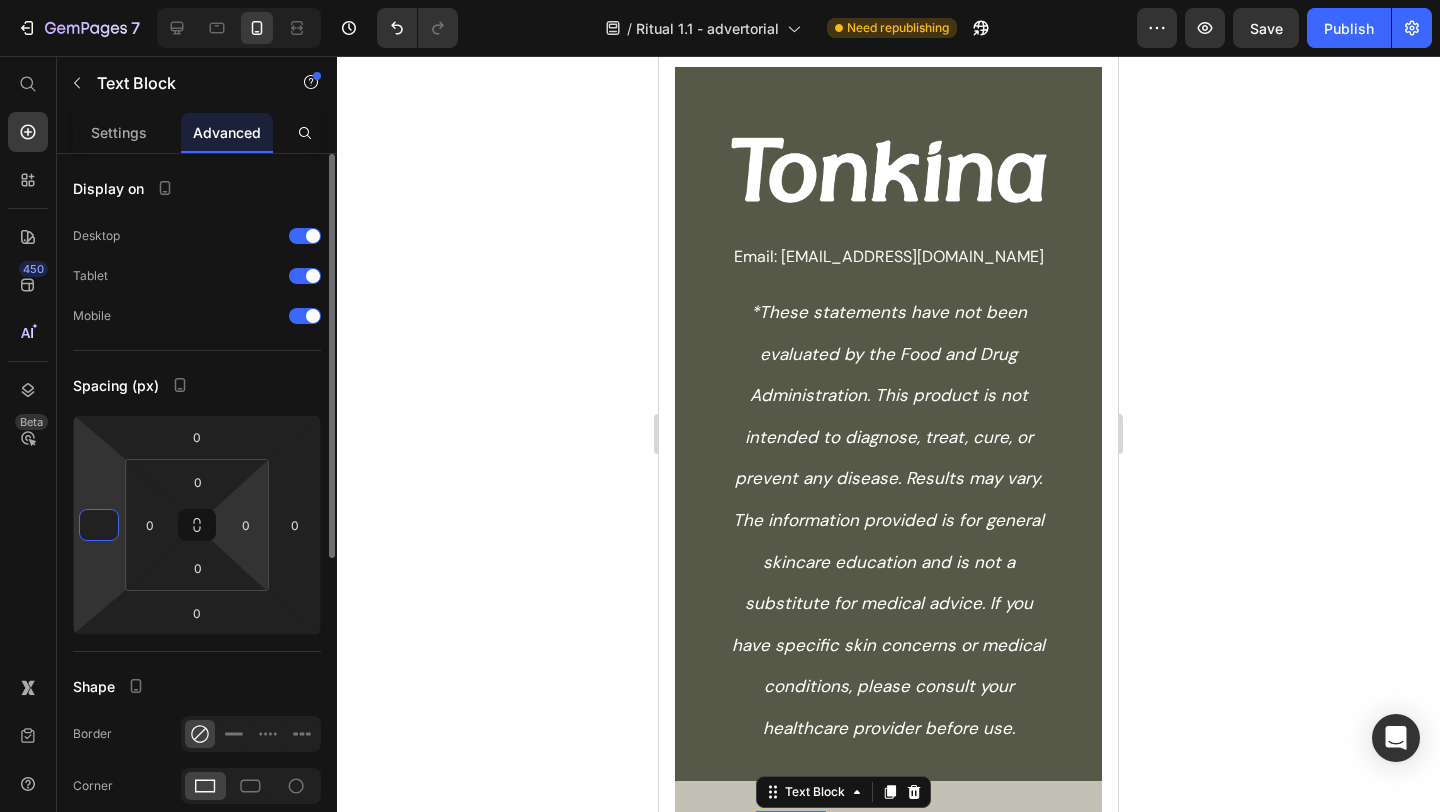 type on "0" 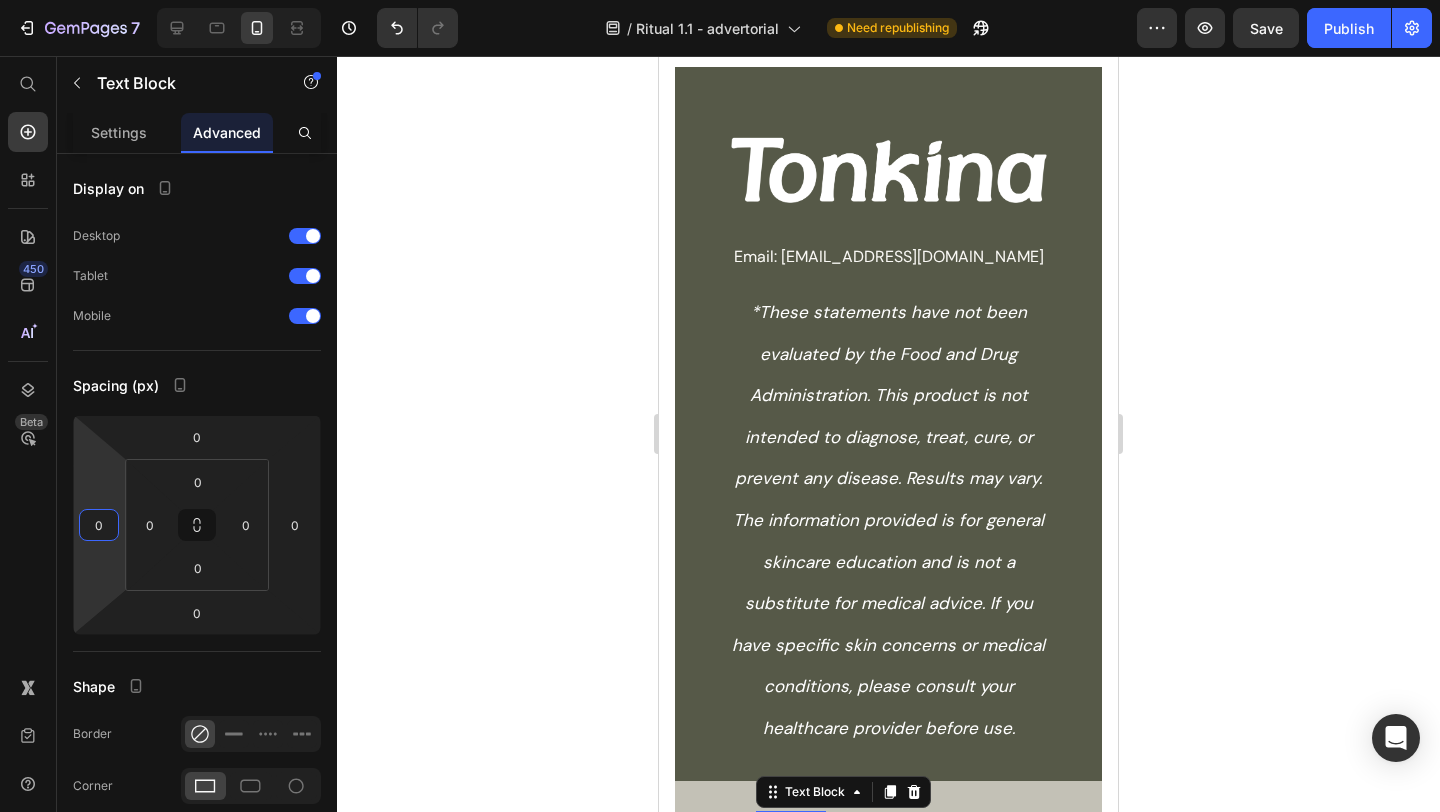 click on "Add section Choose templates inspired by CRO experts Generate layout from URL or image Add blank section then drag & drop elements" at bounding box center (888, 1076) 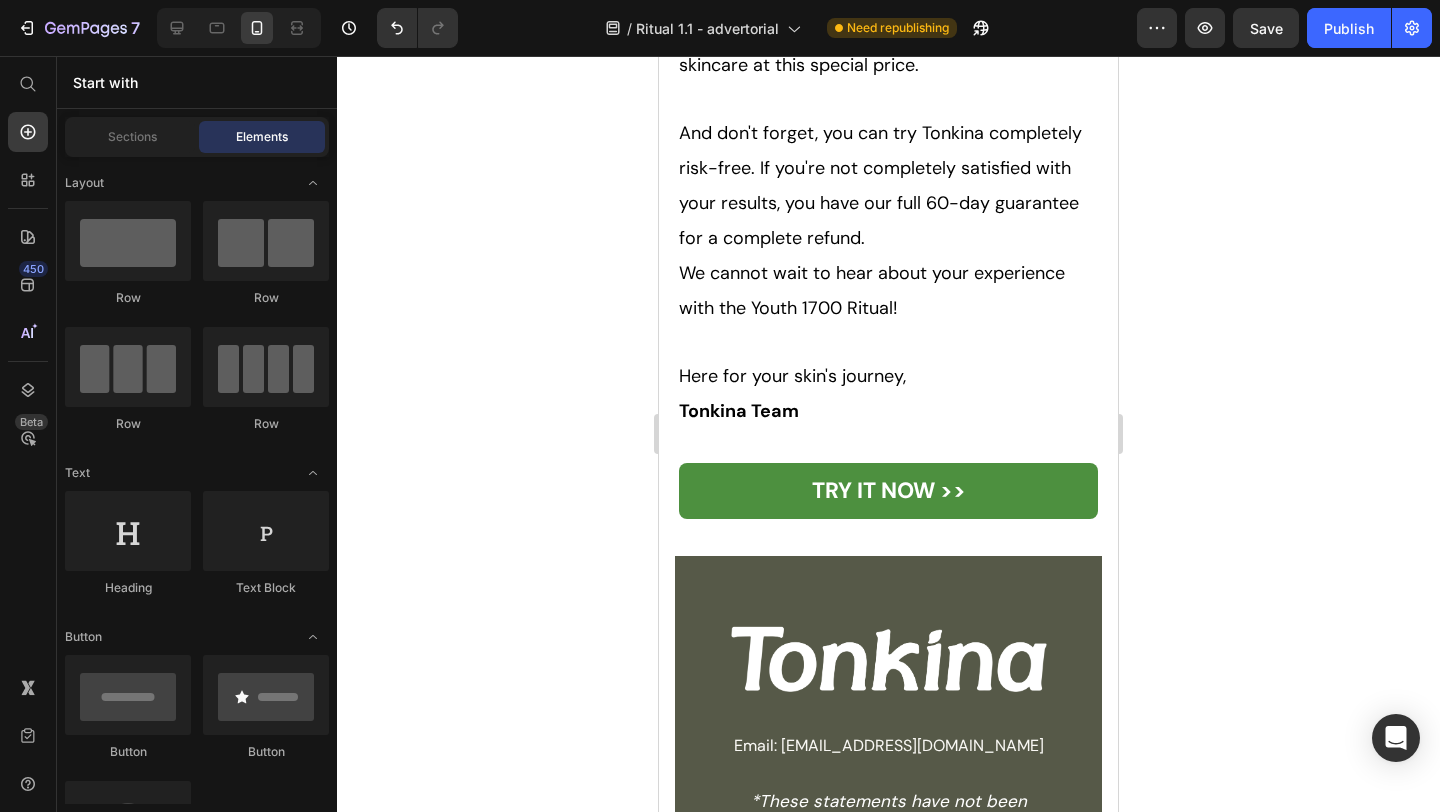 scroll, scrollTop: 18329, scrollLeft: 0, axis: vertical 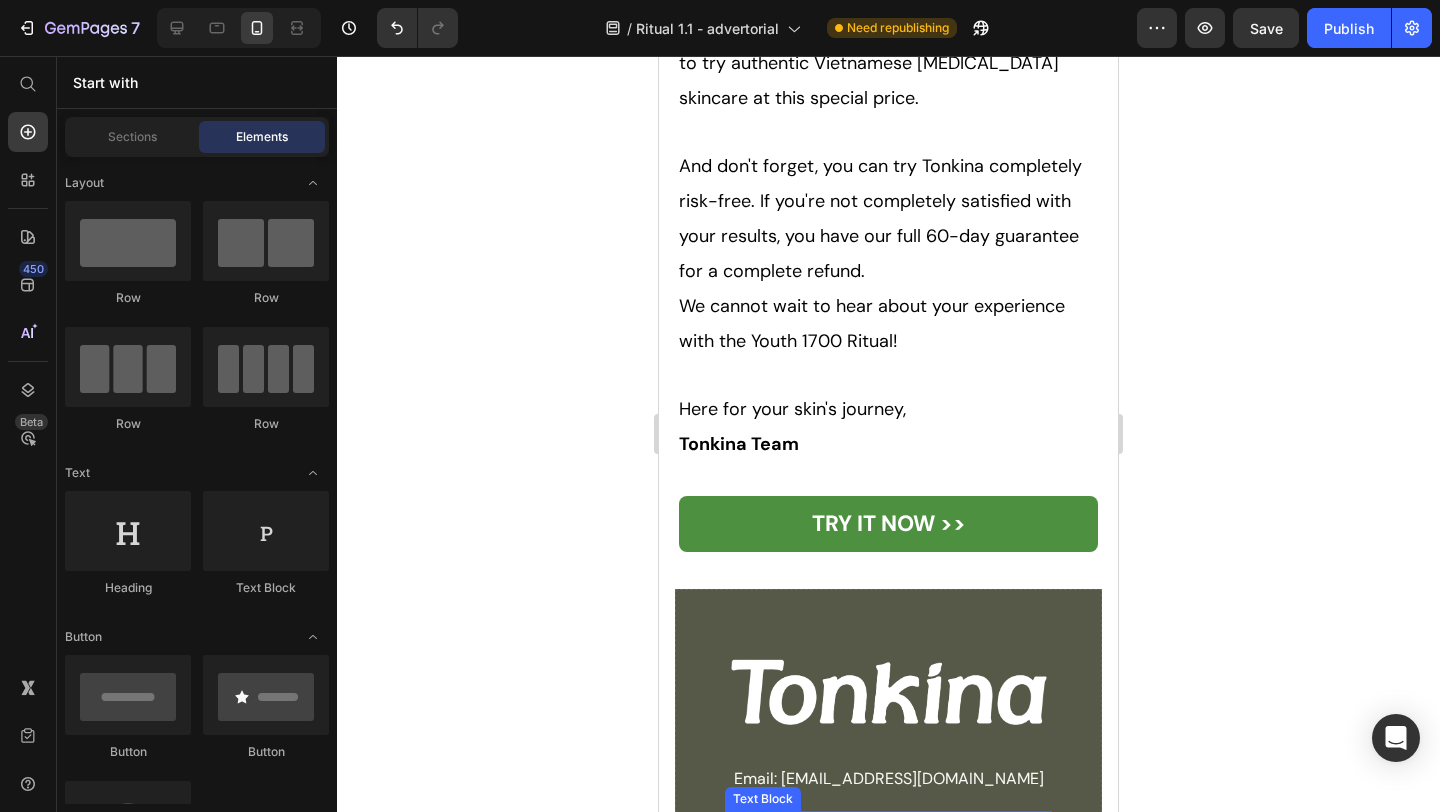 click on "*These statements have not been evaluated by the Food and Drug Administration. This product is not intended to diagnose, treat, cure, or prevent any disease. Results may vary. The information provided is for general skincare education and is not a substitute for medical advice. If you have specific skin concerns or medical conditions, please consult your healthcare provider before use." at bounding box center [888, 1042] 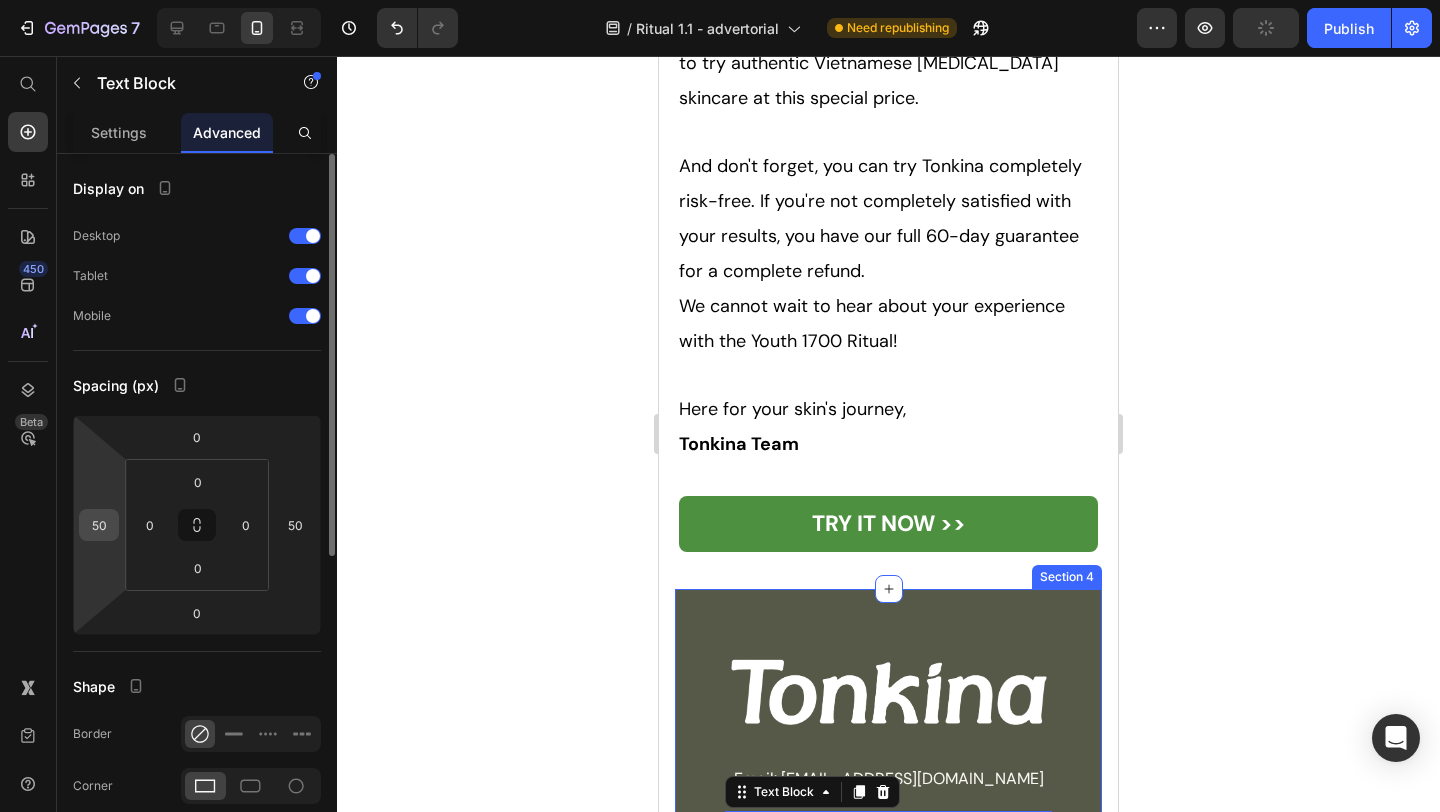 click on "50" at bounding box center (99, 525) 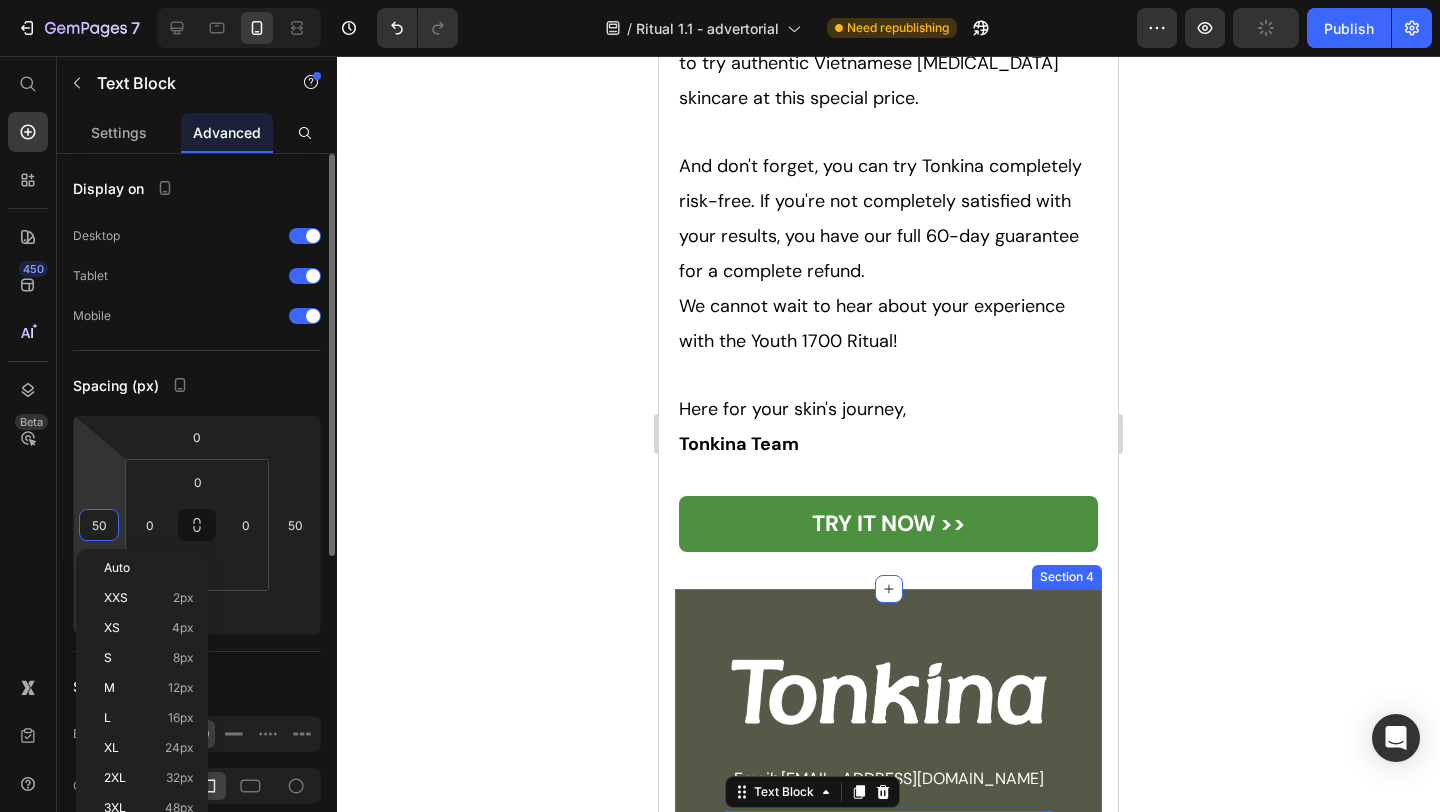 type on "0" 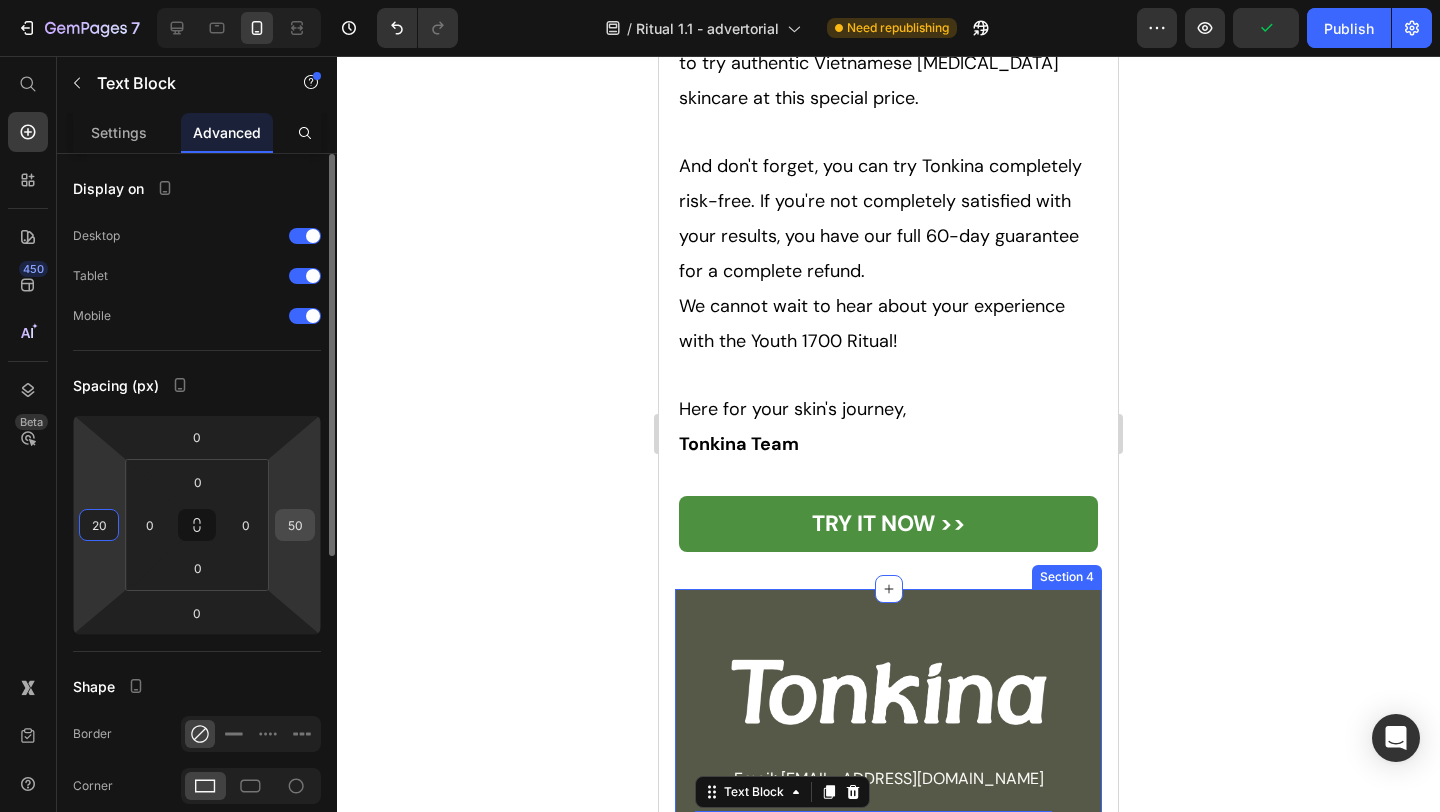 type on "20" 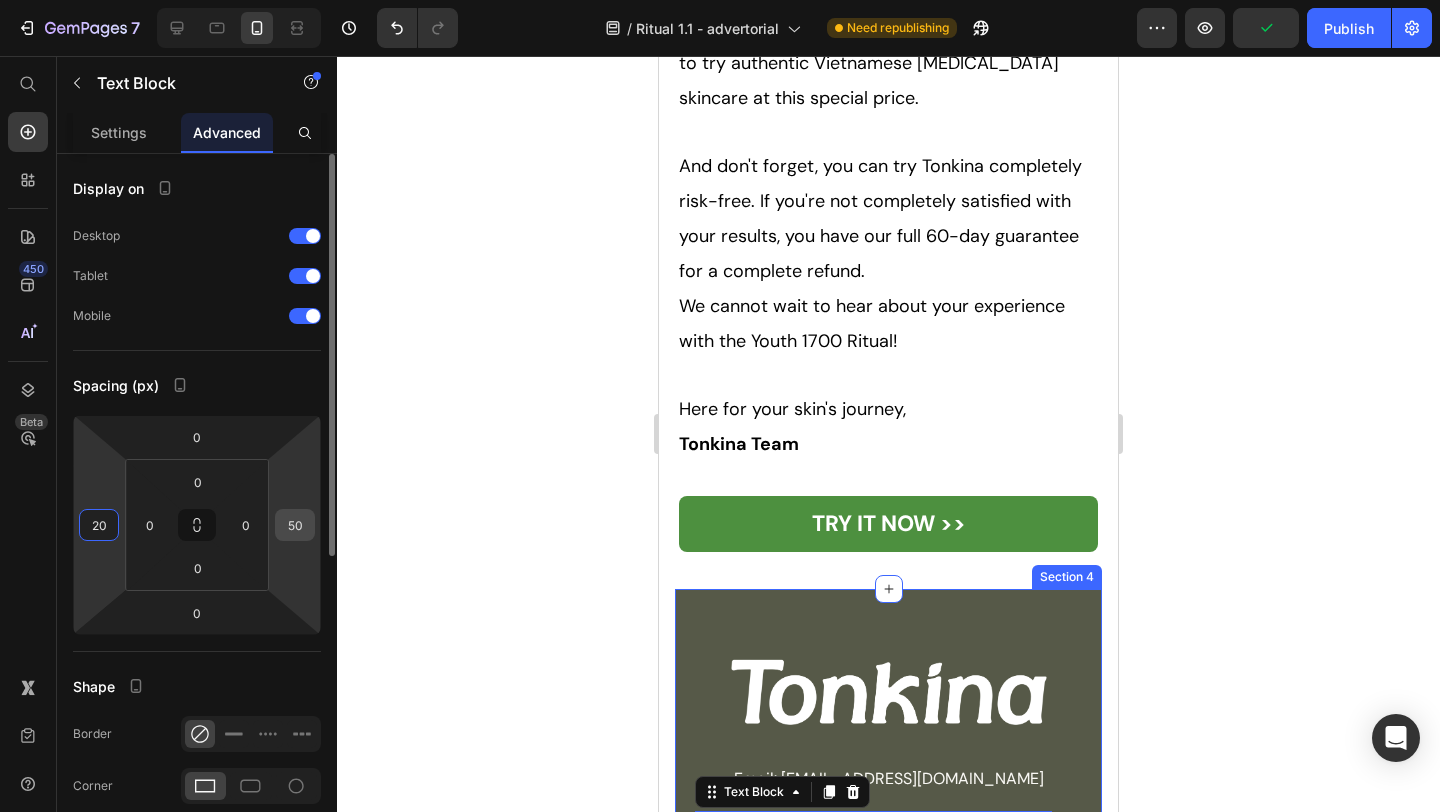 click on "50" at bounding box center [295, 525] 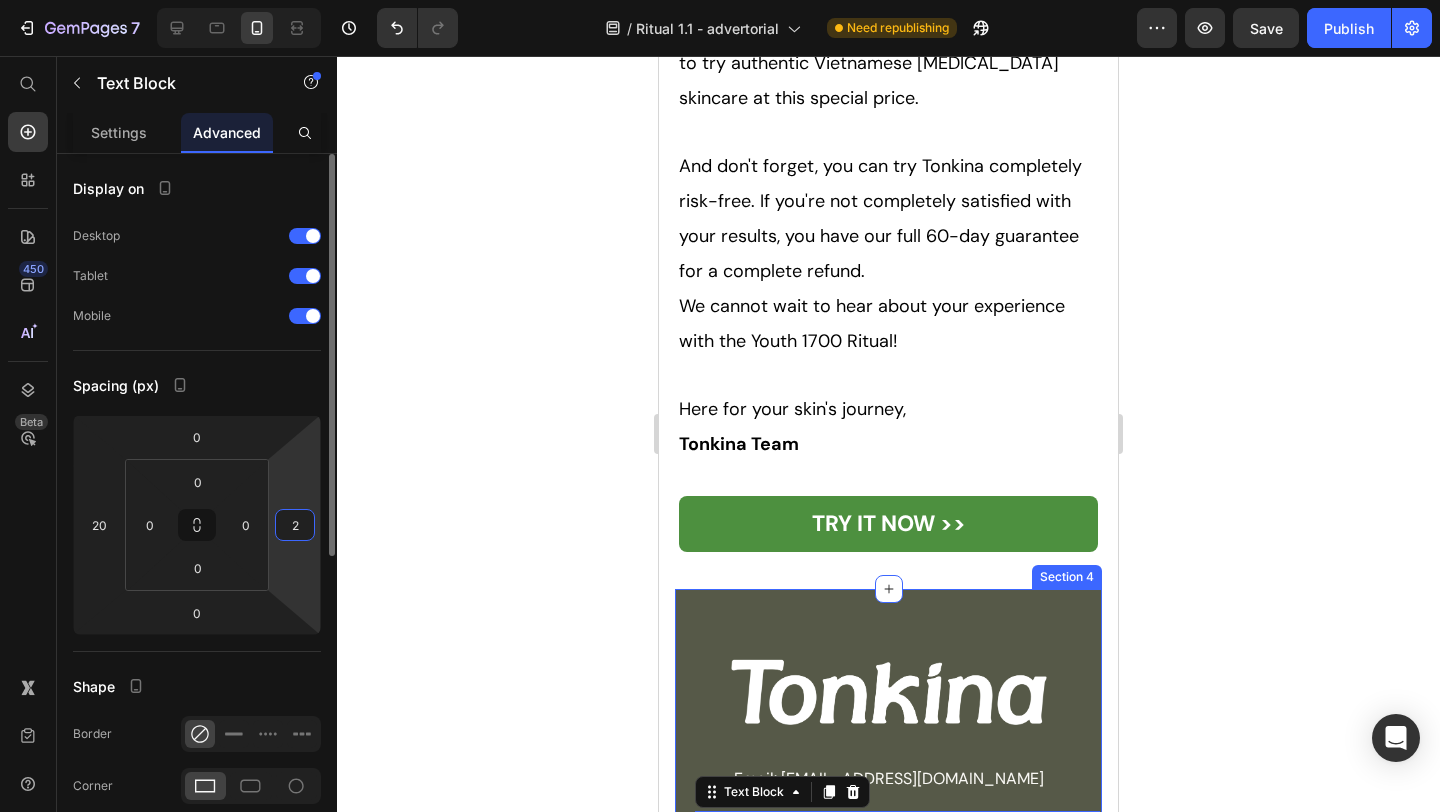 type on "20" 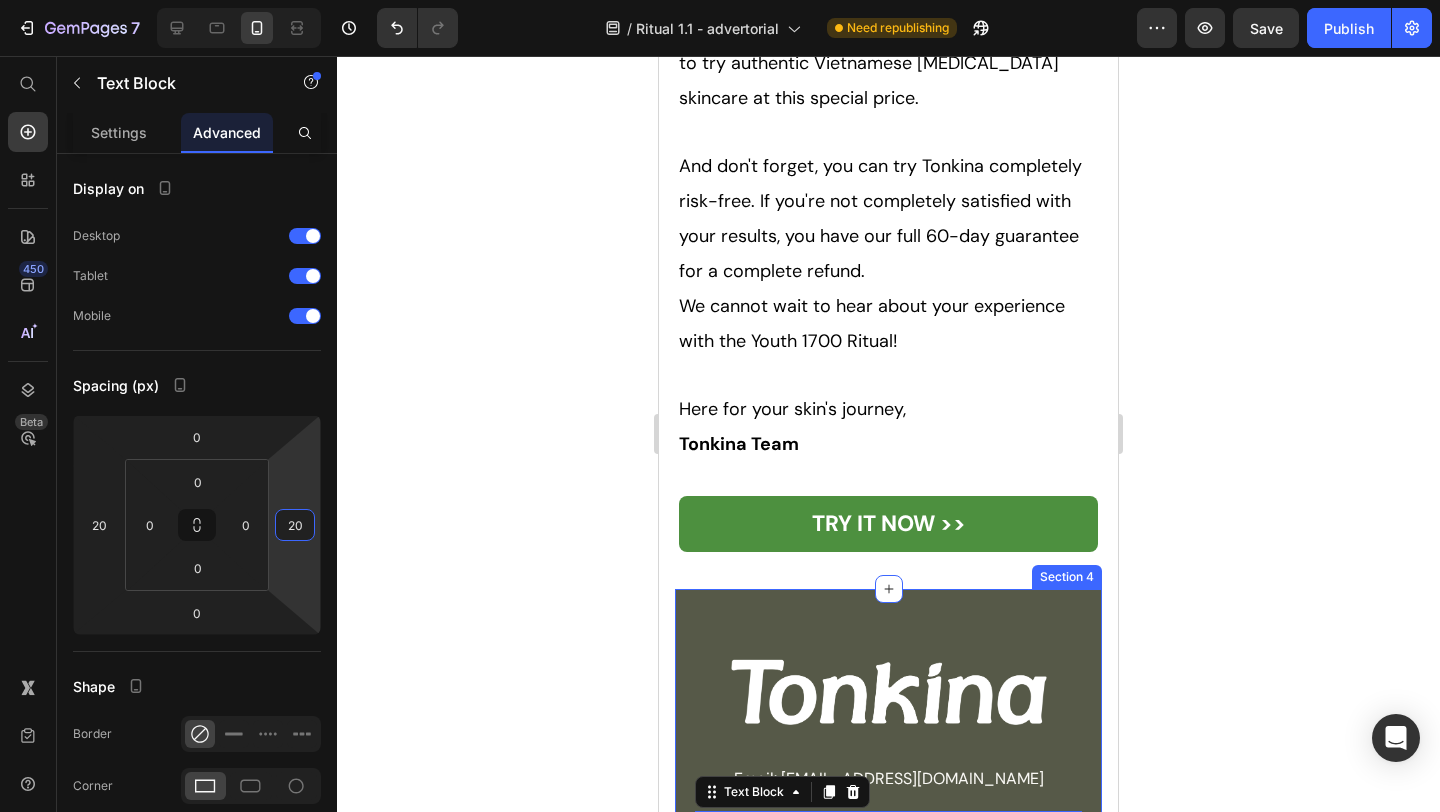 click 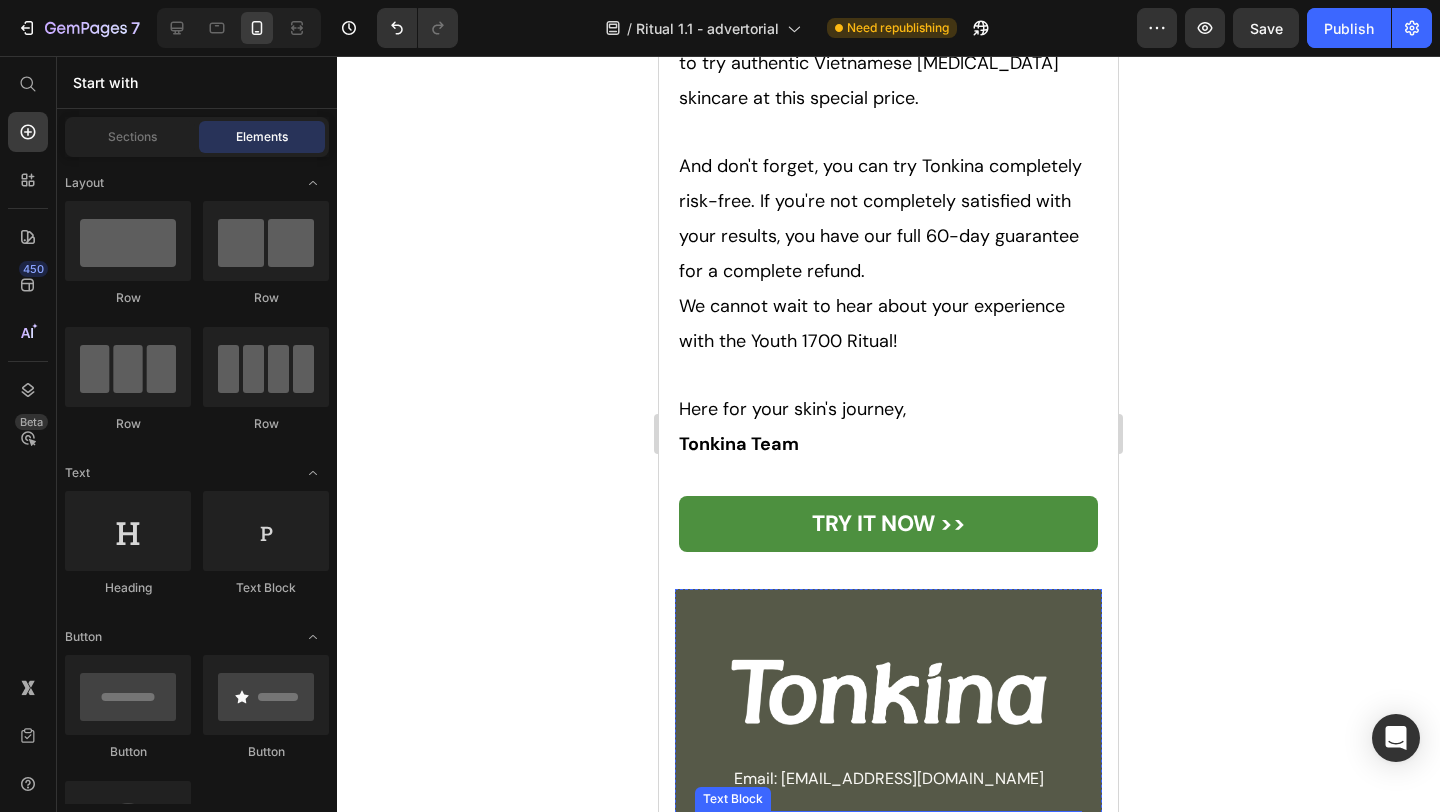 click on "*These statements have not been evaluated by the Food and Drug Administration. This product is not intended to diagnose, treat, cure, or prevent any disease. Results may vary. The information provided is for general skincare education and is not a substitute for medical advice. If you have specific skin concerns or medical conditions, please consult your healthcare provider before use." at bounding box center (888, 1000) 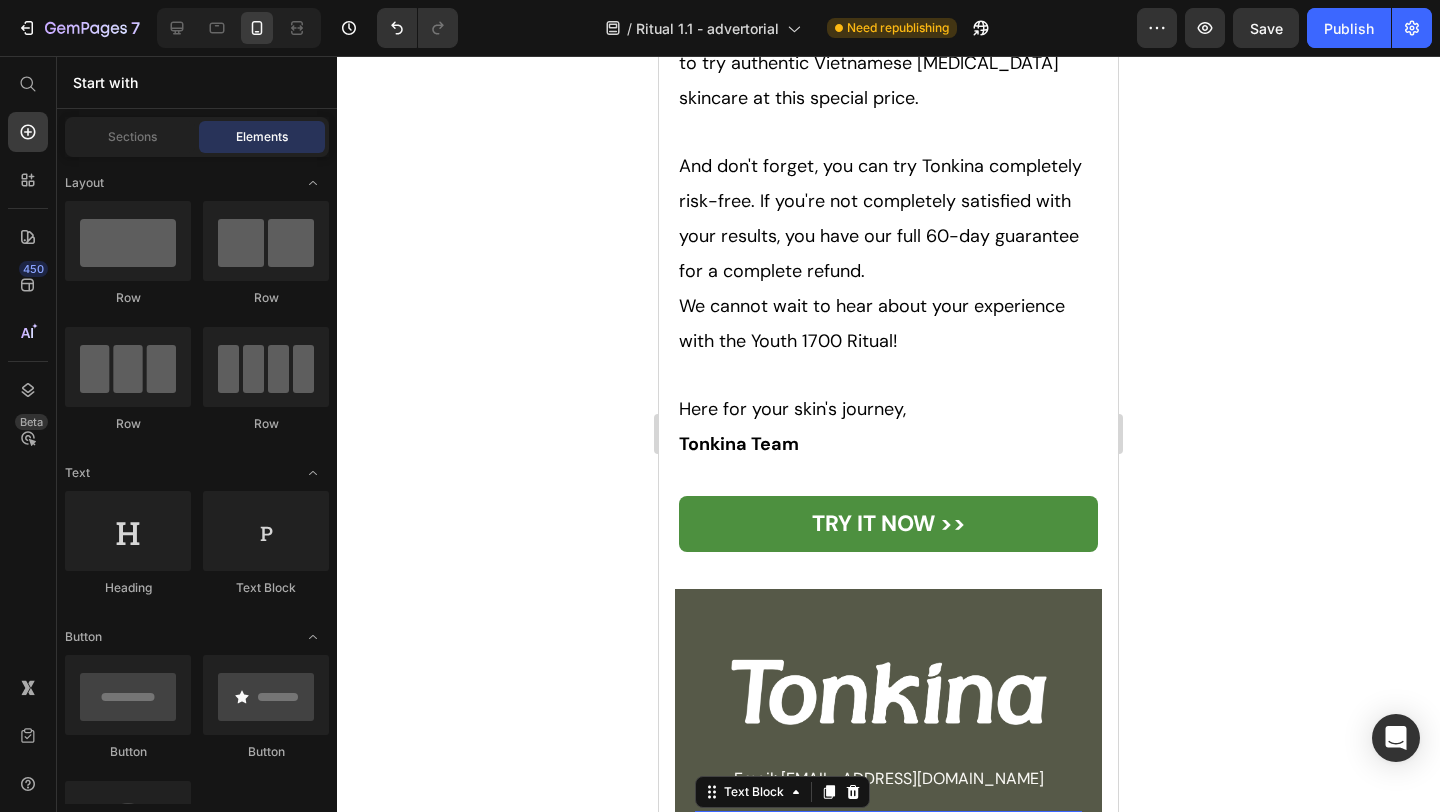 click on "*These statements have not been evaluated by the Food and Drug Administration. This product is not intended to diagnose, treat, cure, or prevent any disease. Results may vary. The information provided is for general skincare education and is not a substitute for medical advice. If you have specific skin concerns or medical conditions, please consult your healthcare provider before use." at bounding box center [888, 1000] 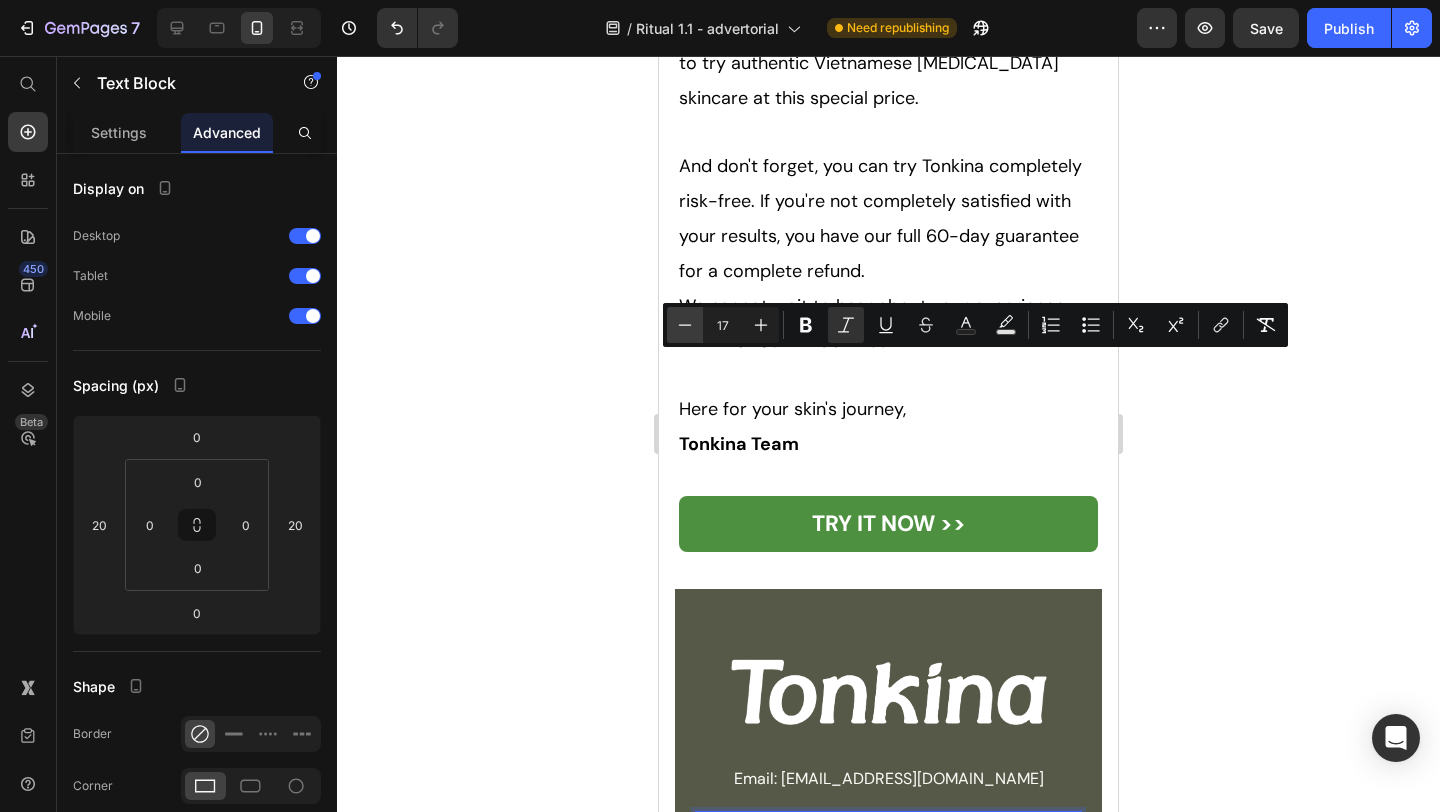 click 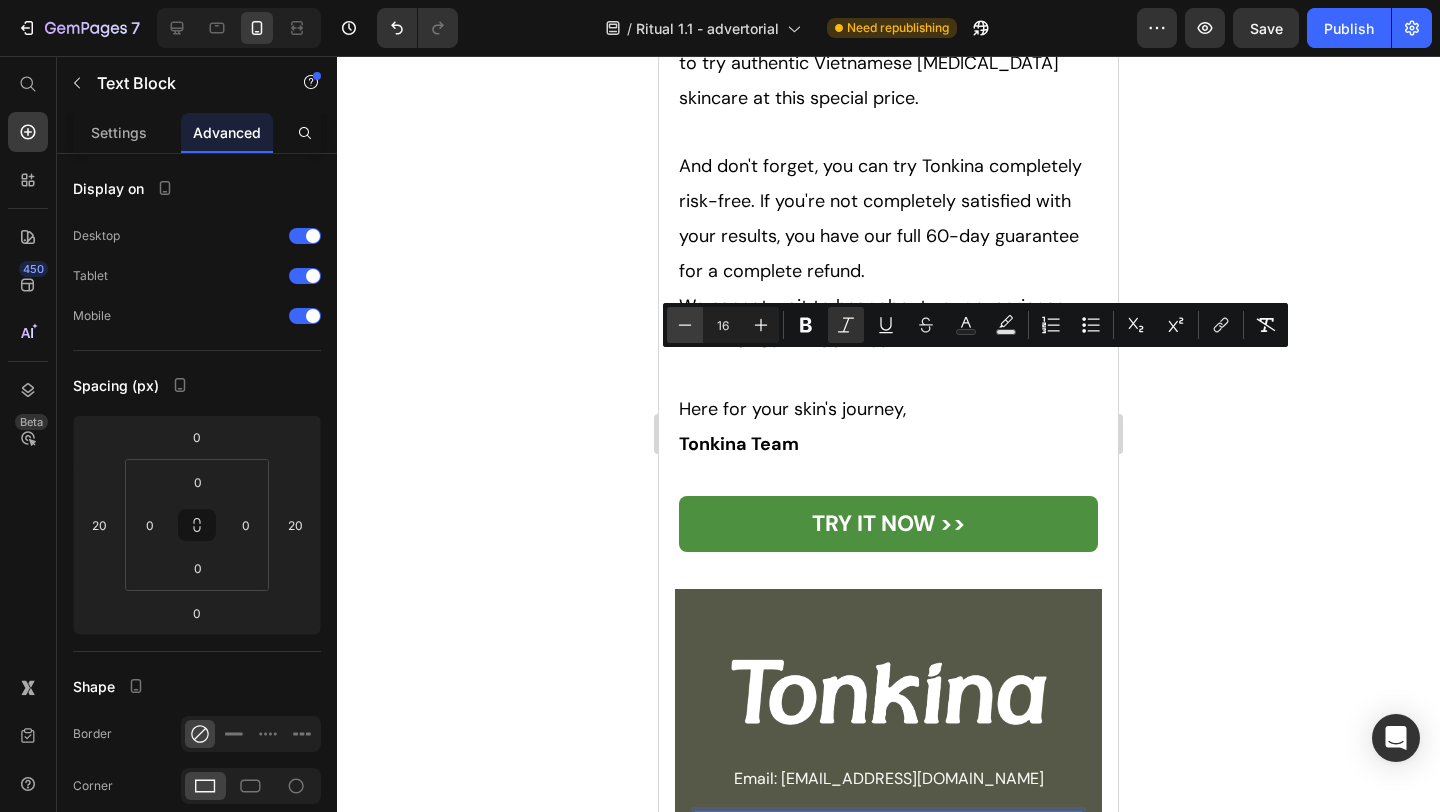 click 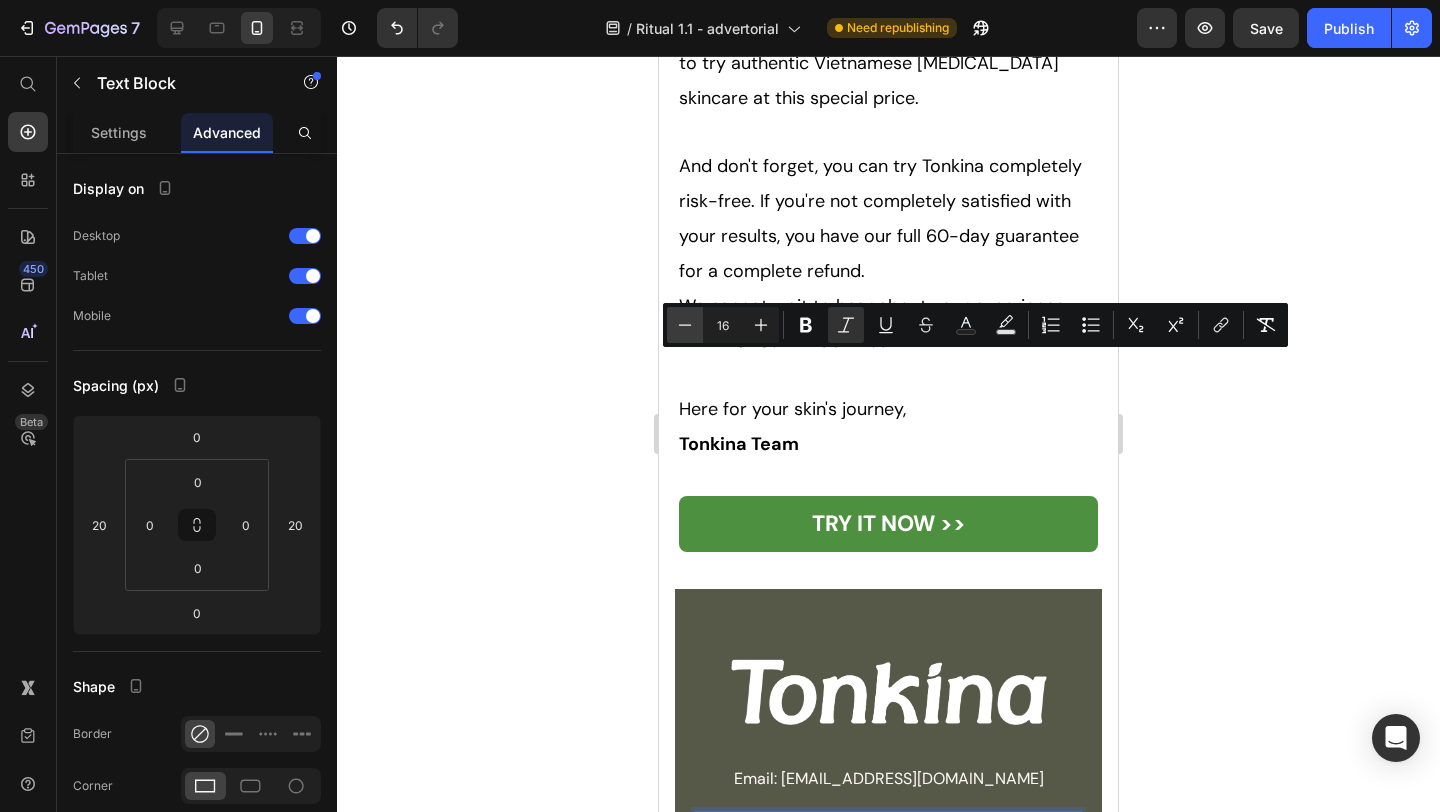 type on "15" 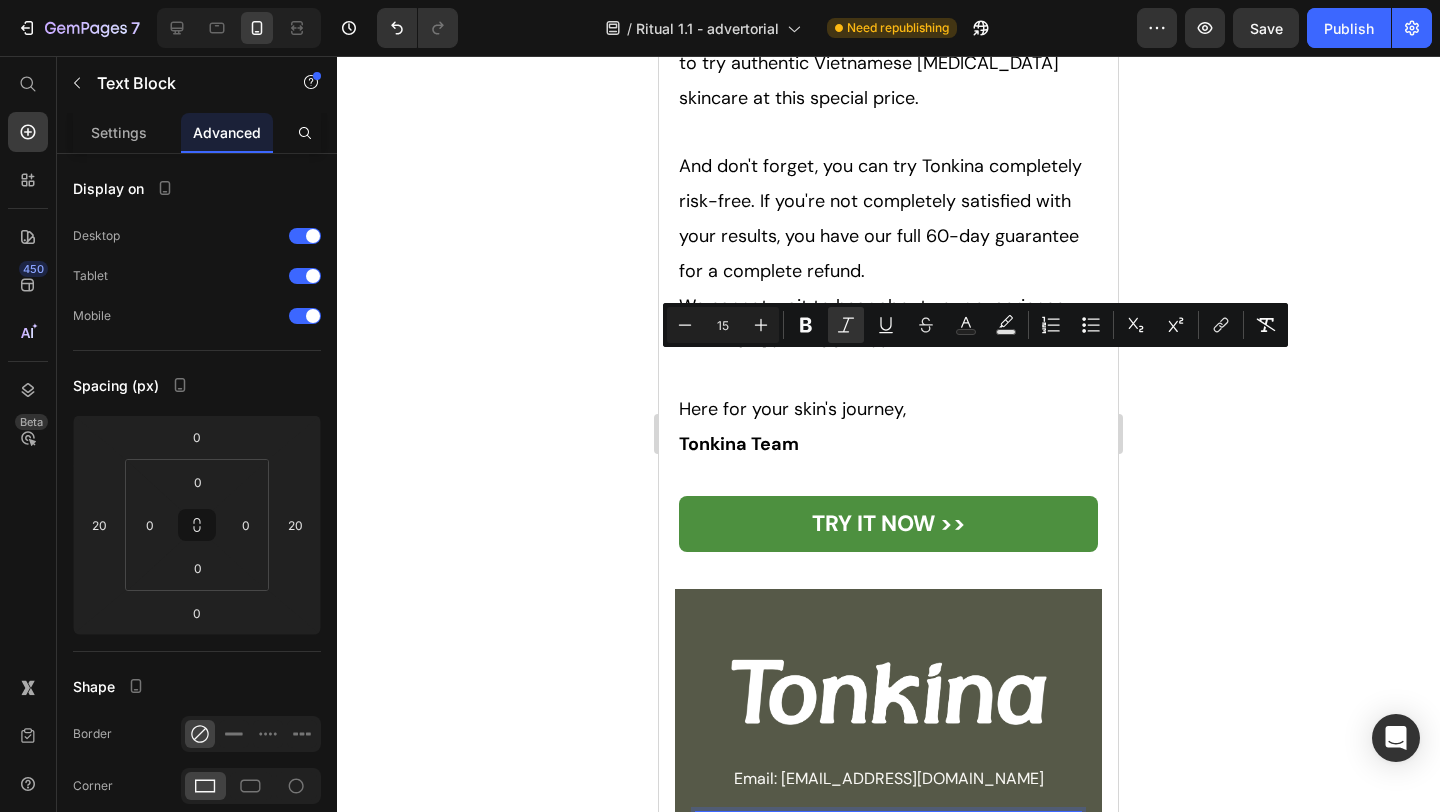 click 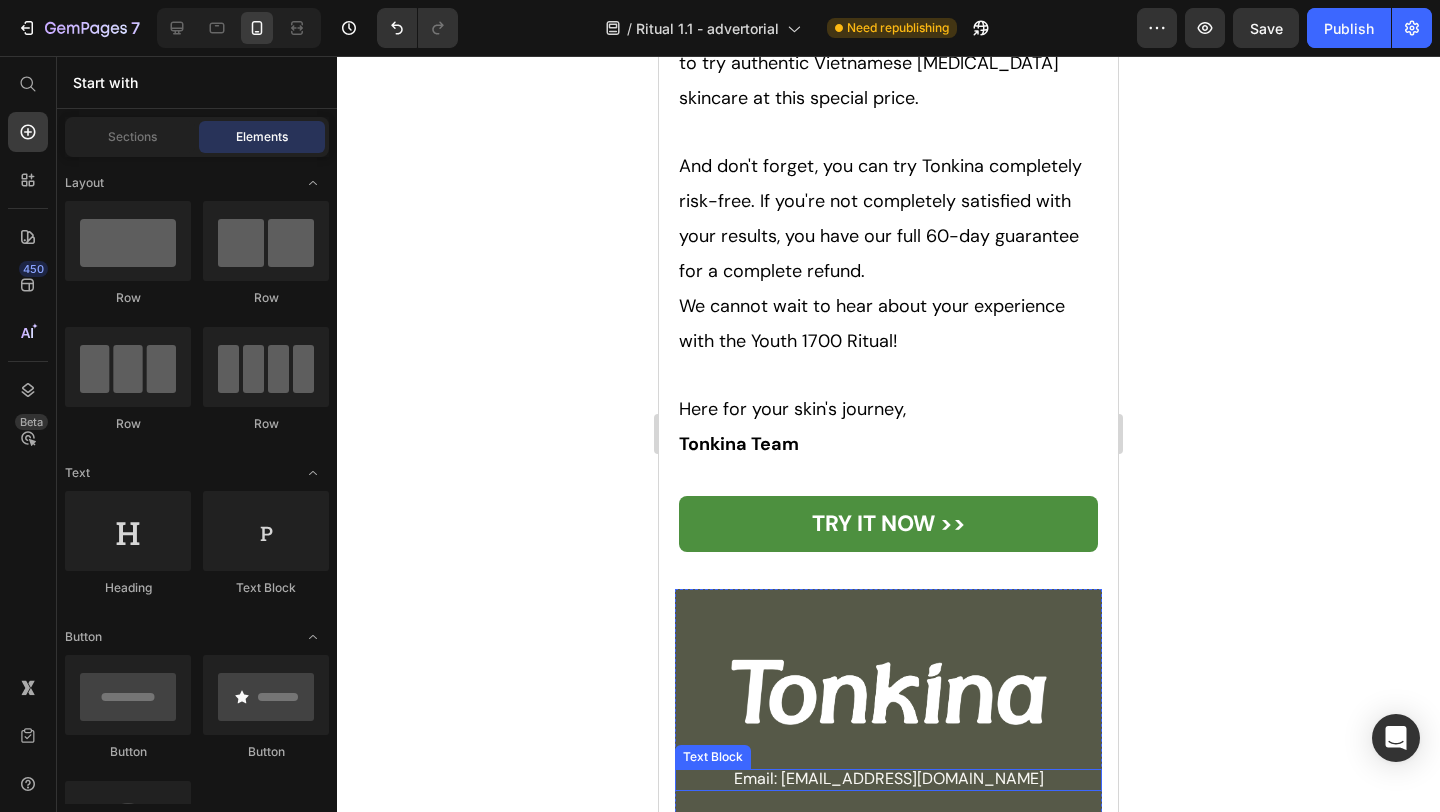 click on "Email: [EMAIL_ADDRESS][DOMAIN_NAME]" at bounding box center [889, 778] 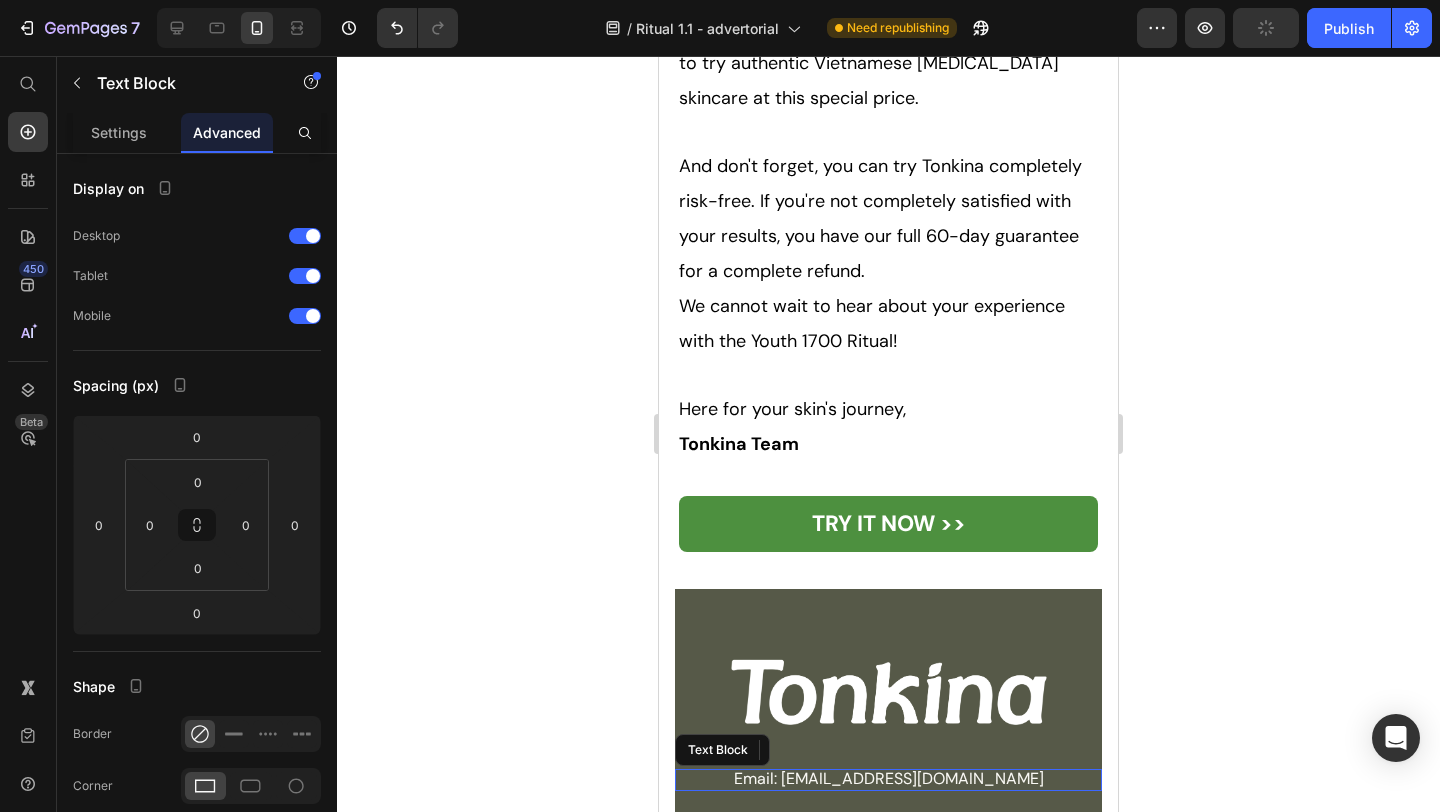 click on "Email: [EMAIL_ADDRESS][DOMAIN_NAME]" at bounding box center (889, 778) 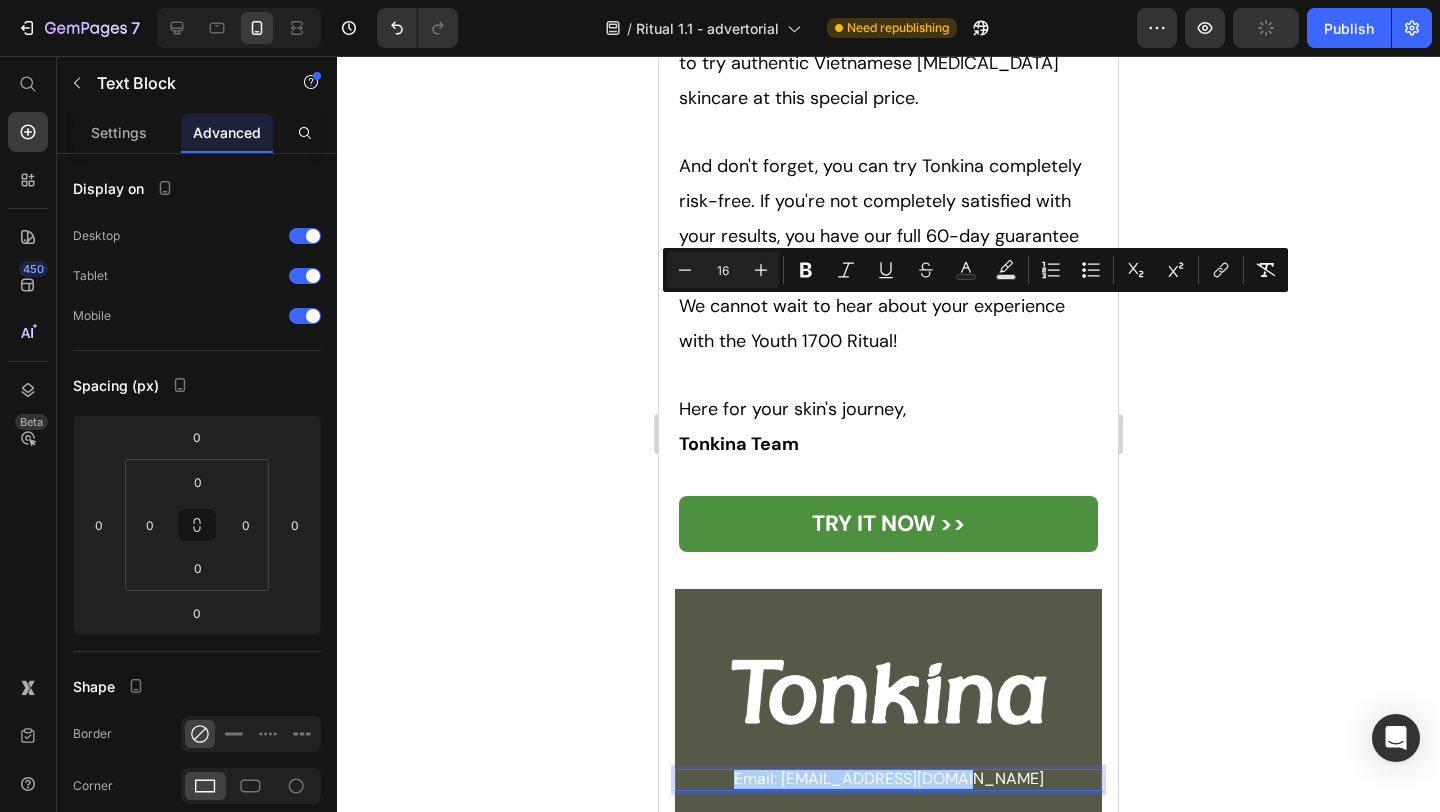 click 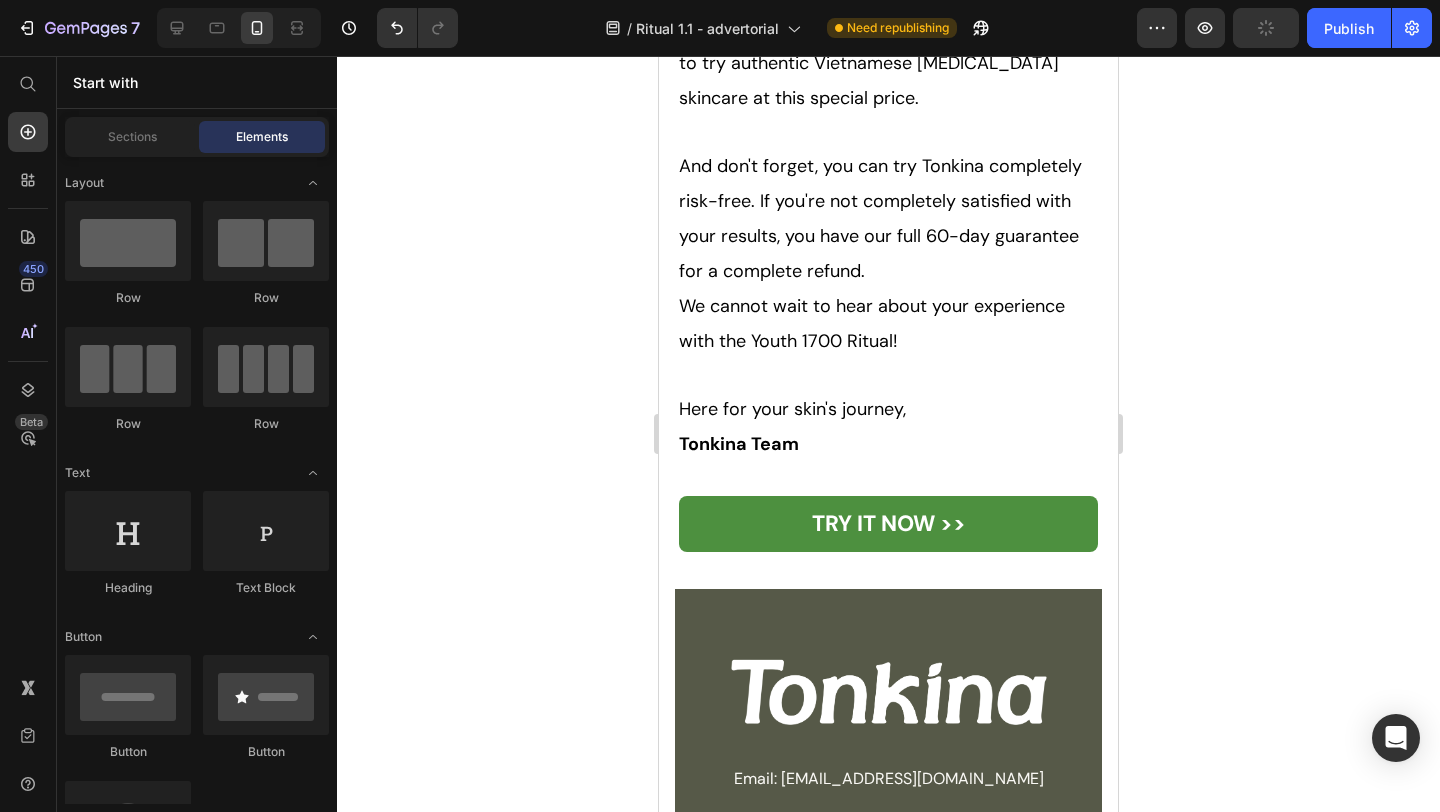 click on "*These statements have not been evaluated by the Food and Drug Administration. This product is not intended to diagnose, treat, cure, or prevent any disease. Results may vary. The information provided is for general skincare education and is not a substitute for medical advice. If you have specific skin concerns or medical conditions, please consult your healthcare provider before use." at bounding box center [888, 983] 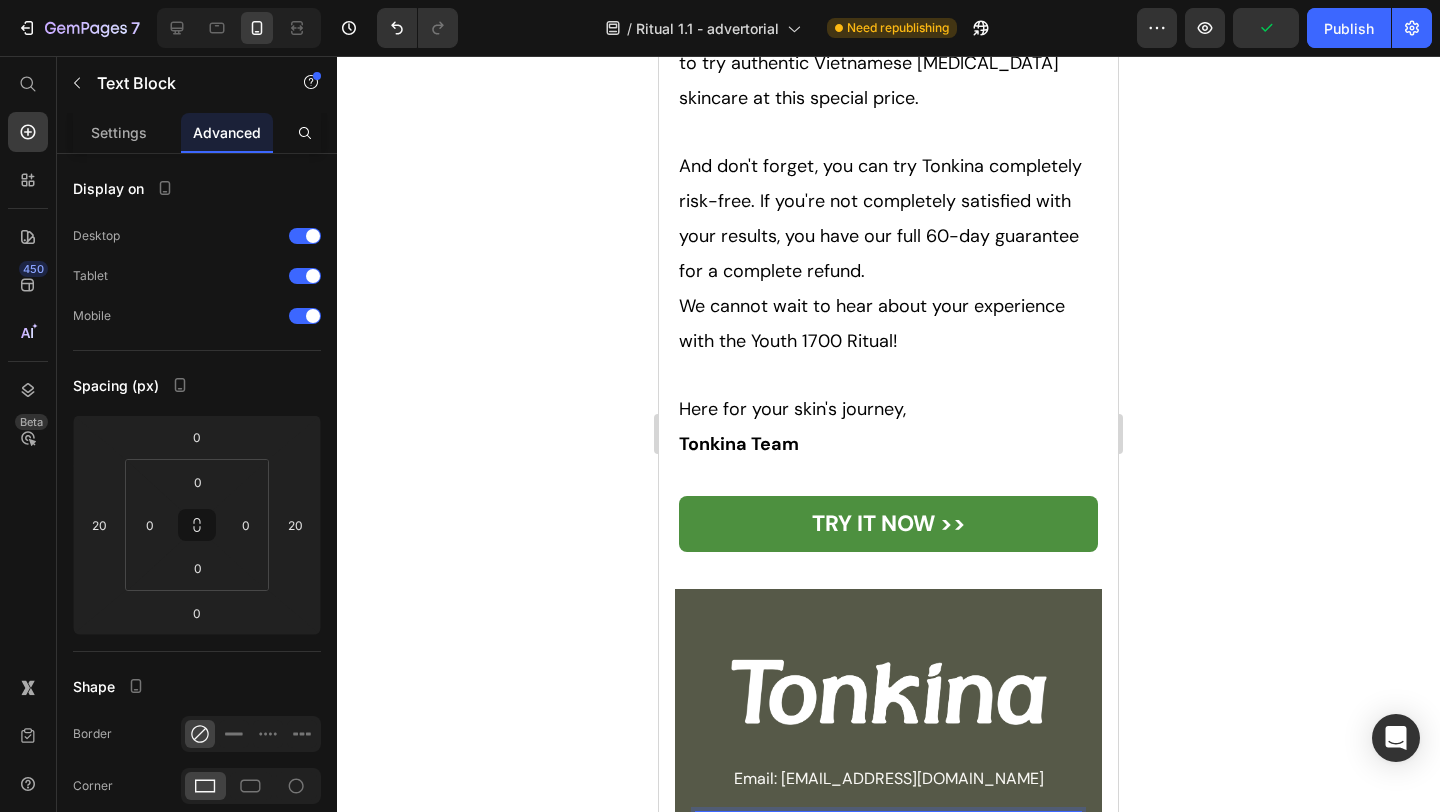 click on "*These statements have not been evaluated by the Food and Drug Administration. This product is not intended to diagnose, treat, cure, or prevent any disease. Results may vary. The information provided is for general skincare education and is not a substitute for medical advice. If you have specific skin concerns or medical conditions, please consult your healthcare provider before use." at bounding box center (888, 983) 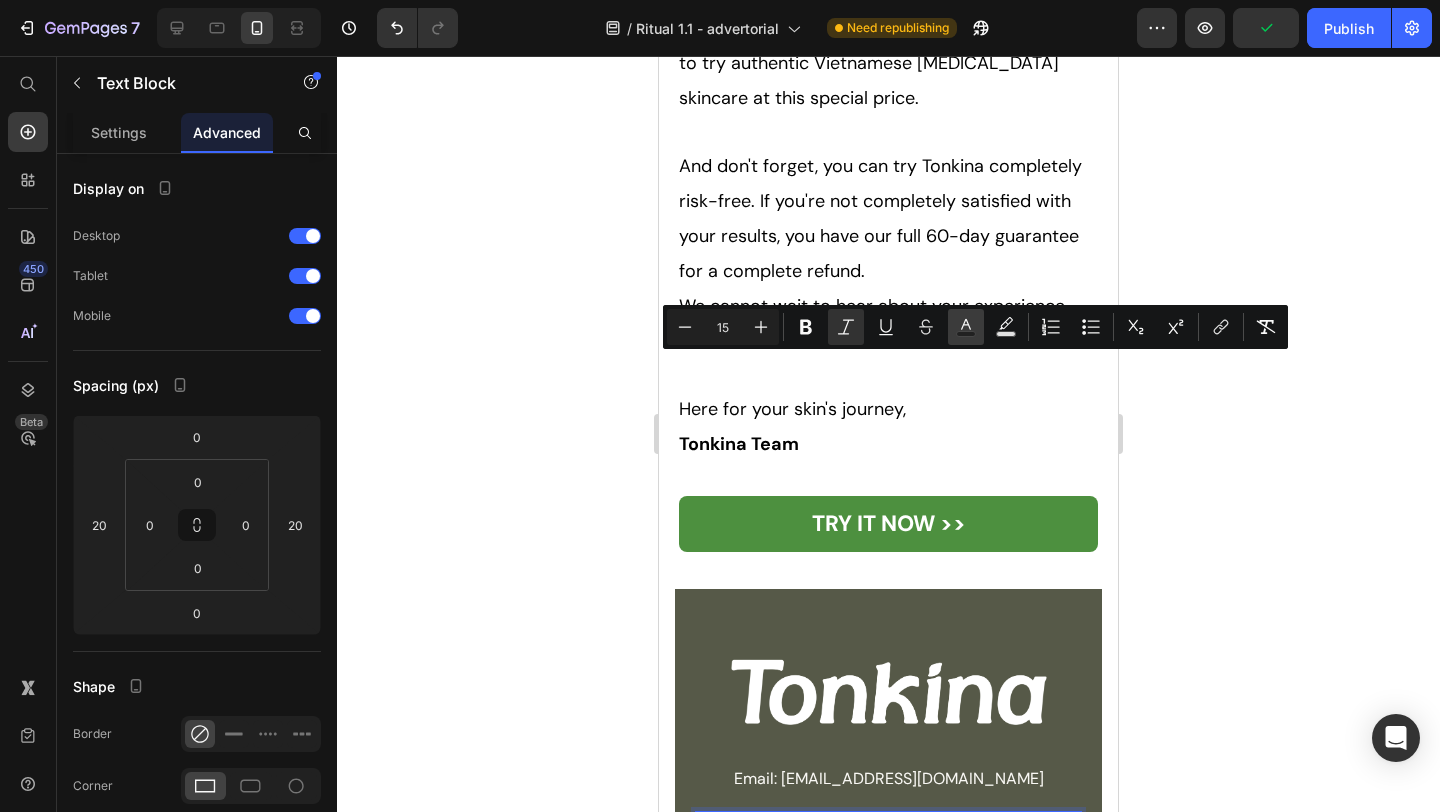 click 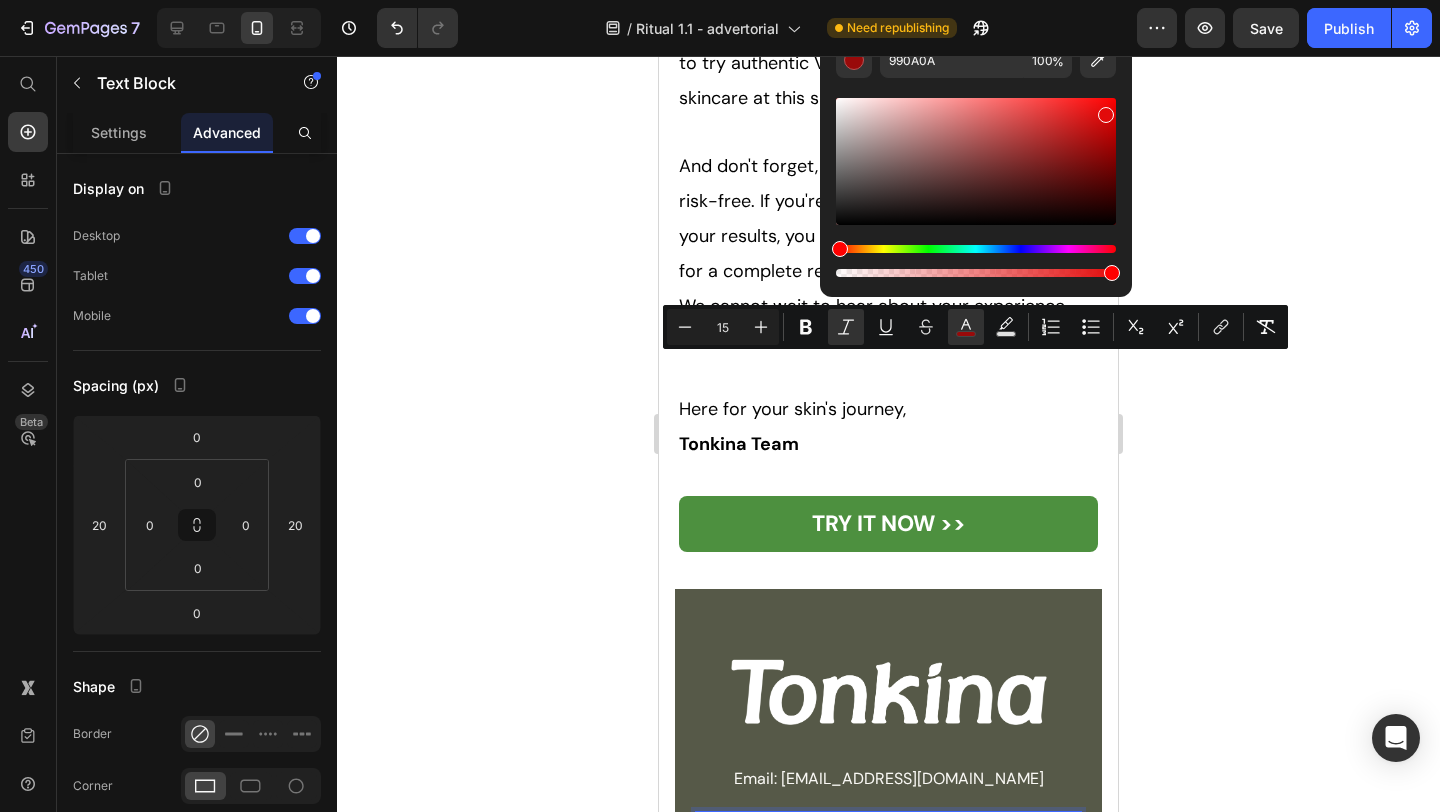 drag, startPoint x: 845, startPoint y: 99, endPoint x: 88, endPoint y: 226, distance: 767.5793 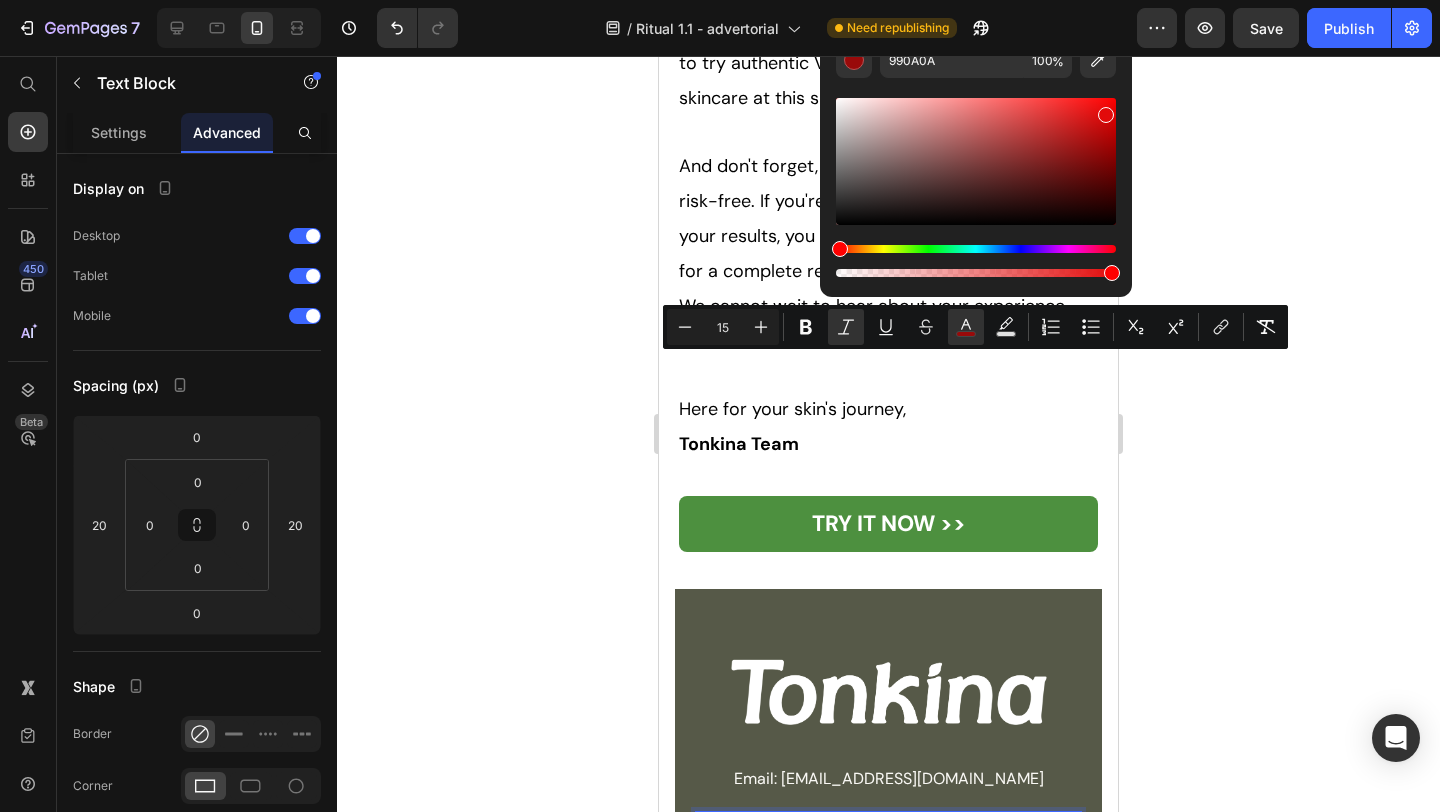 type on "E20B0B" 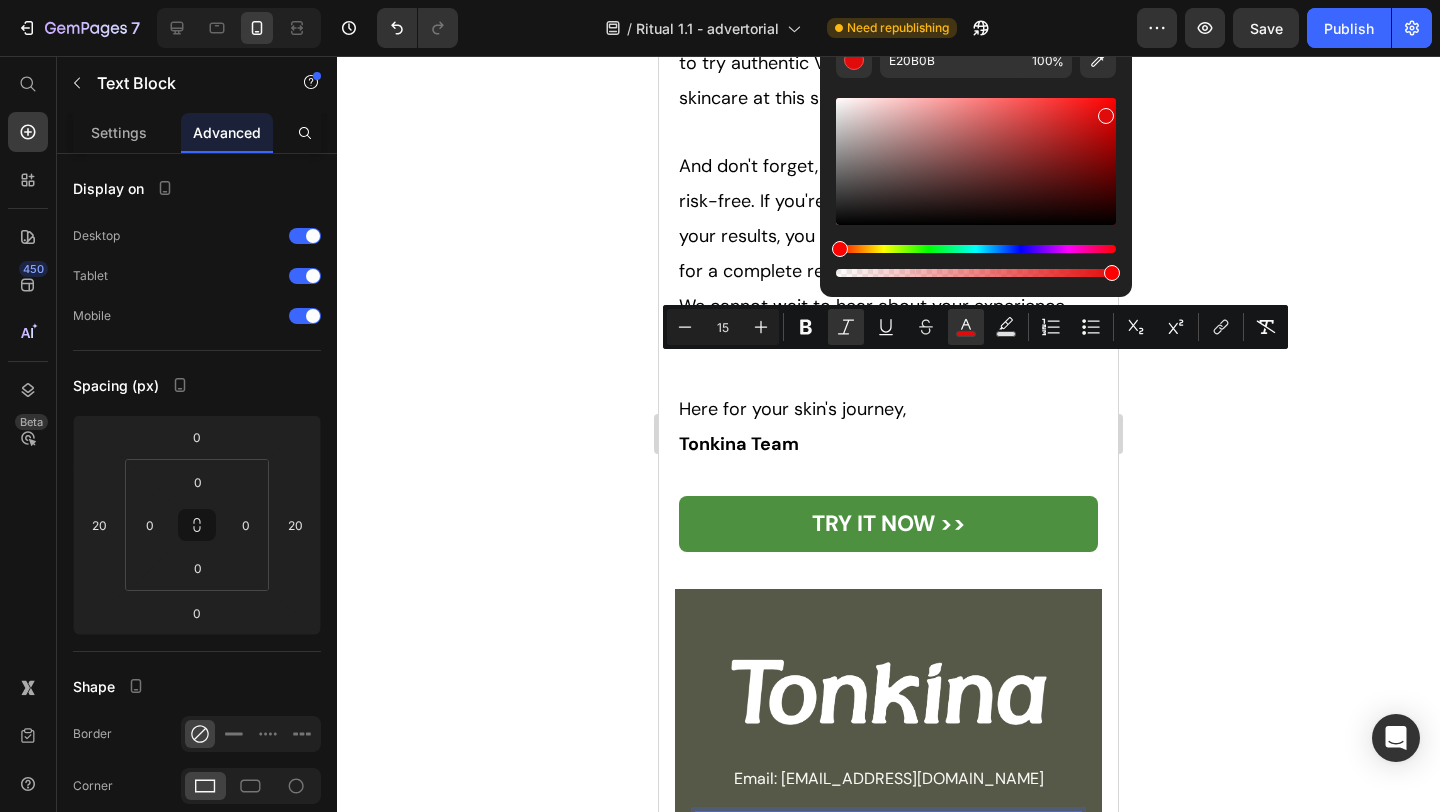 click 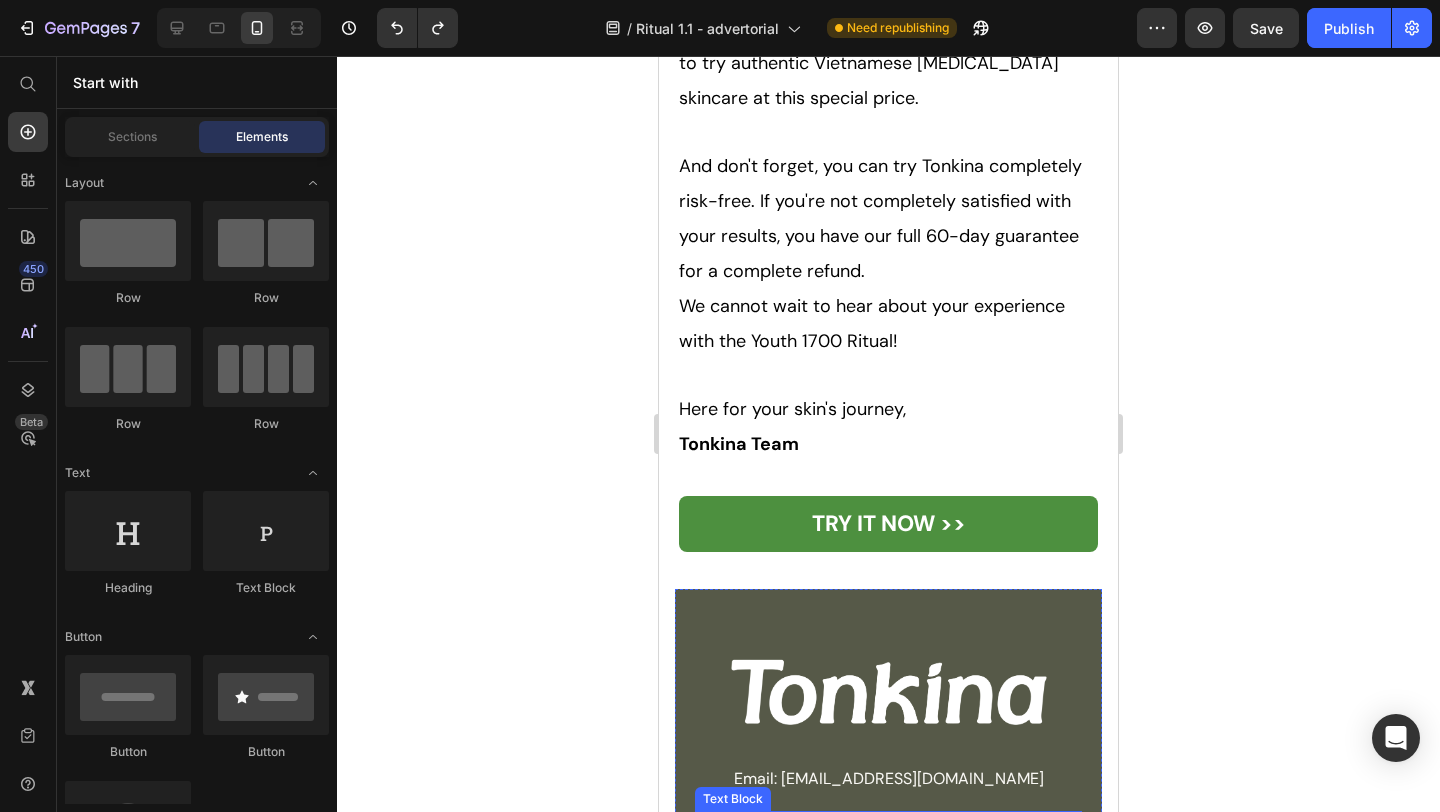 click 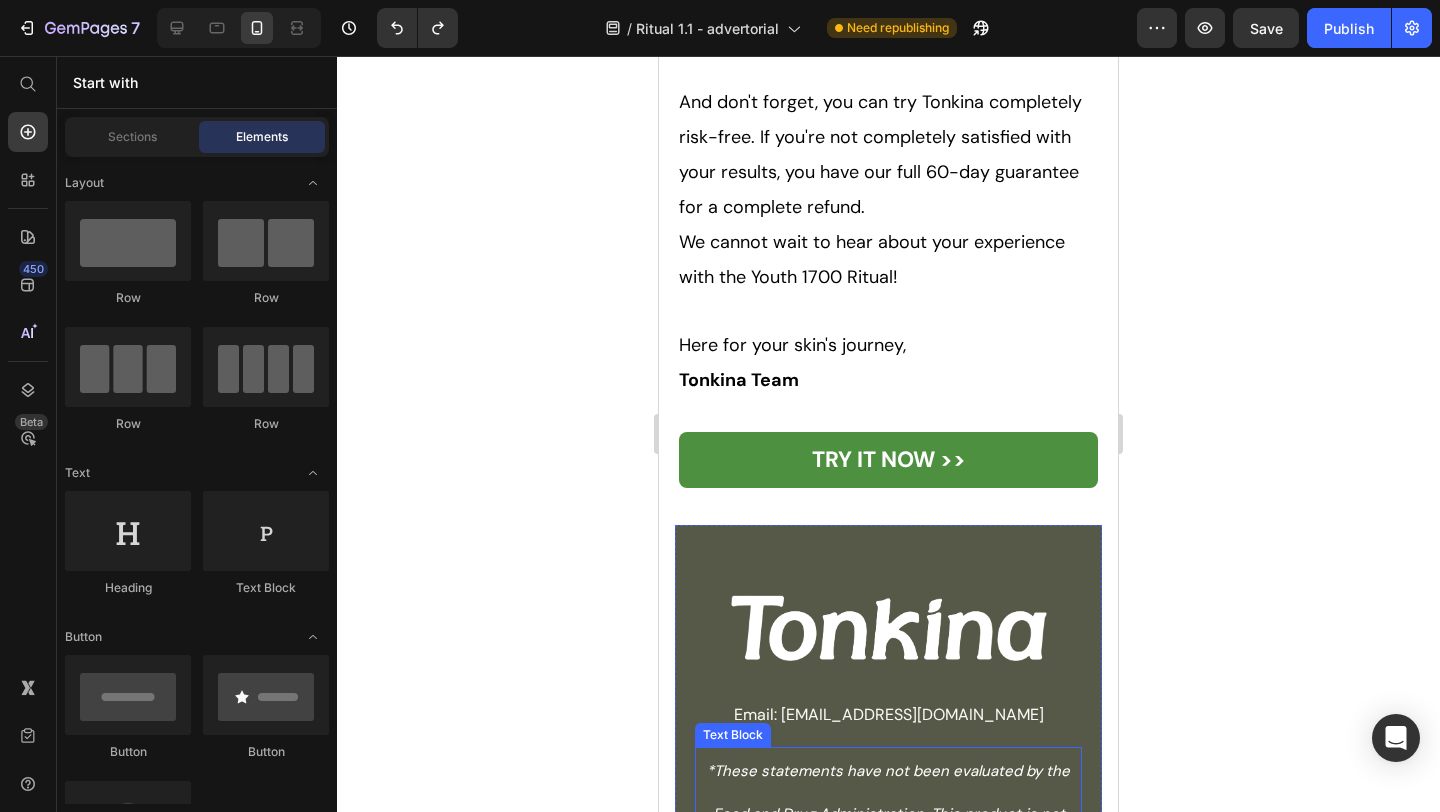 scroll, scrollTop: 18390, scrollLeft: 0, axis: vertical 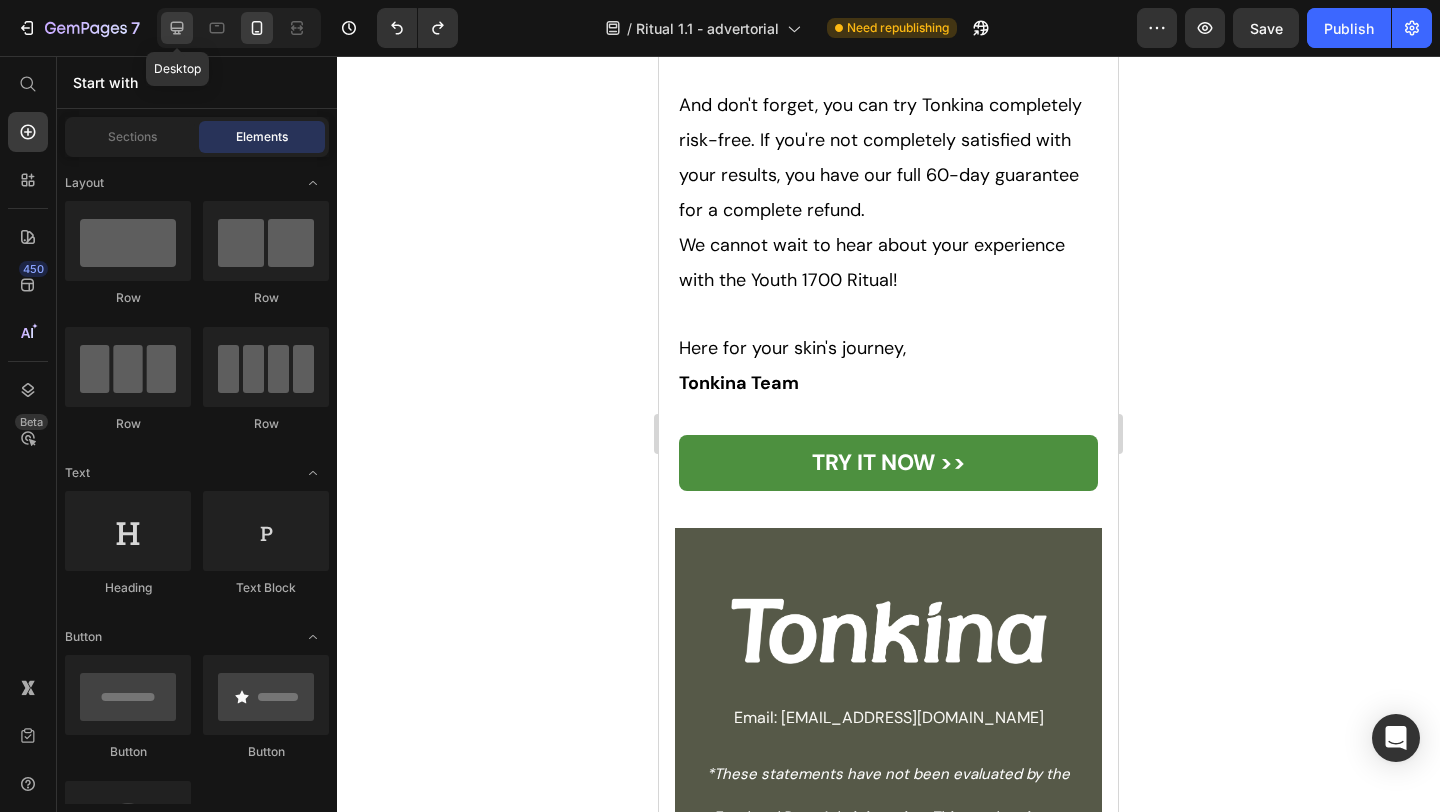 click 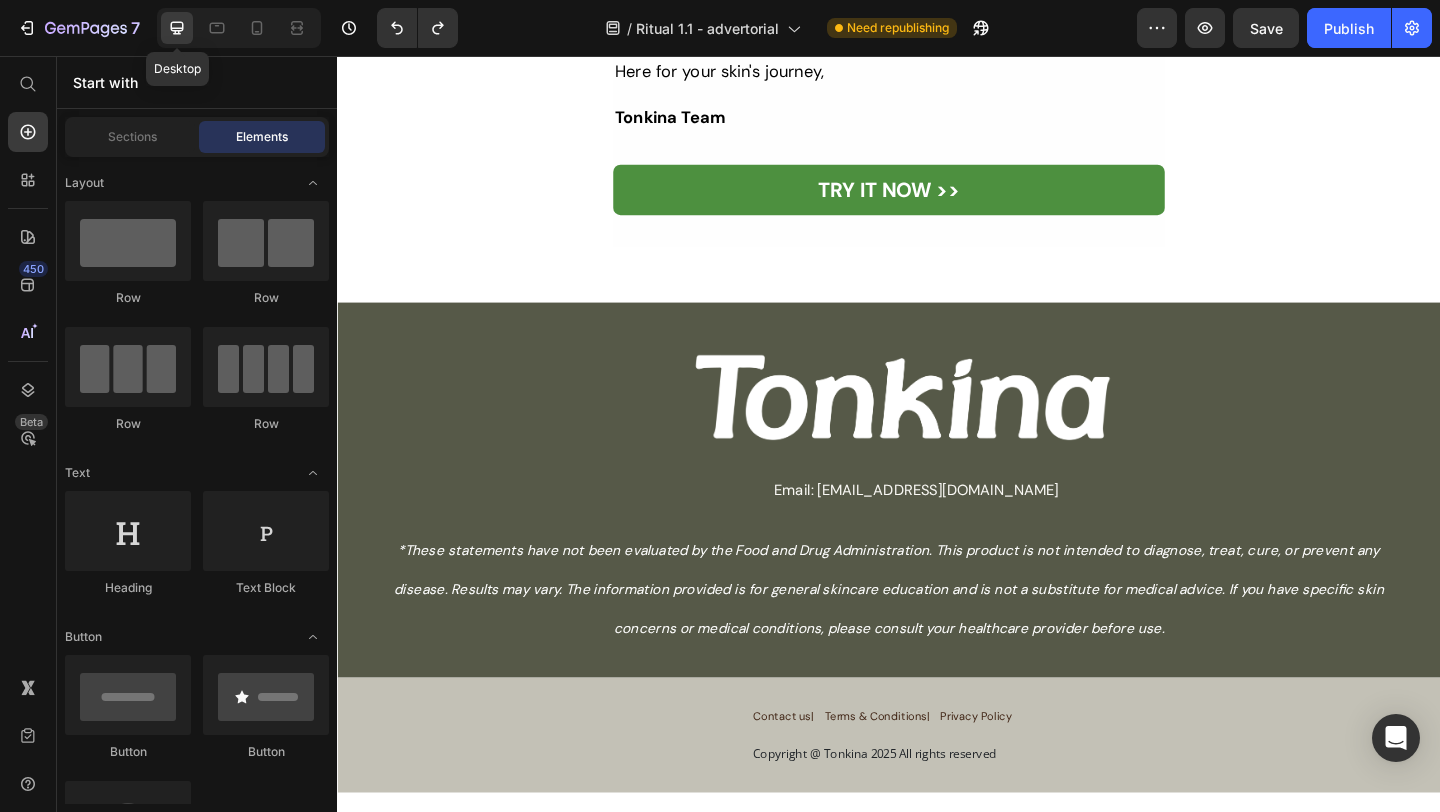 scroll, scrollTop: 18095, scrollLeft: 0, axis: vertical 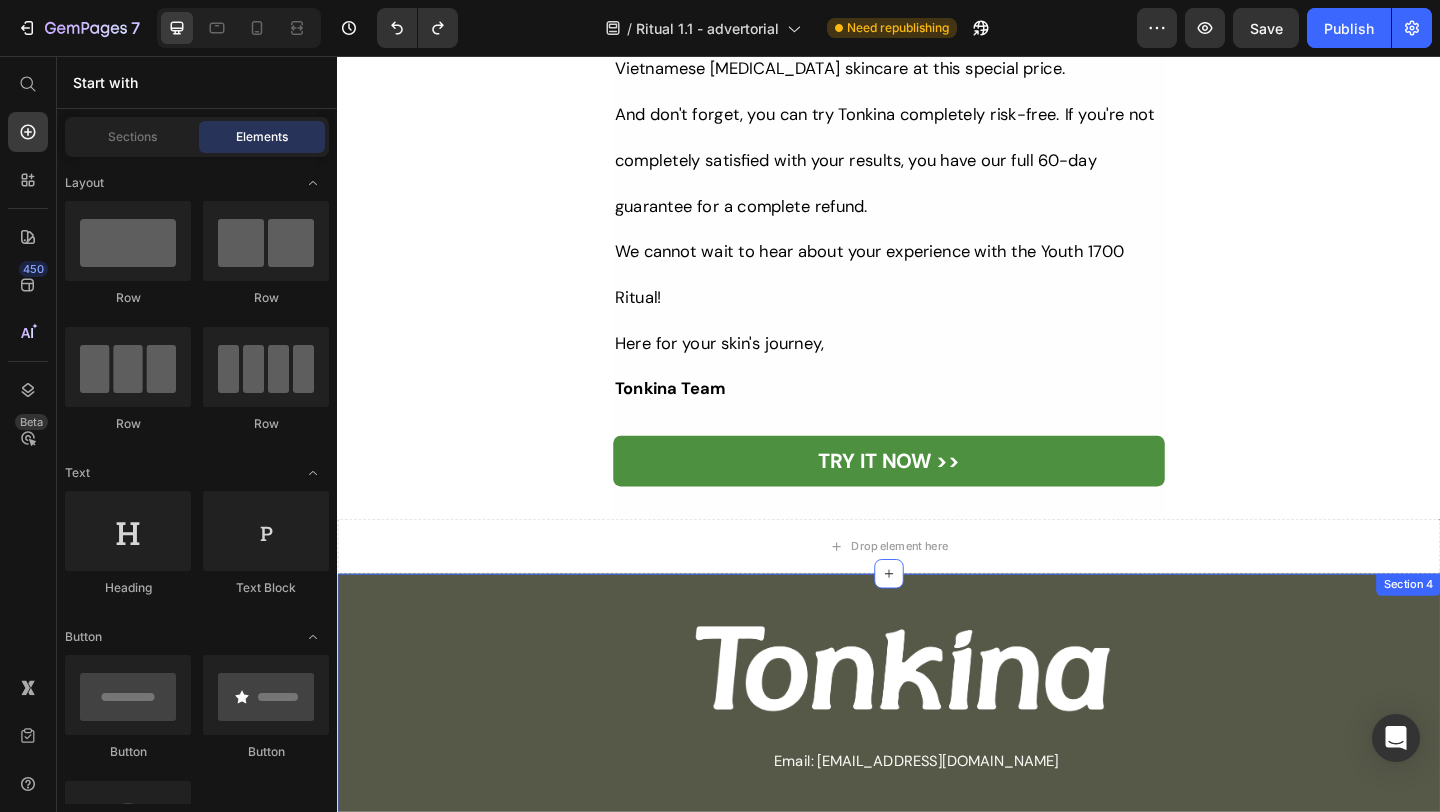click on "Image Email: info@tonkinaserum.com Text Block *These statements have not been evaluated by the Food and Drug Administration. This product is not intended to diagnose, treat, cure, or prevent any disease. Results may vary. The information provided is for general skincare education and is not a substitute for medical advice. If you have specific skin concerns or medical conditions, please consult your healthcare provider before use. Text Block Section 4" at bounding box center [937, 822] 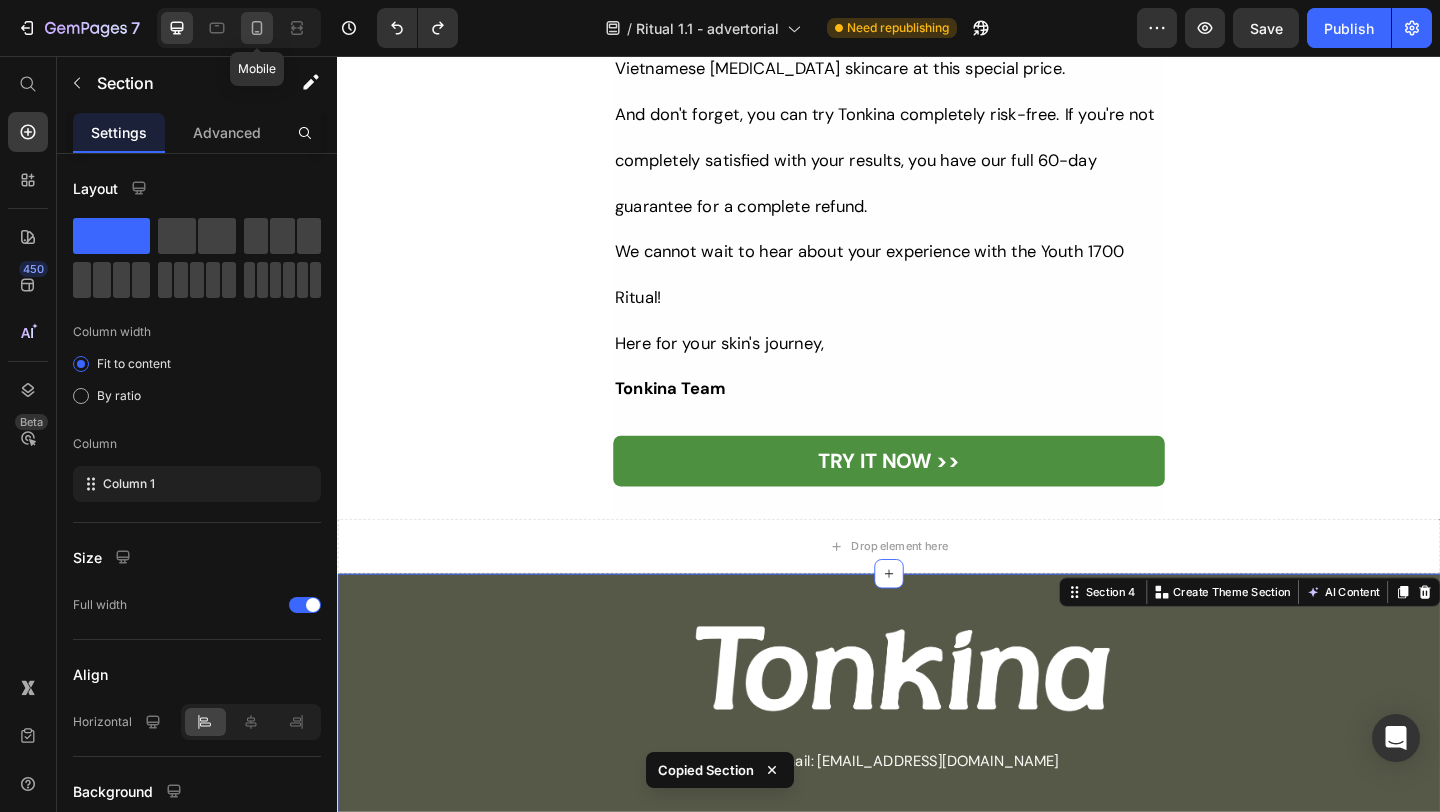 click 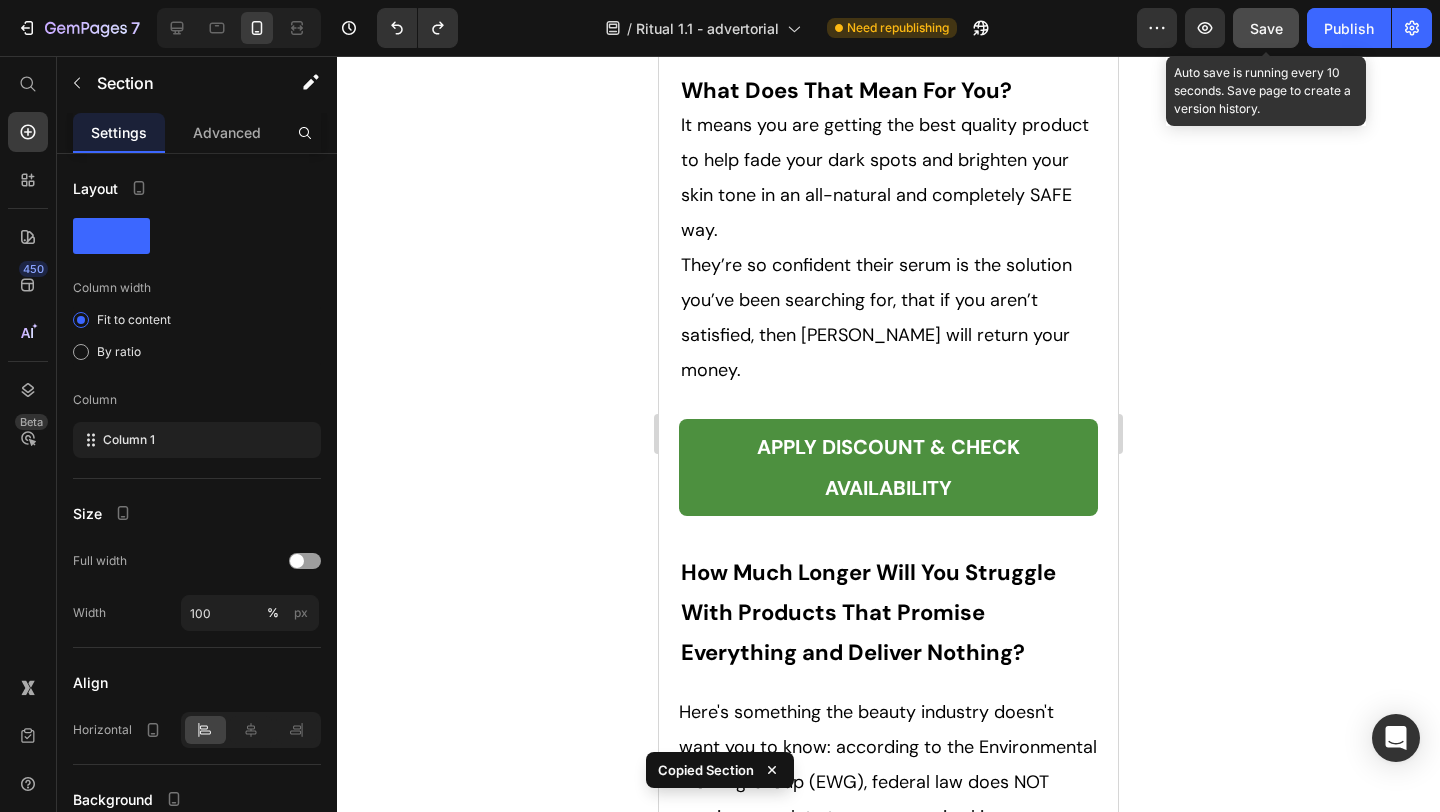 scroll, scrollTop: 18324, scrollLeft: 0, axis: vertical 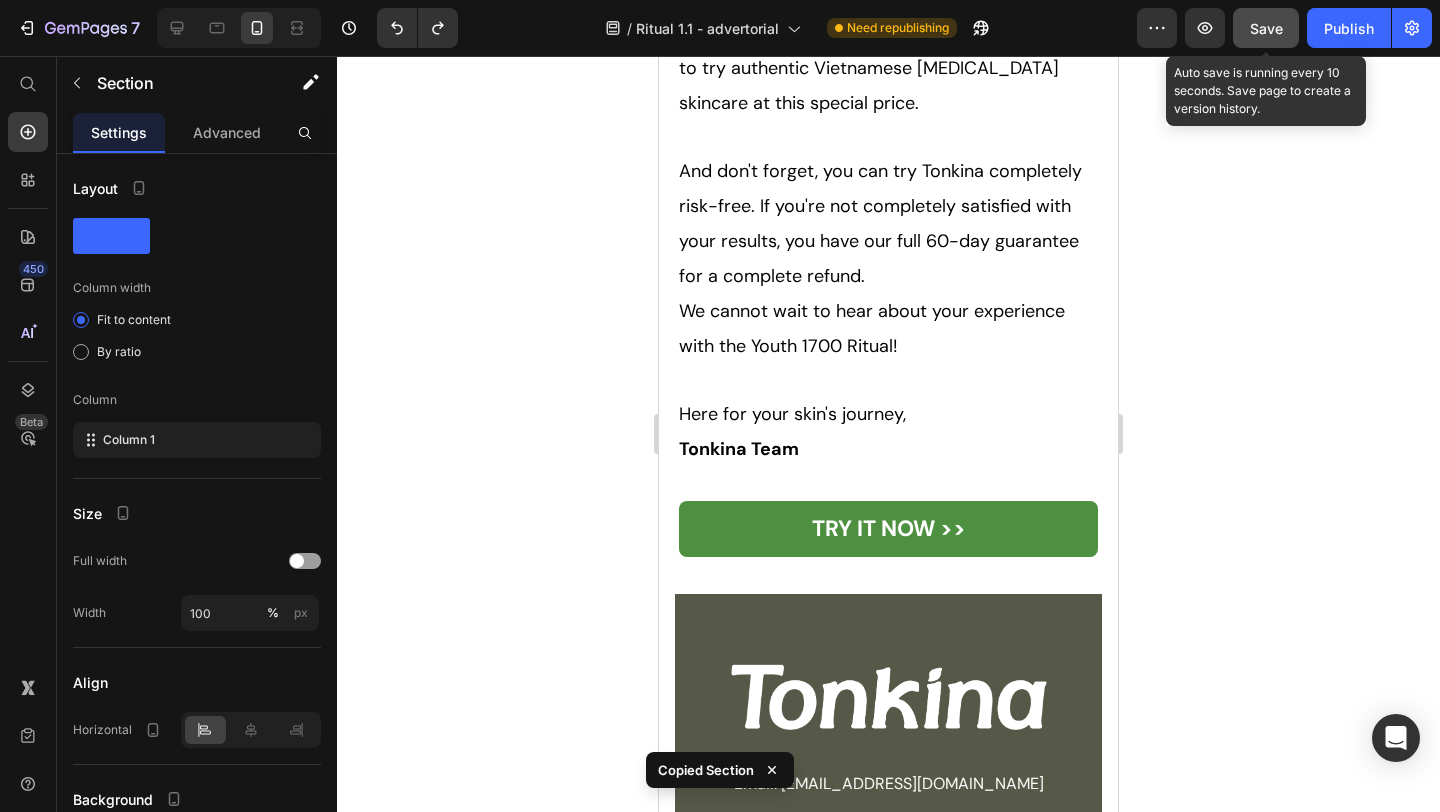 click on "Save" at bounding box center (1266, 28) 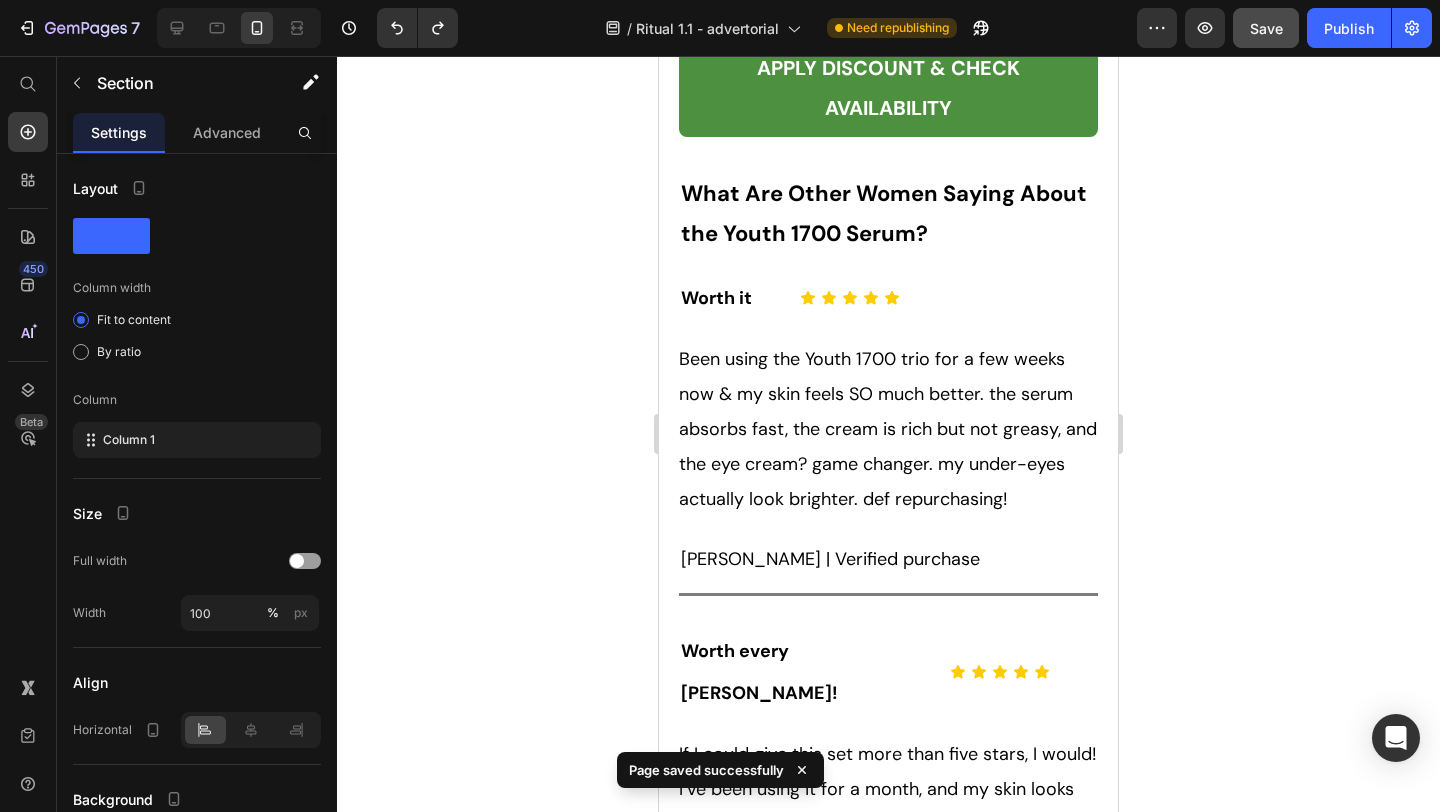 scroll, scrollTop: 14752, scrollLeft: 0, axis: vertical 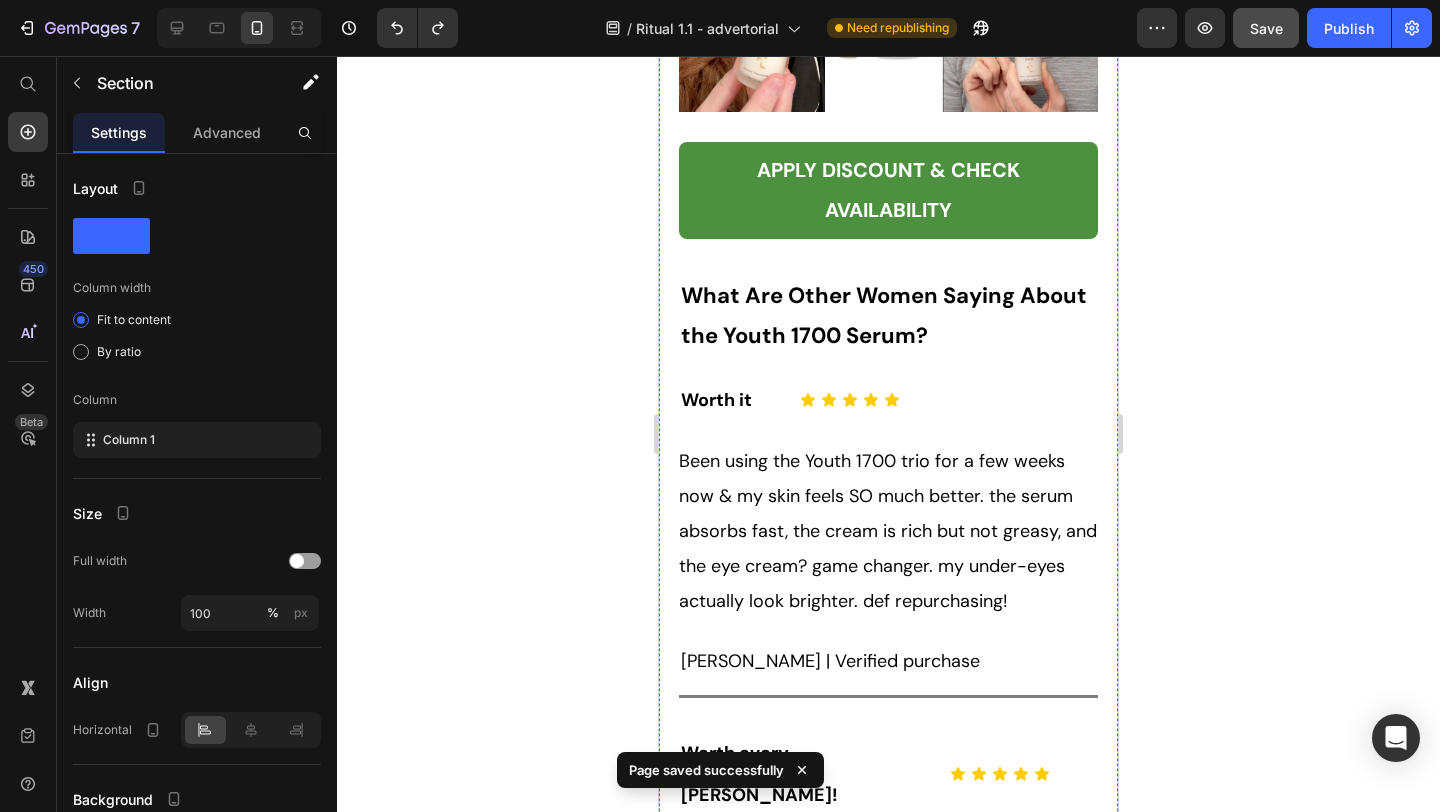 click on "If I could give this set more than five stars, I would! I’ve been using it for a month, and my skin looks firmer, smoother, and more radiant than ever. The serum is lightweight but powerful, the moisturizer is deeply nourishing, and the eye cream is perfect for my [MEDICAL_DATA]. It’s like a complete skincare routine in one package." at bounding box center [888, 961] 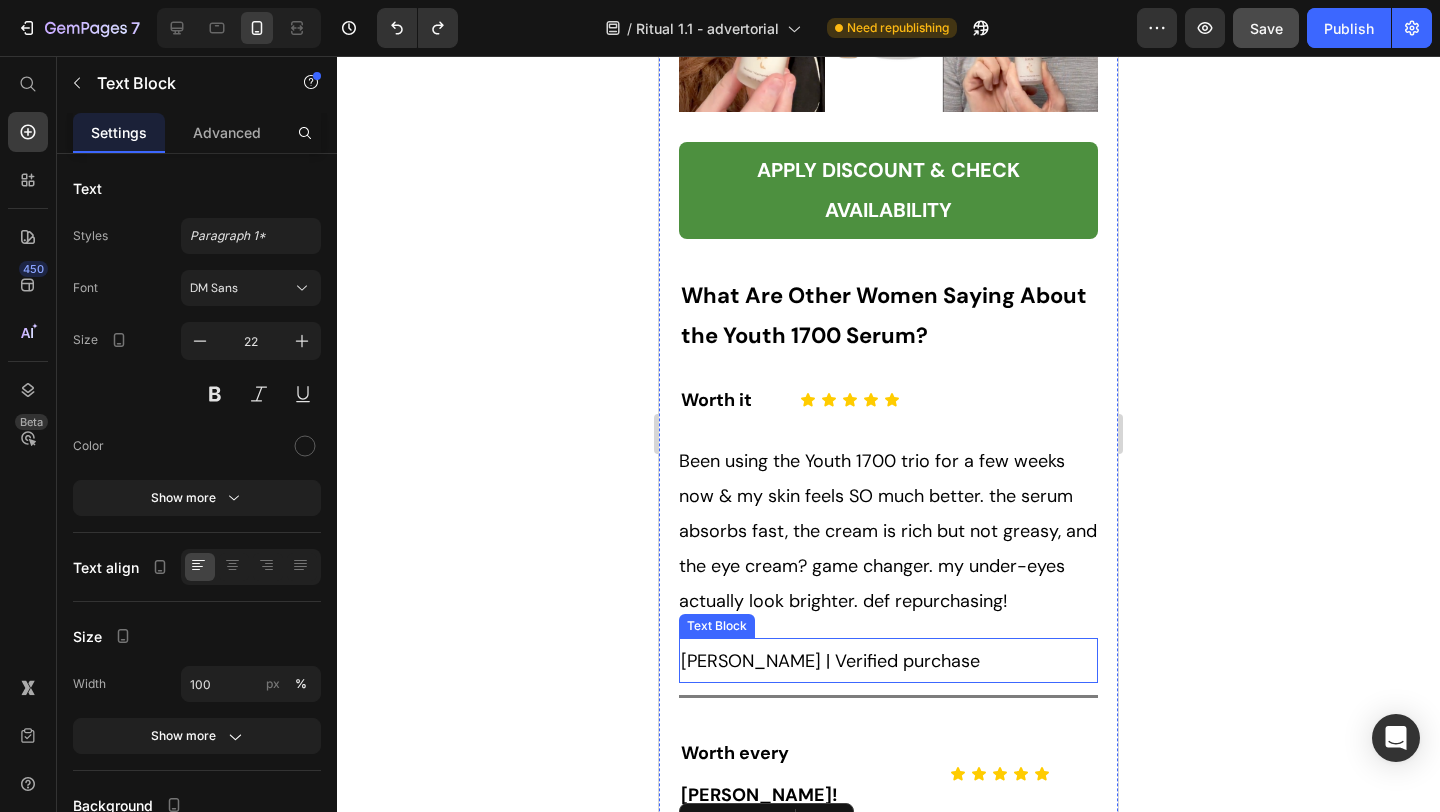 click on "[PERSON_NAME] | Verified purchase" at bounding box center (888, 661) 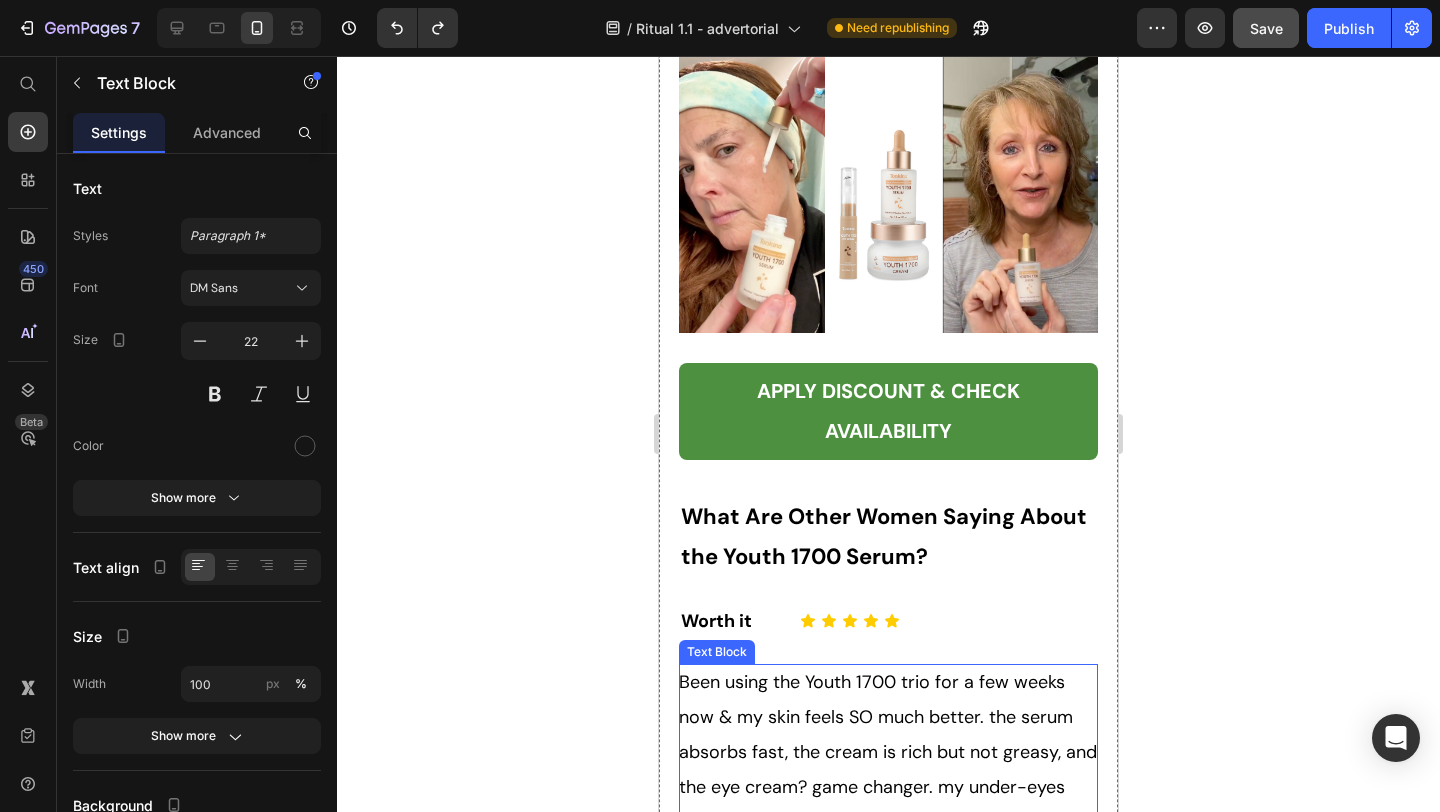 scroll, scrollTop: 14512, scrollLeft: 0, axis: vertical 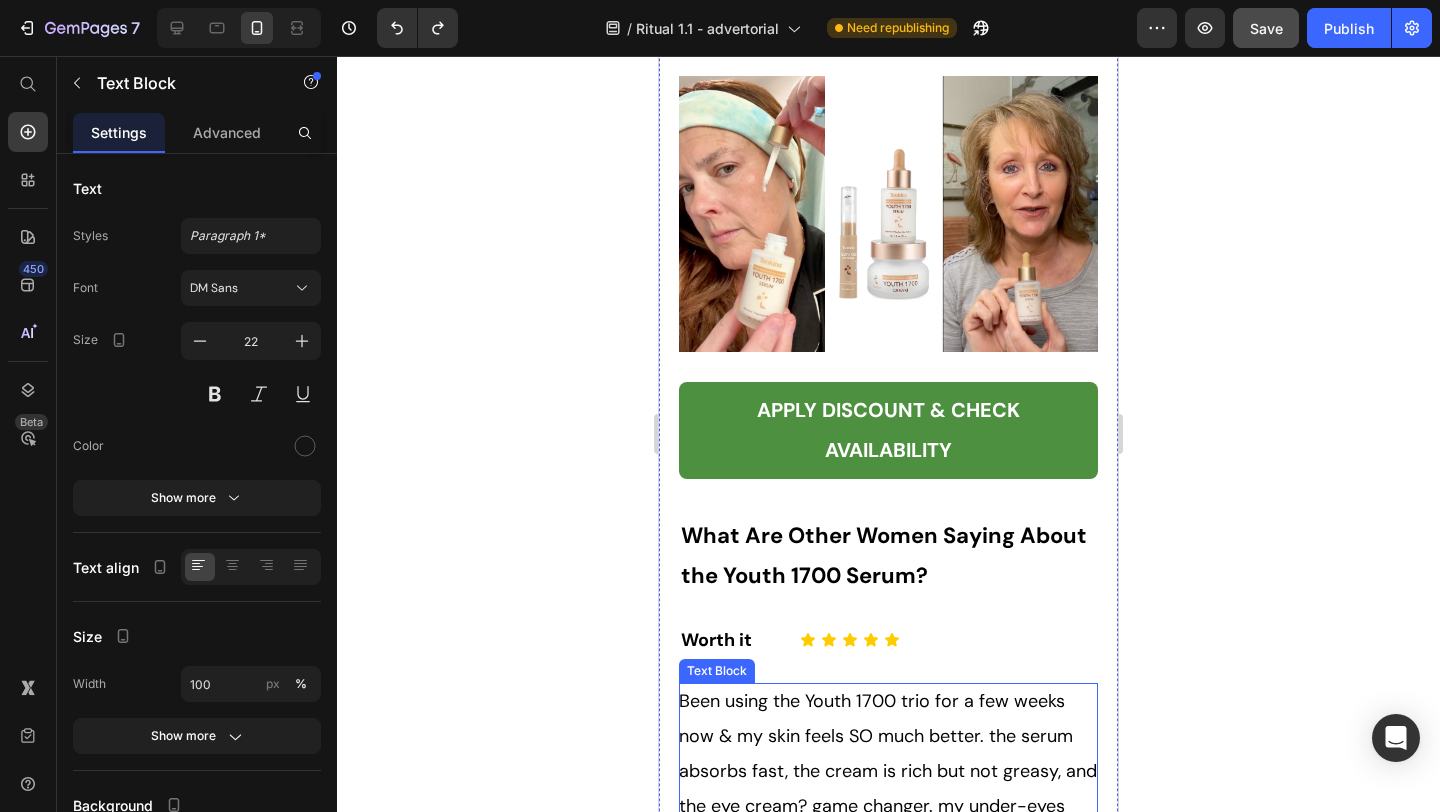 click on "Been using the Youth 1700 trio for a few weeks now & my skin feels SO much better. the serum absorbs fast, the cream is rich but not greasy, and the eye cream? game changer. my under-eyes actually look brighter. def repurchasing!" at bounding box center [888, 771] 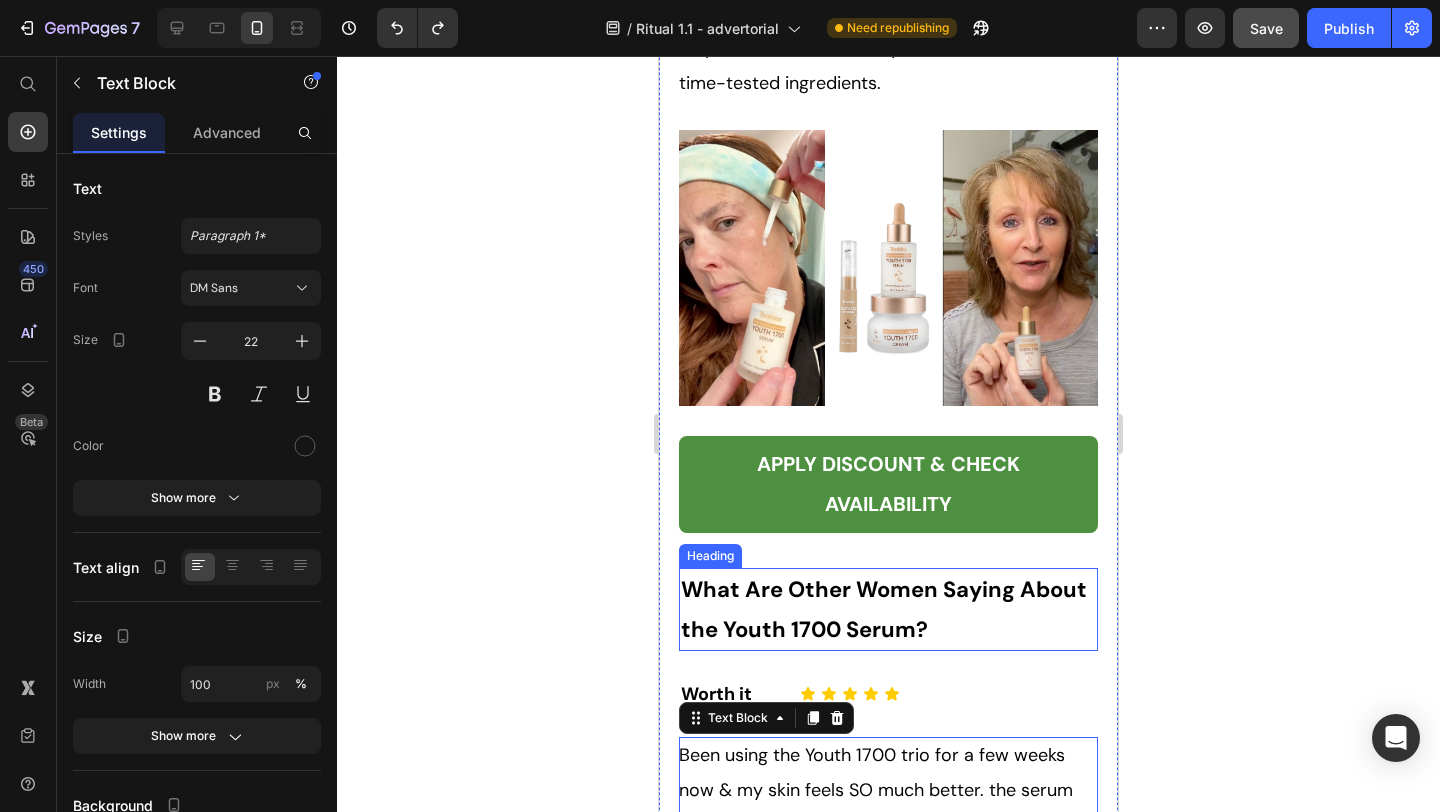 scroll, scrollTop: 14446, scrollLeft: 0, axis: vertical 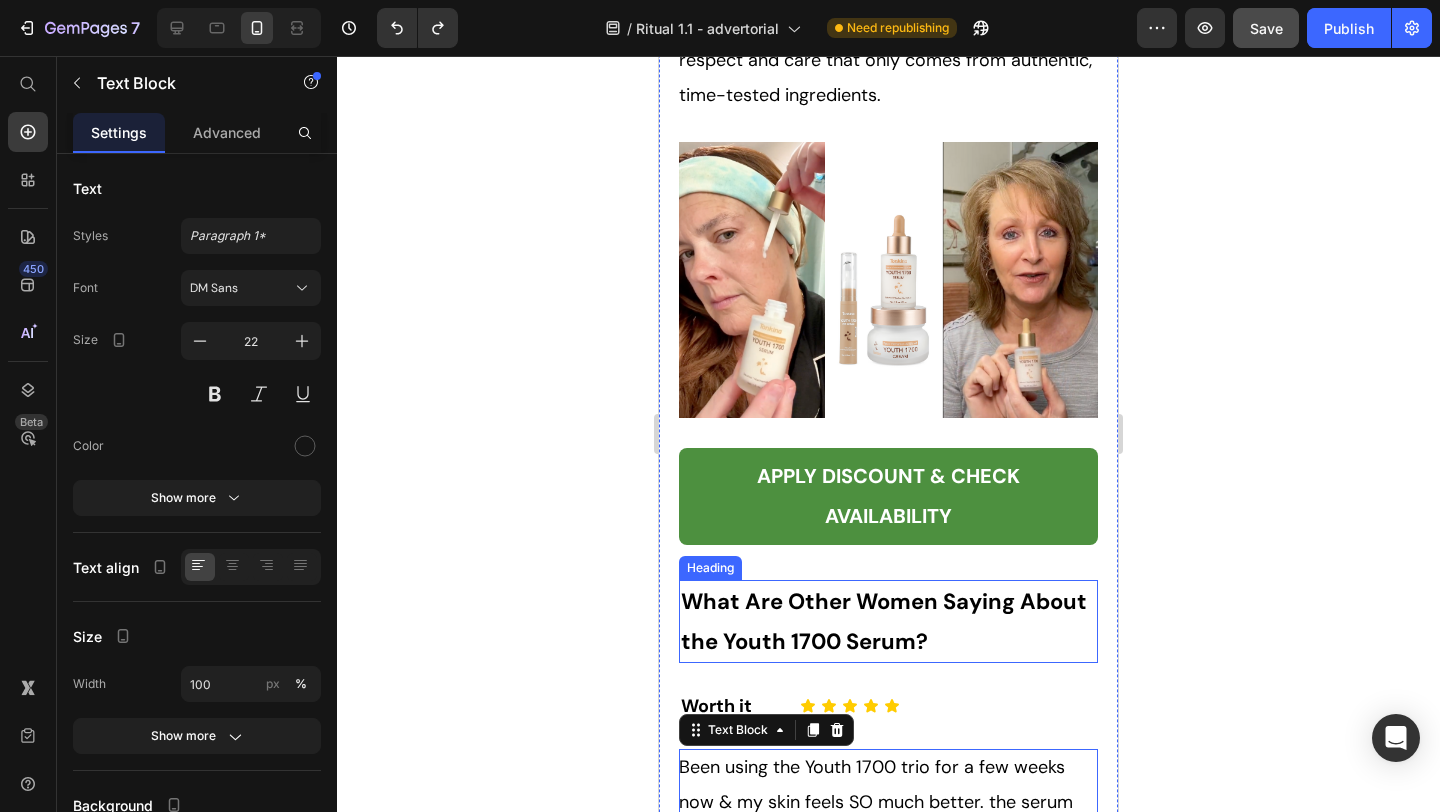 click on "What Are Other Women Saying About the Youth 1700 Serum?" at bounding box center (884, 621) 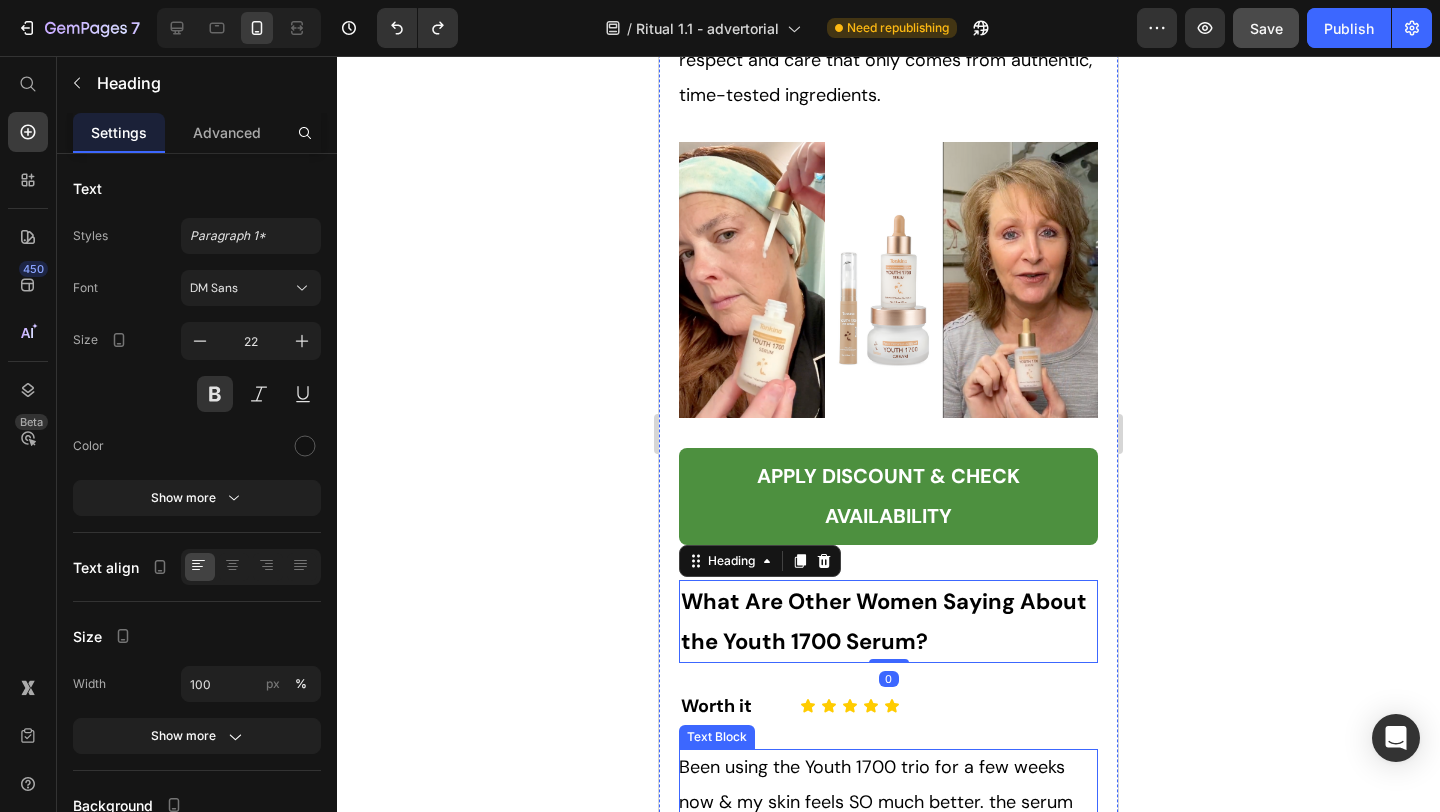 click on "Been using the Youth 1700 trio for a few weeks now & my skin feels SO much better. the serum absorbs fast, the cream is rich but not greasy, and the eye cream? game changer. my under-eyes actually look brighter. def repurchasing!" at bounding box center [888, 836] 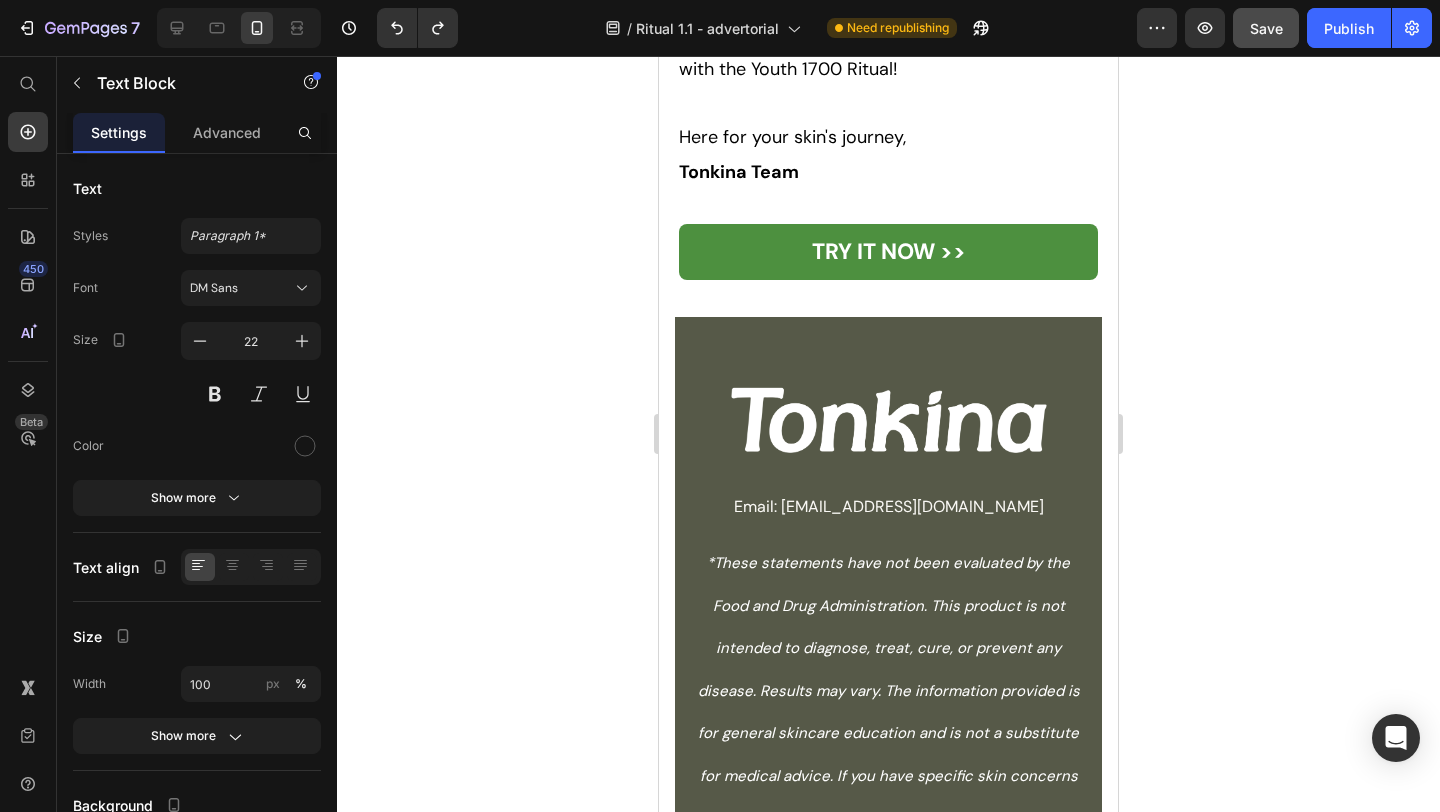 scroll, scrollTop: 18597, scrollLeft: 0, axis: vertical 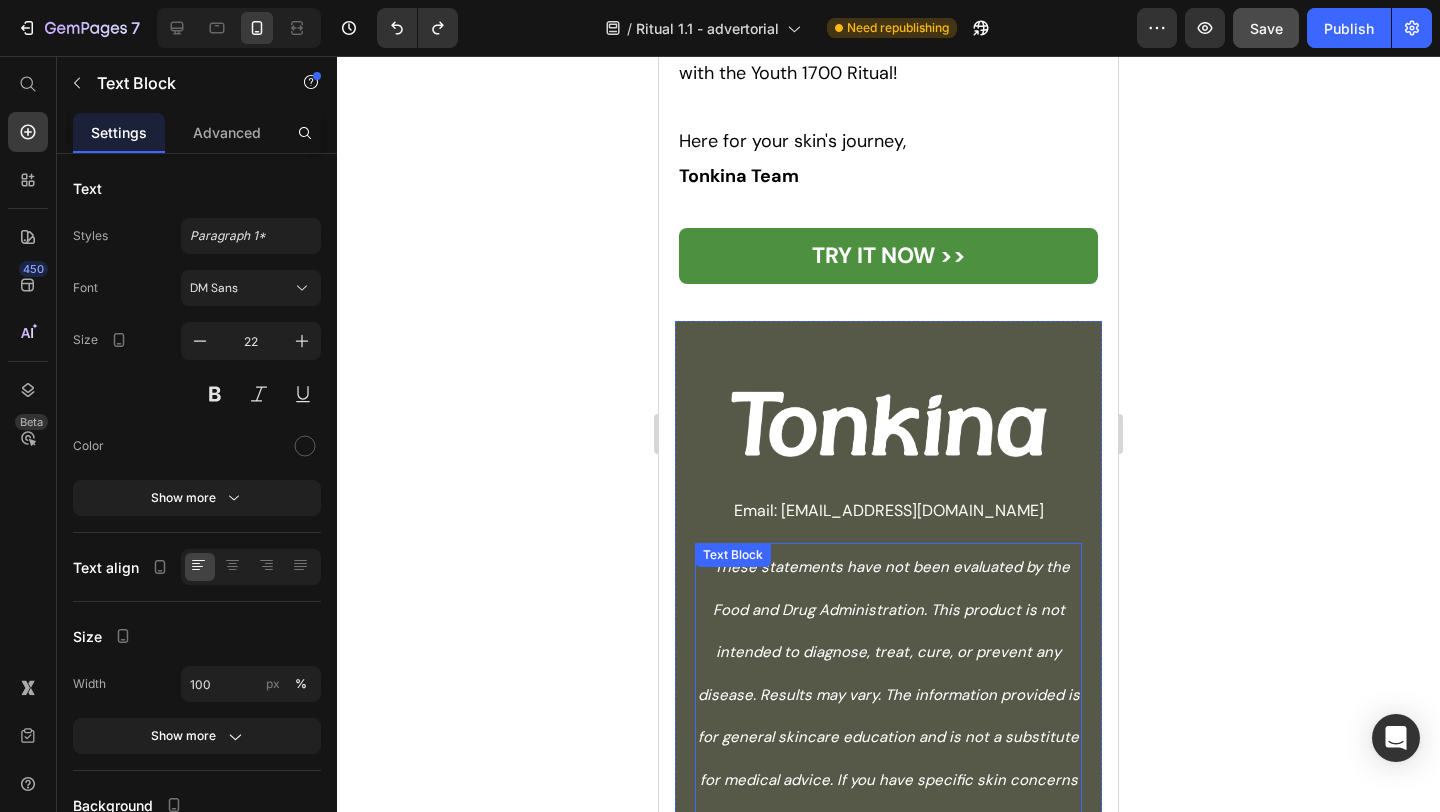 click on "*These statements have not been evaluated by the Food and Drug Administration. This product is not intended to diagnose, treat, cure, or prevent any disease. Results may vary. The information provided is for general skincare education and is not a substitute for medical advice. If you have specific skin concerns or medical conditions, please consult your healthcare provider before use." at bounding box center (889, 716) 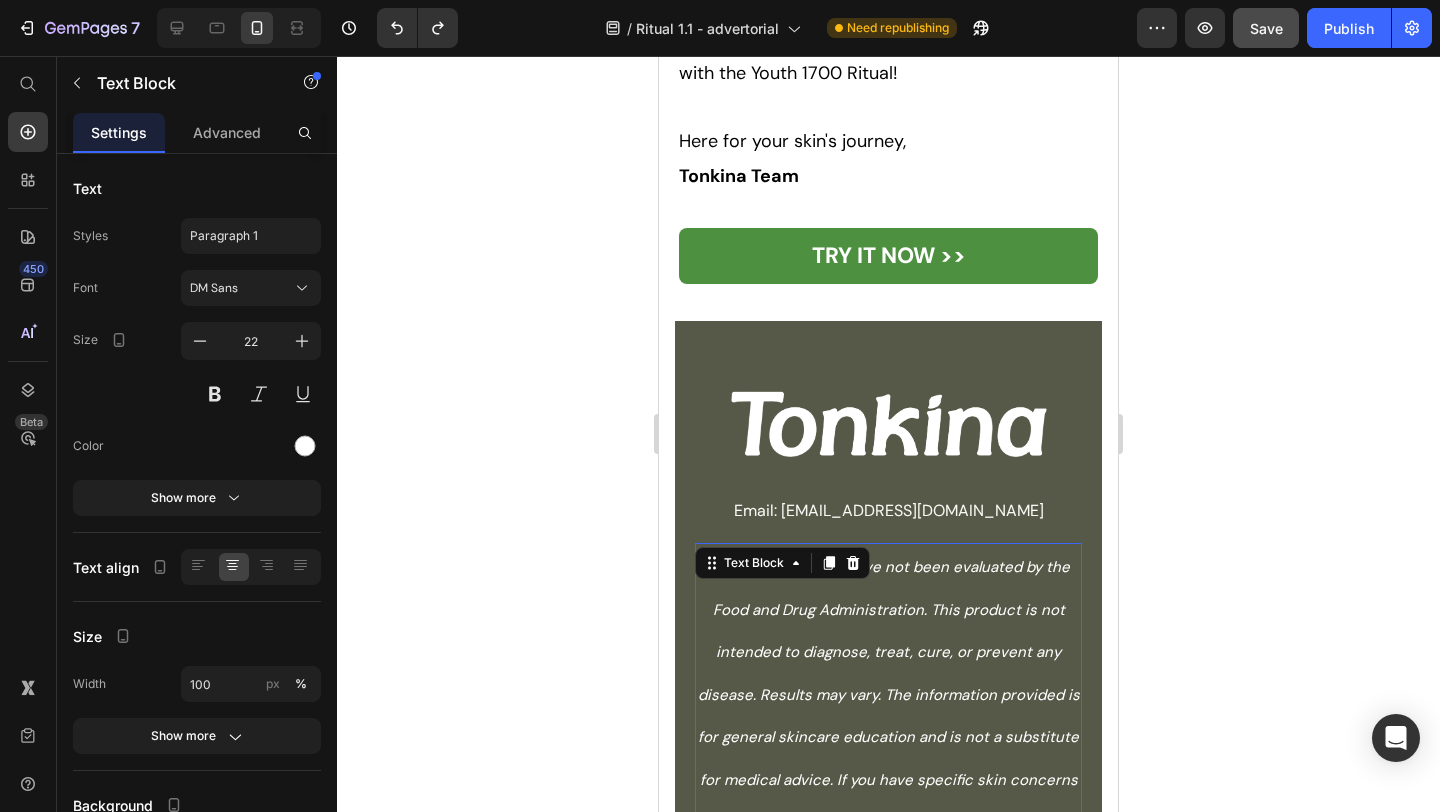 click on "*These statements have not been evaluated by the Food and Drug Administration. This product is not intended to diagnose, treat, cure, or prevent any disease. Results may vary. The information provided is for general skincare education and is not a substitute for medical advice. If you have specific skin concerns or medical conditions, please consult your healthcare provider before use." at bounding box center [888, 715] 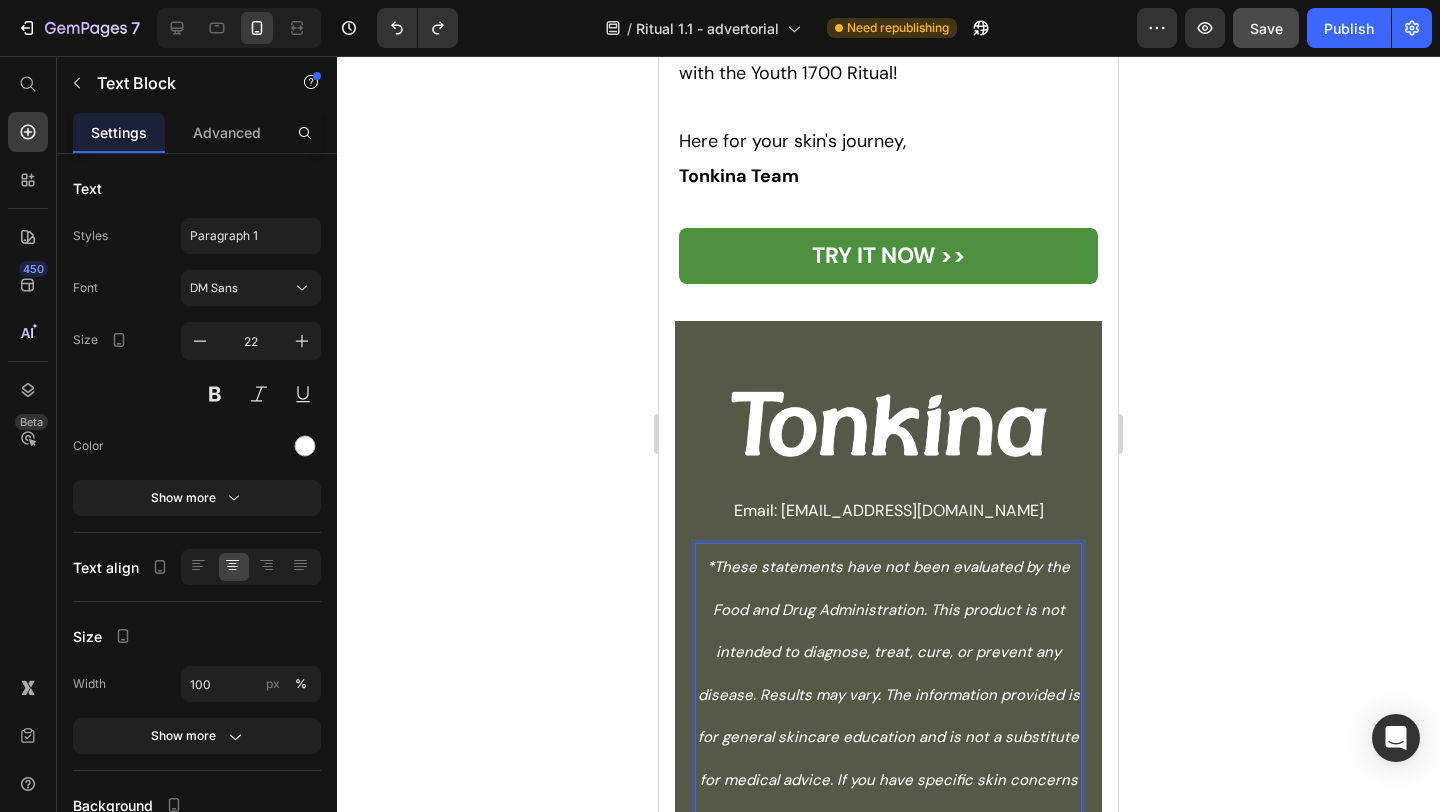 click on "*These statements have not been evaluated by the Food and Drug Administration. This product is not intended to diagnose, treat, cure, or prevent any disease. Results may vary. The information provided is for general skincare education and is not a substitute for medical advice. If you have specific skin concerns or medical conditions, please consult your healthcare provider before use." at bounding box center [888, 715] 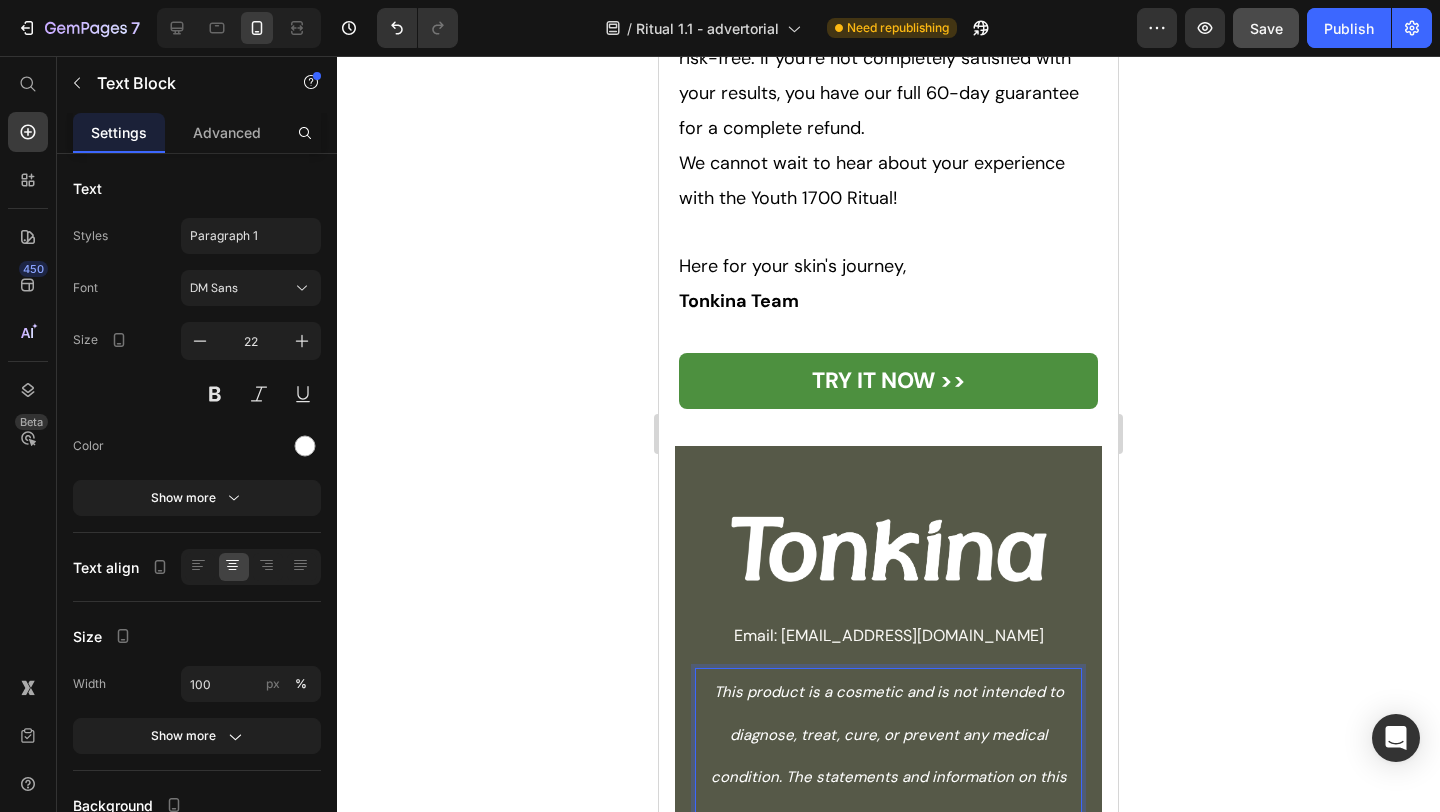 click on "This product is a cosmetic and is not intended to diagnose, treat, cure, or prevent any medical condition. The statements and information on this page have not been evaluated by the Food and Drug Administration. Customer reviews reflect personal experiences and do not guarantee the same results for everyone. Individual outcomes may vary depending on skin type, age, and consistency of use. Please consult your healthcare provider if you have specific skin concerns or medical conditions." at bounding box center [888, 883] 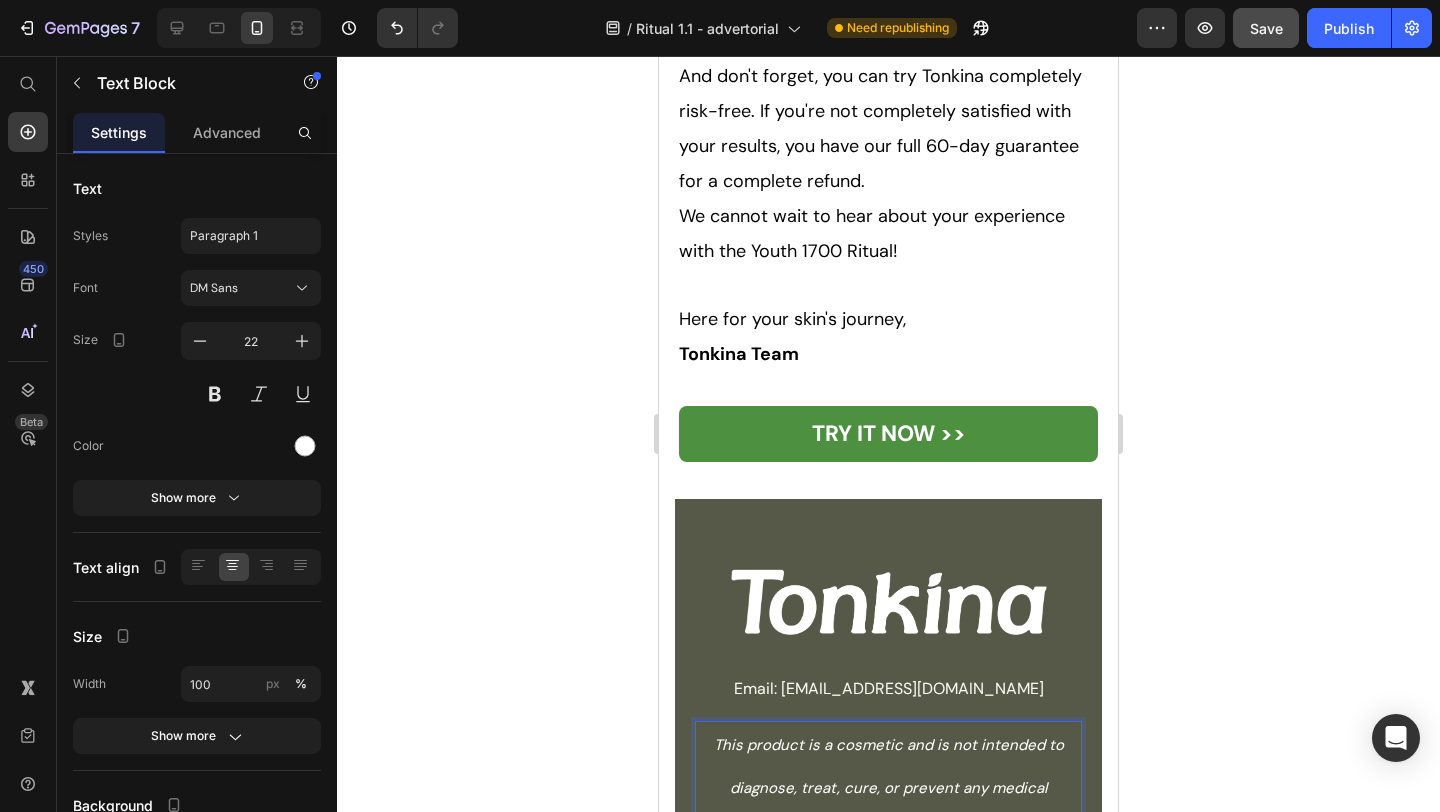 scroll, scrollTop: 18360, scrollLeft: 0, axis: vertical 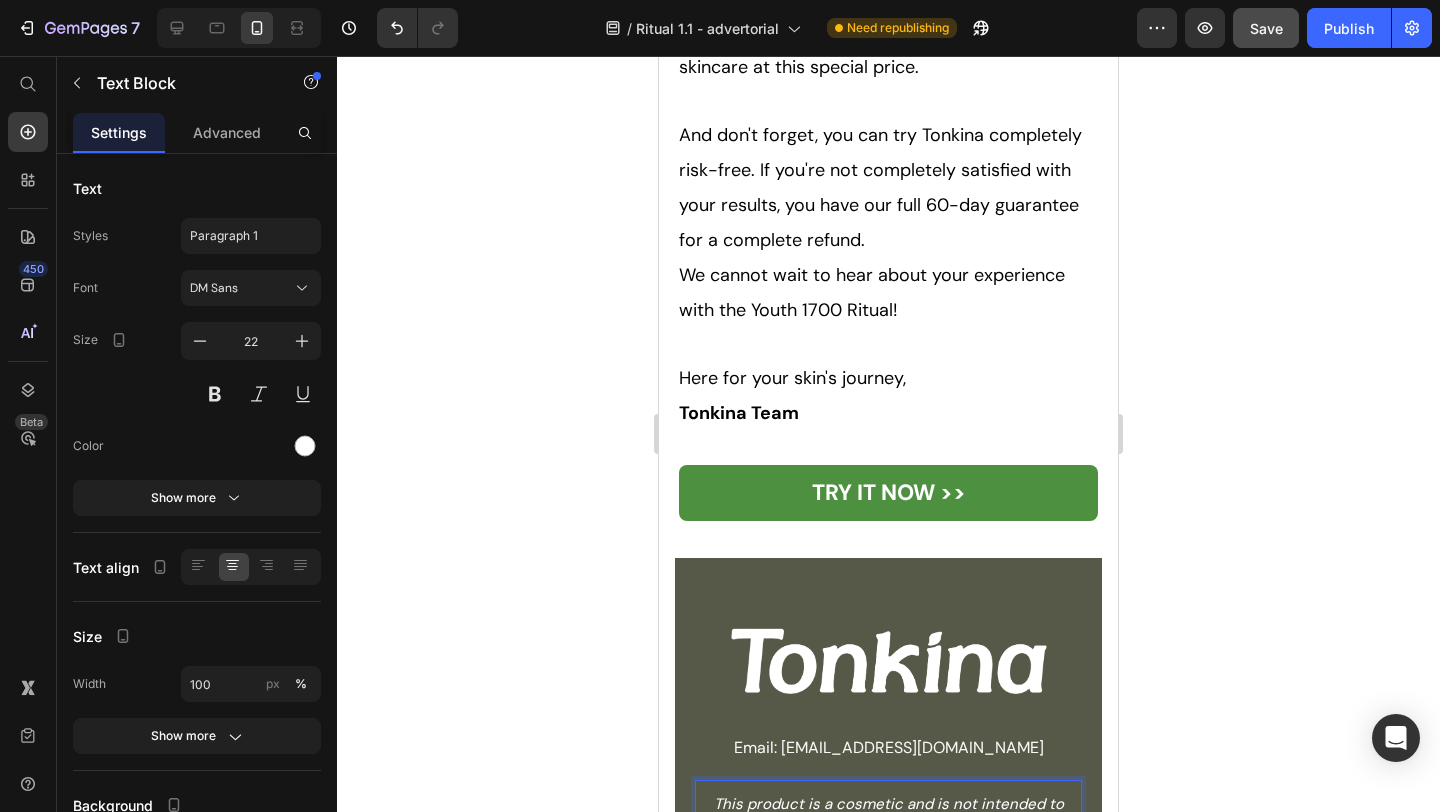 click on "This product is a cosmetic and is not intended to diagnose, treat, cure, or prevent any medical condition. The statements and information on this page have not been evaluated by the Food and Drug Administration. Customer reviews reflect personal experiences and do not guarantee the same results for everyone. Individual outcomes may vary depending on skin type, age, and consistency of use. Please consult your healthcare provider if you have specific skin concerns or medical conditions." at bounding box center [889, 995] 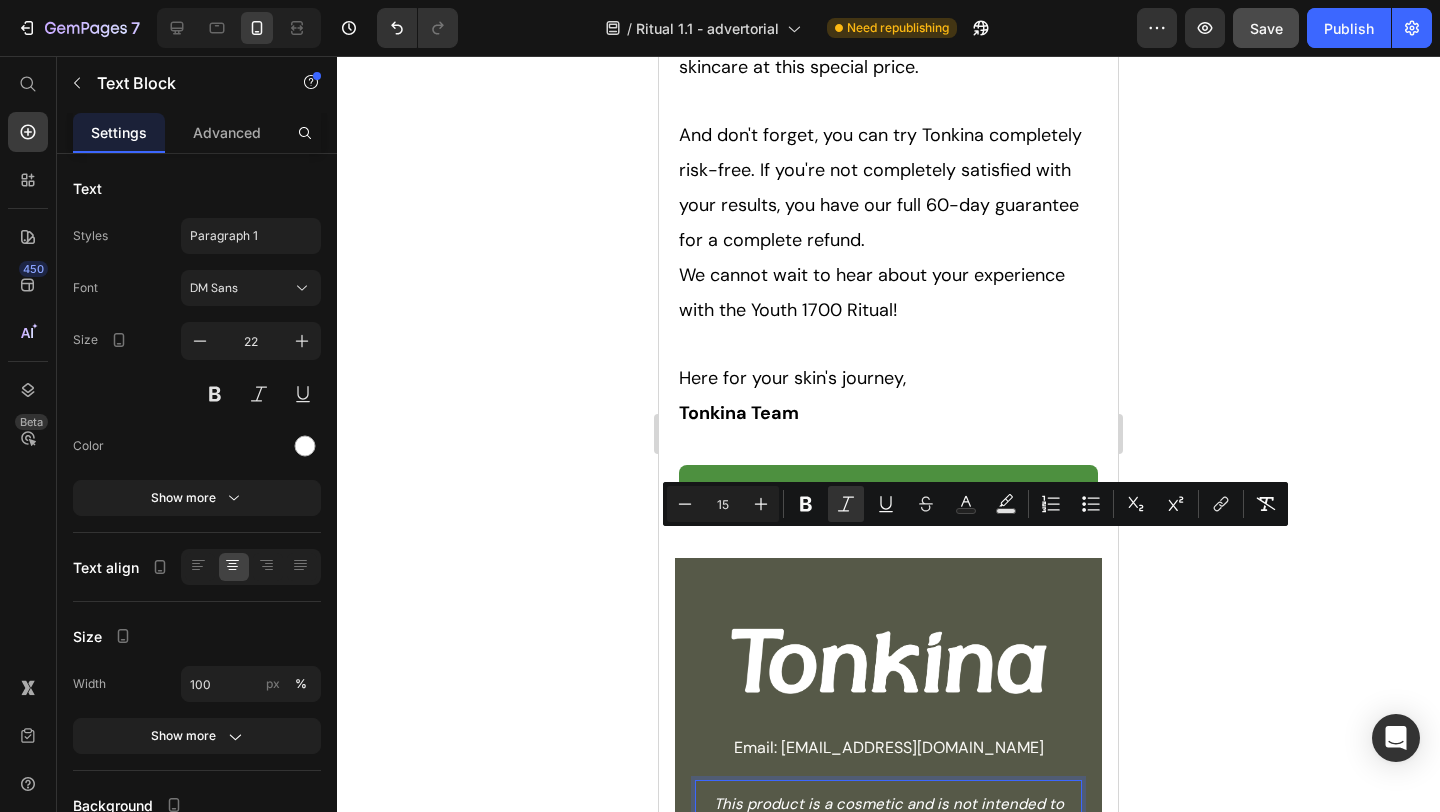 drag, startPoint x: 1011, startPoint y: 534, endPoint x: 844, endPoint y: 628, distance: 191.63768 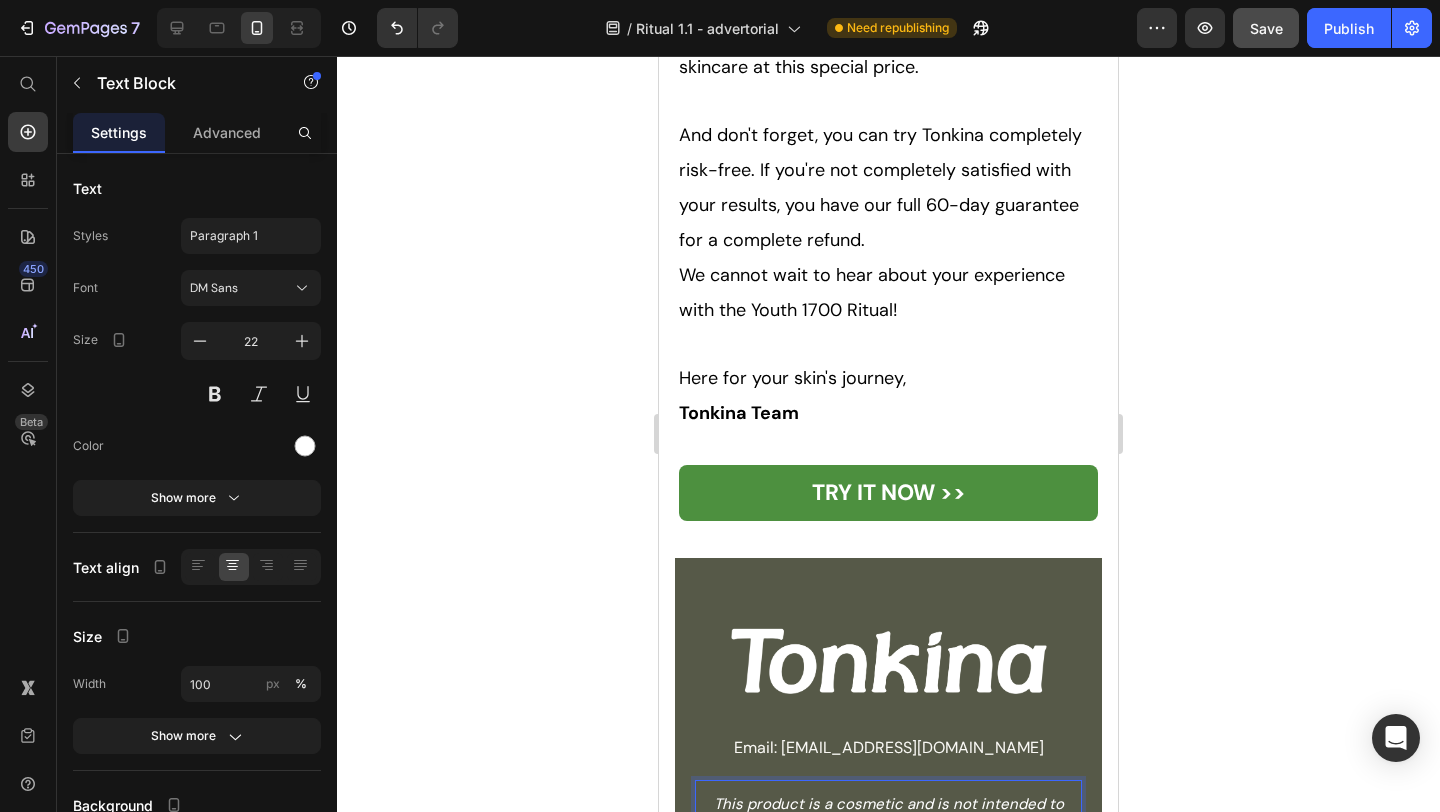 click on "This product is a cosmetic and is not intended to diagnose, treat, cure, or prevent any medical condition. The statements and information on this page have not been evaluated by the Food and Drug Administration. Customer reviews reflect personal experiences and do not guarantee the same results for everyone. Individual outcomes may vary depending on skin type, age, and consistency of use. Please consult your healthcare provider if you have specific skin concerns or medical conditions." at bounding box center [888, 995] 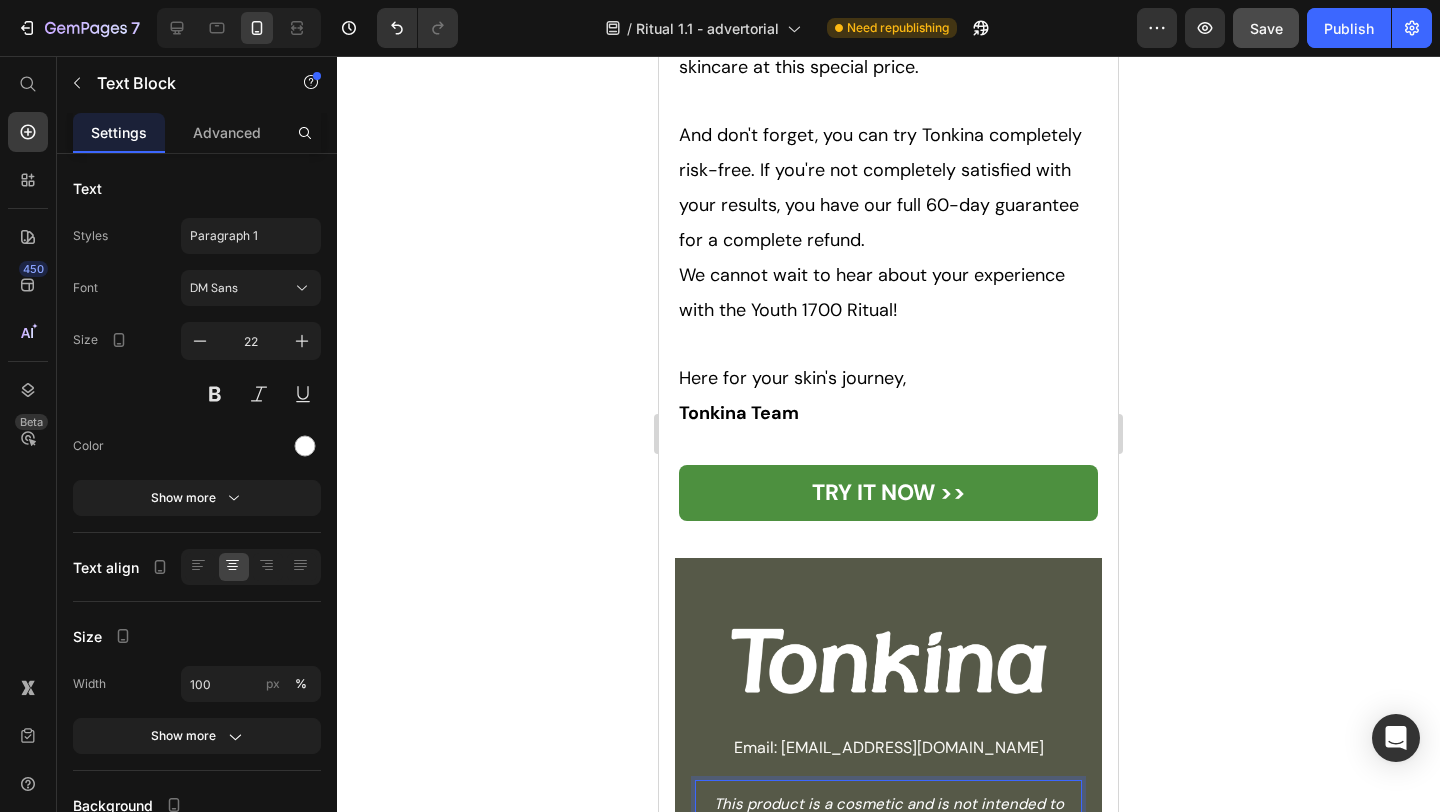 click on "This product is a cosmetic and is not intended to diagnose, treat, cure, or prevent any medical condition. The statements and information on this page have not been evaluated by the Food and Drug Administration. Customer reviews reflect personal experiences and do not guarantee the same results for everyone. Individual outcomes may vary depending on skin type, age, and consistency of use. Please consult your healthcare provider if you have specific skin concerns or medical conditions." at bounding box center (889, 995) 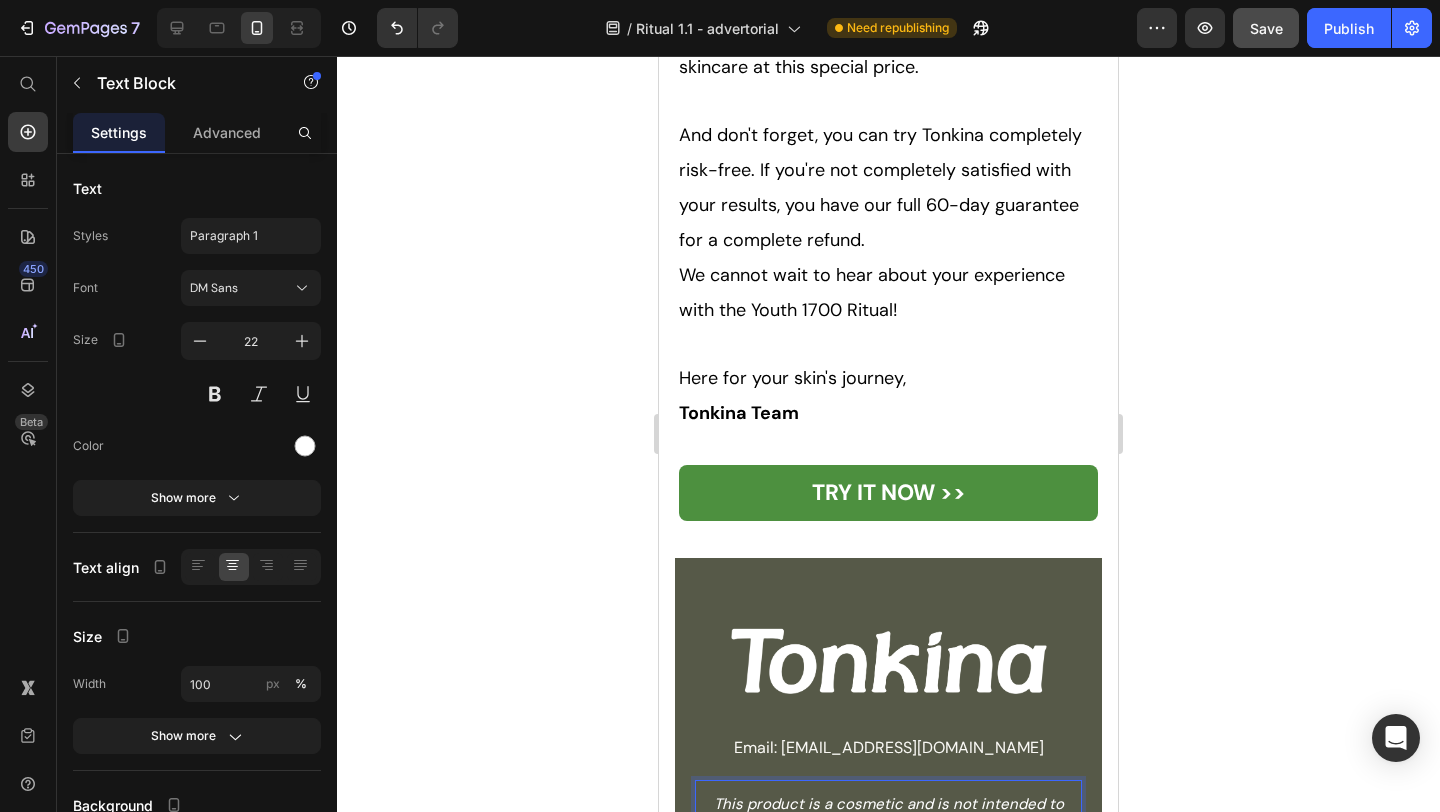 click 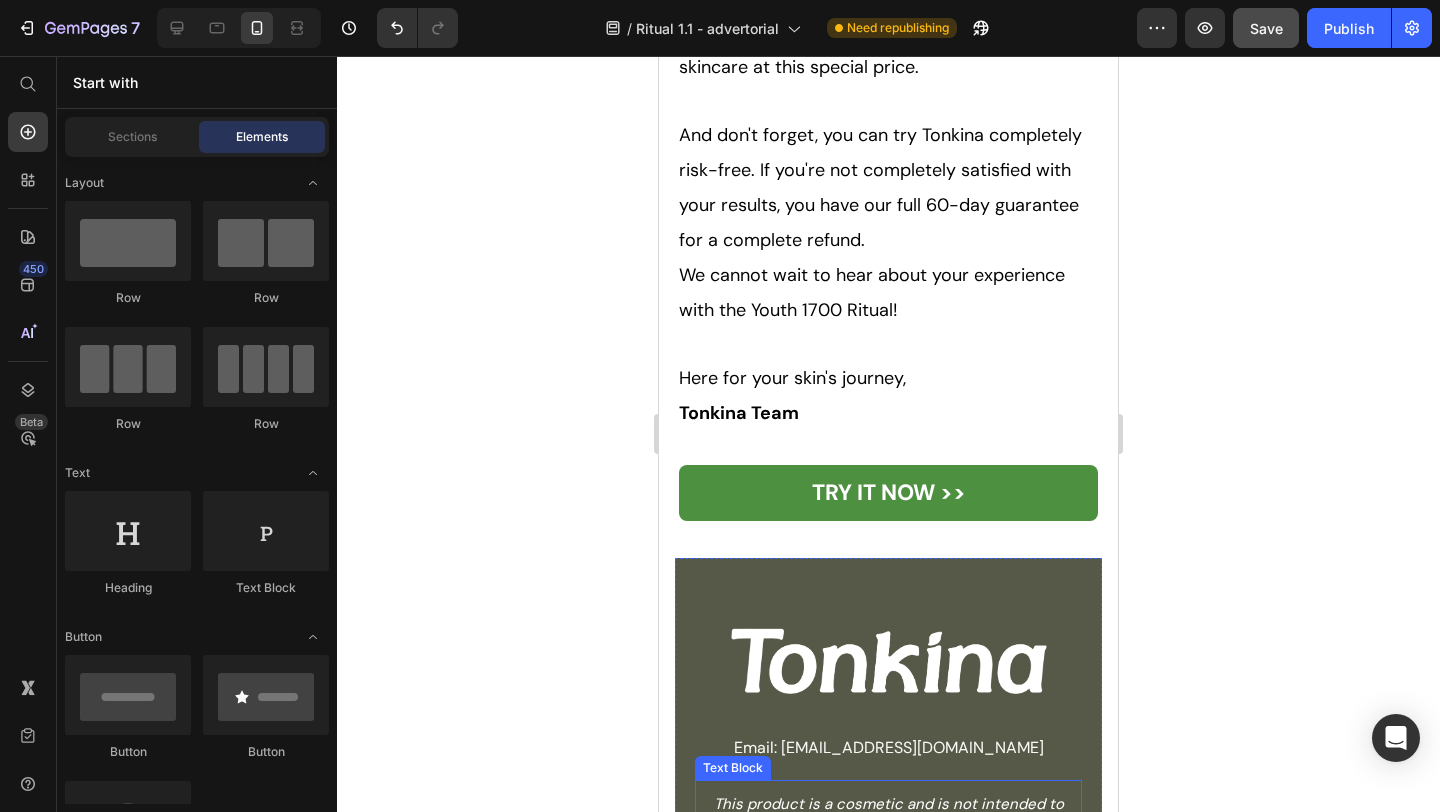 click on "This product is a cosmetic and is not intended to diagnose, treat, cure, or prevent any medical condition. The statements and information on this page have not been evaluated by the Food and Drug Administration. Customer reviews reflect personal experiences,  Individual outcomes may vary depending on skin type, age, and consistency of use. Please consult your healthcare provider if you have specific skin concerns or medical conditions." at bounding box center [889, 974] 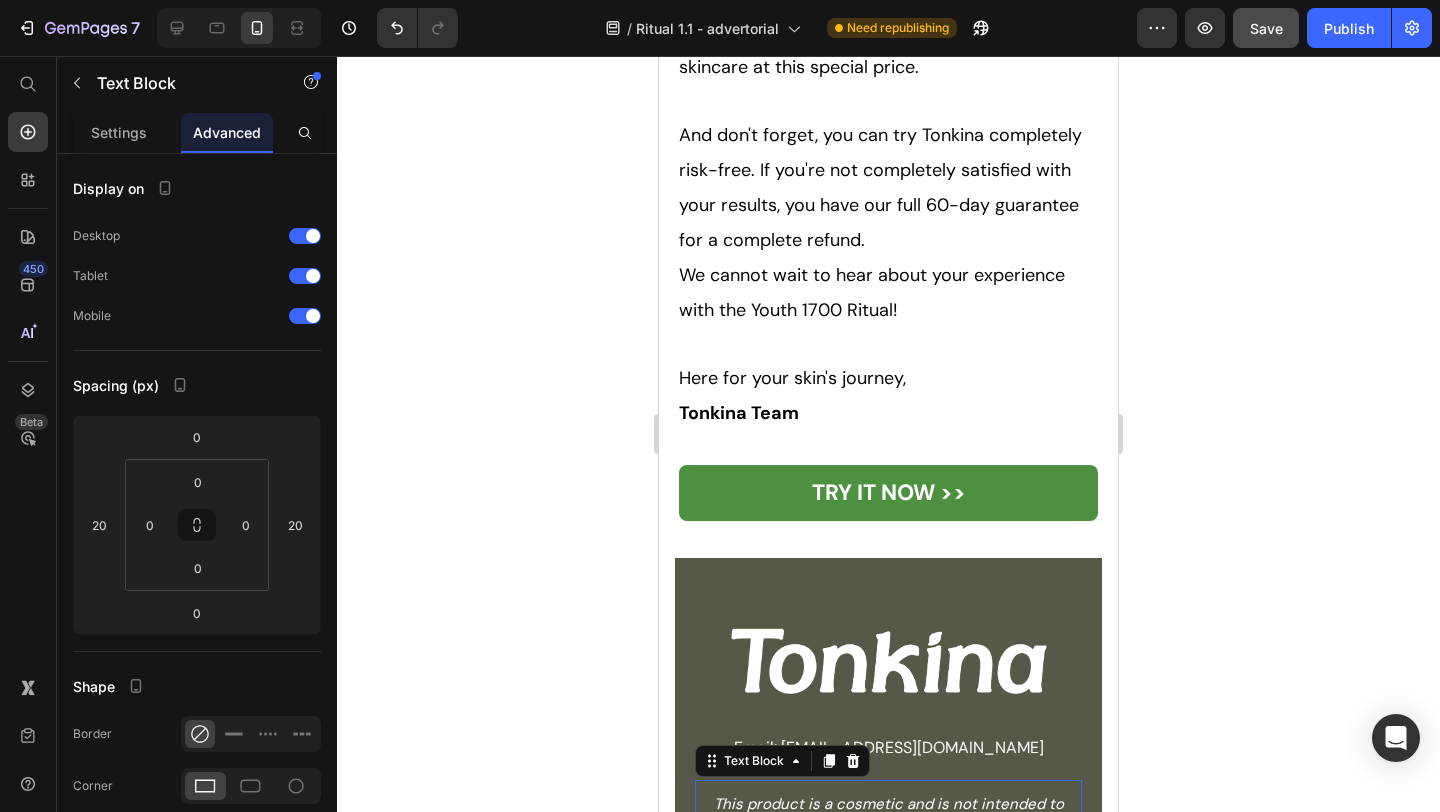 click 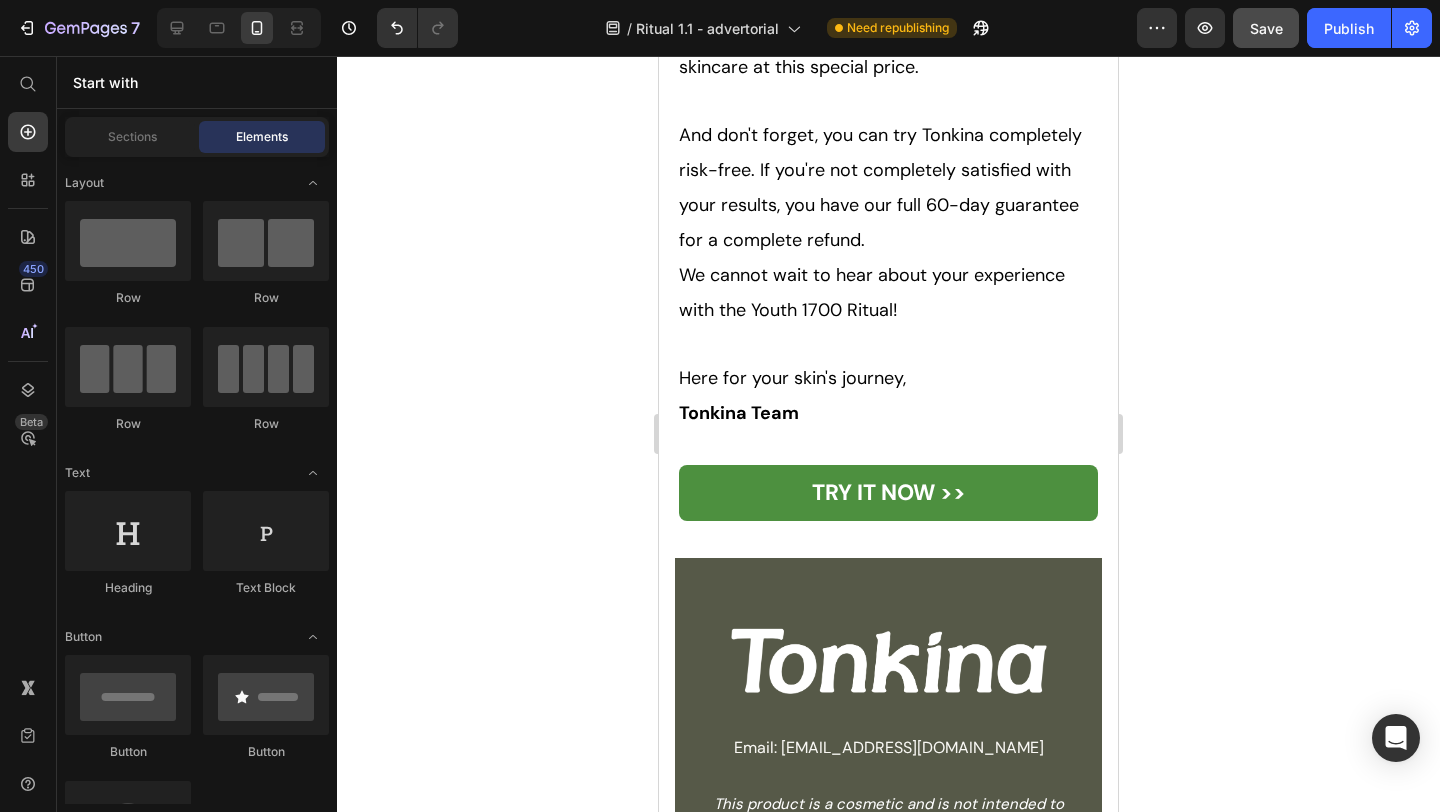 click 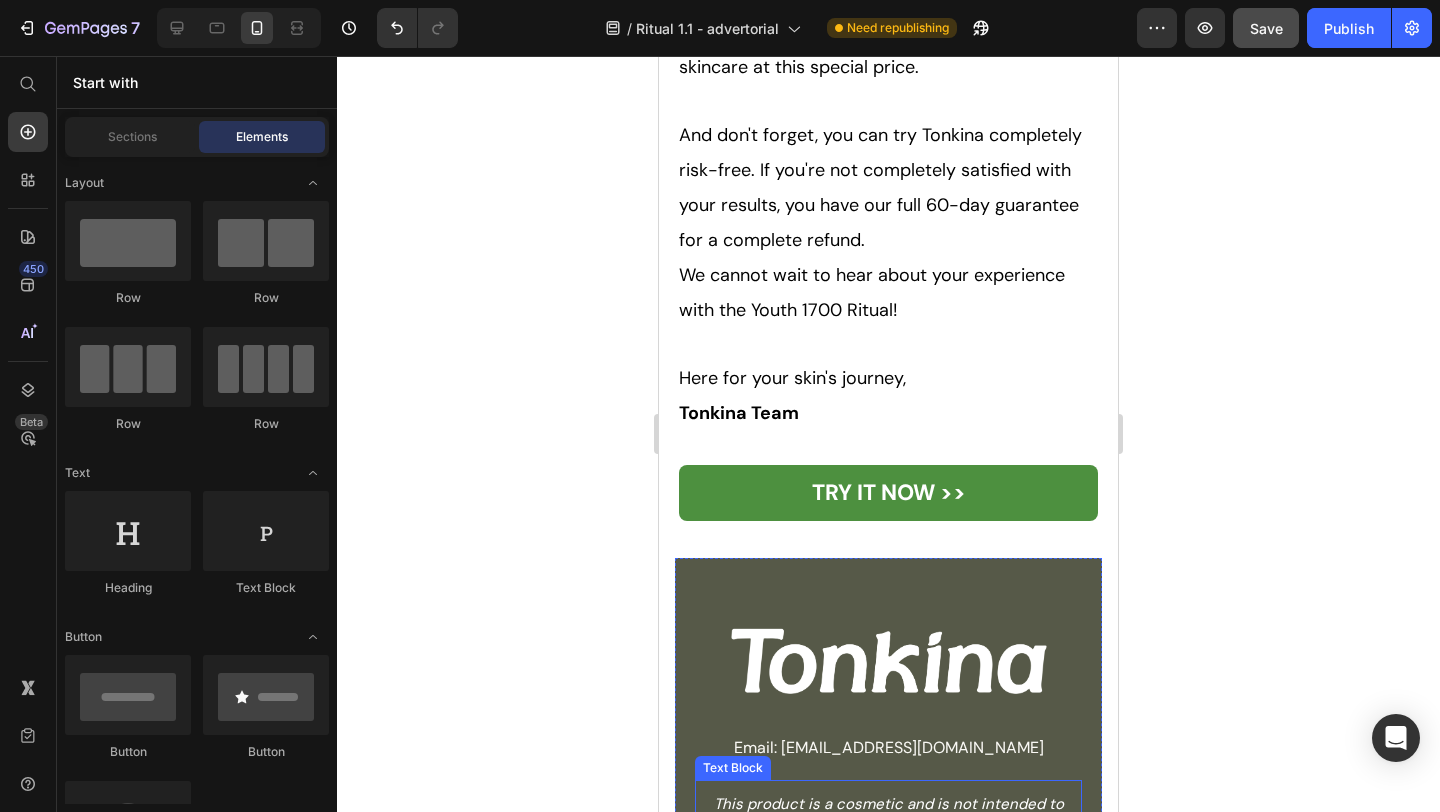 click on "This product is a cosmetic and is not intended to diagnose, treat, cure, or prevent any medical condition. The statements and information on this page have not been evaluated by the Food and Drug Administration. Customer reviews reflect personal experiences,  Individual outcomes may vary depending on skin type, age, and consistency of use. Please consult your healthcare provider if you have specific skin concerns or medical conditions." at bounding box center (889, 974) 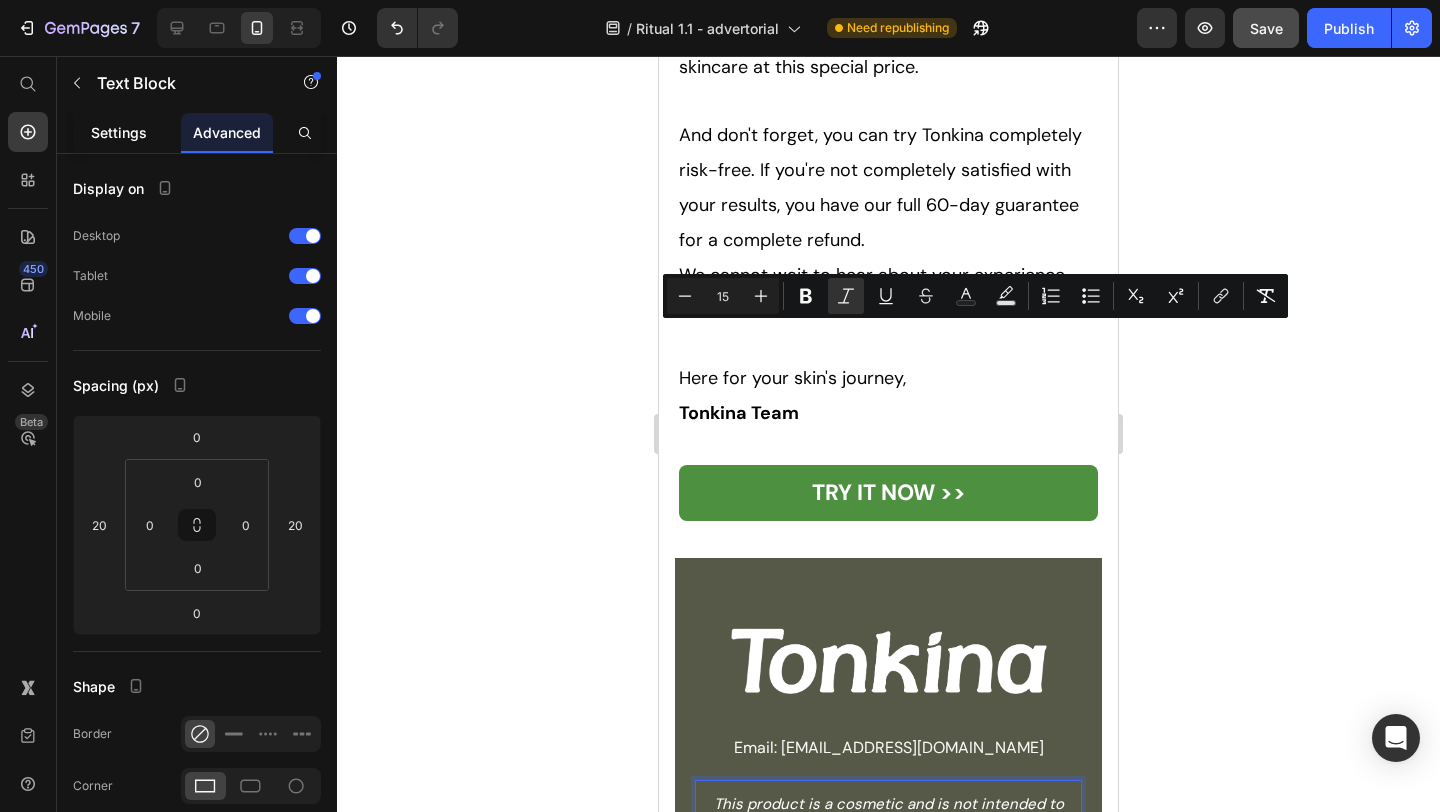 click on "Settings" at bounding box center (119, 132) 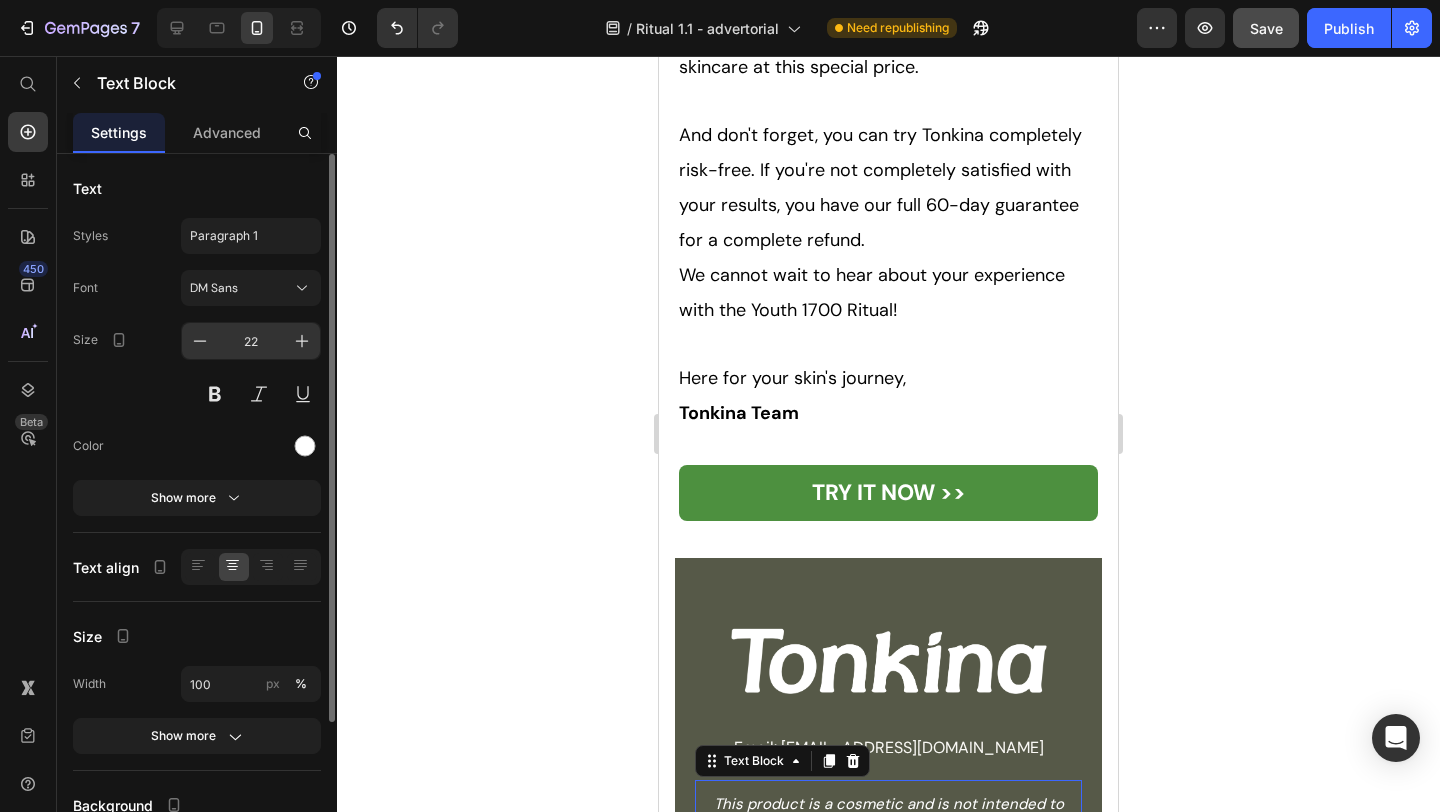 click on "22" at bounding box center (251, 341) 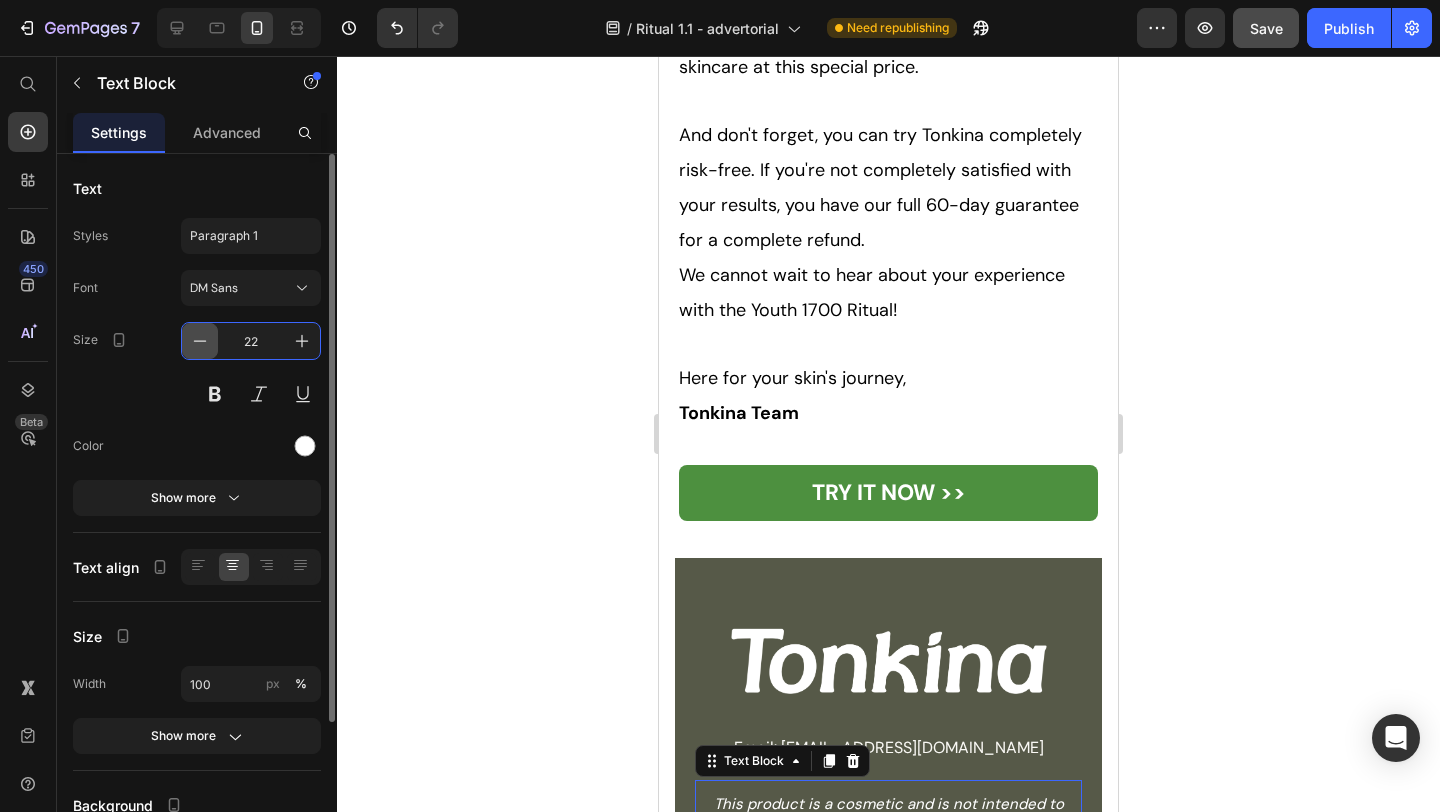 click at bounding box center [200, 341] 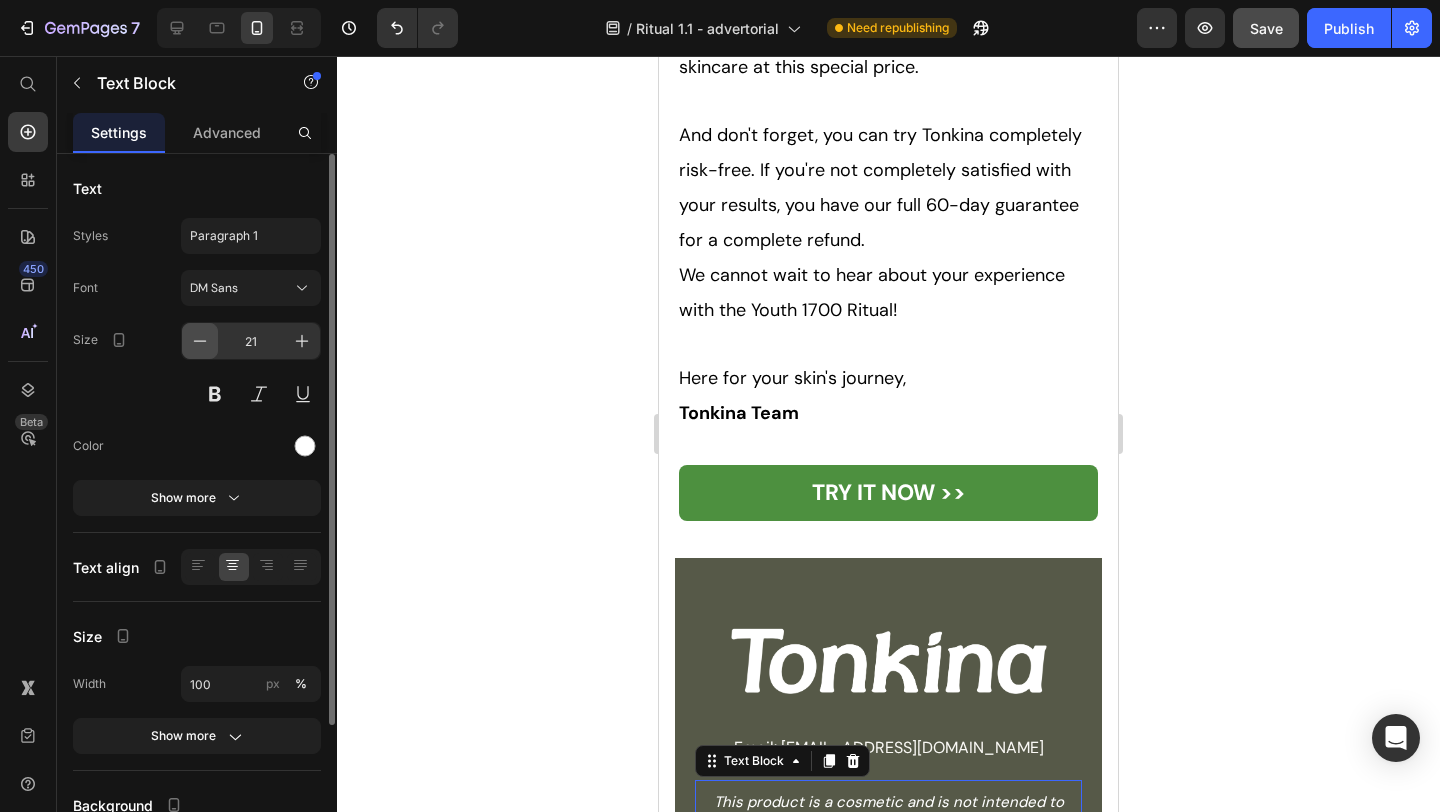 click 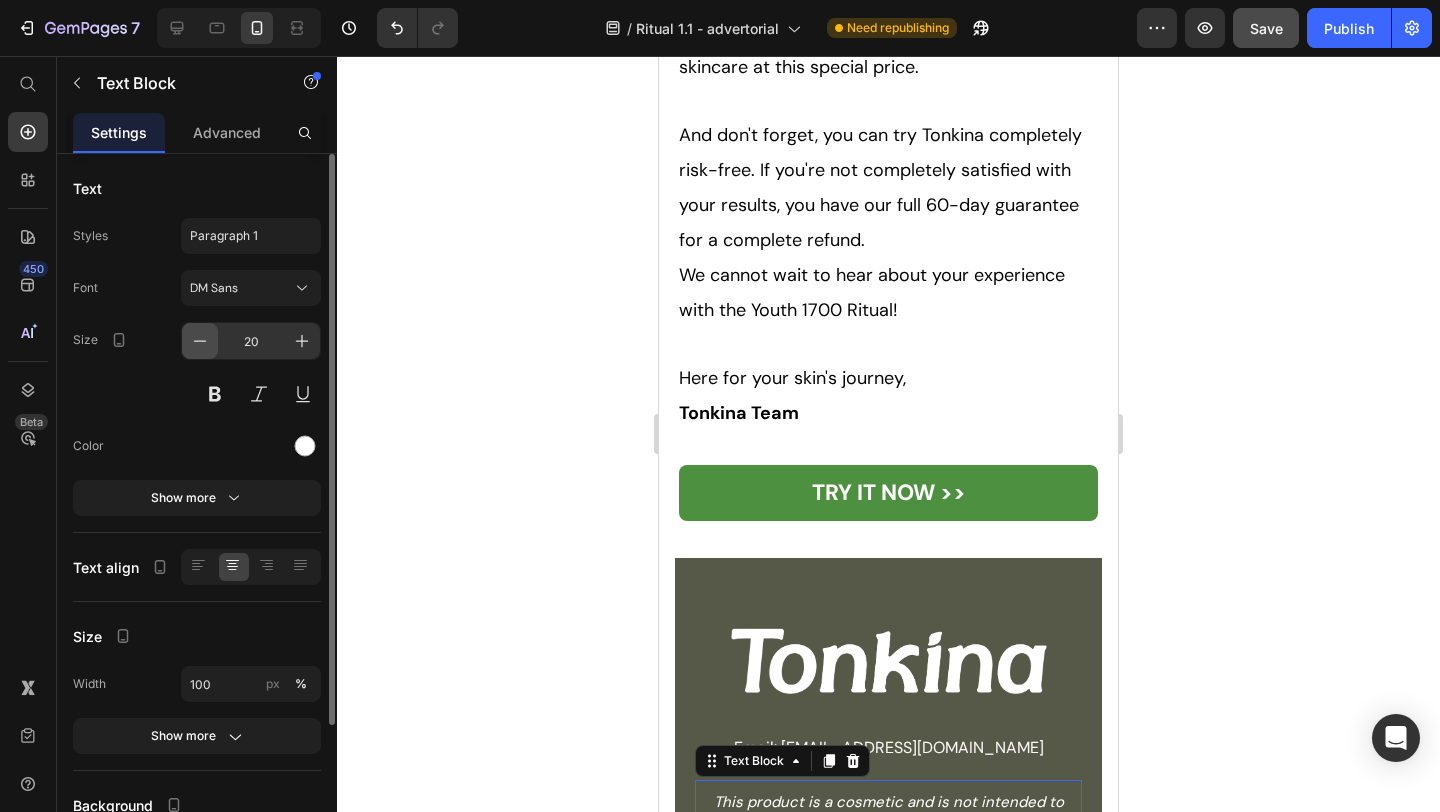 click 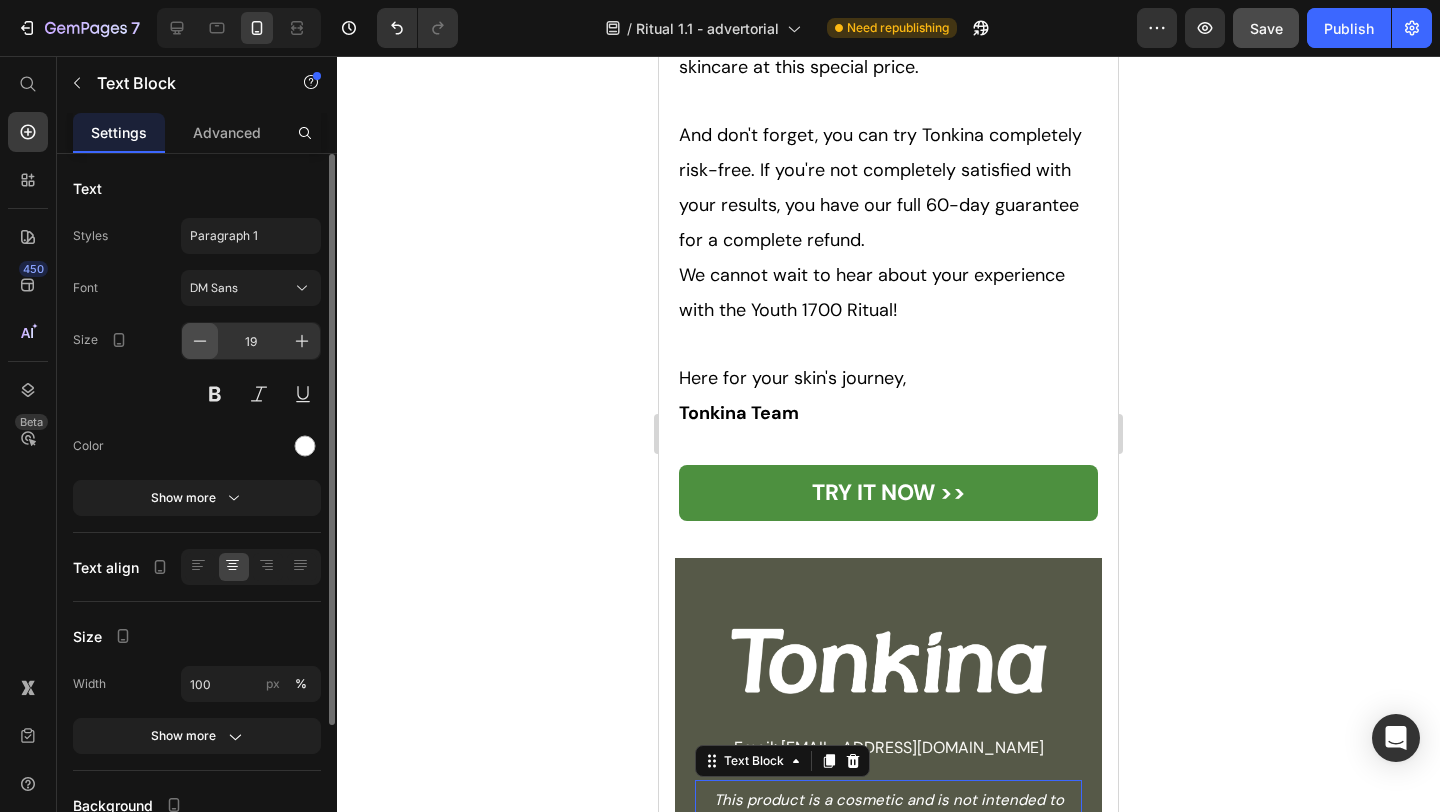 click 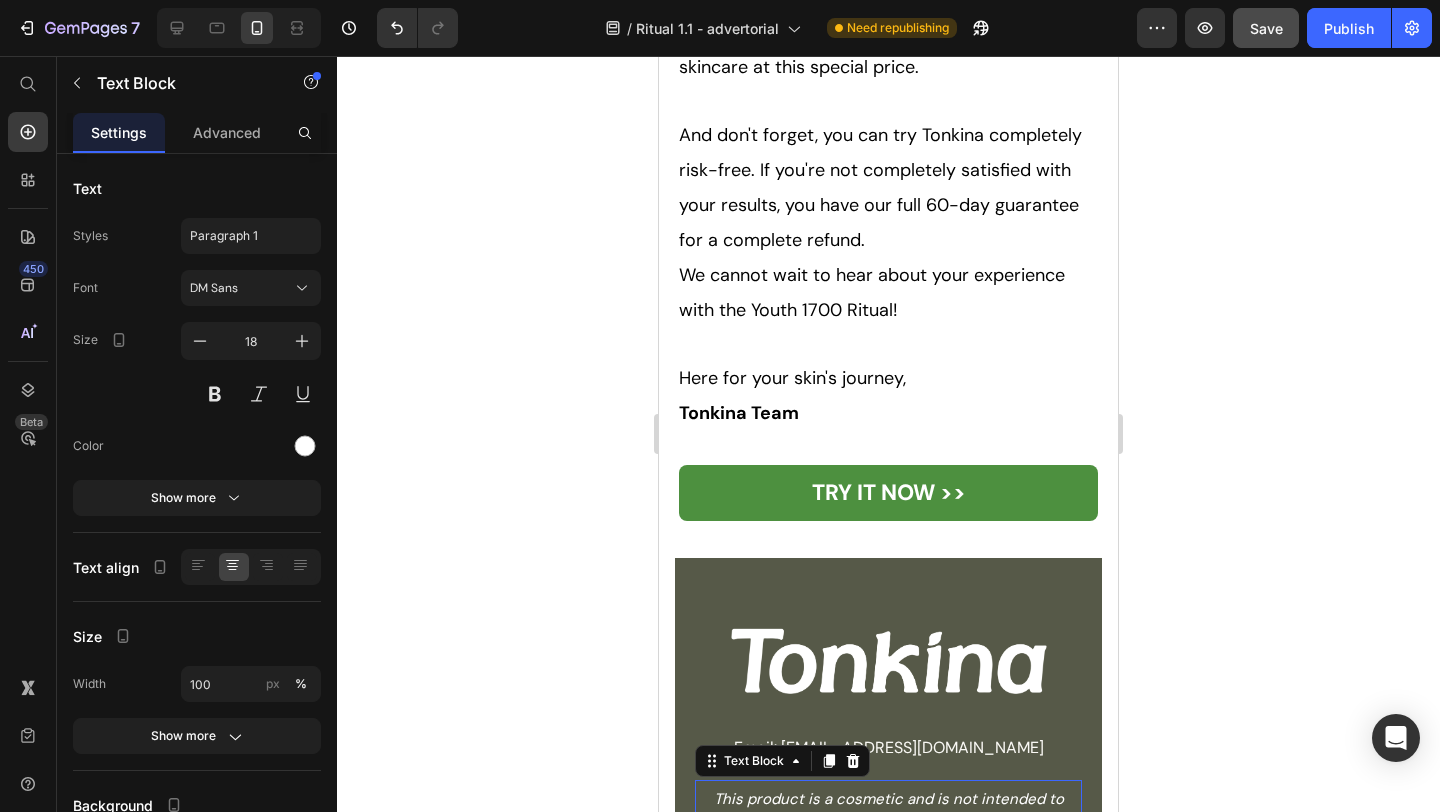 click 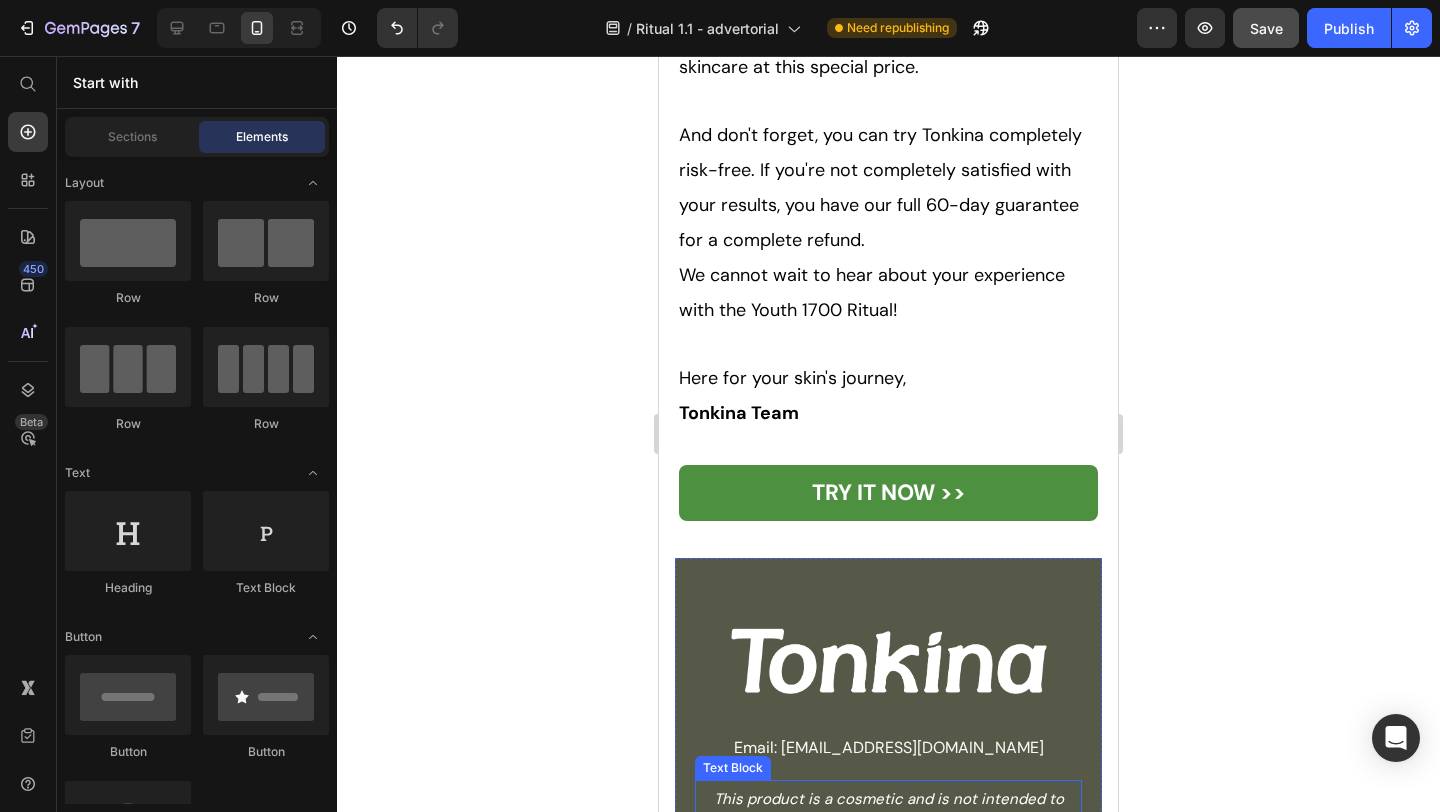 click on "This product is a cosmetic and is not intended to diagnose, treat, cure, or prevent any medical condition. The statements and information on this page have not been evaluated by the Food and Drug Administration. Customer reviews reflect personal experiences,  Individual outcomes may vary depending on skin type, age, and consistency of use. Please consult your healthcare provider if you have specific skin concerns or medical conditions." at bounding box center [888, 932] 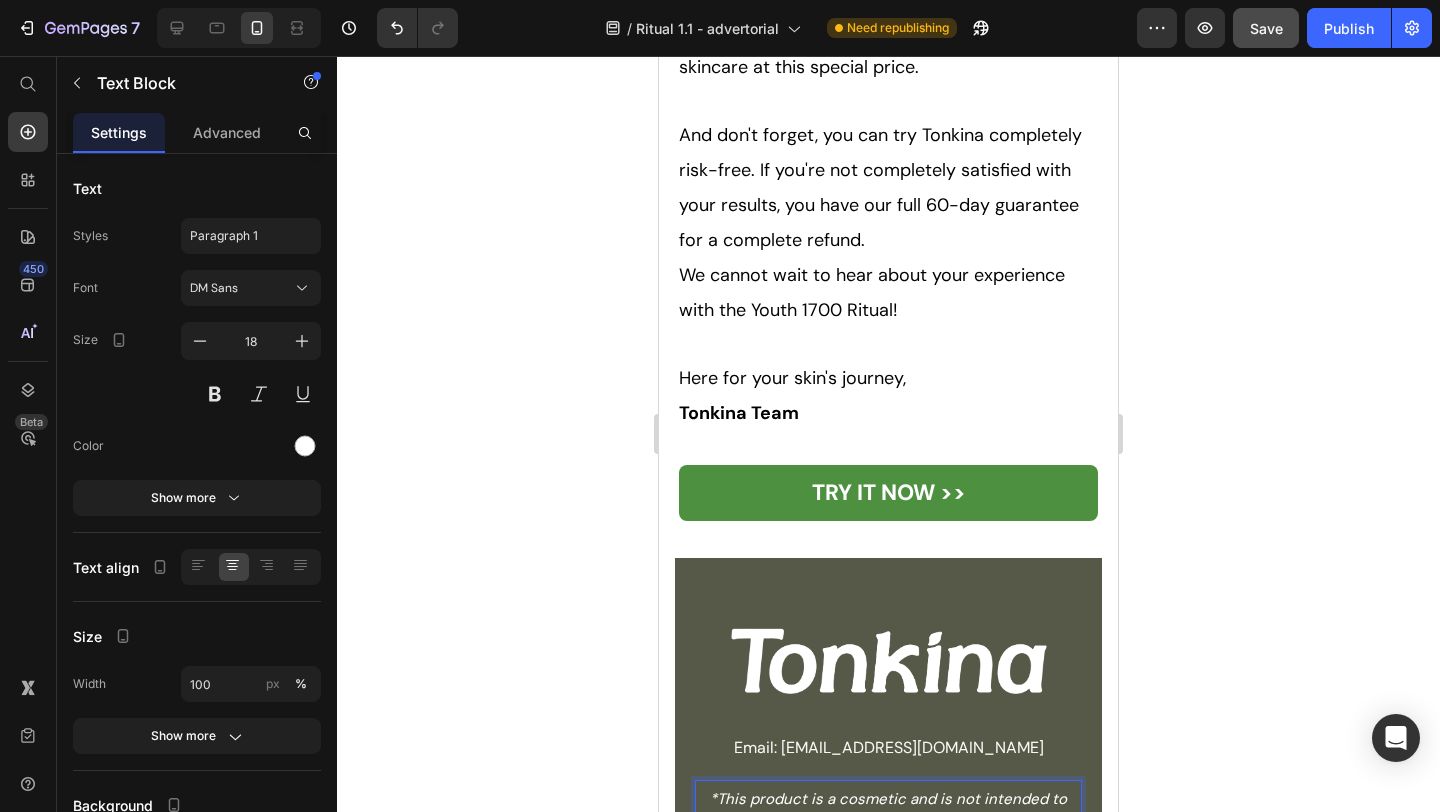click on "*This product is a cosmetic and is not intended to diagnose, treat, cure, or prevent any medical condition. The statements and information on this page have not been evaluated by the Food and Drug Administration. Customer reviews reflect personal experiences,  Individual outcomes may vary depending on skin type, age, and consistency of use. Please consult your healthcare provider if you have specific skin concerns or medical conditions." at bounding box center (888, 932) 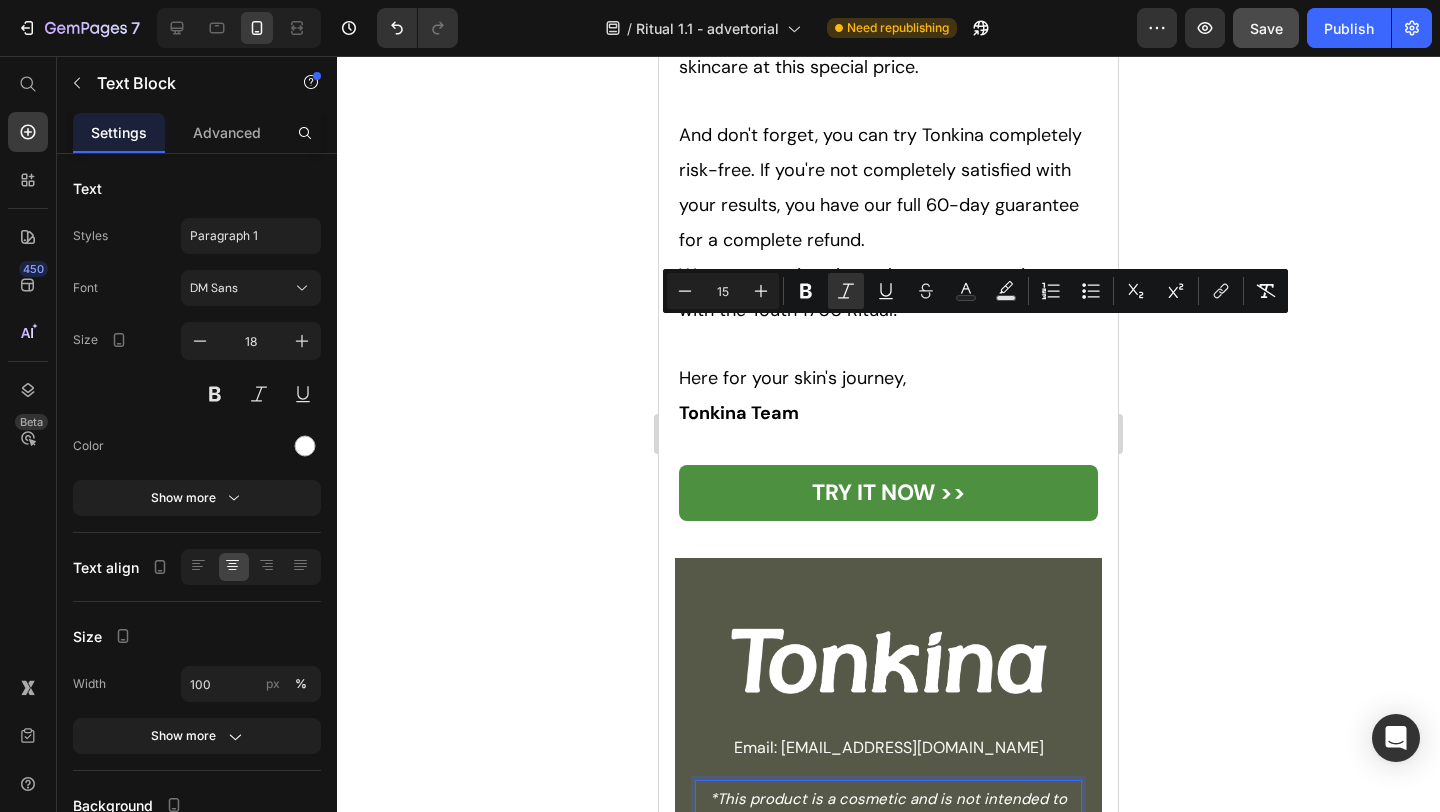click 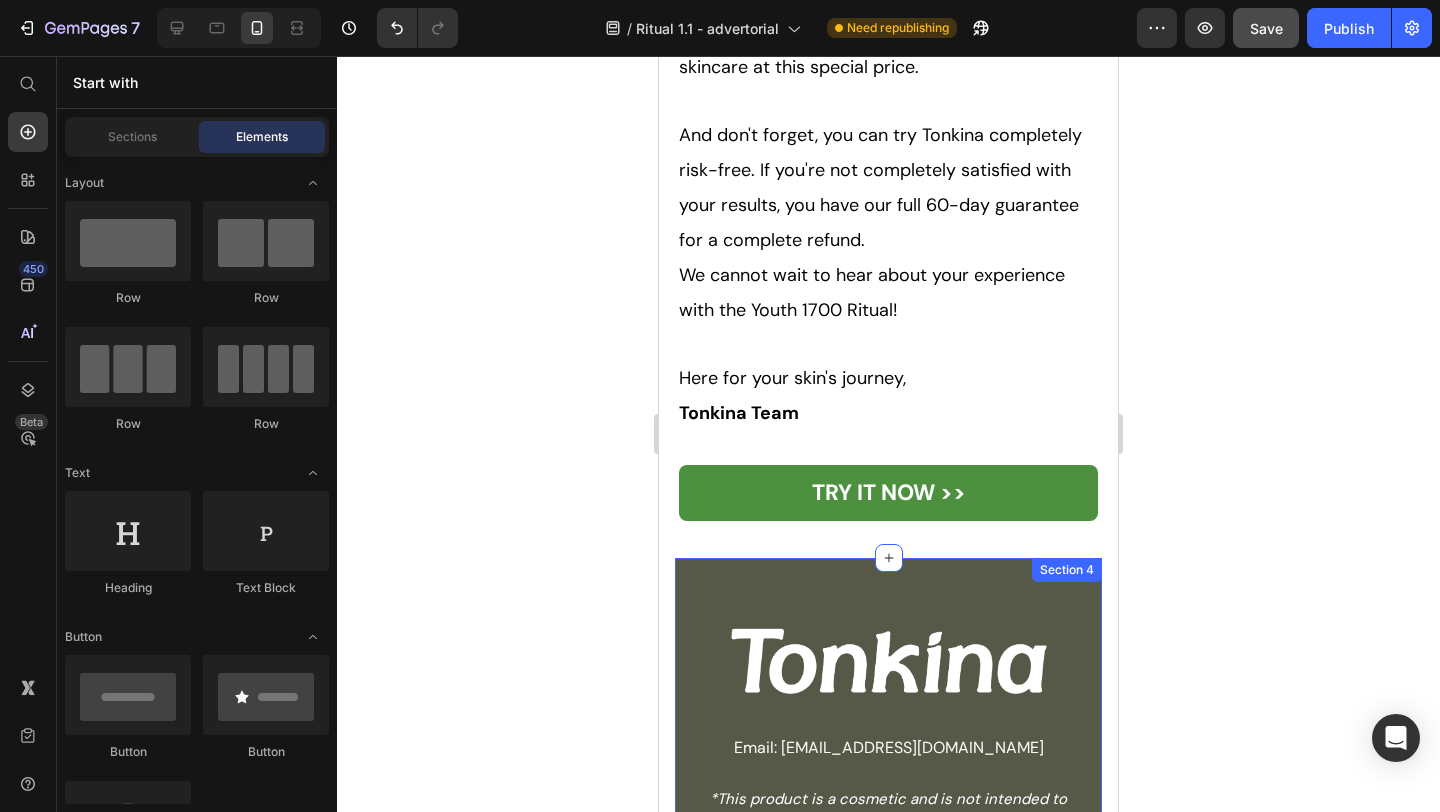 click on "Image Email: info@tonkinaserum.com Text Block *This product is a cosmetic and is not intended to diagnose, treat, cure, or prevent any medical condition. The statements and information on this page have not been evaluated by the Food and Drug Administration. Customer reviews reflect personal experiences,  Individual outcomes may vary depending on skin type, age, and consistency of use. Please consult your healthcare provider if you have specific skin concerns or medical conditions. Text Block" at bounding box center [888, 836] 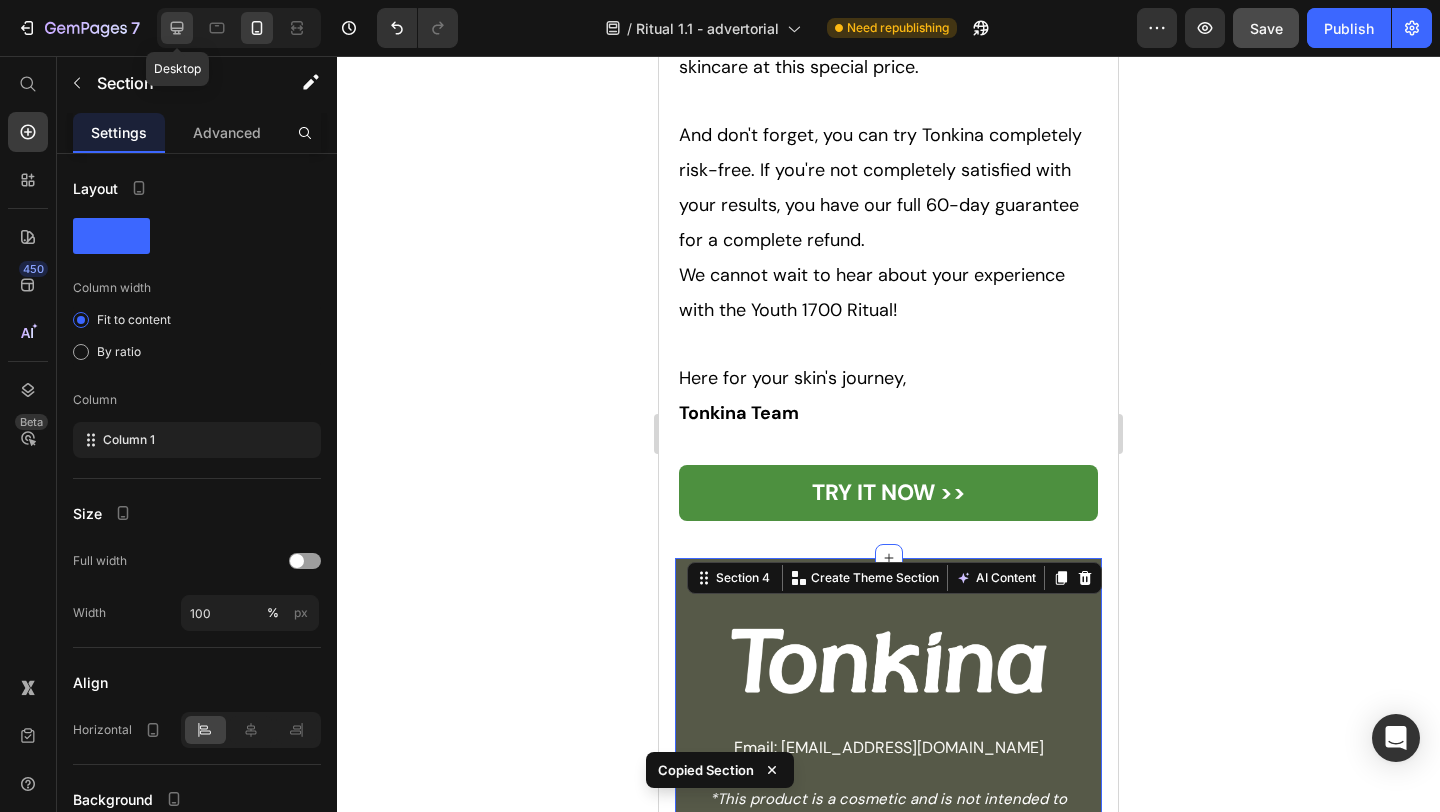click 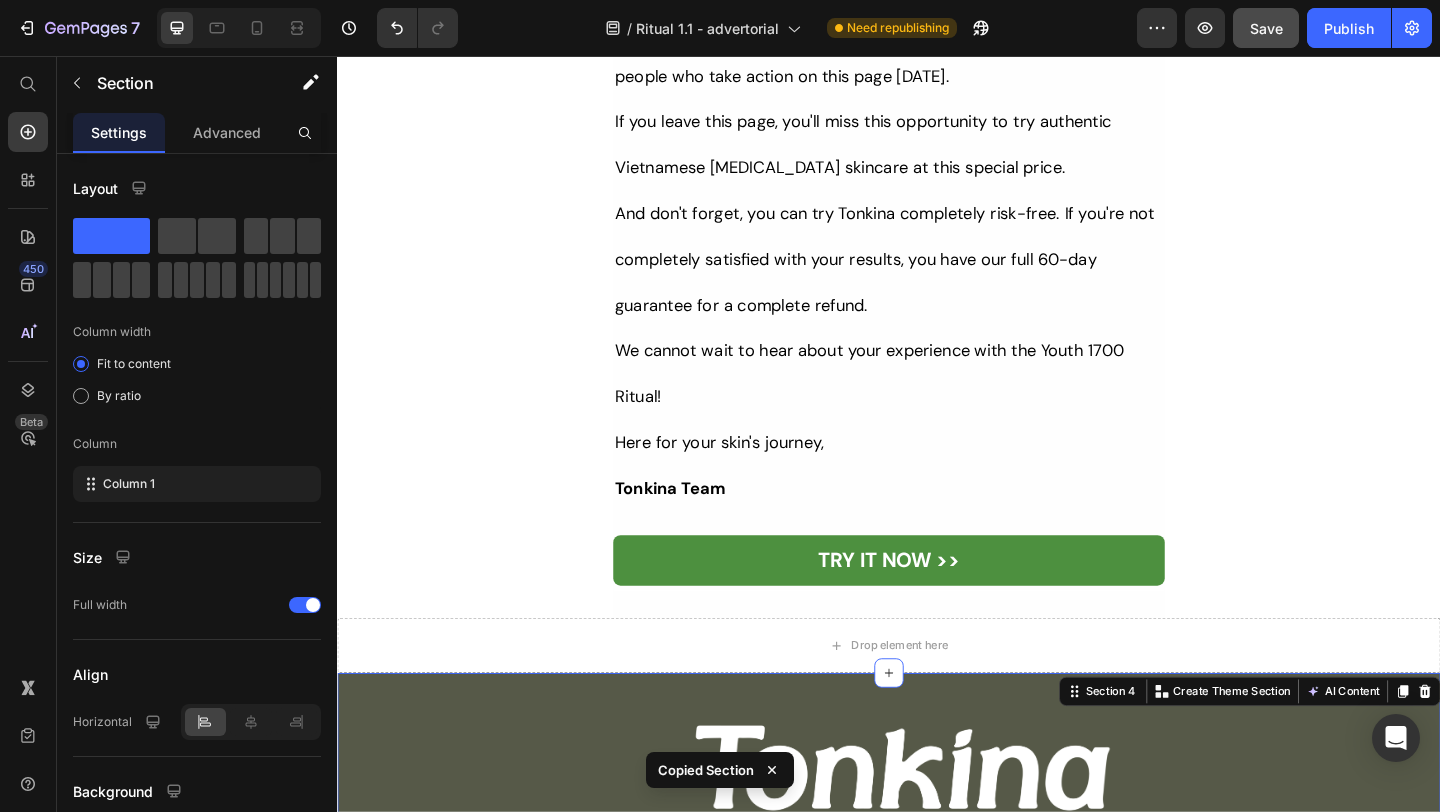 scroll, scrollTop: 18078, scrollLeft: 0, axis: vertical 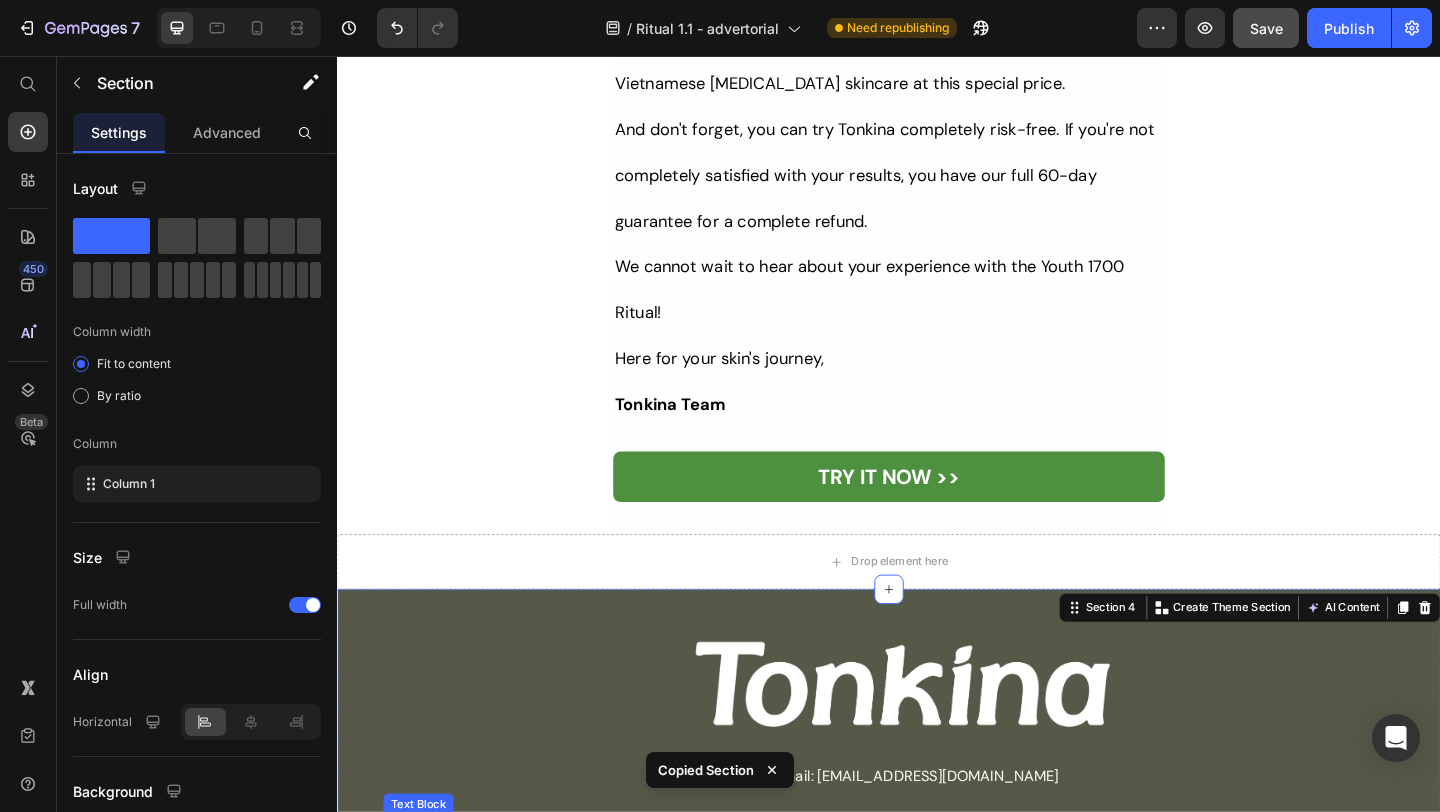 click on "*This product is a cosmetic and is not intended to diagnose, treat, cure, or prevent any medical condition. The statements and information on this page have not been evaluated by the Food and Drug Administration. Customer reviews reflect personal experiences,  Individual outcomes may vary depending on skin type, age, and consistency of use. Please consult your healthcare provider if you have specific skin concerns or medical conditions." at bounding box center [937, 948] 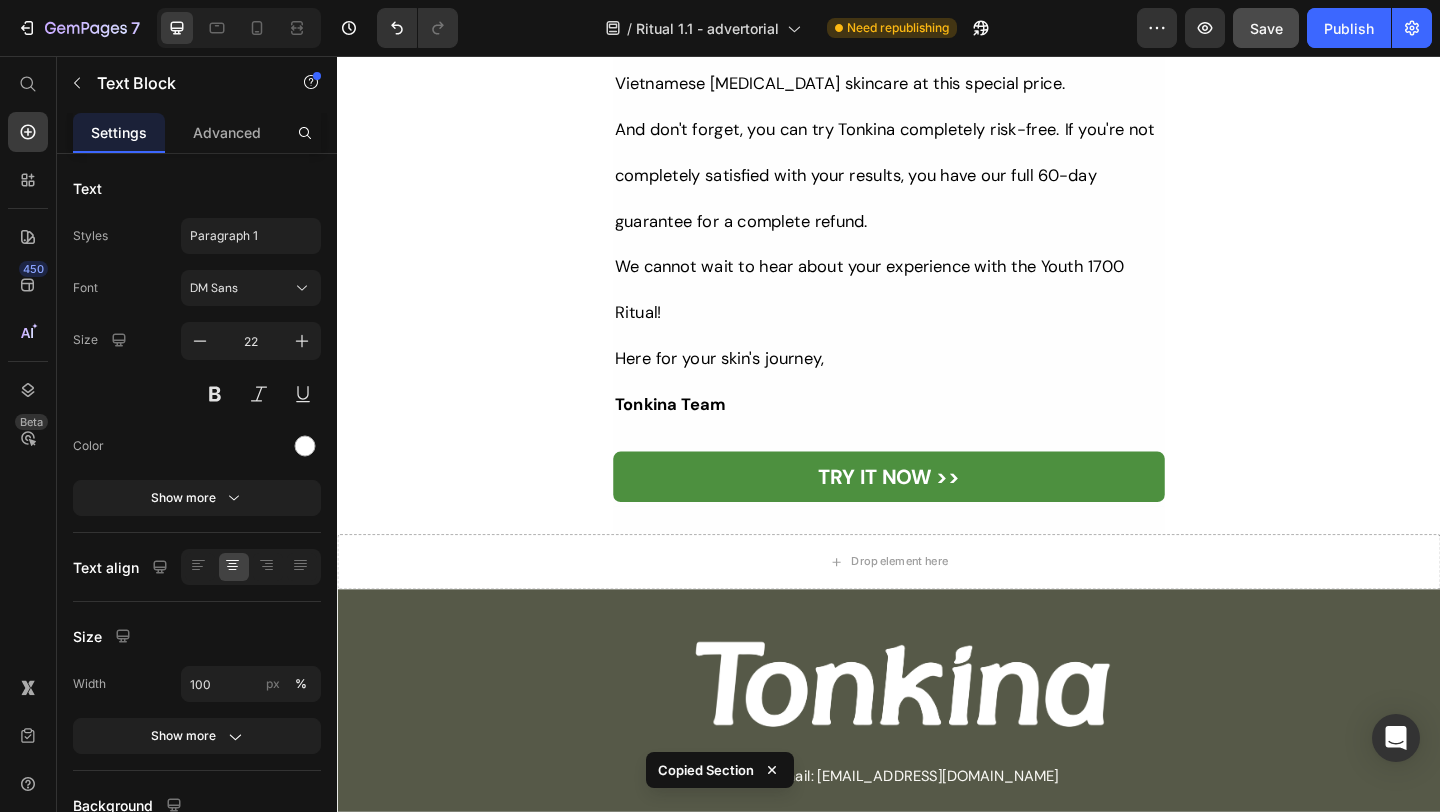 click on "Contact us| Text Block Terms & Conditions| Text Block Privacy Policy Text Block Row Copyright @ Tonkina 2025 All rights reserved Text Block Row Section 5" at bounding box center [937, 1106] 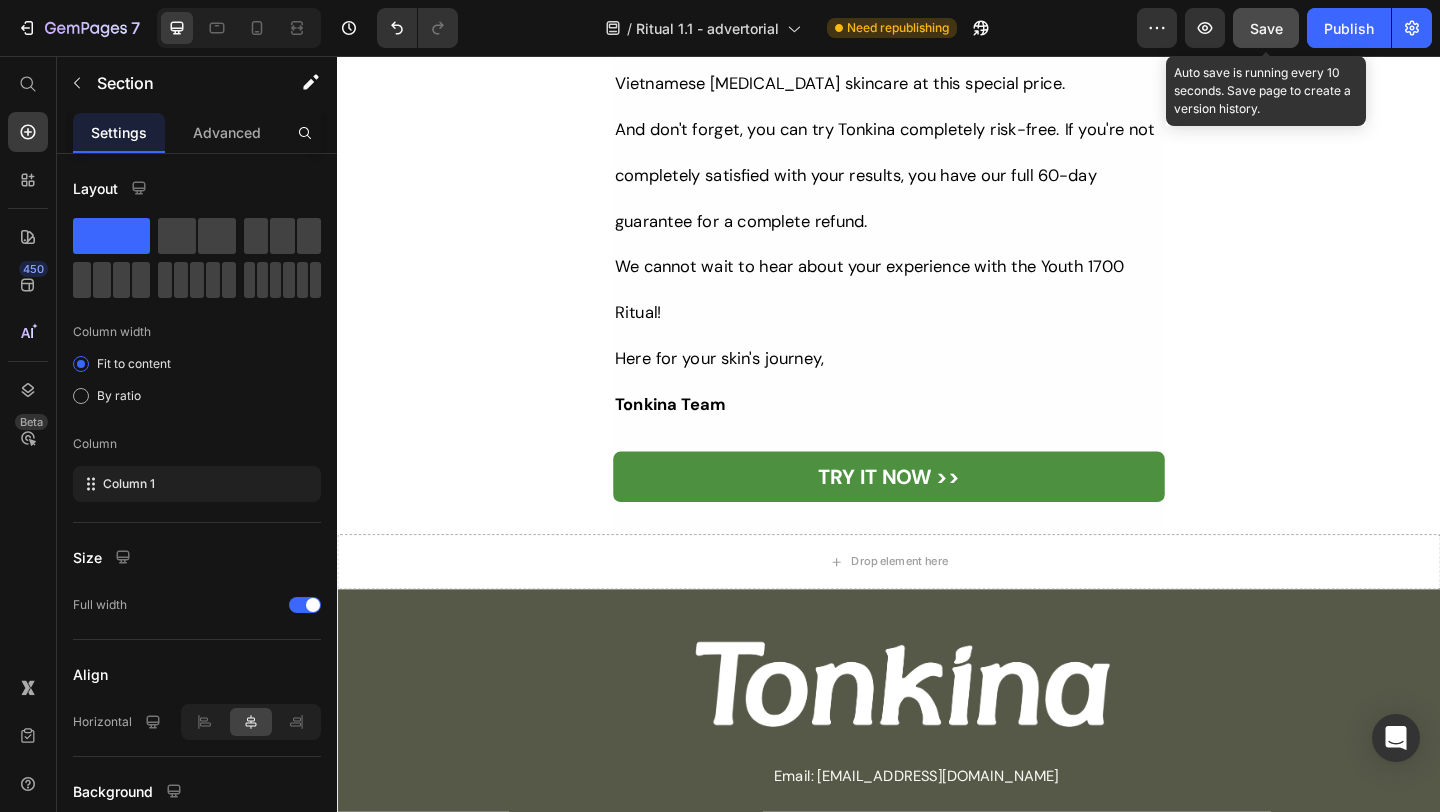 click on "Save" at bounding box center (1266, 28) 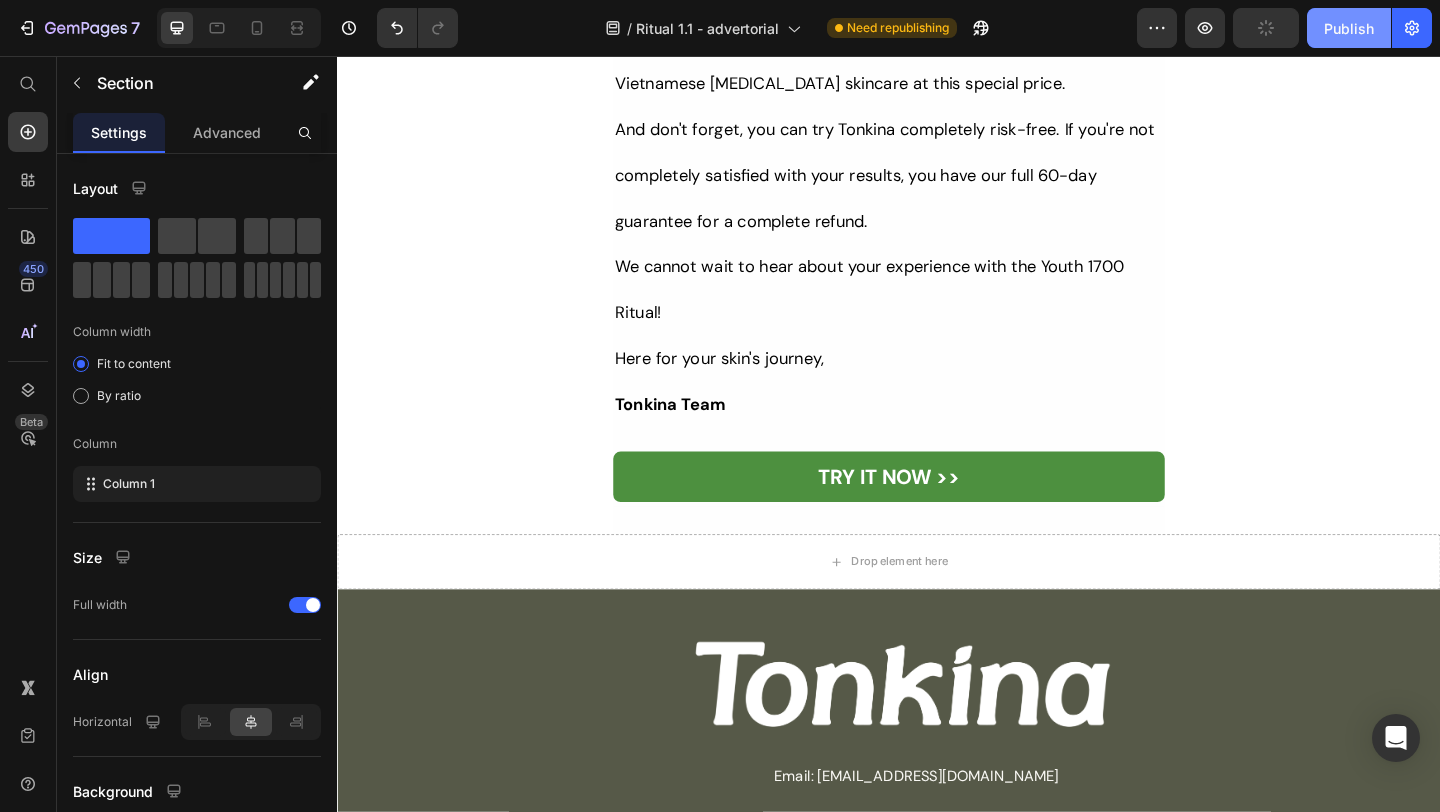 click on "Publish" at bounding box center [1349, 28] 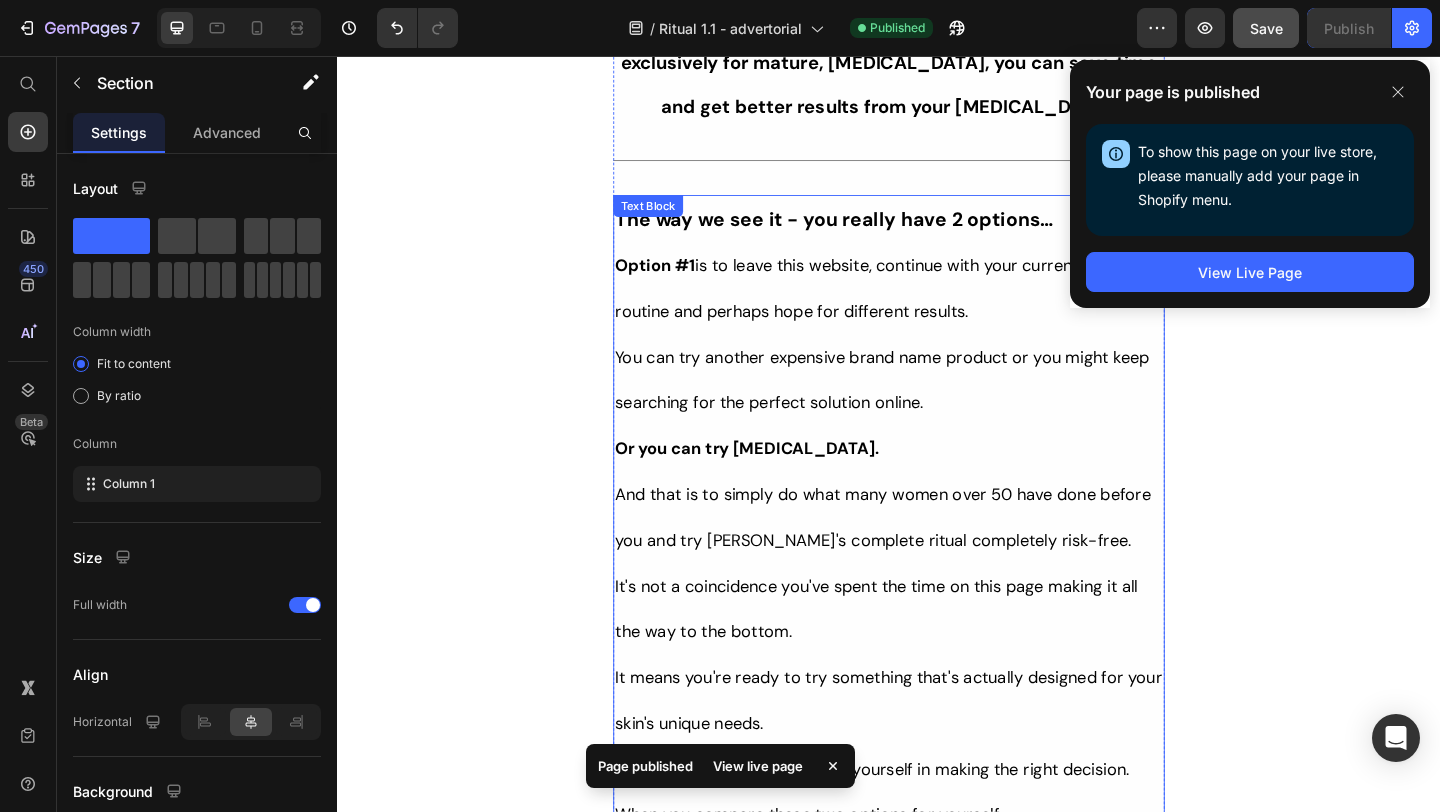 scroll, scrollTop: 16918, scrollLeft: 0, axis: vertical 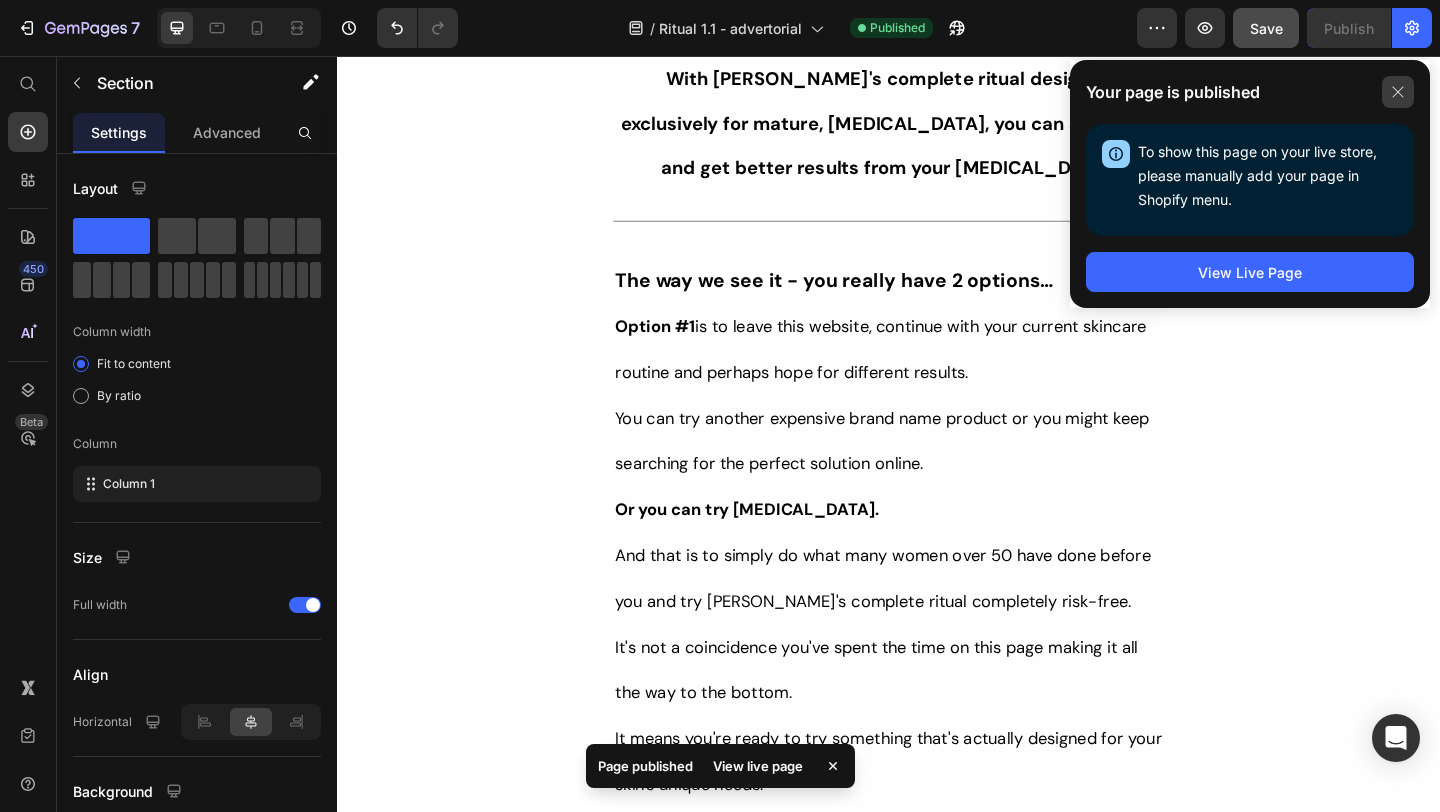 click 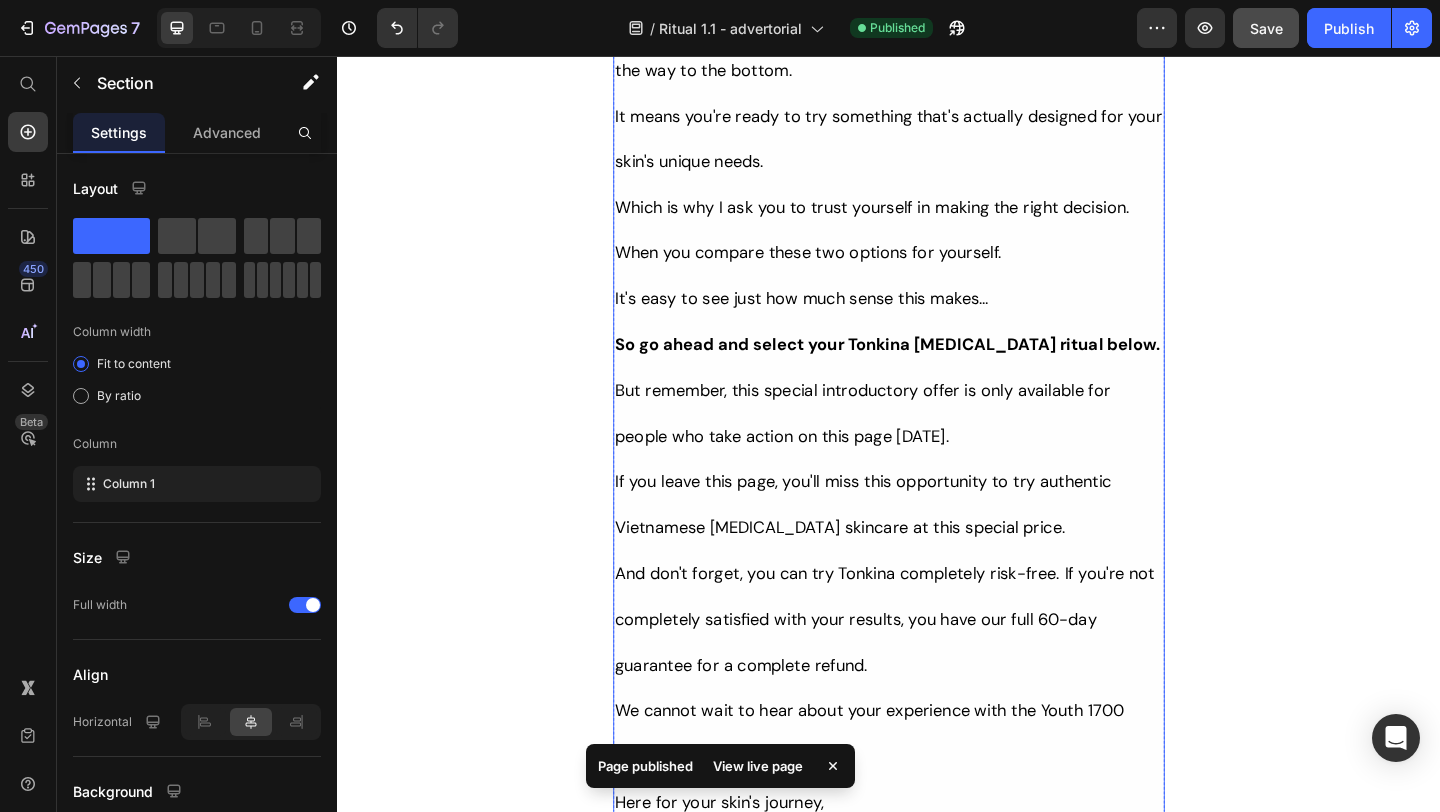 scroll, scrollTop: 17604, scrollLeft: 0, axis: vertical 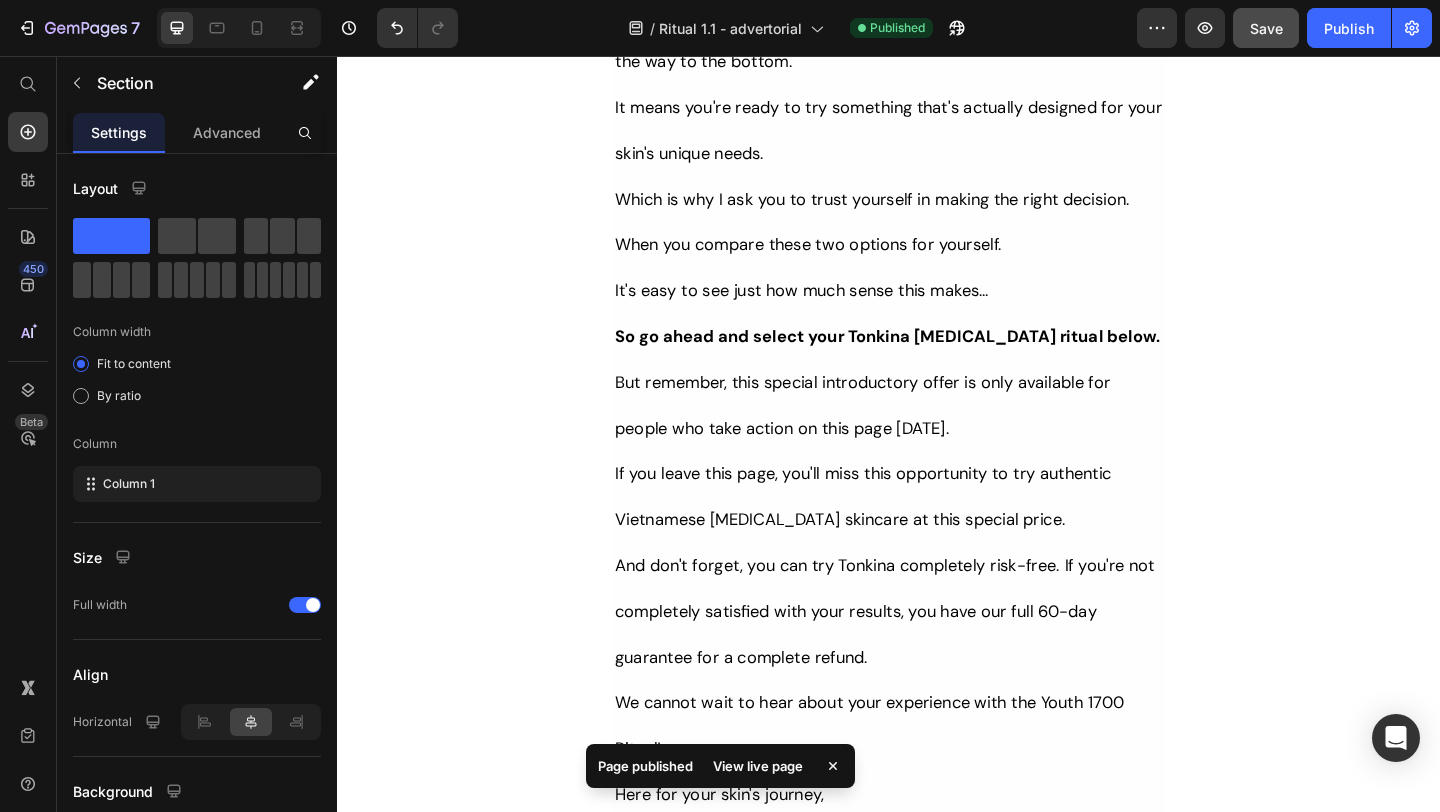 click on "Drop element here" at bounding box center (937, 1080) 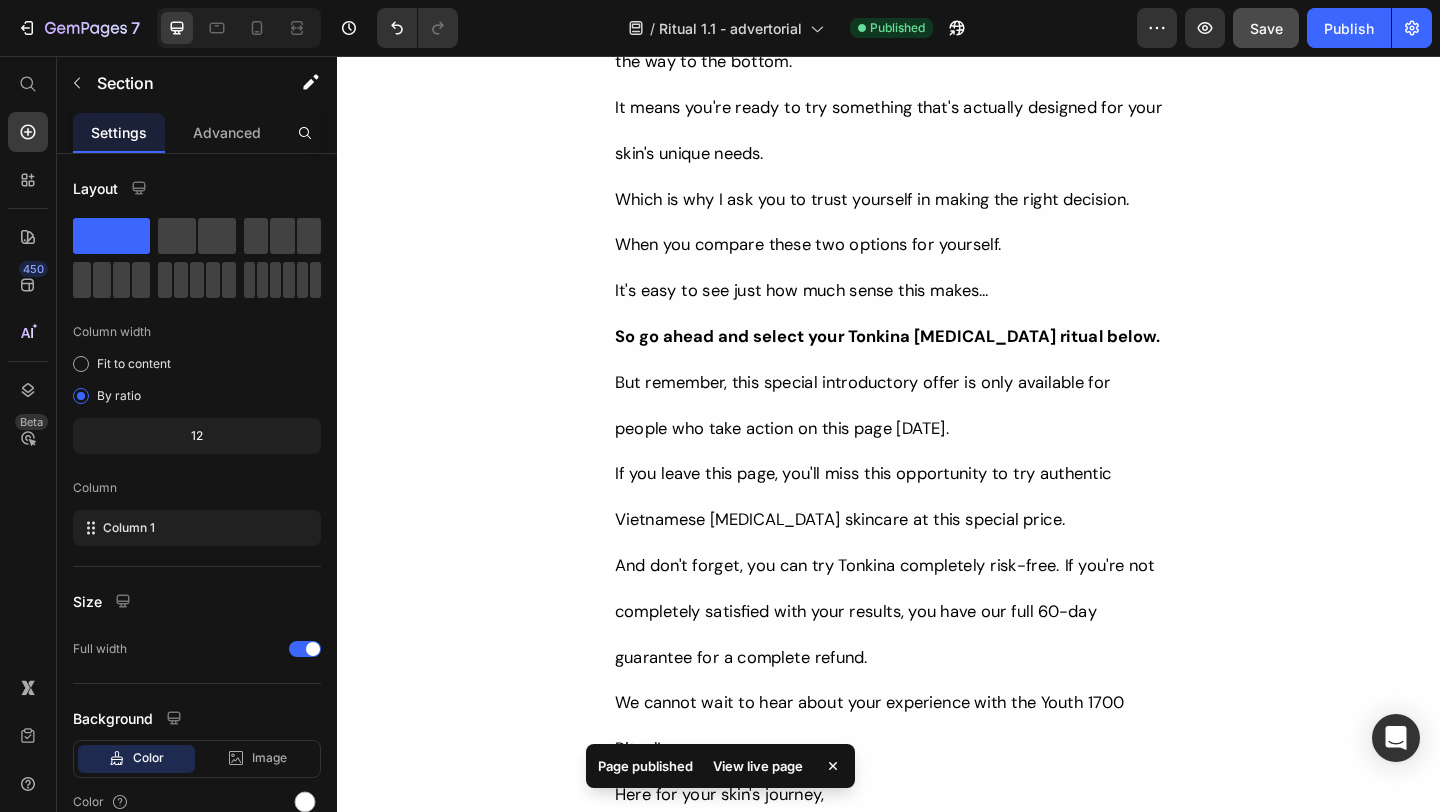 click 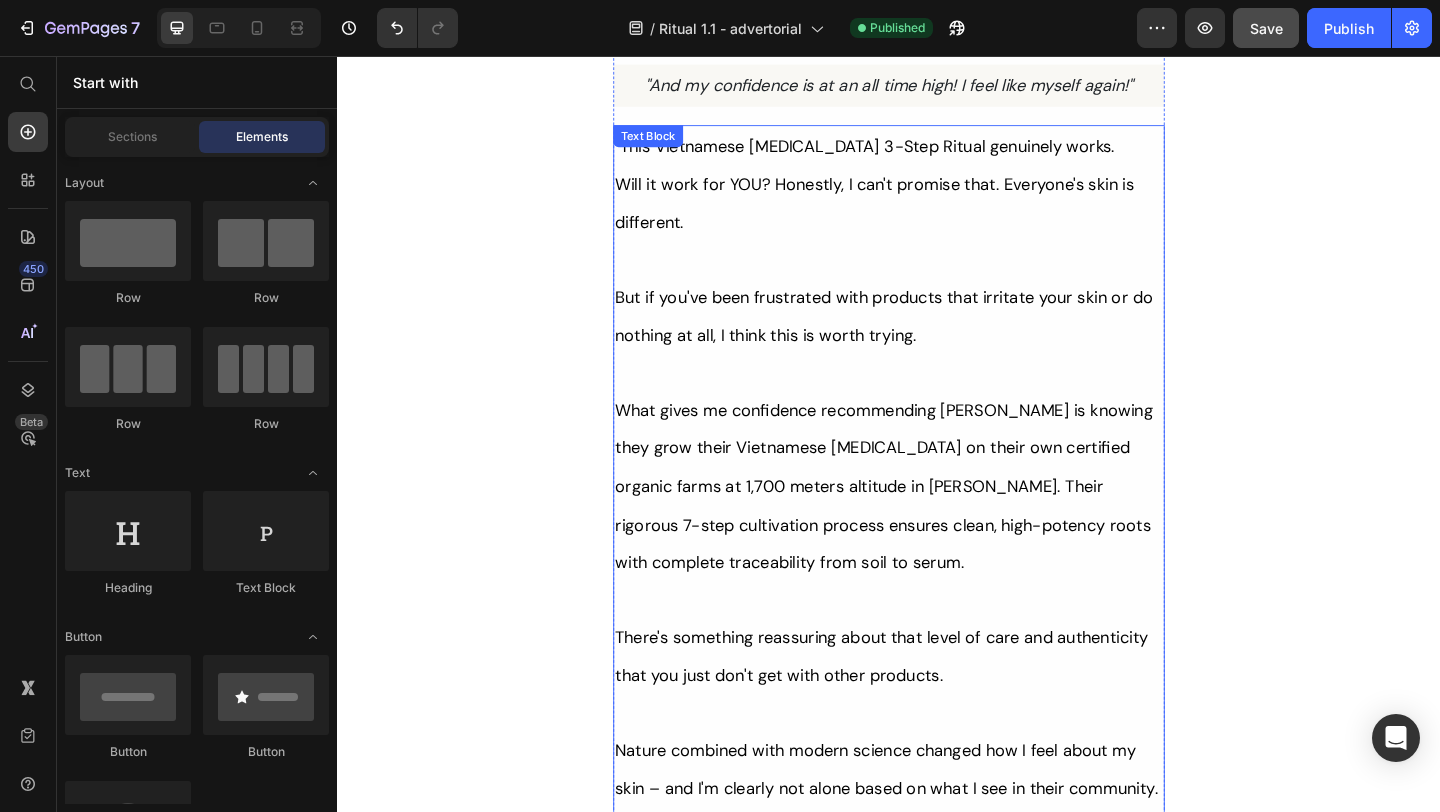 scroll, scrollTop: 10383, scrollLeft: 0, axis: vertical 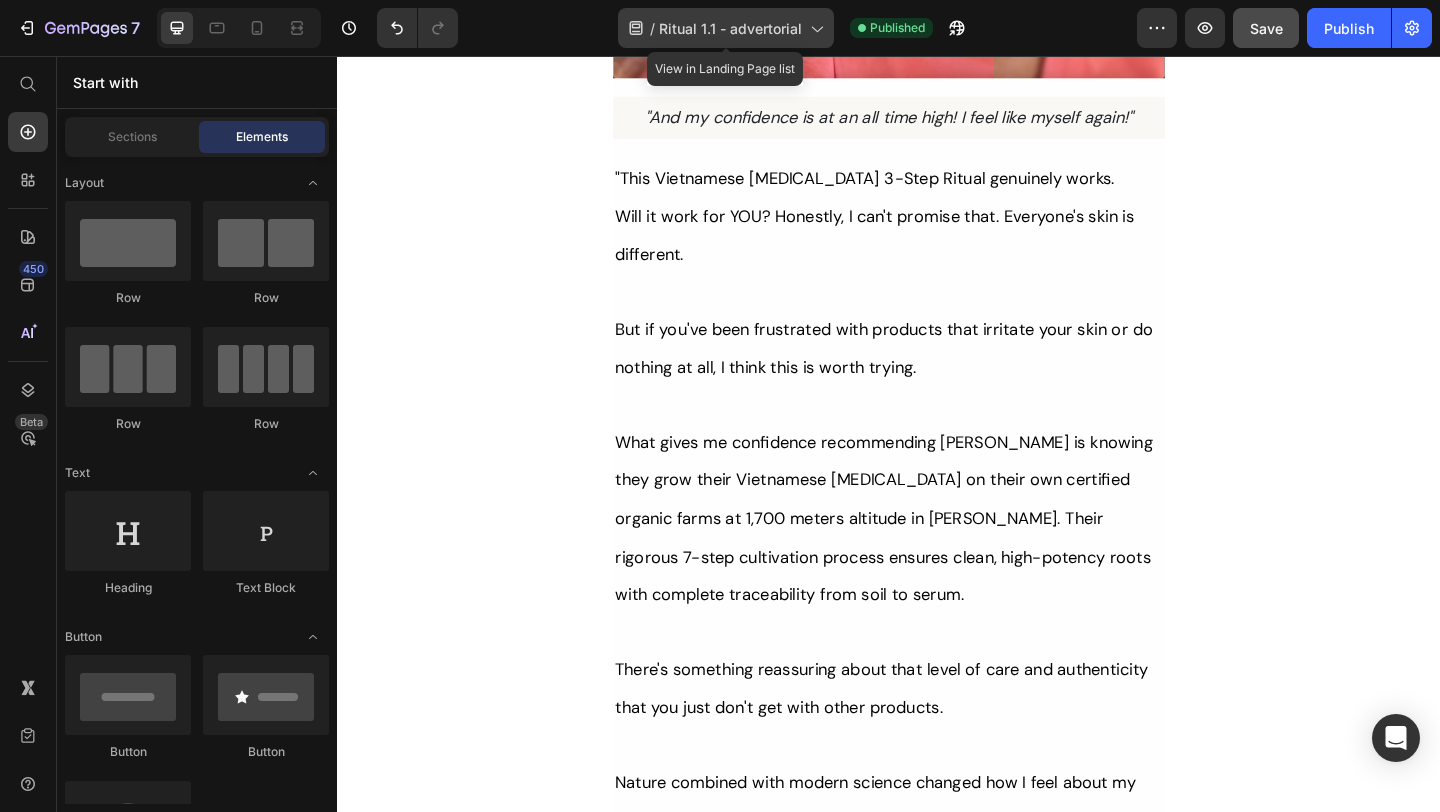 click on "/  Ritual 1.1 - advertorial" 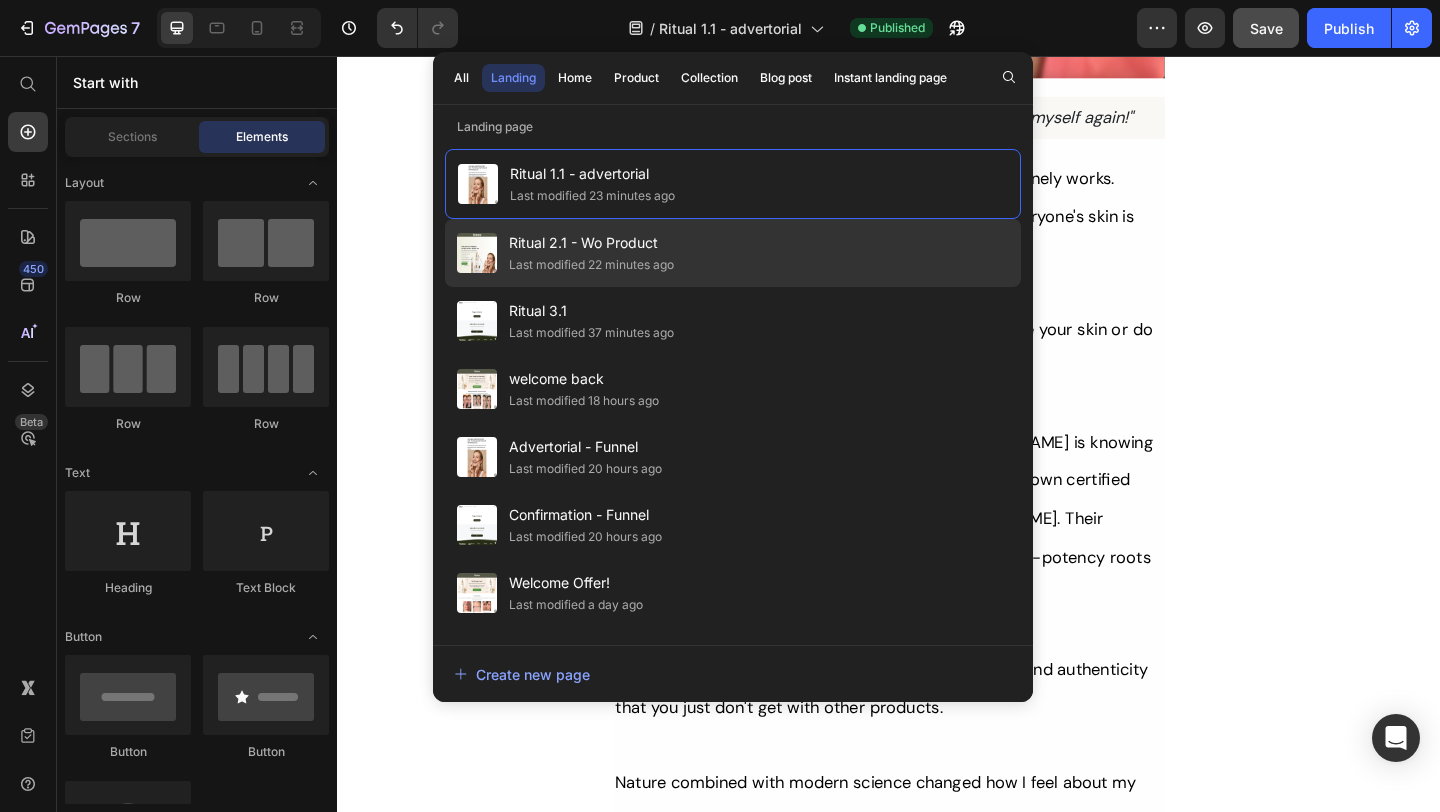 click on "Ritual 2.1 - Wo Product" at bounding box center [591, 243] 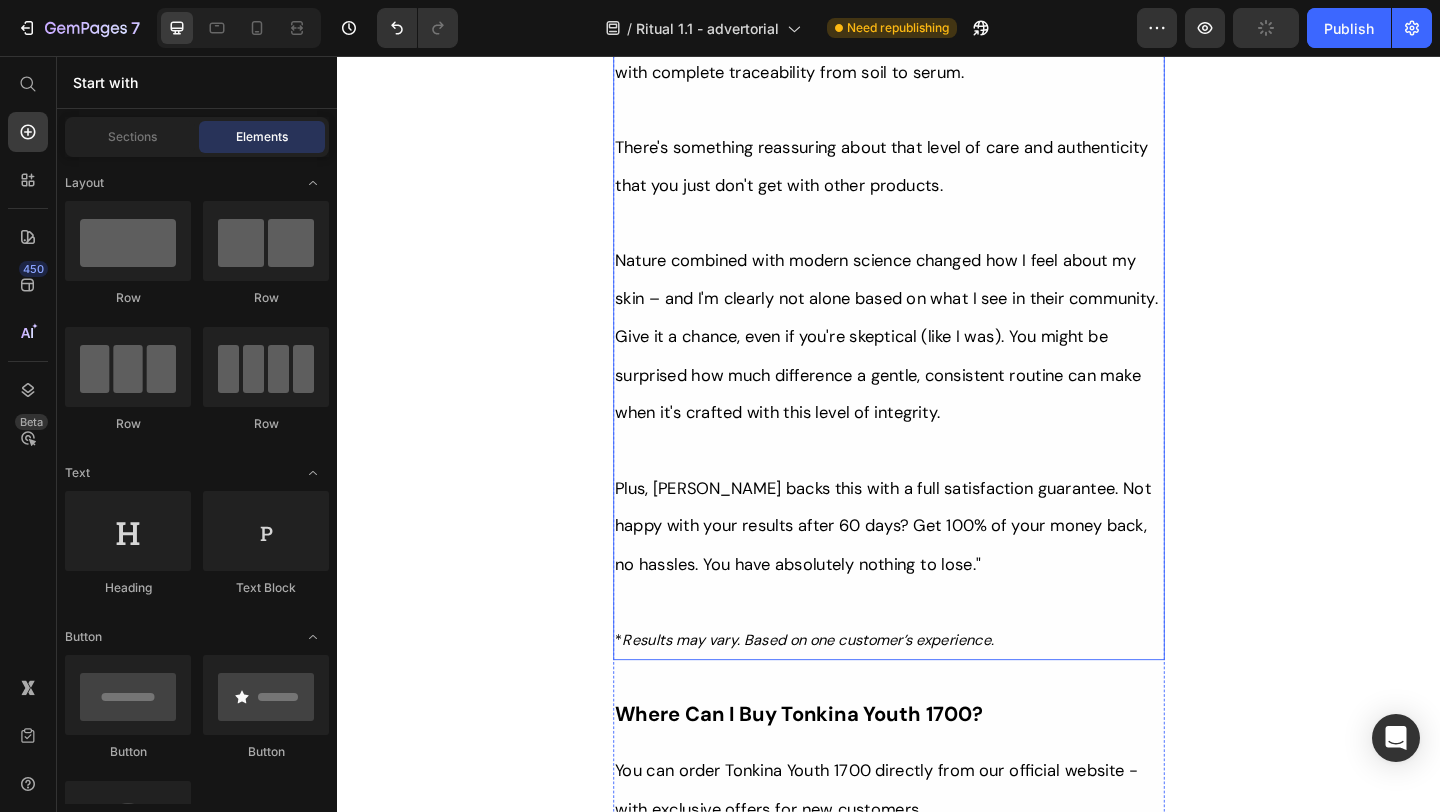 scroll, scrollTop: 11604, scrollLeft: 0, axis: vertical 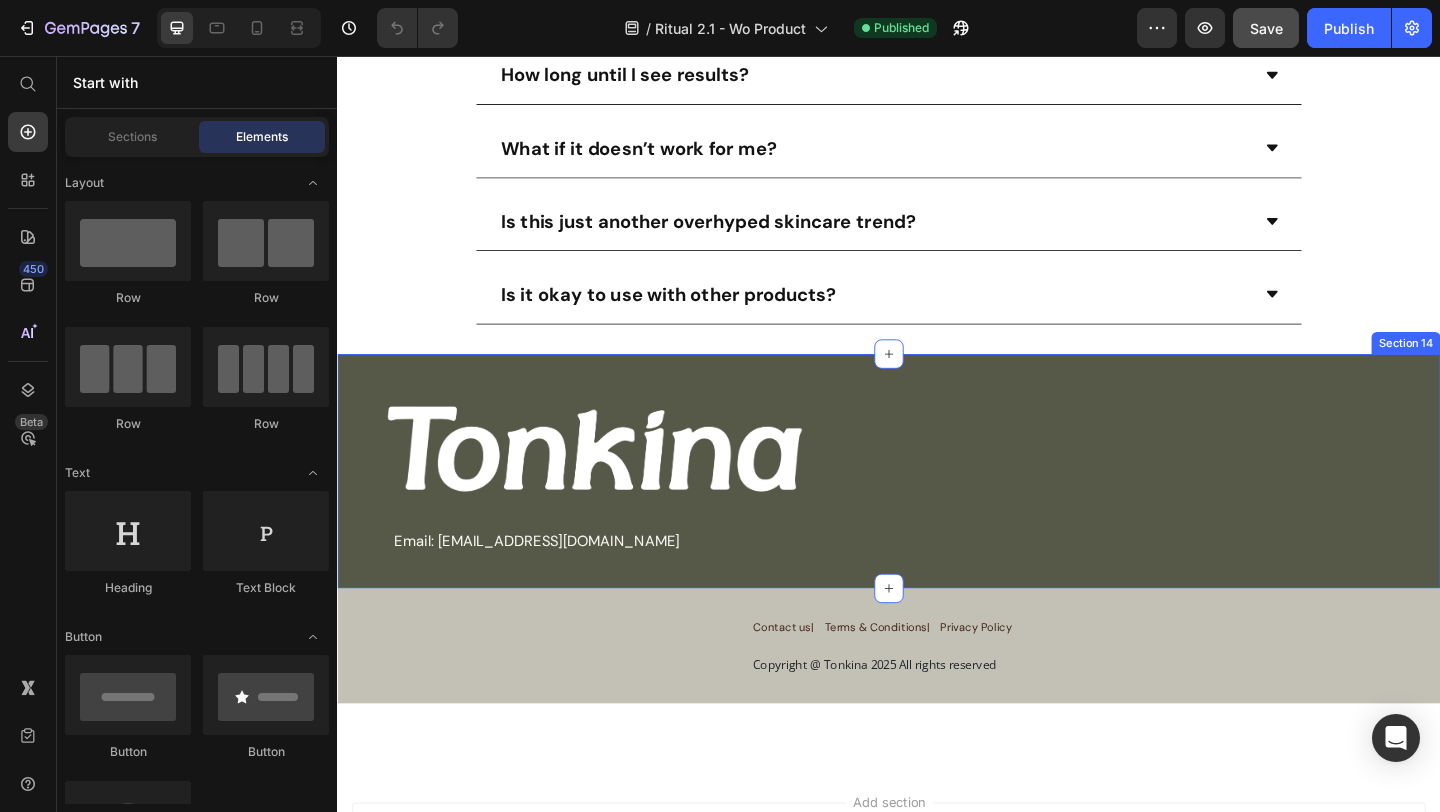 click on "Image Email: info@tonkinaserum.com Text Block Section 14" at bounding box center [937, 508] 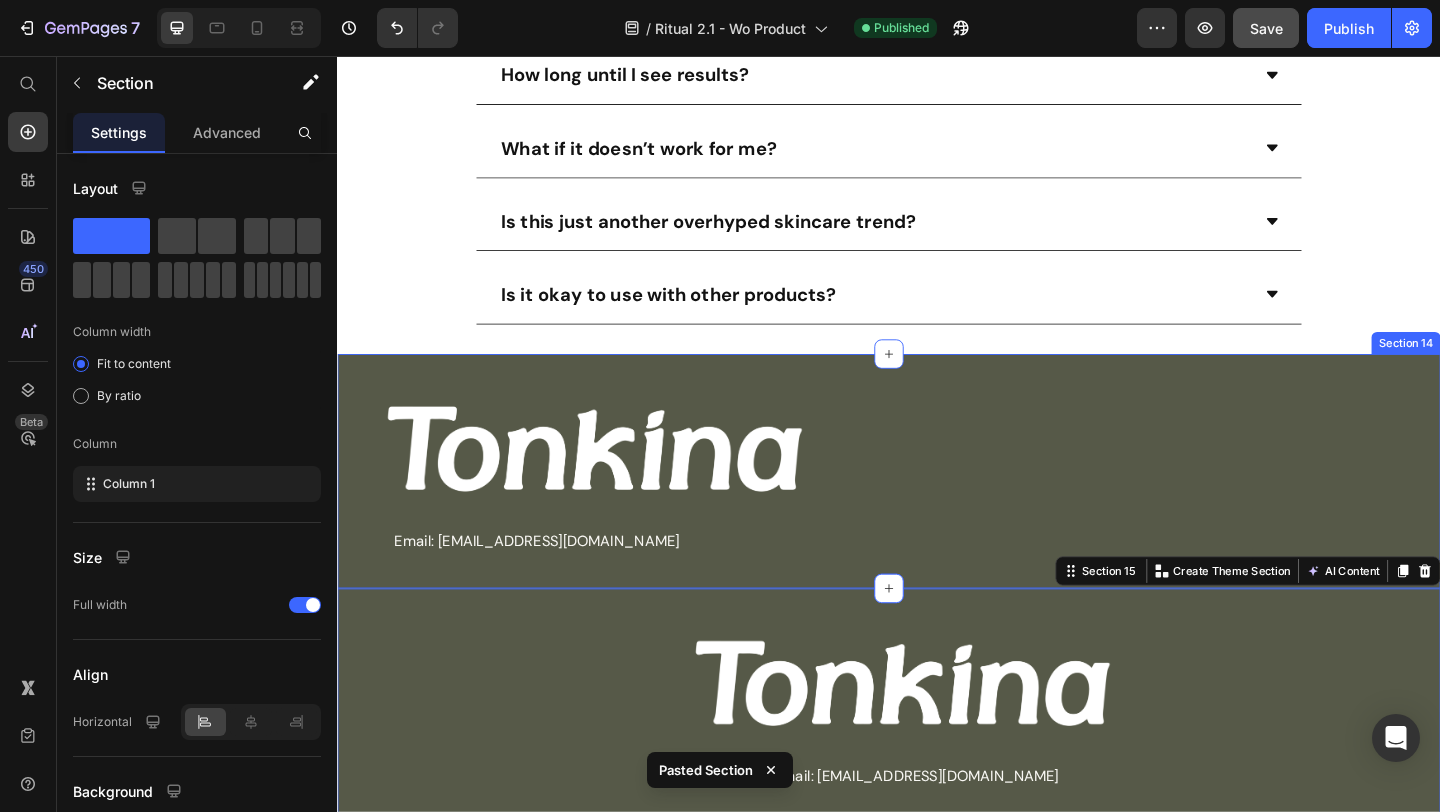click on "Image Email: info@tonkinaserum.com Text Block Section 14" at bounding box center [937, 508] 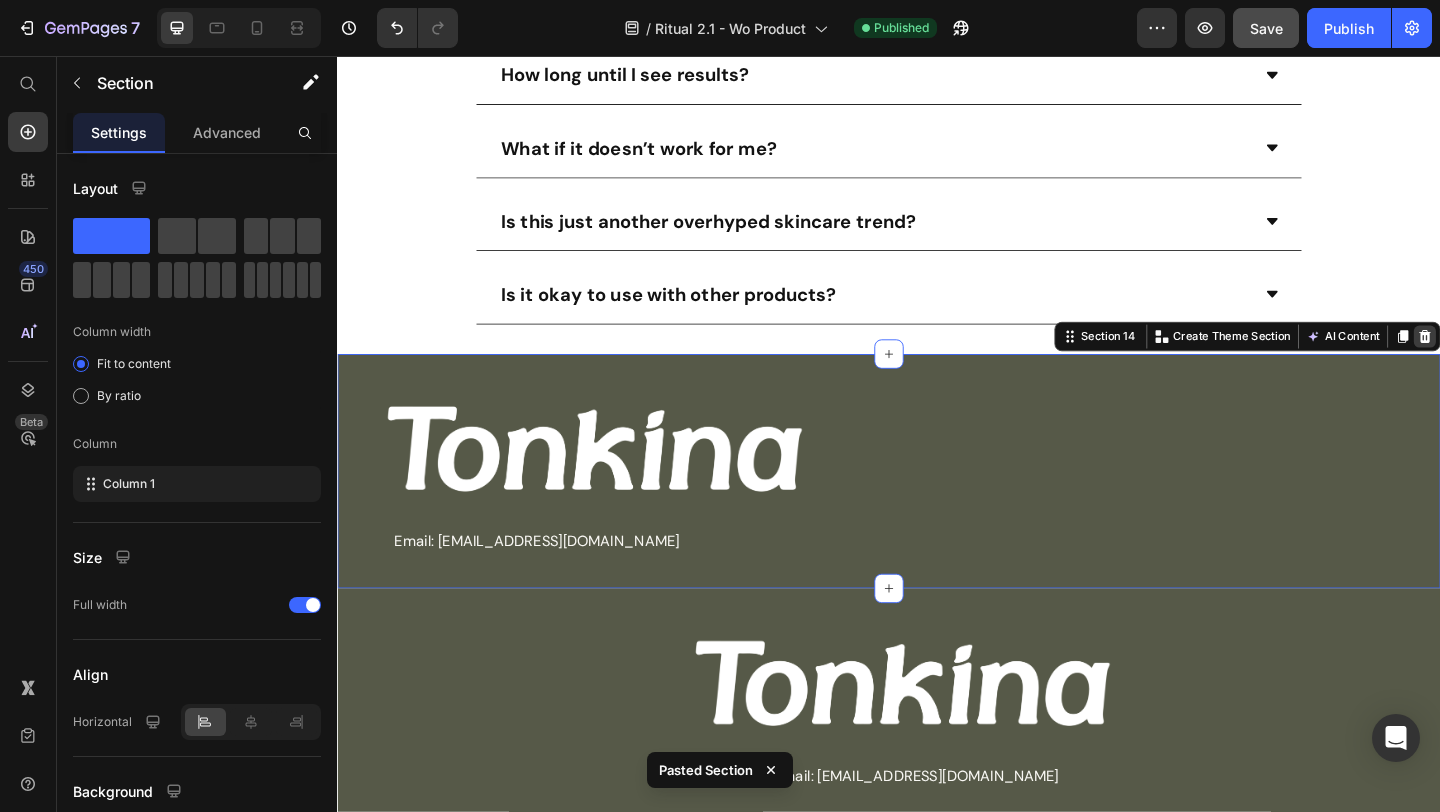 click at bounding box center (1520, 361) 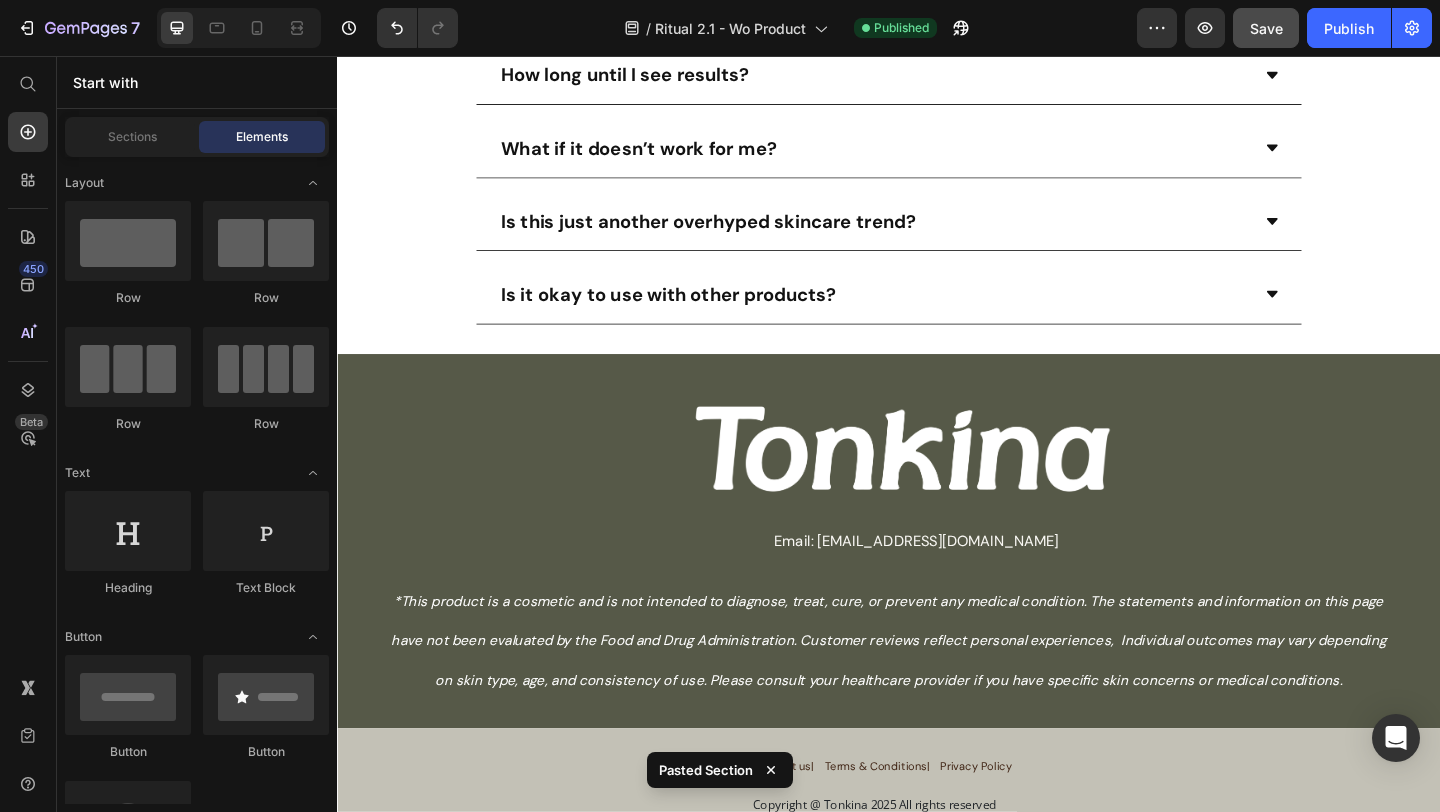 click at bounding box center (239, 28) 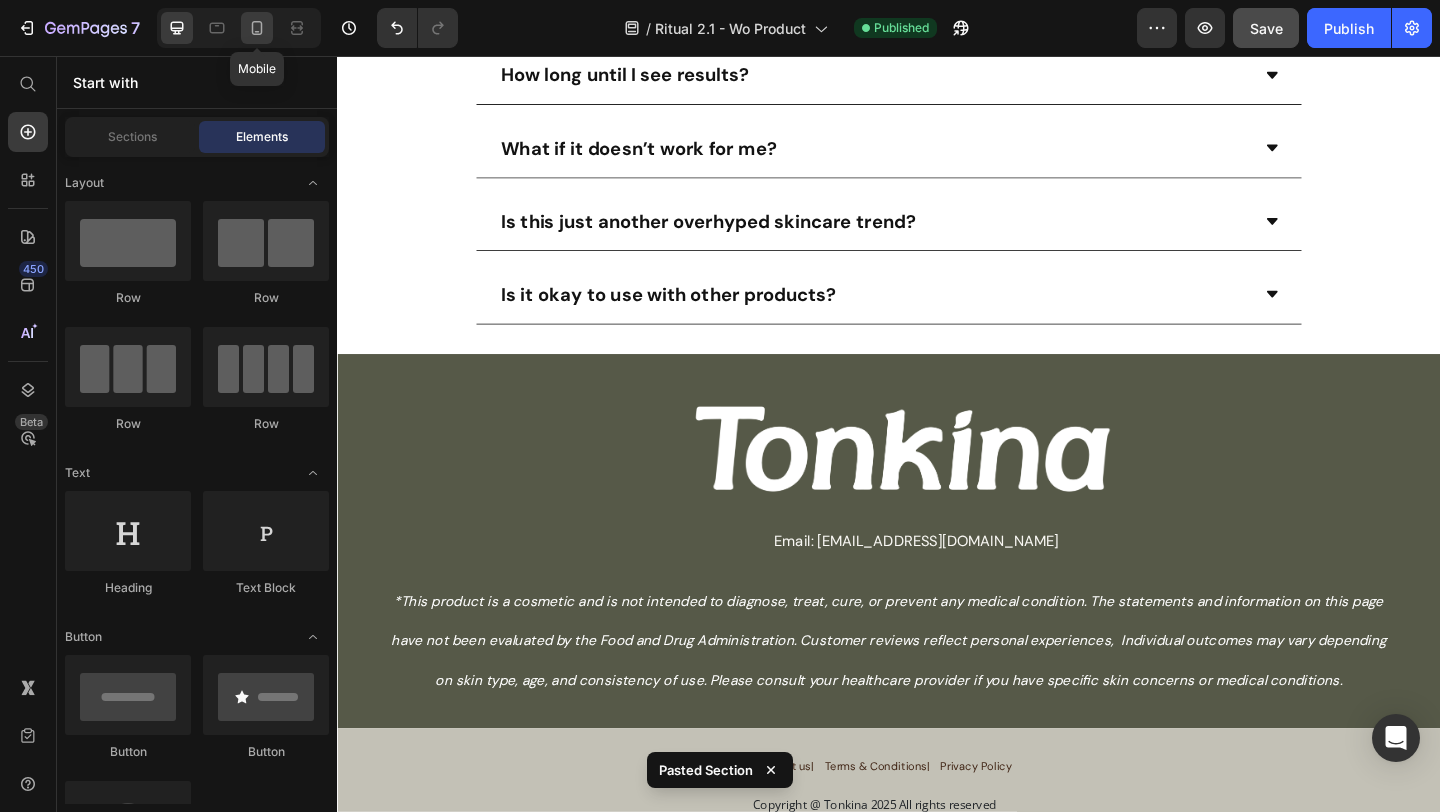 click 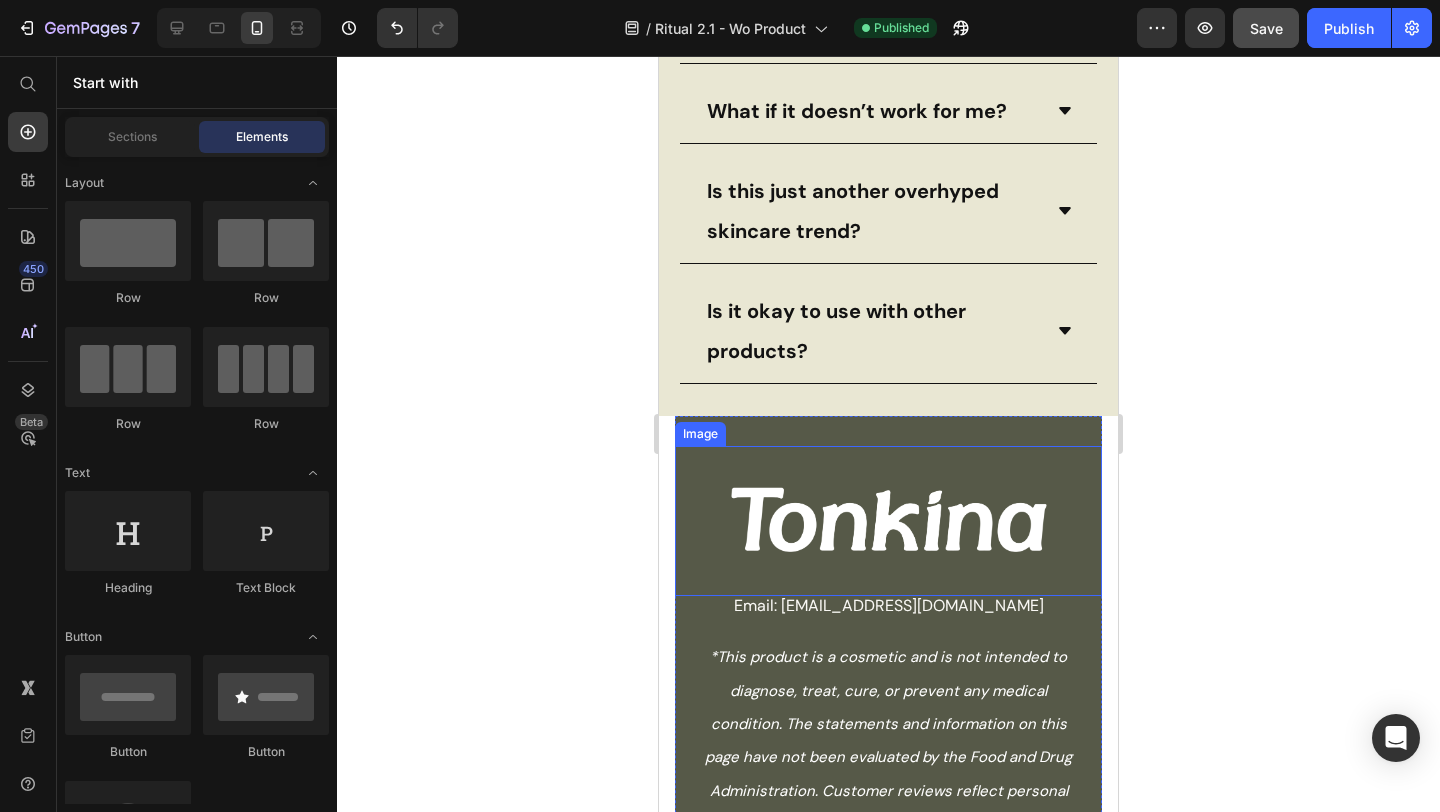 scroll, scrollTop: 9618, scrollLeft: 0, axis: vertical 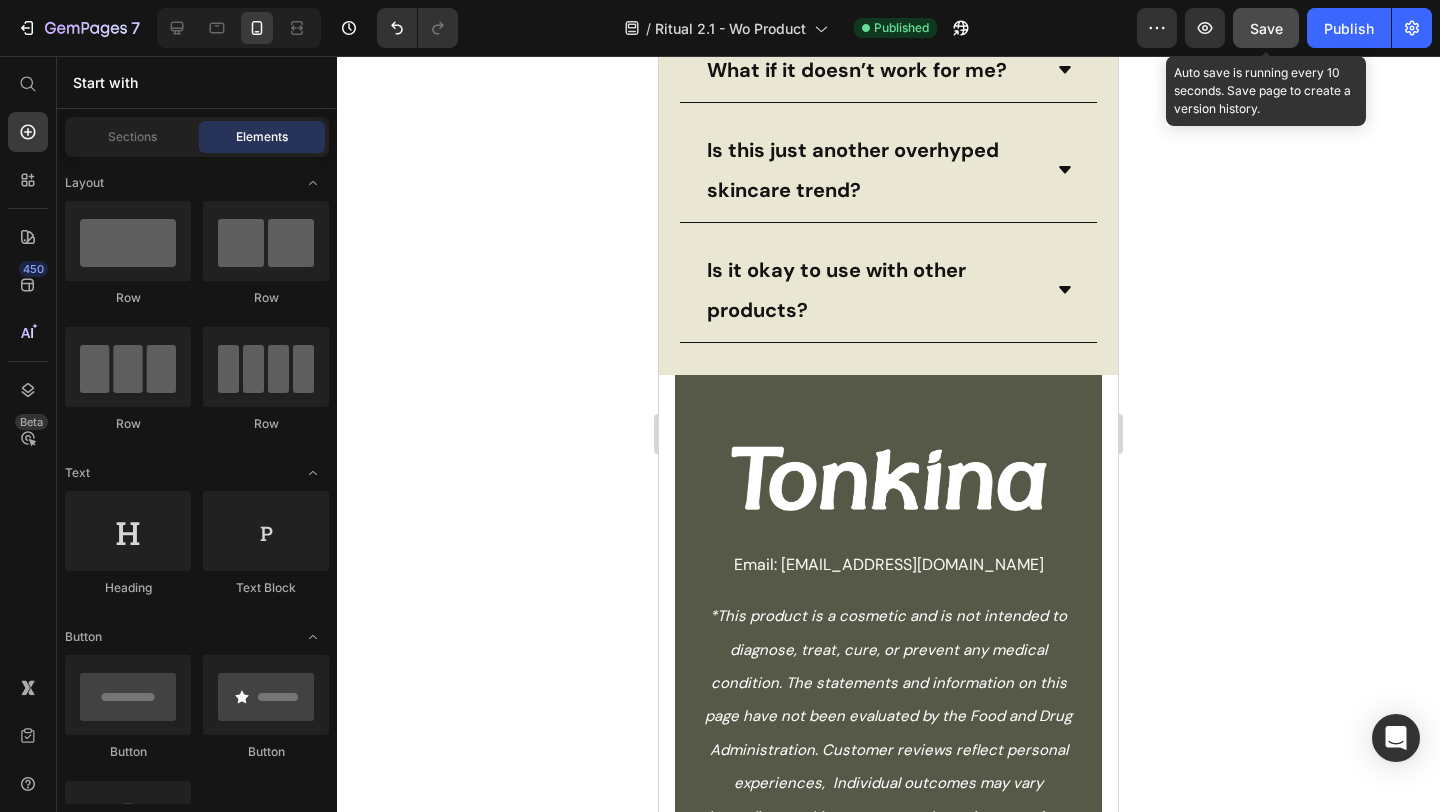 click on "Save" at bounding box center [1266, 28] 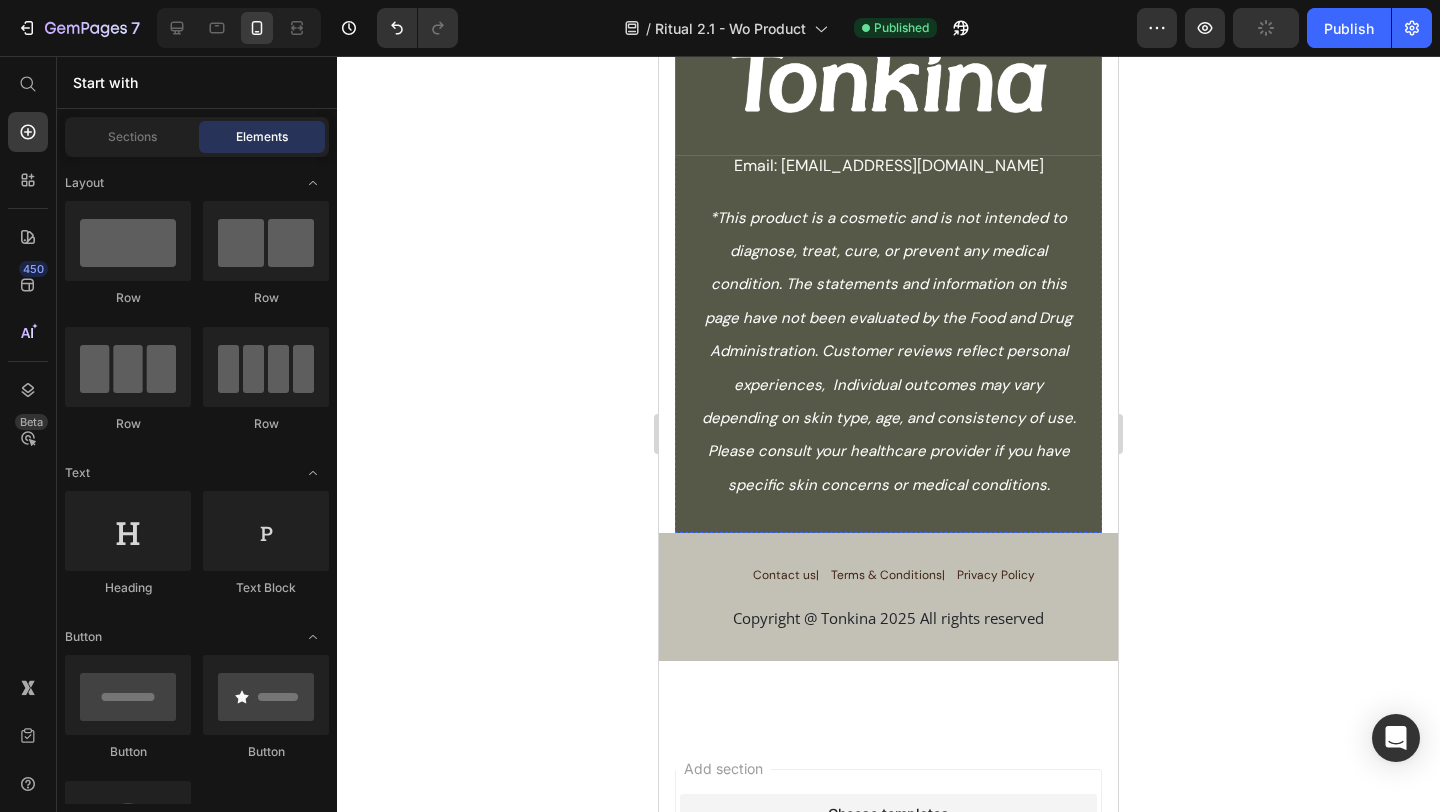 scroll, scrollTop: 9905, scrollLeft: 0, axis: vertical 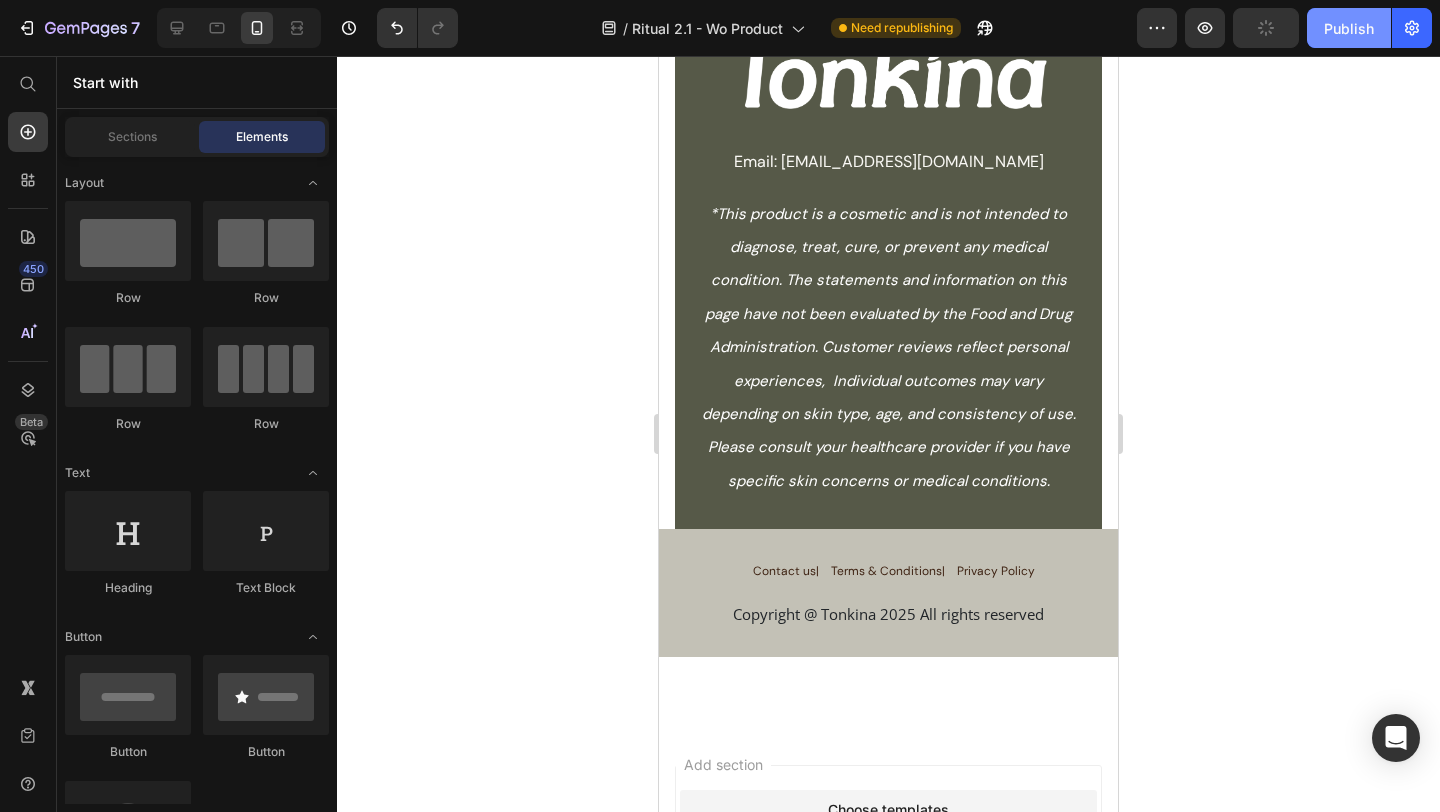 click on "Publish" at bounding box center (1349, 28) 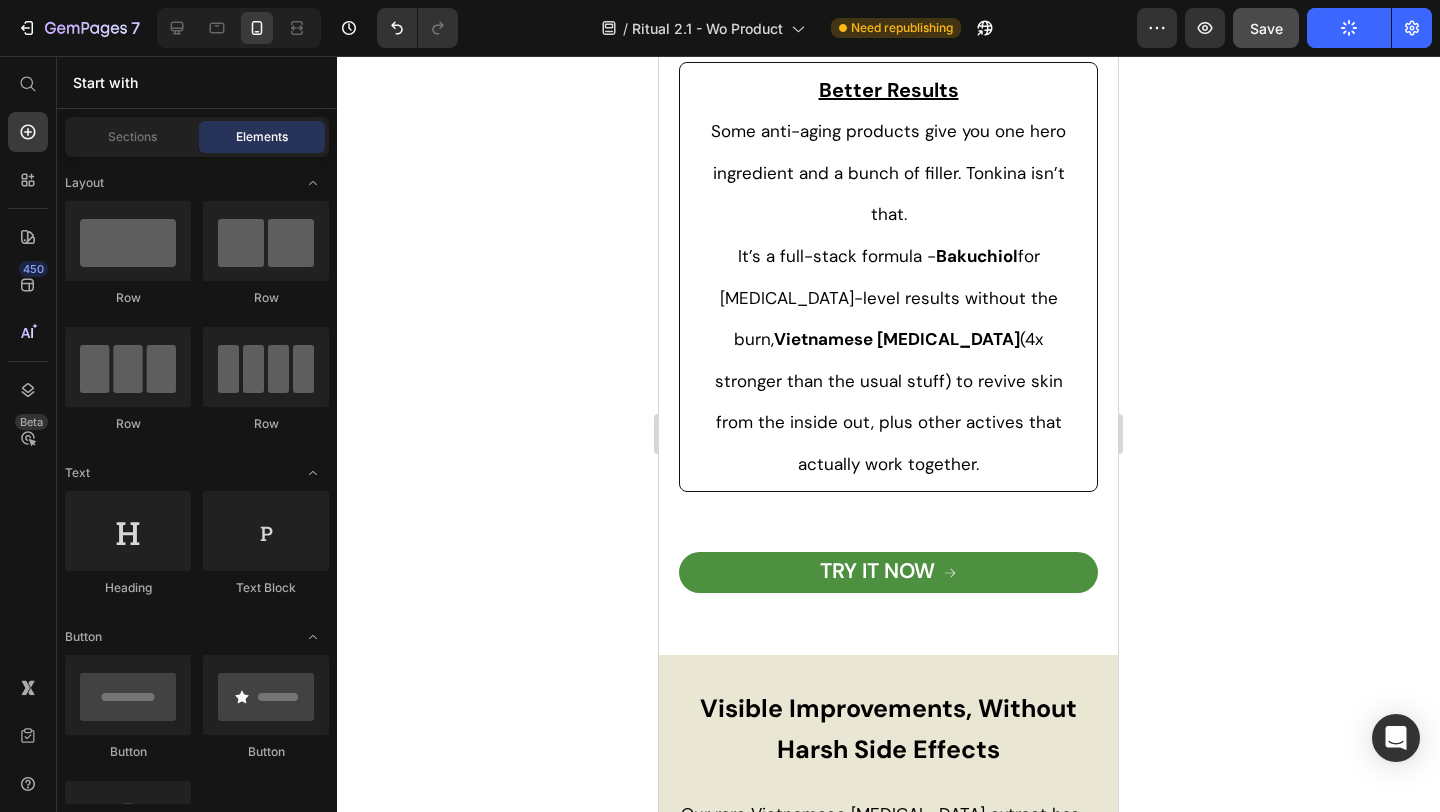 scroll, scrollTop: 1897, scrollLeft: 0, axis: vertical 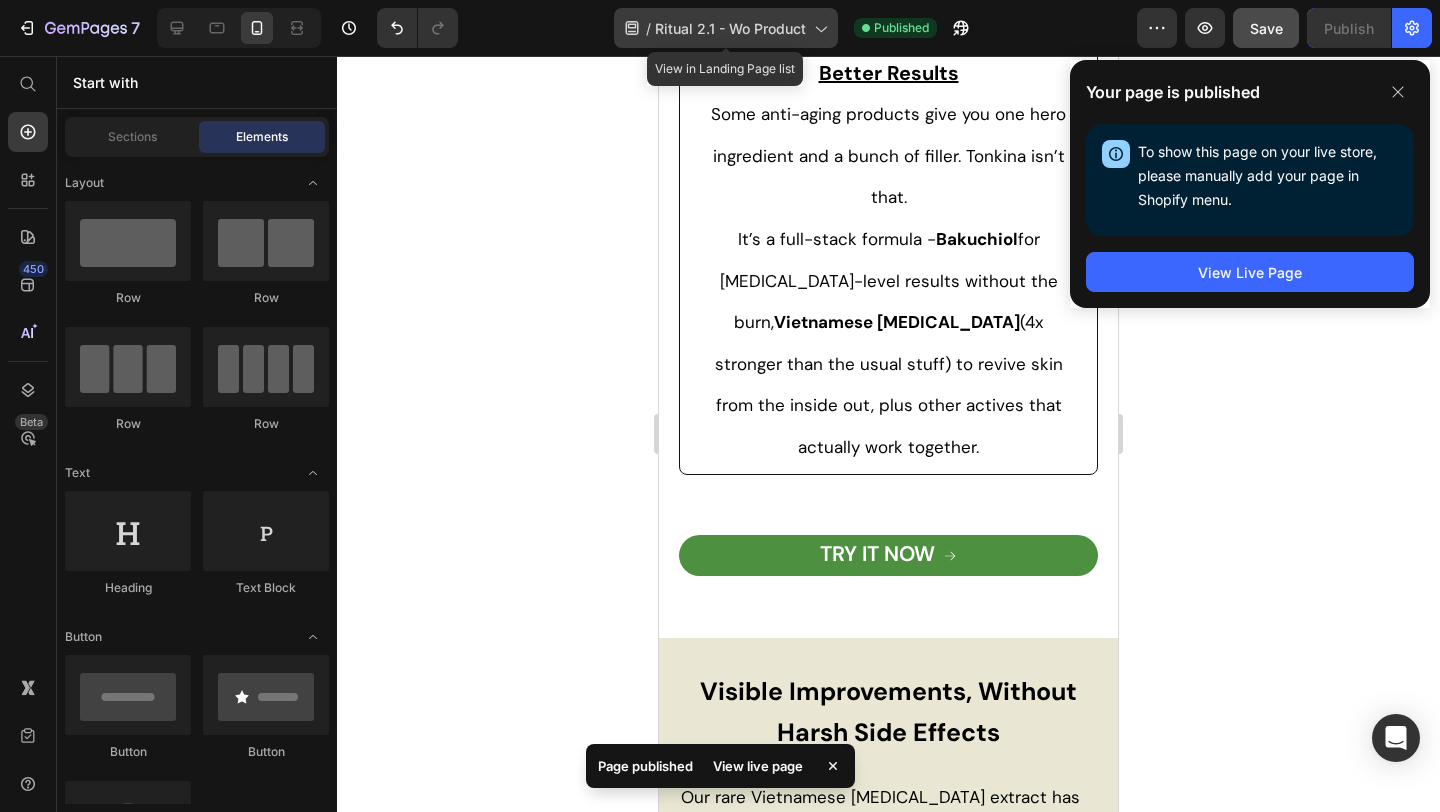 click on "/  Ritual 2.1 - Wo Product" 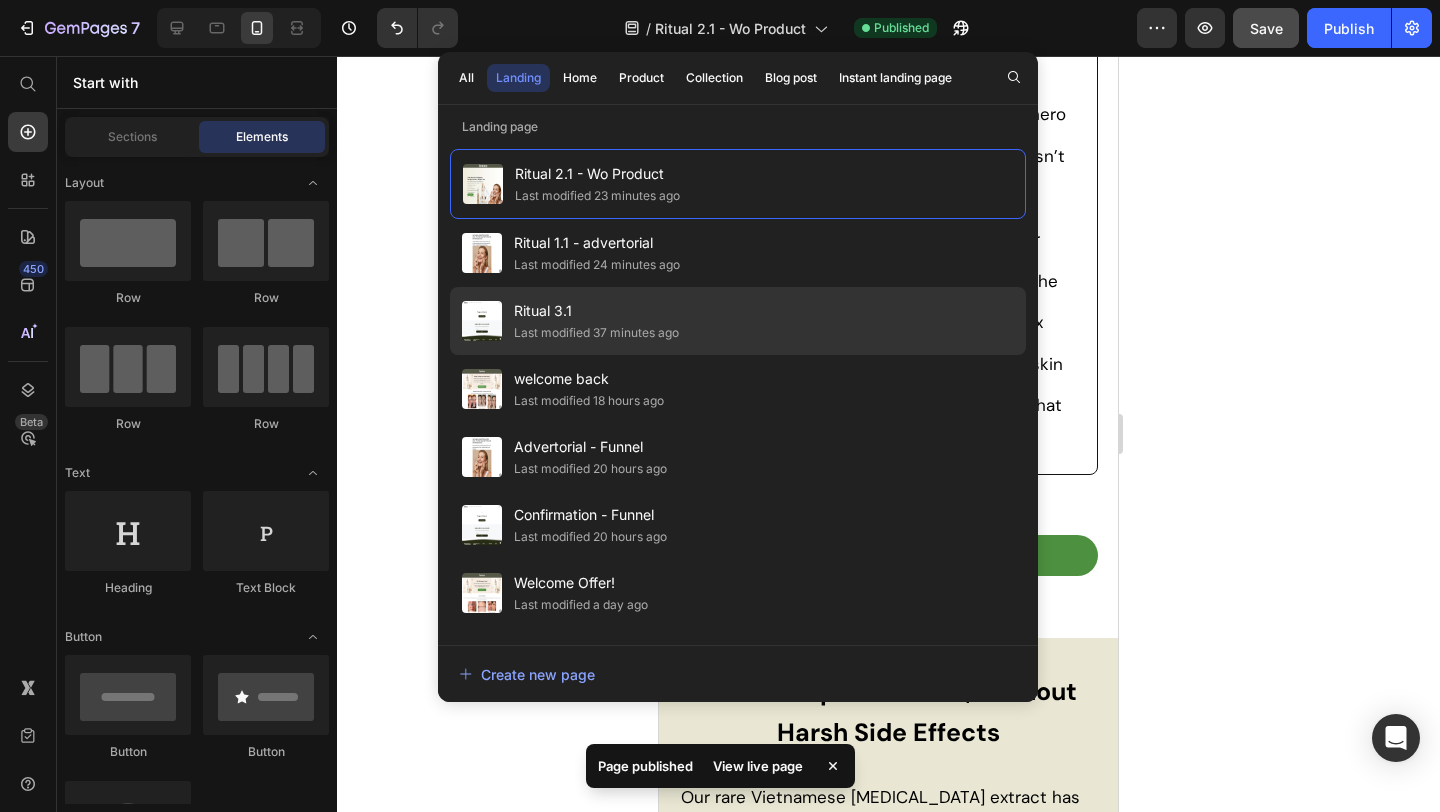 click on "Ritual 3.1 Last modified 37 minutes ago" 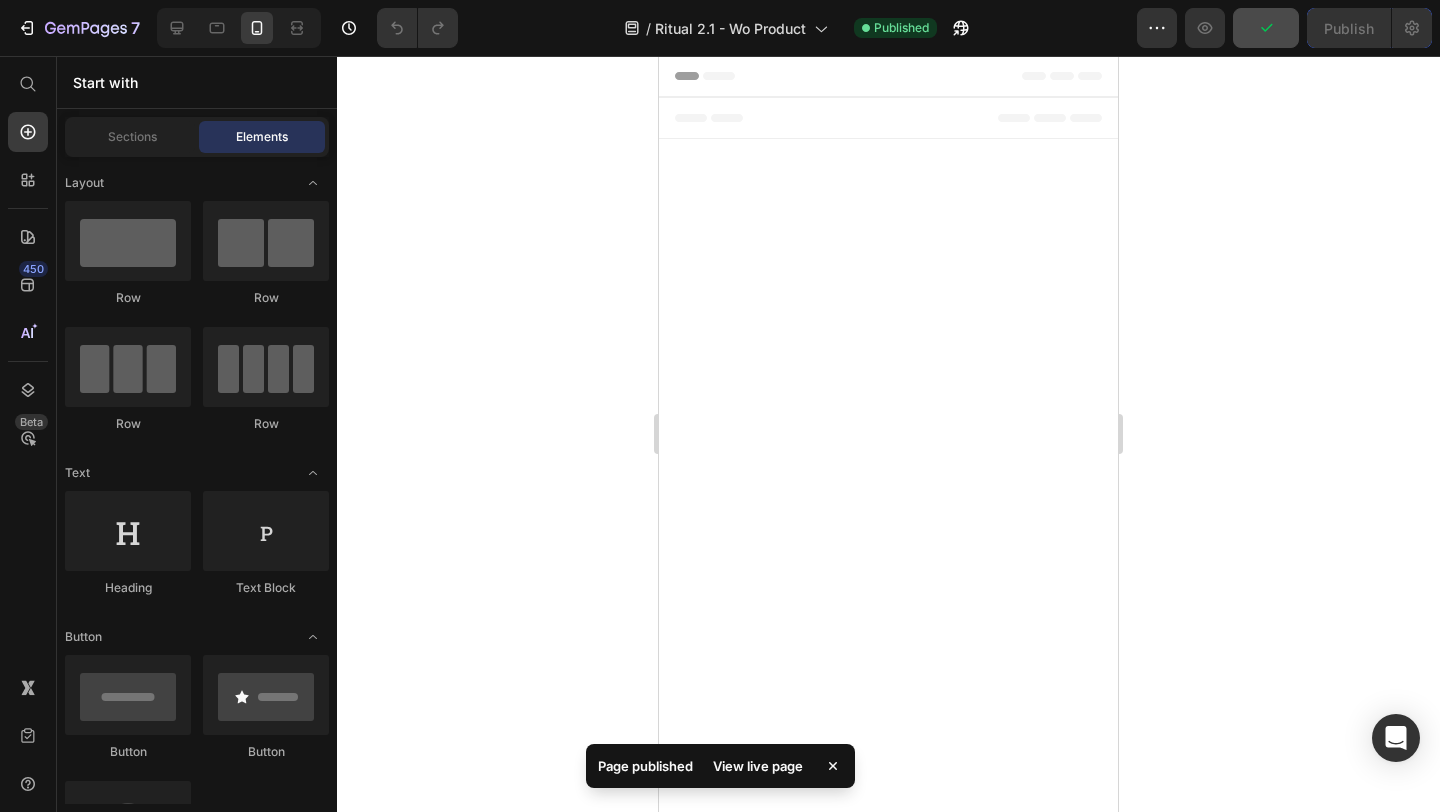 scroll, scrollTop: 0, scrollLeft: 0, axis: both 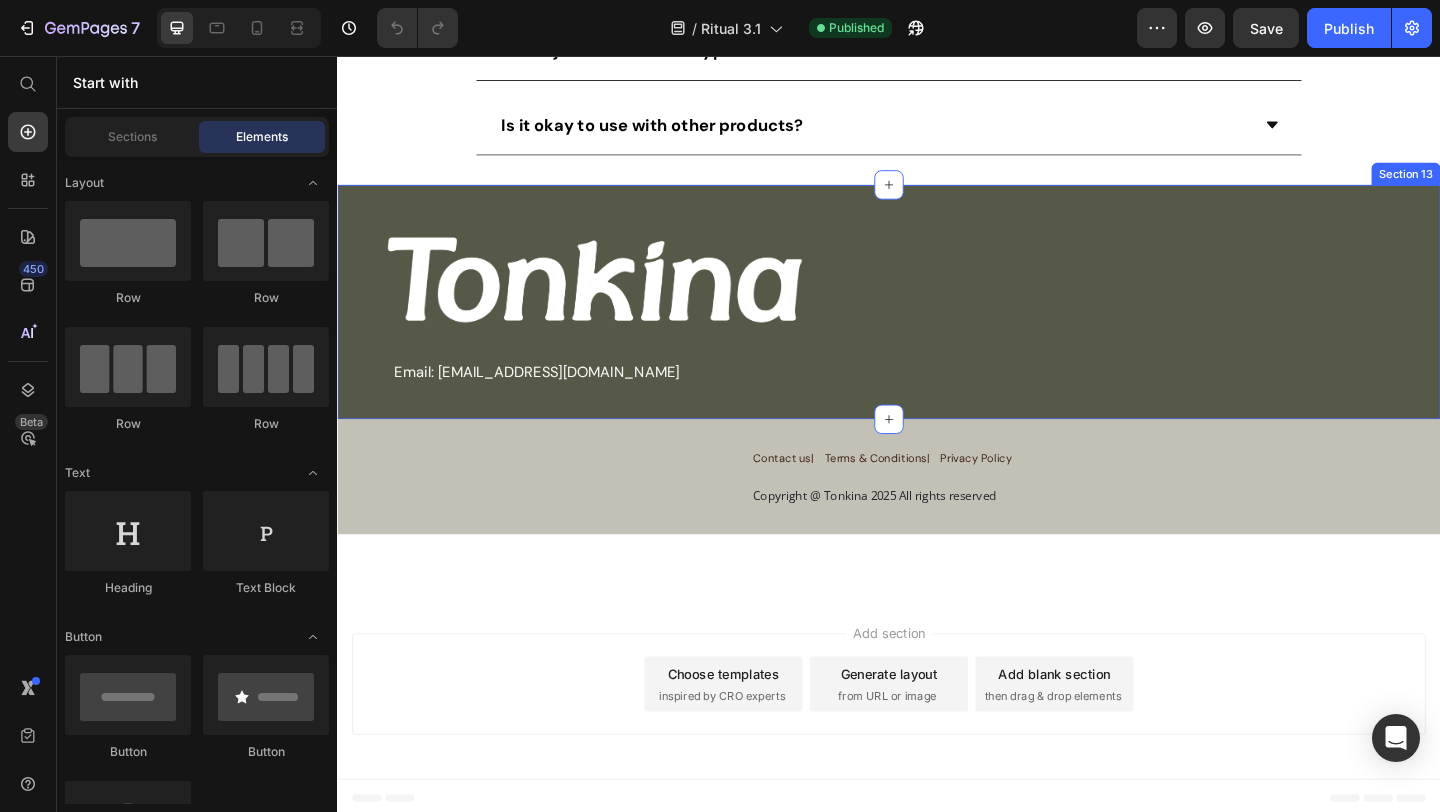 click on "Image Email: [EMAIL_ADDRESS][DOMAIN_NAME] Text Block Section 13" at bounding box center (937, 324) 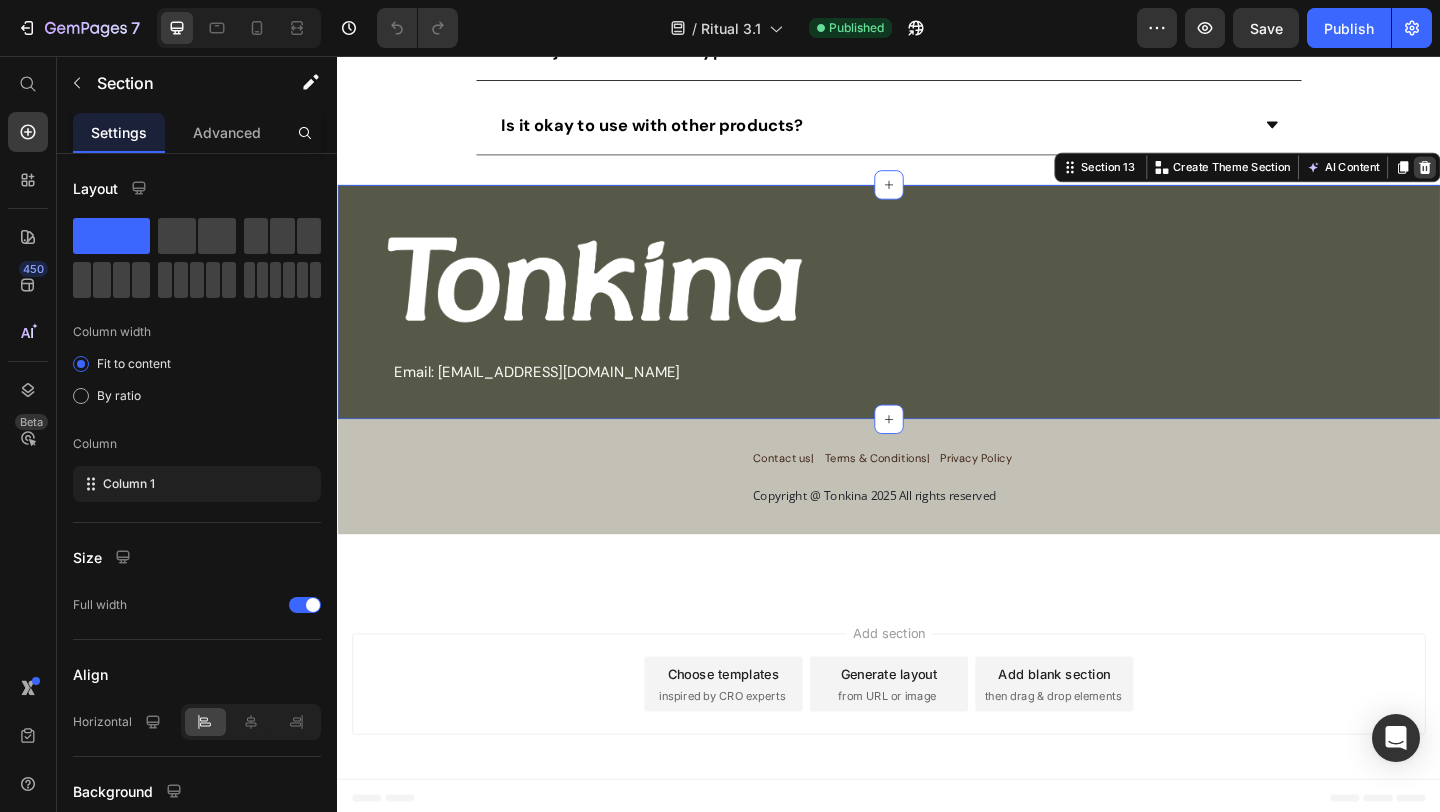 click 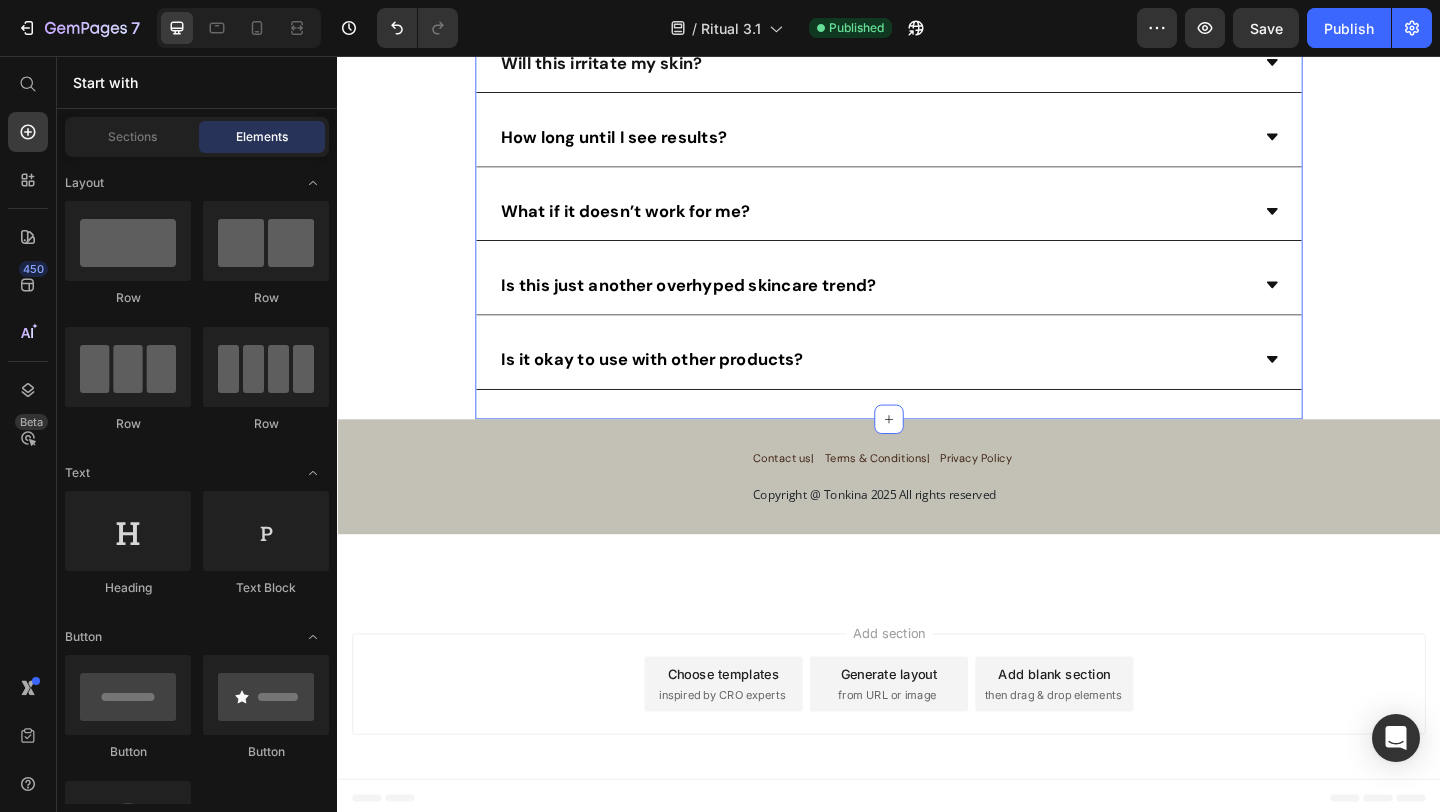 click on "Still Have Questions? Heading
Will this irritate my skin?
How long until I see results?
What if it doesn’t work for me?
Is this just another overhyped skincare trend?
Is it okay to use with other products? Accordion Section 12" at bounding box center [937, 206] 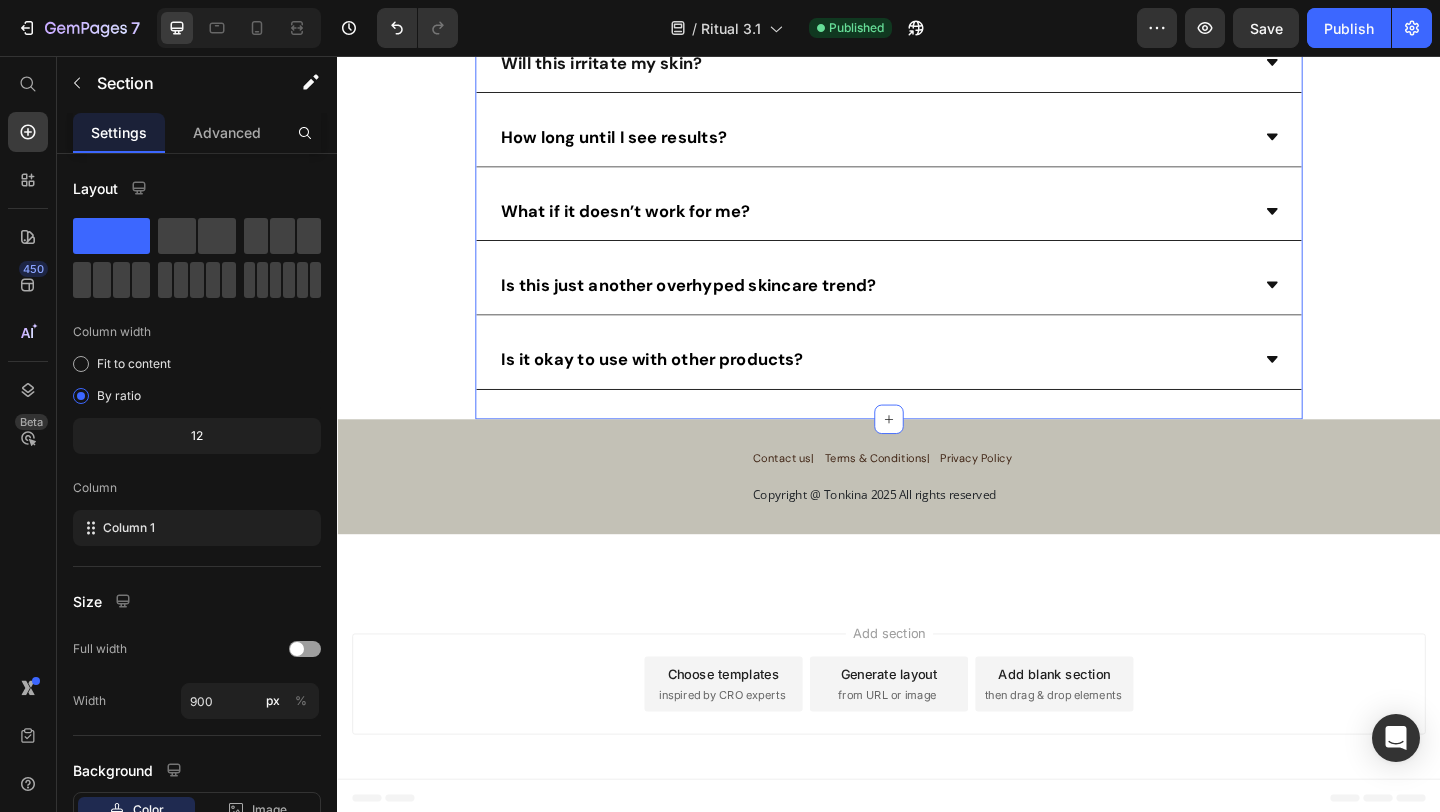 click on "Trusted by Over 1,000 Fabulous 50+ Women Text Block Video
TRY IT NOW Button Section 11 Still Have Questions? Heading
Will this irritate my skin?
How long until I see results?
What if it doesn’t work for me?
Is this just another overhyped skincare trend?
Is it okay to use with other products? Accordion Section 12   You can create reusable sections Create Theme Section AI Content Write with GemAI What would you like to describe here? Tone and Voice Persuasive Product Youth 1700 Essential Serum Show more Generate Contact us| Text Block Terms & Conditions| Text Block Privacy Policy Text Block Row Copyright @ Tonkina 2025 All rights reserved Text Block Row Section 13 Text Block Section 14 Root" at bounding box center [937, -2546] 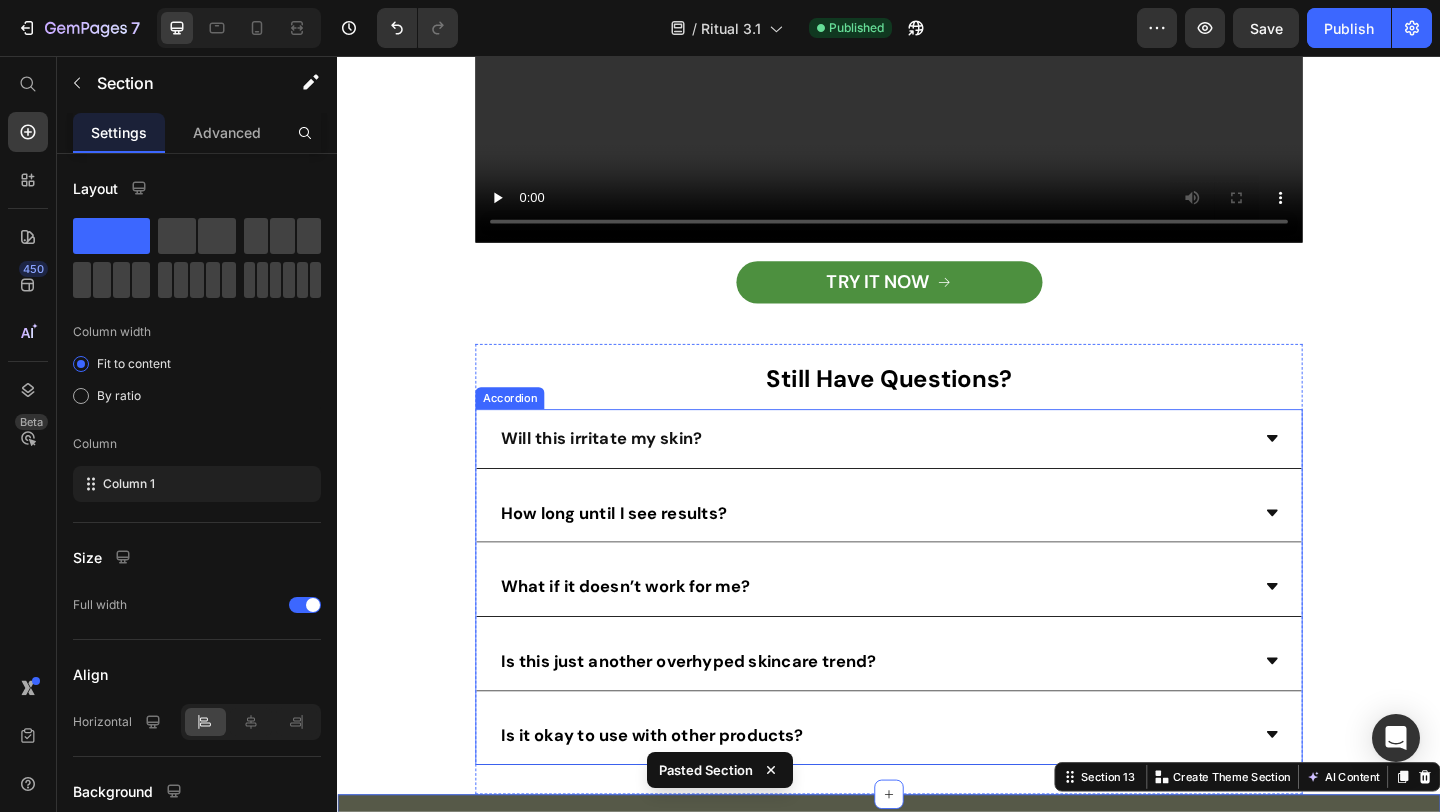 scroll, scrollTop: 5387, scrollLeft: 0, axis: vertical 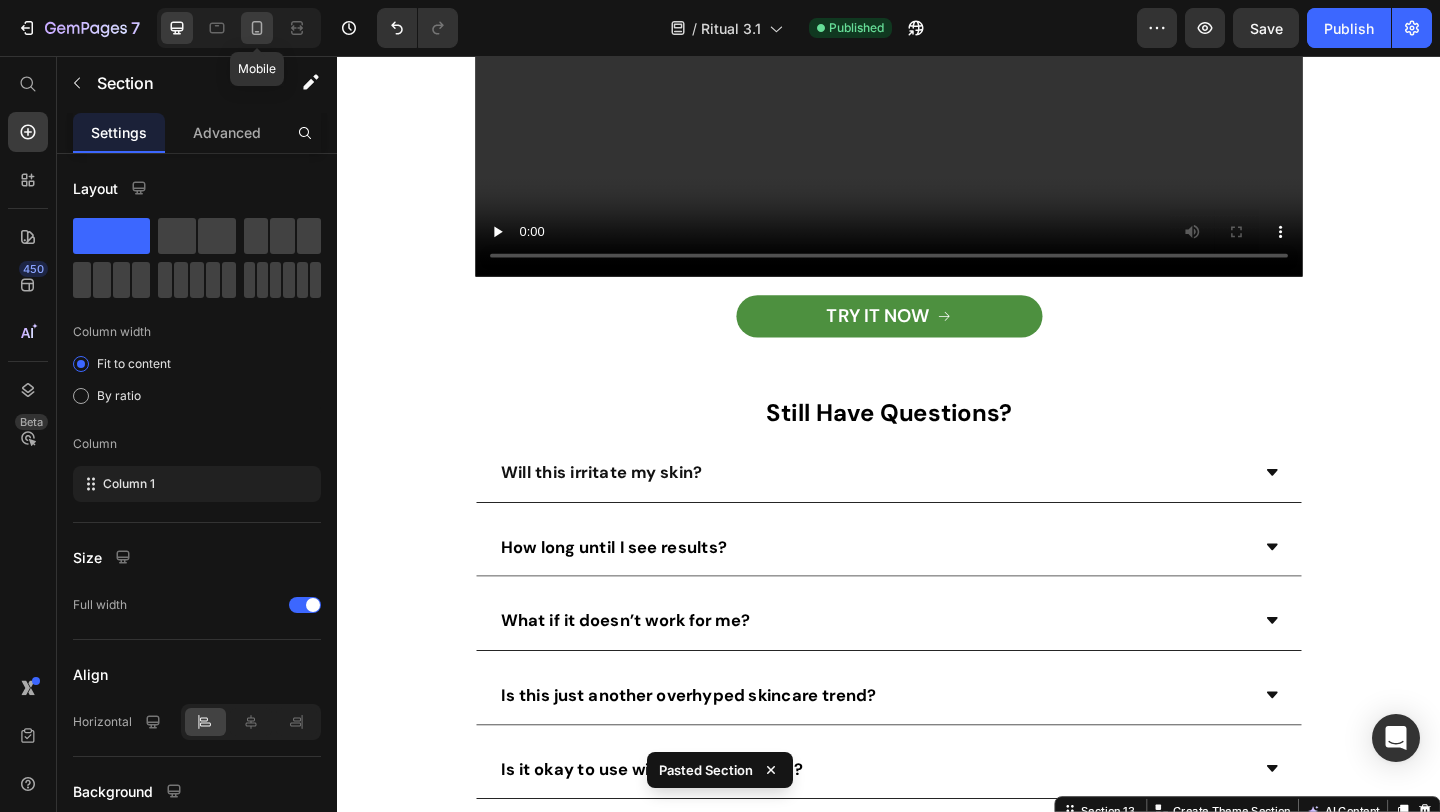 click 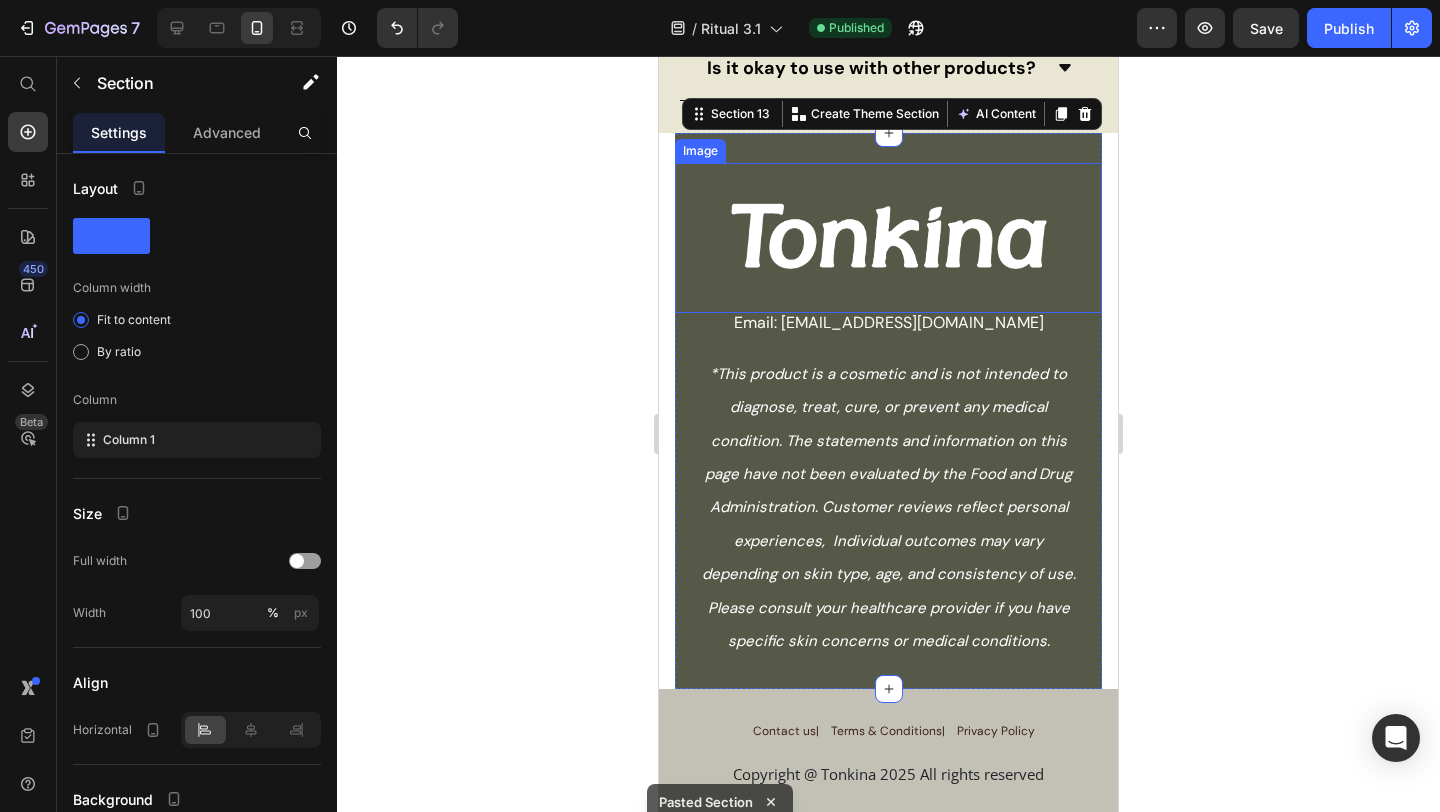 scroll, scrollTop: 5697, scrollLeft: 0, axis: vertical 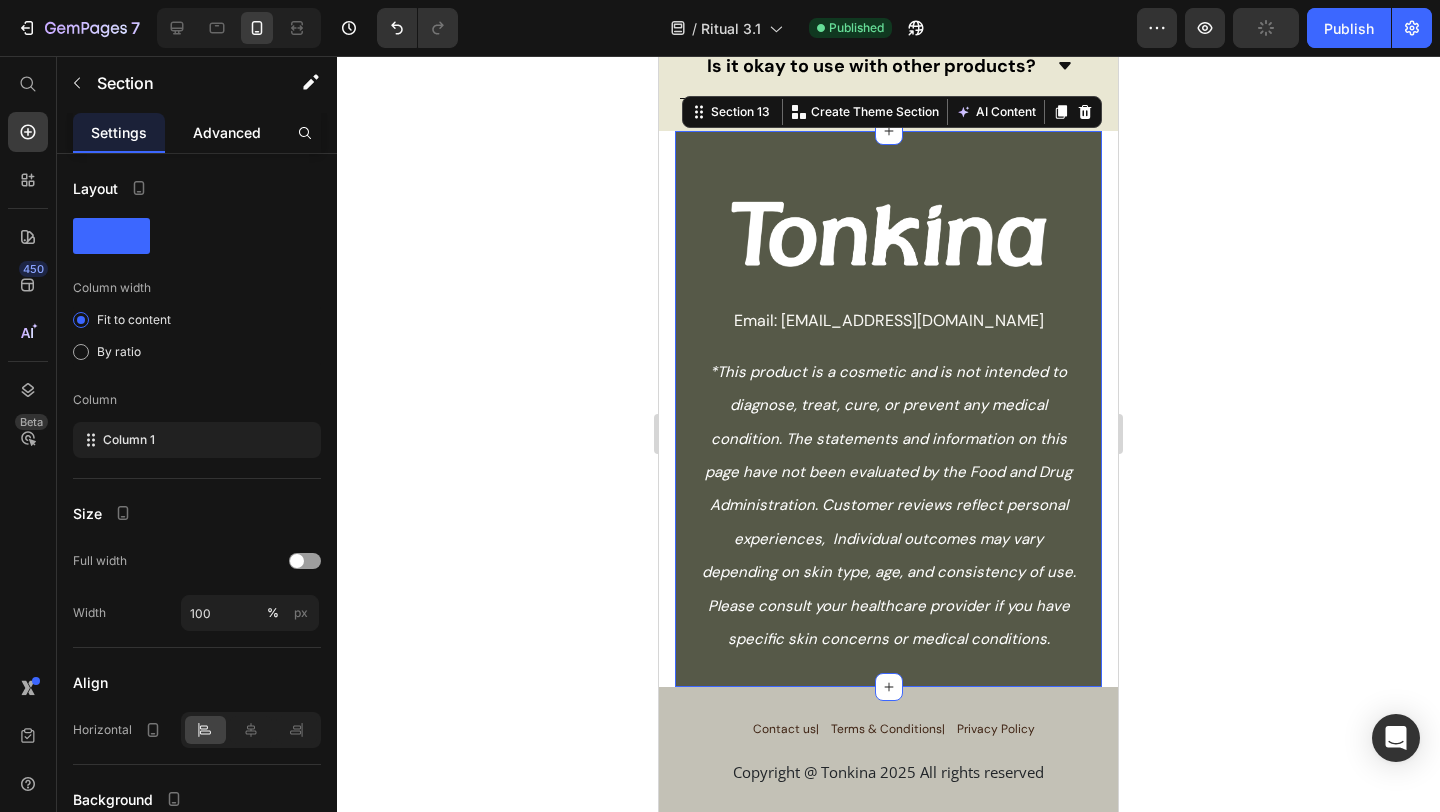 click on "Advanced" at bounding box center [227, 132] 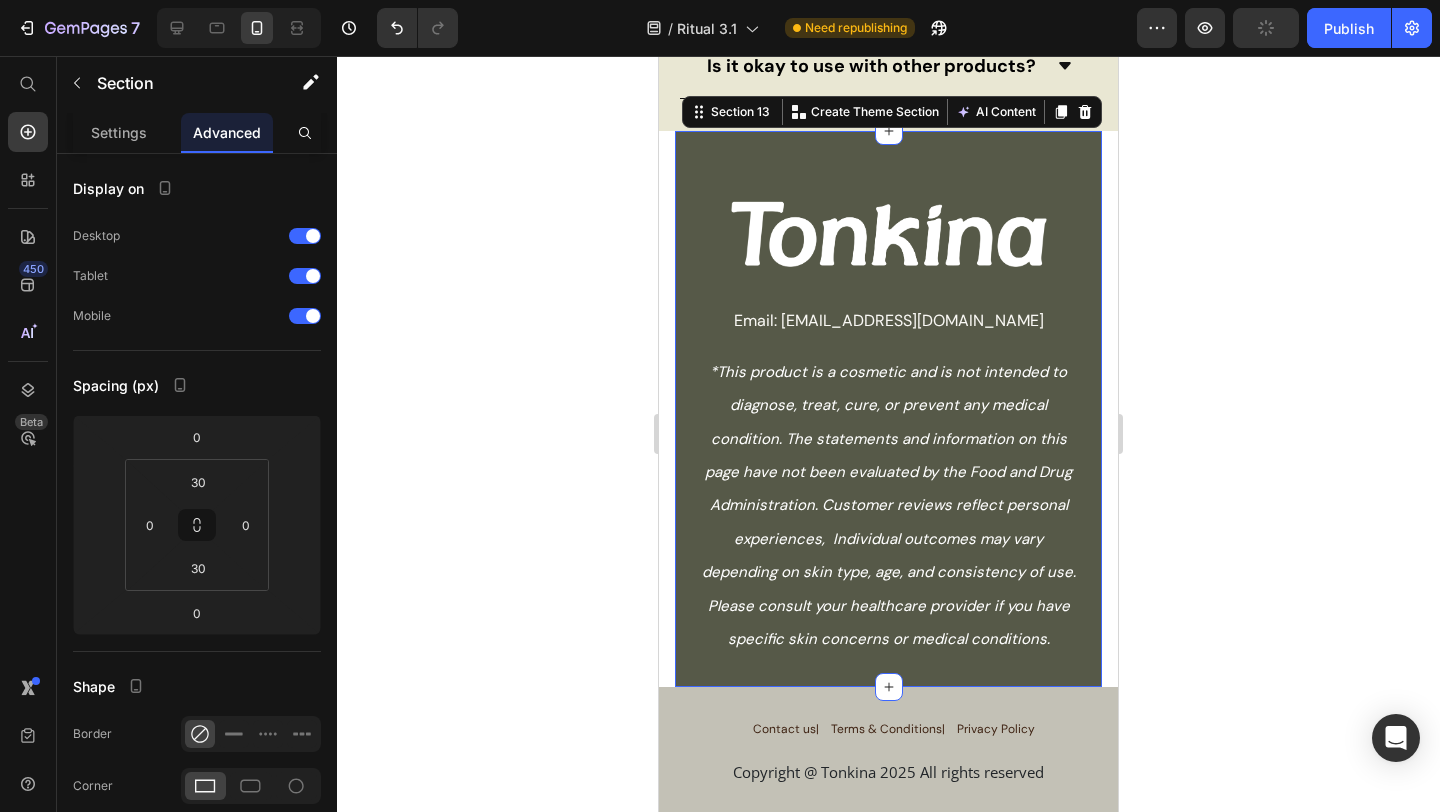 click on "Image Email: [EMAIL_ADDRESS][DOMAIN_NAME] Text Block *This product is a cosmetic and is not intended to diagnose, treat, cure, or prevent any medical condition. The statements and information on this page have not been evaluated by the Food and Drug Administration. Customer reviews reflect personal experiences,  Individual outcomes may vary depending on skin type, age, and consistency of use. Please consult your healthcare provider if you have specific skin concerns or medical conditions. Text Block Section 13   You can create reusable sections Create Theme Section AI Content Write with GemAI What would you like to describe here? Tone and Voice Persuasive Product Youth 1700 Essential Serum Show more Generate" at bounding box center (888, 409) 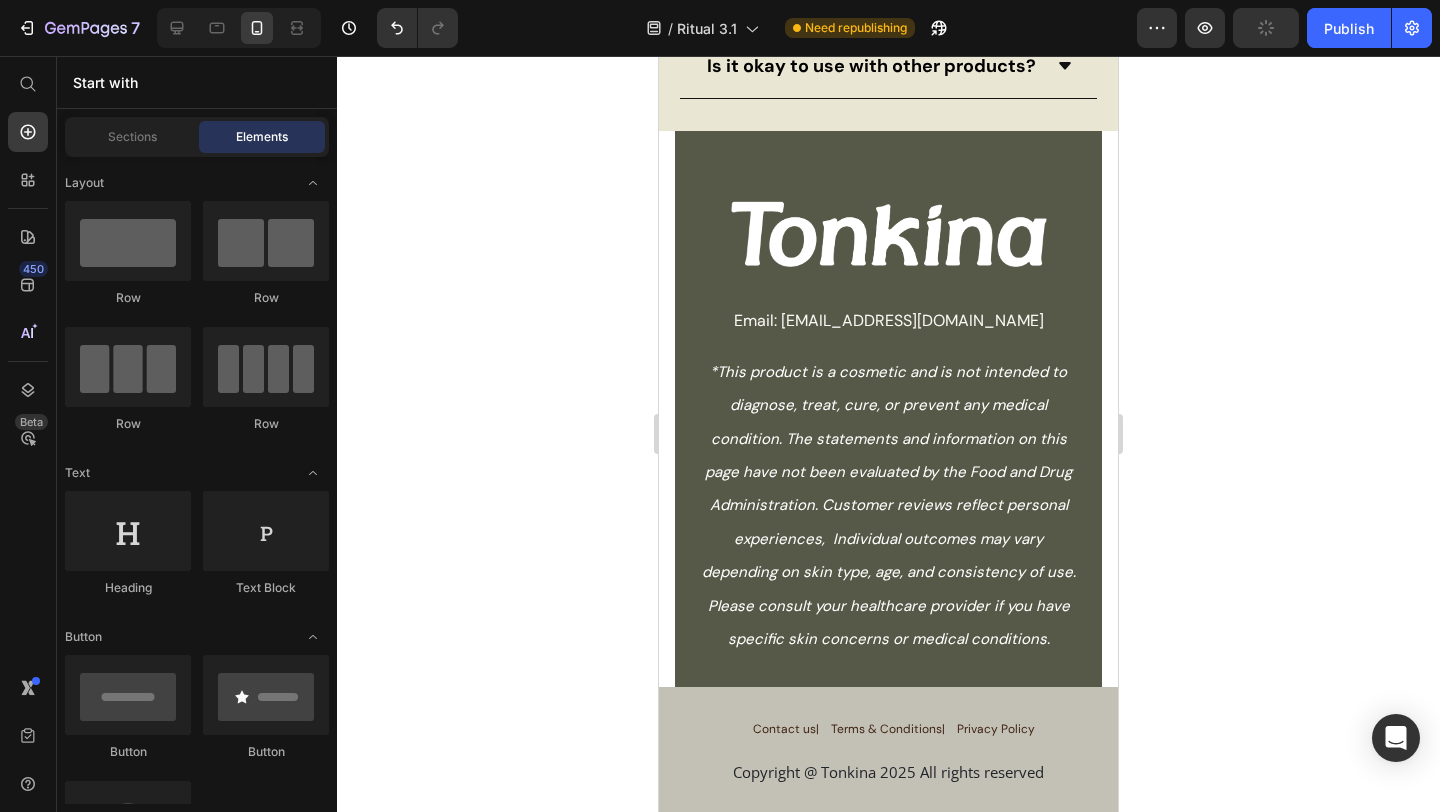 click on "Image Email: [EMAIL_ADDRESS][DOMAIN_NAME] Text Block *This product is a cosmetic and is not intended to diagnose, treat, cure, or prevent any medical condition. The statements and information on this page have not been evaluated by the Food and Drug Administration. Customer reviews reflect personal experiences,  Individual outcomes may vary depending on skin type, age, and consistency of use. Please consult your healthcare provider if you have specific skin concerns or medical conditions. Text Block Section 13" at bounding box center (888, 409) 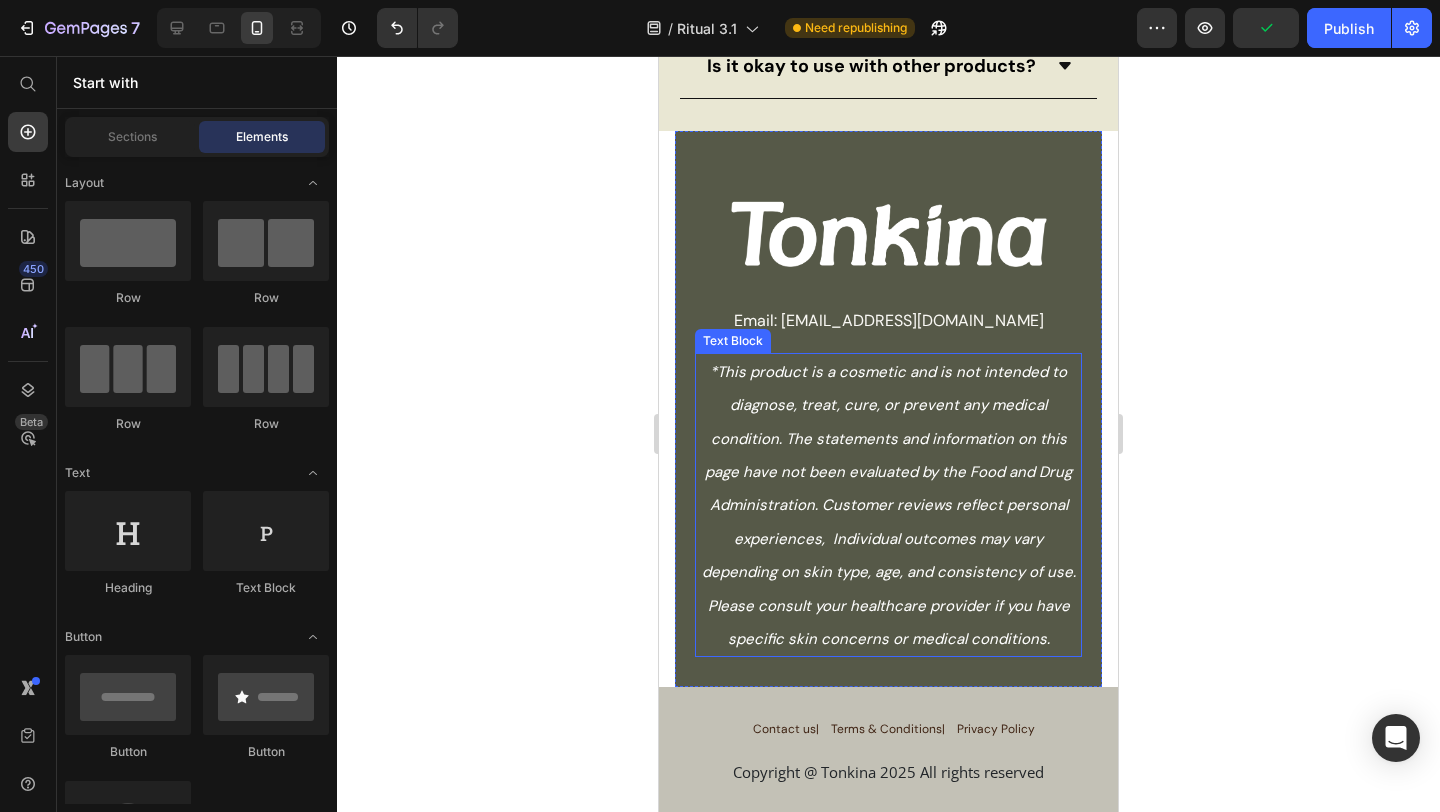 click on "*This product is a cosmetic and is not intended to diagnose, treat, cure, or prevent any medical condition. The statements and information on this page have not been evaluated by the Food and Drug Administration. Customer reviews reflect personal experiences,  Individual outcomes may vary depending on skin type, age, and consistency of use. Please consult your healthcare provider if you have specific skin concerns or medical conditions." at bounding box center [888, 505] 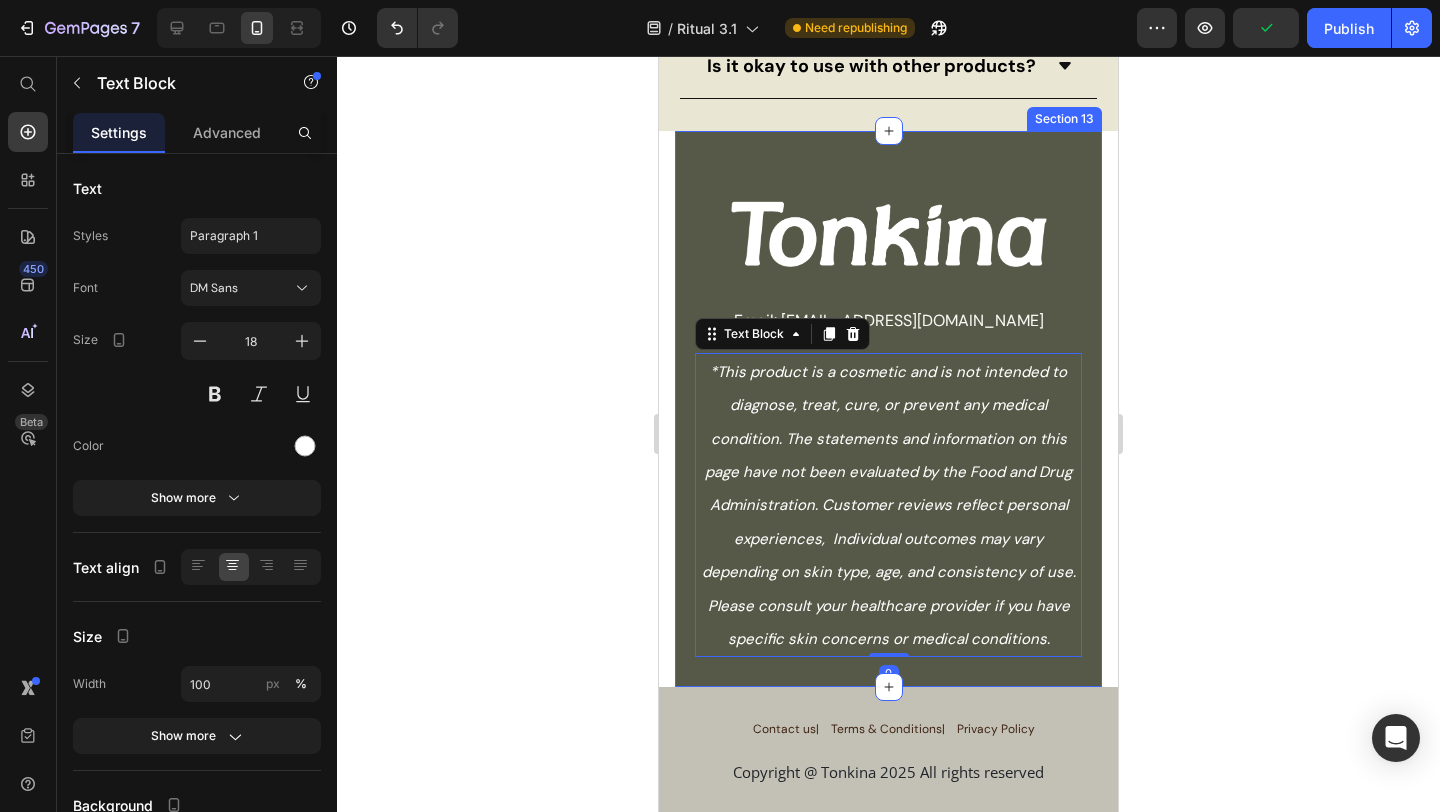 click on "Image Email: [EMAIL_ADDRESS][DOMAIN_NAME] Text Block *This product is a cosmetic and is not intended to diagnose, treat, cure, or prevent any medical condition. The statements and information on this page have not been evaluated by the Food and Drug Administration. Customer reviews reflect personal experiences,  Individual outcomes may vary depending on skin type, age, and consistency of use. Please consult your healthcare provider if you have specific skin concerns or medical conditions. Text Block   0" at bounding box center (888, 409) 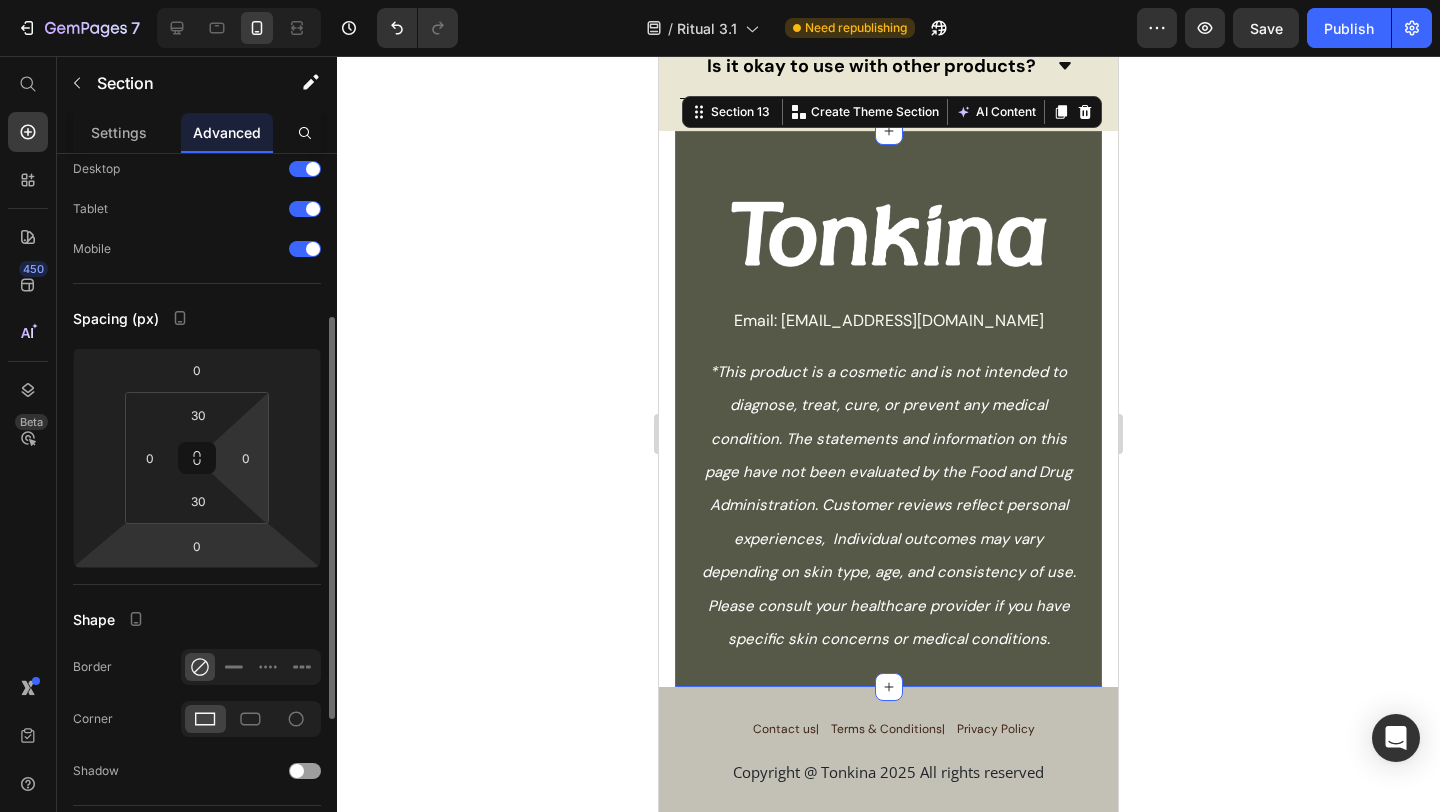 scroll, scrollTop: 147, scrollLeft: 0, axis: vertical 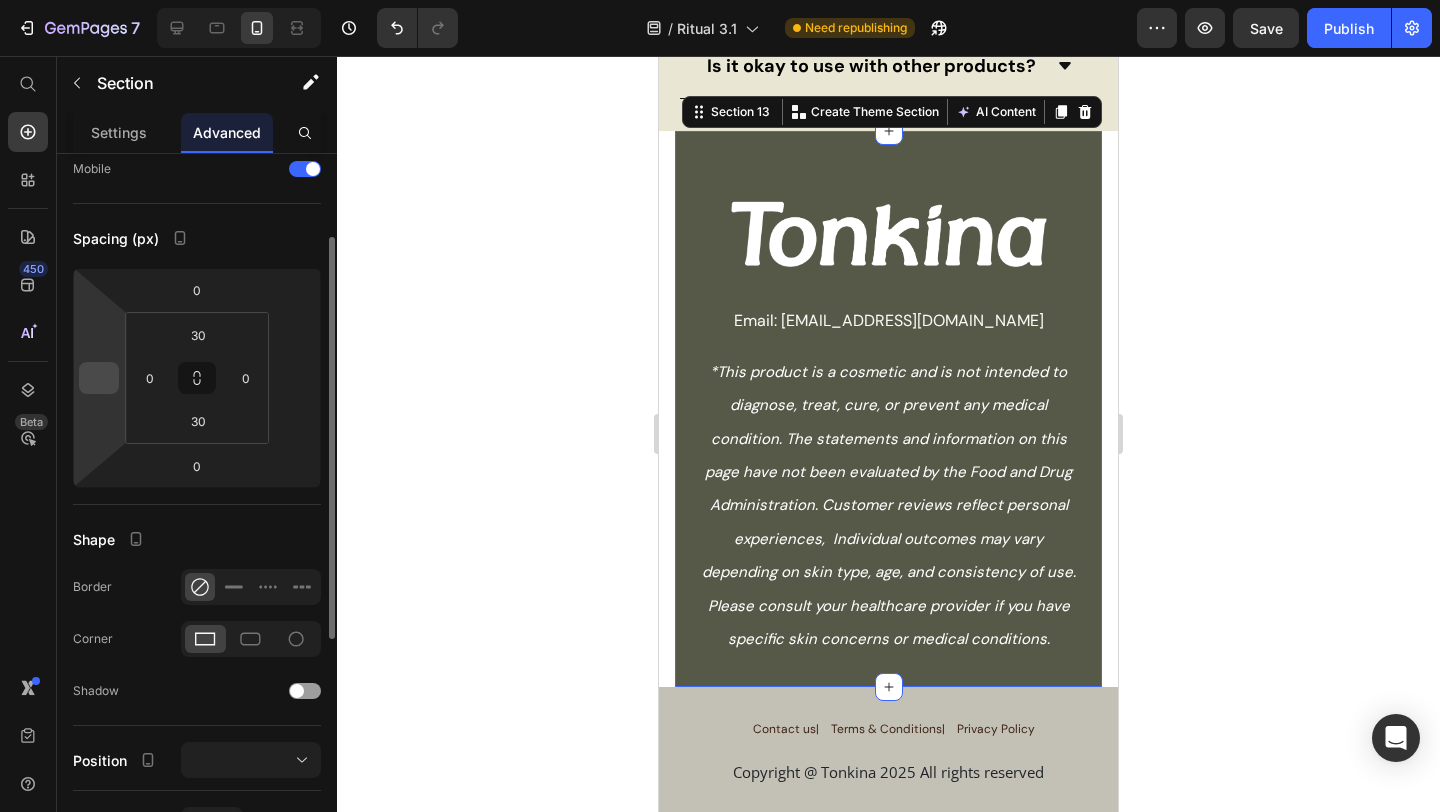 click at bounding box center [99, 378] 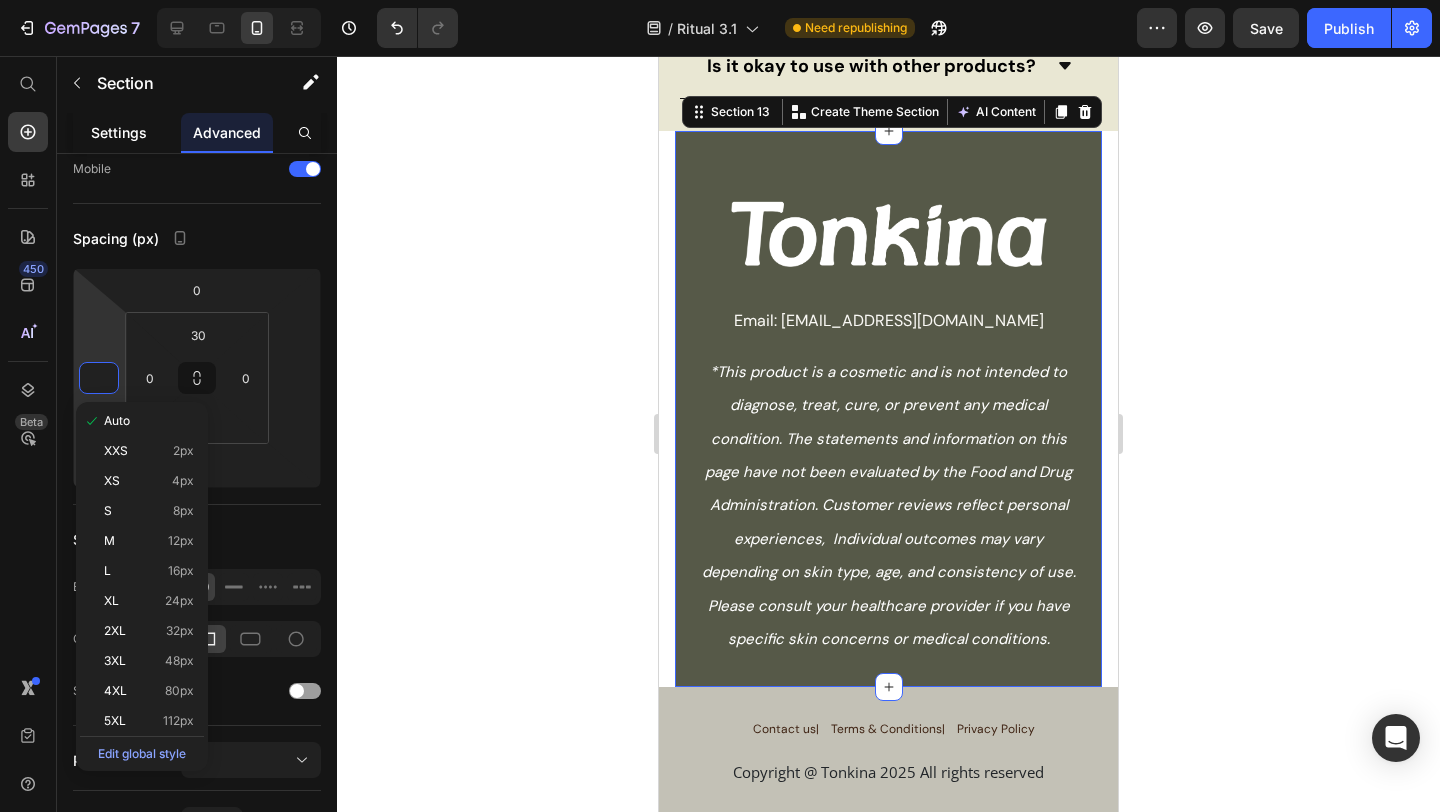 click on "Settings" at bounding box center [119, 132] 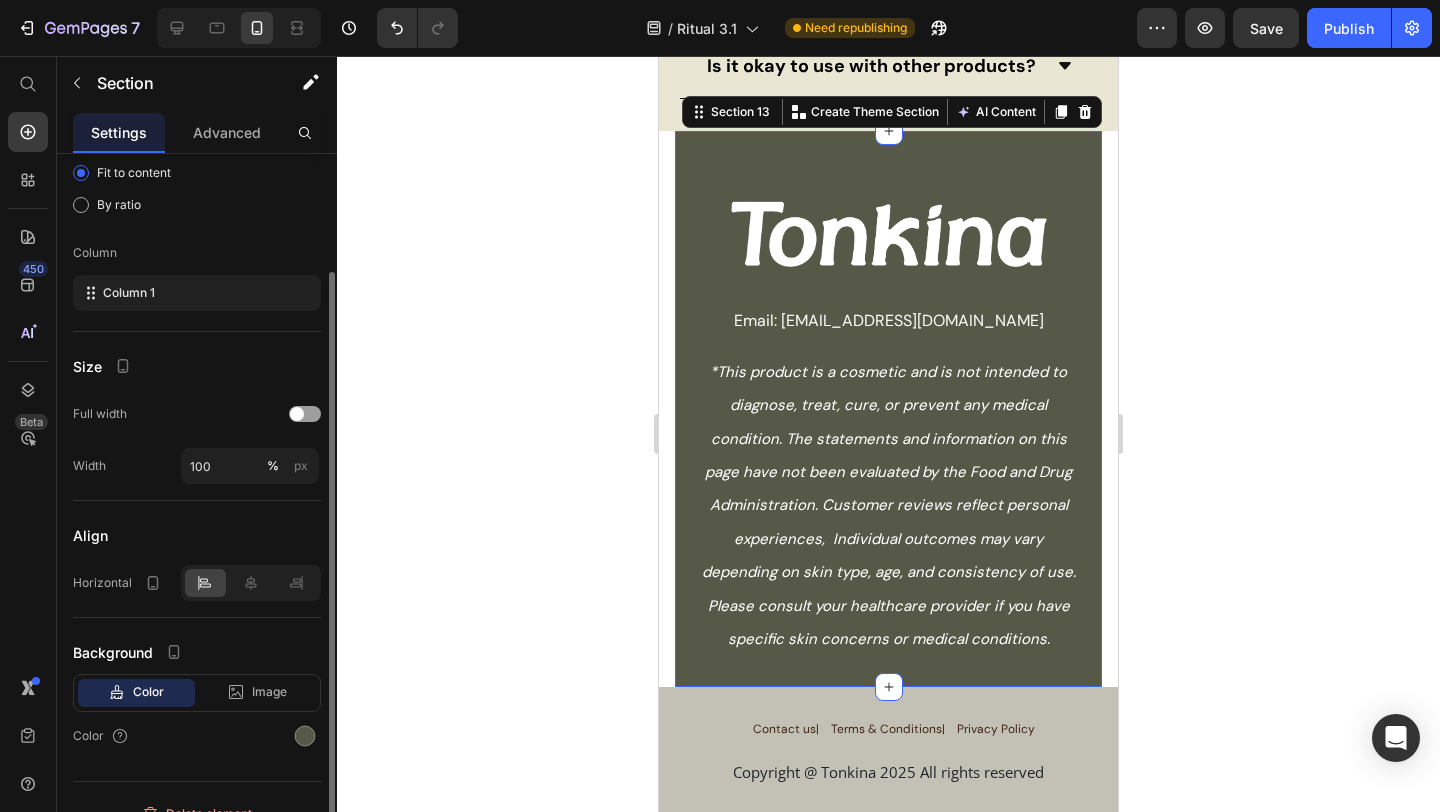 scroll, scrollTop: 0, scrollLeft: 0, axis: both 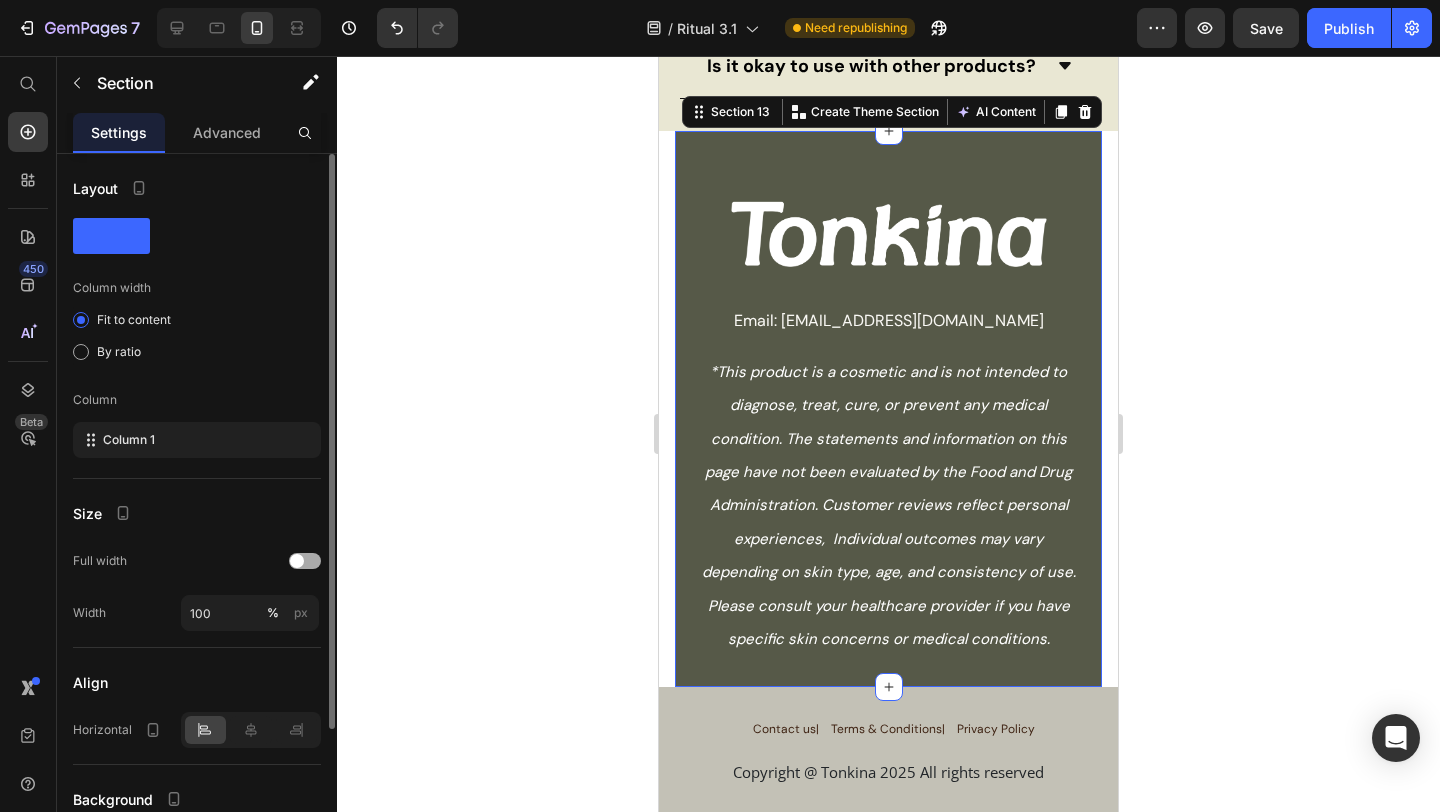 click at bounding box center (305, 561) 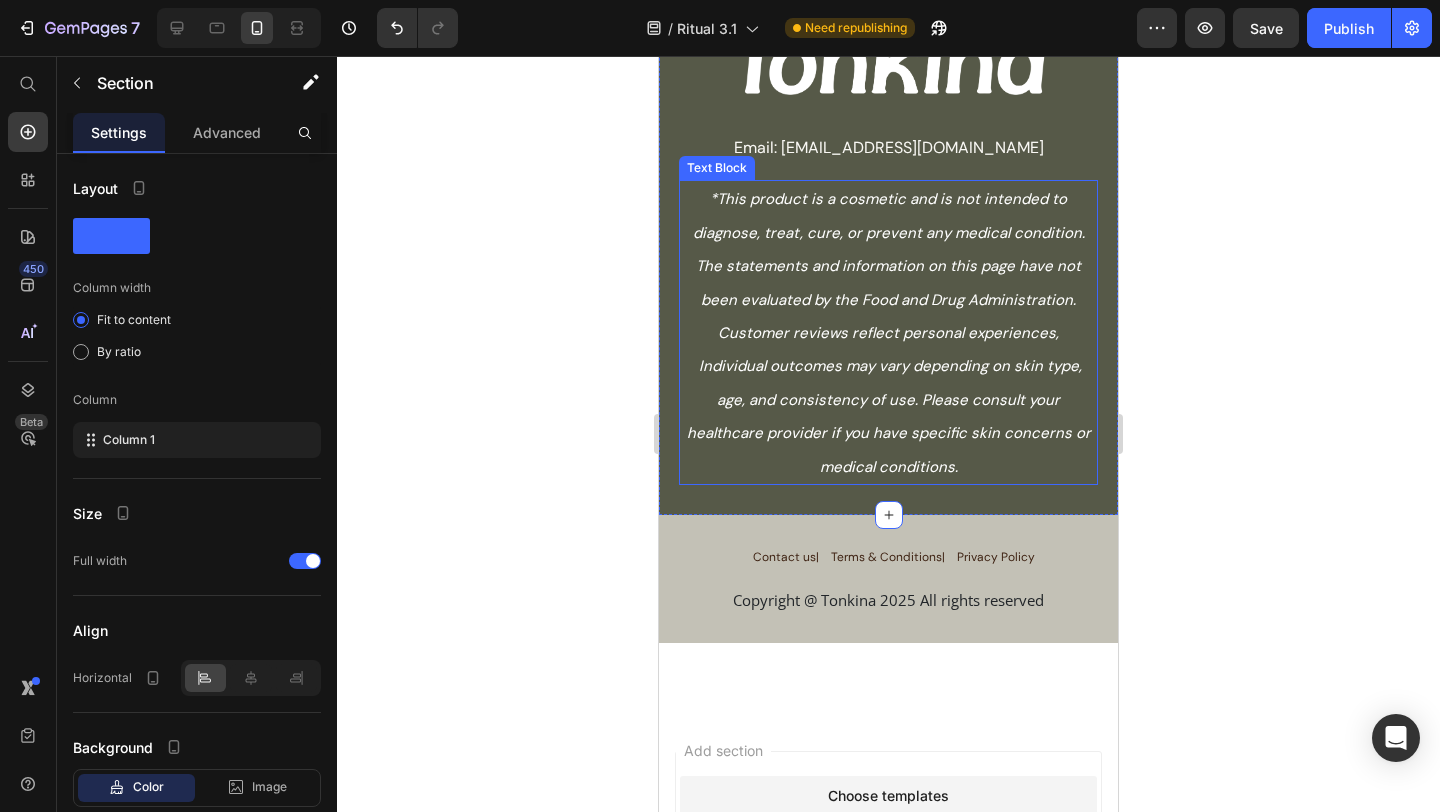 scroll, scrollTop: 5893, scrollLeft: 0, axis: vertical 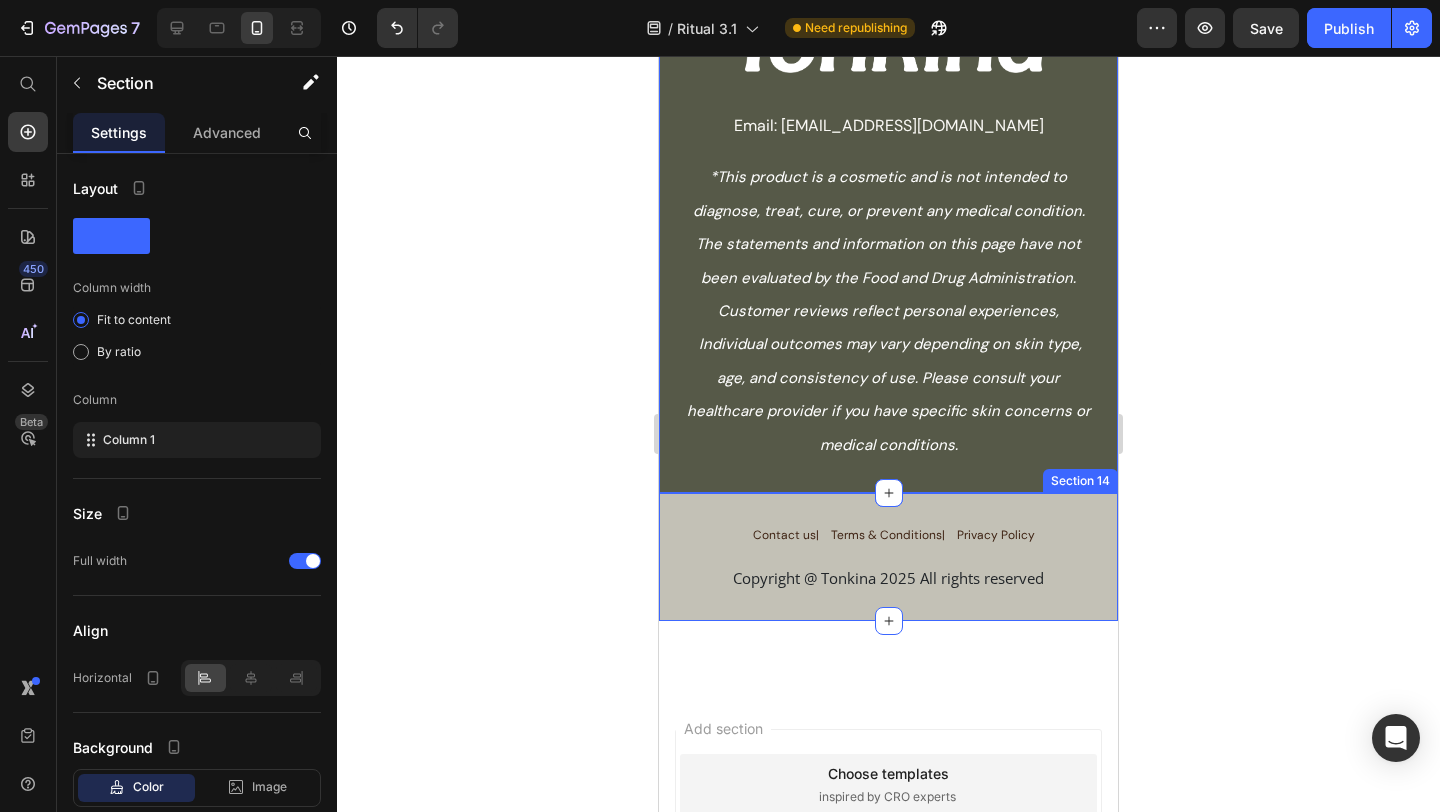 click on "Contact us| Text Block Terms & Conditions| Text Block Privacy Policy Text Block Row Copyright @ Tonkina 2025 All rights reserved Text Block Row Section 14" at bounding box center [888, 557] 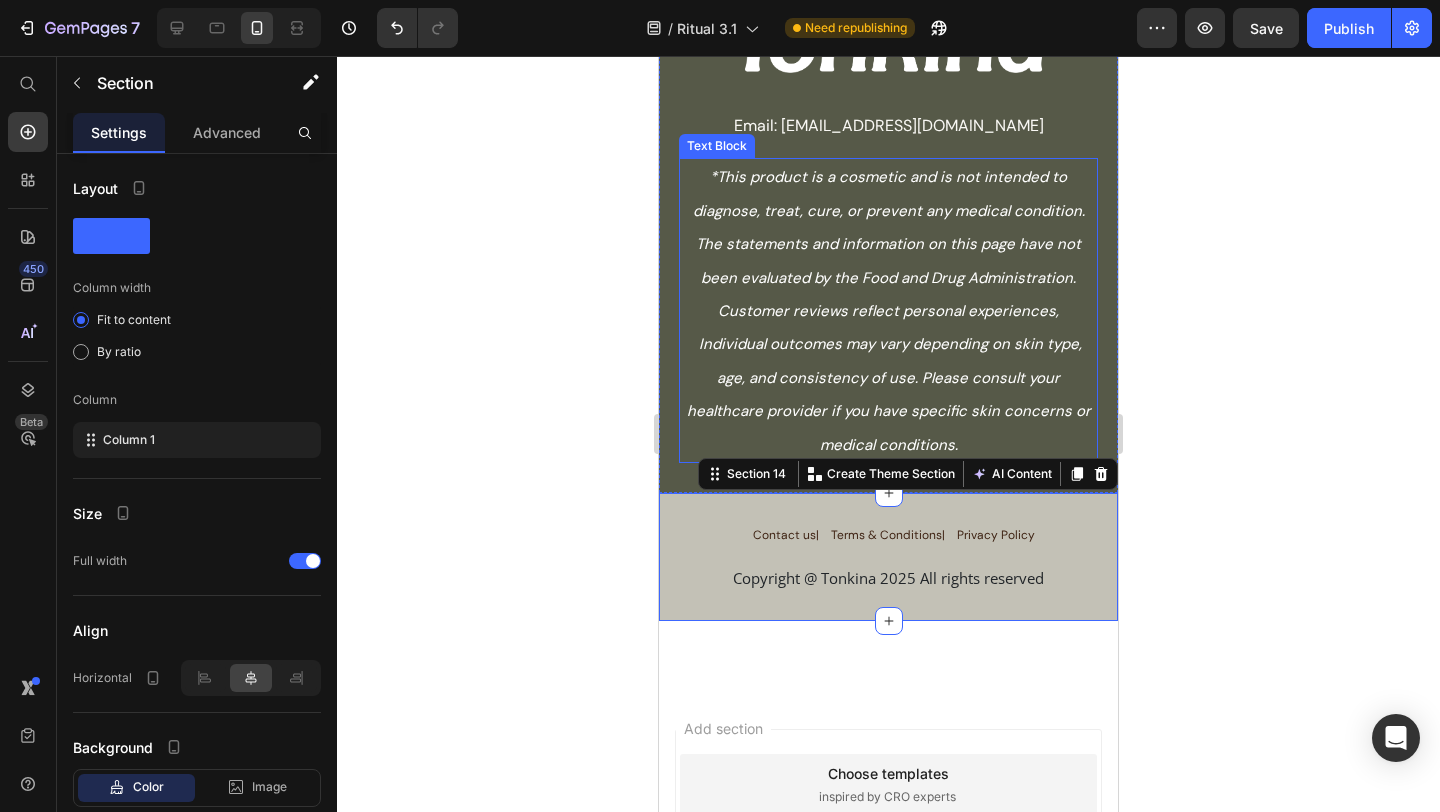 click on "*This product is a cosmetic and is not intended to diagnose, treat, cure, or prevent any medical condition. The statements and information on this page have not been evaluated by the Food and Drug Administration. Customer reviews reflect personal experiences,  Individual outcomes may vary depending on skin type, age, and consistency of use. Please consult your healthcare provider if you have specific skin concerns or medical conditions." at bounding box center [888, 310] 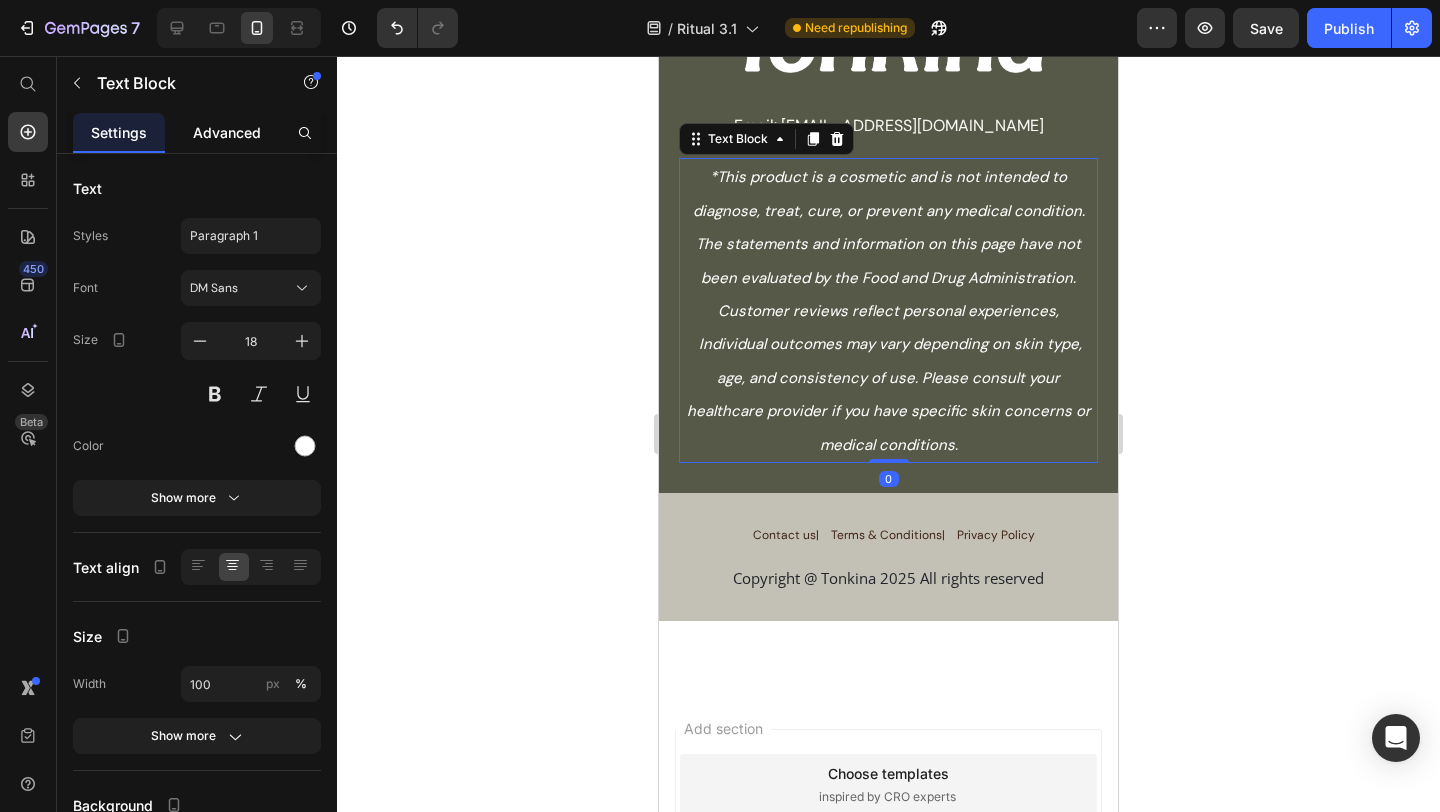 click on "Advanced" 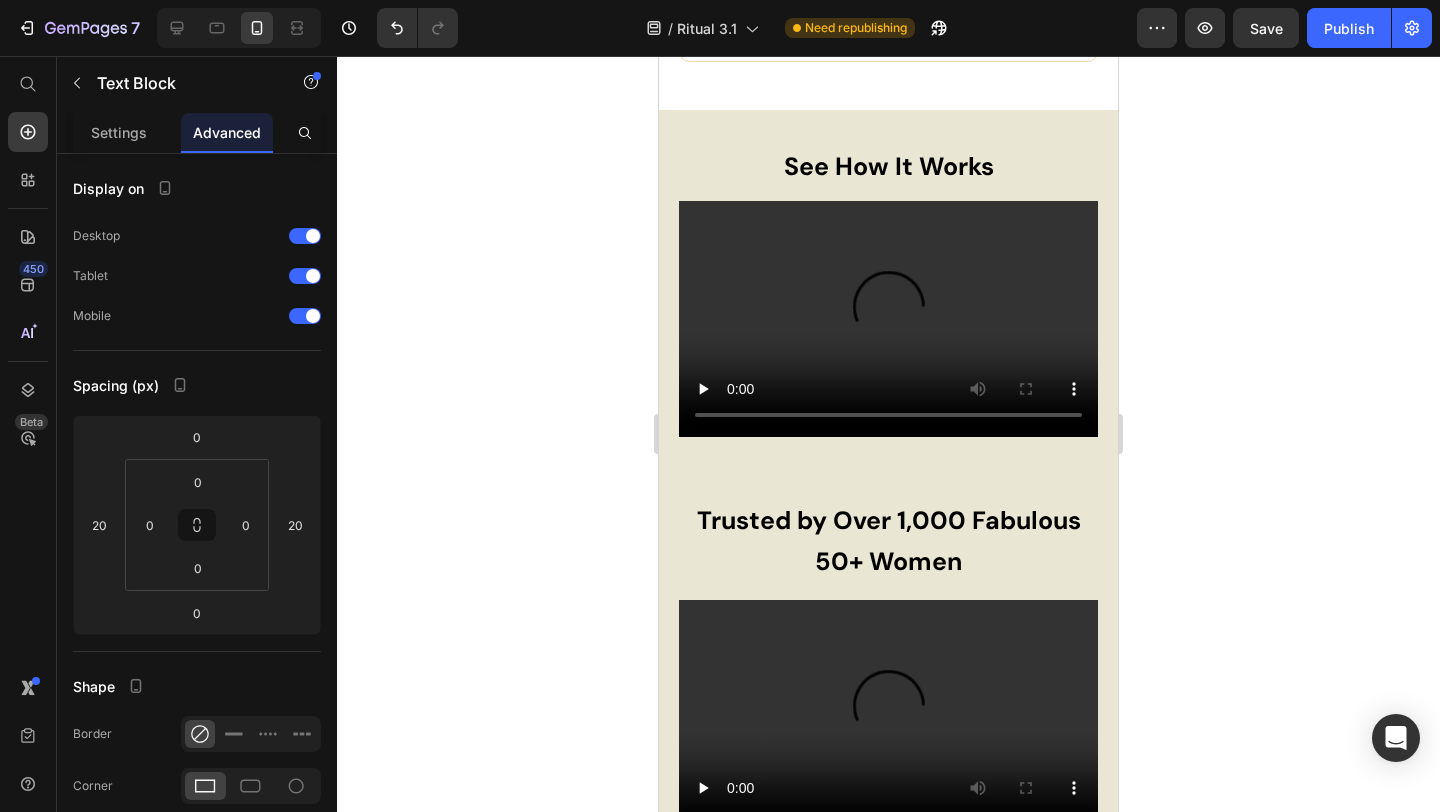 scroll, scrollTop: 4981, scrollLeft: 0, axis: vertical 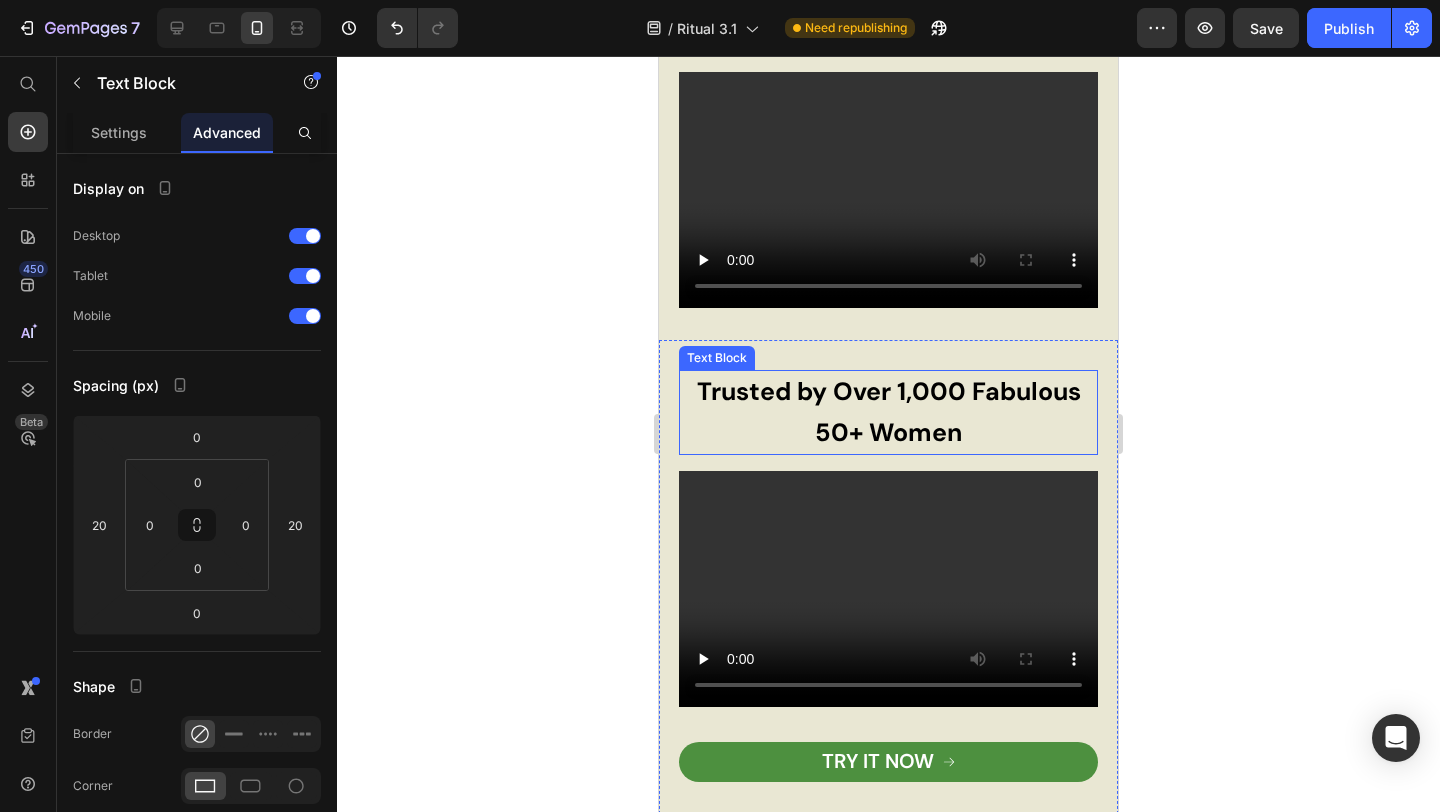 click on "Trusted by Over 1,000 Fabulous 50+ Women" at bounding box center [889, 412] 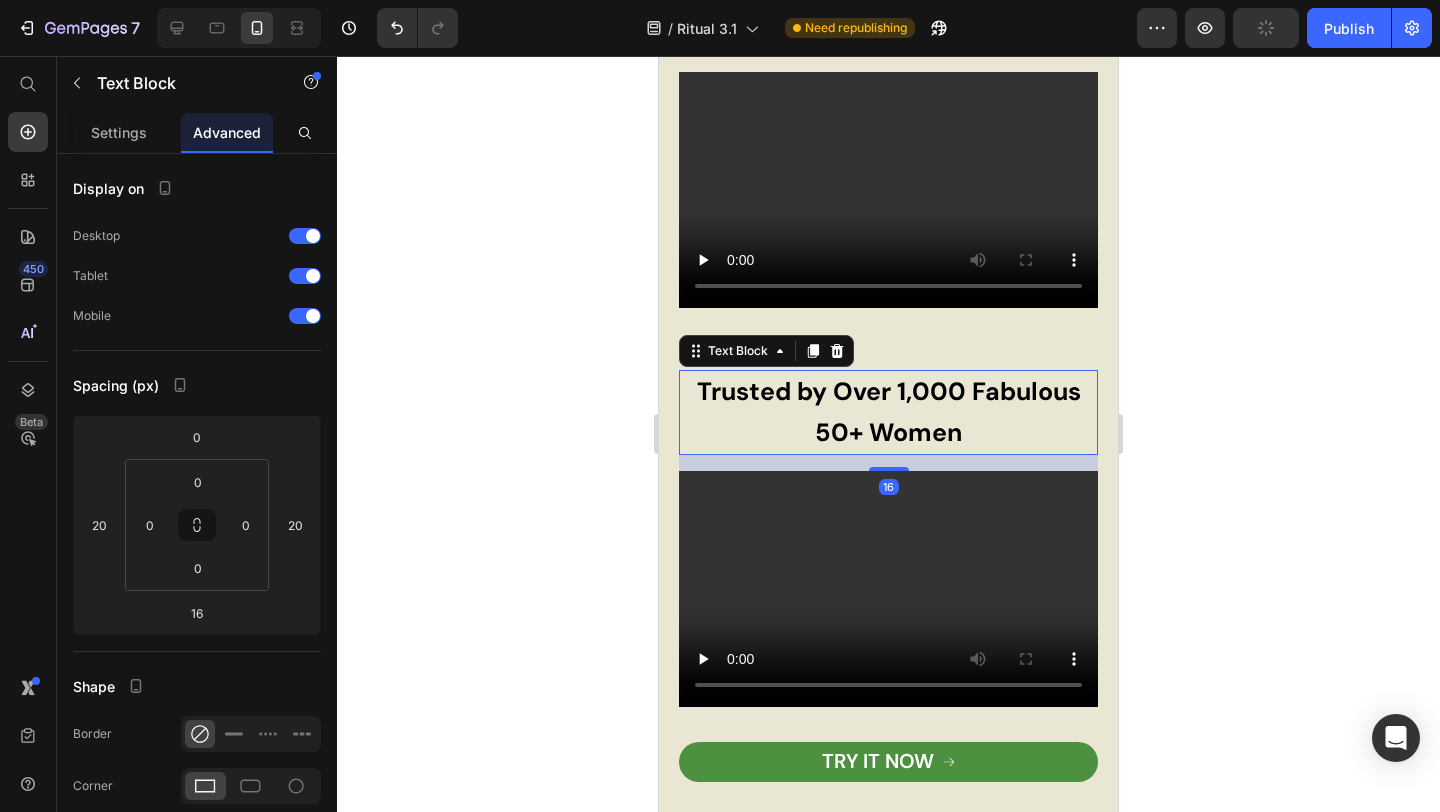 click on "Trusted by Over 1,000 Fabulous 50+ Women" at bounding box center [889, 412] 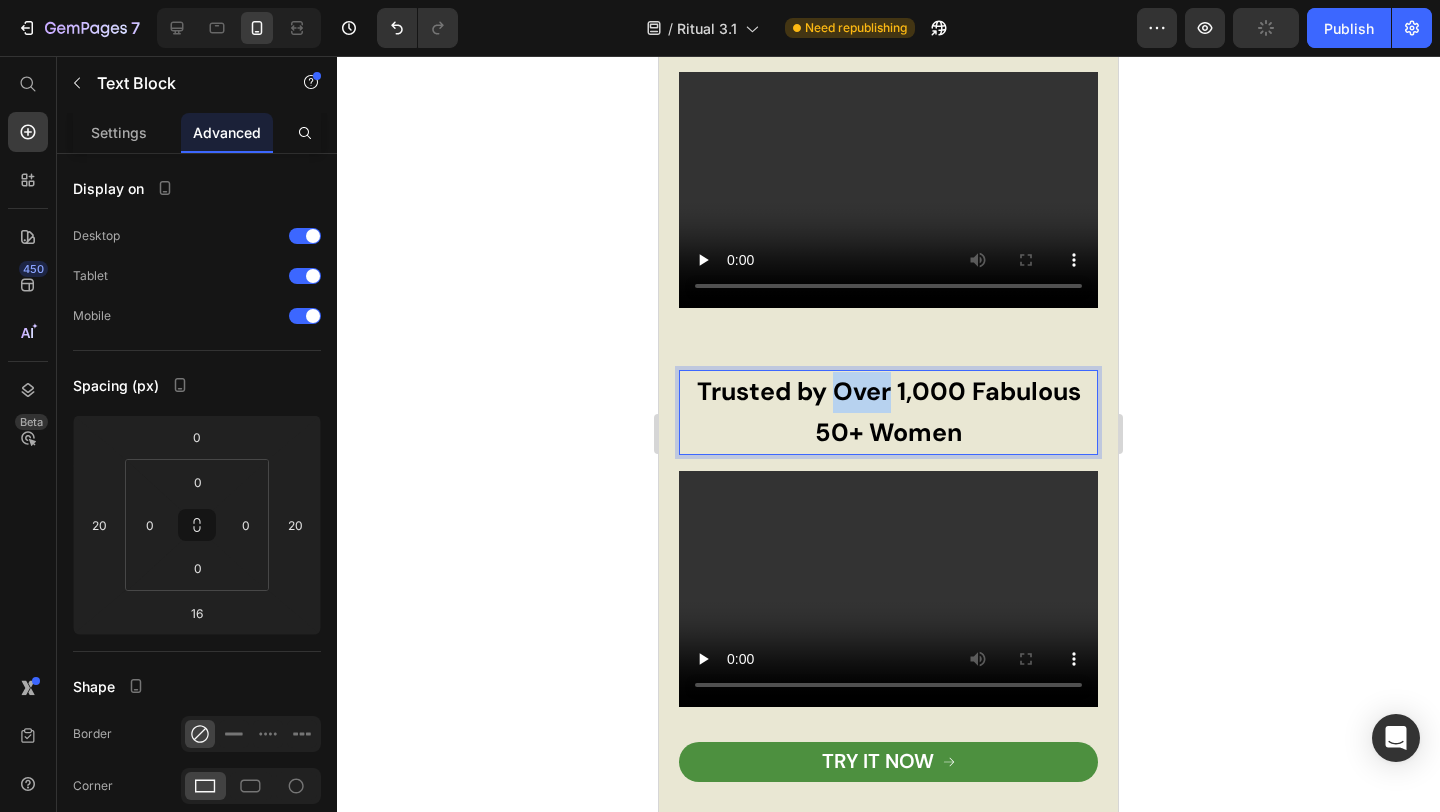 click on "Trusted by Over 1,000 Fabulous 50+ Women" at bounding box center [889, 412] 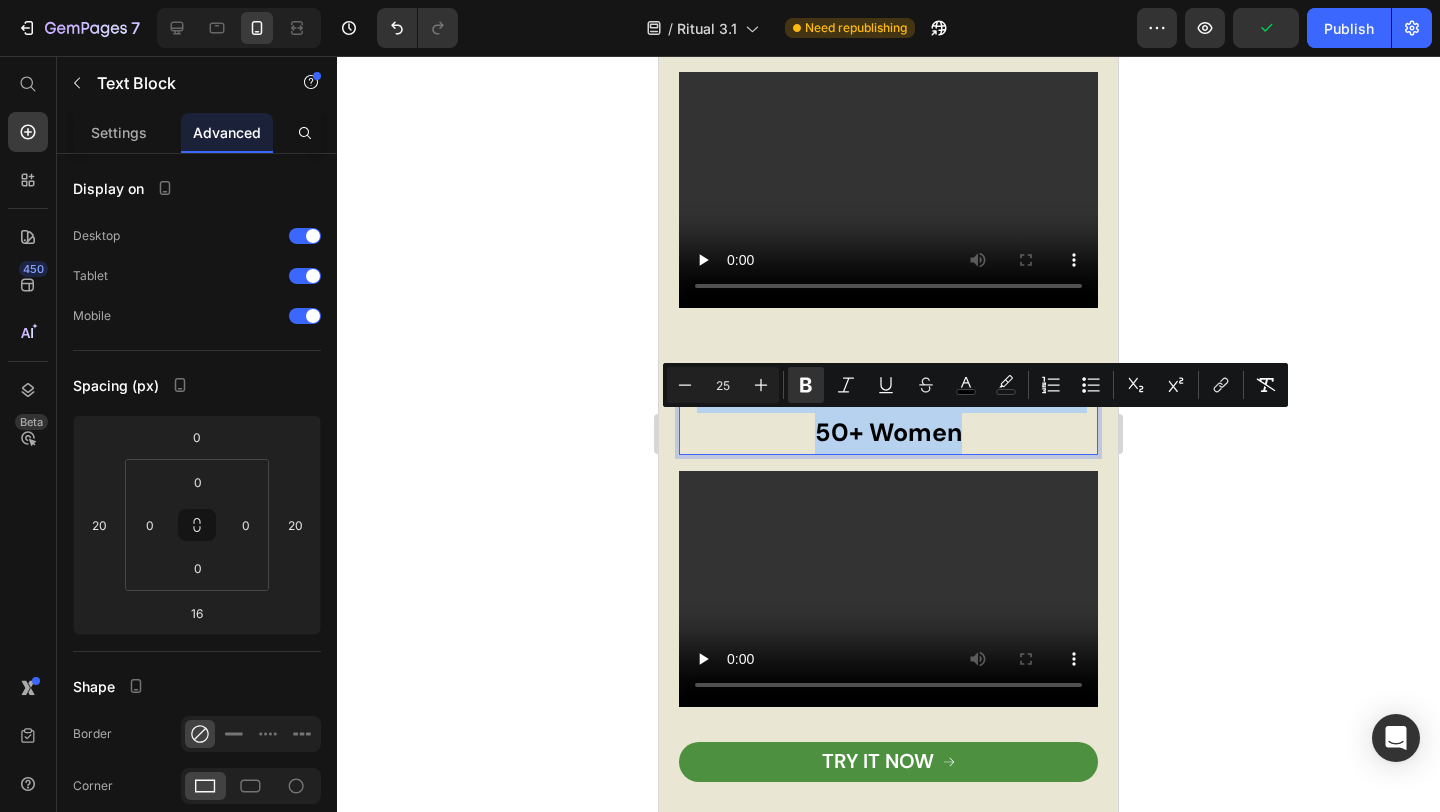 click on "Trusted by Over 1,000 Fabulous 50+ Women" at bounding box center [889, 412] 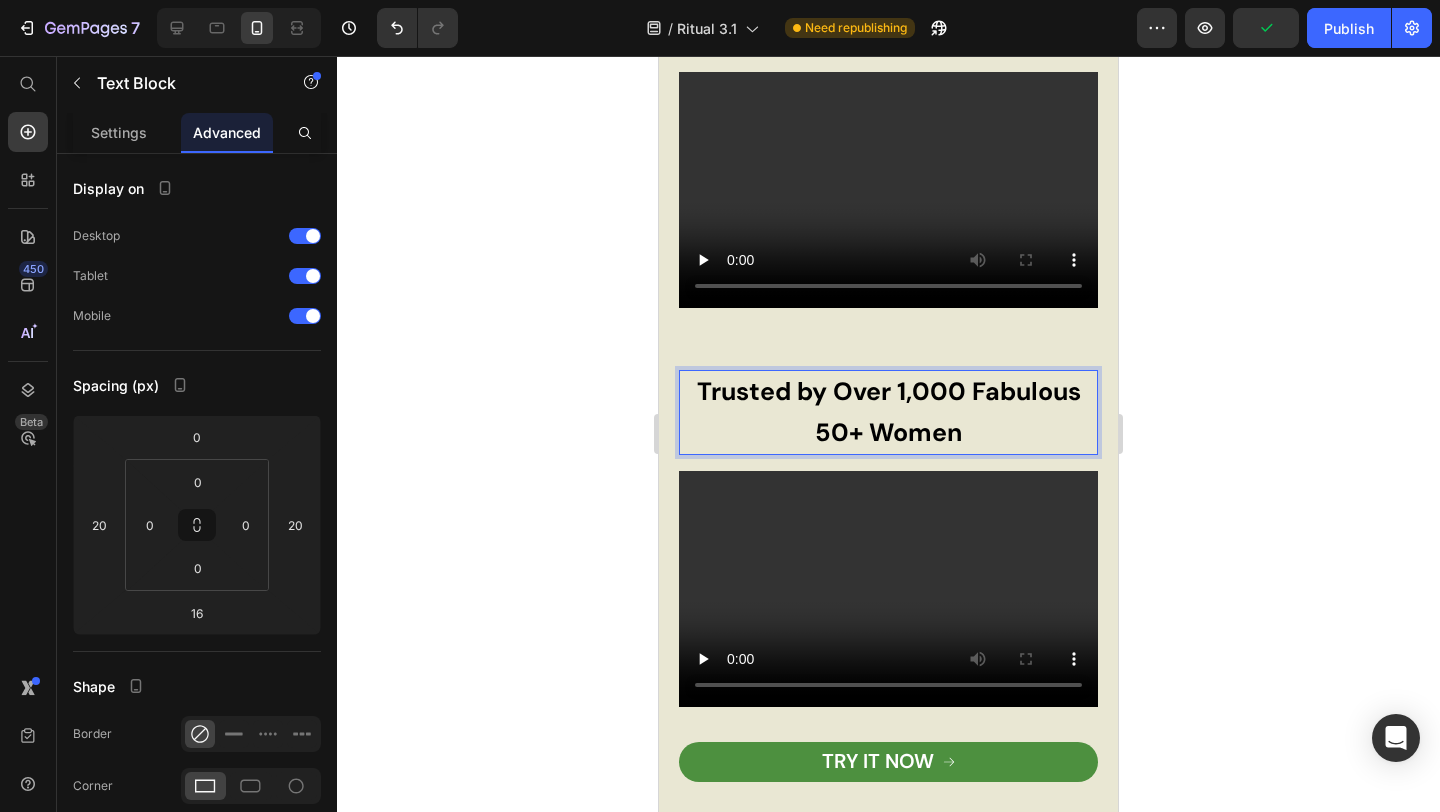 click on "Trusted by Over 1,000 Fabulous 50+ Women" at bounding box center (889, 412) 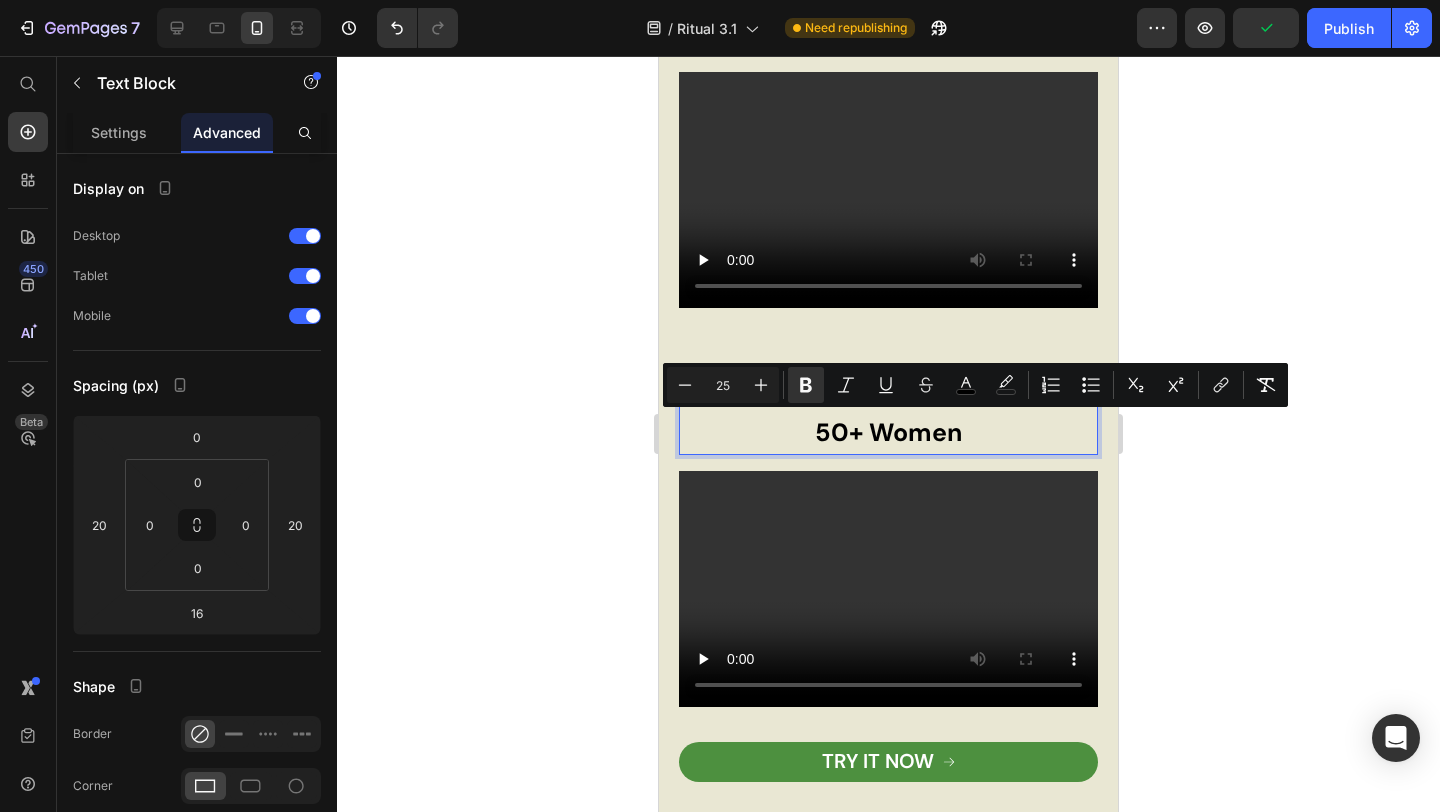 drag, startPoint x: 845, startPoint y: 433, endPoint x: 947, endPoint y: 427, distance: 102.176315 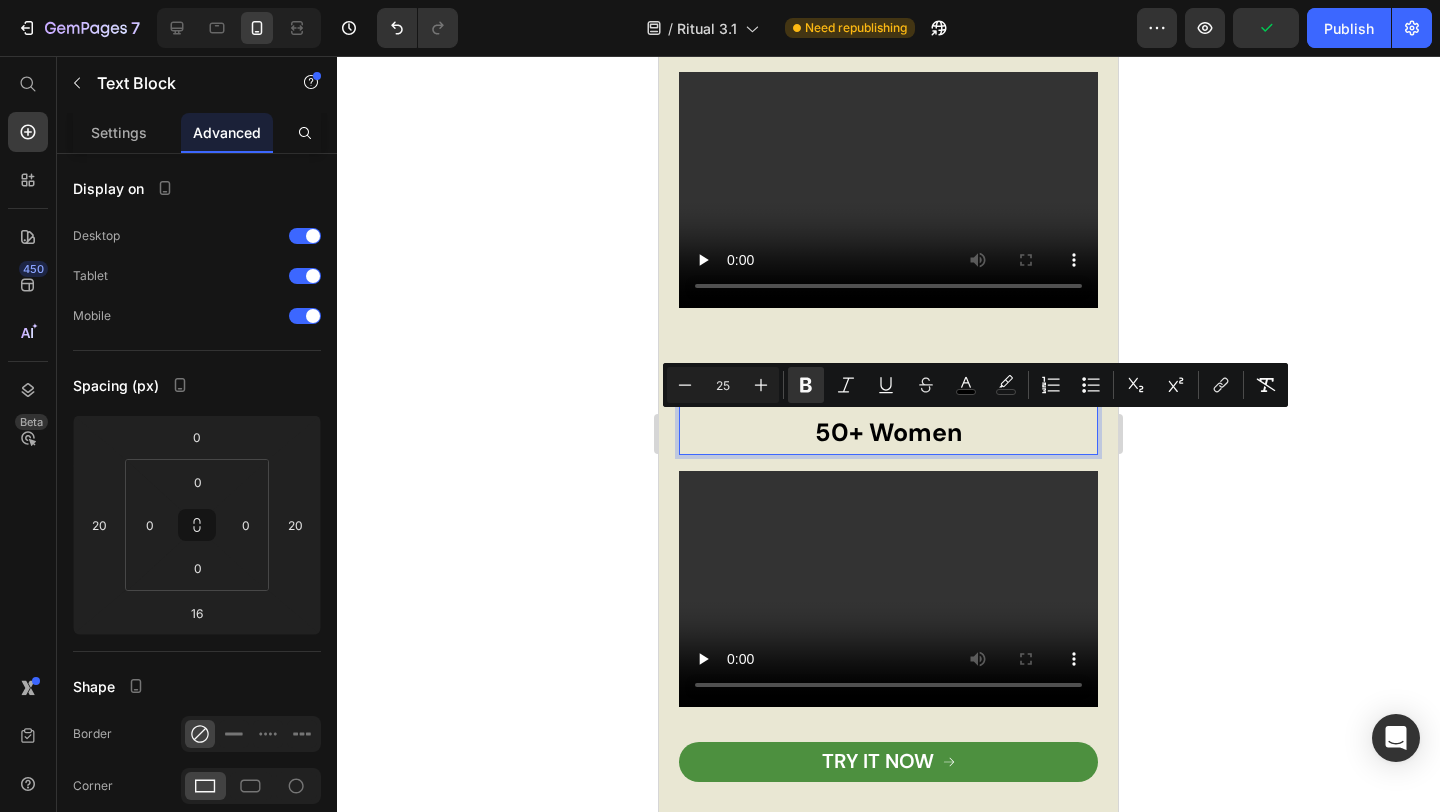 click on "Trusted by Over 1,000 Fabulous 50+ Women" at bounding box center [889, 412] 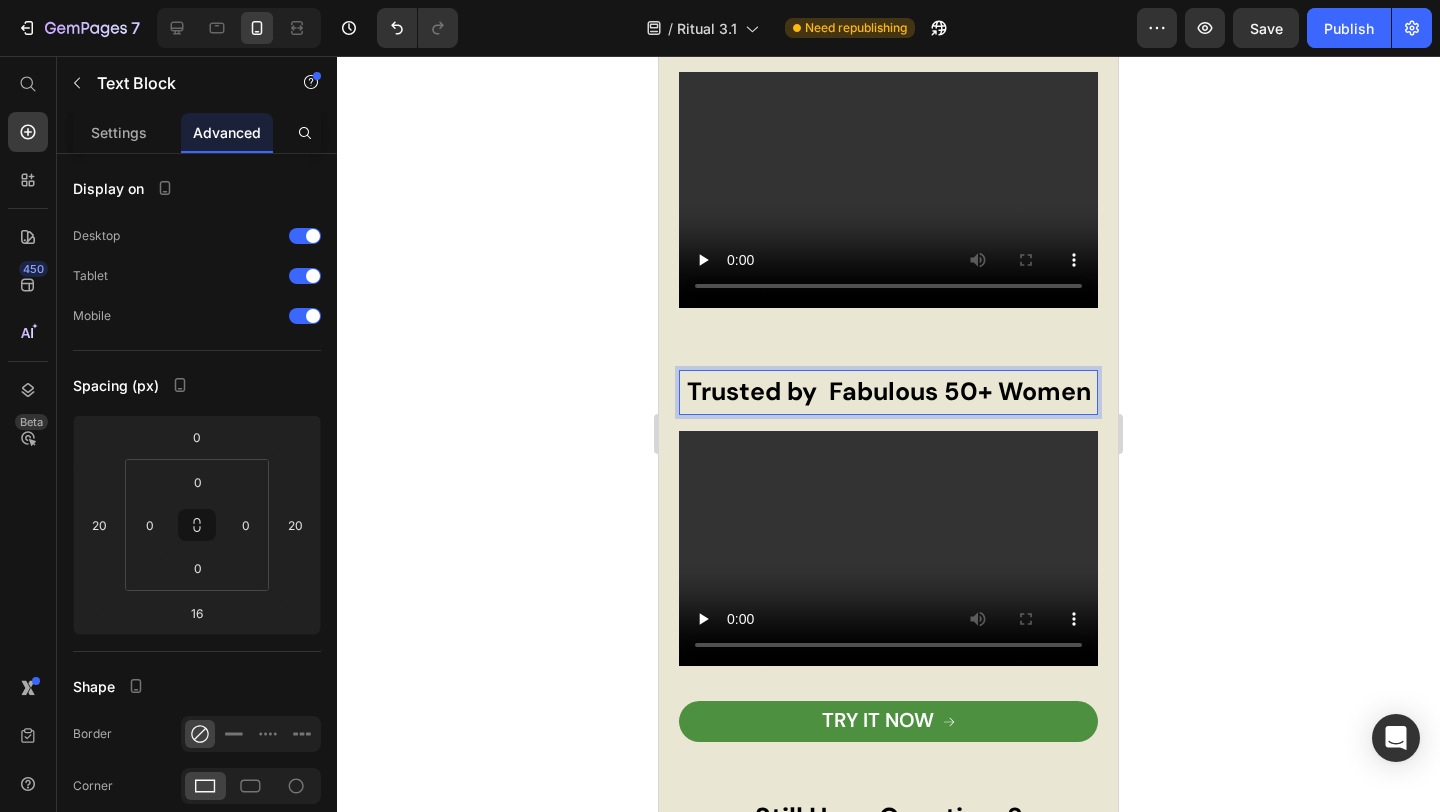 click on "Trusted by  Fabulous 50+ Women" at bounding box center (889, 391) 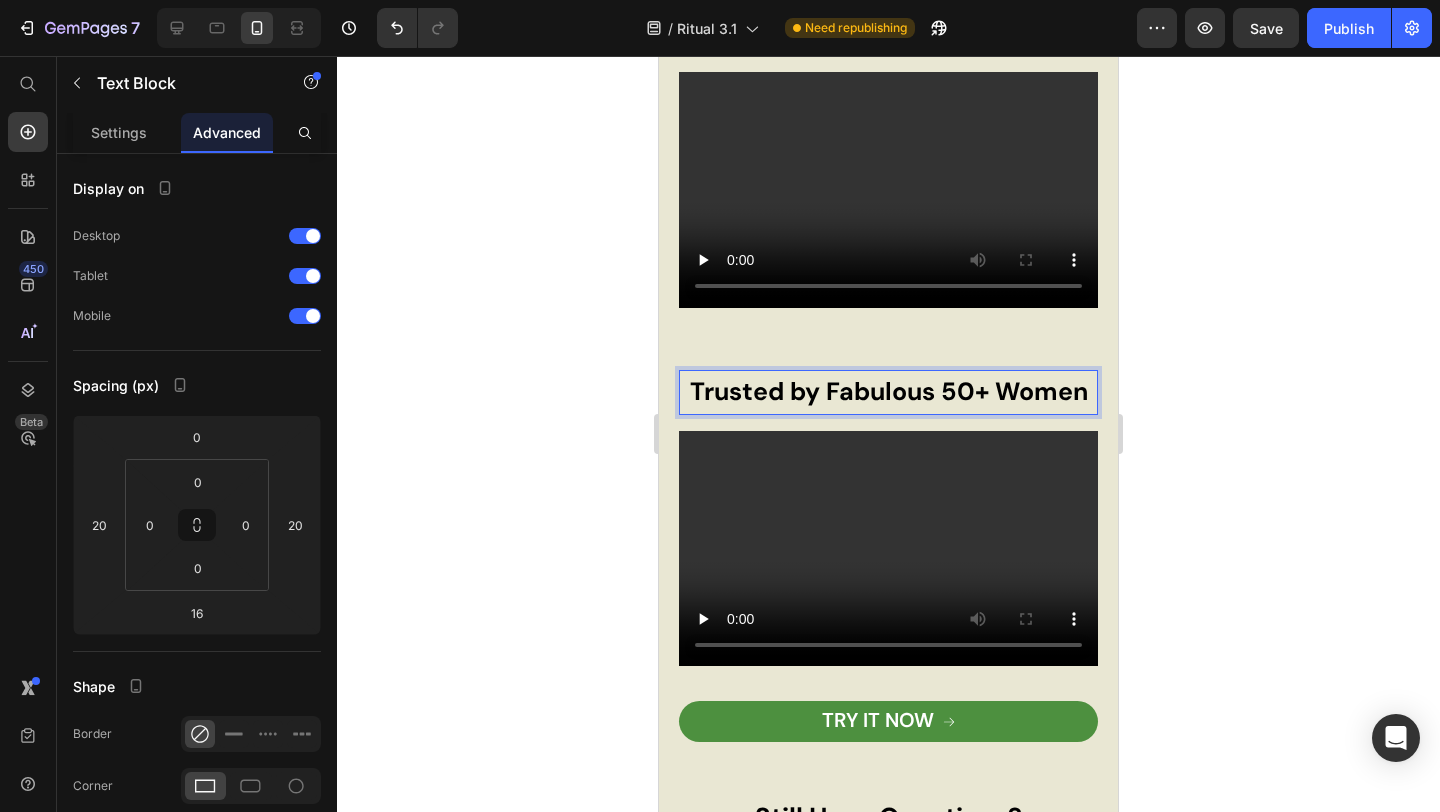 type 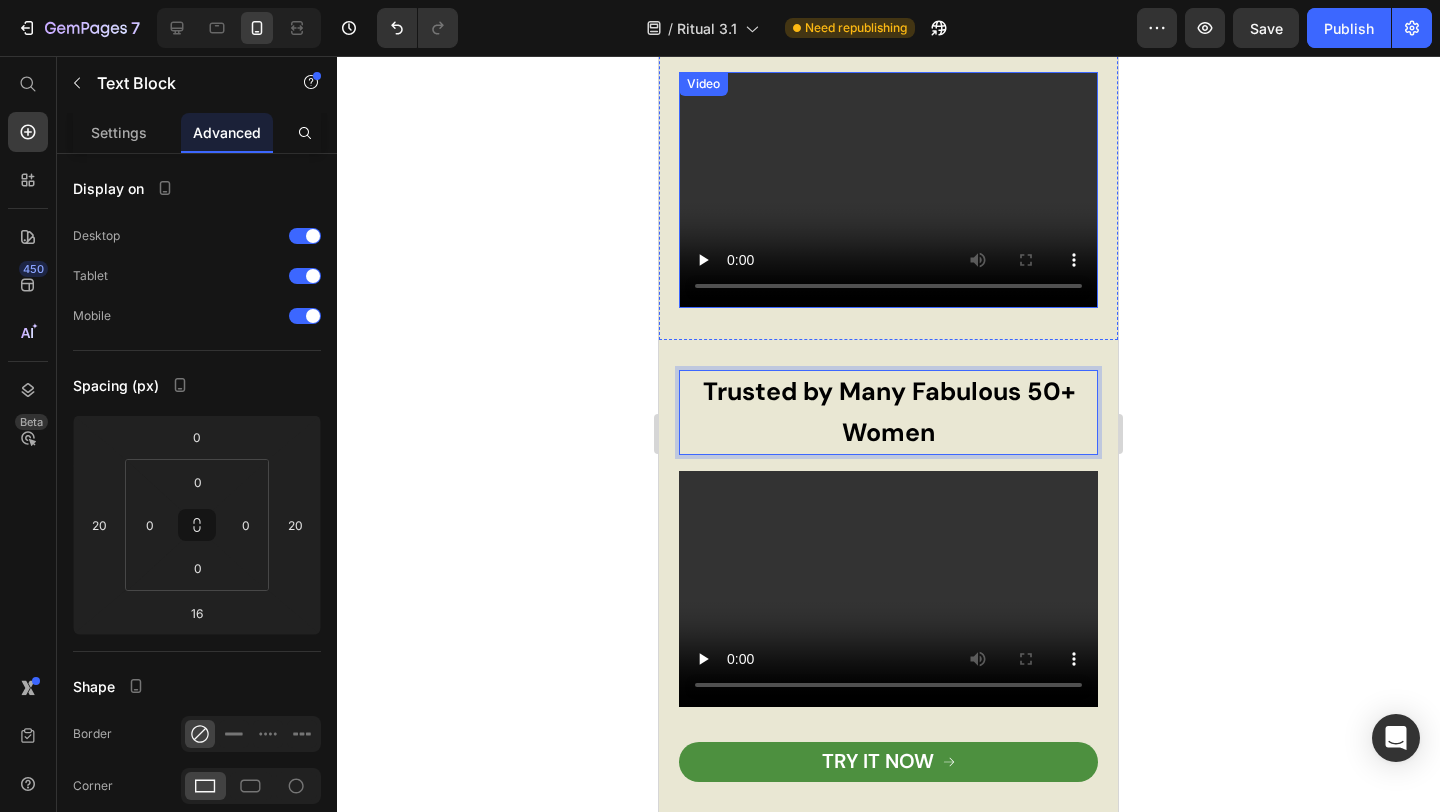 type 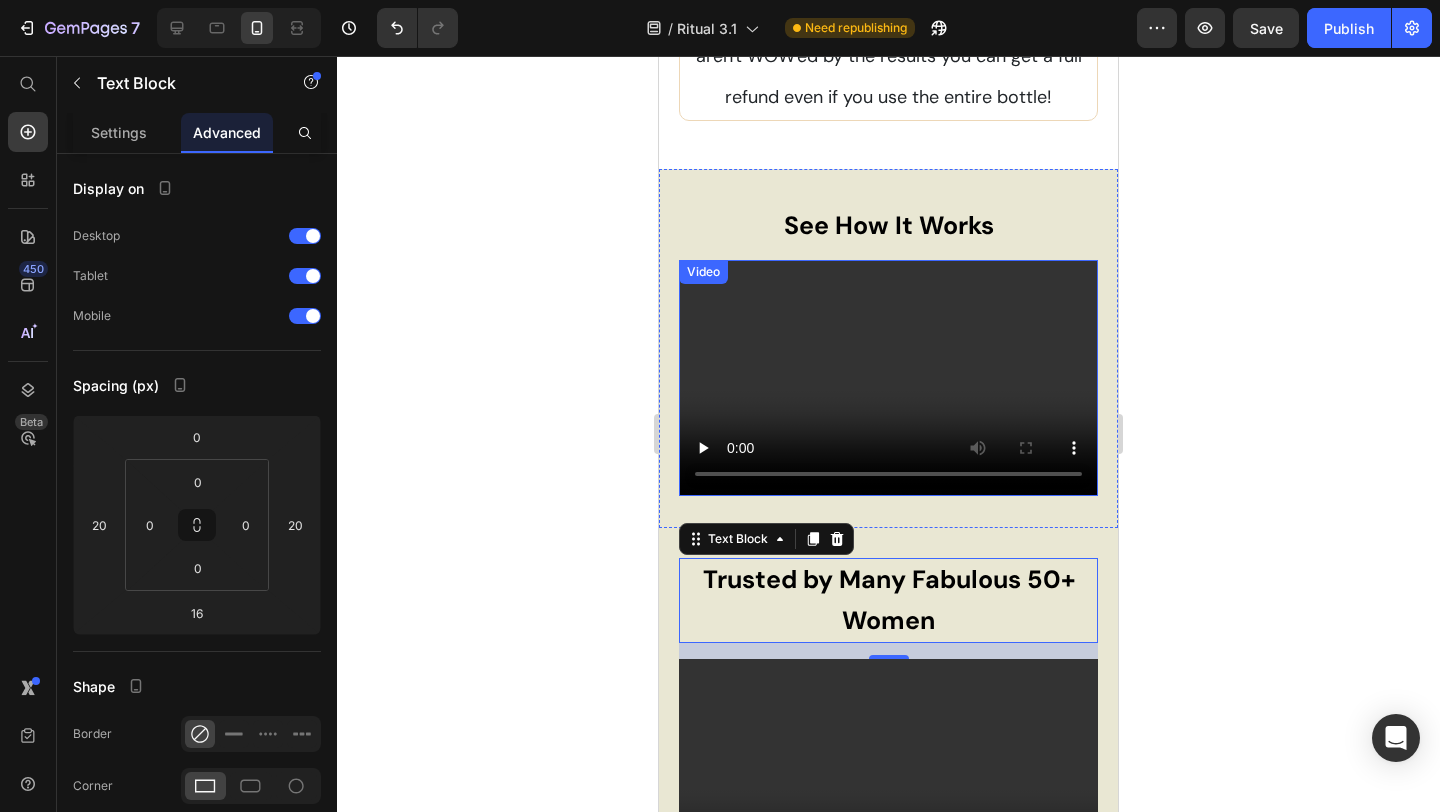 scroll, scrollTop: 4514, scrollLeft: 0, axis: vertical 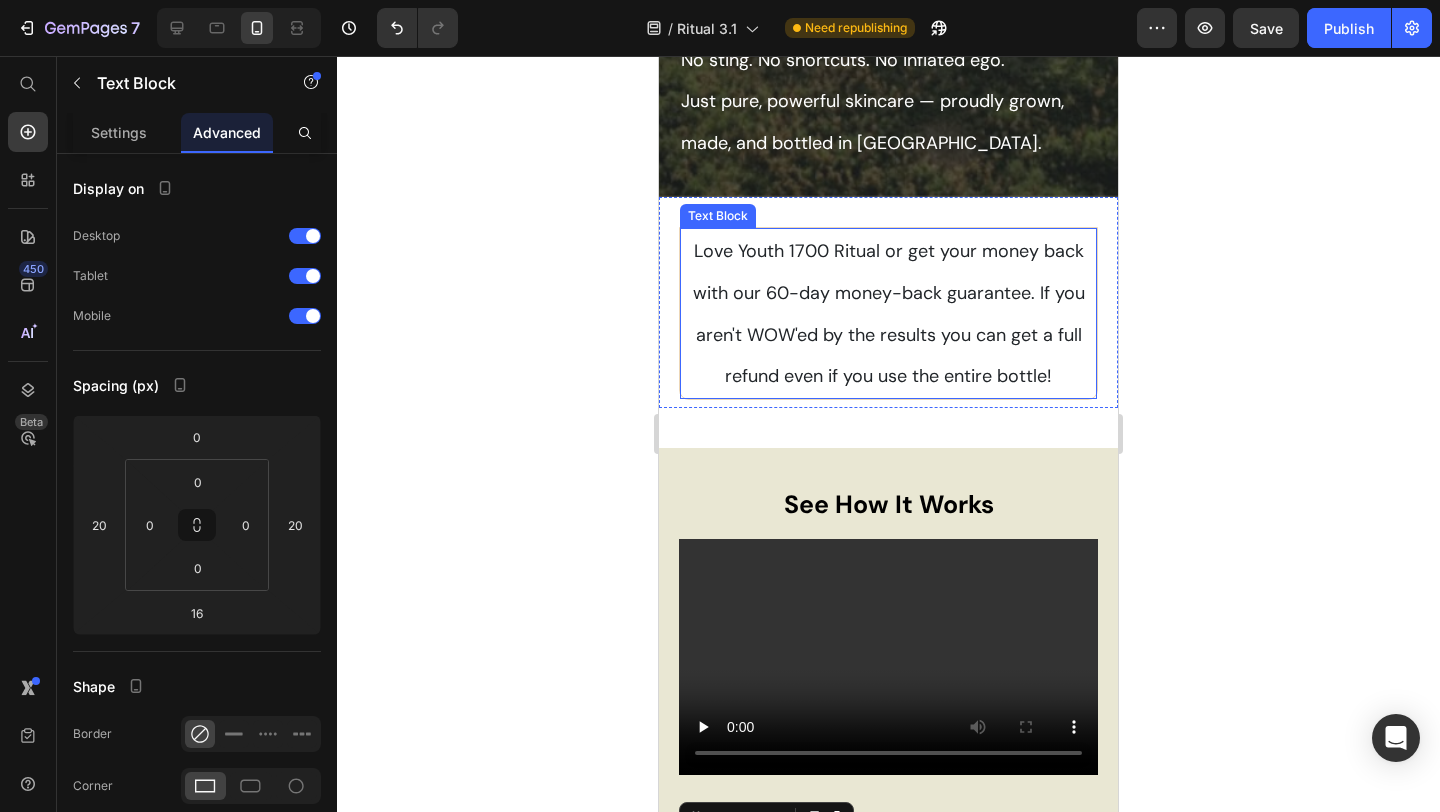 click on "Love Youth 1700 Ritual or get your money back with our 60-day money-back guarantee. If you aren't WOW'ed by the results you can get a full refund even if you use the entire bottle!" at bounding box center [889, 497] 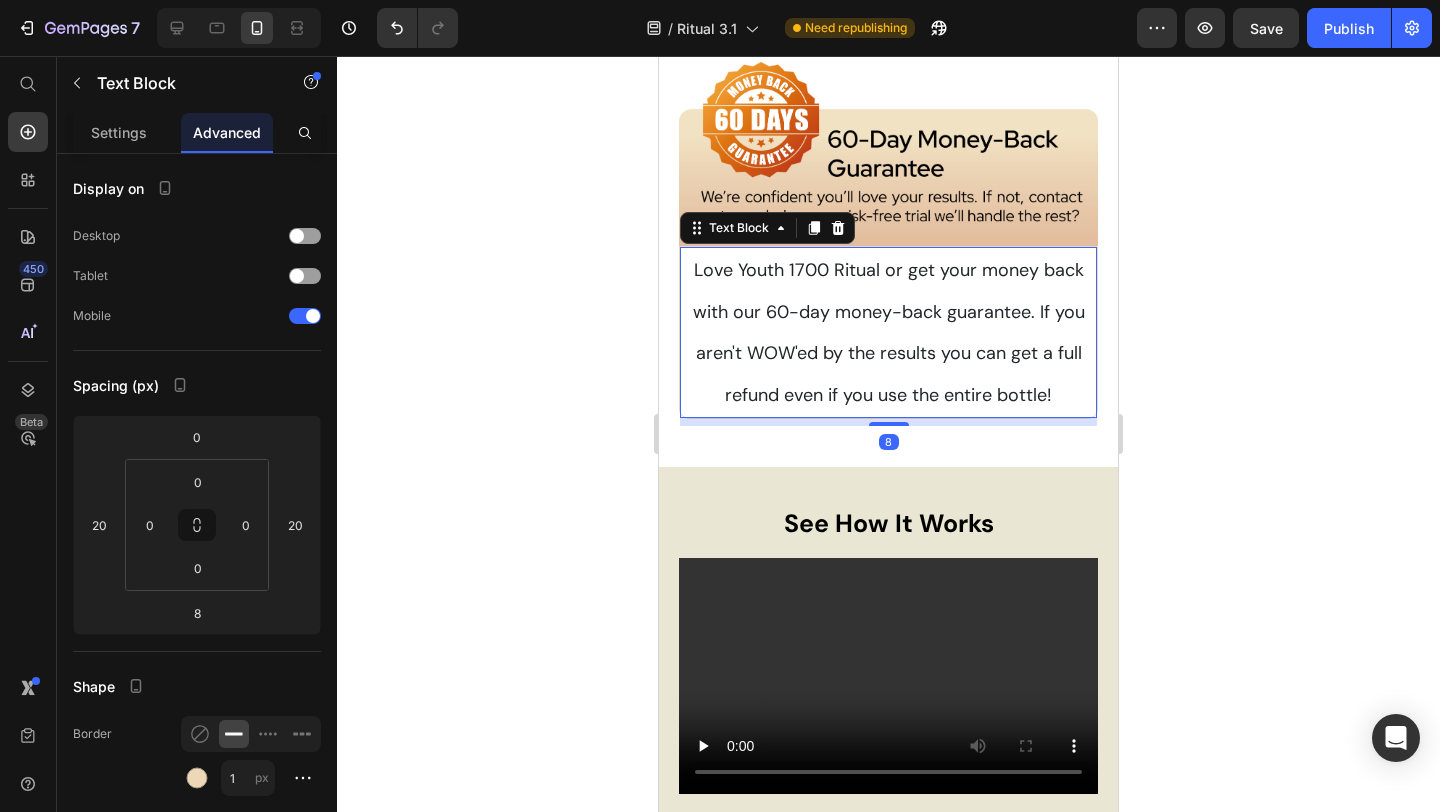 scroll, scrollTop: 4687, scrollLeft: 0, axis: vertical 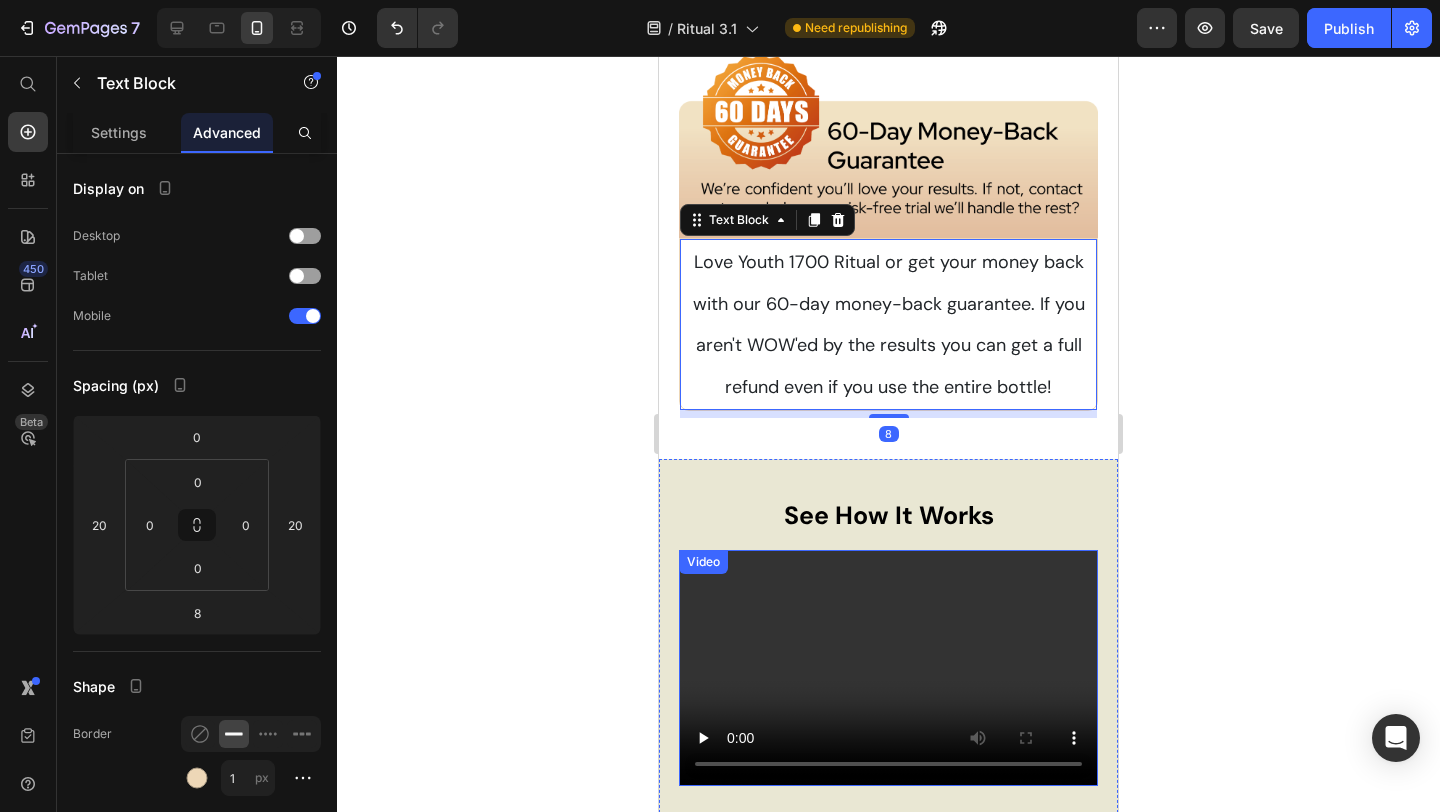 click at bounding box center [888, 668] 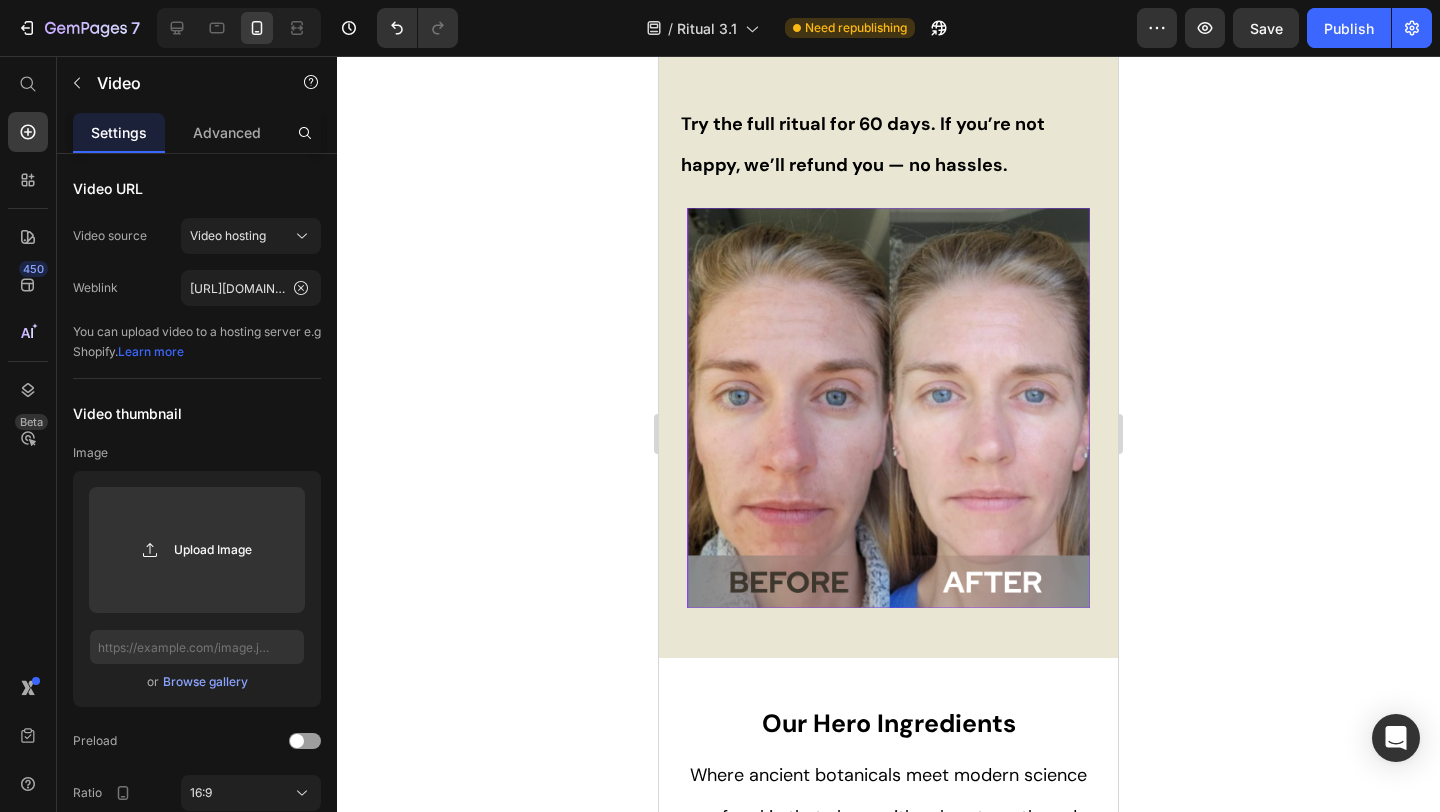 scroll, scrollTop: 2170, scrollLeft: 0, axis: vertical 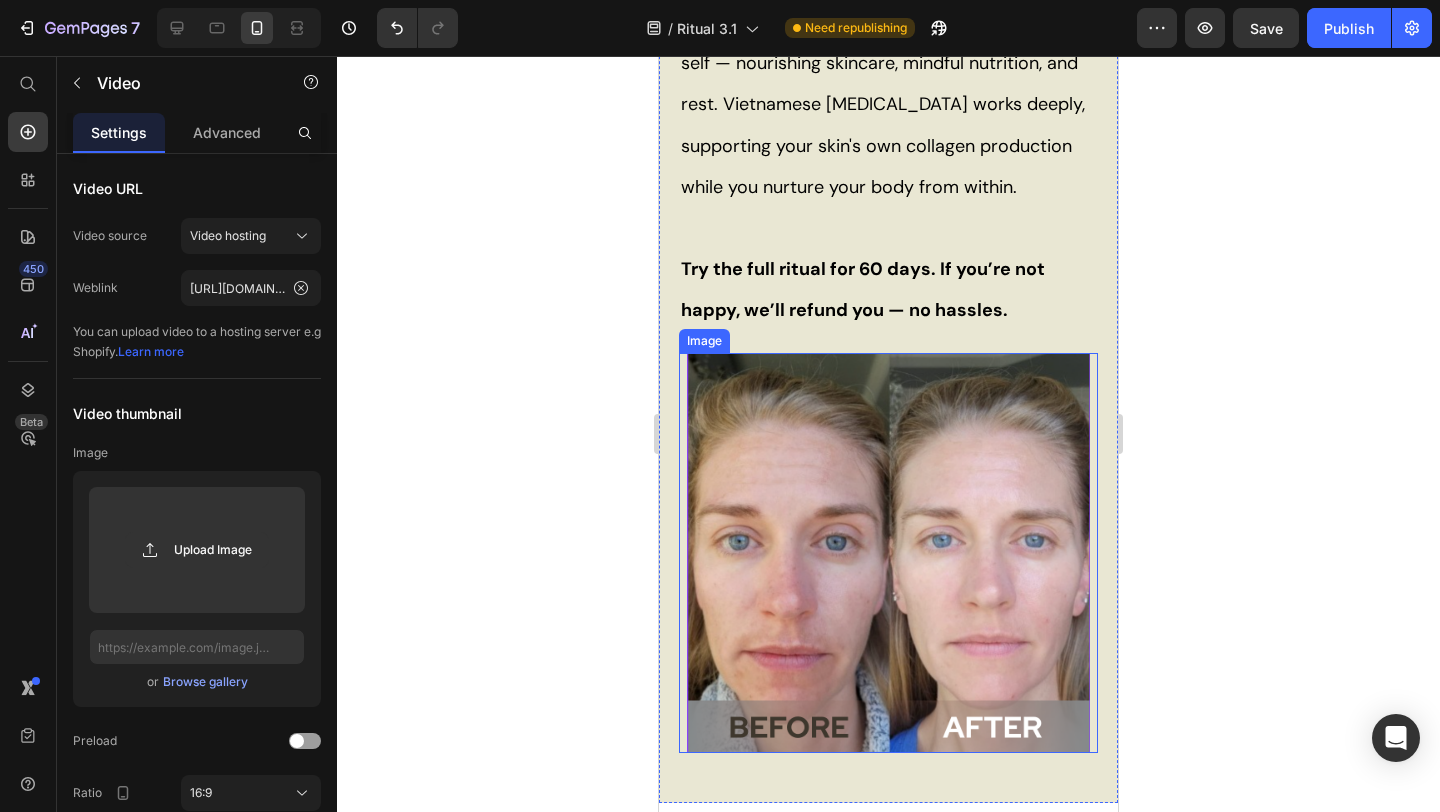 click at bounding box center [888, 553] 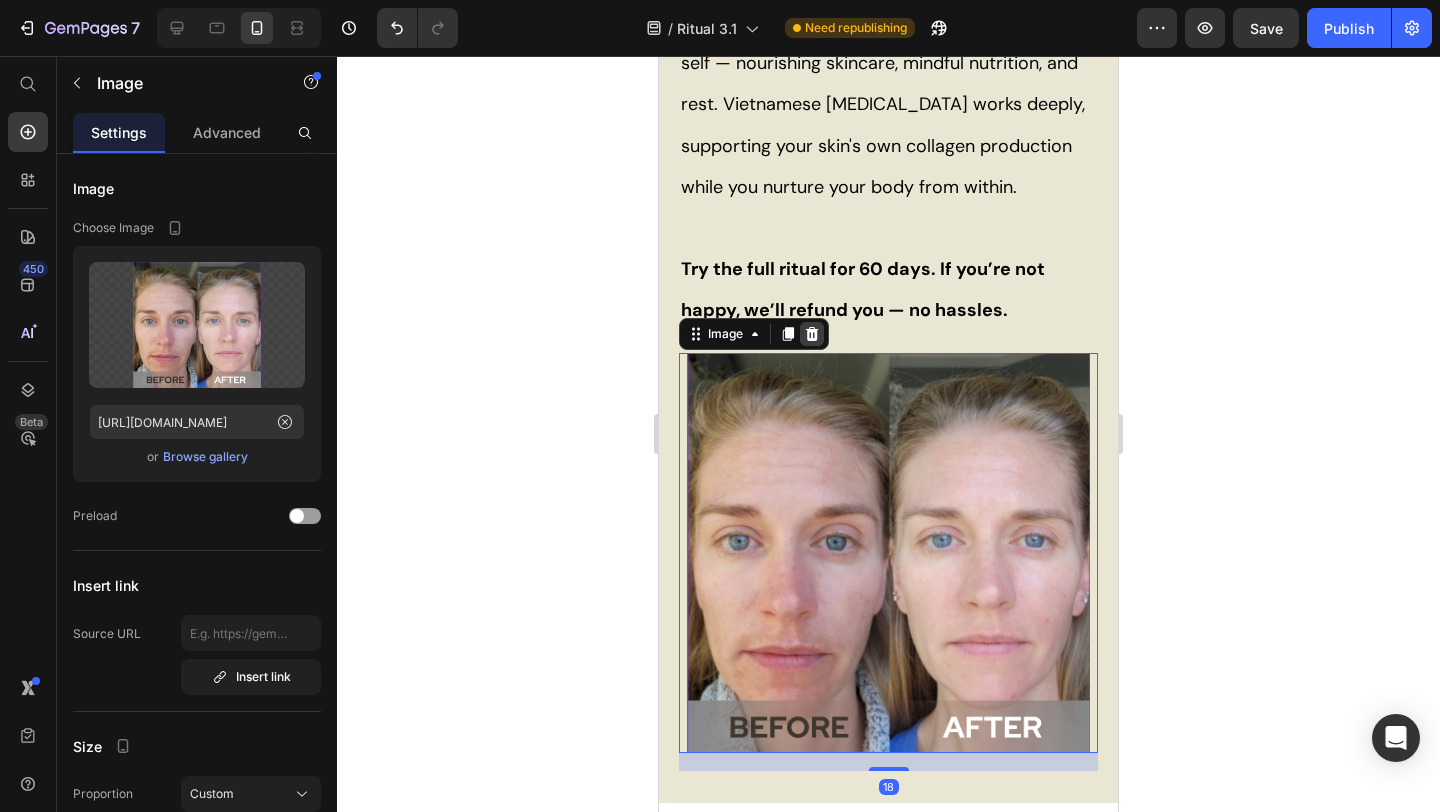 click 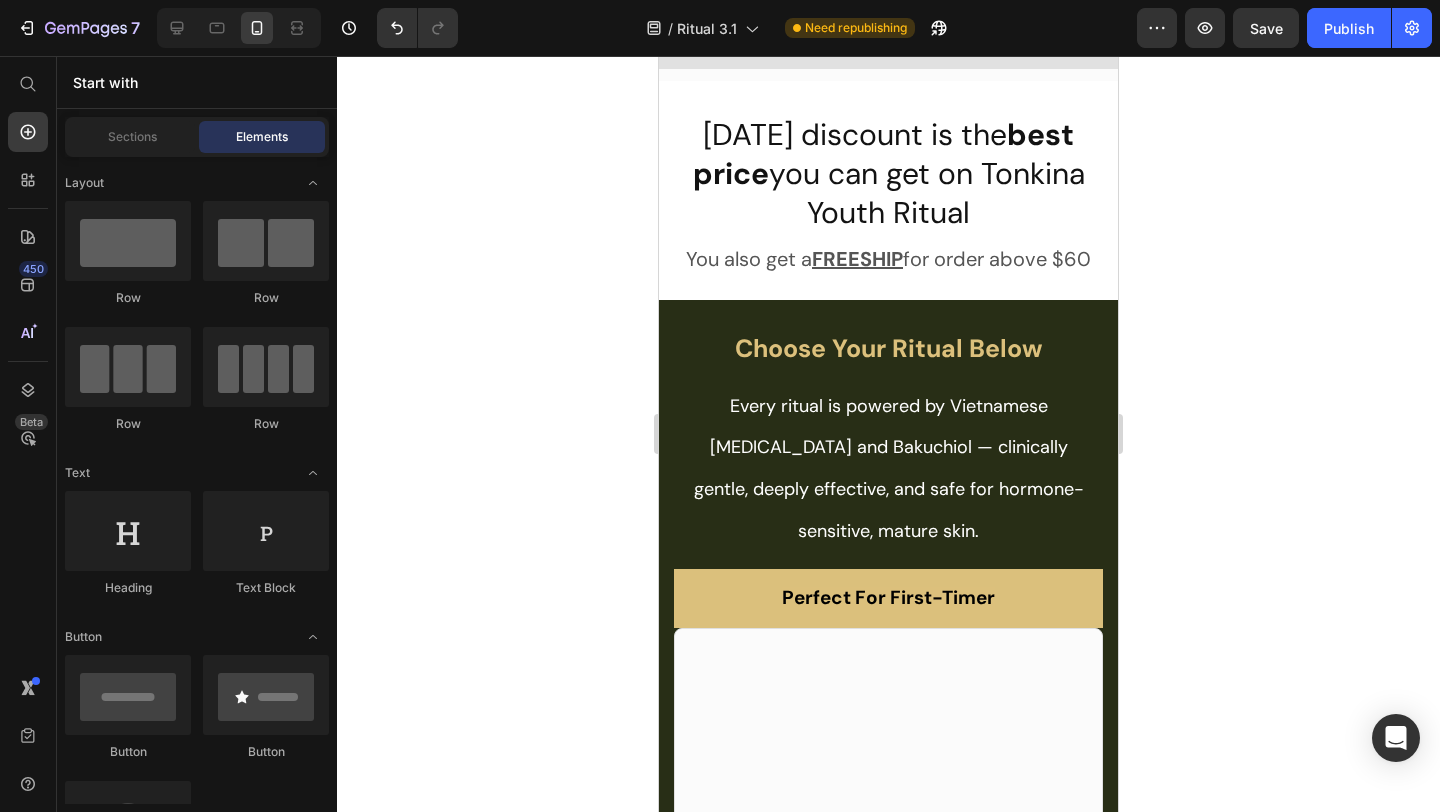scroll, scrollTop: 0, scrollLeft: 0, axis: both 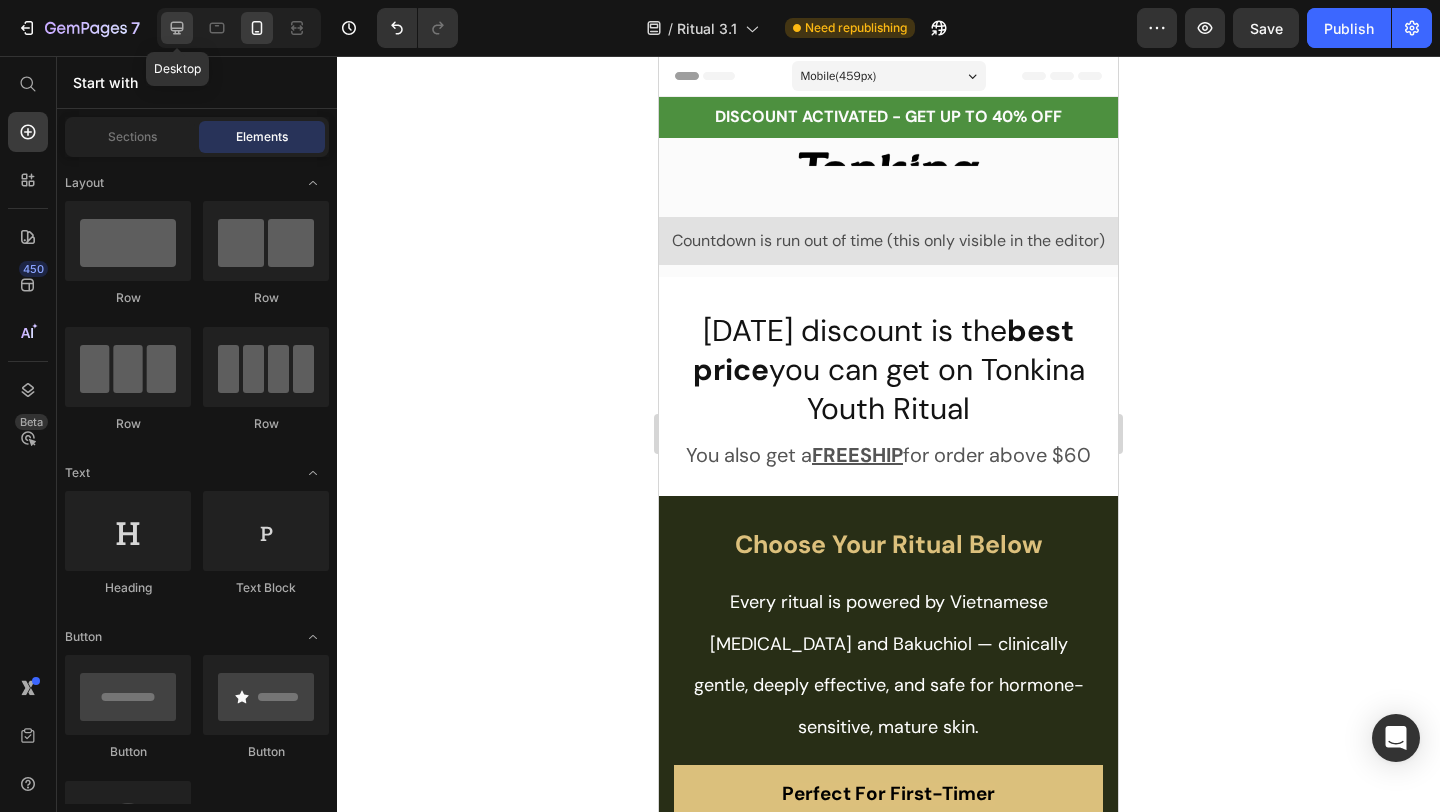 click 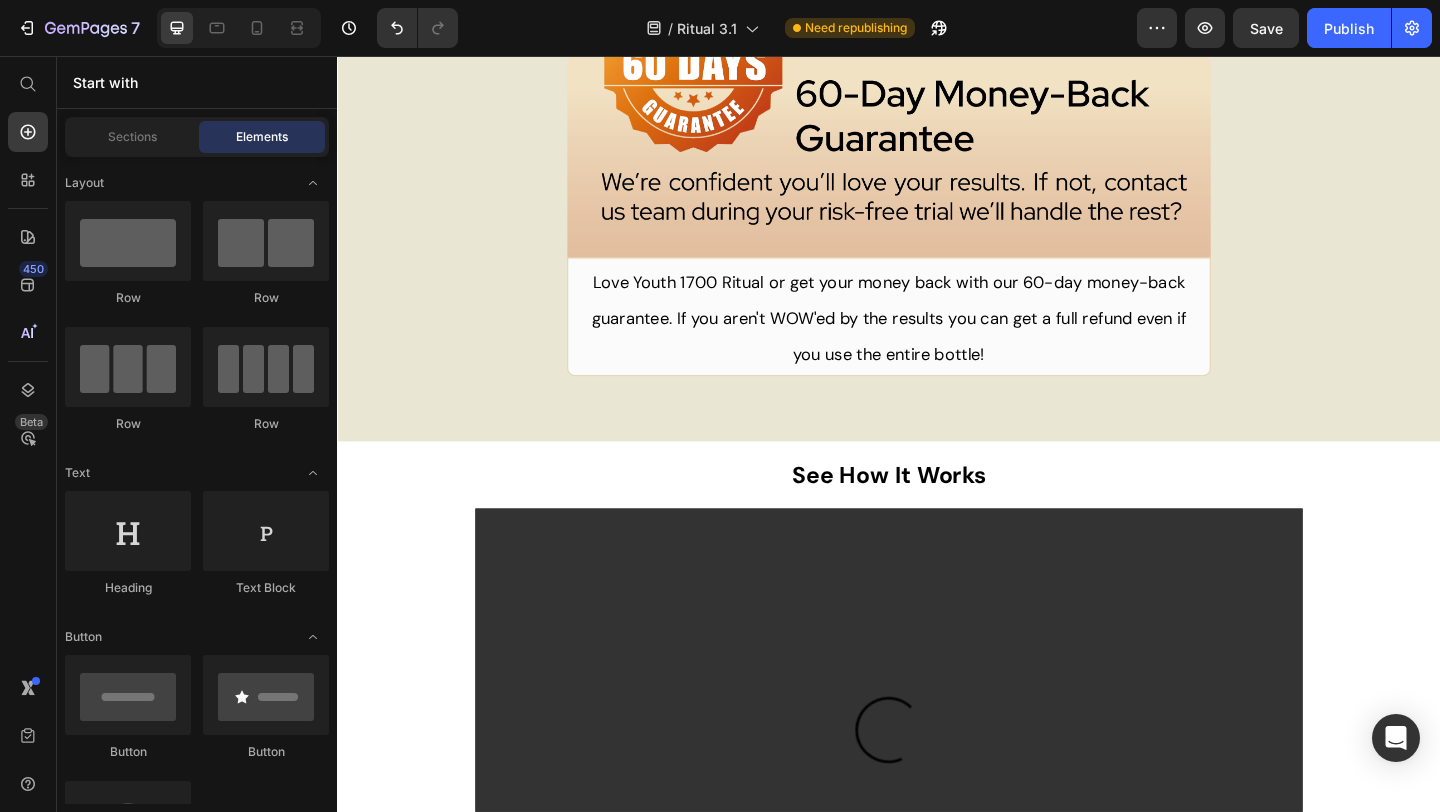 scroll, scrollTop: 4001, scrollLeft: 0, axis: vertical 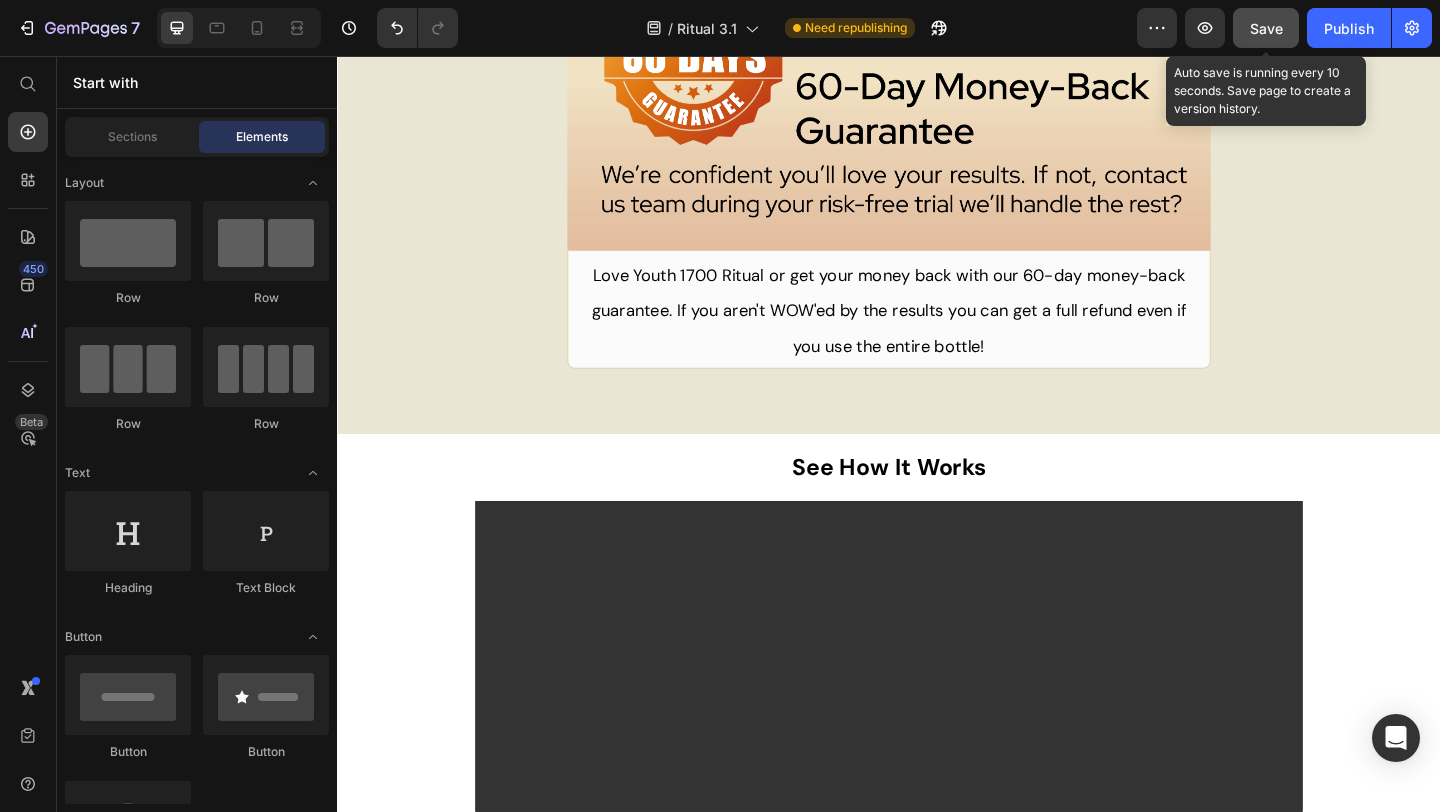 click on "Save" at bounding box center (1266, 28) 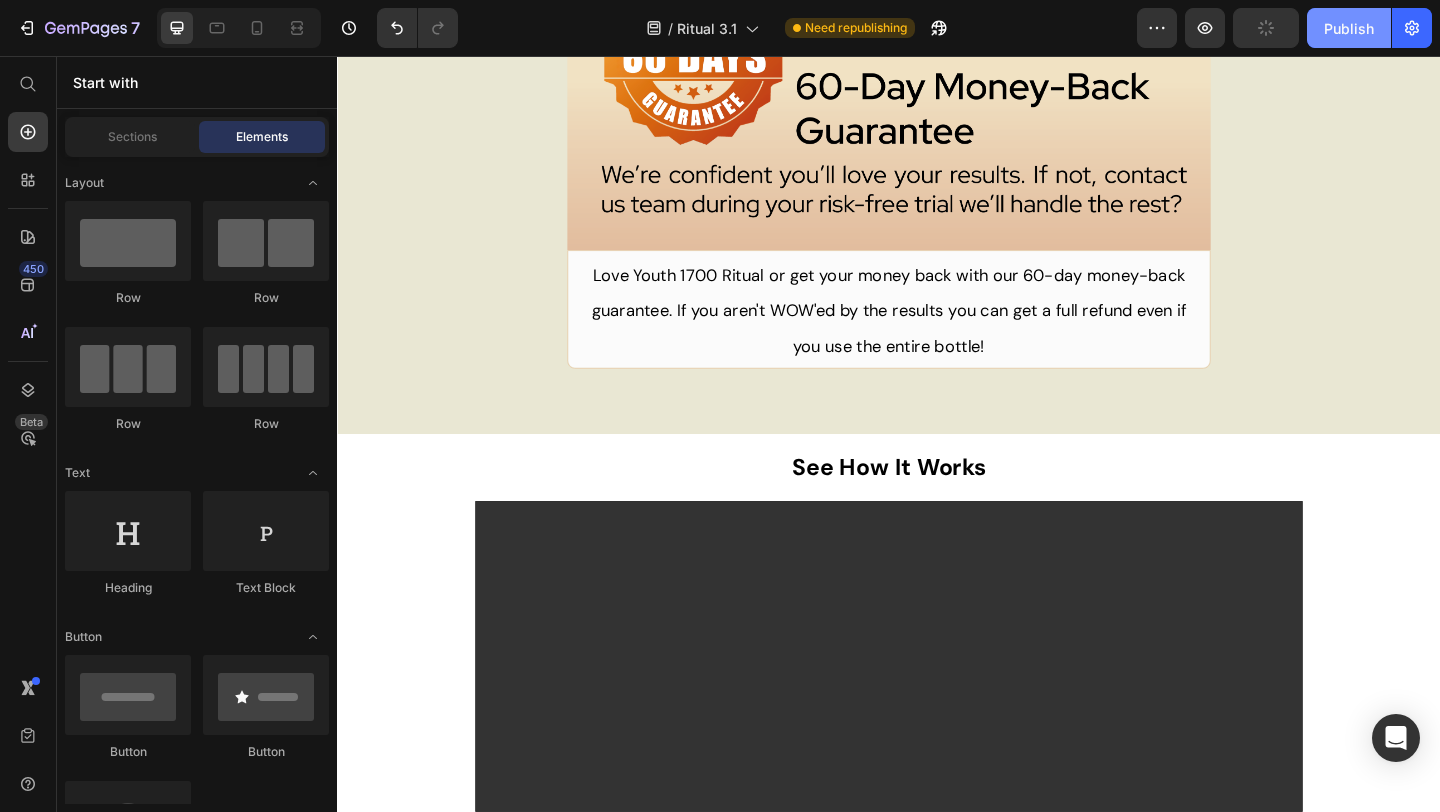 click on "Publish" at bounding box center [1349, 28] 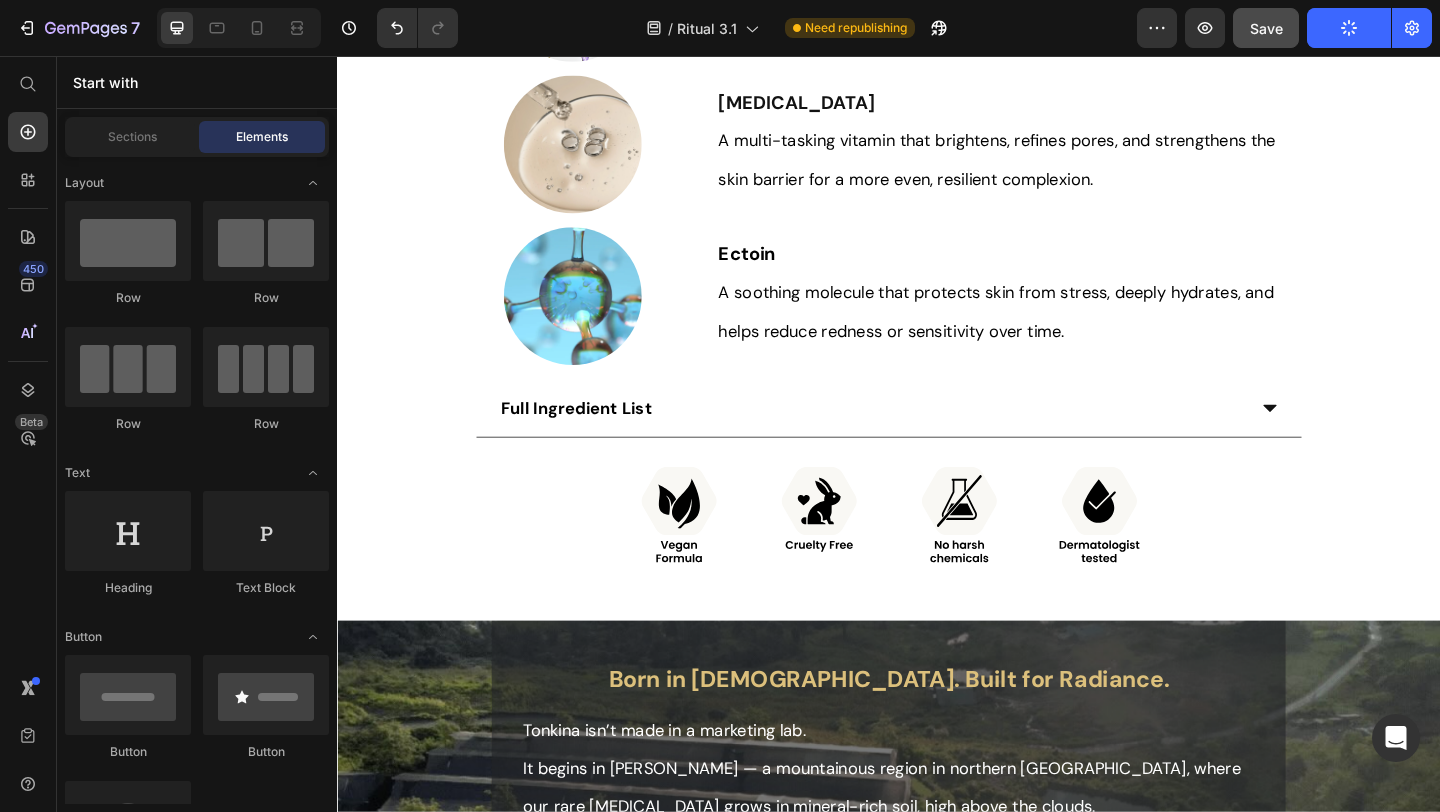 scroll, scrollTop: 2391, scrollLeft: 0, axis: vertical 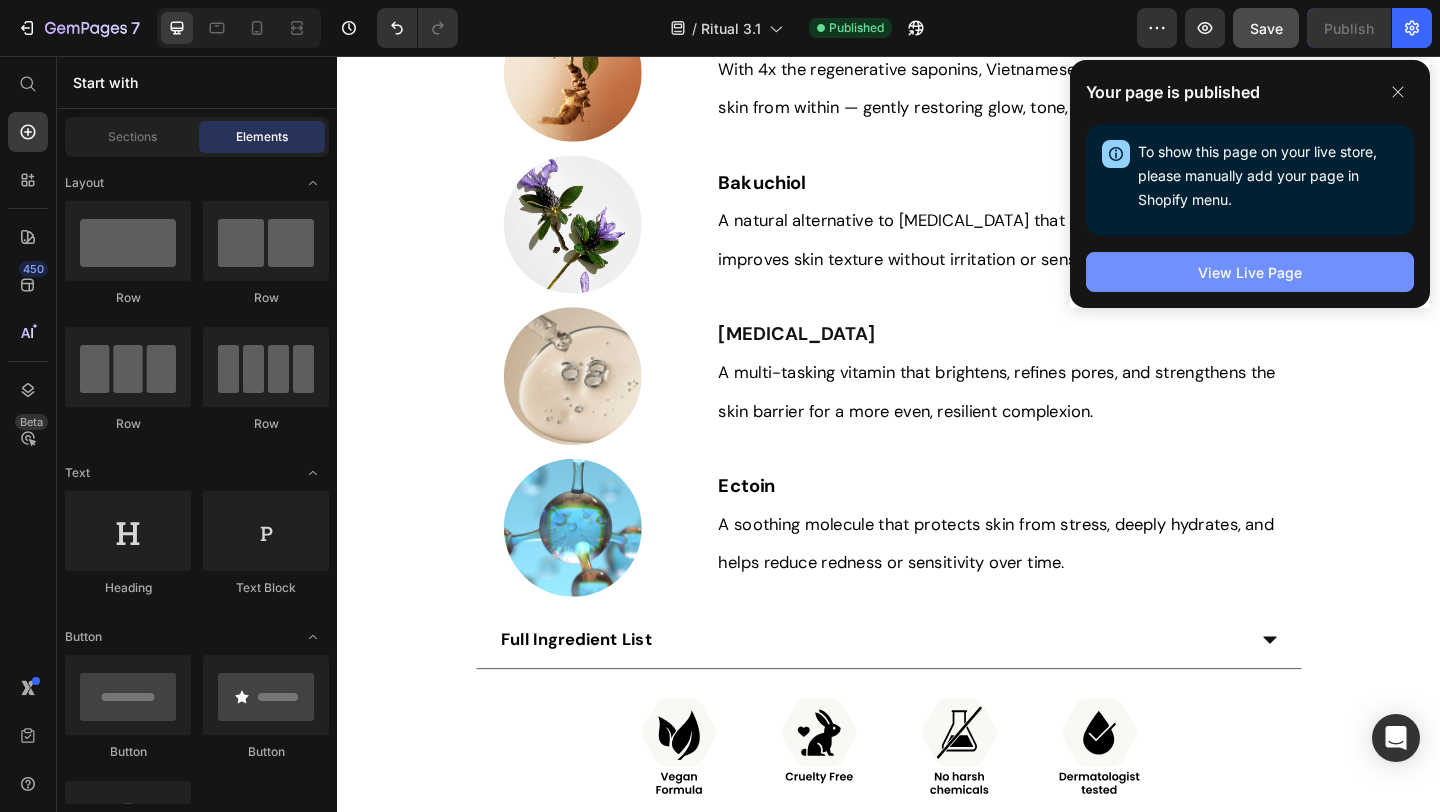 click on "View Live Page" at bounding box center (1250, 272) 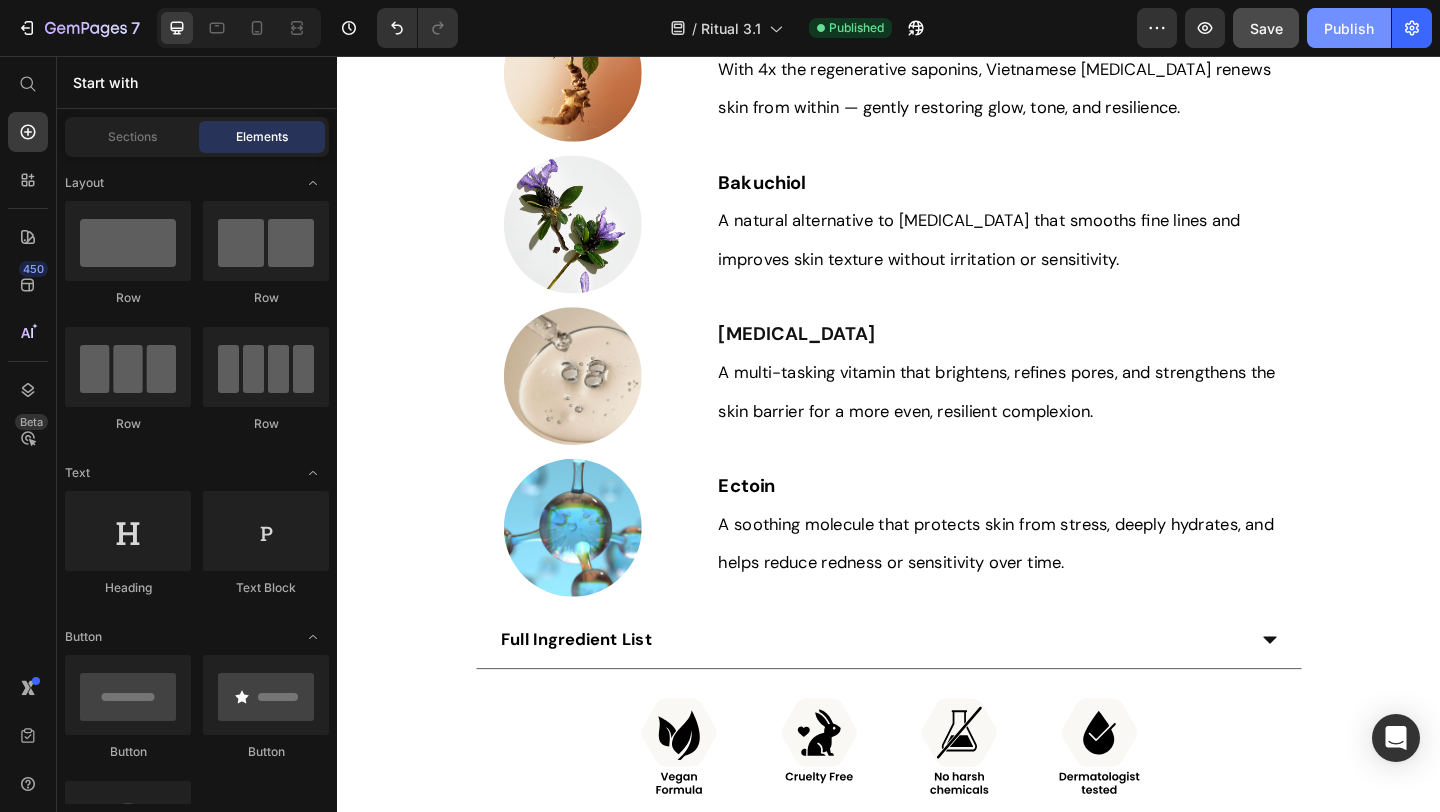click on "Publish" at bounding box center (1349, 28) 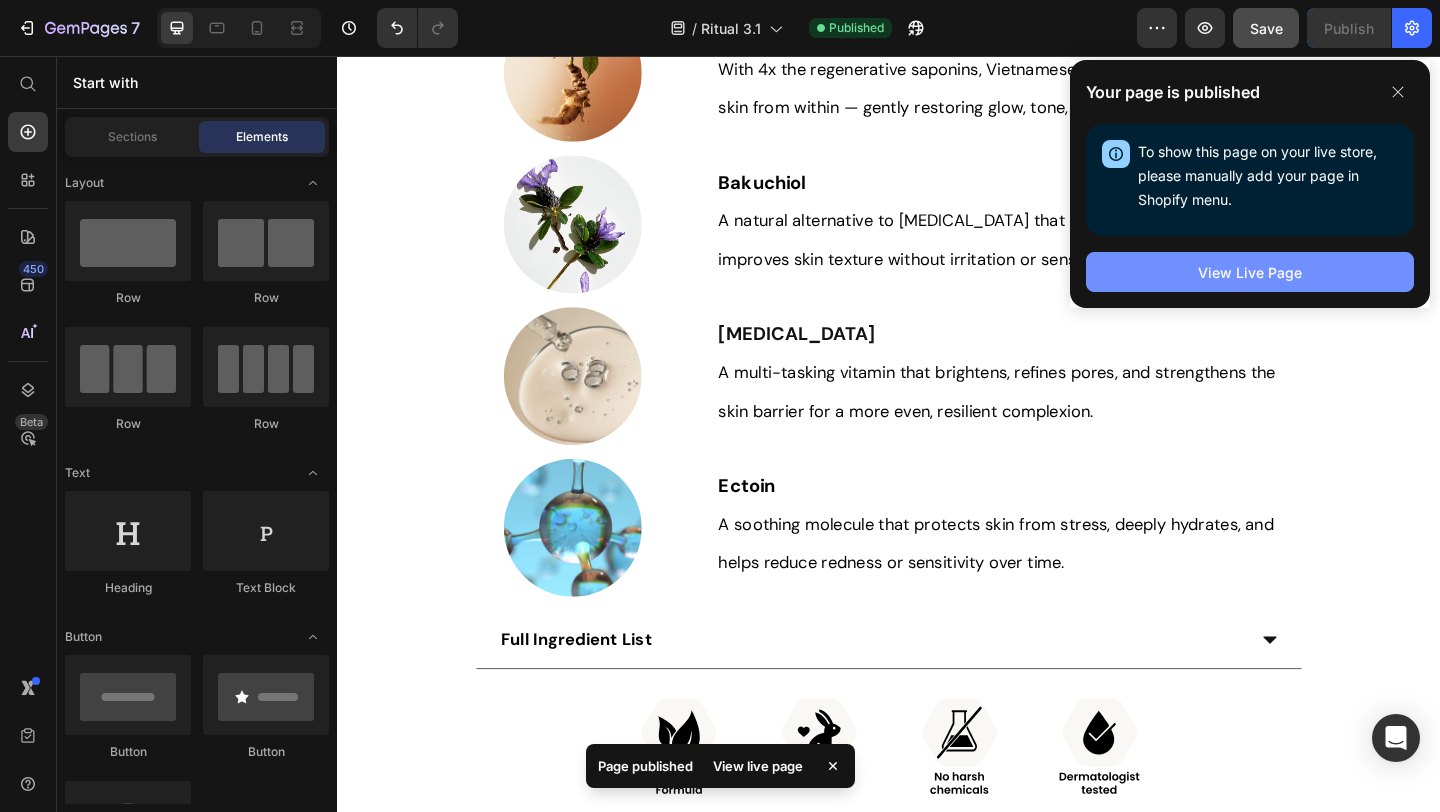 click on "View Live Page" at bounding box center (1250, 272) 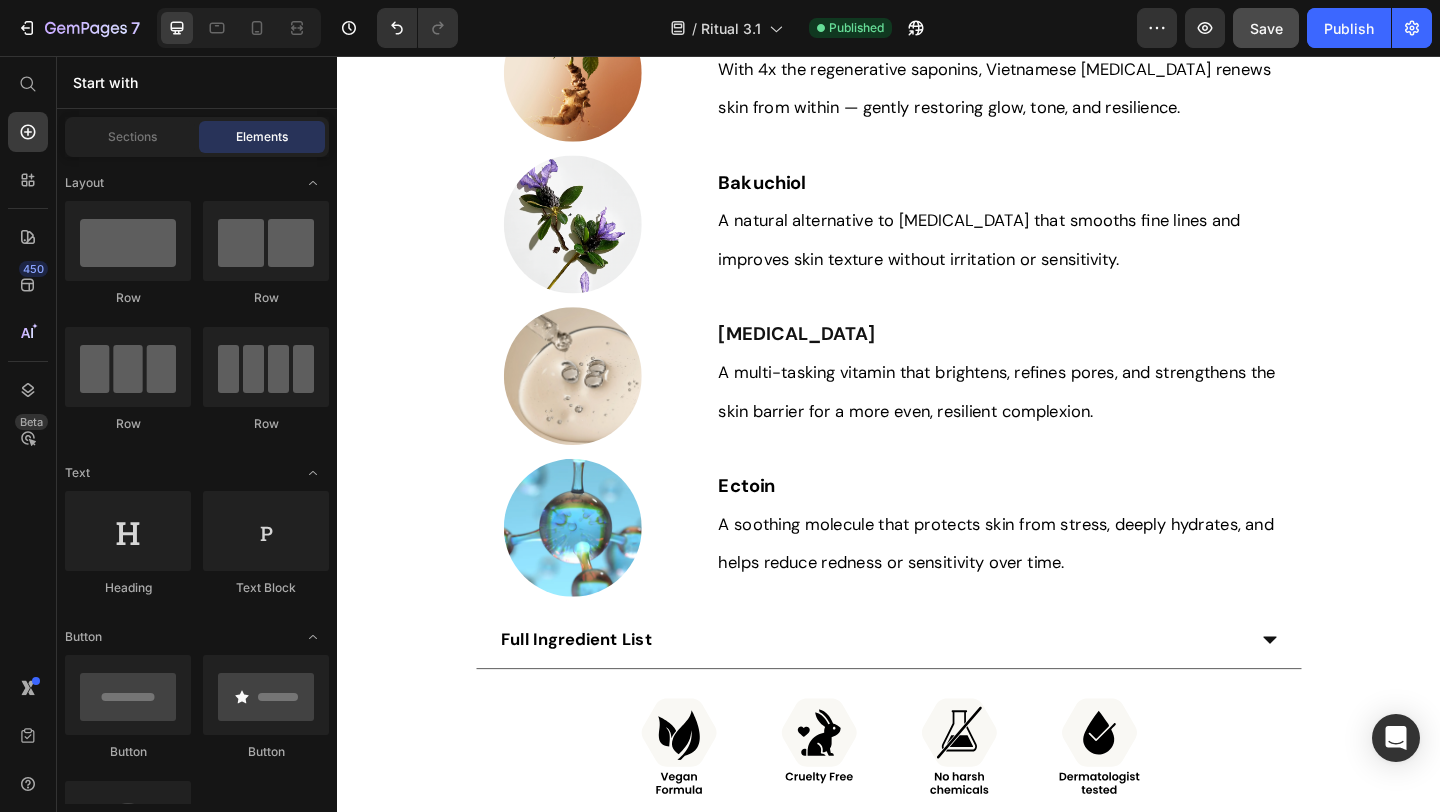 click 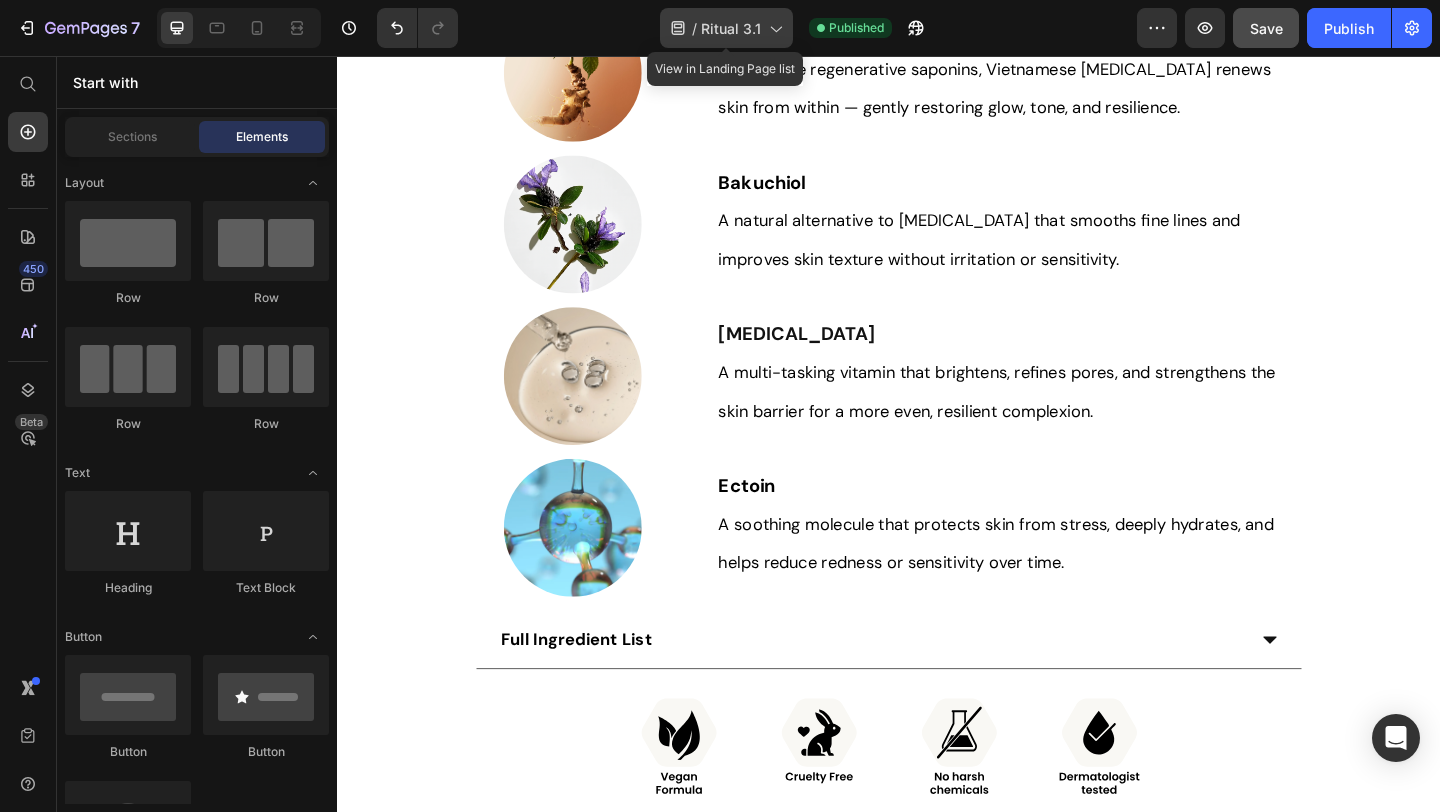 click on "/  Ritual 3.1" 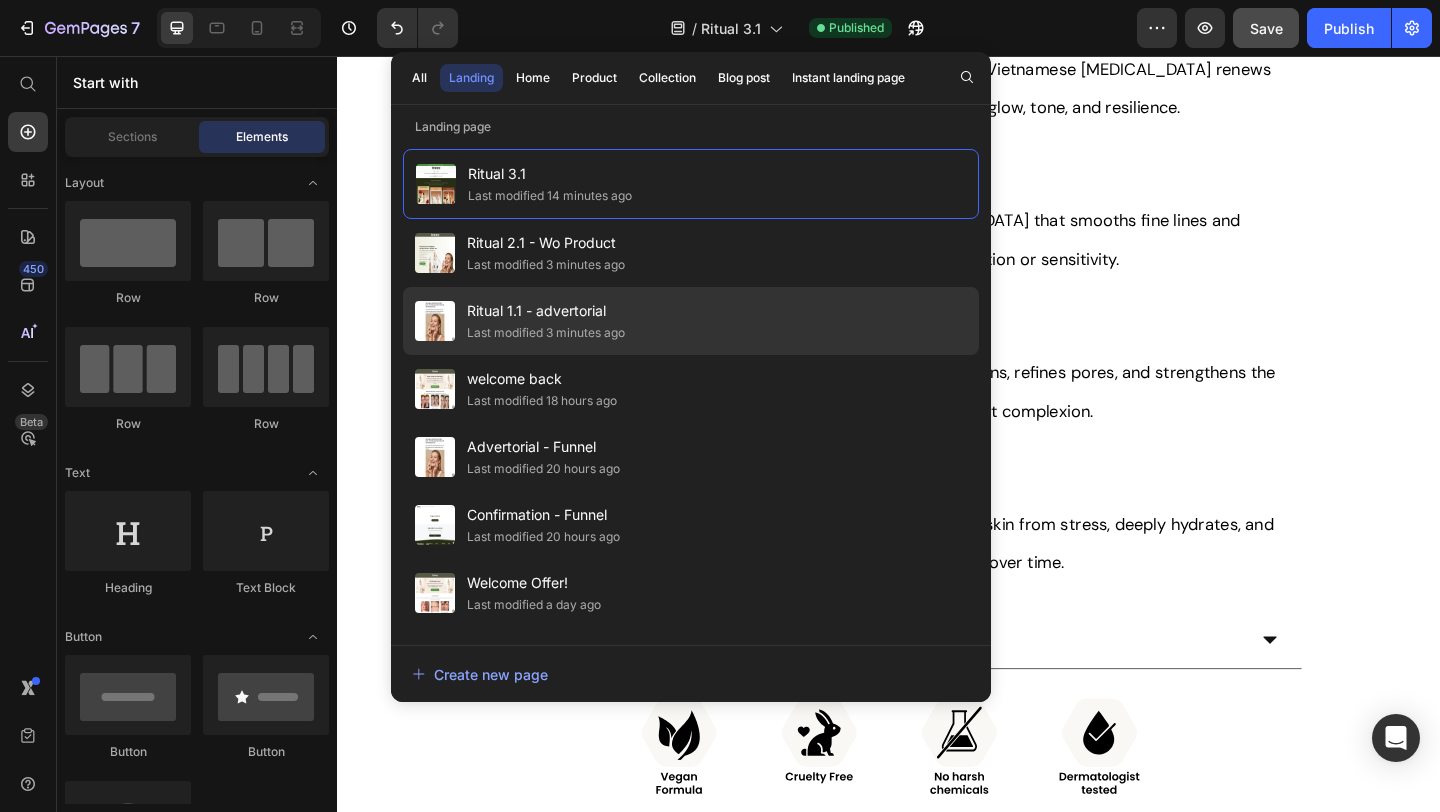 click on "Last modified 3 minutes ago" 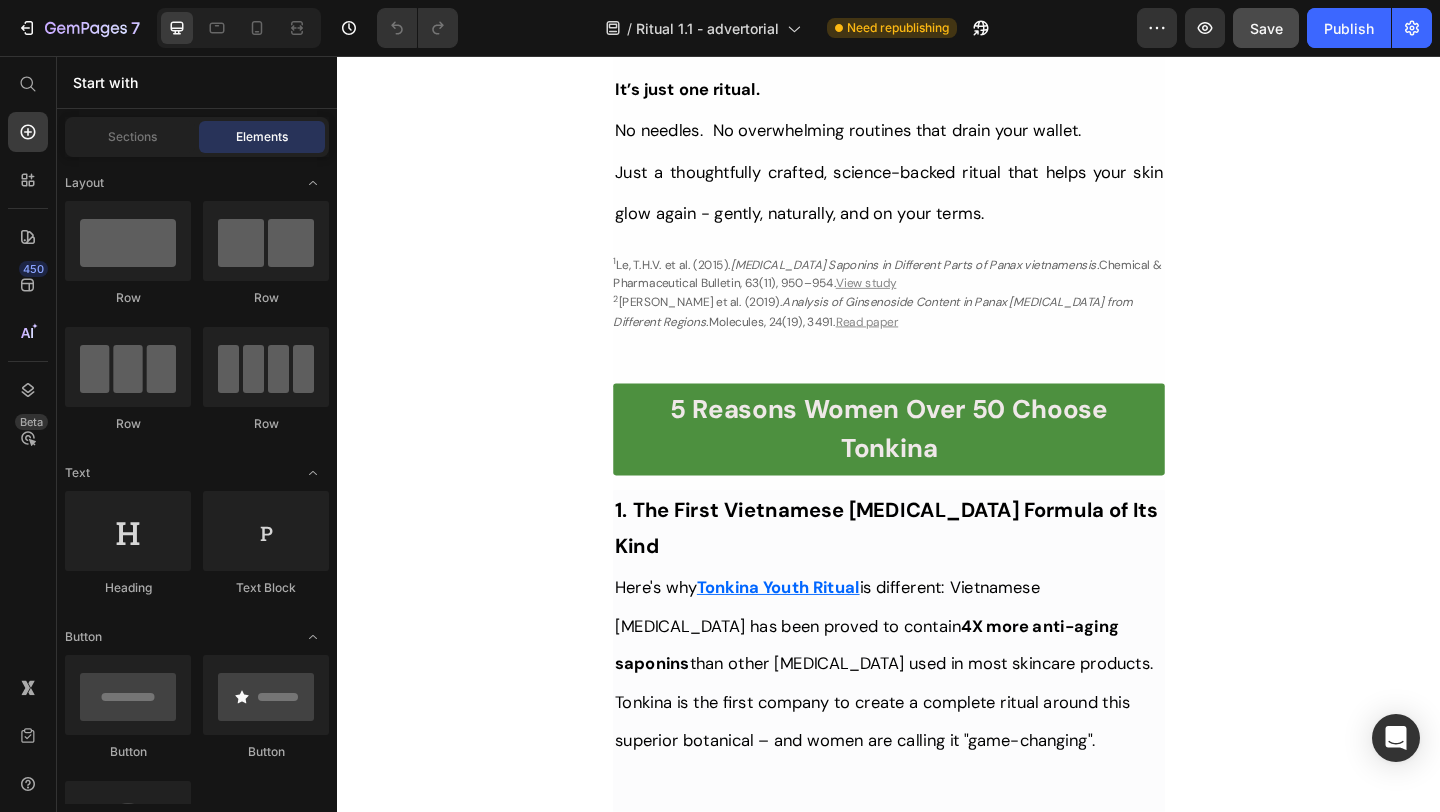 scroll, scrollTop: 1958, scrollLeft: 0, axis: vertical 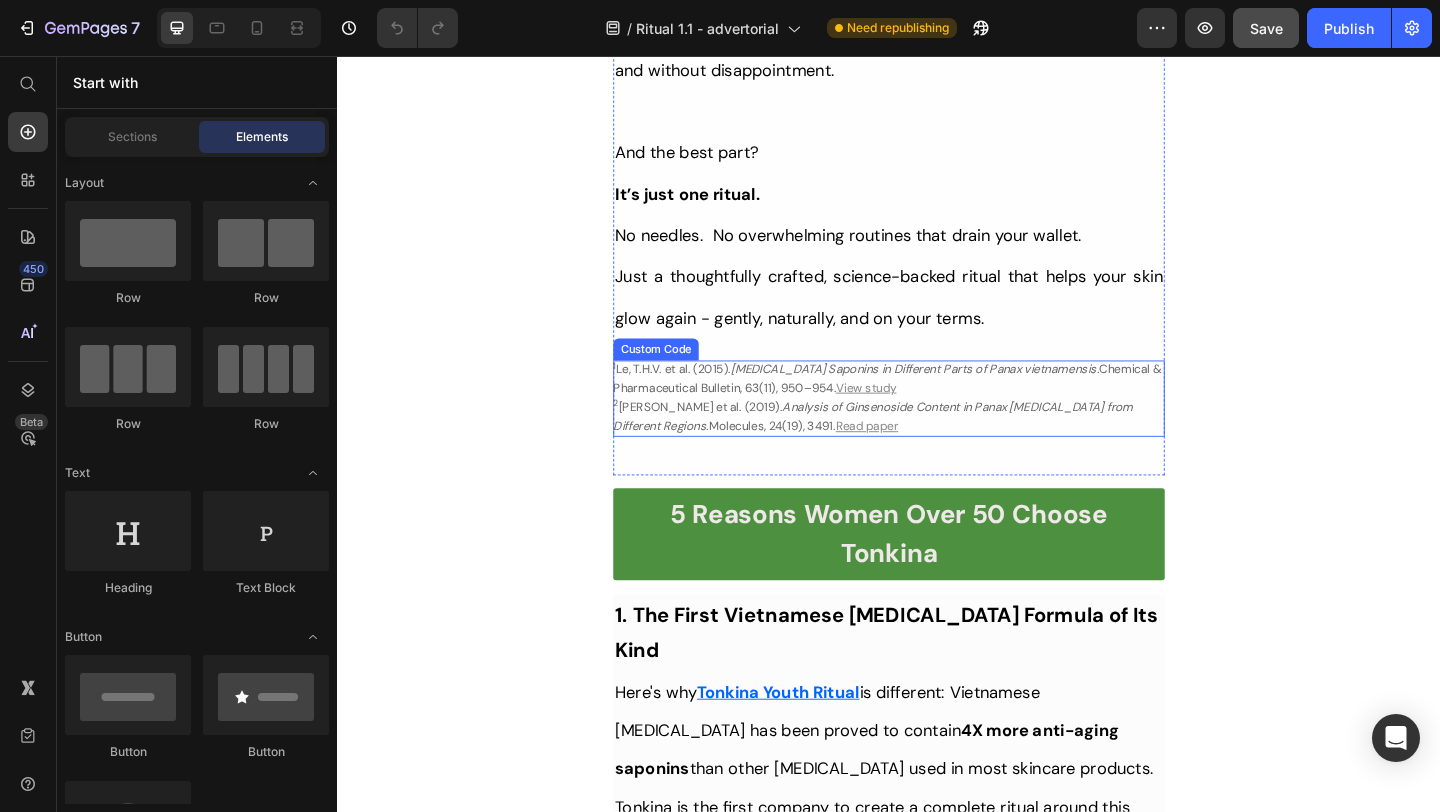 click on "1  Le, T.H.V. et al. (2015).  Ginseng Saponins in Different Parts of Panax vietnamensis.  Chemical & Pharmaceutical Bulletin, 63(11), 950–954.
View study" at bounding box center (937, 408) 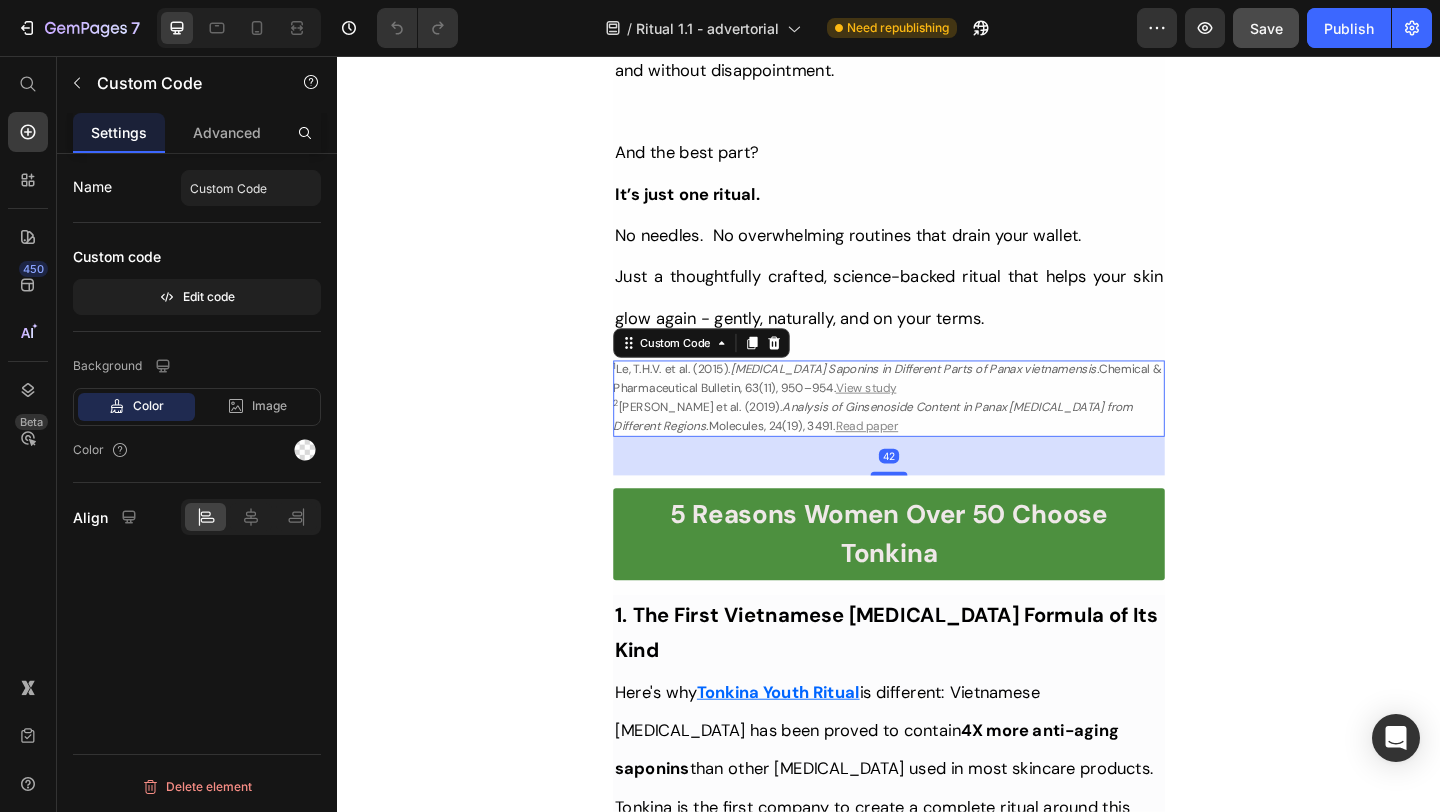 click on "Her Daughter Asked If She Had 'Work Done' – The Truth About Her 55-Year-Old Skin Will Surprise You Heading                Title Line Inspired By What Women Are Choosing Instead of Botox: This Complete Ritual Helps Smooth Fine Lines, Brighten Age Spots, Firm Skin — All Without Needles or Harsh Chemicals… Heading Image Ladies, what if I told you that many radiant women over 50 are skipping harsh treatments and seeing beautiful changes through consistent, gentle care, naturally?   Here’s what the beauty industry doesn’t want you to know: You don’t need painful injections or harsh treatments to look radiant.   While they push expensive procedures and synthetic creams, a quiet shift is happening among smart, discerning women — who’ve found something different.   A new brand called  Tonkina  is leading the way with a breakthrough discovery: A rare species of Vietnamese ginseng, newly researched and shown to contain  up to 4x more skin-renewing saponins 1 2  than even Korean ginseng.
1 2" at bounding box center (937, 7185) 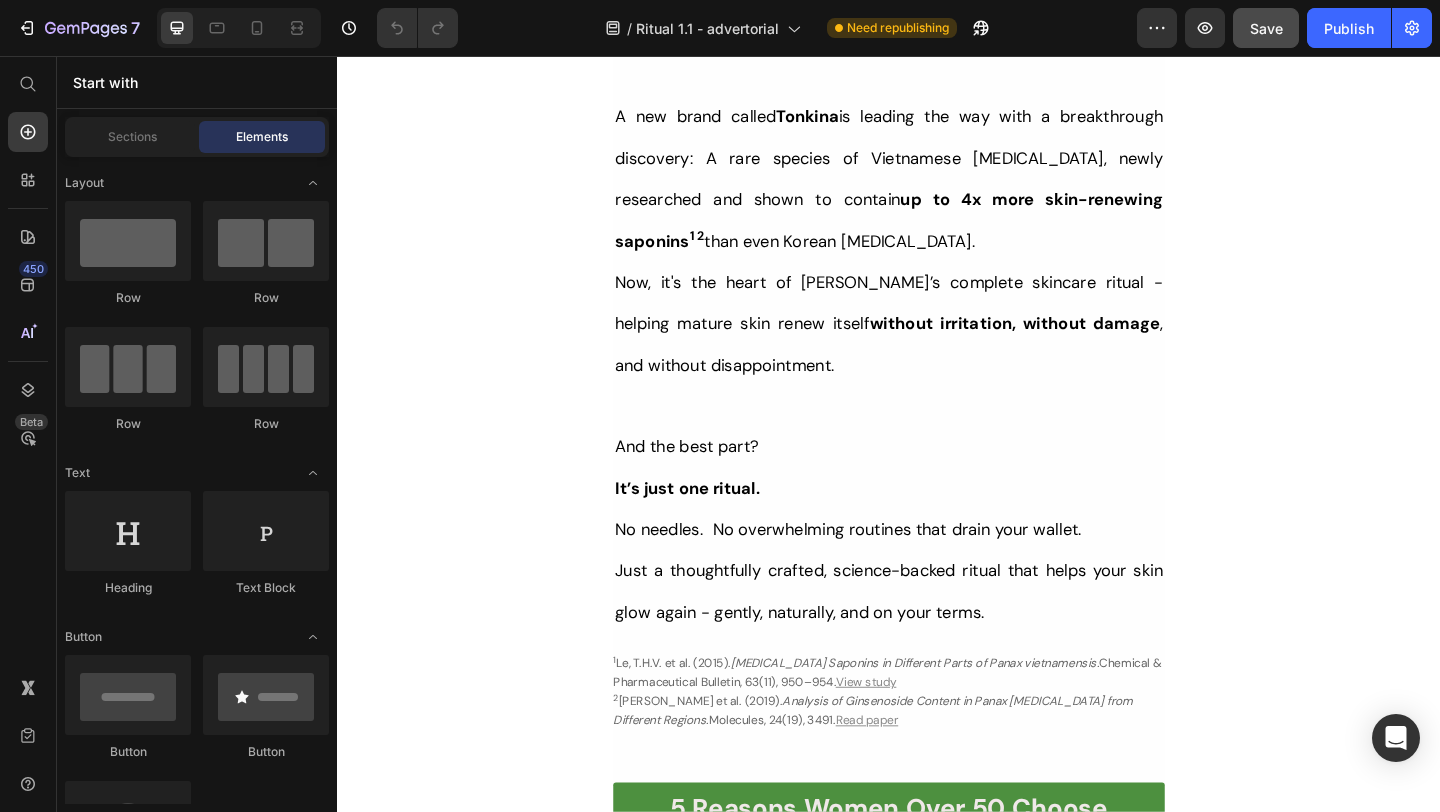 scroll, scrollTop: 1661, scrollLeft: 0, axis: vertical 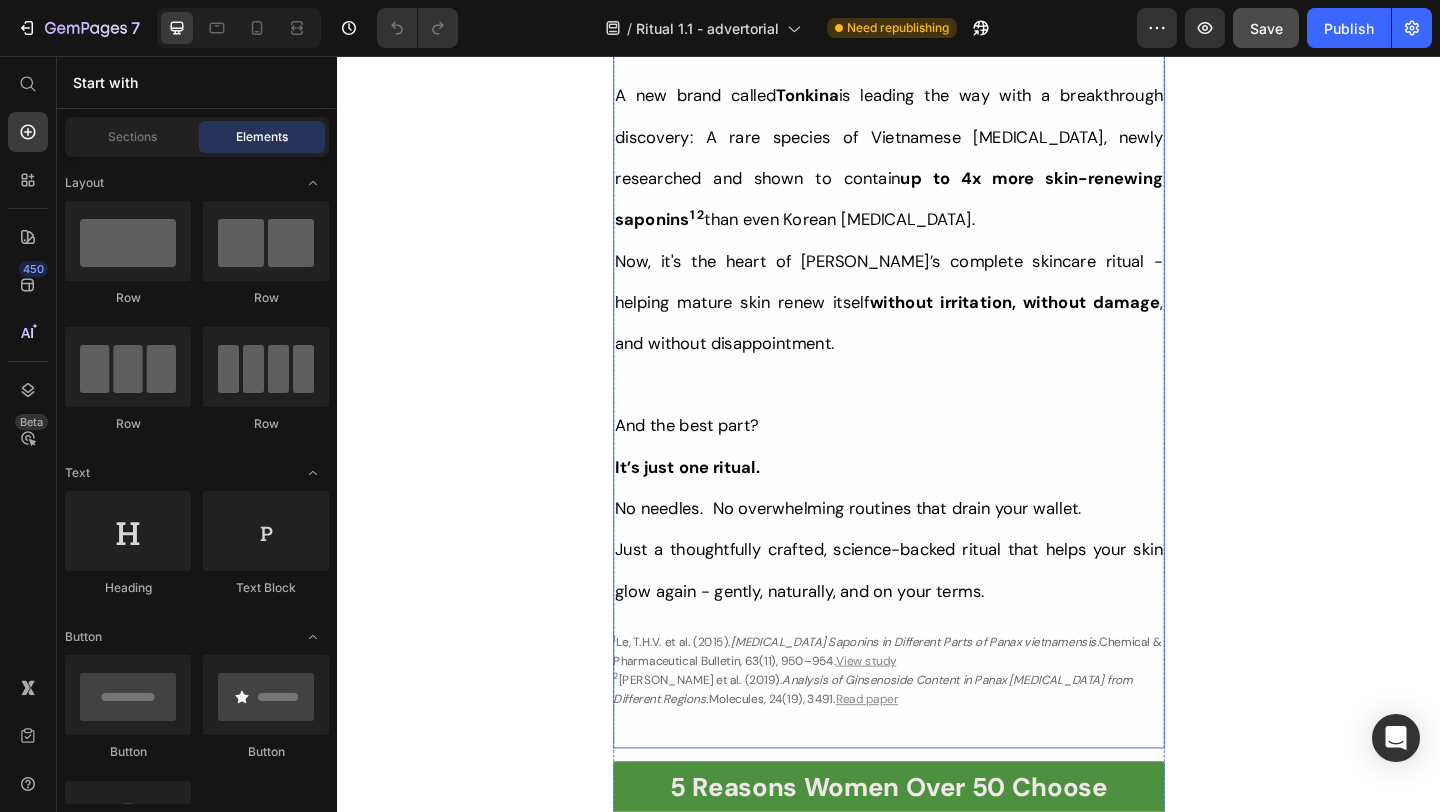 click on "1  Le, T.H.V. et al. (2015).  Ginseng Saponins in Different Parts of Panax vietnamensis.  Chemical & Pharmaceutical Bulletin, 63(11), 950–954.
View study" at bounding box center (937, 705) 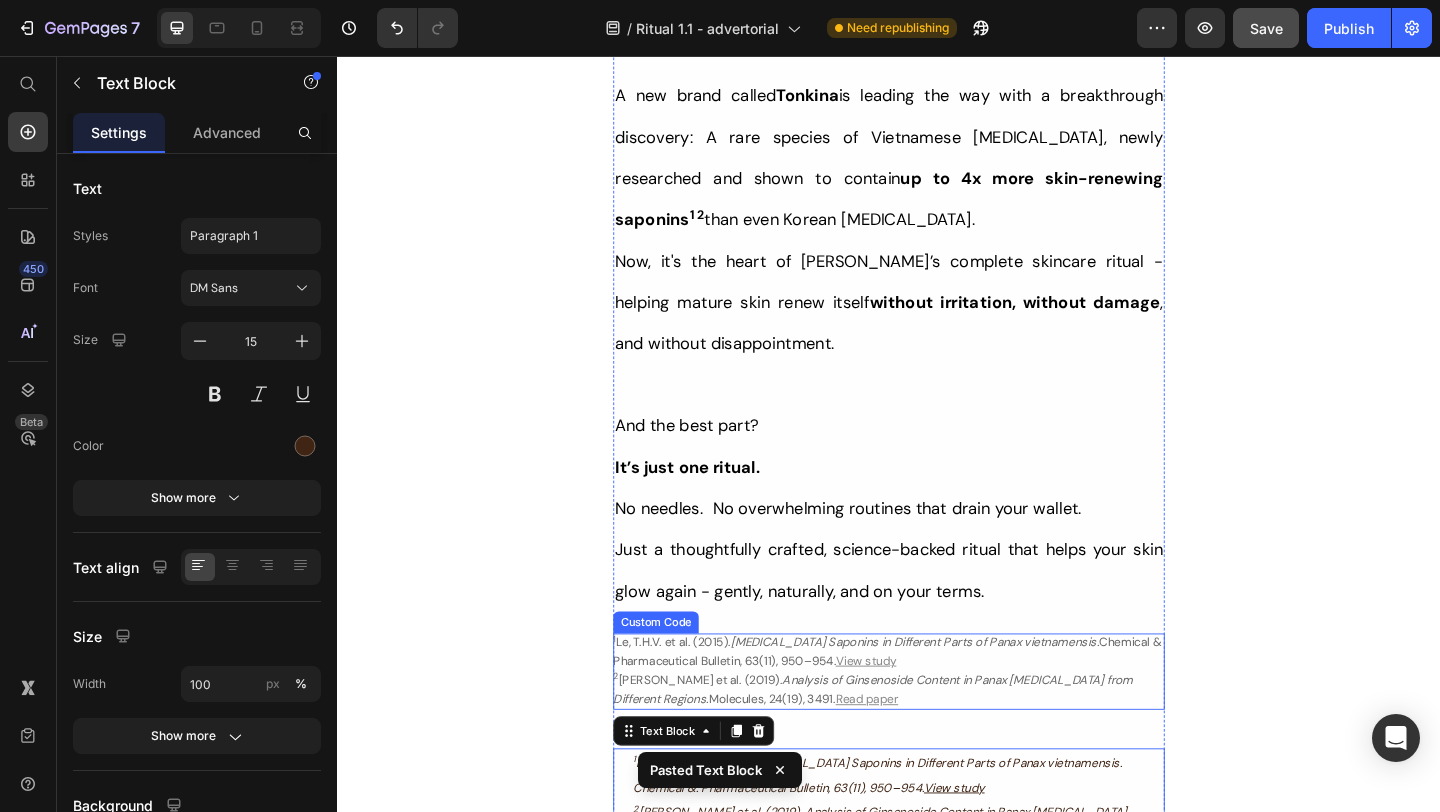 click on "Analysis of Ginsenoside Content in Panax ginseng from Different Regions." at bounding box center [920, 745] 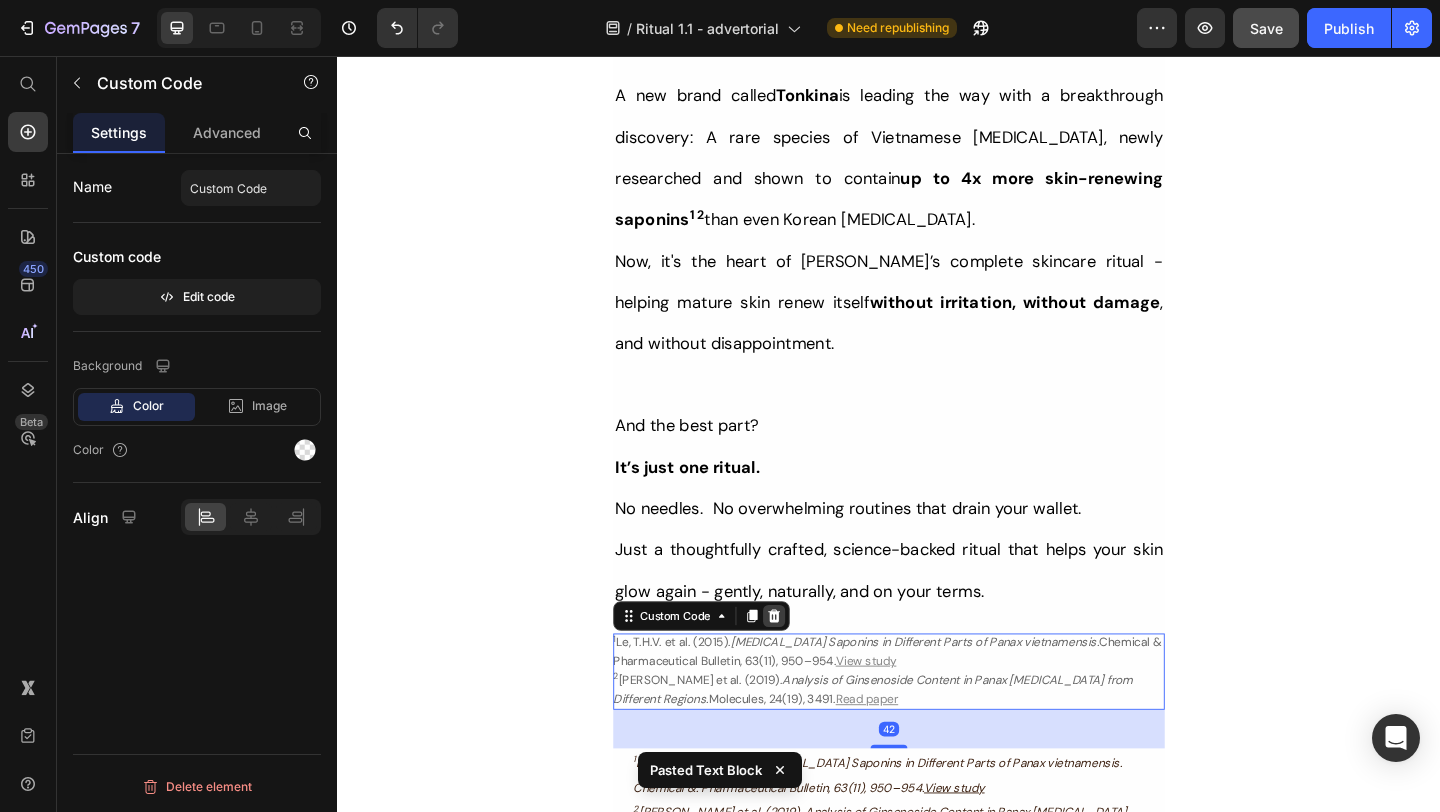 click 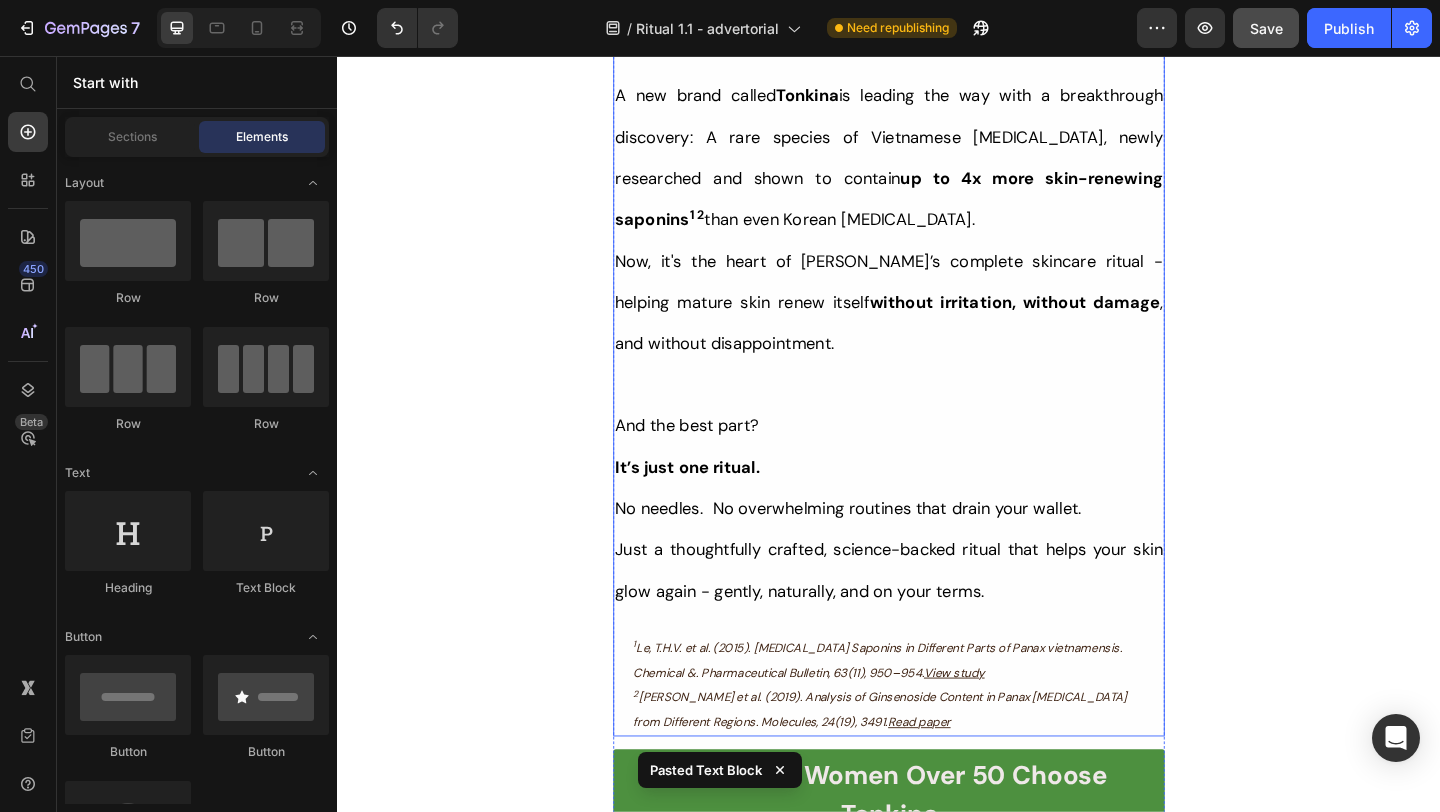 click on "Her Daughter Asked If She Had 'Work Done' – The Truth About Her 55-Year-Old Skin Will Surprise You Heading                Title Line Inspired By What Women Are Choosing Instead of Botox: This Complete Ritual Helps Smooth Fine Lines, Brighten Age Spots, Firm Skin — All Without Needles or Harsh Chemicals… Heading Image Ladies, what if I told you that many radiant women over 50 are skipping harsh treatments and seeing beautiful changes through consistent, gentle care, naturally?   Here’s what the beauty industry doesn’t want you to know: You don’t need painful injections or harsh treatments to look radiant.   While they push expensive procedures and synthetic creams, a quiet shift is happening among smart, discerning women — who’ve found something different.   A new brand called  Tonkina  is leading the way with a breakthrough discovery: A rare species of Vietnamese ginseng, newly researched and shown to contain  up to 4x more skin-renewing saponins 1 2  than even Korean ginseng.   1 2" at bounding box center (937, -369) 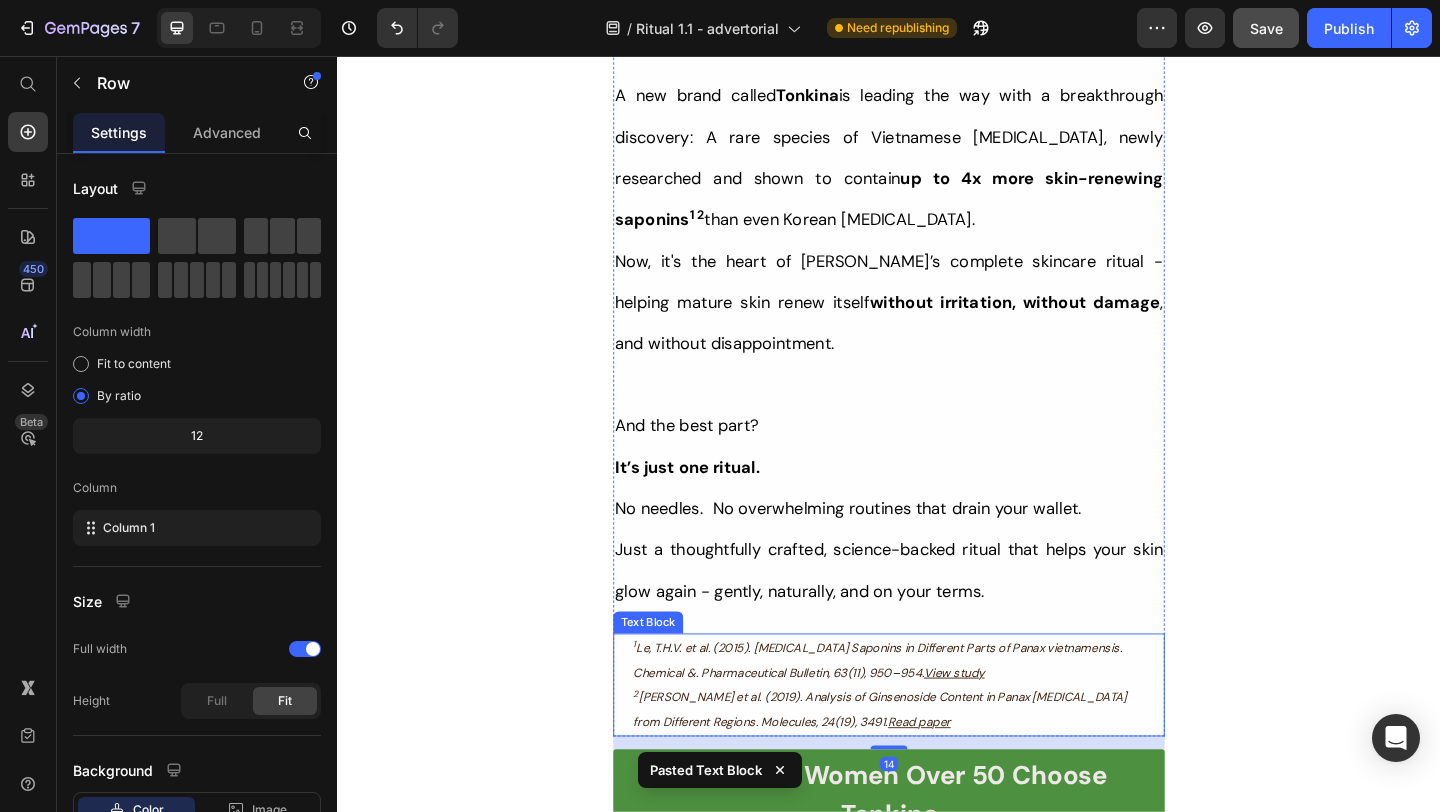 click on "1  Le, T.H.V. et al. (2015). Ginseng Saponins in Different Parts of Panax vietnamensis. Chemical &. Pharmaceutical Bulletin, 63(11), 950–954.  View study" at bounding box center [937, 713] 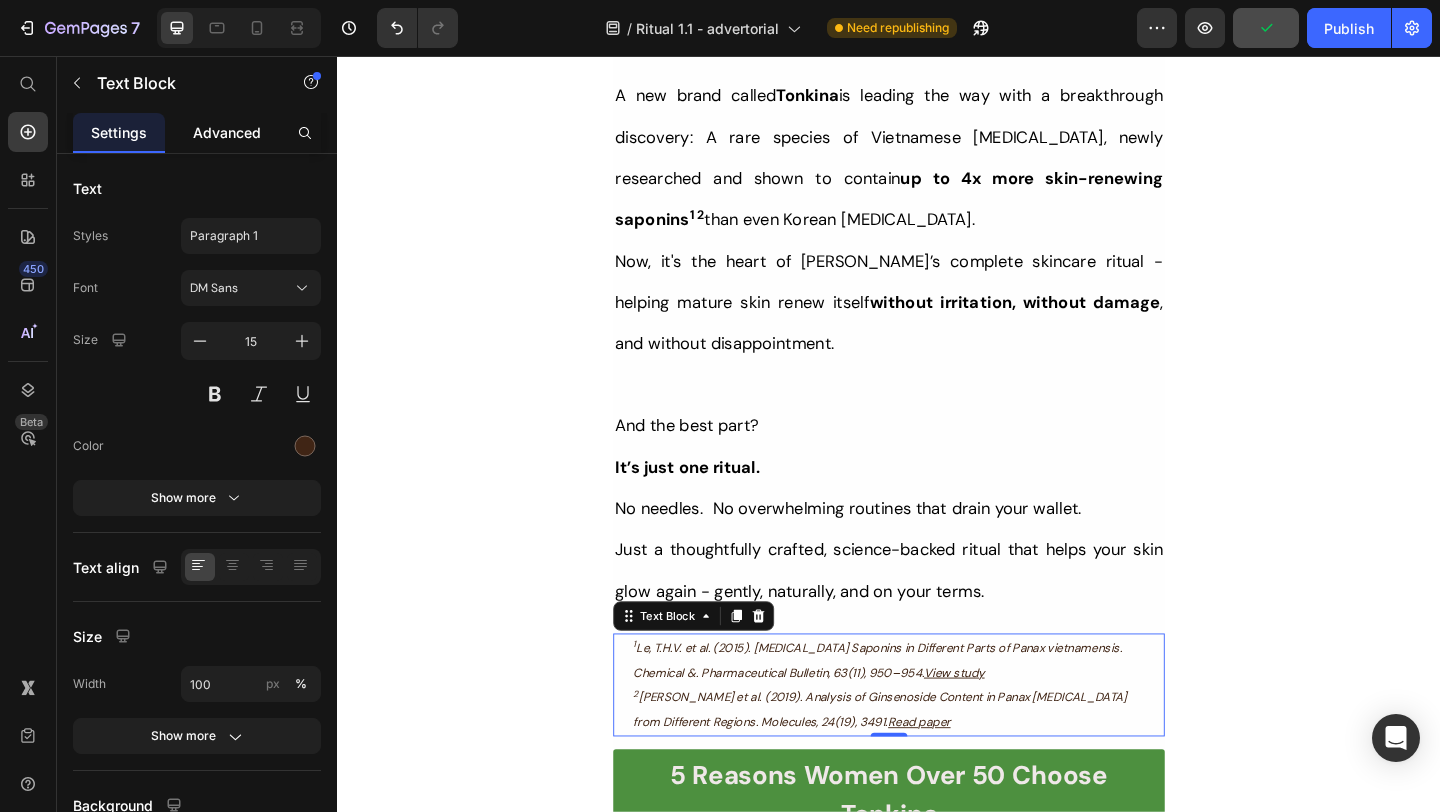 click on "Advanced" at bounding box center [227, 132] 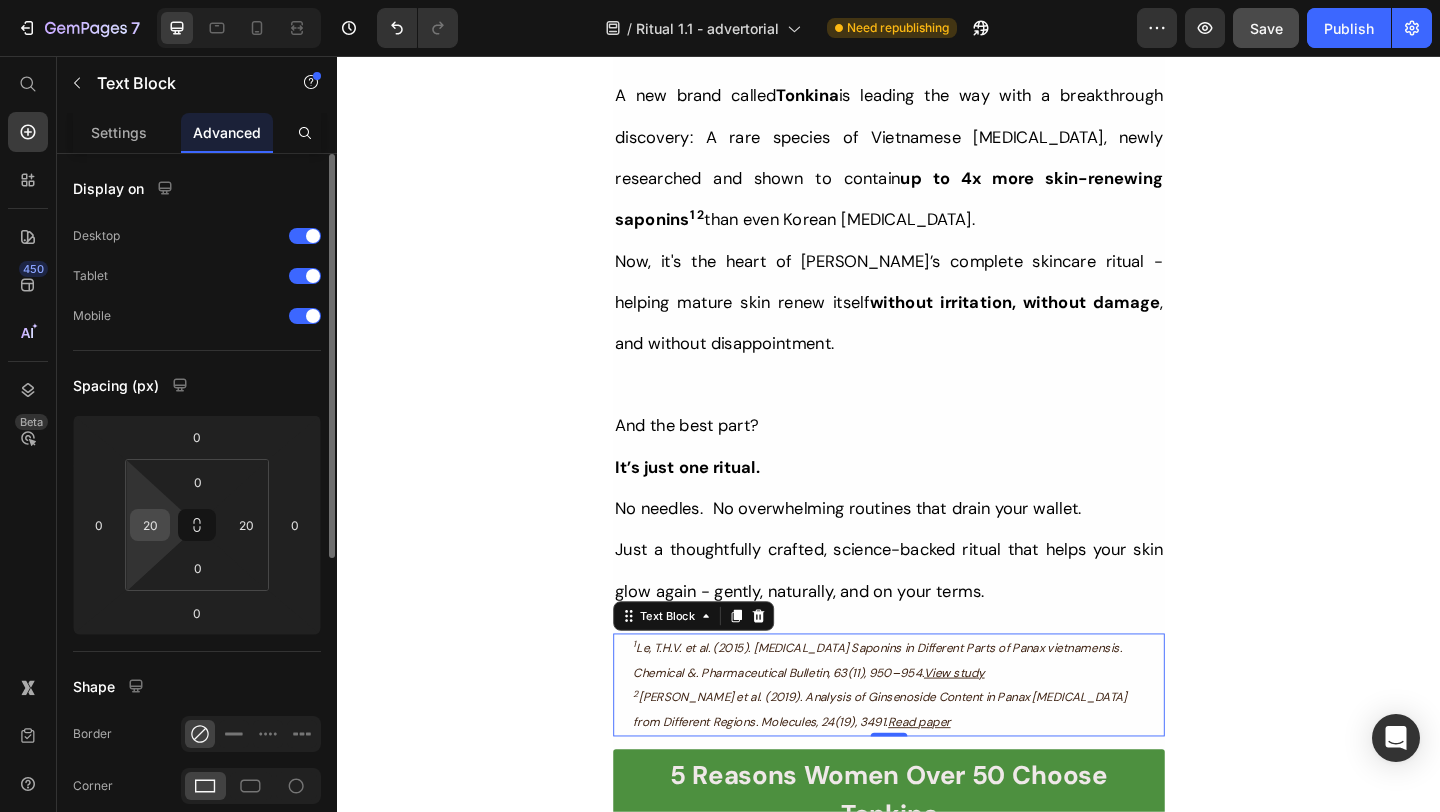 click on "20" at bounding box center [150, 525] 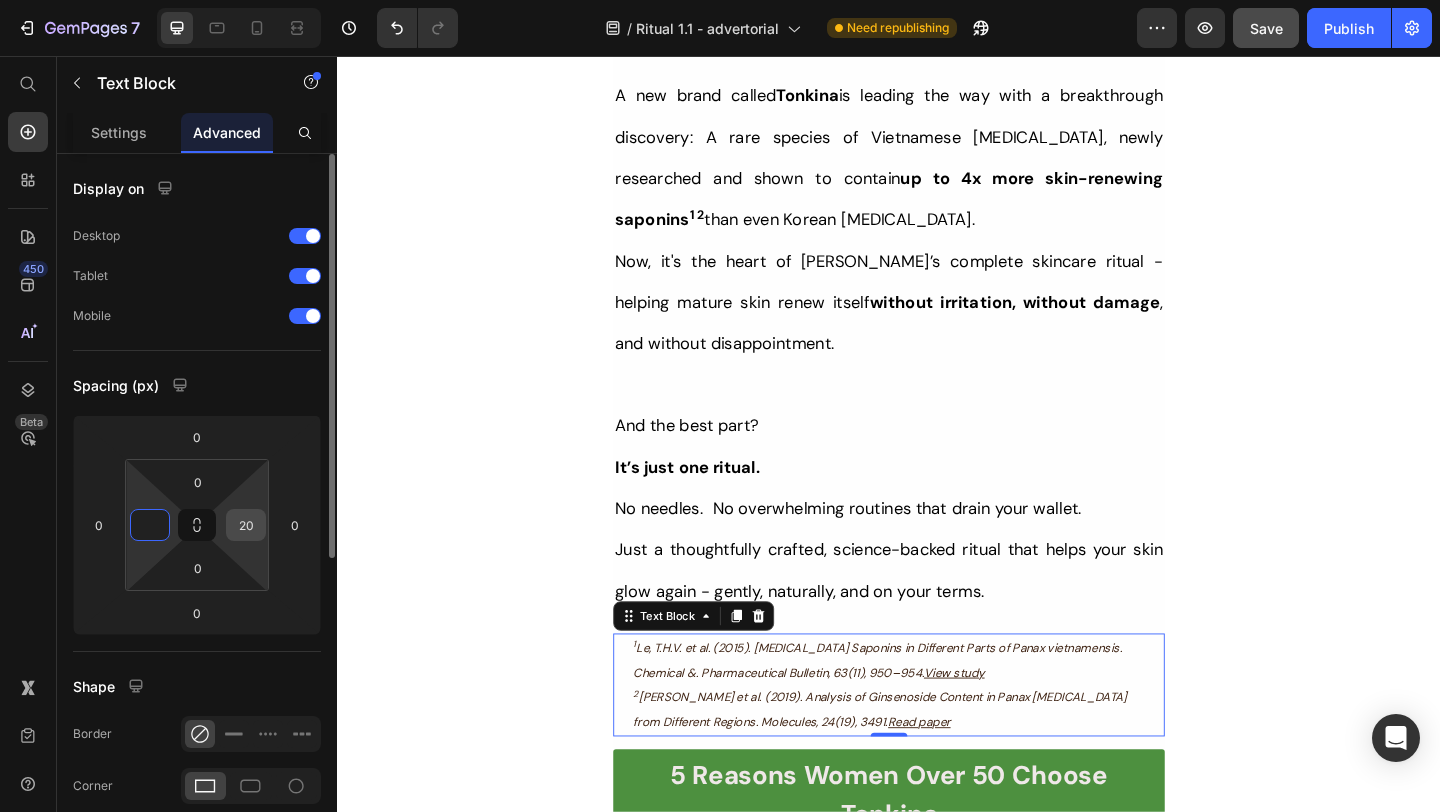 type on "0" 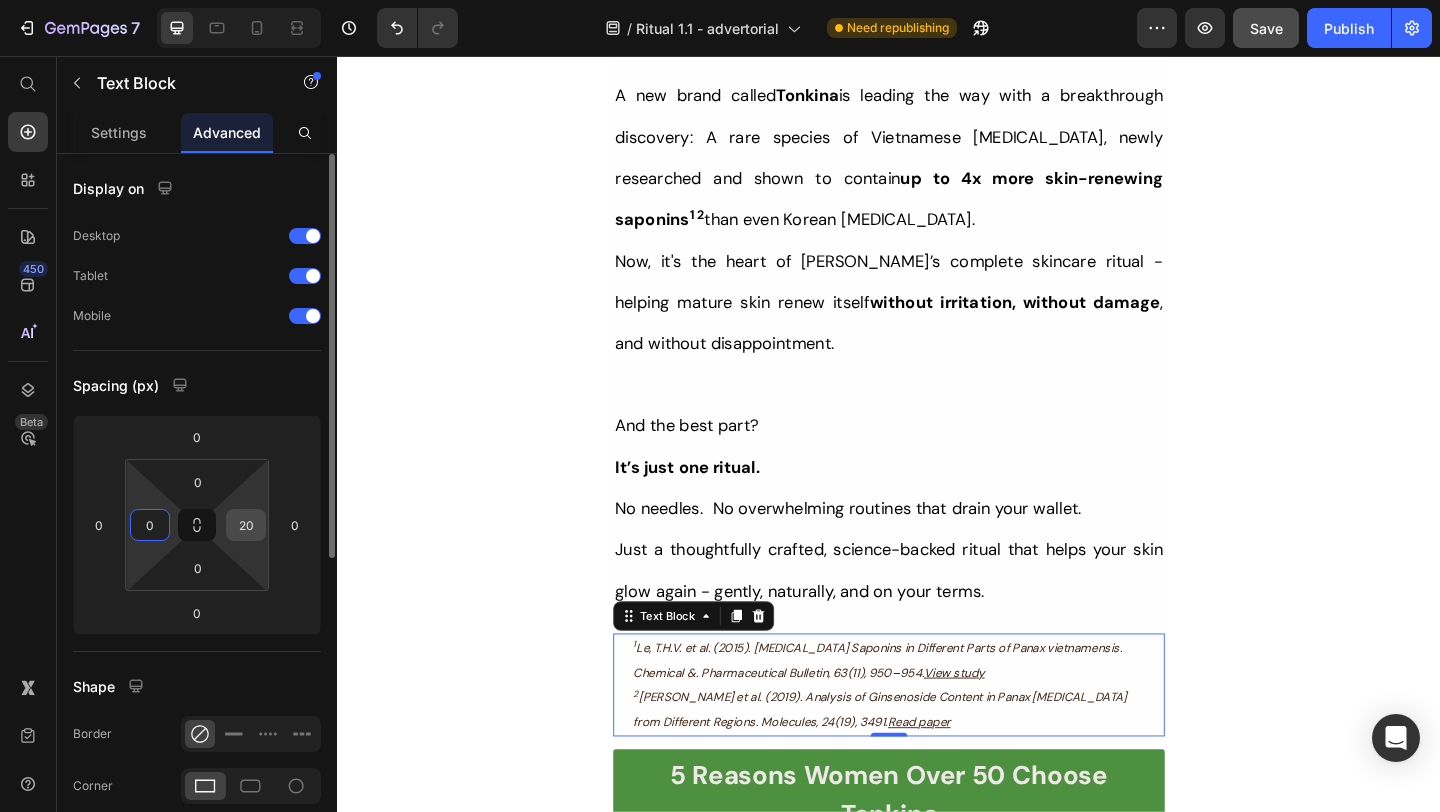 click on "20" at bounding box center (246, 525) 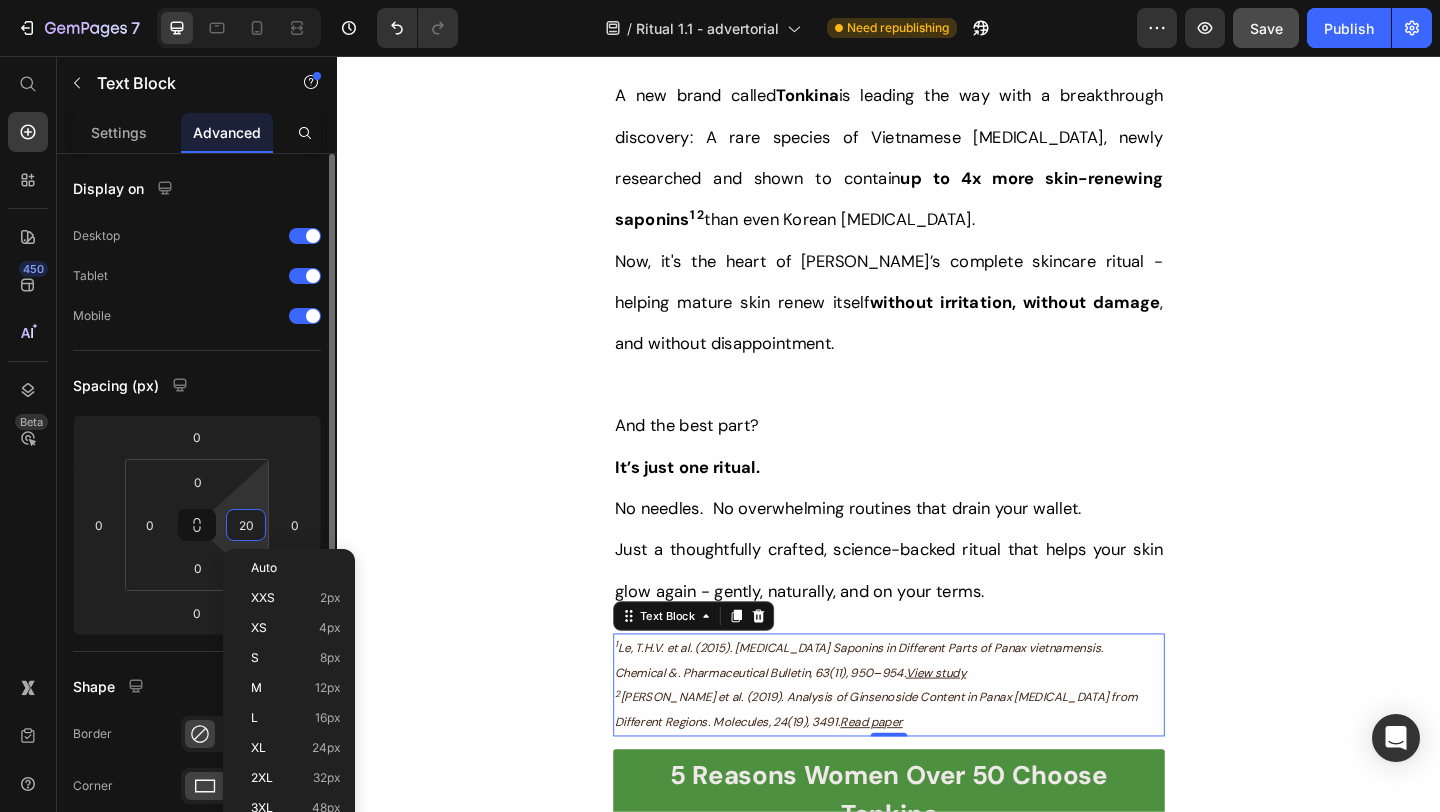 type 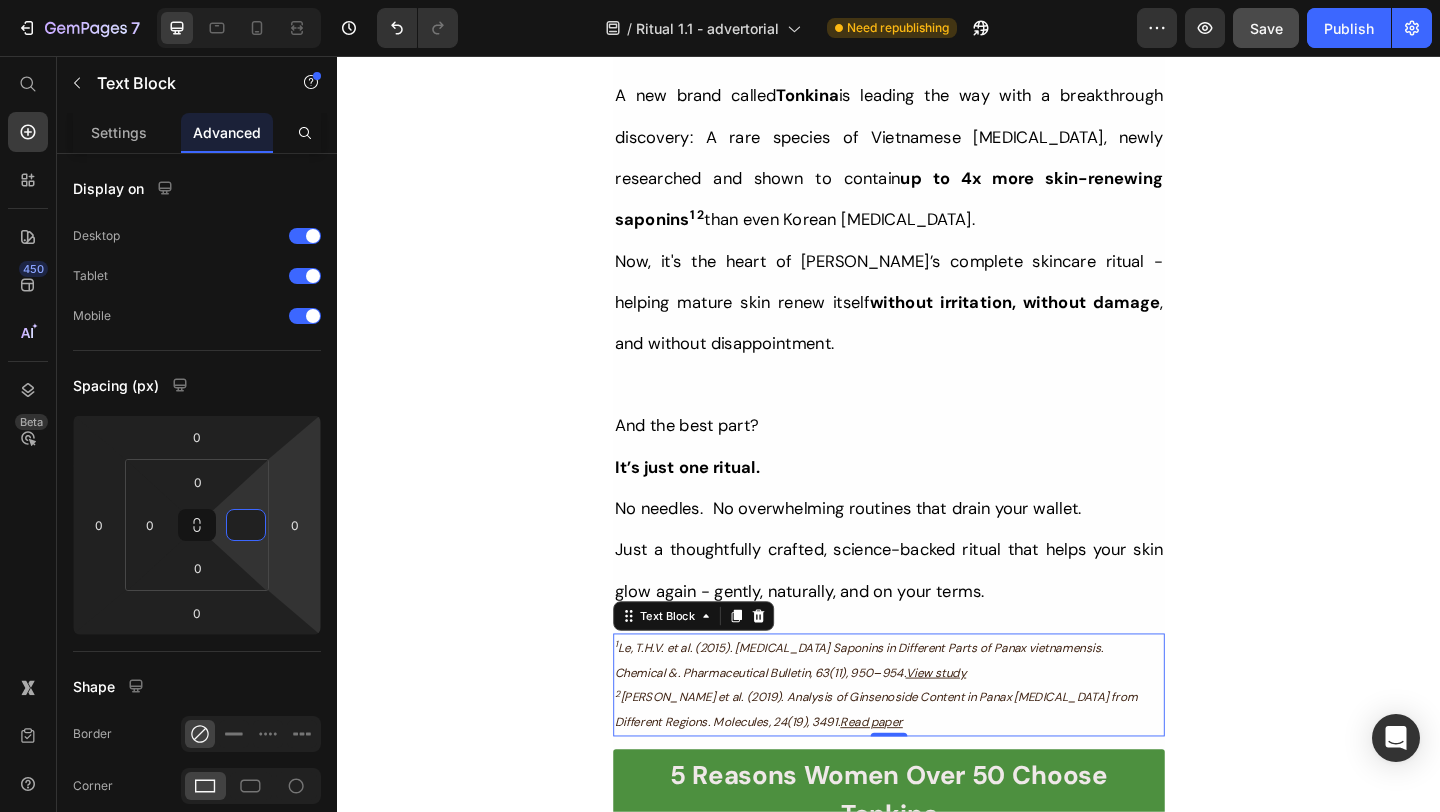 click on "Her Daughter Asked If She Had 'Work Done' – The Truth About Her 55-Year-Old Skin Will Surprise You Heading                Title Line Inspired By What Women Are Choosing Instead of Botox: This Complete Ritual Helps Smooth Fine Lines, Brighten Age Spots, Firm Skin — All Without Needles or Harsh Chemicals… Heading Image Ladies, what if I told you that many radiant women over 50 are skipping harsh treatments and seeing beautiful changes through consistent, gentle care, naturally?   Here’s what the beauty industry doesn’t want you to know: You don’t need painful injections or harsh treatments to look radiant.   While they push expensive procedures and synthetic creams, a quiet shift is happening among smart, discerning women — who’ve found something different.   A new brand called  Tonkina  is leading the way with a breakthrough discovery: A rare species of Vietnamese ginseng, newly researched and shown to contain  up to 4x more skin-renewing saponins 1 2  than even Korean ginseng.   1 2   0" at bounding box center [937, 7475] 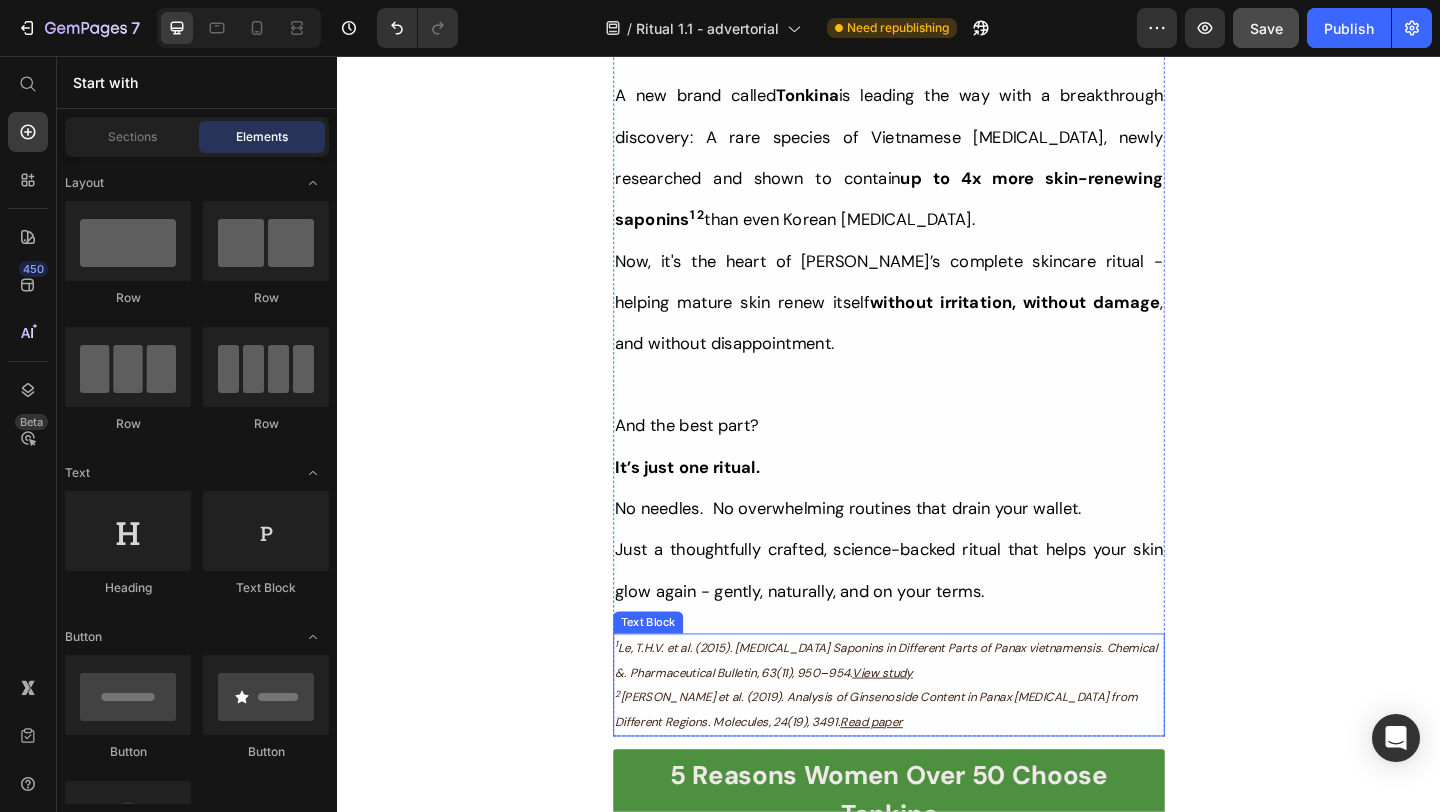 click on "2  Chen, W. et al. (2019). Analysis of Ginsenoside Content in Panax ginseng from Different Regions. Molecules, 24(19), 3491.  Read paper" at bounding box center [937, 767] 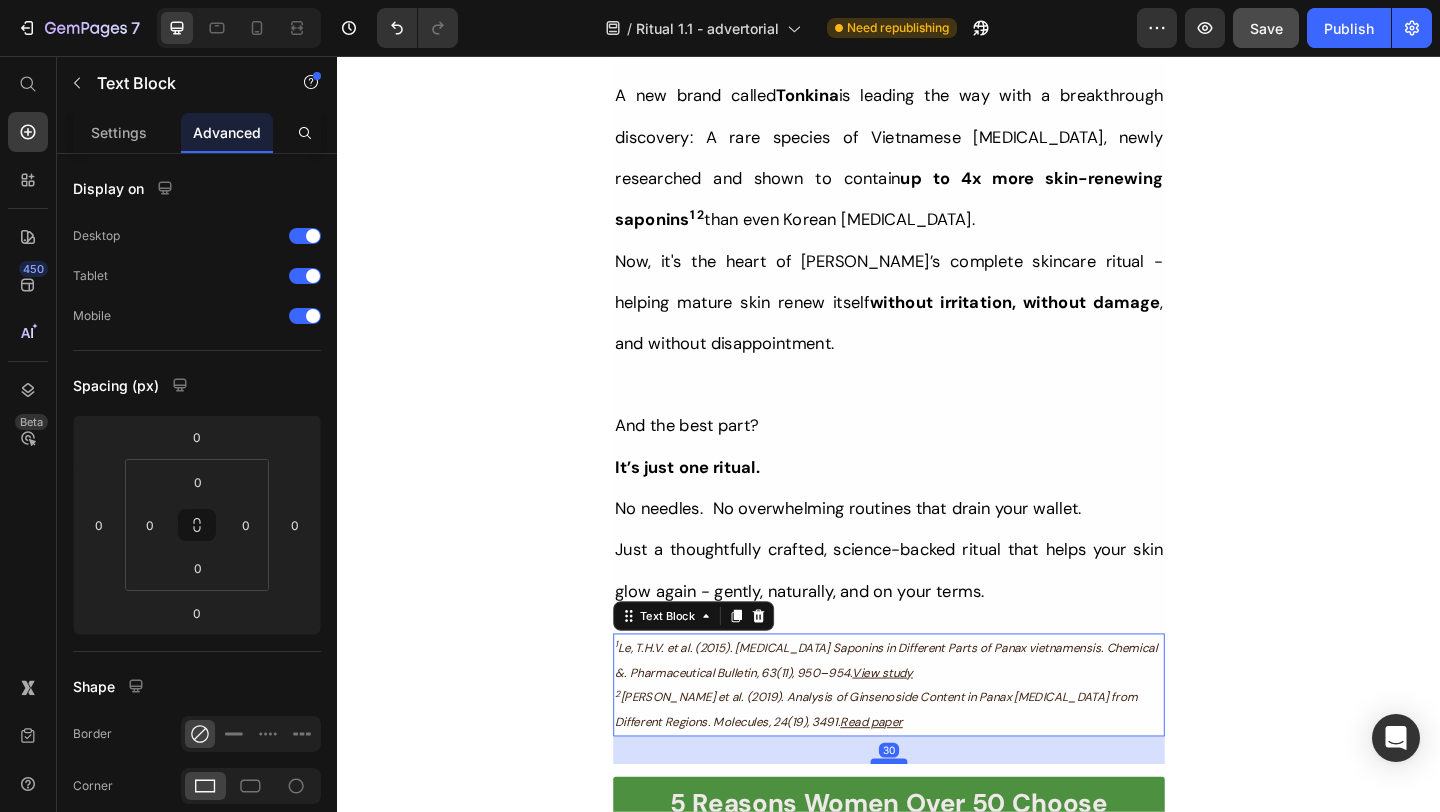 drag, startPoint x: 950, startPoint y: 717, endPoint x: 947, endPoint y: 747, distance: 30.149628 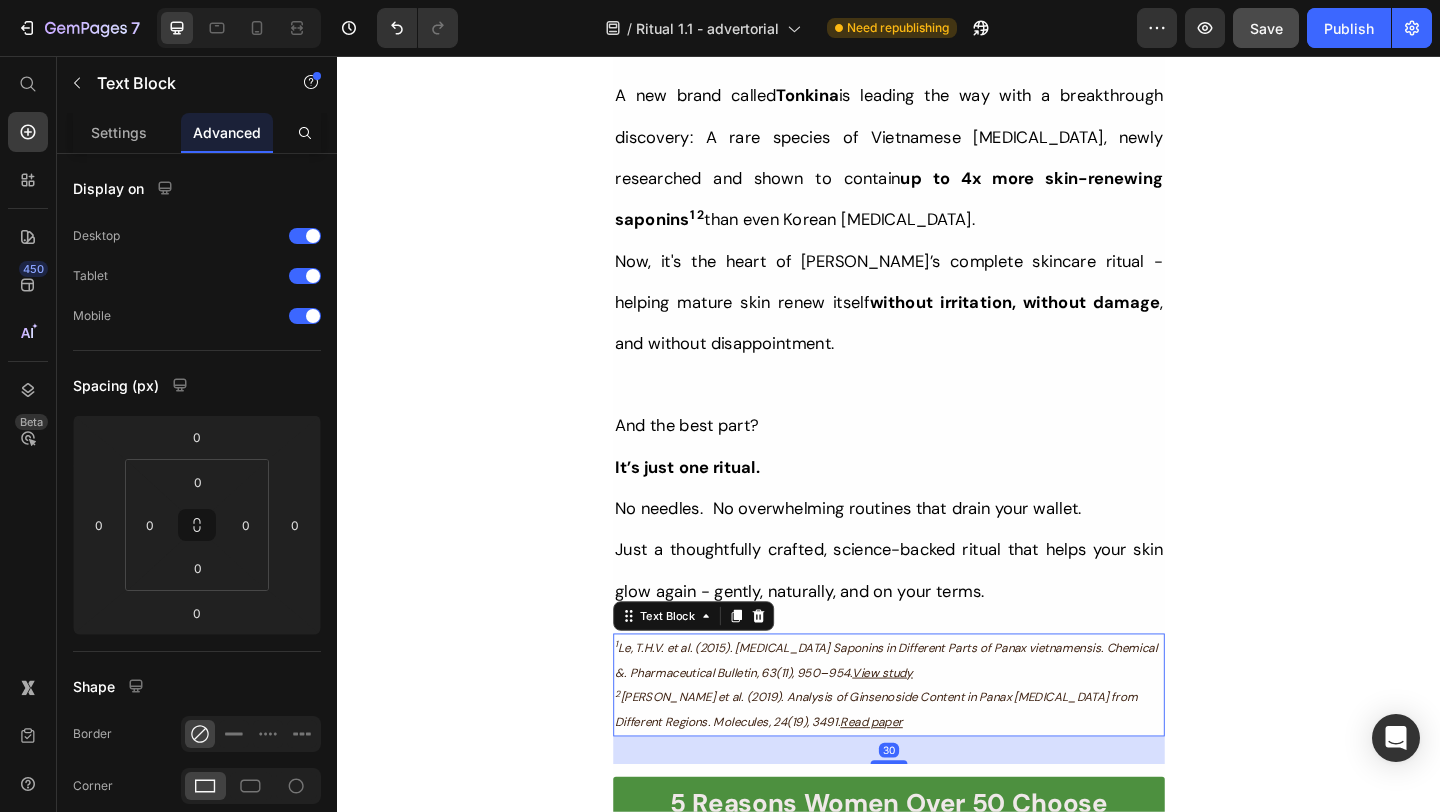 type on "30" 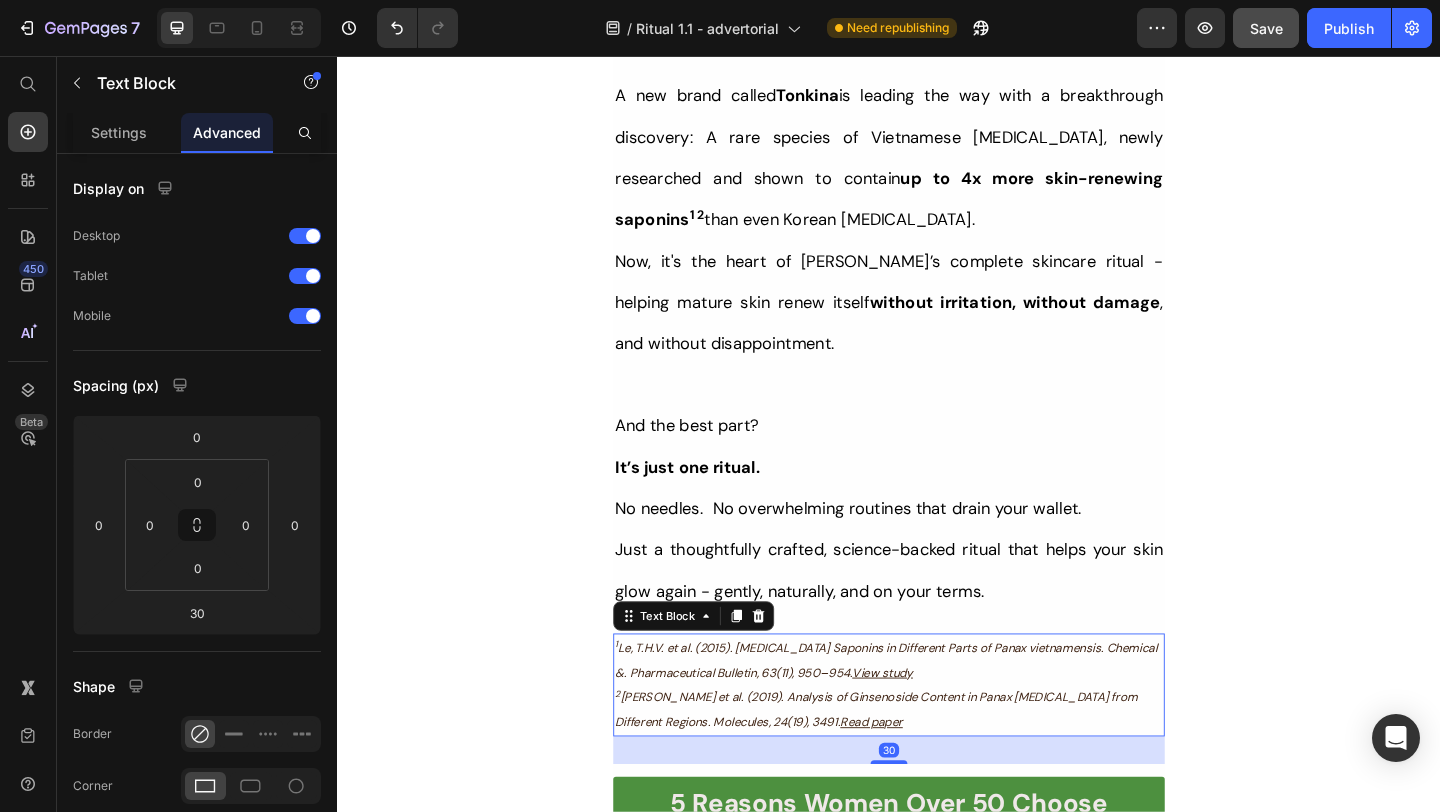 click on "Her Daughter Asked If She Had 'Work Done' – The Truth About Her 55-Year-Old Skin Will Surprise You Heading                Title Line Inspired By What Women Are Choosing Instead of Botox: This Complete Ritual Helps Smooth Fine Lines, Brighten Age Spots, Firm Skin — All Without Needles or Harsh Chemicals… Heading Image Ladies, what if I told you that many radiant women over 50 are skipping harsh treatments and seeing beautiful changes through consistent, gentle care, naturally?   Here’s what the beauty industry doesn’t want you to know: You don’t need painful injections or harsh treatments to look radiant.   While they push expensive procedures and synthetic creams, a quiet shift is happening among smart, discerning women — who’ve found something different.   A new brand called  Tonkina  is leading the way with a breakthrough discovery: A rare species of Vietnamese ginseng, newly researched and shown to contain  up to 4x more skin-renewing saponins 1 2  than even Korean ginseng.   1 2   "" at bounding box center [937, 7490] 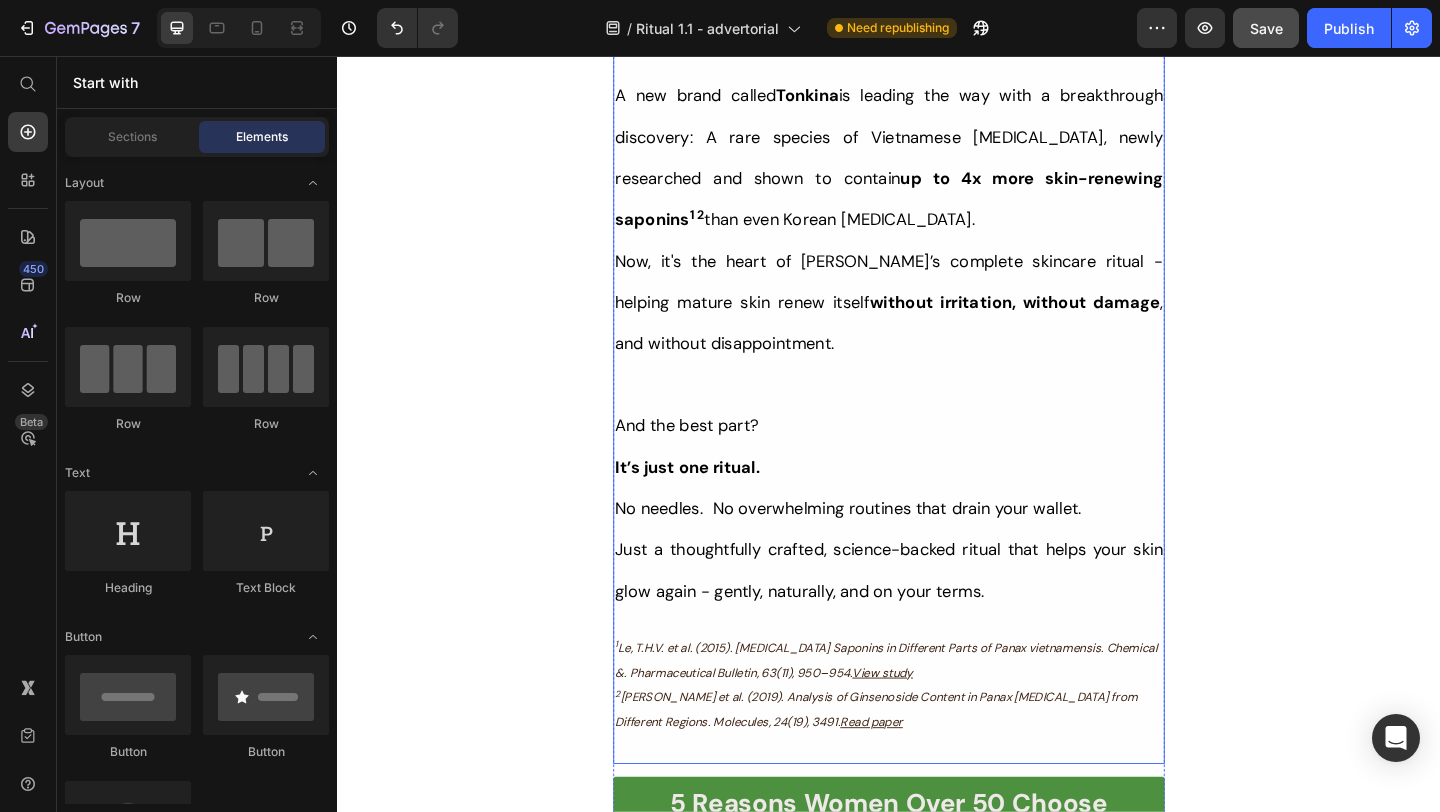click on "Her Daughter Asked If She Had 'Work Done' – The Truth About Her 55-Year-Old Skin Will Surprise You Heading                Title Line Inspired By What Women Are Choosing Instead of Botox: This Complete Ritual Helps Smooth Fine Lines, Brighten Age Spots, Firm Skin — All Without Needles or Harsh Chemicals… Heading Image Ladies, what if I told you that many radiant women over 50 are skipping harsh treatments and seeing beautiful changes through consistent, gentle care, naturally?   Here’s what the beauty industry doesn’t want you to know: You don’t need painful injections or harsh treatments to look radiant.   While they push expensive procedures and synthetic creams, a quiet shift is happening among smart, discerning women — who’ve found something different.   A new brand called  Tonkina  is leading the way with a breakthrough discovery: A rare species of Vietnamese ginseng, newly researched and shown to contain  up to 4x more skin-renewing saponins 1 2  than even Korean ginseng.   1 2" at bounding box center (937, -354) 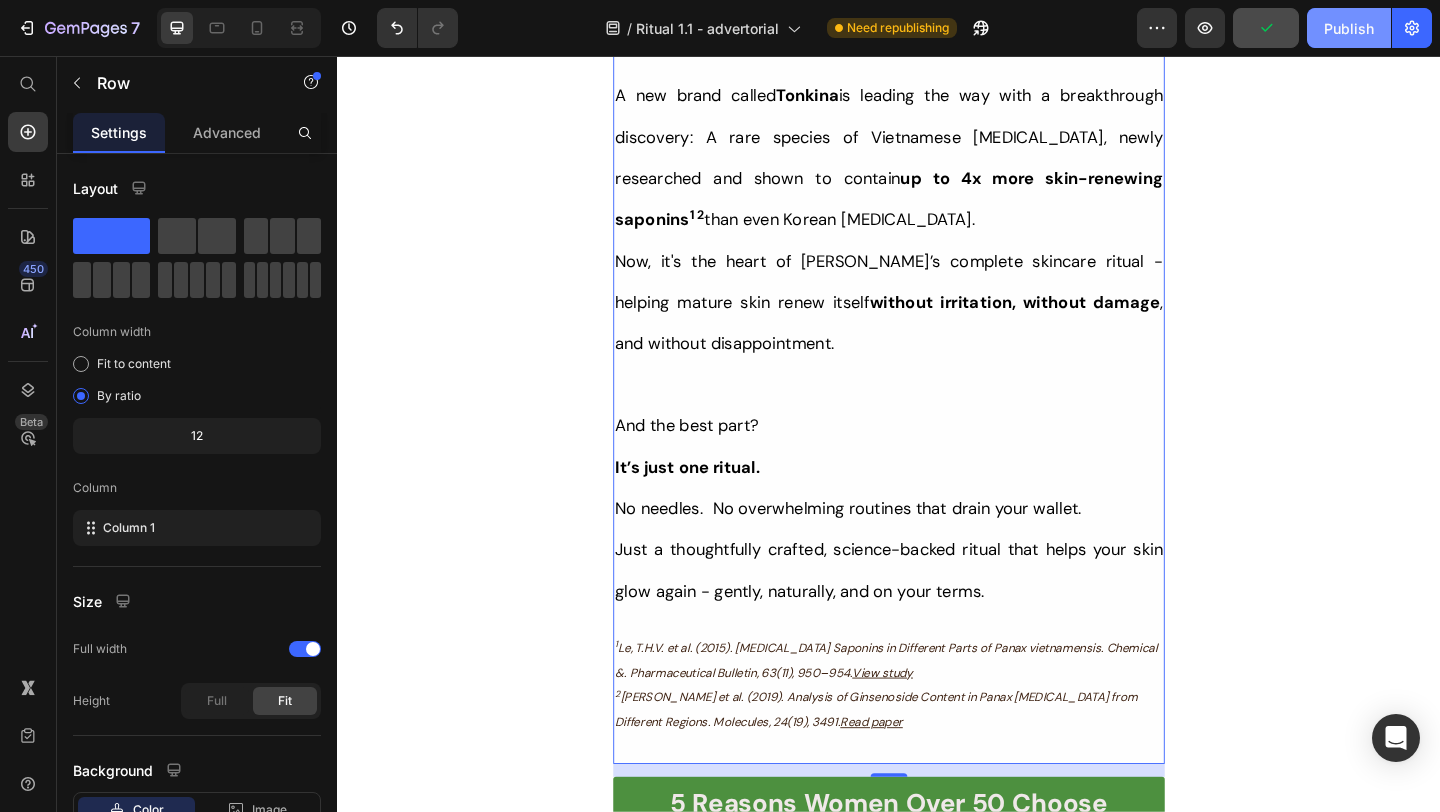 click on "Publish" 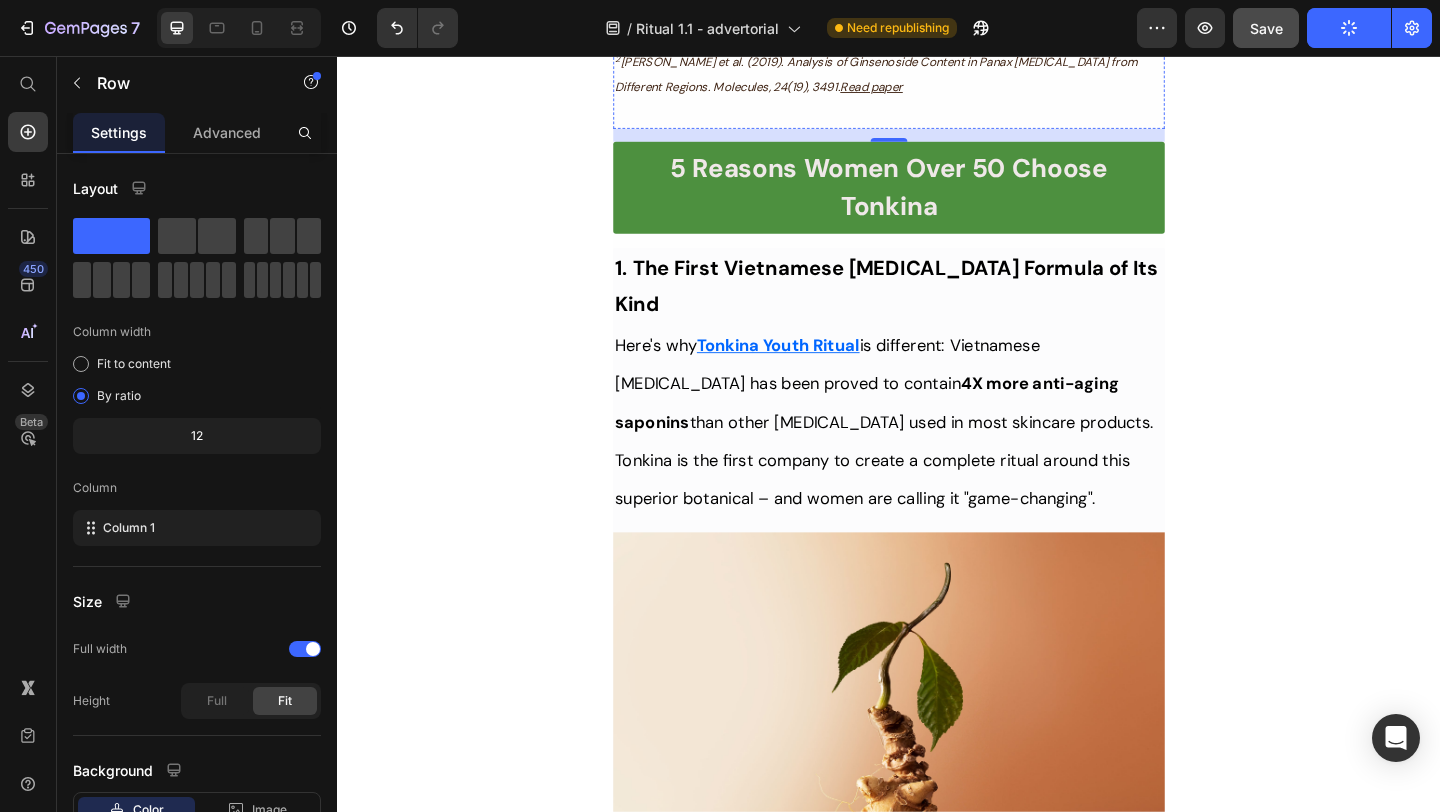 scroll, scrollTop: 2354, scrollLeft: 0, axis: vertical 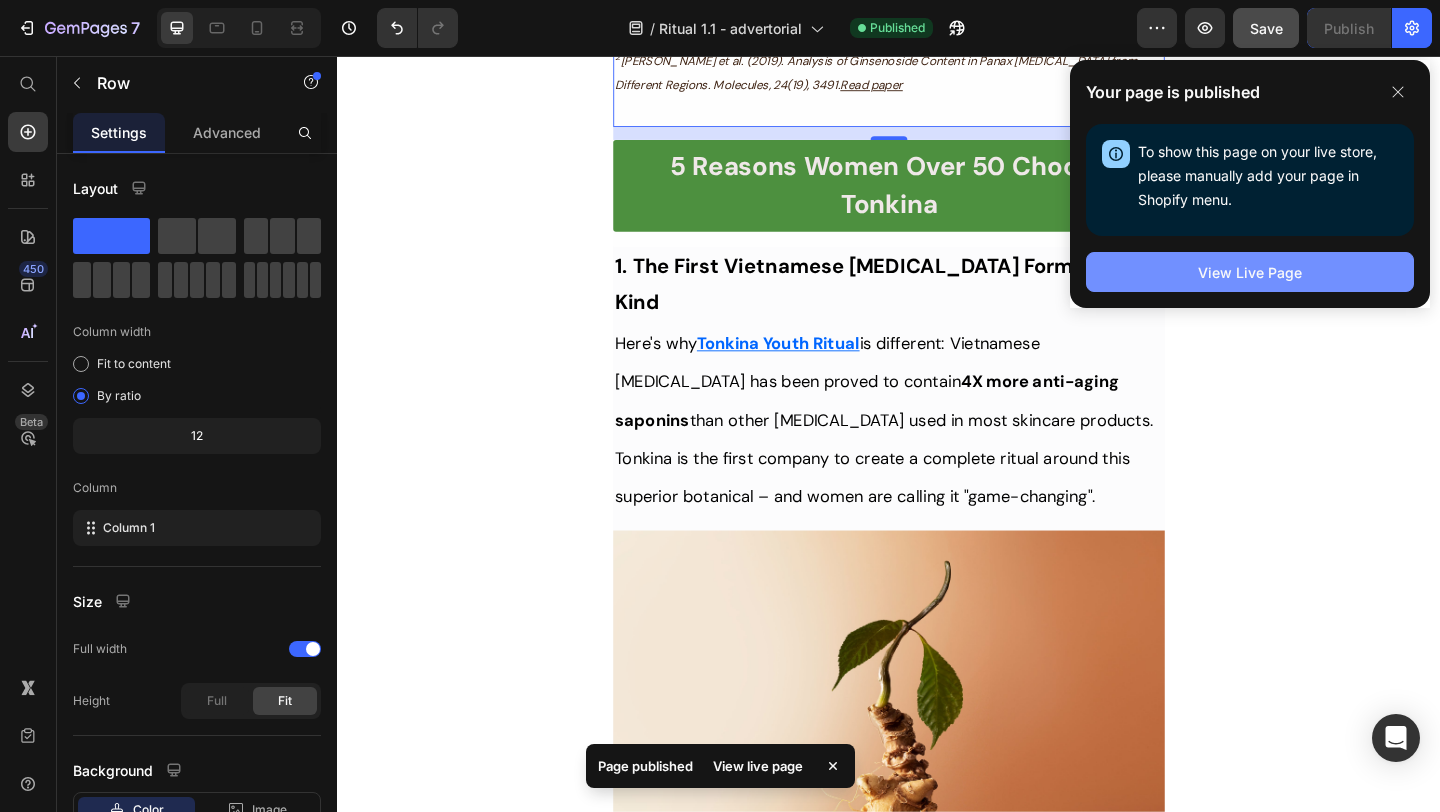 click on "View Live Page" at bounding box center [1250, 272] 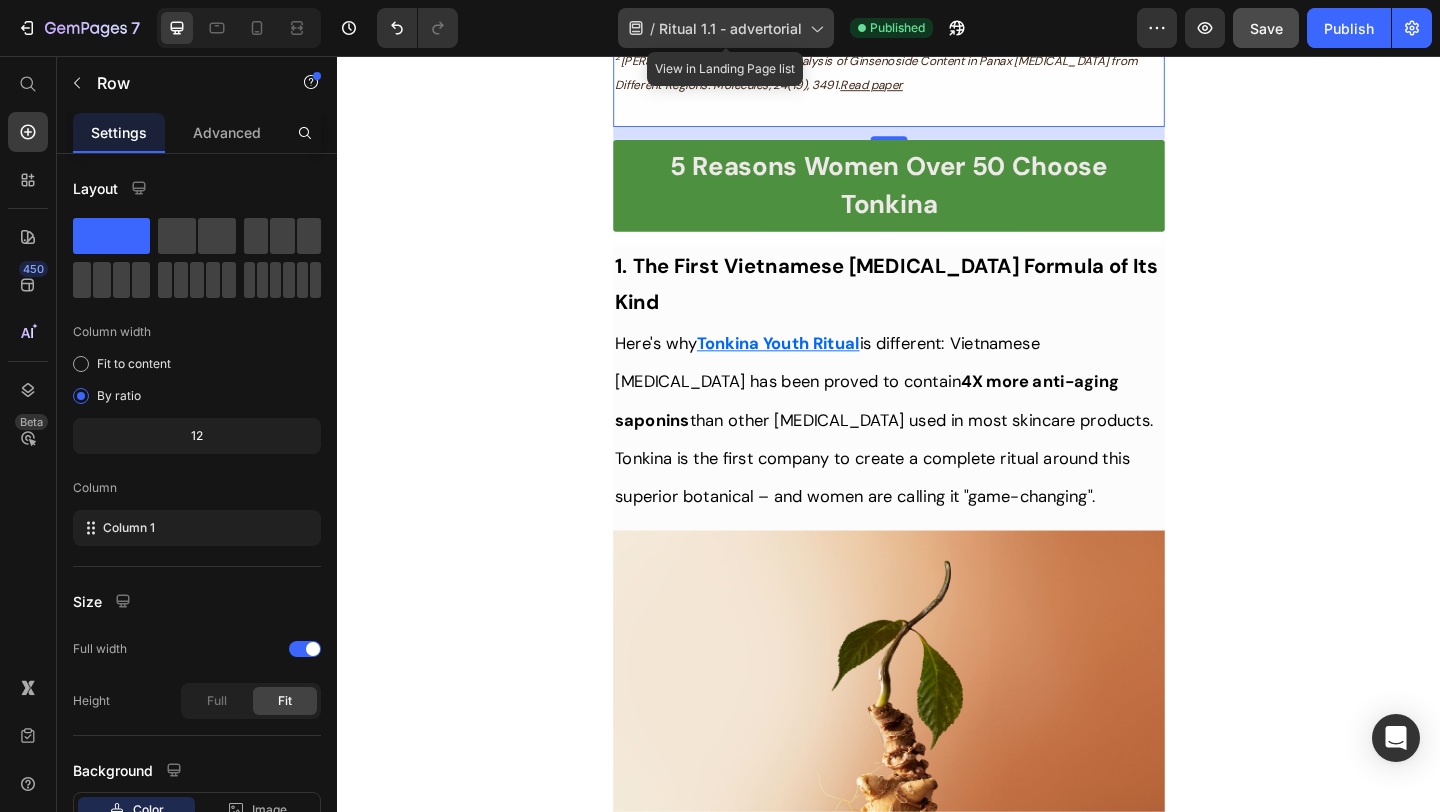click on "Ritual 1.1 - advertorial" at bounding box center (730, 28) 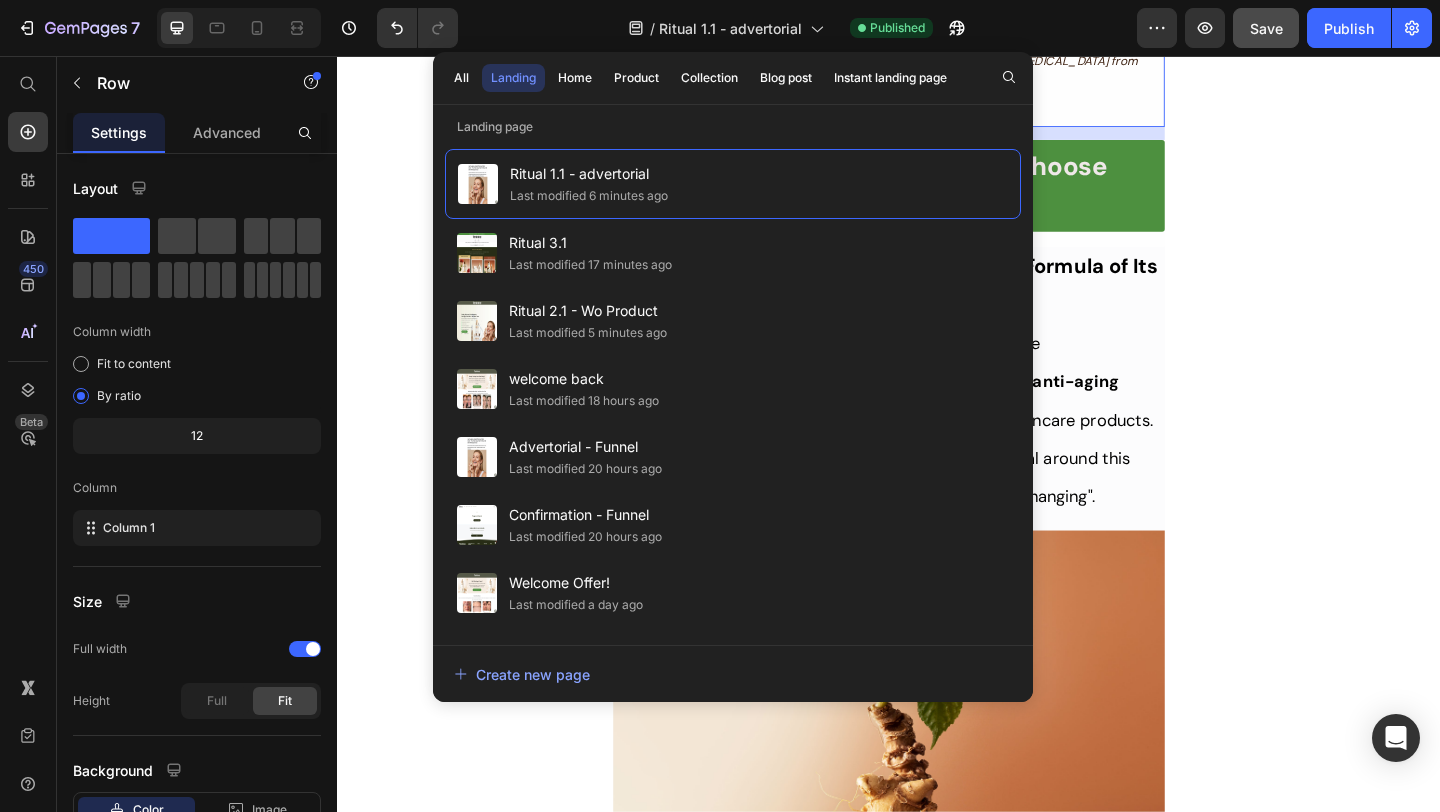 click on "Her Daughter Asked If She Had 'Work Done' – The Truth About Her 55-Year-Old Skin Will Surprise You Heading                Title Line Inspired By What Women Are Choosing Instead of Botox: This Complete Ritual Helps Smooth Fine Lines, Brighten Age Spots, Firm Skin — All Without Needles or Harsh Chemicals… Heading Image Ladies, what if I told you that many radiant women over 50 are skipping harsh treatments and seeing beautiful changes through consistent, gentle care, naturally?   Here’s what the beauty industry doesn’t want you to know: You don’t need painful injections or harsh treatments to look radiant.   While they push expensive procedures and synthetic creams, a quiet shift is happening among smart, discerning women — who’ve found something different.   A new brand called  Tonkina  is leading the way with a breakthrough discovery: A rare species of Vietnamese ginseng, newly researched and shown to contain  up to 4x more skin-renewing saponins 1 2  than even Korean ginseng.   1 2 Row" at bounding box center (937, 6797) 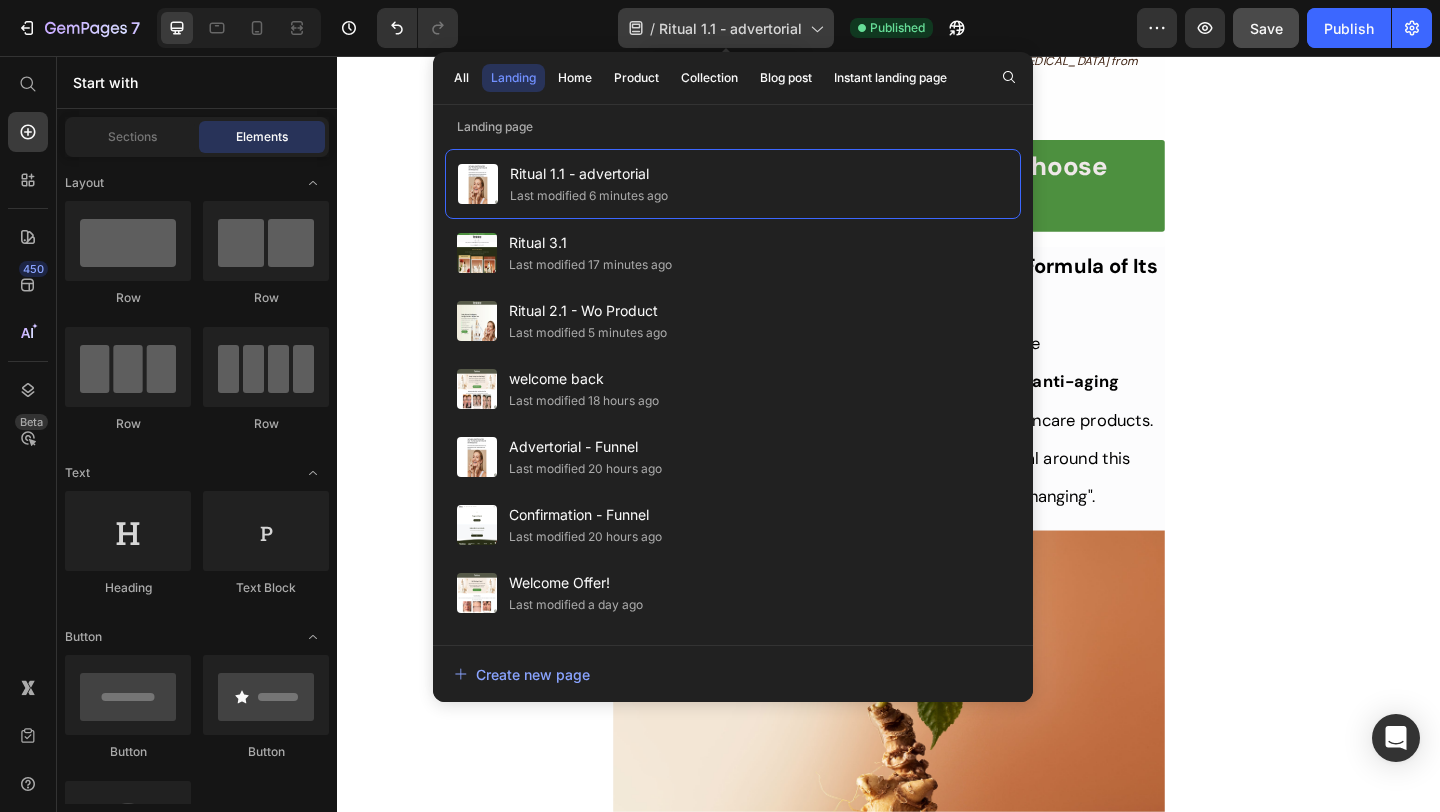 click on "Ritual 1.1 - advertorial" at bounding box center [730, 28] 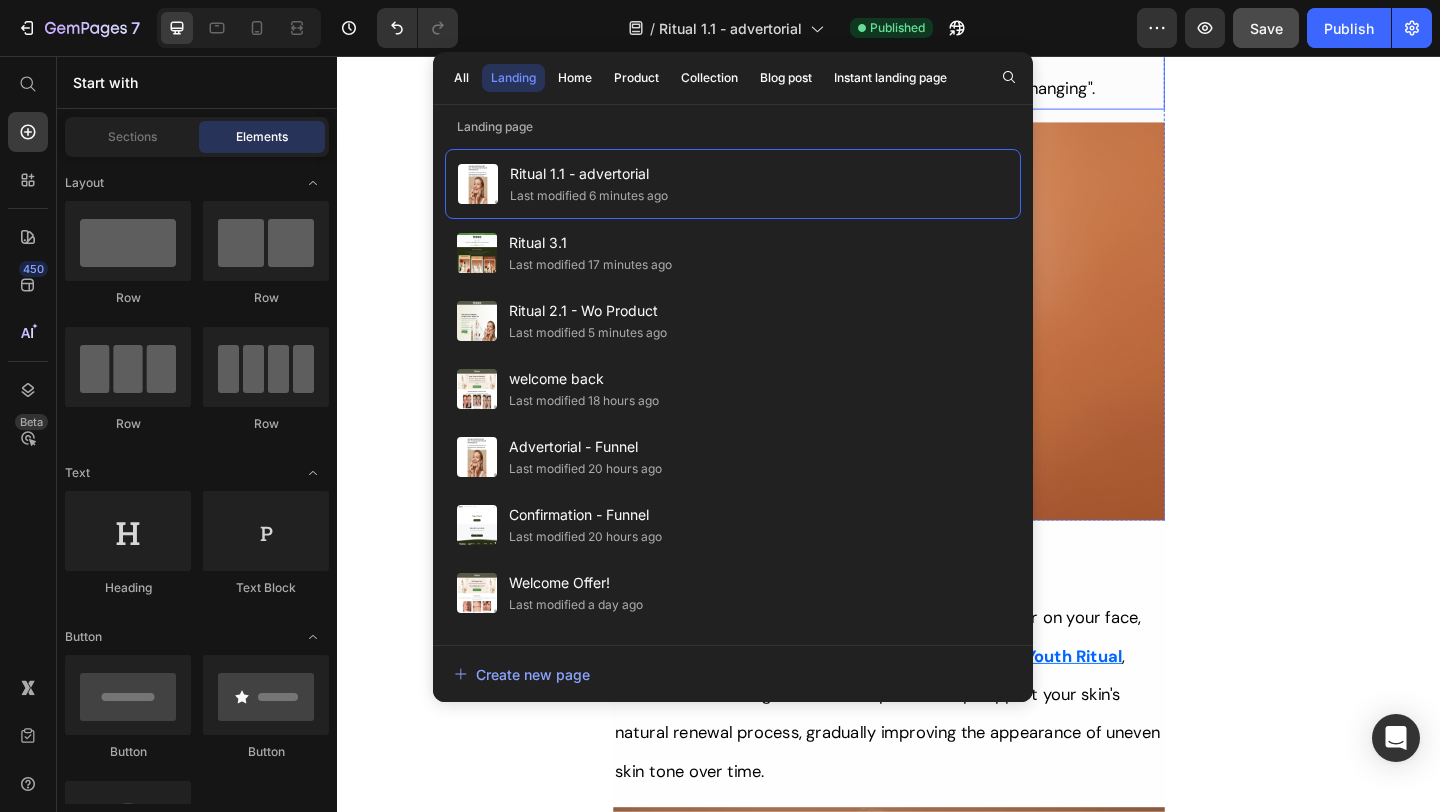 scroll, scrollTop: 2900, scrollLeft: 0, axis: vertical 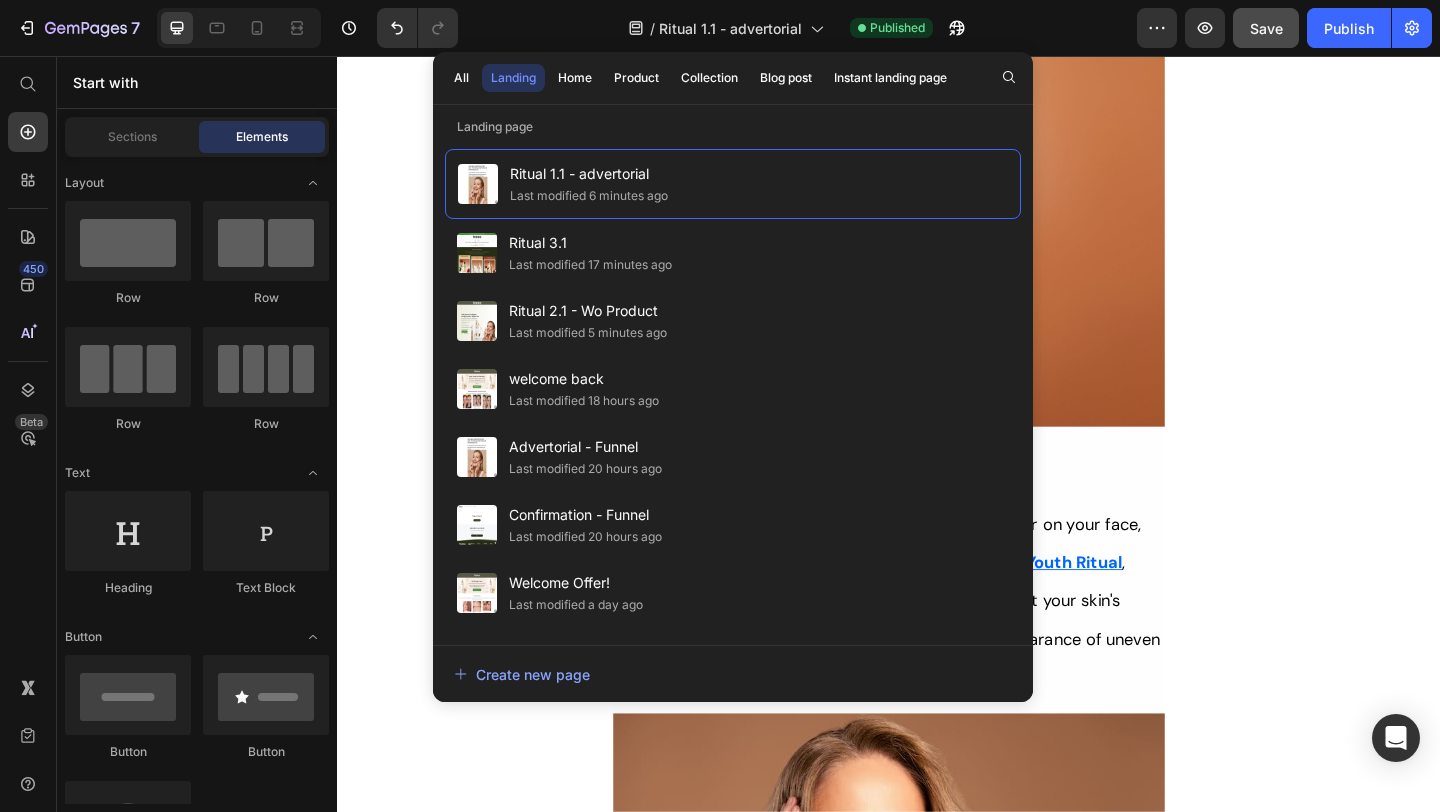 click on "Her Daughter Asked If She Had 'Work Done' – The Truth About Her 55-Year-Old Skin Will Surprise You Heading                Title Line Inspired By What Women Are Choosing Instead of Botox: This Complete Ritual Helps Smooth Fine Lines, Brighten Age Spots, Firm Skin — All Without Needles or Harsh Chemicals… Heading Image Ladies, what if I told you that many radiant women over 50 are skipping harsh treatments and seeing beautiful changes through consistent, gentle care, naturally?   Here’s what the beauty industry doesn’t want you to know: You don’t need painful injections or harsh treatments to look radiant.   While they push expensive procedures and synthetic creams, a quiet shift is happening among smart, discerning women — who’ve found something different.   A new brand called  Tonkina  is leading the way with a breakthrough discovery: A rare species of Vietnamese ginseng, newly researched and shown to contain  up to 4x more skin-renewing saponins 1 2  than even Korean ginseng.   1 2 Row" at bounding box center (937, 6451) 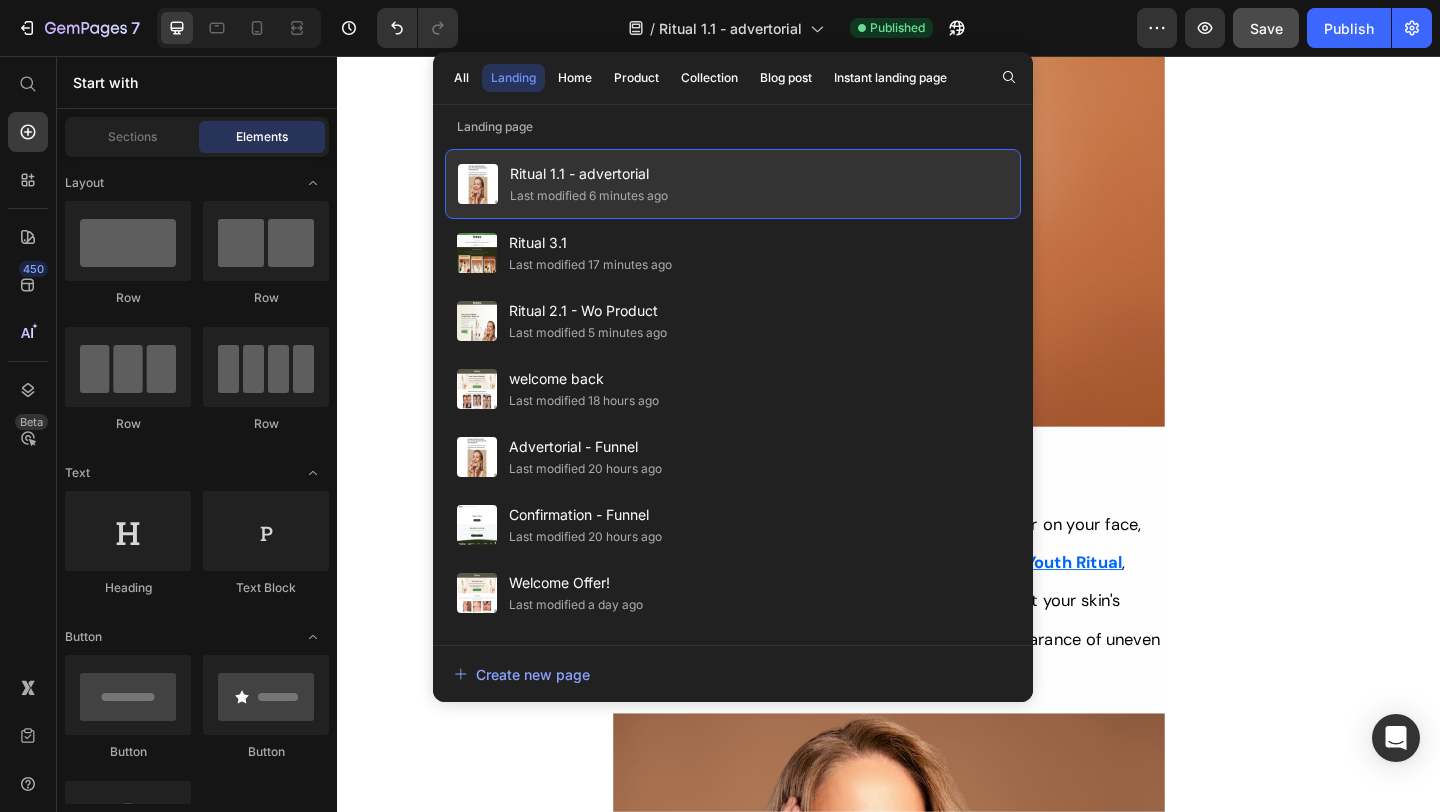click on "Last modified 6 minutes ago" 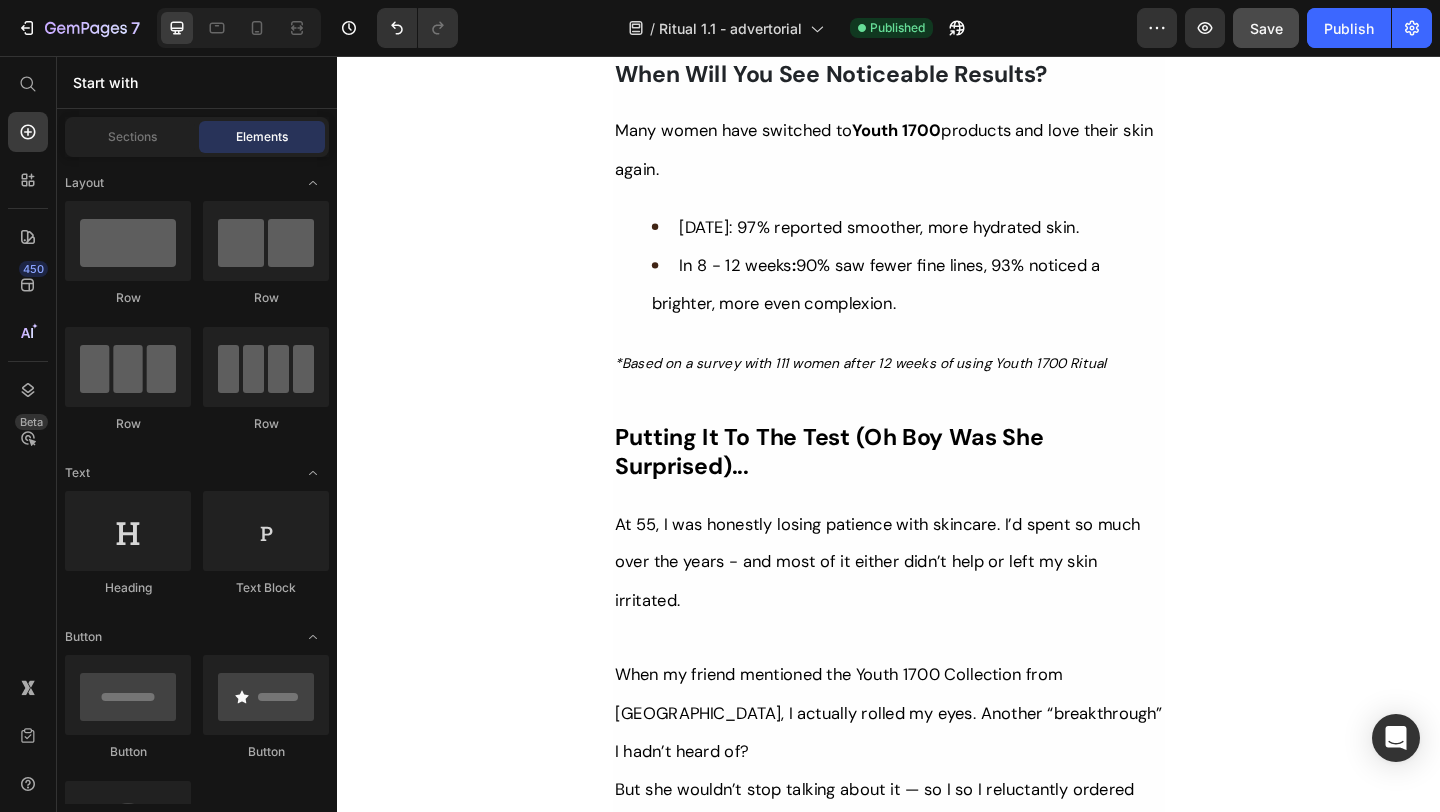 scroll, scrollTop: 7395, scrollLeft: 0, axis: vertical 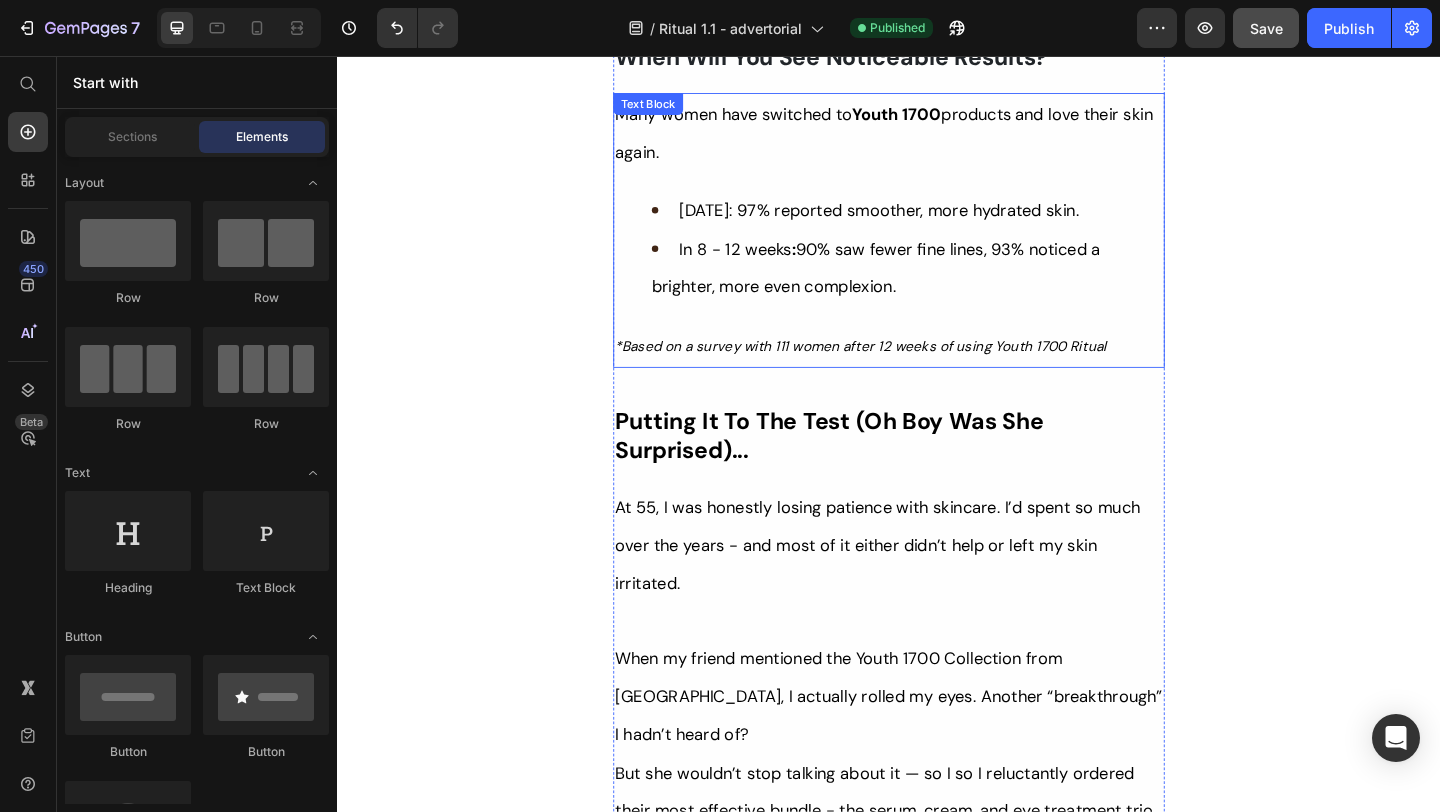 click on "*Based on a survey with 111 women after 12 weeks of using Youth 1700 Ritual" at bounding box center [906, 372] 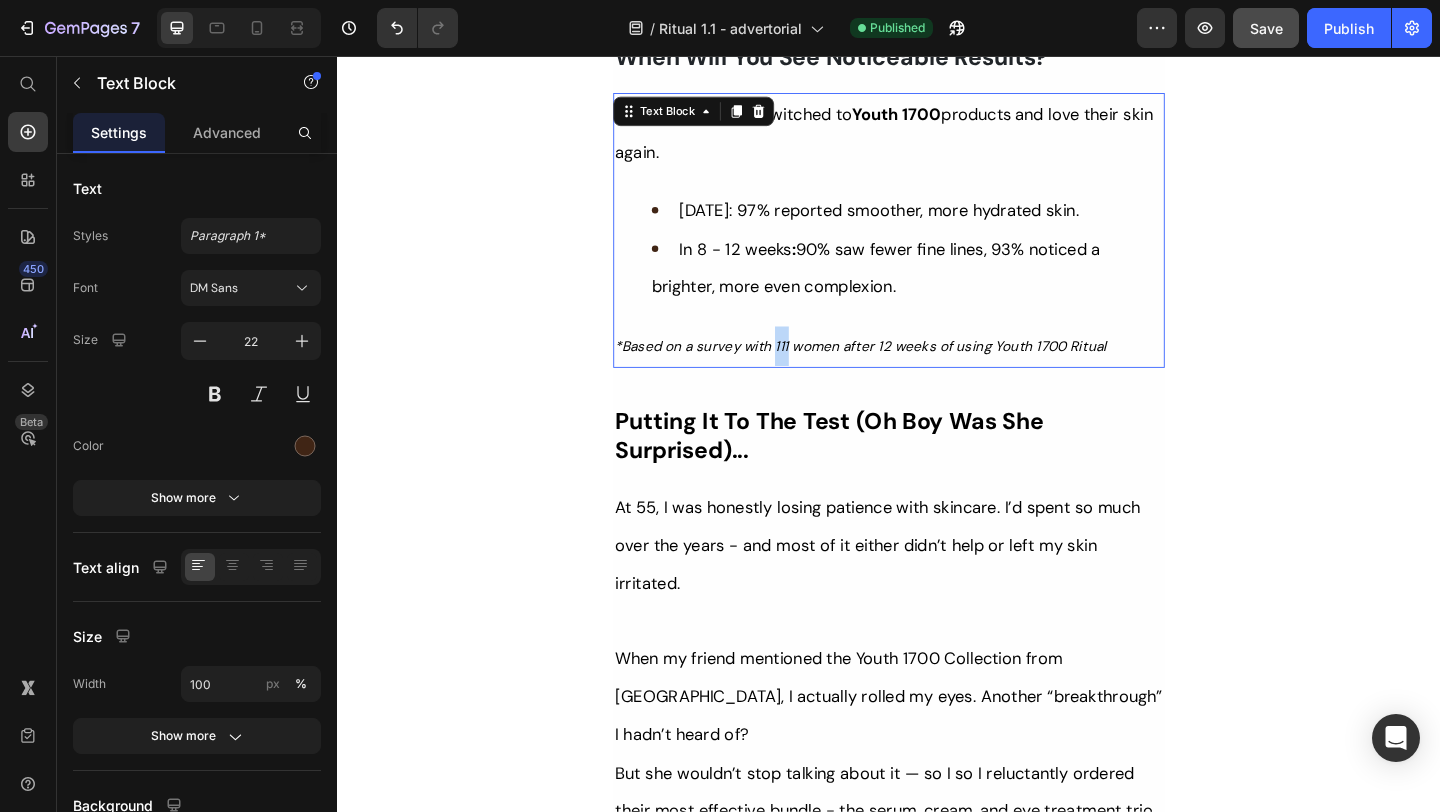 click on "*Based on a survey with 111 women after 12 weeks of using Youth 1700 Ritual" at bounding box center [906, 372] 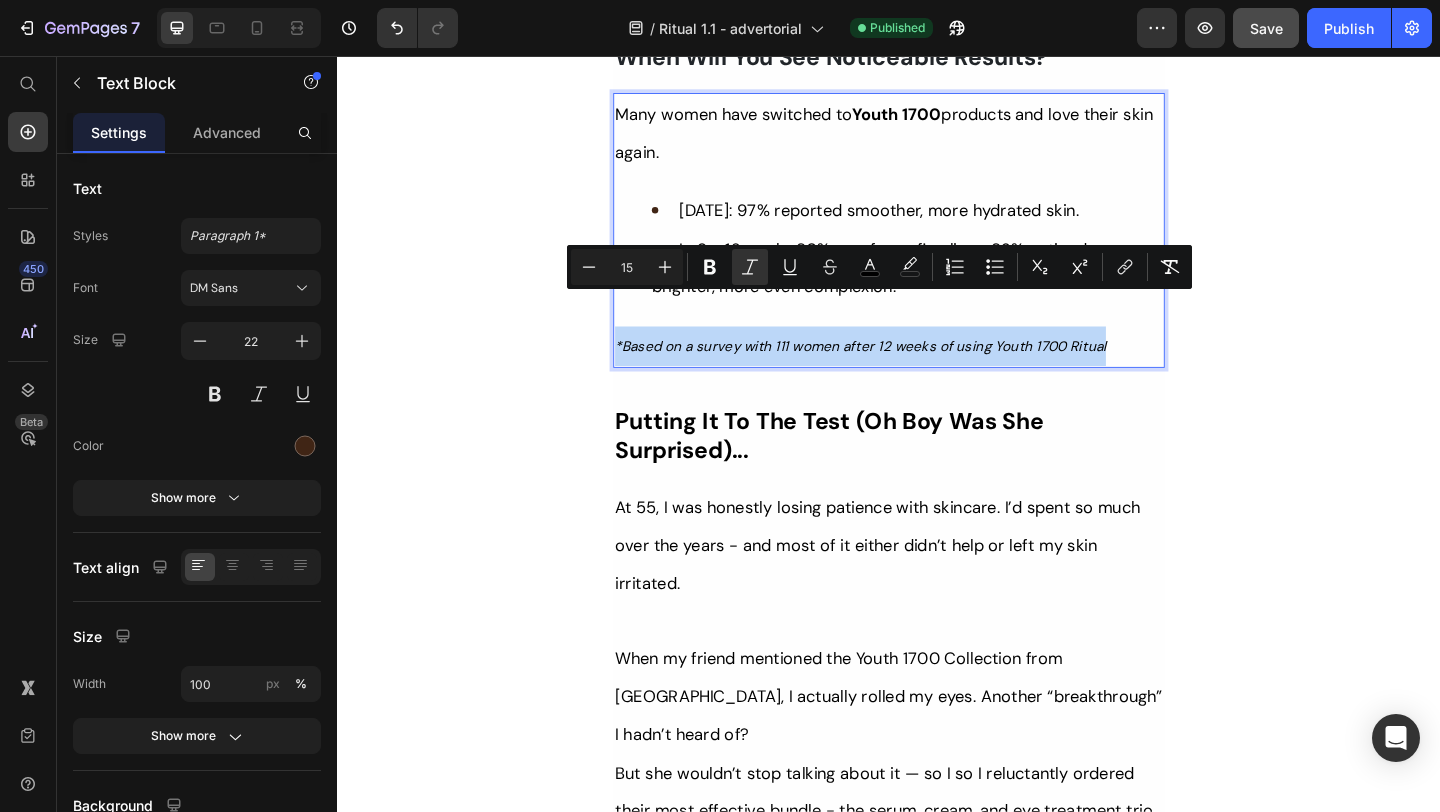 copy on "*Based on a survey with 111 women after 12 weeks of using Youth 1700 Ritual" 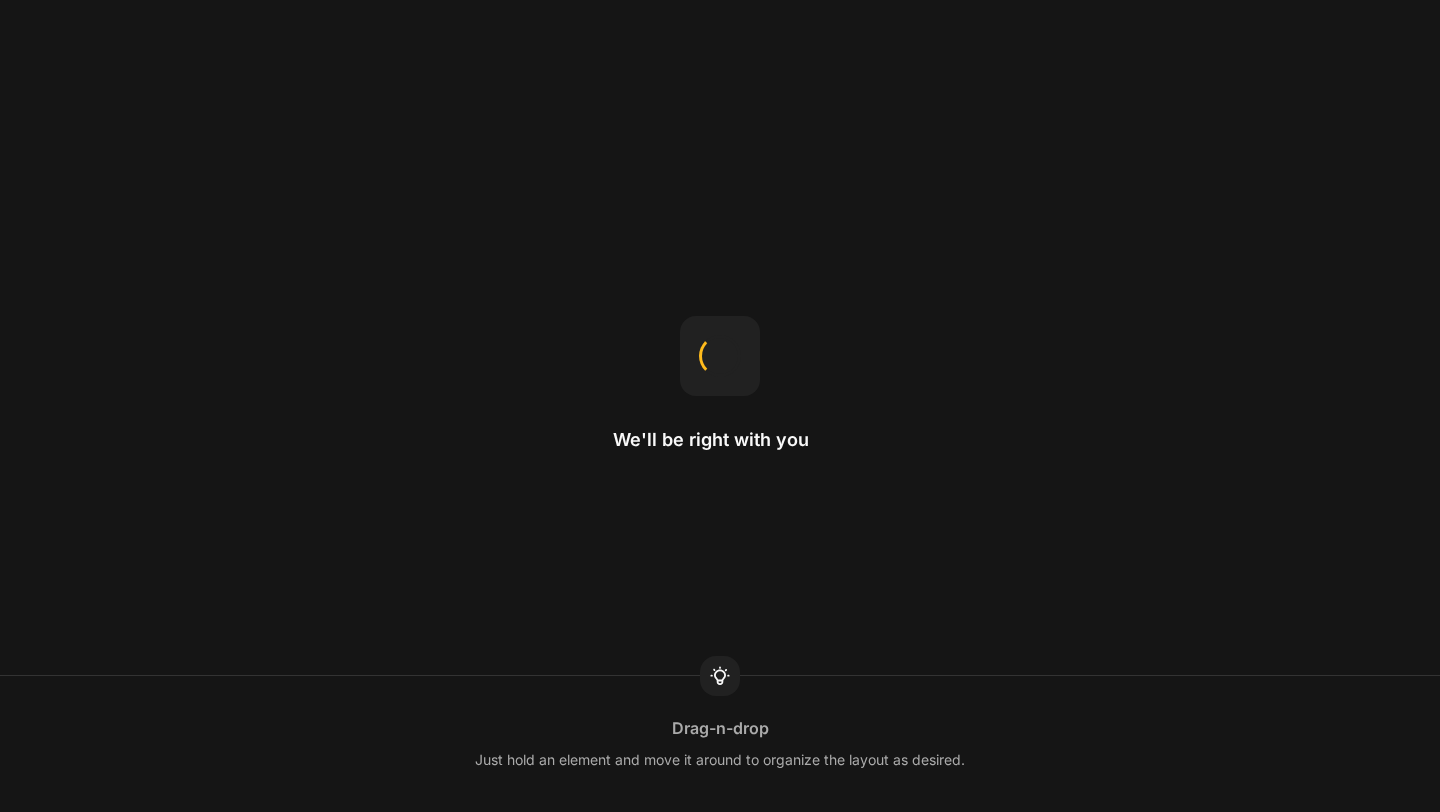 scroll, scrollTop: 0, scrollLeft: 0, axis: both 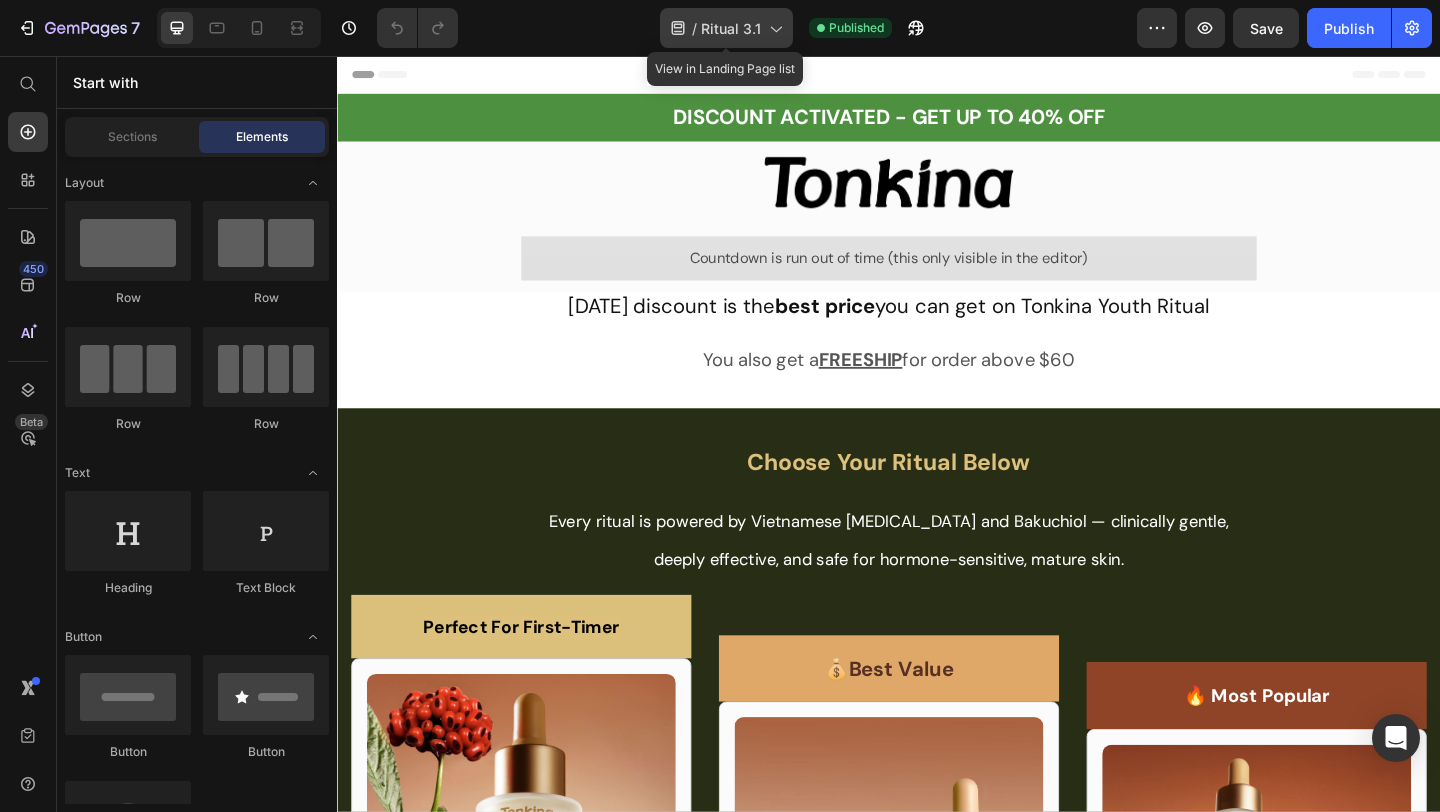 click on "Ritual 3.1" at bounding box center (731, 28) 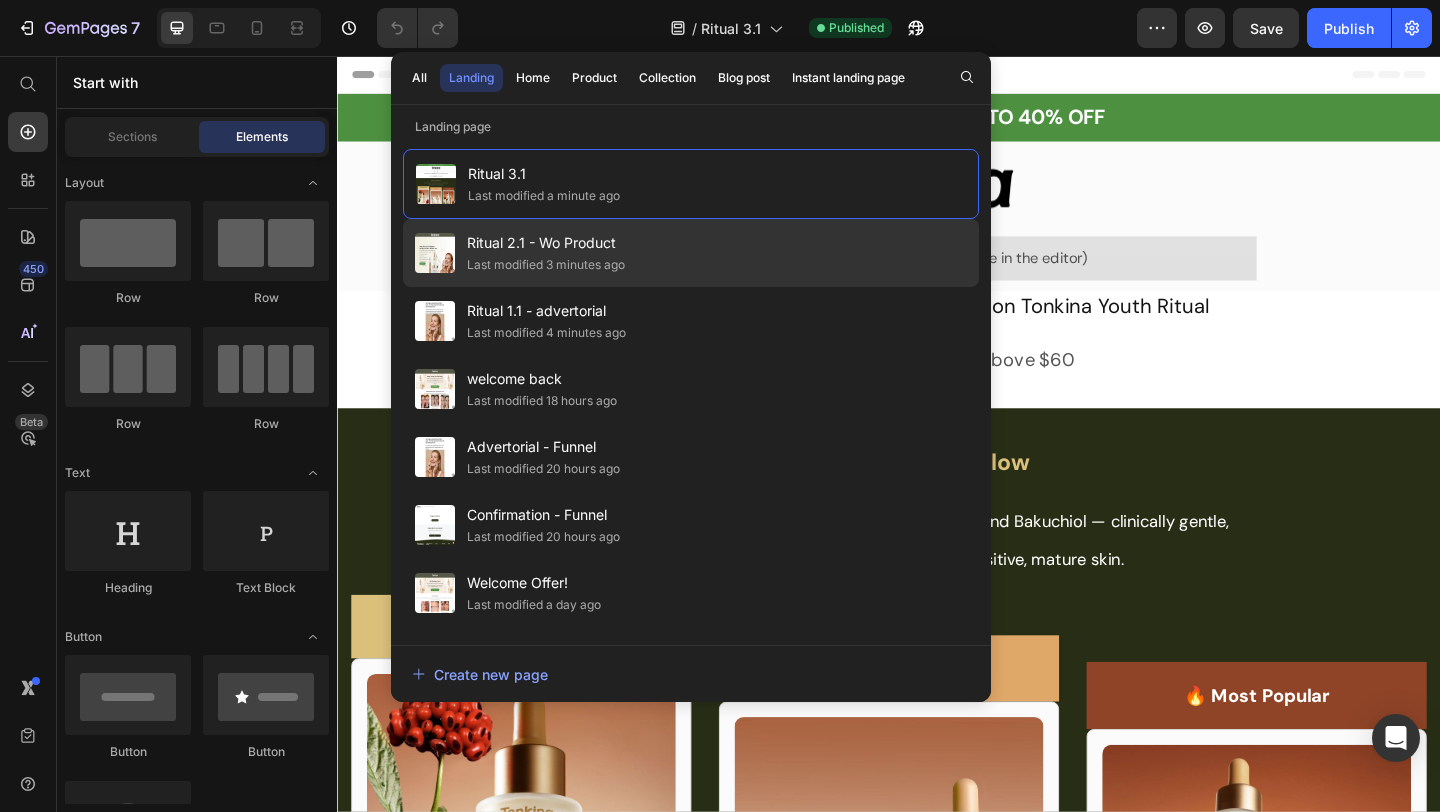 click on "Last modified 3 minutes ago" 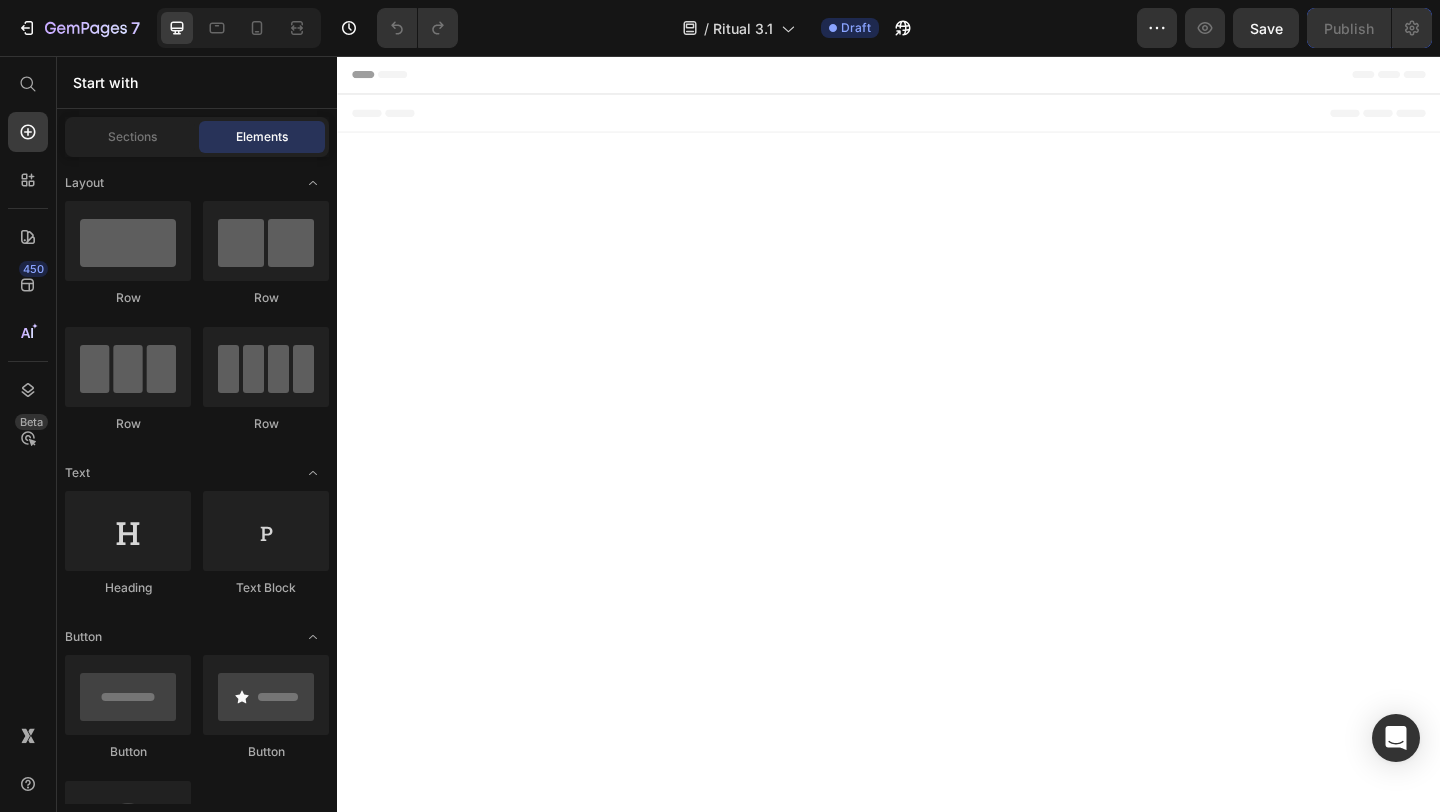 scroll, scrollTop: 0, scrollLeft: 0, axis: both 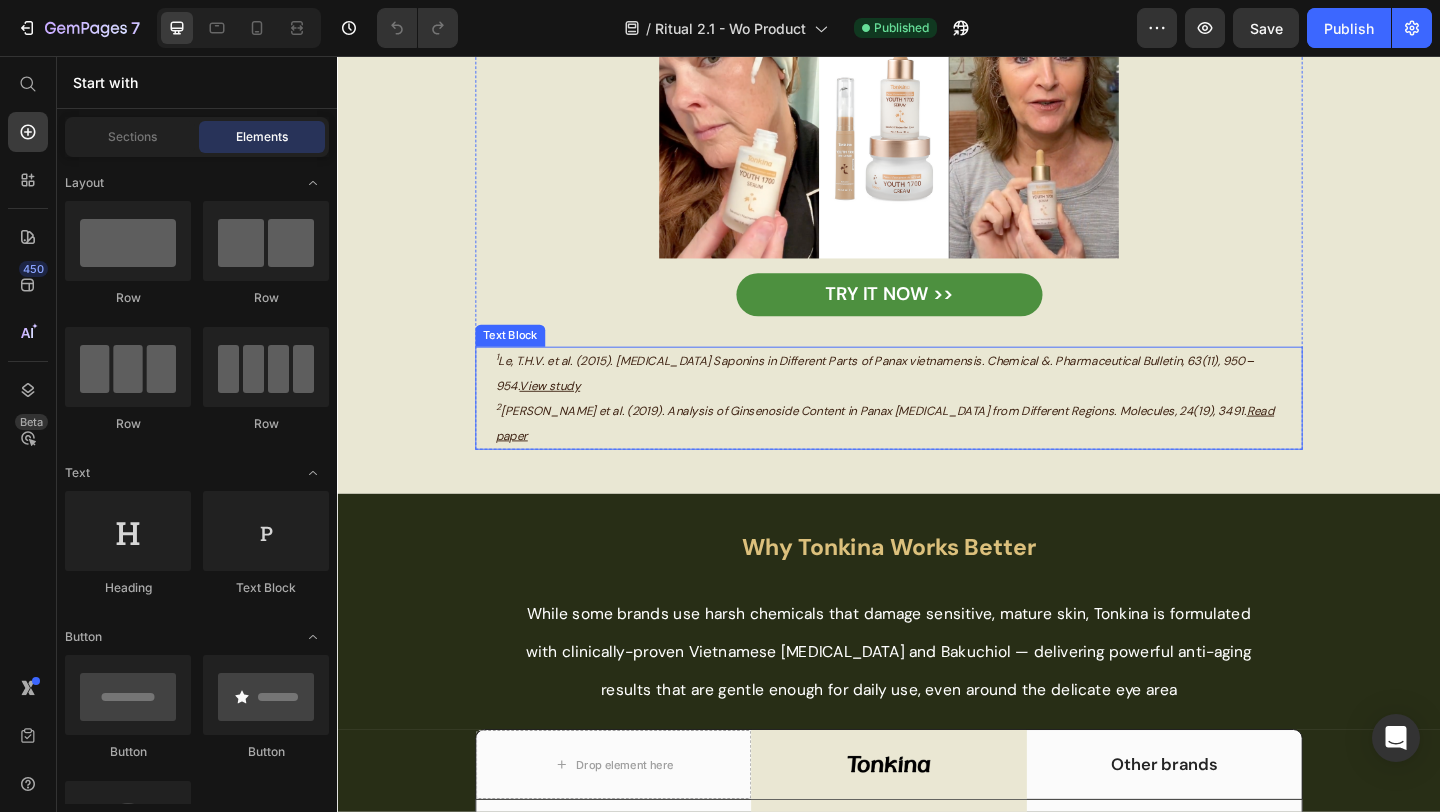 click on "View study" at bounding box center [568, 414] 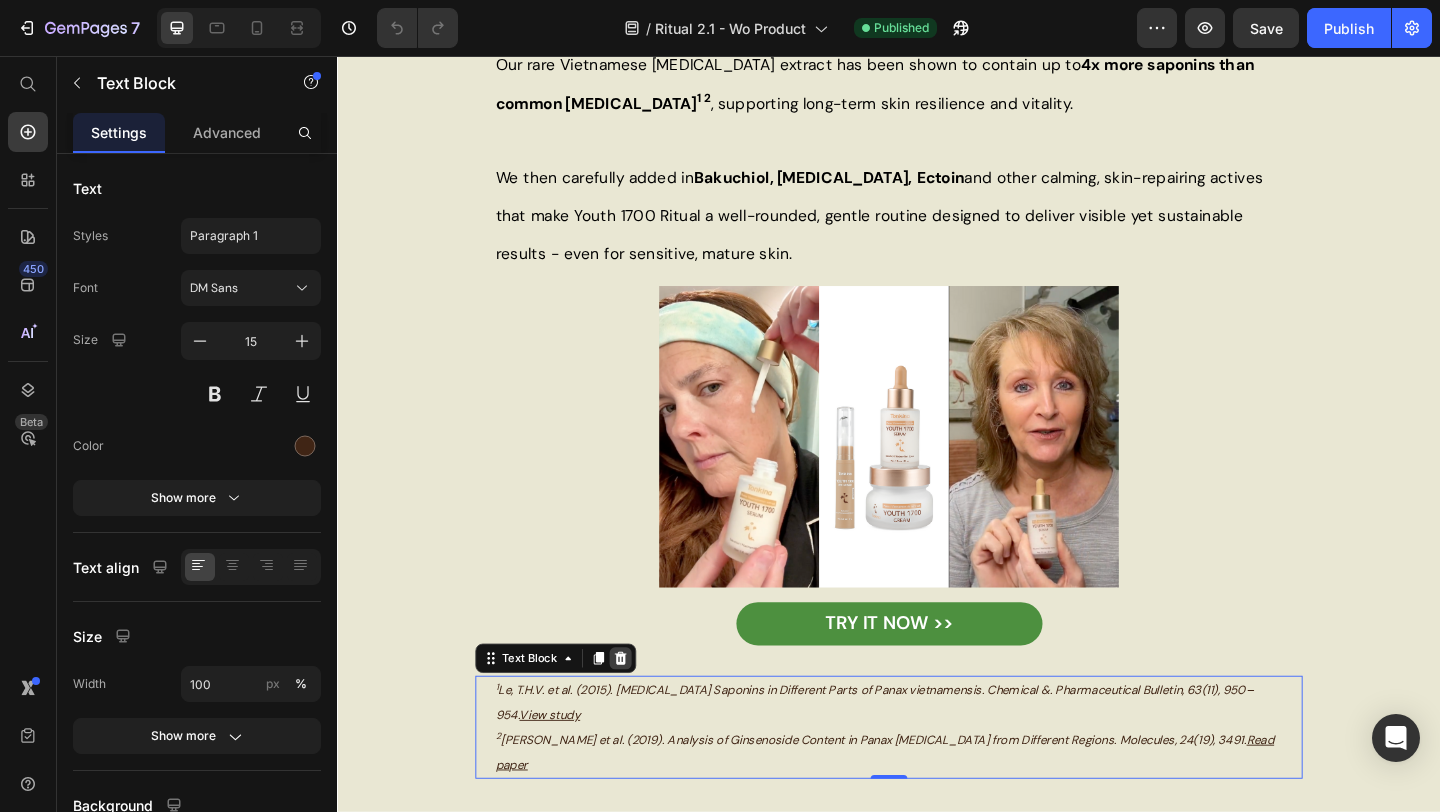 scroll, scrollTop: 1847, scrollLeft: 0, axis: vertical 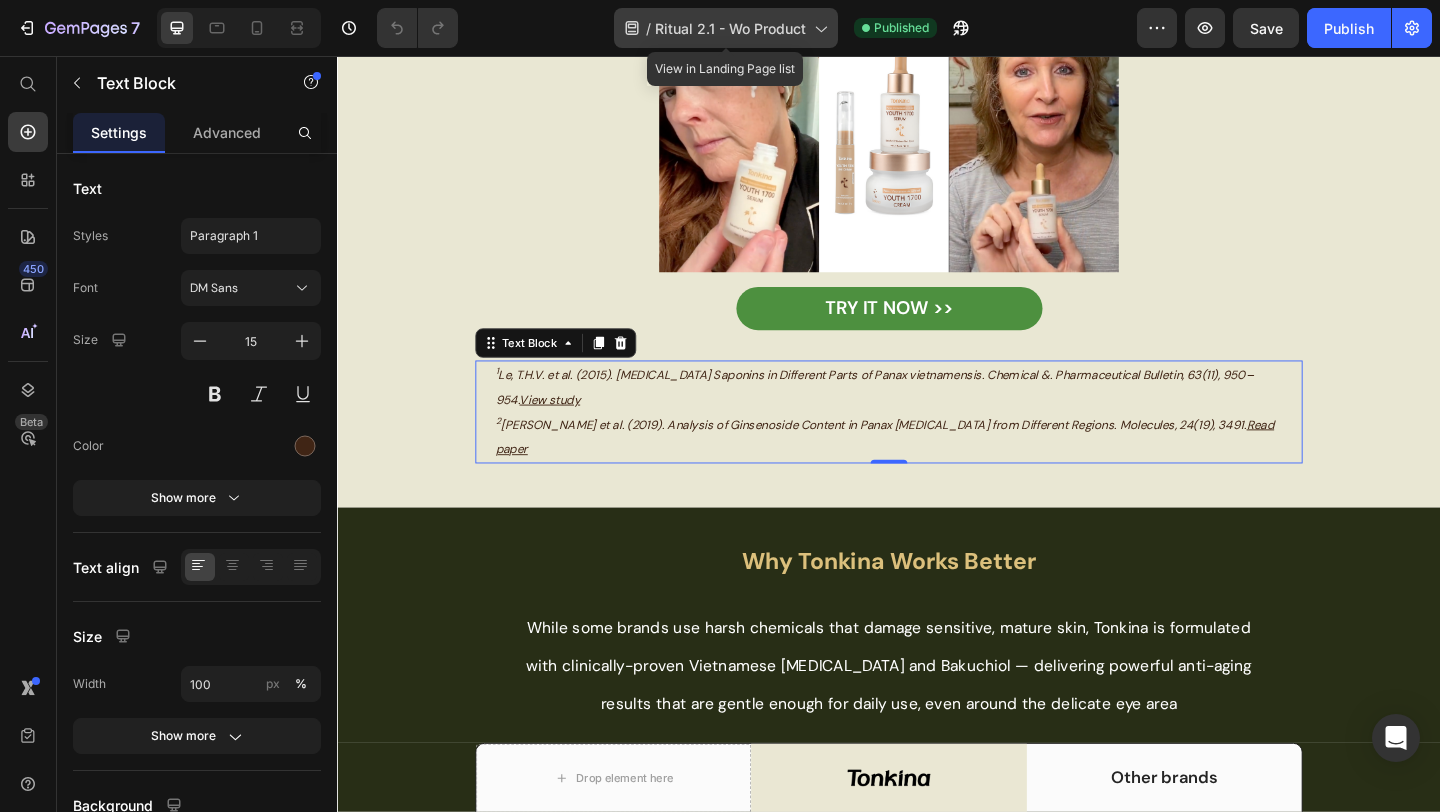 click on "Ritual 2.1 - Wo Product" at bounding box center (730, 28) 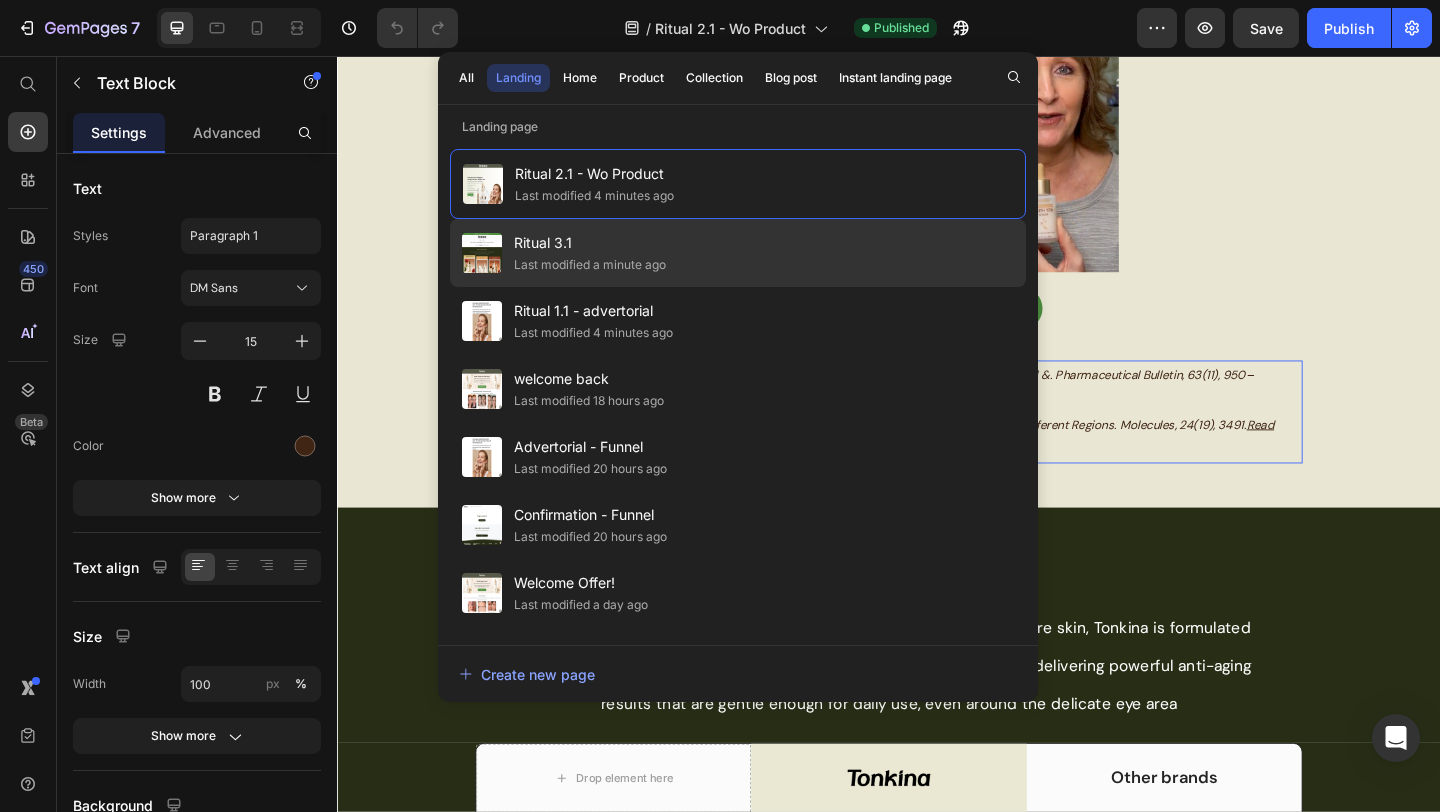 click on "Ritual 3.1" at bounding box center [590, 243] 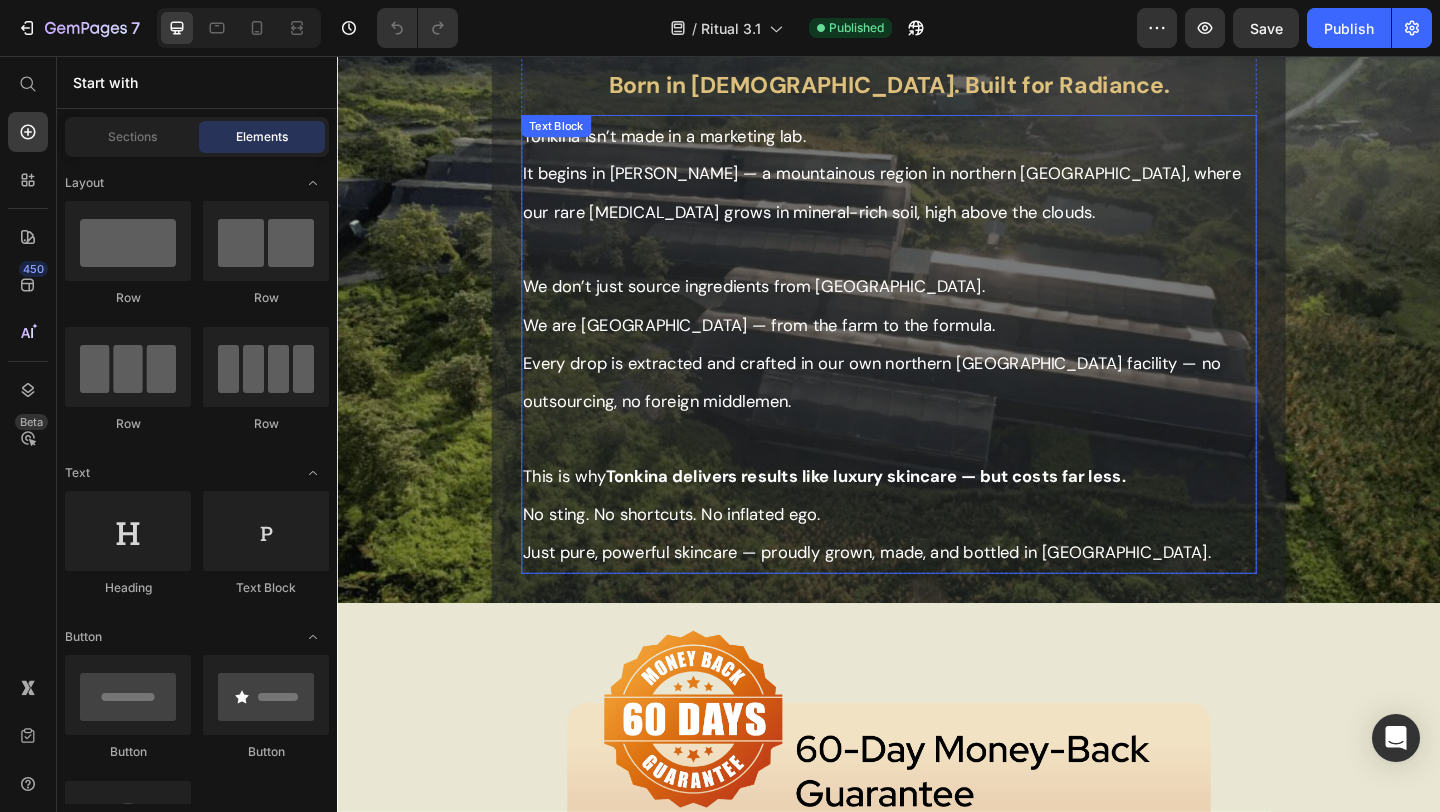 scroll, scrollTop: 2666, scrollLeft: 0, axis: vertical 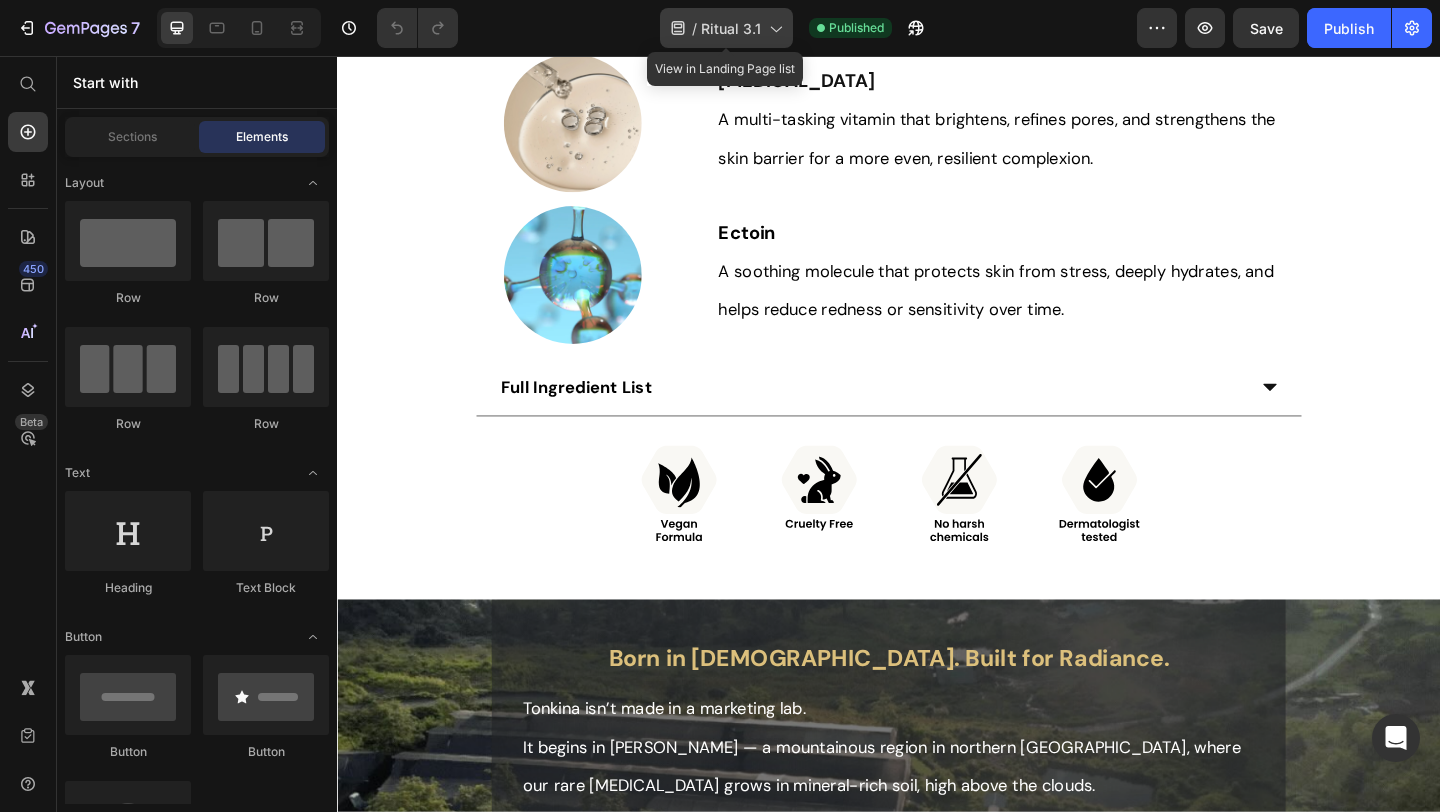 click on "/  Ritual 3.1" 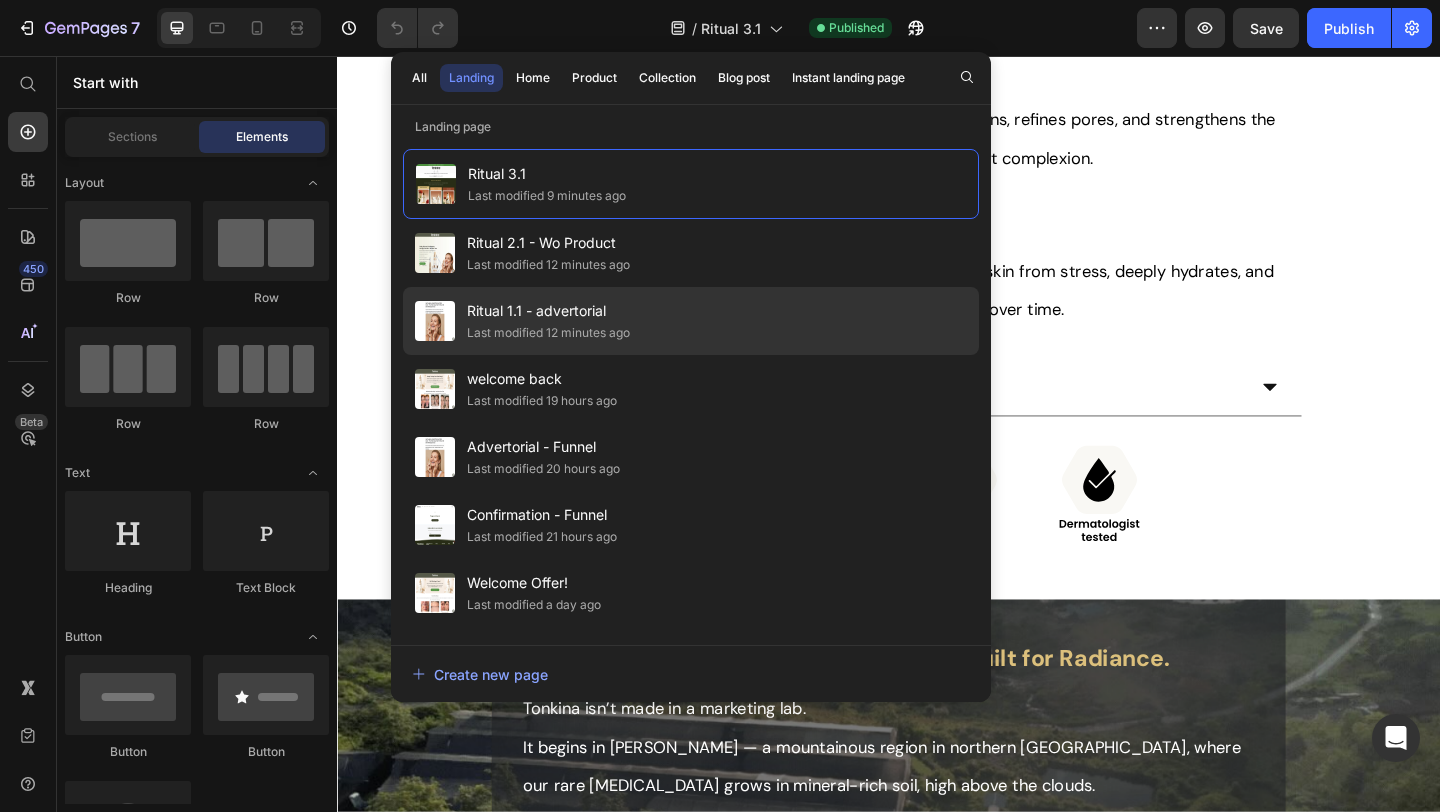 click on "Last modified 12 minutes ago" 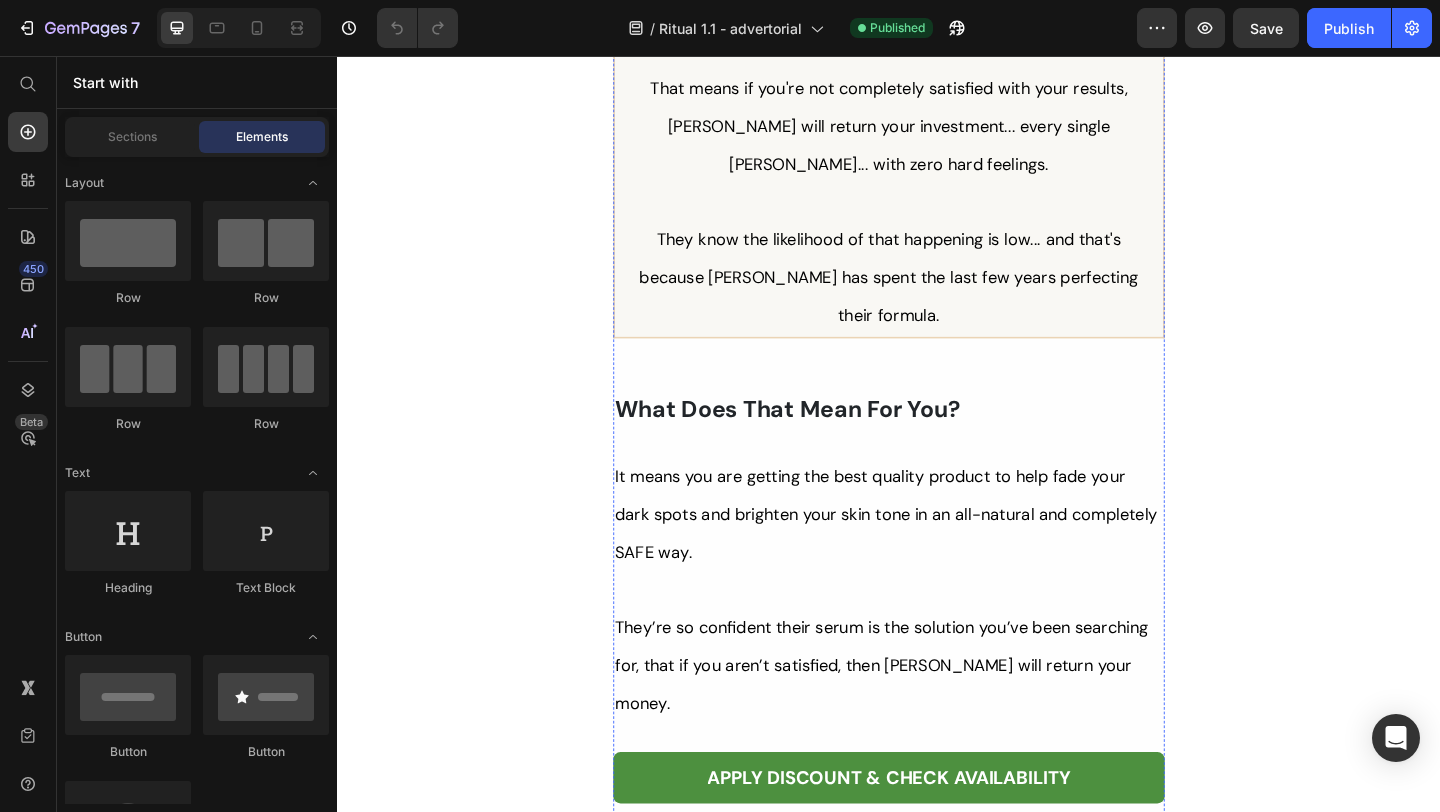 scroll, scrollTop: 11975, scrollLeft: 0, axis: vertical 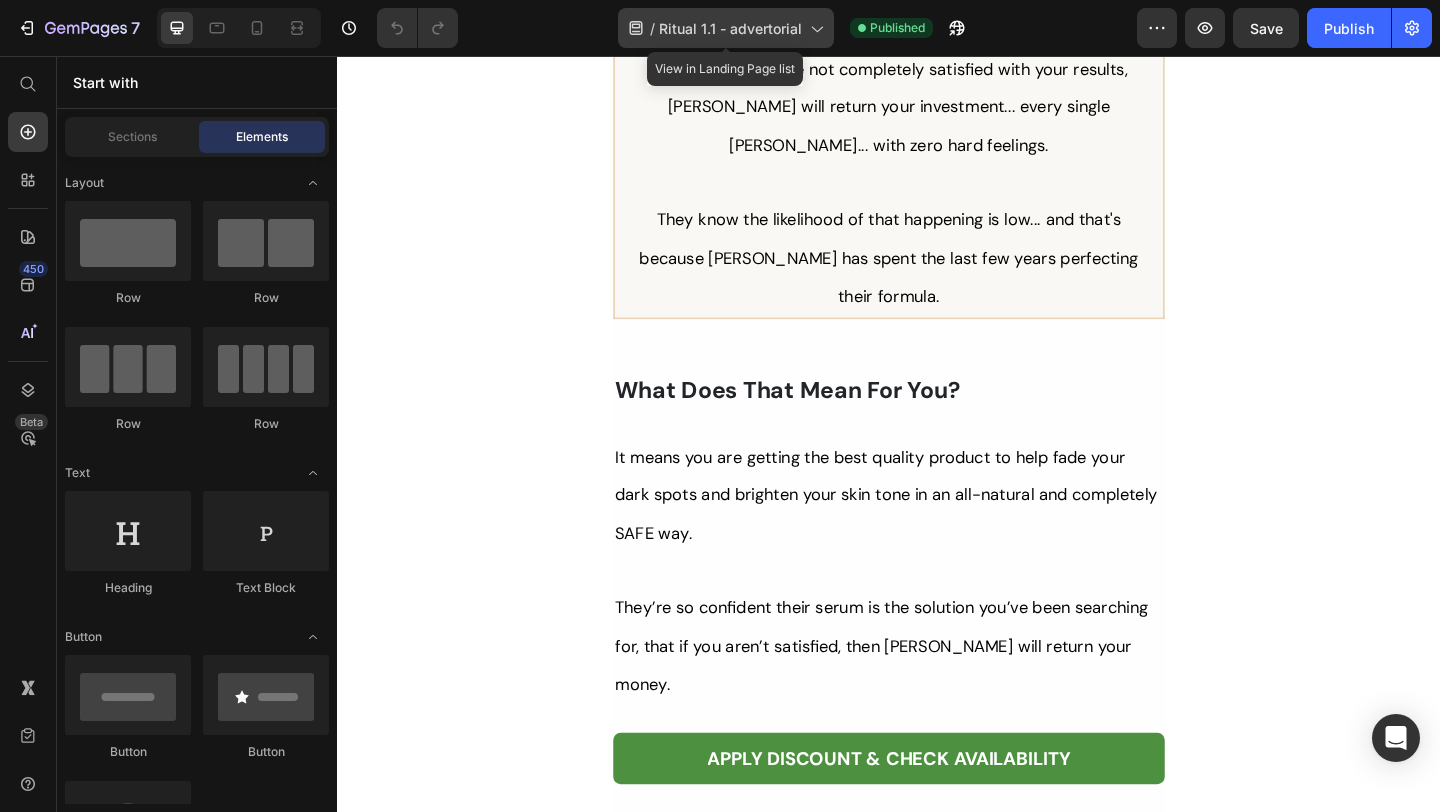 click on "/  Ritual 1.1 - advertorial" 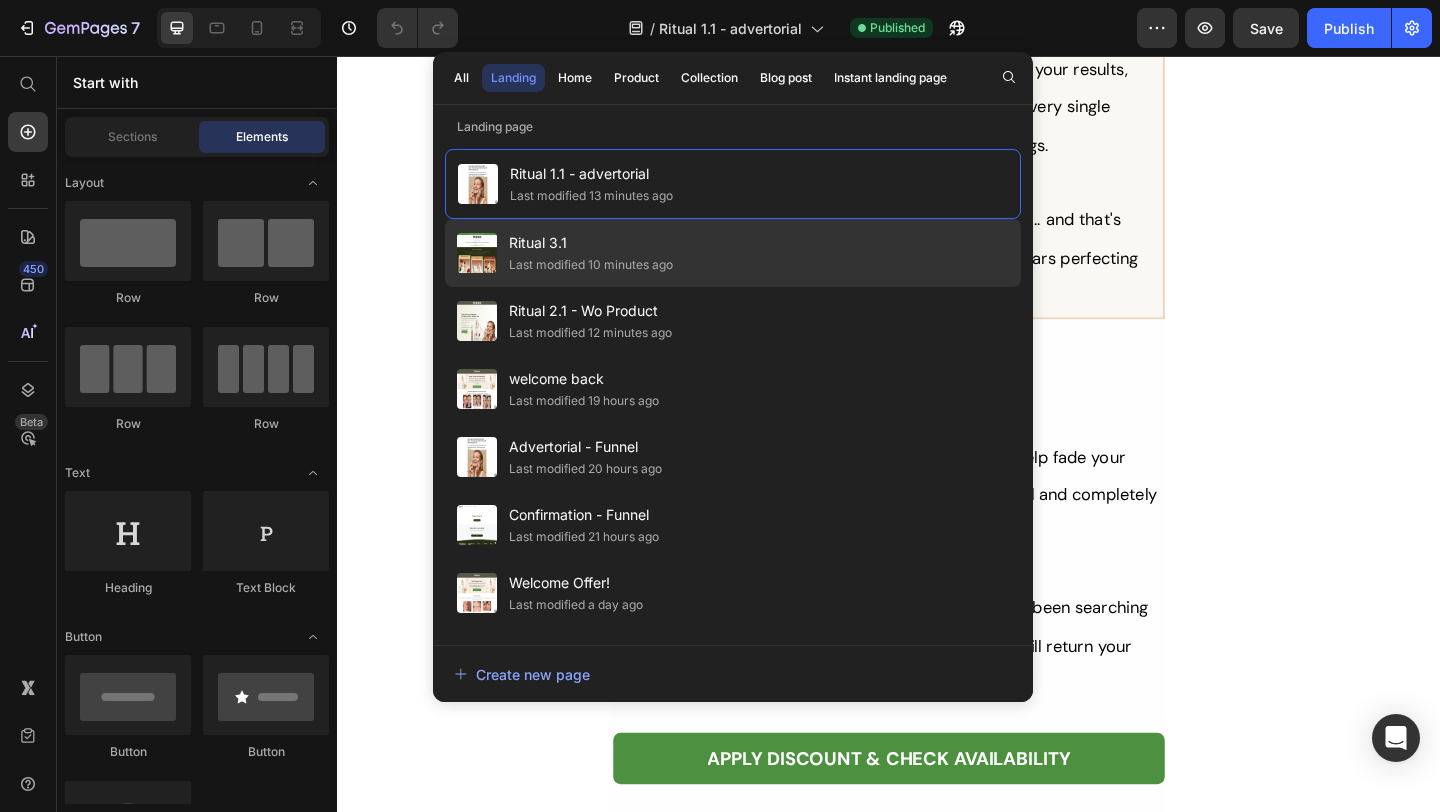 click on "Ritual 3.1" at bounding box center [591, 243] 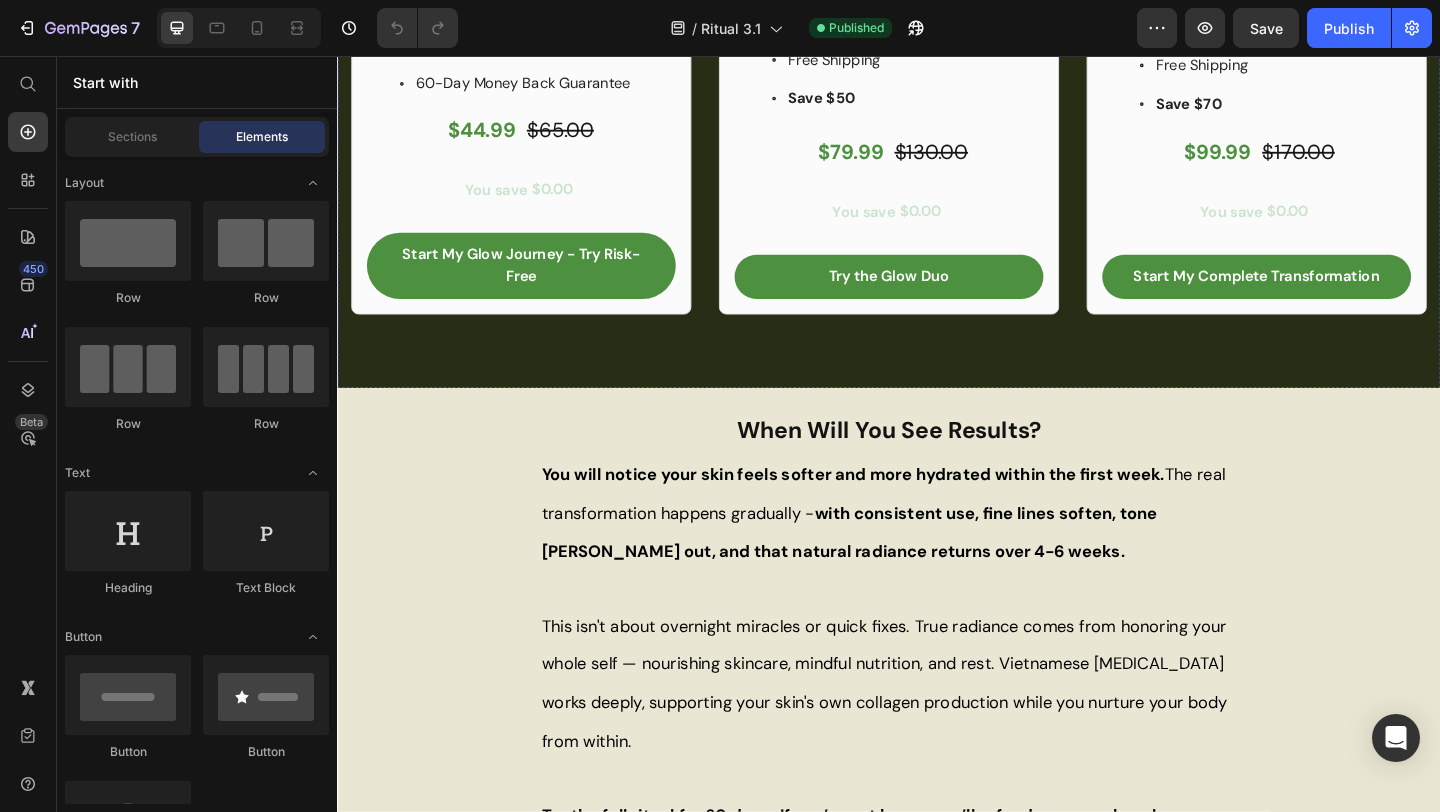 scroll, scrollTop: 1384, scrollLeft: 0, axis: vertical 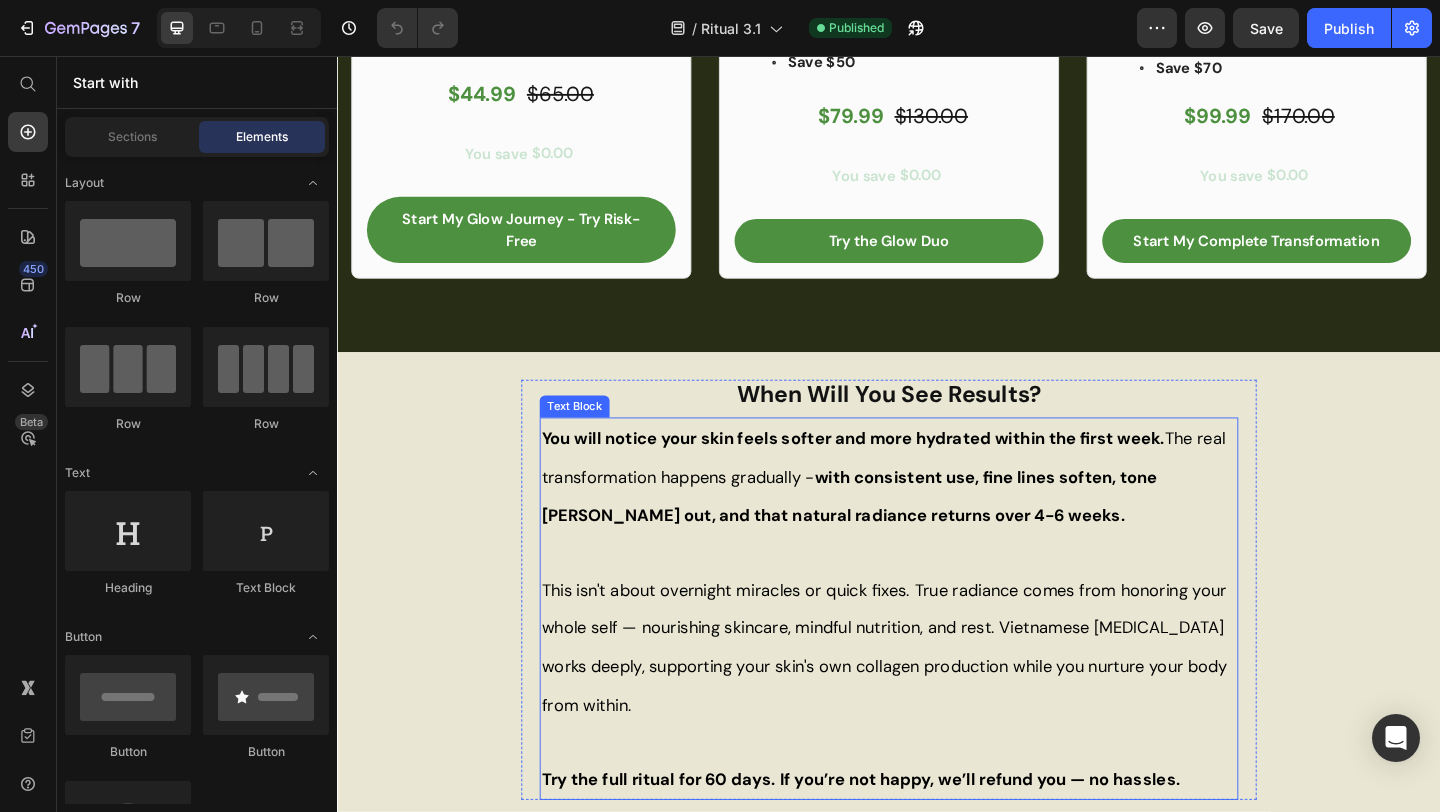 click on "You will notice your skin feels softer and more hydrated within the first week.  The real transformation happens gradually -  with consistent use, fine lines soften, tone [PERSON_NAME] out, and that natural radiance returns over 4-6 weeks." at bounding box center (937, 513) 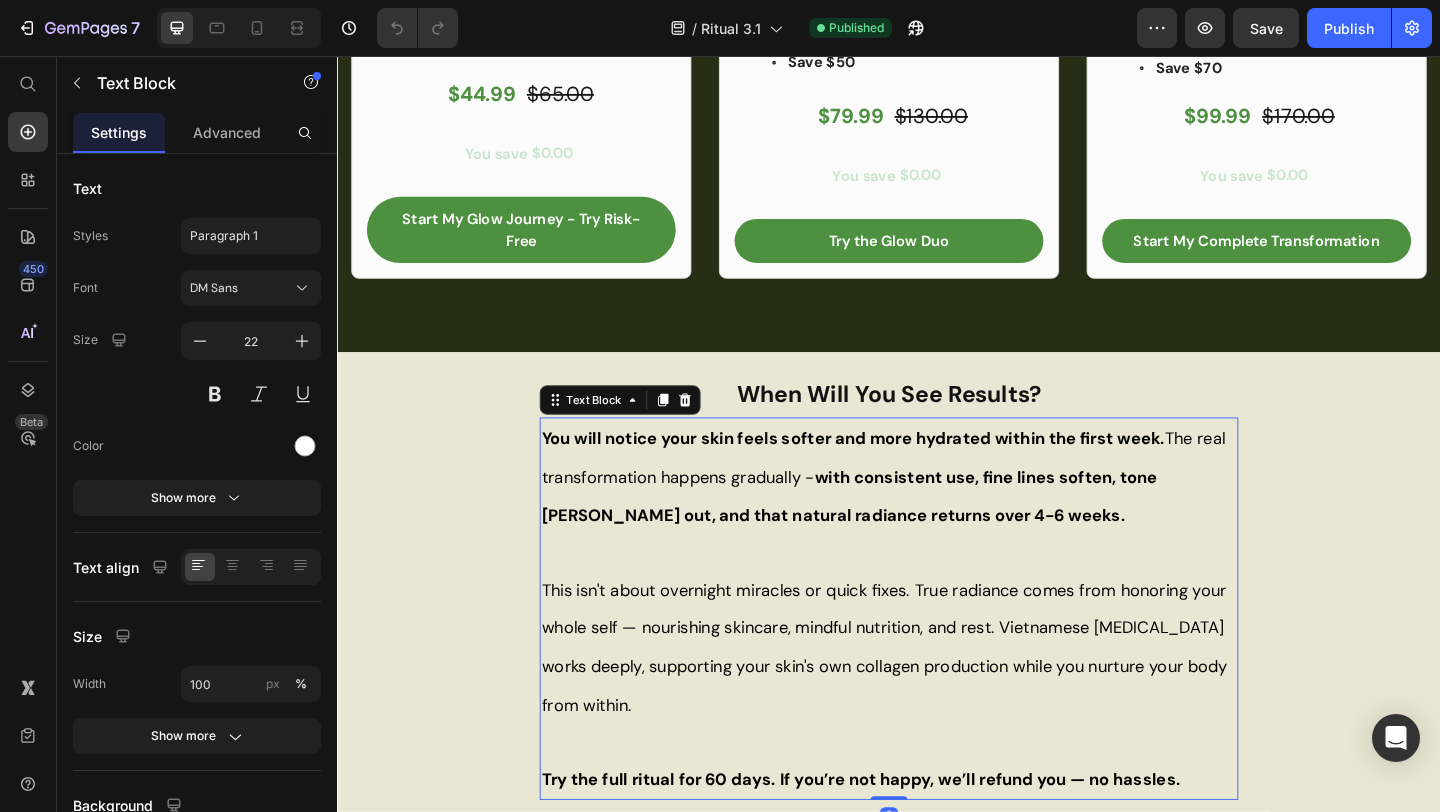 click on "You will notice your skin feels softer and more hydrated within the first week.  The real transformation happens gradually -  with consistent use, fine lines soften, tone [PERSON_NAME] out, and that natural radiance returns over 4-6 weeks." at bounding box center (937, 513) 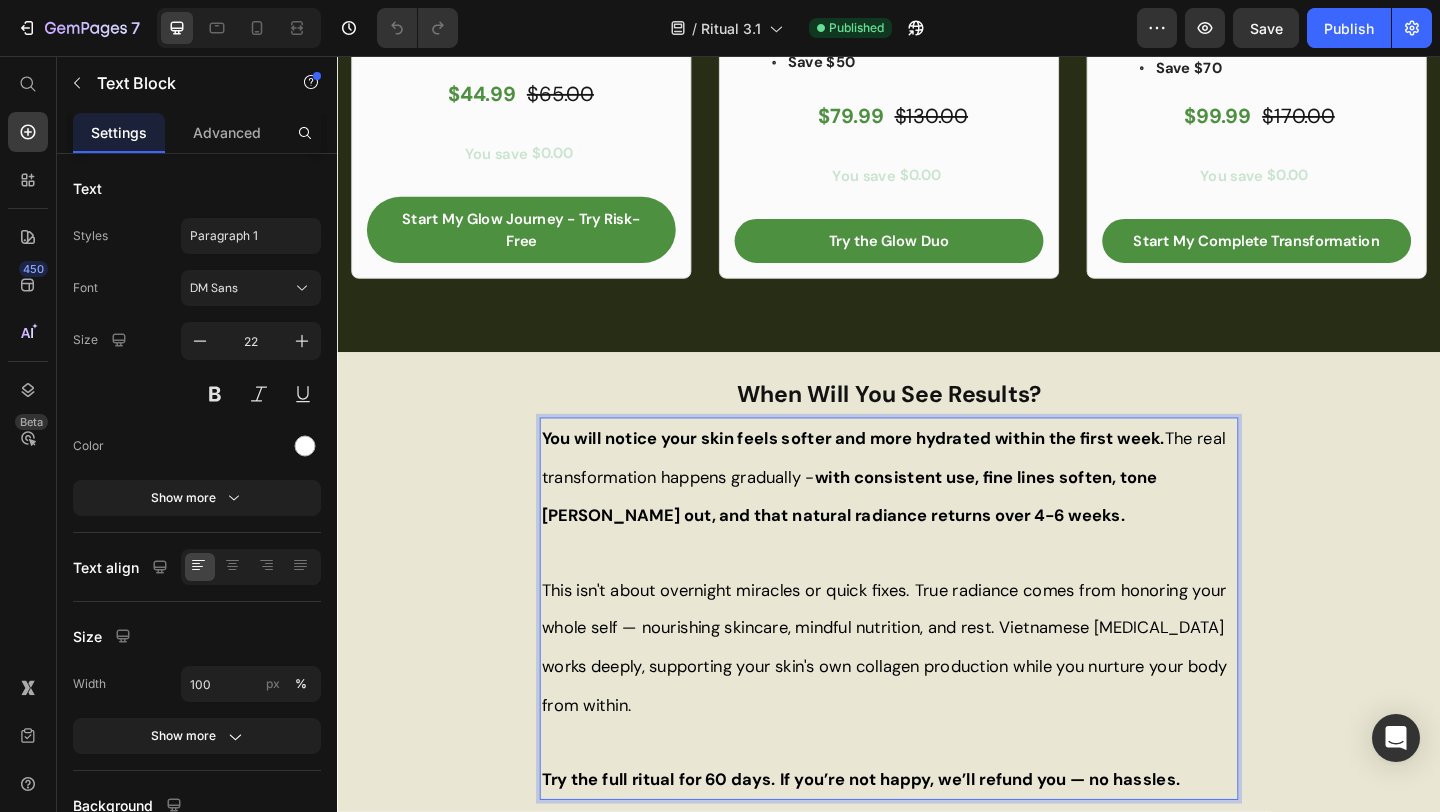 click on "You will notice your skin feels softer and more hydrated within the first week.  The real transformation happens gradually -  with consistent use, fine lines soften, tone [PERSON_NAME] out, and that natural radiance returns over 4-6 weeks." at bounding box center (937, 513) 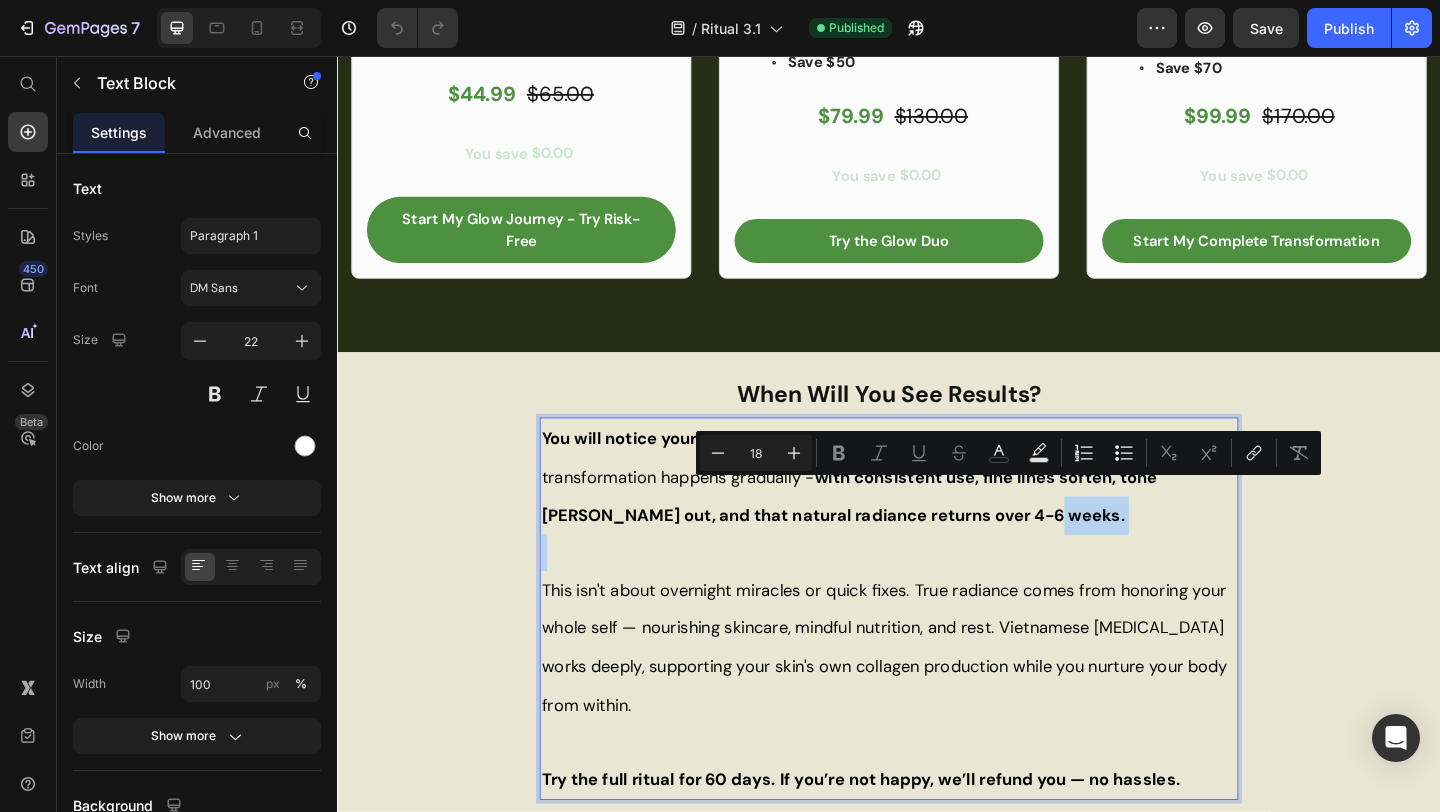 click on "with consistent use, fine lines soften, tone [PERSON_NAME] out, and that natural radiance returns over 4-6 weeks." at bounding box center (894, 535) 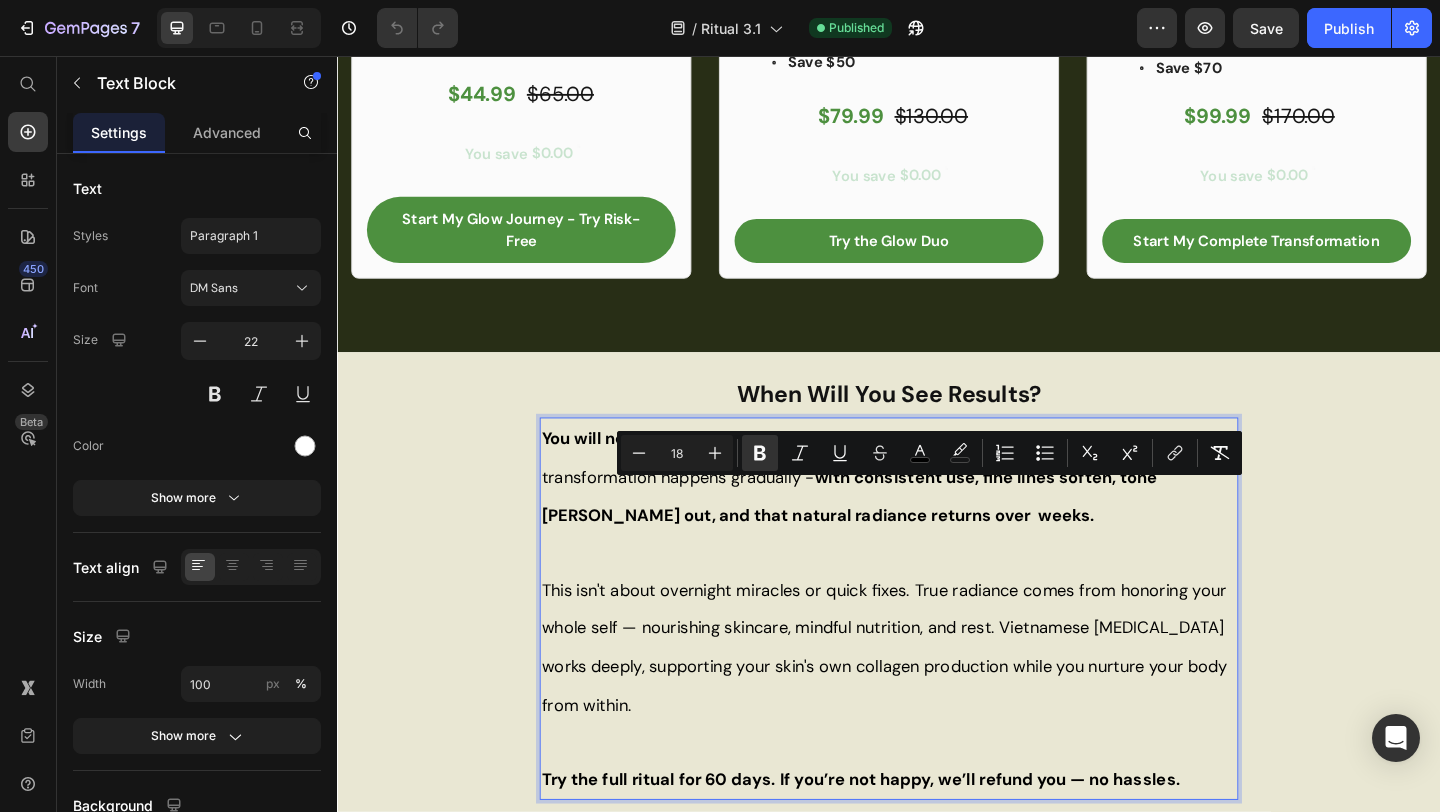 drag, startPoint x: 944, startPoint y: 531, endPoint x: 969, endPoint y: 535, distance: 25.317978 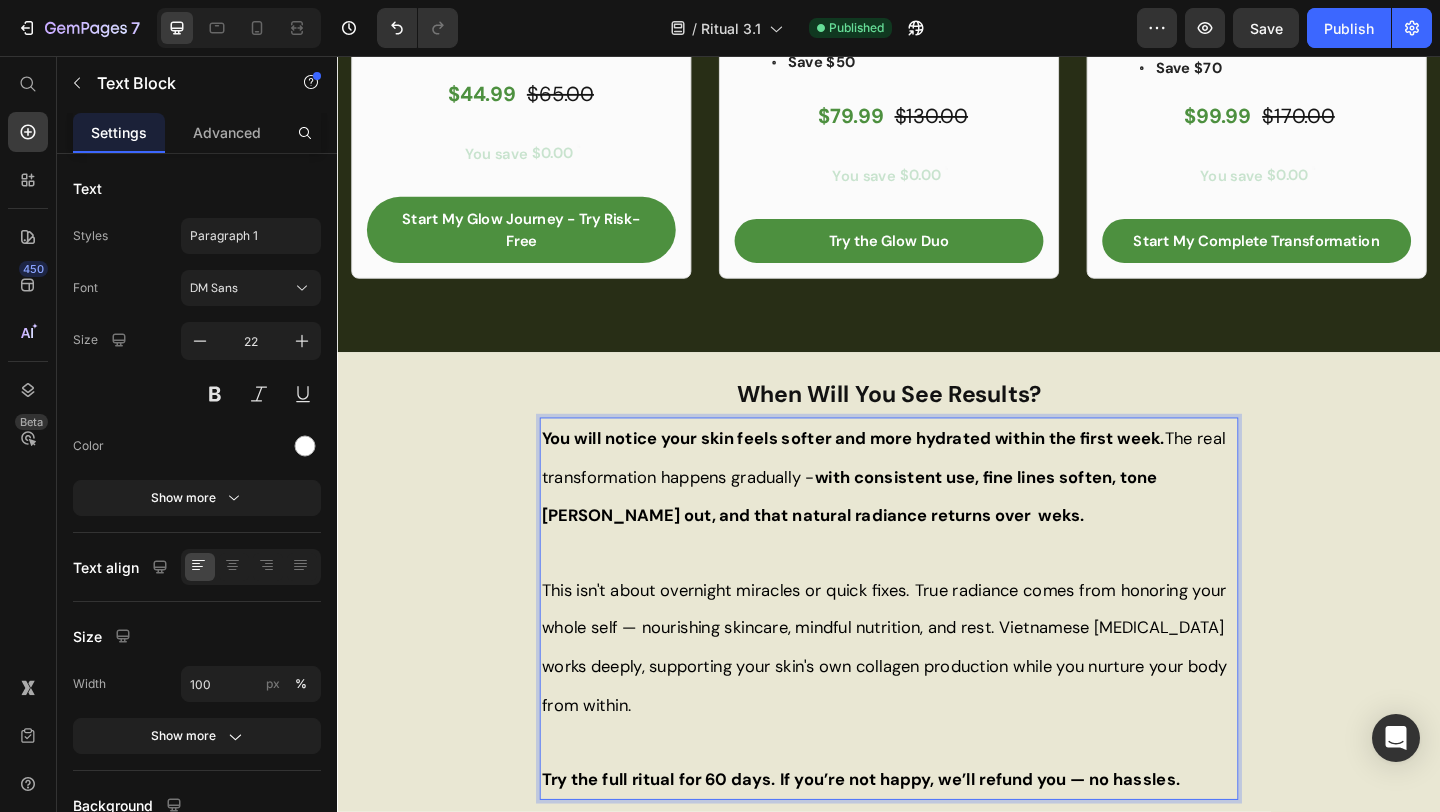 type 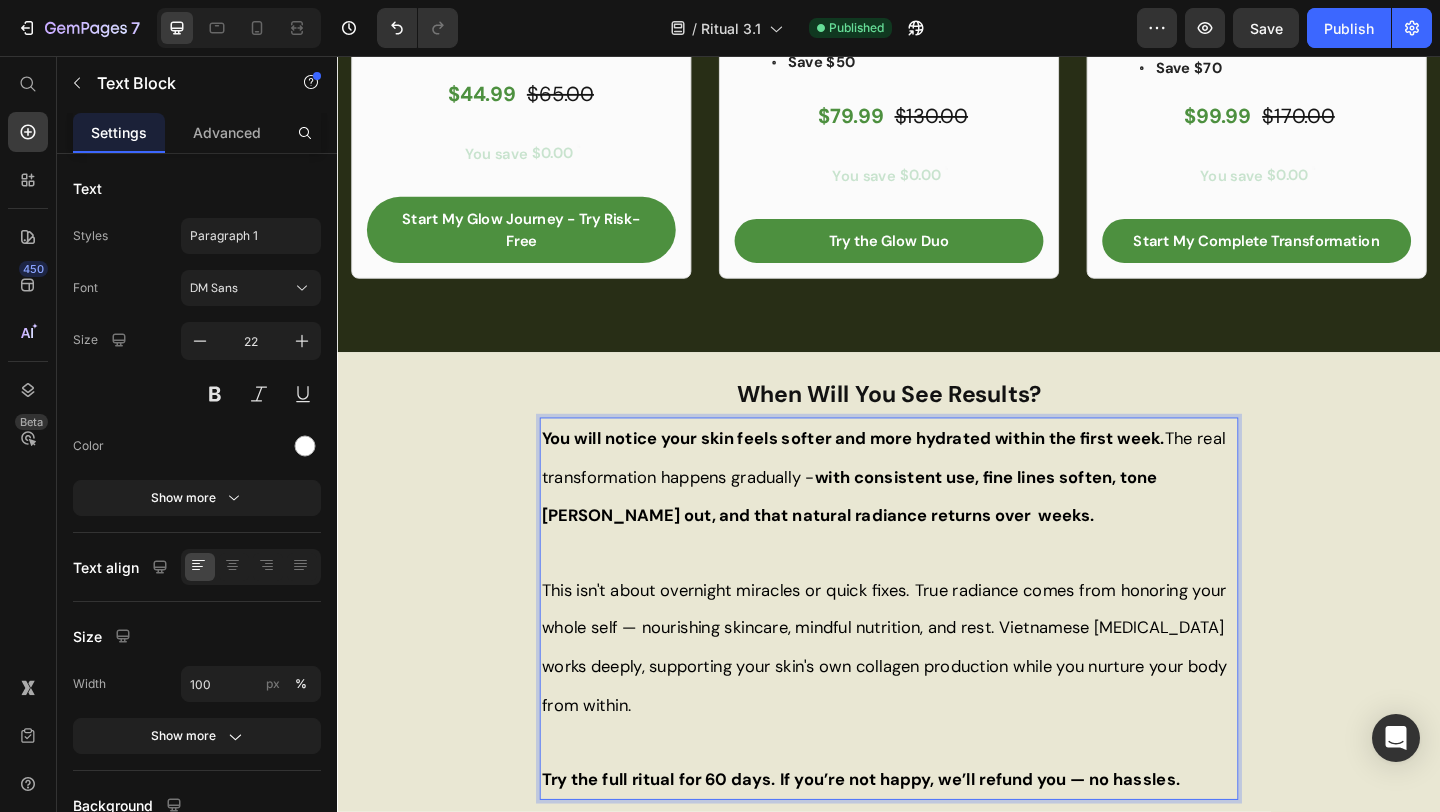 click on "with consistent use, fine lines soften, tone [PERSON_NAME] out, and that natural radiance returns over  weeks." at bounding box center (894, 535) 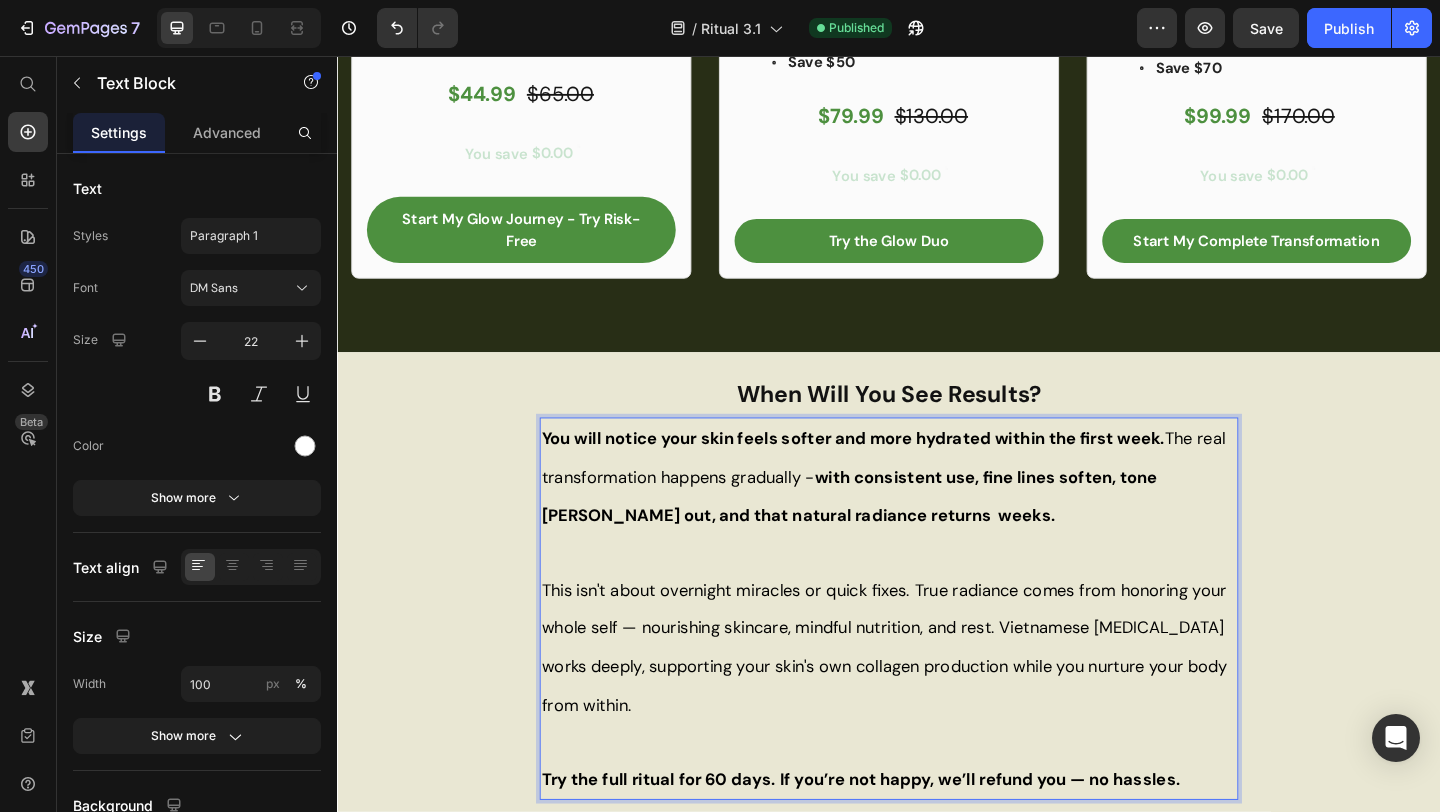 click on "with consistent use, fine lines soften, tone [PERSON_NAME] out, and that natural radiance returns  weeks." at bounding box center [894, 535] 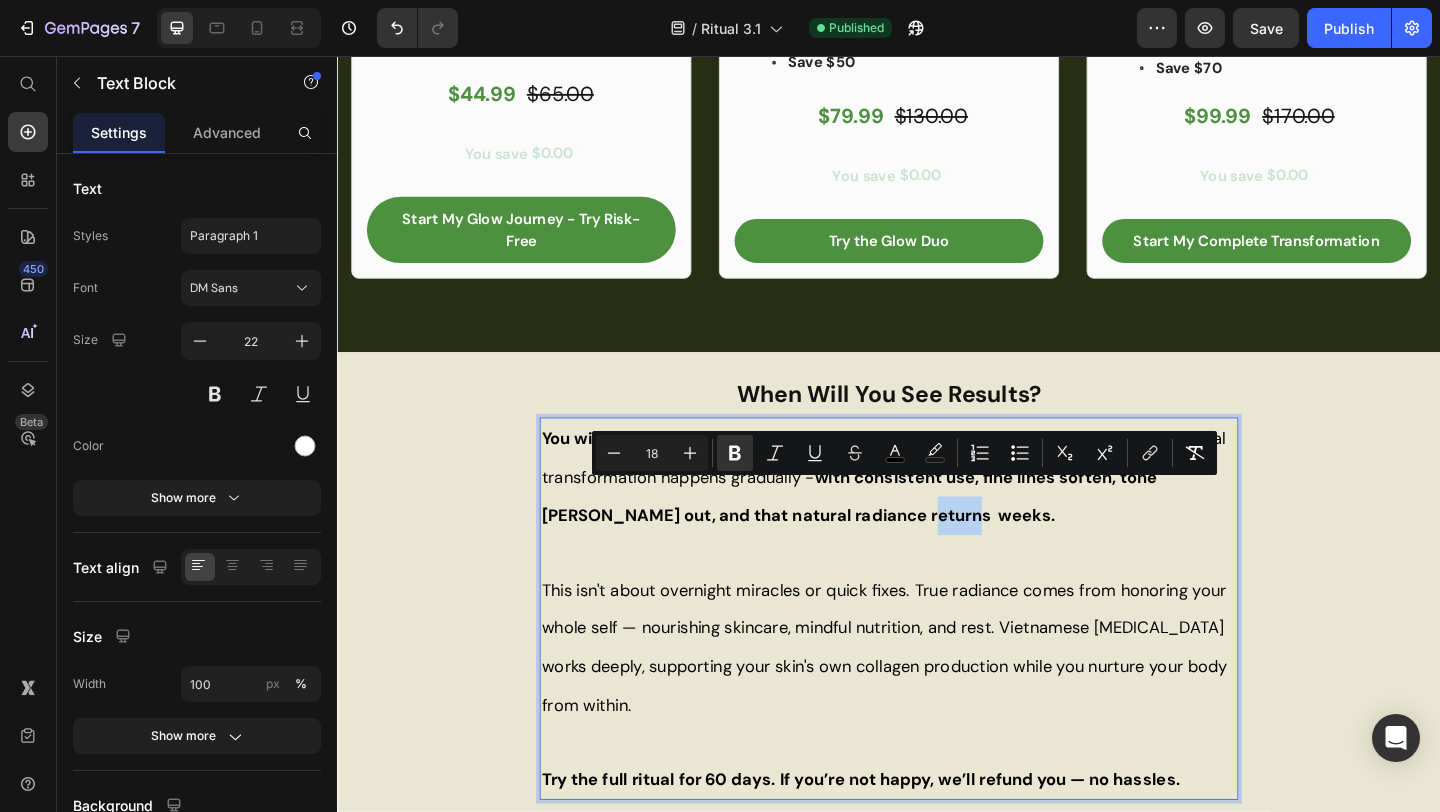 click on "You will notice your skin feels softer and more hydrated within the first week.  The real transformation happens gradually -  with consistent use, fine lines soften, tone [PERSON_NAME] out, and that natural radiance returns  weeks." at bounding box center (937, 513) 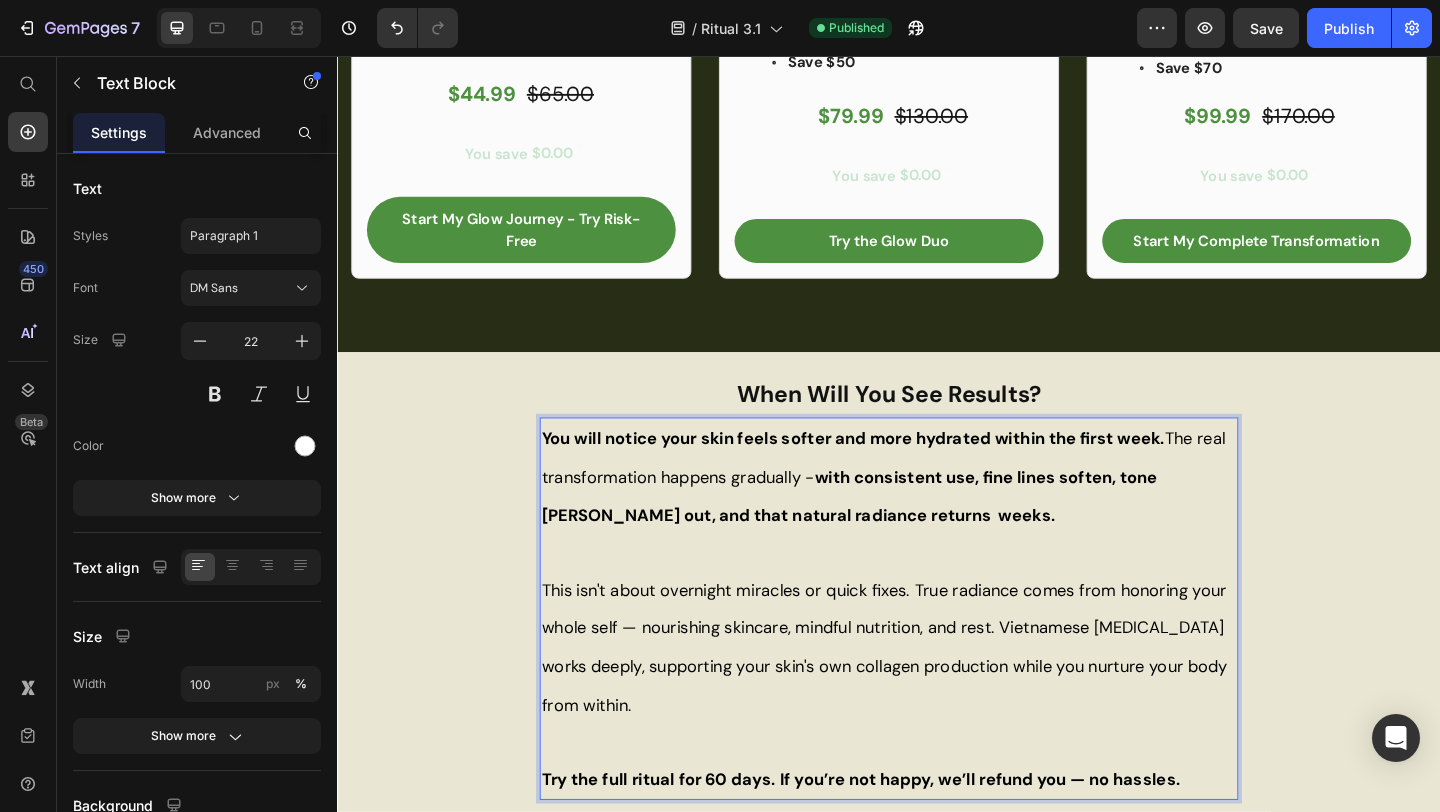 click on "with consistent use, fine lines soften, tone [PERSON_NAME] out, and that natural radiance returns  weeks." at bounding box center (894, 535) 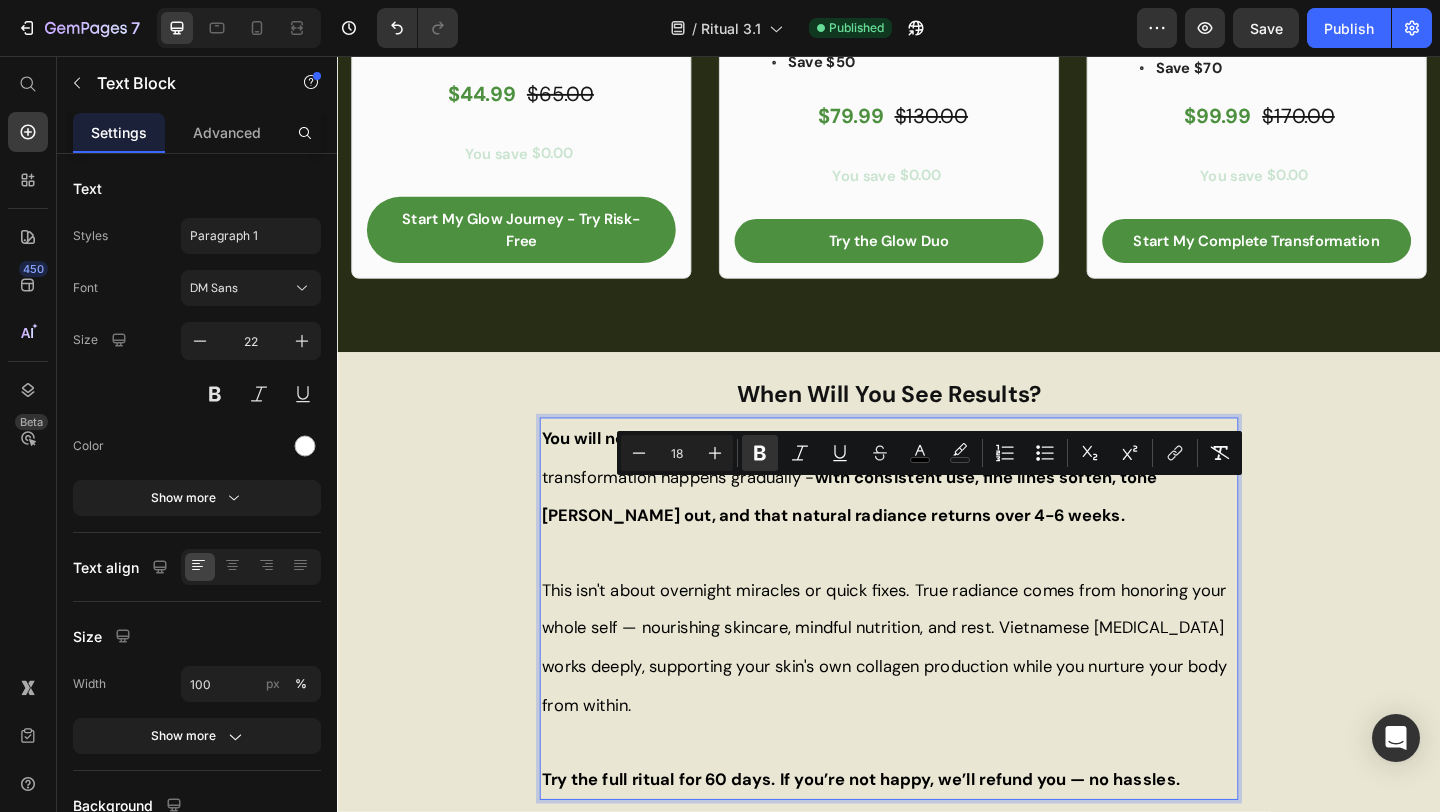 click on "You will notice your skin feels softer and more hydrated within the first week.  The real transformation happens gradually -  with consistent use, fine lines soften, tone [PERSON_NAME] out, and that natural radiance returns over 4-6 weeks." at bounding box center [937, 513] 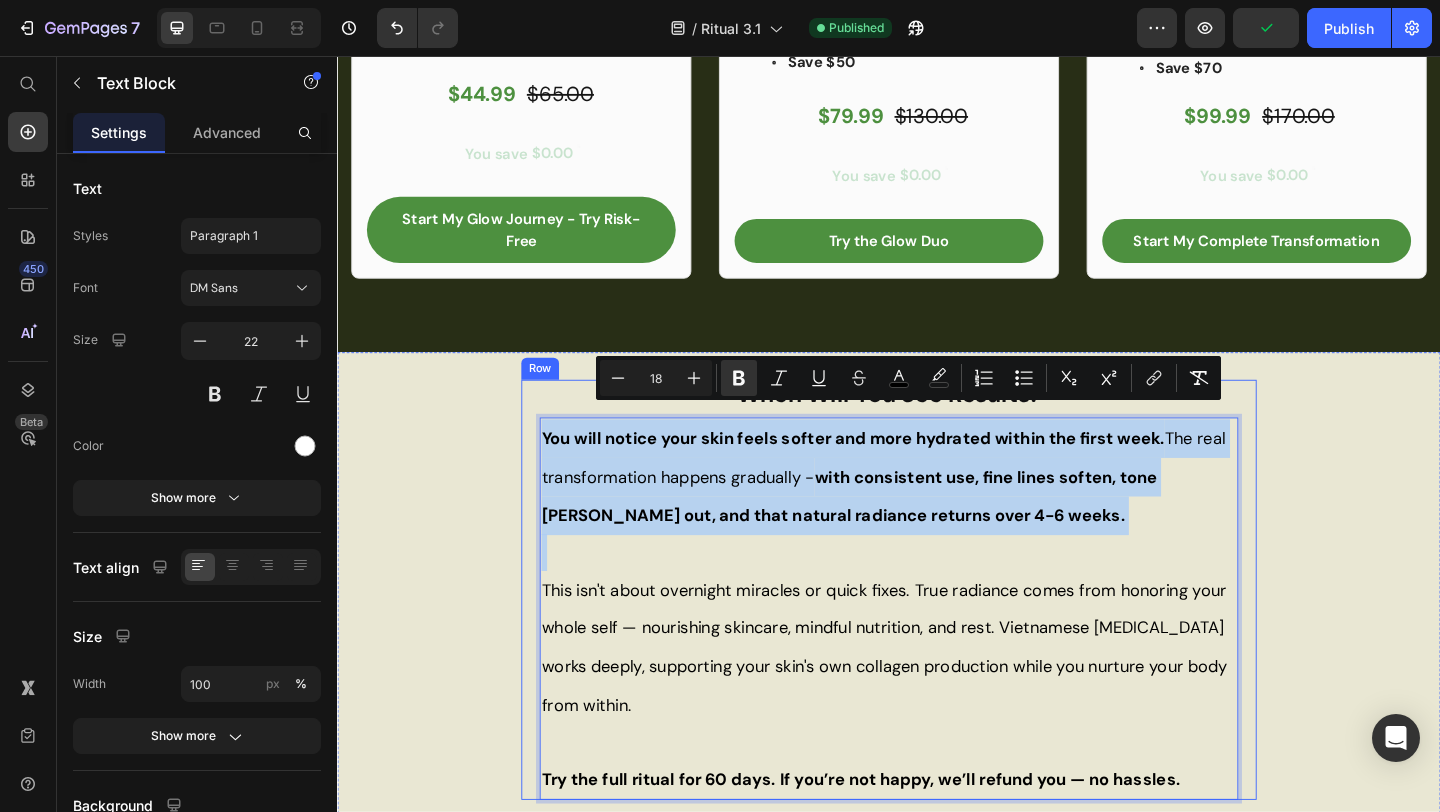 copy on "You will notice your skin feels softer and more hydrated within the first week.  The real transformation happens gradually -  with consistent use, fine lines soften, tone [PERSON_NAME] out, and that natural radiance returns over 4-6 weeks." 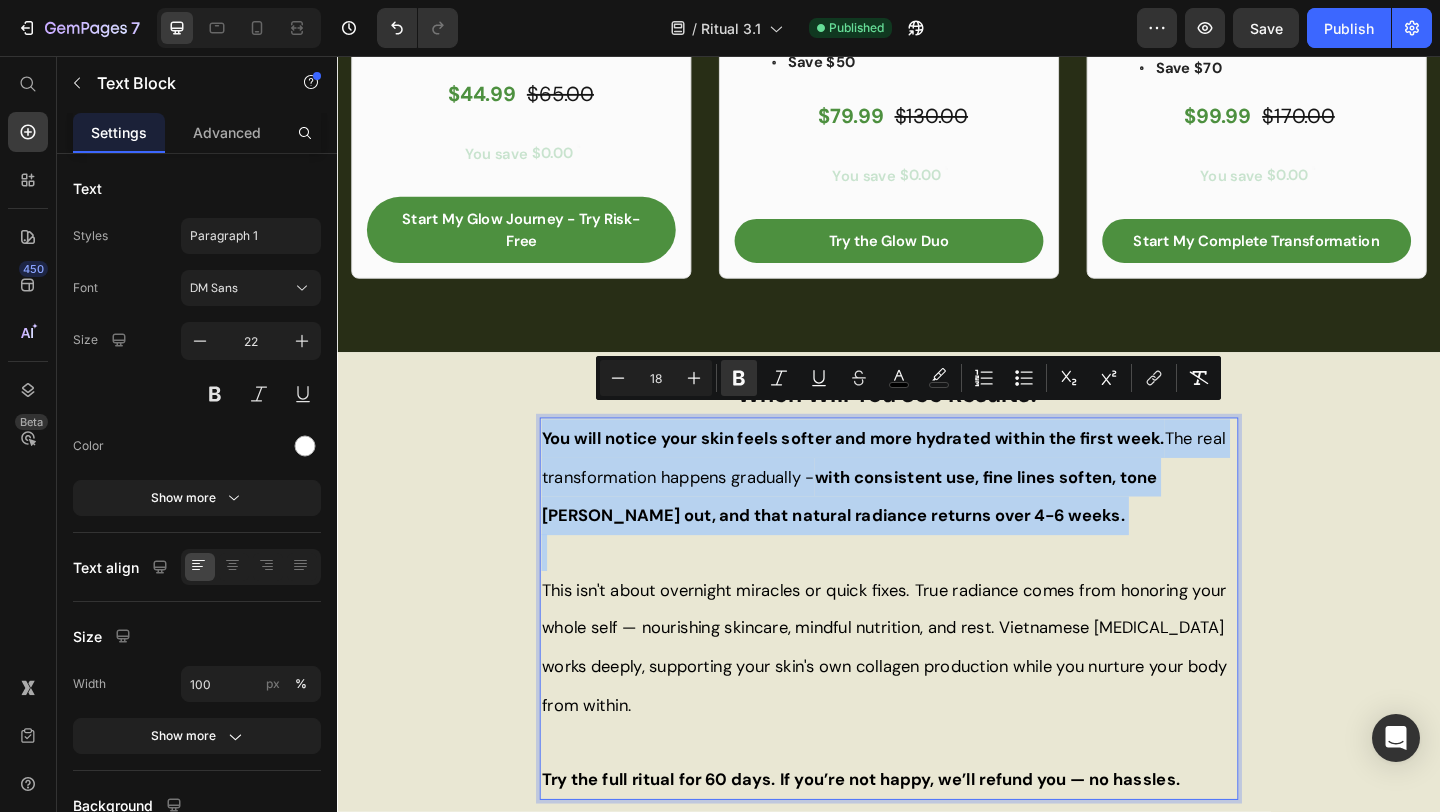 click at bounding box center (937, 596) 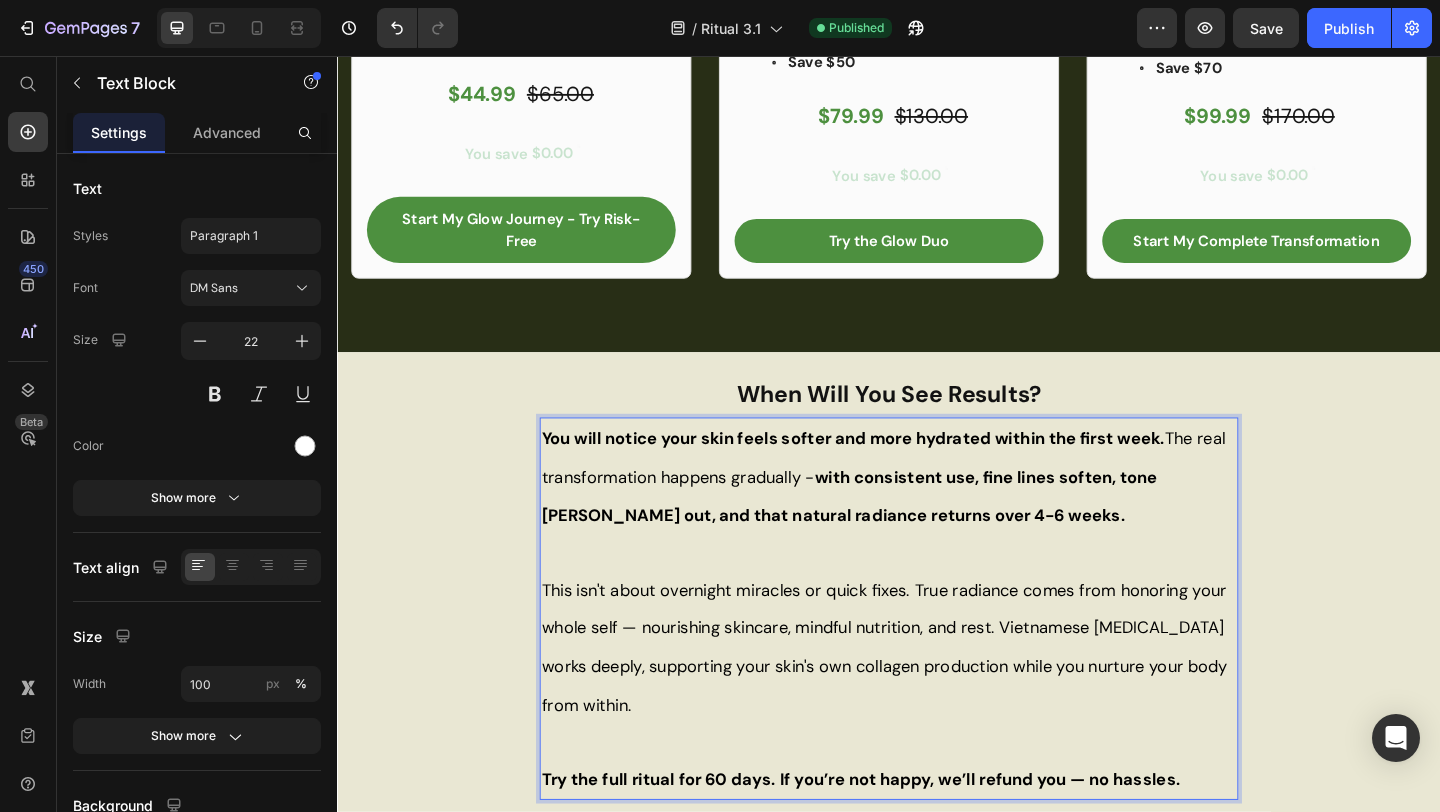 click on "You will notice your skin feels softer and more hydrated within the first week.  The real transformation happens gradually -  with consistent use, fine lines soften, tone [PERSON_NAME] out, and that natural radiance returns over 4-6 weeks." at bounding box center [937, 513] 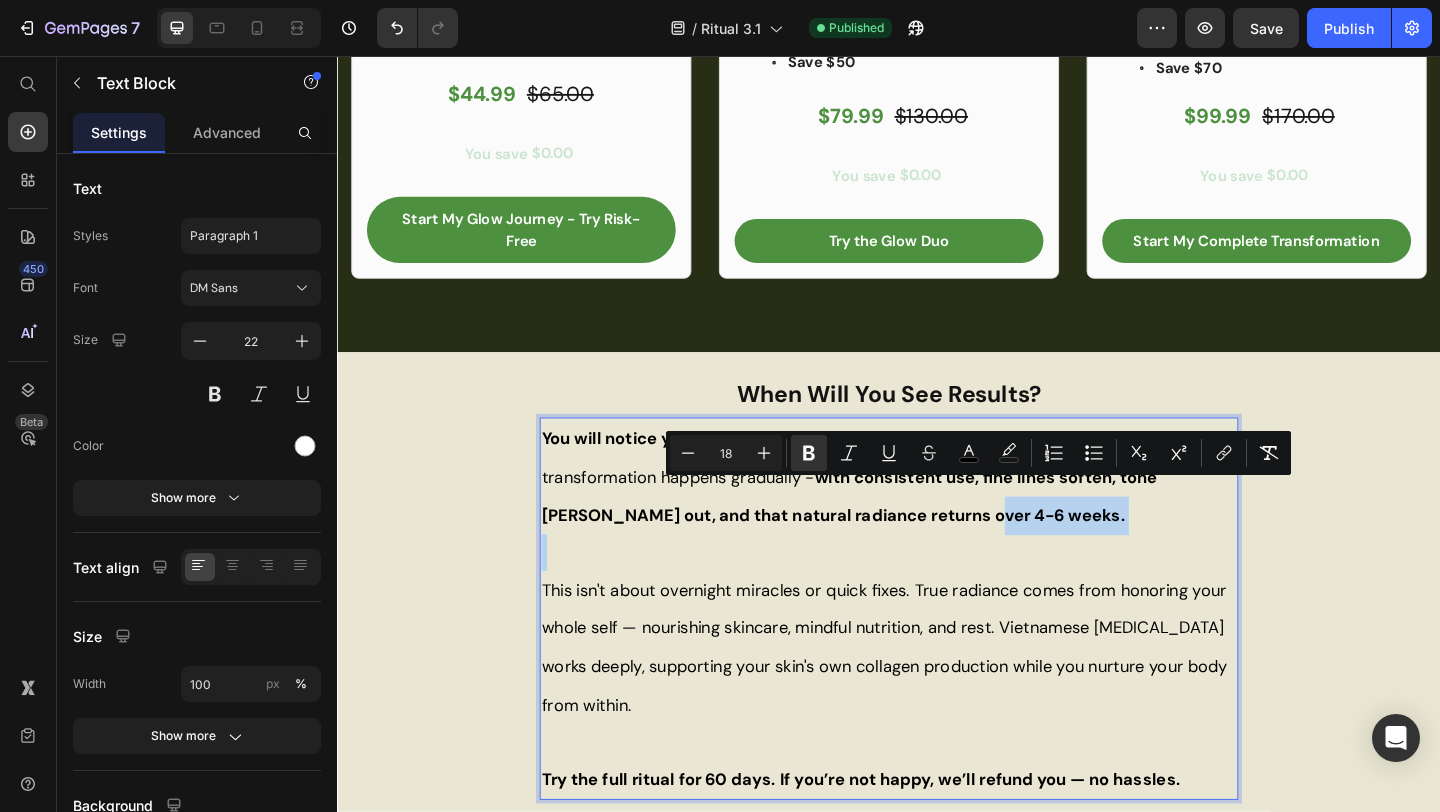 drag, startPoint x: 1073, startPoint y: 523, endPoint x: 1020, endPoint y: 522, distance: 53.009434 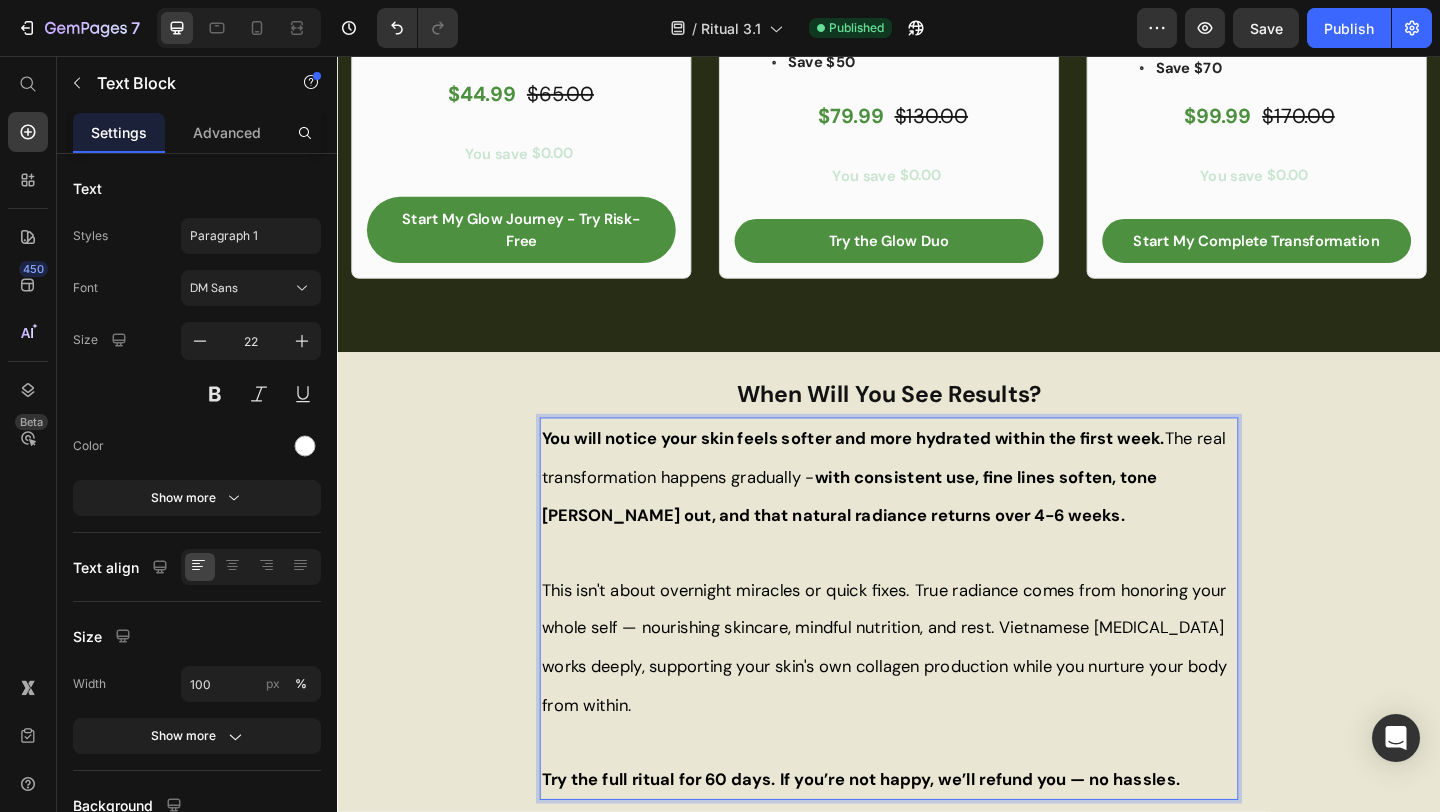 click on "with consistent use, fine lines soften, tone [PERSON_NAME] out, and that natural radiance returns over 4-6 weeks." at bounding box center (894, 535) 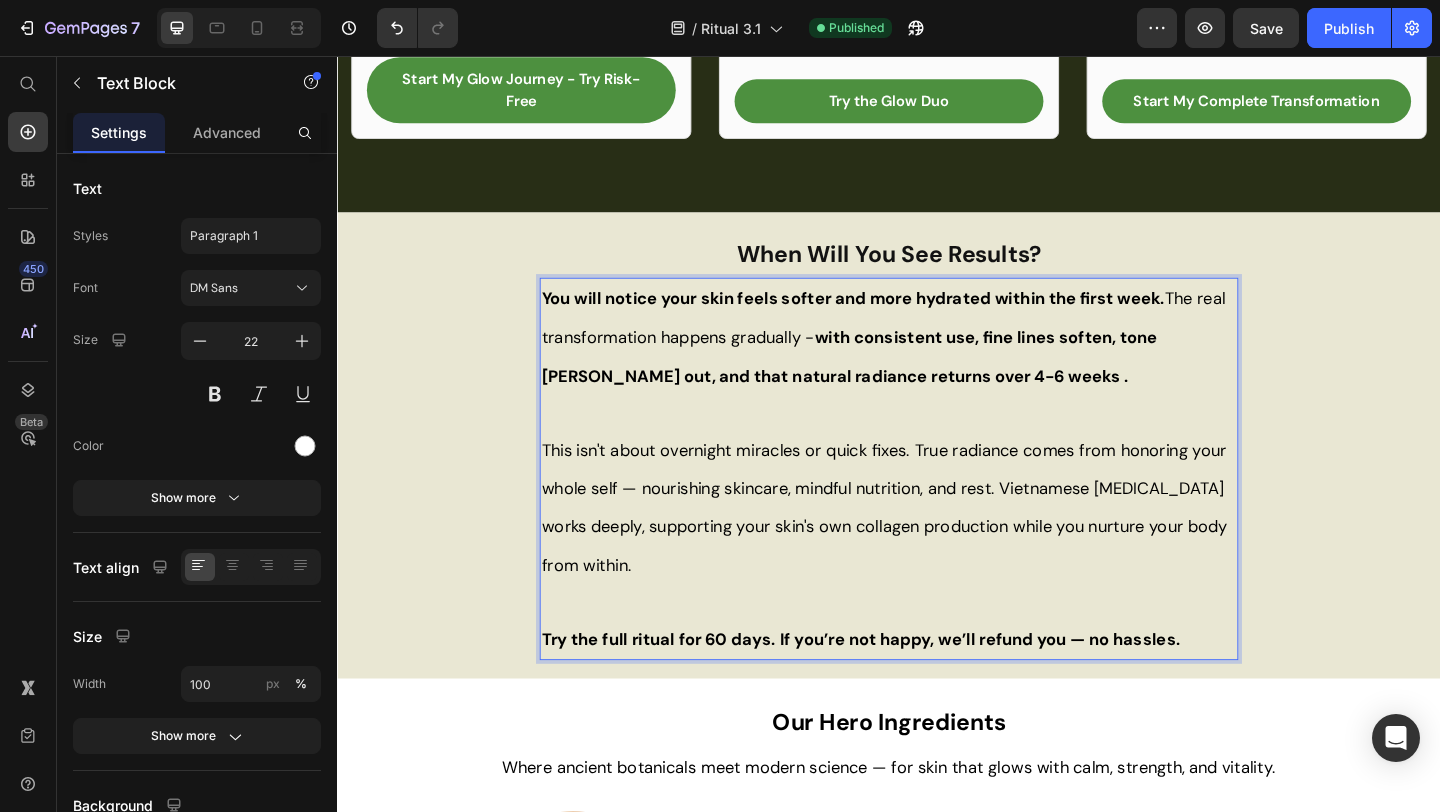 scroll, scrollTop: 1509, scrollLeft: 0, axis: vertical 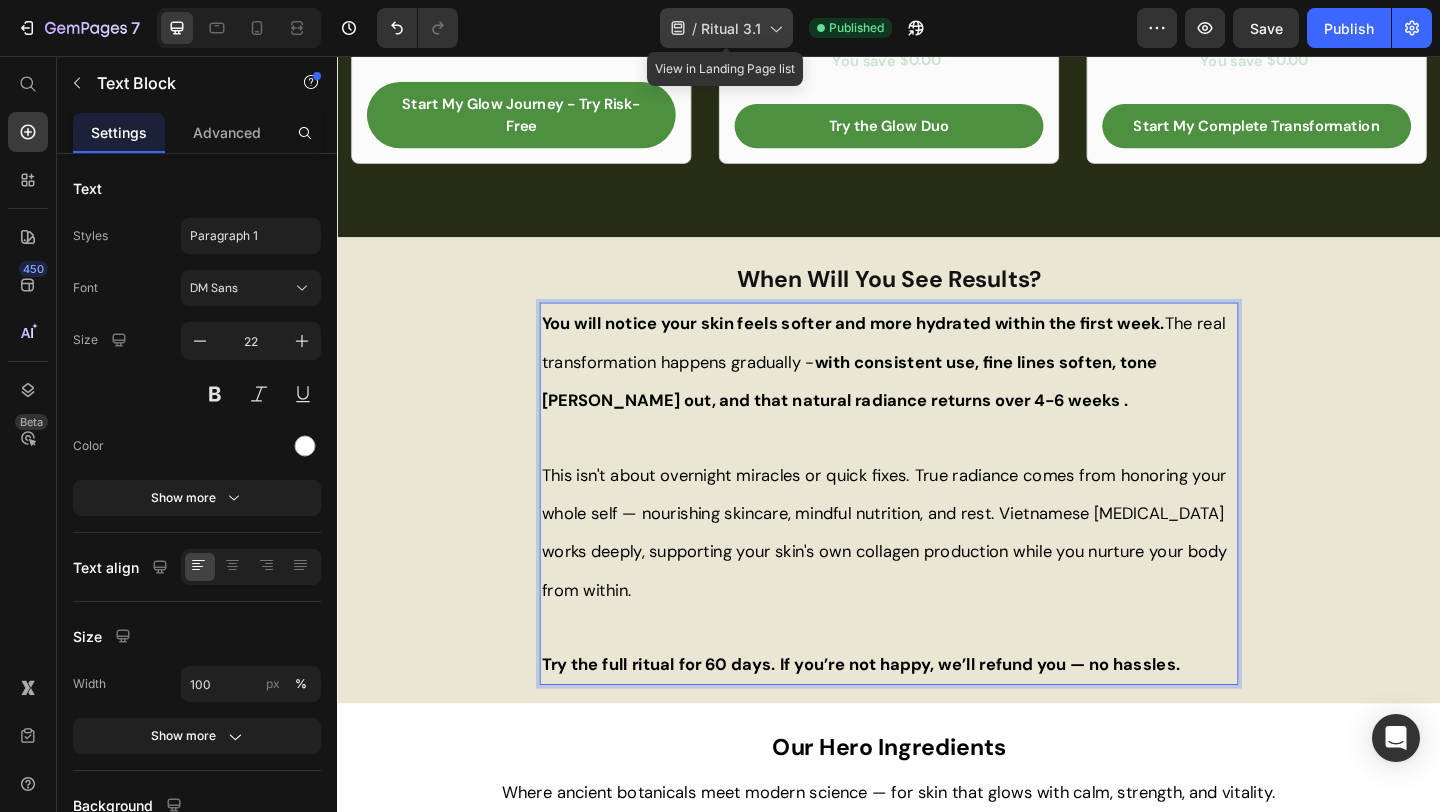 click on "Ritual 3.1" at bounding box center (731, 28) 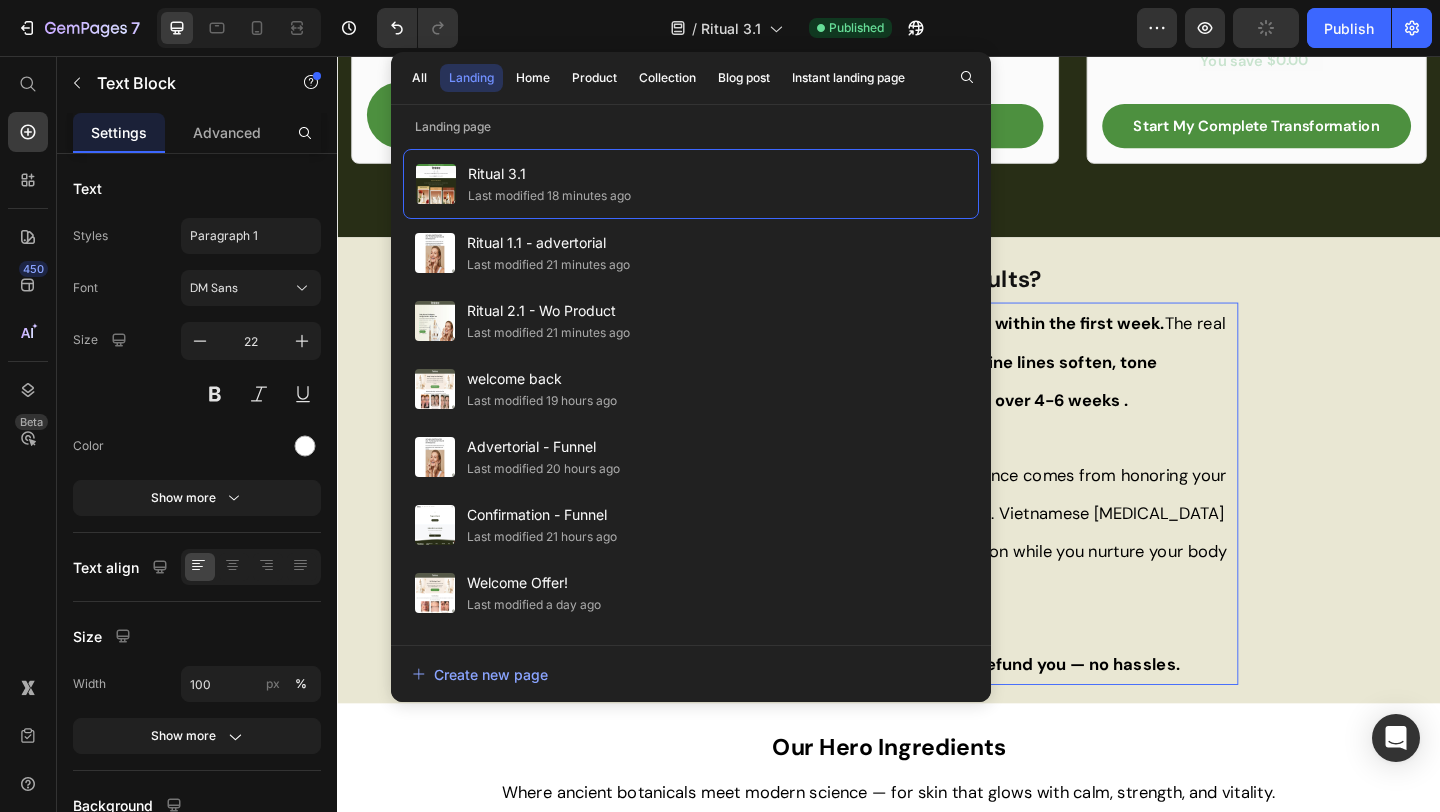 click on "You will notice your skin feels softer and more hydrated within the first week.  The real transformation happens gradually -  with consistent use, fine lines soften, tone [PERSON_NAME] out, and that natural radiance returns over 4-6 weeks ." at bounding box center (937, 388) 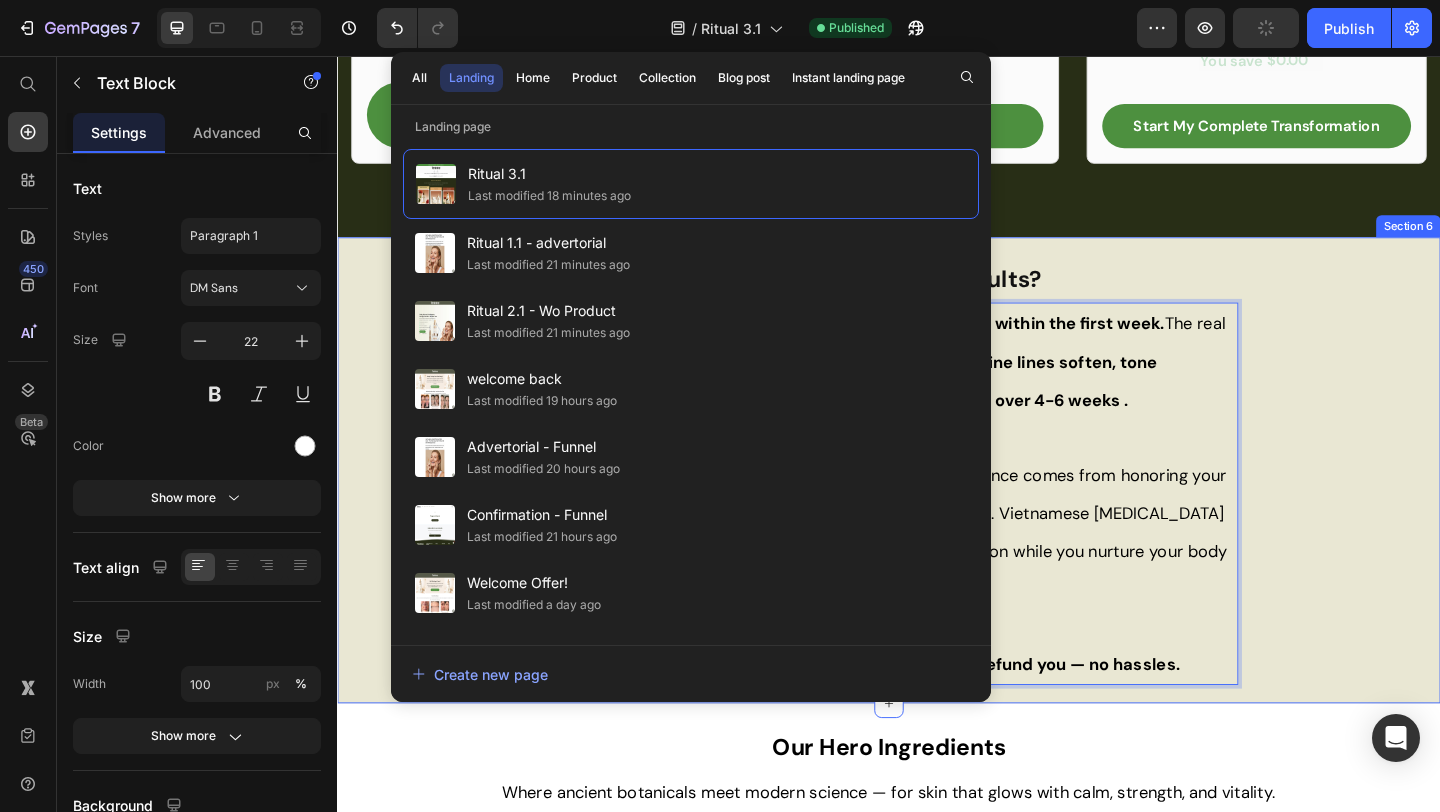 click on "When Will You See Results? Heading You will notice your skin feels softer and more hydrated within the first week.  The real transformation happens gradually -  with consistent use, fine lines soften, tone [PERSON_NAME] out, and that natural radiance returns over 4-6 weeks .  This isn't about overnight miracles or quick fixes. True radiance comes from honoring your whole self — nourishing skincare, mindful nutrition, and rest. Vietnamese [MEDICAL_DATA] works deeply, supporting your skin's own collagen production while you nurture your body from within. Try the full ritual for 60 days. If you’re not happy, we’ll refund you — no hassles. Text Block   0 Row" at bounding box center [937, 512] 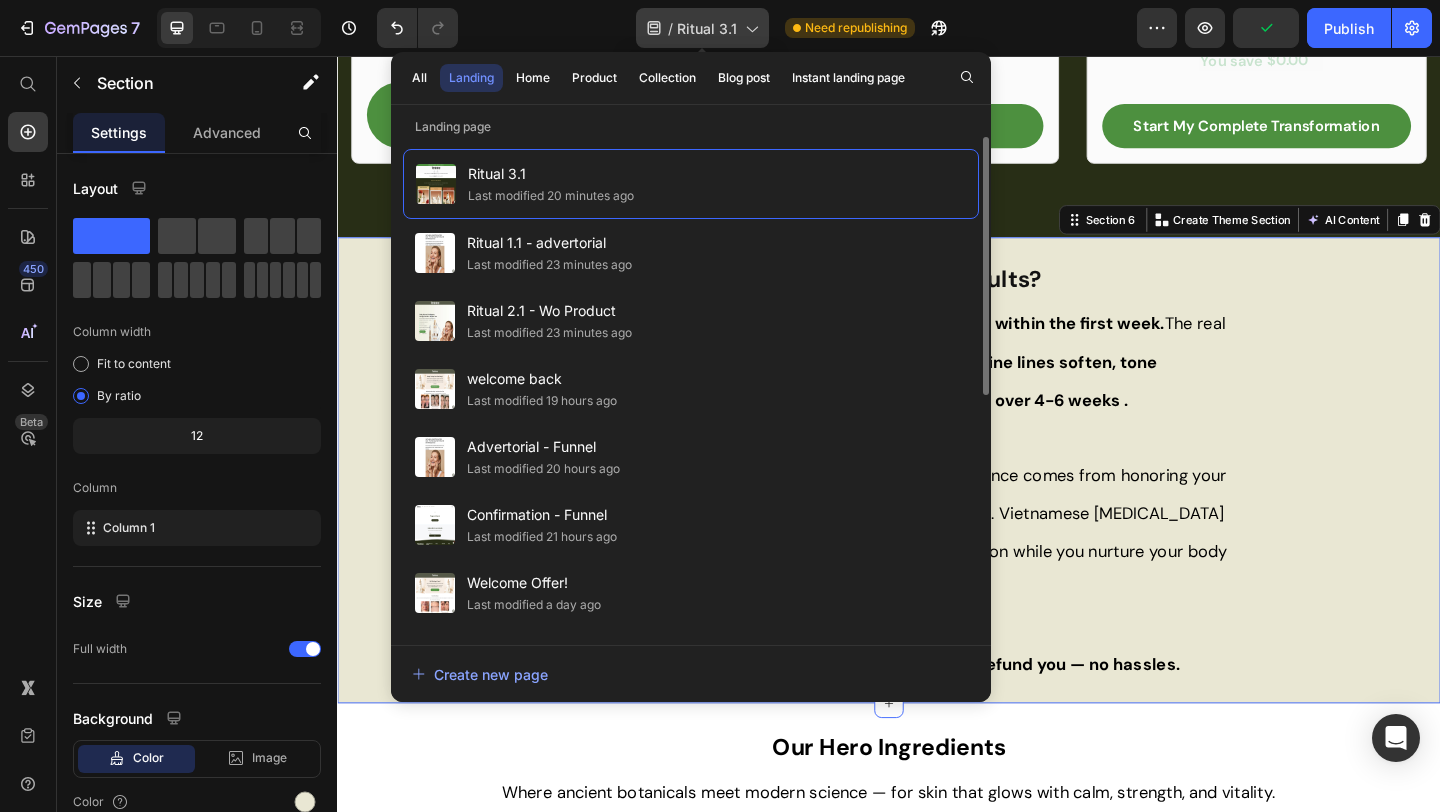 click on "Ritual 3.1" at bounding box center [707, 28] 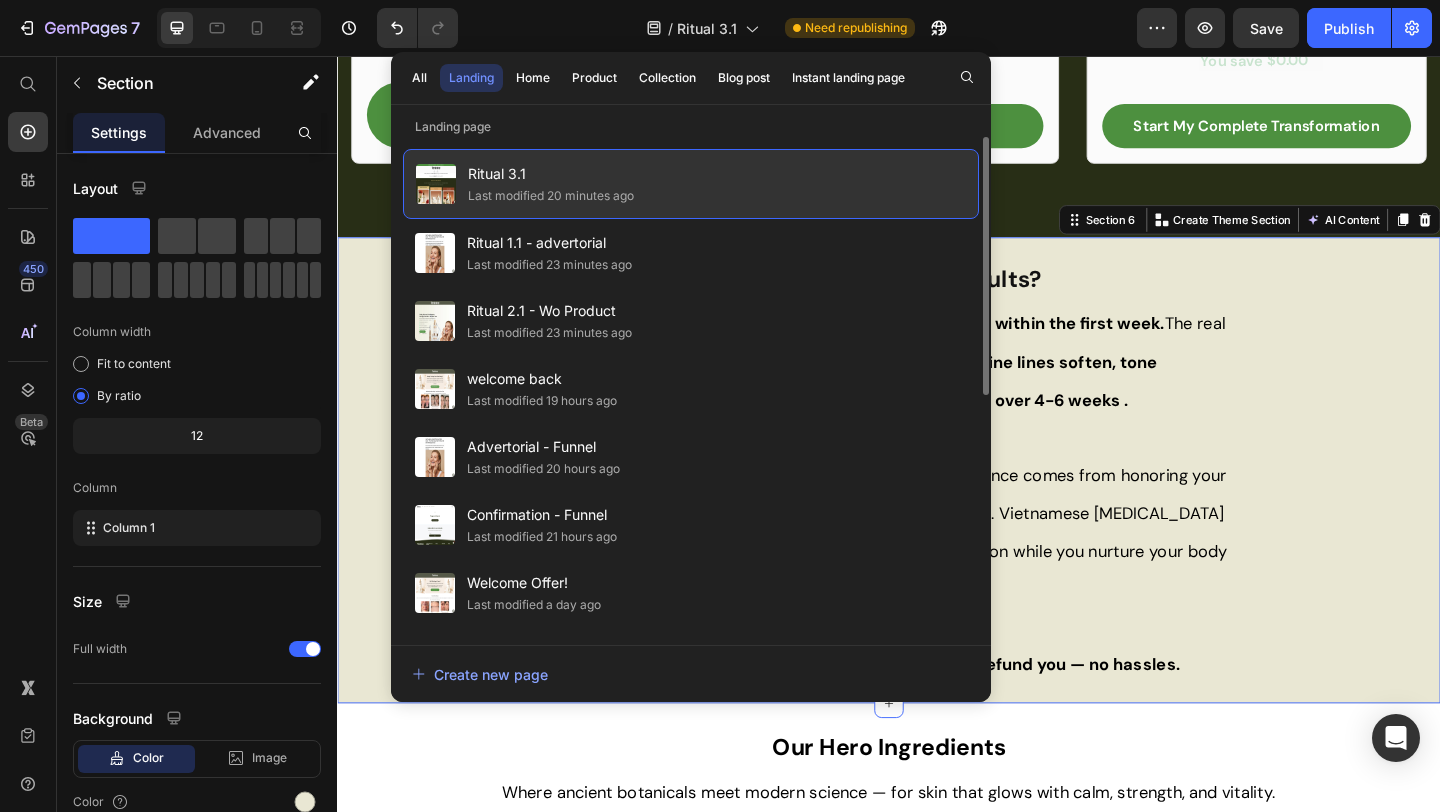 click on "Ritual 3.1 Last modified 20 minutes ago" 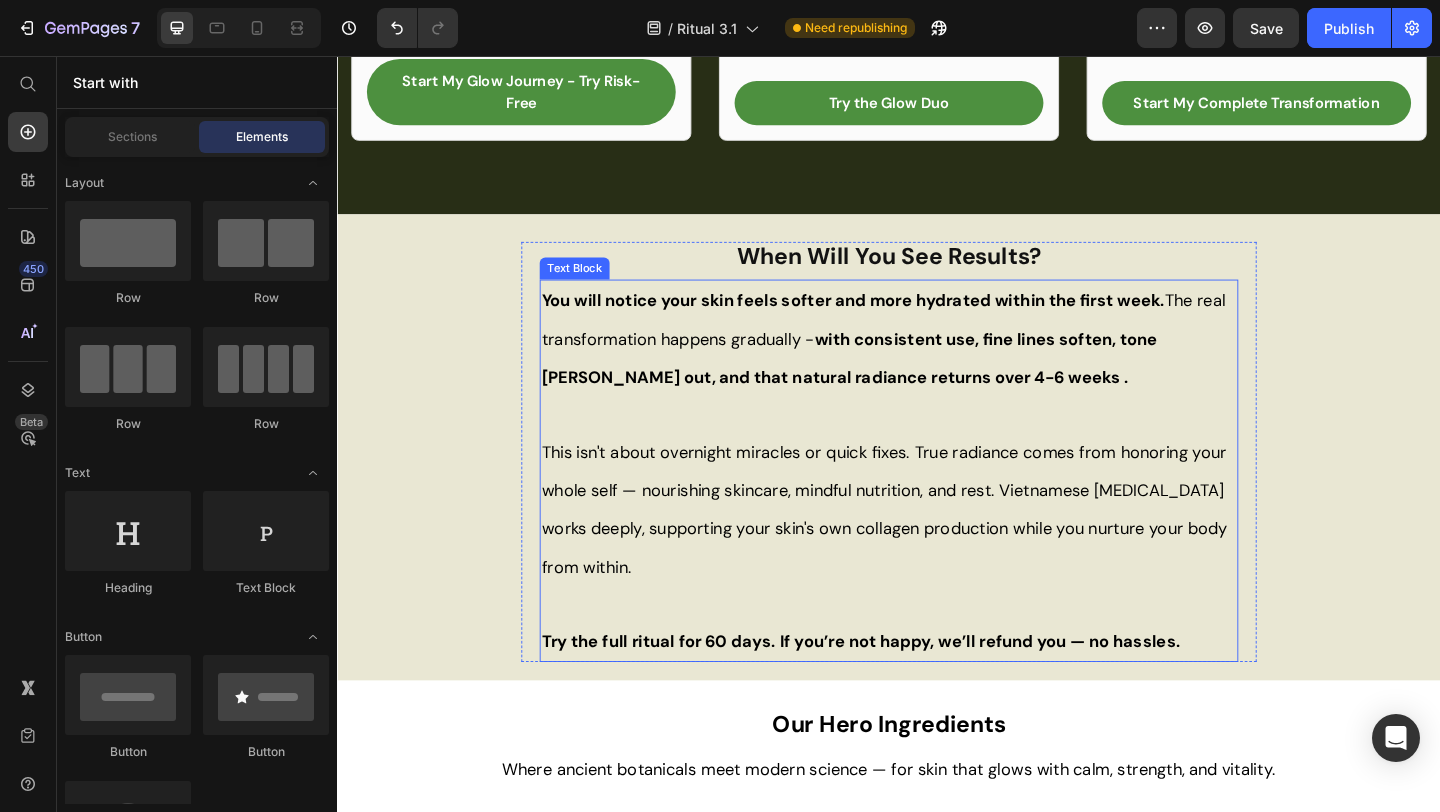scroll, scrollTop: 1535, scrollLeft: 0, axis: vertical 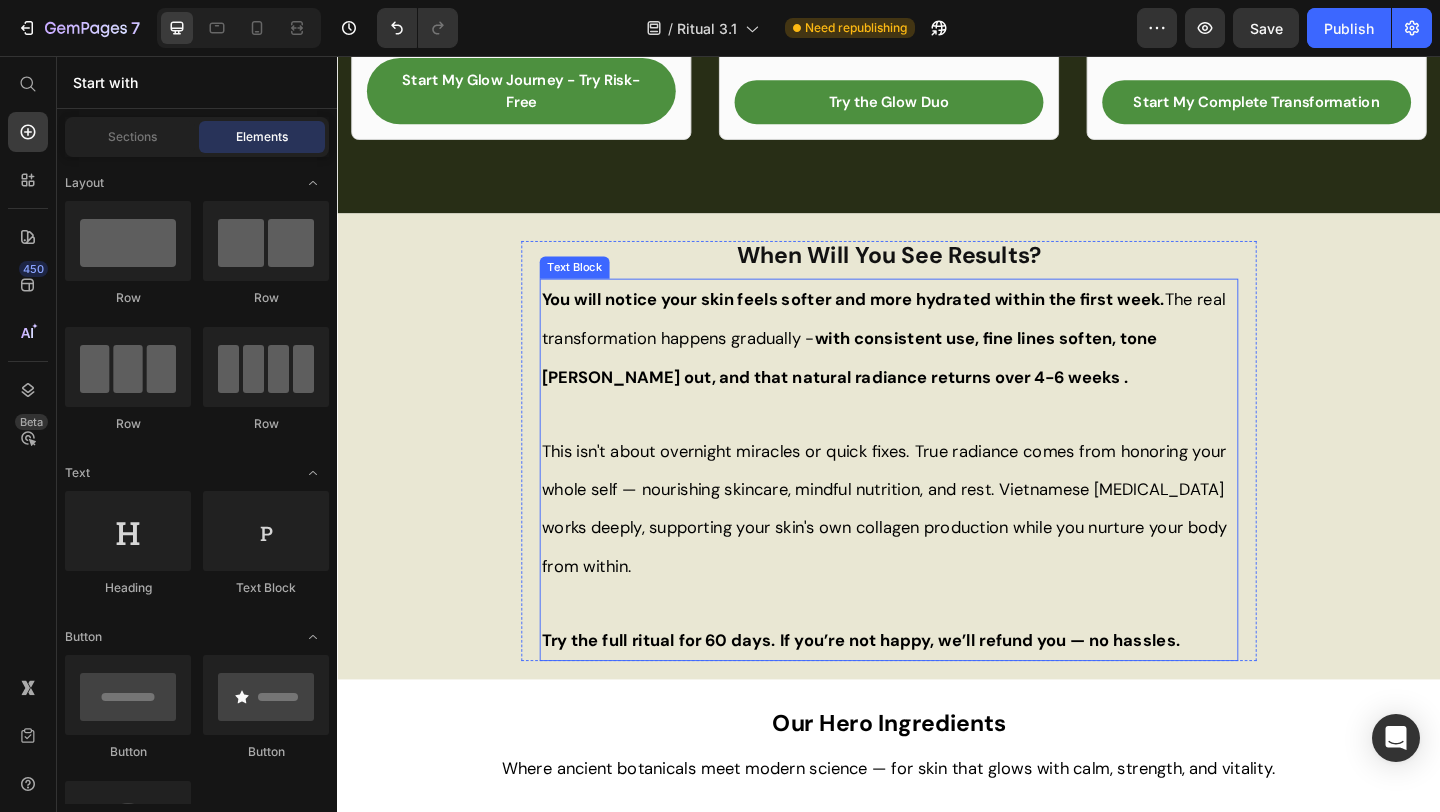 click on "with consistent use, fine lines soften, tone [PERSON_NAME] out, and that natural radiance returns over 4-6 weeks ." at bounding box center [894, 384] 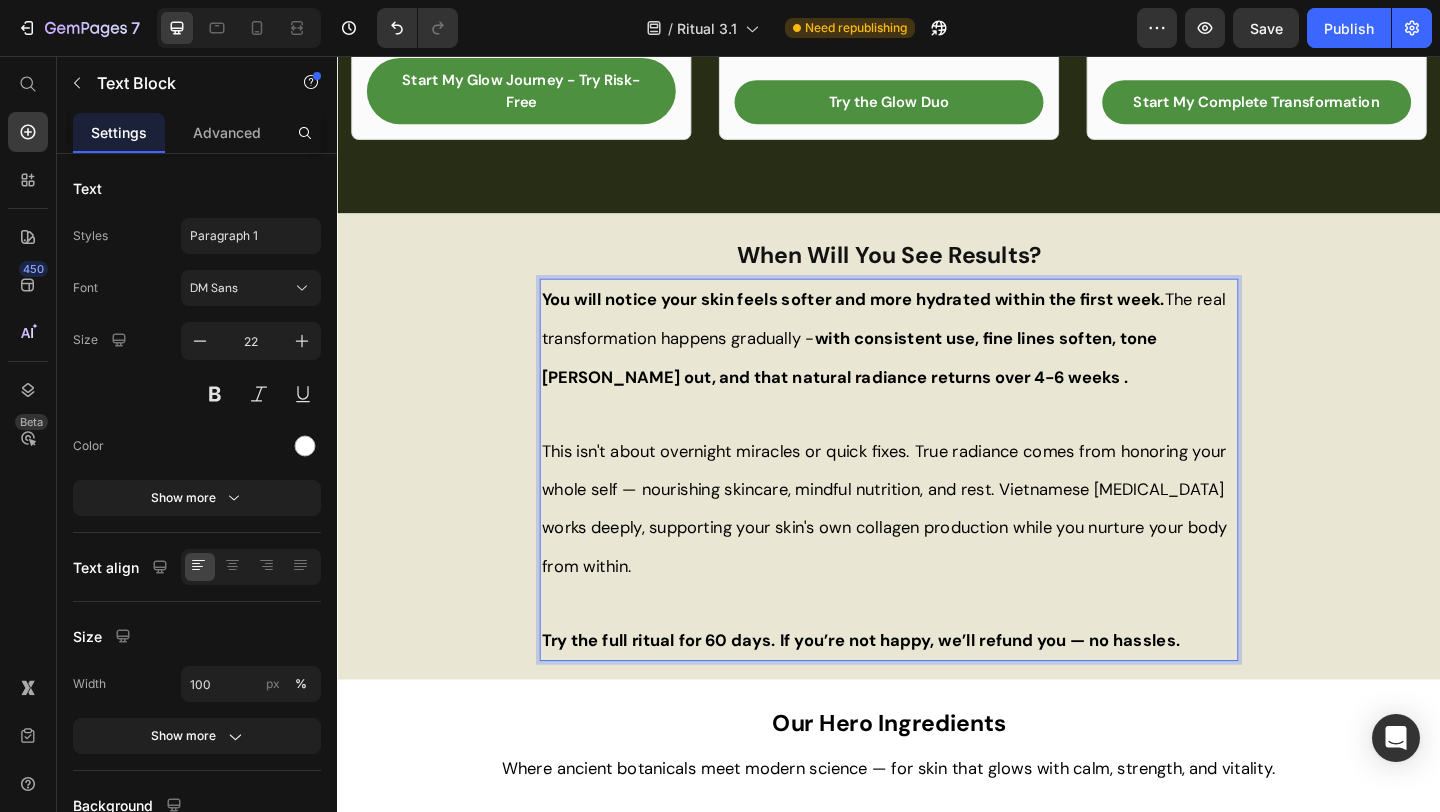 click on "with consistent use, fine lines soften, tone [PERSON_NAME] out, and that natural radiance returns over 4-6 weeks ." at bounding box center [894, 384] 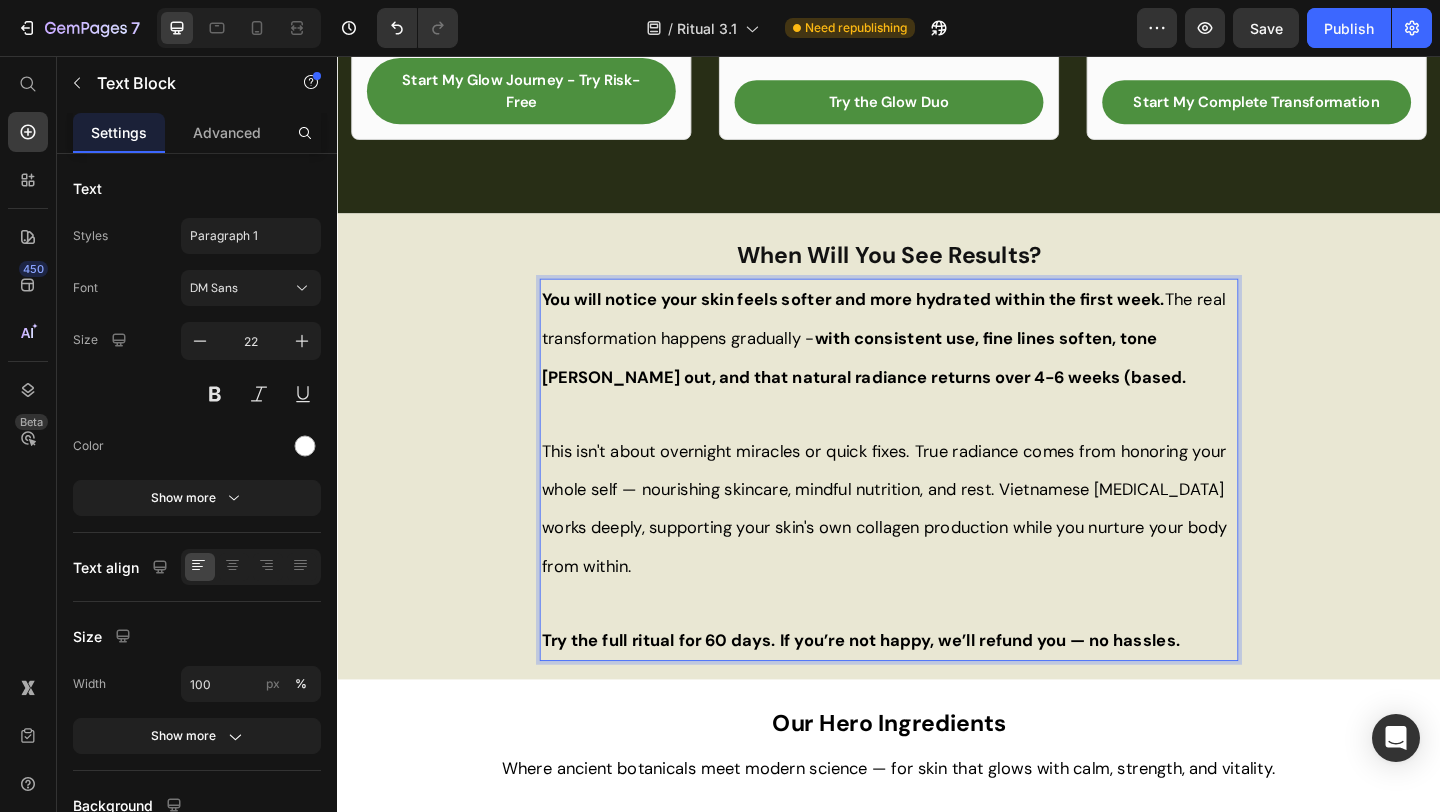 click on "You will notice your skin feels softer and more hydrated within the first week.  The real transformation happens gradually -  with consistent use, fine lines soften, tone [PERSON_NAME] out, and that natural radiance returns over 4-6 weeks (based." at bounding box center [937, 362] 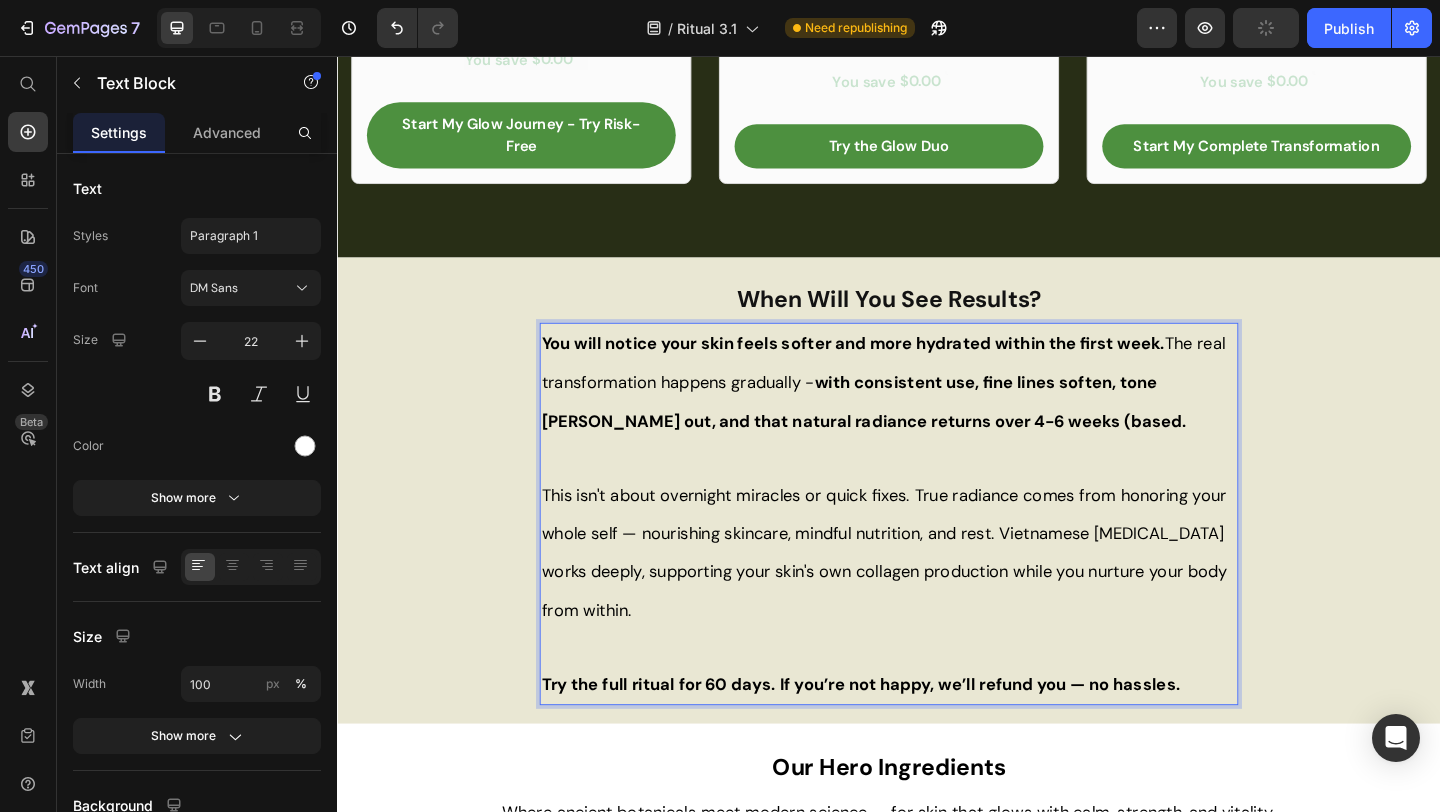 scroll, scrollTop: 1485, scrollLeft: 0, axis: vertical 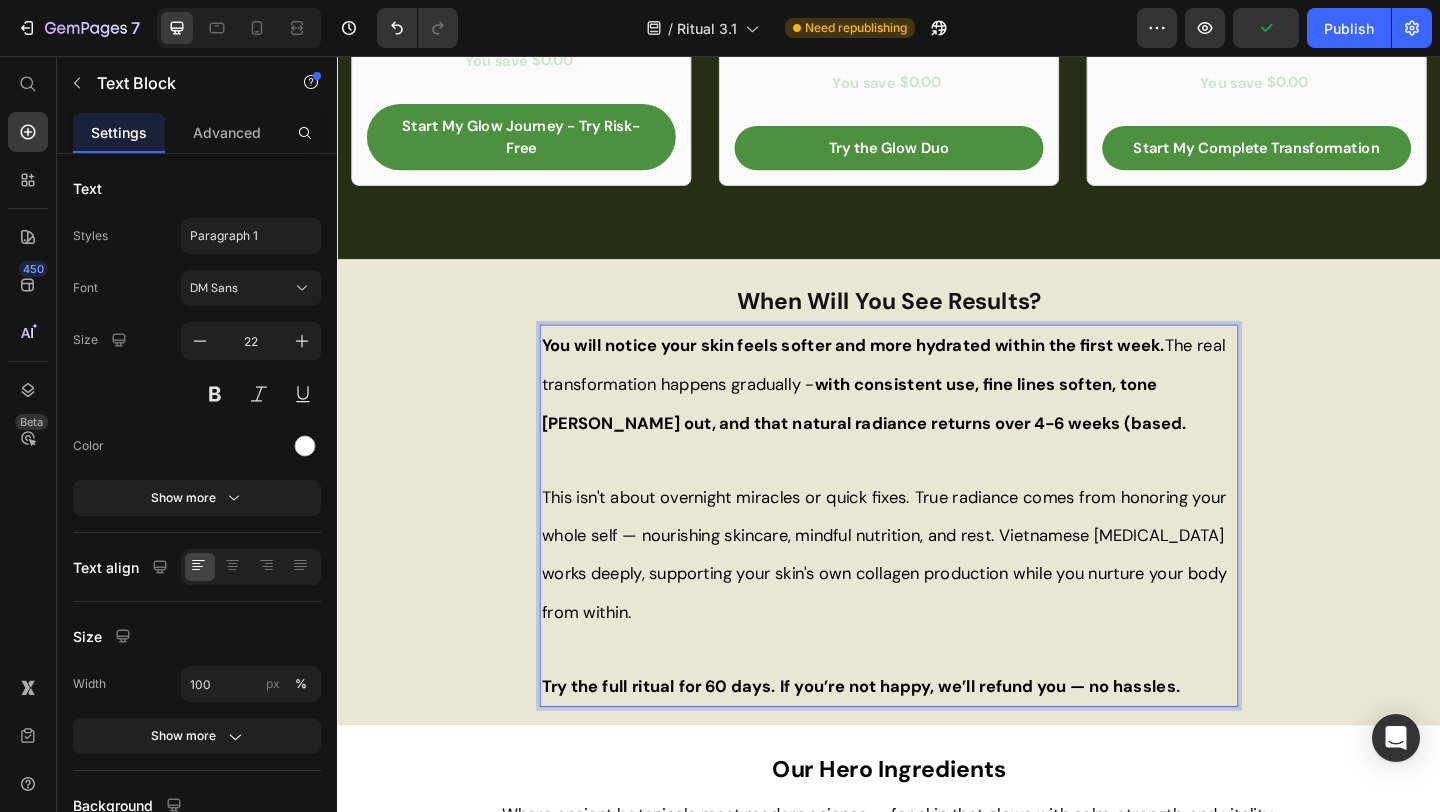 click on "with consistent use, fine lines soften, tone [PERSON_NAME] out, and that natural radiance returns over 4-6 weeks (based." at bounding box center [910, 434] 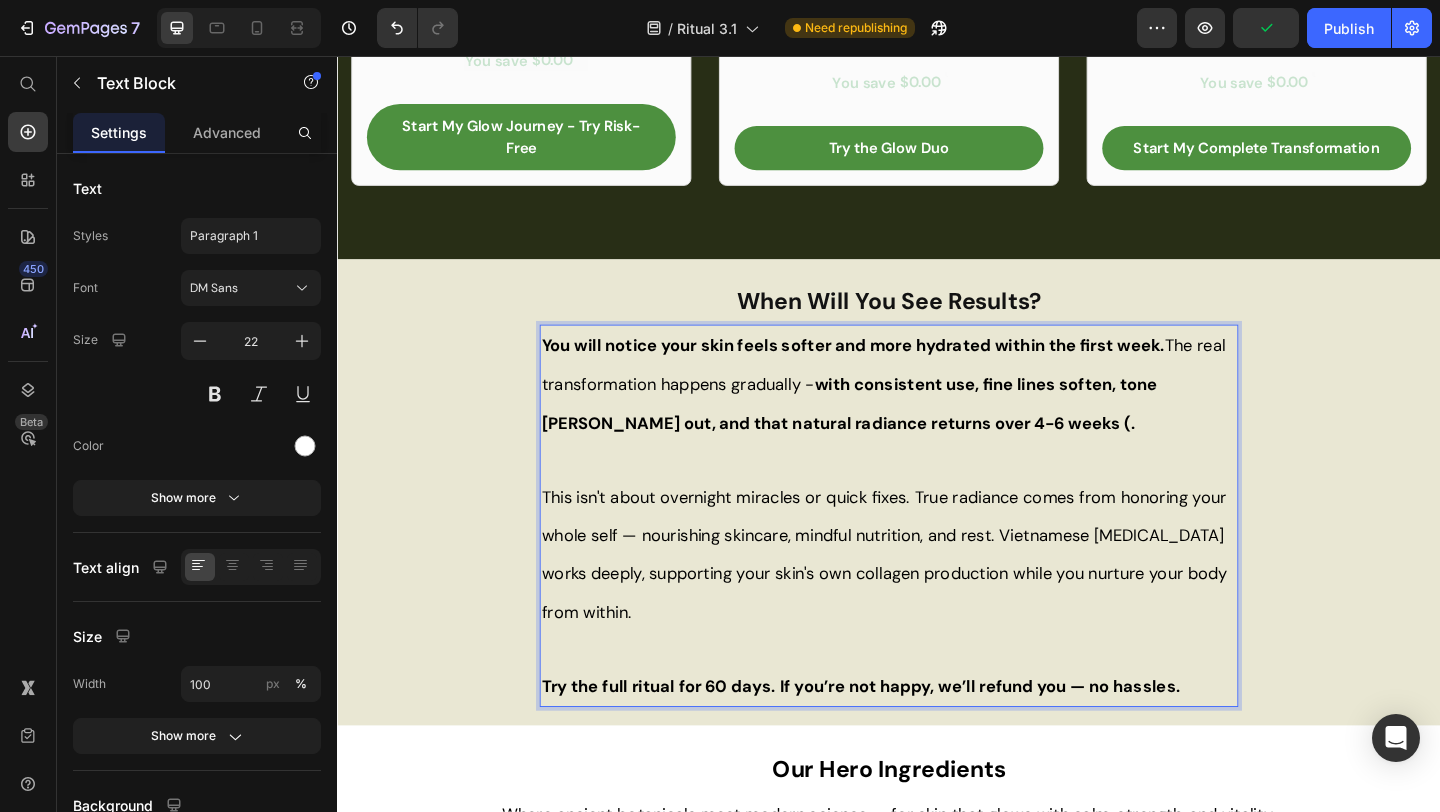 drag, startPoint x: 1040, startPoint y: 423, endPoint x: 1083, endPoint y: 429, distance: 43.416588 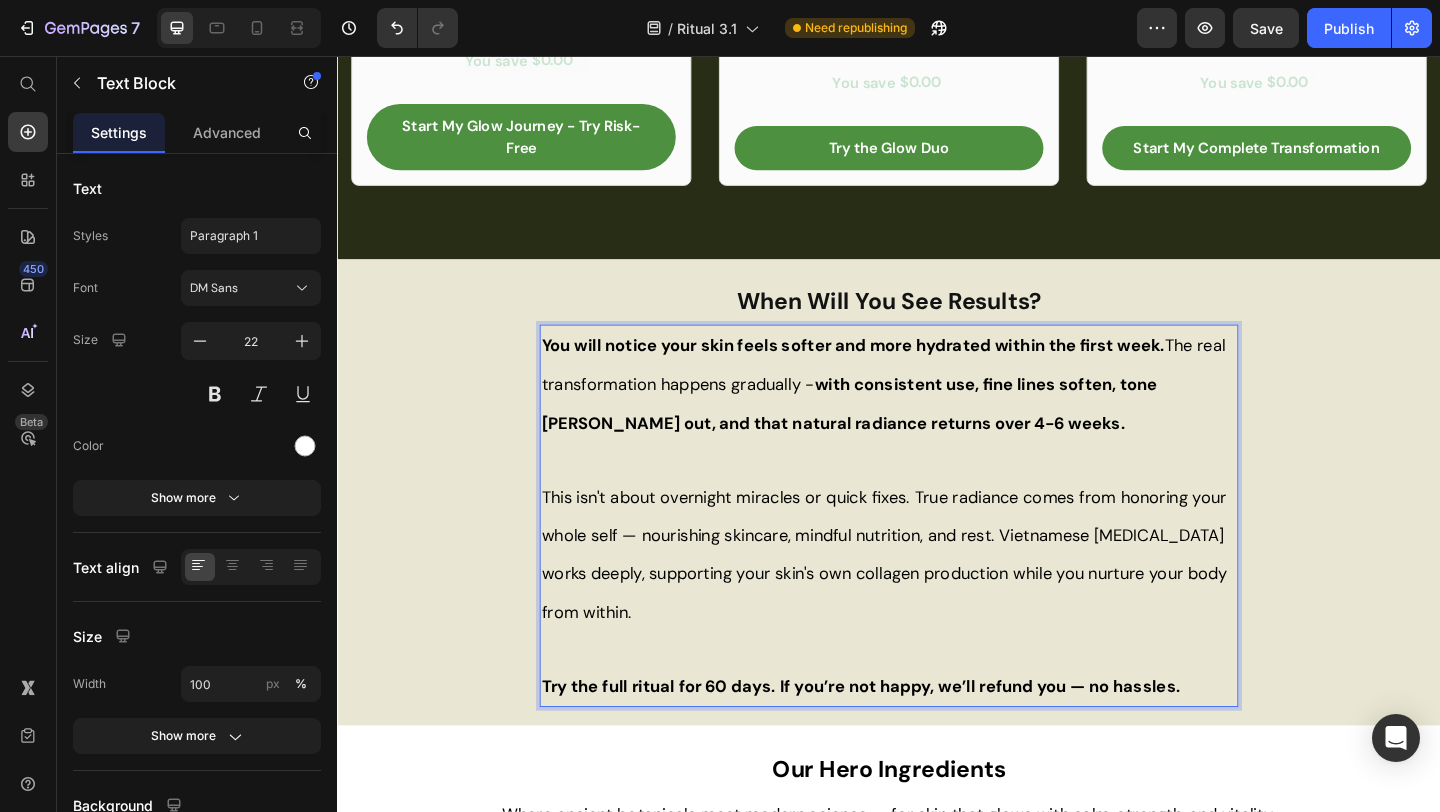 click on "Try the full ritual for 60 days. If you’re not happy, we’ll refund you — no hassles." at bounding box center (937, 742) 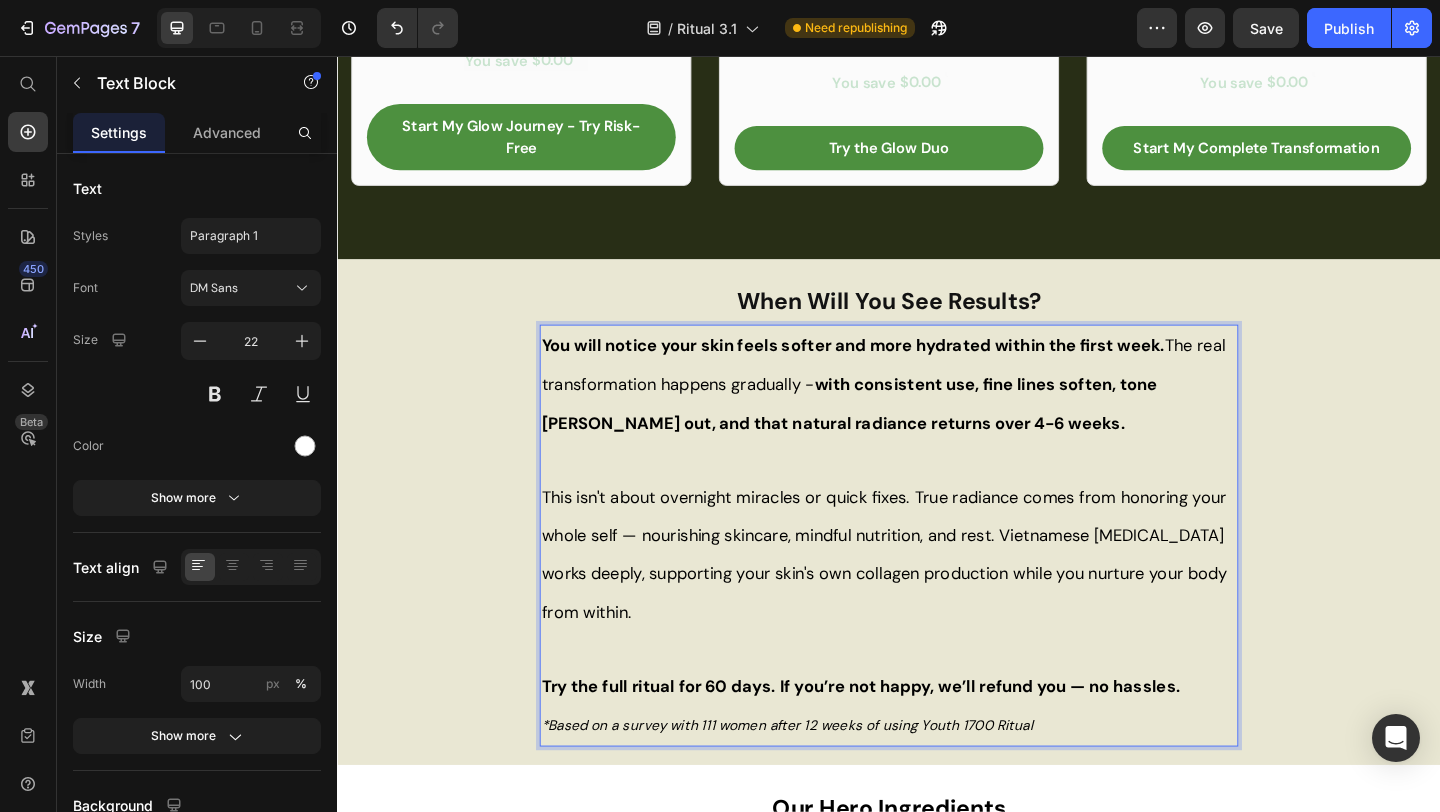 click on "Try the full ritual for 60 days. If you’re not happy, we’ll refund you — no hassles." at bounding box center [937, 742] 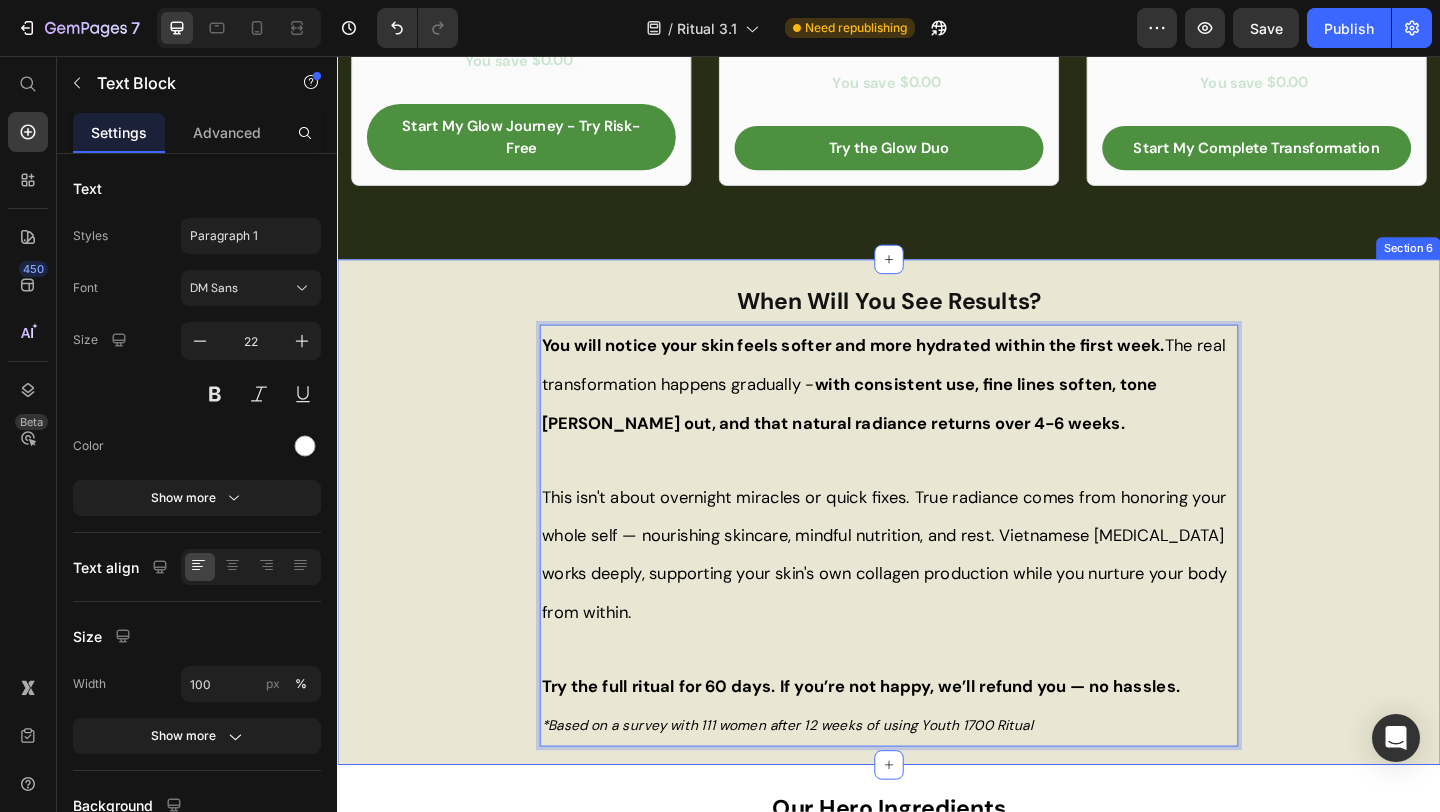 click on "When Will You See Results? Heading You will notice your skin feels softer and more hydrated within the first week.  The real transformation happens gradually -  with consistent use, fine lines soften, tone [PERSON_NAME] out, and that natural radiance returns over 4-6 weeks. This isn't about overnight miracles or quick fixes. True radiance comes from honoring your whole self — nourishing skincare, mindful nutrition, and rest. Vietnamese [MEDICAL_DATA] works deeply, supporting your skin's own collagen production while you nurture your body from within. Try the full ritual for 60 days. If you’re not happy, we’ll refund you — no hassles. *Based on a survey with 111 women after 12 weeks of using Youth 1700 Ritual Text Block   0 Row" at bounding box center [937, 557] 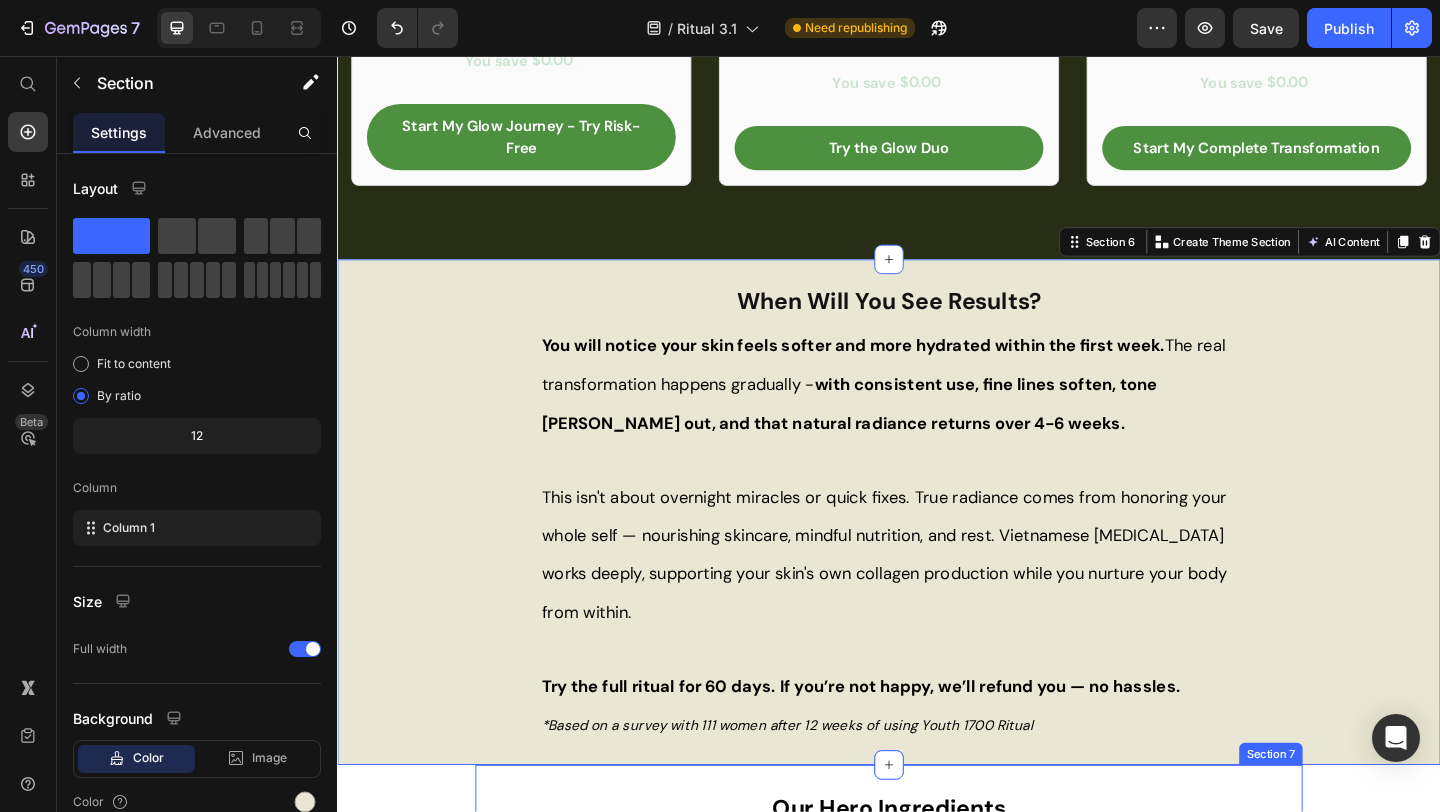 click on "Our Hero Ingredients Heading Where ancient botanicals meet modern science — for skin that glows with calm, strength, and vitality. Text Block Image Vietnamese [MEDICAL_DATA] Heading Text Block With 4x the regenerative saponins, Vietnamese [MEDICAL_DATA] renews skin from within — gently restoring glow, tone, and resilience. Text Block Row Image Bakuchiol Heading Text Block A natural alternative to [MEDICAL_DATA] that smooths fine lines and improves skin texture without irritation or sensitivity. Text Block Row Image [MEDICAL_DATA] Heading Text Block A multi-tasking vitamin that brightens, refines pores, and strengthens the skin barrier for a more even, resilient complexion. Text Block Row Image Ectoin Heading Text Block A soothing molecule that protects skin from stress, deeply hydrates, and helps reduce redness or sensitivity over time. Text Block Row
Full Ingredient List Accordion Image Row Section 7" at bounding box center [937, 1301] 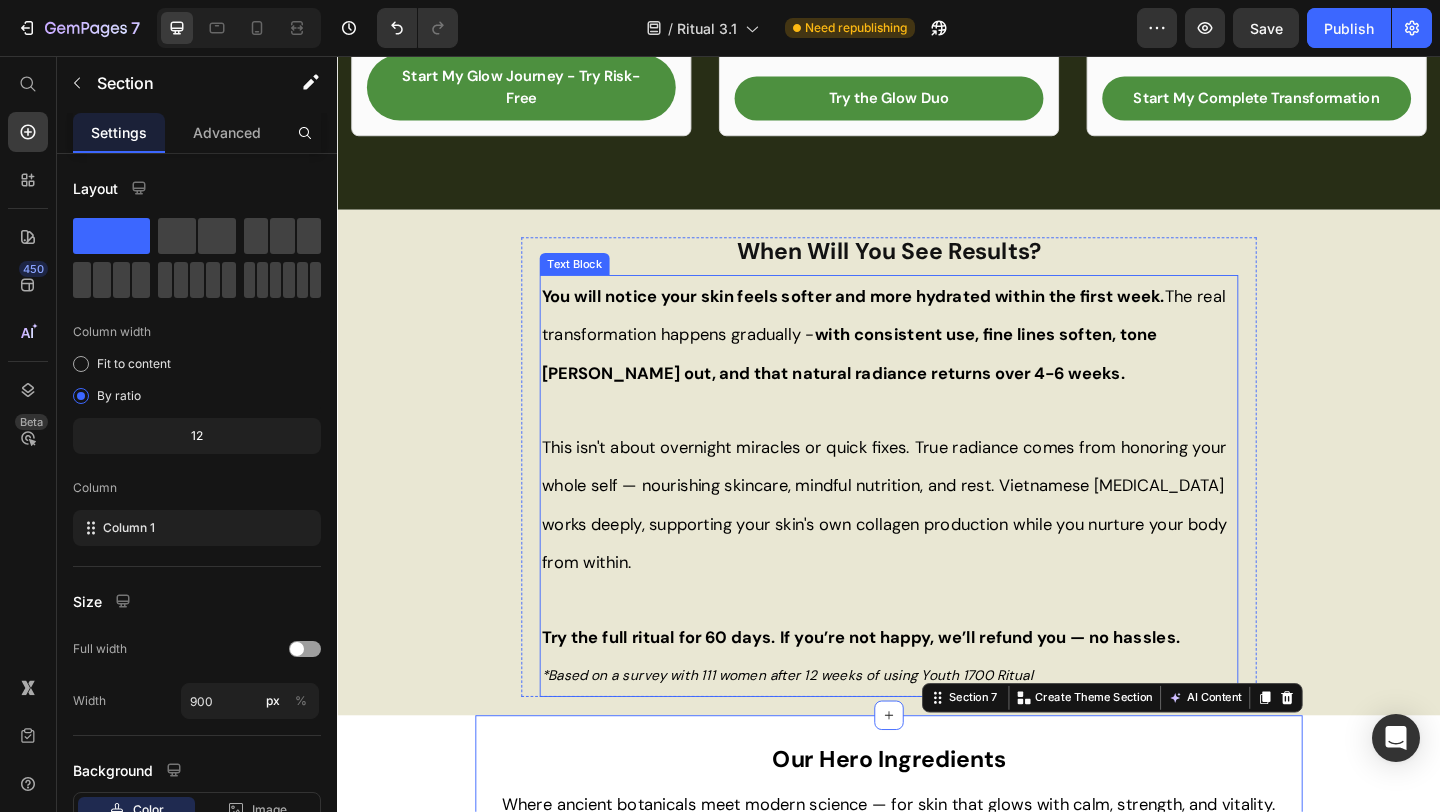 scroll, scrollTop: 1550, scrollLeft: 0, axis: vertical 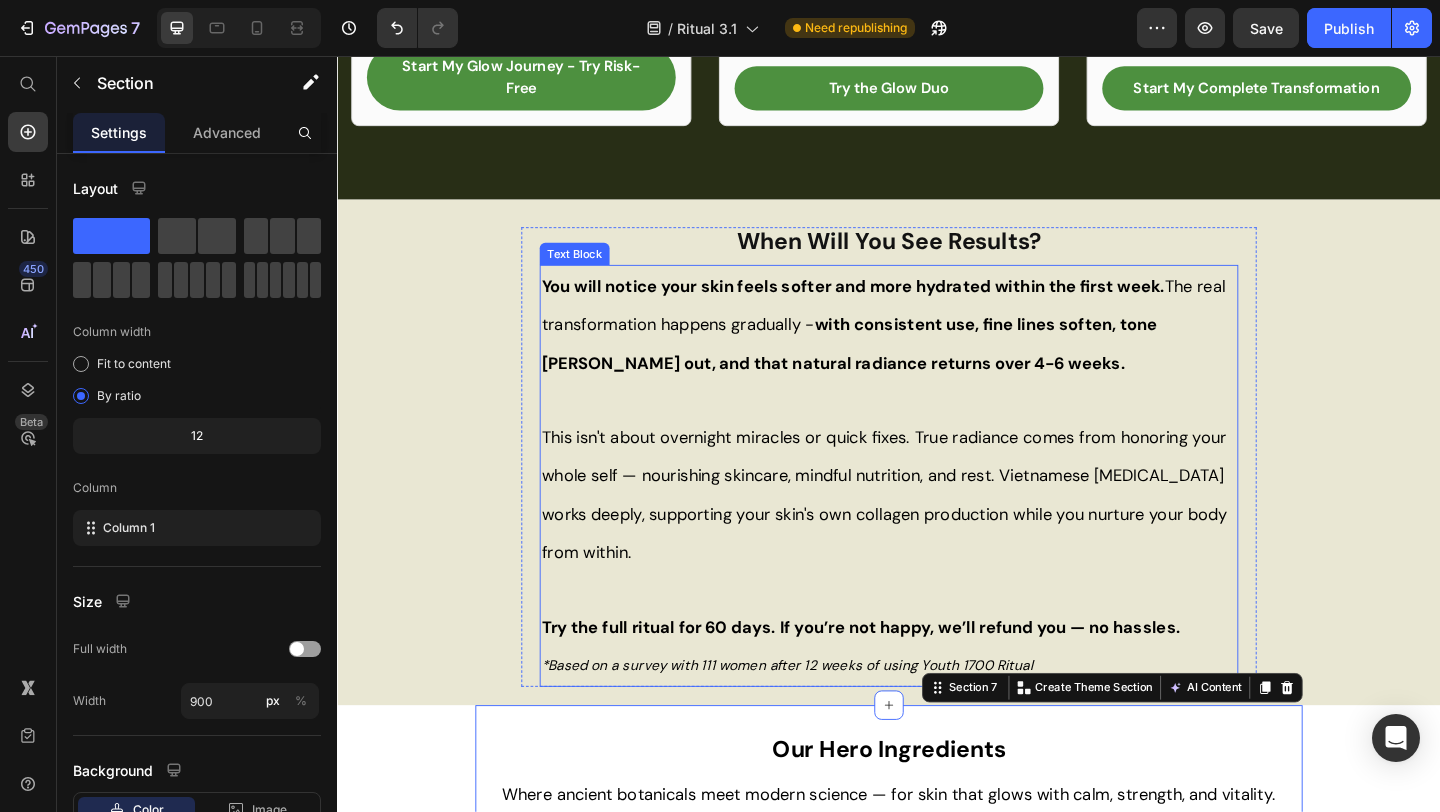 click on "*Based on a survey with 111 women after 12 weeks of using Youth 1700 Ritual" at bounding box center (826, 719) 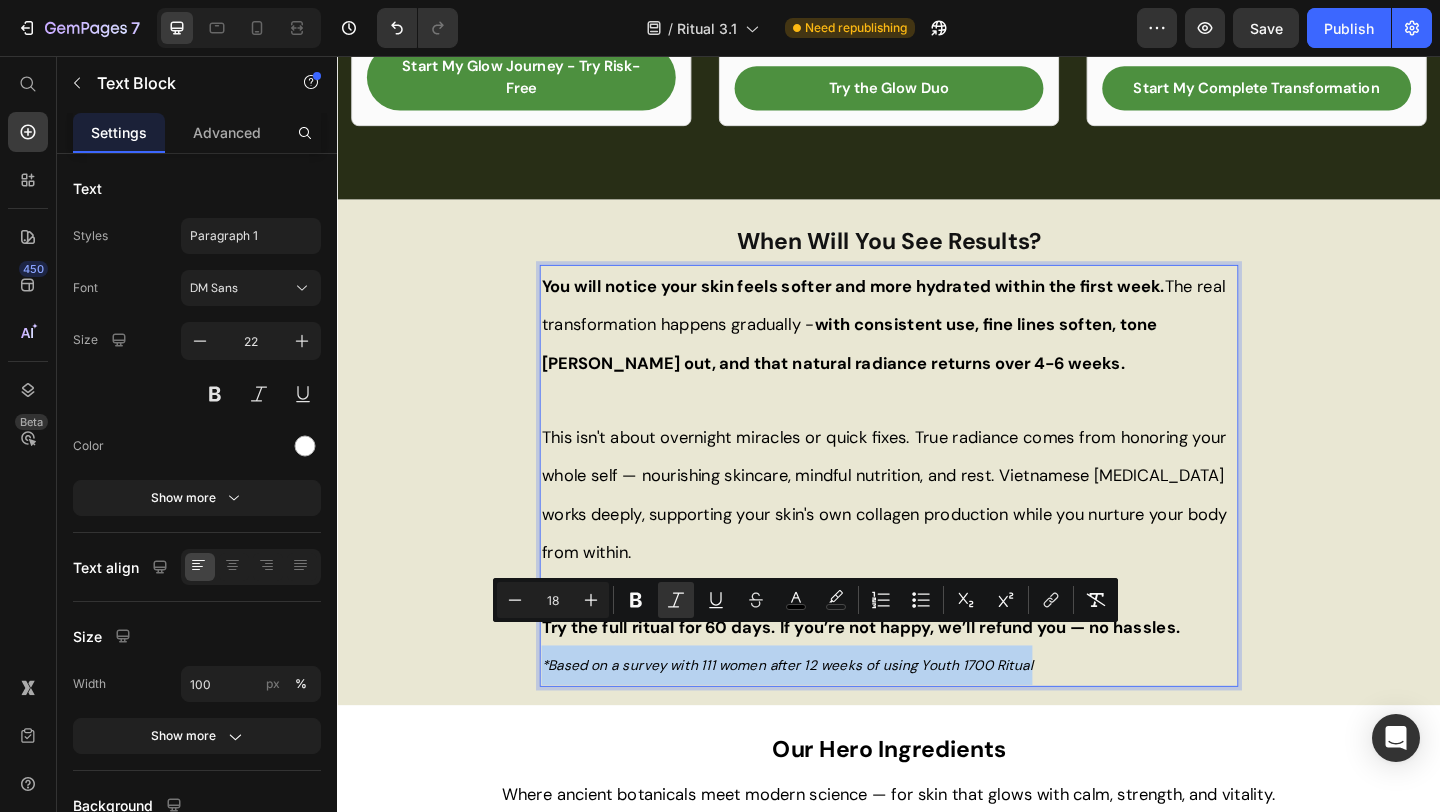 click on "This isn't about overnight miracles or quick fixes. True radiance comes from honoring your whole self — nourishing skincare, mindful nutrition, and rest. Vietnamese [MEDICAL_DATA] works deeply, supporting your skin's own collagen production while you nurture your body from within." at bounding box center [932, 533] 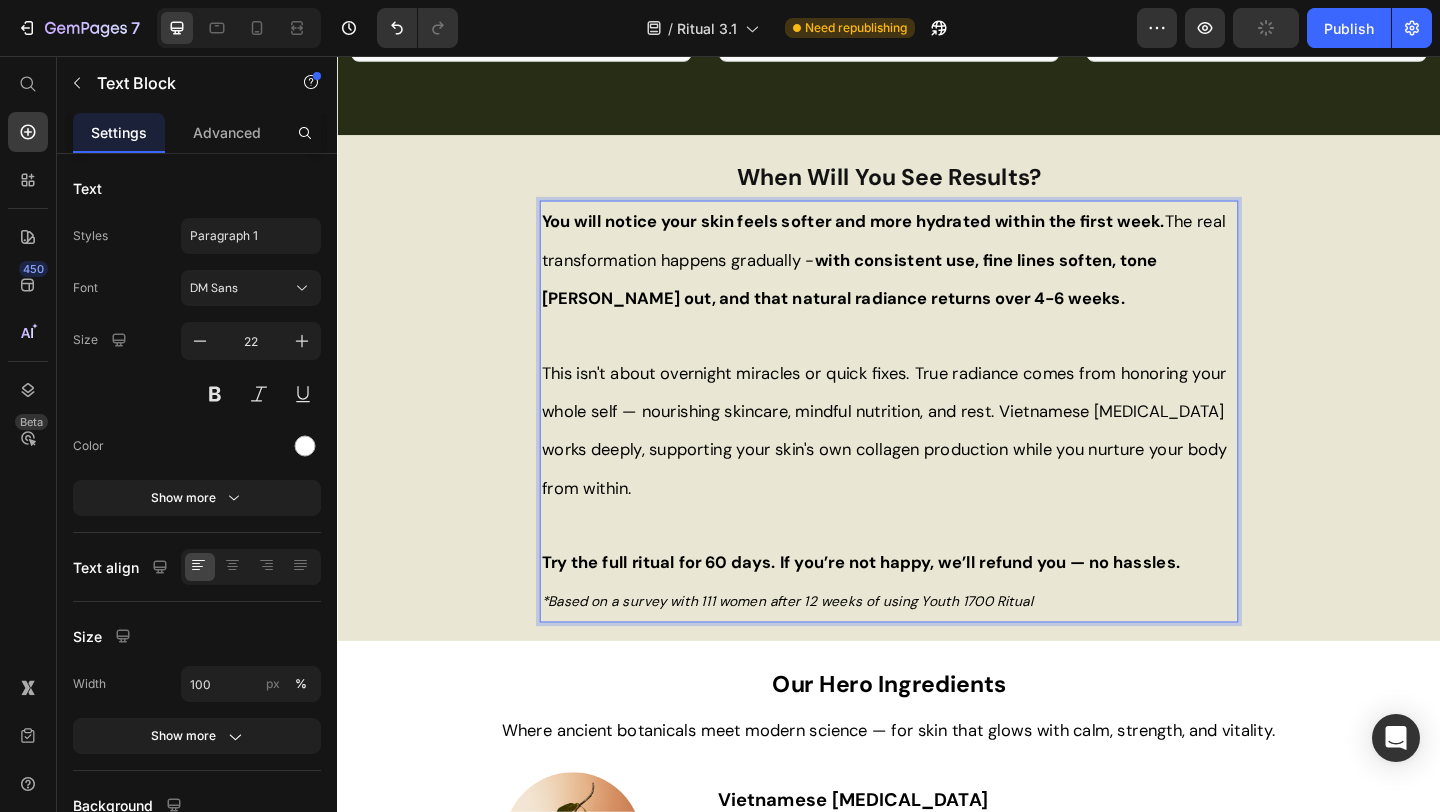 scroll, scrollTop: 1634, scrollLeft: 0, axis: vertical 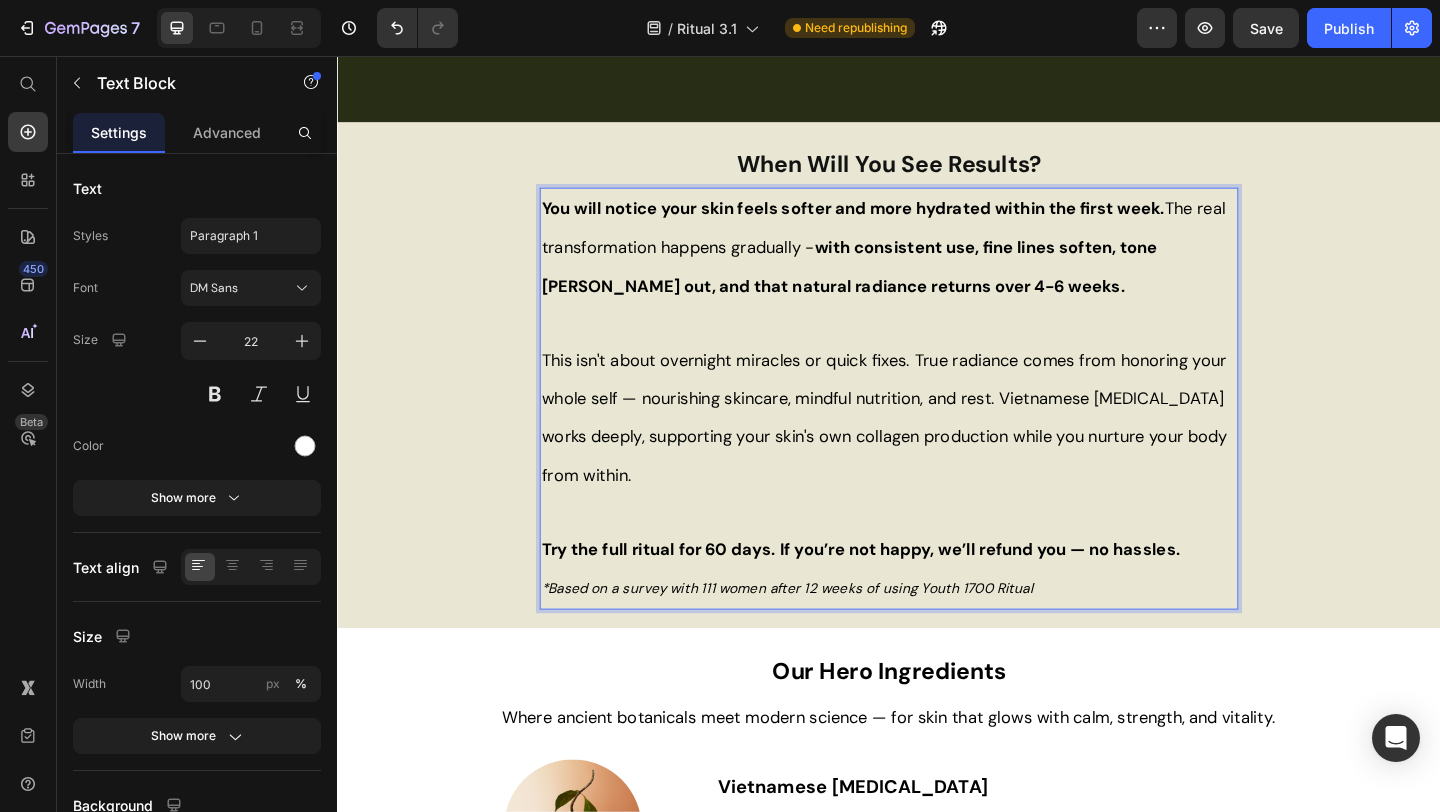 click on "*Based on a survey with 111 women after 12 weeks of using Youth 1700 Ritual" at bounding box center (826, 635) 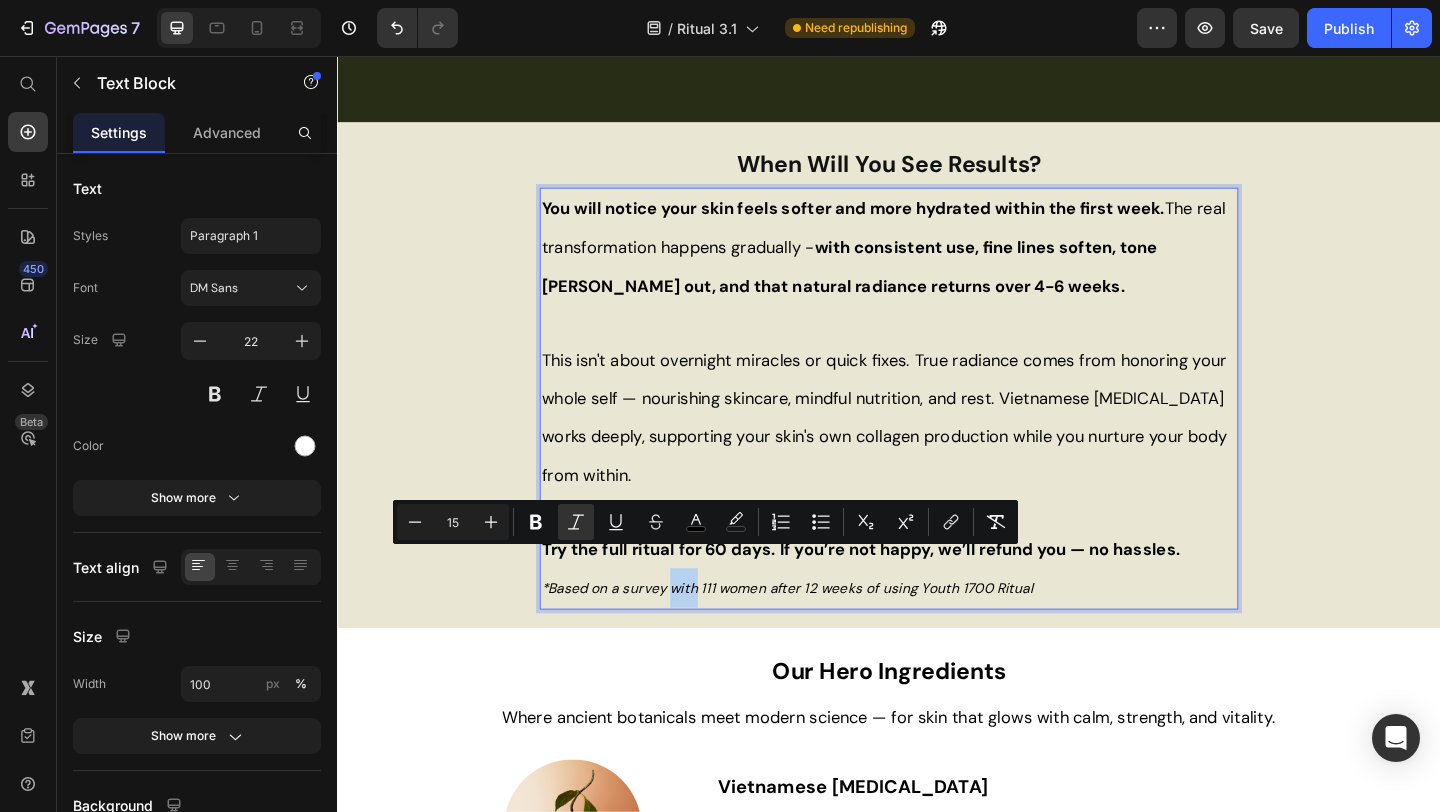 click on "*Based on a survey with 111 women after 12 weeks of using Youth 1700 Ritual" at bounding box center [826, 635] 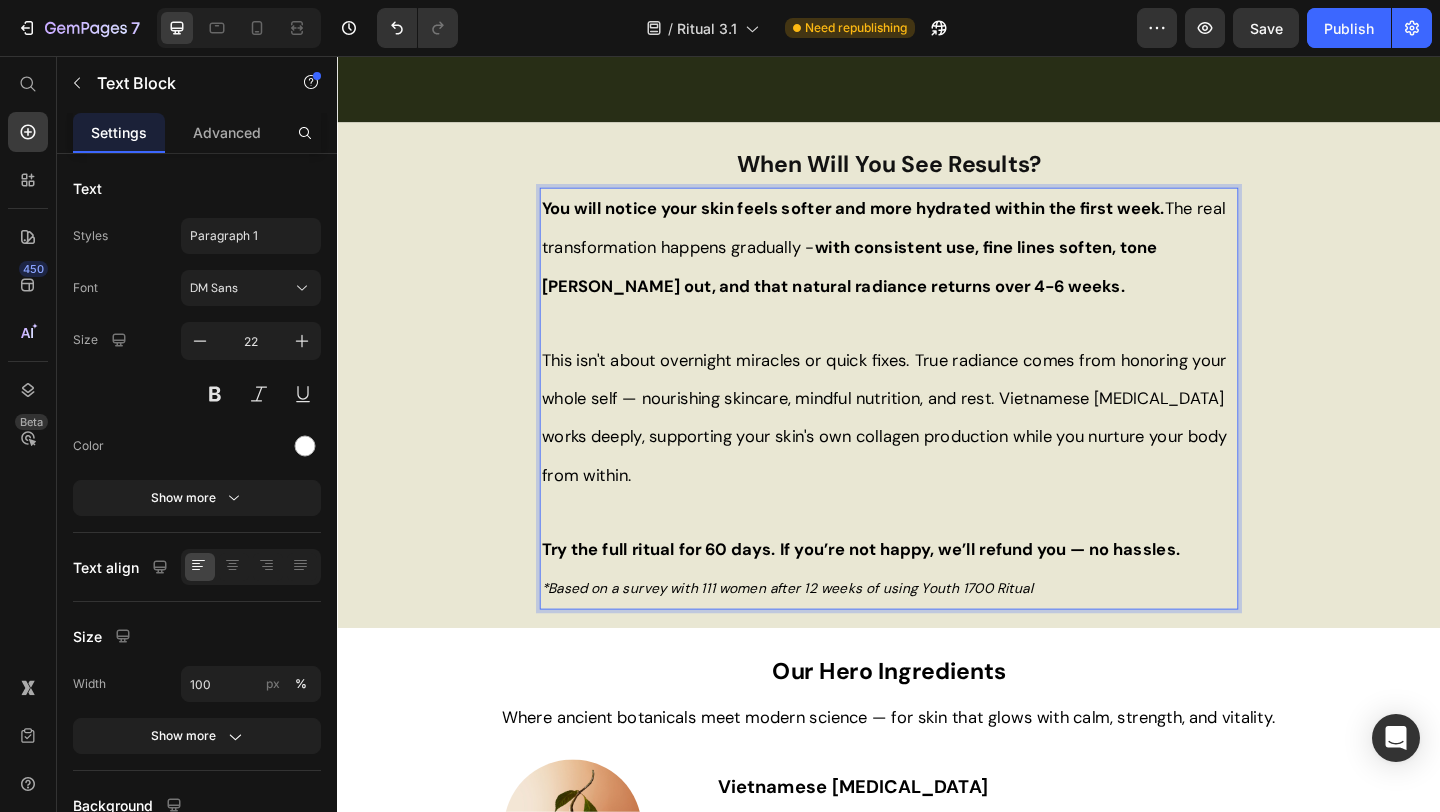 click on "*Based on a survey with 111 women after 12 weeks of using Youth 1700 Ritual" at bounding box center (826, 635) 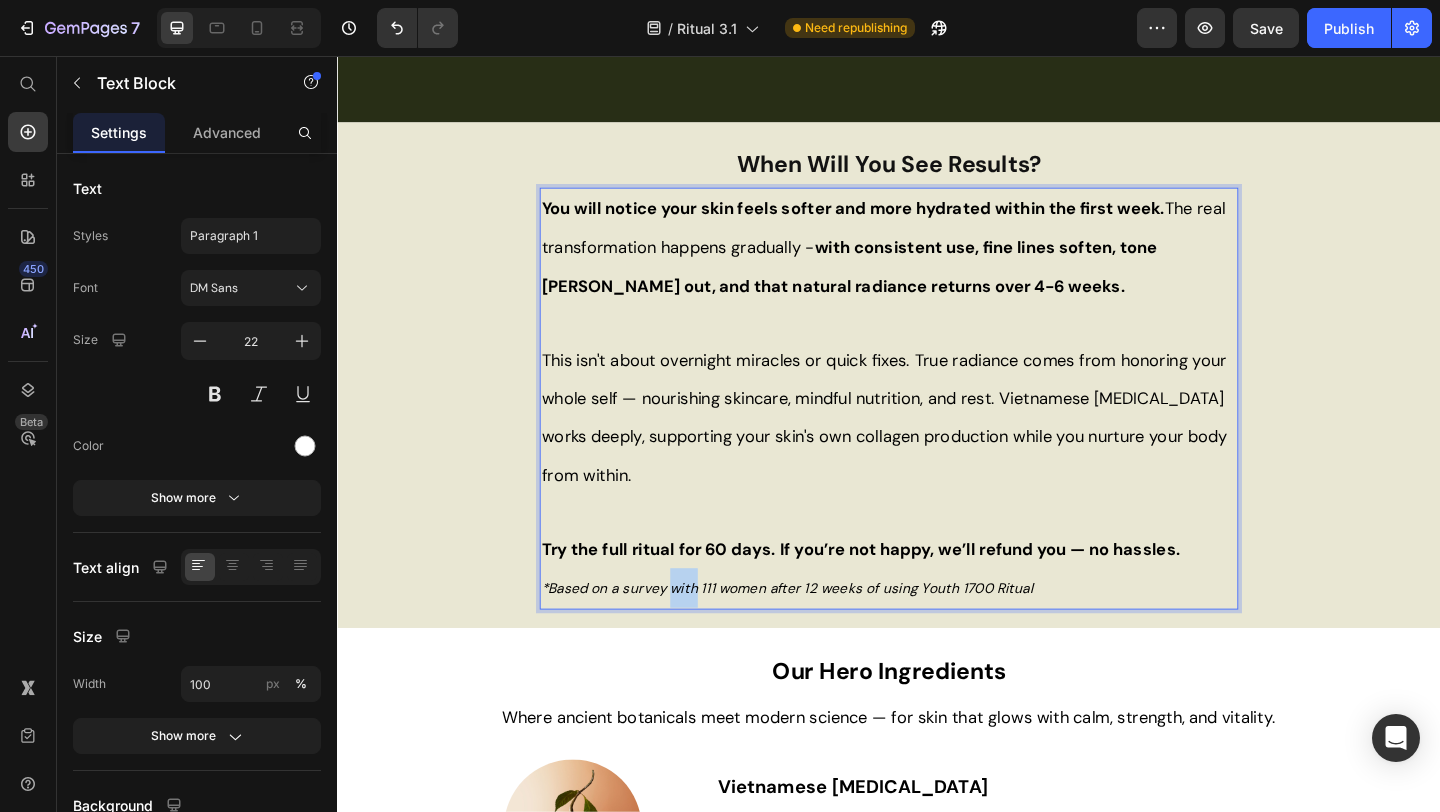 click on "*Based on a survey with 111 women after 12 weeks of using Youth 1700 Ritual" at bounding box center [826, 635] 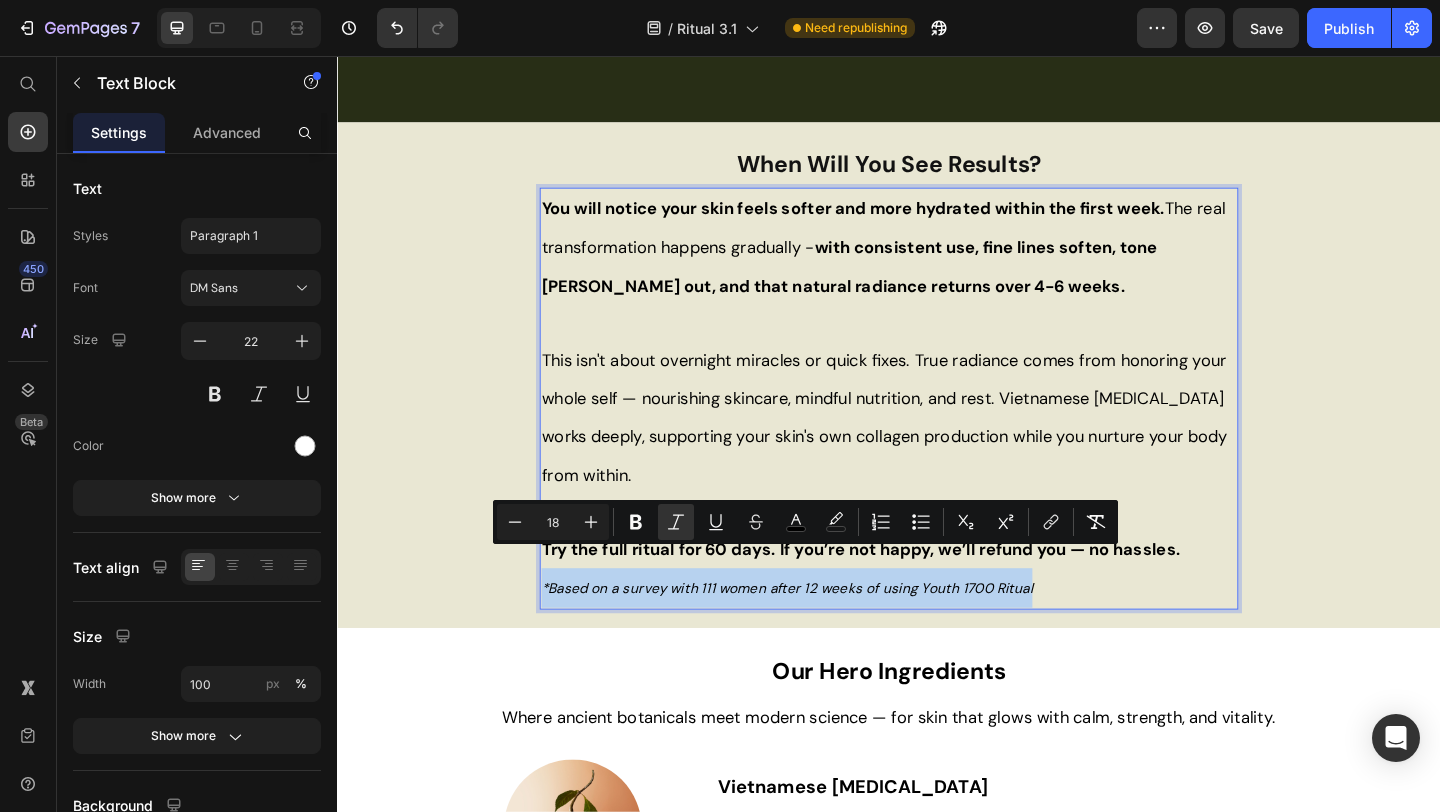 click on "This isn't about overnight miracles or quick fixes. True radiance comes from honoring your whole self — nourishing skincare, mindful nutrition, and rest. Vietnamese [MEDICAL_DATA] works deeply, supporting your skin's own collagen production while you nurture your body from within." at bounding box center [937, 449] 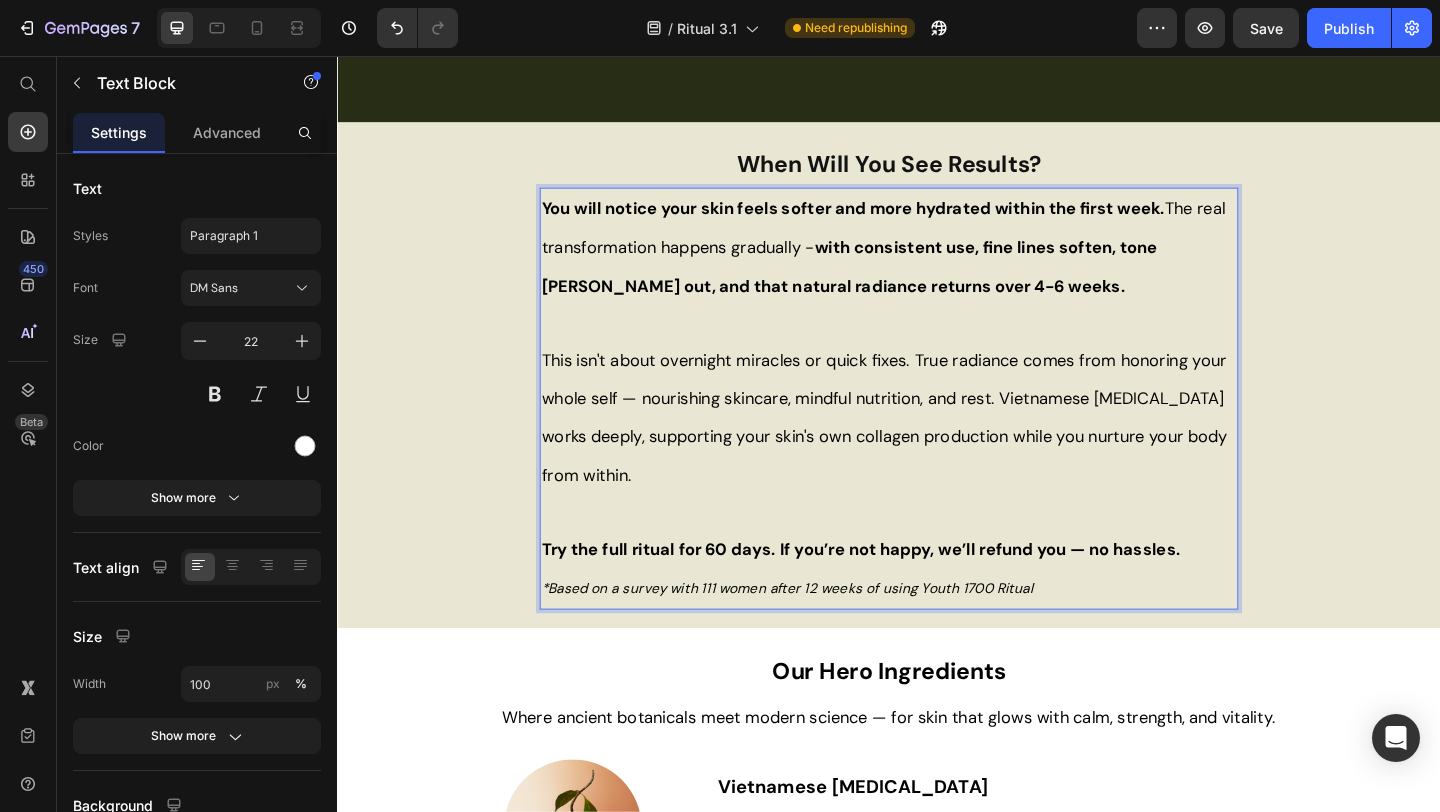 click on "Try the full ritual for 60 days. If you’re not happy, we’ll refund you — no hassles." at bounding box center [937, 593] 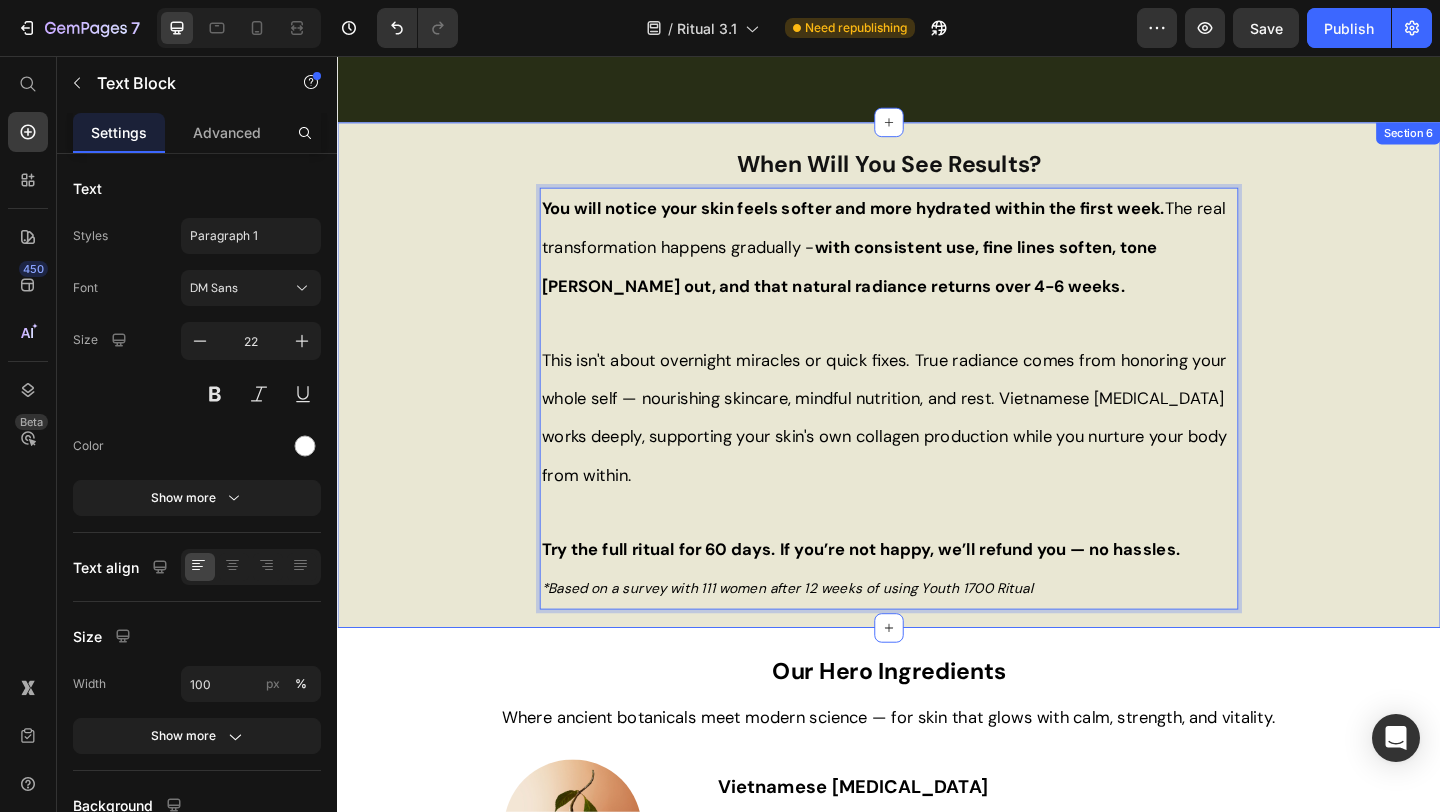 click on "When Will You See Results? Heading You will notice your skin feels softer and more hydrated within the first week.  The real transformation happens gradually -  with consistent use, fine lines soften, tone [PERSON_NAME] out, and that natural radiance returns over 4-6 weeks. This isn't about overnight miracles or quick fixes. True radiance comes from honoring your whole self — nourishing skincare, mindful nutrition, and rest. Vietnamese [MEDICAL_DATA] works deeply, supporting your skin's own collagen production while you nurture your body from within. Try the full ritual for 60 days. If you’re not happy, we’ll refund you — no hassles. *Based on a survey with 111 women after 12 weeks of using Youth 1700 Ritual Text Block   0 Row Section 6" at bounding box center [937, 403] 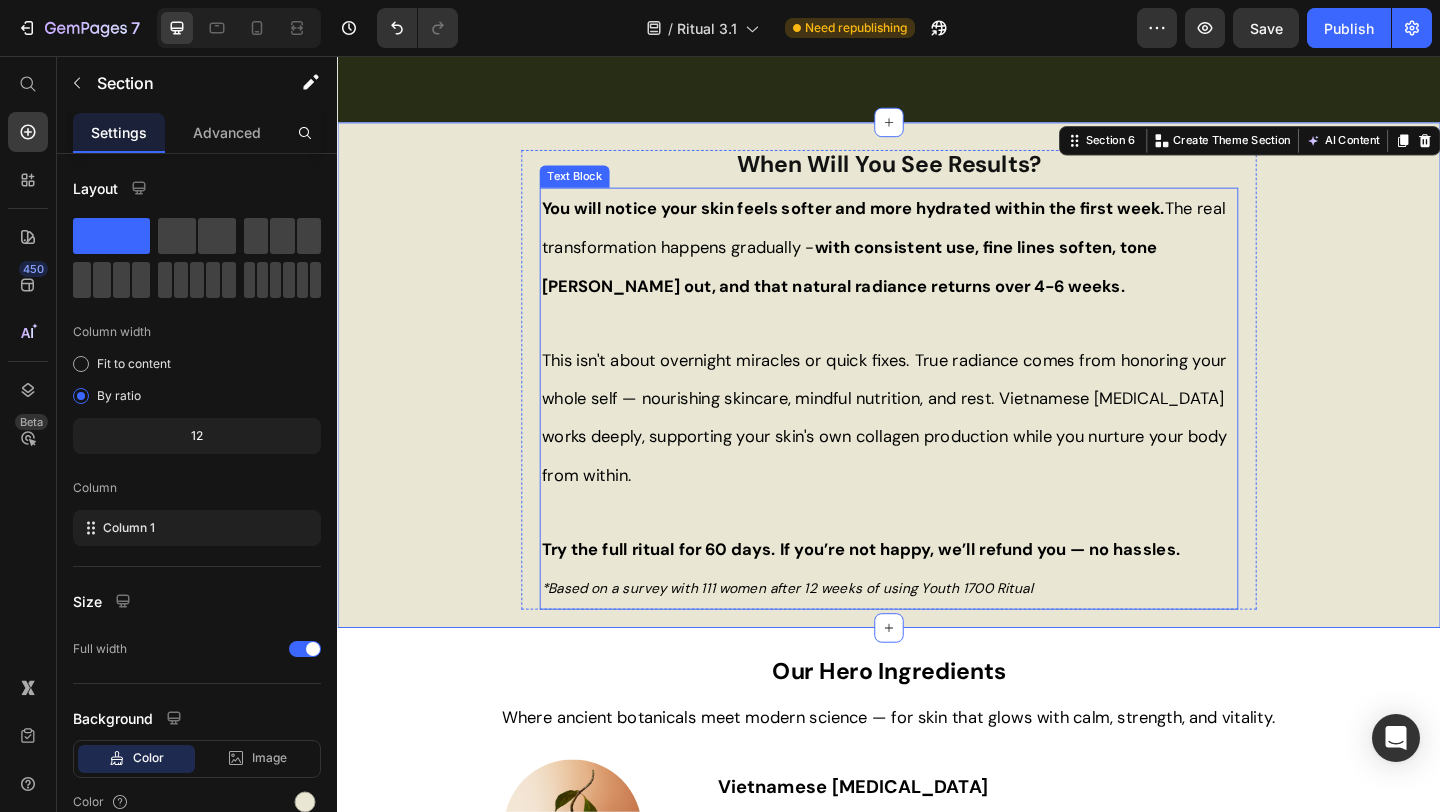 click on "*Based on a survey with 111 women after 12 weeks of using Youth 1700 Ritual" at bounding box center (826, 635) 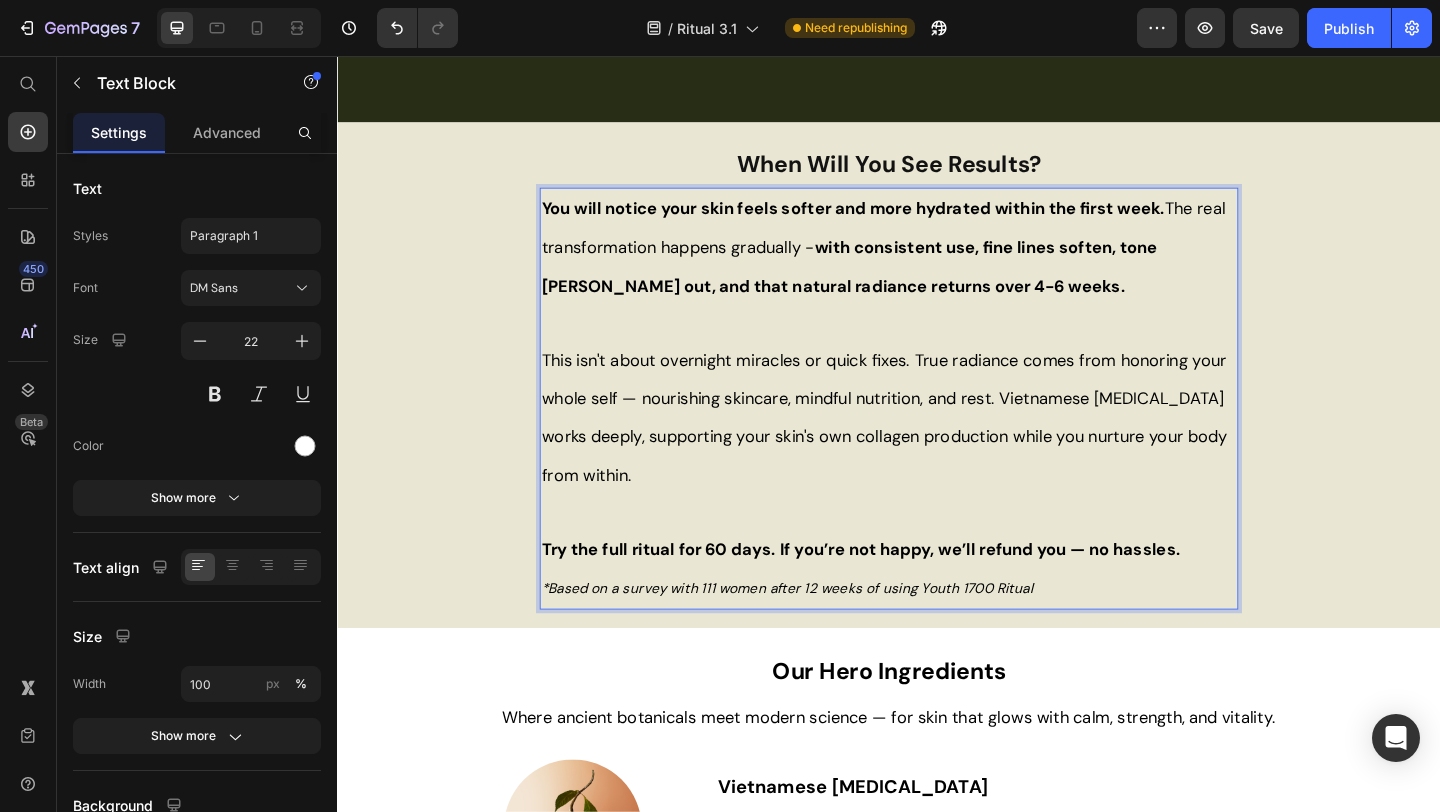 click on "*Based on a survey with 111 women after 12 weeks of using Youth 1700 Ritual" at bounding box center [826, 635] 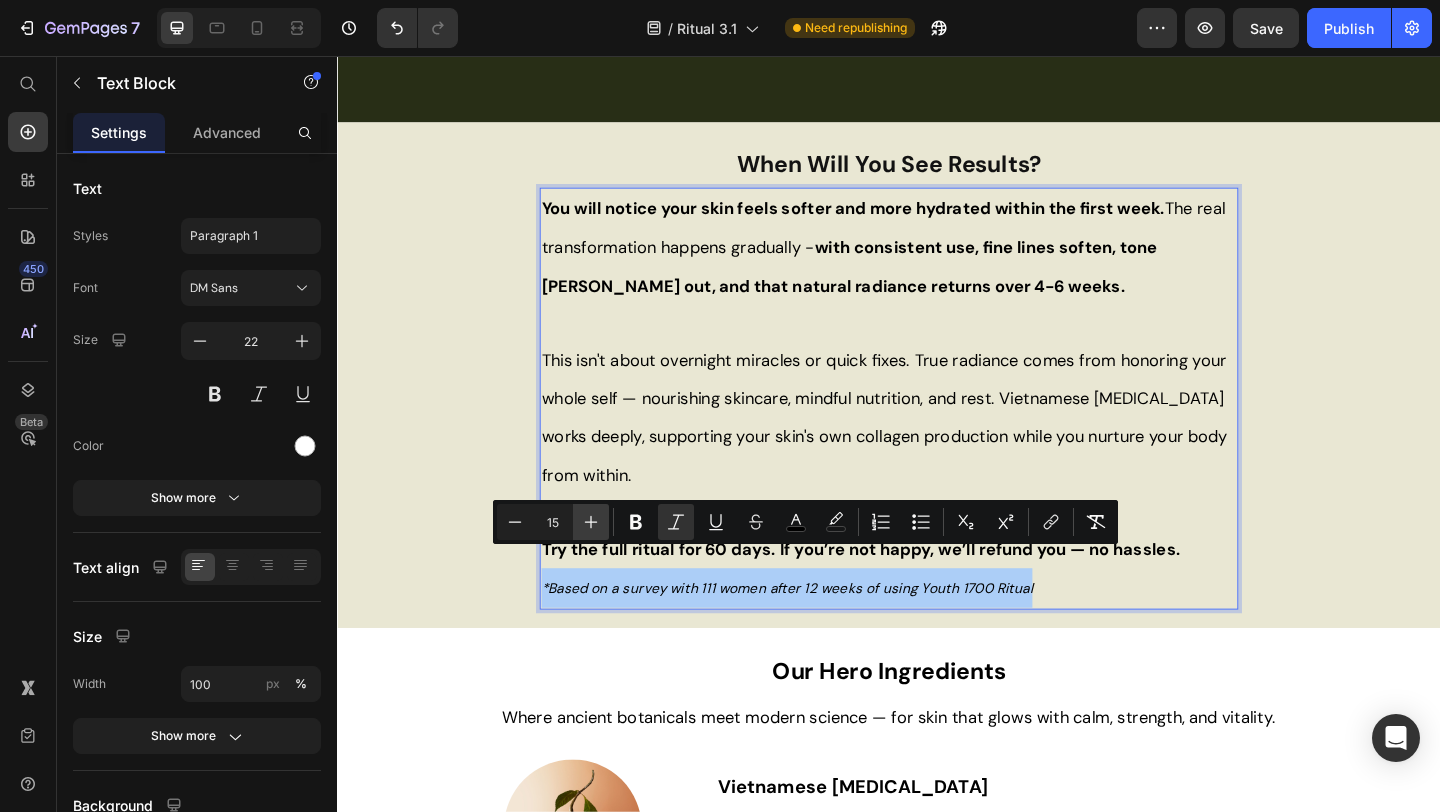 click 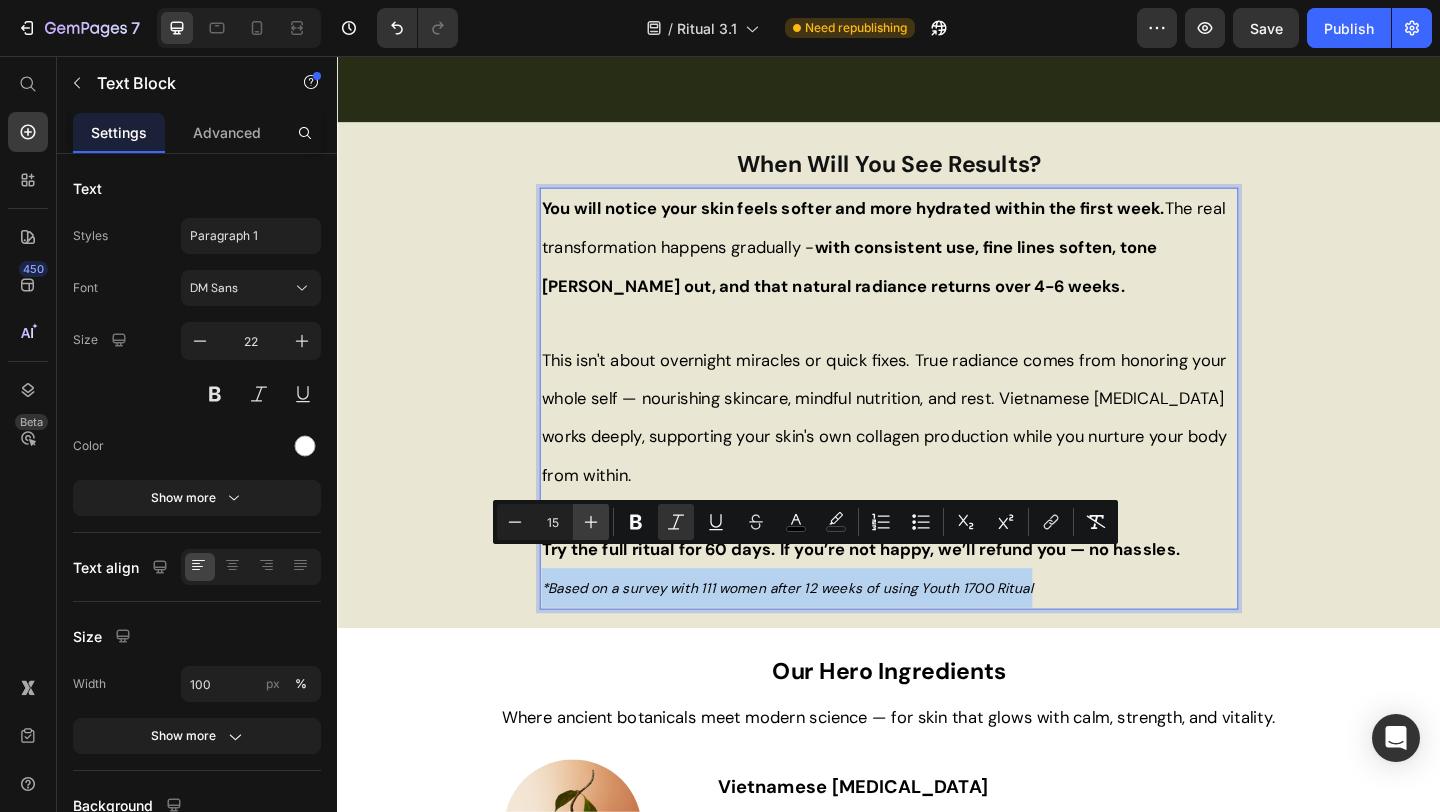 type on "16" 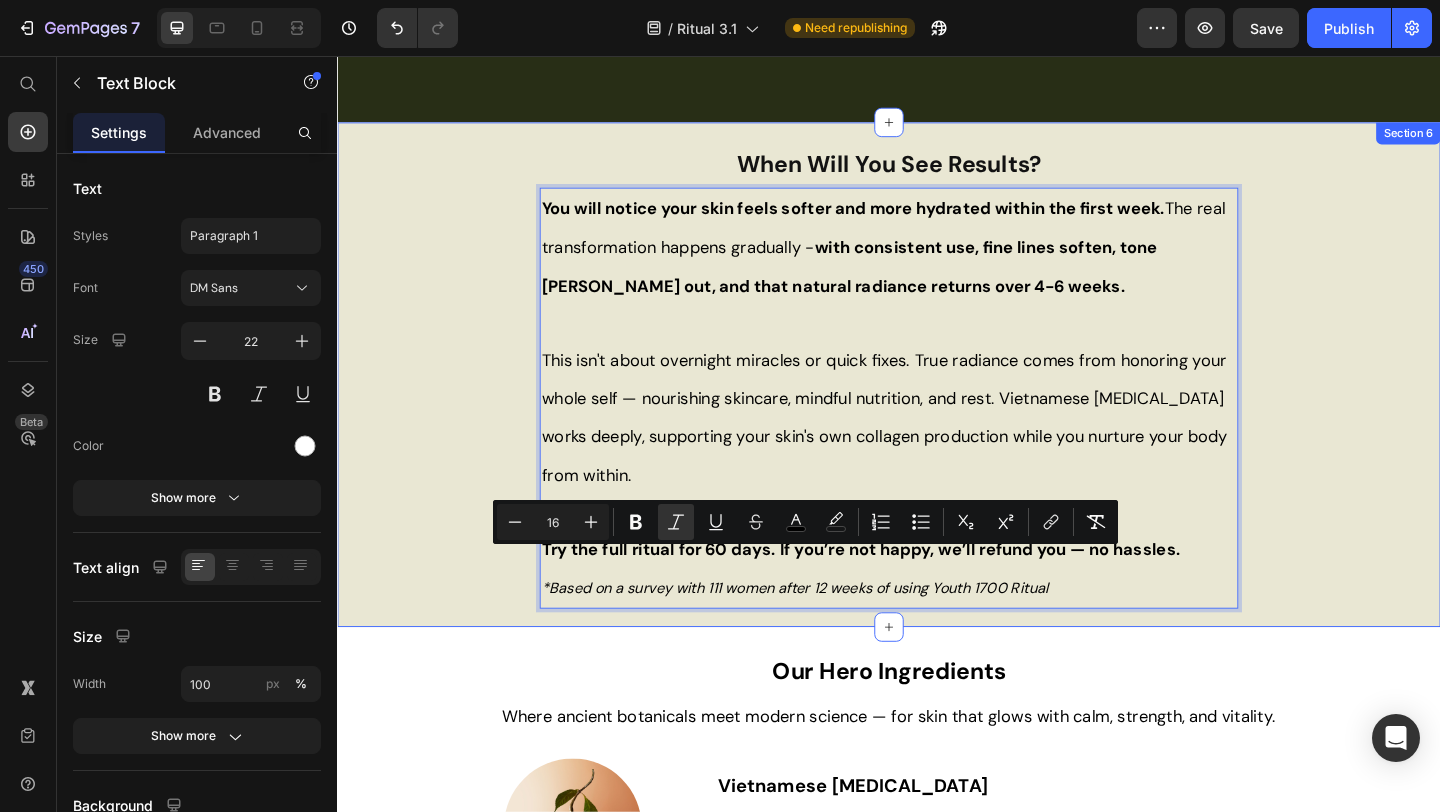 click on "When Will You See Results? Heading You will notice your skin feels softer and more hydrated within the first week.  The real transformation happens gradually -  with consistent use, fine lines soften, tone [PERSON_NAME] out, and that natural radiance returns over 4-6 weeks. This isn't about overnight miracles or quick fixes. True radiance comes from honoring your whole self — nourishing skincare, mindful nutrition, and rest. Vietnamese [MEDICAL_DATA] works deeply, supporting your skin's own collagen production while you nurture your body from within. Try the full ritual for 60 days. If you’re not happy, we’ll refund you — no hassles. *Based on a survey with 111 women after 12 weeks of using Youth 1700 Ritual Text Block   0 Row Section 6" at bounding box center [937, 402] 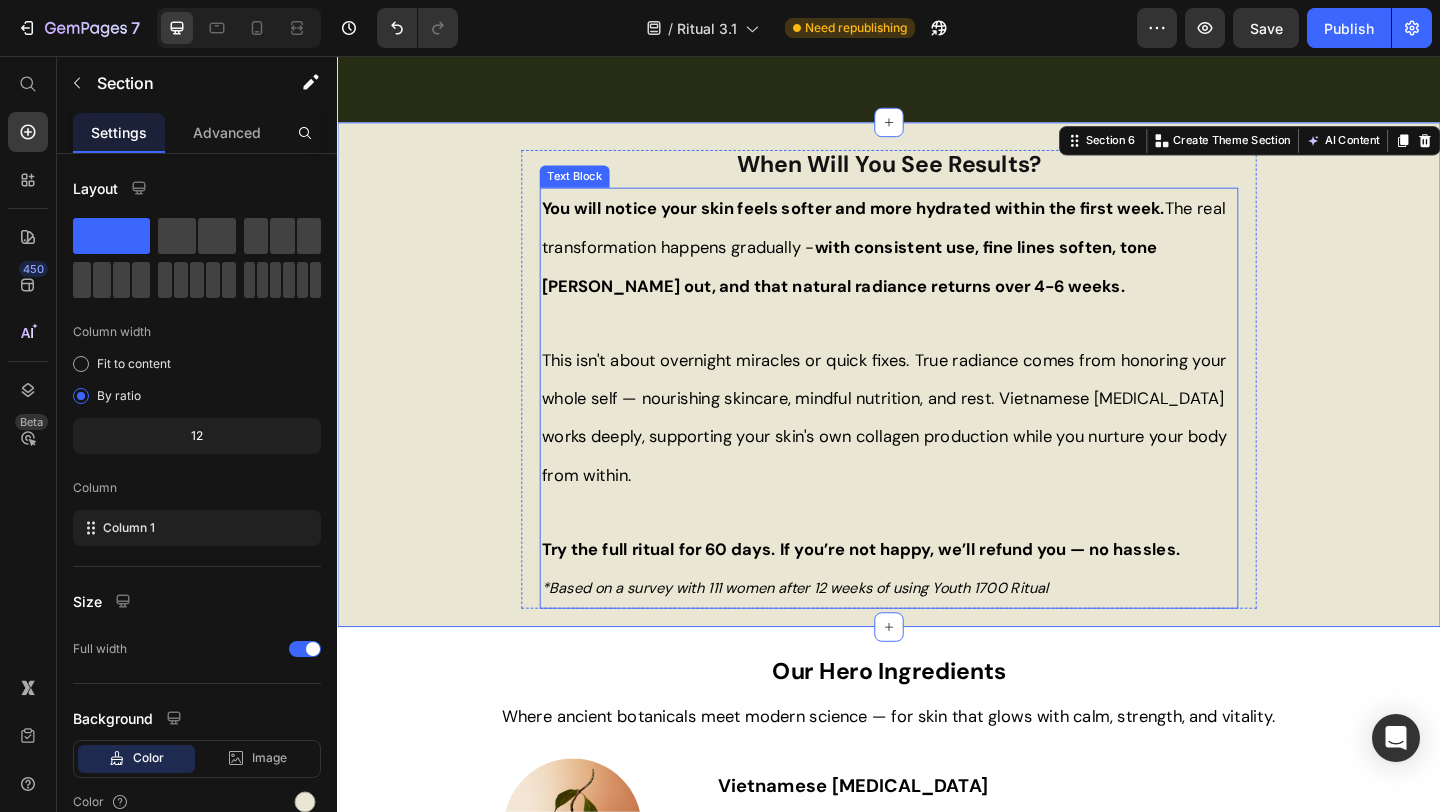 click on "Try the full ritual for 60 days. If you’re not happy, we’ll refund you — no hassles." at bounding box center [906, 593] 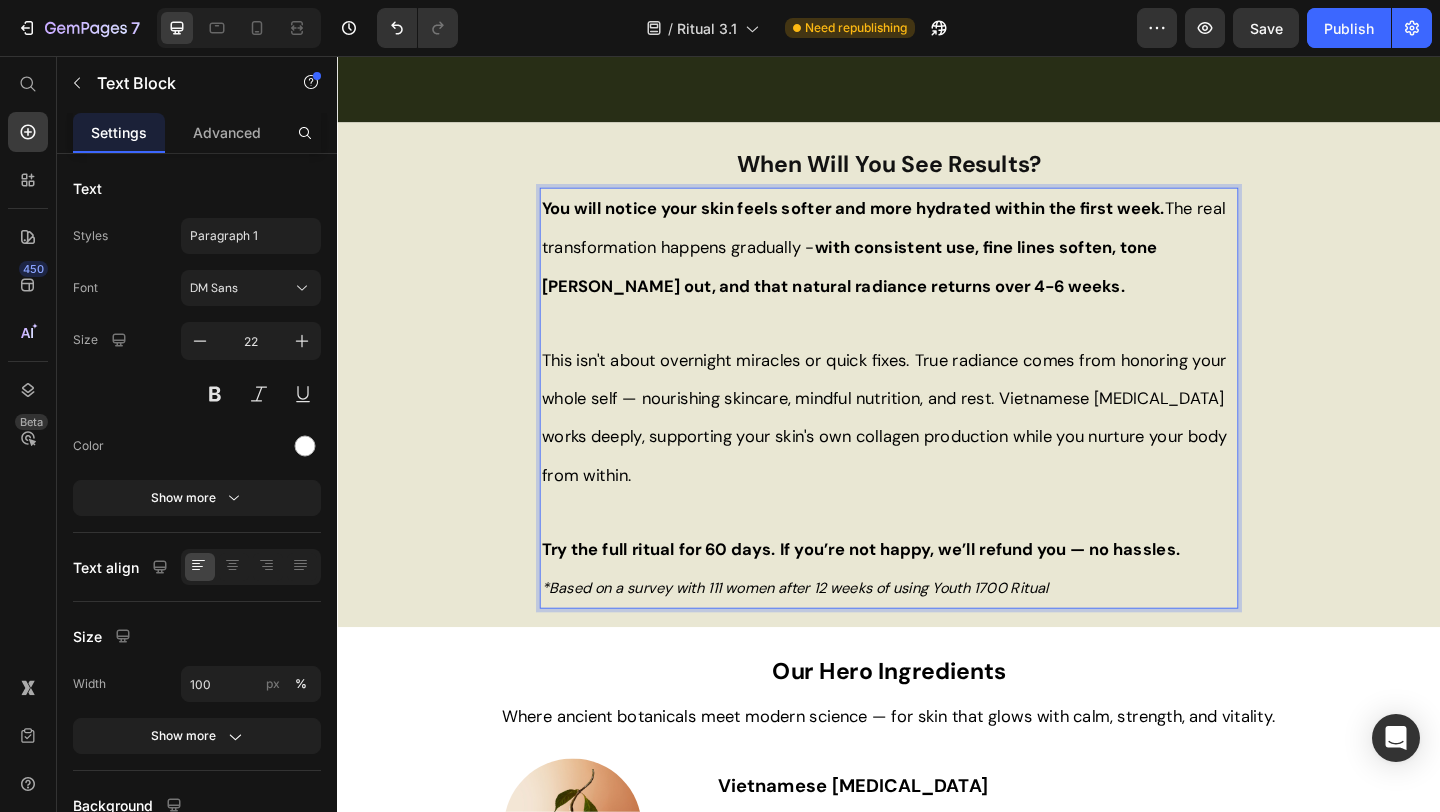 click at bounding box center (937, 552) 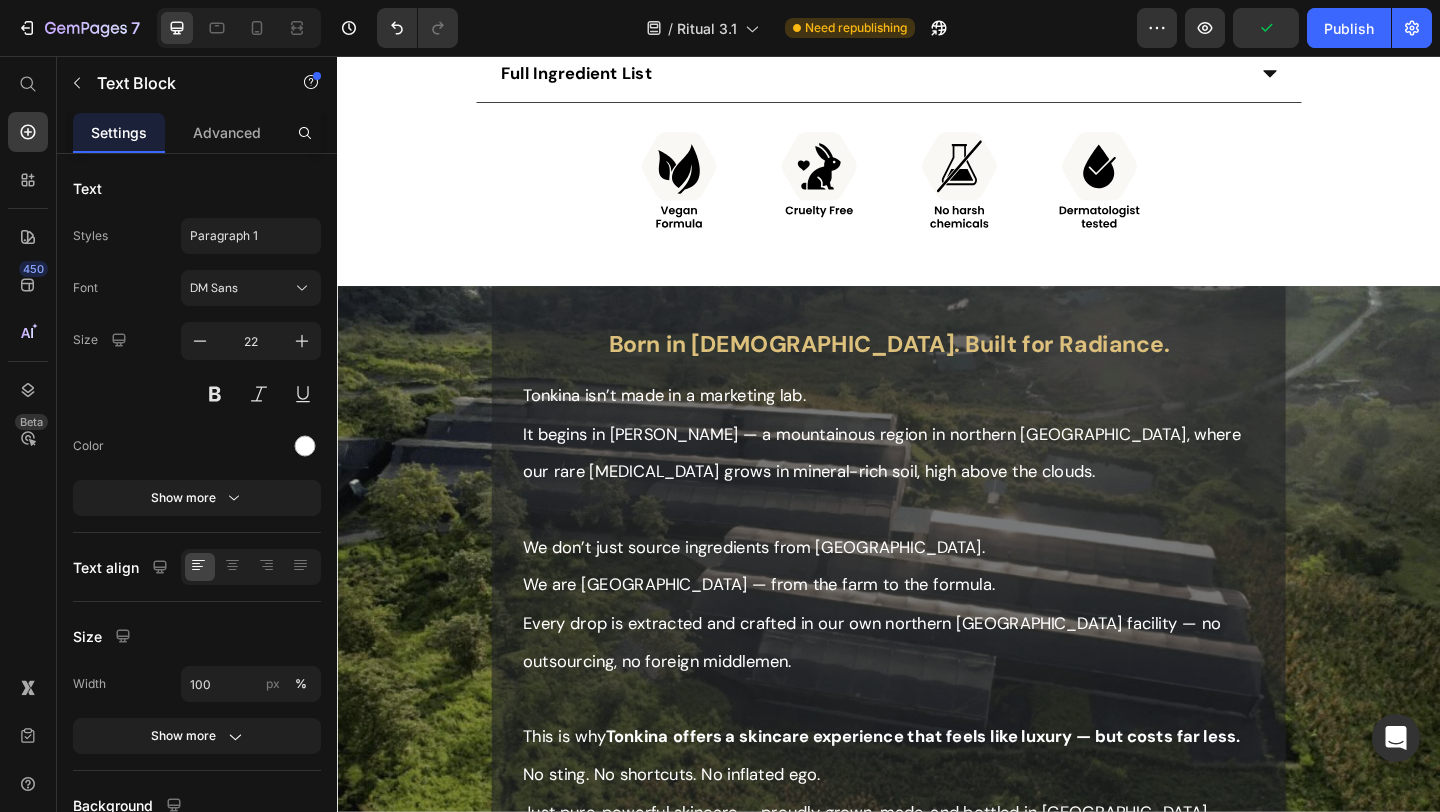 scroll, scrollTop: 3035, scrollLeft: 0, axis: vertical 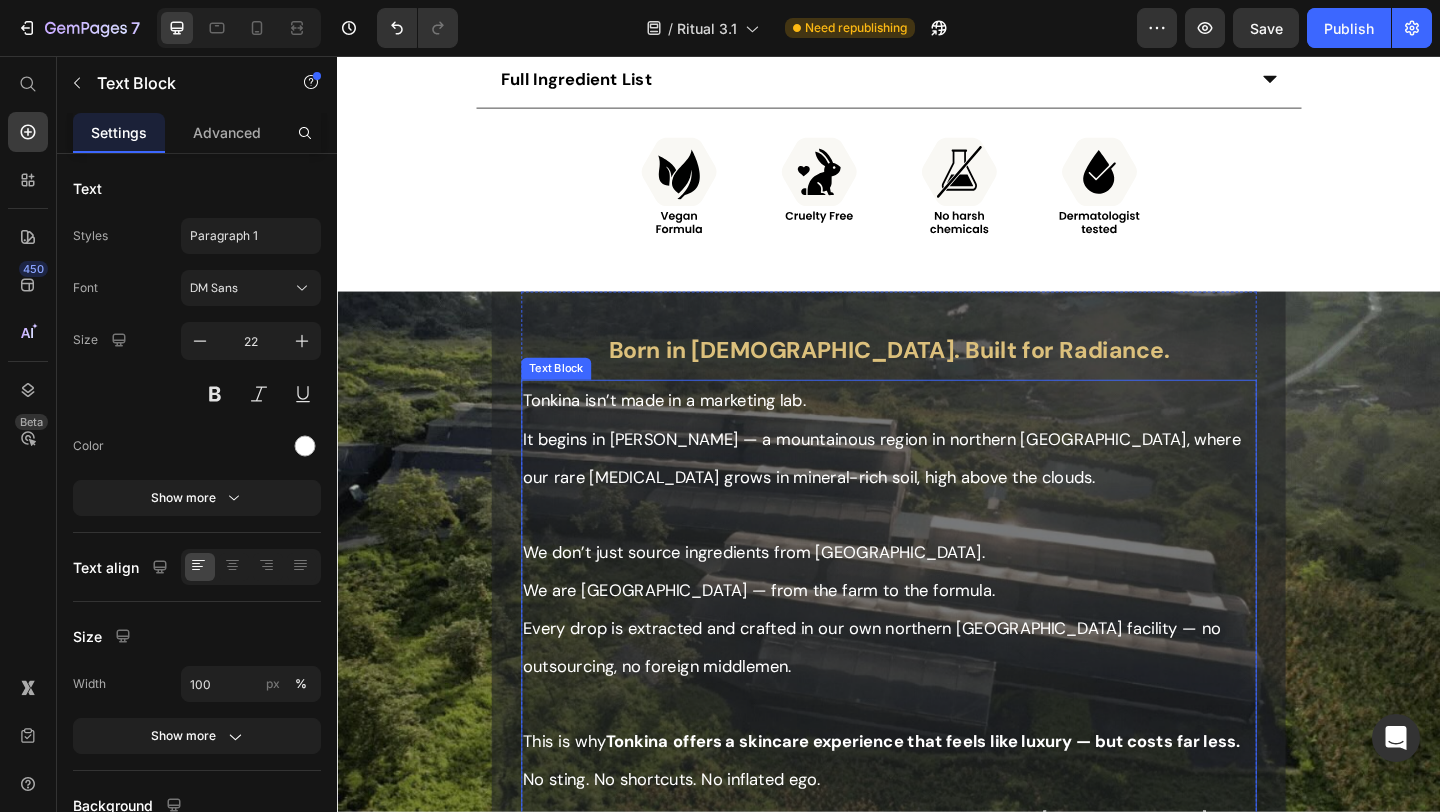 click on "Every drop is extracted and crafted in our own northern [GEOGRAPHIC_DATA] facility — no outsourcing, no foreign middlemen." at bounding box center (918, 700) 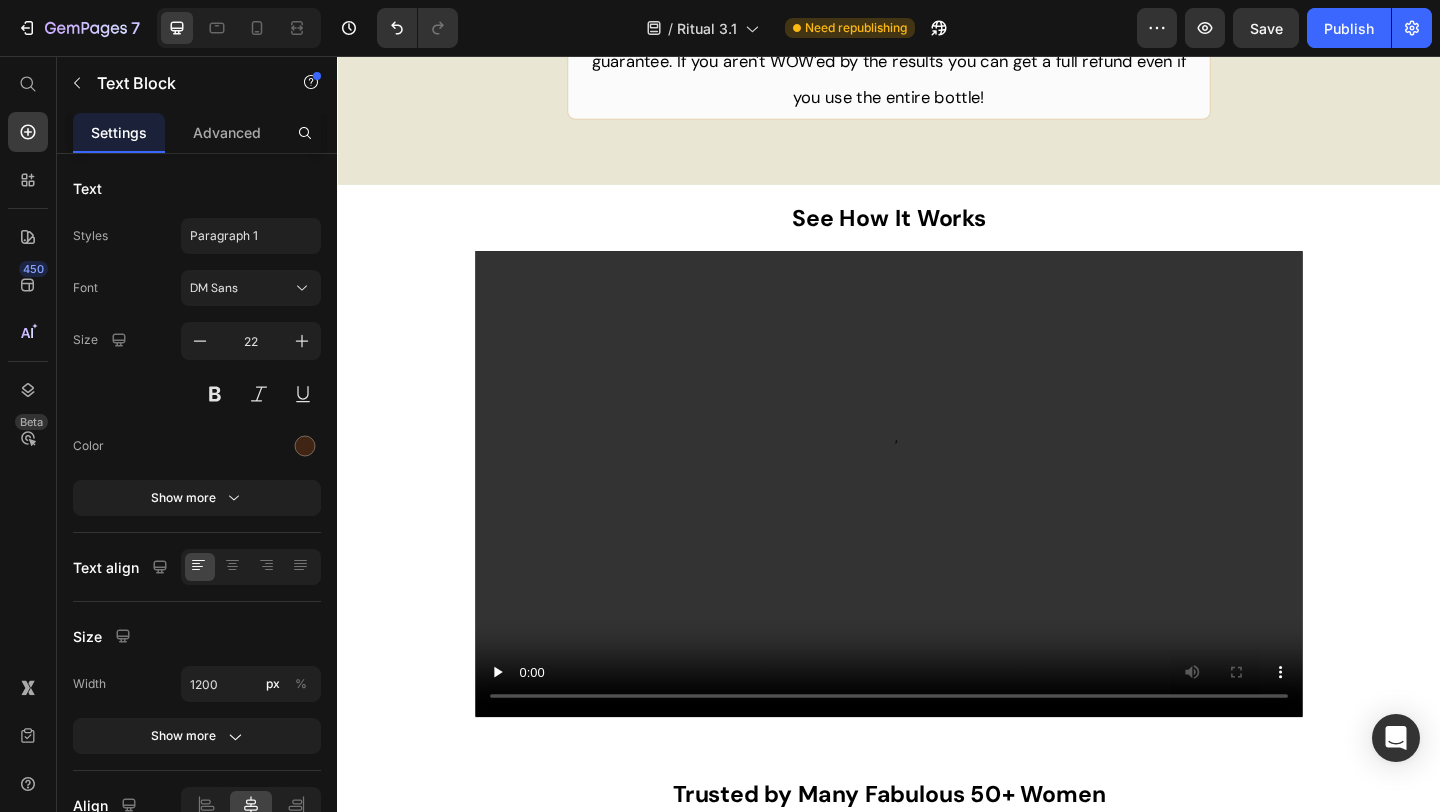 scroll, scrollTop: 4031, scrollLeft: 0, axis: vertical 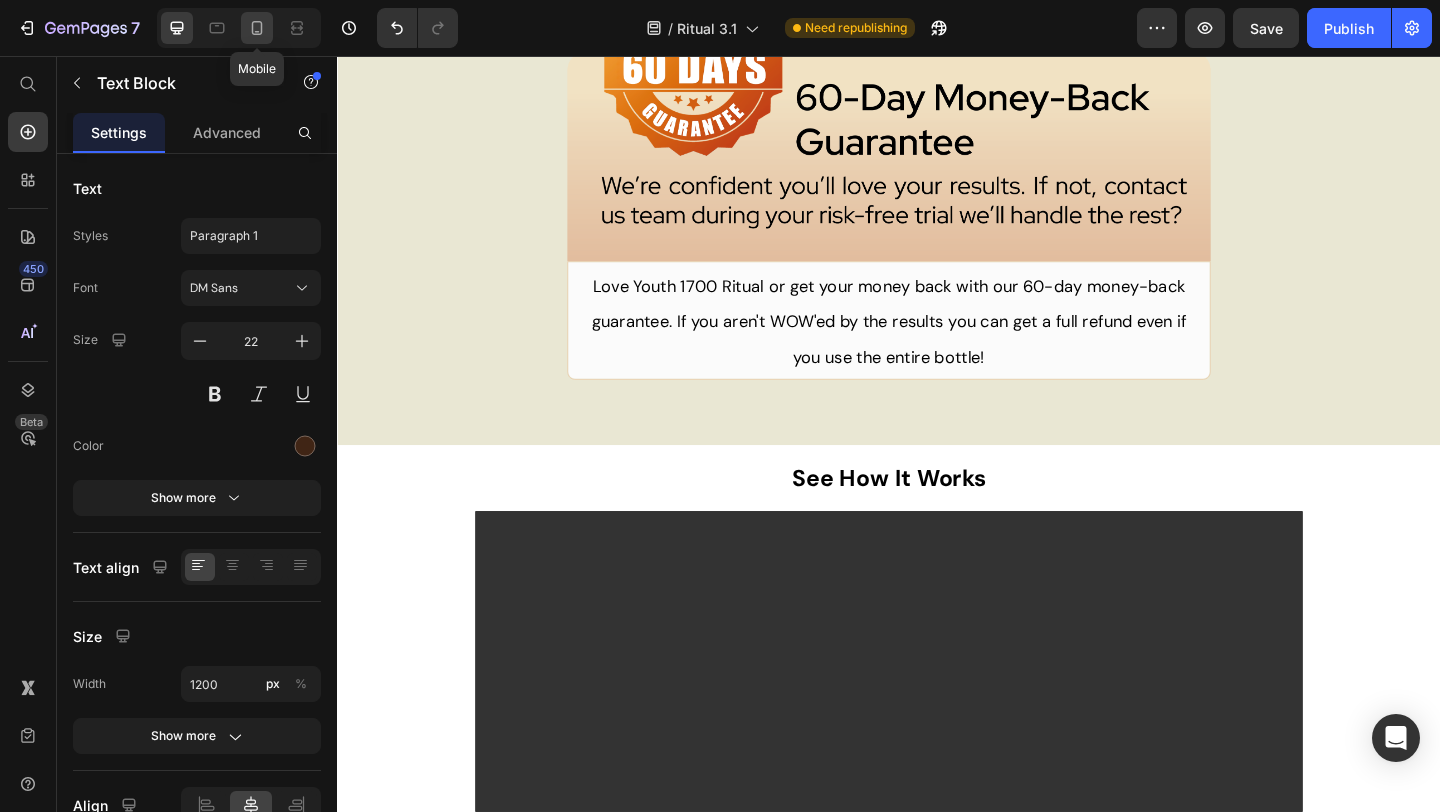 click 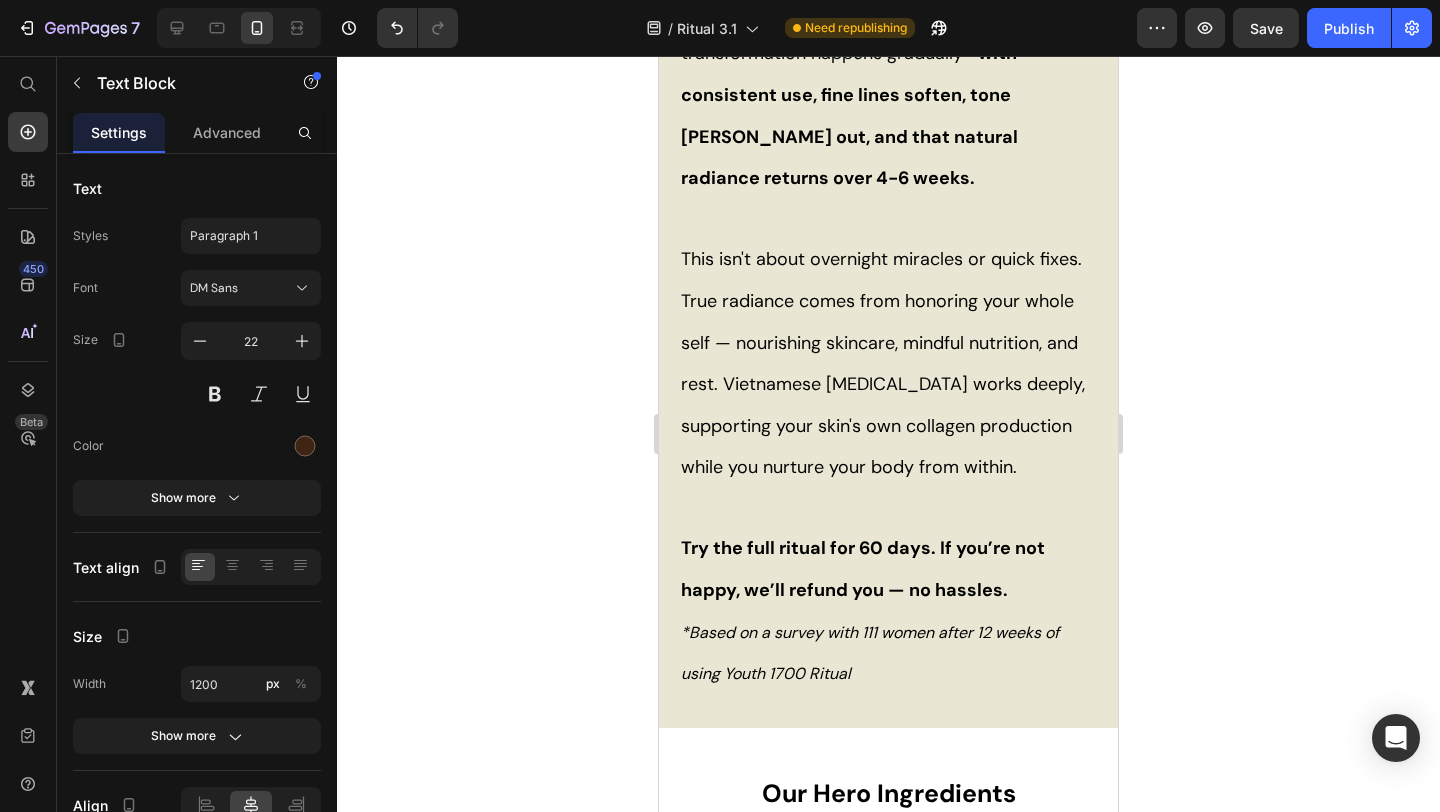 scroll, scrollTop: 4085, scrollLeft: 0, axis: vertical 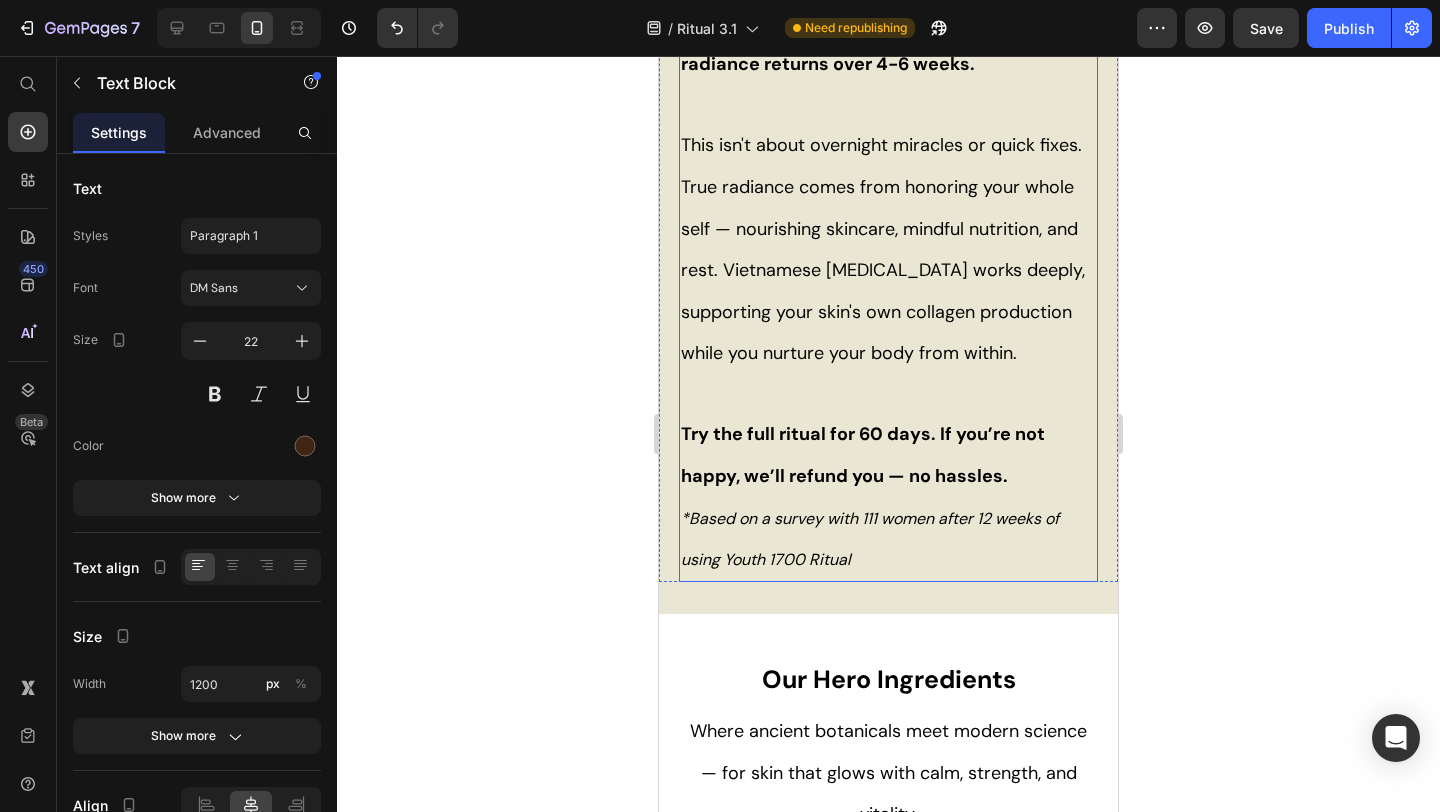 click on "*Based on a survey with 111 women after 12 weeks of using Youth 1700 Ritual" at bounding box center [870, 539] 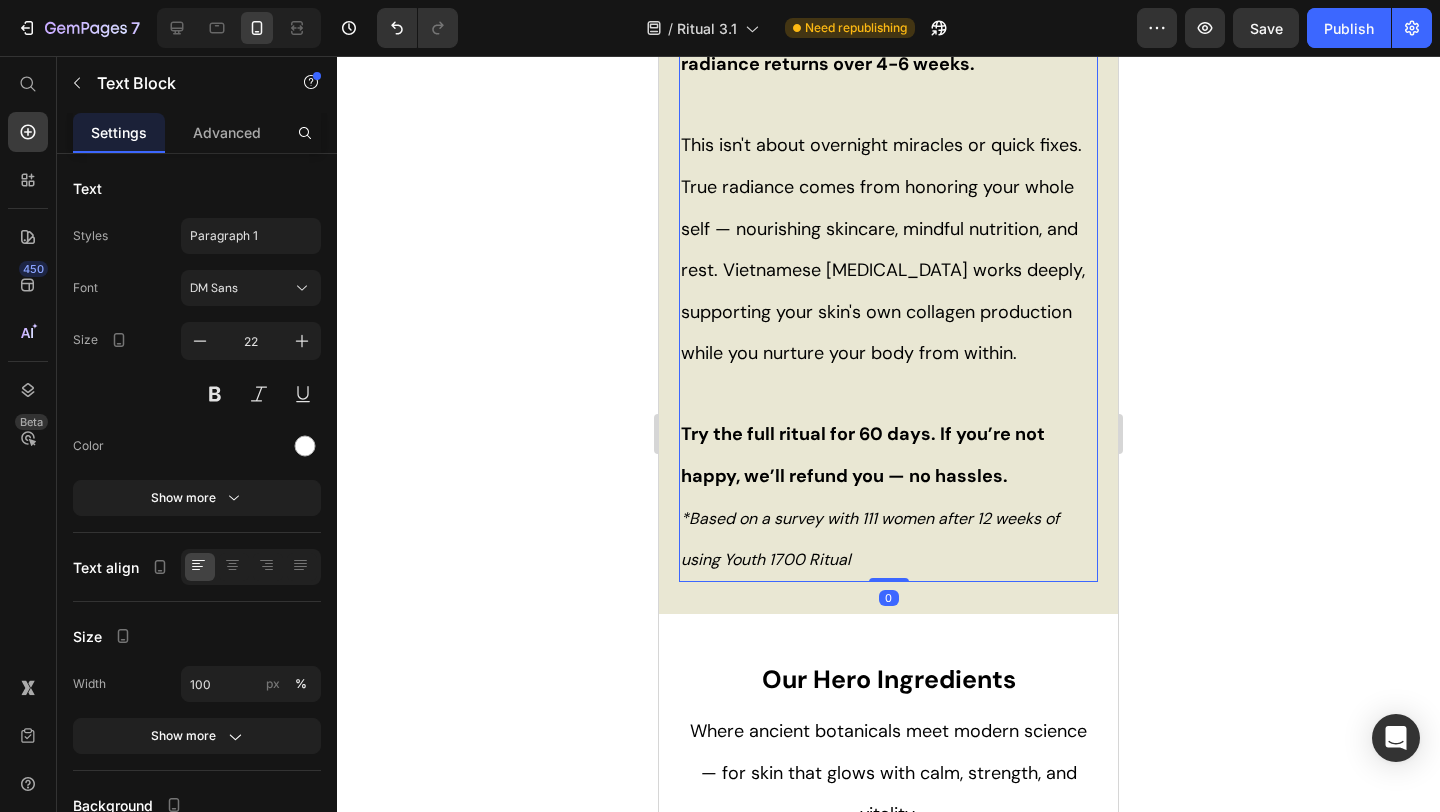 click on "*Based on a survey with 111 women after 12 weeks of using Youth 1700 Ritual" at bounding box center [870, 539] 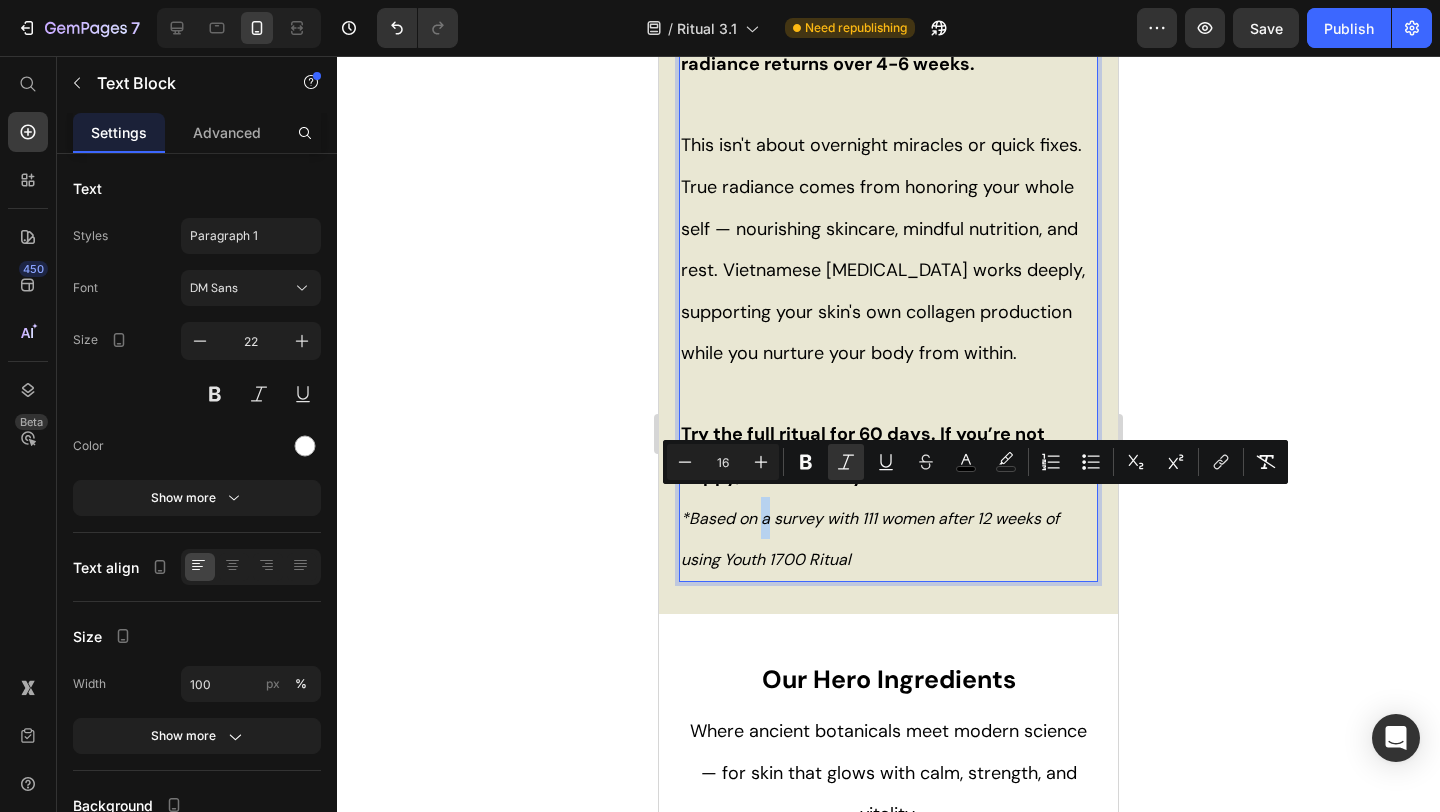 click on "*Based on a survey with 111 women after 12 weeks of using Youth 1700 Ritual" at bounding box center (888, 538) 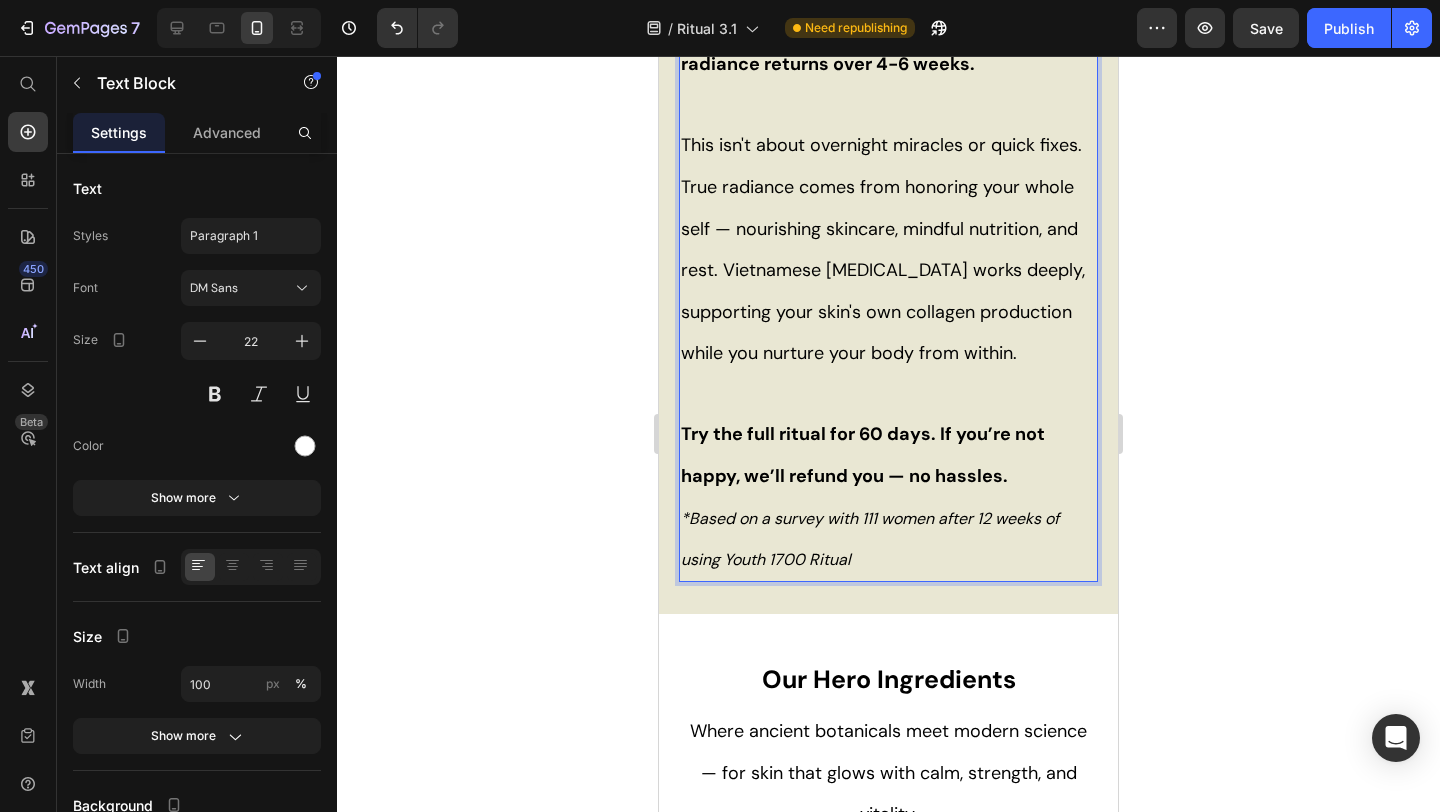 click on "Try the full ritual for 60 days. If you’re not happy, we’ll refund you — no hassles." at bounding box center (888, 454) 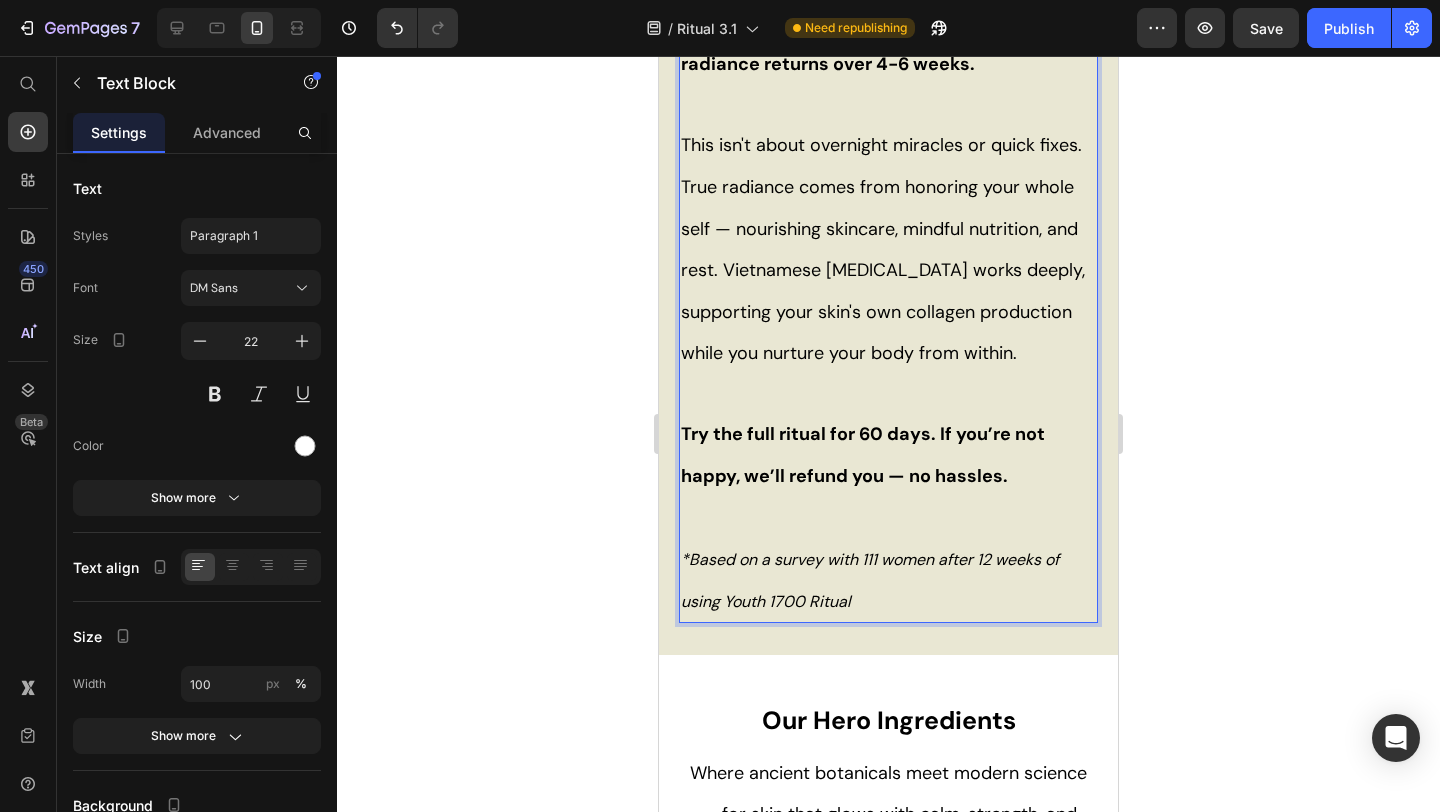click 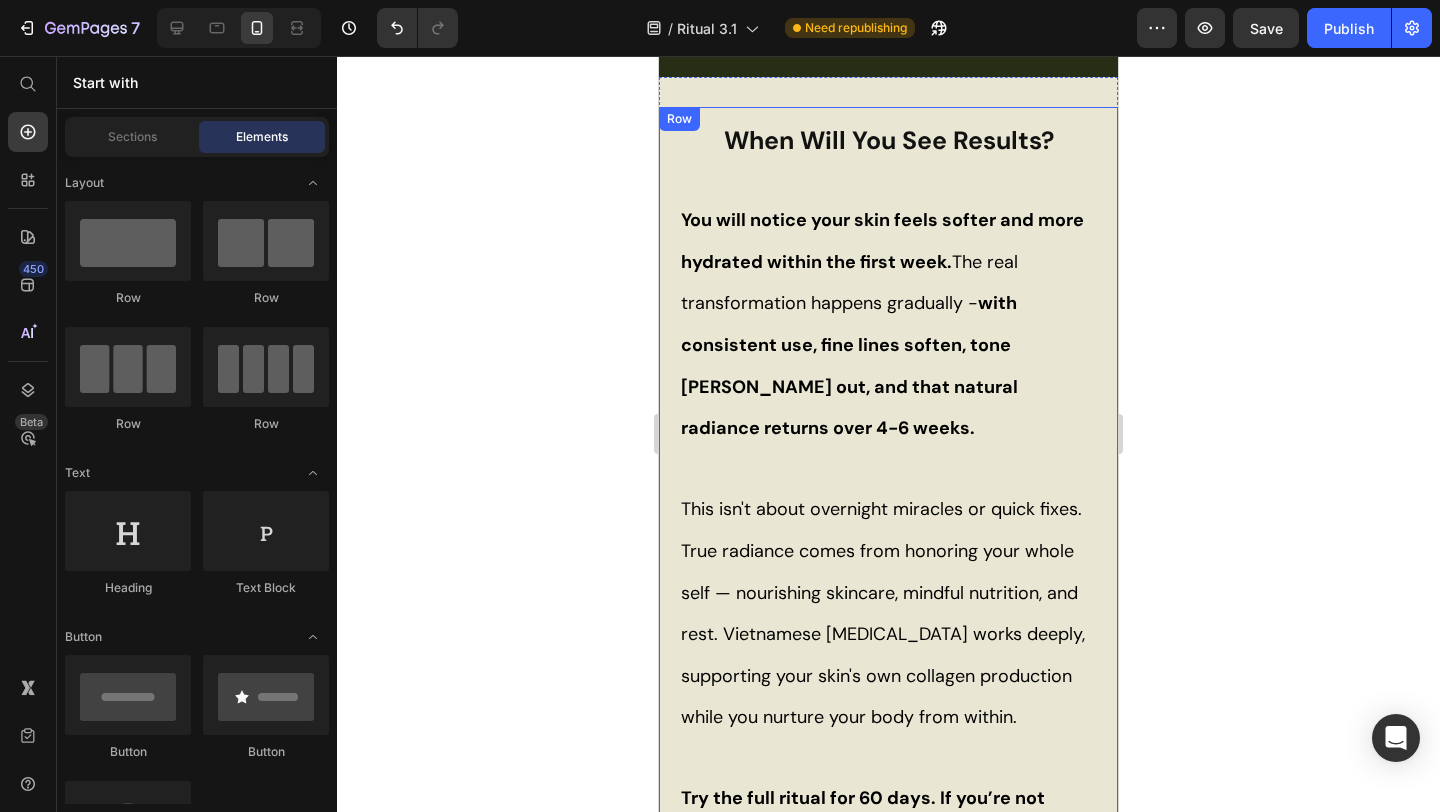 scroll, scrollTop: 3679, scrollLeft: 0, axis: vertical 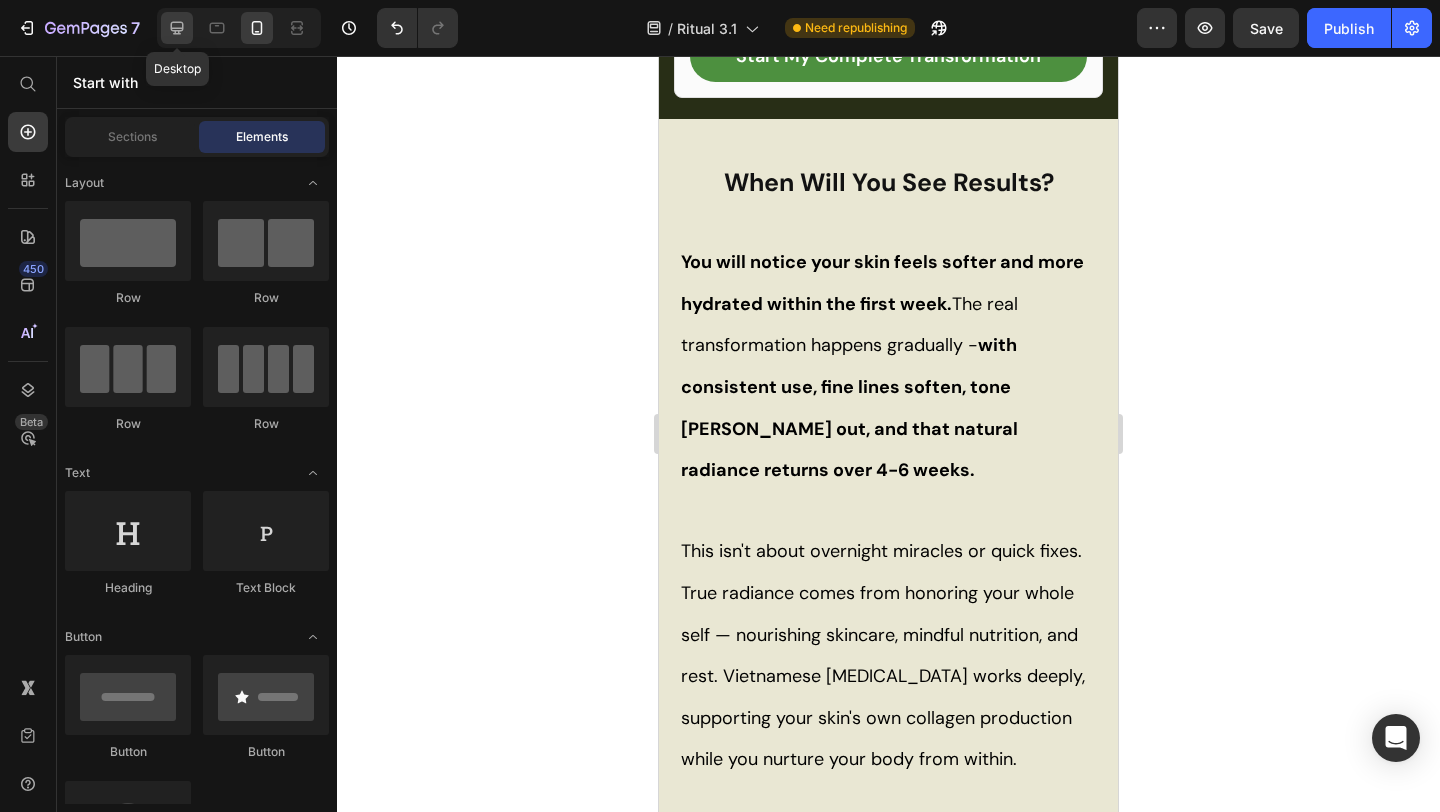 click 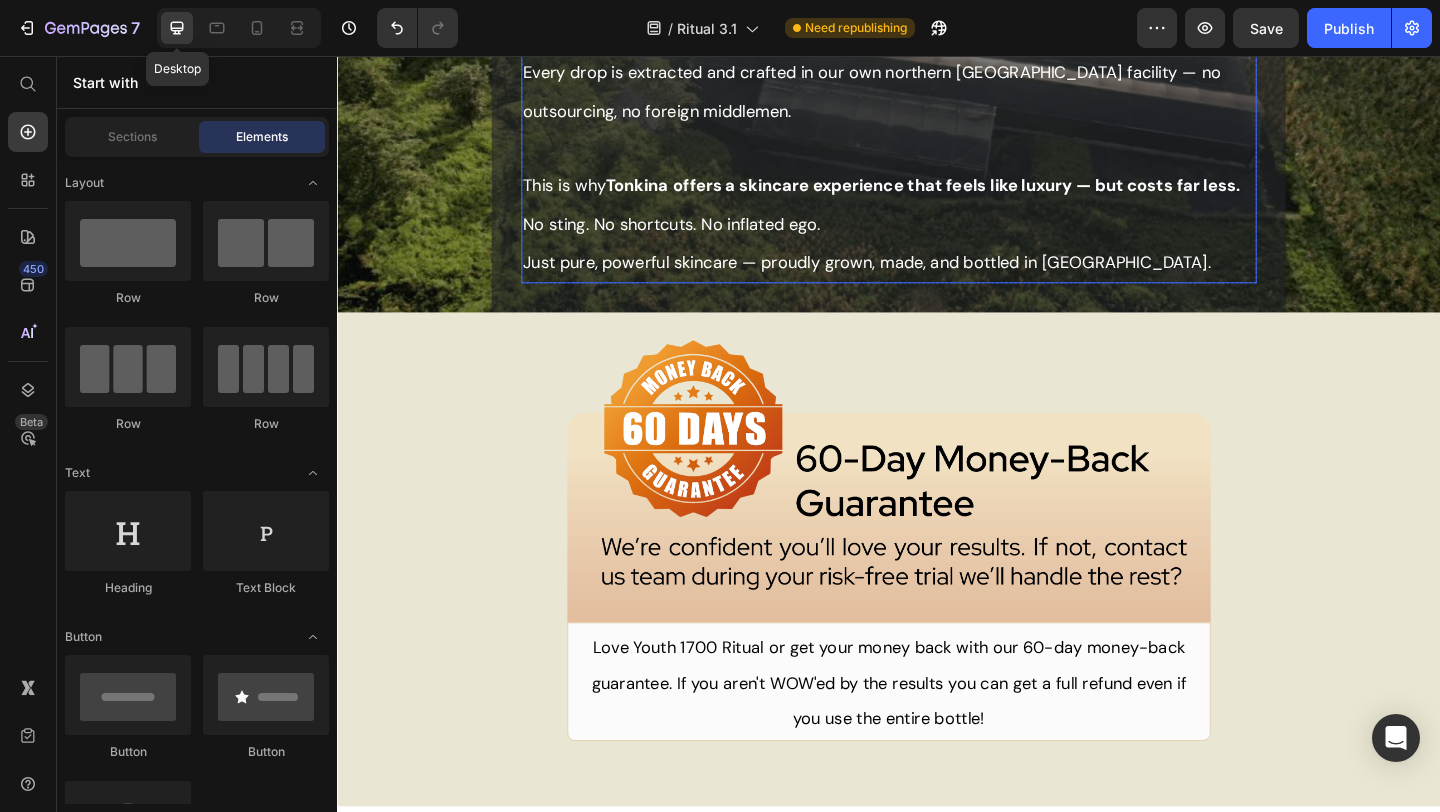 scroll, scrollTop: 3796, scrollLeft: 0, axis: vertical 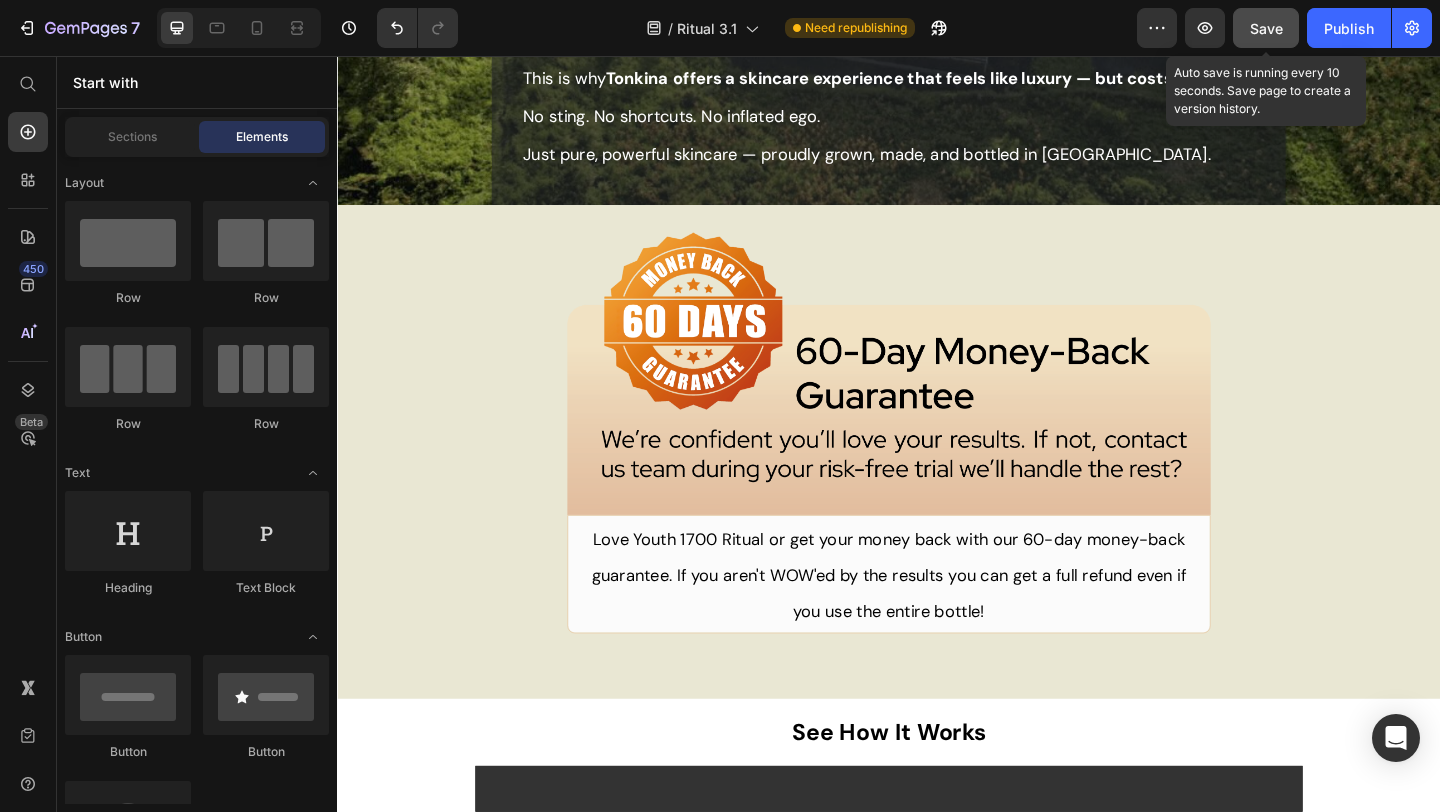 click on "Save" 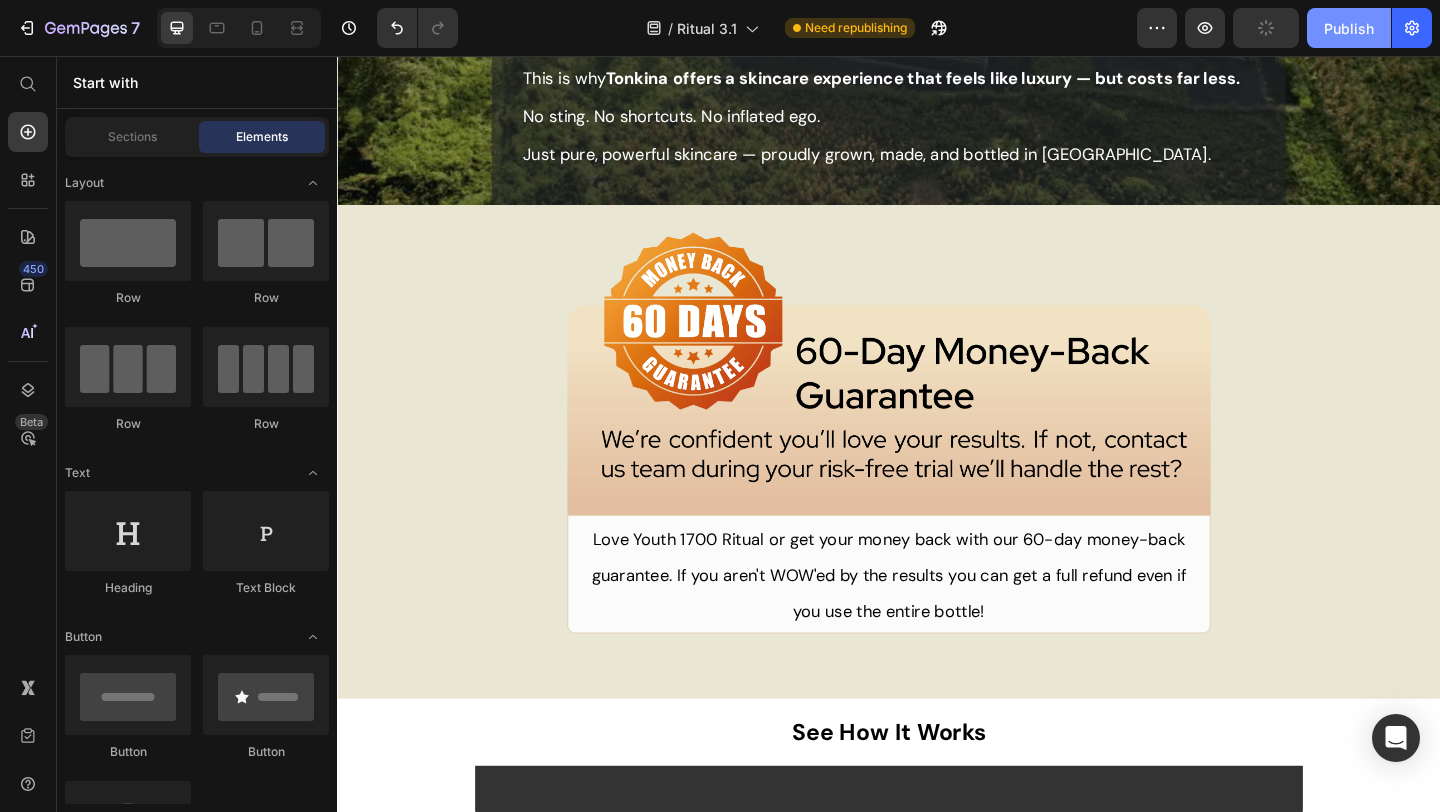 click on "Publish" at bounding box center [1349, 28] 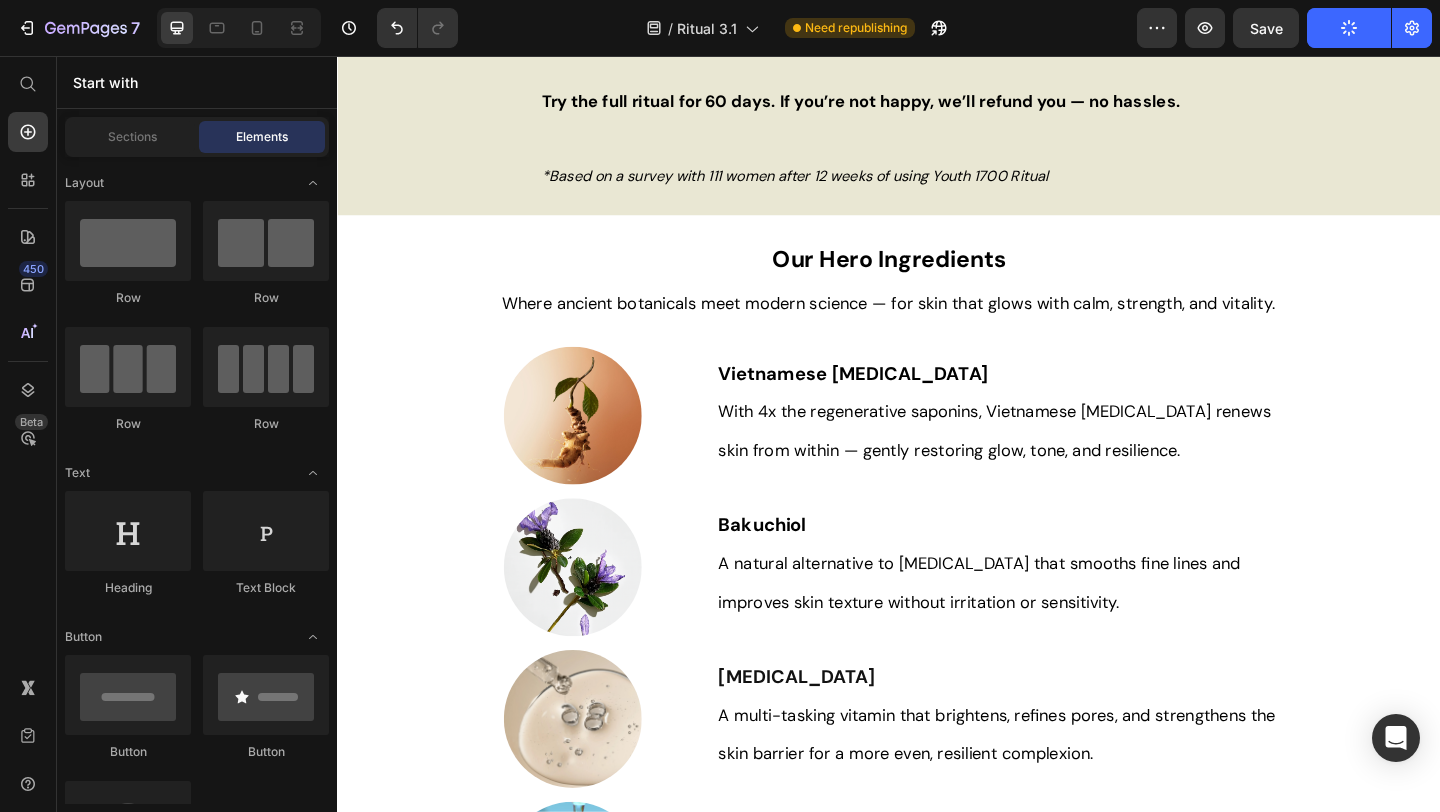 scroll, scrollTop: 2120, scrollLeft: 0, axis: vertical 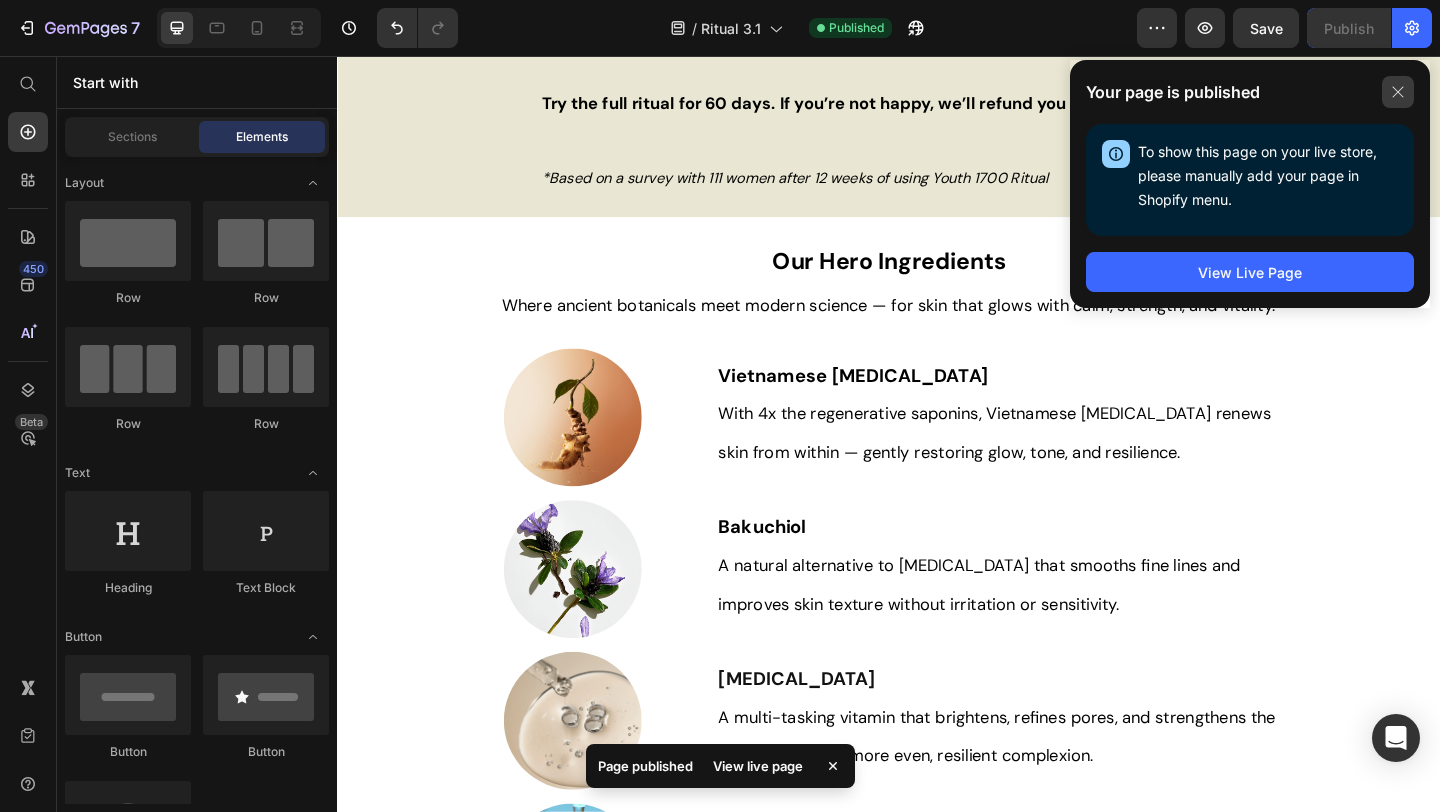 click 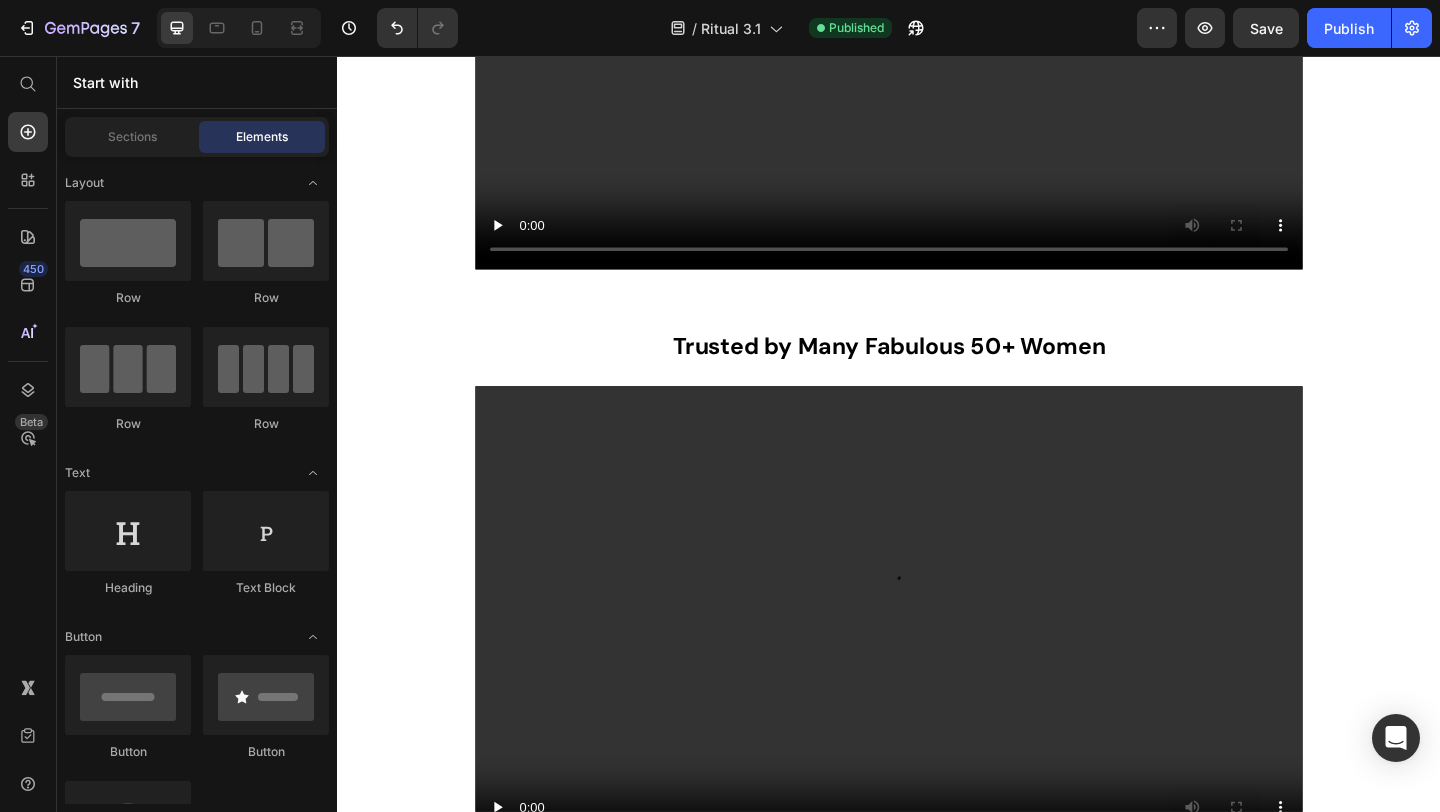 scroll, scrollTop: 4805, scrollLeft: 0, axis: vertical 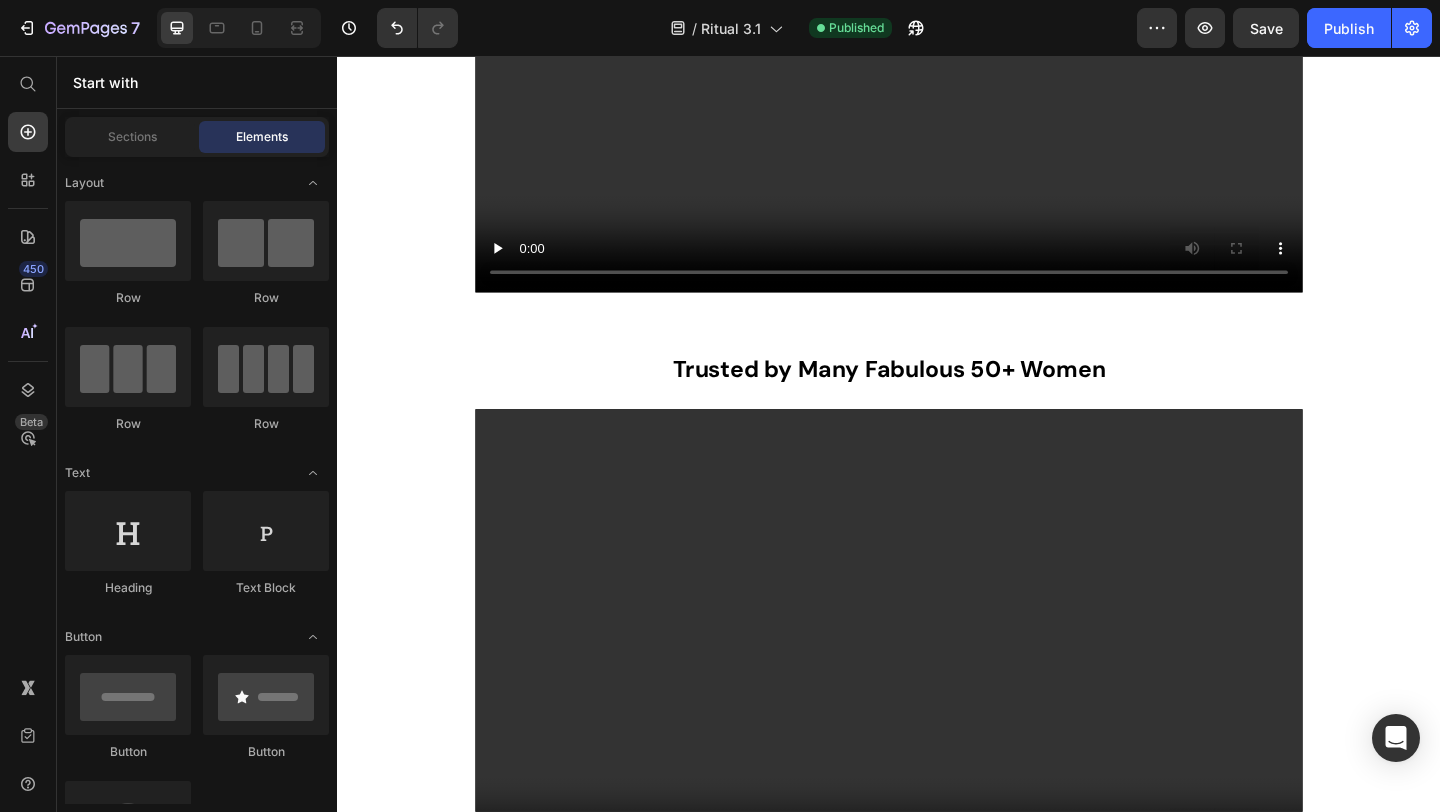 click on "Trusted by Many Fabulous 50+ Women Text Block Video
TRY IT NOW Button Section 11" at bounding box center [937, 701] 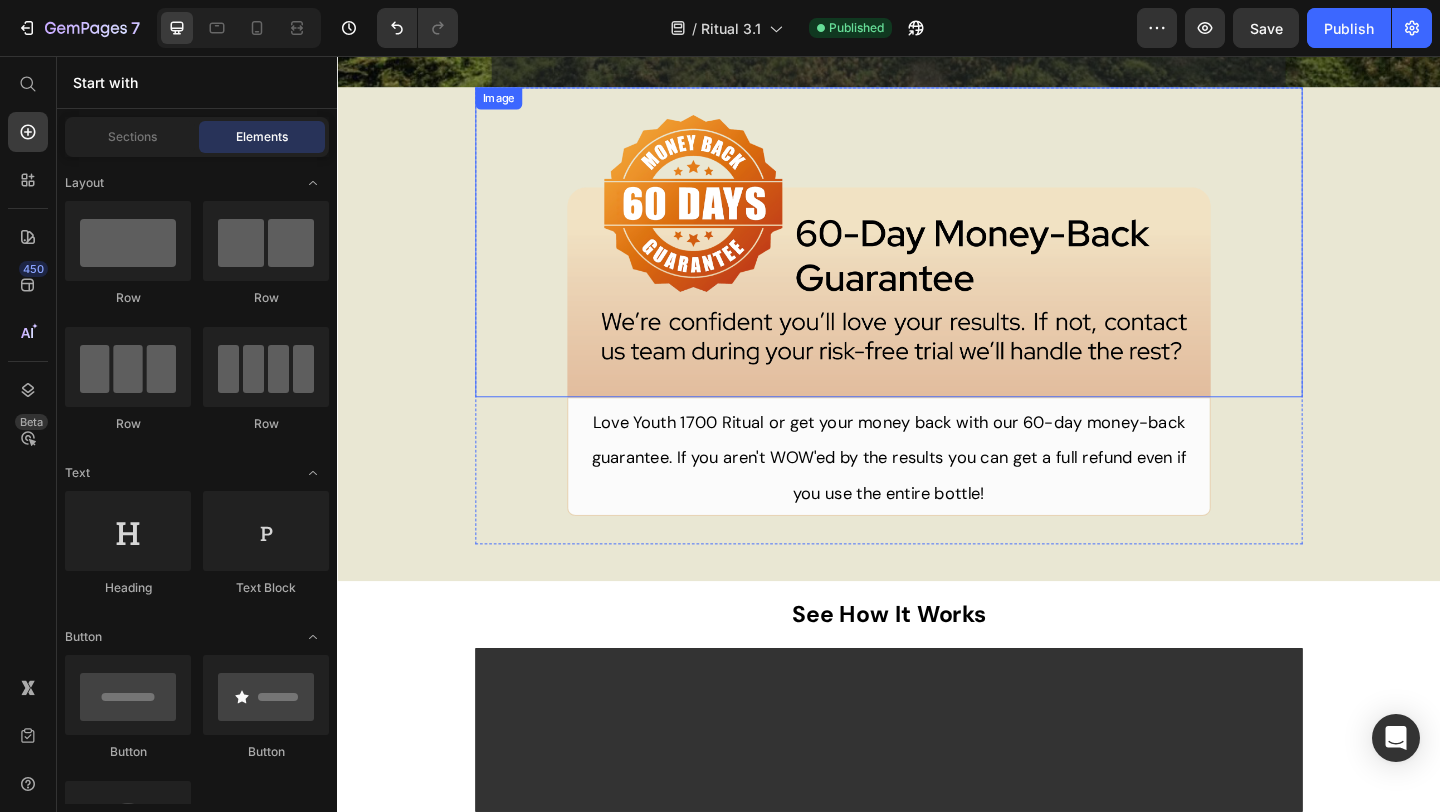 scroll, scrollTop: 3852, scrollLeft: 0, axis: vertical 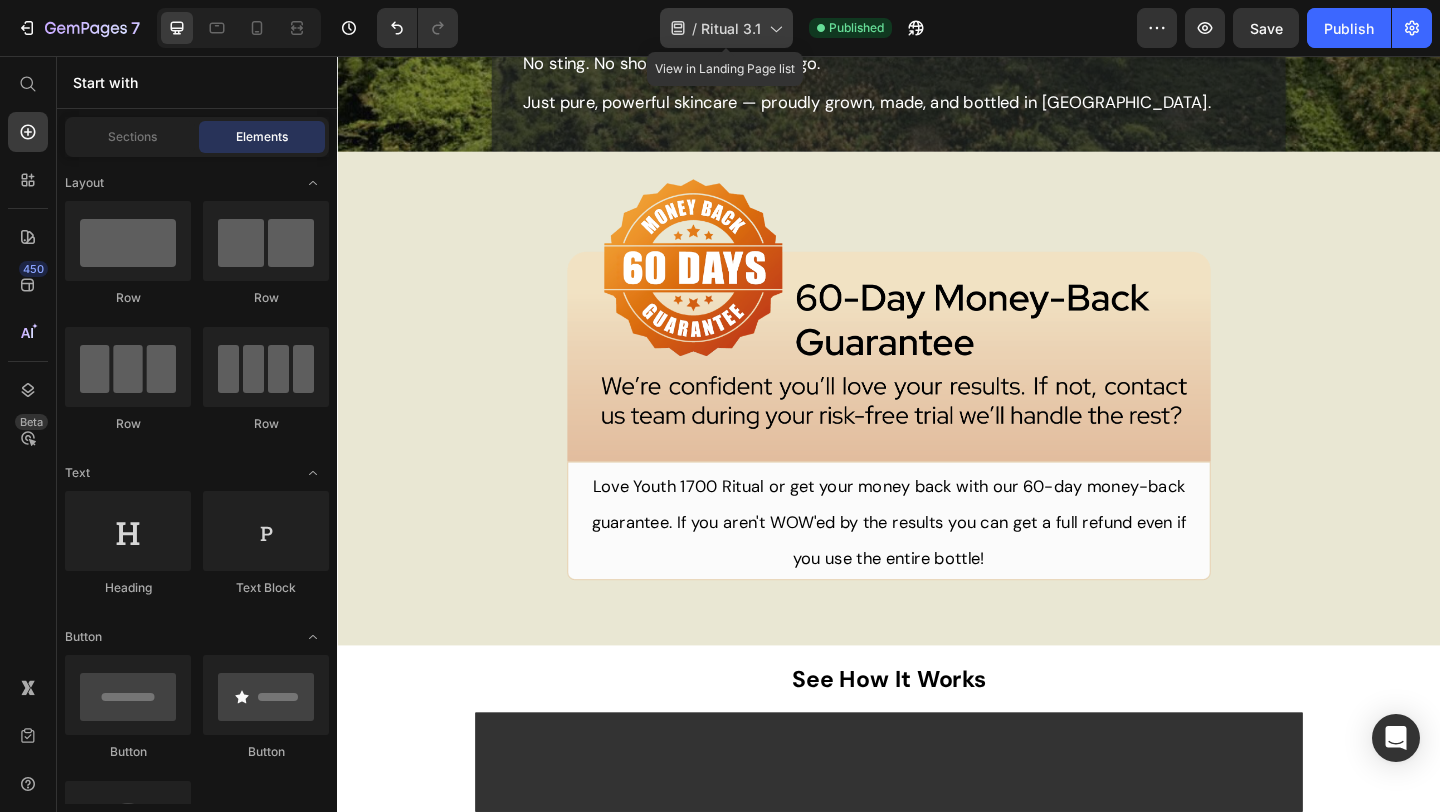 click on "Ritual 3.1" at bounding box center [731, 28] 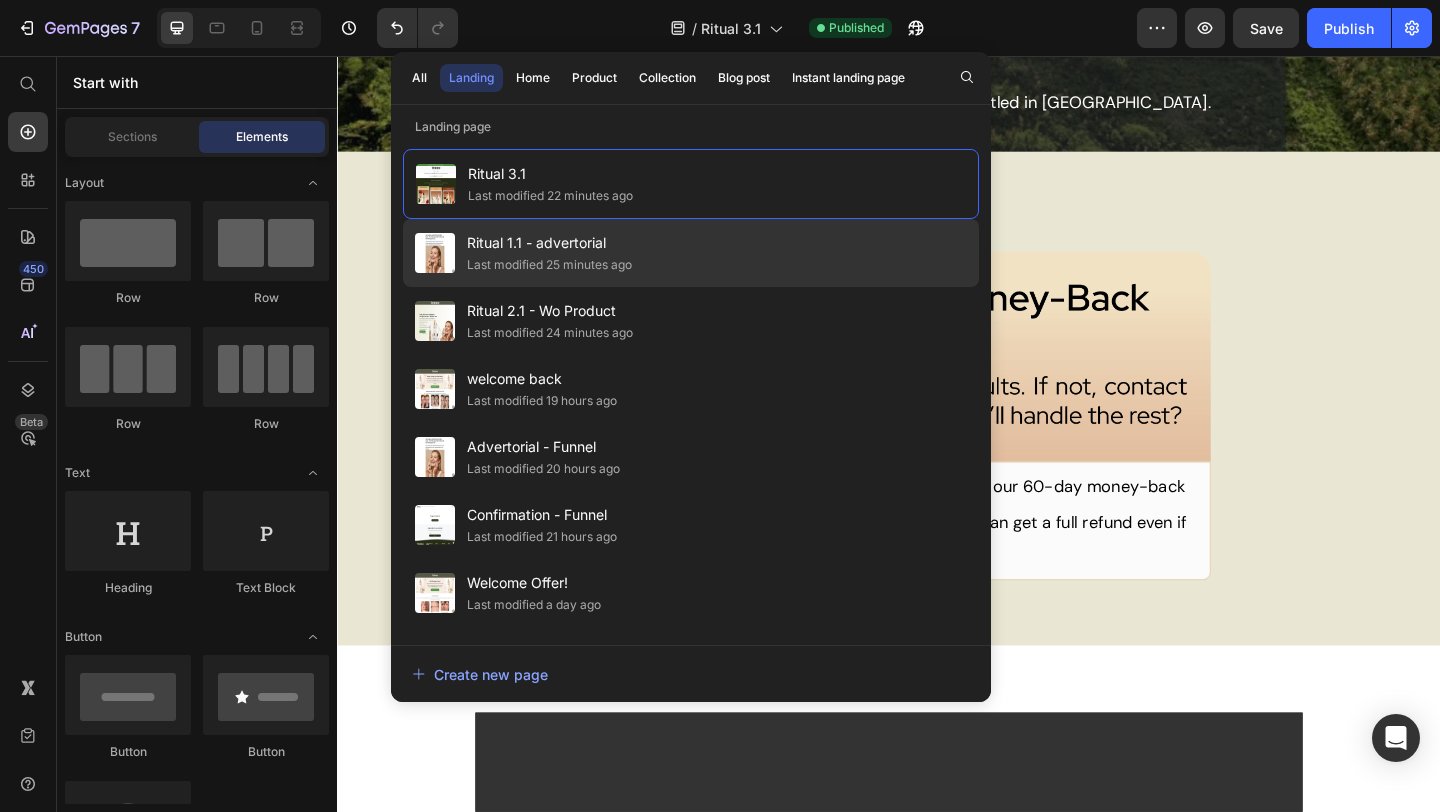 click on "Last modified 25 minutes ago" 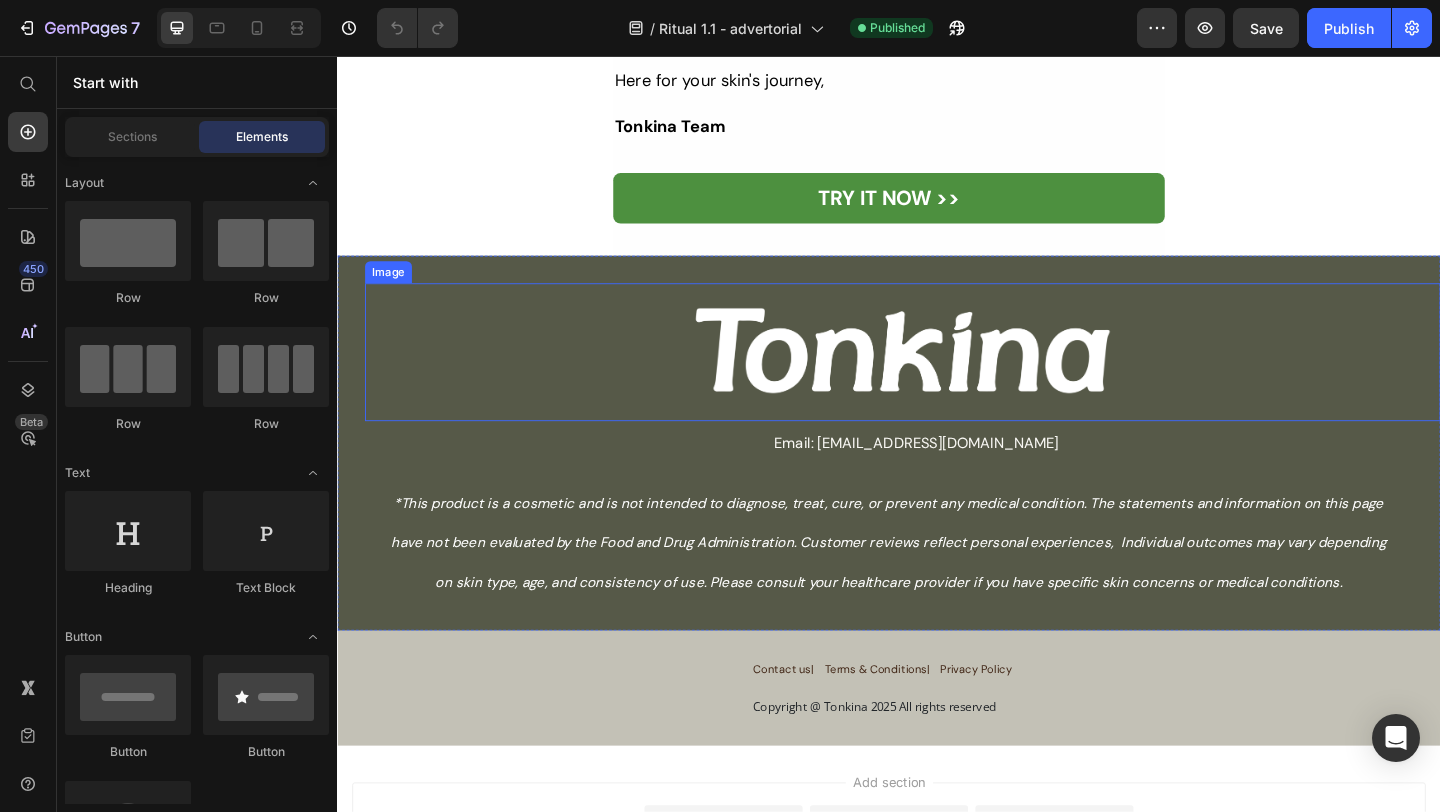 scroll, scrollTop: 17817, scrollLeft: 0, axis: vertical 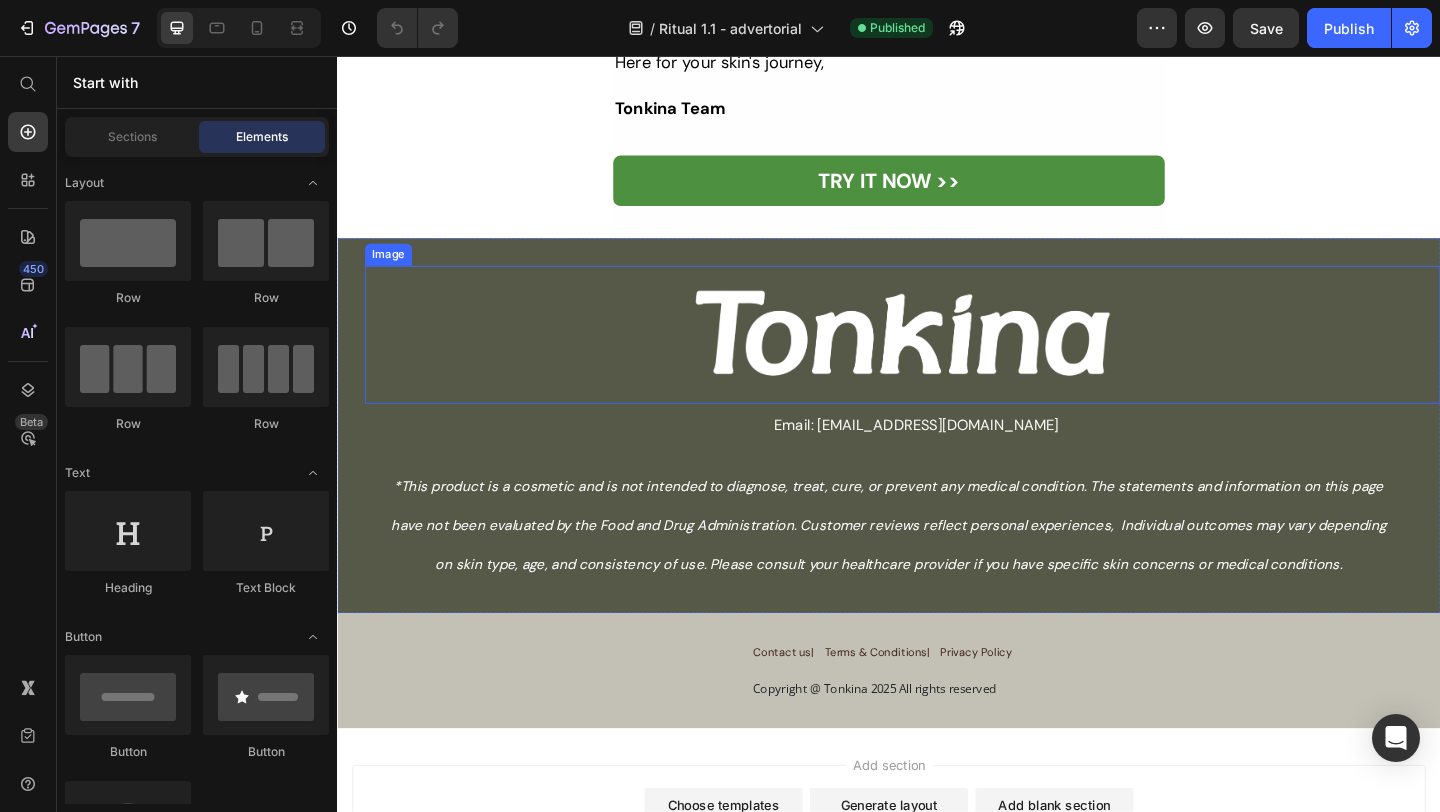 click at bounding box center (952, 359) 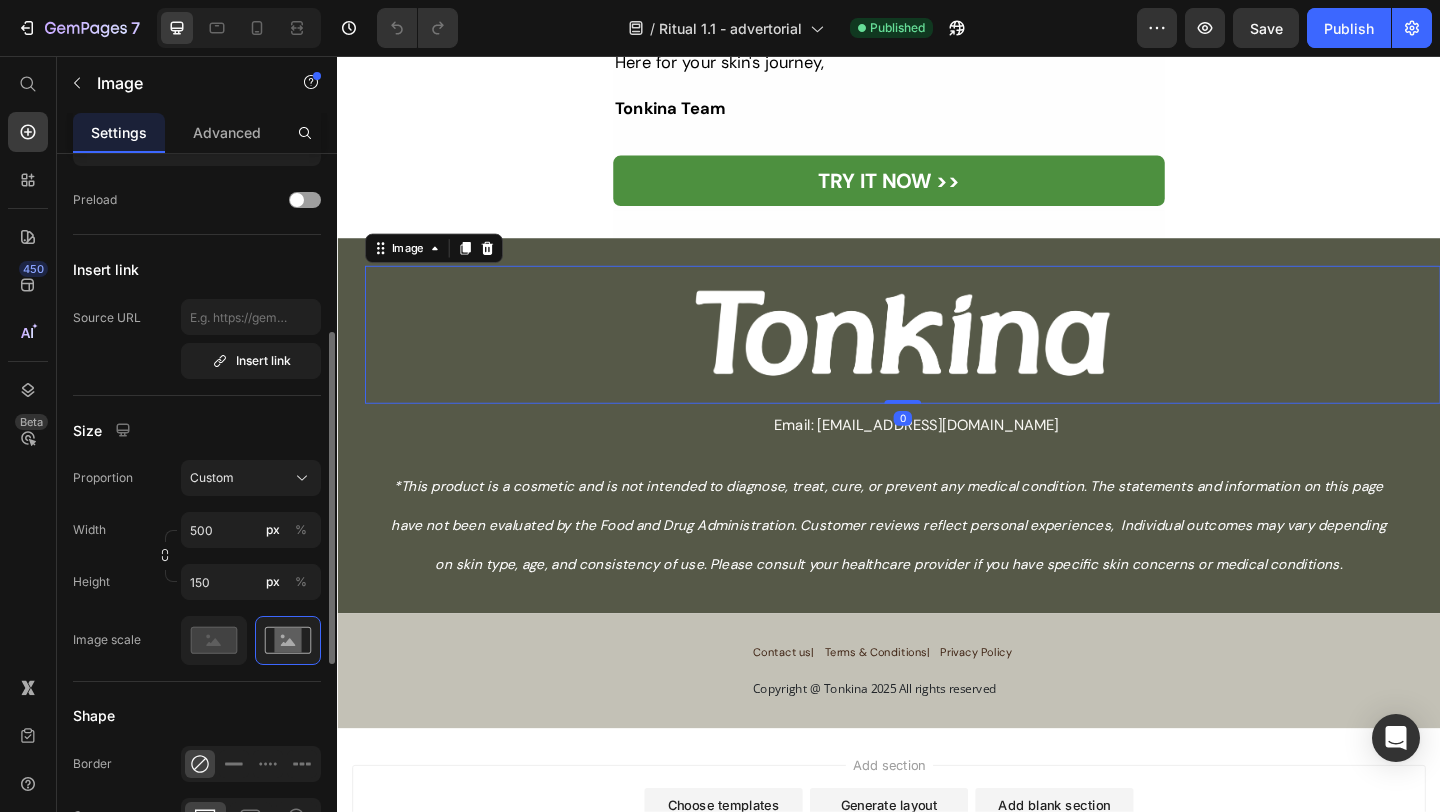 scroll, scrollTop: 338, scrollLeft: 0, axis: vertical 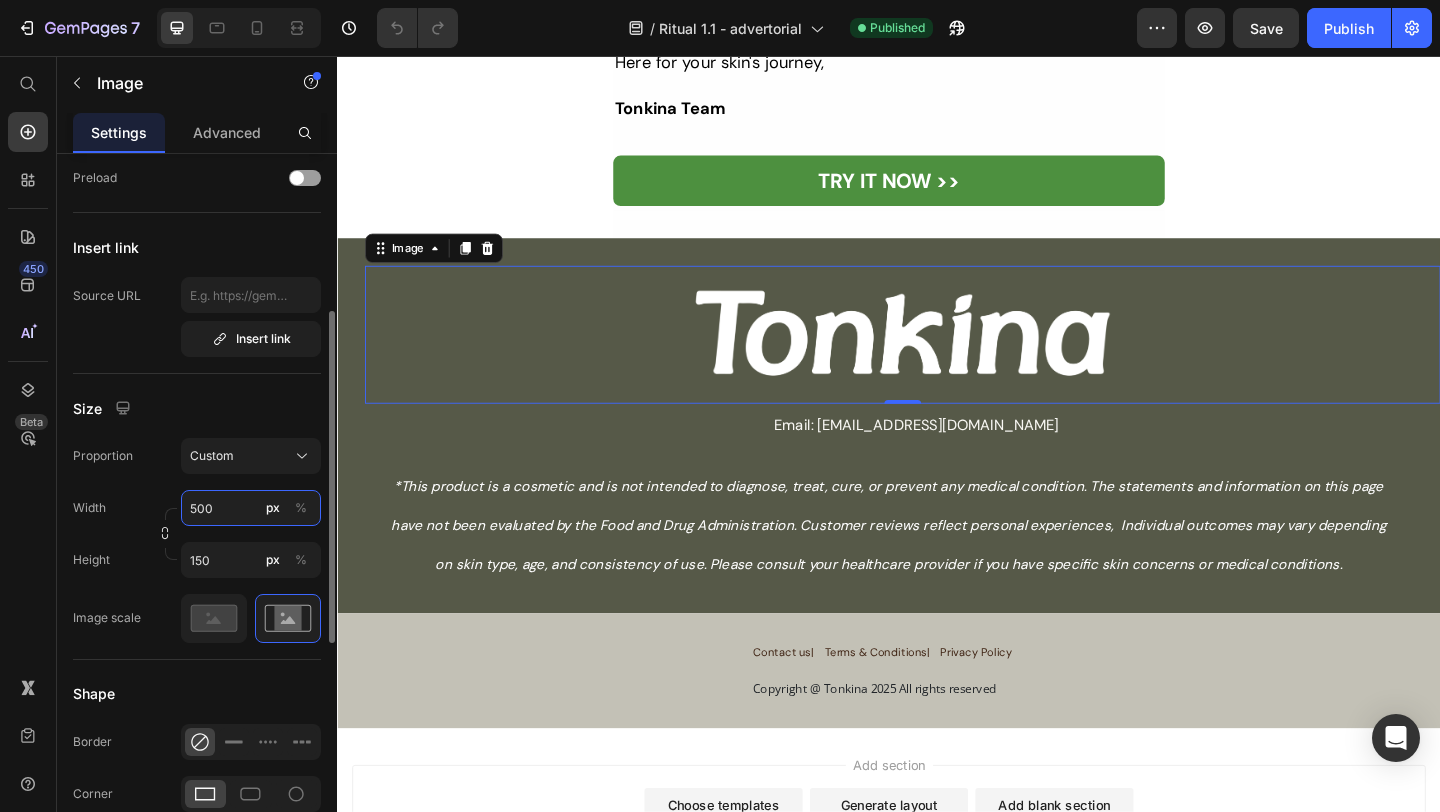 click on "500" at bounding box center [251, 508] 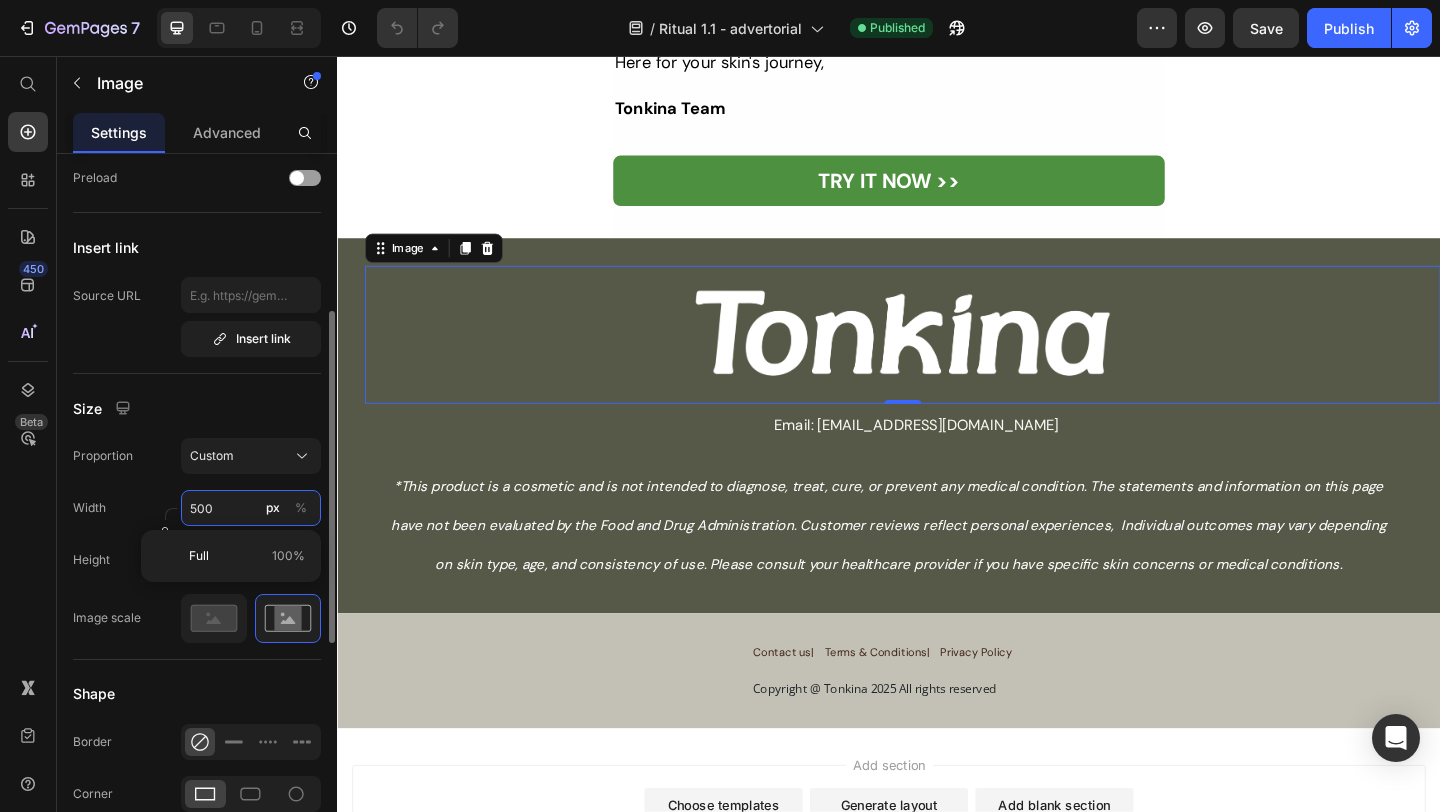 click on "500" at bounding box center (251, 508) 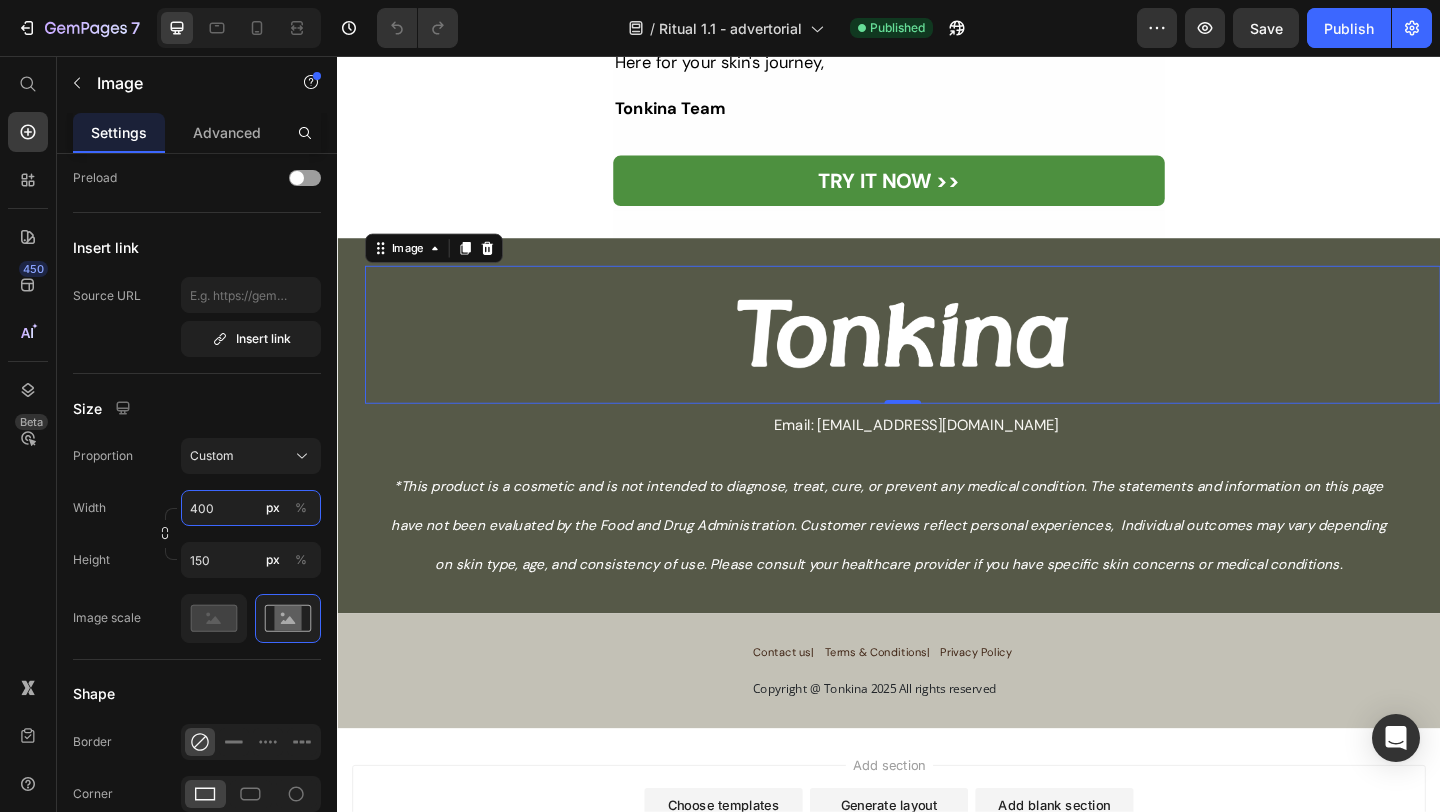 type on "400" 